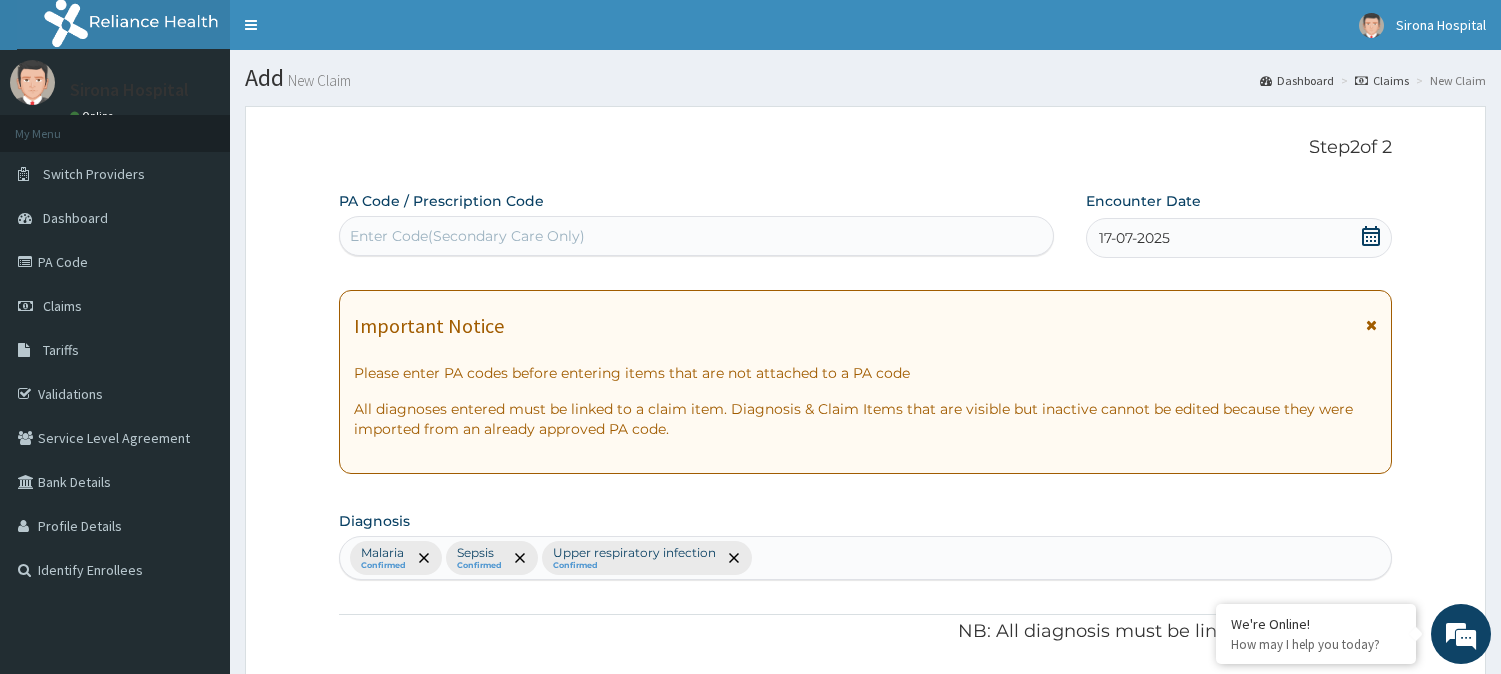 scroll, scrollTop: 490, scrollLeft: 0, axis: vertical 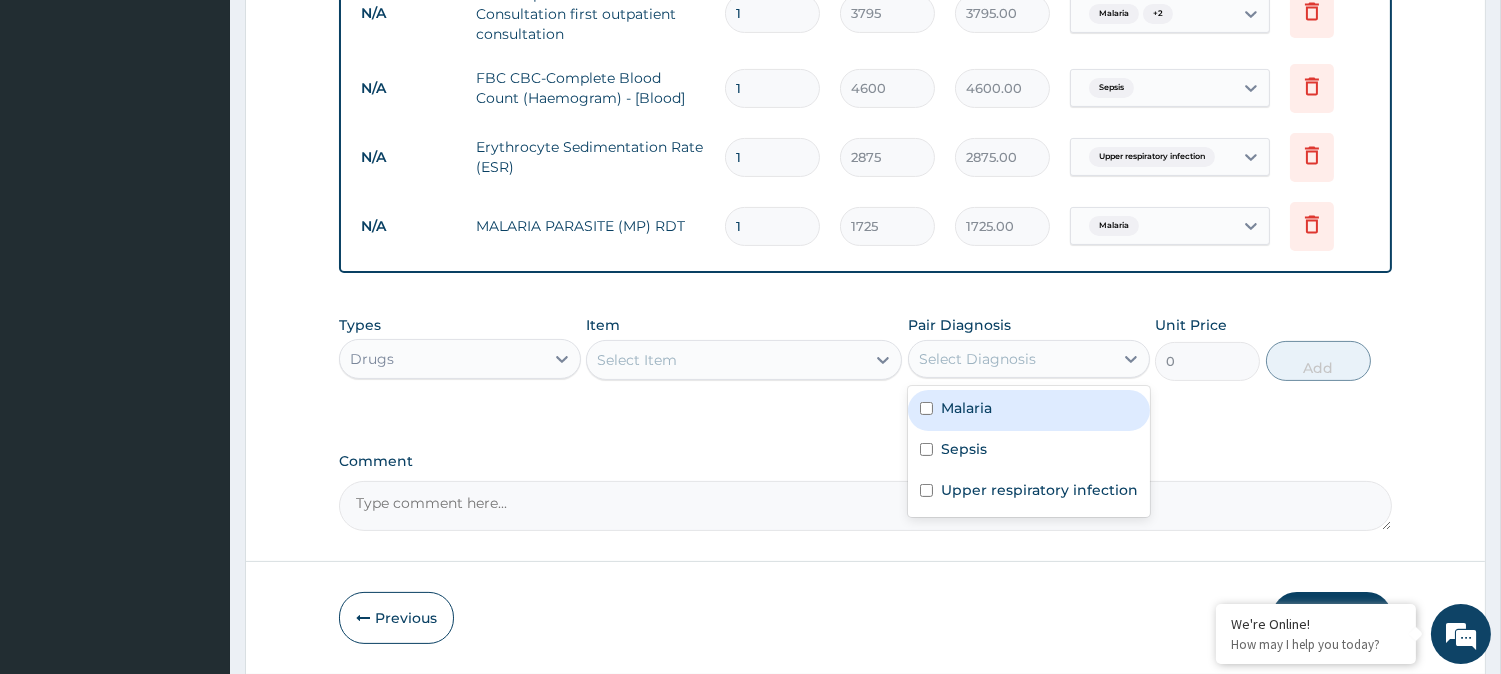 click on "Select Diagnosis" at bounding box center (1011, 359) 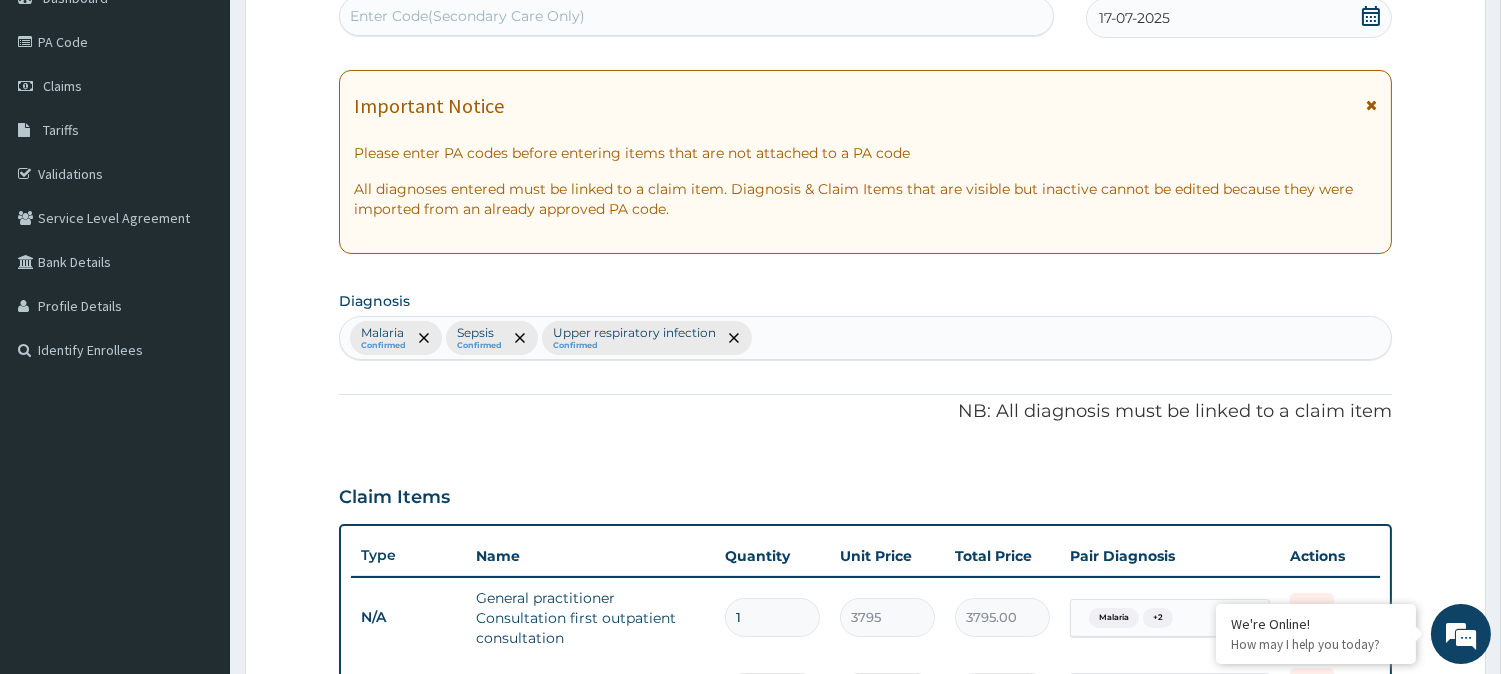 scroll, scrollTop: 214, scrollLeft: 0, axis: vertical 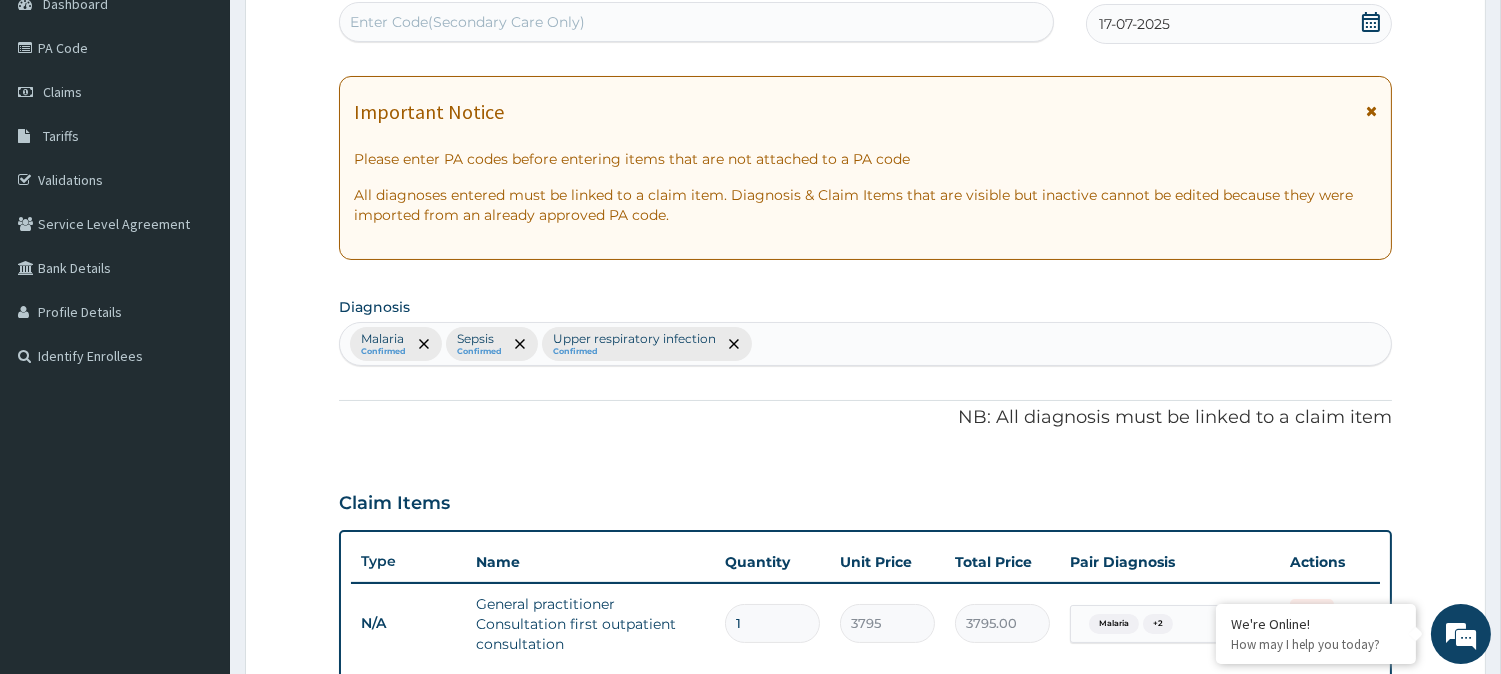 click on "Malaria Confirmed Sepsis Confirmed Upper respiratory infection Confirmed" at bounding box center (865, 344) 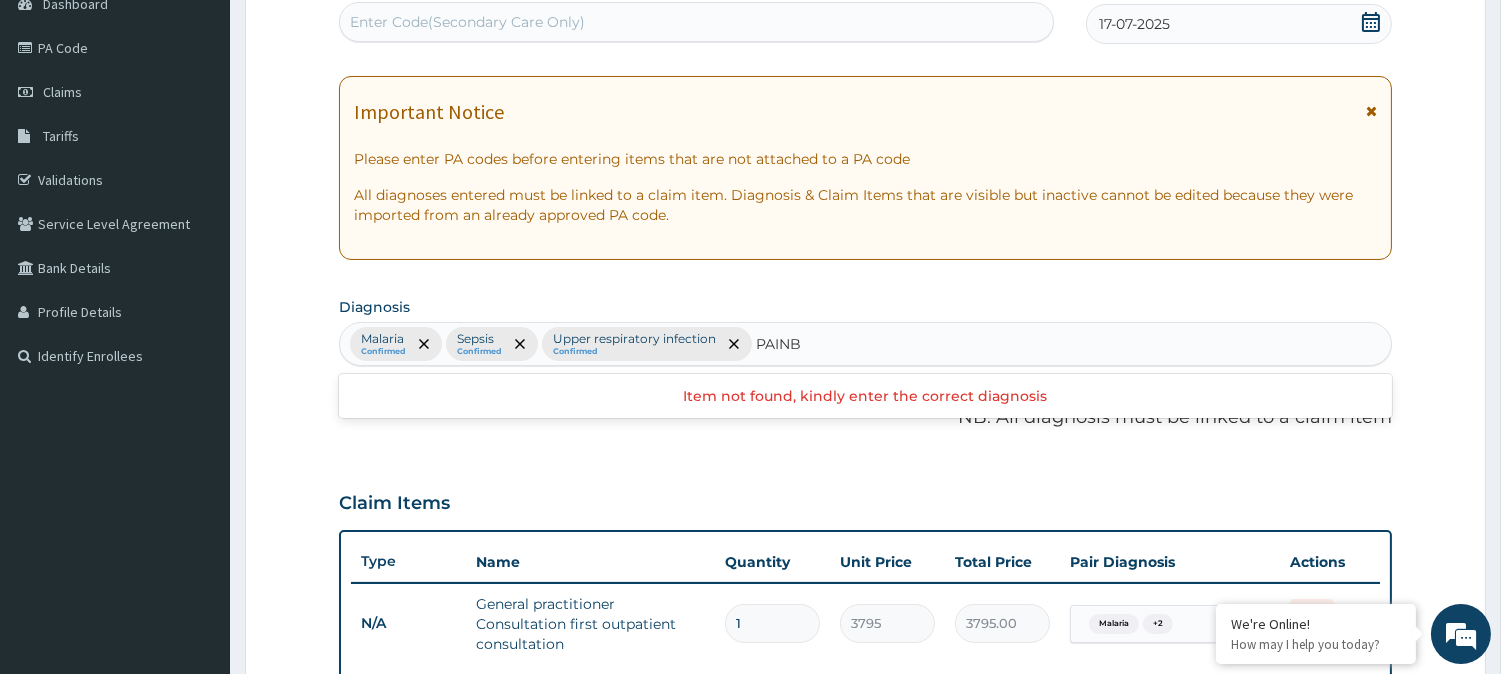 type on "PAIN" 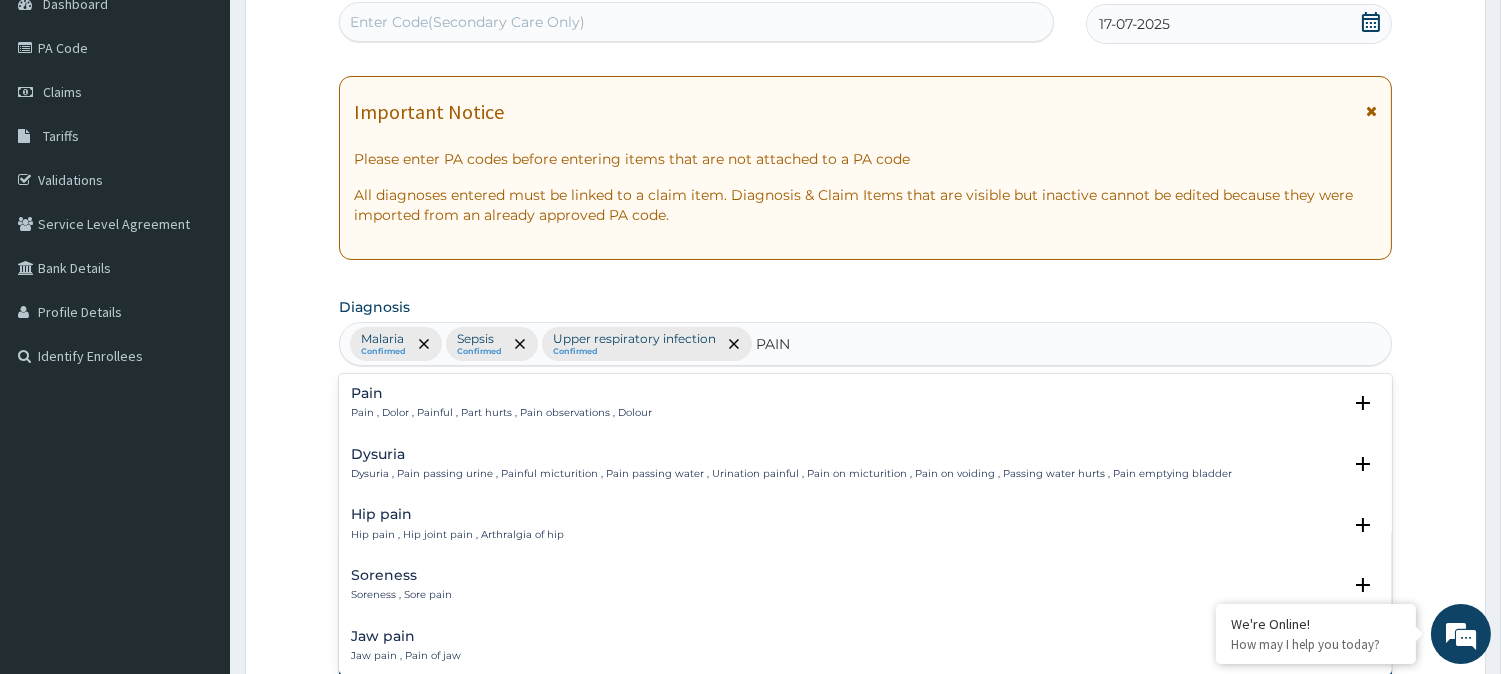 click on "Pain" at bounding box center [501, 393] 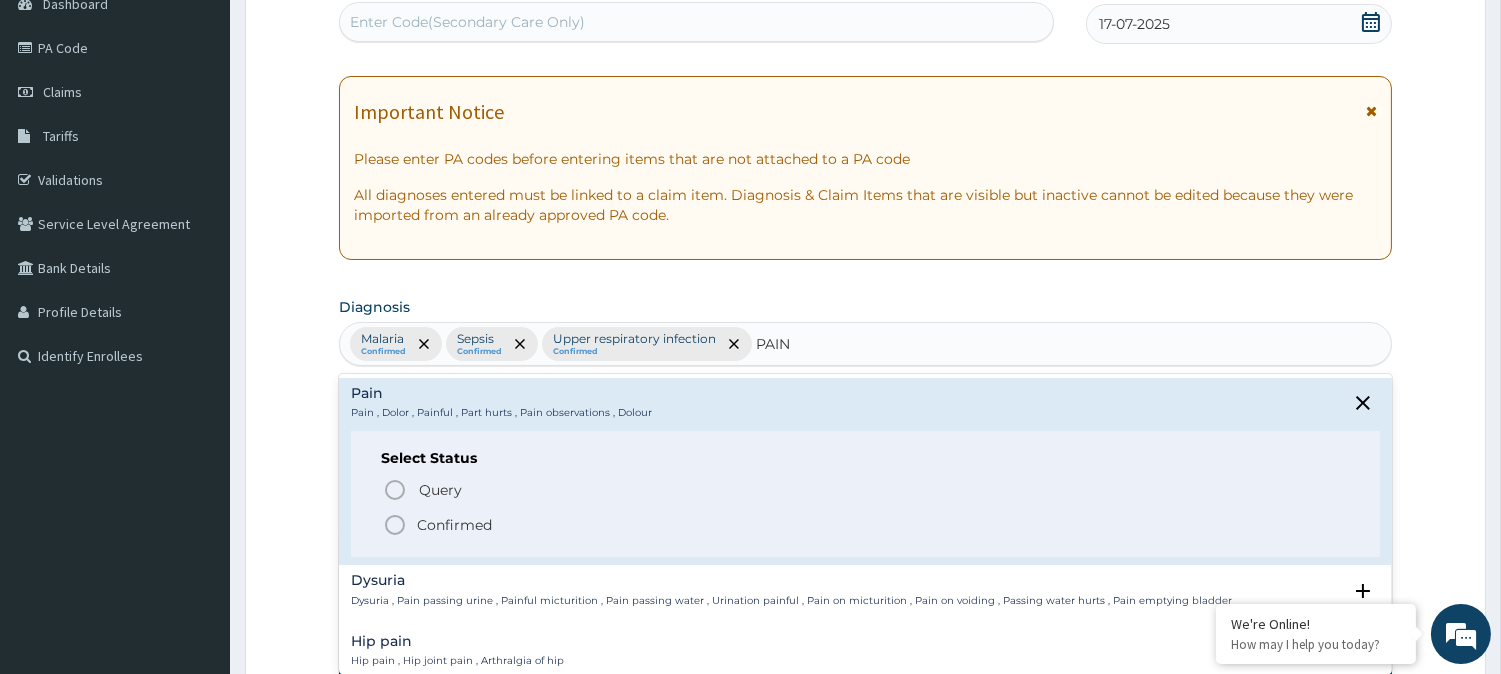 click on "Confirmed" at bounding box center [454, 525] 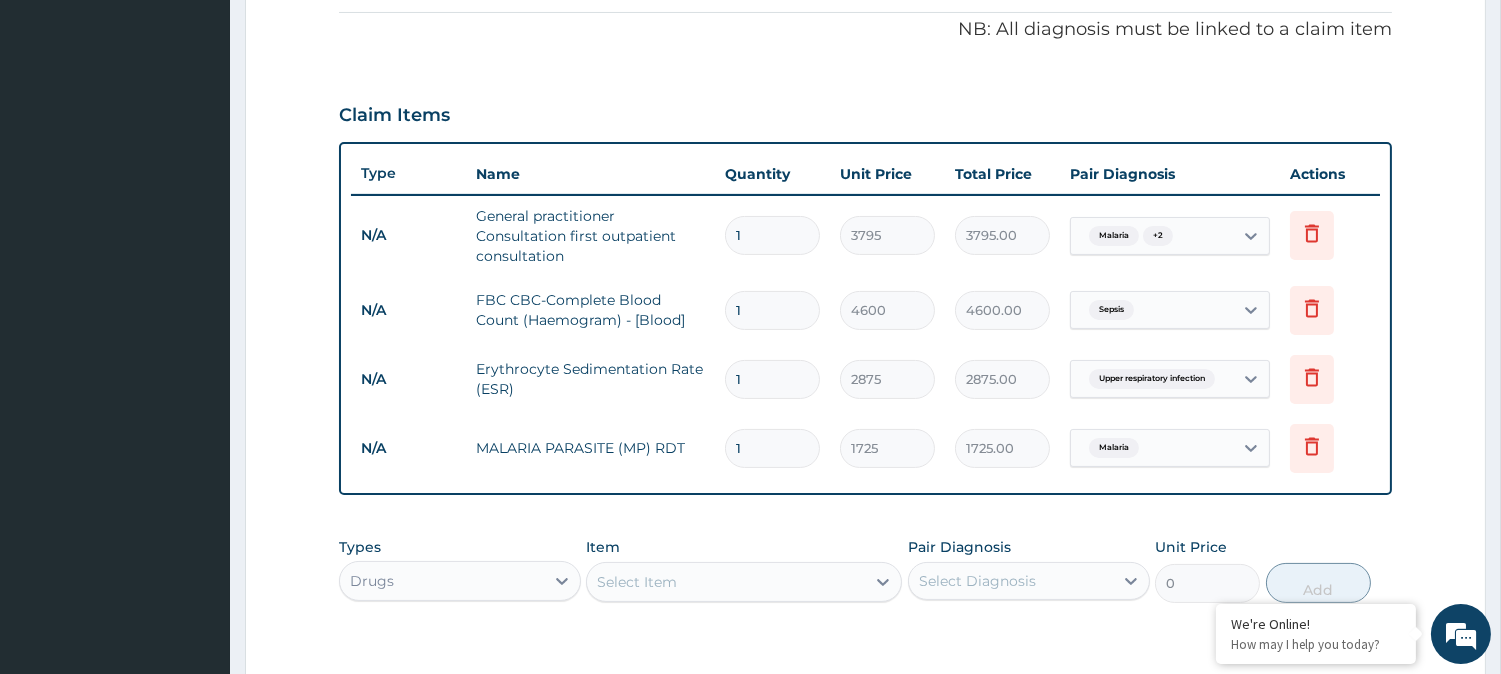 scroll, scrollTop: 603, scrollLeft: 0, axis: vertical 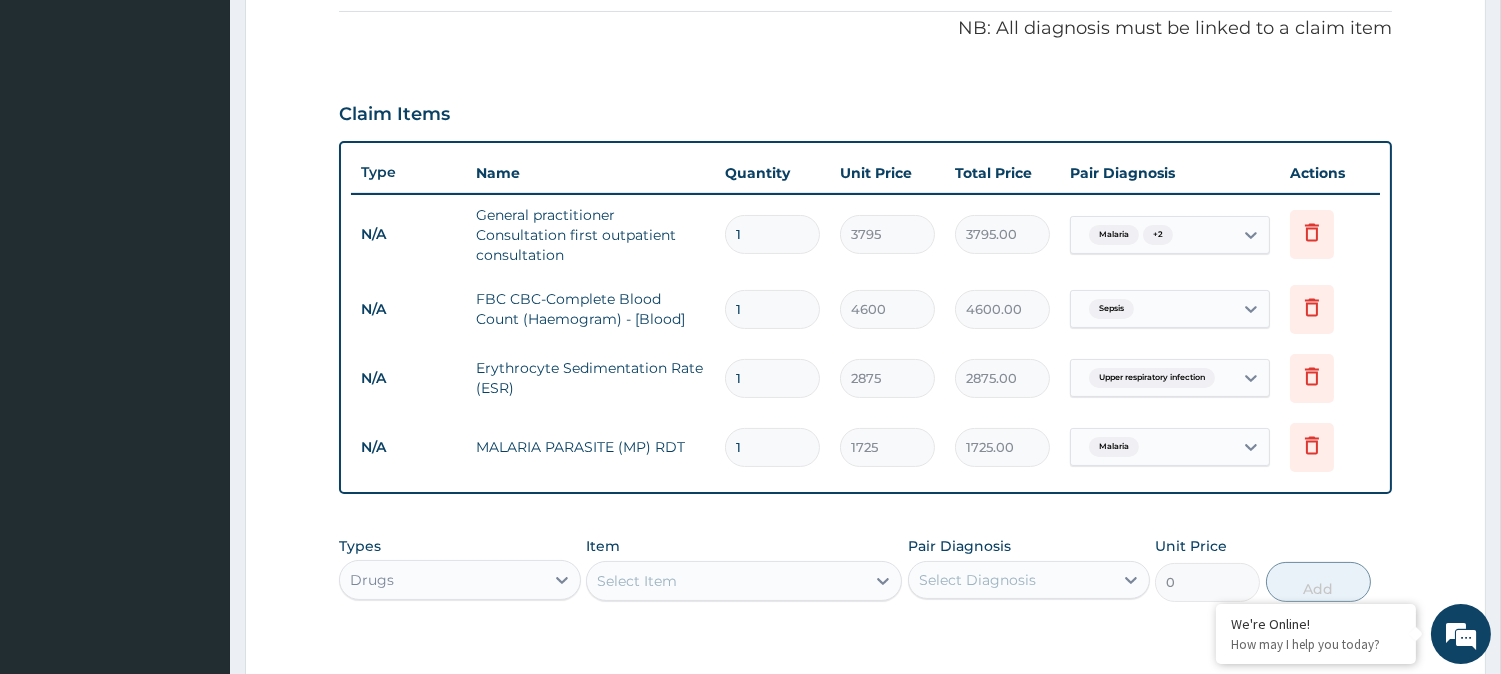 click on "Select Item" at bounding box center (726, 581) 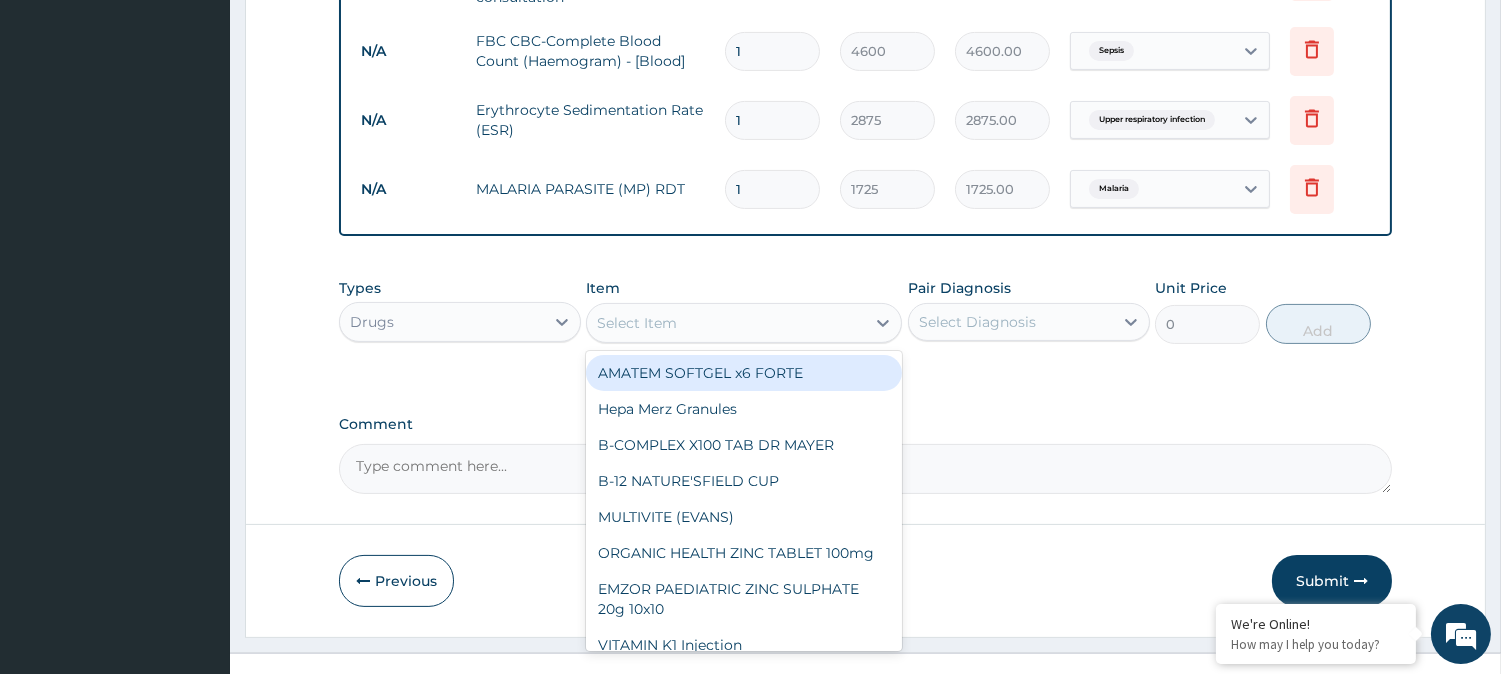 scroll, scrollTop: 862, scrollLeft: 0, axis: vertical 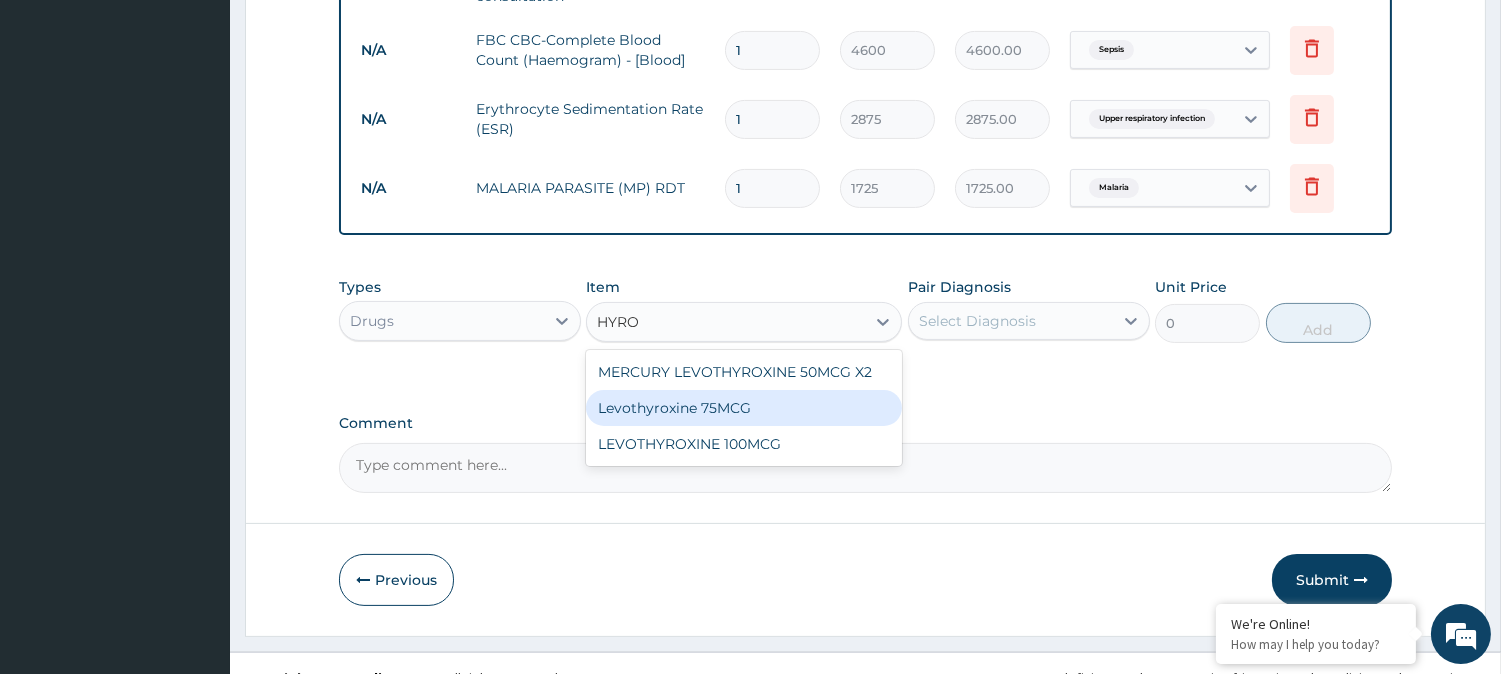 type on "HYRO" 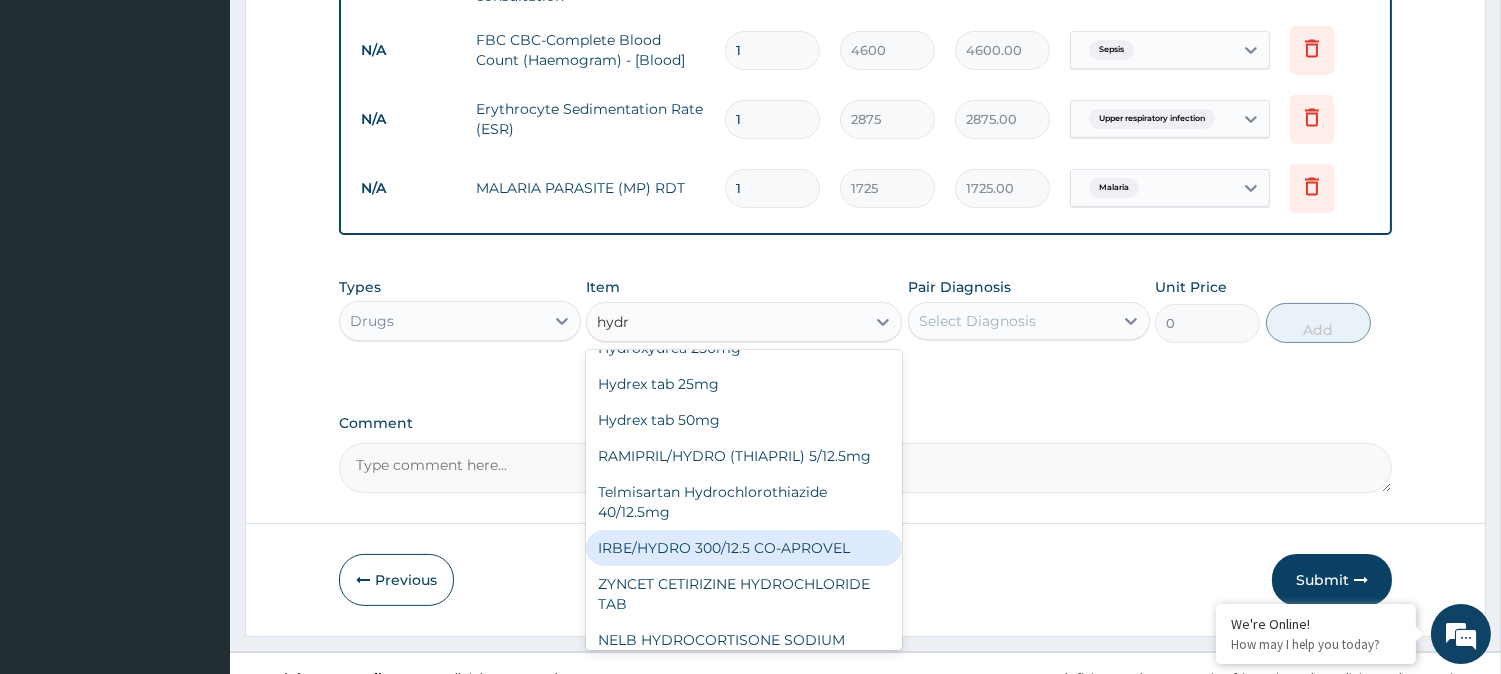scroll, scrollTop: 127, scrollLeft: 0, axis: vertical 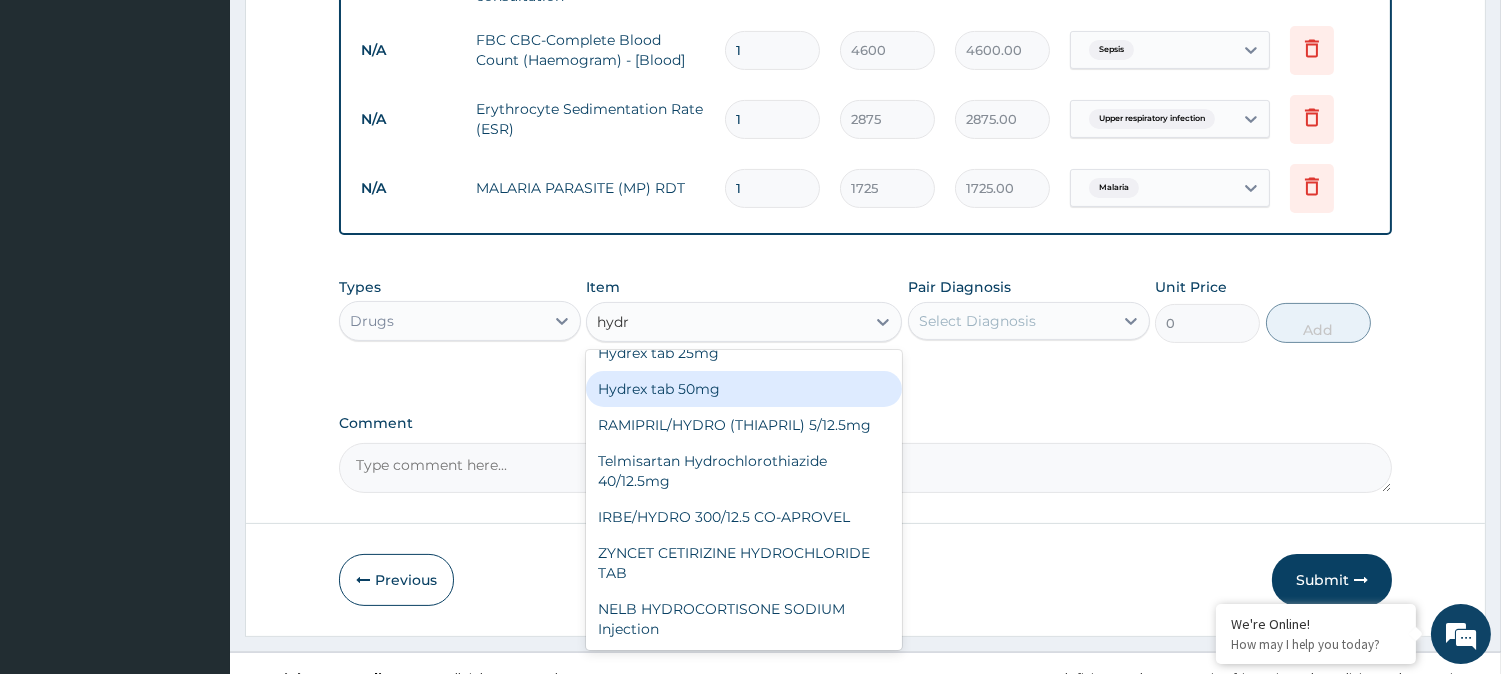 type on "hydr" 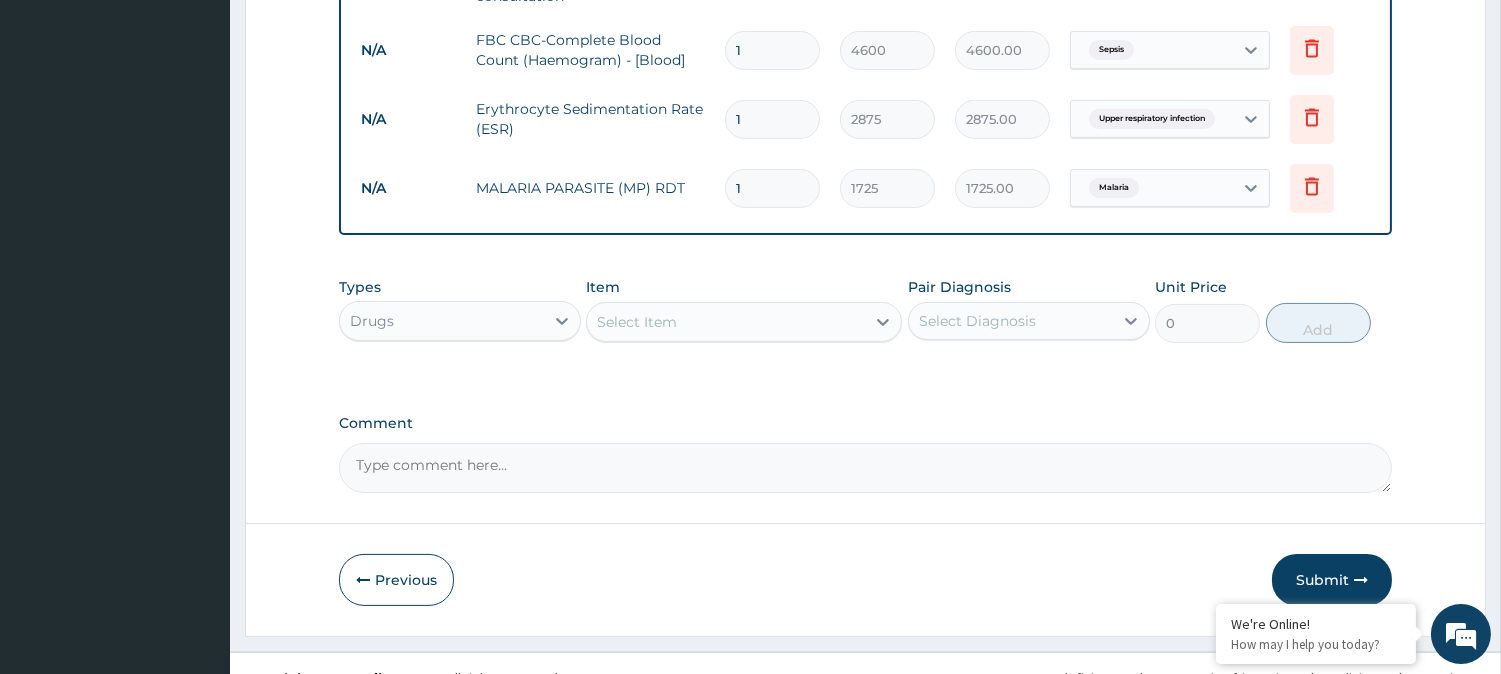 click on "Select Item" at bounding box center [726, 322] 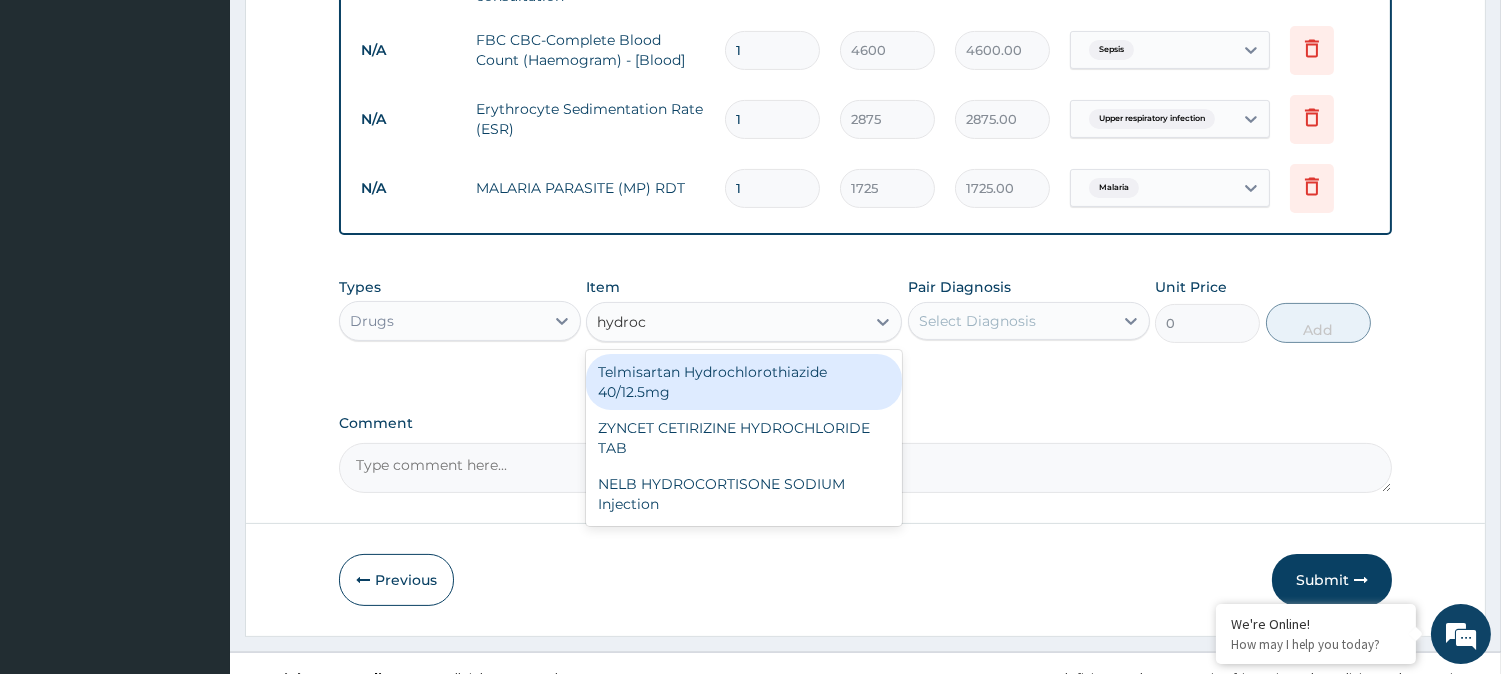 type on "hydroc" 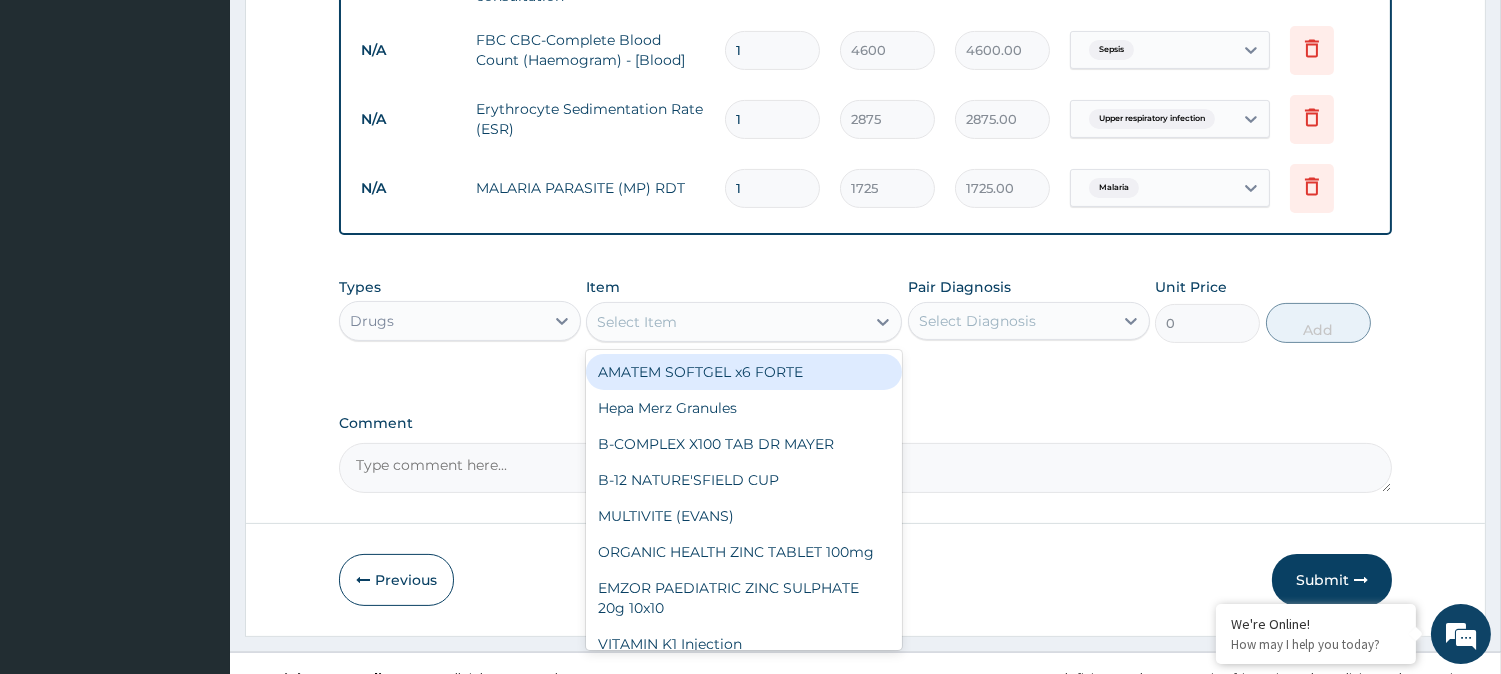 click on "Select Item" at bounding box center [726, 322] 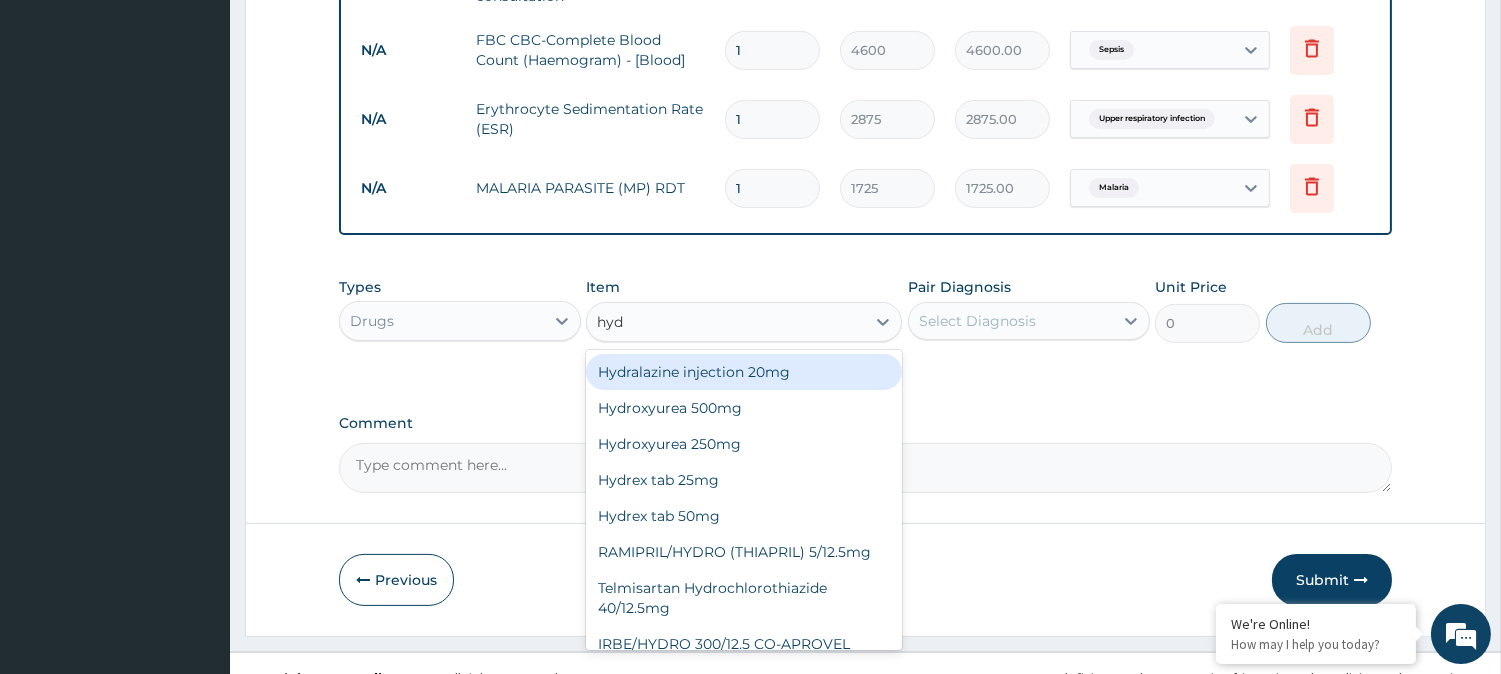 type on "hydr" 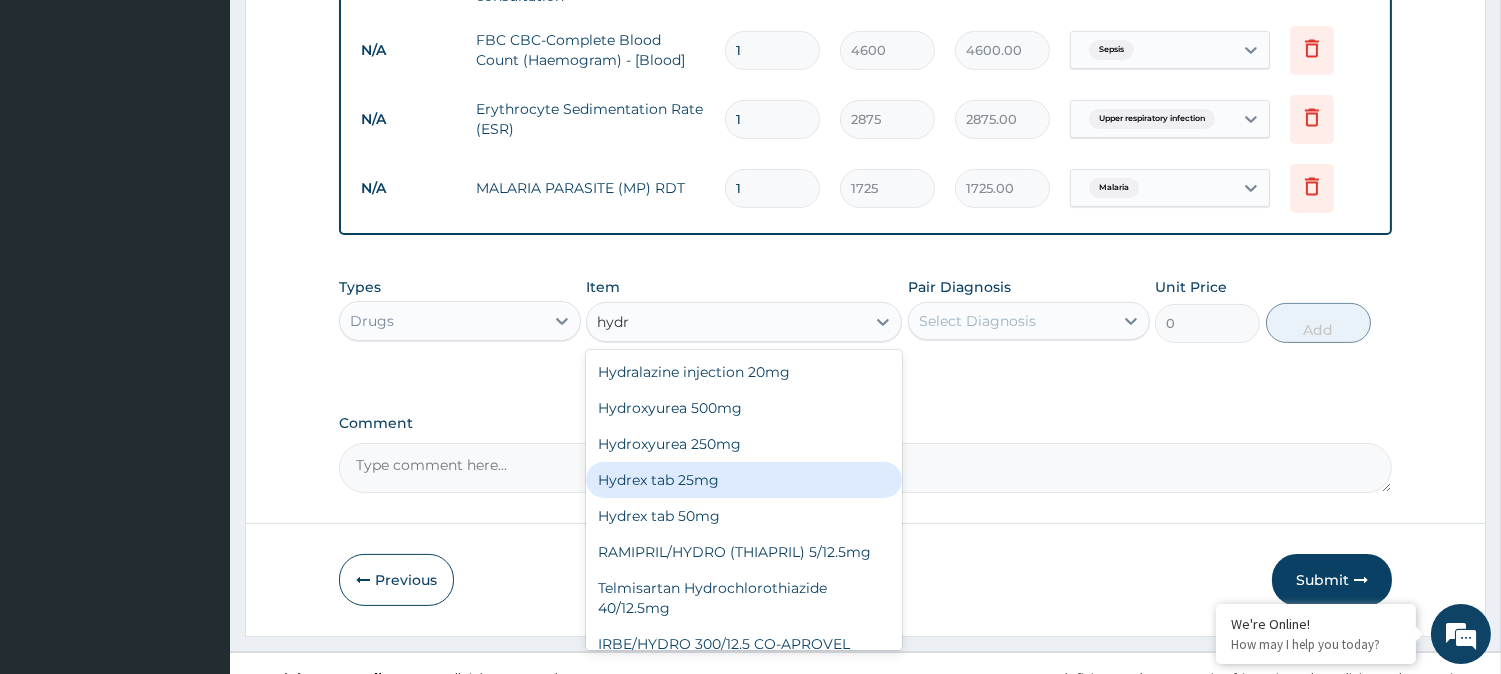 scroll, scrollTop: 127, scrollLeft: 0, axis: vertical 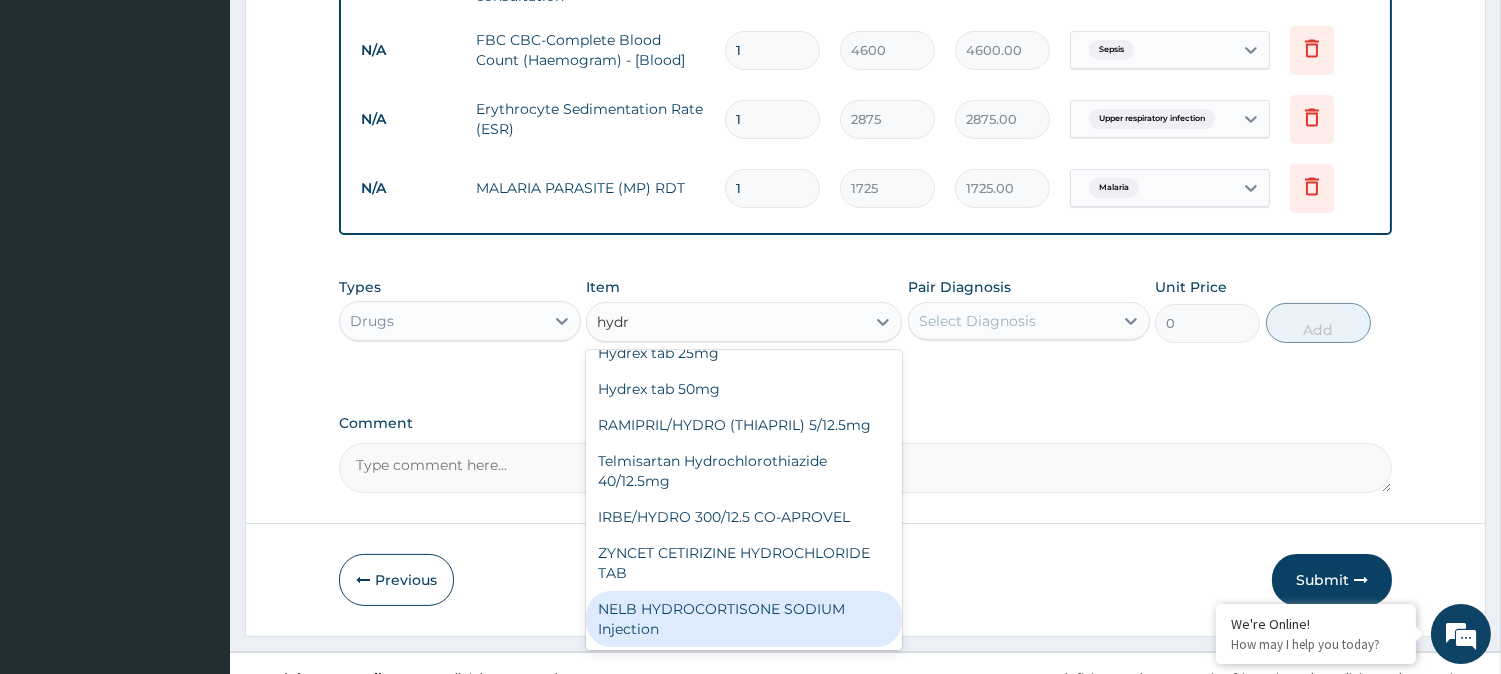 click on "NELB HYDROCORTISONE SODIUM Injection" at bounding box center [744, 619] 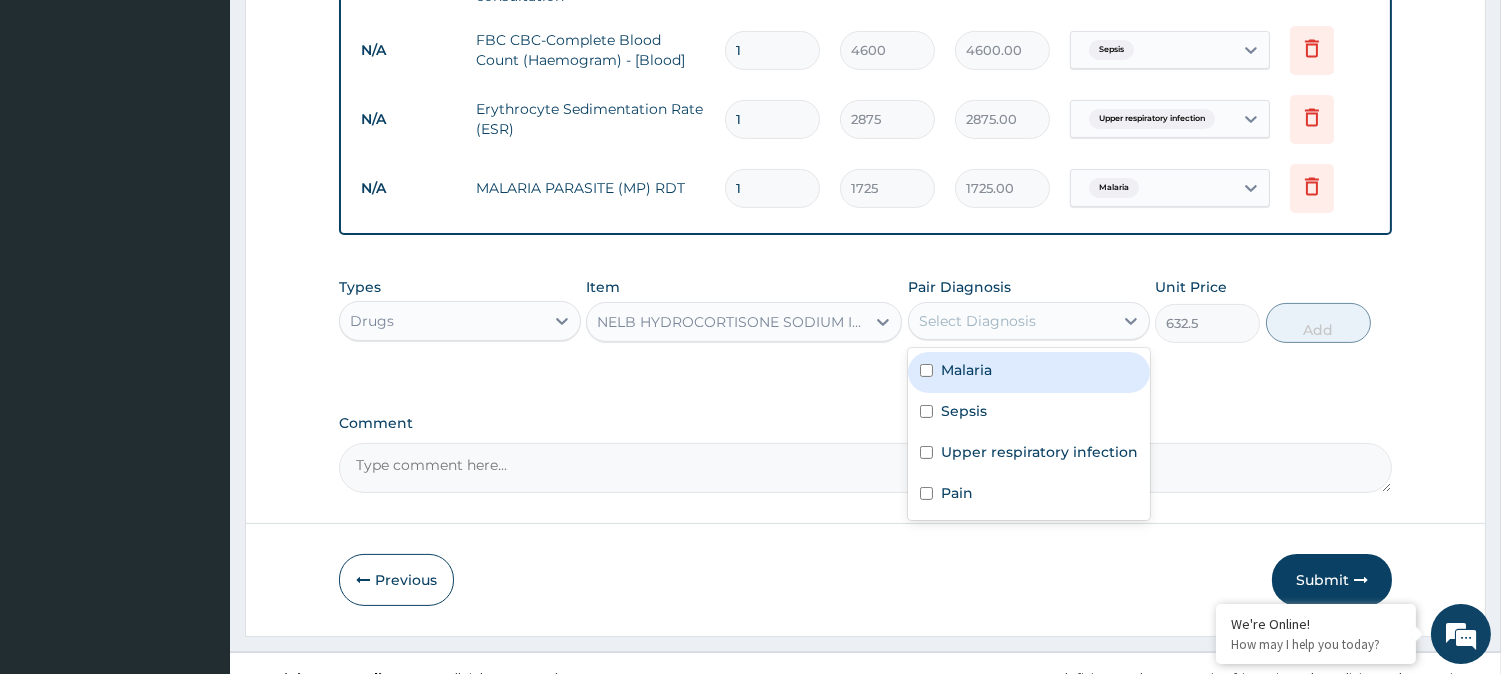 click on "Select Diagnosis" at bounding box center (1011, 321) 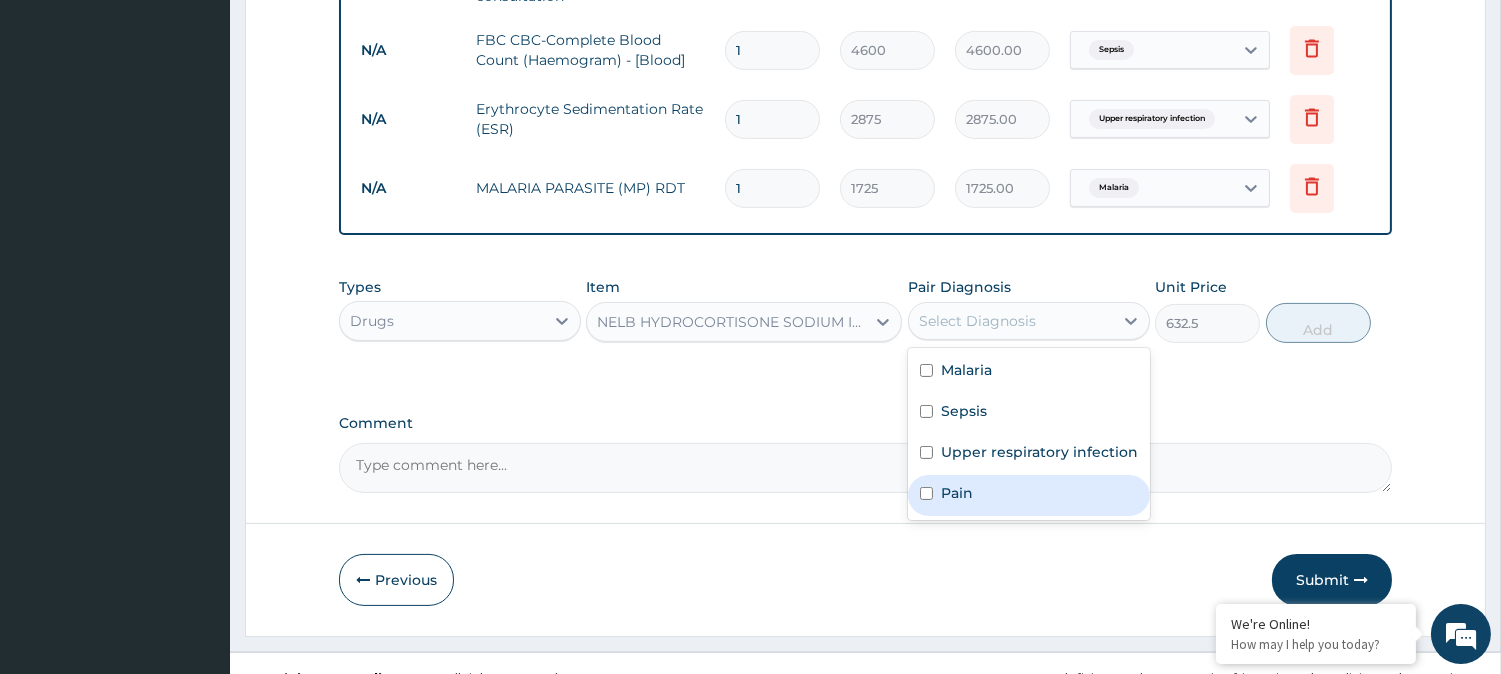 click on "Pain" at bounding box center [957, 493] 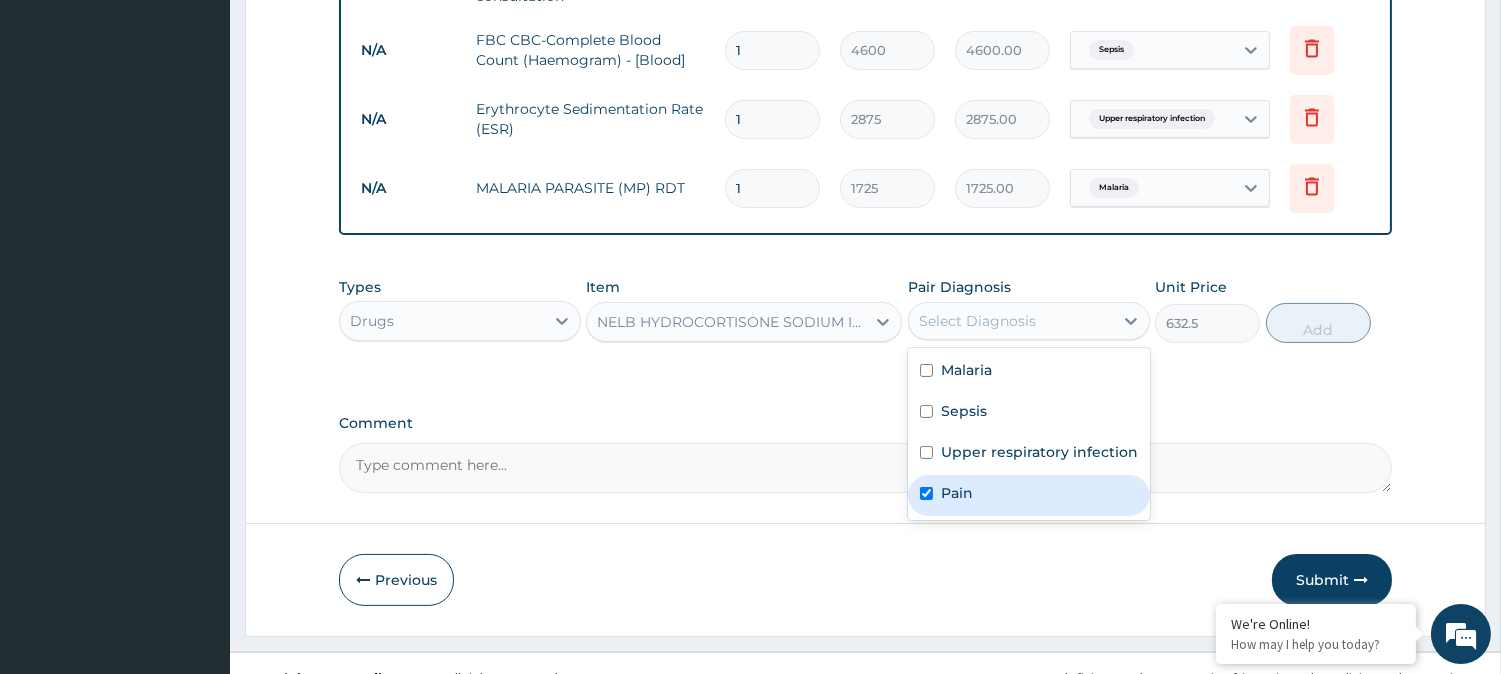 checkbox on "true" 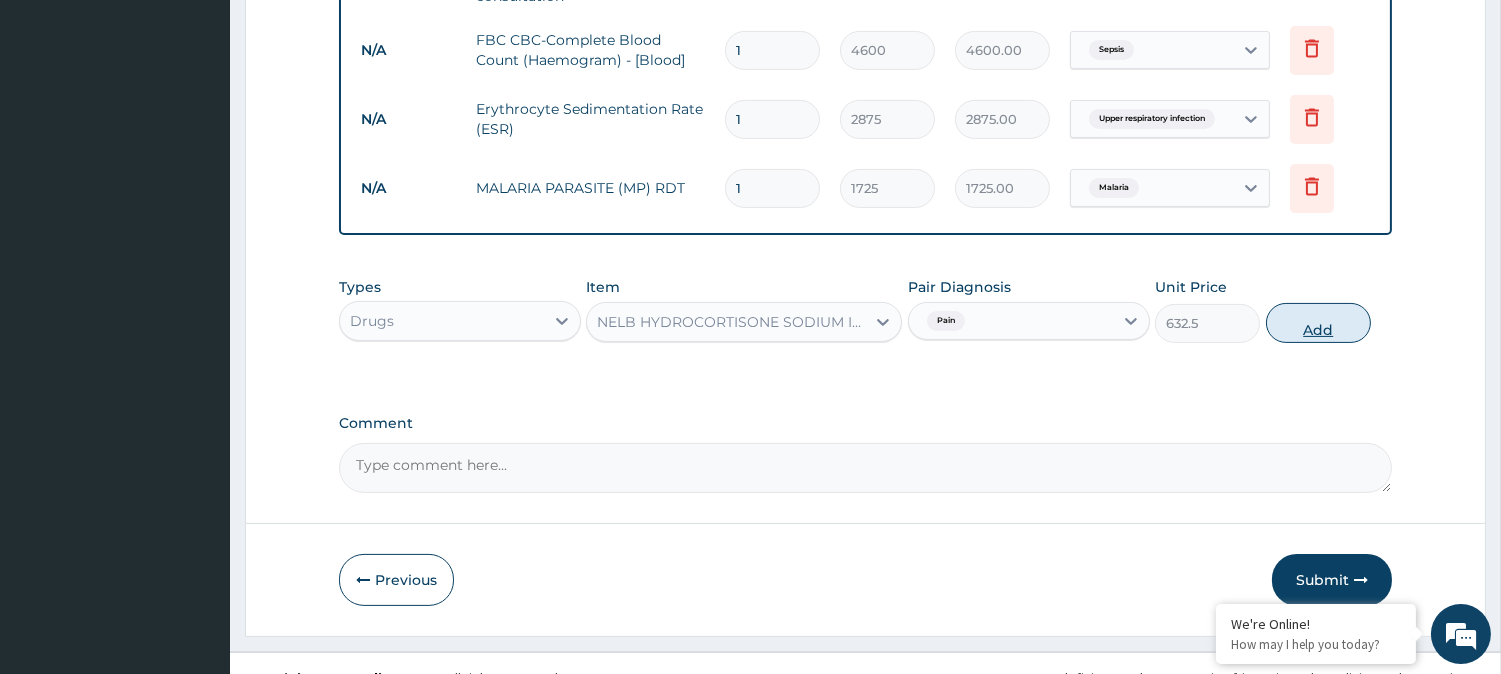 click on "Add" at bounding box center [1318, 323] 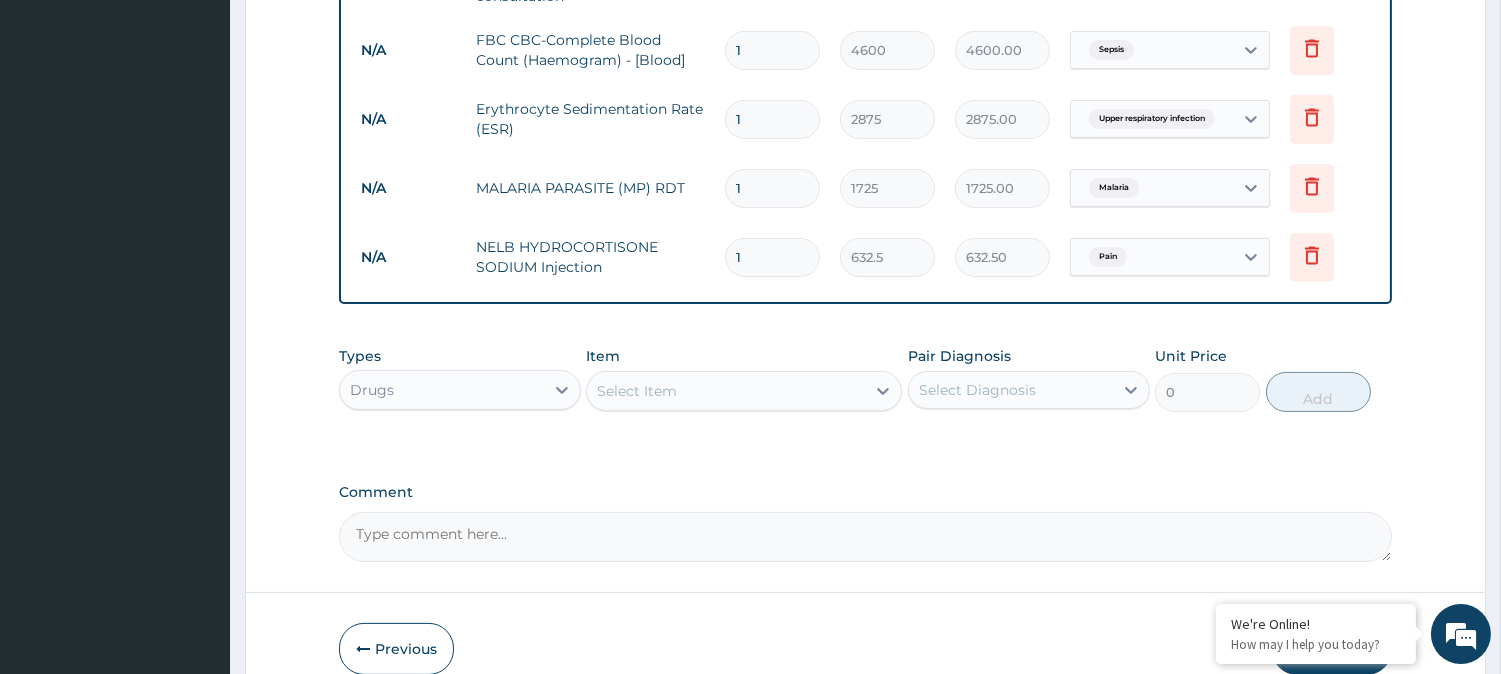 click on "Item Select Item" at bounding box center [744, 379] 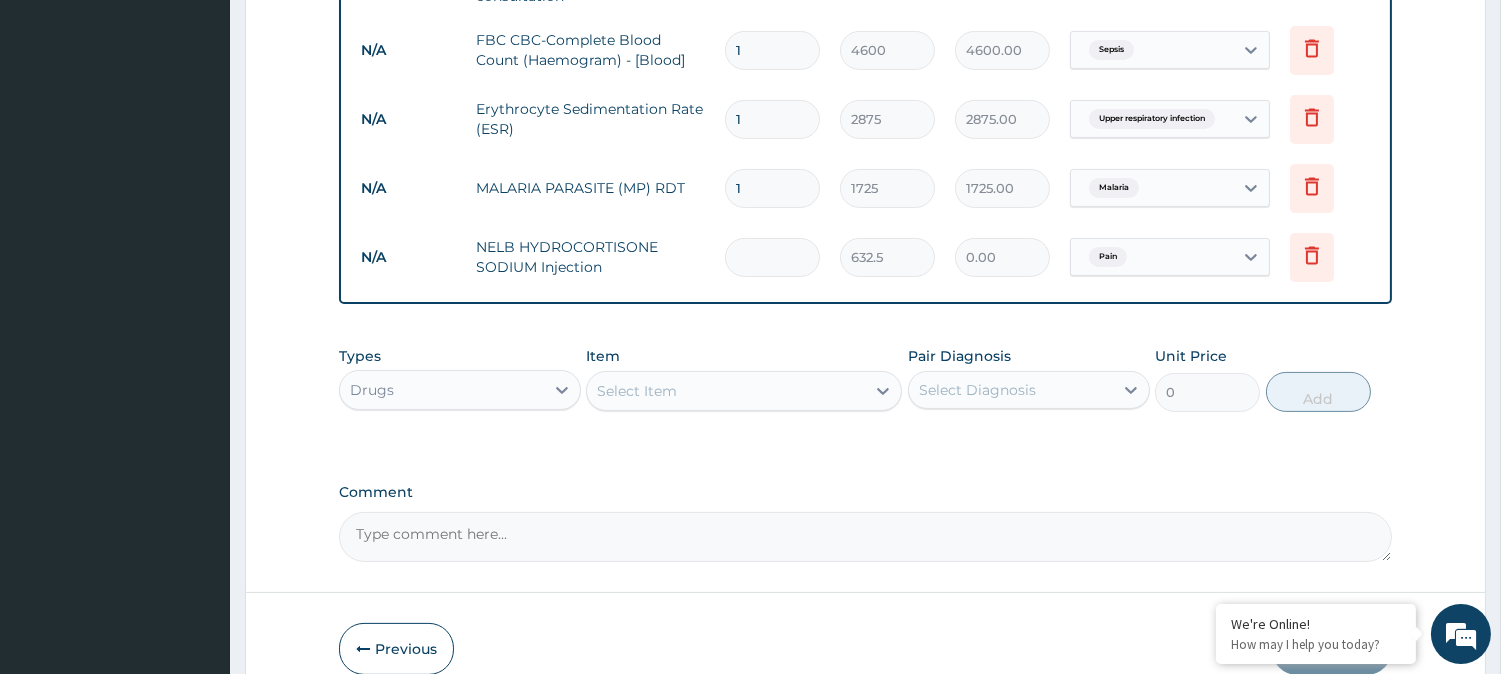 type on "2" 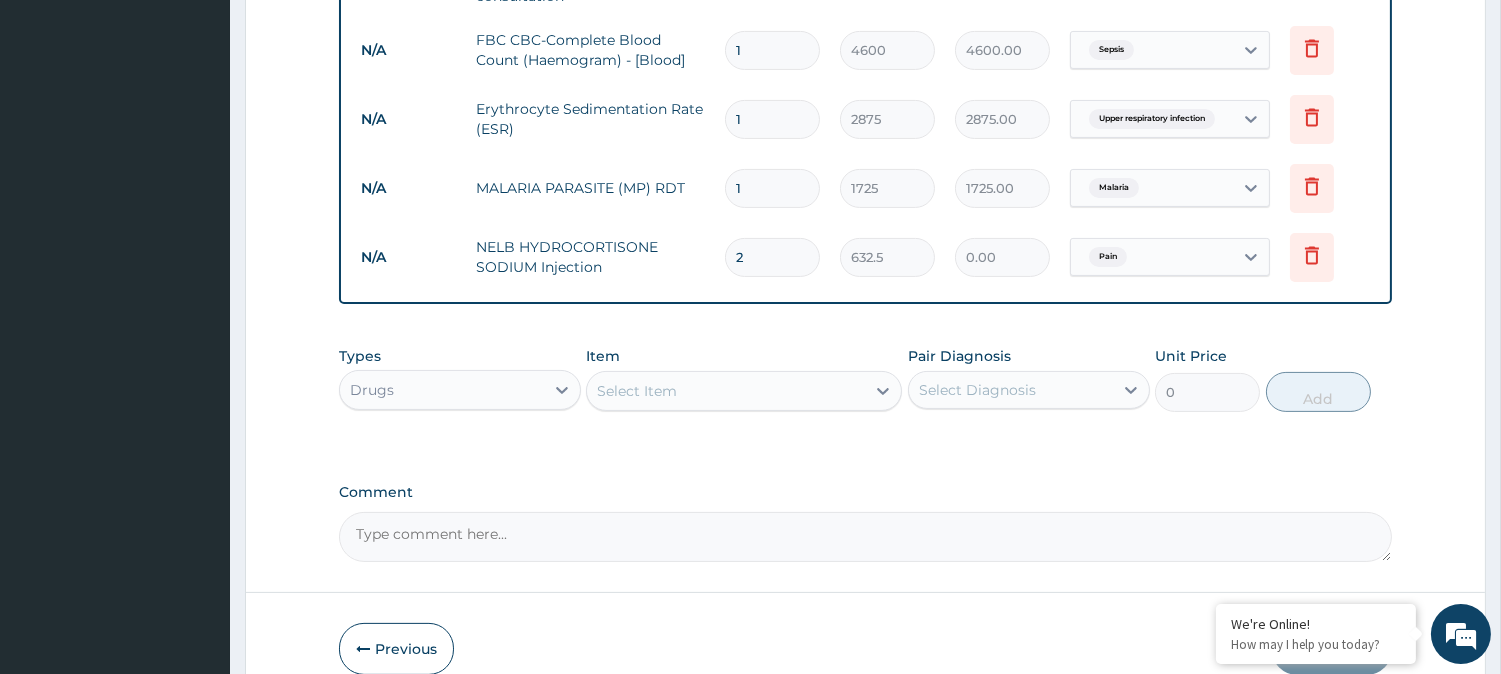 type on "1265.00" 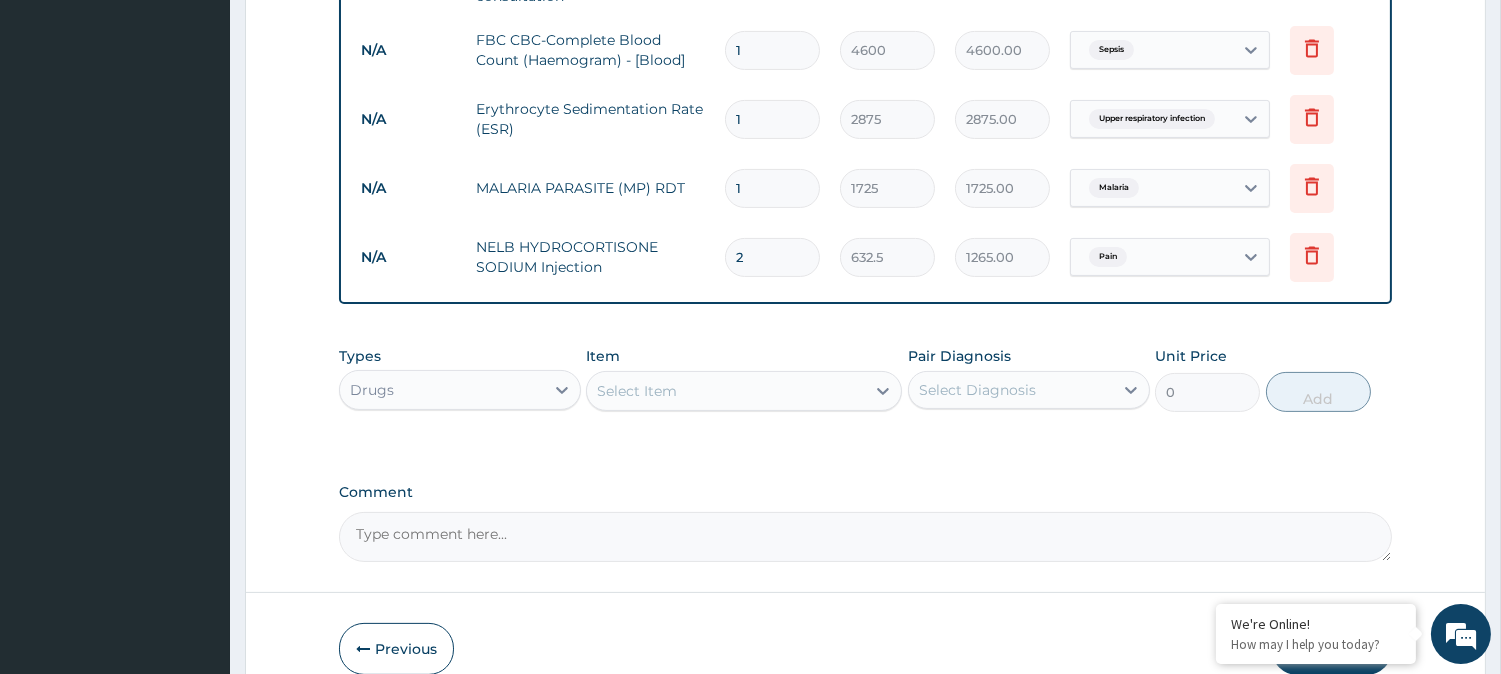 type on "2" 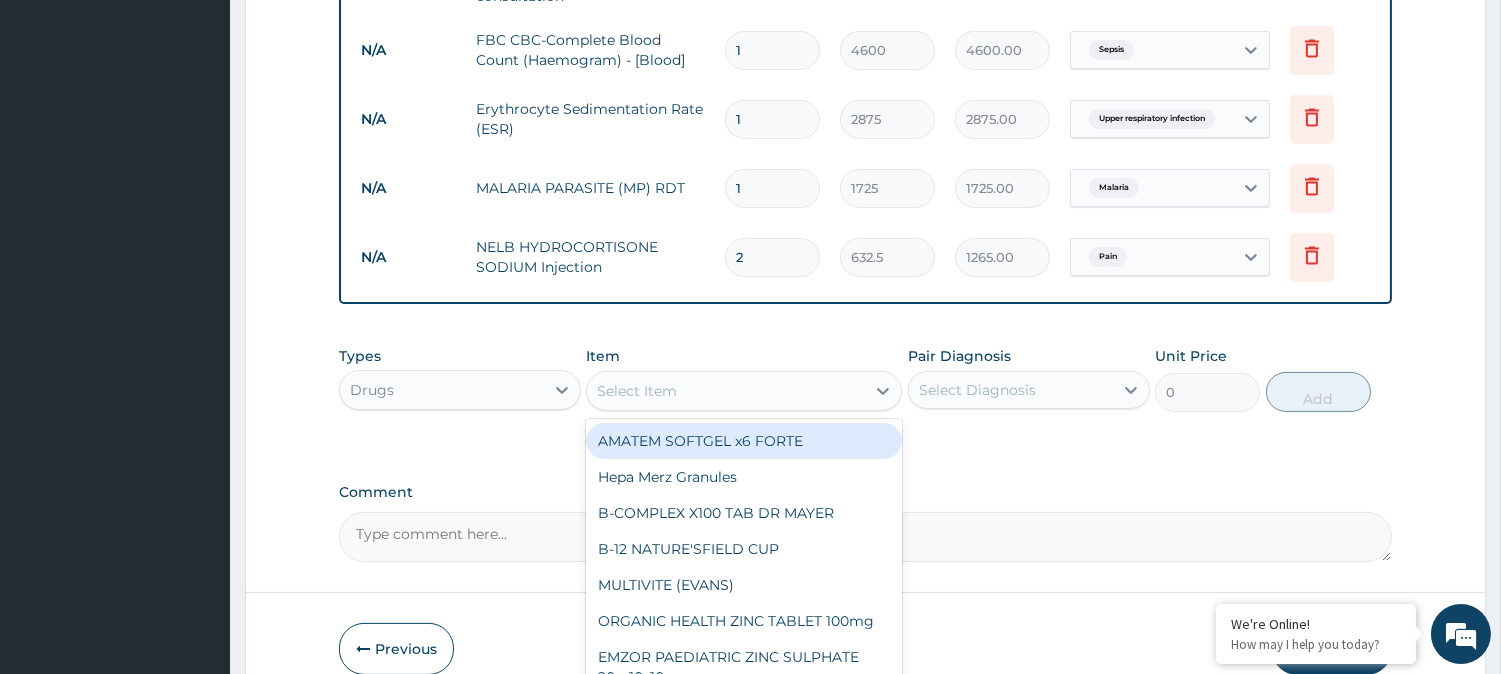 click on "Select Item" at bounding box center (726, 391) 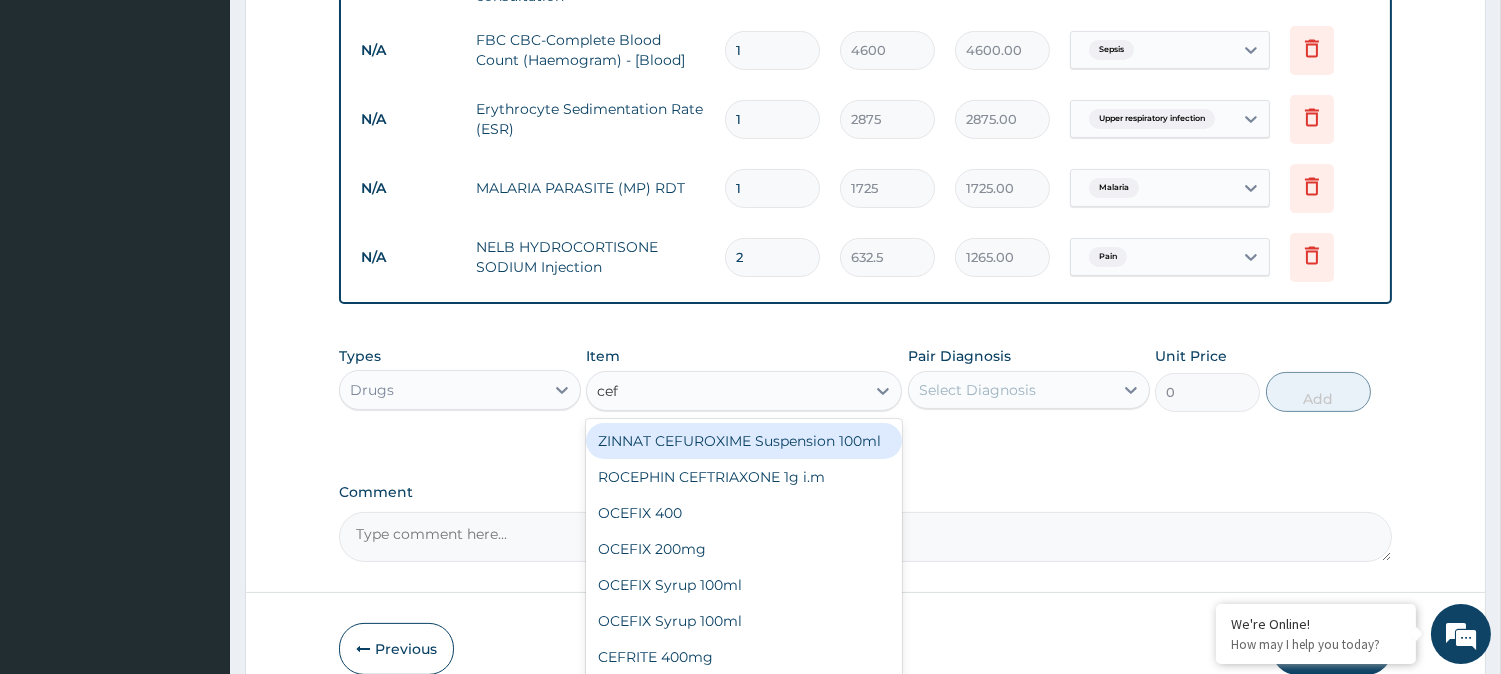 type on "cef" 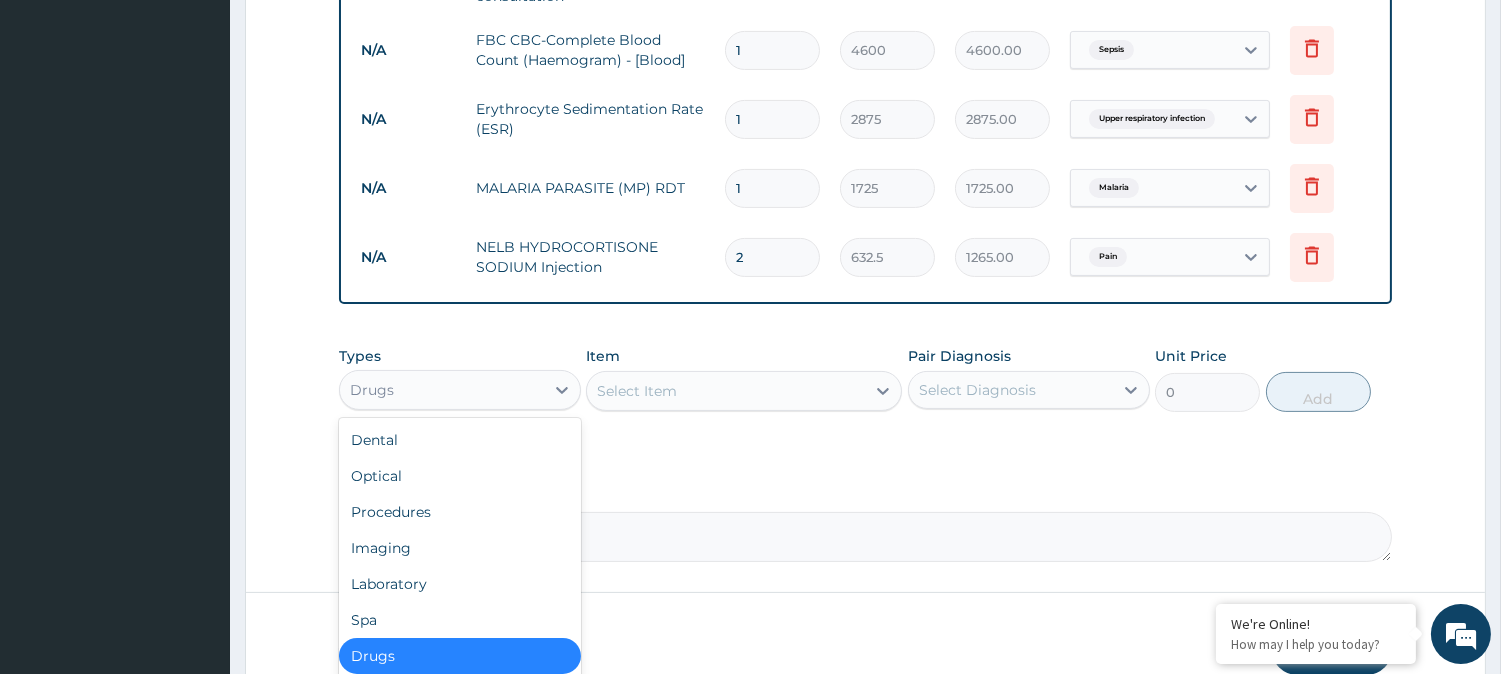 click on "Drugs" at bounding box center [442, 390] 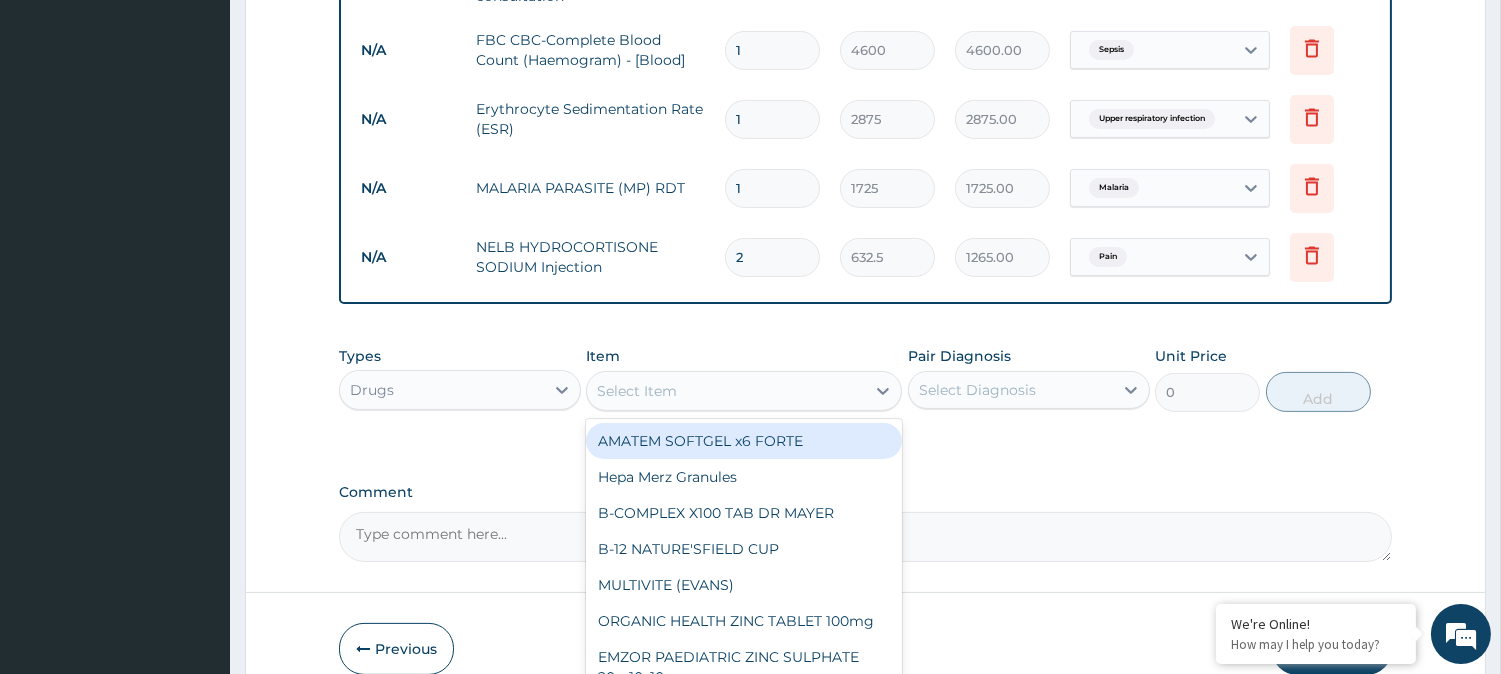 click on "Select Item" at bounding box center (726, 391) 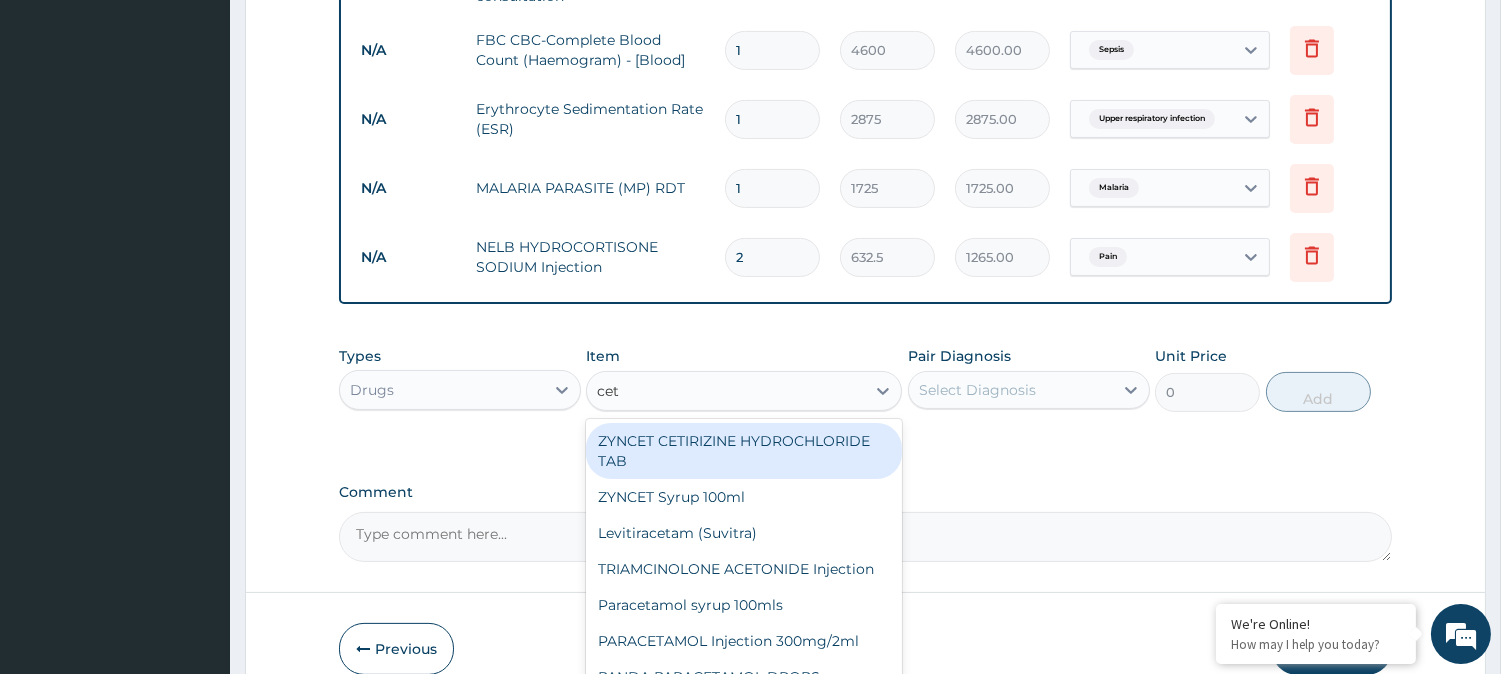 type on "cet" 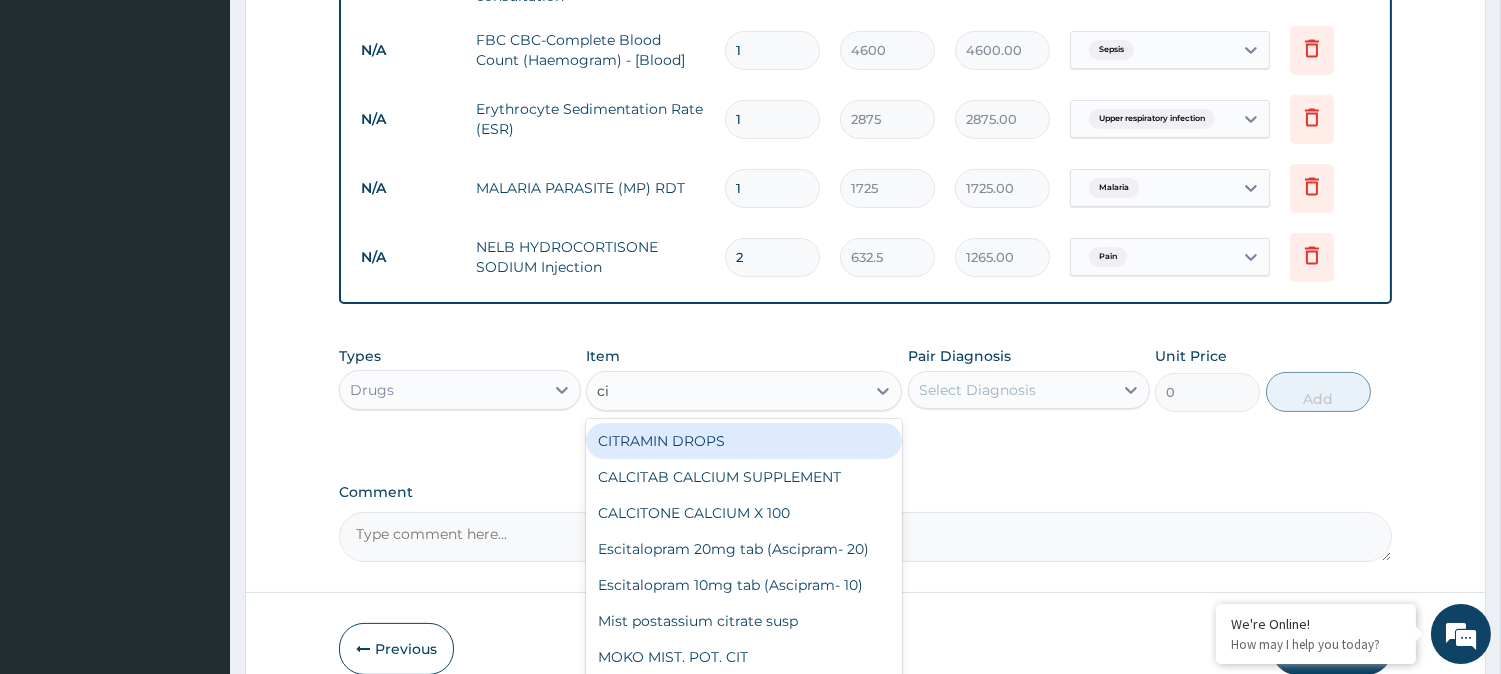 type on "c" 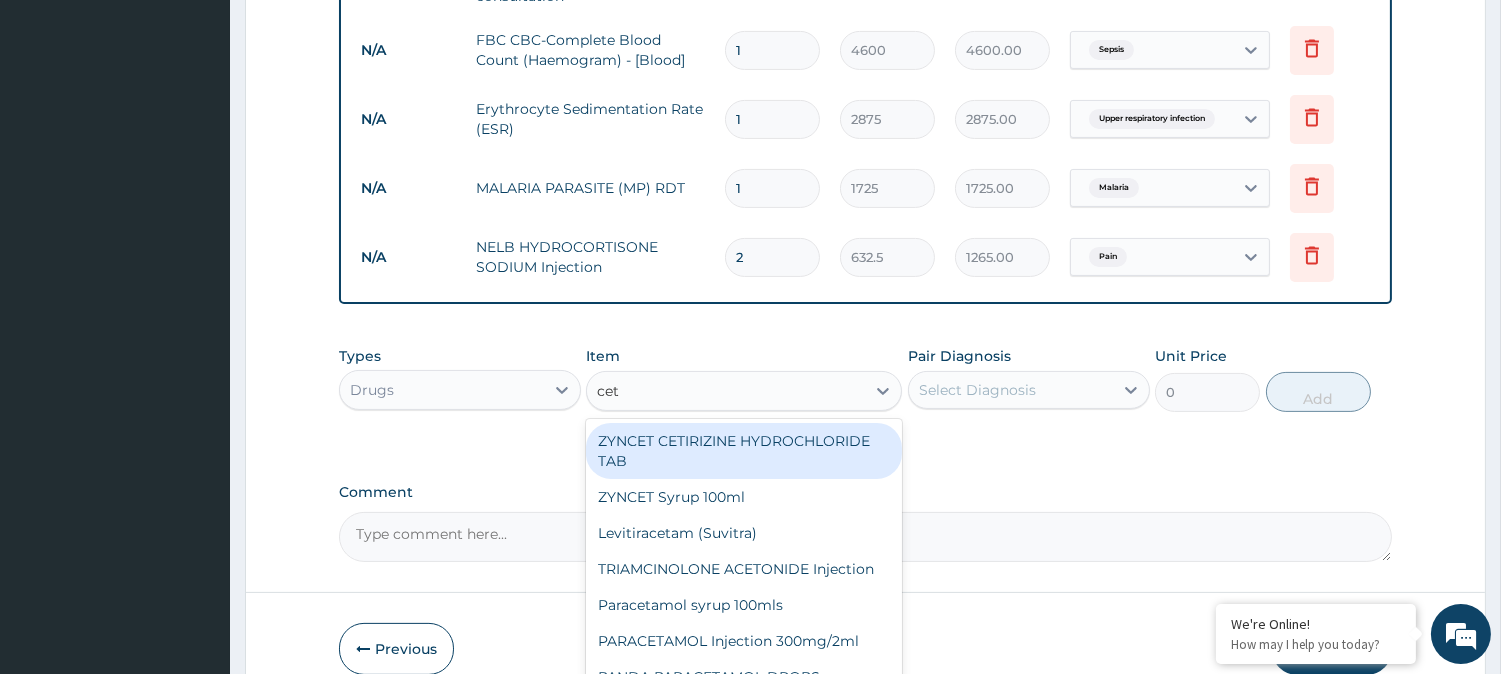 type on "ceti" 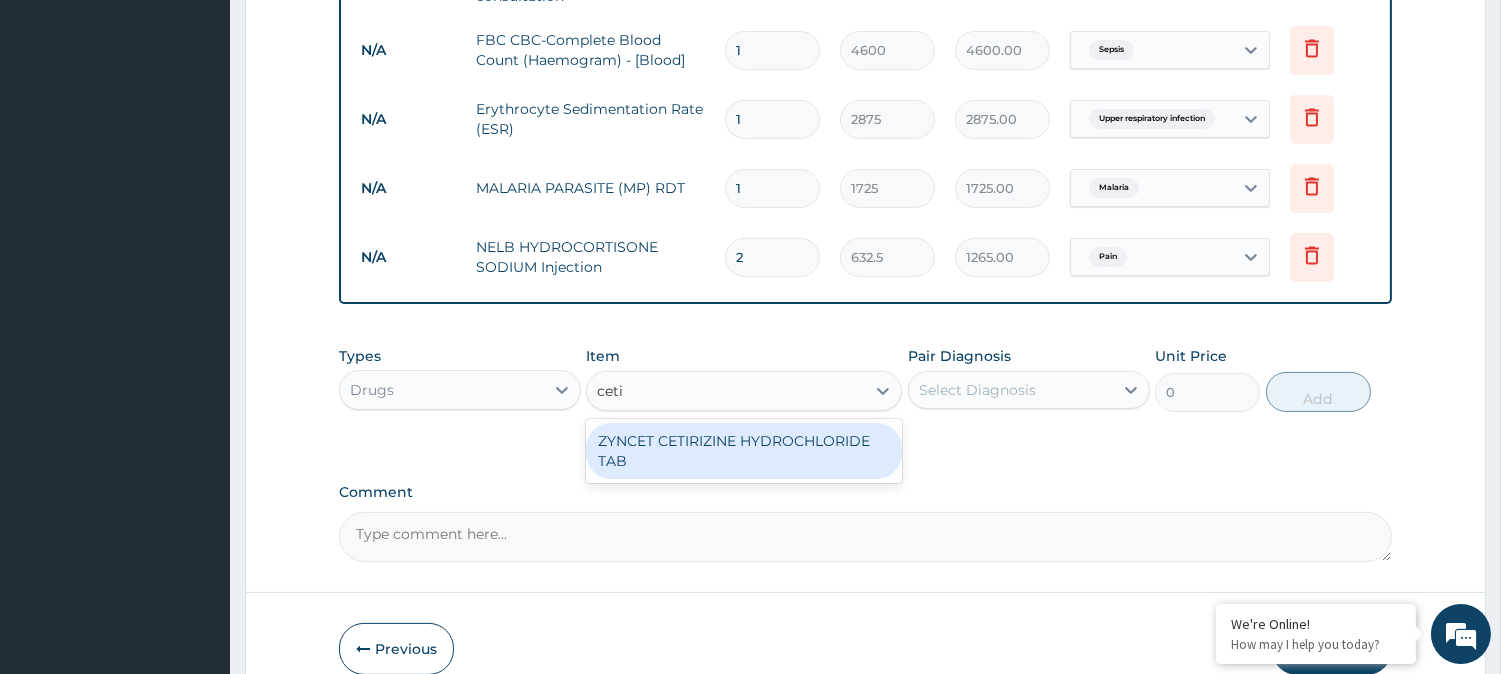click on "ZYNCET CETIRIZINE HYDROCHLORIDE TAB" at bounding box center [744, 451] 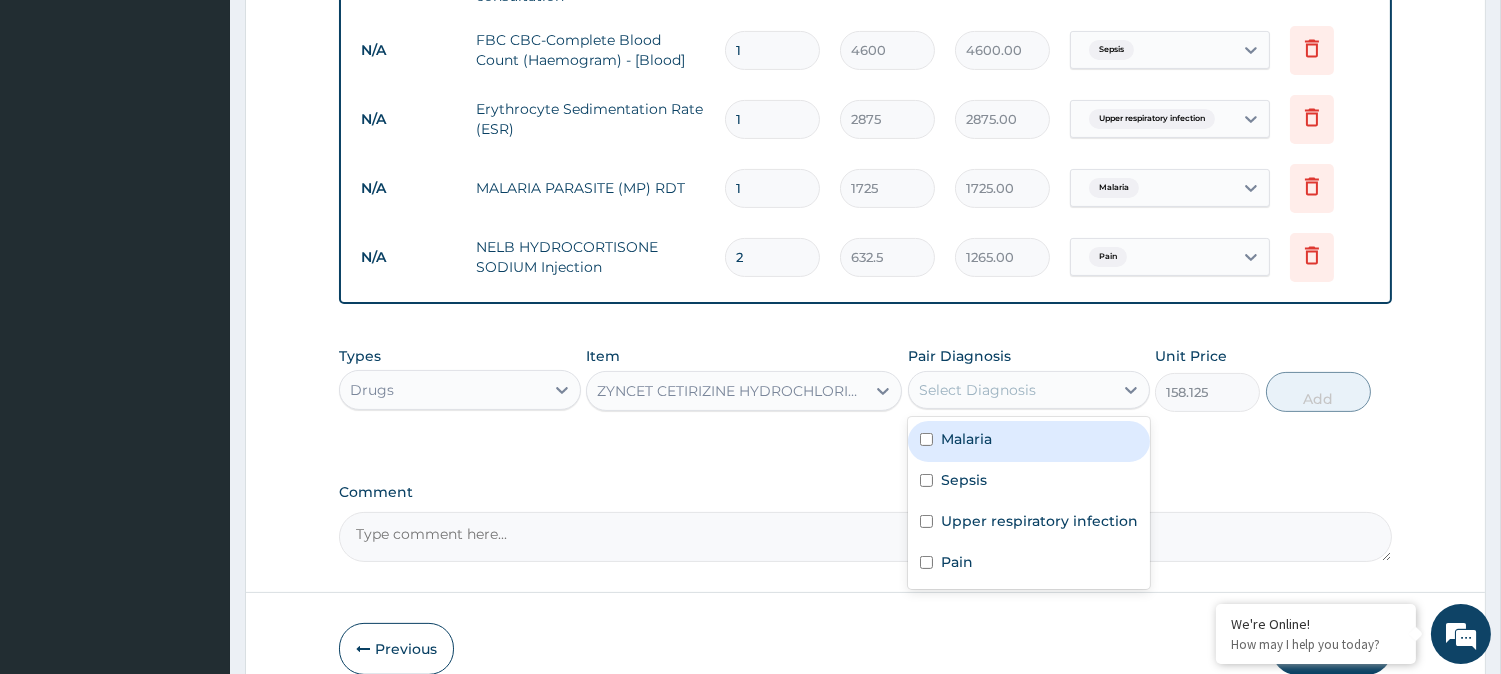 click on "Select Diagnosis" at bounding box center [1011, 390] 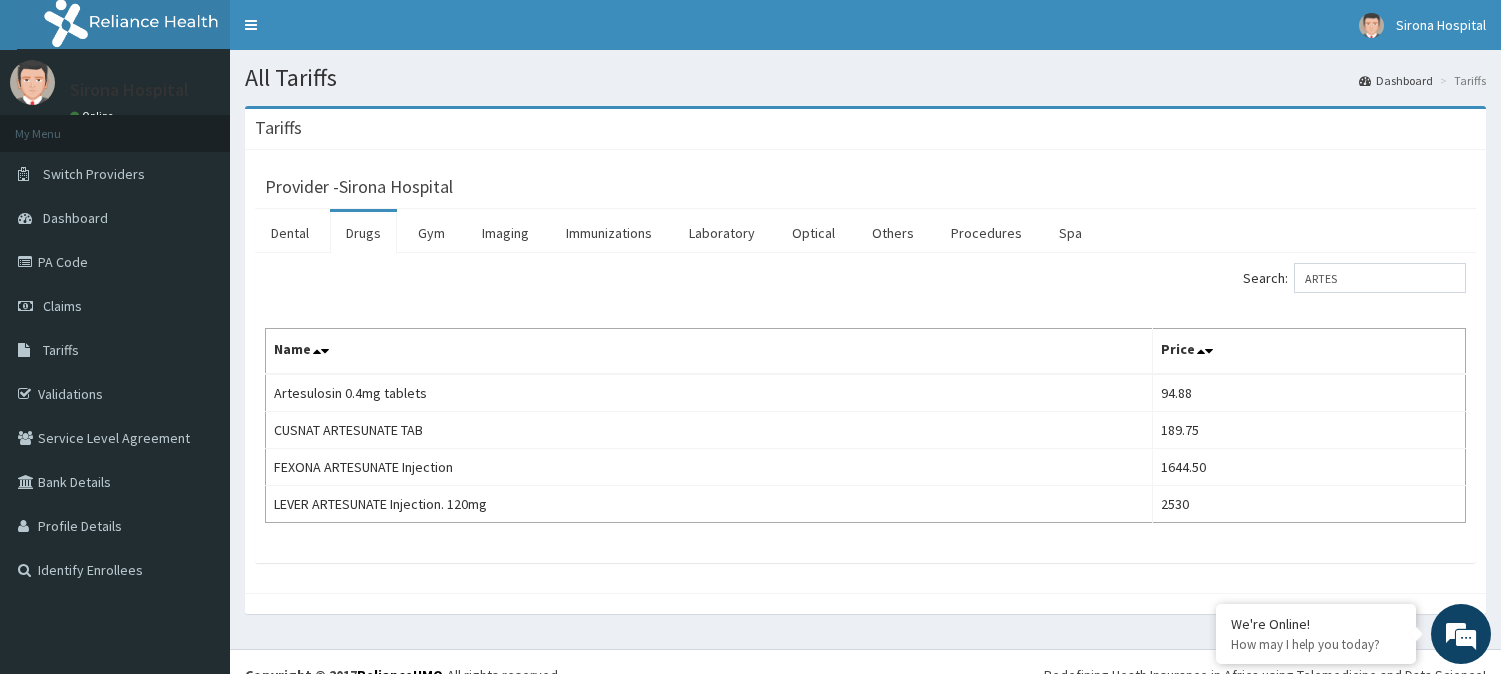 scroll, scrollTop: 26, scrollLeft: 0, axis: vertical 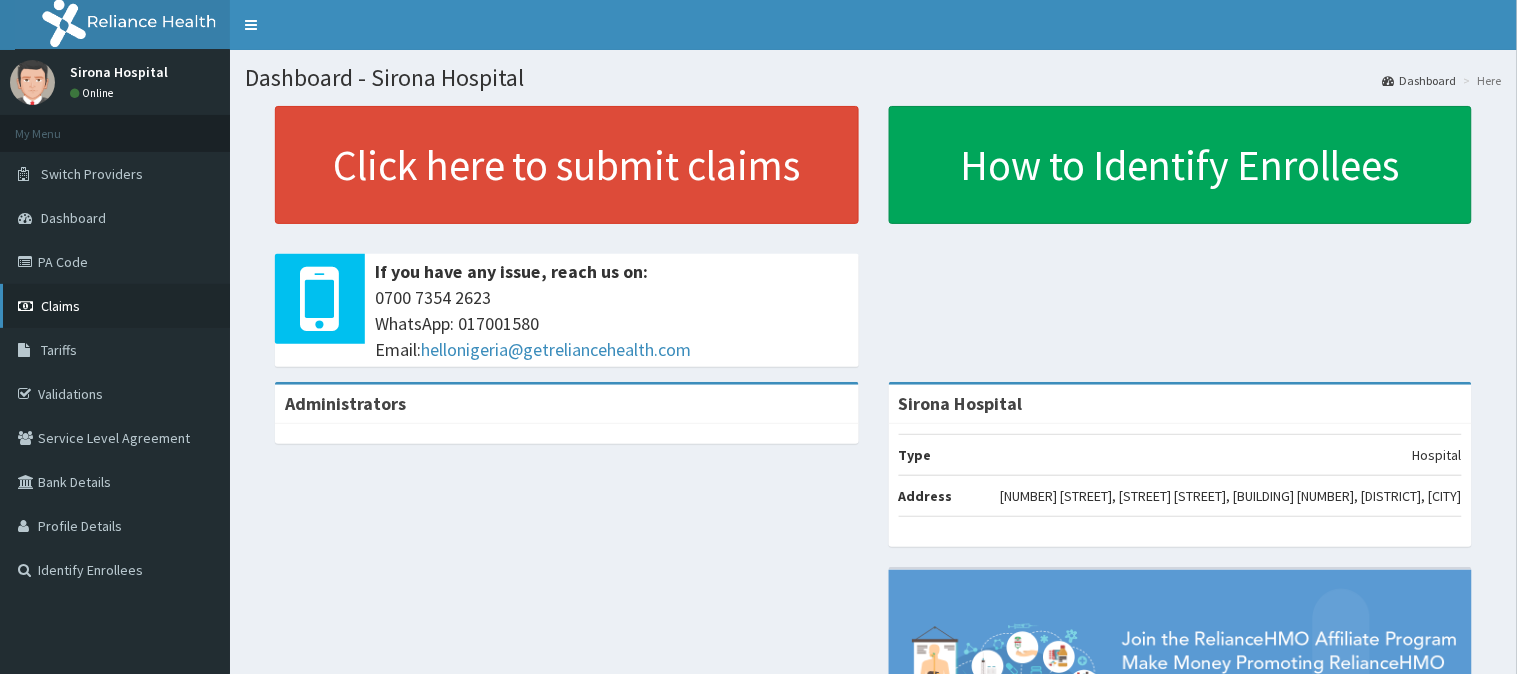 click on "Claims" at bounding box center (115, 306) 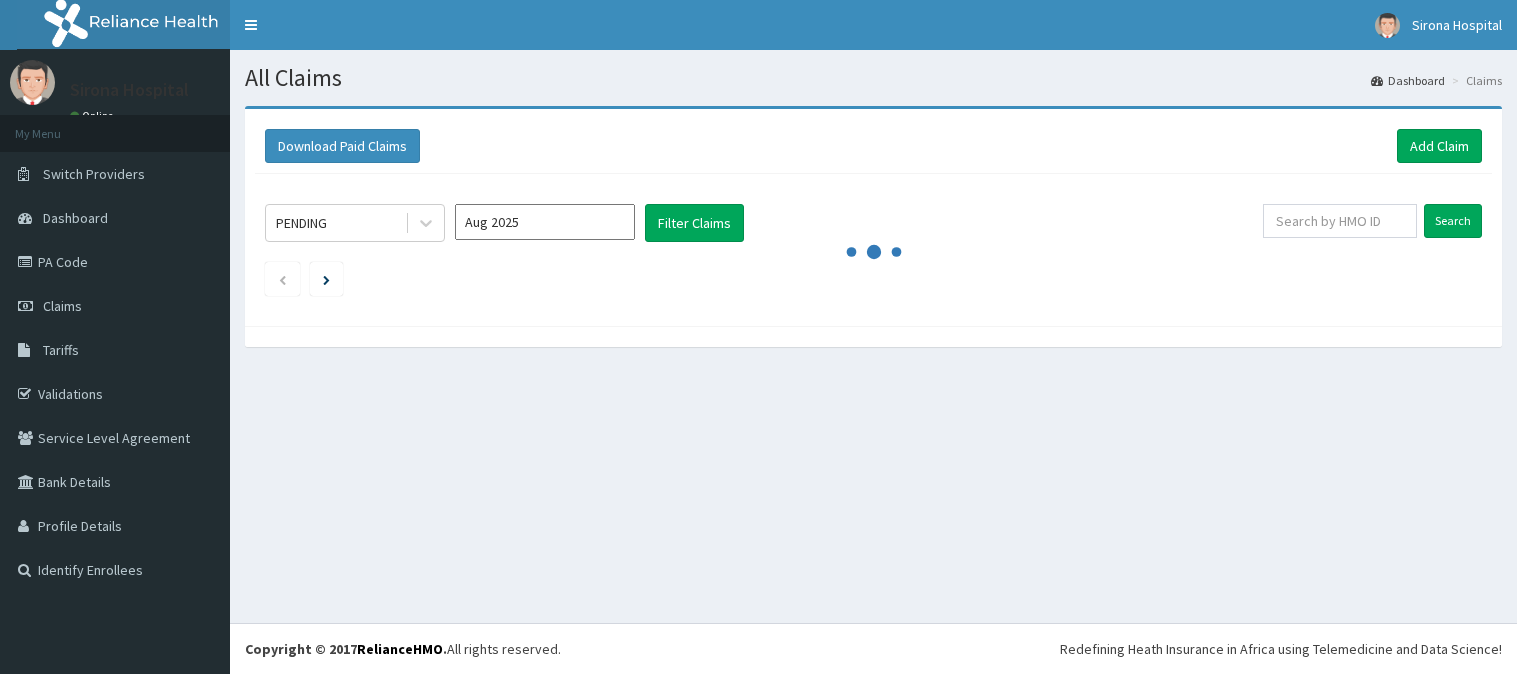 scroll, scrollTop: 0, scrollLeft: 0, axis: both 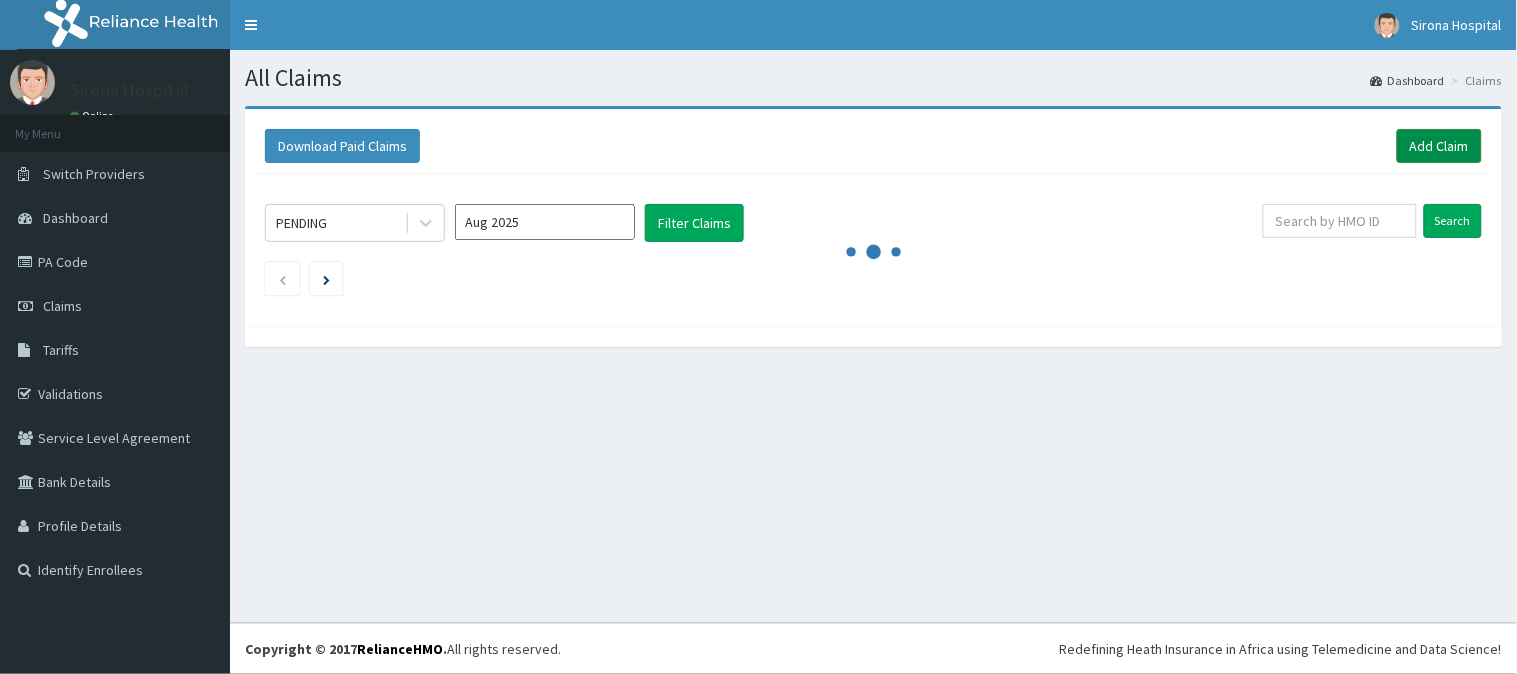 click on "Add Claim" at bounding box center [1439, 146] 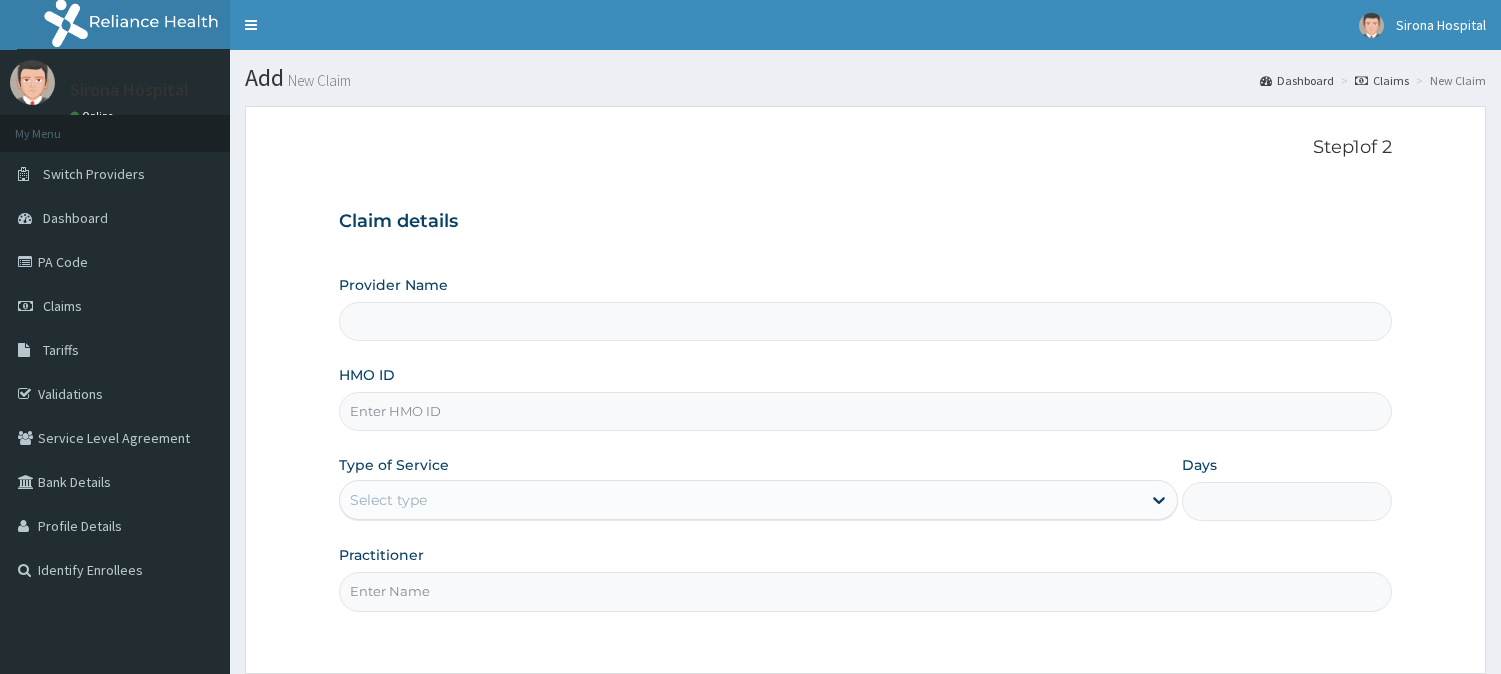 scroll, scrollTop: 0, scrollLeft: 0, axis: both 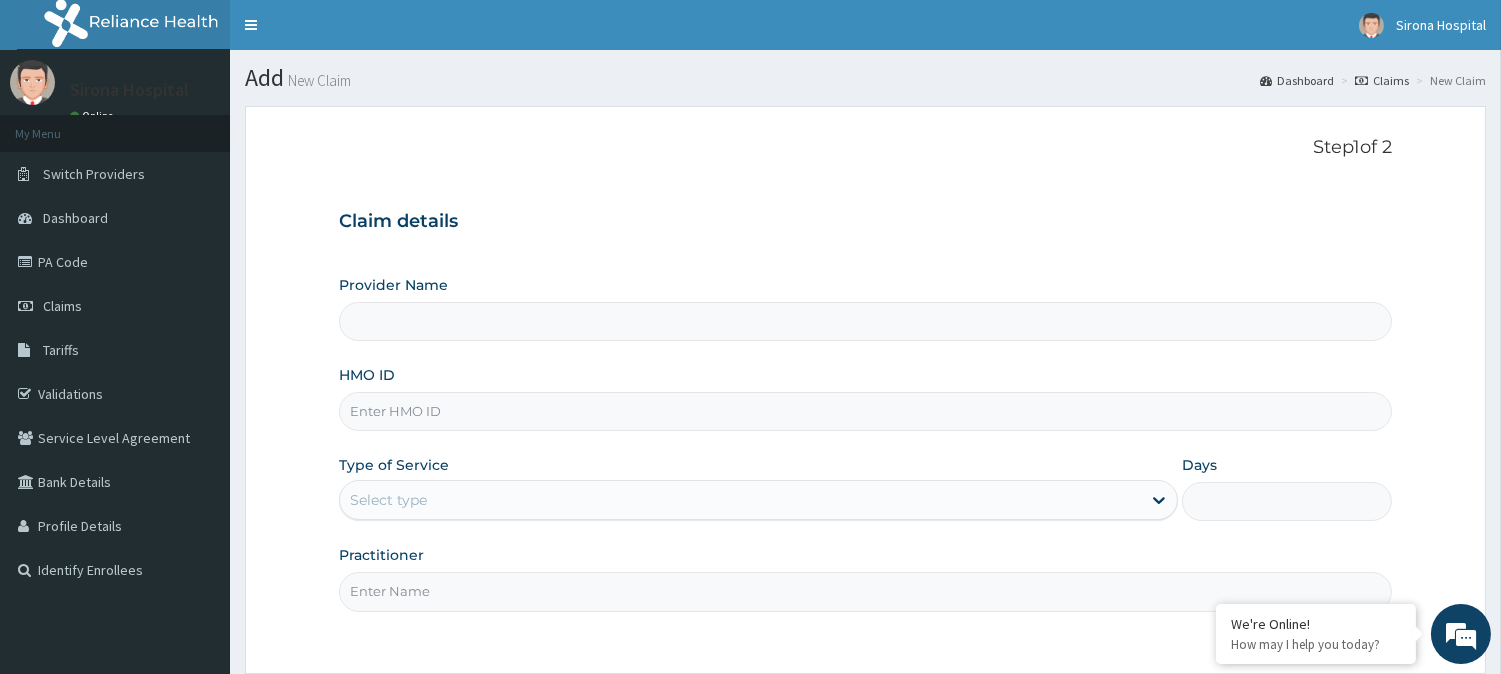 type on "Sirona Hospital" 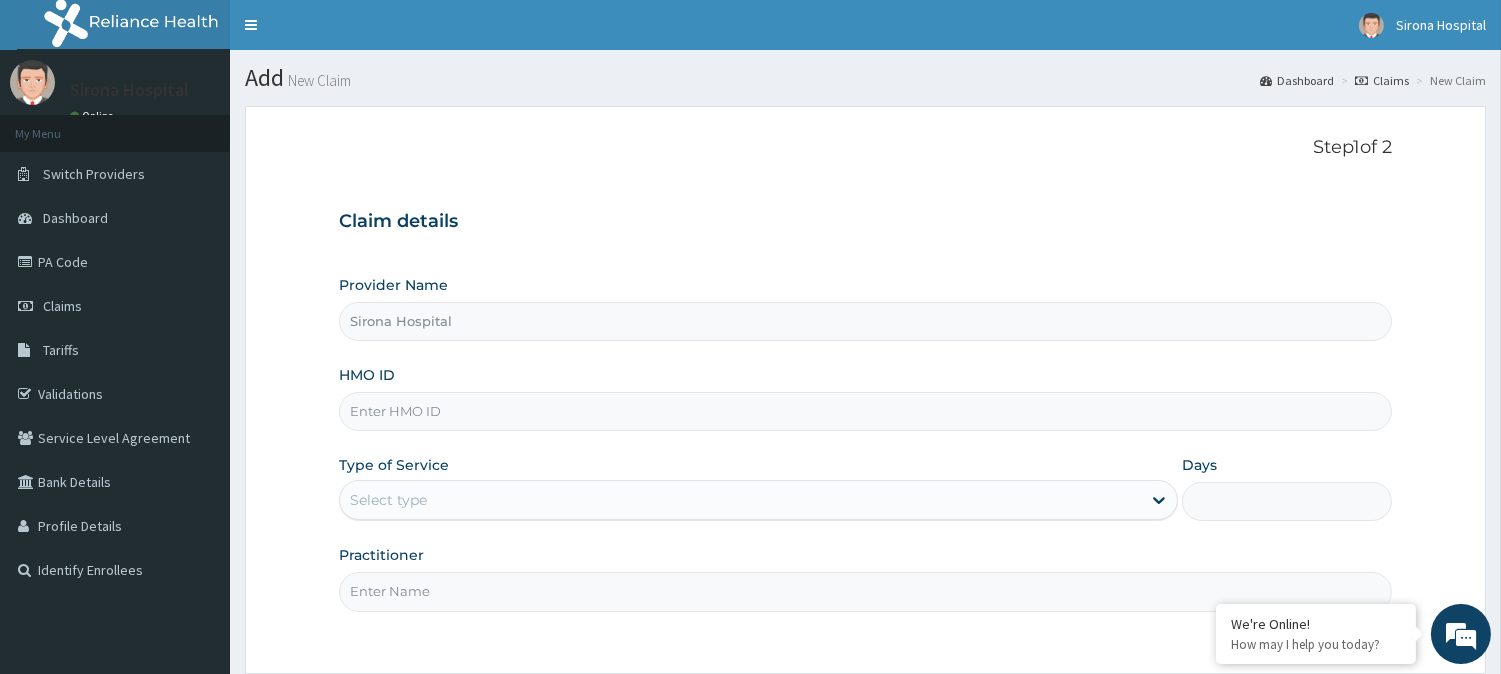 scroll, scrollTop: 0, scrollLeft: 0, axis: both 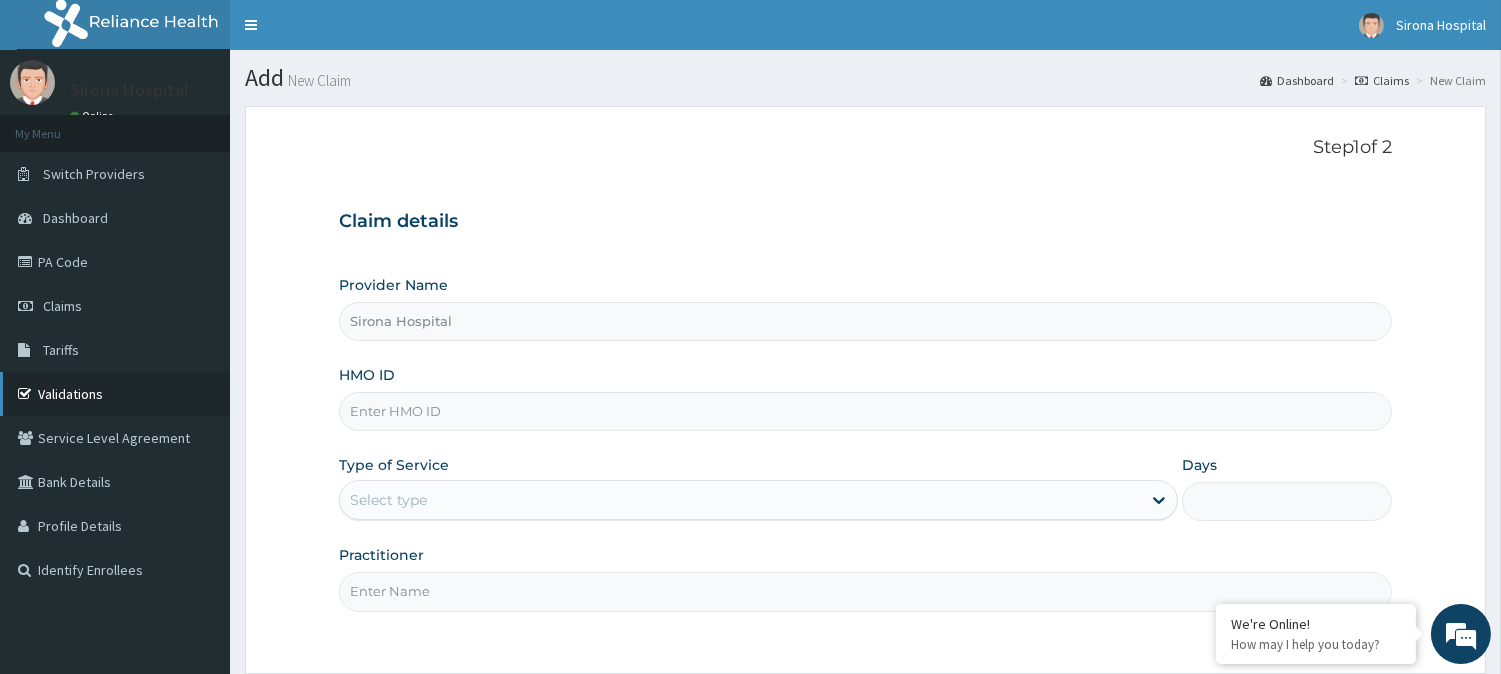 click on "Validations" at bounding box center (115, 394) 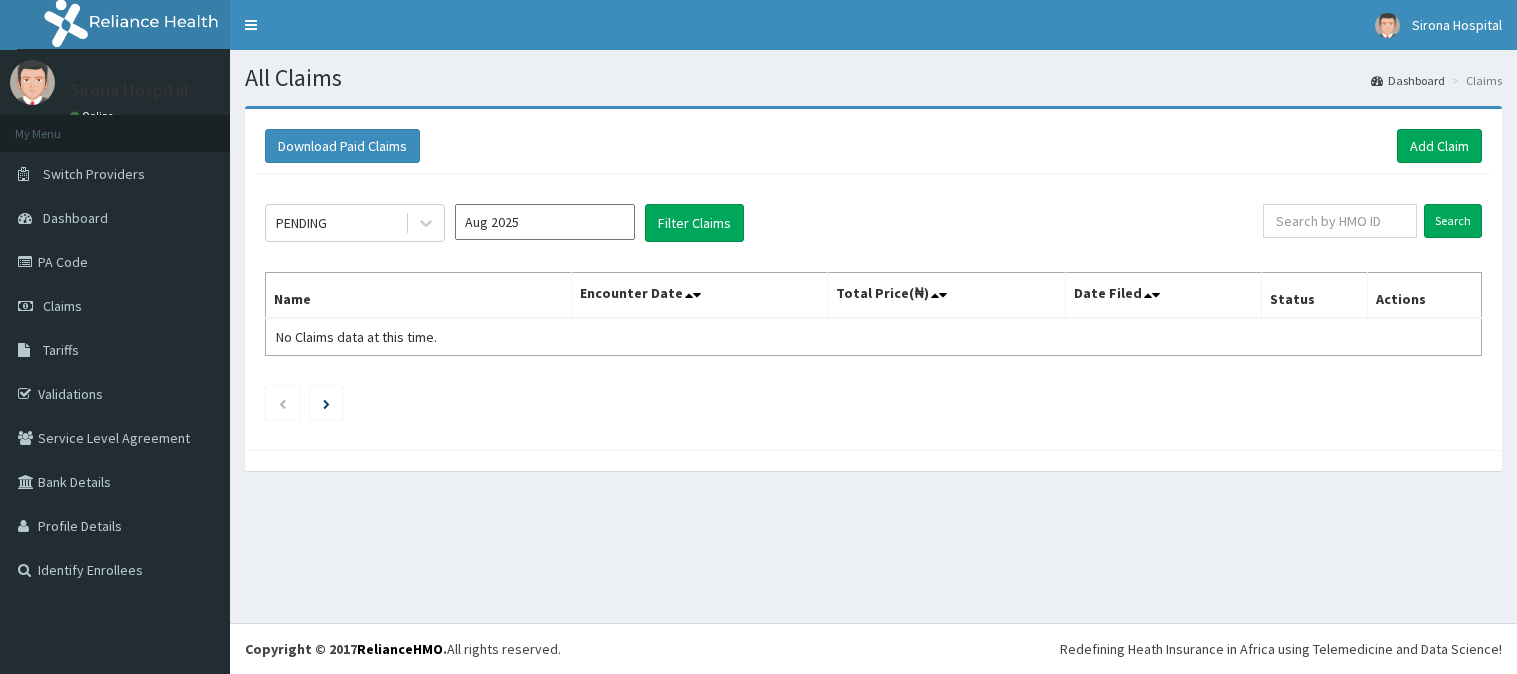 scroll, scrollTop: 0, scrollLeft: 0, axis: both 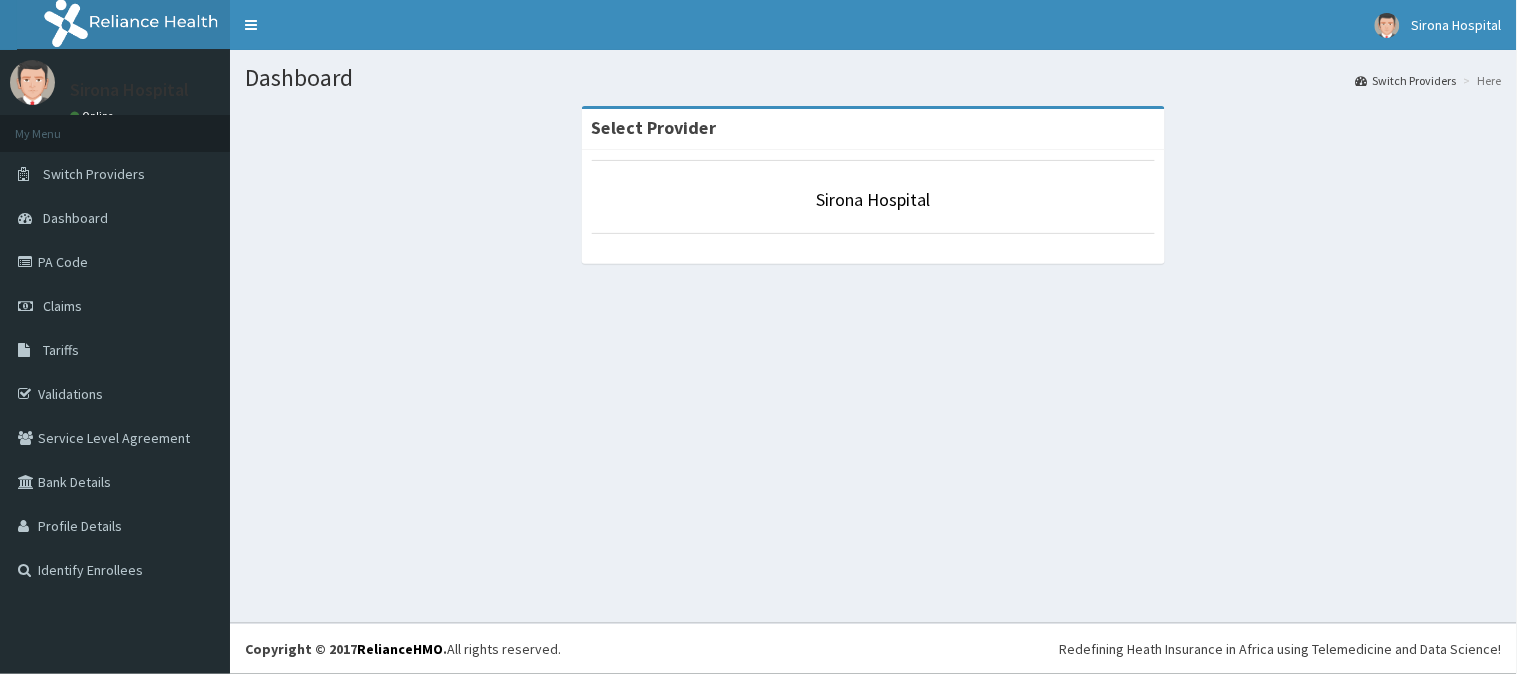 click on "Dashboard" at bounding box center (115, 218) 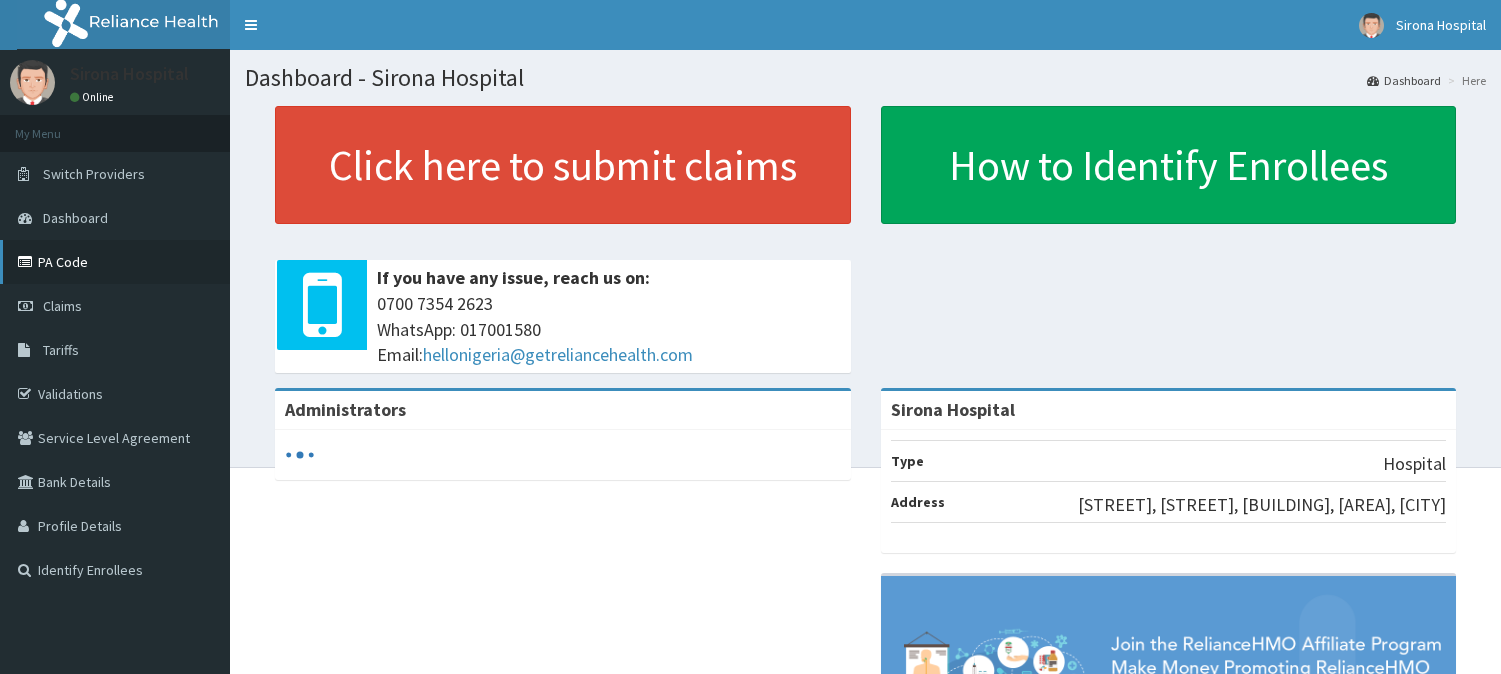 scroll, scrollTop: 0, scrollLeft: 0, axis: both 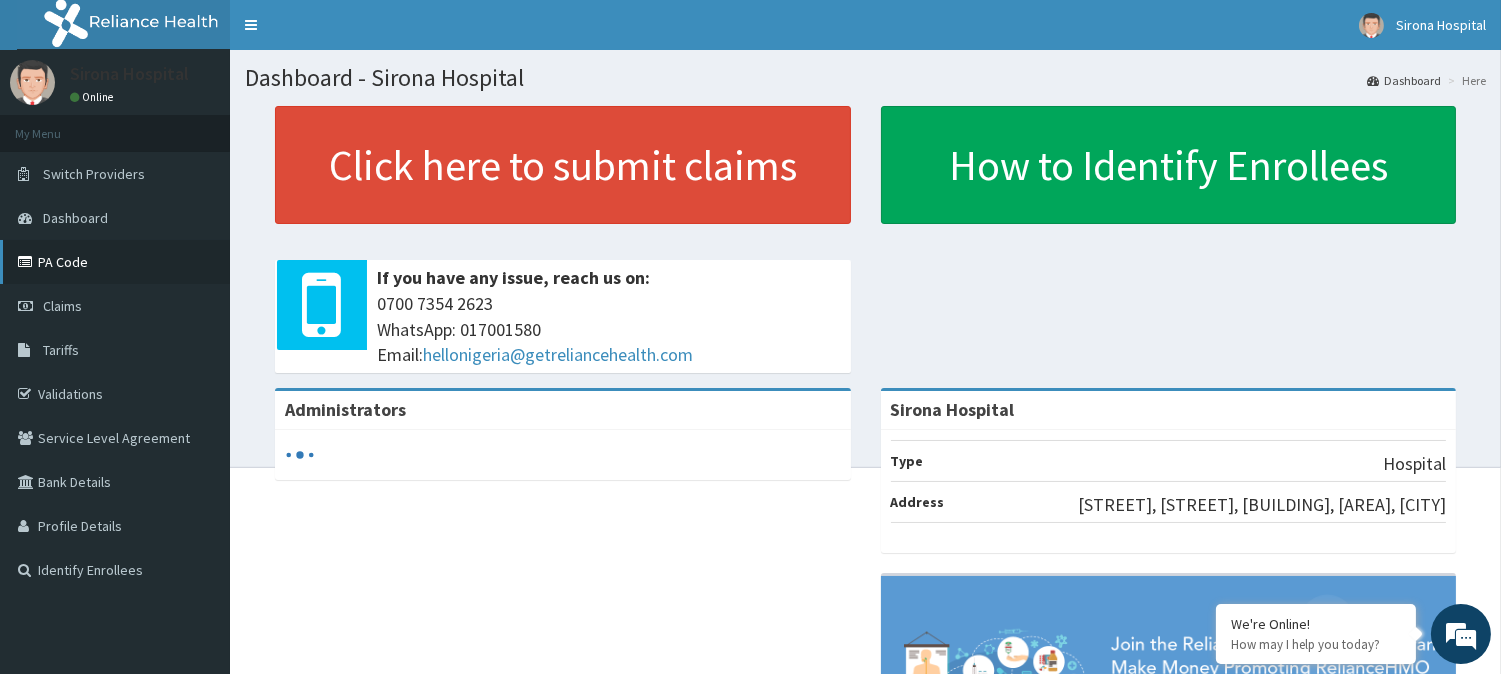 click on "PA Code" at bounding box center (115, 262) 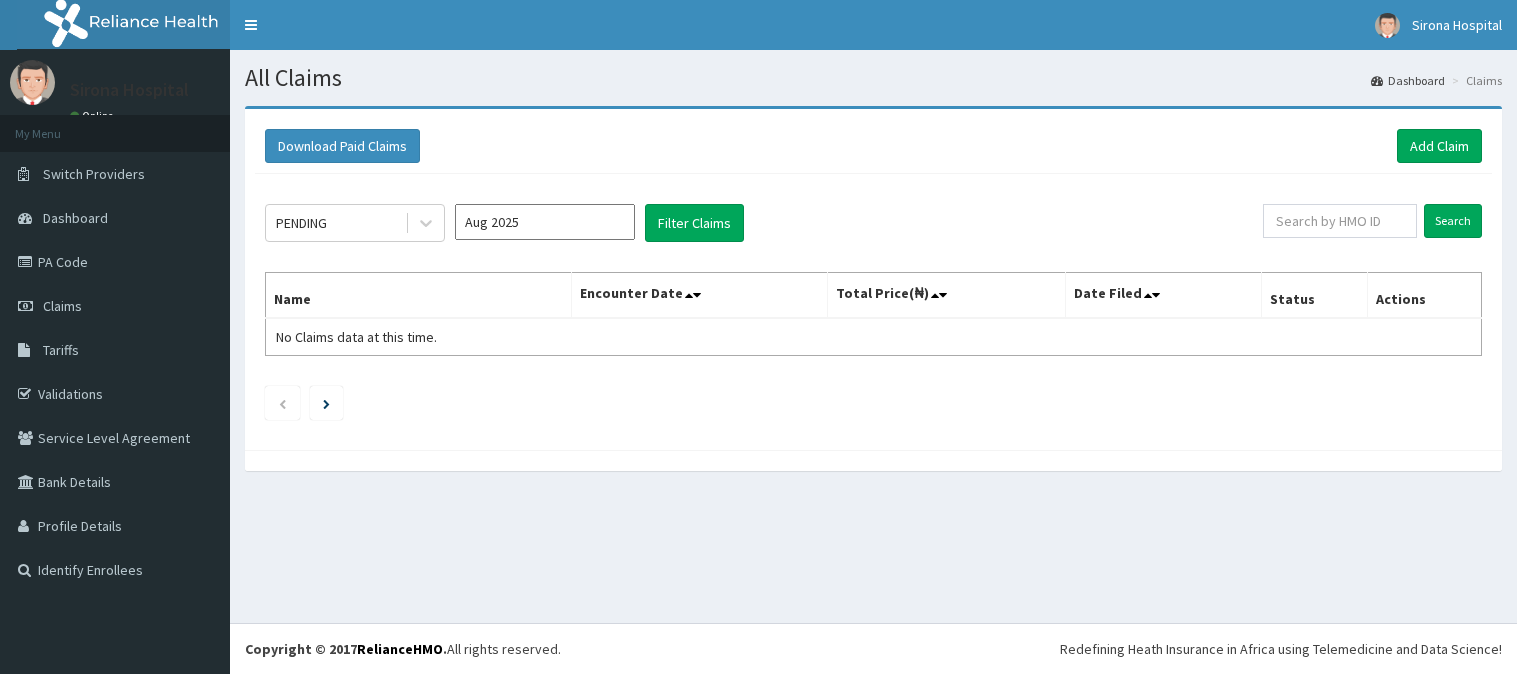 scroll, scrollTop: 0, scrollLeft: 0, axis: both 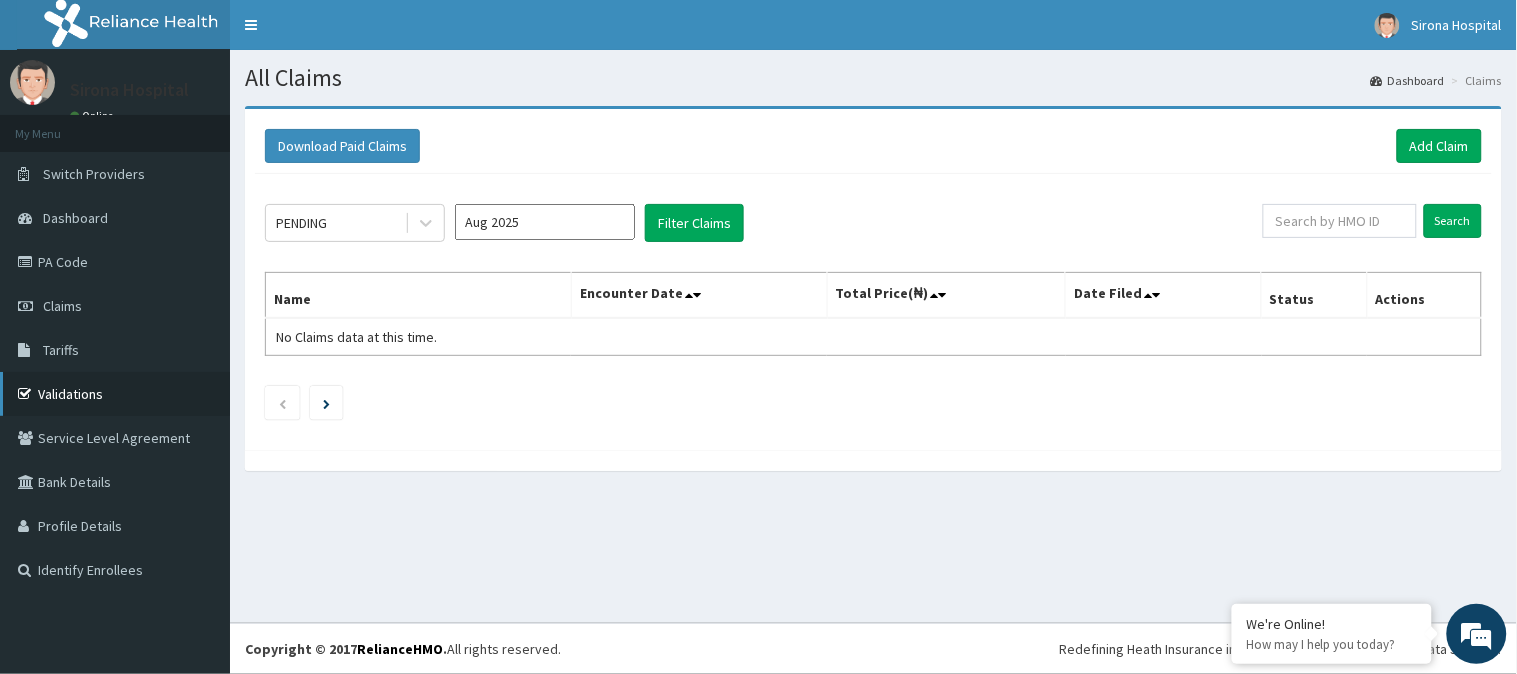 click on "Validations" at bounding box center [115, 394] 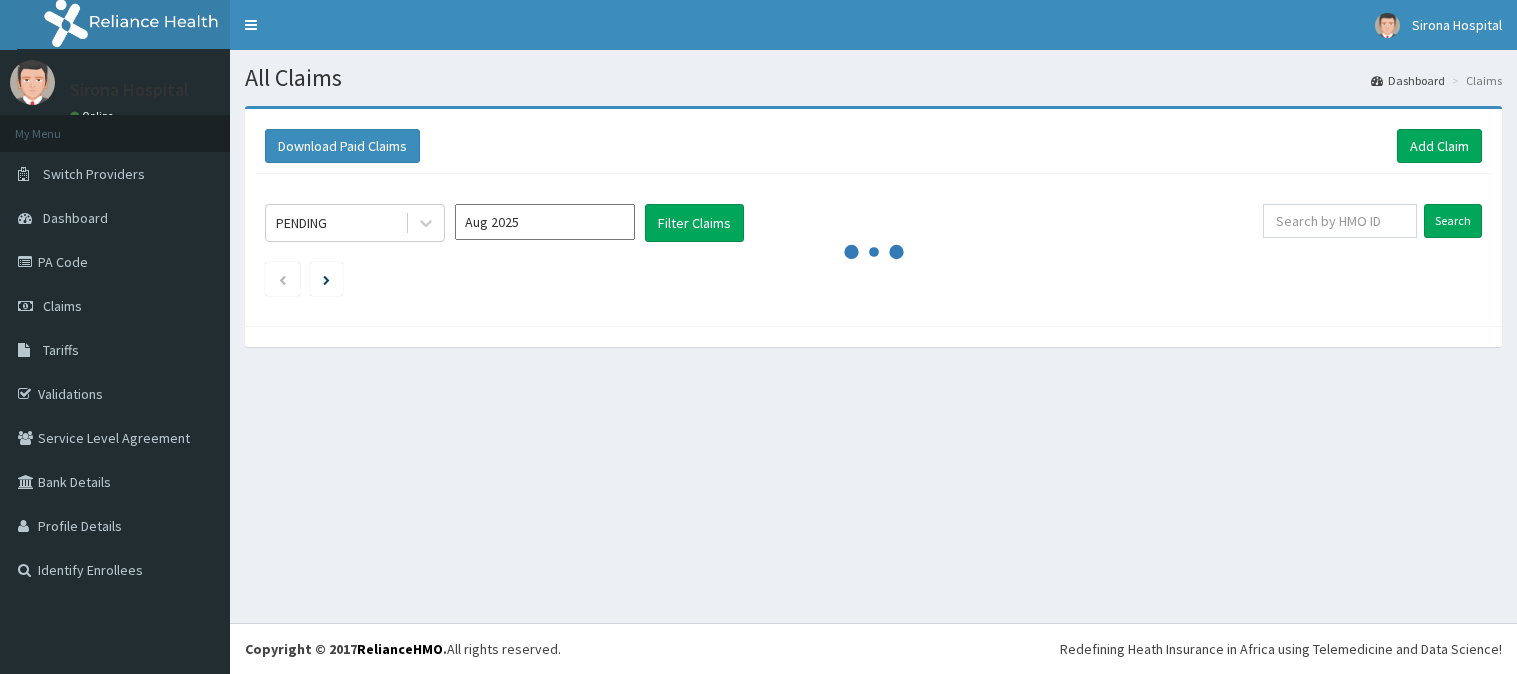 scroll, scrollTop: 0, scrollLeft: 0, axis: both 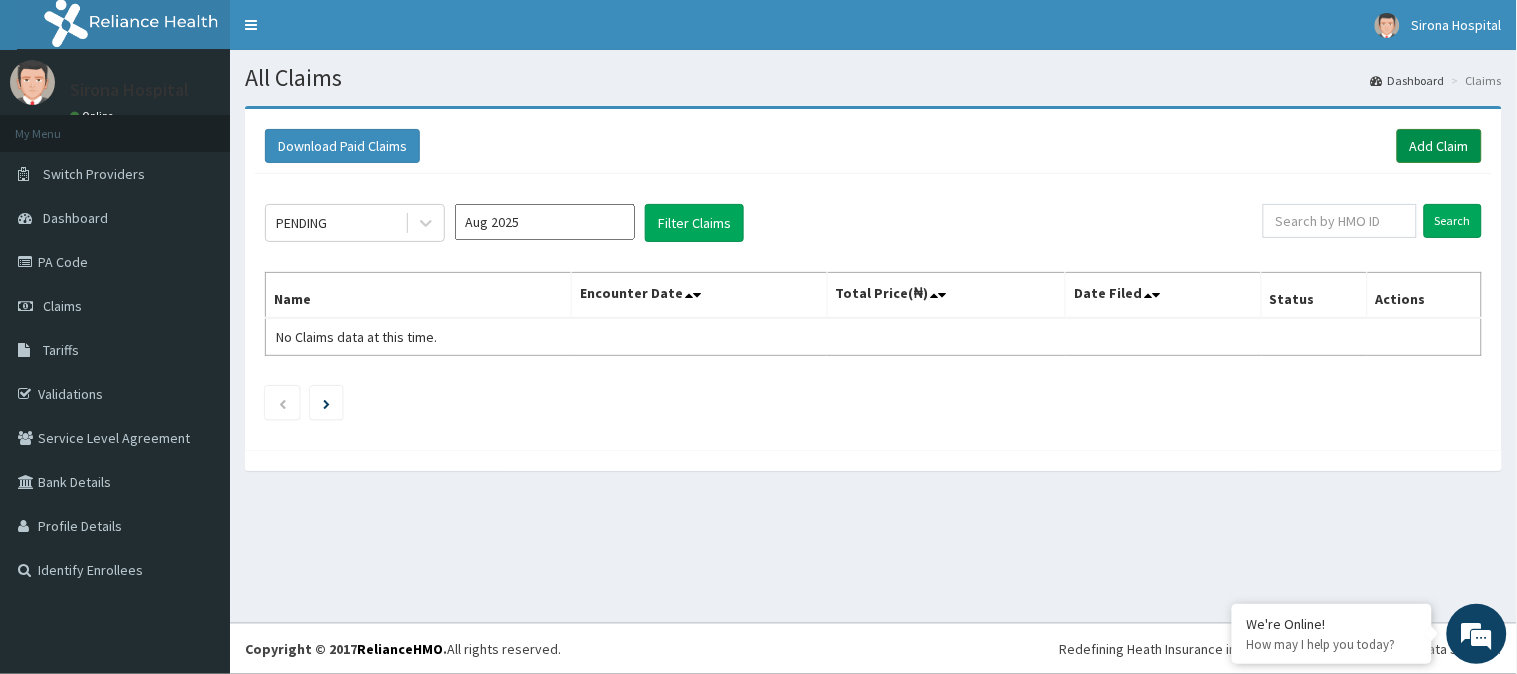 click on "Add Claim" at bounding box center [1439, 146] 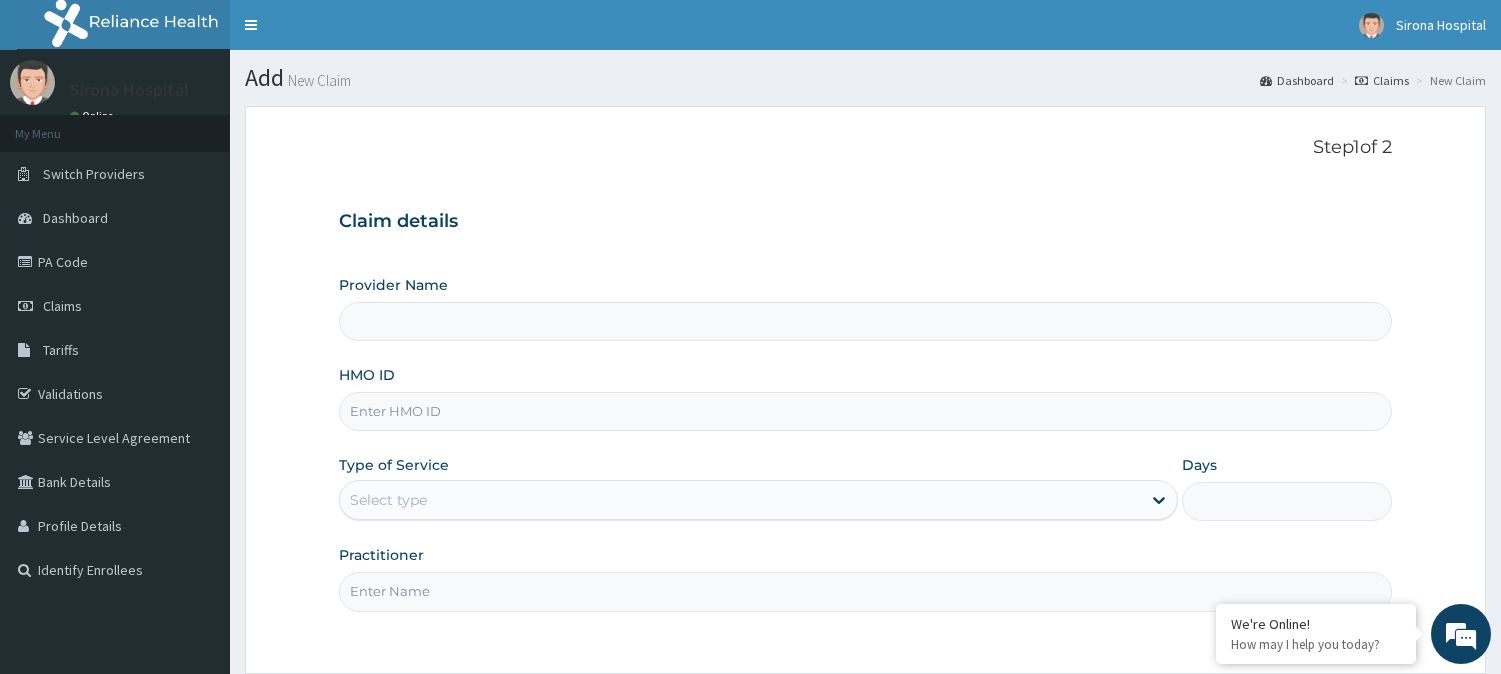 click on "Provider Name" at bounding box center (865, 321) 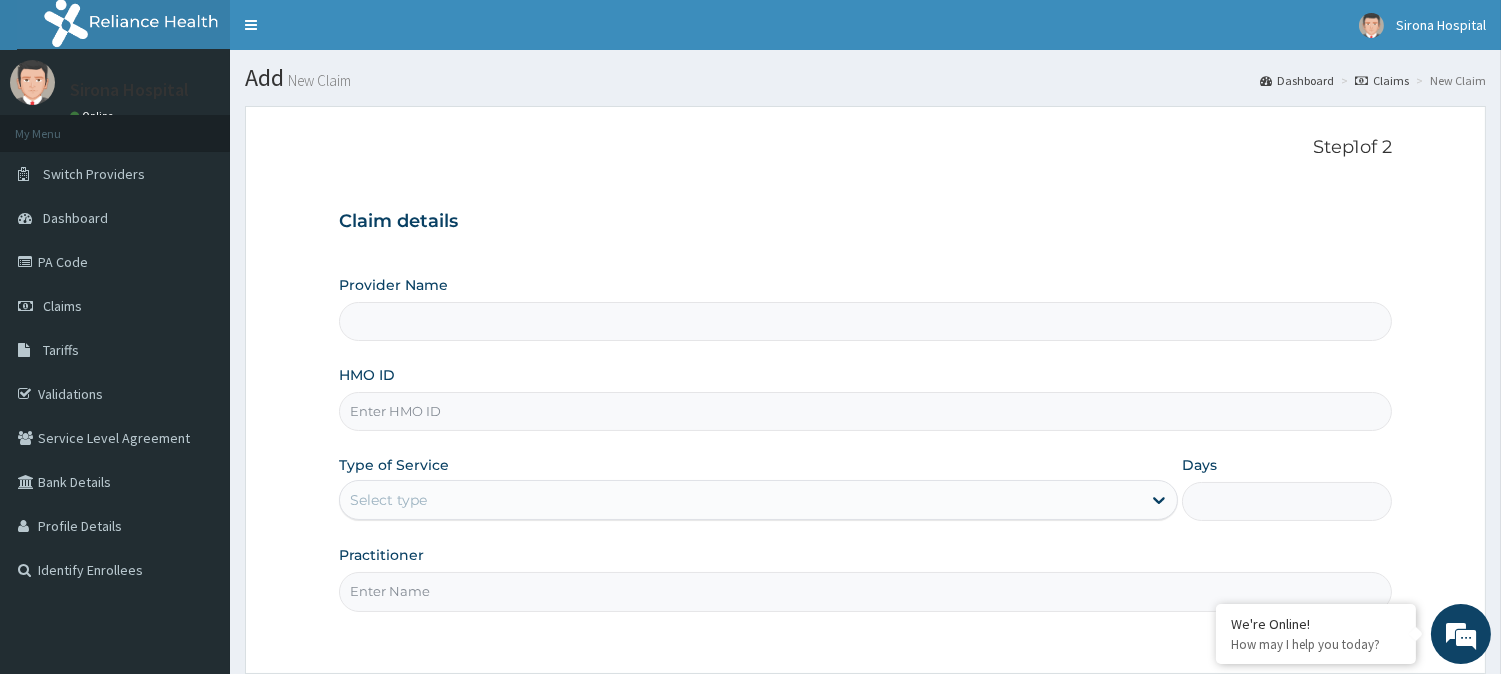 scroll, scrollTop: 0, scrollLeft: 0, axis: both 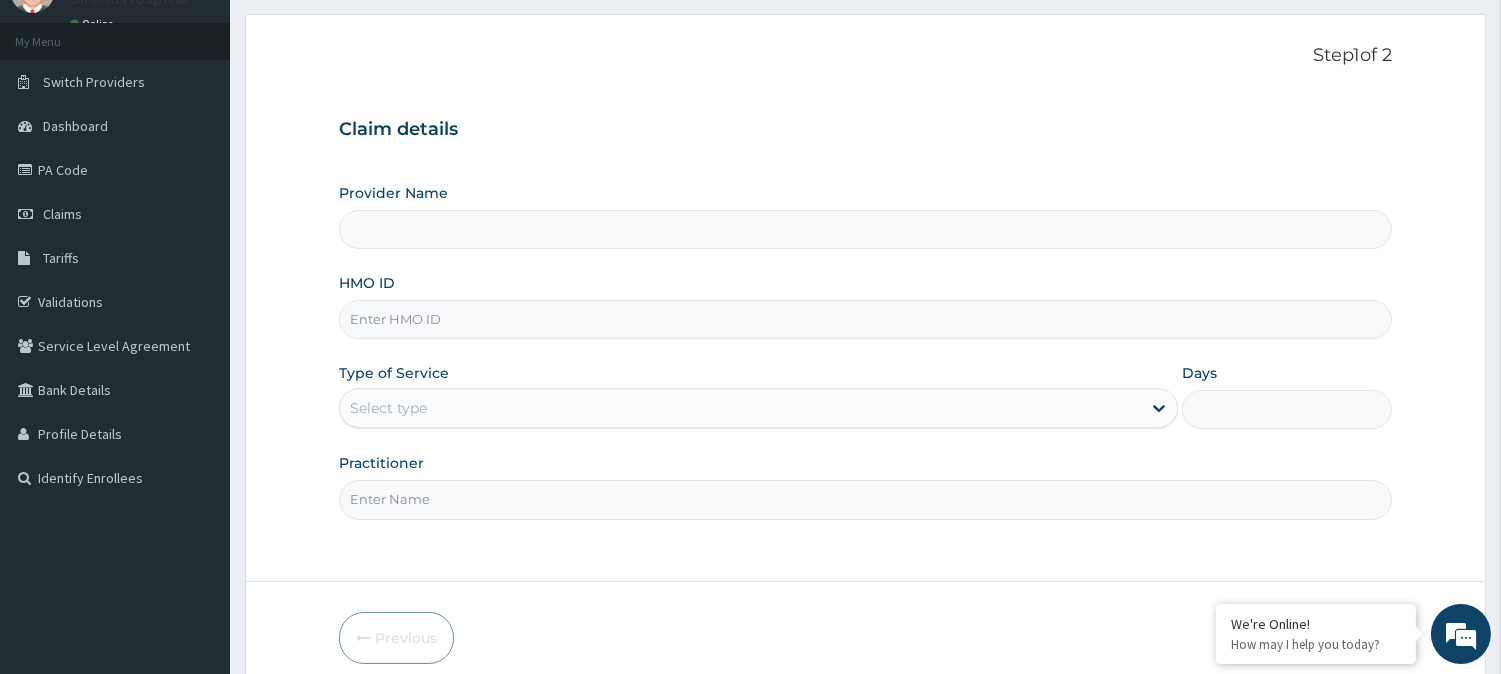 type on "Sirona Hospital" 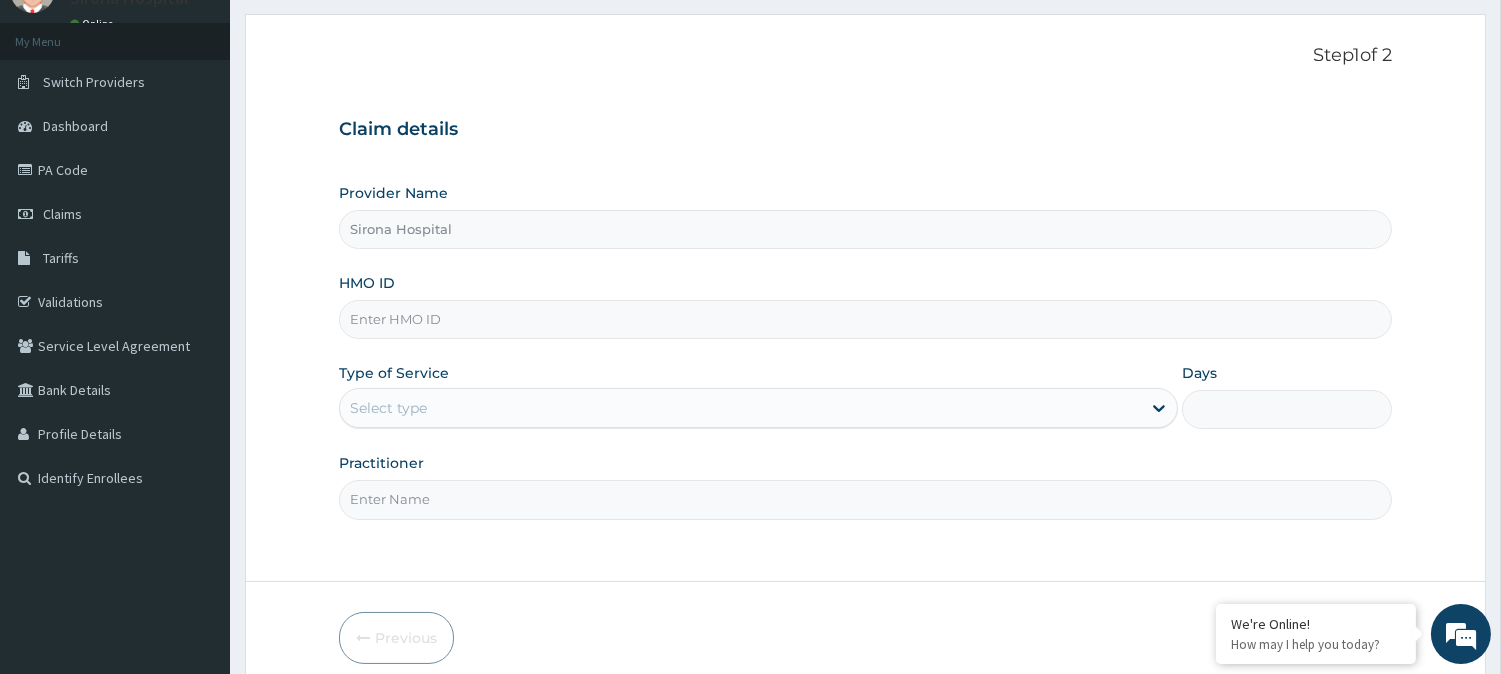 click on "HMO ID" at bounding box center [865, 319] 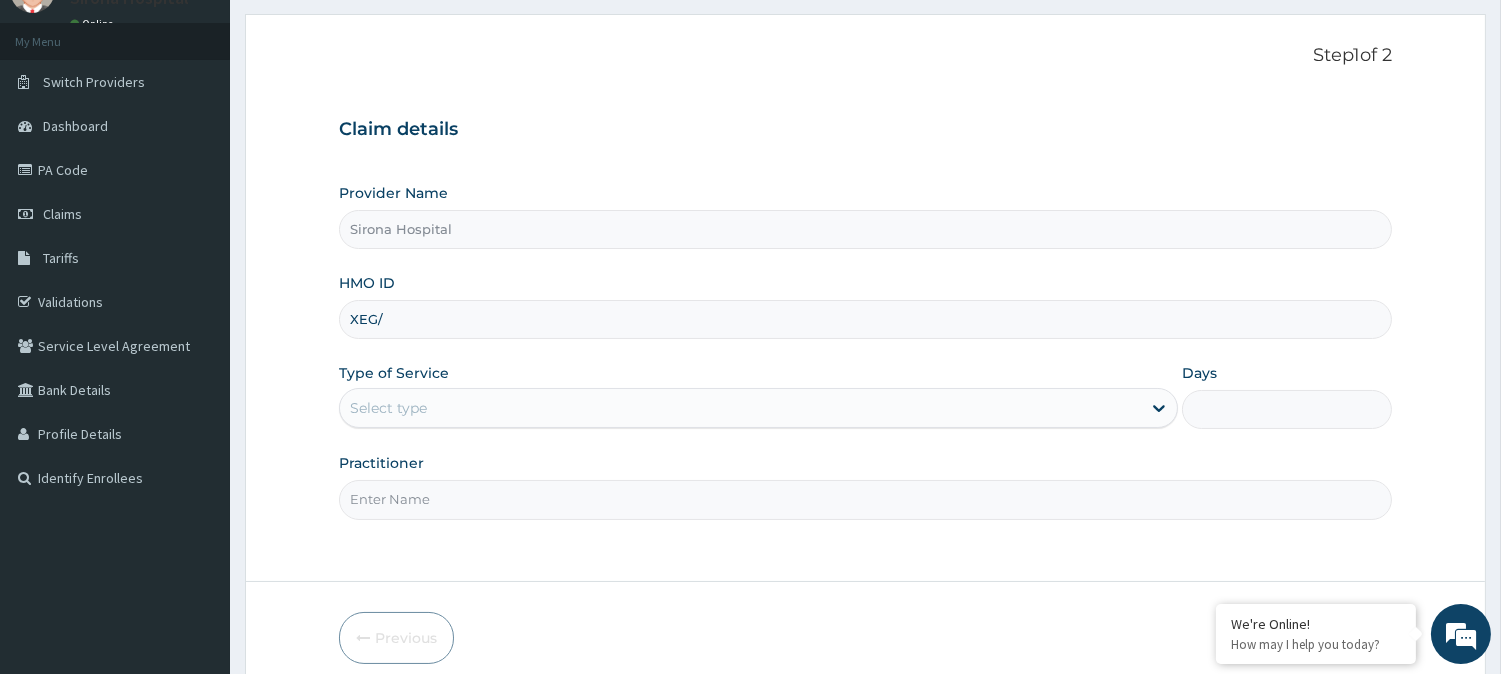 scroll, scrollTop: 0, scrollLeft: 0, axis: both 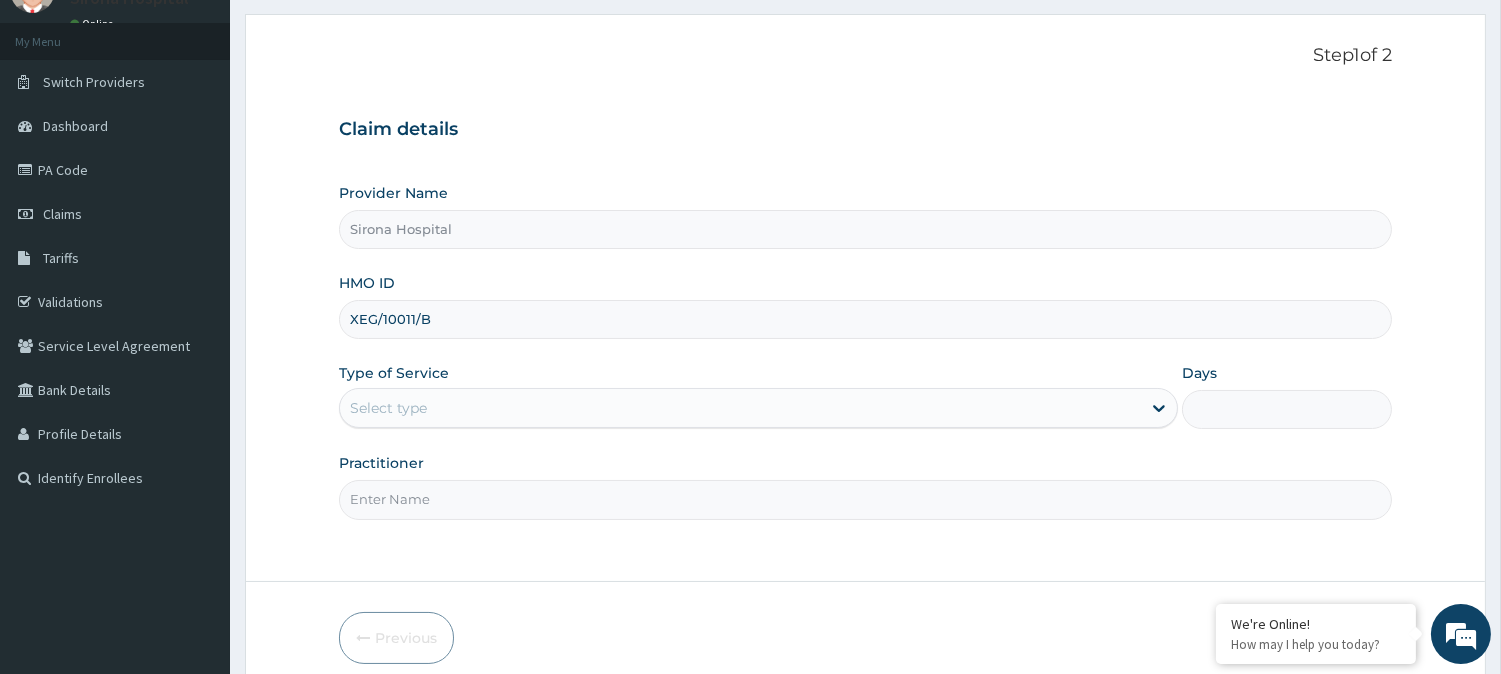type on "XEG/10011/B" 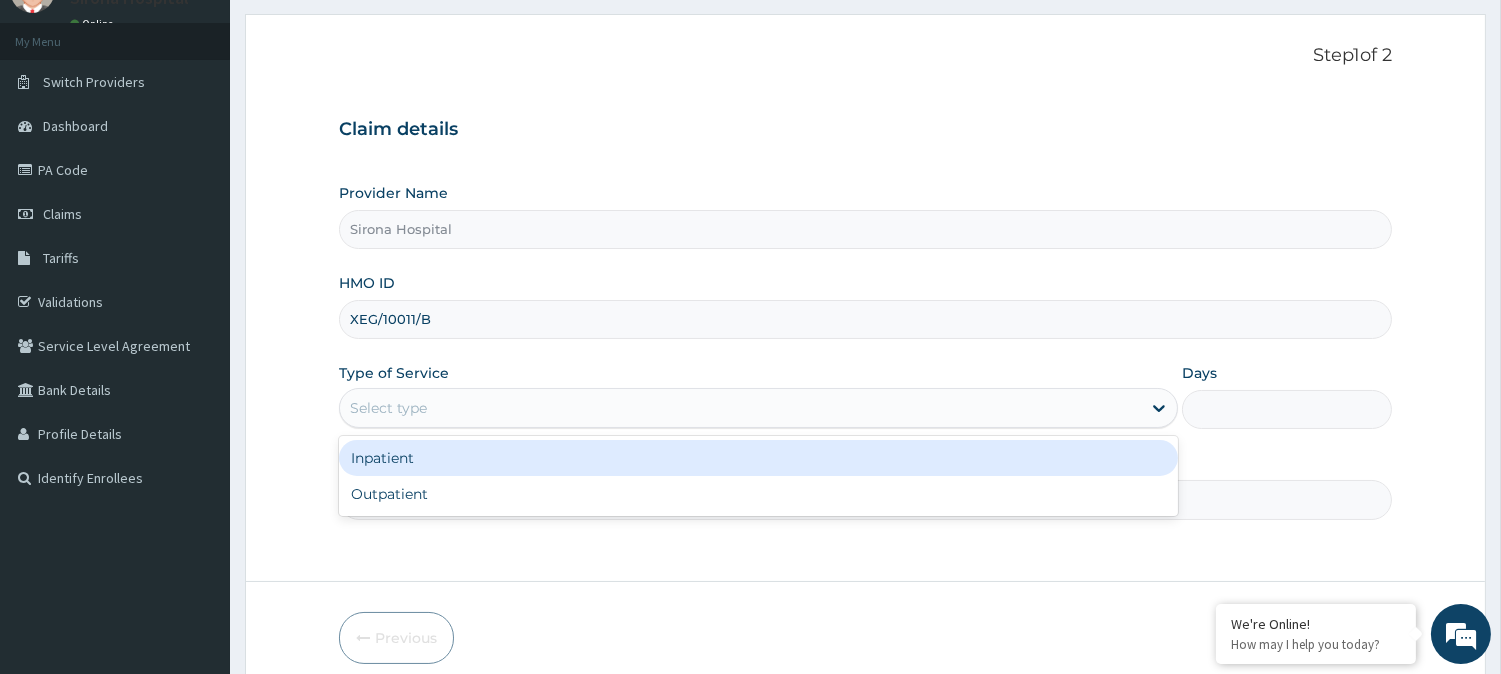 click on "Select type" at bounding box center (740, 408) 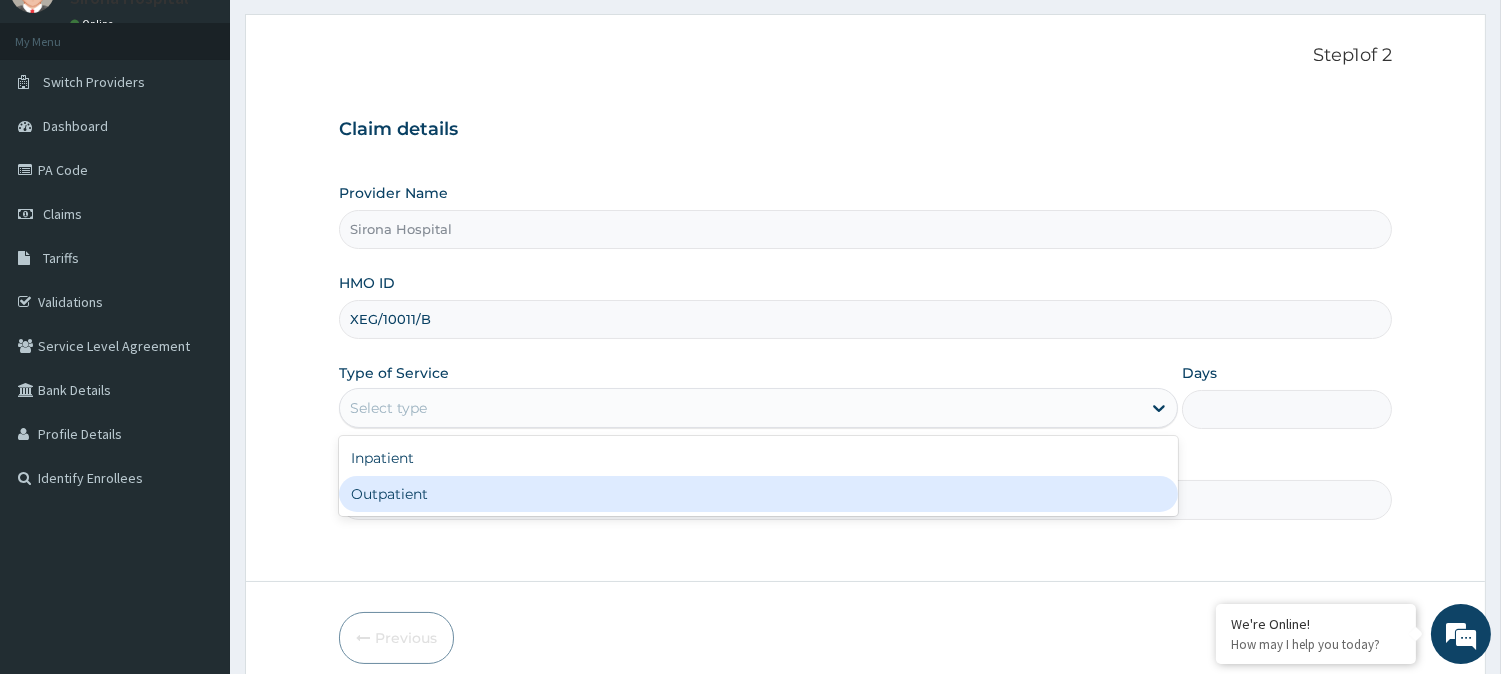 click on "Outpatient" at bounding box center (758, 494) 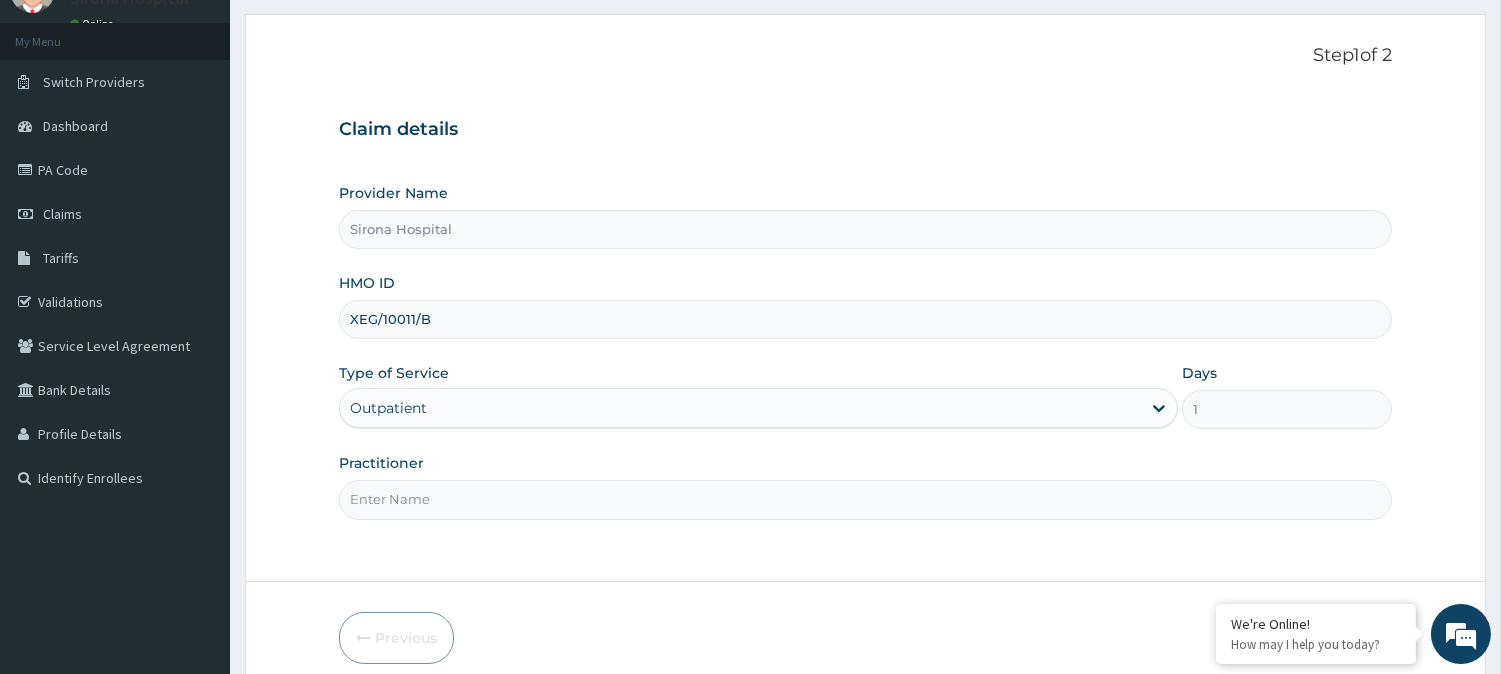 click on "Practitioner" at bounding box center (865, 499) 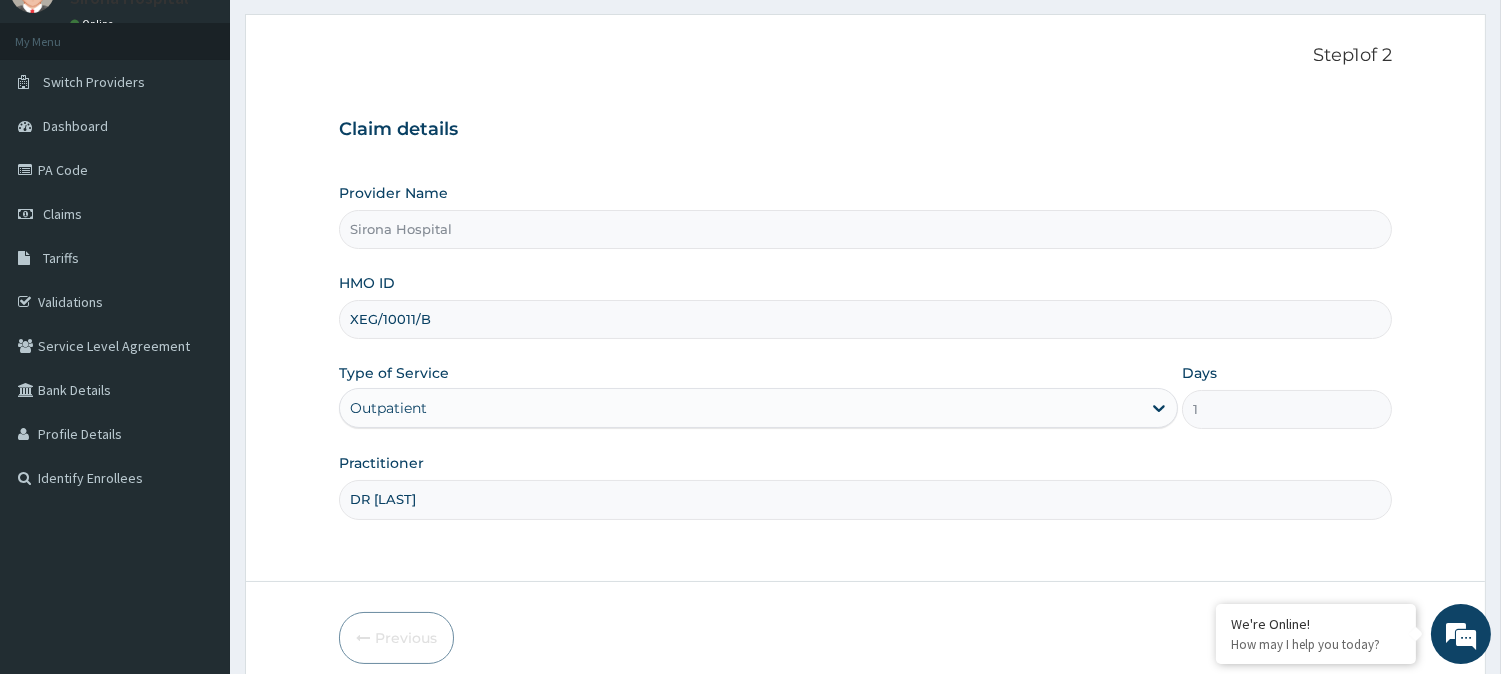 scroll, scrollTop: 178, scrollLeft: 0, axis: vertical 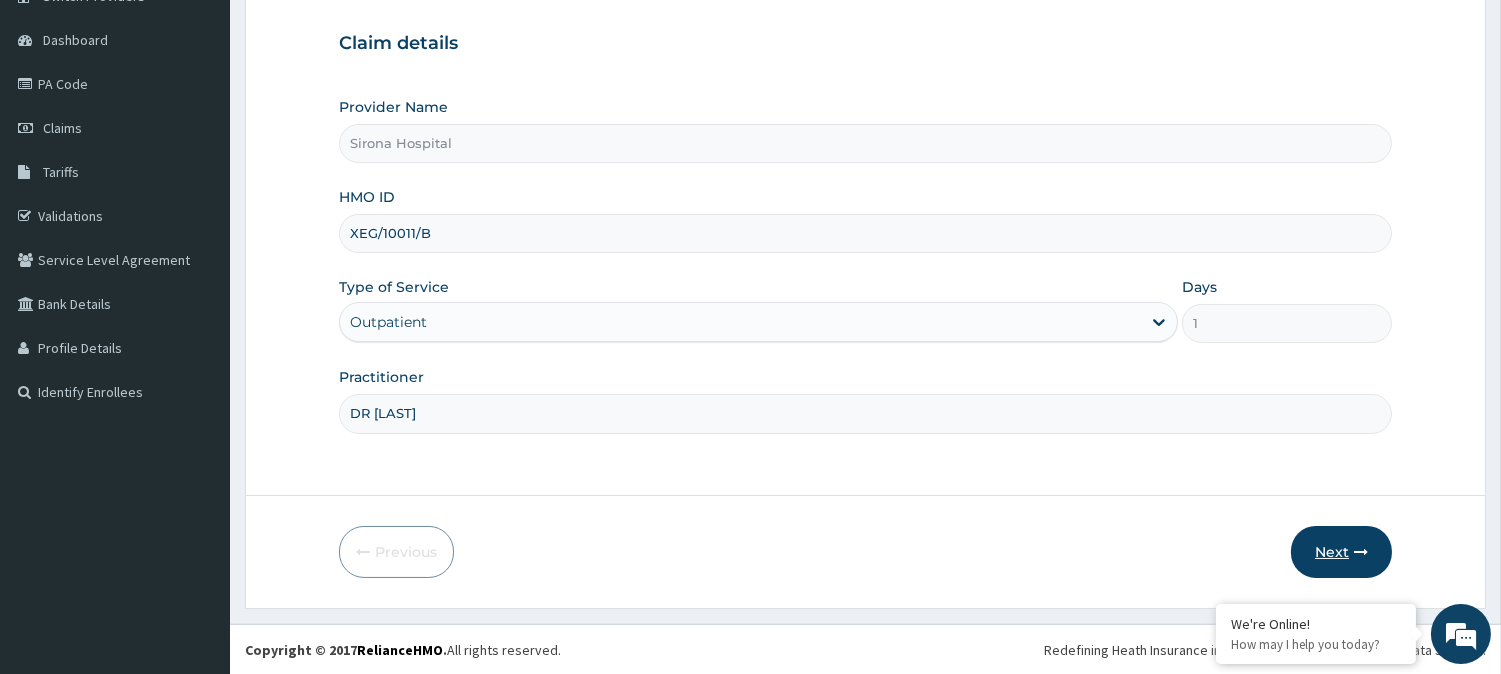 type on "DR IKENNA" 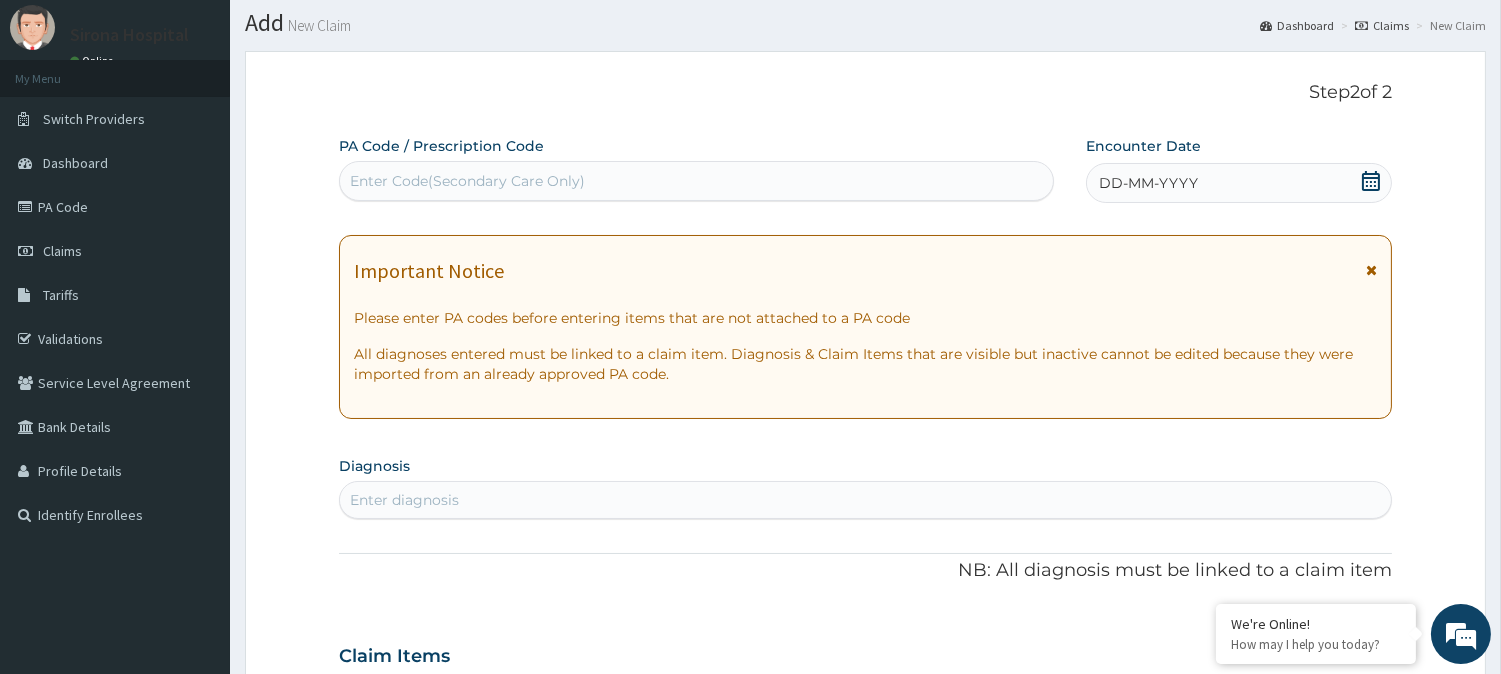 scroll, scrollTop: 53, scrollLeft: 0, axis: vertical 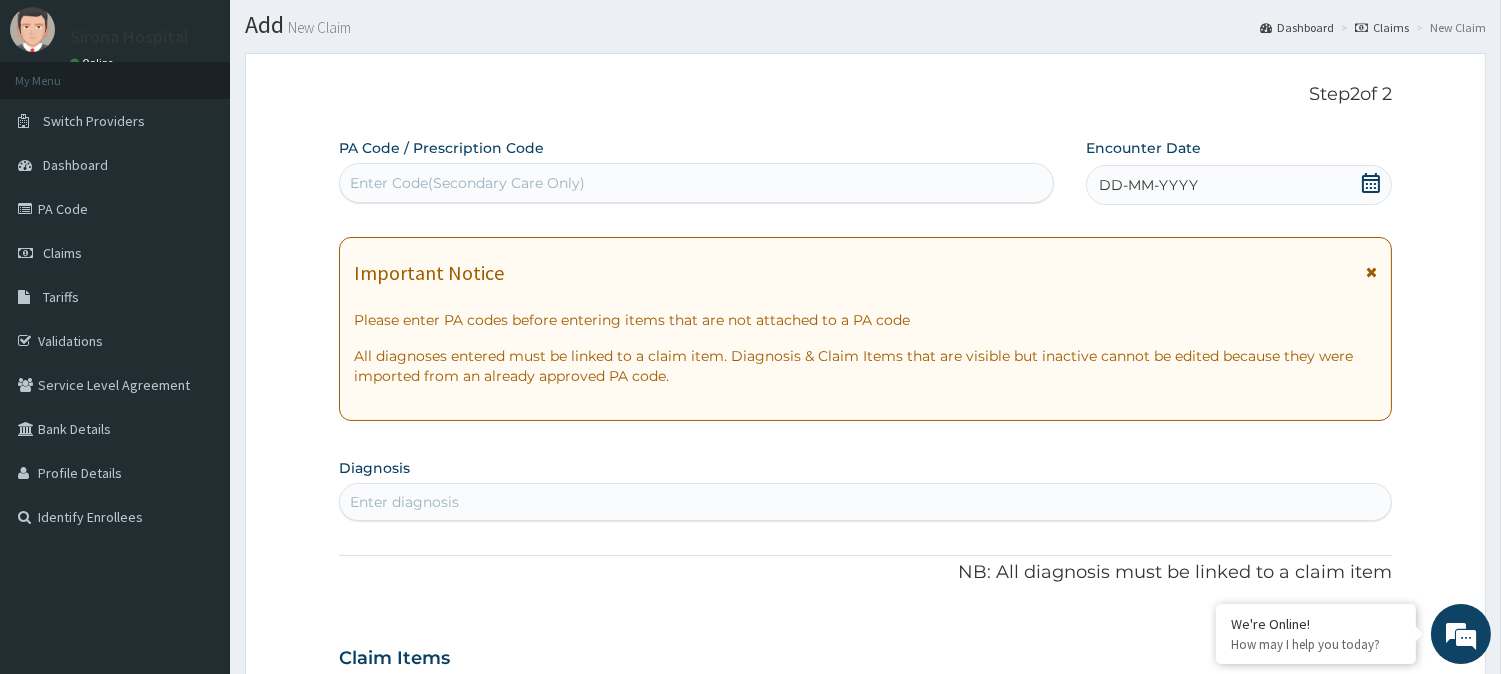 click 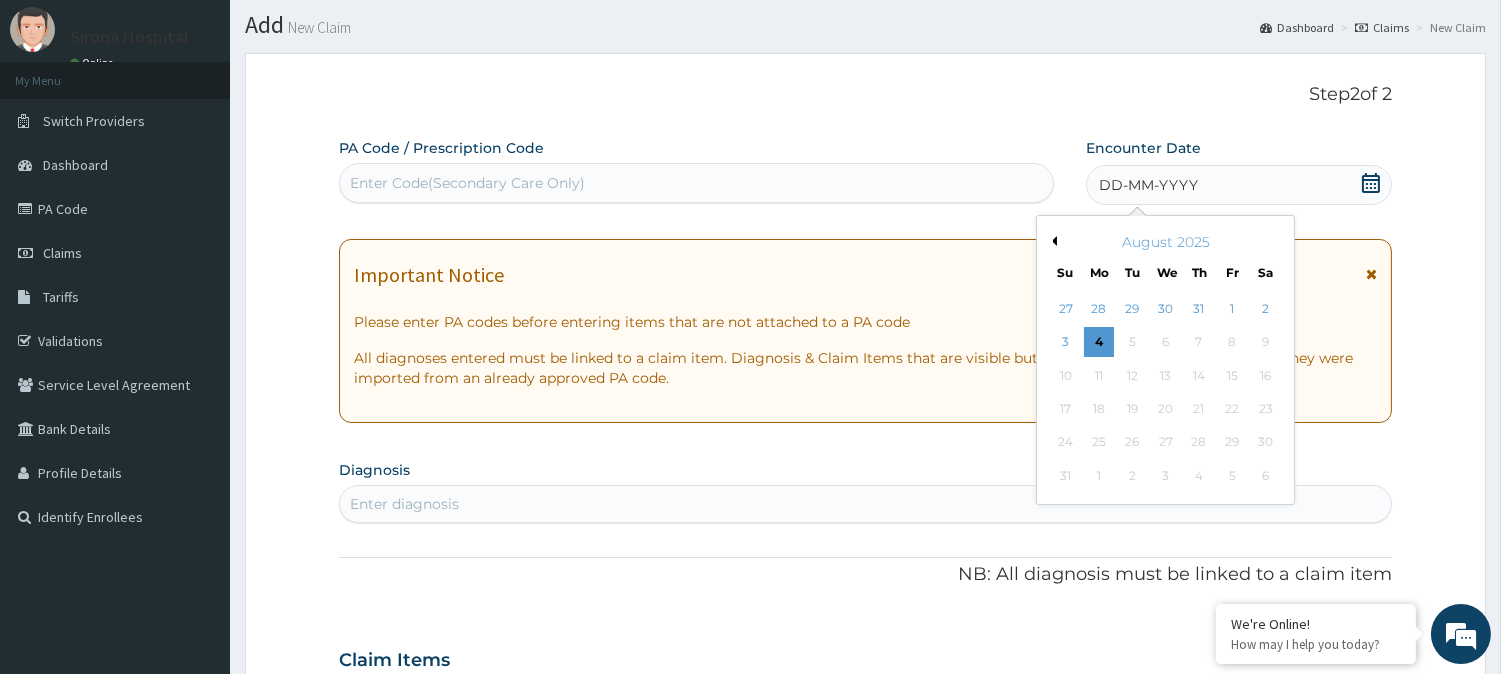 click on "Previous Month" at bounding box center [1052, 241] 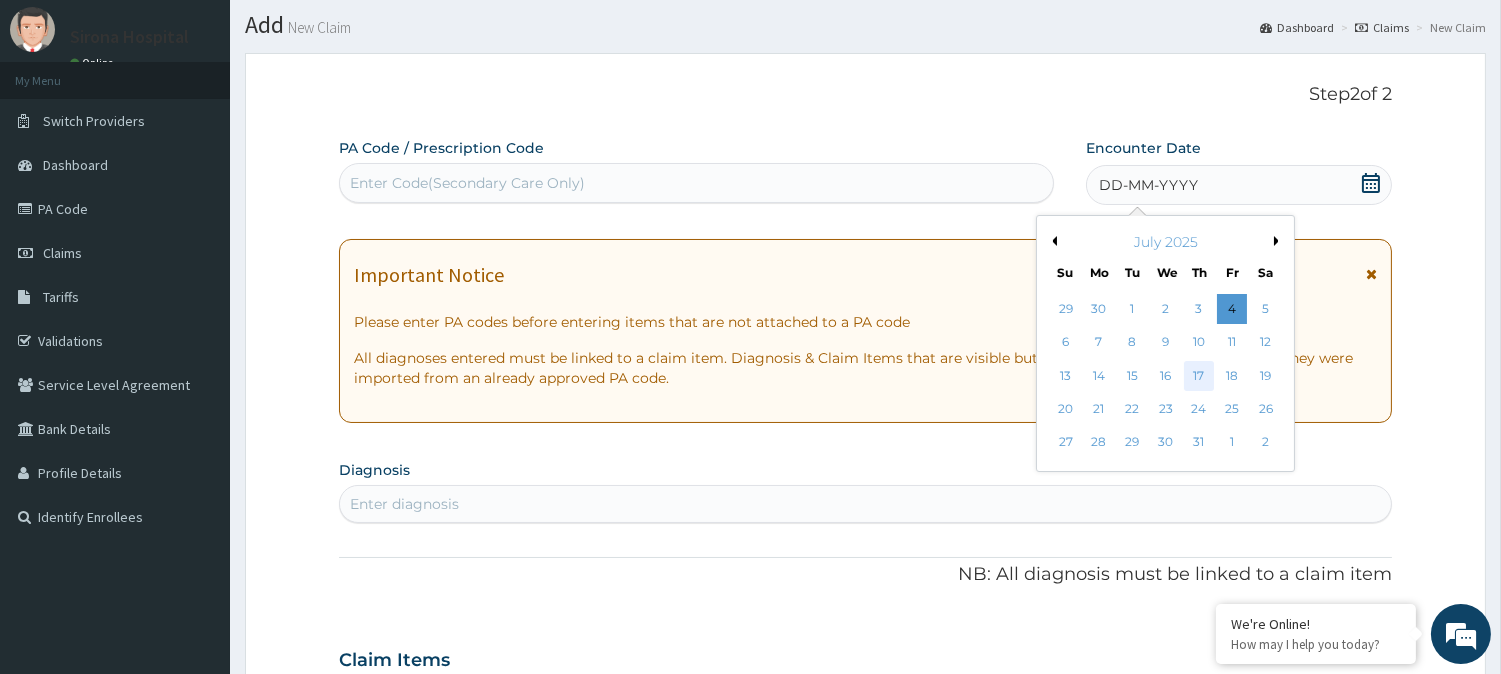 click on "17" at bounding box center (1199, 376) 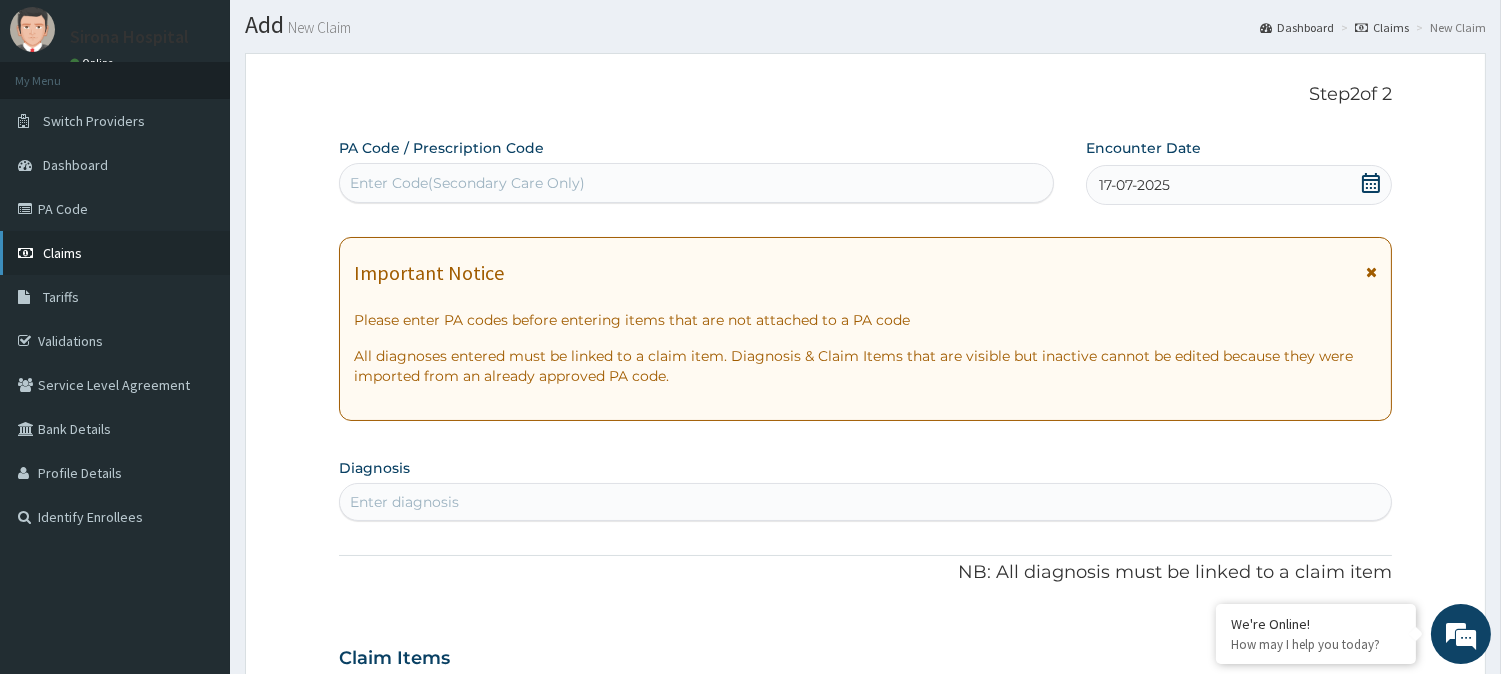 click on "Claims" at bounding box center [115, 253] 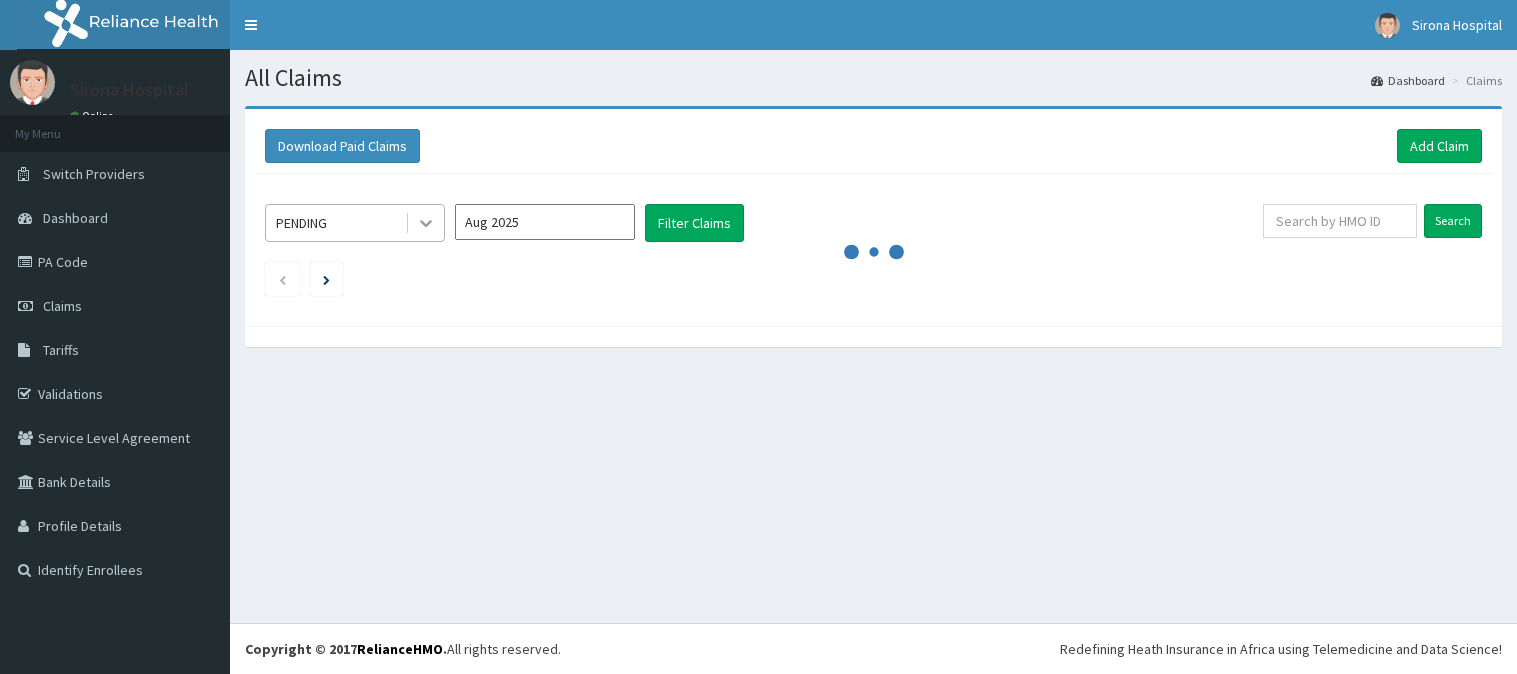 scroll, scrollTop: 0, scrollLeft: 0, axis: both 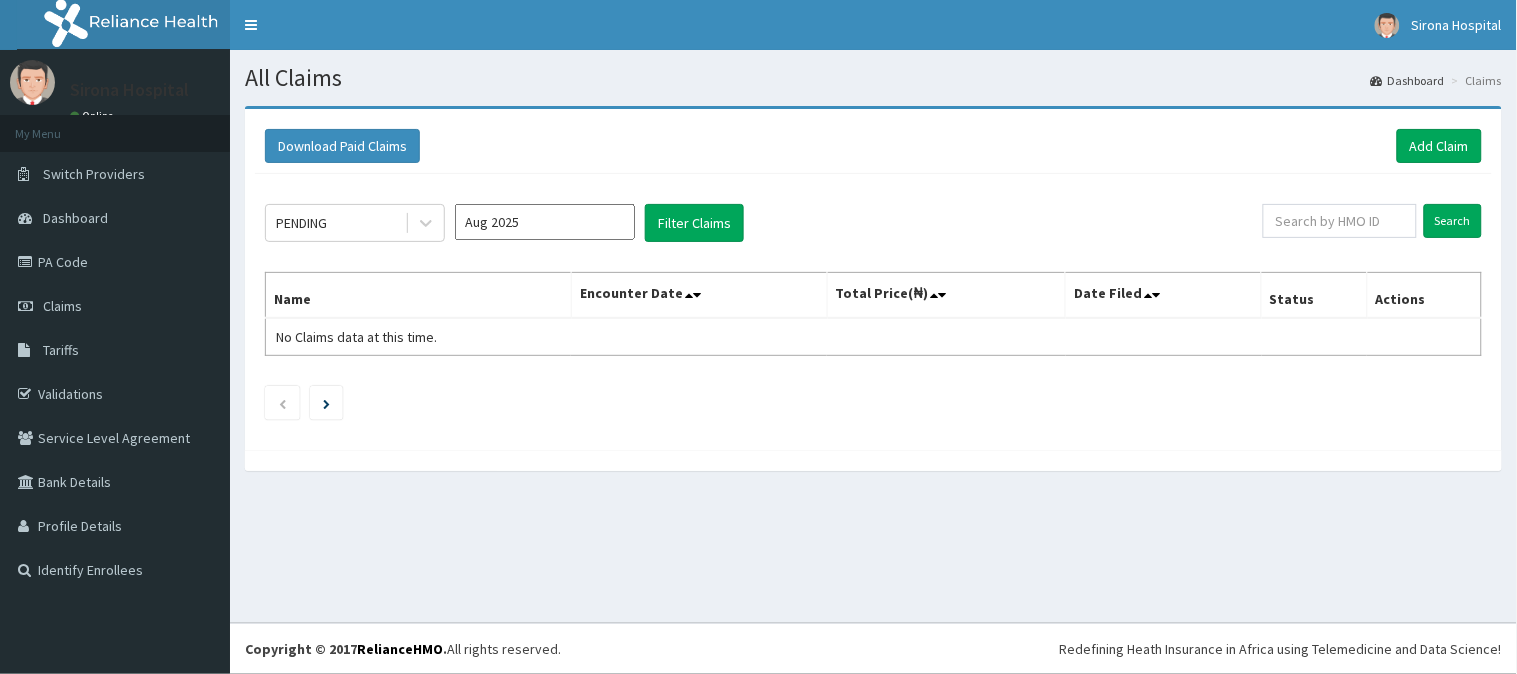 click on "Aug 2025" at bounding box center (545, 222) 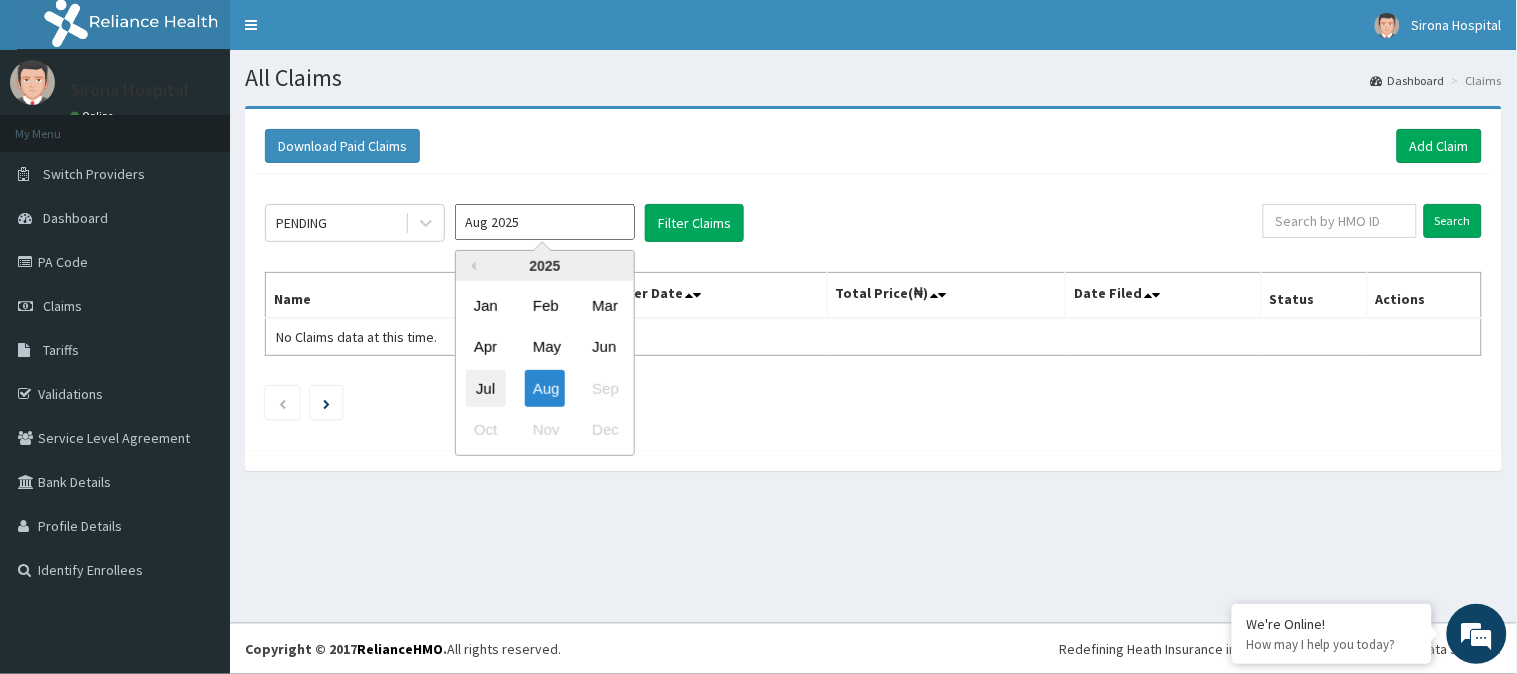 click on "Jul" at bounding box center (486, 388) 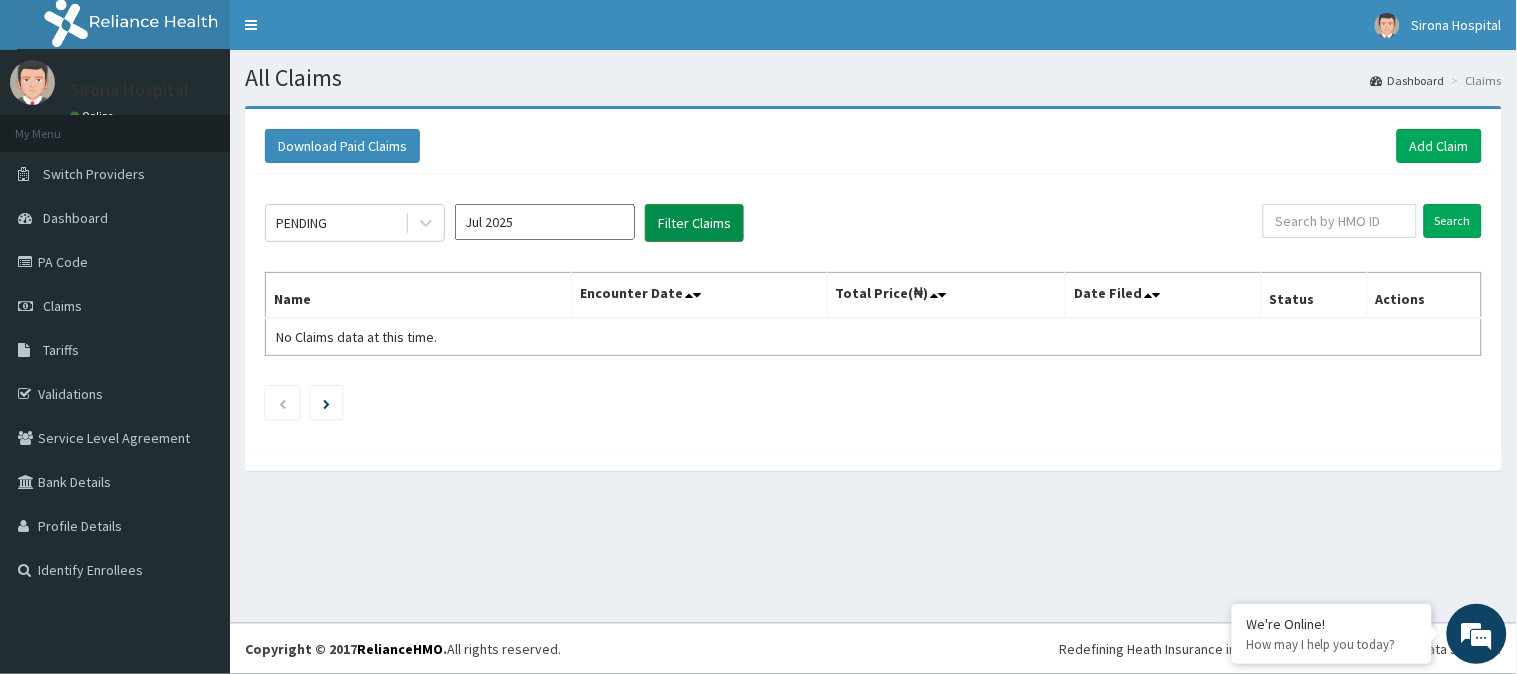 click on "Filter Claims" at bounding box center (694, 223) 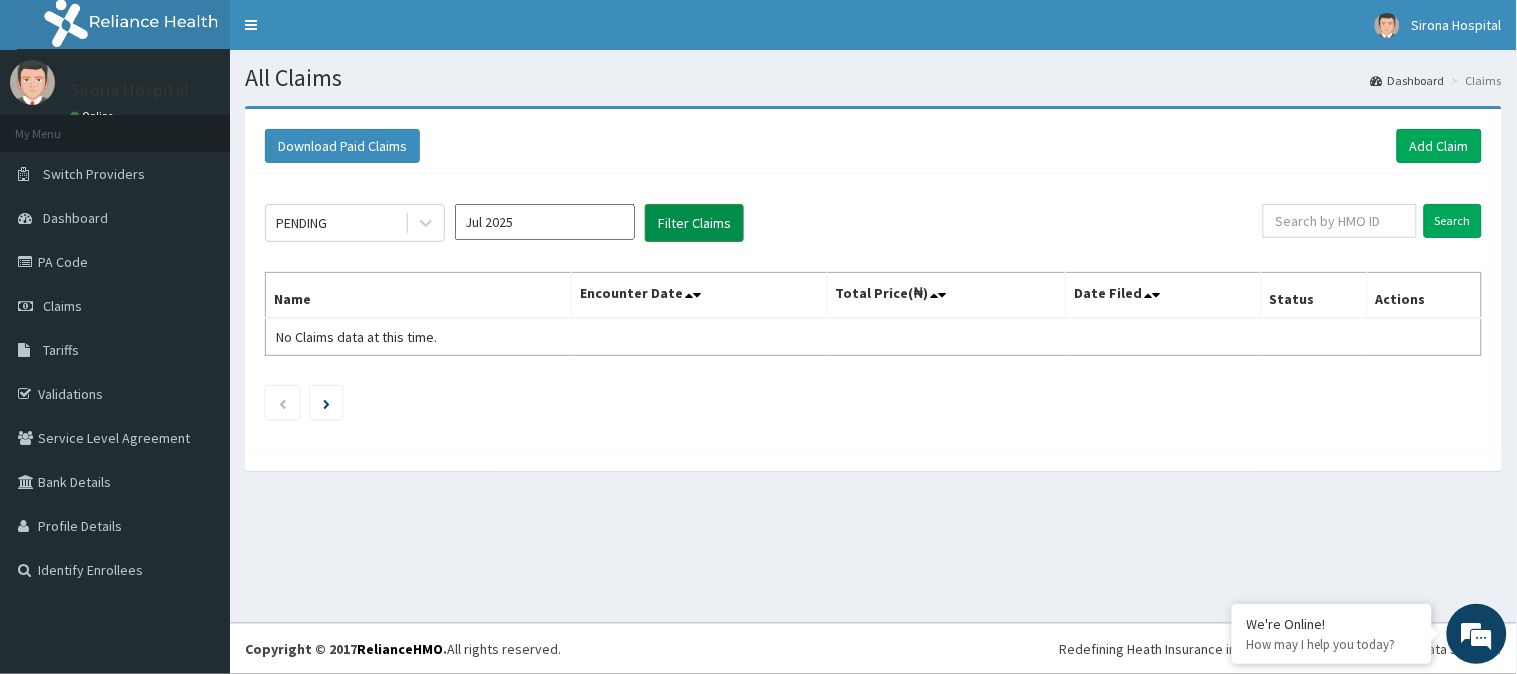 click on "Filter Claims" at bounding box center [694, 223] 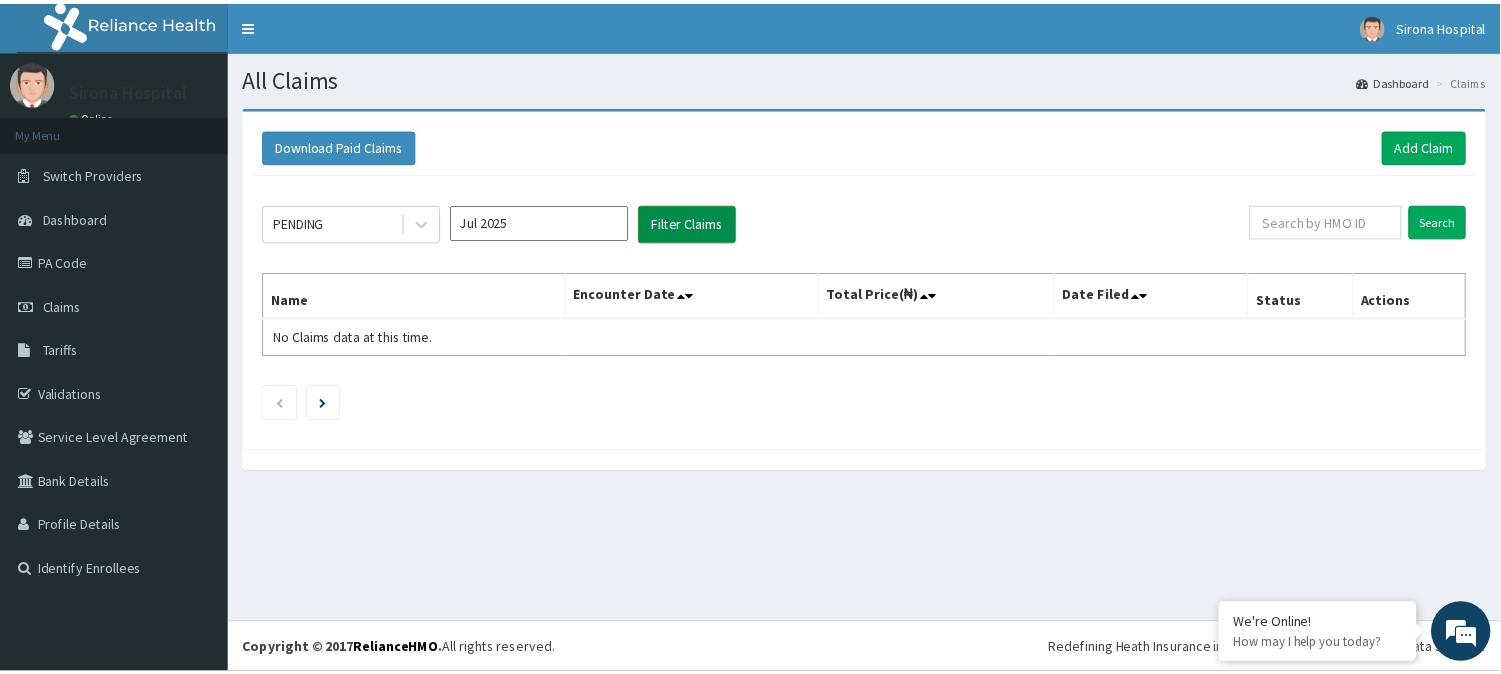 scroll, scrollTop: 0, scrollLeft: 0, axis: both 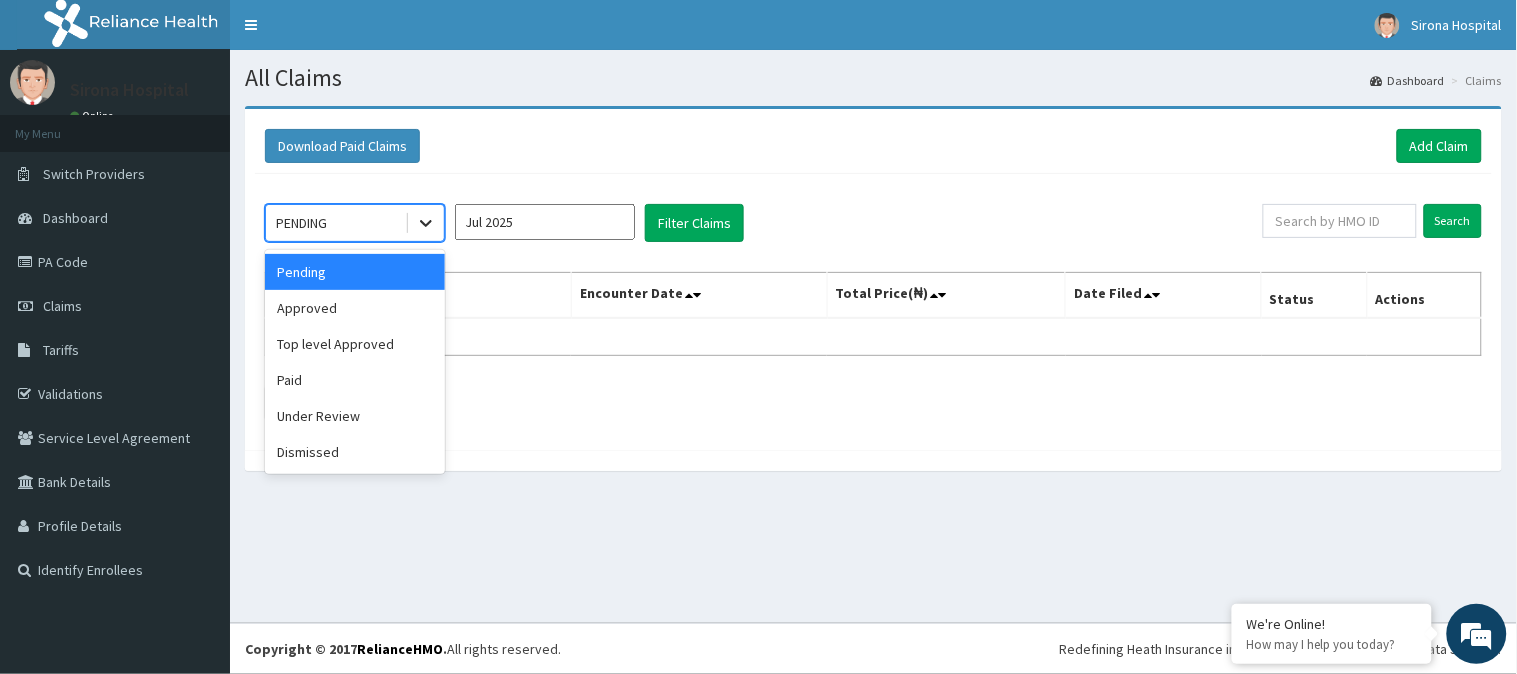 click 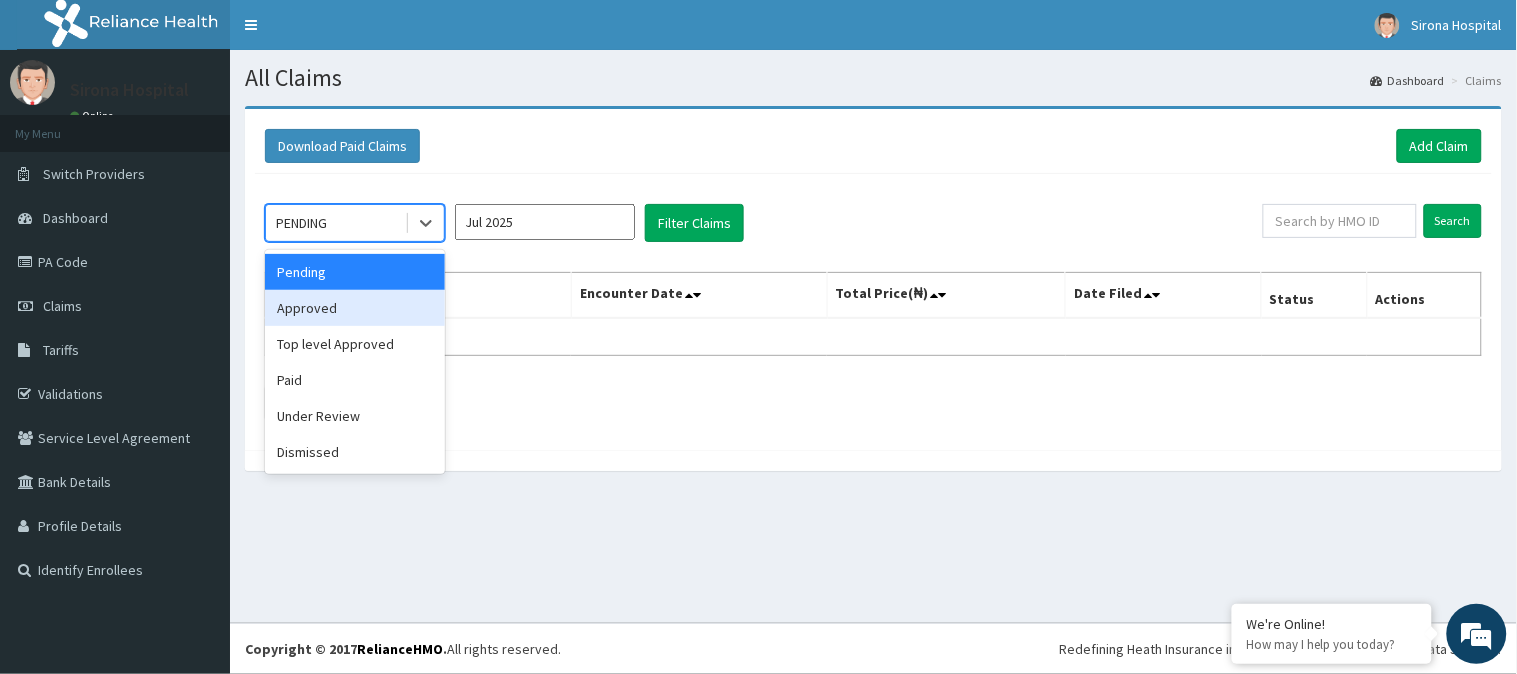 click on "Approved" at bounding box center [355, 308] 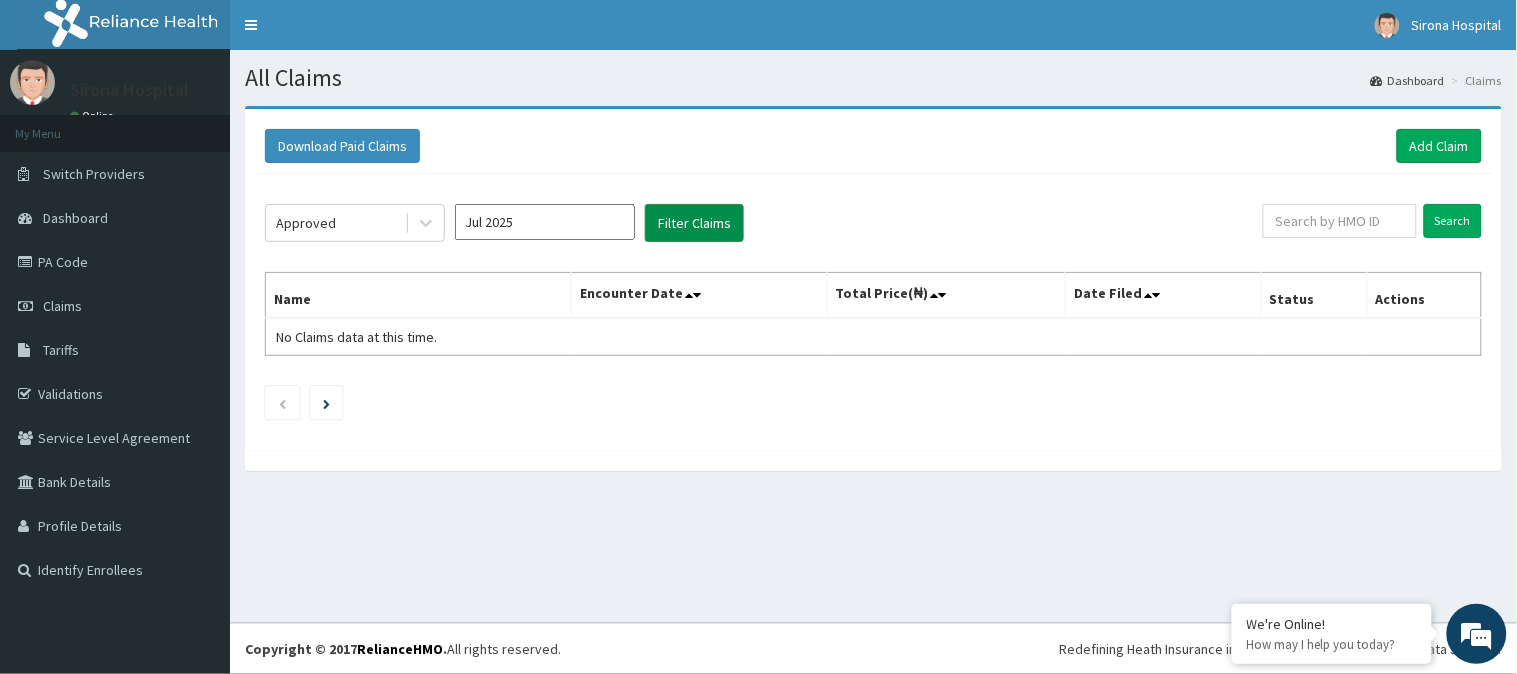 click on "Filter Claims" at bounding box center (694, 223) 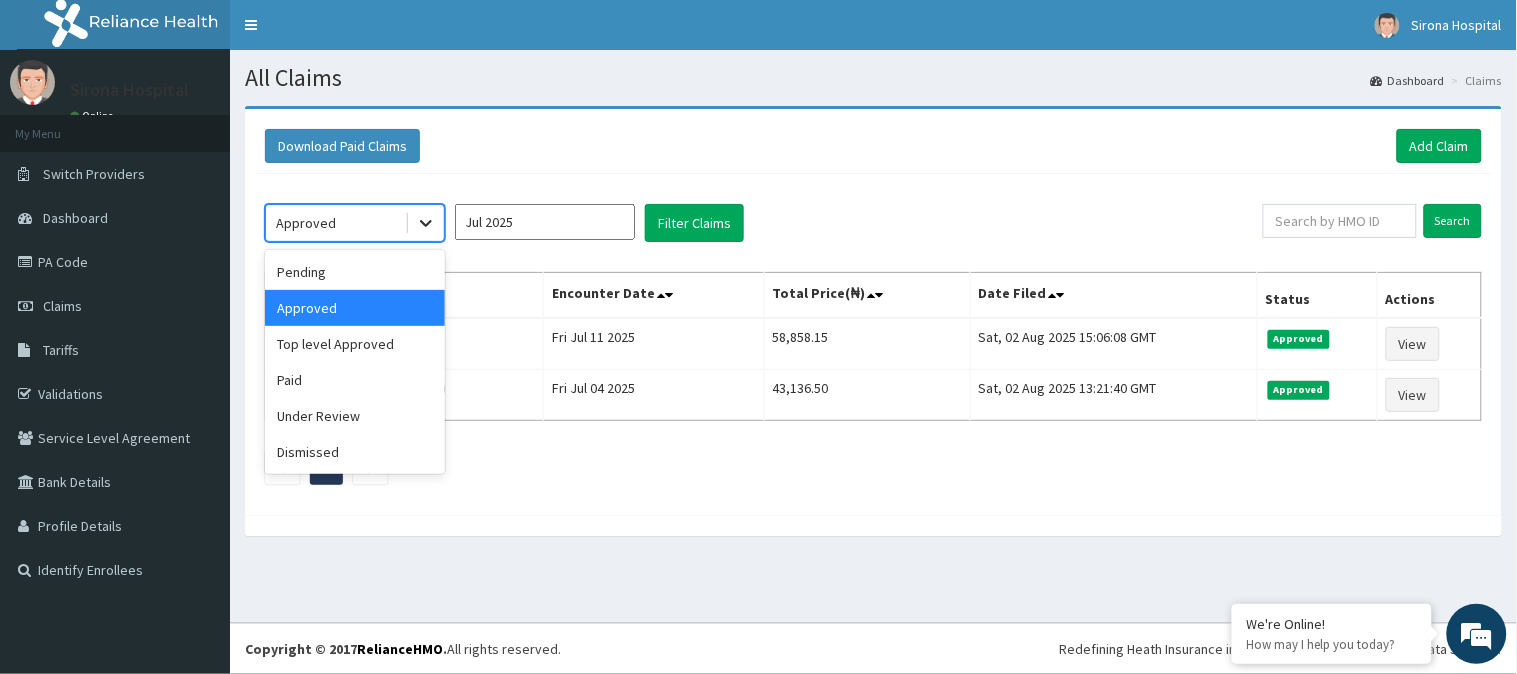 click 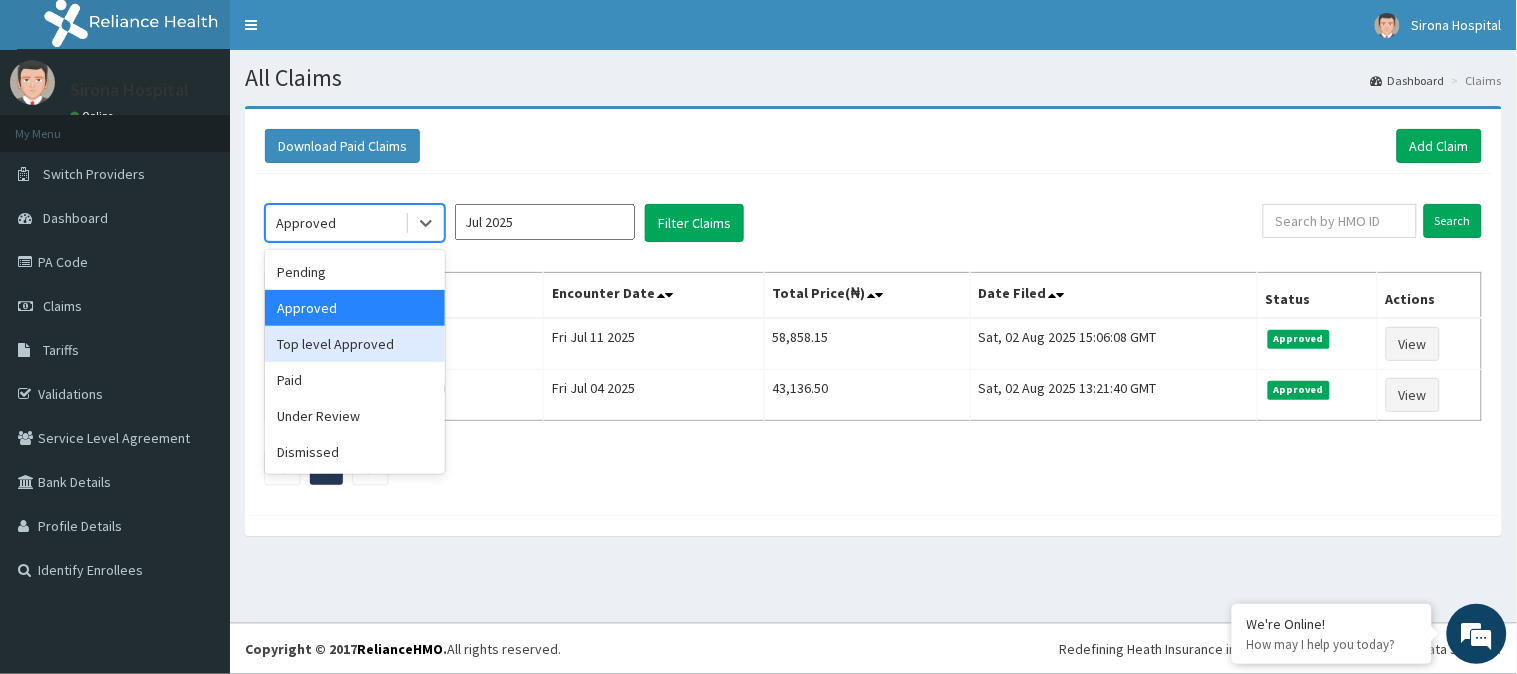 click on "Top level Approved" at bounding box center [355, 344] 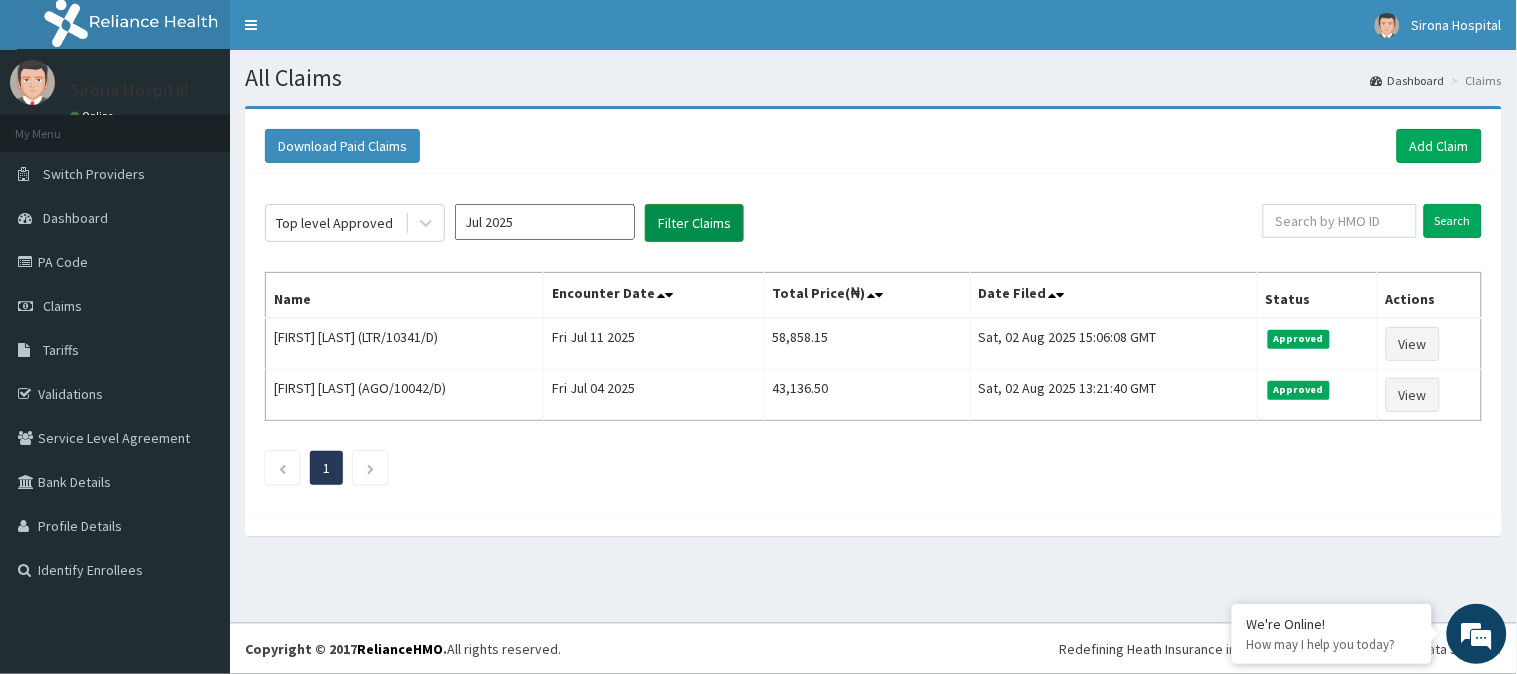click on "Filter Claims" at bounding box center (694, 223) 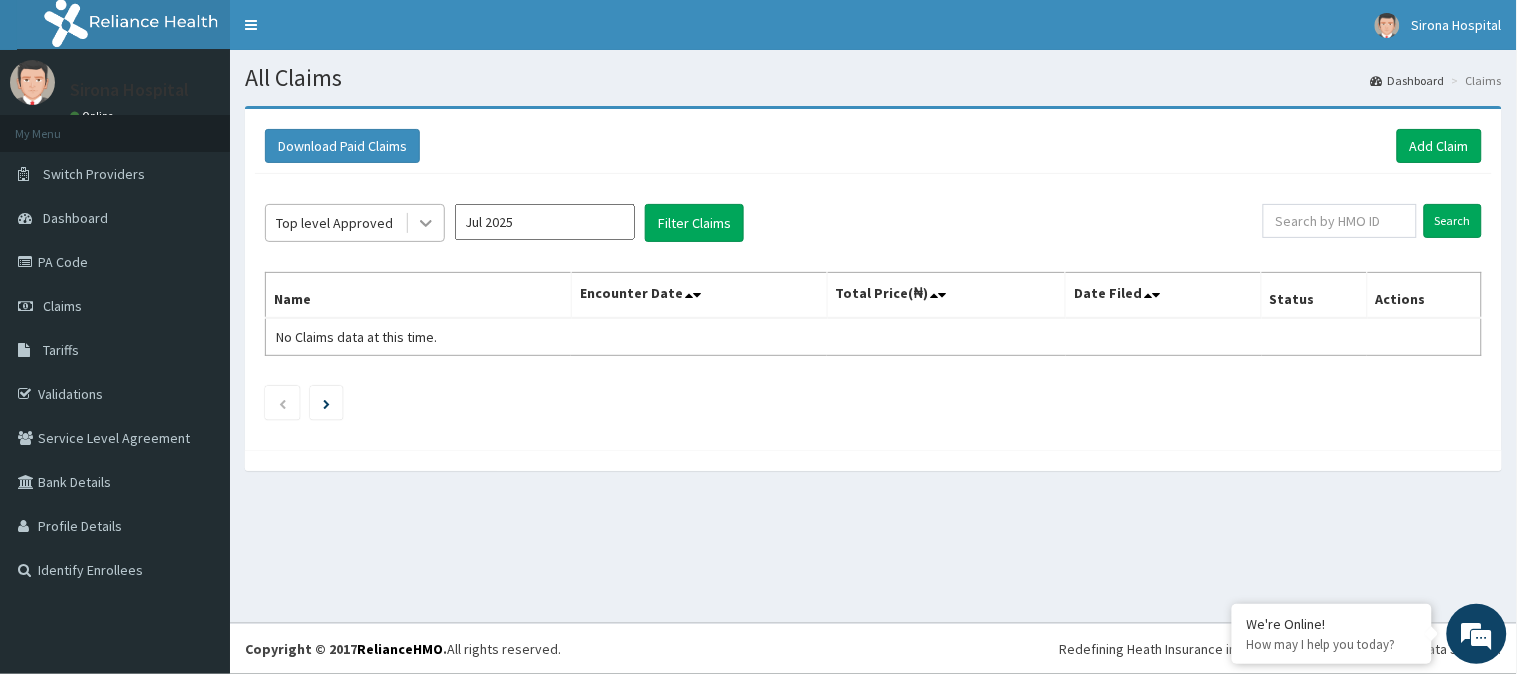 click at bounding box center (426, 223) 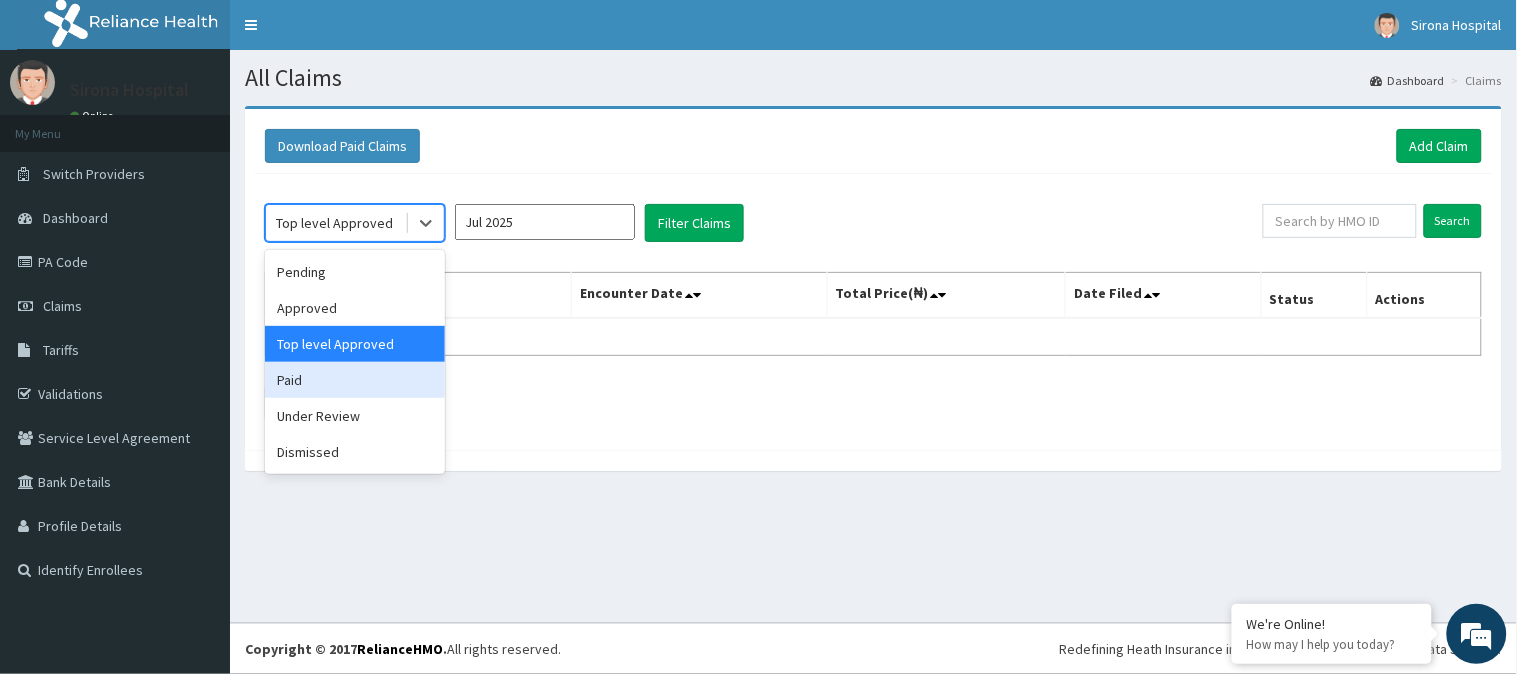click on "Paid" at bounding box center [355, 380] 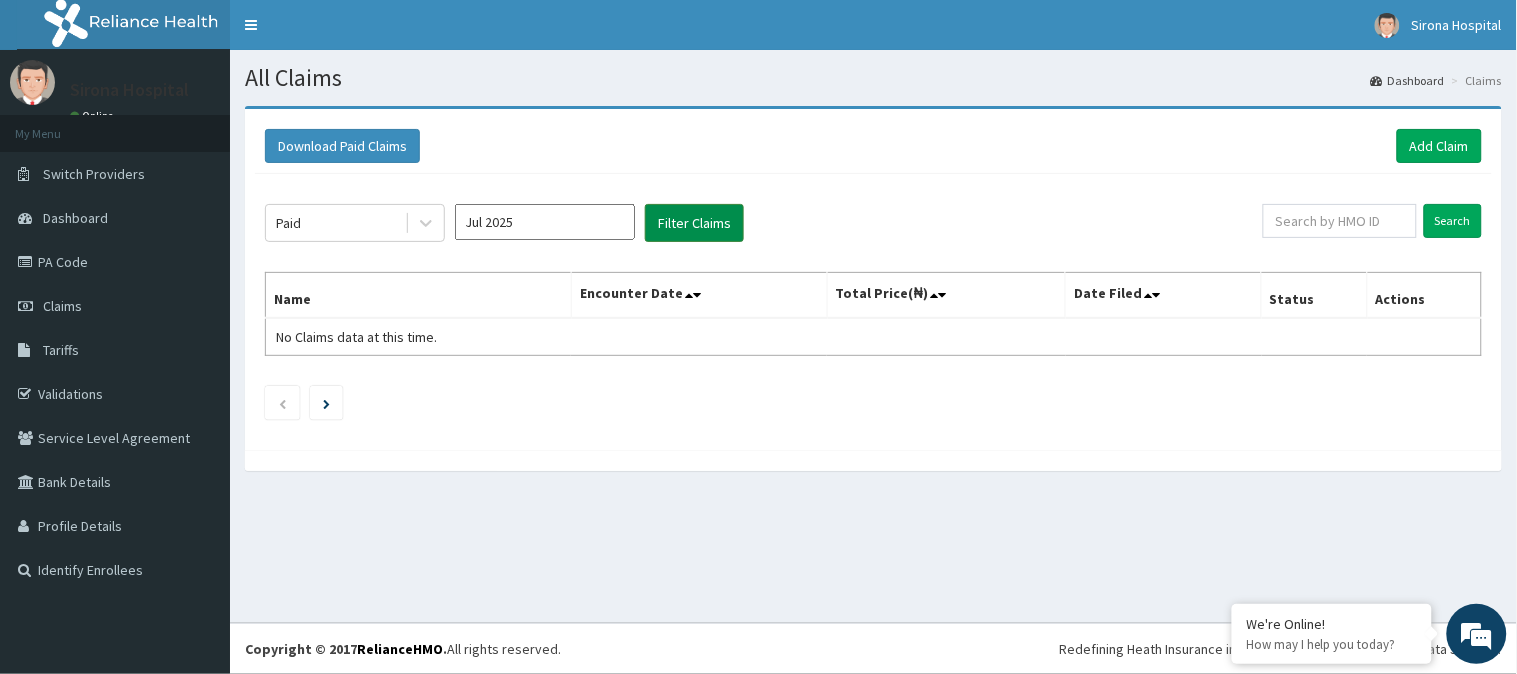 click on "Filter Claims" at bounding box center (694, 223) 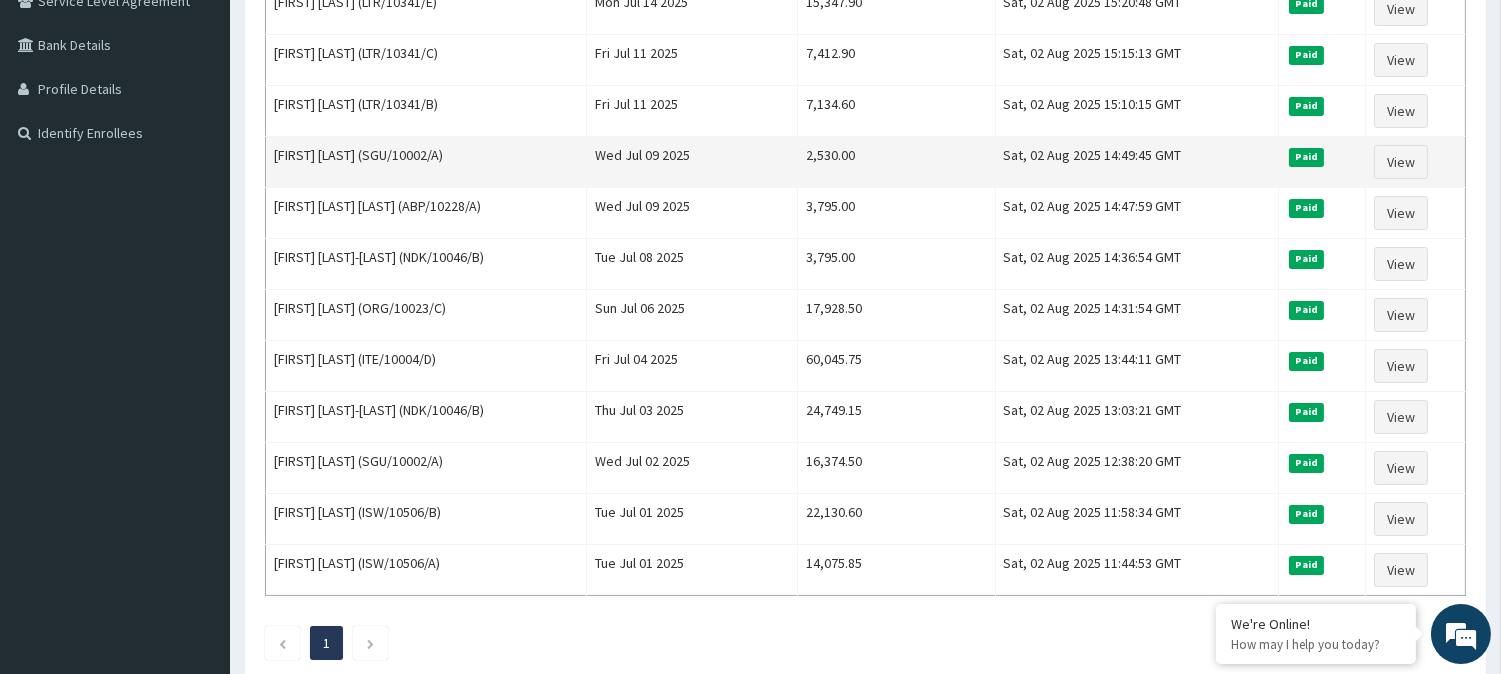 scroll, scrollTop: 0, scrollLeft: 0, axis: both 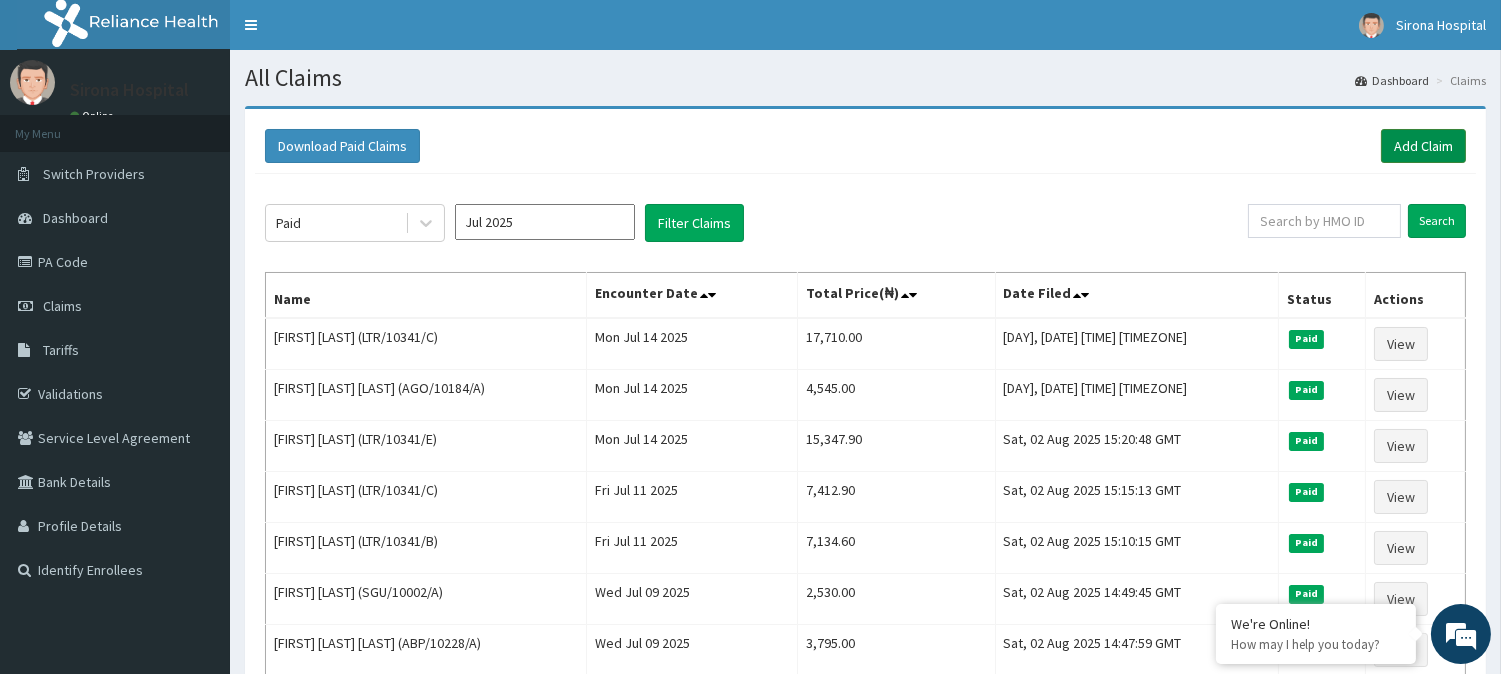 click on "Add Claim" at bounding box center (1423, 146) 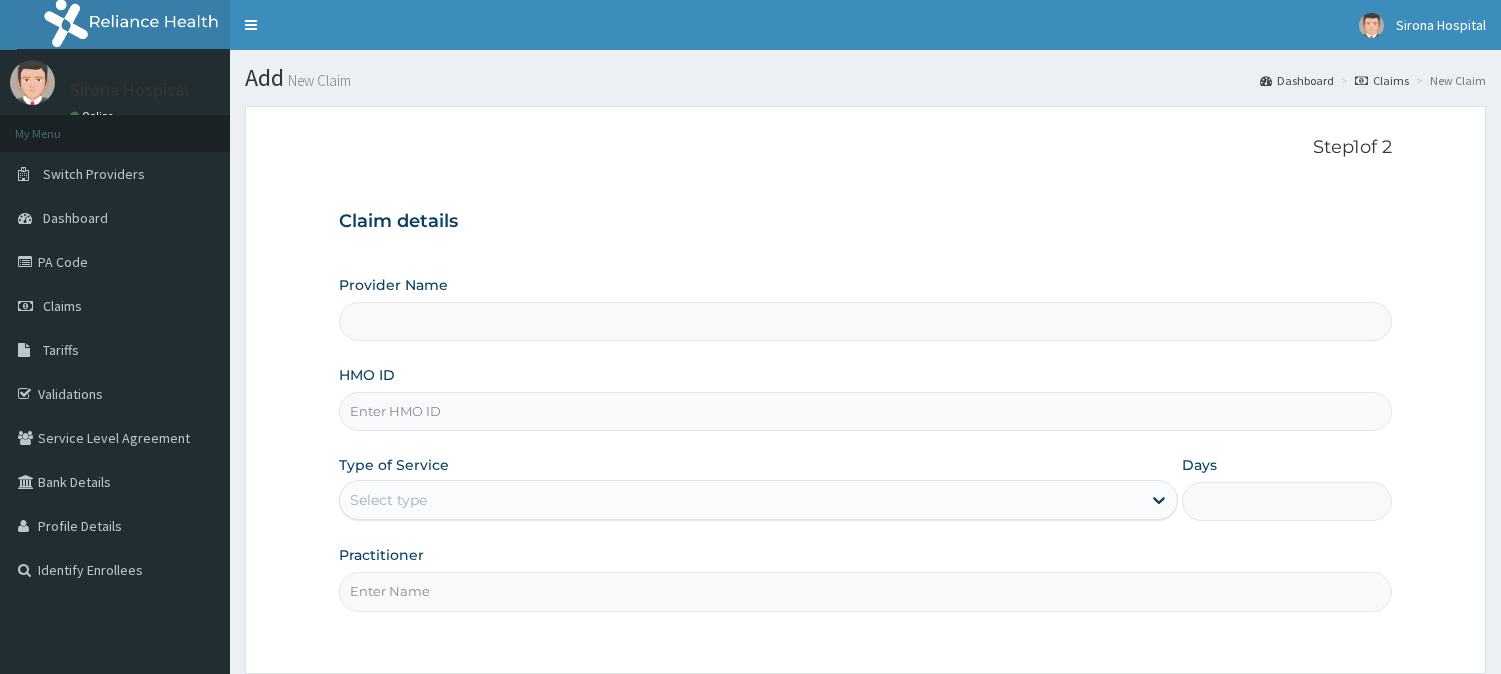 scroll, scrollTop: 0, scrollLeft: 0, axis: both 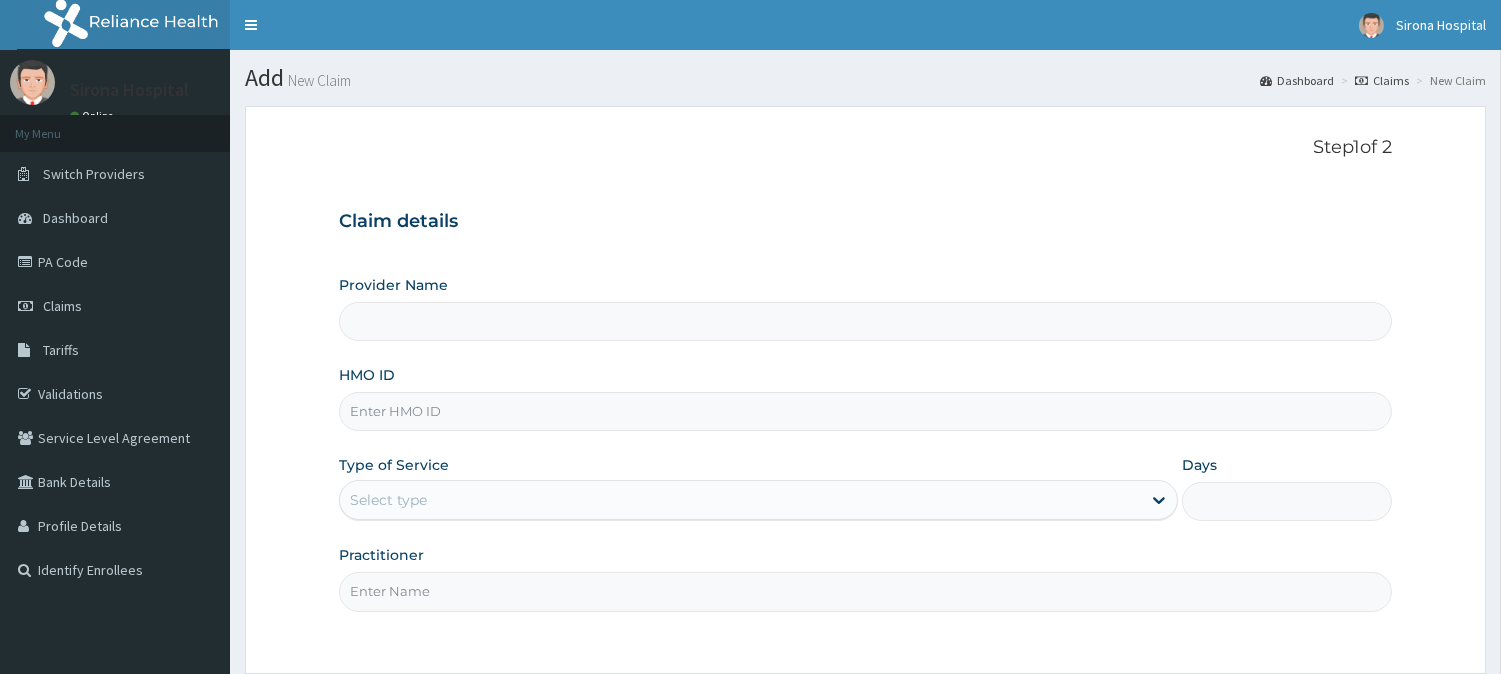 type on "Sirona Hospital" 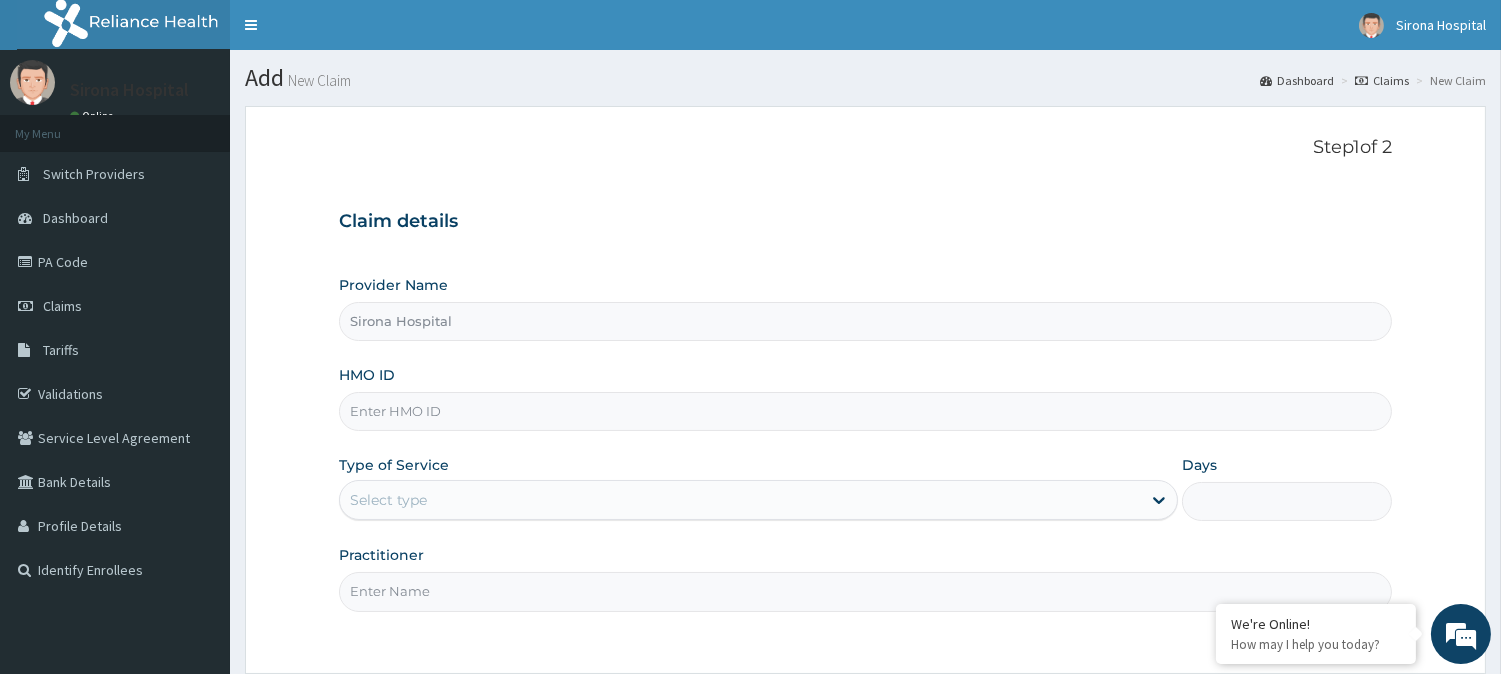 click on "HMO ID" at bounding box center [865, 411] 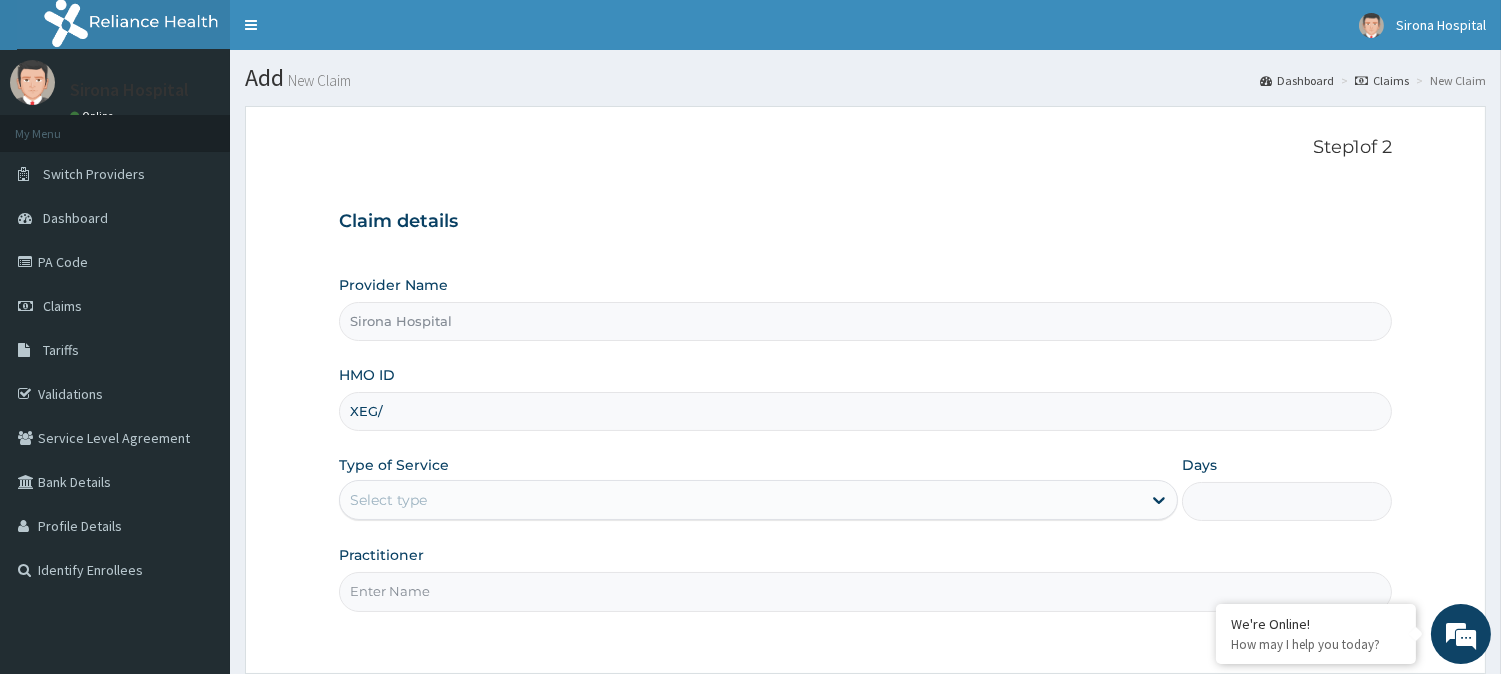 scroll, scrollTop: 0, scrollLeft: 0, axis: both 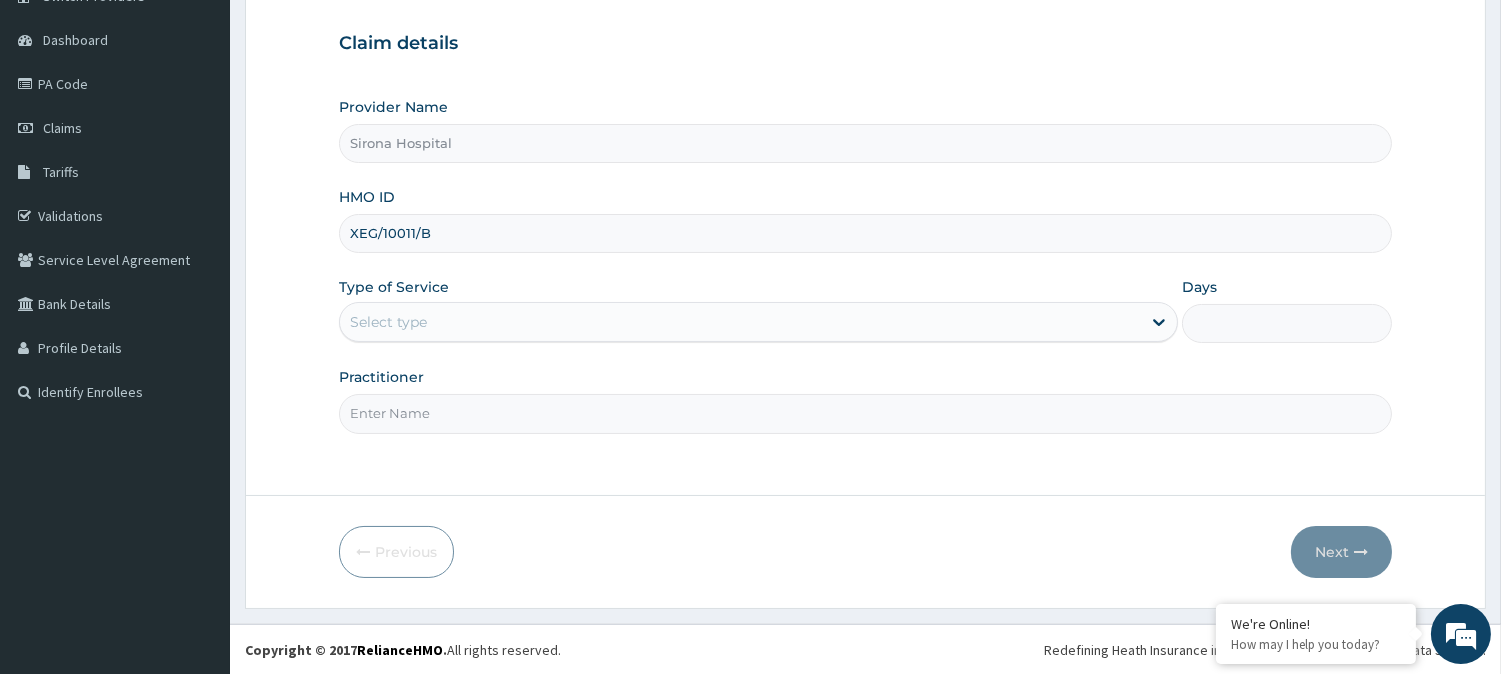 type on "XEG/10011/B" 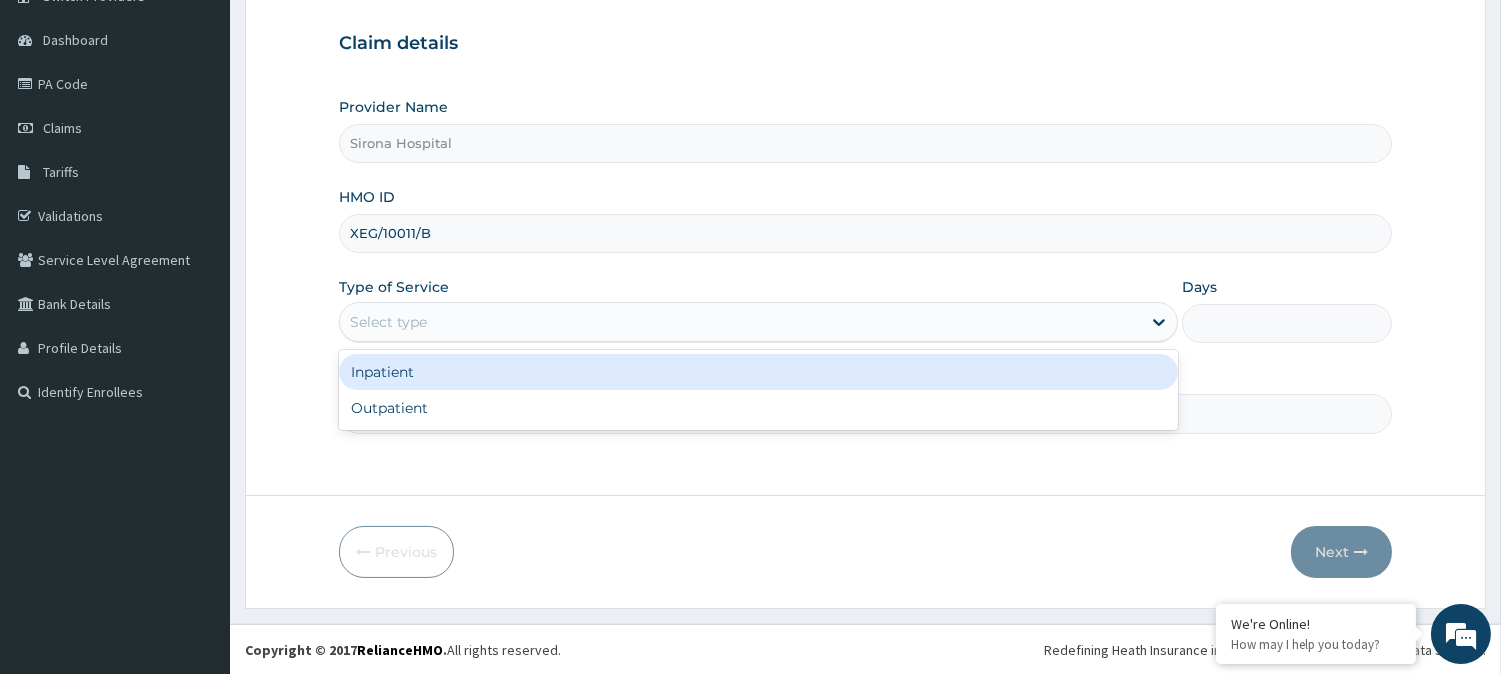 click on "Select type" at bounding box center [740, 322] 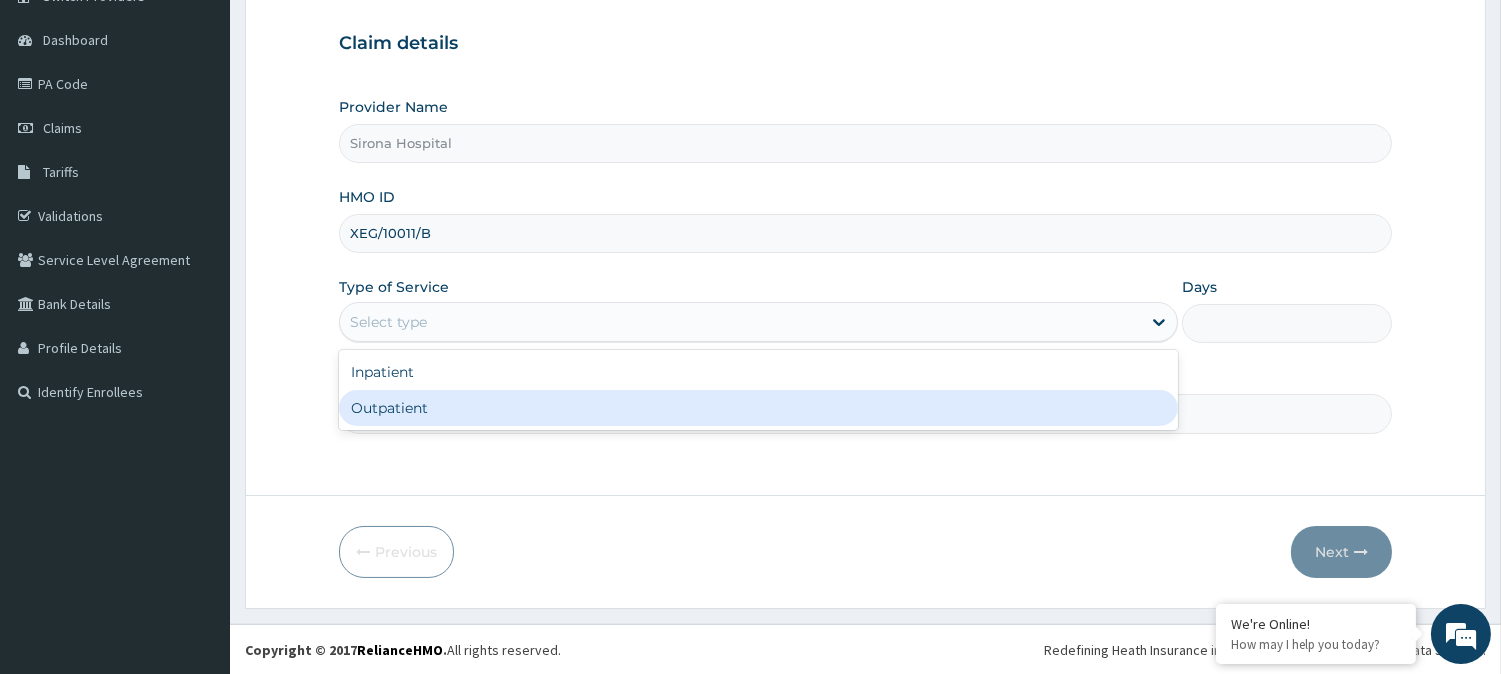 click on "Outpatient" at bounding box center (758, 408) 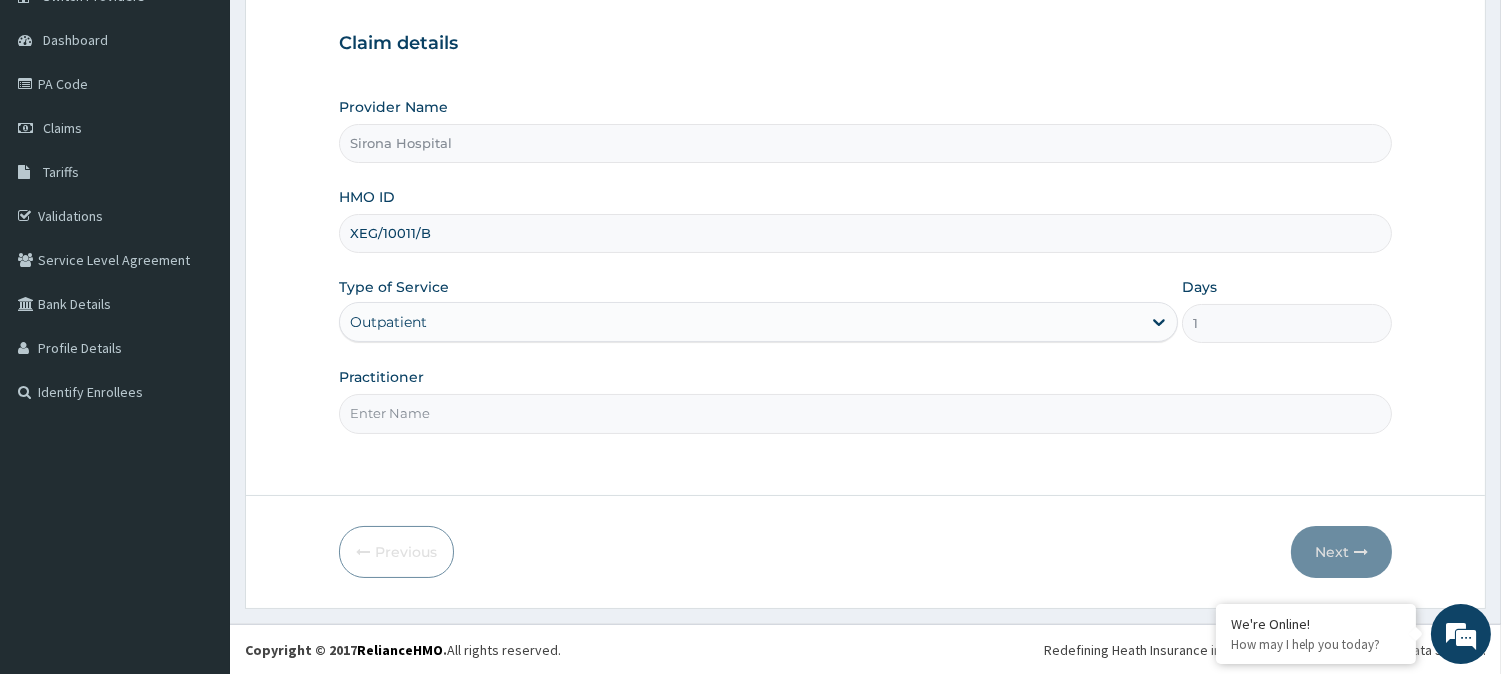 click on "Practitioner" at bounding box center [865, 413] 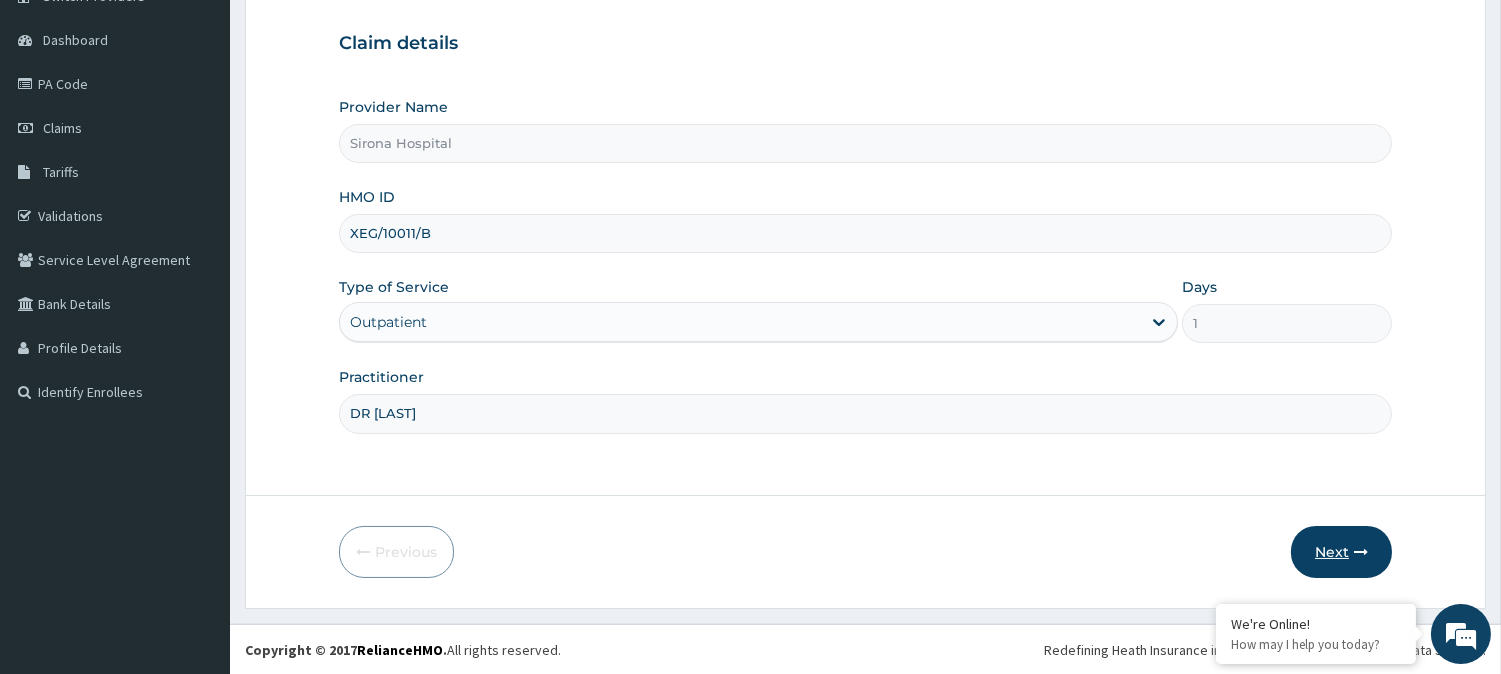 type on "DR IKENNA" 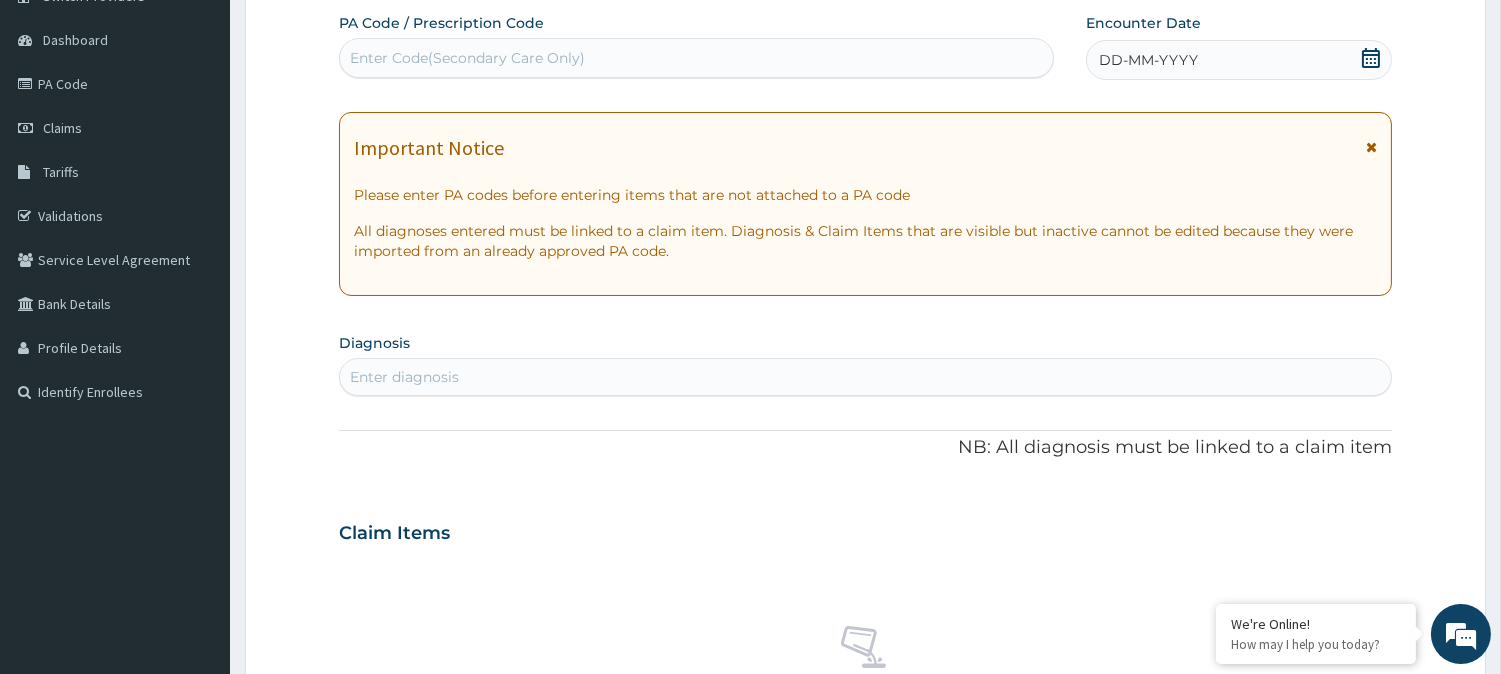 click 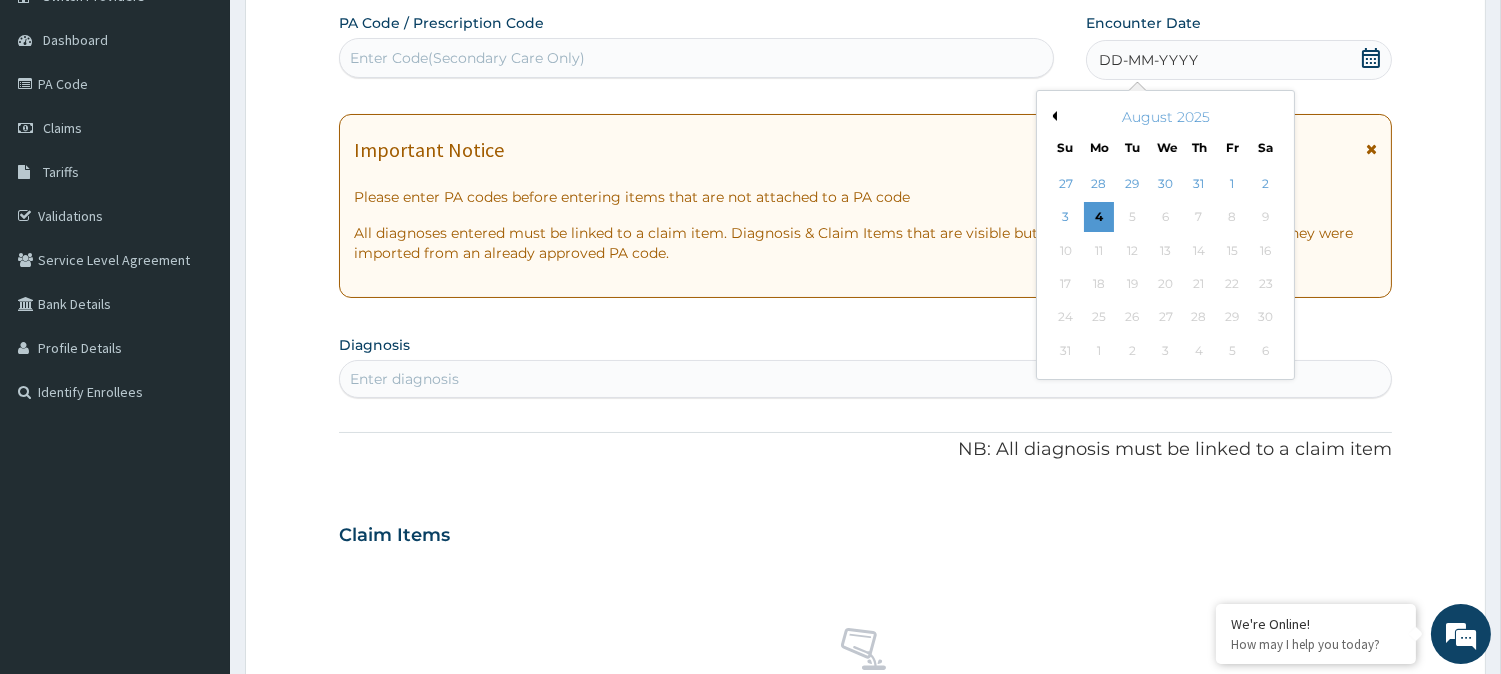 click on "August 2025" at bounding box center [1165, 117] 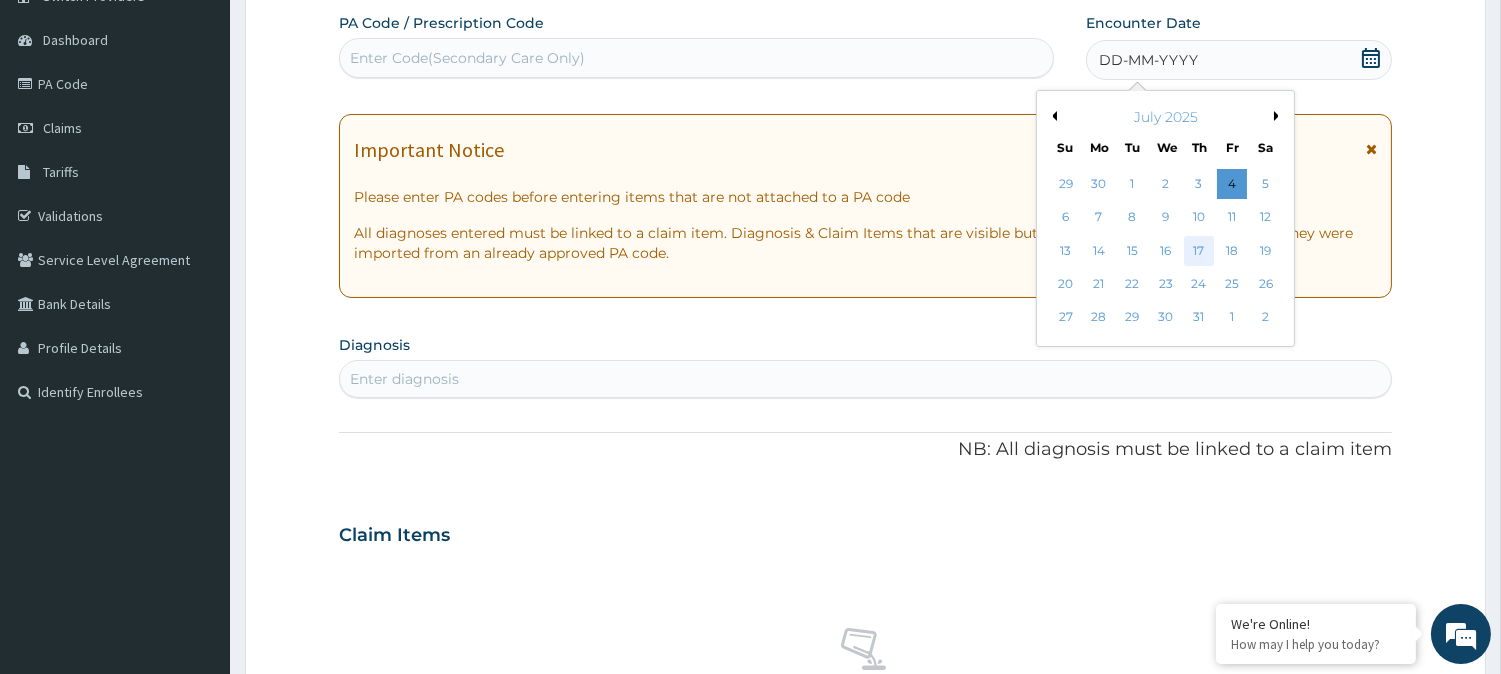 click on "17" at bounding box center (1199, 251) 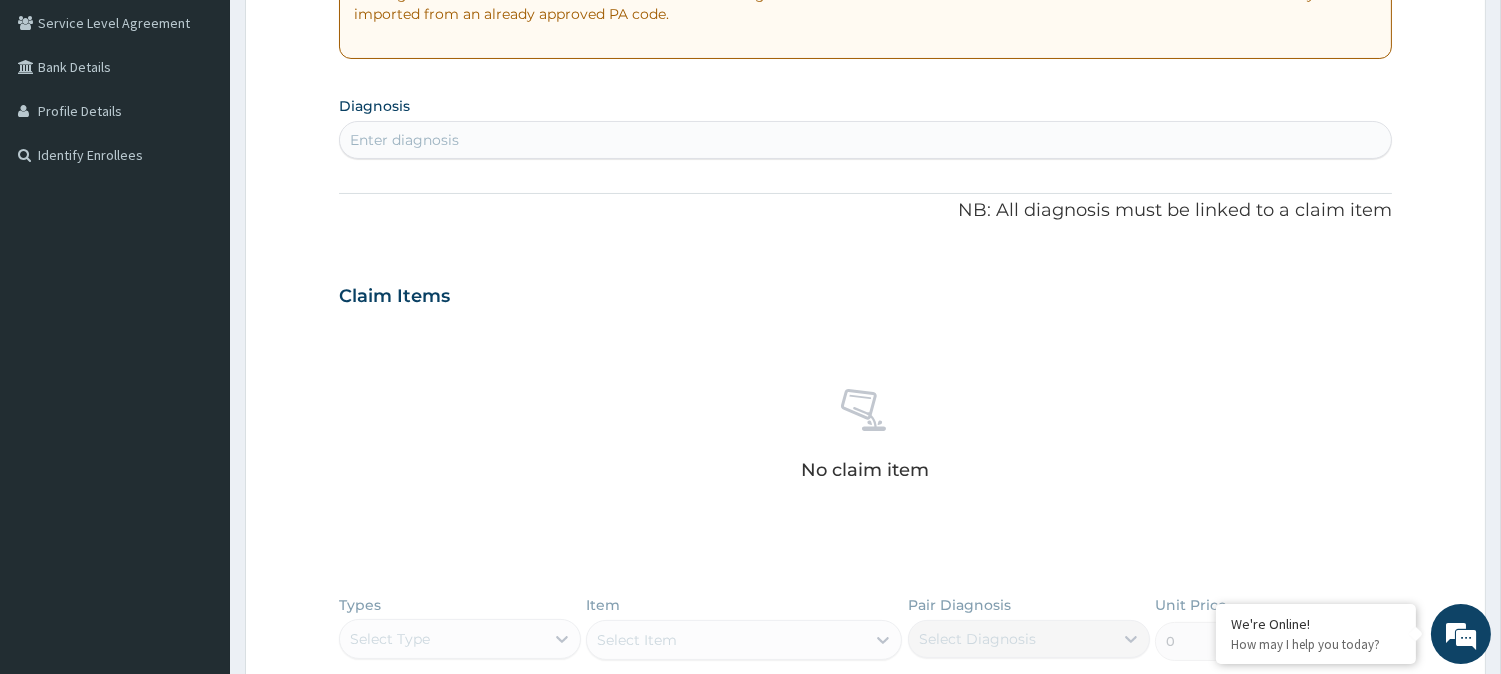 scroll, scrollTop: 416, scrollLeft: 0, axis: vertical 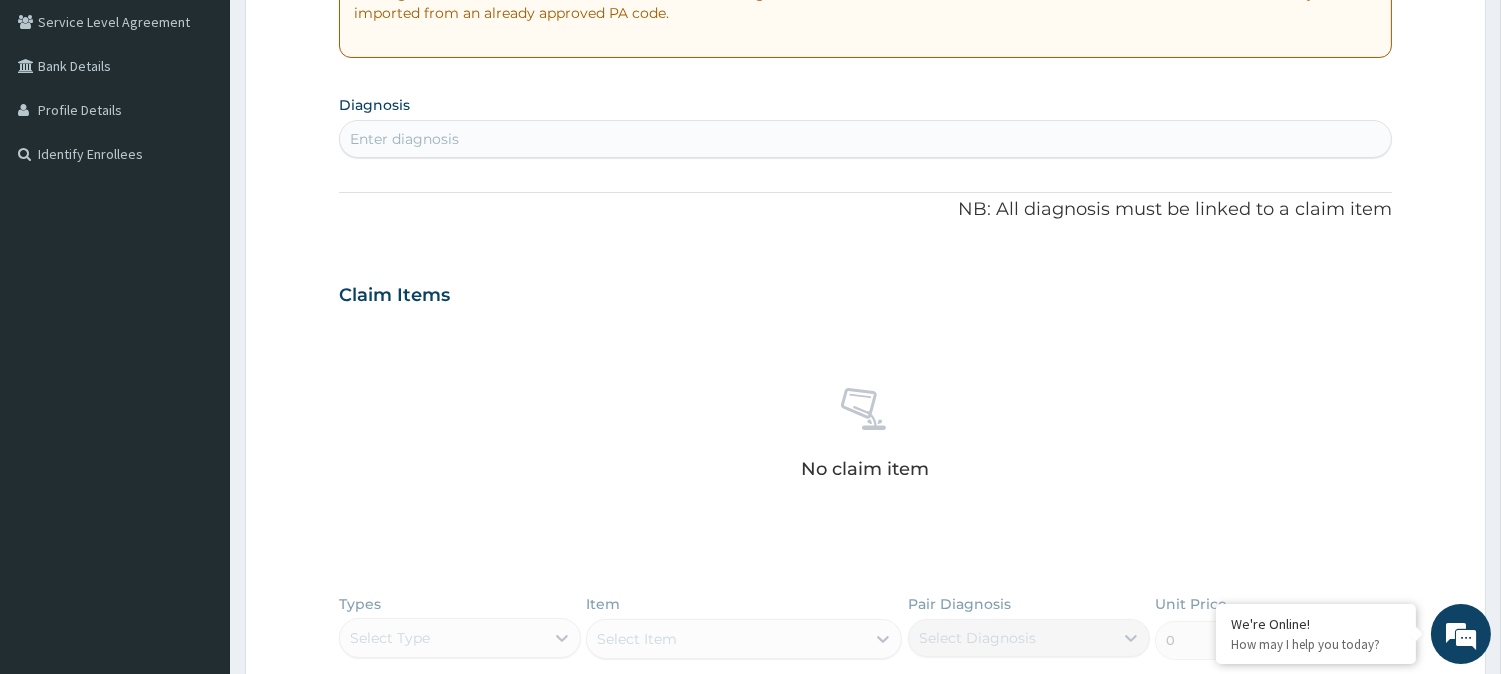 click on "Enter diagnosis" at bounding box center (865, 139) 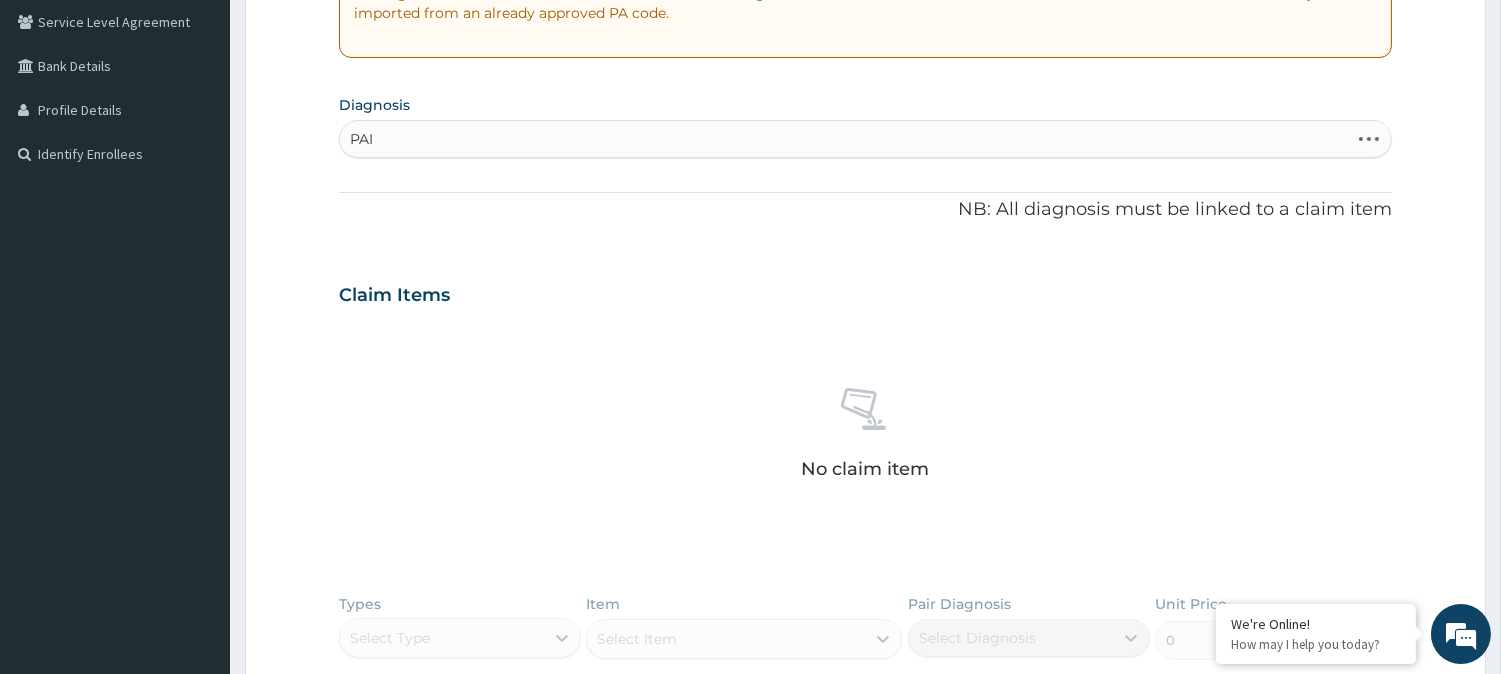 type on "PAIN" 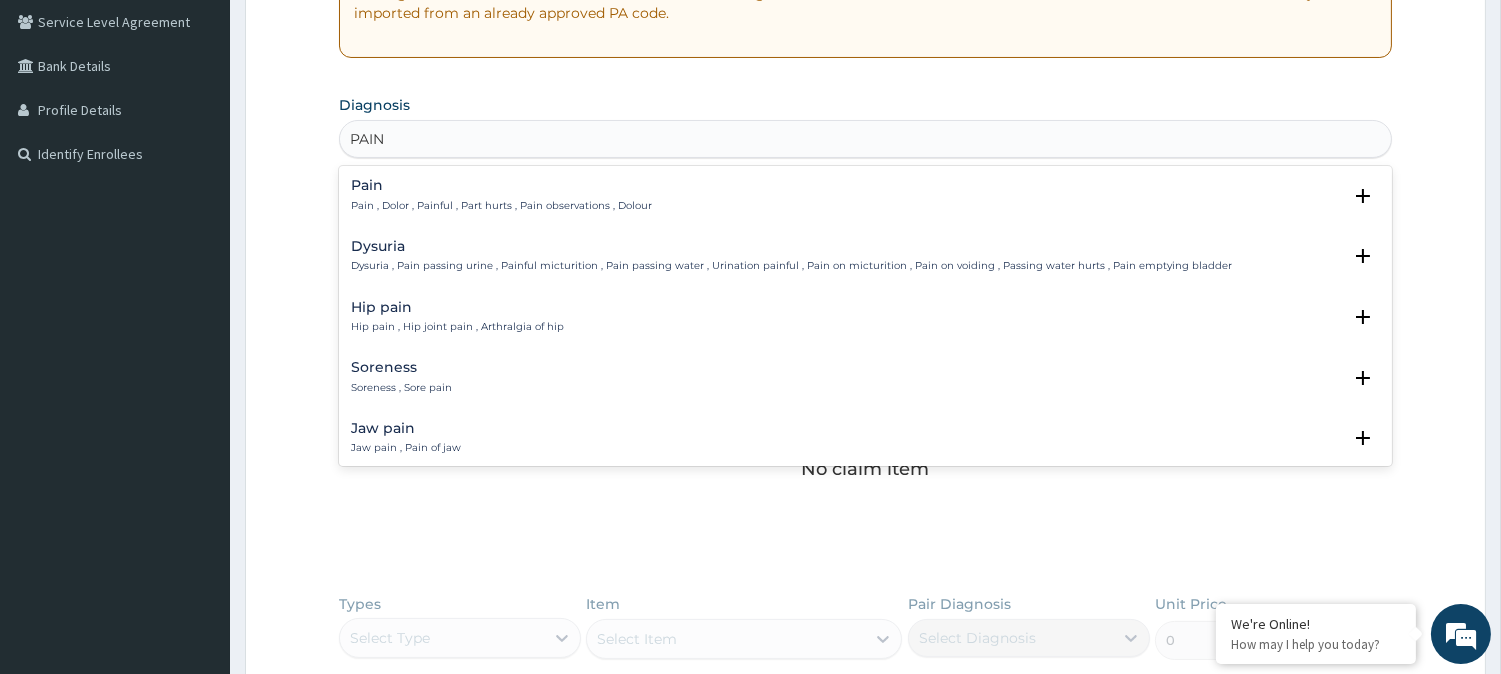 click on "Pain , Dolor , Painful , Part hurts , Pain observations , Dolour" at bounding box center [501, 206] 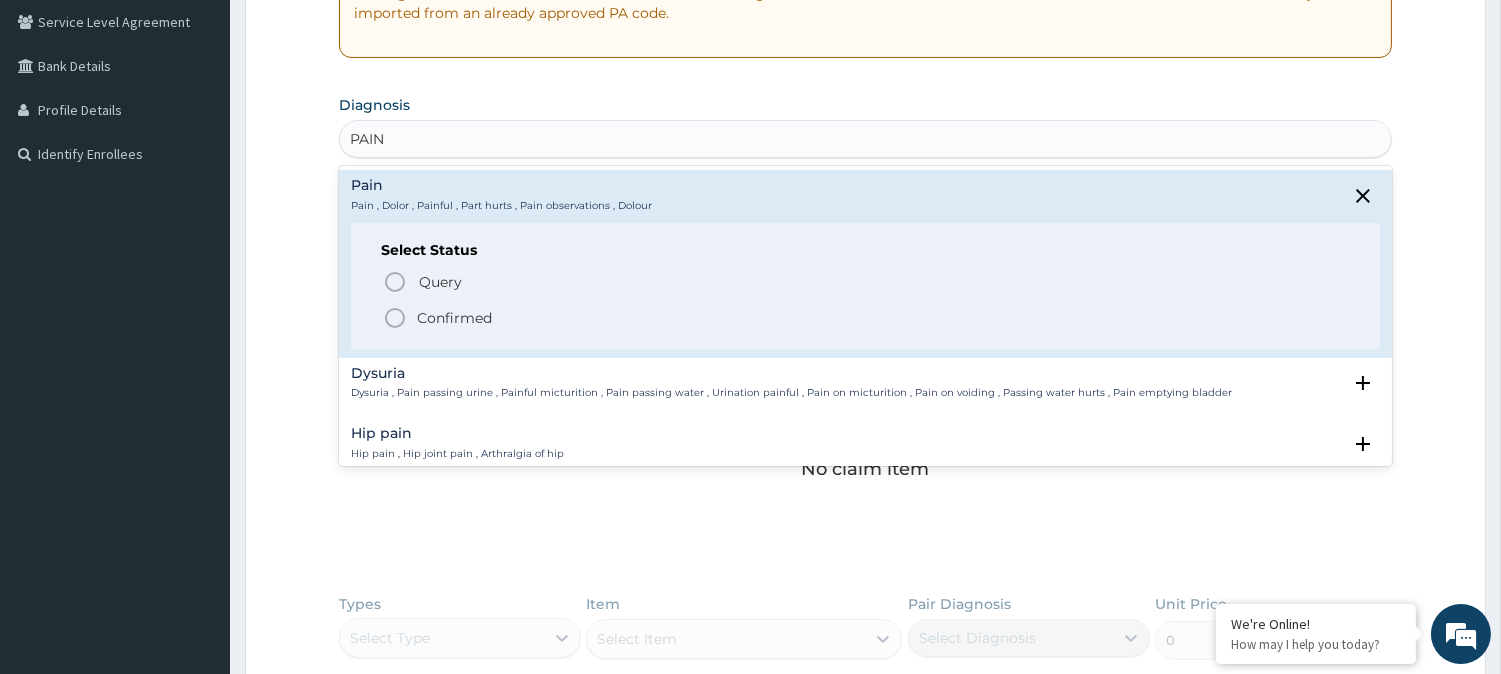 click on "Confirmed" at bounding box center (454, 318) 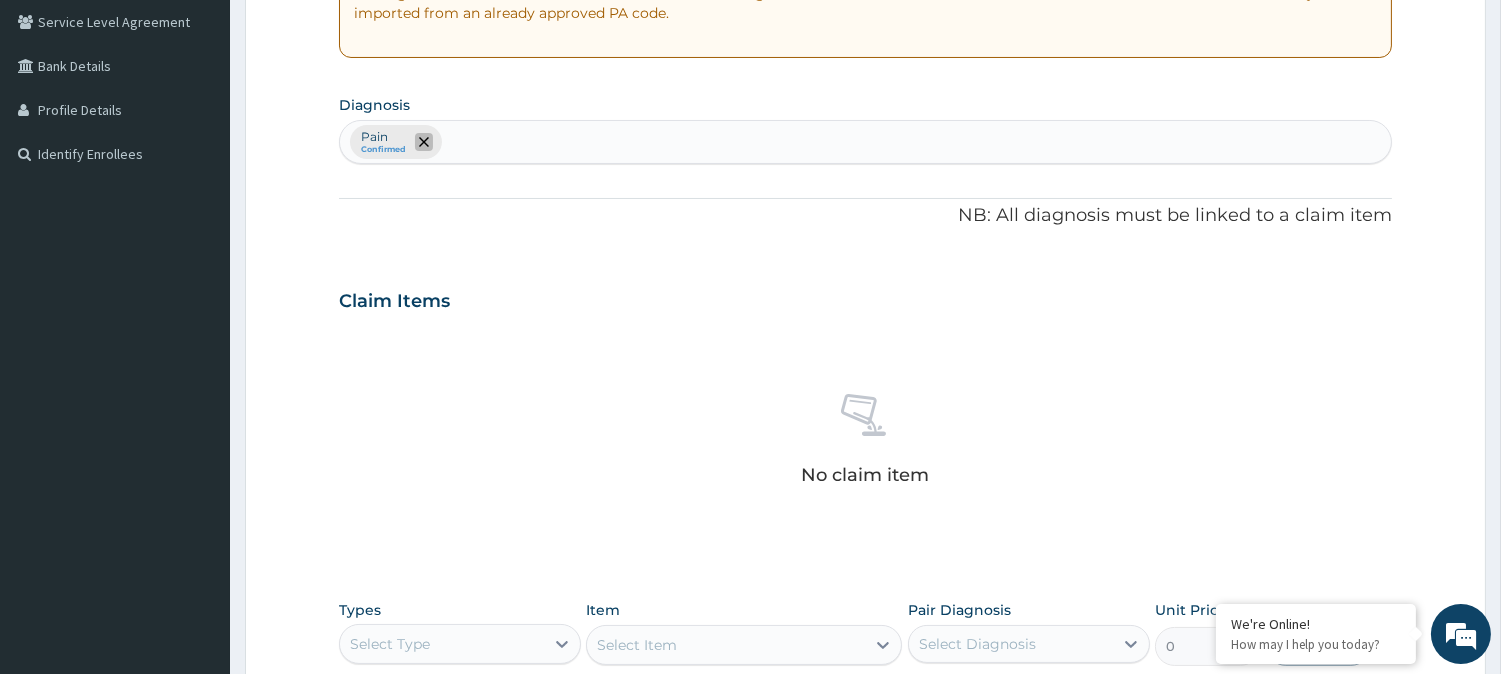 click 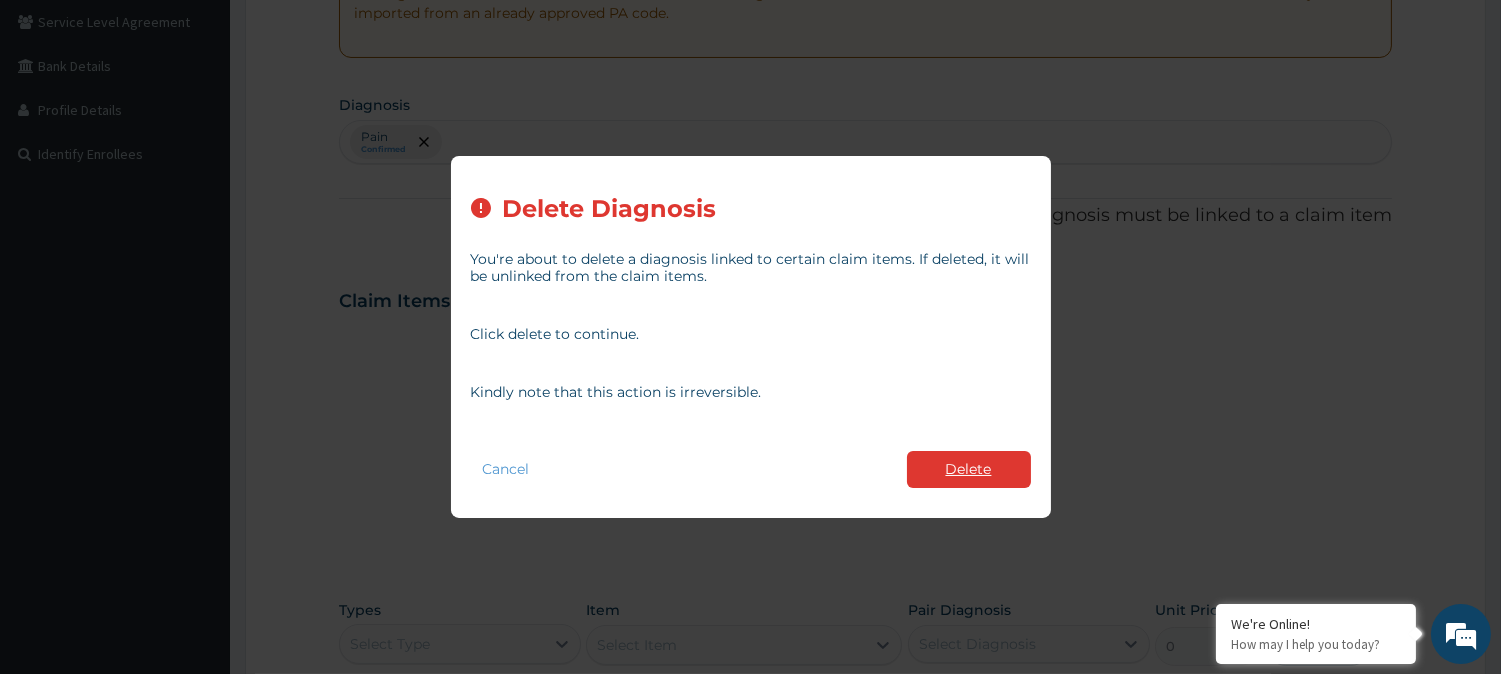 click on "Delete" at bounding box center [969, 469] 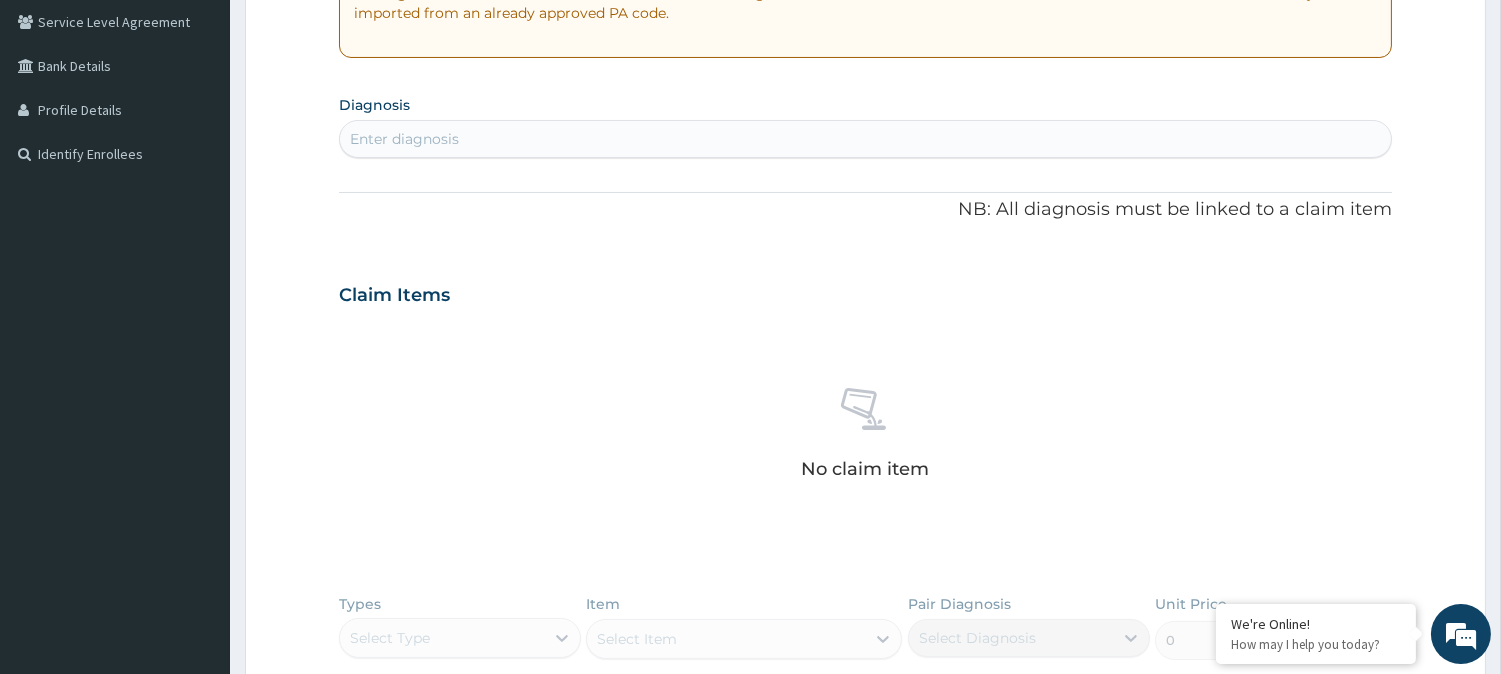 click on "Enter diagnosis" at bounding box center (865, 139) 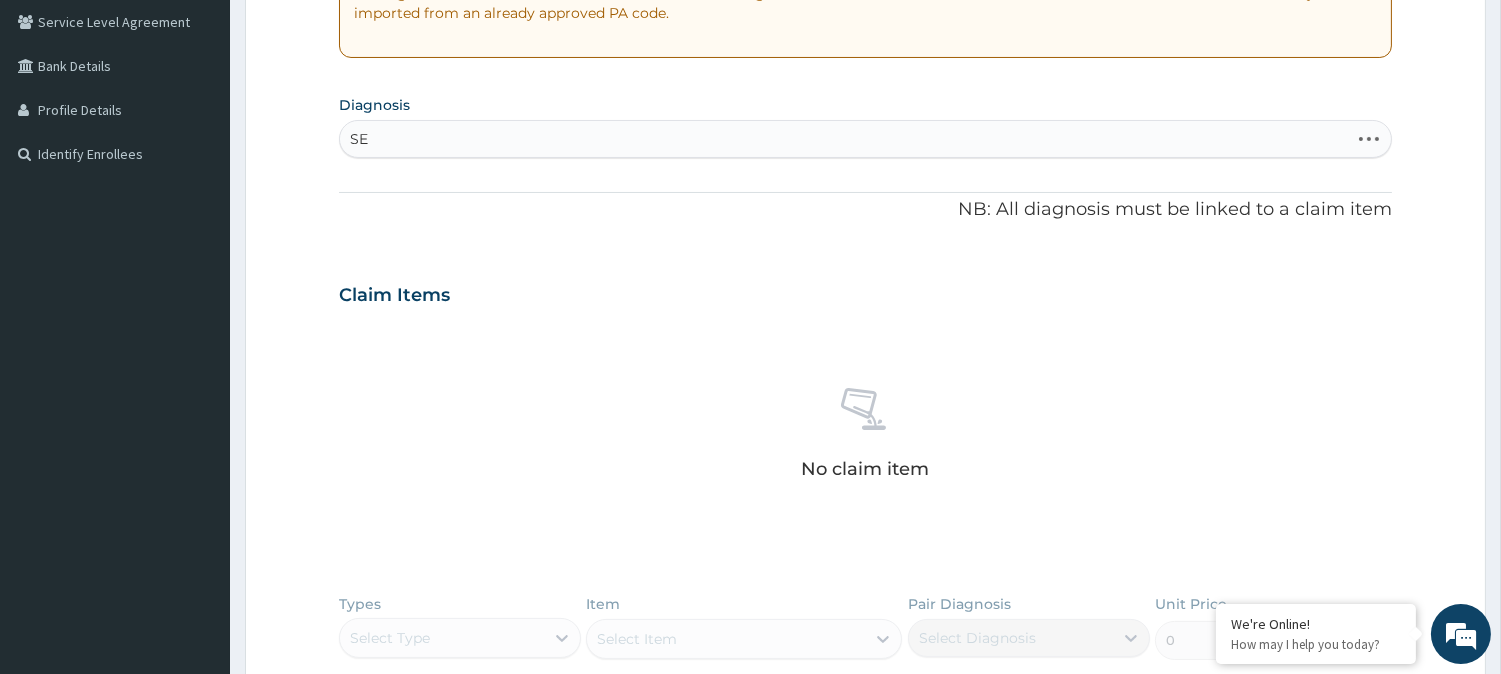 type on "SEP" 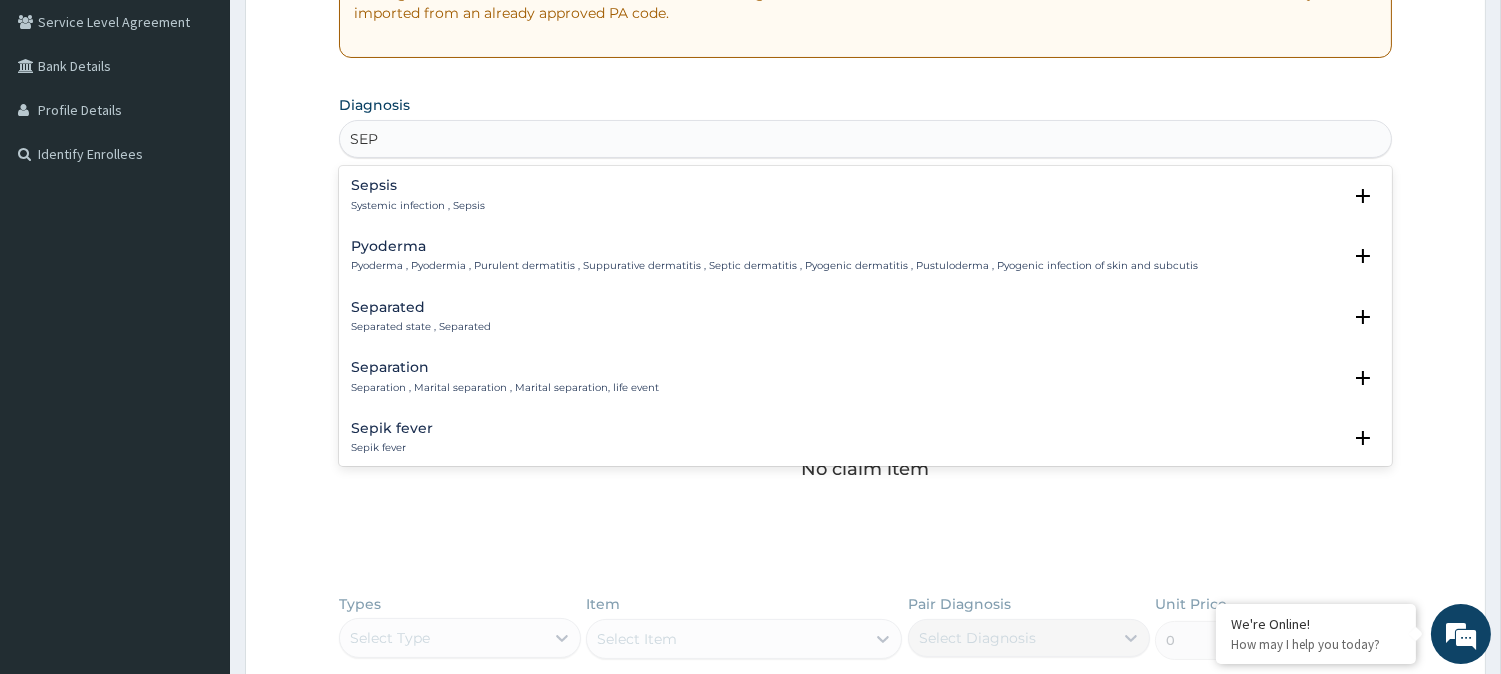 click on "Systemic infection , Sepsis" at bounding box center (418, 206) 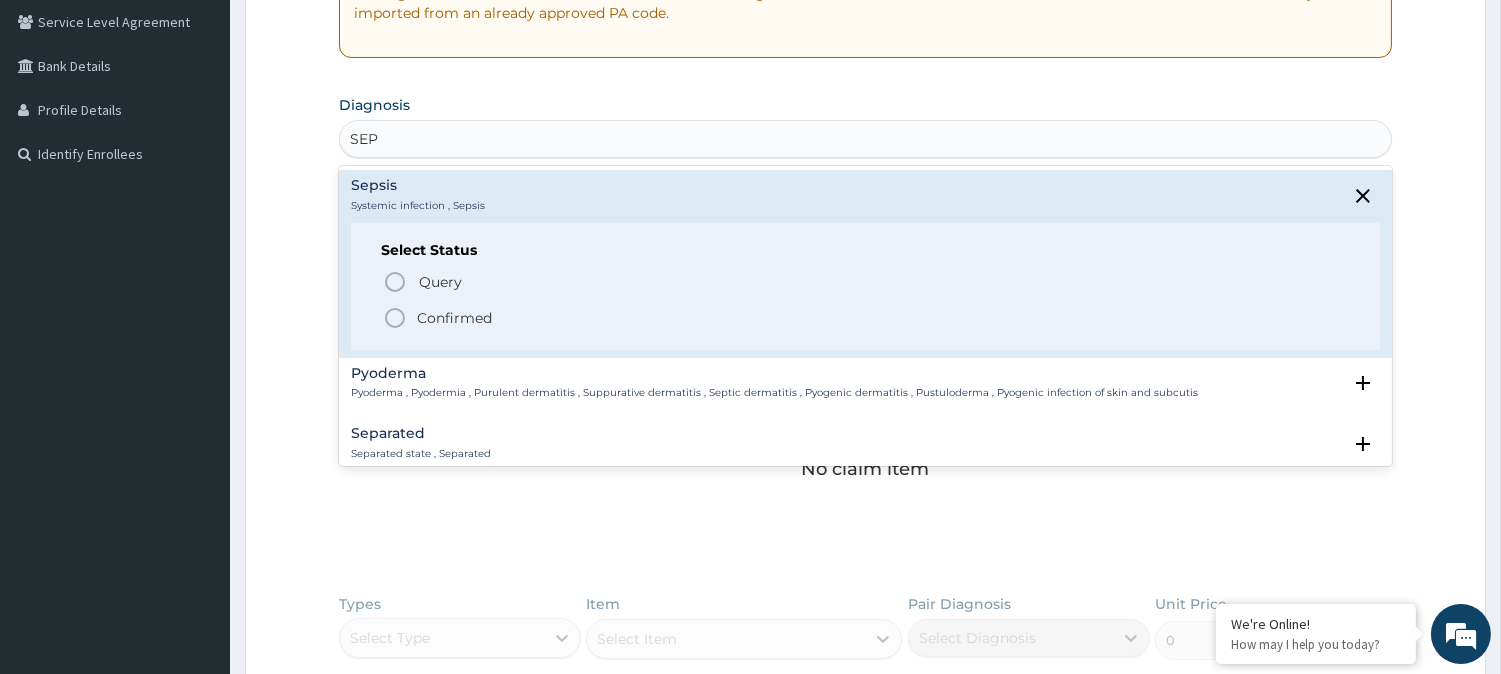 click on "Confirmed" at bounding box center (454, 318) 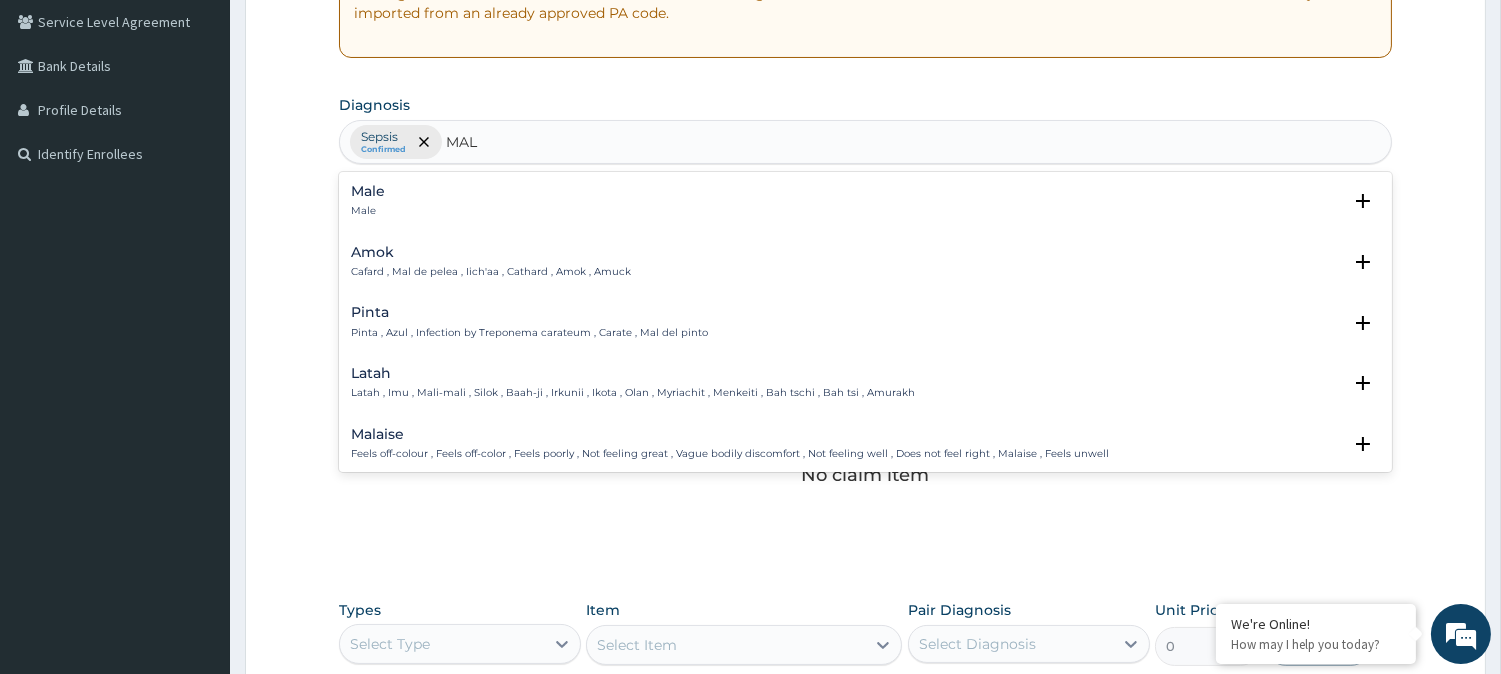 type on "MALA" 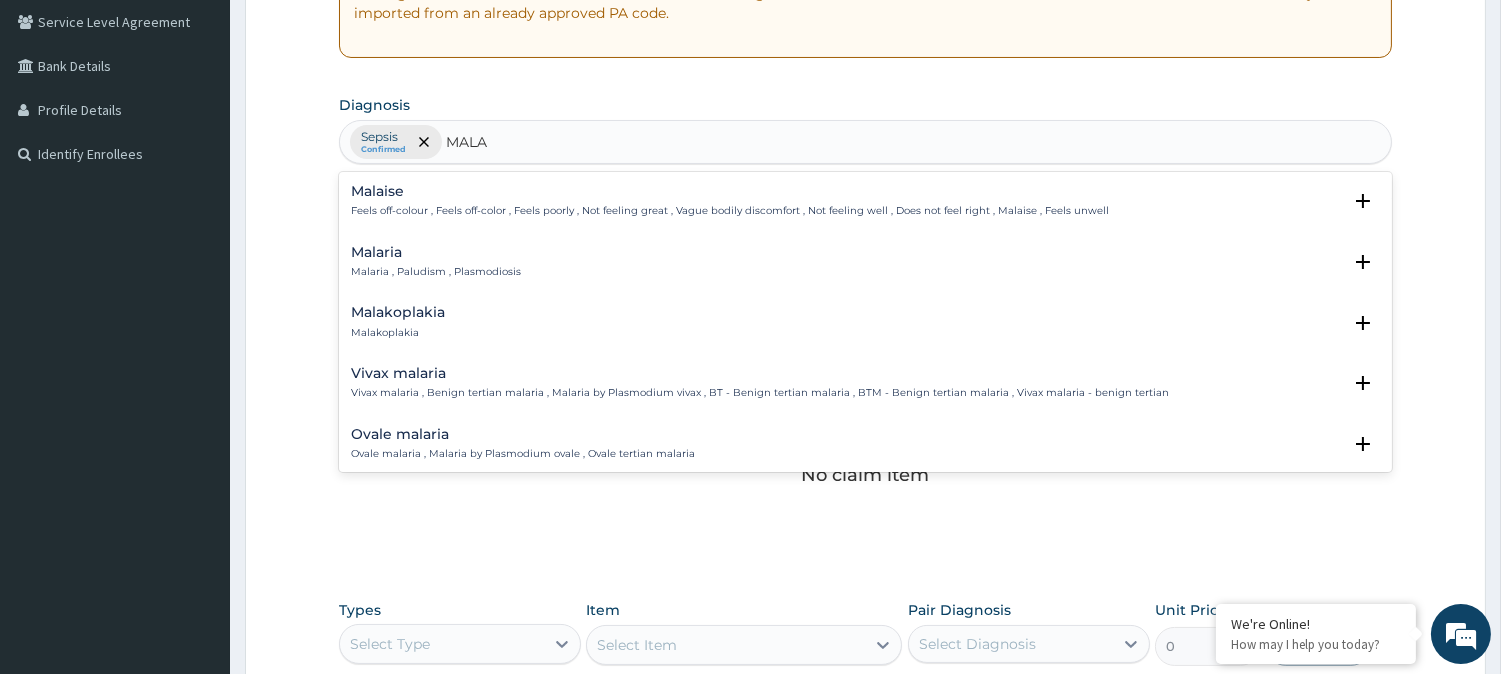 click on "Malaria" at bounding box center [436, 252] 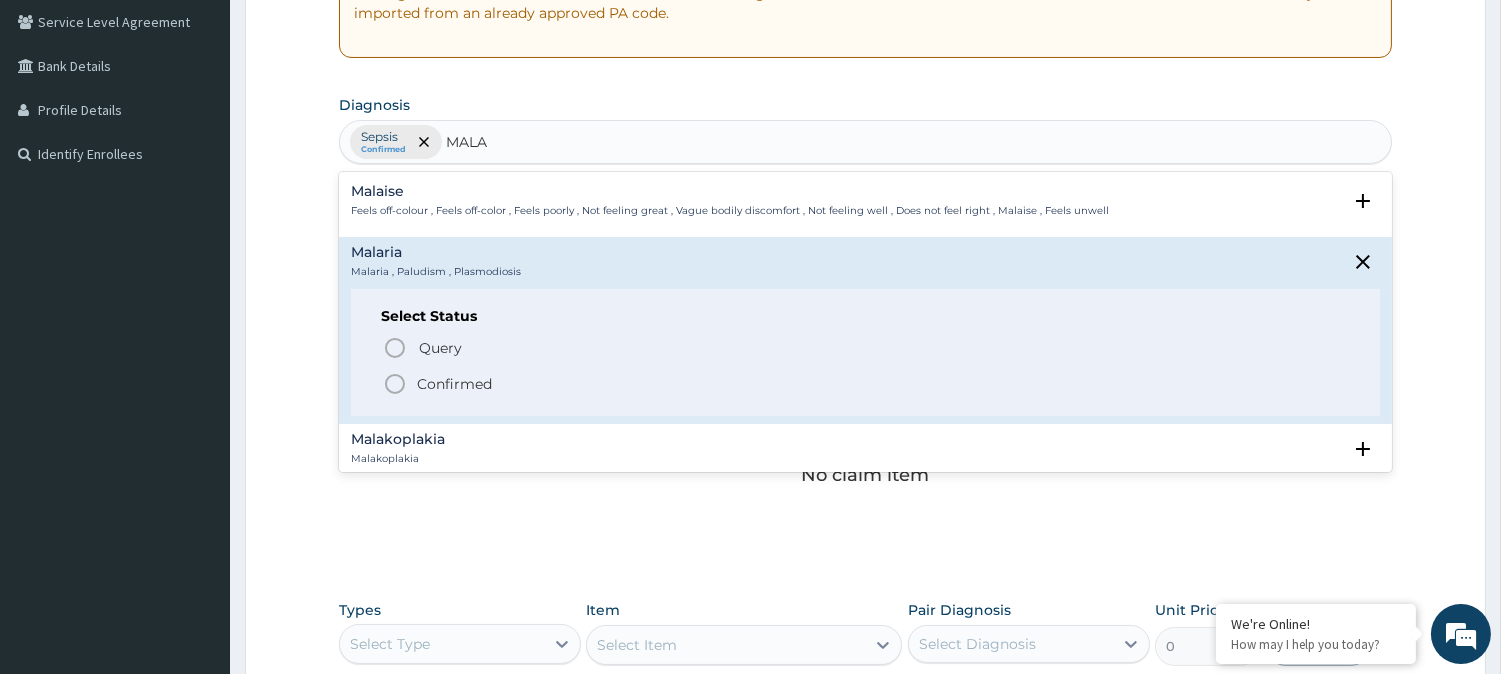 click on "Confirmed" at bounding box center [866, 384] 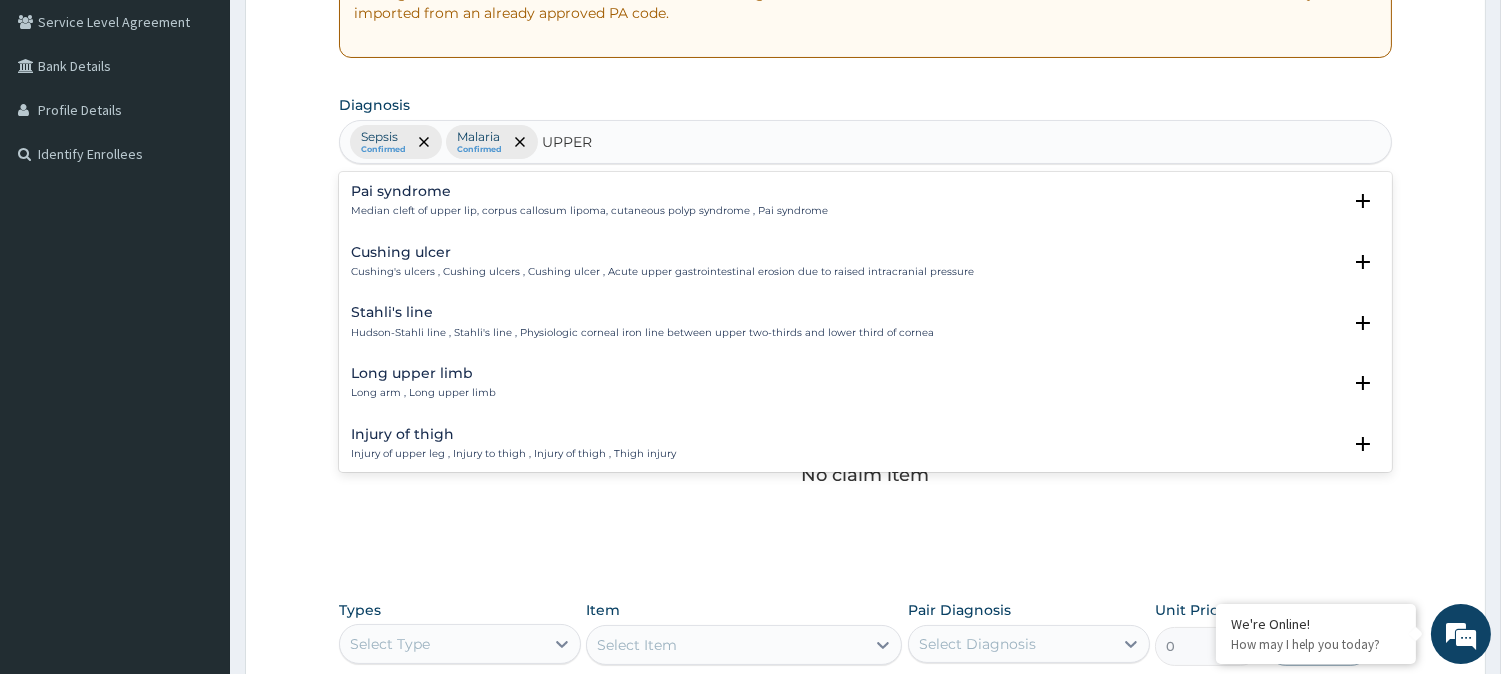 type on "UPPER R" 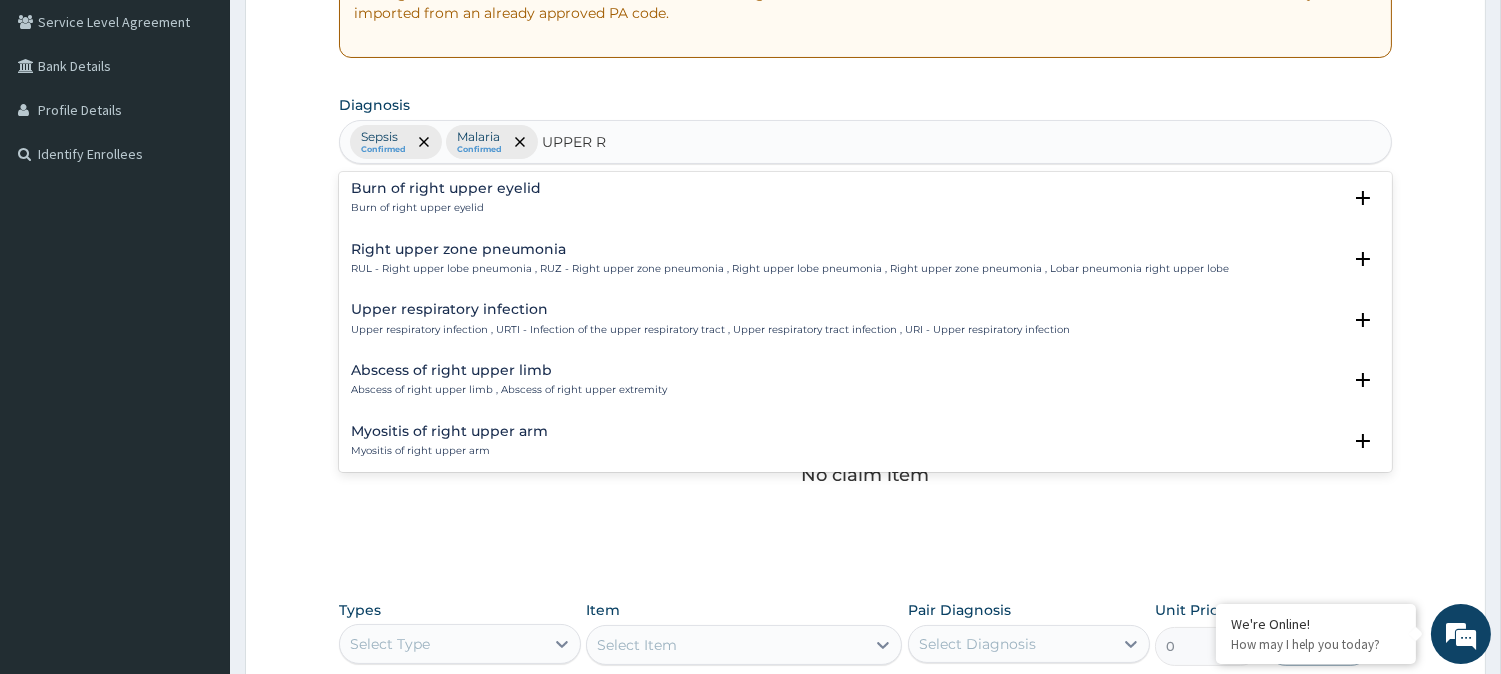 scroll, scrollTop: 1157, scrollLeft: 0, axis: vertical 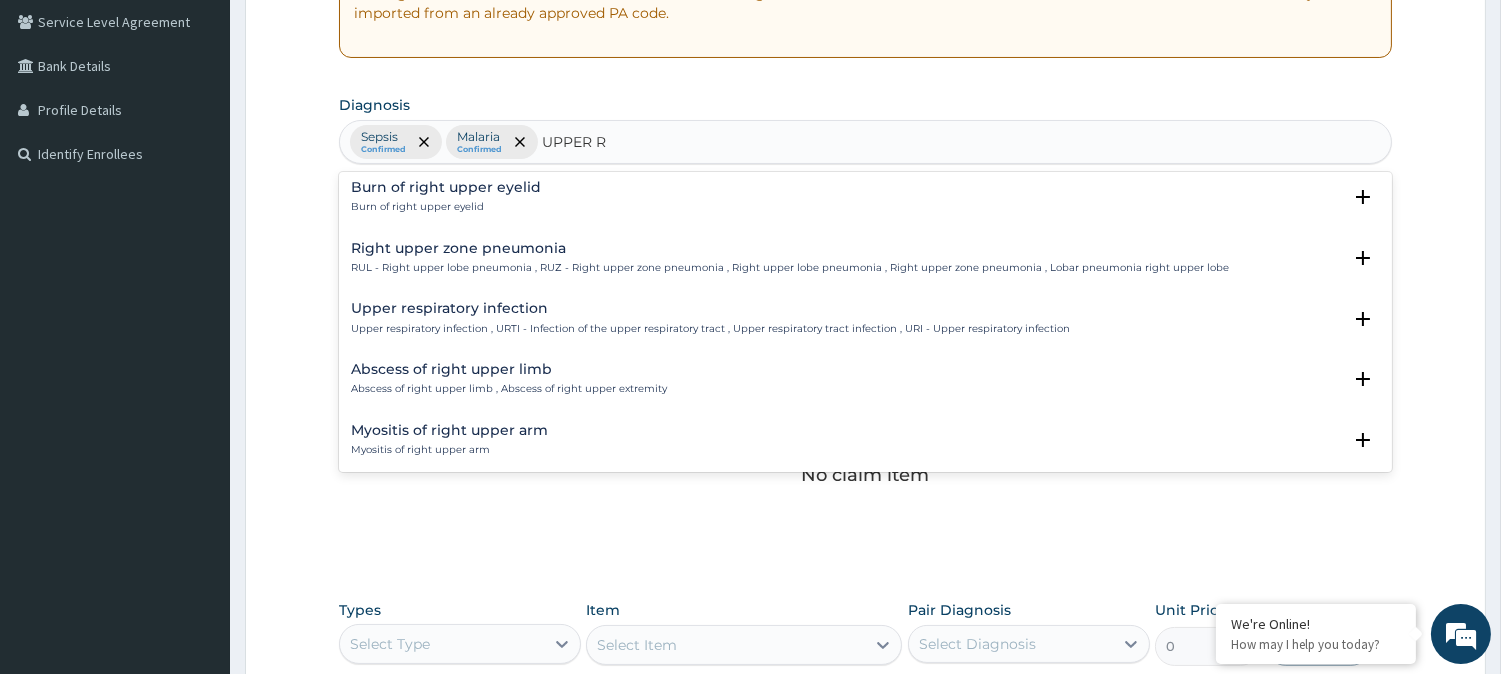 click on "Upper respiratory infection , URTI - Infection of the upper respiratory tract , Upper respiratory tract infection , URI - Upper respiratory infection" at bounding box center [710, 329] 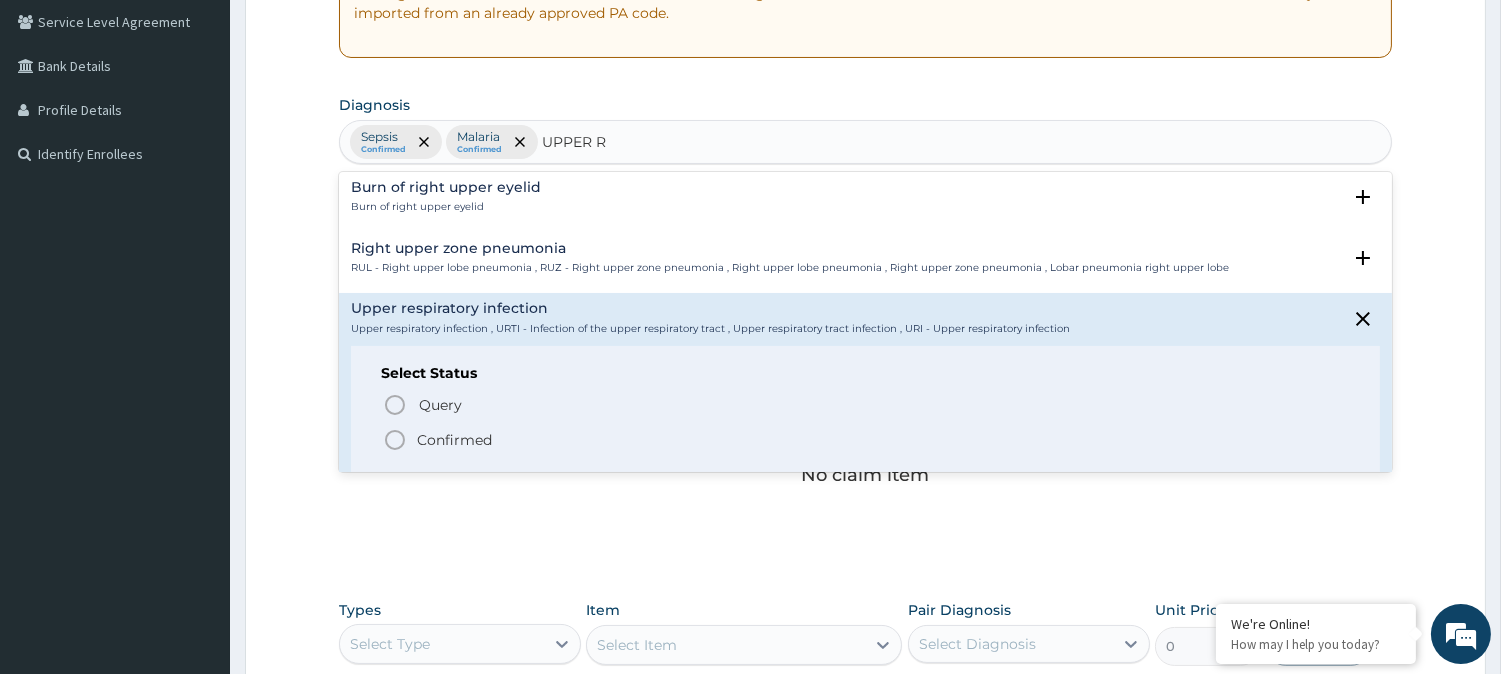 click 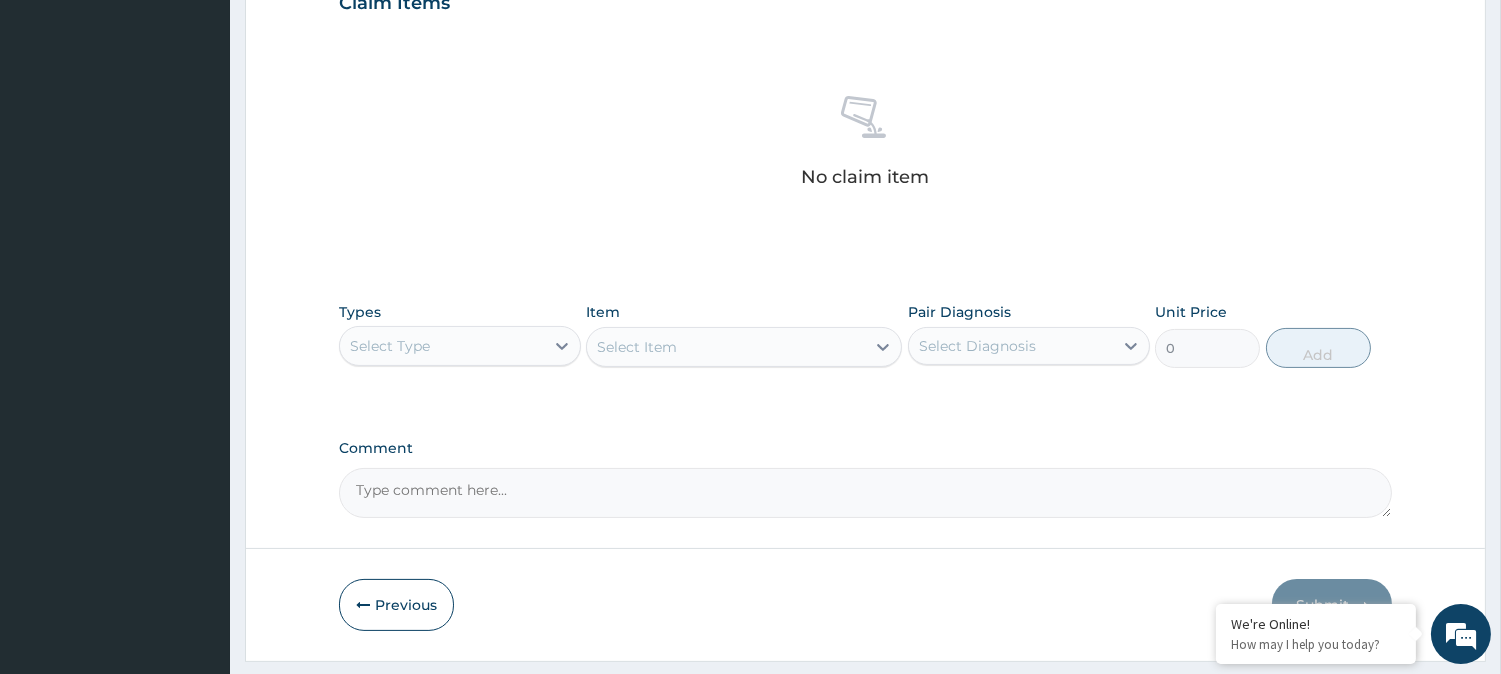 scroll, scrollTop: 716, scrollLeft: 0, axis: vertical 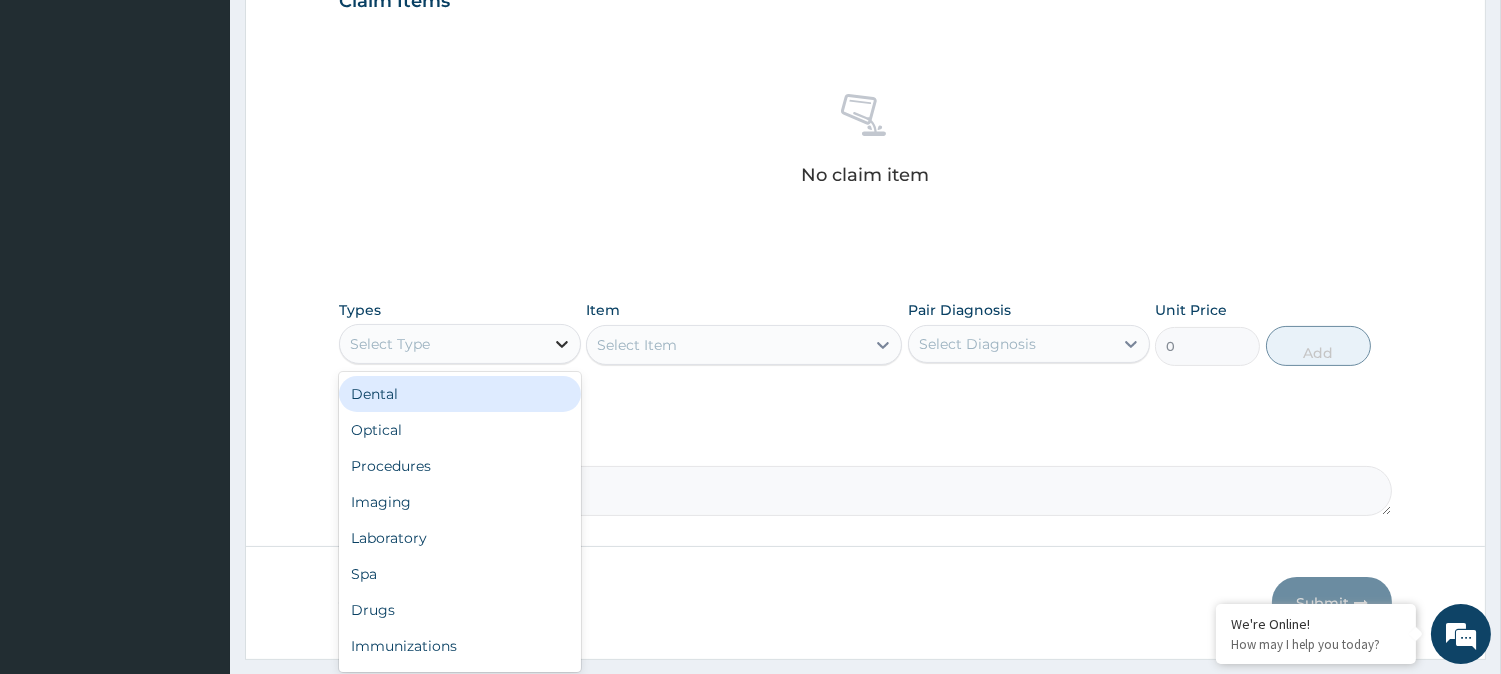 click 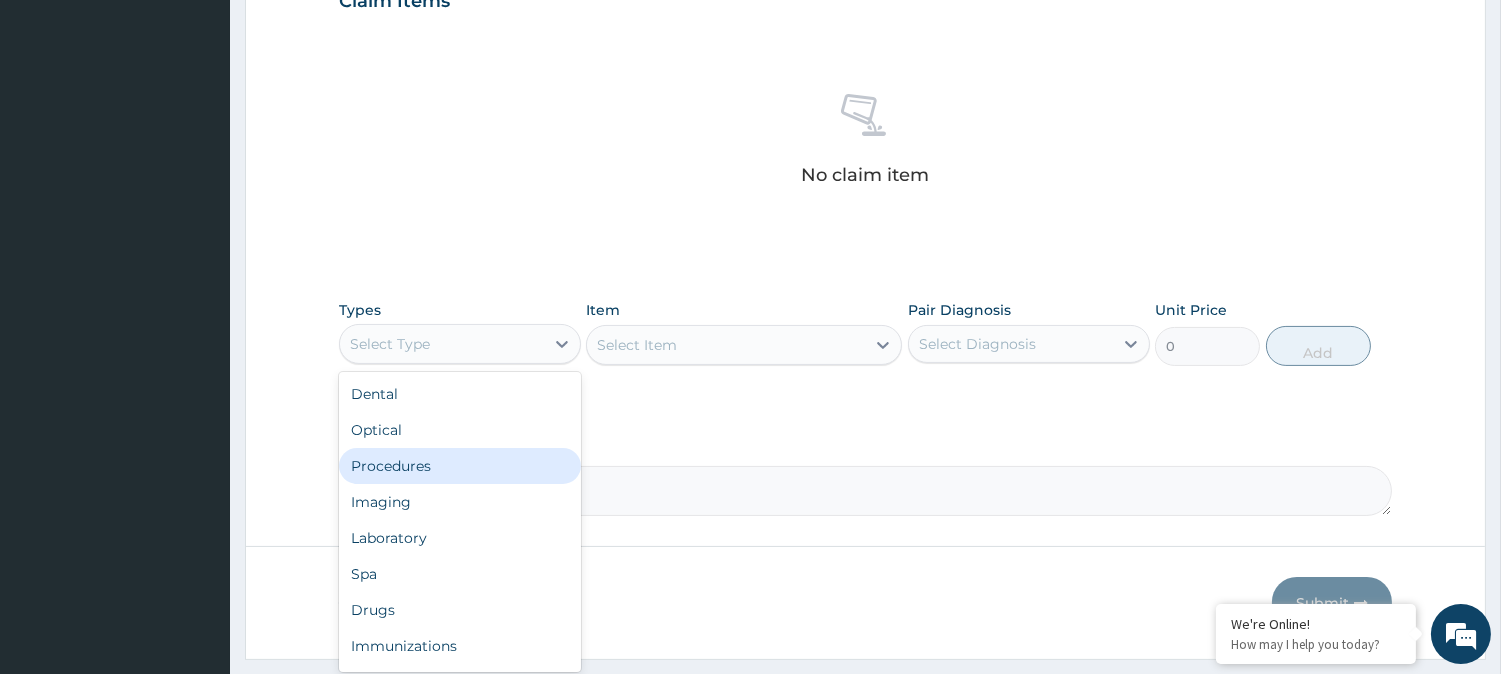 click on "Procedures" at bounding box center [460, 466] 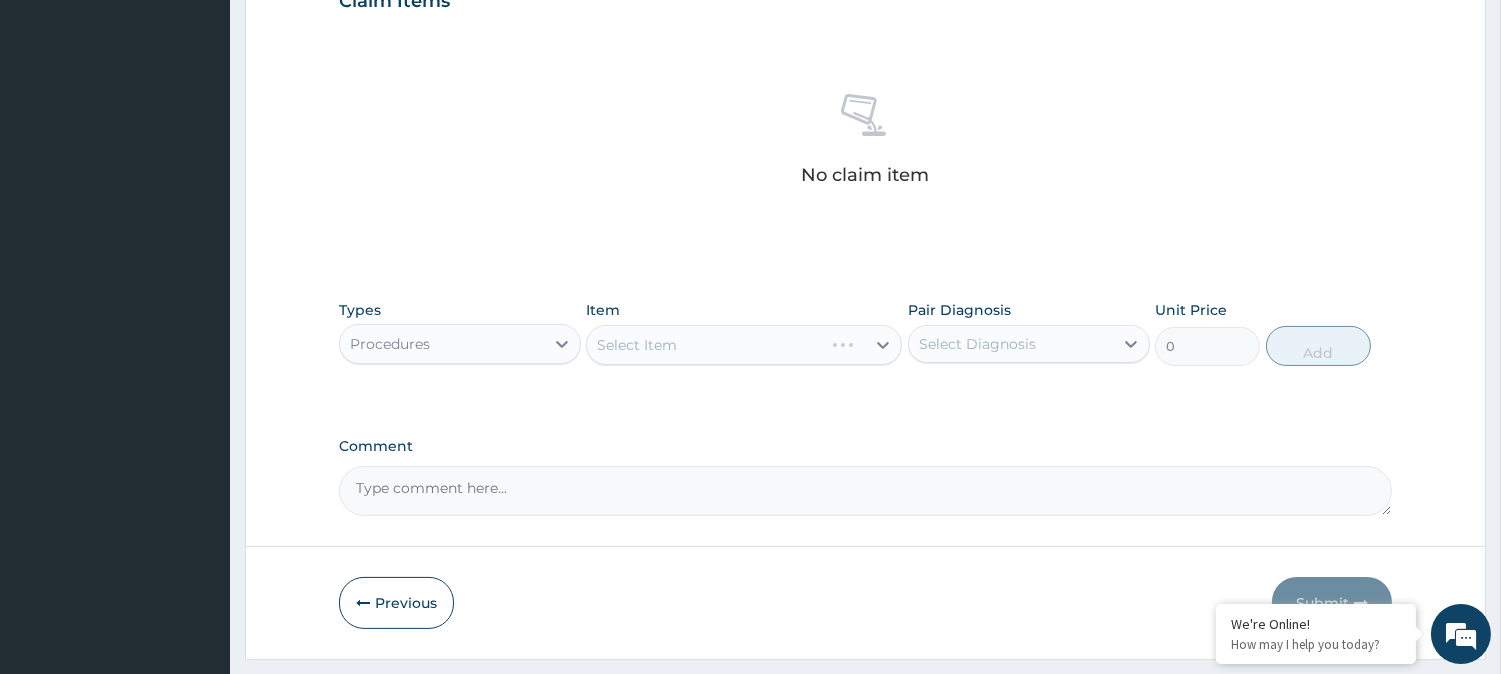 click on "Select Item" at bounding box center (744, 345) 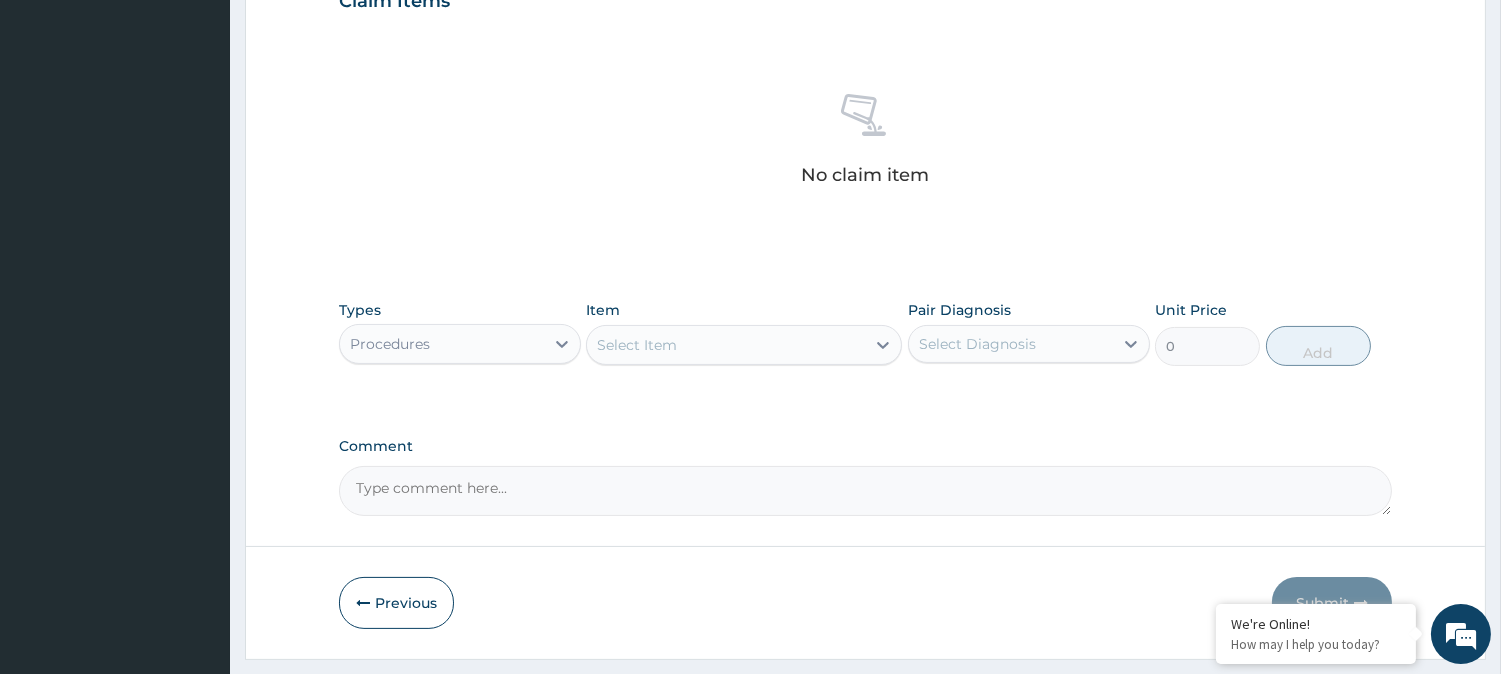 click on "Select Item" at bounding box center [726, 345] 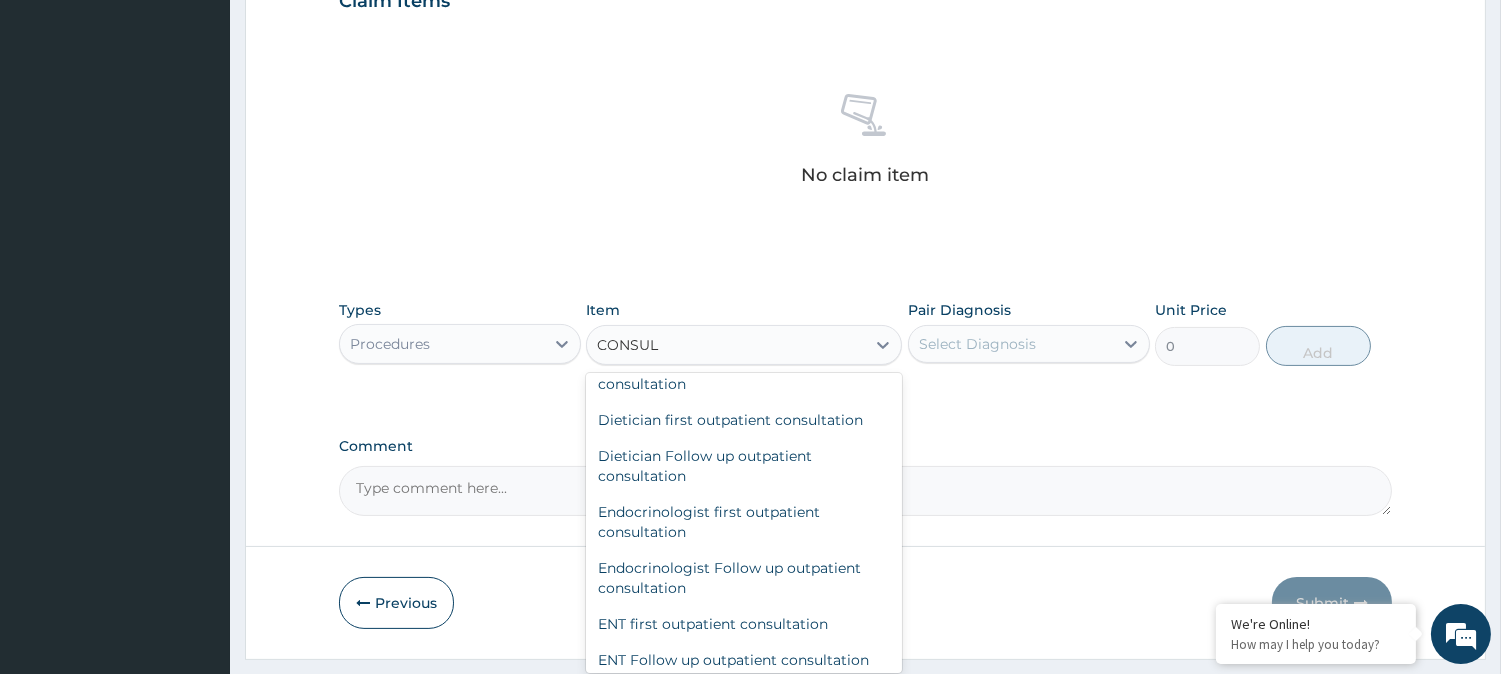 scroll, scrollTop: 536, scrollLeft: 0, axis: vertical 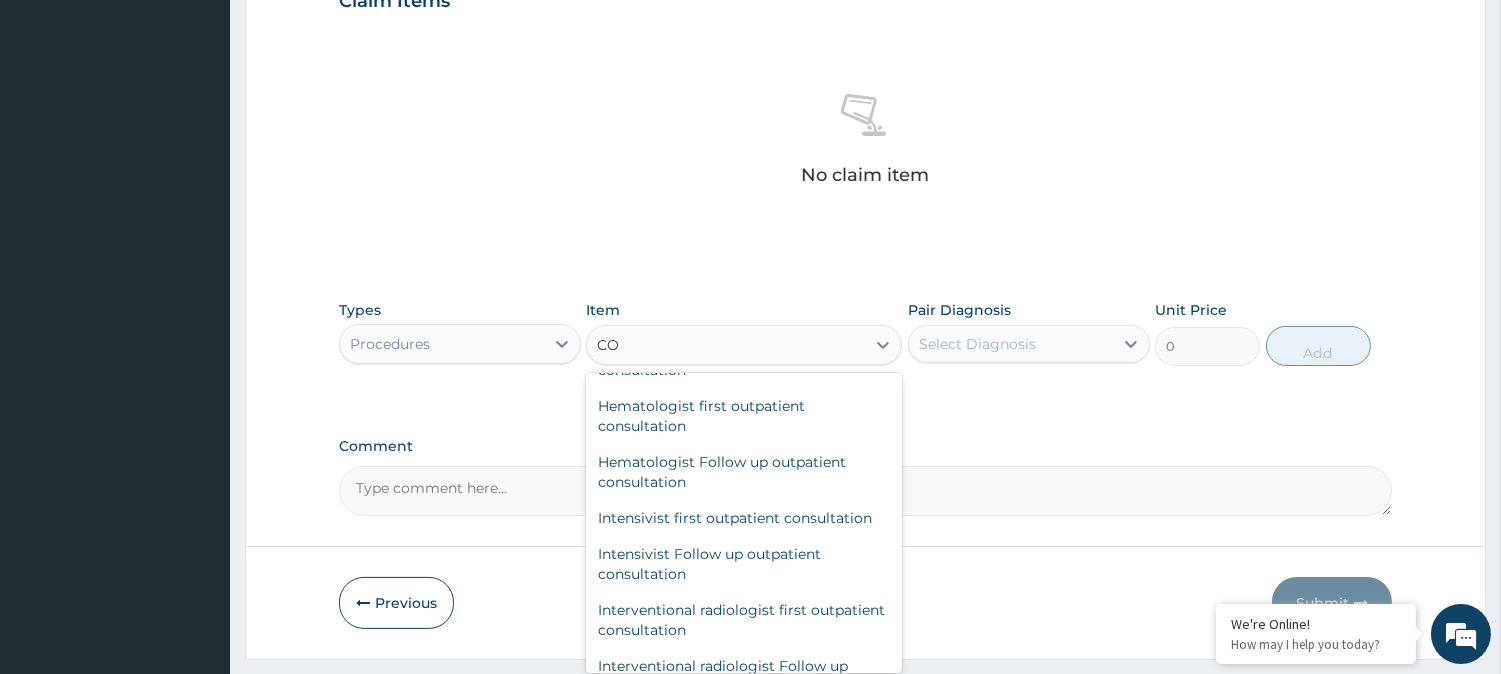 type on "C" 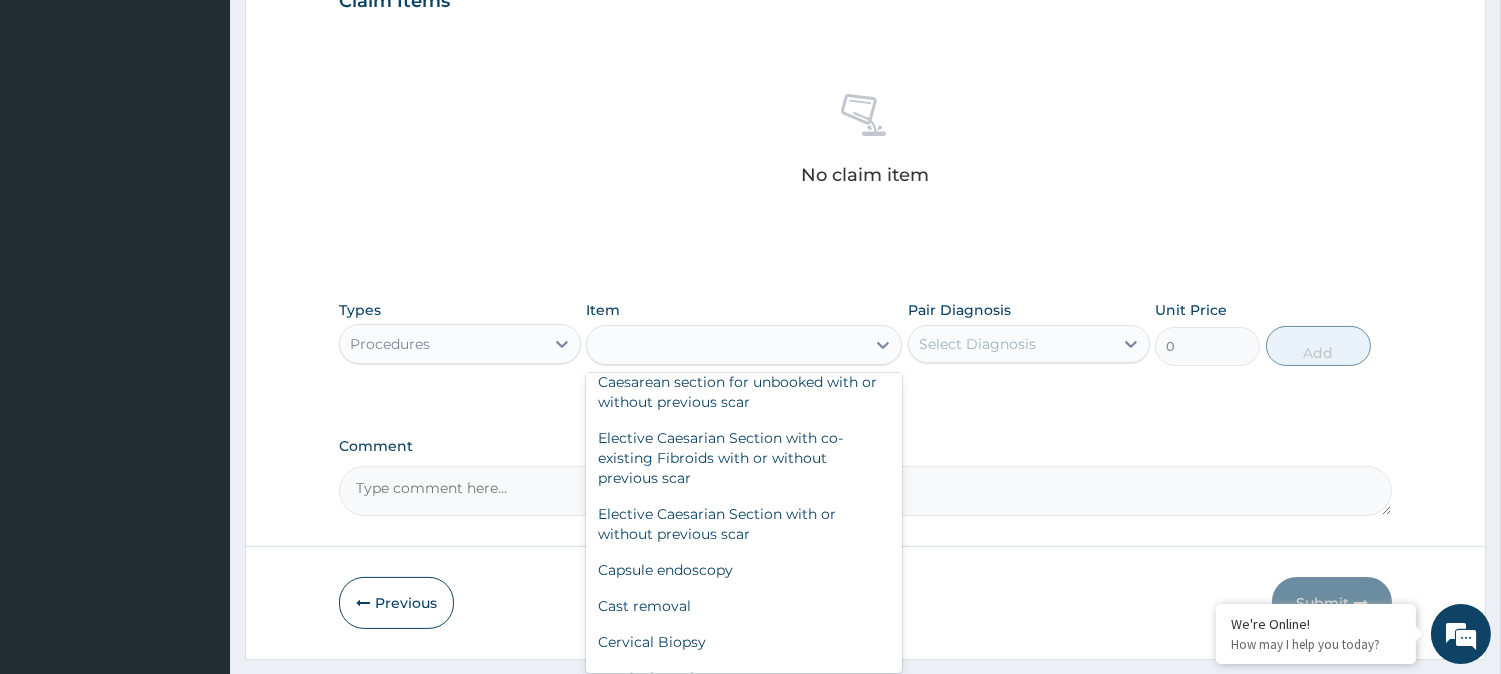 scroll, scrollTop: 19081, scrollLeft: 0, axis: vertical 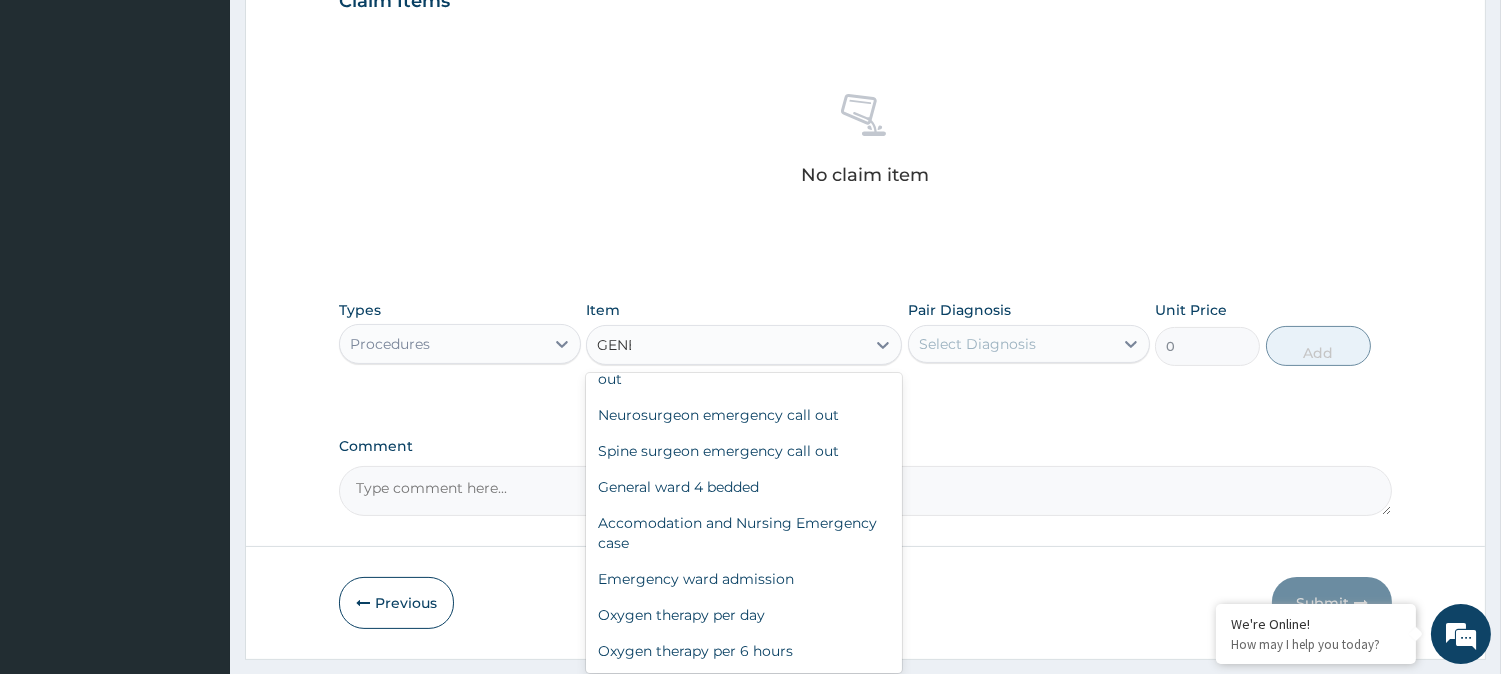 type on "GENER" 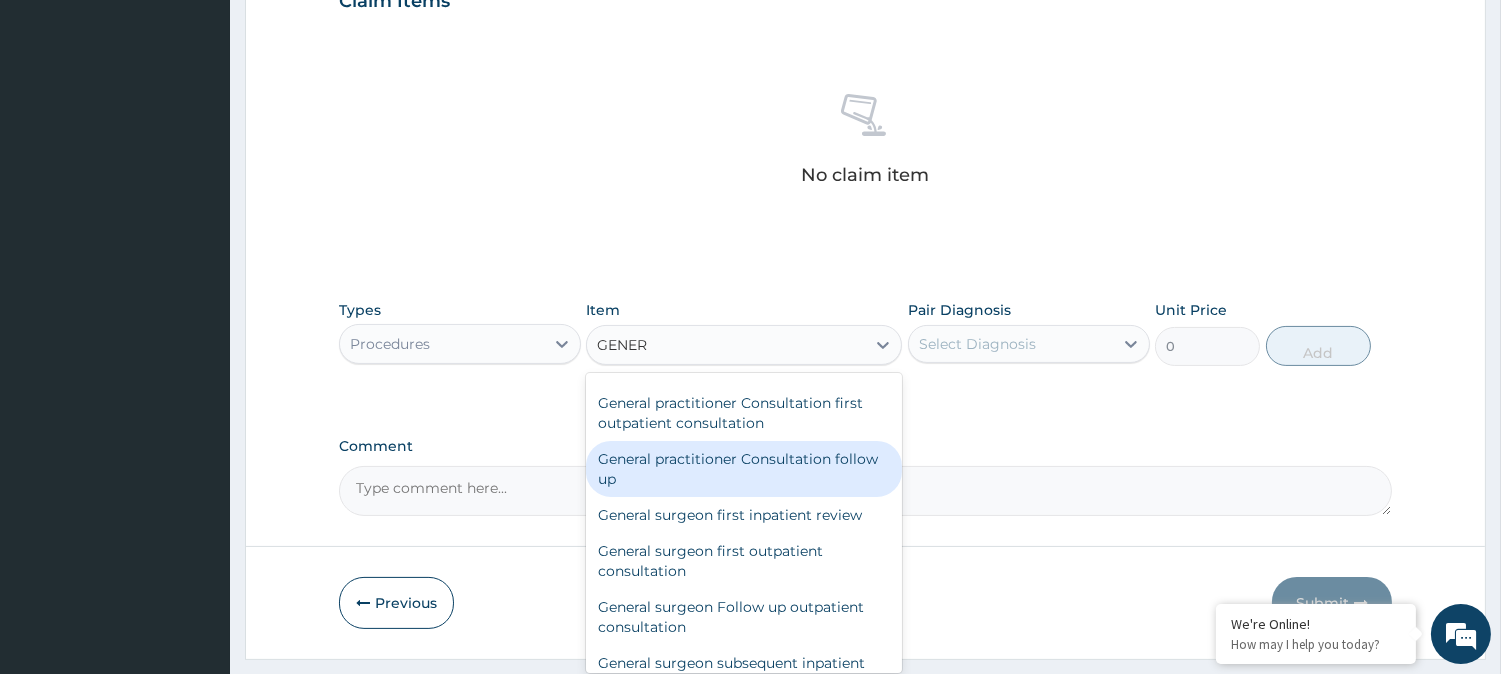 scroll, scrollTop: 138, scrollLeft: 0, axis: vertical 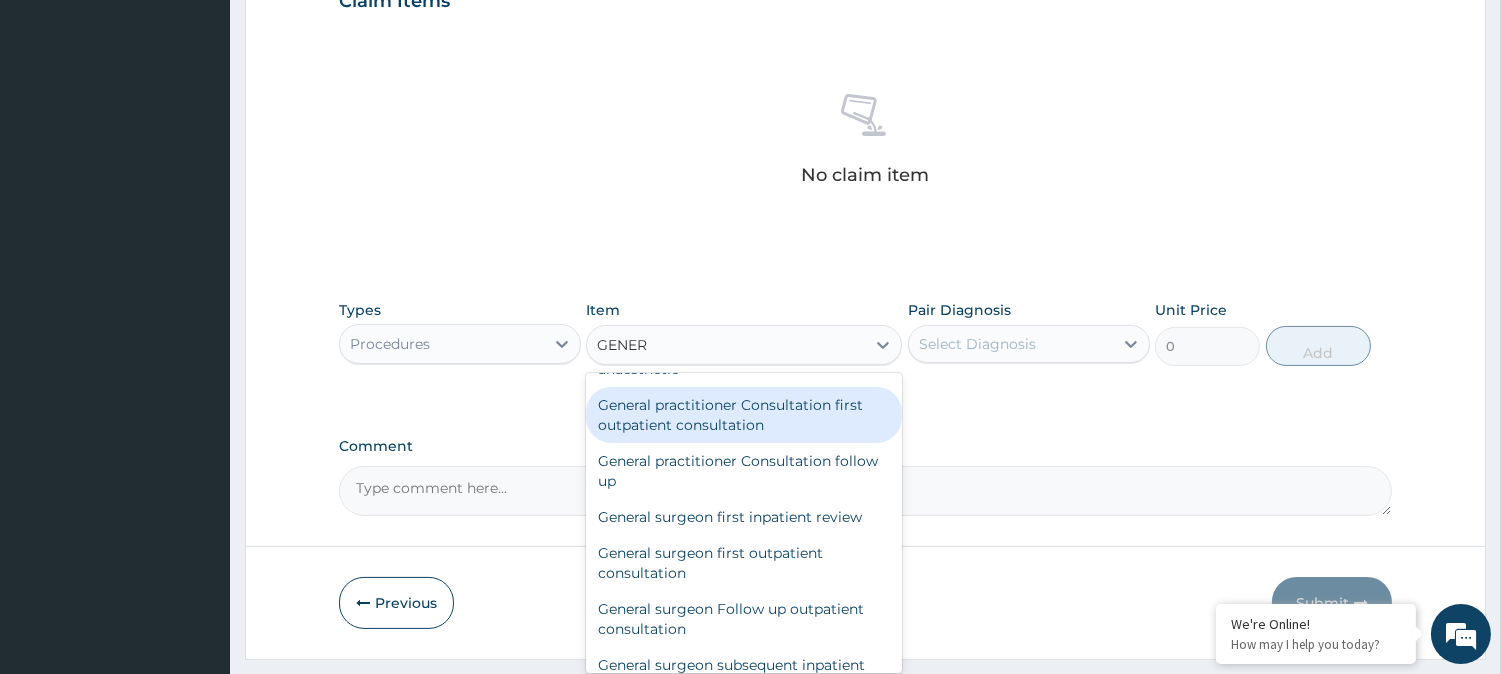 click on "General practitioner Consultation first outpatient consultation" at bounding box center [744, 415] 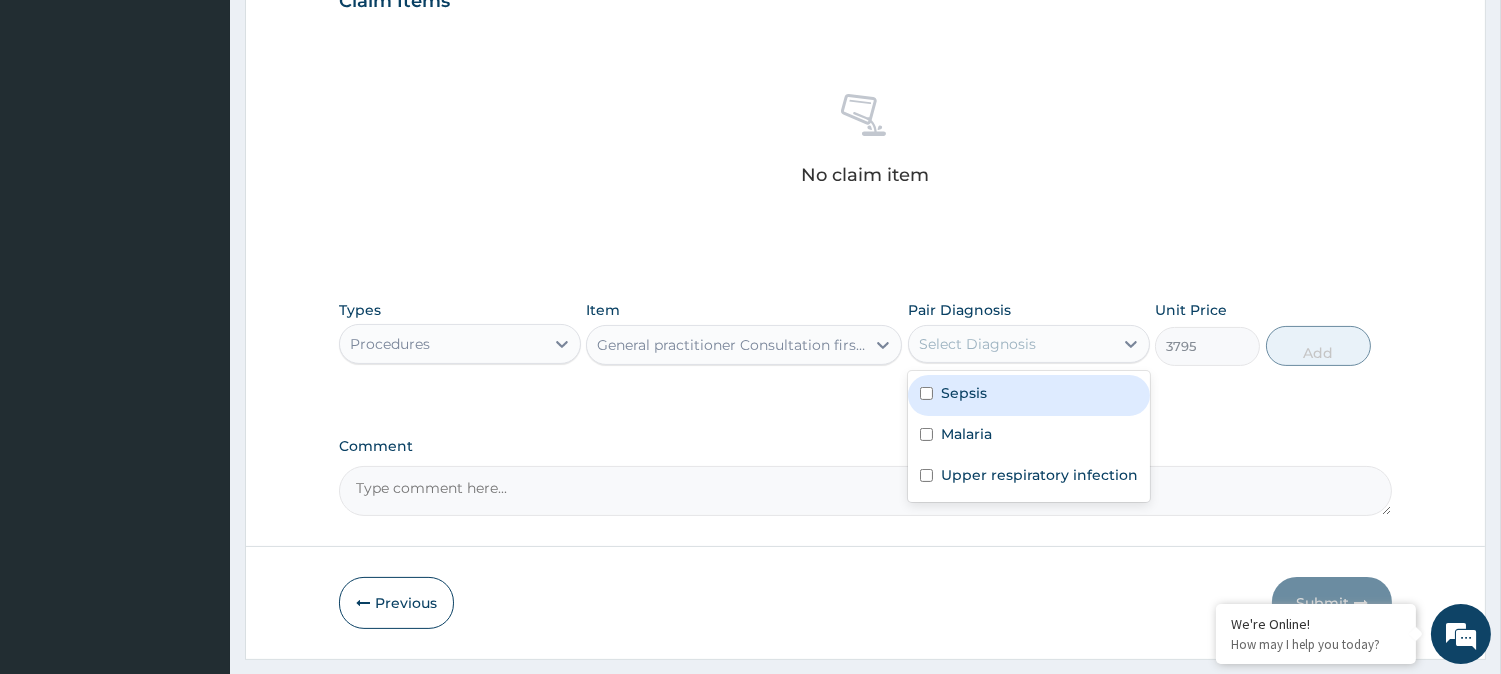 click on "Select Diagnosis" at bounding box center [1011, 344] 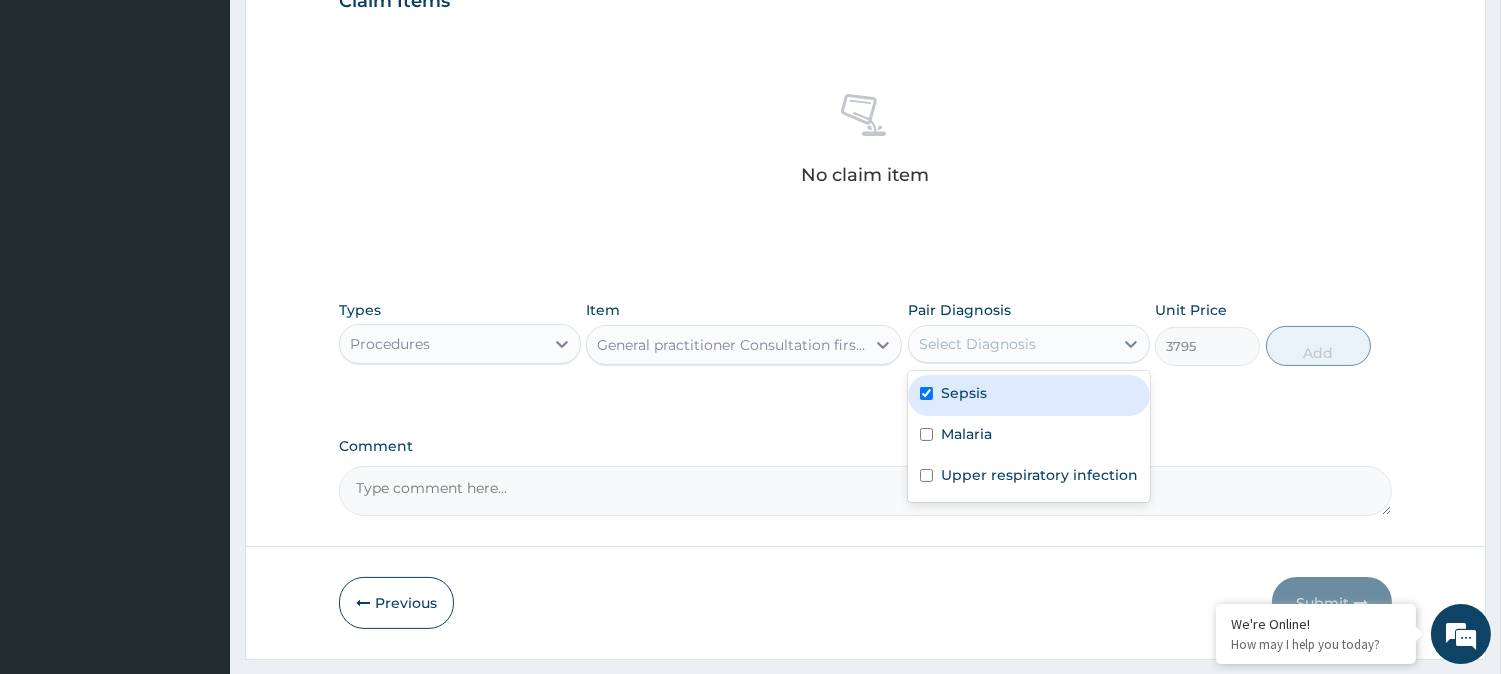 checkbox on "true" 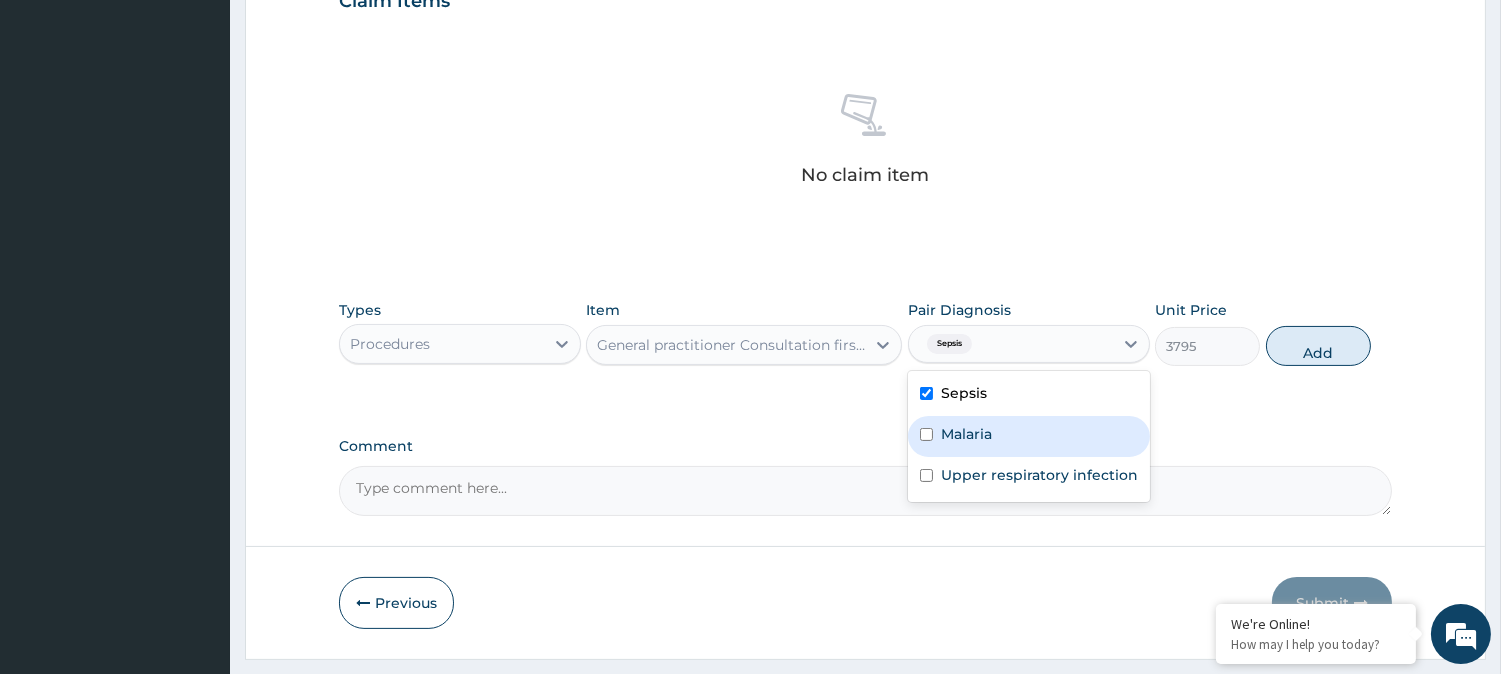 click on "Malaria" at bounding box center [1029, 436] 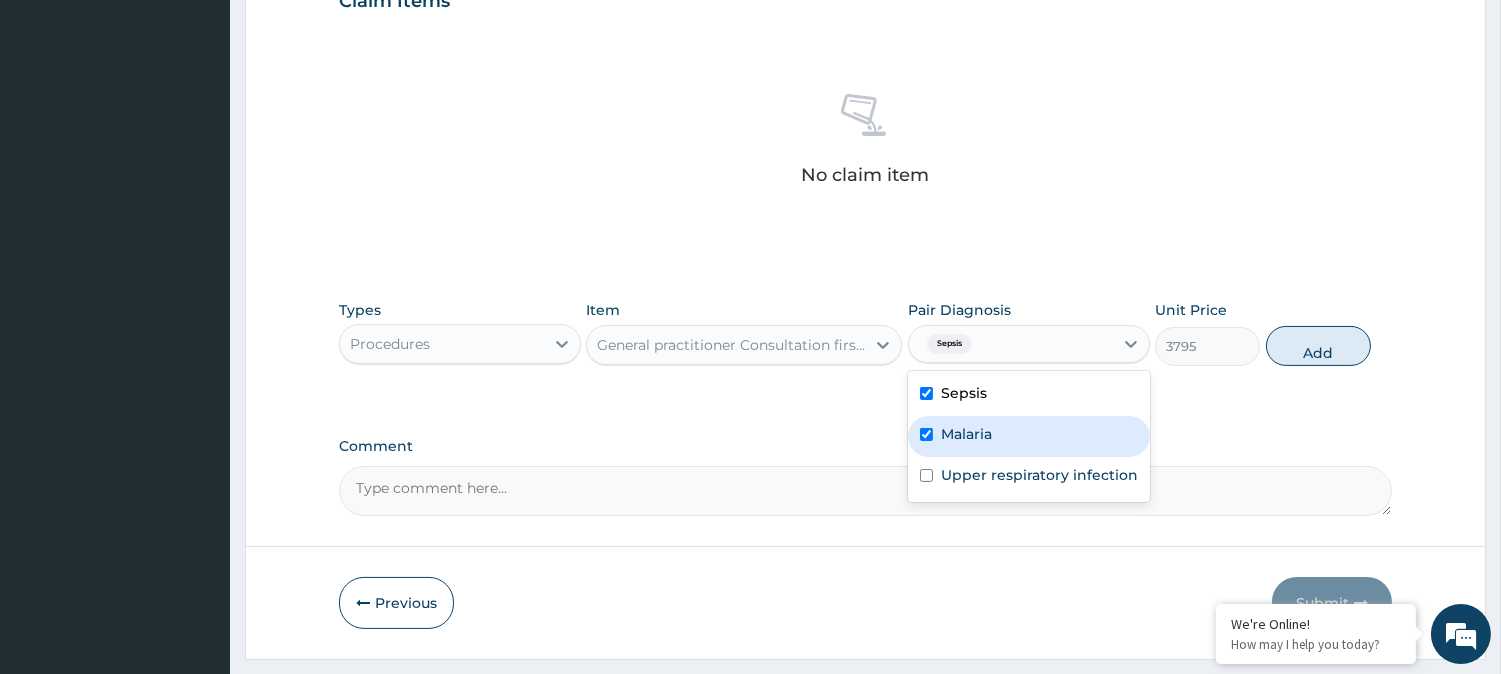 checkbox on "true" 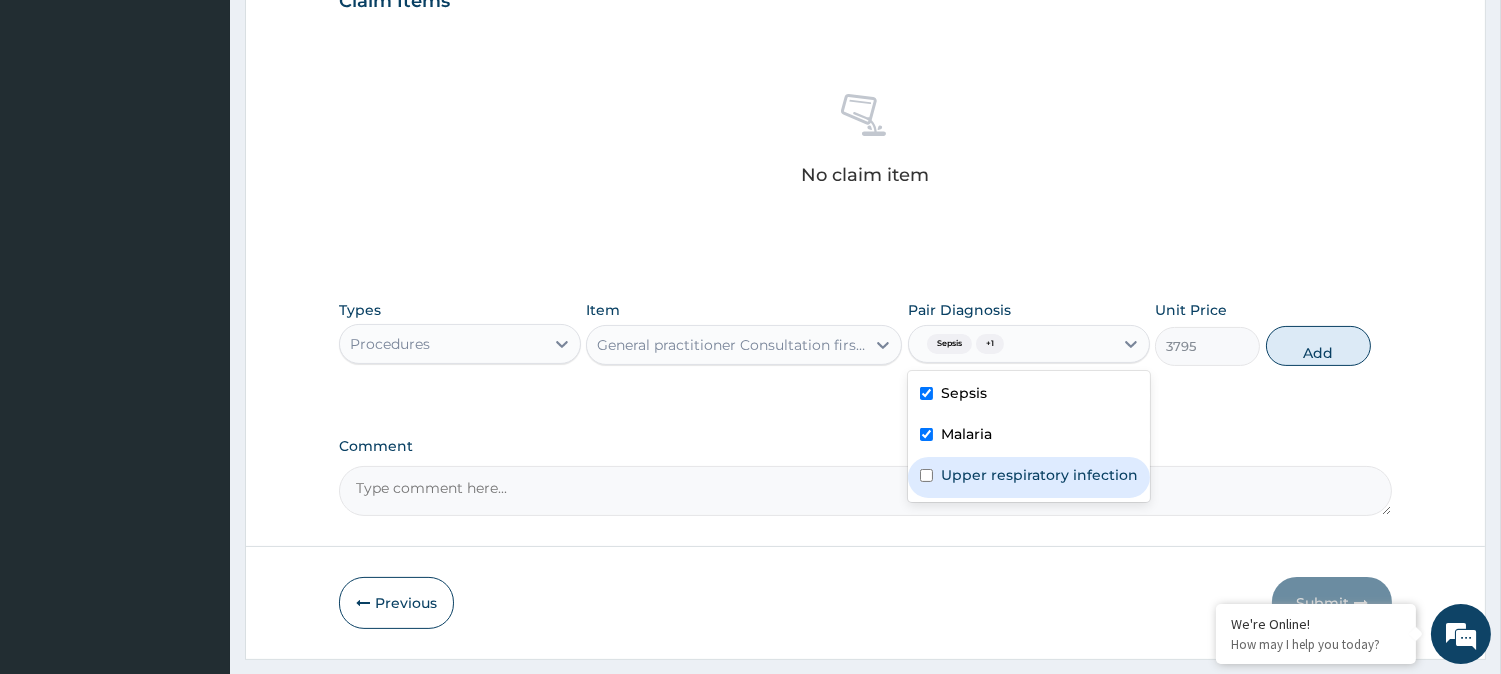 click at bounding box center [926, 475] 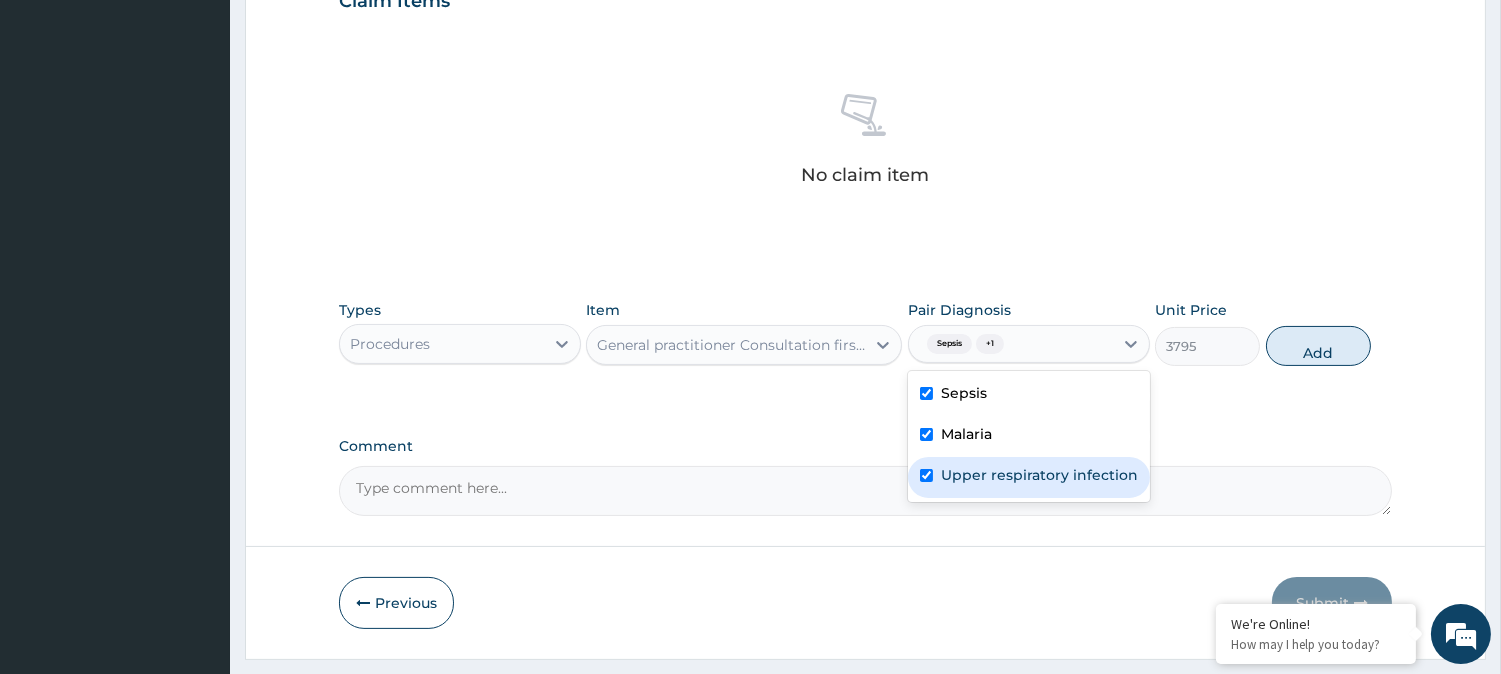 checkbox on "true" 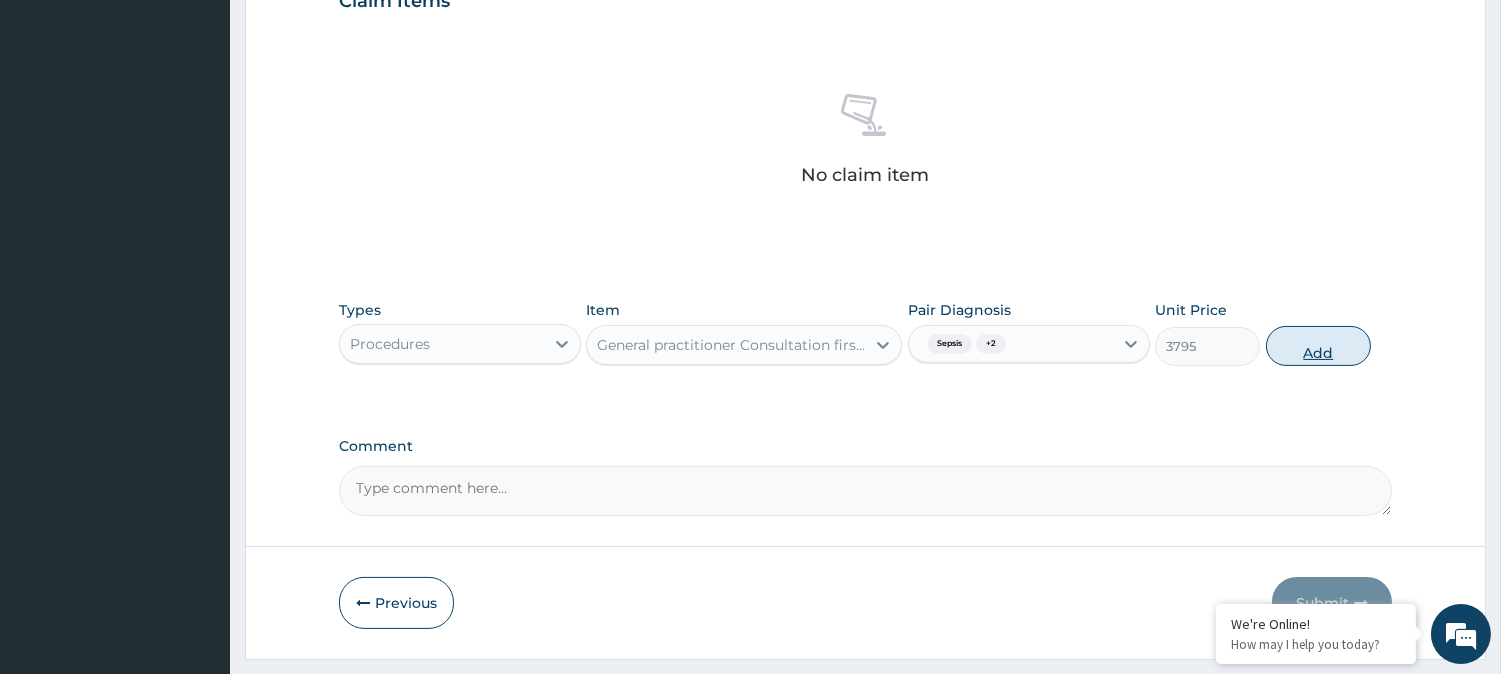 click on "Add" at bounding box center [1318, 346] 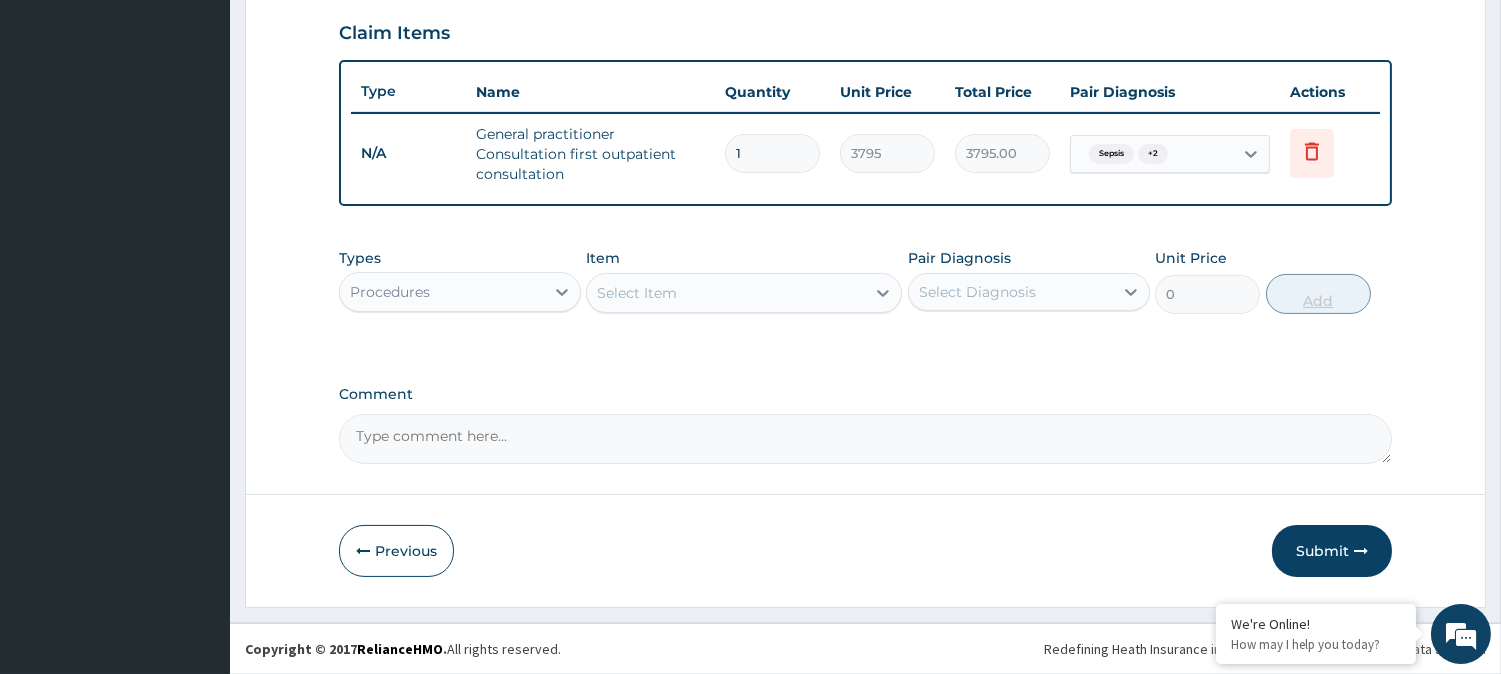 scroll, scrollTop: 681, scrollLeft: 0, axis: vertical 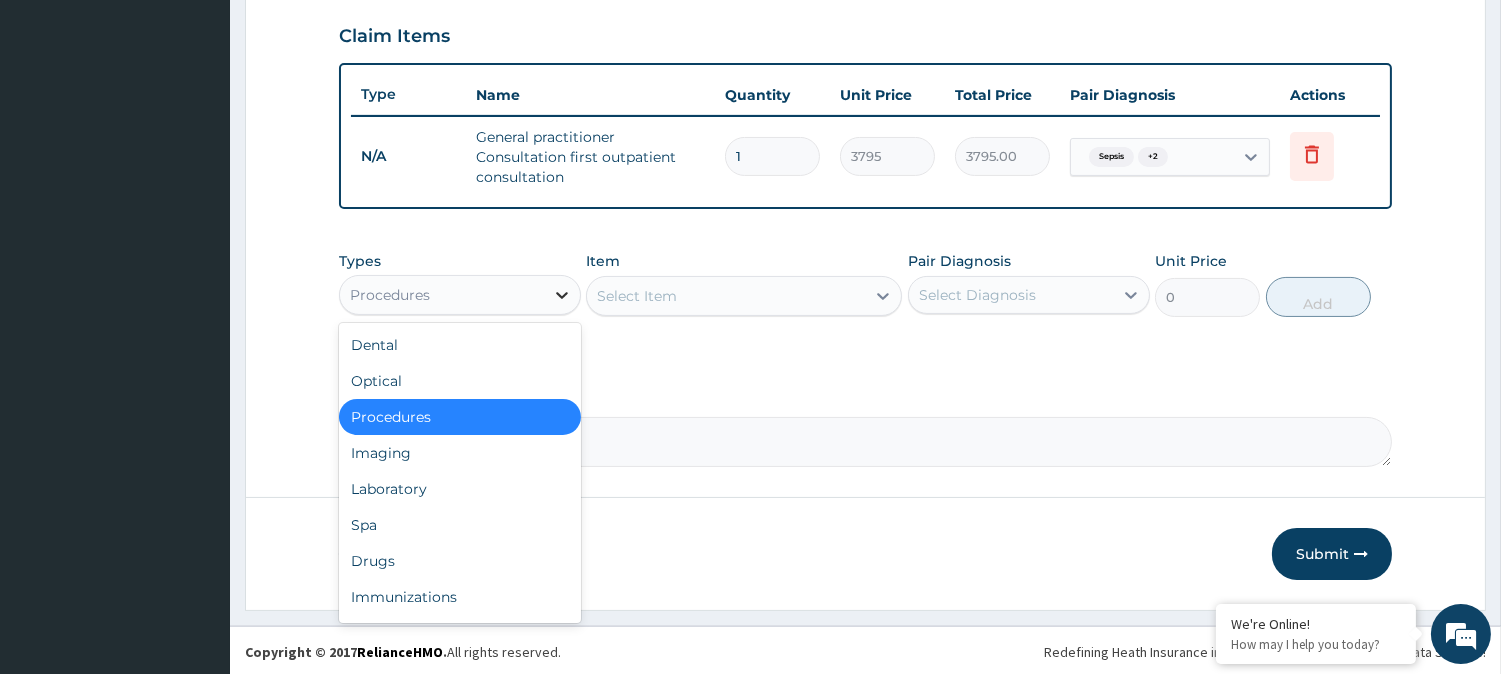 click 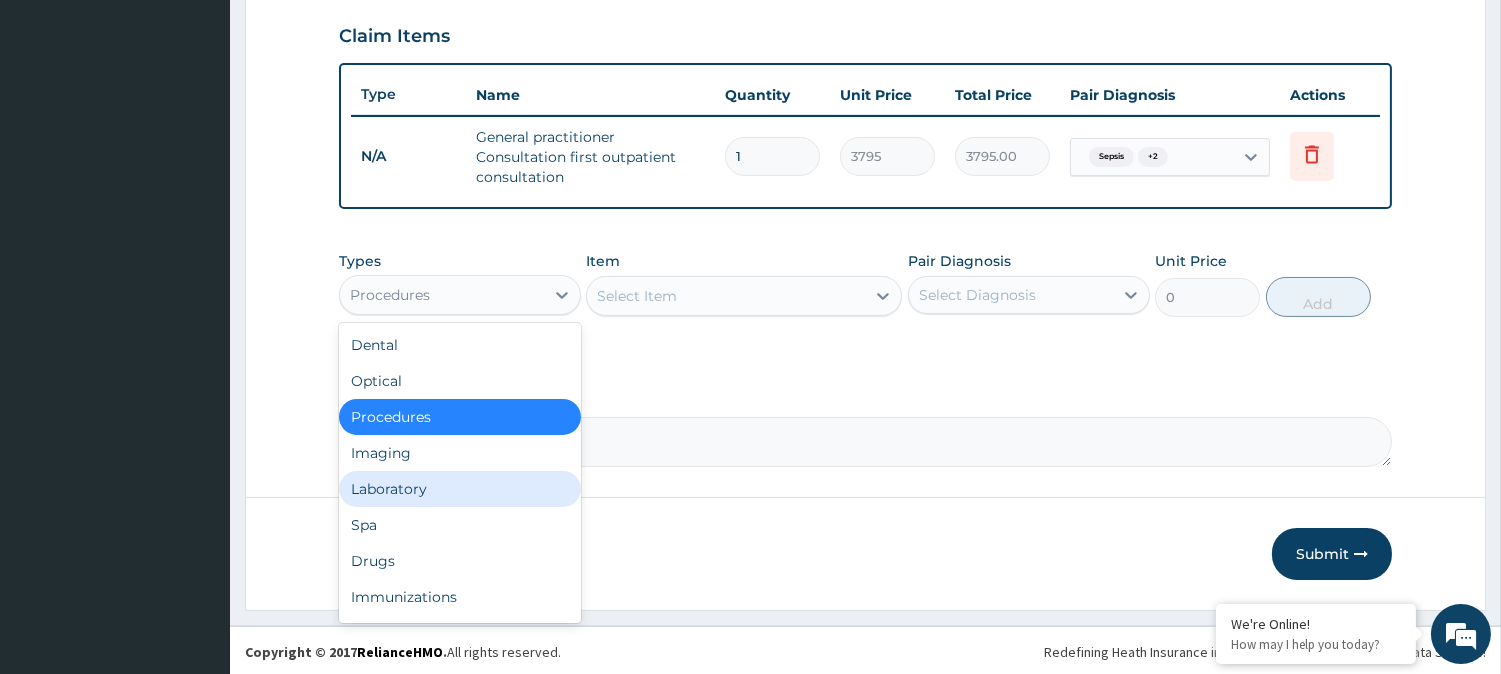 click on "Laboratory" at bounding box center [460, 489] 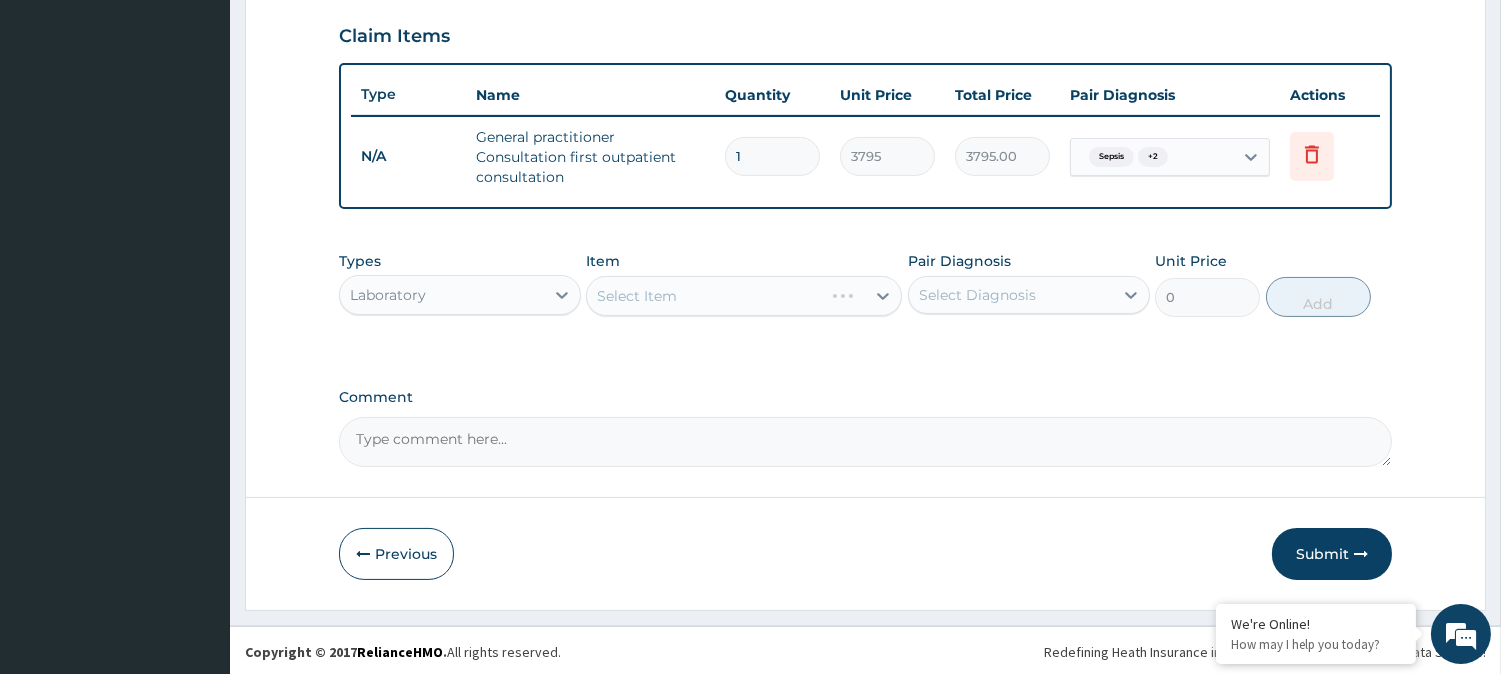 click on "Select Item" at bounding box center (744, 296) 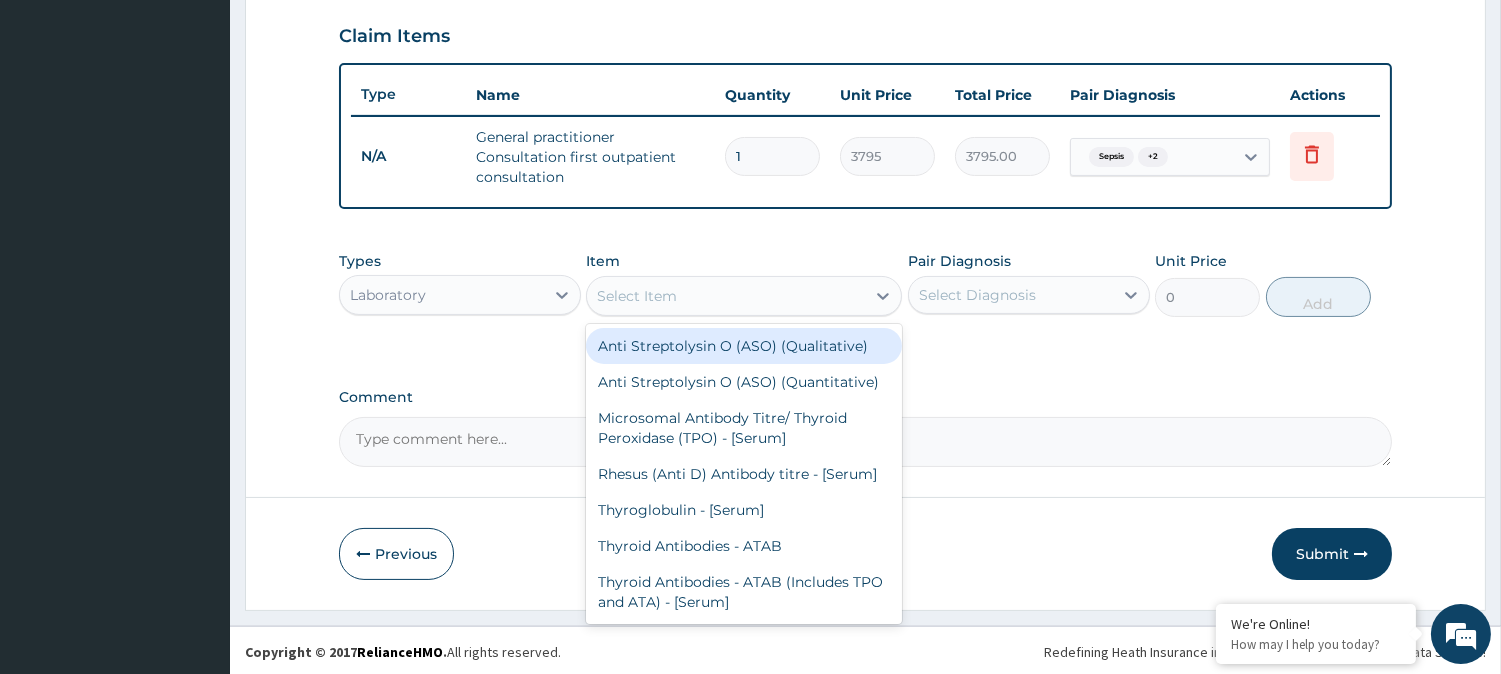 click on "Select Item" at bounding box center (726, 296) 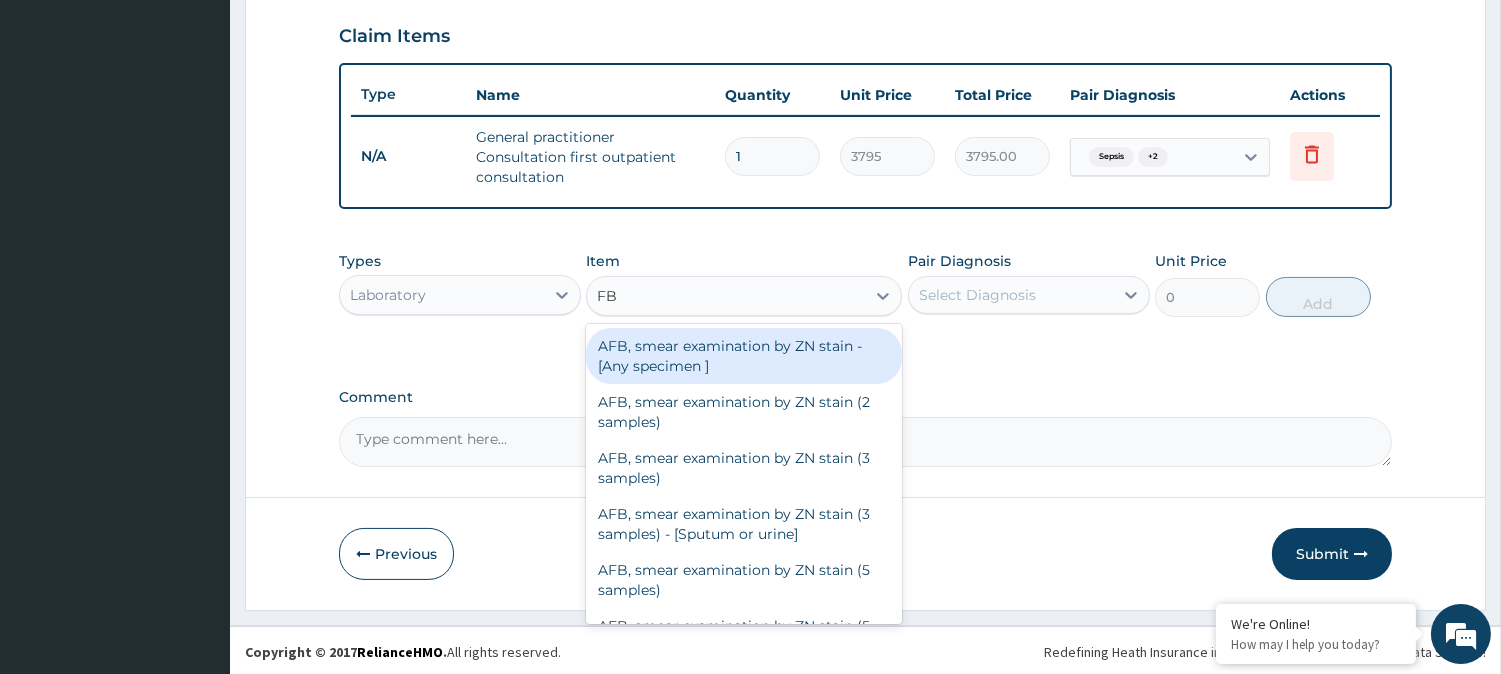 type on "FBC" 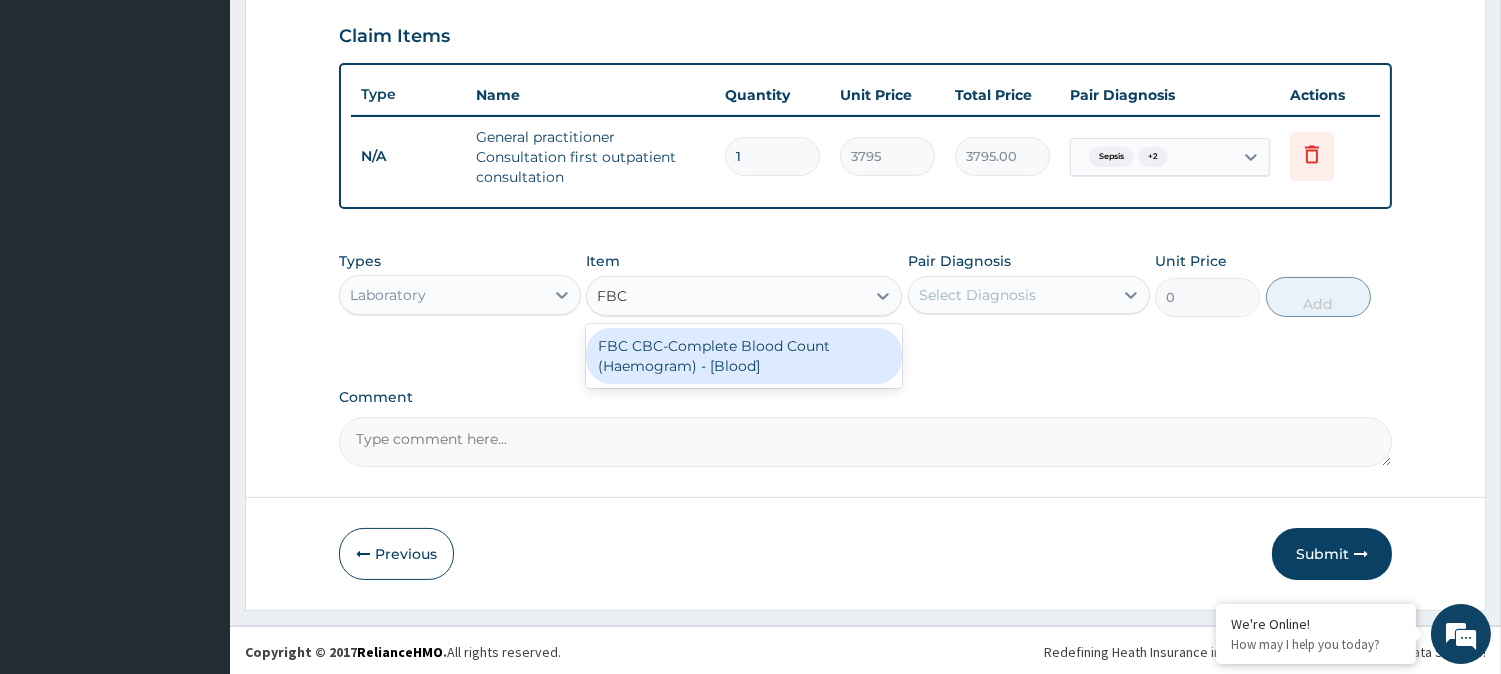 click on "FBC CBC-Complete Blood Count (Haemogram) - [Blood]" at bounding box center [744, 356] 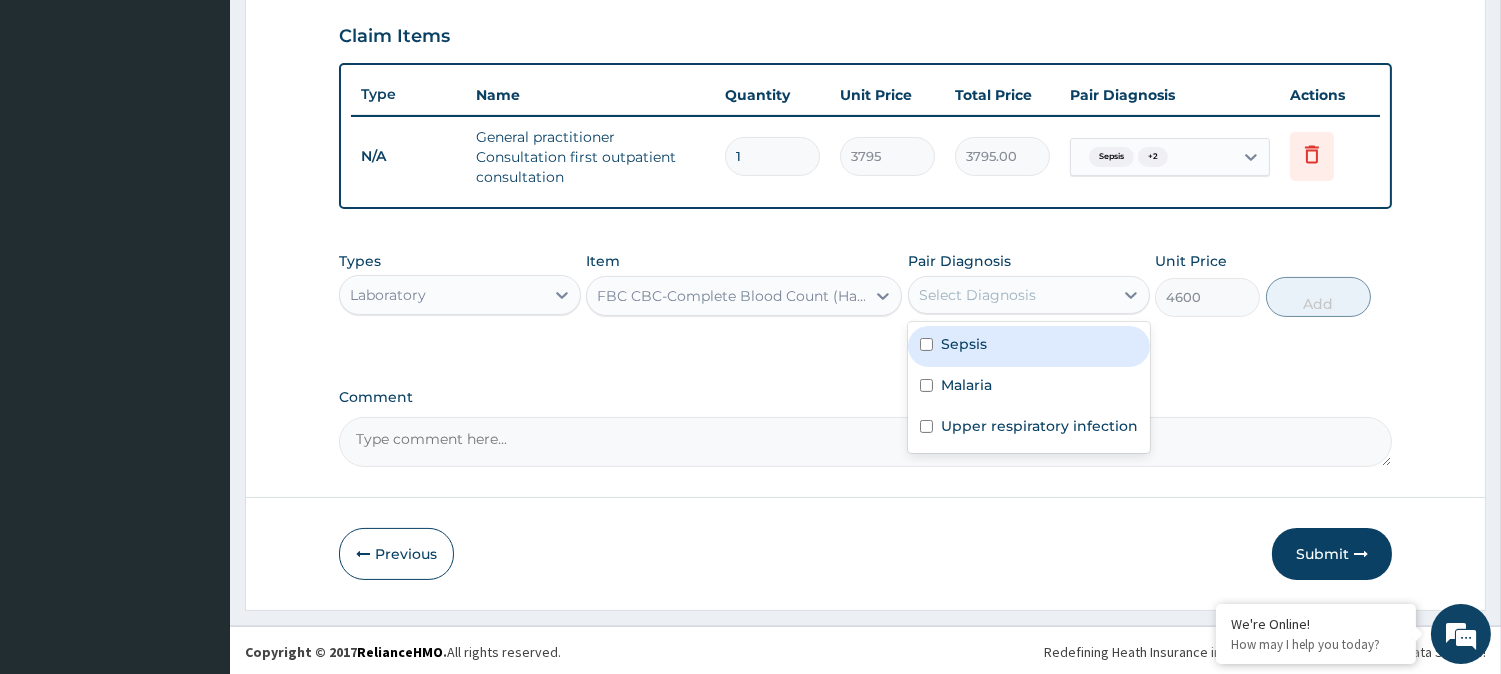 click on "Select Diagnosis" at bounding box center (1011, 295) 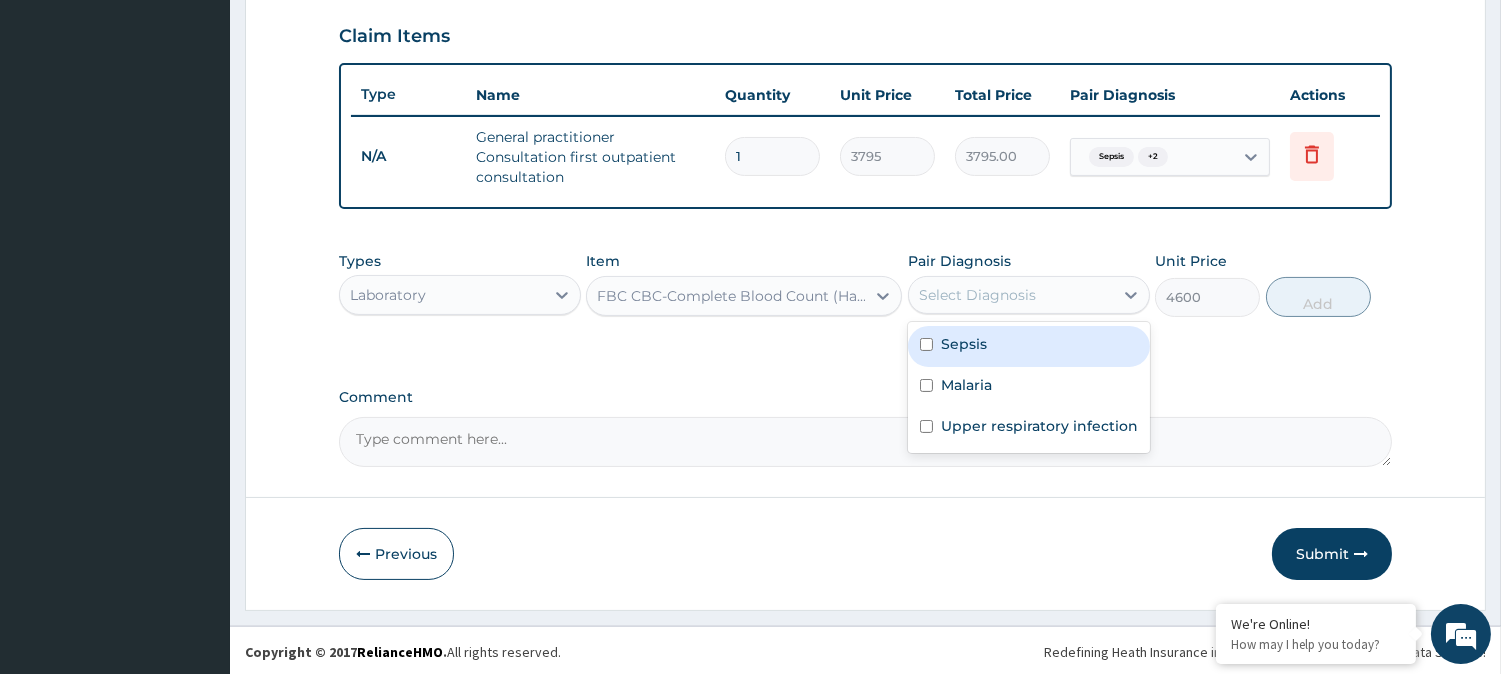 click on "Sepsis" at bounding box center [1029, 346] 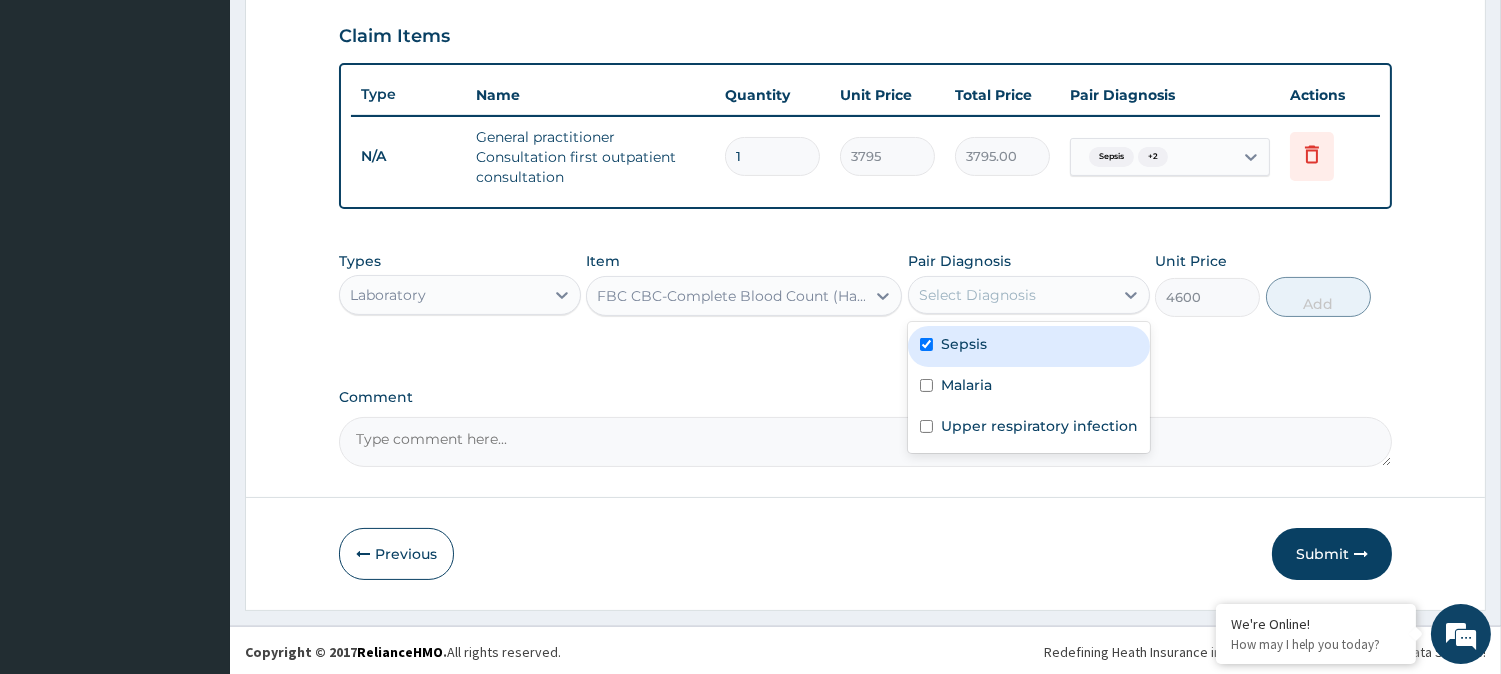 checkbox on "true" 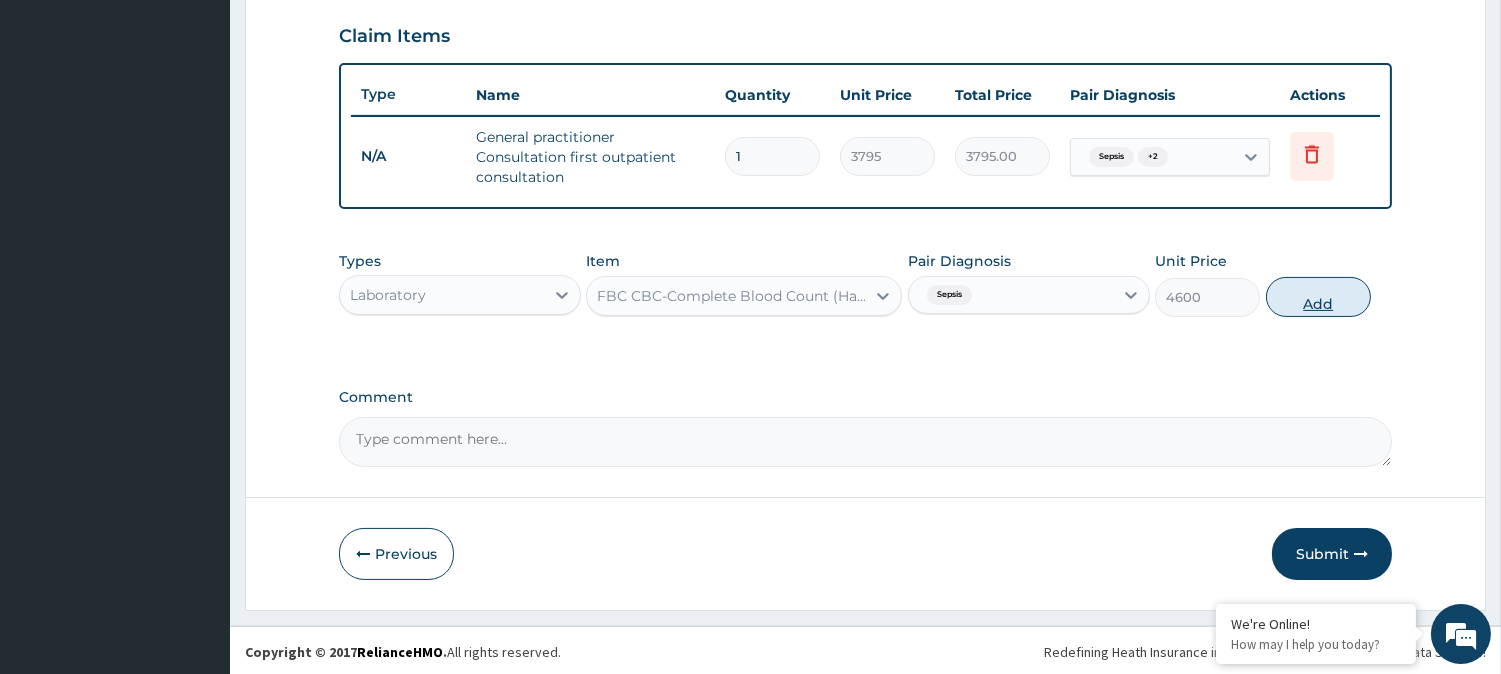 click on "Add" at bounding box center (1318, 297) 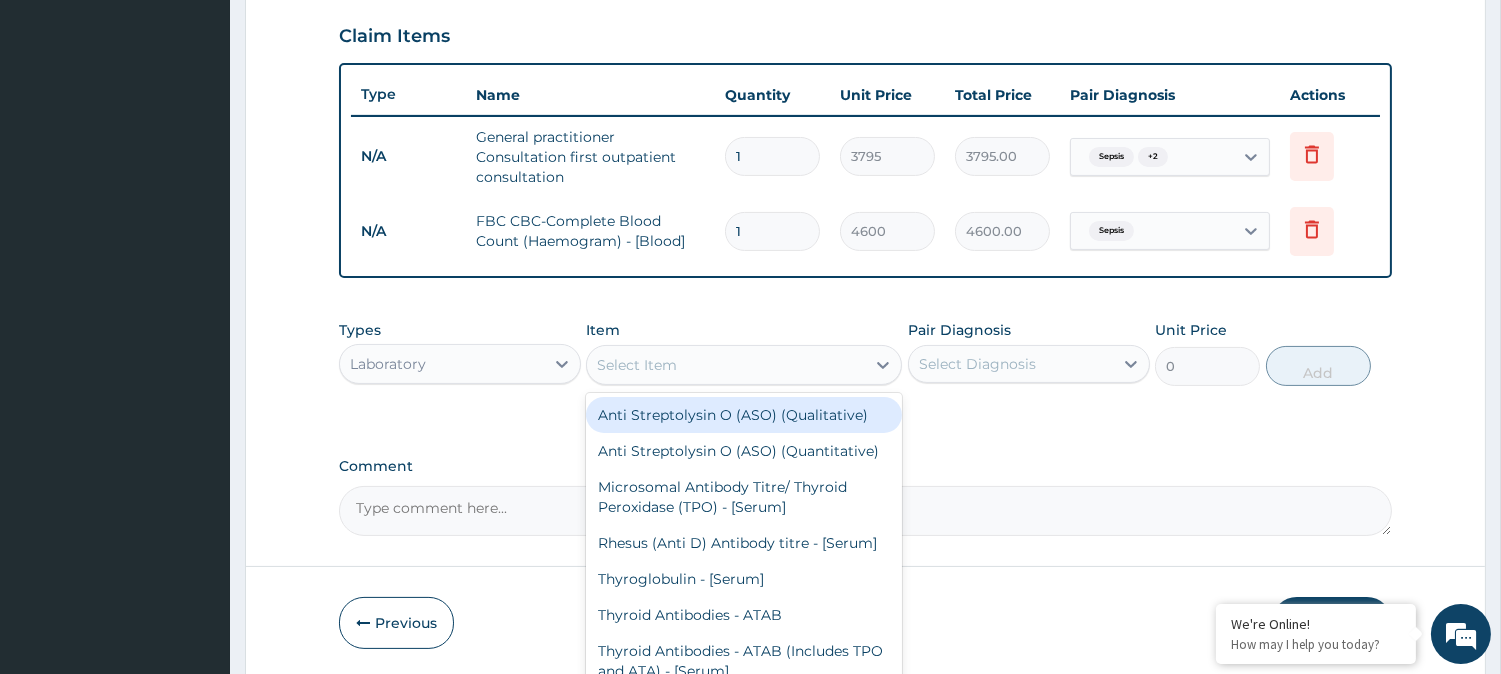 click on "Select Item" at bounding box center [726, 365] 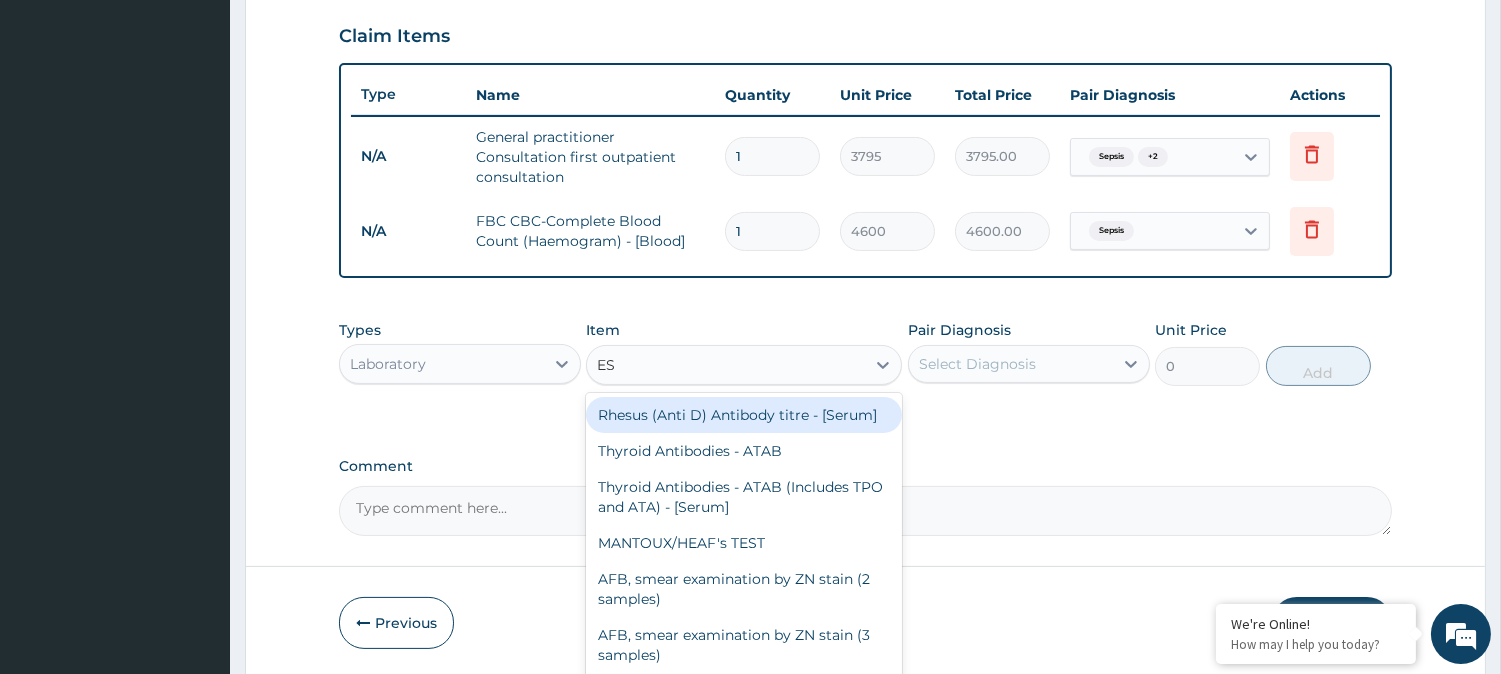 type on "ESR" 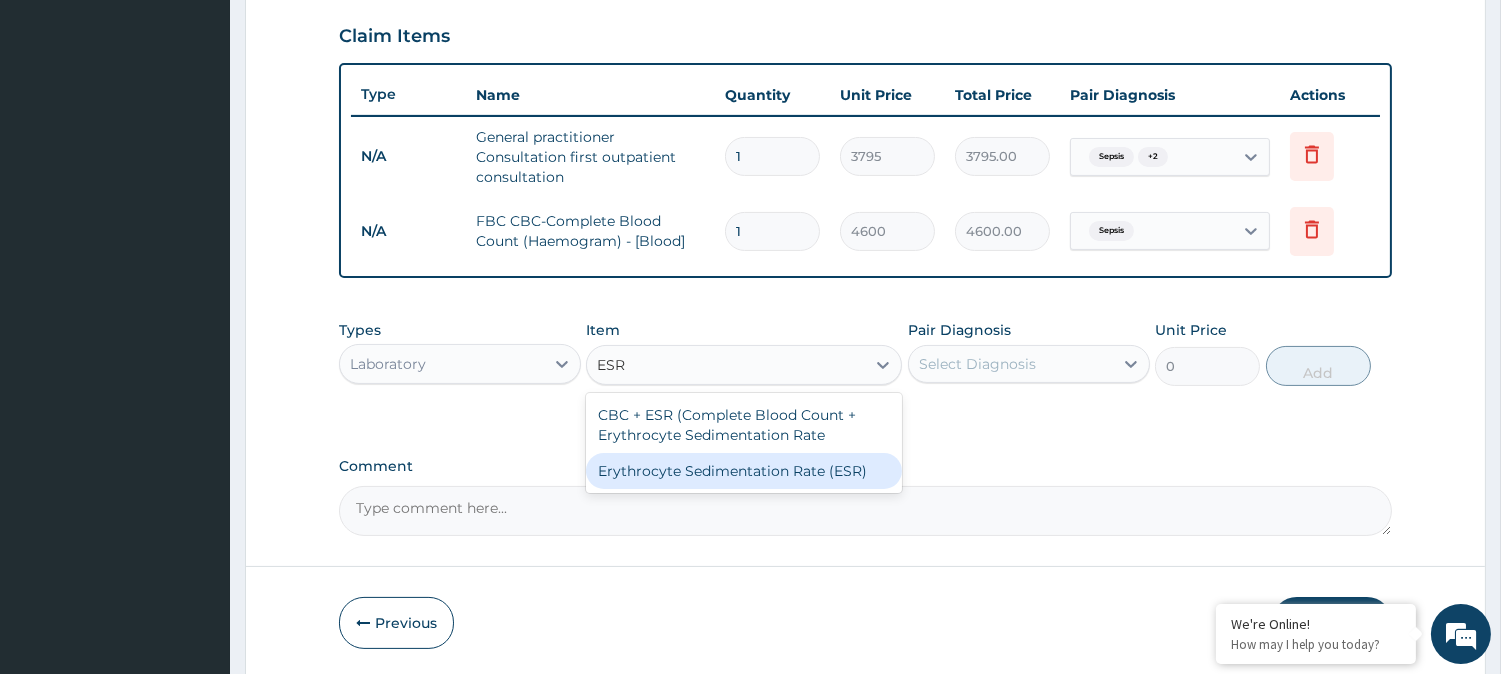 click on "Erythrocyte Sedimentation Rate (ESR)" at bounding box center [744, 471] 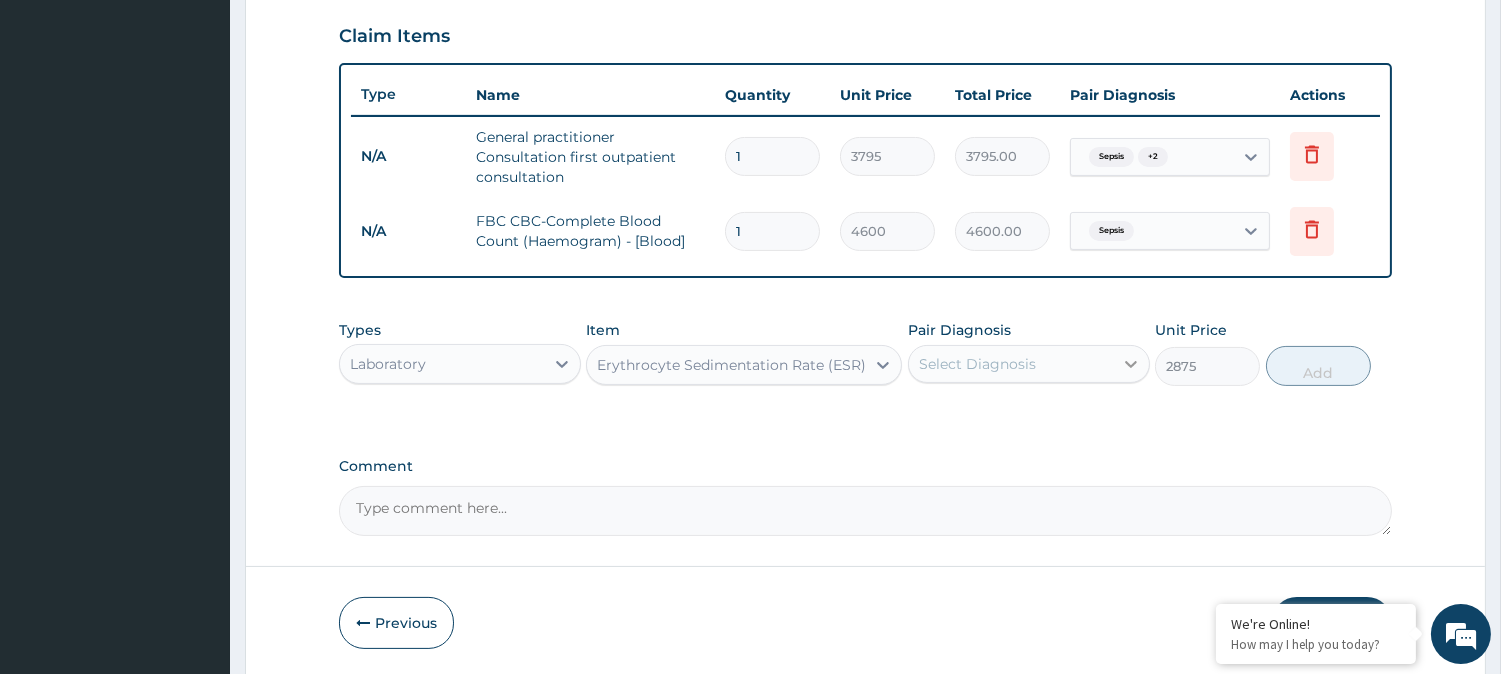click 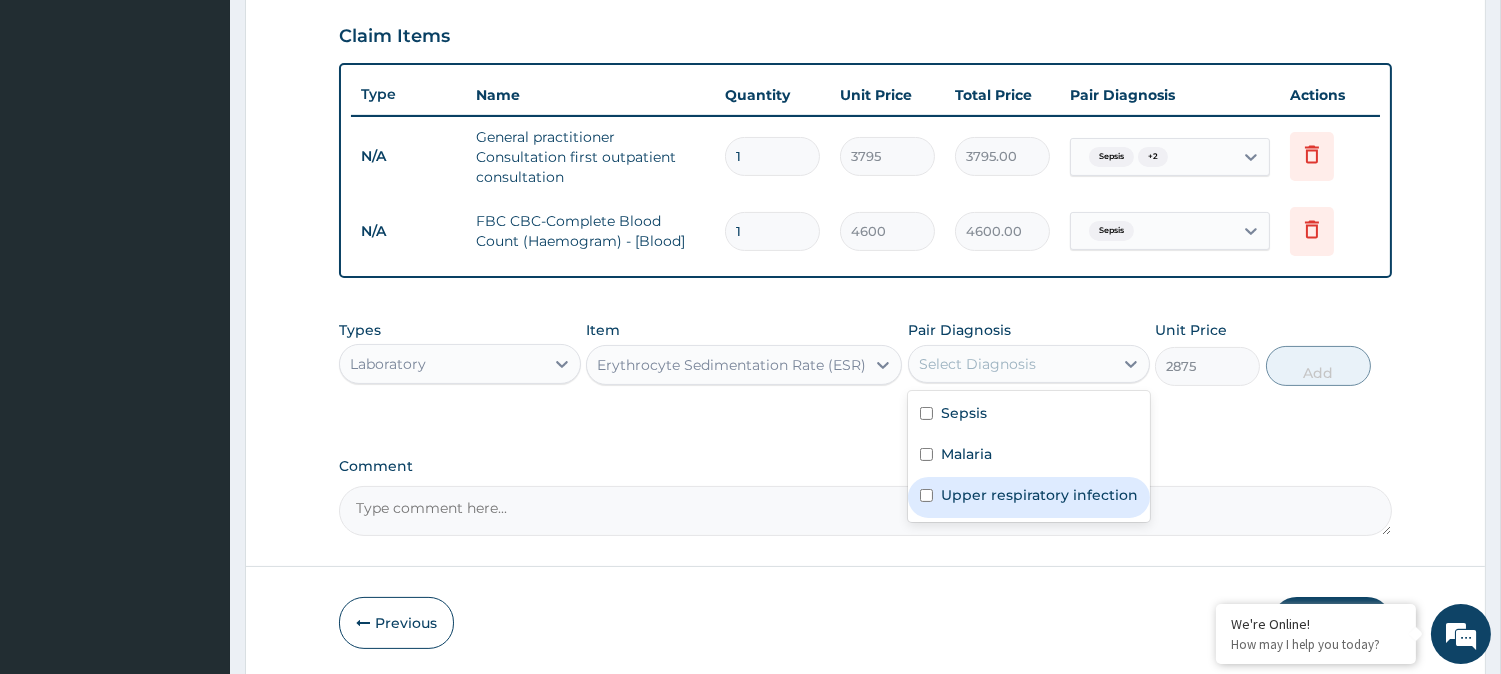 click on "Upper respiratory infection" at bounding box center [1039, 495] 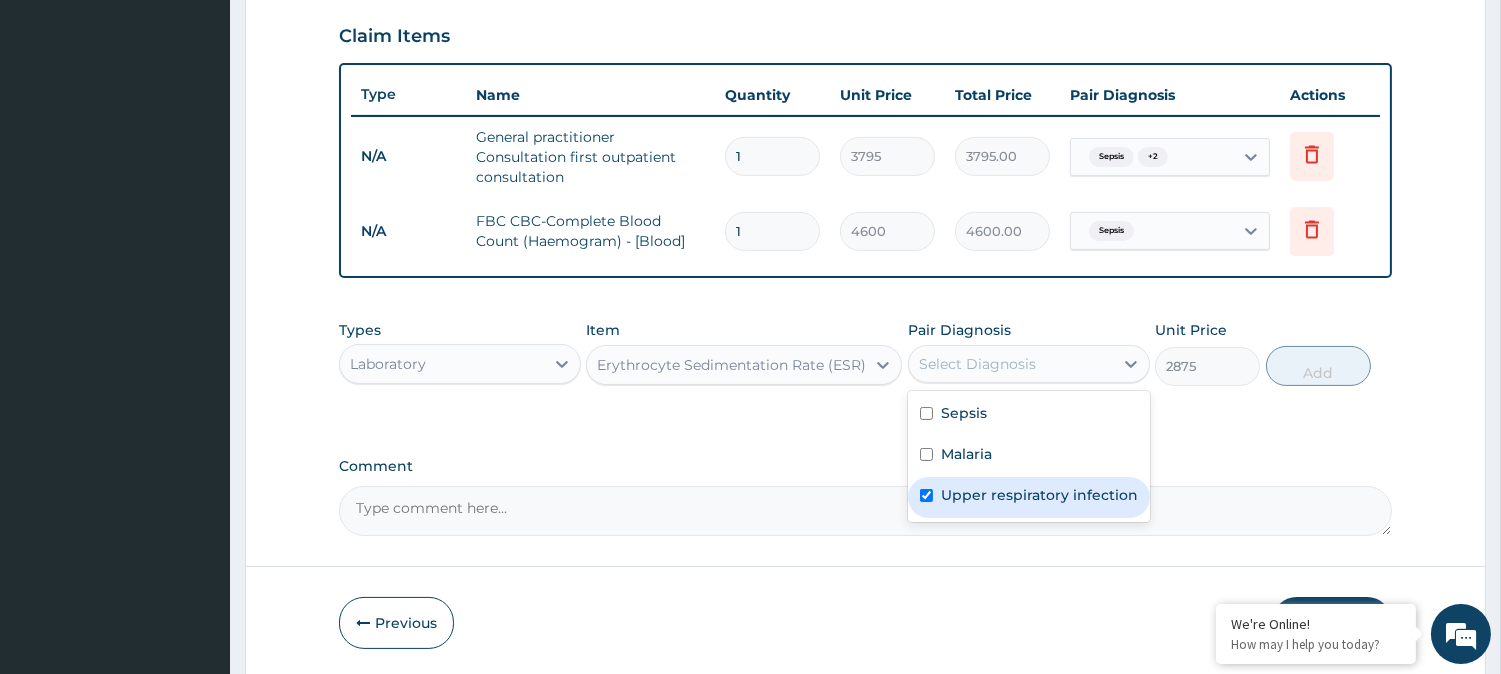 checkbox on "true" 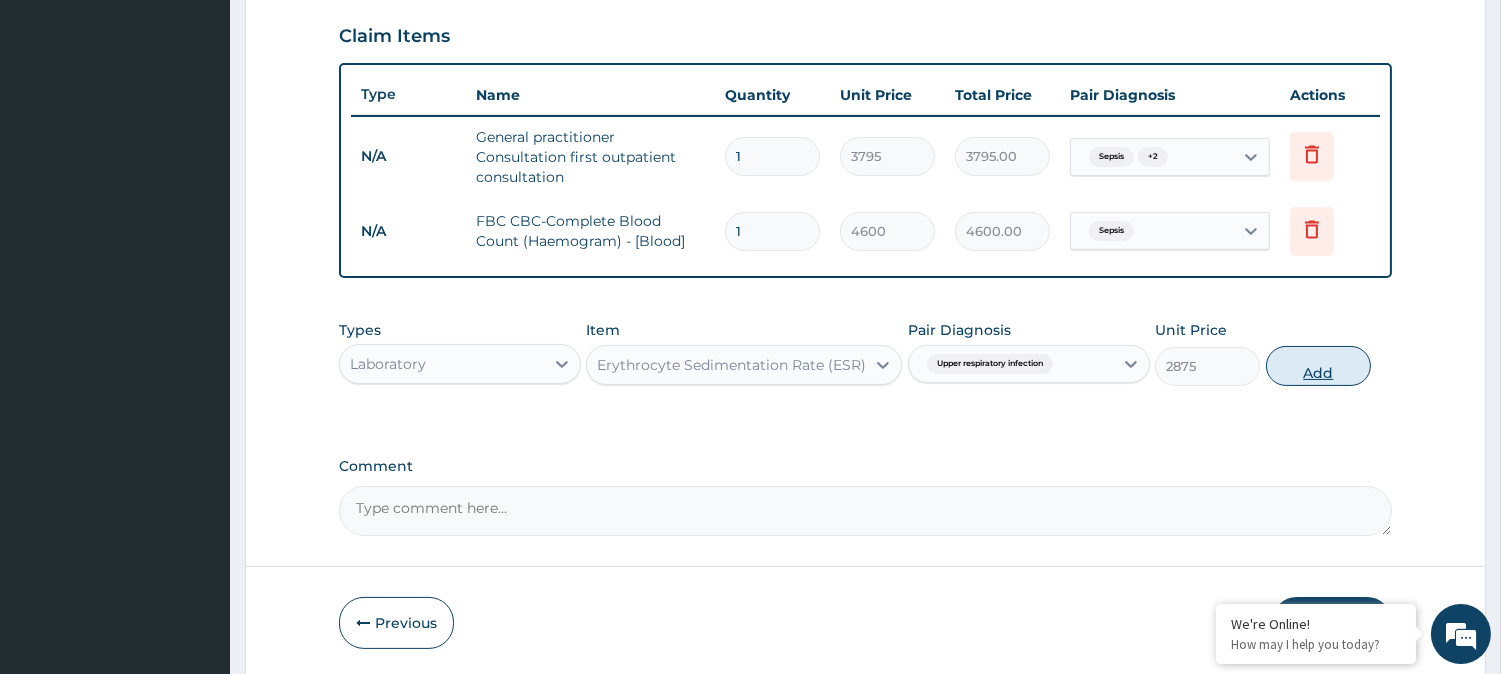 click on "Add" at bounding box center [1318, 366] 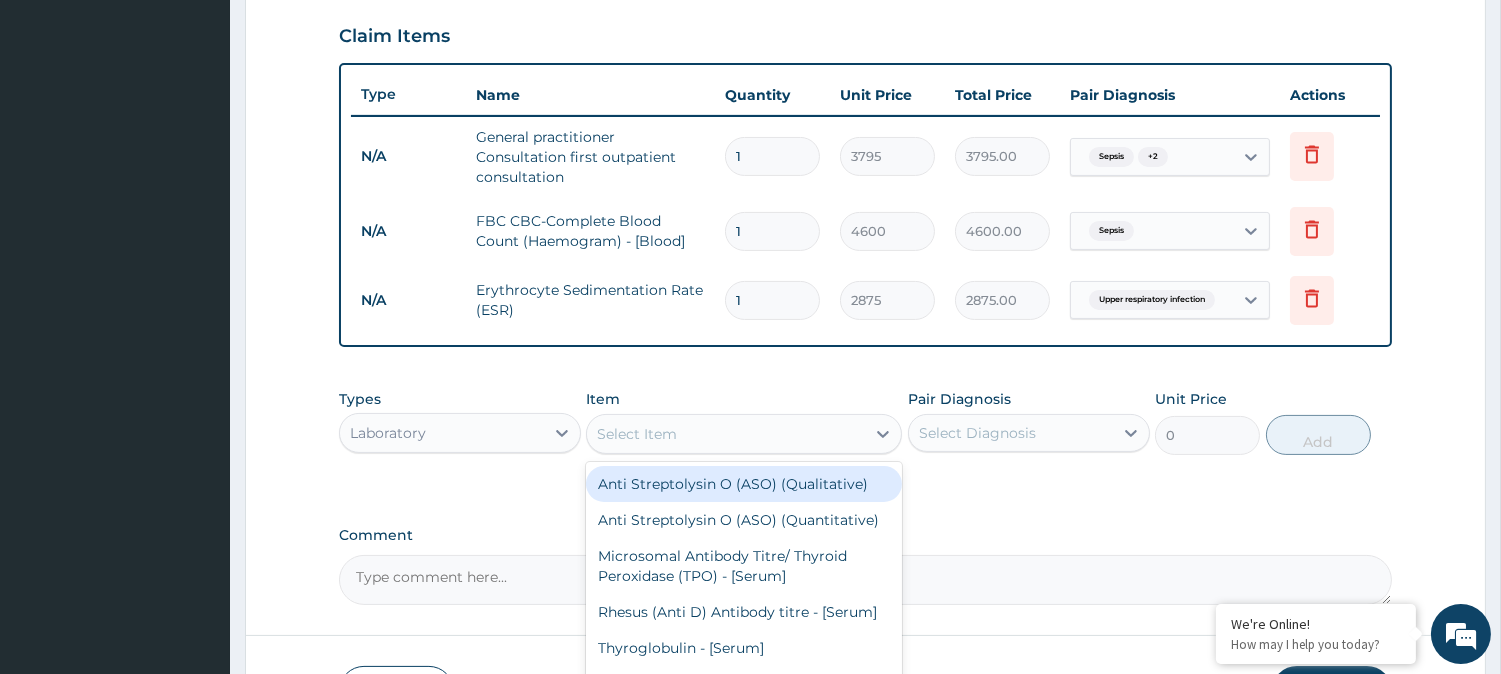 click on "Select Item" at bounding box center [726, 434] 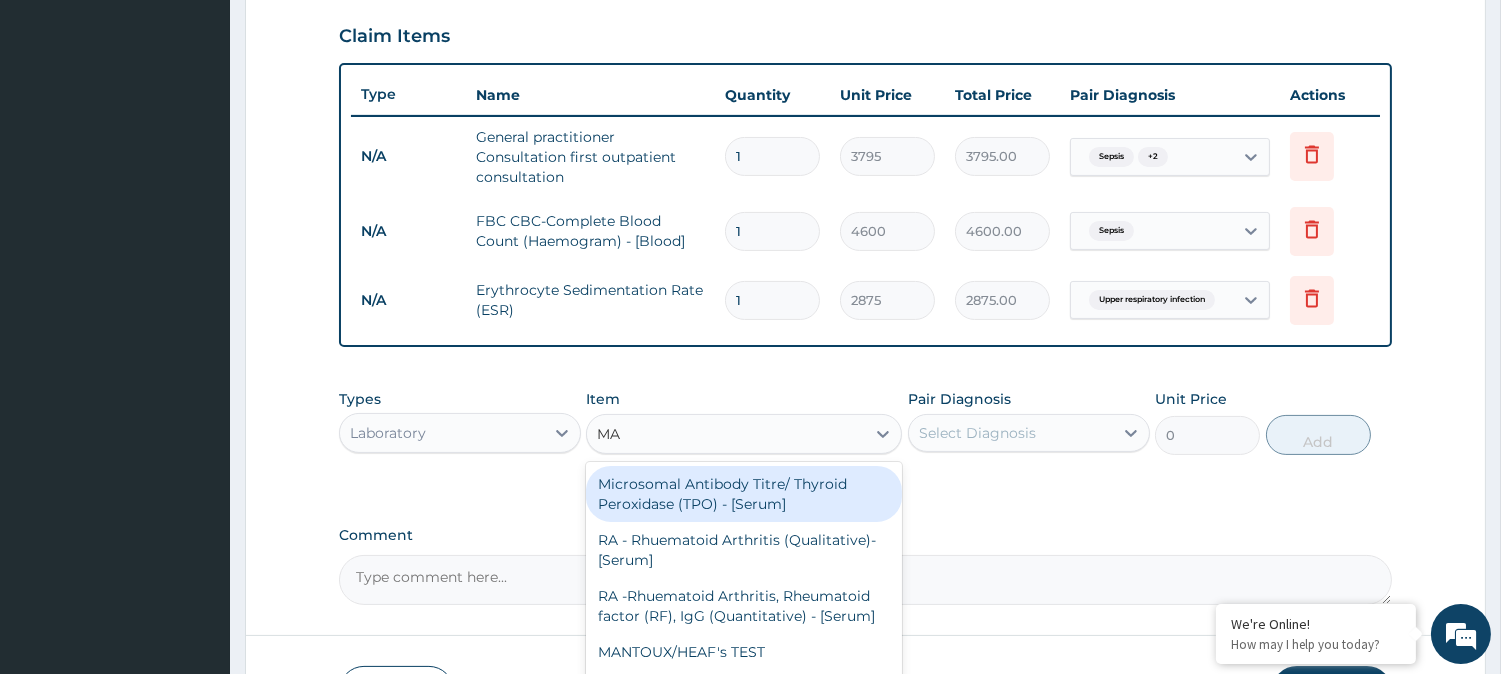 type on "MAL" 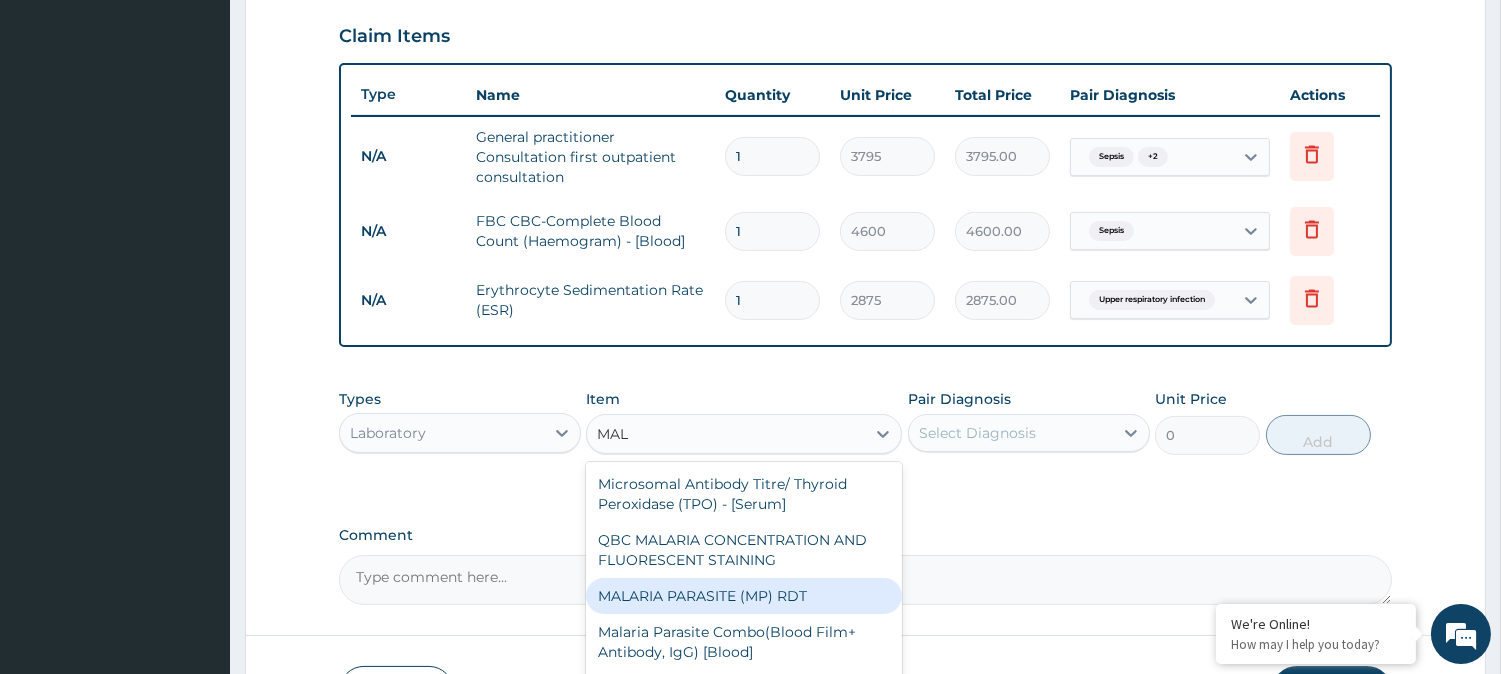 click on "MALARIA PARASITE (MP) RDT" at bounding box center (744, 596) 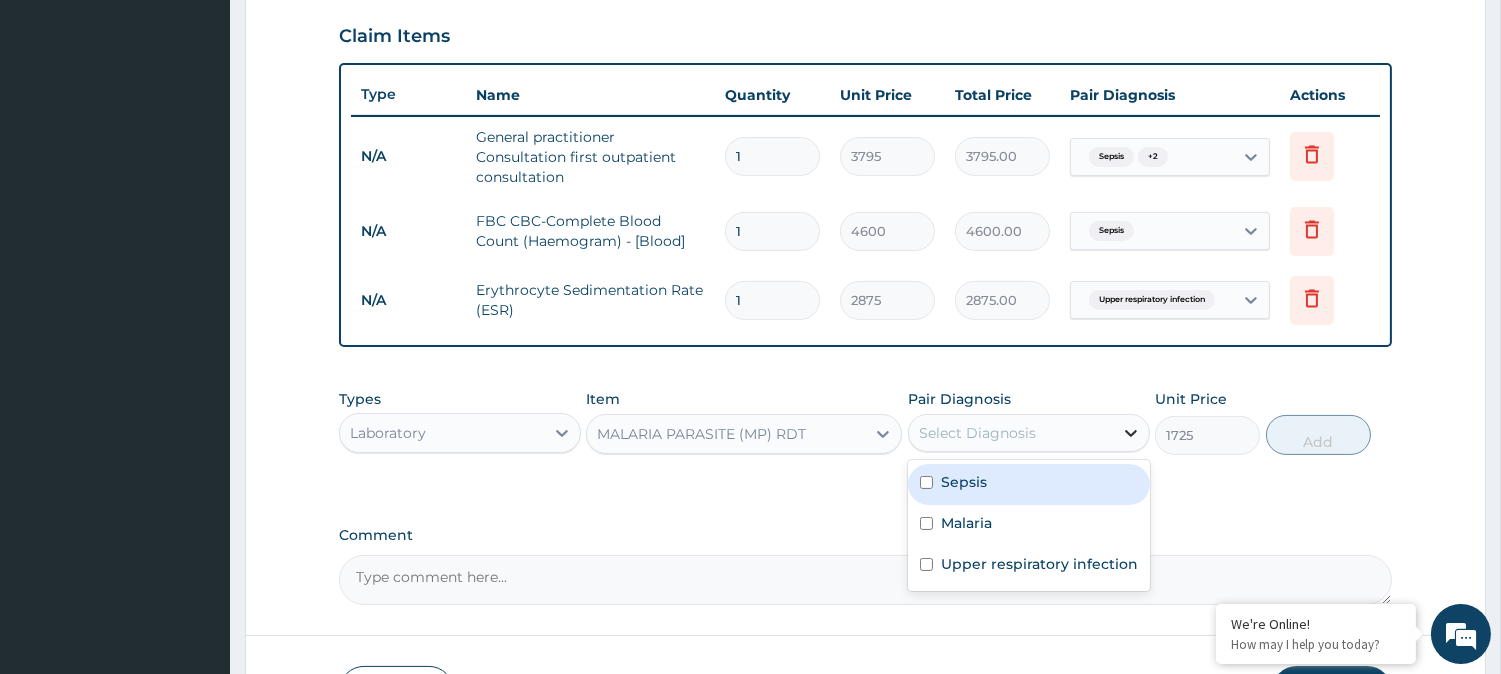 click 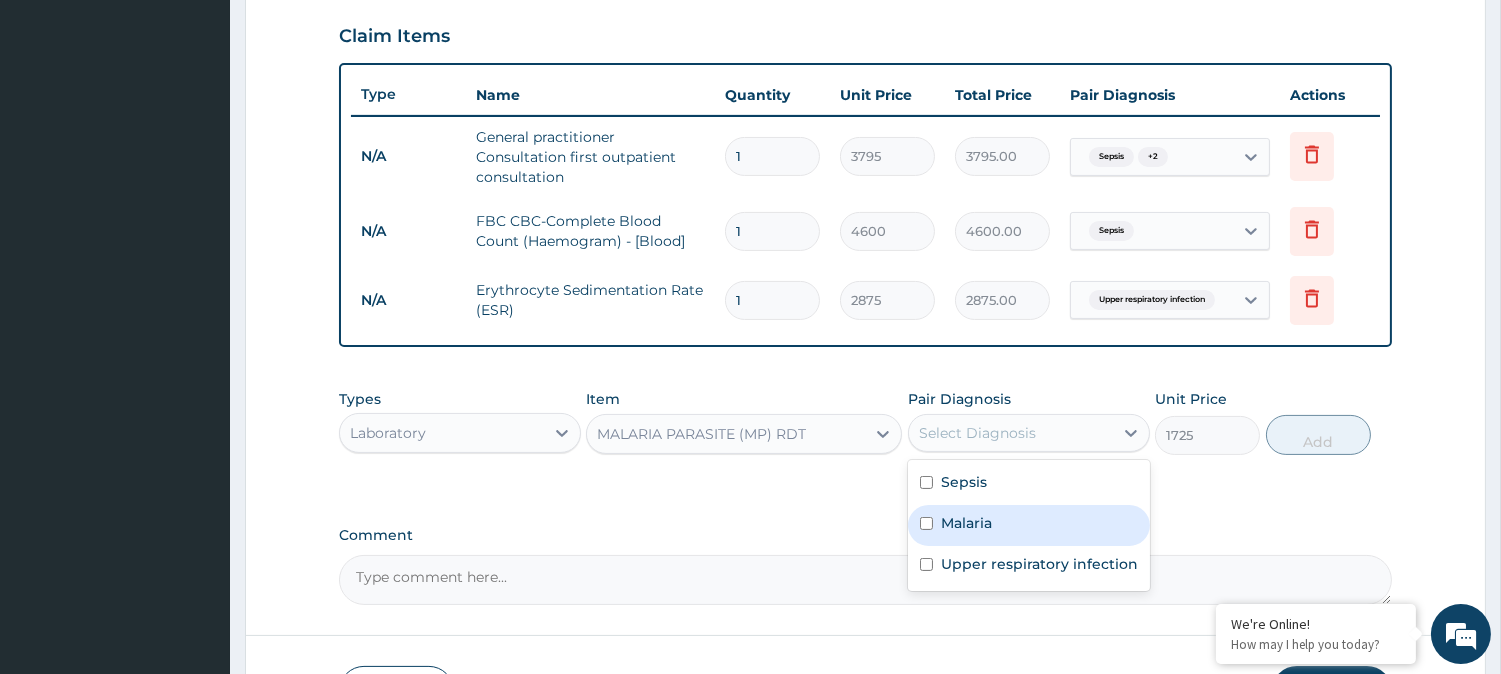 click on "Malaria" at bounding box center [1029, 525] 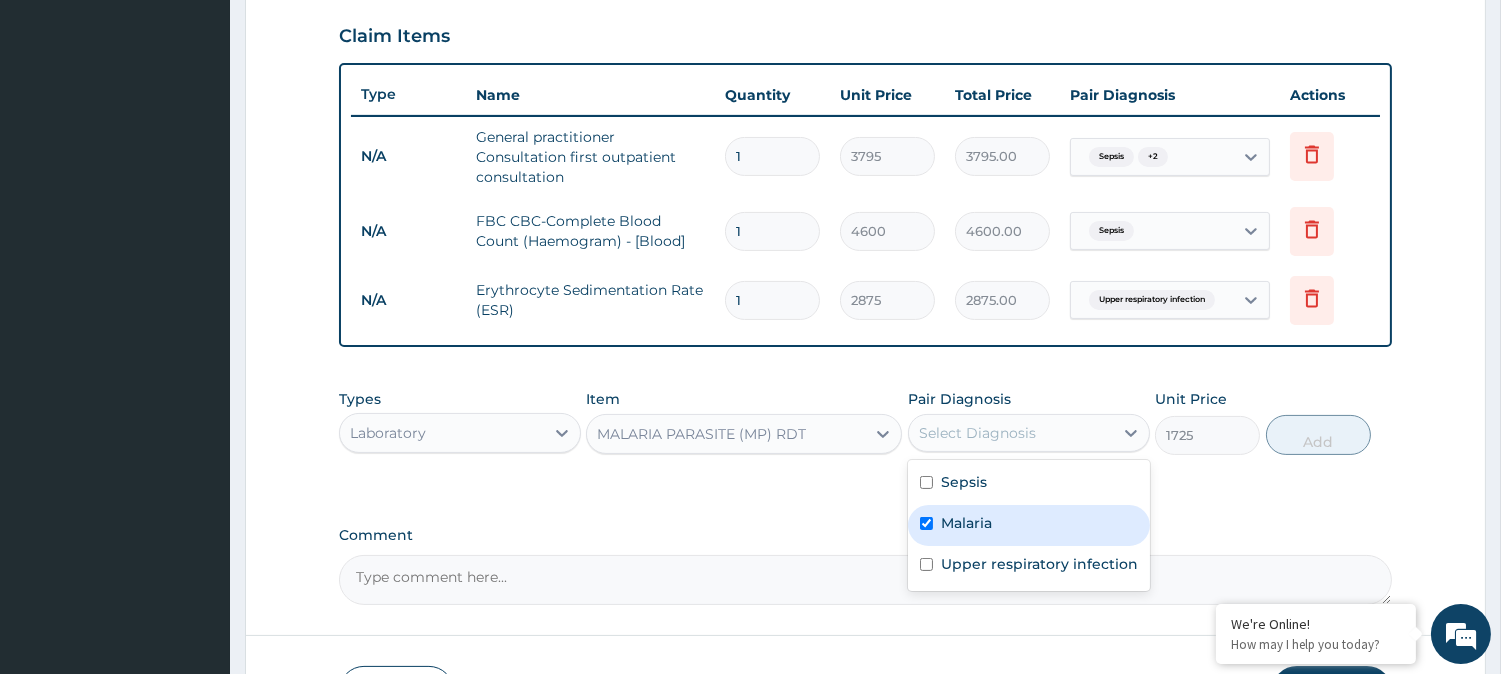checkbox on "true" 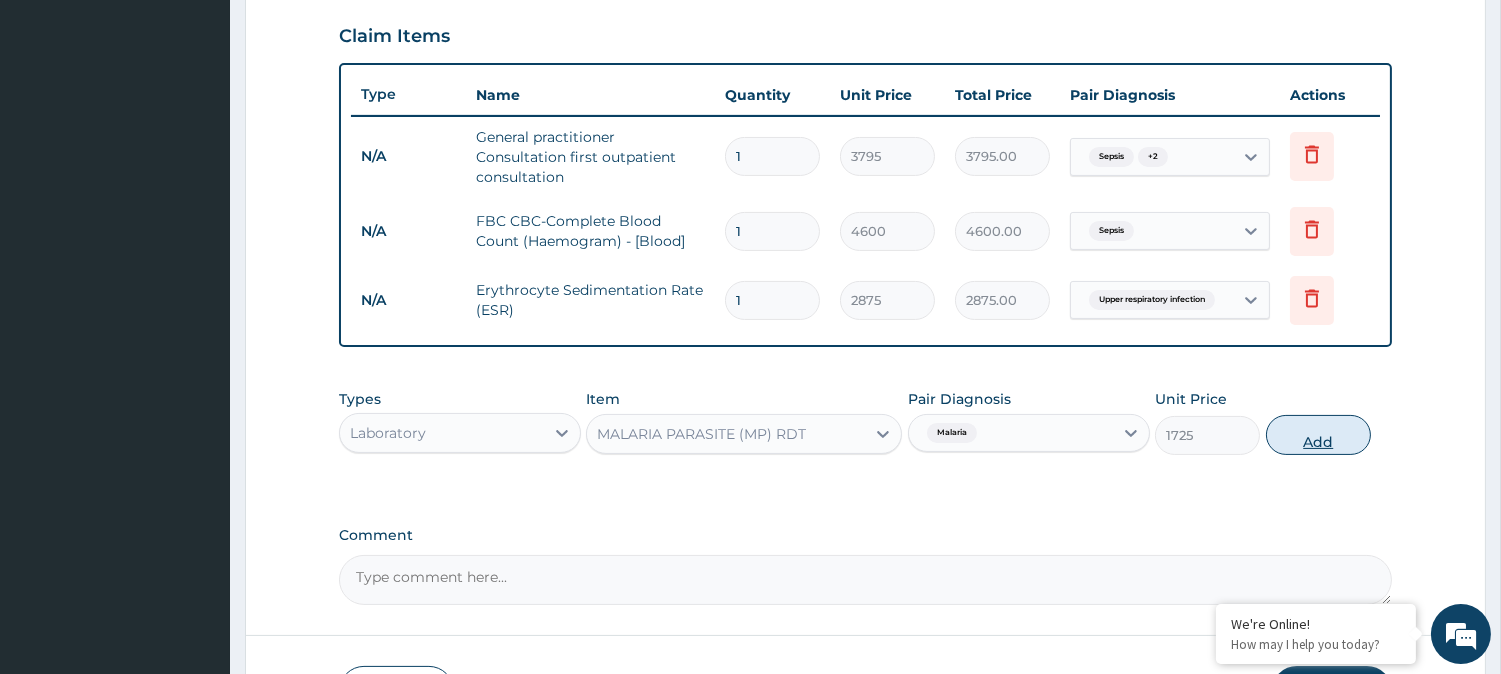click on "Add" at bounding box center [1318, 435] 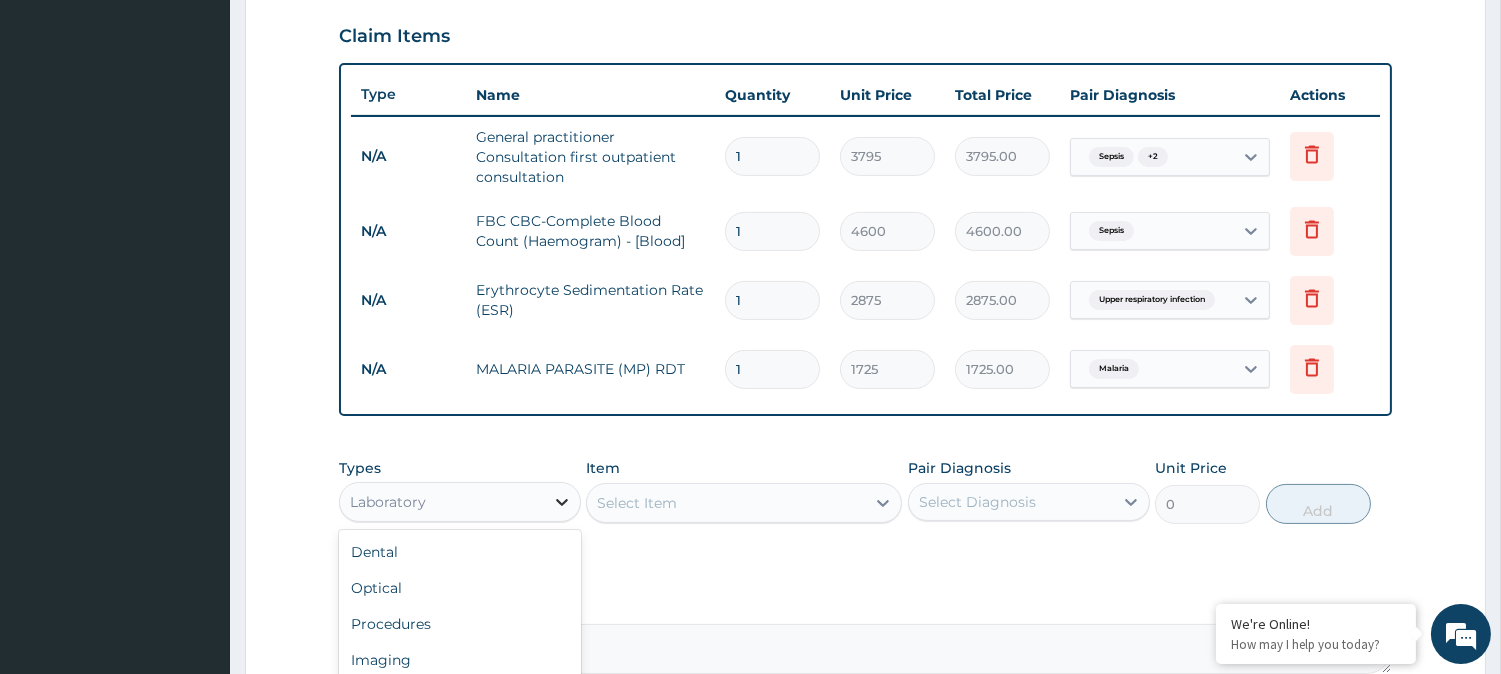 click at bounding box center (562, 502) 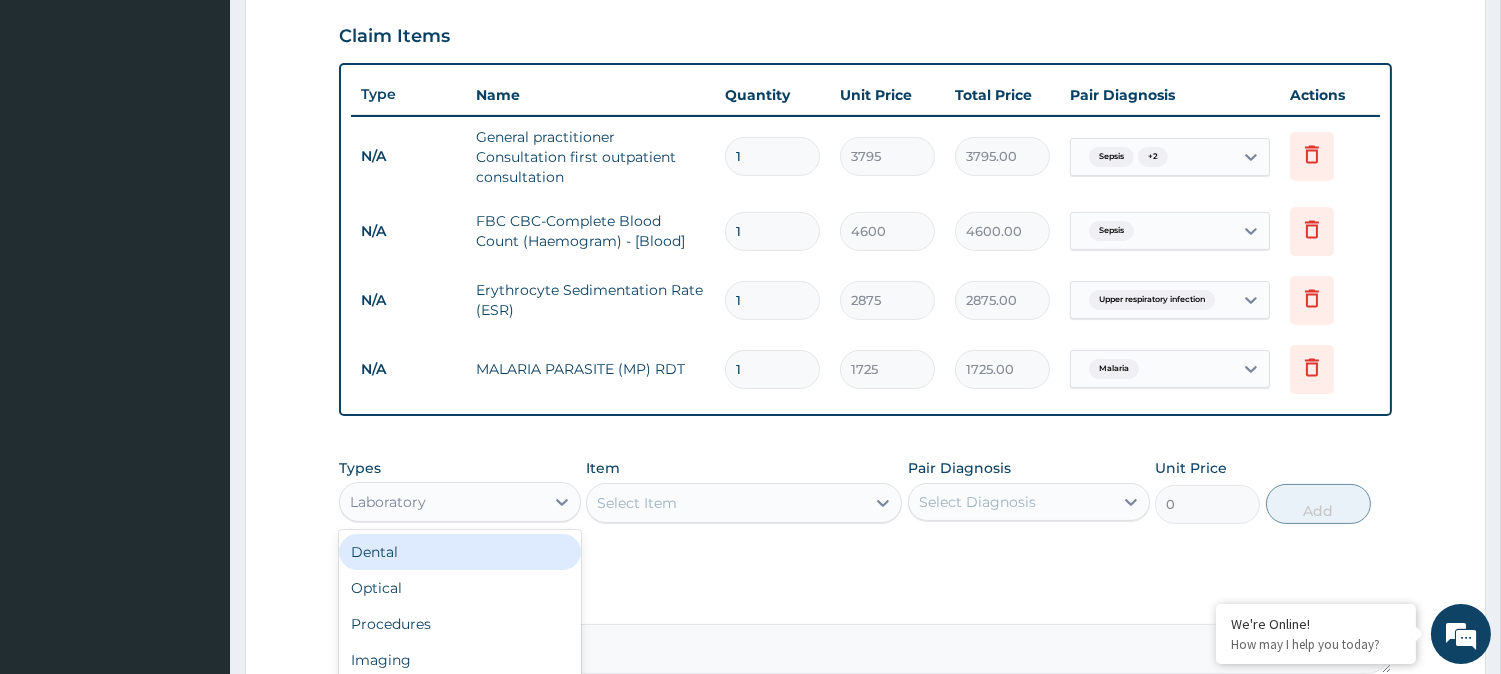 scroll, scrollTop: 890, scrollLeft: 0, axis: vertical 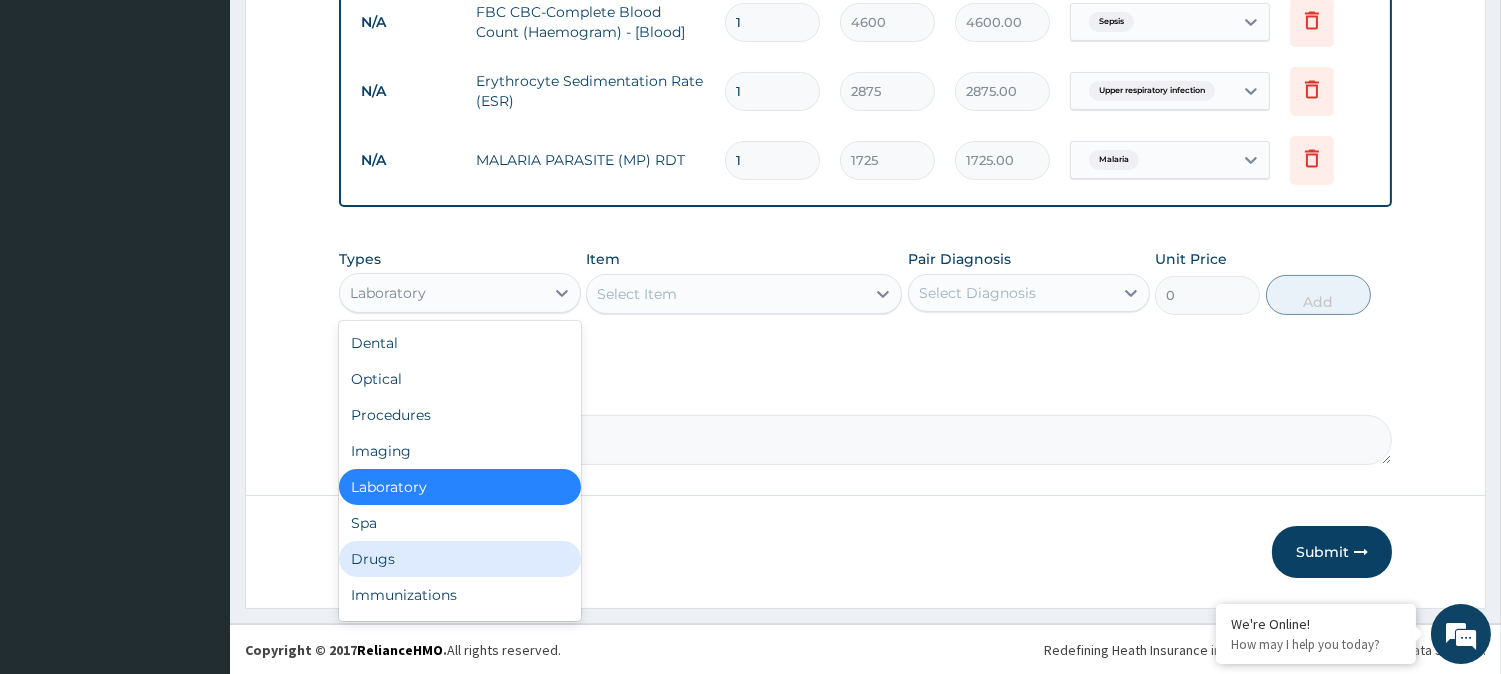 click on "Drugs" at bounding box center (460, 559) 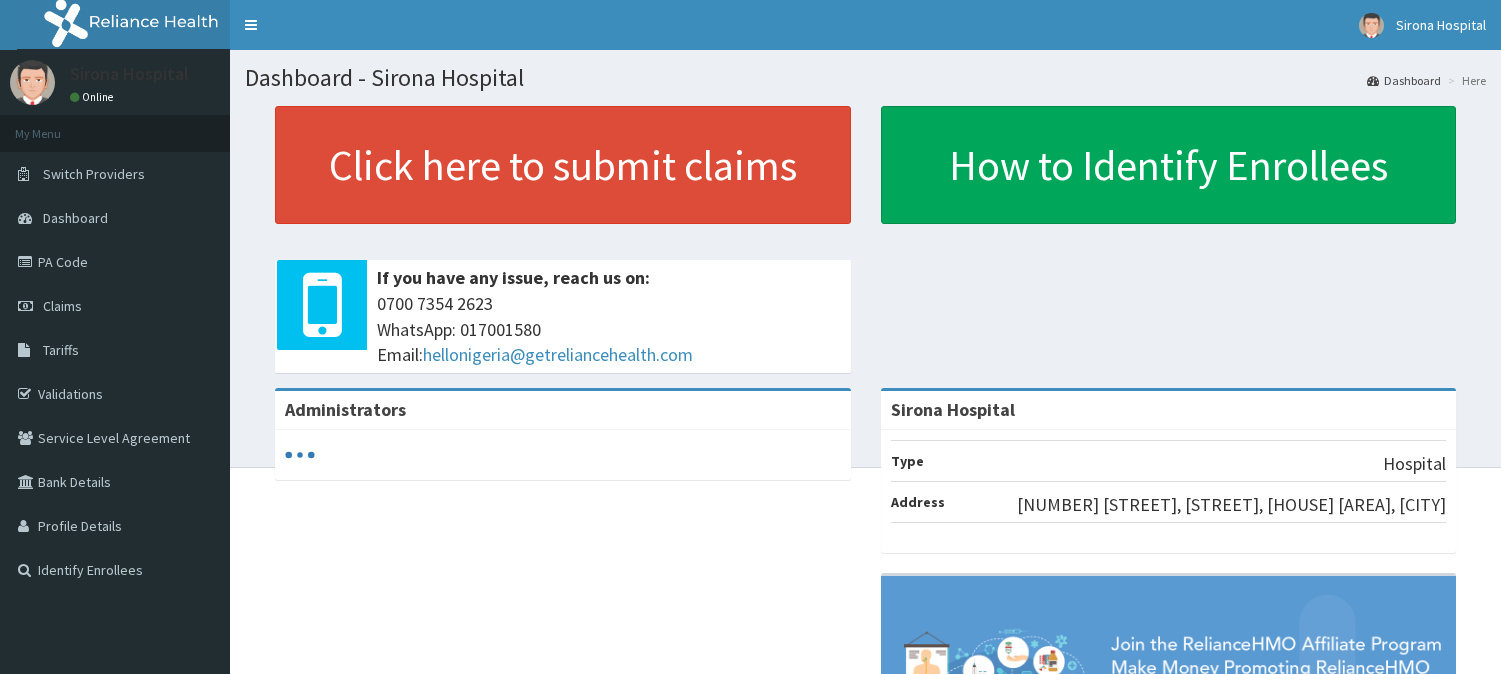click on "Tariffs" at bounding box center (115, 350) 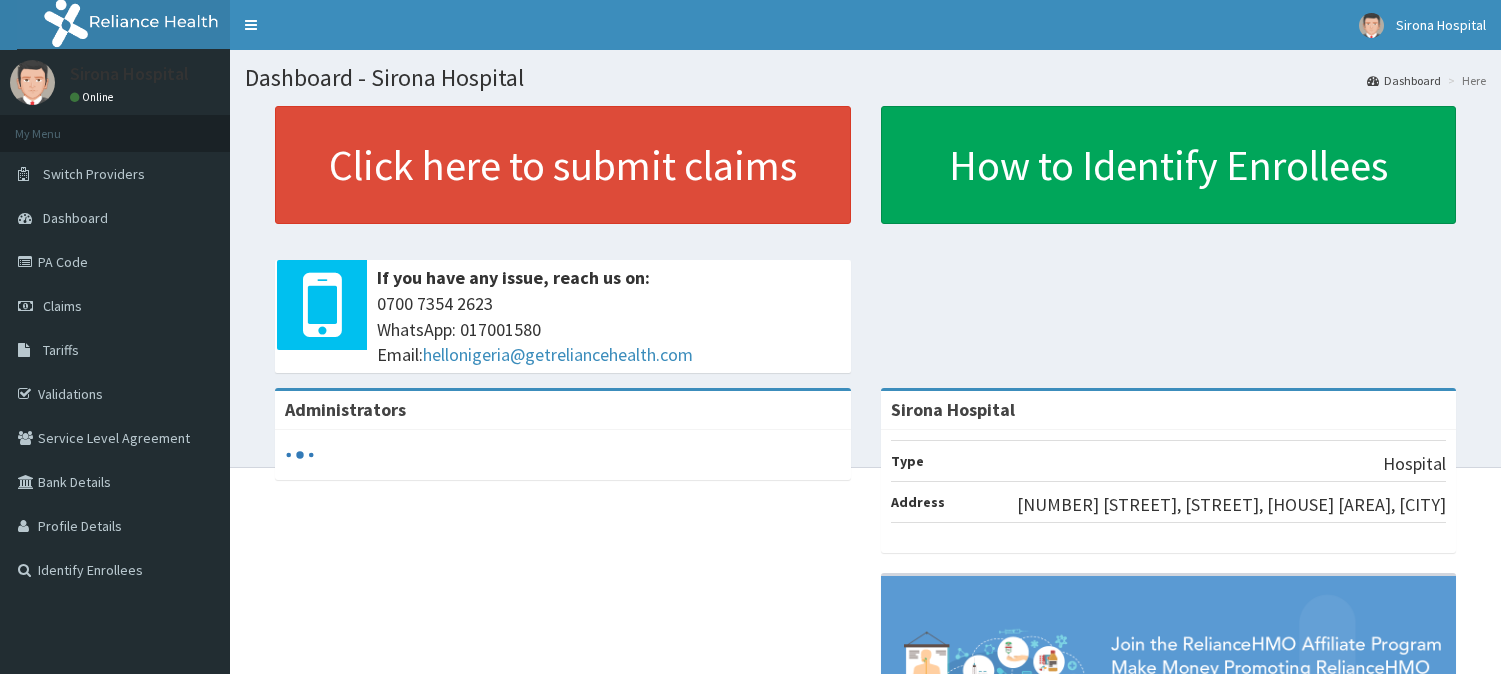scroll, scrollTop: 0, scrollLeft: 0, axis: both 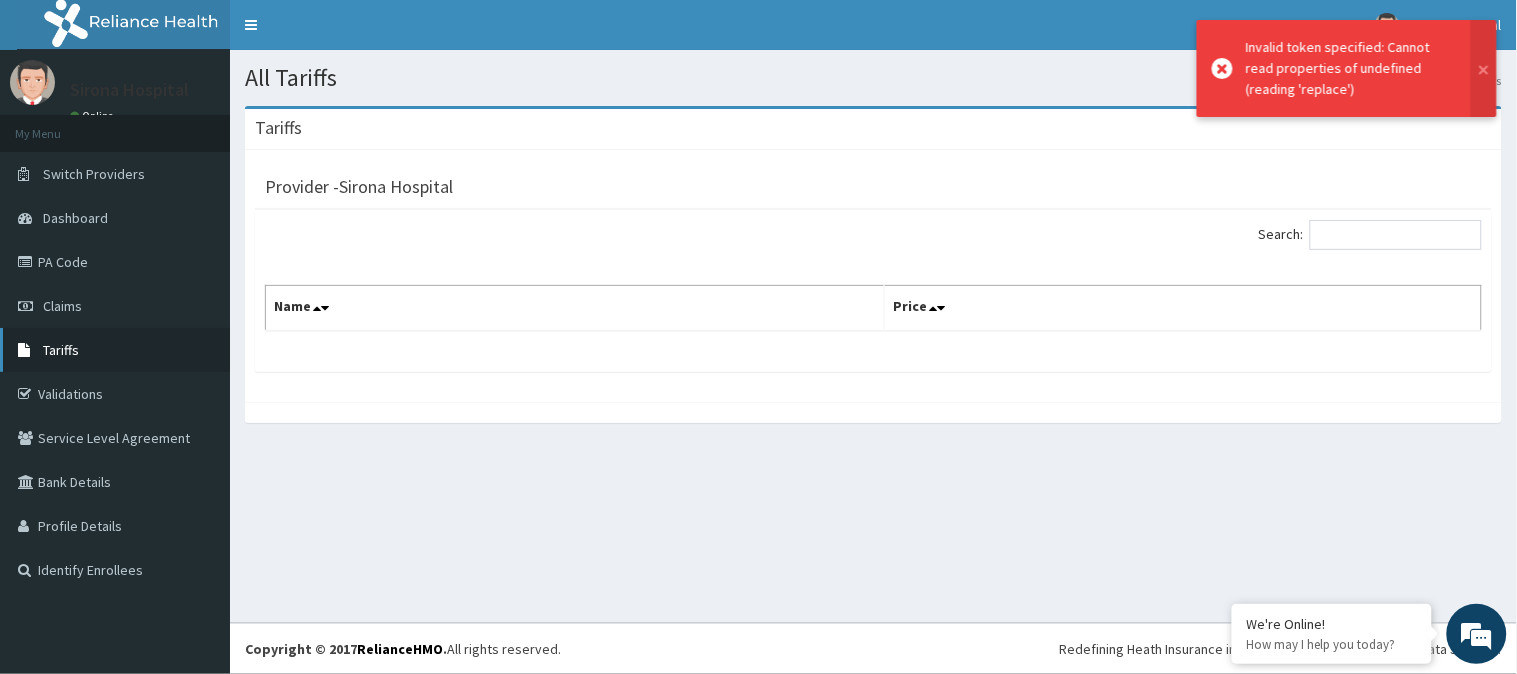 click on "Tariffs" at bounding box center (115, 350) 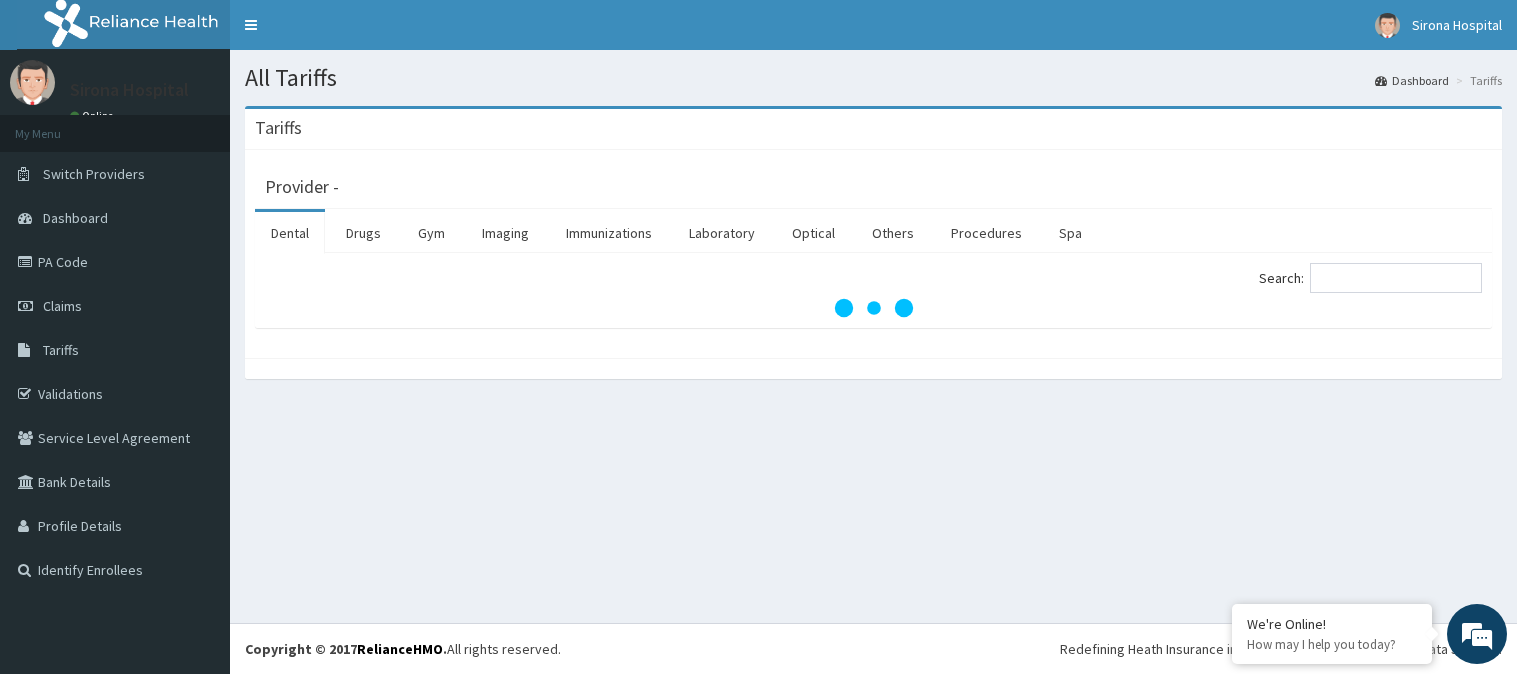 scroll, scrollTop: 0, scrollLeft: 0, axis: both 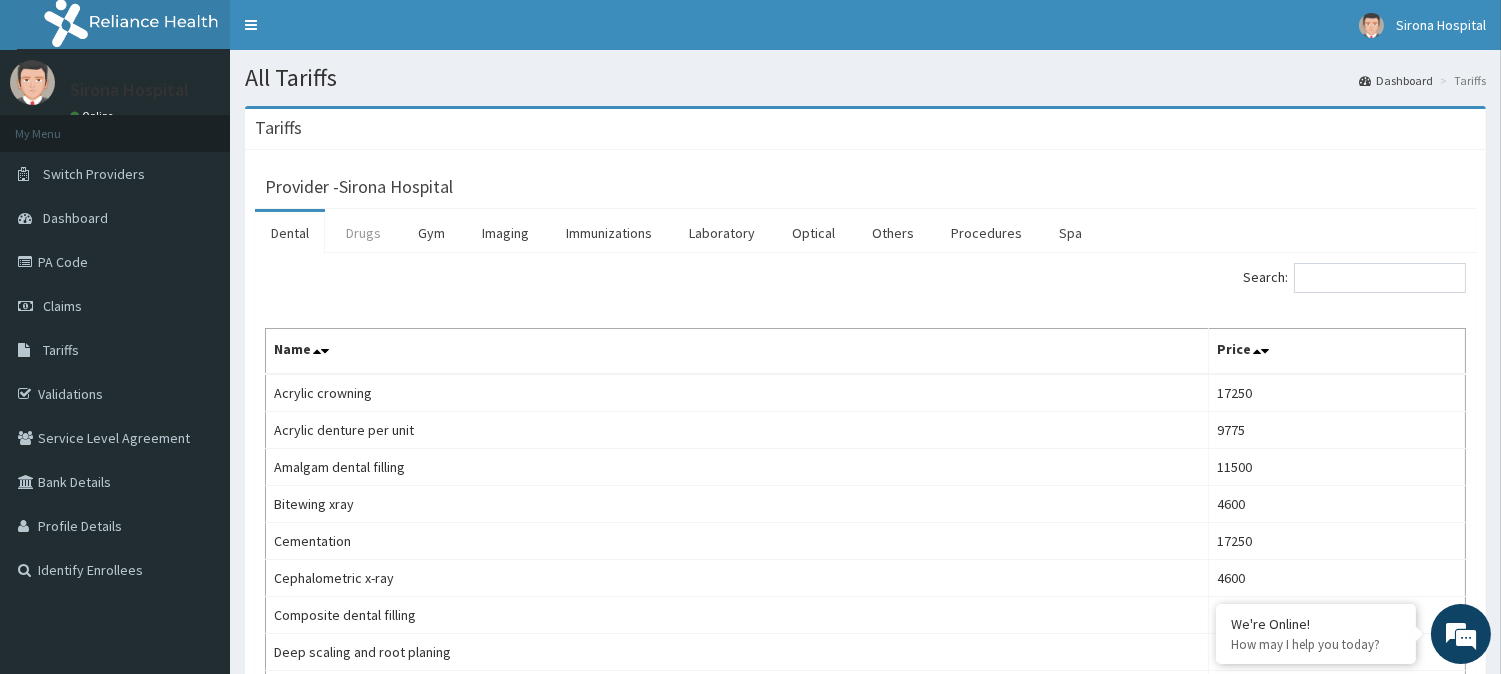 click on "Drugs" at bounding box center (363, 233) 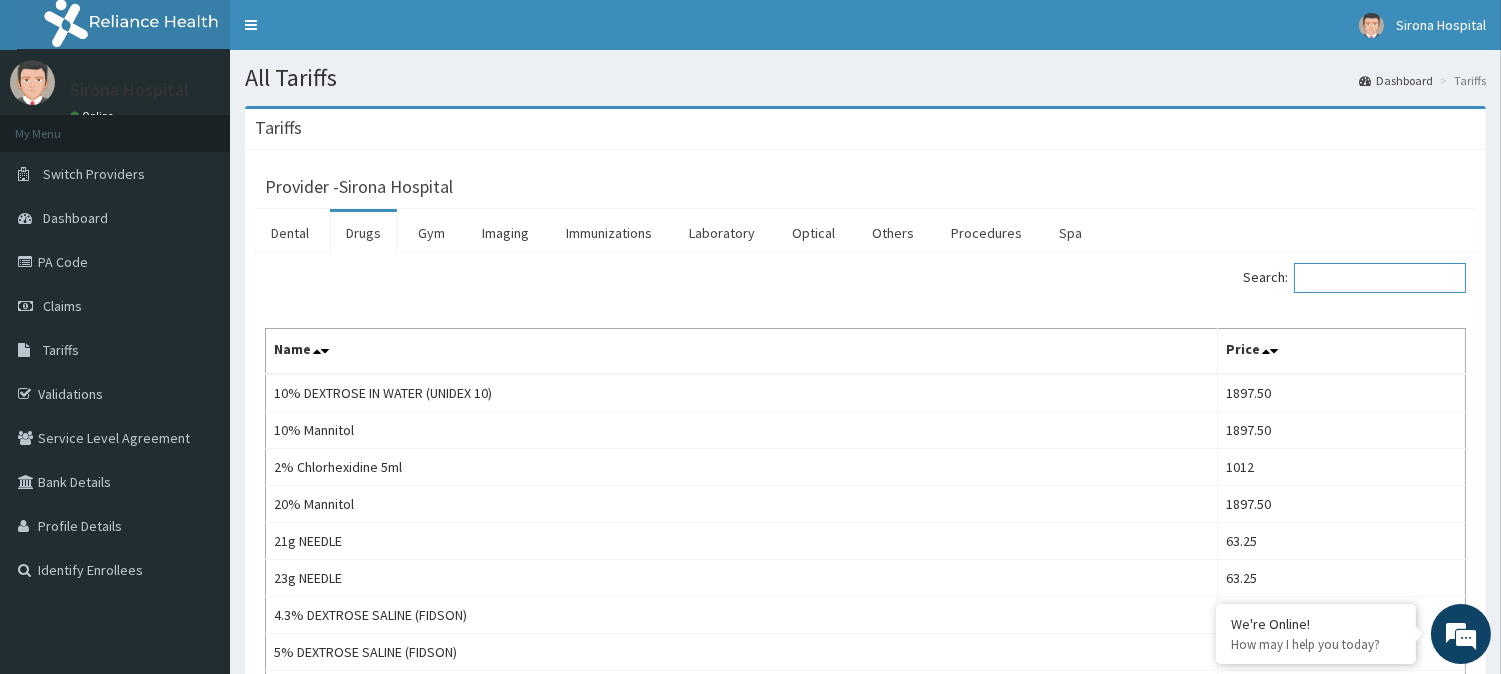 click on "Search:" at bounding box center (1380, 278) 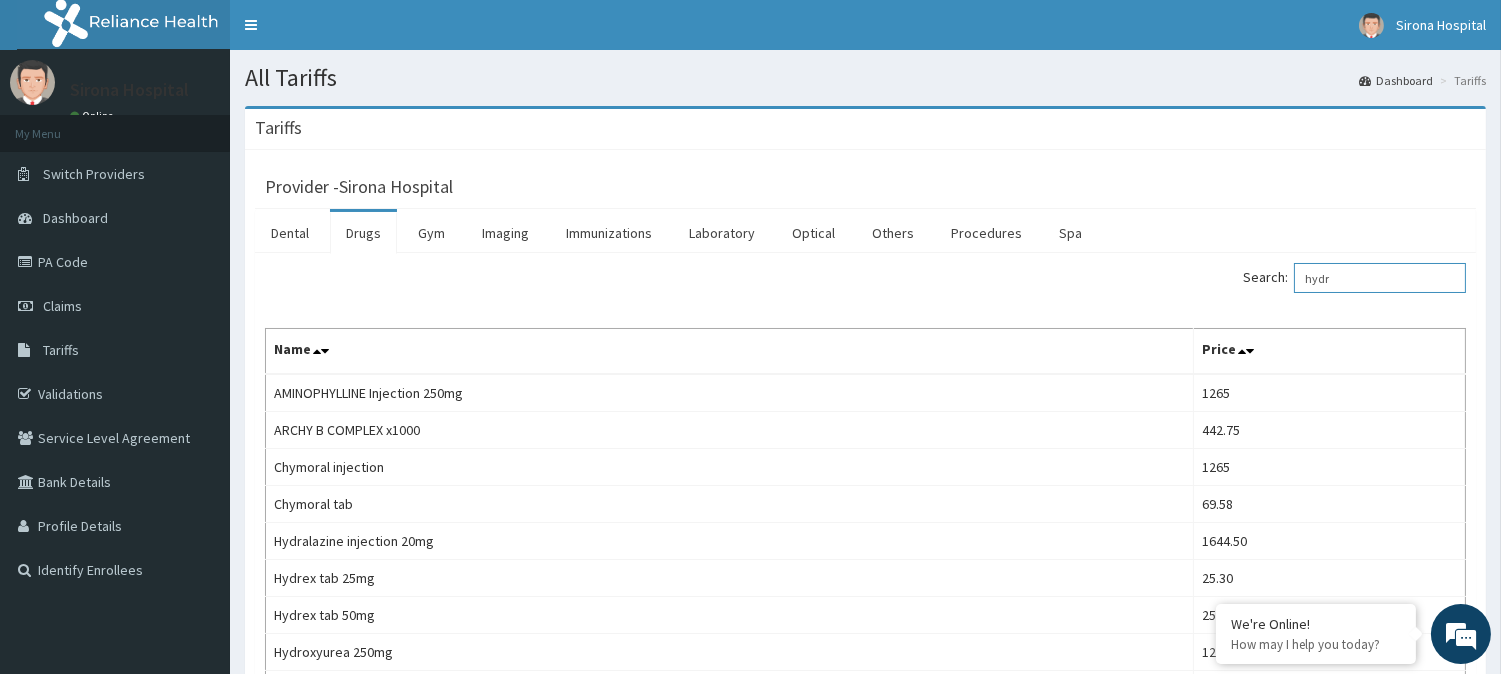 scroll, scrollTop: 0, scrollLeft: 0, axis: both 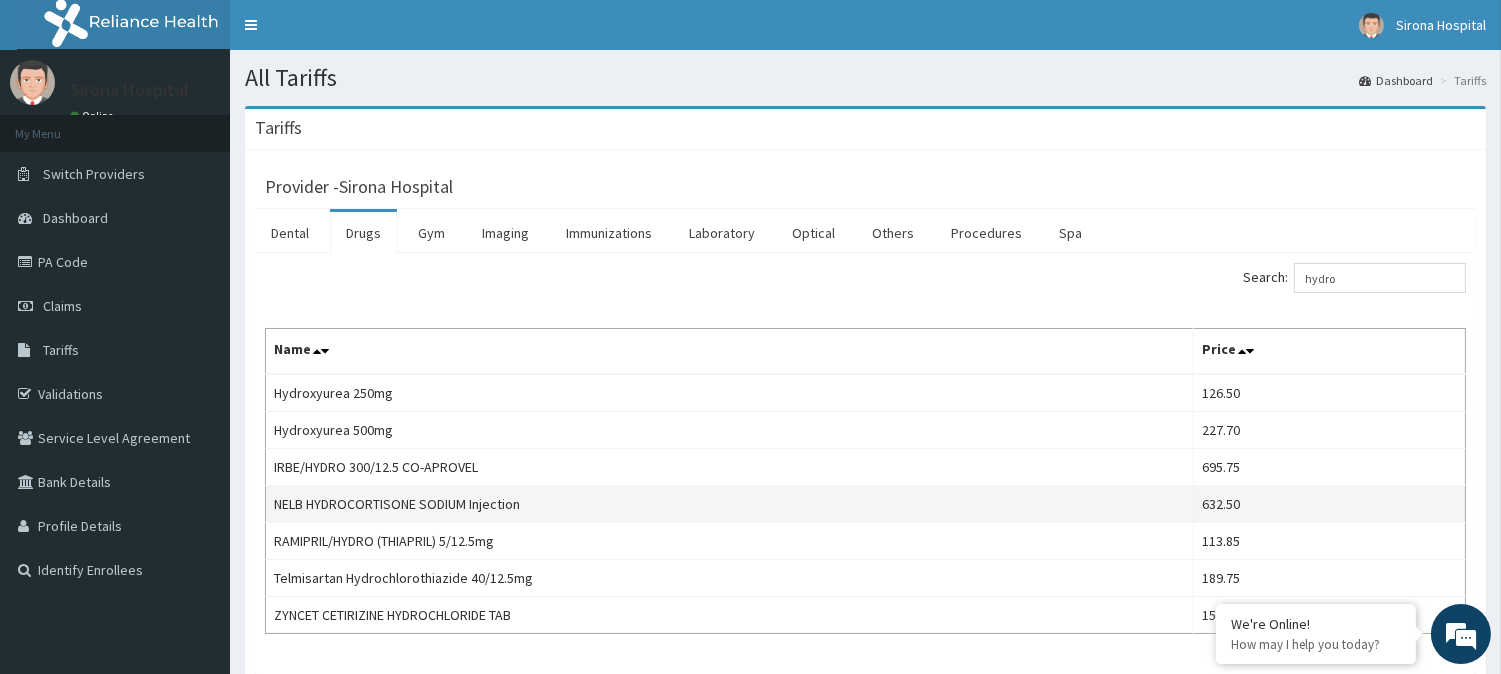 click on "632.50" at bounding box center [1329, 504] 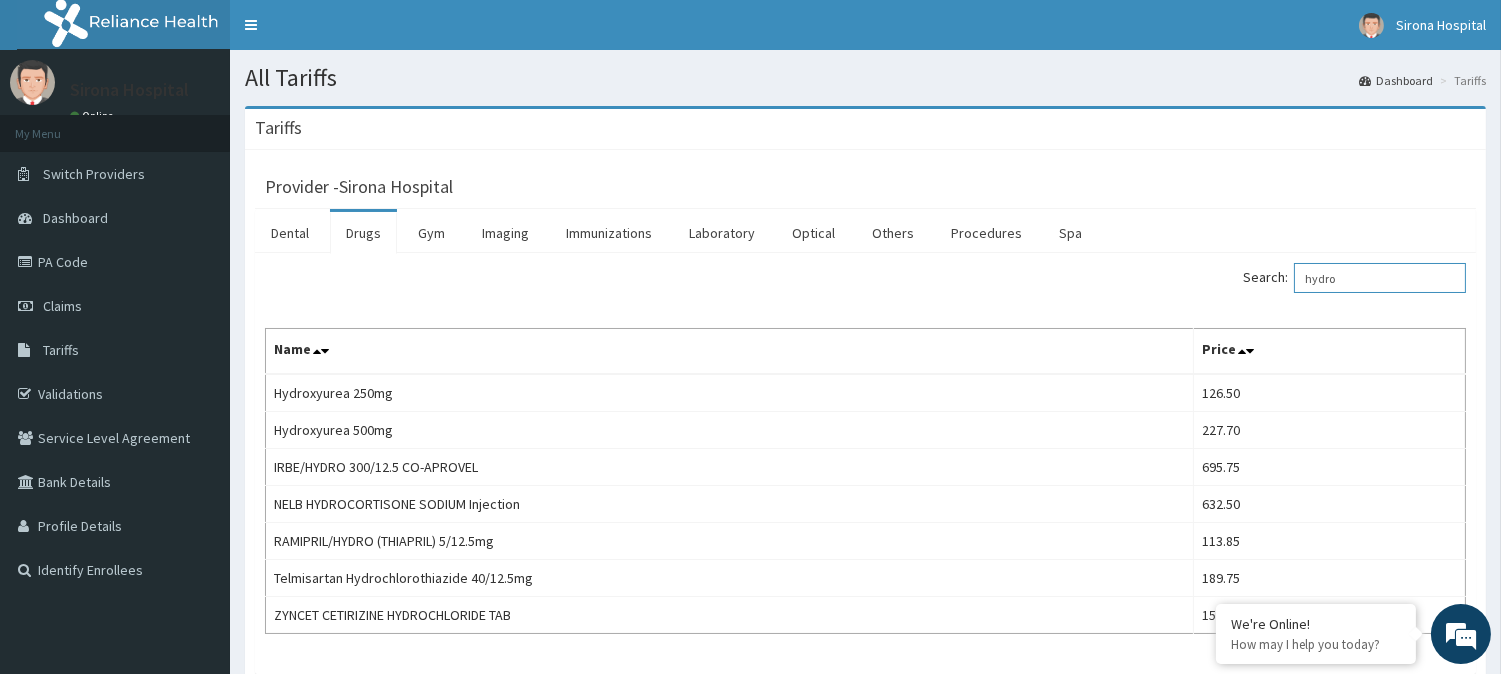 click on "hydro" at bounding box center [1380, 278] 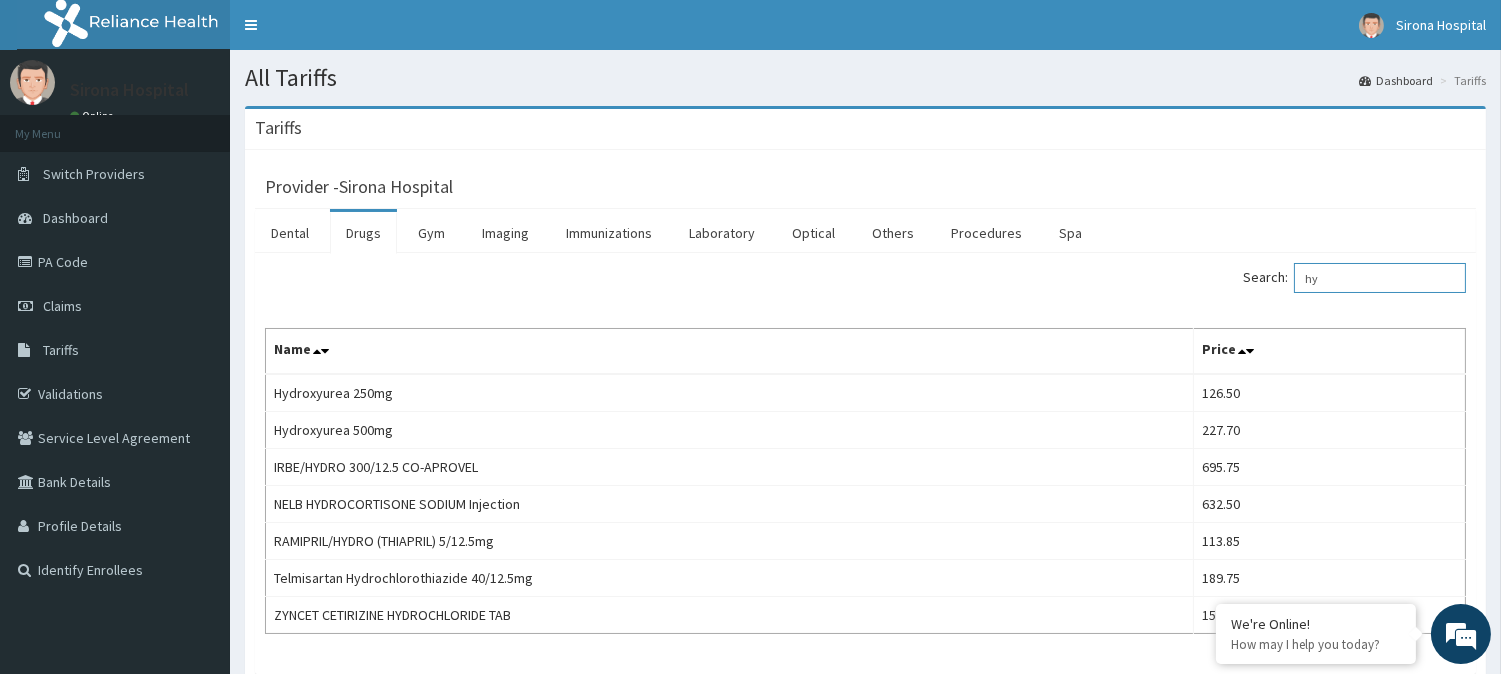 type on "h" 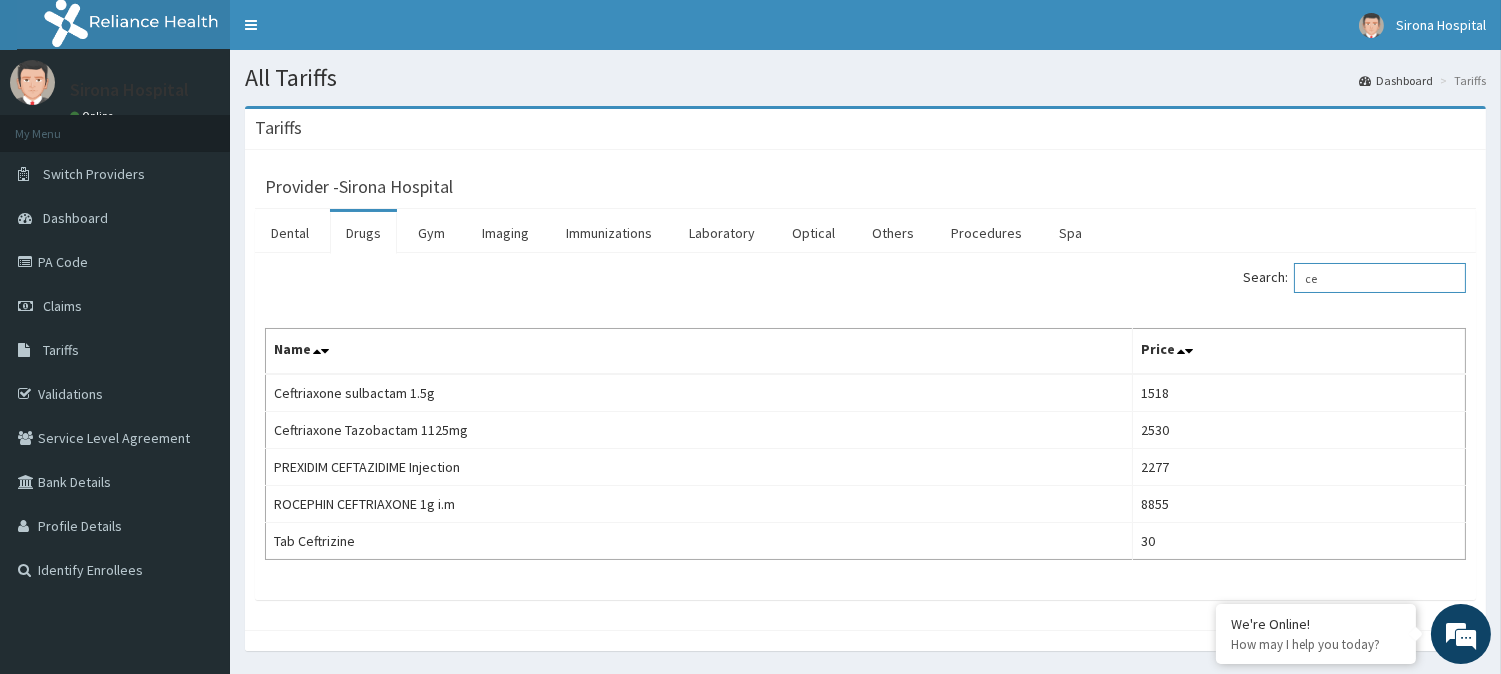 type on "c" 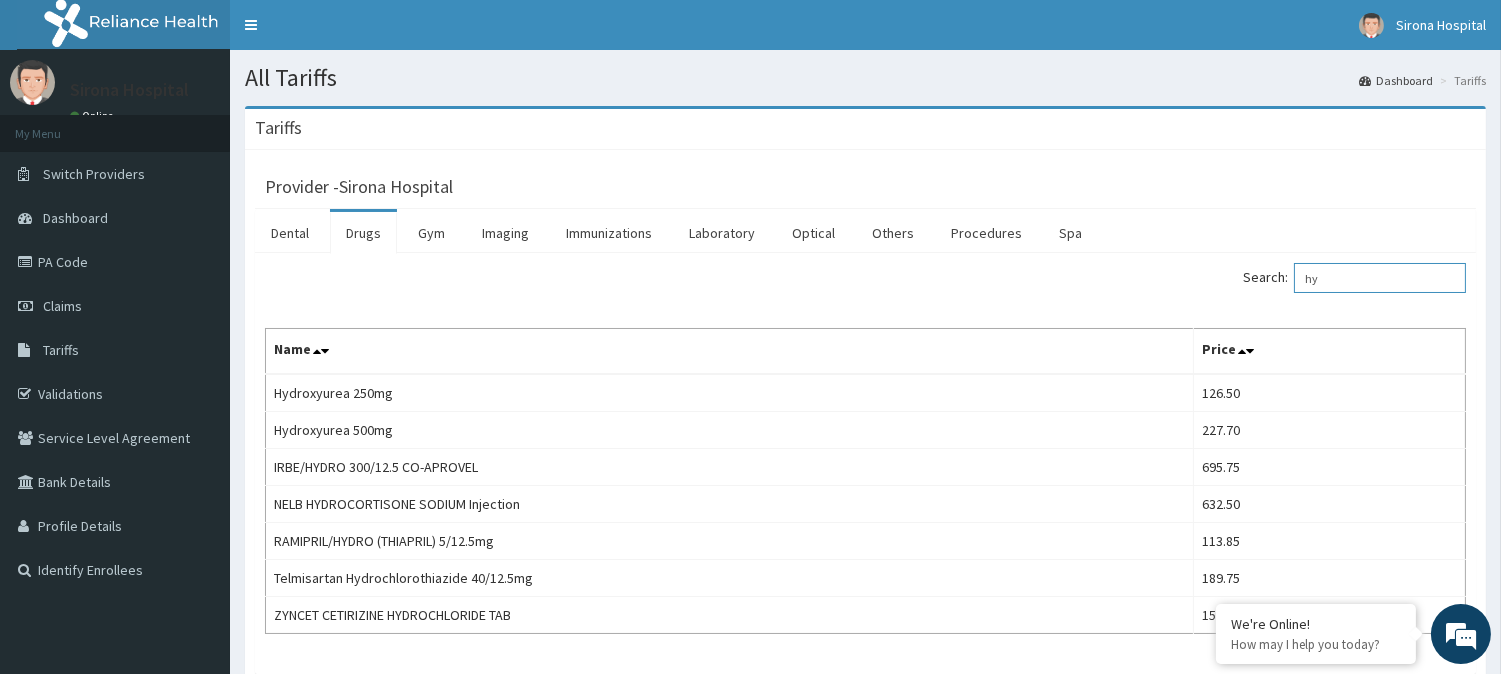type on "h" 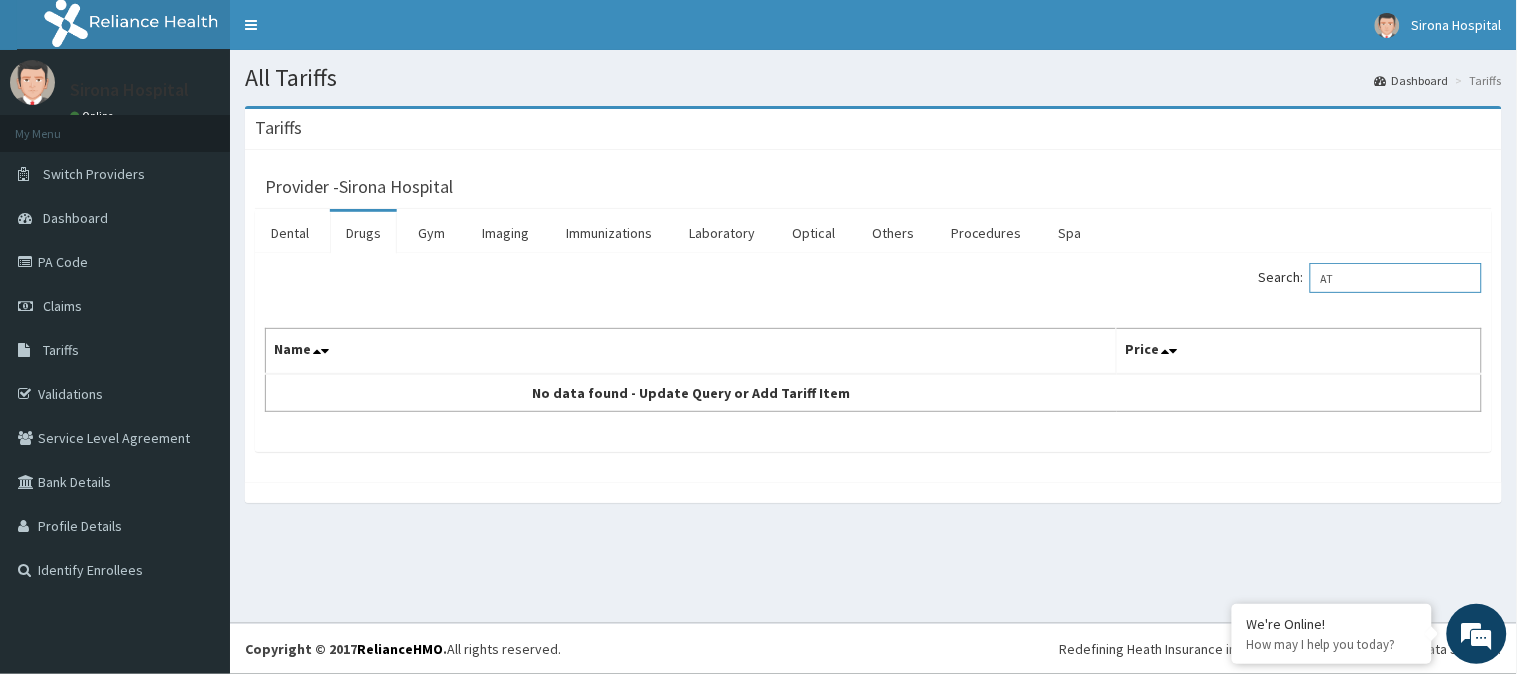 type on "A" 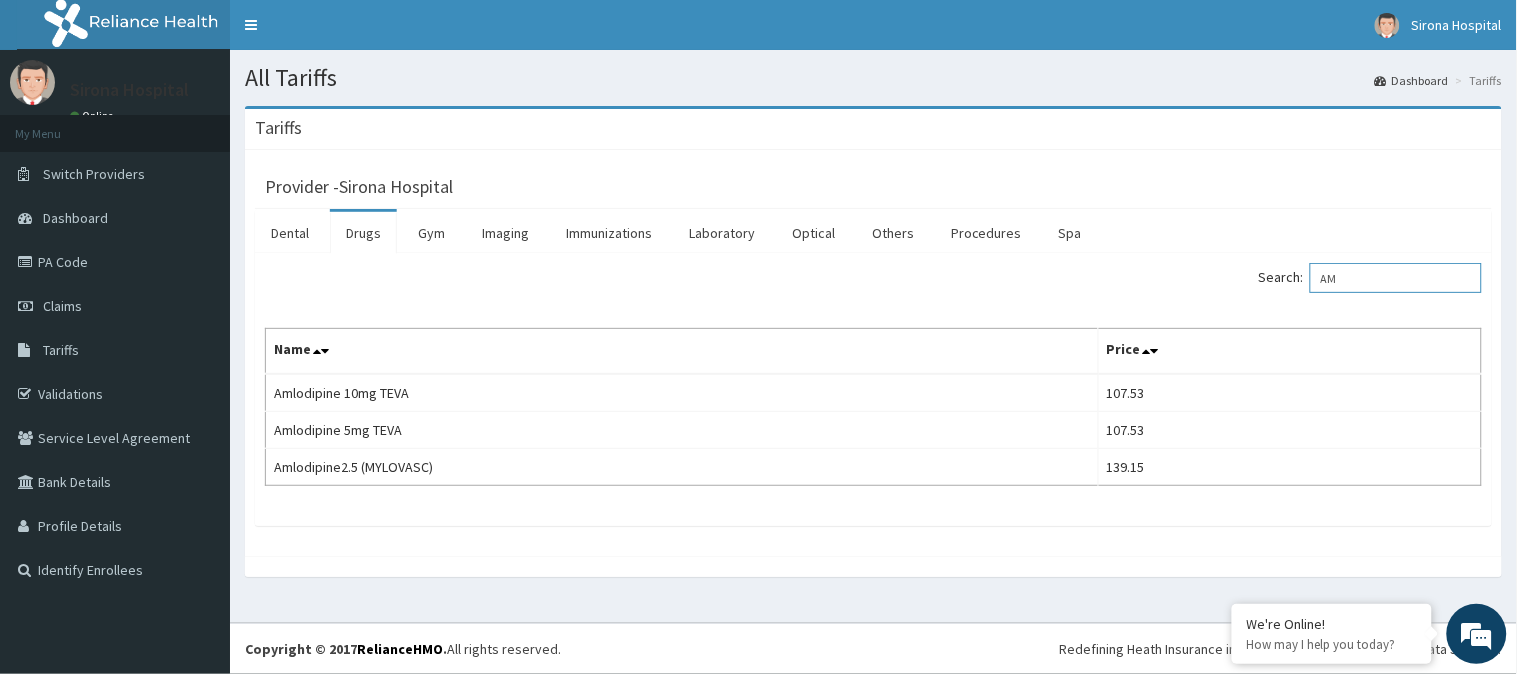 type on "A" 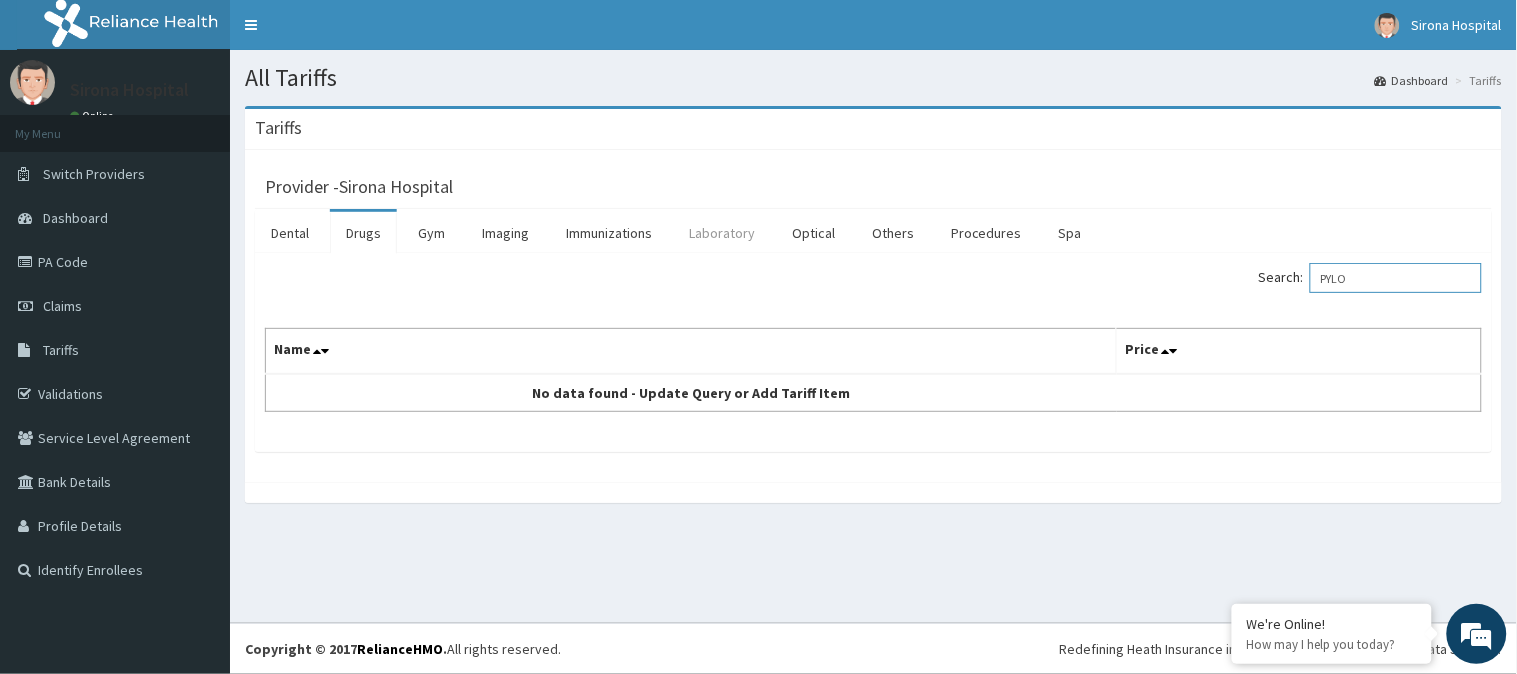 type on "PYLO" 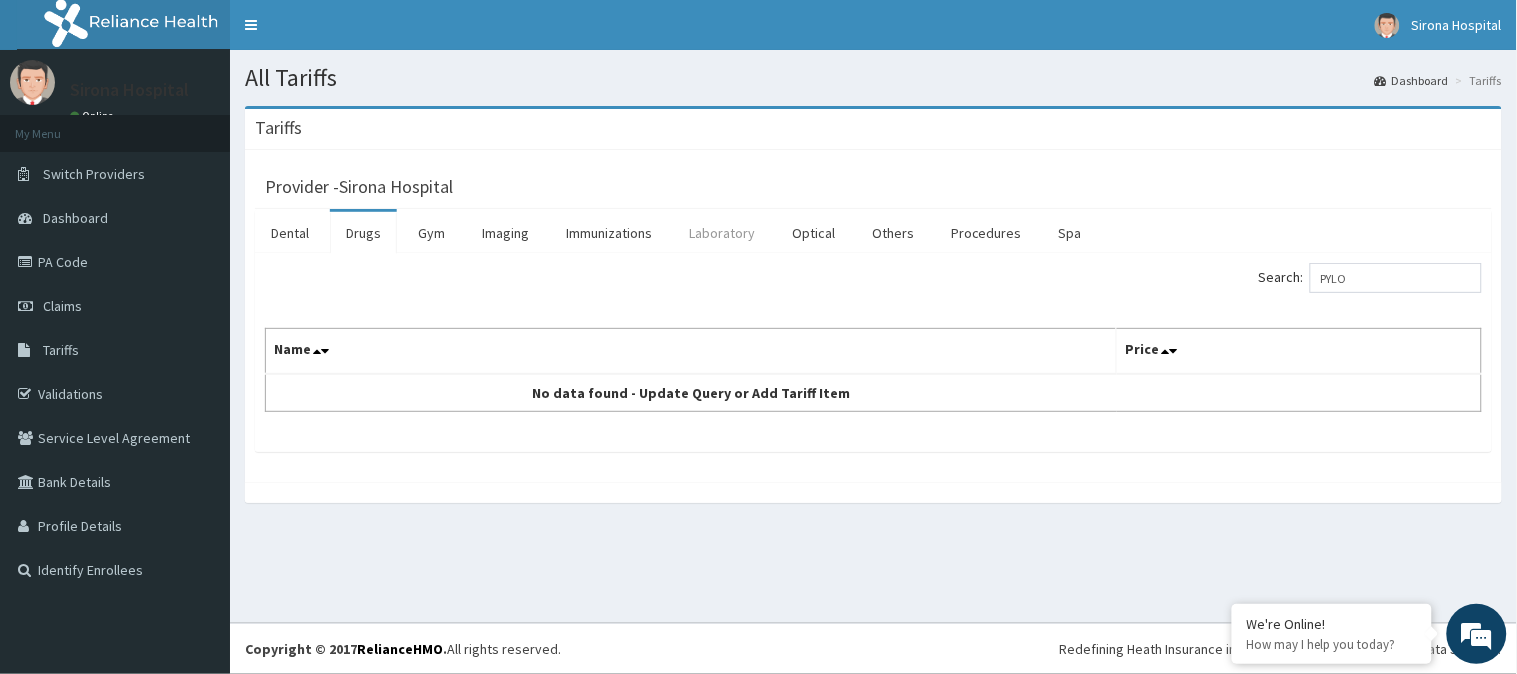 click on "Laboratory" at bounding box center [722, 233] 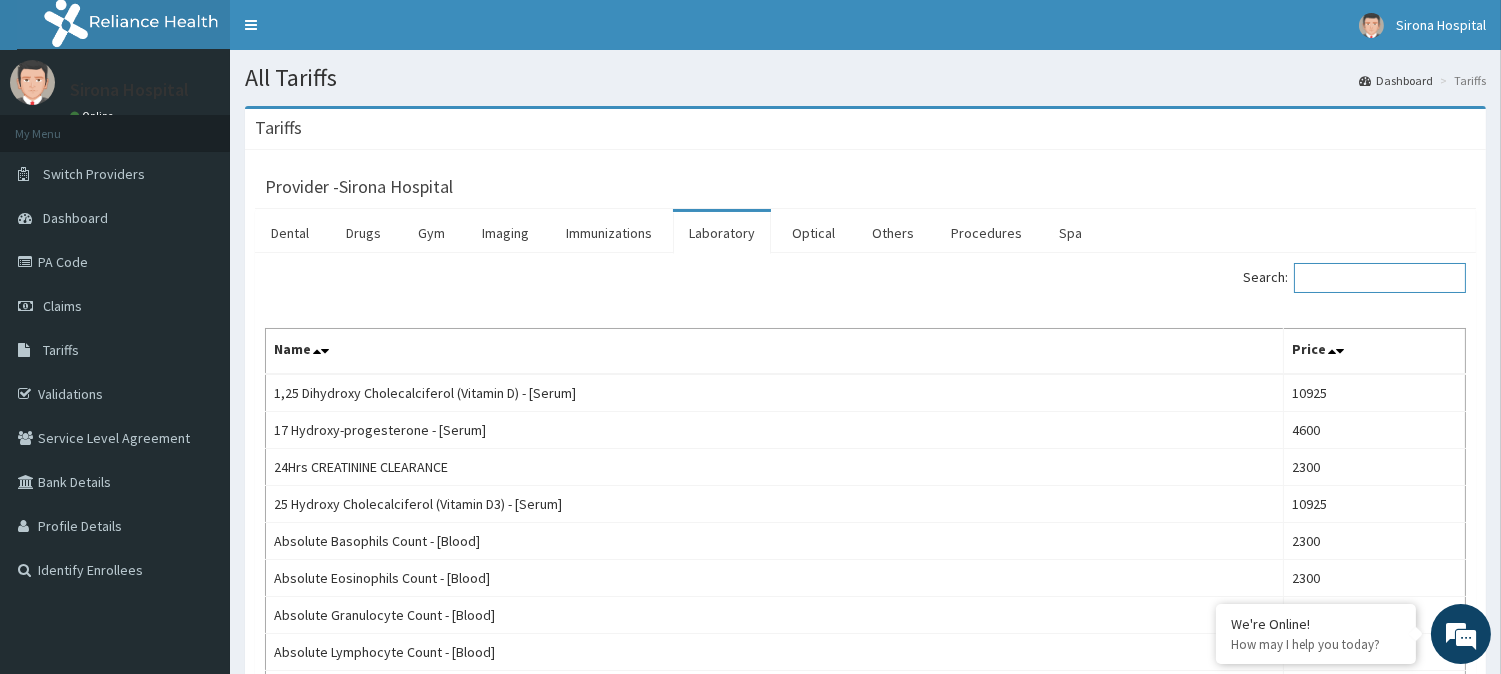 click on "Search:" at bounding box center [1380, 278] 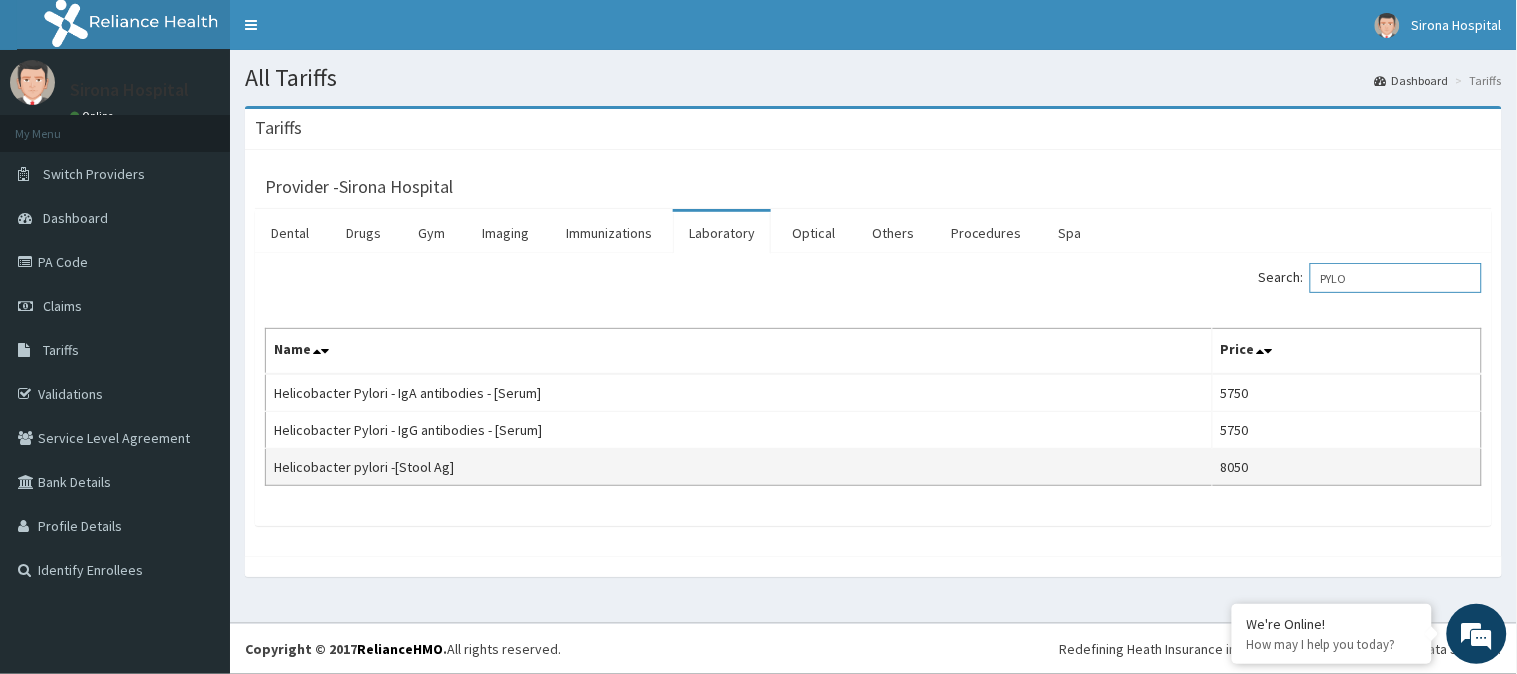 type on "PYLO" 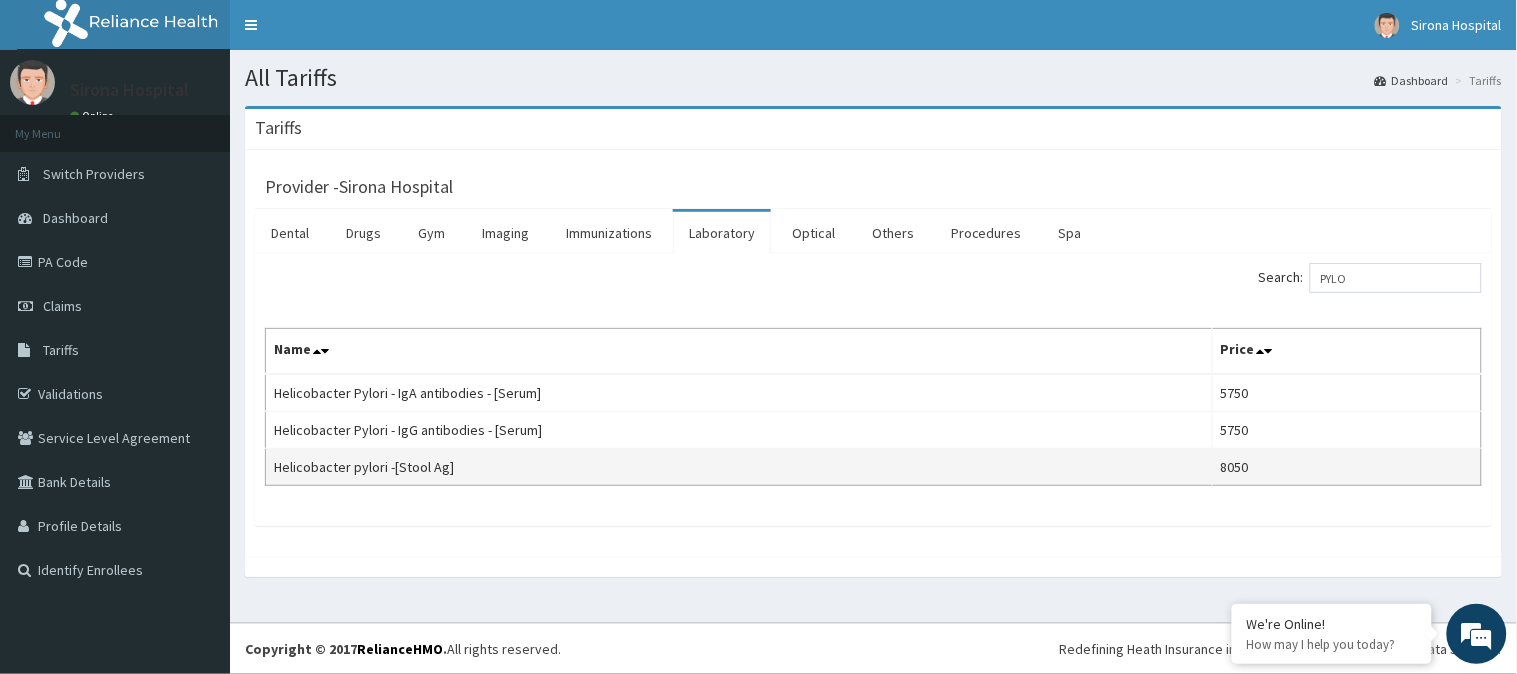 click on "Helicobacter pylori -[Stool Ag]" at bounding box center [739, 467] 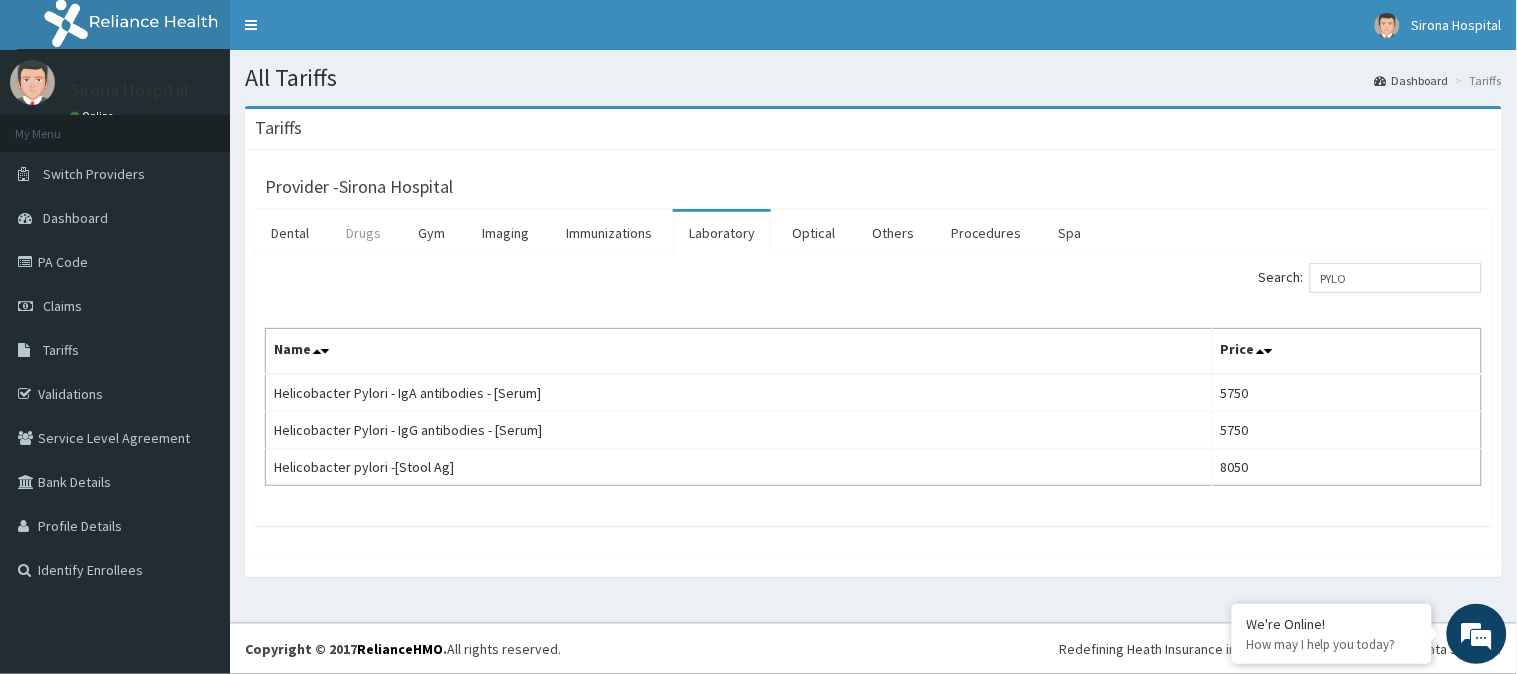 click on "Drugs" at bounding box center (363, 233) 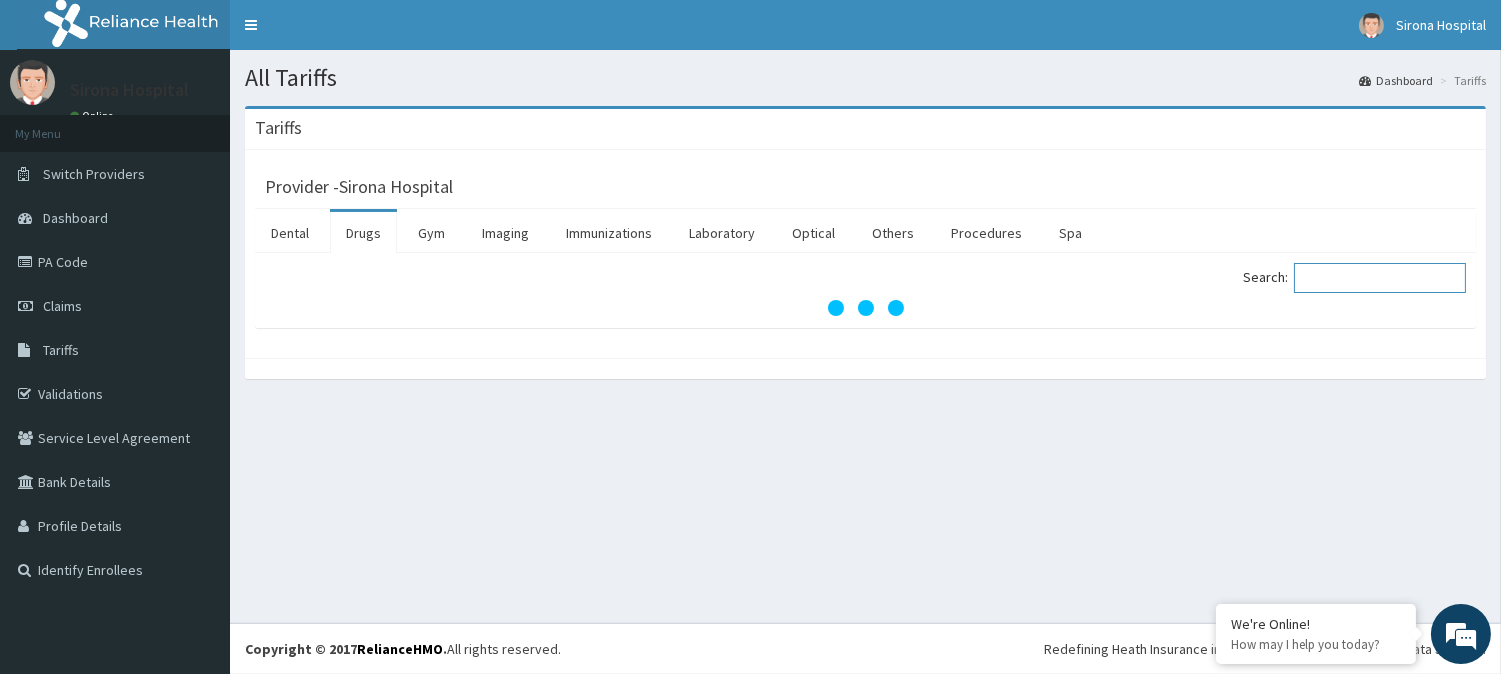click on "Search:" at bounding box center [1380, 278] 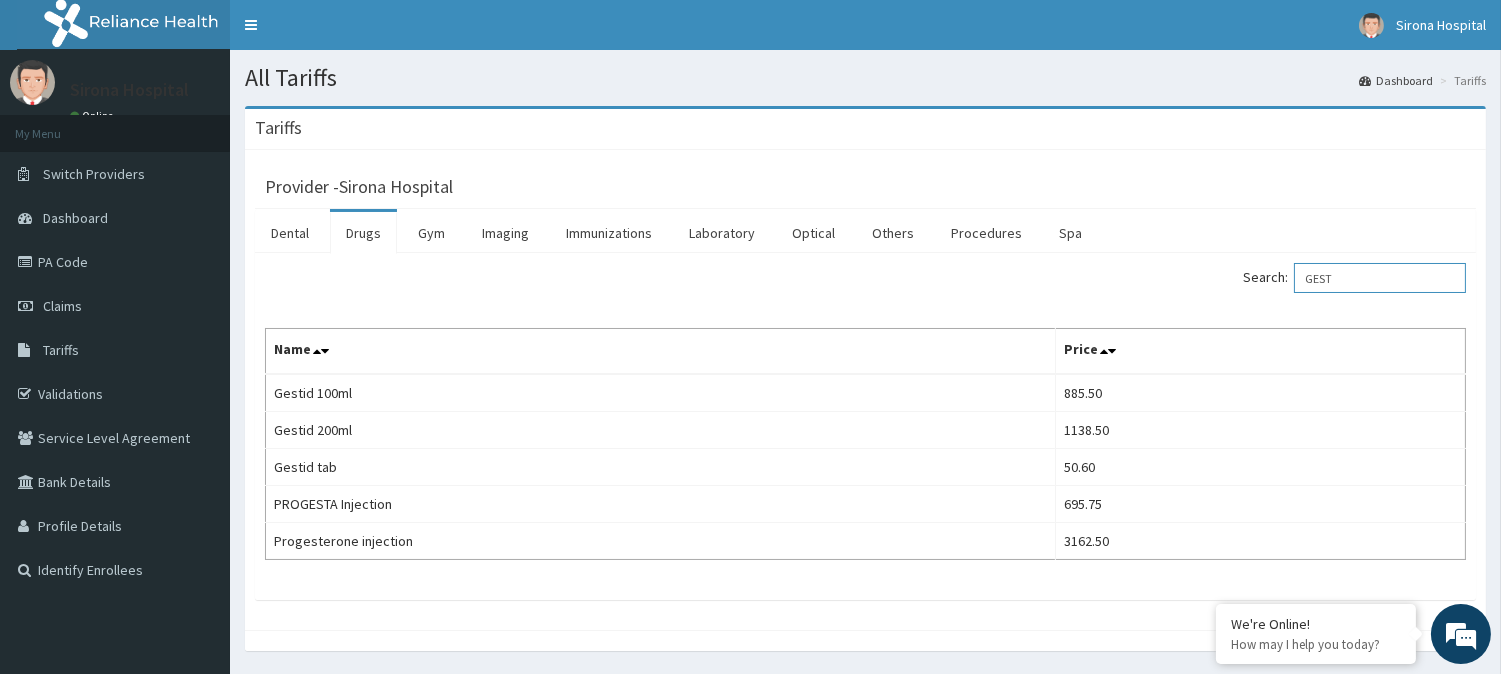 type on "GEST" 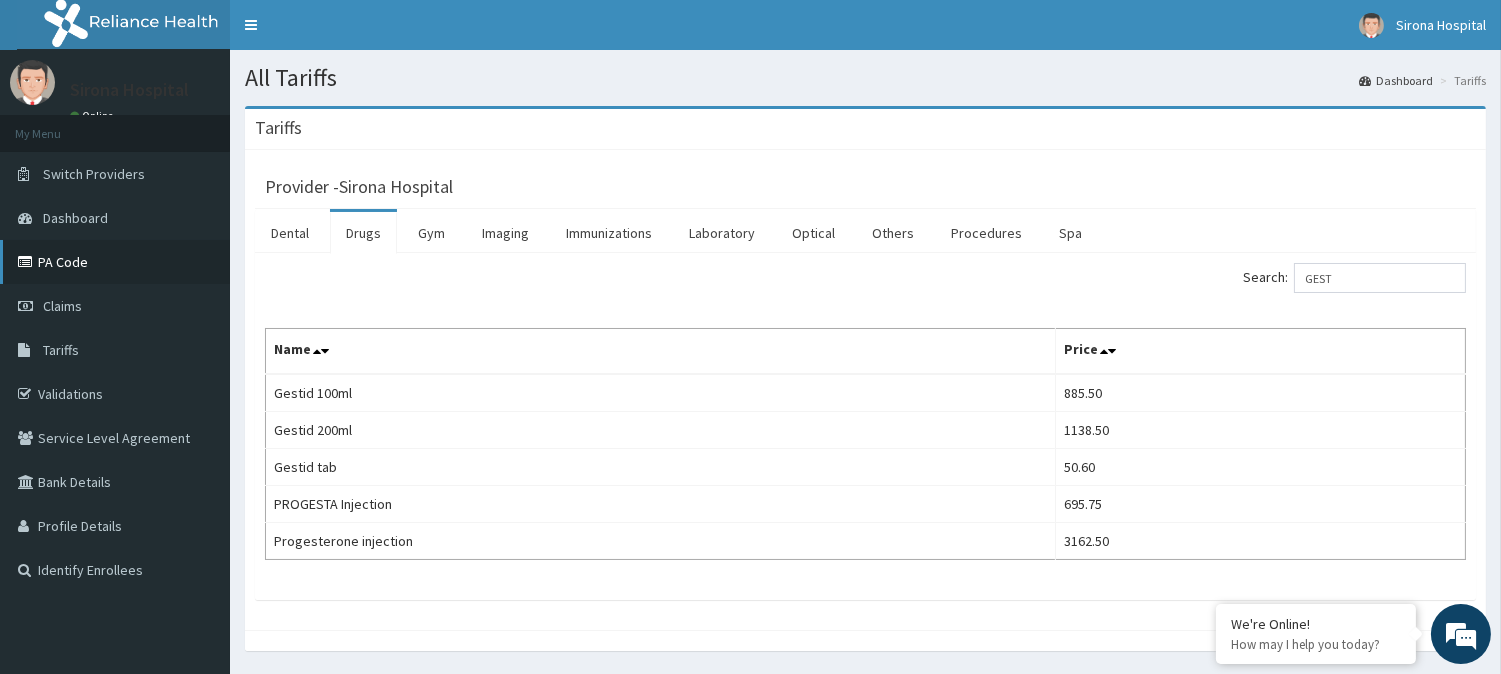 click on "PA Code" at bounding box center [115, 262] 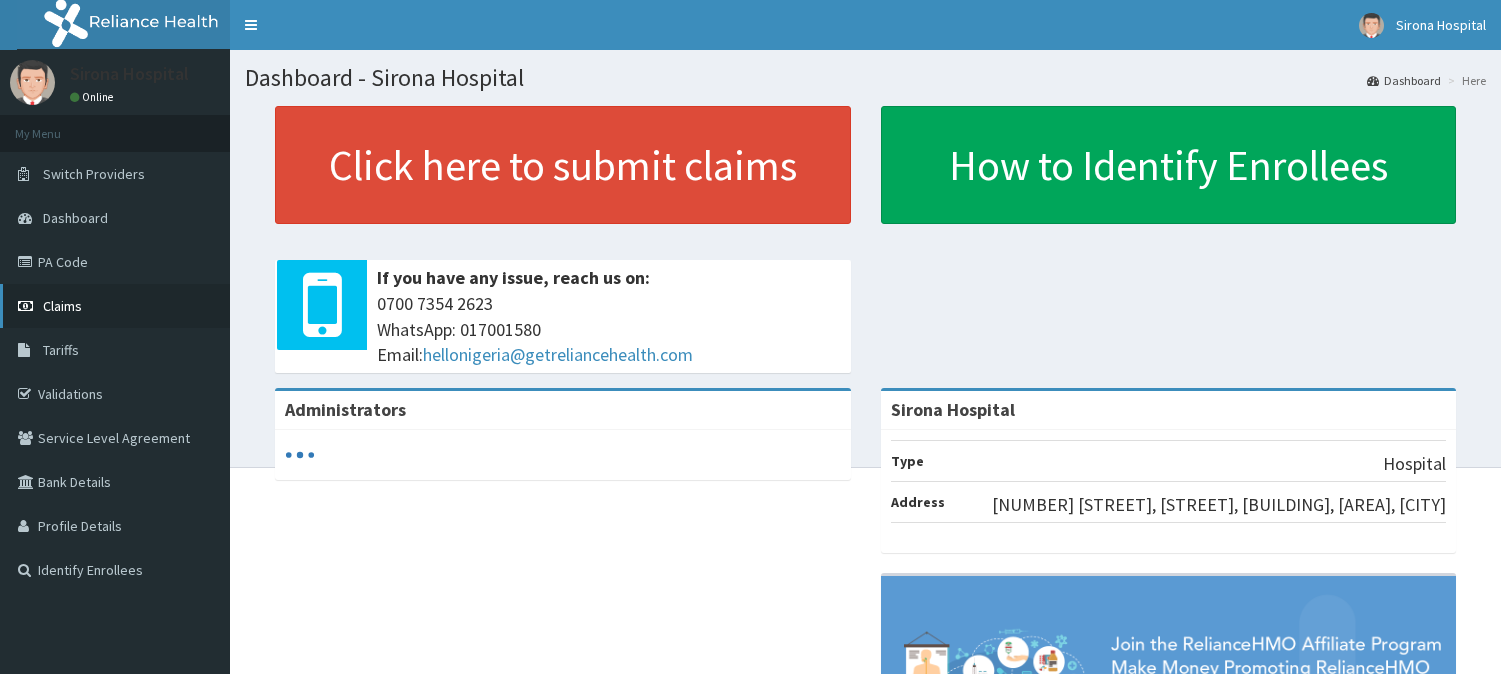 scroll, scrollTop: 0, scrollLeft: 0, axis: both 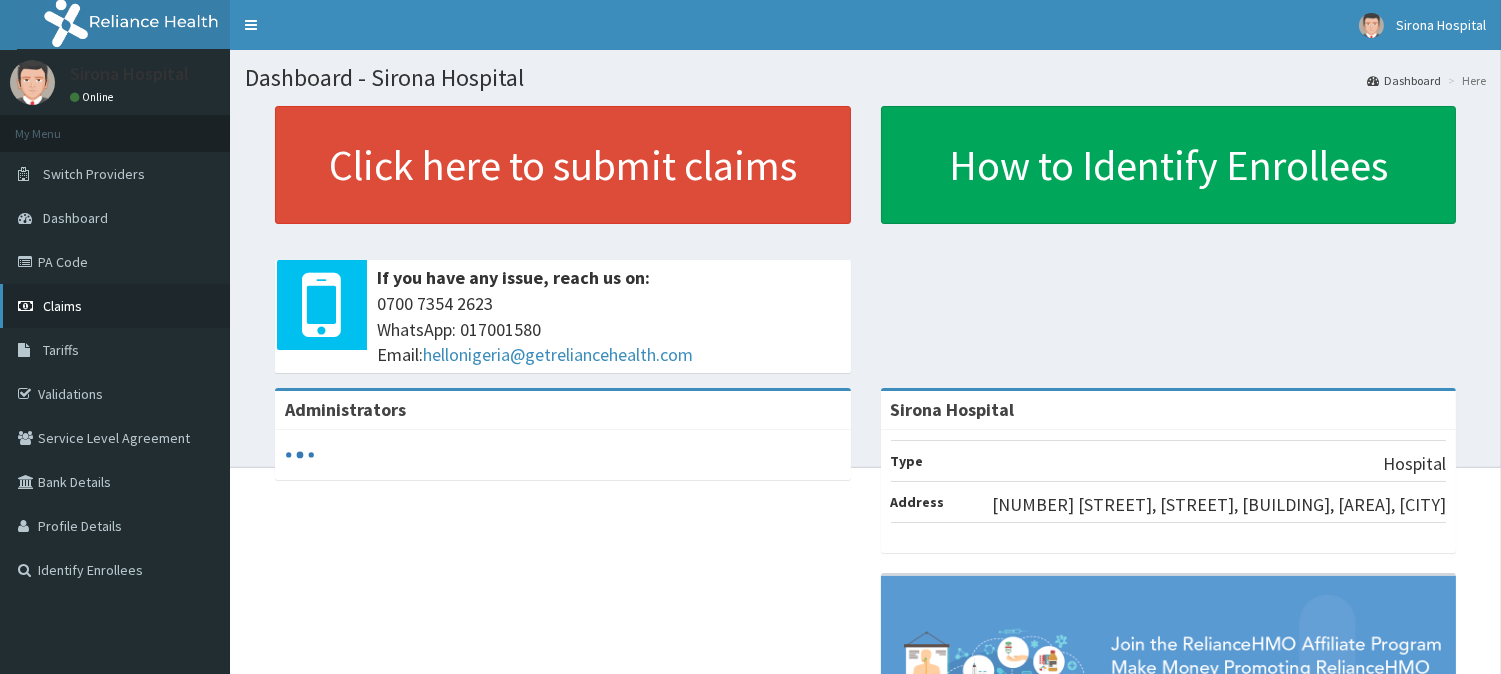 click on "Claims" at bounding box center (115, 306) 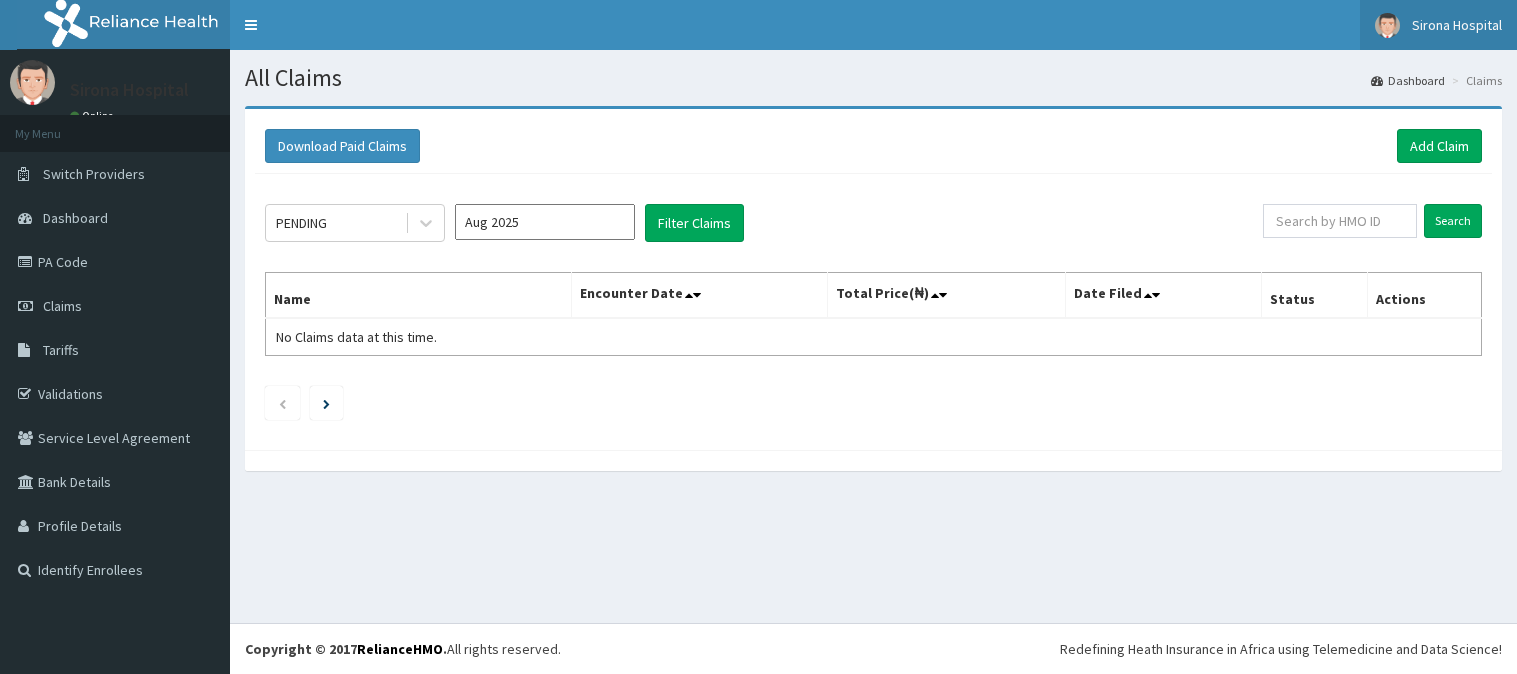 scroll, scrollTop: 0, scrollLeft: 0, axis: both 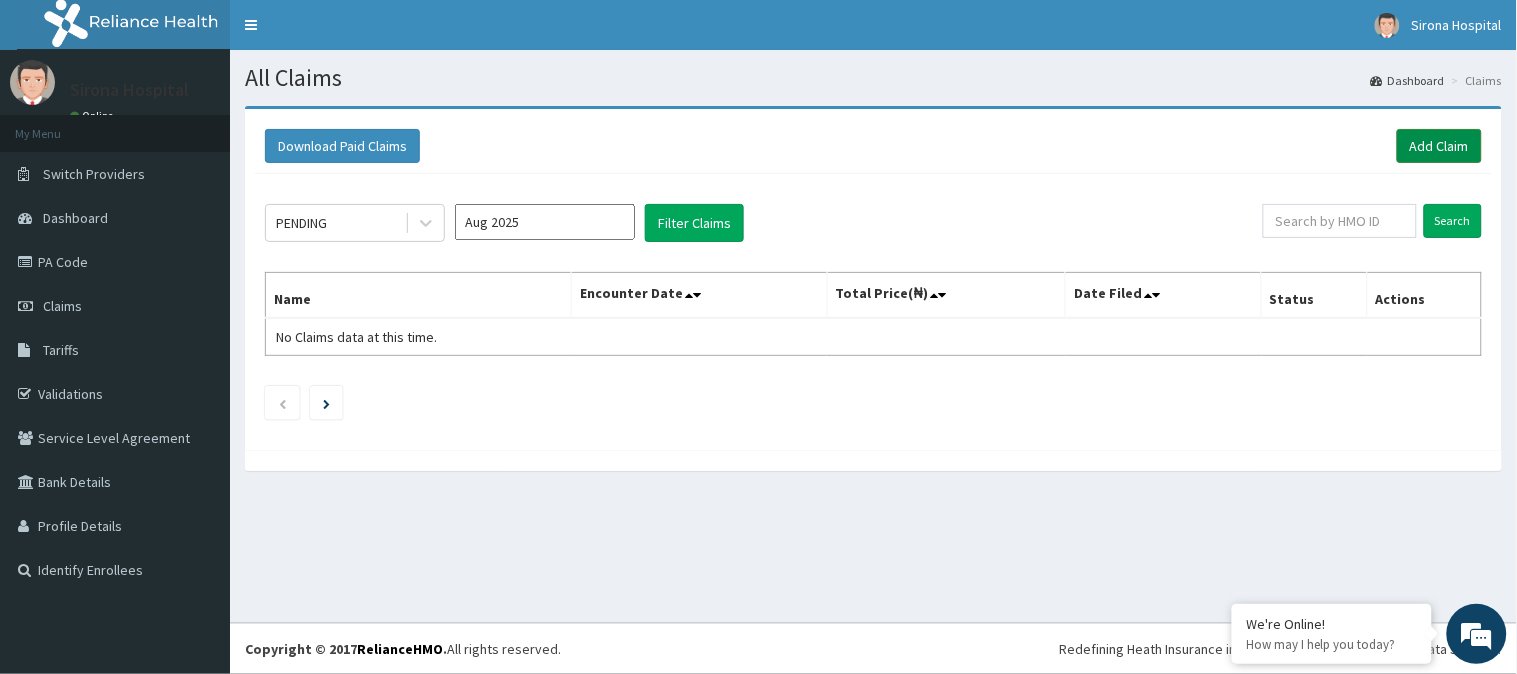 click on "Add Claim" at bounding box center [1439, 146] 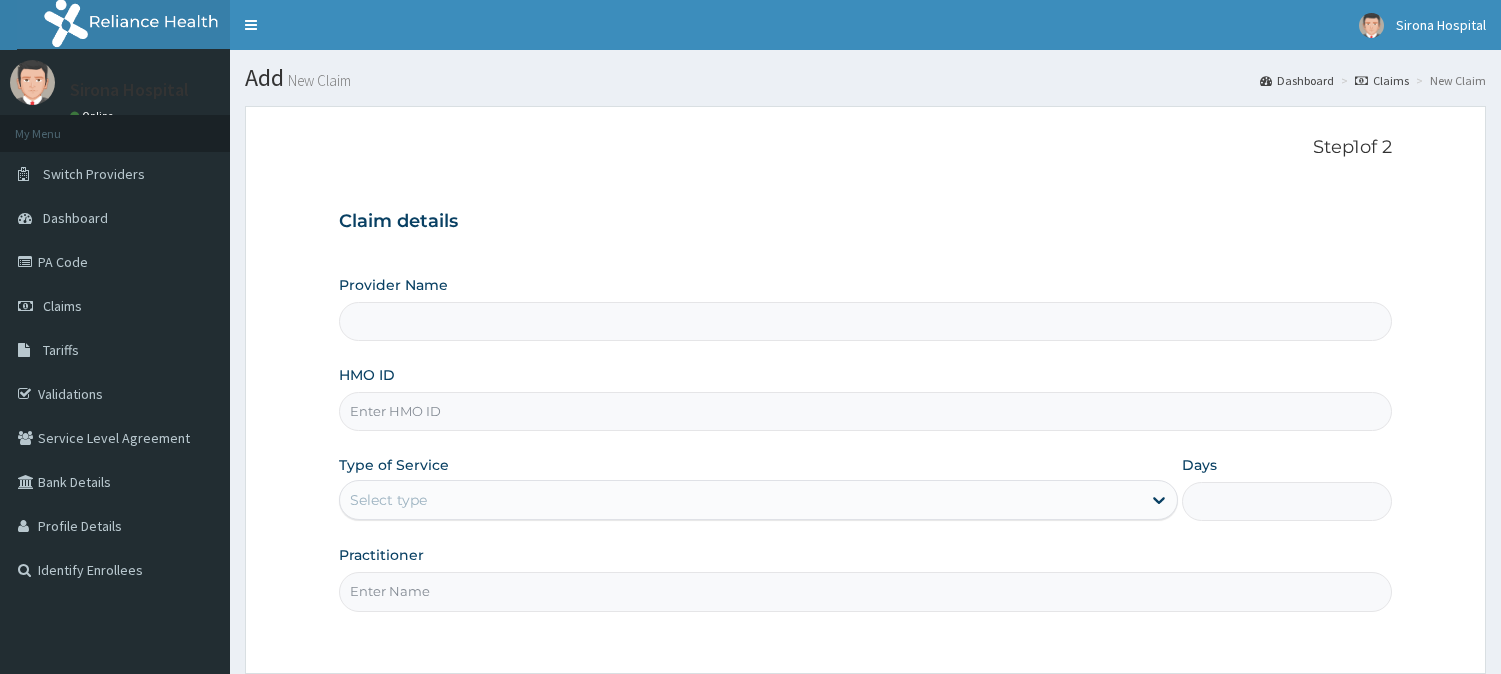 scroll, scrollTop: 0, scrollLeft: 0, axis: both 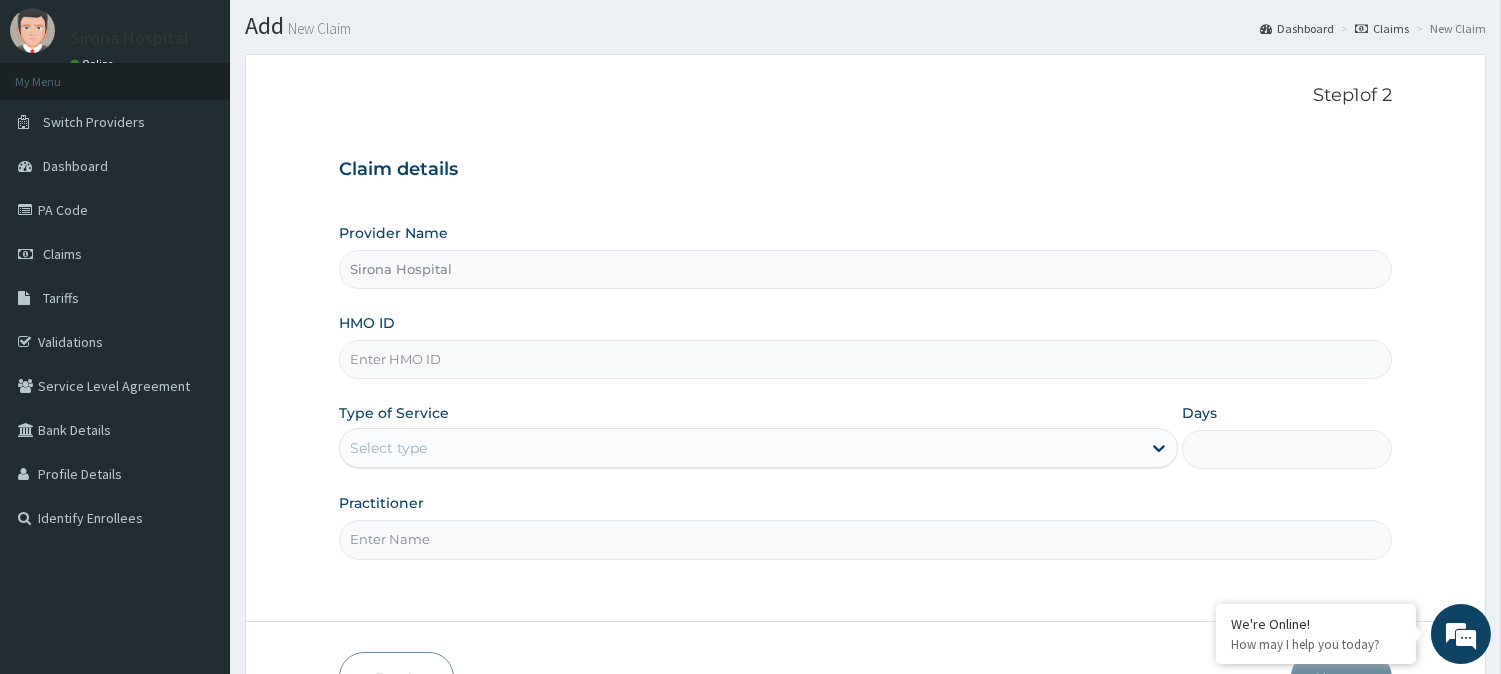type on "Sirona Hospital" 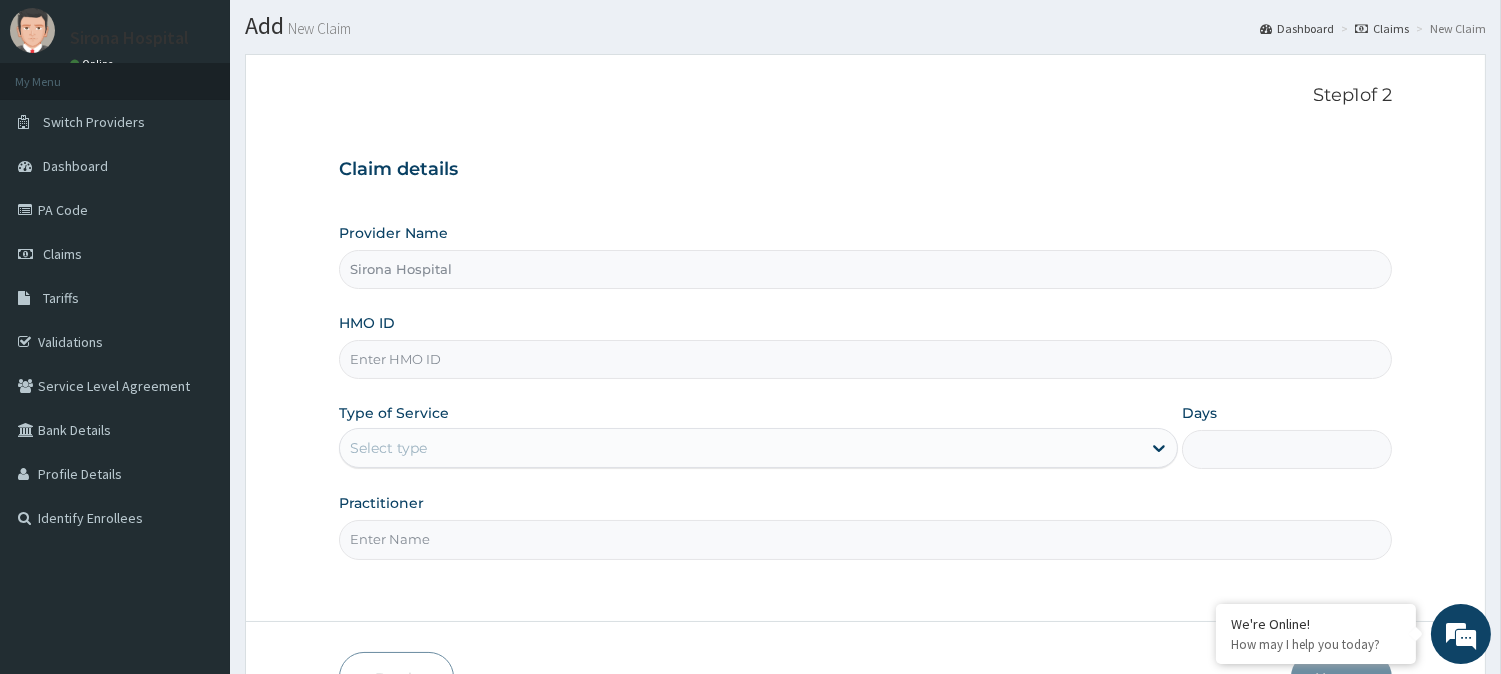 scroll, scrollTop: 178, scrollLeft: 0, axis: vertical 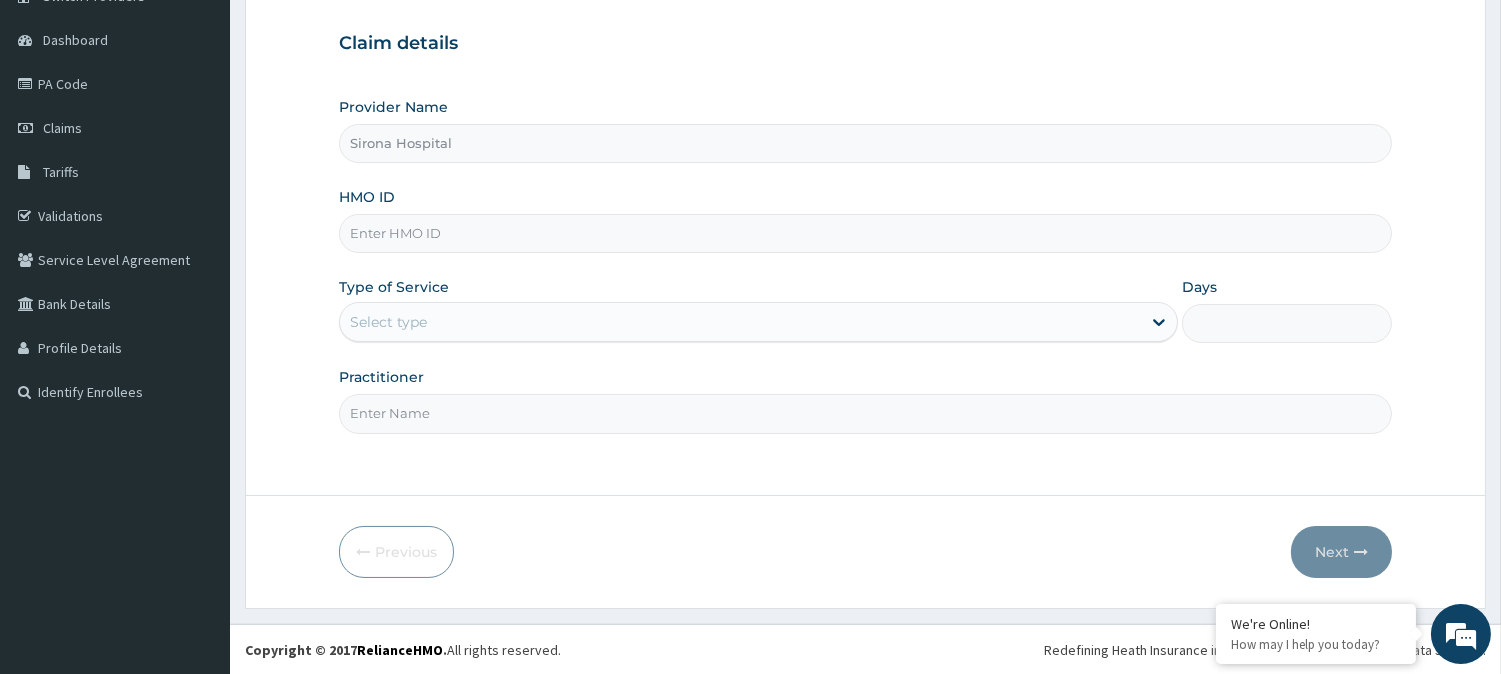 click on "HMO ID" at bounding box center (865, 233) 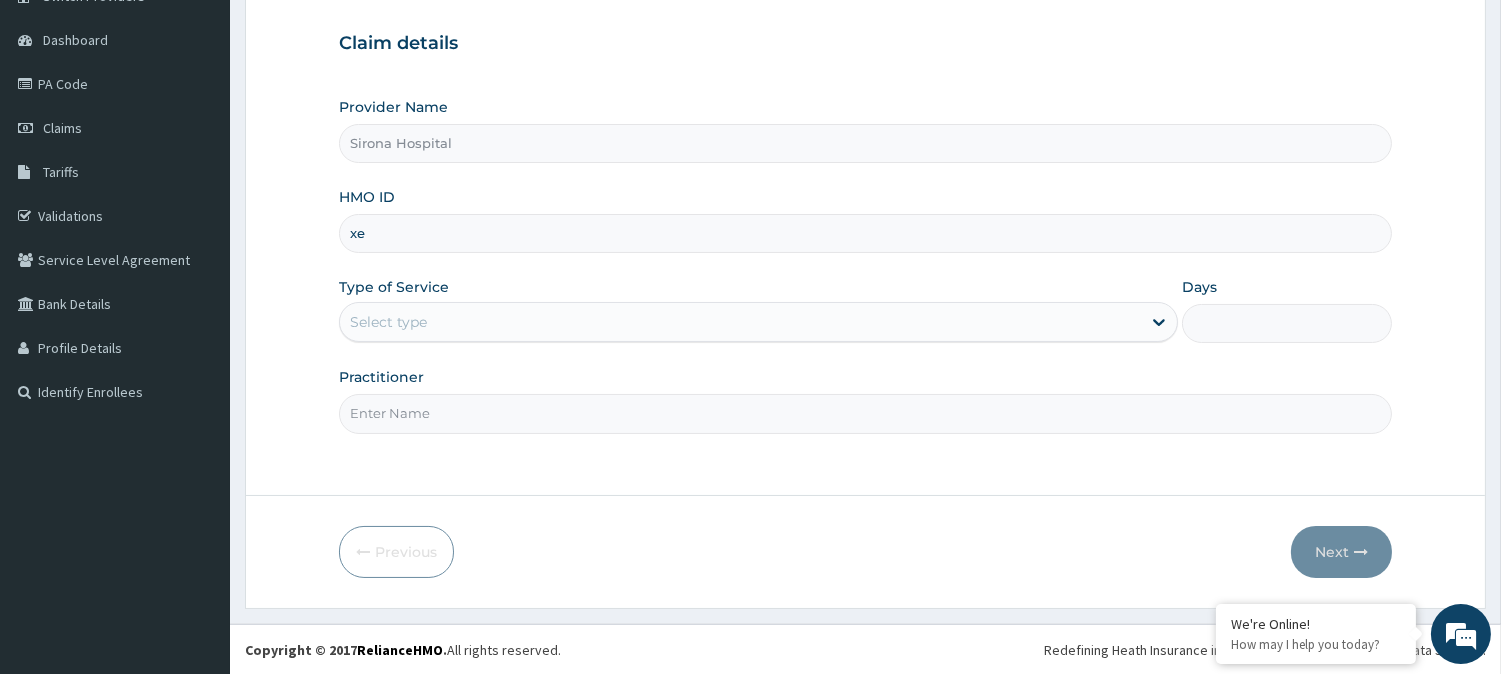 type on "x" 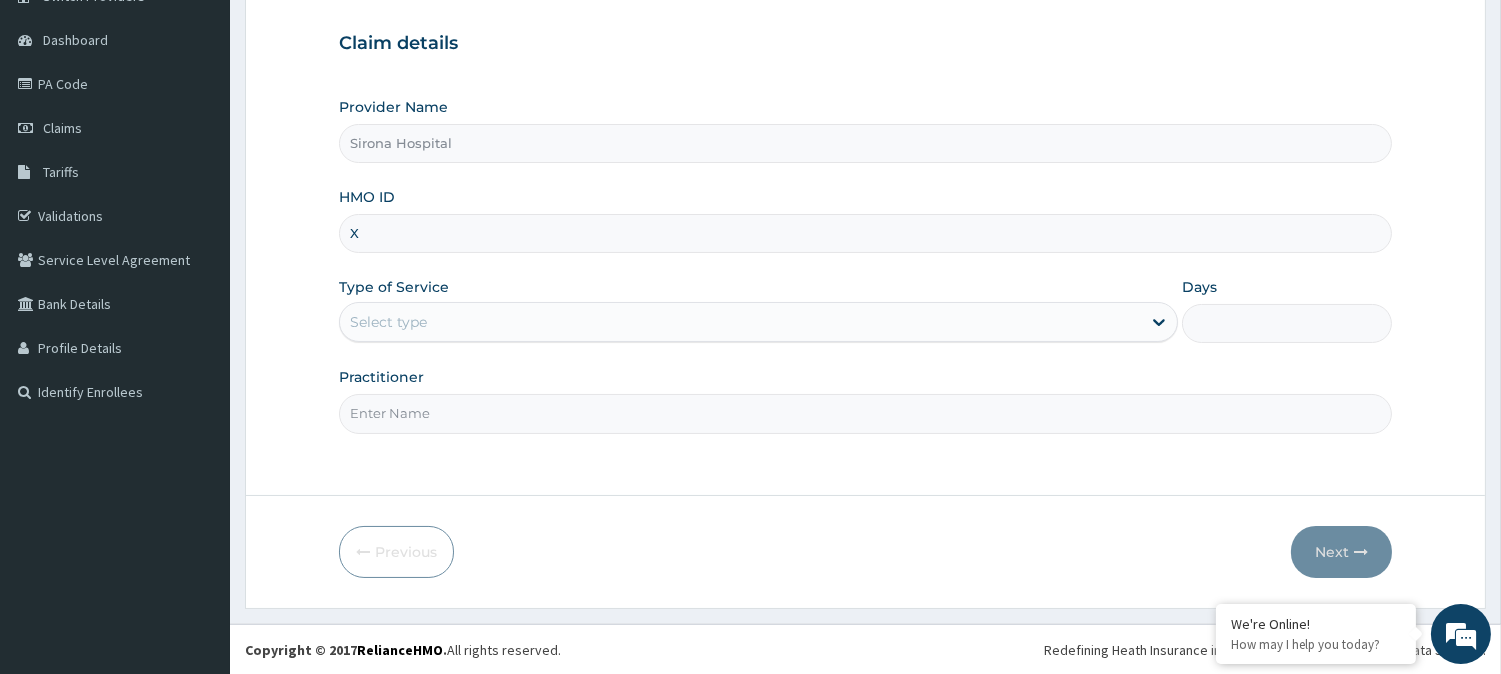 scroll, scrollTop: 0, scrollLeft: 0, axis: both 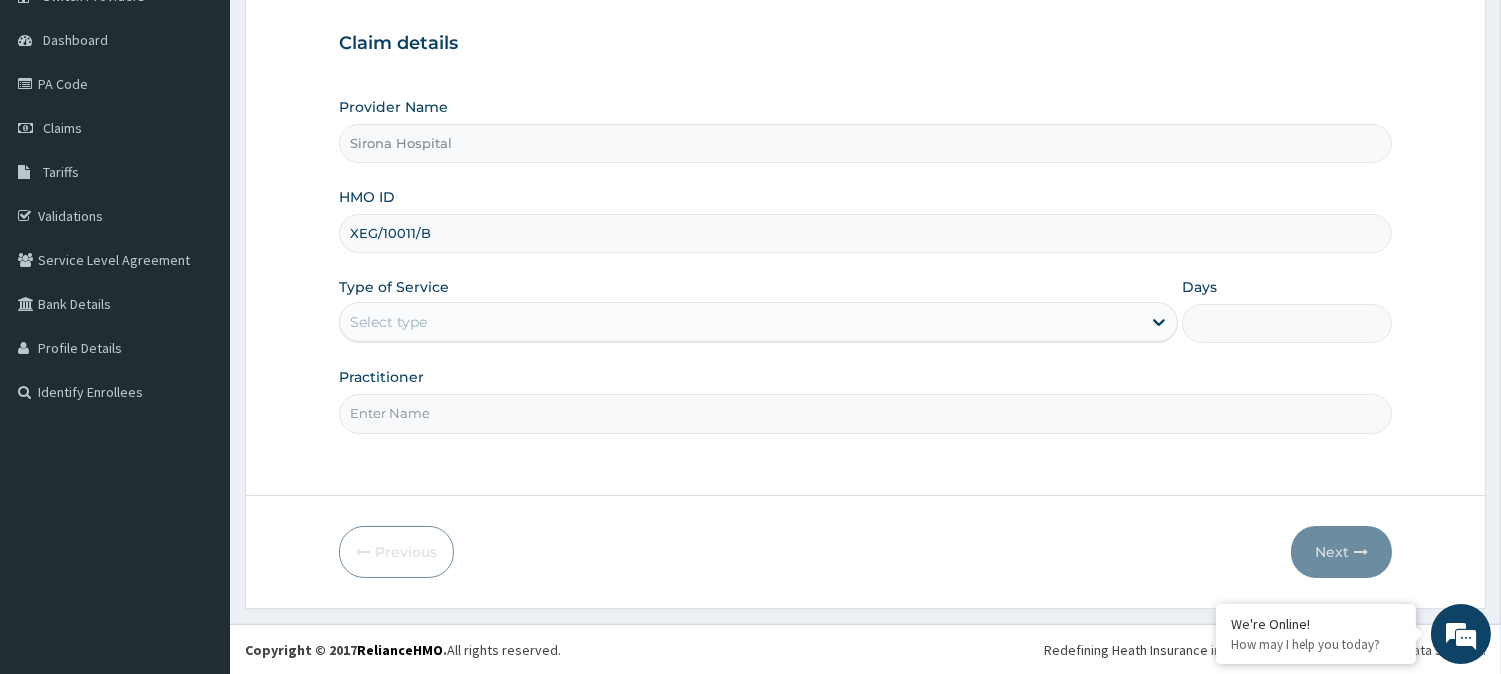 type on "XEG/10011/B" 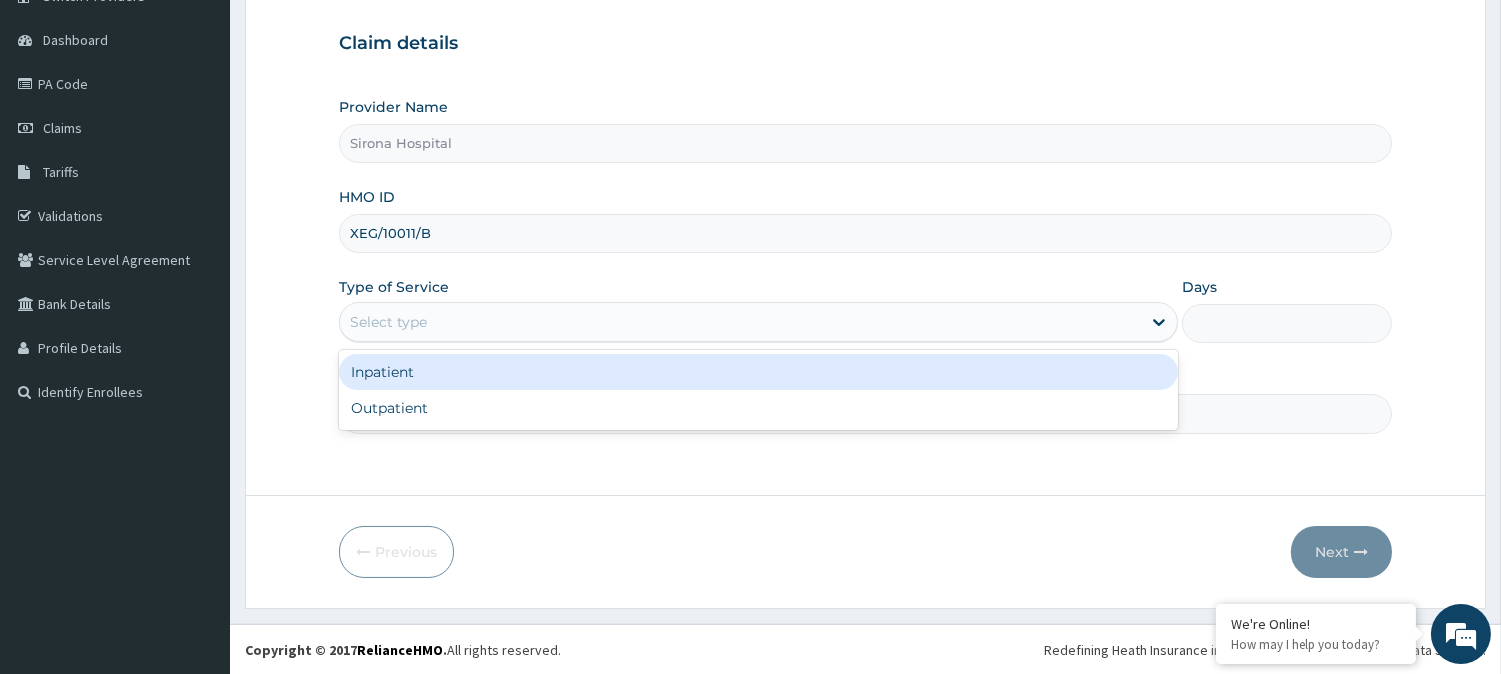 click on "Select type" at bounding box center (740, 322) 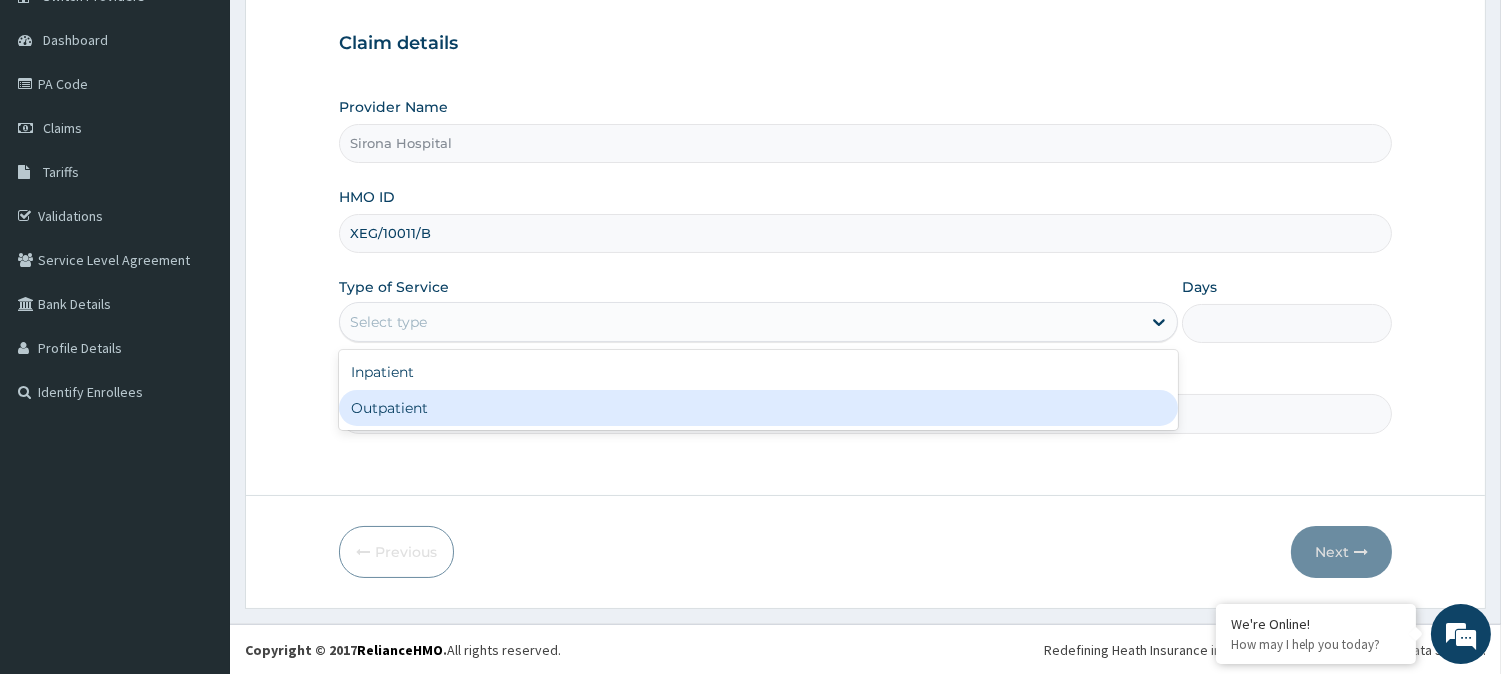 click on "Outpatient" at bounding box center [758, 408] 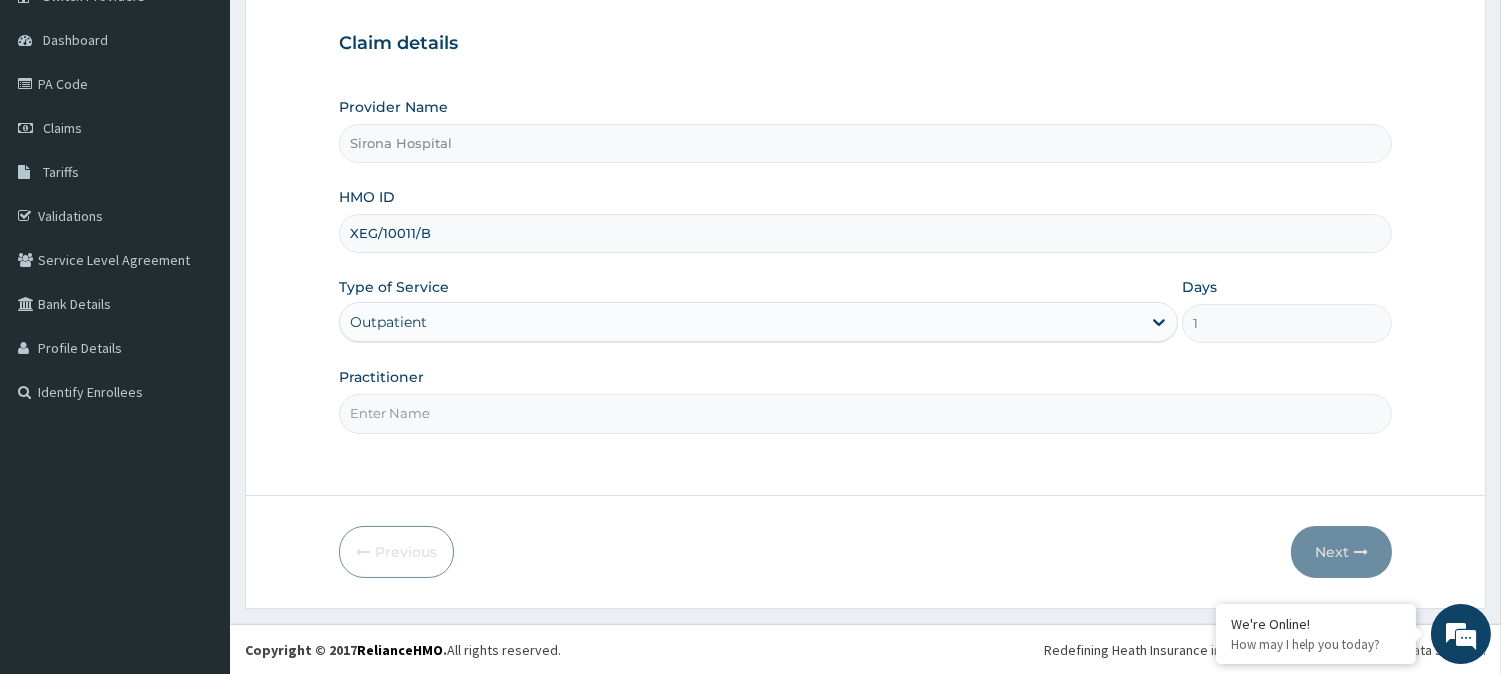 click on "Practitioner" at bounding box center [865, 413] 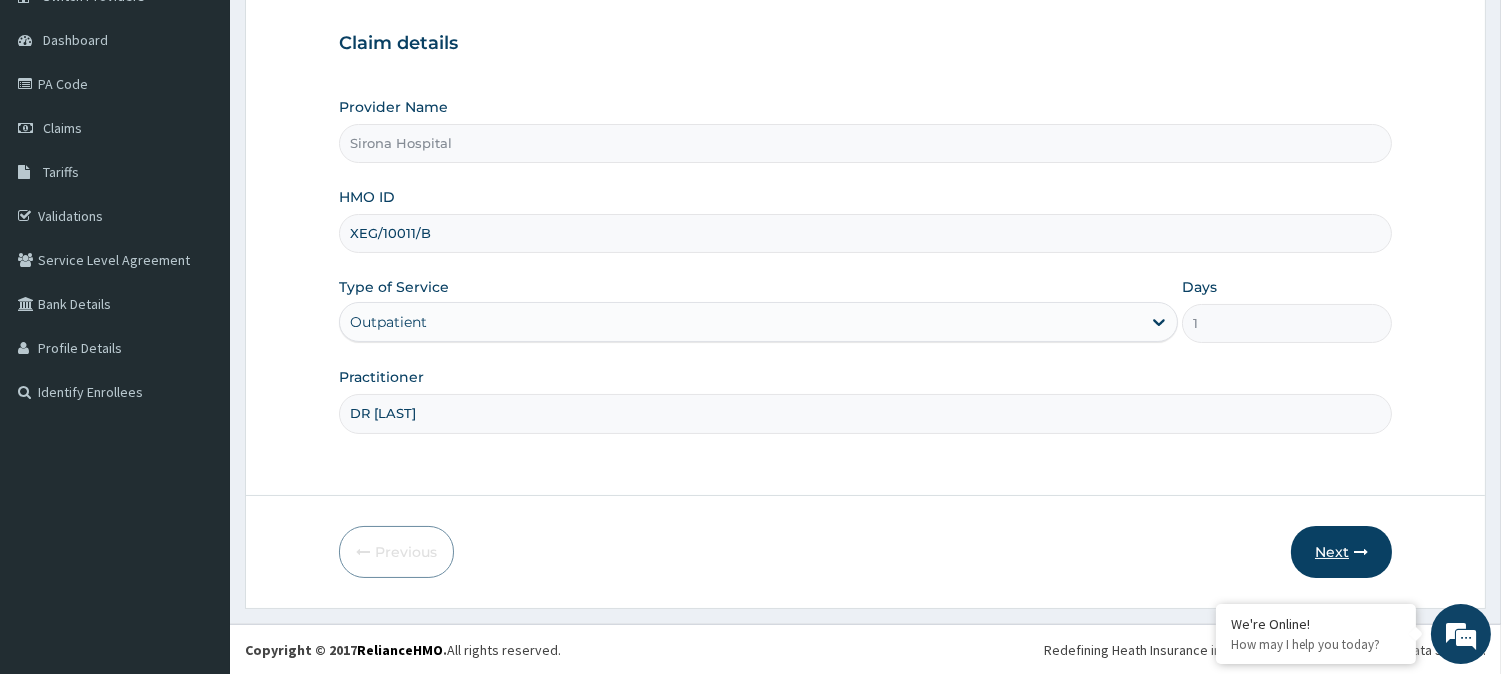 type on "DR IKENNA" 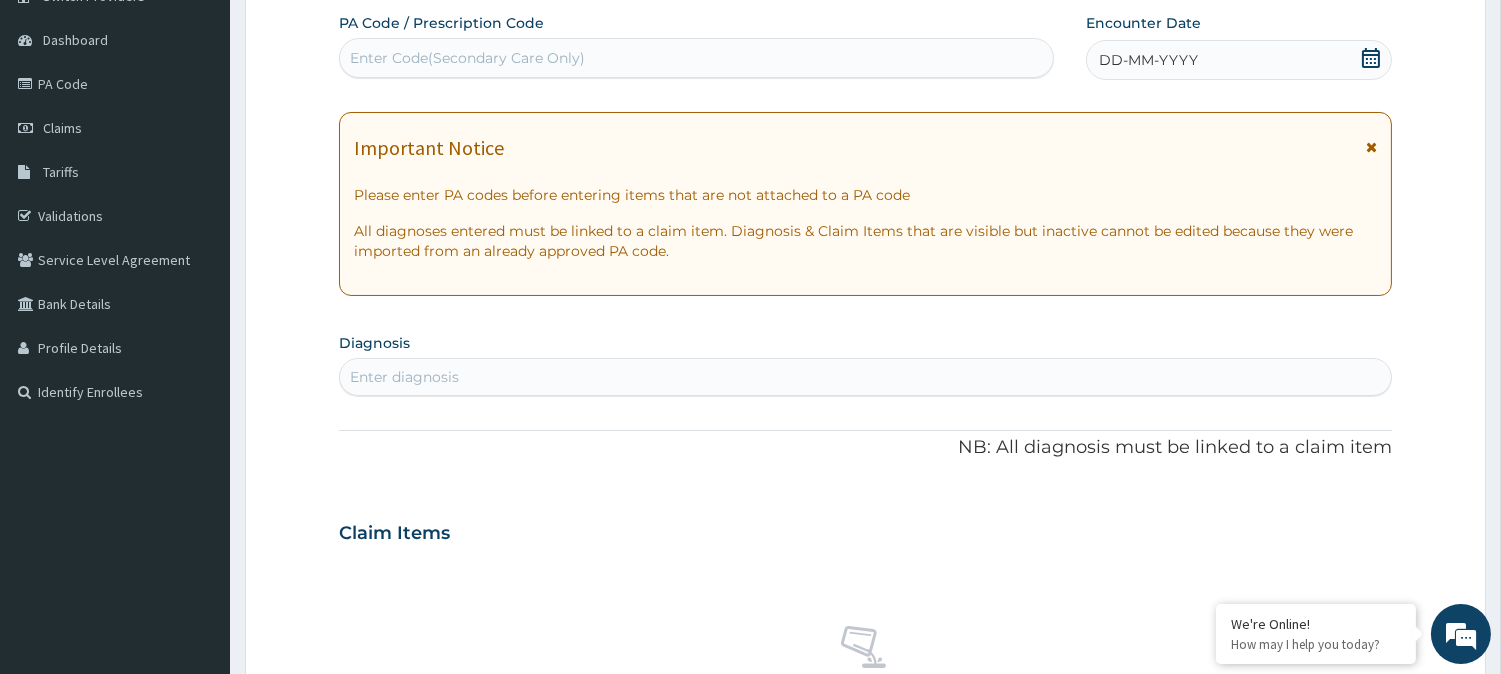 click 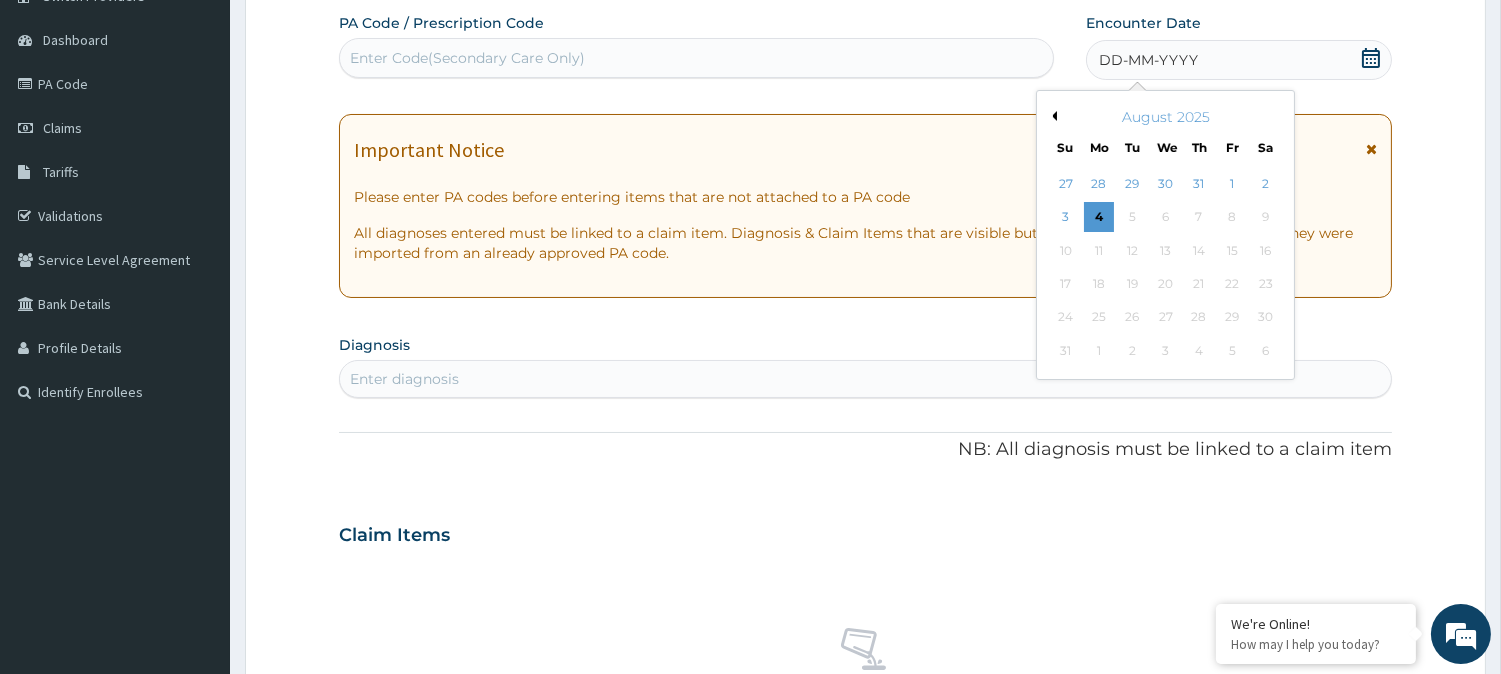 click on "Previous Month" at bounding box center (1052, 116) 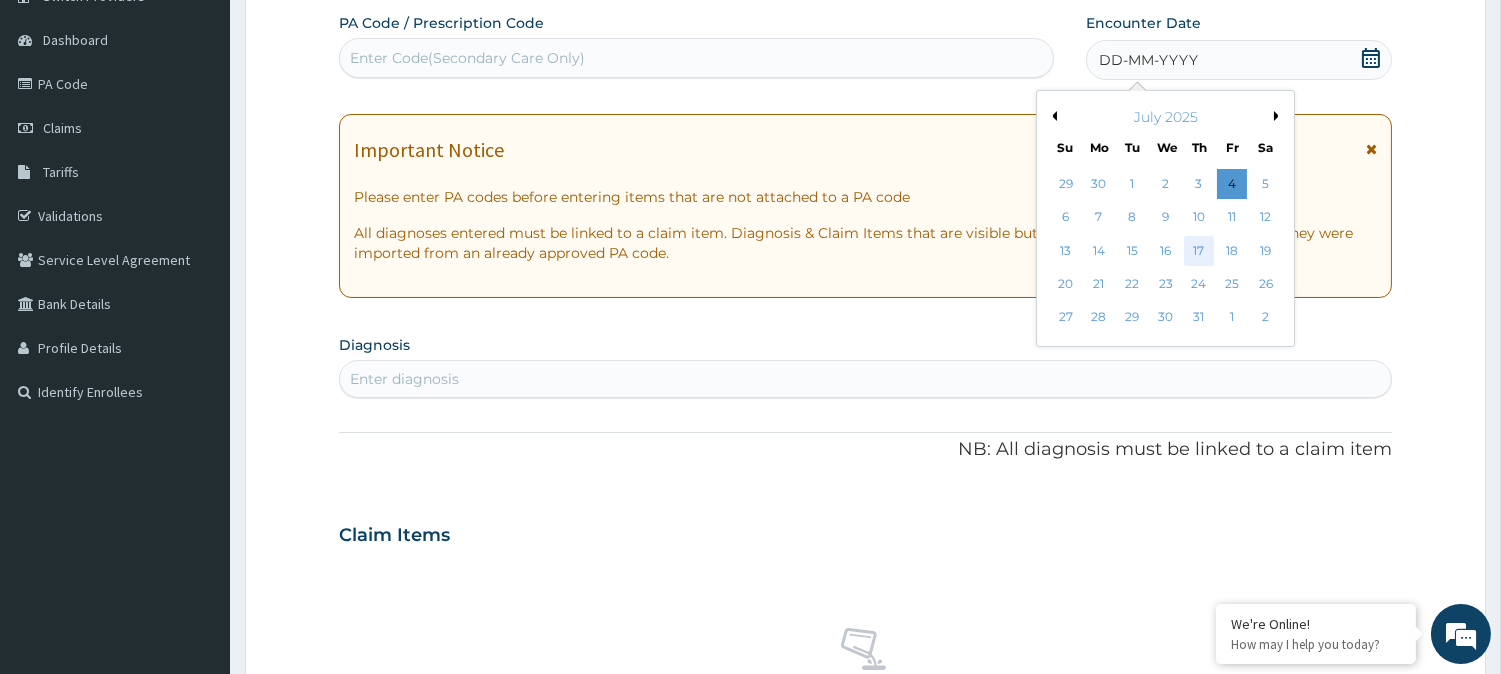 click on "17" at bounding box center (1199, 251) 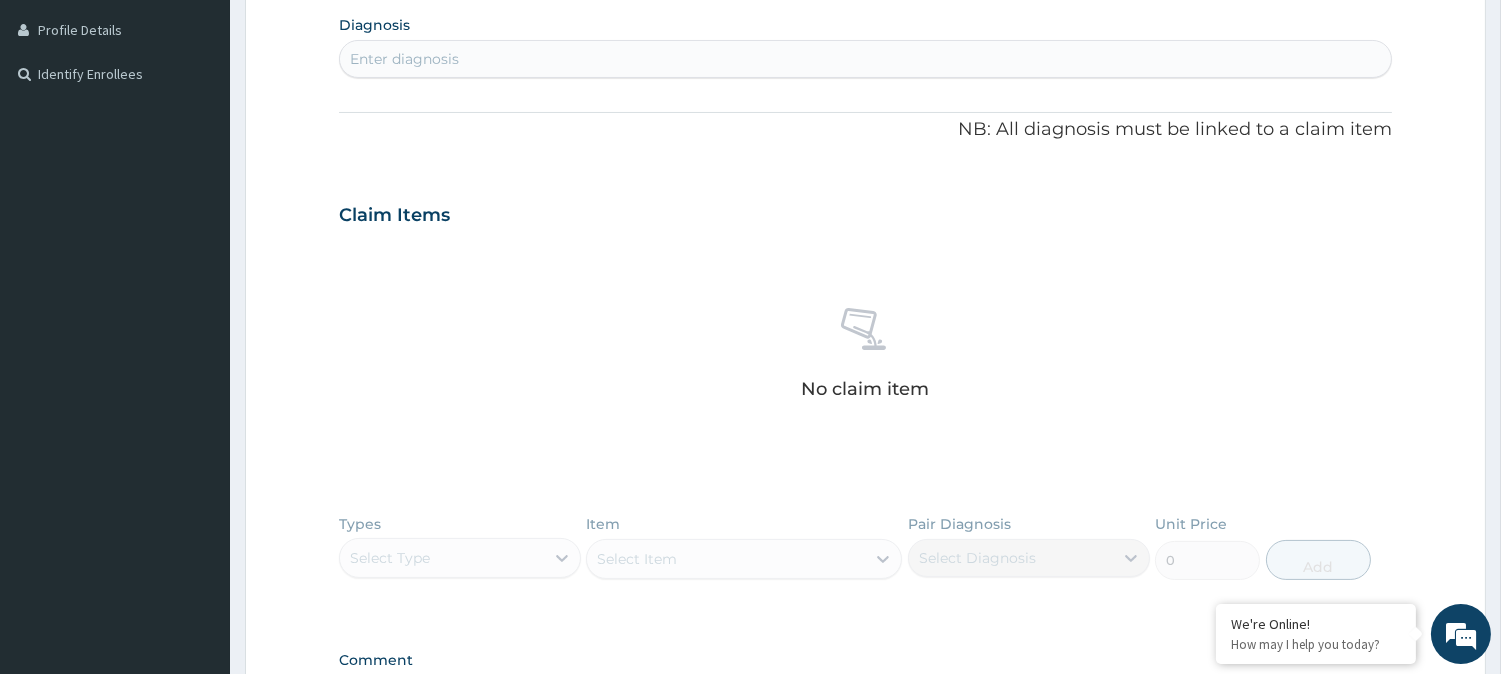 scroll, scrollTop: 350, scrollLeft: 0, axis: vertical 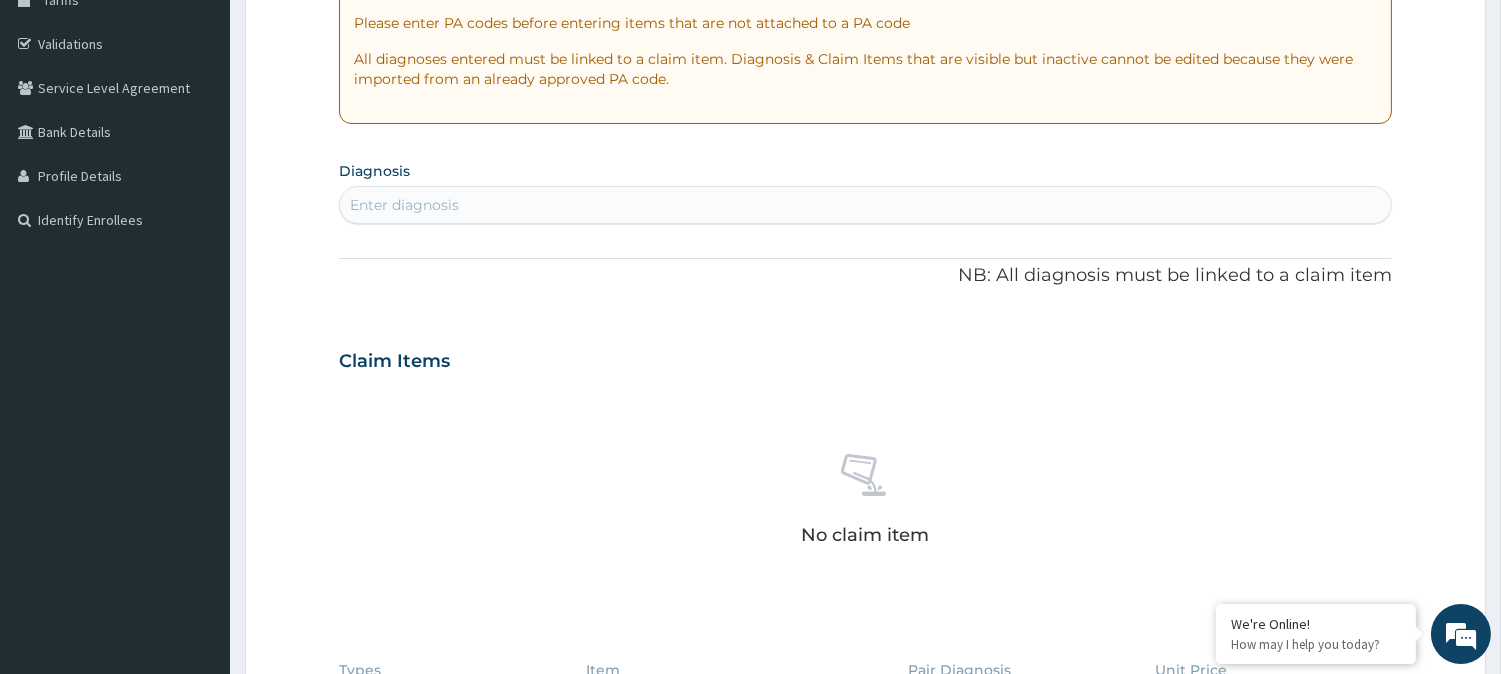 click on "Enter diagnosis" at bounding box center [865, 205] 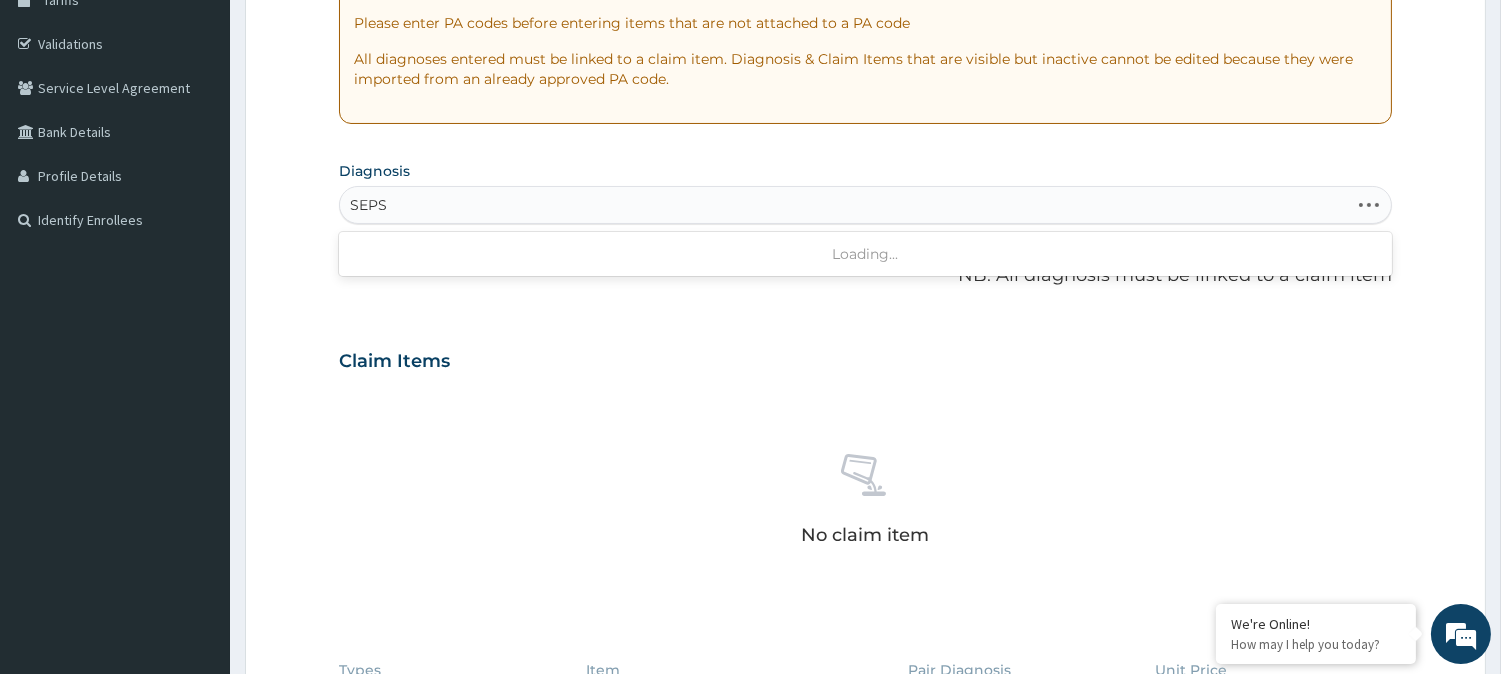 type on "SEP" 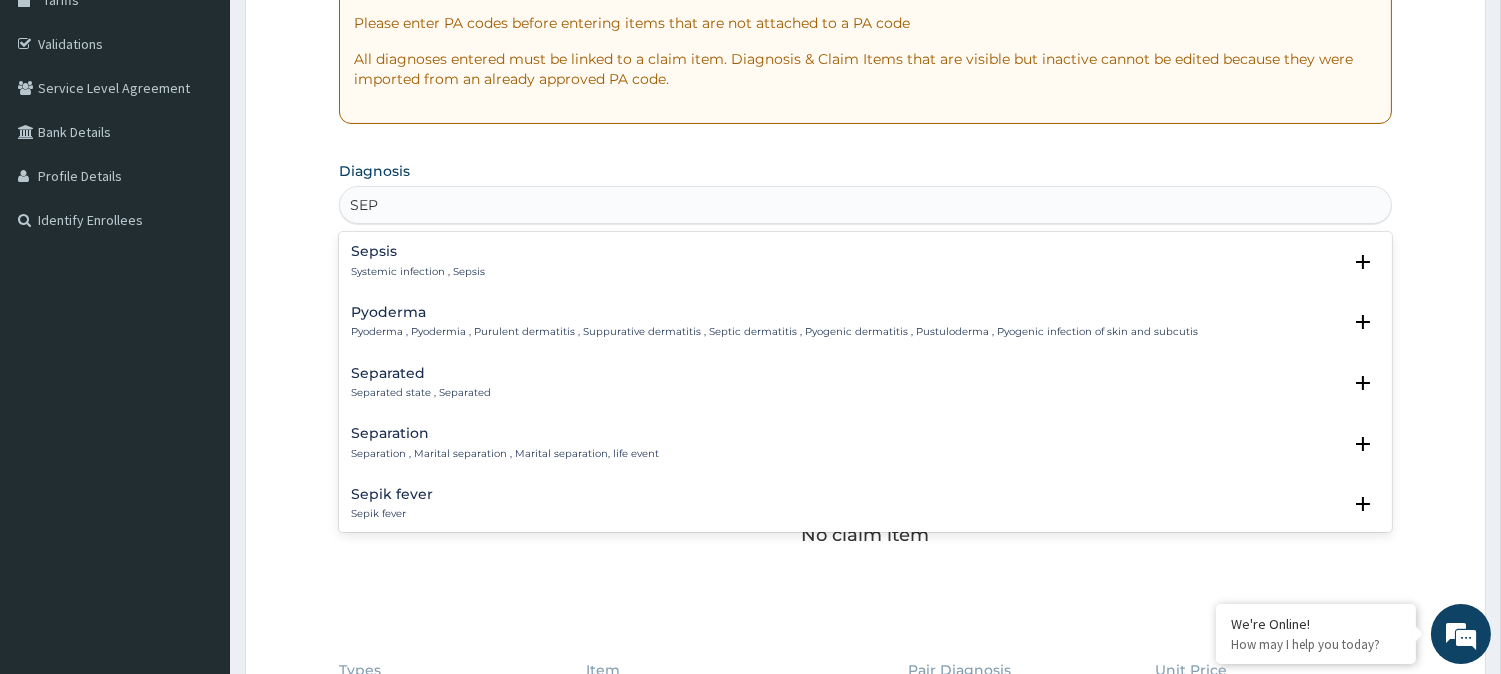 click on "Sepsis" at bounding box center [418, 251] 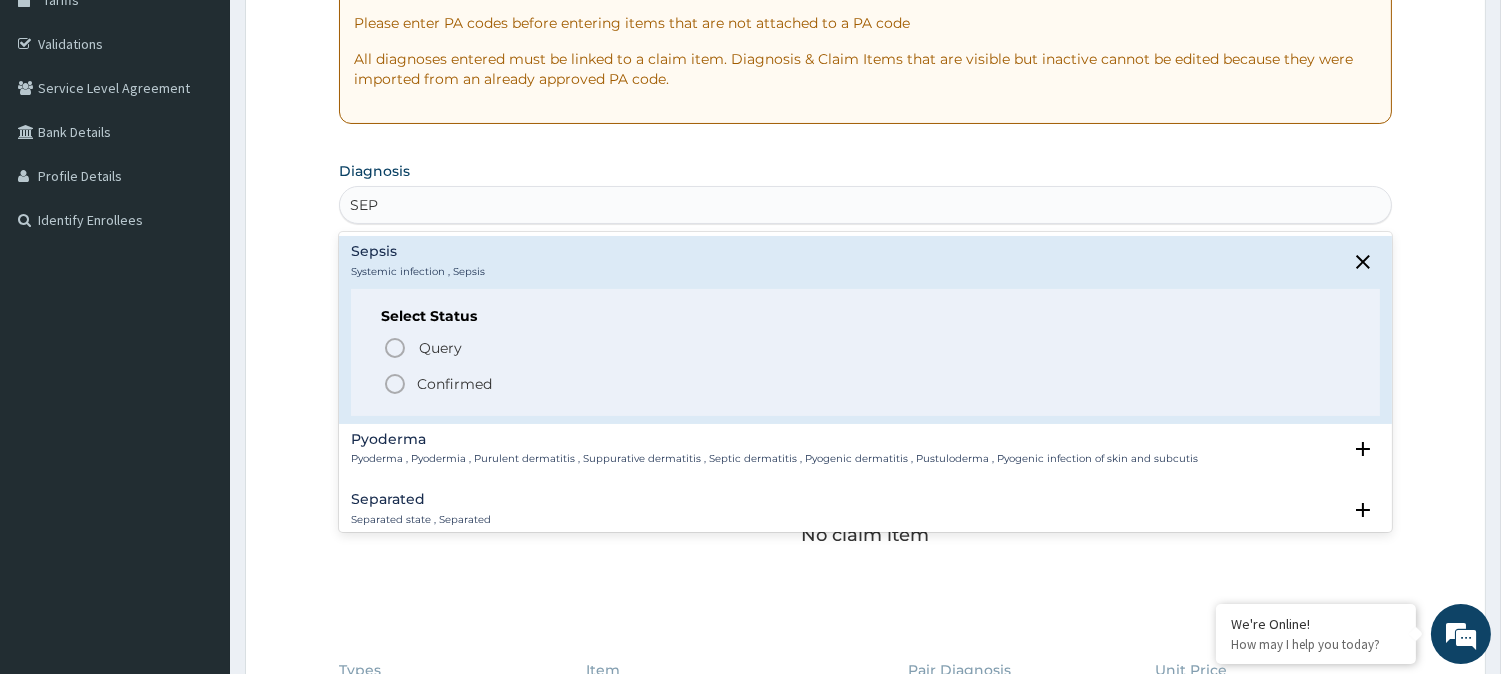 click on "Confirmed" at bounding box center (866, 384) 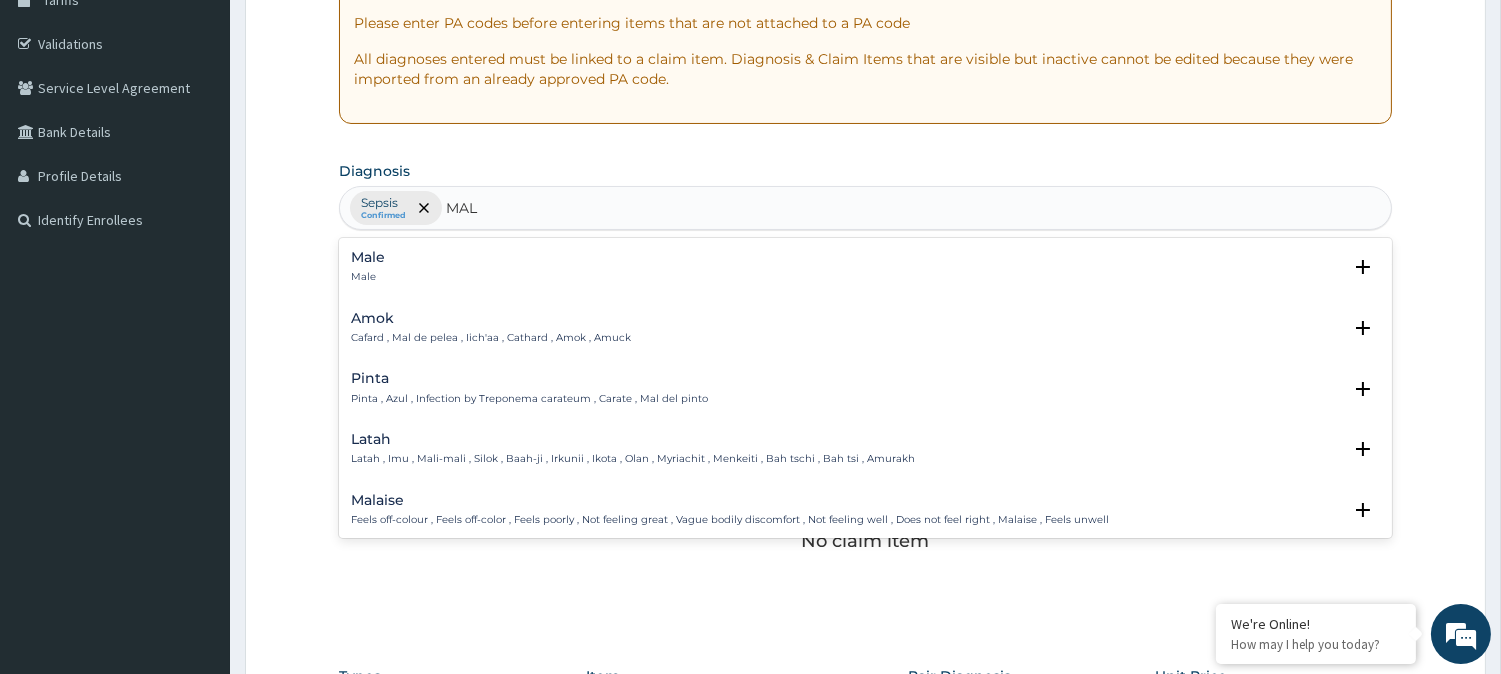 type on "MALA" 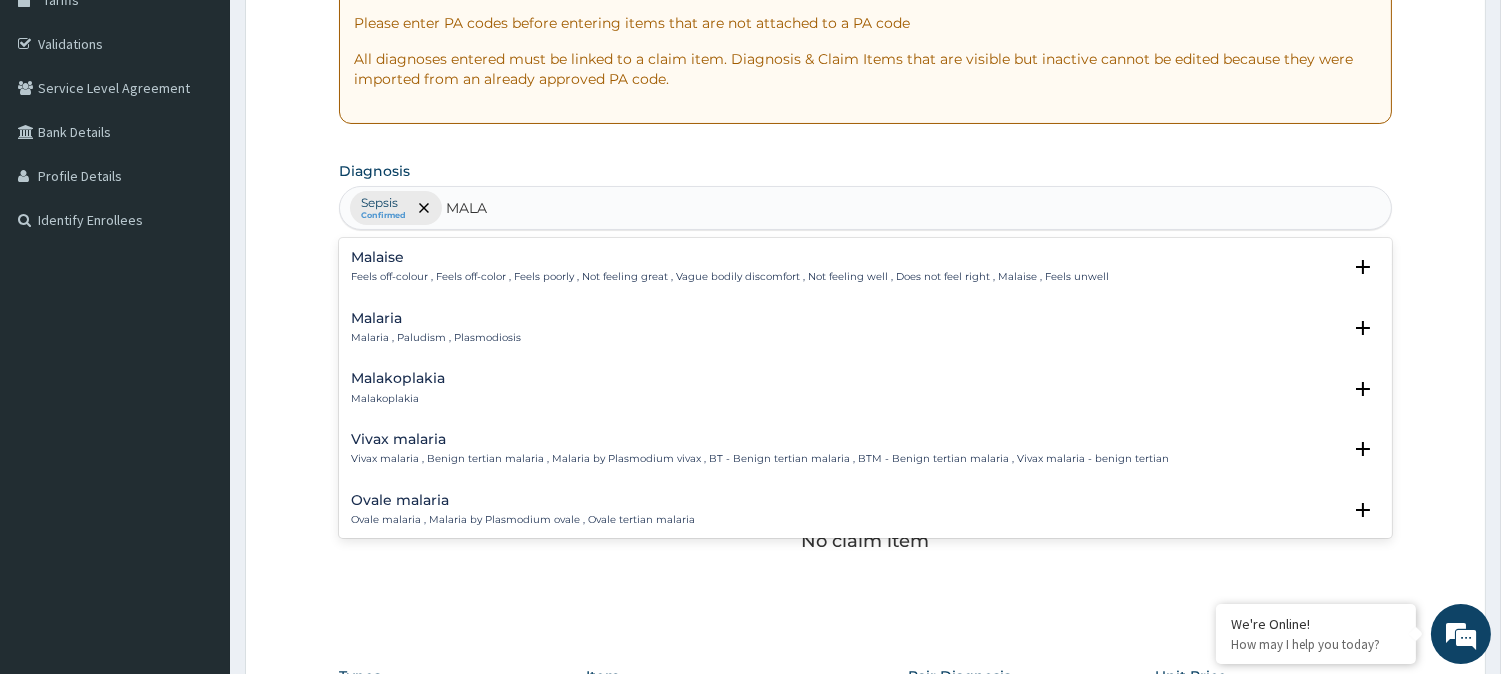 click on "Malaria" at bounding box center (436, 318) 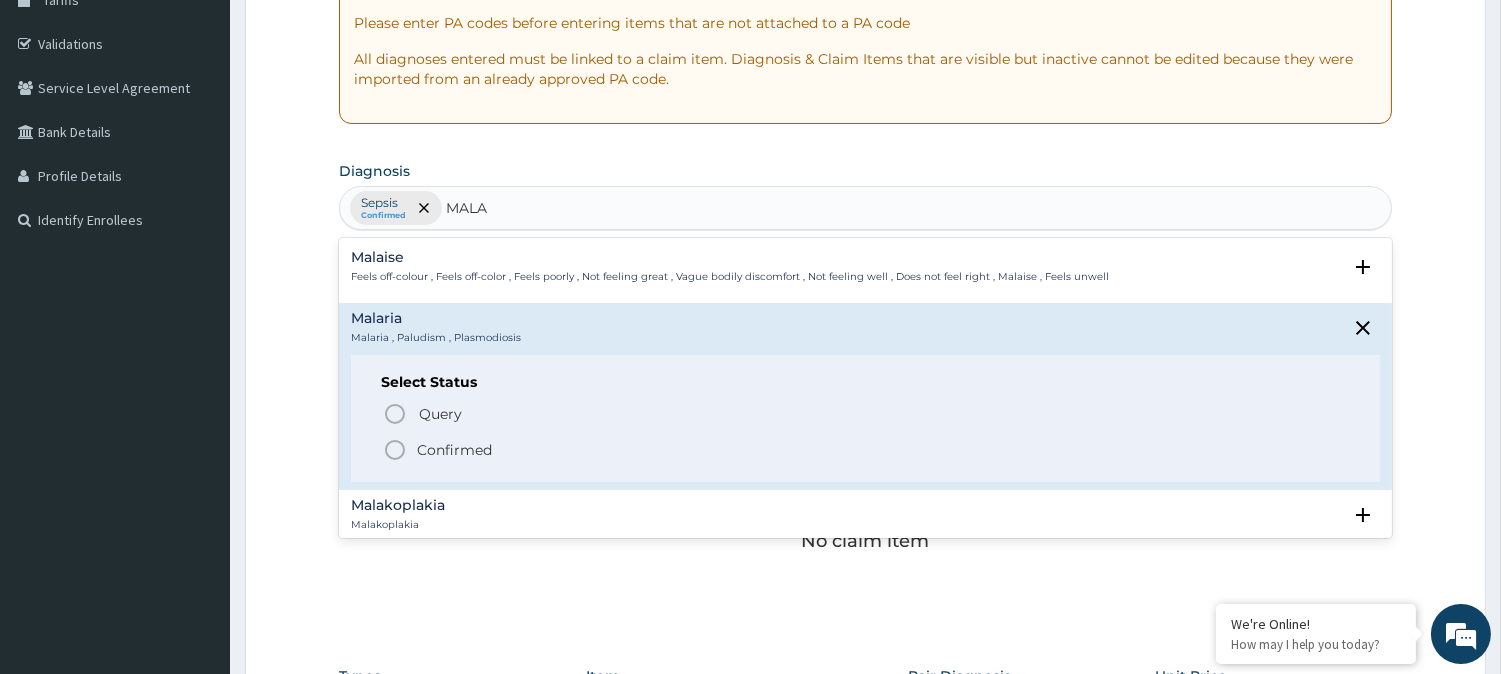 click on "Confirmed" at bounding box center [454, 450] 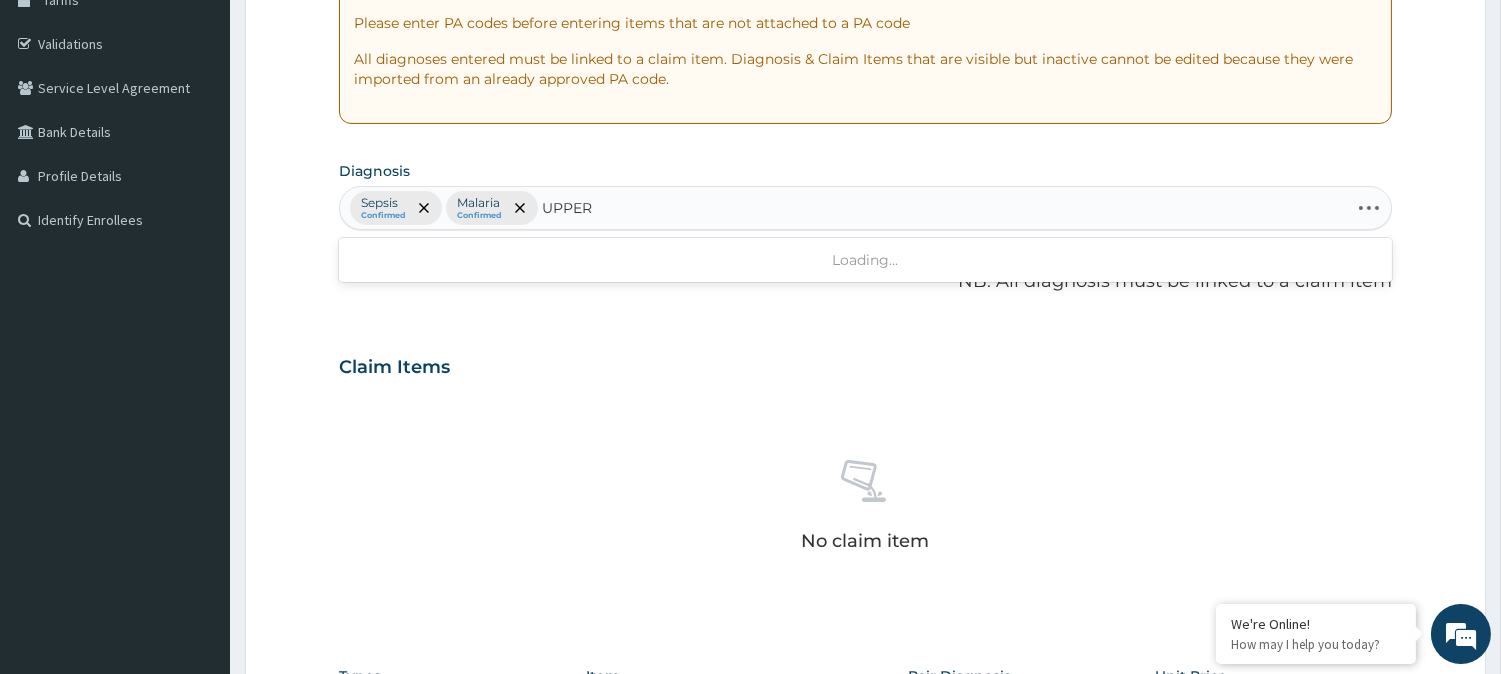 type on "UPPER R" 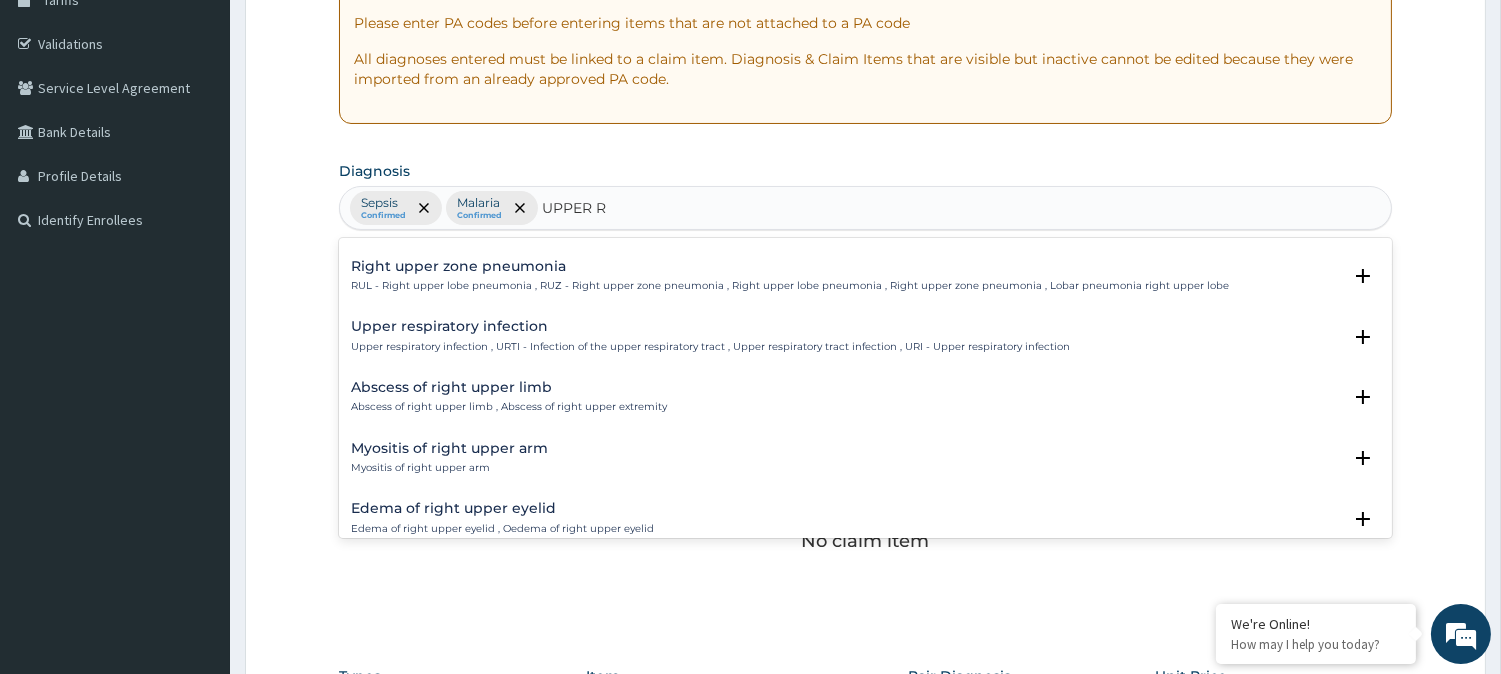 scroll, scrollTop: 1206, scrollLeft: 0, axis: vertical 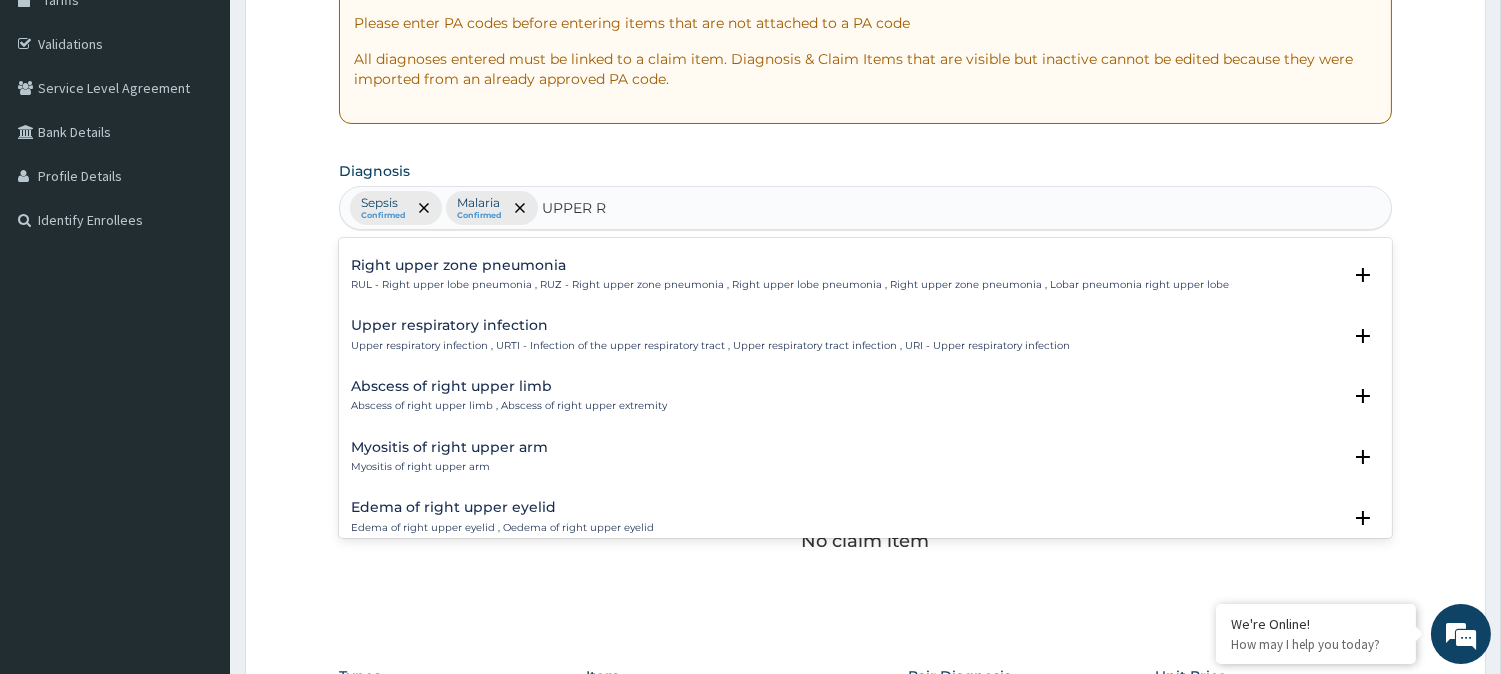 click on "Upper respiratory infection" at bounding box center [710, 325] 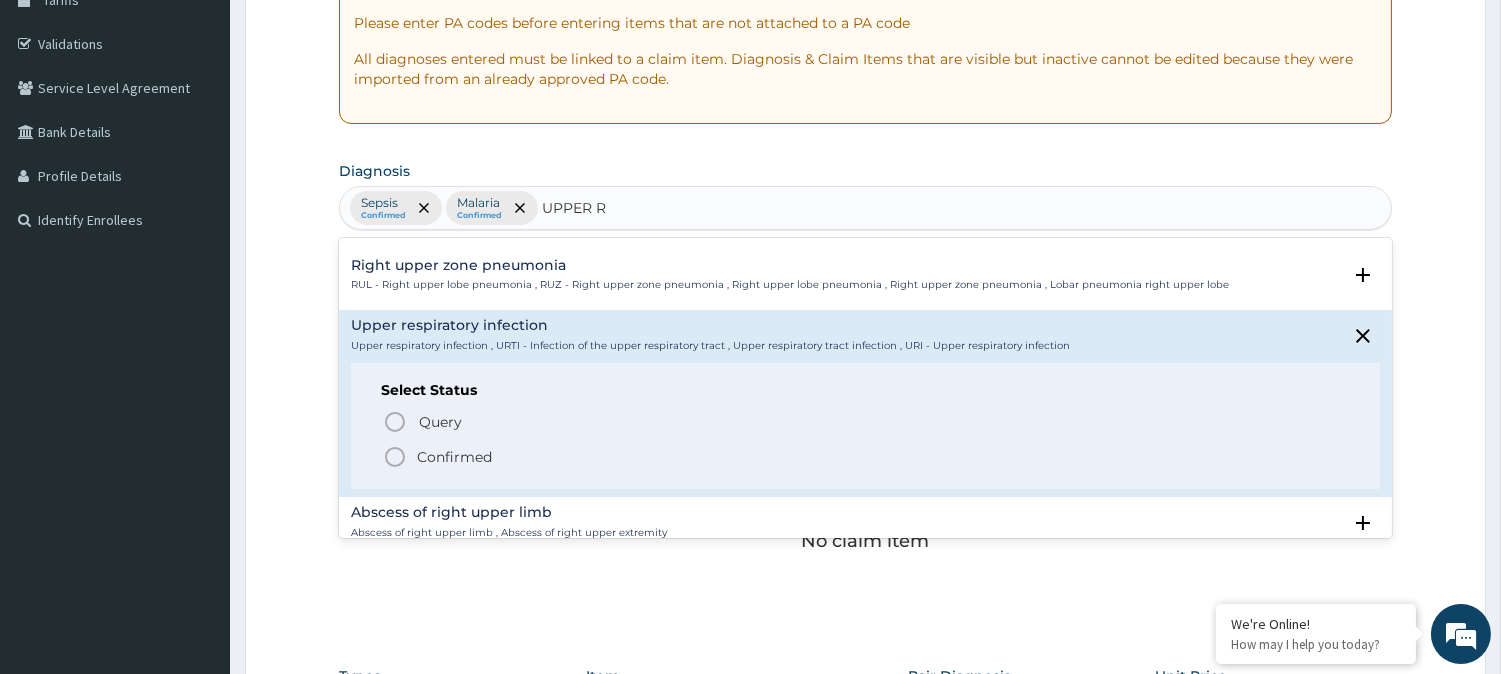 click on "Confirmed" at bounding box center (454, 457) 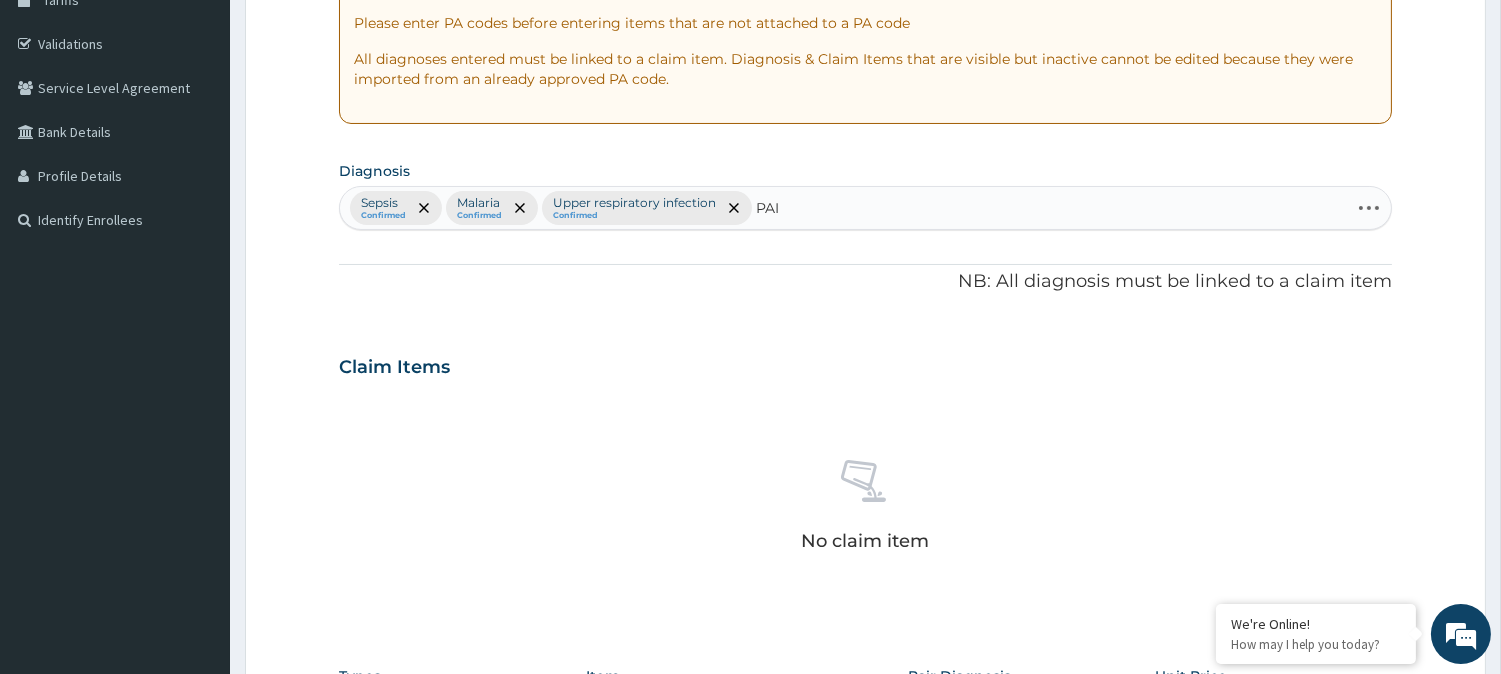 type on "PAIN" 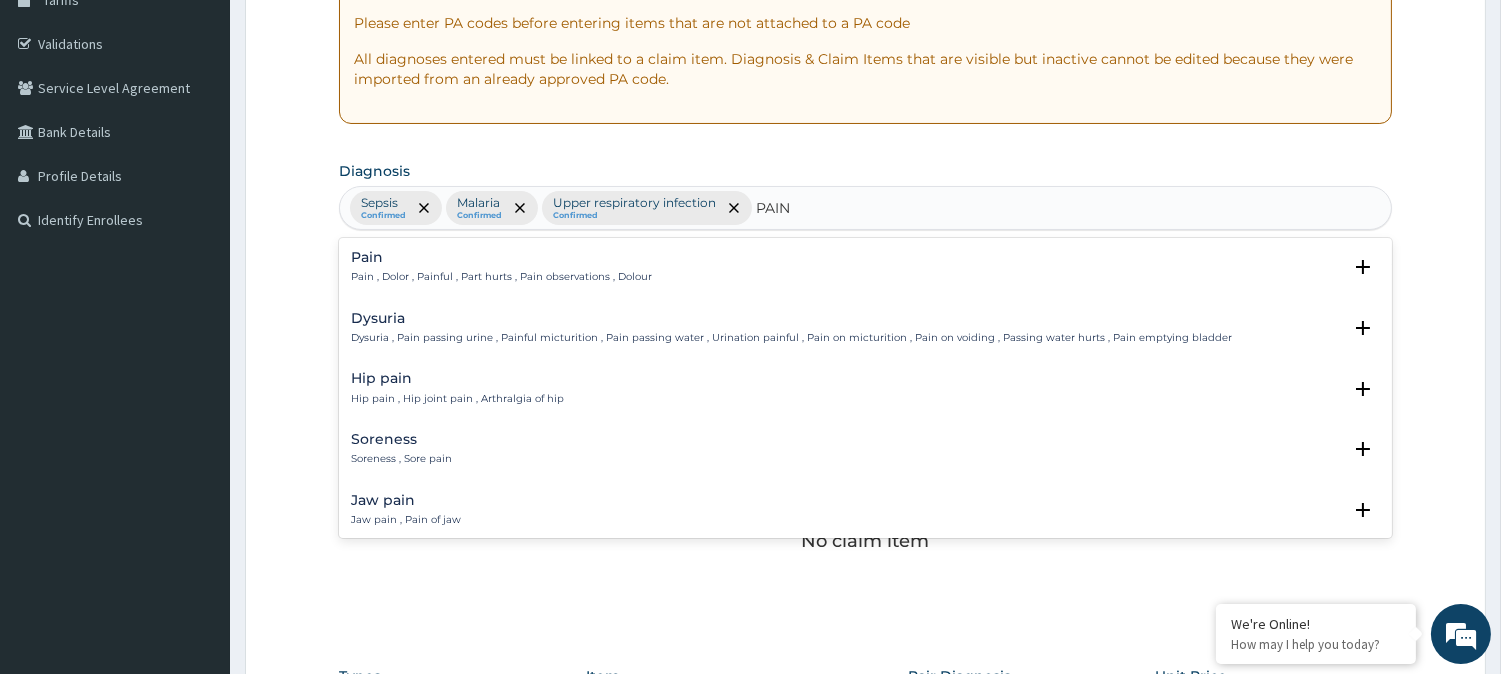 click on "Pain" at bounding box center [501, 257] 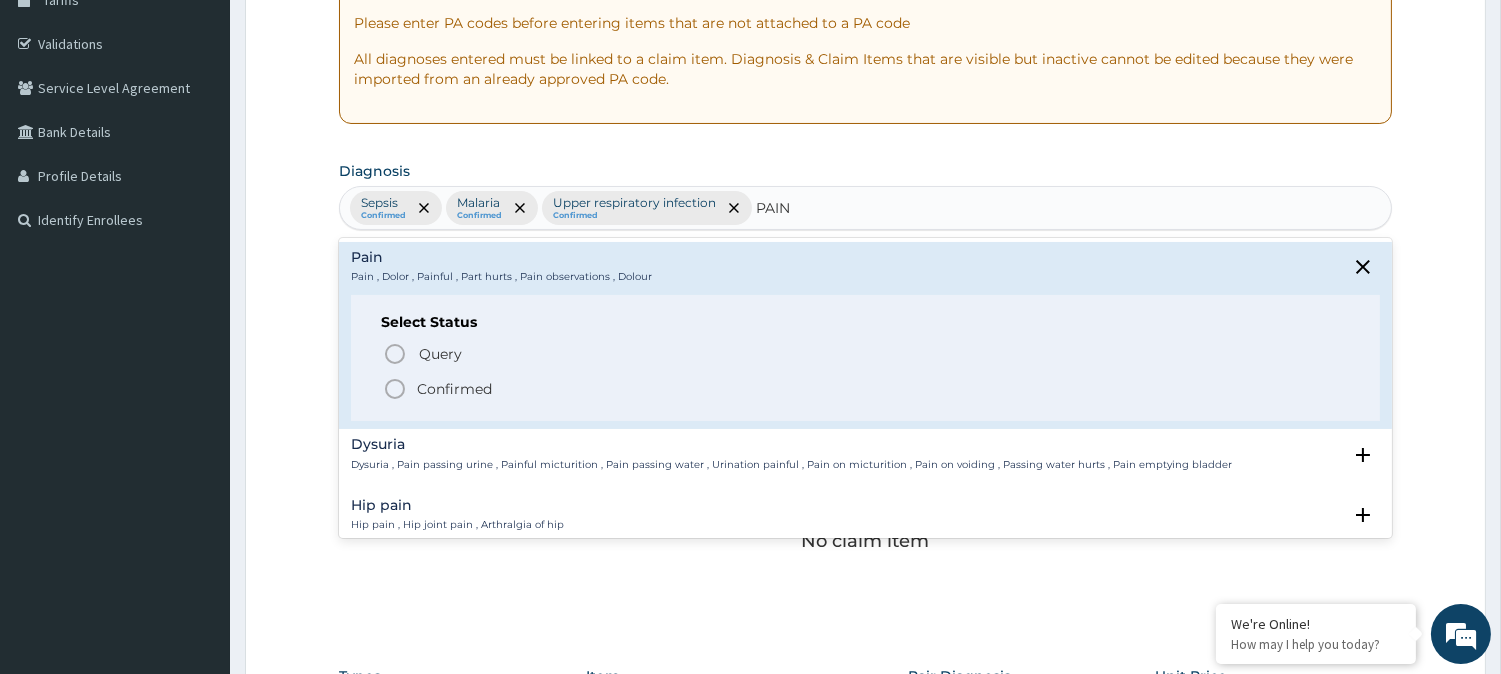 click 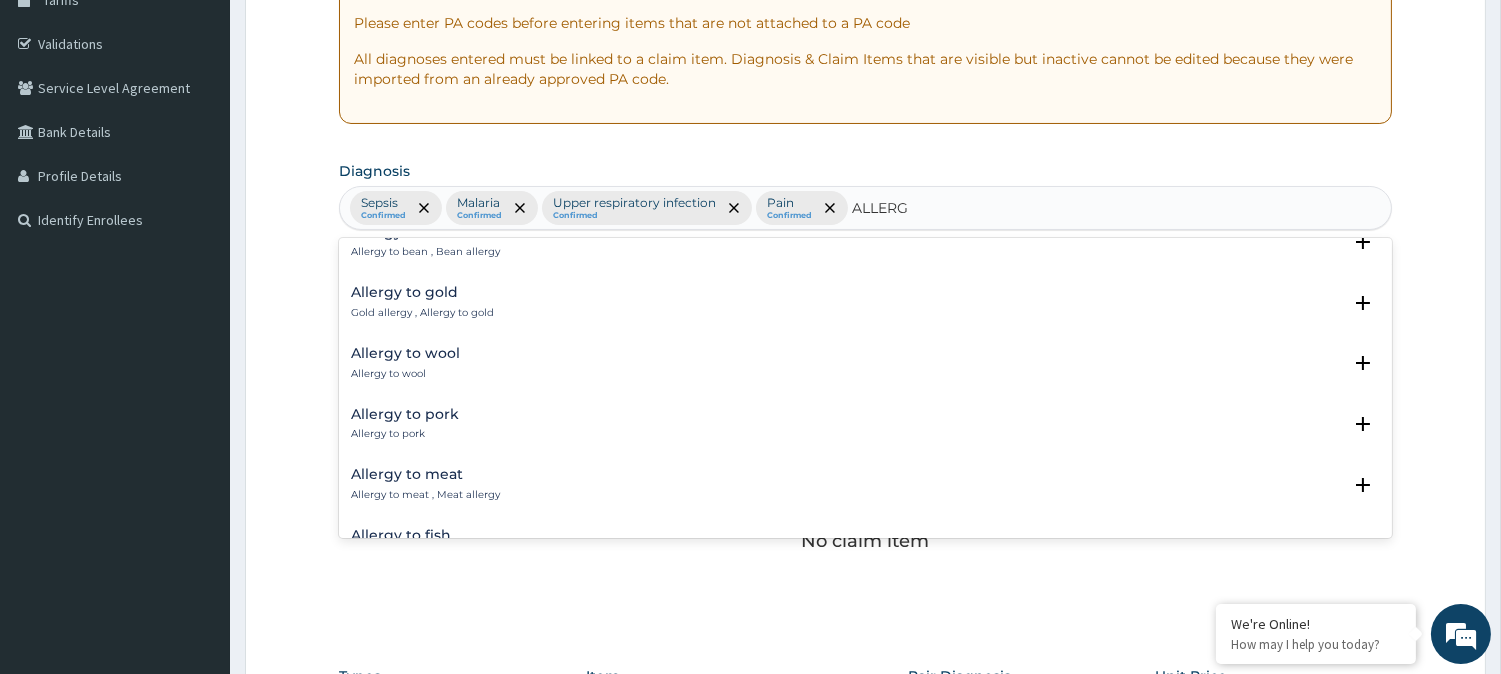 scroll, scrollTop: 0, scrollLeft: 0, axis: both 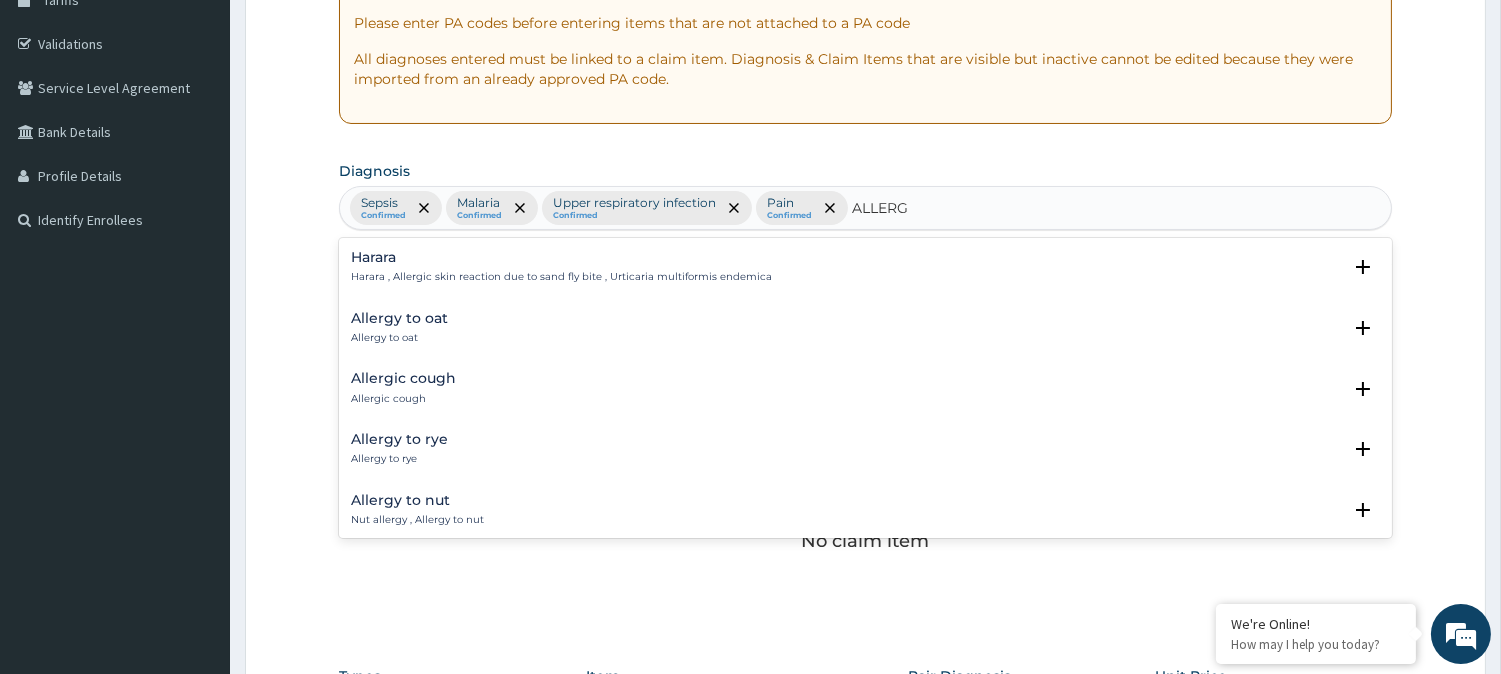 type on "ALLERG" 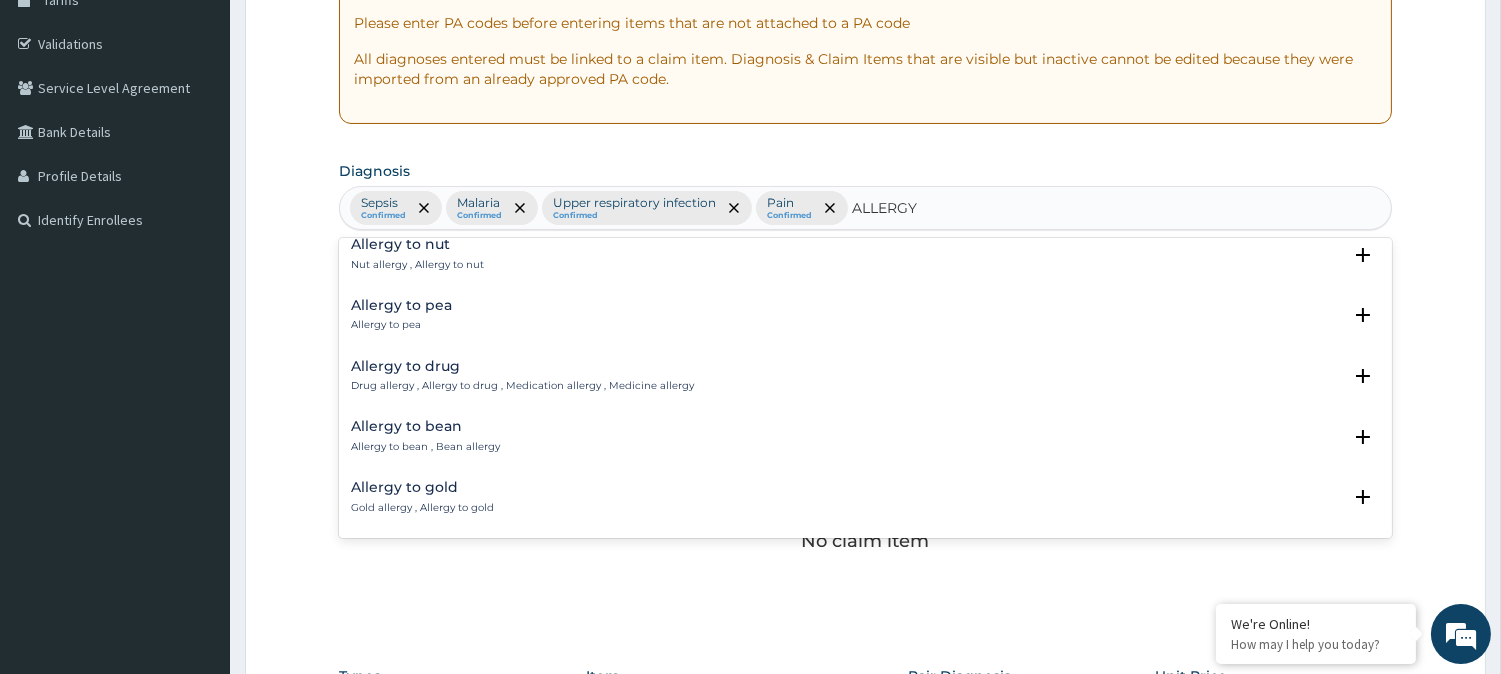 scroll, scrollTop: 127, scrollLeft: 0, axis: vertical 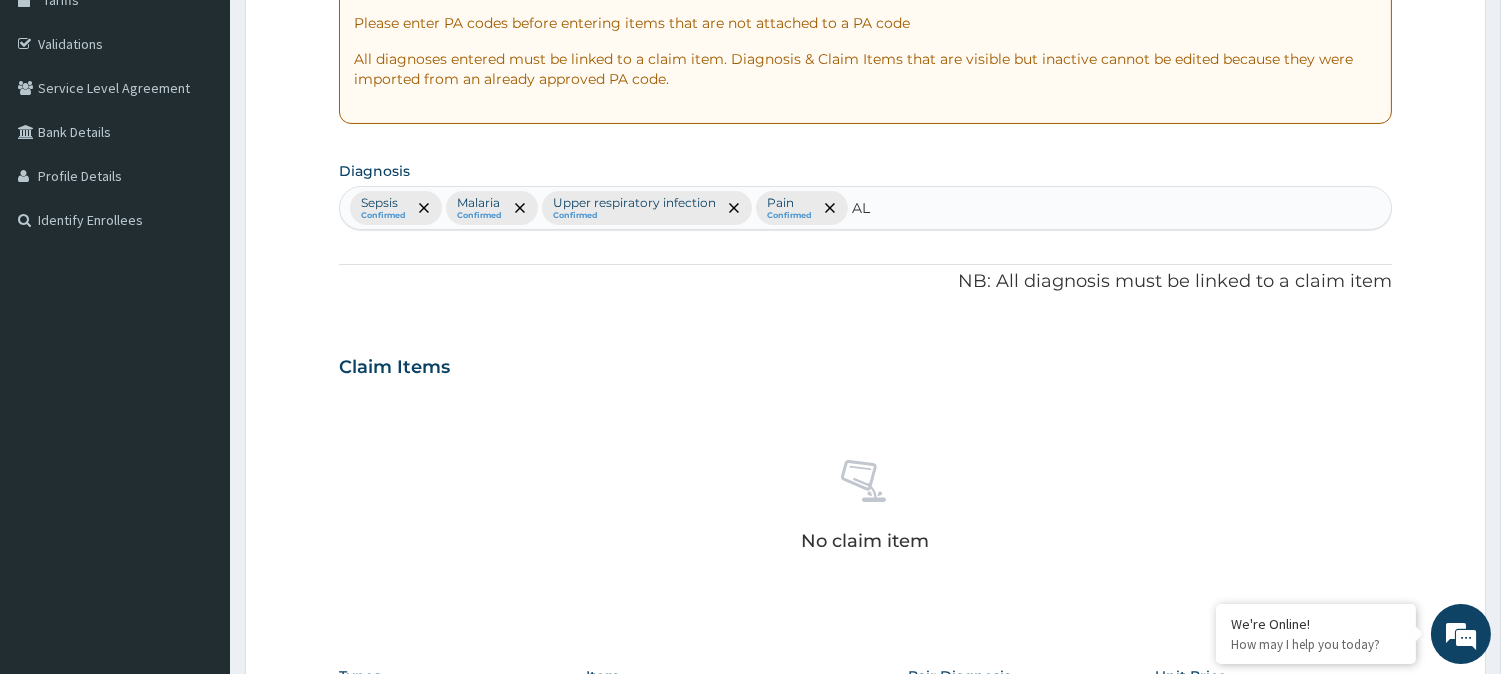 type on "A" 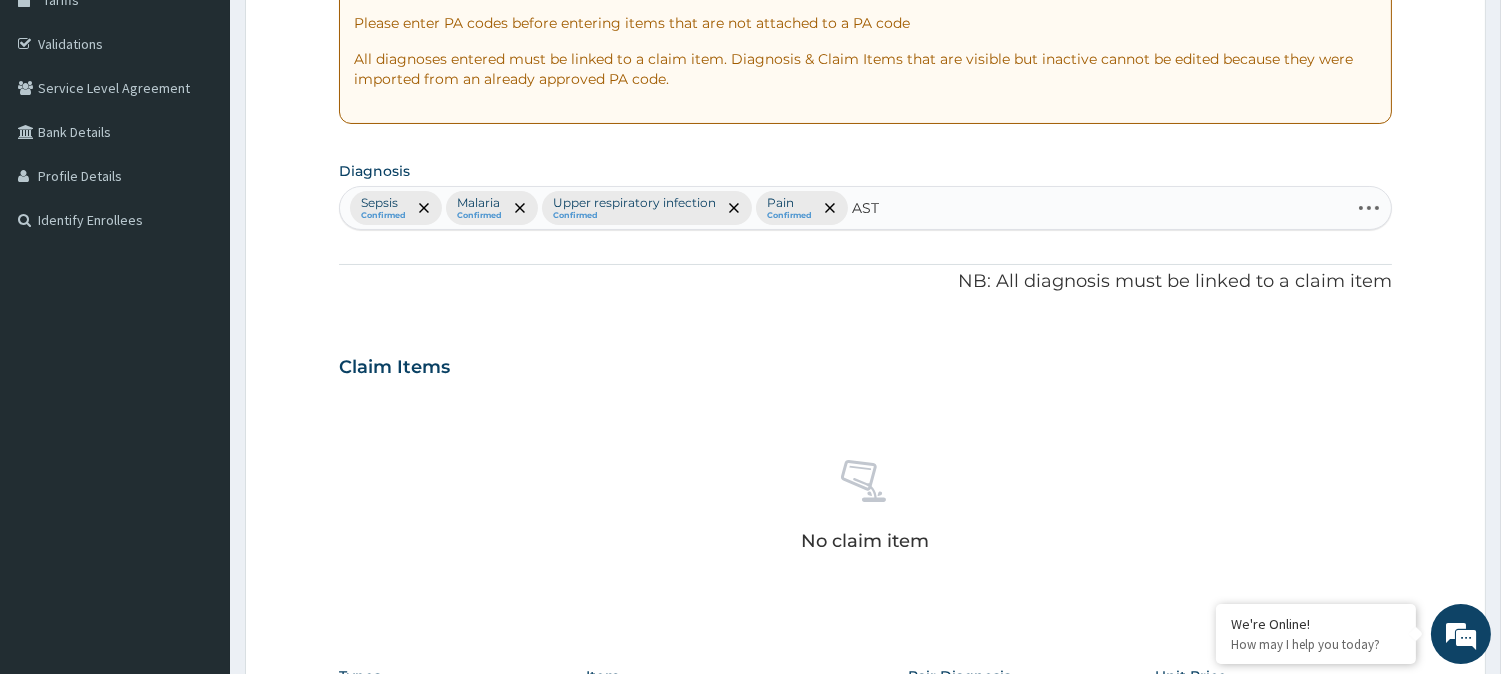 type on "ASTH" 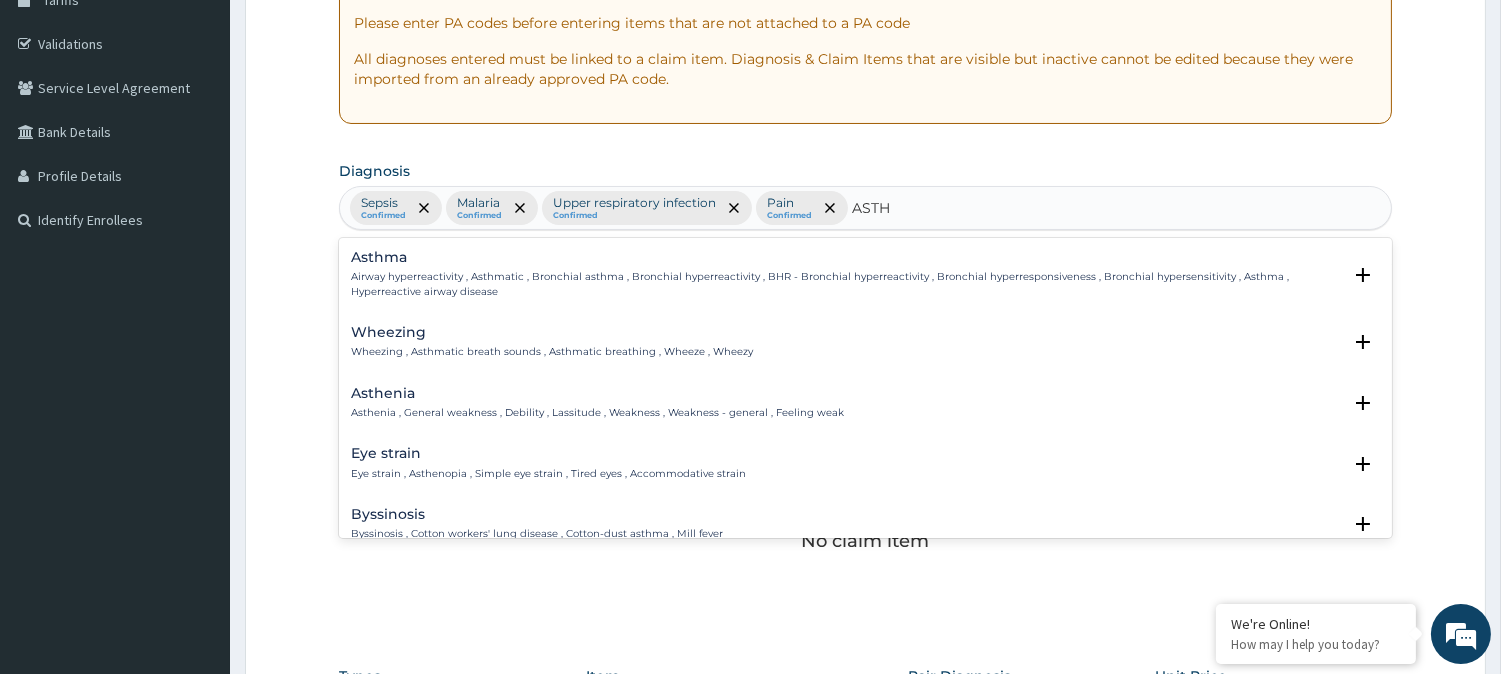 click on "Airway hyperreactivity , Asthmatic , Bronchial asthma , Bronchial hyperreactivity , BHR - Bronchial hyperreactivity , Bronchial hyperresponsiveness , Bronchial hypersensitivity , Asthma , Hyperreactive airway disease" at bounding box center (846, 284) 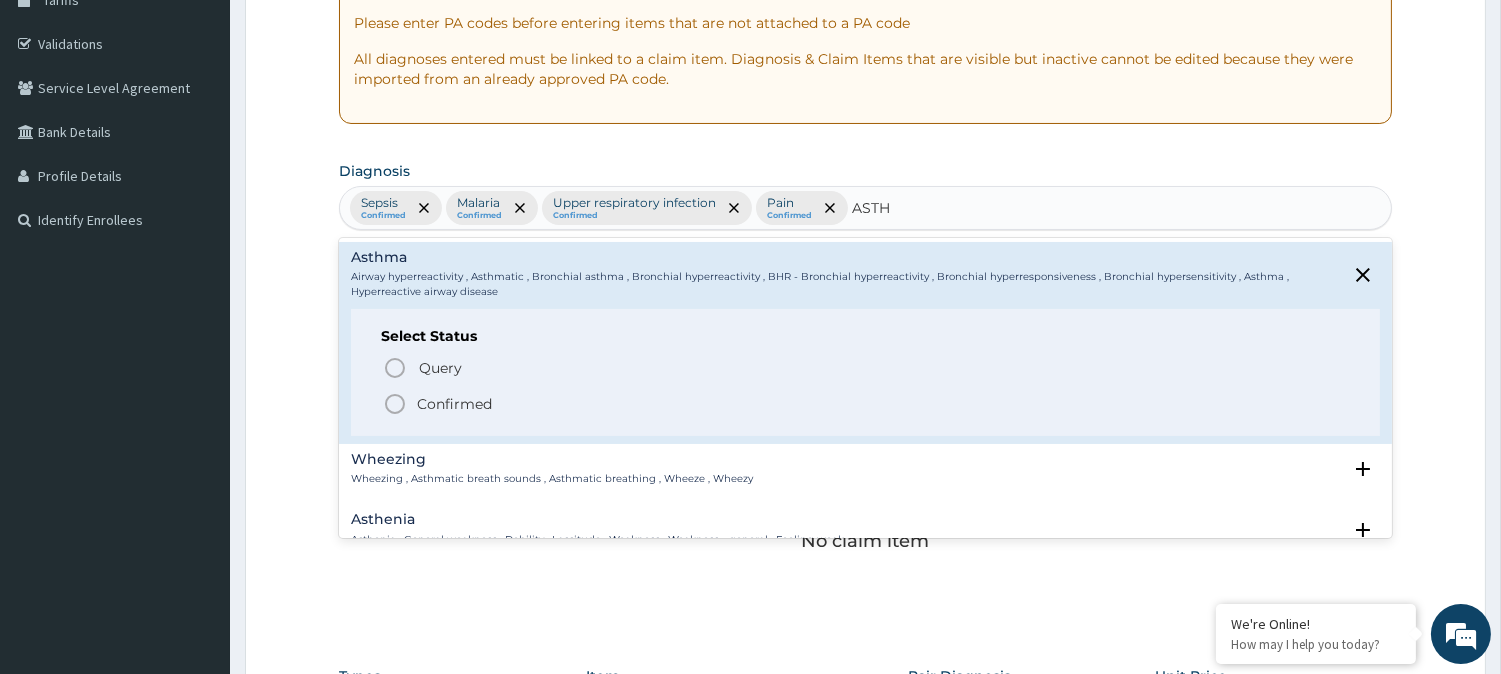 click on "Confirmed" at bounding box center [454, 404] 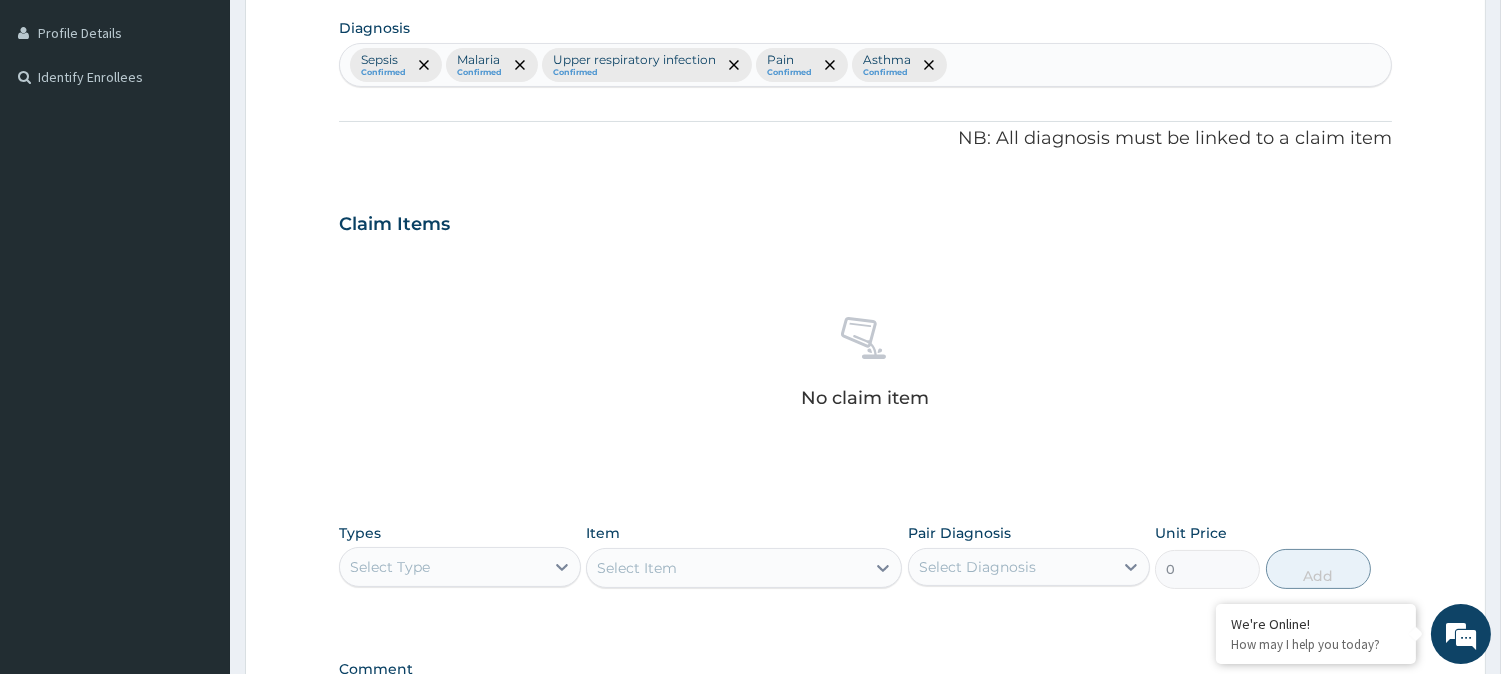 scroll, scrollTop: 767, scrollLeft: 0, axis: vertical 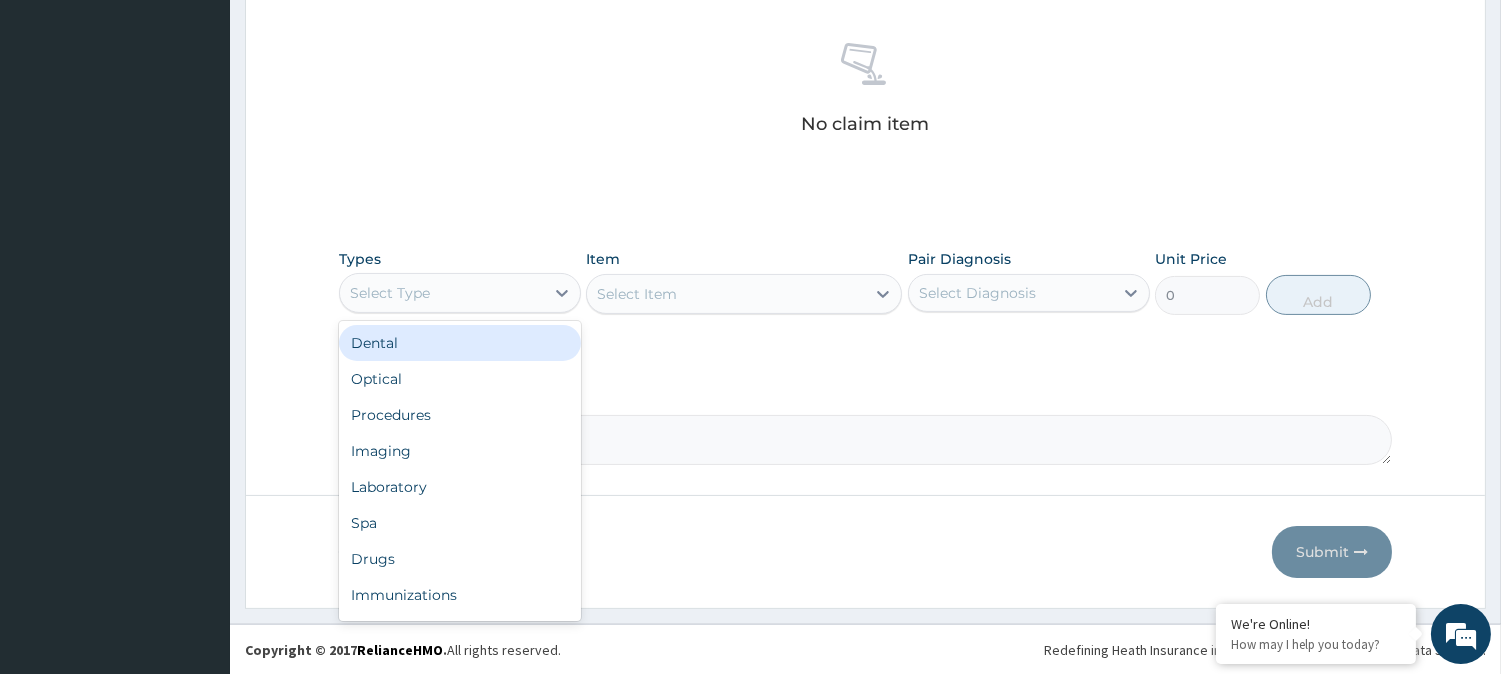 click on "Select Type" at bounding box center [442, 293] 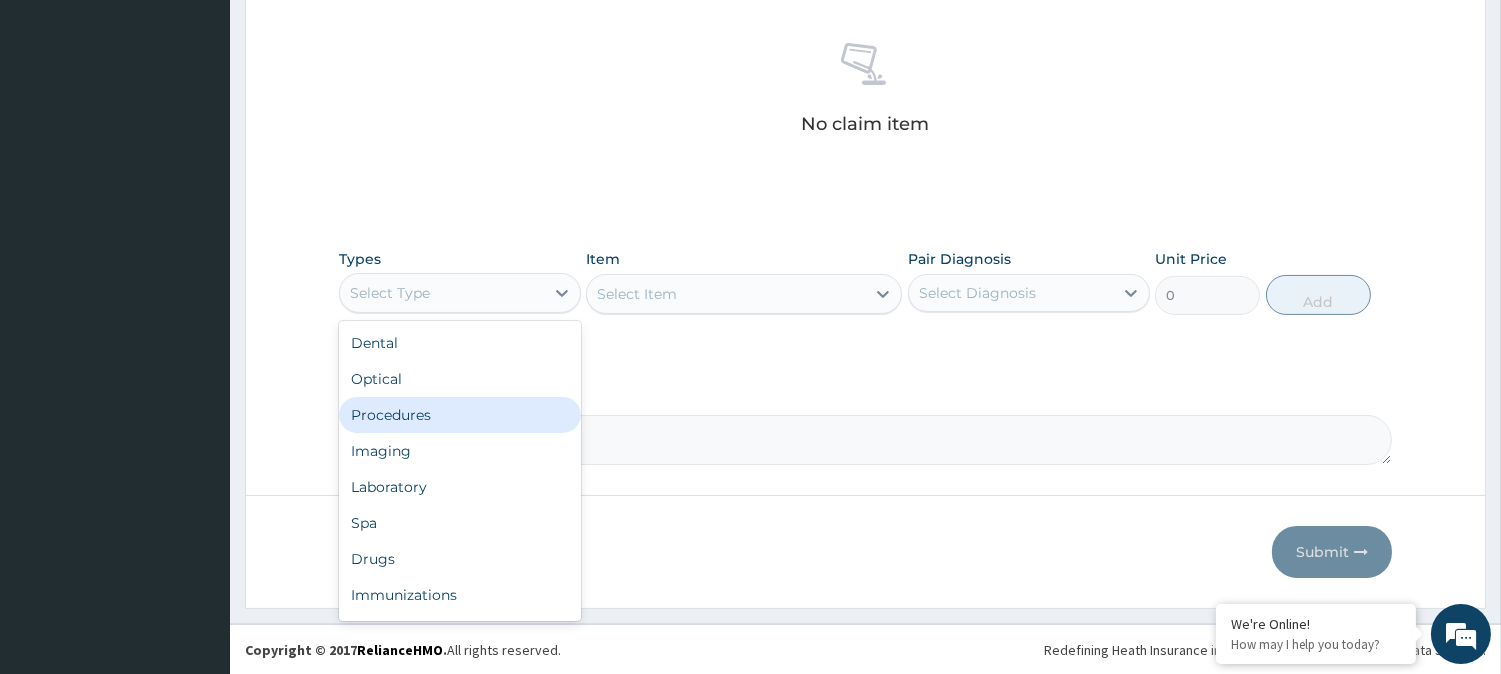 click on "Procedures" at bounding box center (460, 415) 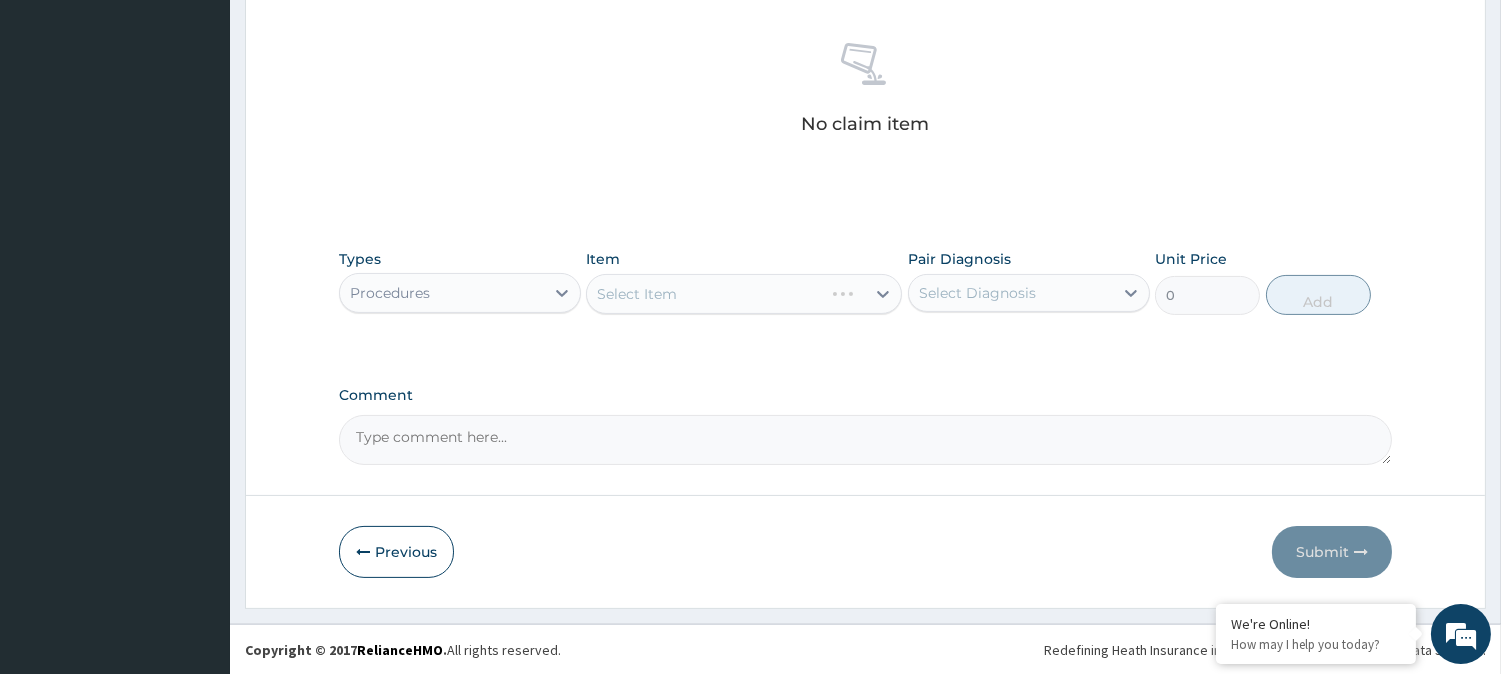 click on "Select Item" at bounding box center (744, 294) 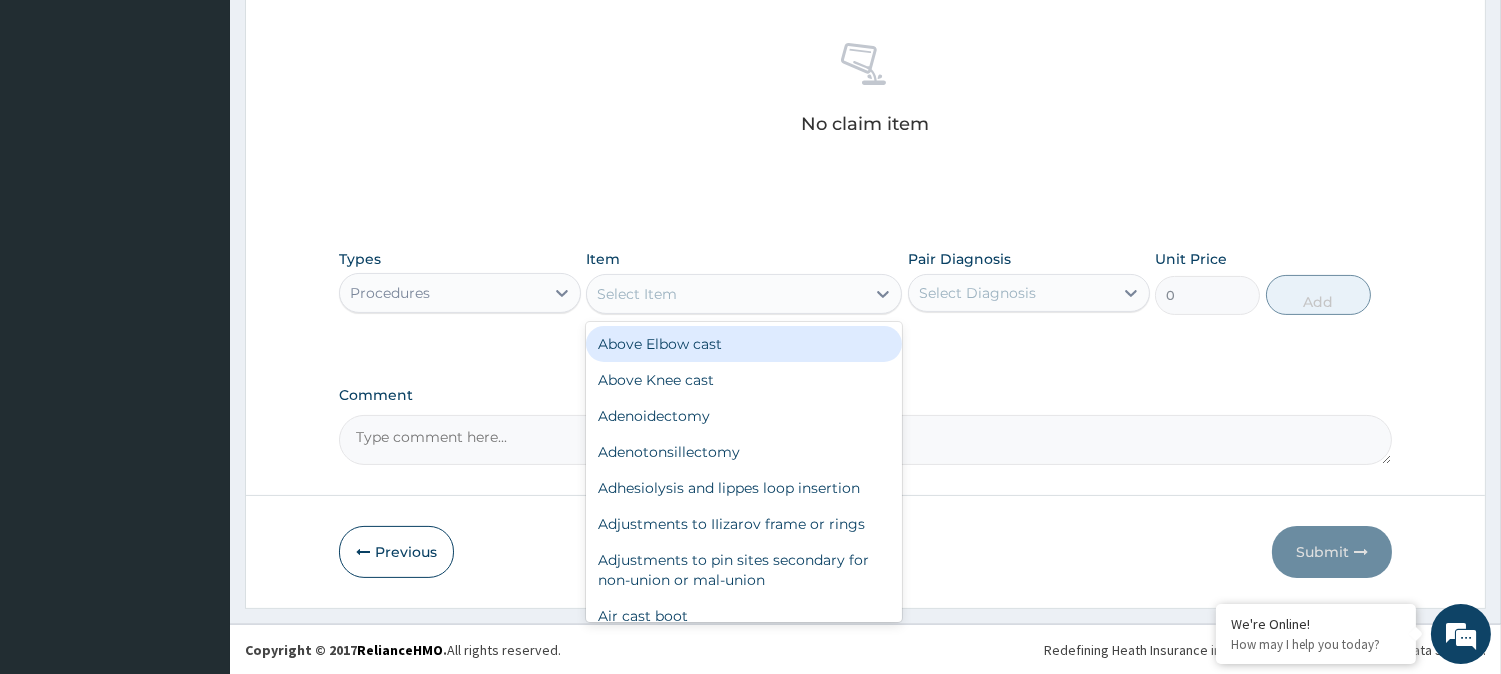 click on "Select Item" at bounding box center (726, 294) 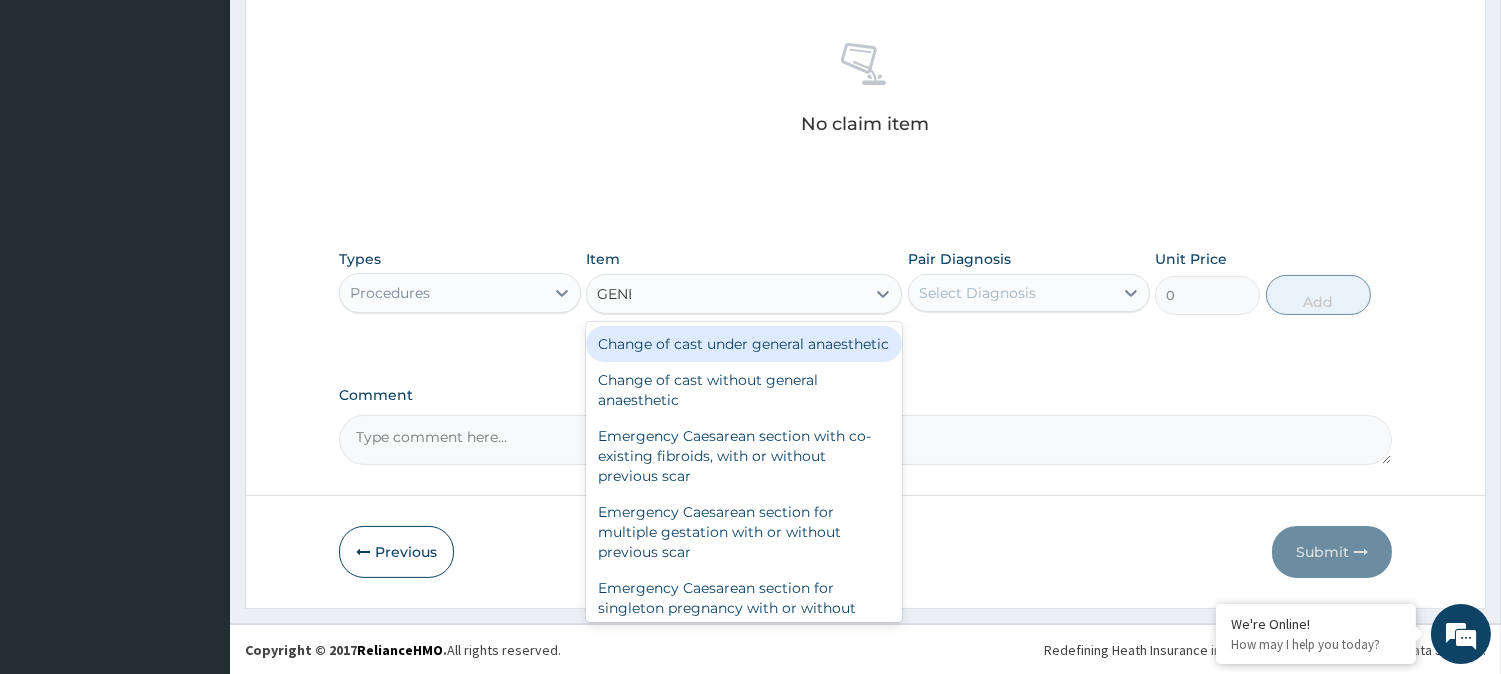 type on "GENER" 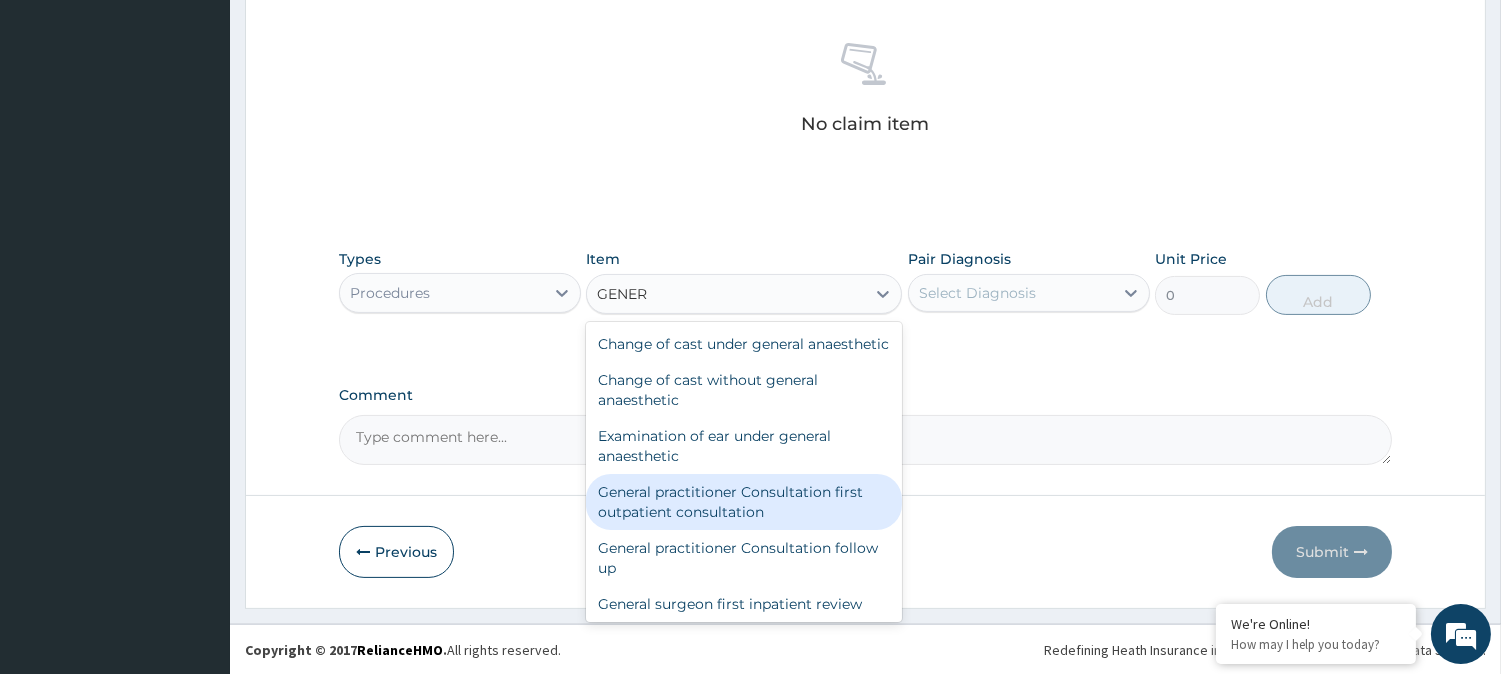 click on "General practitioner Consultation first outpatient consultation" at bounding box center [744, 502] 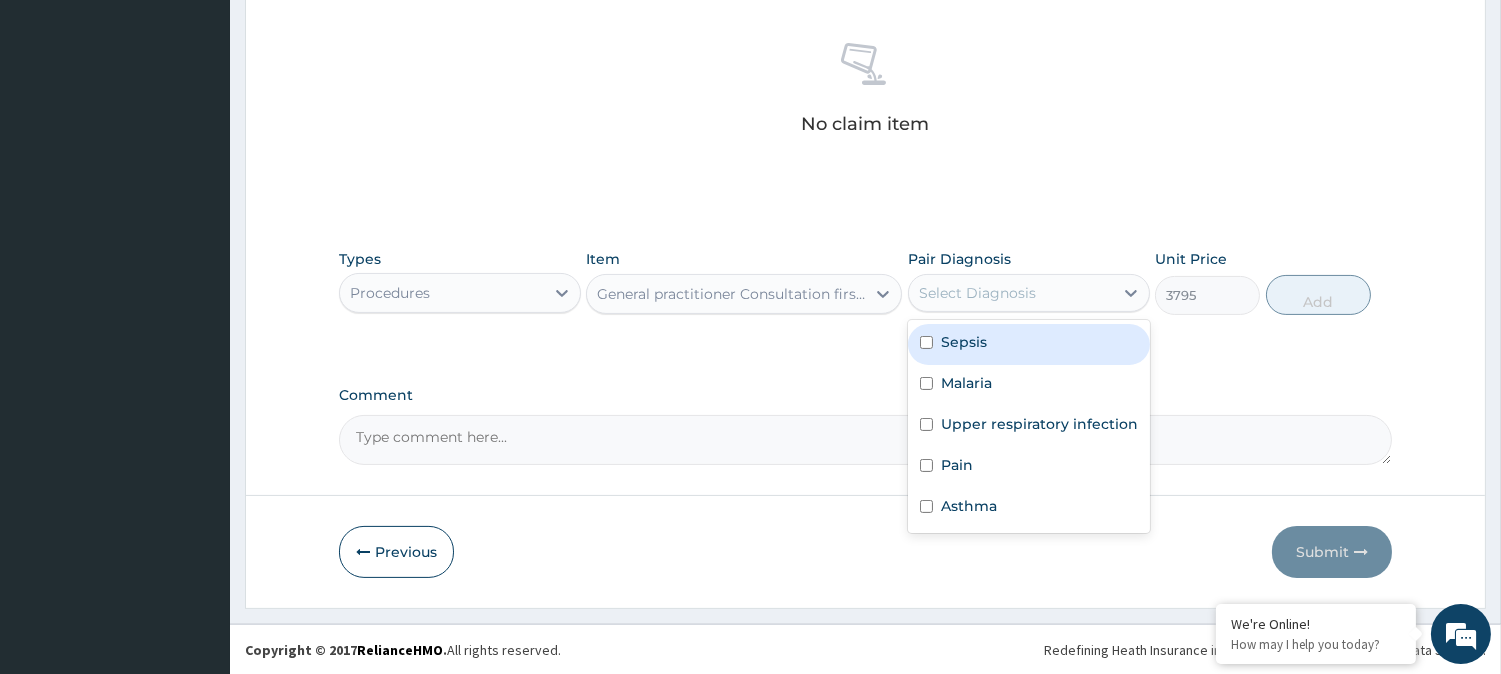 drag, startPoint x: 1110, startPoint y: 297, endPoint x: 1018, endPoint y: 358, distance: 110.38569 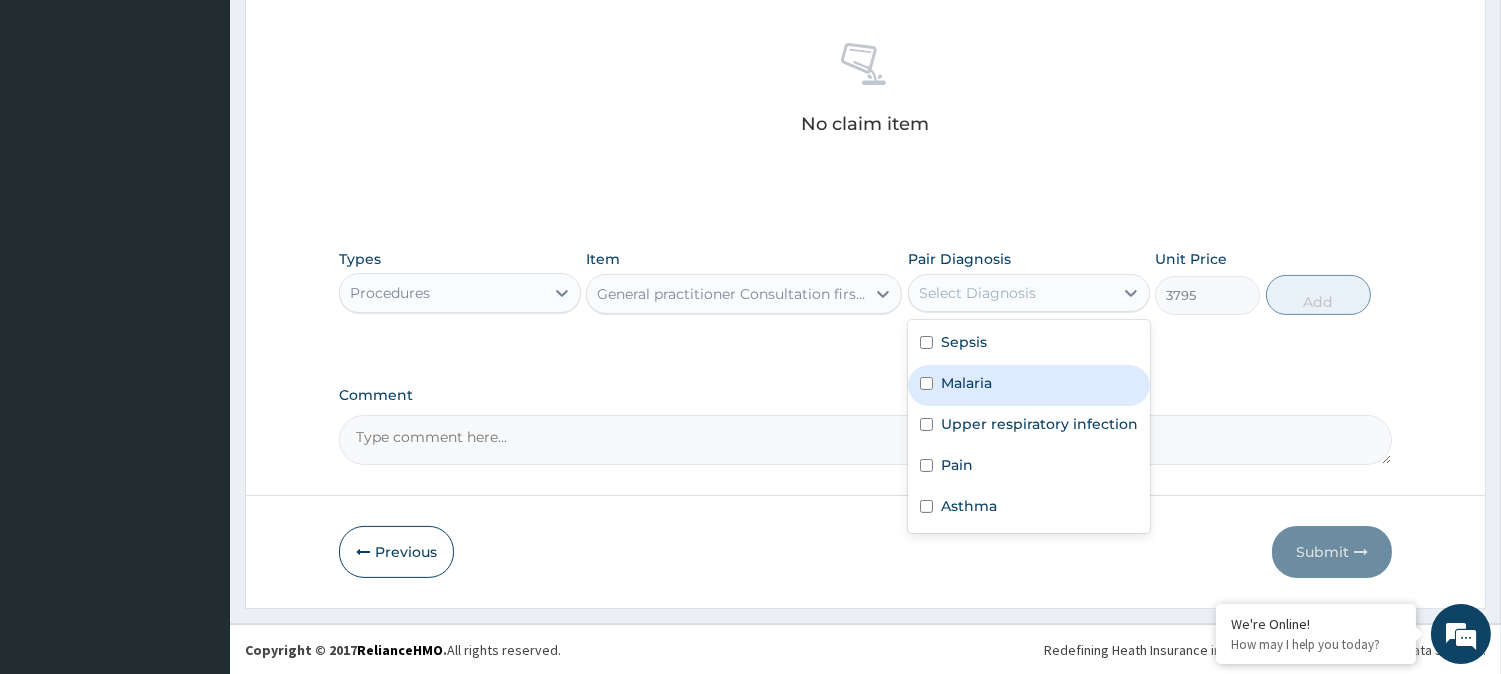 drag, startPoint x: 1018, startPoint y: 358, endPoint x: 1000, endPoint y: 402, distance: 47.539455 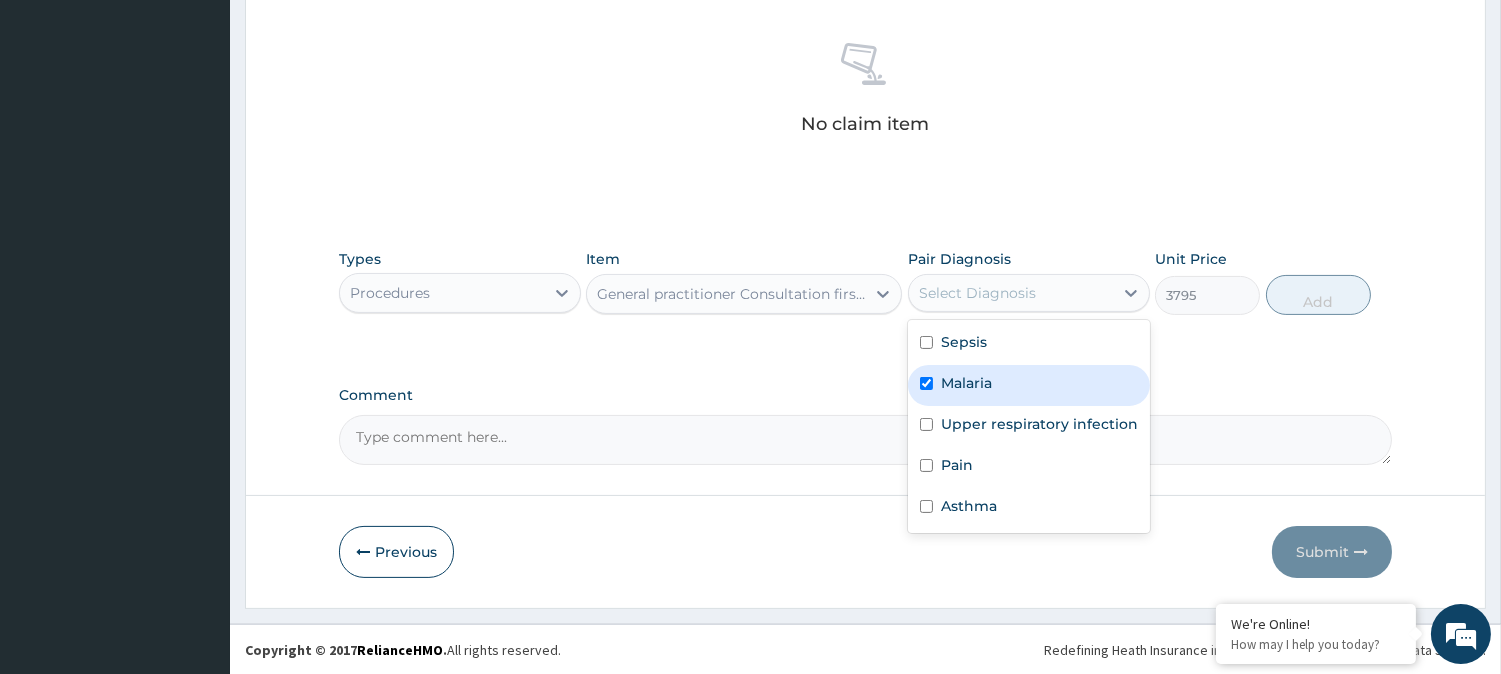 checkbox on "true" 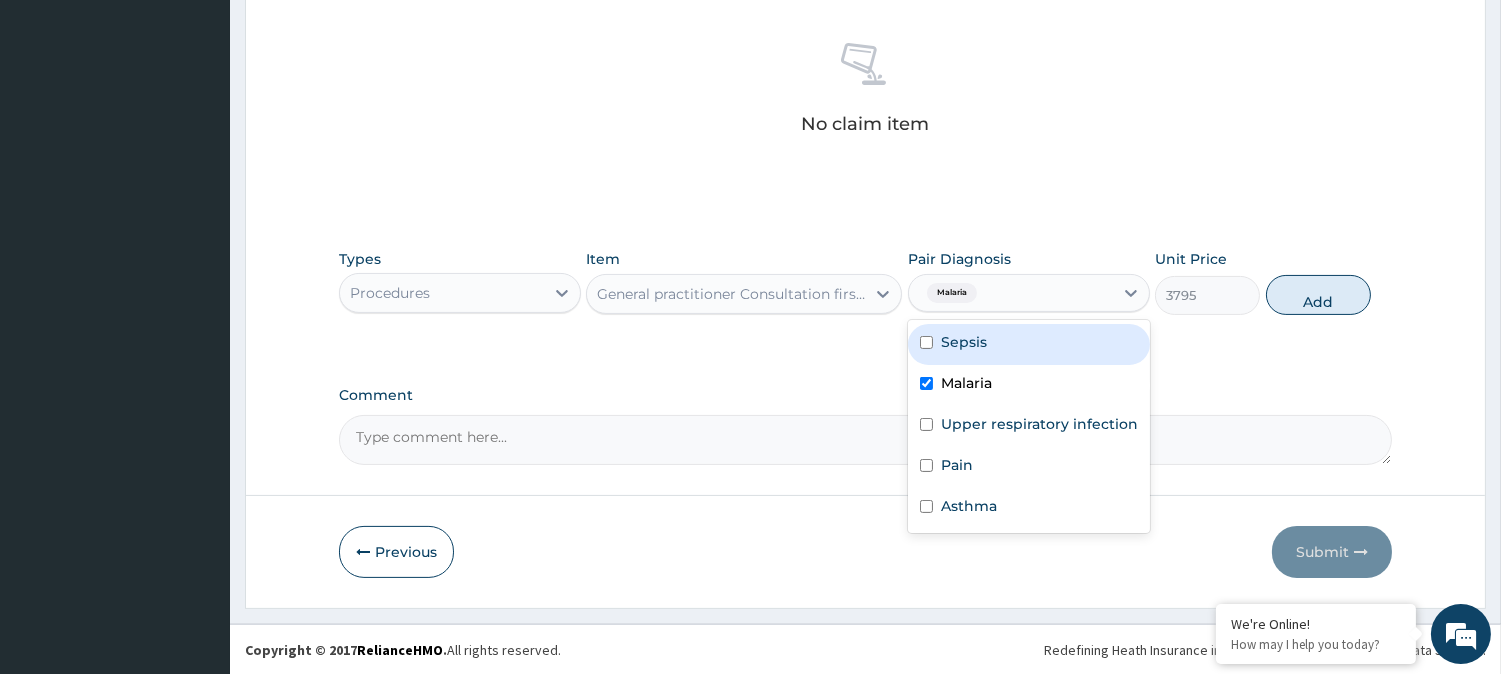 click on "Sepsis" at bounding box center (964, 342) 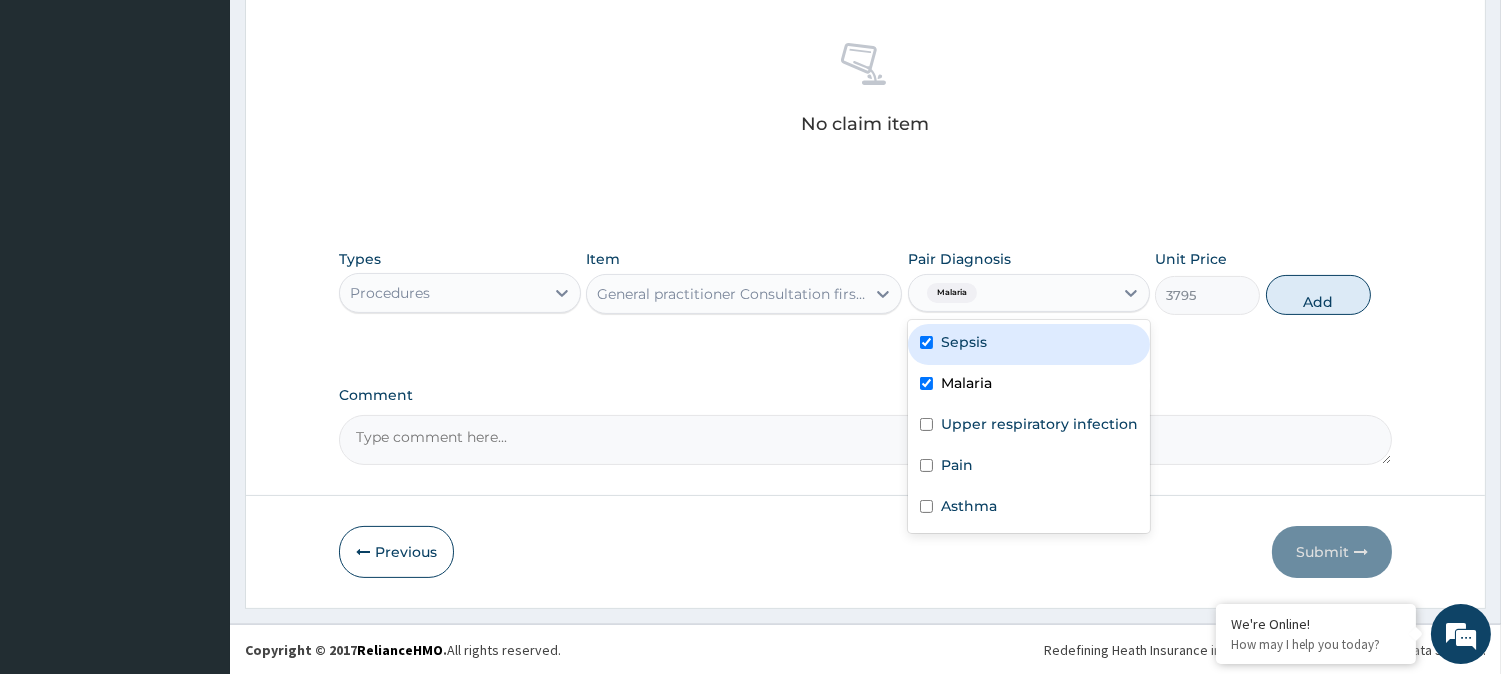 checkbox on "true" 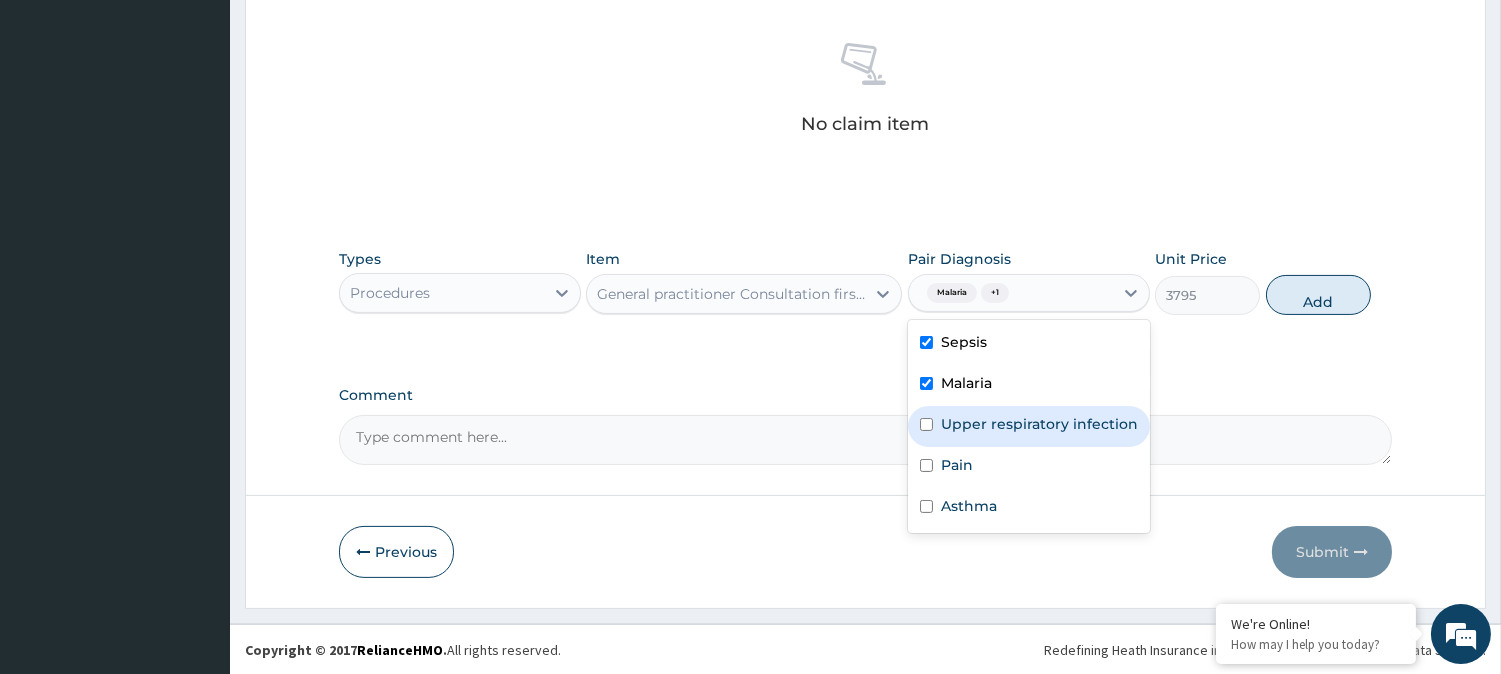click on "Upper respiratory infection" at bounding box center [1039, 424] 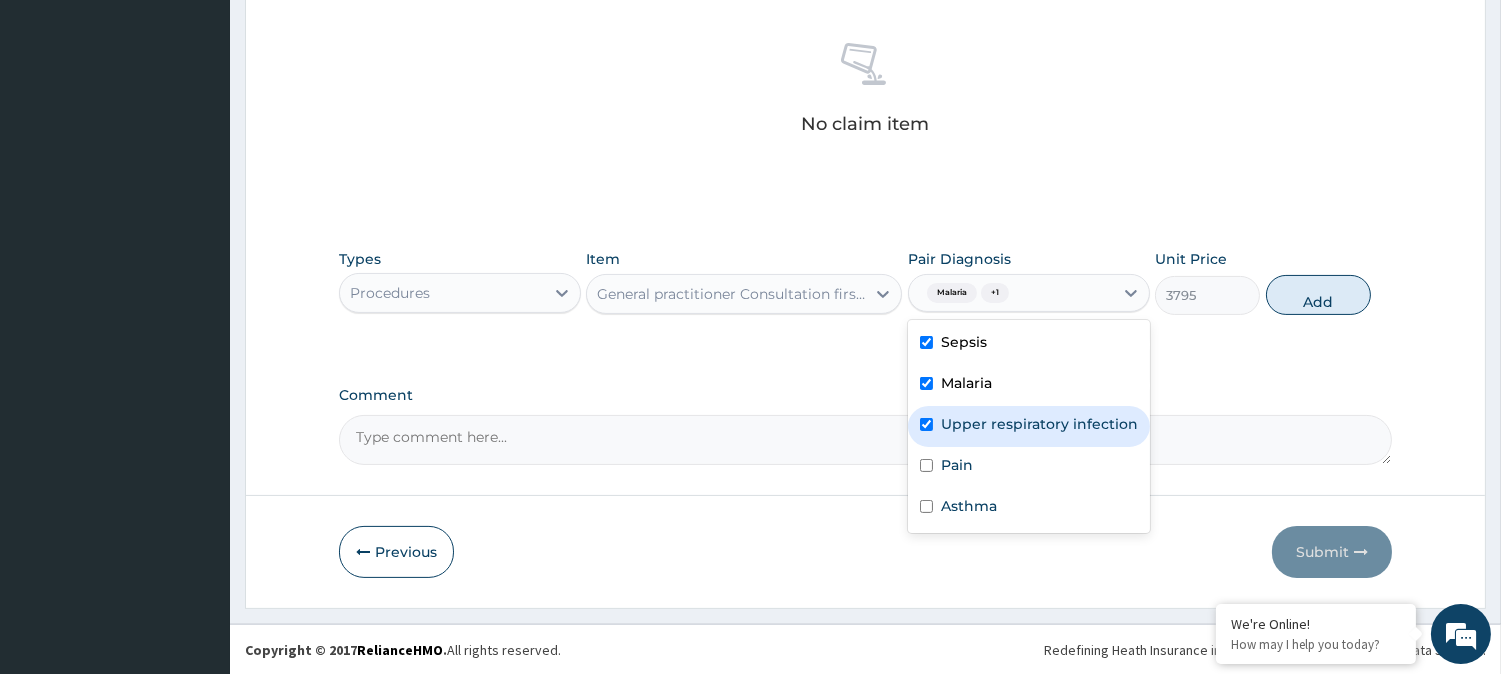 checkbox on "true" 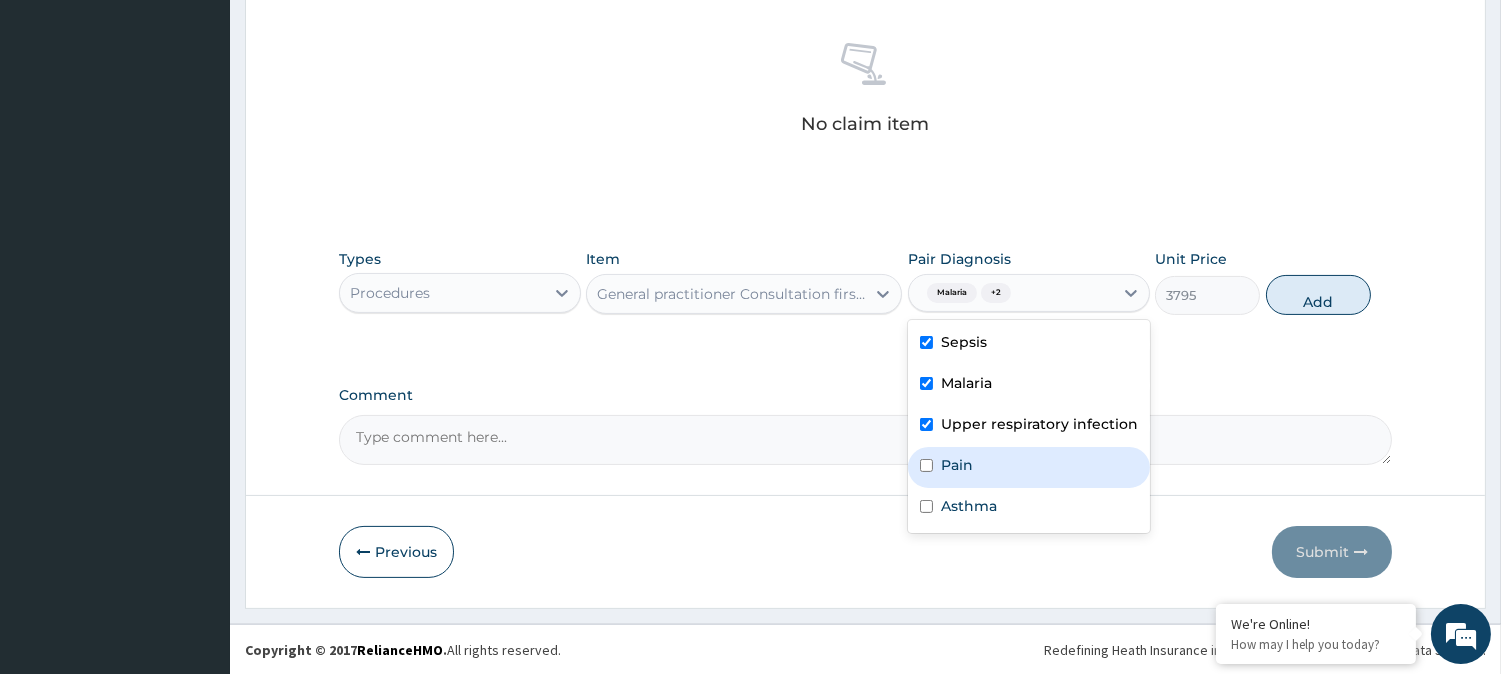 click on "Pain" at bounding box center (957, 465) 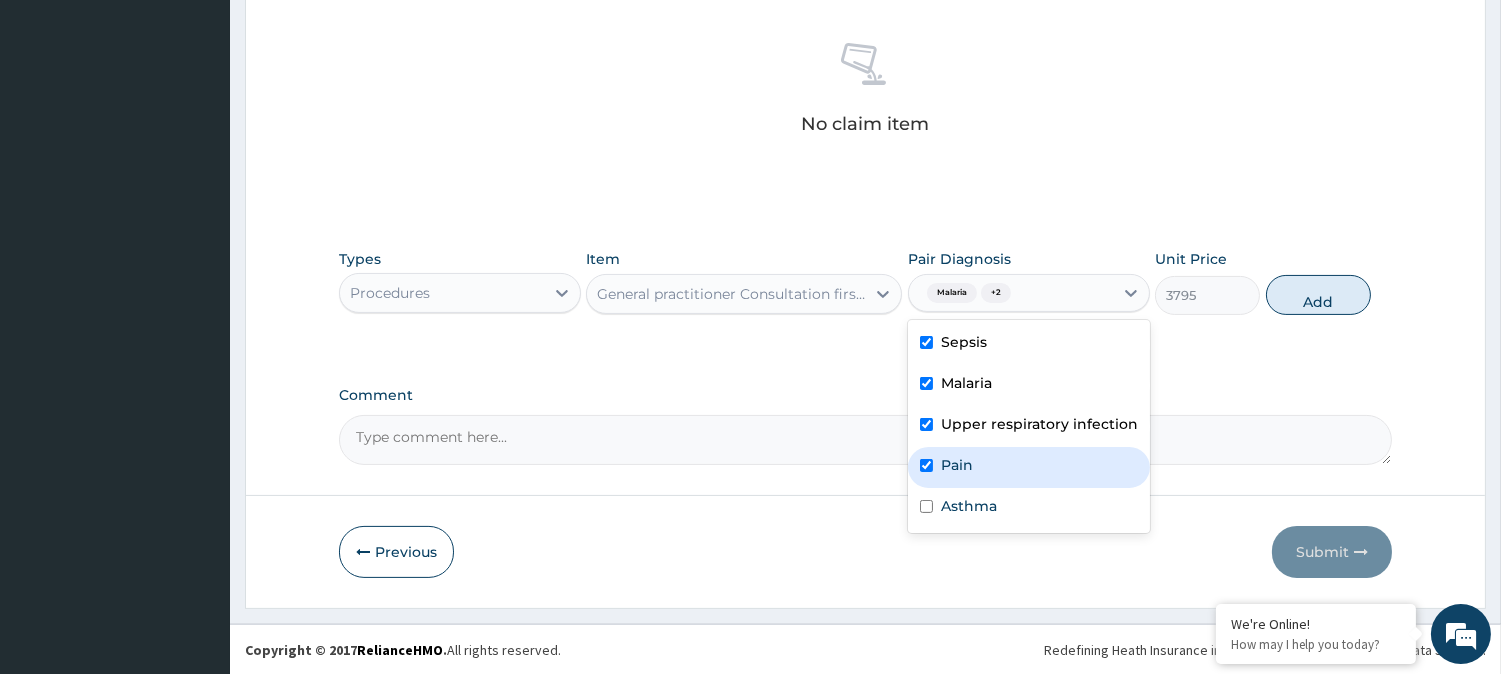 checkbox on "true" 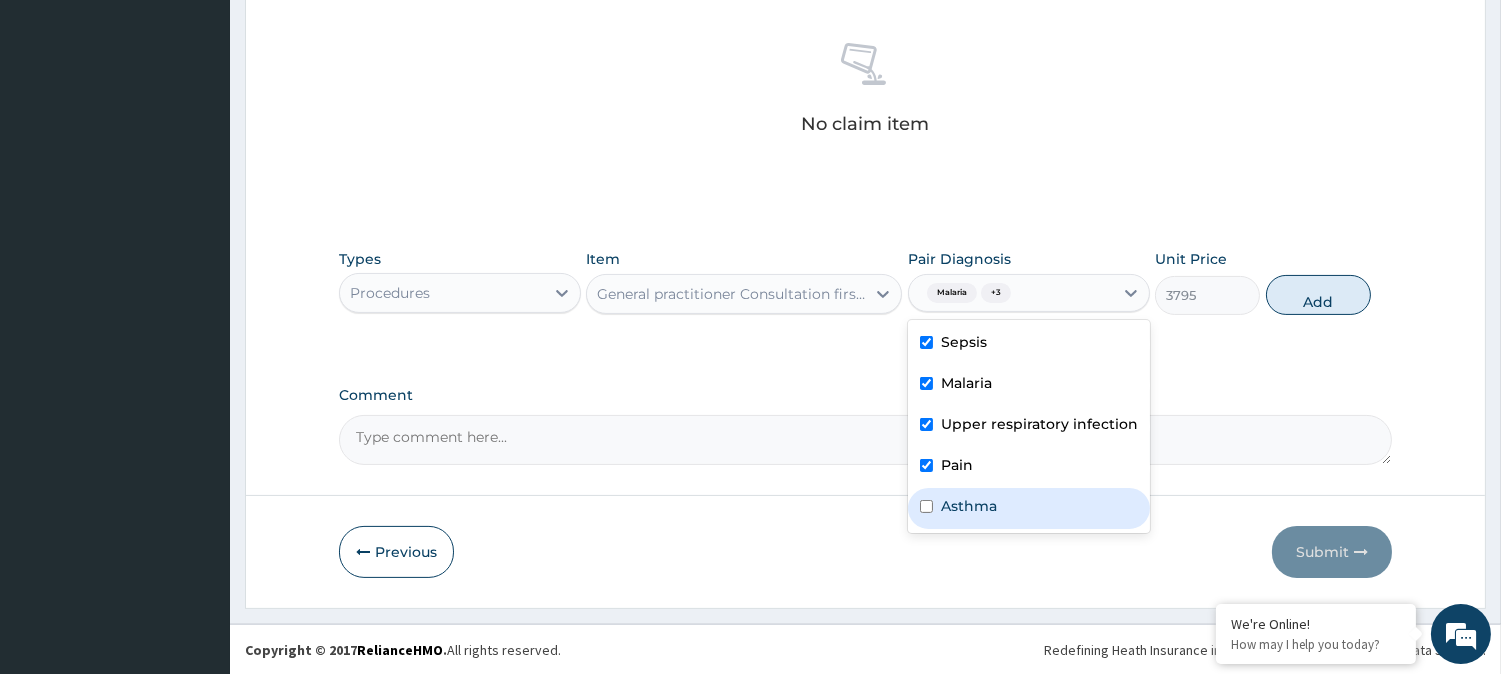 click on "Asthma" at bounding box center [969, 506] 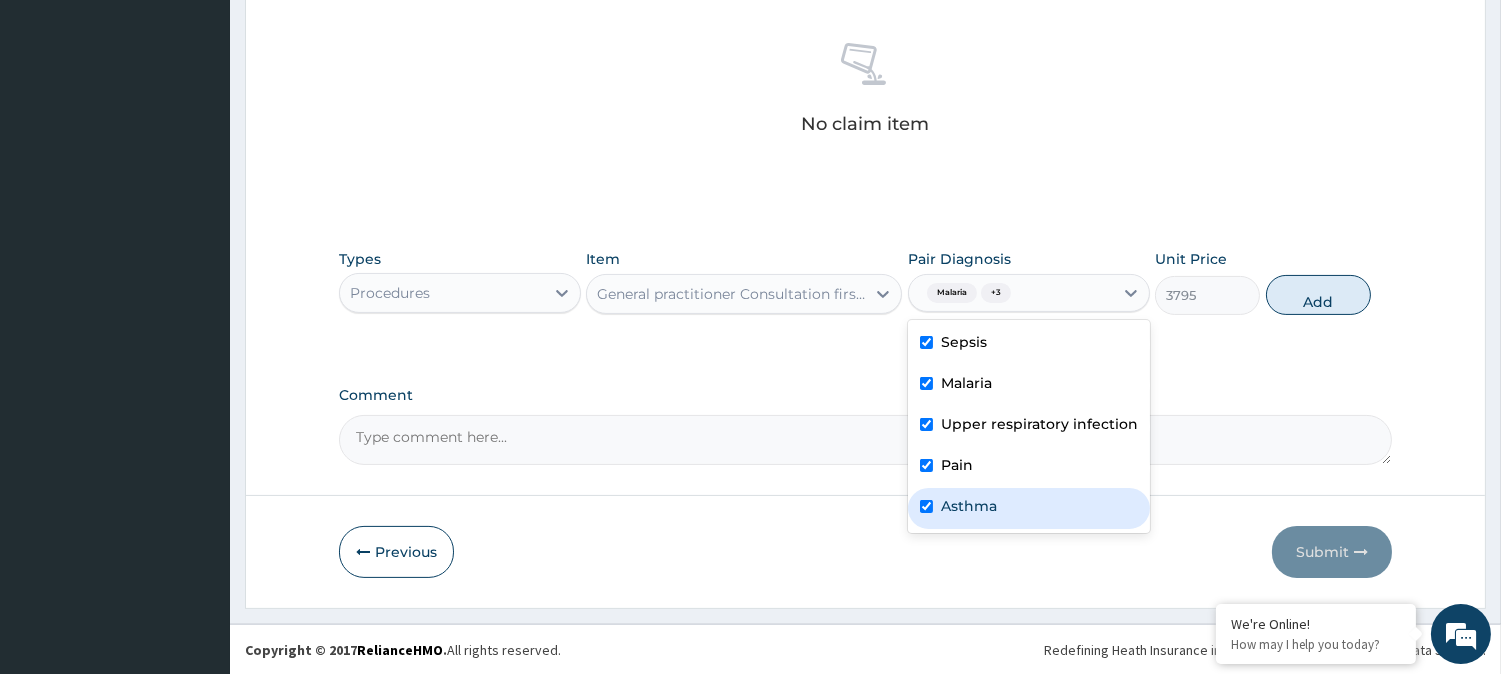 checkbox on "true" 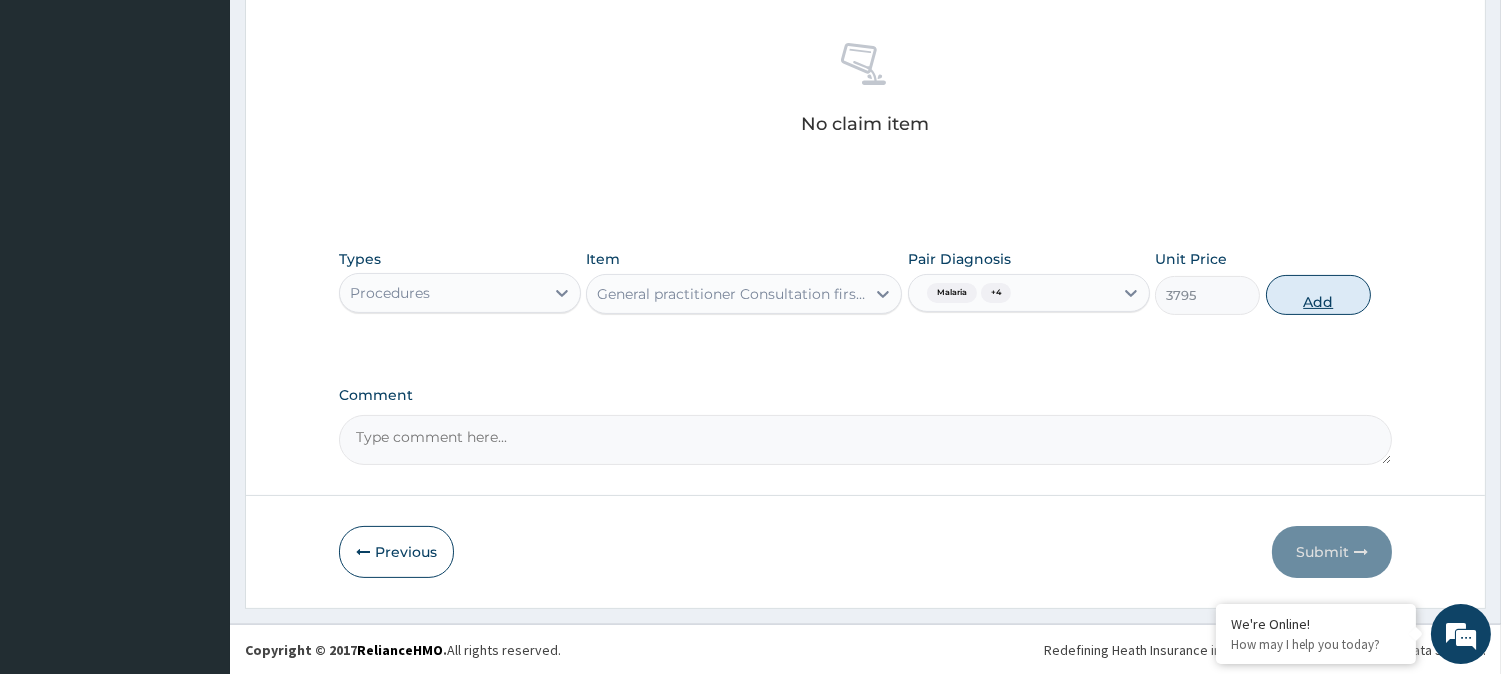 click on "Add" at bounding box center [1318, 295] 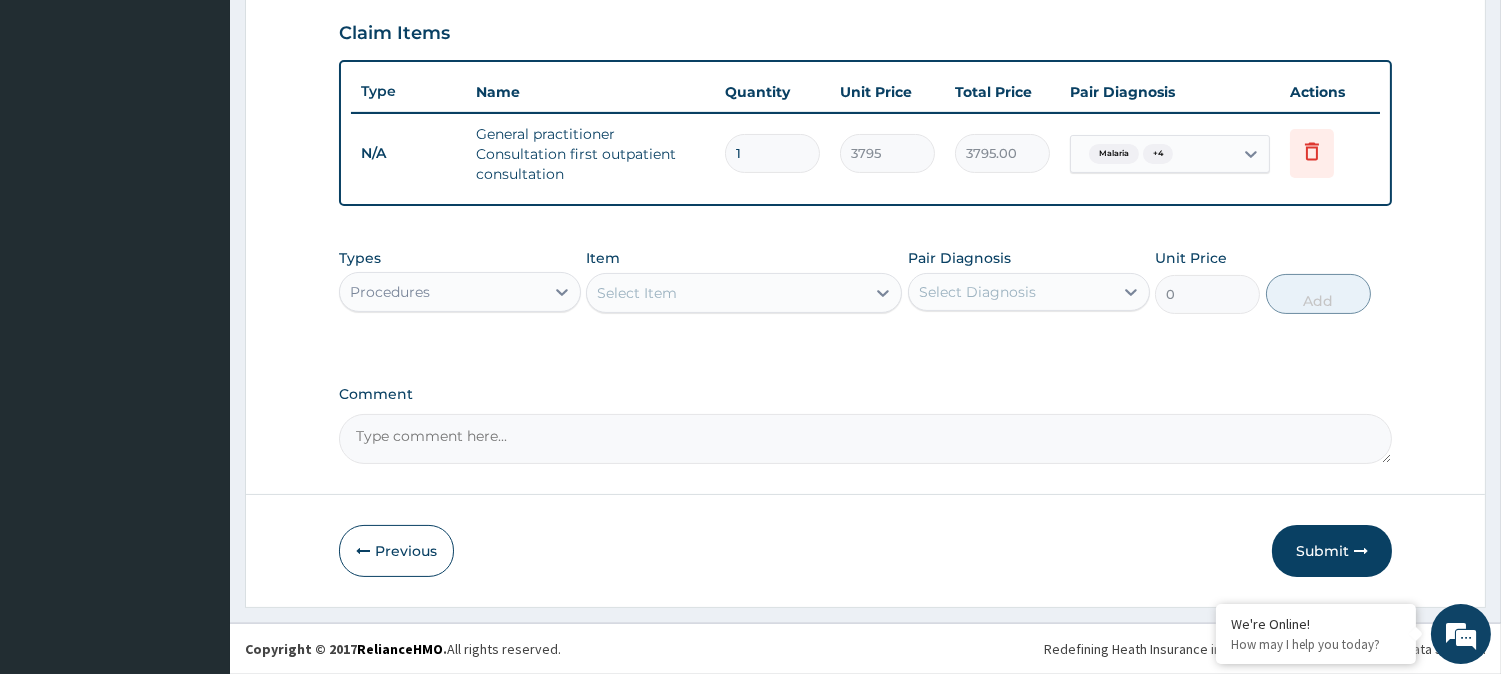 scroll, scrollTop: 681, scrollLeft: 0, axis: vertical 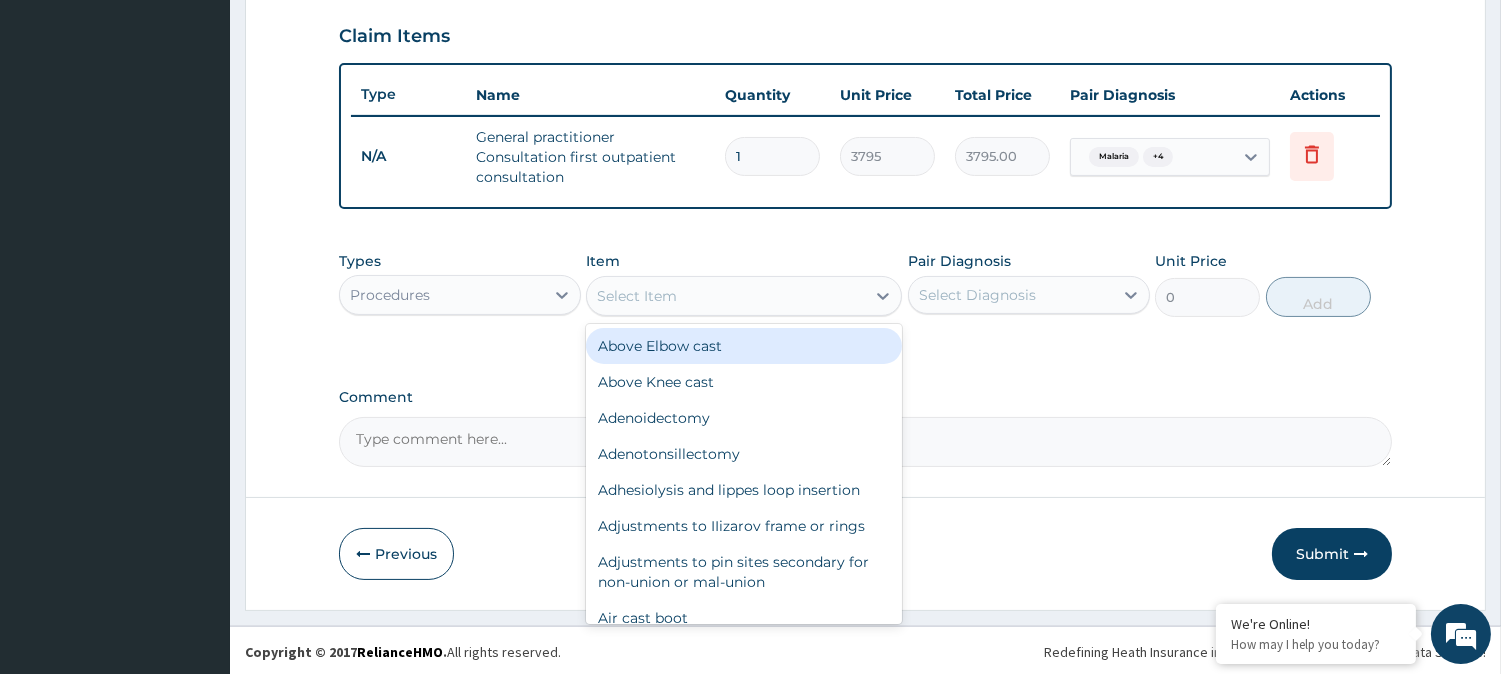click on "Select Item" at bounding box center (726, 296) 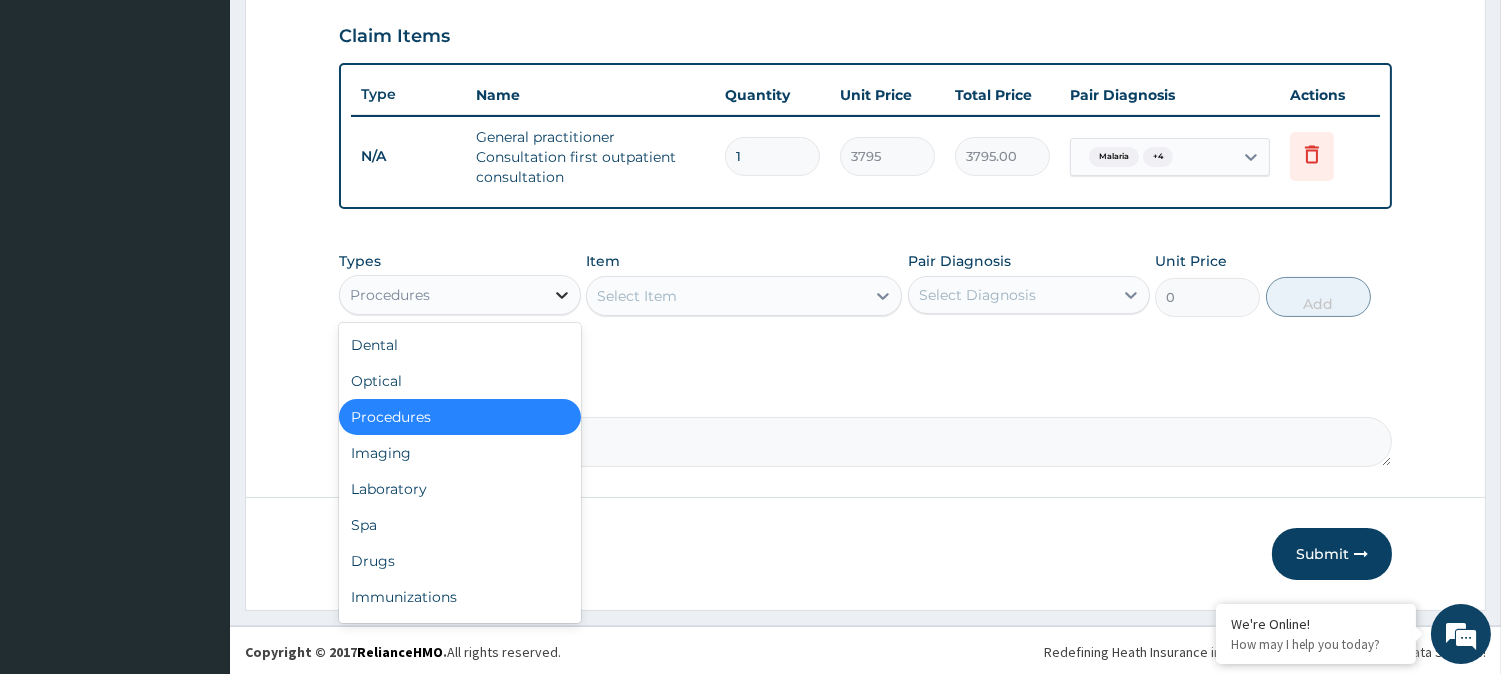 click 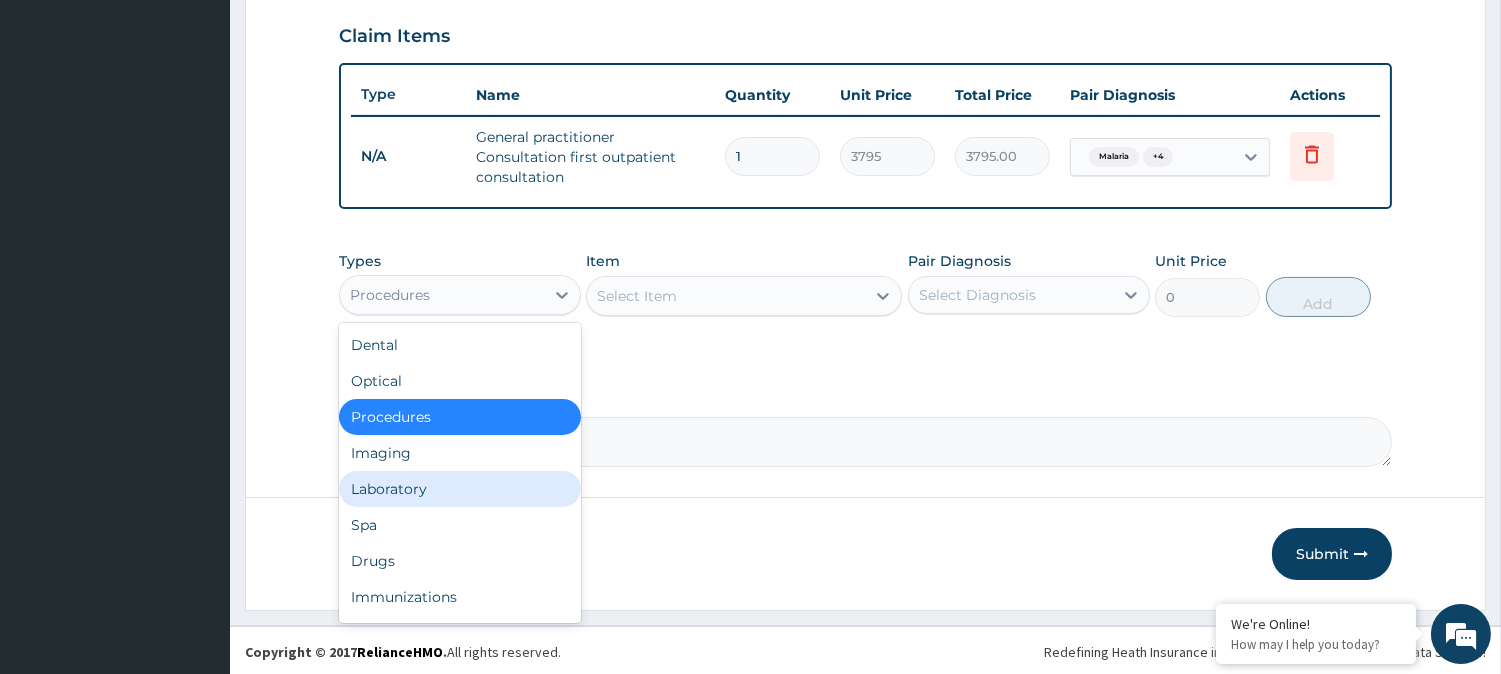 click on "Laboratory" at bounding box center (460, 489) 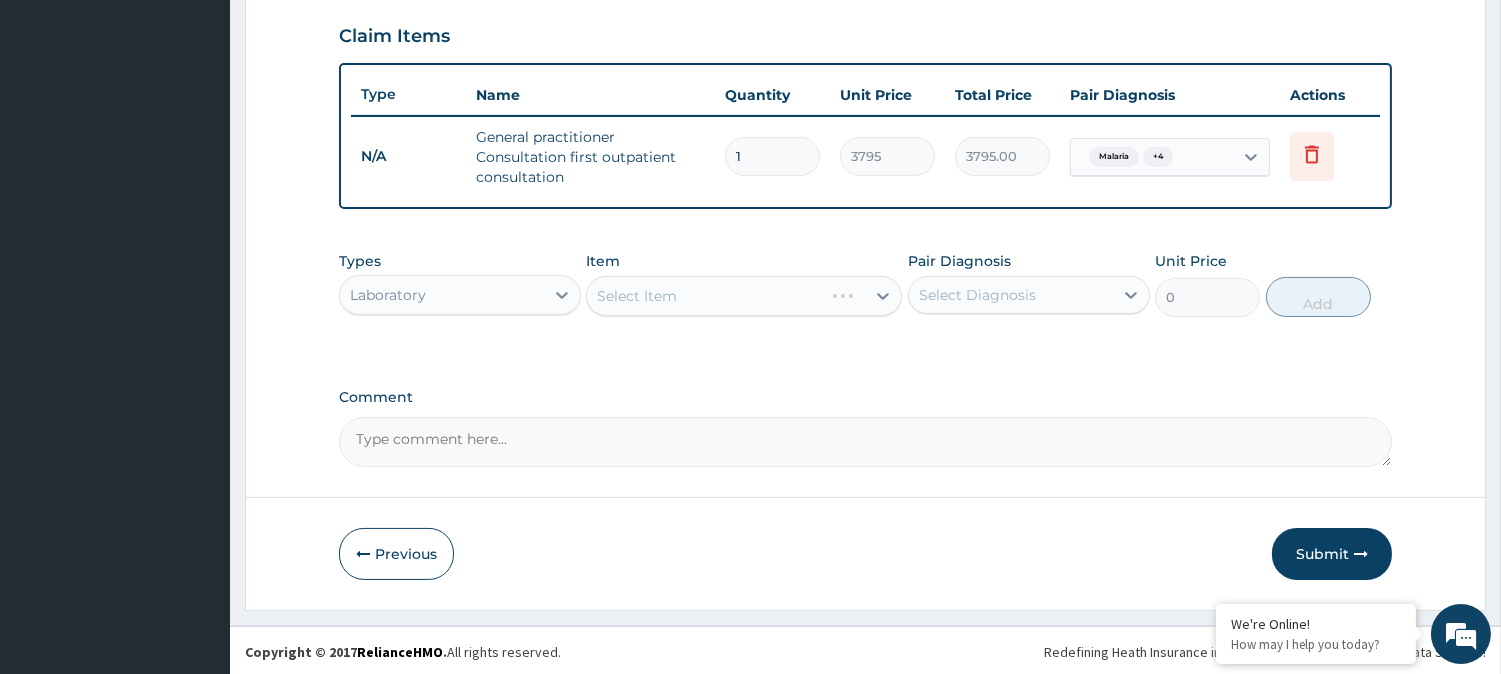 click on "Select Item" at bounding box center (744, 296) 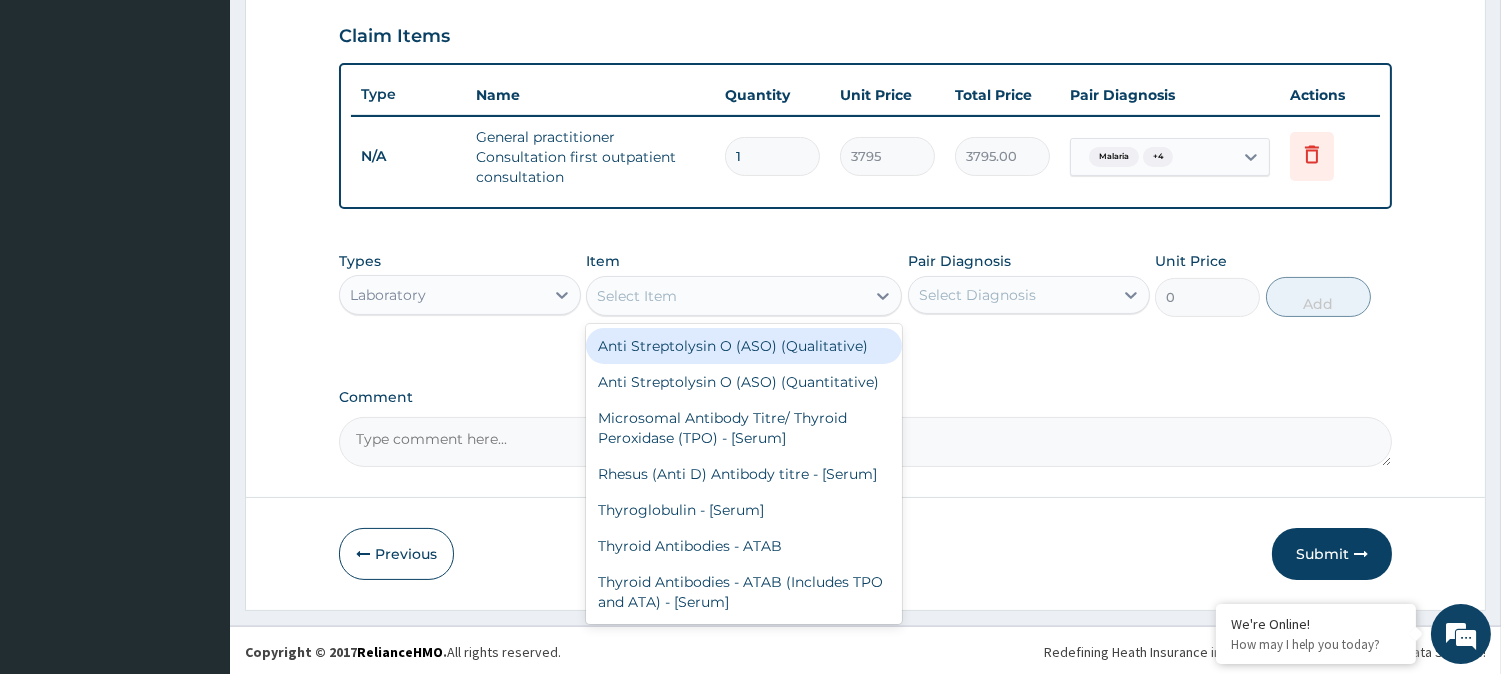 click on "Select Item" at bounding box center [726, 296] 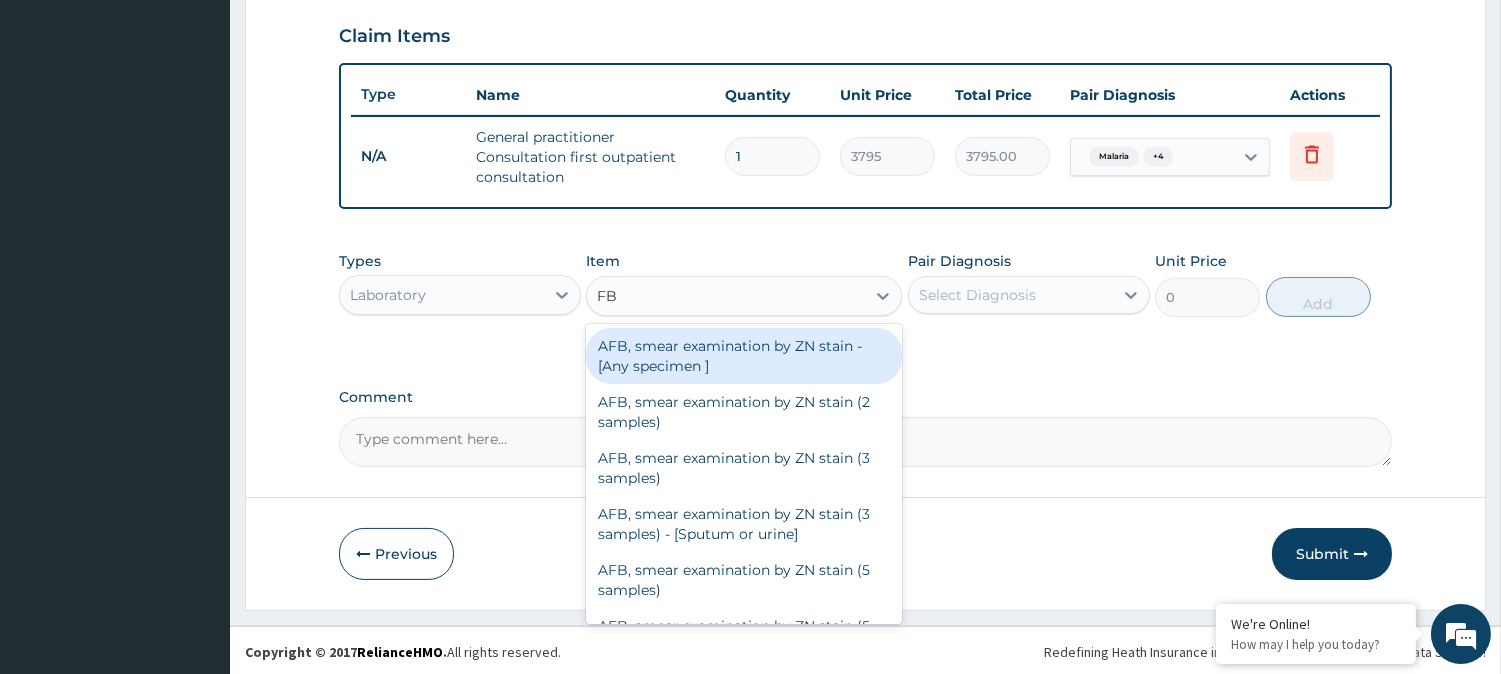 type on "FBC" 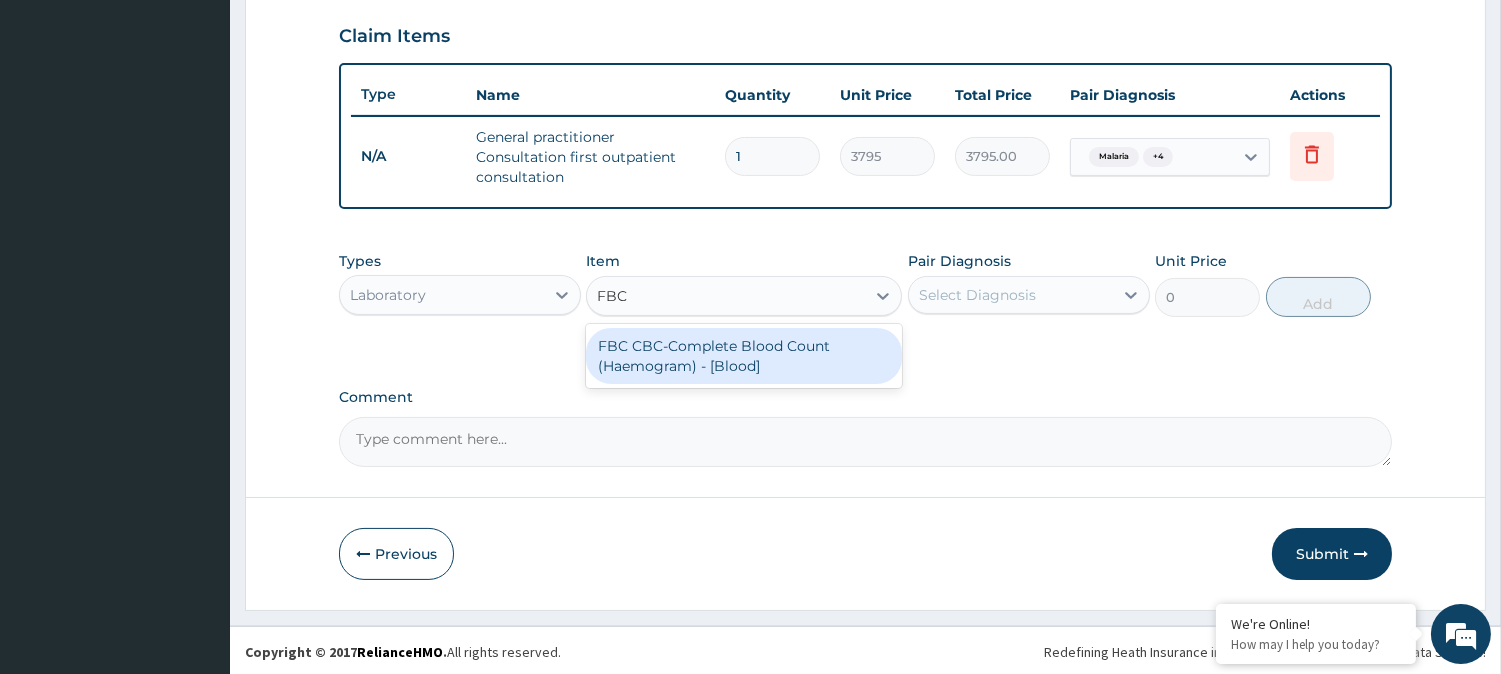 click on "FBC CBC-Complete Blood Count (Haemogram) - [Blood]" at bounding box center (744, 356) 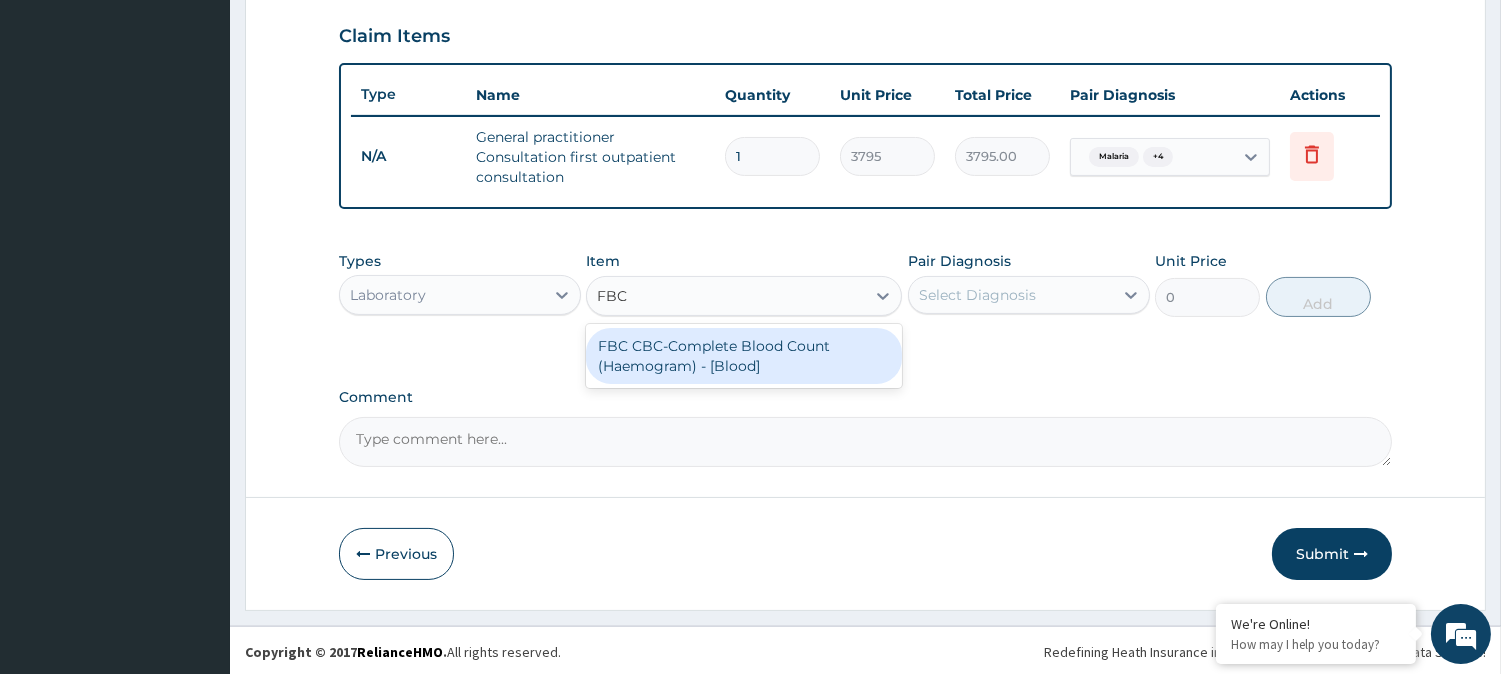 type 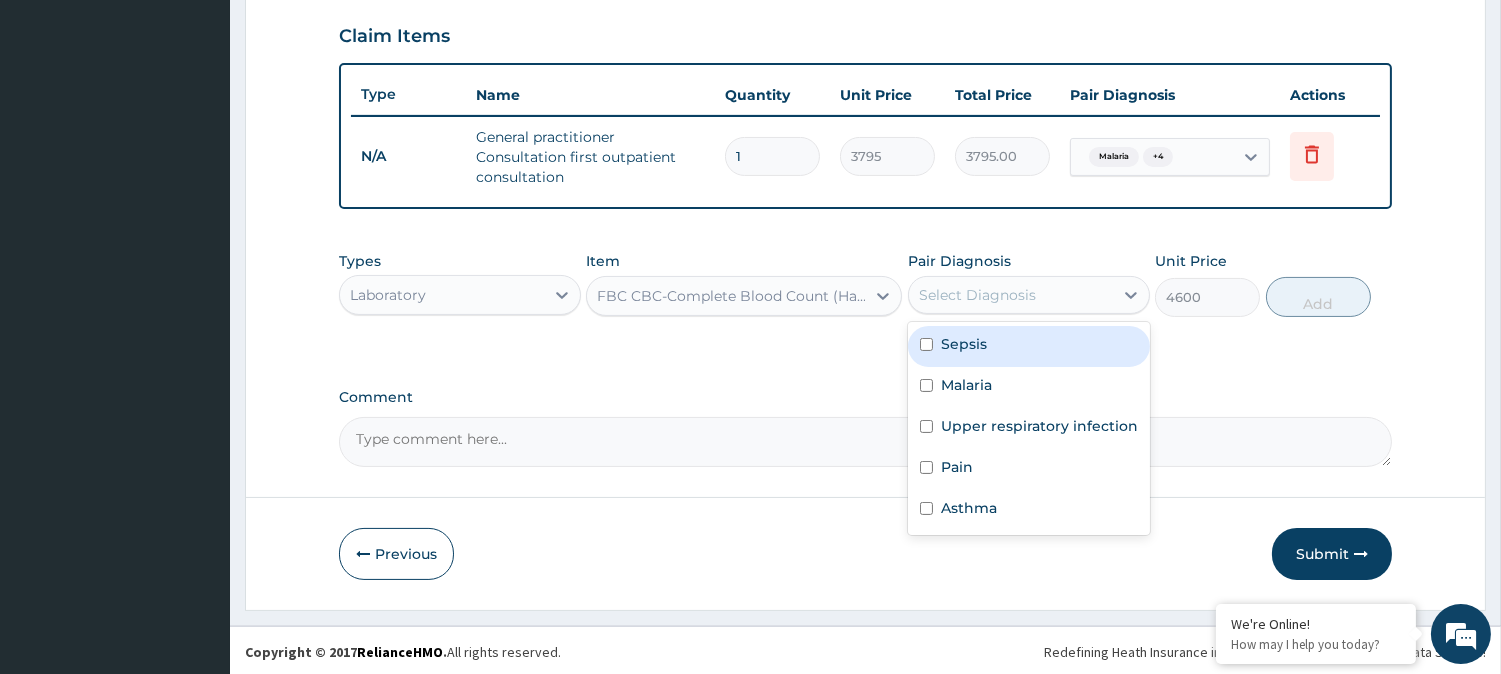 click on "Select Diagnosis" at bounding box center [1011, 295] 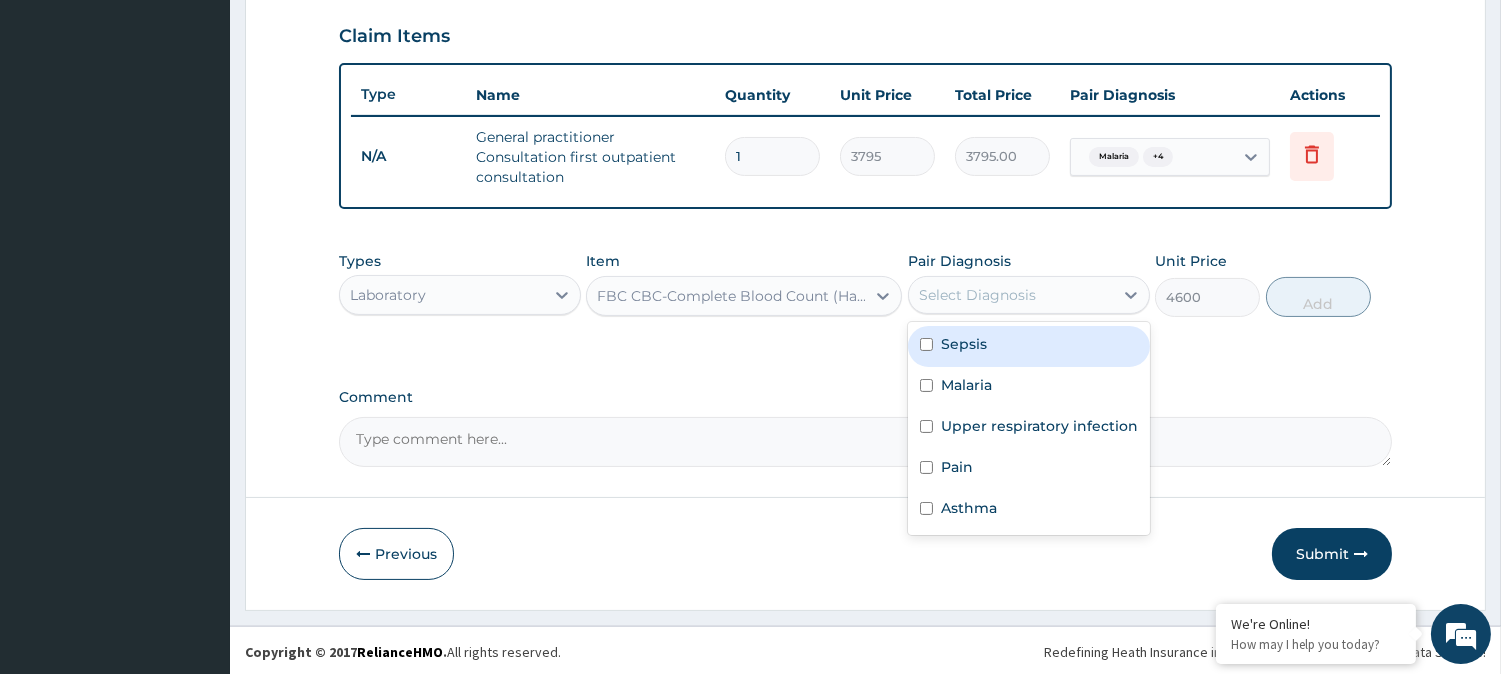 click on "Sepsis" at bounding box center [1029, 346] 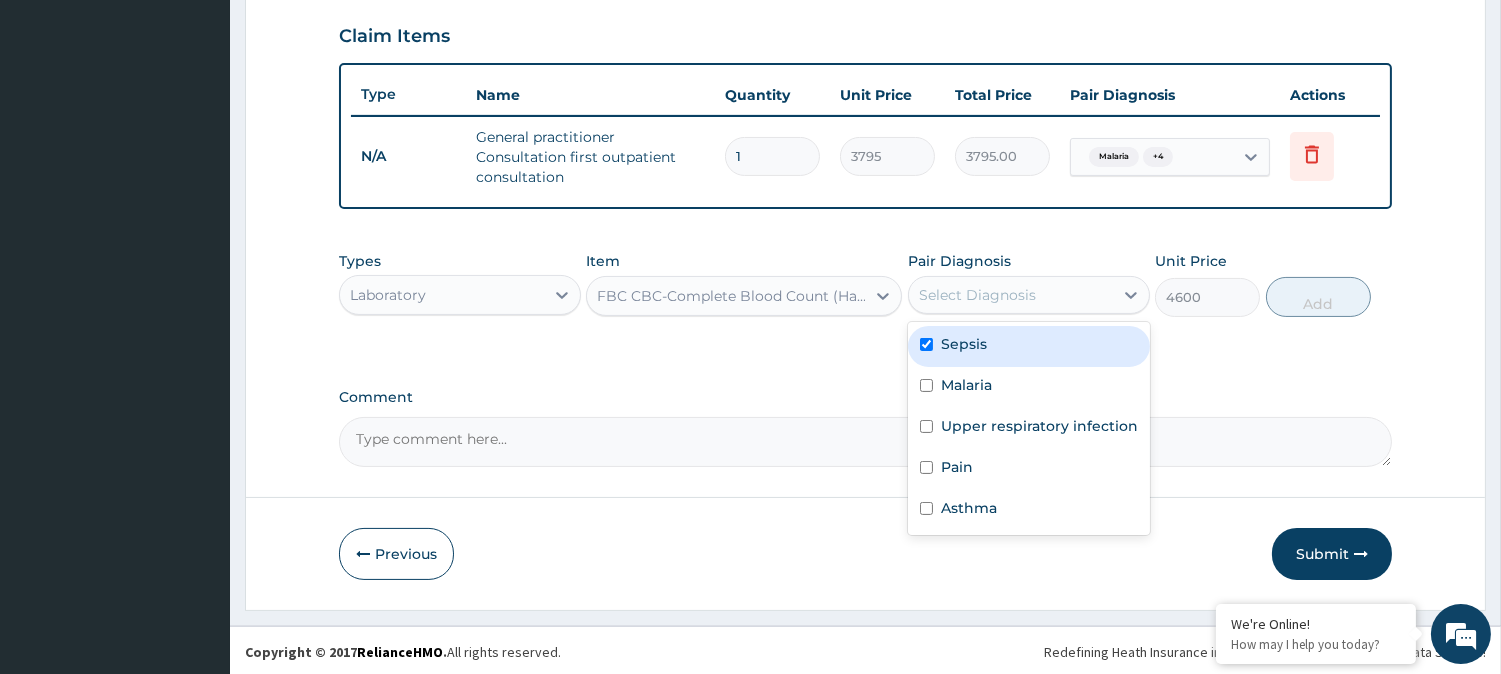 checkbox on "true" 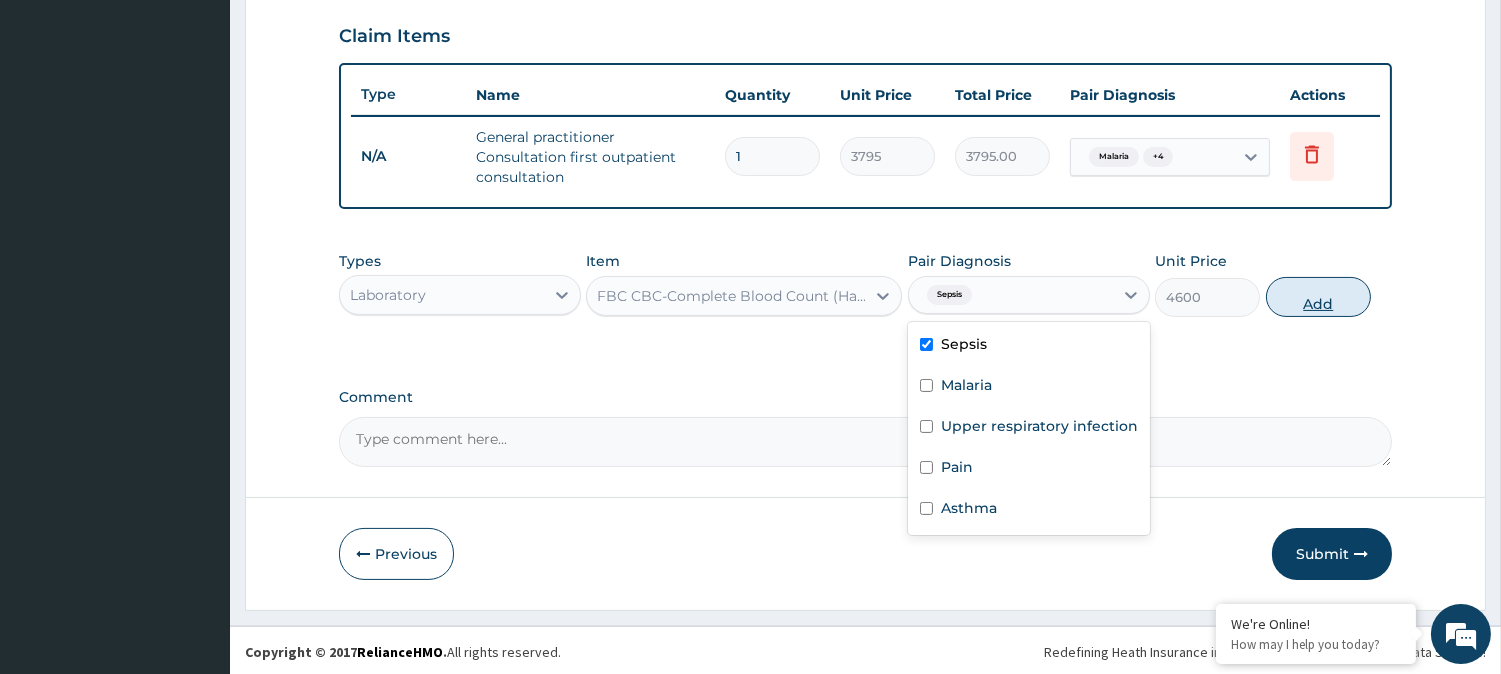 click on "Add" at bounding box center (1318, 297) 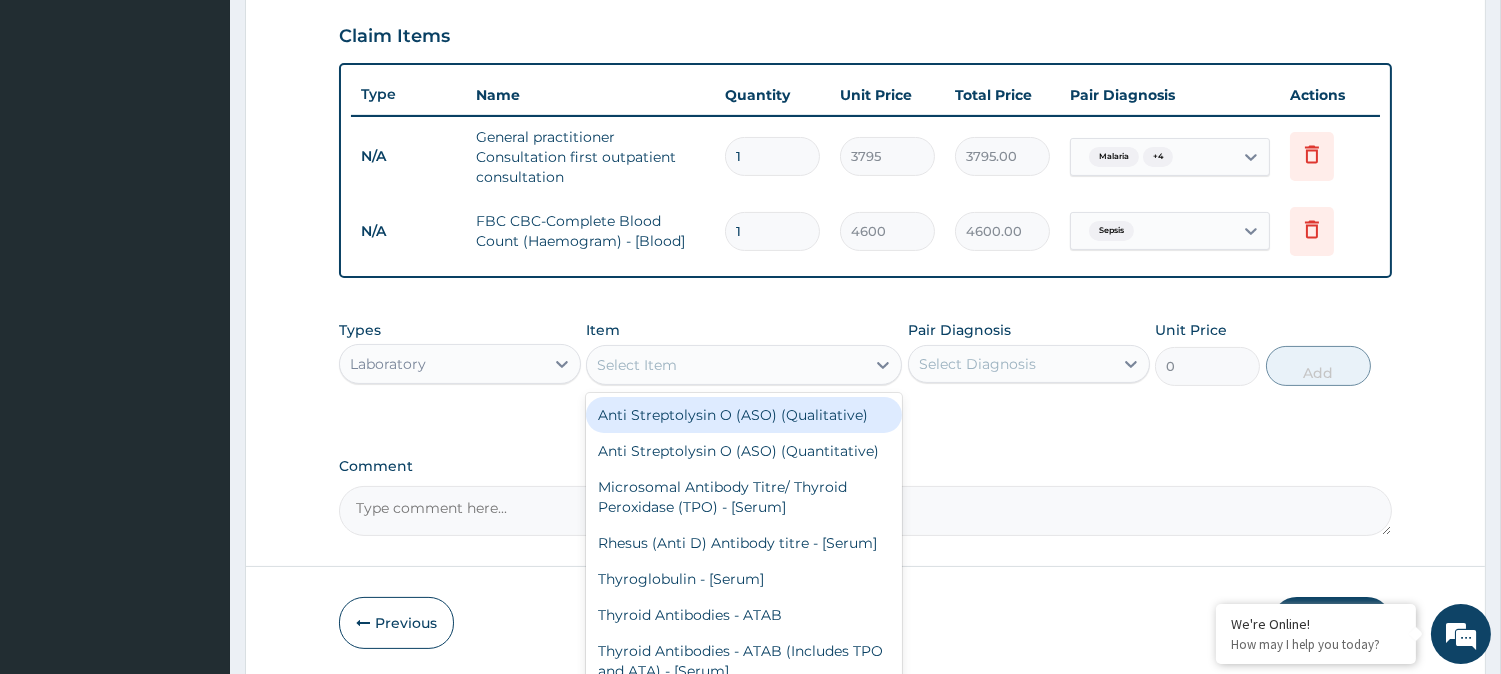 click on "Select Item" at bounding box center (726, 365) 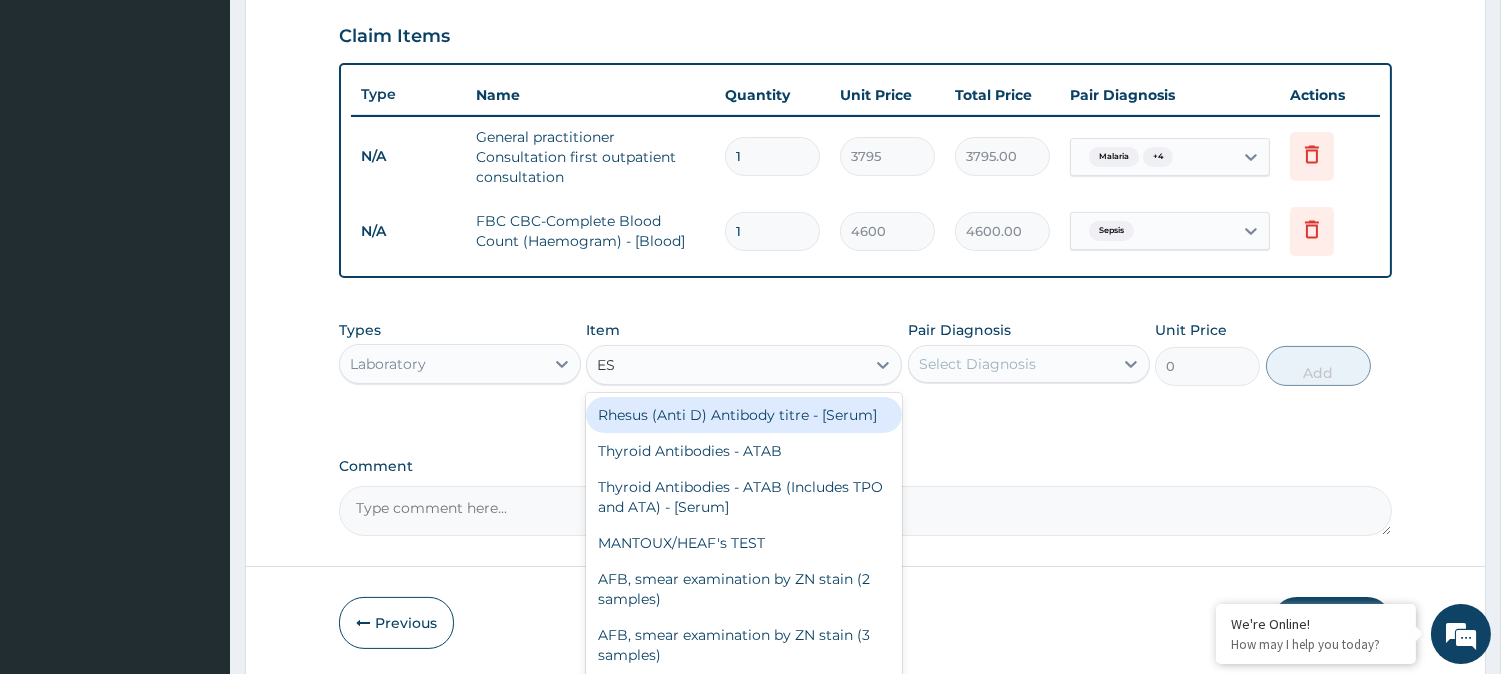 type on "ESR" 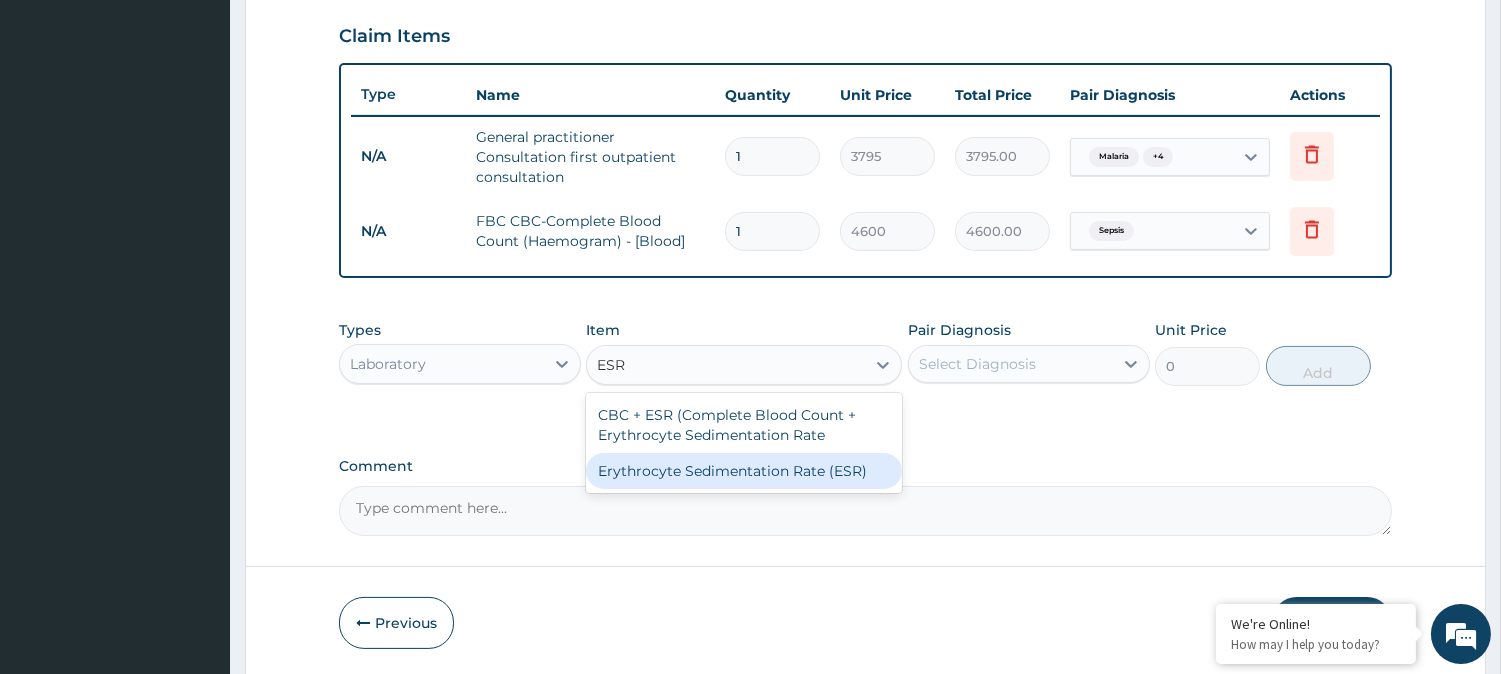 click on "Erythrocyte Sedimentation Rate (ESR)" at bounding box center (744, 471) 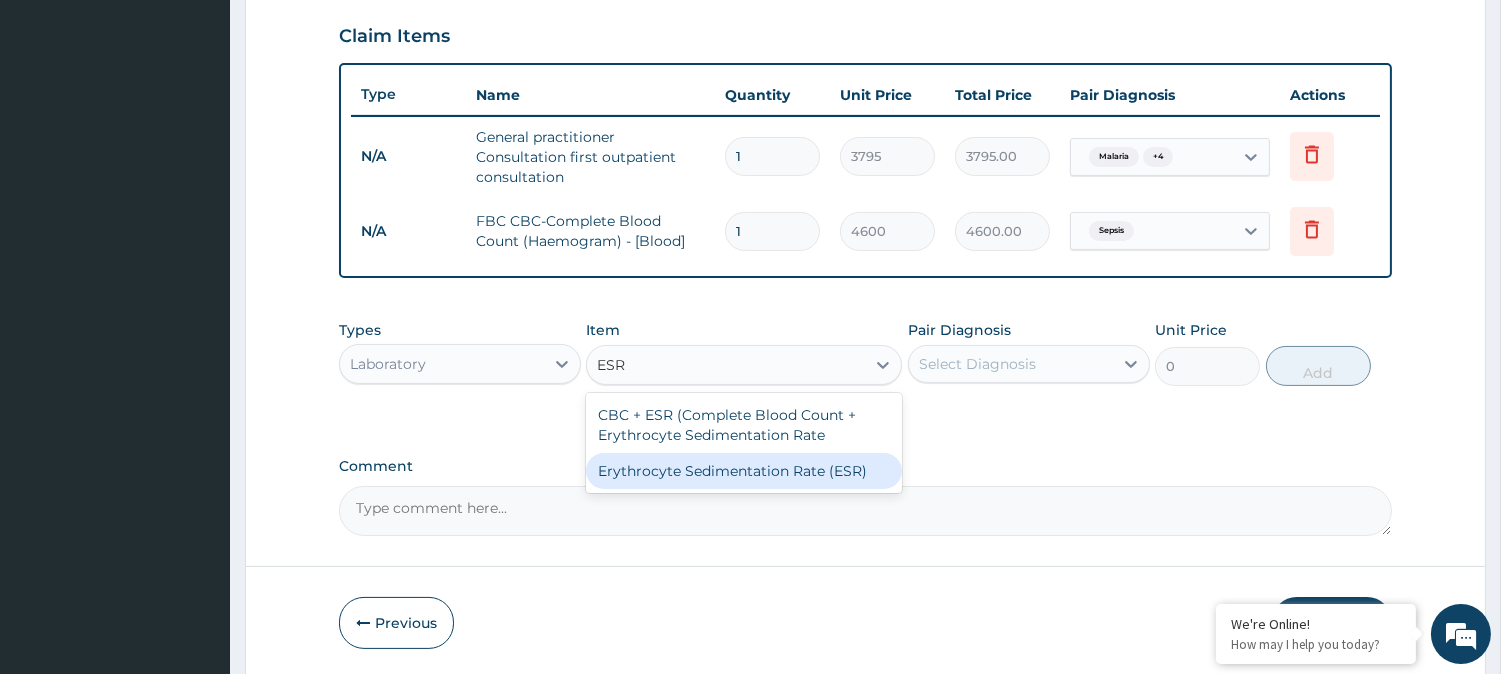 type 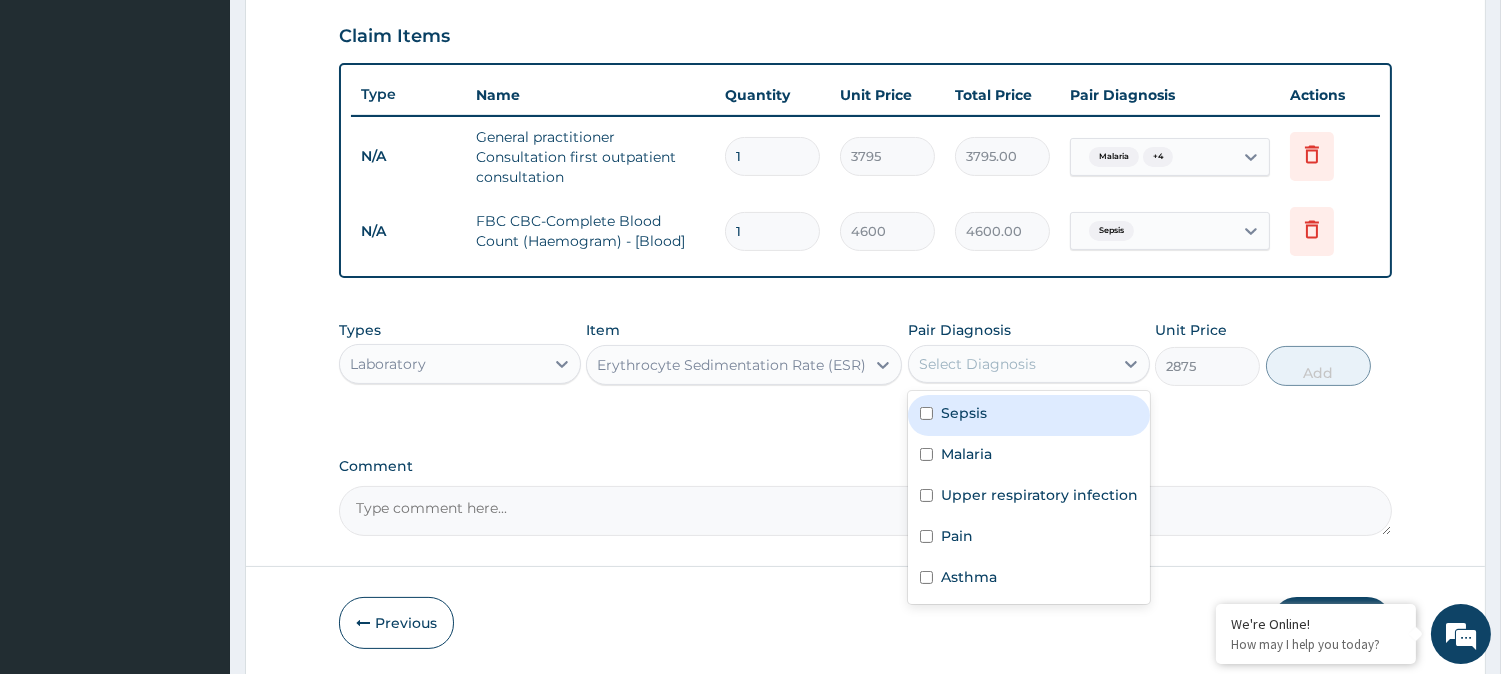 click on "Select Diagnosis" at bounding box center [1011, 364] 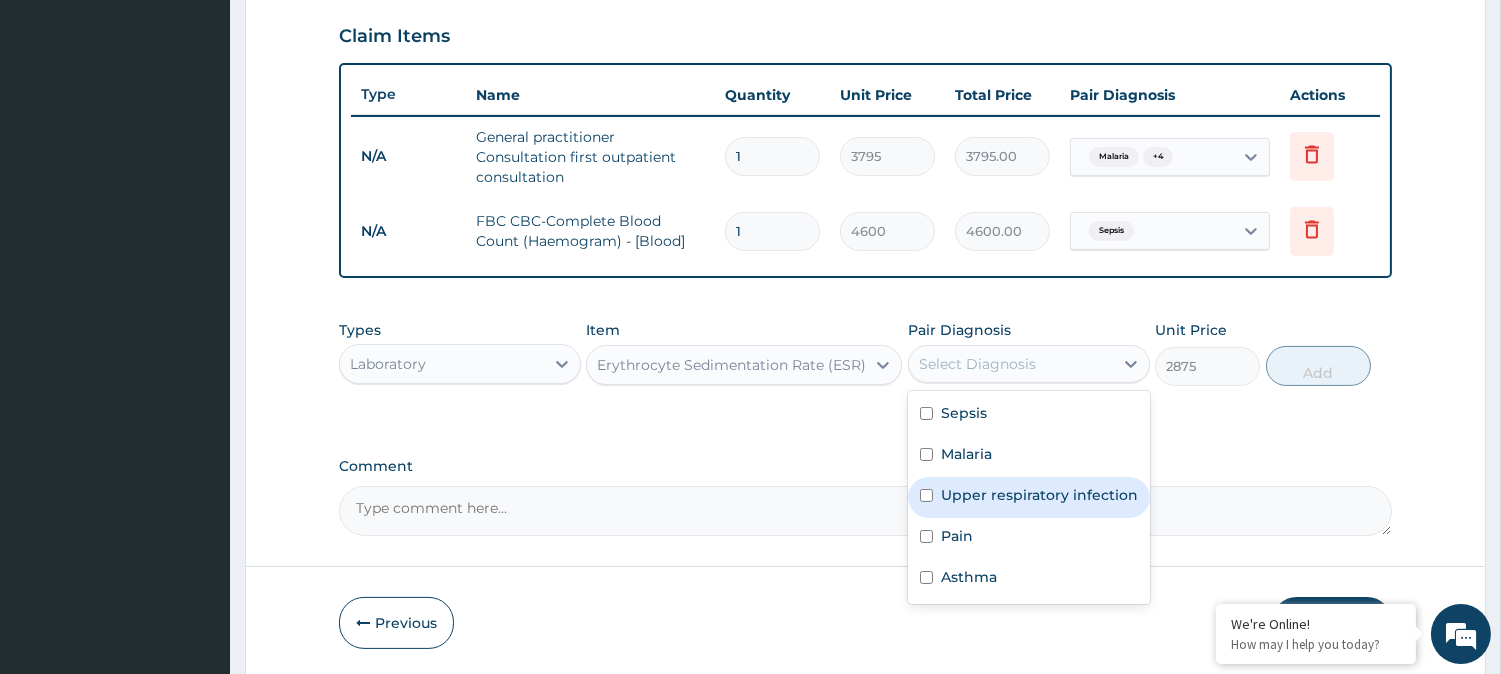 click on "Upper respiratory infection" at bounding box center (1029, 497) 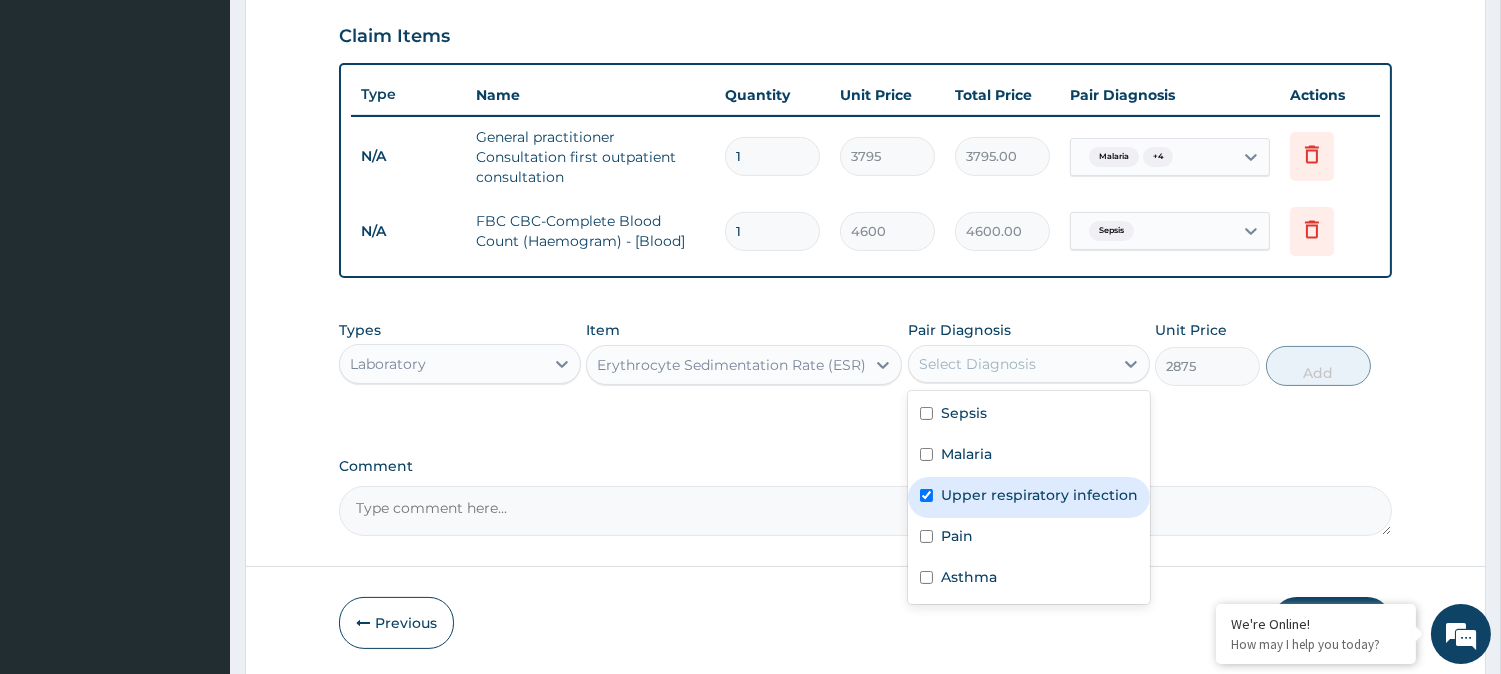 checkbox on "true" 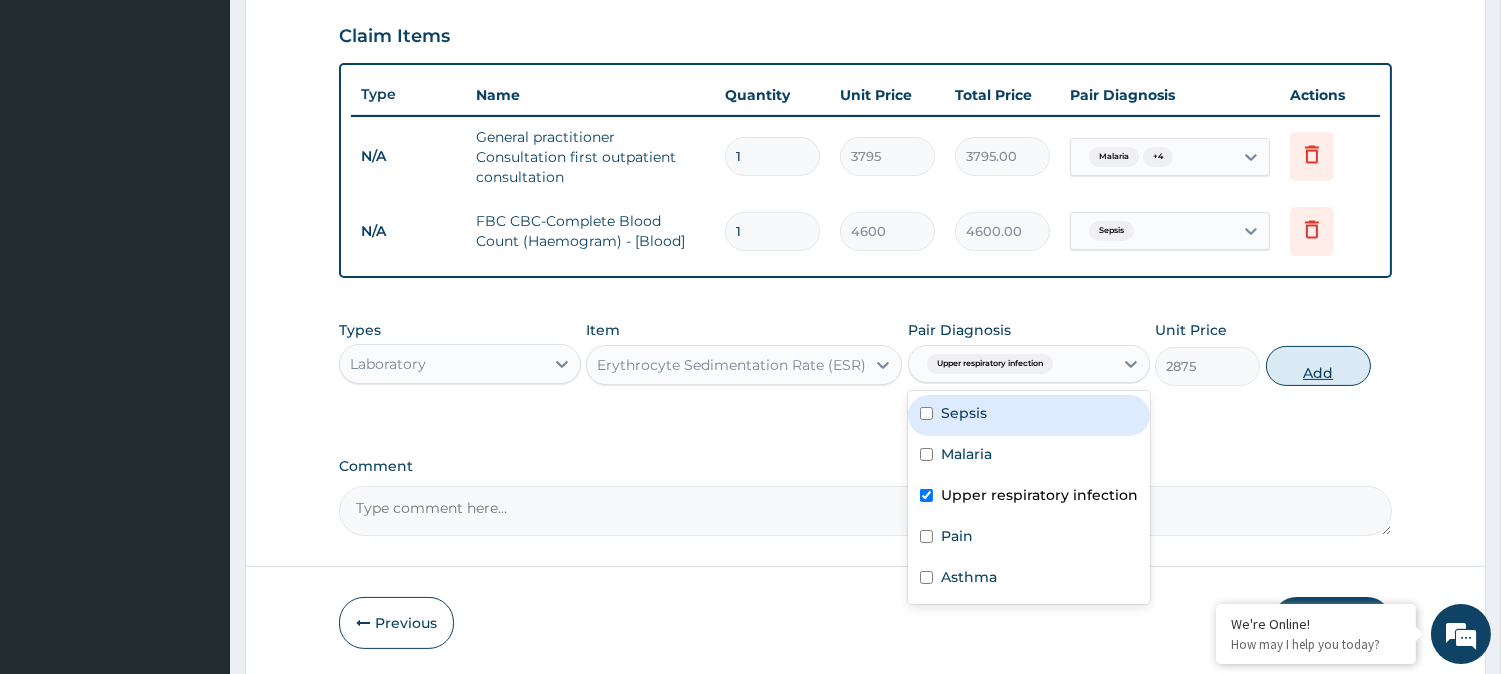 click on "Add" at bounding box center [1318, 366] 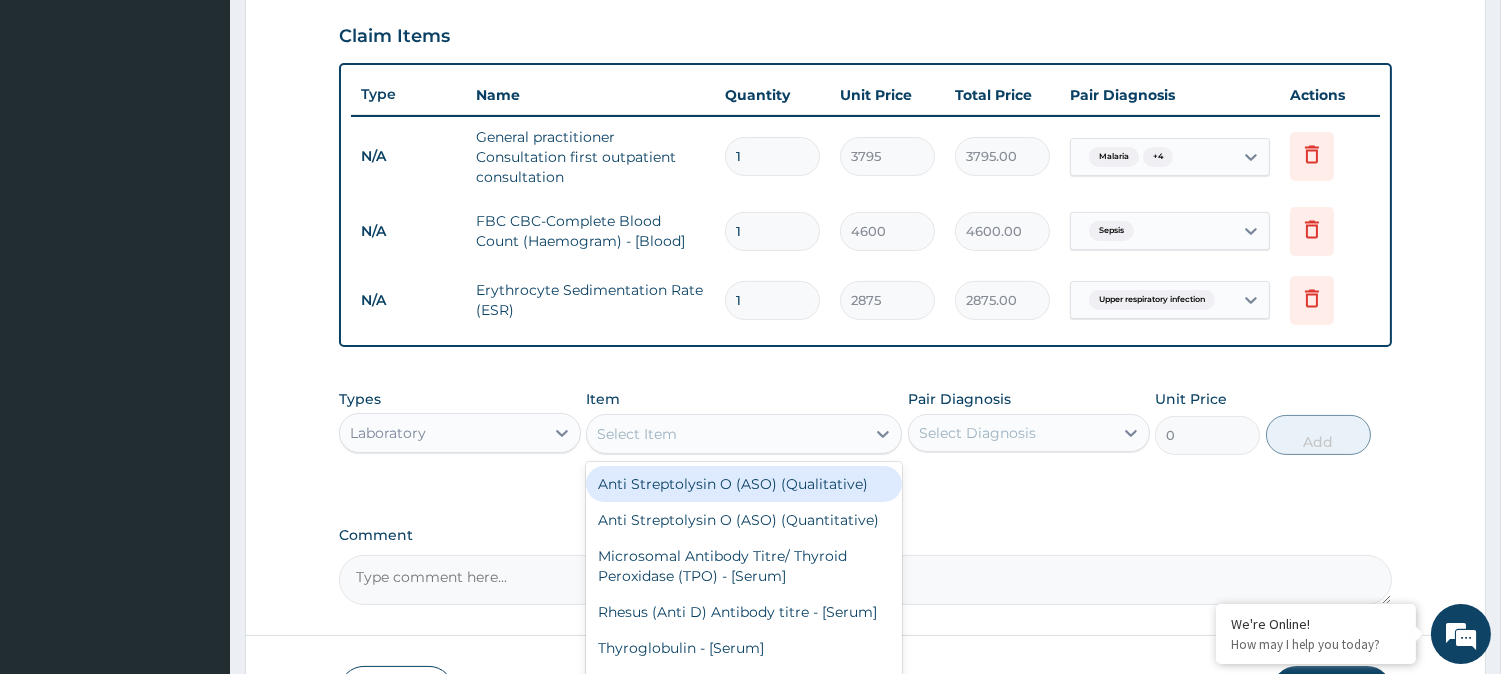click on "Select Item" at bounding box center (726, 434) 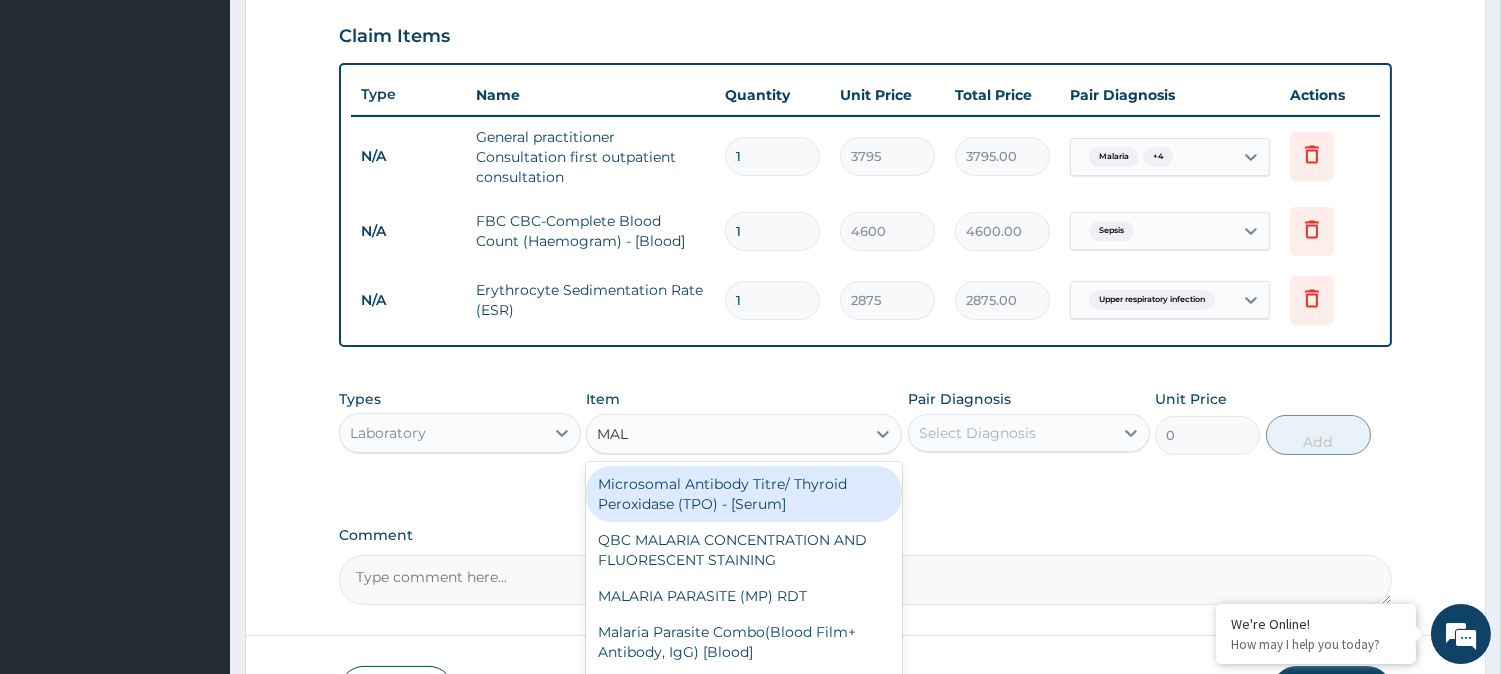 type on "MALA" 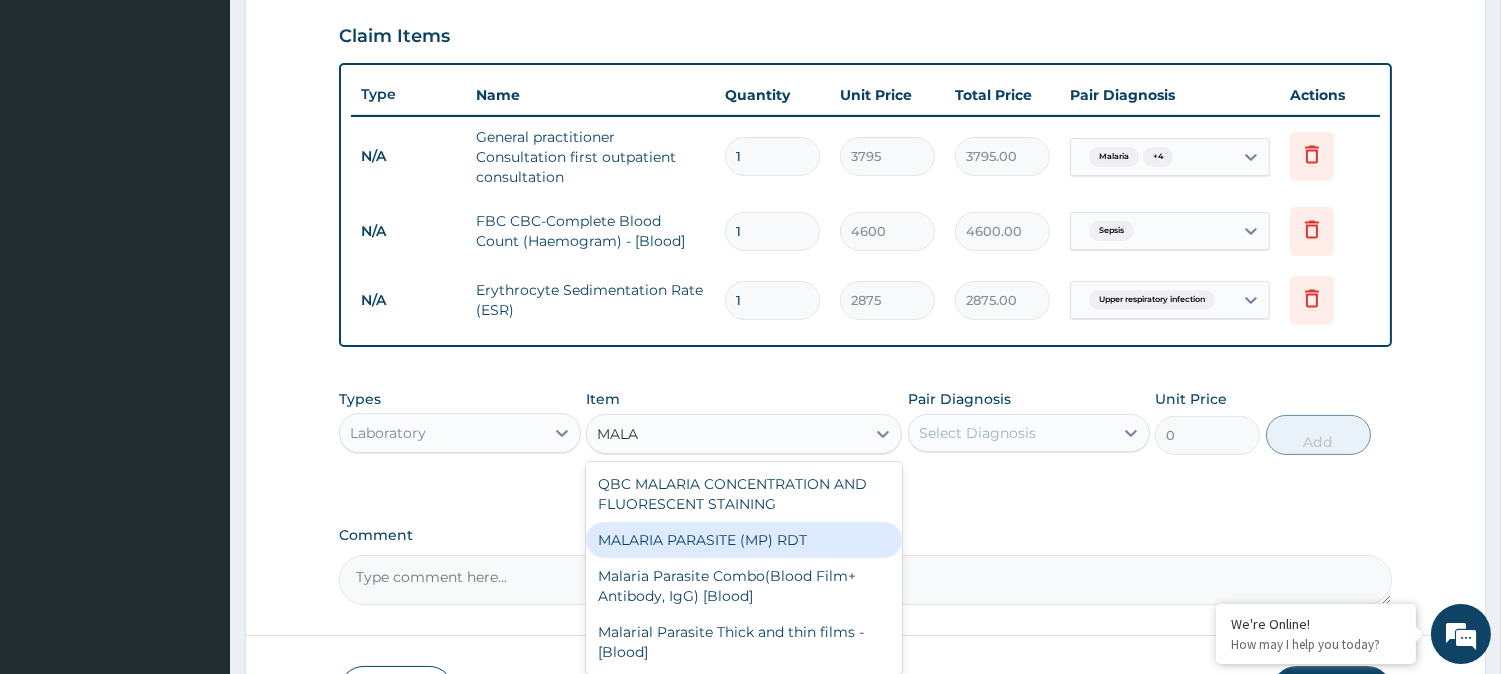 click on "MALARIA PARASITE (MP) RDT" at bounding box center (744, 540) 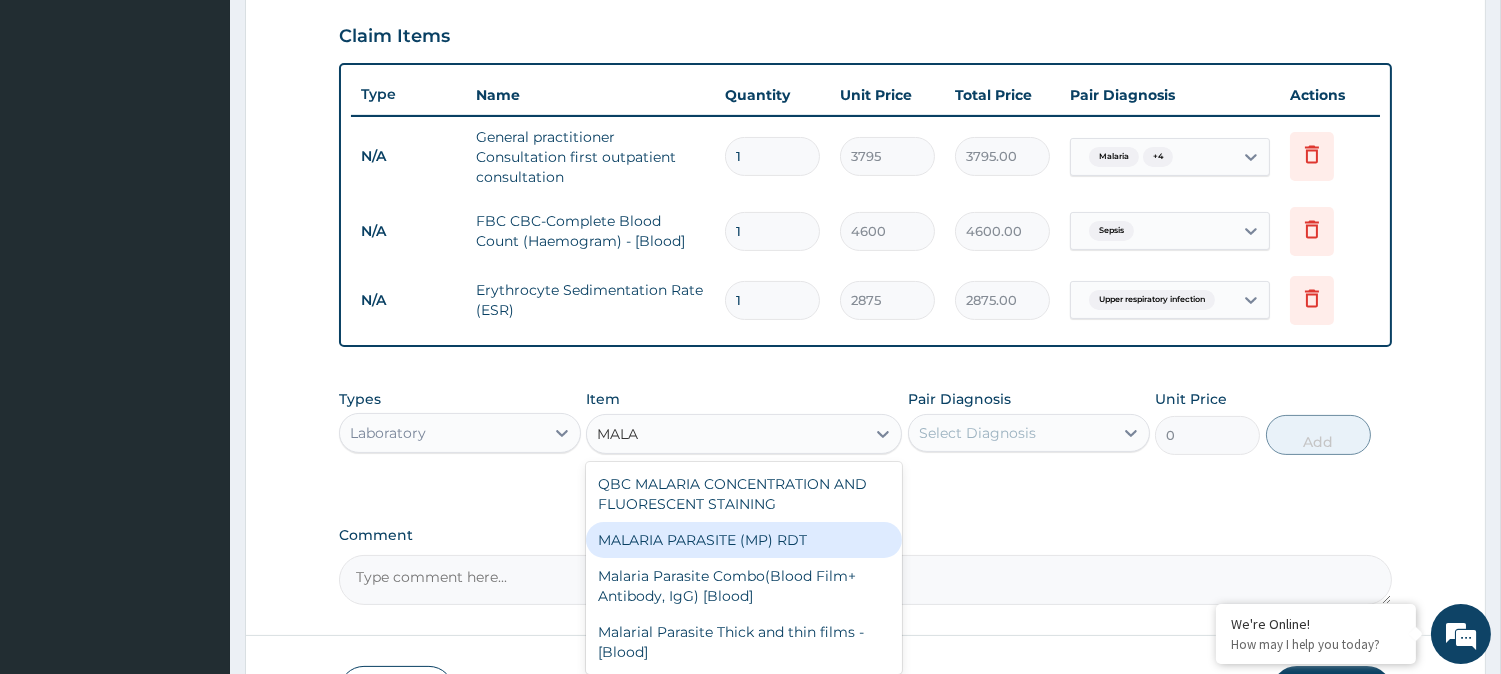 type 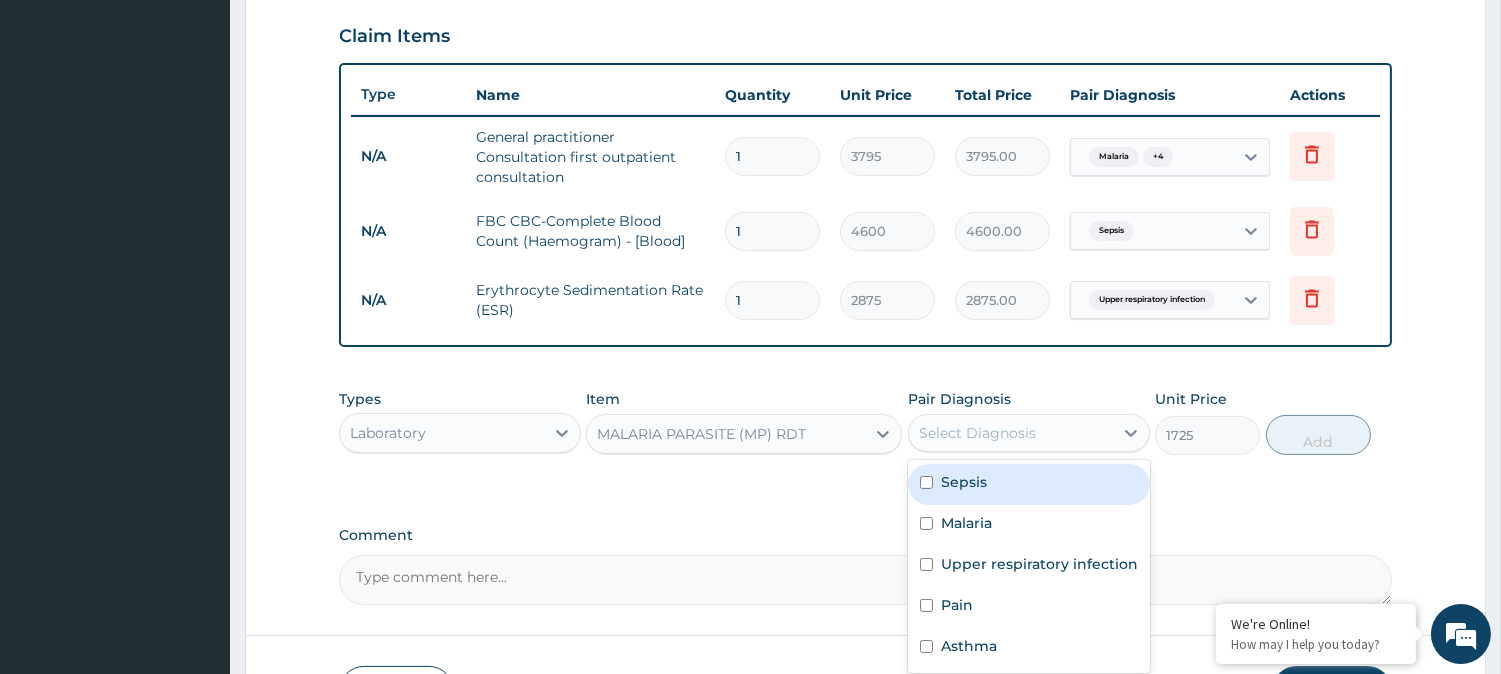 click on "Select Diagnosis" at bounding box center [1011, 433] 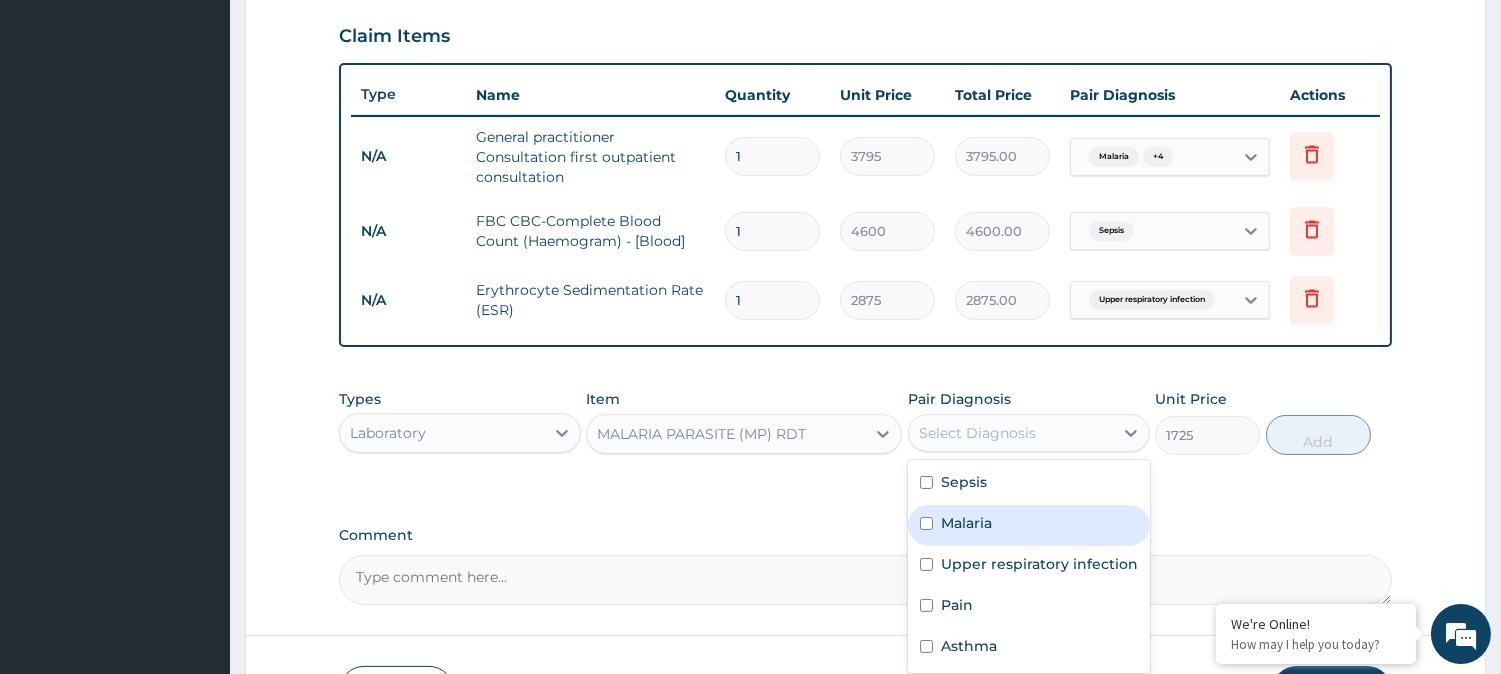 click on "Malaria" at bounding box center (966, 523) 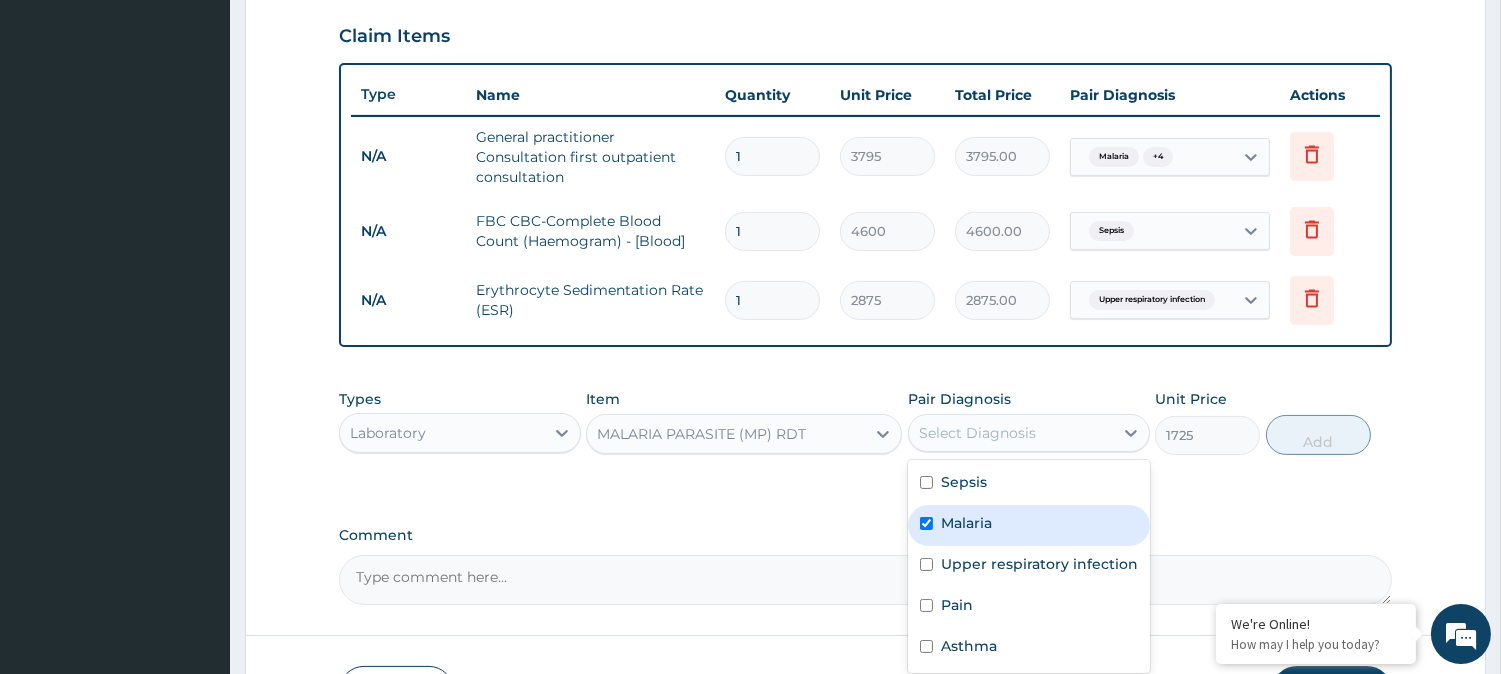 checkbox on "true" 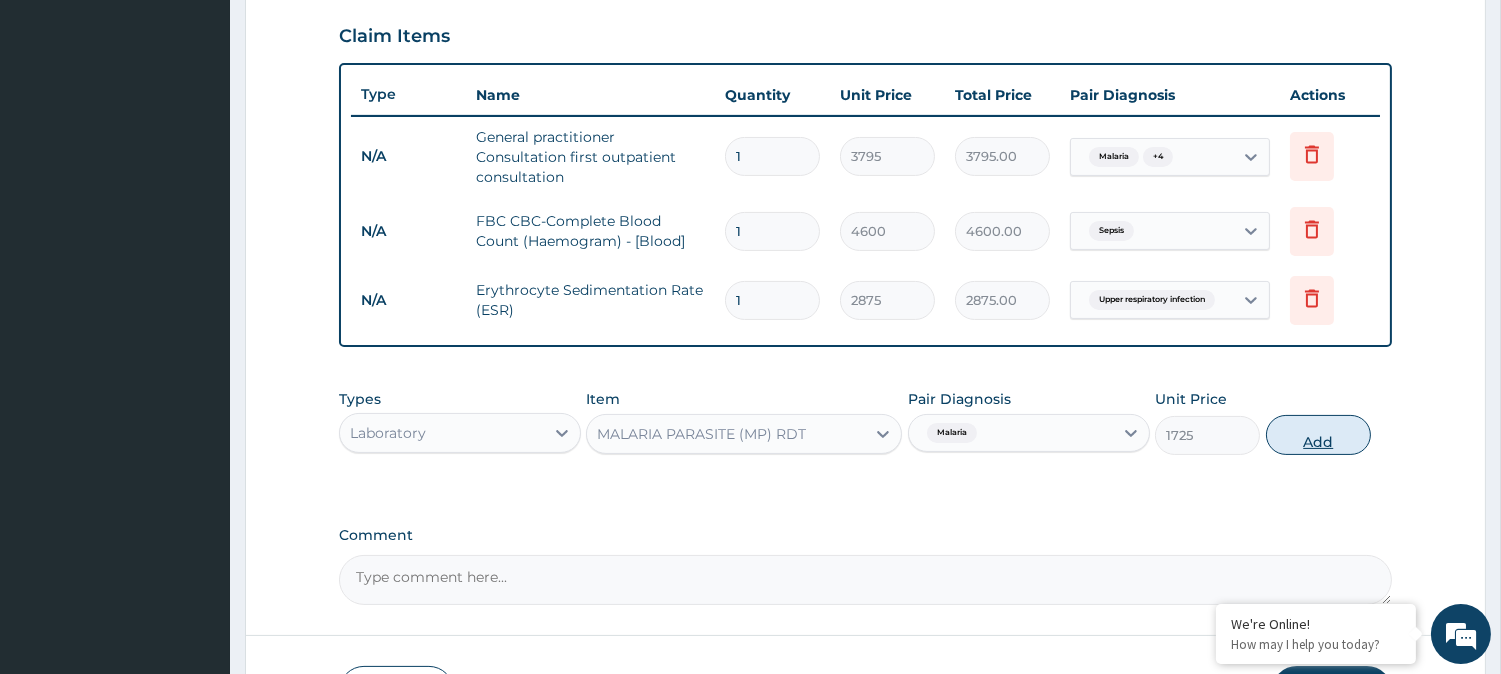 click on "Add" at bounding box center (1318, 435) 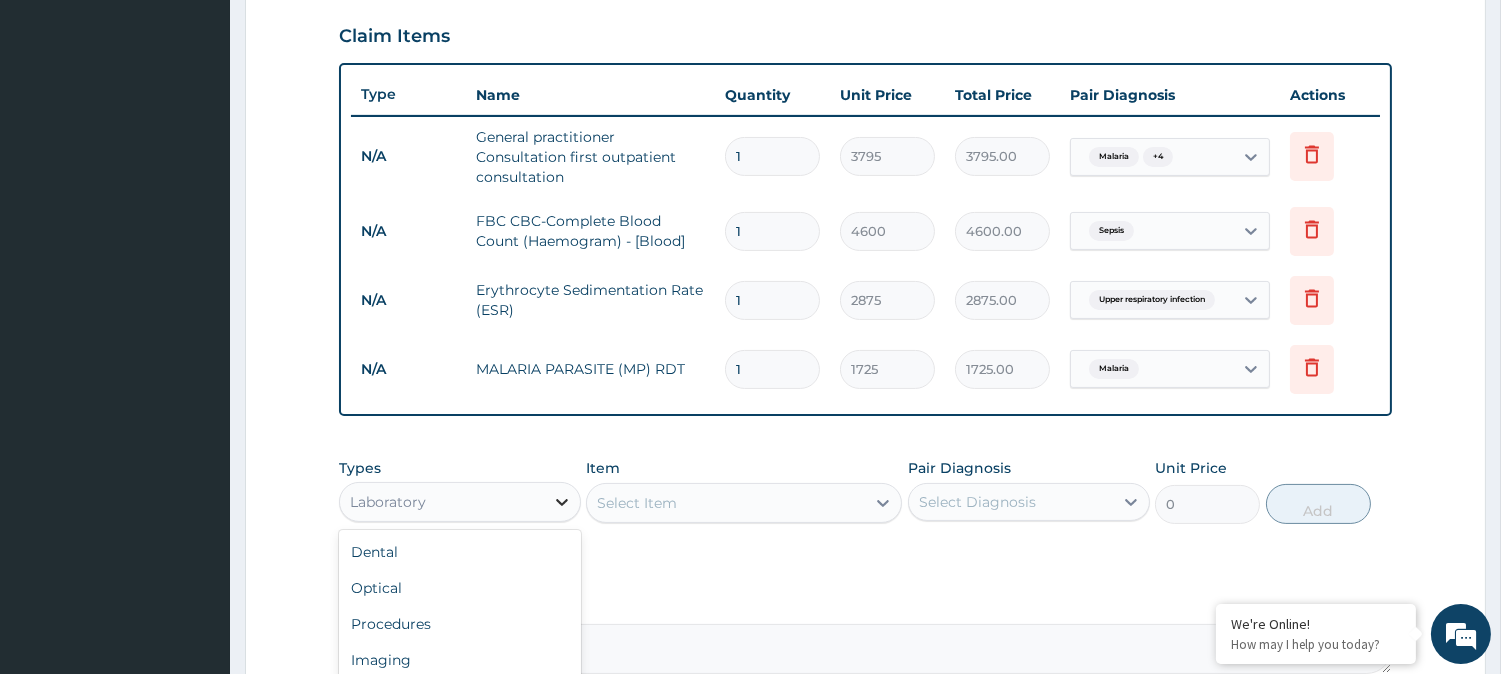 click at bounding box center [562, 502] 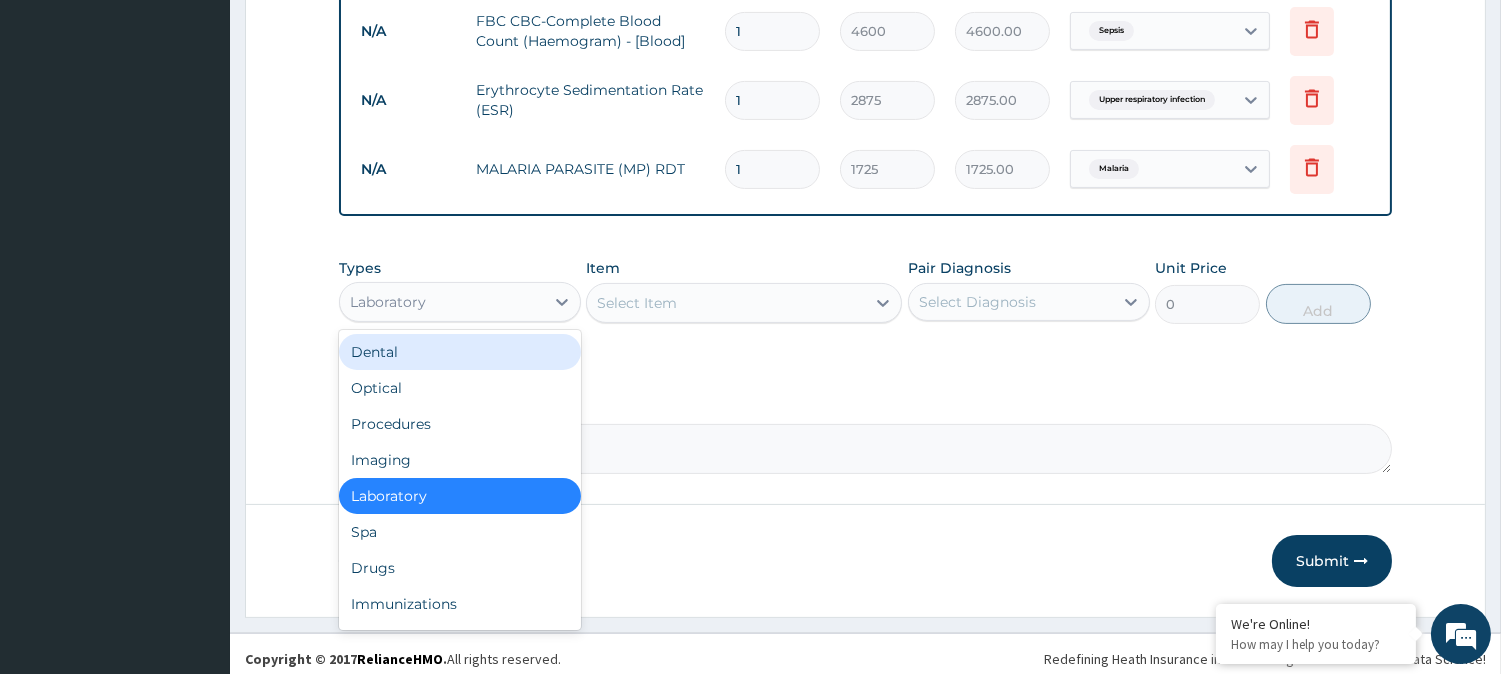 scroll, scrollTop: 882, scrollLeft: 0, axis: vertical 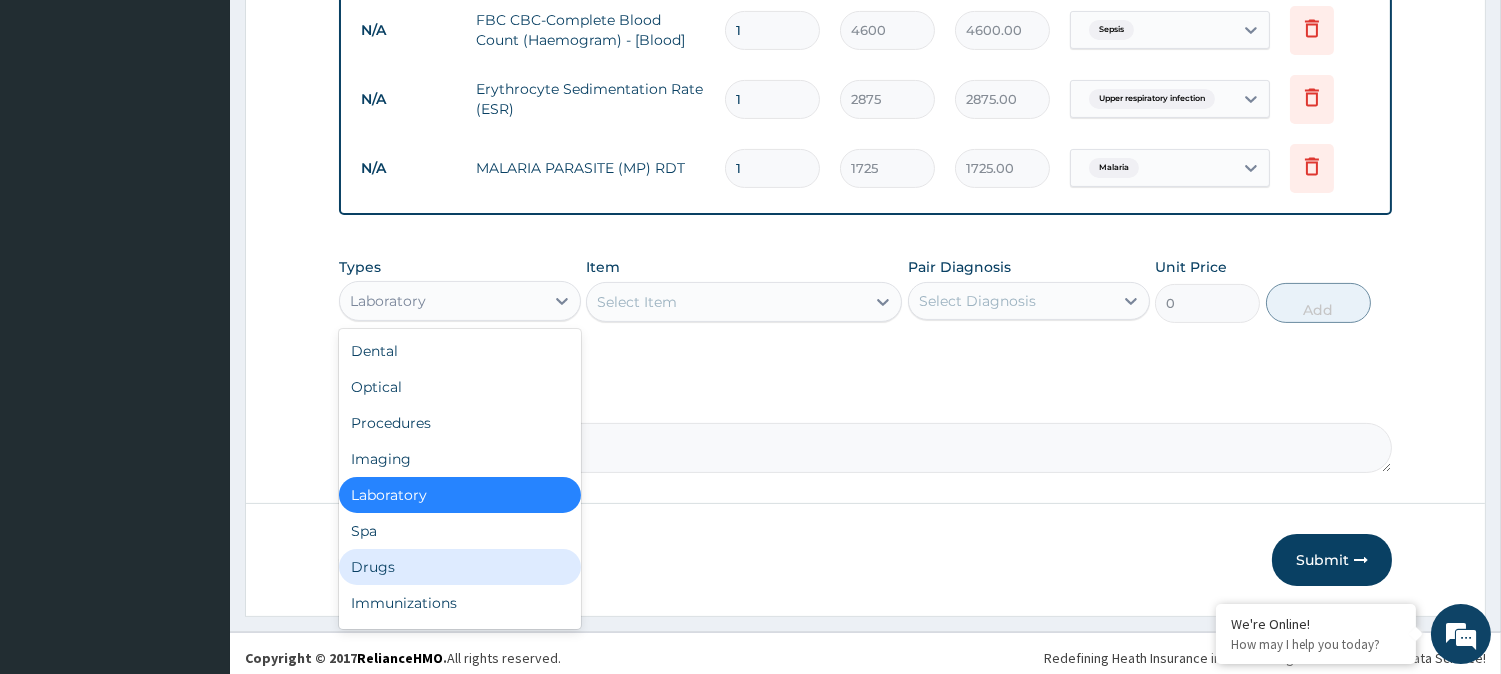 click on "Drugs" at bounding box center (460, 567) 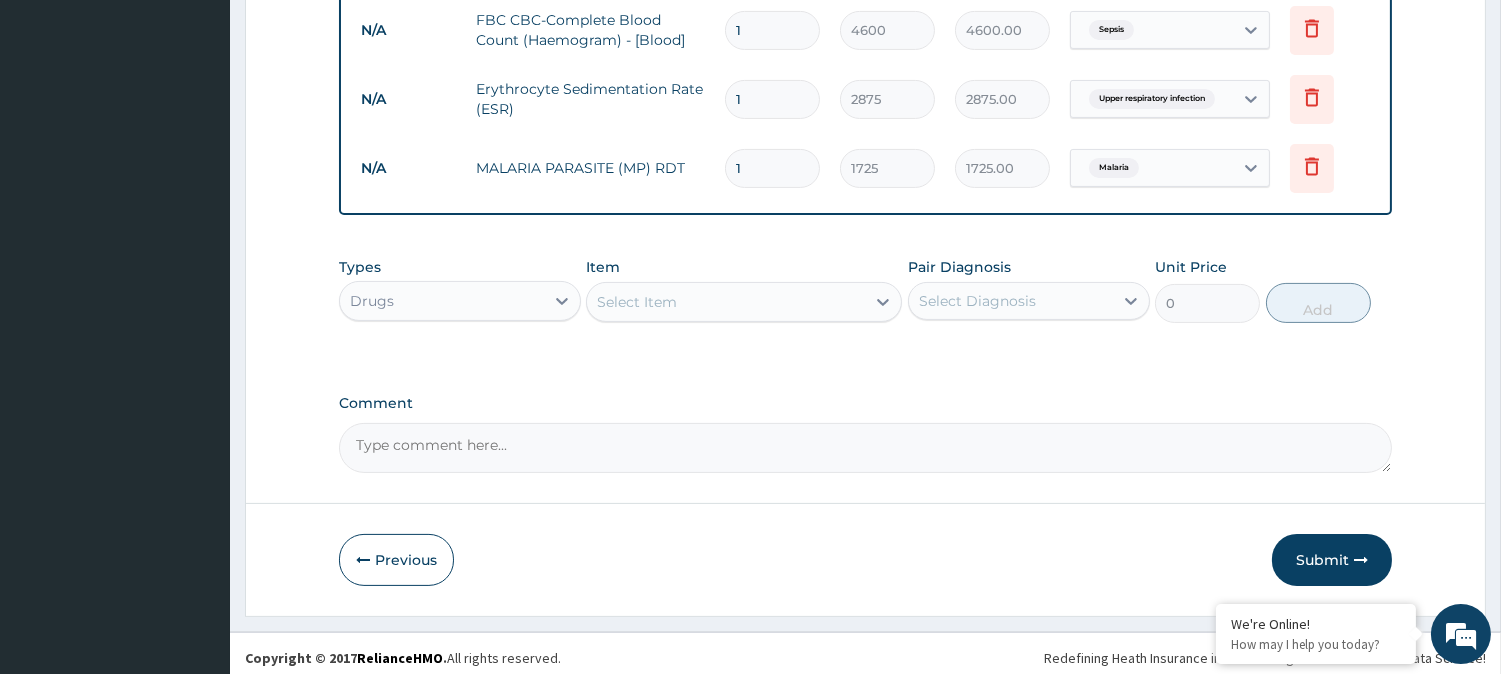 click on "Select Item" at bounding box center (726, 302) 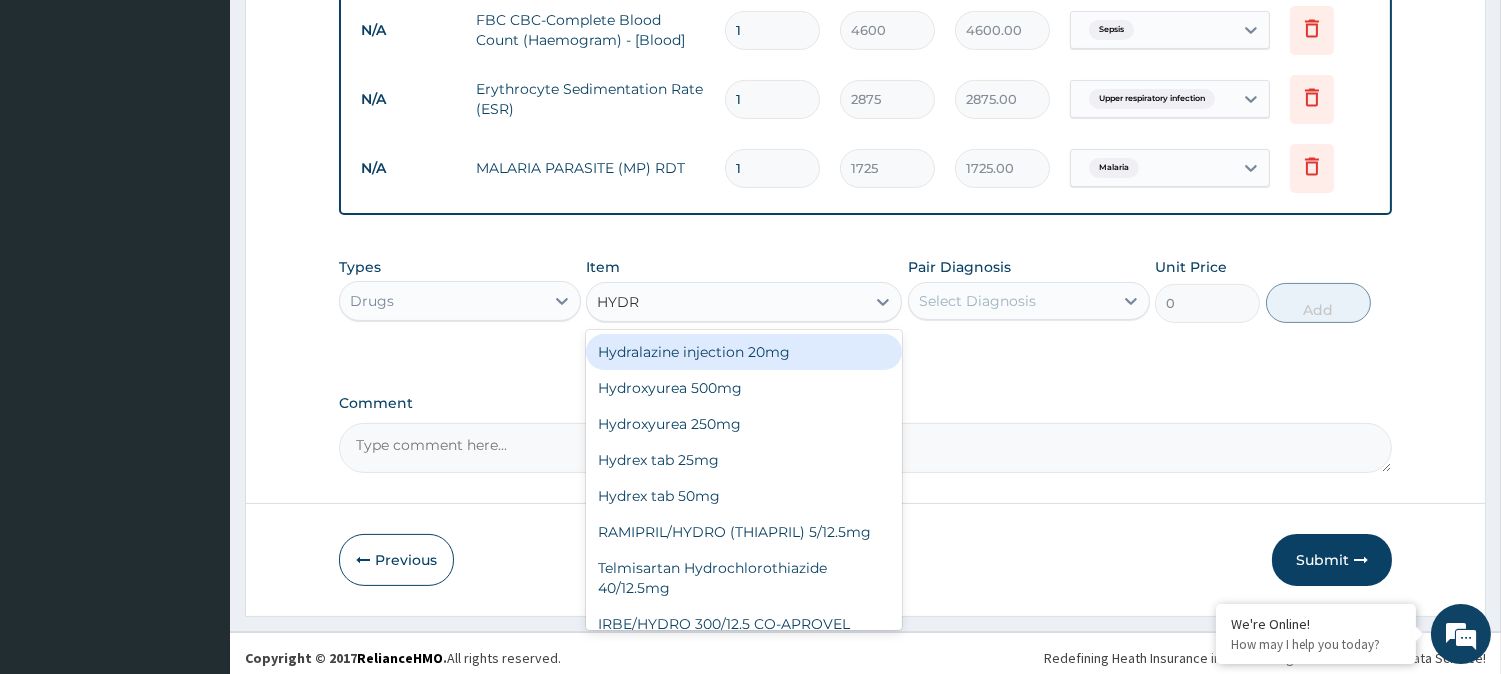 type on "HYDRO" 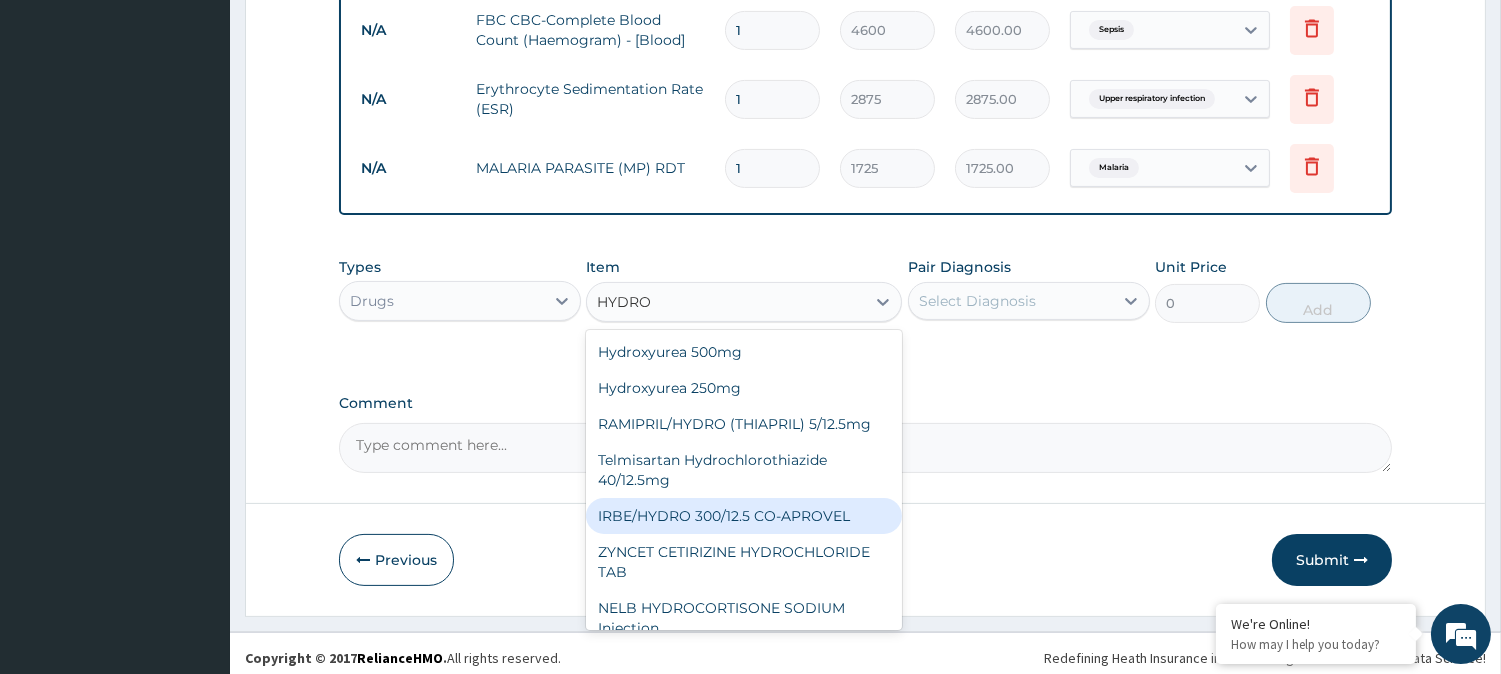 scroll, scrollTop: 20, scrollLeft: 0, axis: vertical 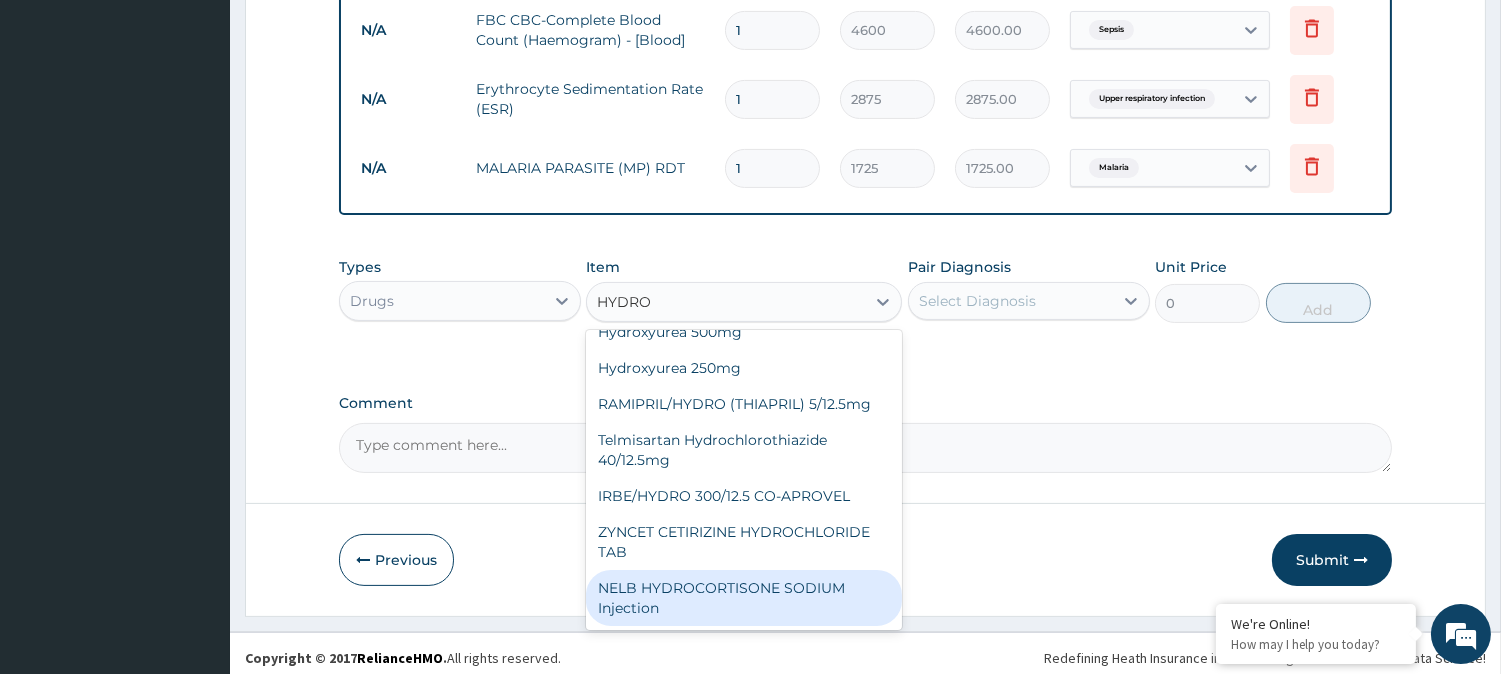 click on "NELB HYDROCORTISONE SODIUM Injection" at bounding box center [744, 598] 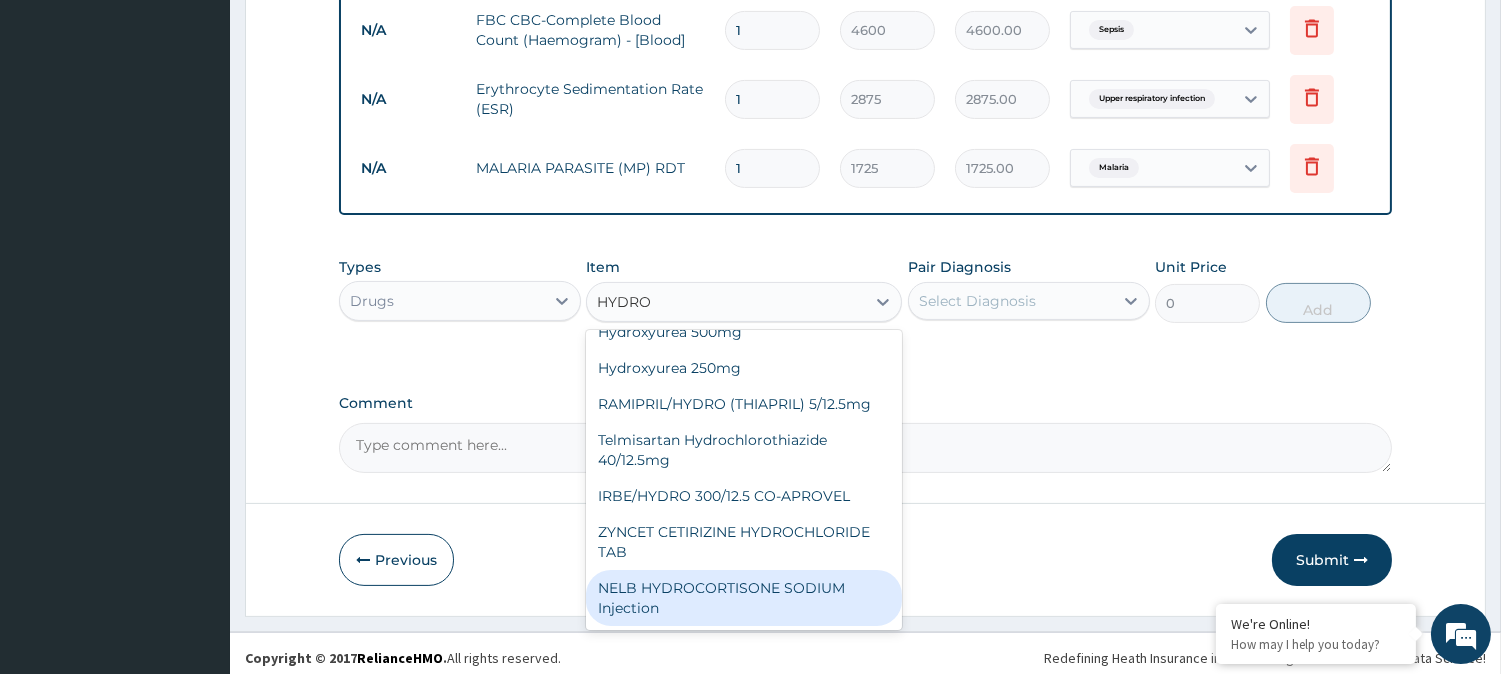 type 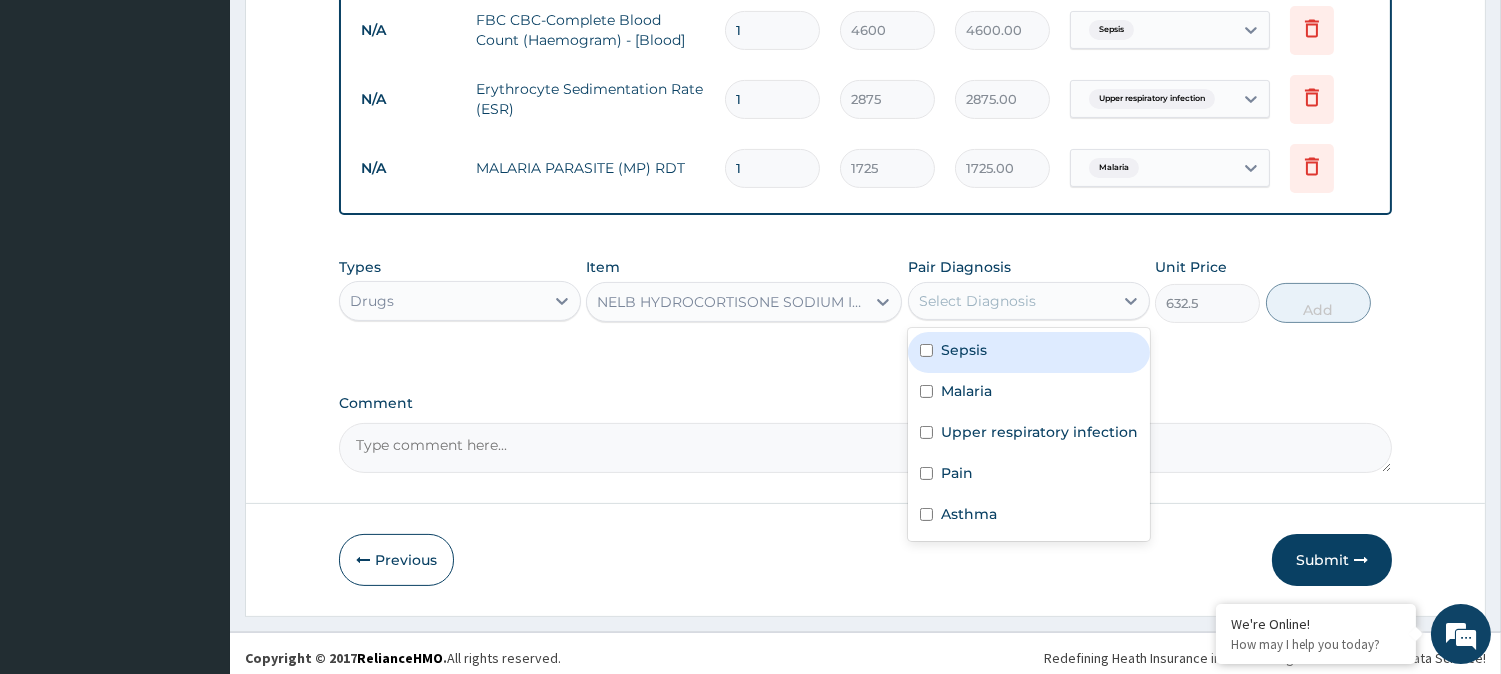 click on "Select Diagnosis" at bounding box center [1011, 301] 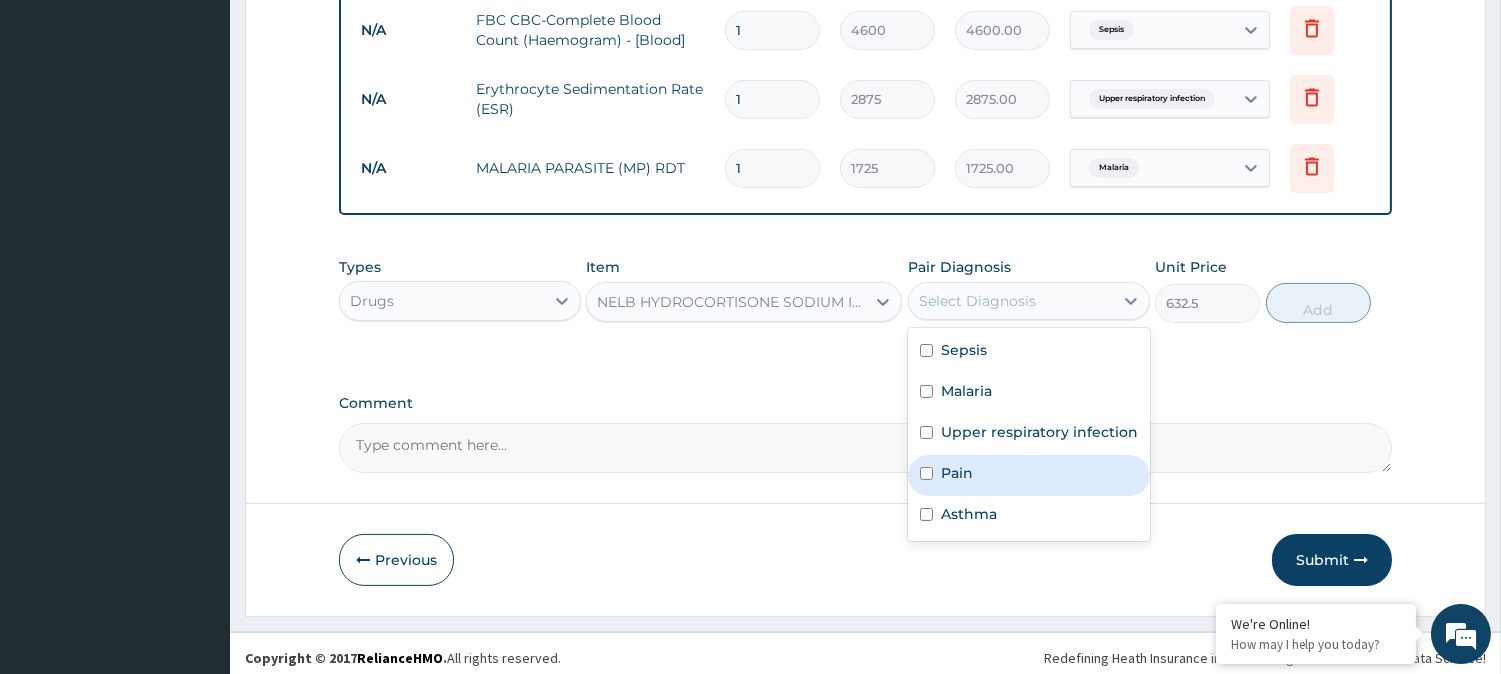 click on "Pain" at bounding box center (1029, 475) 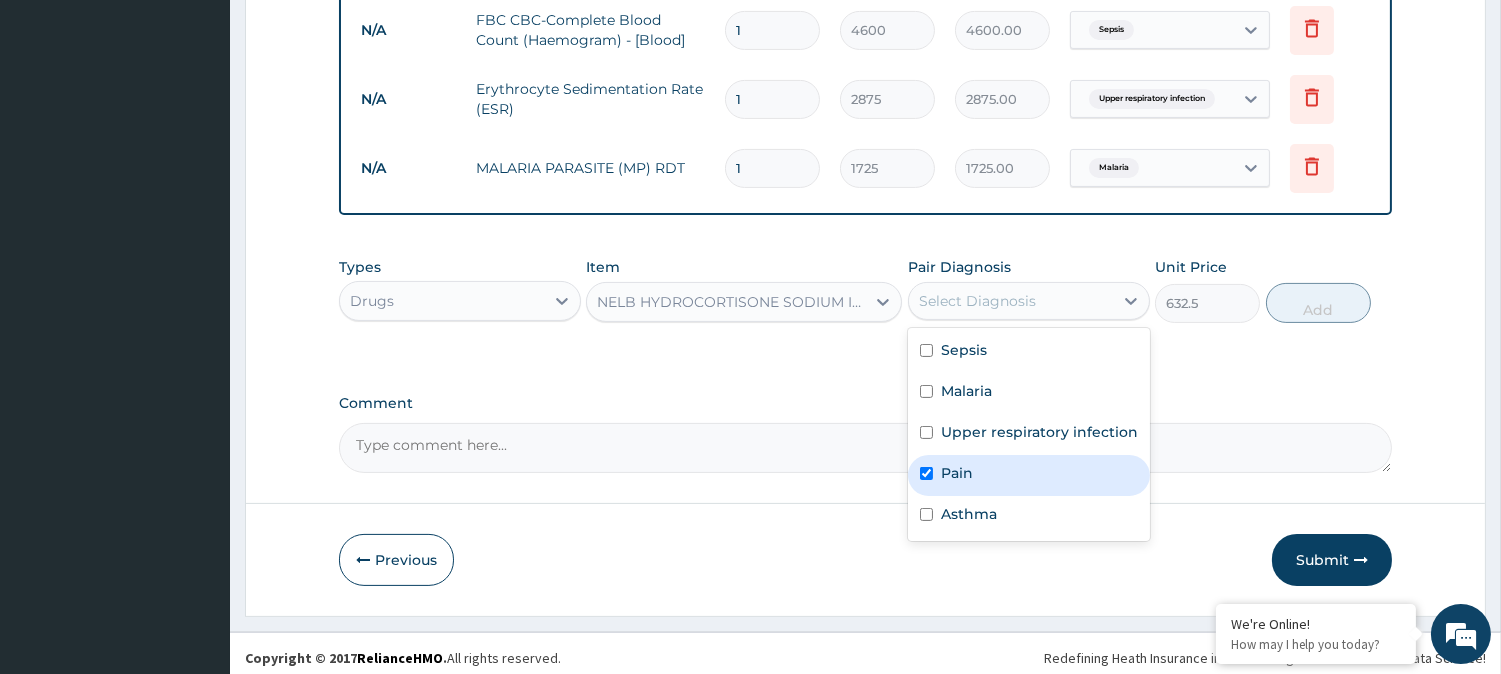 checkbox on "true" 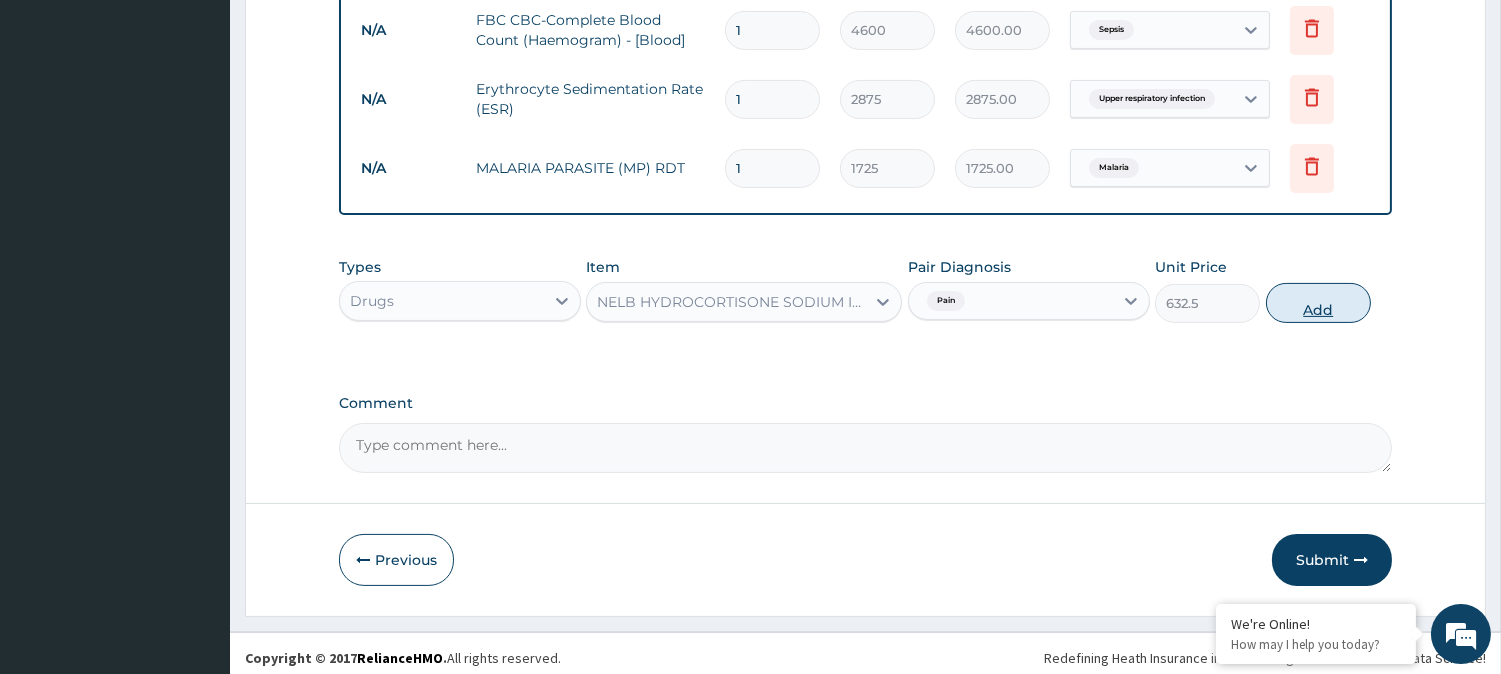 click on "Add" at bounding box center (1318, 303) 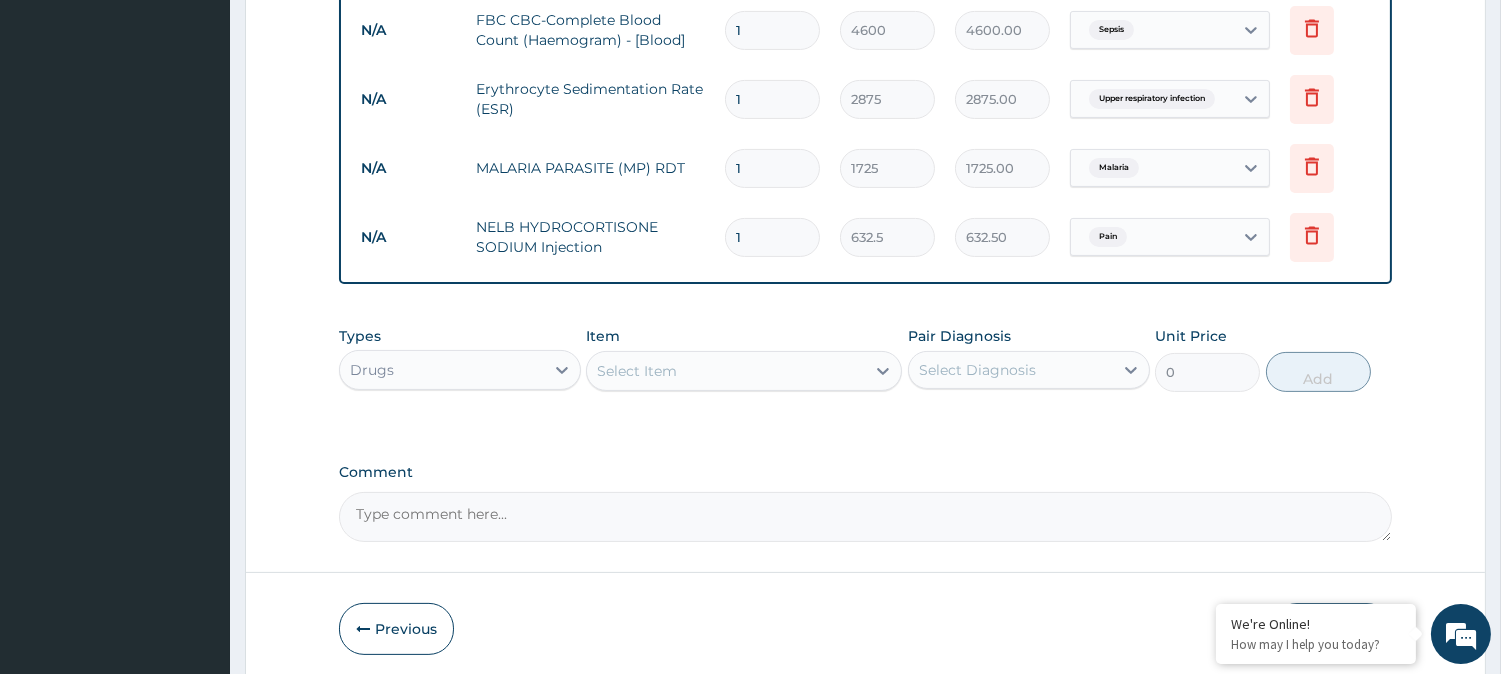 type 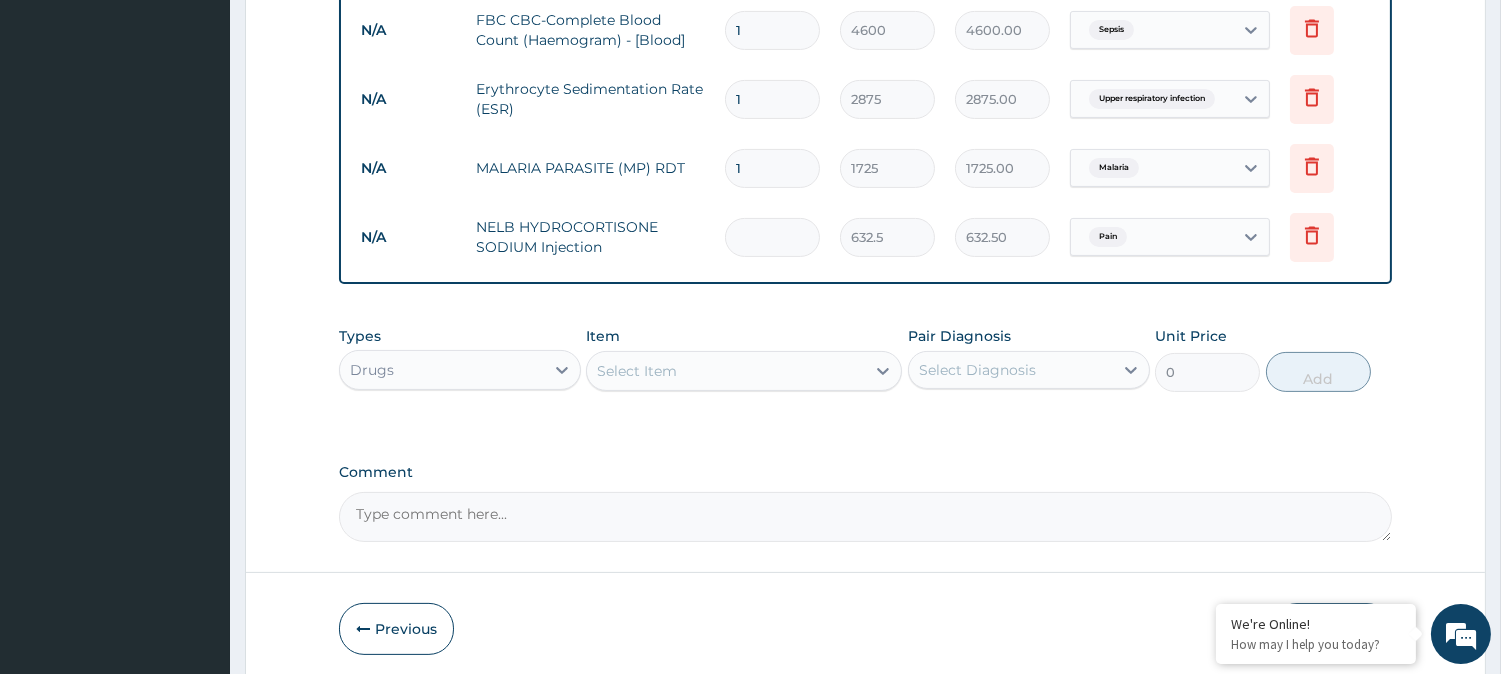 type on "0.00" 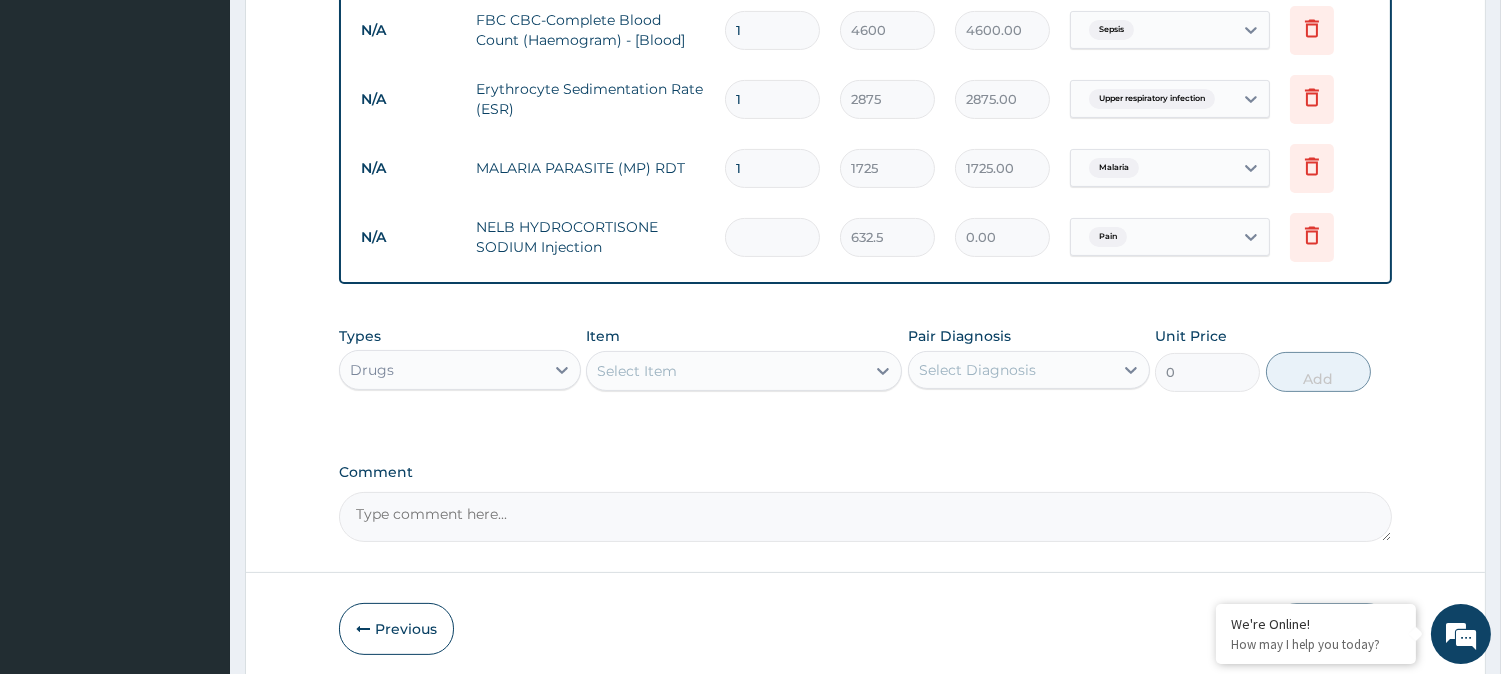 type on "2" 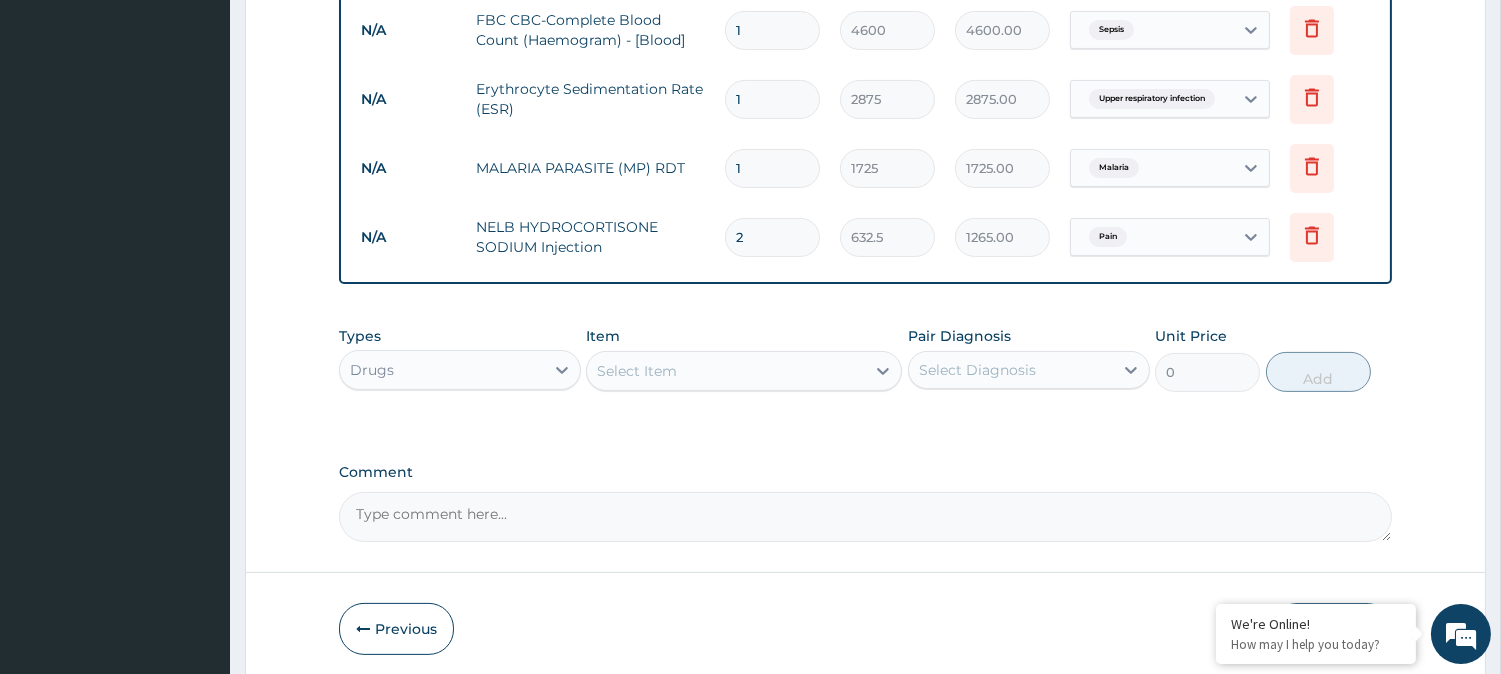 type on "2" 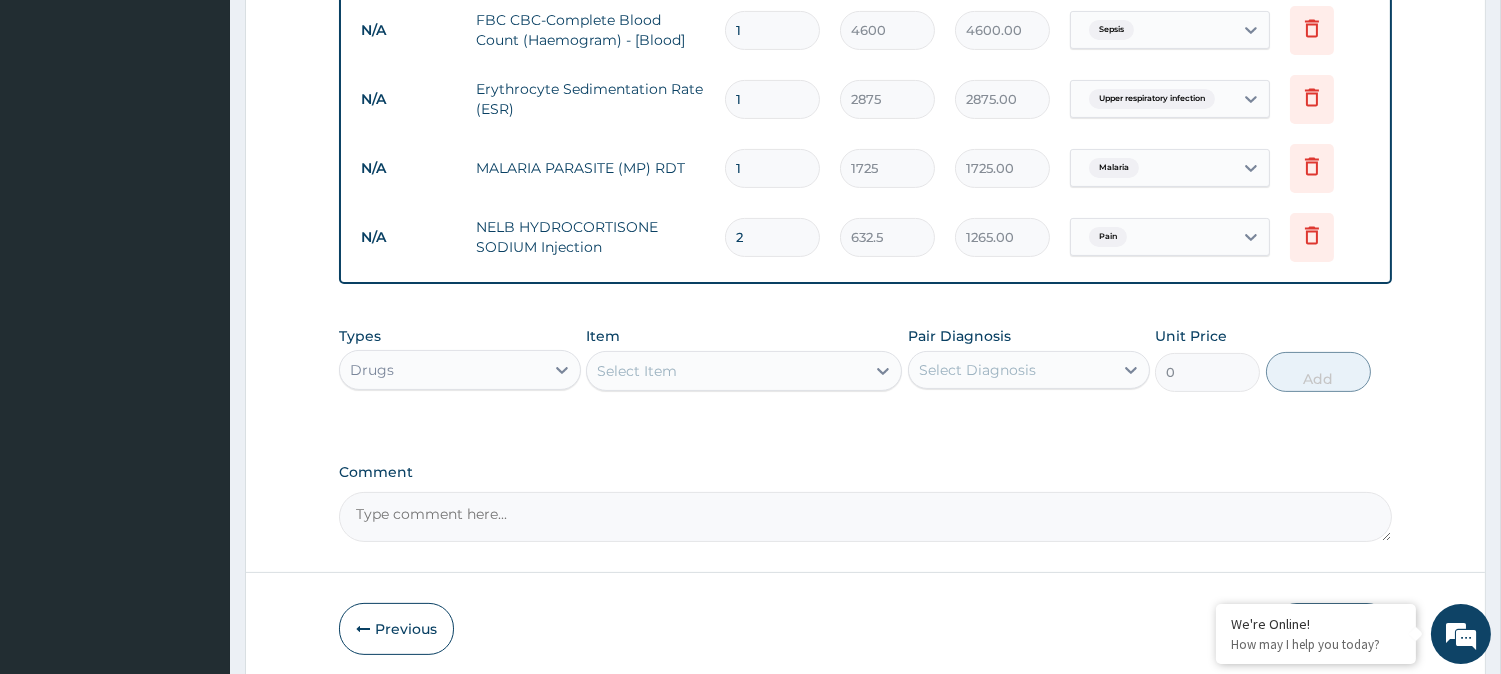 click on "PA Code / Prescription Code Enter Code(Secondary Care Only) Encounter Date 17-07-2025 Important Notice Please enter PA codes before entering items that are not attached to a PA code   All diagnoses entered must be linked to a claim item. Diagnosis & Claim Items that are visible but inactive cannot be edited because they were imported from an already approved PA code. Diagnosis Sepsis Confirmed Malaria Confirmed Upper respiratory infection Confirmed Pain Confirmed Asthma Confirmed NB: All diagnosis must be linked to a claim item Claim Items Type Name Quantity Unit Price Total Price Pair Diagnosis Actions N/A General practitioner Consultation first outpatient consultation 1 3795 3795.00 Malaria  + 4 Delete N/A FBC CBC-Complete Blood Count (Haemogram) - [Blood] 1 4600 4600.00 Sepsis Delete N/A Erythrocyte Sedimentation Rate (ESR) 1 2875 2875.00 Upper respiratory infection Delete N/A MALARIA PARASITE (MP) RDT 1 1725 1725.00 Malaria Delete N/A NELB HYDROCORTISONE SODIUM Injection 2 632.5 1265.00 Pain Delete Types" at bounding box center (865, -75) 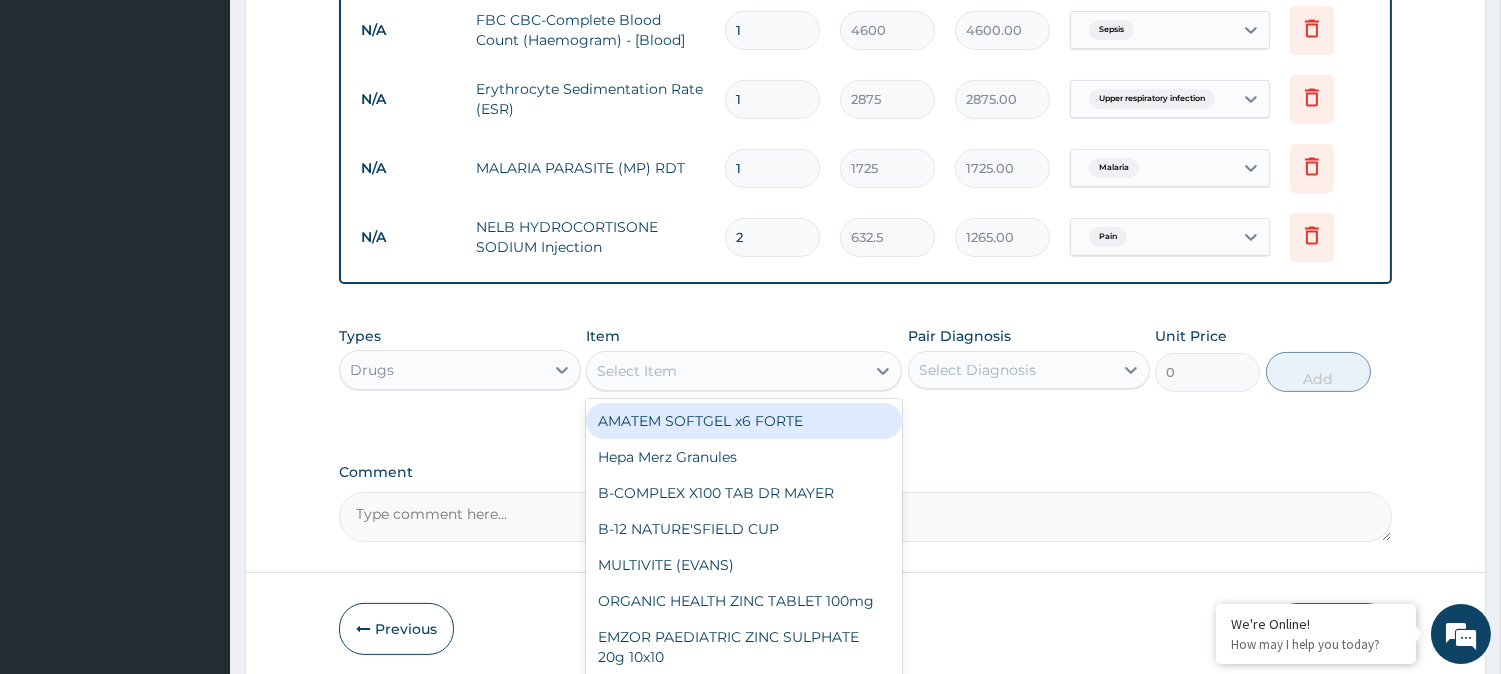 click on "Select Item" at bounding box center [726, 371] 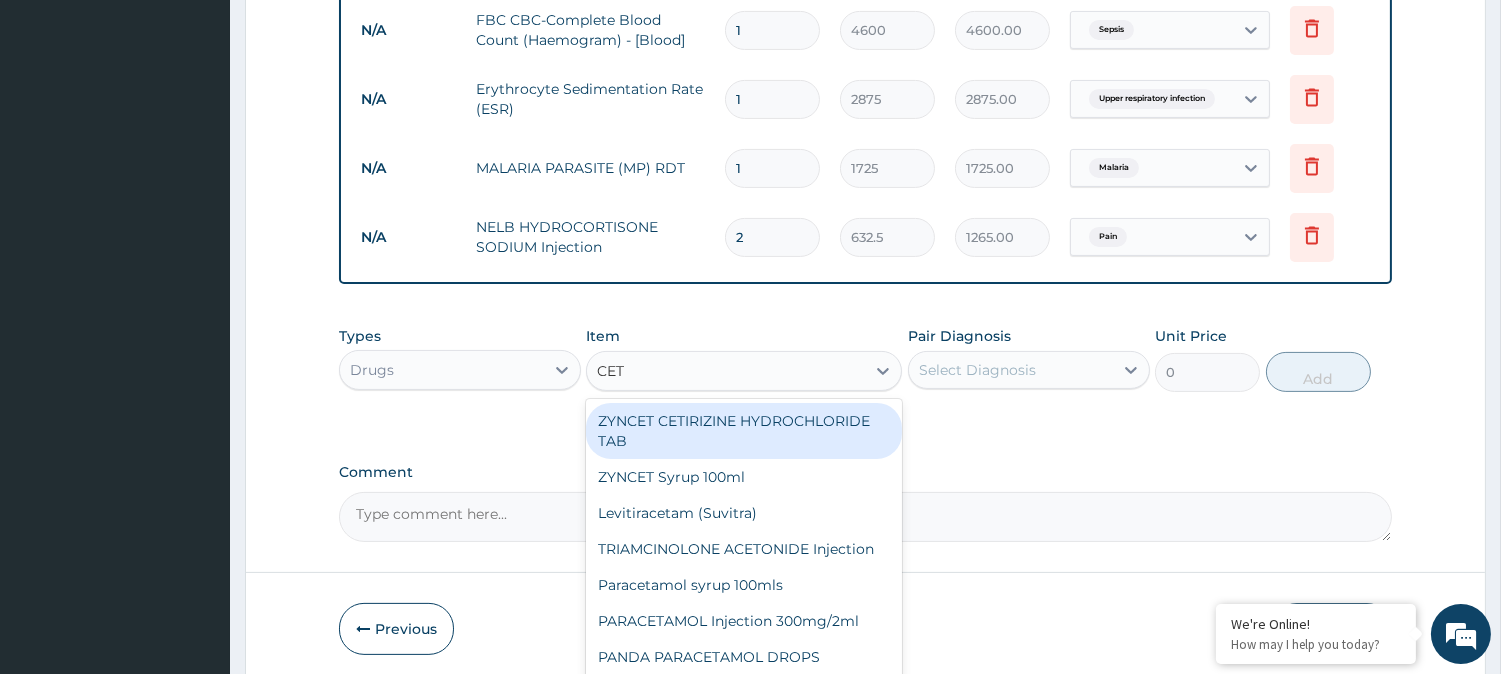 type on "CETI" 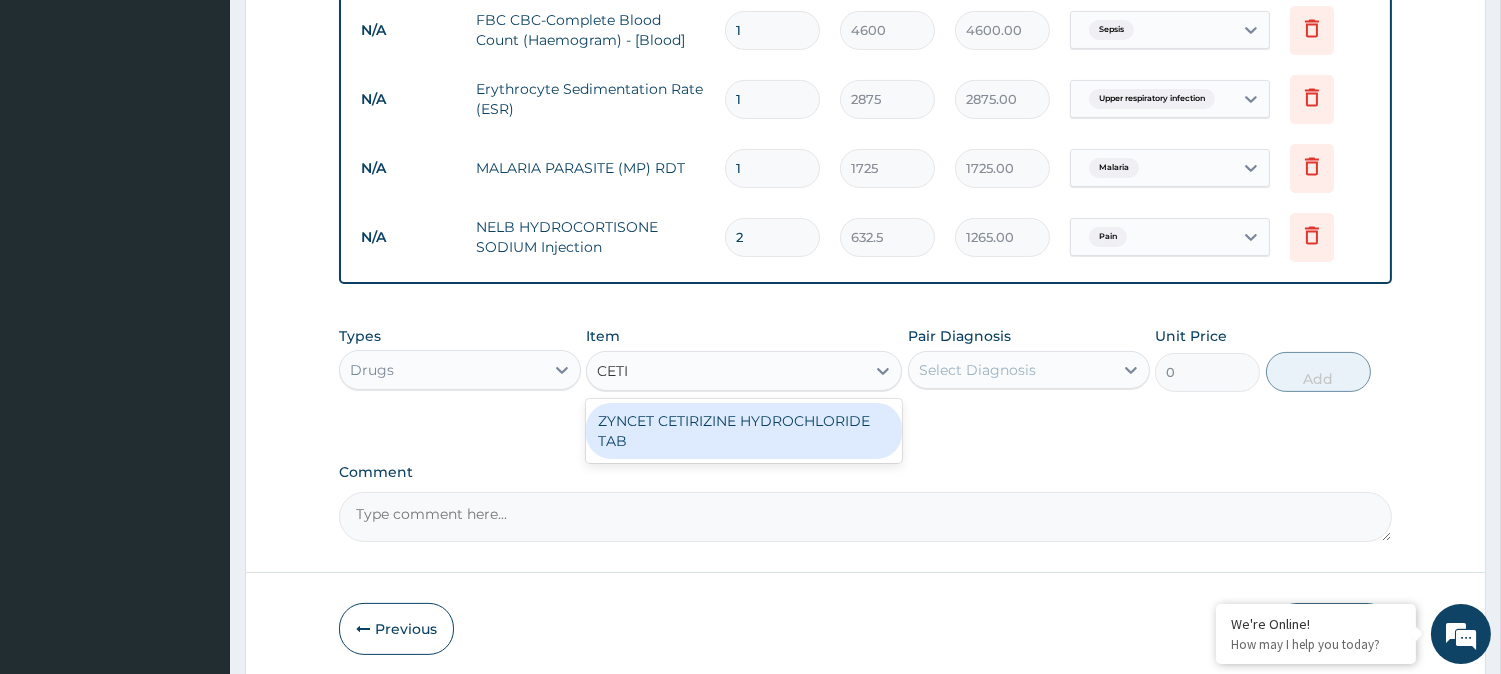 click on "ZYNCET CETIRIZINE HYDROCHLORIDE TAB" at bounding box center [744, 431] 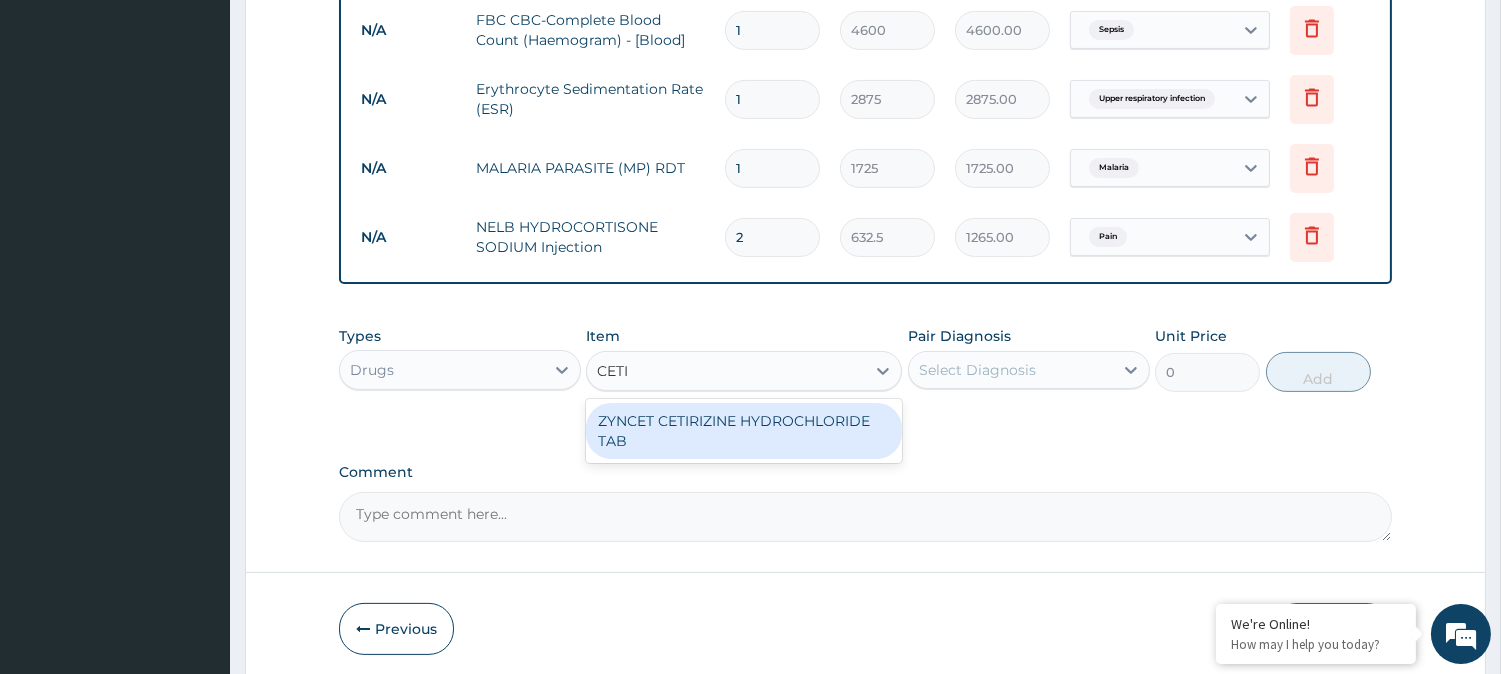 type 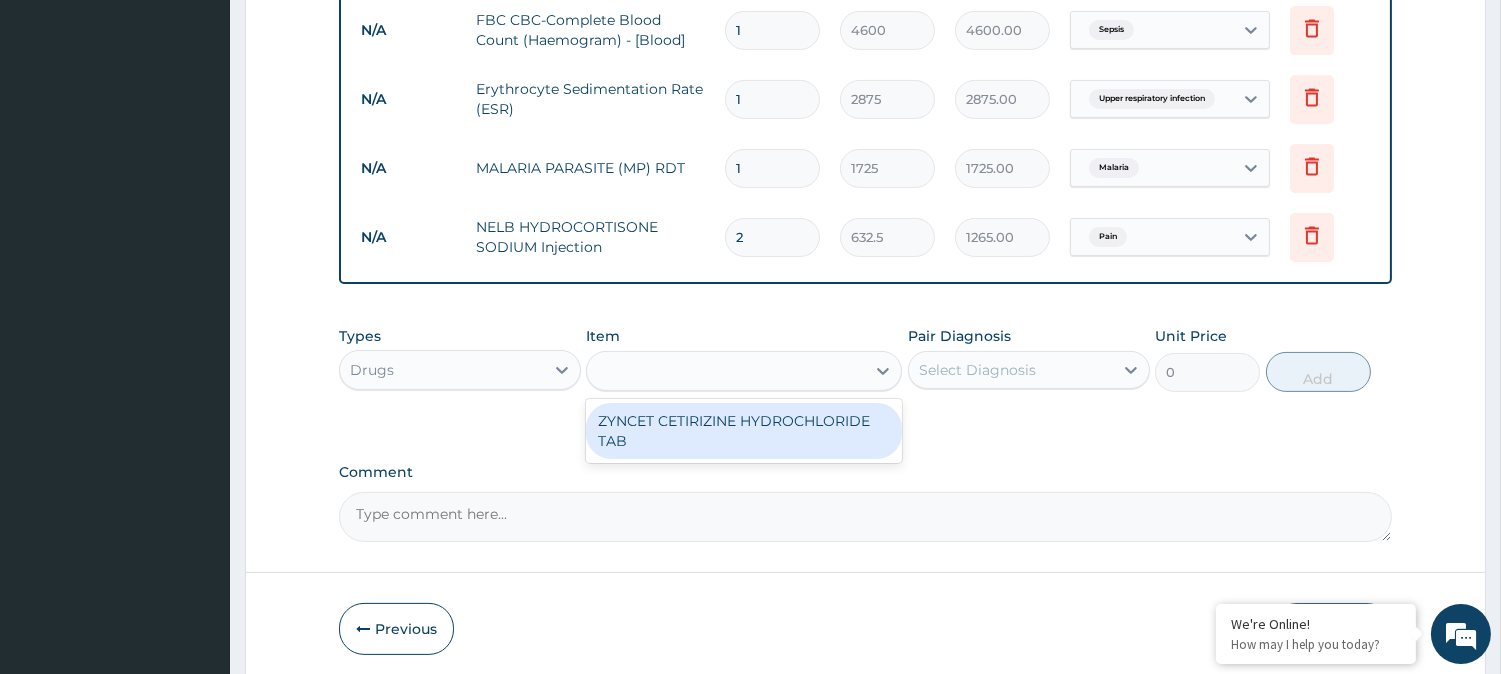 type on "158.125" 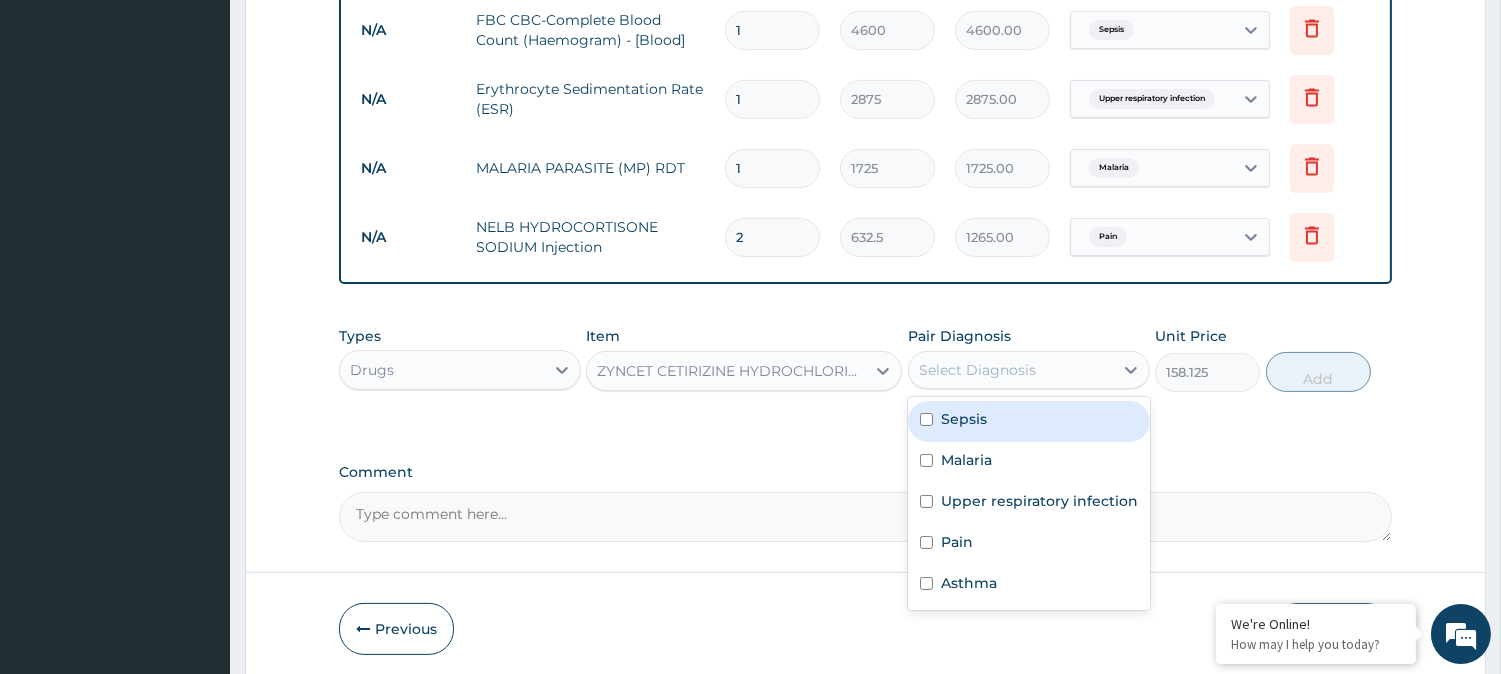 click on "Select Diagnosis" at bounding box center (977, 370) 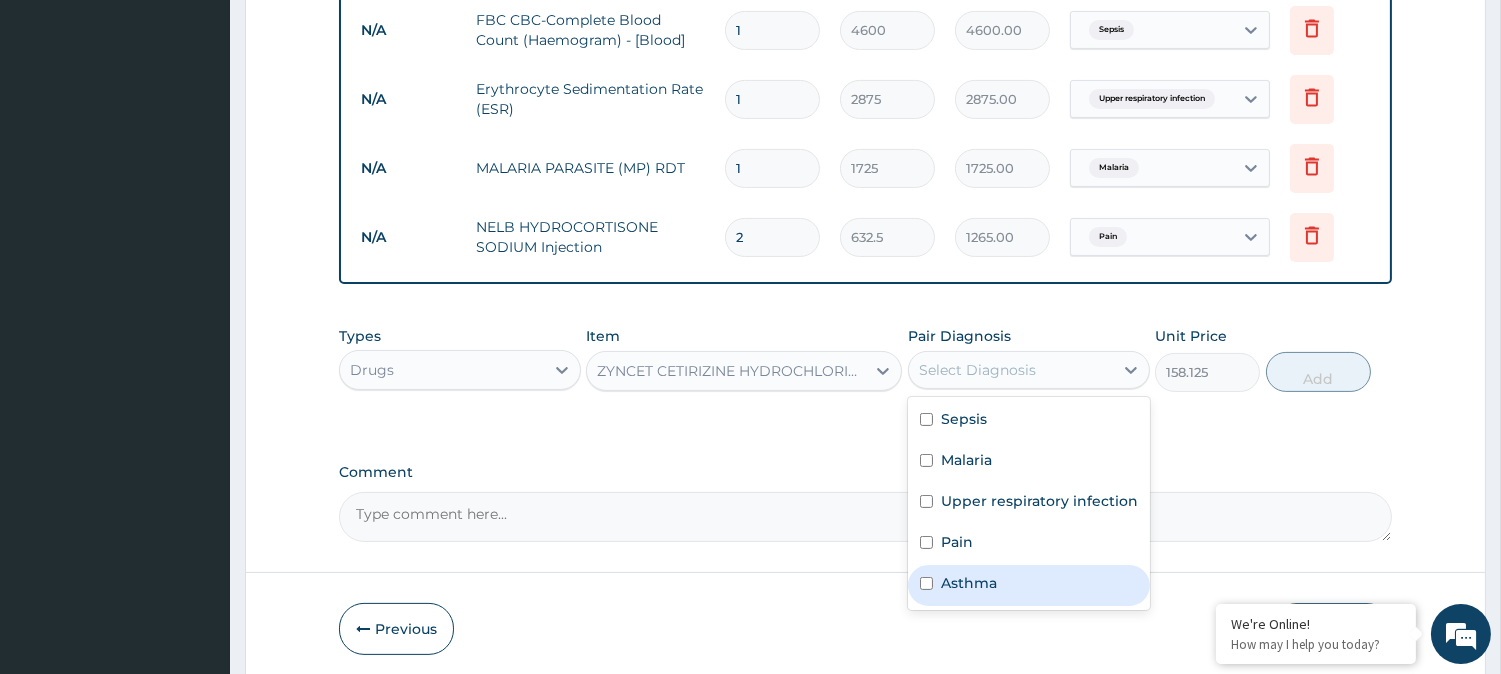 click on "Asthma" at bounding box center (969, 583) 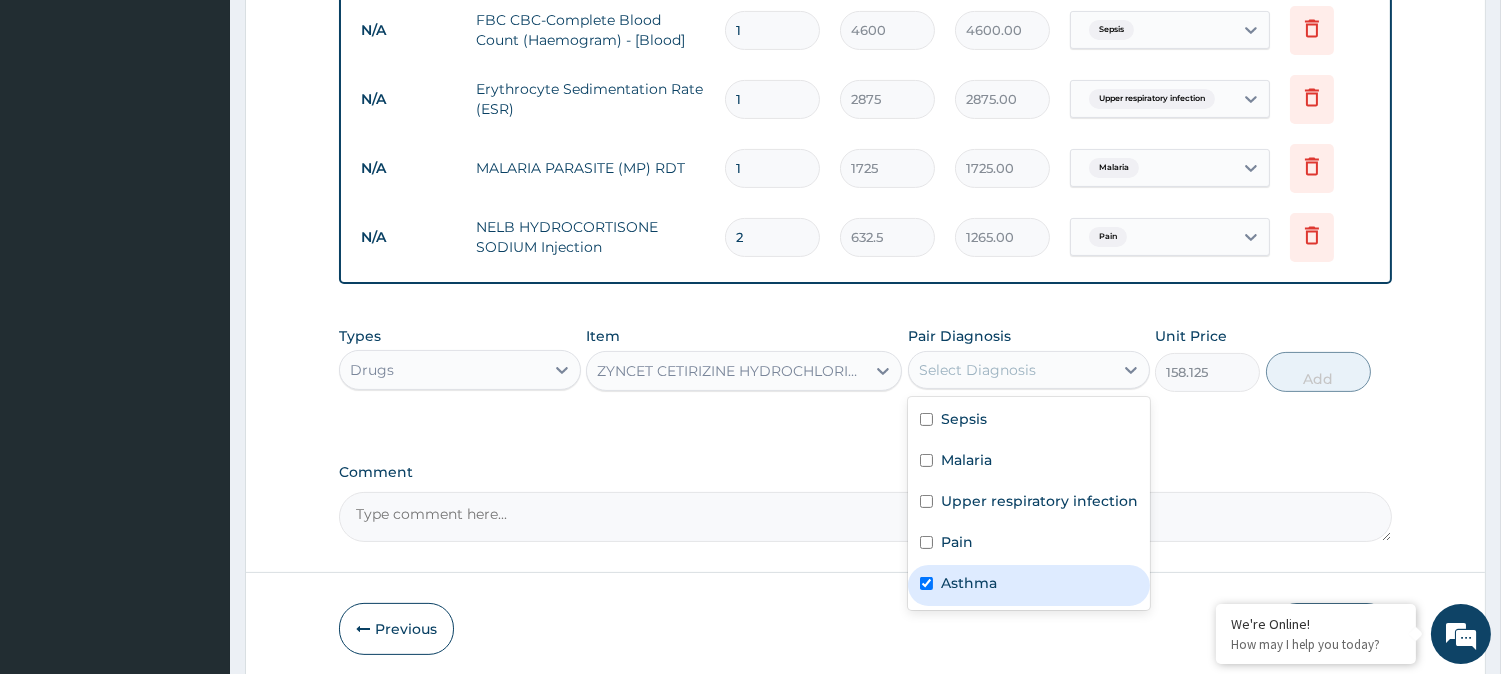 checkbox on "true" 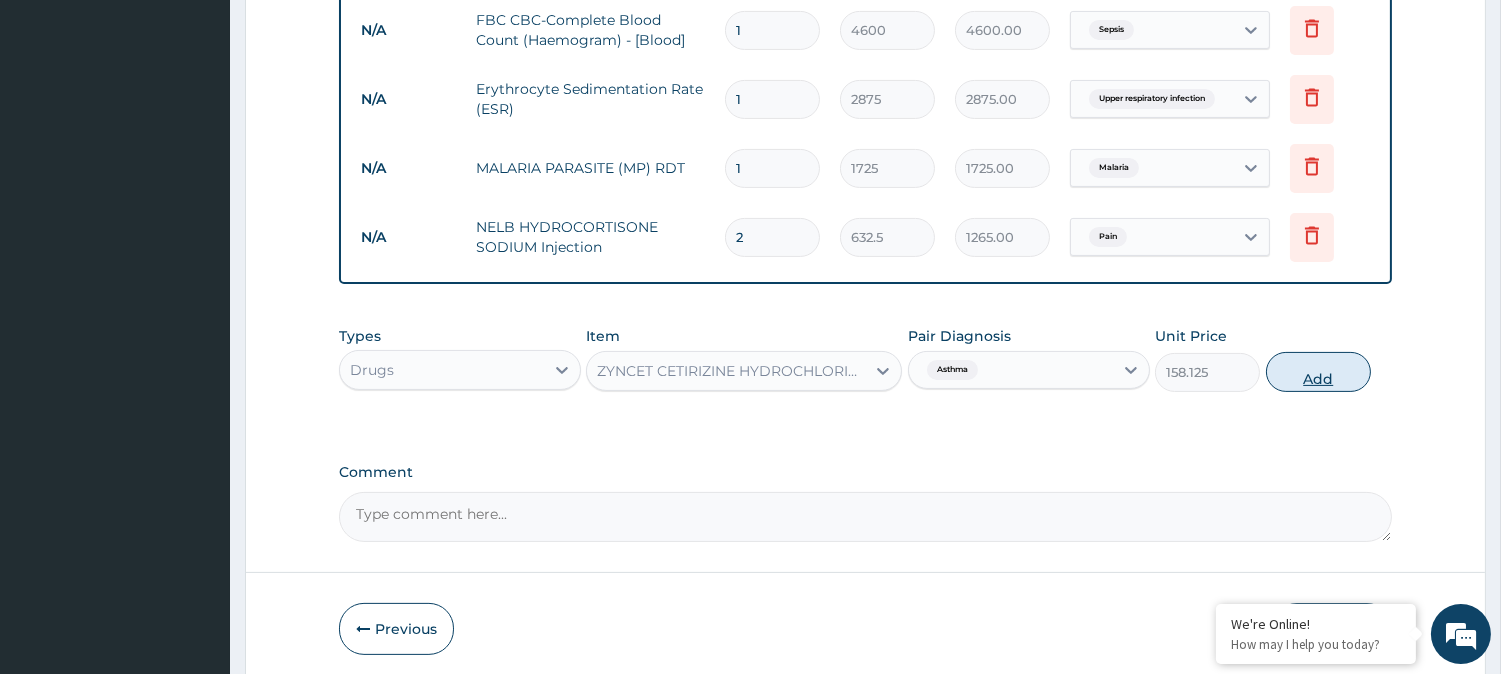 click on "Add" at bounding box center (1318, 372) 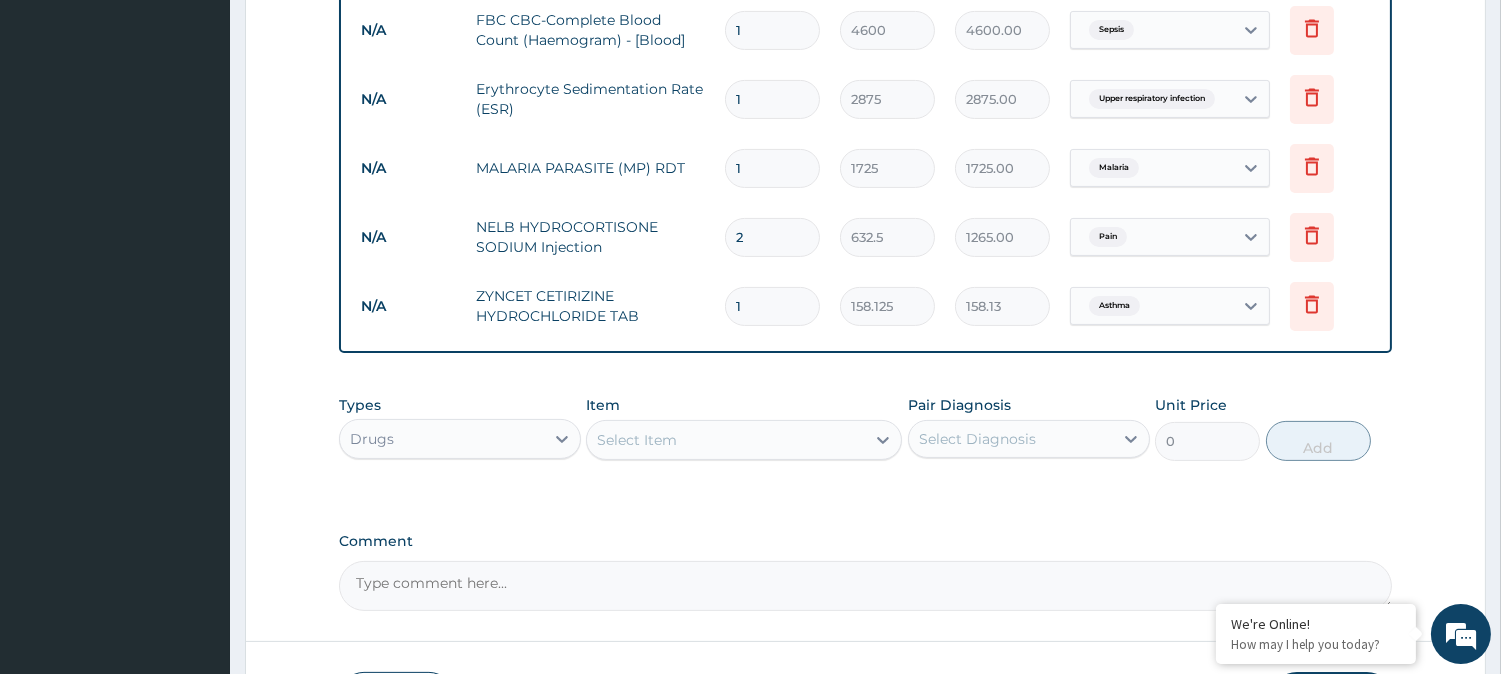 type 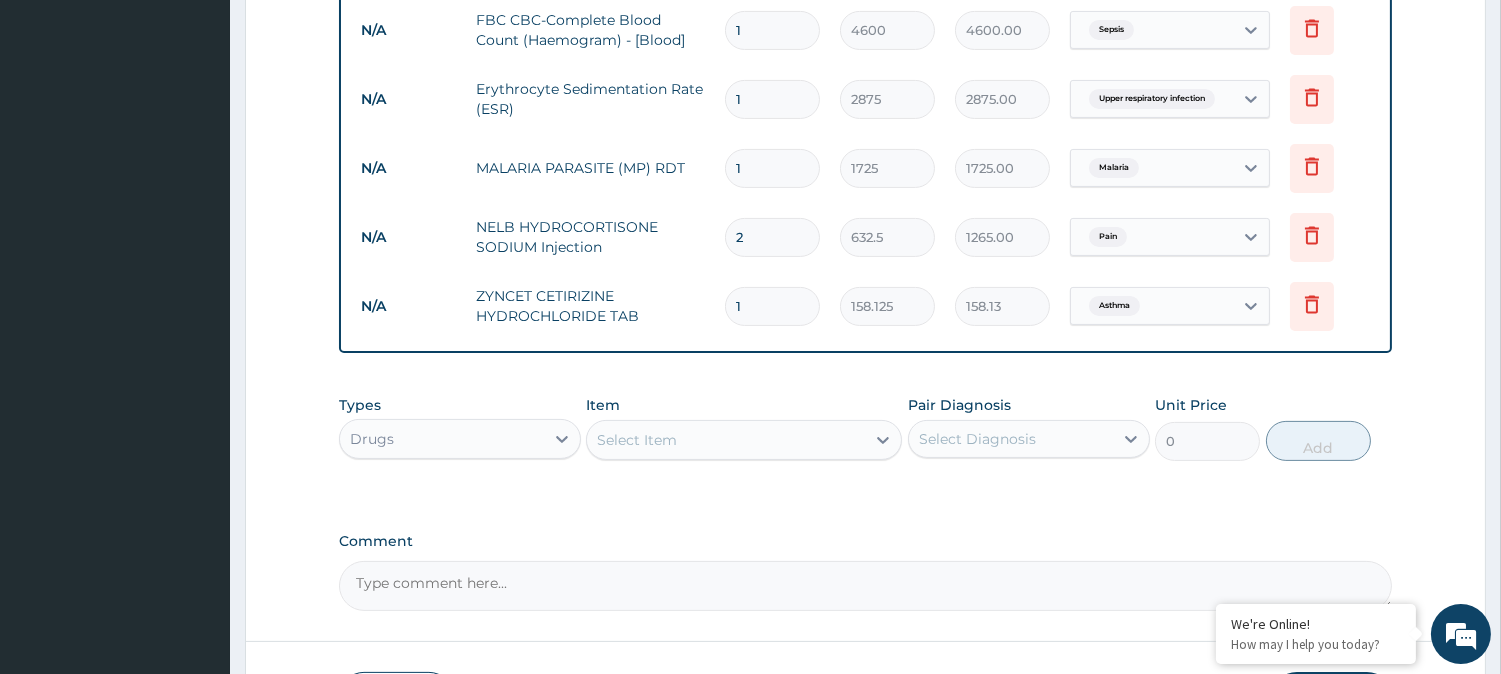 type on "0.00" 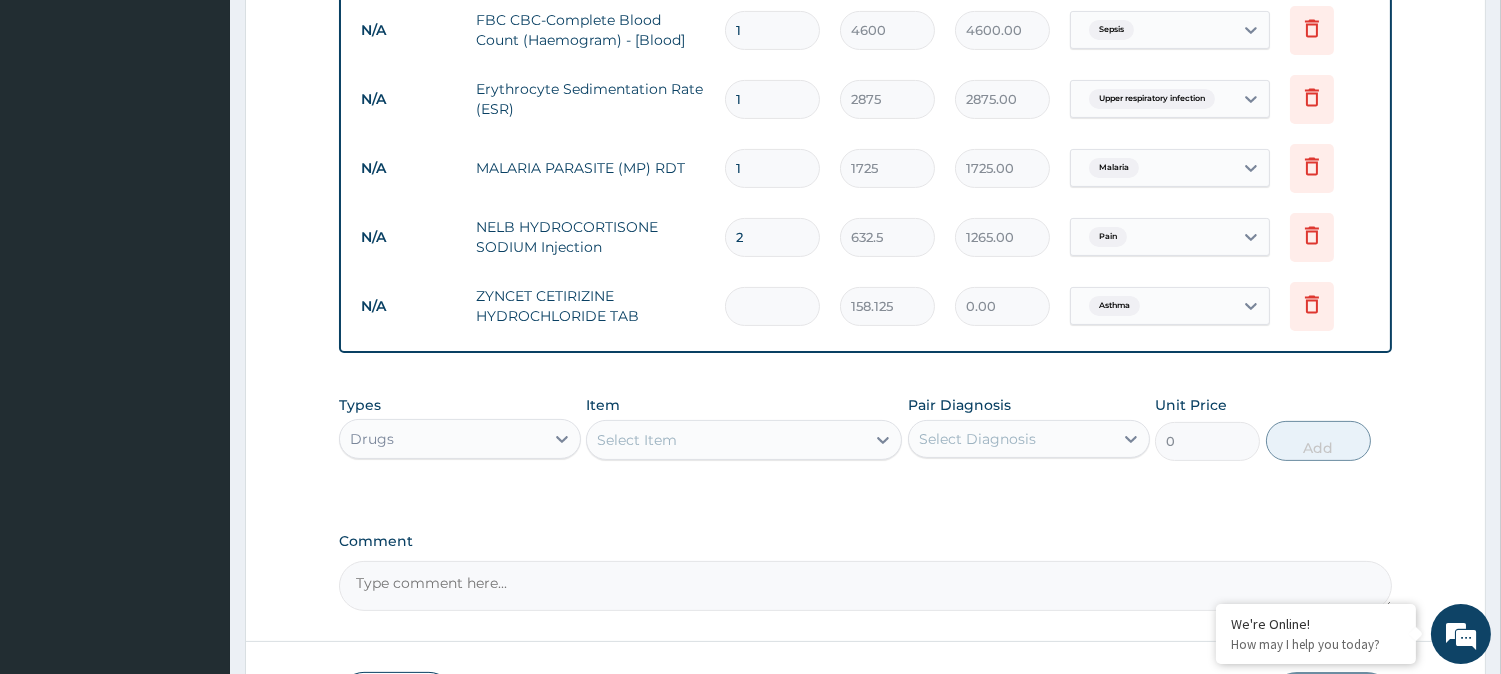 type on "6" 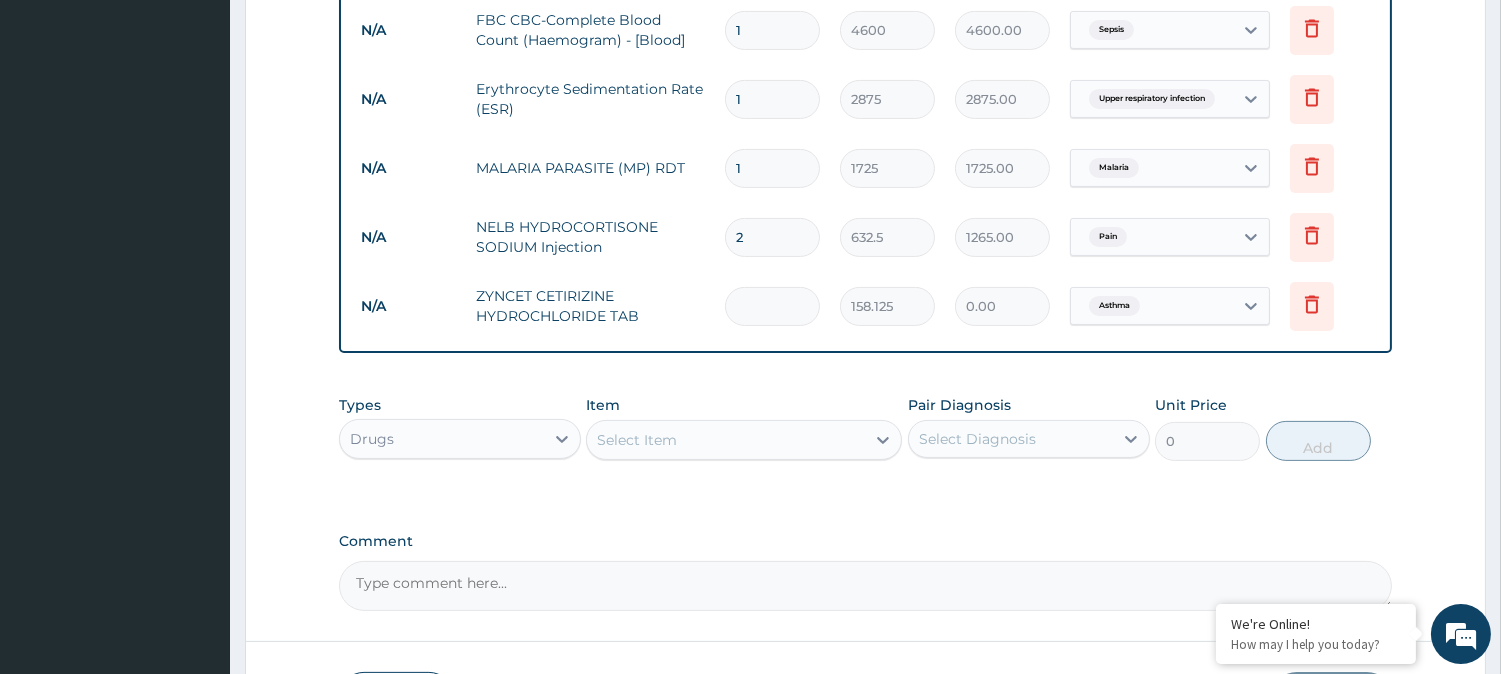 type on "948.75" 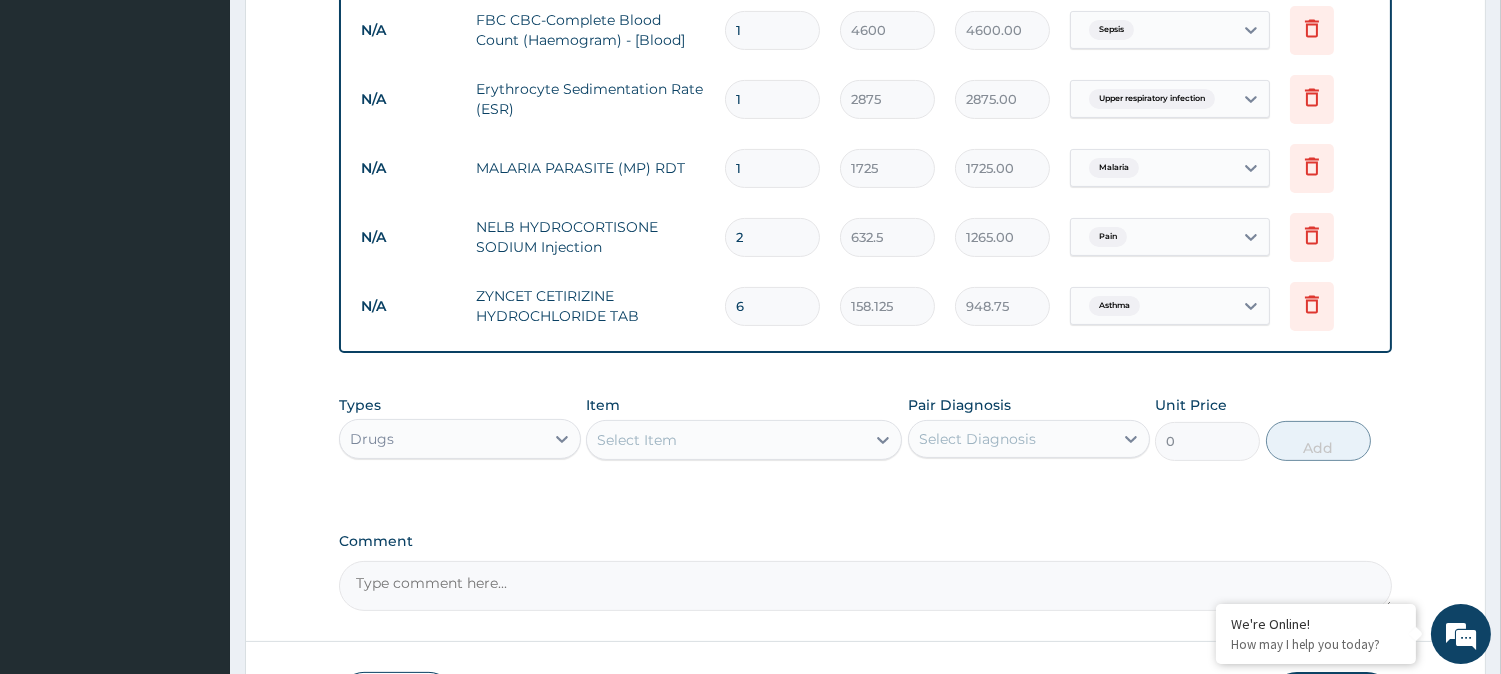 type on "6" 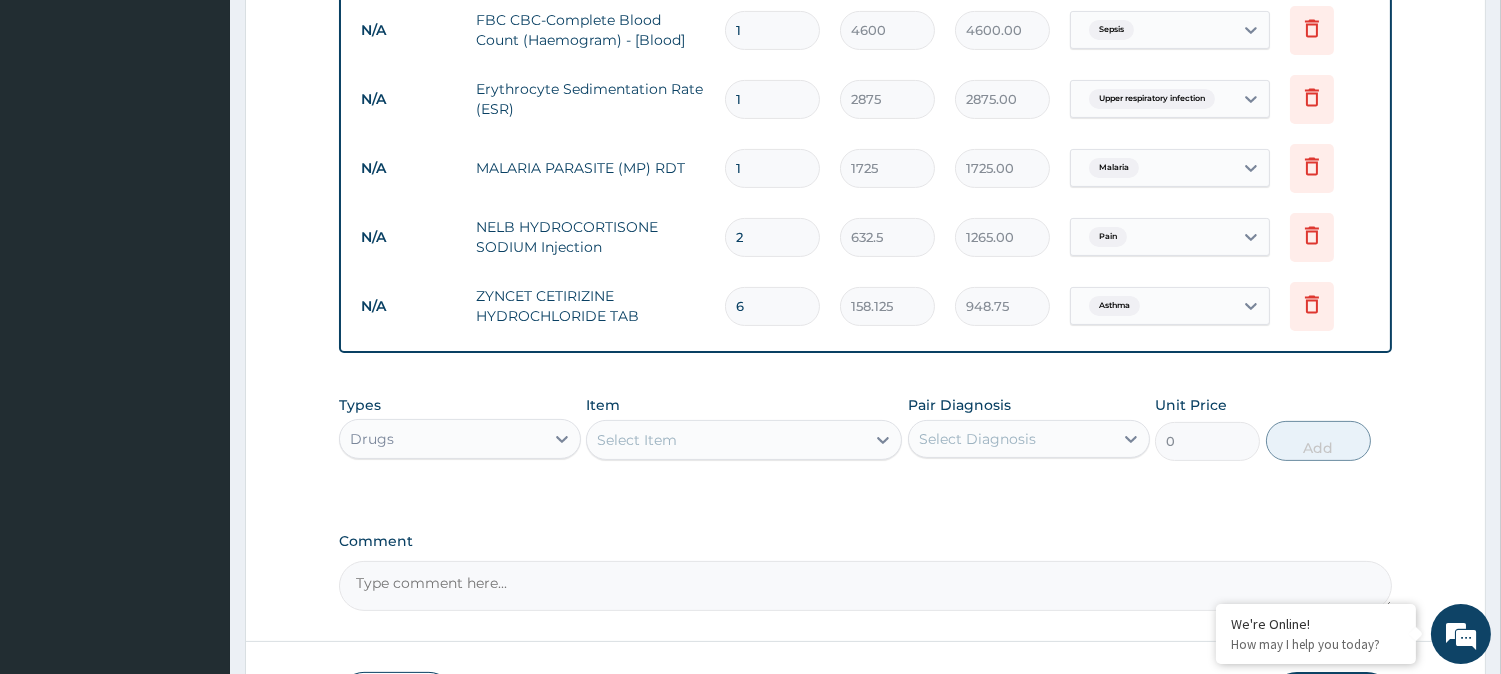 click on "Item Select Item" at bounding box center [744, 428] 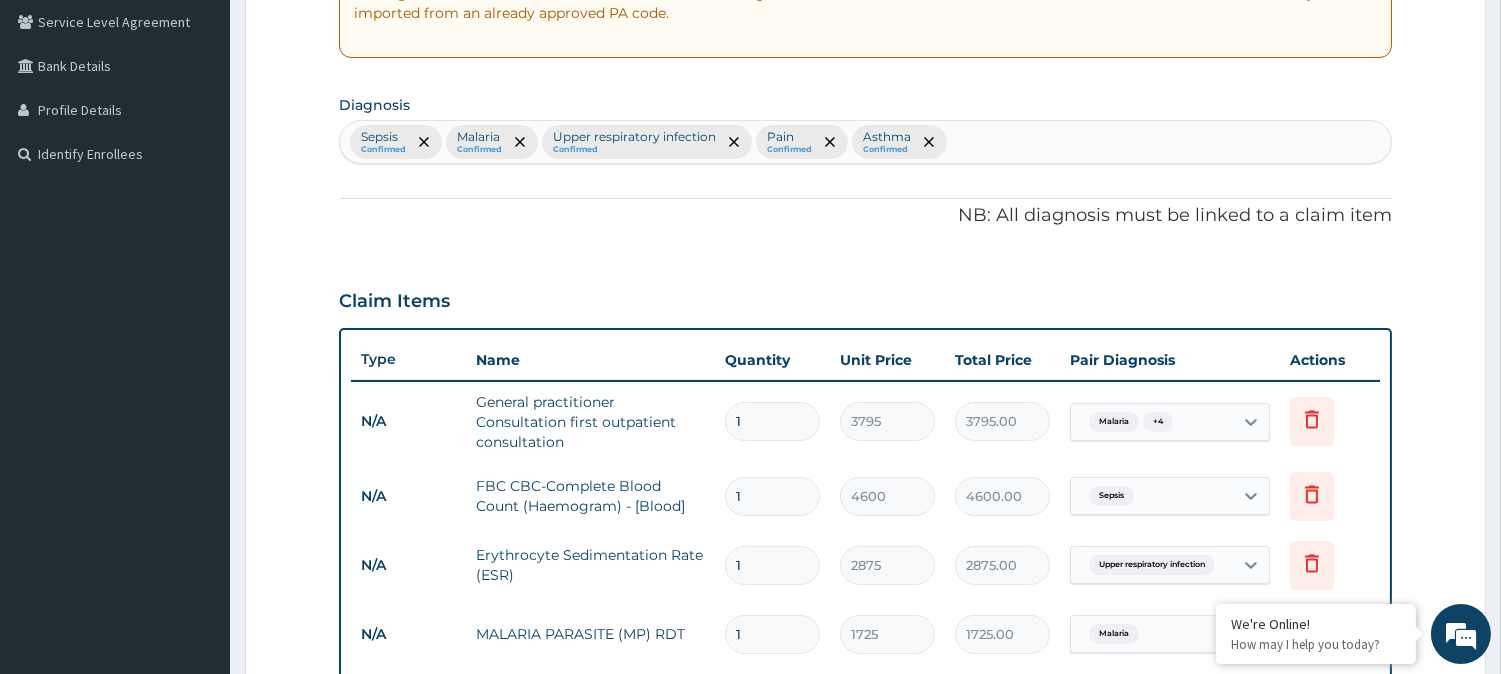 scroll, scrollTop: 384, scrollLeft: 0, axis: vertical 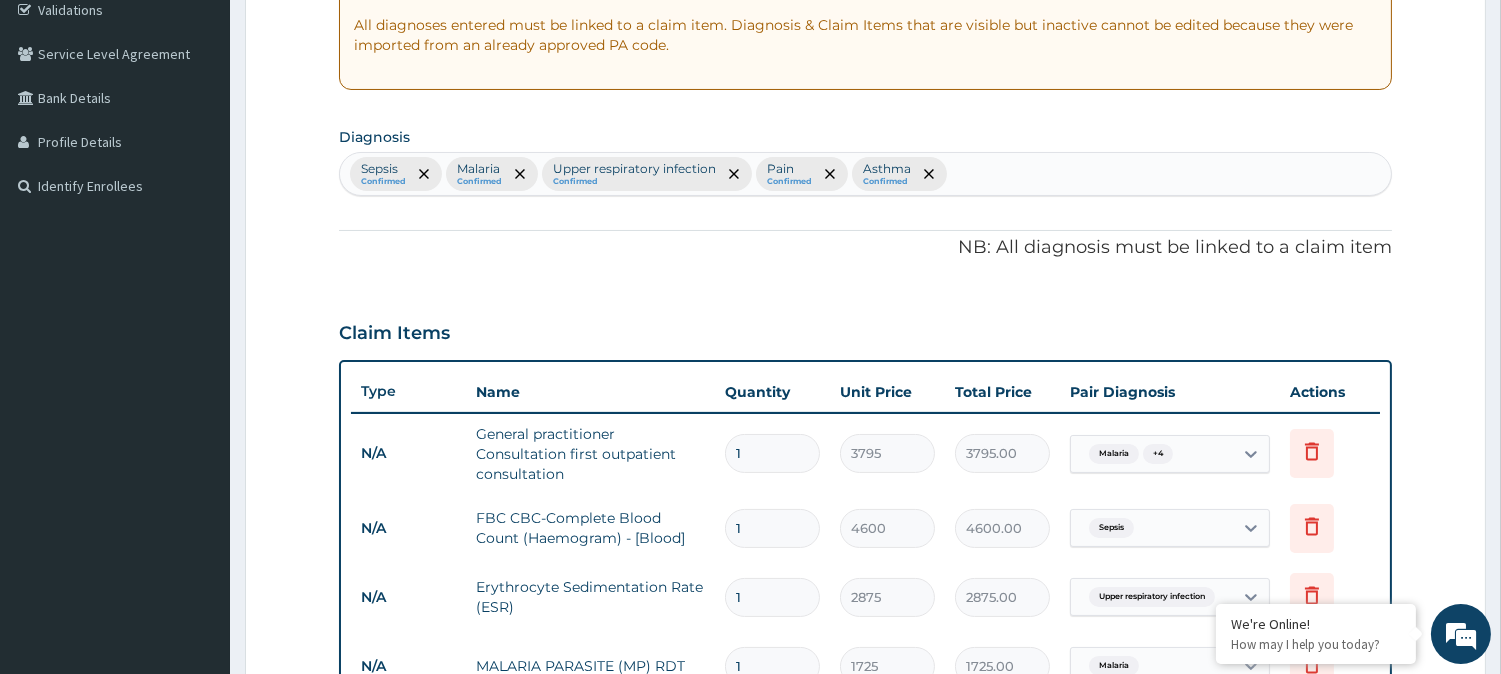click on "Sepsis Confirmed Malaria Confirmed Upper respiratory infection Confirmed Pain Confirmed Asthma Confirmed" at bounding box center (865, 174) 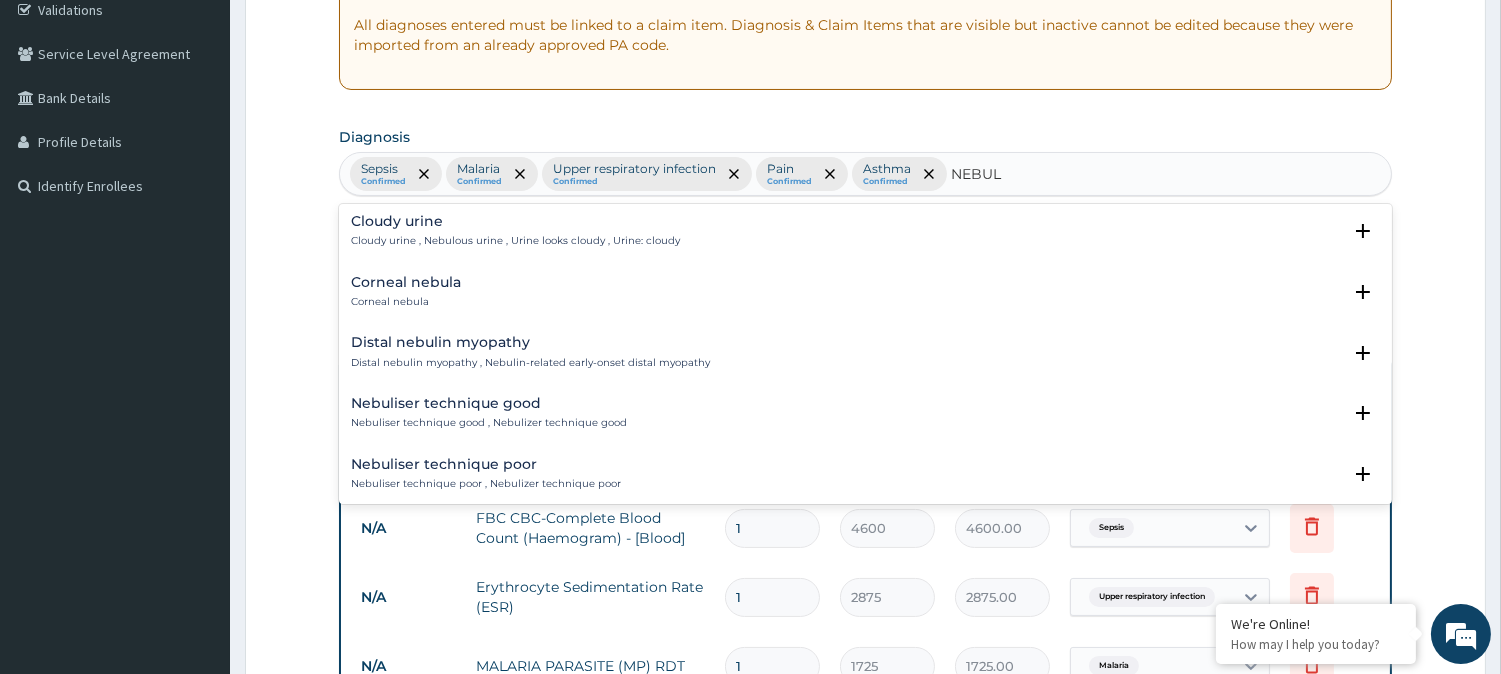 scroll, scrollTop: 0, scrollLeft: 0, axis: both 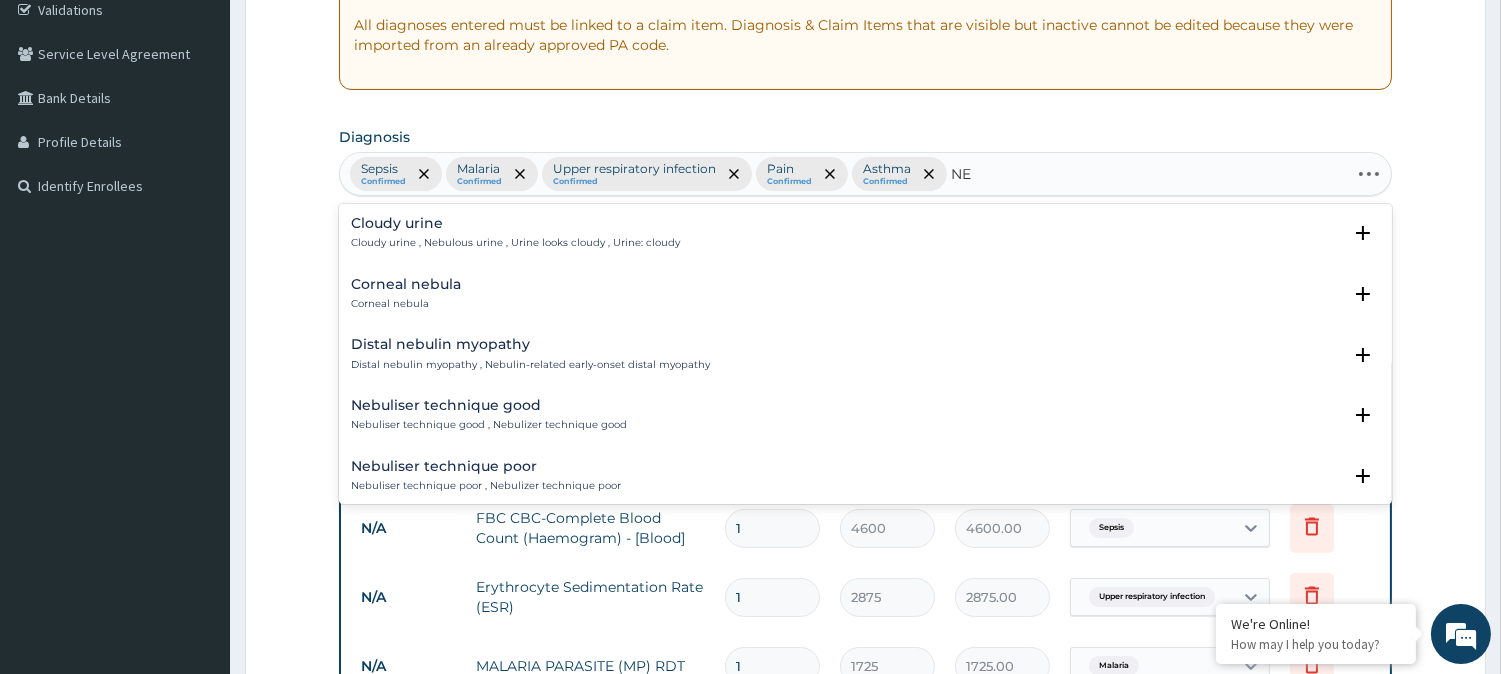 type on "N" 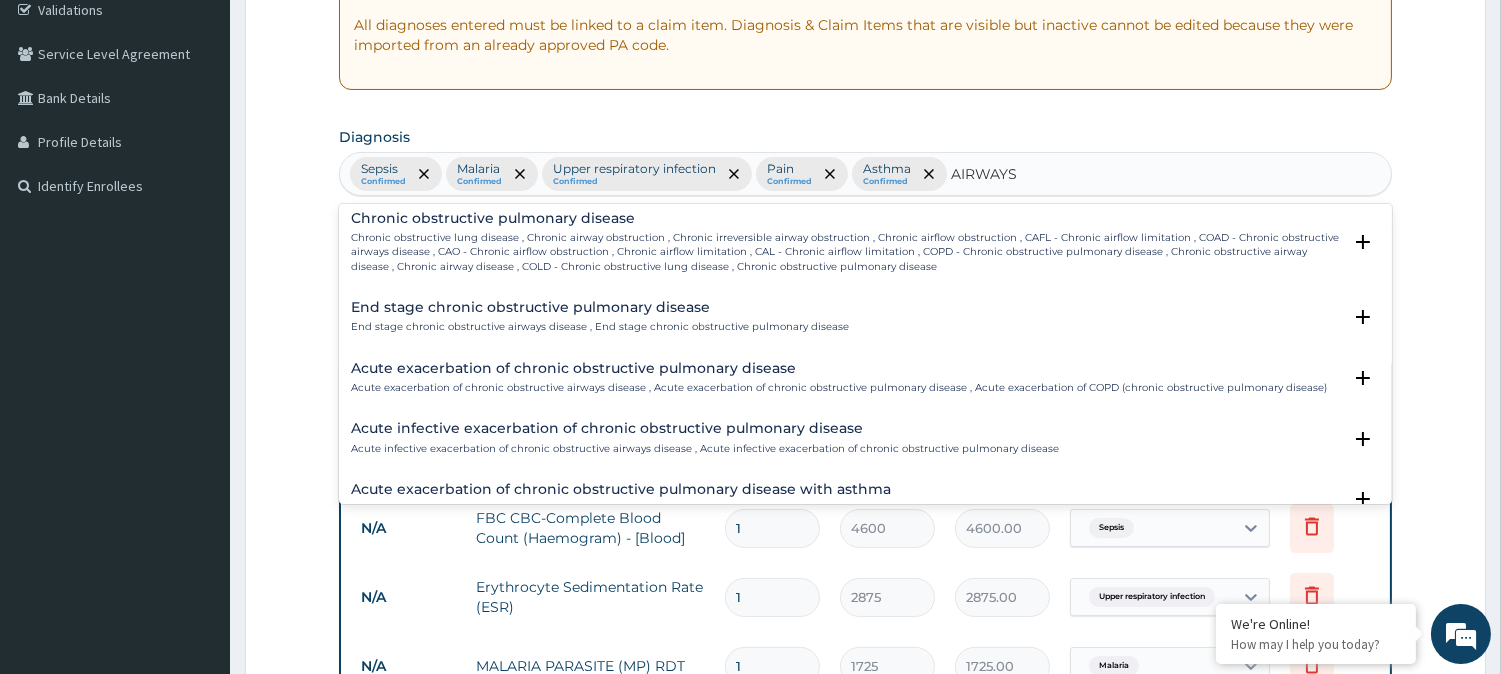 scroll, scrollTop: 0, scrollLeft: 0, axis: both 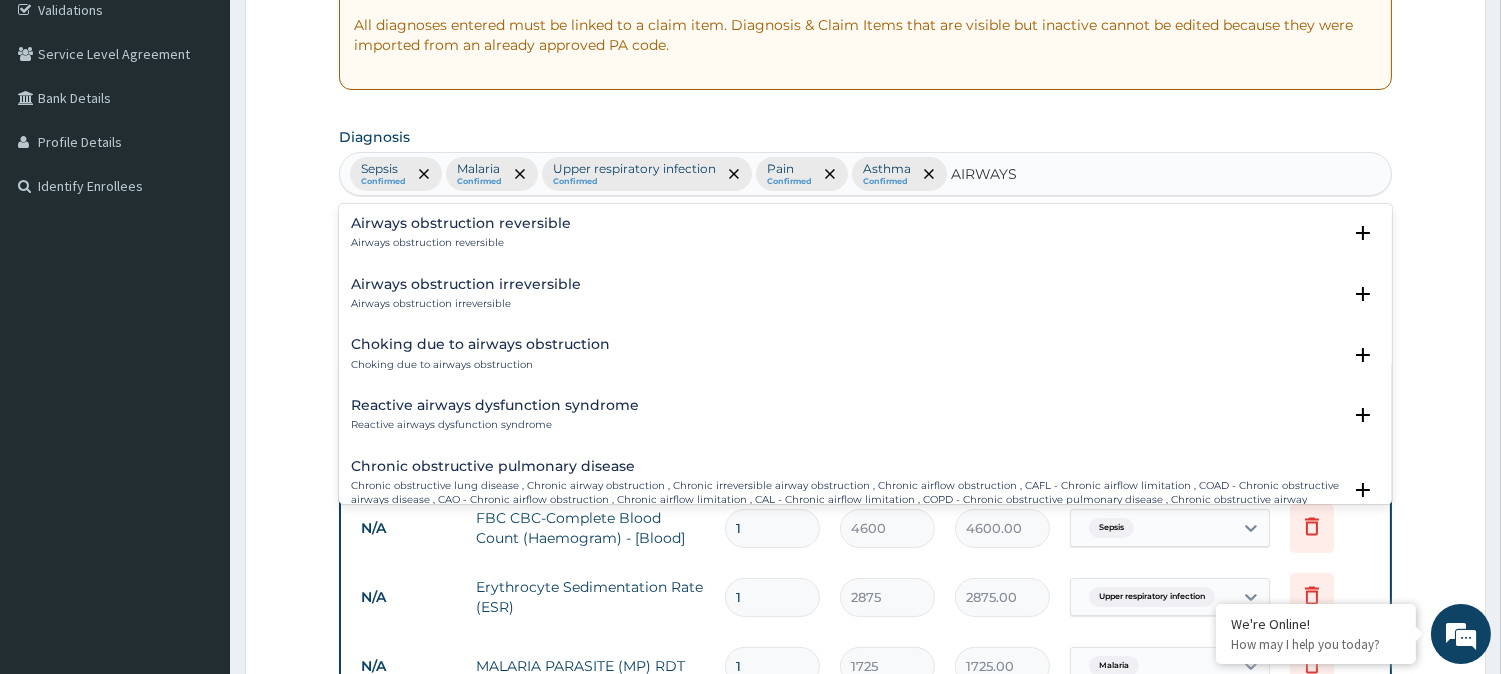 type on "AIRWAY" 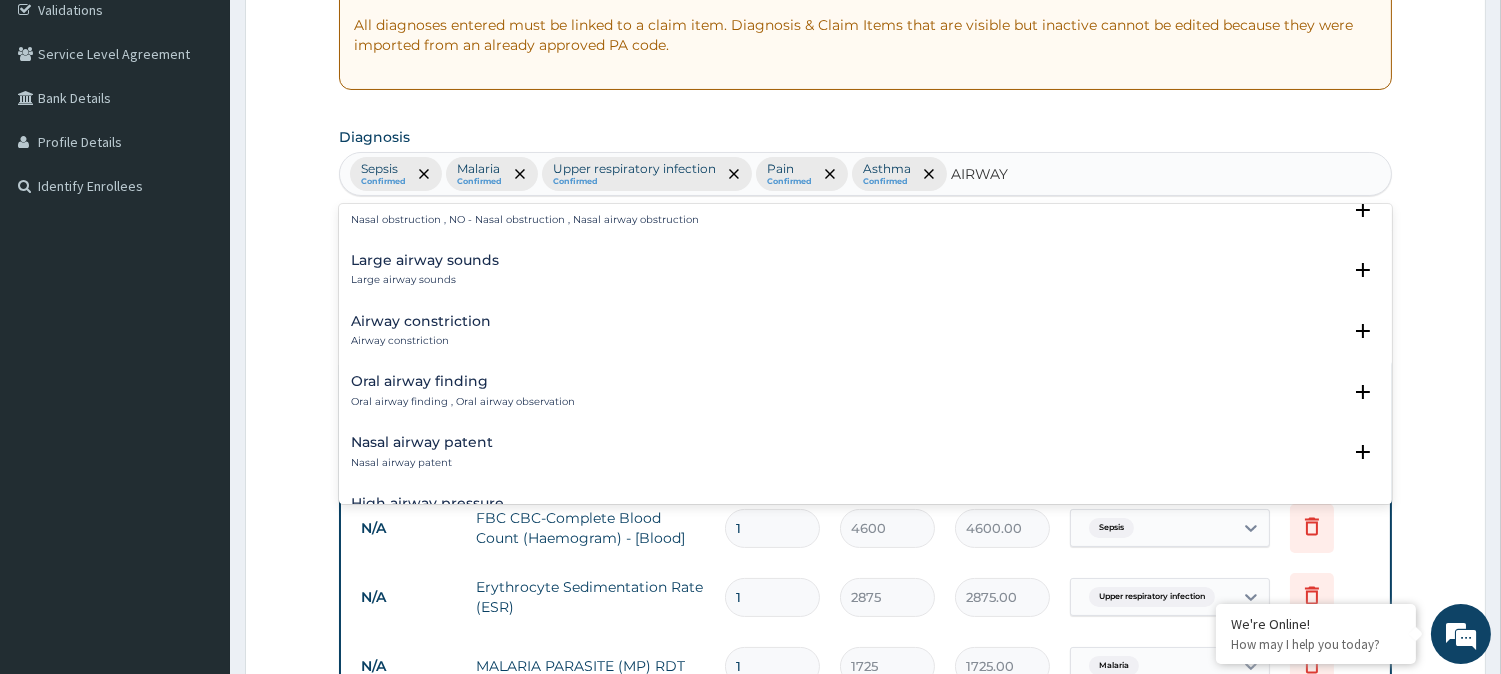 scroll, scrollTop: 0, scrollLeft: 0, axis: both 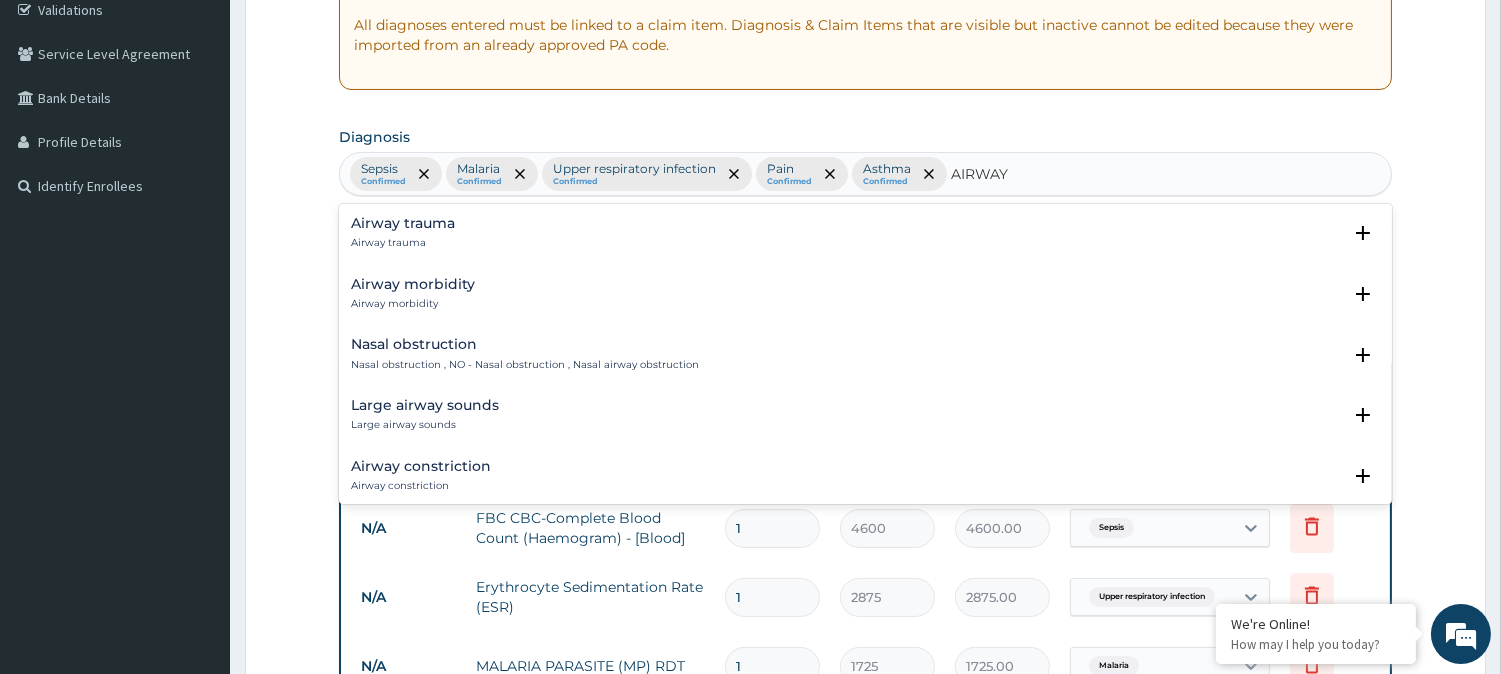 click on "Nasal obstruction Nasal obstruction , NO - Nasal obstruction , Nasal airway obstruction" at bounding box center (525, 354) 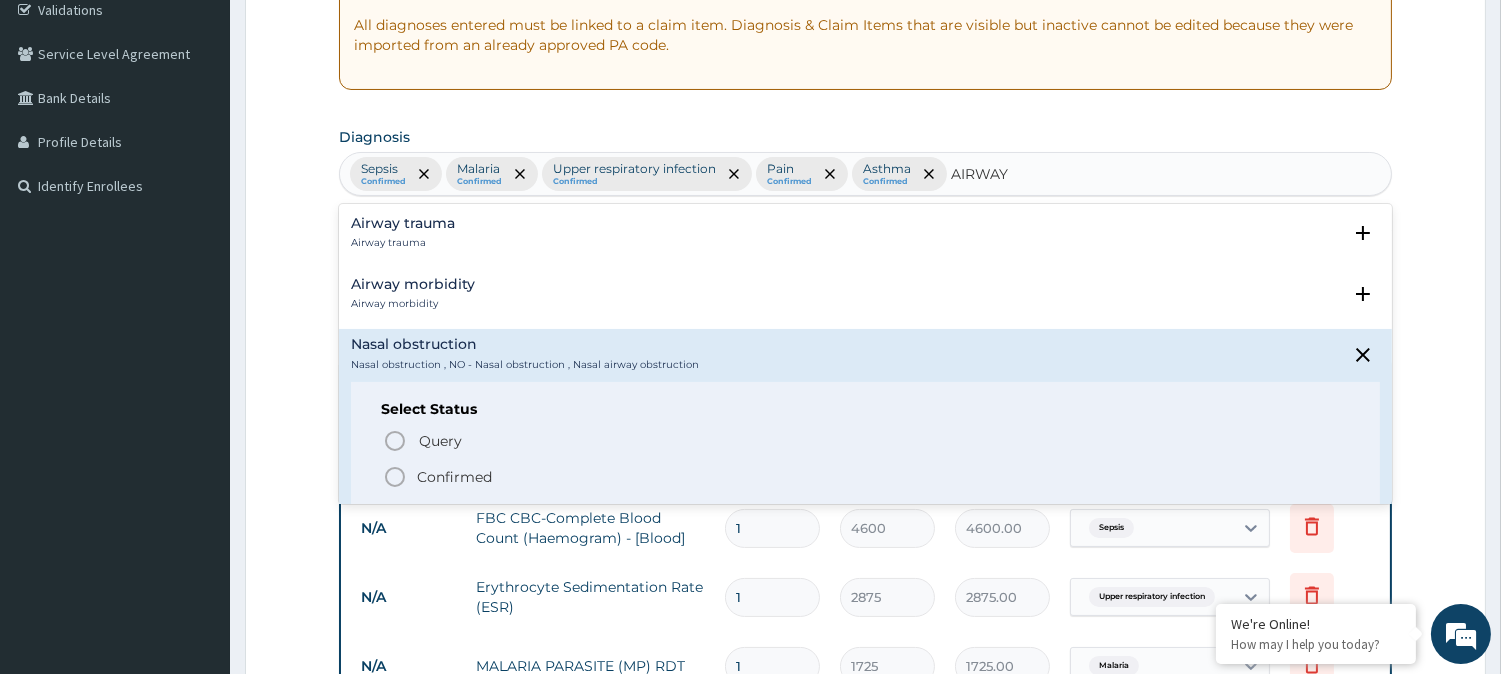 click 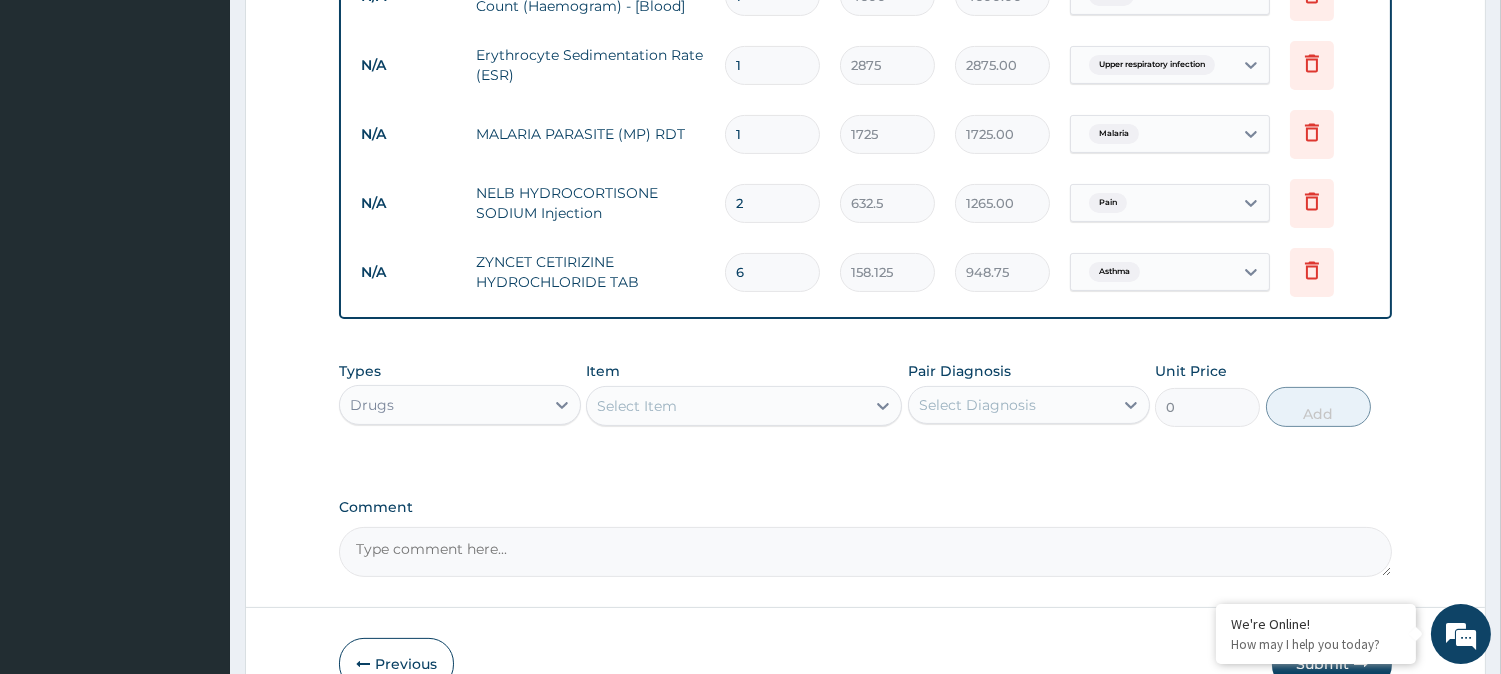 scroll, scrollTop: 1028, scrollLeft: 0, axis: vertical 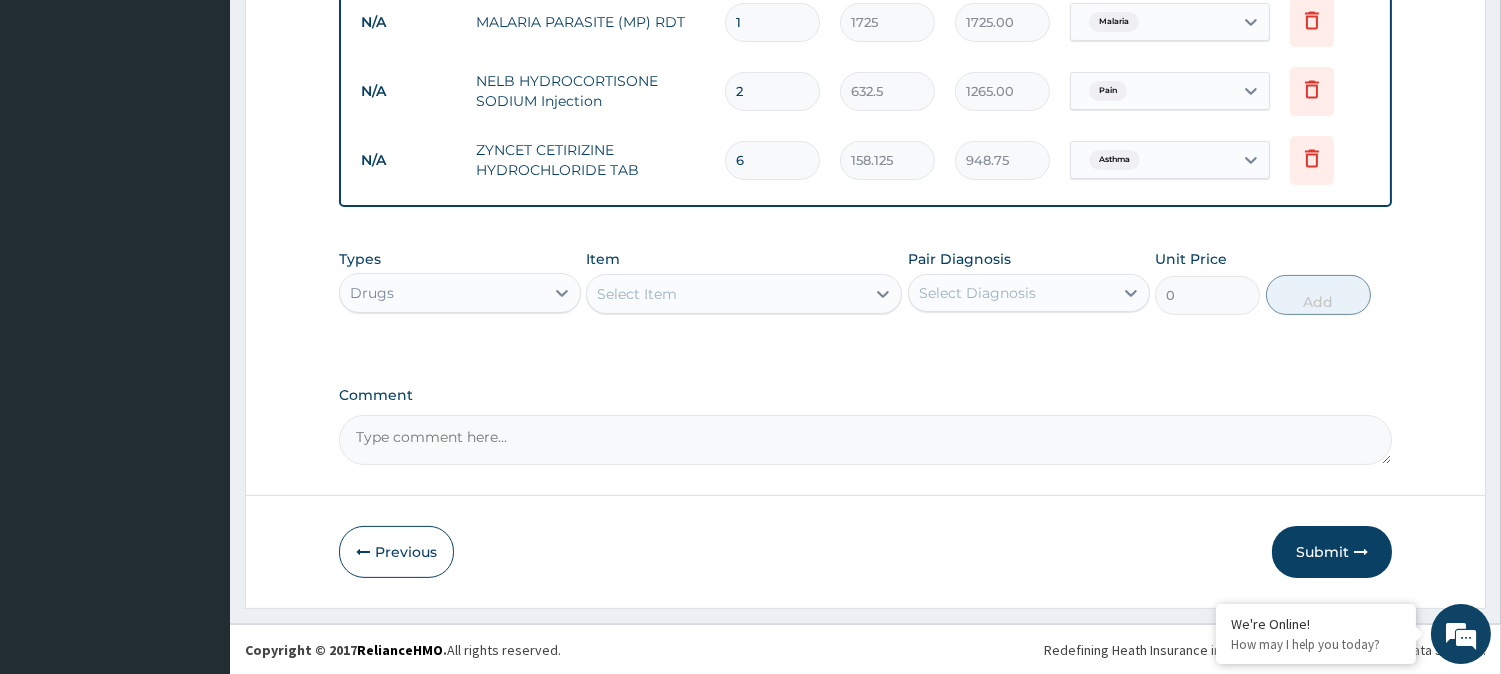 click on "Select Item" at bounding box center (726, 294) 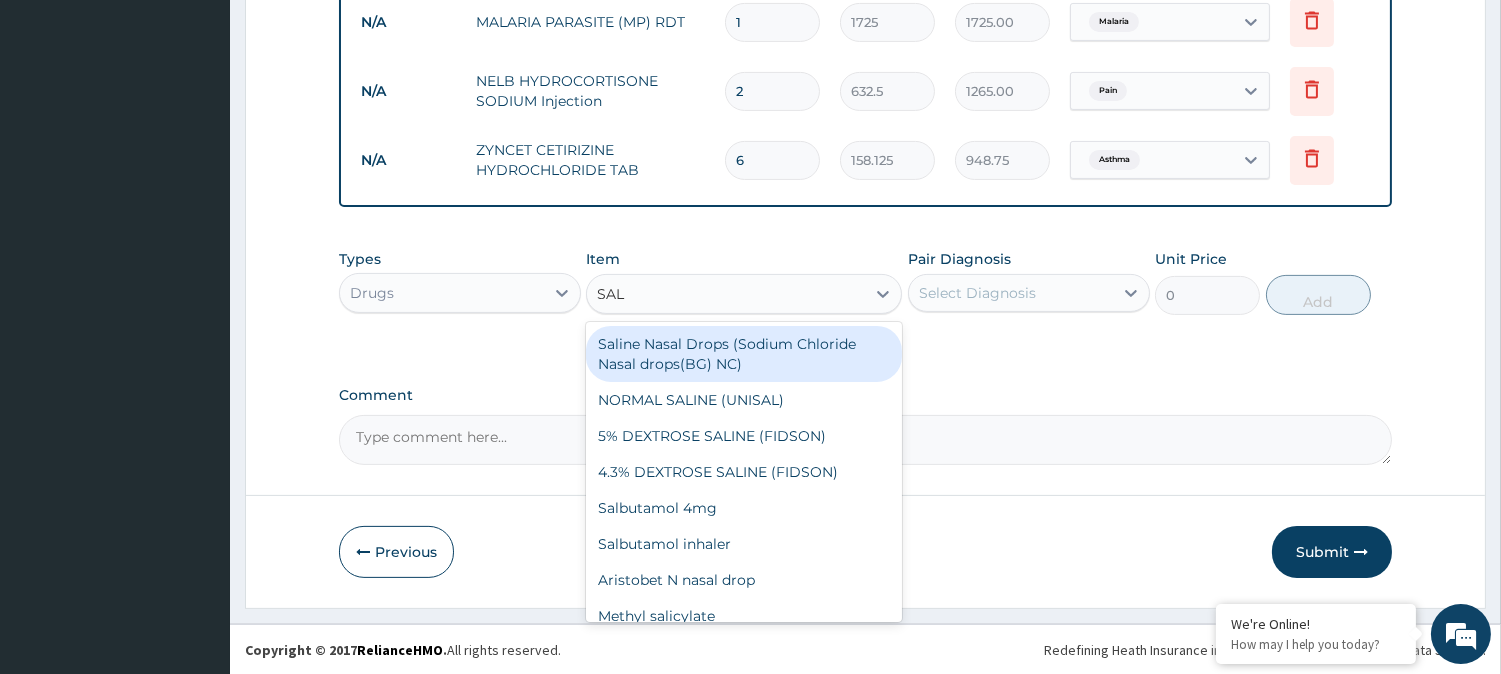 type on "SALB" 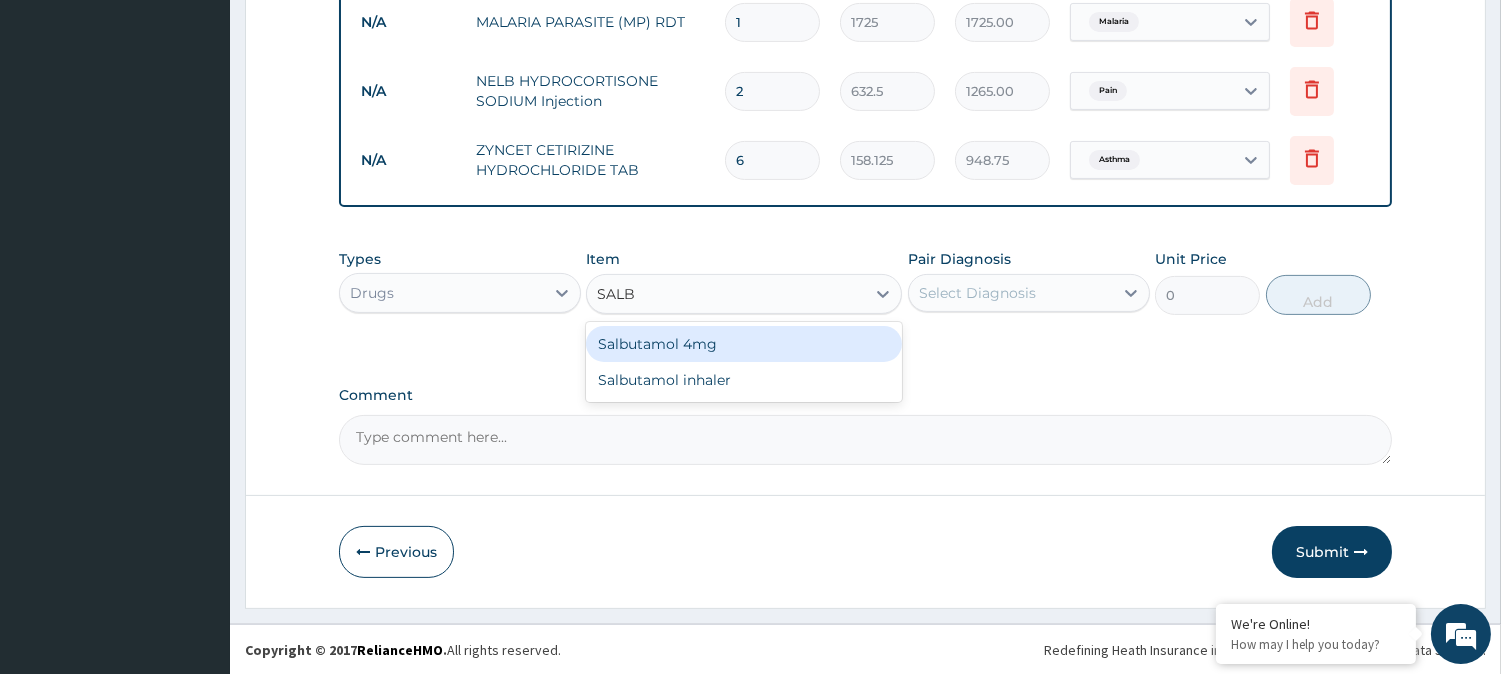 click on "Salbutamol 4mg" at bounding box center (744, 344) 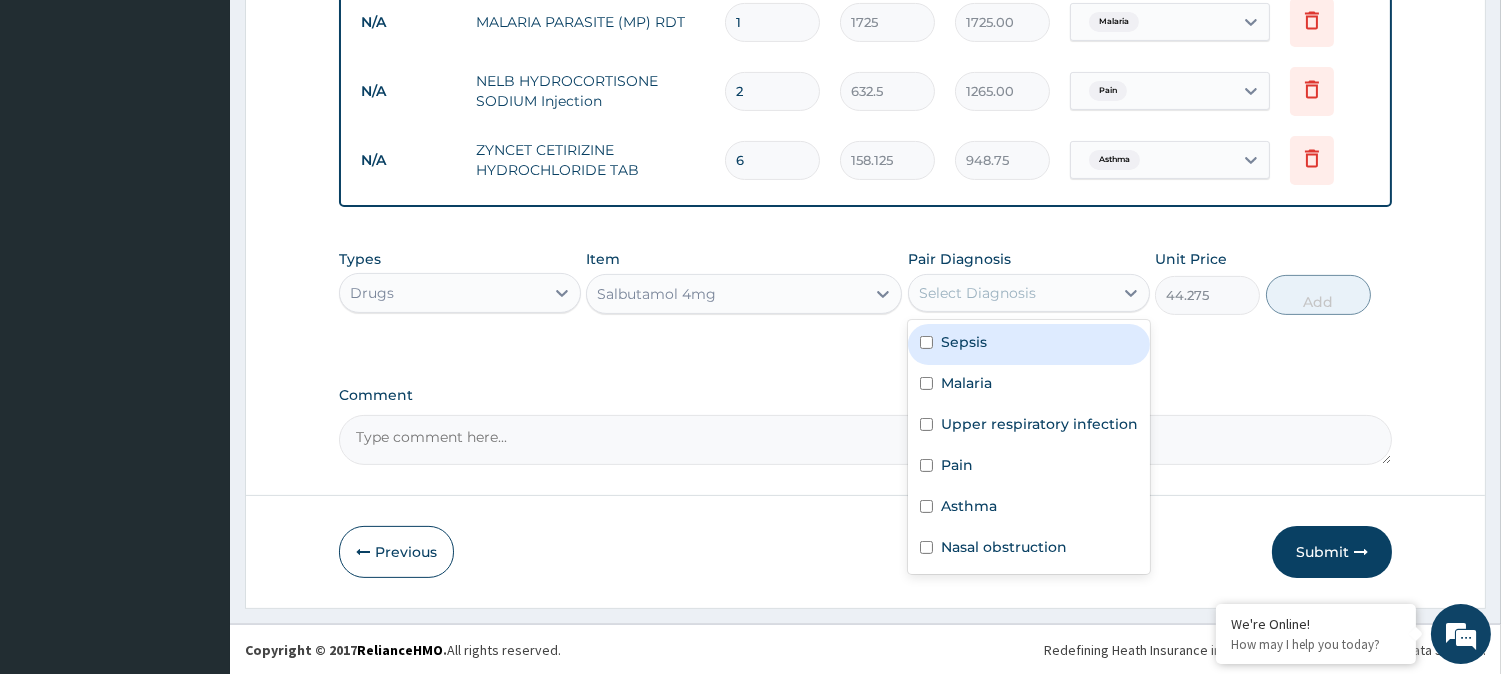 click on "Select Diagnosis" at bounding box center (1011, 293) 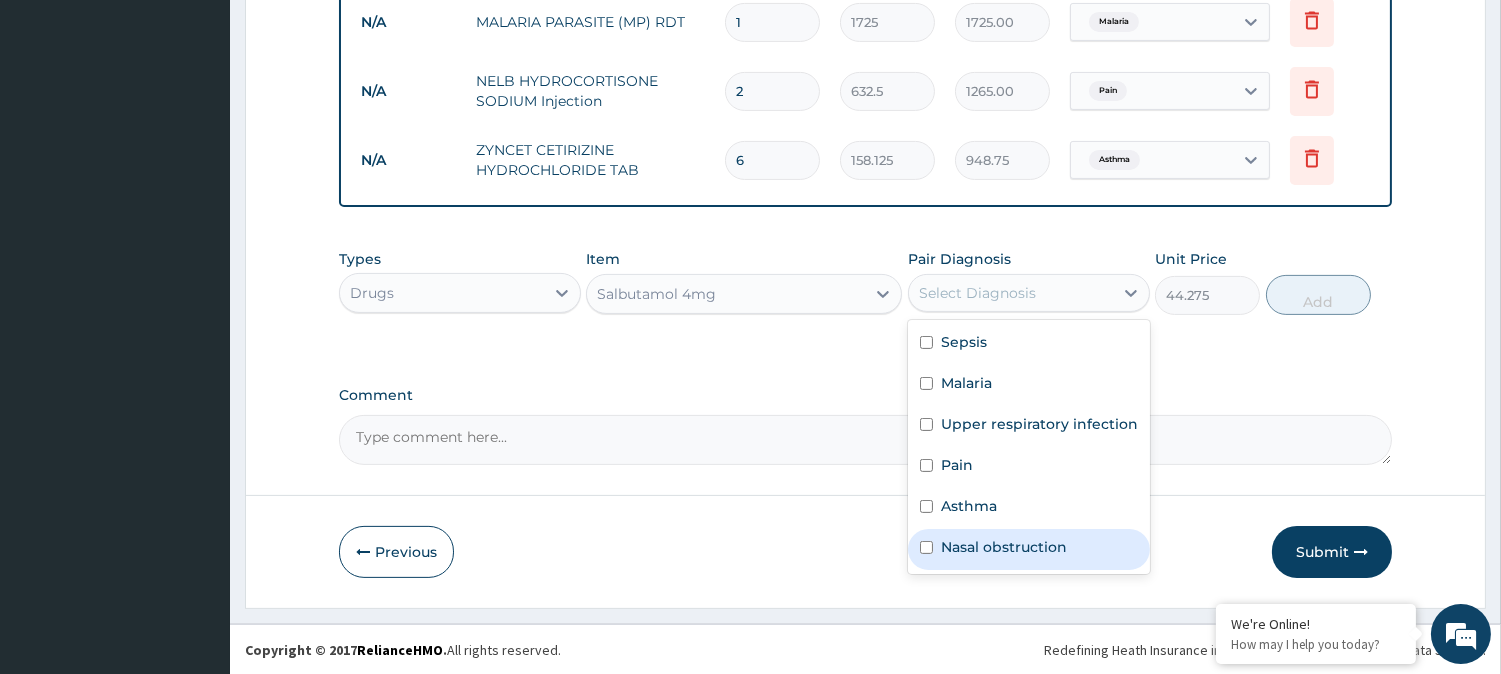 click on "Nasal obstruction" at bounding box center (1004, 547) 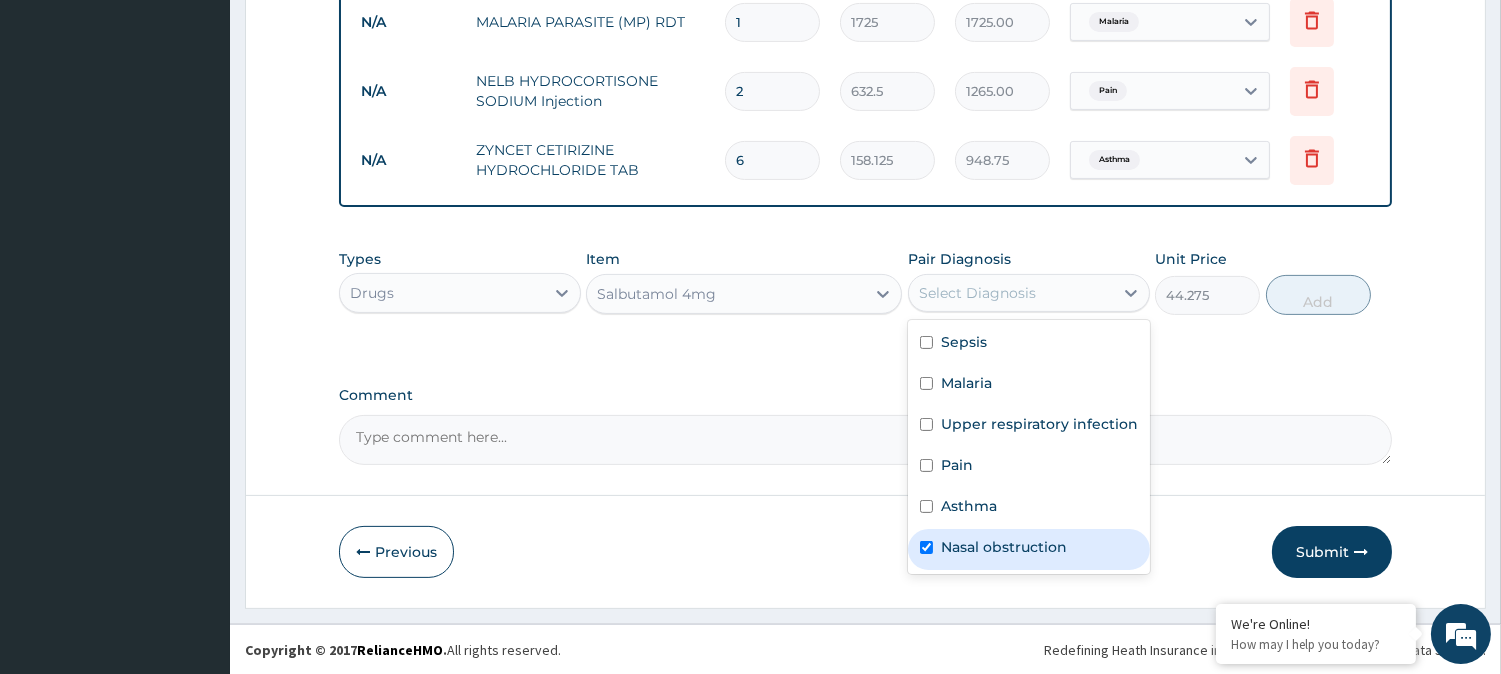 checkbox on "true" 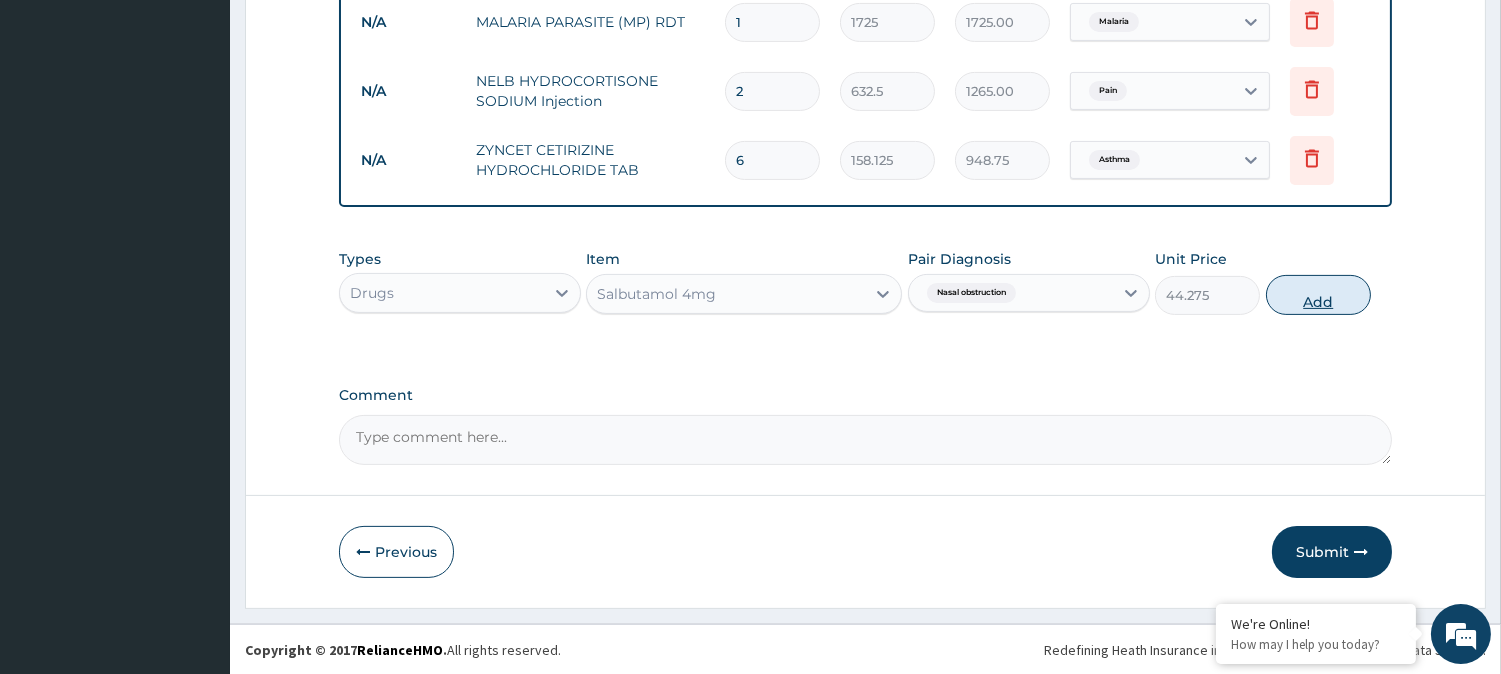 click on "Add" at bounding box center (1318, 295) 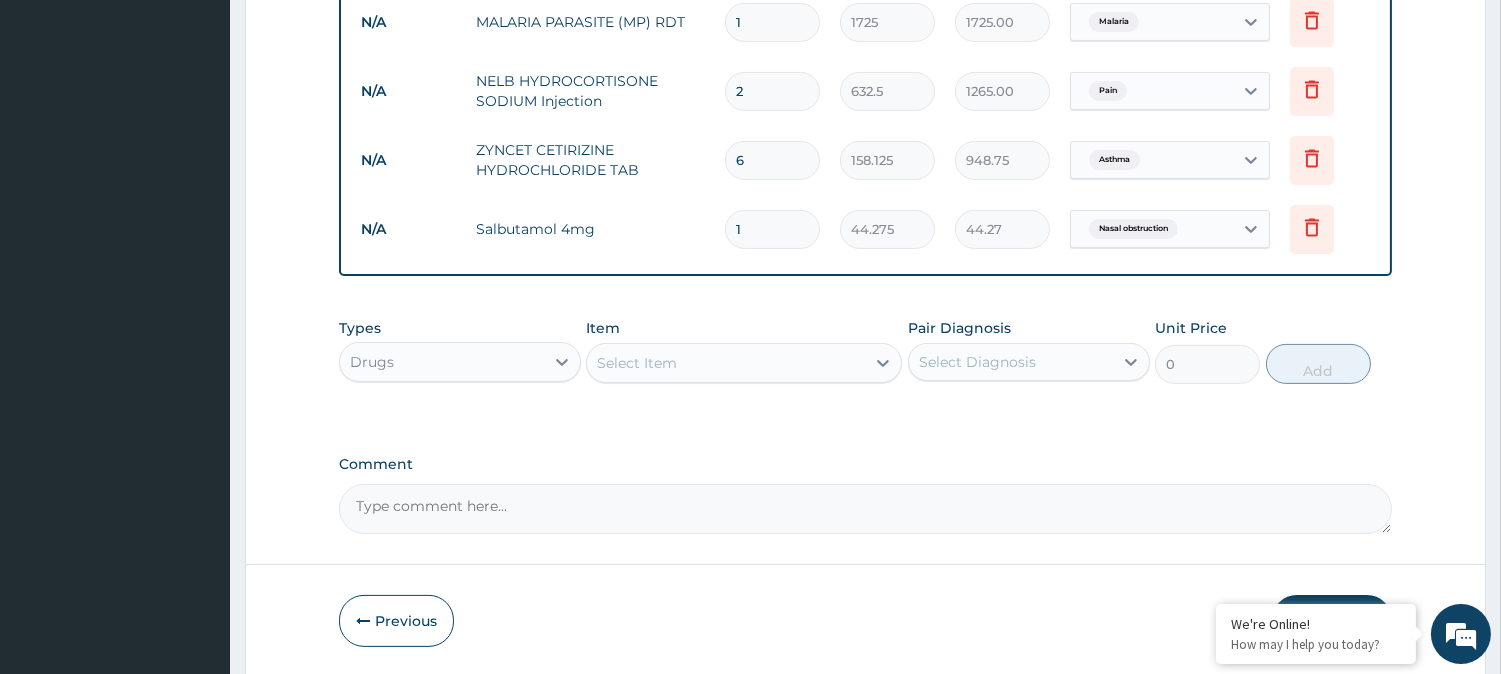 click on "PA Code / Prescription Code Enter Code(Secondary Care Only) Encounter Date 17-07-2025 Important Notice Please enter PA codes before entering items that are not attached to a PA code   All diagnoses entered must be linked to a claim item. Diagnosis & Claim Items that are visible but inactive cannot be edited because they were imported from an already approved PA code. Diagnosis Sepsis Confirmed Malaria Confirmed Upper respiratory infection Confirmed Pain Confirmed Asthma Confirmed Nasal obstruction Confirmed NB: All diagnosis must be linked to a claim item Claim Items Type Name Quantity Unit Price Total Price Pair Diagnosis Actions N/A General practitioner Consultation first outpatient consultation 1 3795 3795.00 Malaria  + 4 Delete N/A FBC CBC-Complete Blood Count (Haemogram) - [Blood] 1 4600 4600.00 Sepsis Delete N/A Erythrocyte Sedimentation Rate (ESR) 1 2875 2875.00 Upper respiratory infection Delete N/A MALARIA PARASITE (MP) RDT 1 1725 1725.00 Malaria Delete N/A NELB HYDROCORTISONE SODIUM Injection 2 Pain" at bounding box center [865, -152] 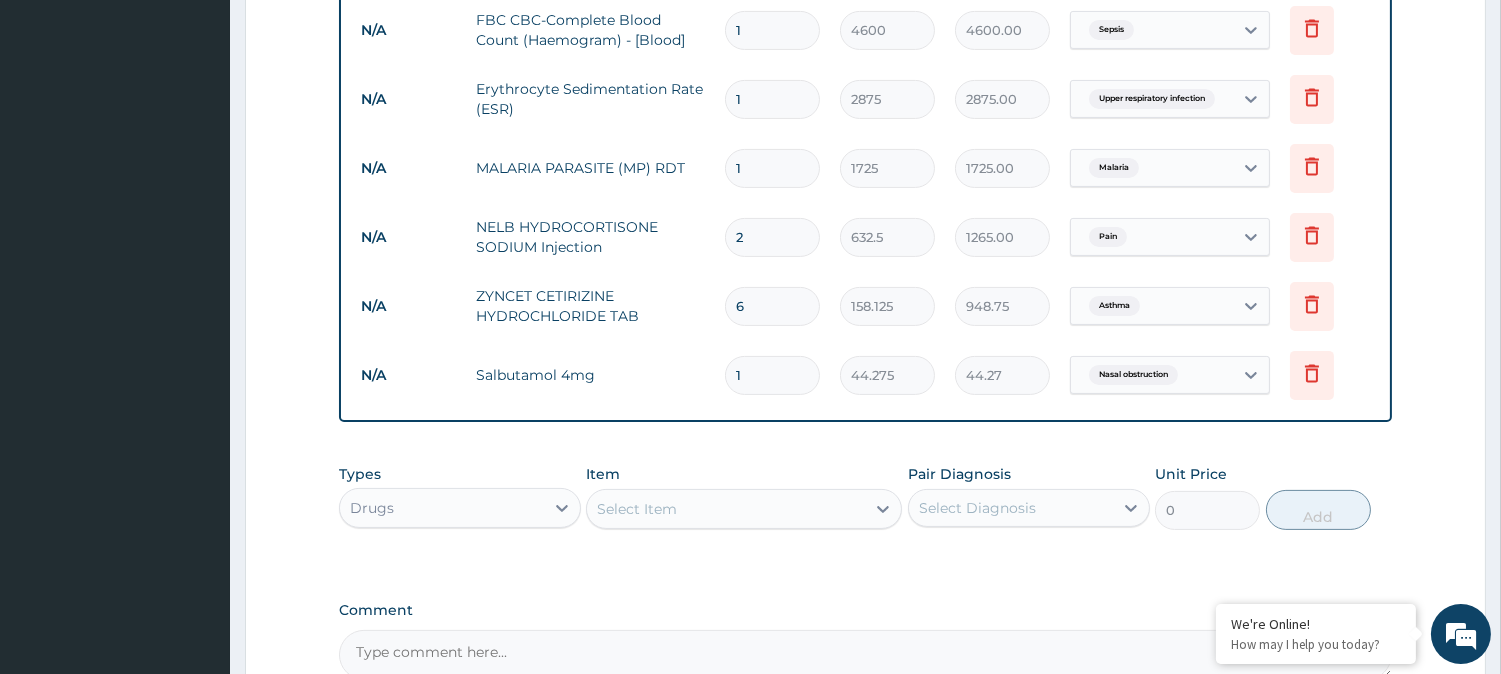 scroll, scrollTop: 1098, scrollLeft: 0, axis: vertical 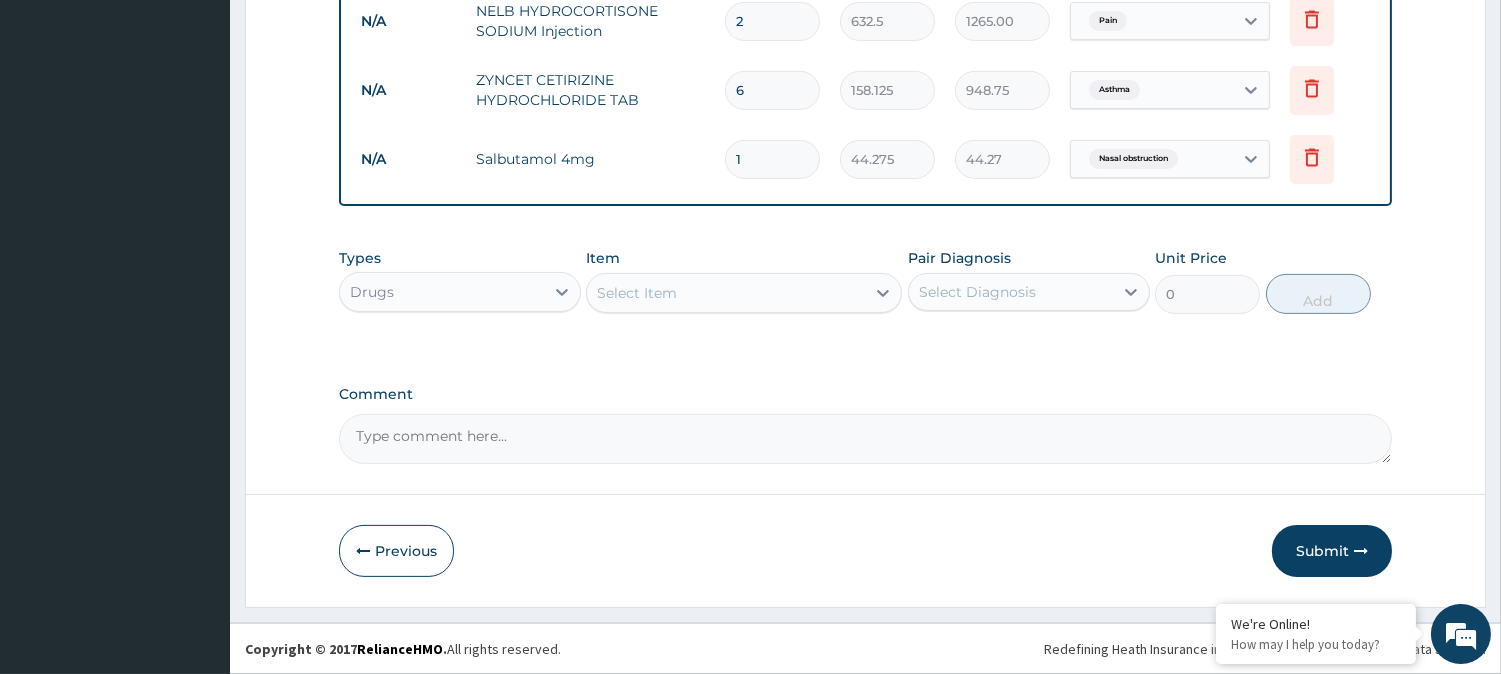 click on "Select Item" at bounding box center (726, 293) 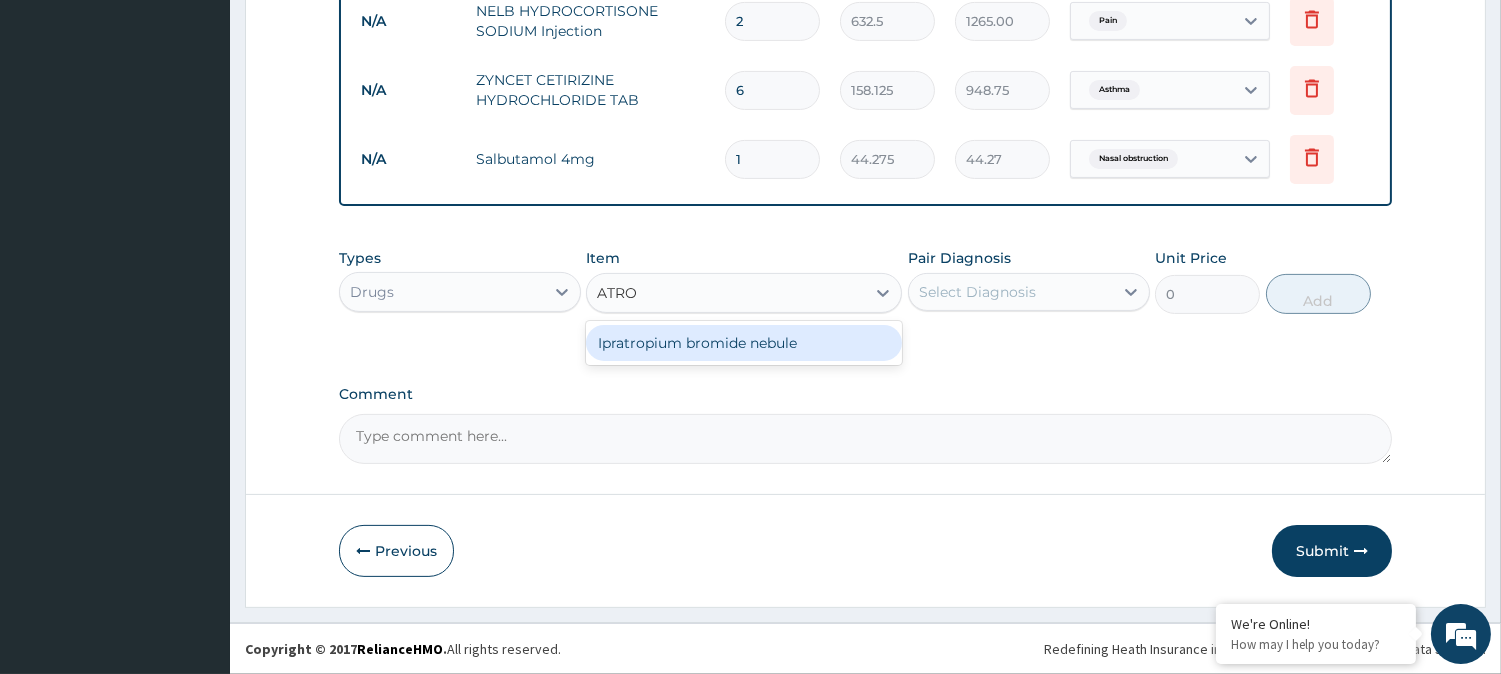 type on "ATRO" 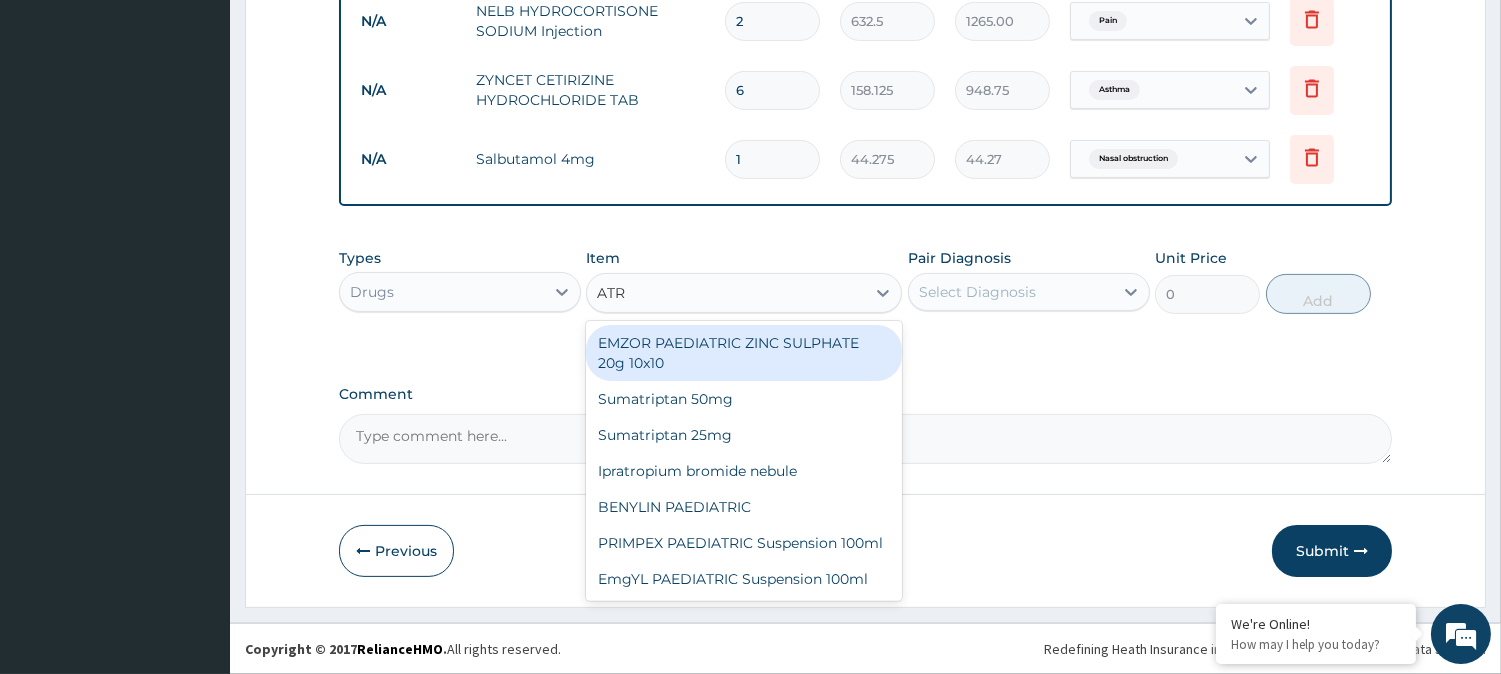 type on "ATRO" 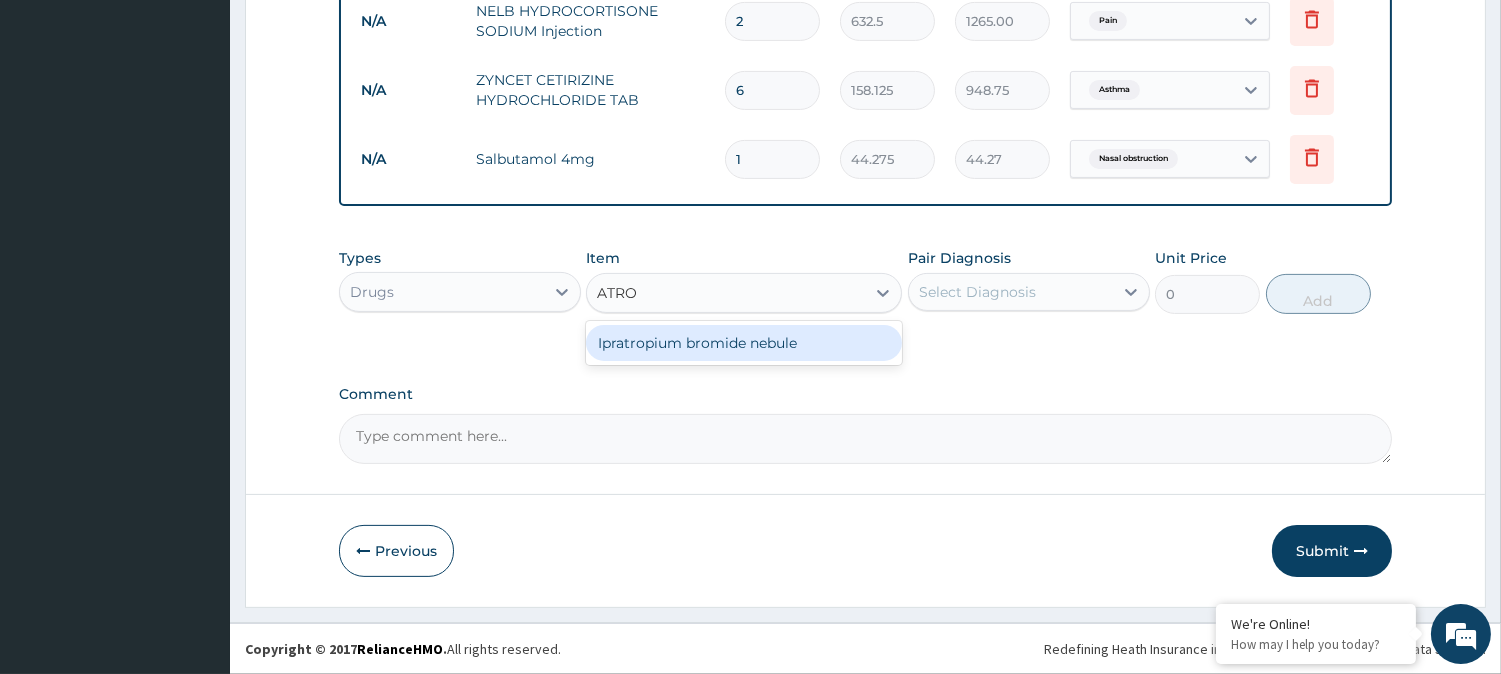 click on "Ipratropium bromide nebule" at bounding box center [744, 343] 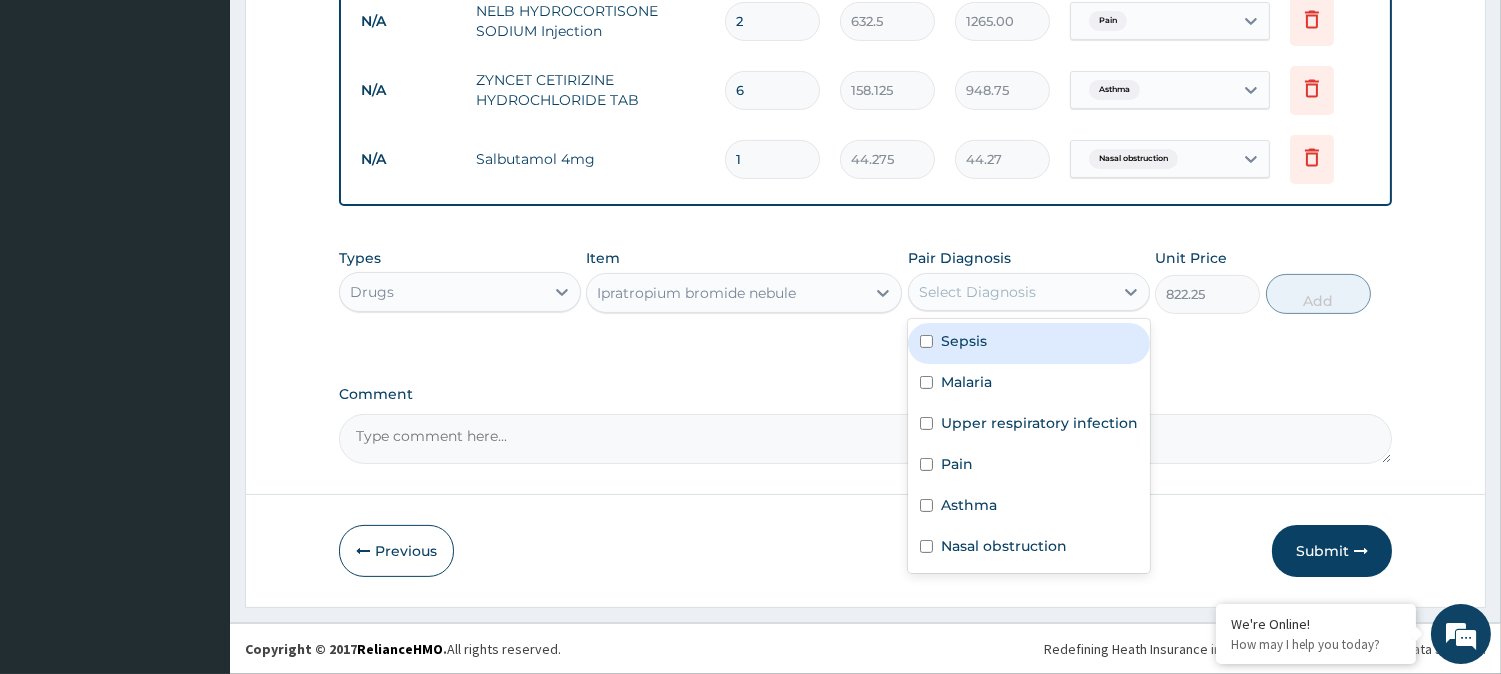 click on "Select Diagnosis" at bounding box center (977, 292) 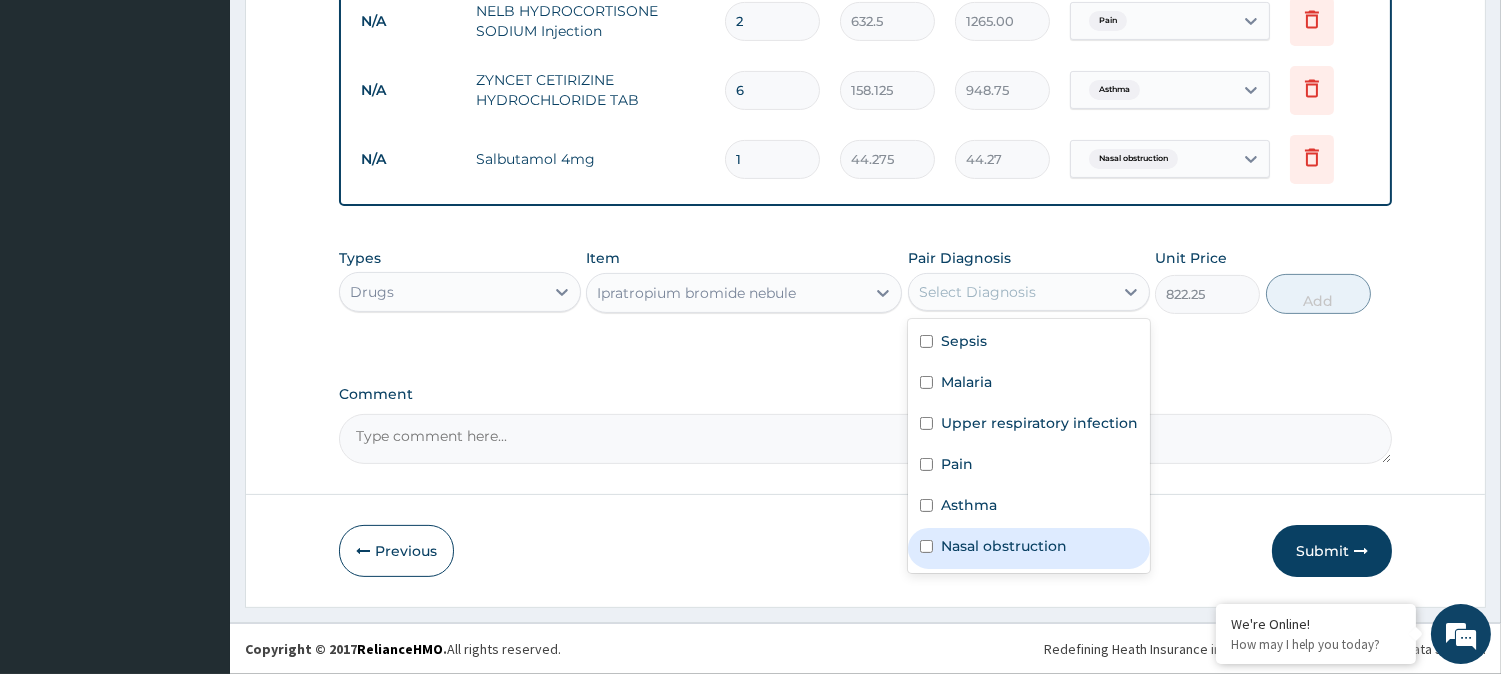 click on "Nasal obstruction" at bounding box center (1004, 546) 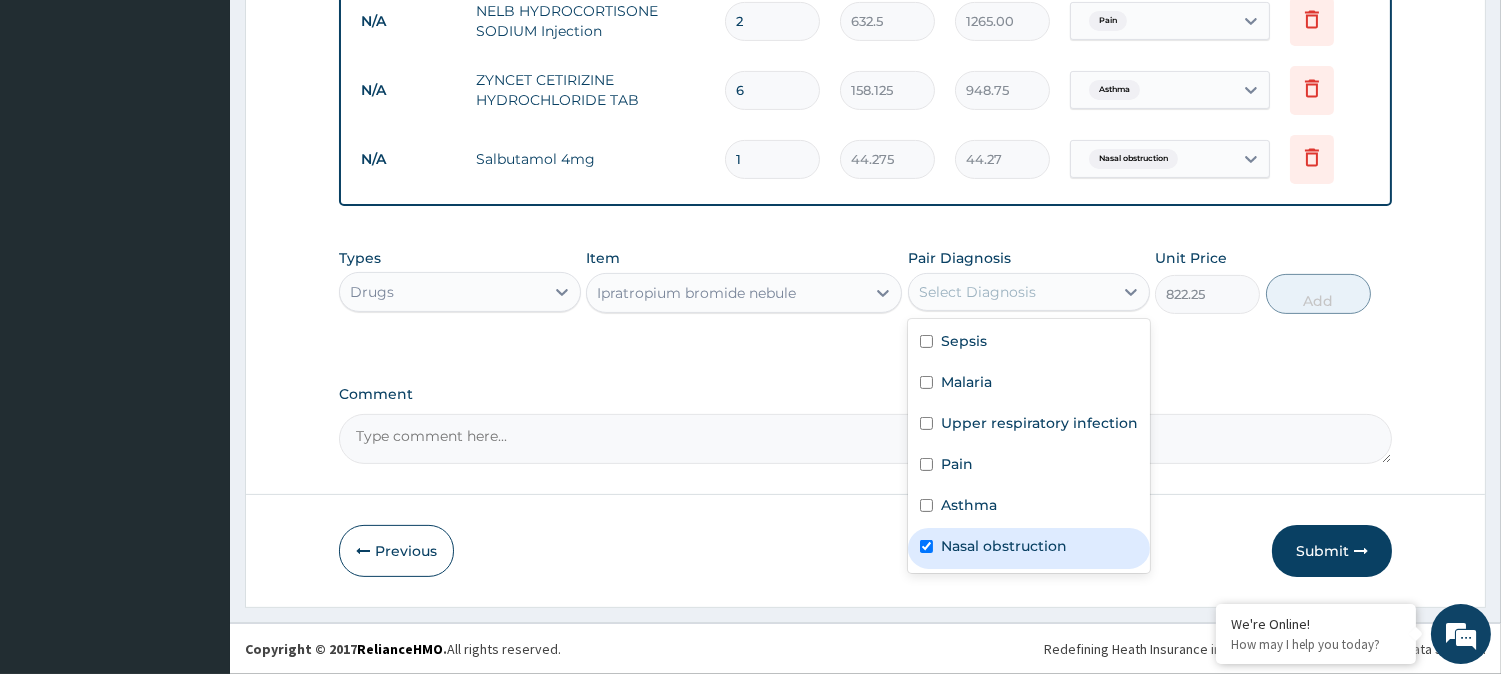 checkbox on "true" 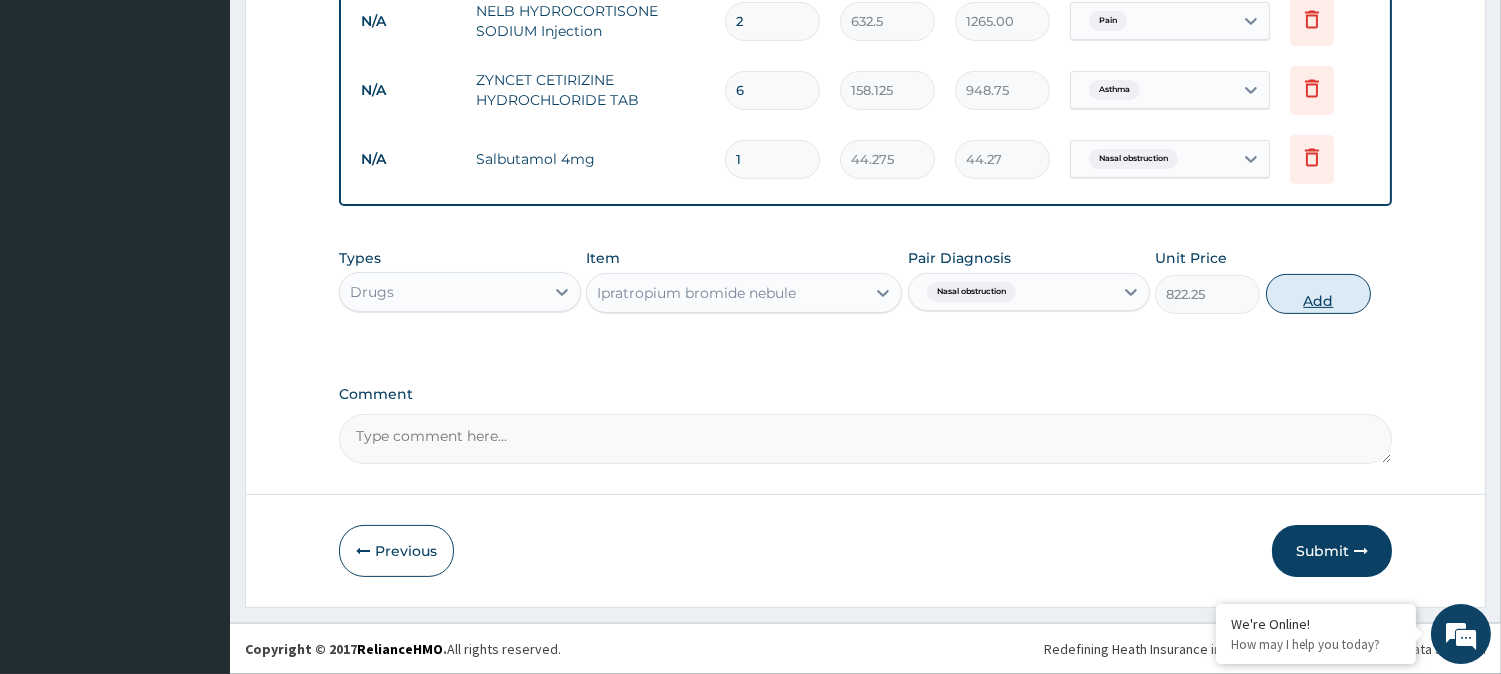 click on "Add" at bounding box center (1318, 294) 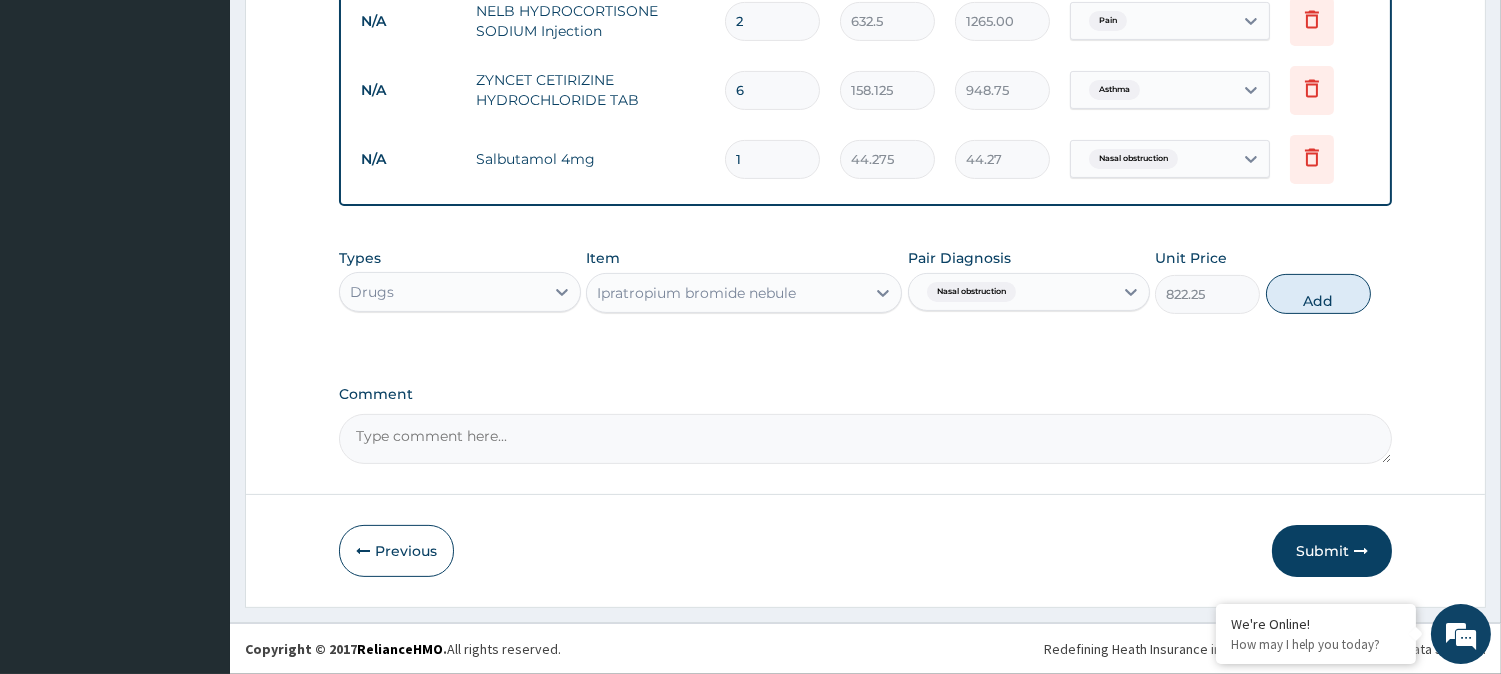 type on "0" 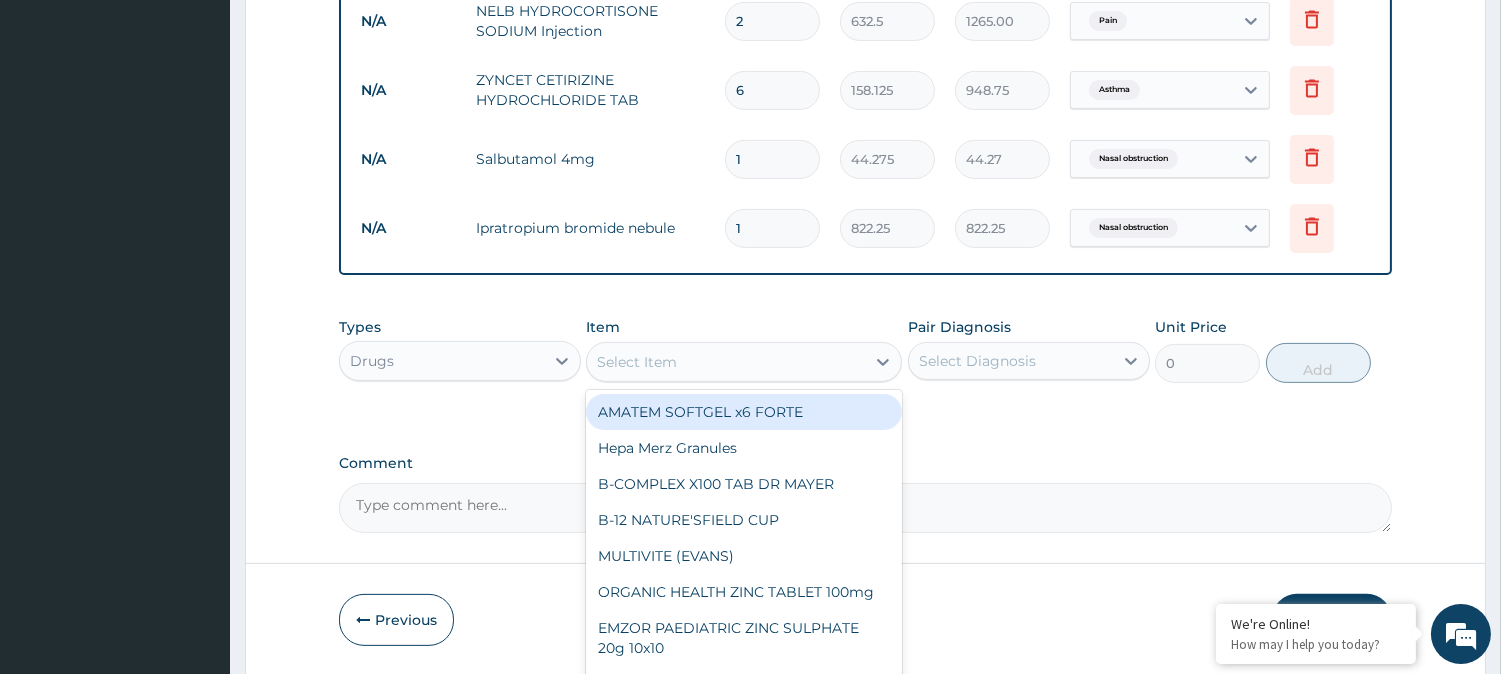click on "Select Item" at bounding box center (726, 362) 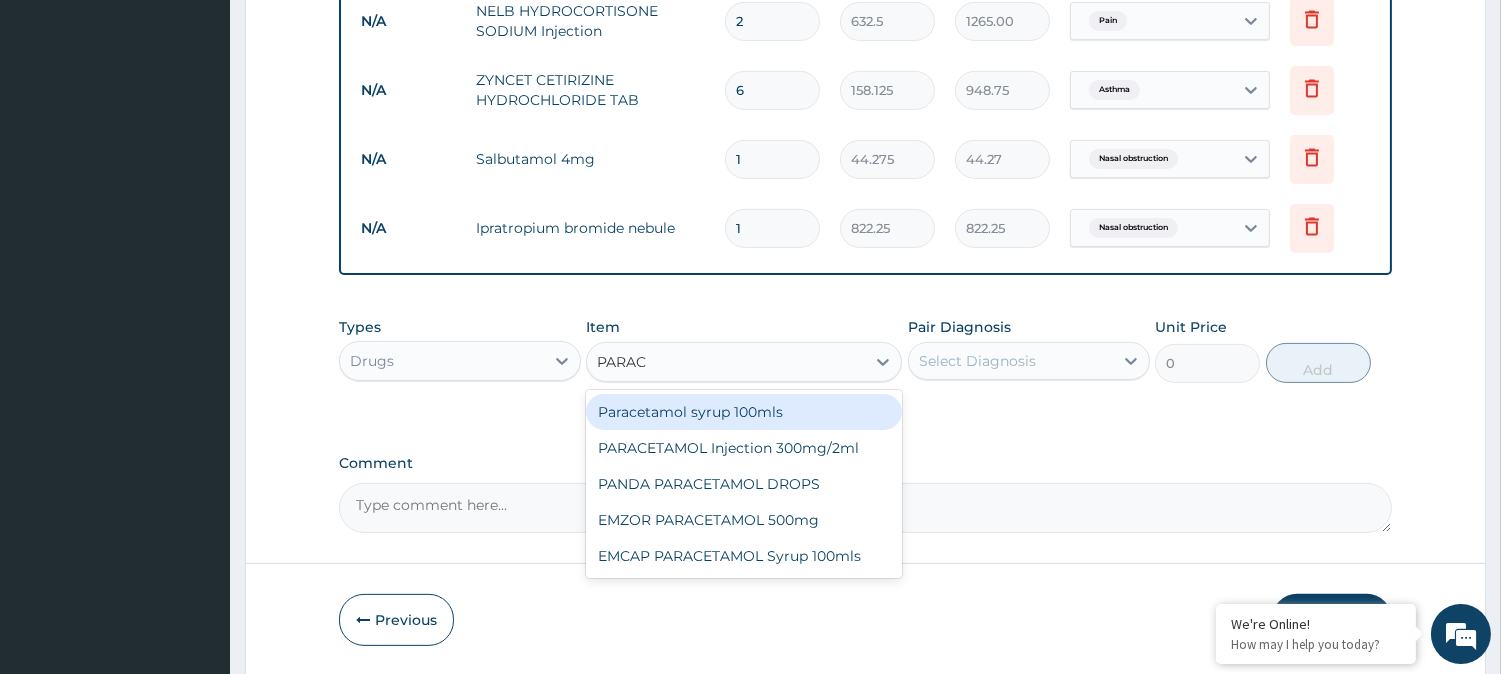 type on "PARACE" 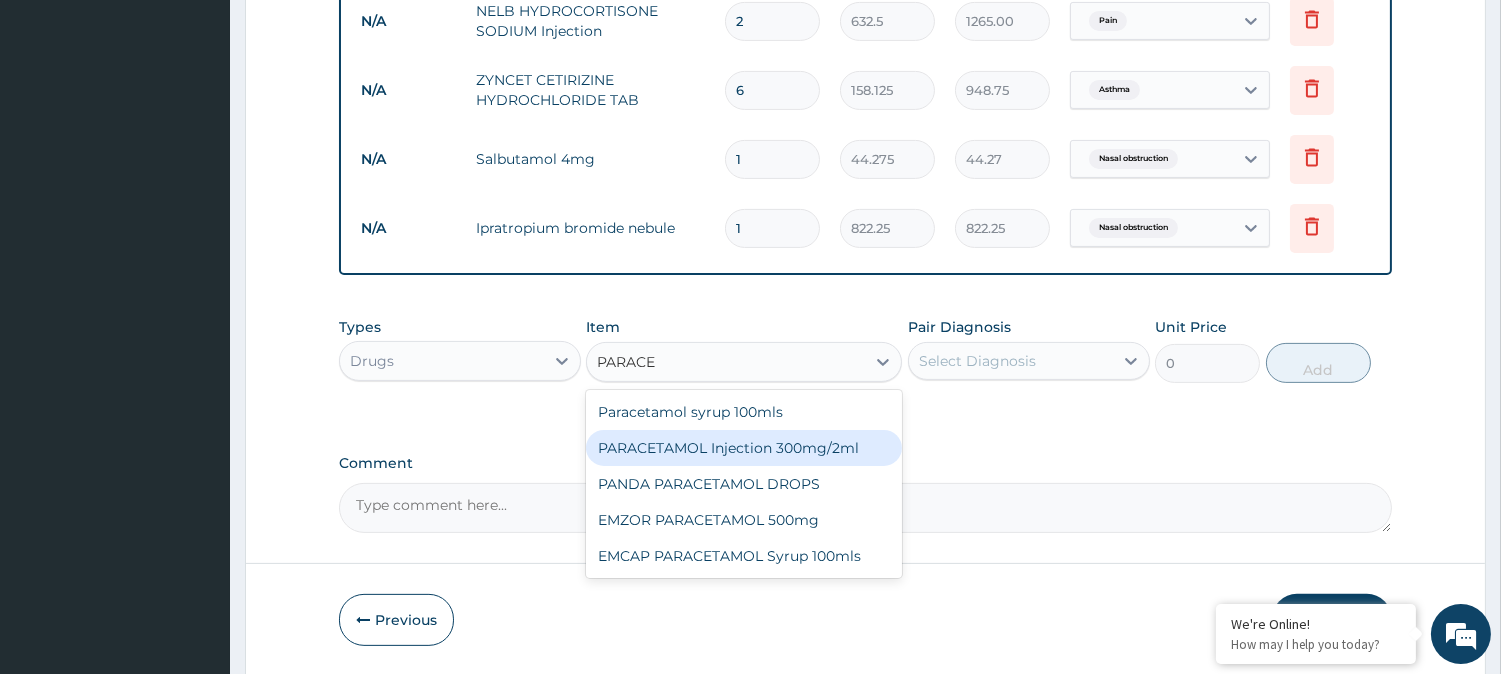 click on "PARACETAMOL Injection 300mg/2ml" at bounding box center (744, 448) 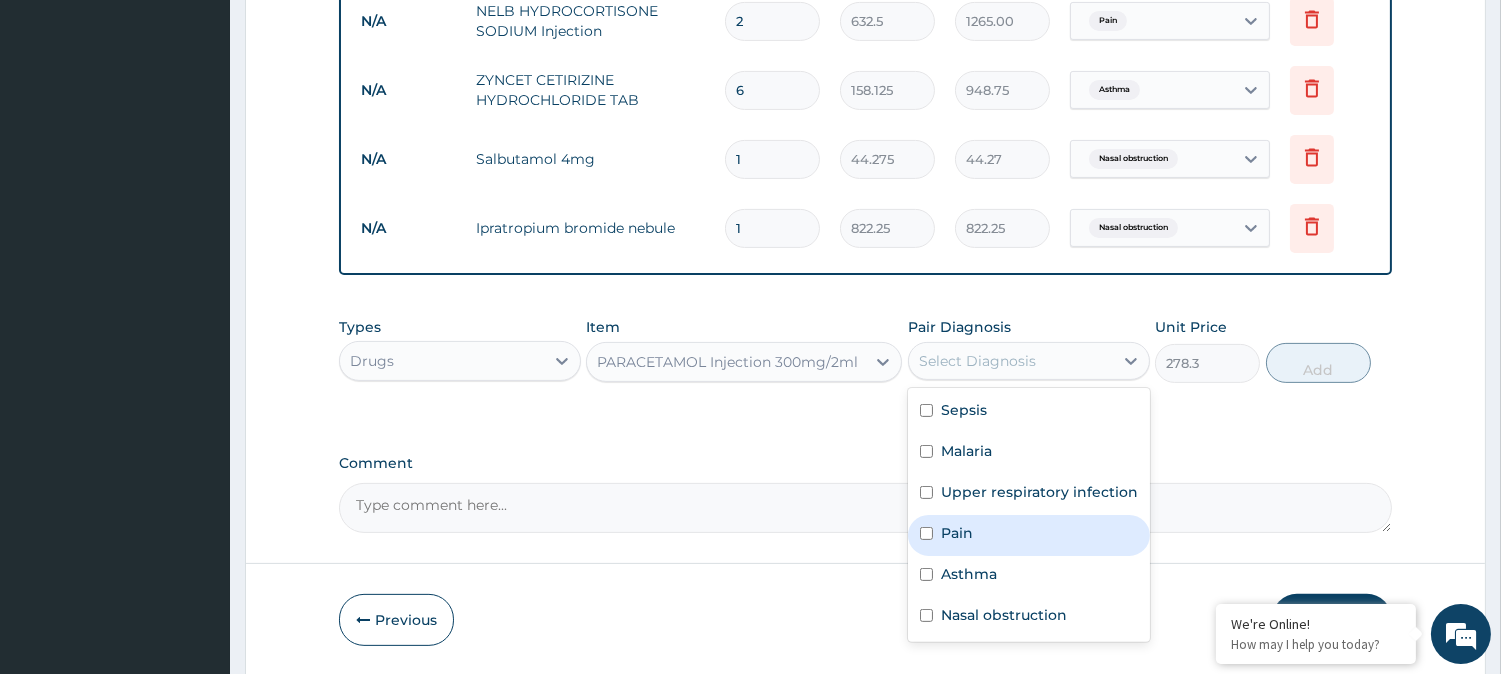 drag, startPoint x: 1043, startPoint y: 353, endPoint x: 984, endPoint y: 541, distance: 197.0406 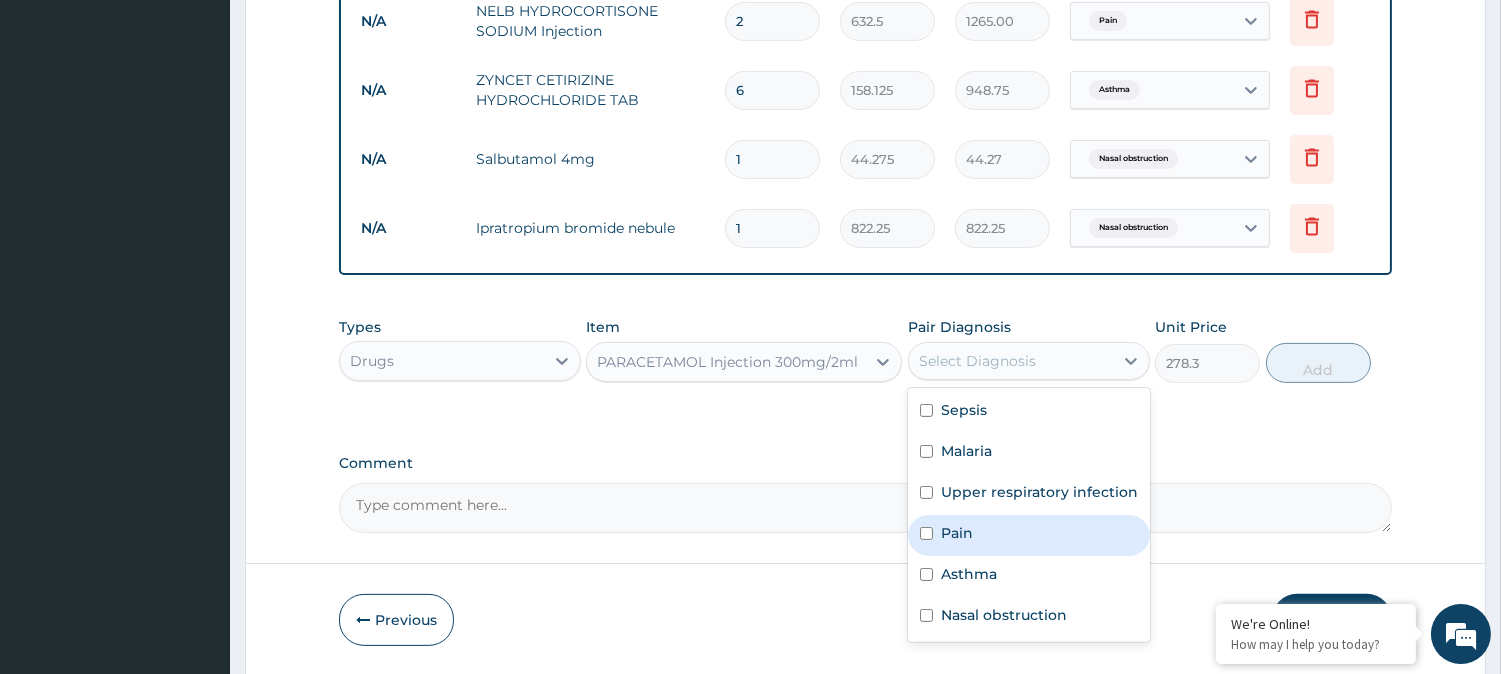 click on "option Nasal obstruction, selected. option Pain focused, 4 of 6. 6 results available. Use Up and Down to choose options, press Enter to select the currently focused option, press Escape to exit the menu, press Tab to select the option and exit the menu. Select Diagnosis Sepsis Malaria Upper respiratory infection Pain Asthma Nasal obstruction" at bounding box center [1029, 361] 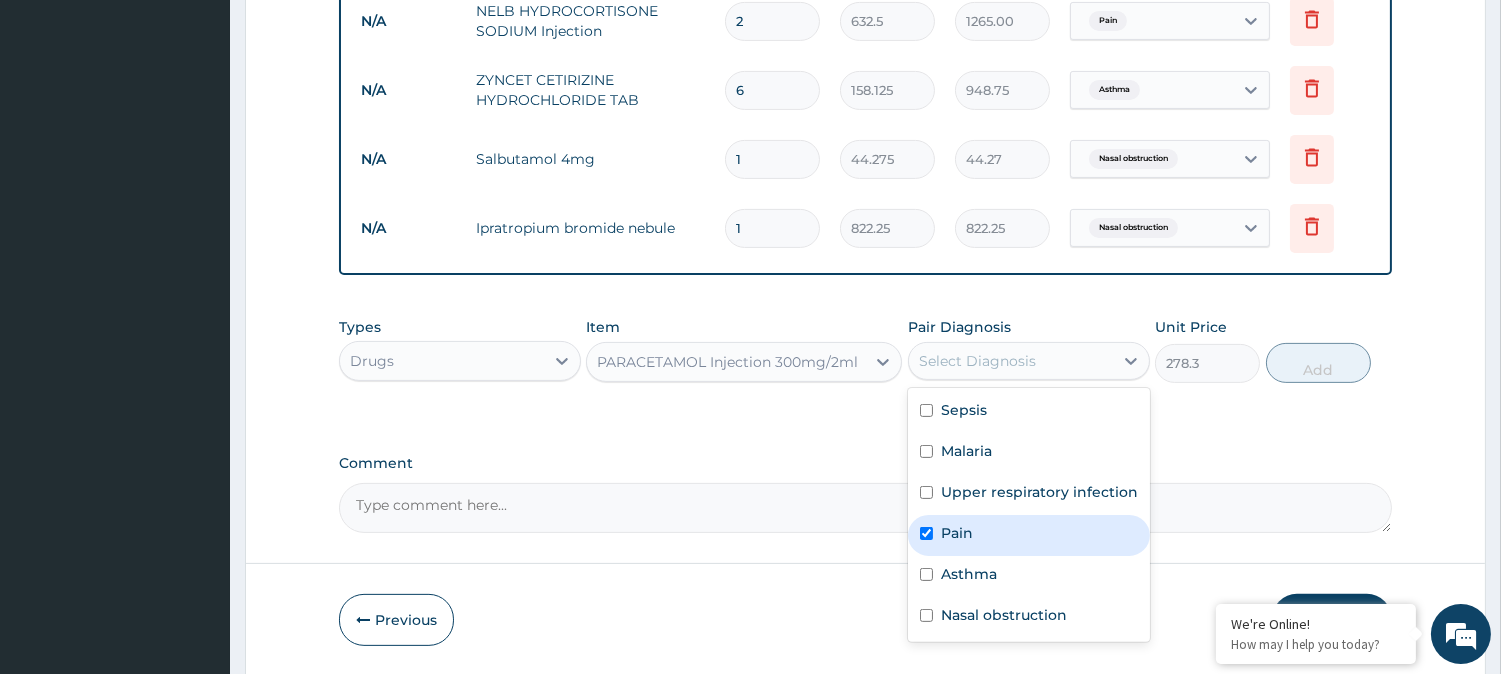 checkbox on "true" 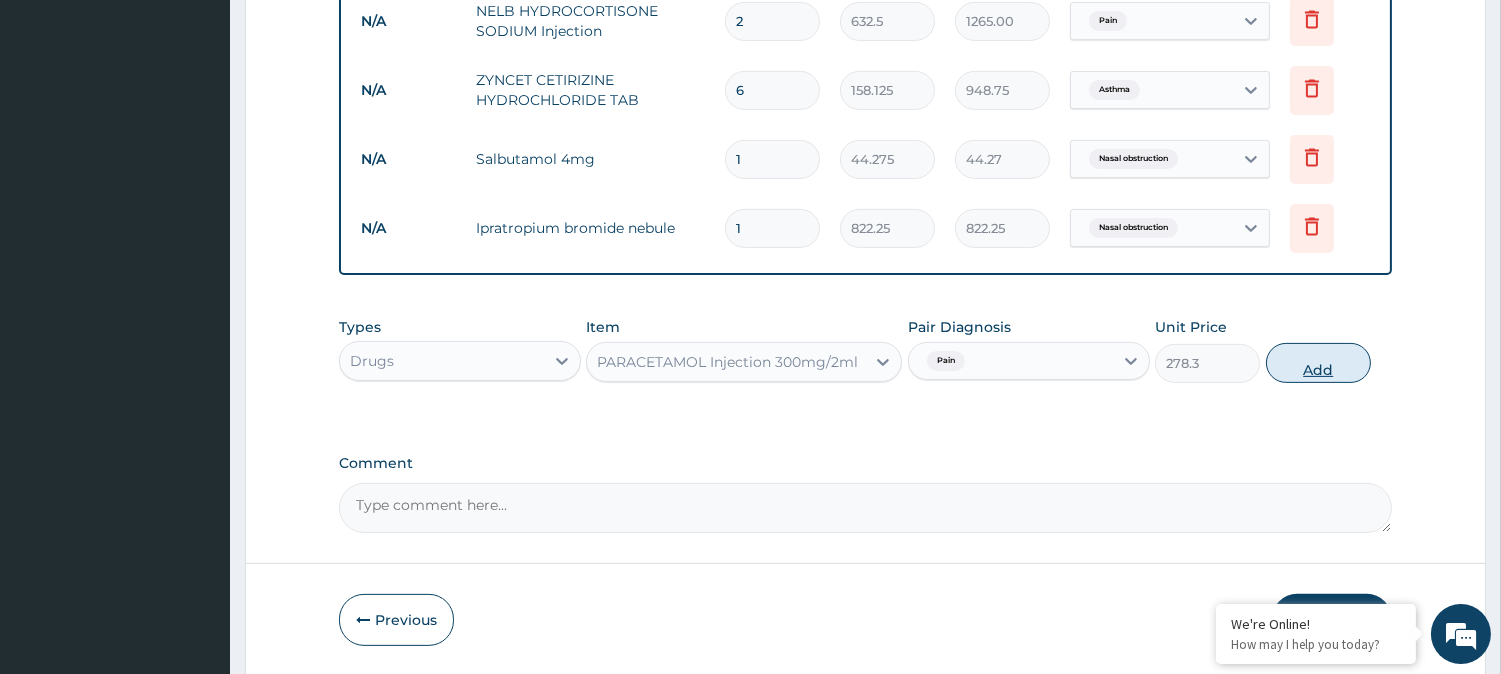 click on "Add" at bounding box center (1318, 363) 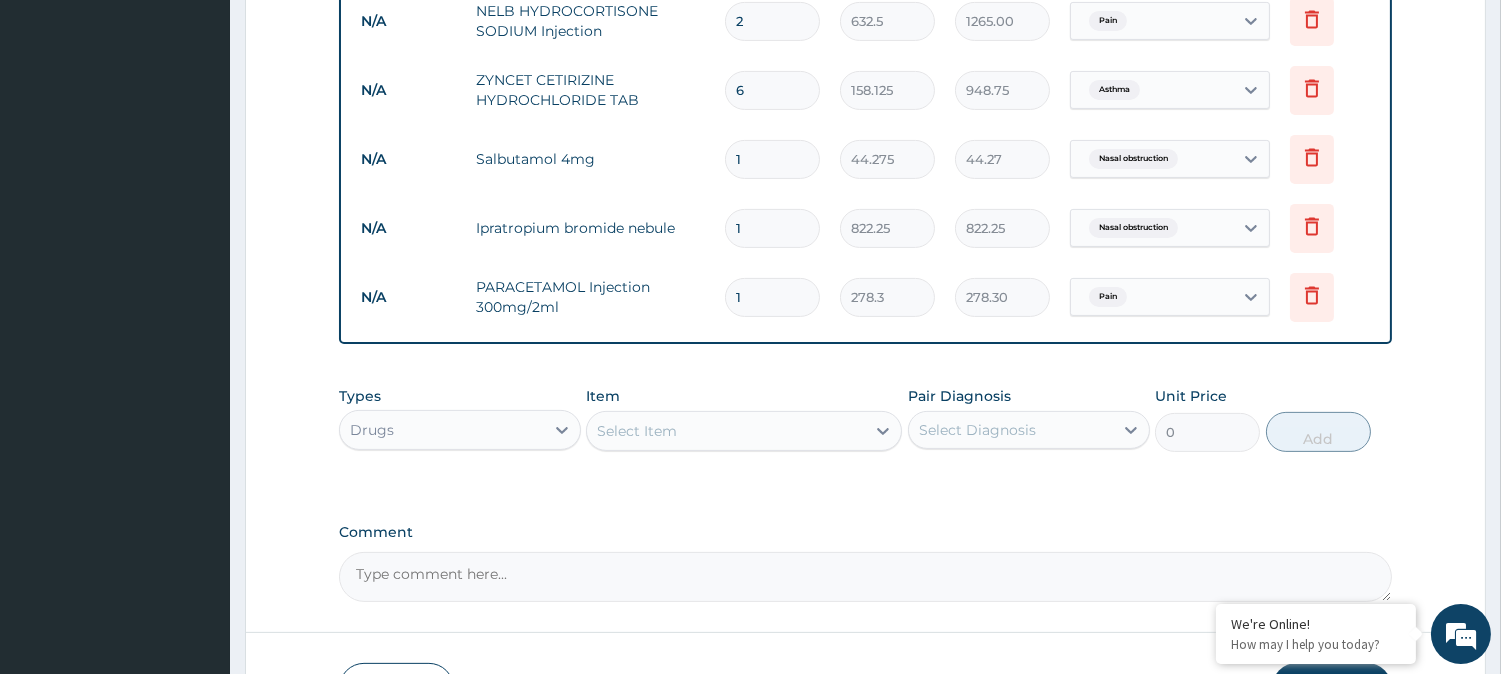 click on "PA Code / Prescription Code Enter Code(Secondary Care Only) Encounter Date 17-07-2025 Important Notice Please enter PA codes before entering items that are not attached to a PA code   All diagnoses entered must be linked to a claim item. Diagnosis & Claim Items that are visible but inactive cannot be edited because they were imported from an already approved PA code. Diagnosis Sepsis Confirmed Malaria Confirmed Upper respiratory infection Confirmed Pain Confirmed Asthma Confirmed Nasal obstruction Confirmed NB: All diagnosis must be linked to a claim item Claim Items Type Name Quantity Unit Price Total Price Pair Diagnosis Actions N/A General practitioner Consultation first outpatient consultation 1 3795 3795.00 Malaria  + 4 Delete N/A FBC CBC-Complete Blood Count (Haemogram) - [Blood] 1 4600 4600.00 Sepsis Delete N/A Erythrocyte Sedimentation Rate (ESR) 1 2875 2875.00 Upper respiratory infection Delete N/A MALARIA PARASITE (MP) RDT 1 1725 1725.00 Malaria Delete N/A NELB HYDROCORTISONE SODIUM Injection 2 Pain" at bounding box center (865, -153) 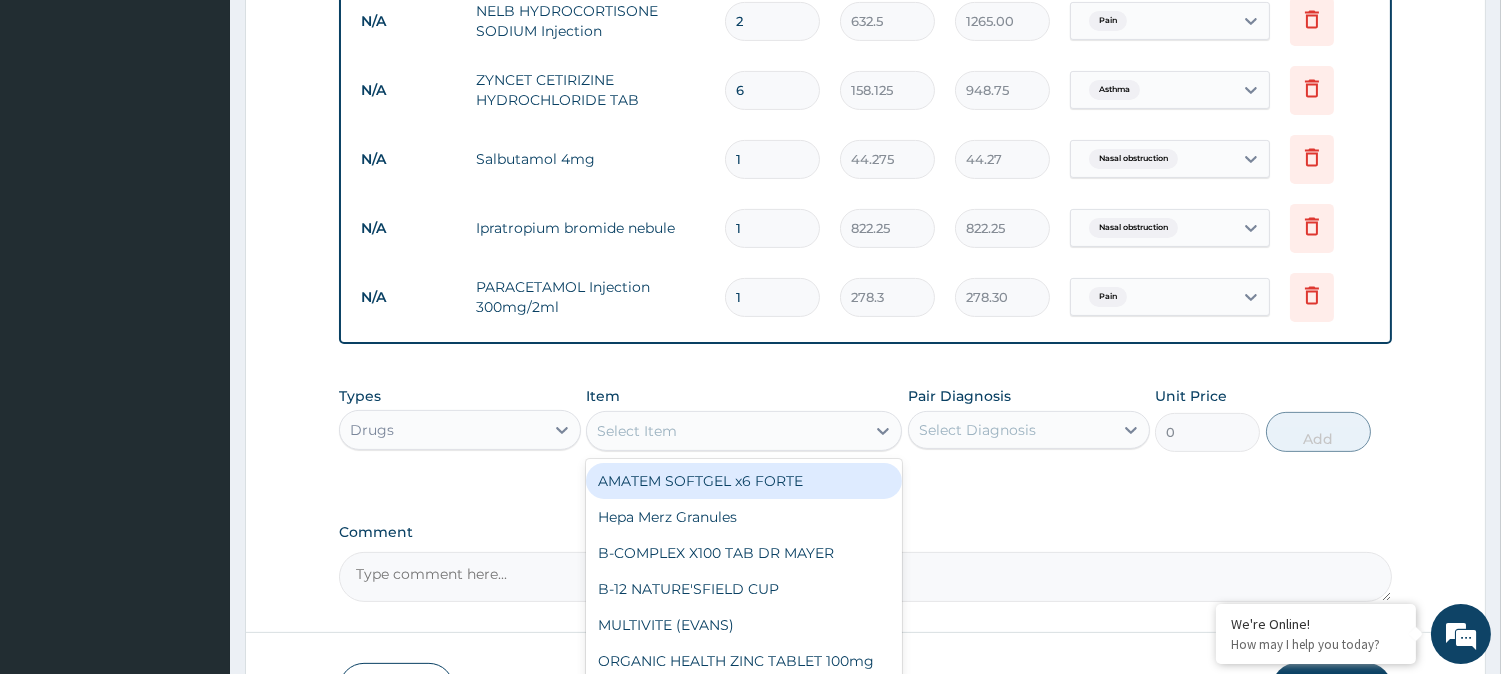 click on "Select Item" at bounding box center [726, 431] 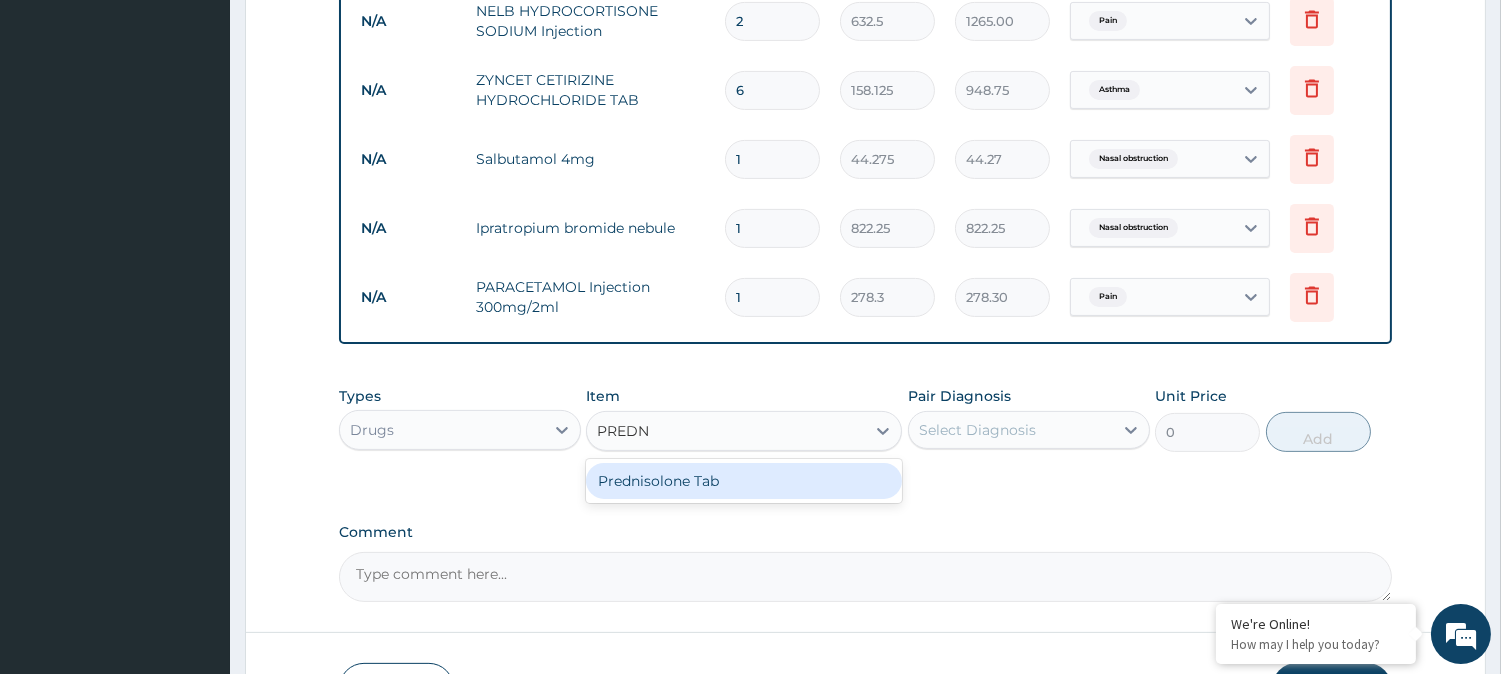 type on "PREDNI" 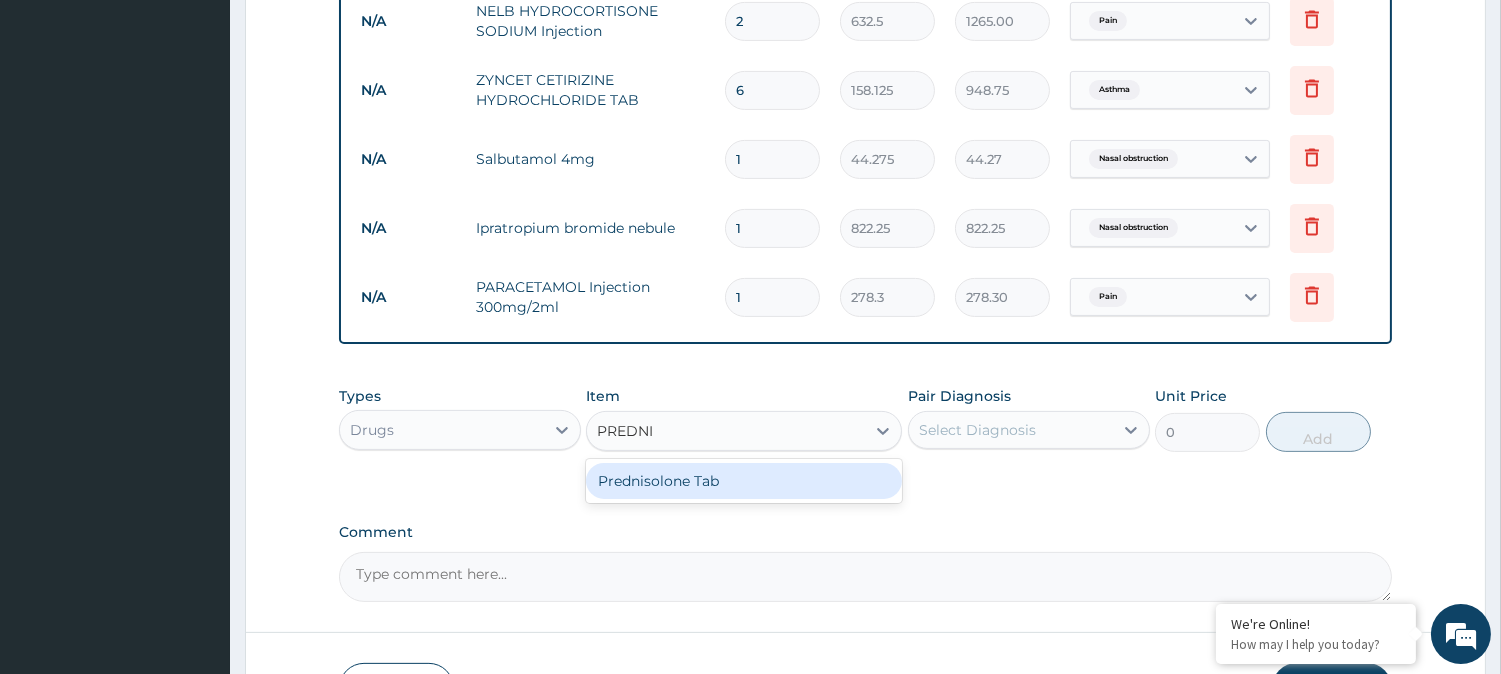 click on "Prednisolone Tab" at bounding box center [744, 481] 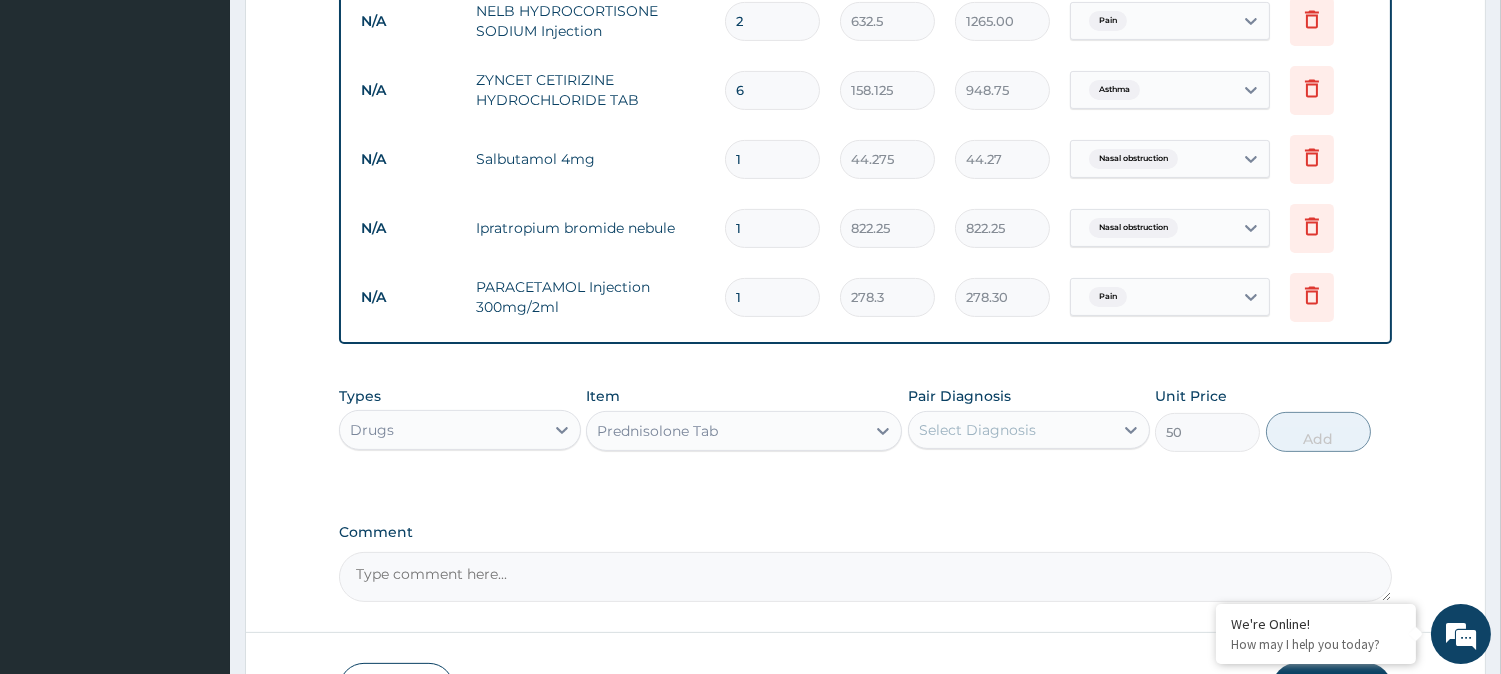 click on "Prednisolone Tab" at bounding box center (726, 431) 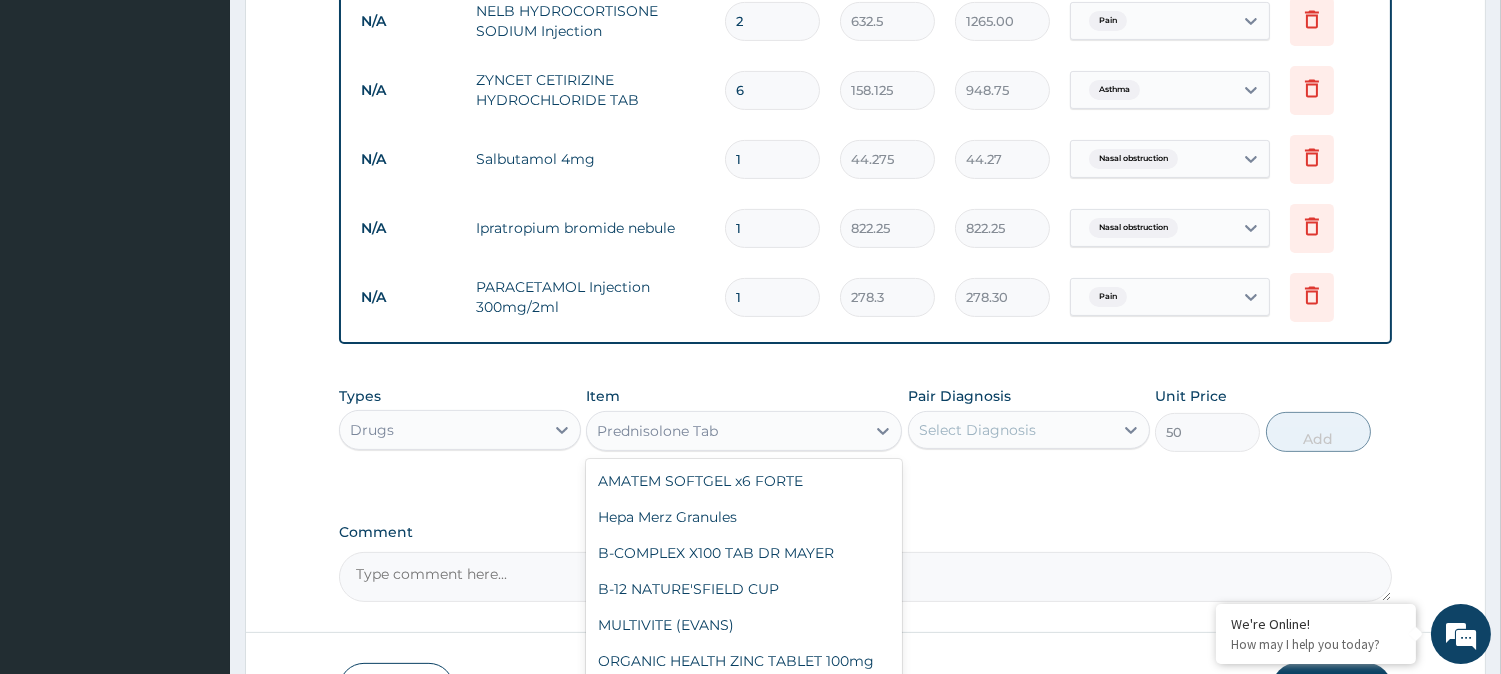 scroll, scrollTop: 29135, scrollLeft: 0, axis: vertical 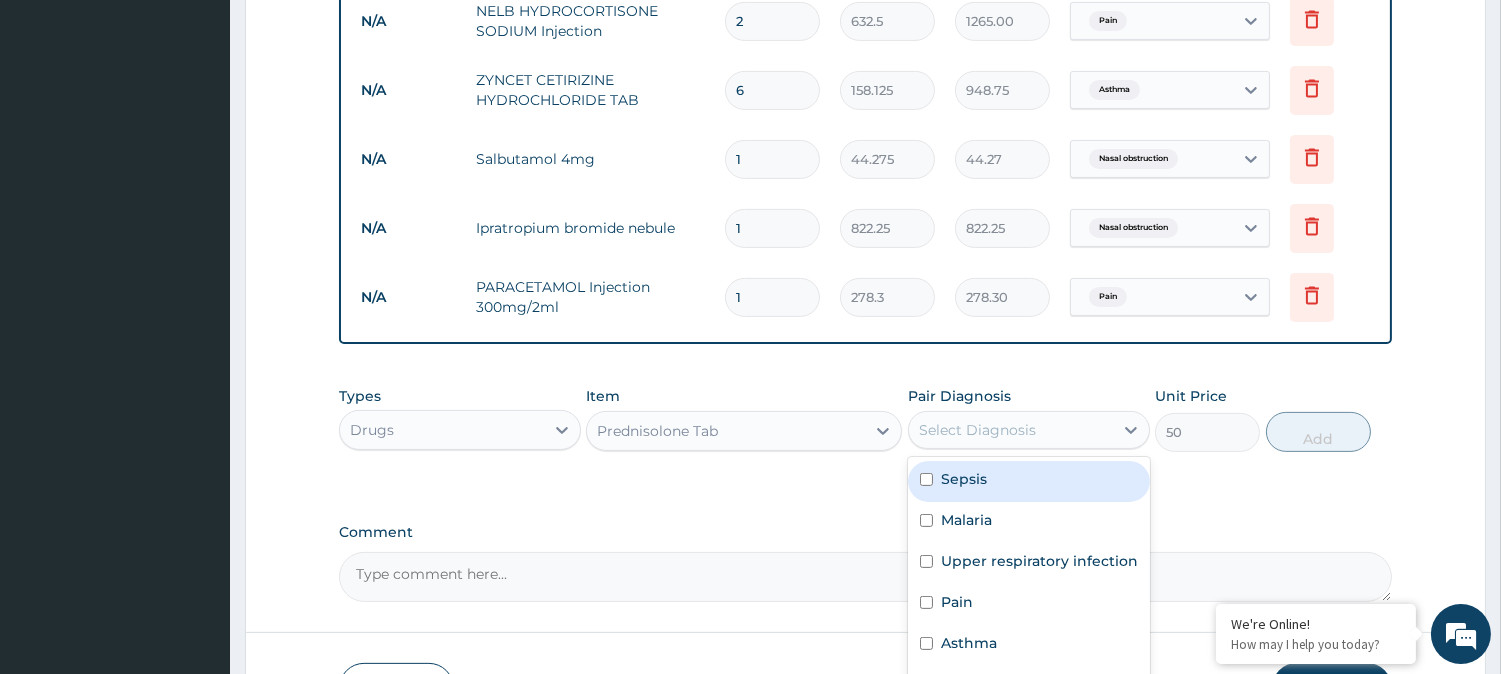click on "Select Diagnosis" at bounding box center [1011, 430] 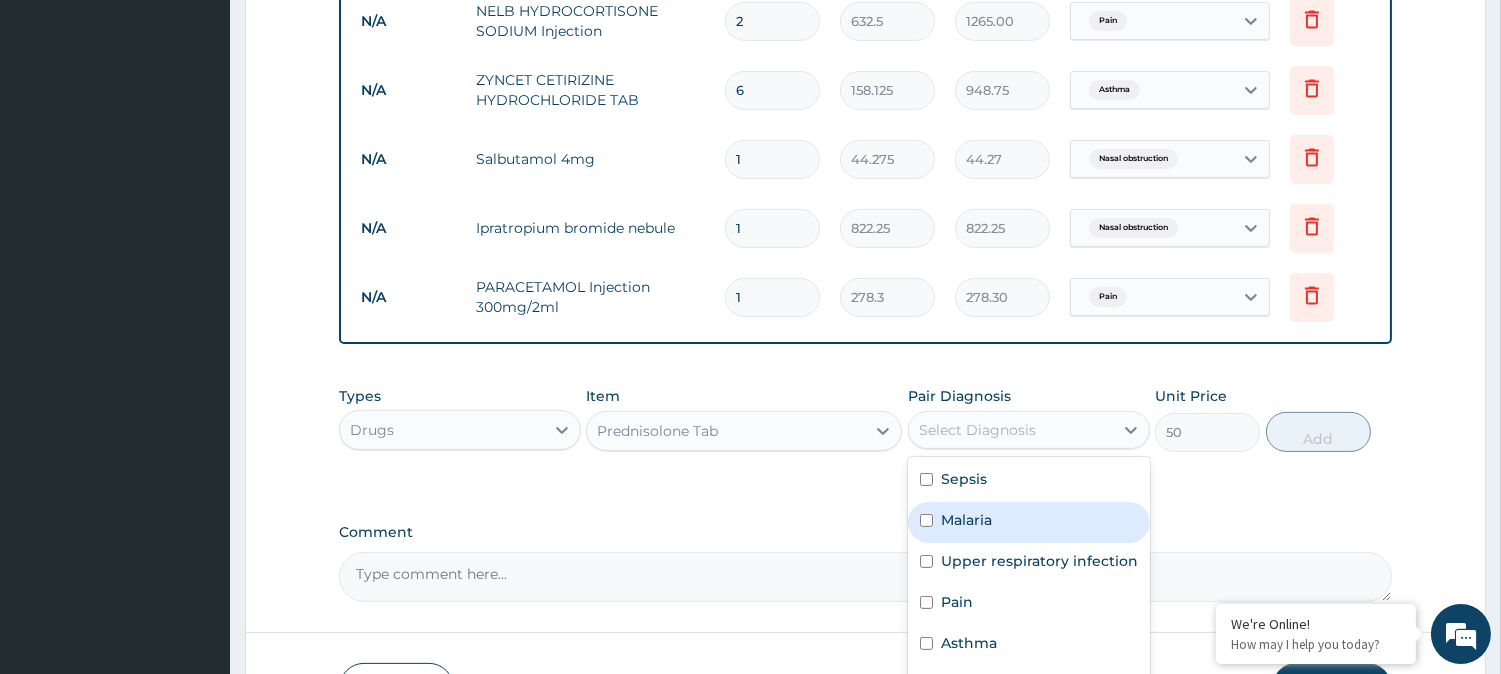 scroll, scrollTop: 1237, scrollLeft: 0, axis: vertical 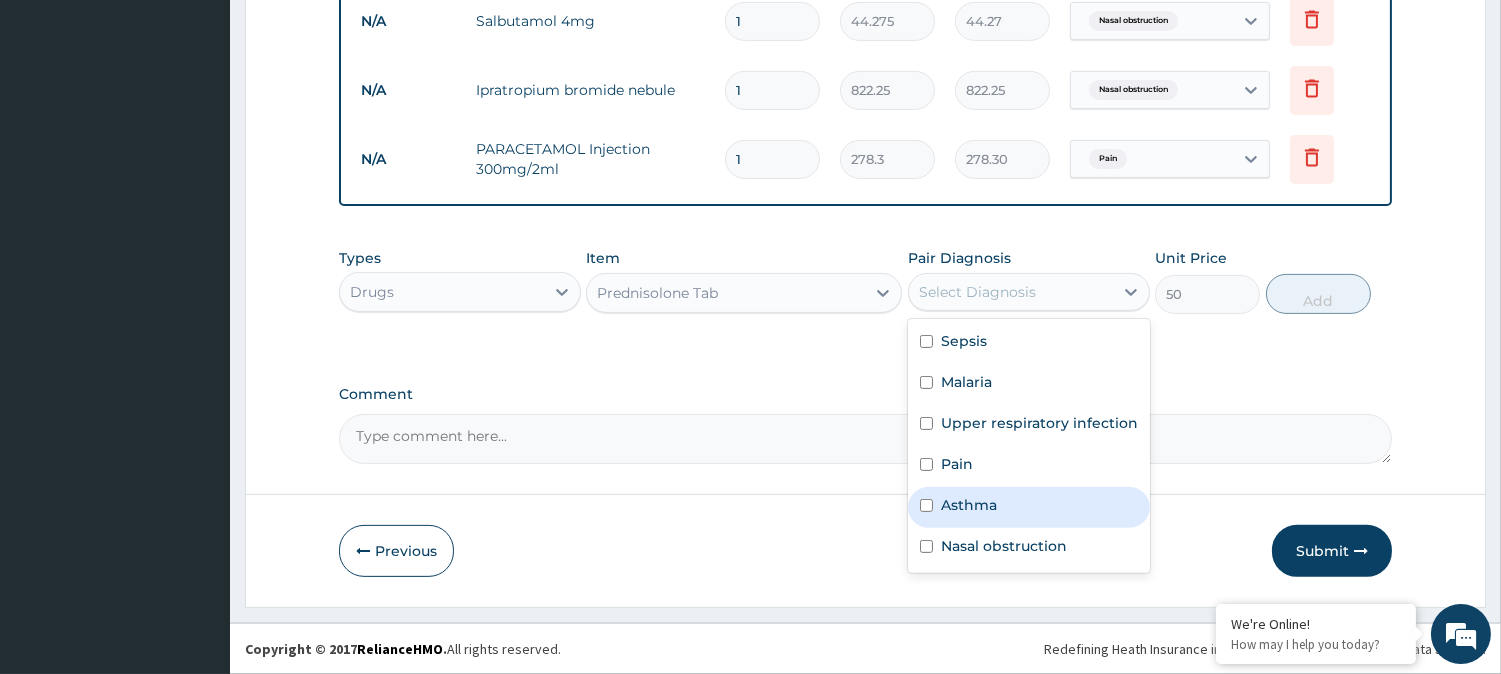 click on "Asthma" at bounding box center (1029, 507) 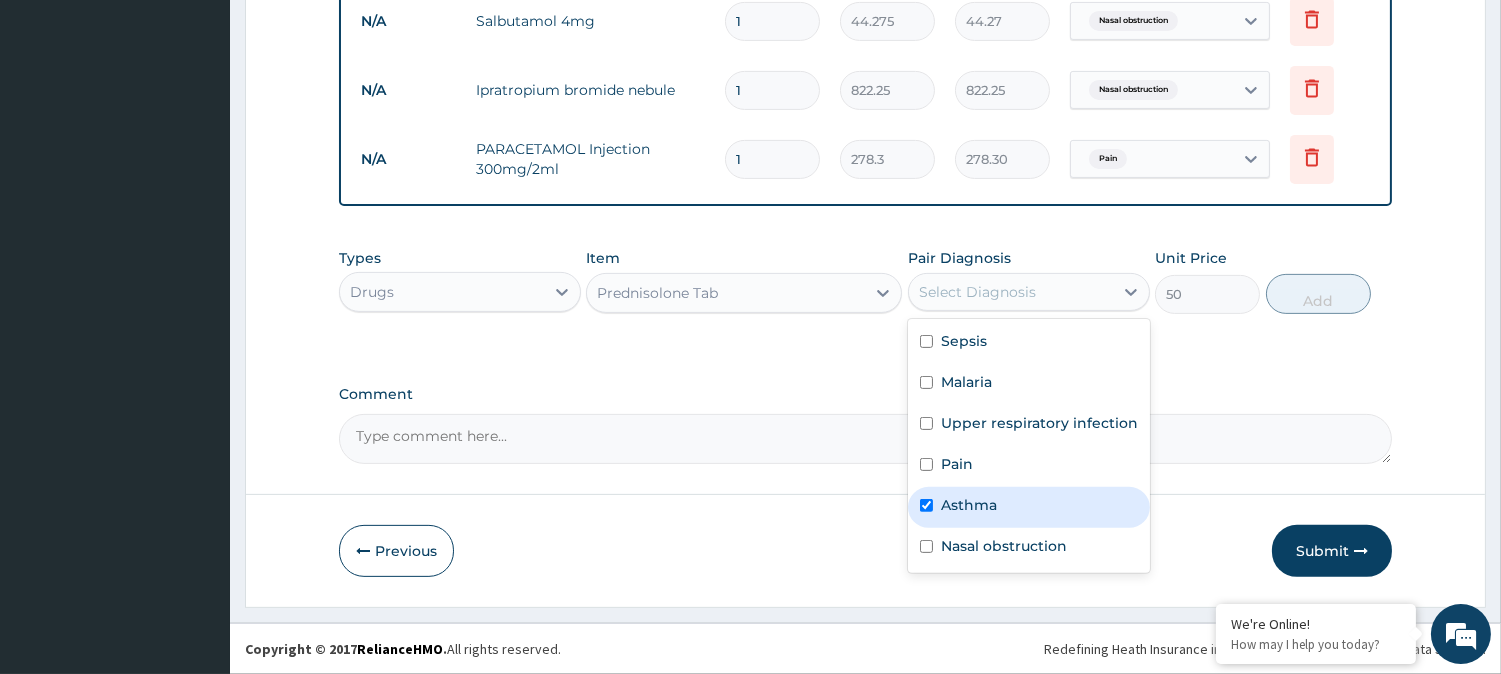 checkbox on "true" 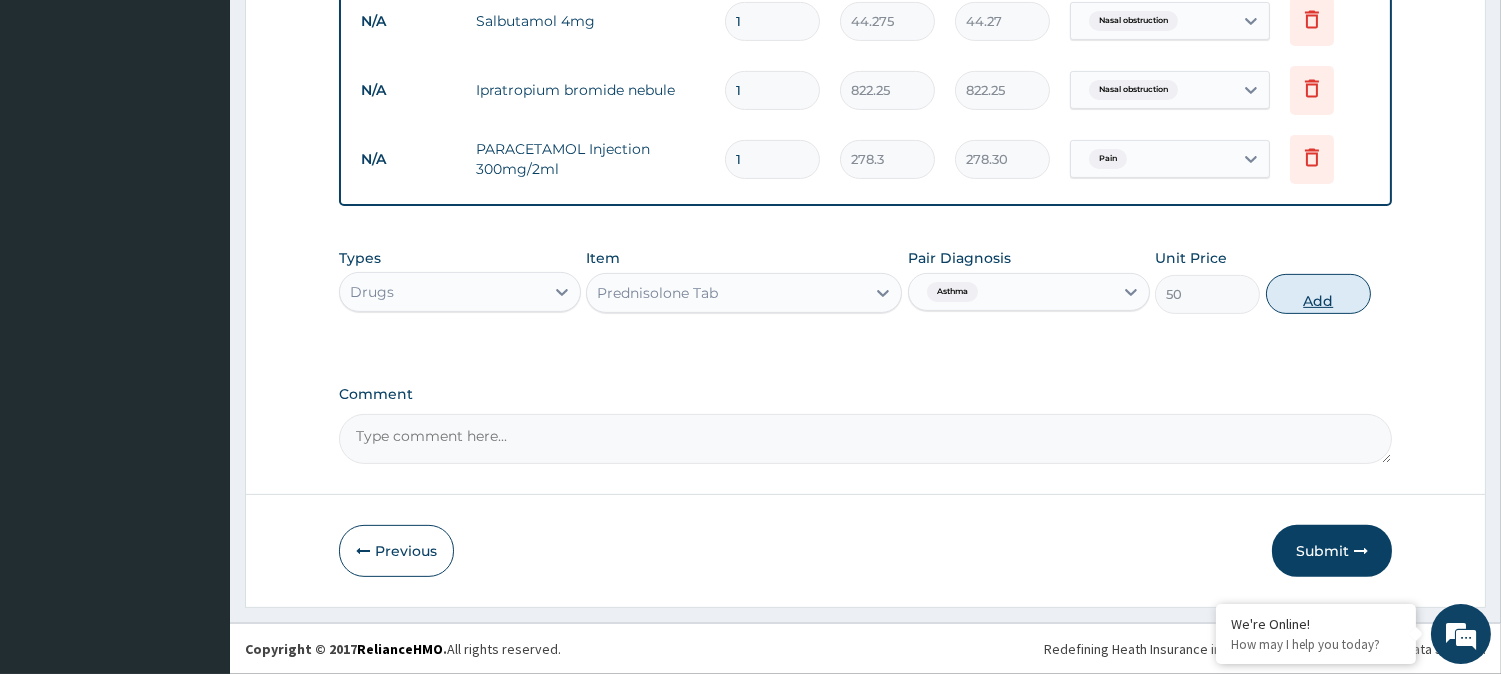click on "Add" at bounding box center [1318, 294] 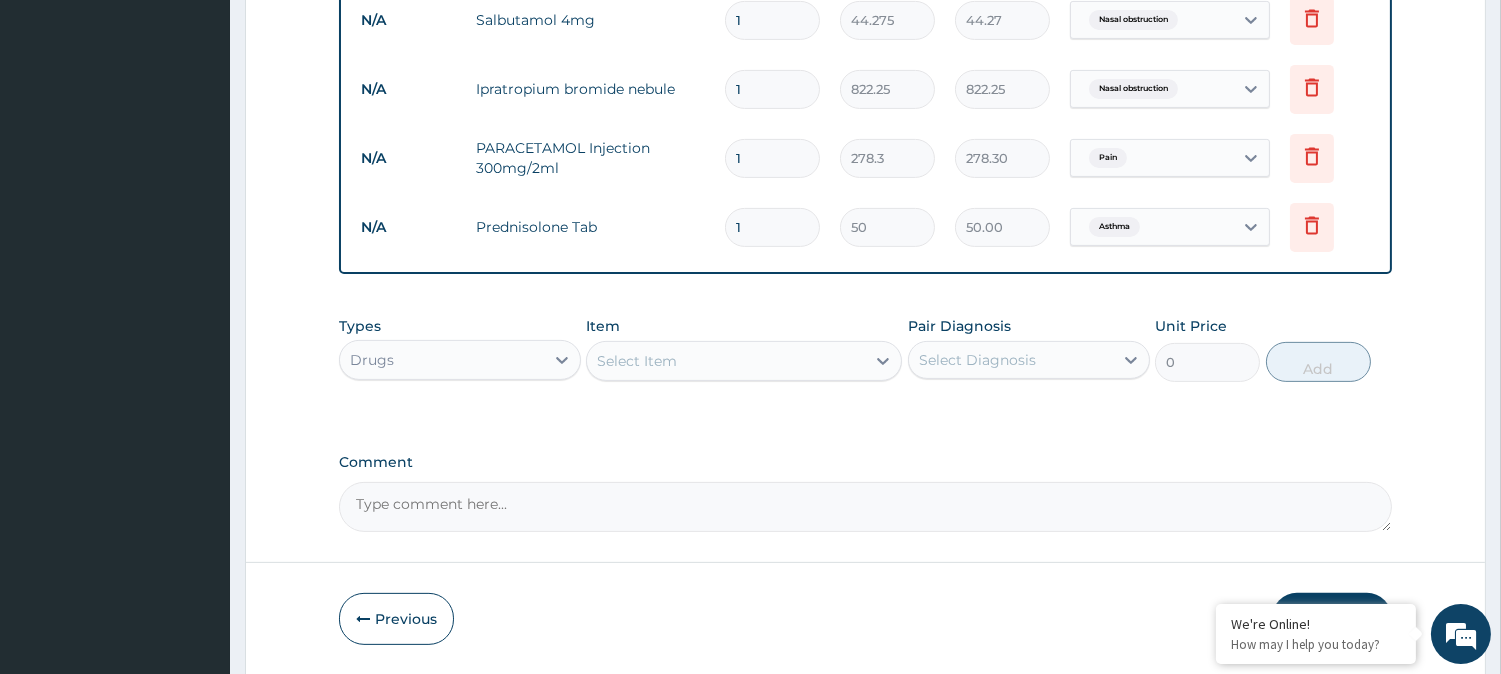 type on "10" 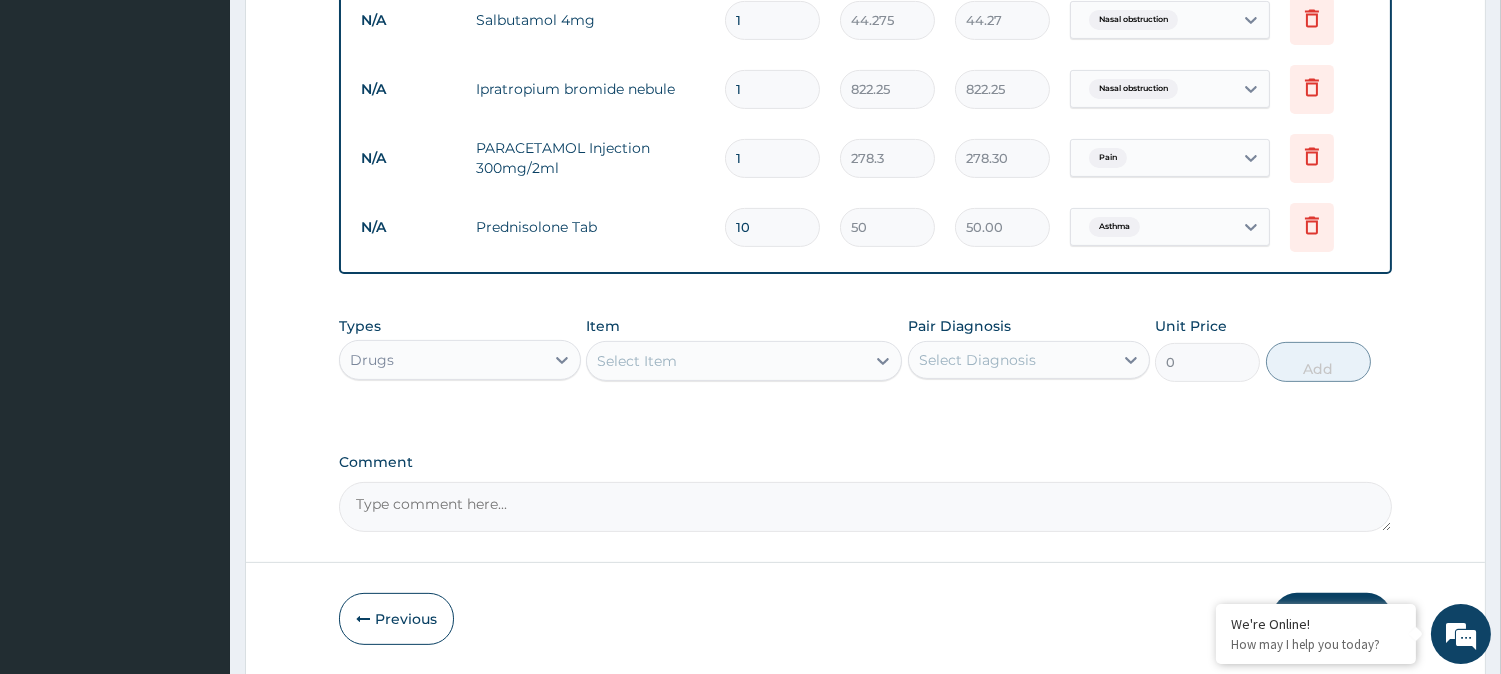 type on "500.00" 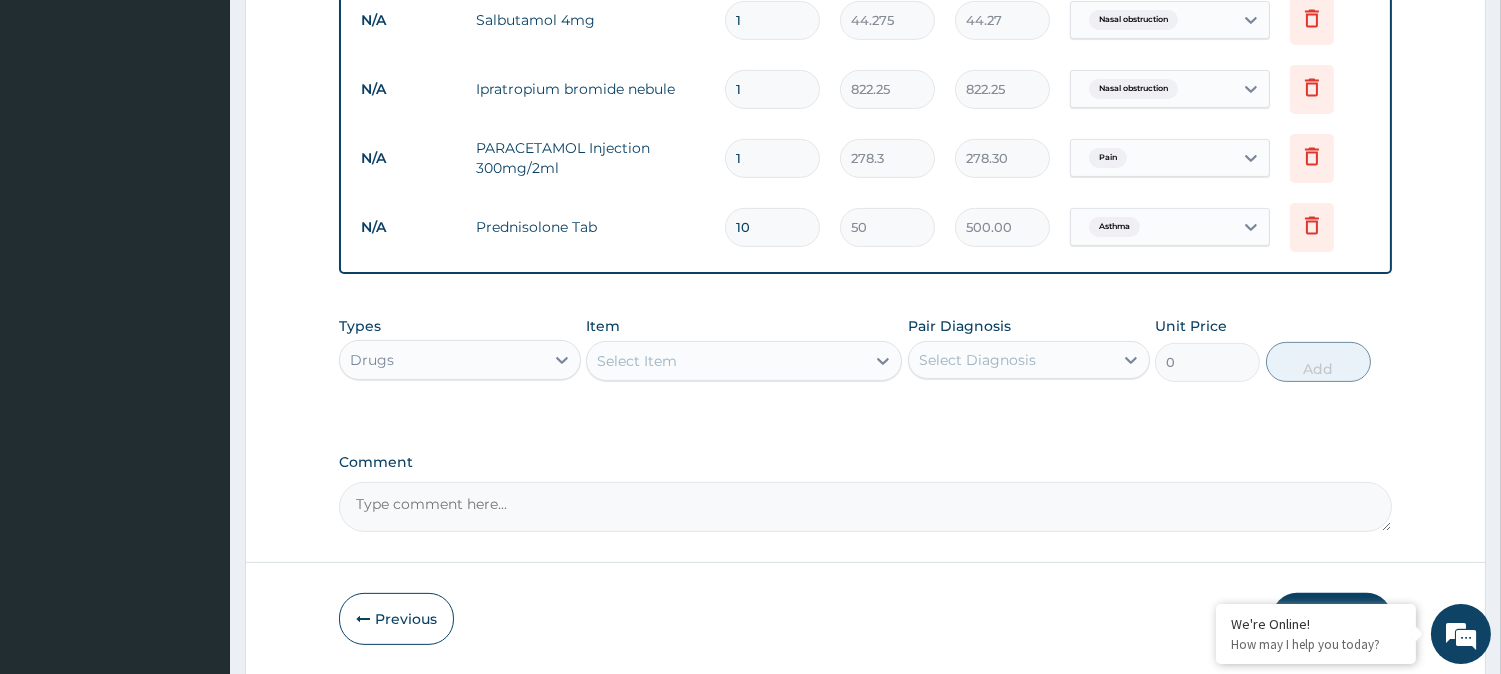 type on "10" 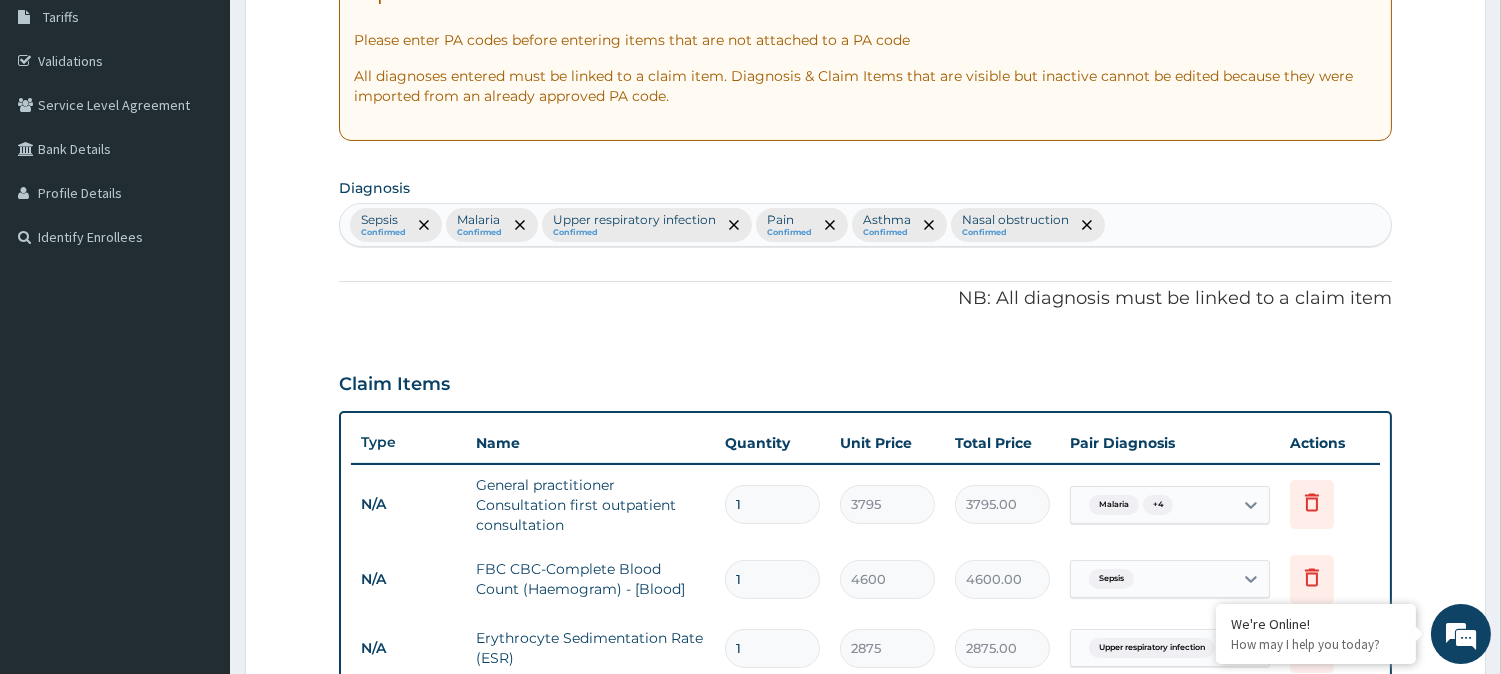 scroll, scrollTop: 331, scrollLeft: 0, axis: vertical 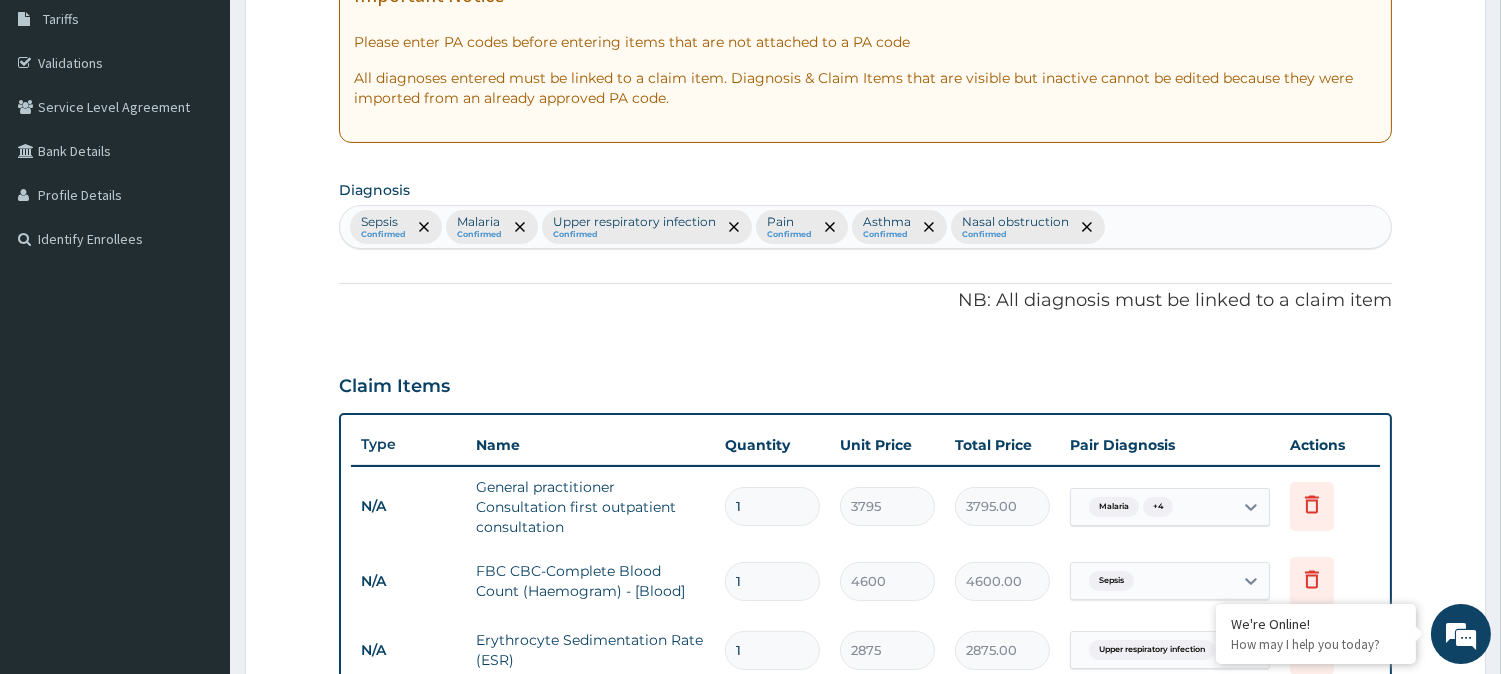 click on "Sepsis Confirmed Malaria Confirmed Upper respiratory infection Confirmed Pain Confirmed Asthma Confirmed Nasal obstruction Confirmed" at bounding box center [865, 227] 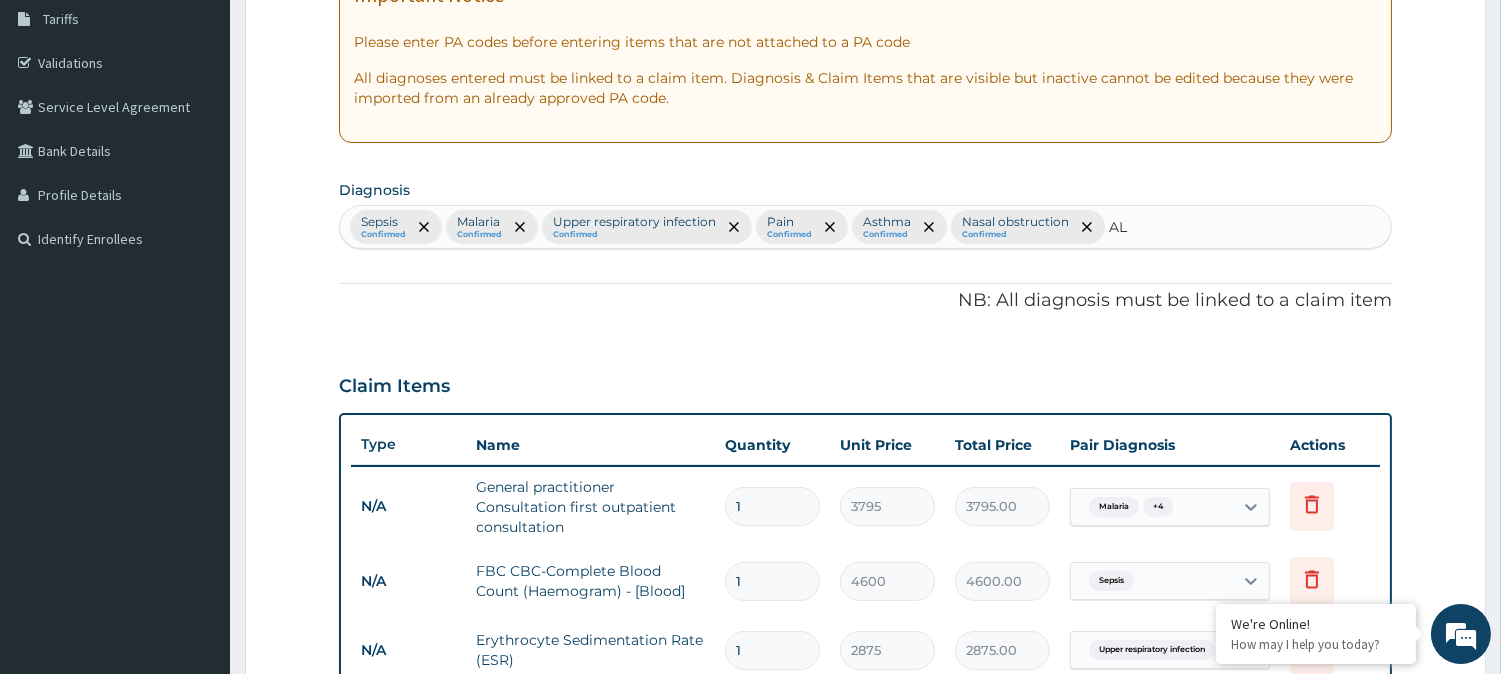type on "ALL" 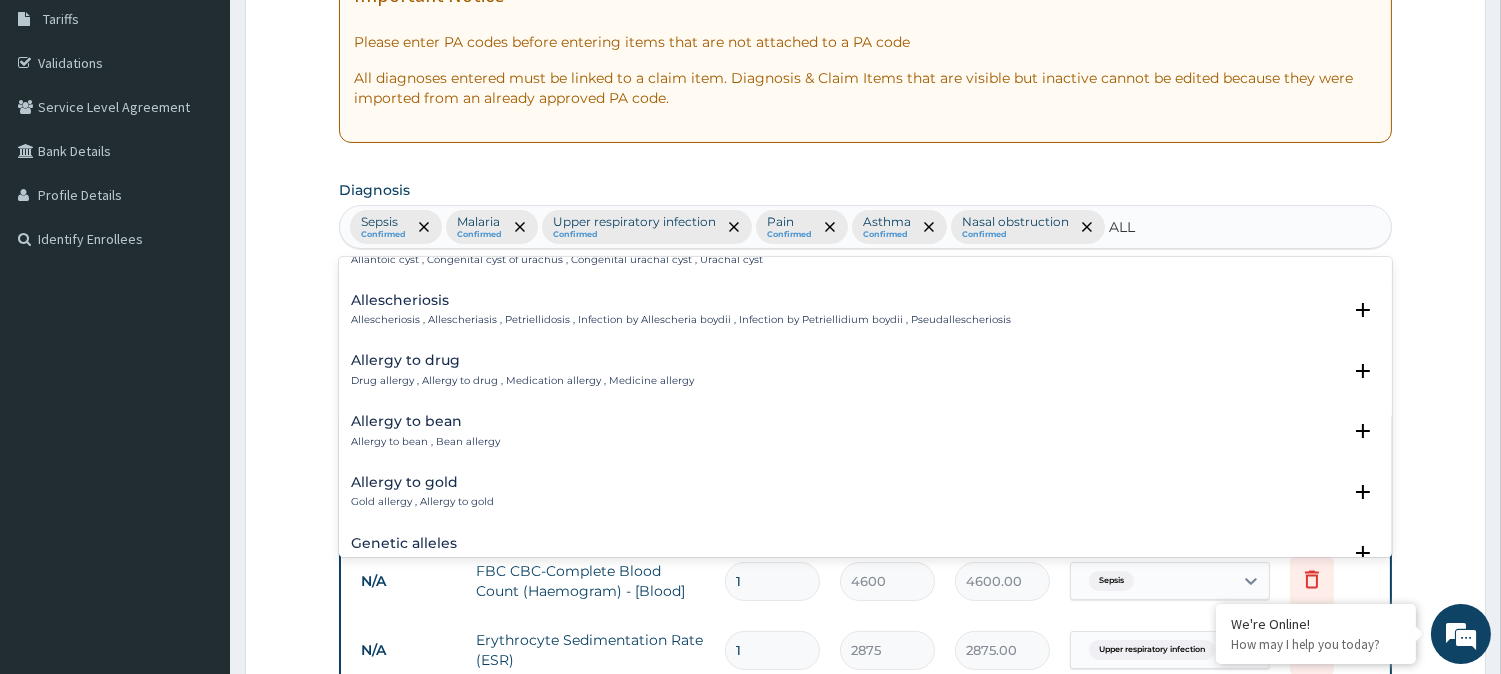 scroll, scrollTop: 766, scrollLeft: 0, axis: vertical 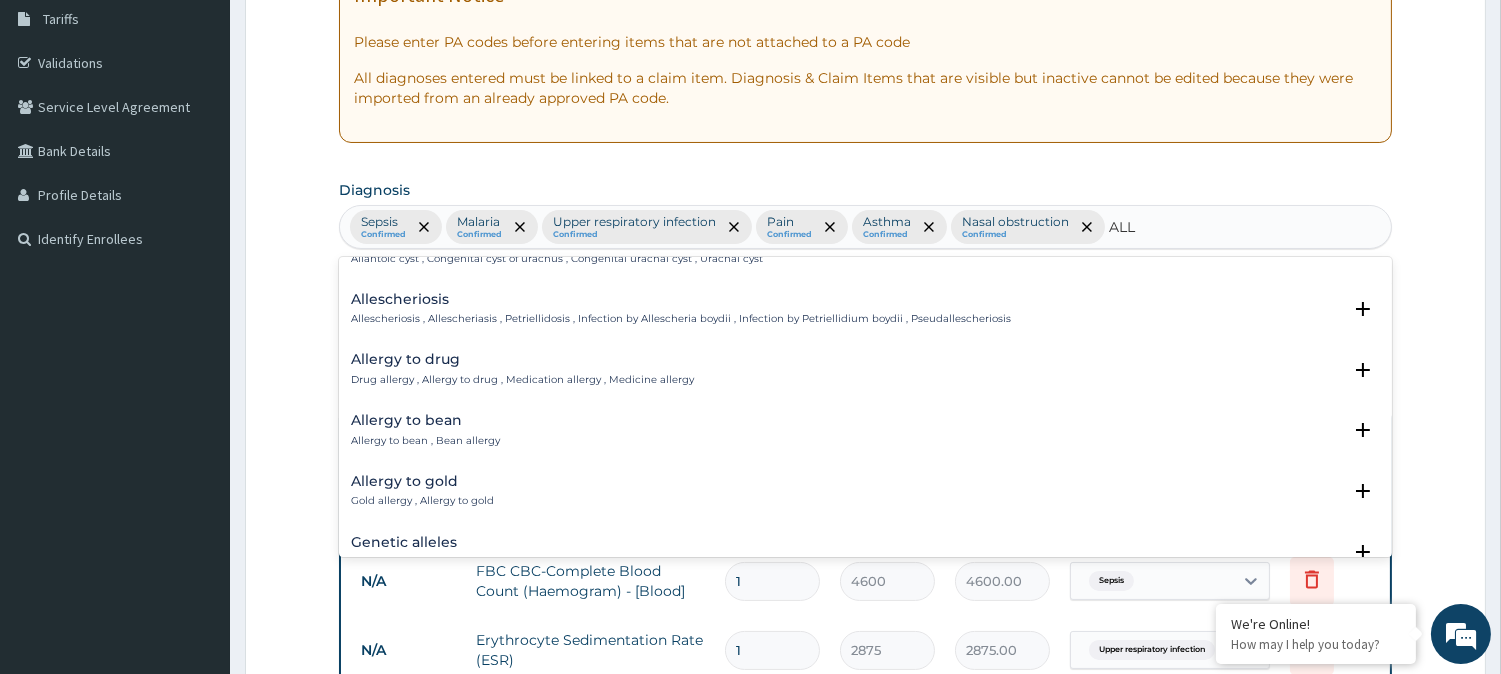 click on "Allergy to drug" at bounding box center [522, 359] 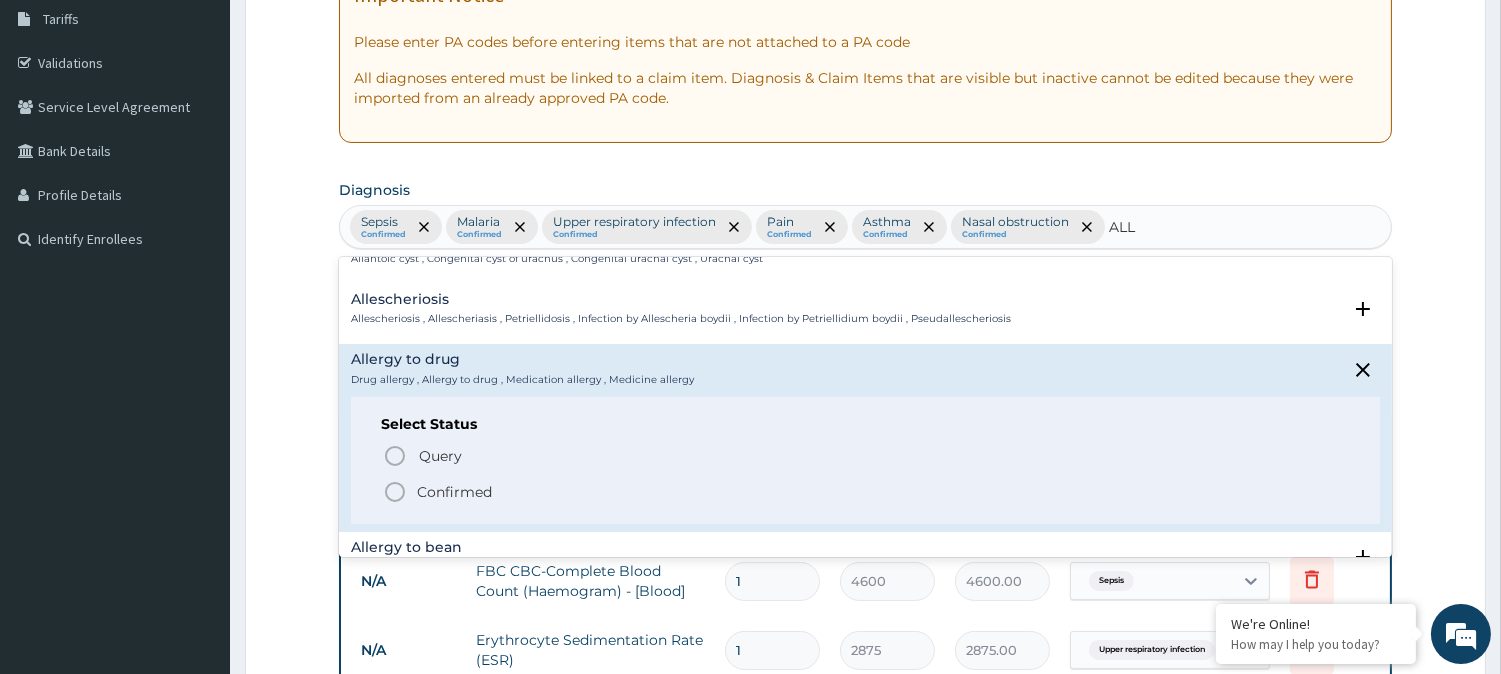click on "Confirmed" at bounding box center (454, 492) 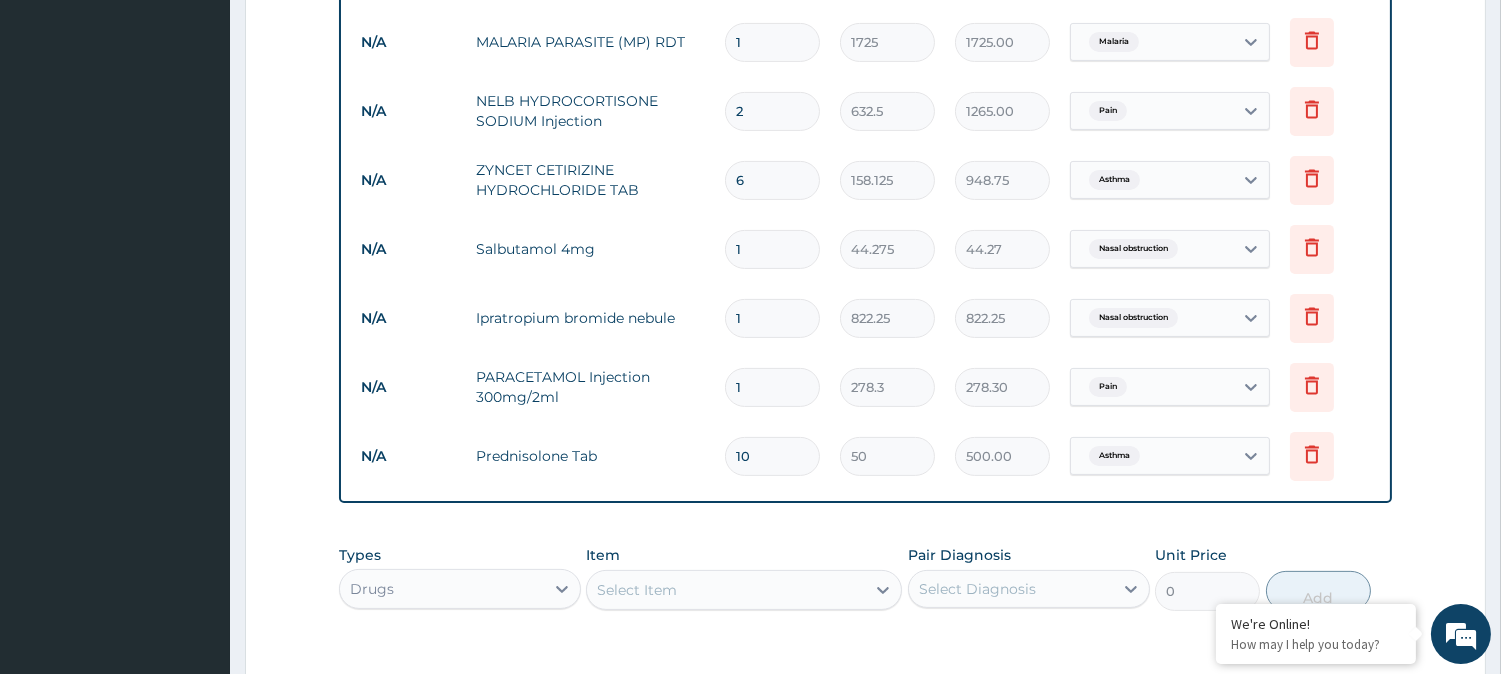 scroll, scrollTop: 1010, scrollLeft: 0, axis: vertical 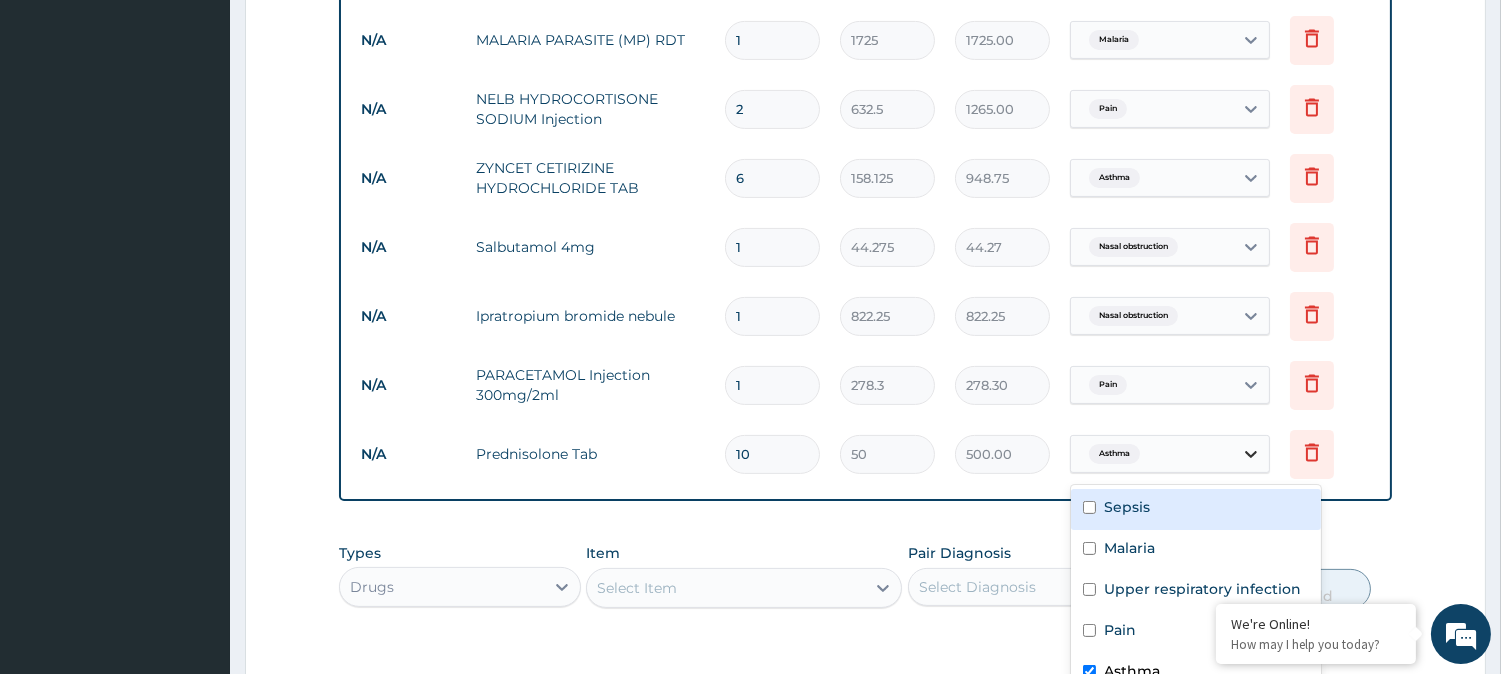 click at bounding box center (1251, 454) 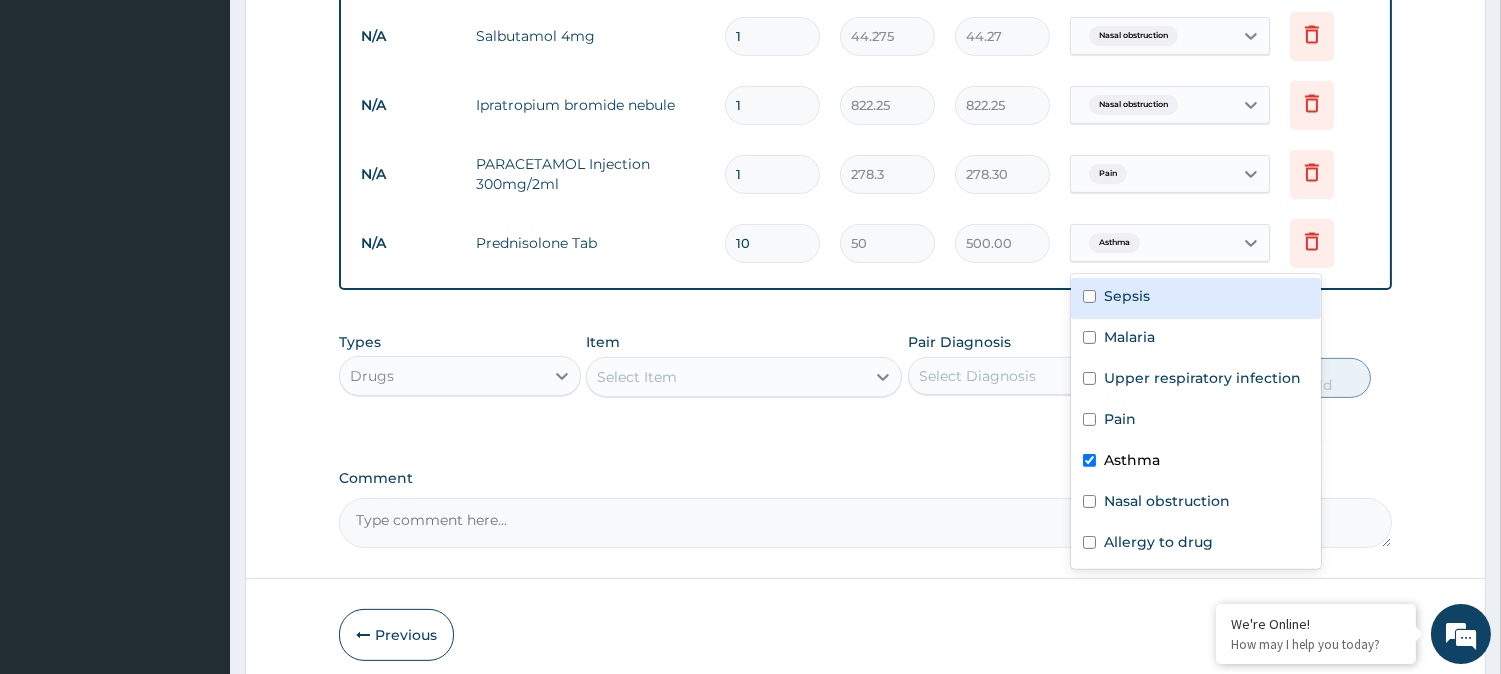 scroll, scrollTop: 1222, scrollLeft: 0, axis: vertical 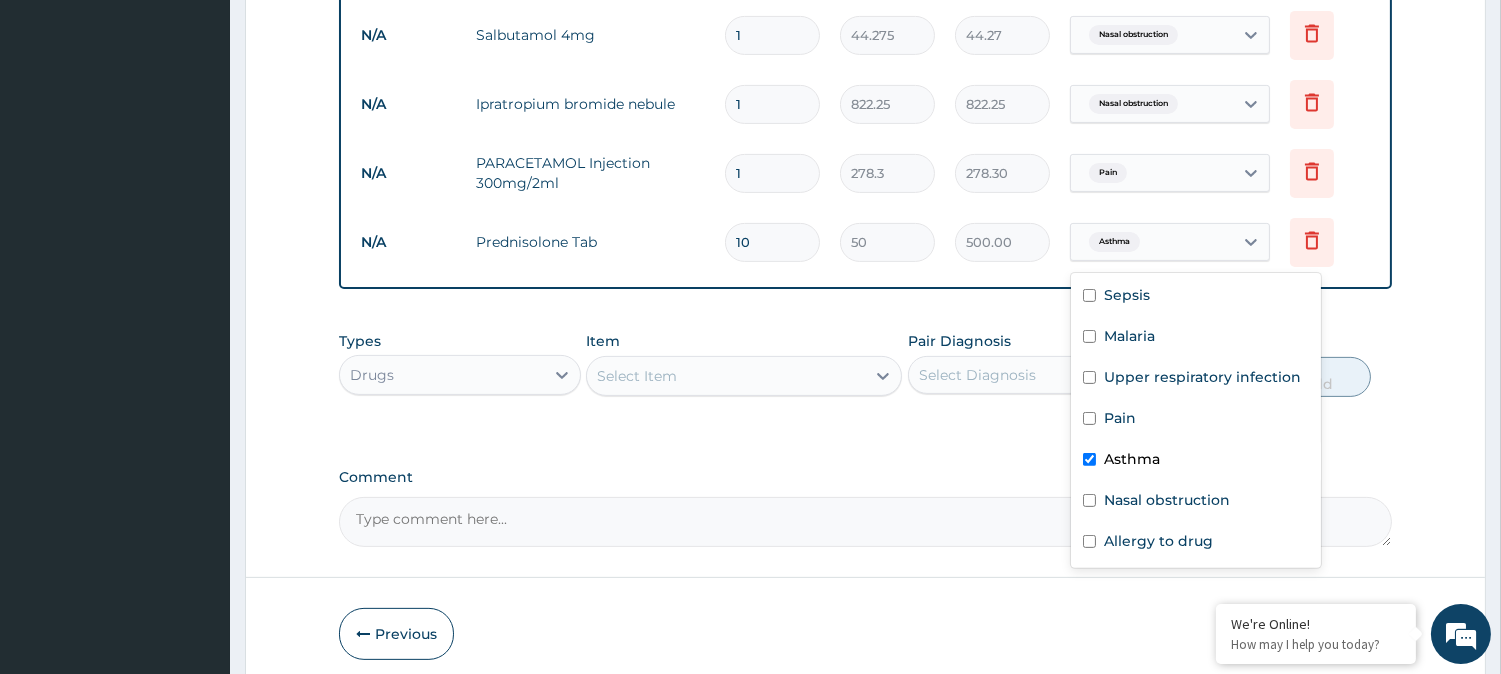 click on "Asthma" at bounding box center (1132, 459) 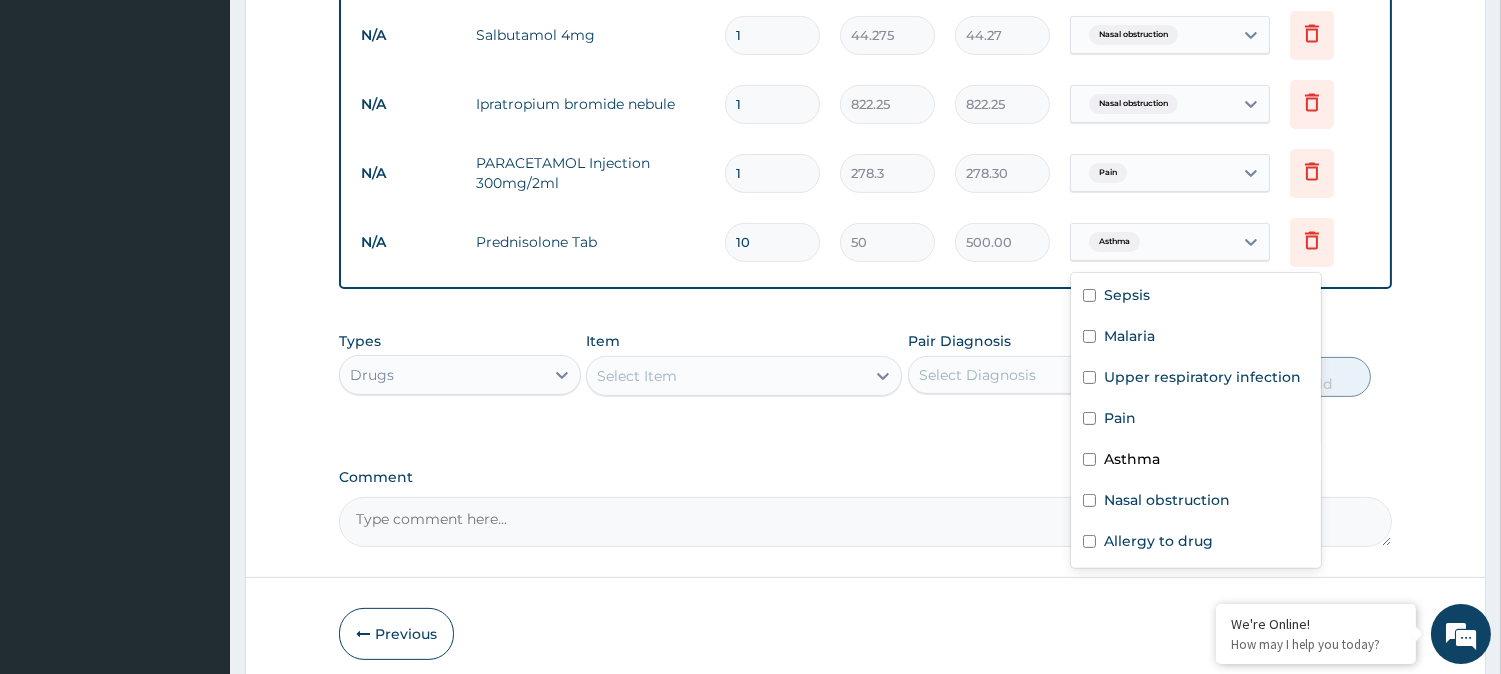 checkbox on "false" 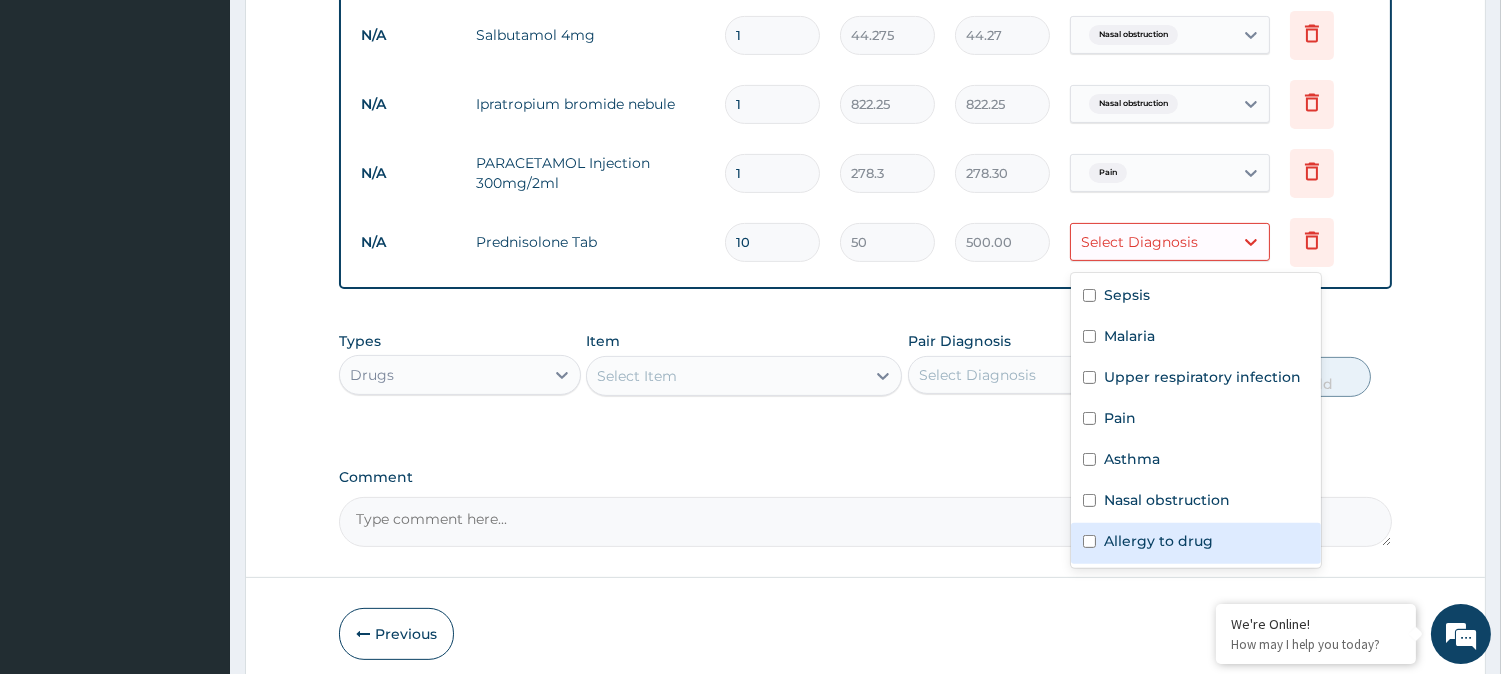 click on "Allergy to drug" at bounding box center (1158, 541) 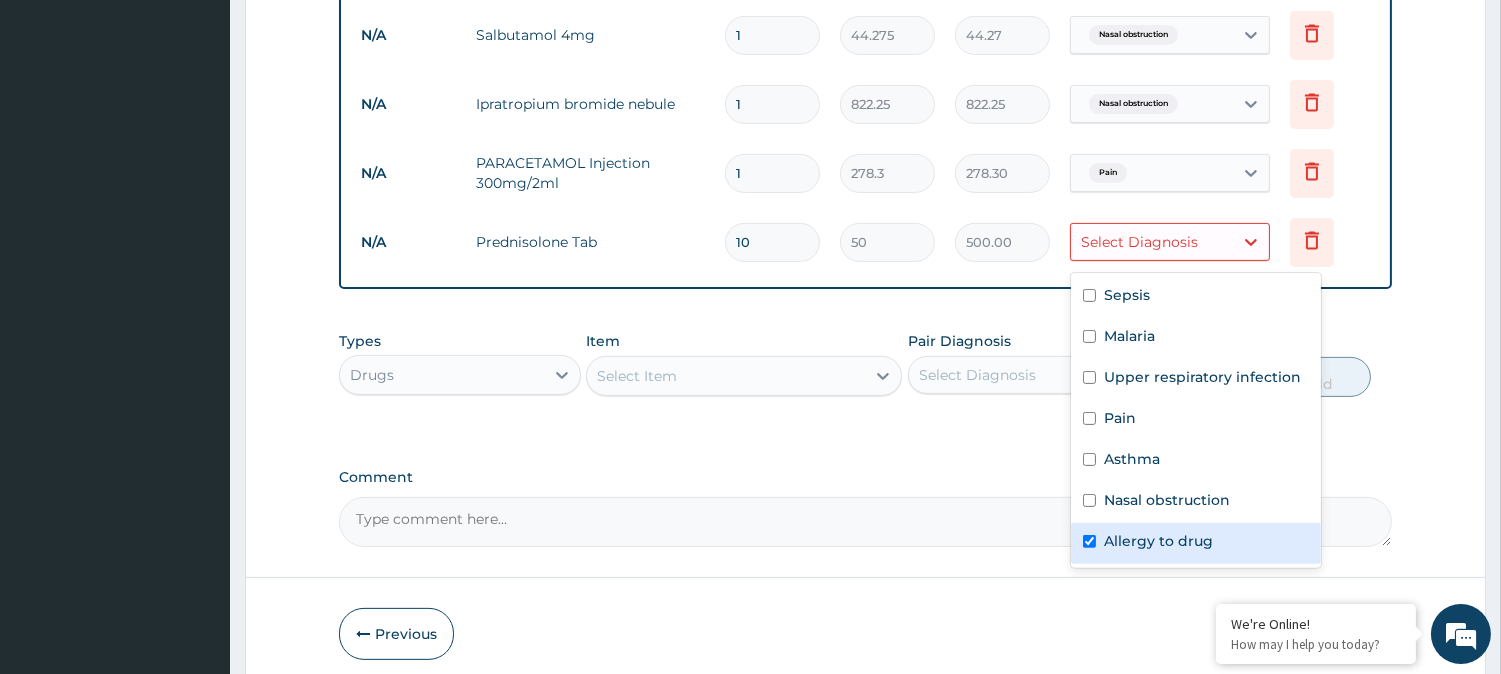 checkbox on "true" 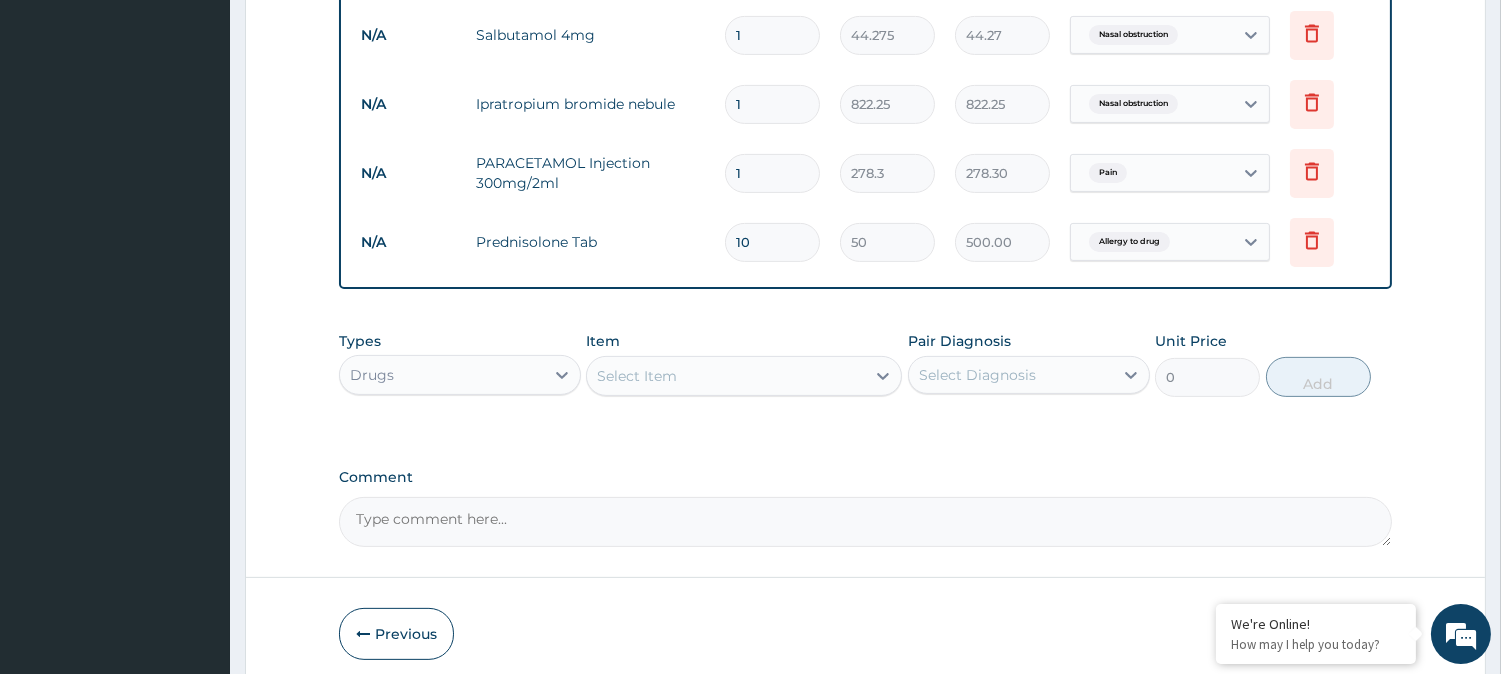 click on "PA Code / Prescription Code Enter Code(Secondary Care Only) Encounter Date 17-07-2025 Important Notice Please enter PA codes before entering items that are not attached to a PA code   All diagnoses entered must be linked to a claim item. Diagnosis & Claim Items that are visible but inactive cannot be edited because they were imported from an already approved PA code. Diagnosis Sepsis Confirmed Malaria Confirmed Upper respiratory infection Confirmed Pain Confirmed Asthma Confirmed Nasal obstruction Confirmed Allergy to drug Confirmed NB: All diagnosis must be linked to a claim item Claim Items Type Name Quantity Unit Price Total Price Pair Diagnosis Actions N/A General practitioner Consultation first outpatient consultation 1 3795 3795.00 Malaria  + 4 Delete N/A FBC CBC-Complete Blood Count (Haemogram) - [Blood] 1 4600 4600.00 Sepsis Delete N/A Erythrocyte Sedimentation Rate (ESR) 1 2875 2875.00 Upper respiratory infection Delete N/A MALARIA PARASITE (MP) RDT 1 1725 1725.00 Malaria Delete N/A 2 632.5 1265.00 6" at bounding box center [865, -242] 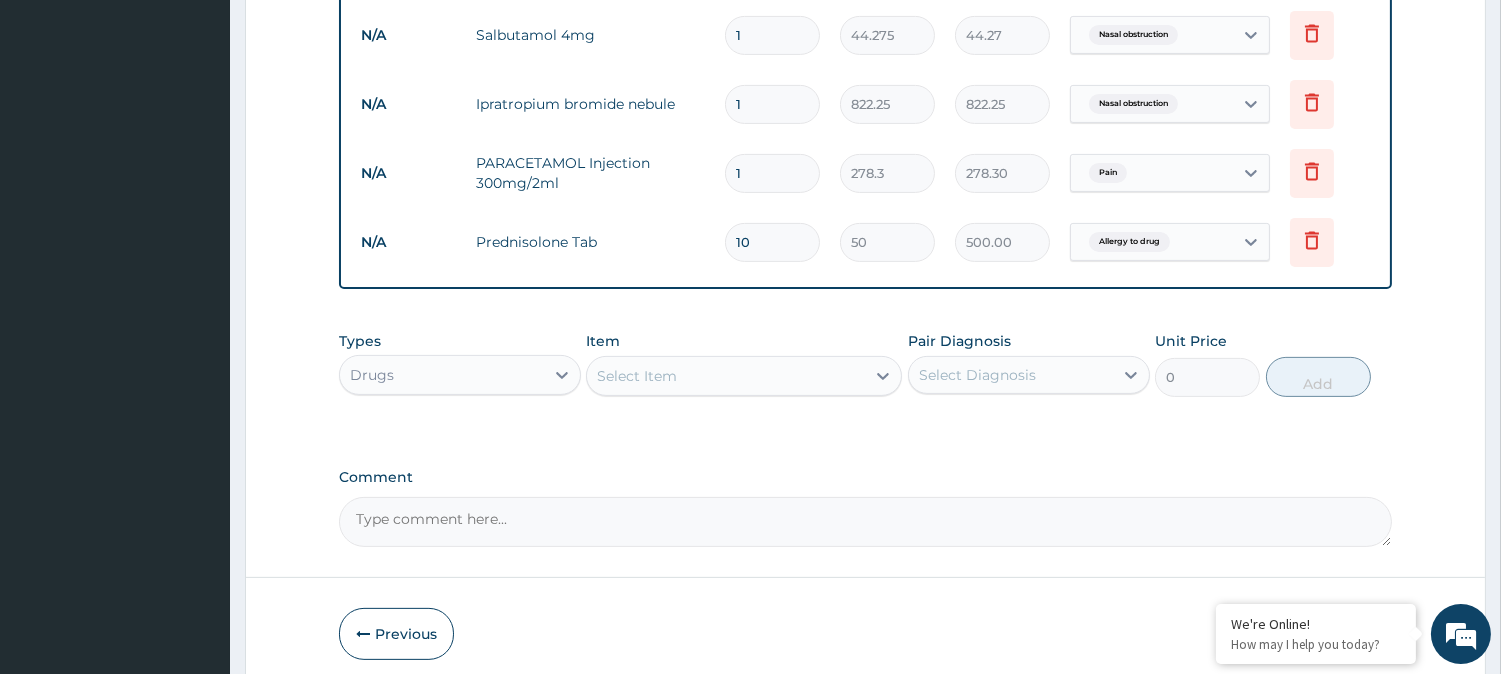 scroll, scrollTop: 1307, scrollLeft: 0, axis: vertical 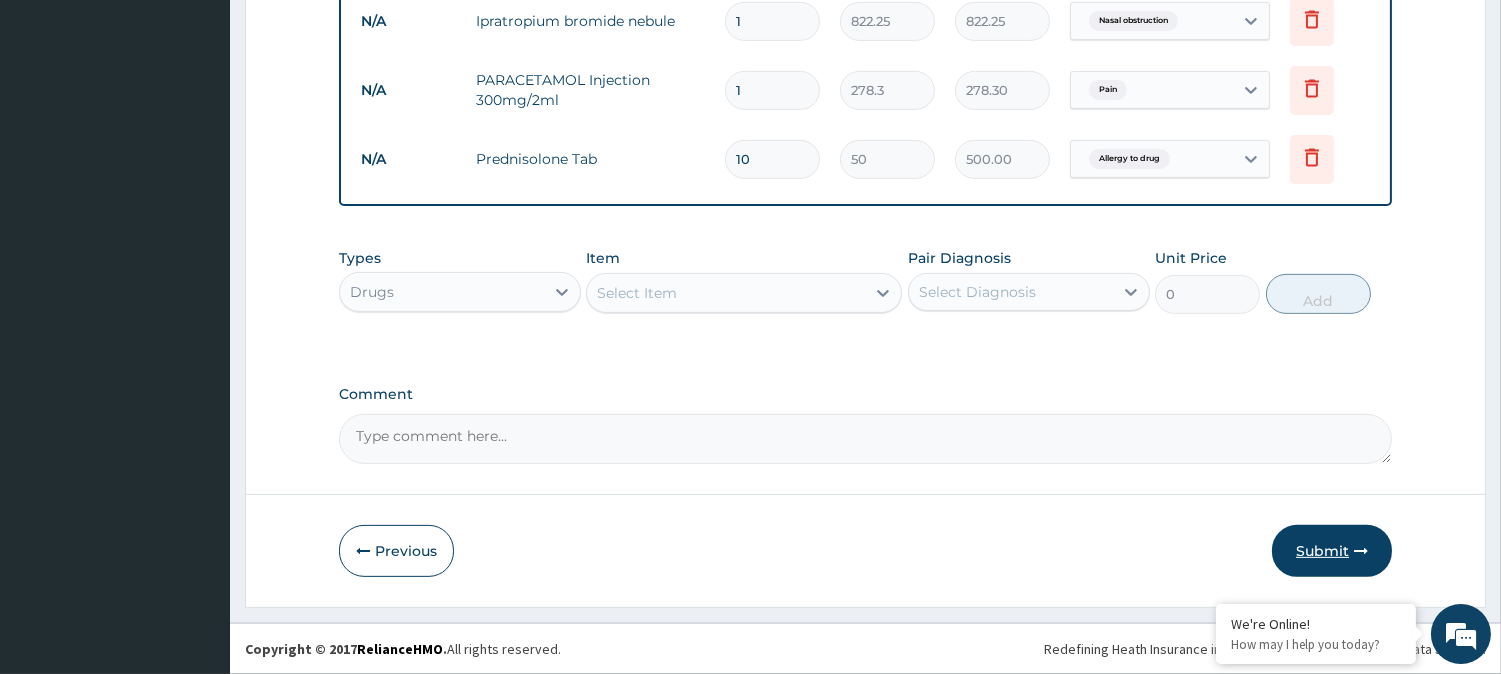 click on "Submit" at bounding box center [1332, 551] 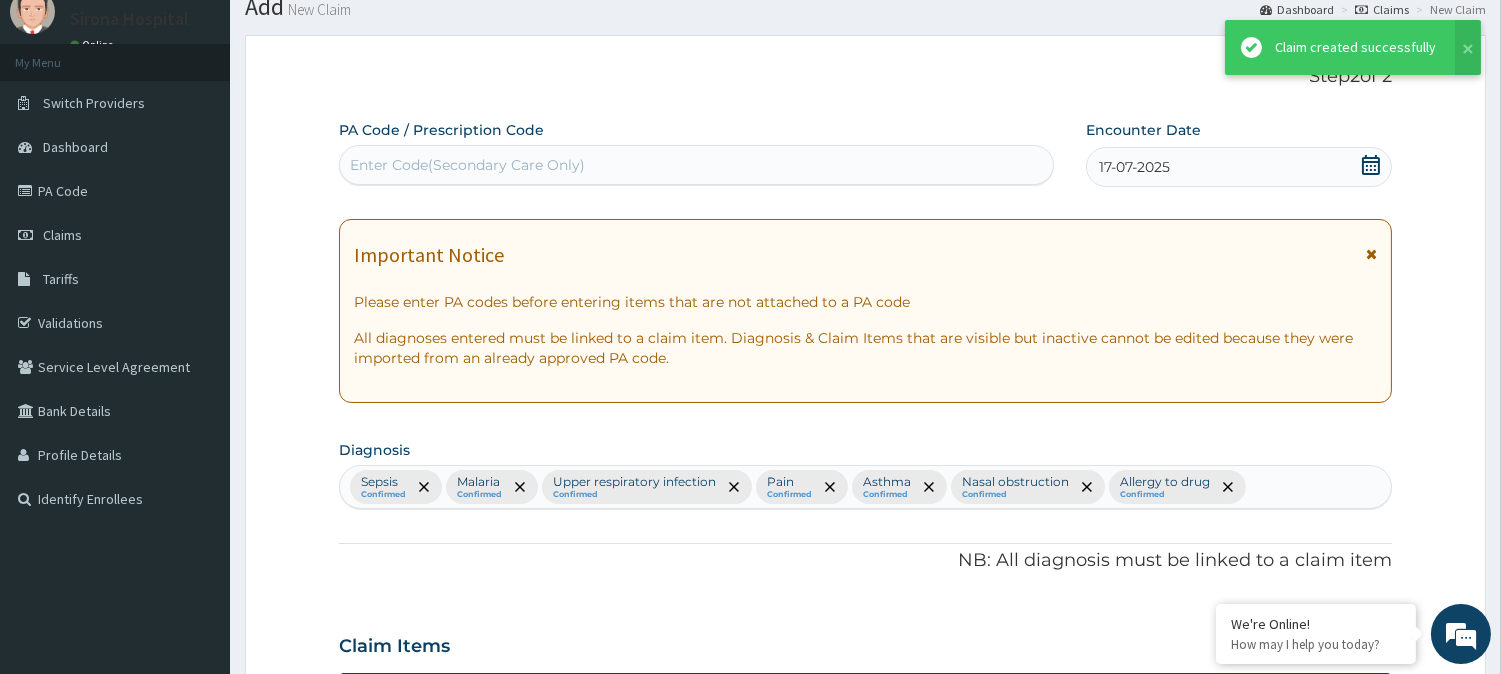 scroll, scrollTop: 1307, scrollLeft: 0, axis: vertical 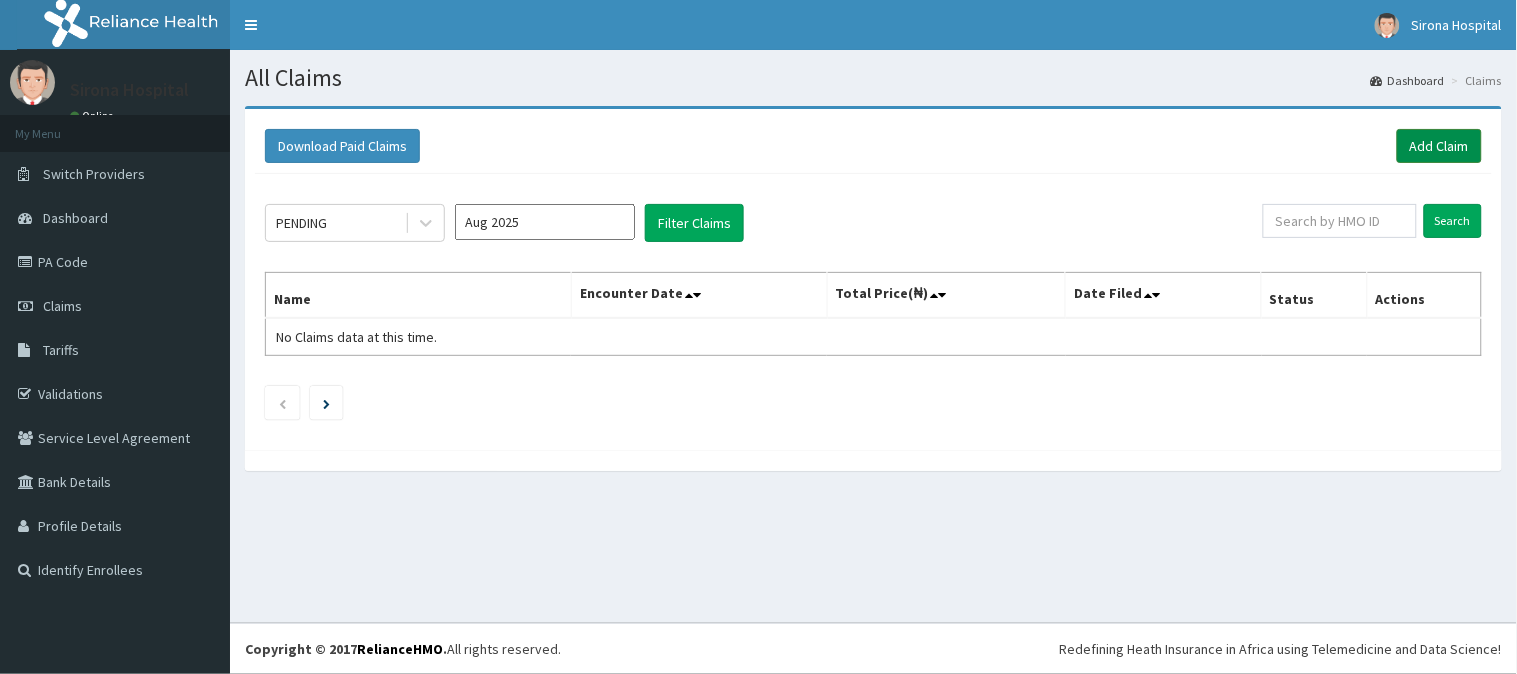 click on "Add Claim" at bounding box center [1439, 146] 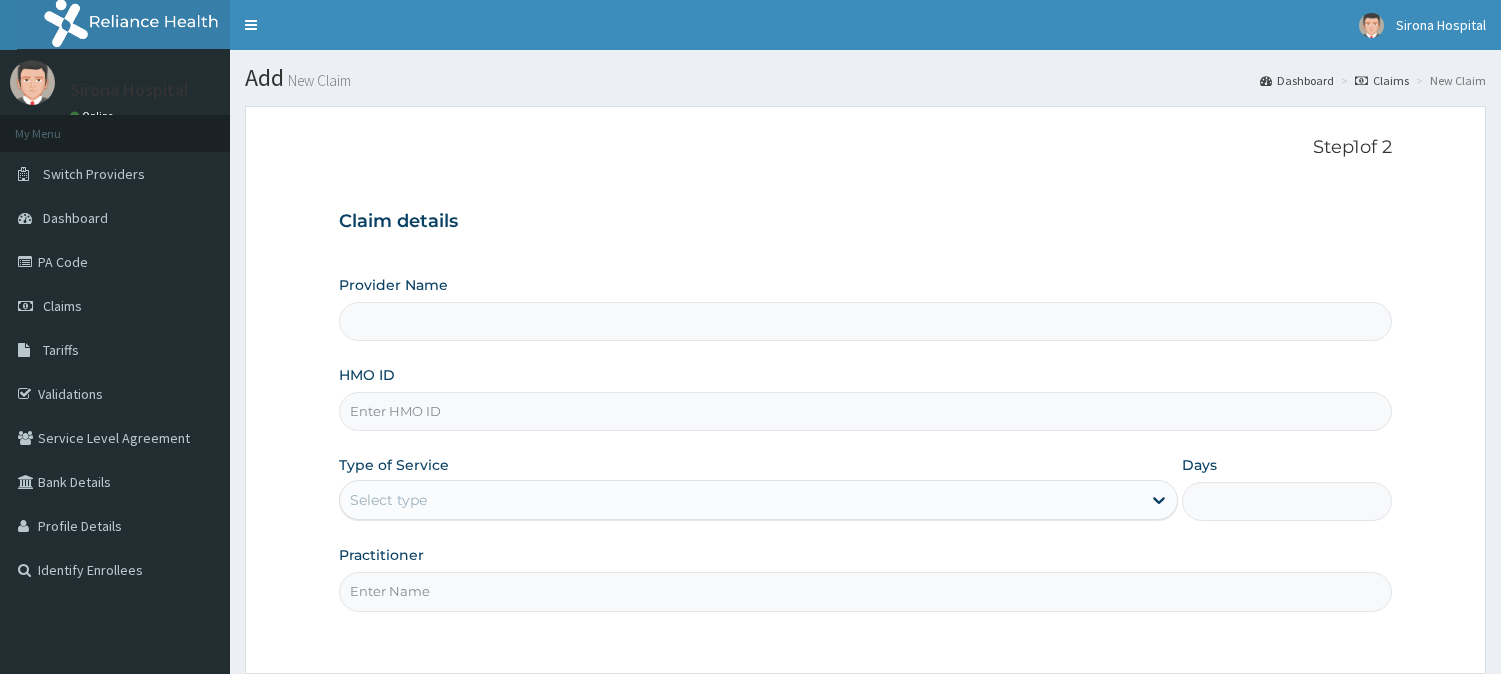 scroll, scrollTop: 0, scrollLeft: 0, axis: both 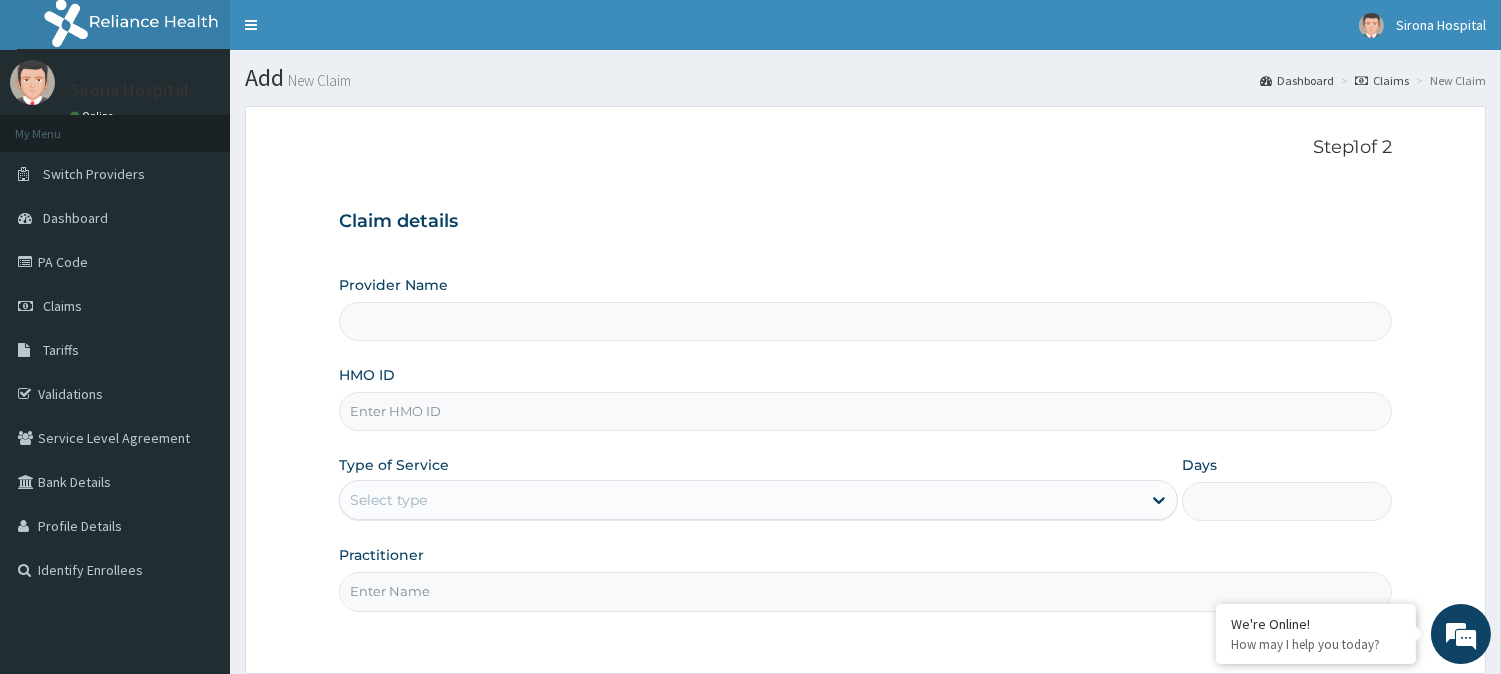 type on "Sirona Hospital" 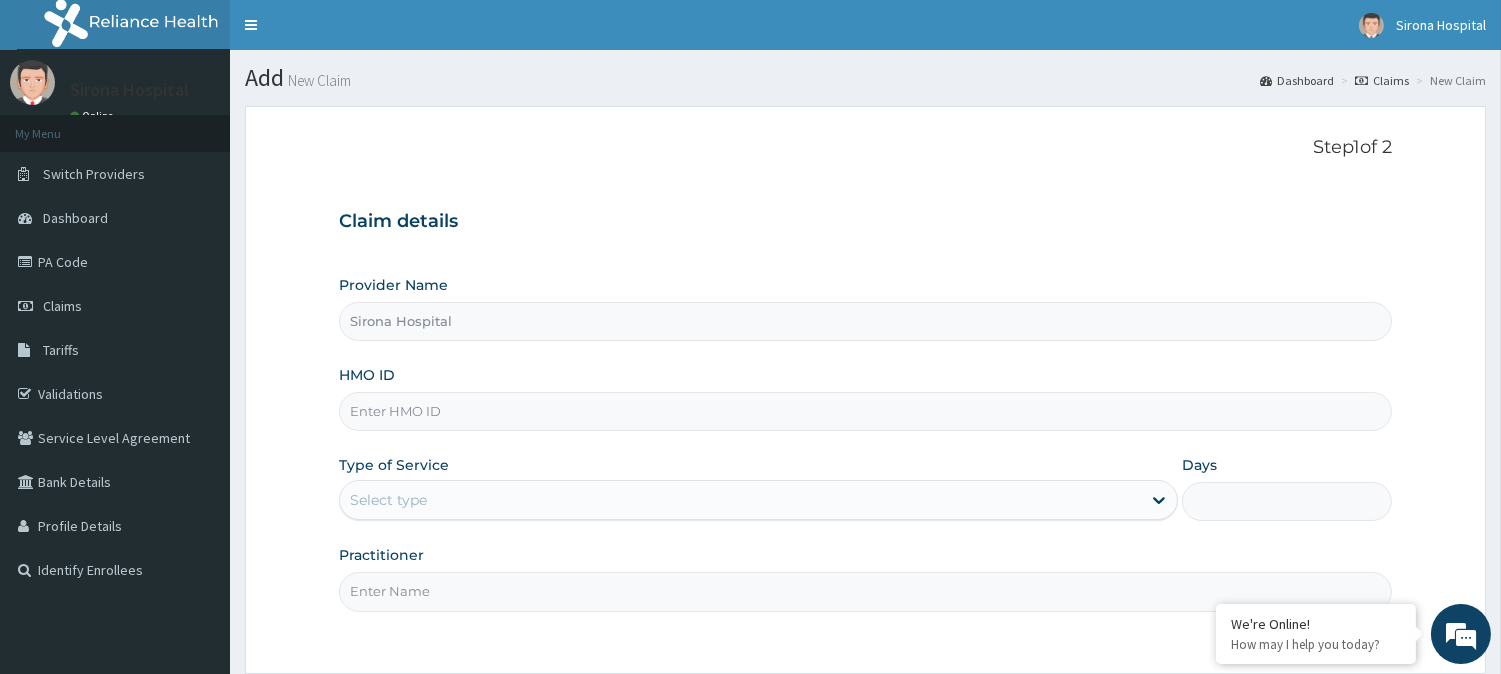 click on "HMO ID" at bounding box center (865, 411) 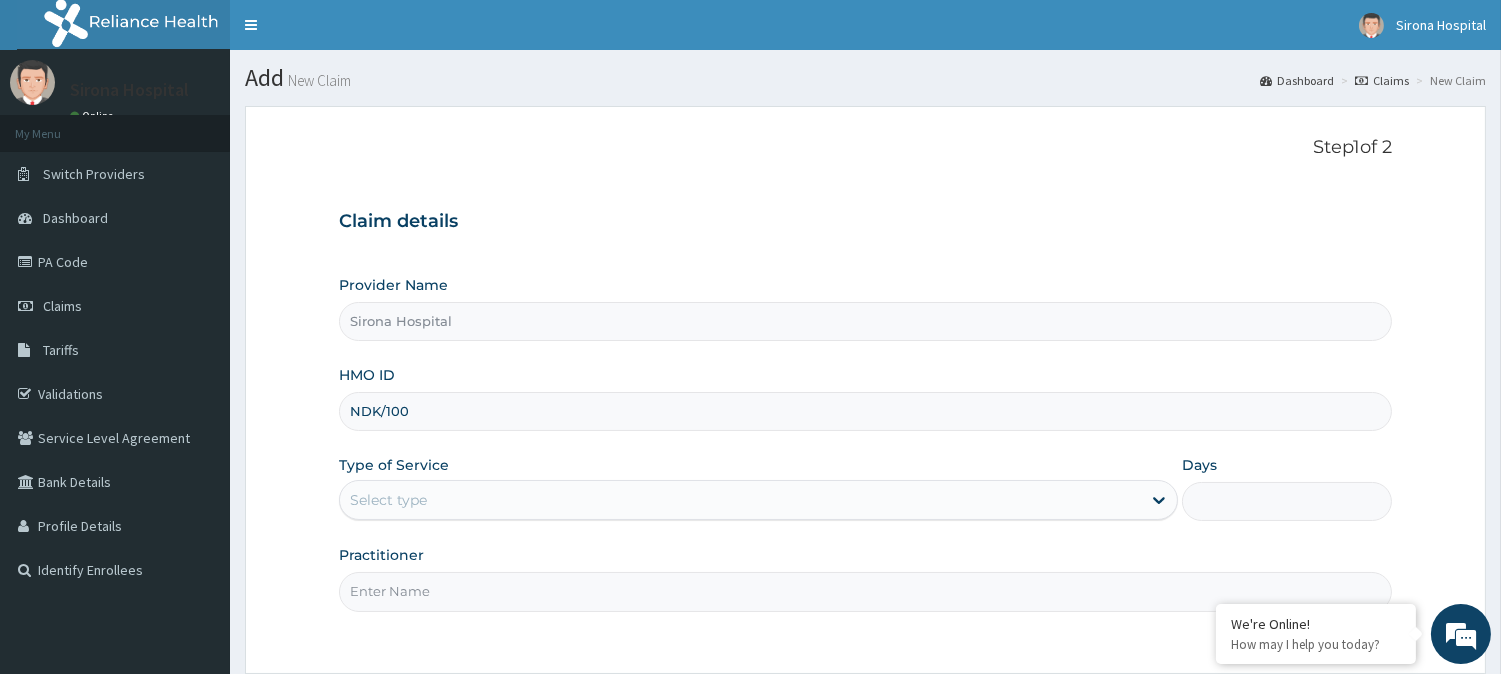 scroll, scrollTop: 0, scrollLeft: 0, axis: both 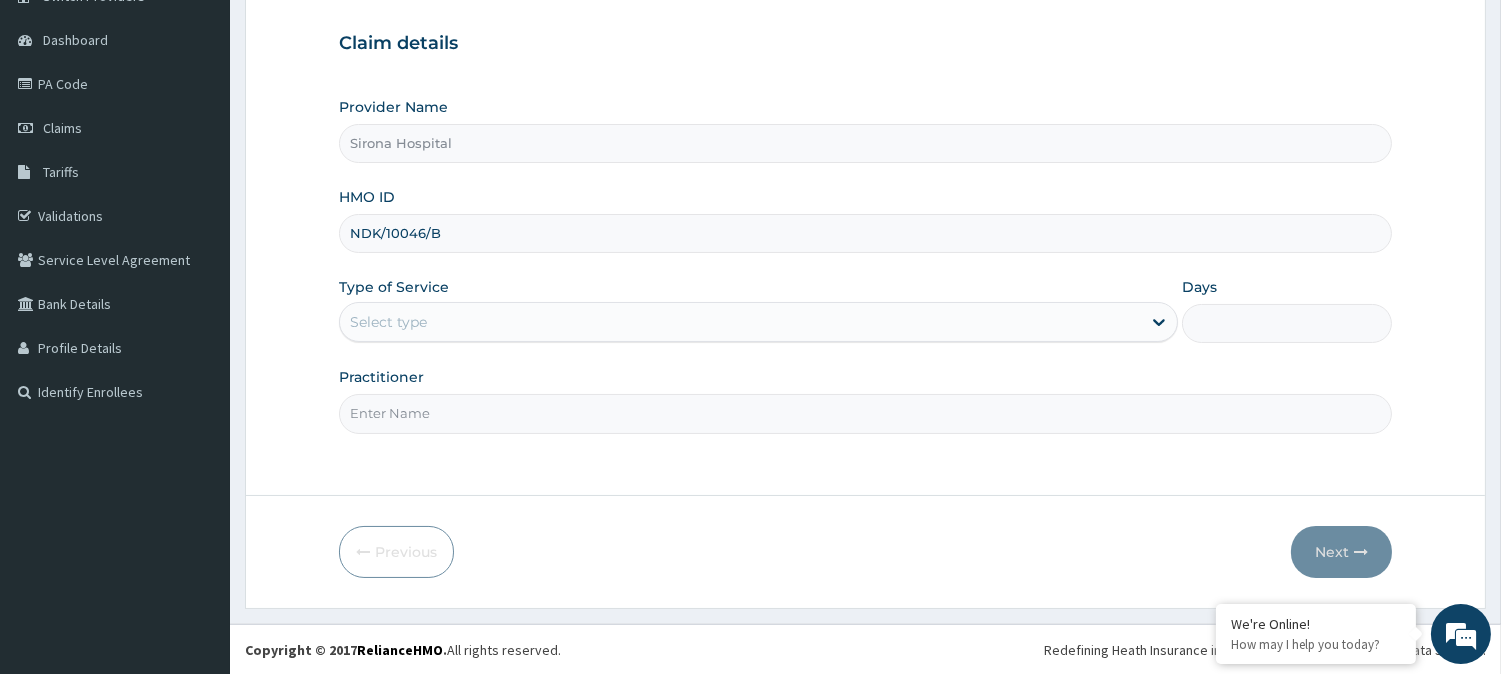 type on "NDK/10046/B" 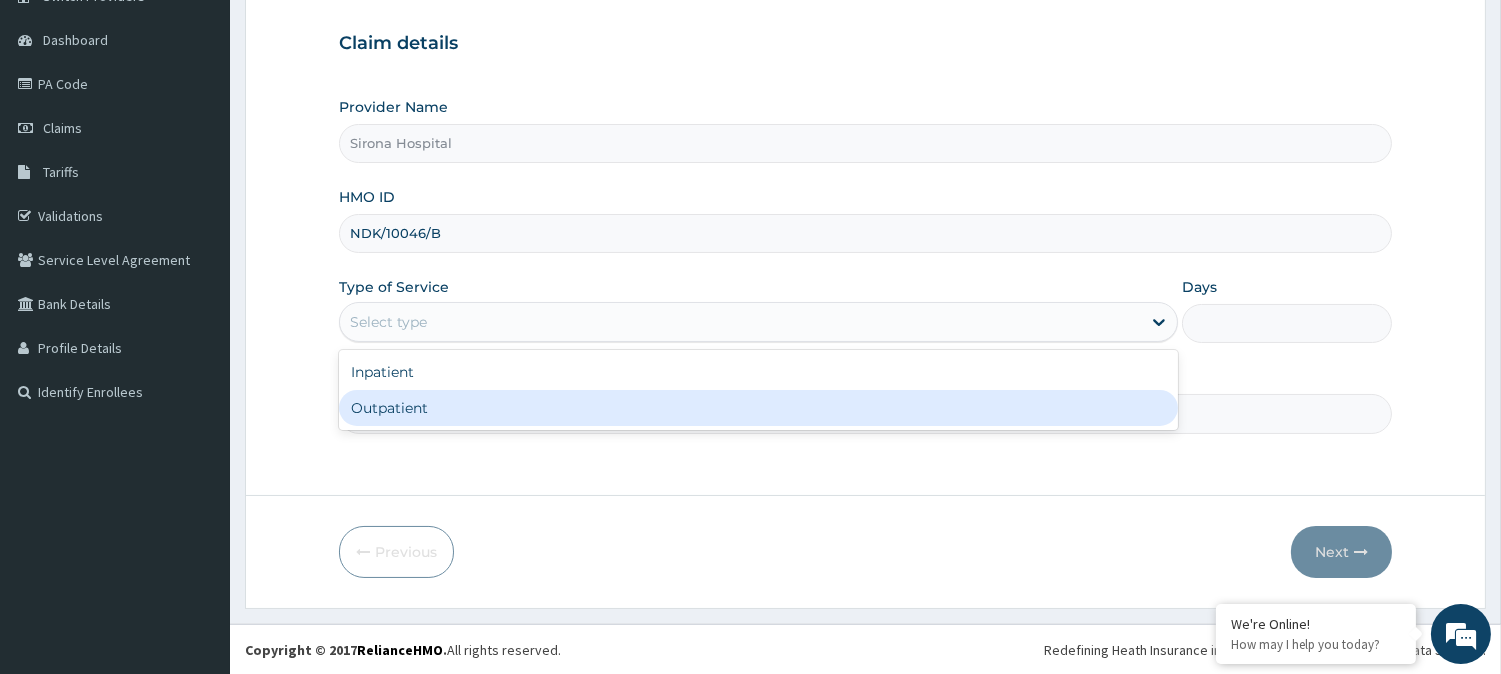 click on "Outpatient" at bounding box center [758, 408] 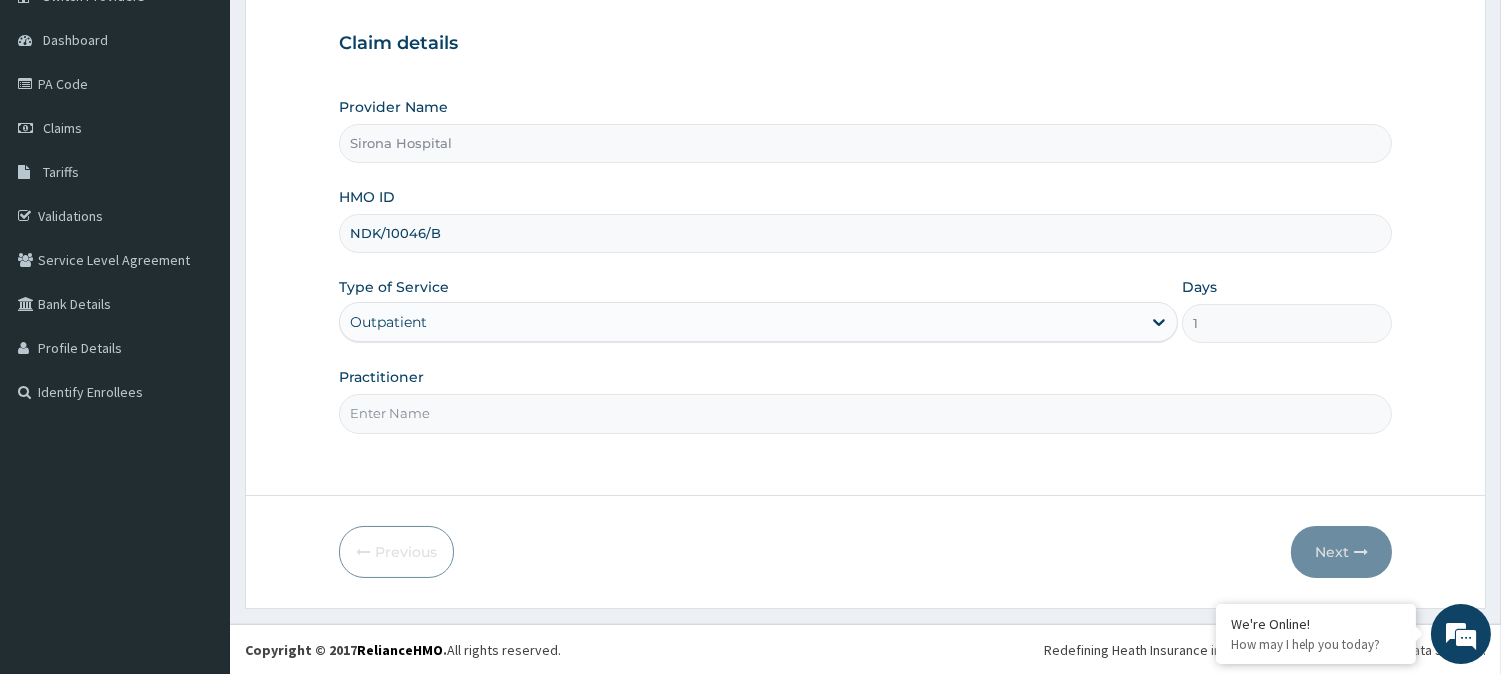 click on "Practitioner" at bounding box center (865, 413) 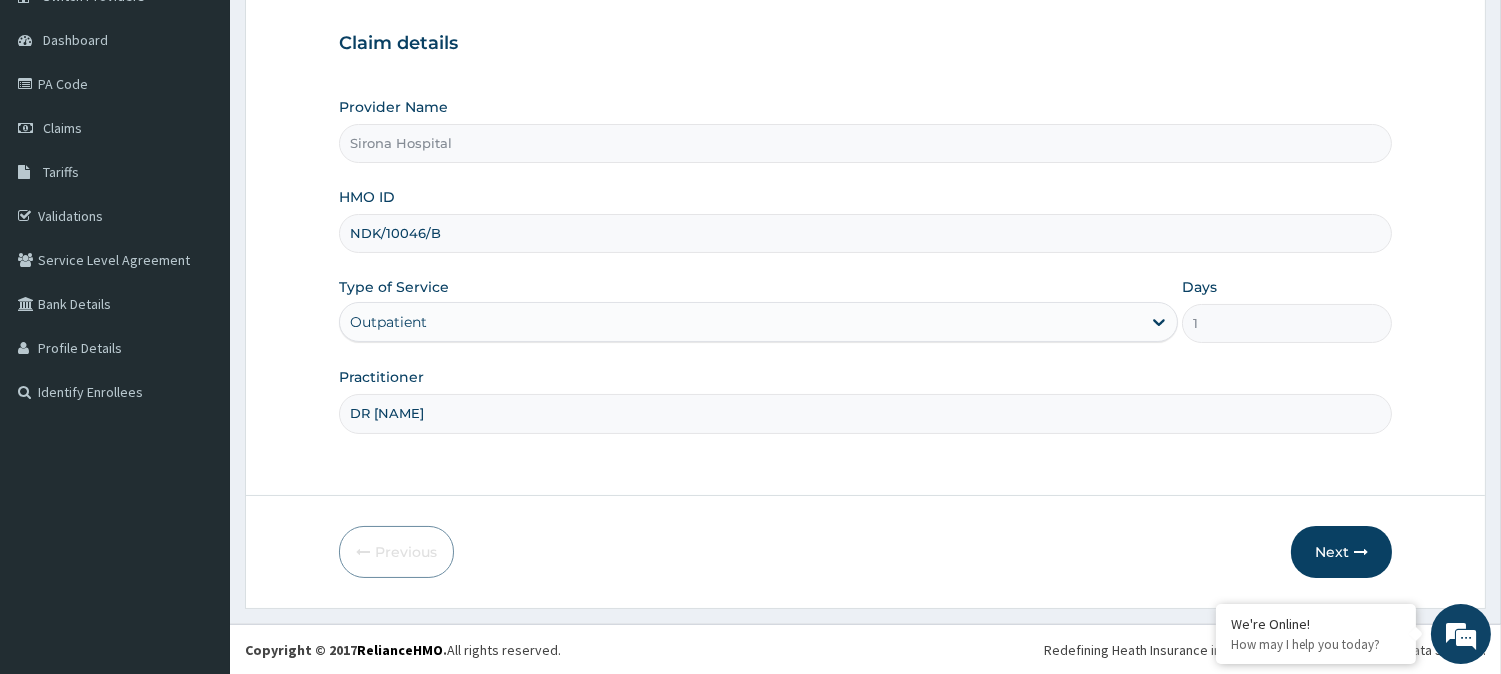 type on "DR IKENNA" 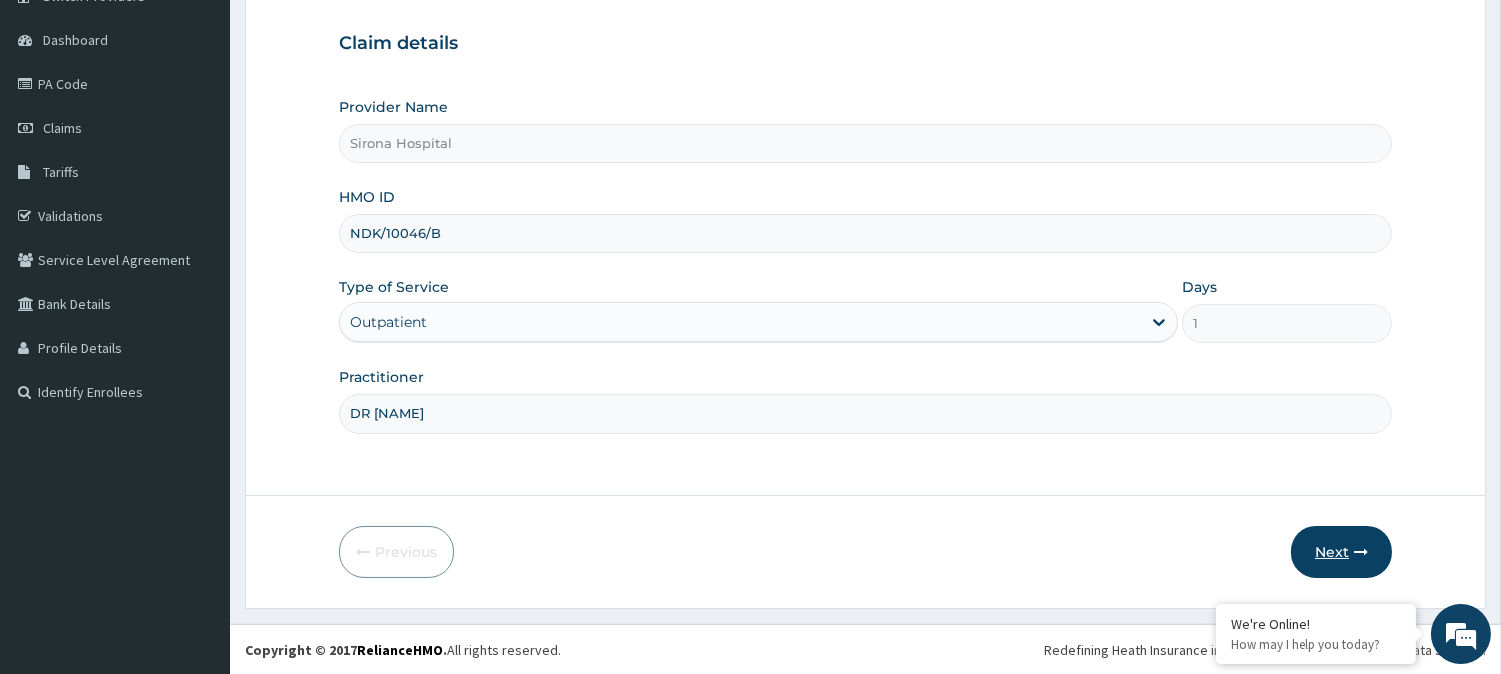 click on "Next" at bounding box center [1341, 552] 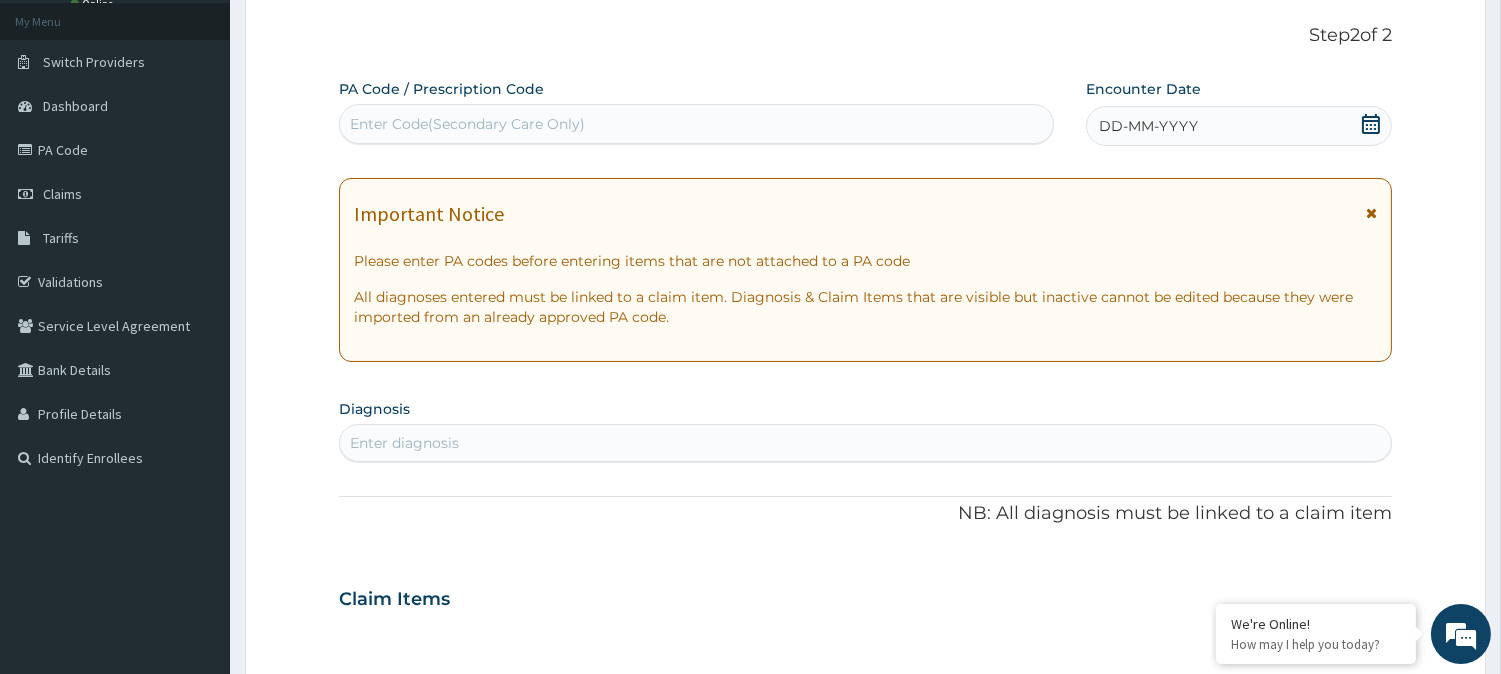 scroll, scrollTop: 110, scrollLeft: 0, axis: vertical 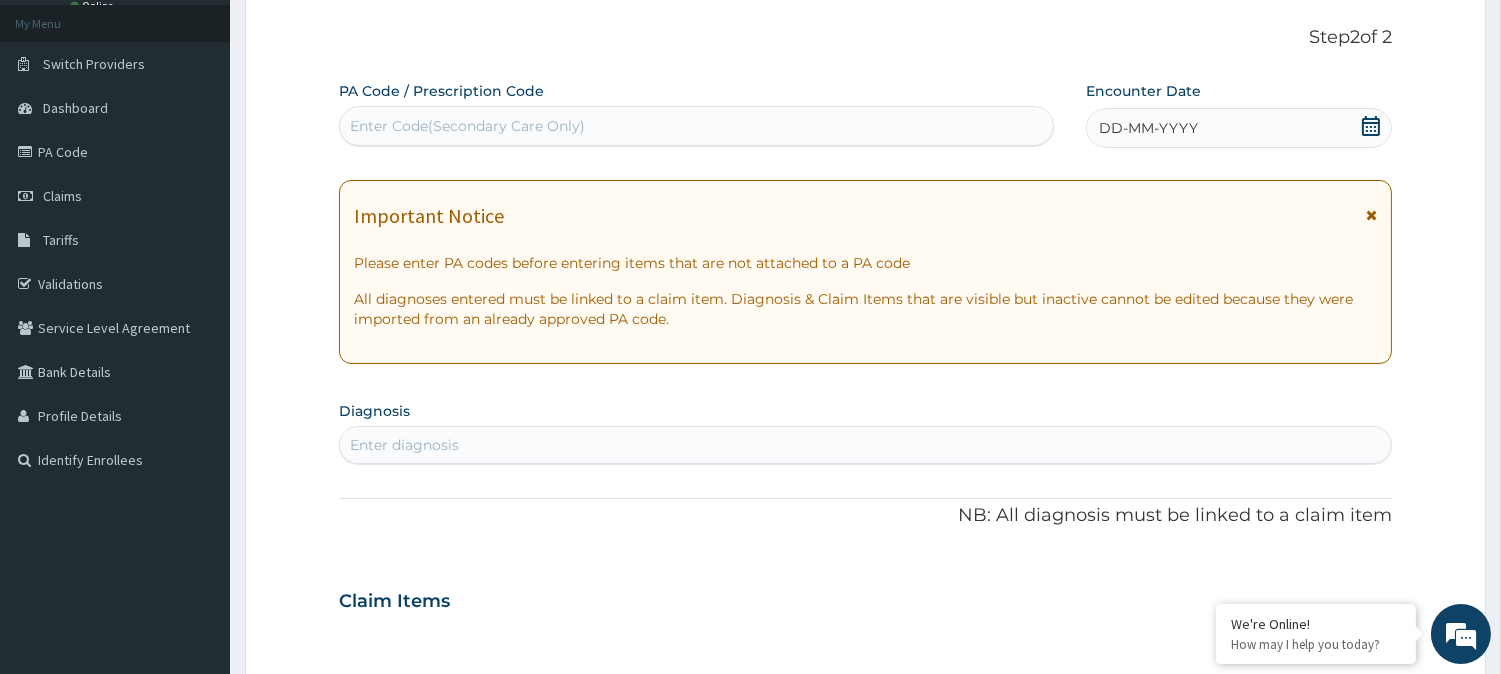 click 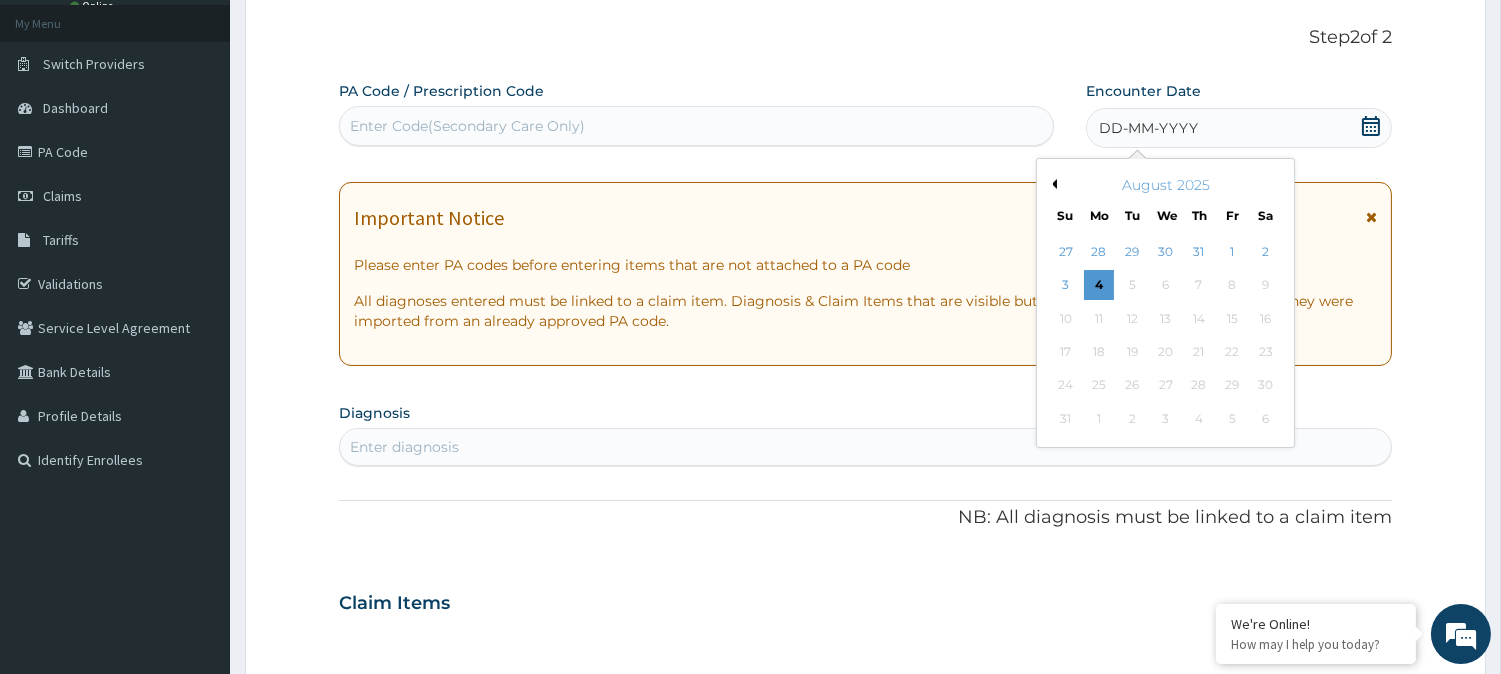 click on "Previous Month" at bounding box center (1052, 184) 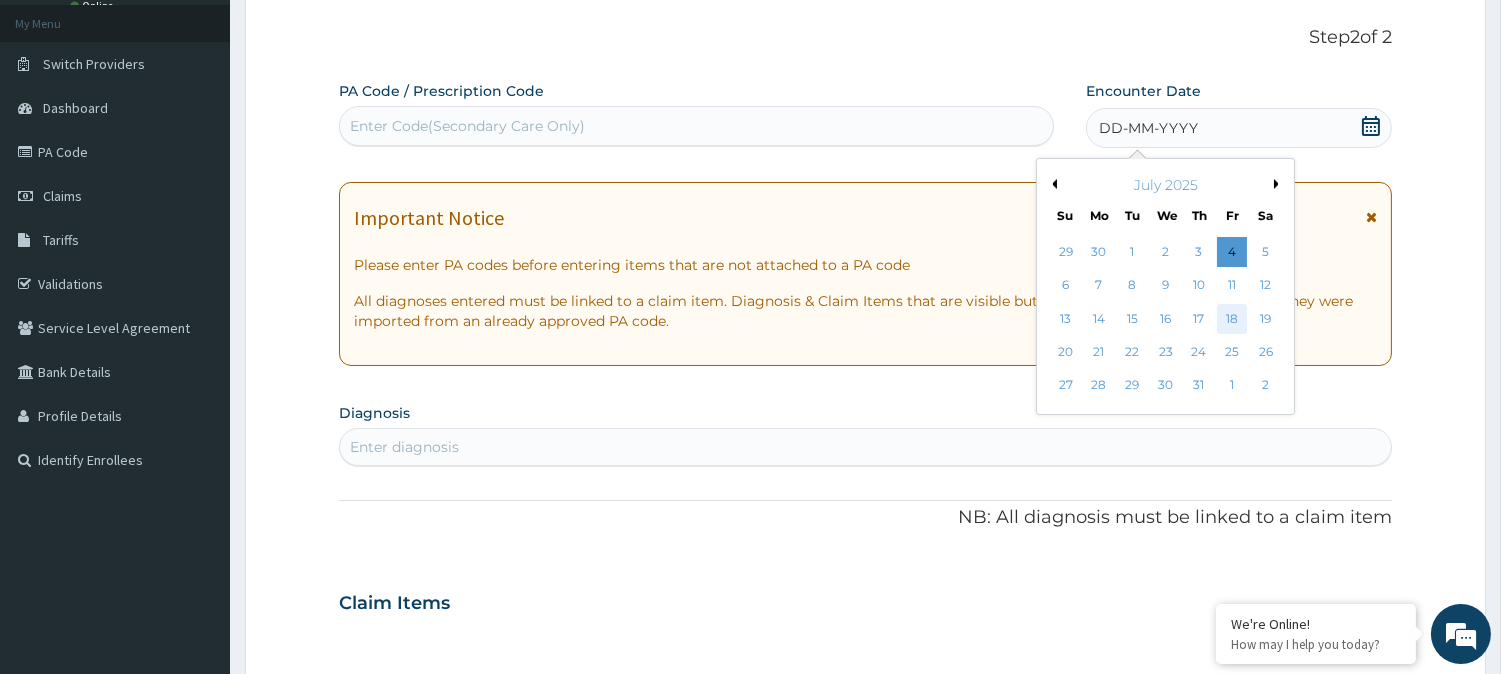 click on "18" at bounding box center (1232, 319) 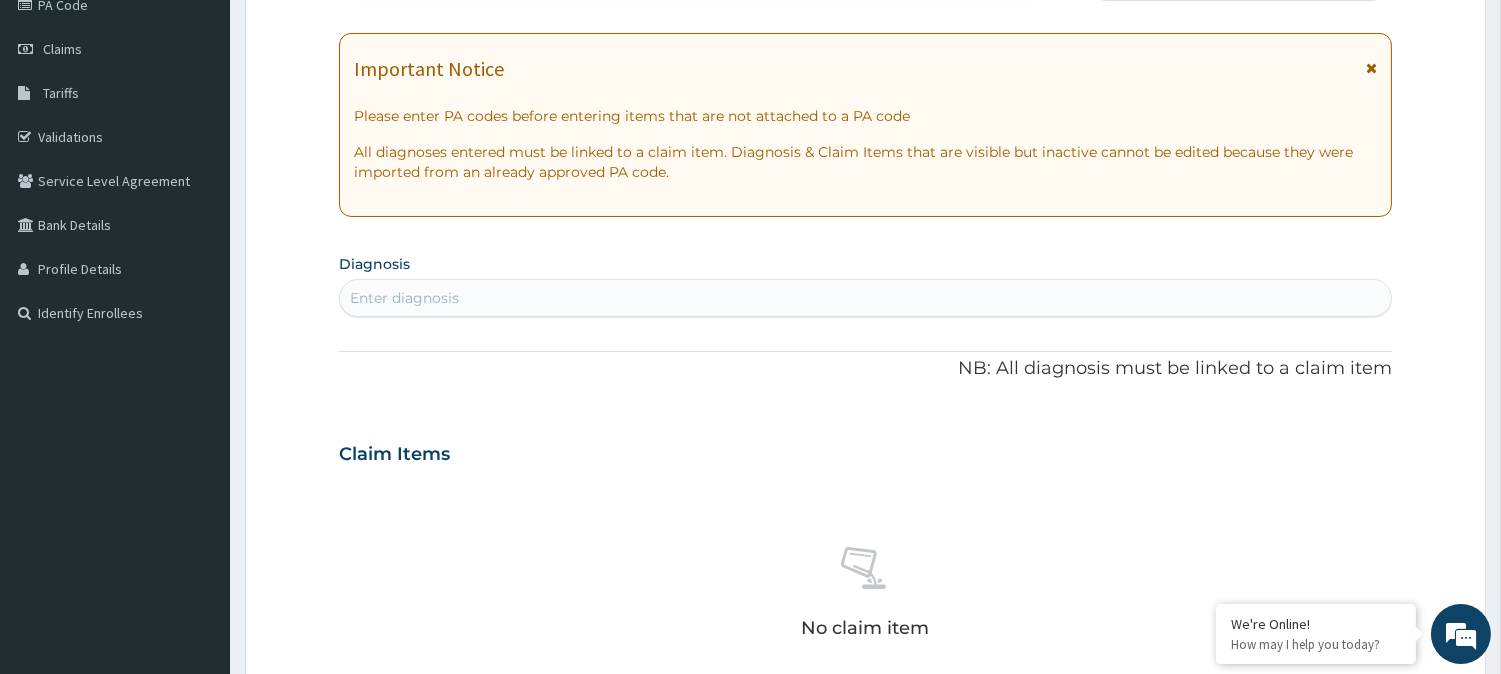 scroll, scrollTop: 260, scrollLeft: 0, axis: vertical 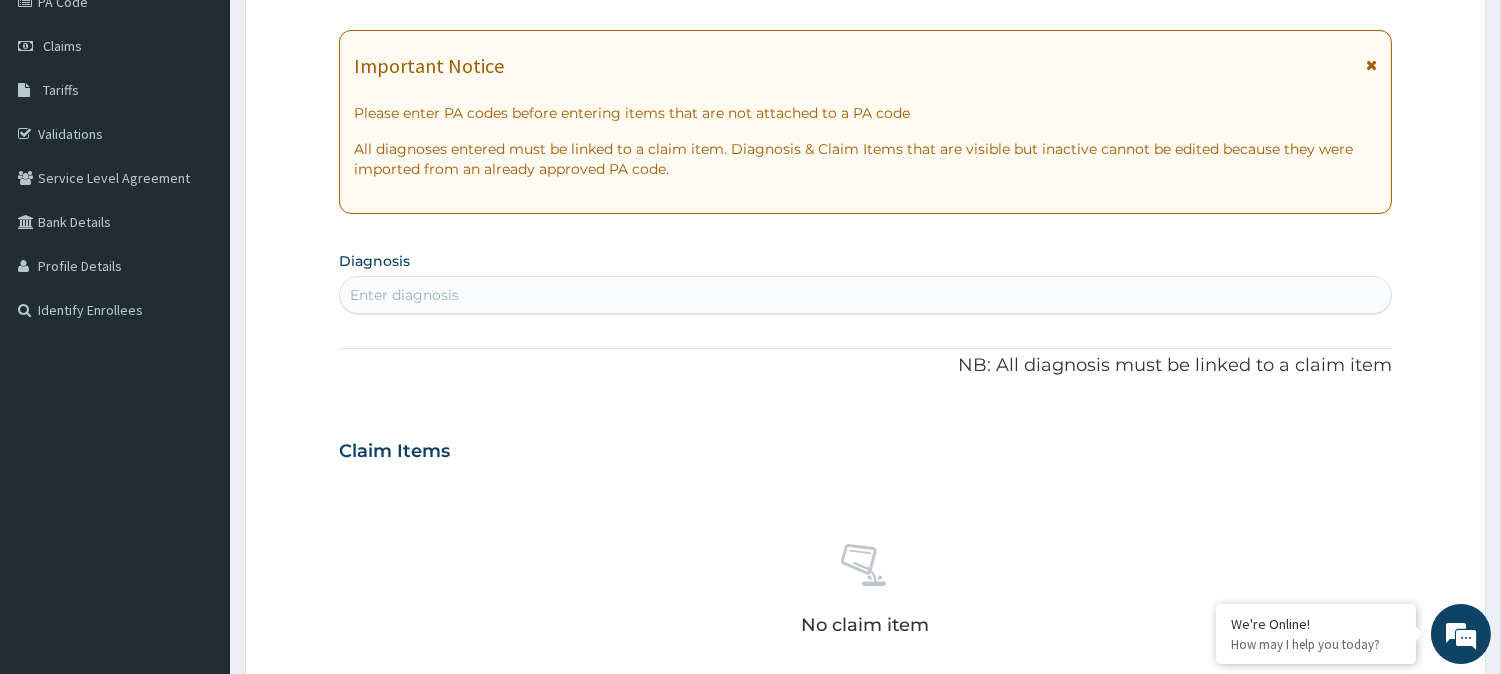 click on "Enter diagnosis" at bounding box center [865, 295] 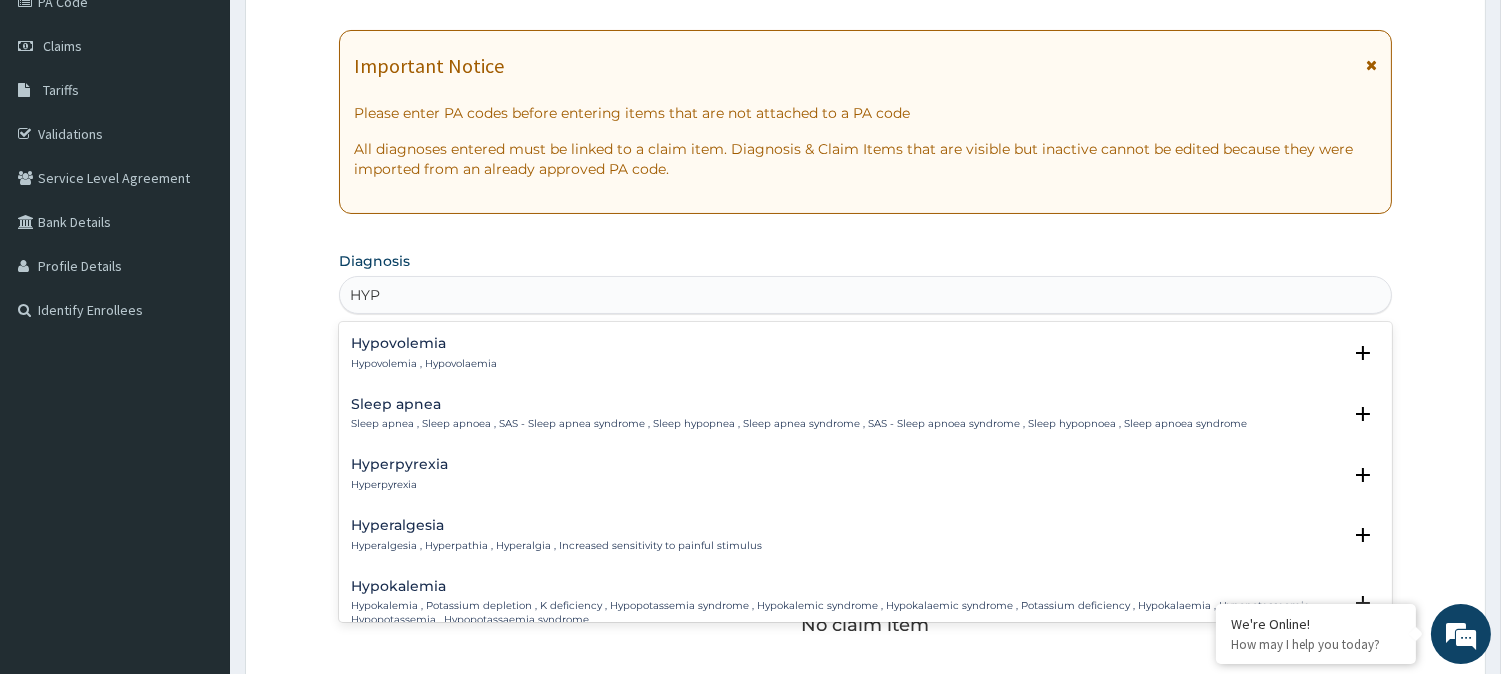 scroll, scrollTop: 2782, scrollLeft: 0, axis: vertical 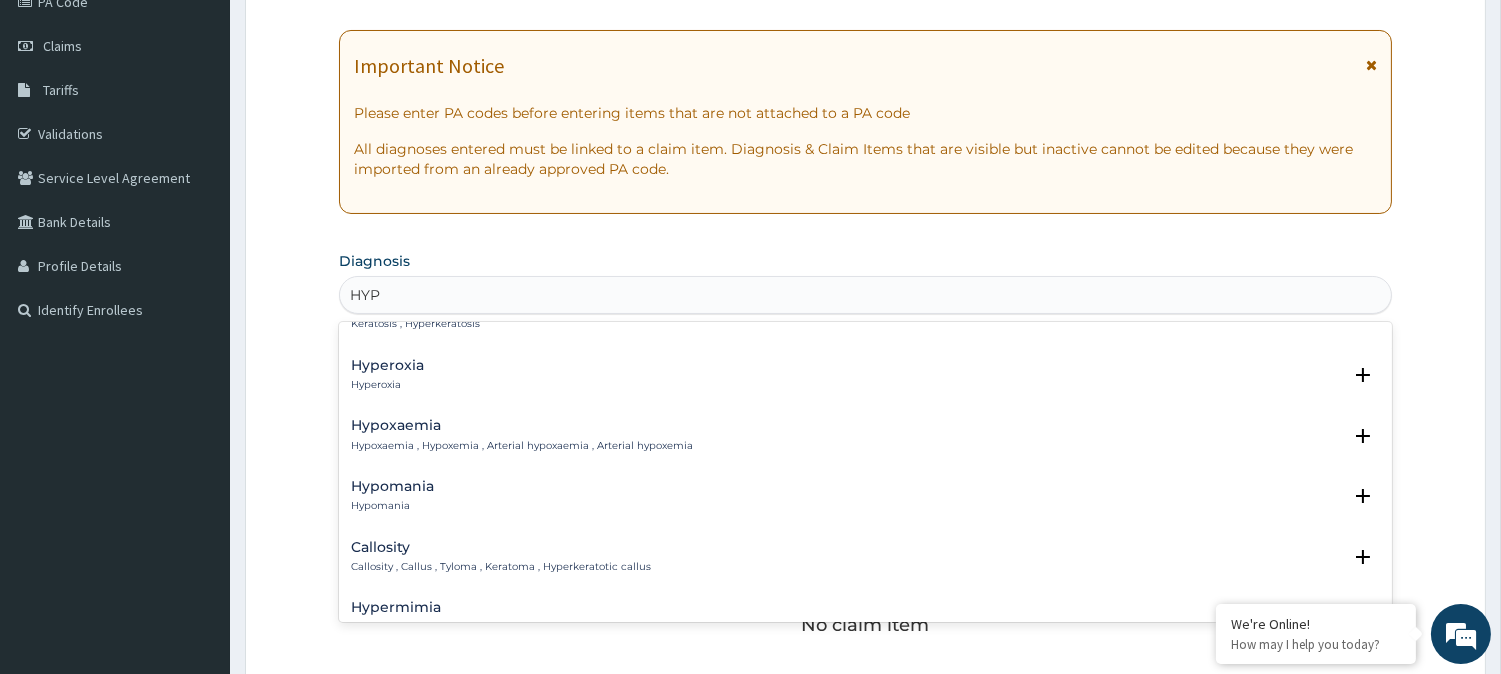 type on "HYP" 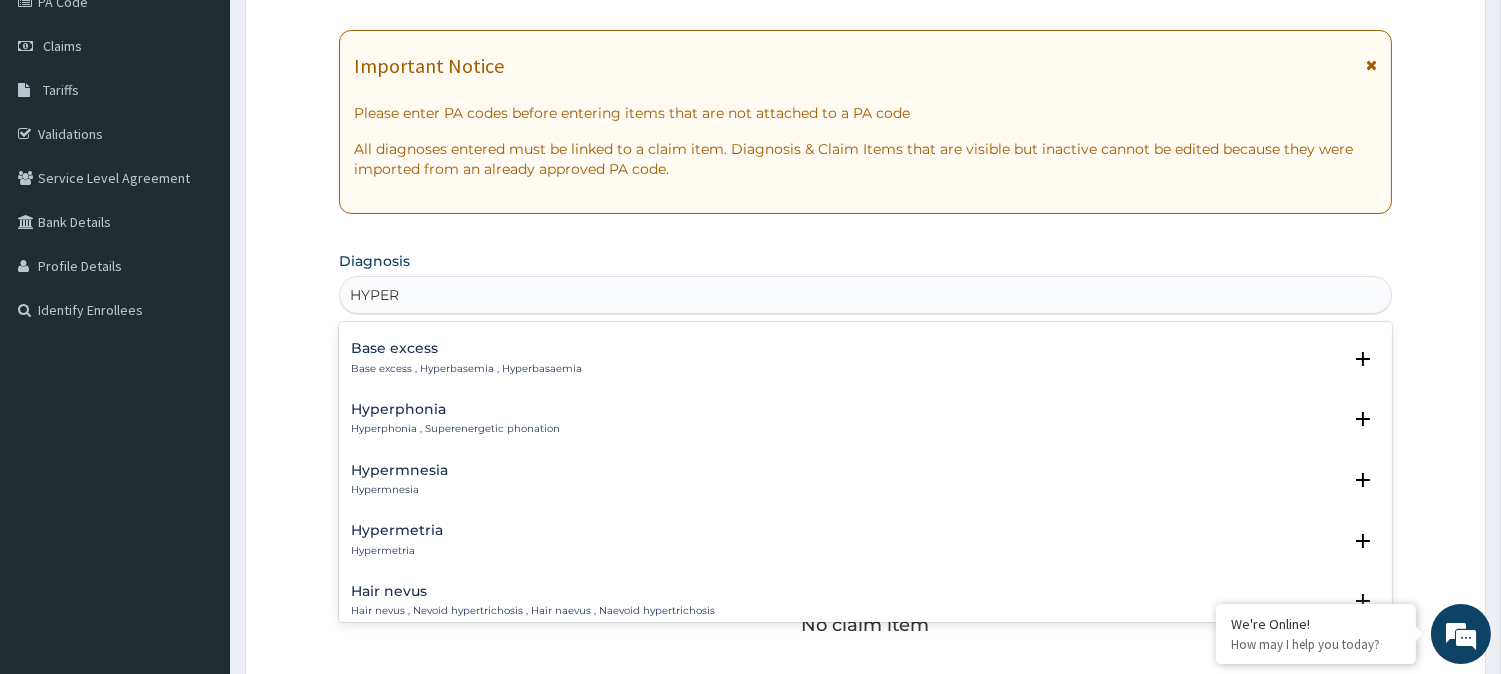 scroll, scrollTop: 616, scrollLeft: 0, axis: vertical 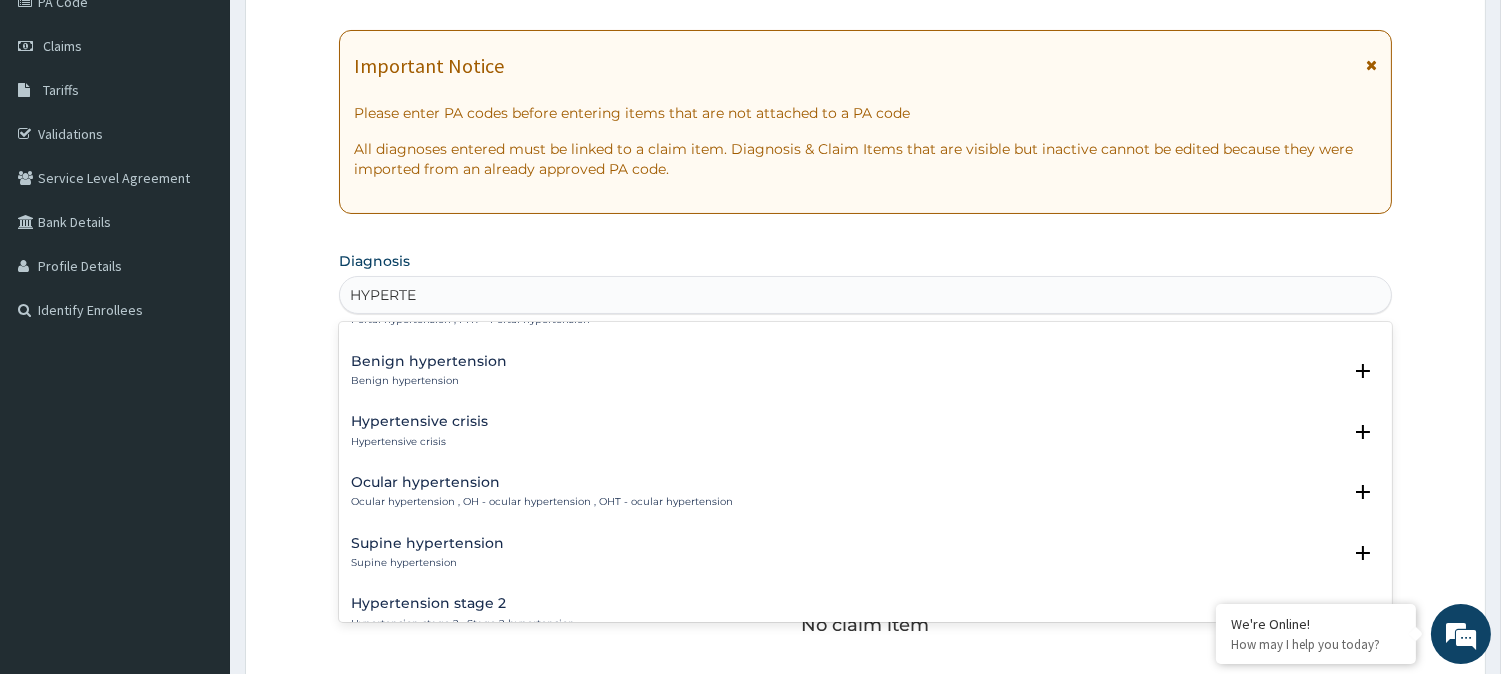 type on "HYPERTEN" 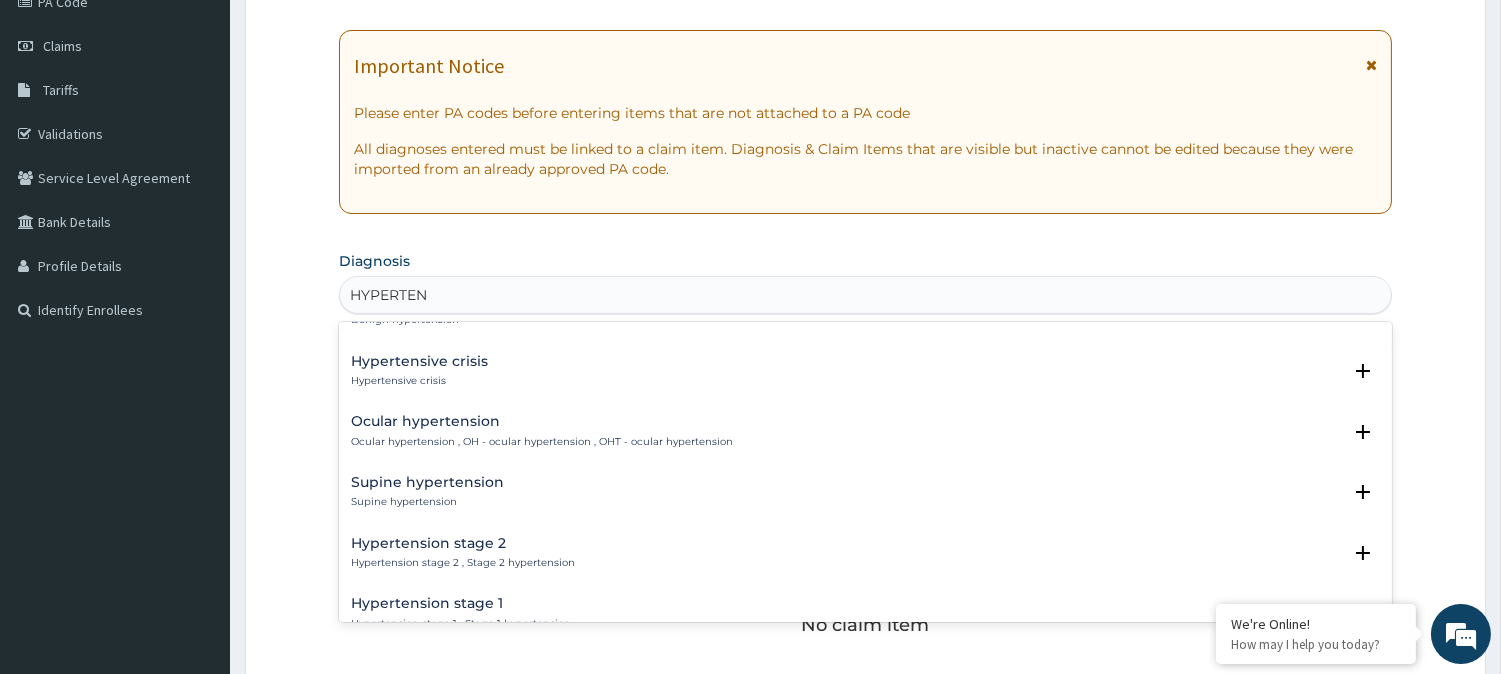 click on "Hypertensive crisis Hypertensive crisis" at bounding box center [419, 371] 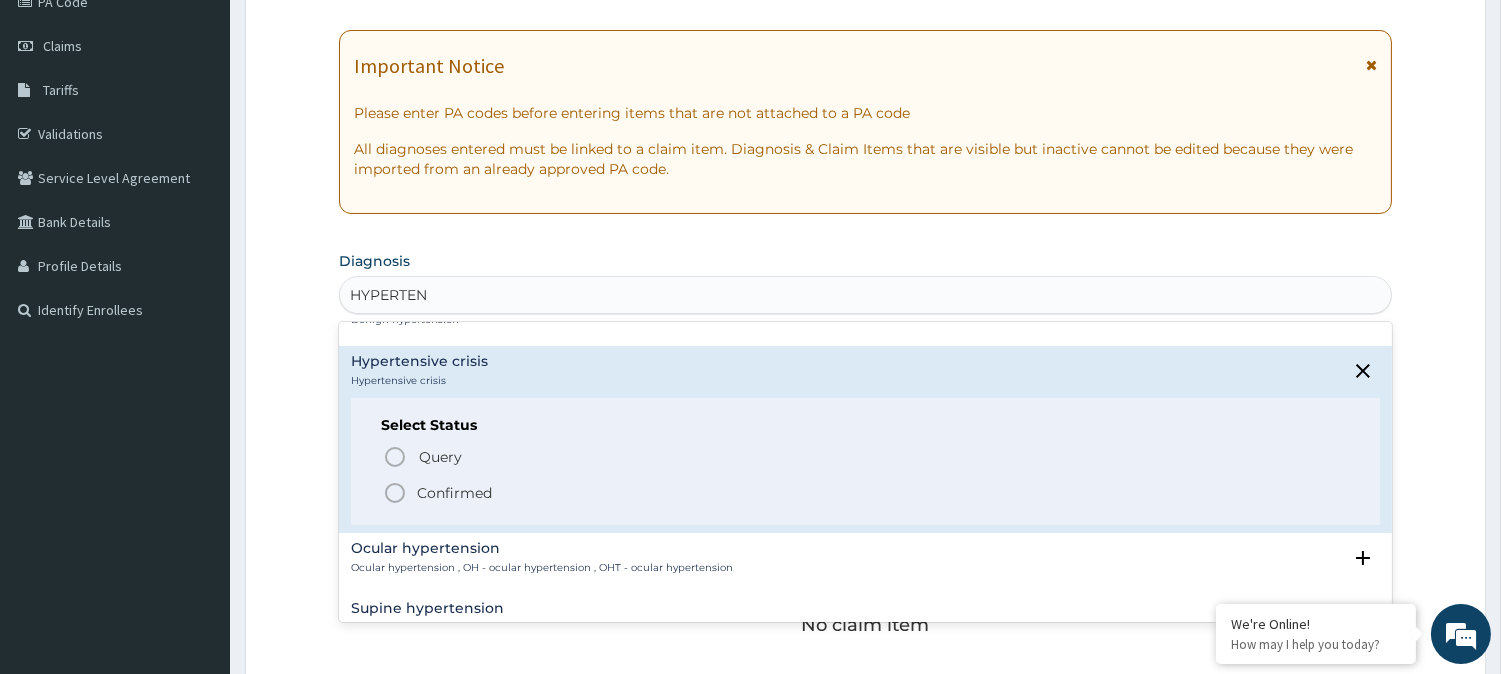 click 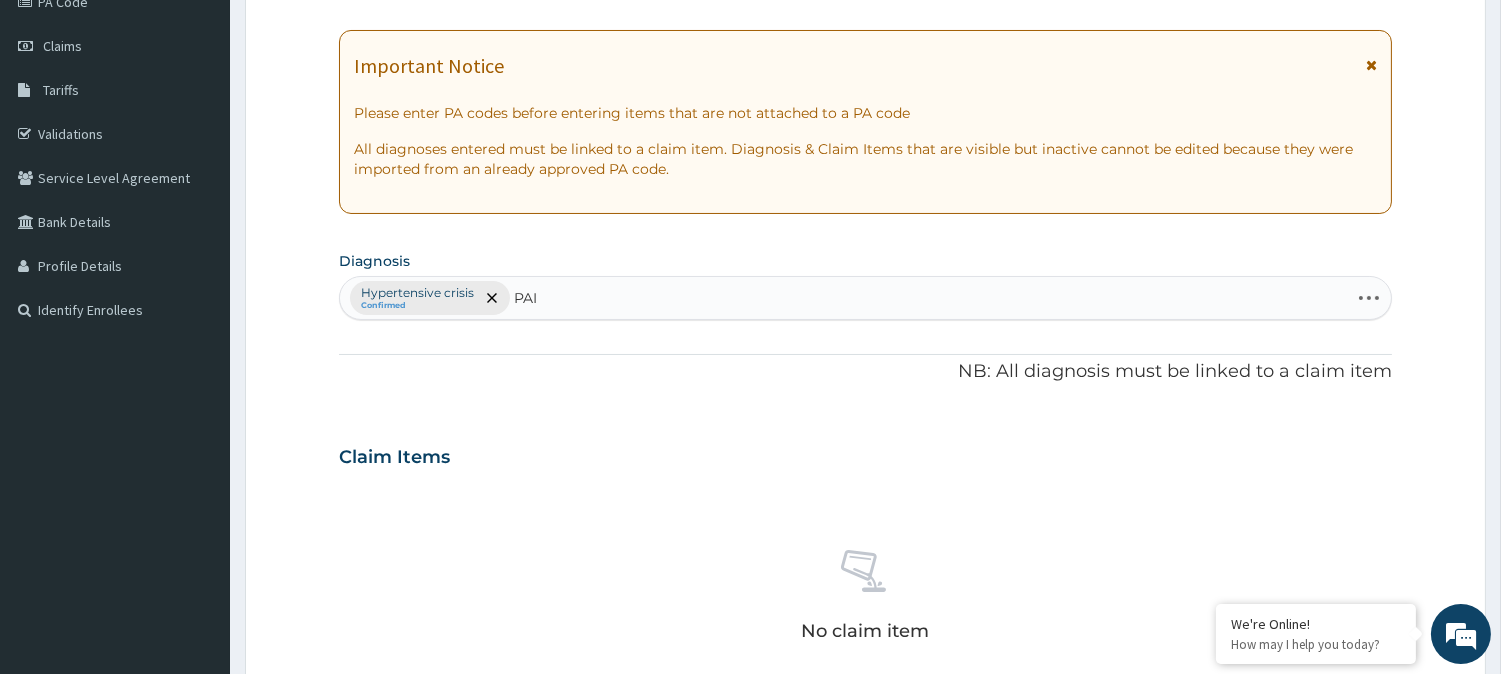 type on "PAIN" 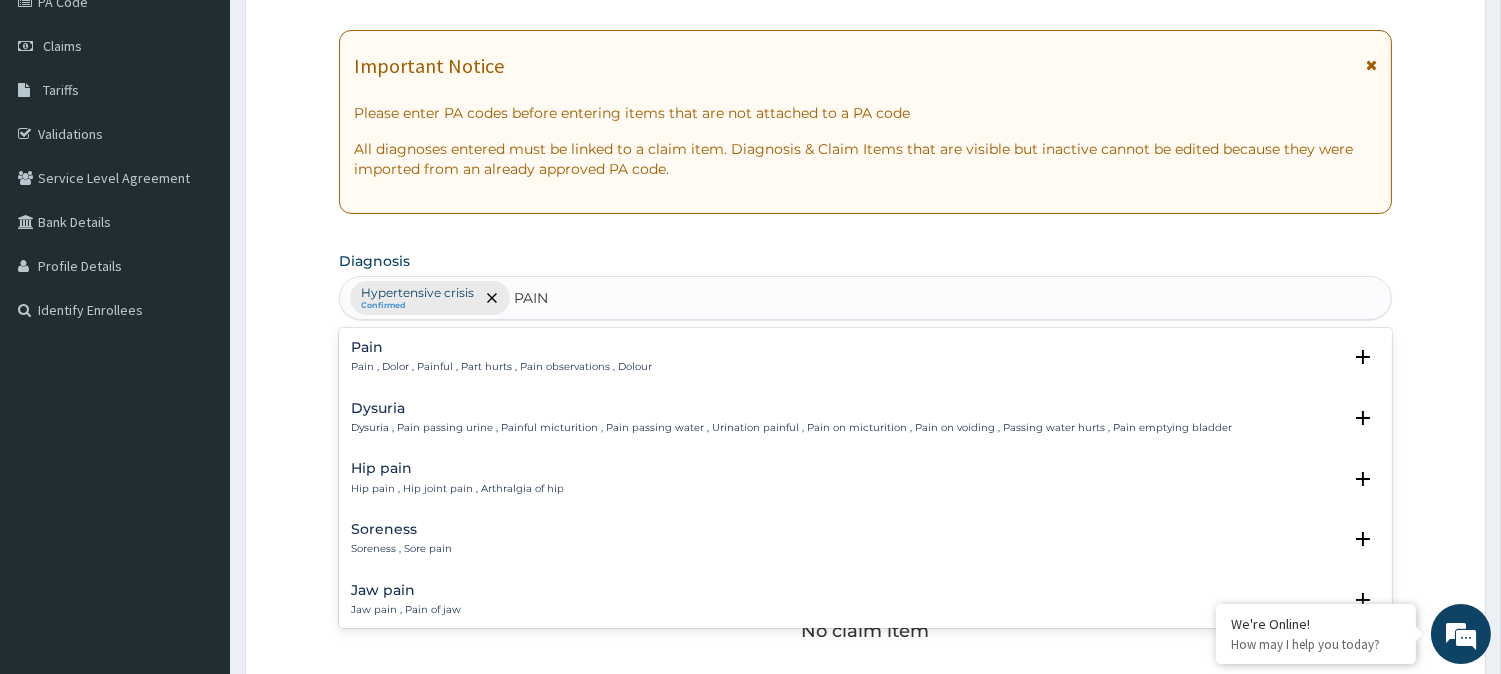 click on "Pain Pain , Dolor , Painful , Part hurts , Pain observations , Dolour" at bounding box center [501, 357] 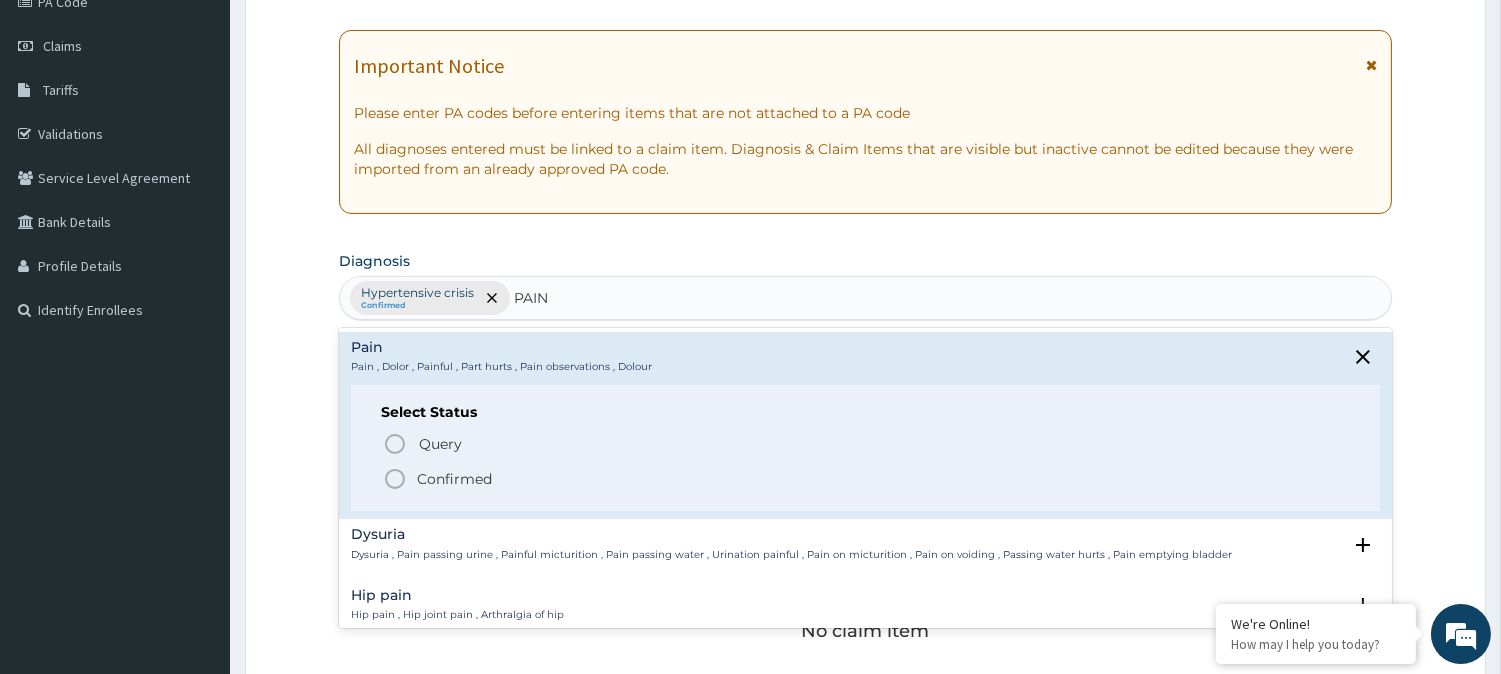 click 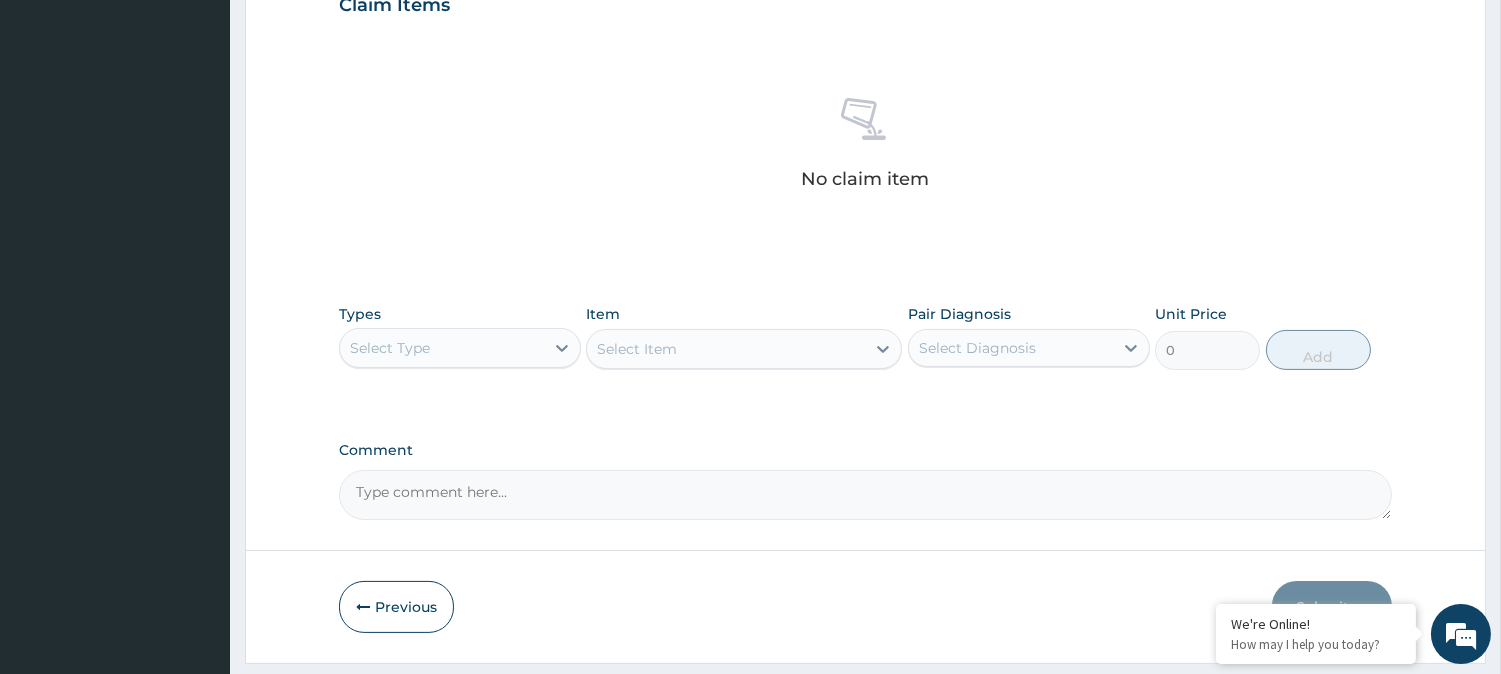 scroll, scrollTop: 767, scrollLeft: 0, axis: vertical 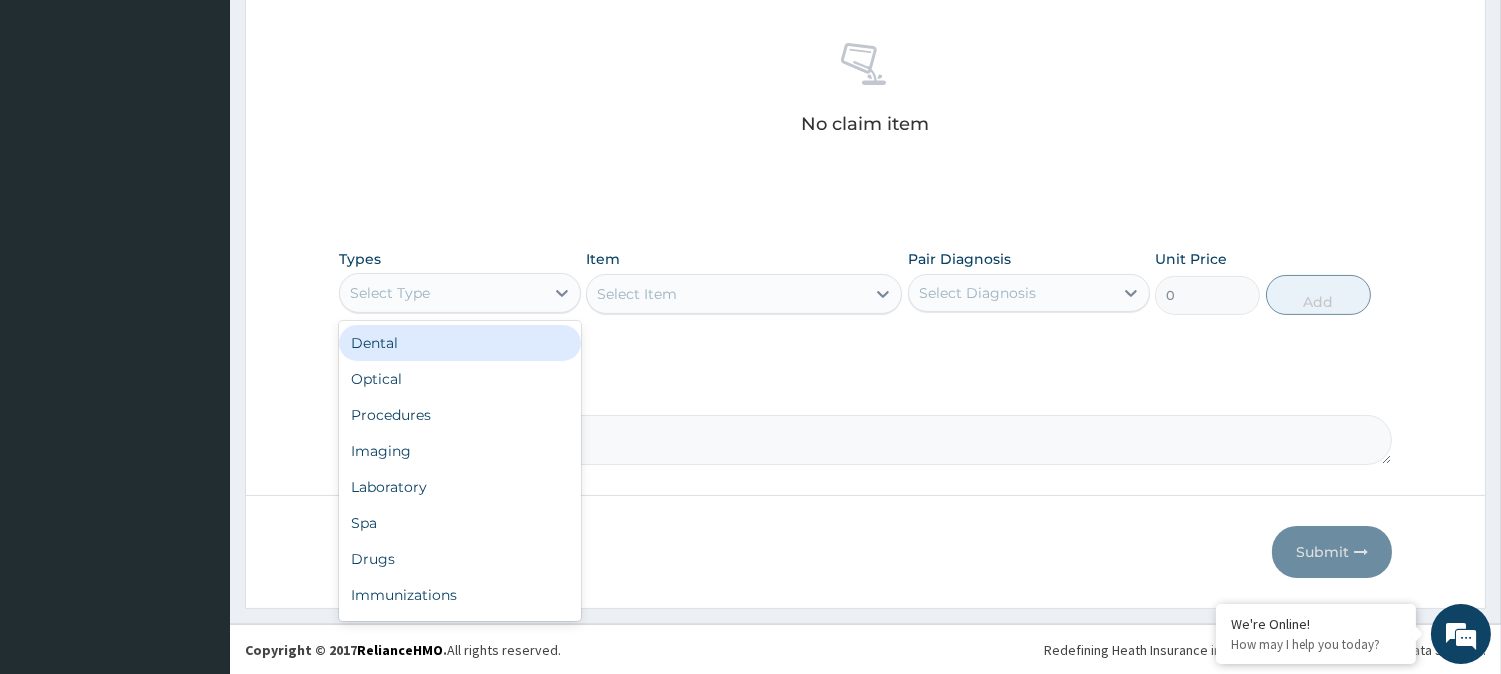 click on "Select Type" at bounding box center (442, 293) 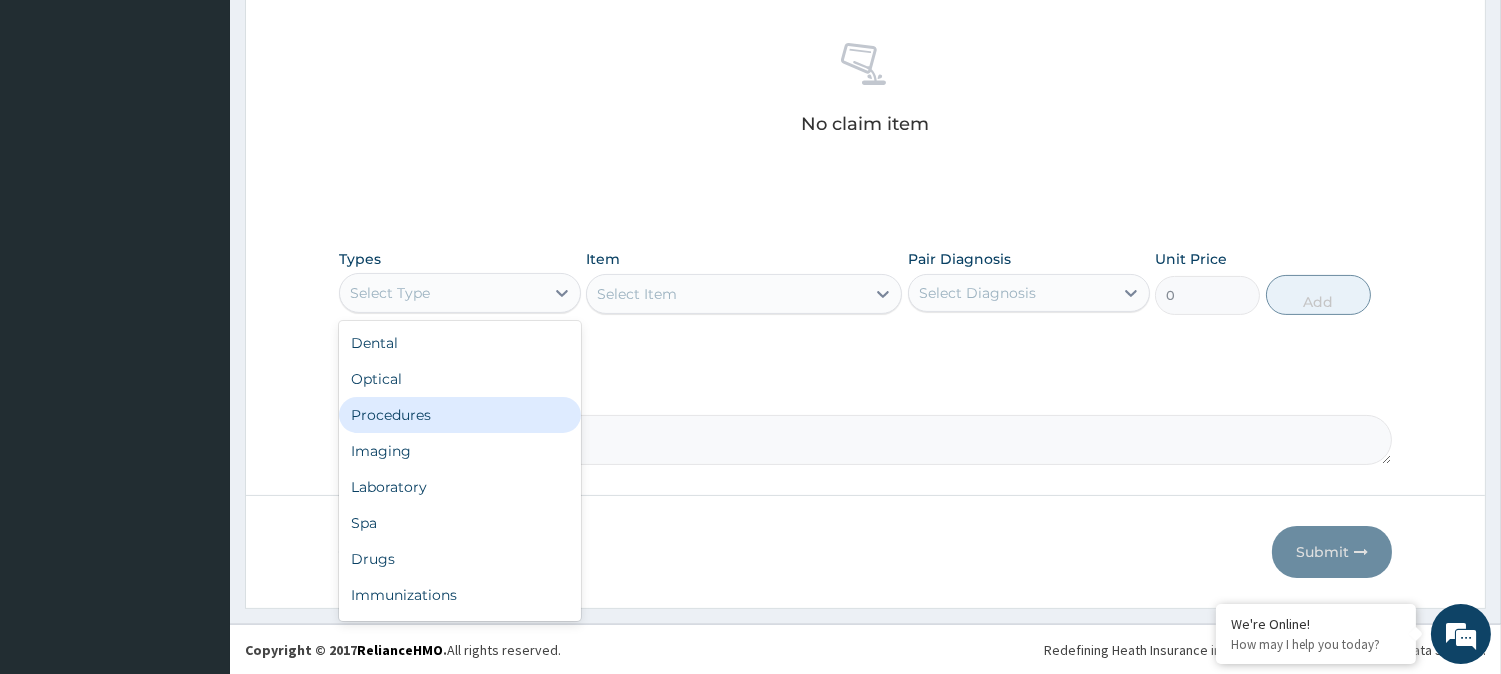 click on "Procedures" at bounding box center [460, 415] 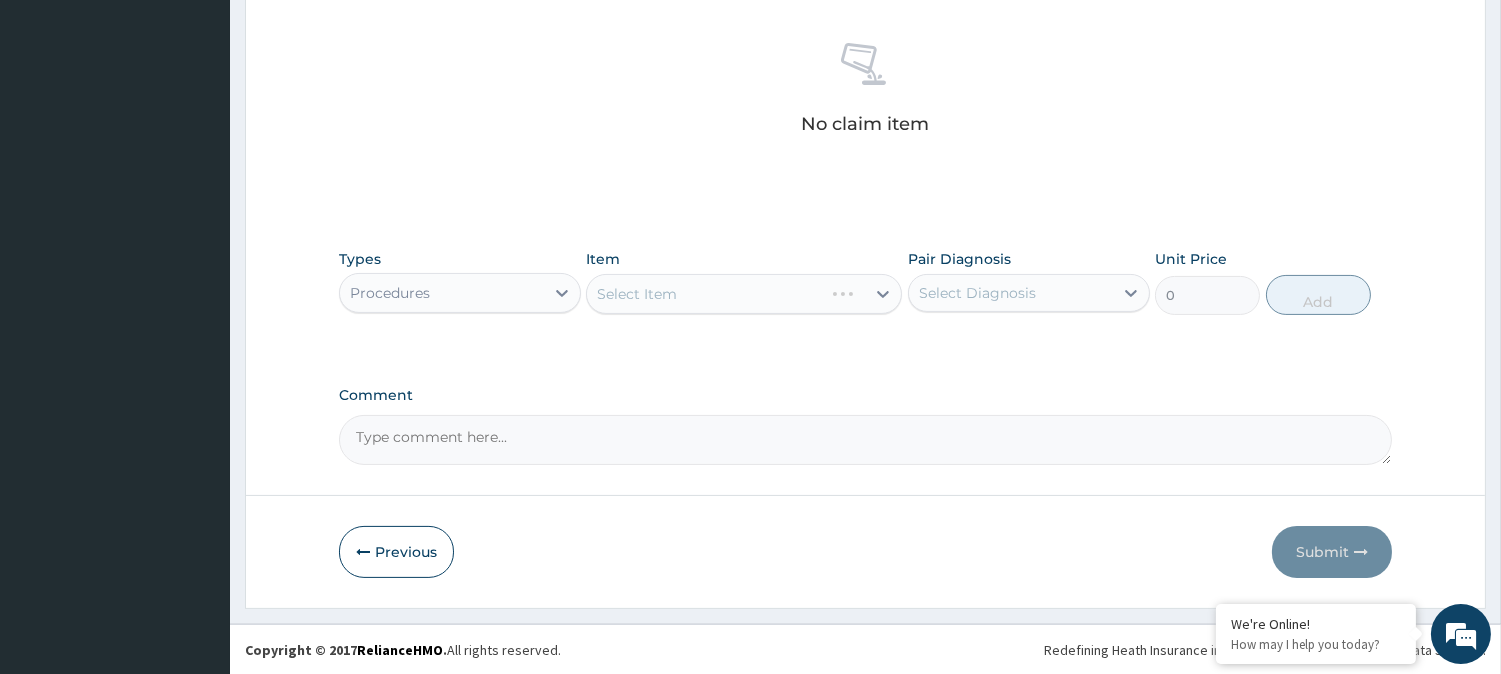click on "Select Item" at bounding box center (744, 294) 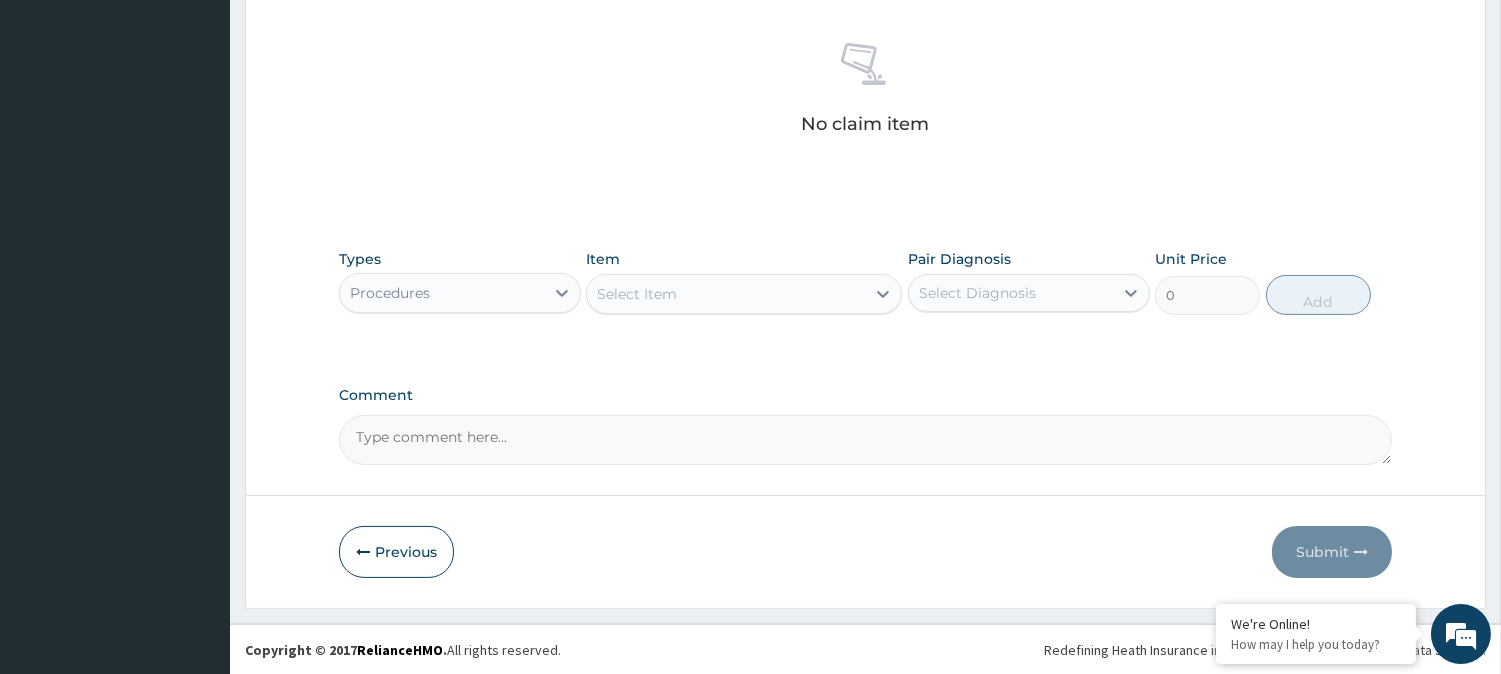 click on "Select Item" at bounding box center (726, 294) 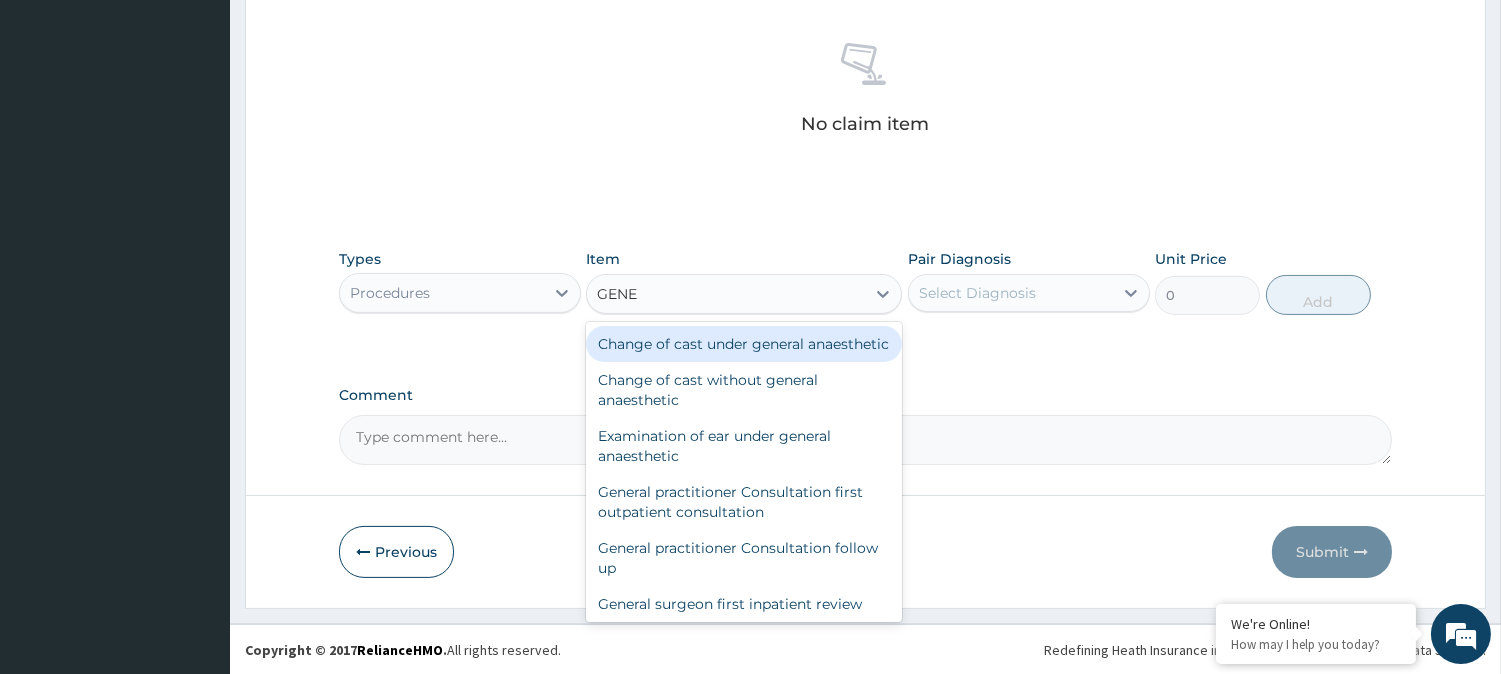 type on "GENER" 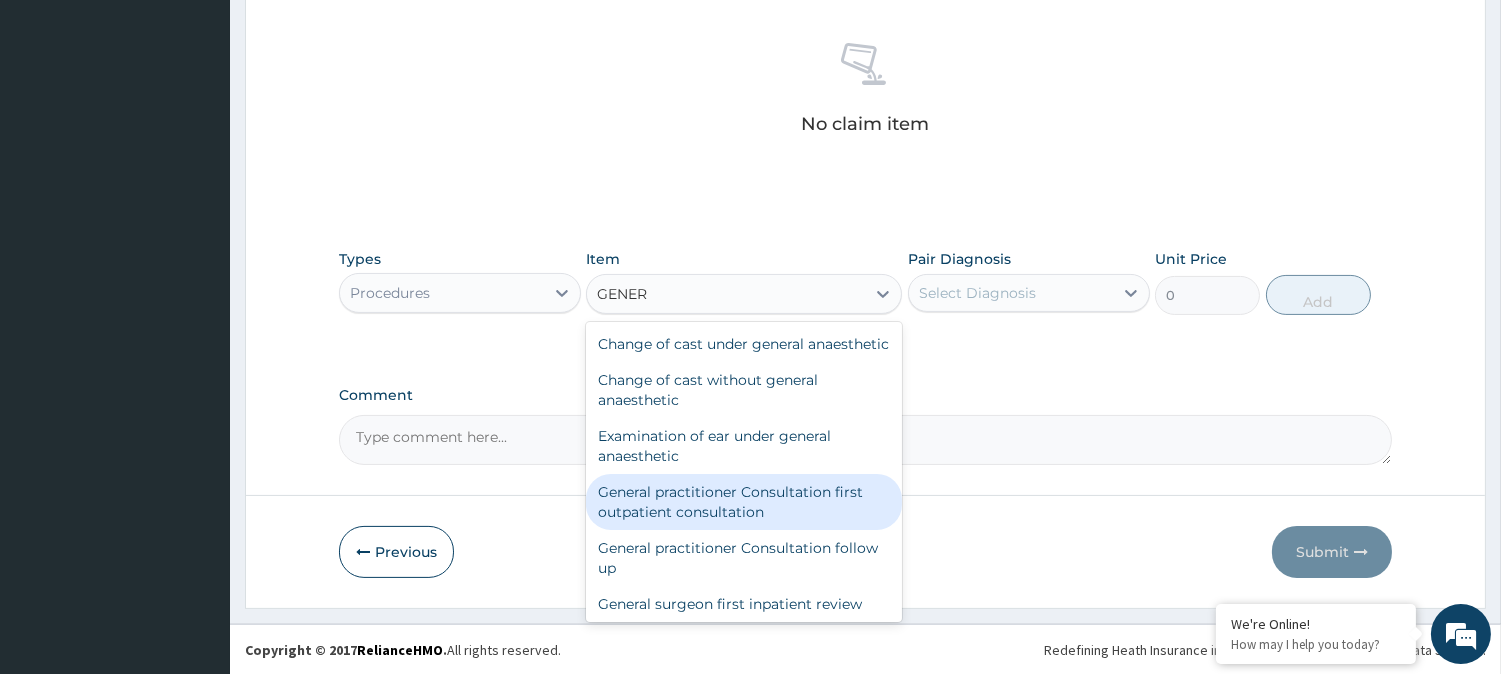 click on "General practitioner Consultation first outpatient consultation" at bounding box center (744, 502) 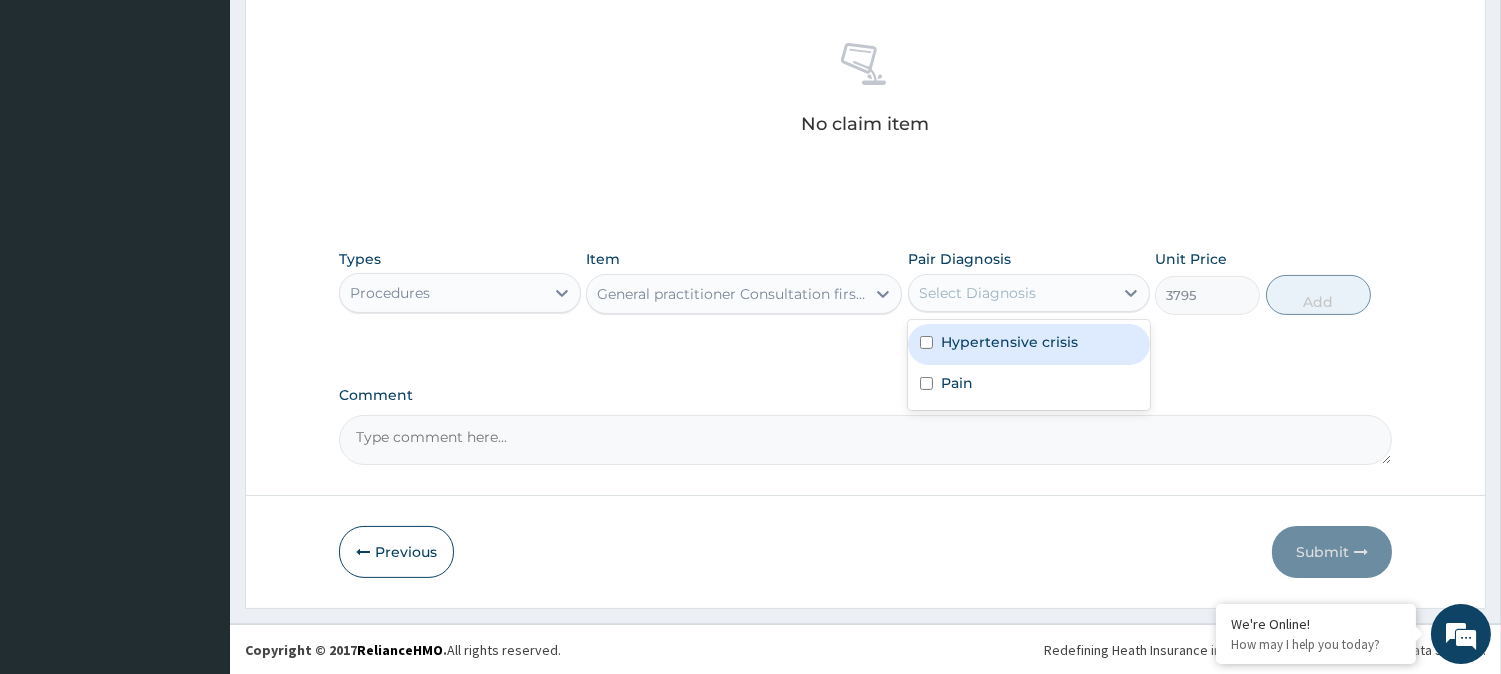 click on "Select Diagnosis" at bounding box center [977, 293] 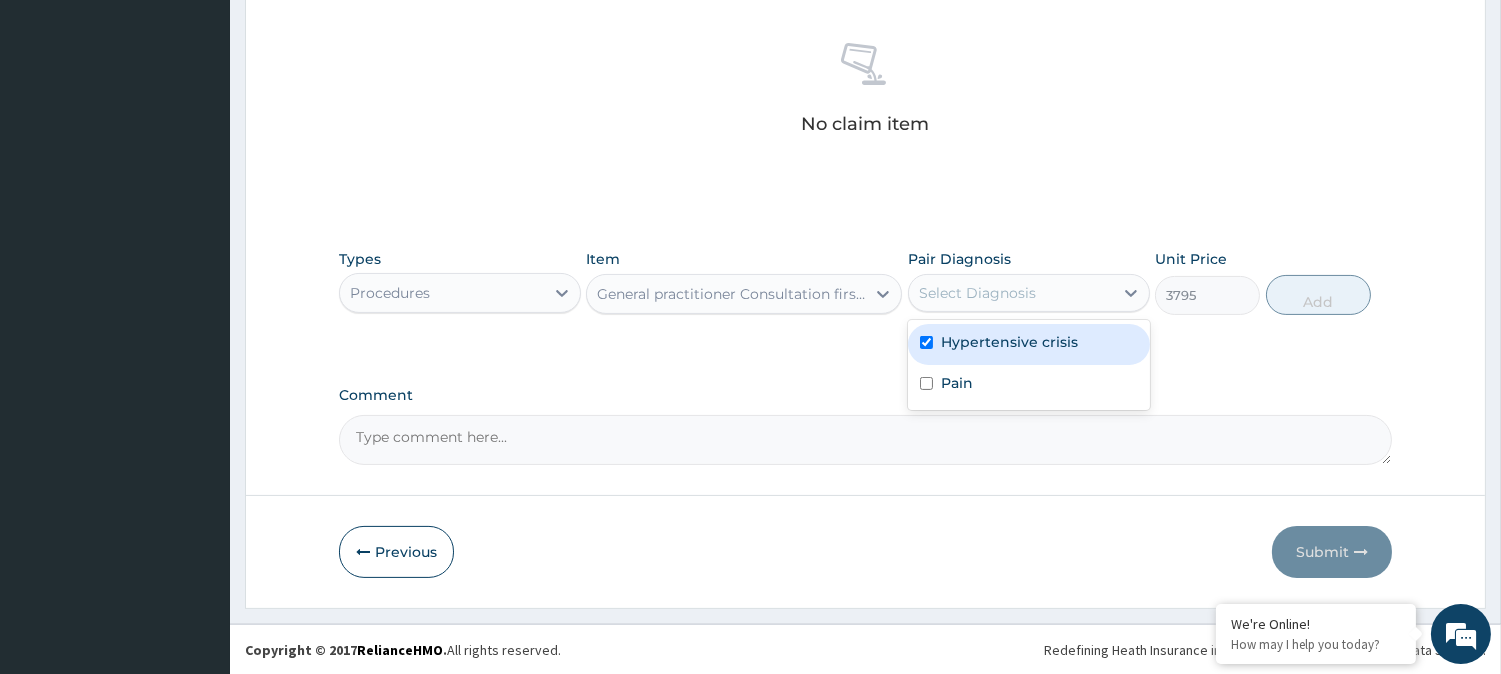 checkbox on "true" 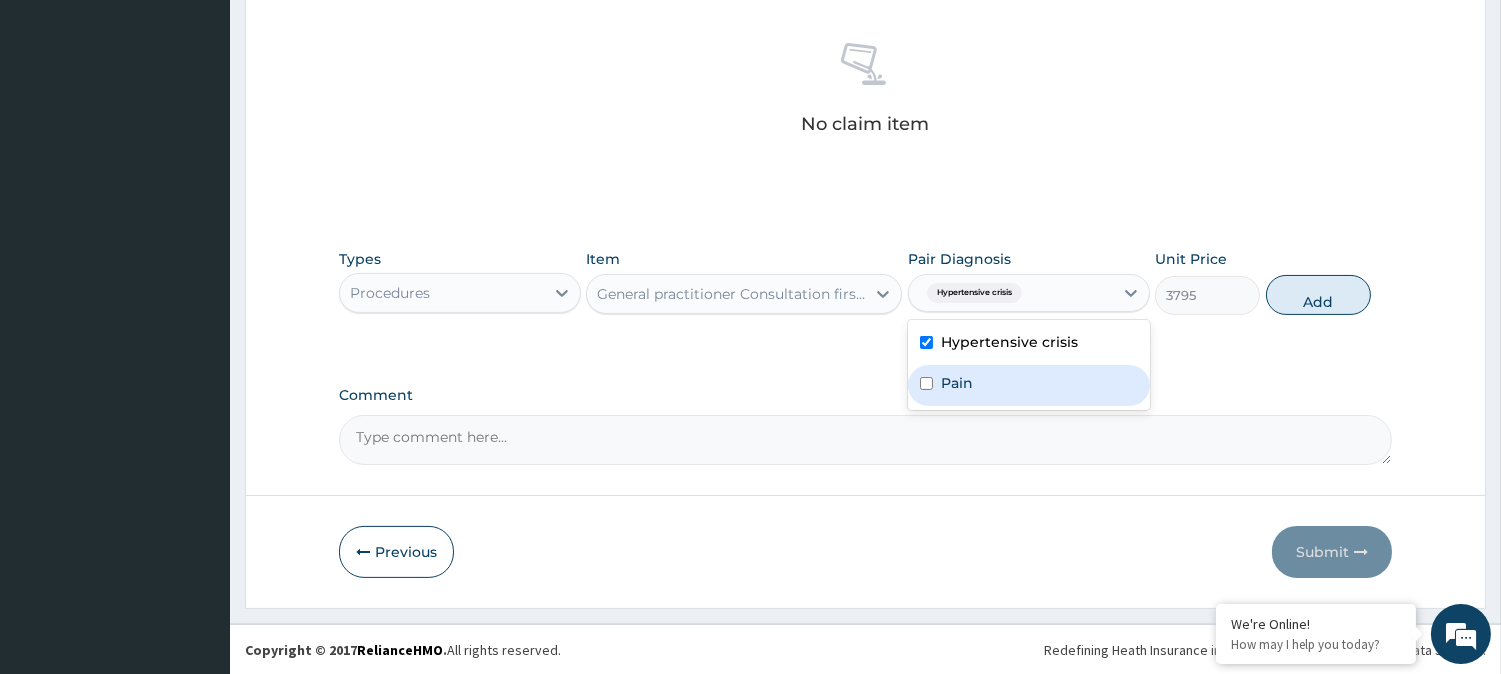 click on "Pain" at bounding box center (1029, 385) 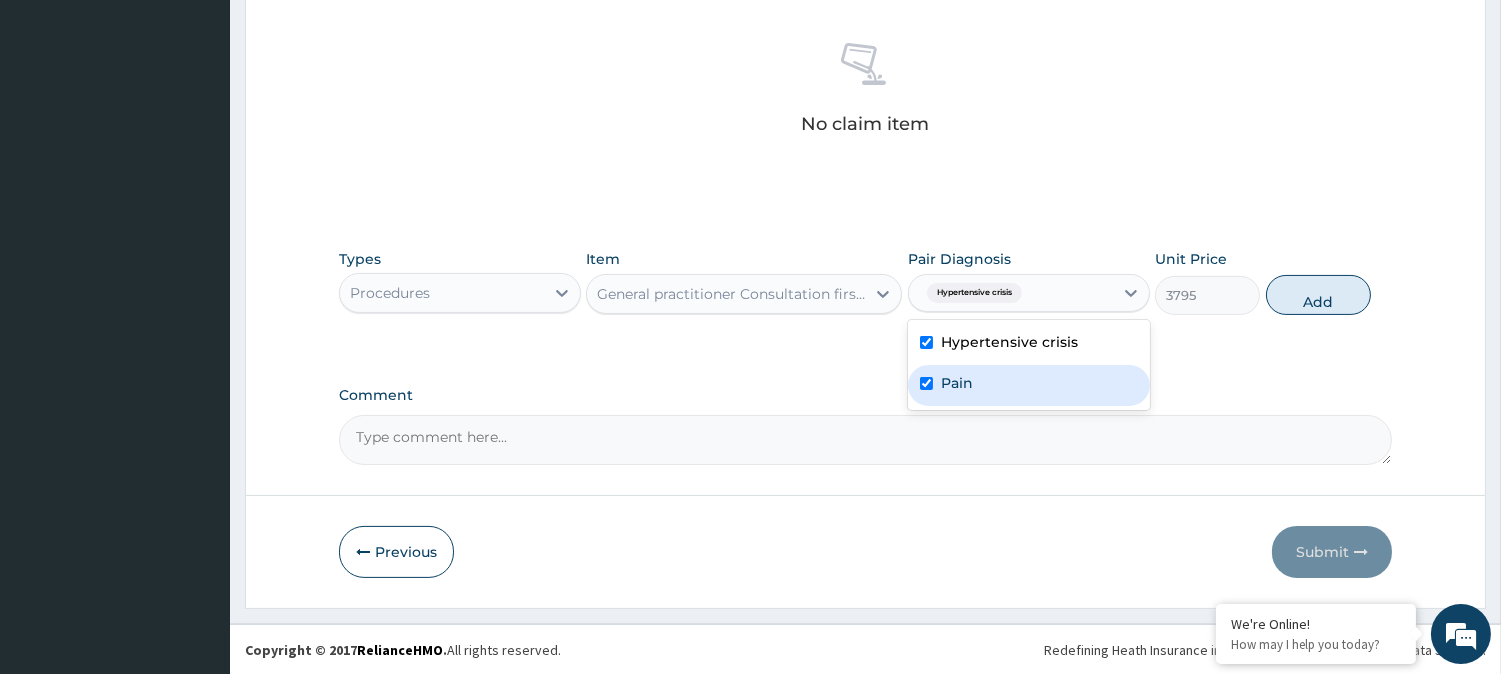 checkbox on "true" 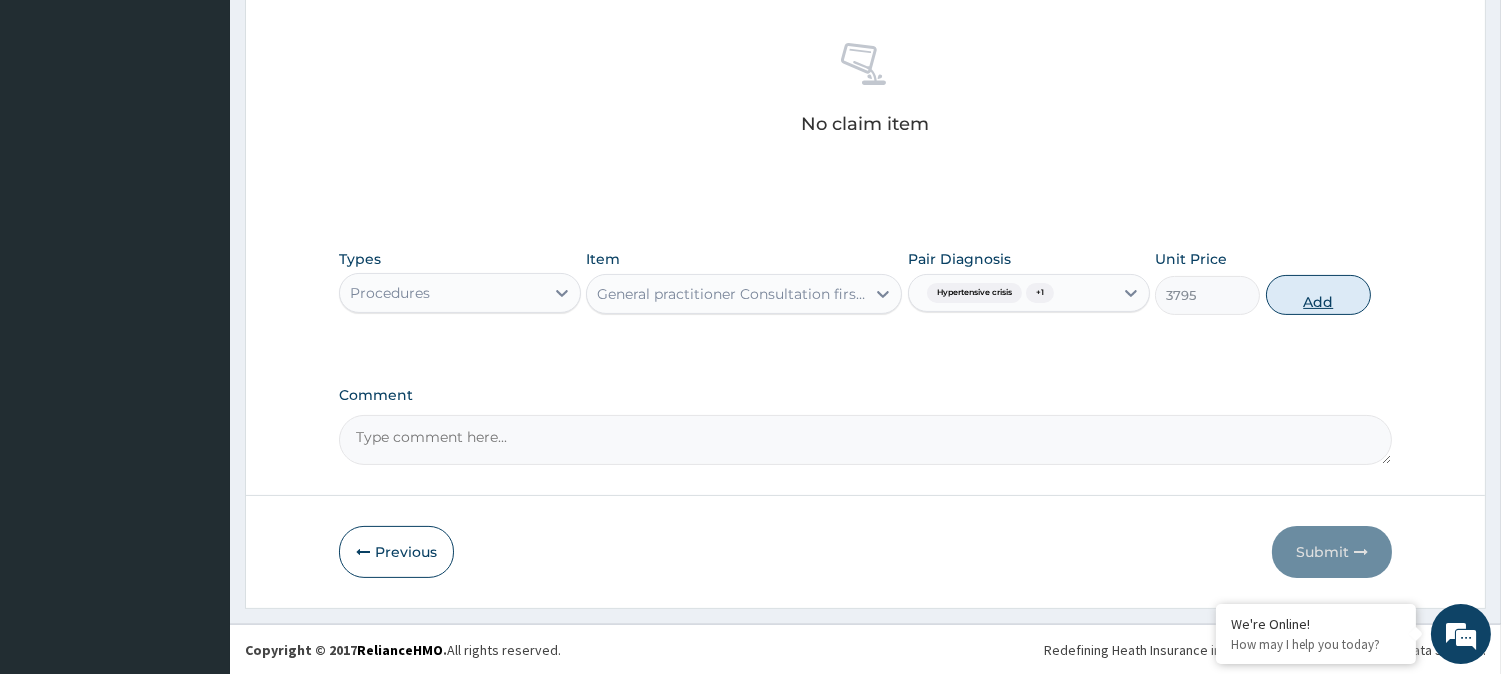 click on "Add" at bounding box center [1318, 295] 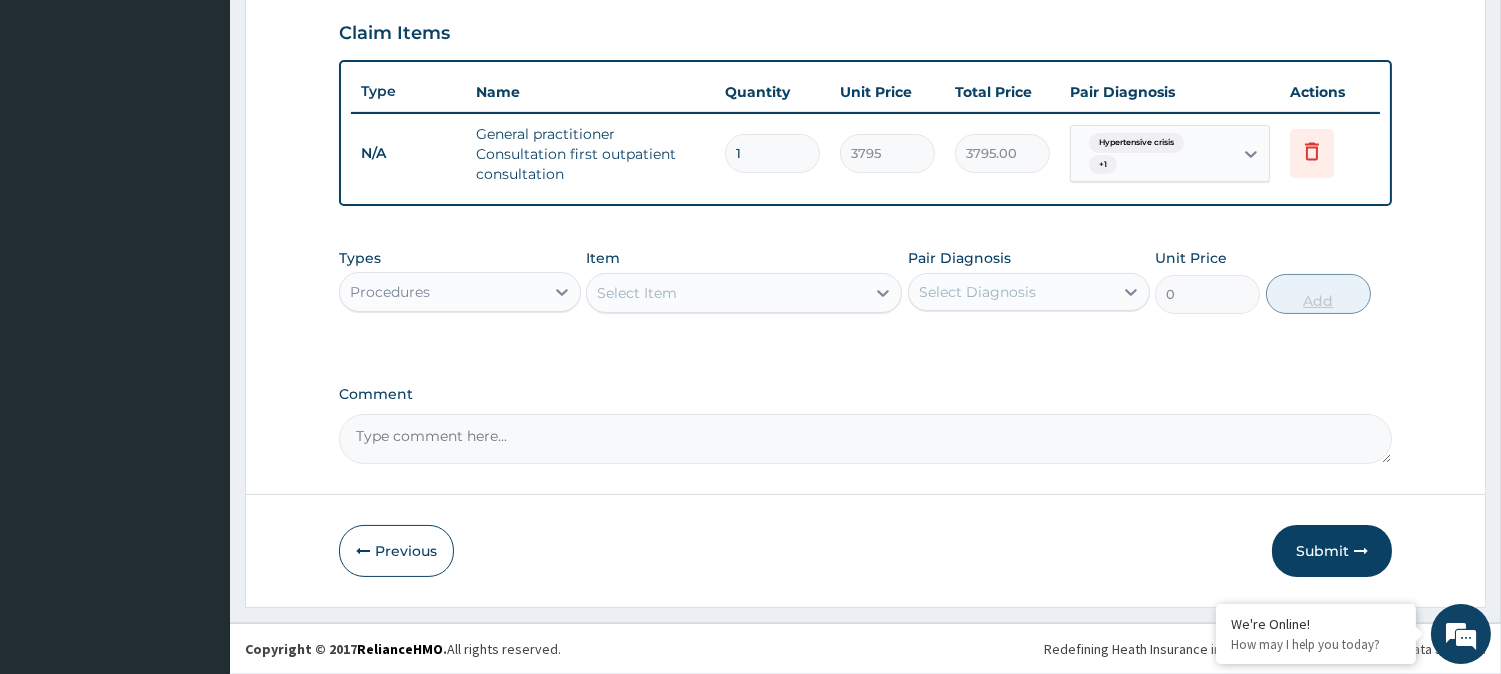 scroll, scrollTop: 681, scrollLeft: 0, axis: vertical 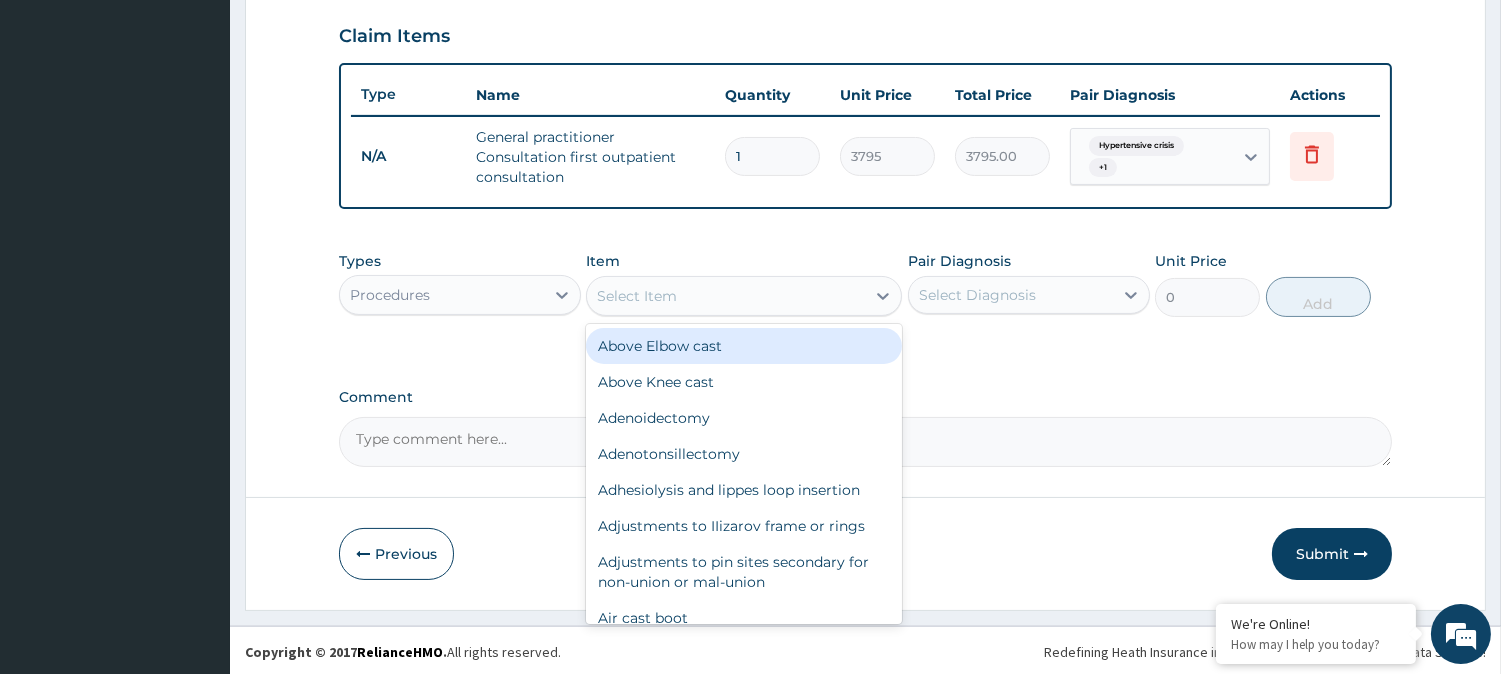 click on "Select Item" at bounding box center (726, 296) 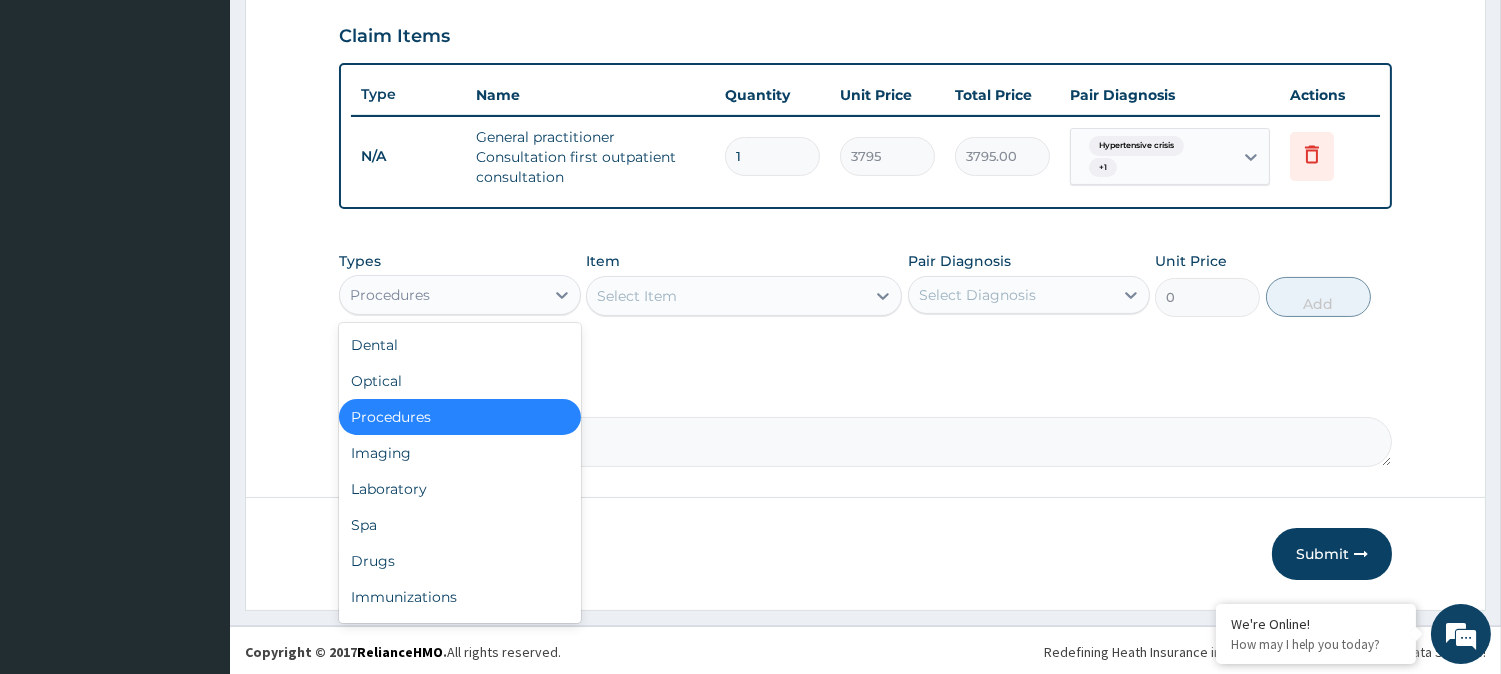 click on "Procedures" at bounding box center [442, 295] 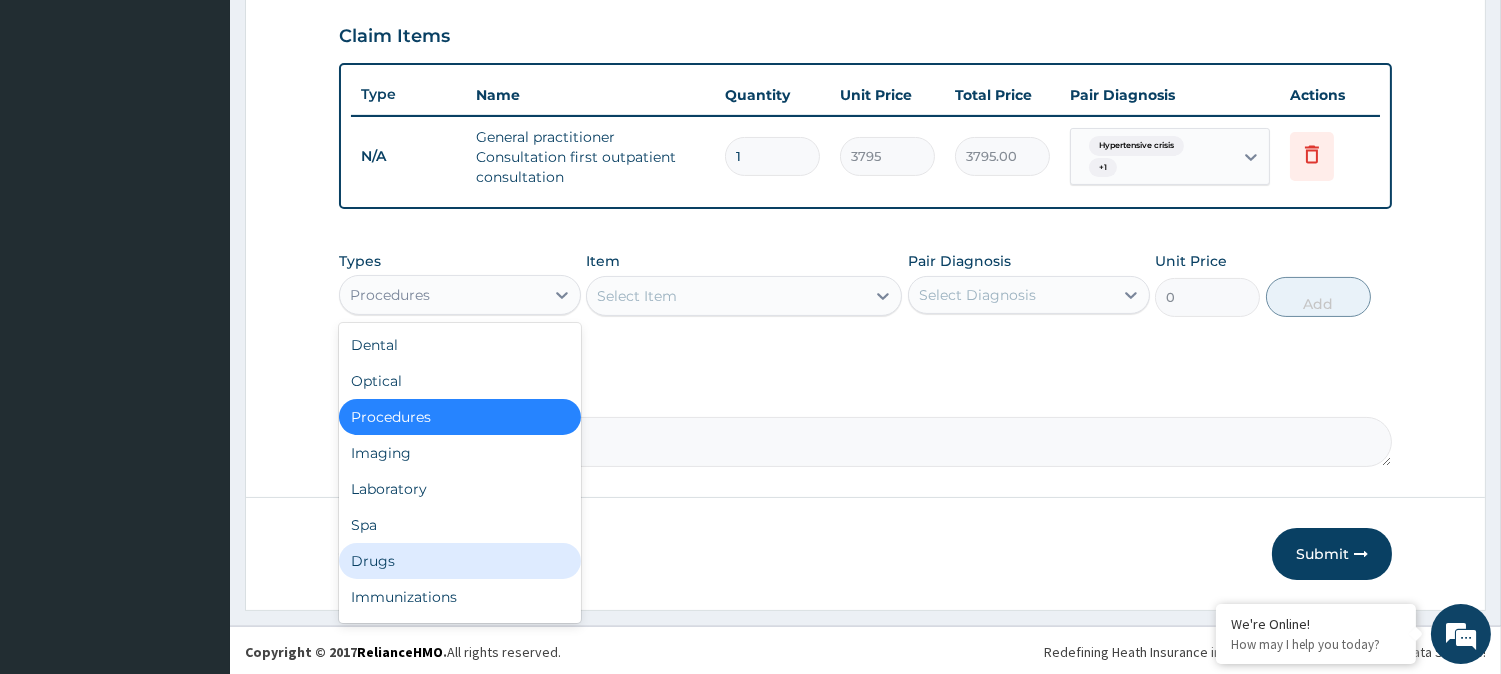 click on "Drugs" at bounding box center [460, 561] 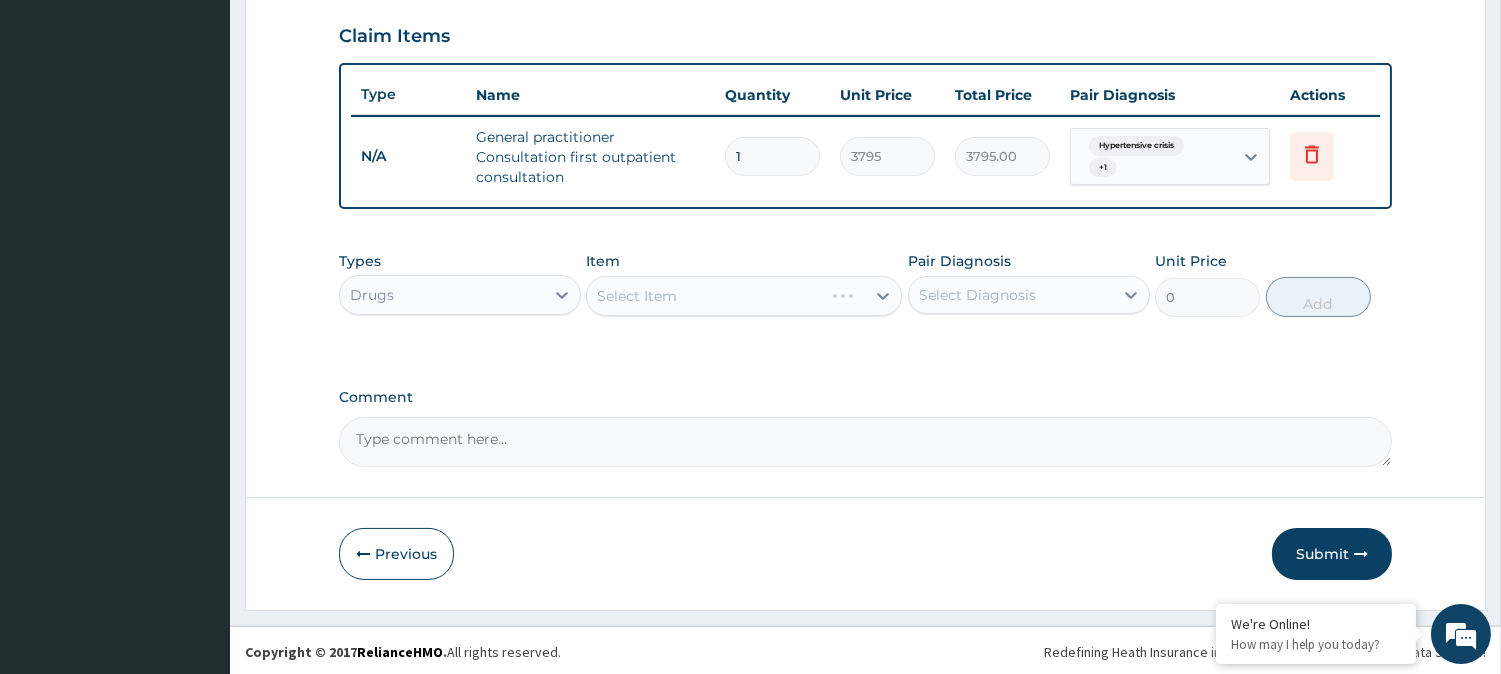 click on "Select Item" at bounding box center [744, 296] 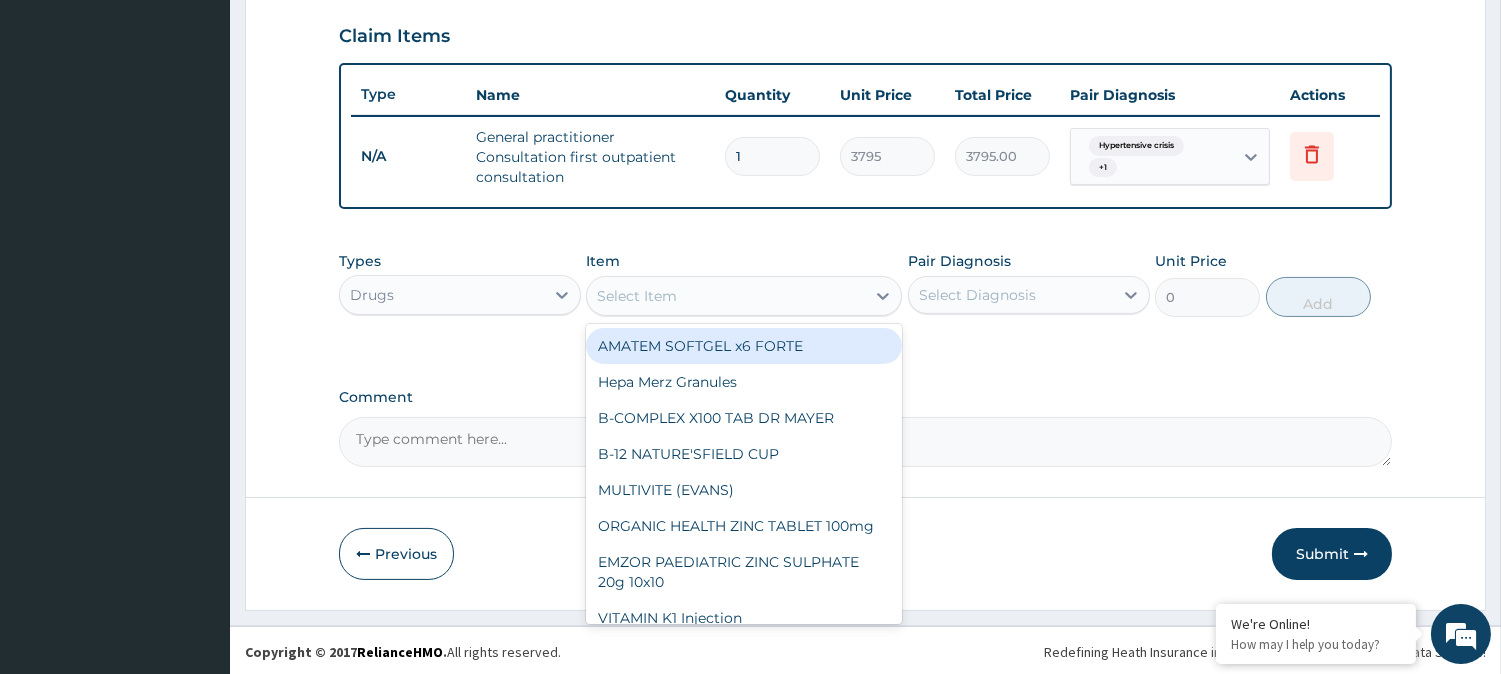 click on "Select Item" at bounding box center [726, 296] 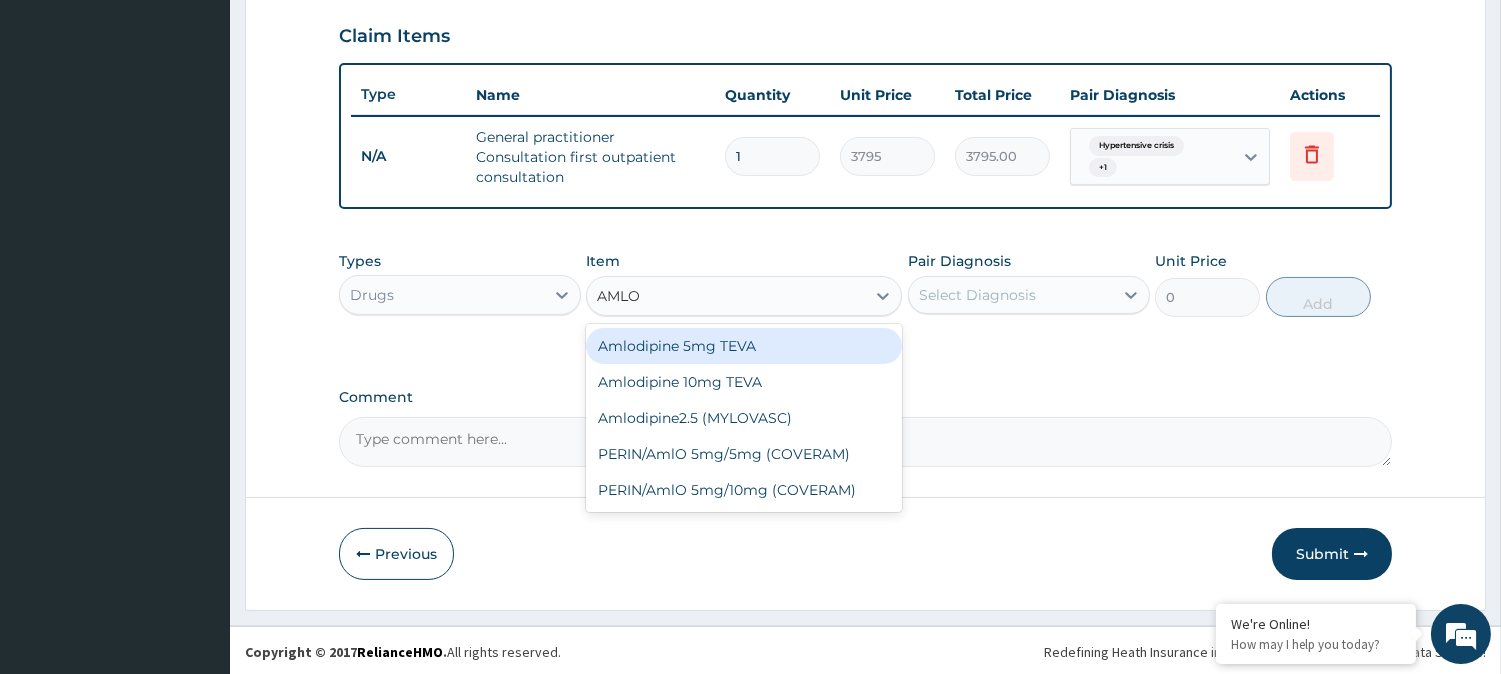 type on "AMLO" 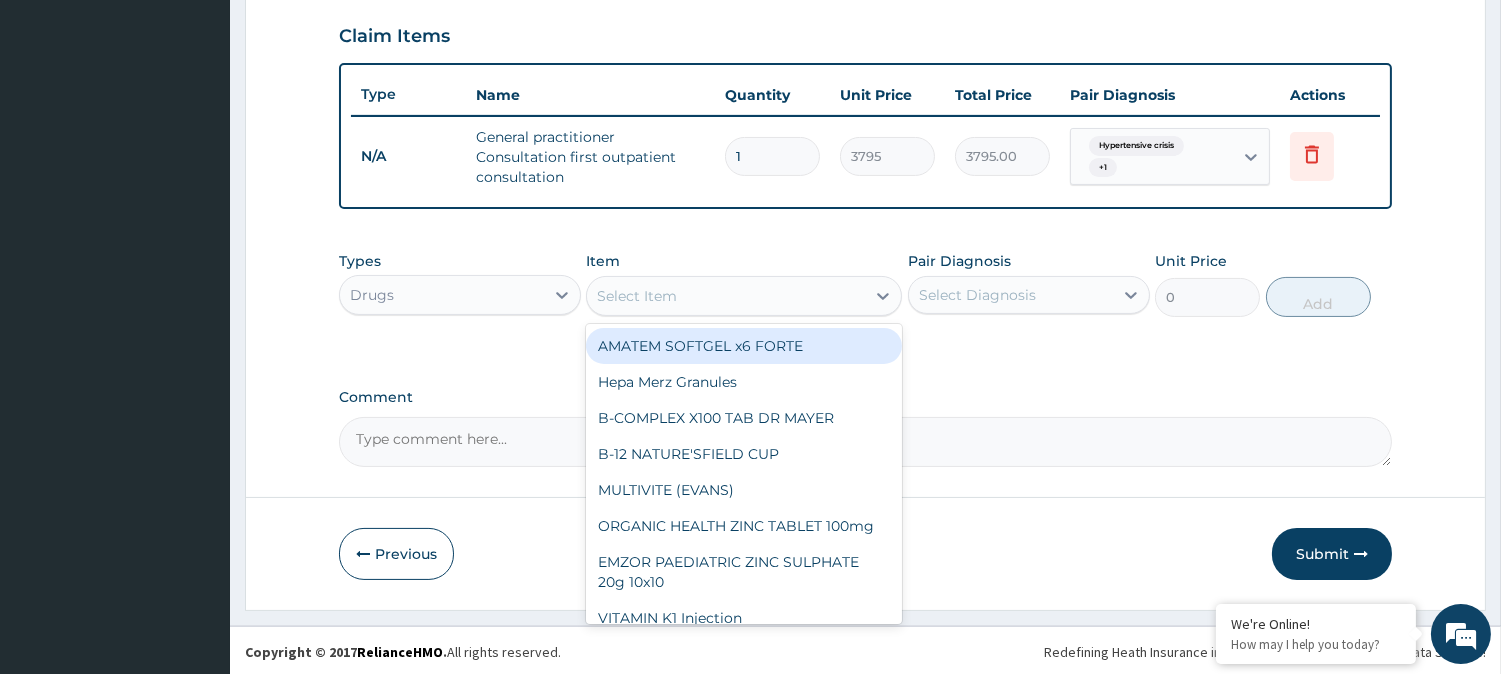 click on "Select Item" at bounding box center [726, 296] 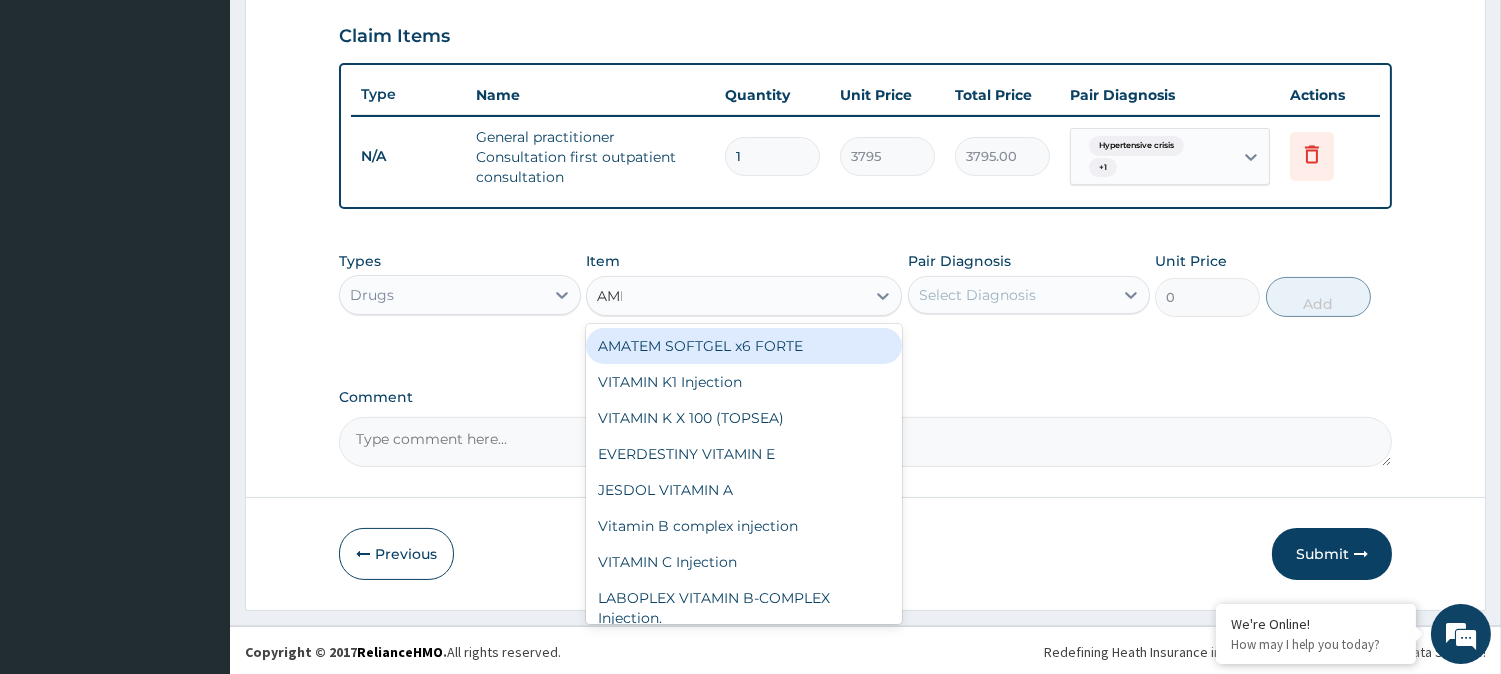 type on "AMLO" 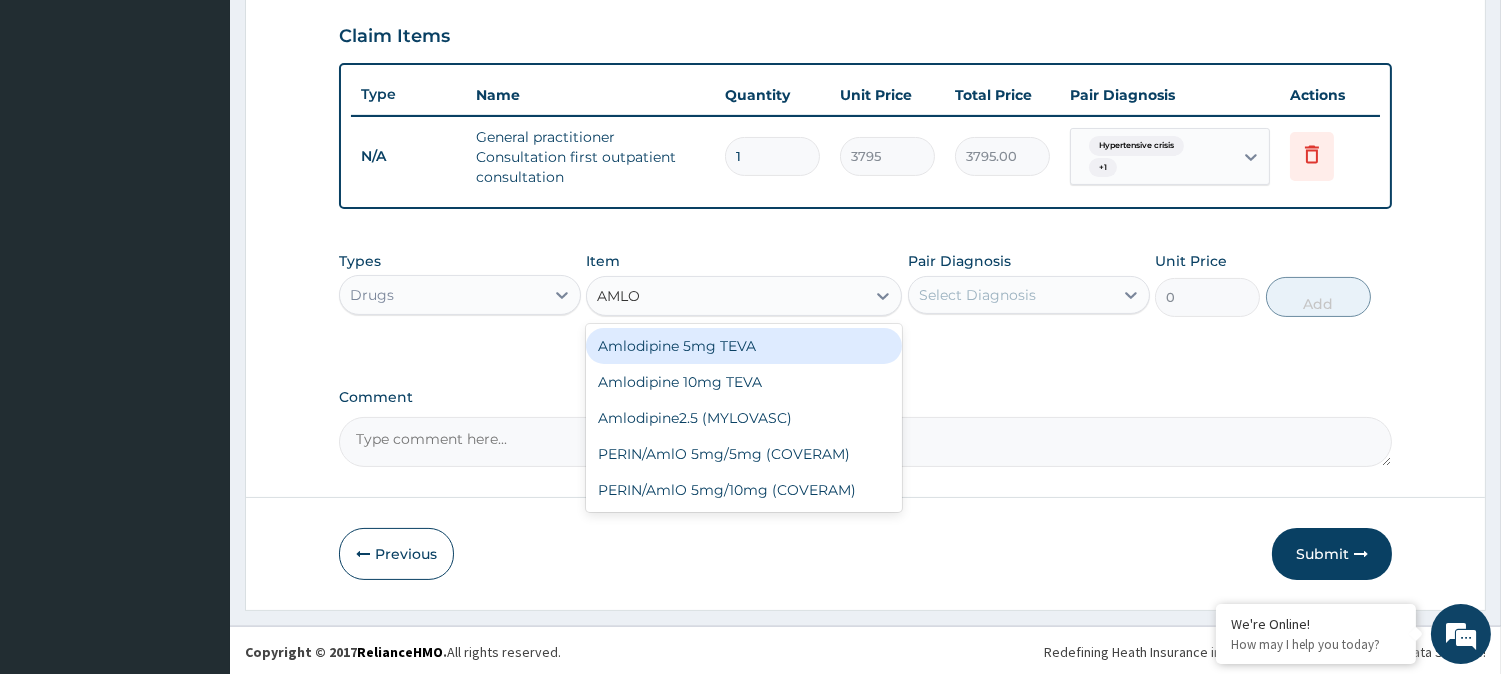 click on "Amlodipine 5mg TEVA" at bounding box center (744, 346) 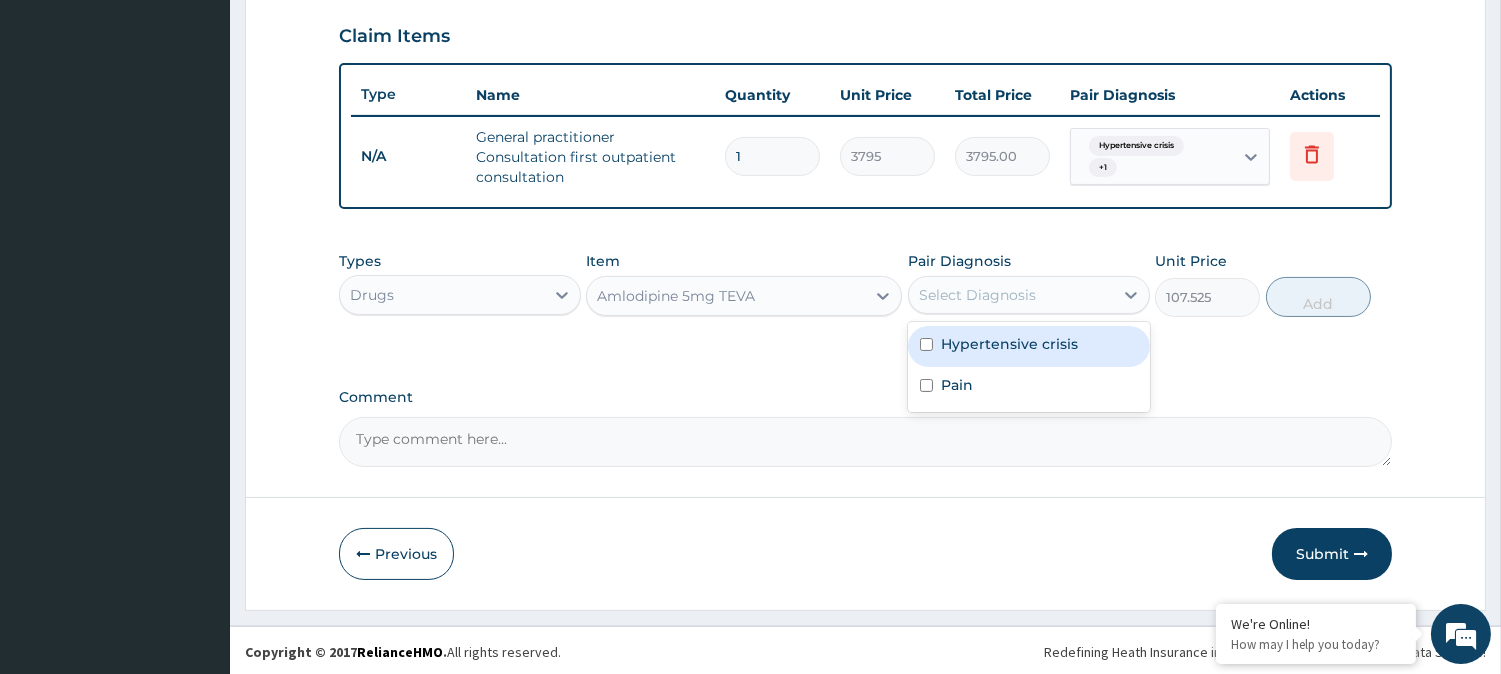 drag, startPoint x: 1046, startPoint y: 292, endPoint x: 978, endPoint y: 352, distance: 90.68627 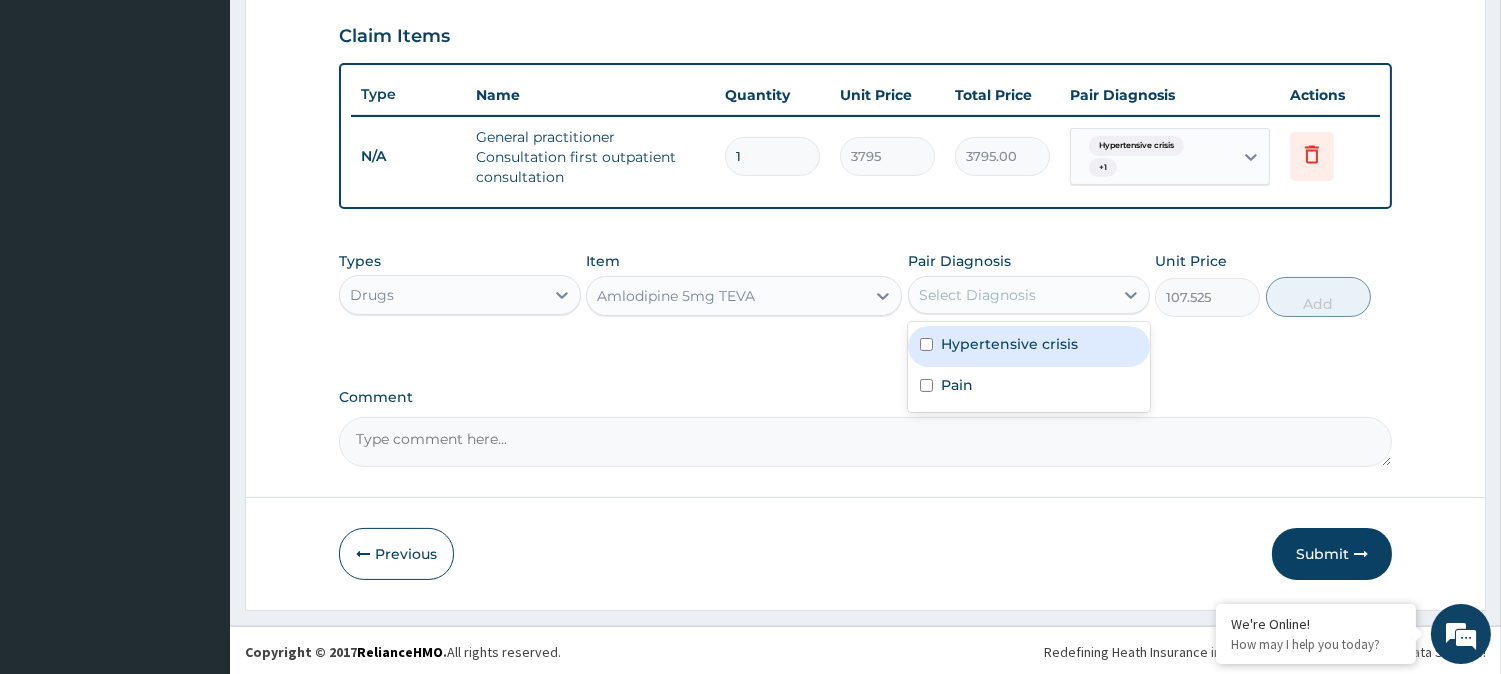 click on "option Pain, selected. option Hypertensive crisis focused, 1 of 2. 2 results available. Use Up and Down to choose options, press Enter to select the currently focused option, press Escape to exit the menu, press Tab to select the option and exit the menu. Select Diagnosis Hypertensive crisis Pain" at bounding box center [1029, 295] 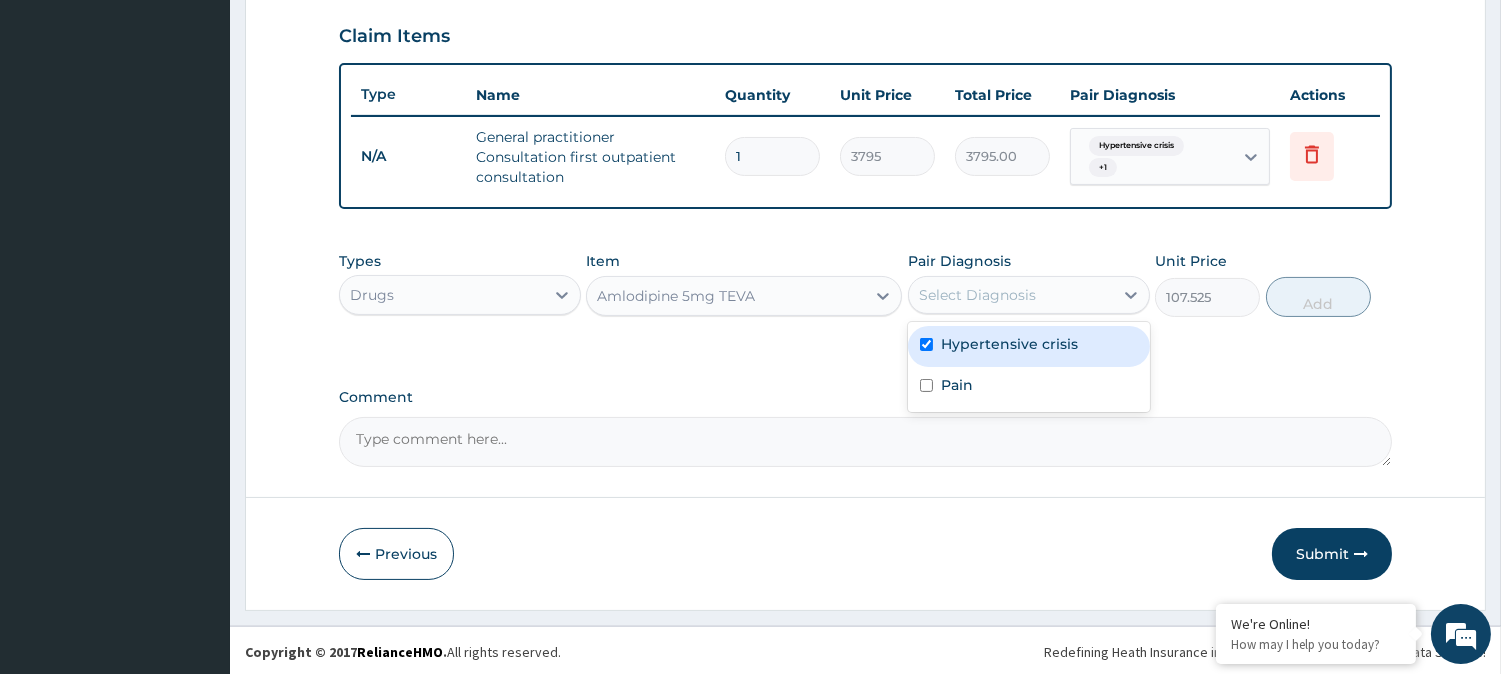 checkbox on "true" 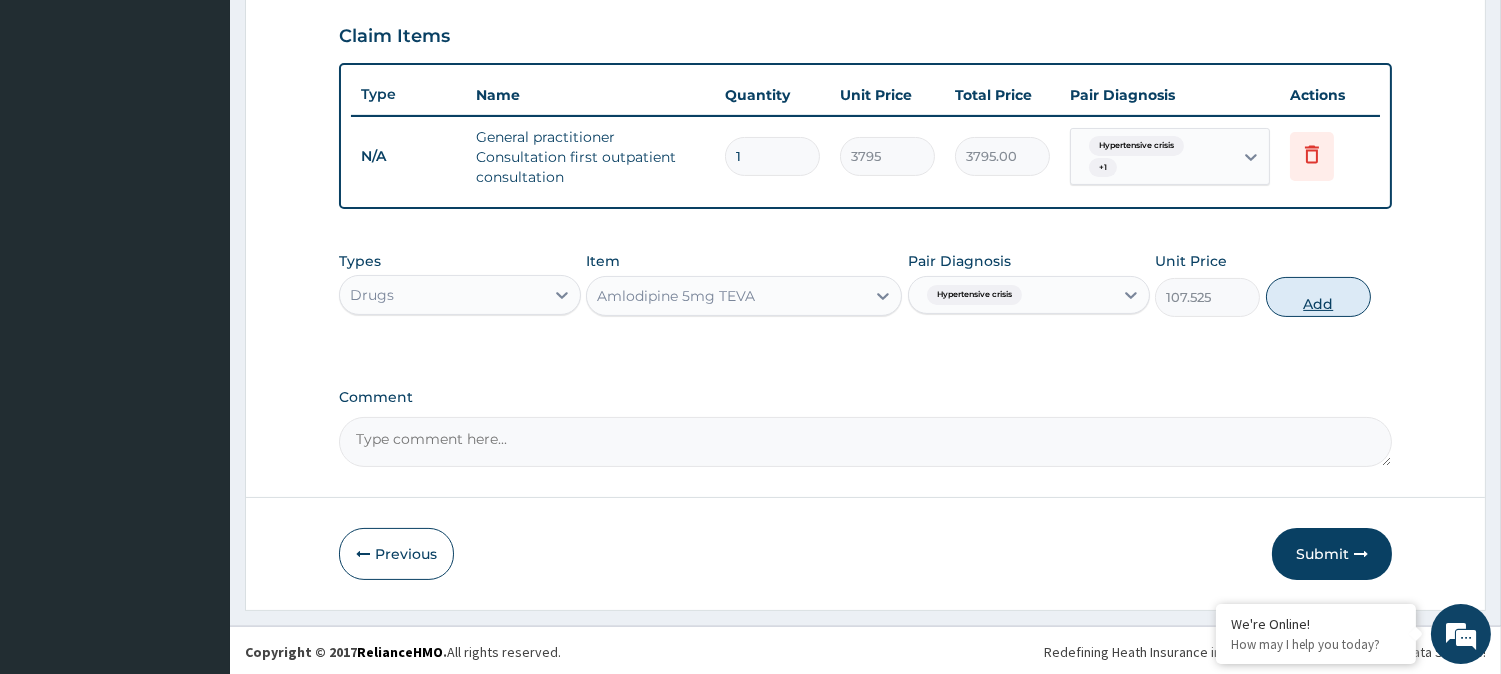 click on "Add" at bounding box center (1318, 297) 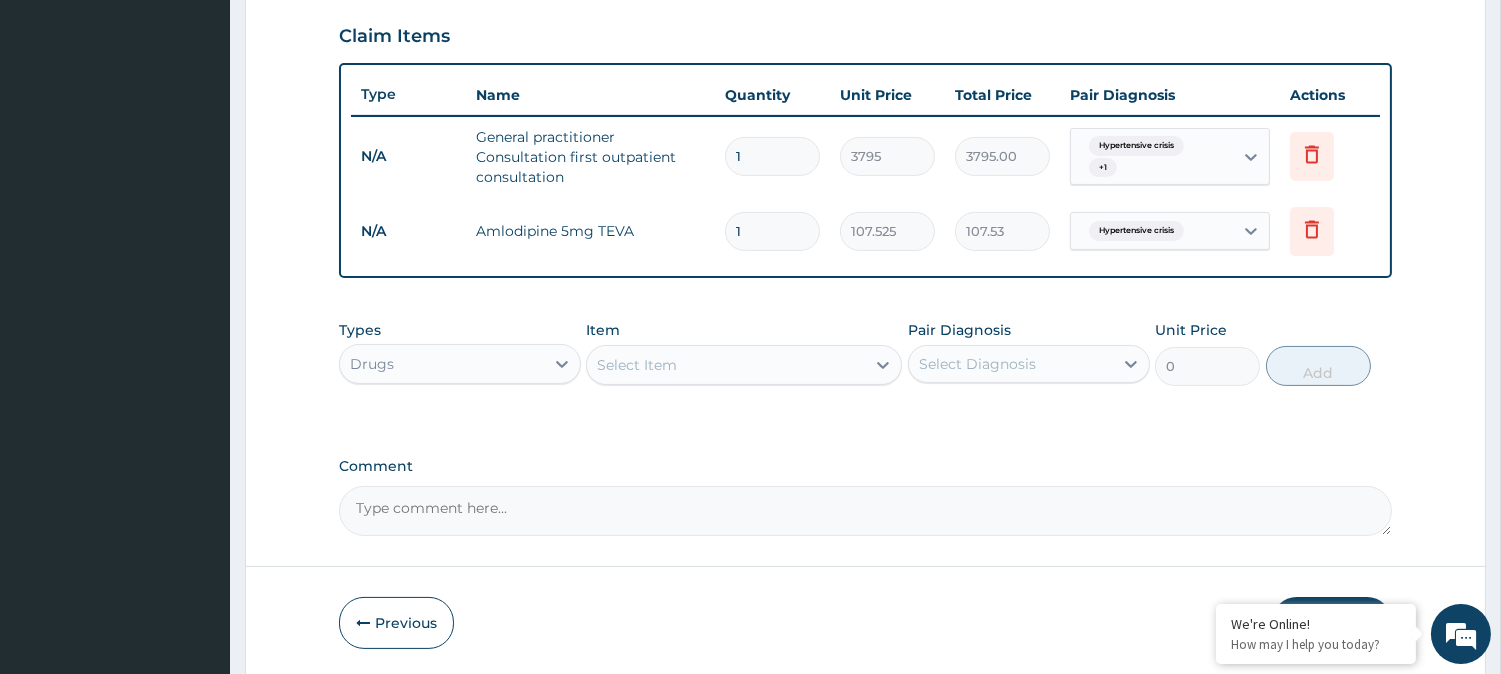 type 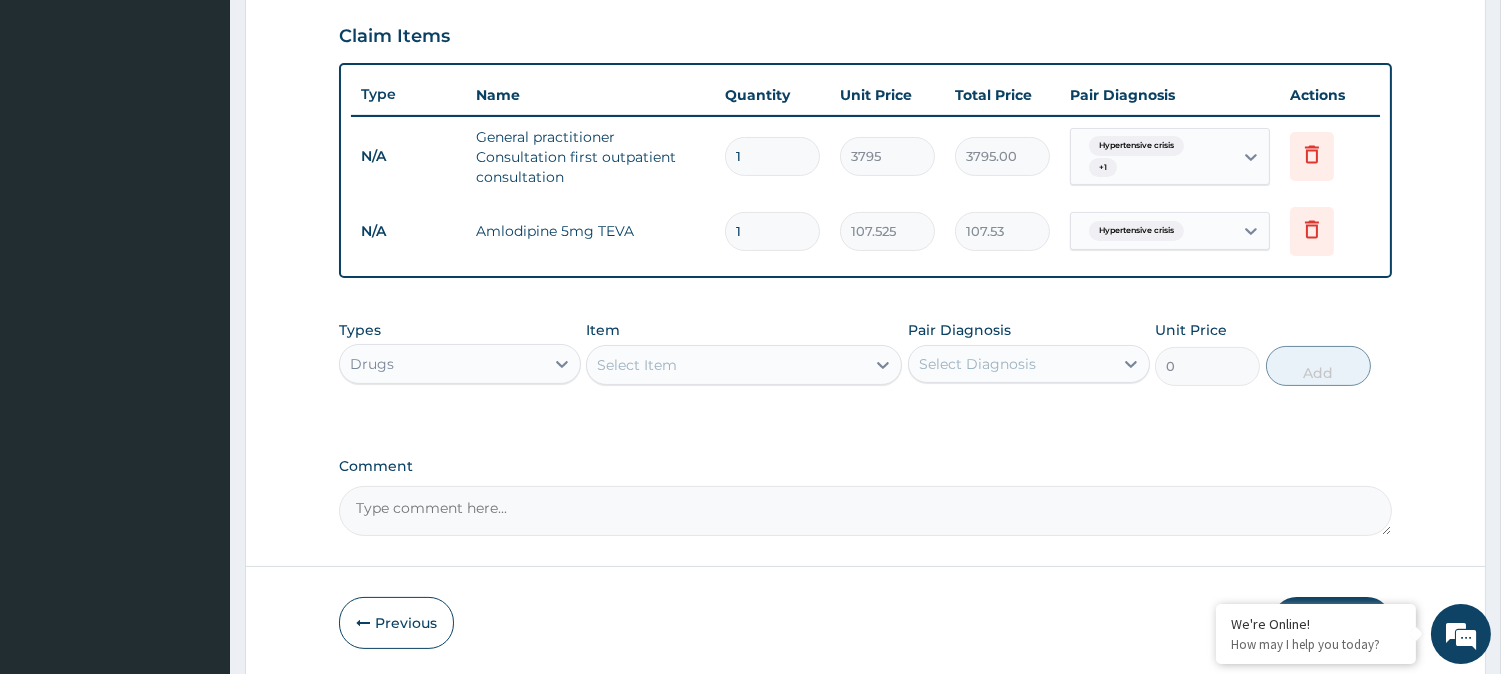 type on "0.00" 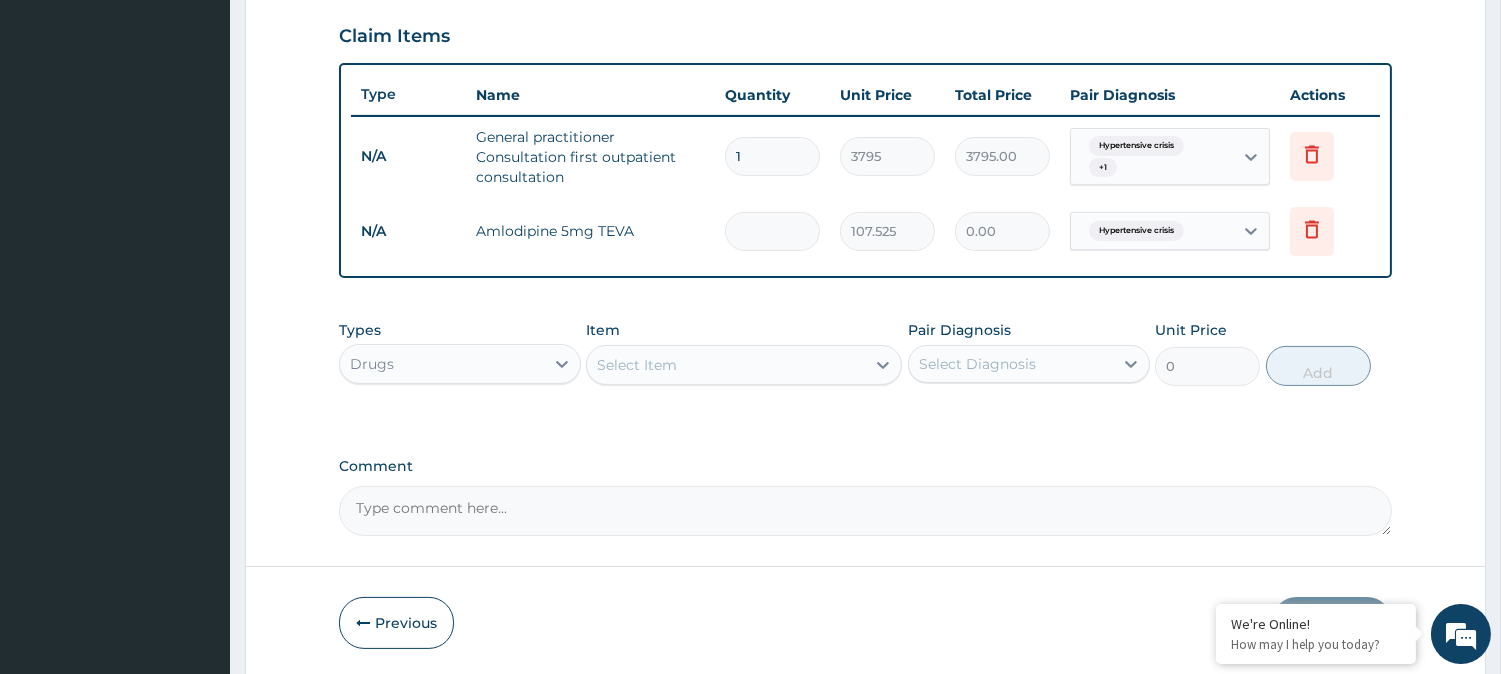 type on "2" 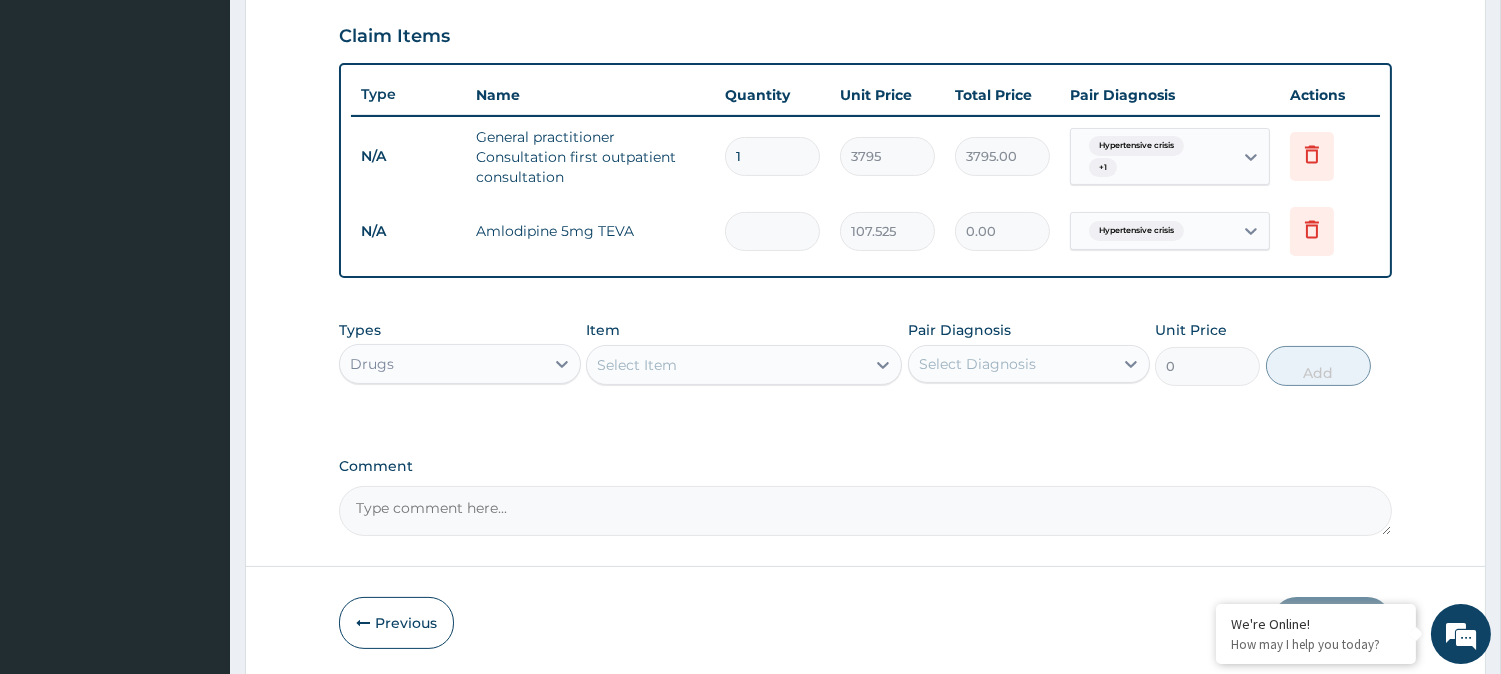 type on "215.05" 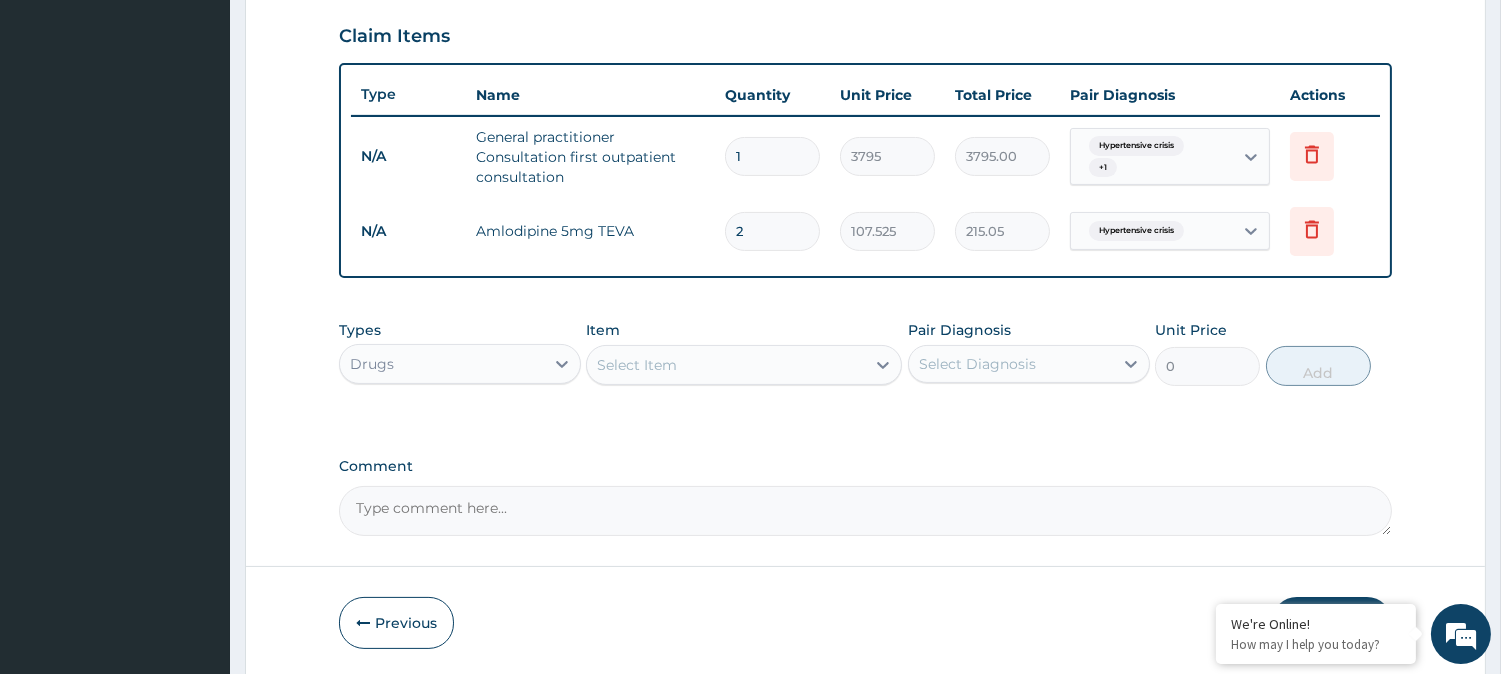 type on "28" 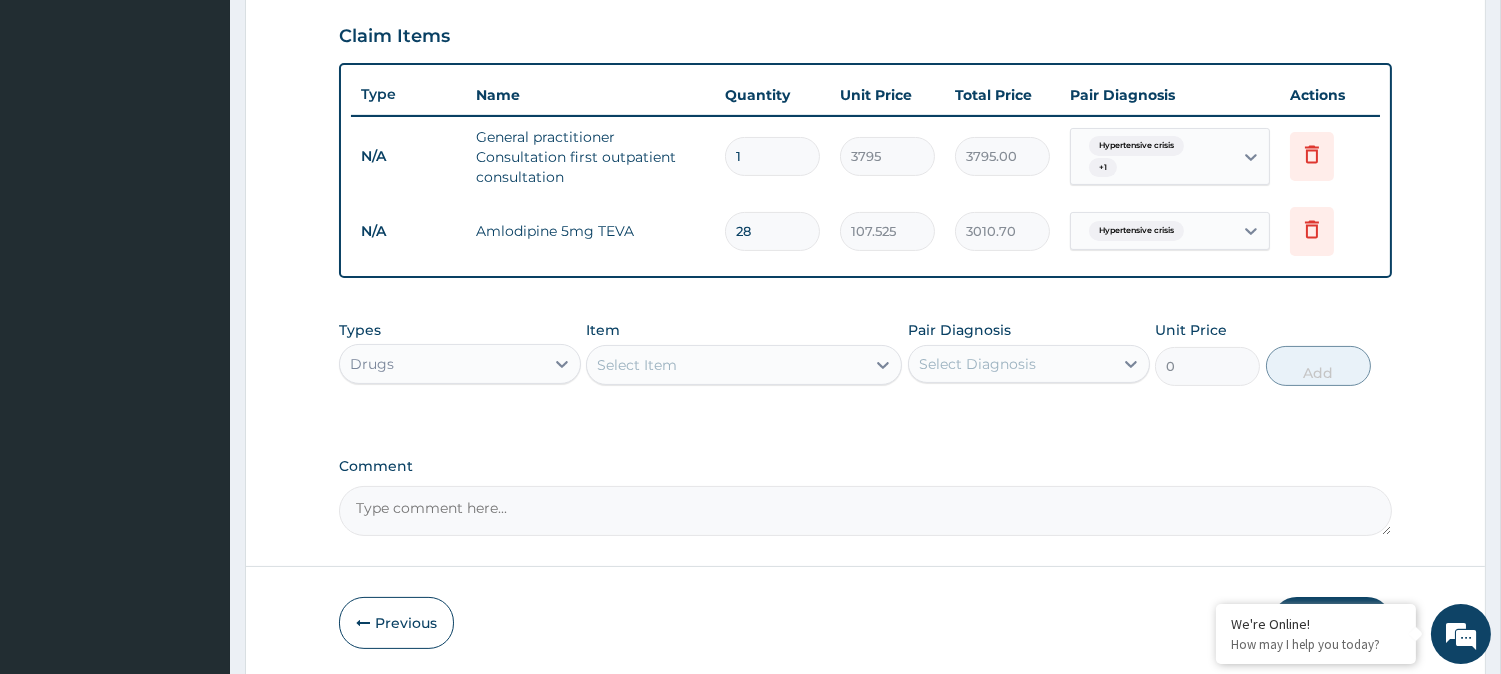 type on "28" 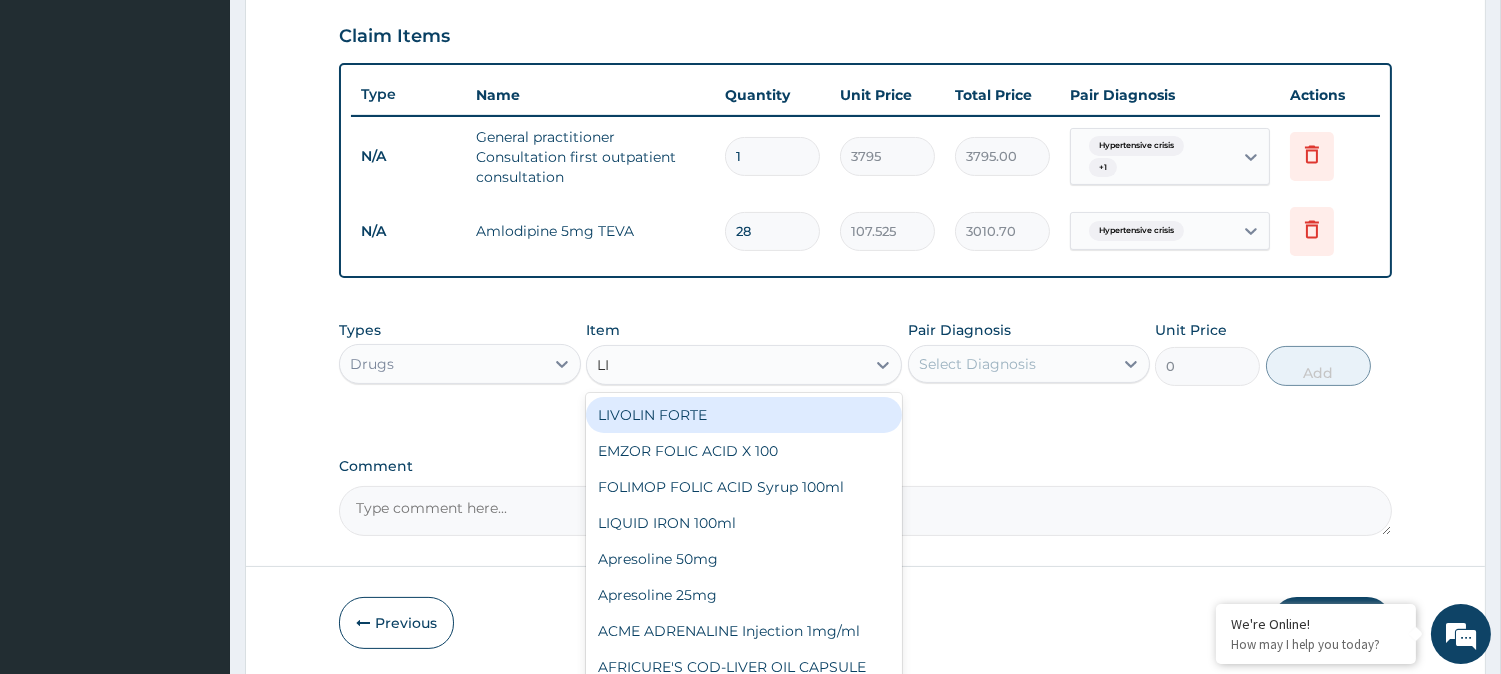 type on "LIS" 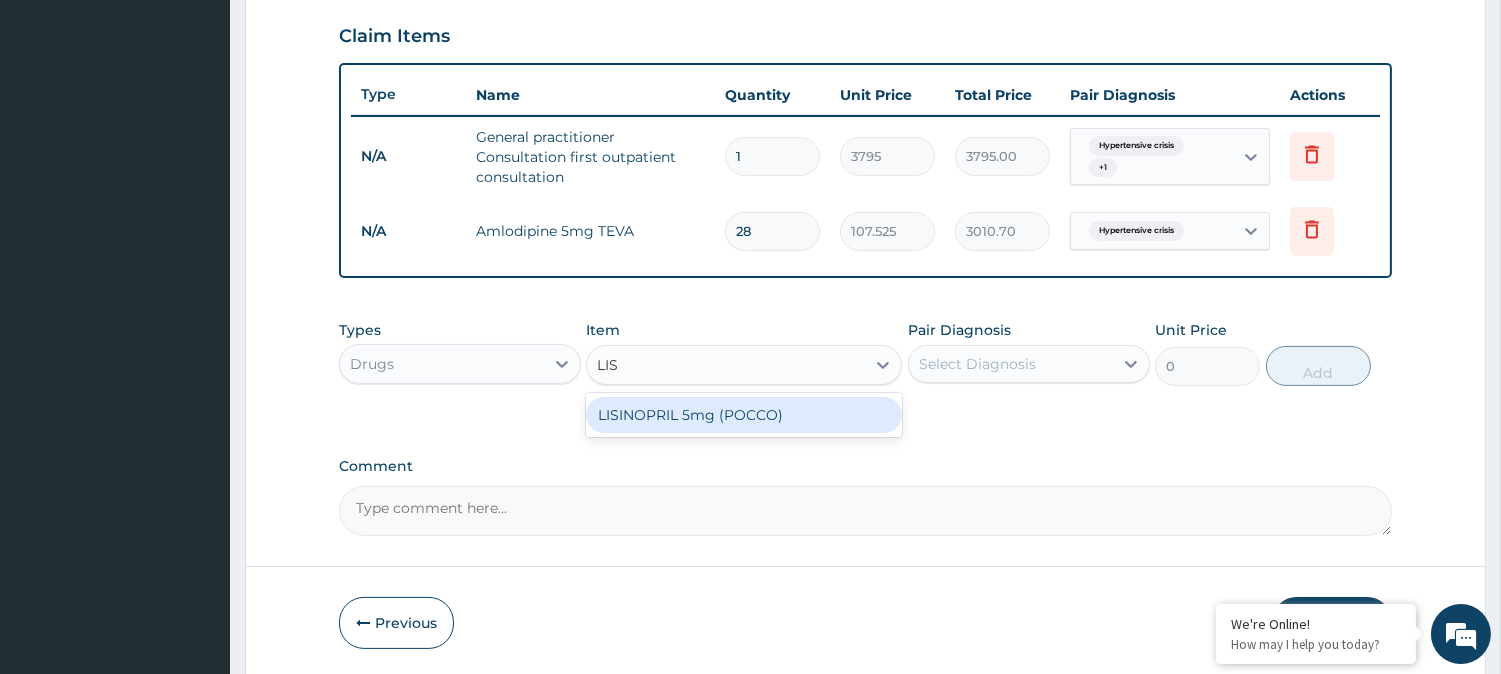 click on "LISINOPRIL 5mg (POCCO)" at bounding box center (744, 415) 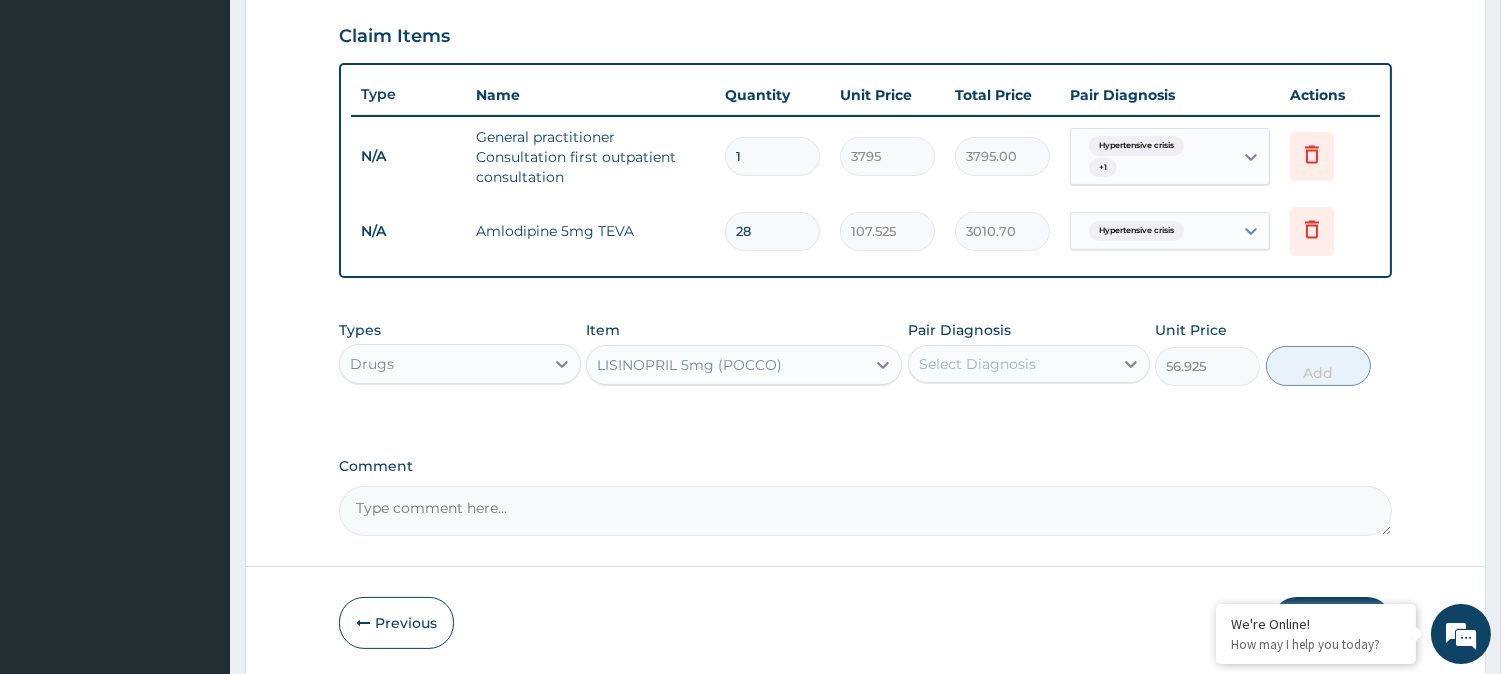click on "Select Diagnosis" at bounding box center [1011, 364] 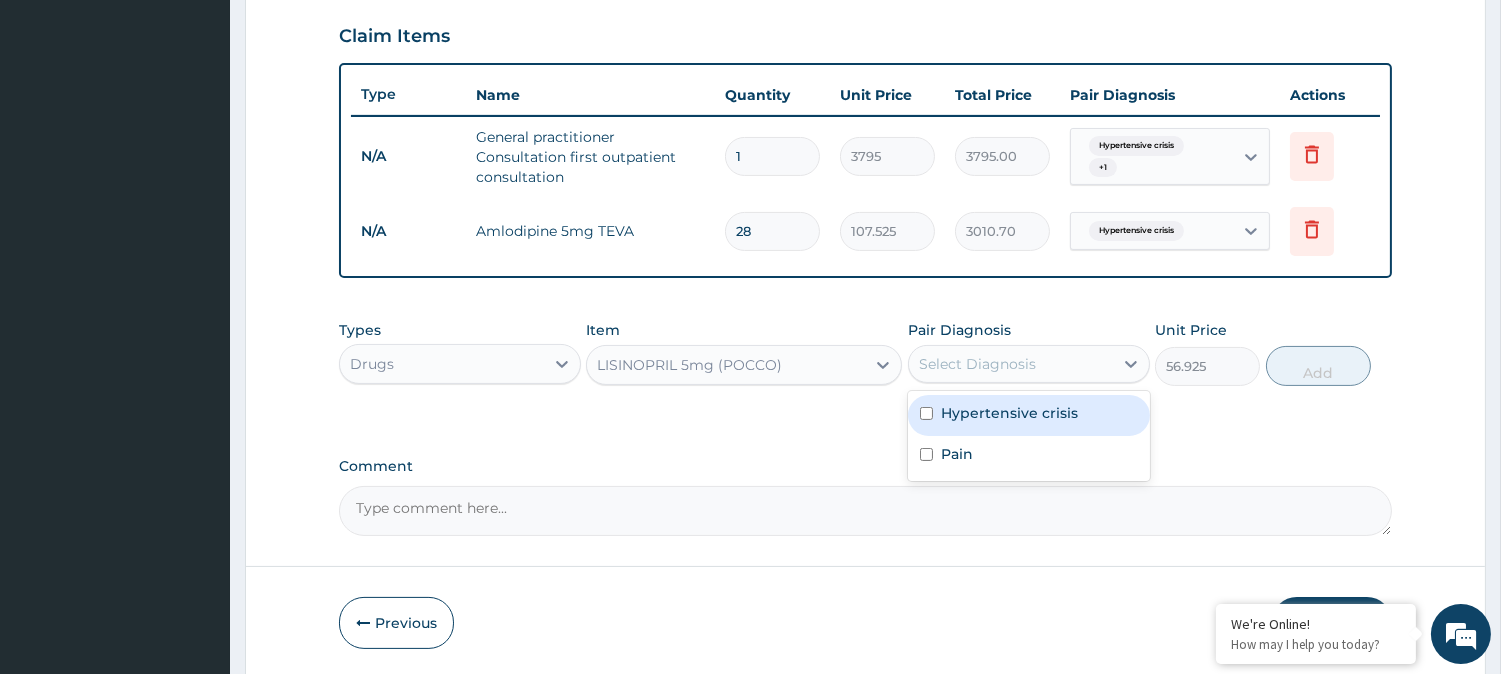 click on "Hypertensive crisis" at bounding box center [1009, 413] 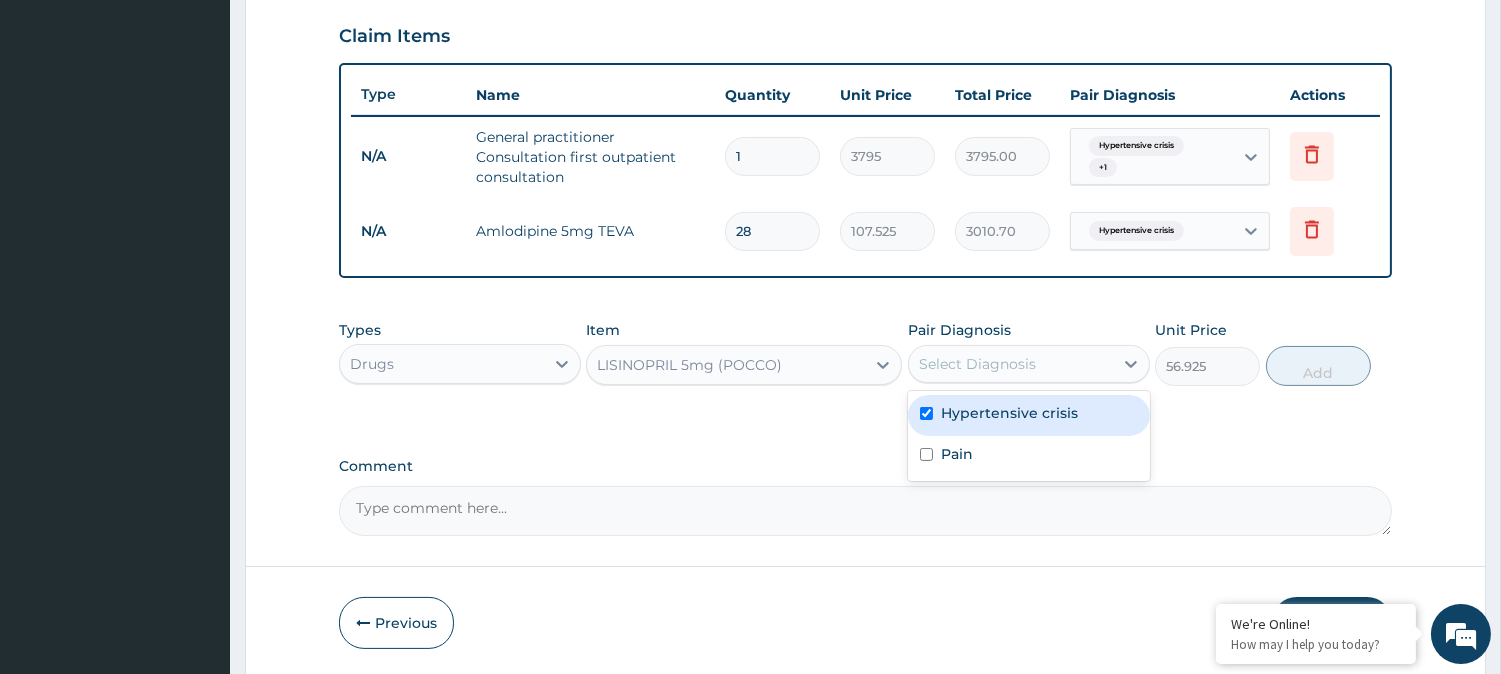 checkbox on "true" 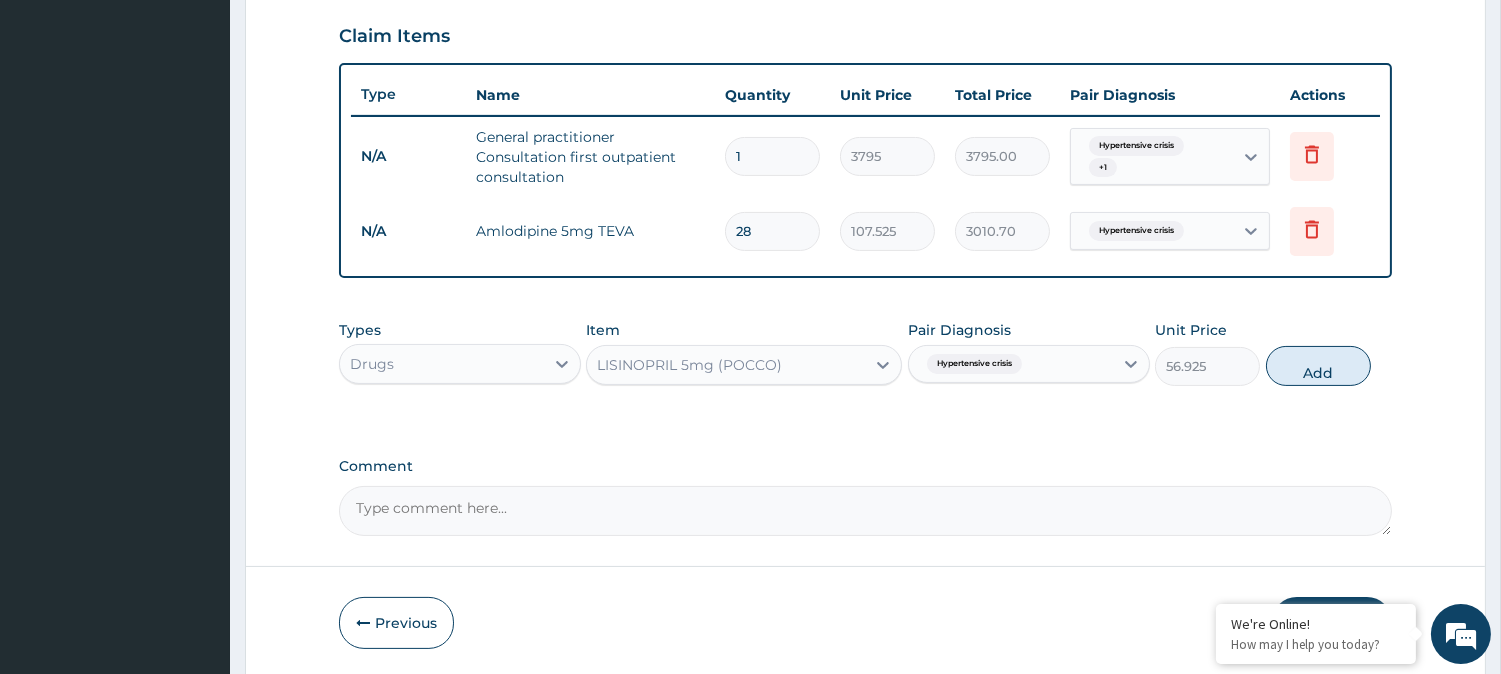 click on "Add" at bounding box center (1318, 366) 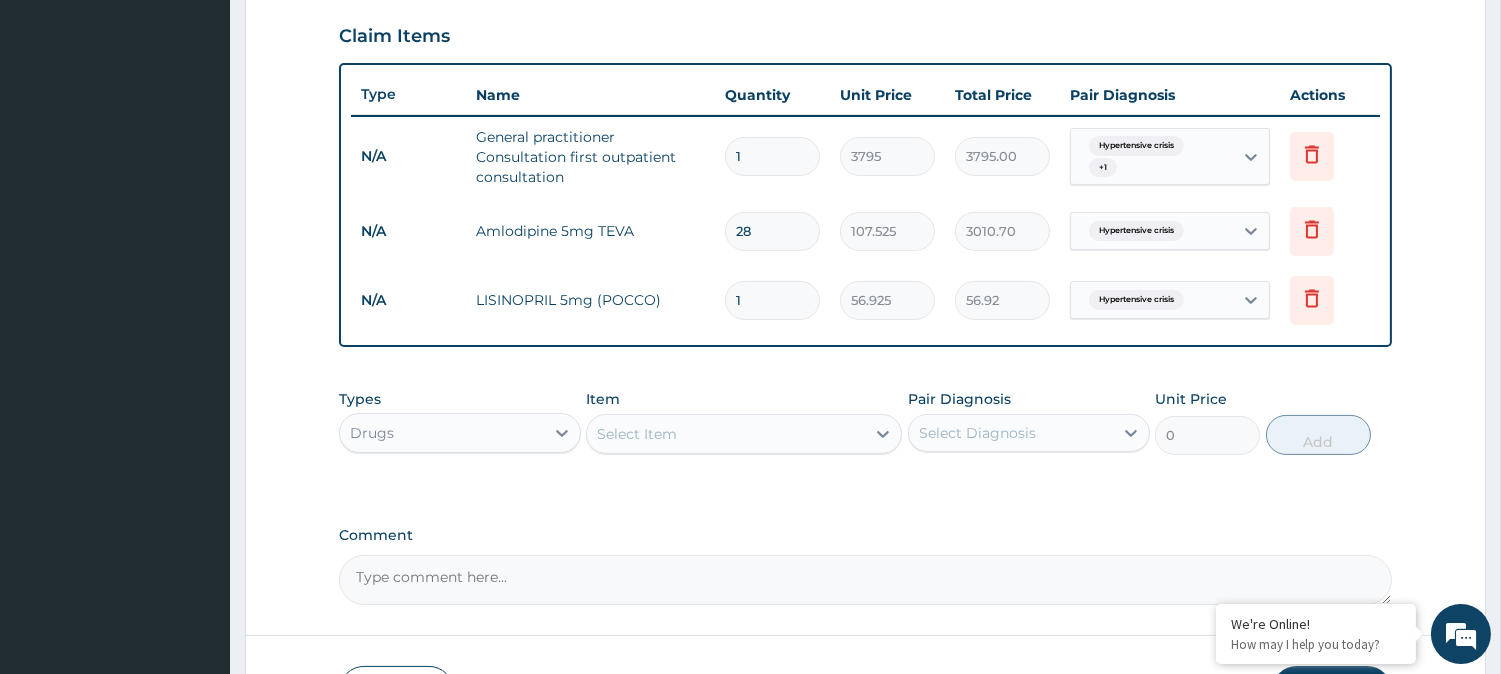 click on "PA Code / Prescription Code Enter Code(Secondary Care Only) Encounter Date 18-07-2025 Important Notice Please enter PA codes before entering items that are not attached to a PA code   All diagnoses entered must be linked to a claim item. Diagnosis & Claim Items that are visible but inactive cannot be edited because they were imported from an already approved PA code. Diagnosis Hypertensive crisis Confirmed Pain Confirmed NB: All diagnosis must be linked to a claim item Claim Items Type Name Quantity Unit Price Total Price Pair Diagnosis Actions N/A General practitioner Consultation first outpatient consultation 1 3795 3795.00 Hypertensive crisis  + 1 Delete N/A Amlodipine 5mg TEVA  28 107.525 3010.70 Hypertensive crisis Delete N/A LISINOPRIL 5mg (POCCO) 1 56.925 56.92 Hypertensive crisis Delete Types Drugs Item Select Item Pair Diagnosis Select Diagnosis Unit Price 0 Add Comment" at bounding box center [865, 57] 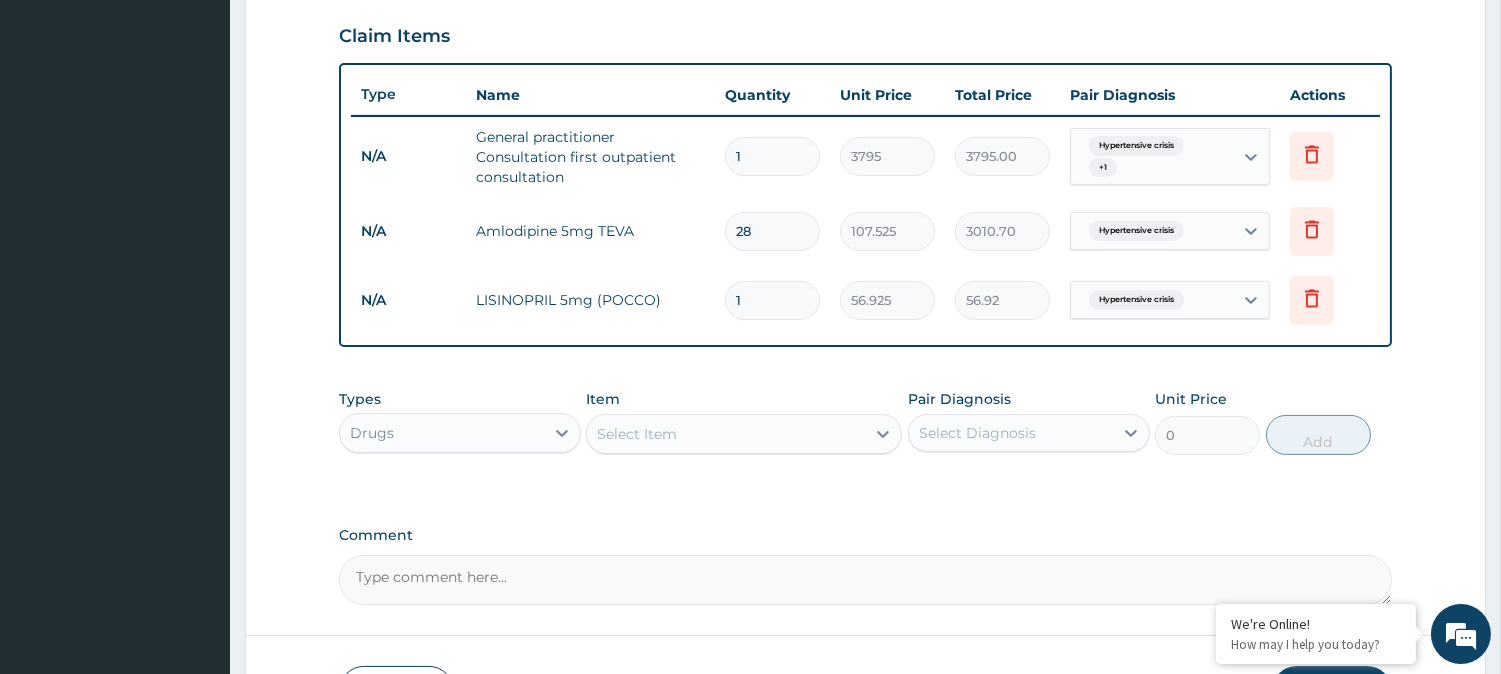 type 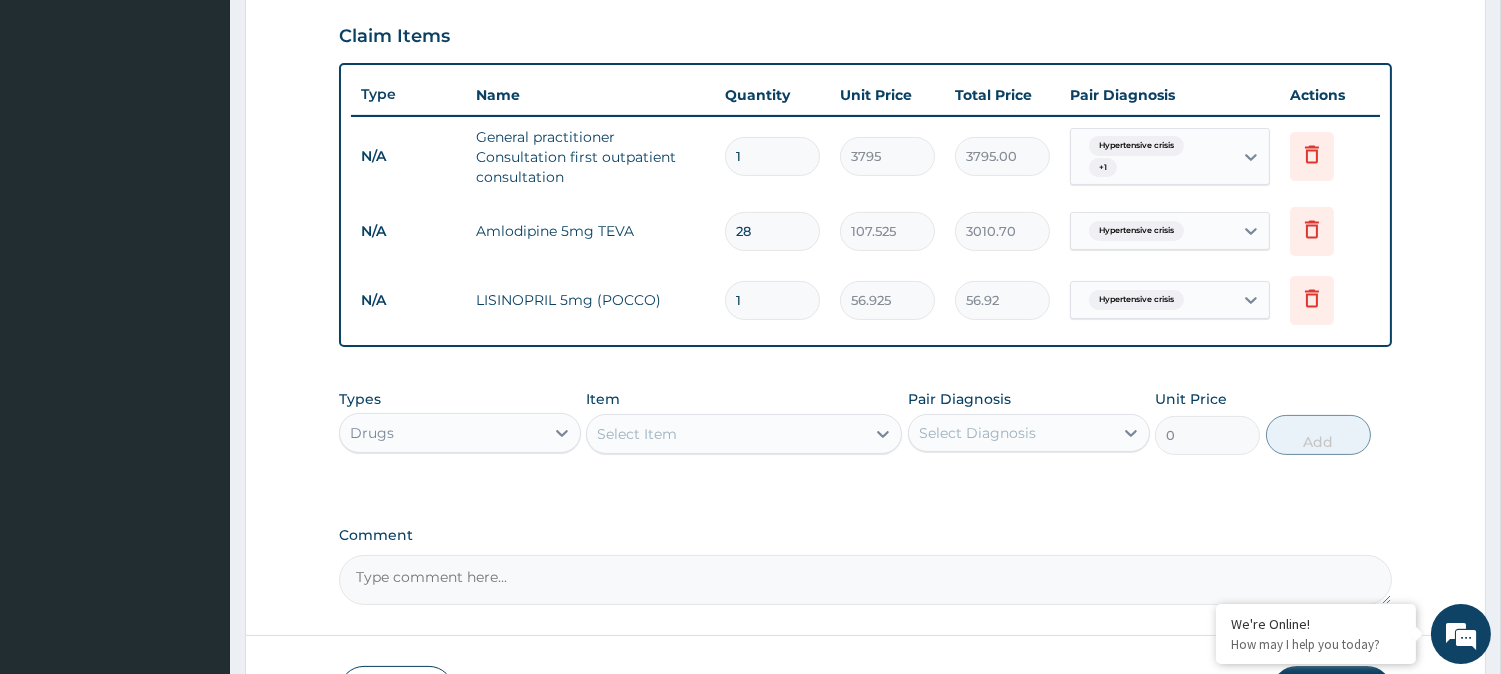 type on "0.00" 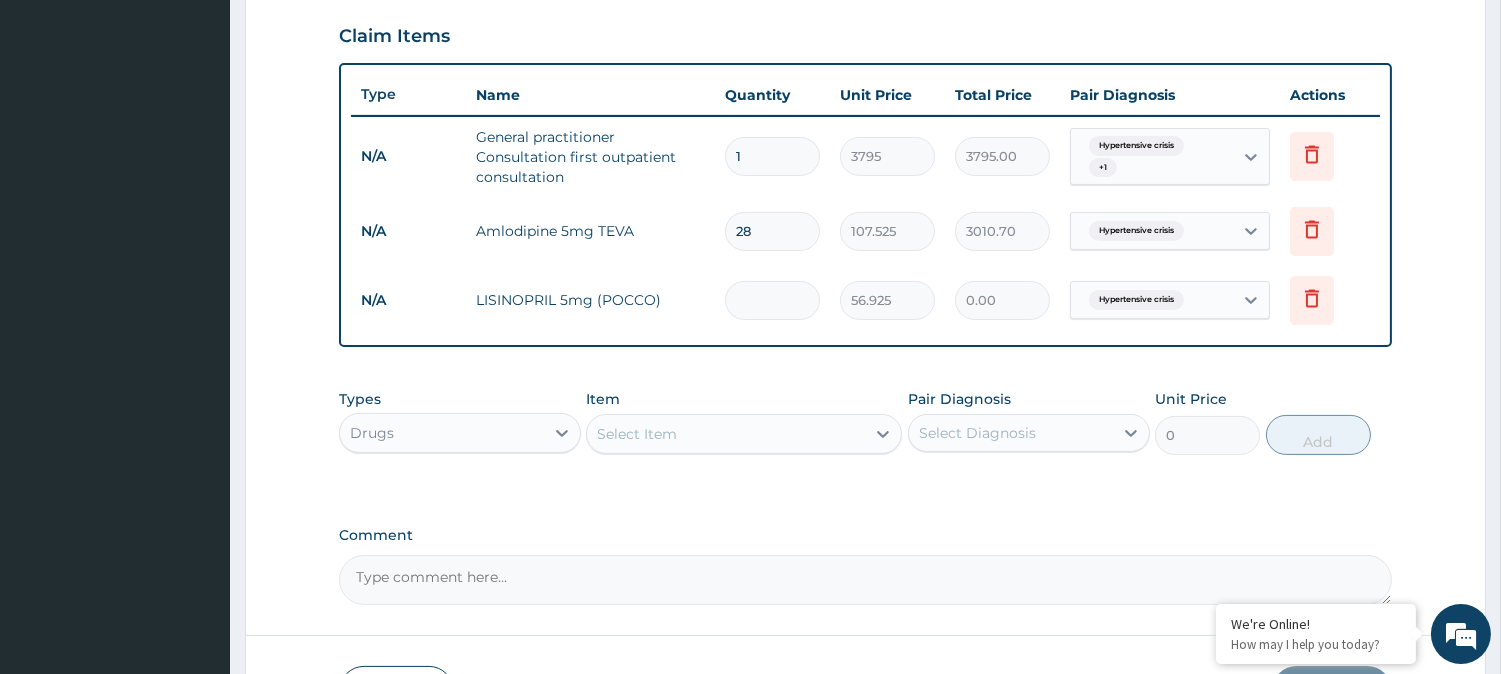 type on "2" 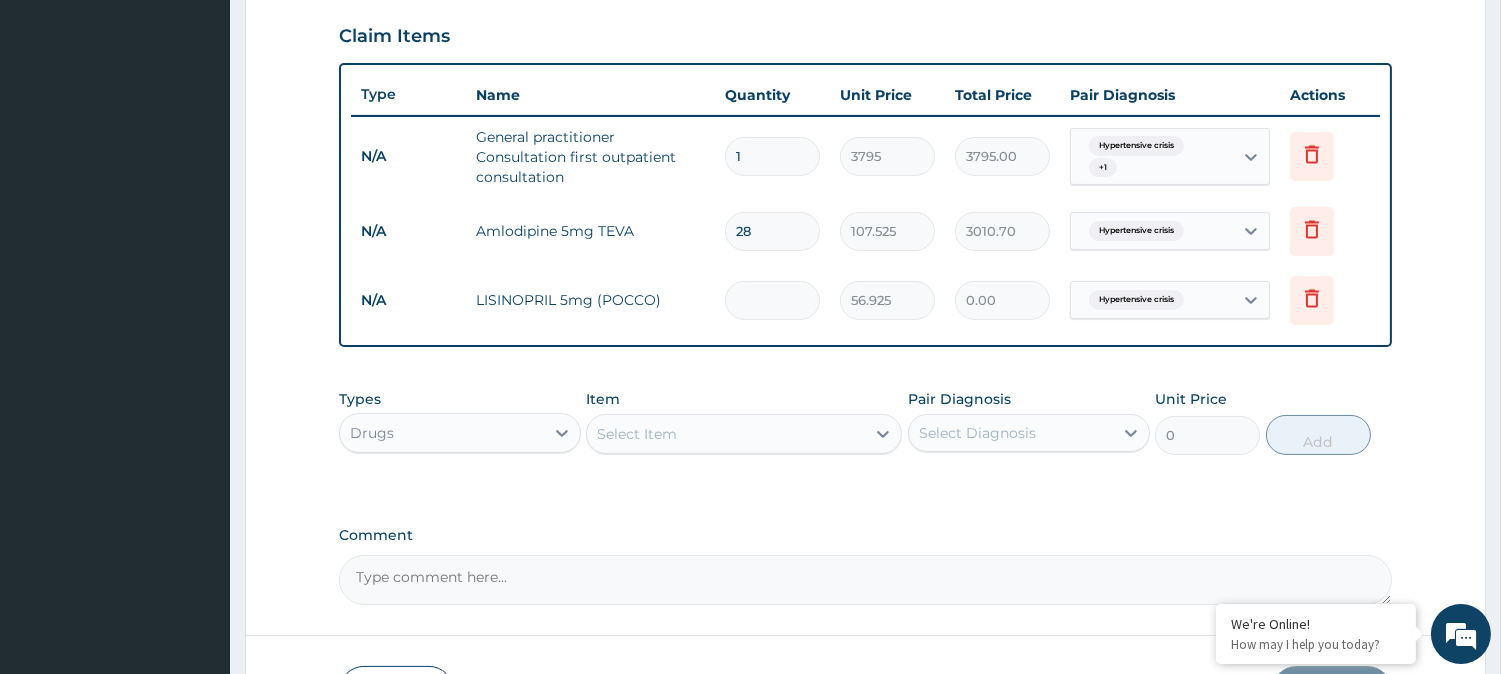 type on "113.85" 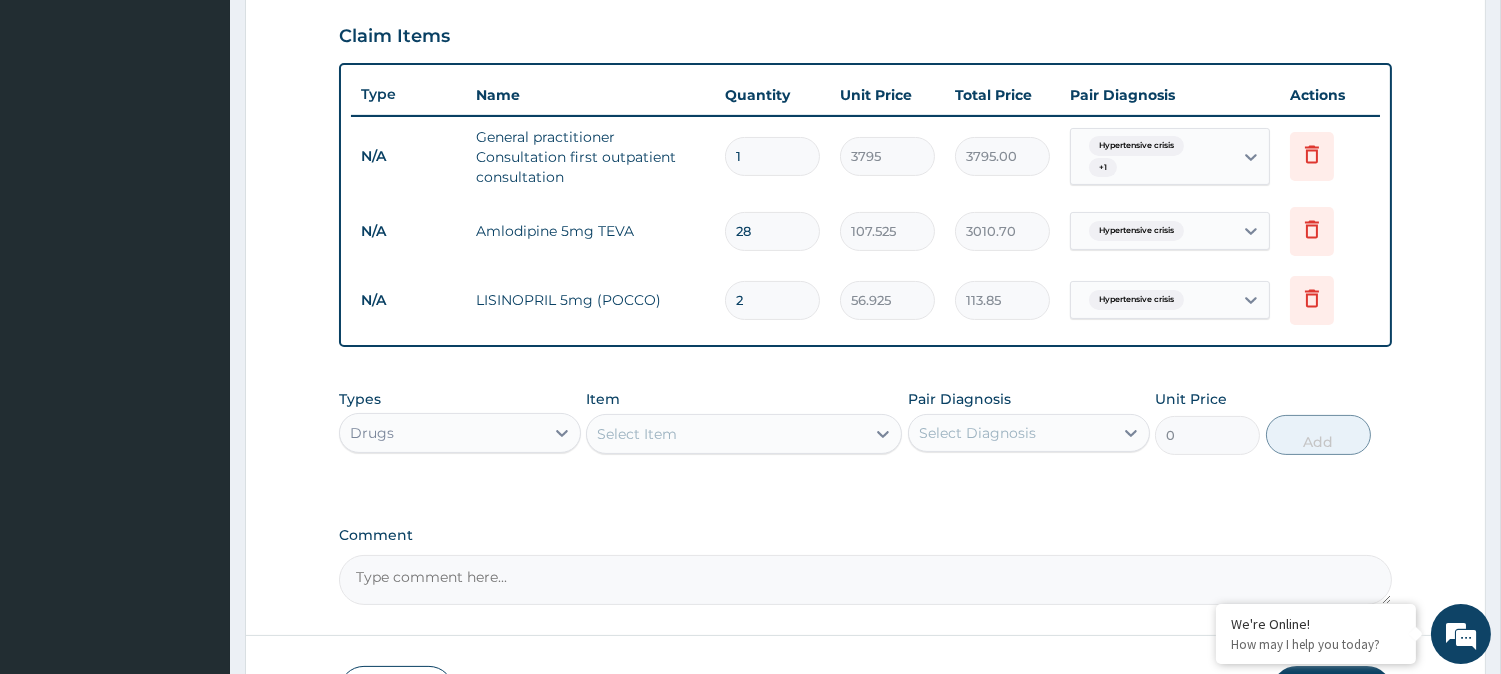 type on "28" 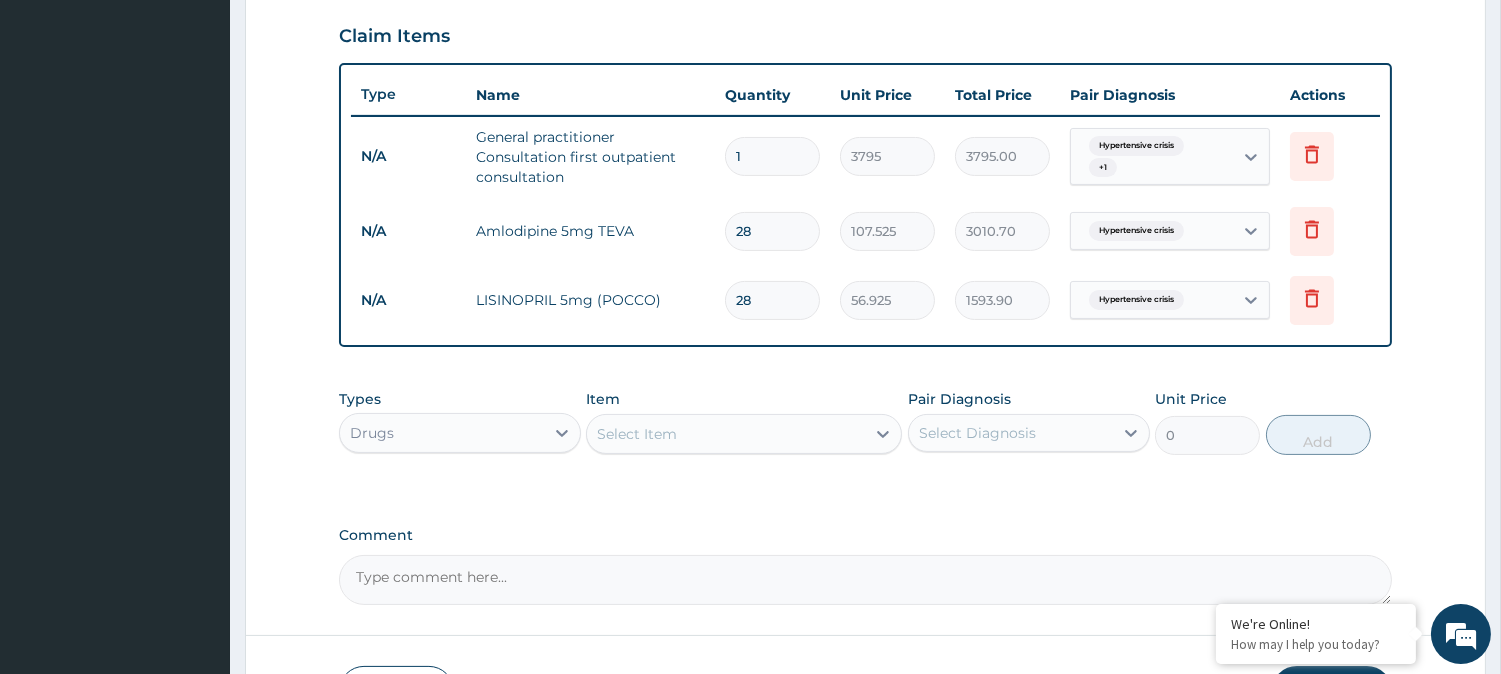 type on "28" 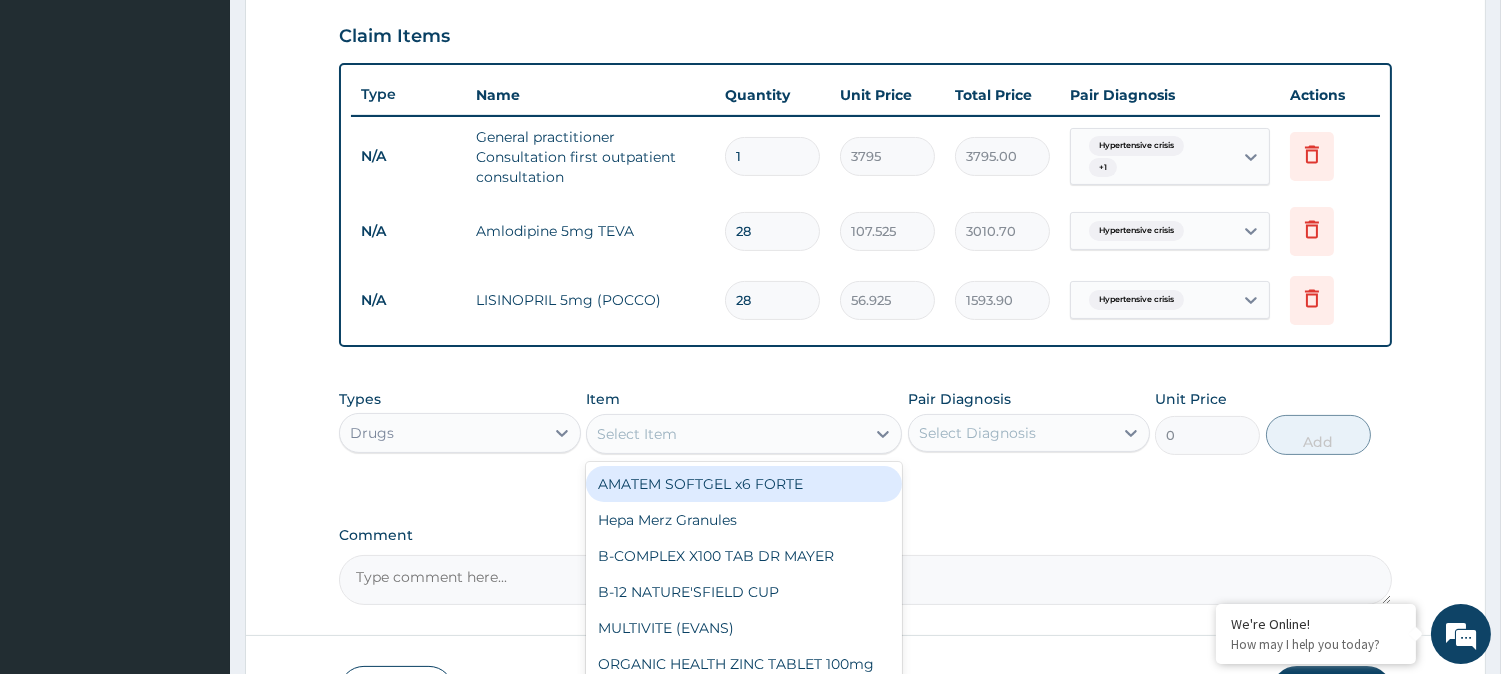click on "Select Item" at bounding box center [726, 434] 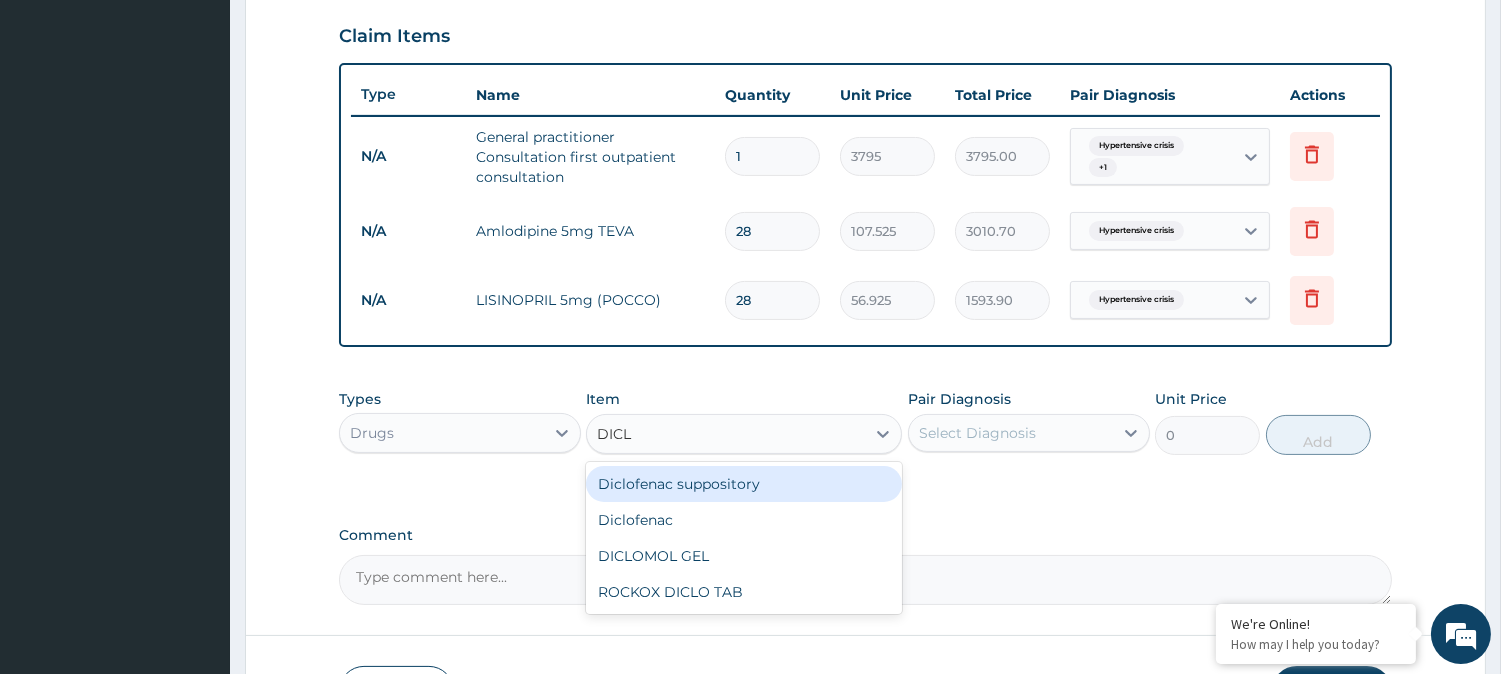 type on "DICLO" 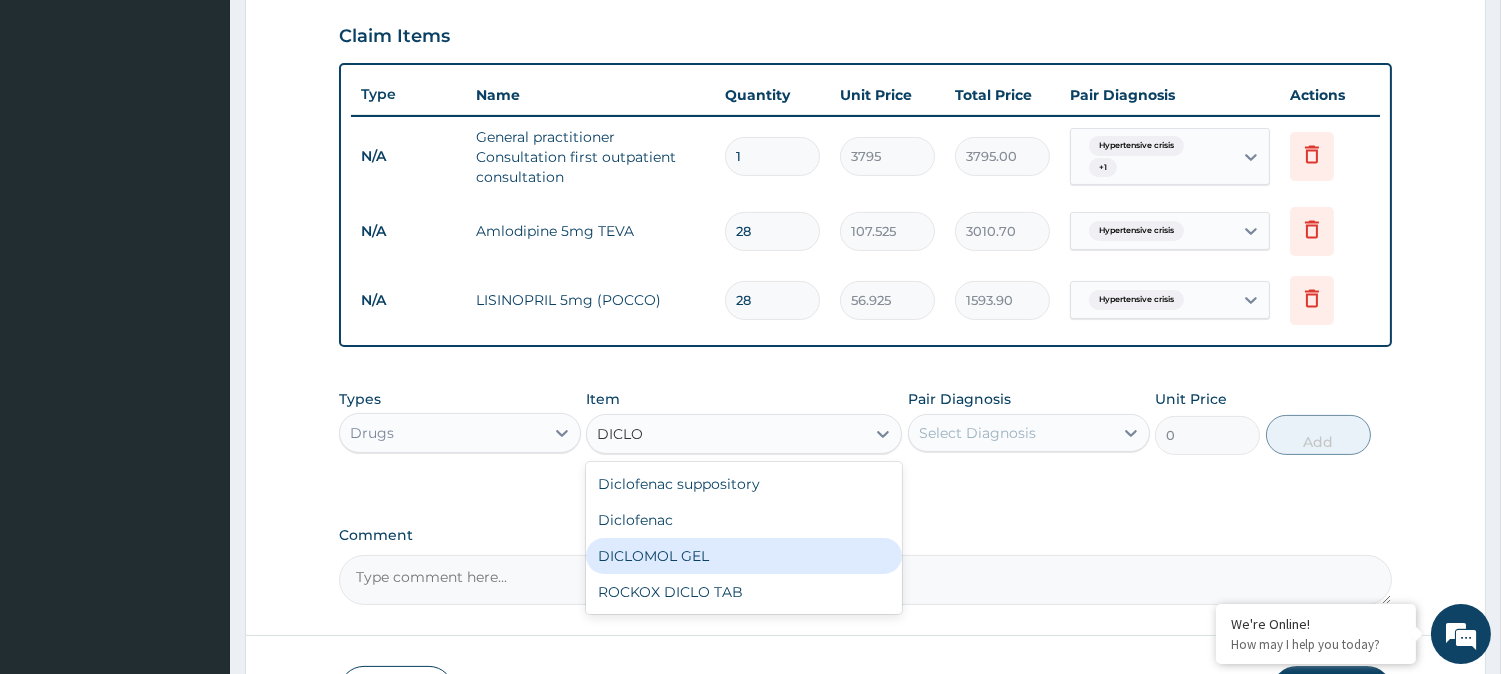 click on "DICLOMOL GEL" at bounding box center [744, 556] 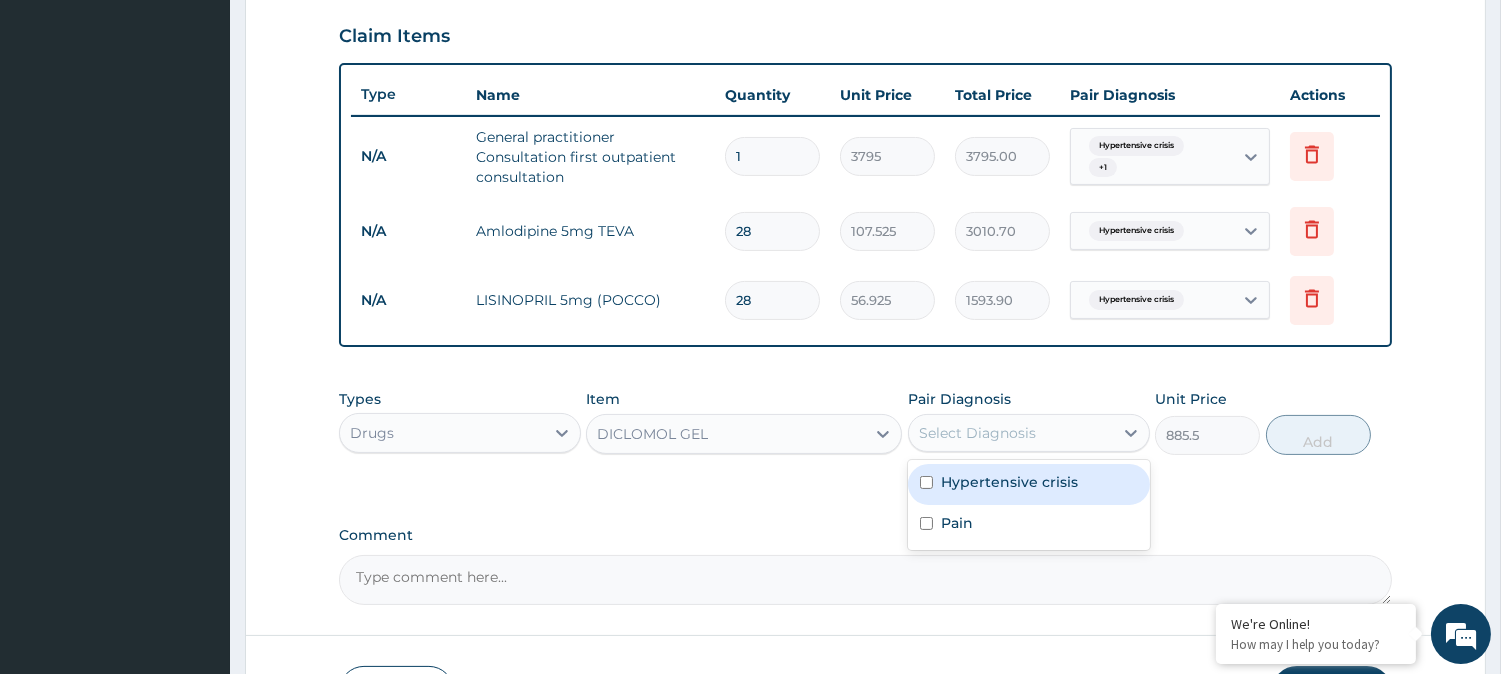 drag, startPoint x: 1024, startPoint y: 434, endPoint x: 1012, endPoint y: 518, distance: 84.85281 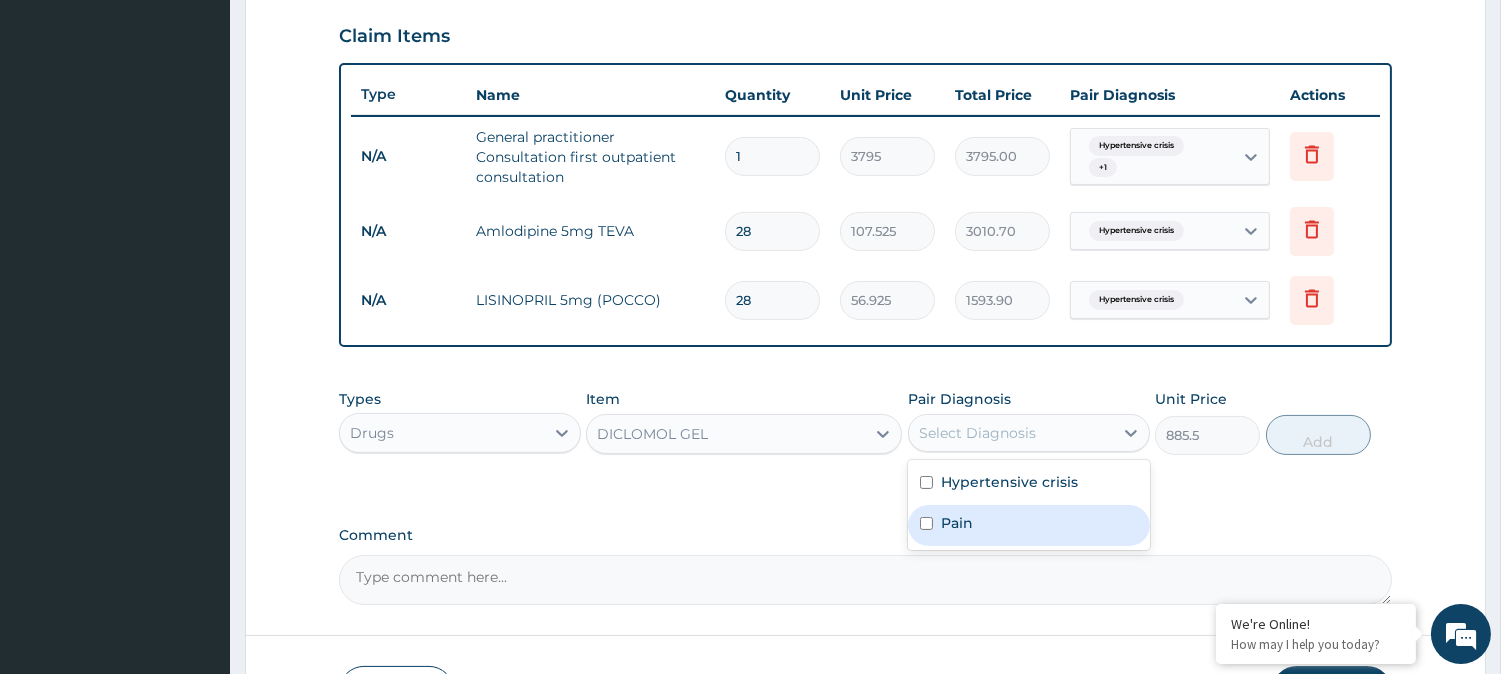 click on "Pain" at bounding box center [1029, 525] 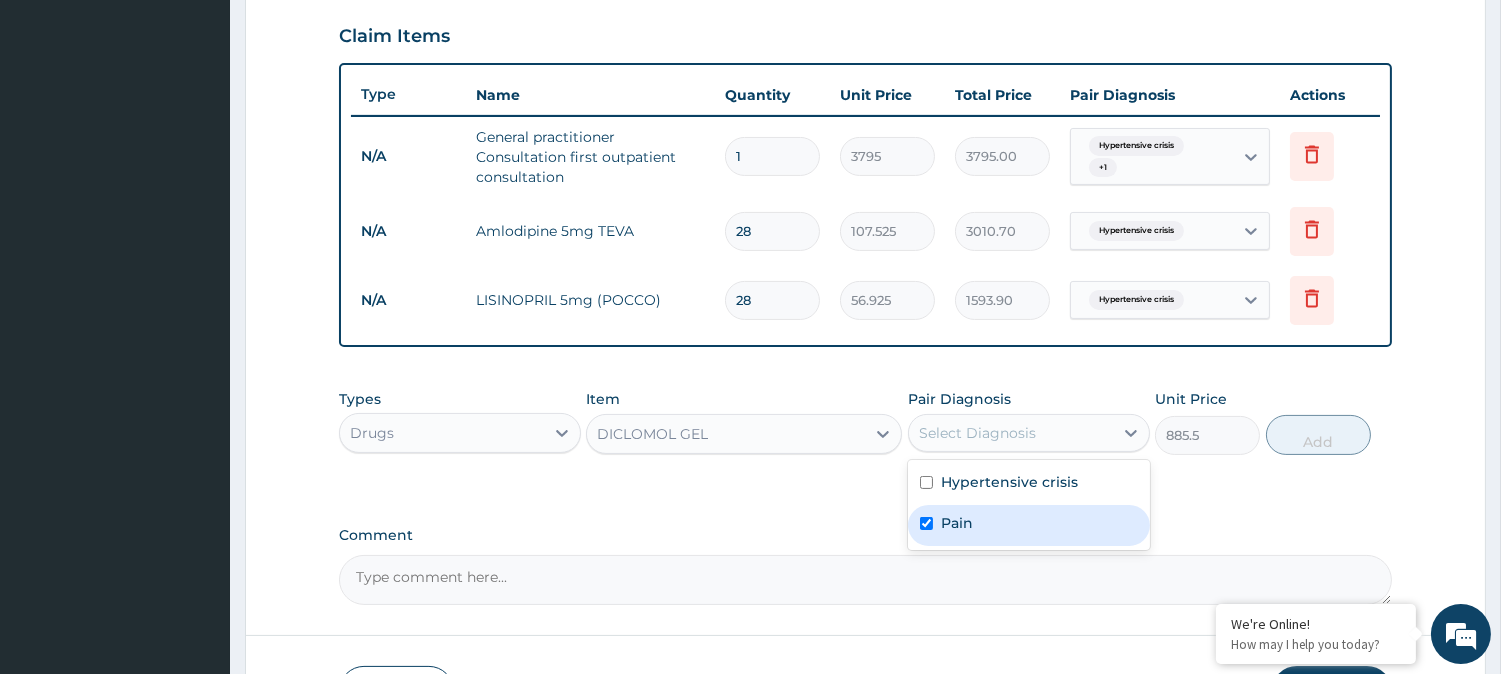 checkbox on "true" 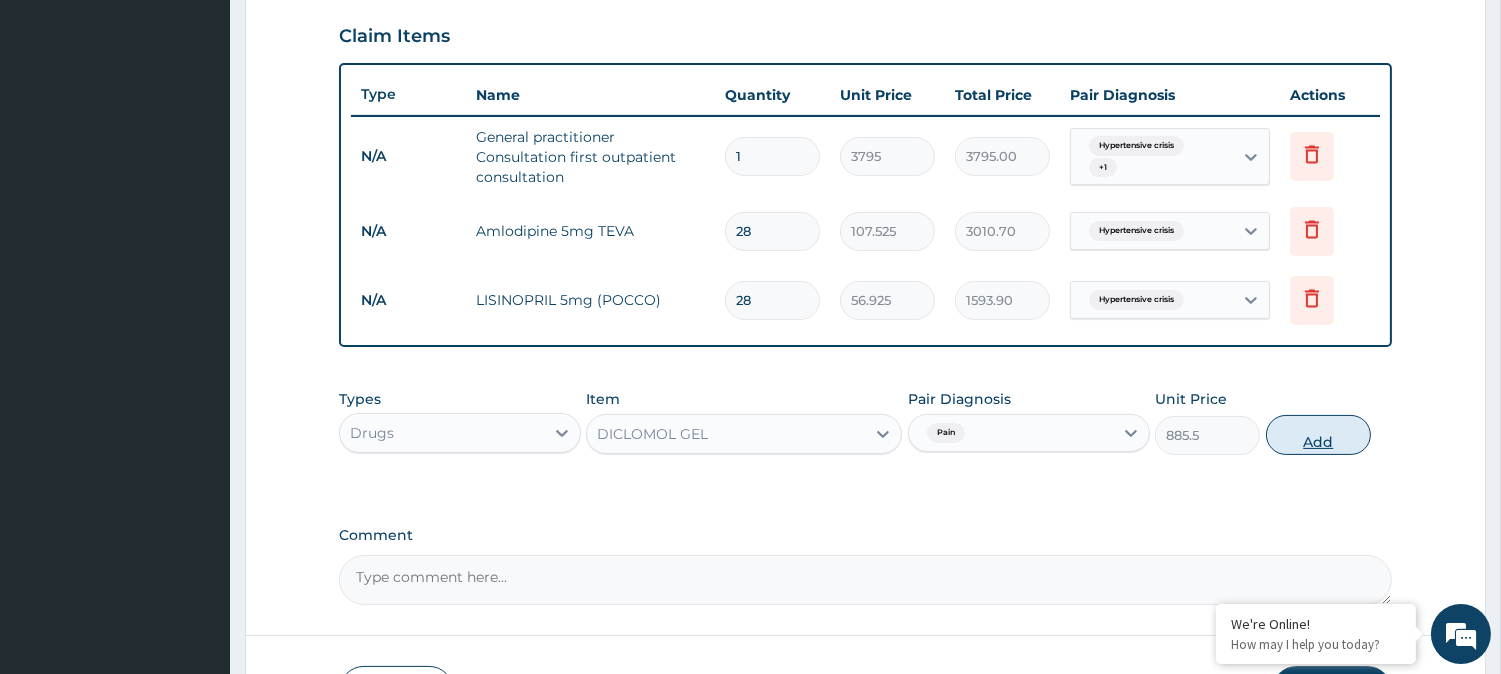 click on "Add" at bounding box center [1318, 435] 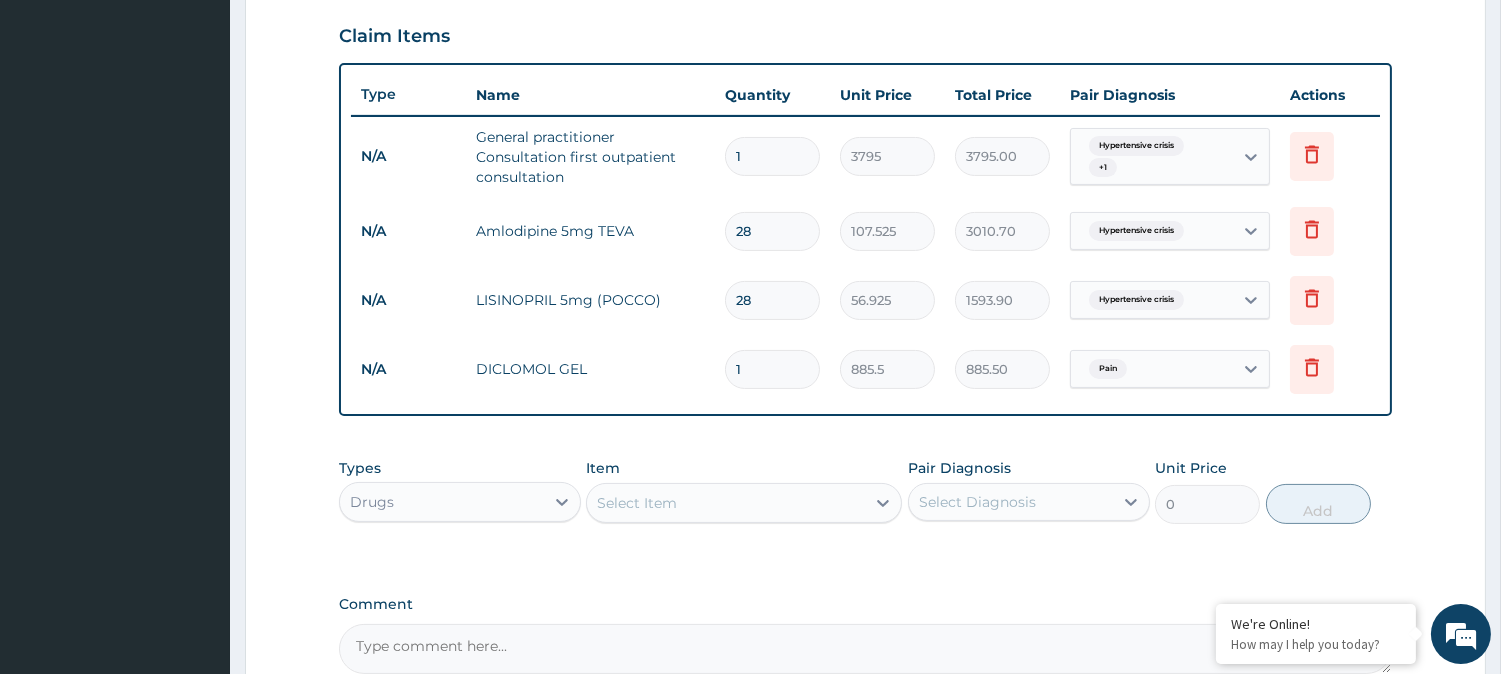 click on "Type Name Quantity Unit Price Total Price Pair Diagnosis Actions N/A General practitioner Consultation first outpatient consultation 1 3795 3795.00 Hypertensive crisis  + 1 Delete N/A Amlodipine 5mg TEVA  28 107.525 3010.70 Hypertensive crisis Delete N/A LISINOPRIL 5mg (POCCO) 28 56.925 1593.90 Hypertensive crisis Delete N/A DICLOMOL GEL 1 885.5 885.50 Pain Delete" at bounding box center (865, 239) 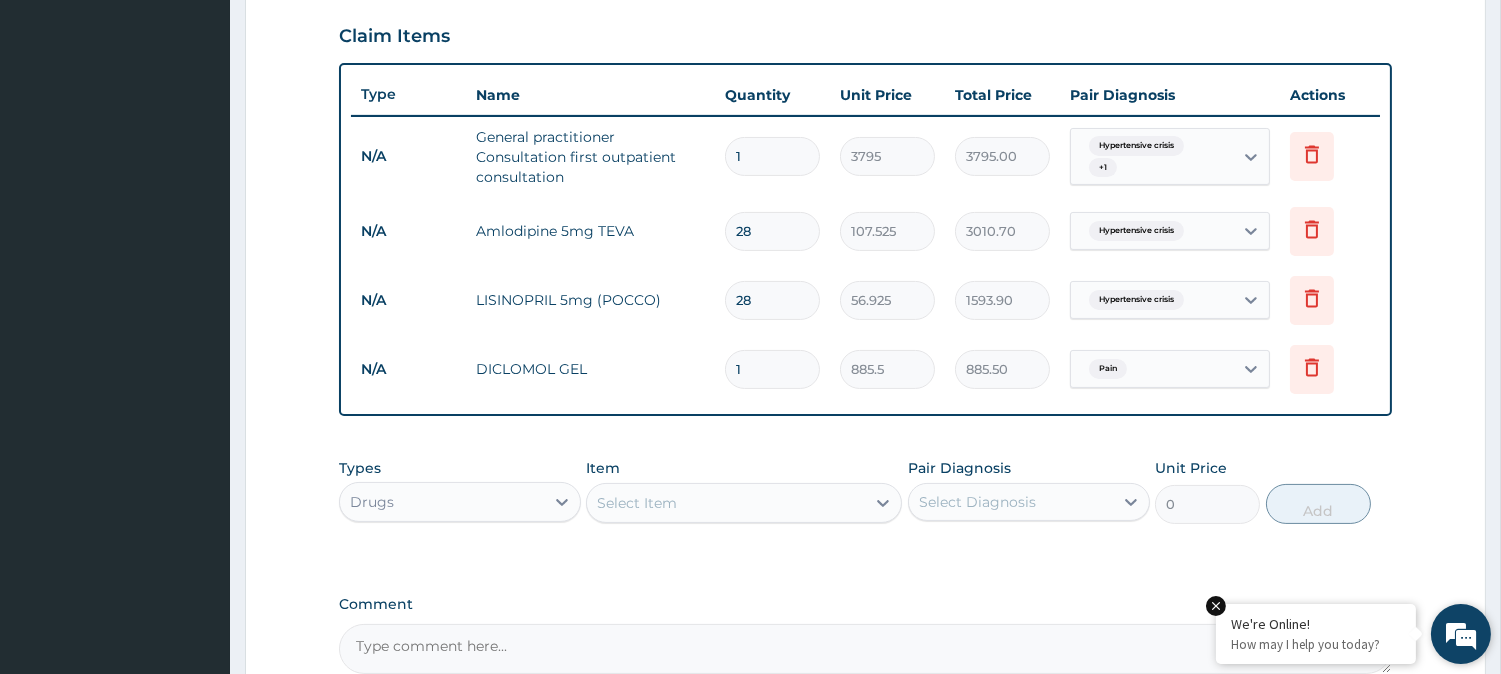 scroll, scrollTop: 890, scrollLeft: 0, axis: vertical 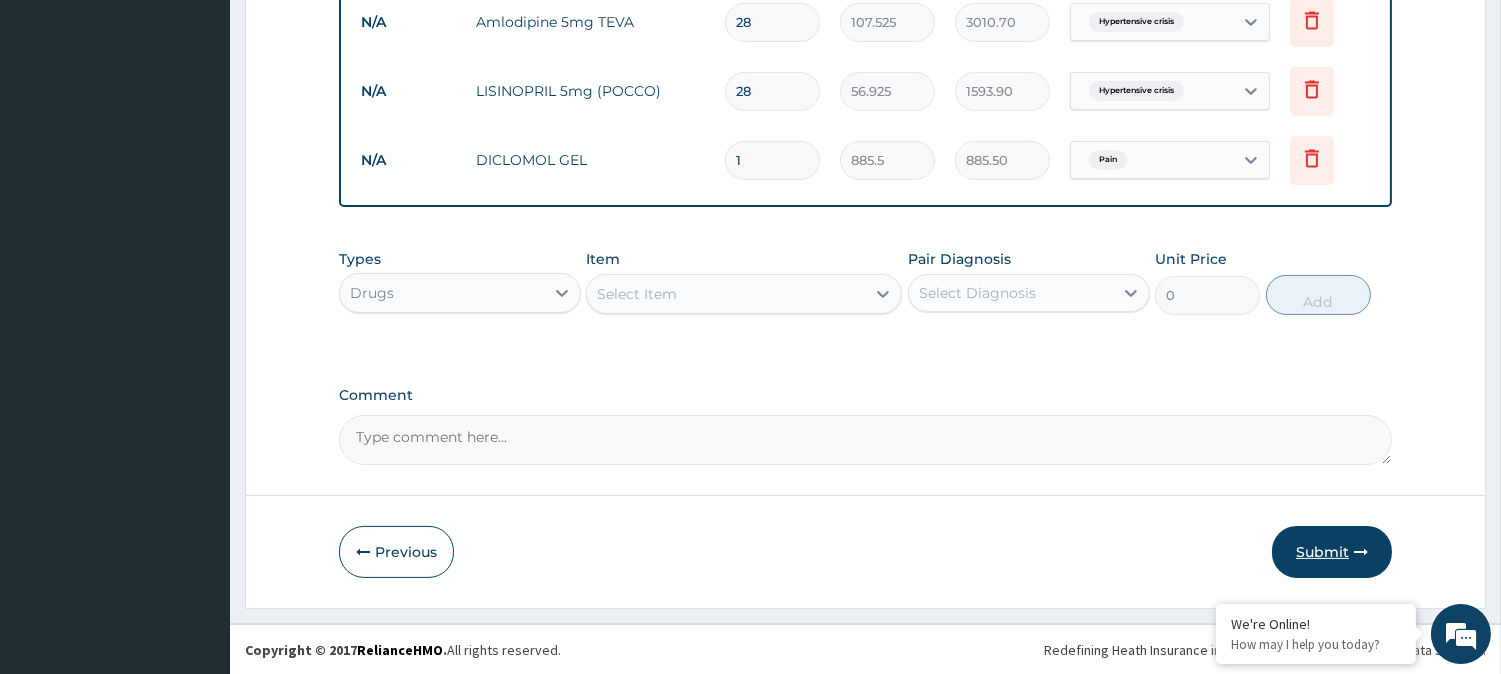 click on "Submit" at bounding box center (1332, 552) 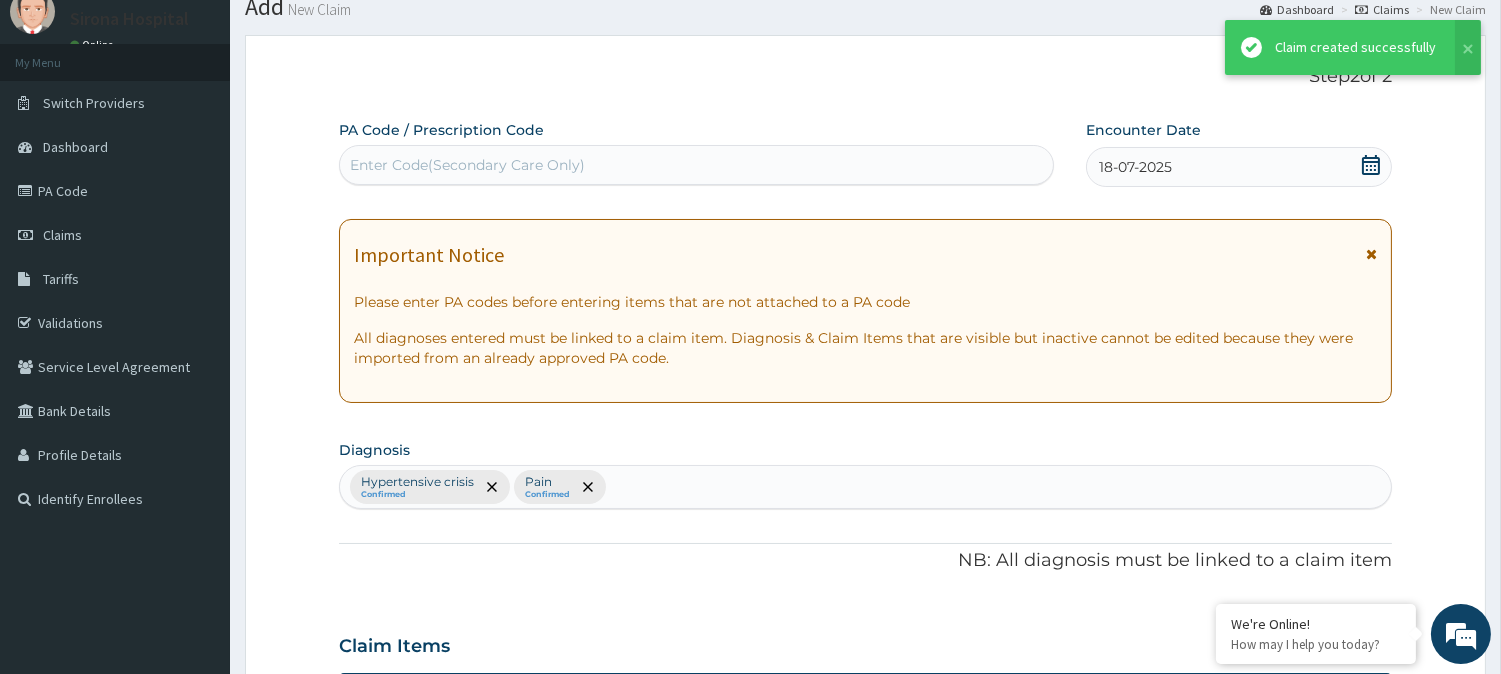 scroll, scrollTop: 890, scrollLeft: 0, axis: vertical 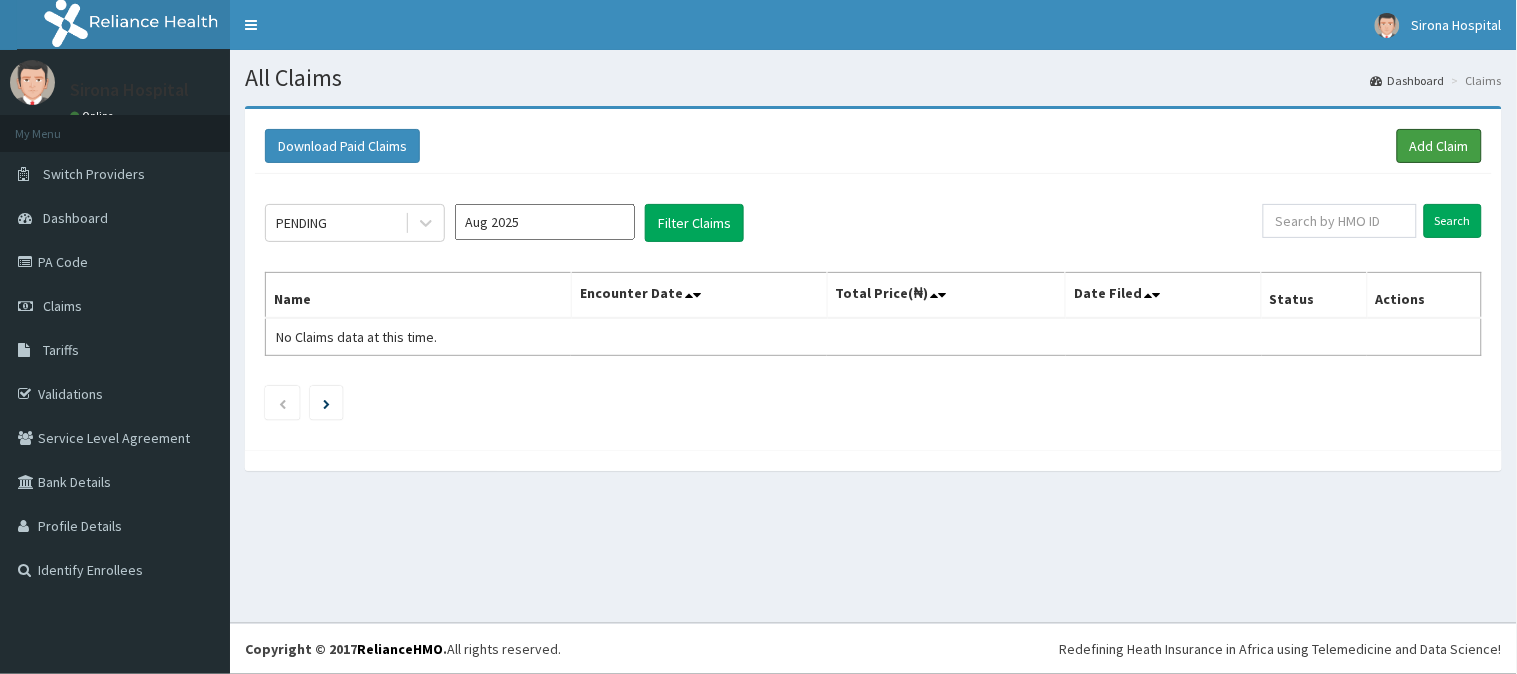 click on "Add Claim" at bounding box center (1439, 146) 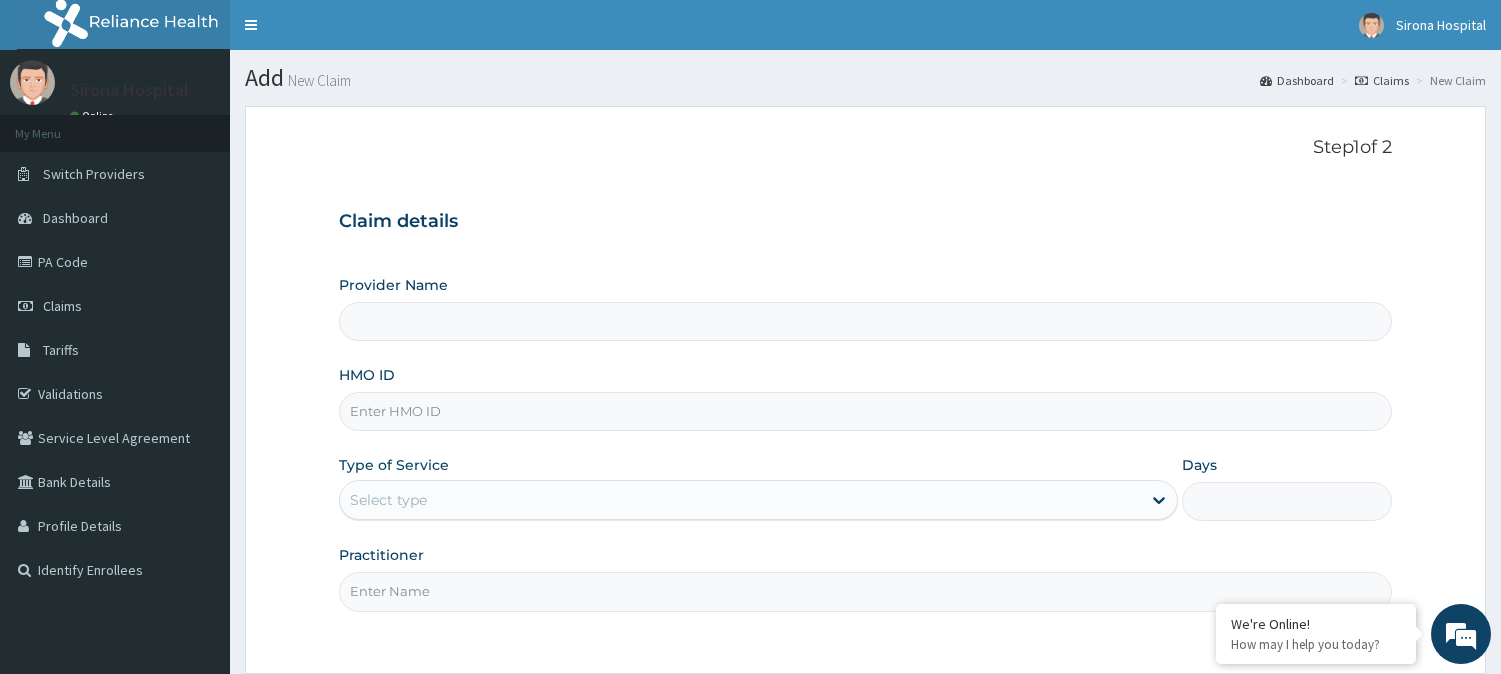 scroll, scrollTop: 0, scrollLeft: 0, axis: both 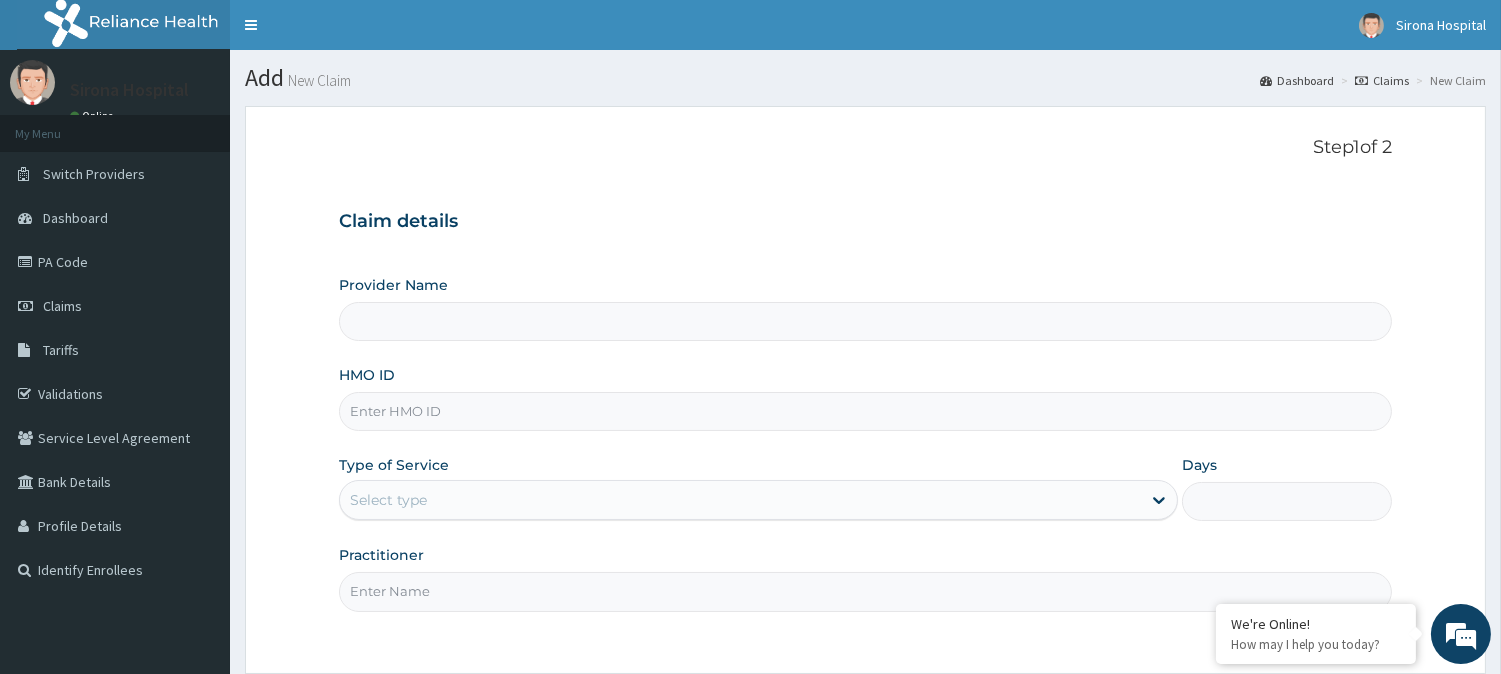 type on "Sirona Hospital" 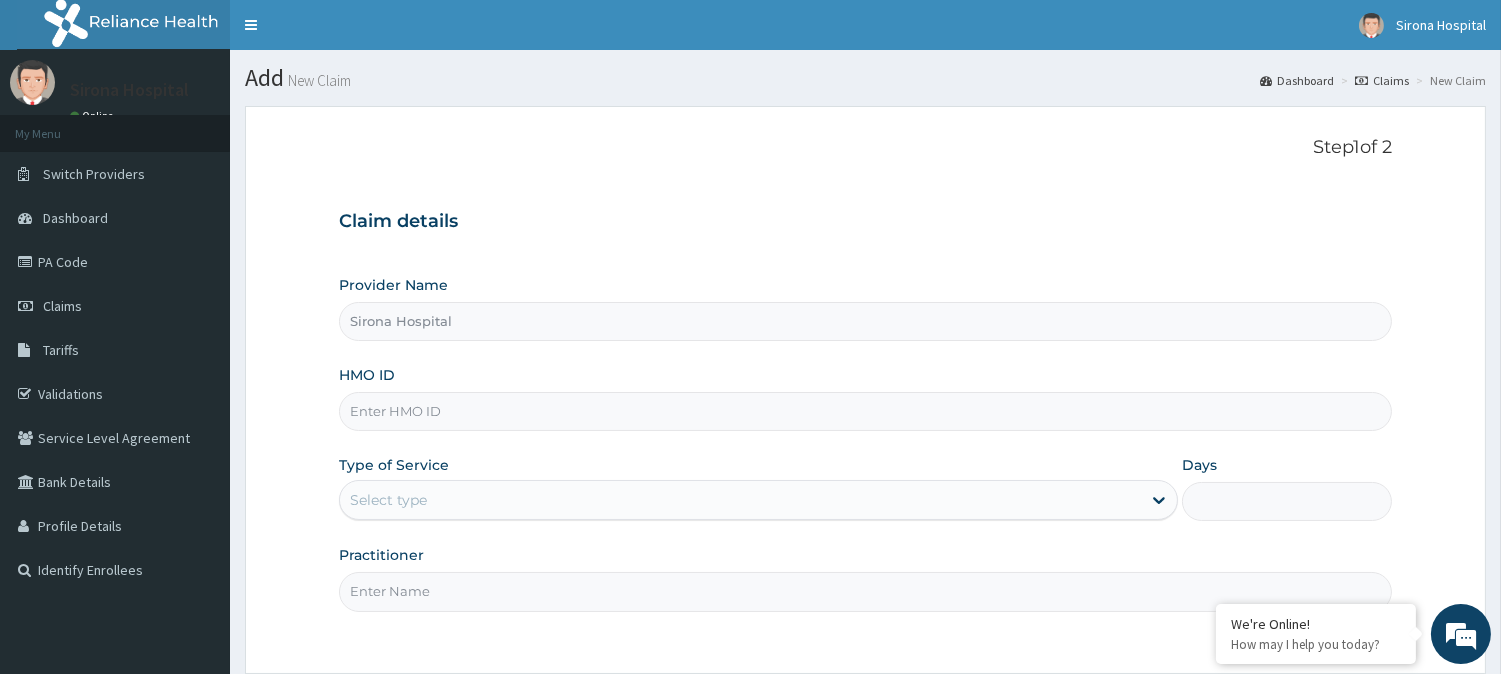 scroll, scrollTop: 0, scrollLeft: 0, axis: both 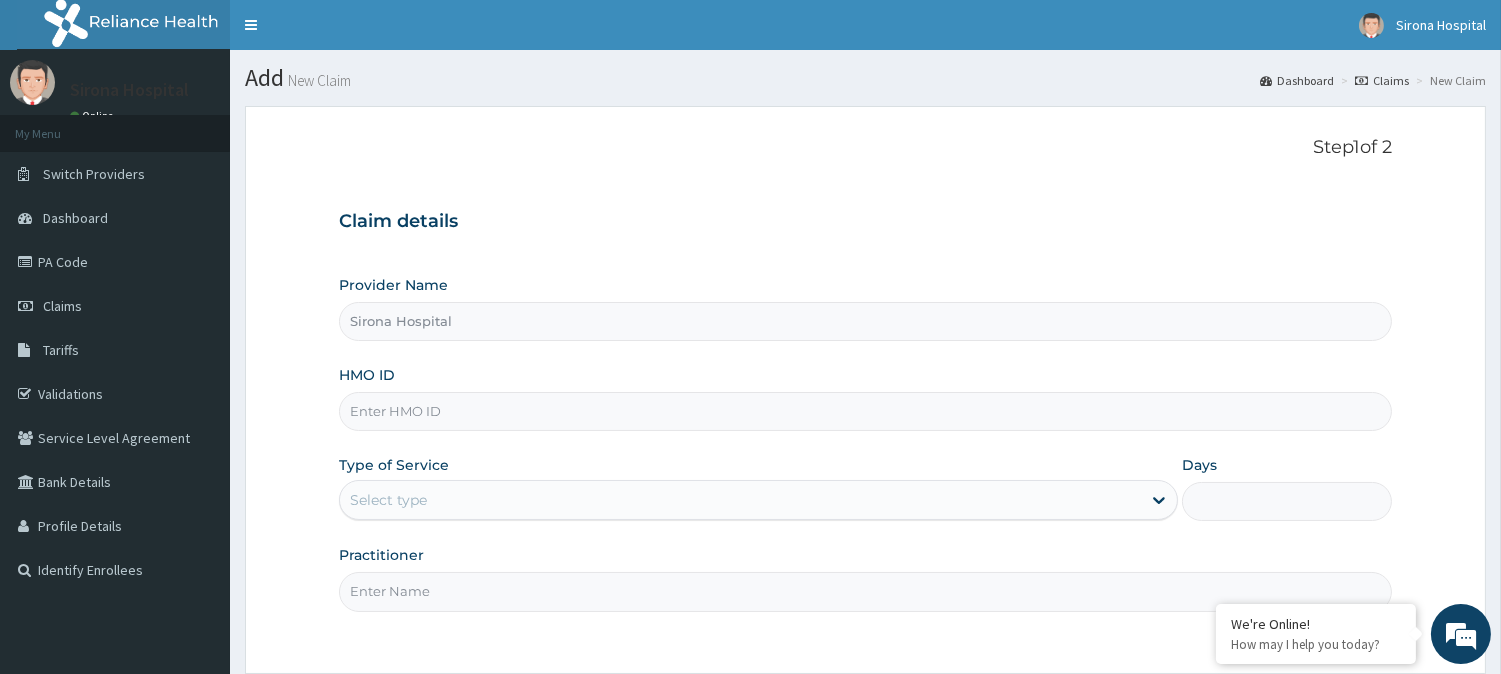click on "HMO ID" at bounding box center [865, 411] 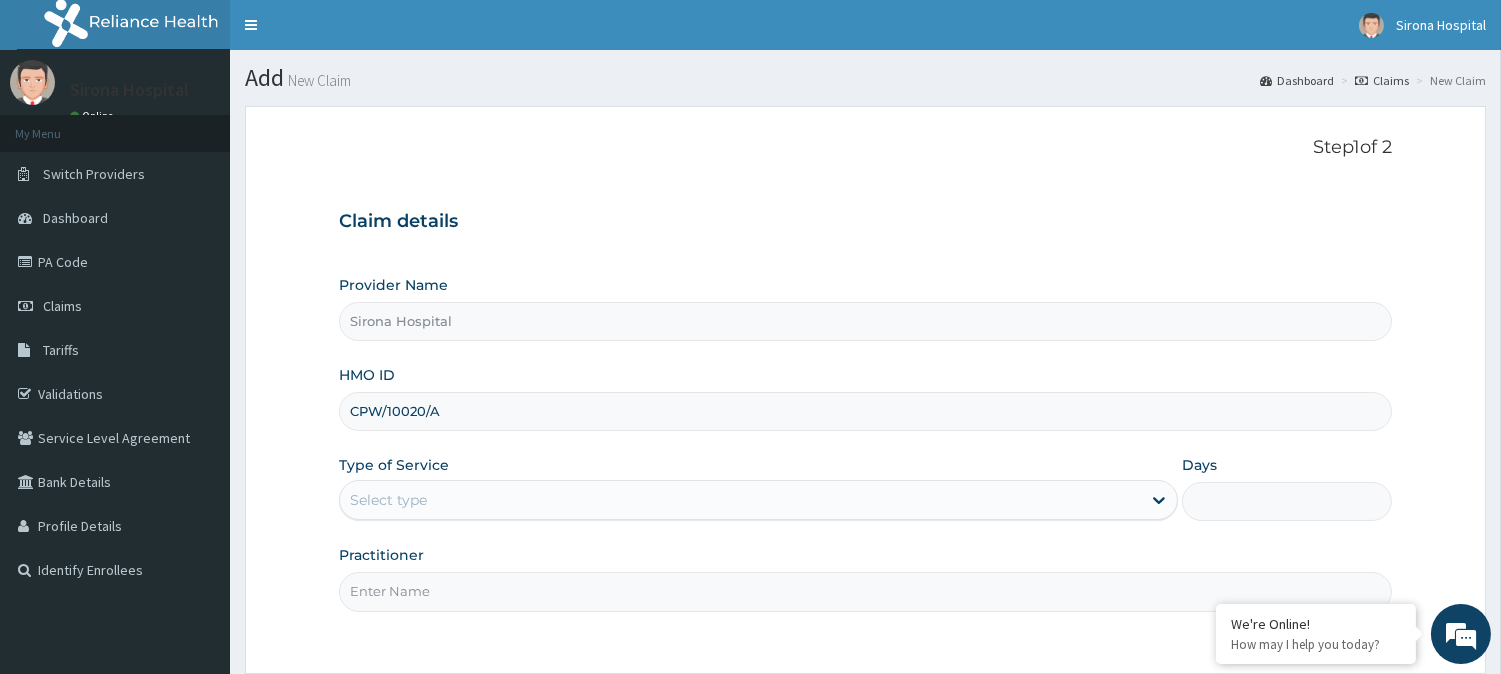 type on "CPW/10020/A" 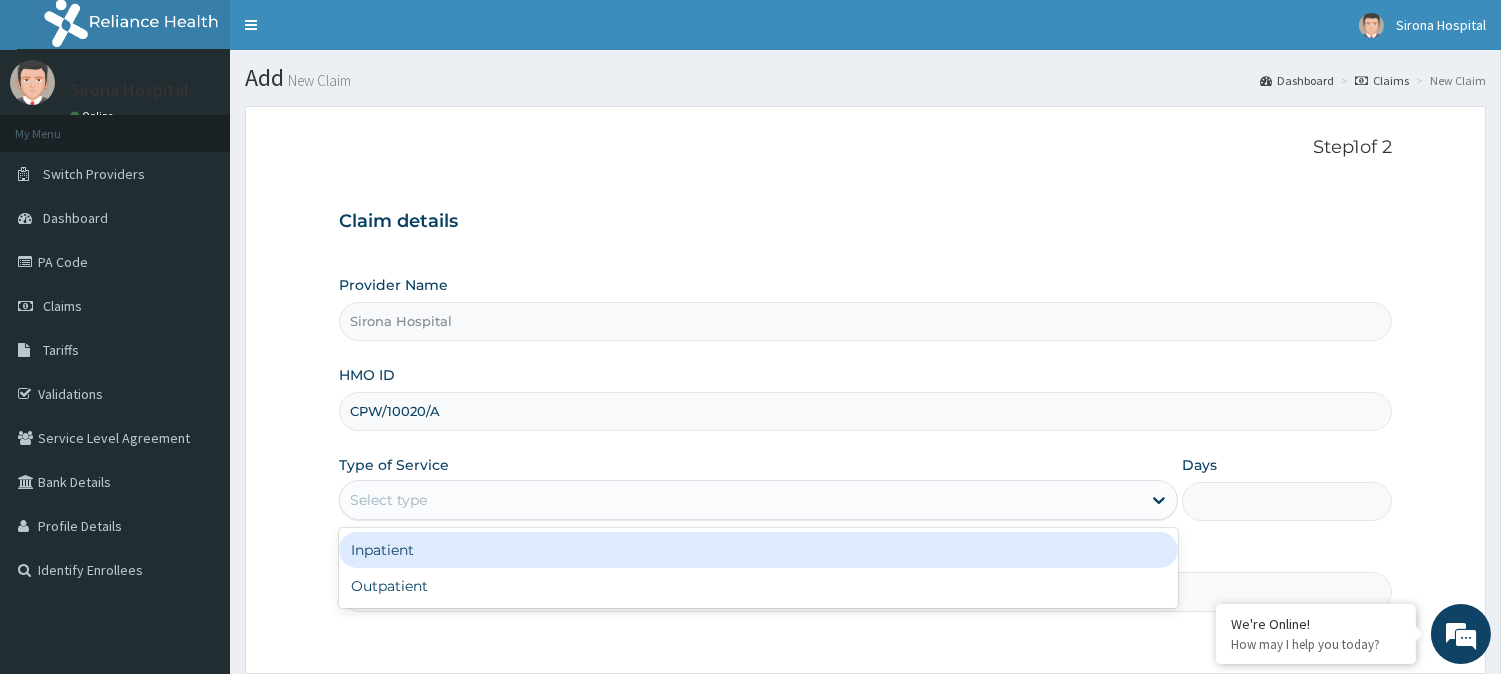 click on "Select type" at bounding box center (740, 500) 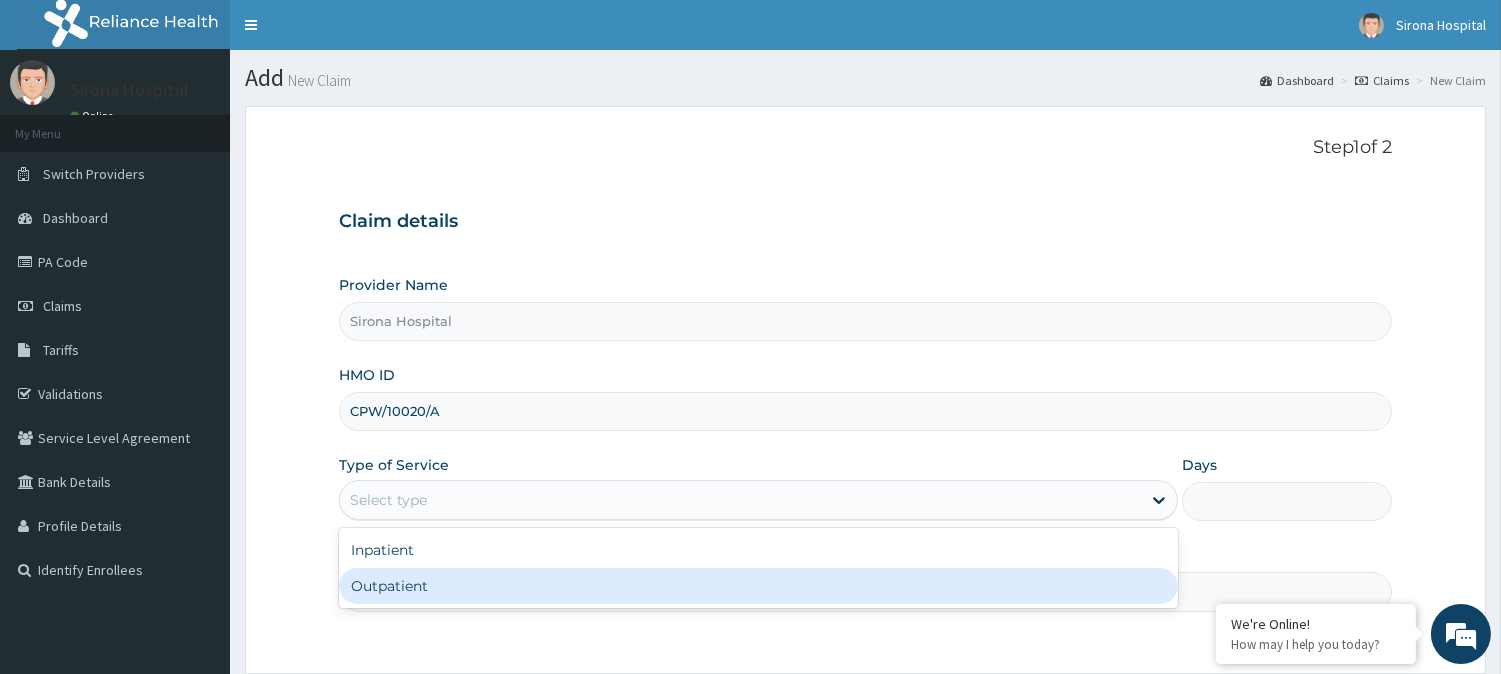 click on "Outpatient" at bounding box center [758, 586] 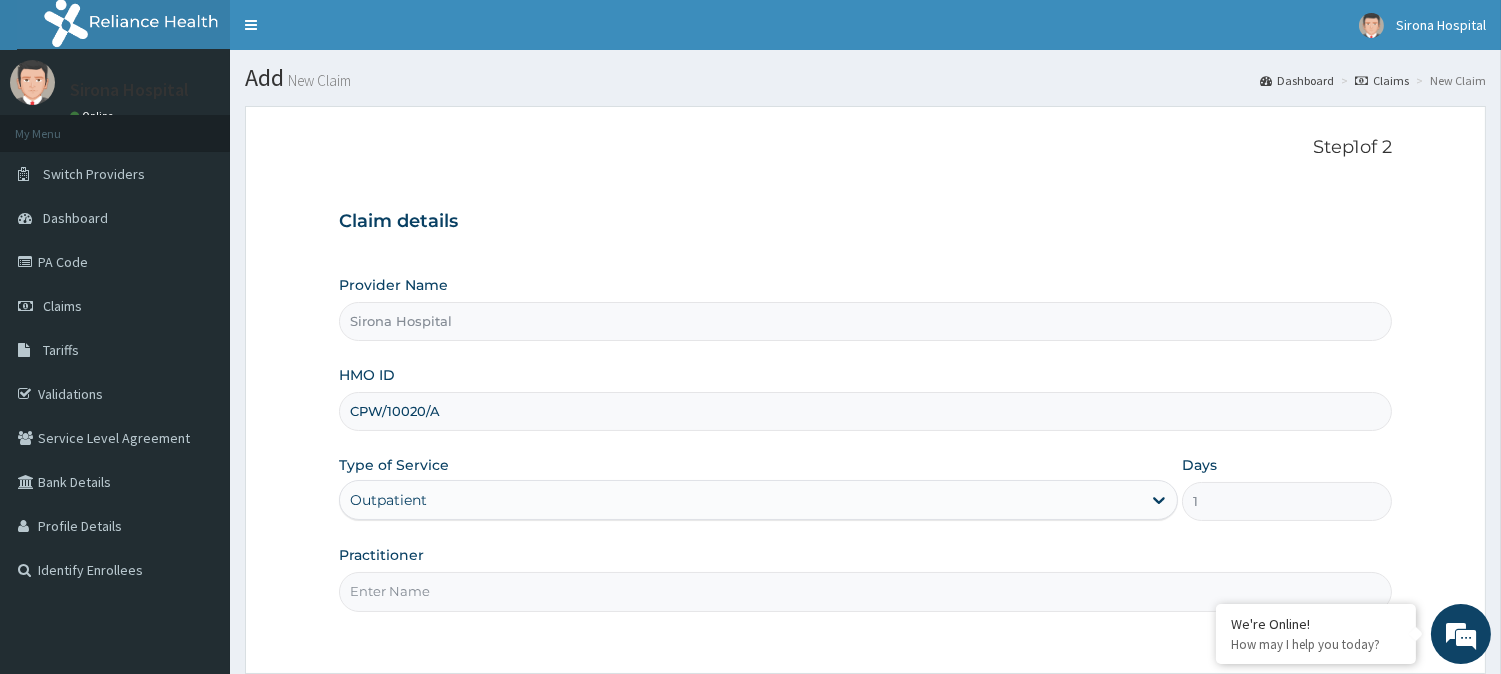 click on "Practitioner" at bounding box center [865, 591] 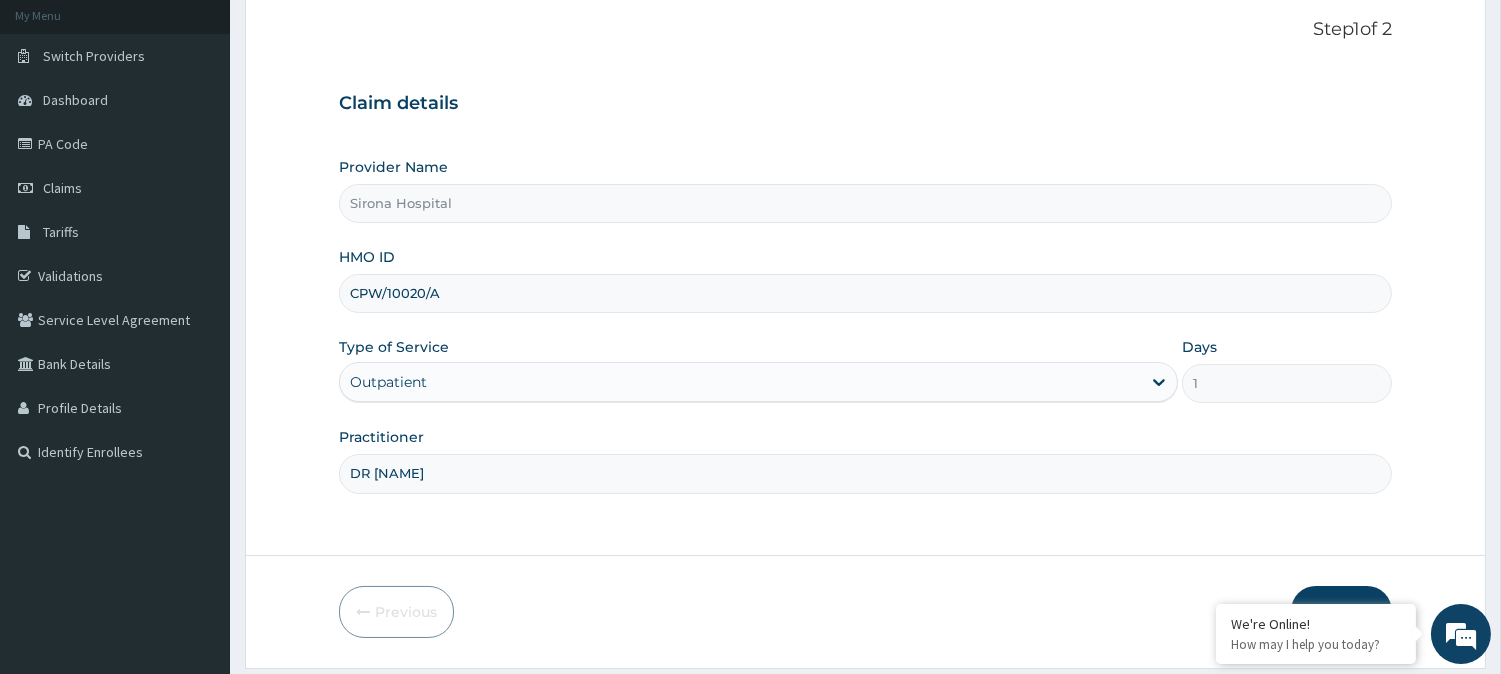 scroll, scrollTop: 178, scrollLeft: 0, axis: vertical 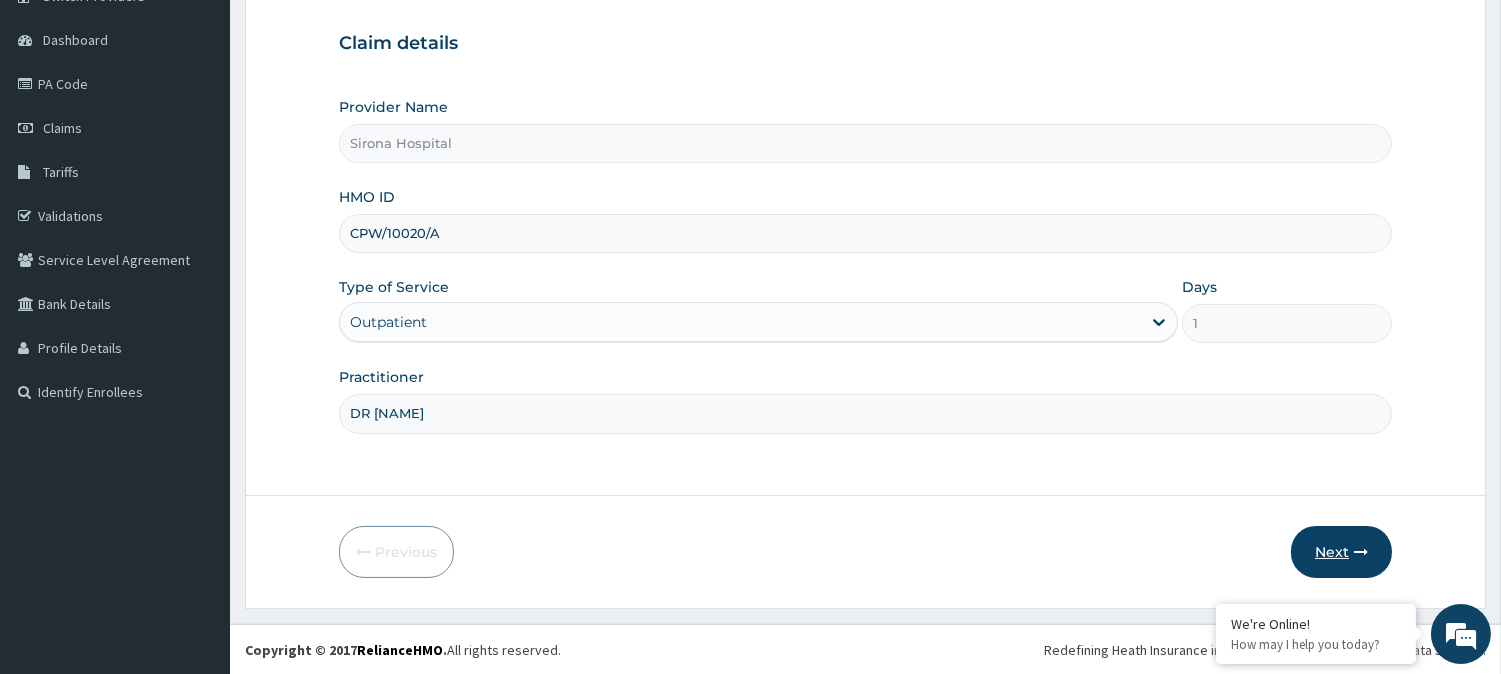 type on "DR ALLEN" 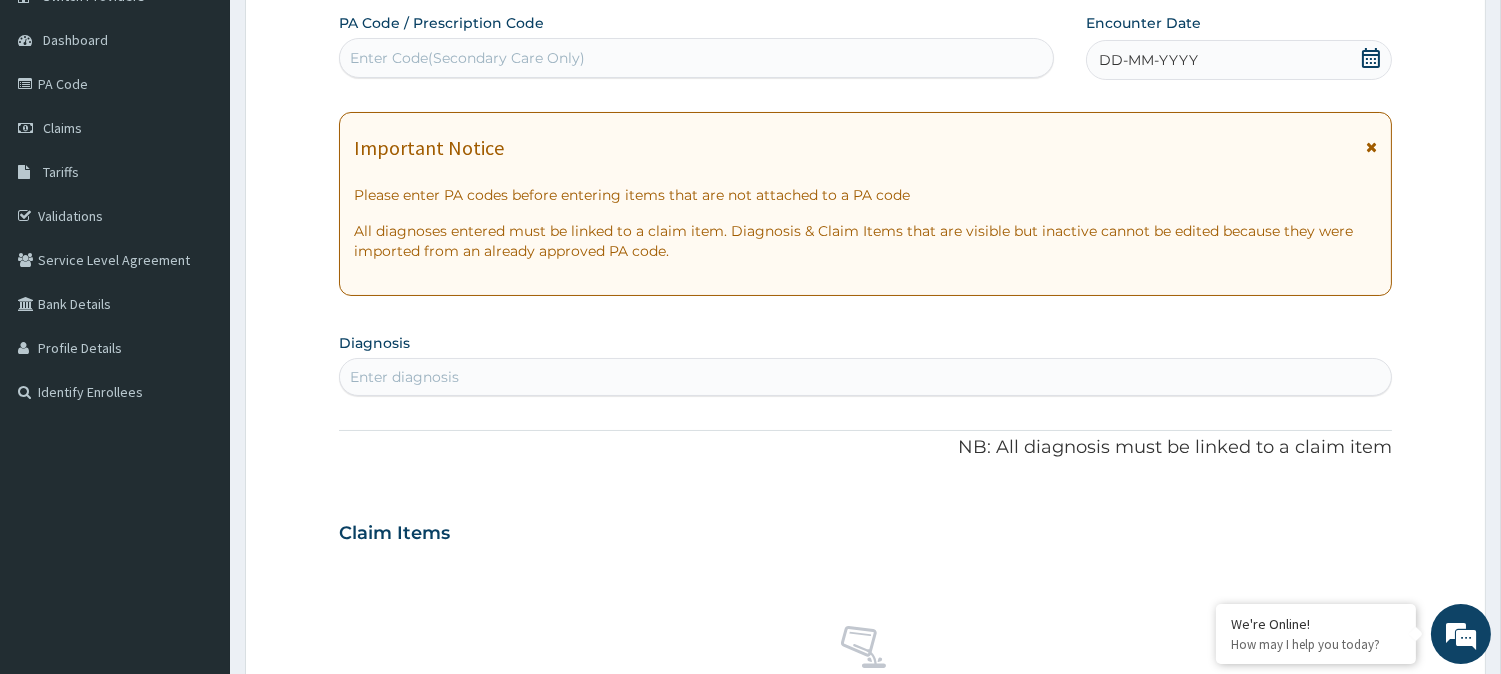 click on "Claim Items" at bounding box center [865, 529] 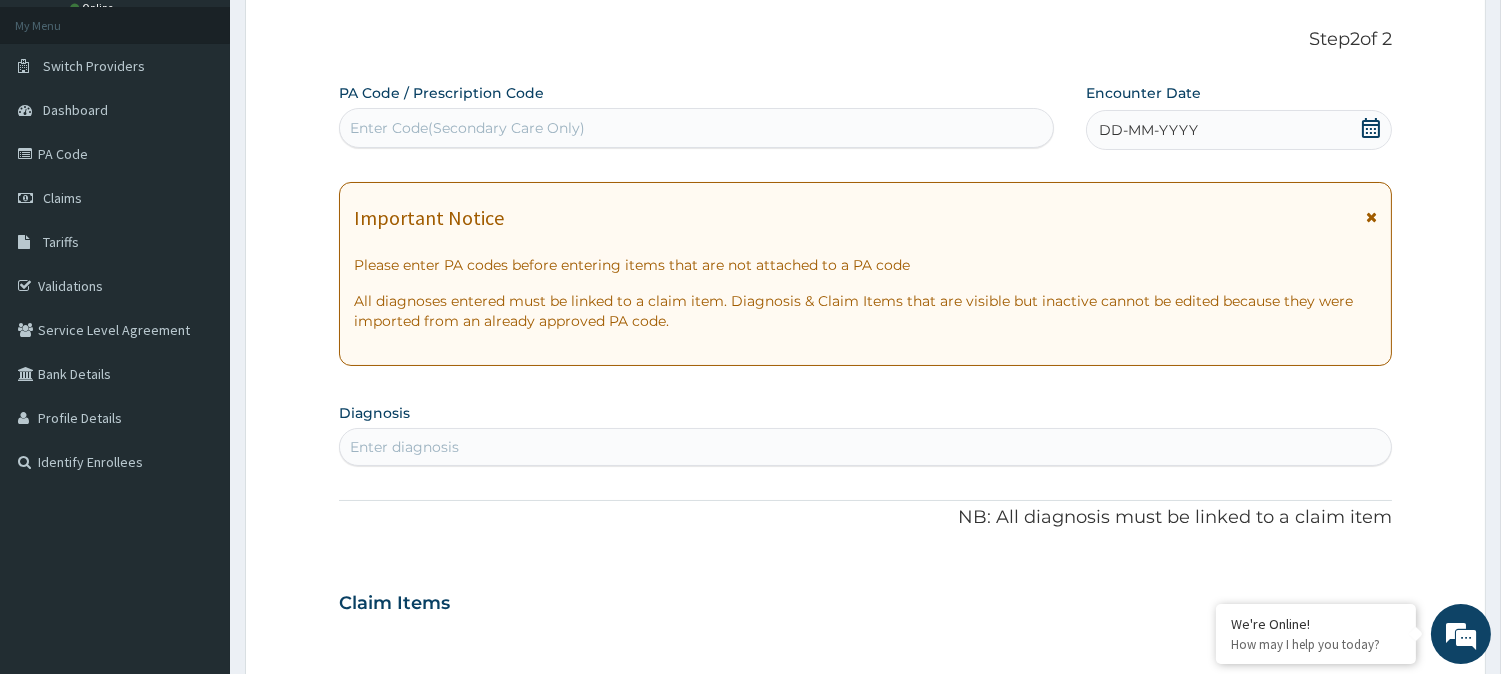 click on "DD-MM-YYYY" at bounding box center (1239, 130) 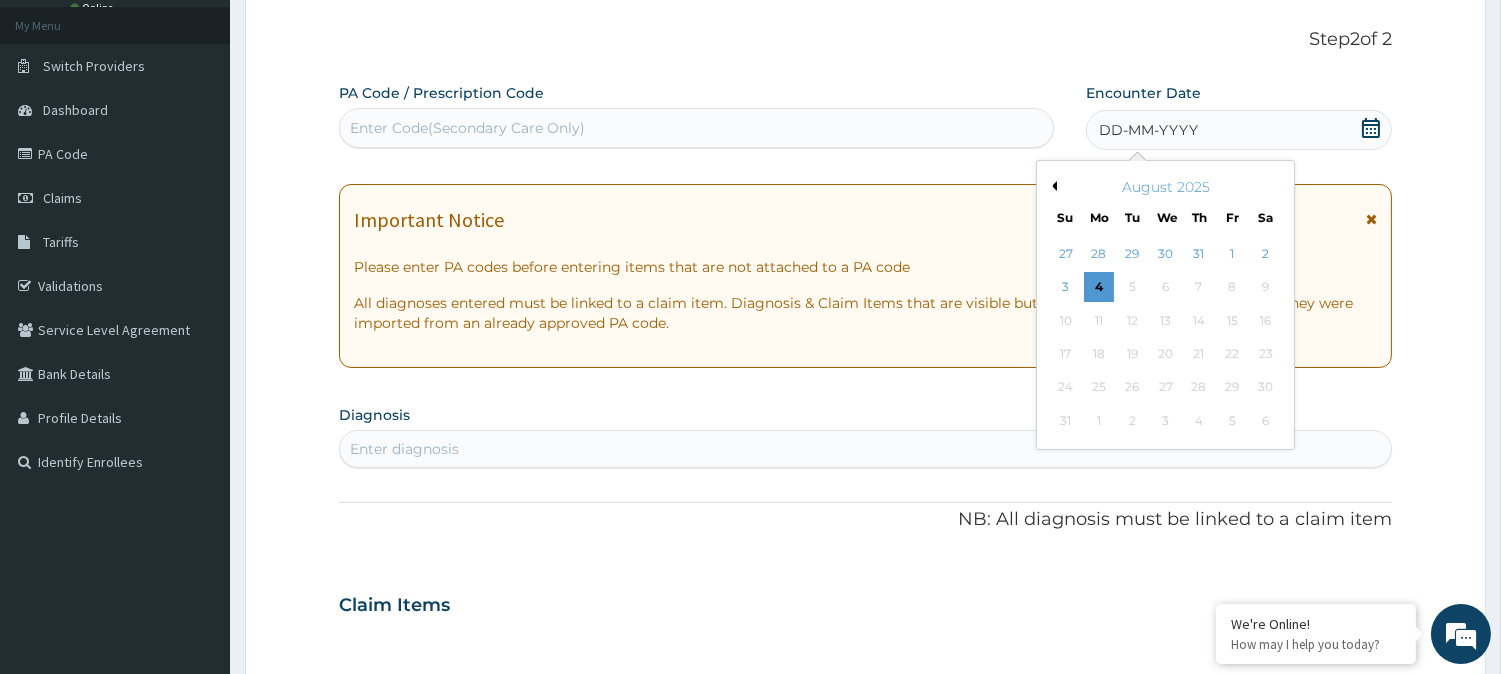 click on "Previous Month" at bounding box center (1052, 186) 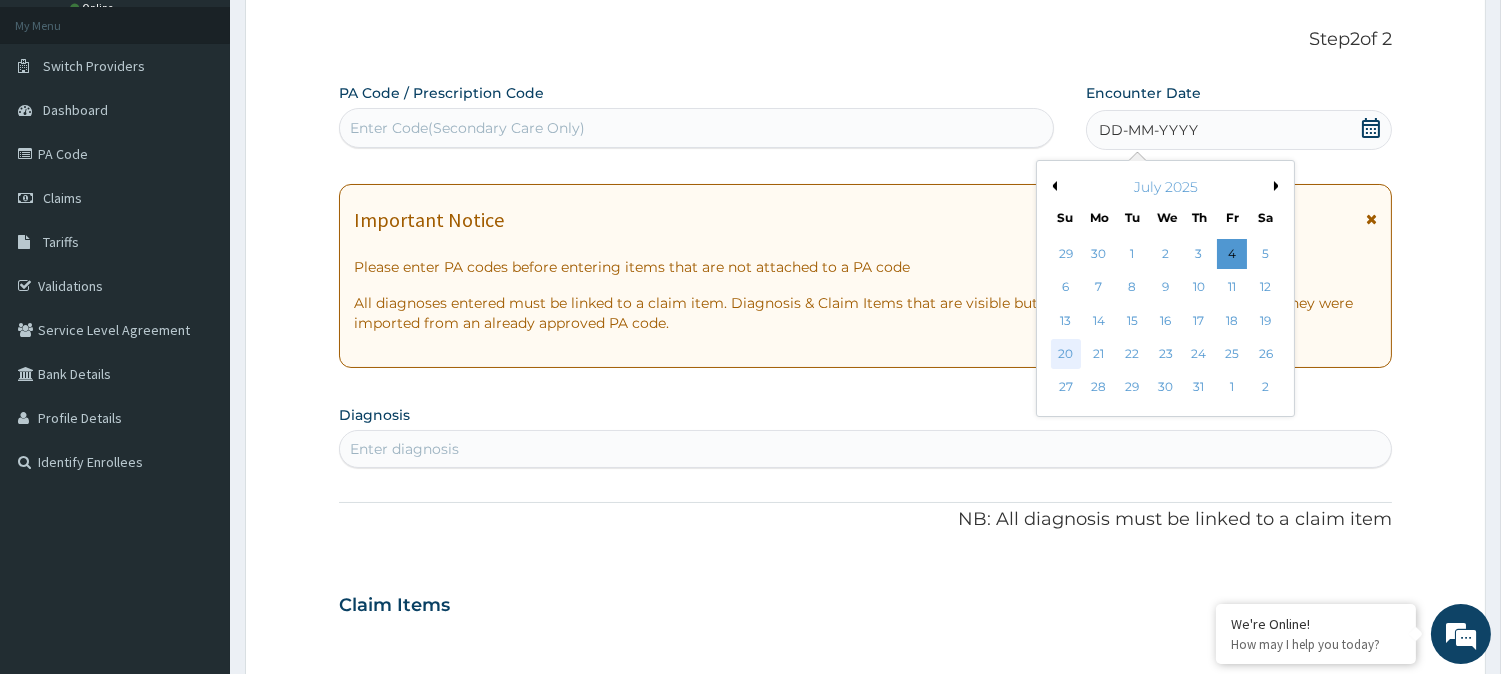click on "20" at bounding box center (1065, 354) 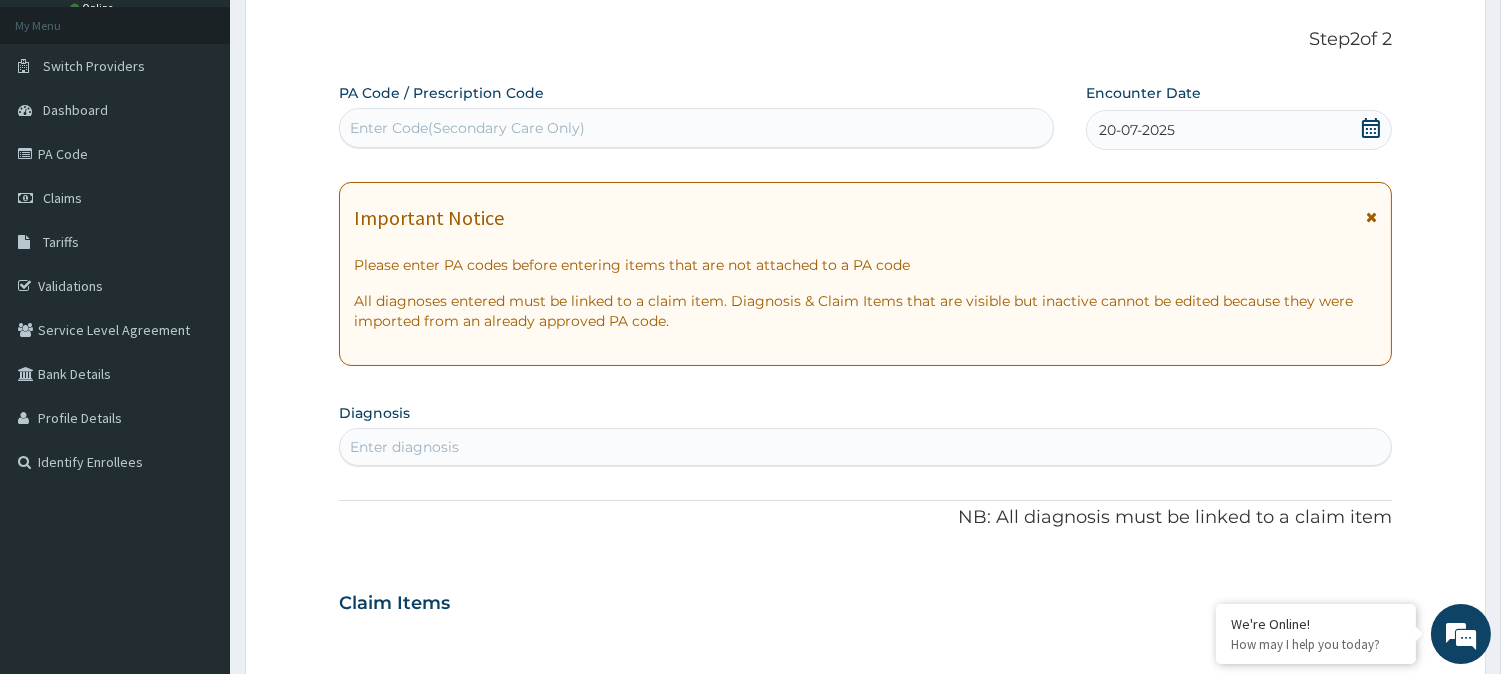 scroll, scrollTop: 193, scrollLeft: 0, axis: vertical 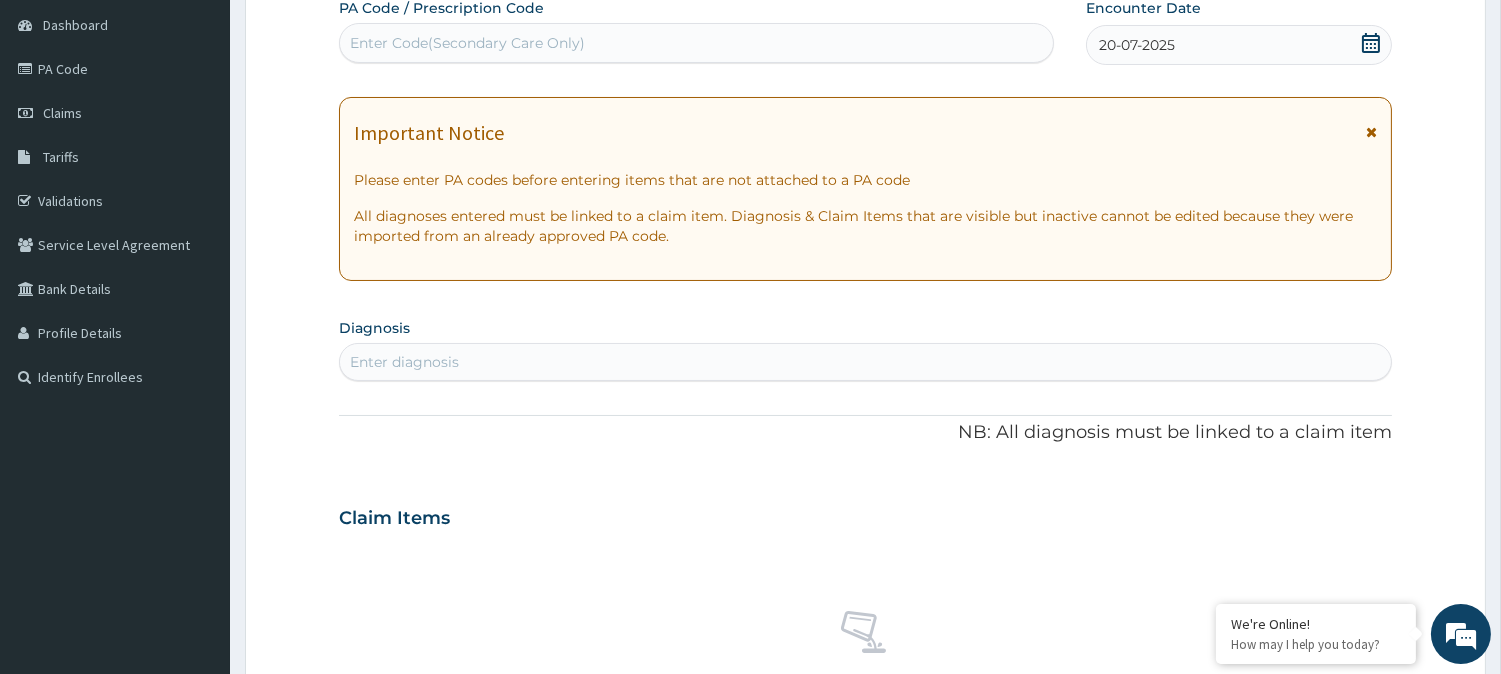 click on "Enter diagnosis" at bounding box center [865, 362] 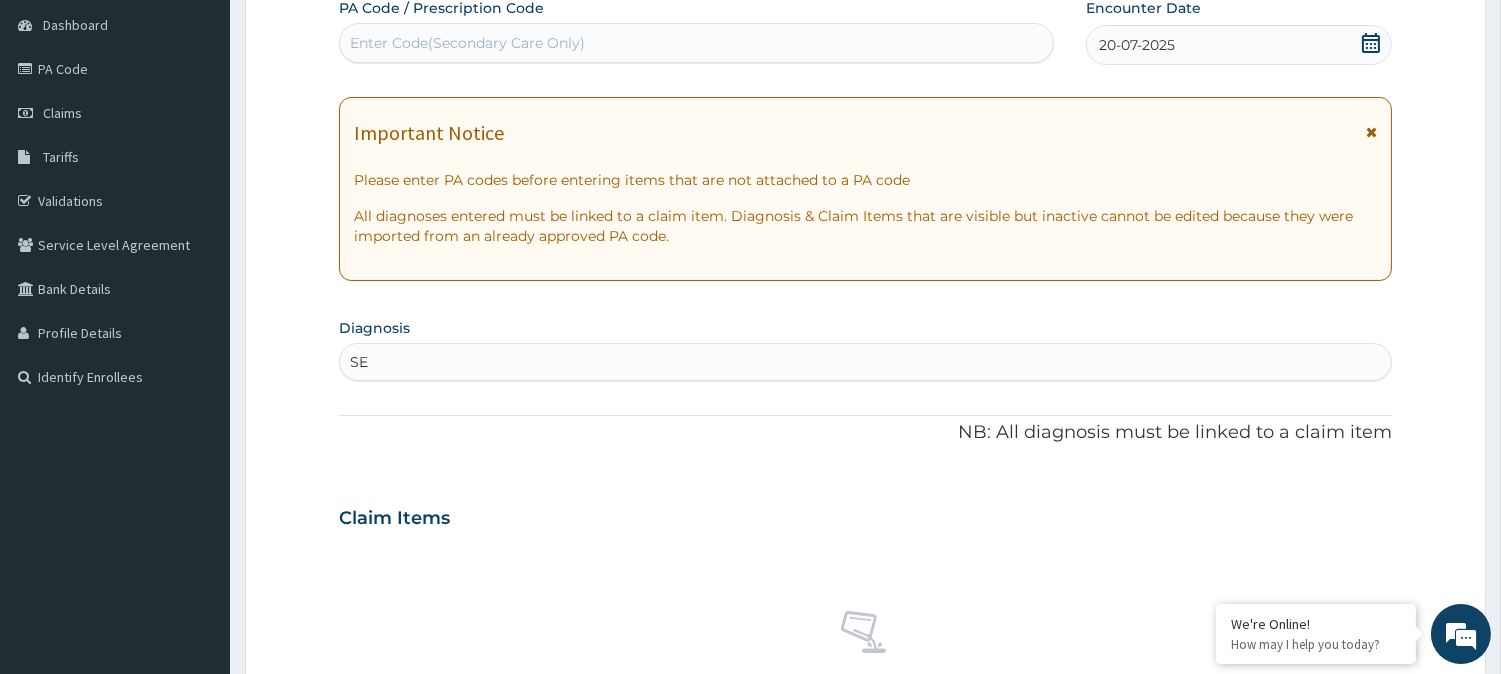 type on "SEP" 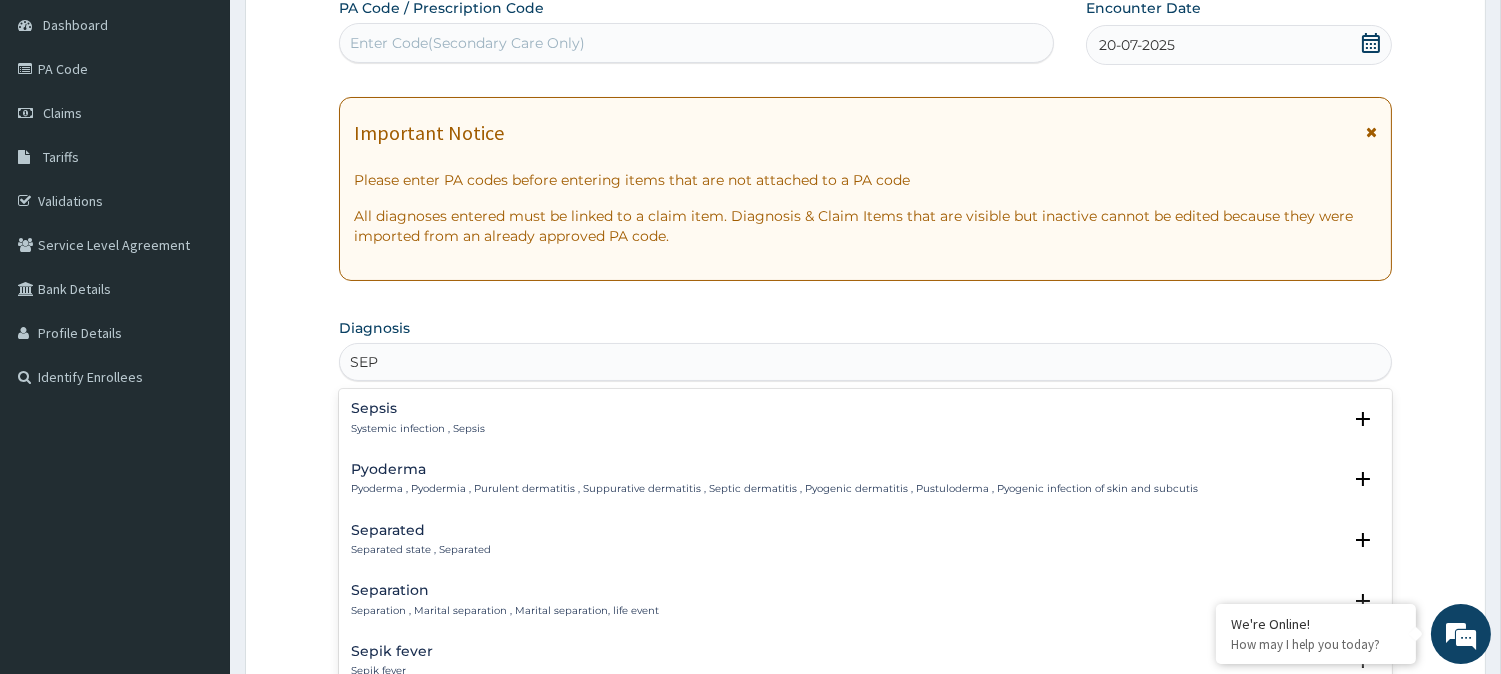 click on "Sepsis" at bounding box center (418, 408) 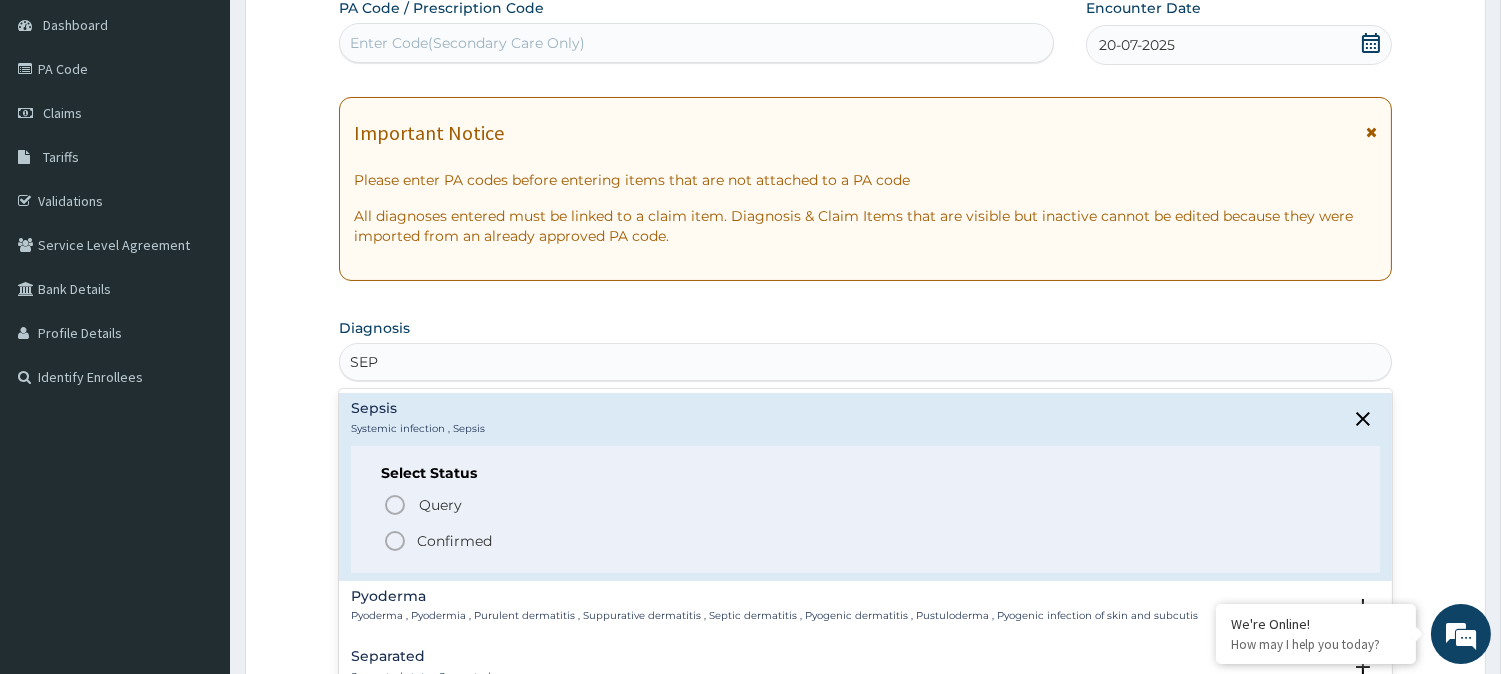 click 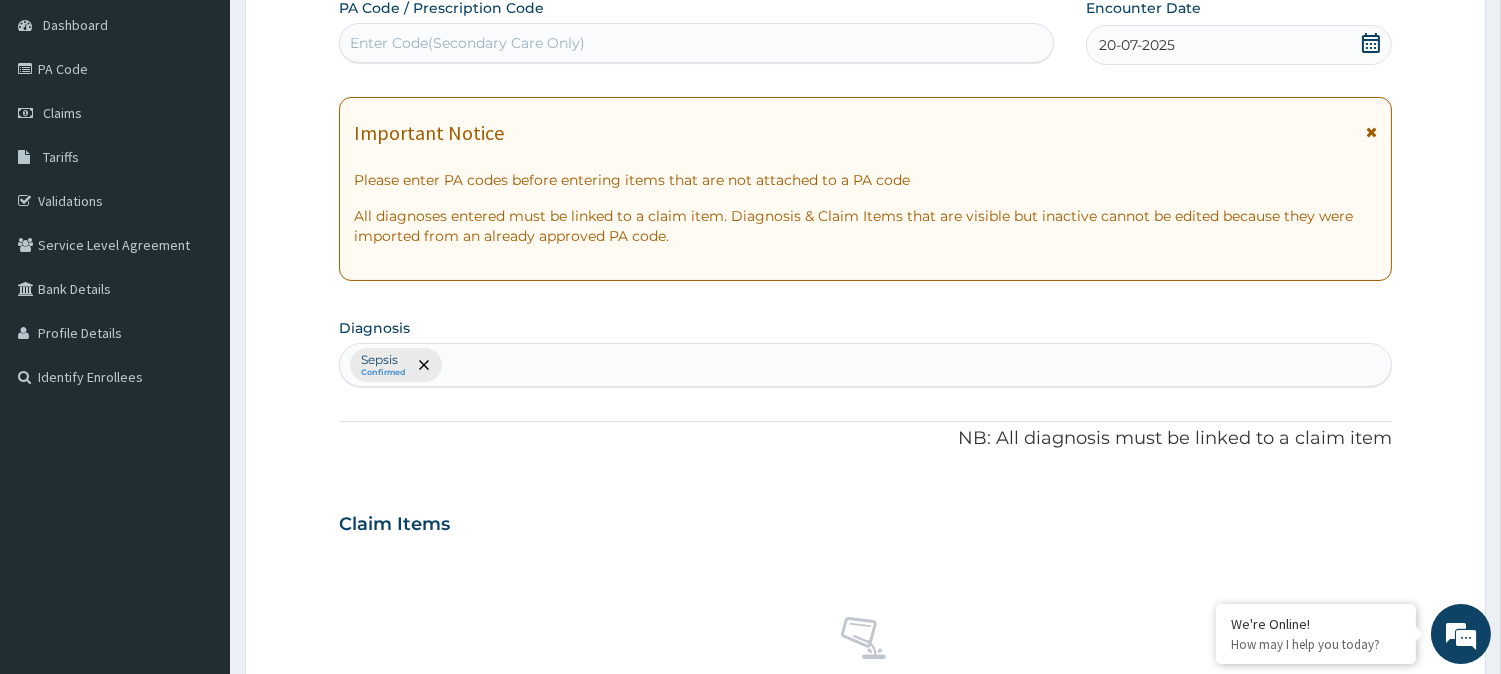 click on "Claim Items" at bounding box center [394, 525] 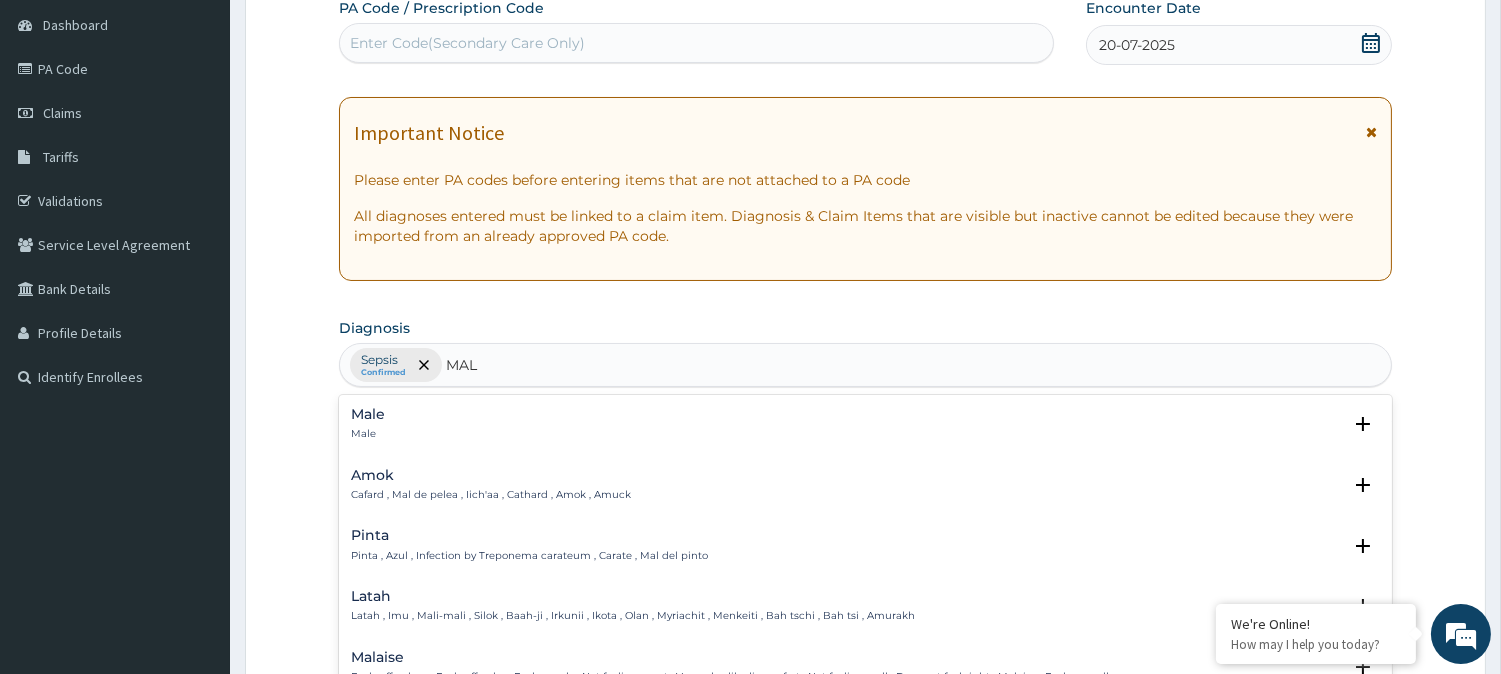 type on "MALA" 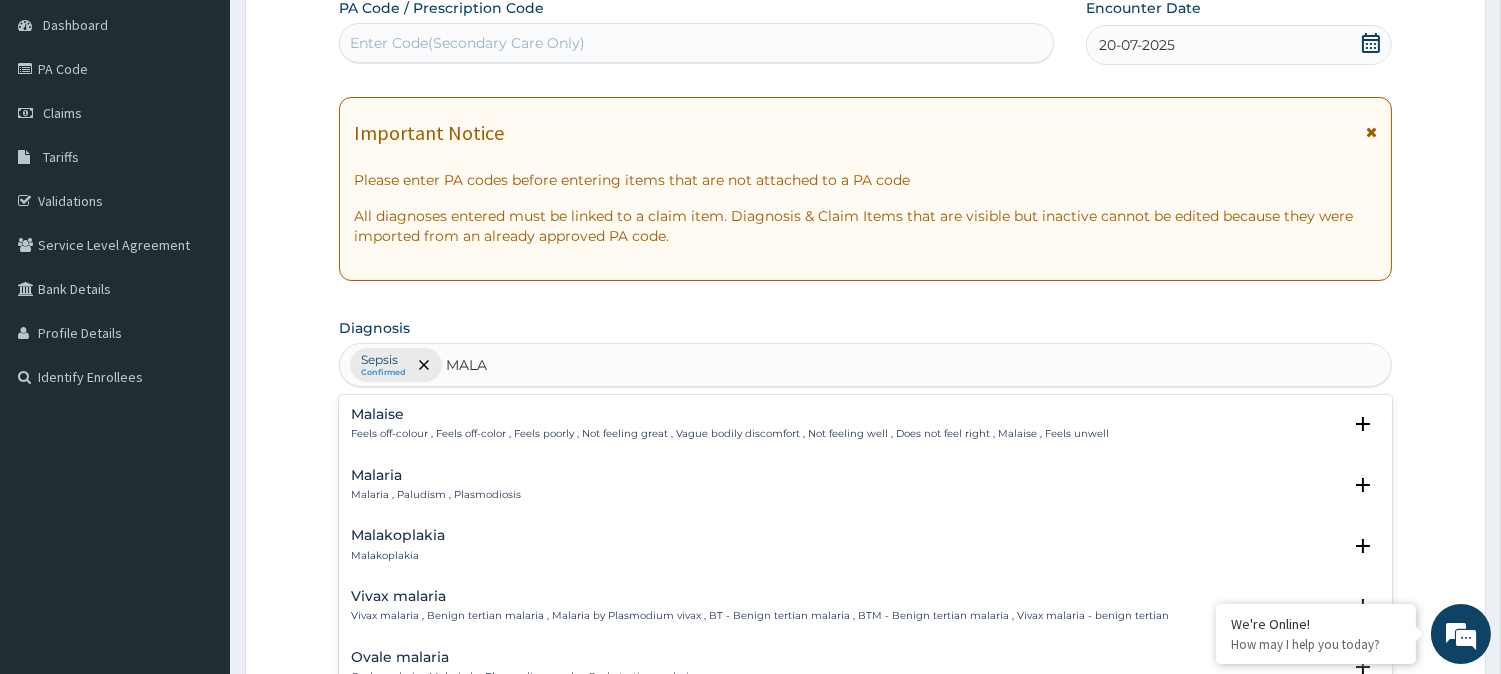 click on "Malaria Malaria , Paludism , Plasmodiosis" at bounding box center (436, 485) 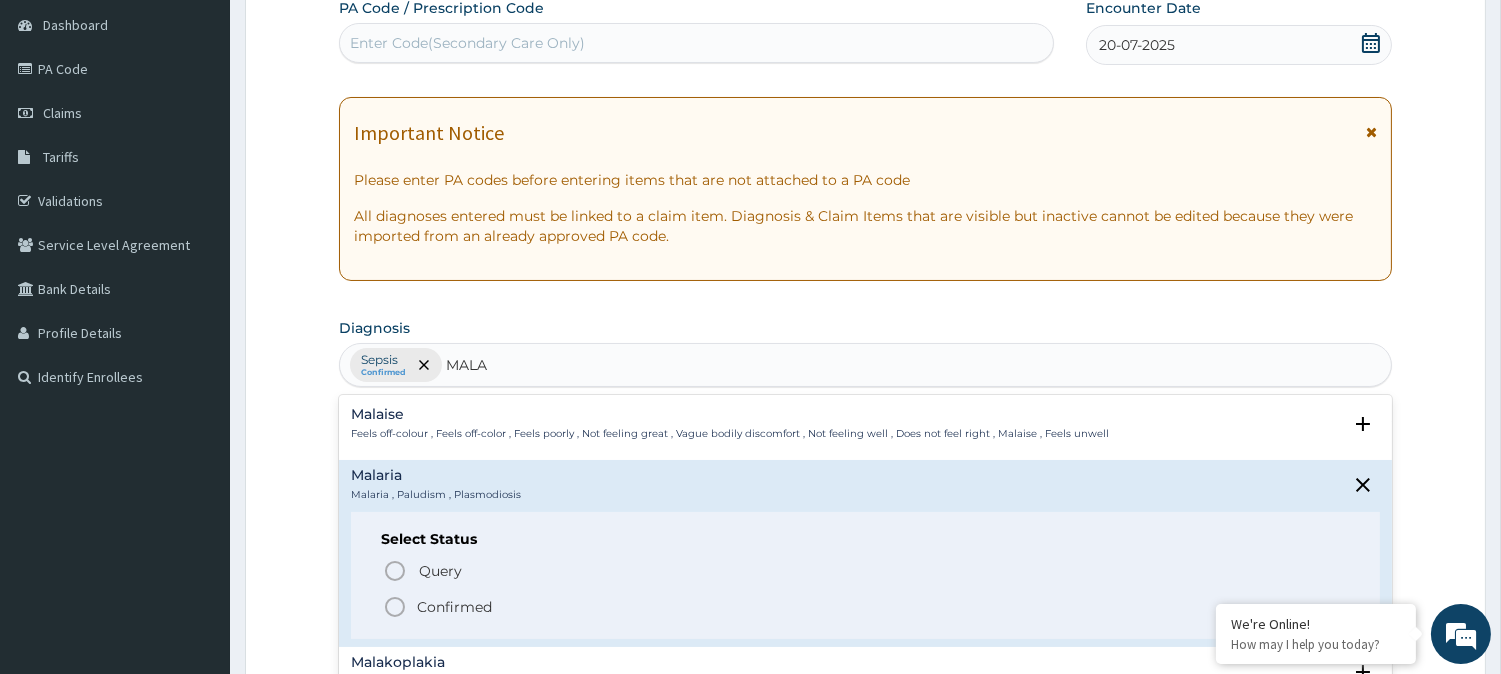 click 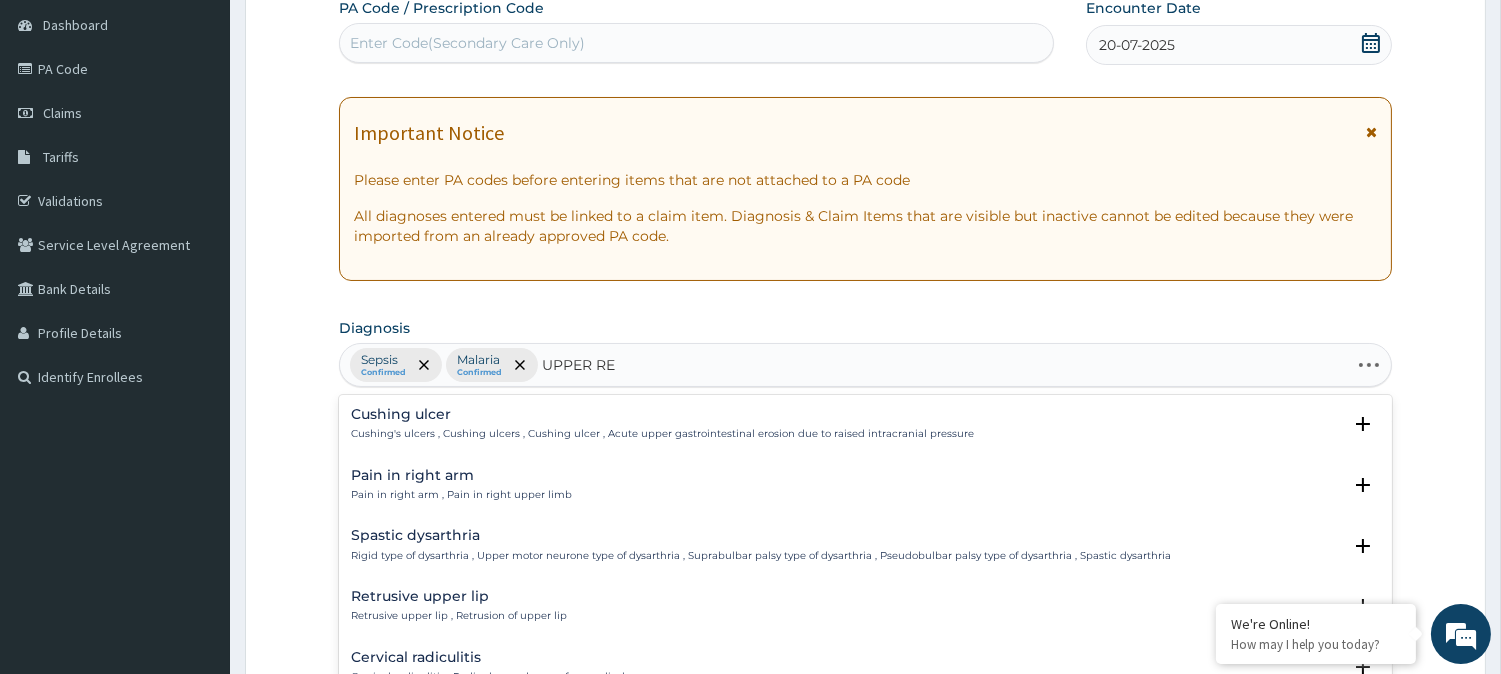 type on "UPPER RES" 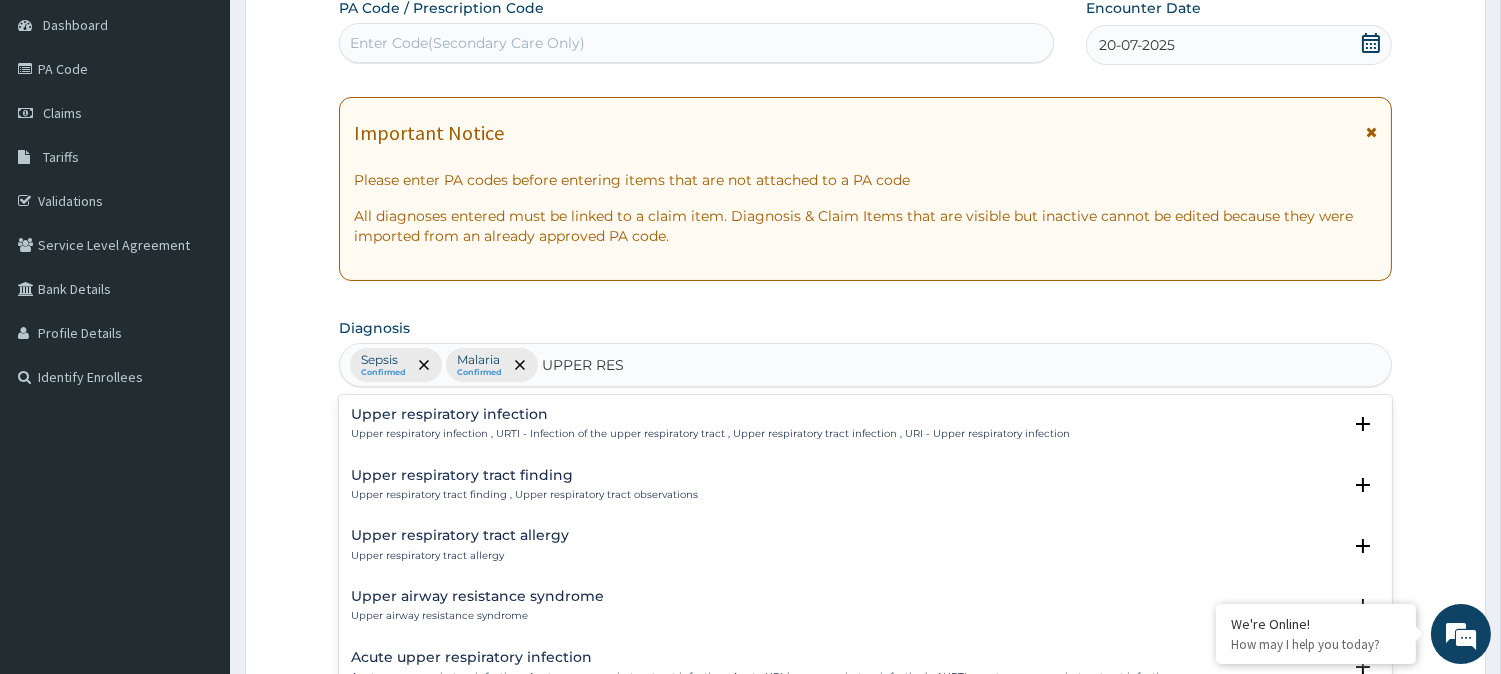 click on "Upper respiratory infection" at bounding box center [710, 414] 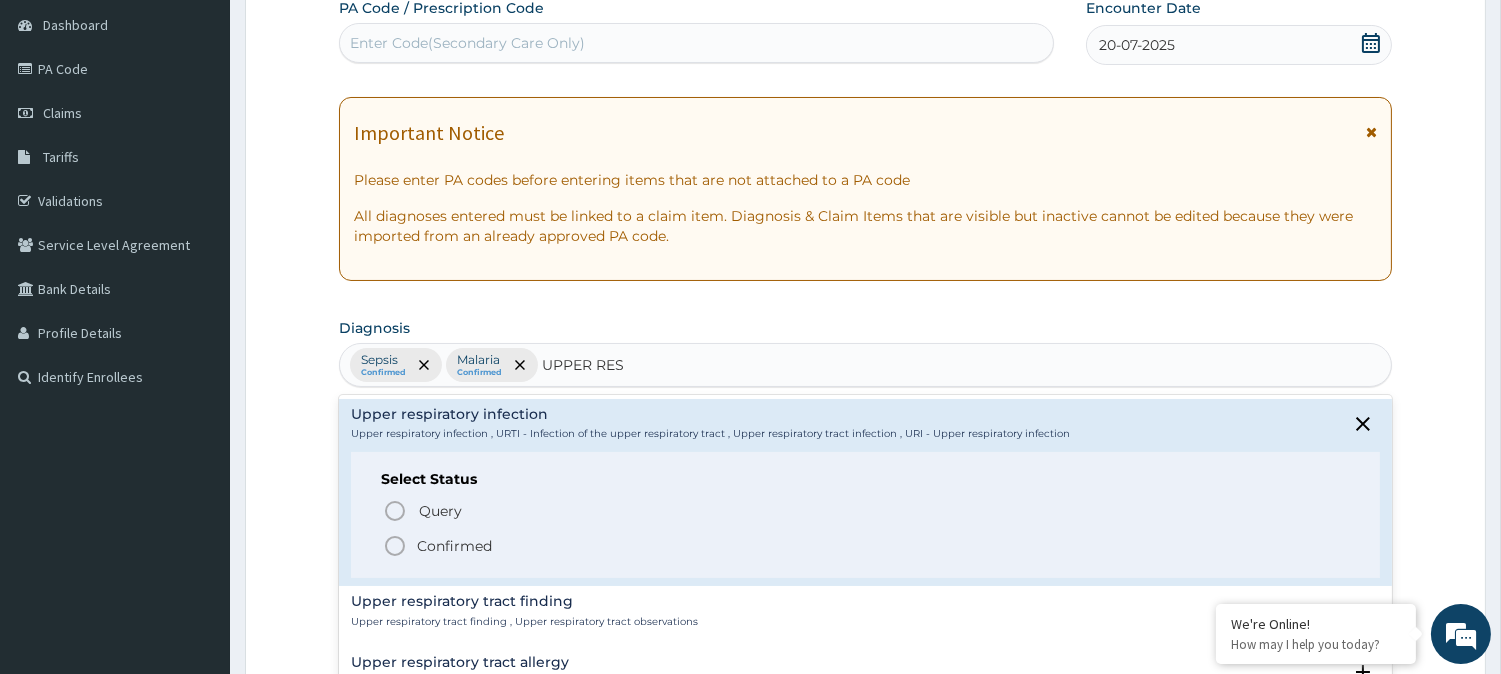 click 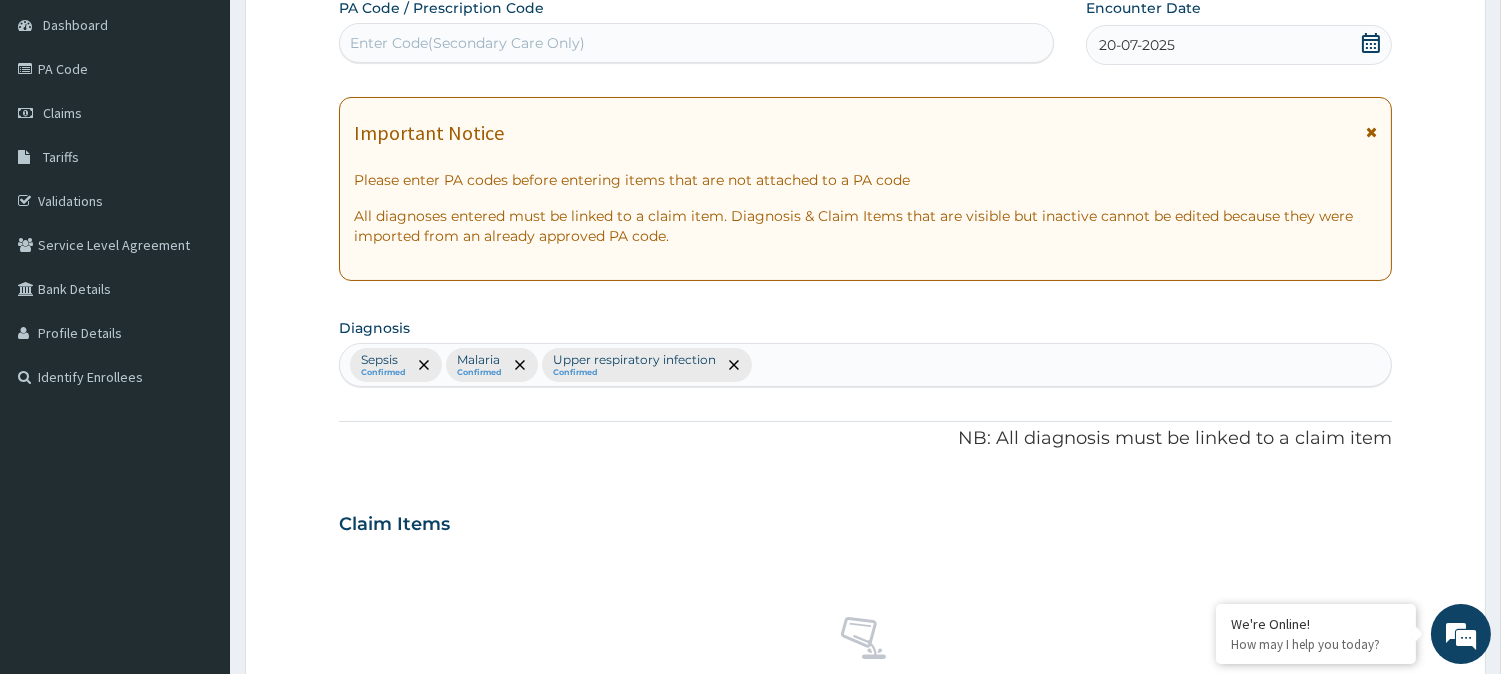type on "A" 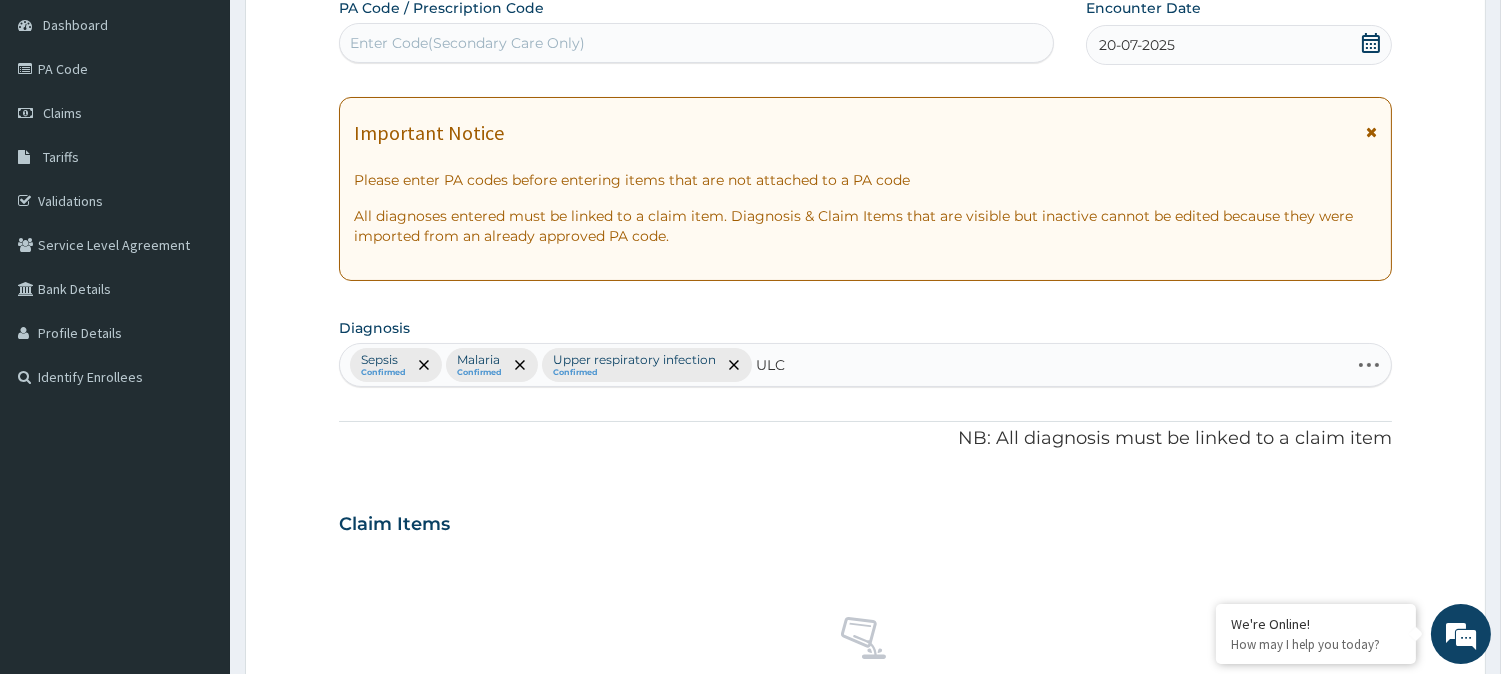 type on "ULCE" 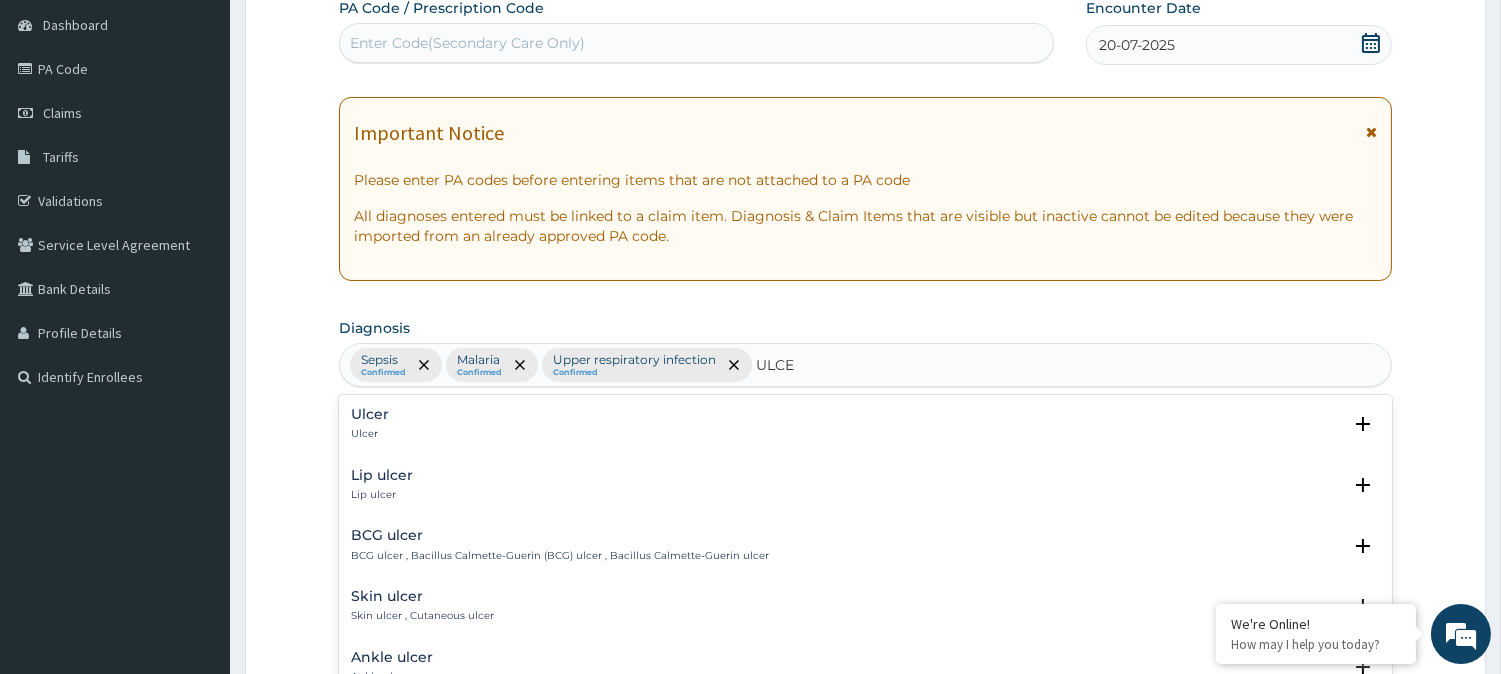 click on "Ulcer Ulcer" at bounding box center [865, 424] 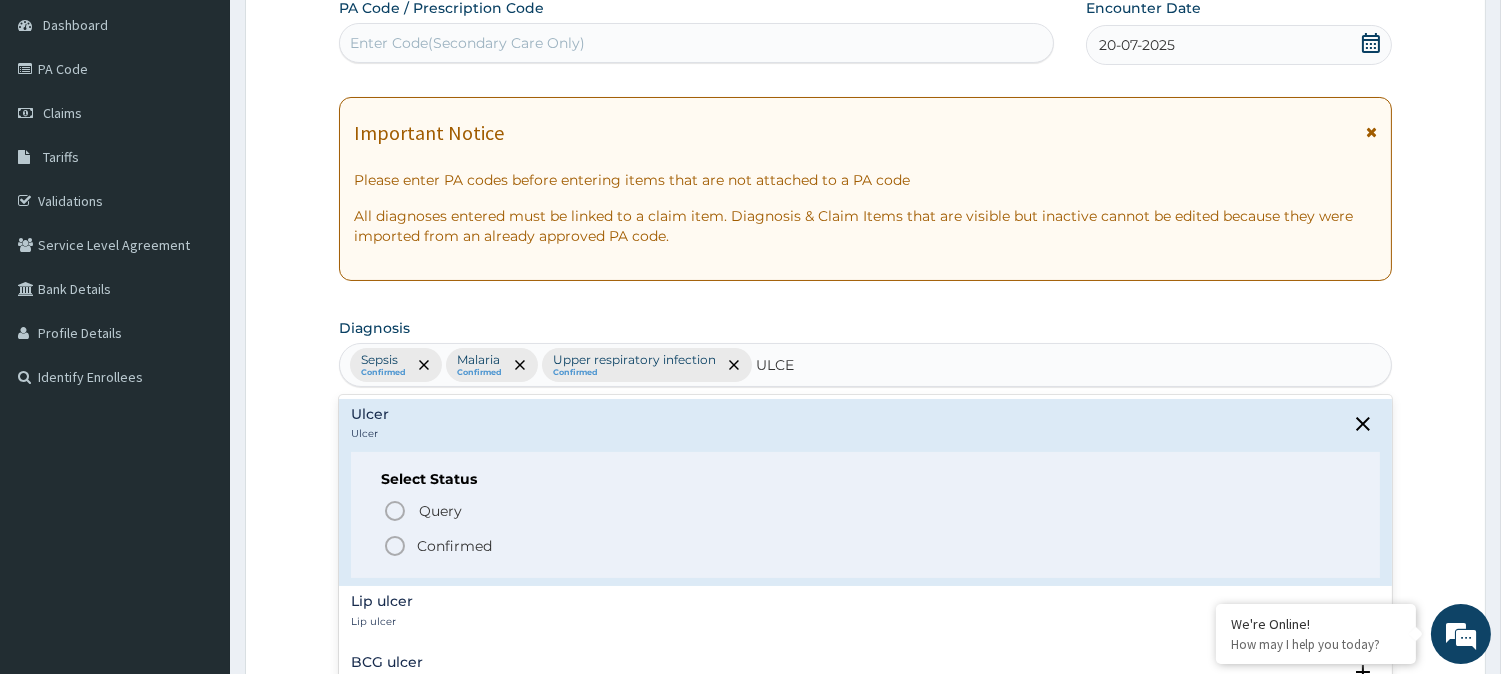 click 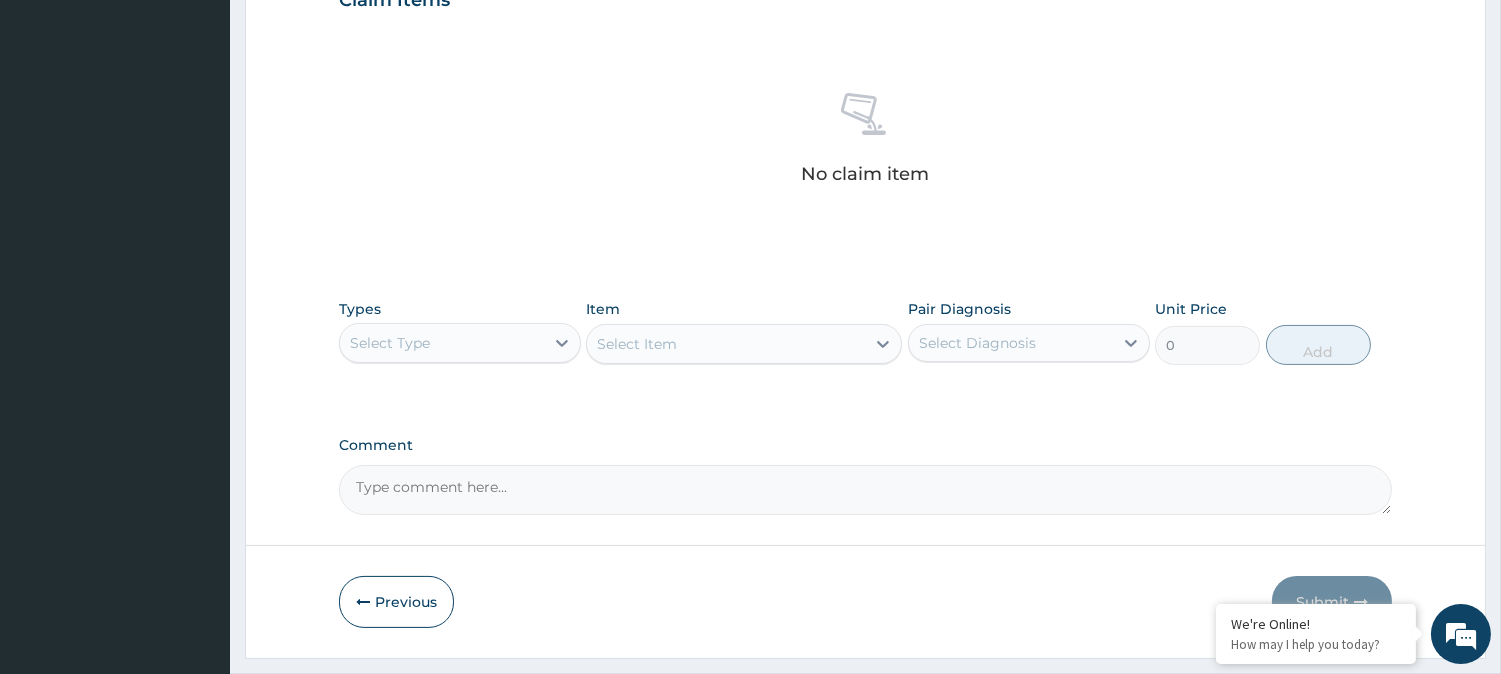 scroll, scrollTop: 724, scrollLeft: 0, axis: vertical 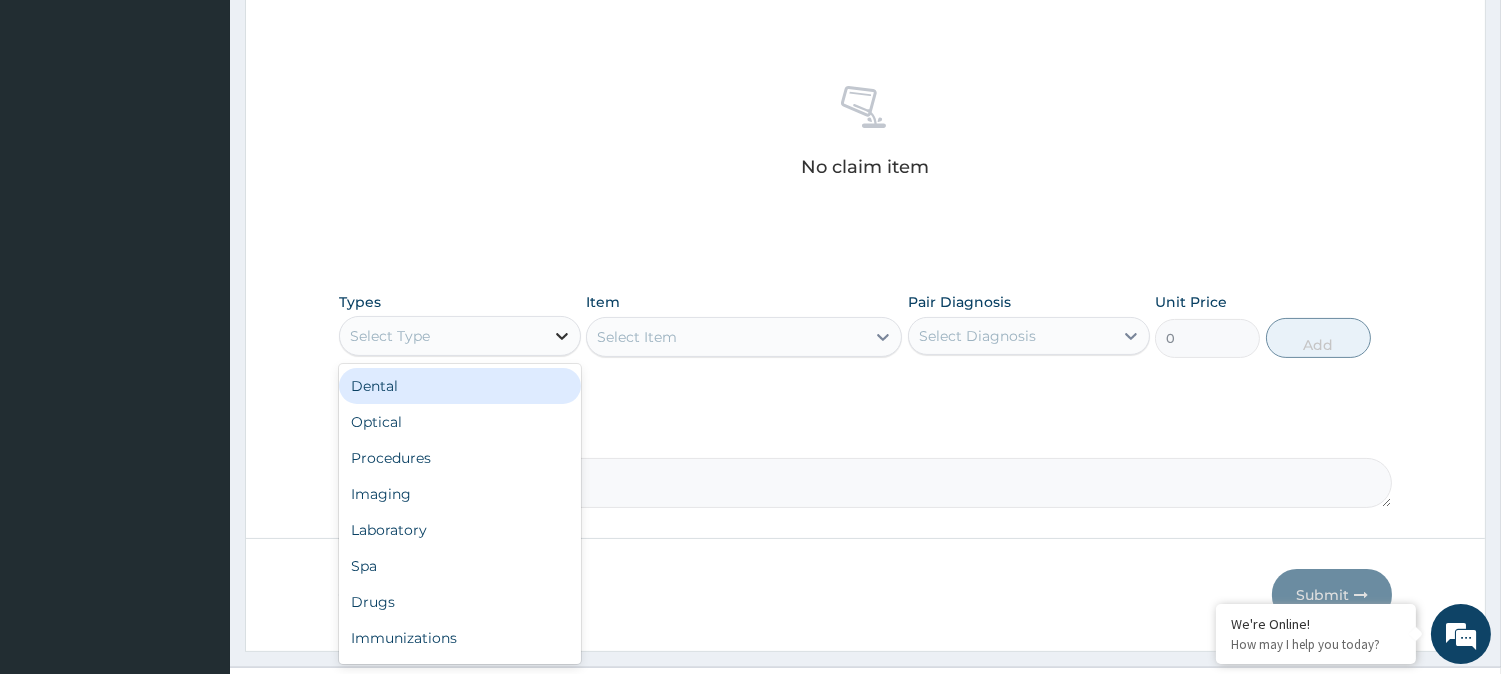 click 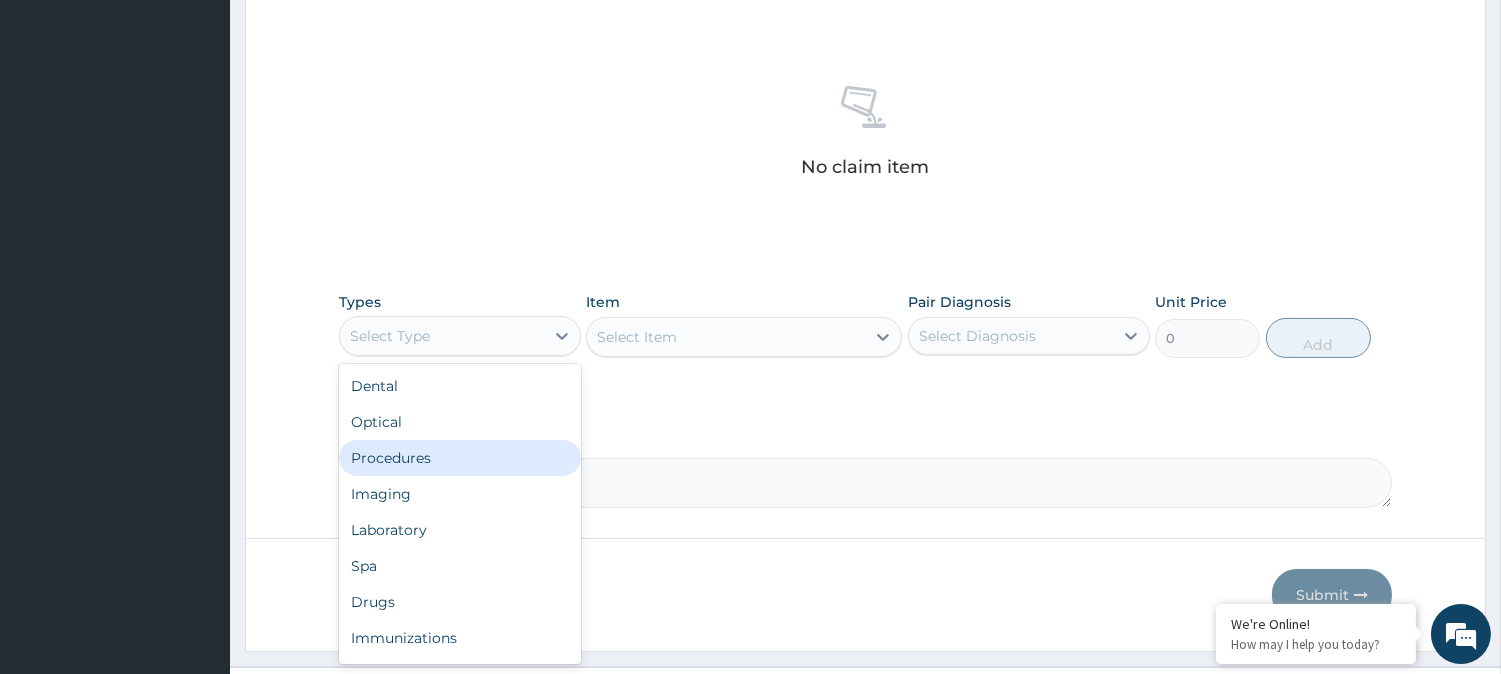 click on "Procedures" at bounding box center [460, 458] 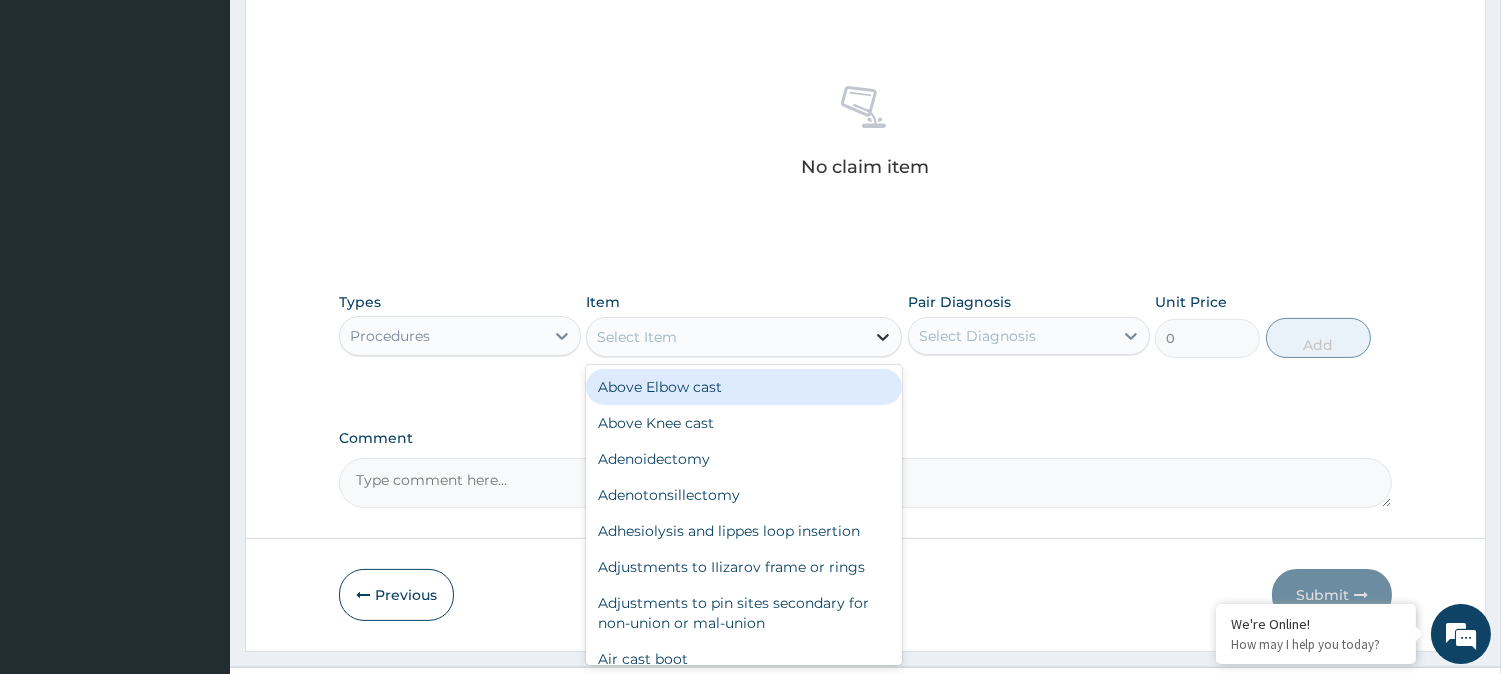 click 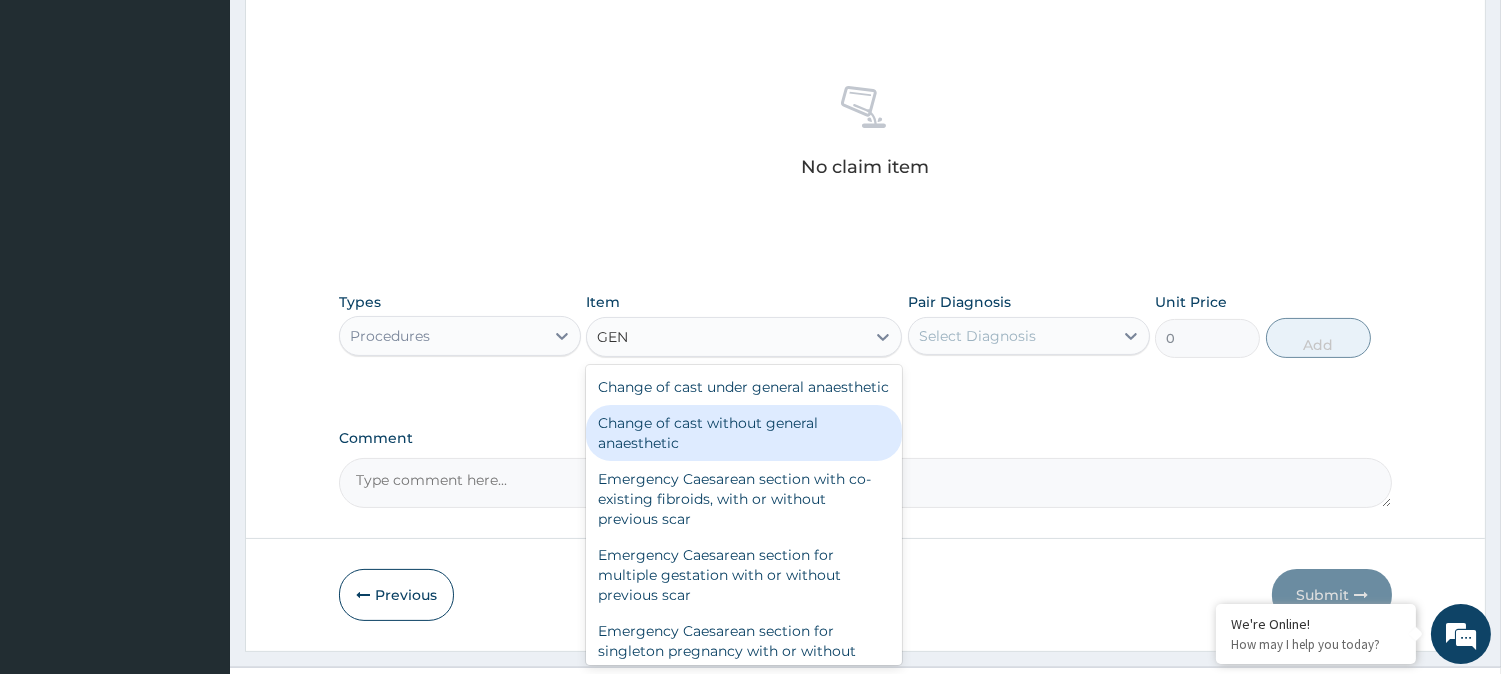 type on "GENE" 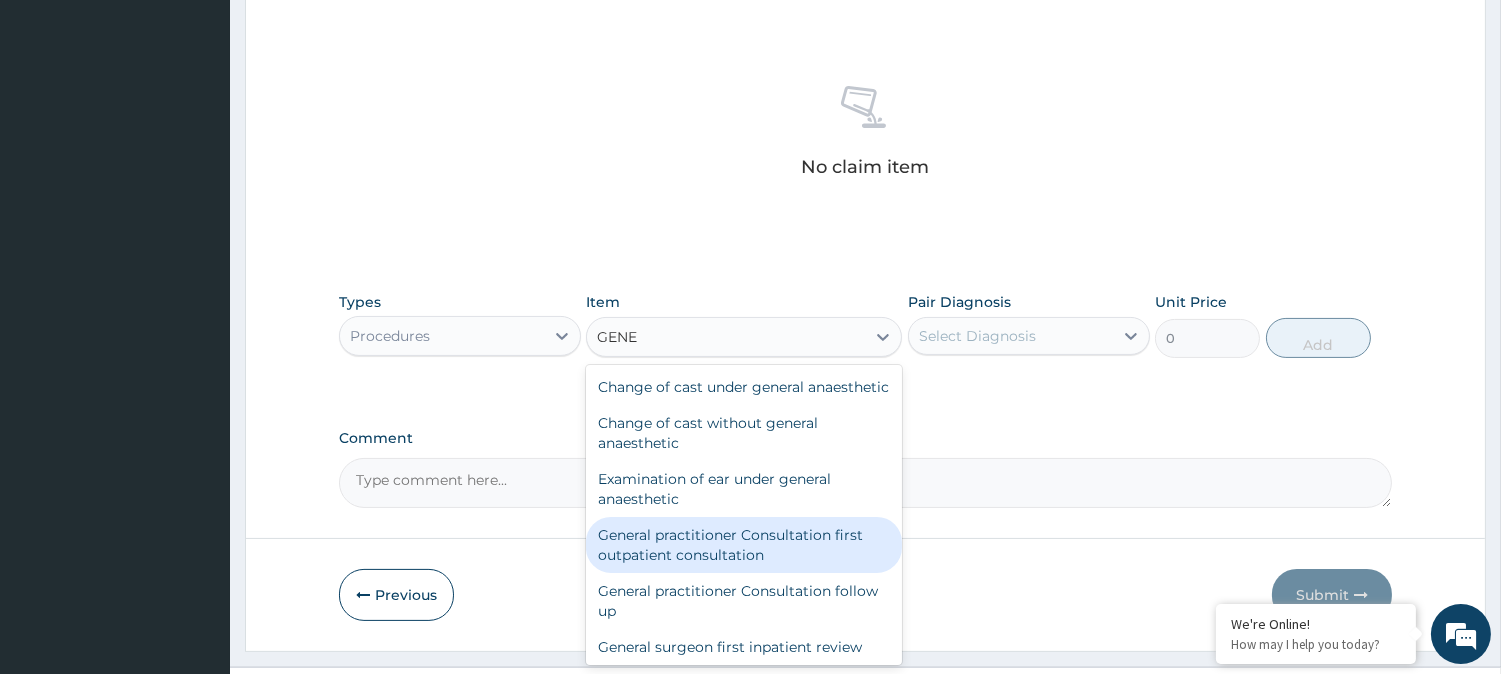 click on "General practitioner Consultation first outpatient consultation" at bounding box center [744, 545] 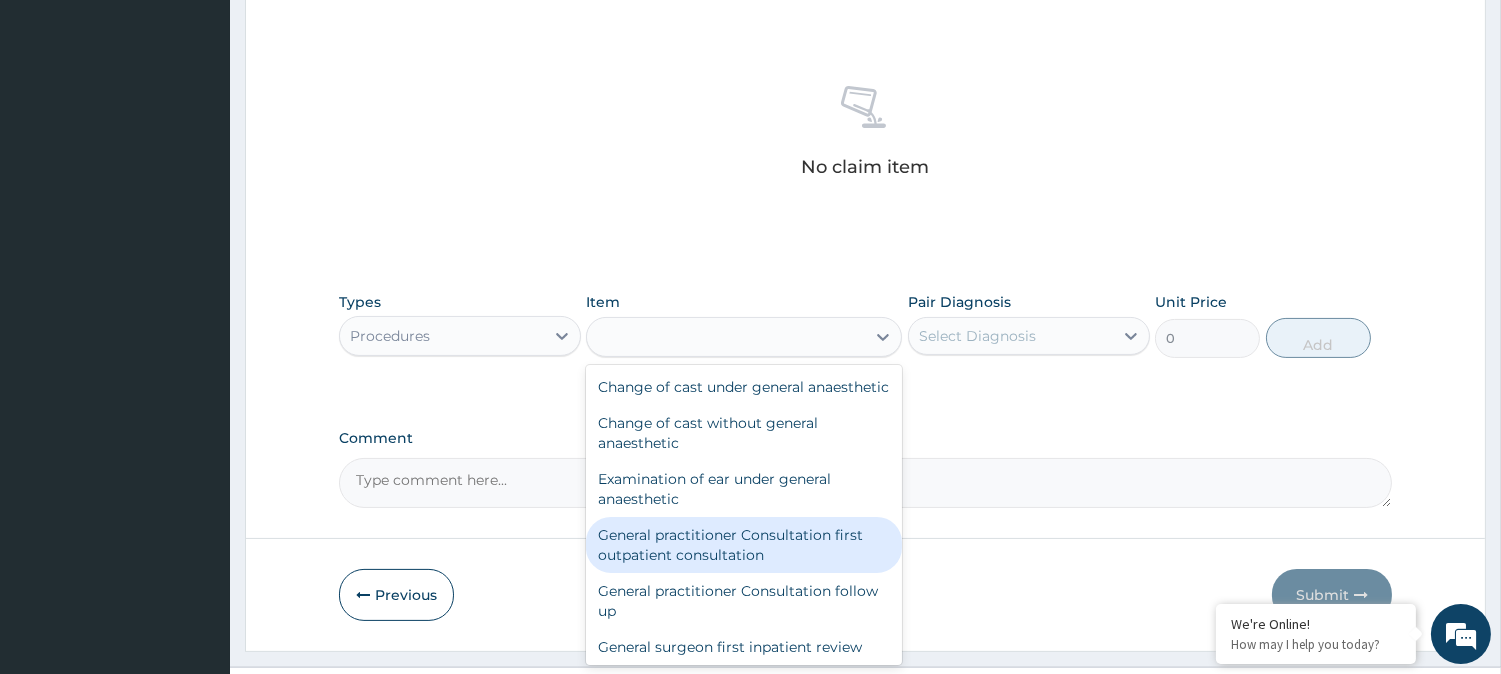type on "3795" 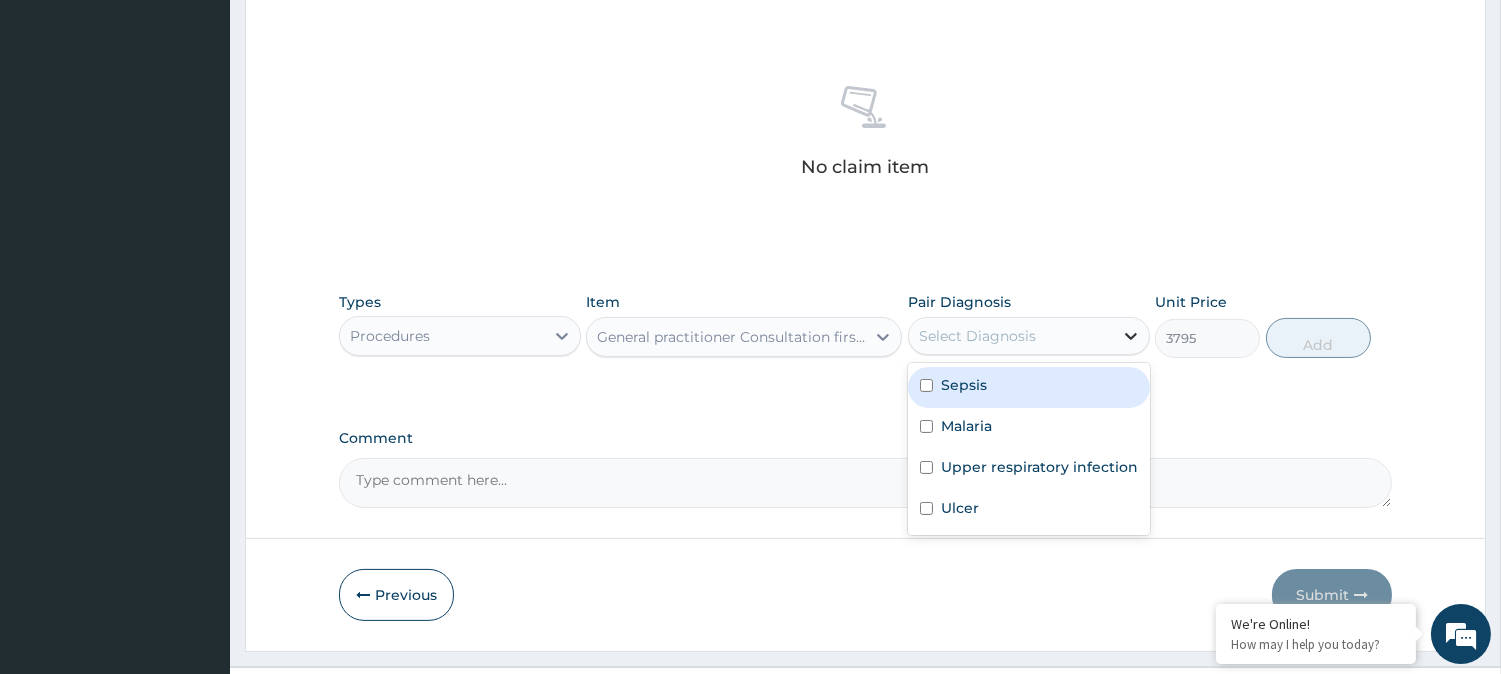 click 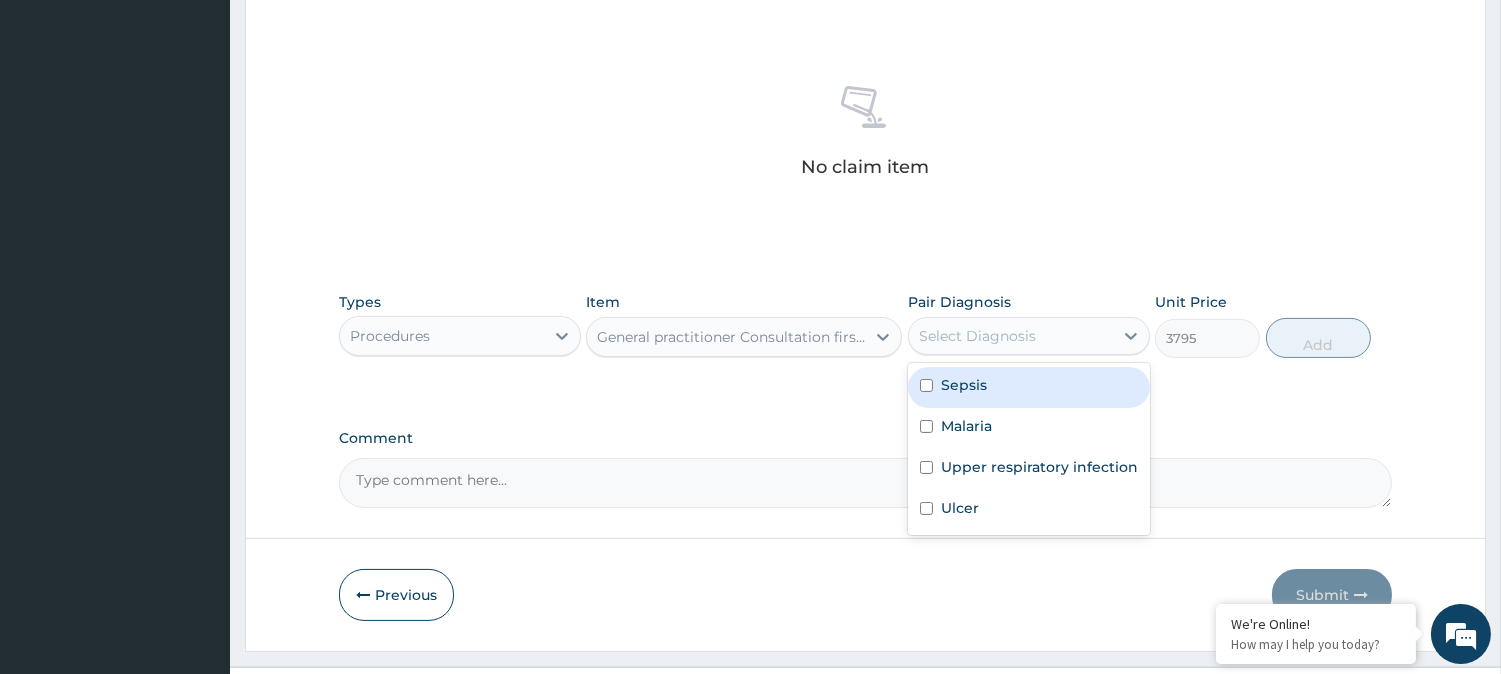 click at bounding box center [926, 385] 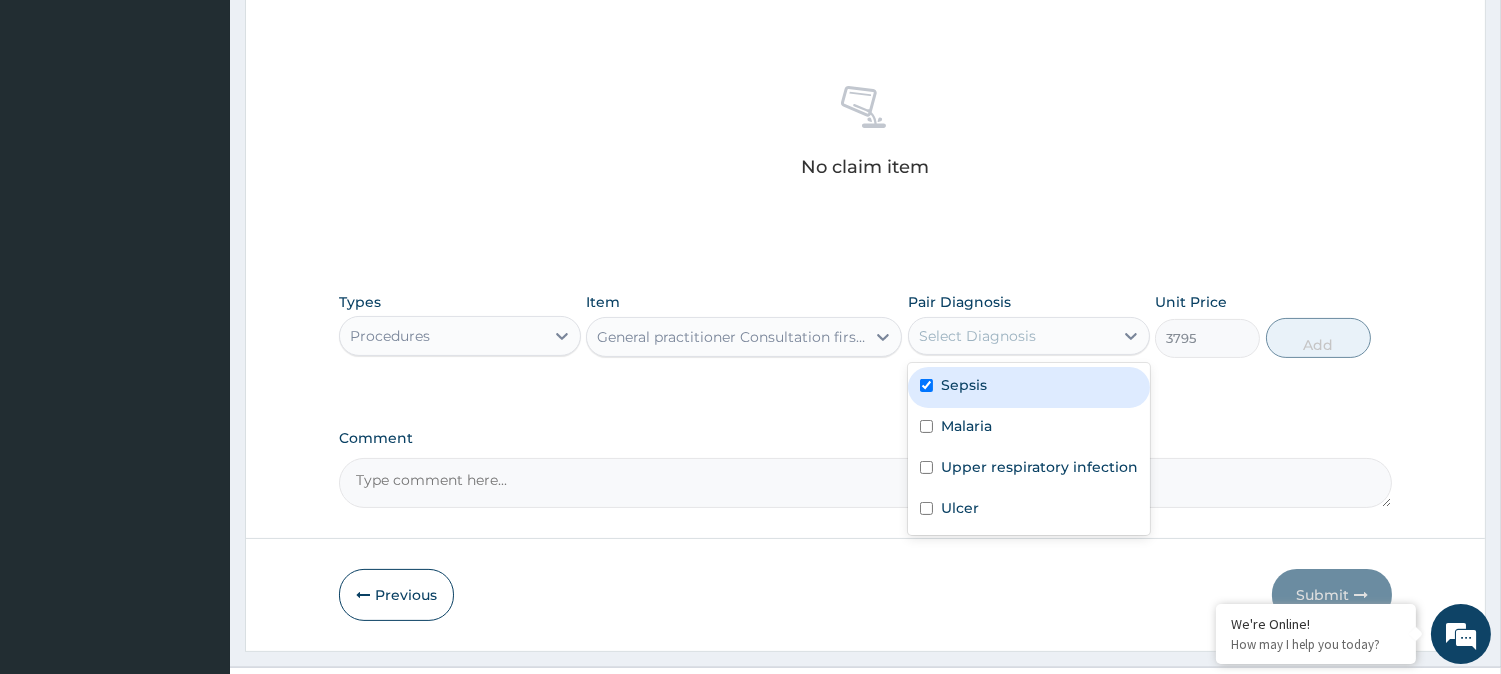 checkbox on "true" 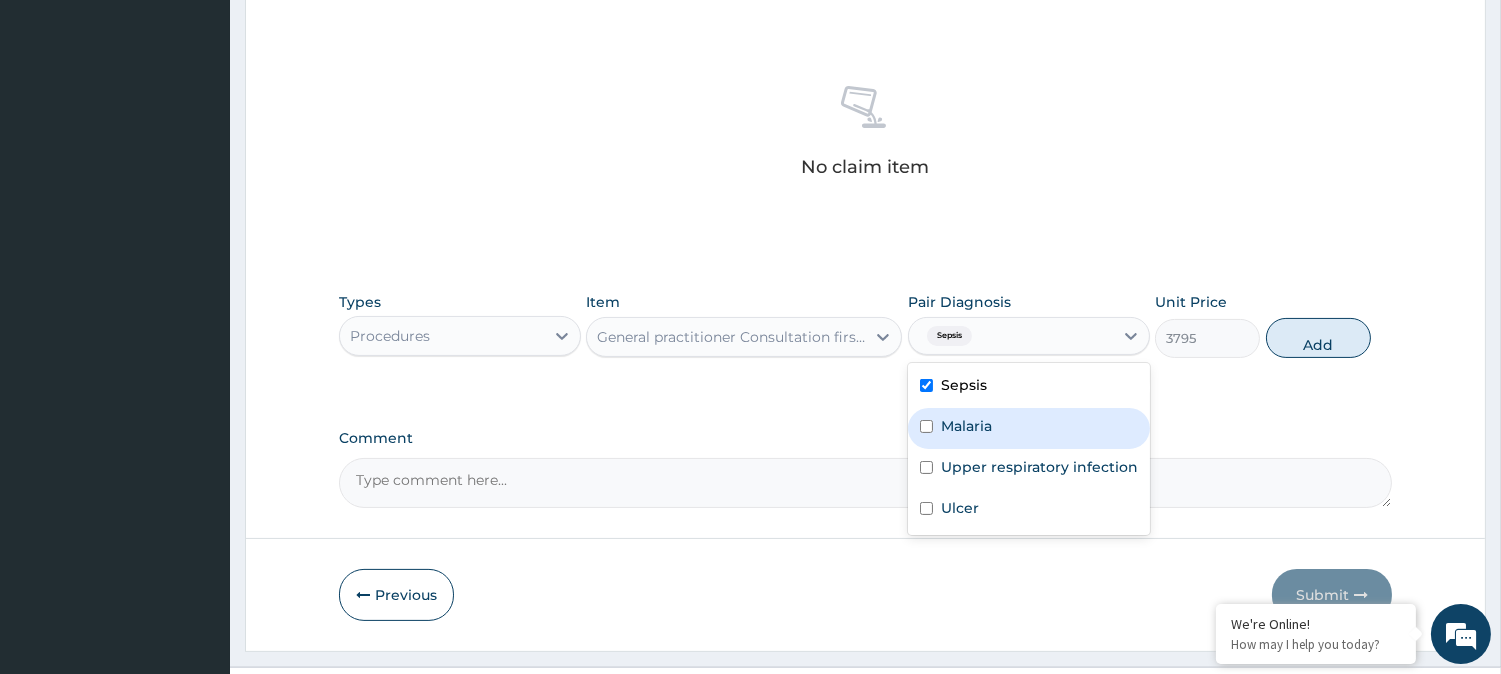 click at bounding box center (926, 426) 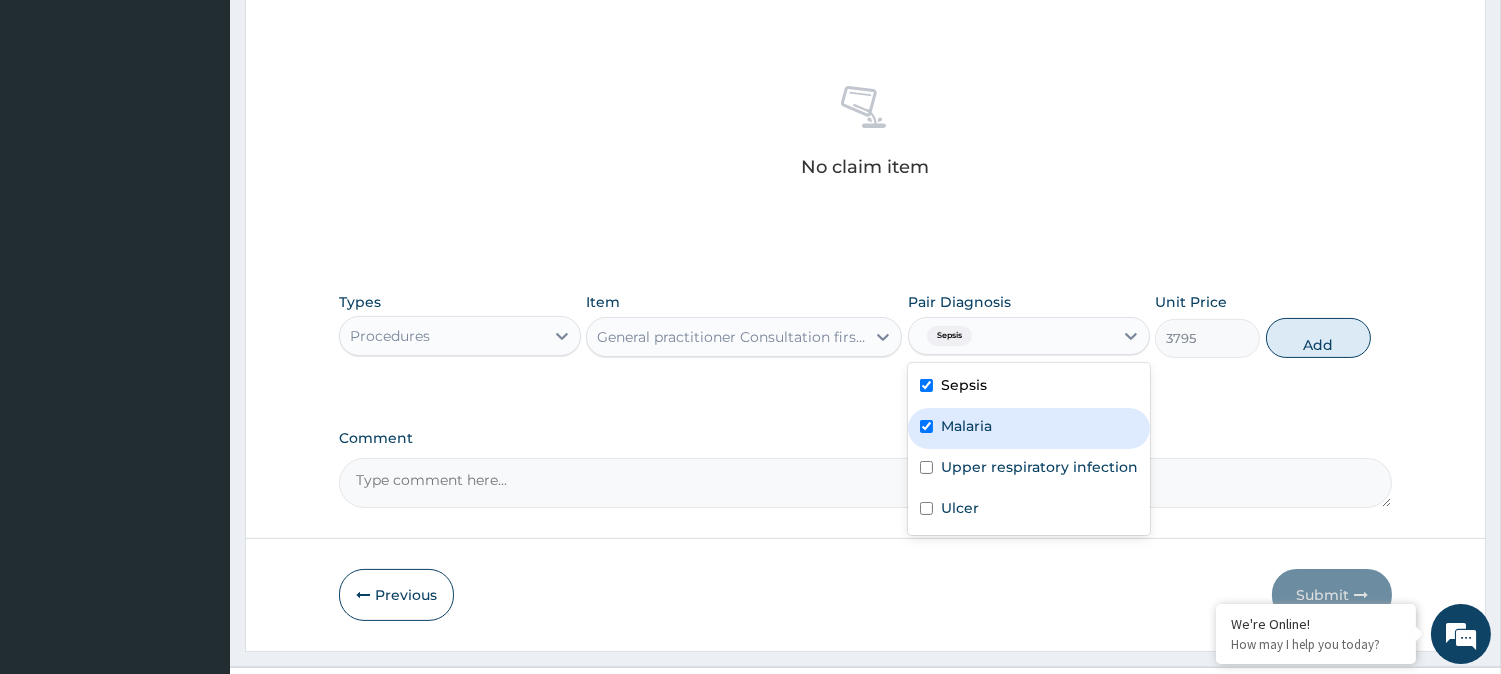checkbox on "true" 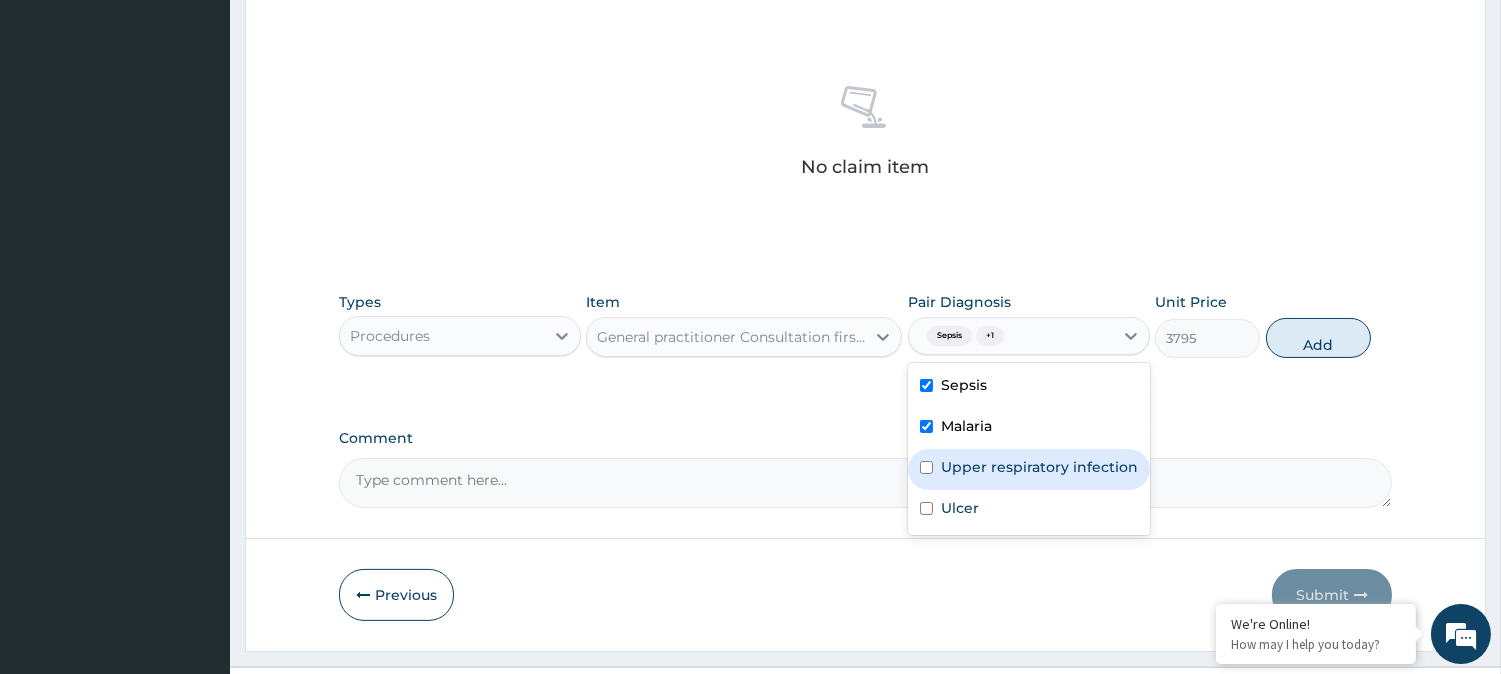 click on "Upper respiratory infection" at bounding box center (1029, 469) 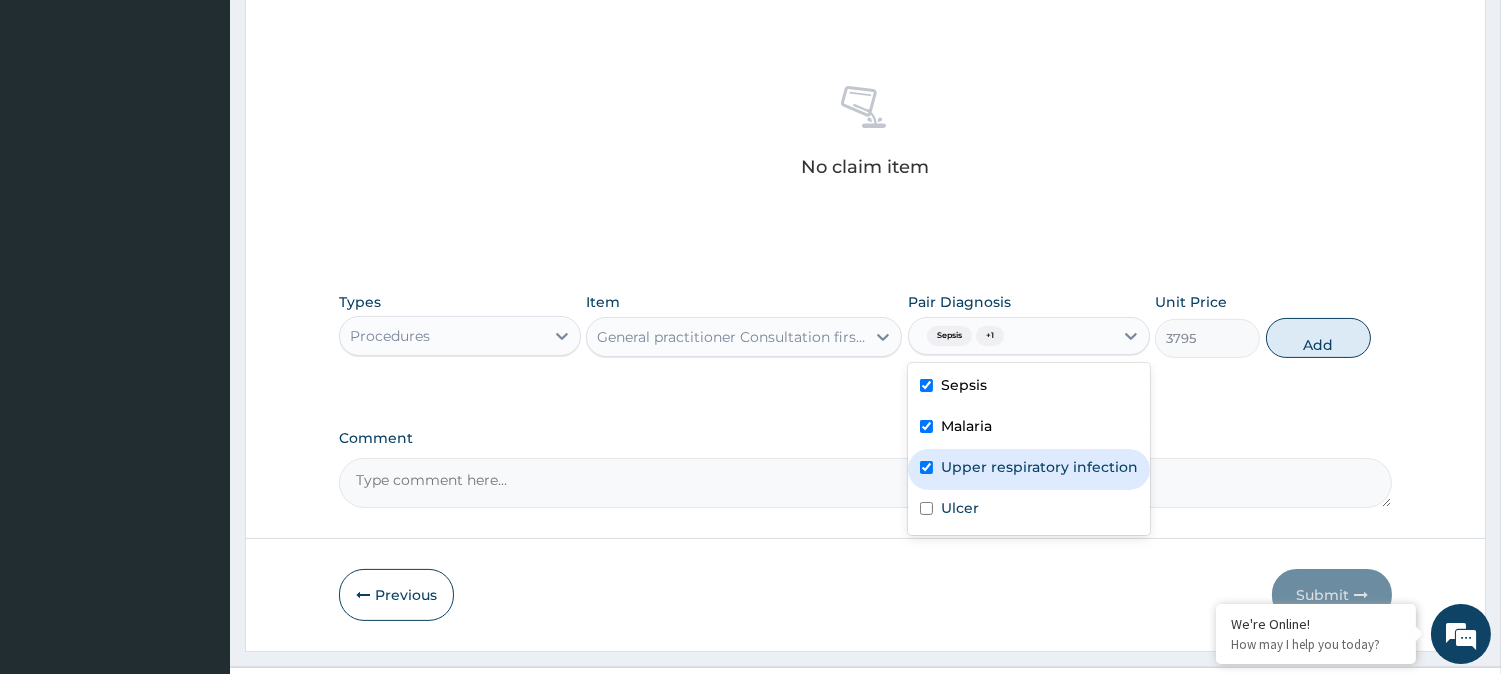 checkbox on "true" 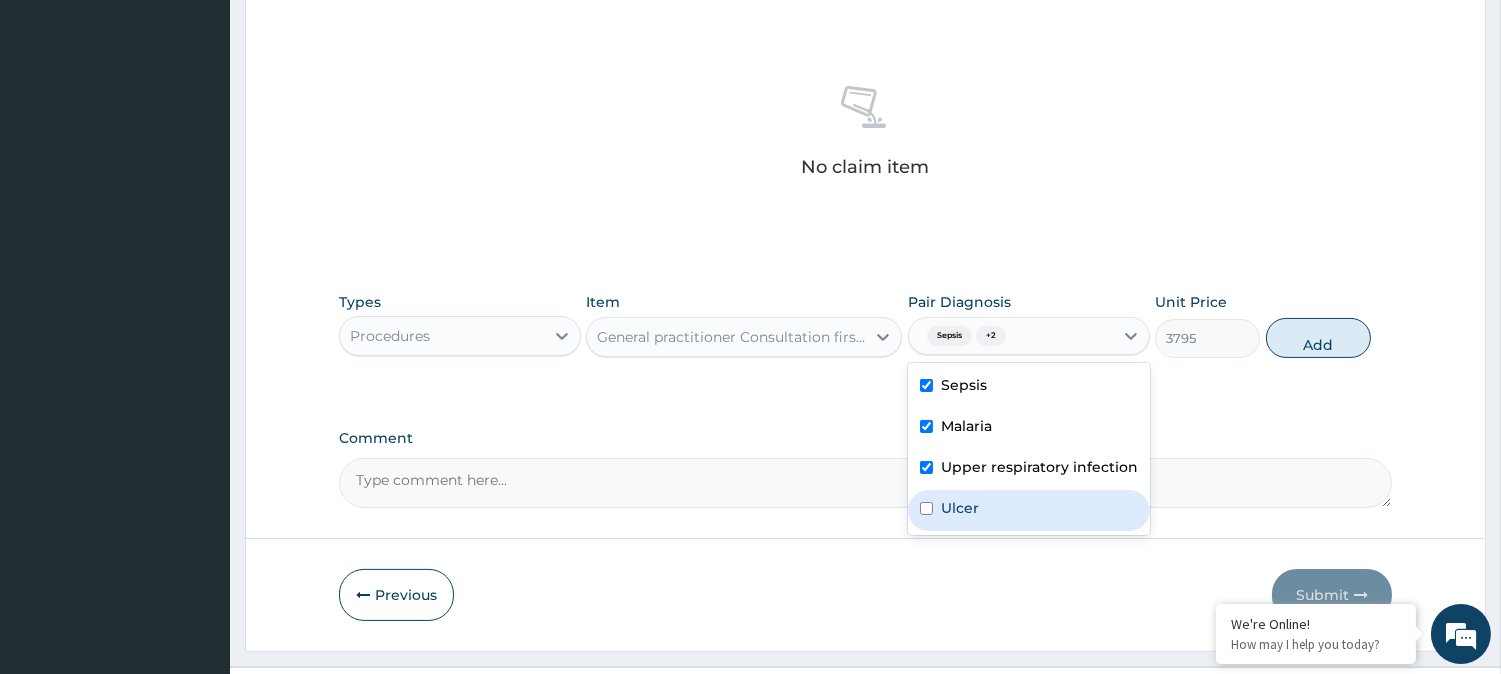 click at bounding box center (926, 508) 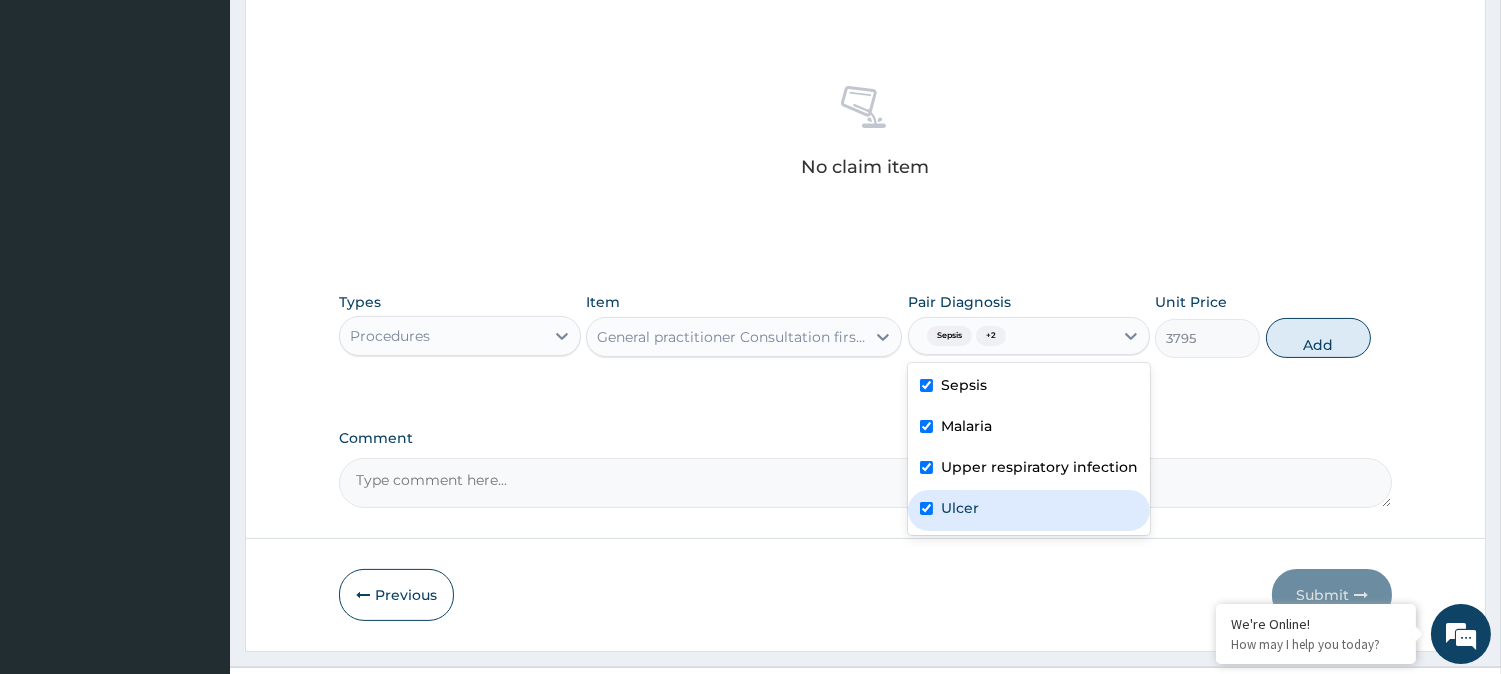 checkbox on "true" 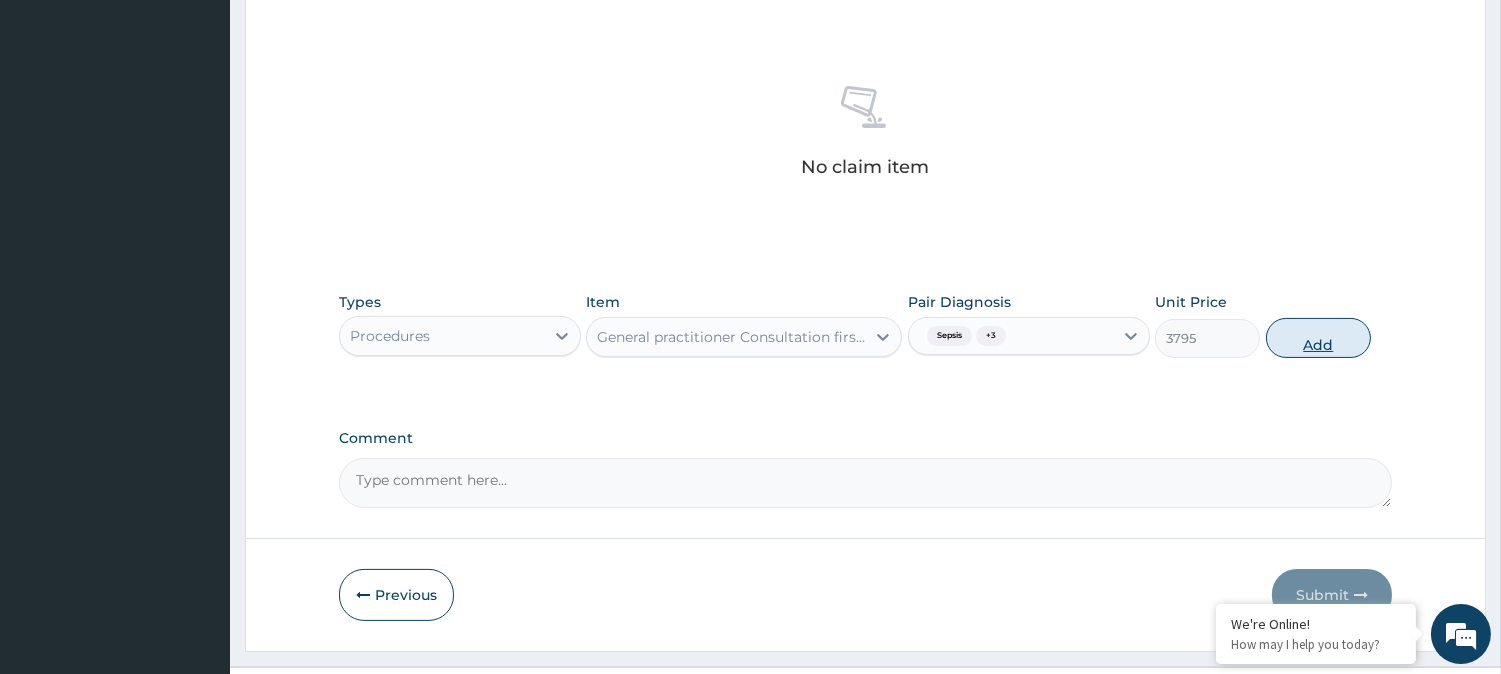 click on "Add" at bounding box center [1318, 338] 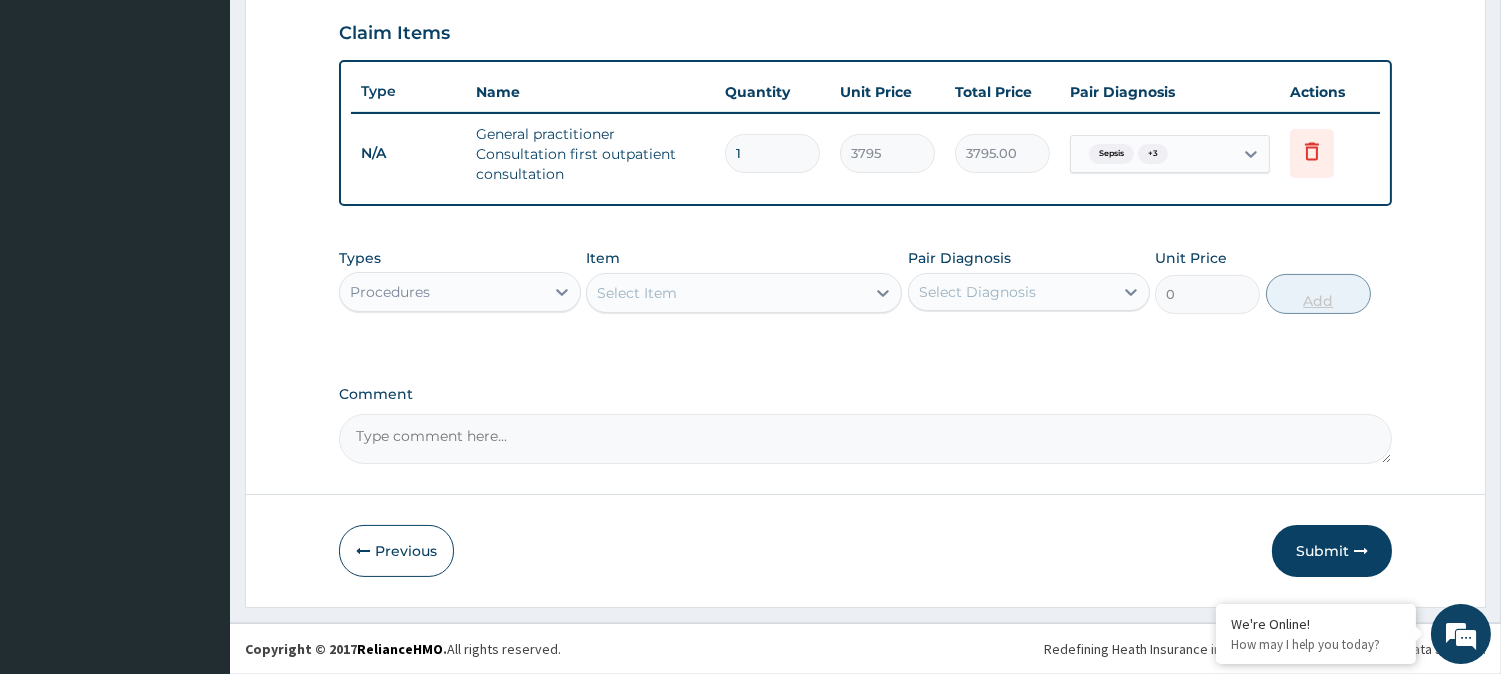 scroll, scrollTop: 681, scrollLeft: 0, axis: vertical 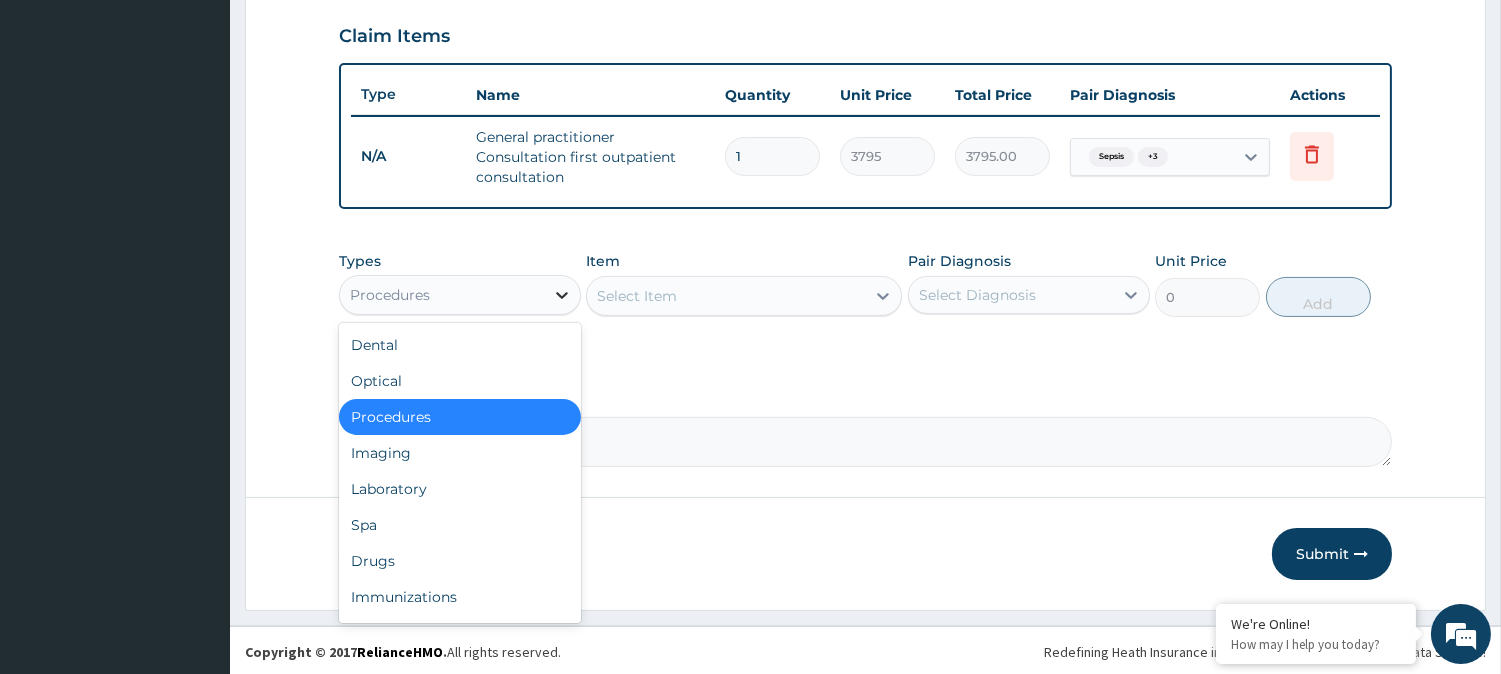 click 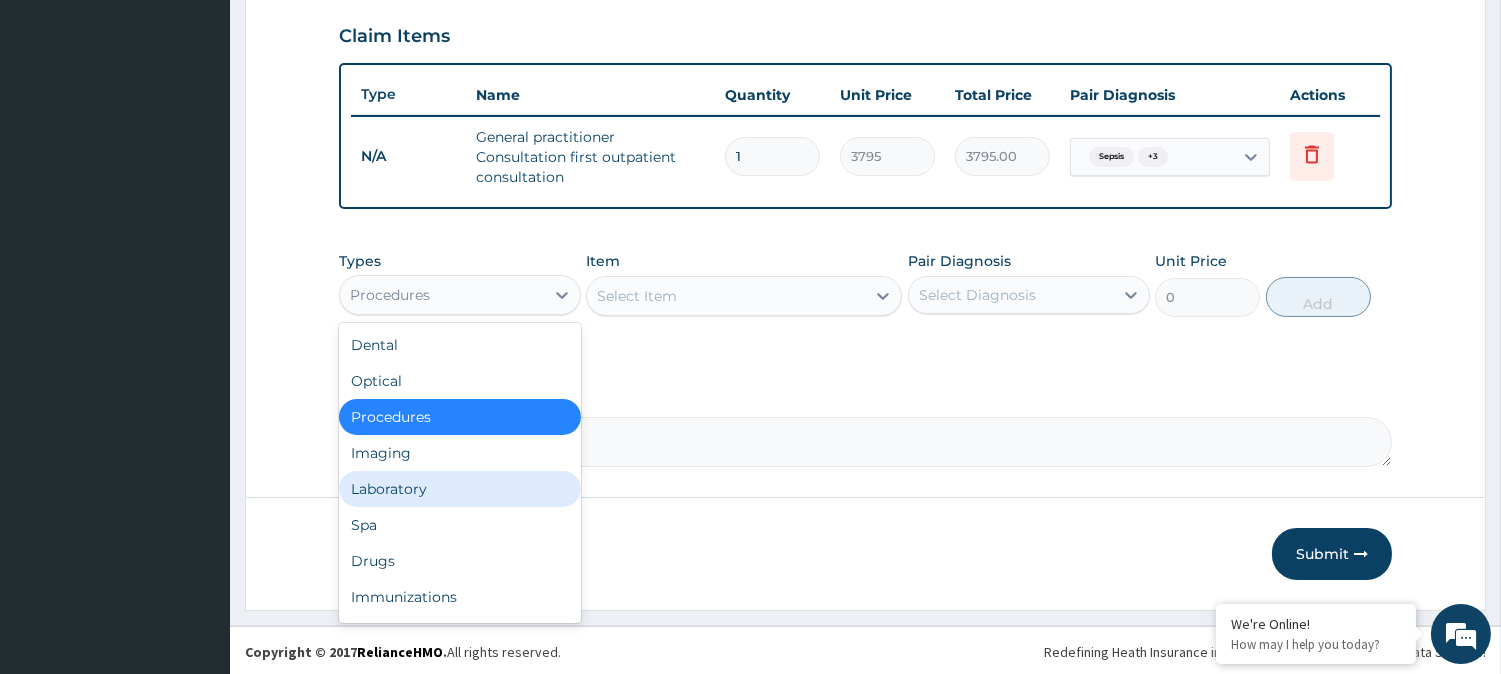 click on "Laboratory" at bounding box center [460, 489] 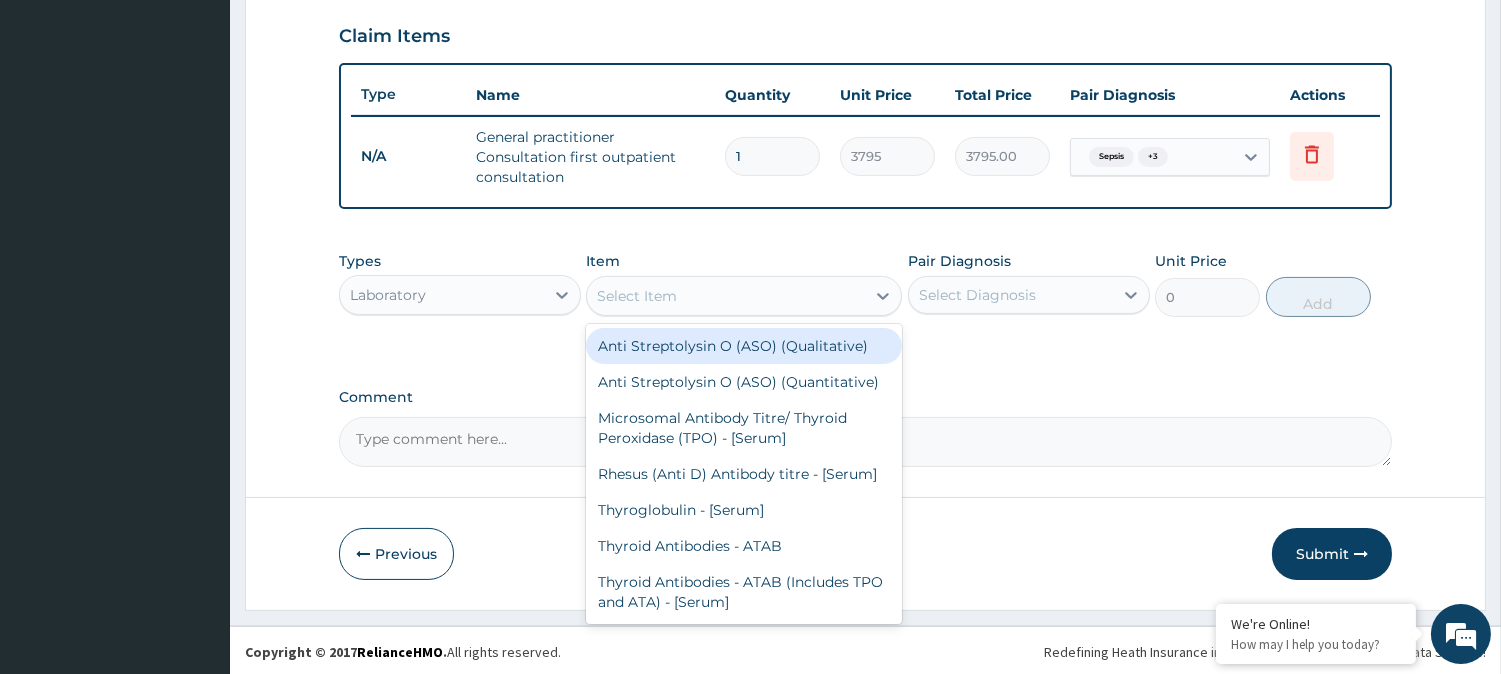 click on "Select Item" at bounding box center (726, 296) 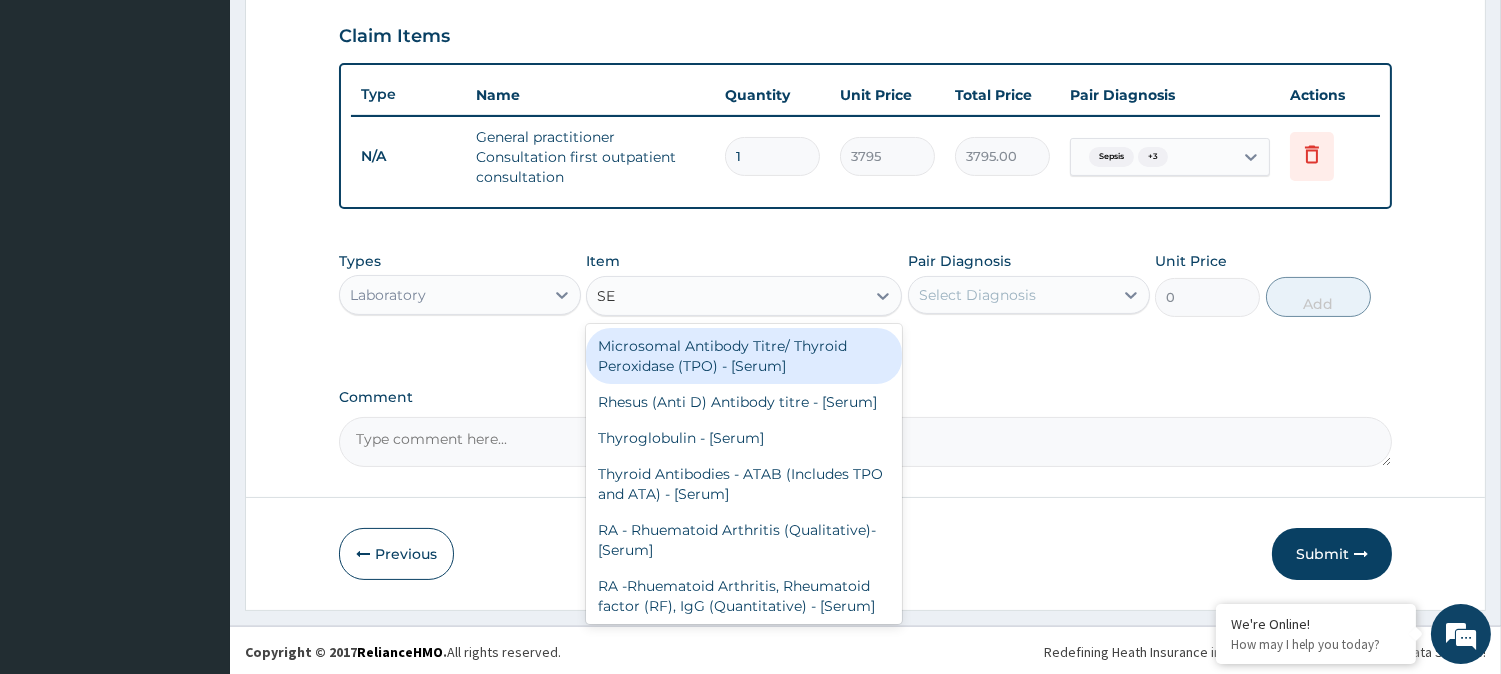 type on "S" 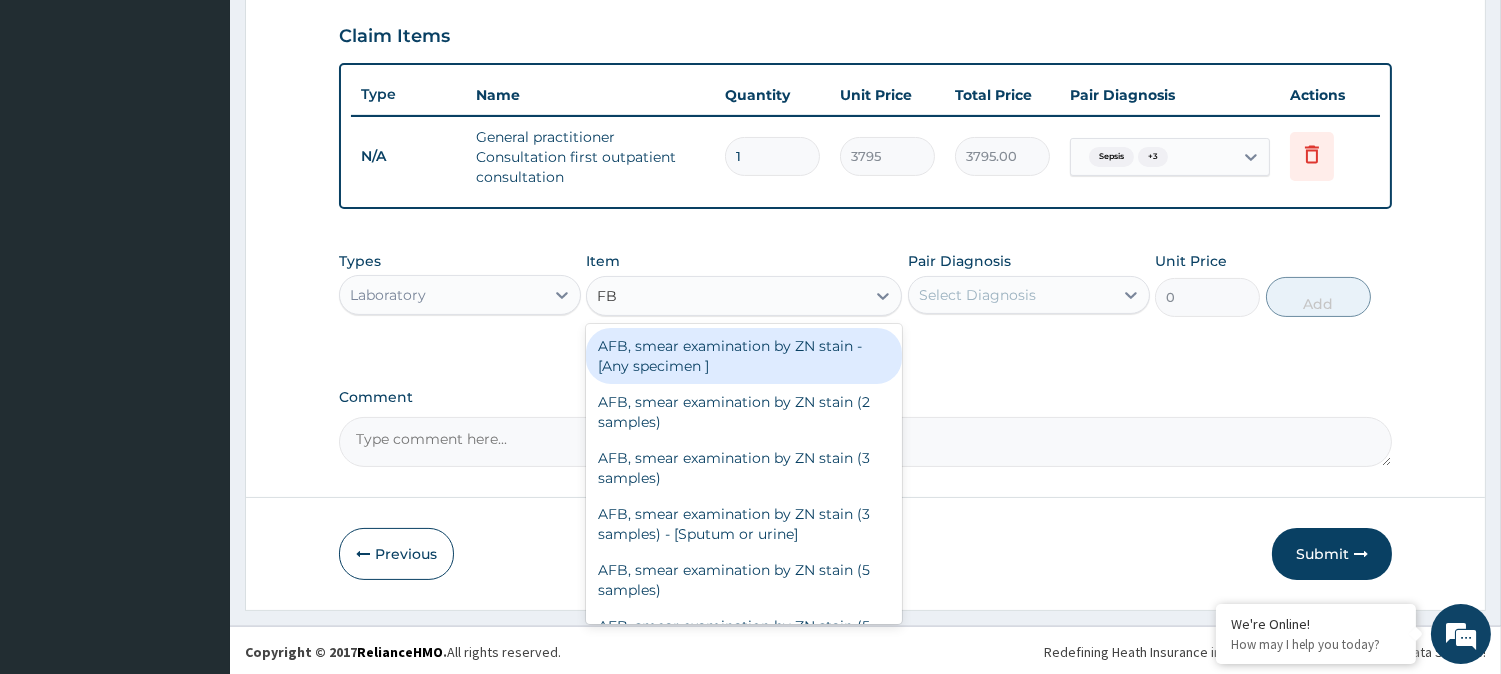 type on "FBC" 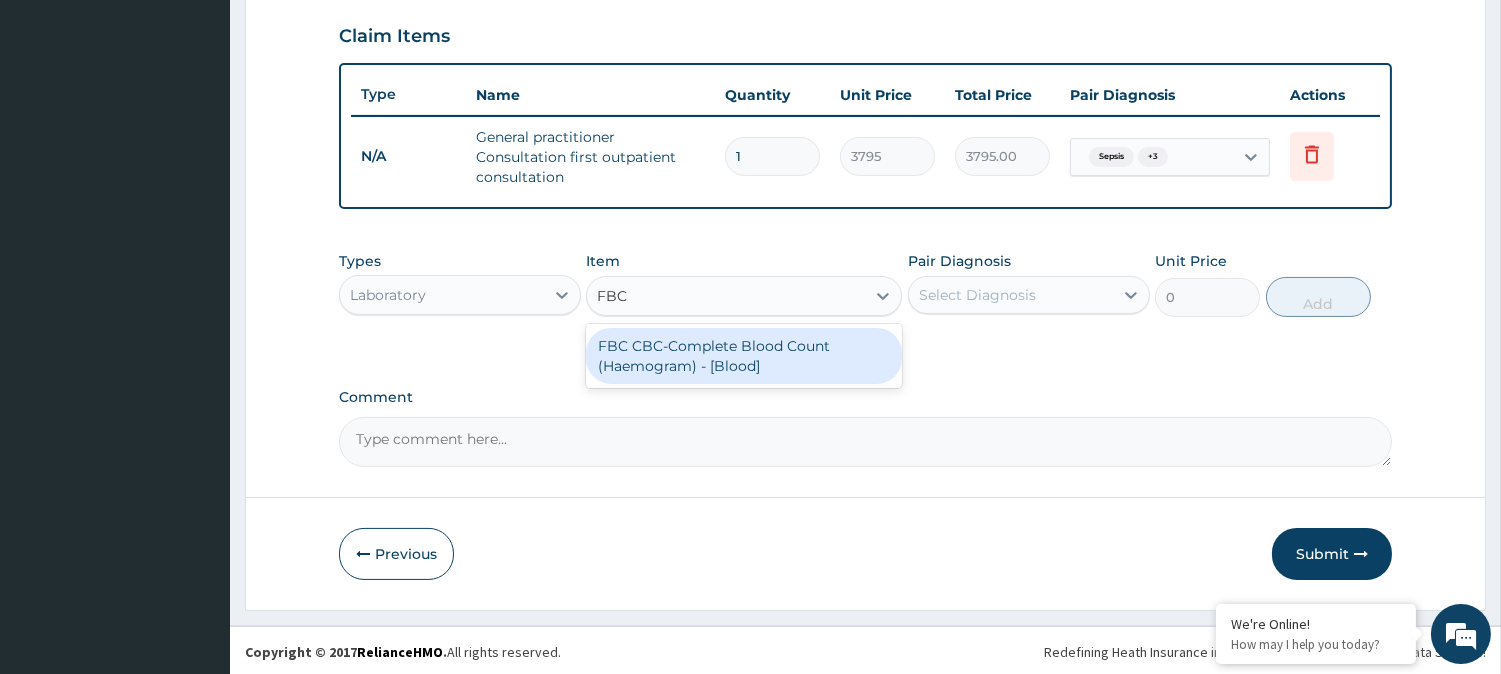 click on "FBC CBC-Complete Blood Count (Haemogram) - [Blood]" at bounding box center (744, 356) 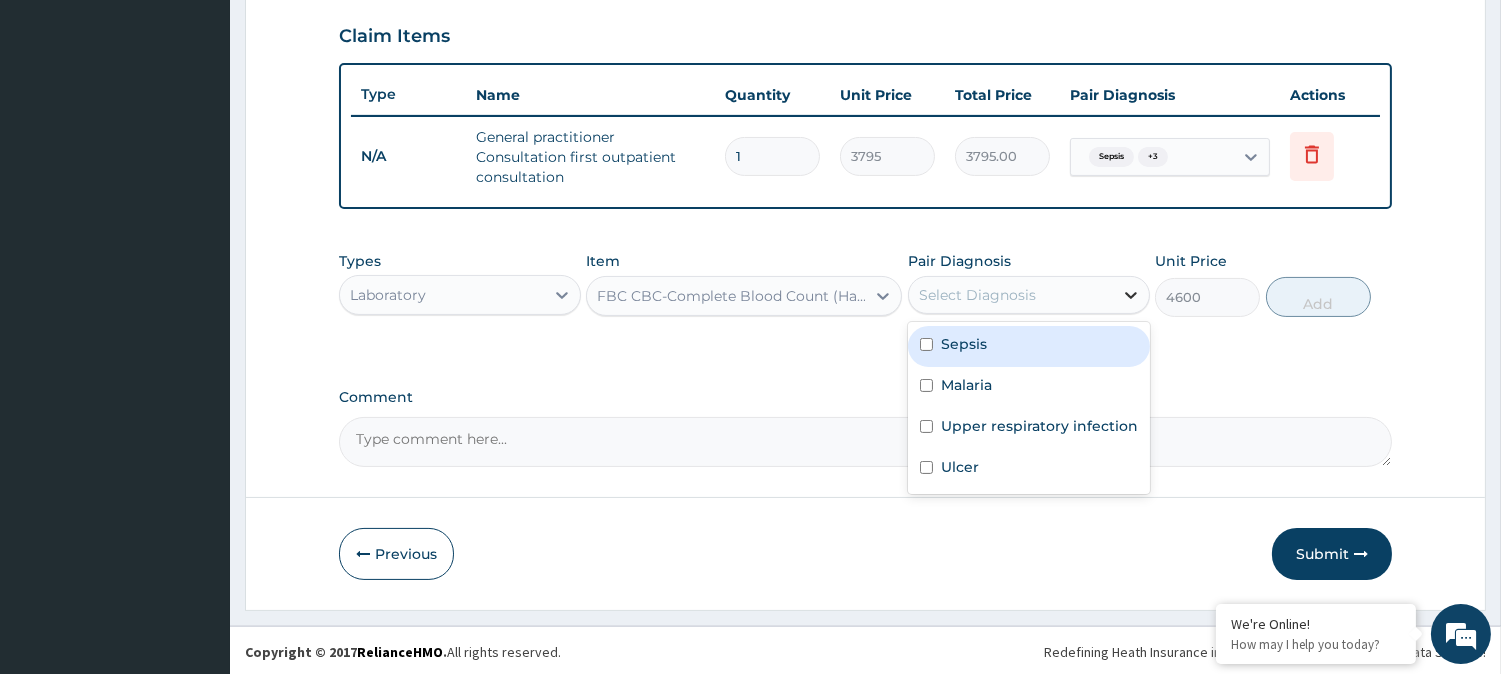 click 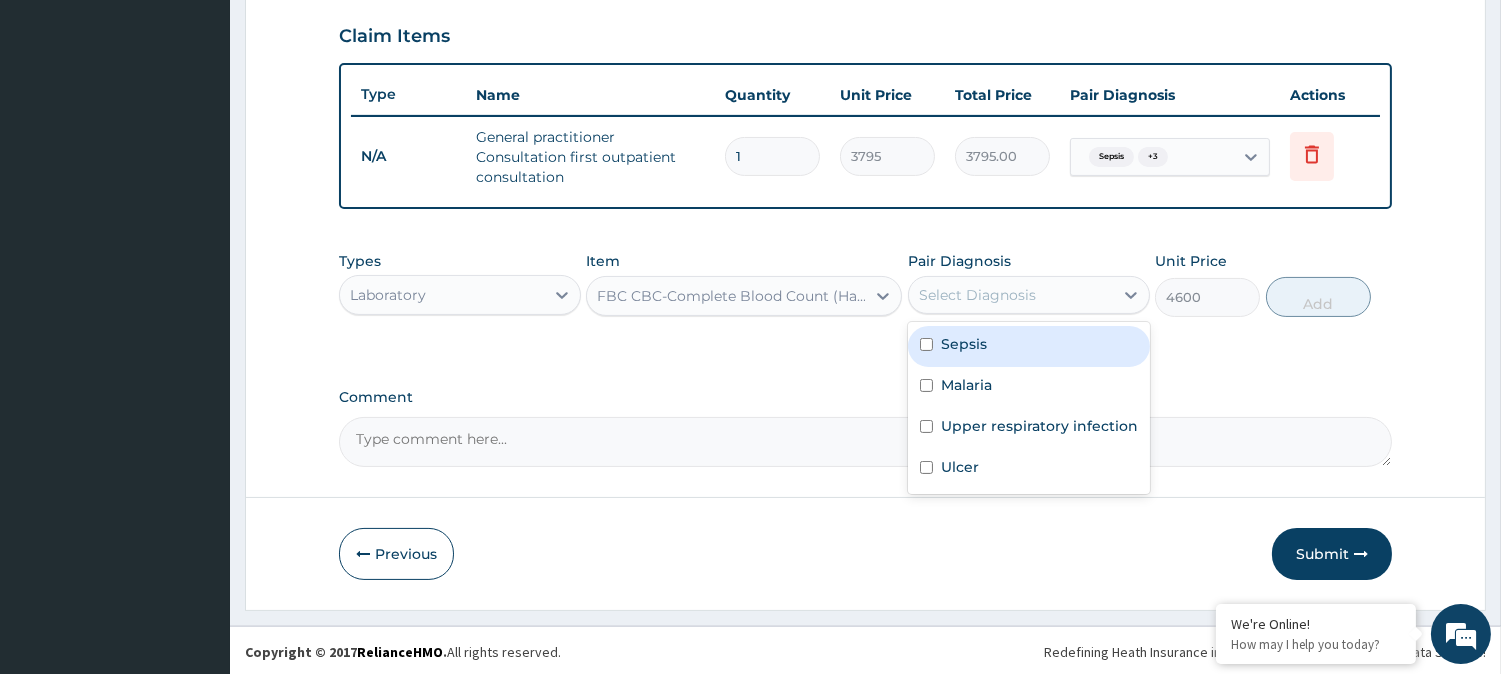 click at bounding box center [926, 344] 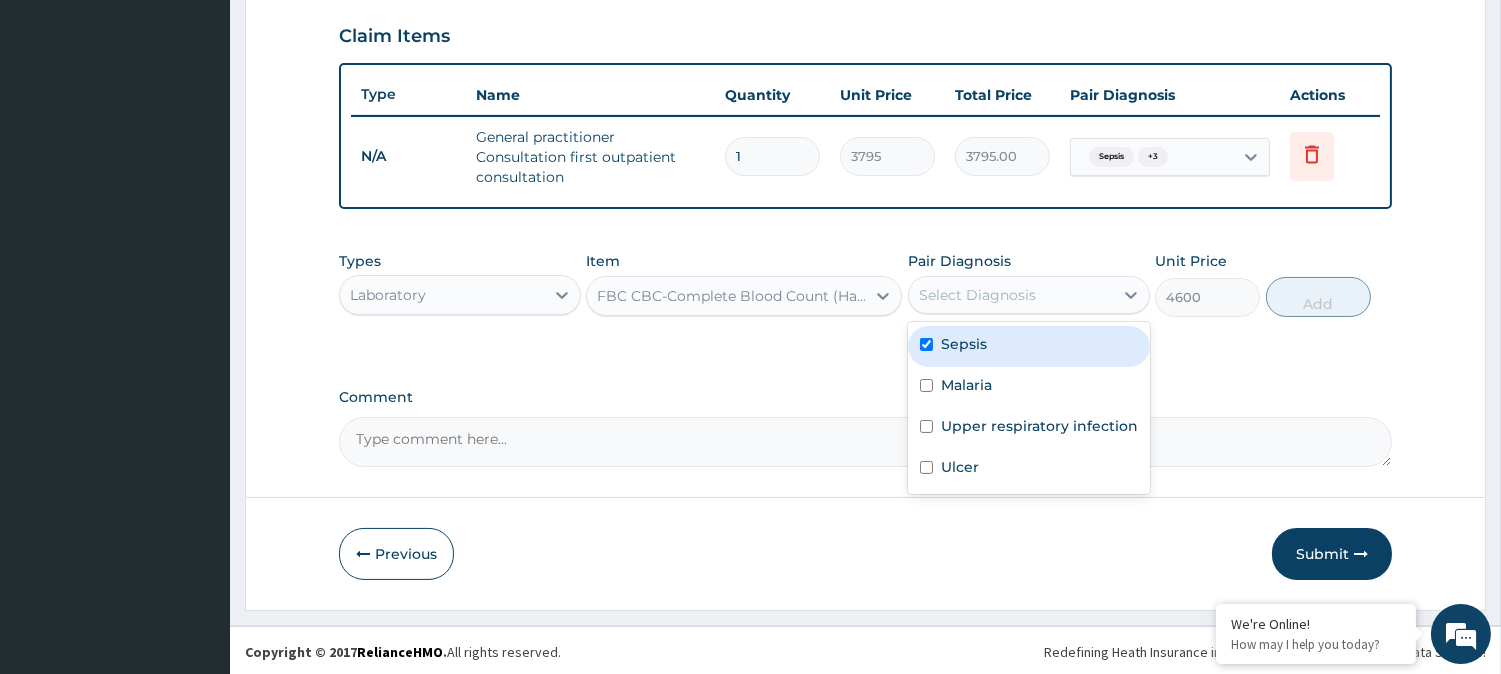 checkbox on "true" 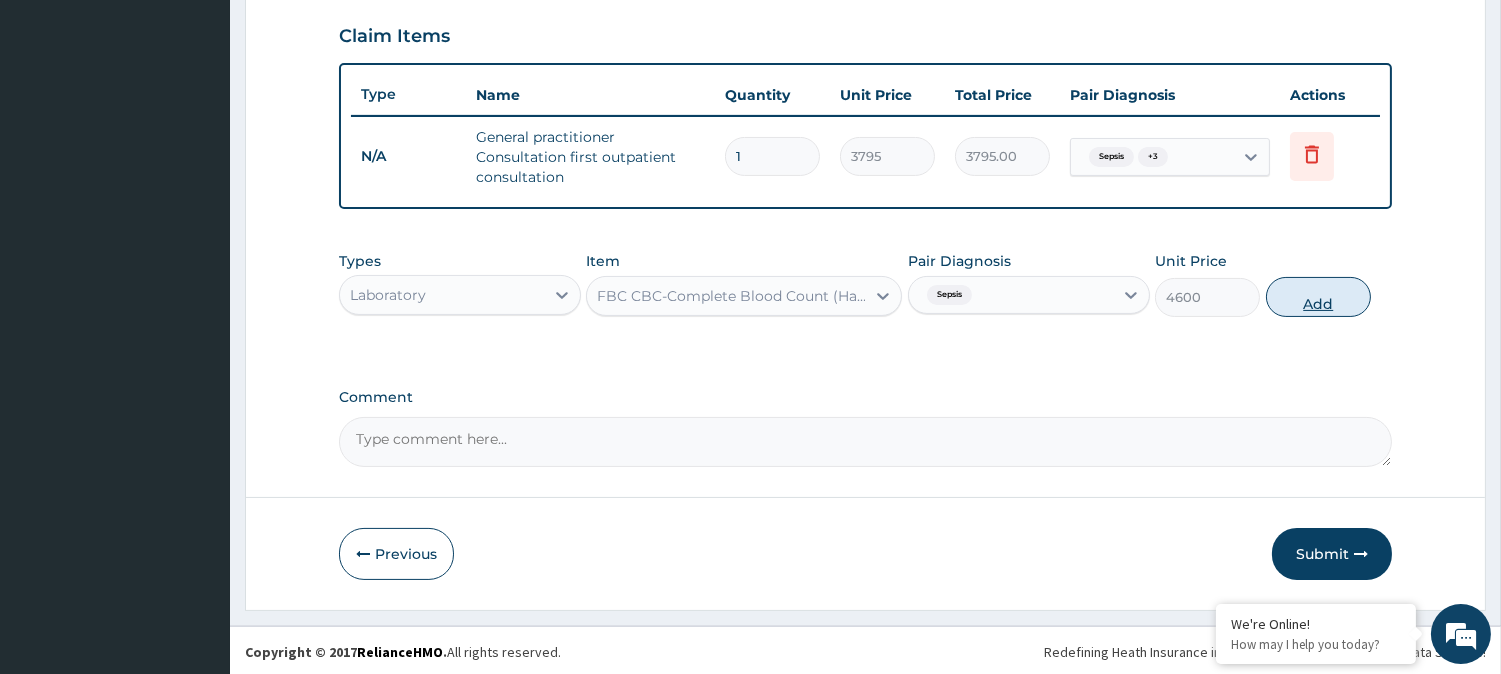 click on "Add" at bounding box center [1318, 297] 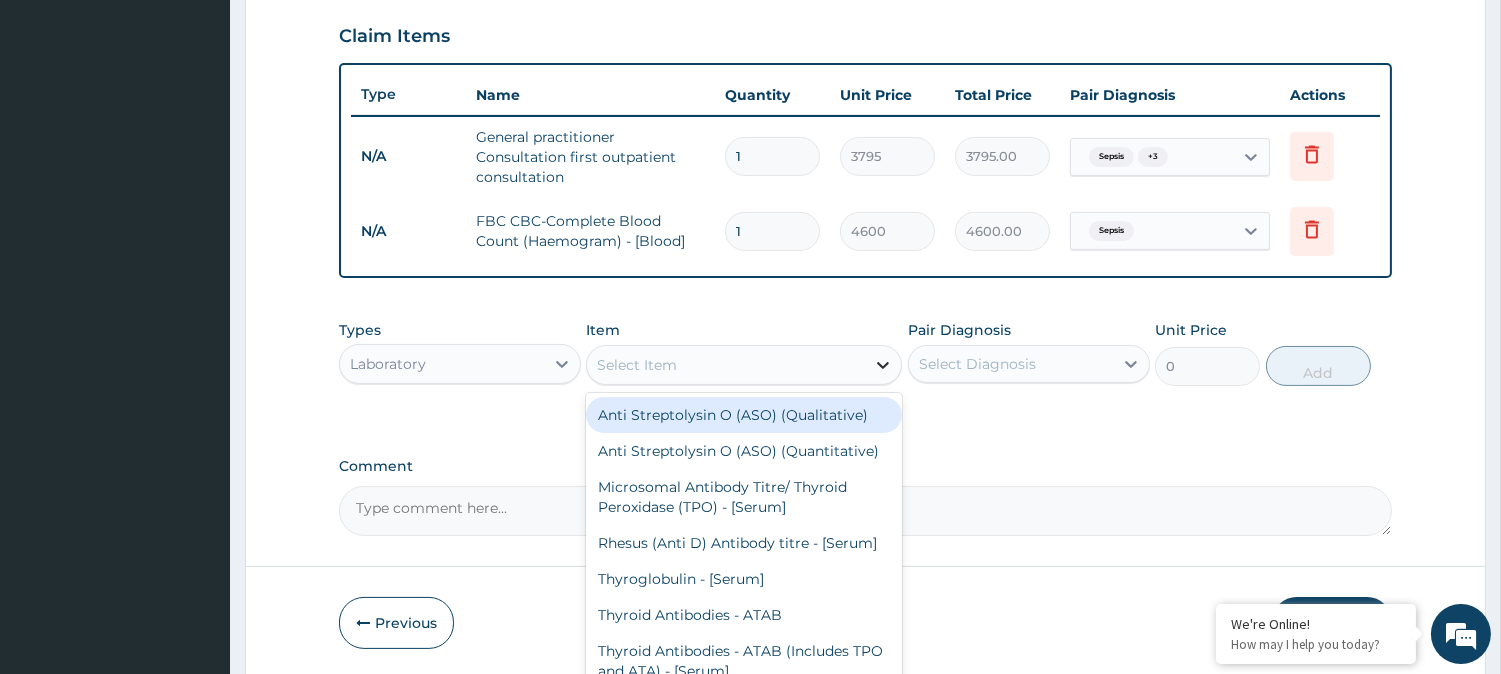 click 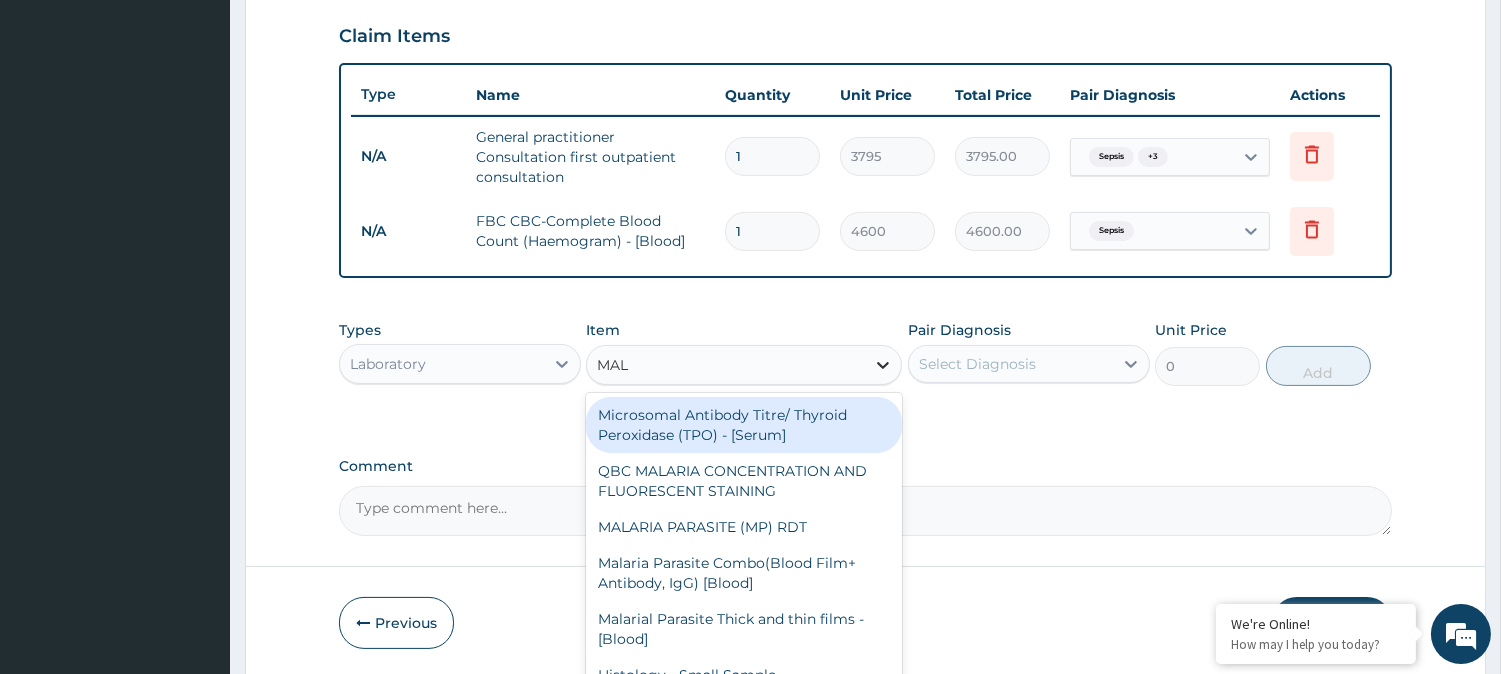 type on "MALA" 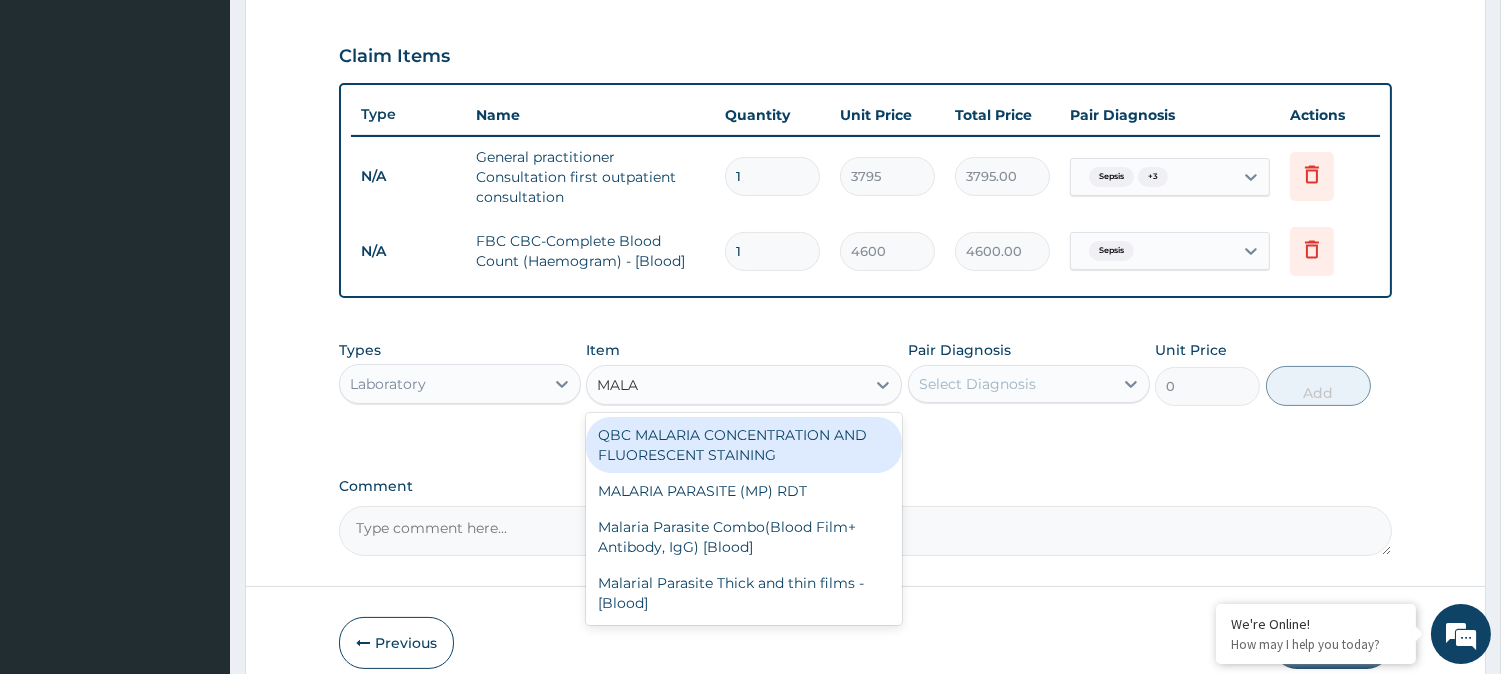 scroll, scrollTop: 645, scrollLeft: 0, axis: vertical 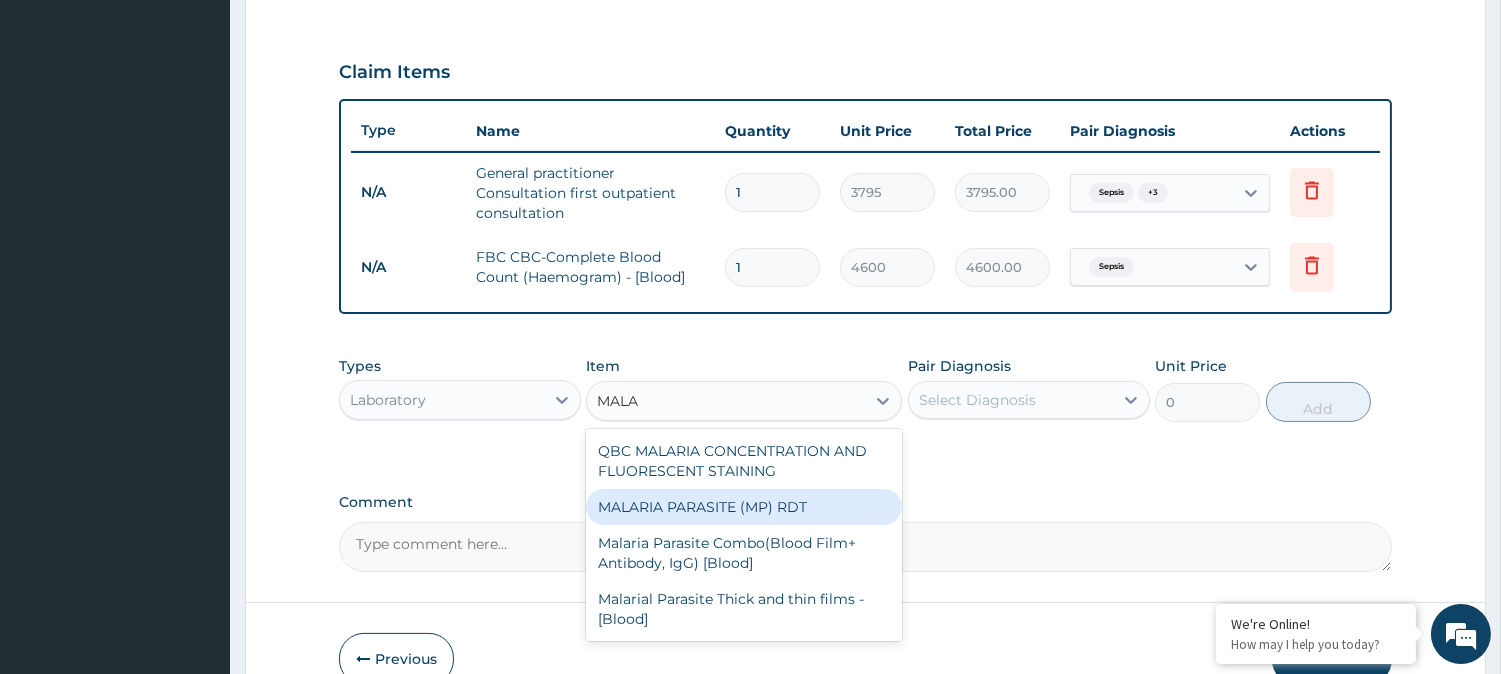 click on "MALARIA PARASITE (MP) RDT" at bounding box center [744, 507] 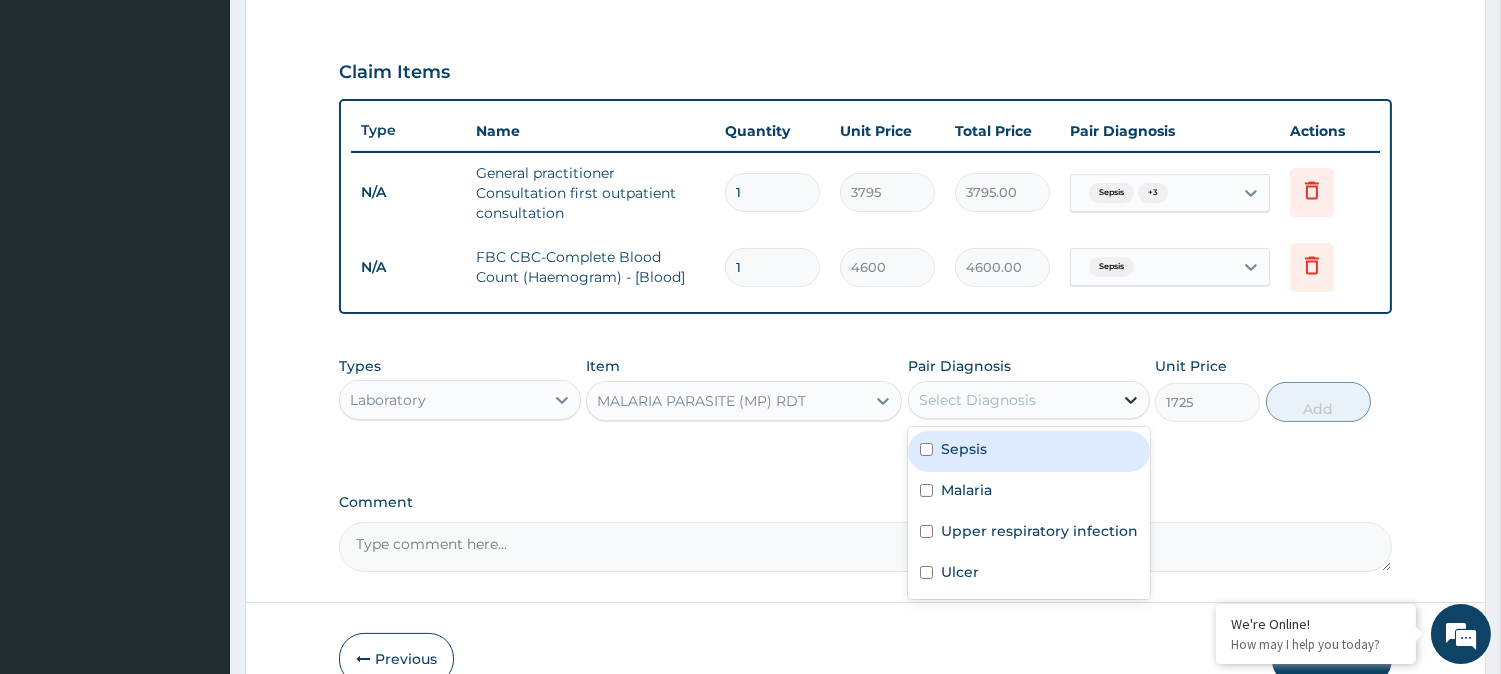 click 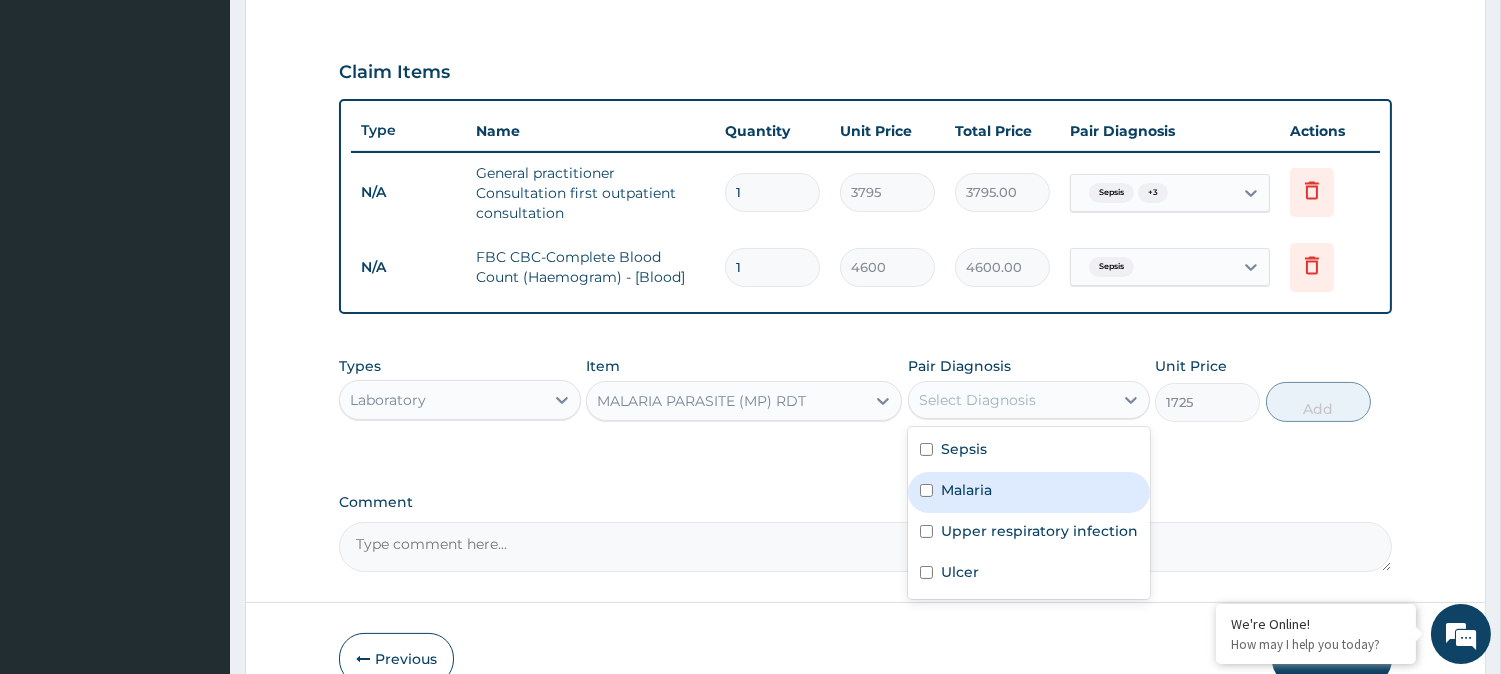 click at bounding box center (926, 490) 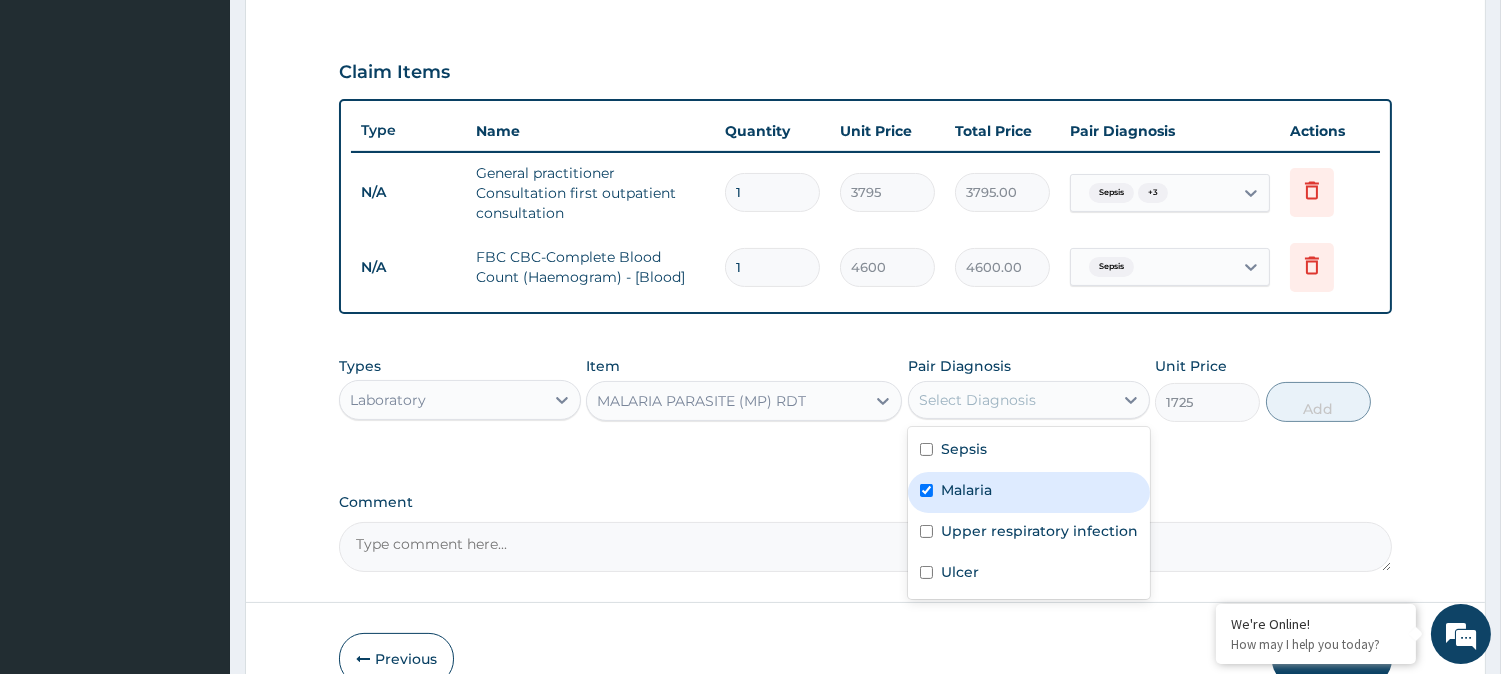 checkbox on "true" 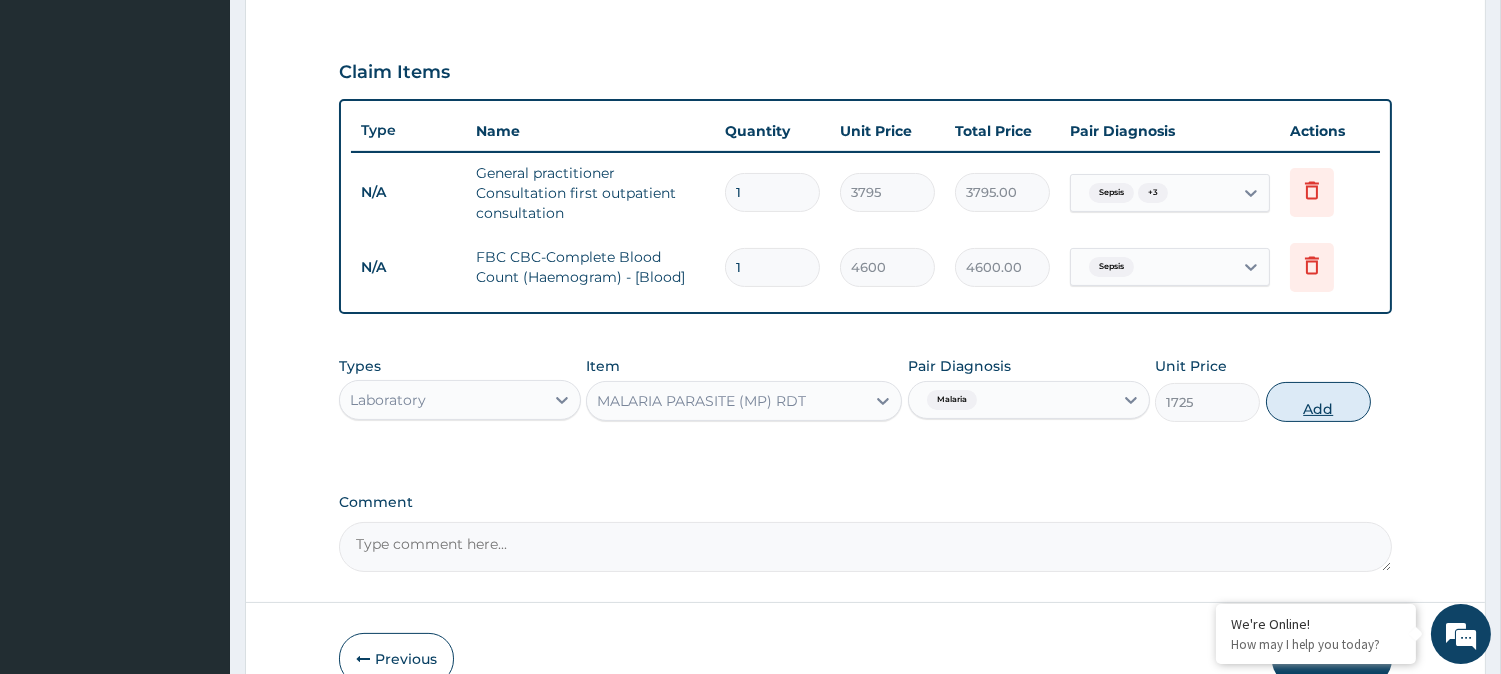 click on "Add" at bounding box center (1318, 402) 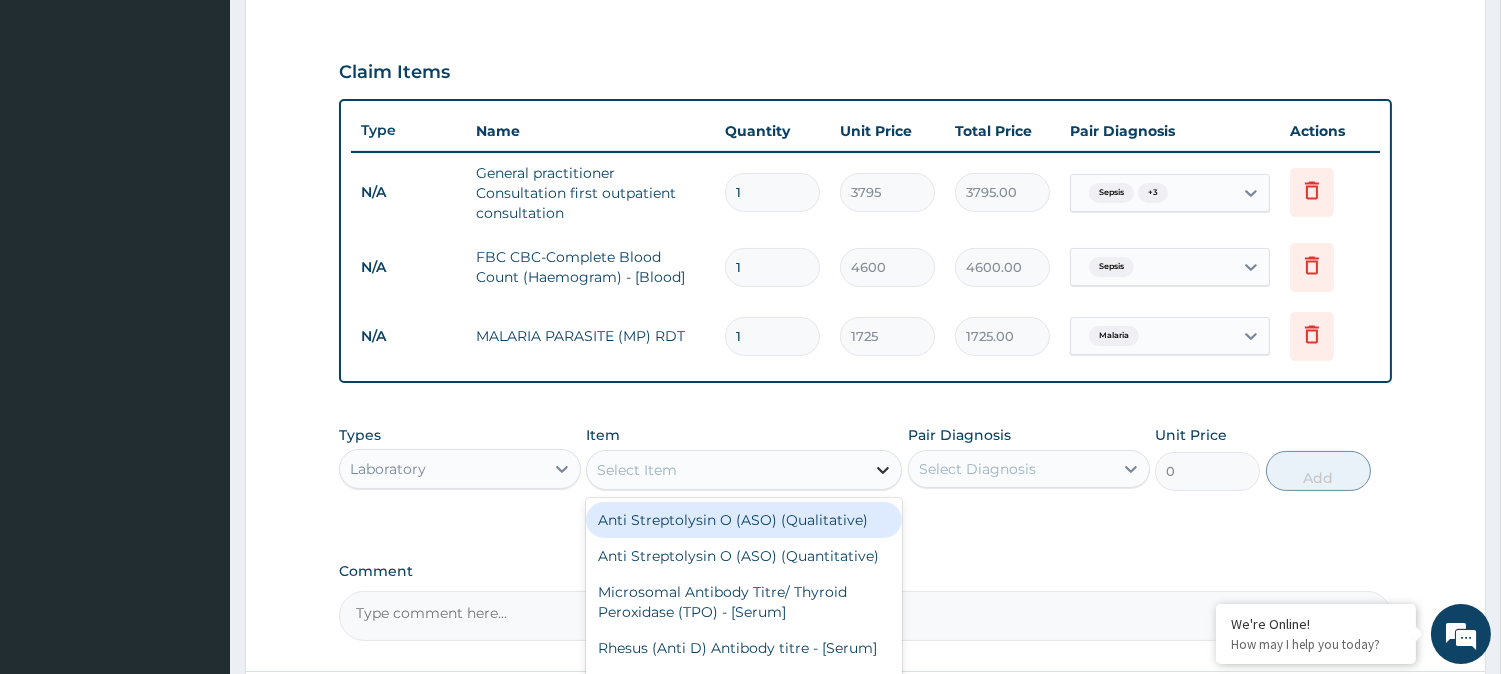 click 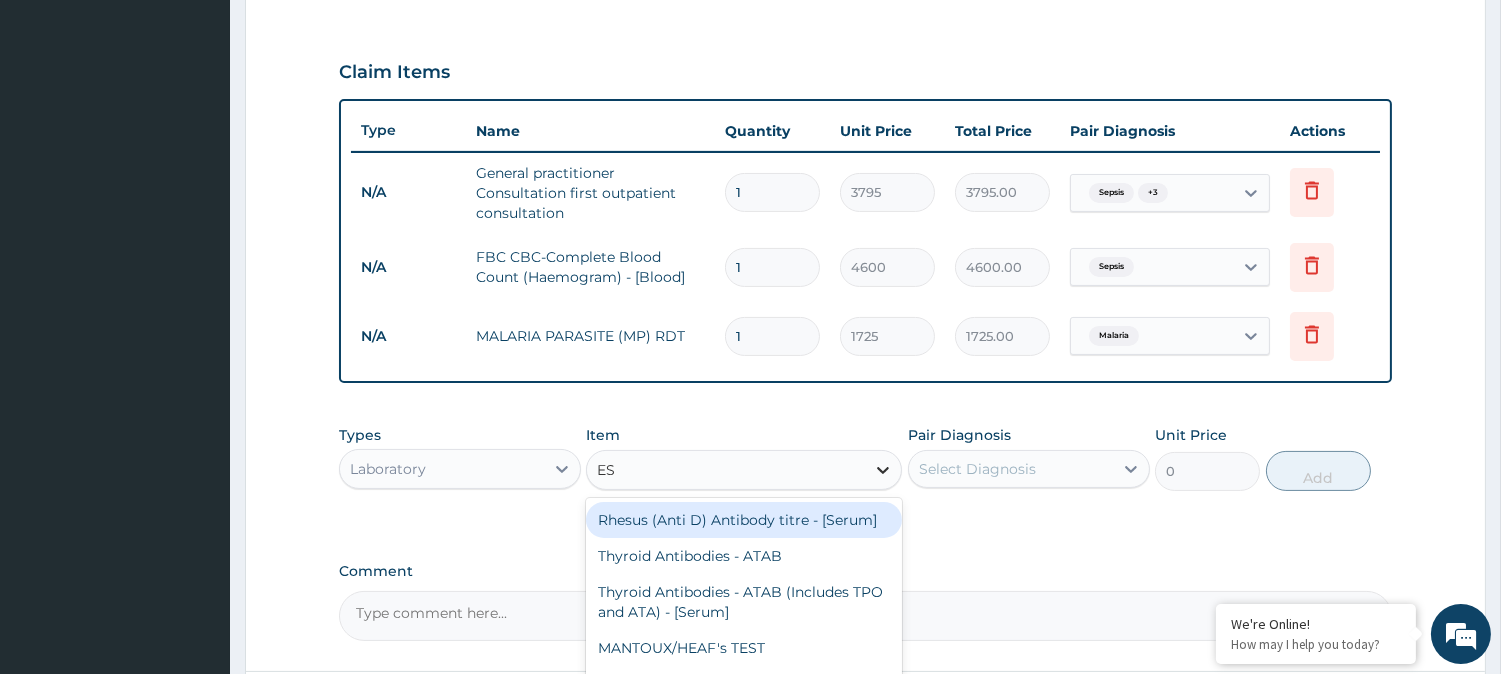 type on "ESR" 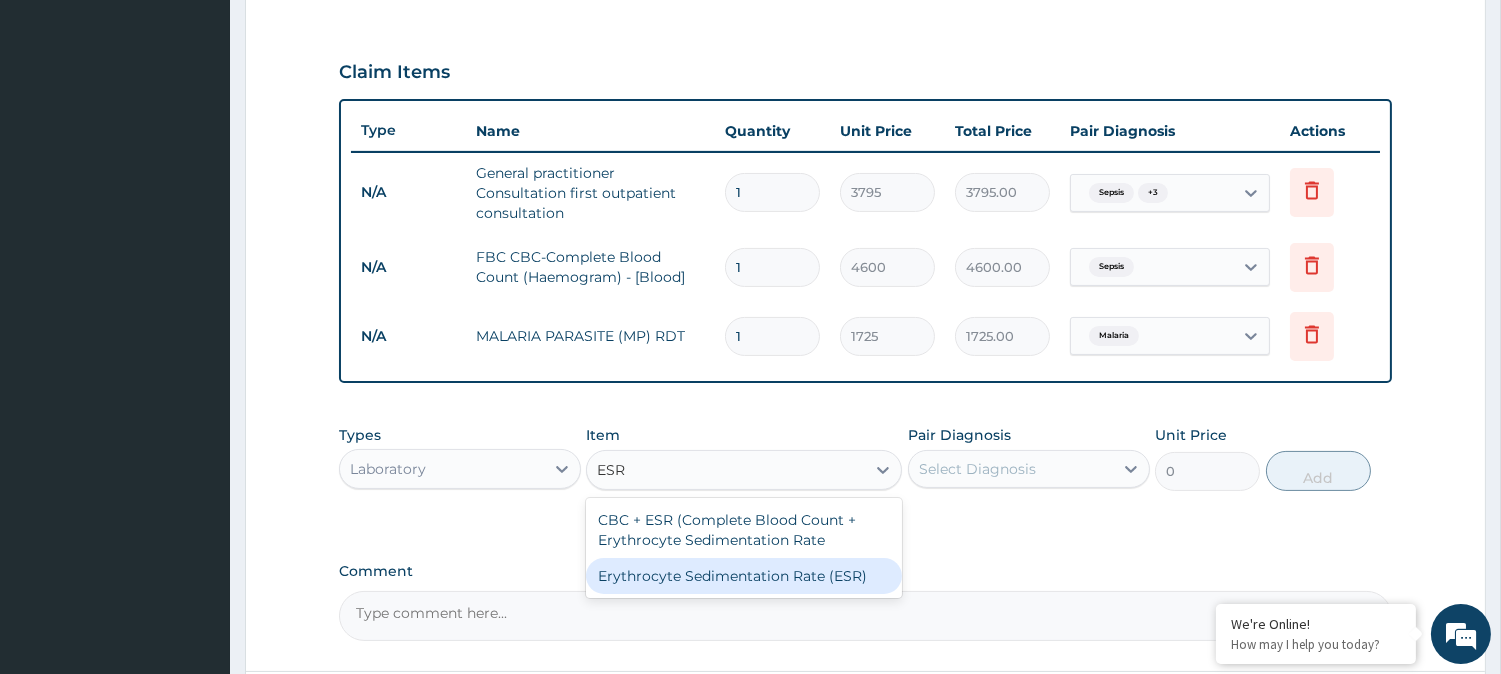 click on "Erythrocyte Sedimentation Rate (ESR)" at bounding box center [744, 576] 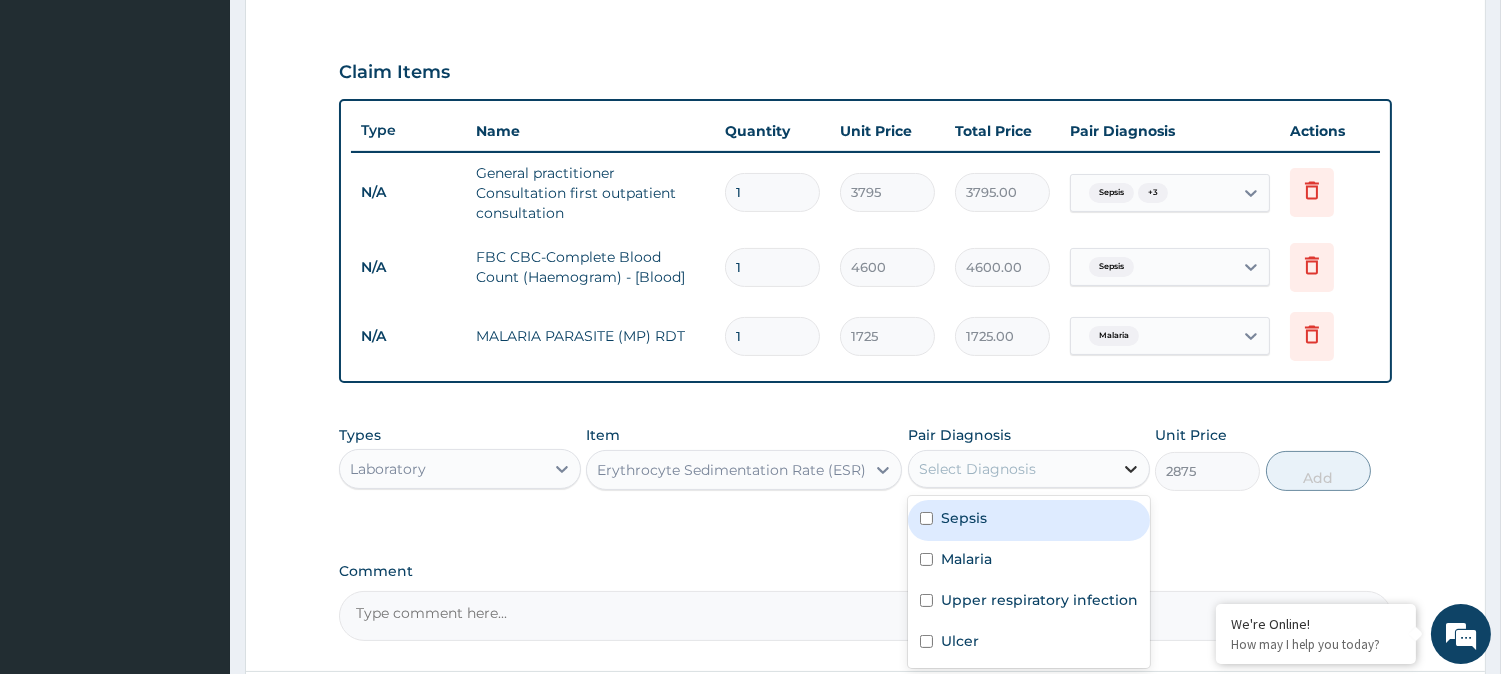 click at bounding box center [1131, 469] 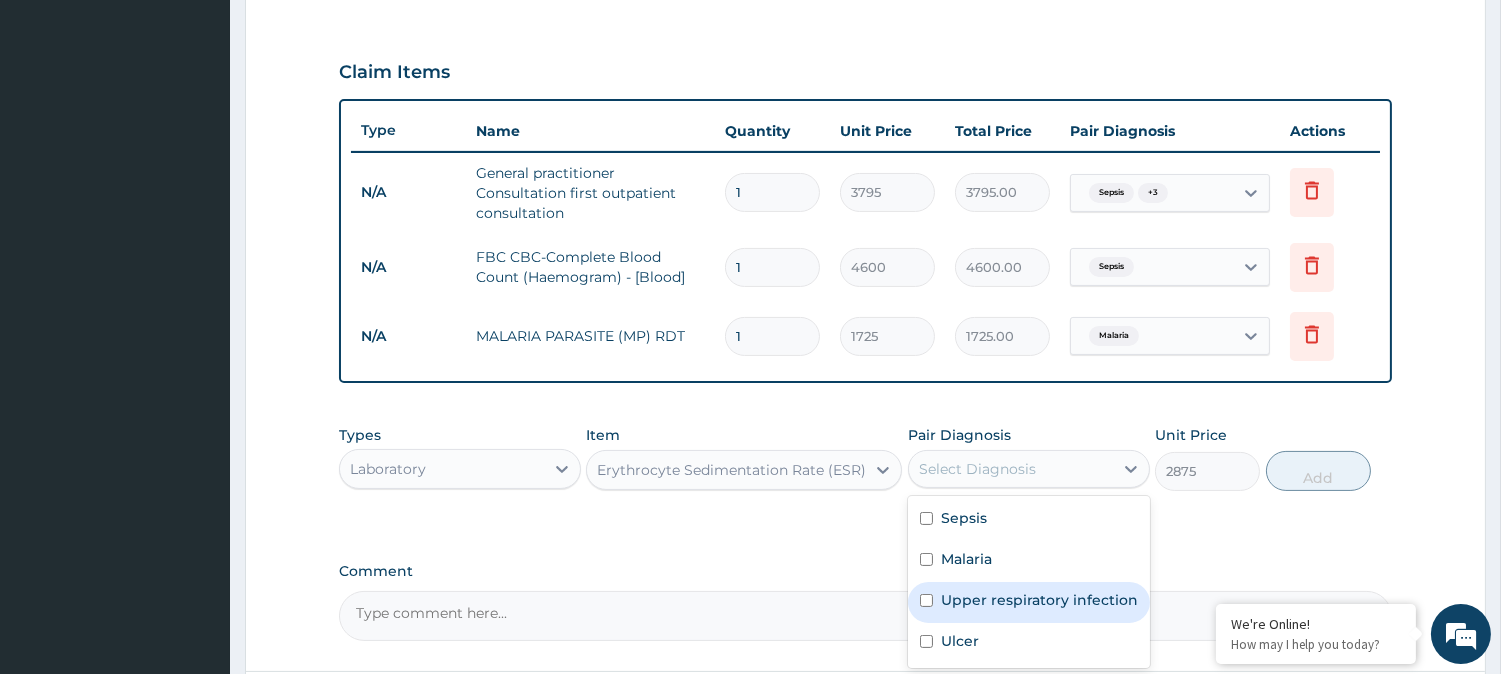 click on "Upper respiratory infection" at bounding box center (1039, 600) 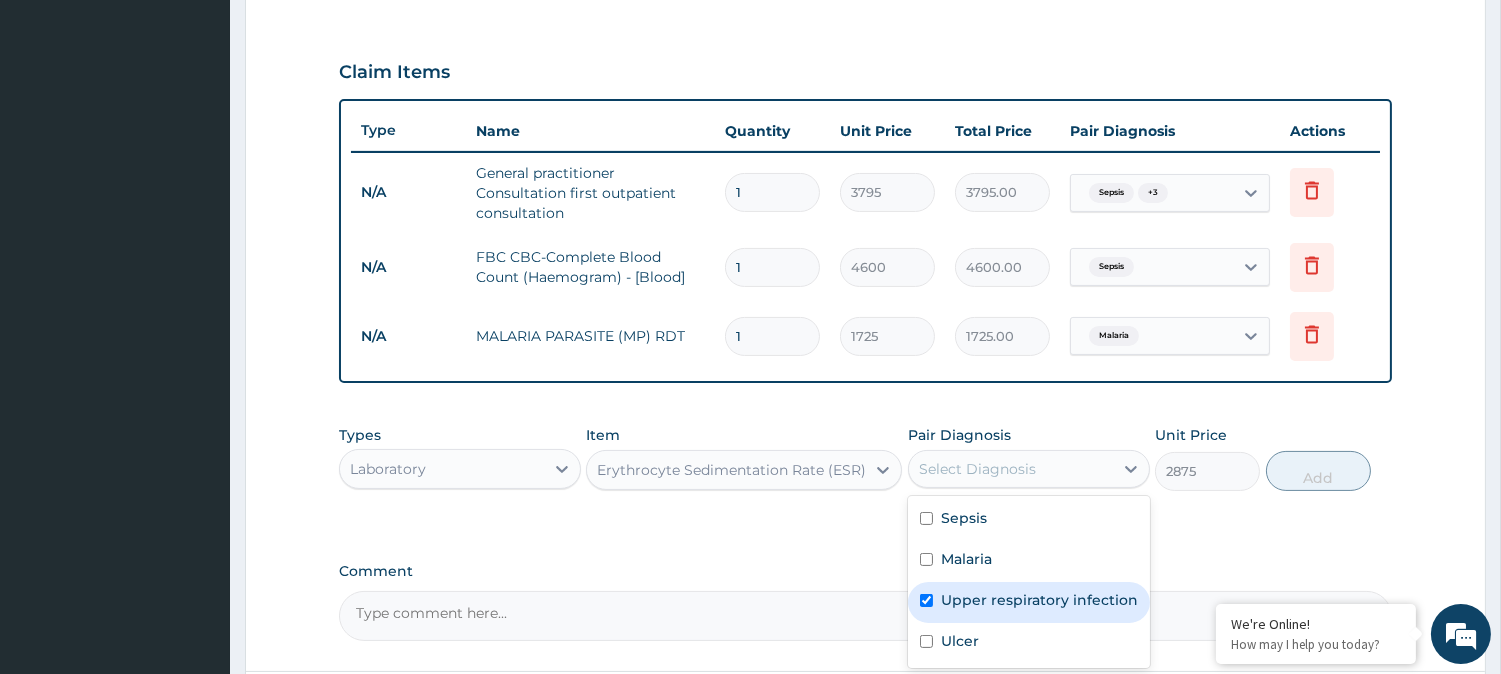 checkbox on "true" 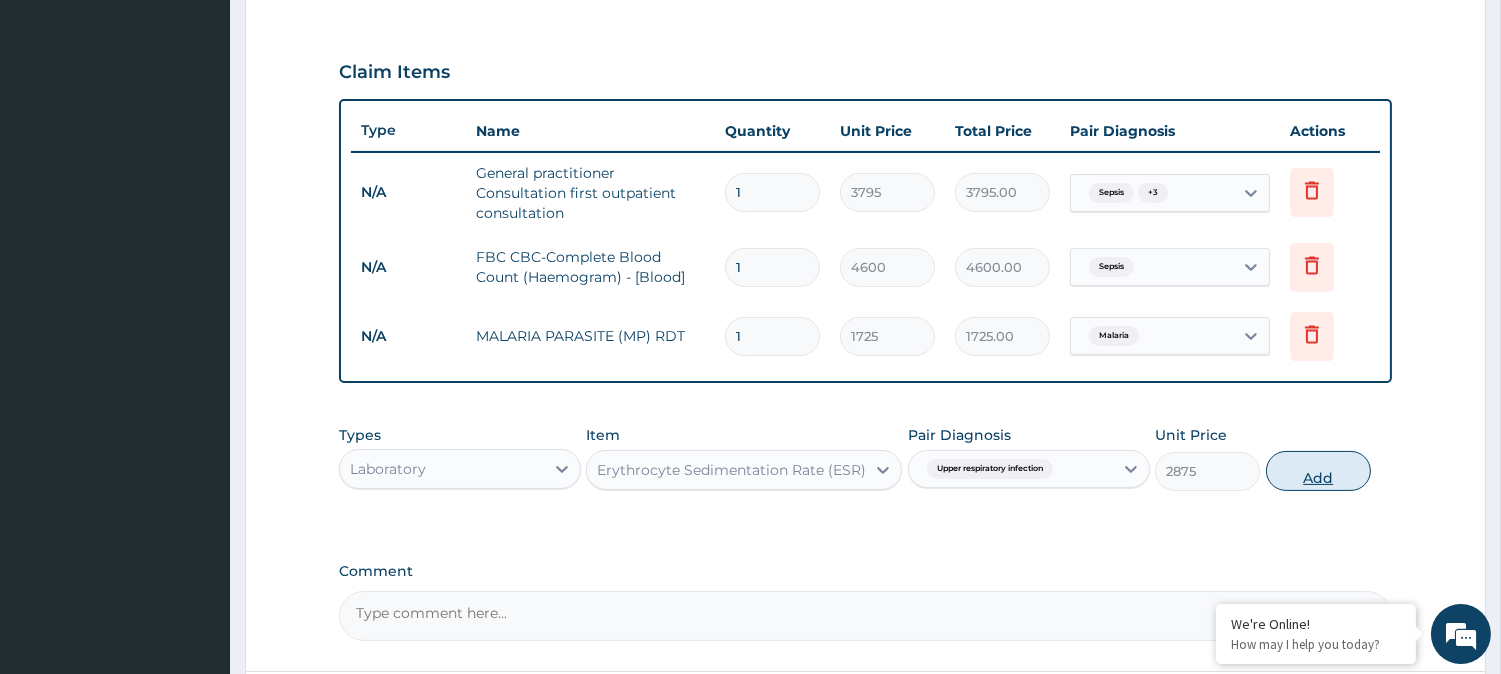click on "Add" at bounding box center (1318, 471) 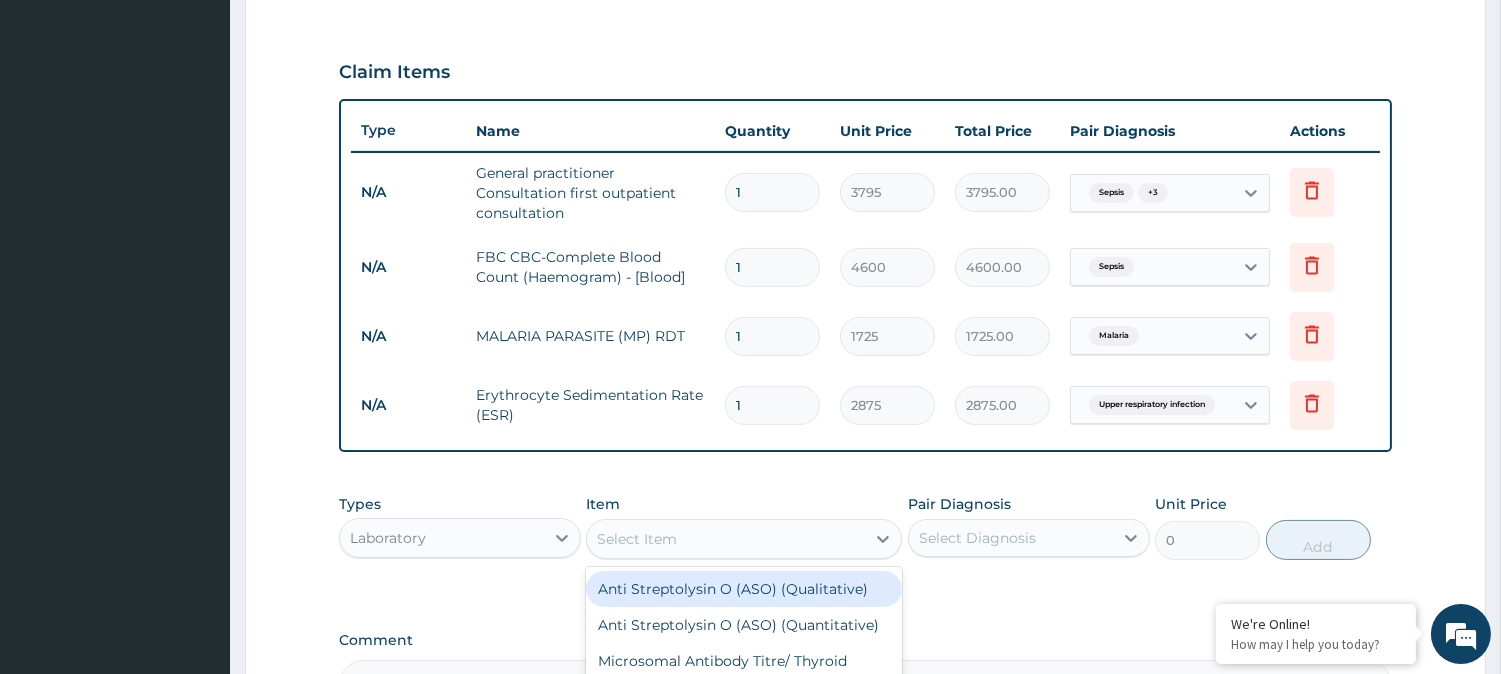 click on "Select Item" at bounding box center [726, 539] 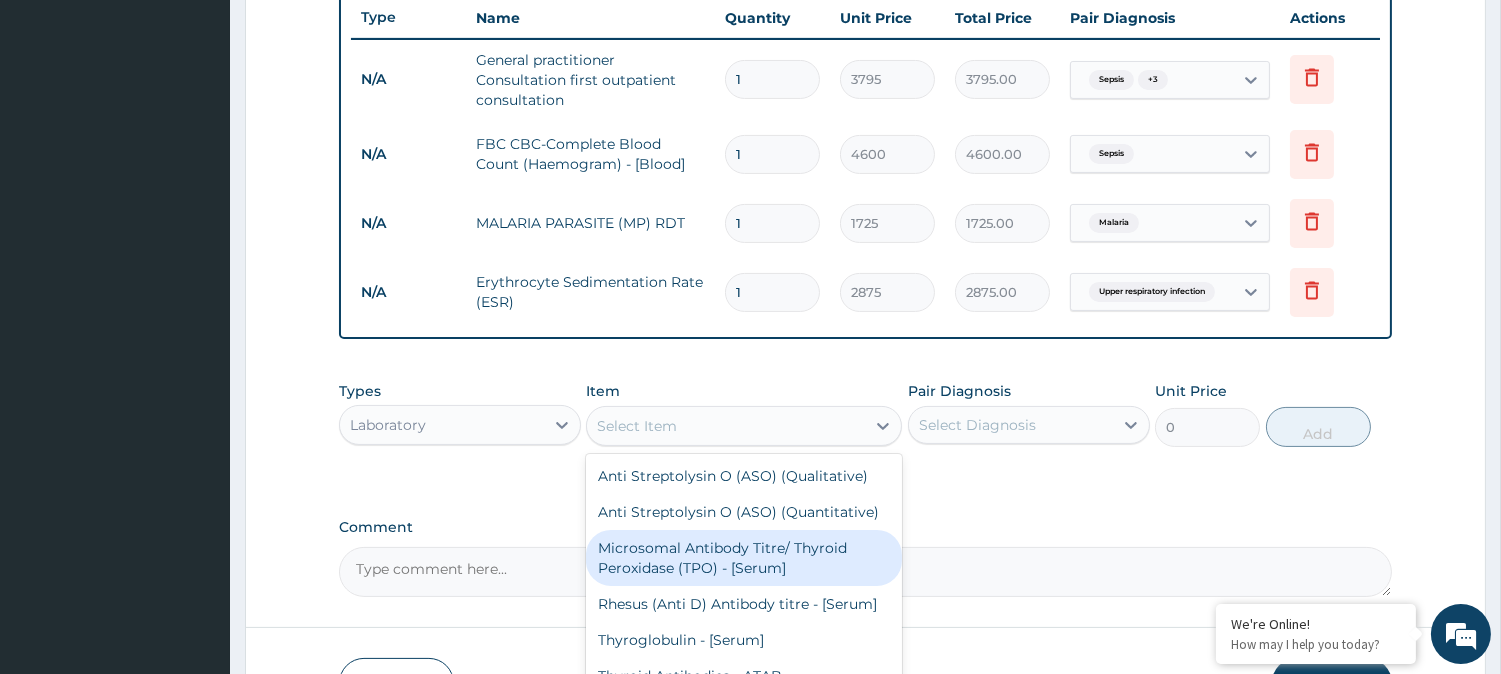 scroll, scrollTop: 760, scrollLeft: 0, axis: vertical 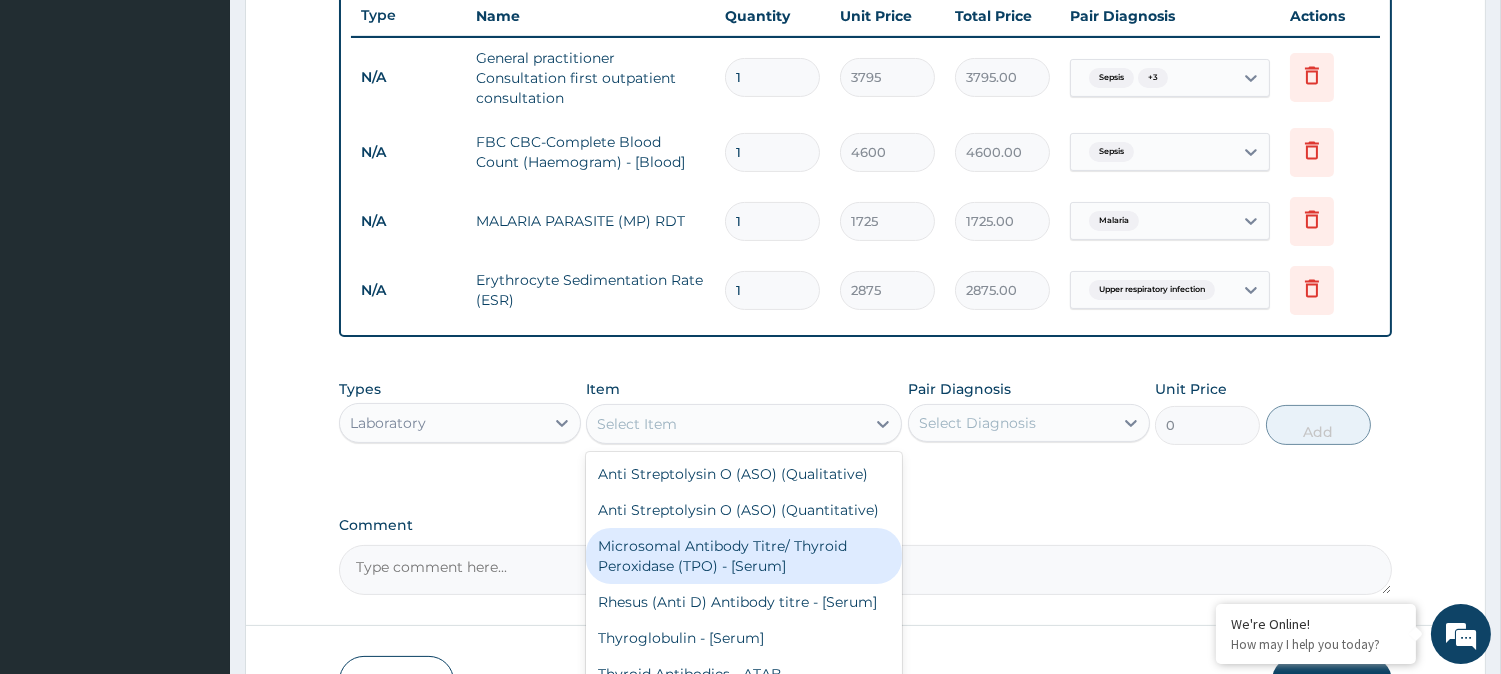 type on "H" 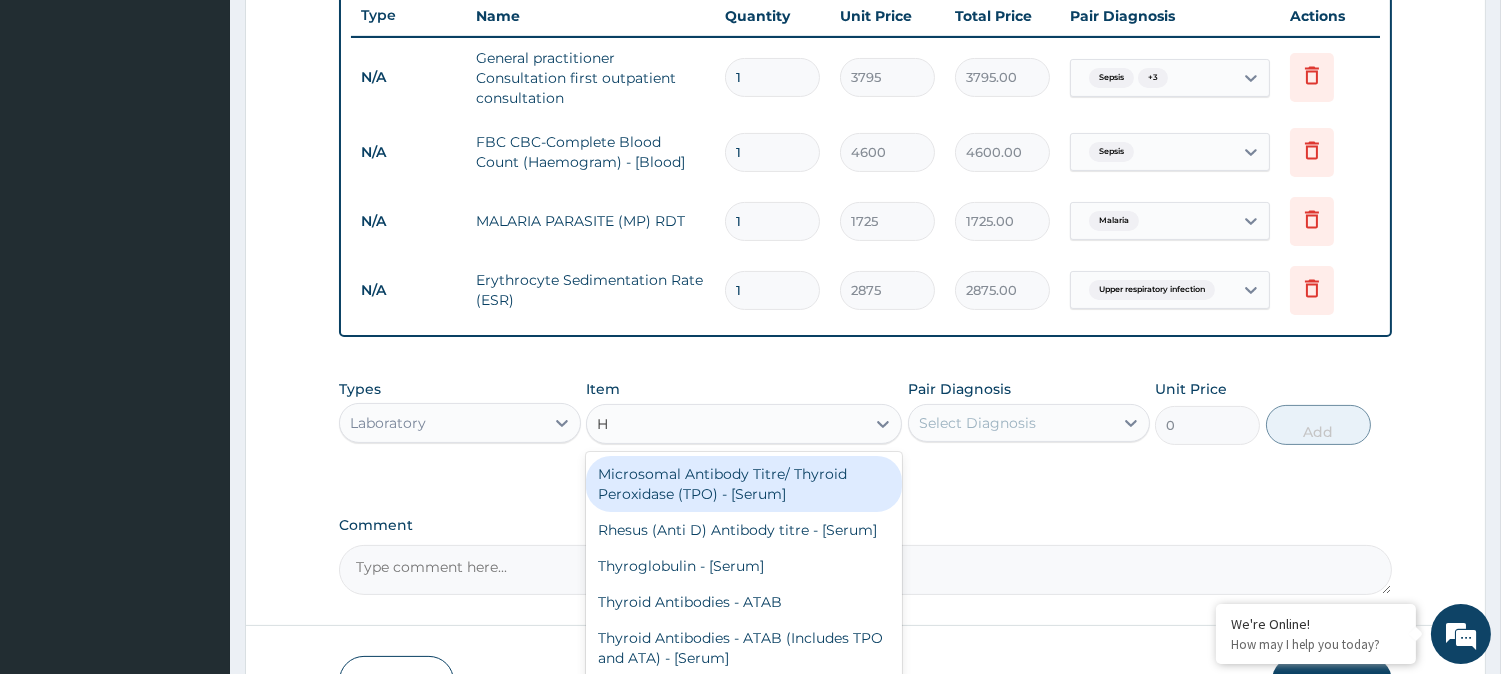 type 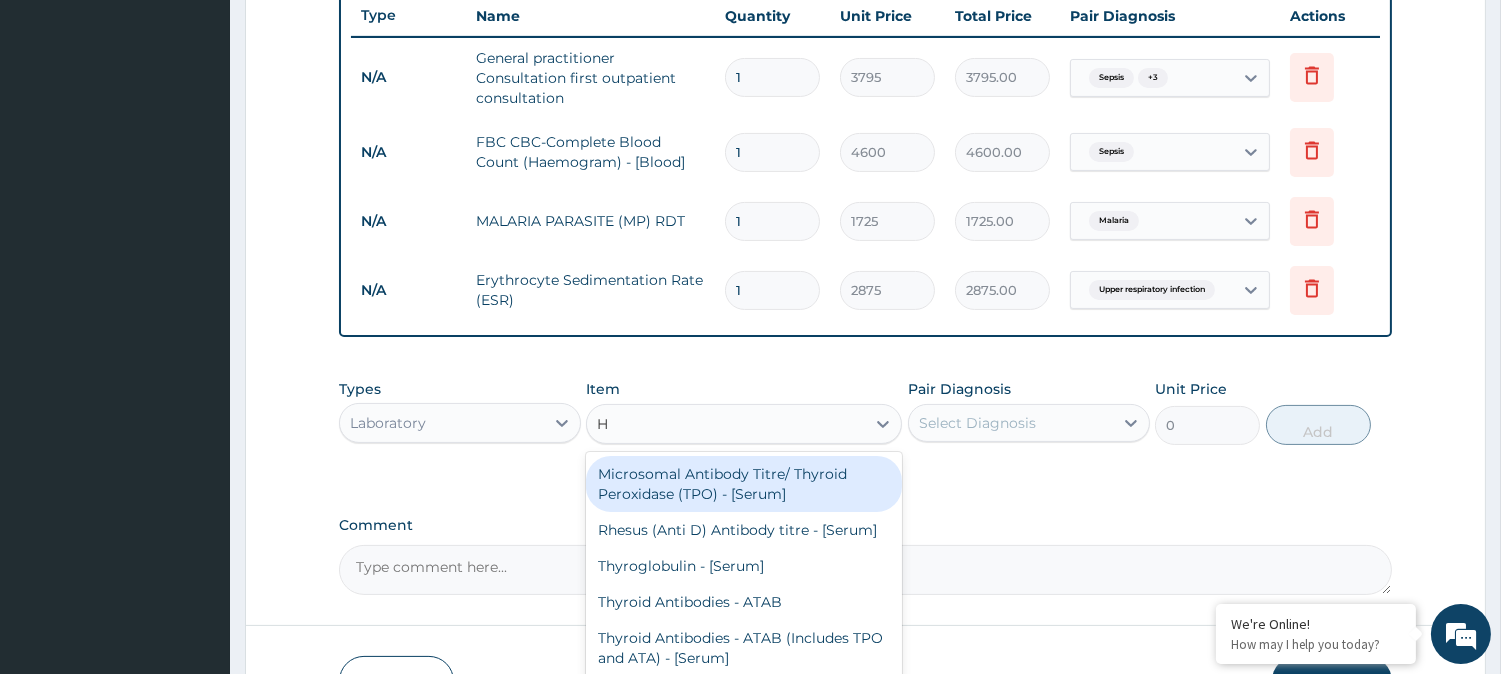 type on "11500" 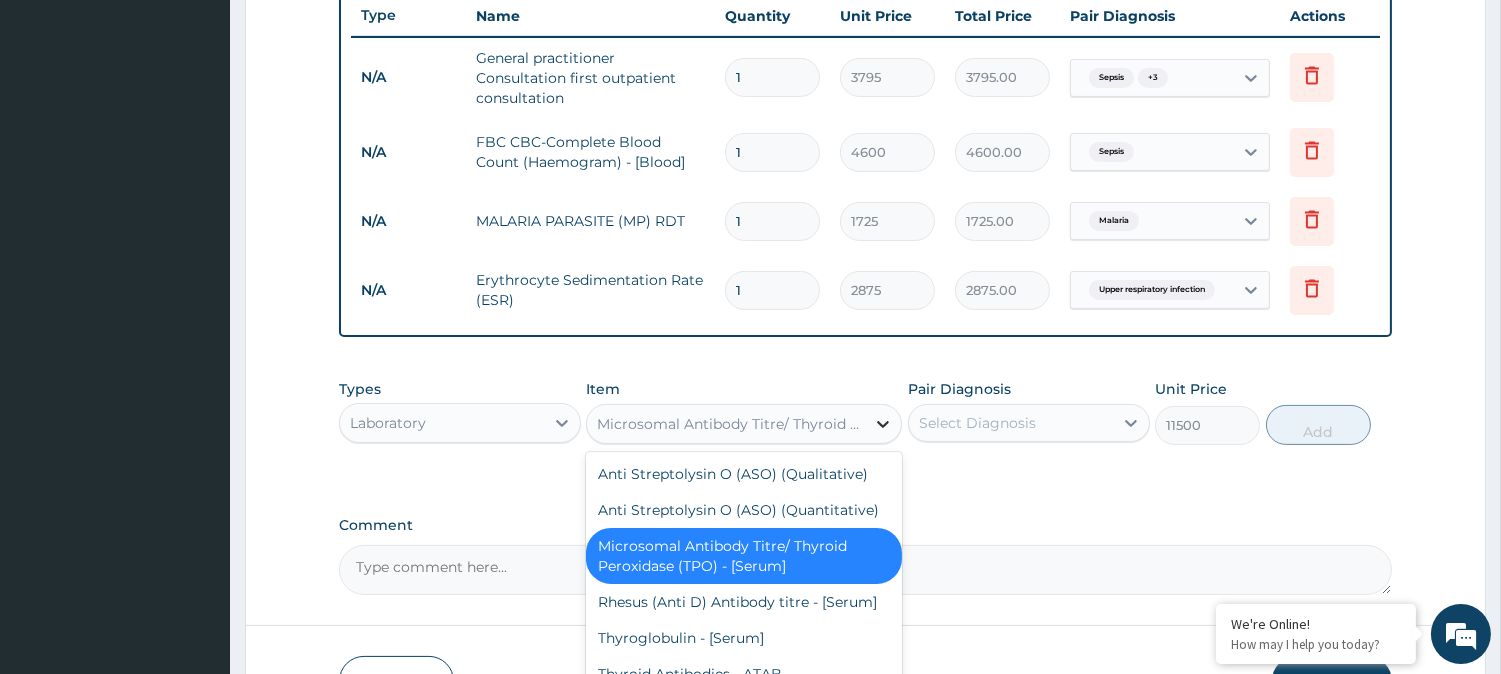 click 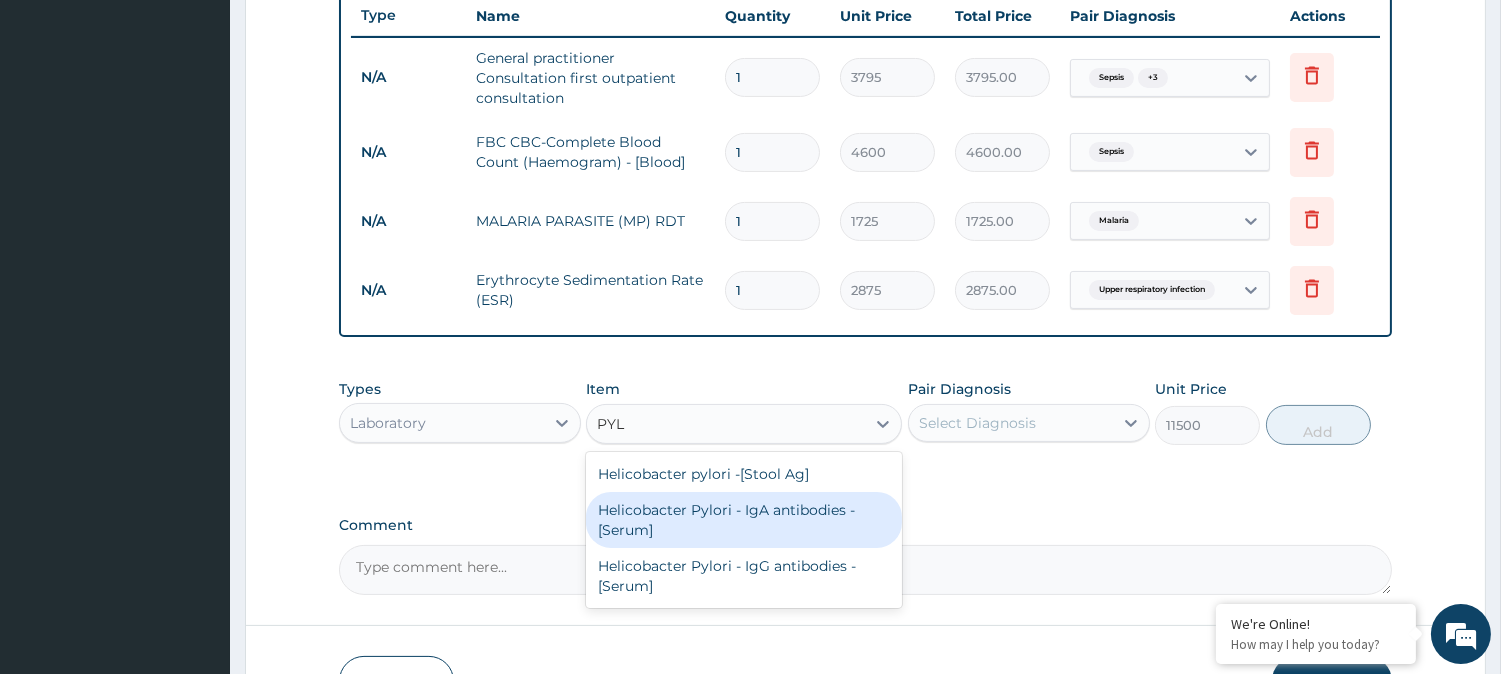 type on "PYL" 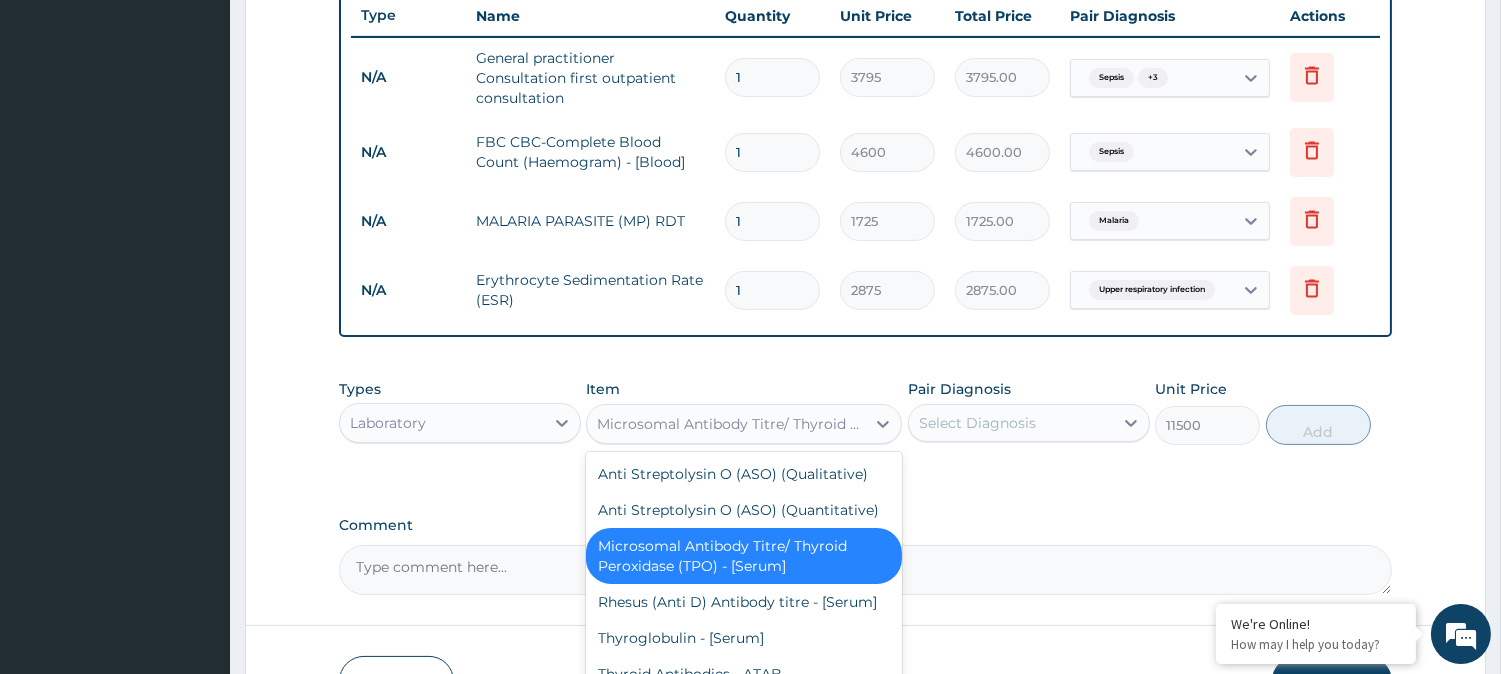 click on "Microsomal Antibody Titre/ Thyroid Peroxidase (TPO) - [Serum]" at bounding box center (726, 424) 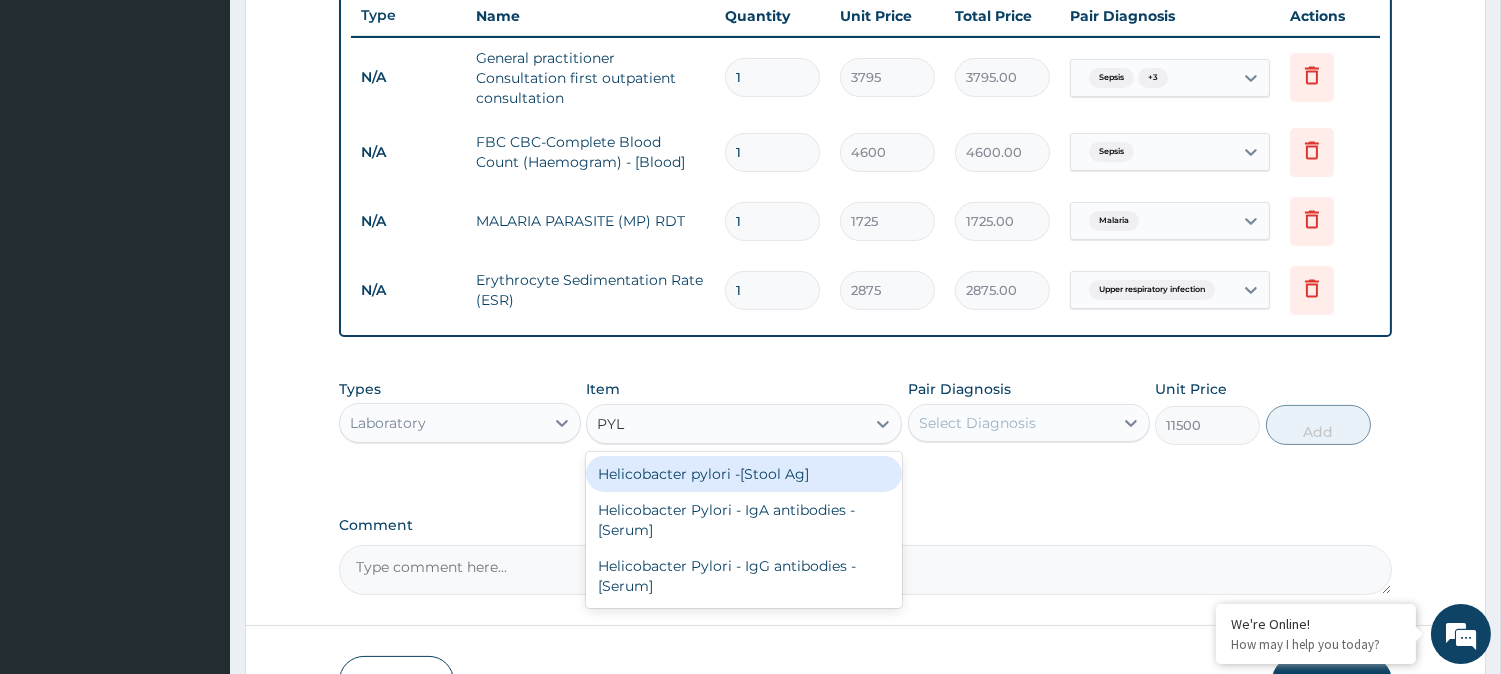 type on "PYLO" 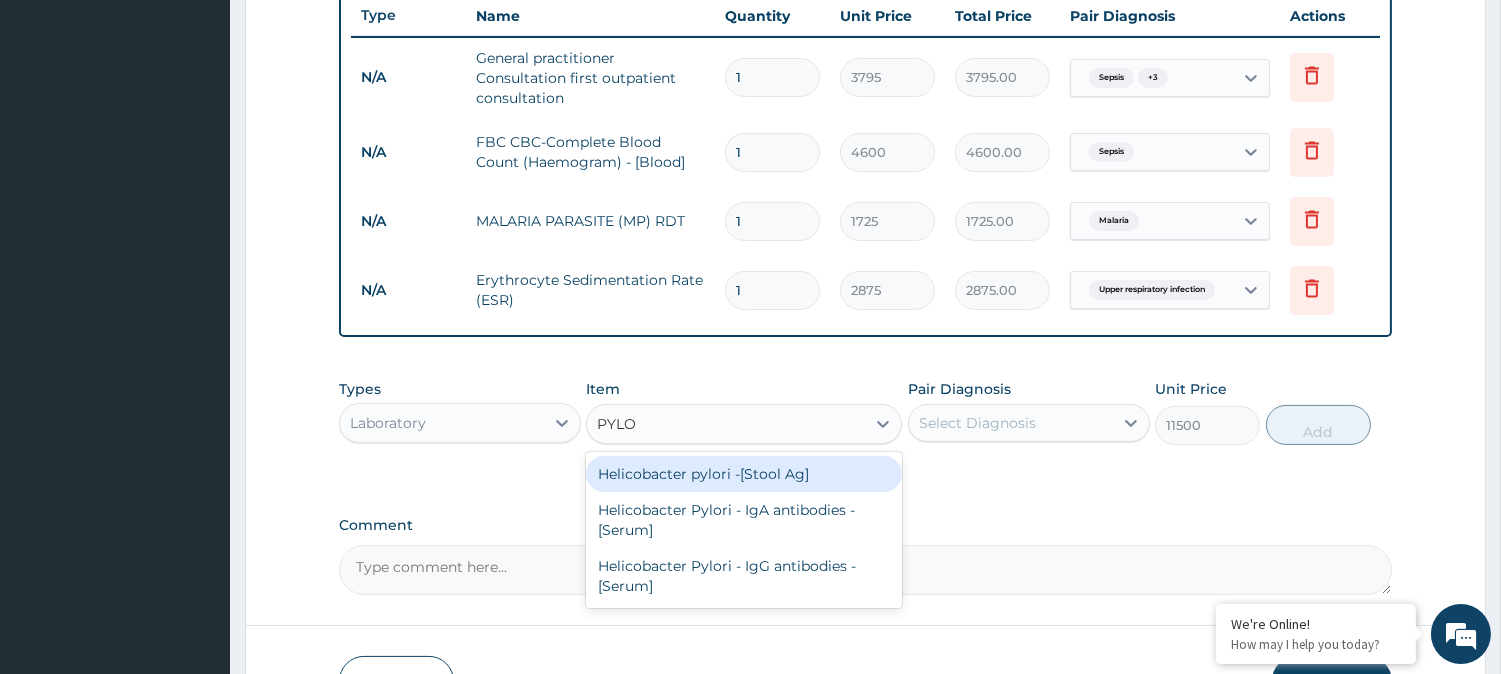 click on "Helicobacter pylori -[Stool Ag]" at bounding box center (744, 474) 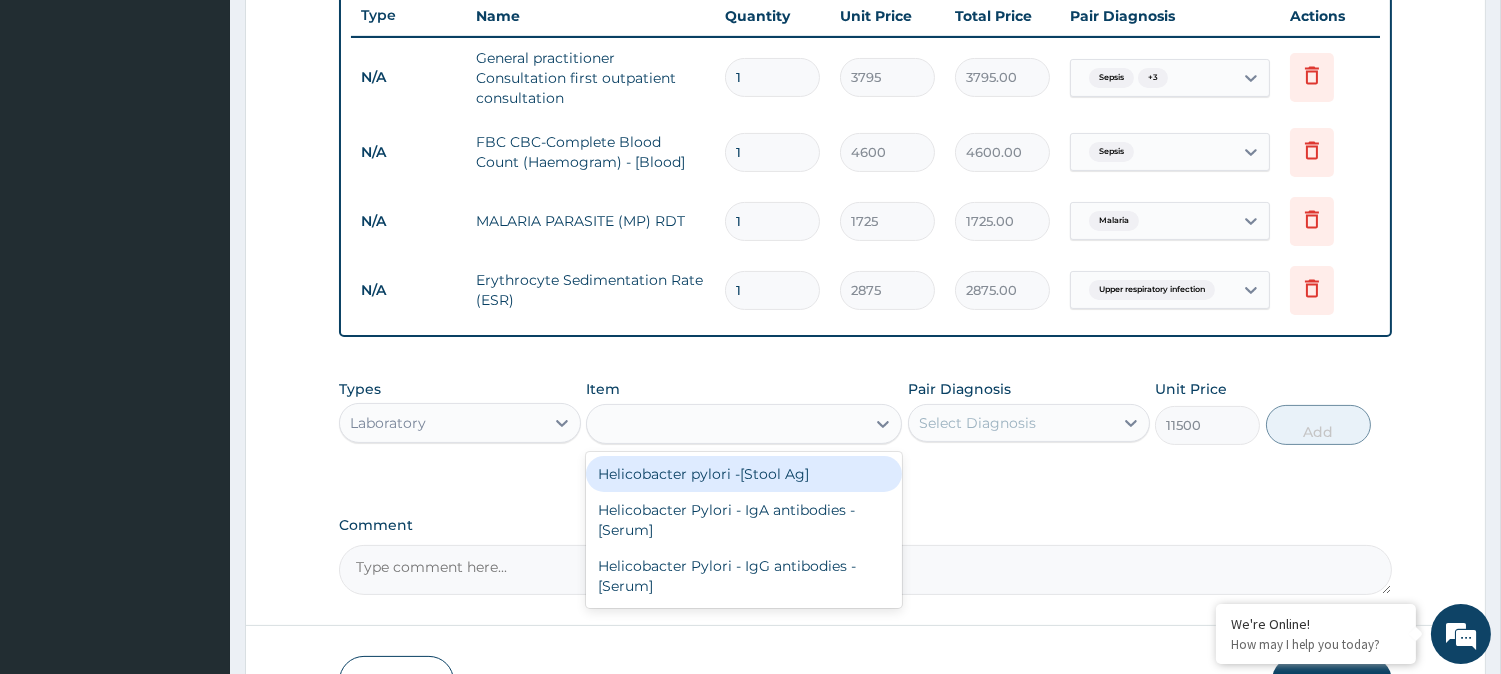 type on "8050" 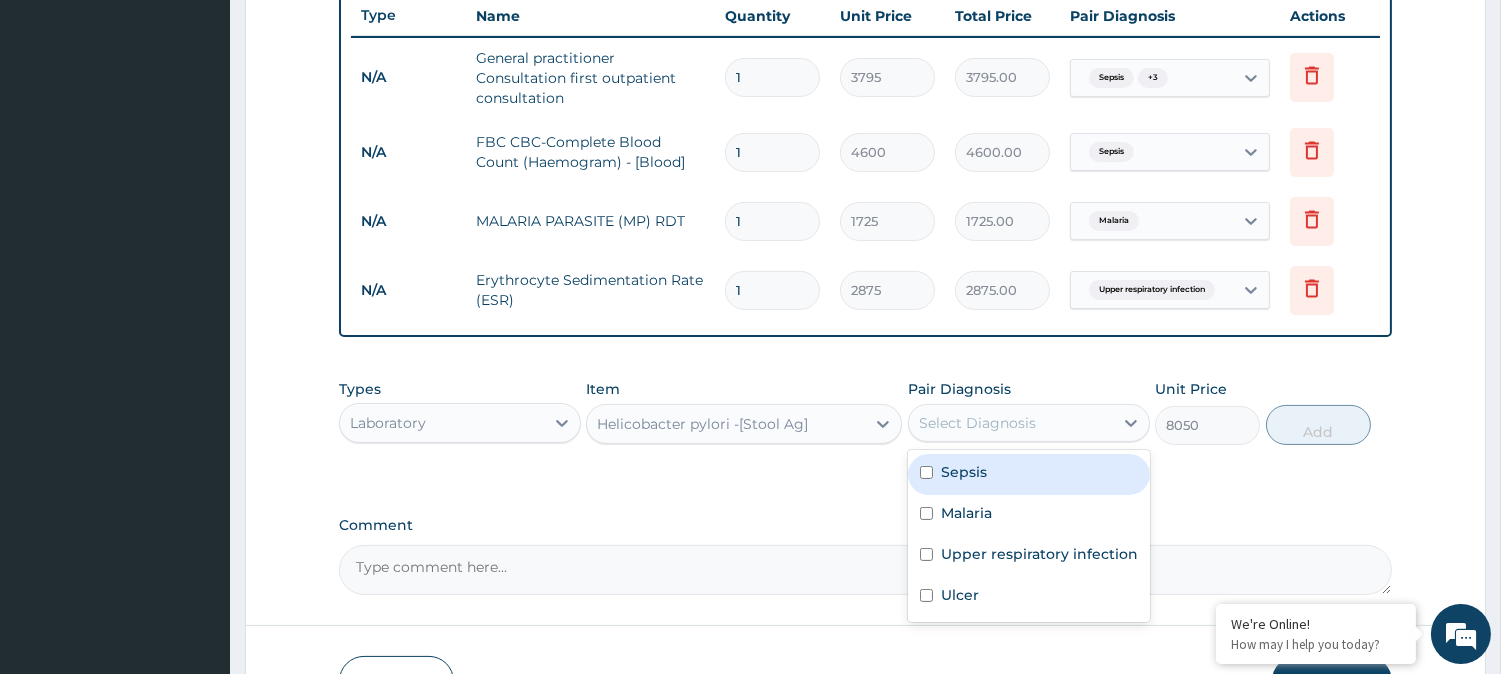 click on "Select Diagnosis" at bounding box center (977, 423) 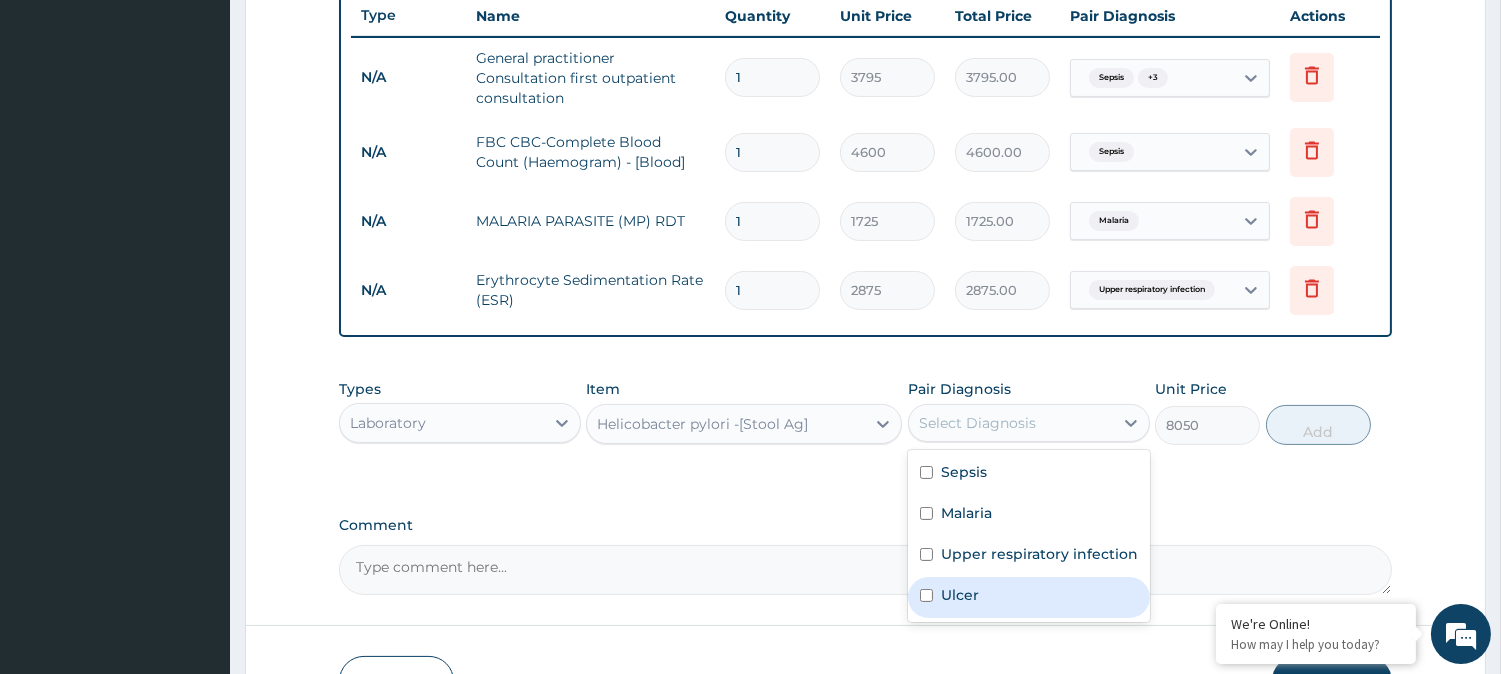 click on "Ulcer" at bounding box center (1029, 597) 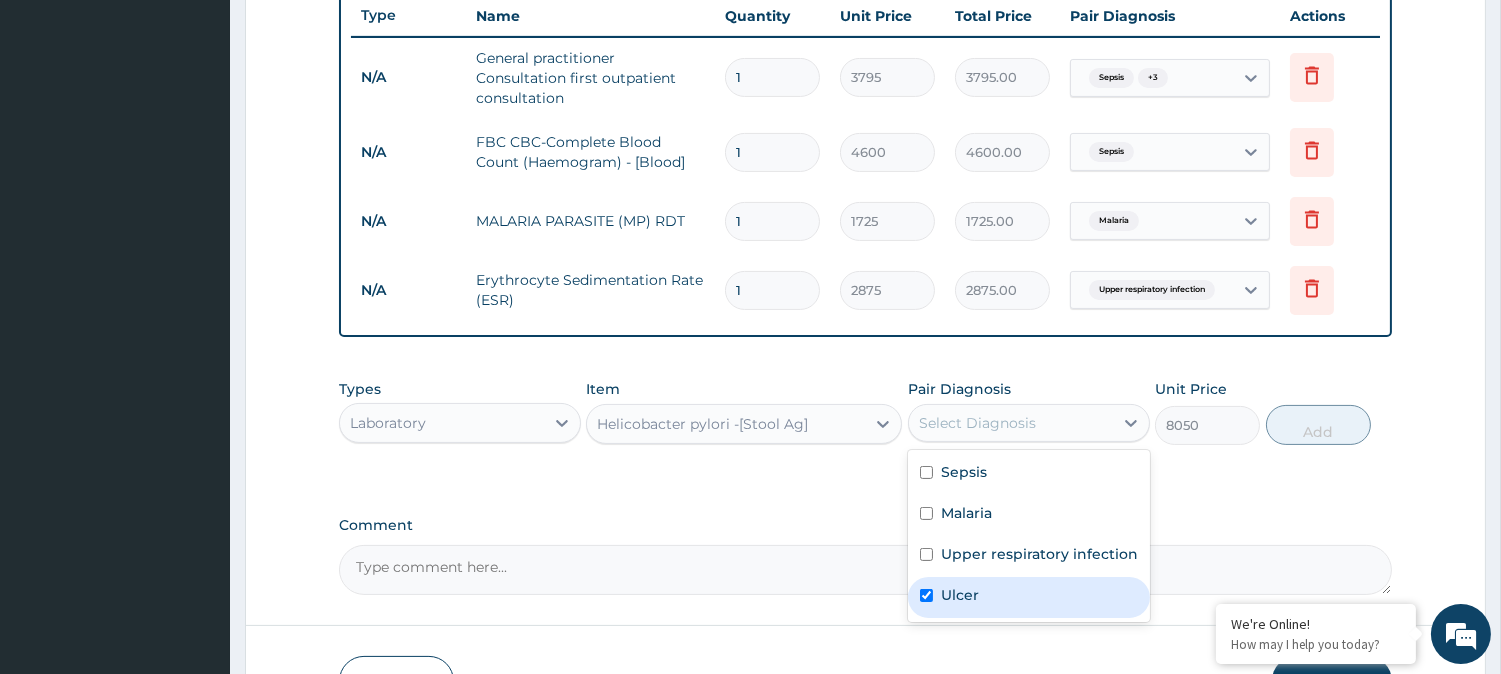 checkbox on "true" 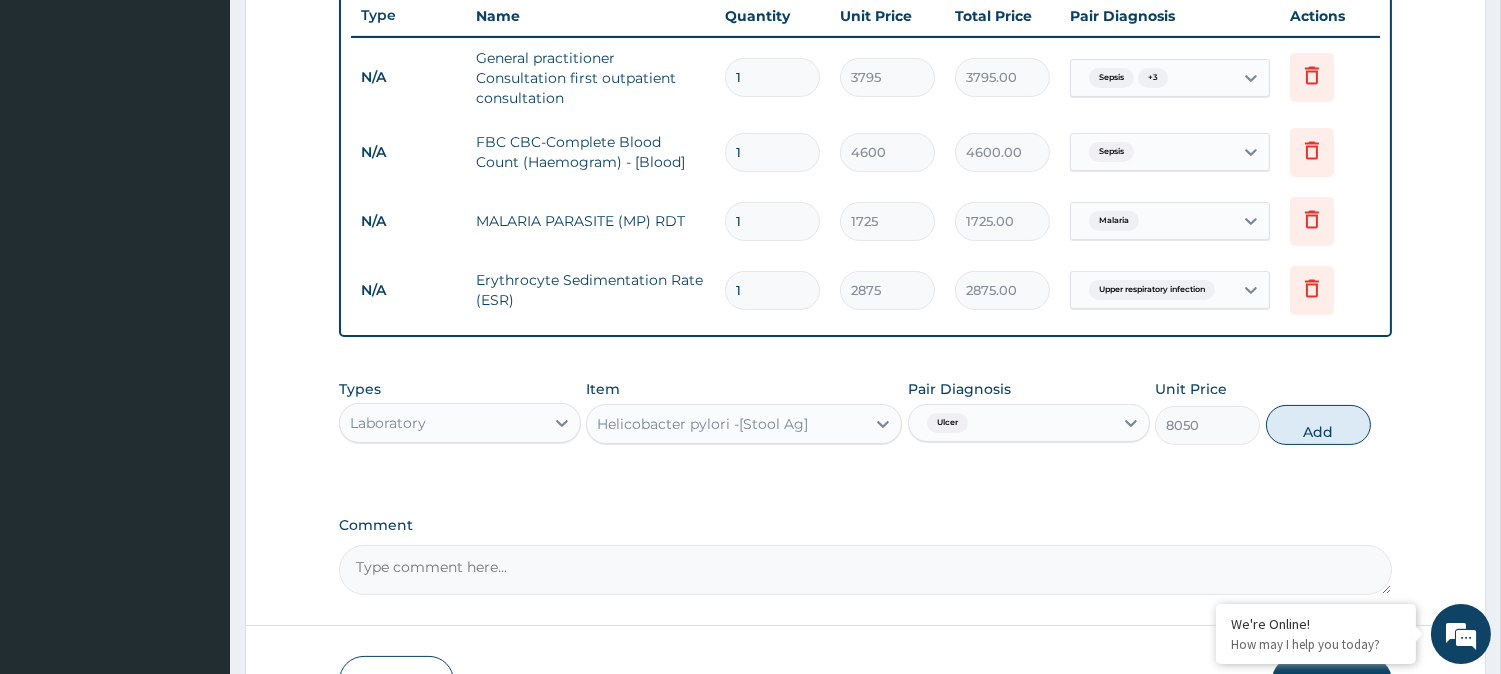 click on "PA Code / Prescription Code Enter Code(Secondary Care Only) Encounter Date 20-07-2025 Important Notice Please enter PA codes before entering items that are not attached to a PA code   All diagnoses entered must be linked to a claim item. Diagnosis & Claim Items that are visible but inactive cannot be edited because they were imported from an already approved PA code. Diagnosis Sepsis Confirmed Malaria Confirmed Upper respiratory infection Confirmed Ulcer Confirmed NB: All diagnosis must be linked to a claim item Claim Items Type Name Quantity Unit Price Total Price Pair Diagnosis Actions N/A General practitioner Consultation first outpatient consultation 1 3795 3795.00 Sepsis  + 3 Delete N/A FBC CBC-Complete Blood Count (Haemogram) - [Blood] 1 4600 4600.00 Sepsis Delete N/A MALARIA PARASITE (MP) RDT 1 1725 1725.00 Malaria Delete N/A Erythrocyte Sedimentation Rate (ESR) 1 2875 2875.00 Upper respiratory infection Delete Types Laboratory Item Helicobacter pylori -[Stool Ag] Pair Diagnosis Ulcer Unit Price 8050" at bounding box center (865, 13) 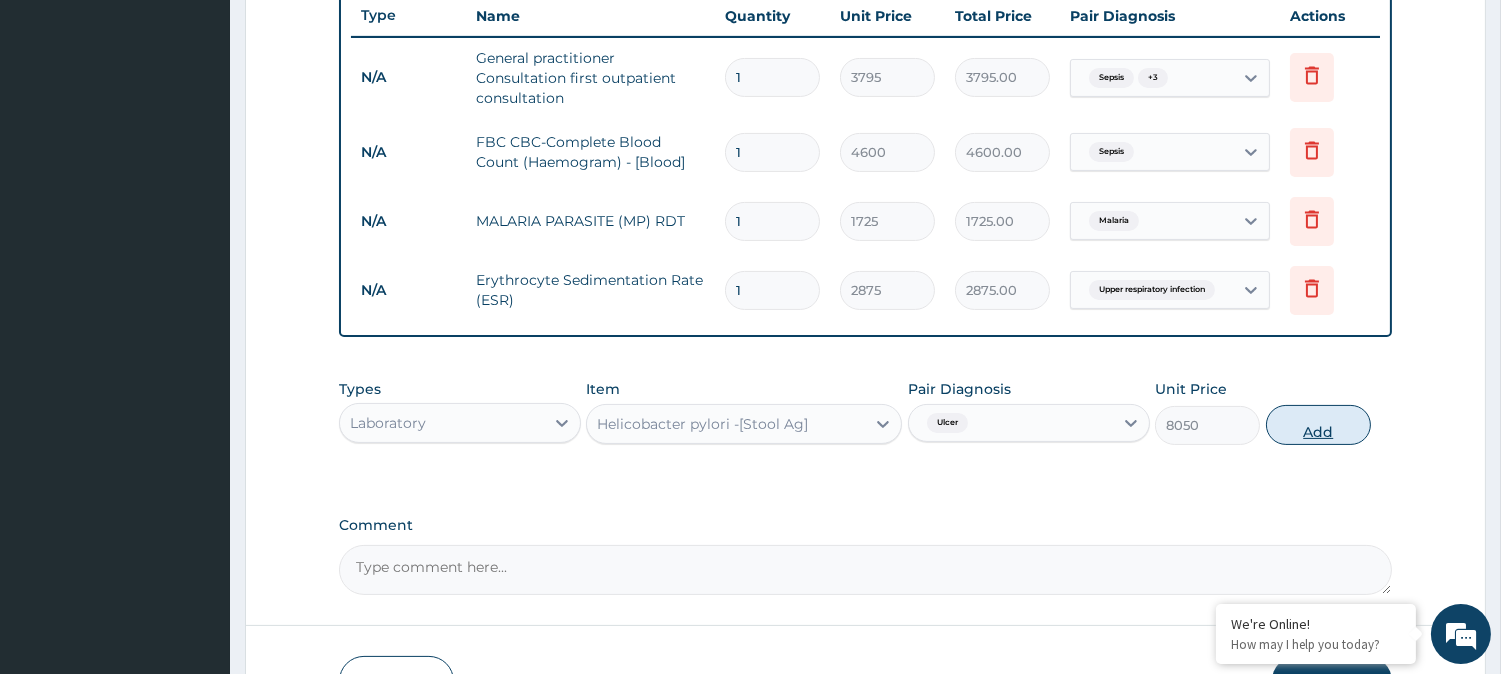 click on "Add" at bounding box center (1318, 425) 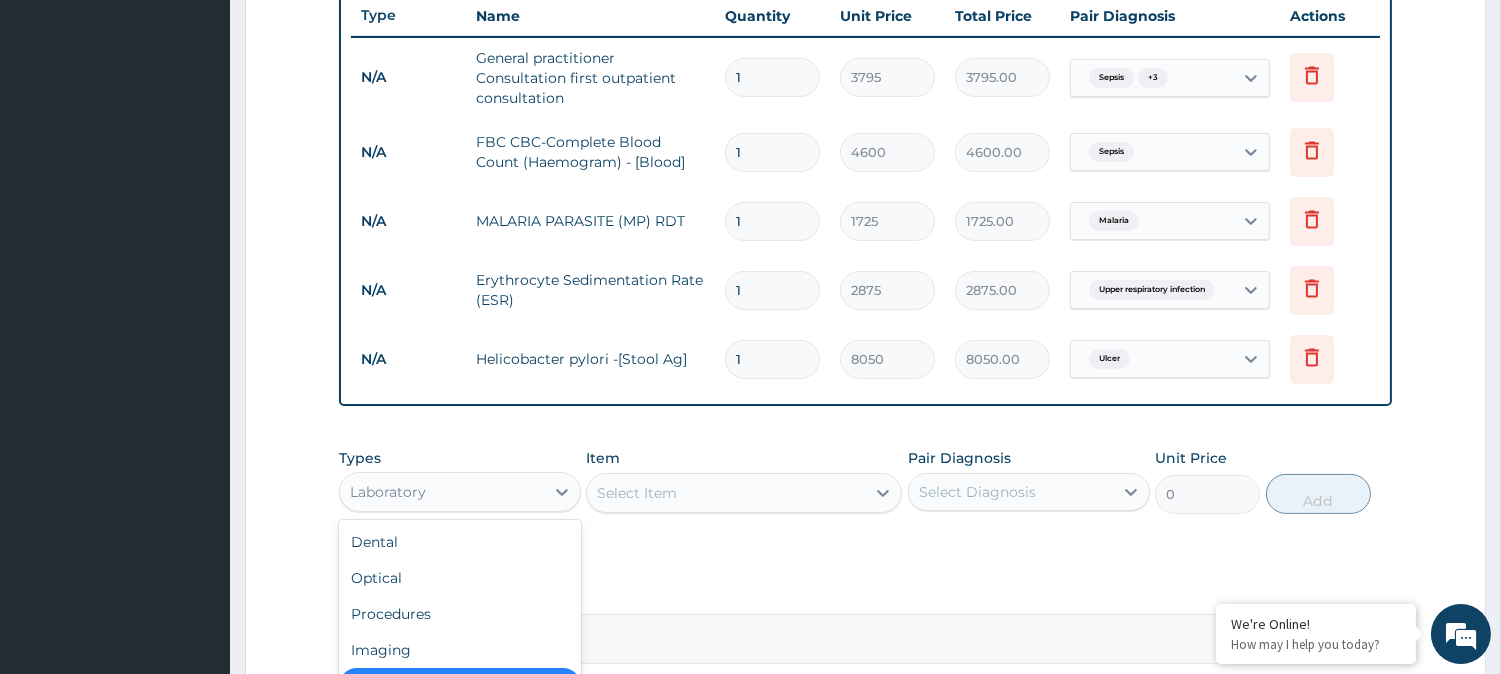 click on "Laboratory" at bounding box center [442, 492] 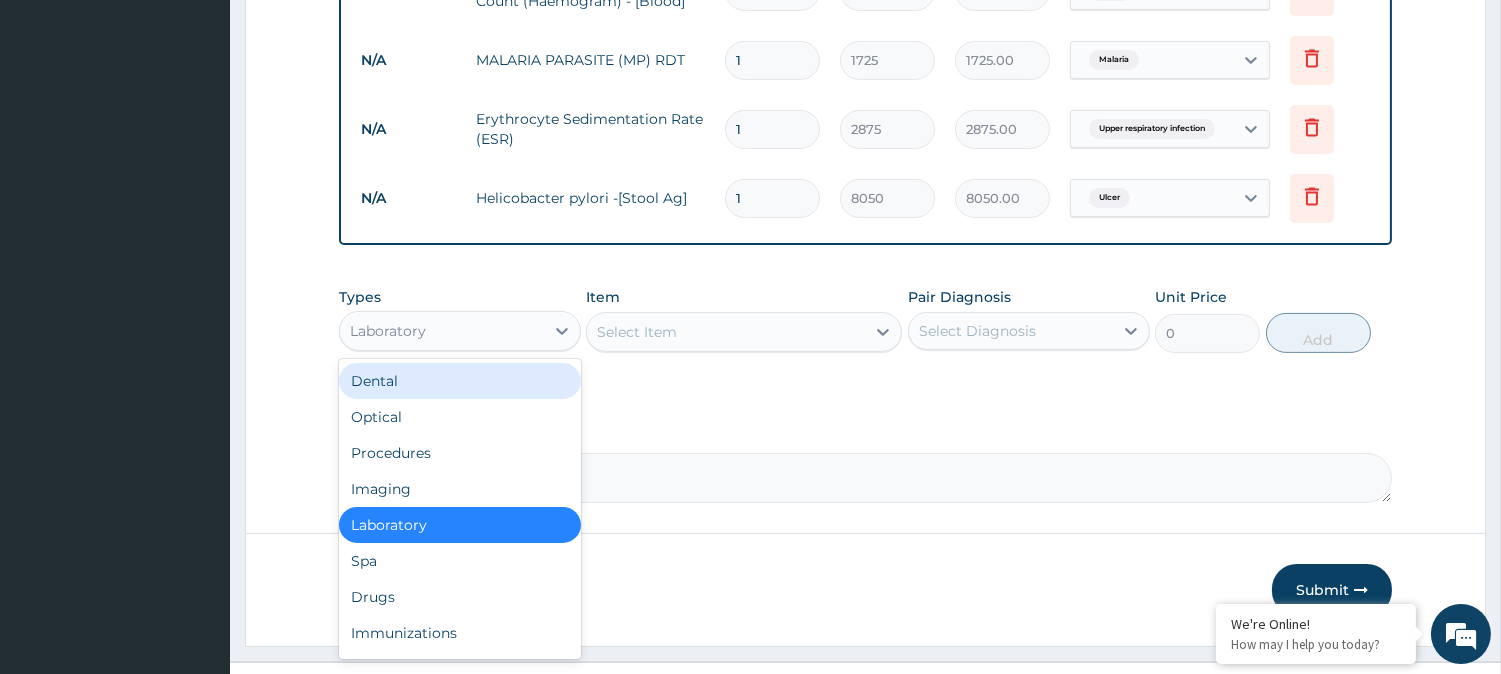 scroll, scrollTop: 960, scrollLeft: 0, axis: vertical 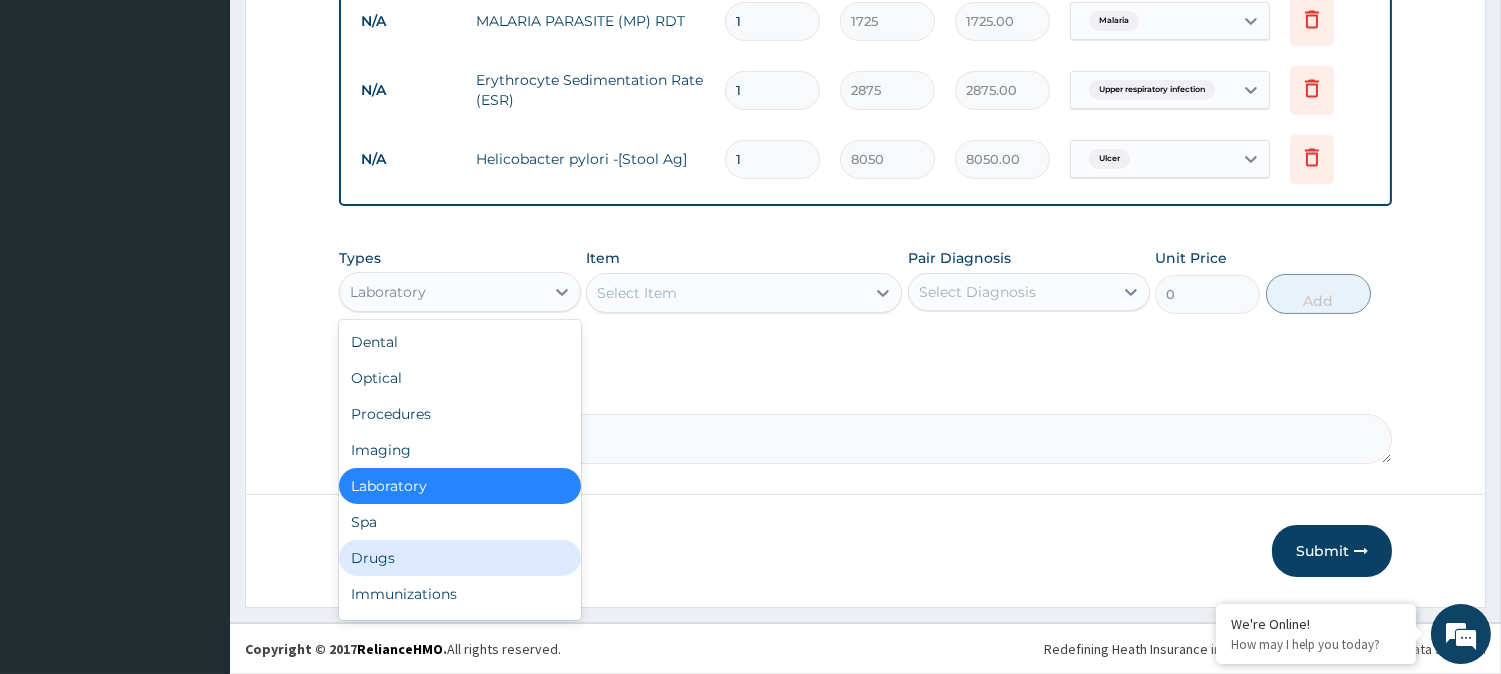 click on "Drugs" at bounding box center (460, 558) 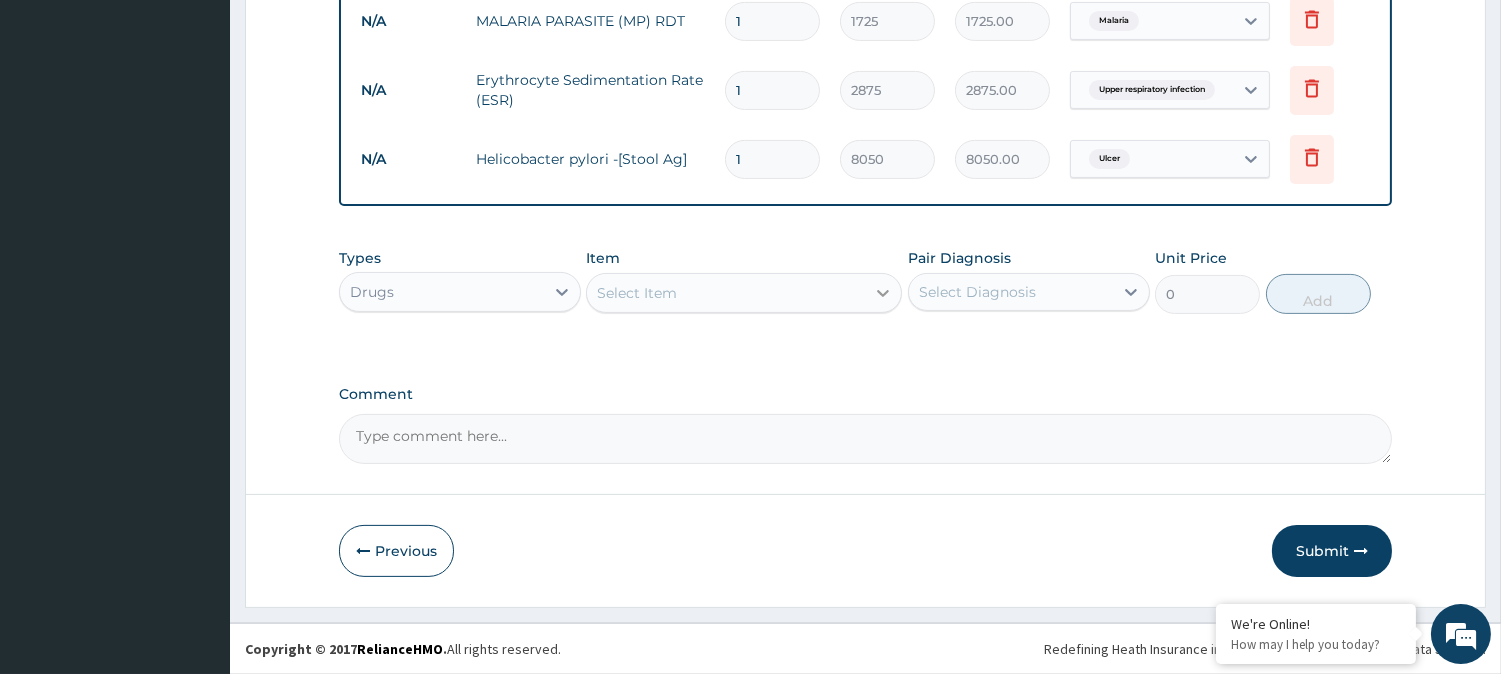 click at bounding box center (883, 293) 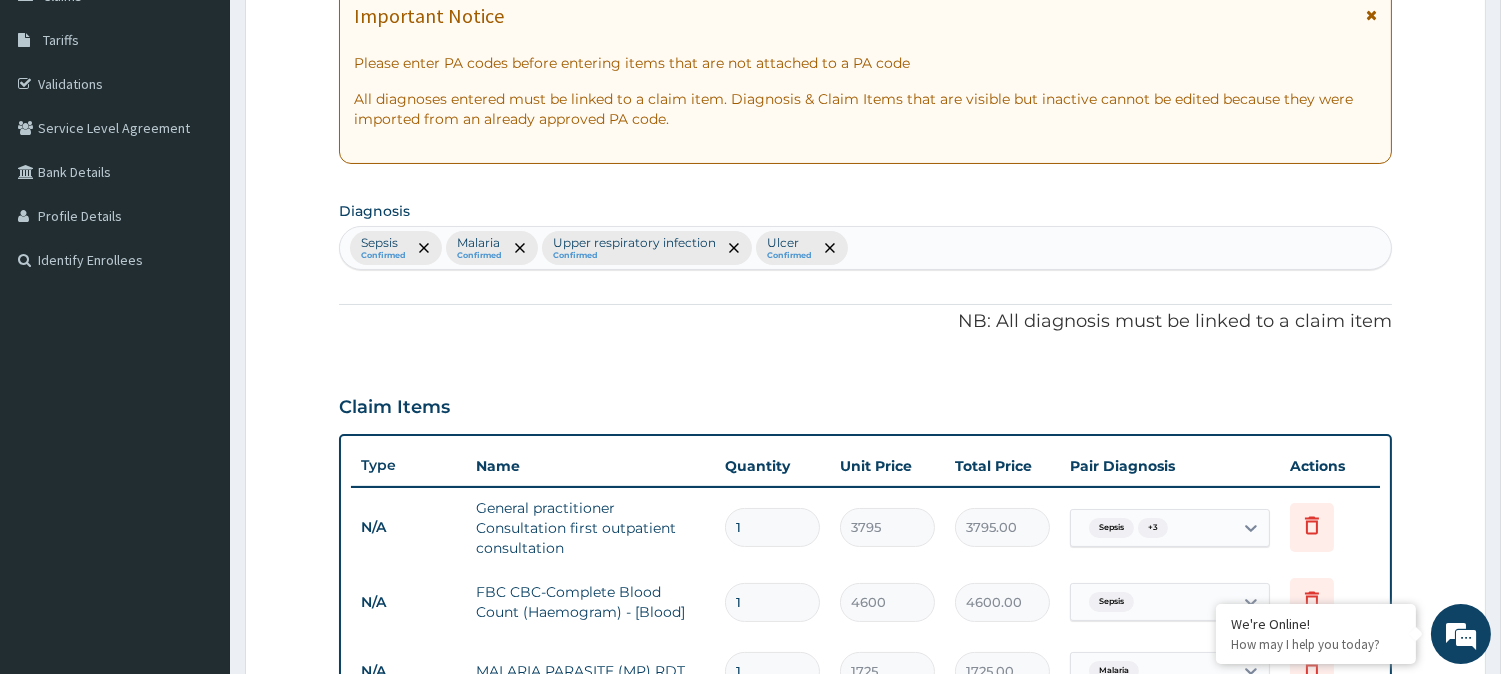 scroll, scrollTop: 300, scrollLeft: 0, axis: vertical 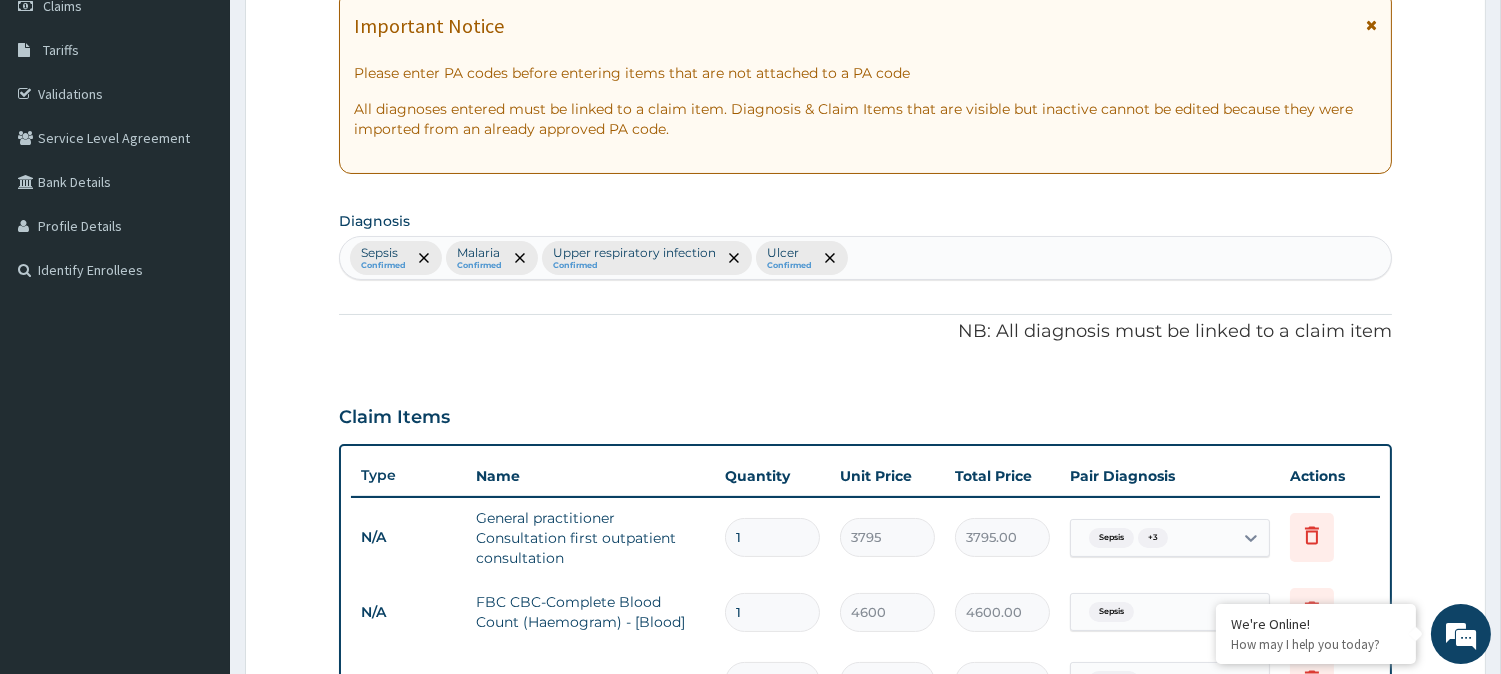 click on "Sepsis Confirmed Malaria Confirmed Upper respiratory infection Confirmed Ulcer Confirmed" at bounding box center [865, 258] 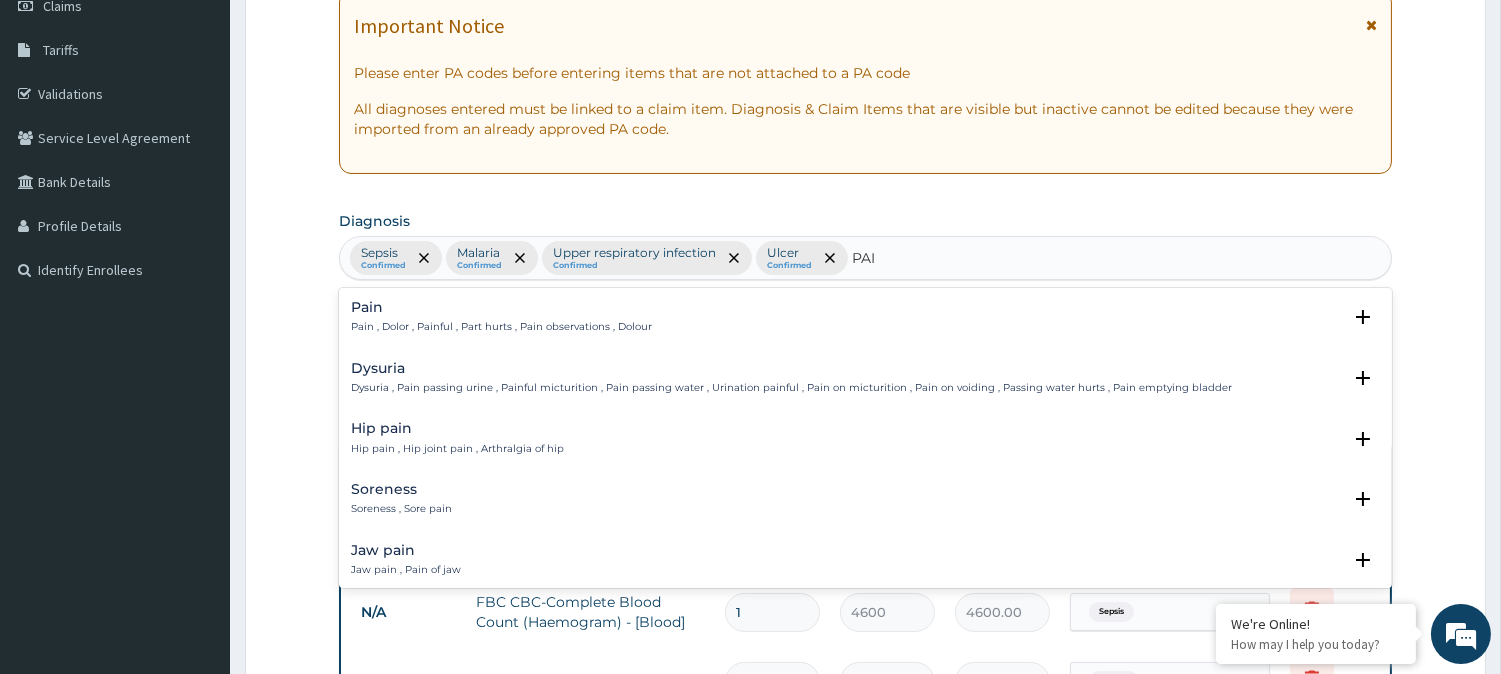 type on "PAIN" 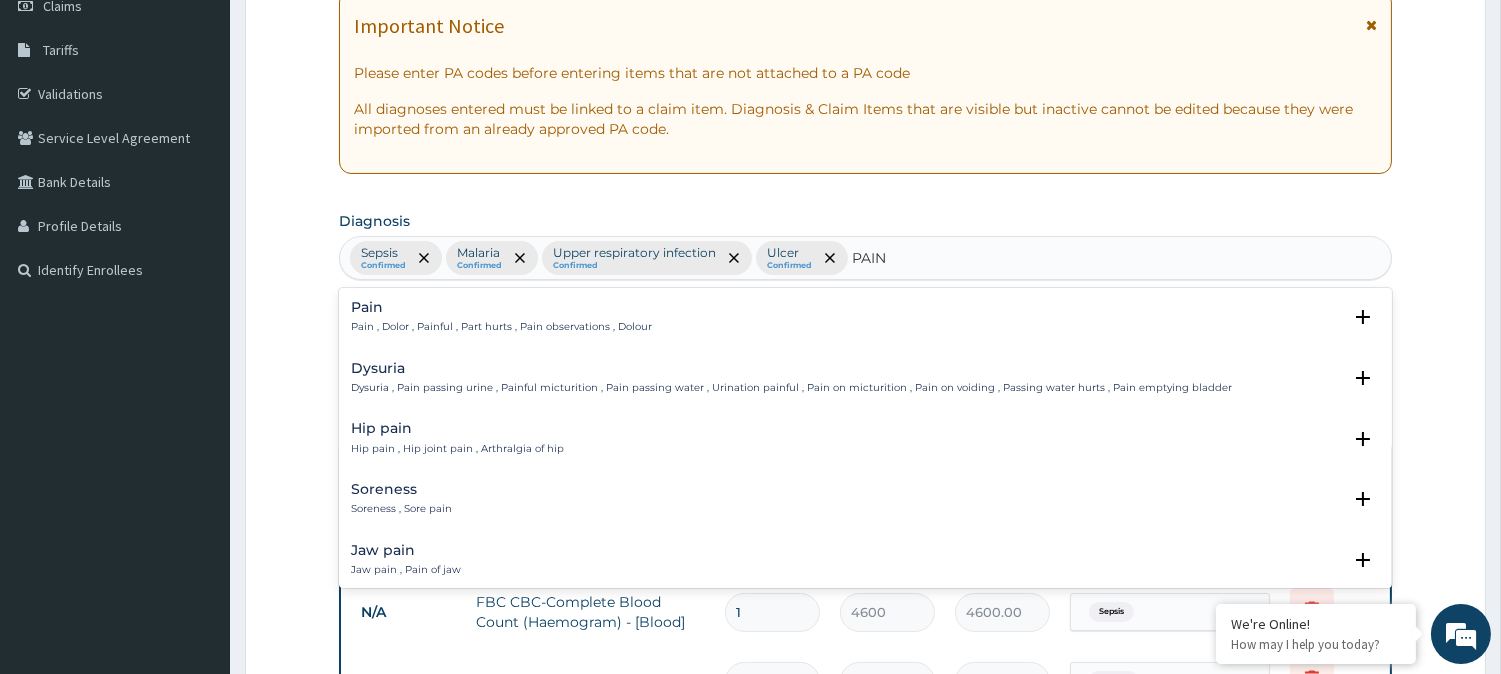 click on "Pain" at bounding box center (501, 307) 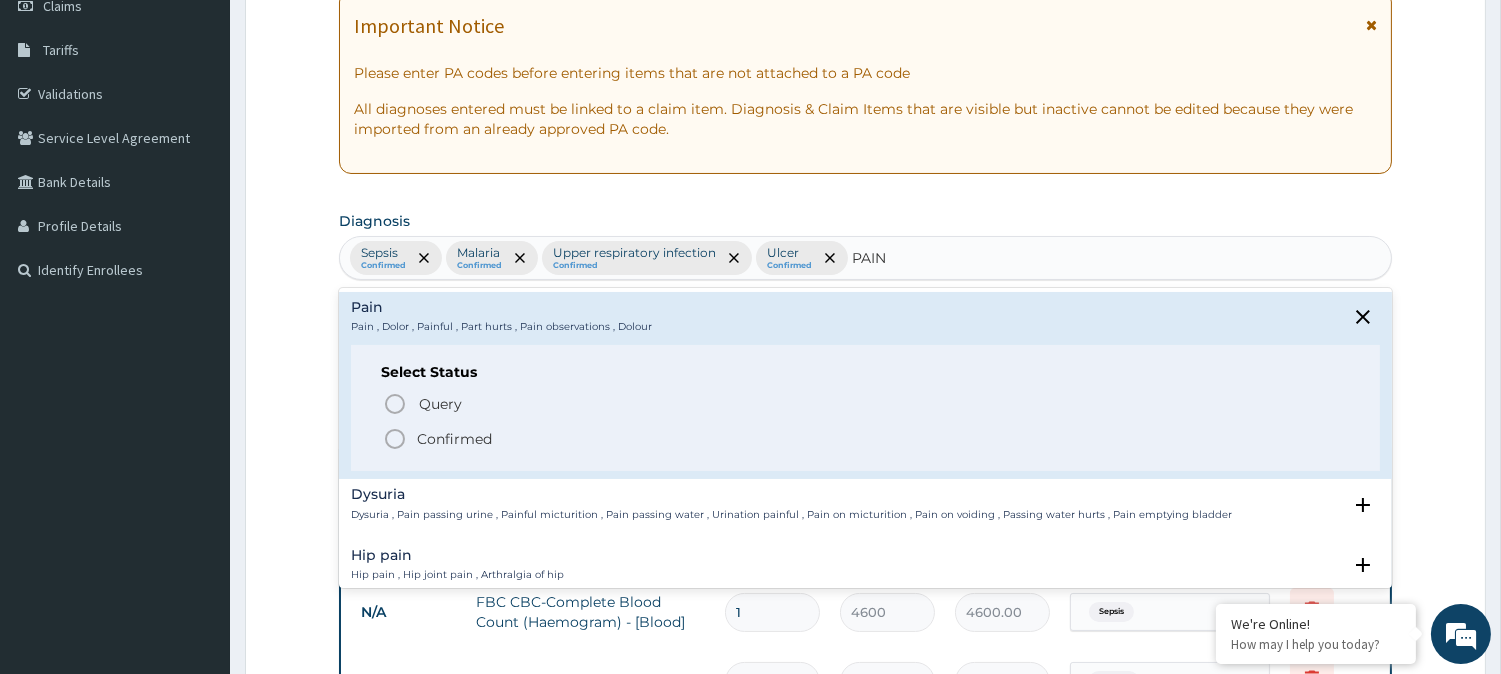 click on "Confirmed" at bounding box center (454, 439) 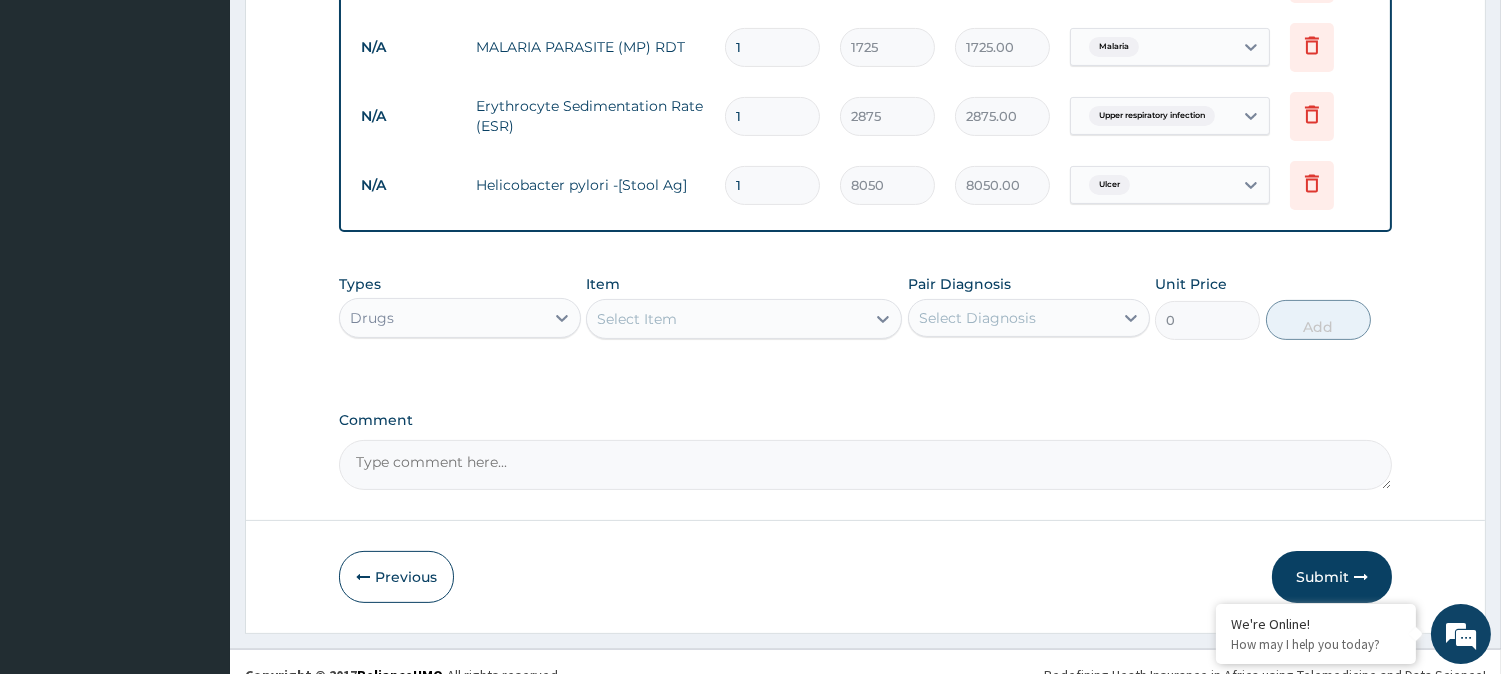 scroll, scrollTop: 960, scrollLeft: 0, axis: vertical 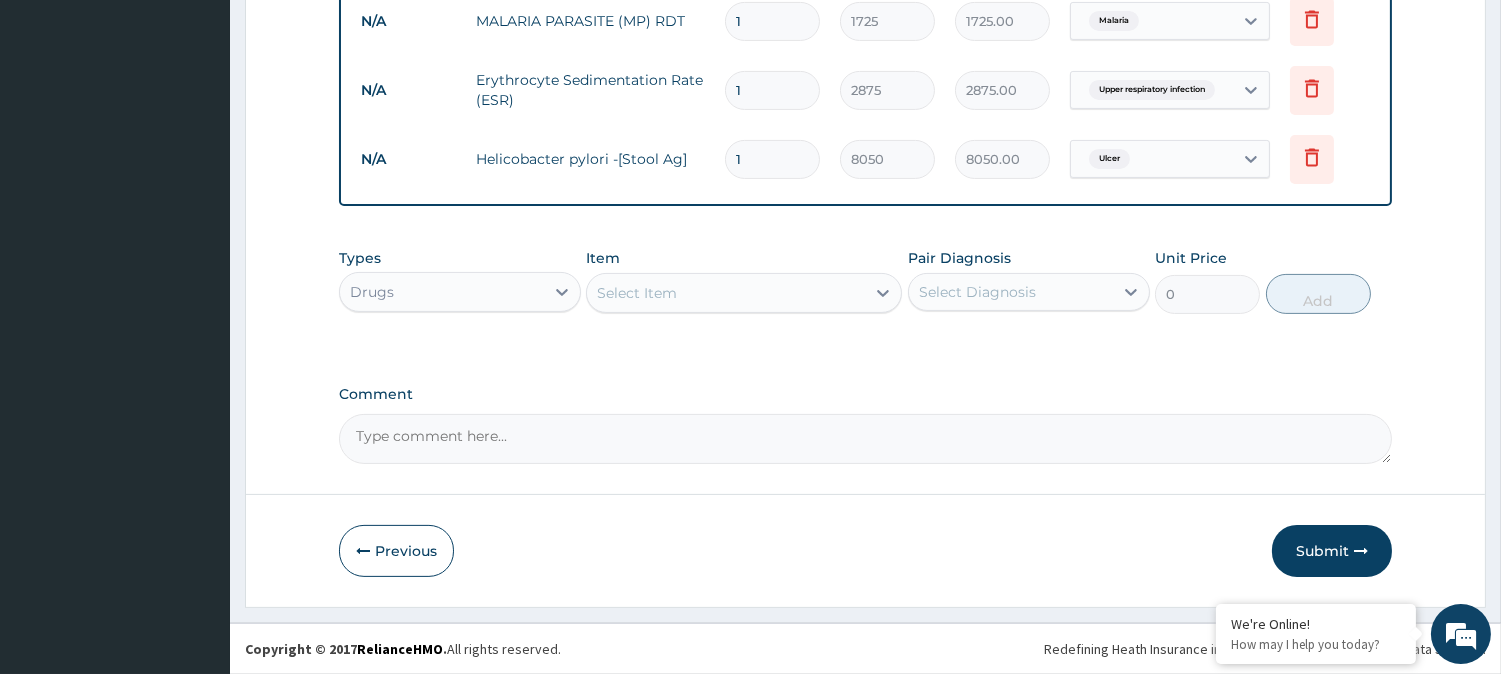 click on "Item Select Item" at bounding box center [744, 281] 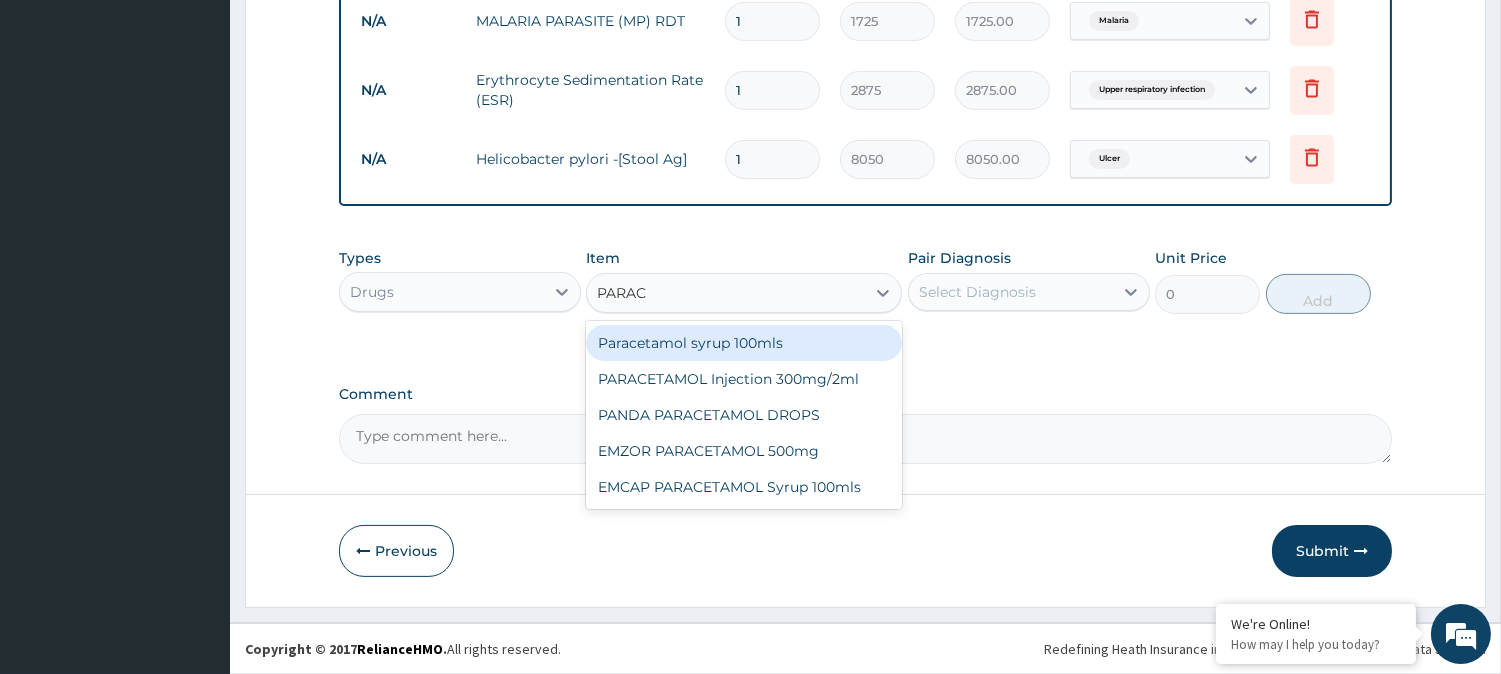 type on "PARACE" 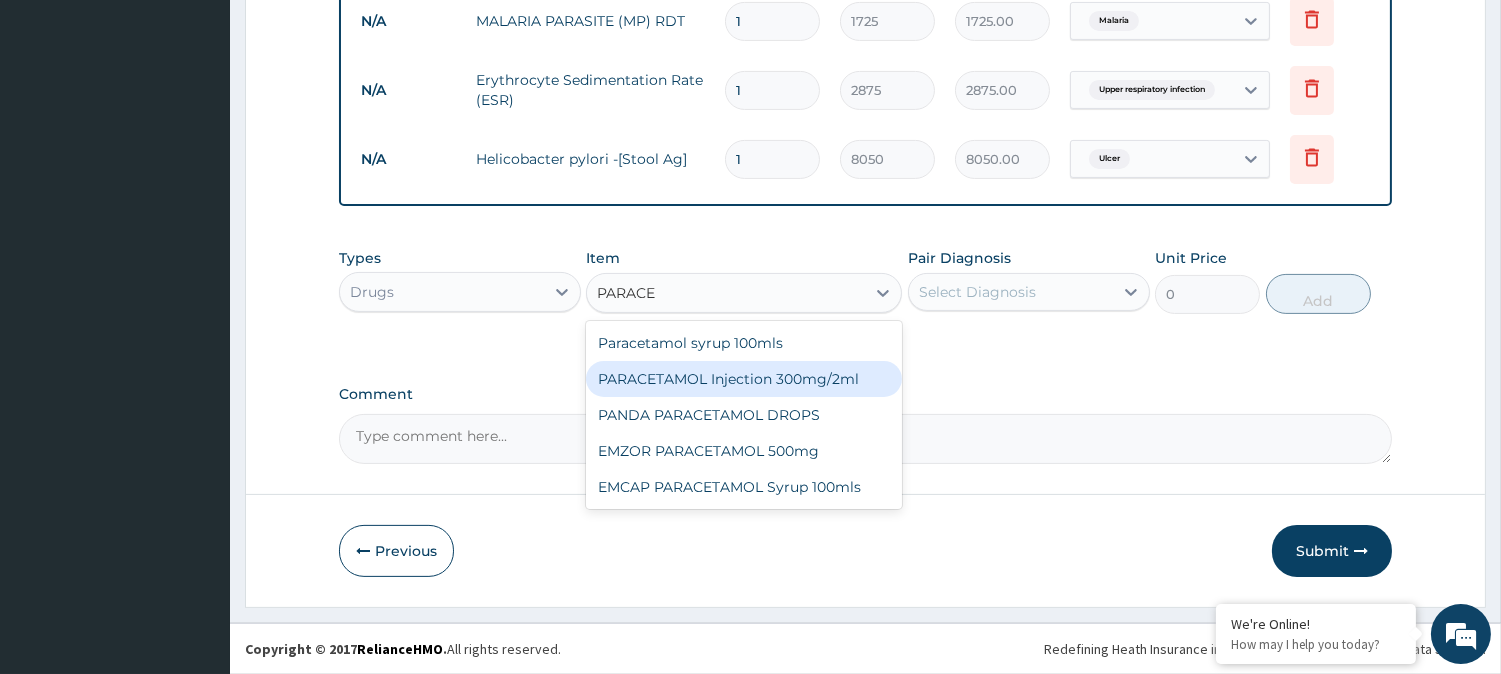 click on "PARACETAMOL Injection 300mg/2ml" at bounding box center (744, 379) 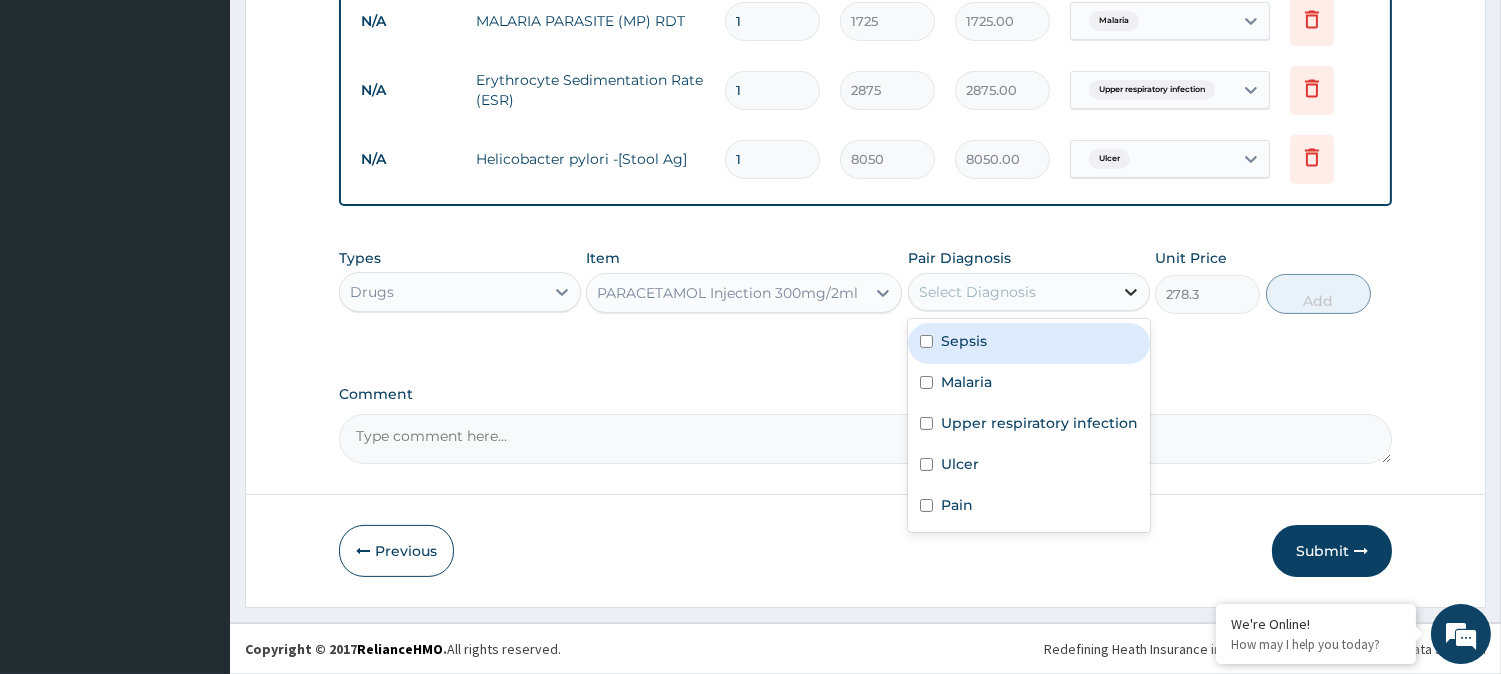 click 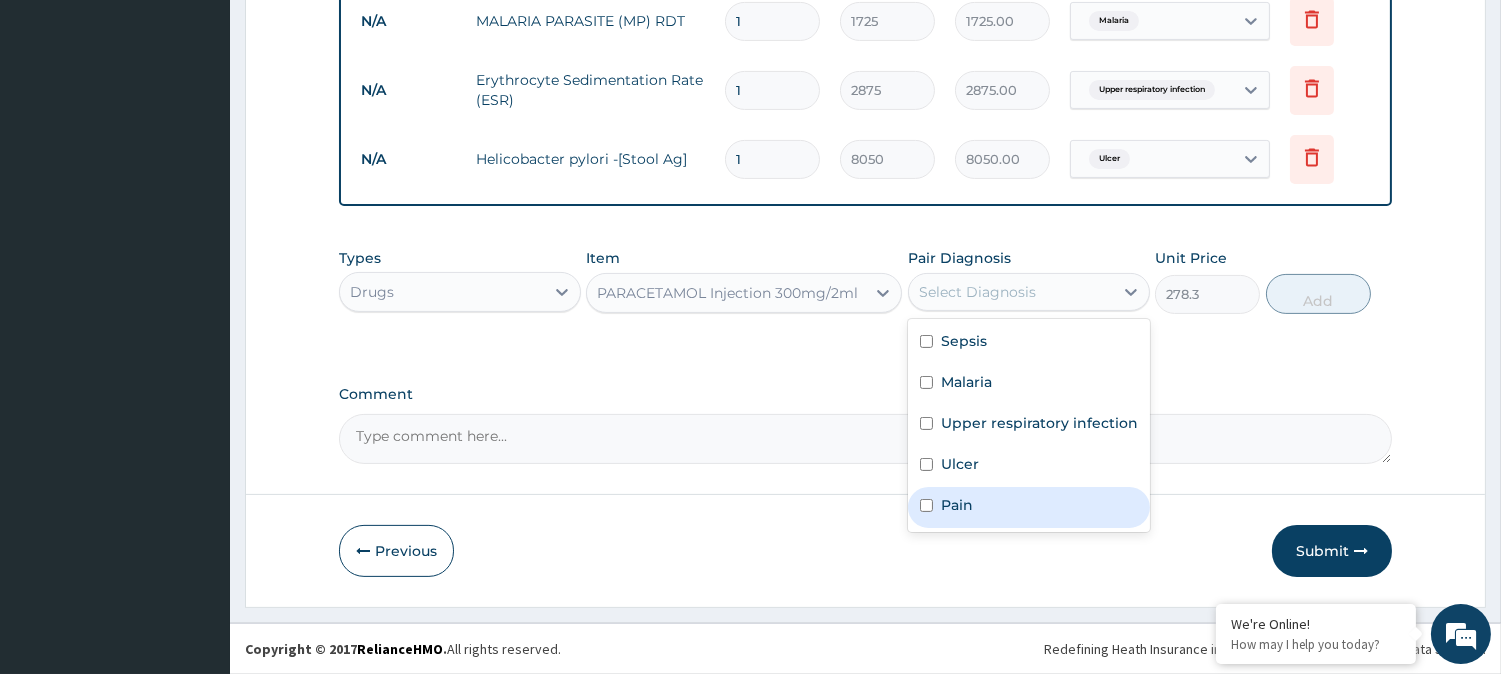 click at bounding box center [926, 505] 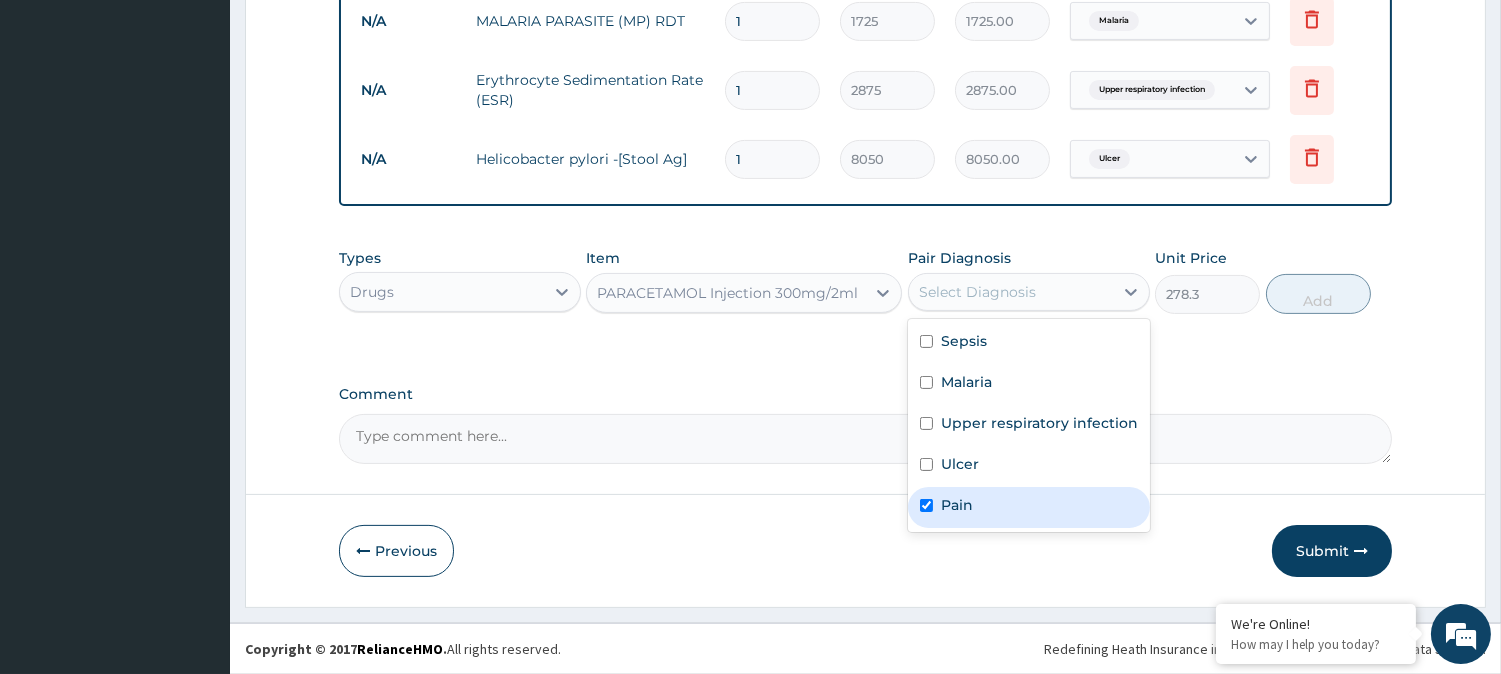 checkbox on "true" 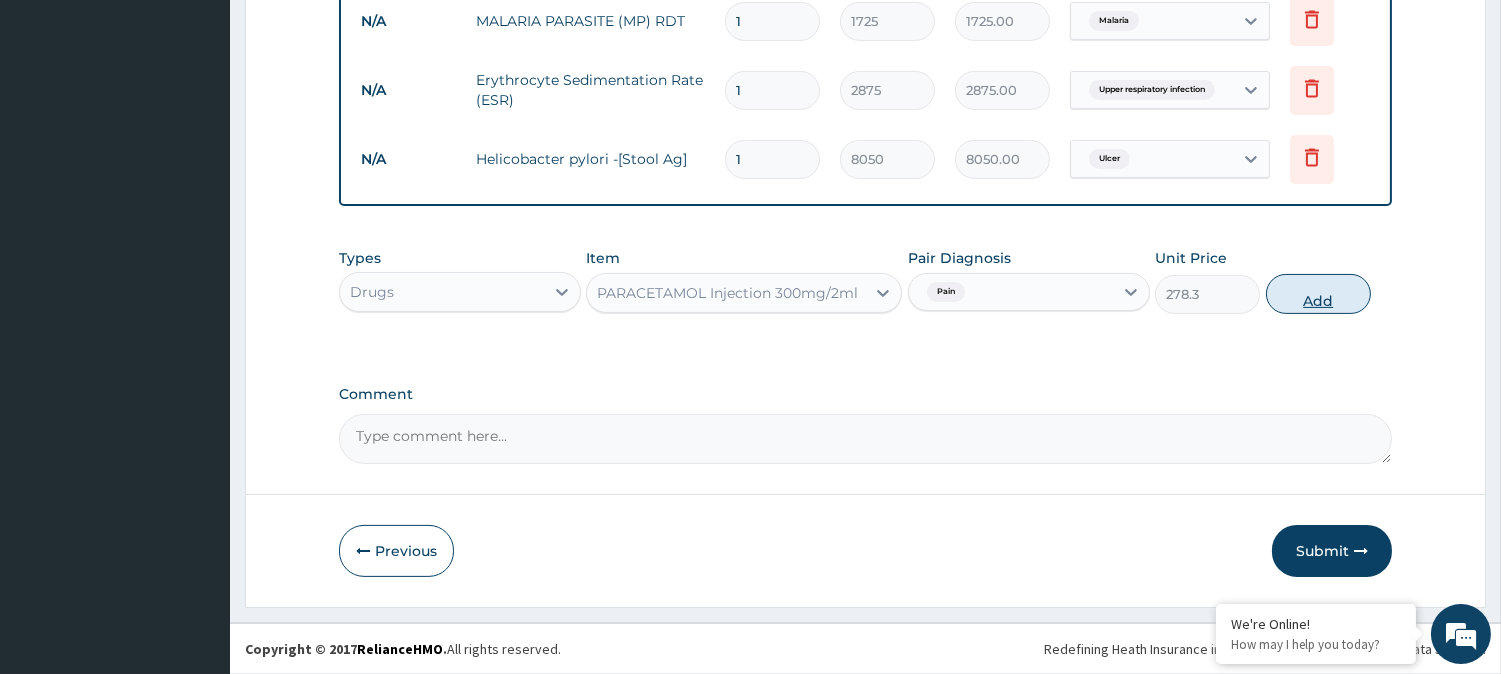 click on "Add" at bounding box center (1318, 294) 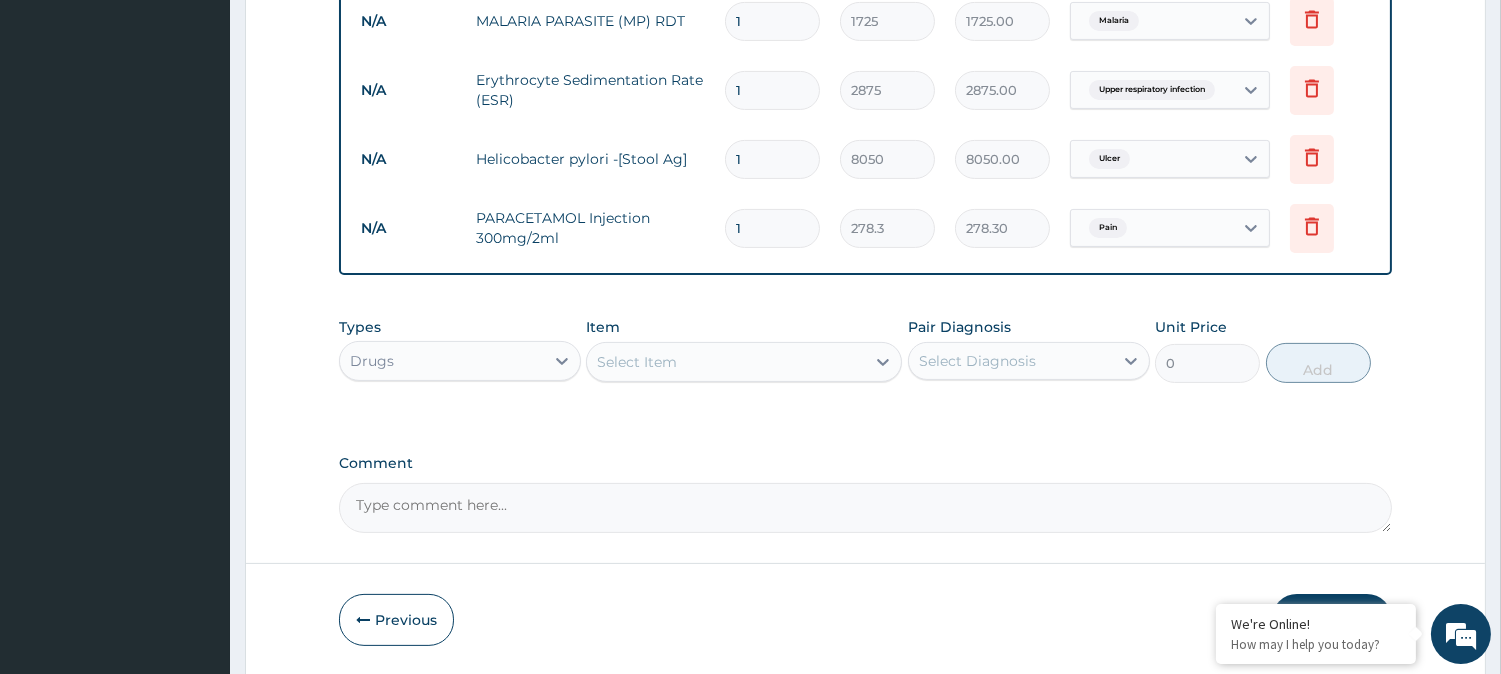 click on "Select Item" at bounding box center [726, 362] 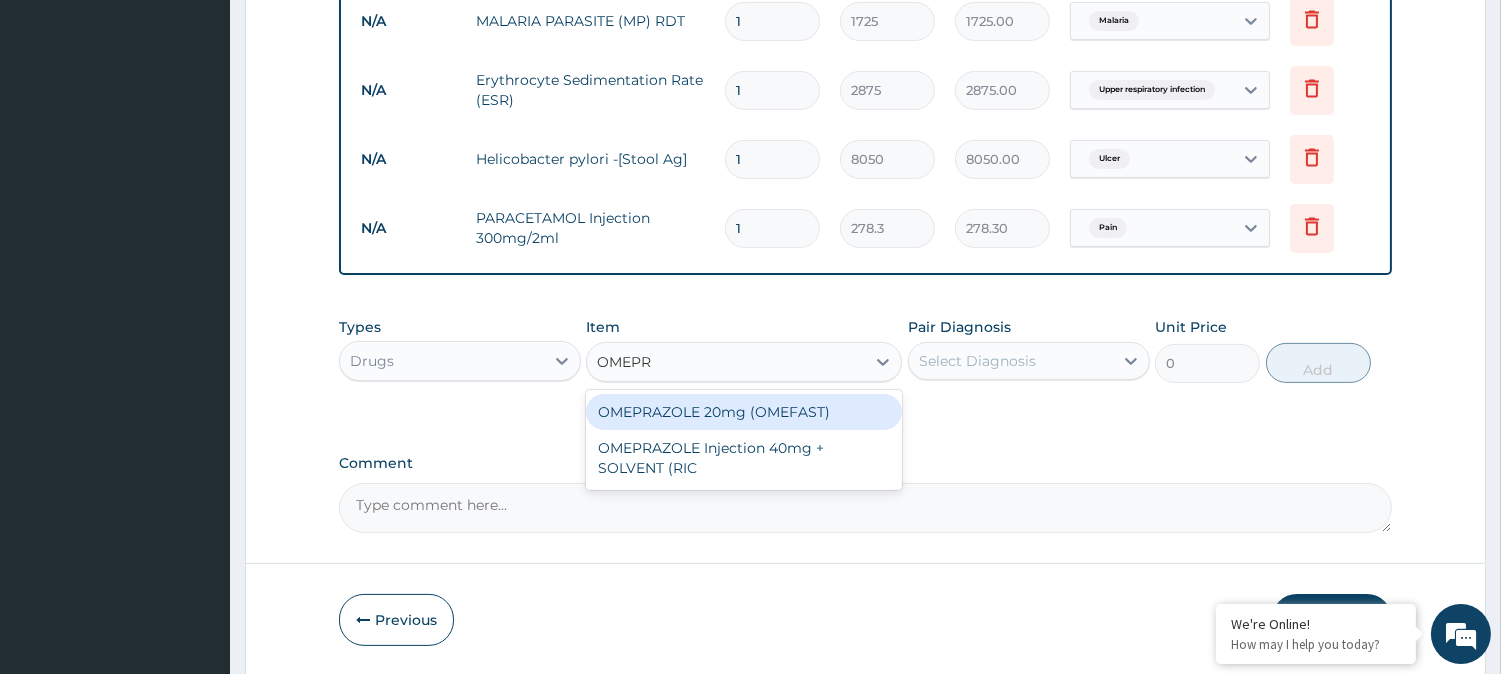 type on "OMEPRA" 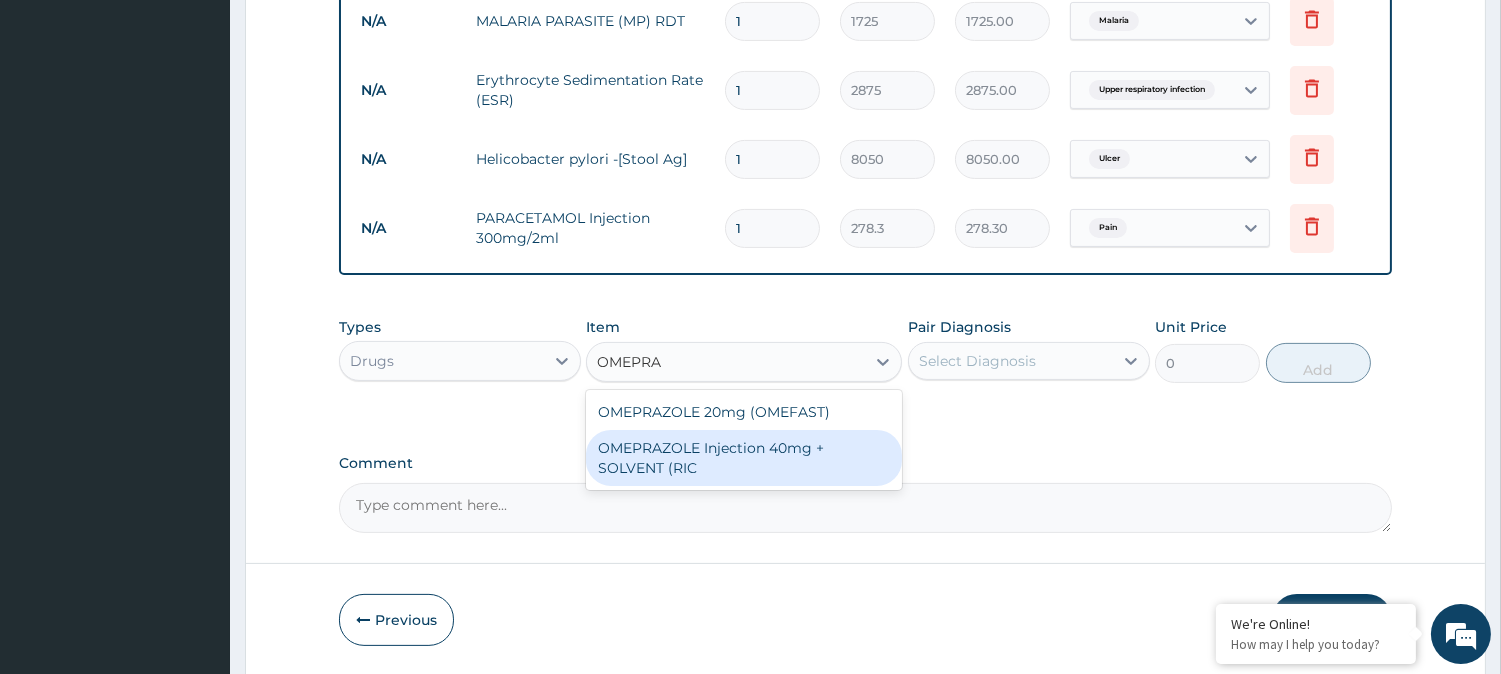 click on "OMEPRAZOLE Injection 40mg + SOLVENT (RIC" at bounding box center [744, 458] 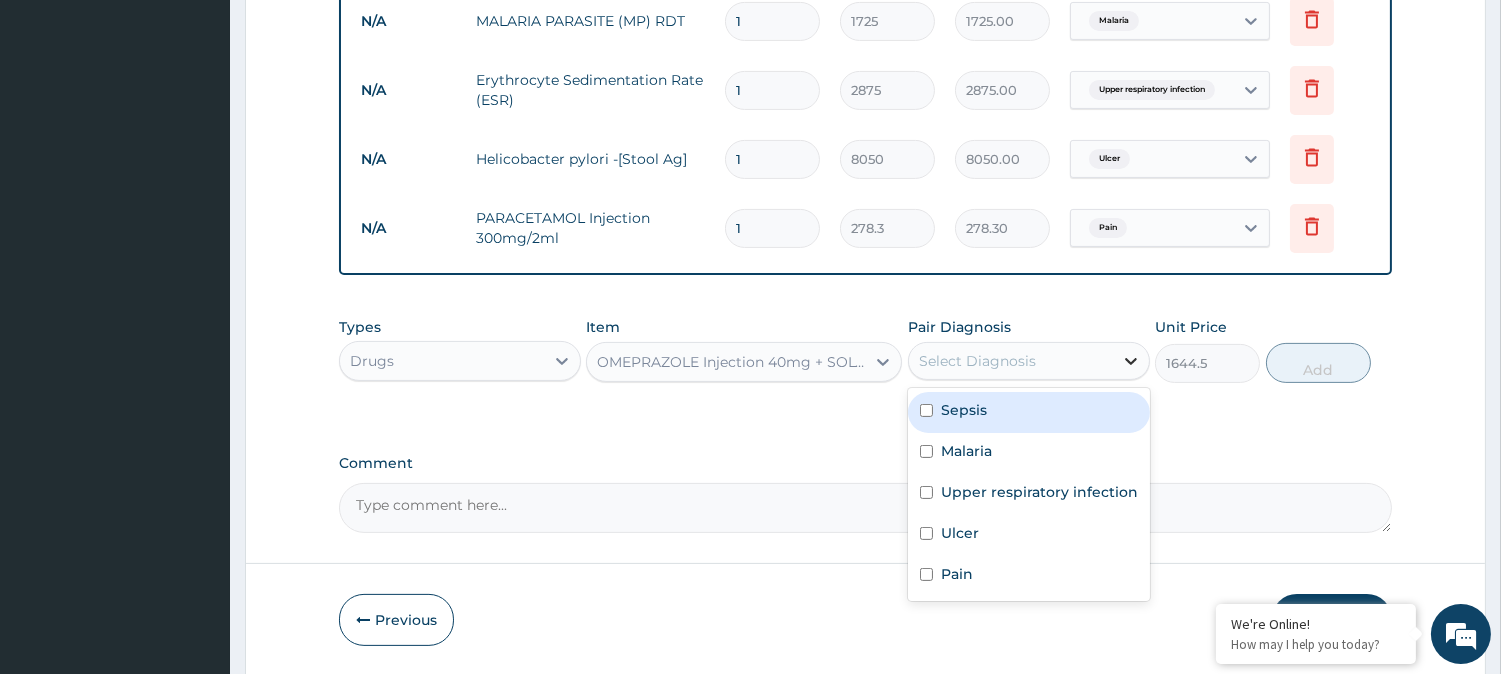 click 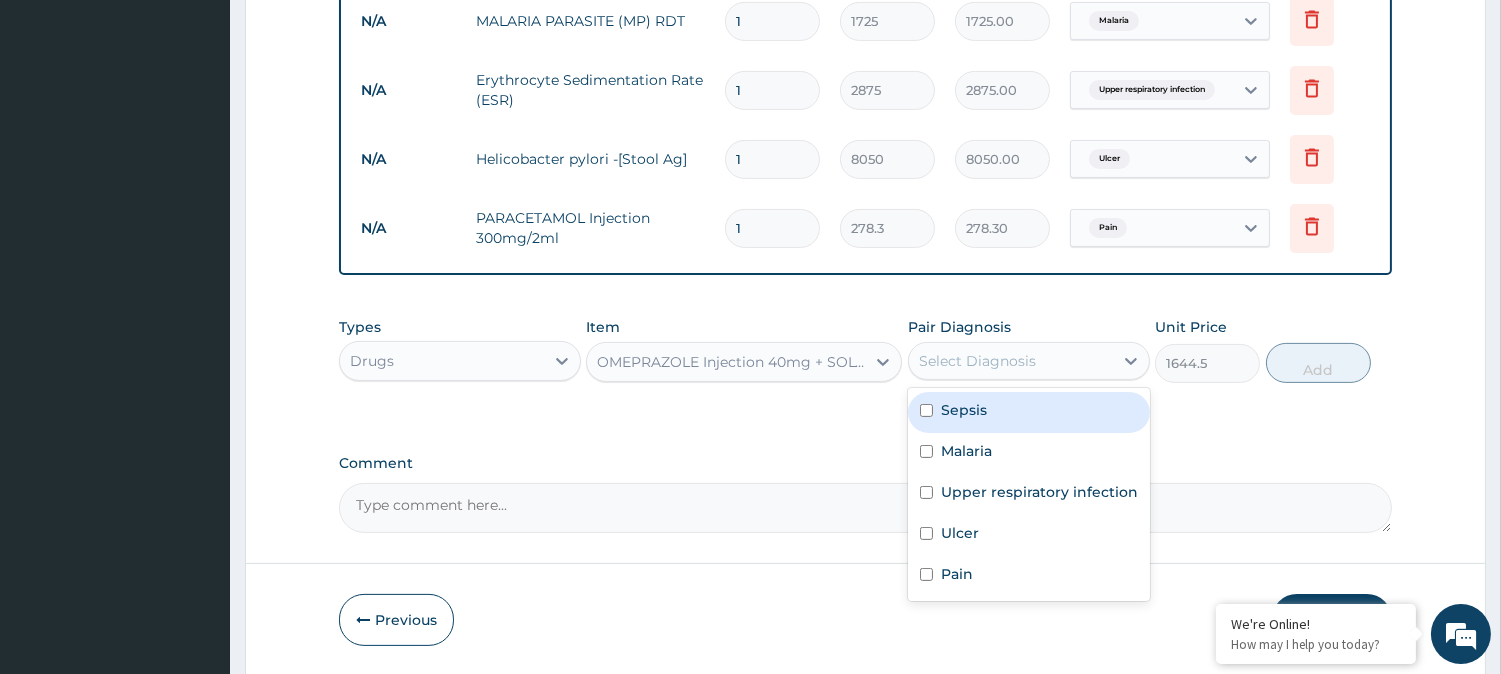 click on "Sepsis" at bounding box center (1029, 412) 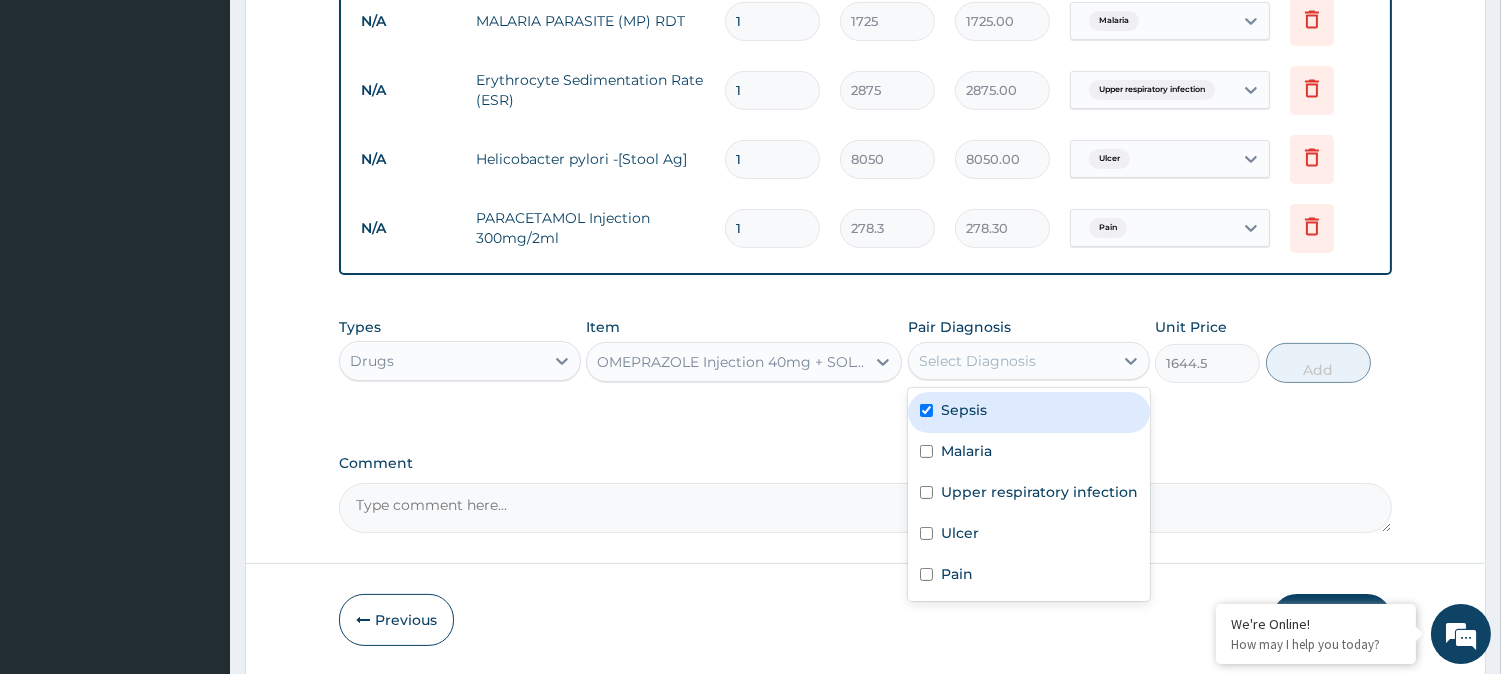 checkbox on "true" 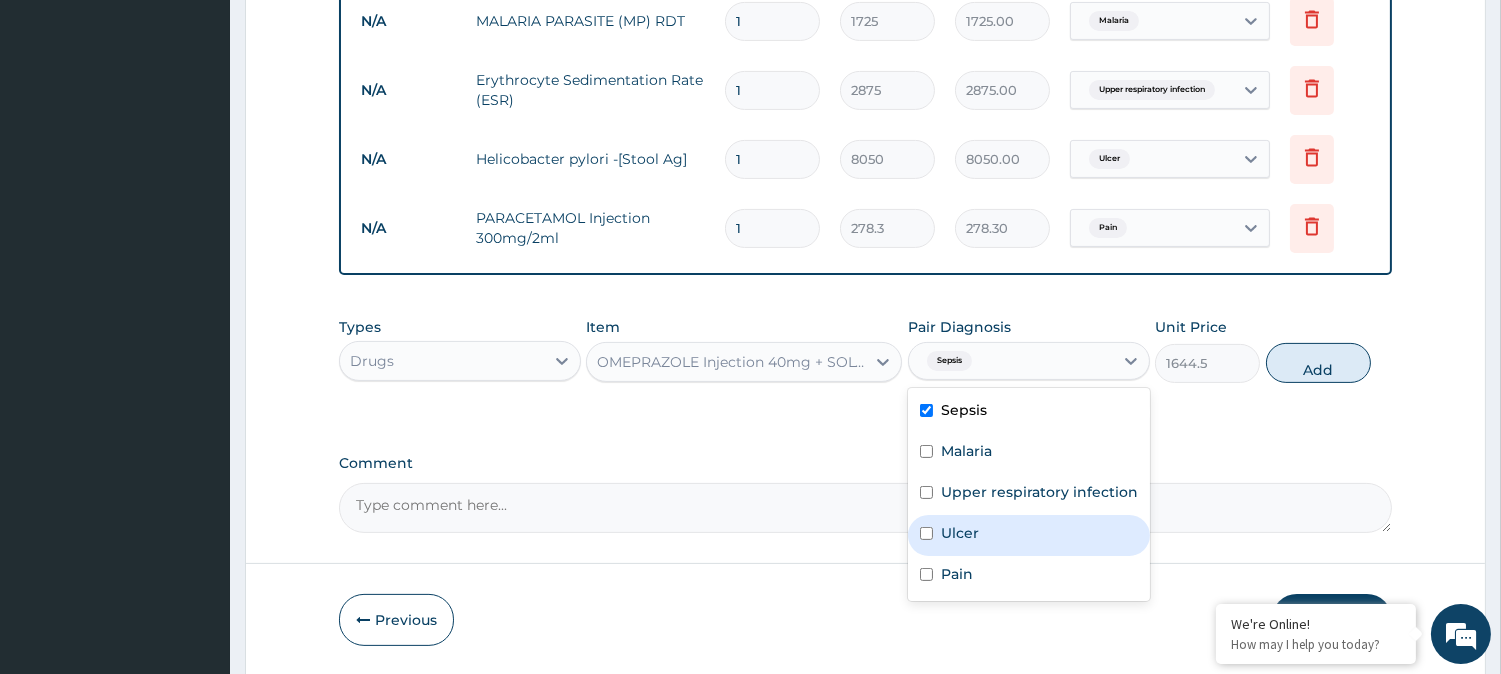 click on "Ulcer" at bounding box center (960, 533) 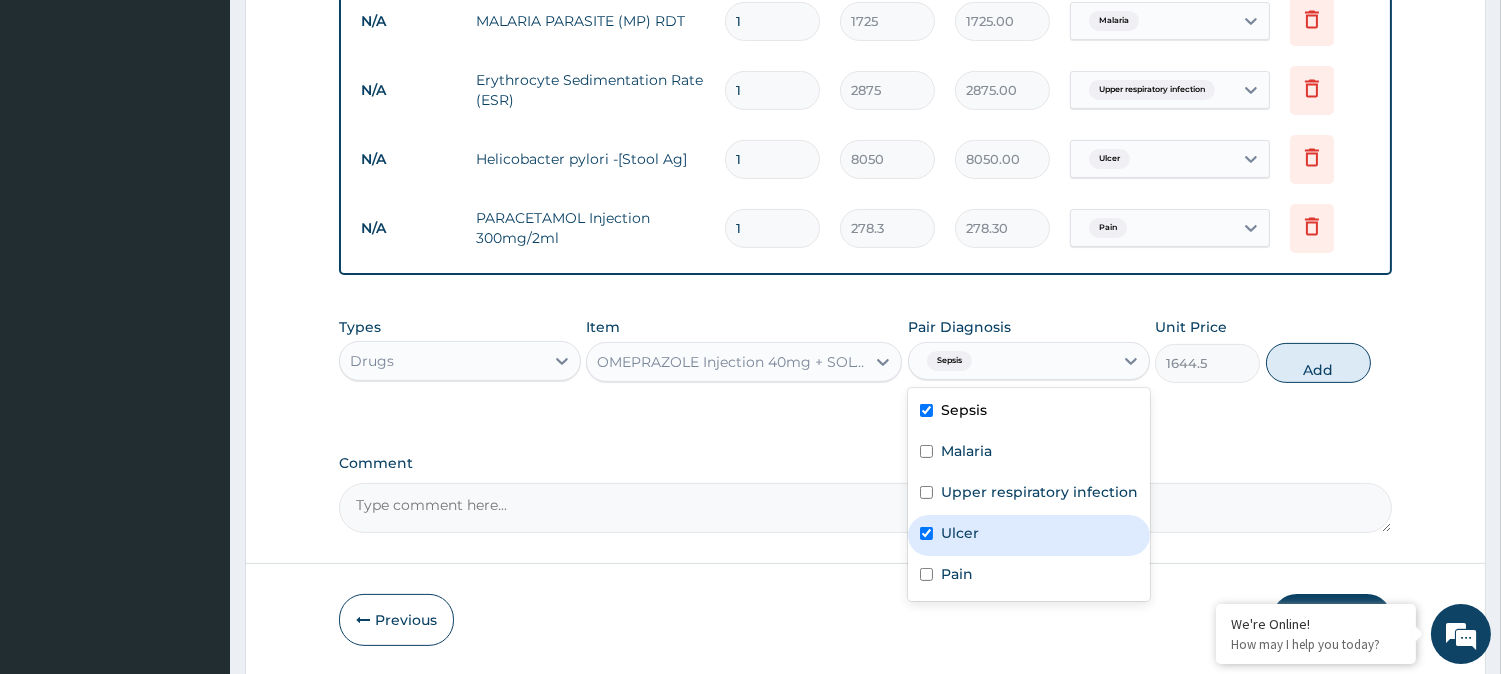 checkbox on "true" 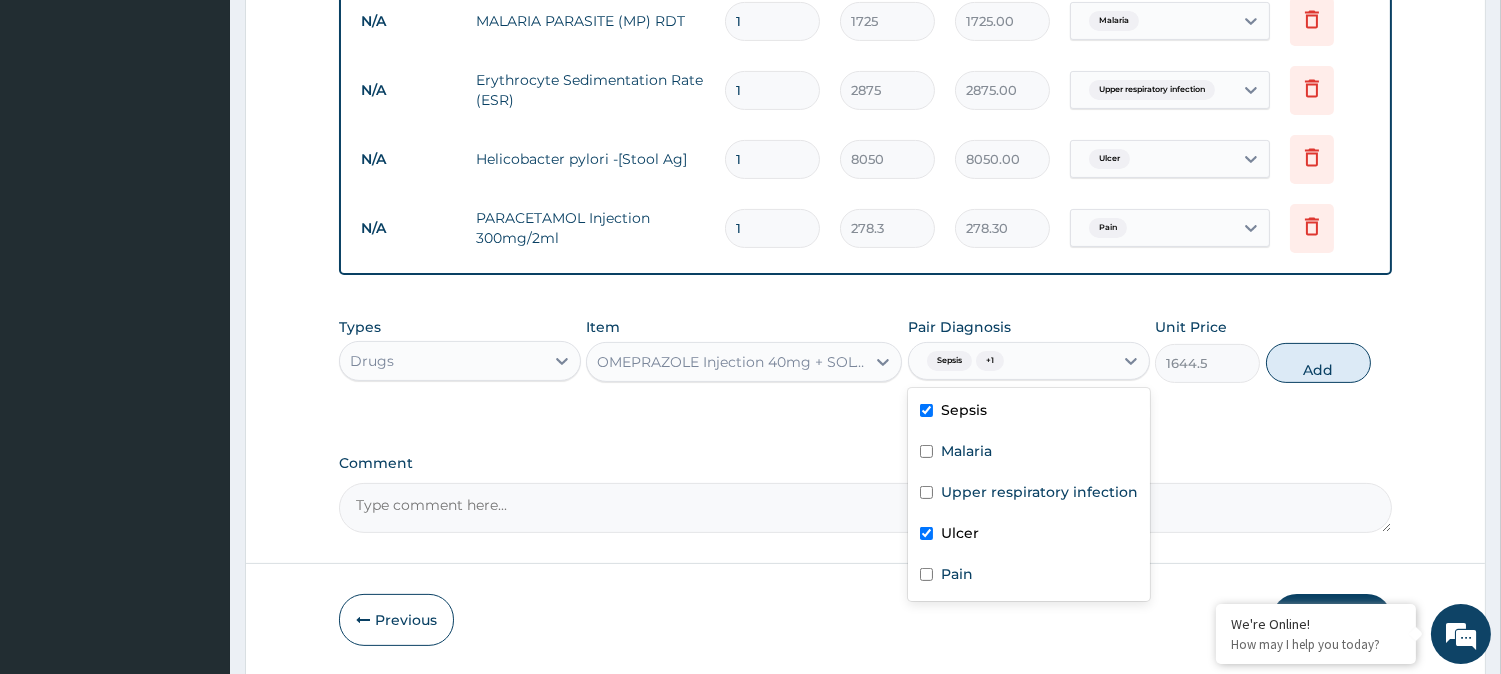 click at bounding box center [926, 410] 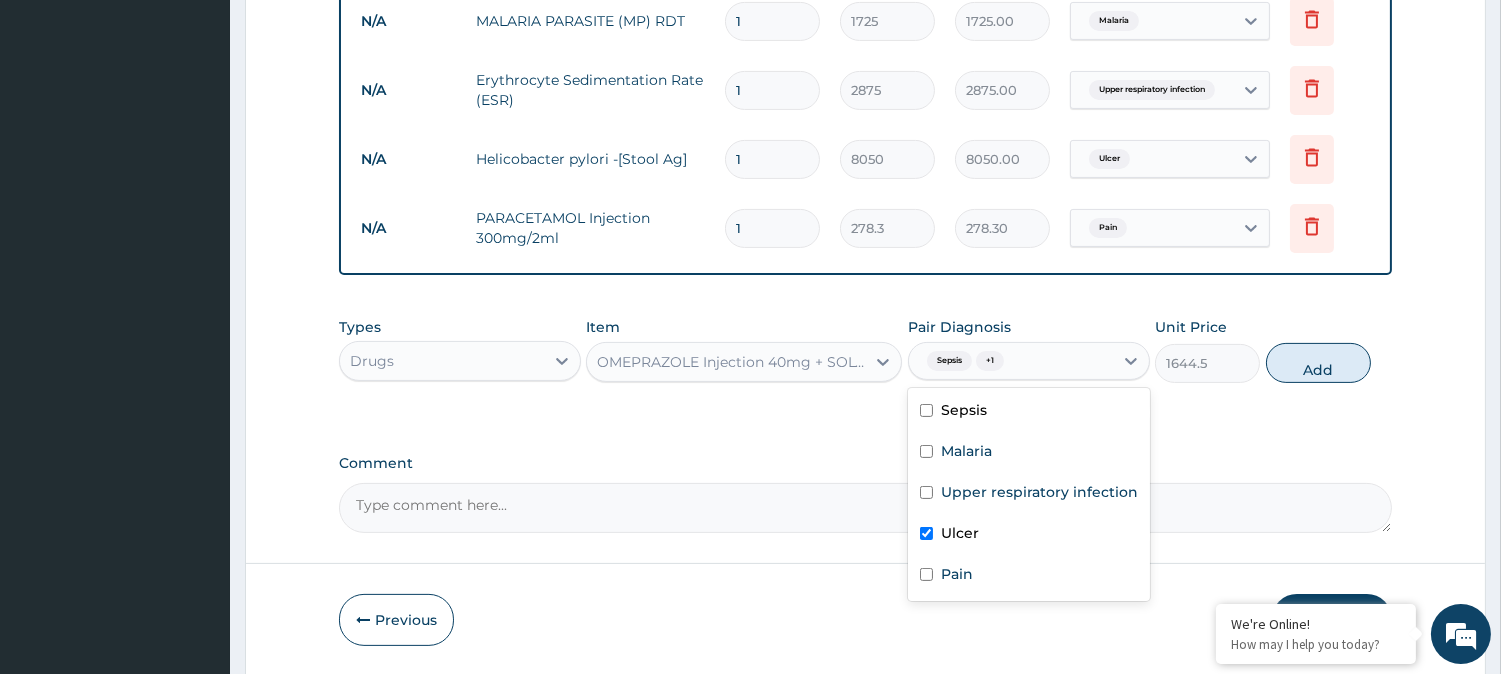checkbox on "false" 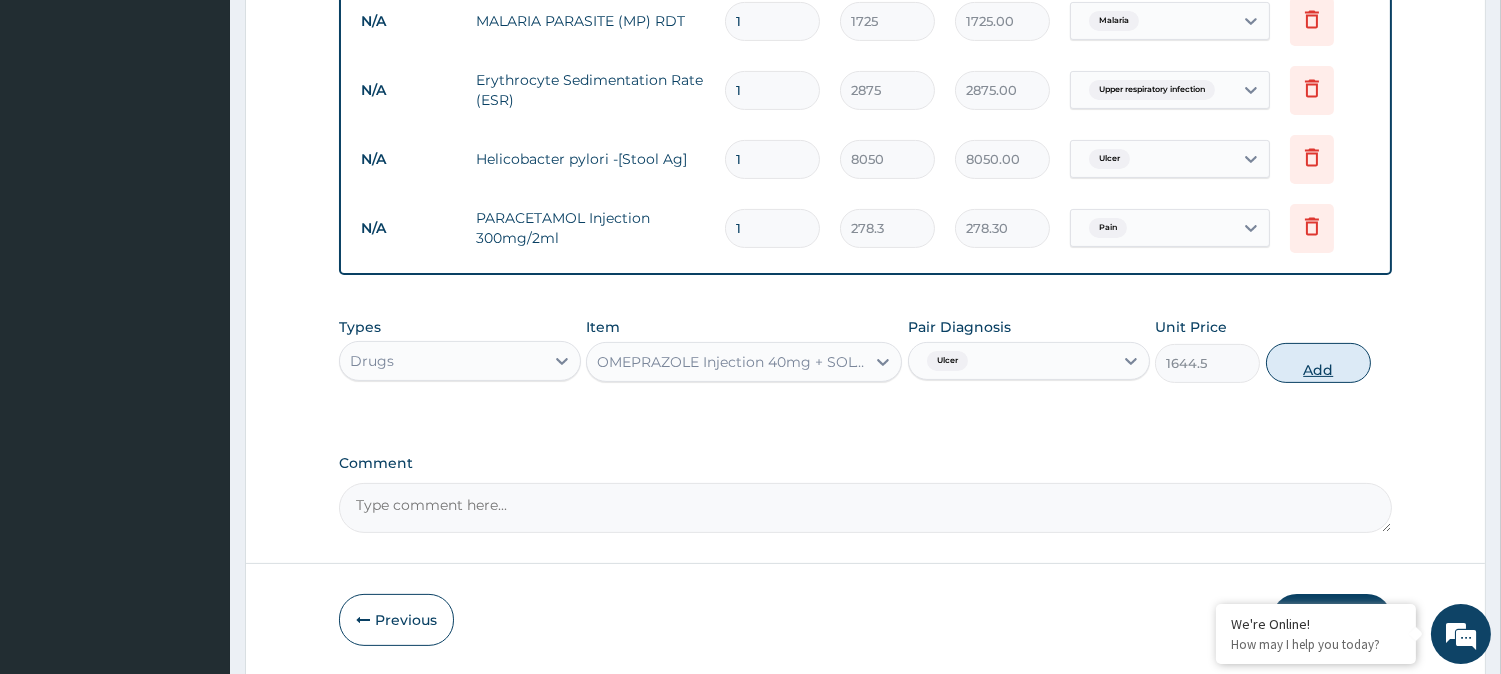 click on "Add" at bounding box center [1318, 363] 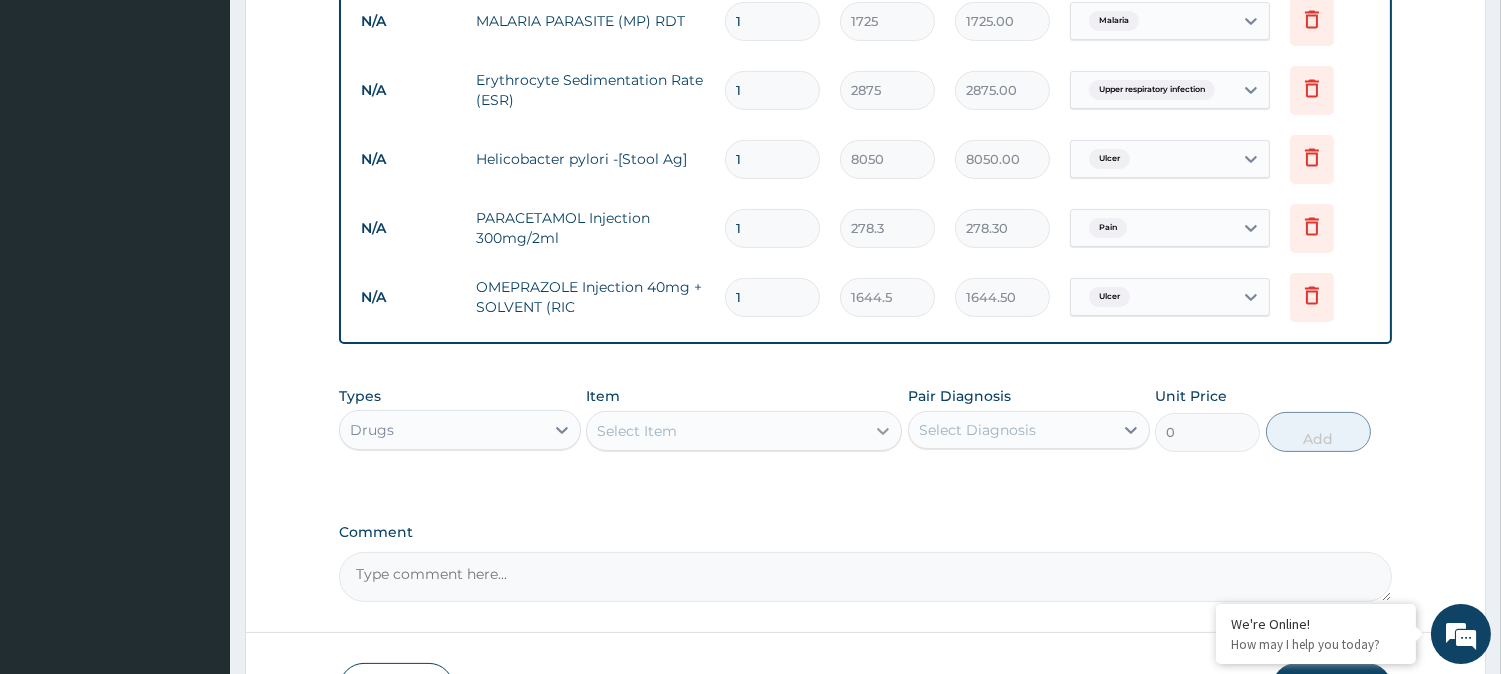 click 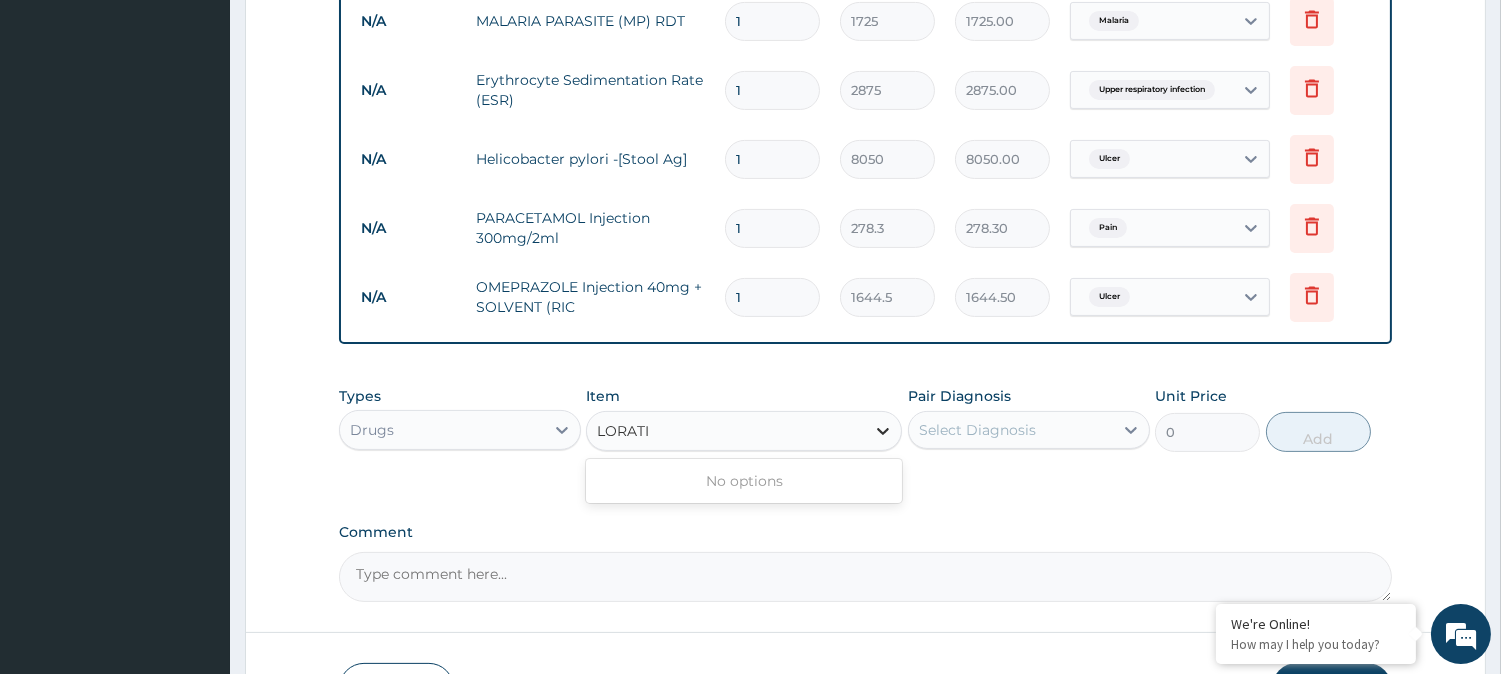 type on "LORAT" 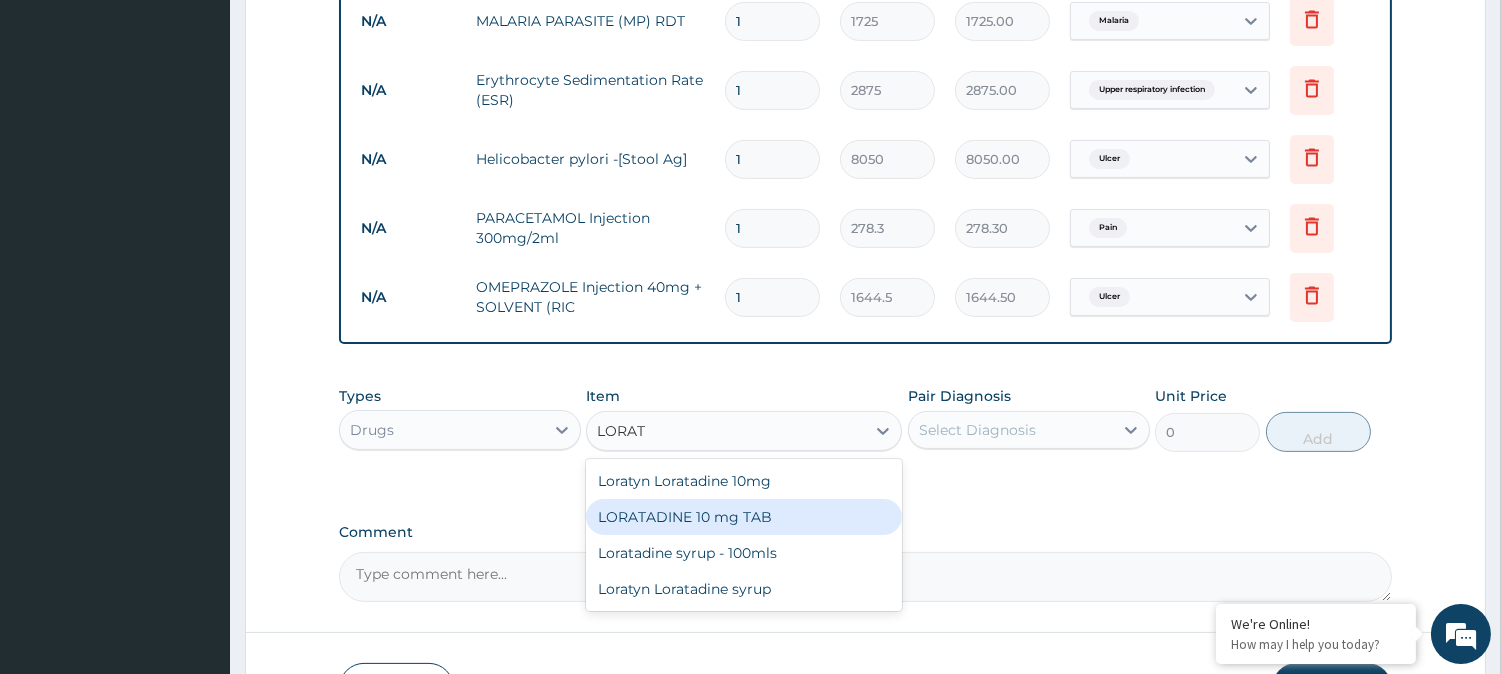 click on "LORATADINE 10 mg TAB" at bounding box center [744, 517] 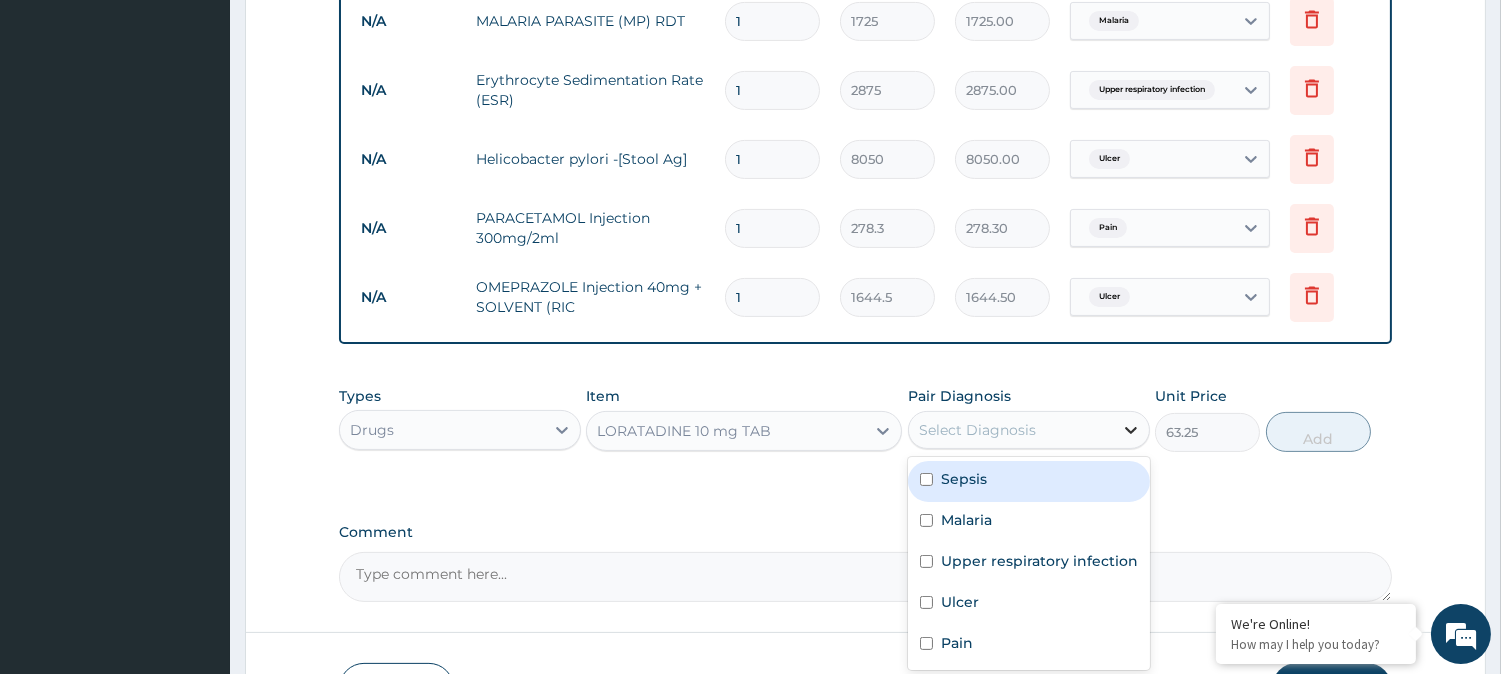 click 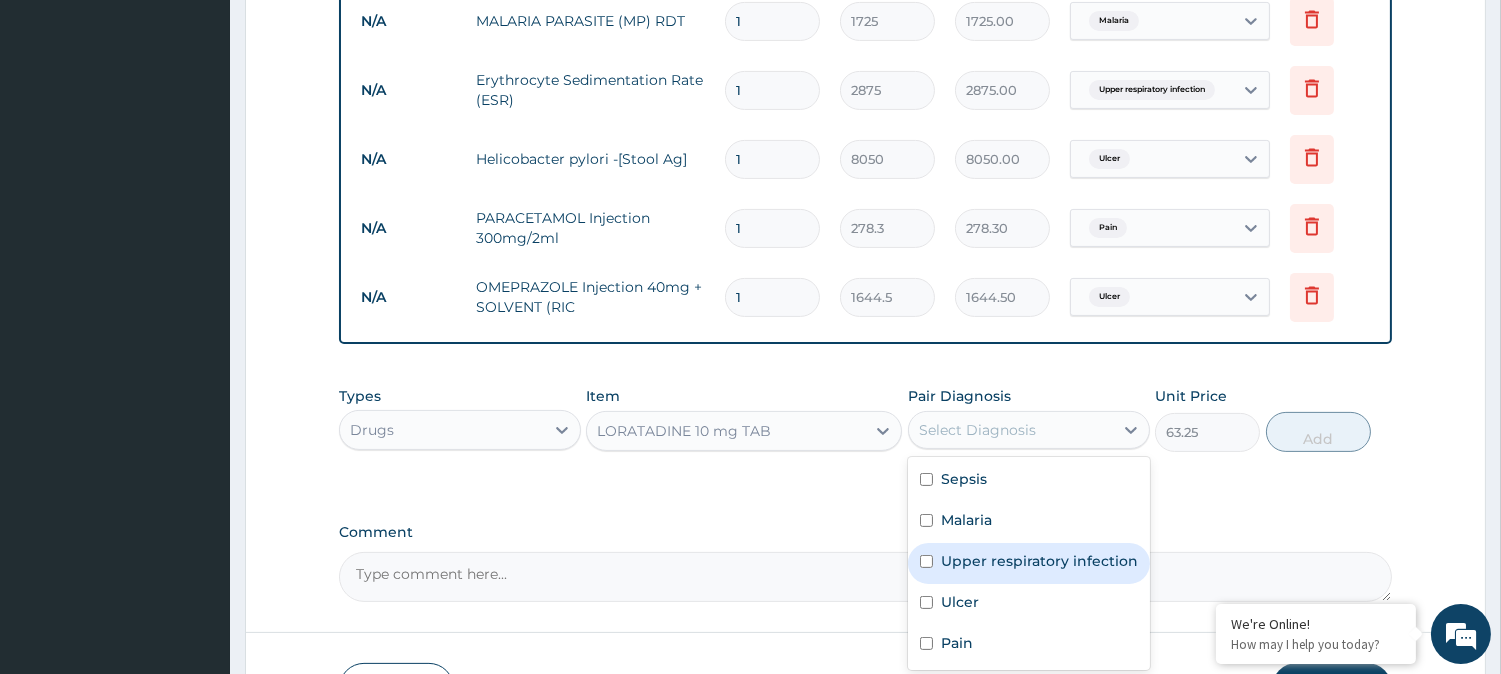 click on "Upper respiratory infection" at bounding box center [1039, 561] 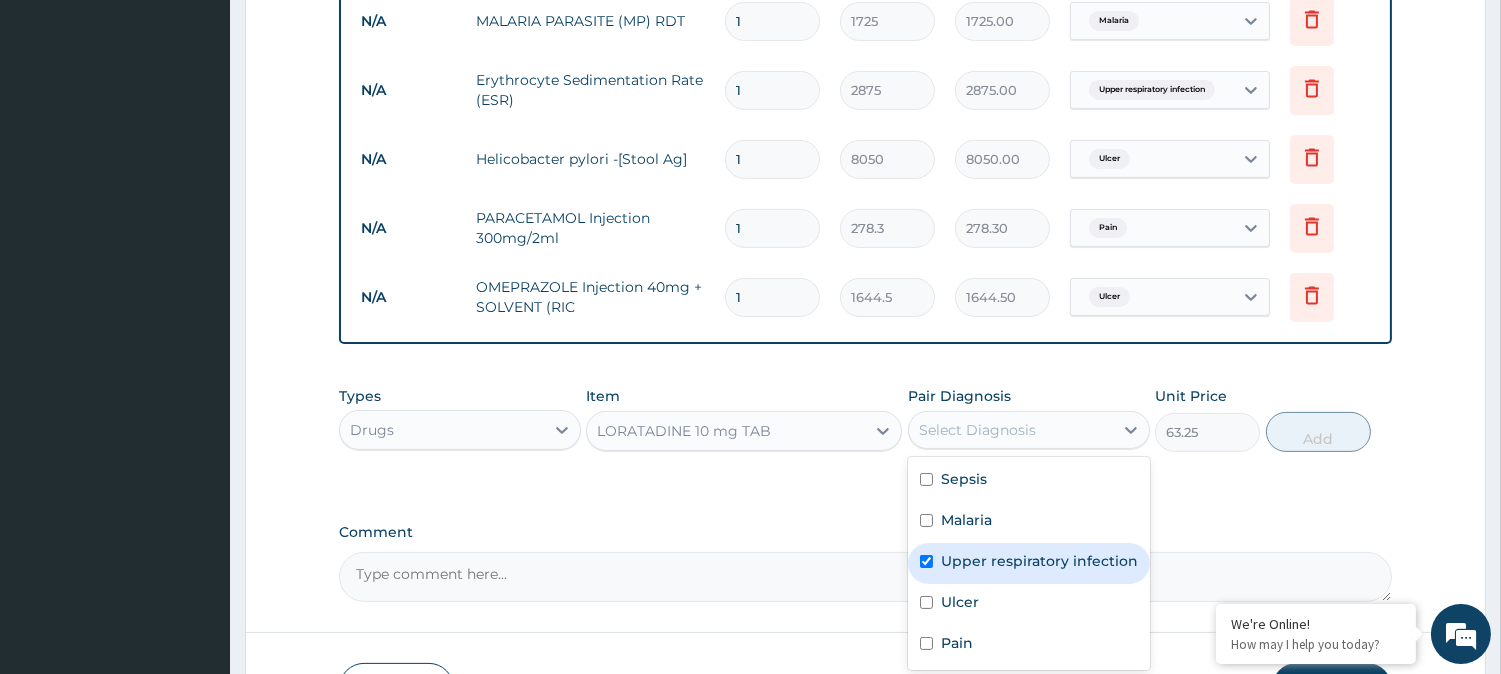 checkbox on "true" 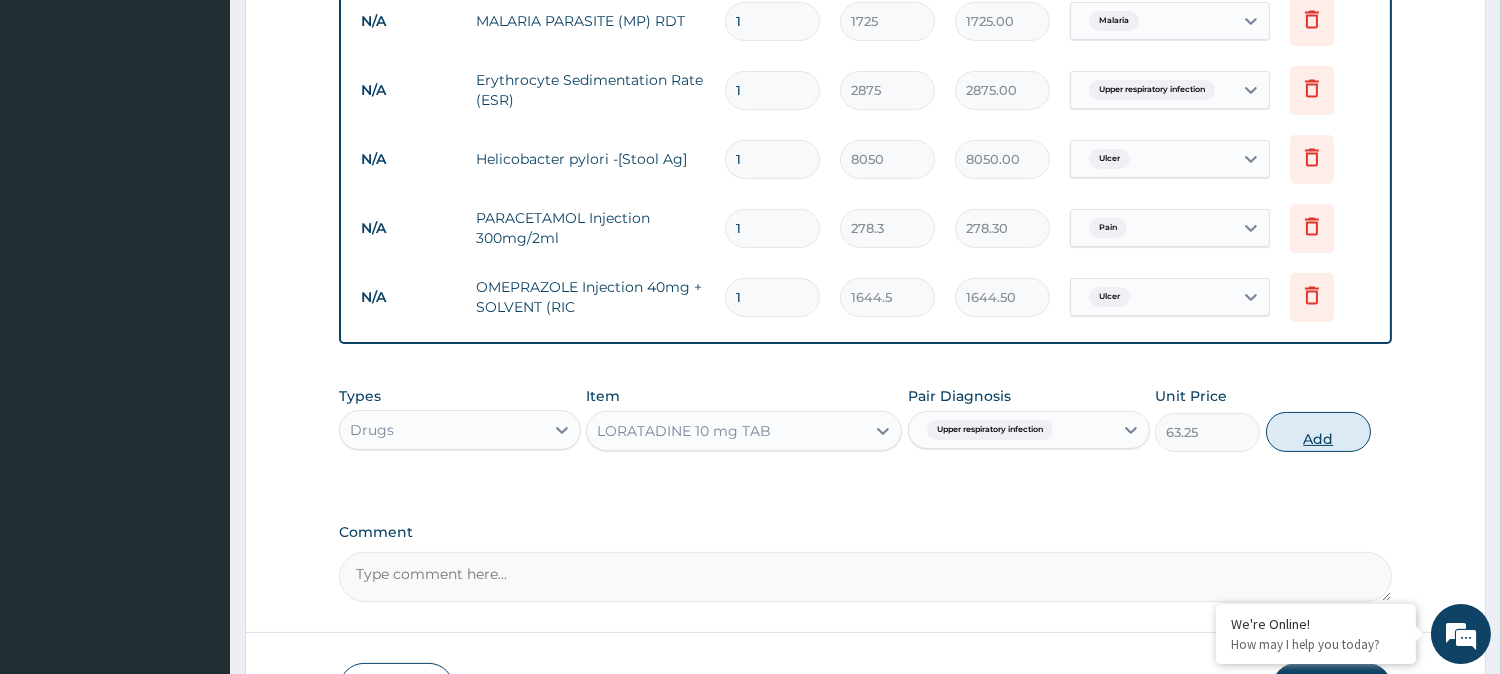 click on "Add" at bounding box center (1318, 432) 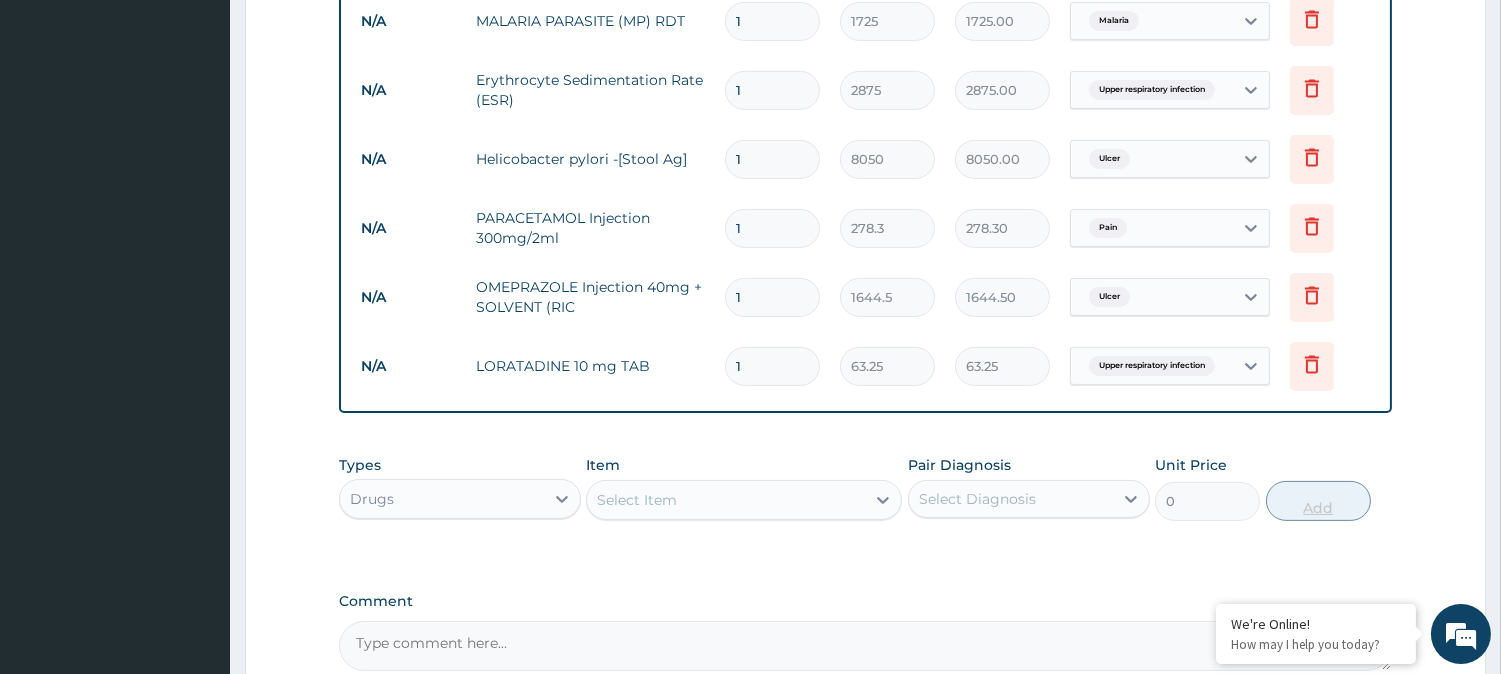 type 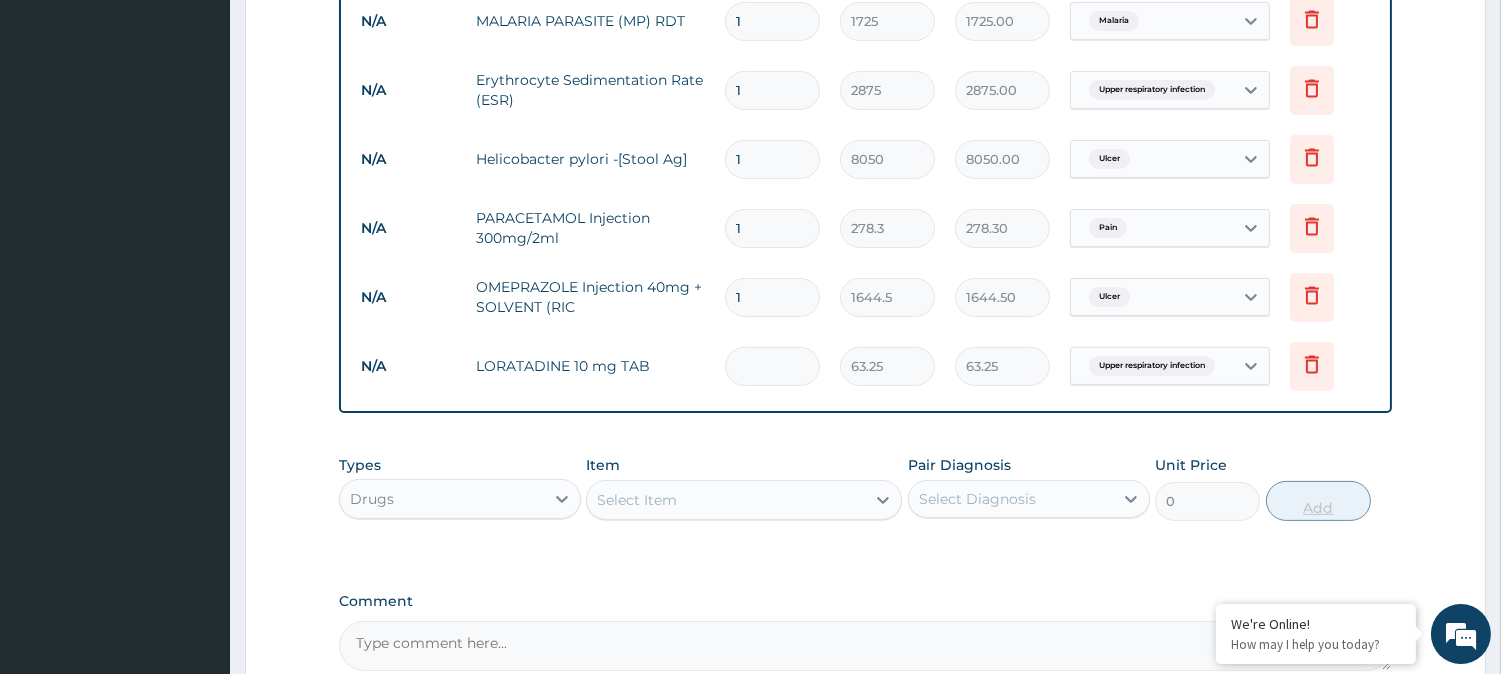 type on "0.00" 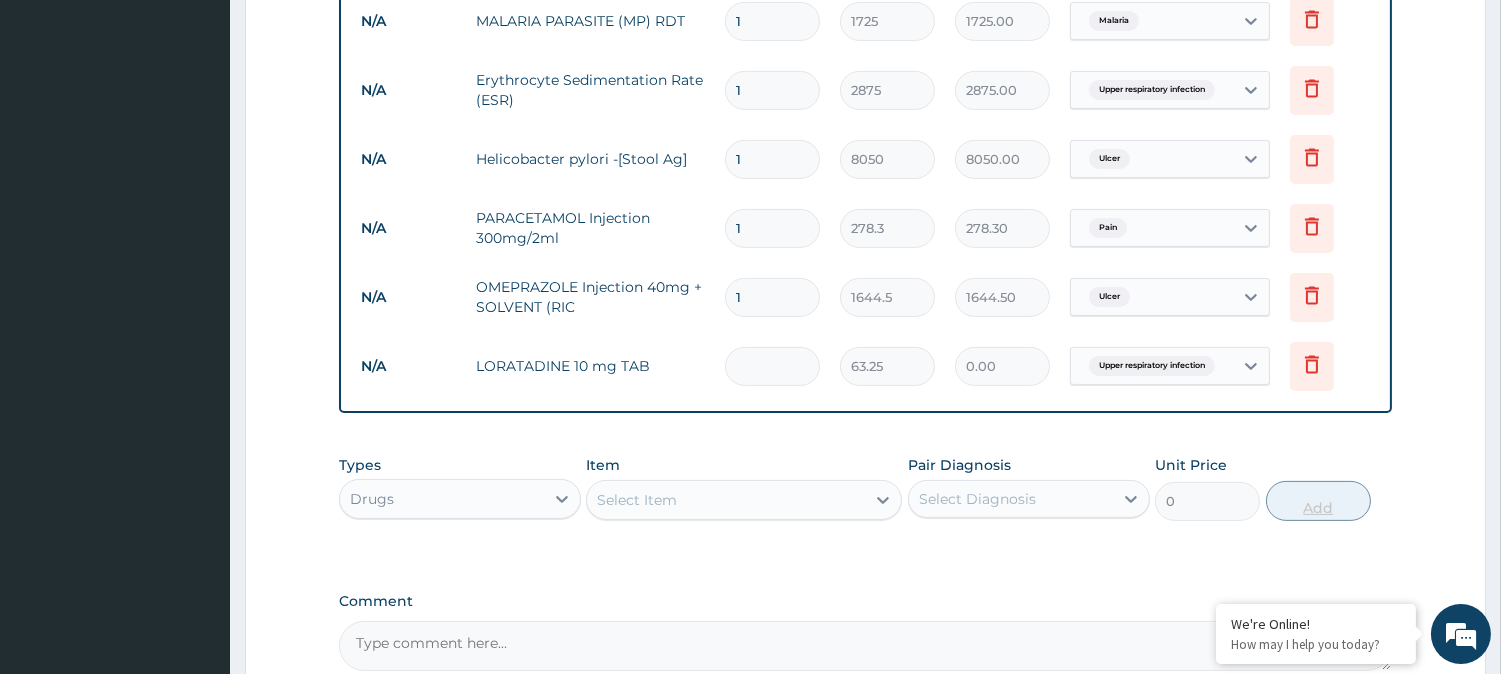 type on "5" 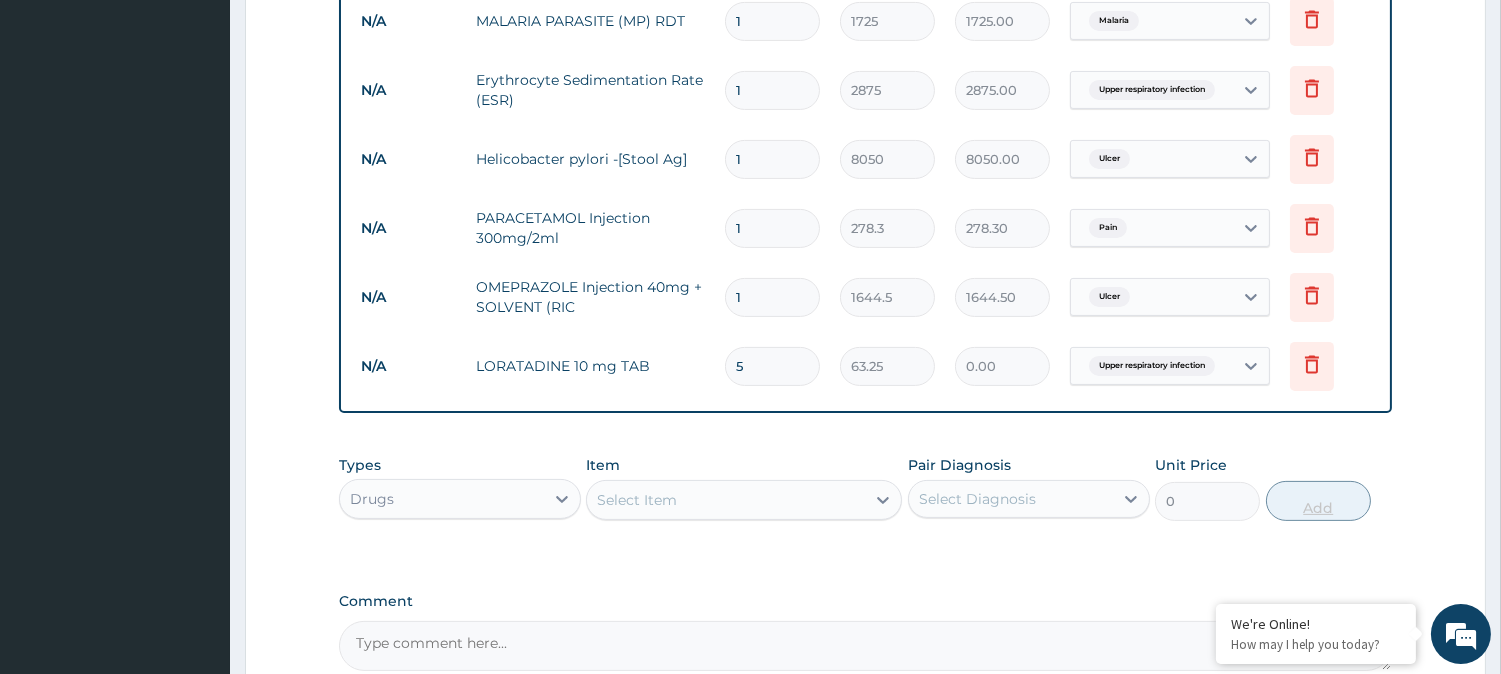 type on "316.25" 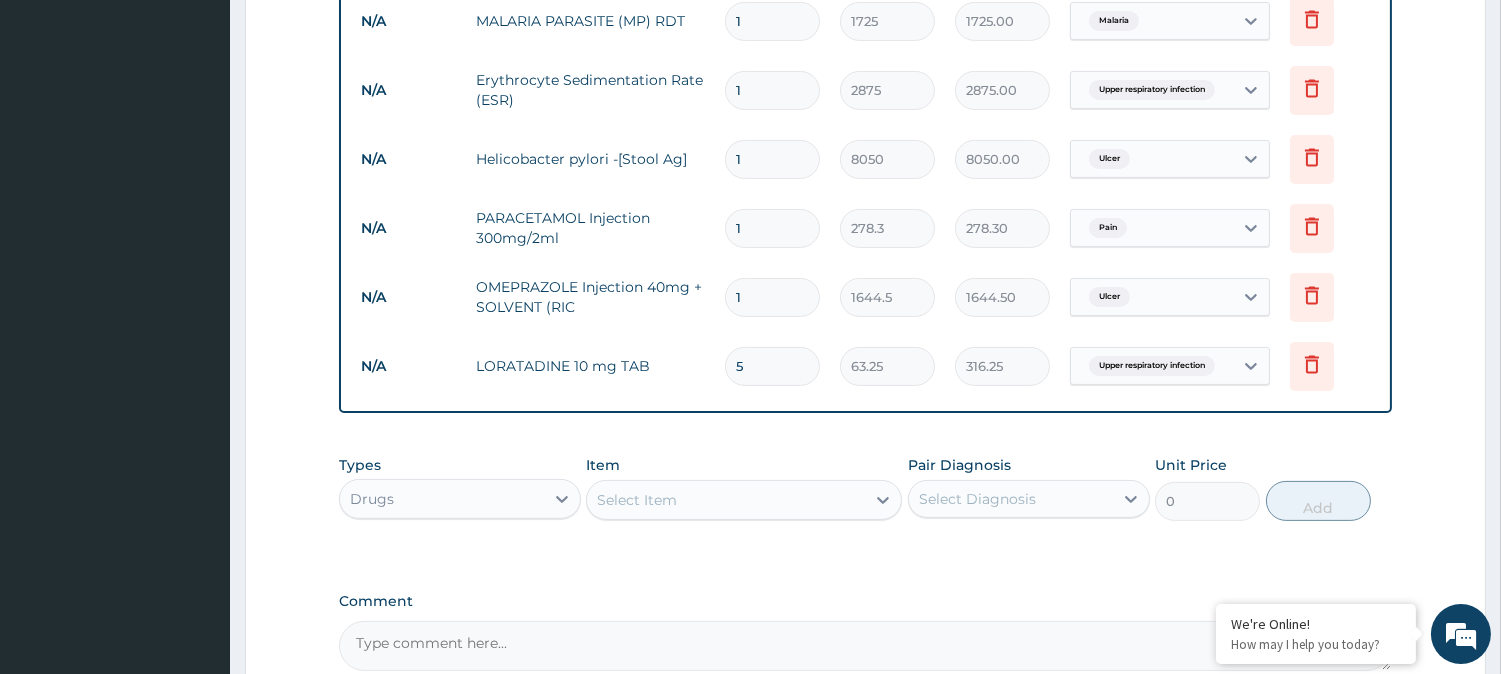 type on "5" 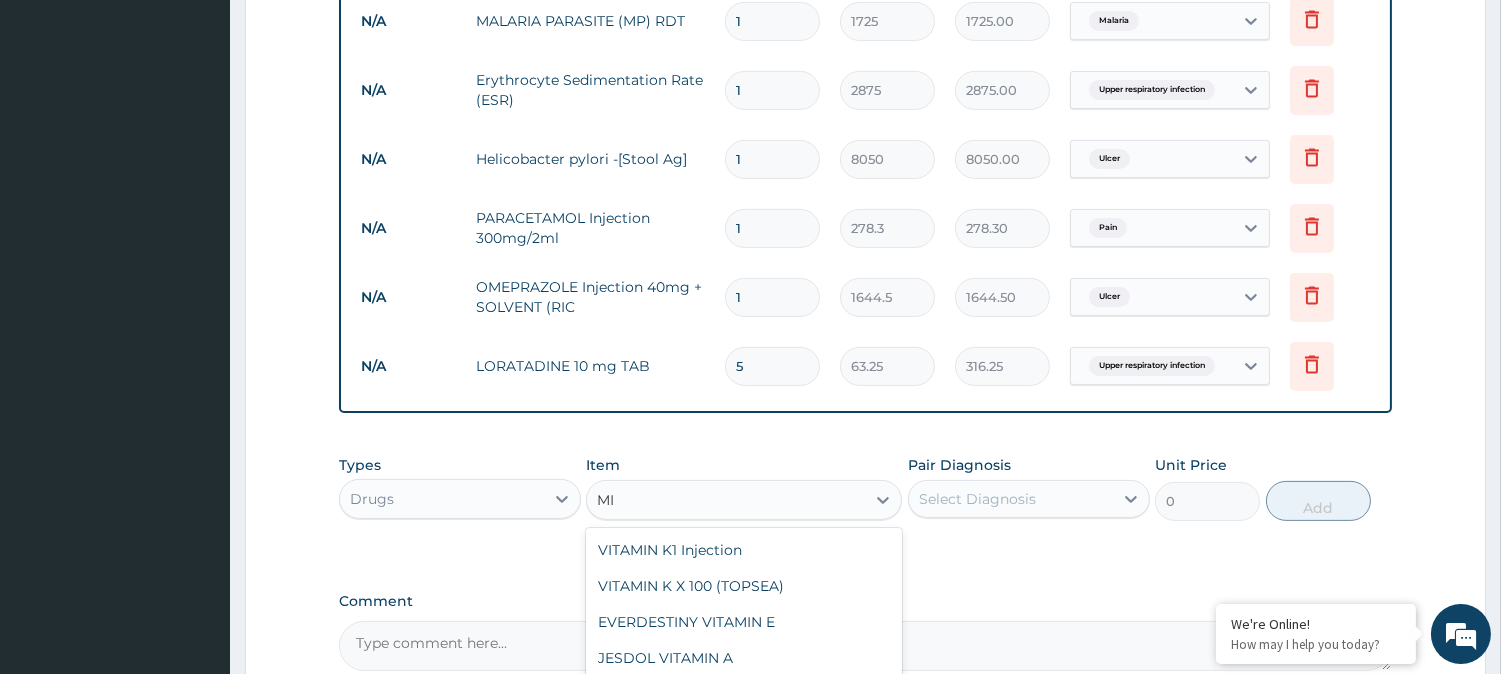 type on "M" 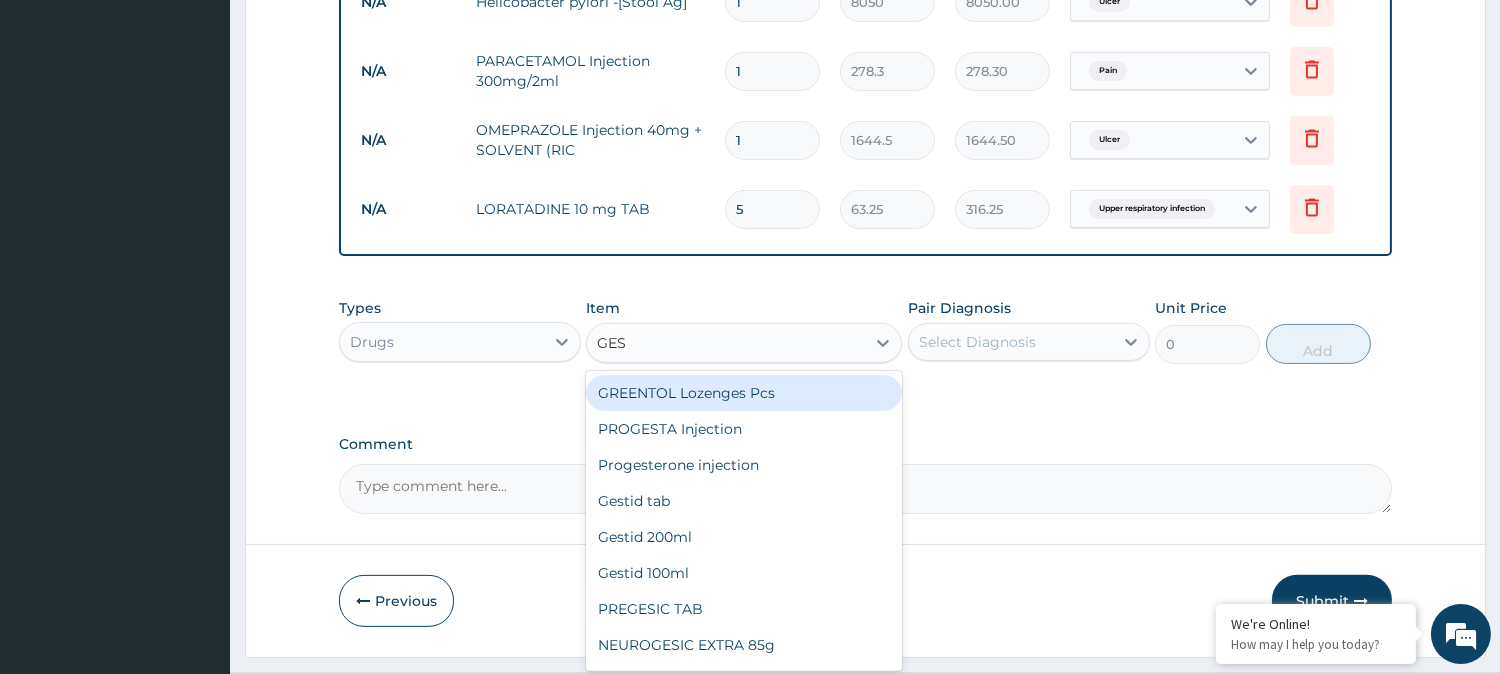 scroll, scrollTop: 1167, scrollLeft: 0, axis: vertical 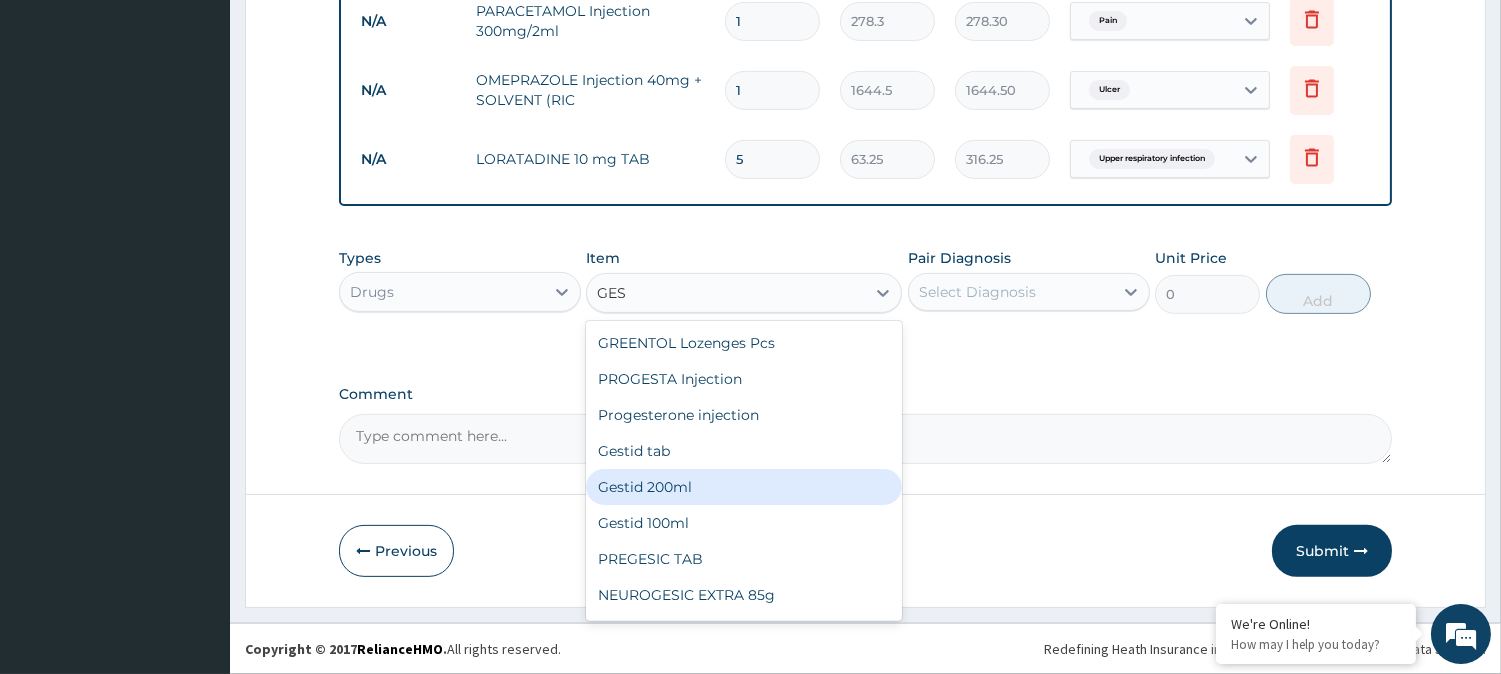 type on "GES" 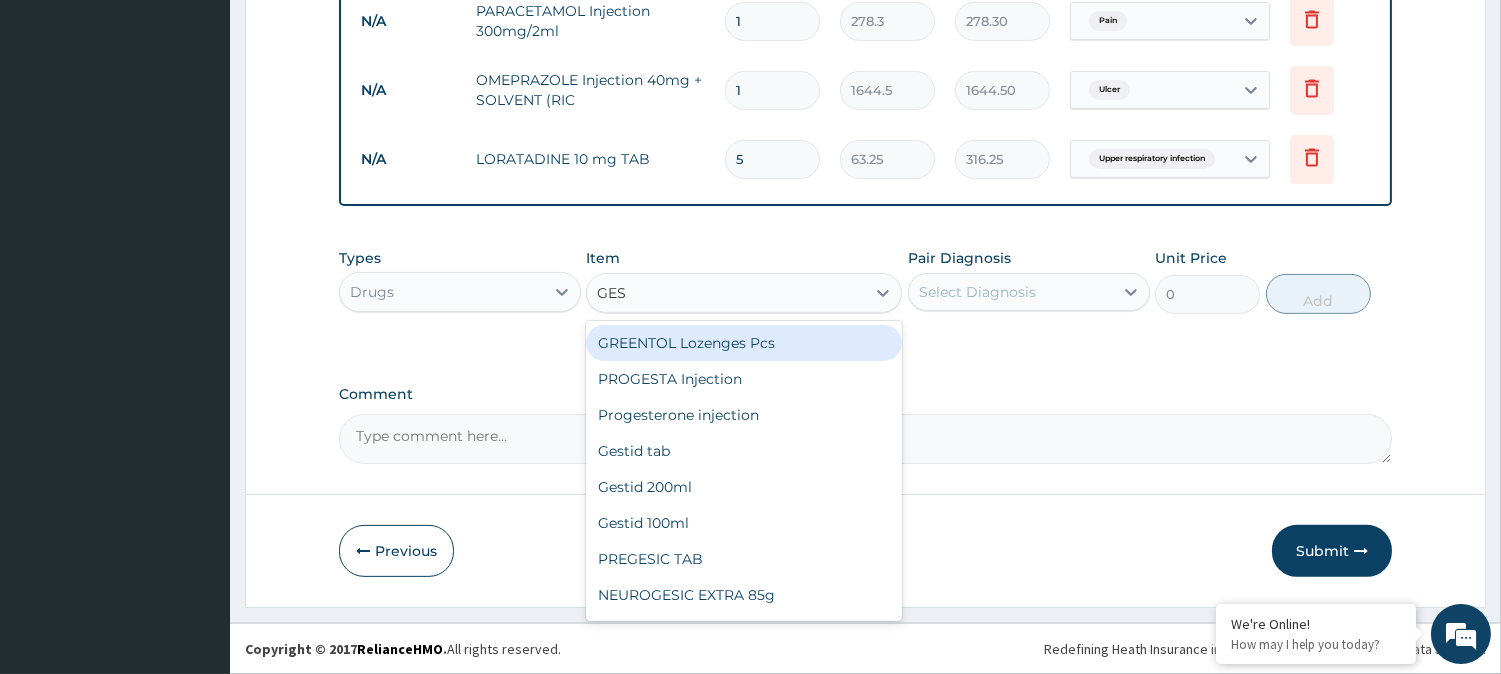 type on "GEST" 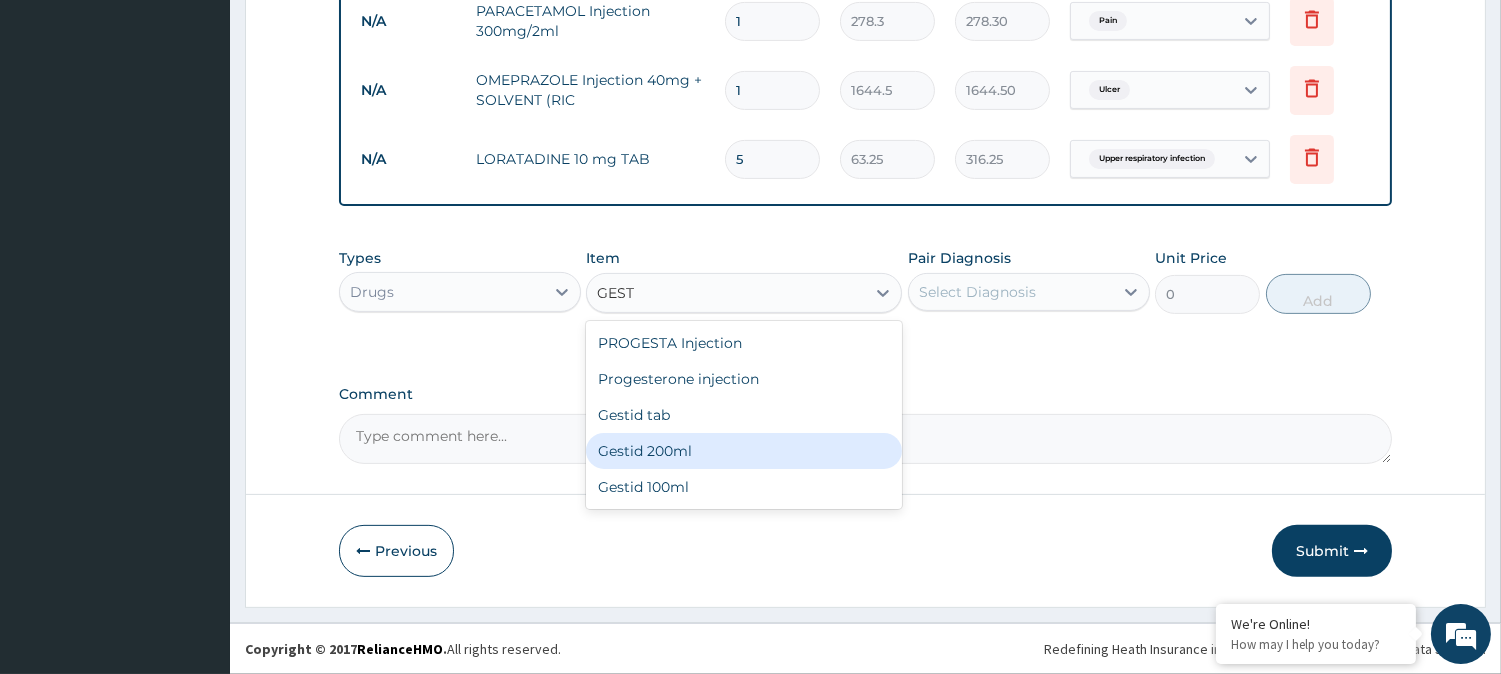 click on "Gestid 200ml" at bounding box center (744, 451) 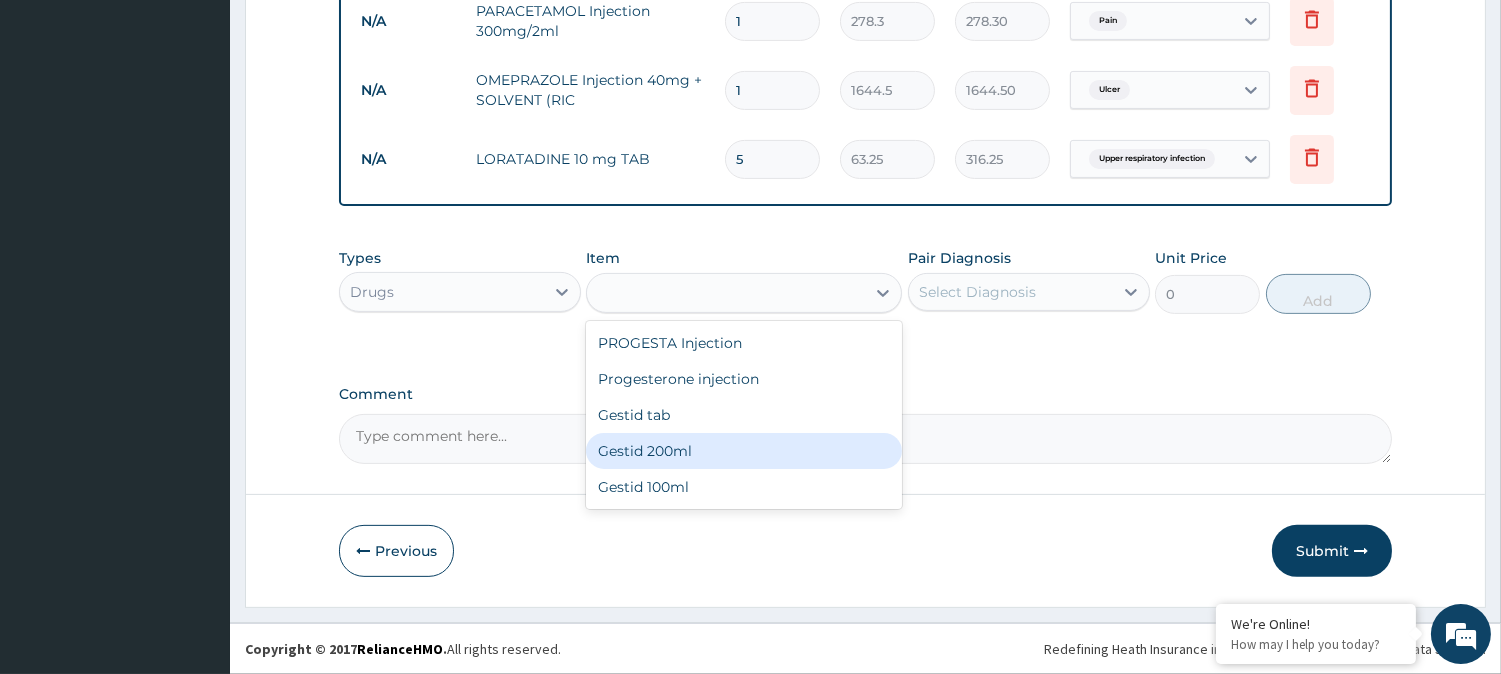 type on "1138.5" 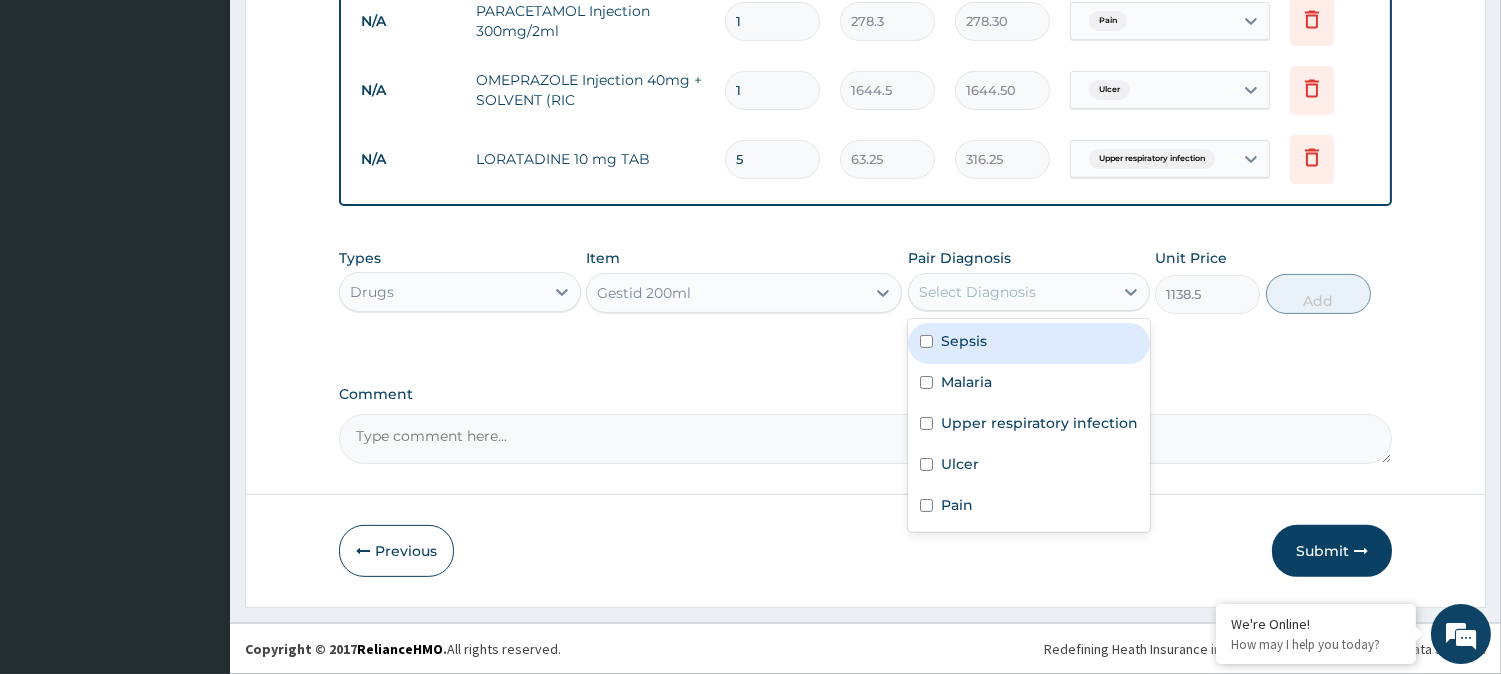 click on "Select Diagnosis" at bounding box center (1011, 292) 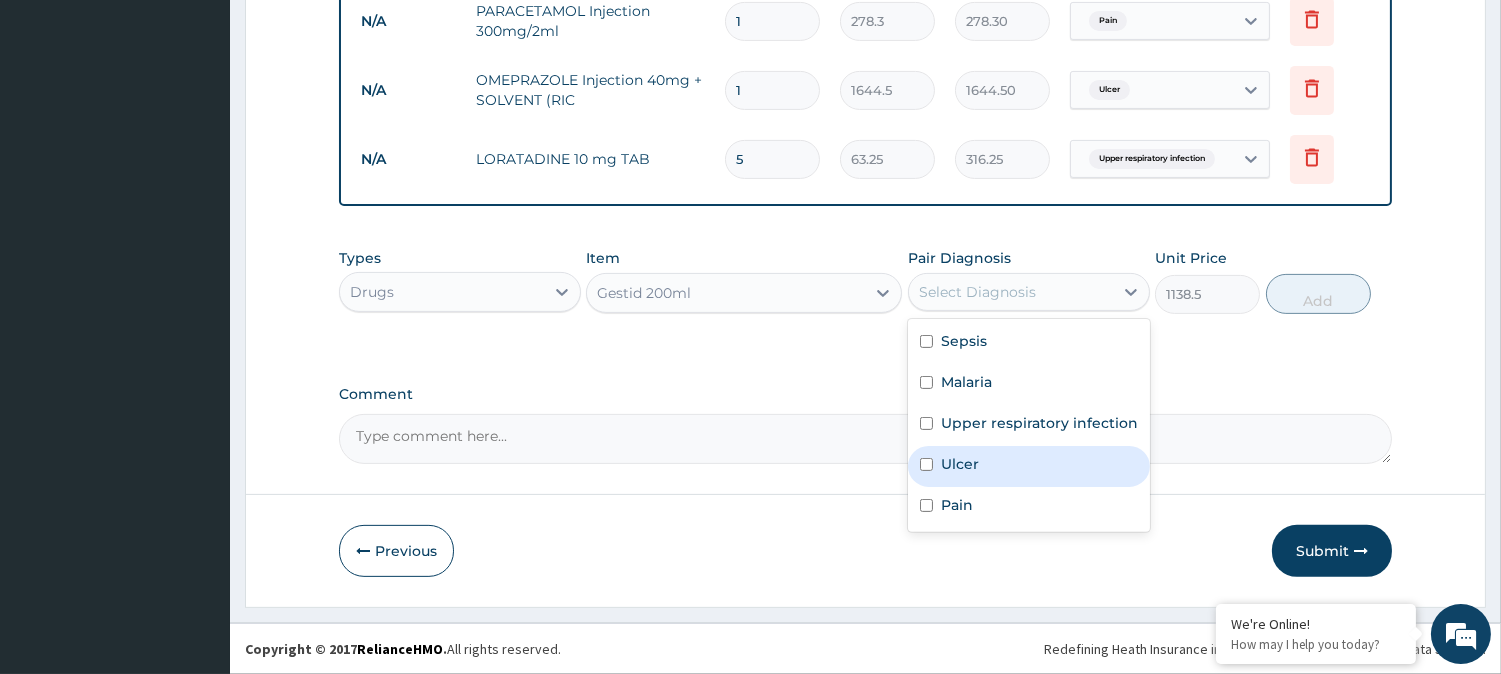 click on "Ulcer" at bounding box center (1029, 466) 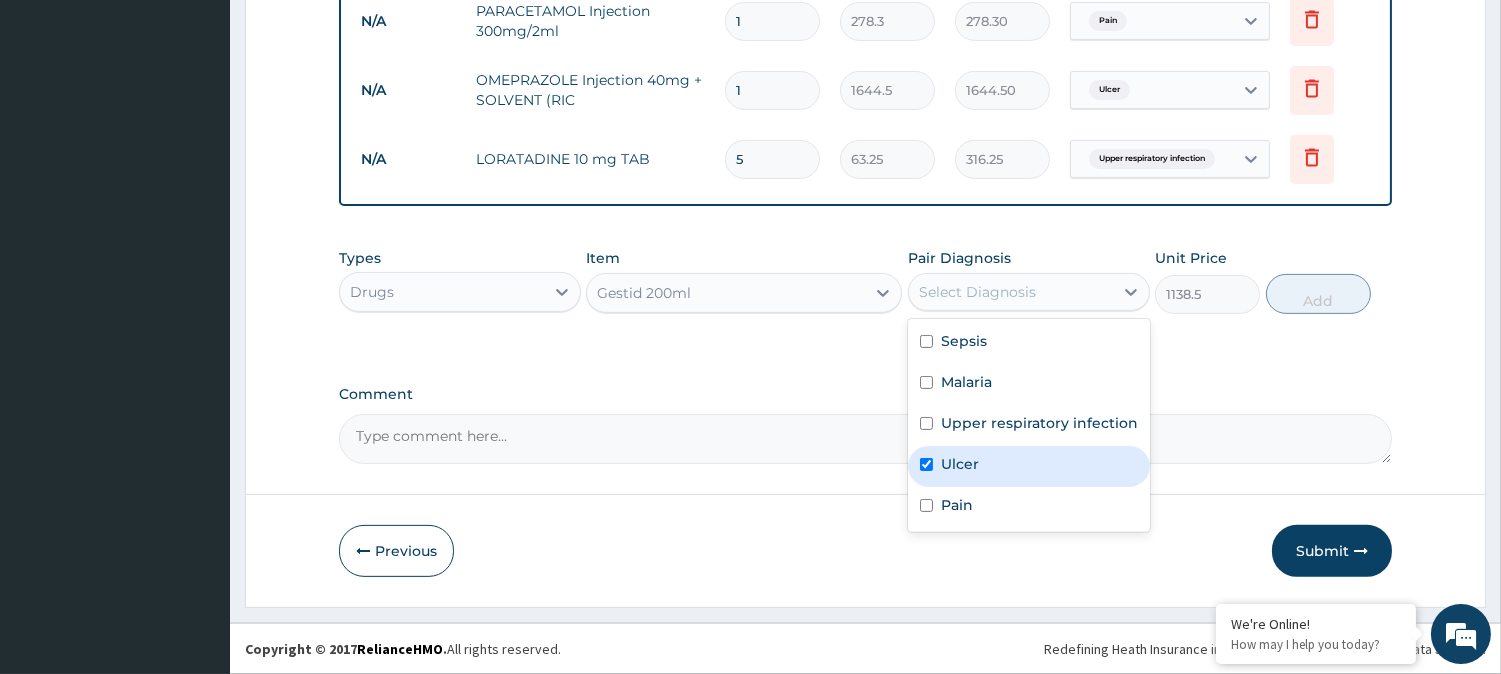 checkbox on "true" 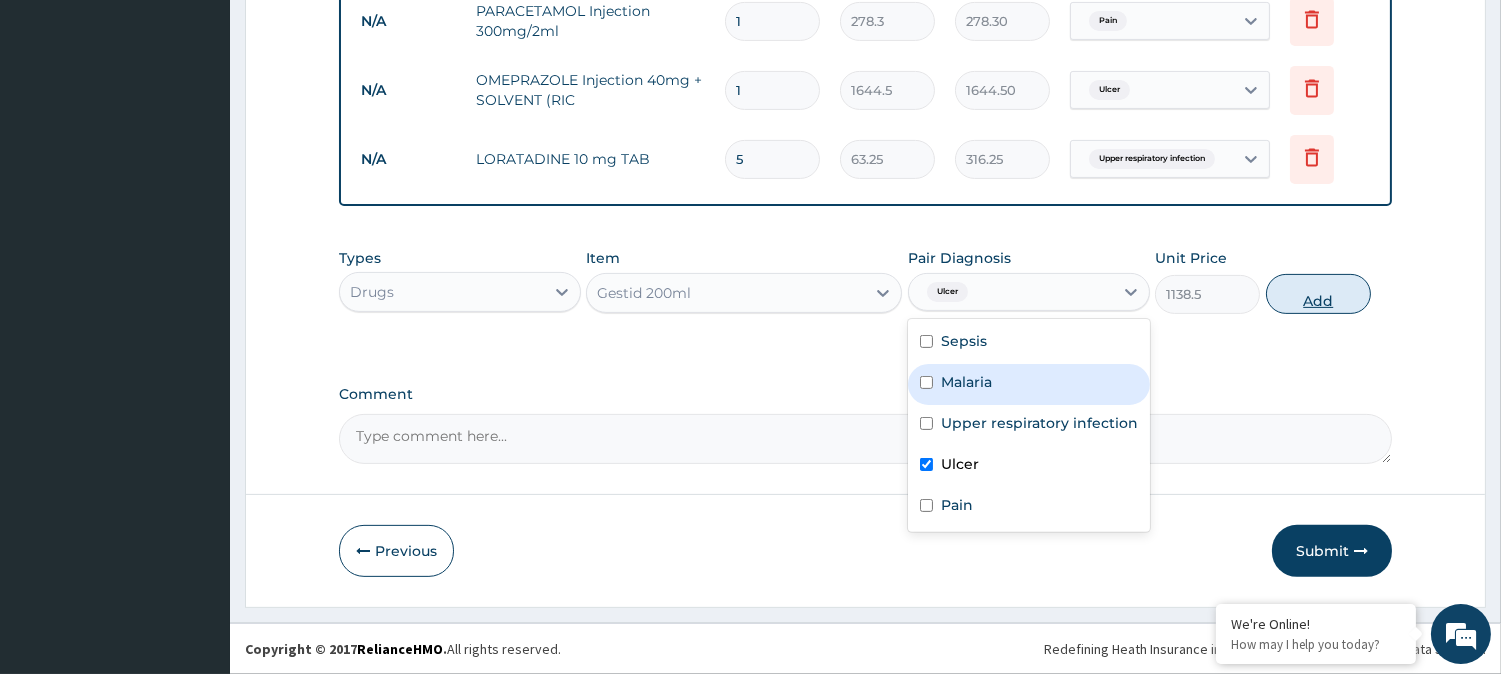 click on "Add" at bounding box center (1318, 294) 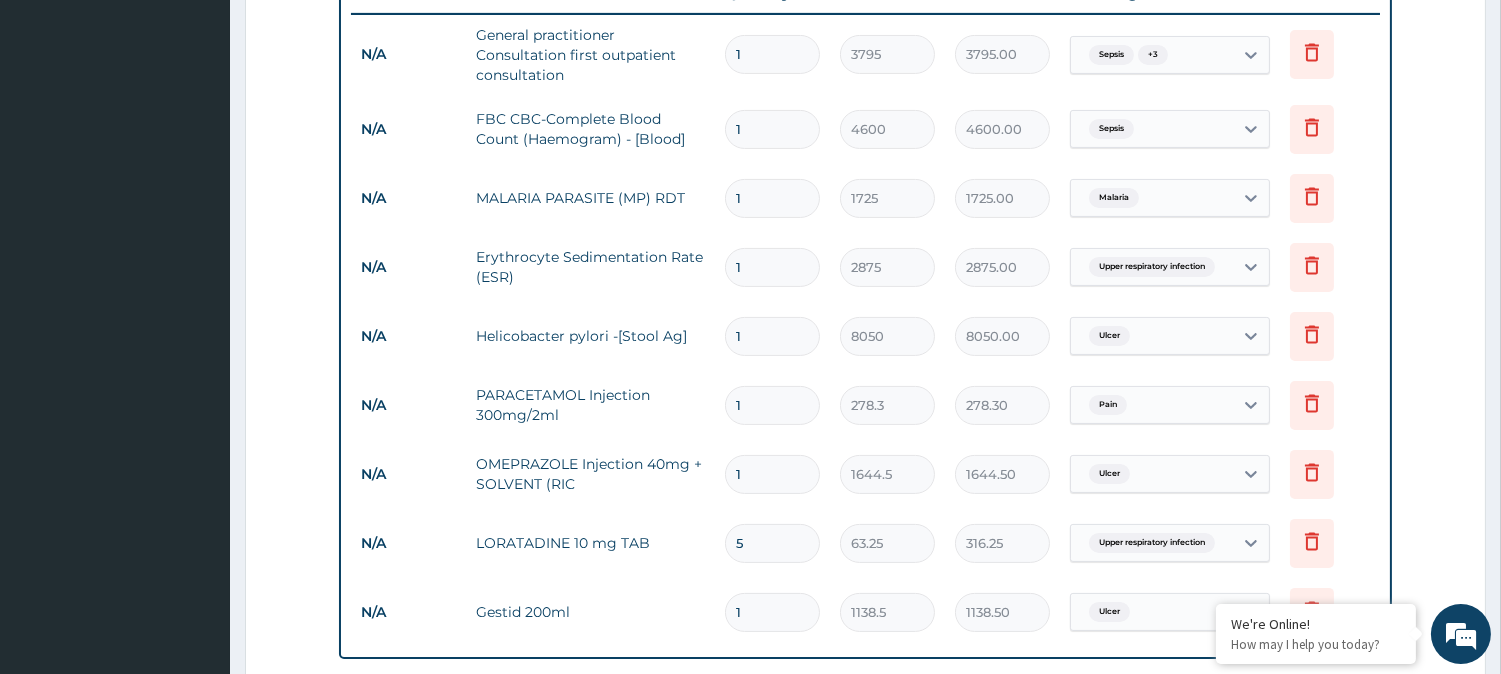 scroll, scrollTop: 1237, scrollLeft: 0, axis: vertical 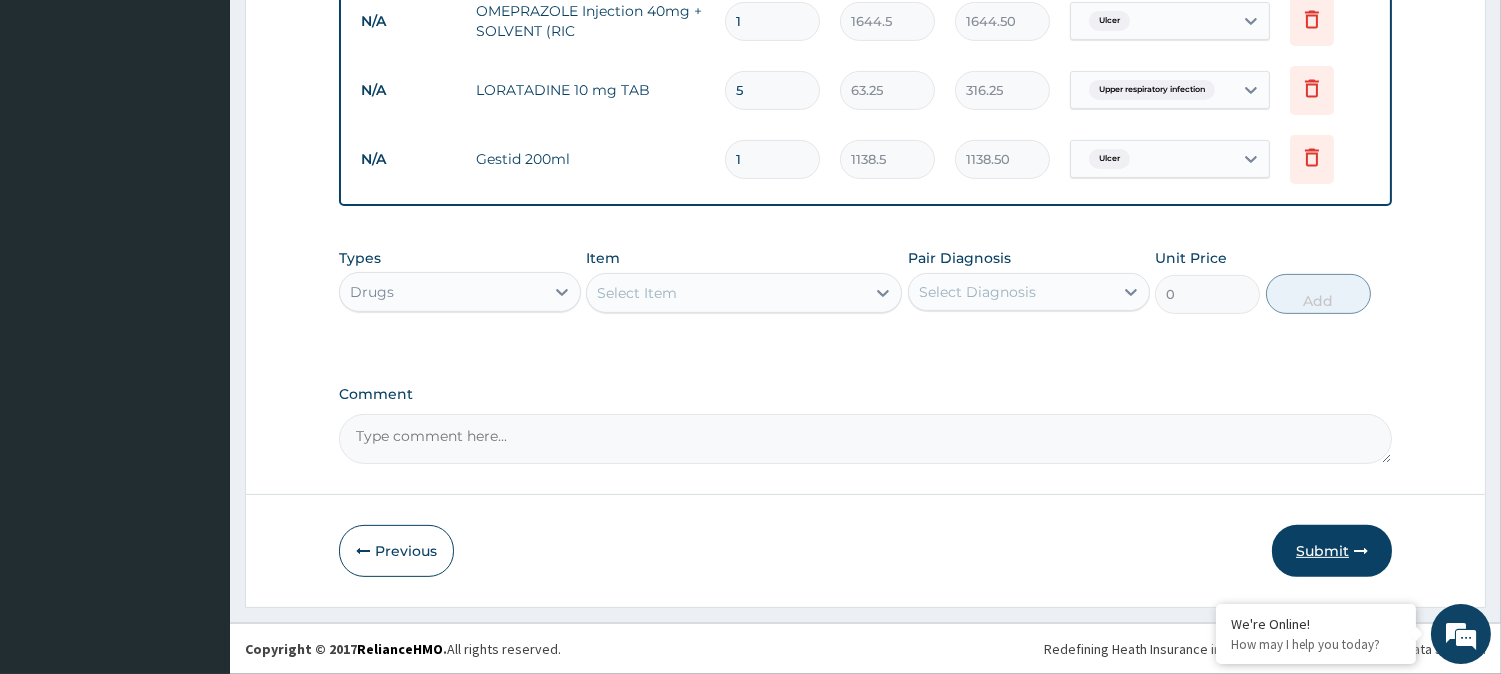 click on "Submit" at bounding box center [1332, 551] 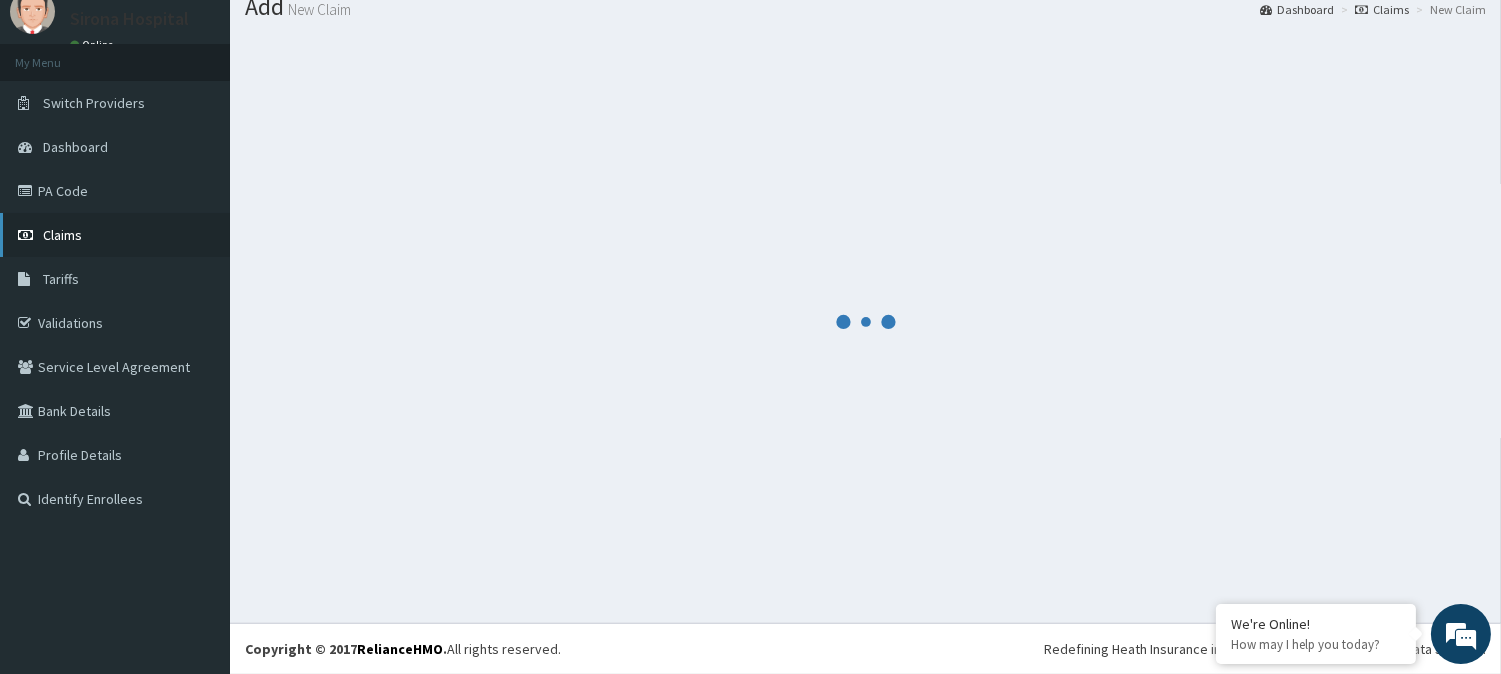 scroll, scrollTop: 1237, scrollLeft: 0, axis: vertical 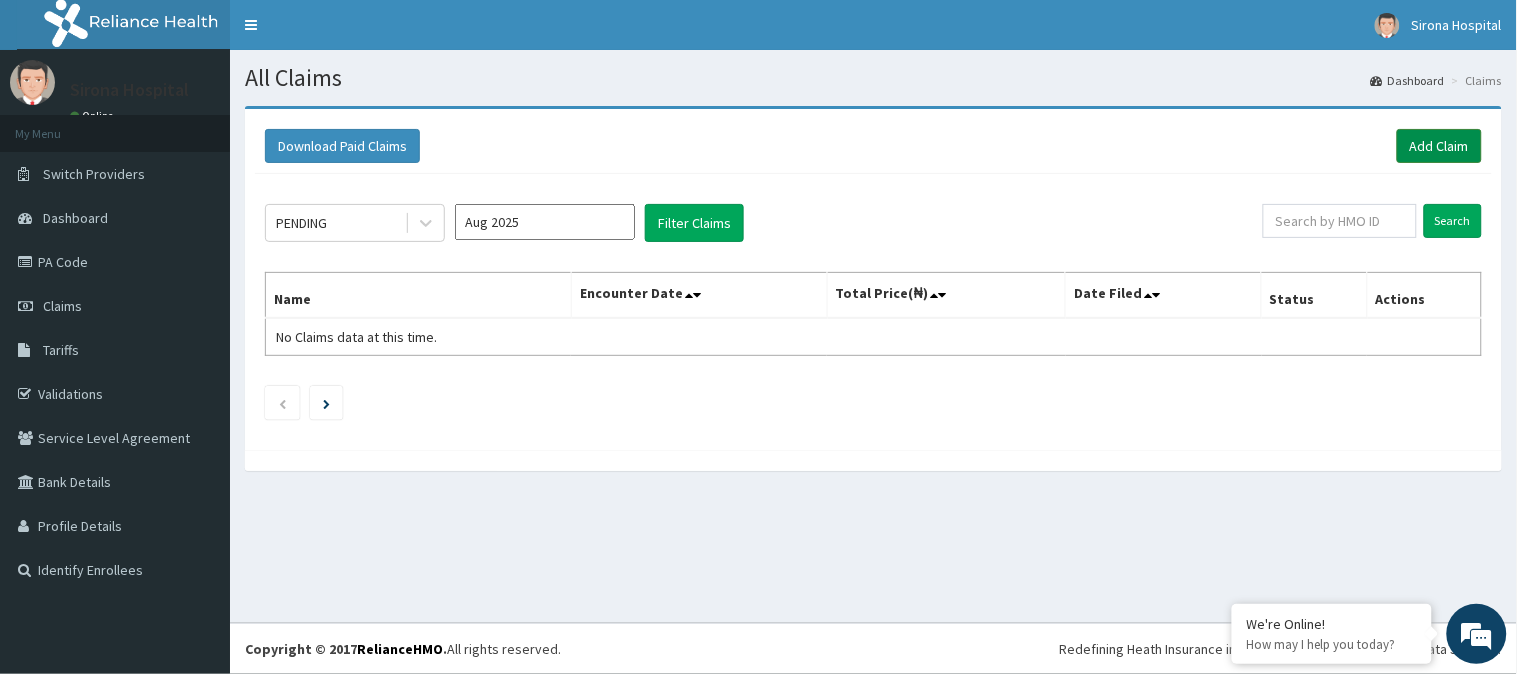 click on "Add Claim" at bounding box center [1439, 146] 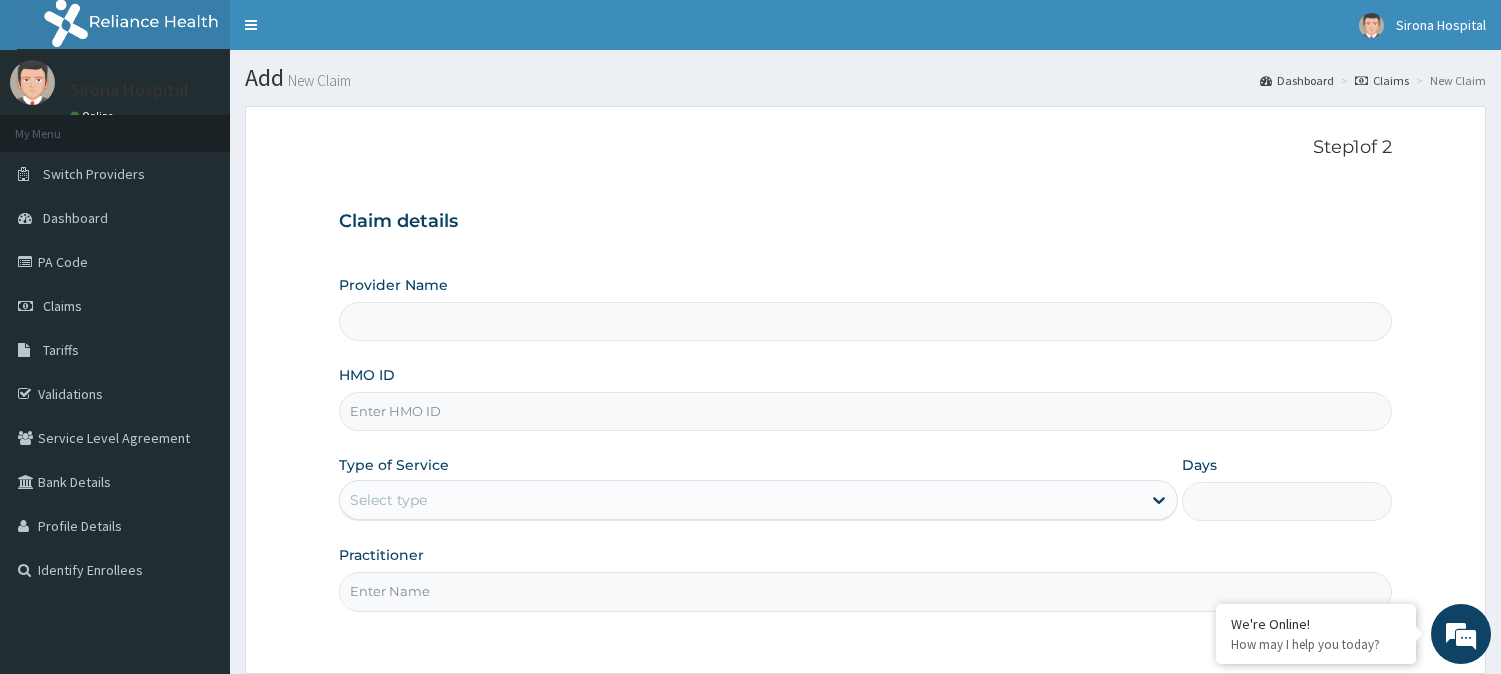 scroll, scrollTop: 0, scrollLeft: 0, axis: both 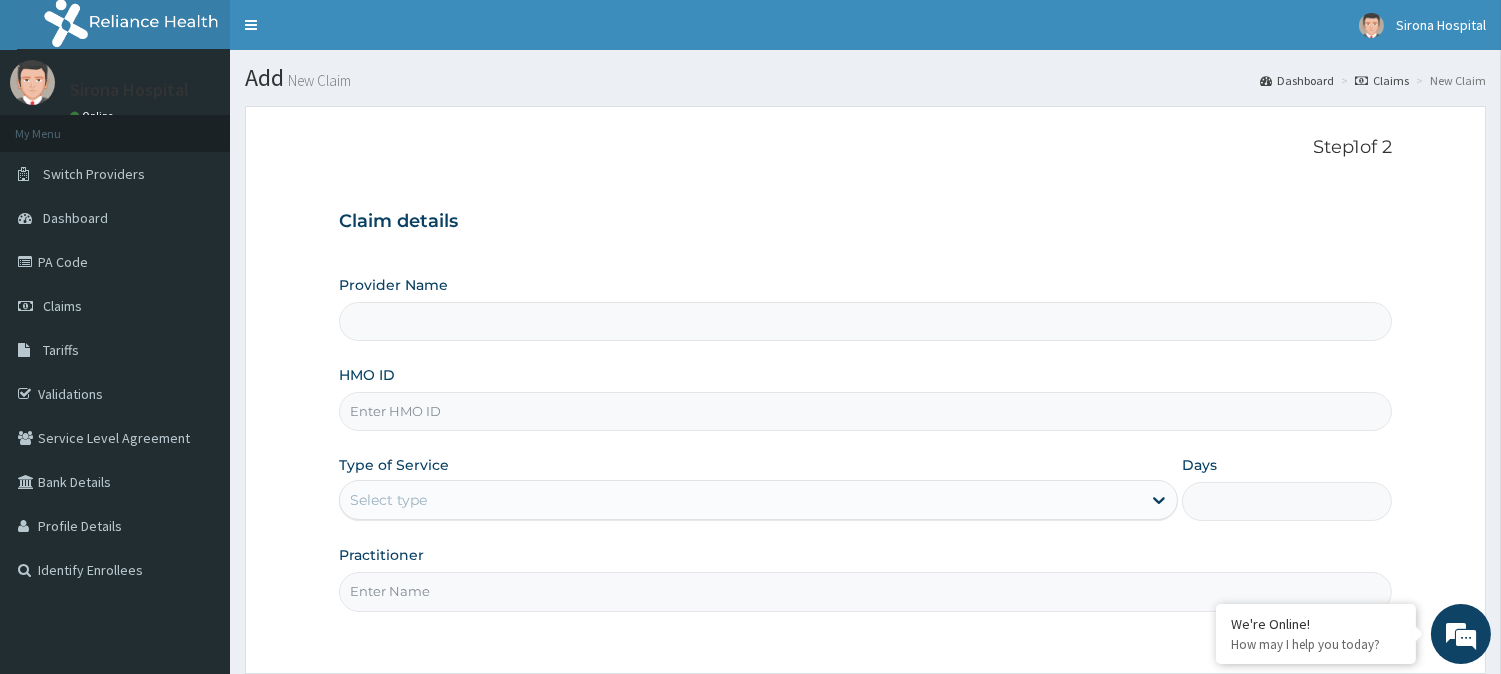 type on "Sirona Hospital" 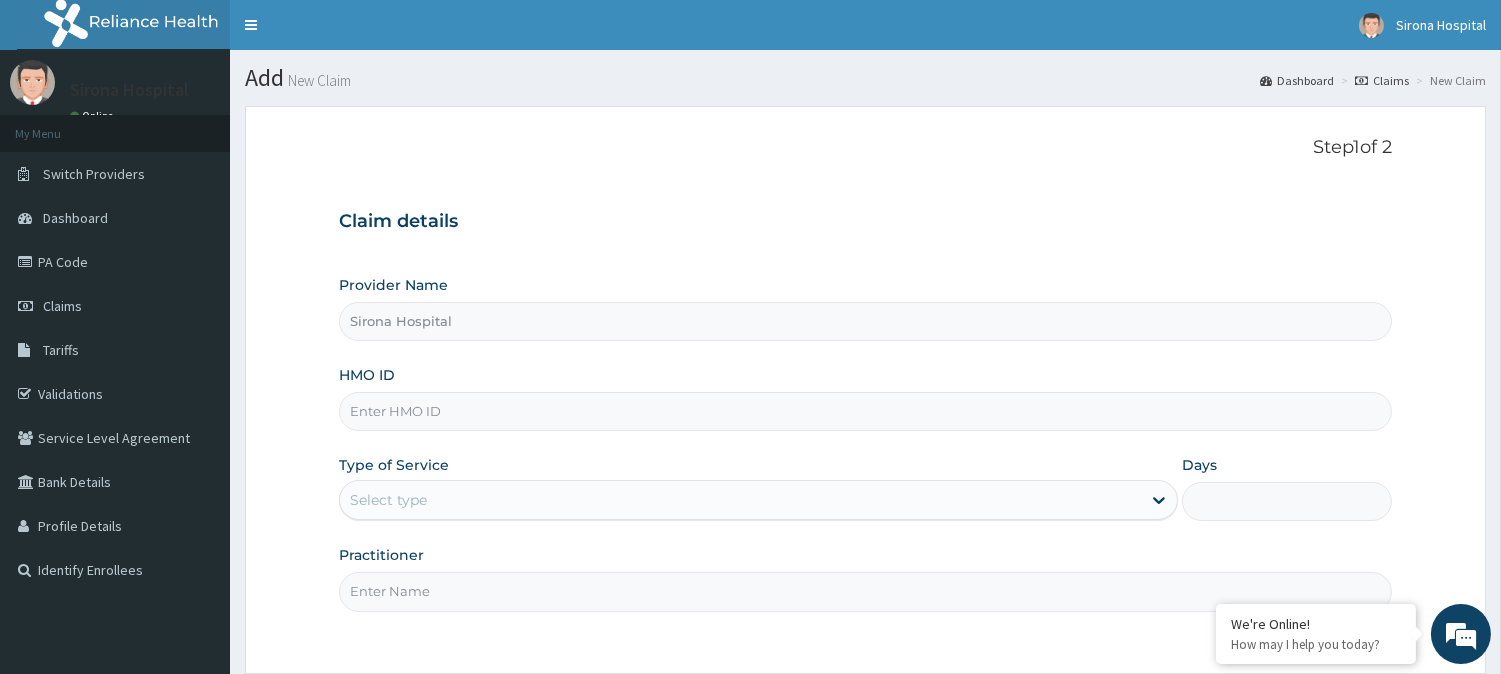 click on "HMO ID" at bounding box center [865, 411] 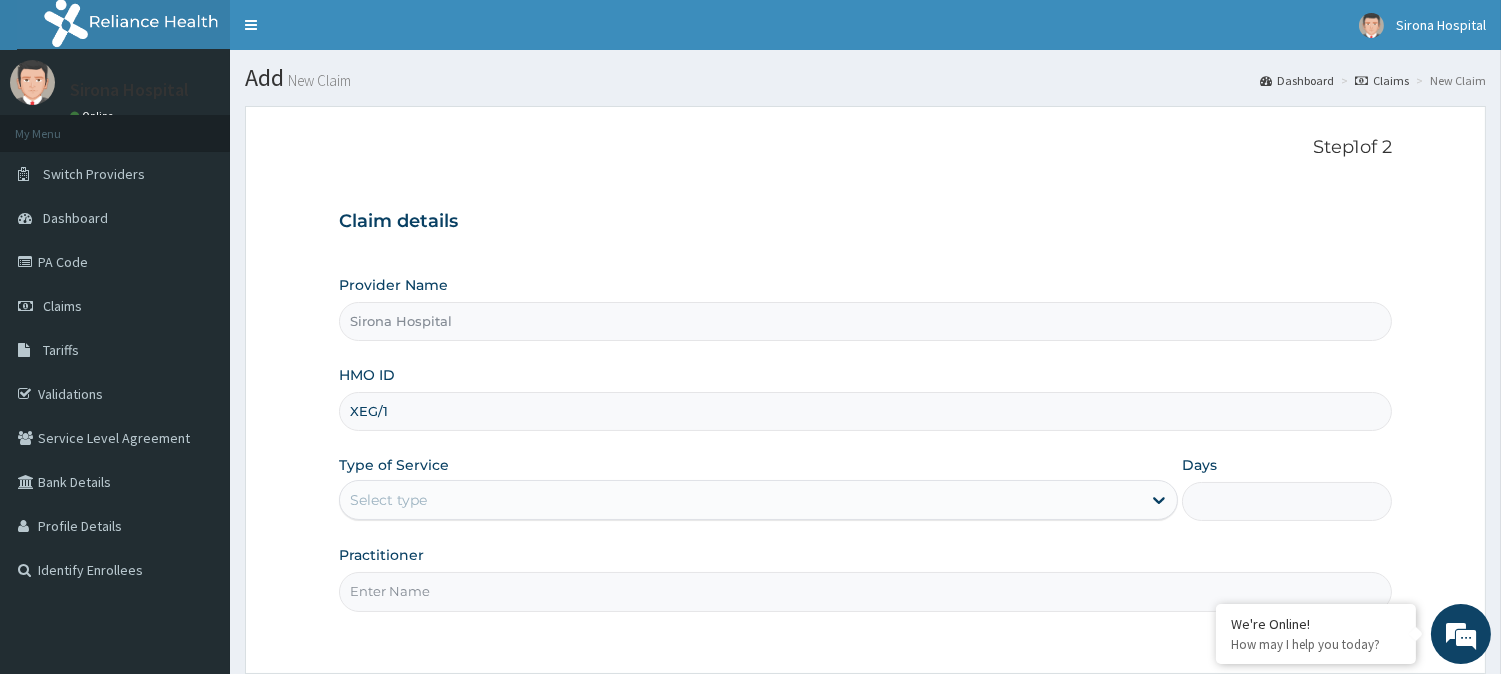 scroll, scrollTop: 0, scrollLeft: 0, axis: both 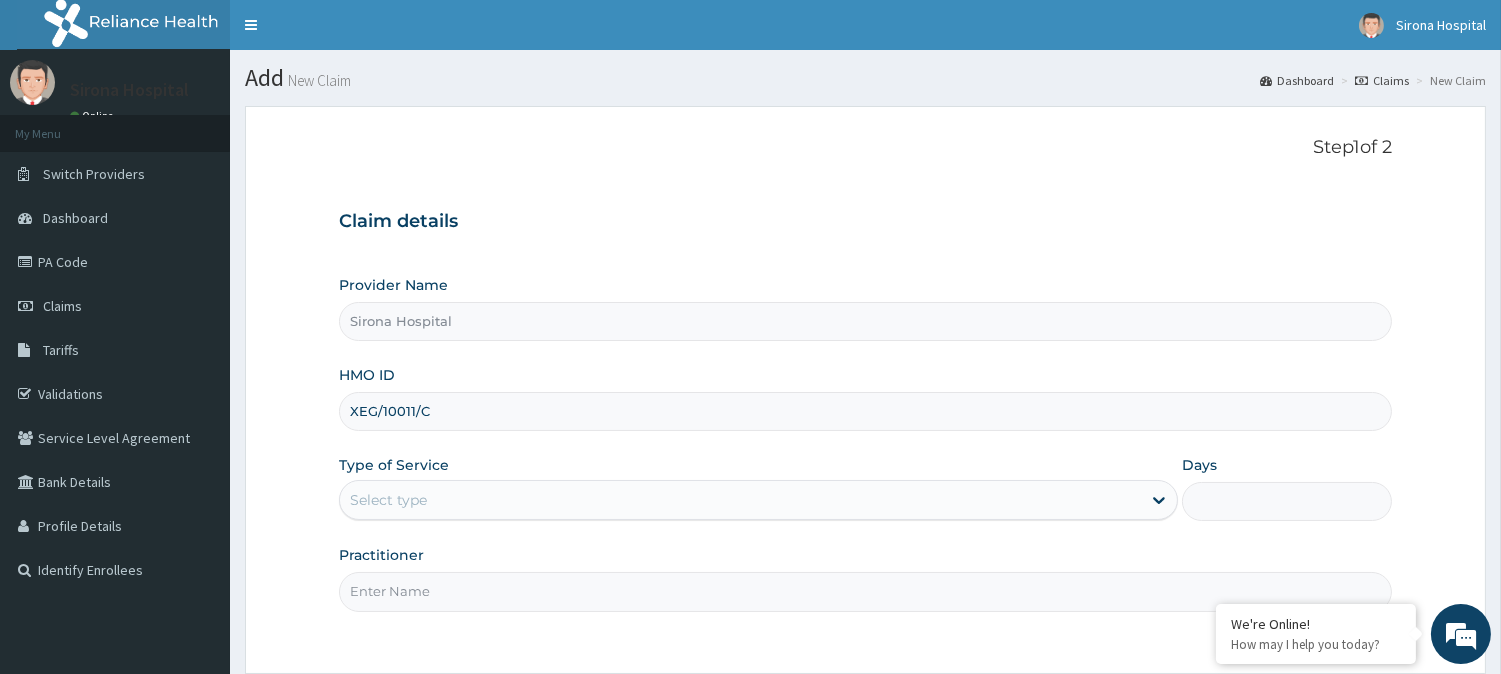 type on "XEG/10011/C" 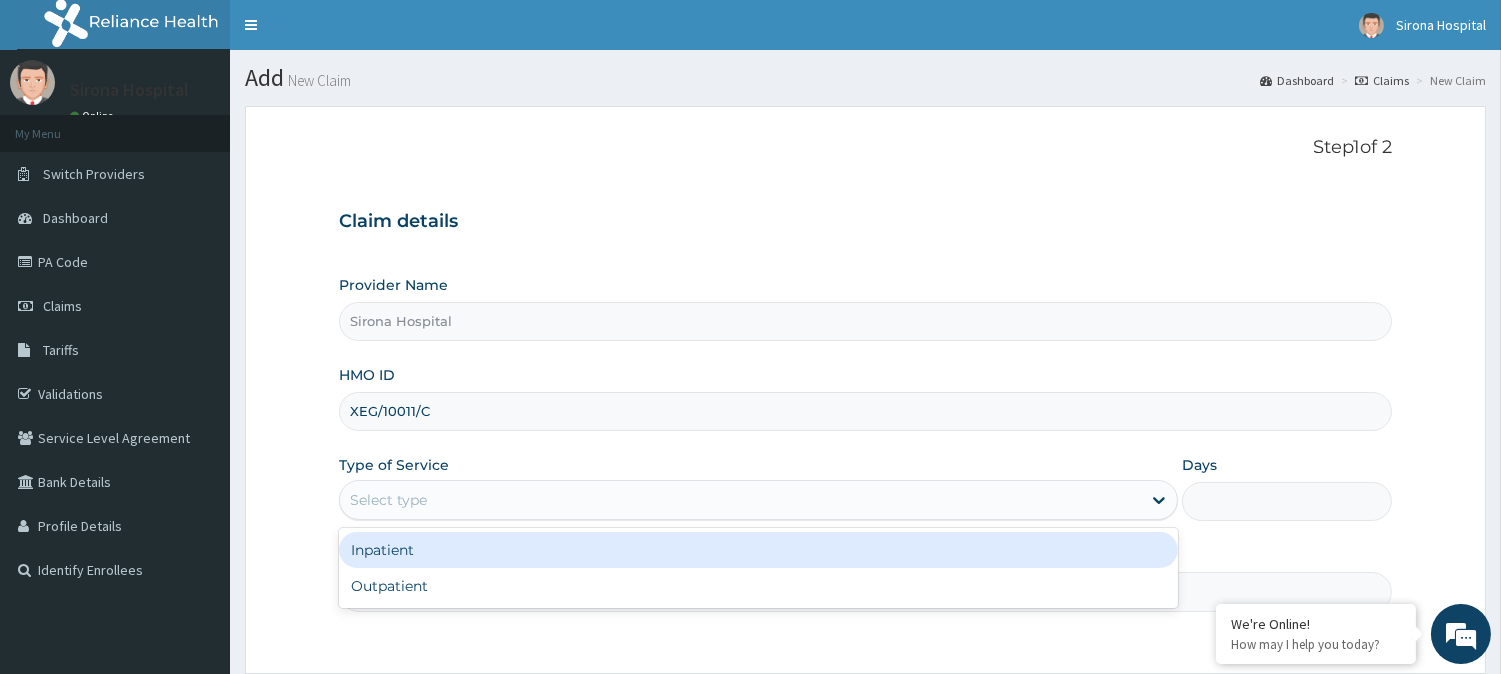 click on "Select type" at bounding box center (740, 500) 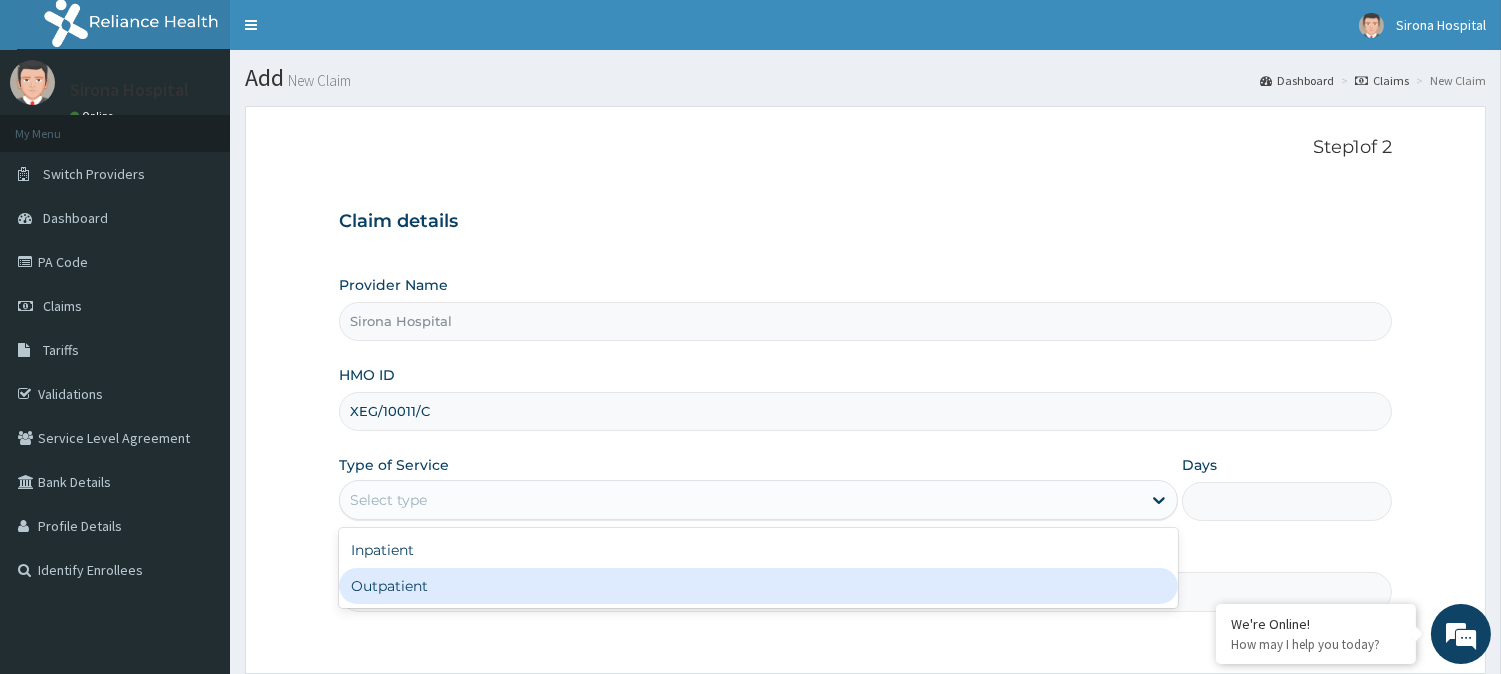 click on "Outpatient" at bounding box center [758, 586] 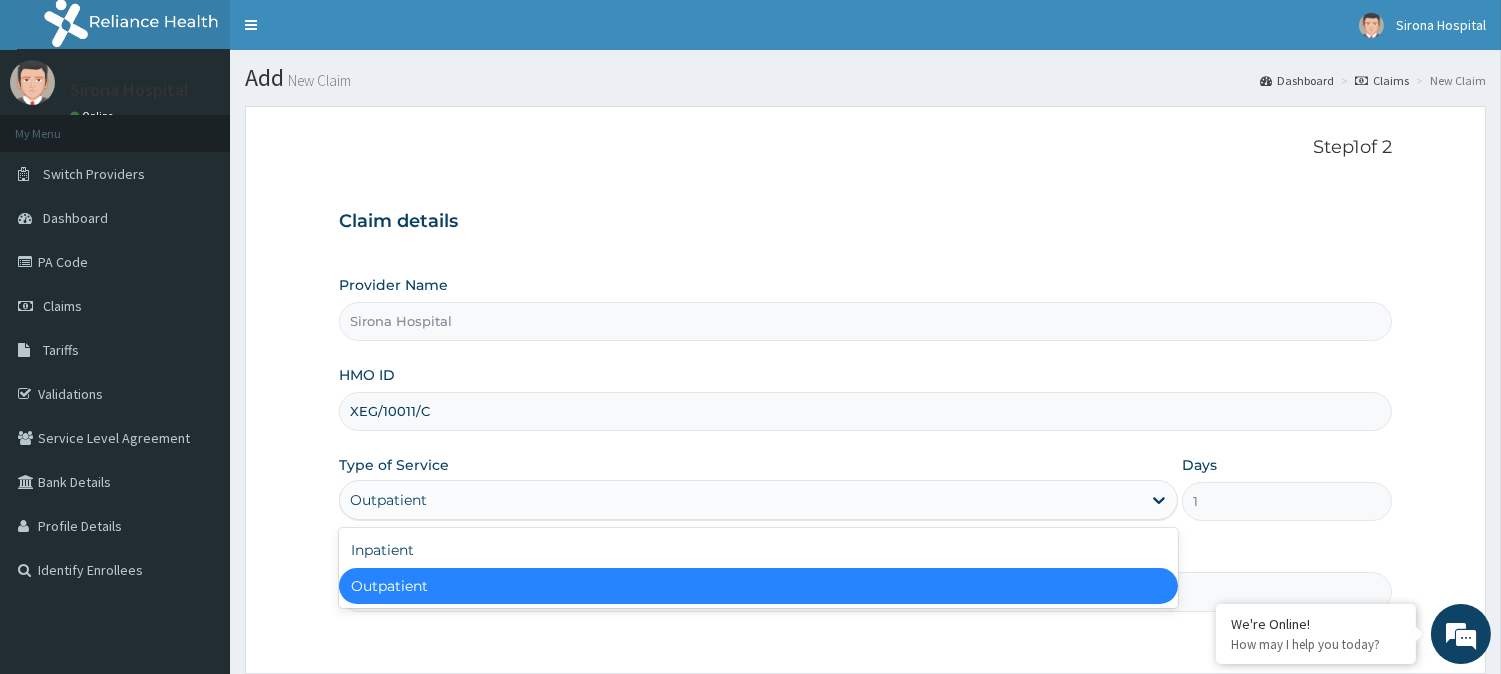 click on "Outpatient" at bounding box center [740, 500] 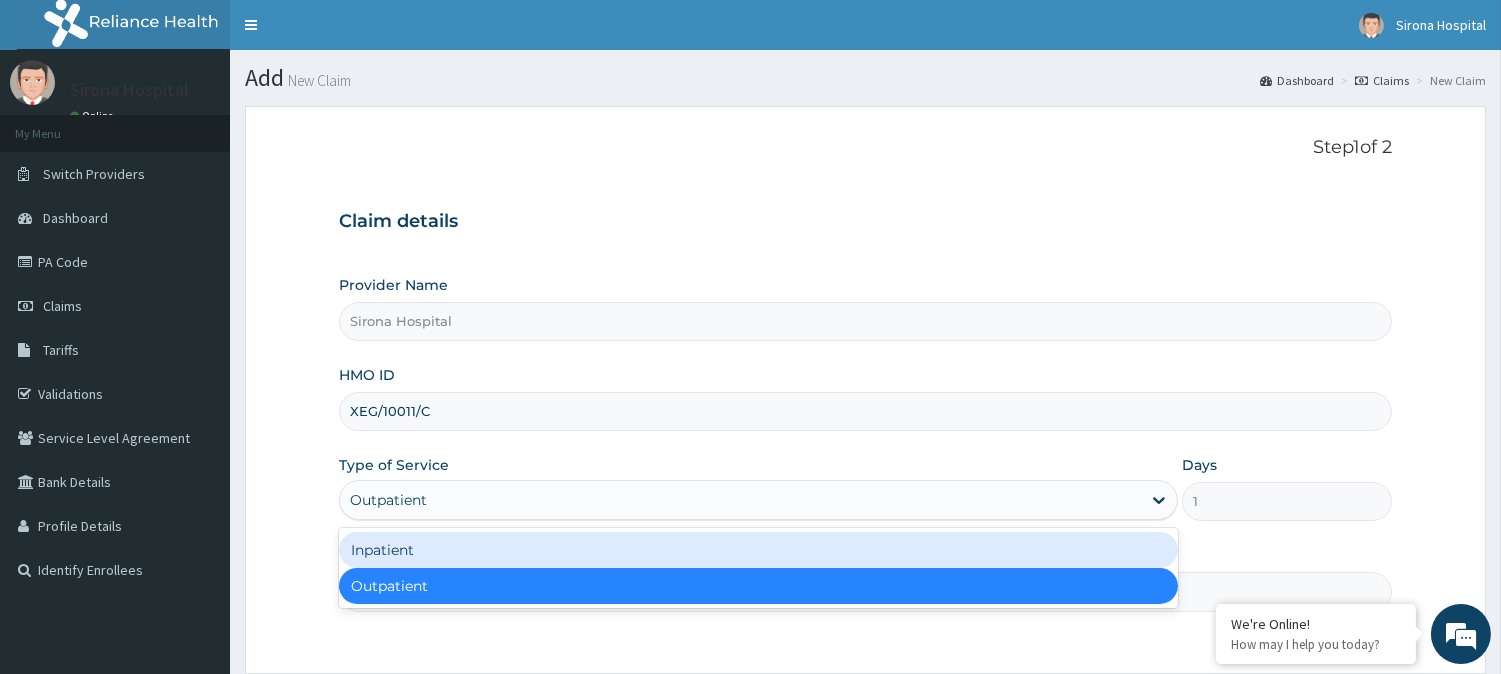 click on "Inpatient" at bounding box center [758, 550] 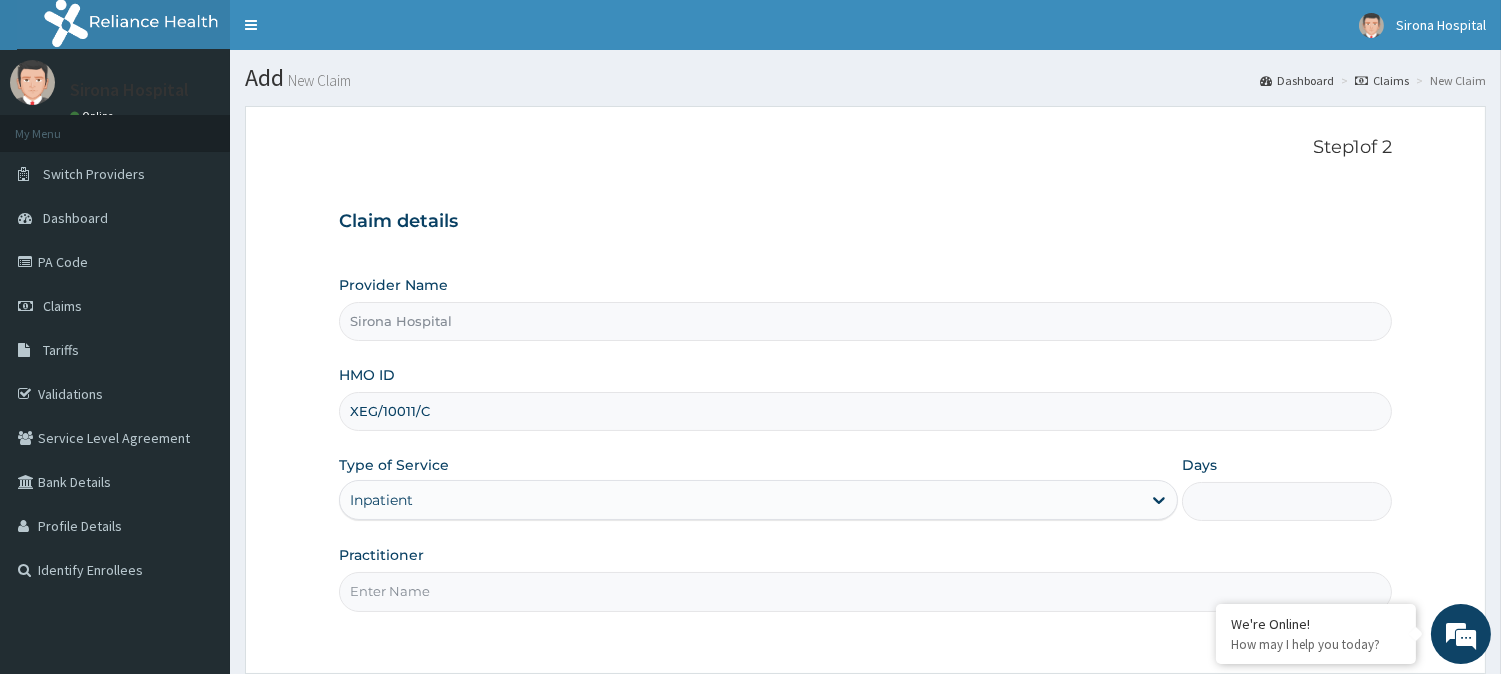 click on "Days" at bounding box center (1287, 501) 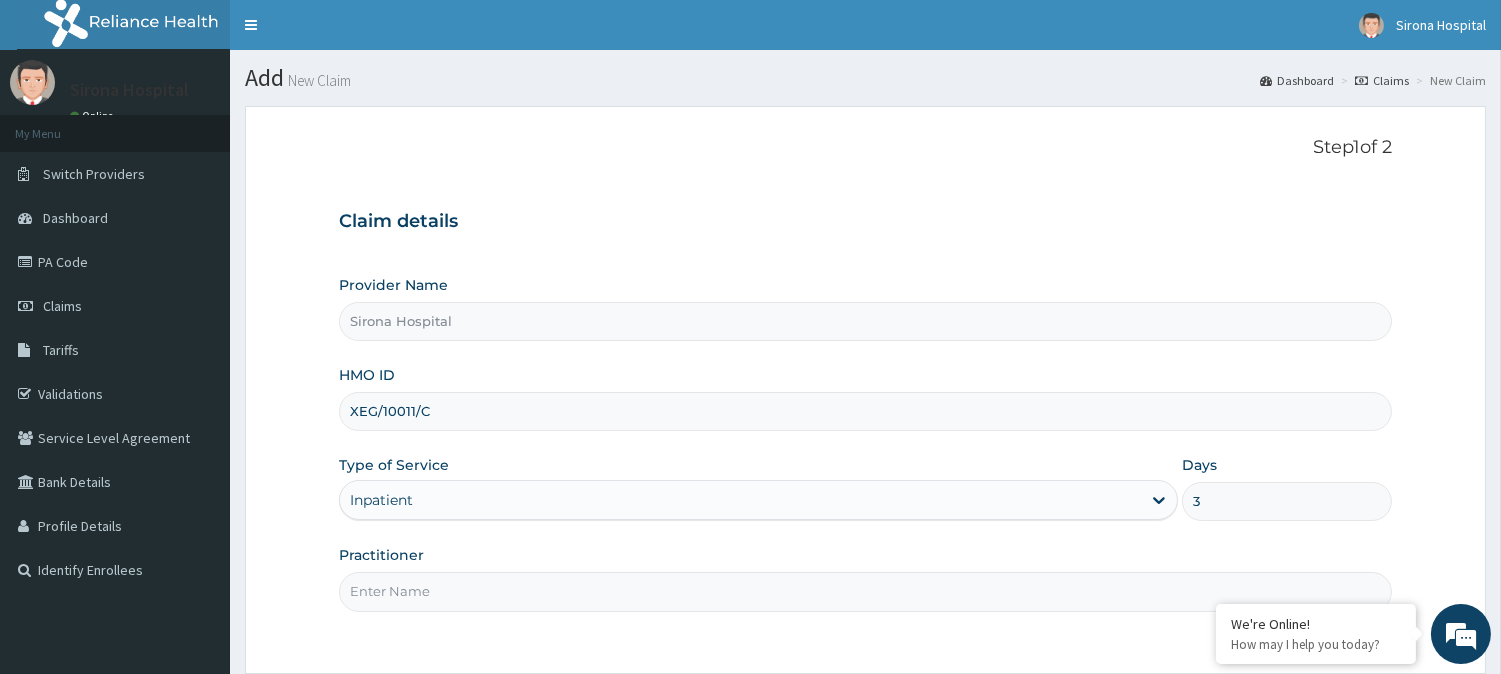 type on "3" 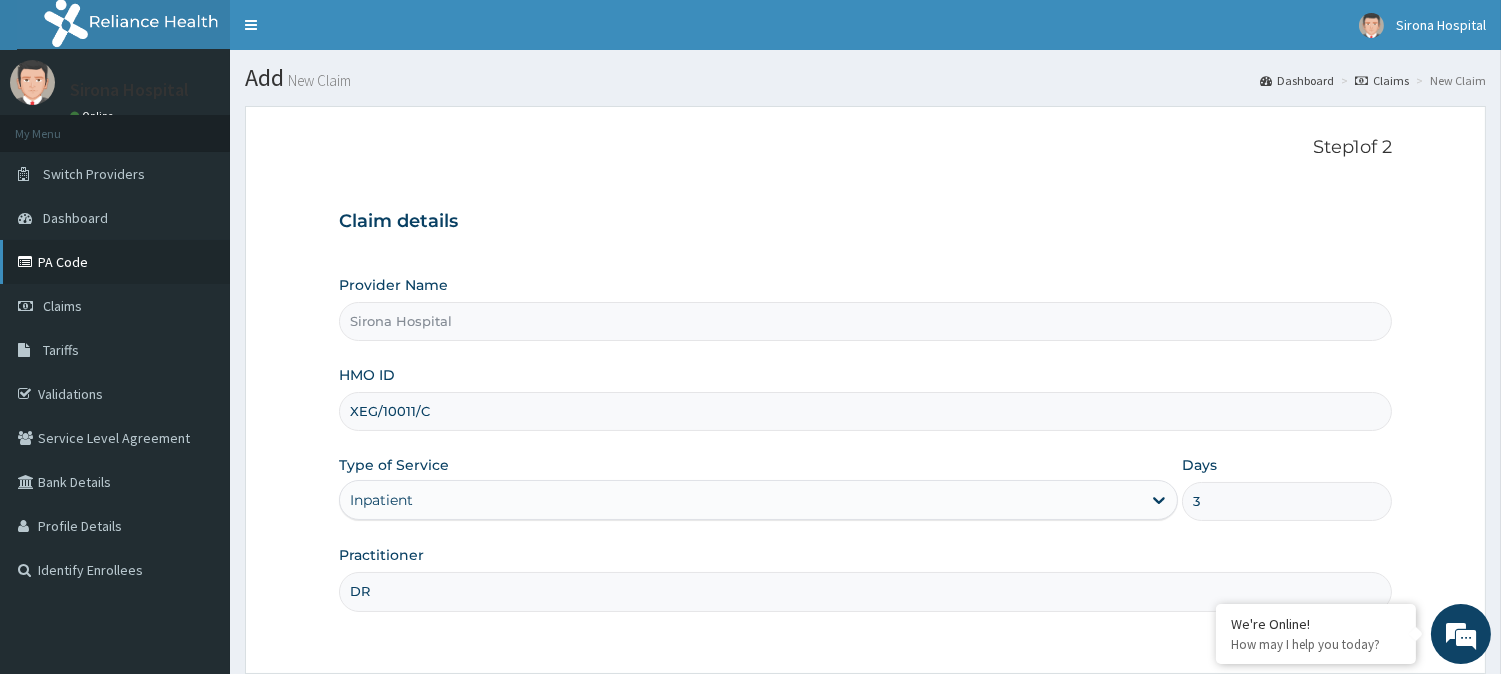 type on "DR" 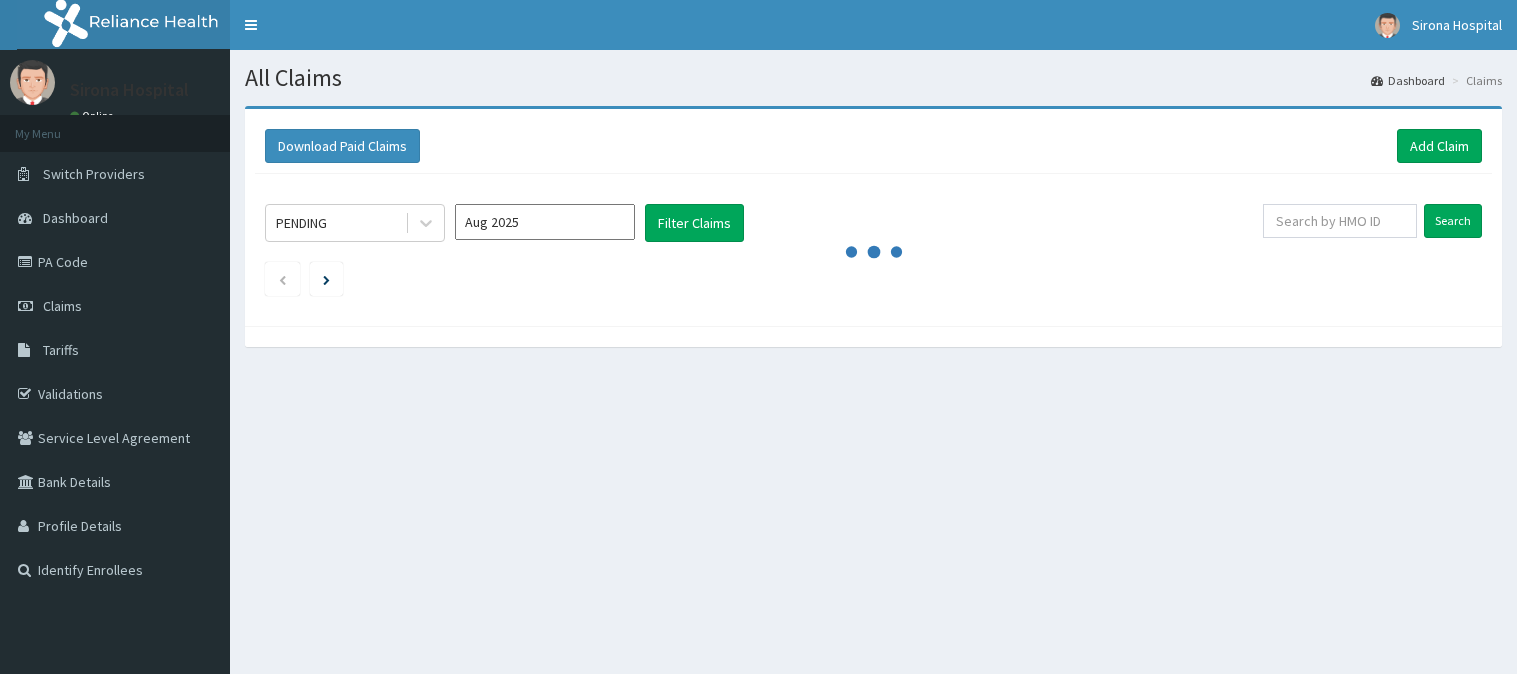 scroll, scrollTop: 0, scrollLeft: 0, axis: both 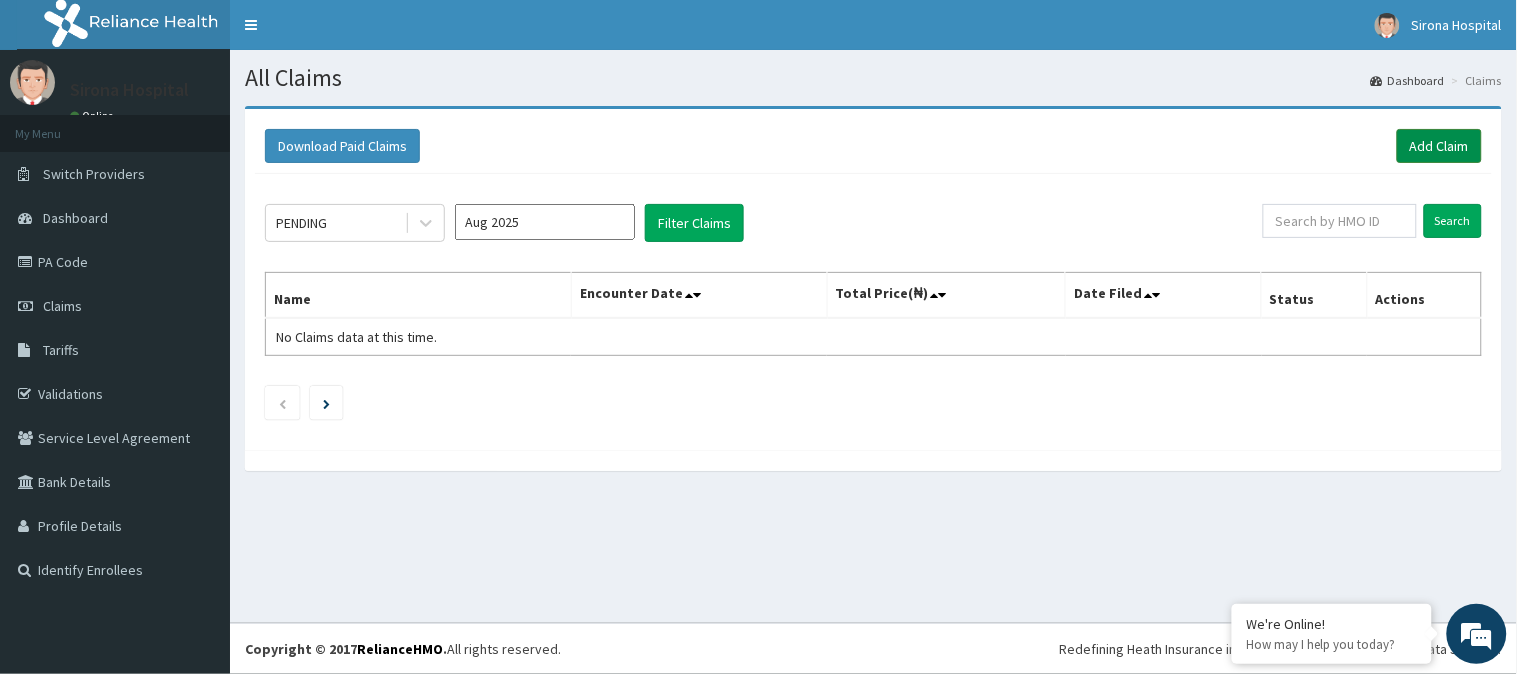click on "Add Claim" at bounding box center [1439, 146] 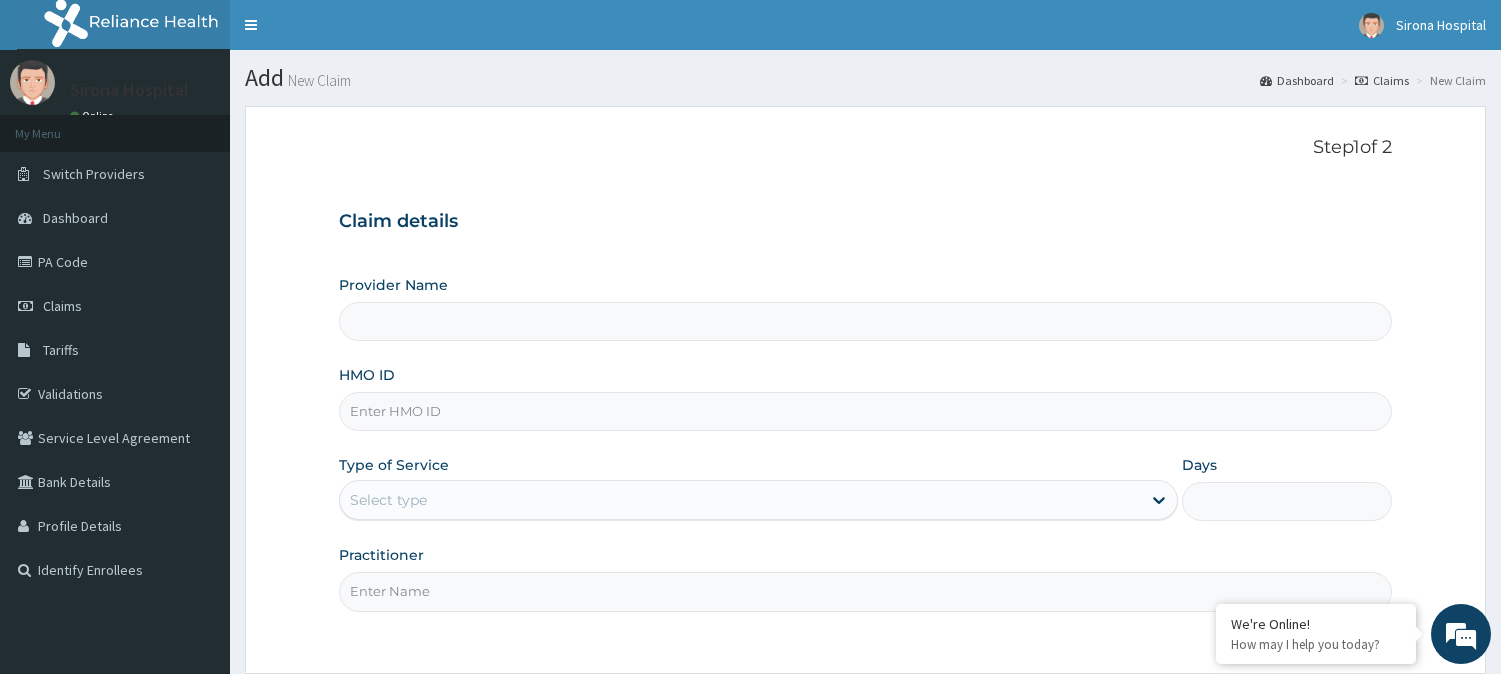 scroll, scrollTop: 0, scrollLeft: 0, axis: both 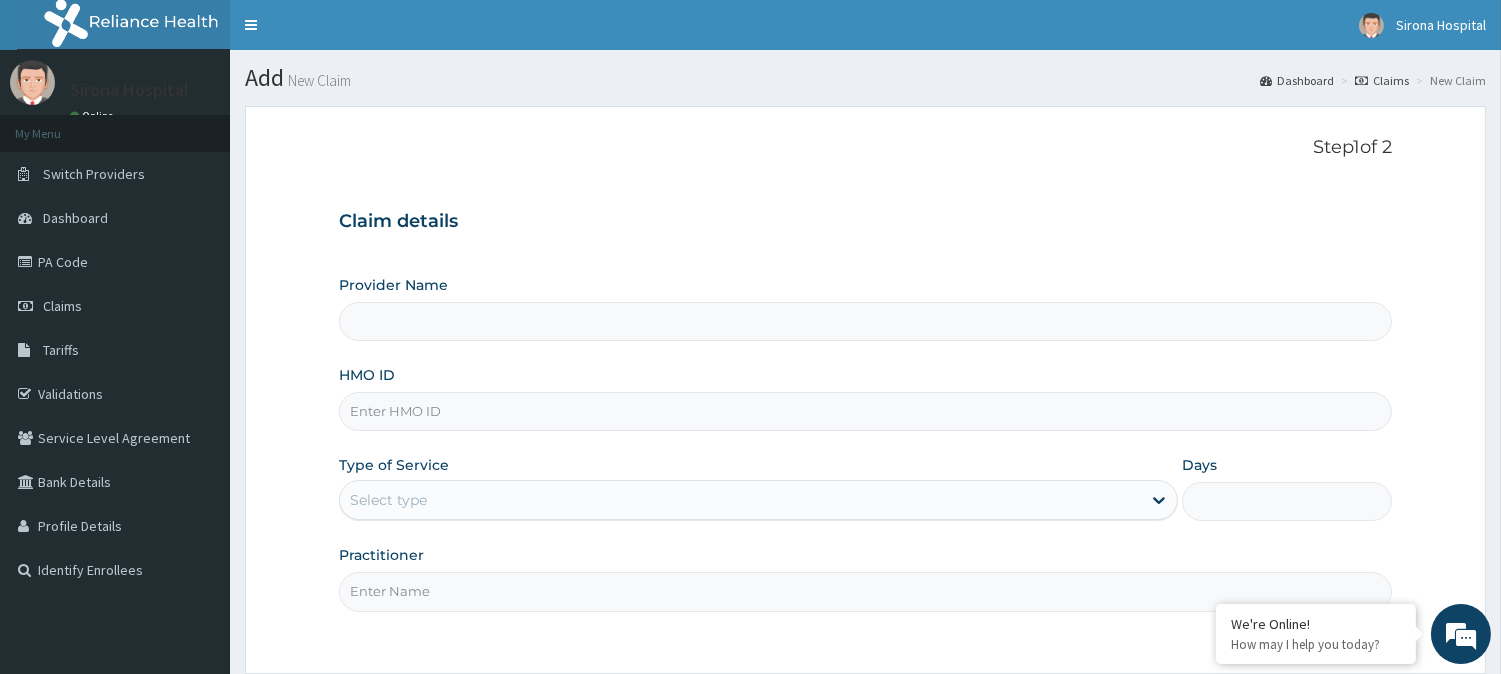 type on "Sirona Hospital" 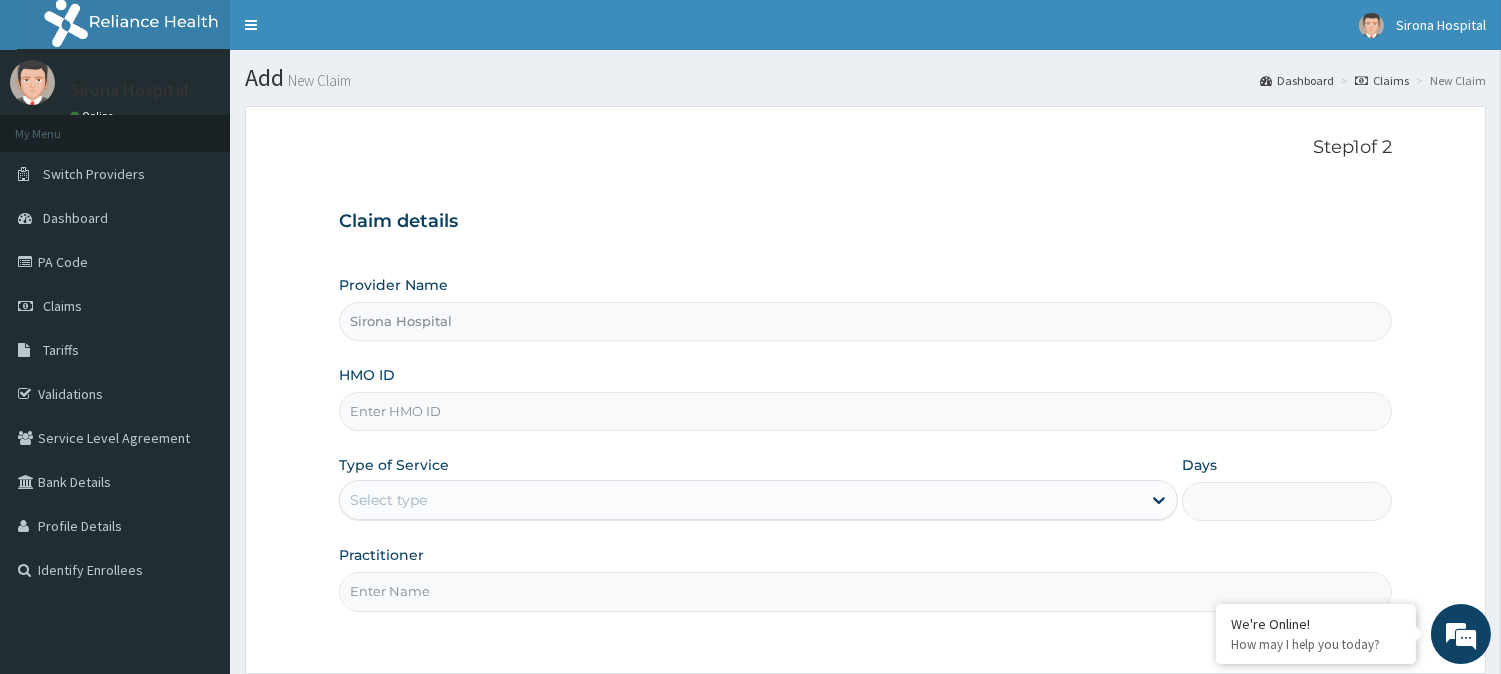 click on "HMO ID" at bounding box center (865, 411) 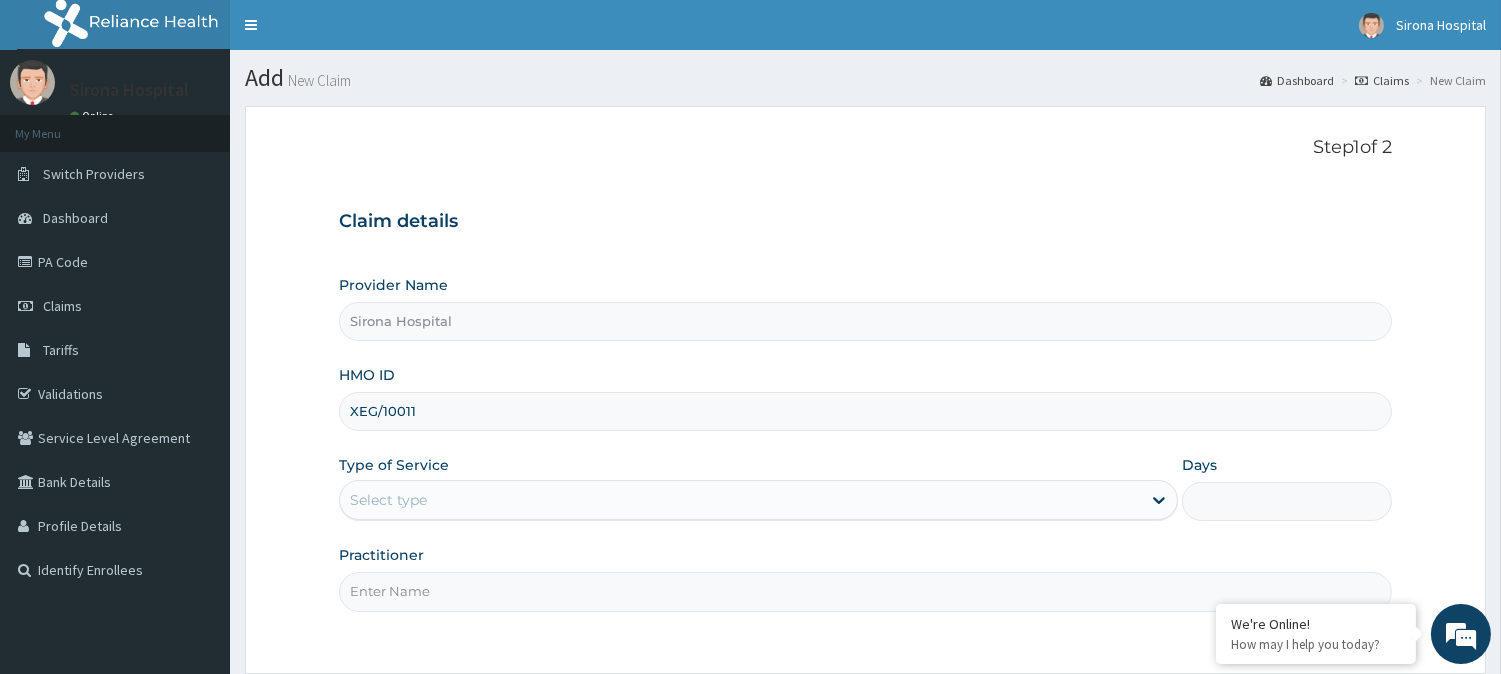 scroll, scrollTop: 0, scrollLeft: 0, axis: both 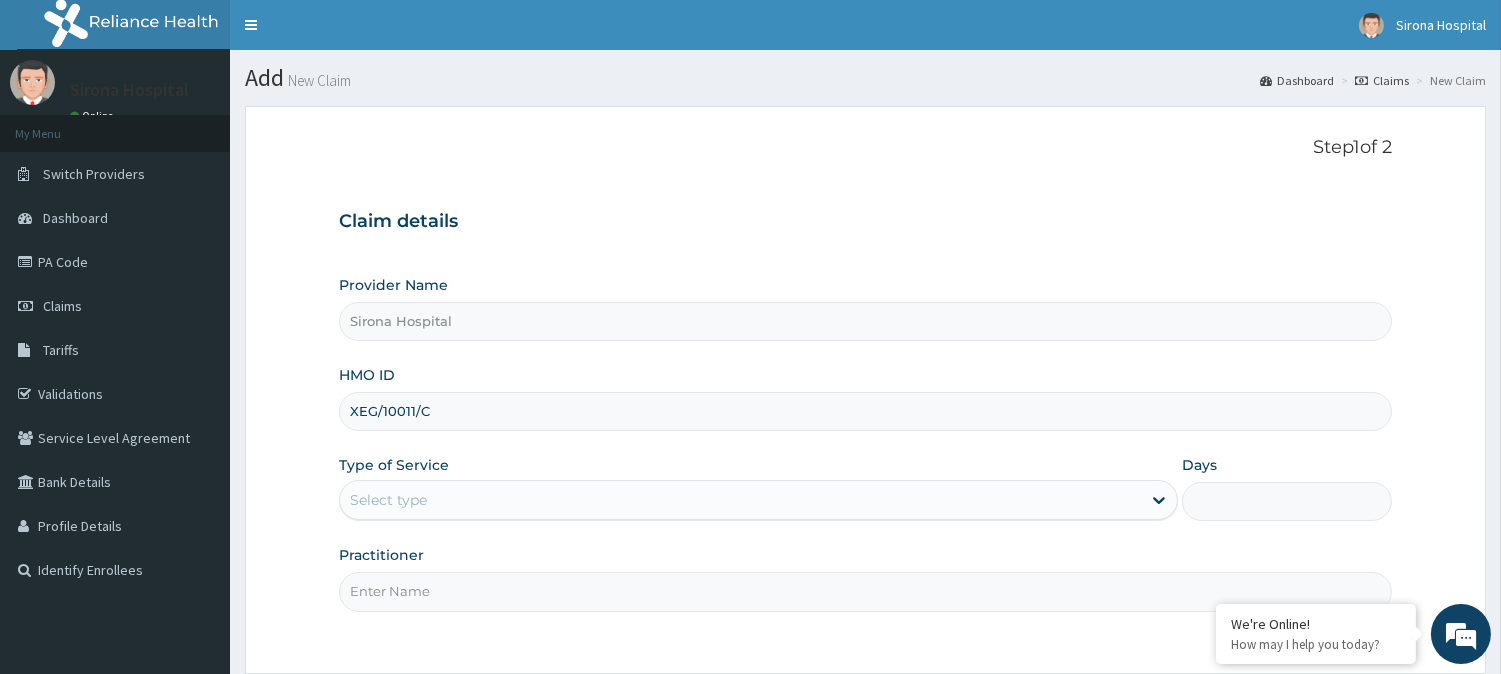type on "XEG/10011/C" 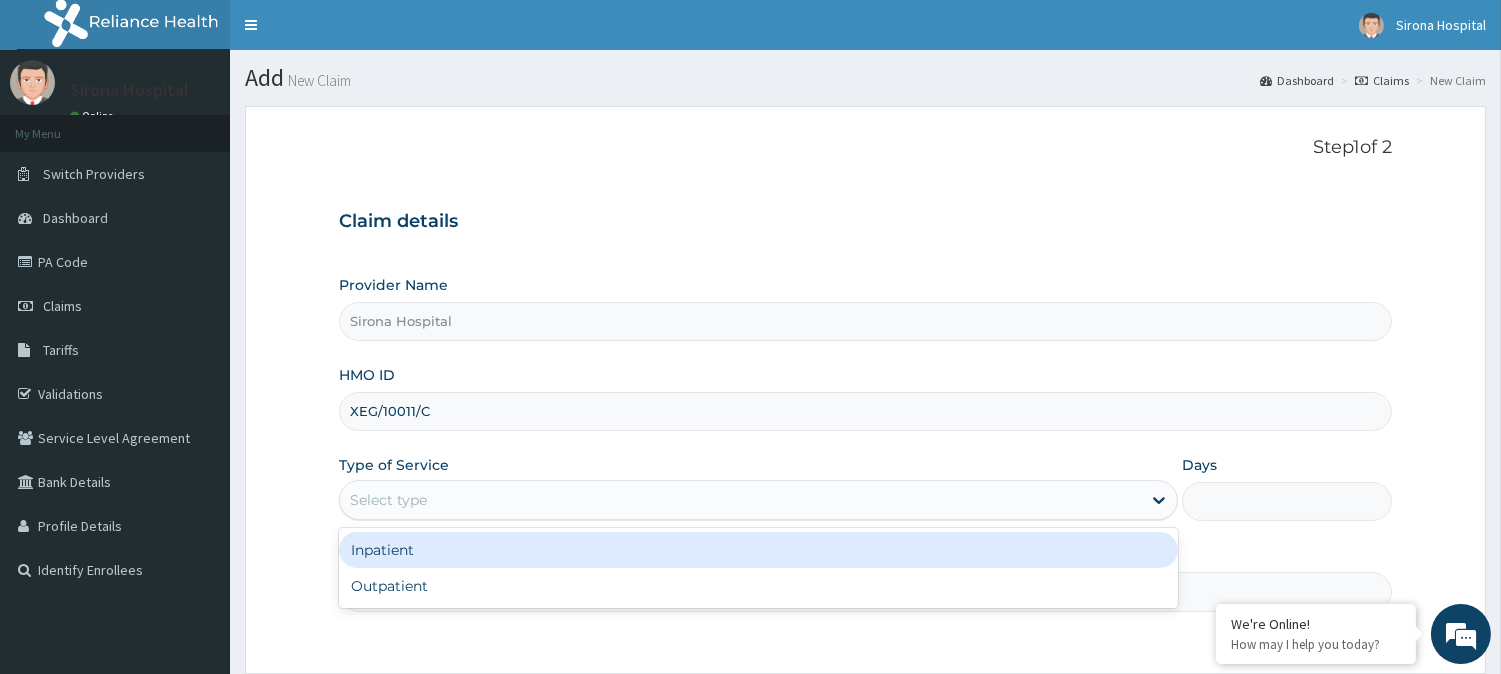 click on "Select type" at bounding box center [740, 500] 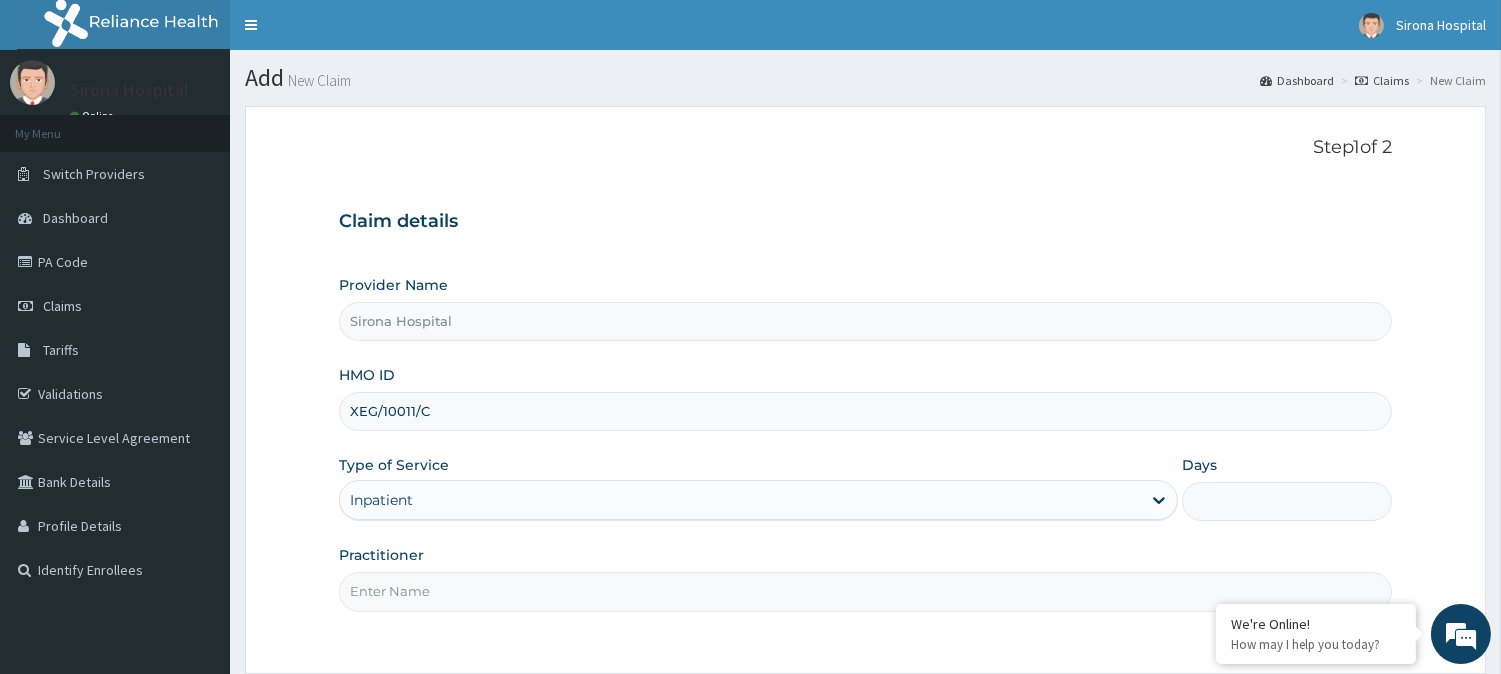 click on "Days" at bounding box center [1287, 501] 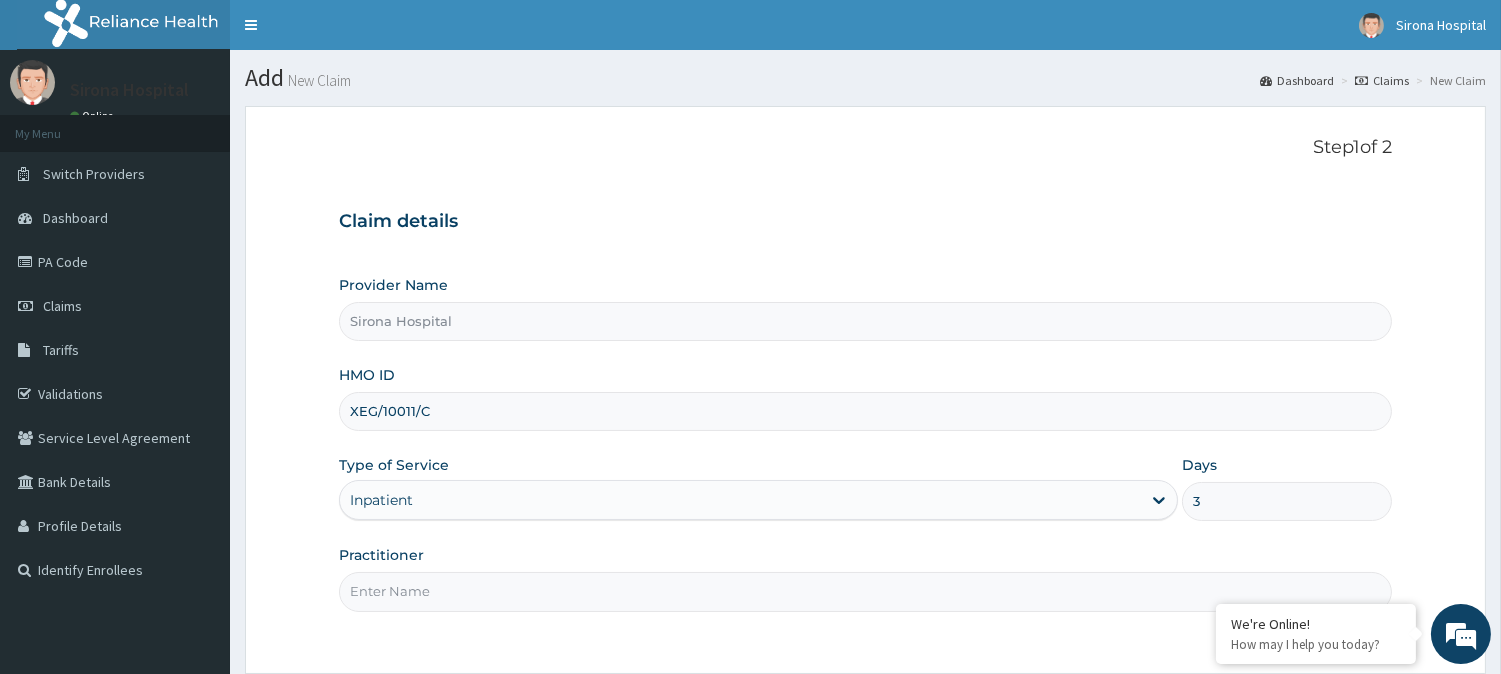 type on "3" 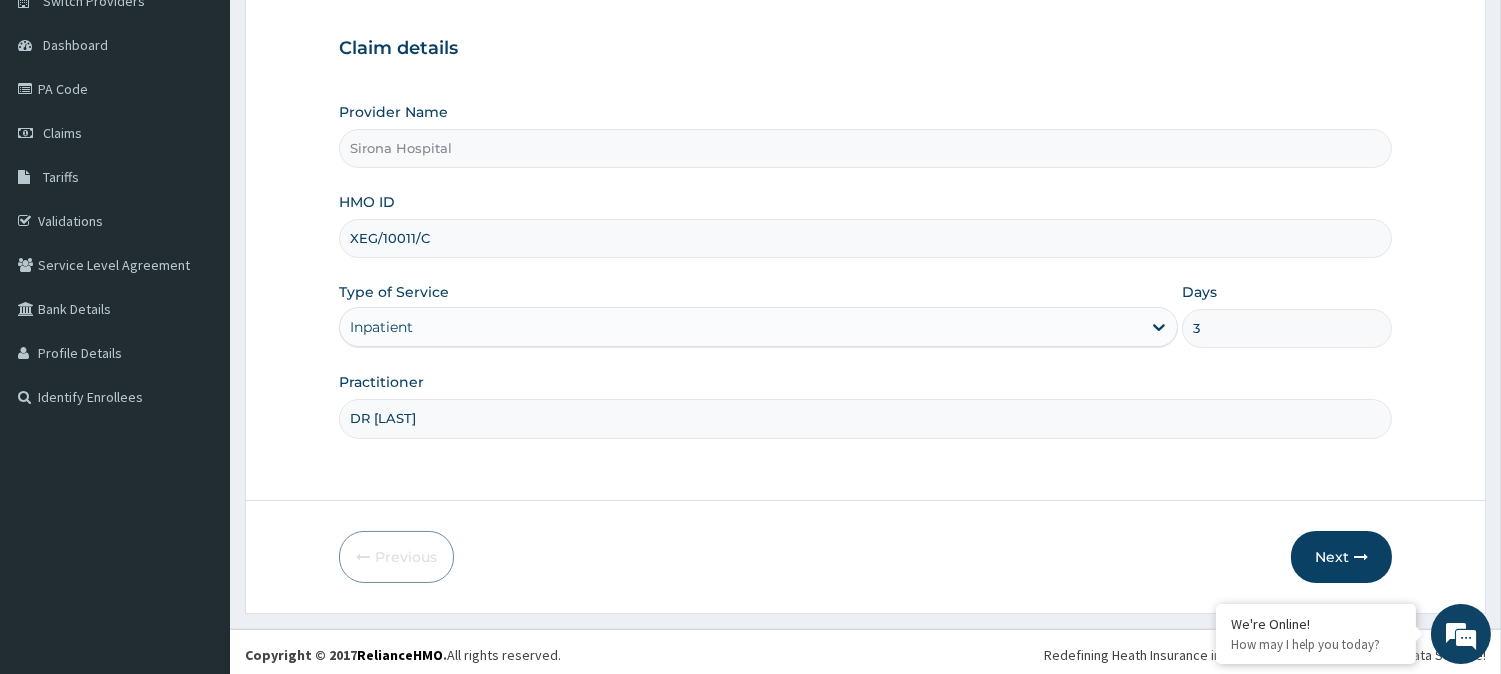 scroll, scrollTop: 176, scrollLeft: 0, axis: vertical 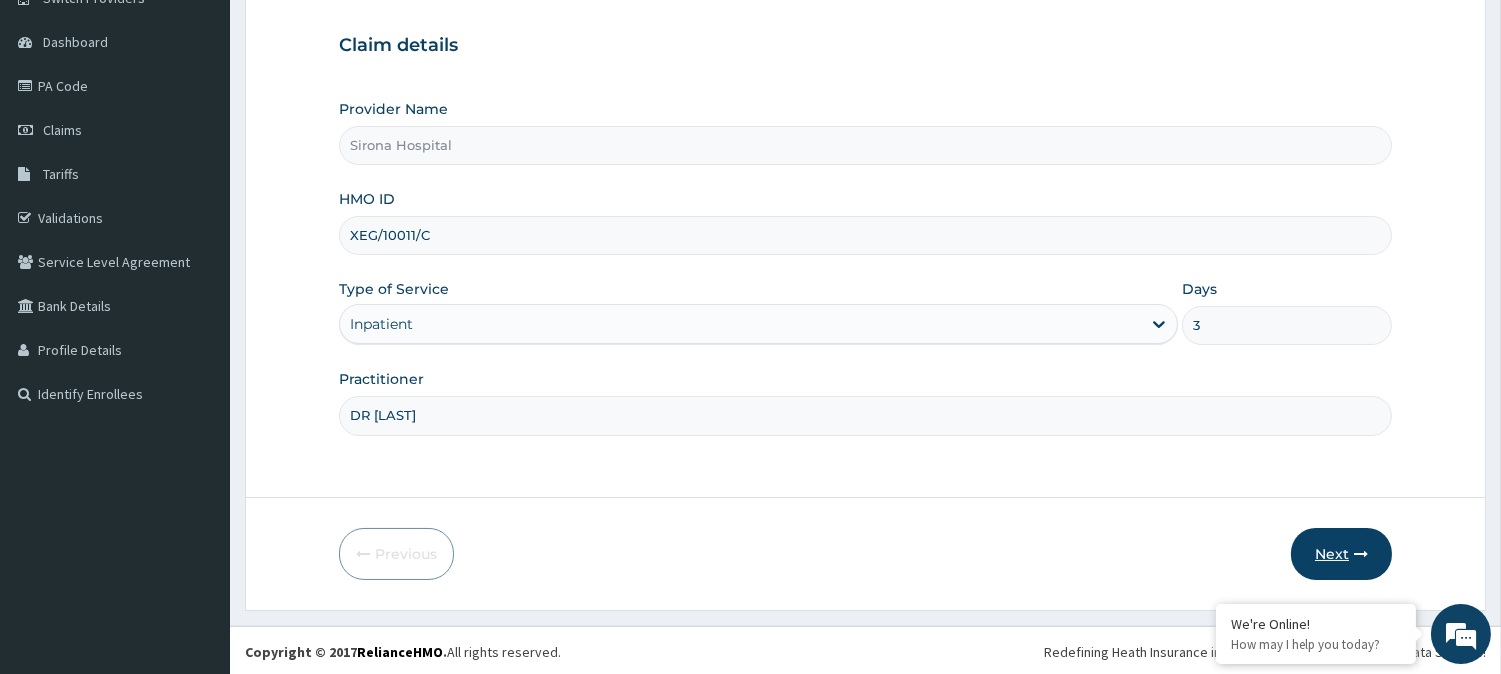 type on "DR [LAST]" 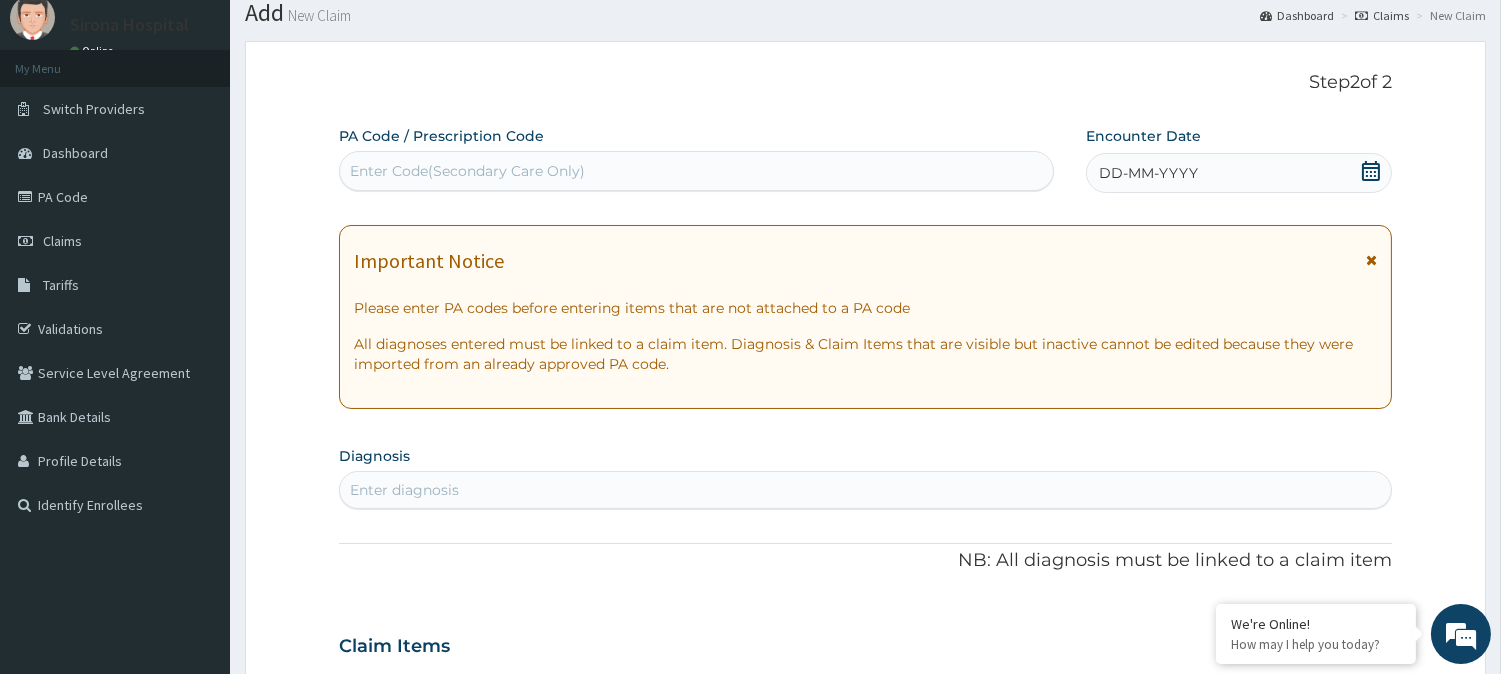 scroll, scrollTop: 64, scrollLeft: 0, axis: vertical 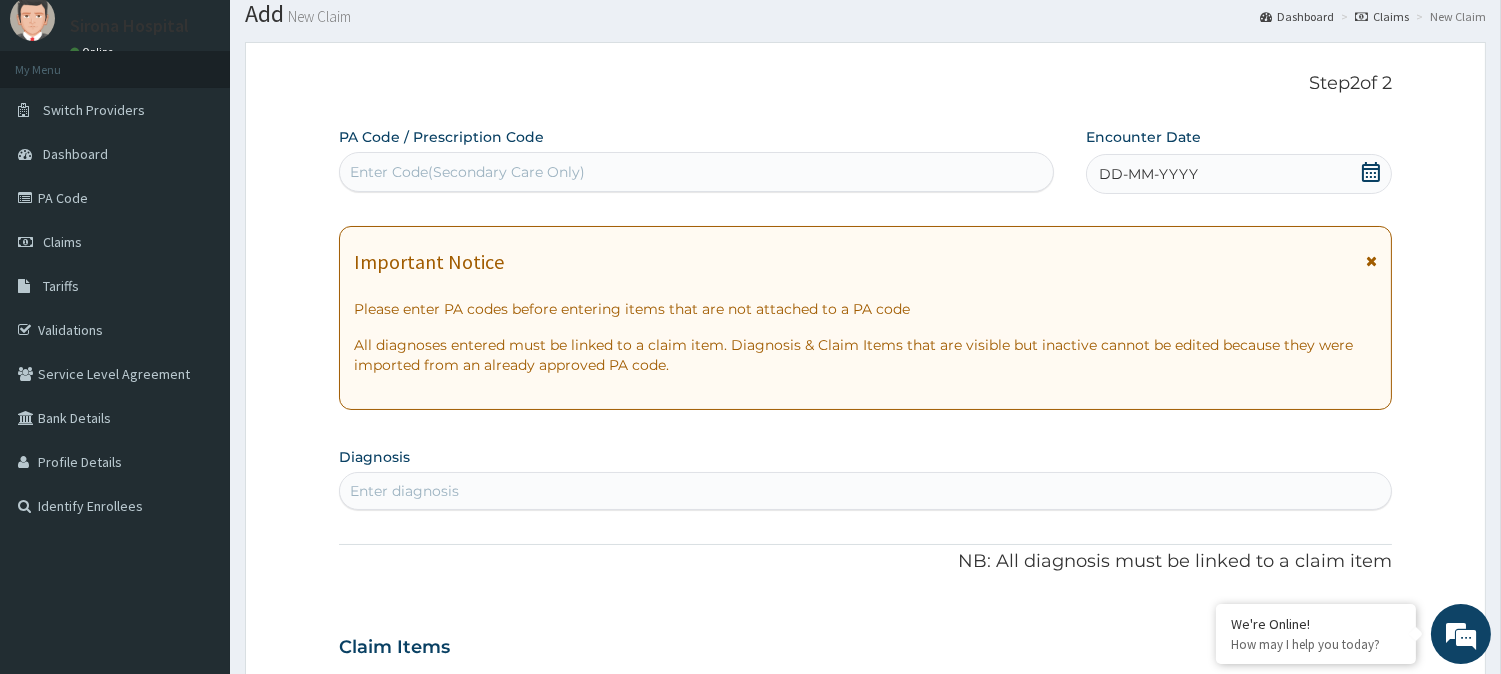 click on "Enter Code(Secondary Care Only)" at bounding box center (467, 172) 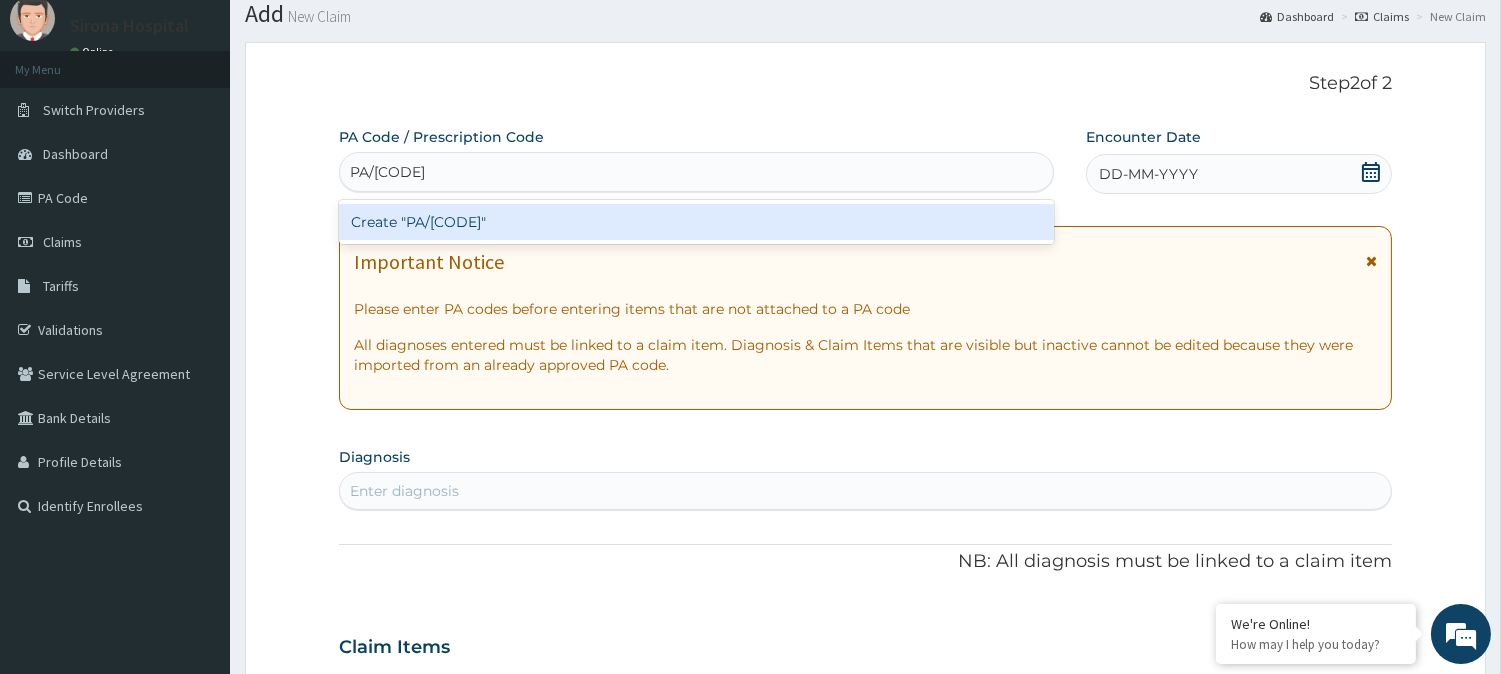click on "Create "PA/[CODE]"" at bounding box center (696, 222) 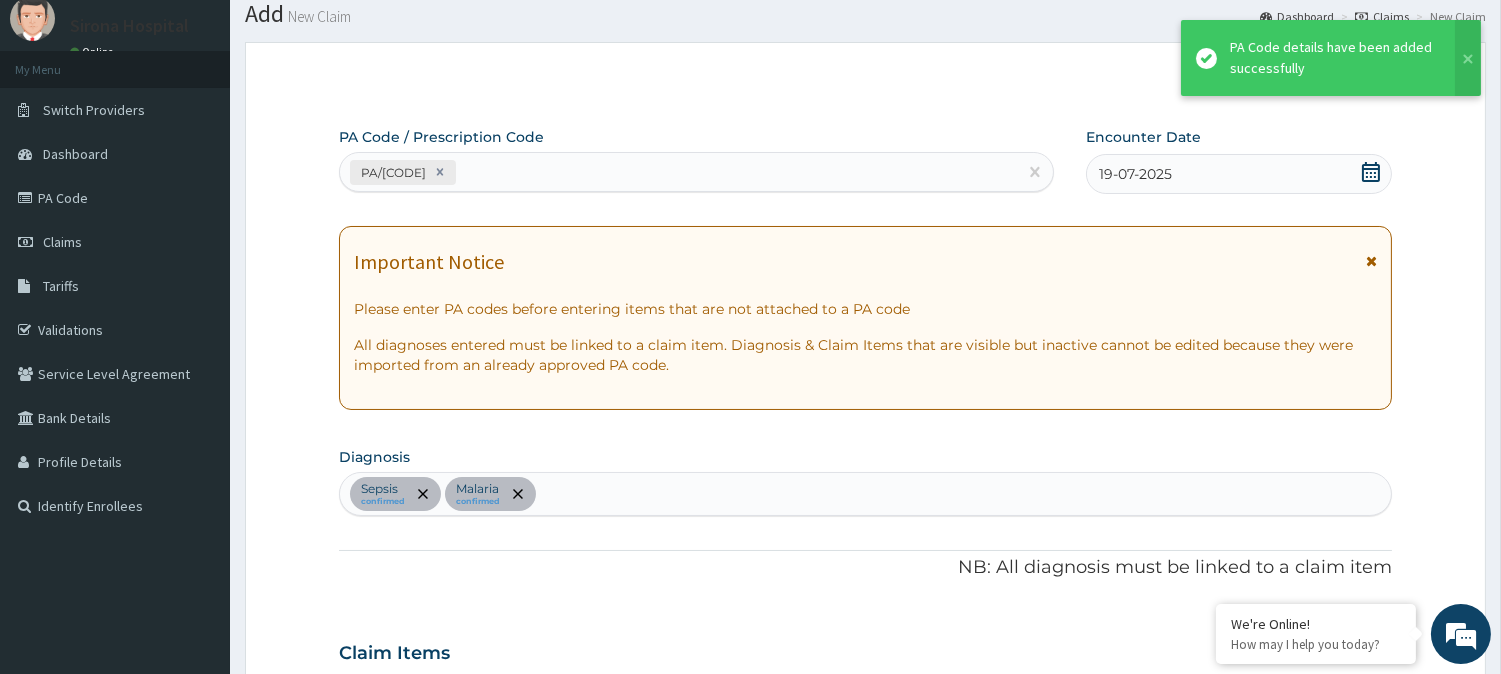 scroll, scrollTop: 563, scrollLeft: 0, axis: vertical 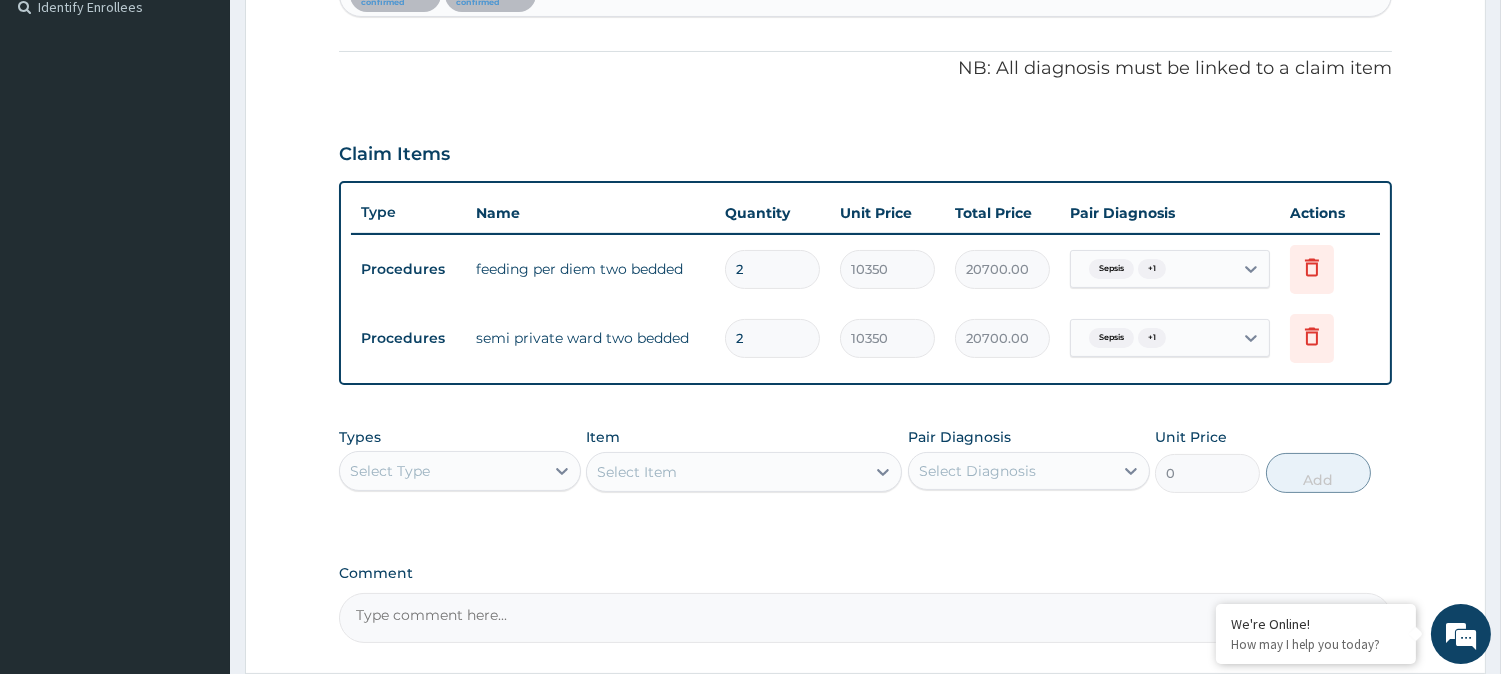 type 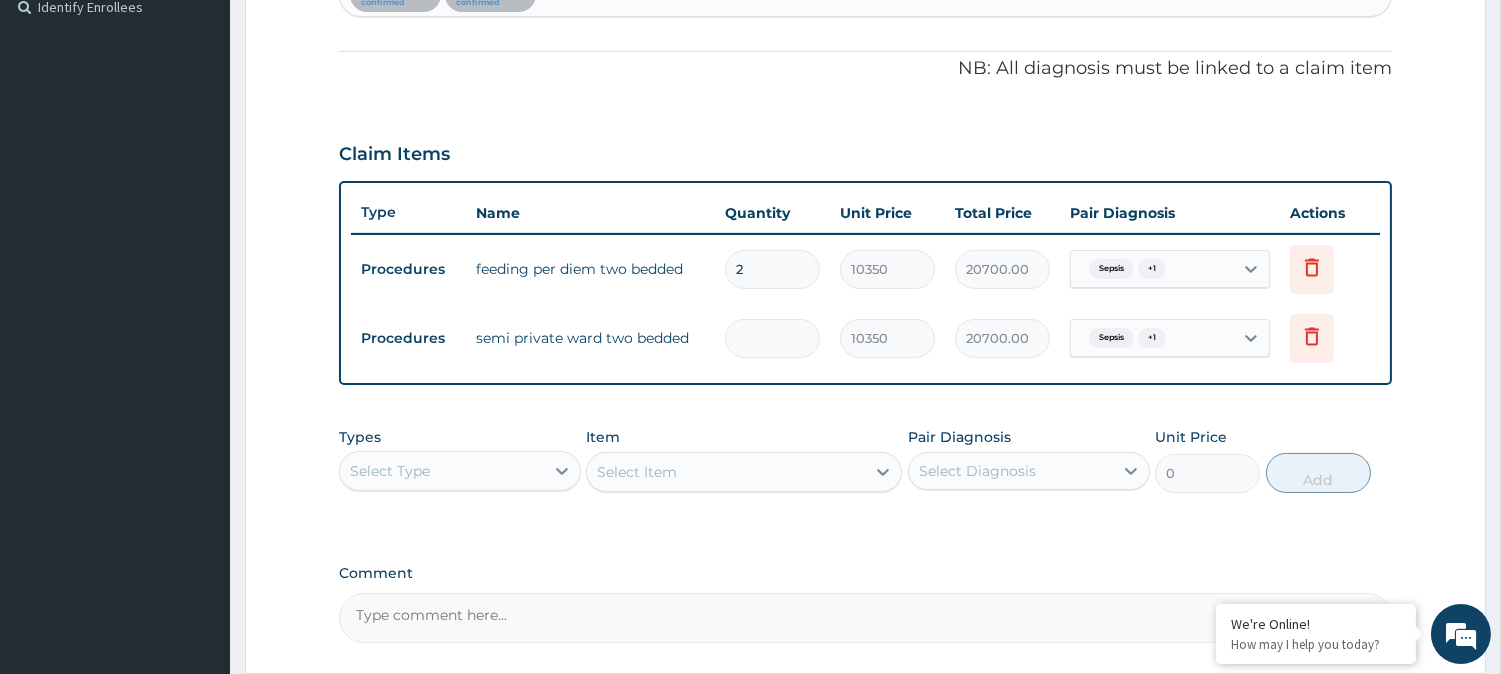 type on "0.00" 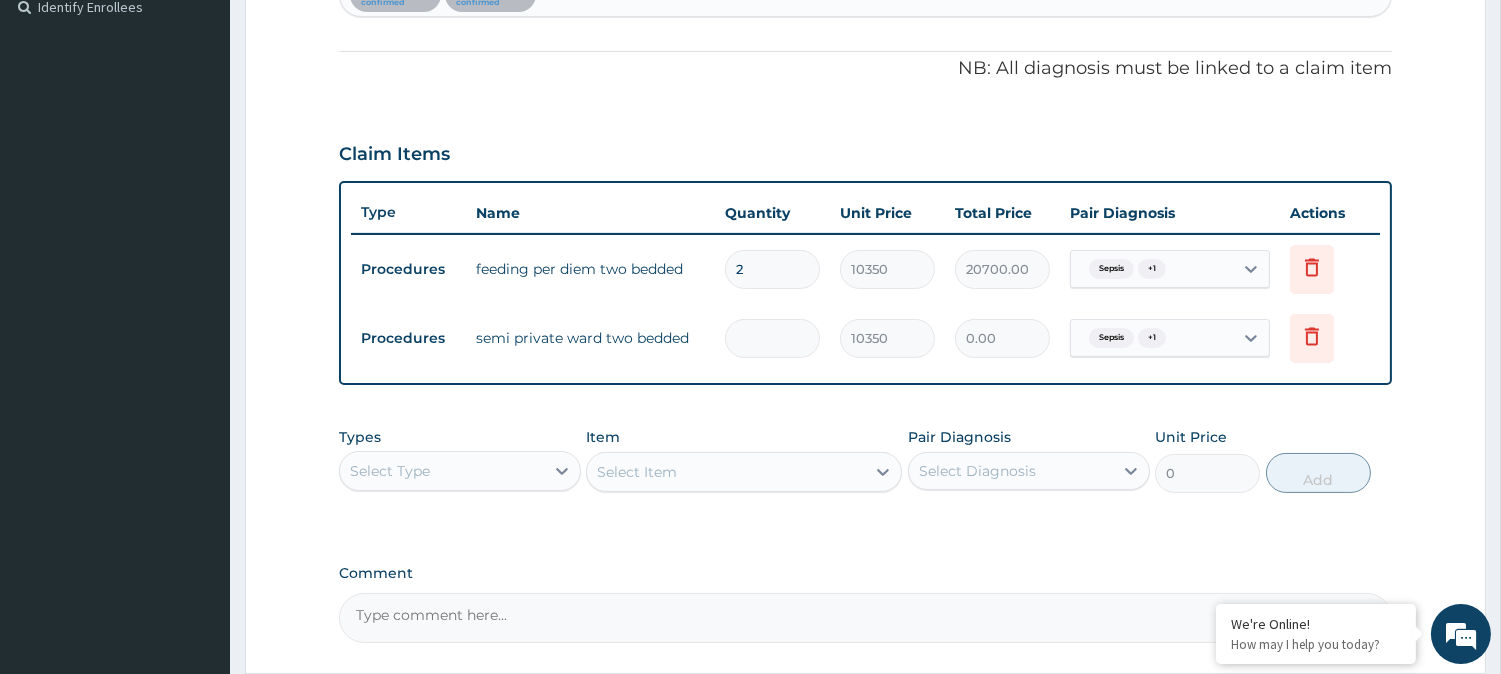 type on "3" 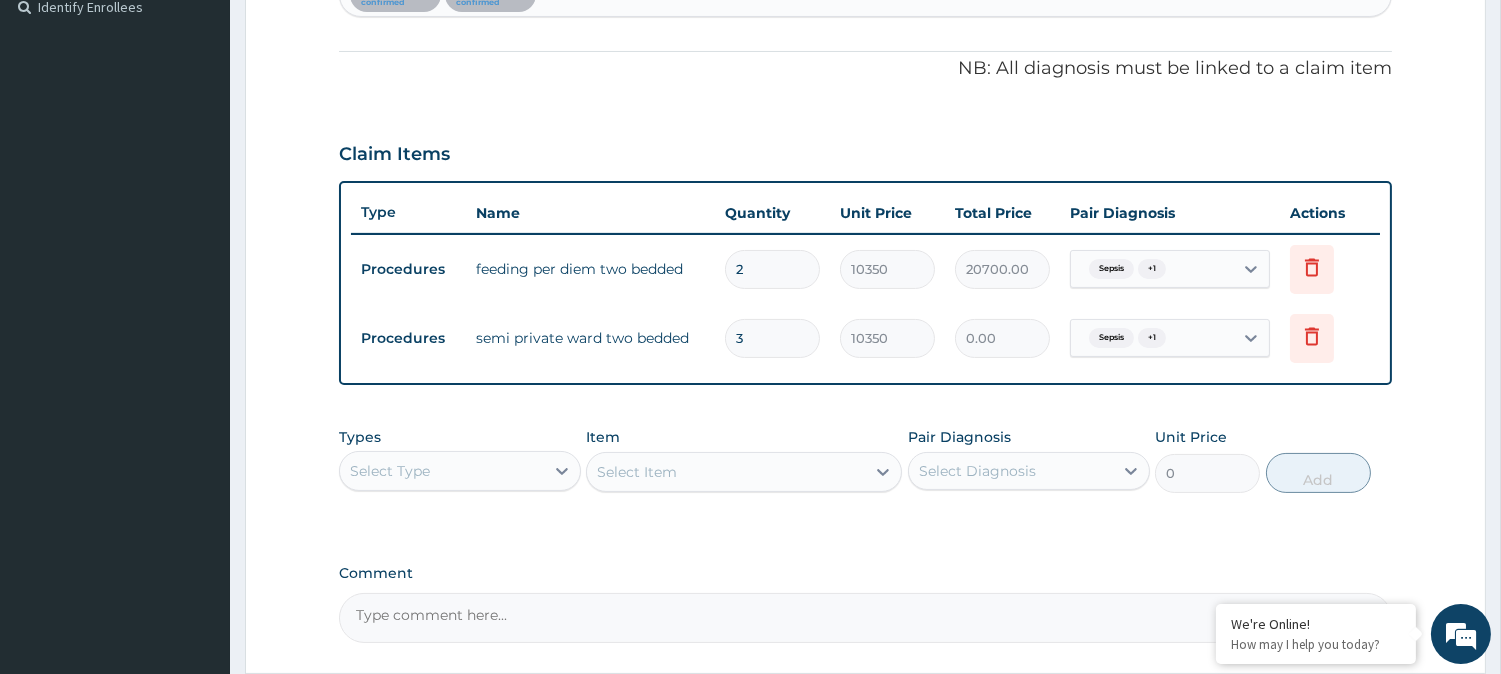type on "31050.00" 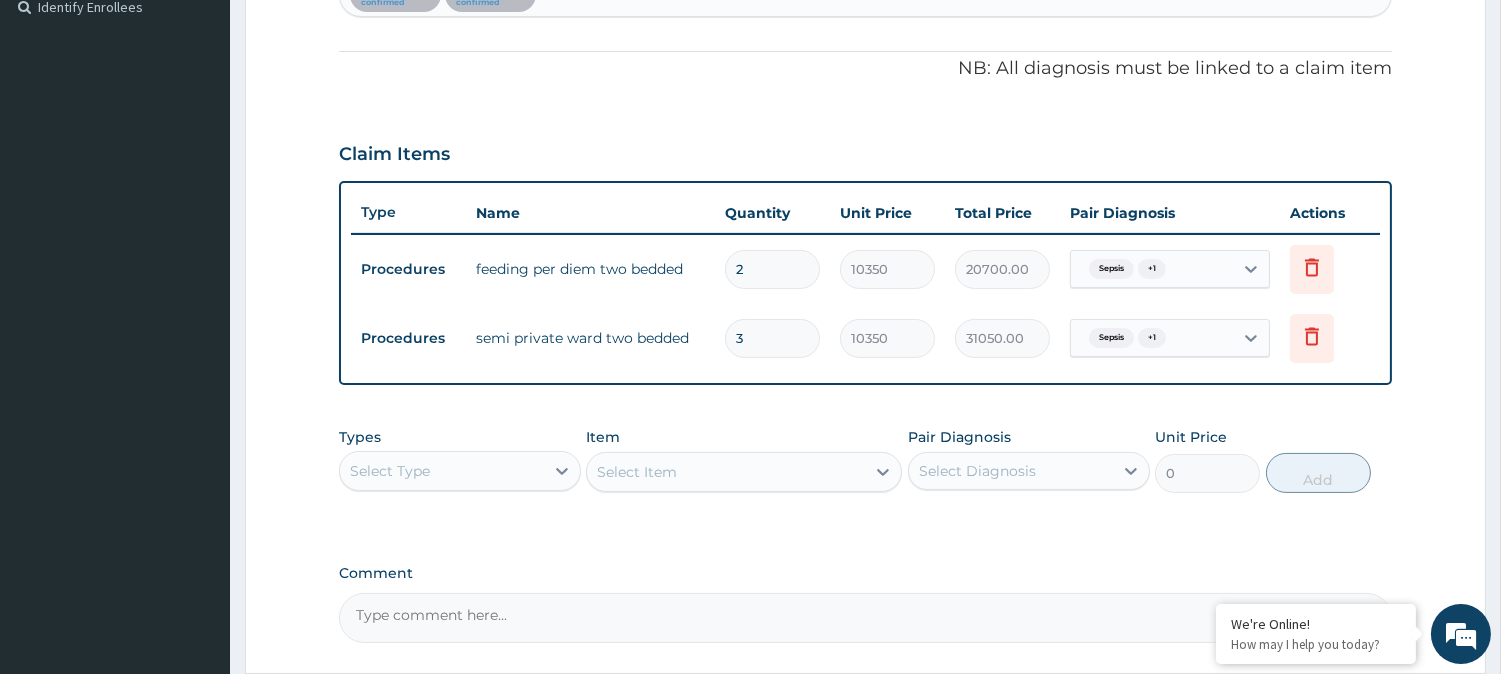 type on "3" 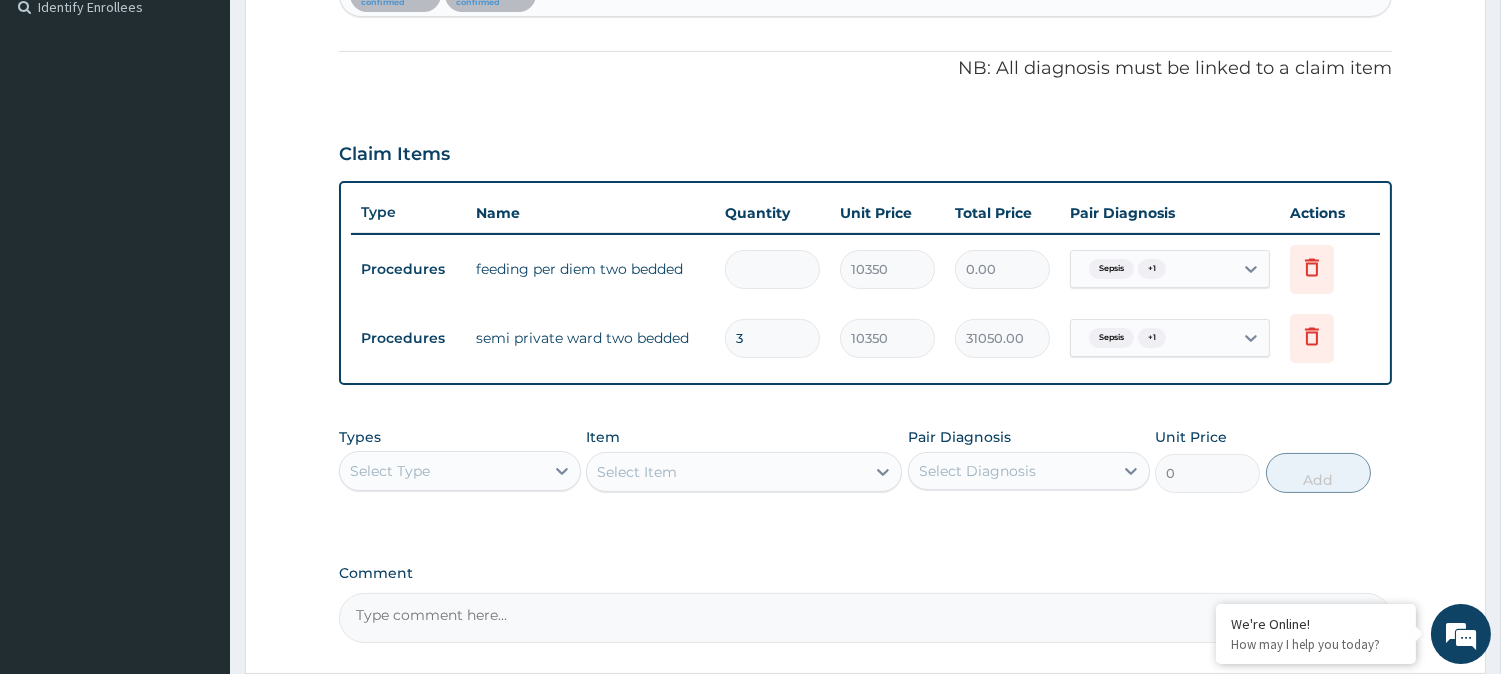 type on "3" 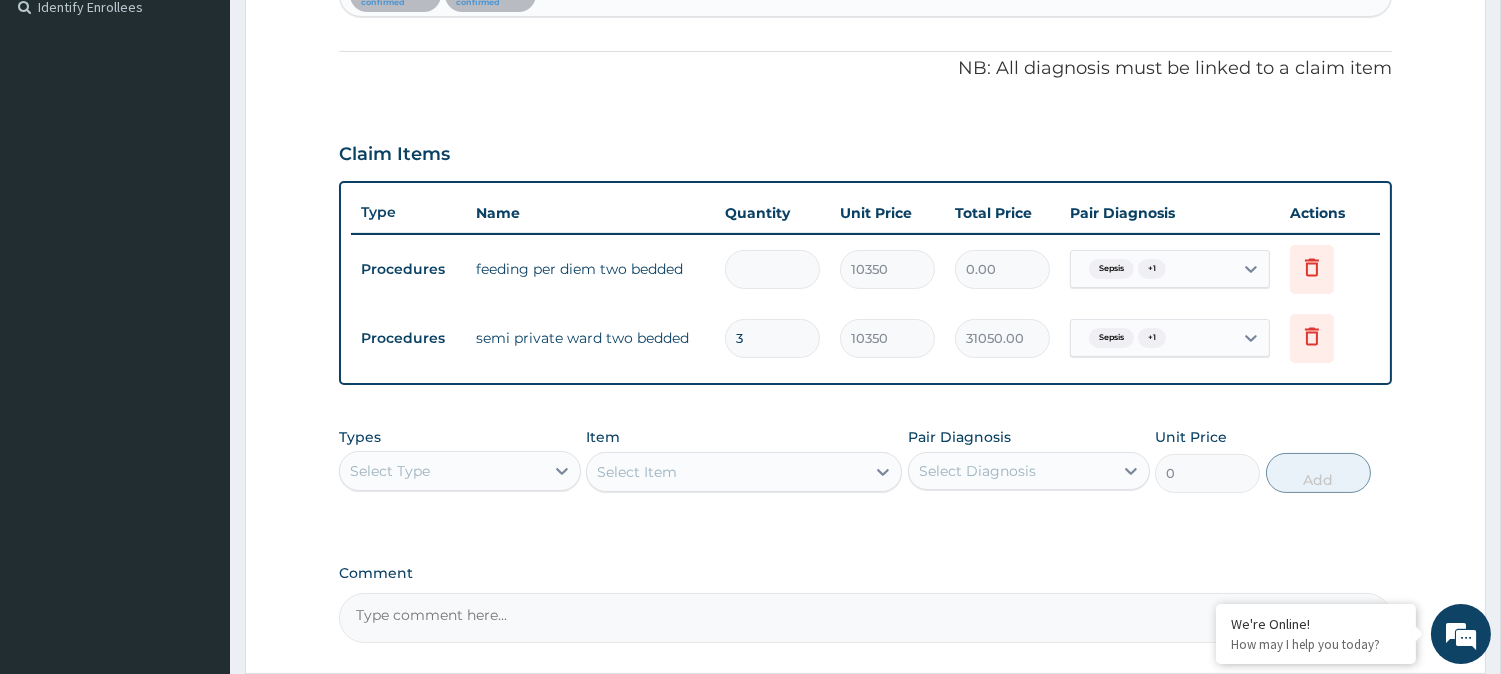 type on "31050.00" 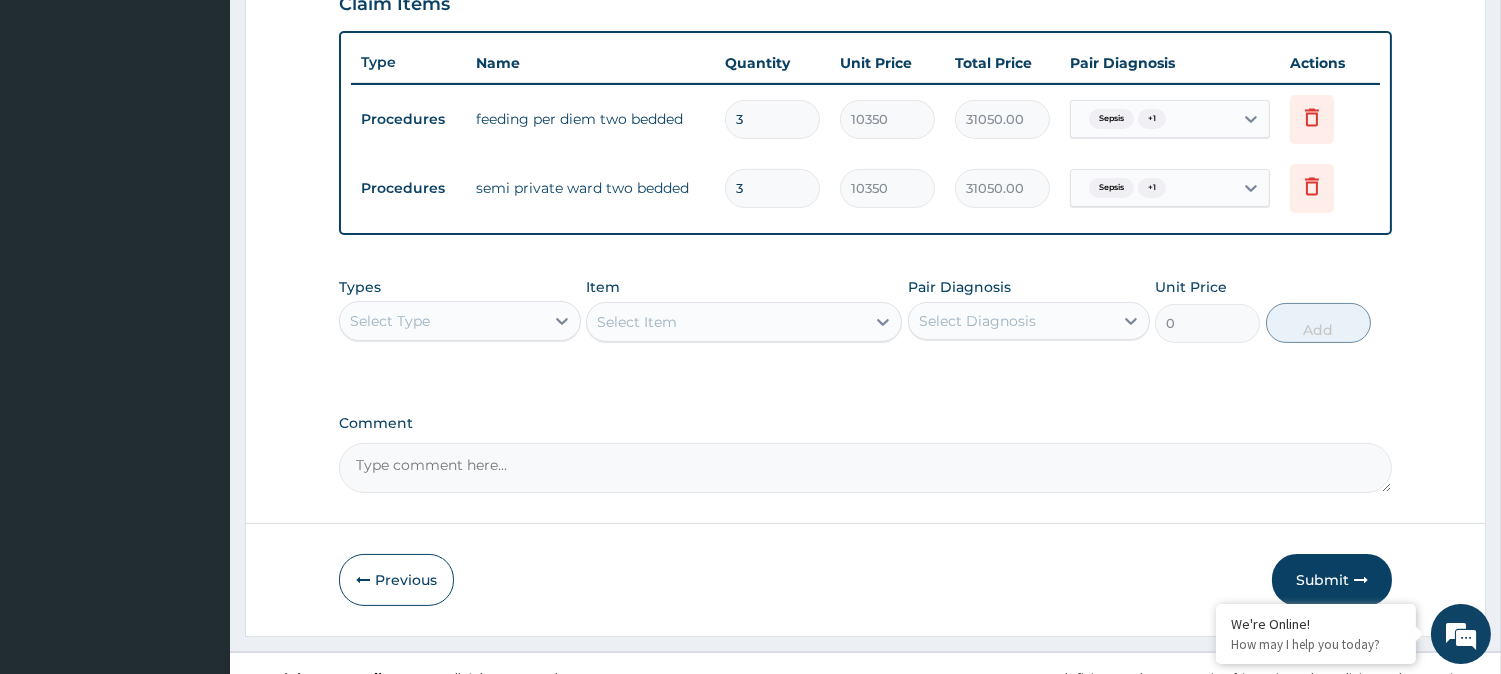 scroll, scrollTop: 740, scrollLeft: 0, axis: vertical 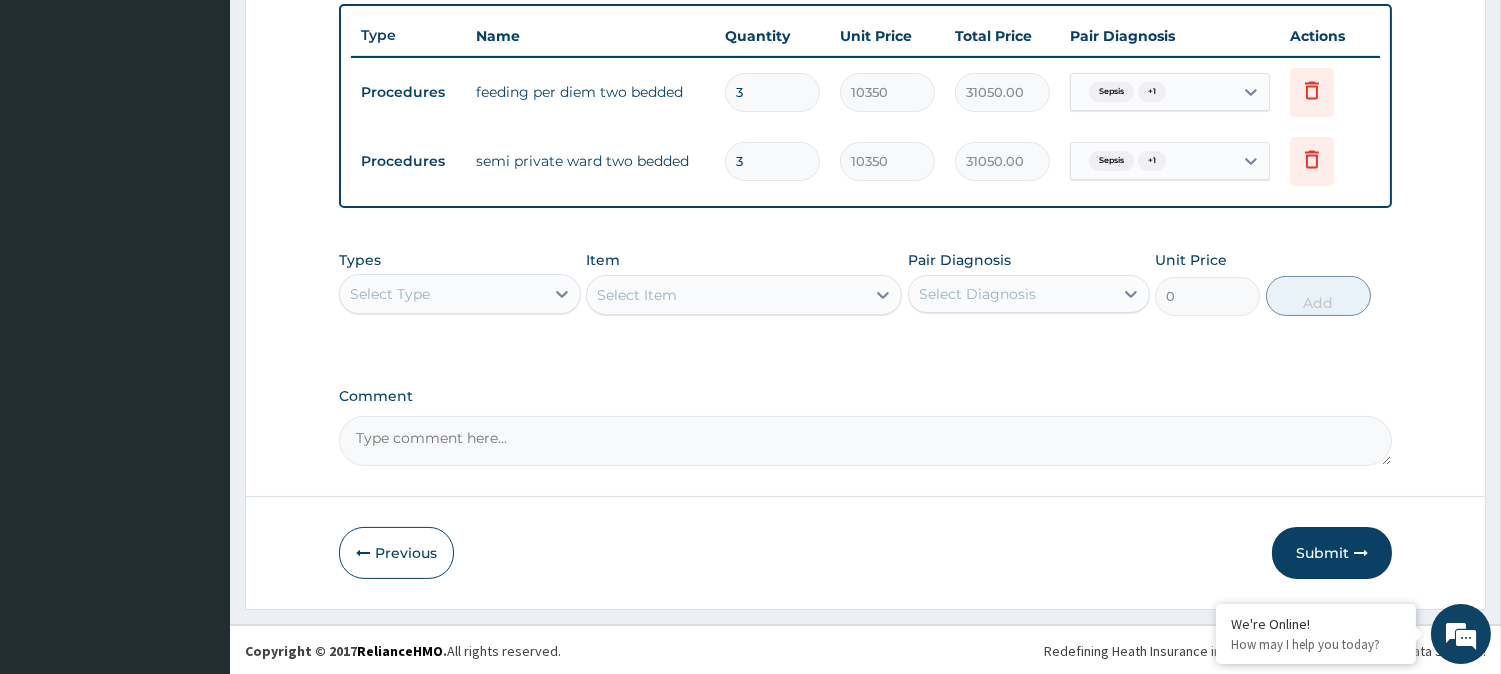 type on "3" 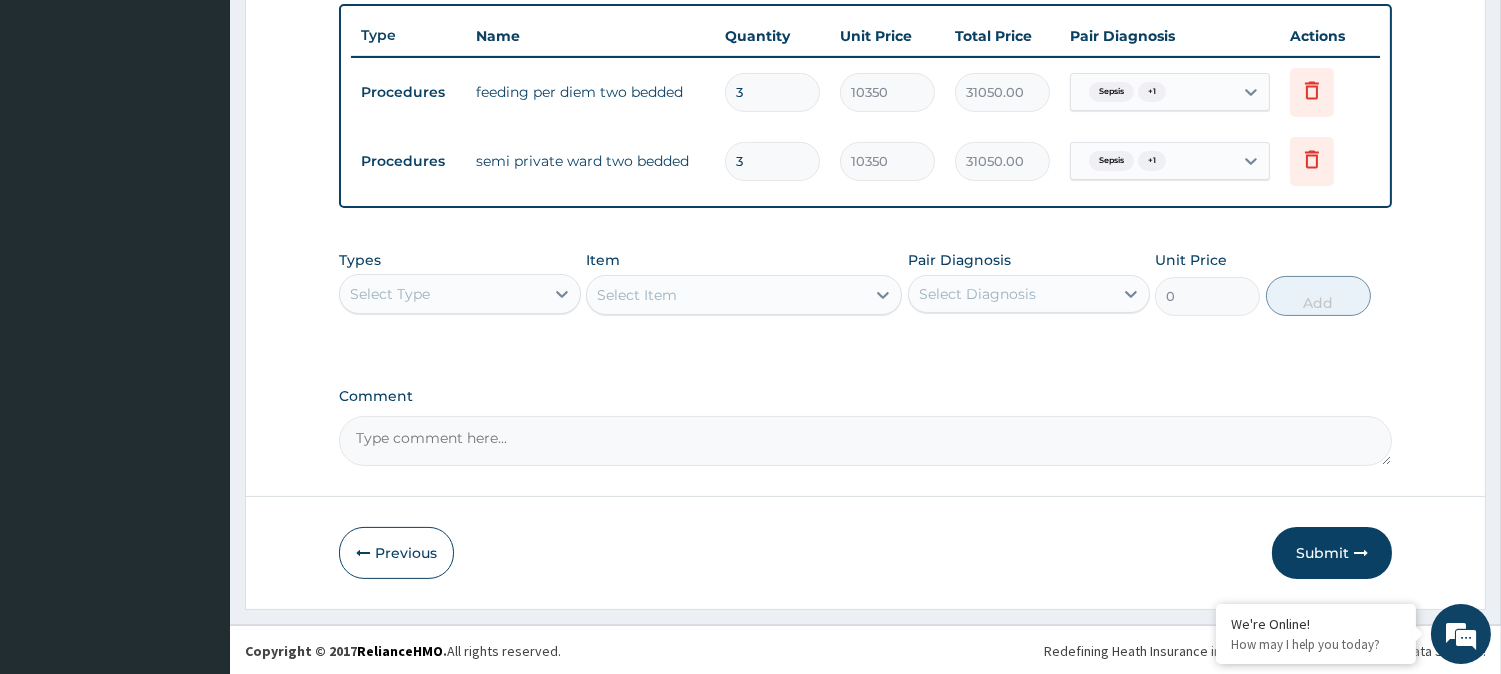 click on "Comment" at bounding box center [865, 441] 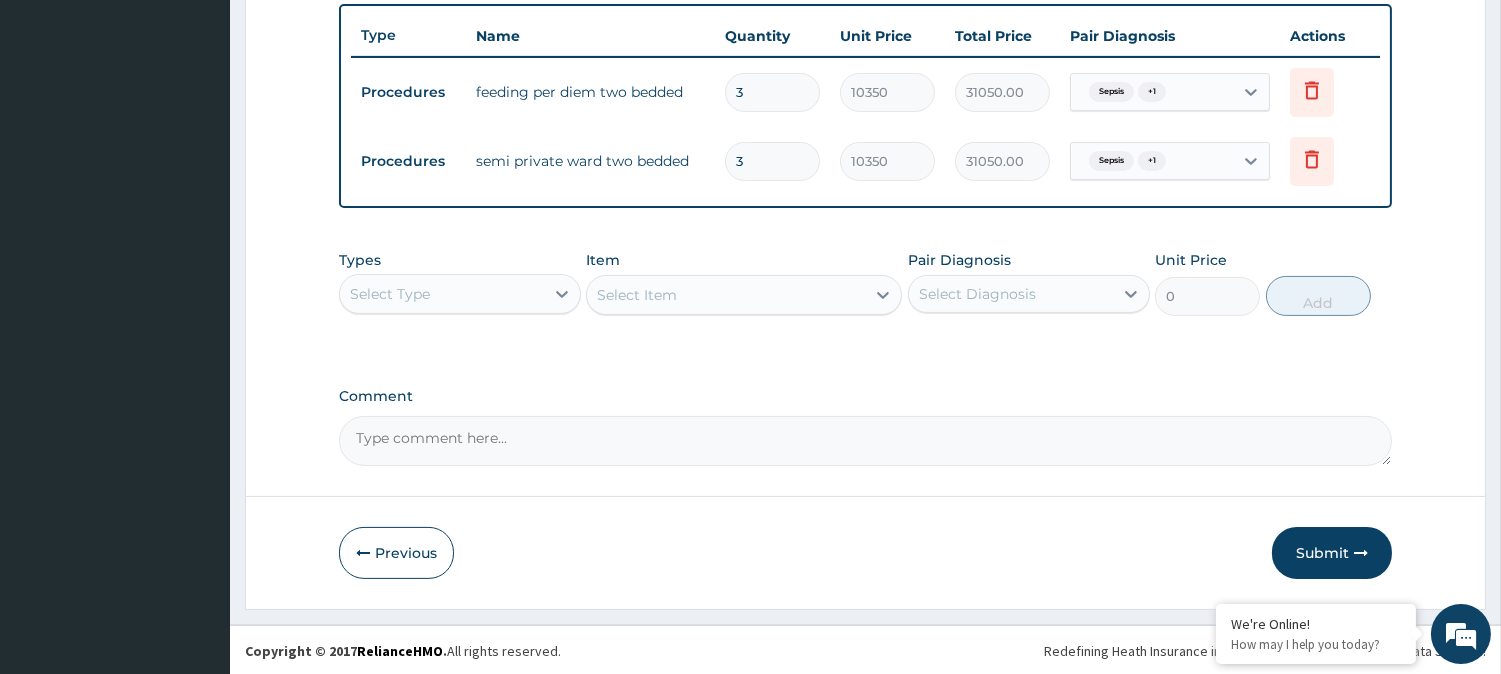 paste on "PA/[CODE]" 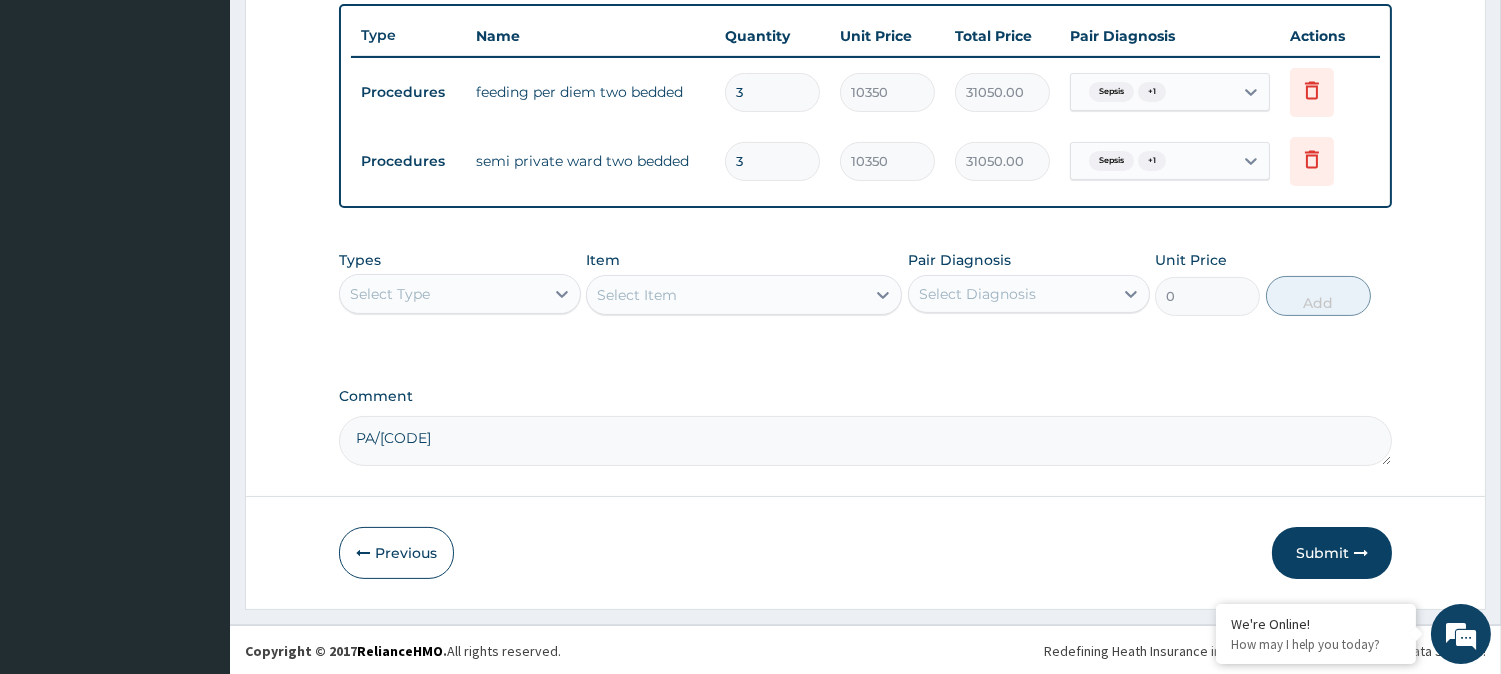 type on "PA/[CODE]" 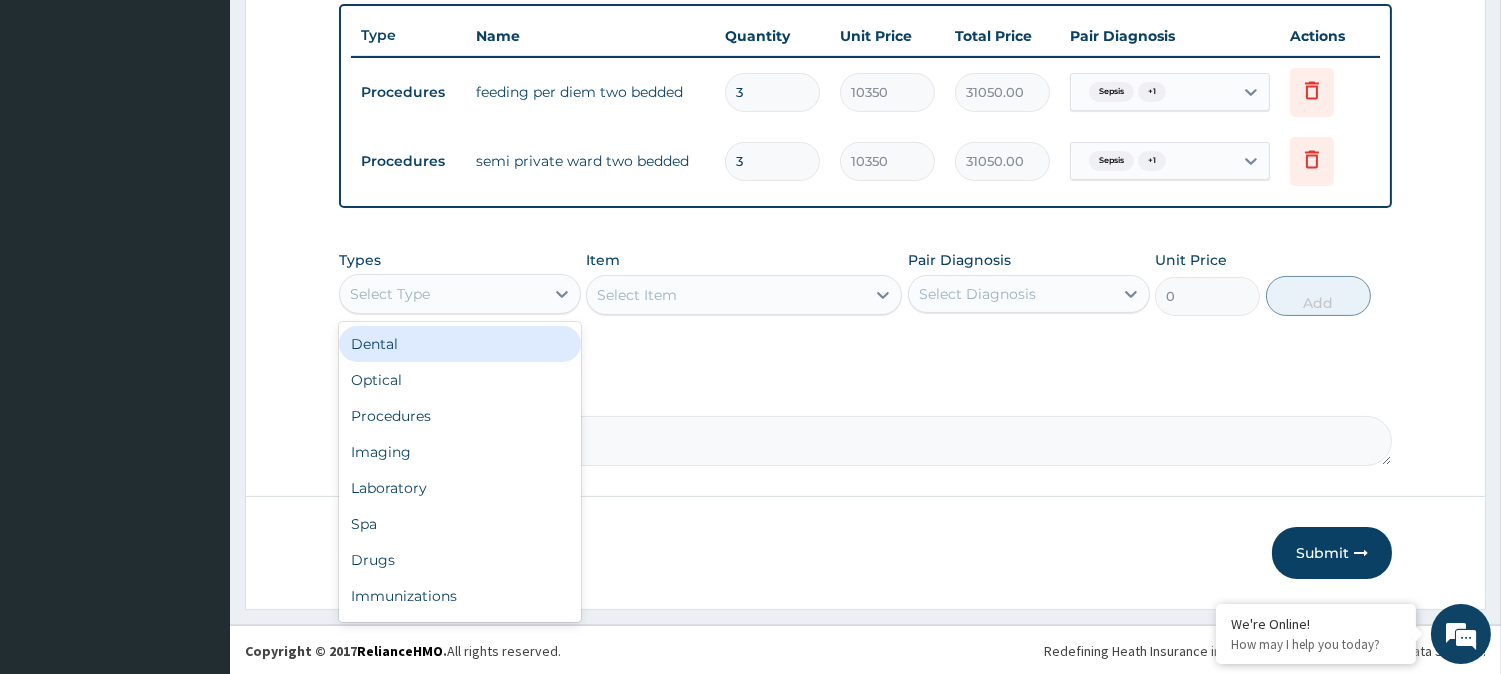 click on "Select Type" at bounding box center [442, 294] 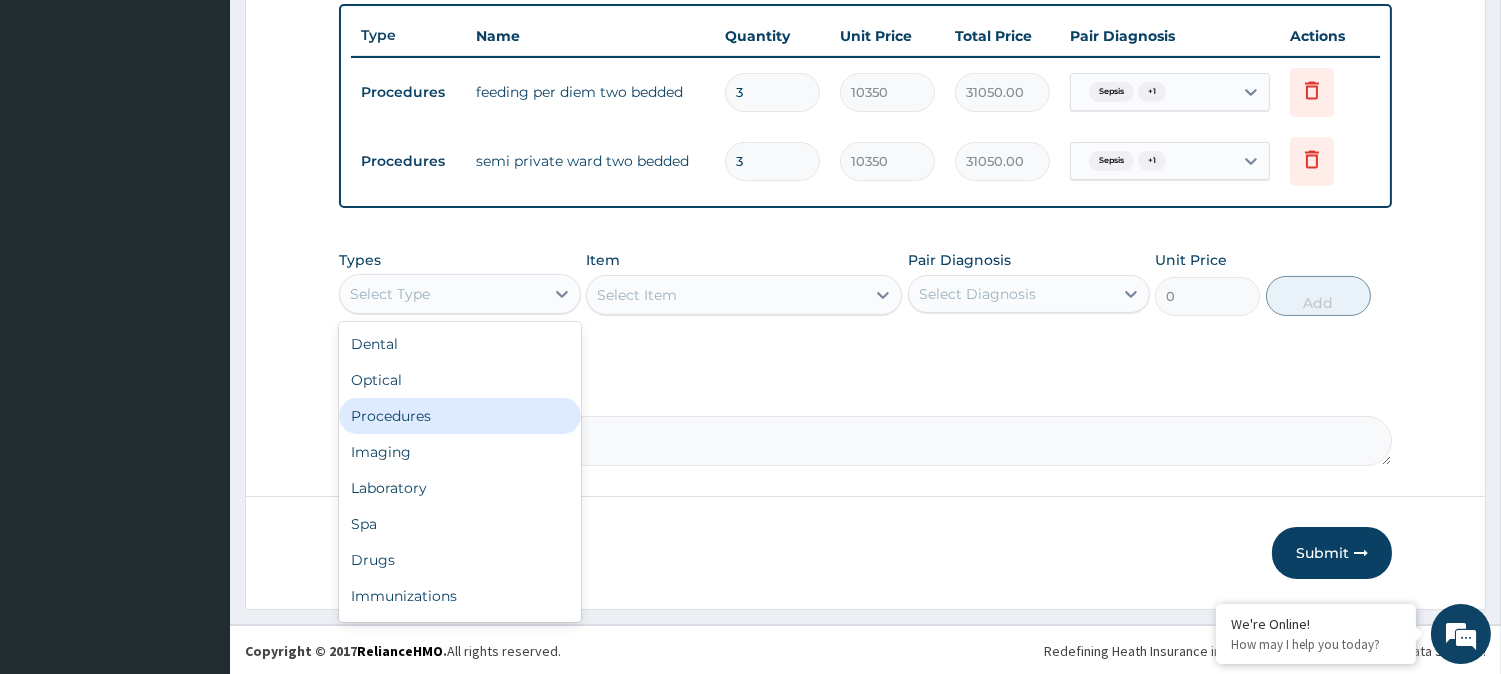 click on "Procedures" at bounding box center [460, 416] 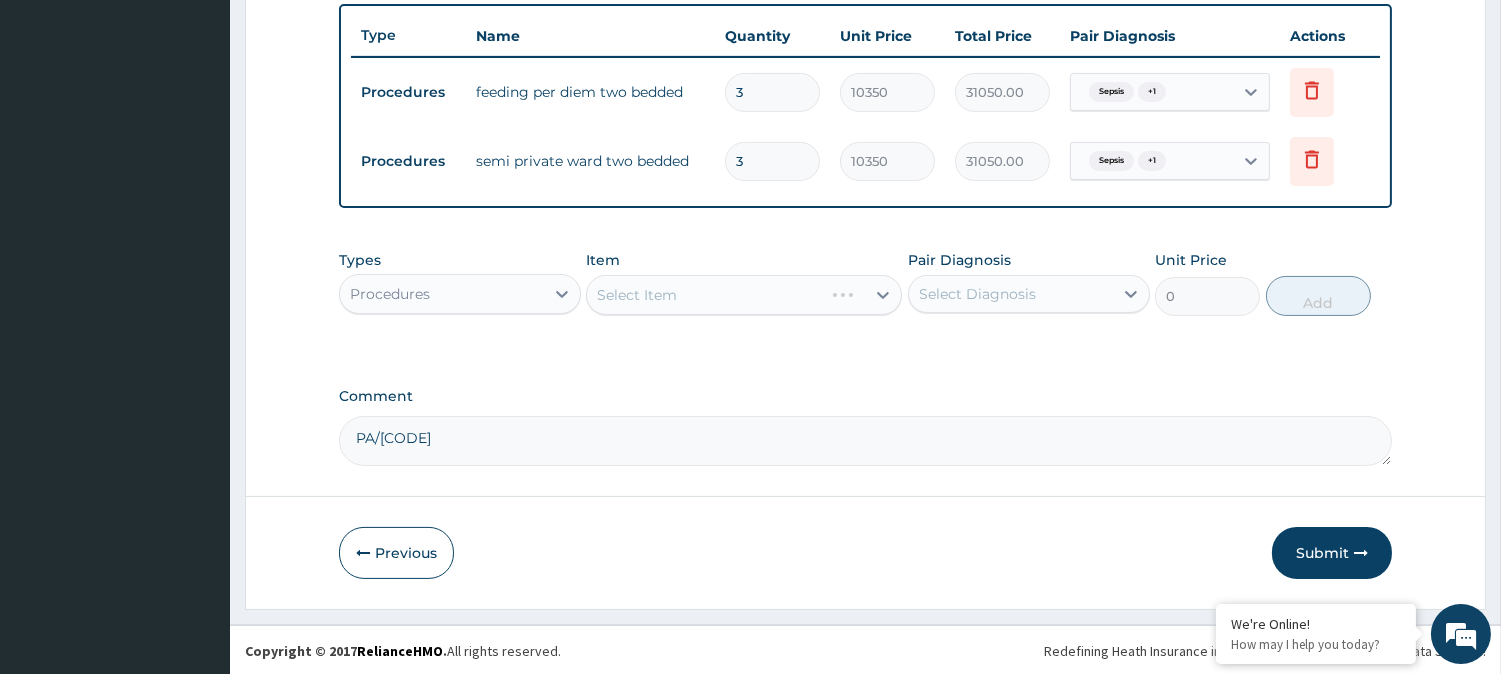 click on "Select Item" at bounding box center [744, 295] 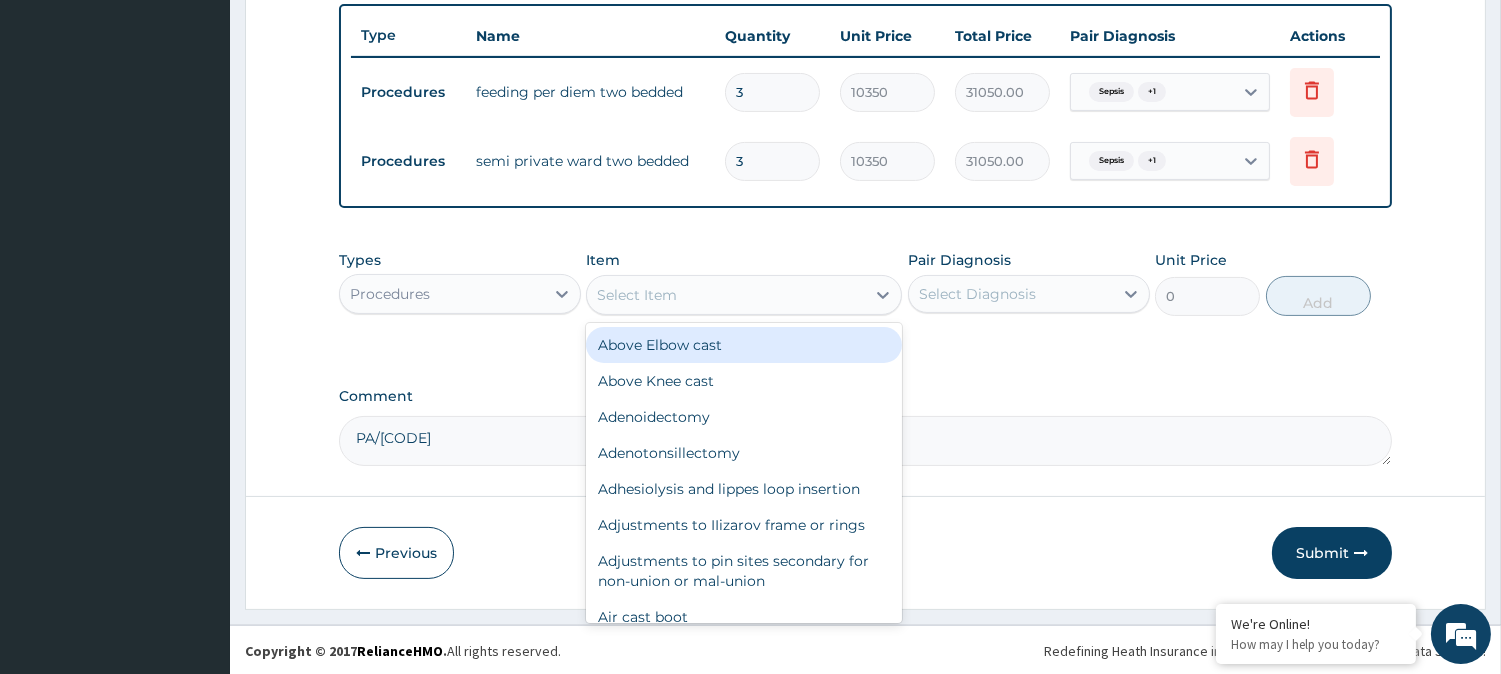 click on "Select Item" at bounding box center [726, 295] 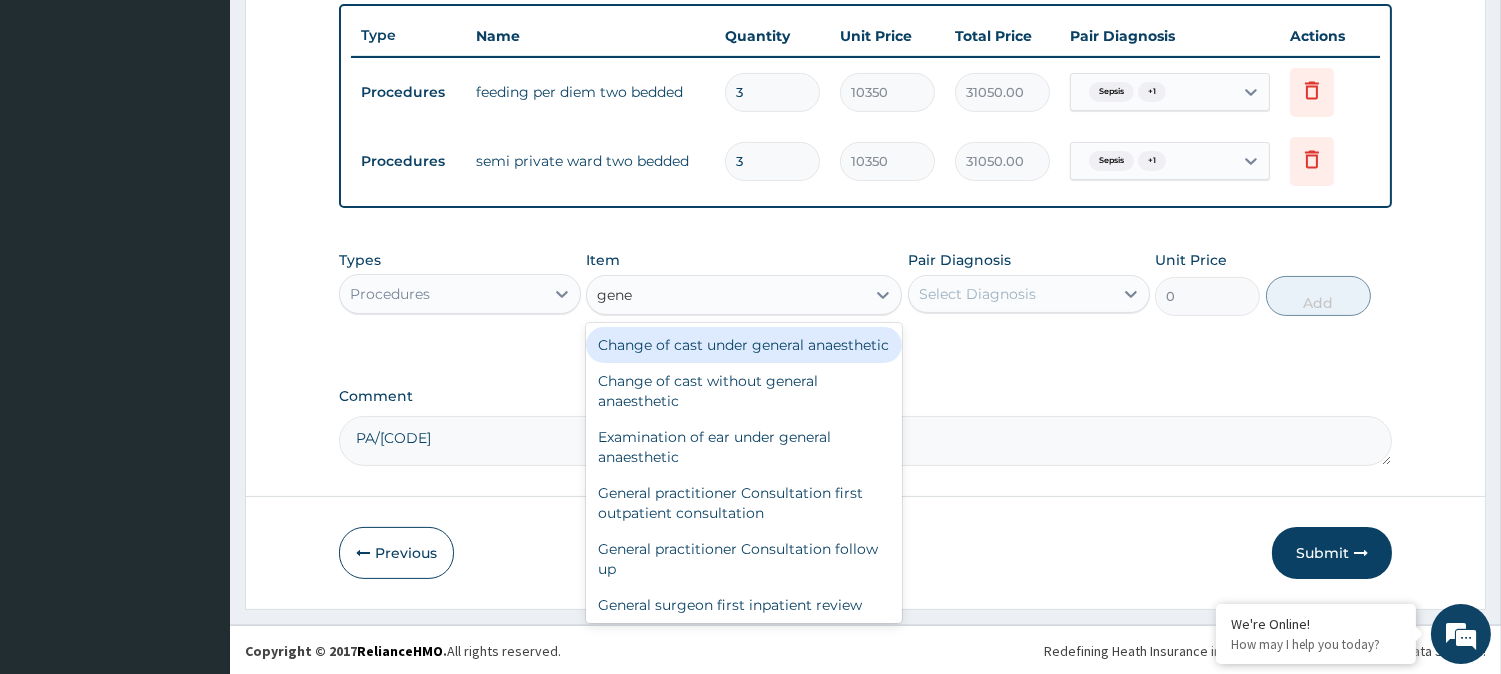 type on "gener" 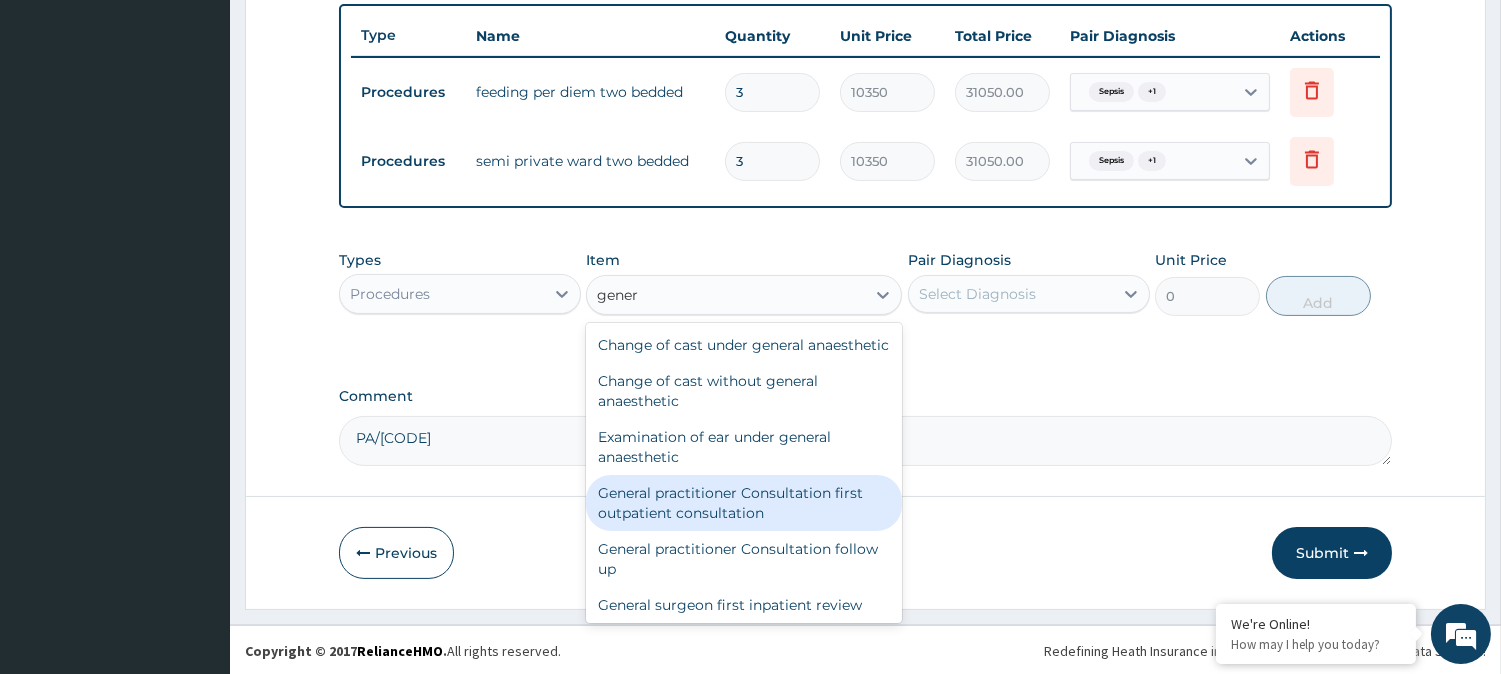 click on "General practitioner Consultation first outpatient consultation" at bounding box center [744, 503] 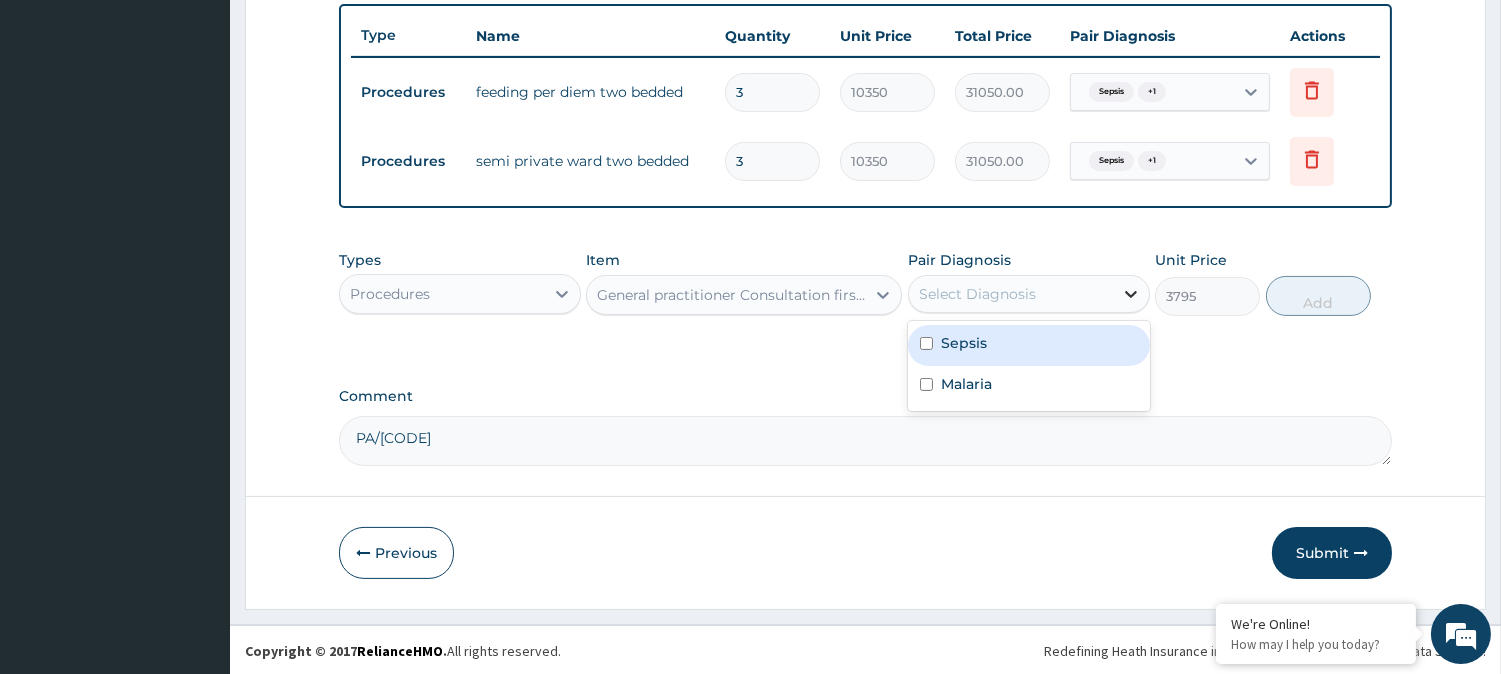 click 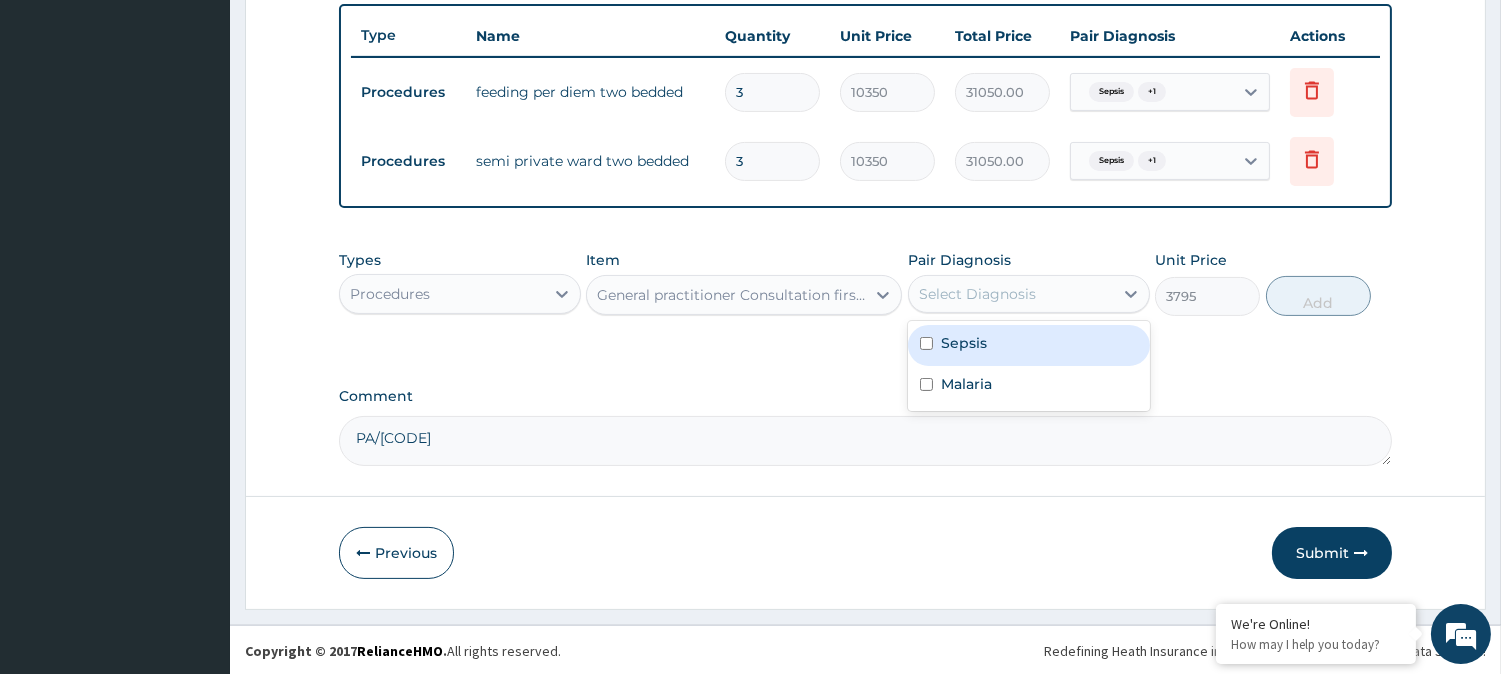 click on "Sepsis" at bounding box center (1029, 345) 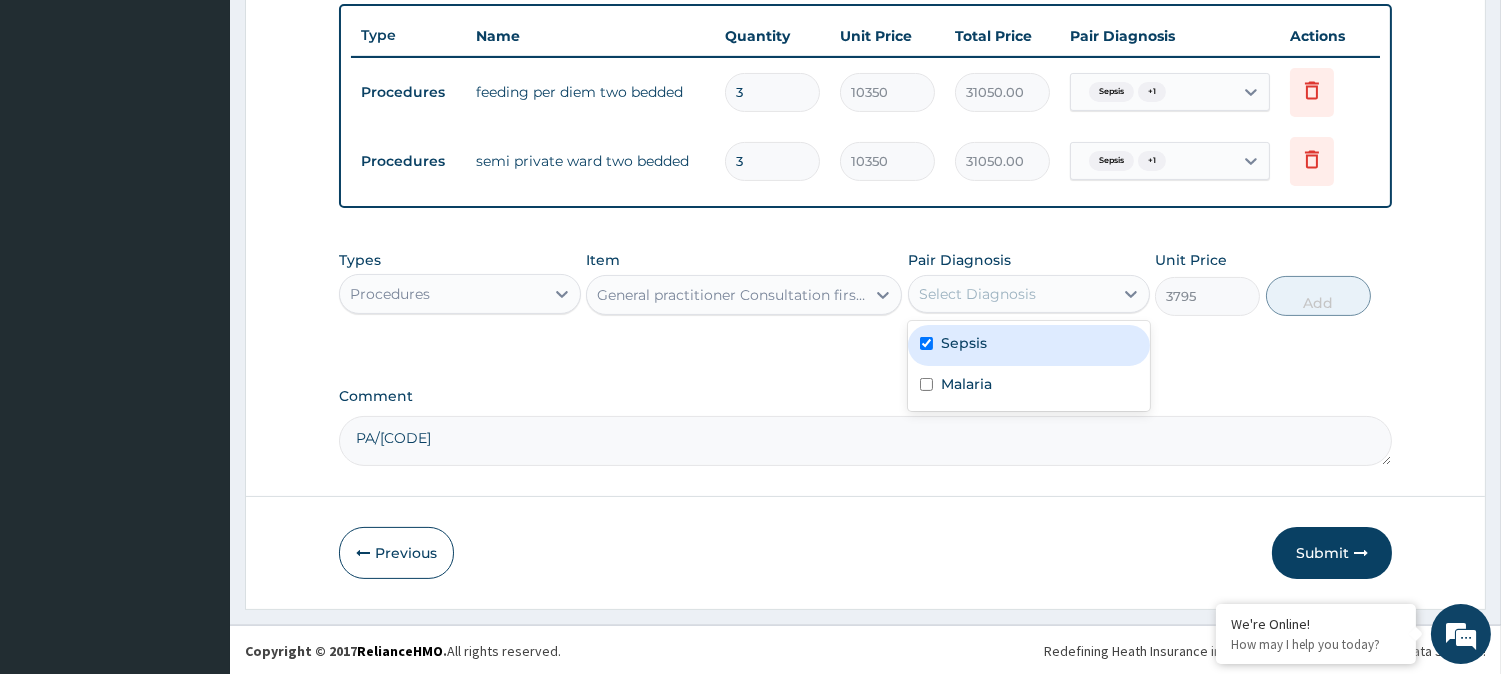 checkbox on "true" 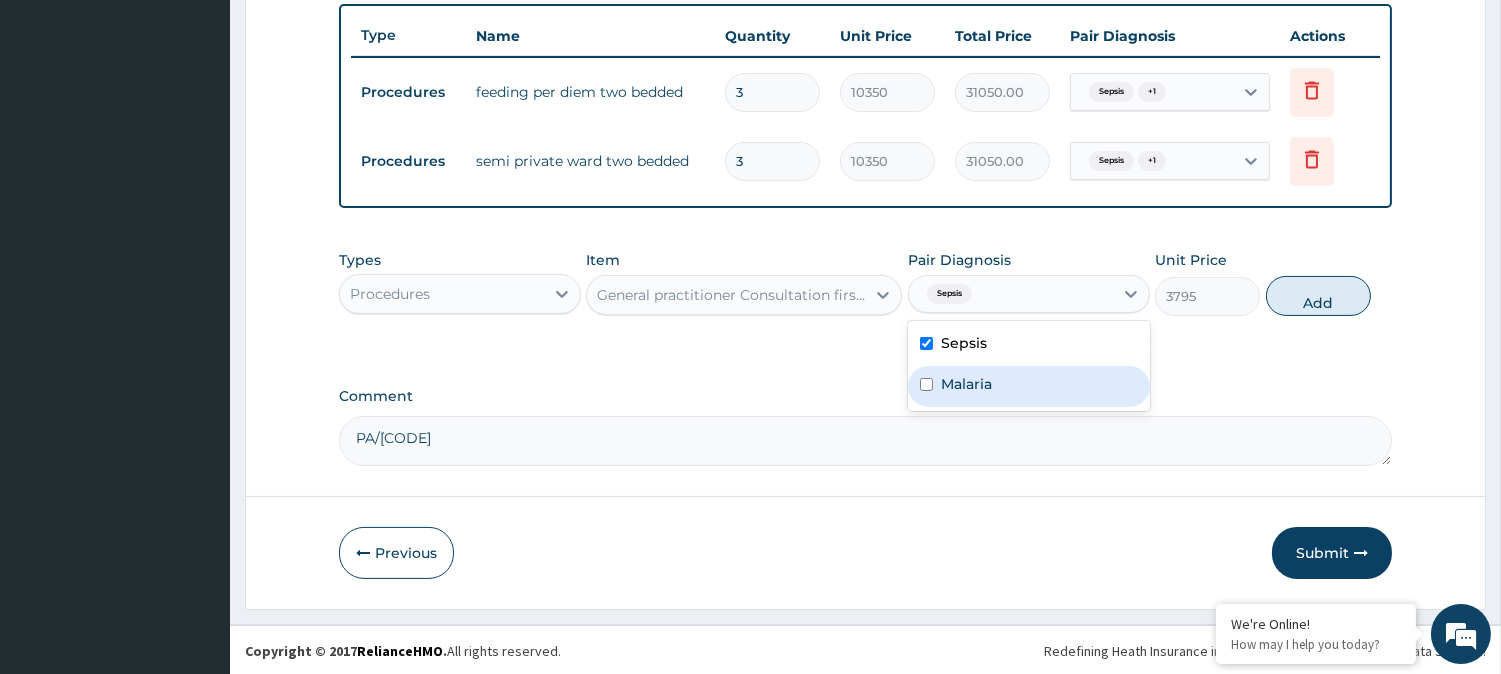 click on "Malaria" at bounding box center [1029, 386] 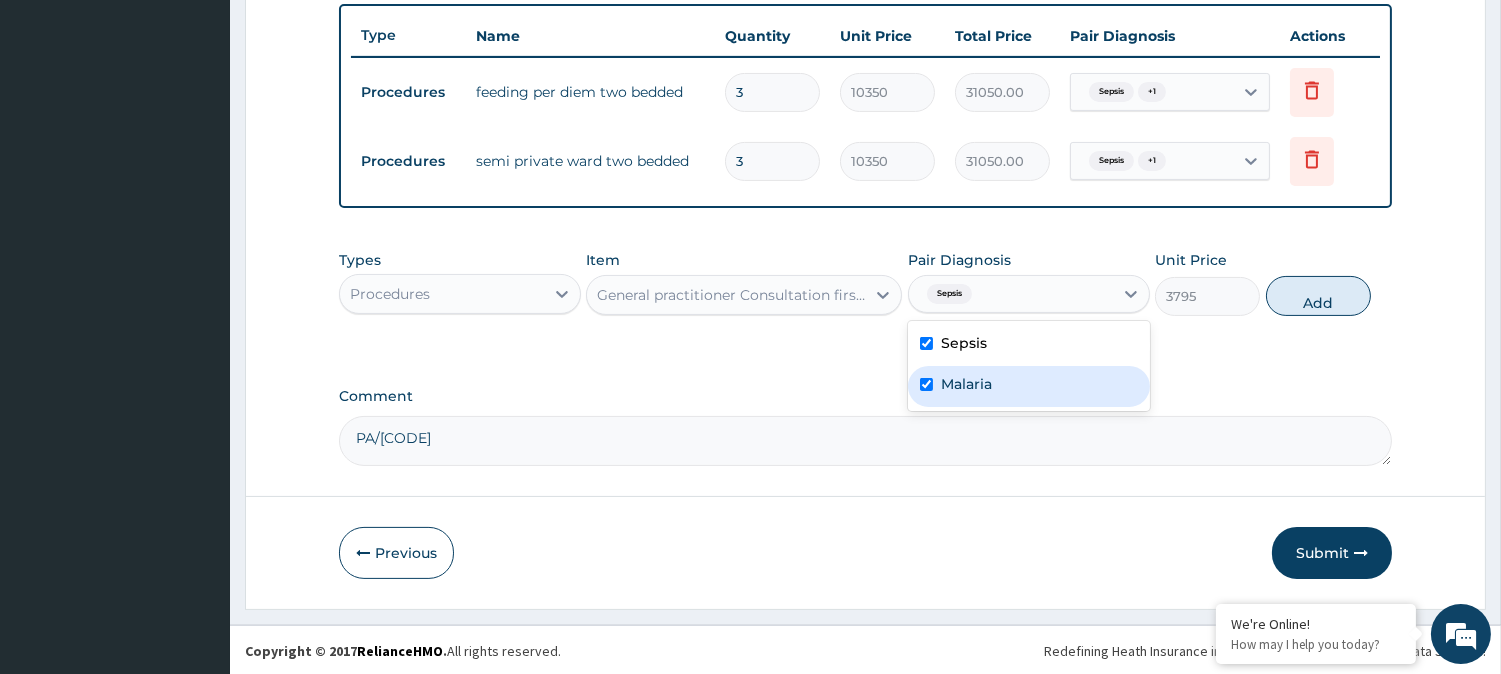 checkbox on "true" 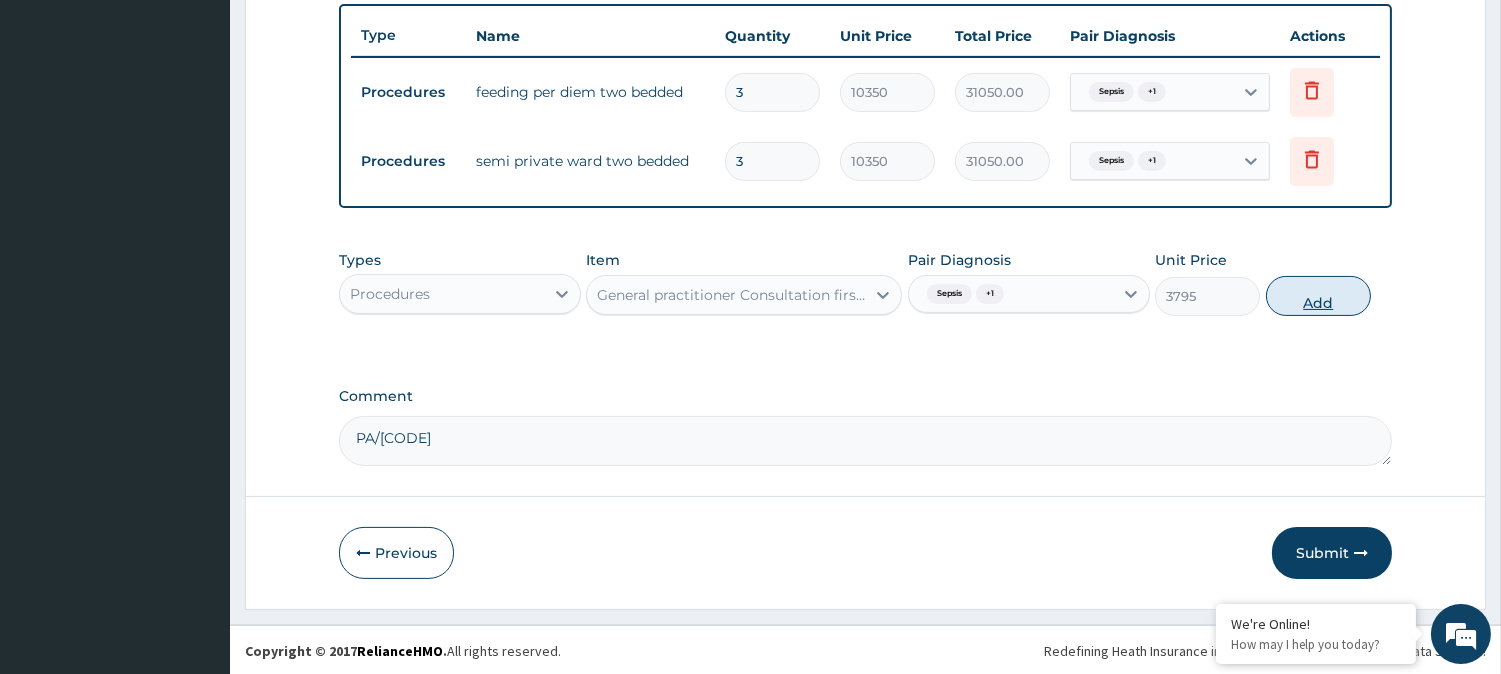 click on "Add" at bounding box center (1318, 296) 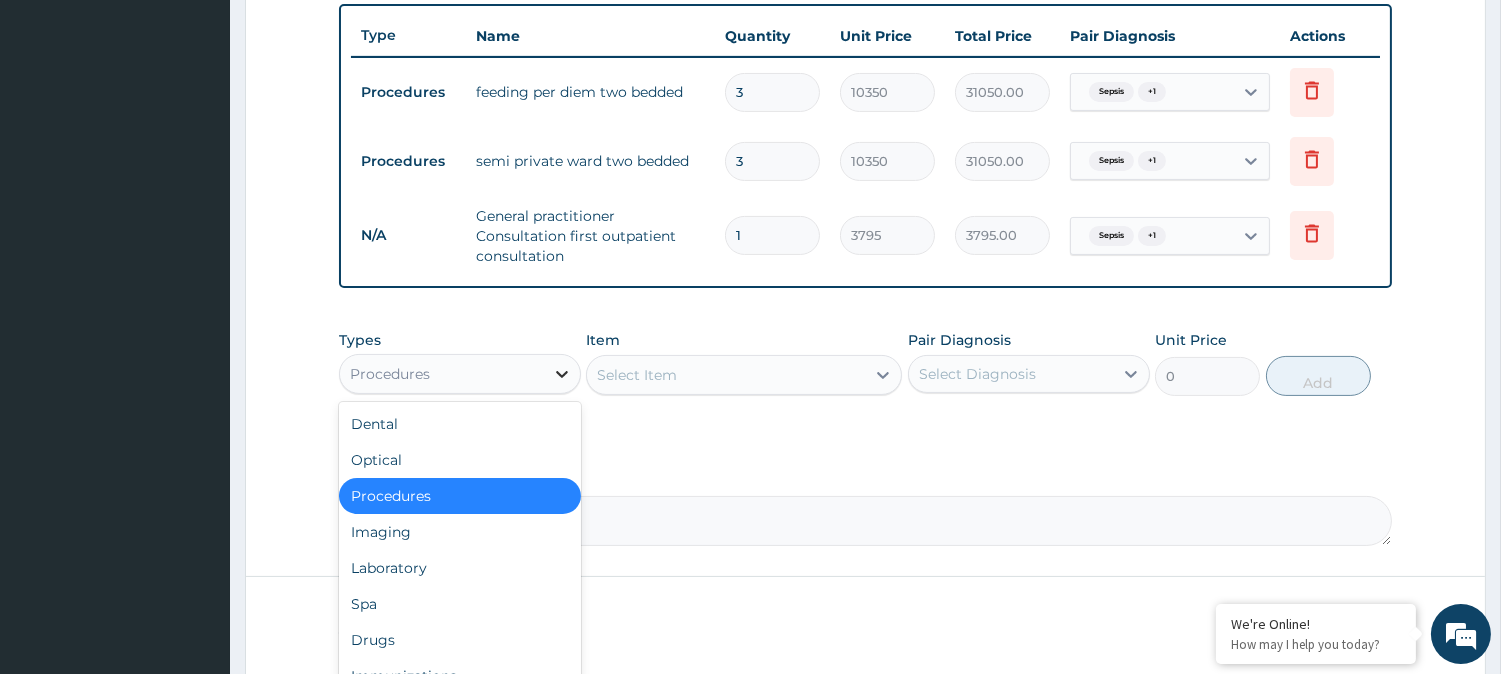 click at bounding box center [562, 374] 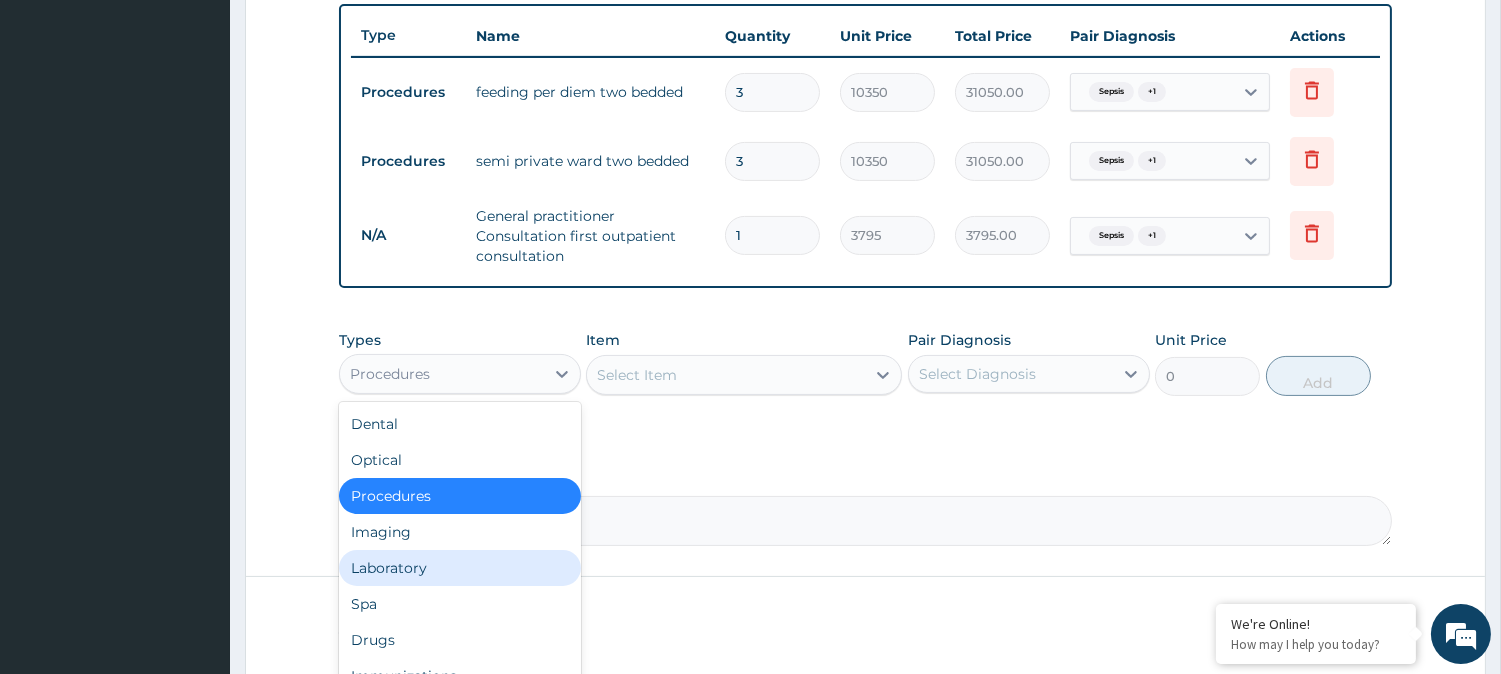 click on "Laboratory" at bounding box center [460, 568] 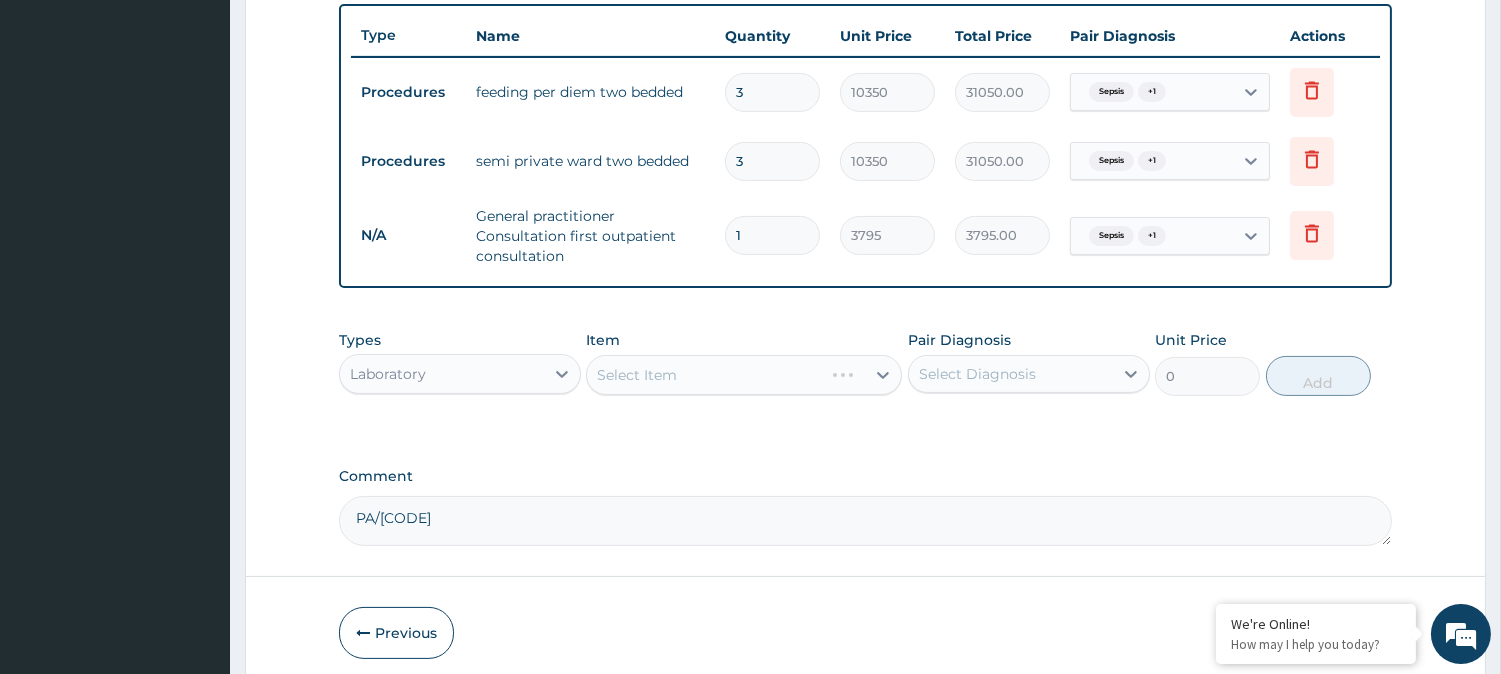 click on "Select Item" at bounding box center [744, 375] 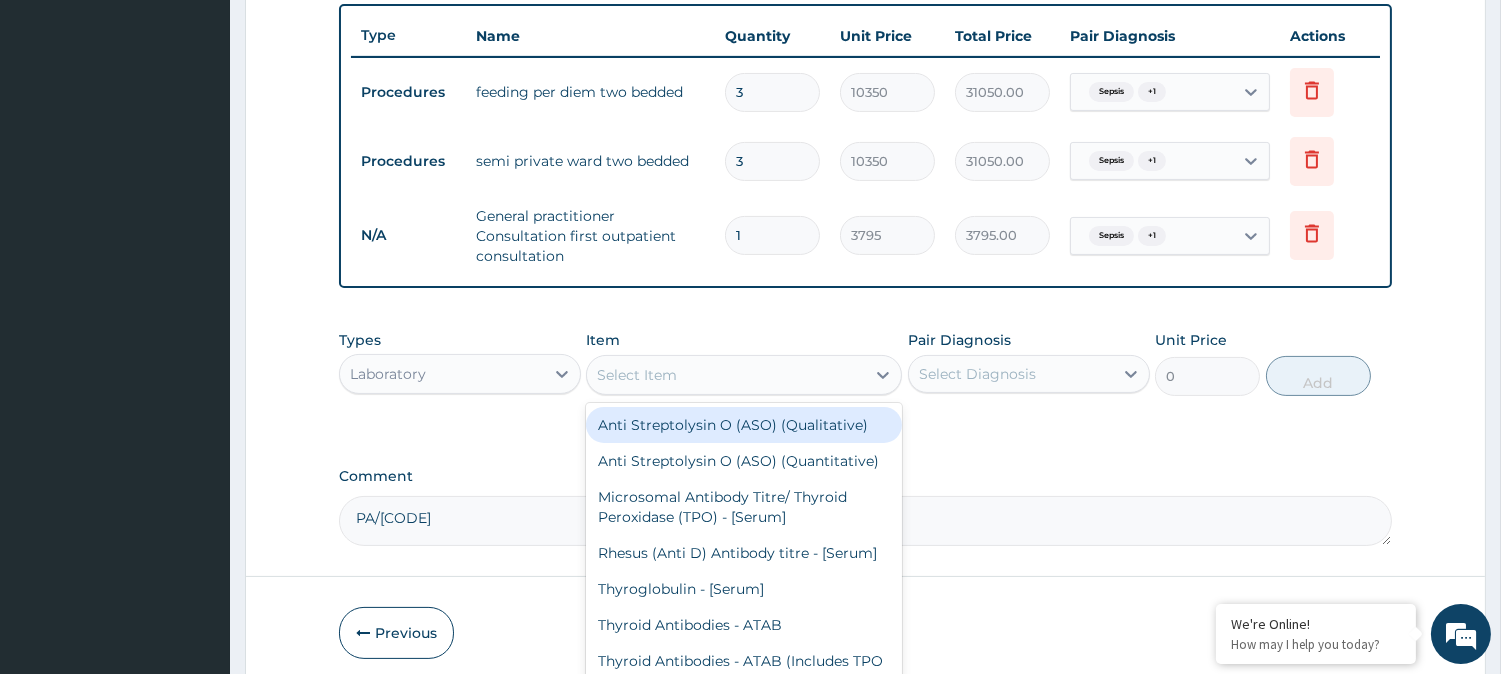 click on "Select Item" at bounding box center (726, 375) 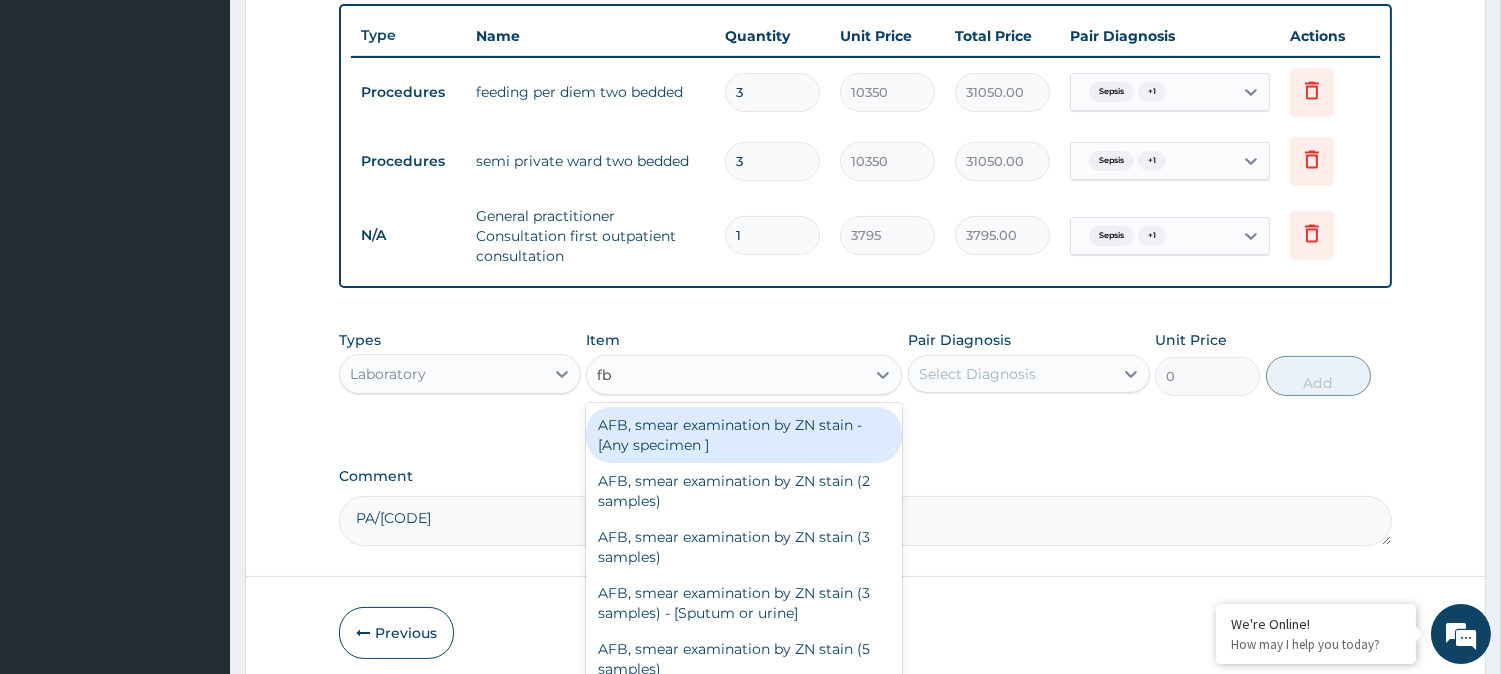 type on "fbc" 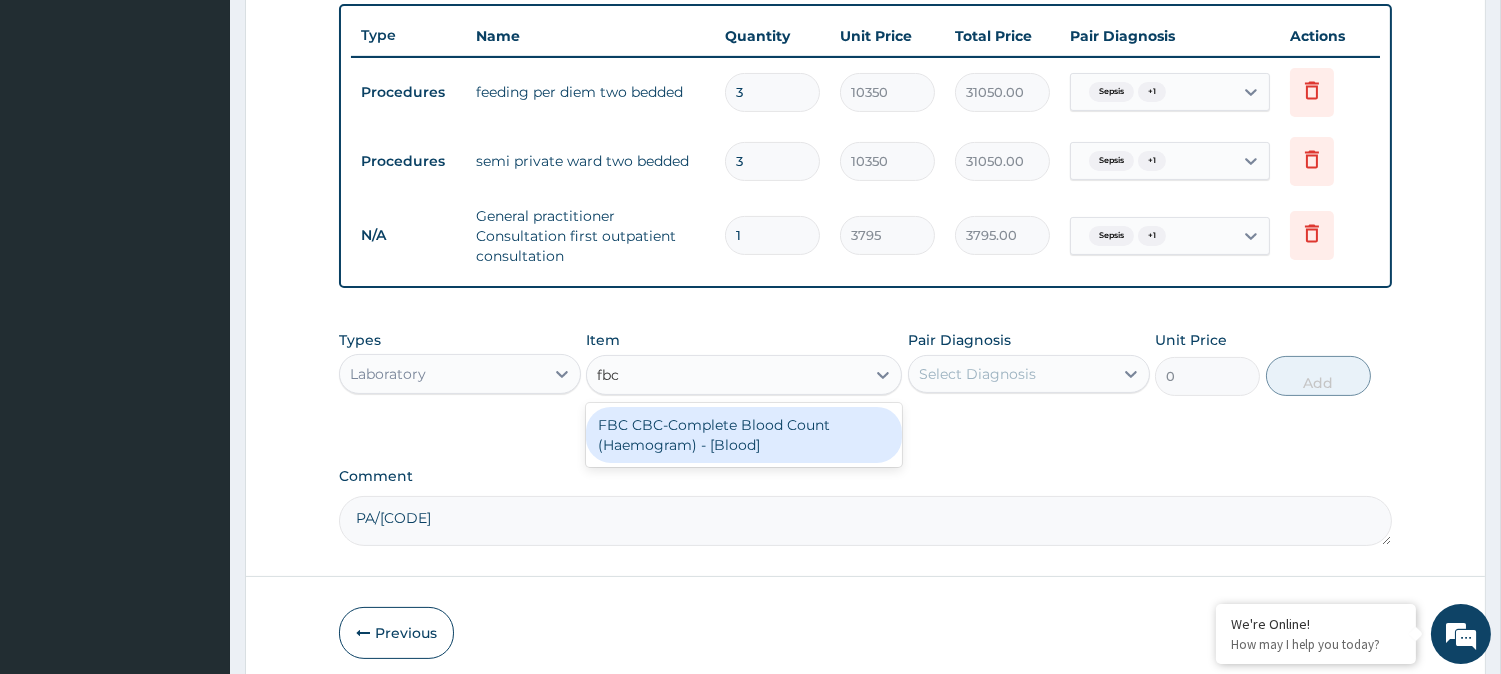 click on "FBC CBC-Complete Blood Count (Haemogram) - [Blood]" at bounding box center (744, 435) 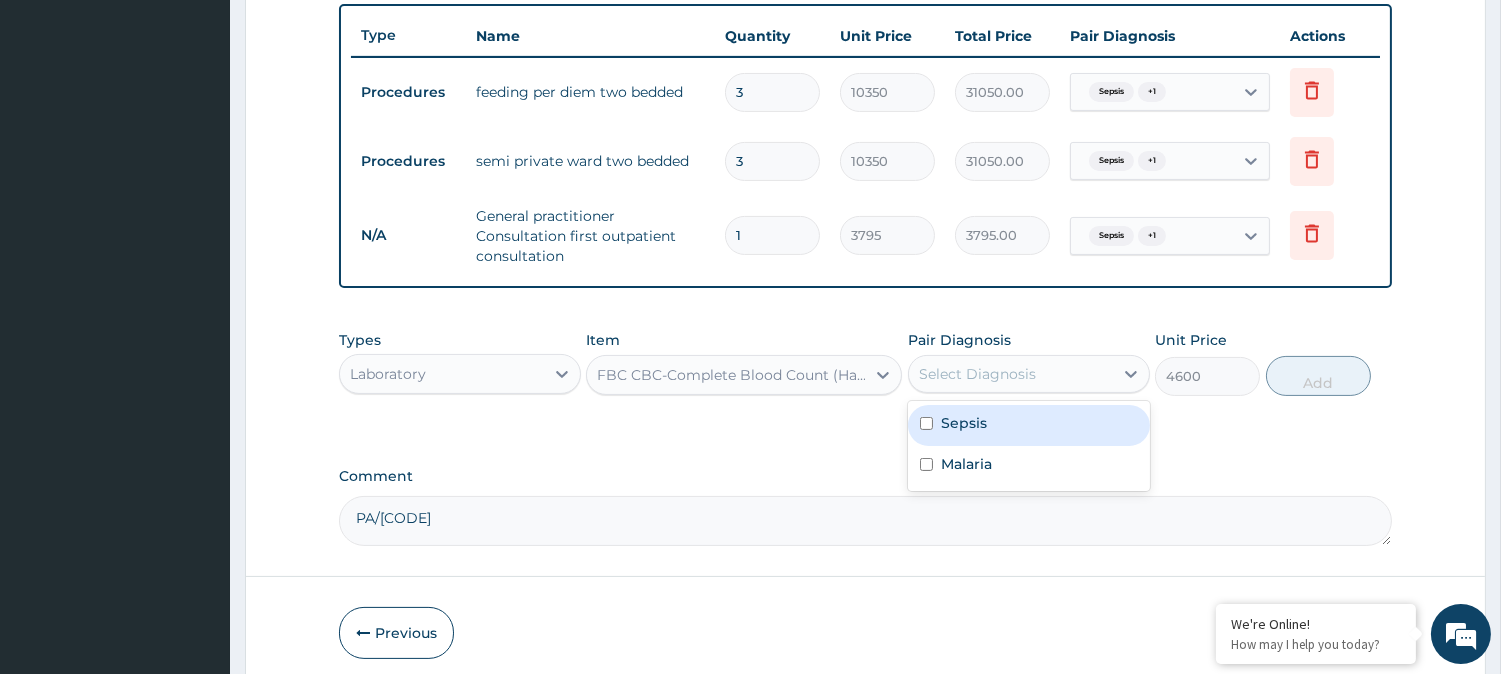 click on "Select Diagnosis" at bounding box center [1011, 374] 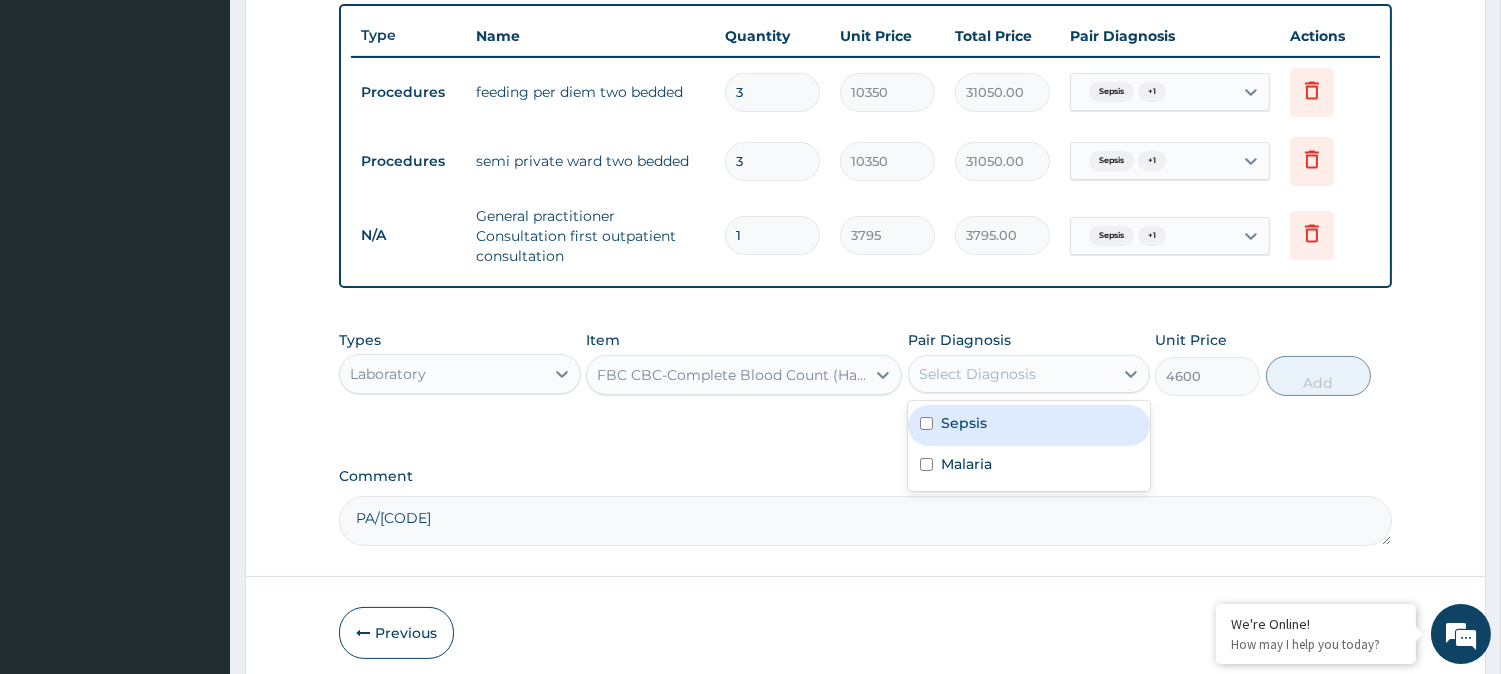 click on "Sepsis" at bounding box center (1029, 425) 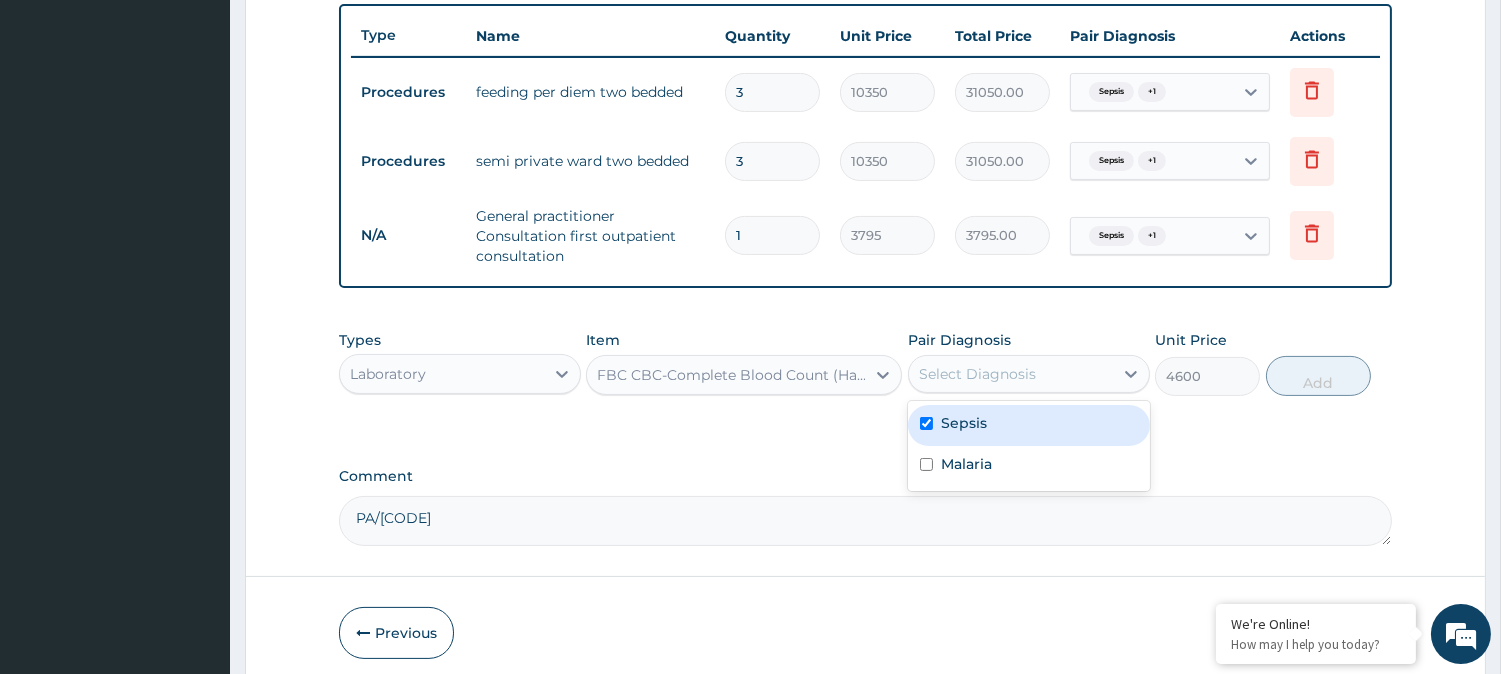 checkbox on "true" 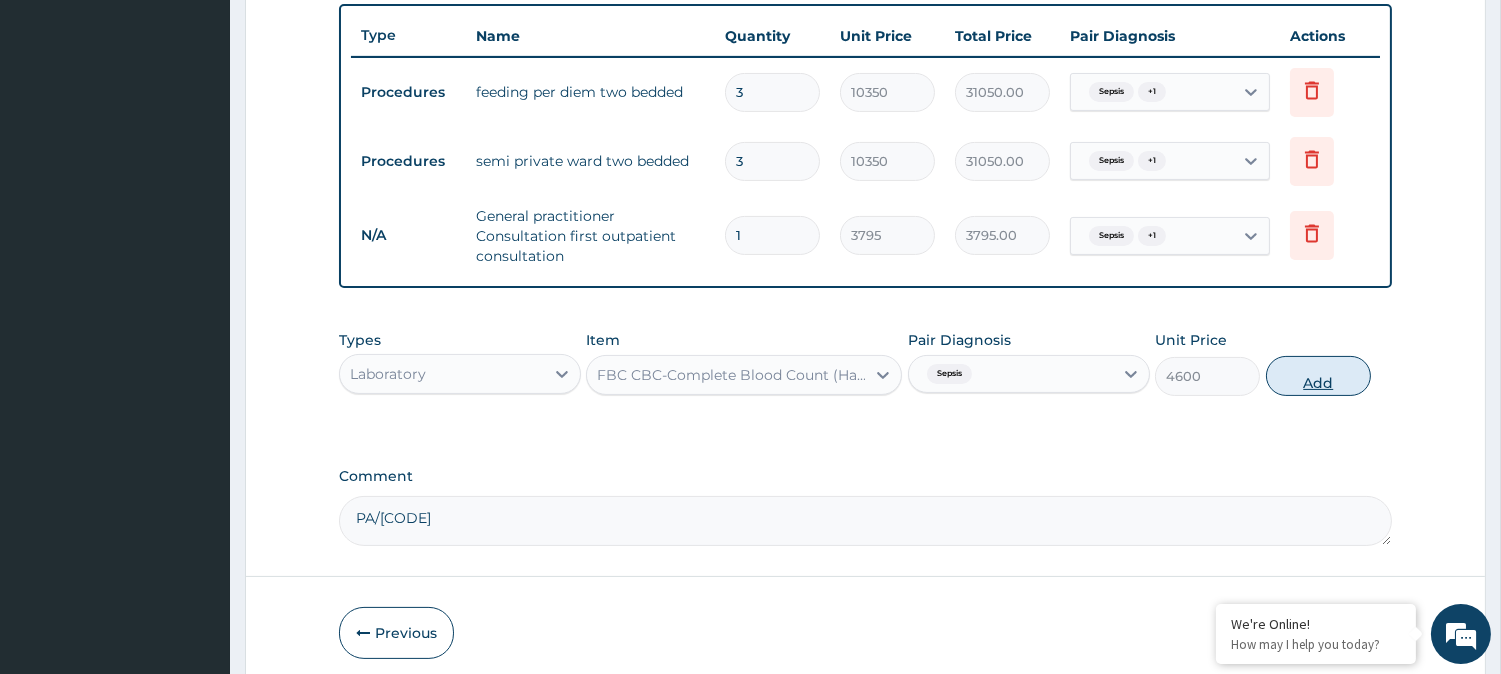 click on "Add" at bounding box center (1318, 376) 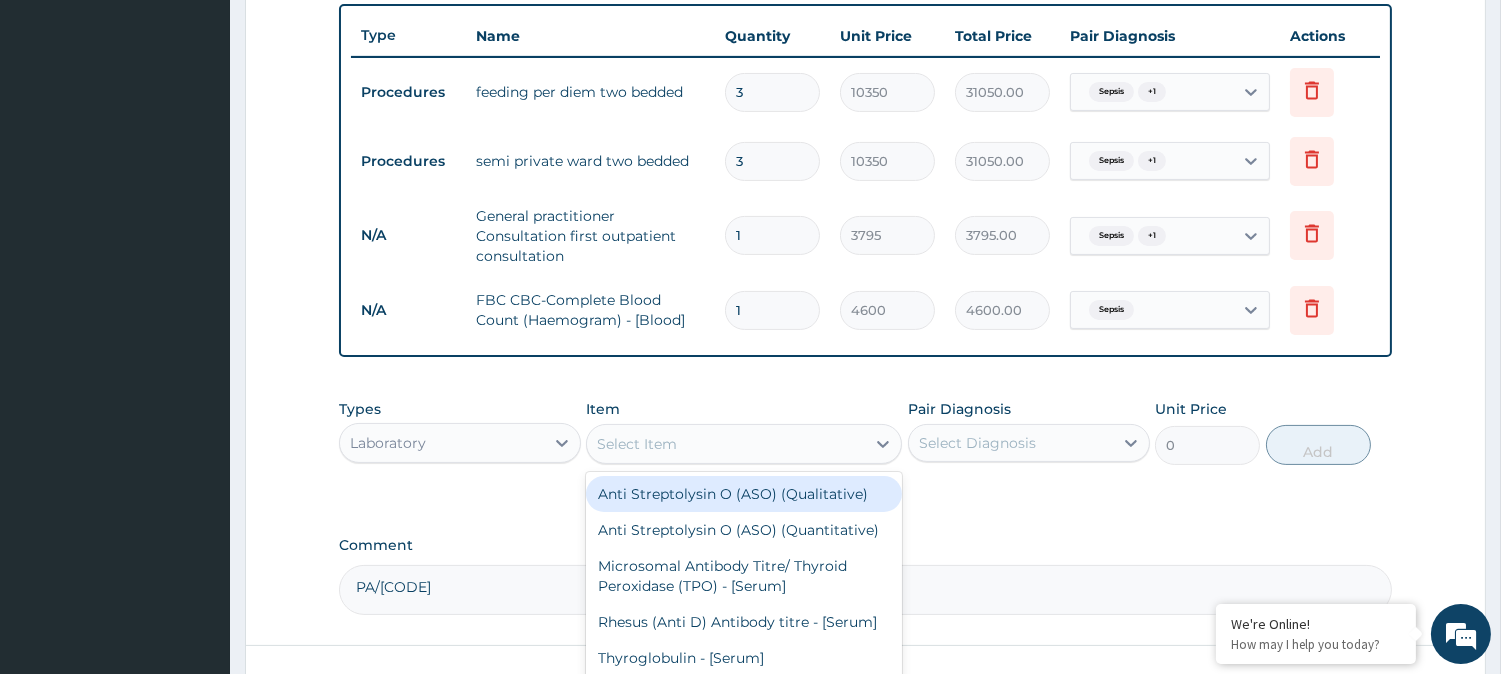click on "Select Item" at bounding box center [726, 444] 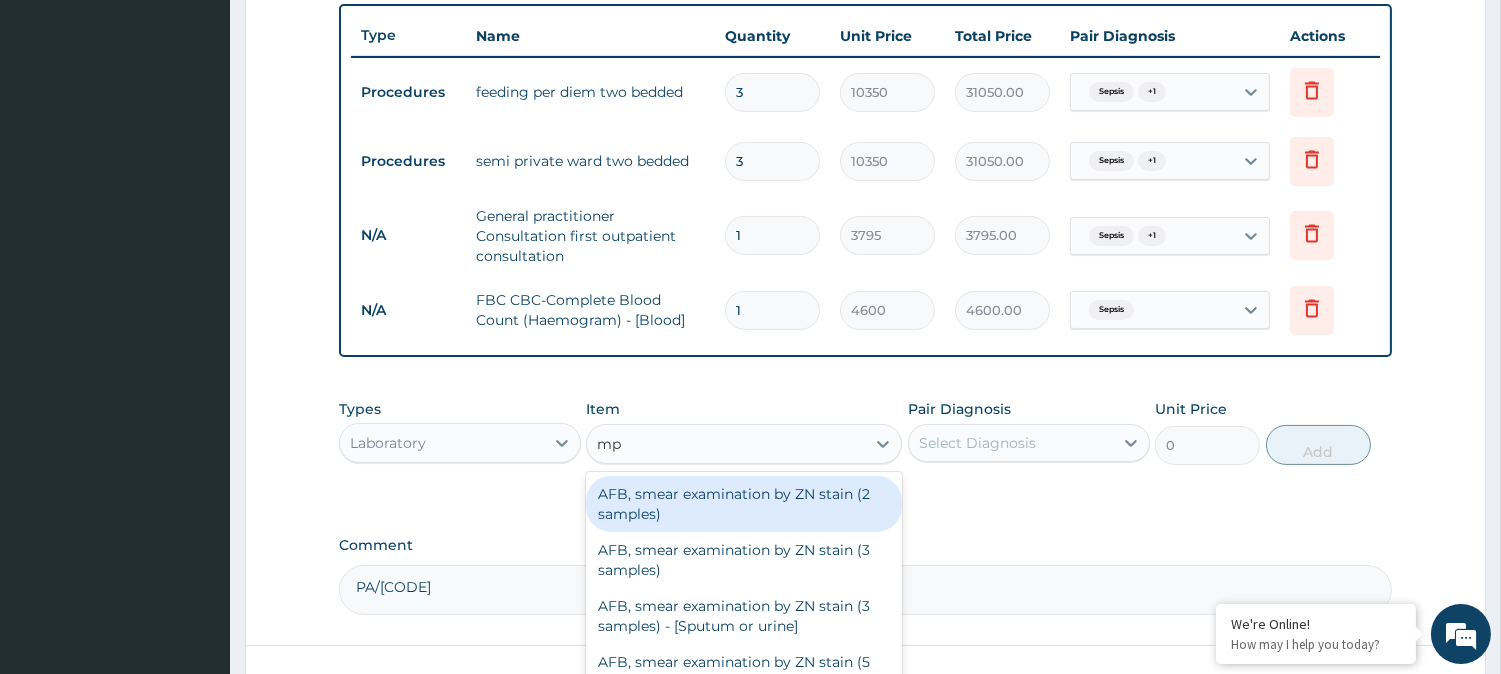 type on "m" 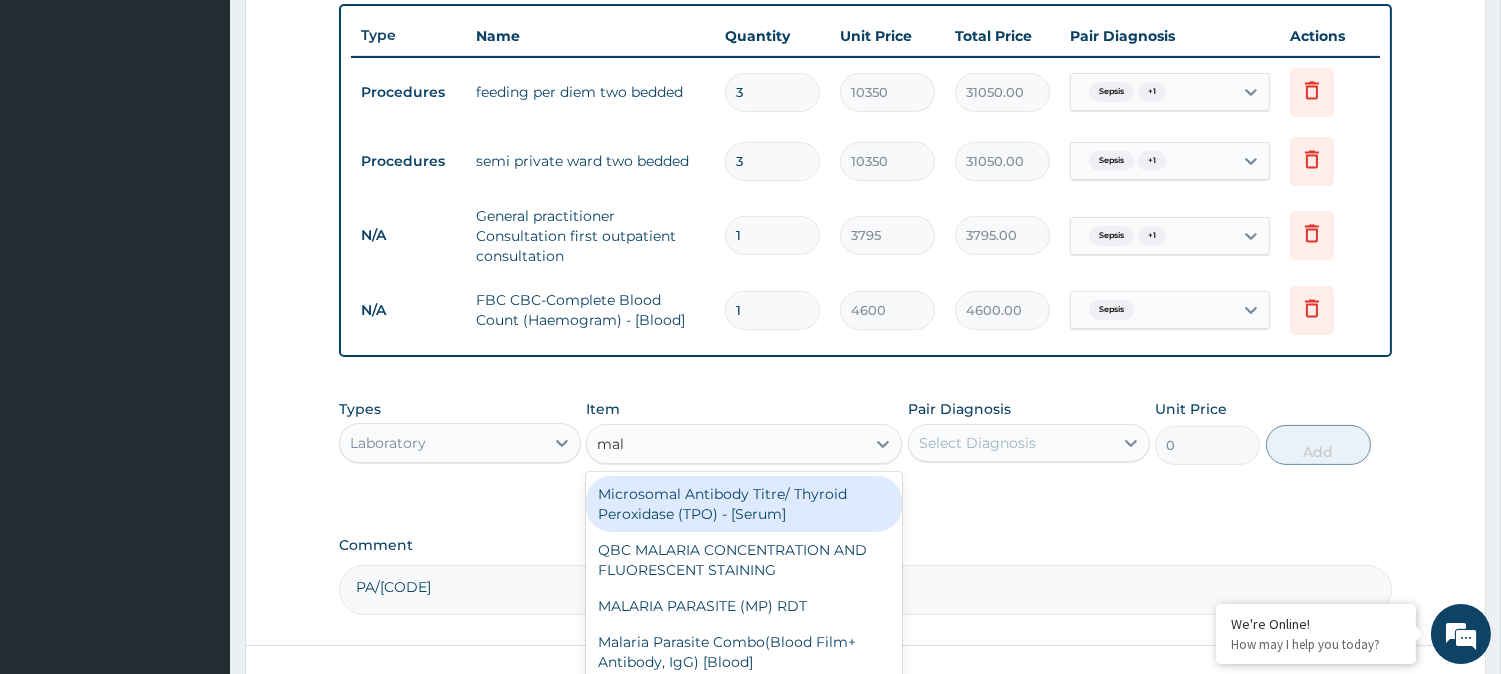 type on "mala" 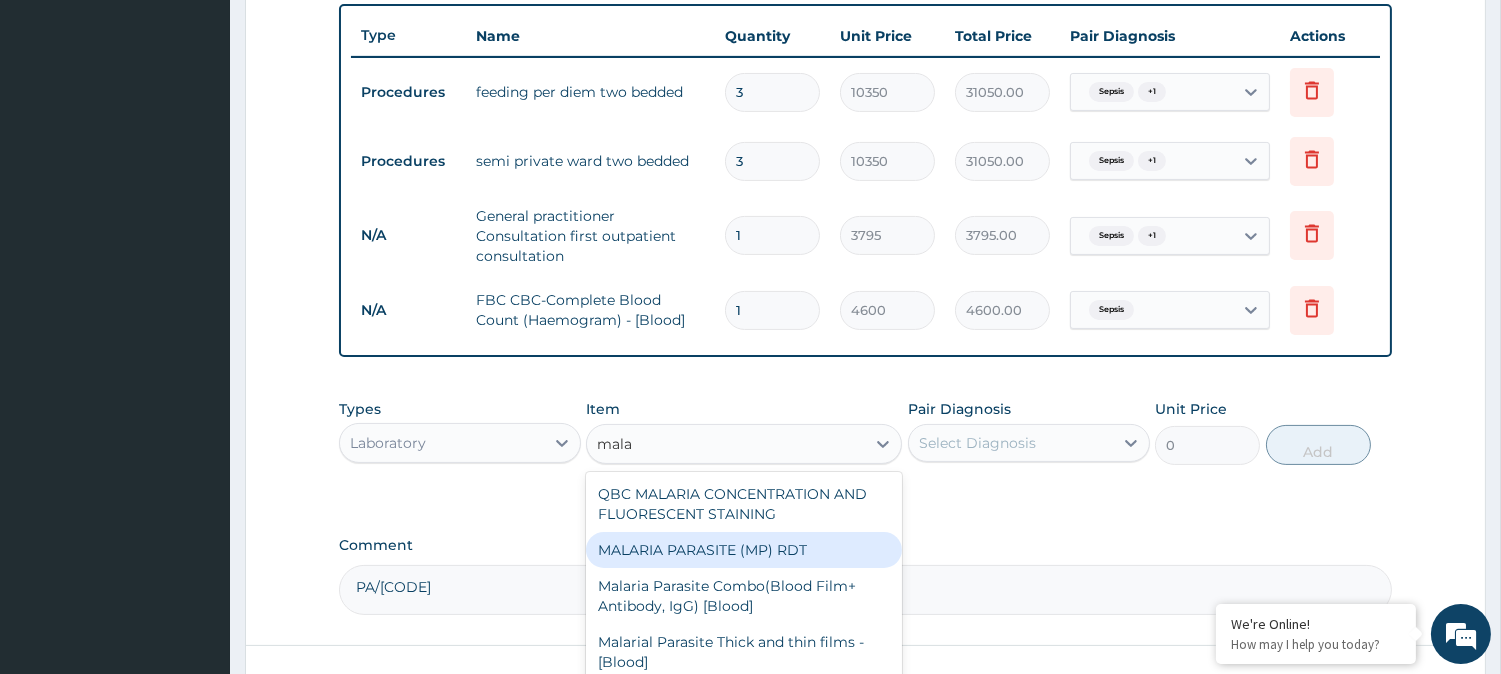 click on "MALARIA PARASITE (MP) RDT" at bounding box center (744, 550) 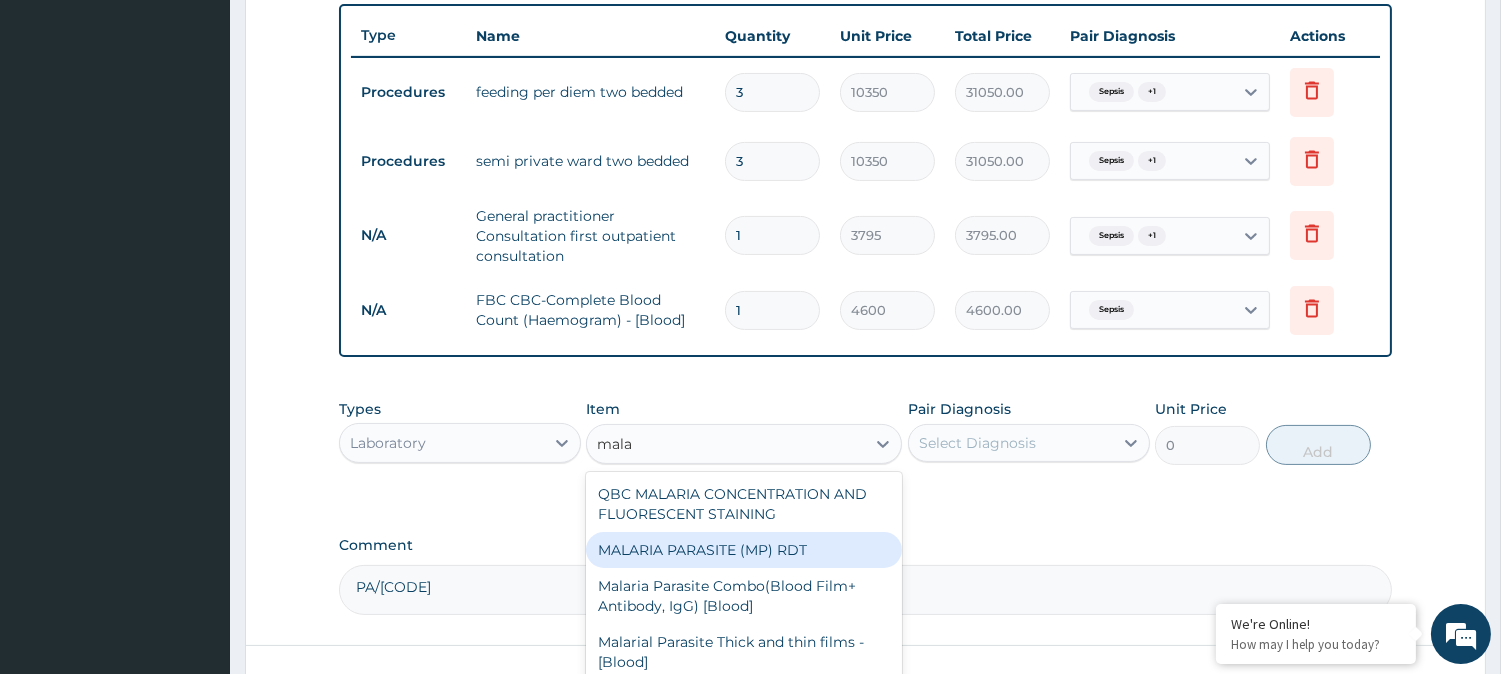 type 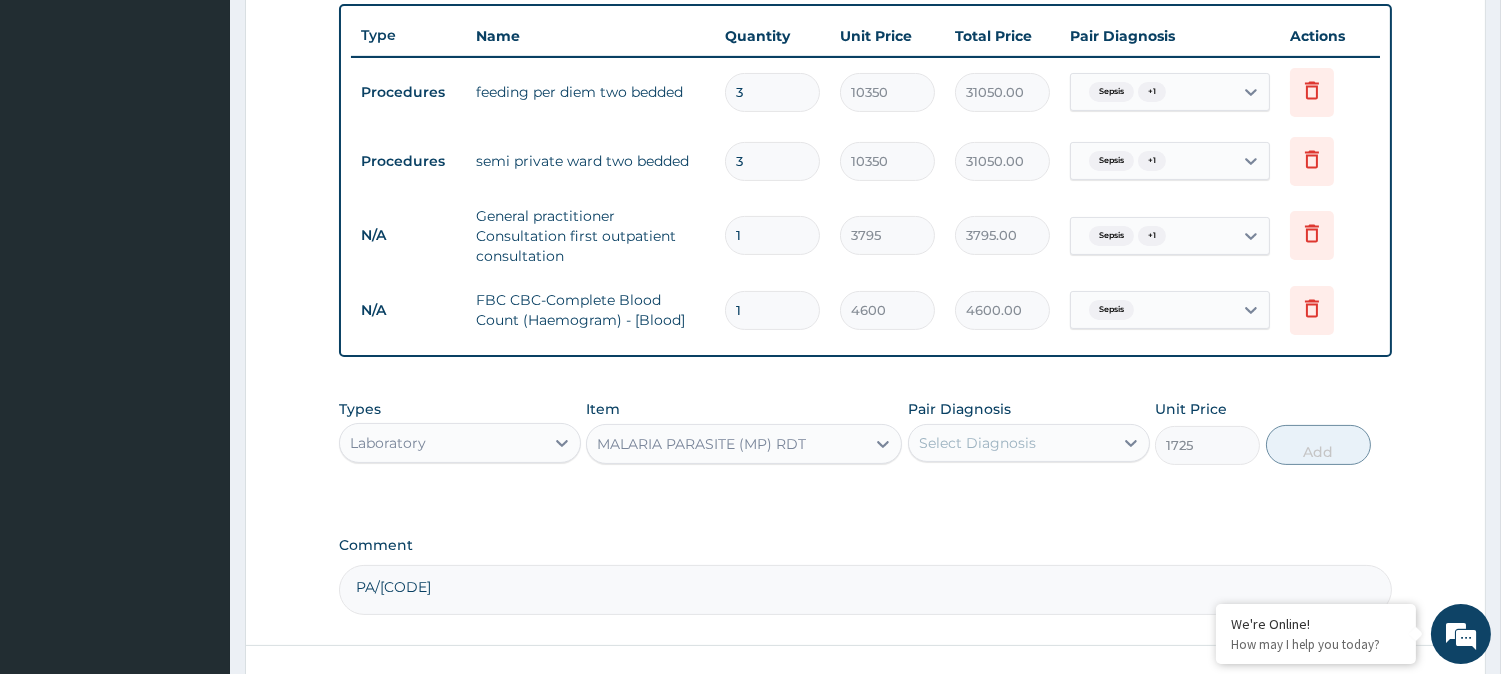 click on "Select Diagnosis" at bounding box center (1011, 443) 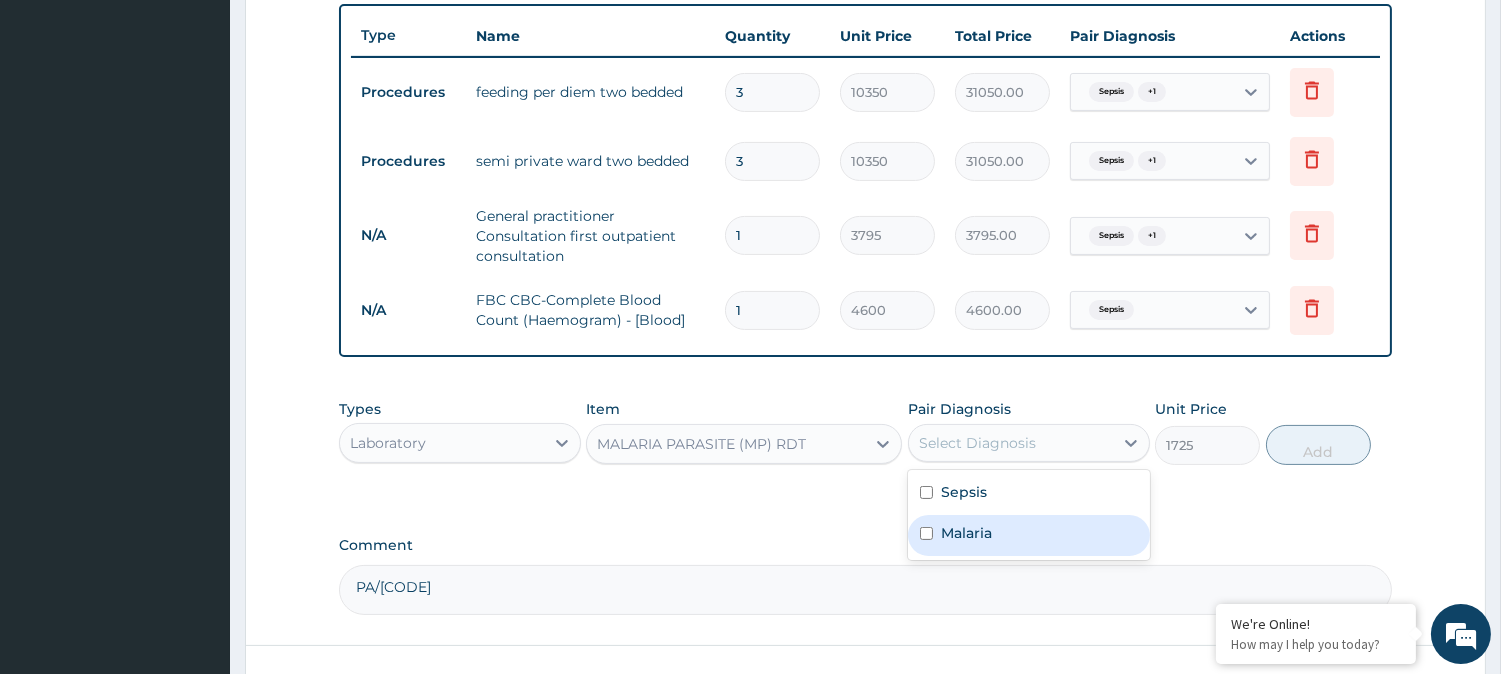 click on "Malaria" at bounding box center [966, 533] 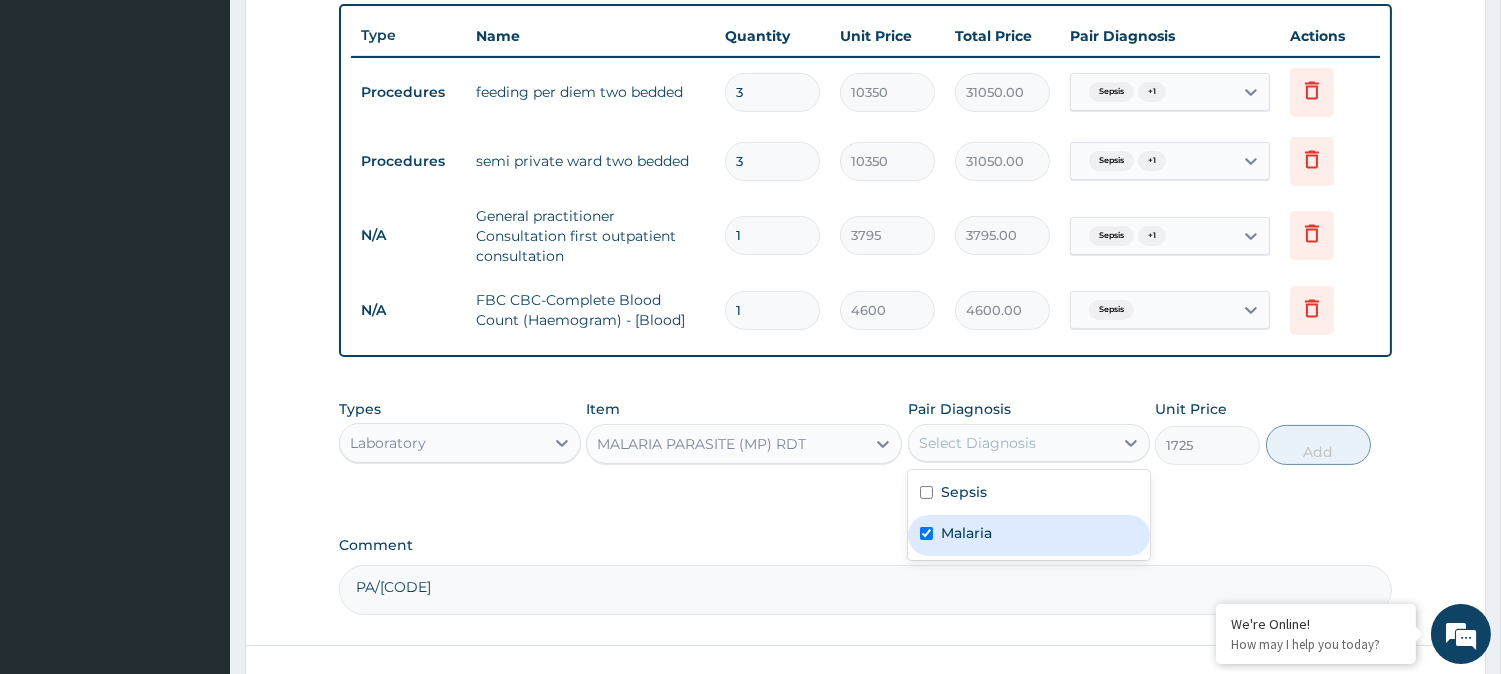 checkbox on "true" 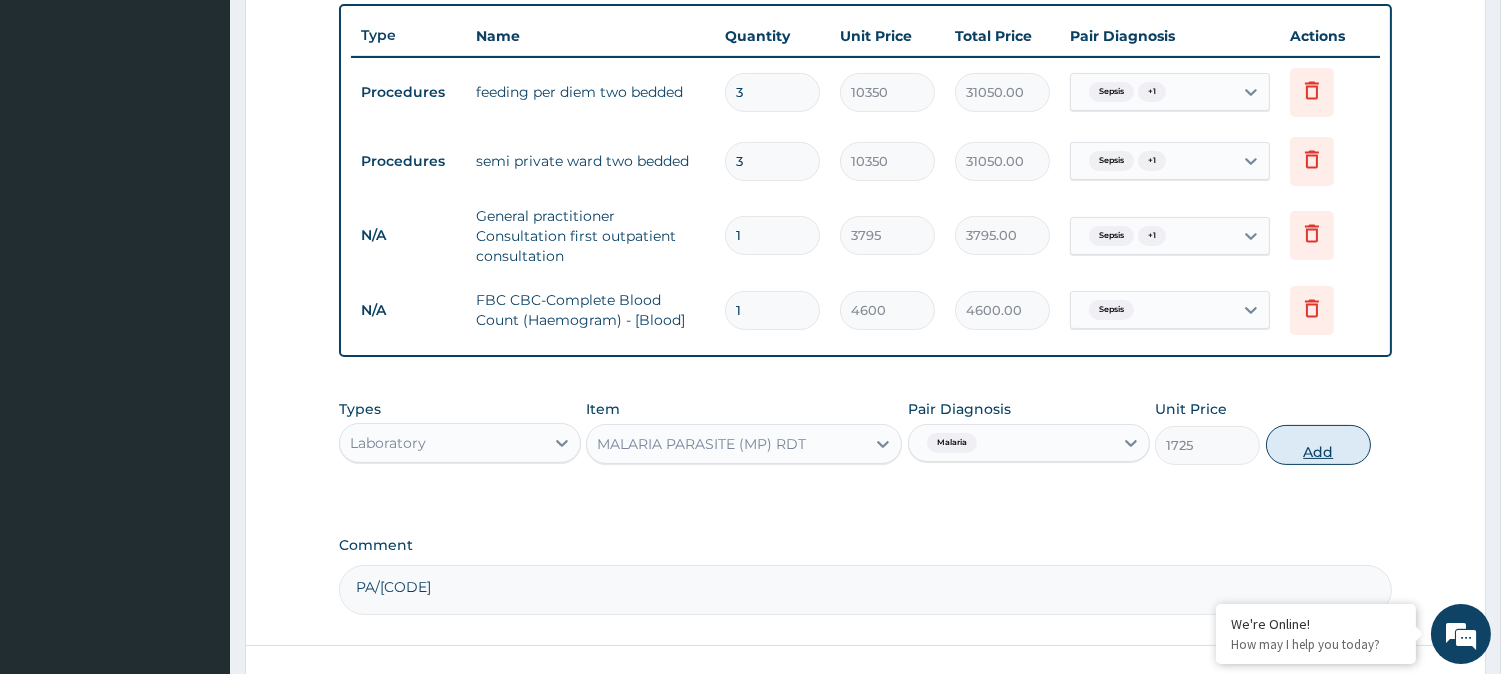 click on "Add" at bounding box center (1318, 445) 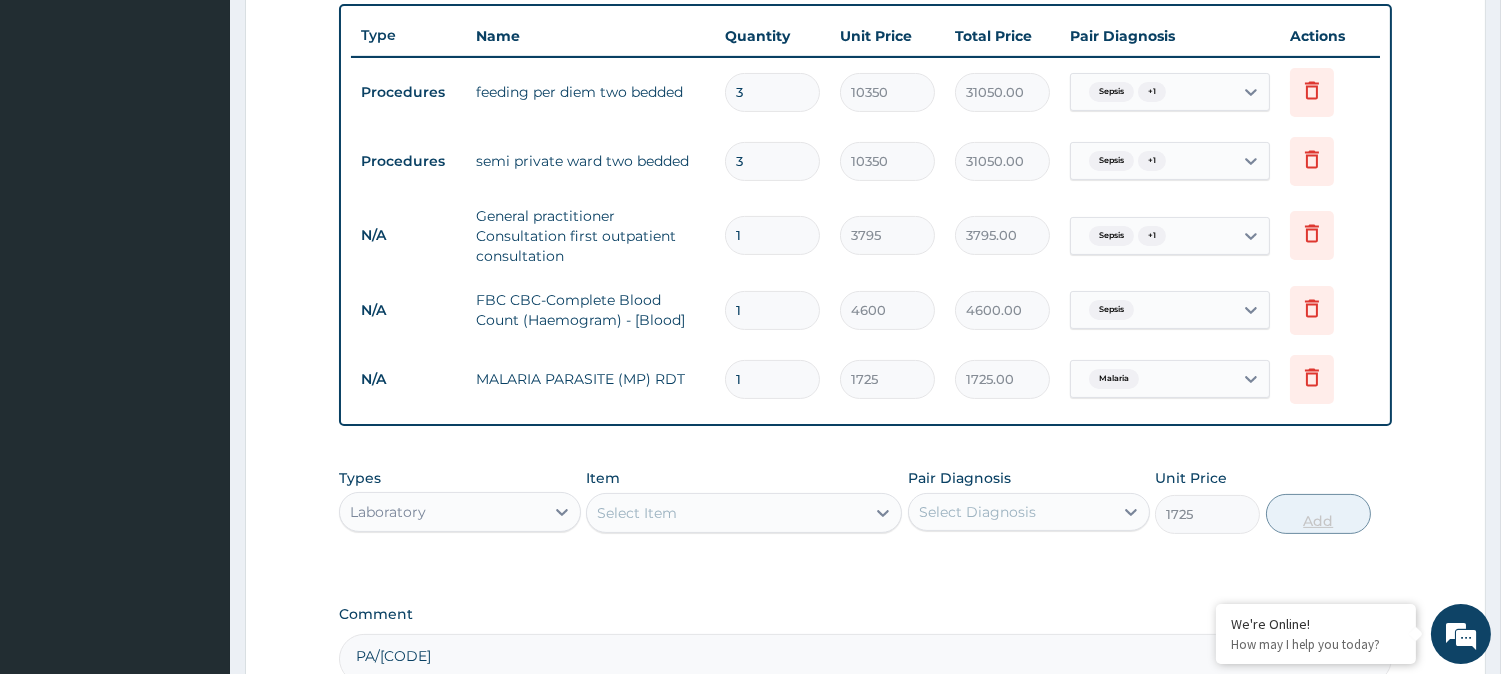 type on "0" 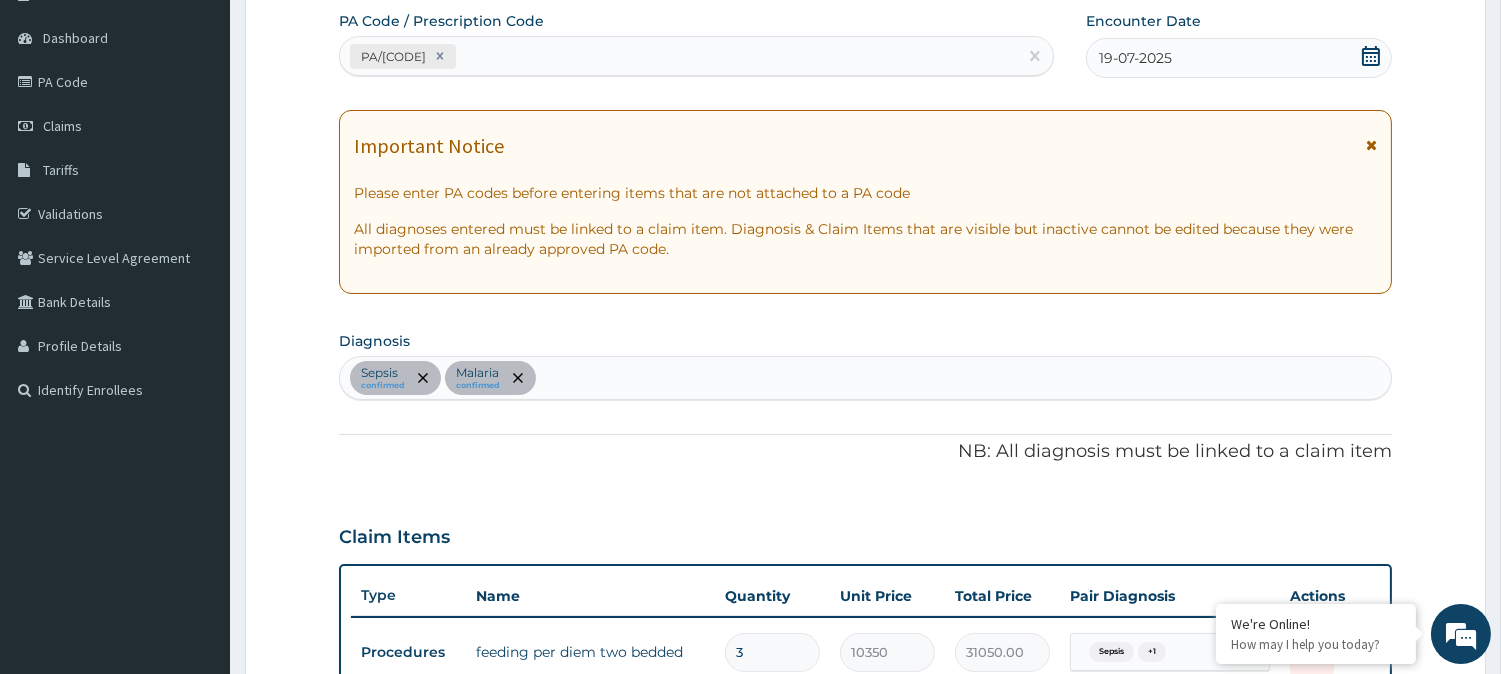 scroll, scrollTop: 162, scrollLeft: 0, axis: vertical 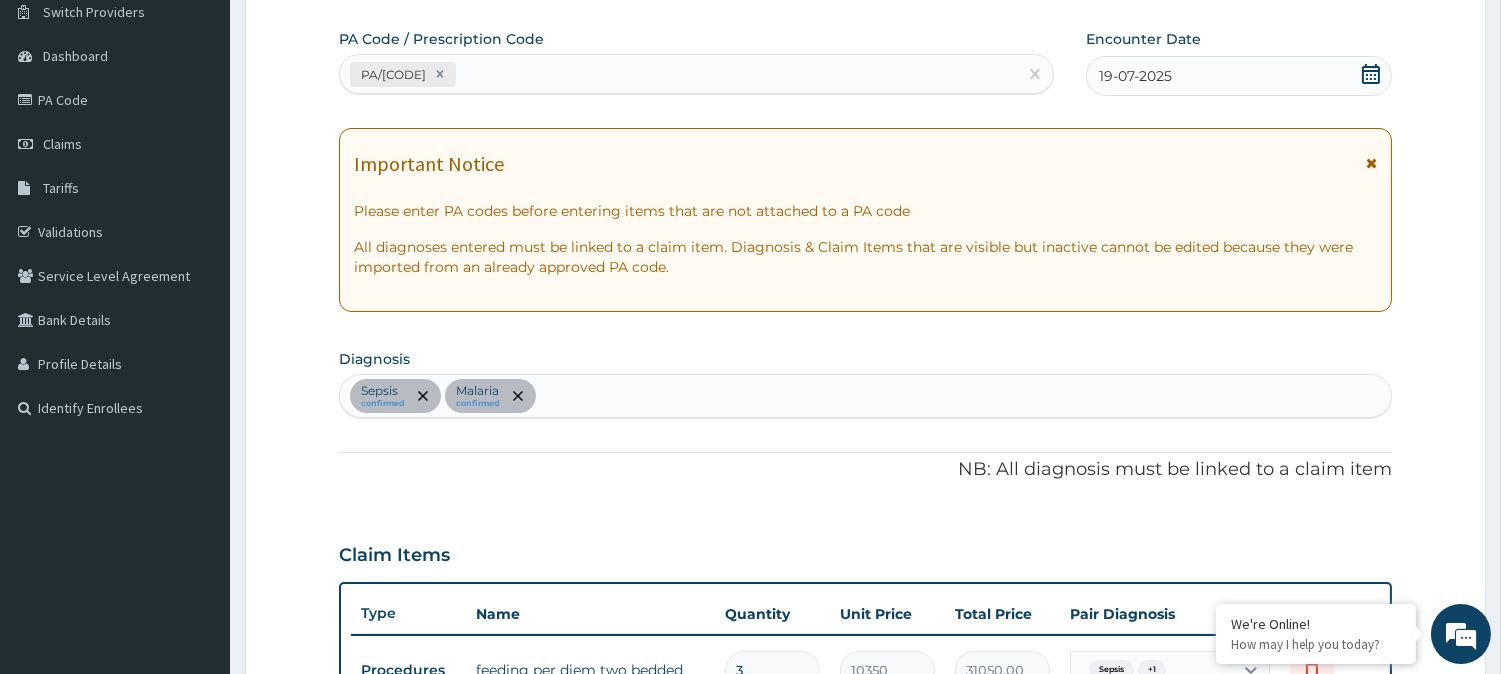 click on "Sepsis confirmed Malaria confirmed" at bounding box center (865, 396) 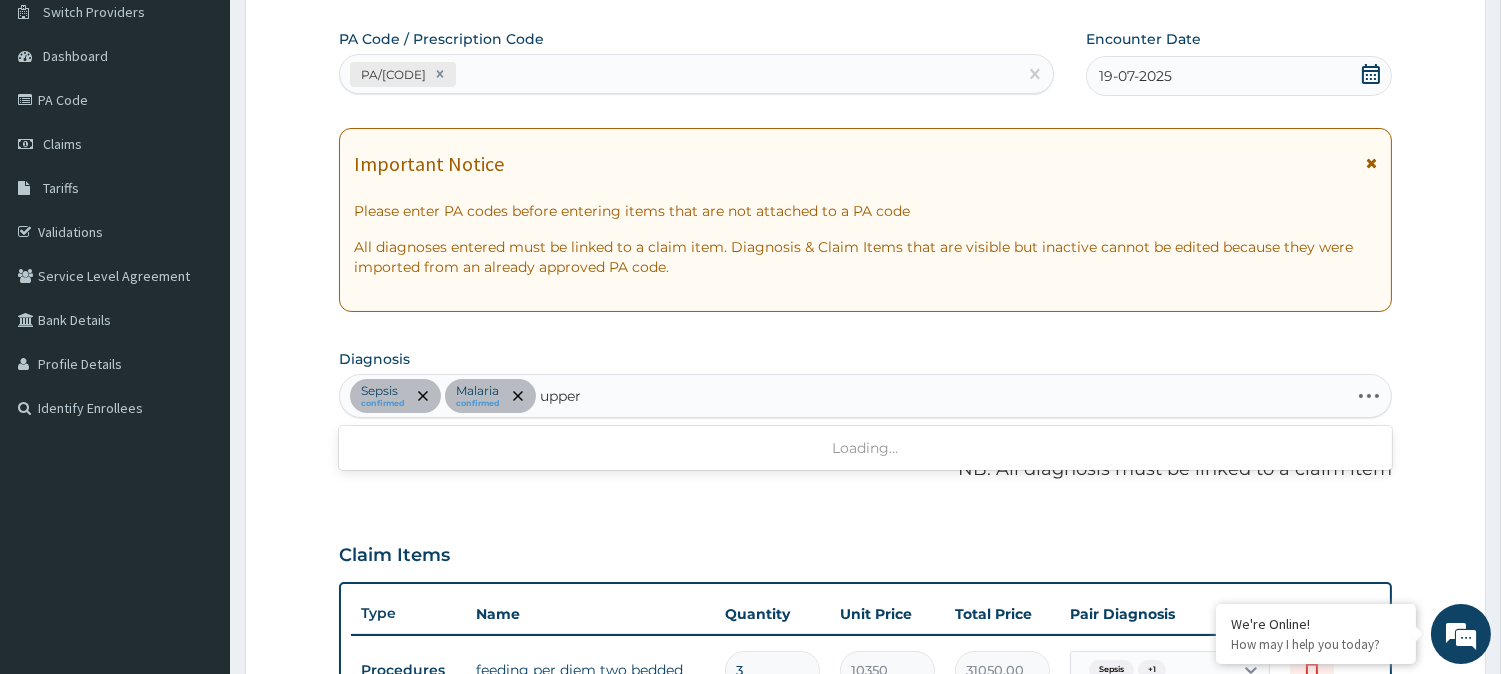 type on "upper r" 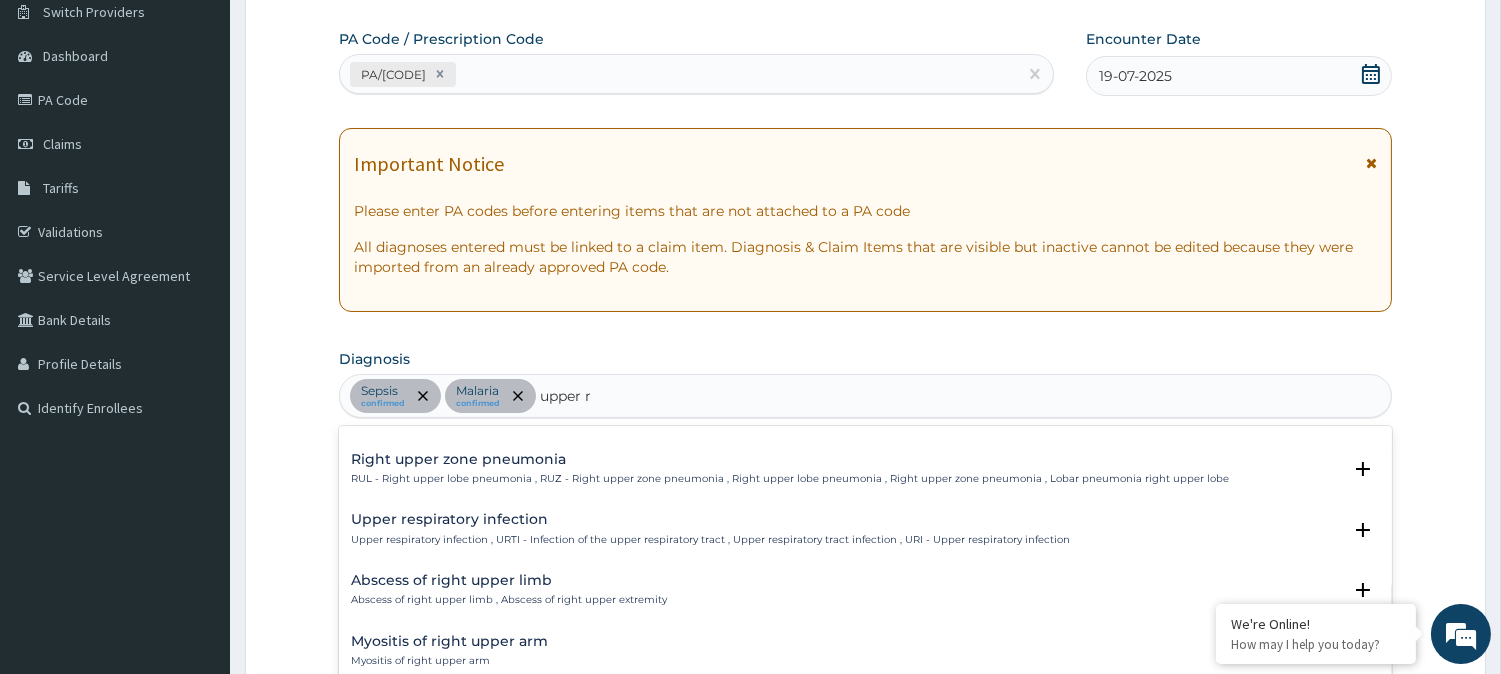 scroll, scrollTop: 1201, scrollLeft: 0, axis: vertical 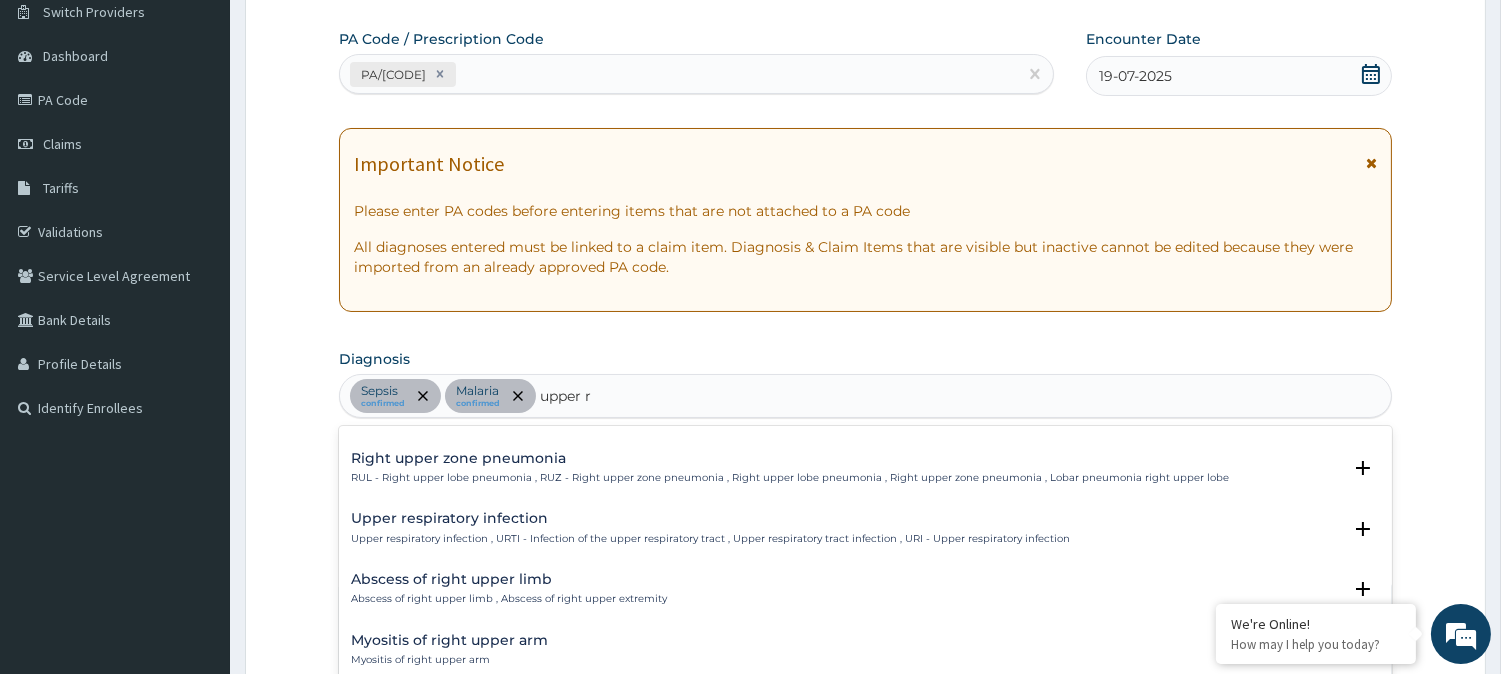 click on "Upper respiratory infection" at bounding box center (710, 518) 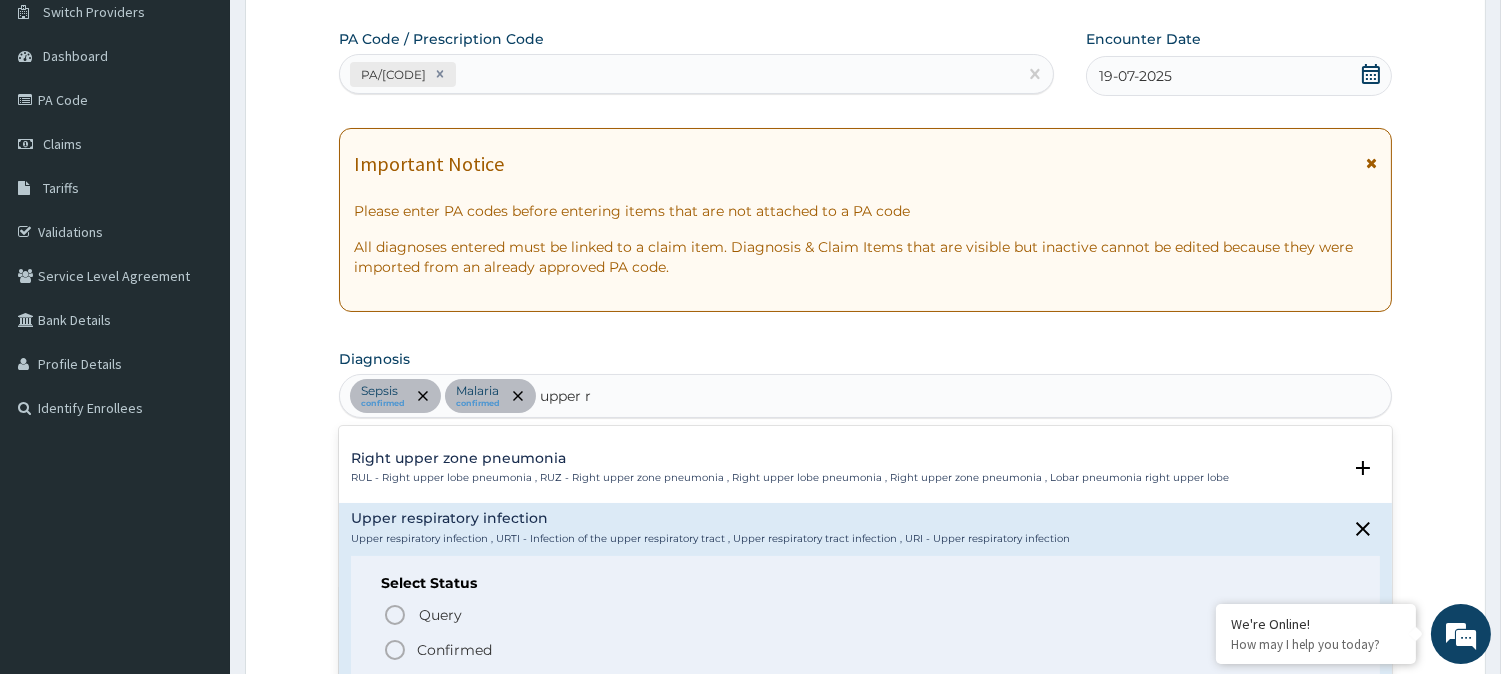 click on "Confirmed" at bounding box center (866, 650) 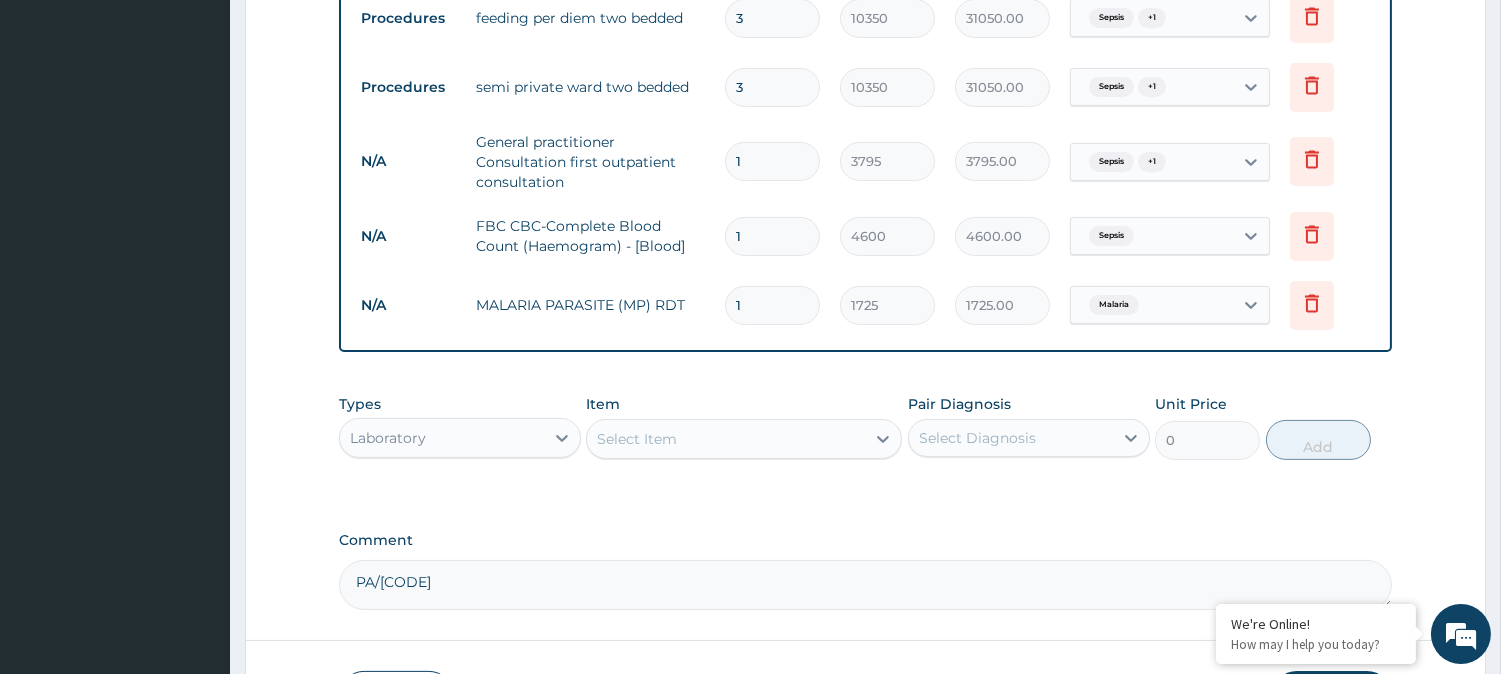 scroll, scrollTop: 816, scrollLeft: 0, axis: vertical 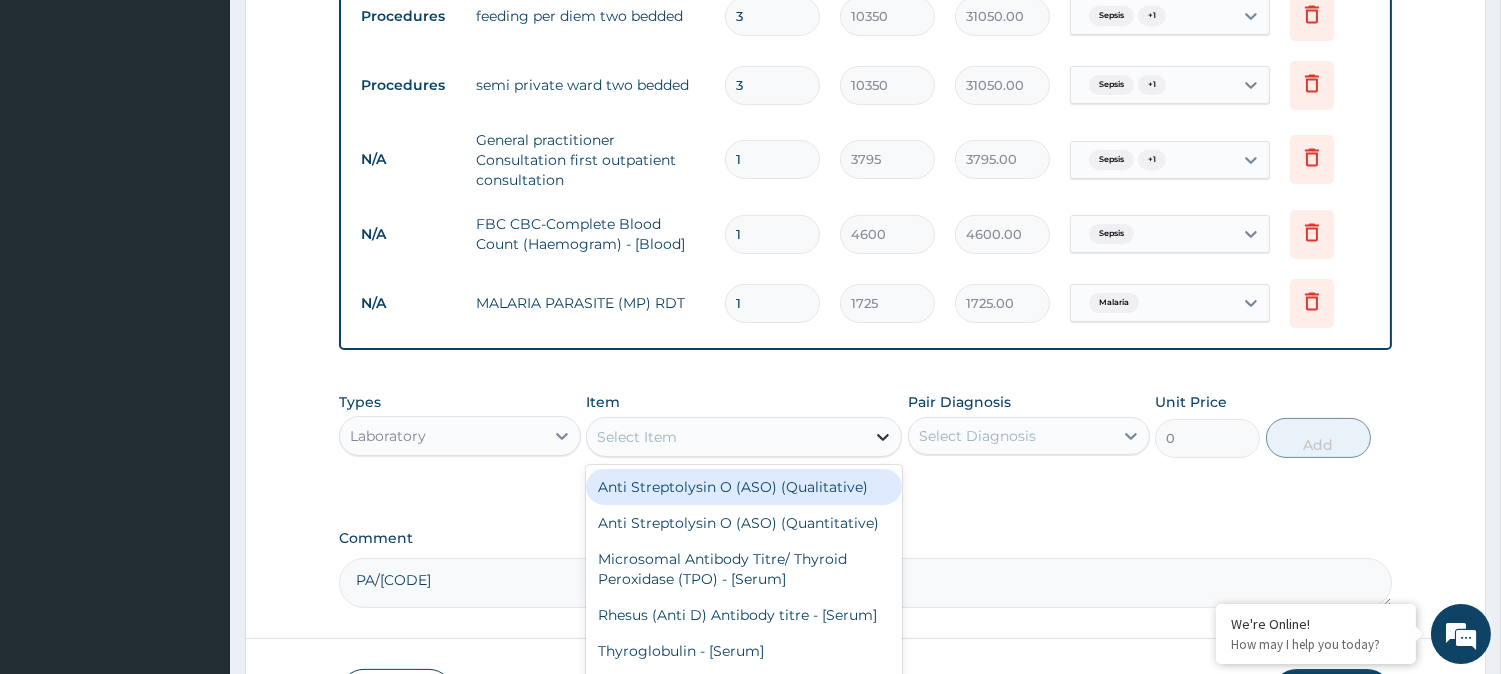 click 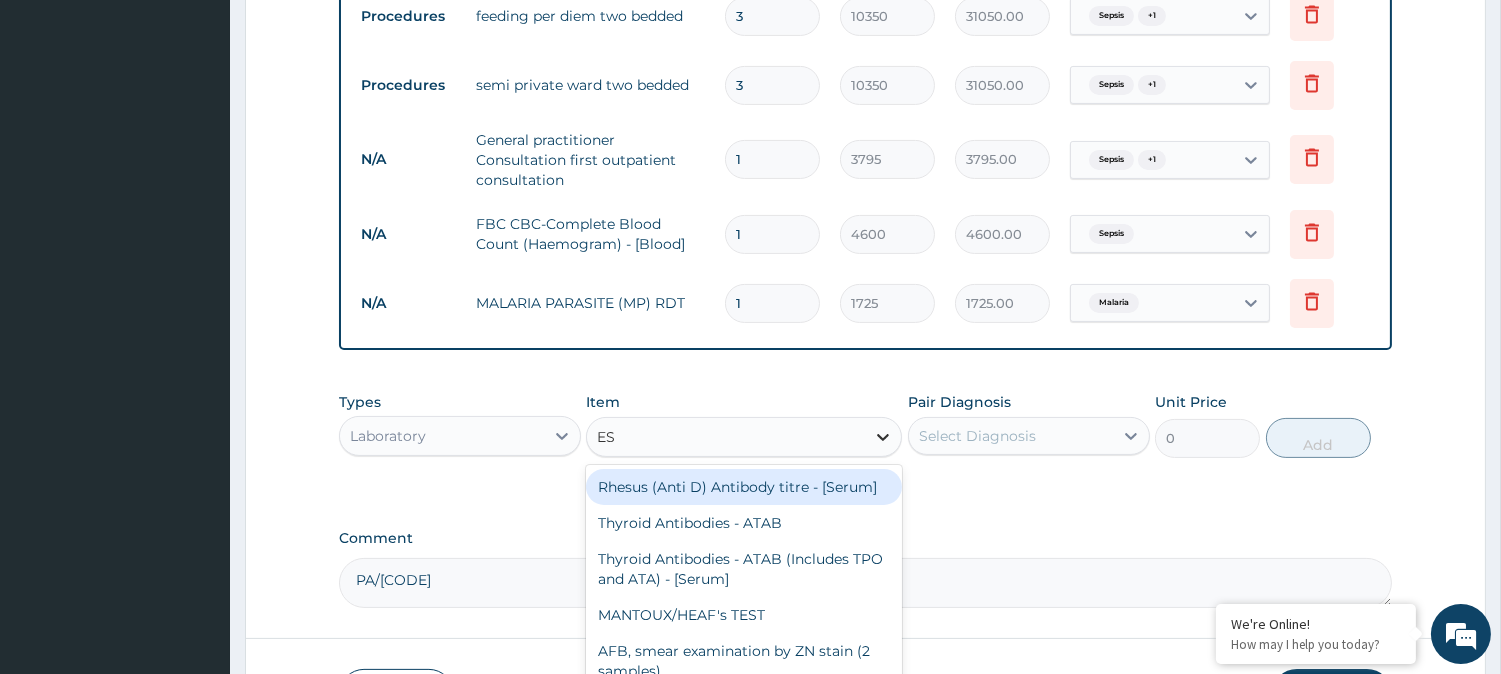 type on "ESR" 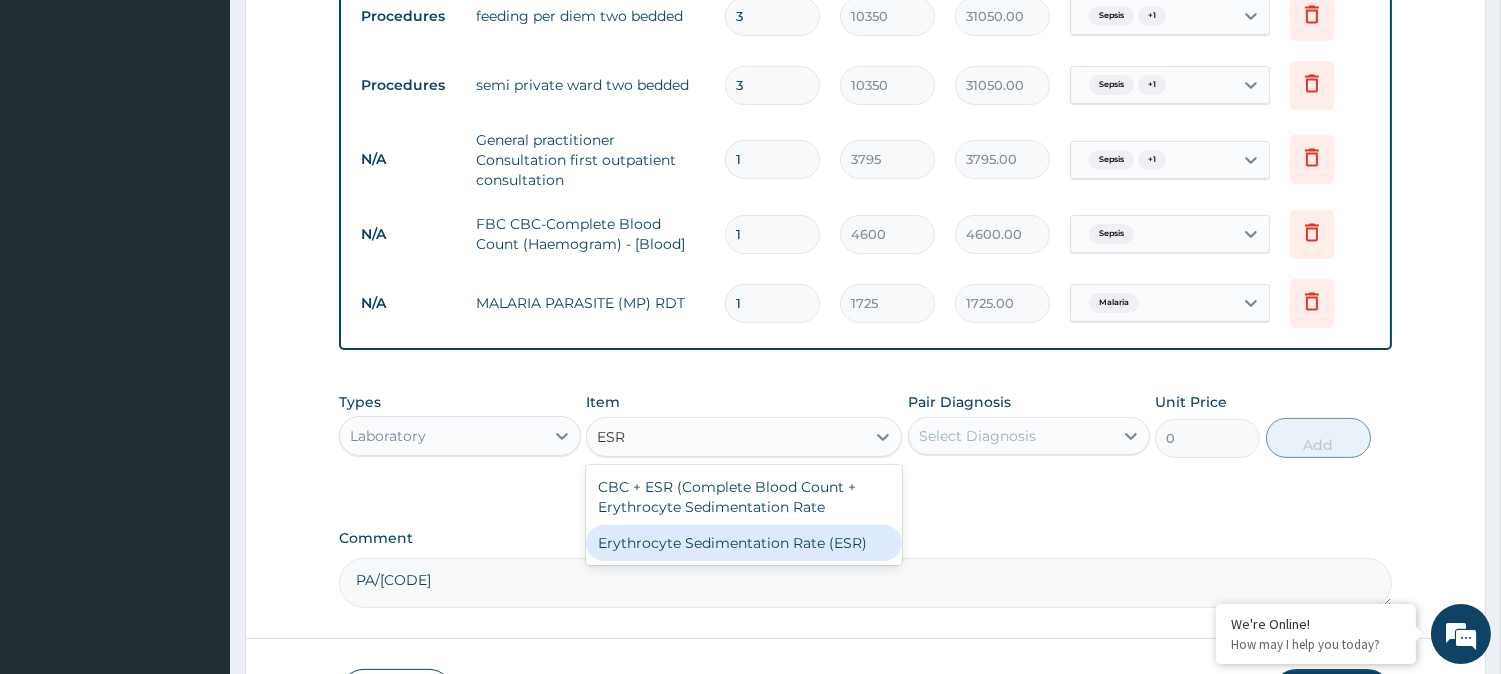 click on "Erythrocyte Sedimentation Rate (ESR)" at bounding box center (744, 543) 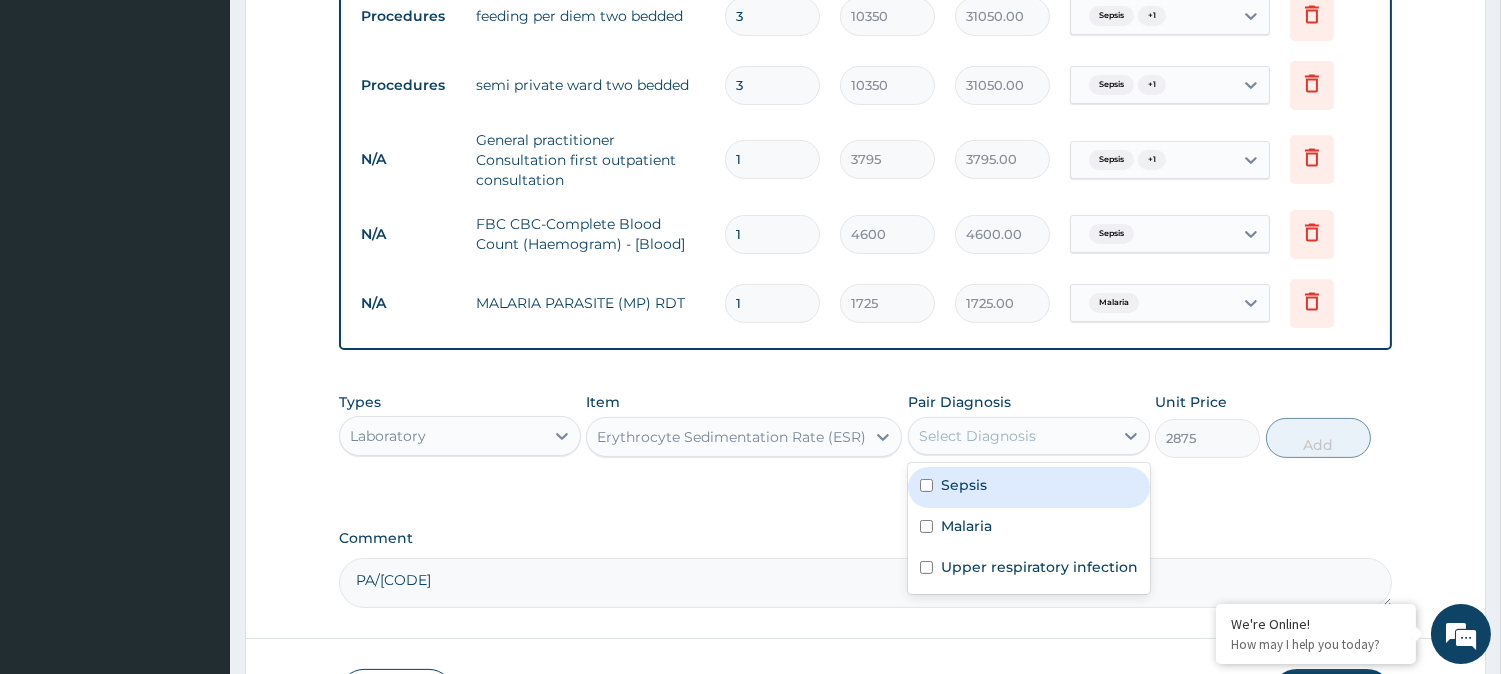 click on "Select Diagnosis" at bounding box center [1011, 436] 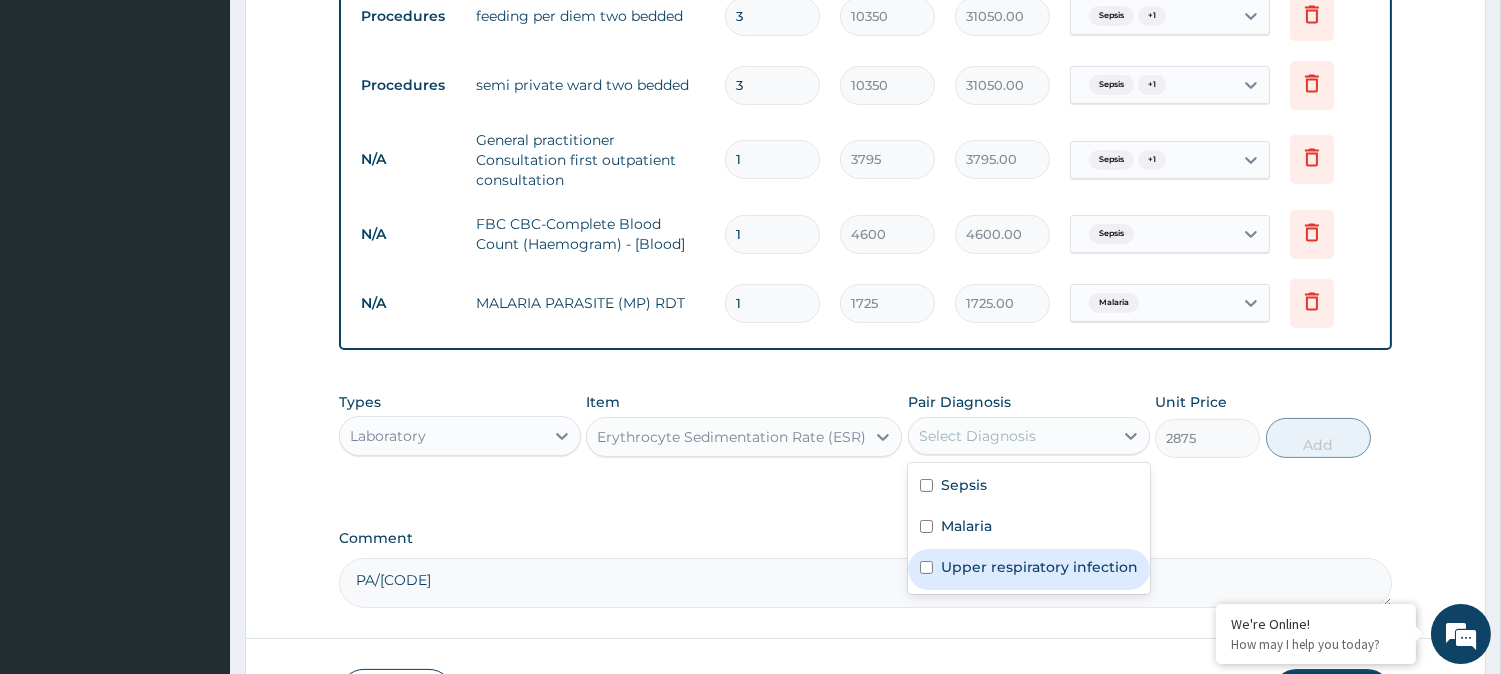 click on "Upper respiratory infection" at bounding box center [1039, 567] 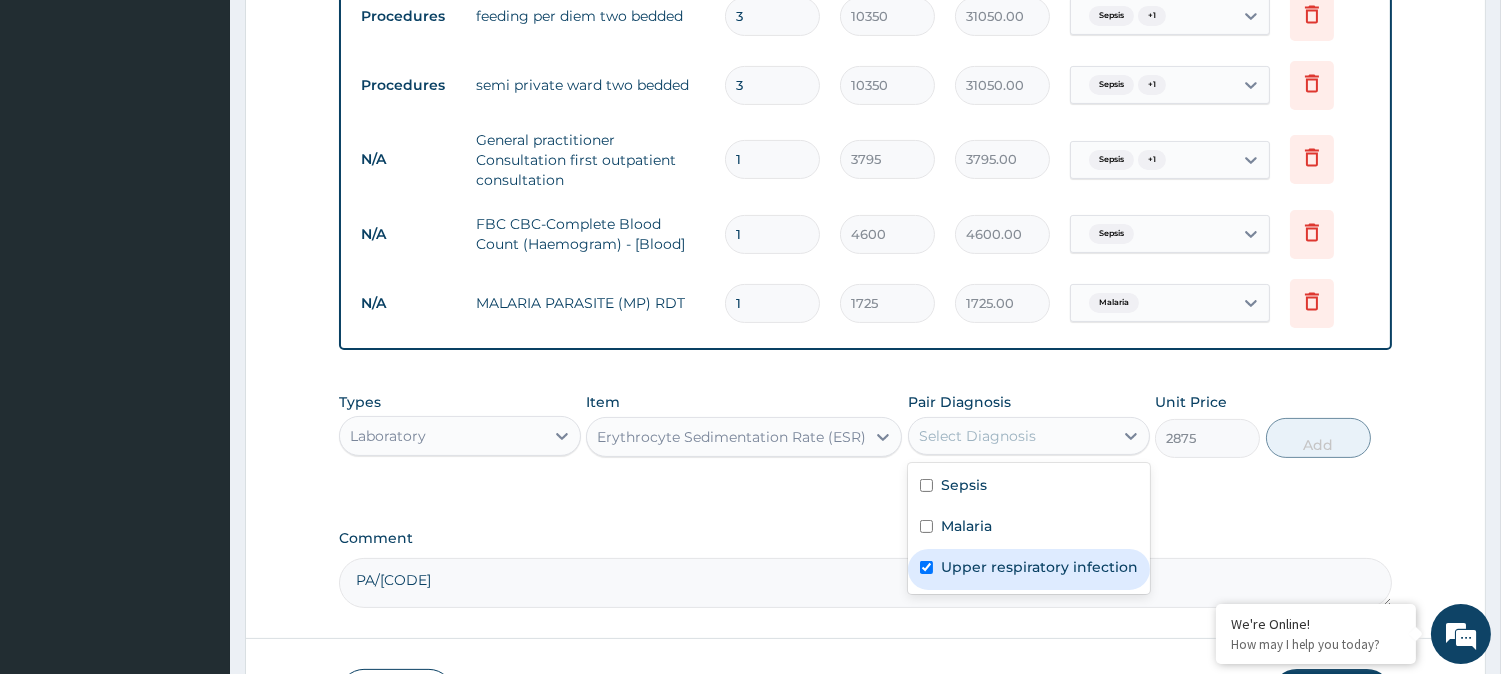 checkbox on "true" 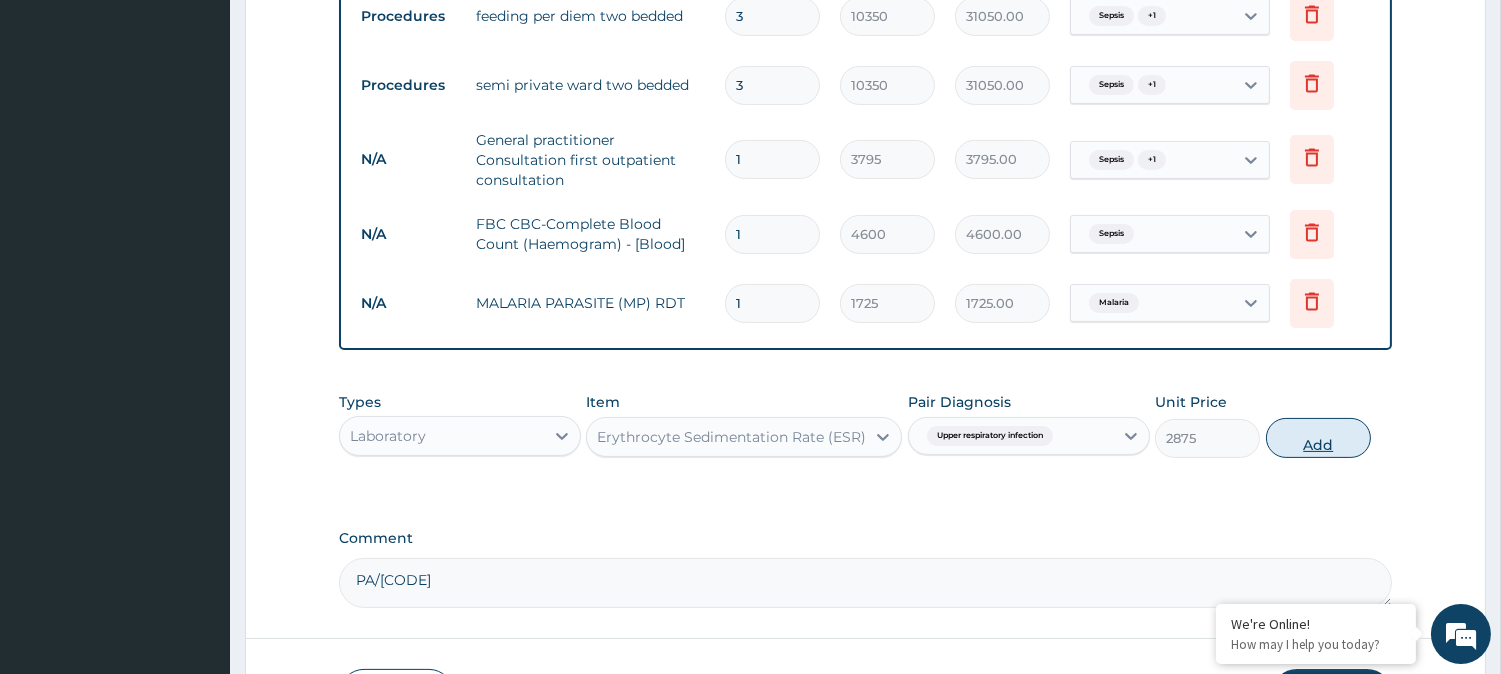 click on "Add" at bounding box center [1318, 438] 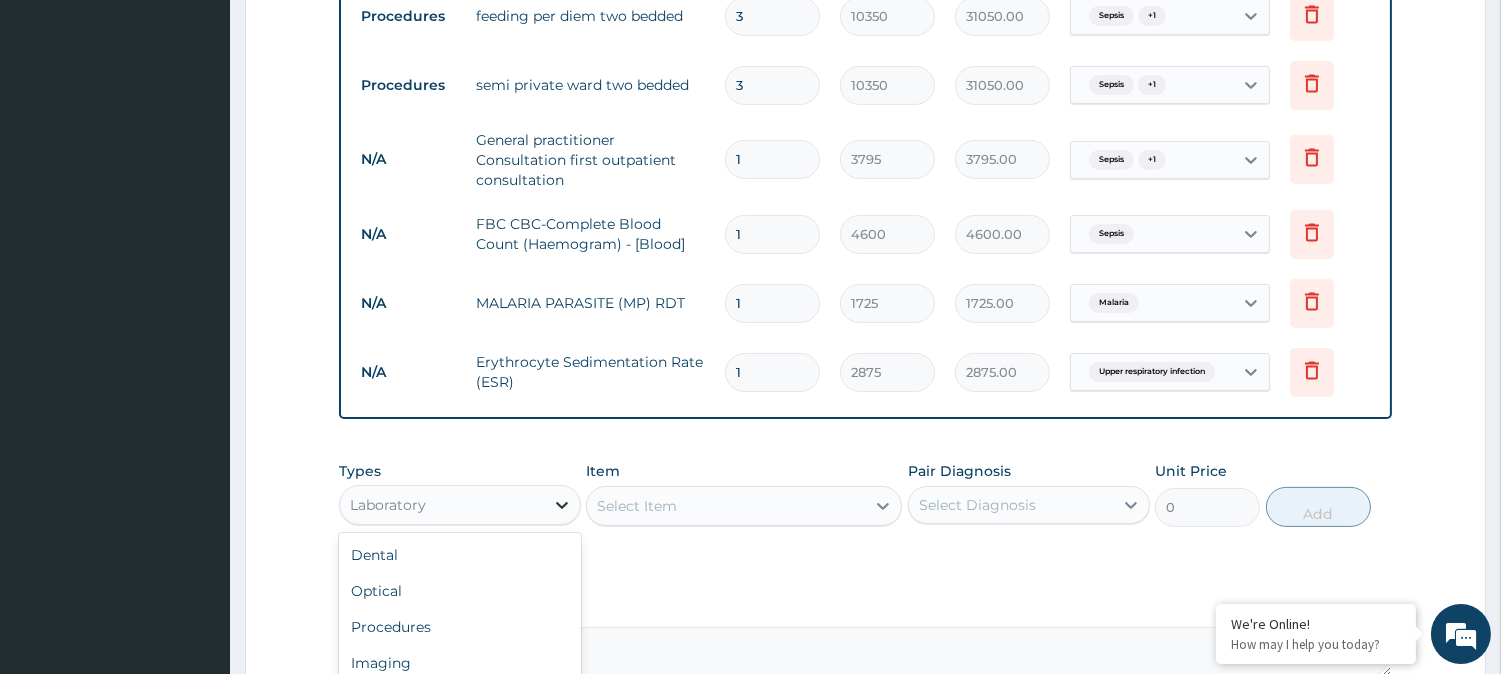click 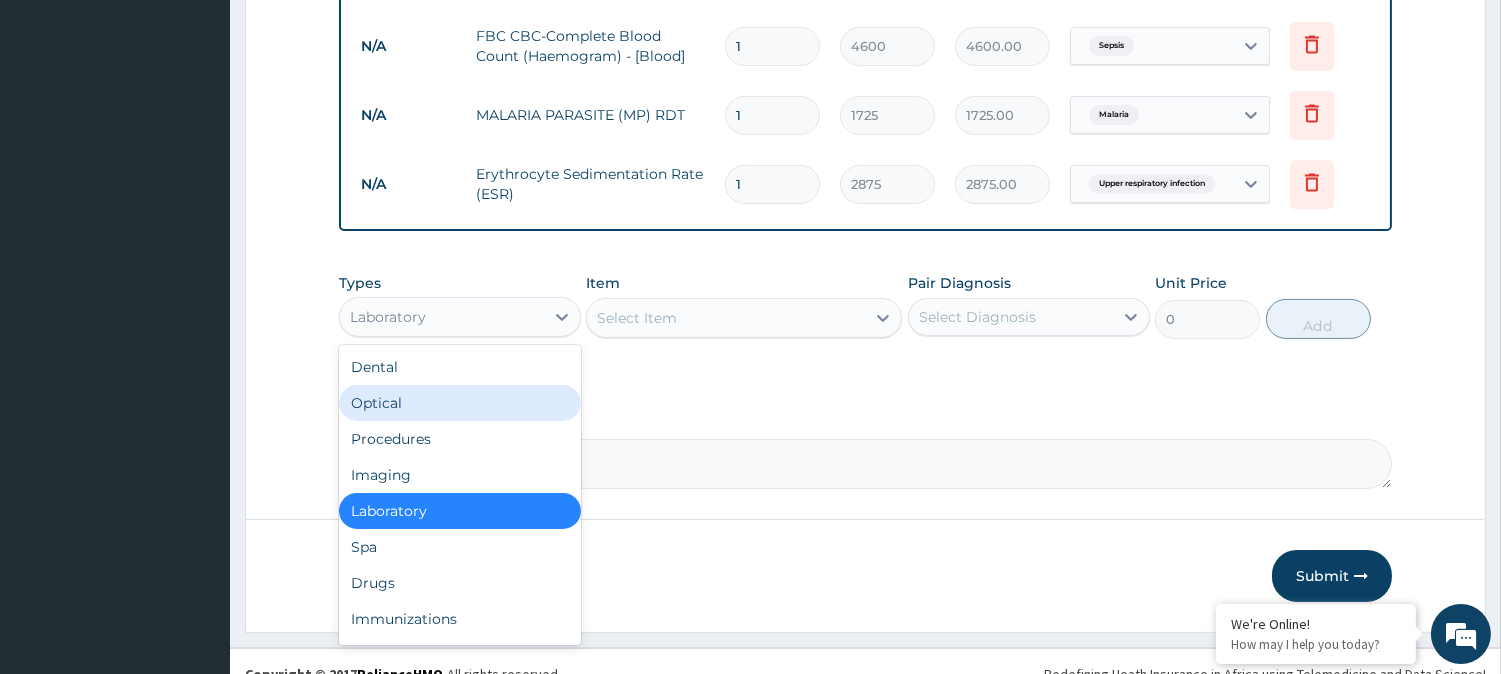 scroll, scrollTop: 1005, scrollLeft: 0, axis: vertical 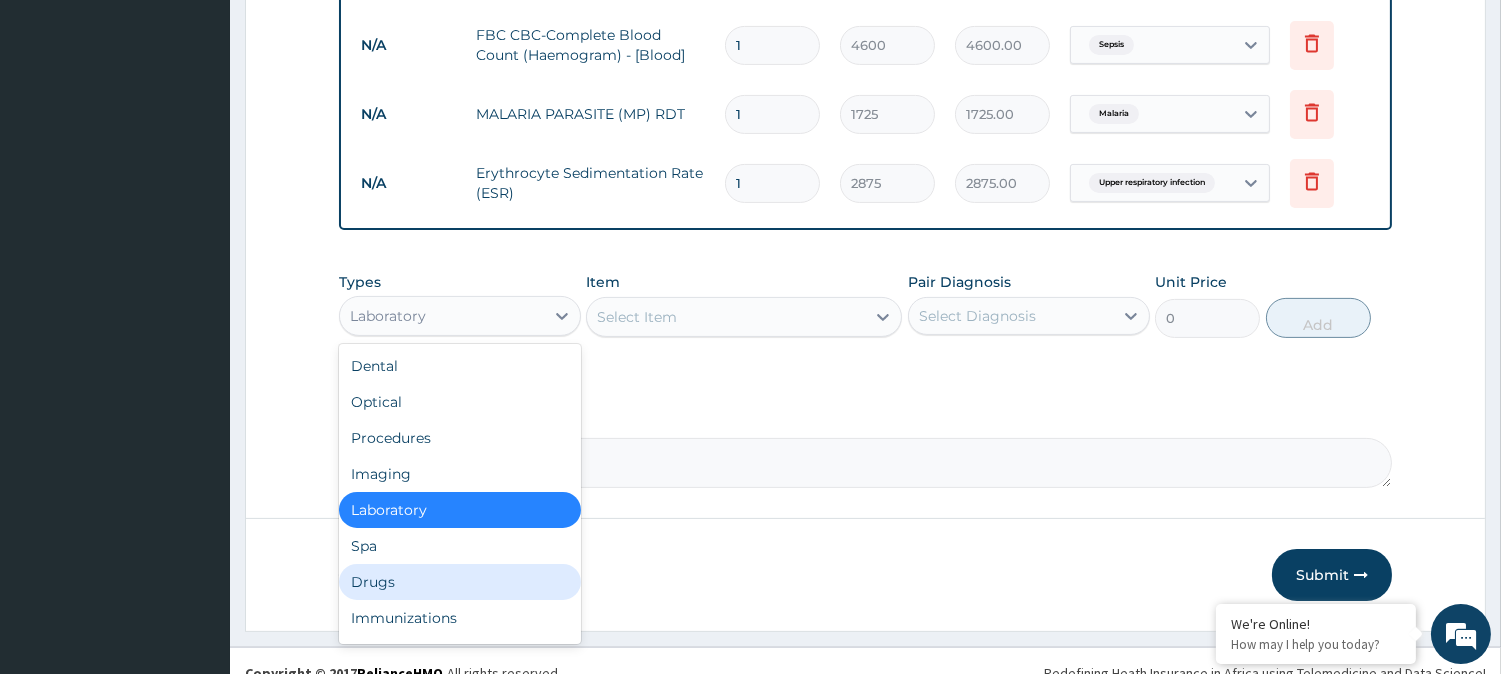 click on "Drugs" at bounding box center (460, 582) 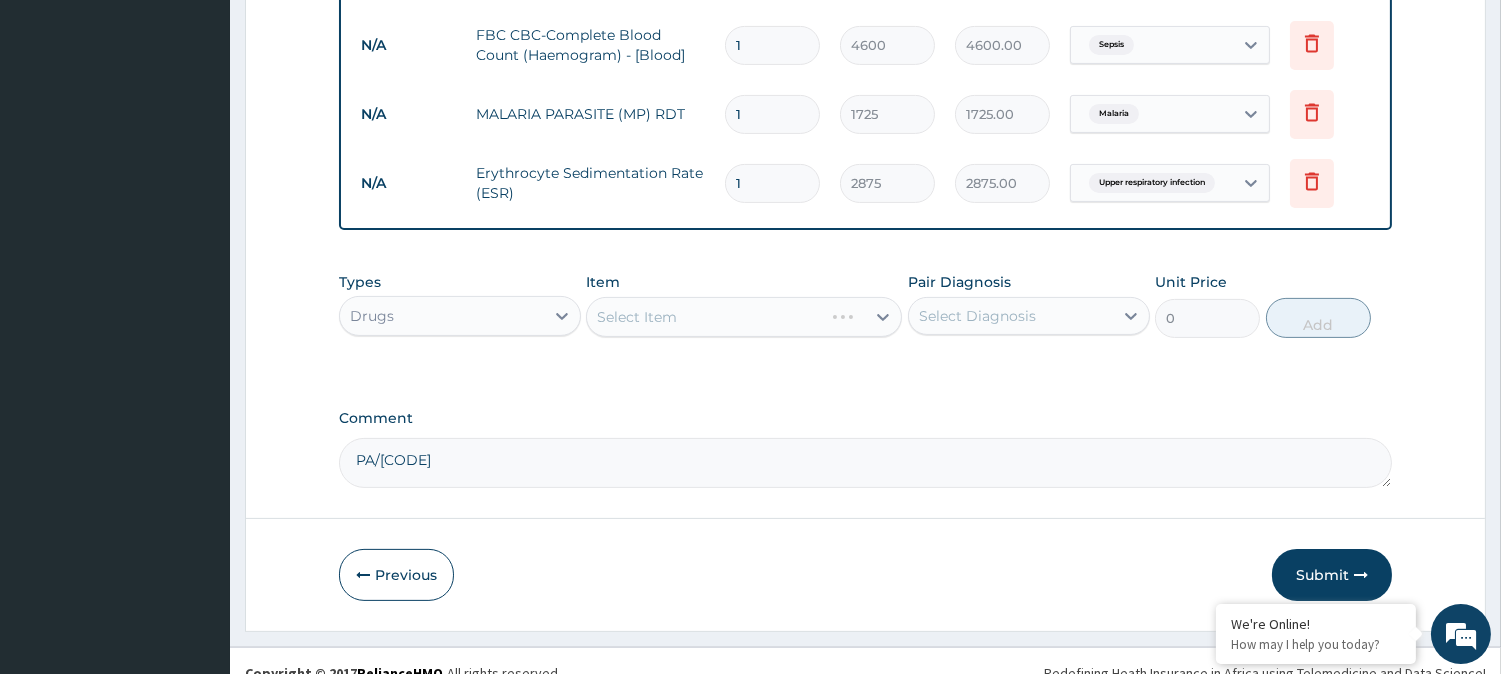 click on "Select Item" at bounding box center (744, 317) 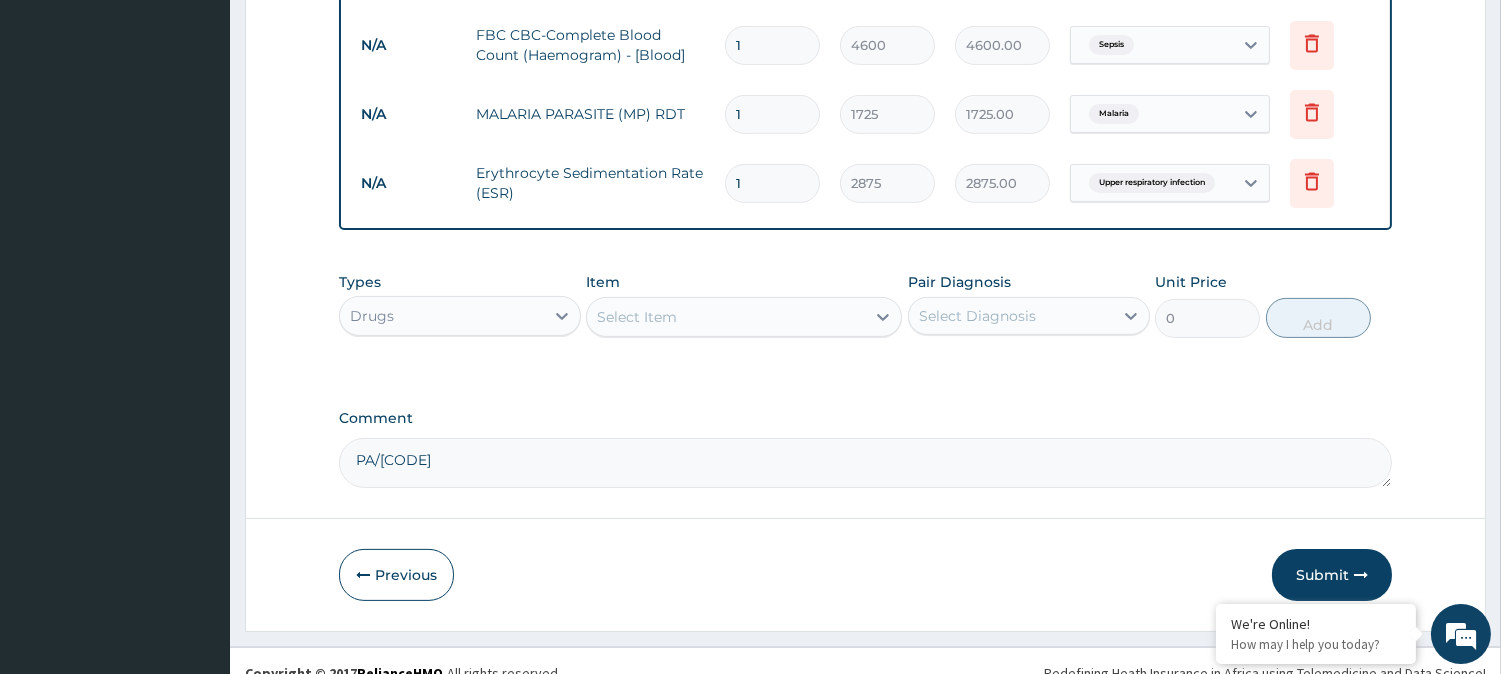 click on "Select Item" at bounding box center [726, 317] 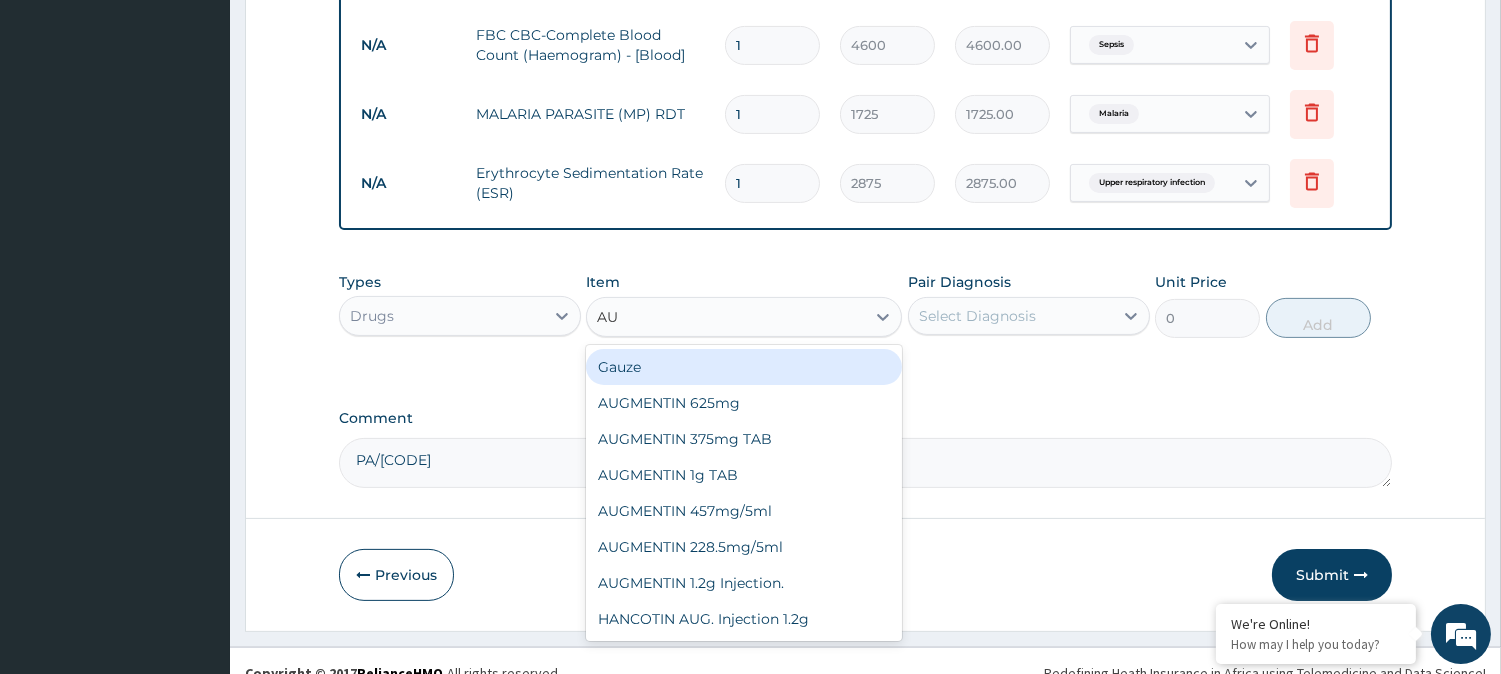 type on "AUG" 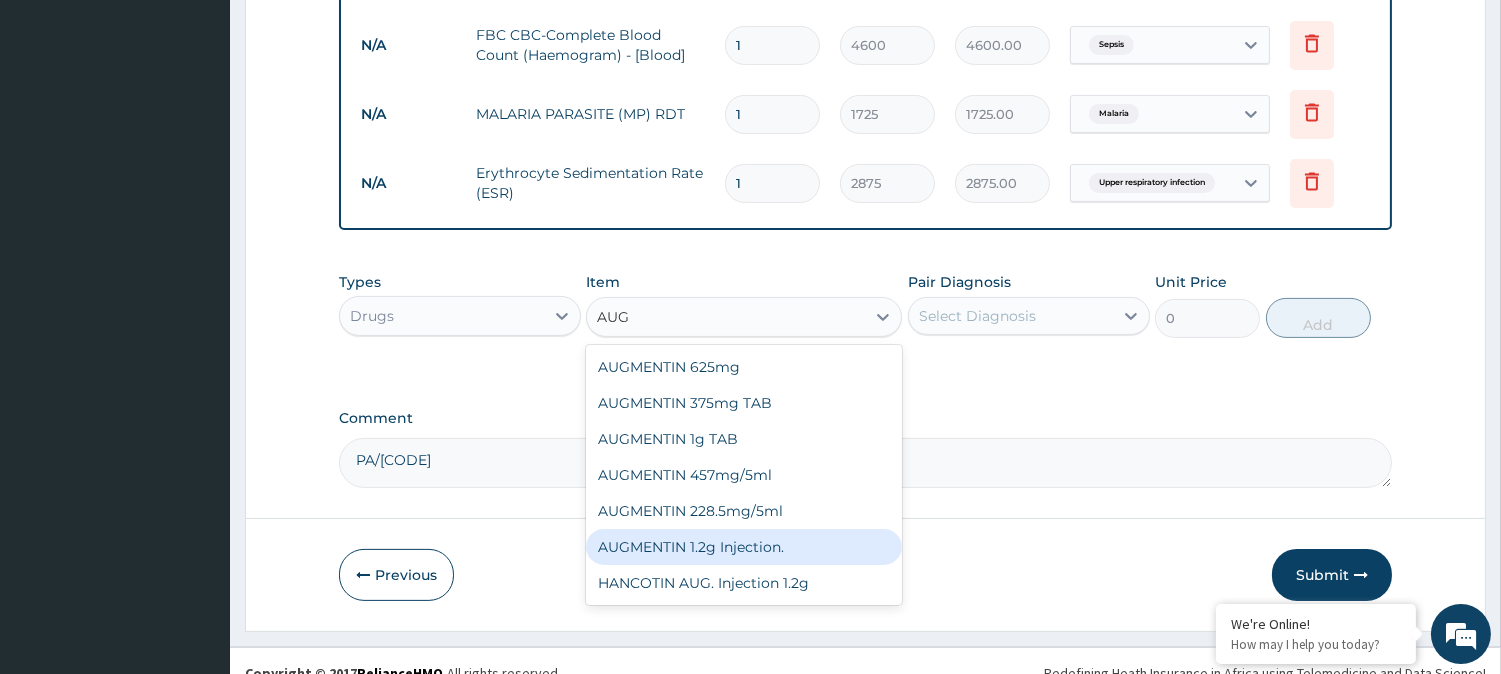 click on "AUGMENTIN 1.2g Injection." at bounding box center (744, 547) 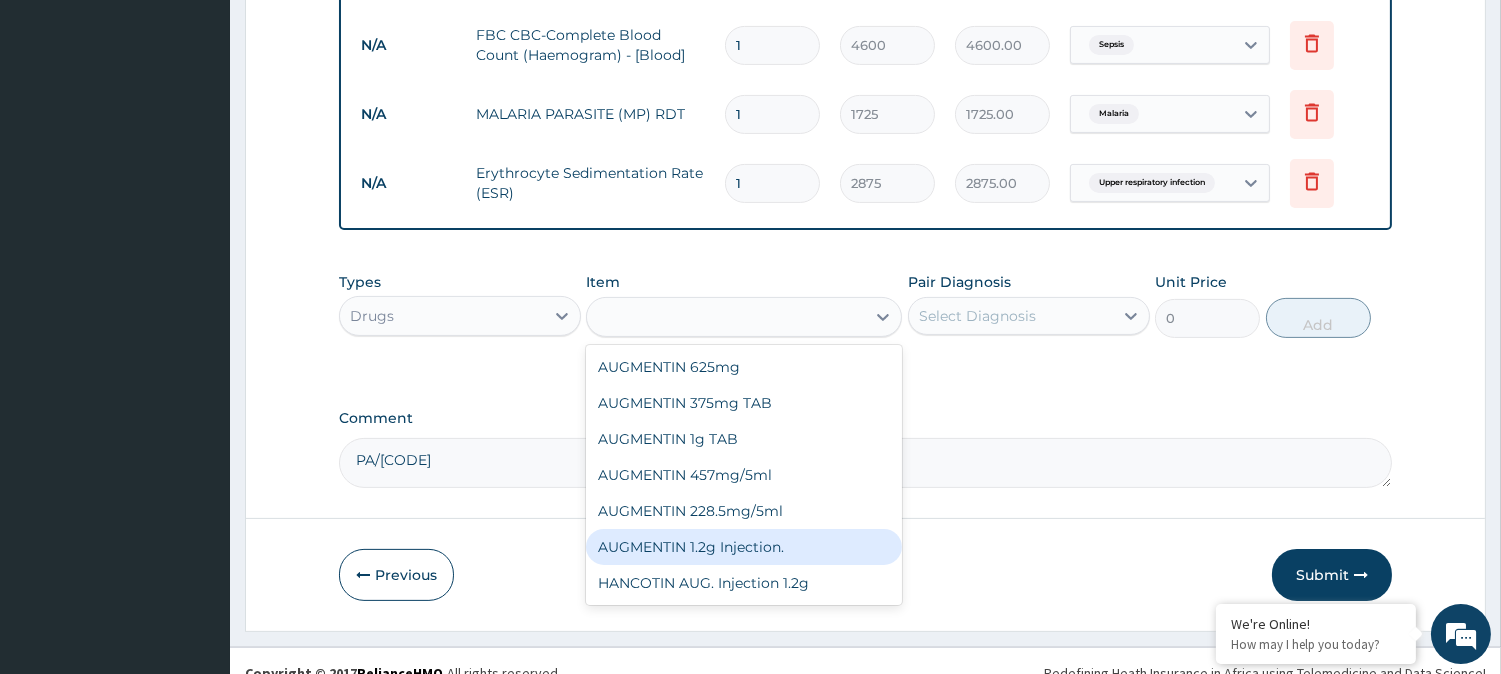 type on "1644.5" 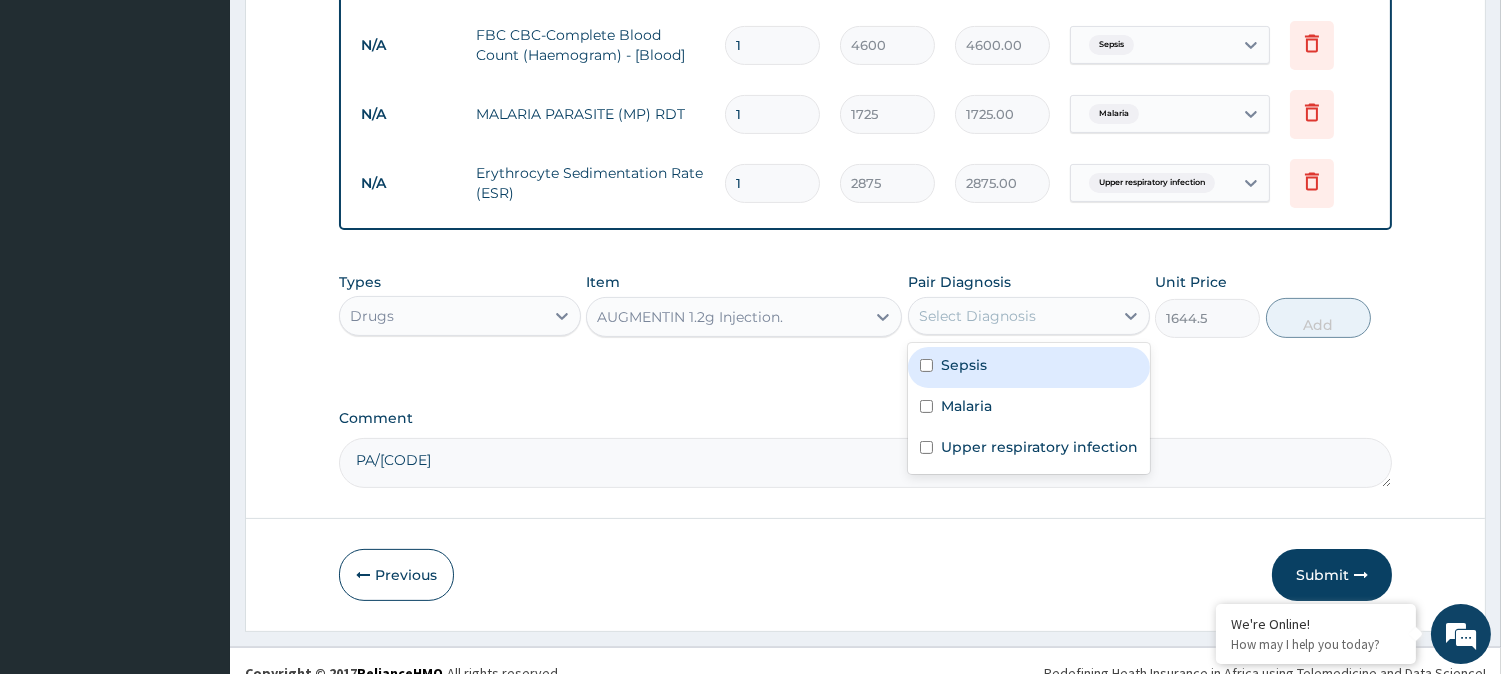 click on "Select Diagnosis" at bounding box center (1011, 316) 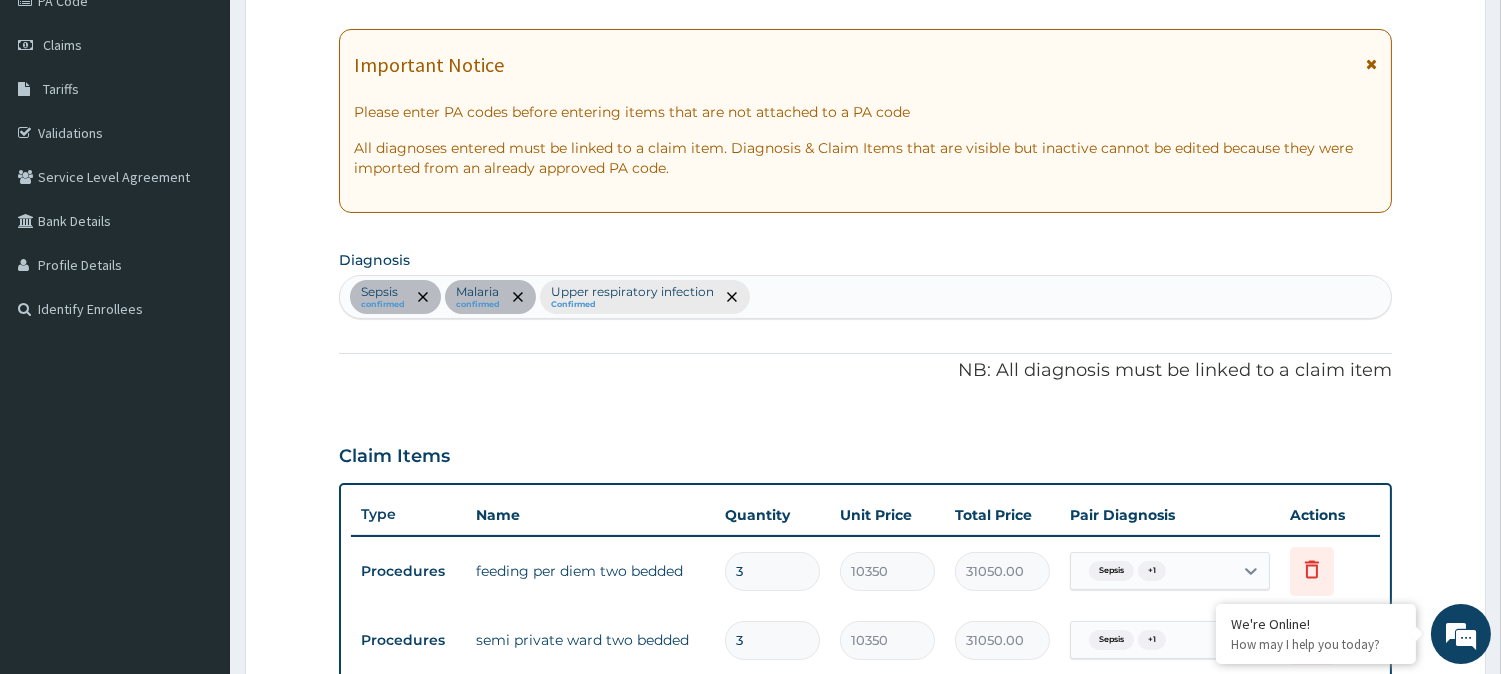 scroll, scrollTop: 241, scrollLeft: 0, axis: vertical 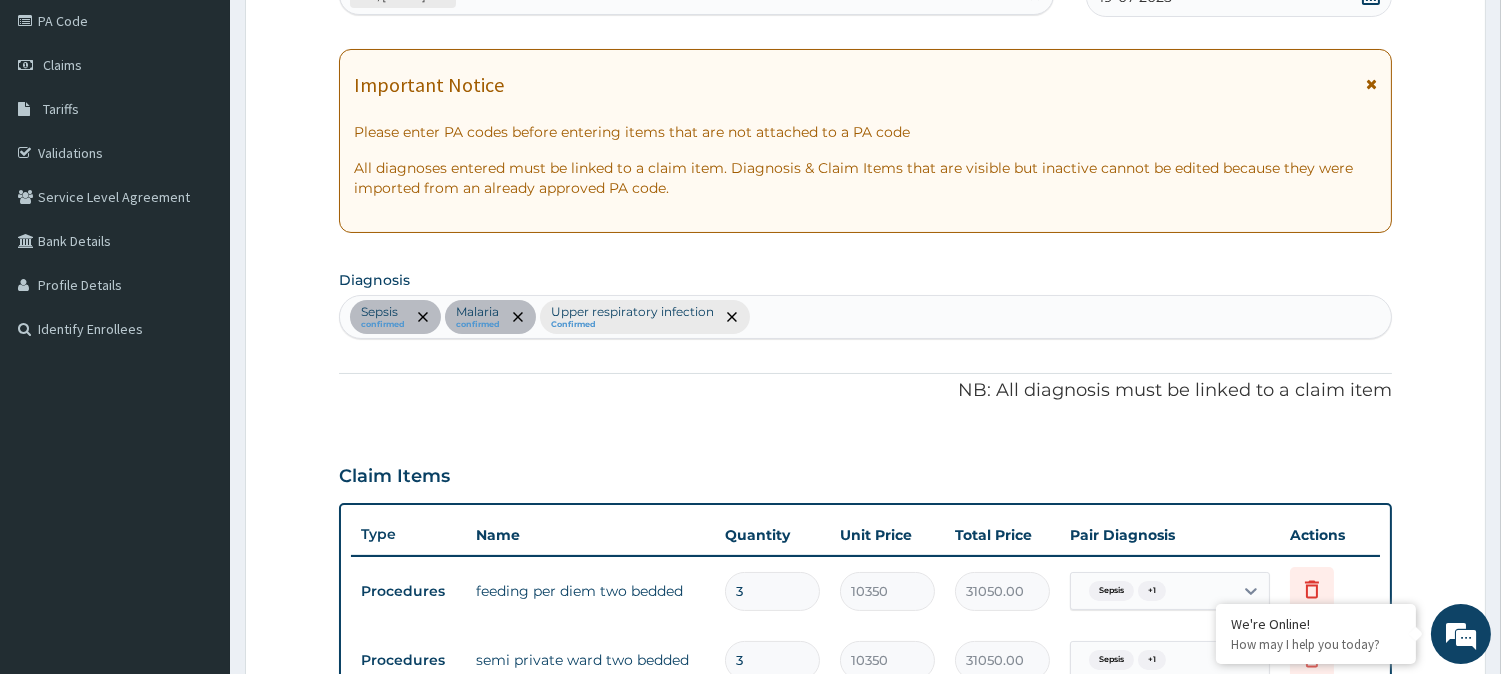 click on "Sepsis confirmed Malaria confirmed Upper respiratory infection Confirmed" at bounding box center [865, 317] 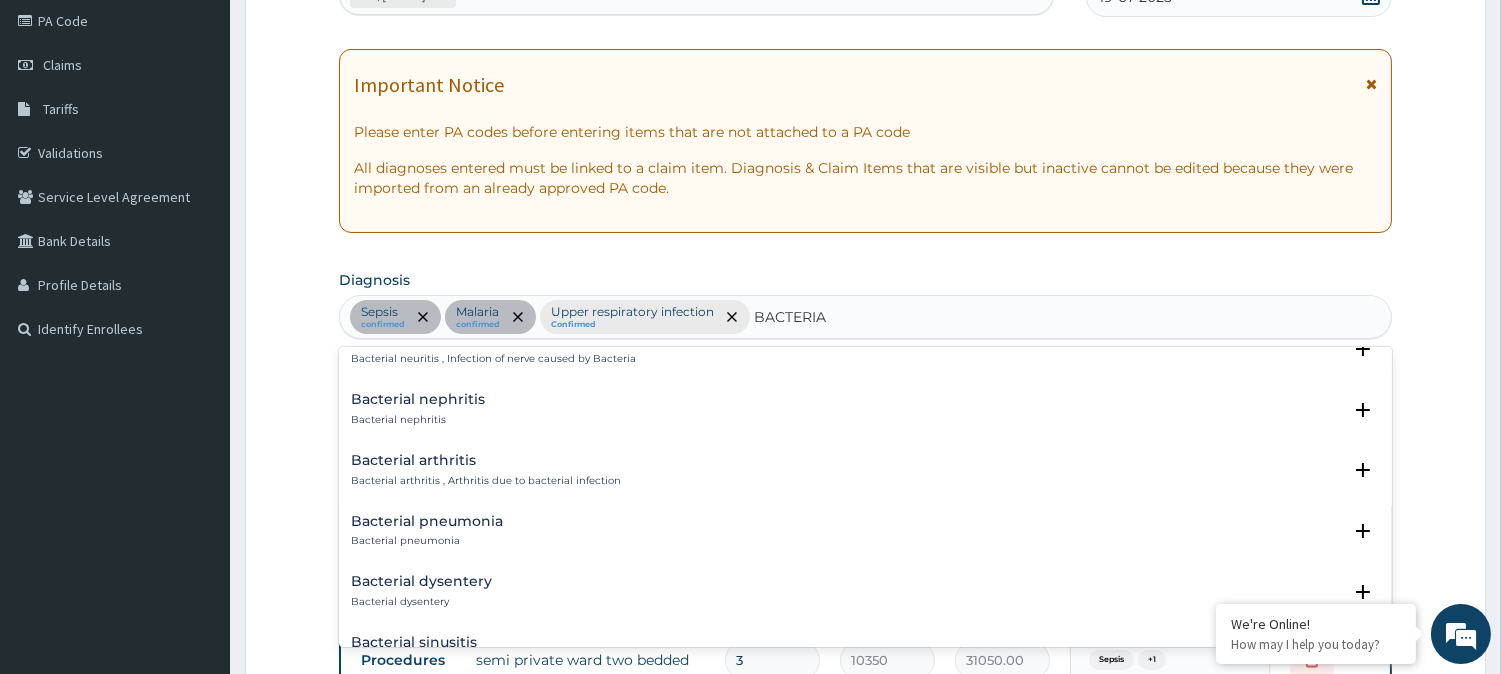 scroll, scrollTop: 635, scrollLeft: 0, axis: vertical 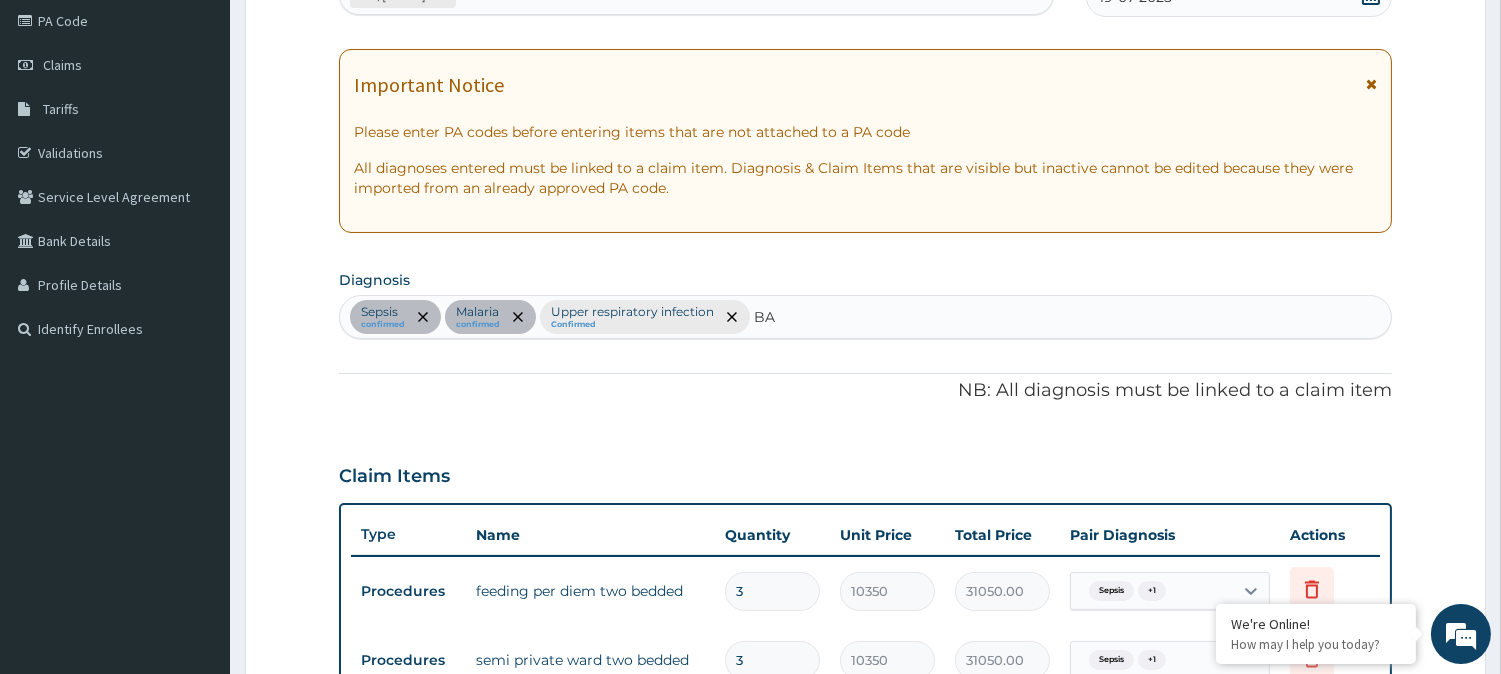 type on "B" 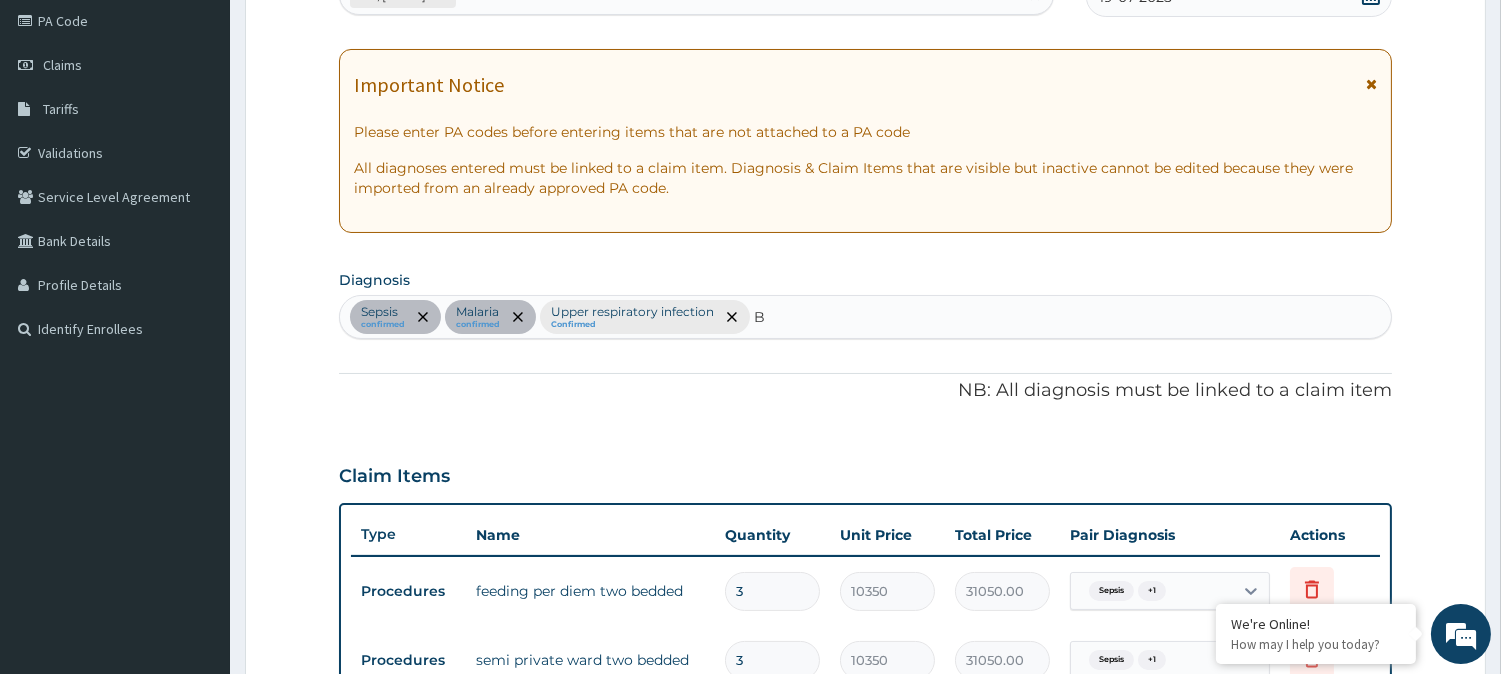 type 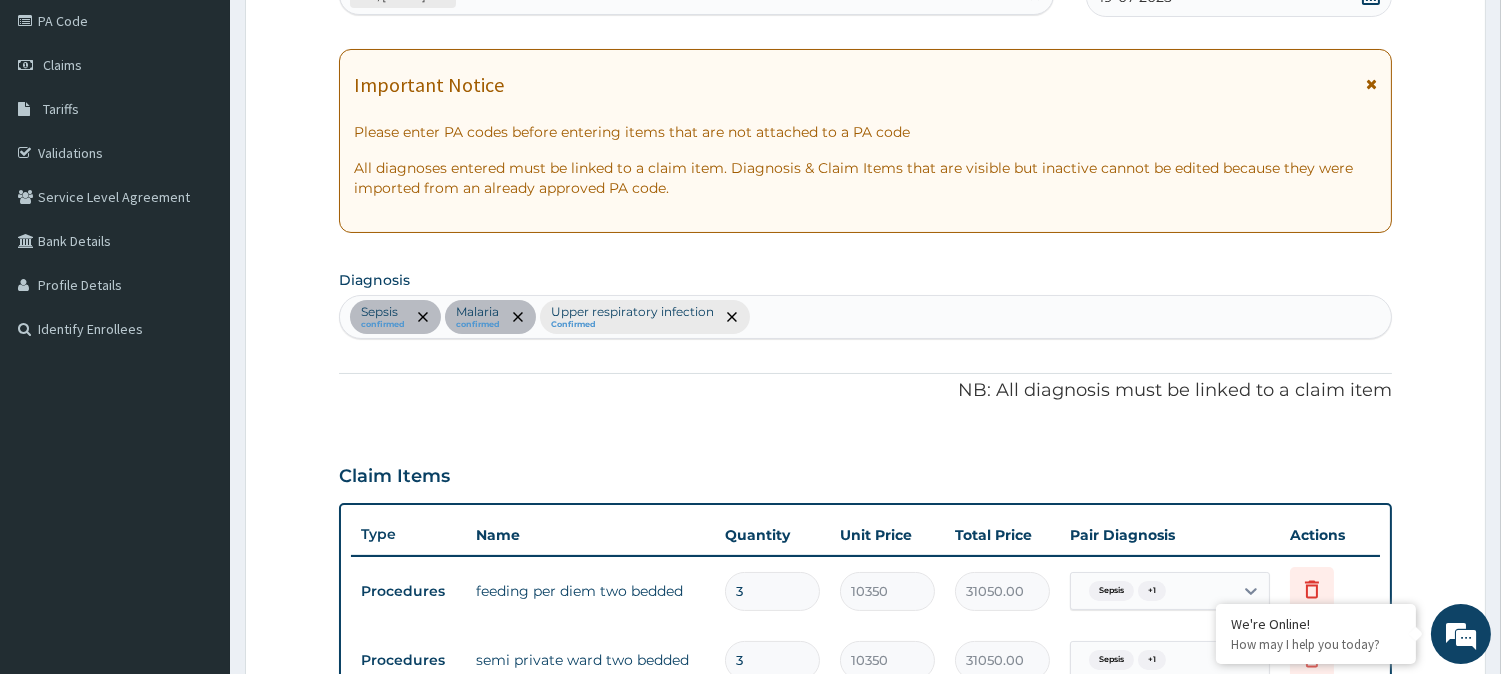 click on "NB: All diagnosis must be linked to a claim item" at bounding box center [865, 391] 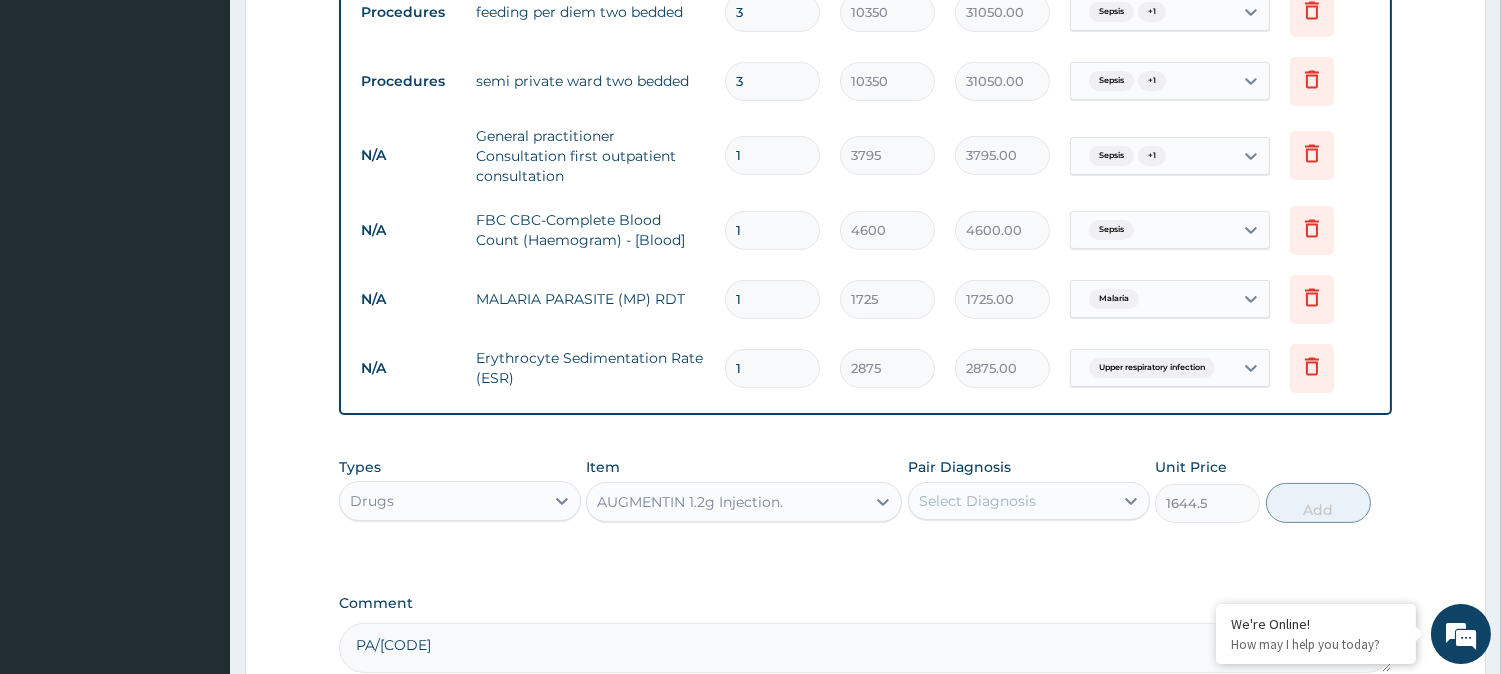 scroll, scrollTop: 1028, scrollLeft: 0, axis: vertical 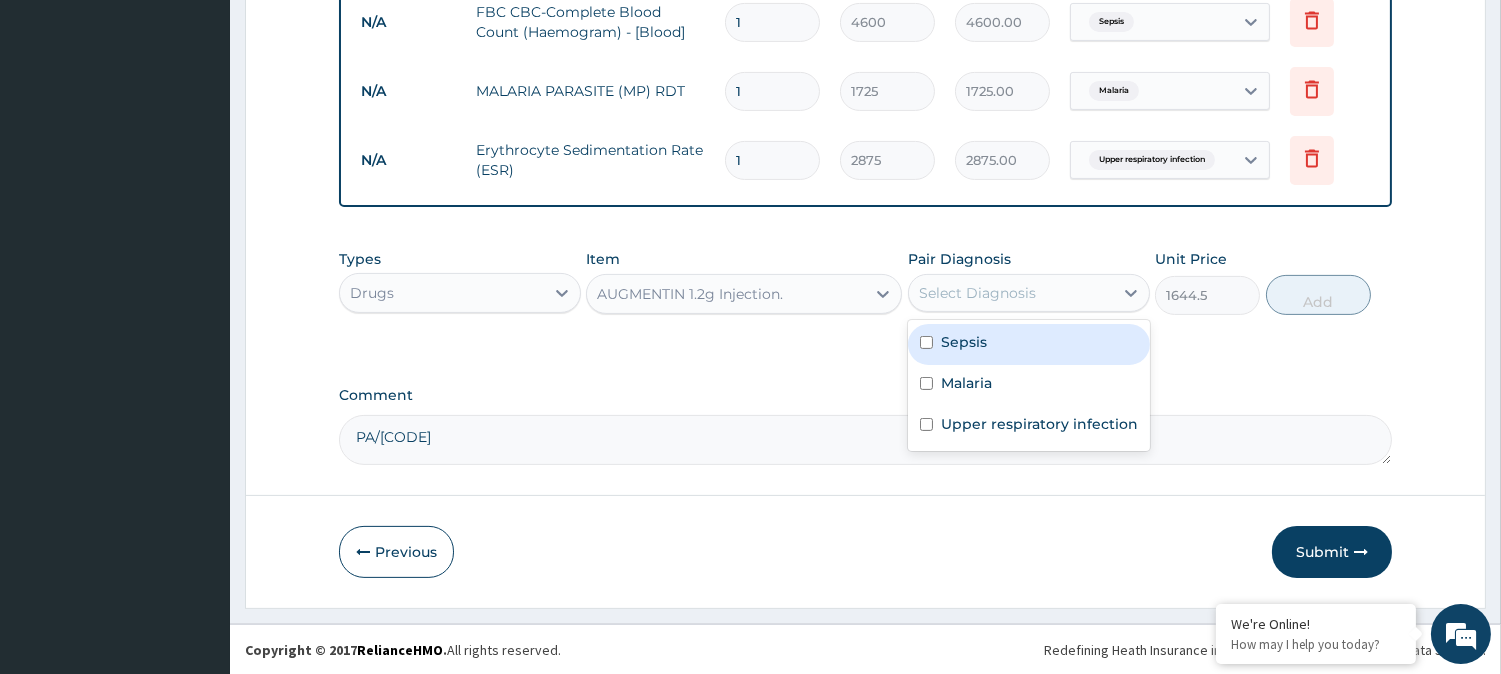 click on "Select Diagnosis" at bounding box center [977, 293] 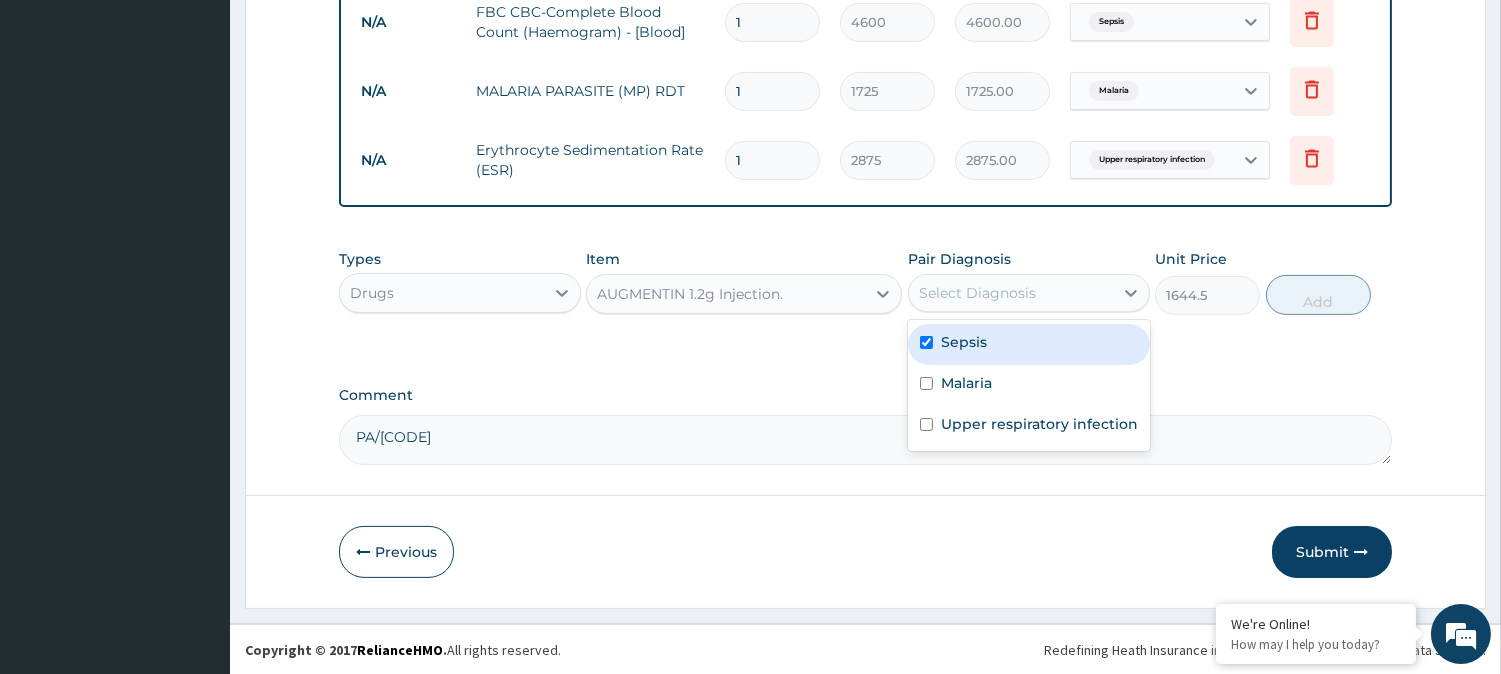 checkbox on "true" 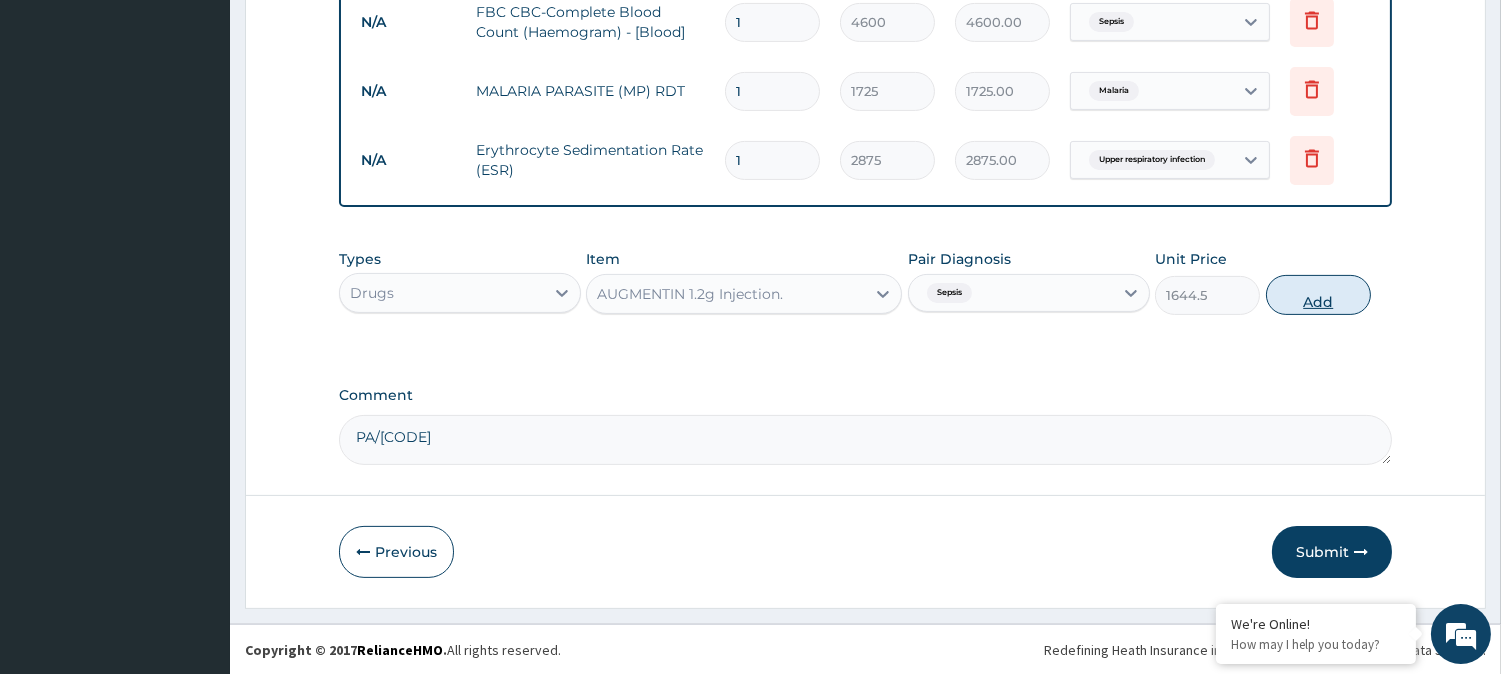 click on "Add" at bounding box center (1318, 295) 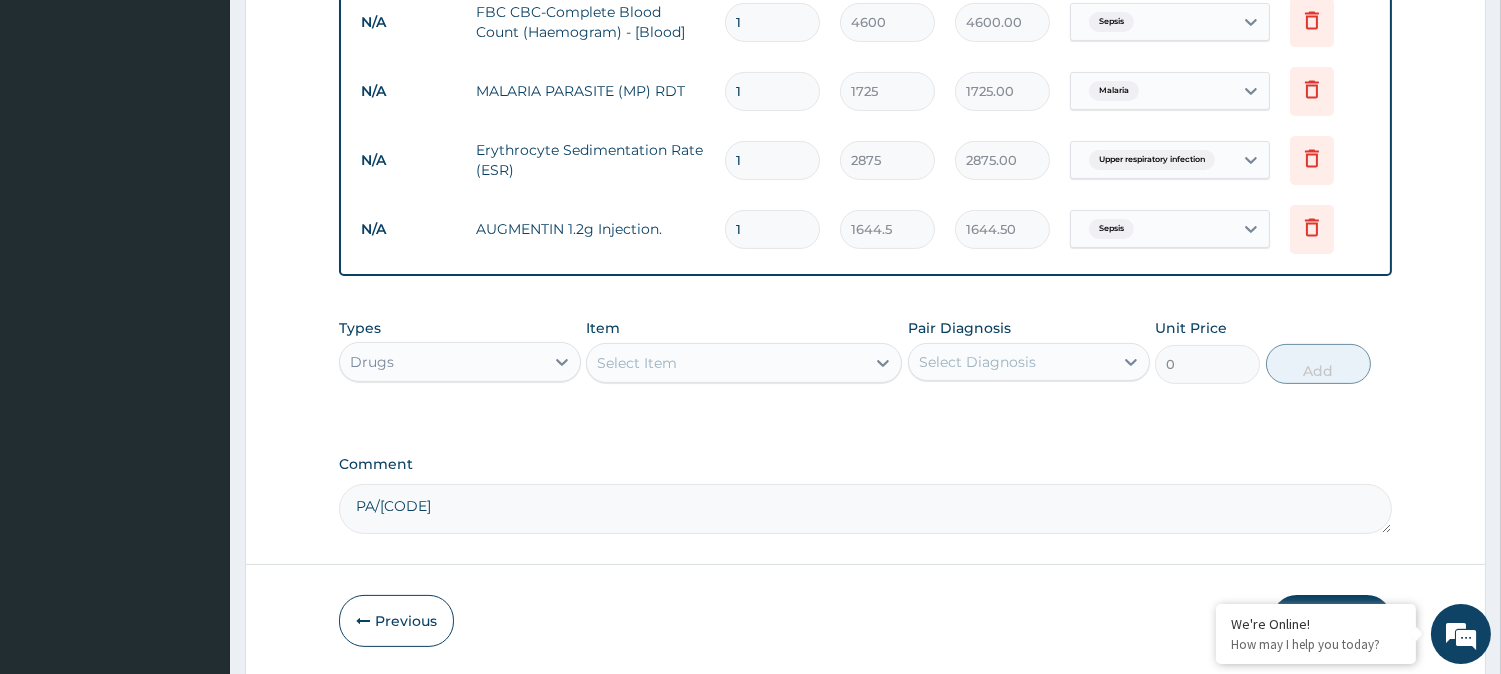click on "1" at bounding box center (772, 229) 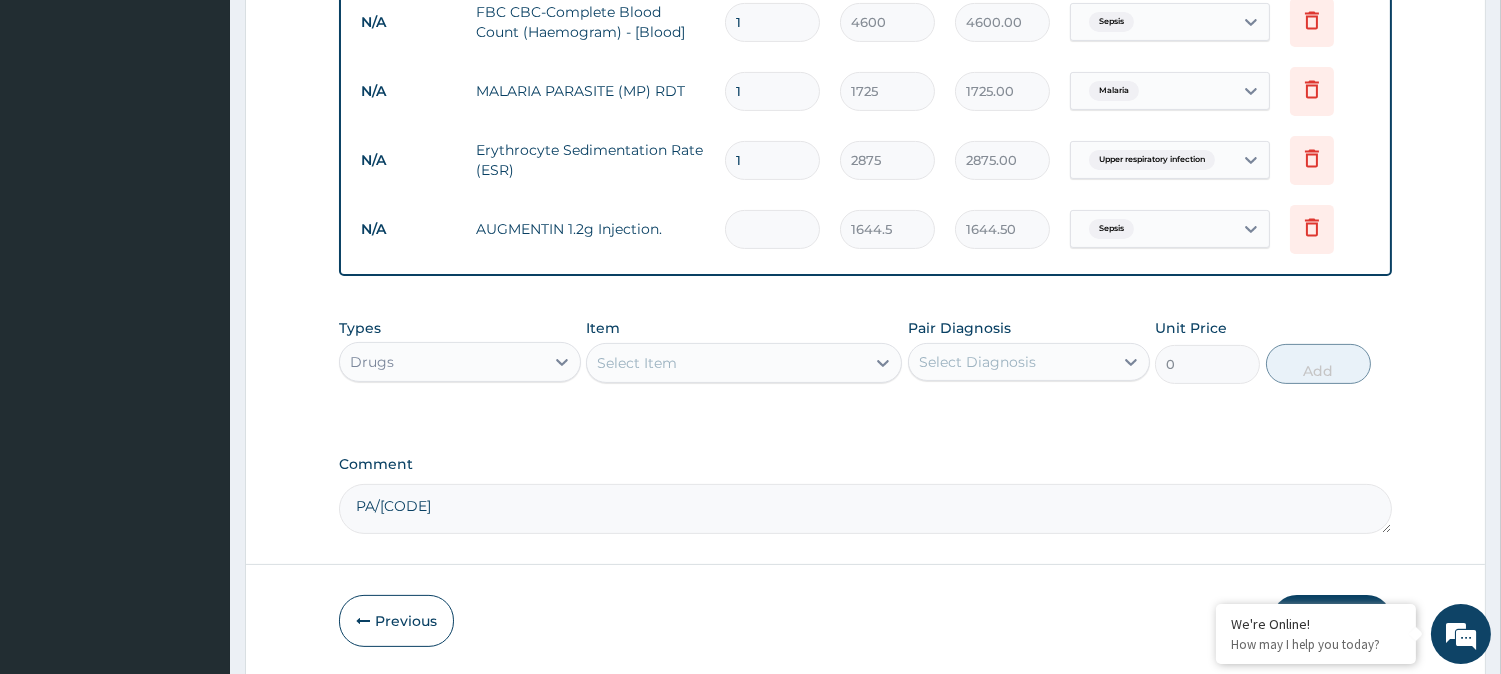 type on "0.00" 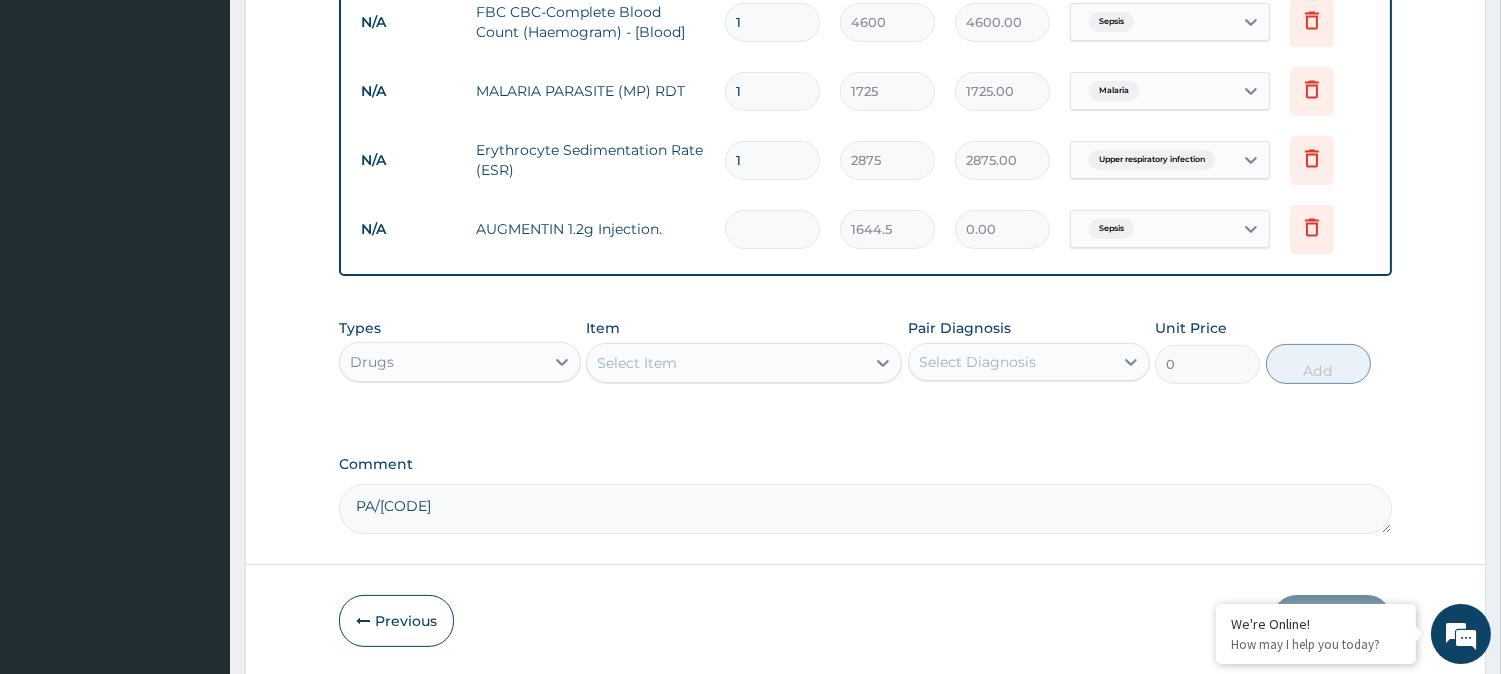 type on "9" 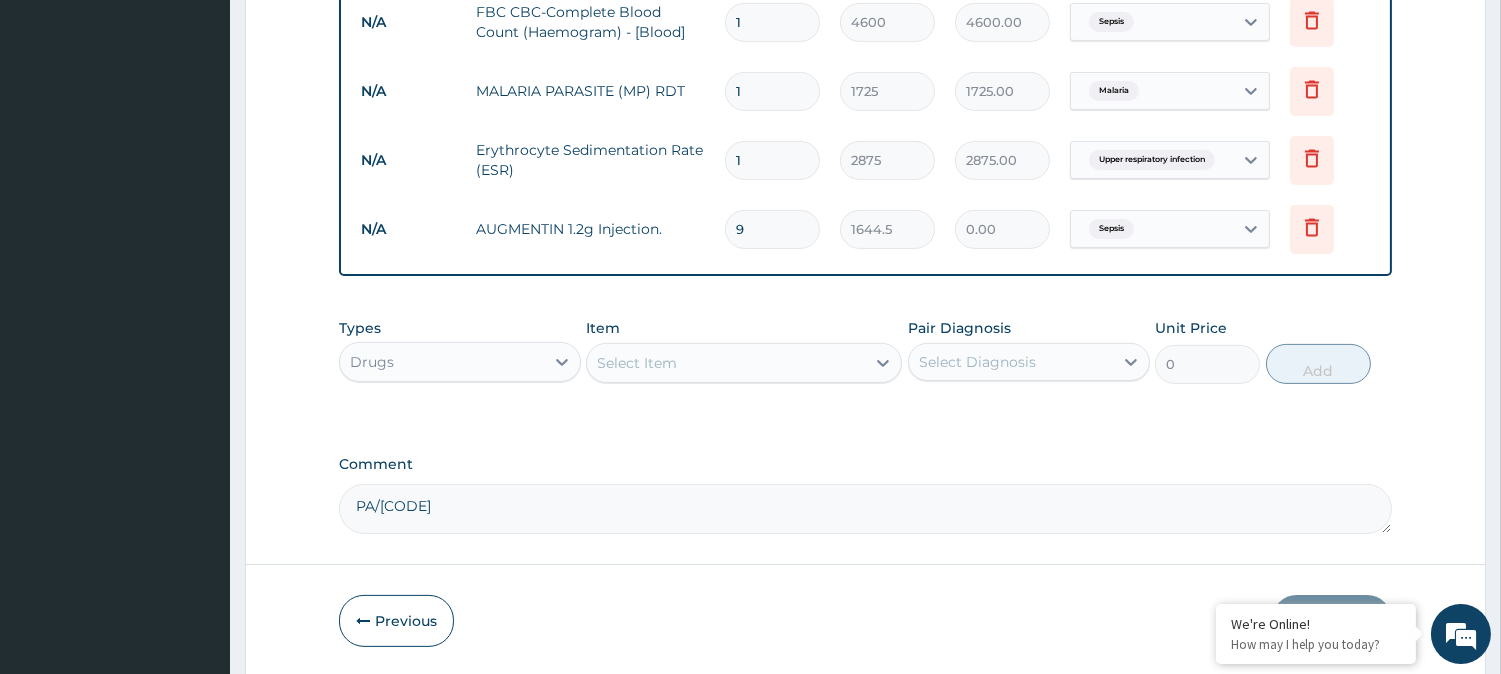 type on "14800.50" 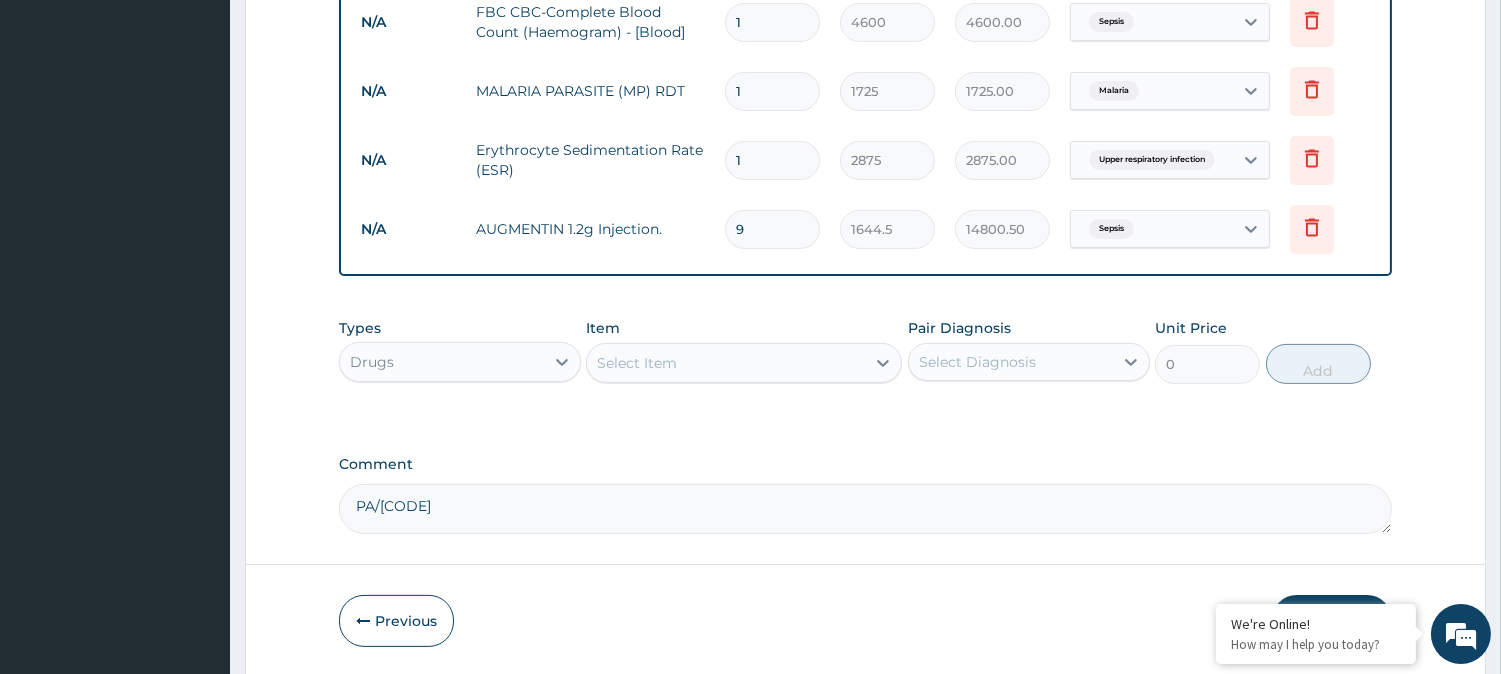 type on "9" 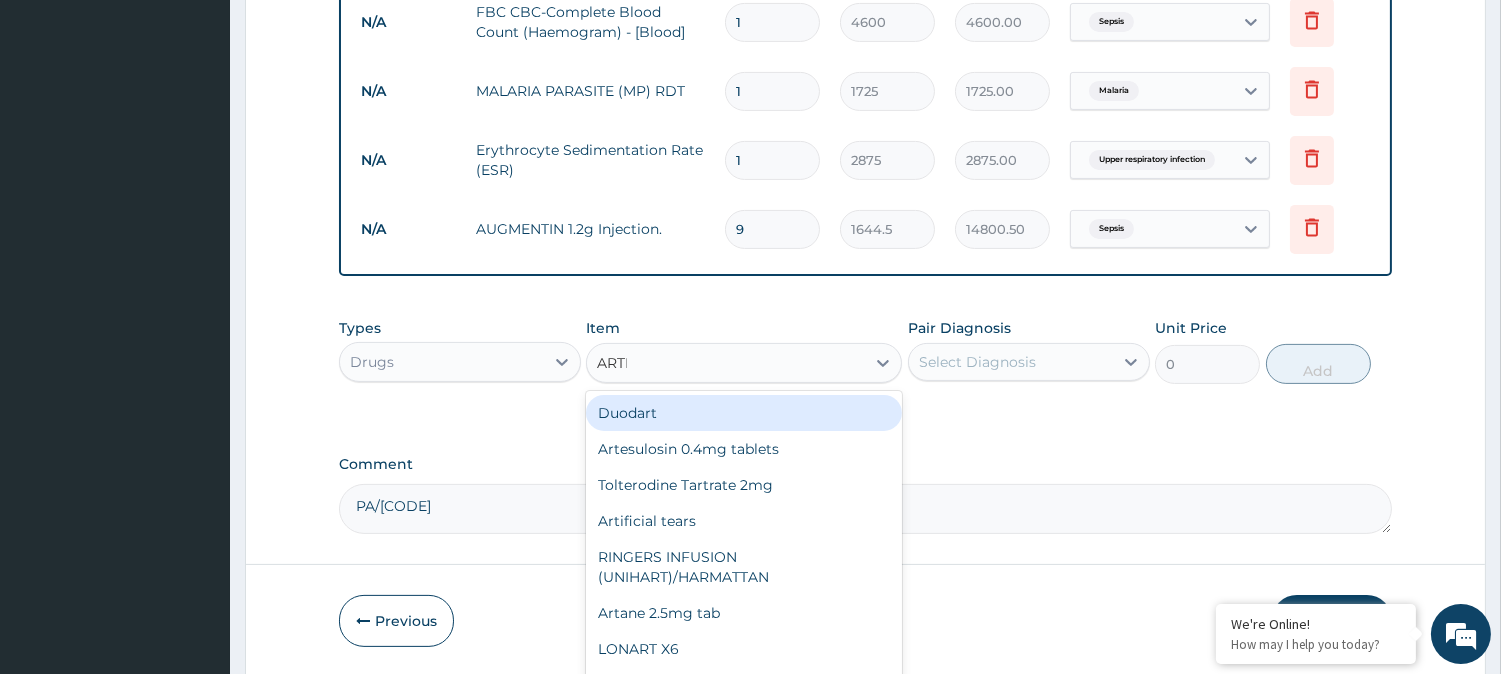 type on "ARTES" 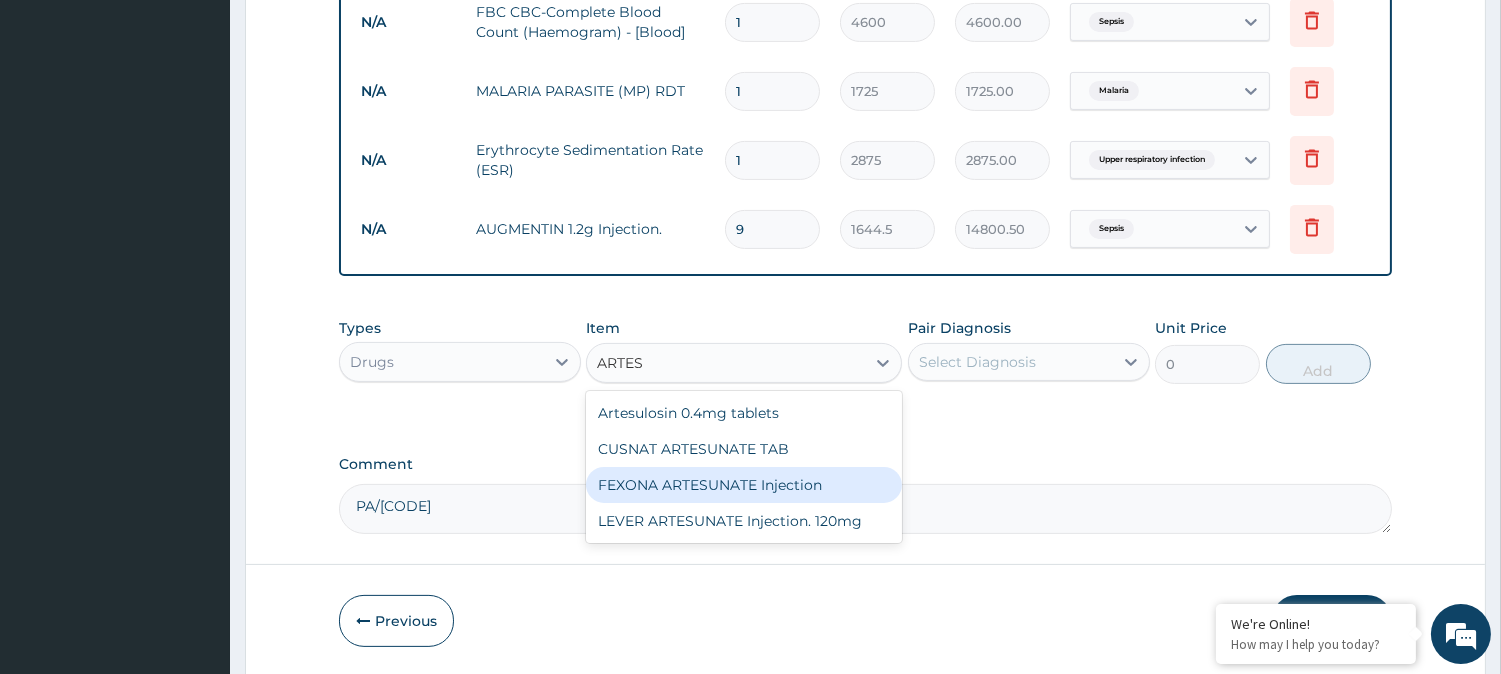 click on "FEXONA ARTESUNATE Injection" at bounding box center (744, 485) 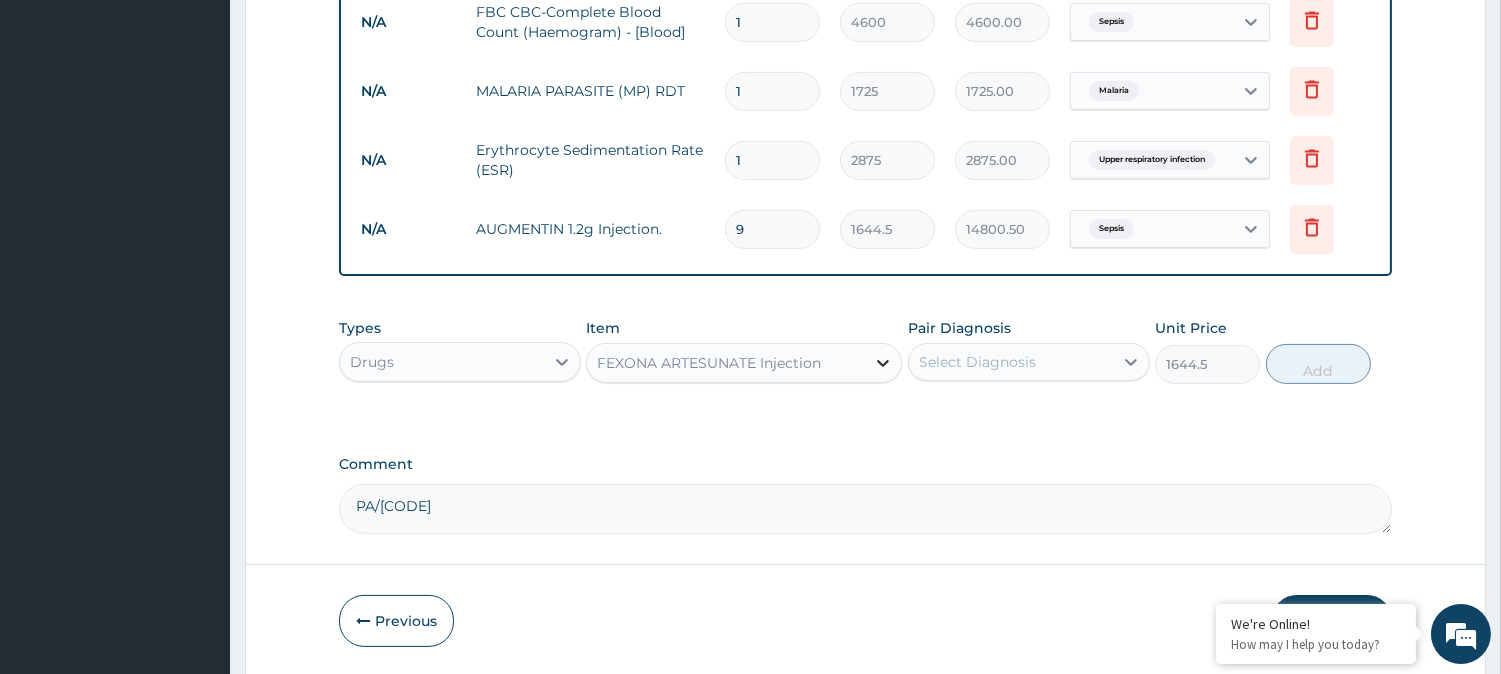 click at bounding box center [883, 363] 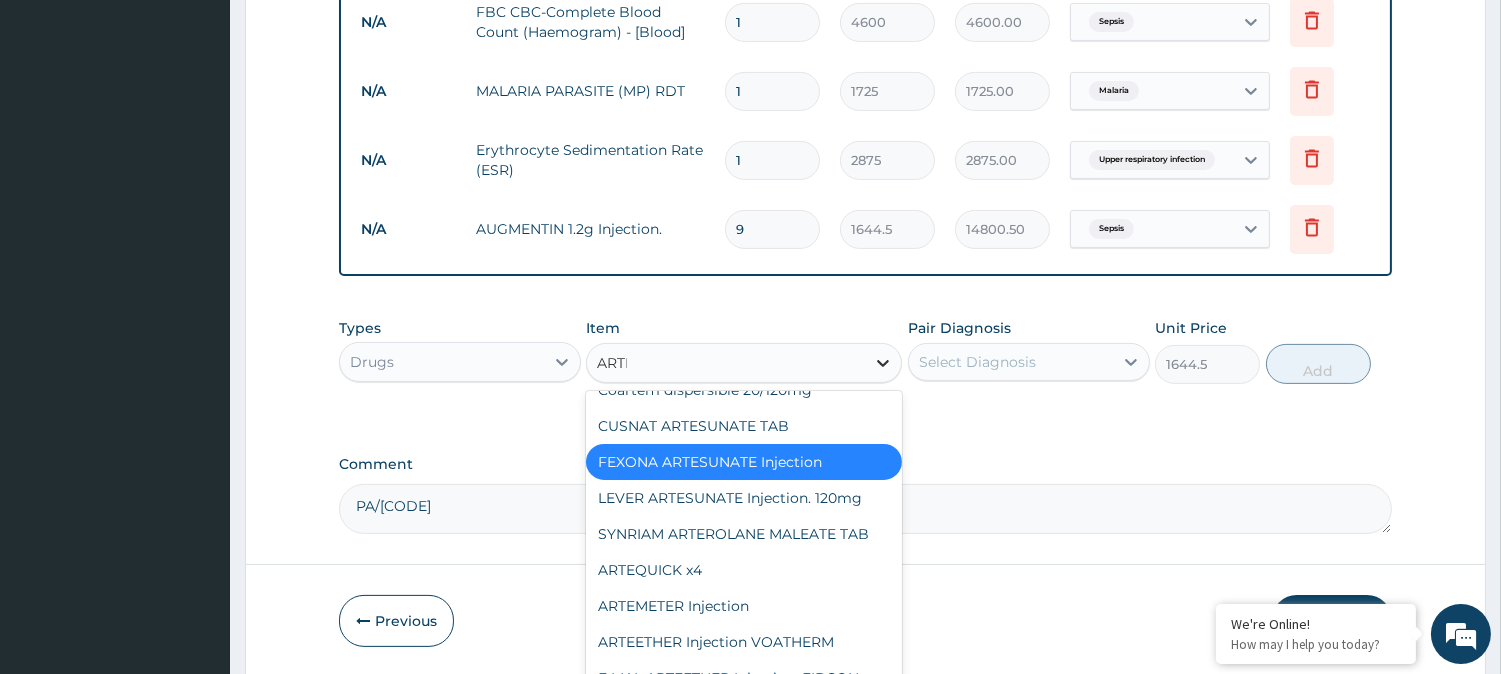 scroll, scrollTop: 132, scrollLeft: 0, axis: vertical 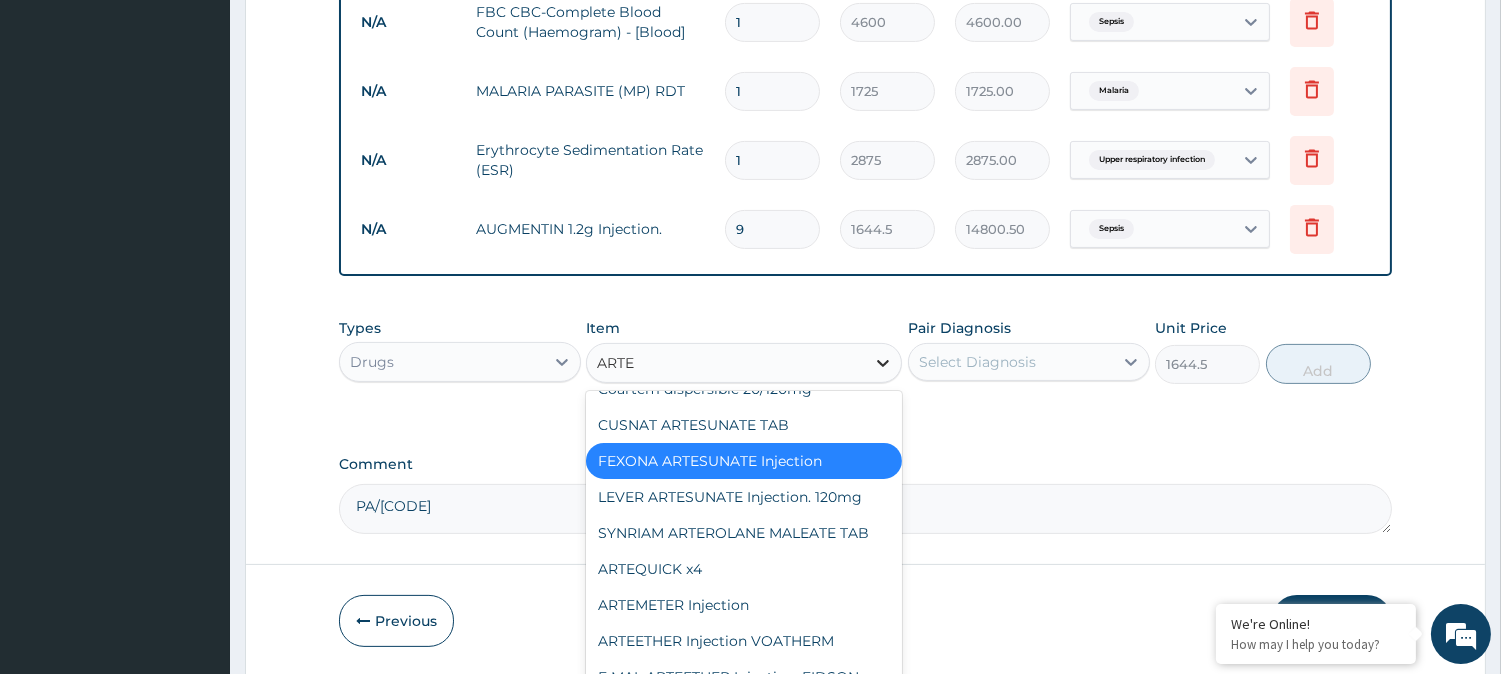 type on "ARTES" 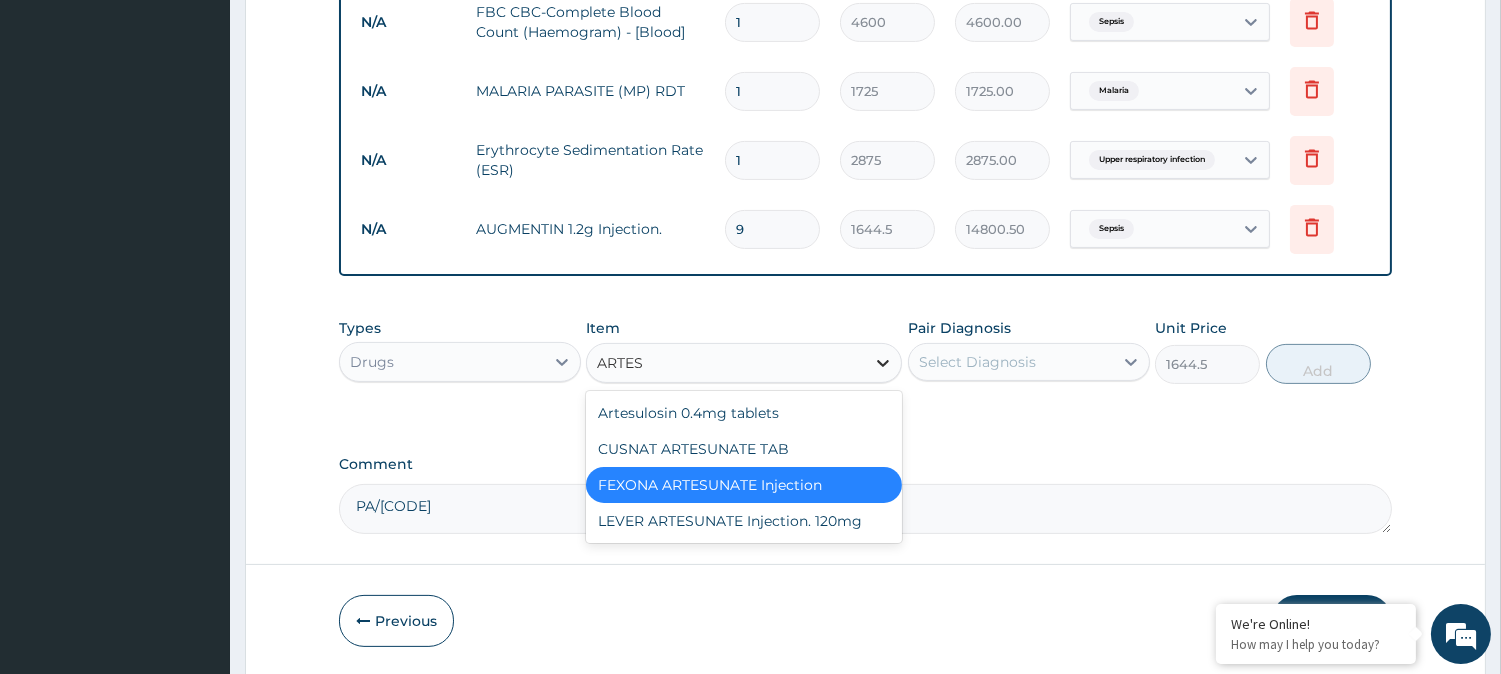 scroll, scrollTop: 0, scrollLeft: 0, axis: both 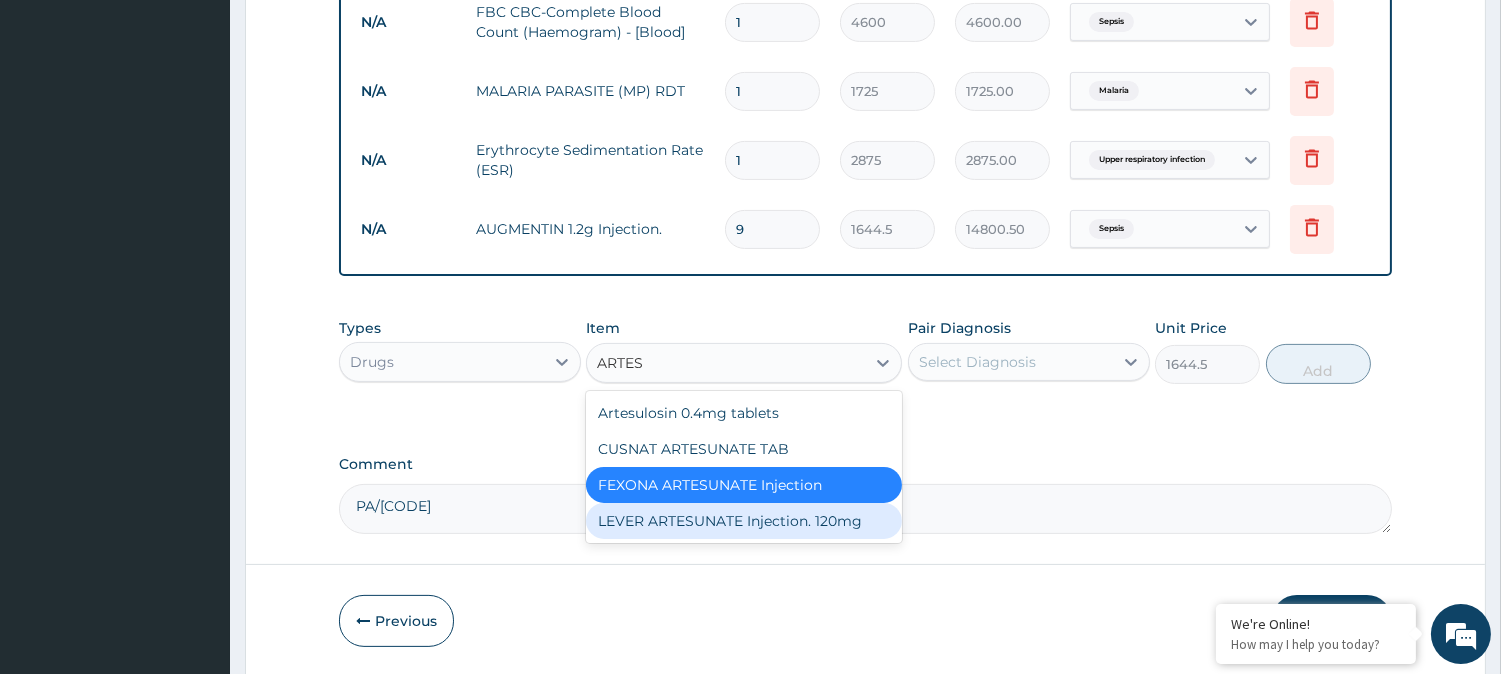 click on "LEVER ARTESUNATE Injection. 120mg" at bounding box center [744, 521] 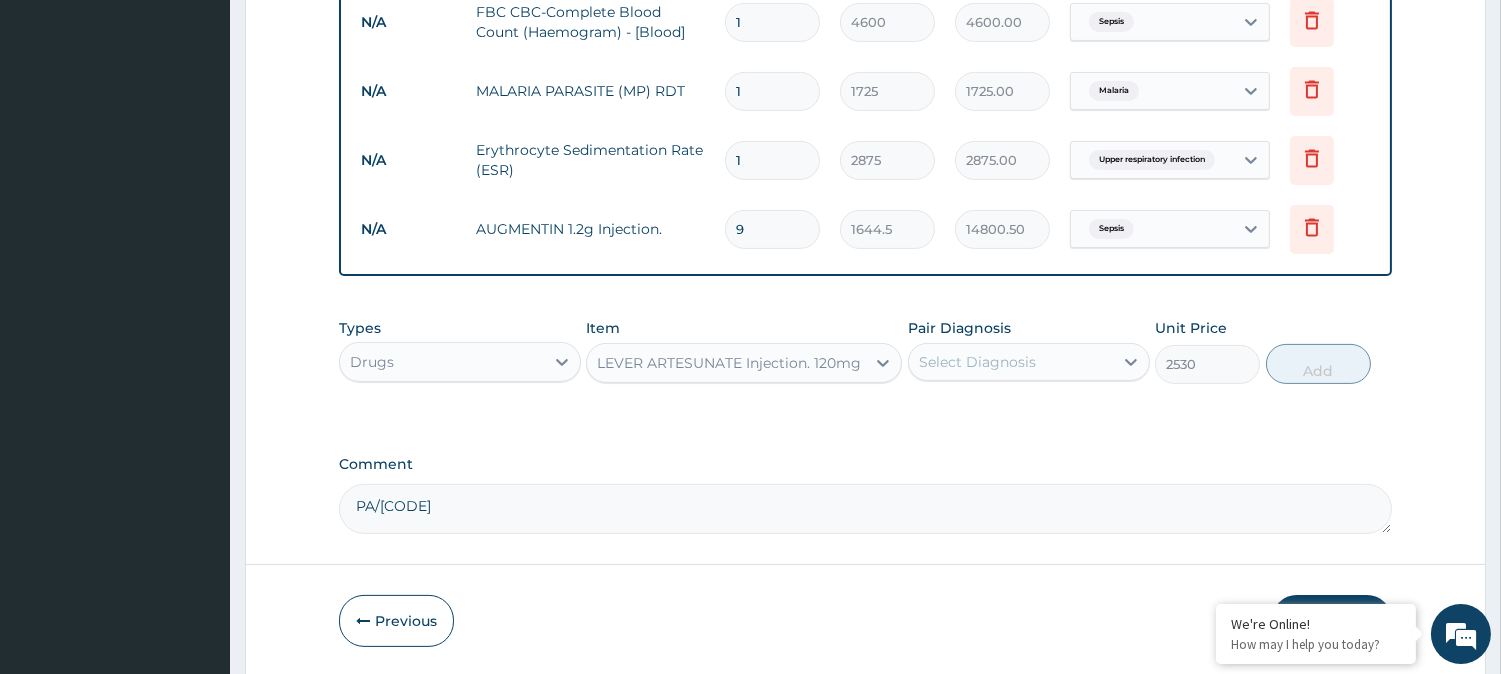 click on "Select Diagnosis" at bounding box center (977, 362) 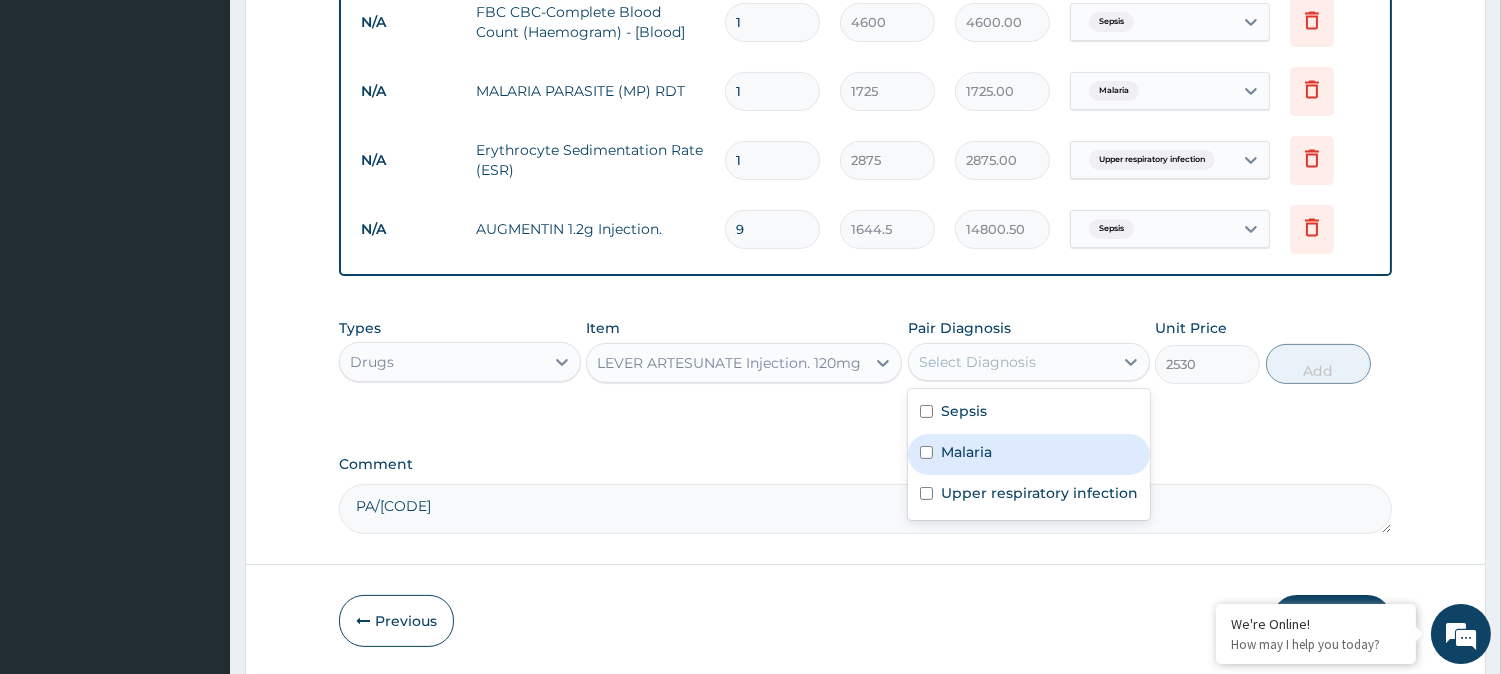 click on "Malaria" at bounding box center [1029, 454] 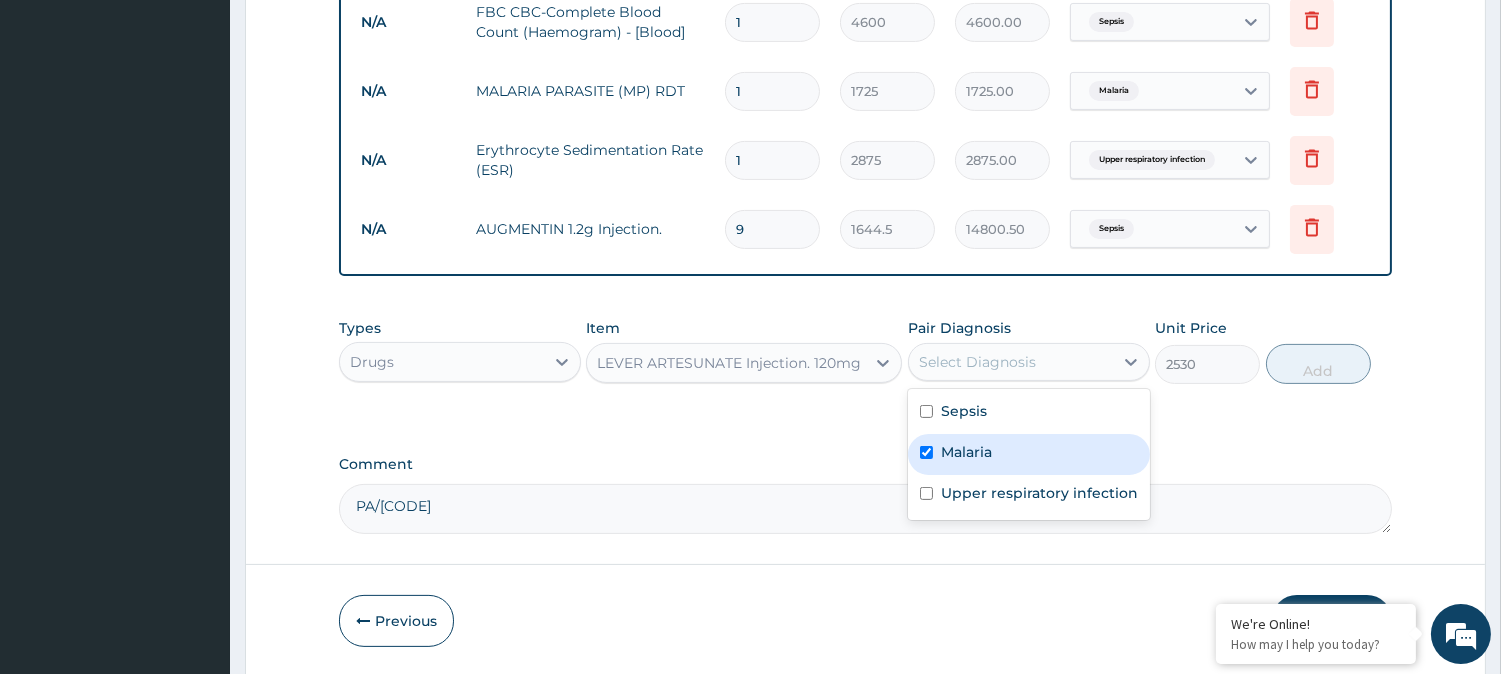checkbox on "true" 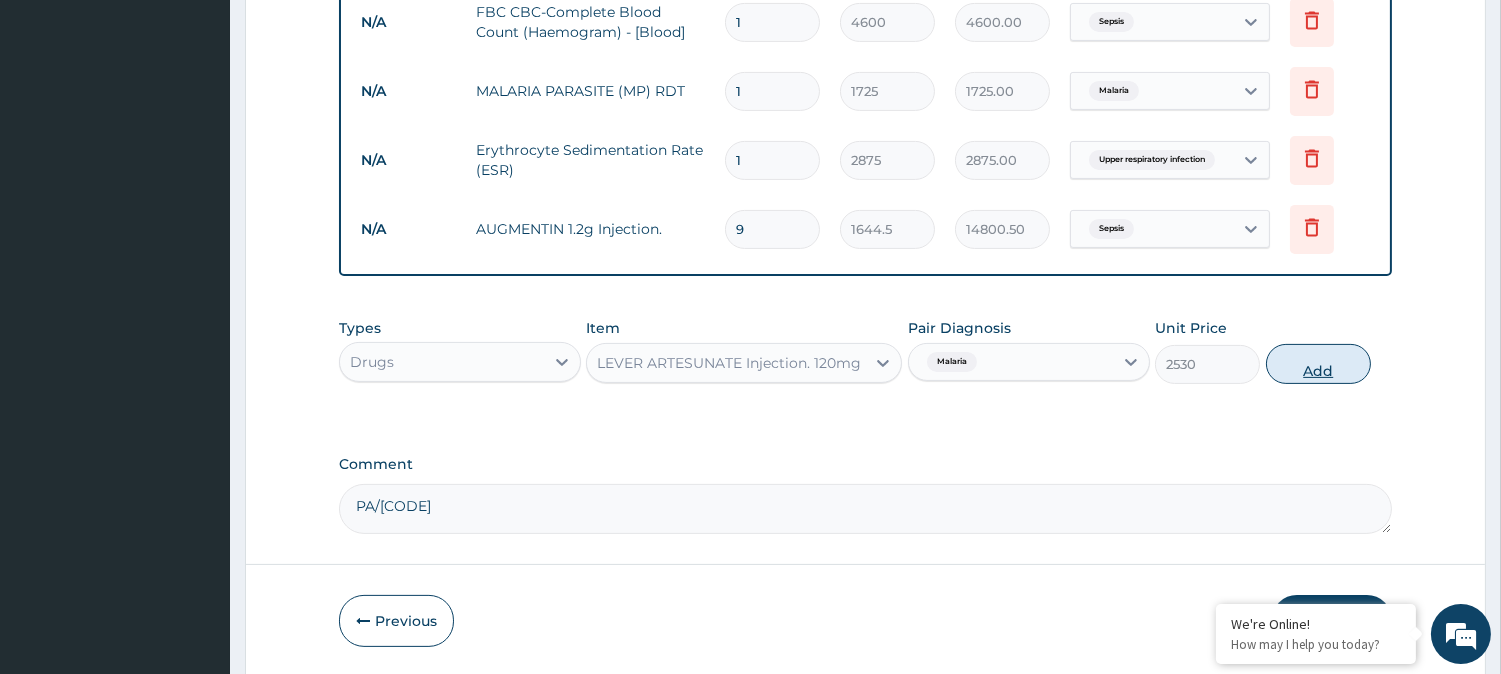 click on "Add" at bounding box center (1318, 364) 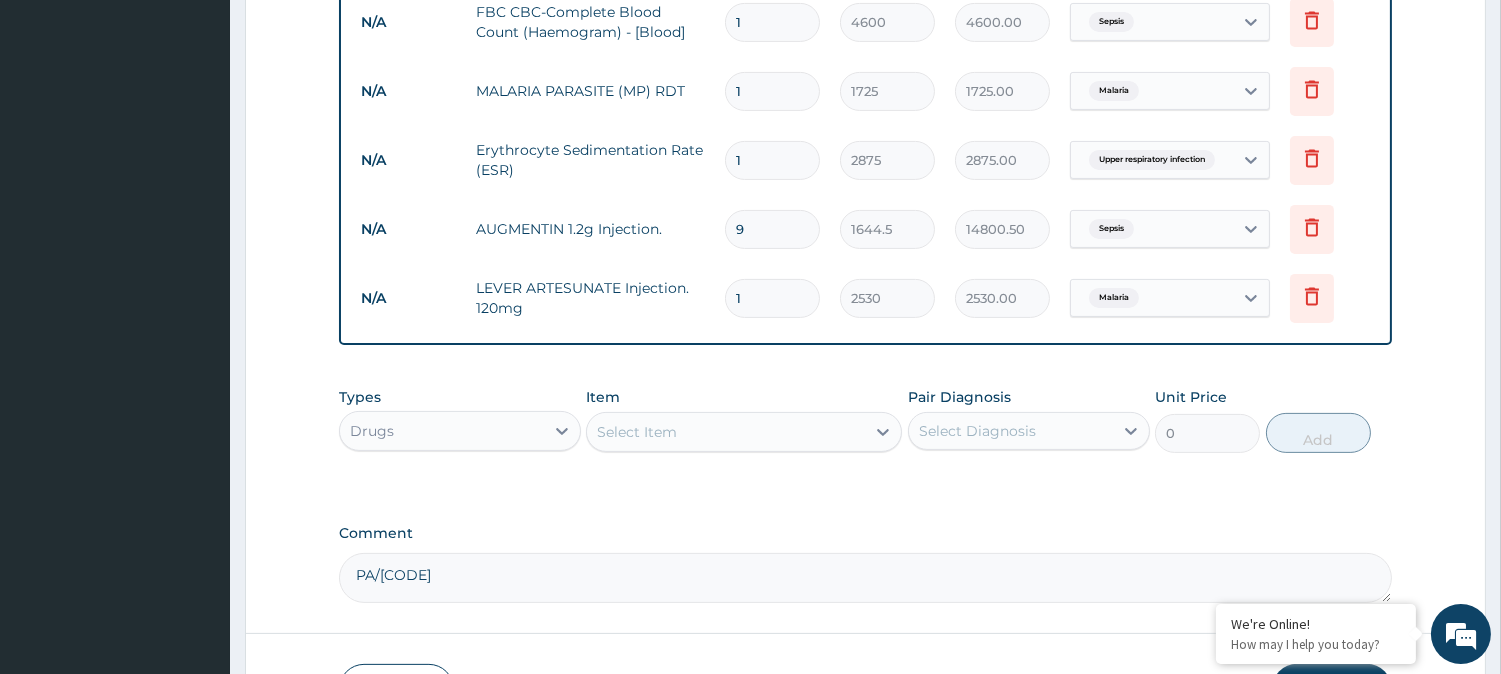 type 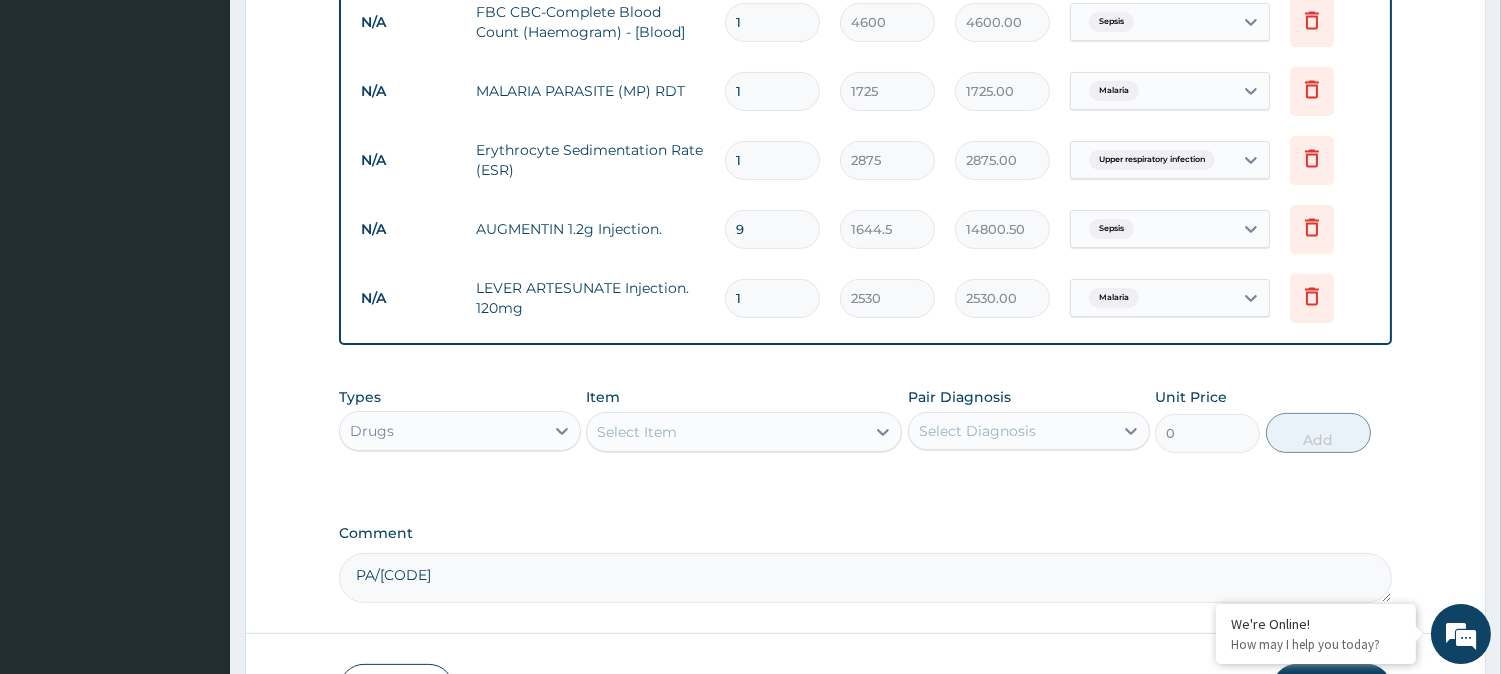 type on "0.00" 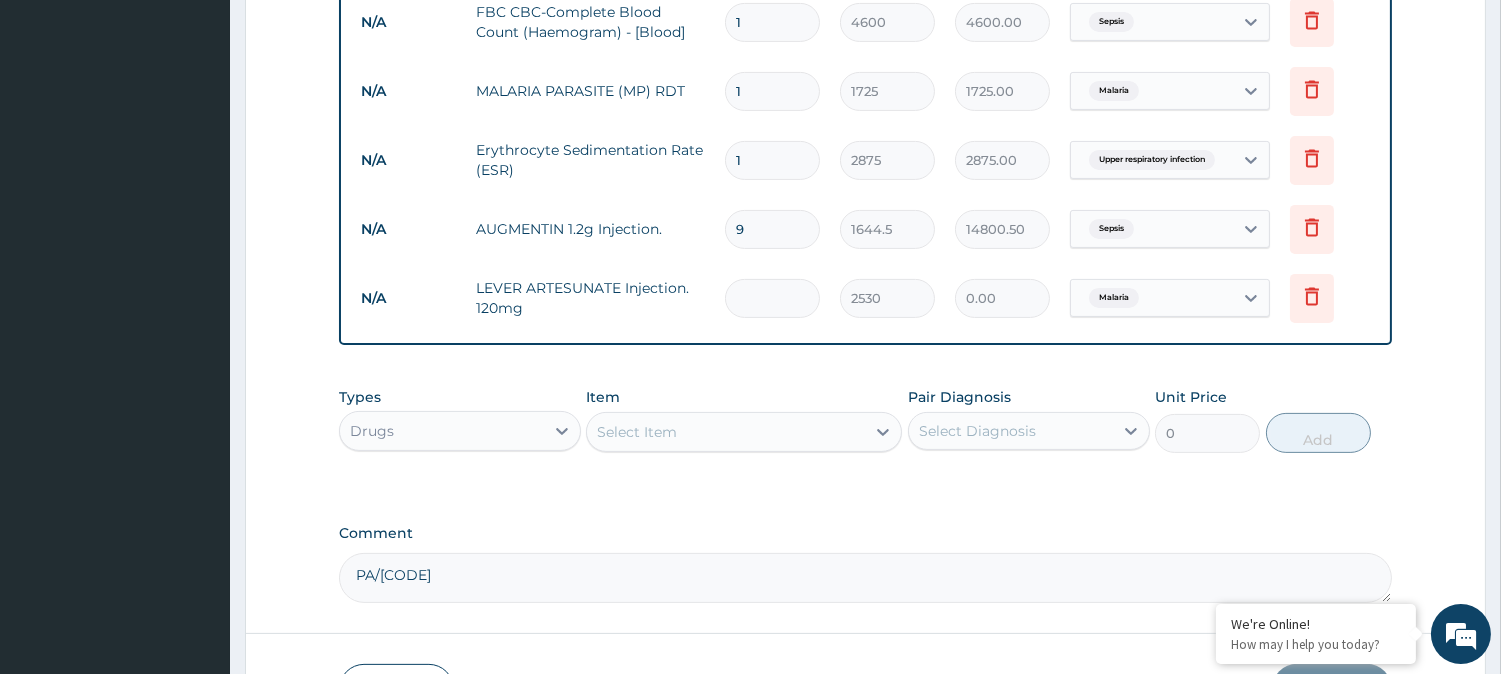 type on "4" 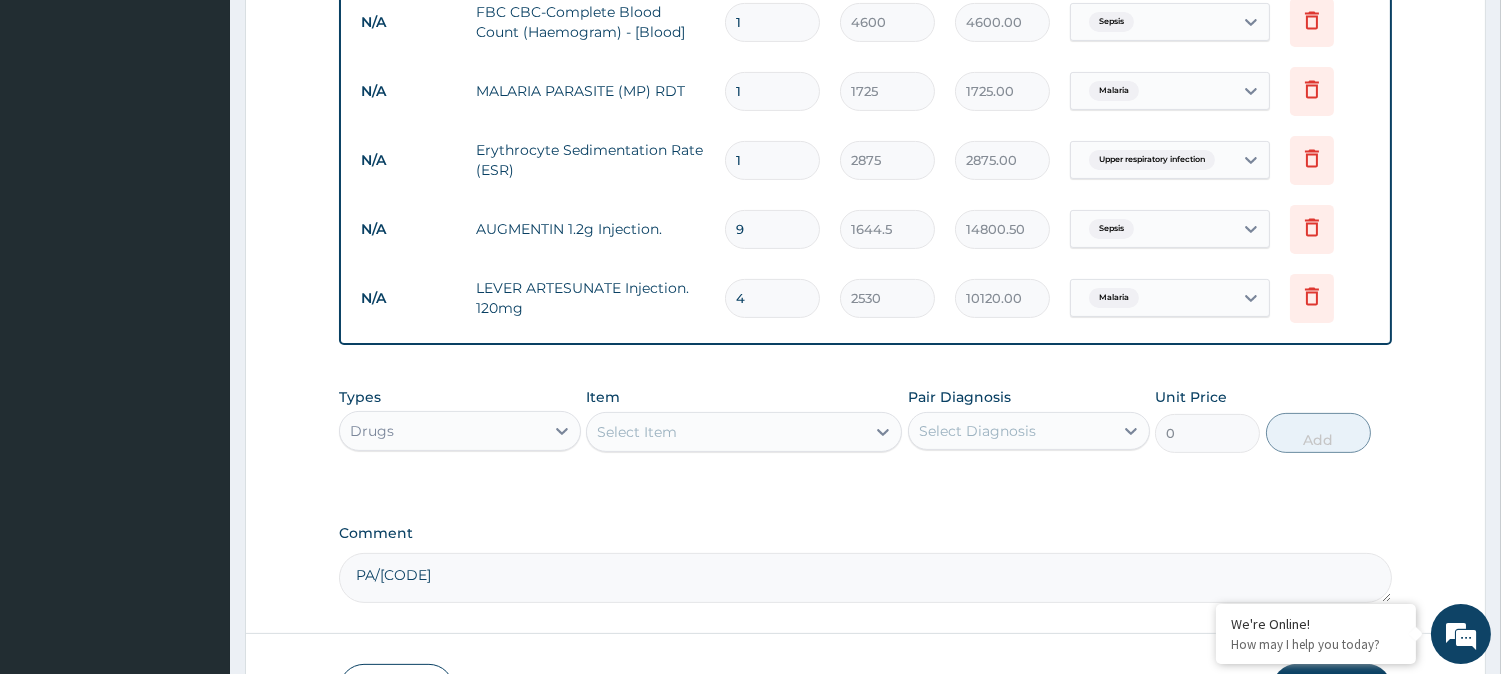 type on "4" 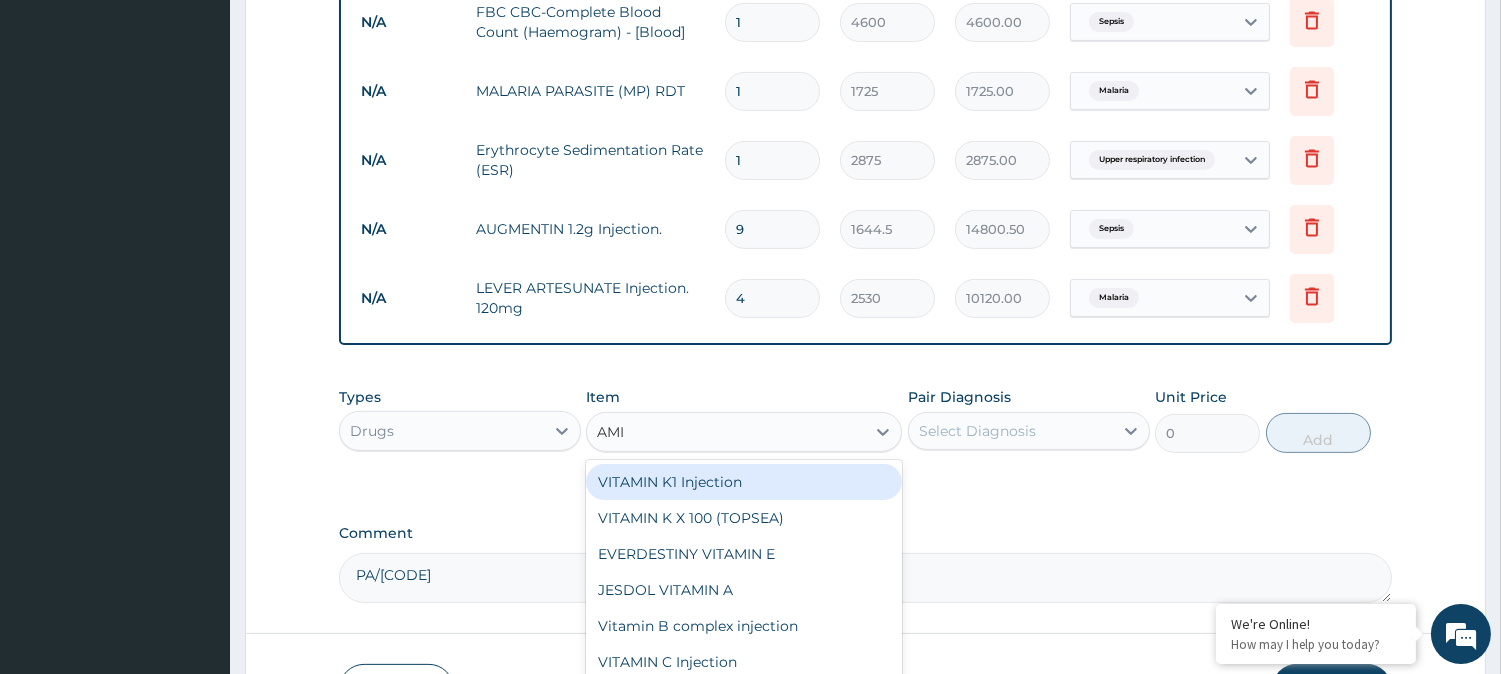 type on "AMIK" 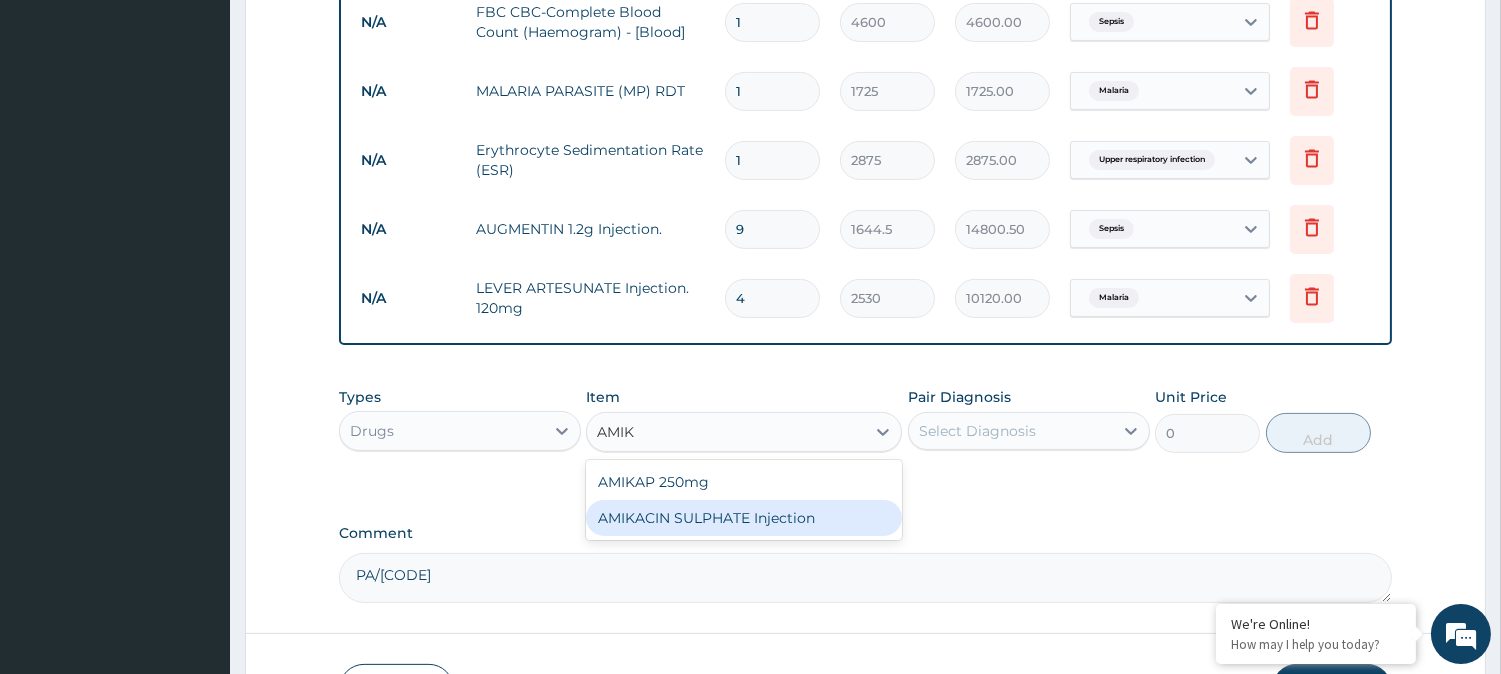 click on "AMIKACIN SULPHATE Injection" at bounding box center (744, 518) 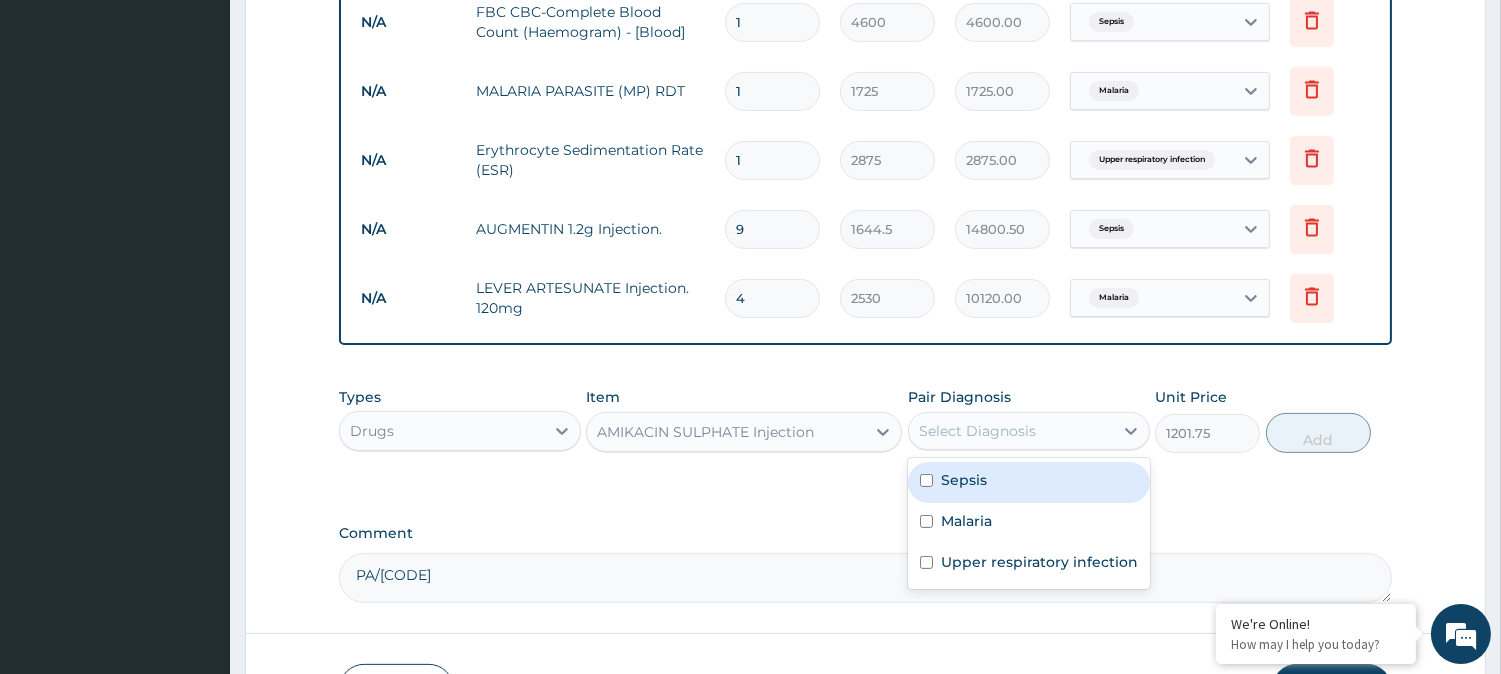 click on "Select Diagnosis" at bounding box center (1011, 431) 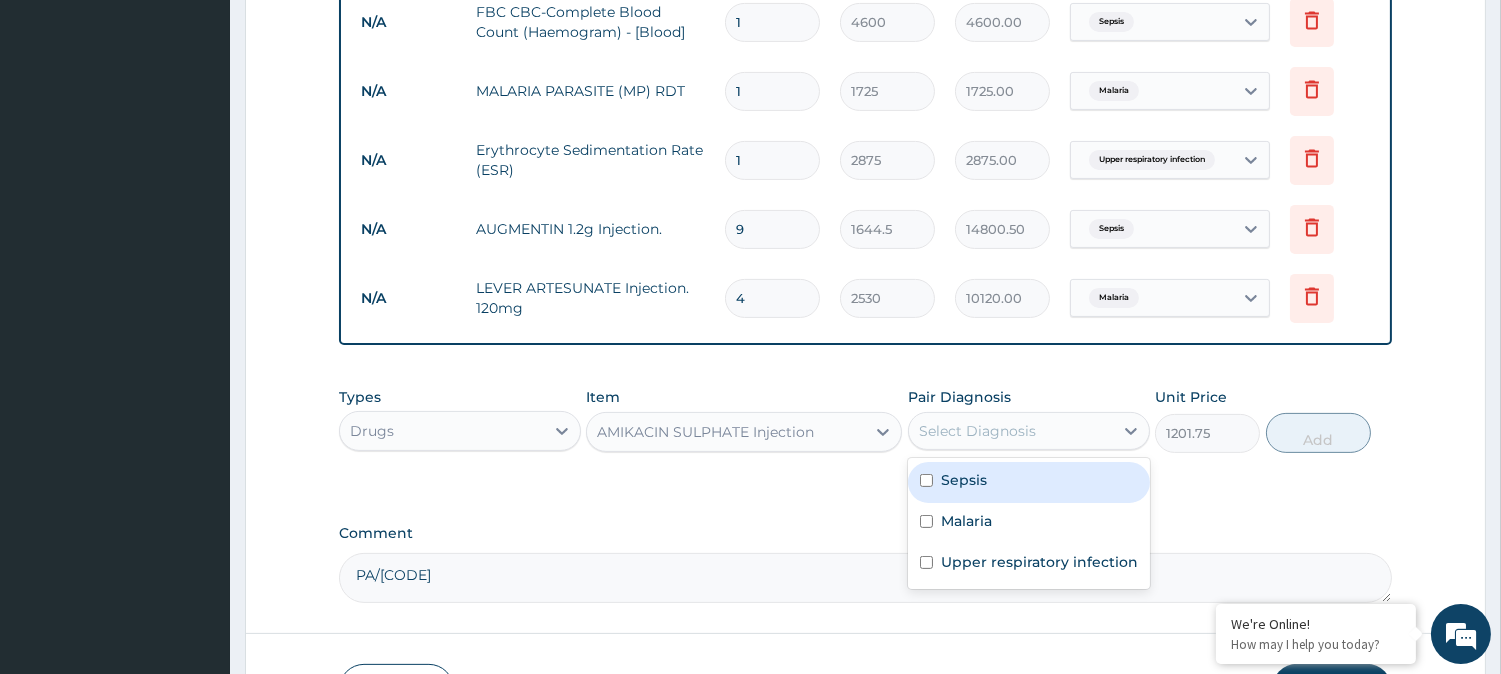 click on "Sepsis" at bounding box center (1029, 482) 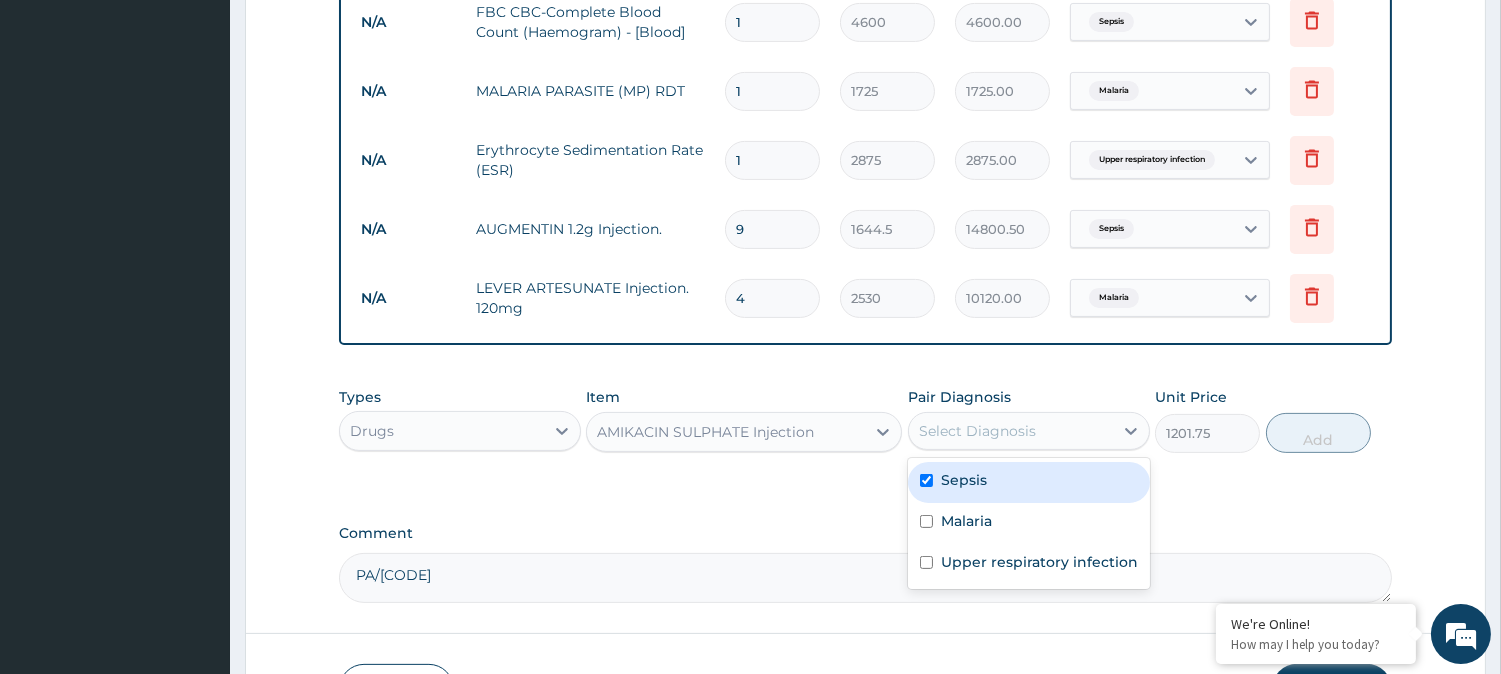checkbox on "true" 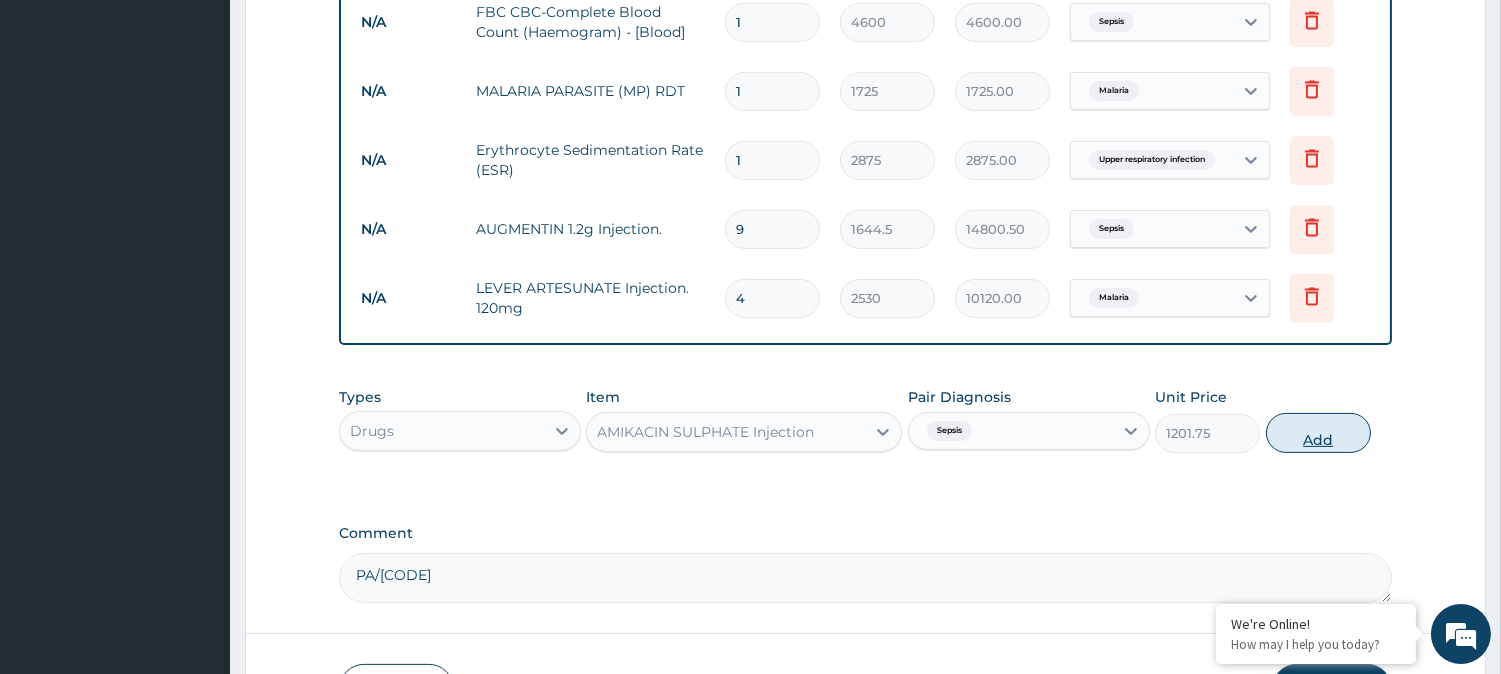 click on "Add" at bounding box center (1318, 433) 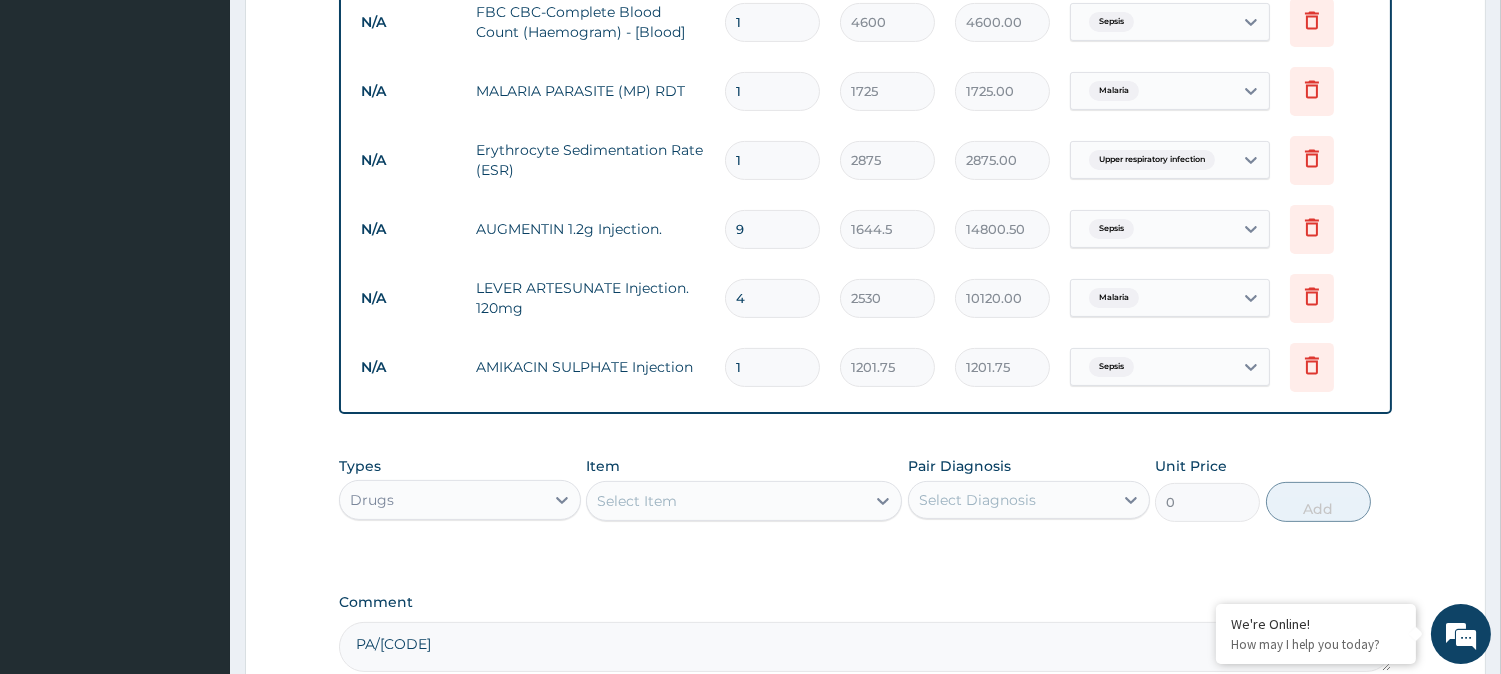 type 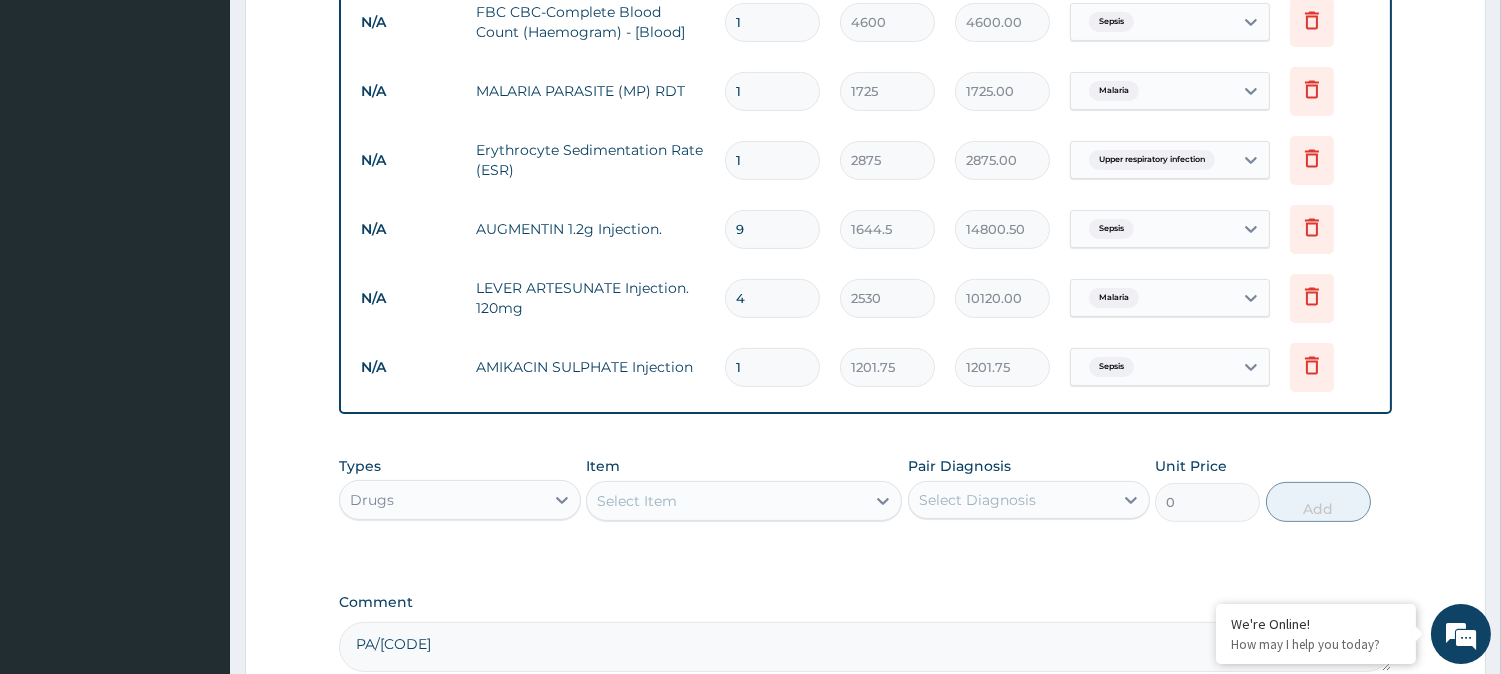 type on "0.00" 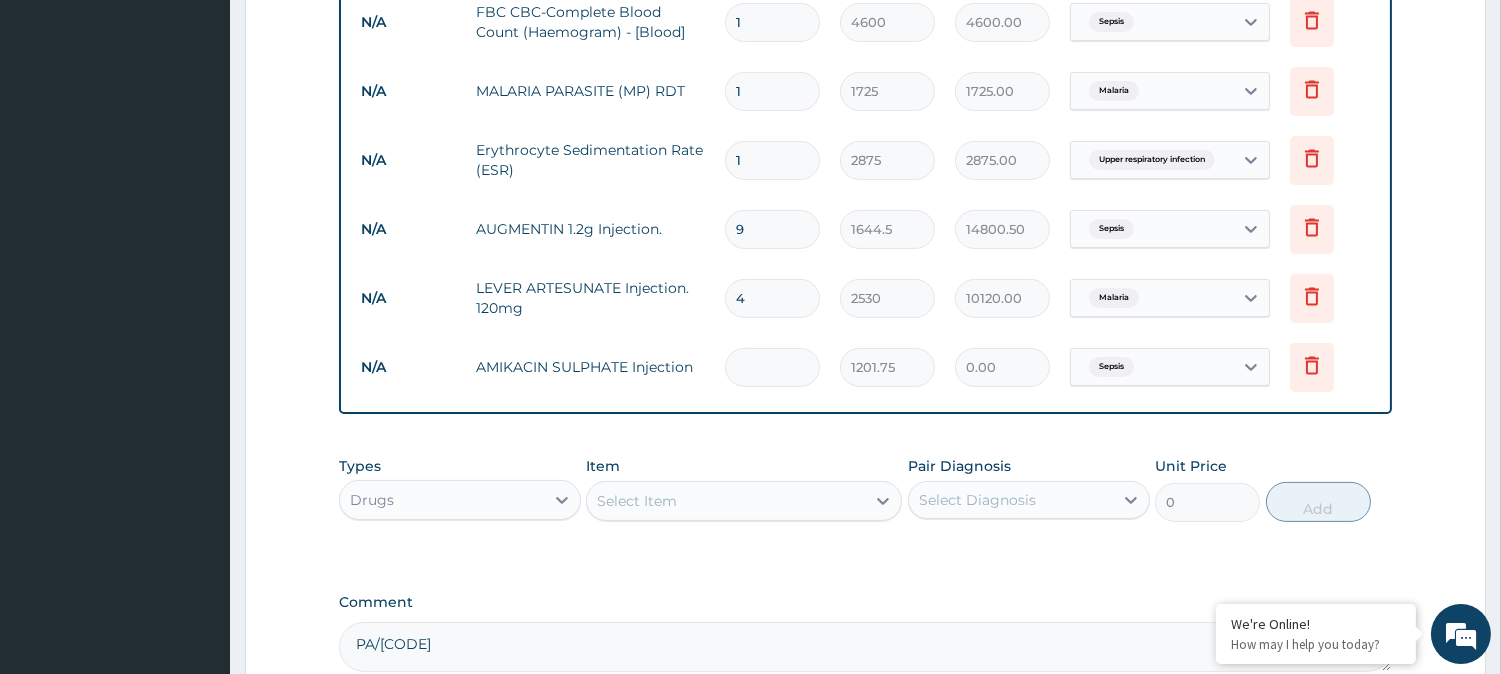 type on "6" 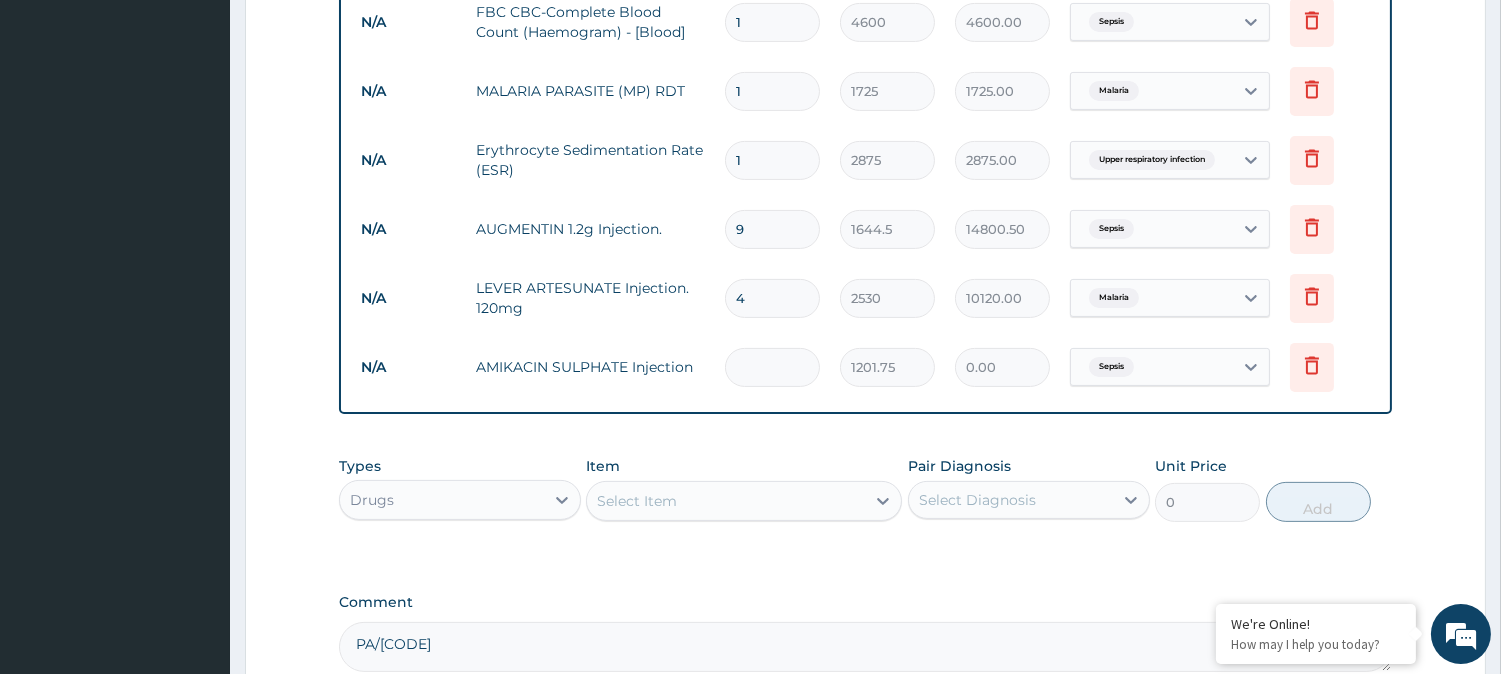 type on "7210.50" 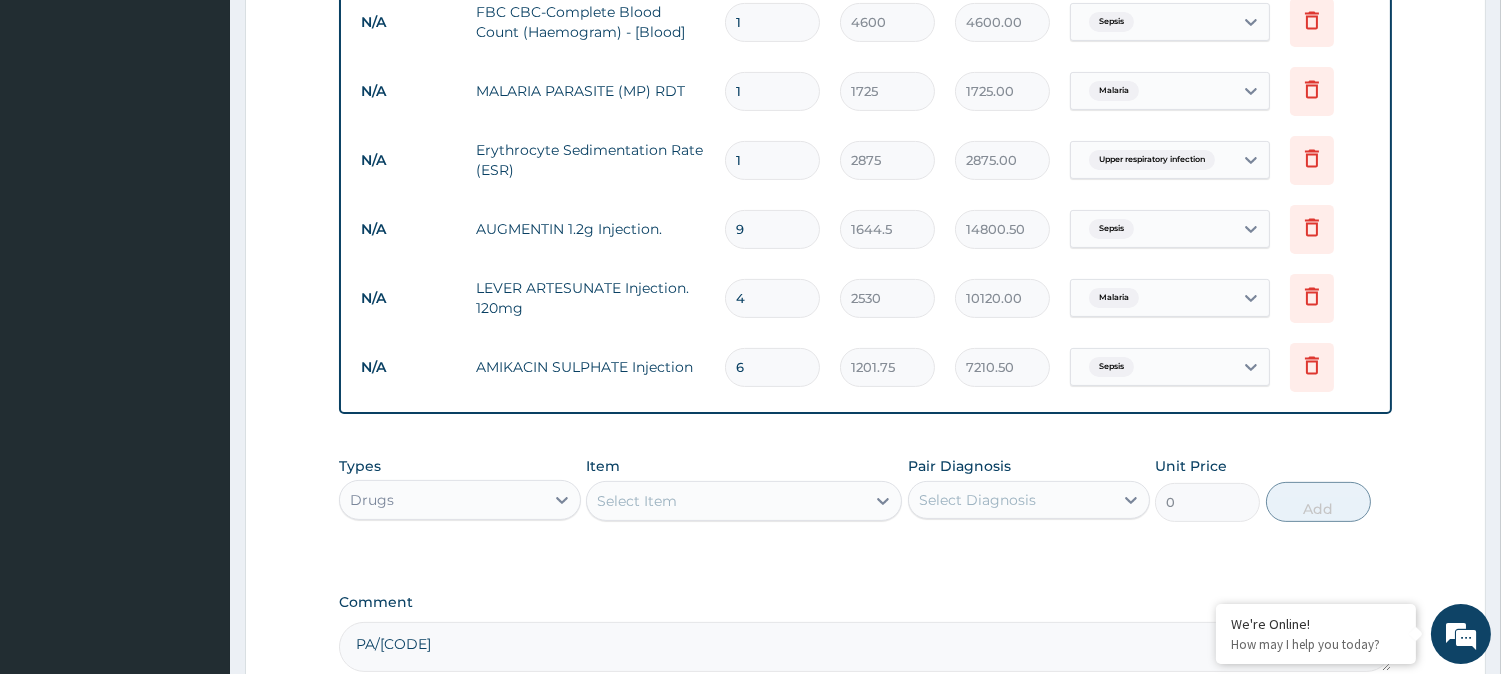 type on "6" 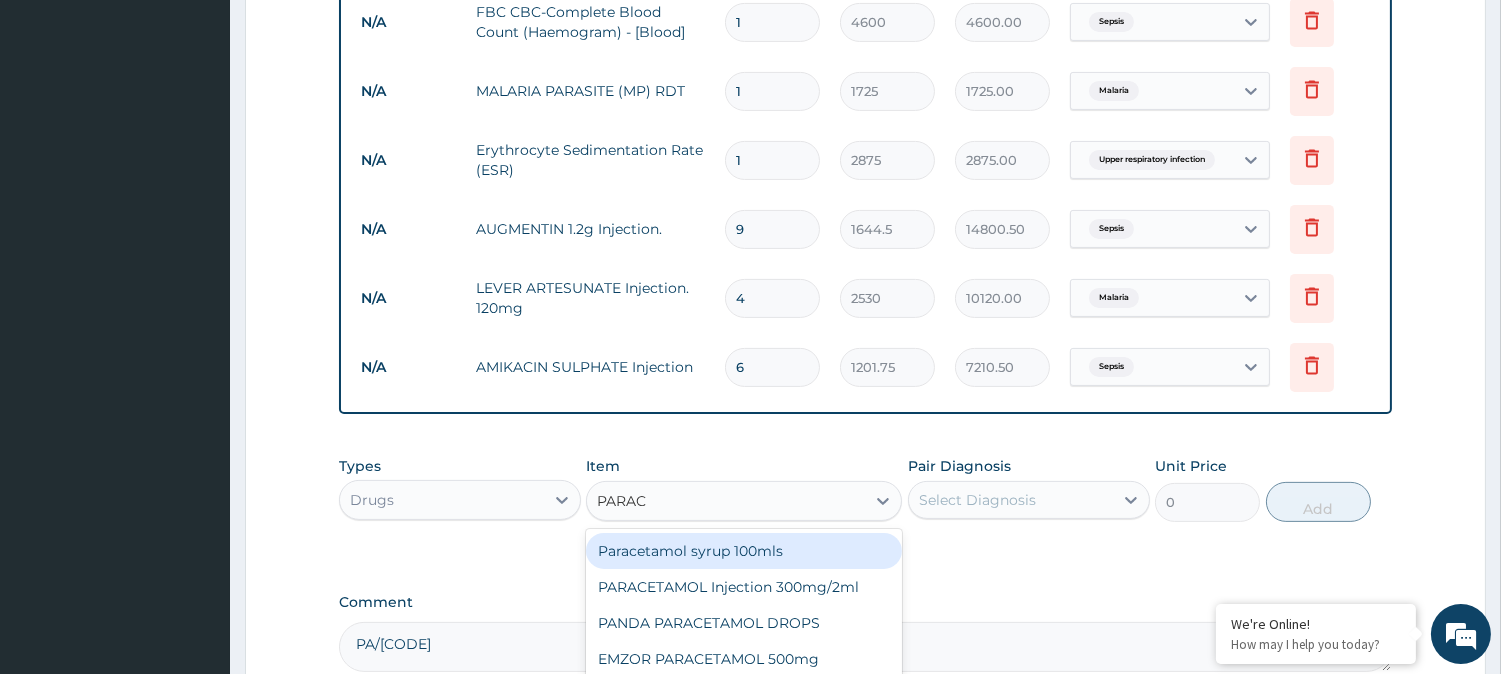 type on "PARACE" 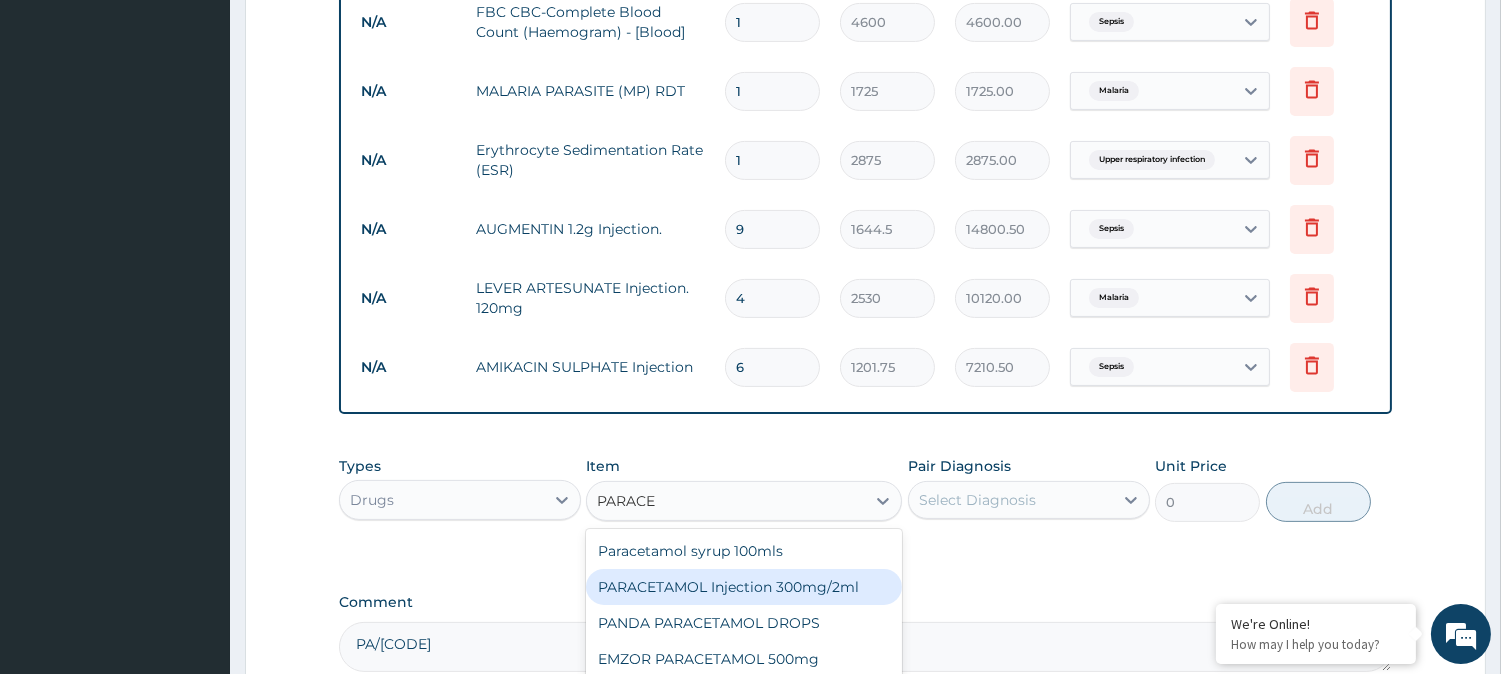 click on "PARACETAMOL Injection 300mg/2ml" at bounding box center (744, 587) 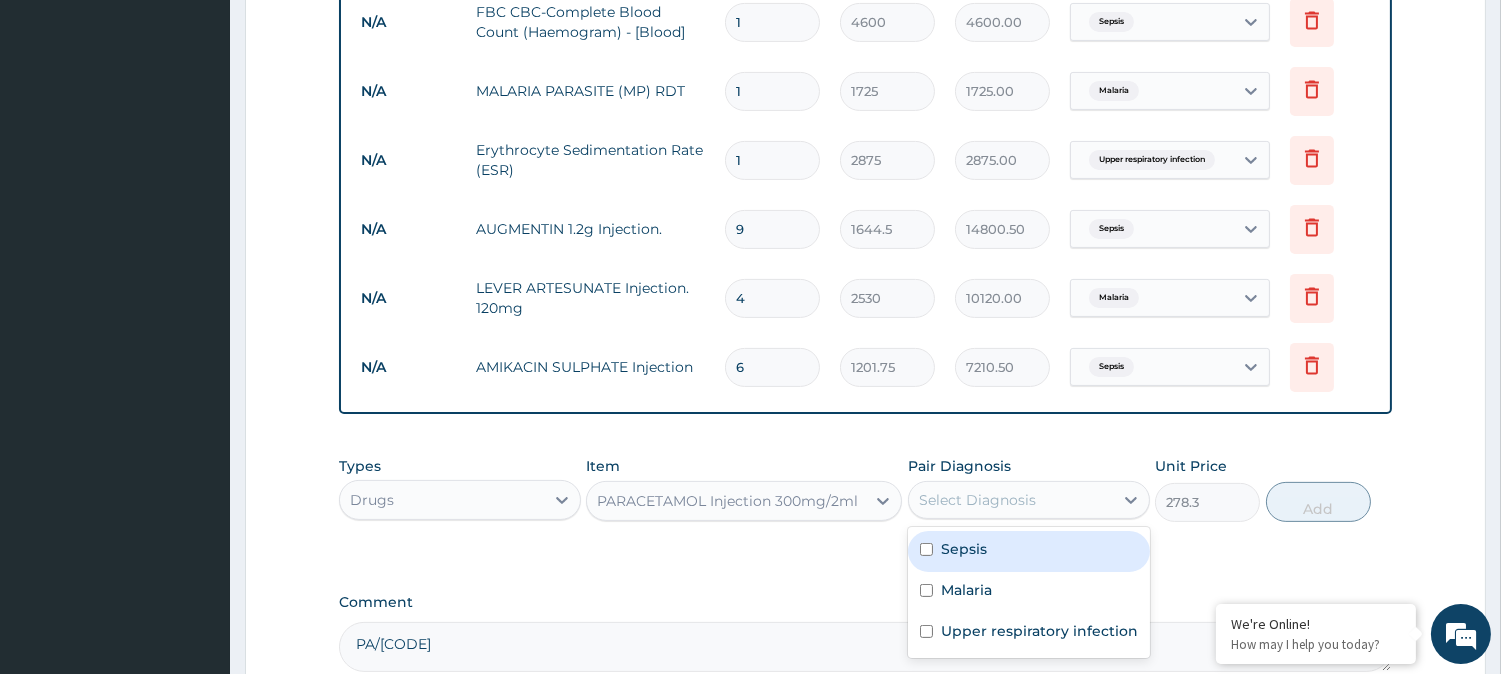 click on "Select Diagnosis" at bounding box center (1011, 500) 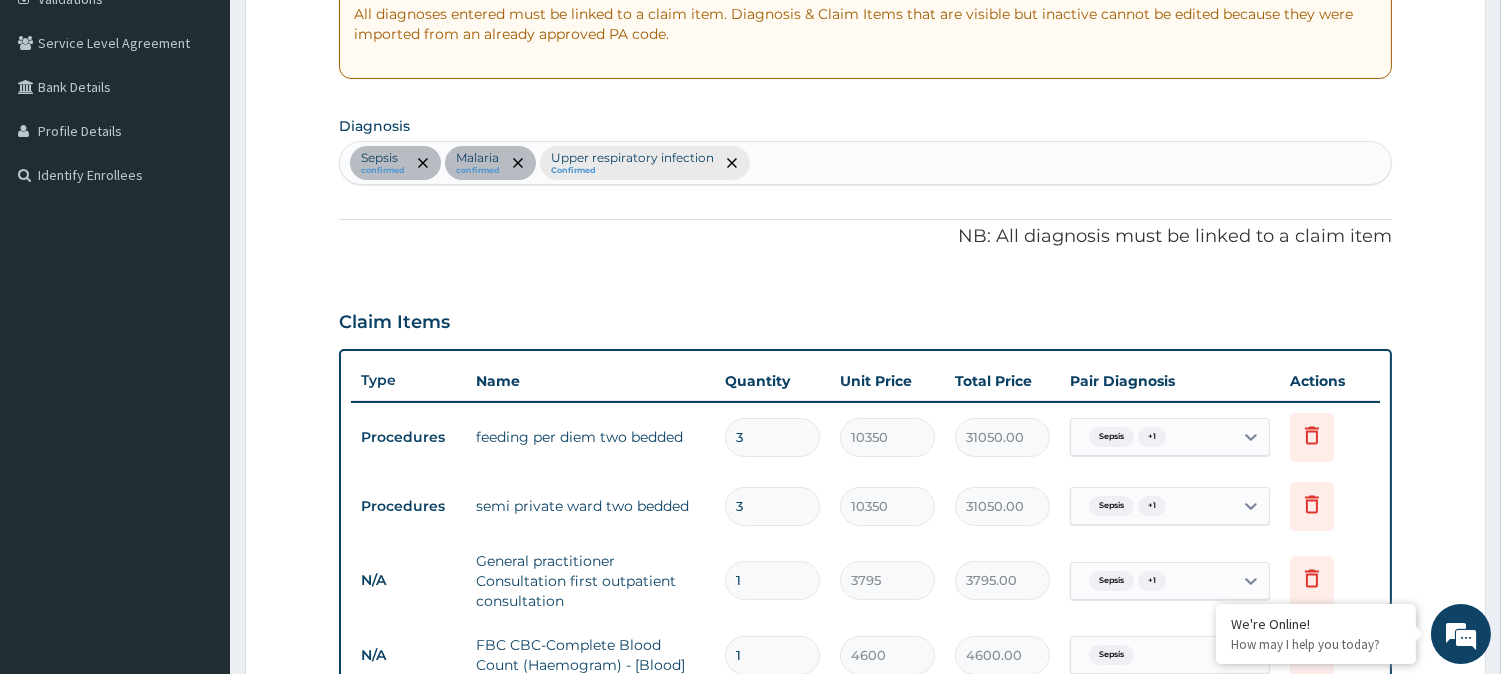 scroll, scrollTop: 377, scrollLeft: 0, axis: vertical 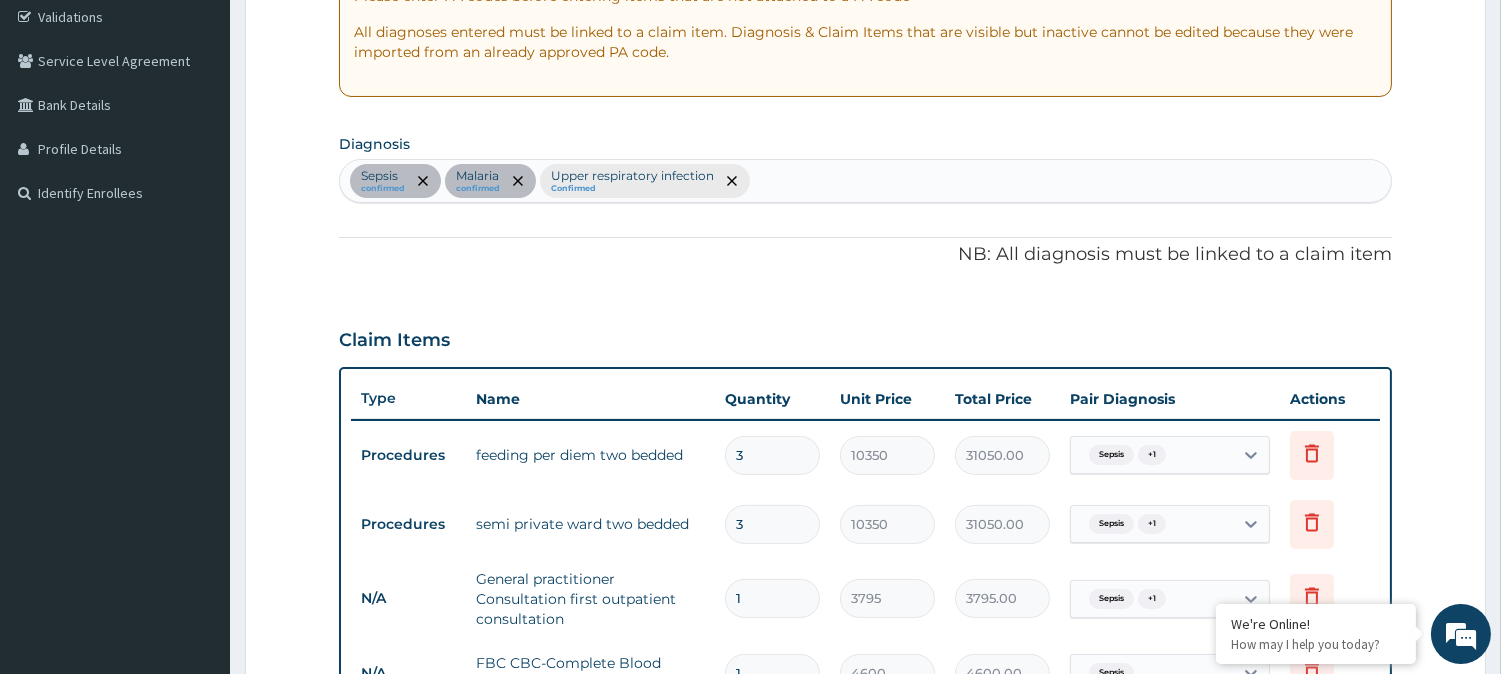 click on "Sepsis confirmed Malaria confirmed Upper respiratory infection Confirmed" at bounding box center (865, 181) 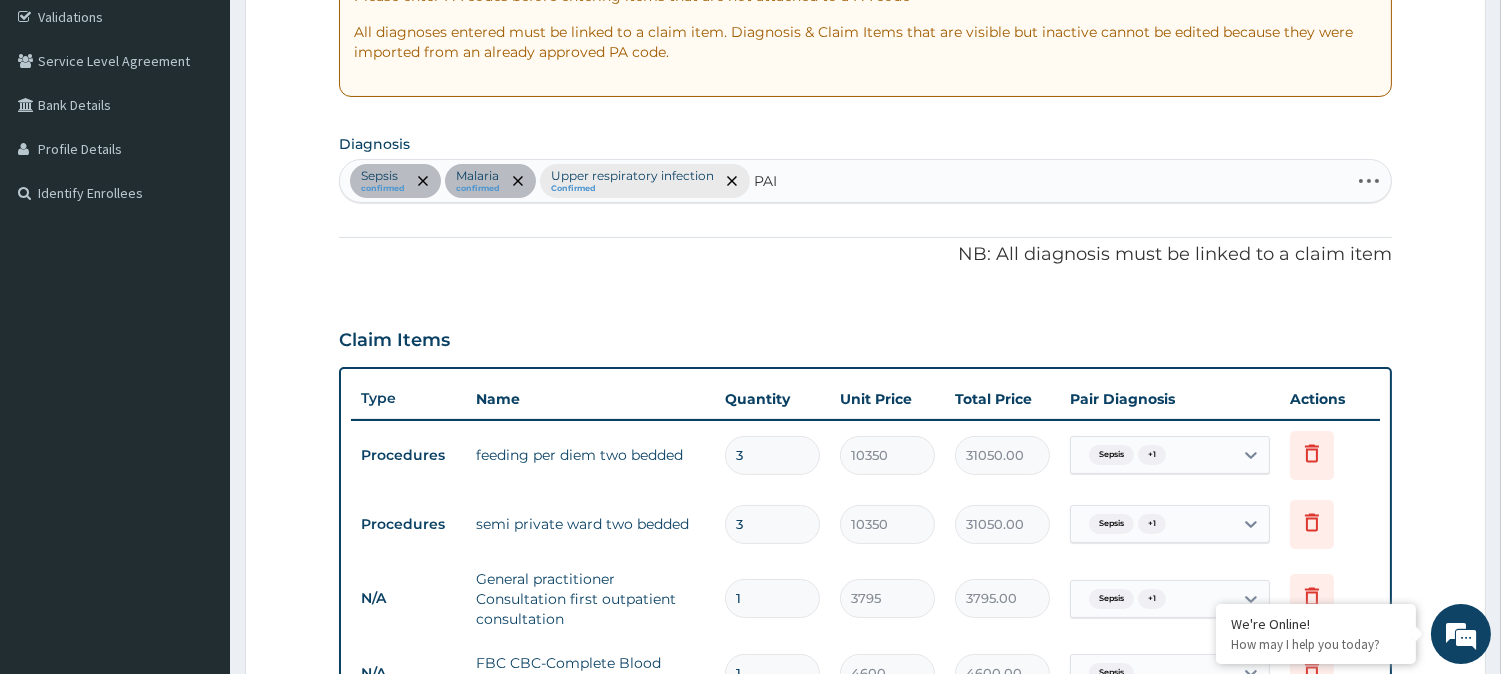 type on "PAIN" 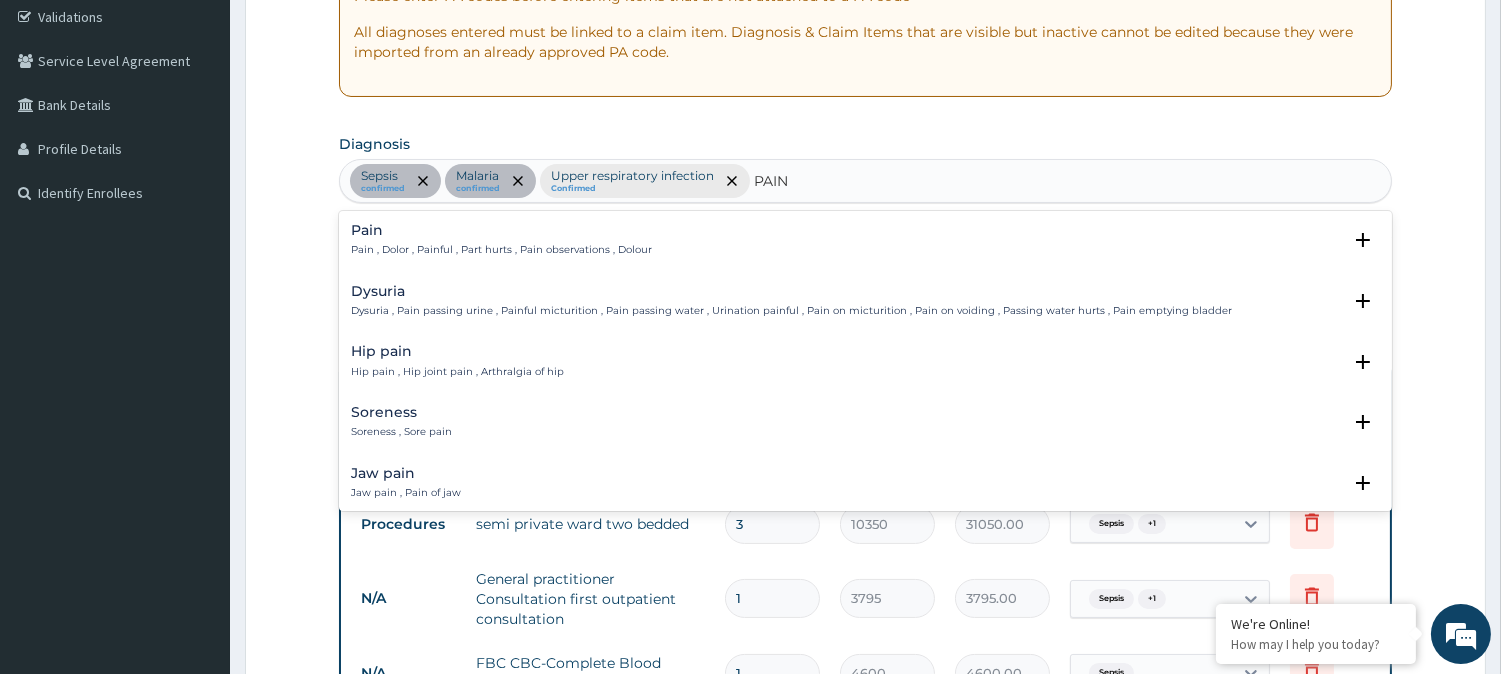 click on "Pain , Dolor , Painful , Part hurts , Pain observations , Dolour" at bounding box center [501, 250] 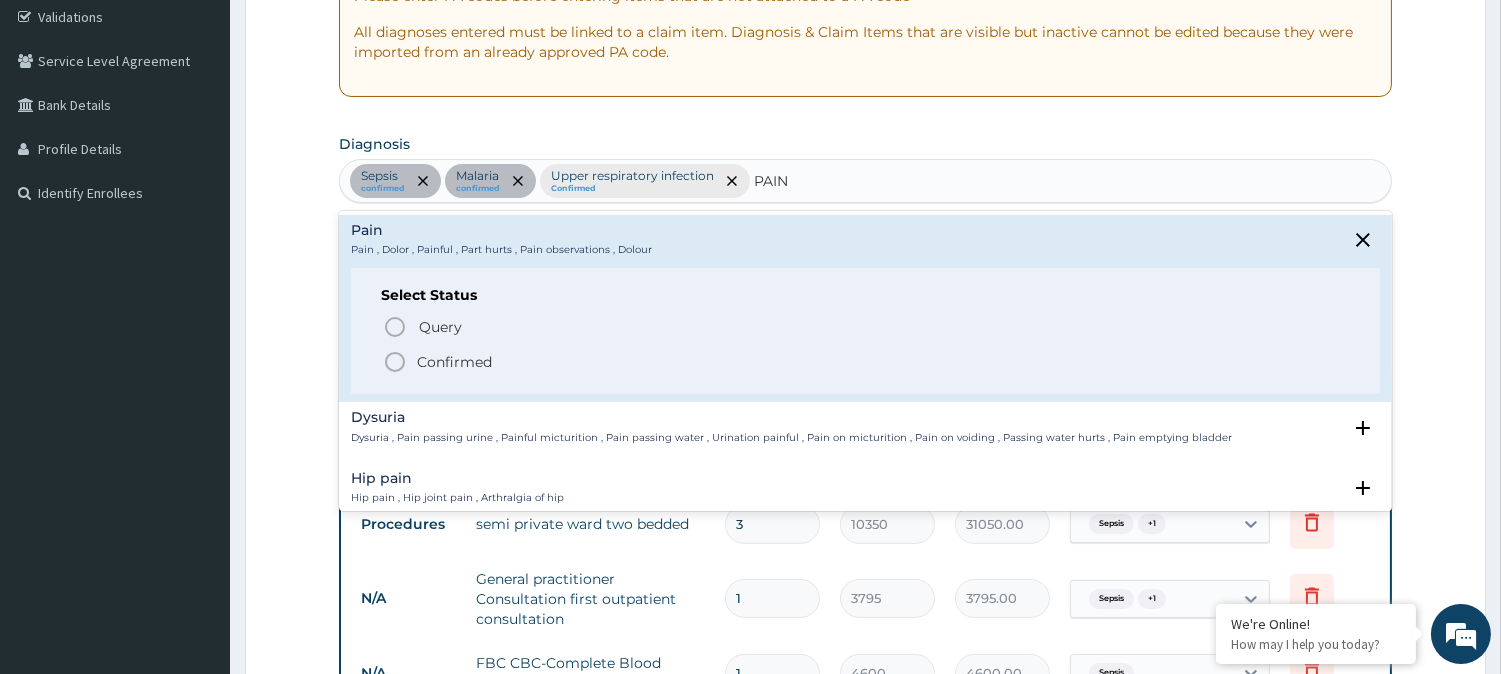 click on "Confirmed" at bounding box center (454, 362) 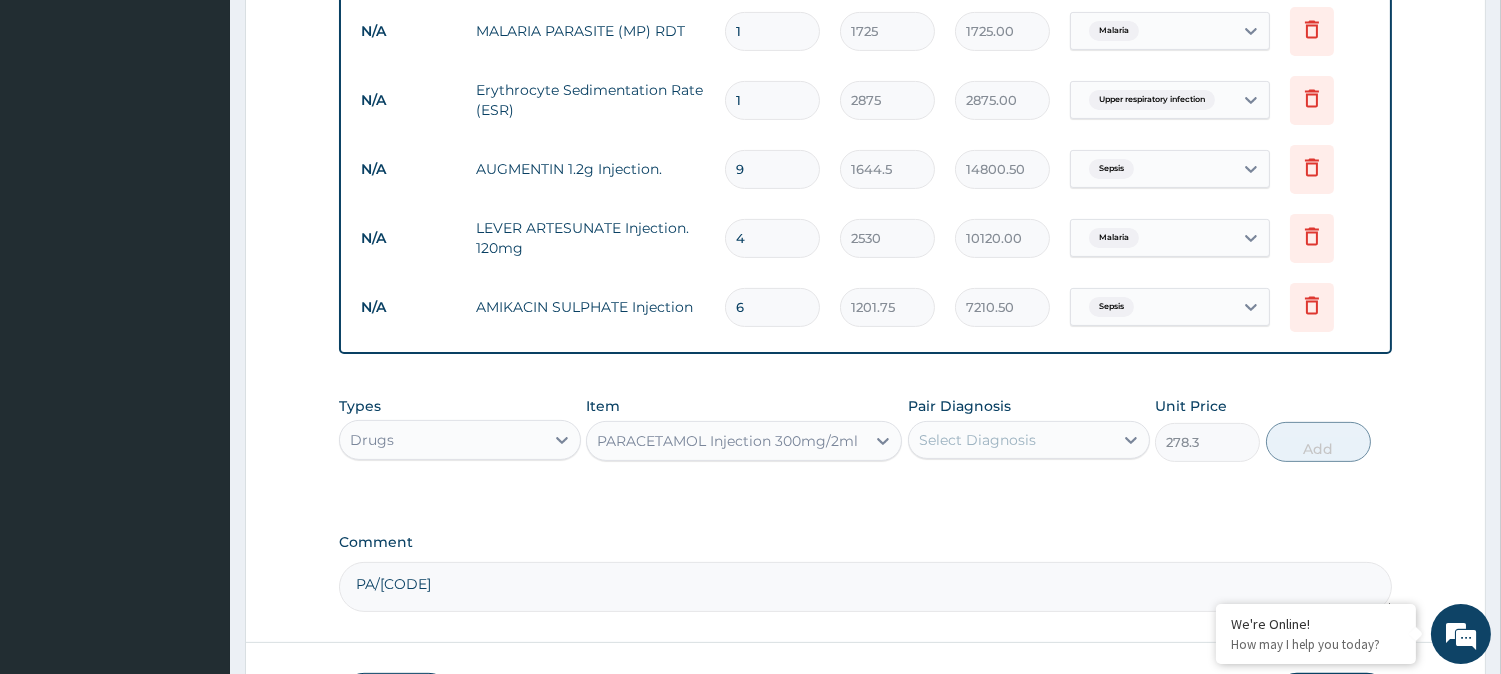 scroll, scrollTop: 1122, scrollLeft: 0, axis: vertical 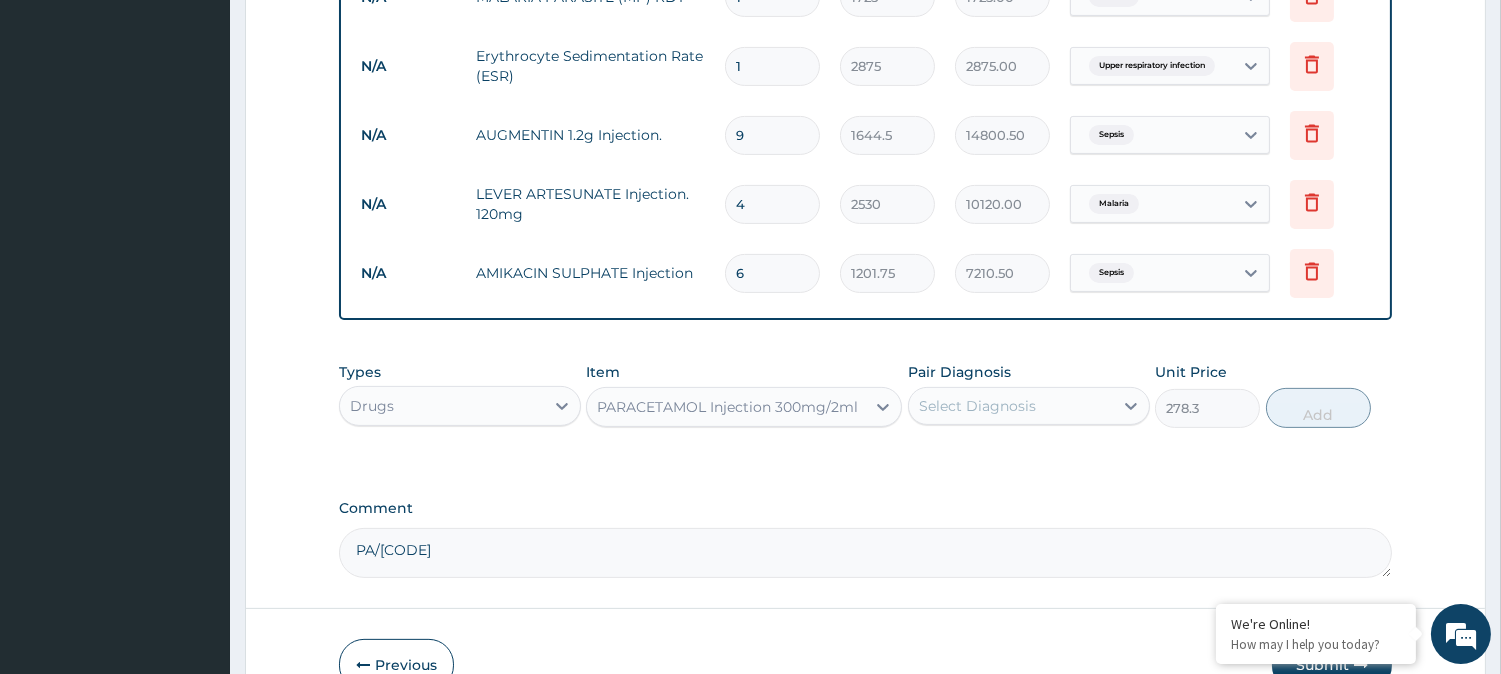 click on "Select Diagnosis" at bounding box center [1011, 406] 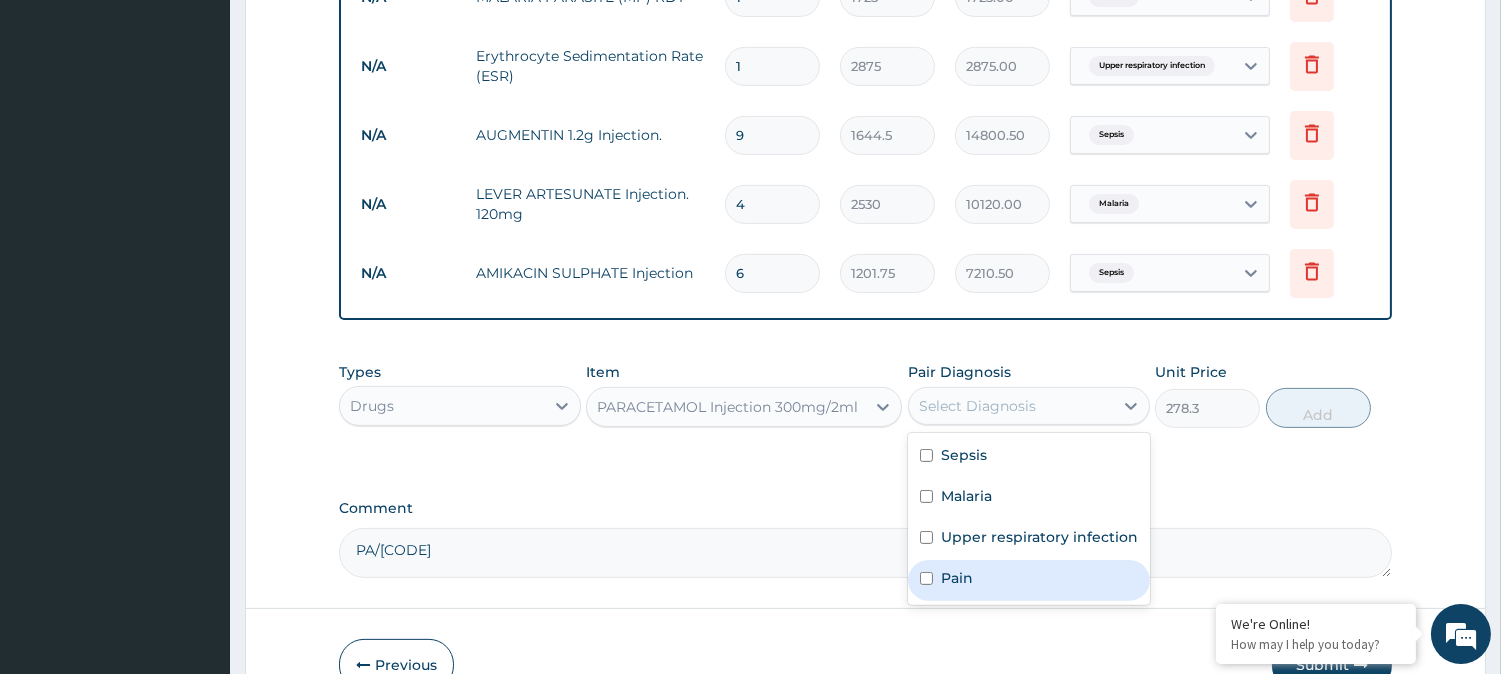 click on "Pain" at bounding box center (957, 578) 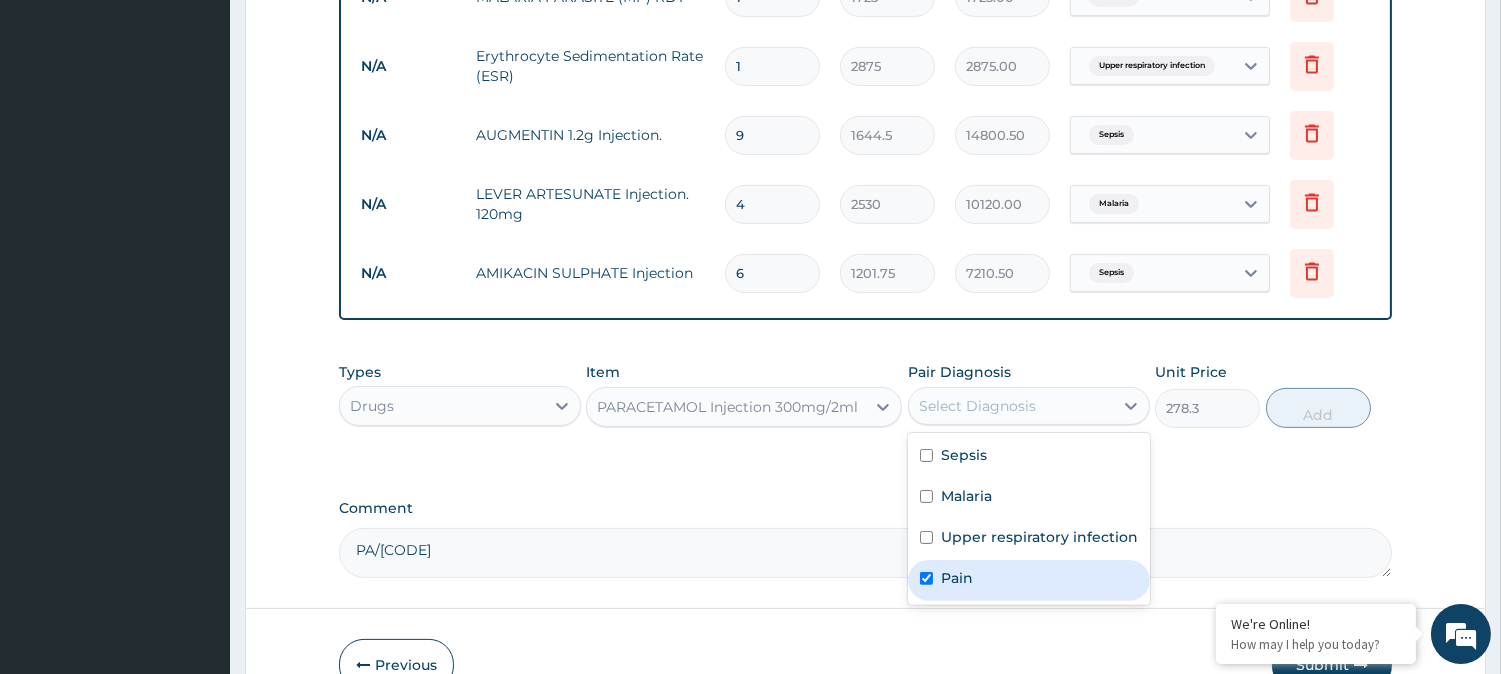 checkbox on "true" 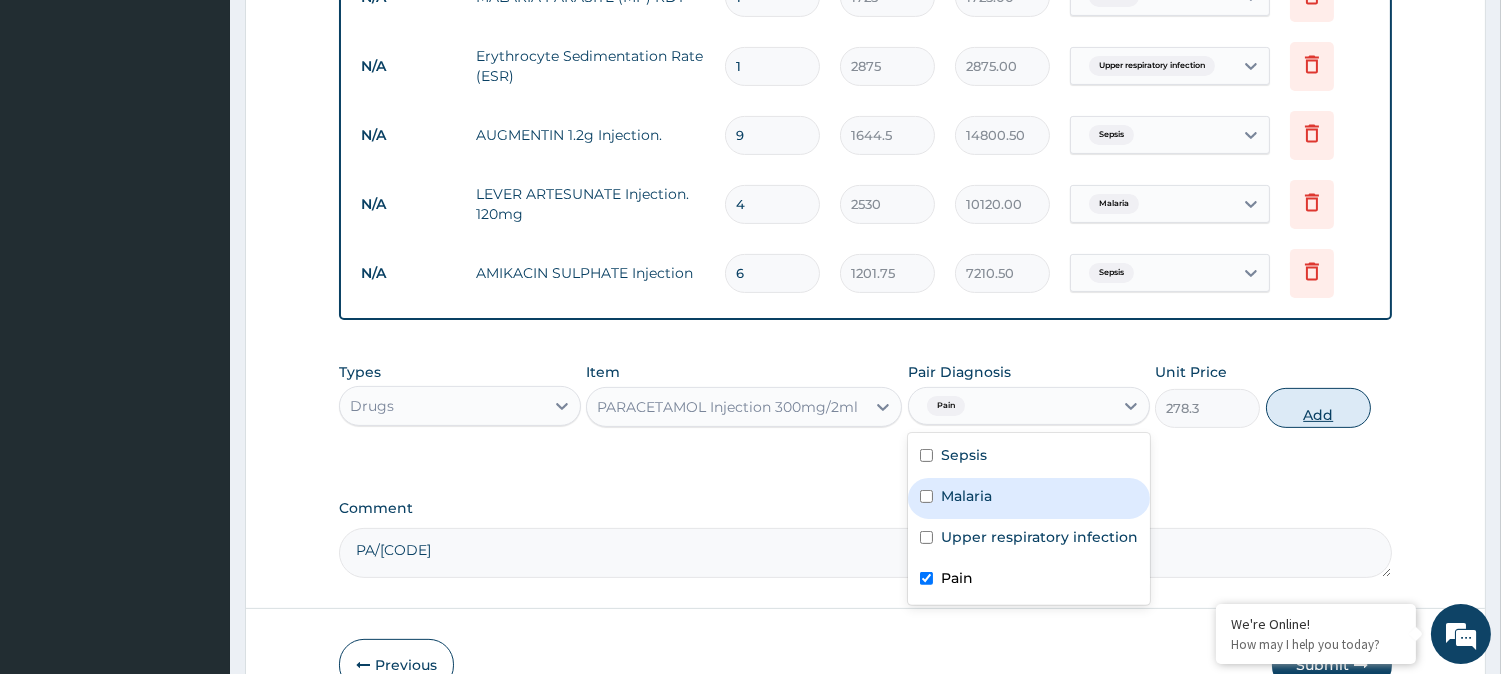 click on "Add" at bounding box center [1318, 408] 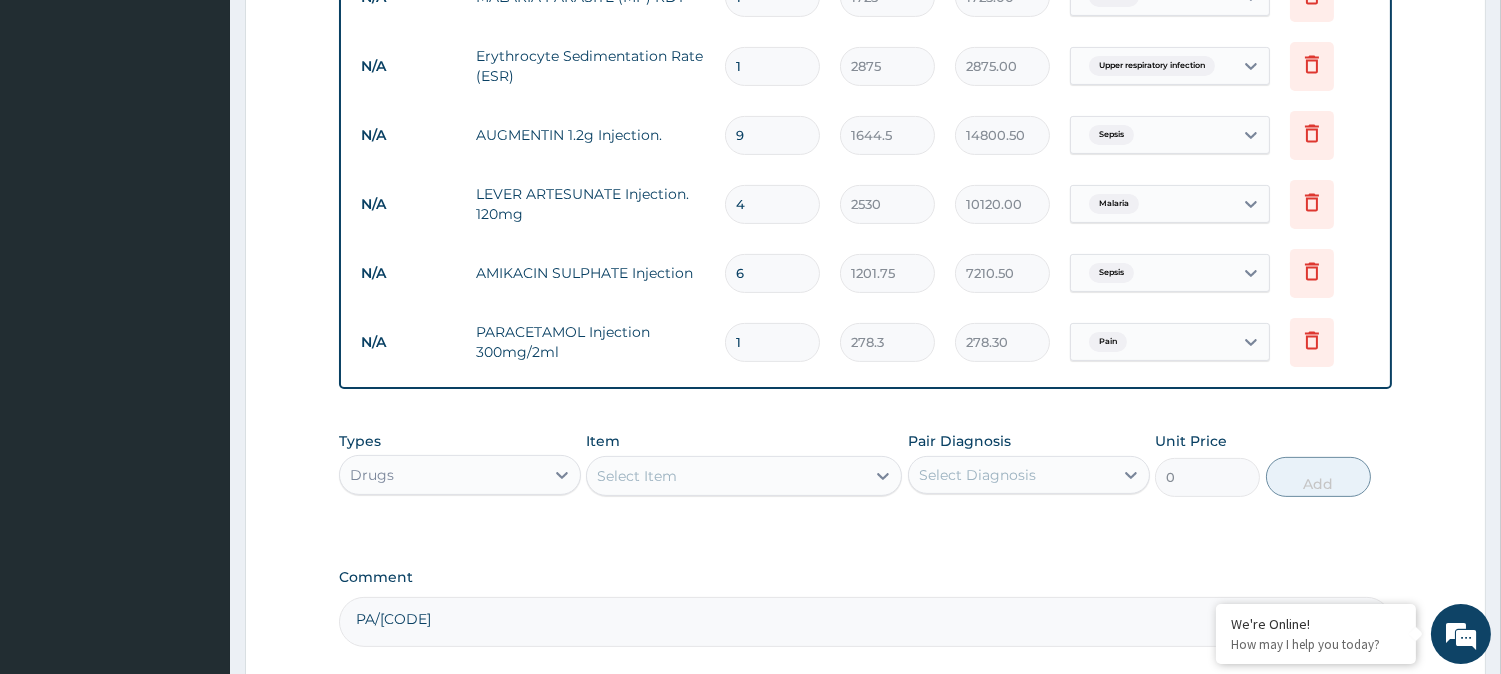 type 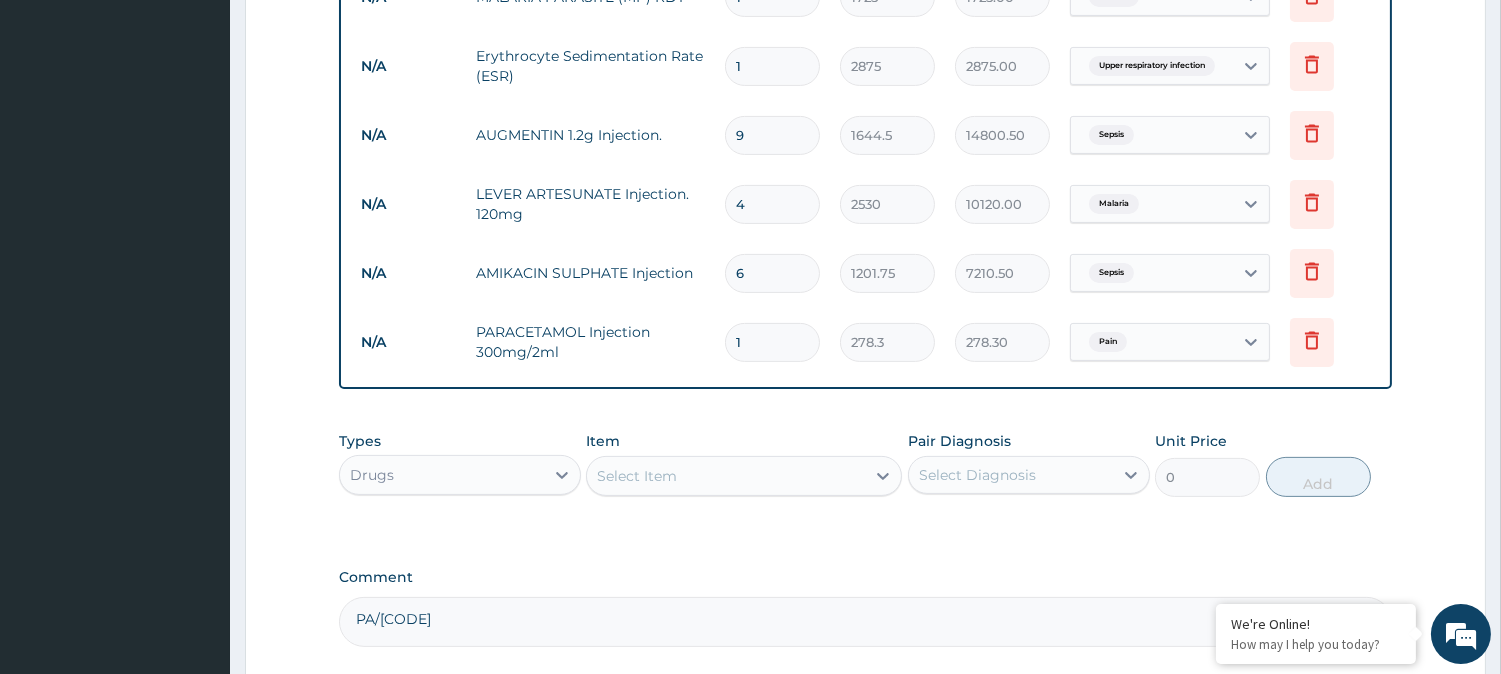 type on "0.00" 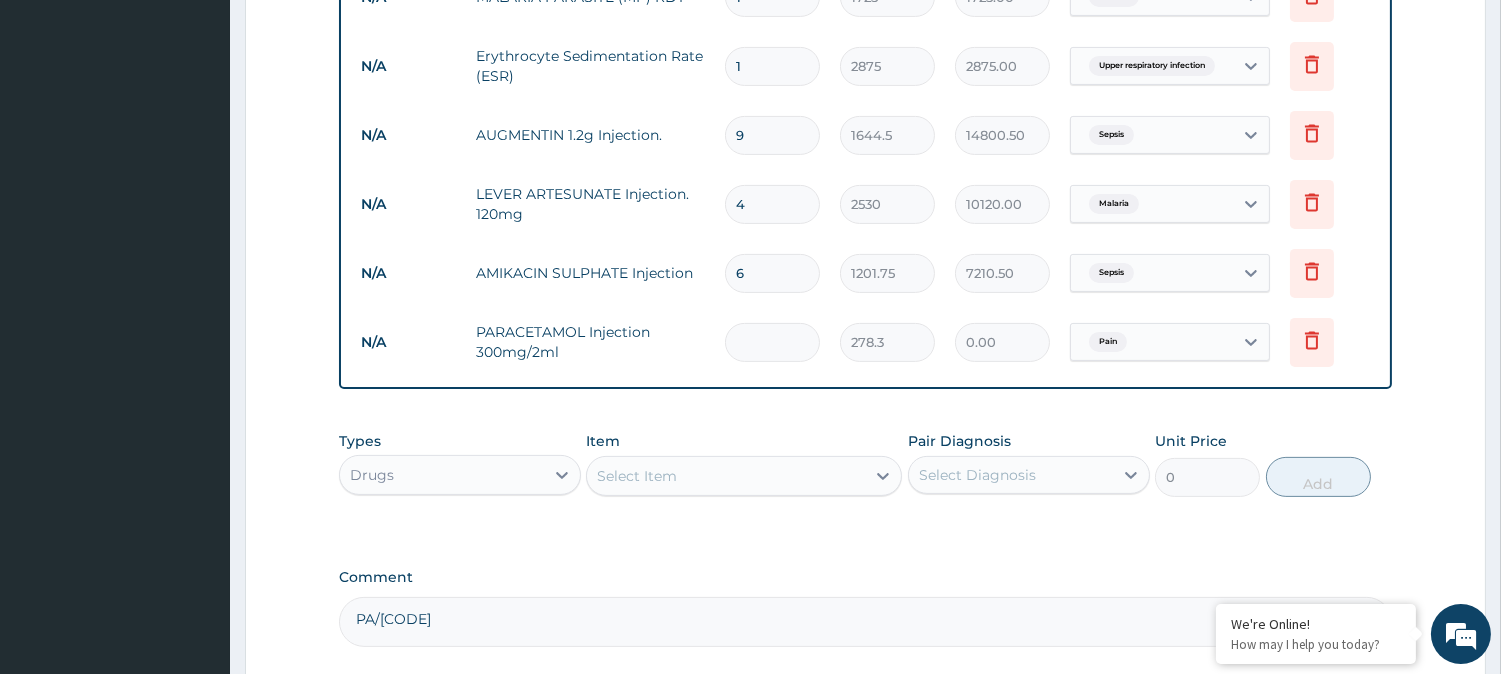 type on "8" 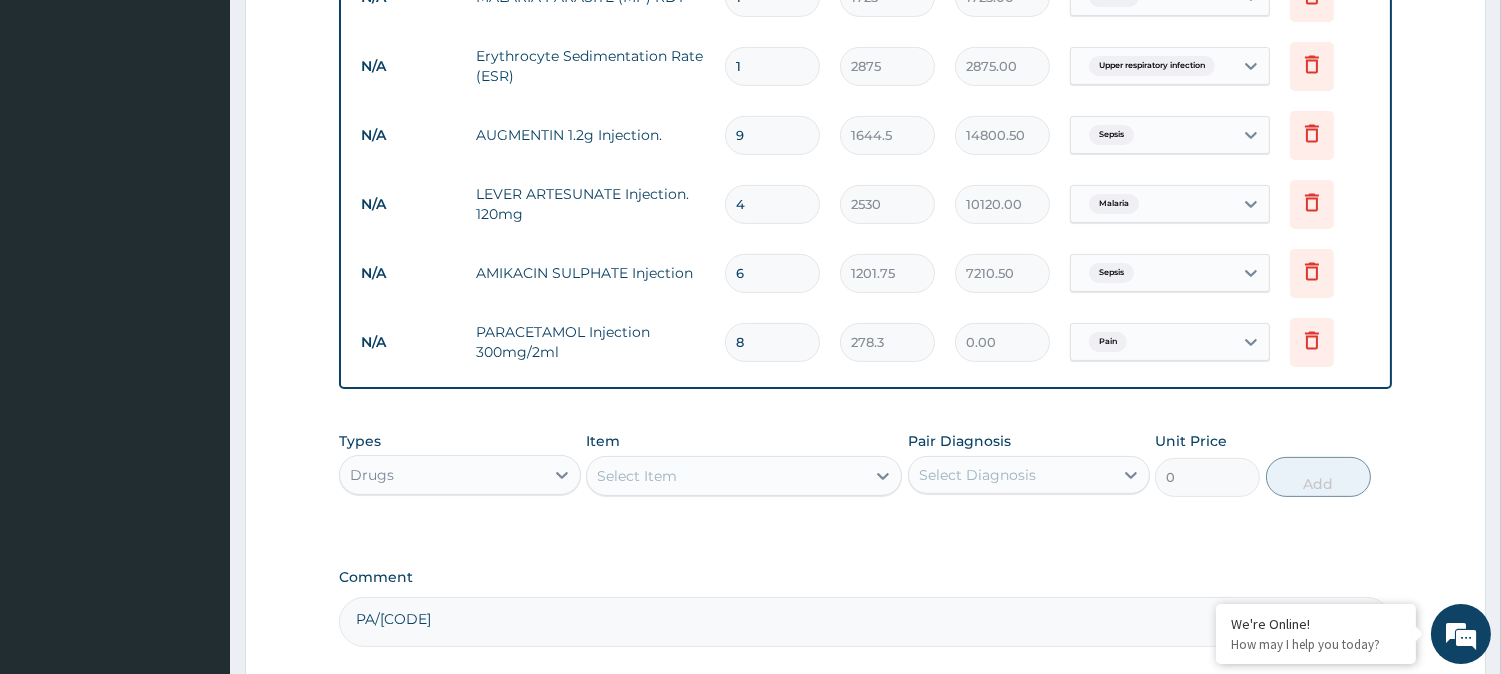 type on "2226.40" 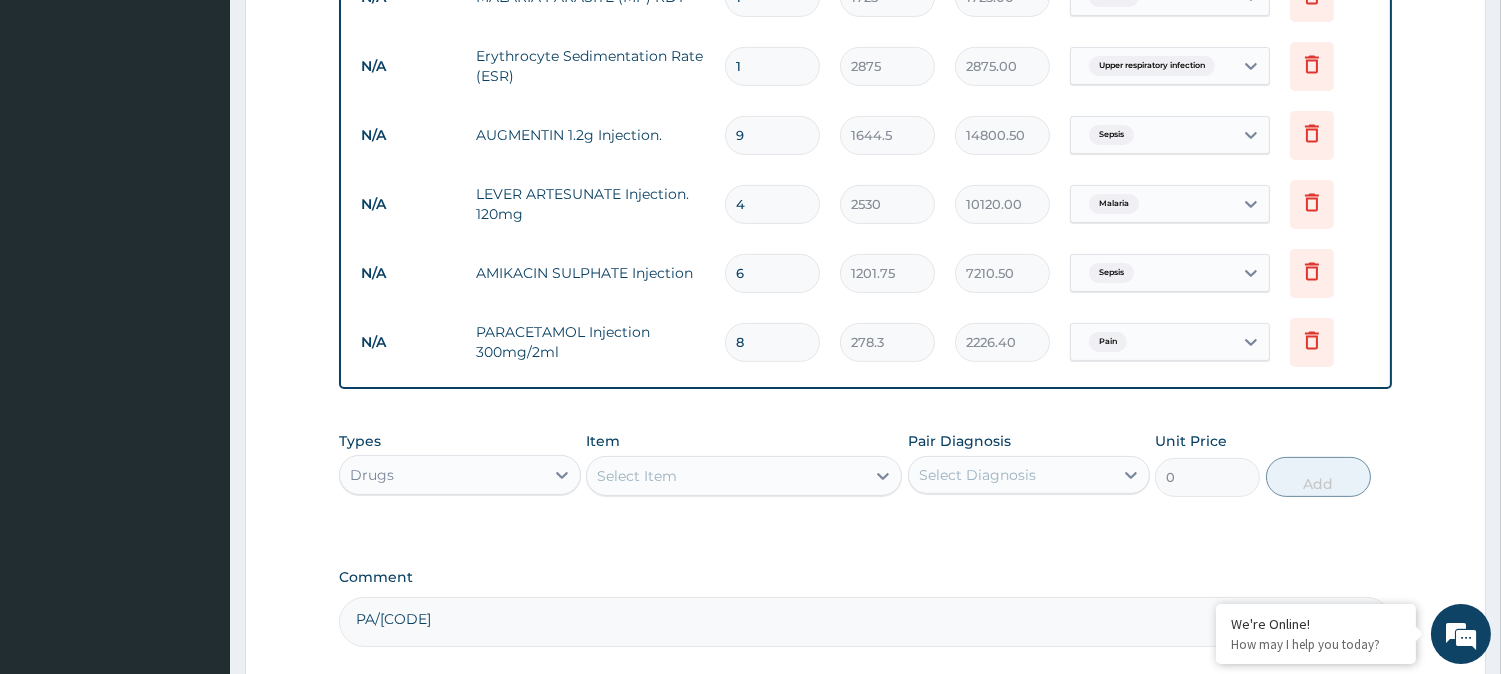 type on "8" 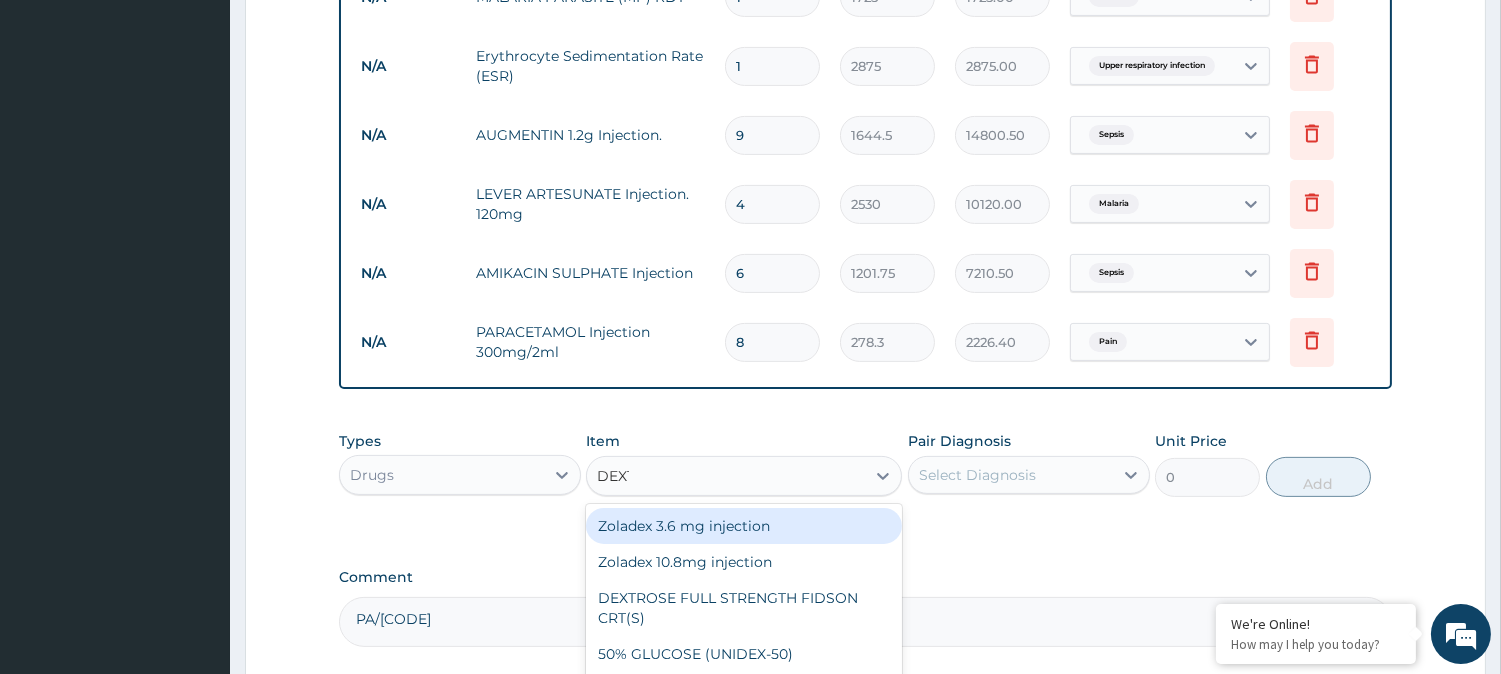 type on "DEXTR" 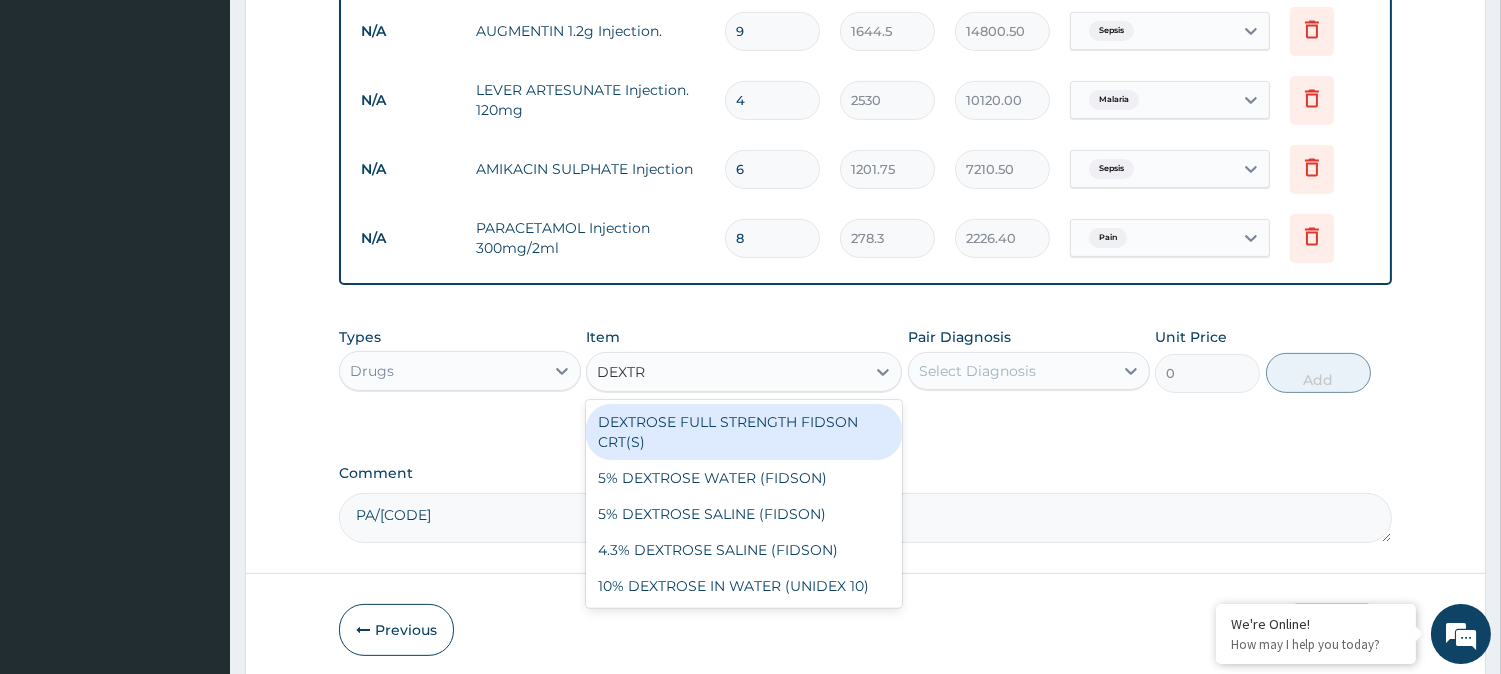 scroll, scrollTop: 1277, scrollLeft: 0, axis: vertical 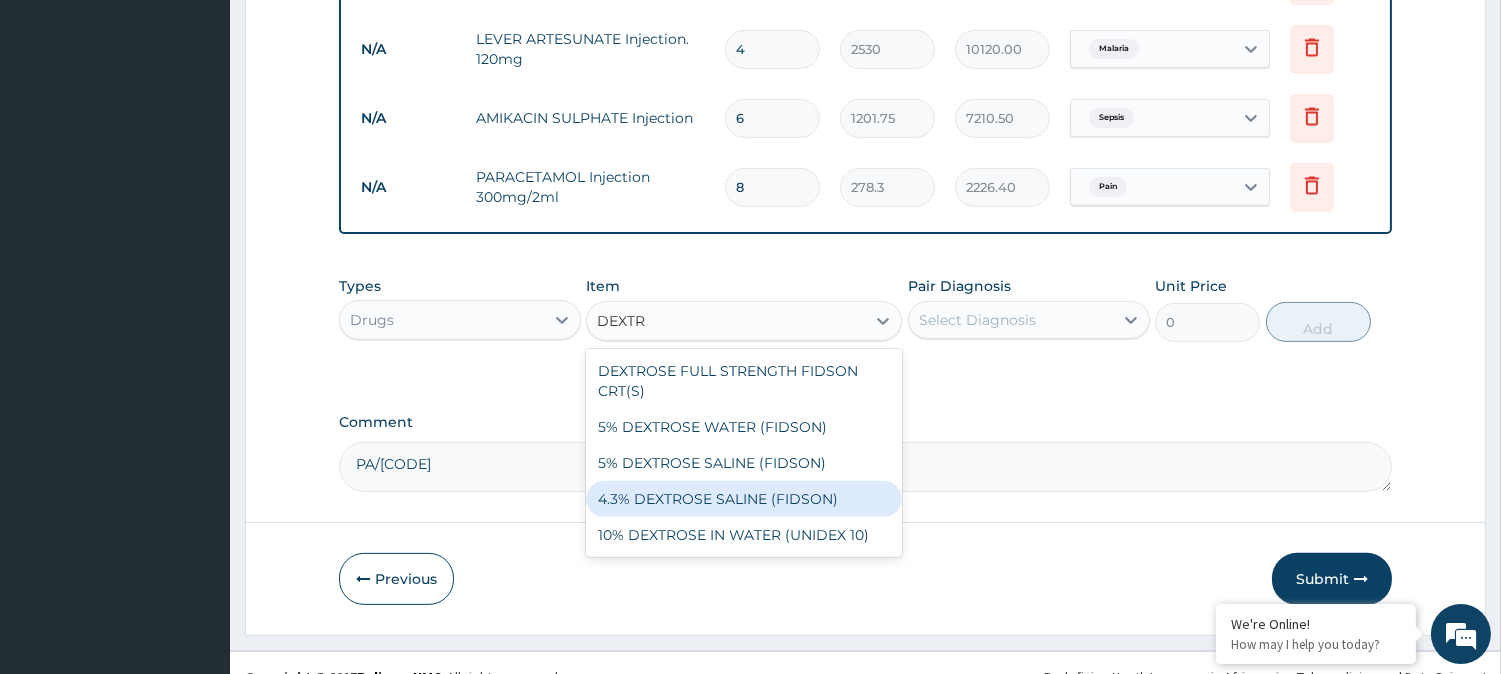 click on "4.3% DEXTROSE SALINE (FIDSON)" at bounding box center (744, 499) 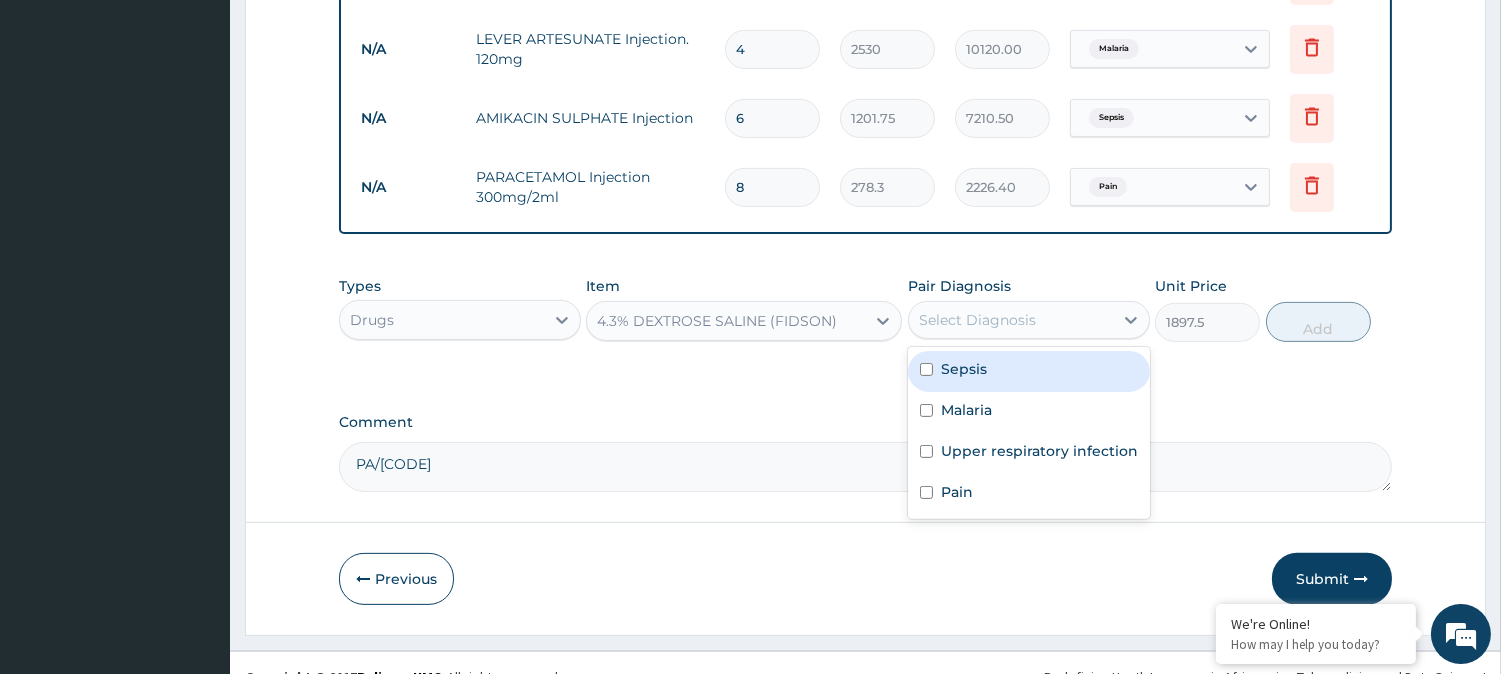 click on "Select Diagnosis" at bounding box center (1011, 320) 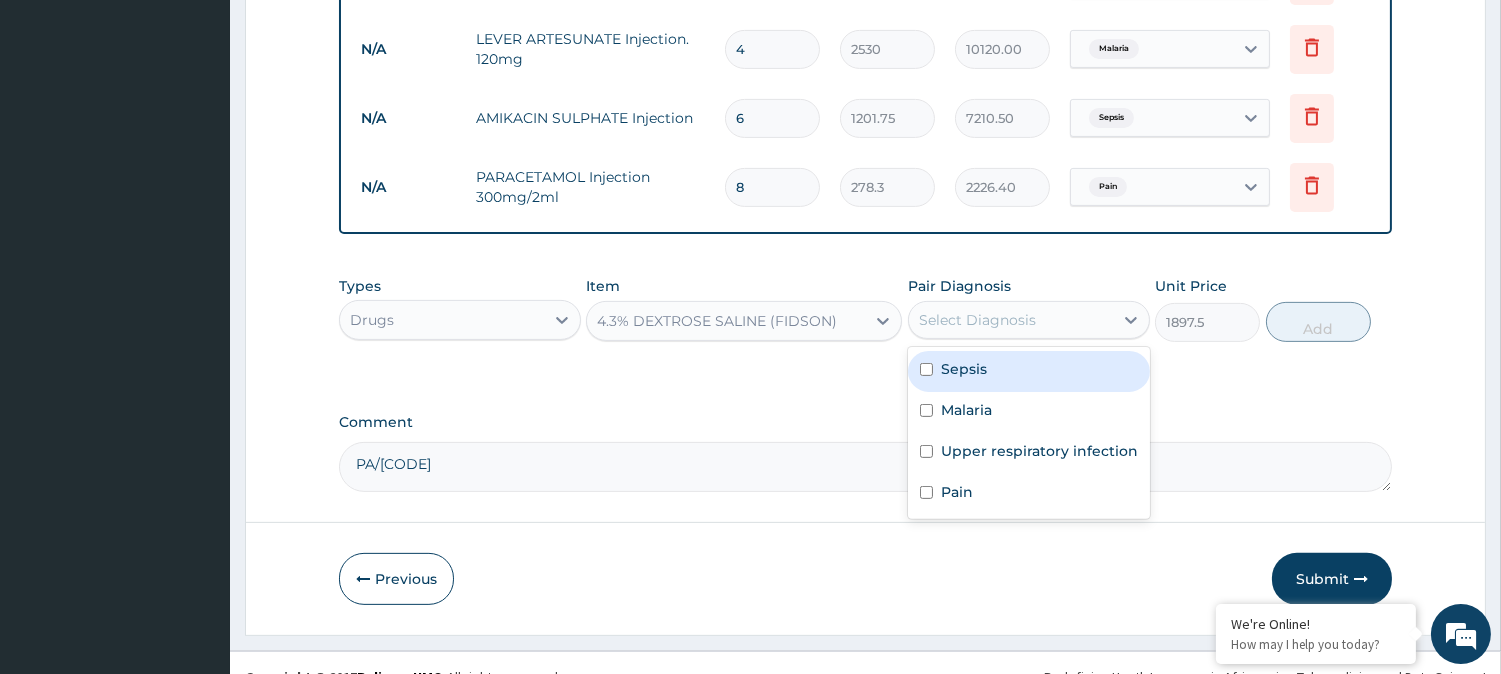 click on "Sepsis" at bounding box center (964, 369) 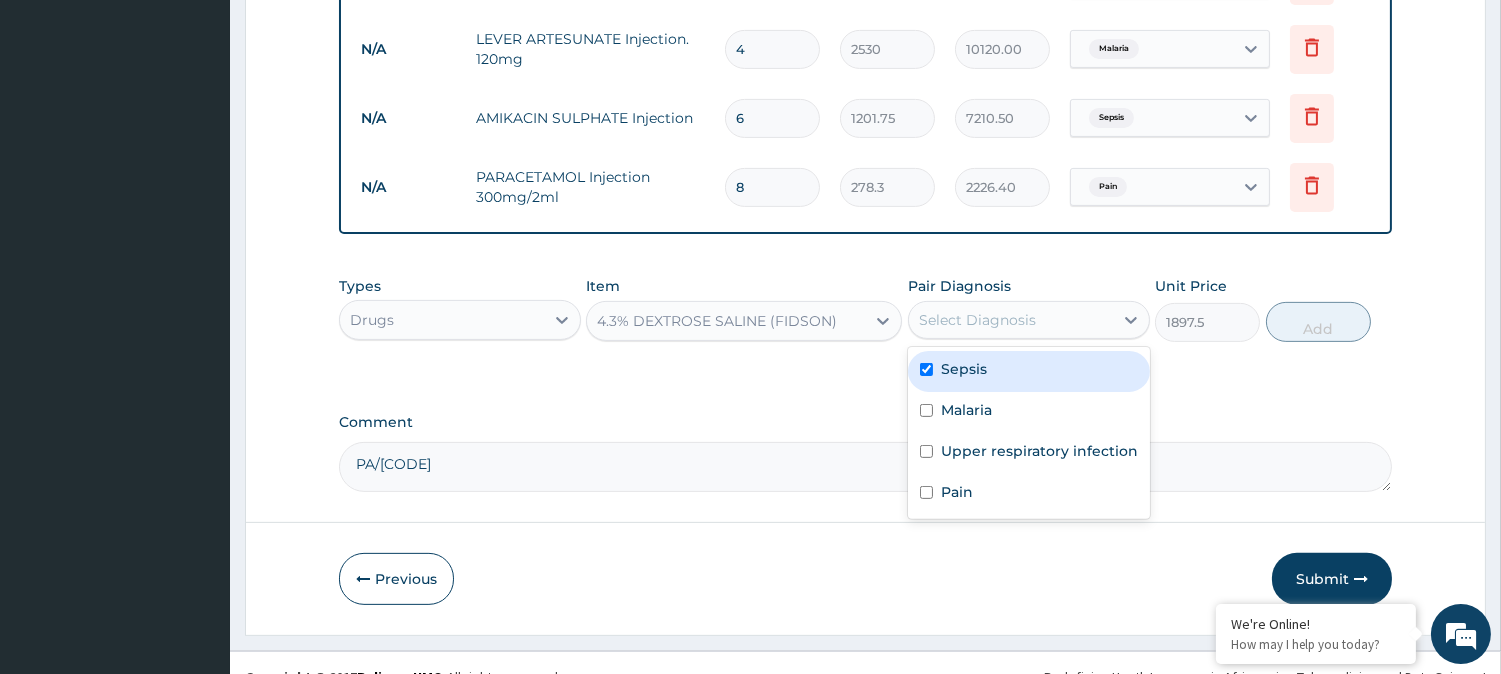 checkbox on "true" 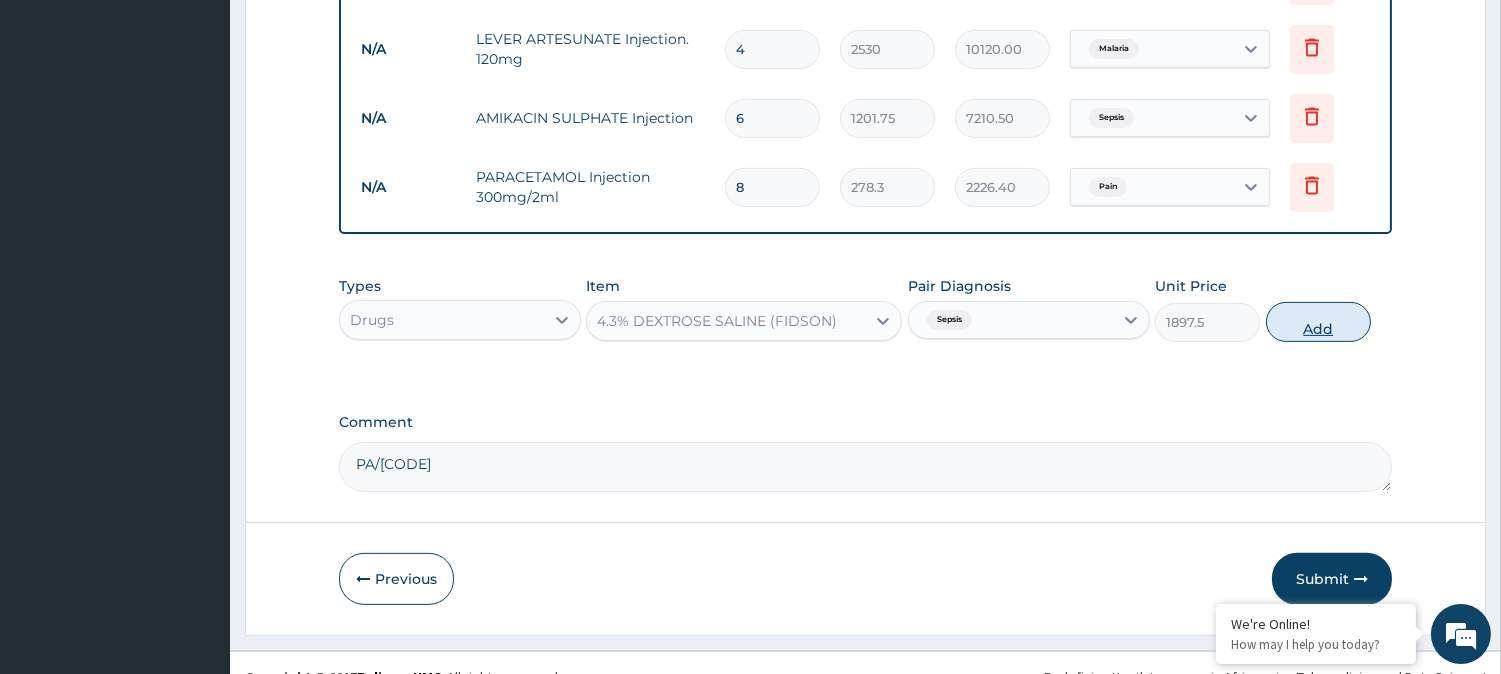 click on "Add" at bounding box center [1318, 322] 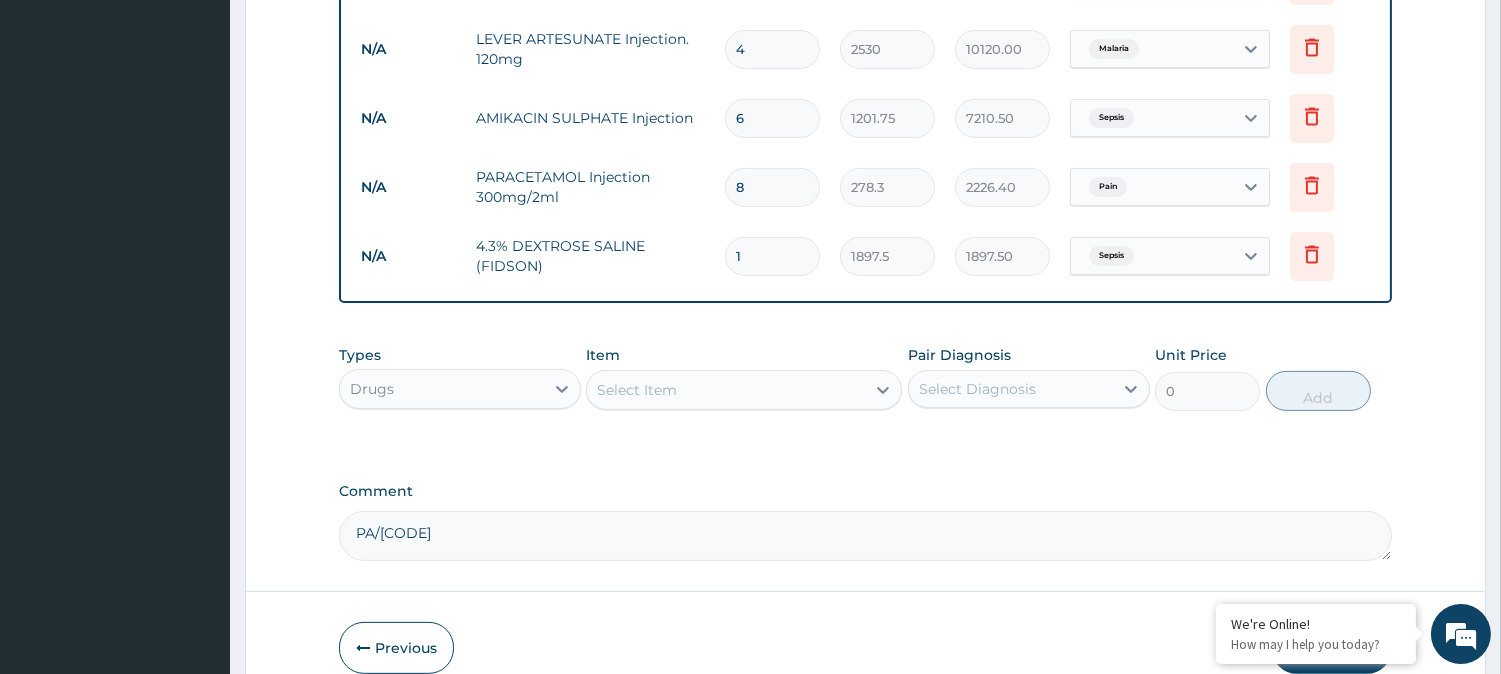 type 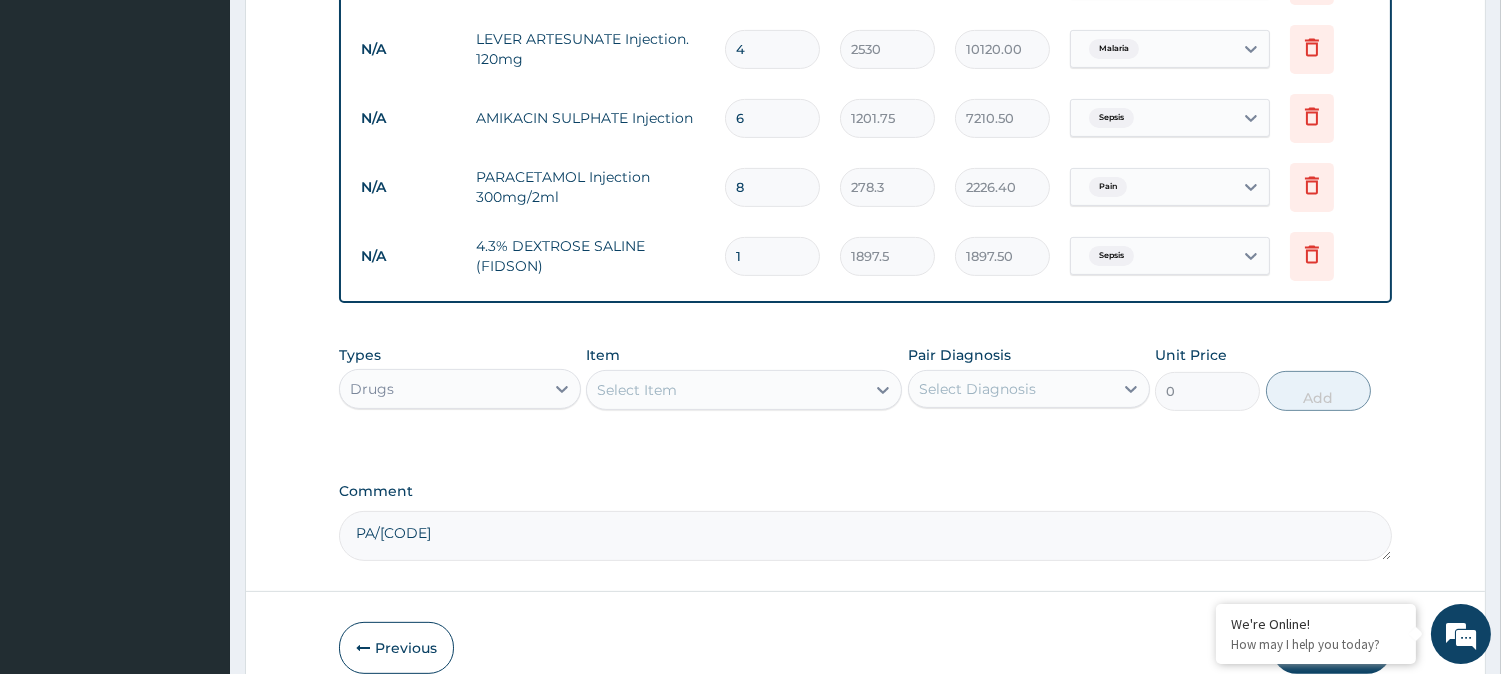 type on "0.00" 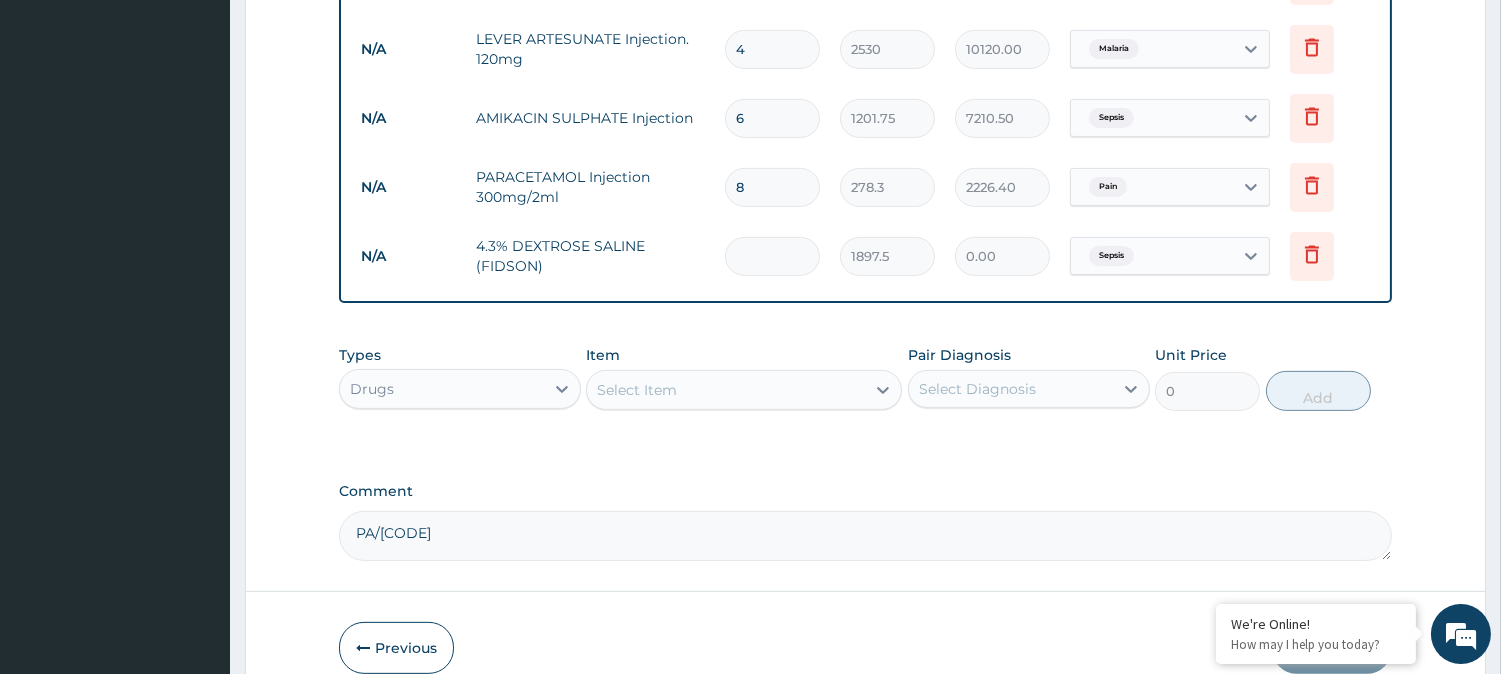 type on "5" 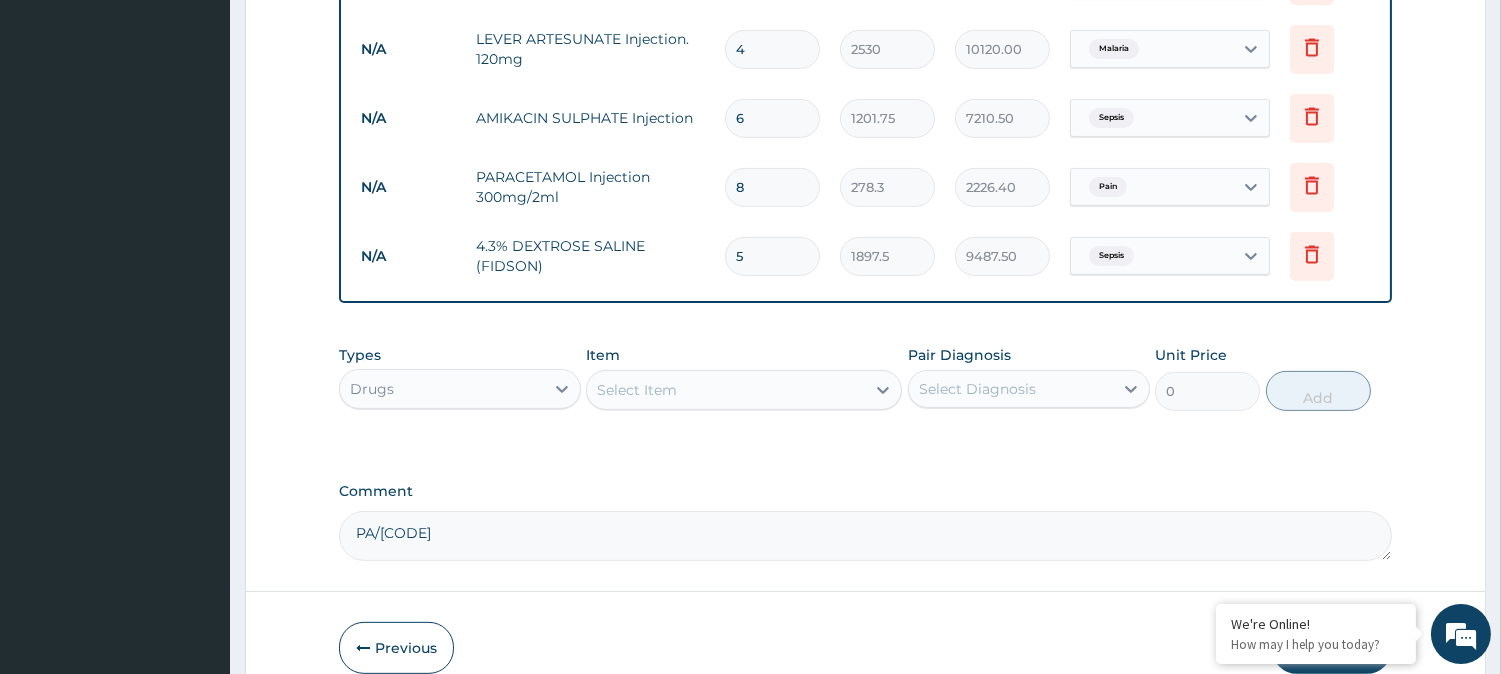 type 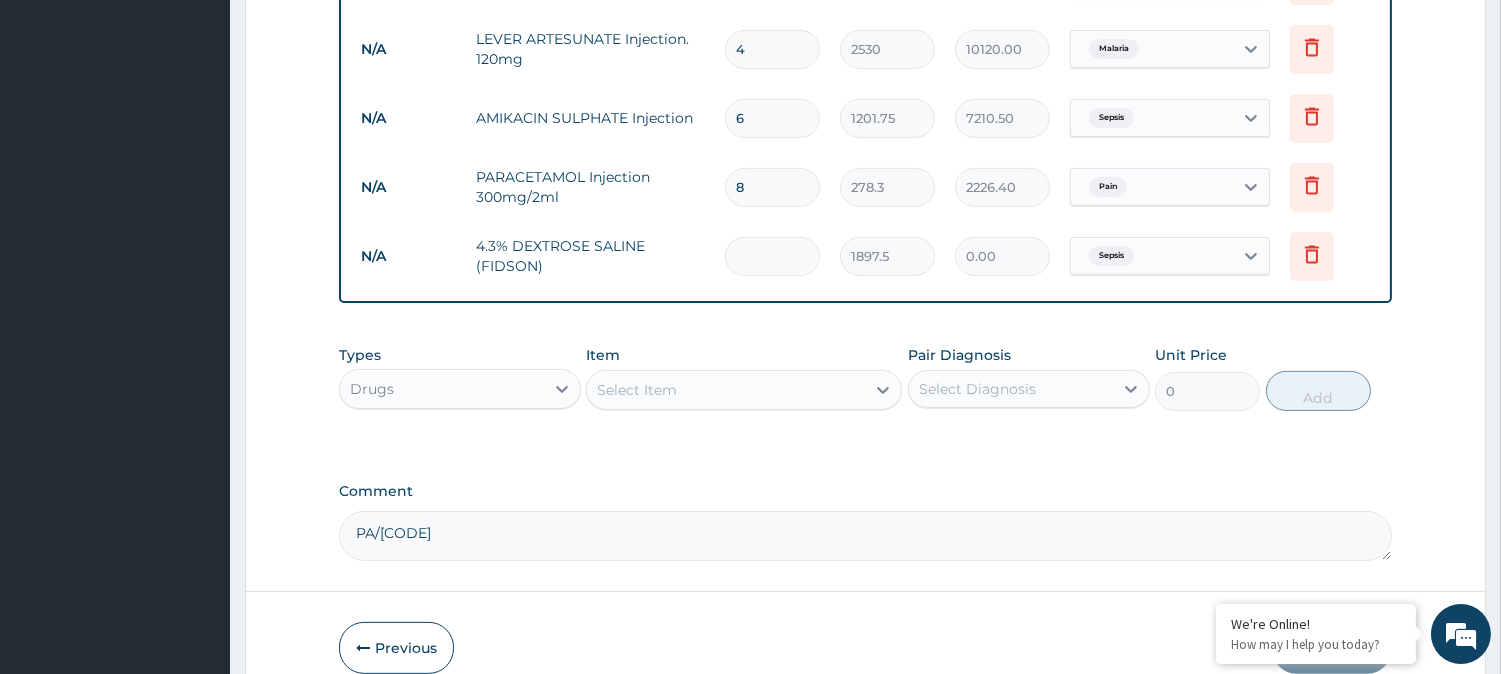 type on "4" 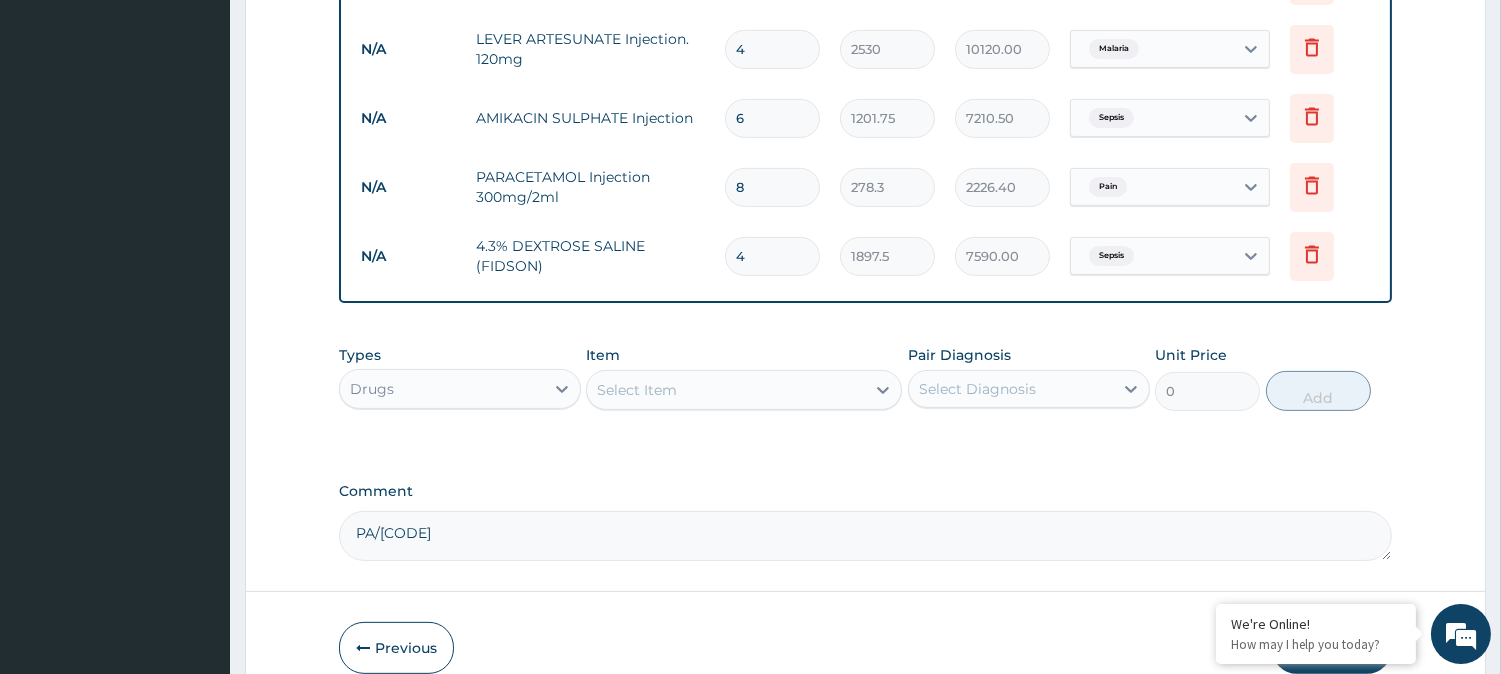 type on "4" 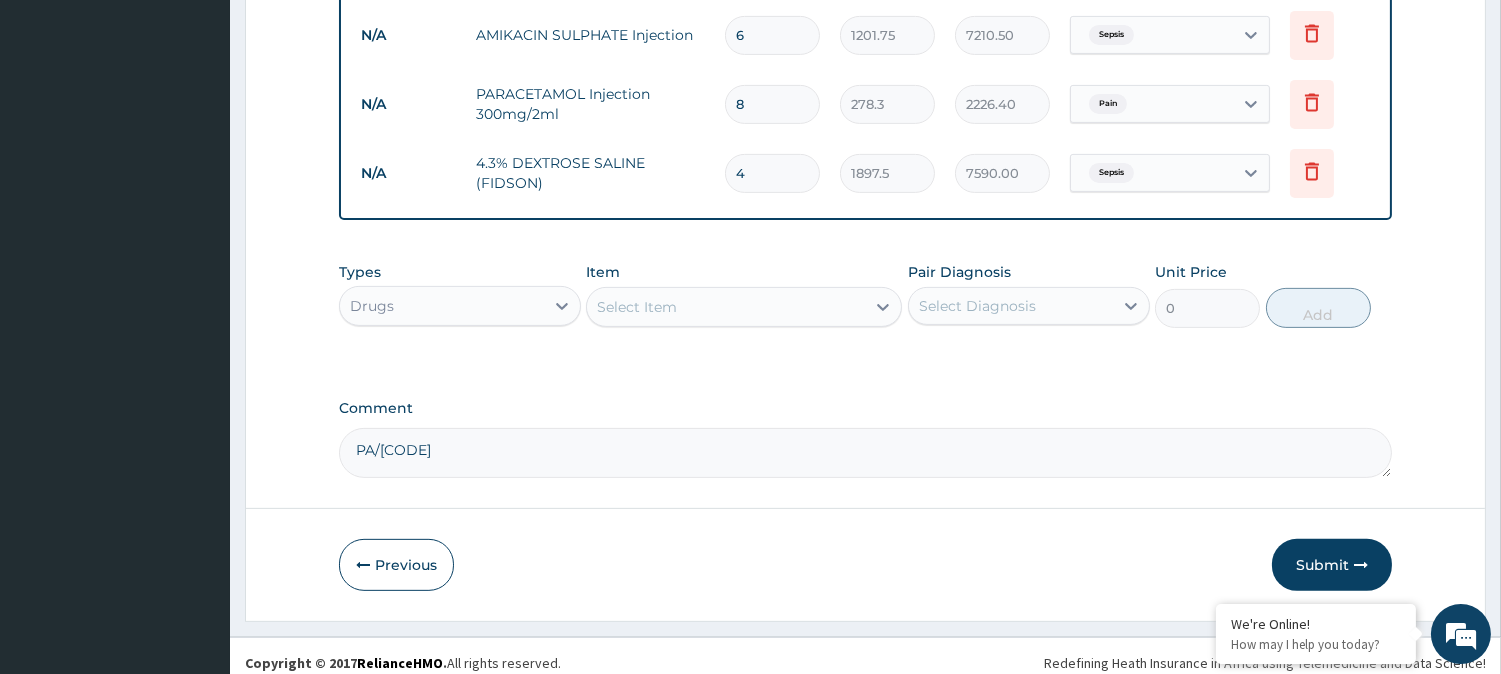 scroll, scrollTop: 1376, scrollLeft: 0, axis: vertical 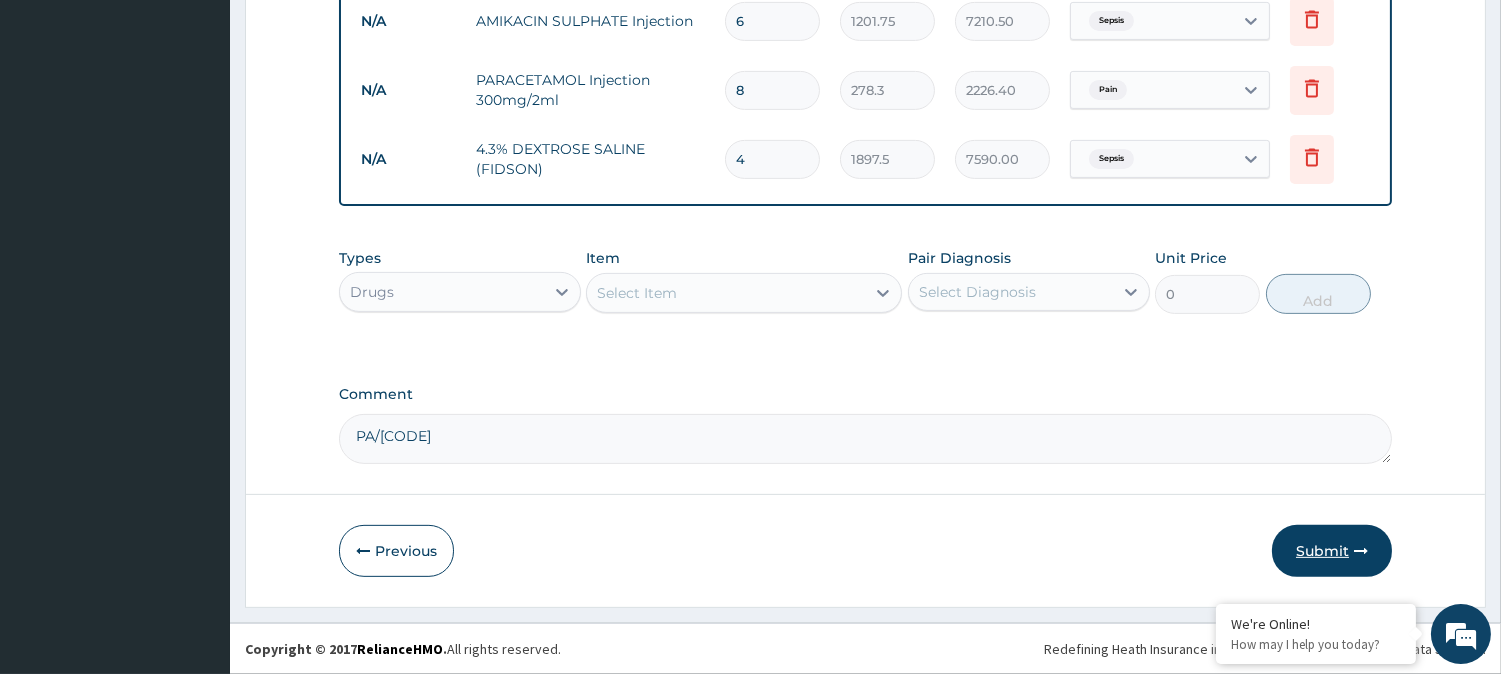 click on "Submit" at bounding box center (1332, 551) 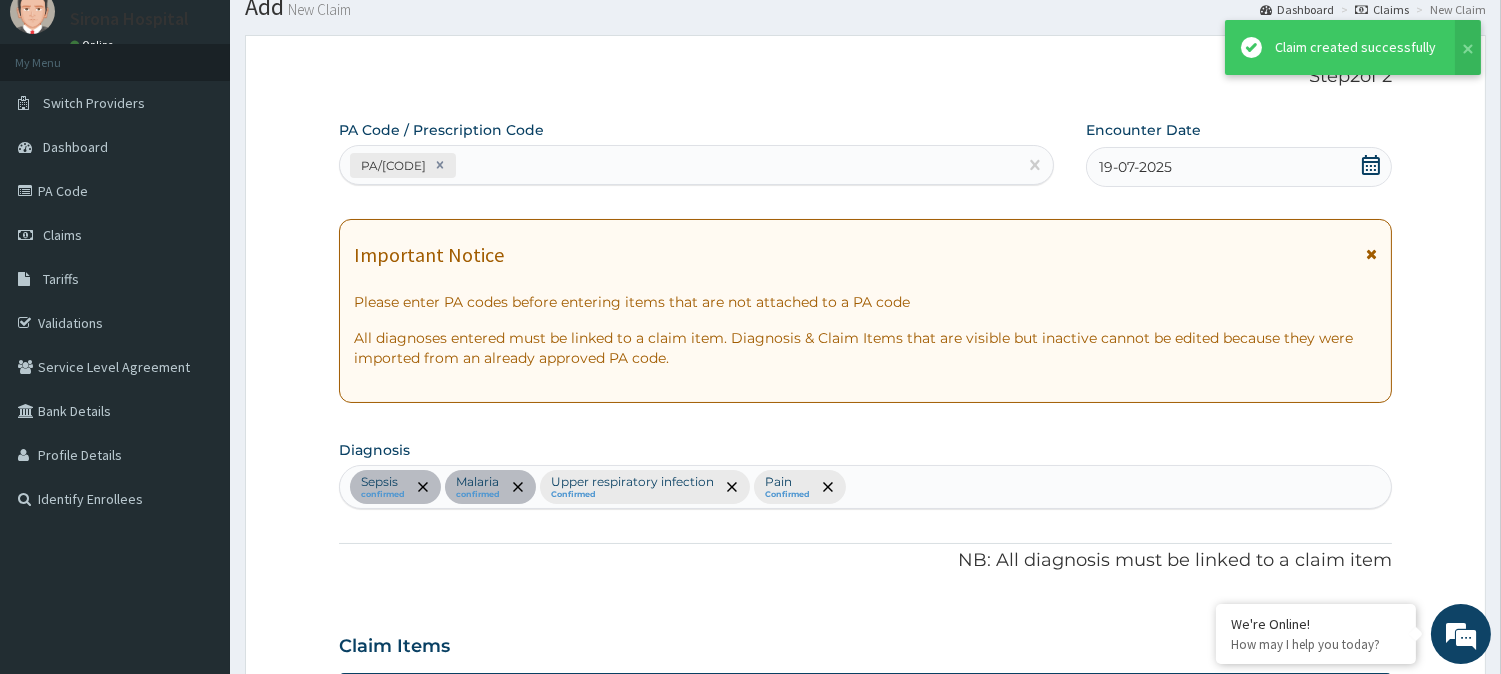 scroll, scrollTop: 1376, scrollLeft: 0, axis: vertical 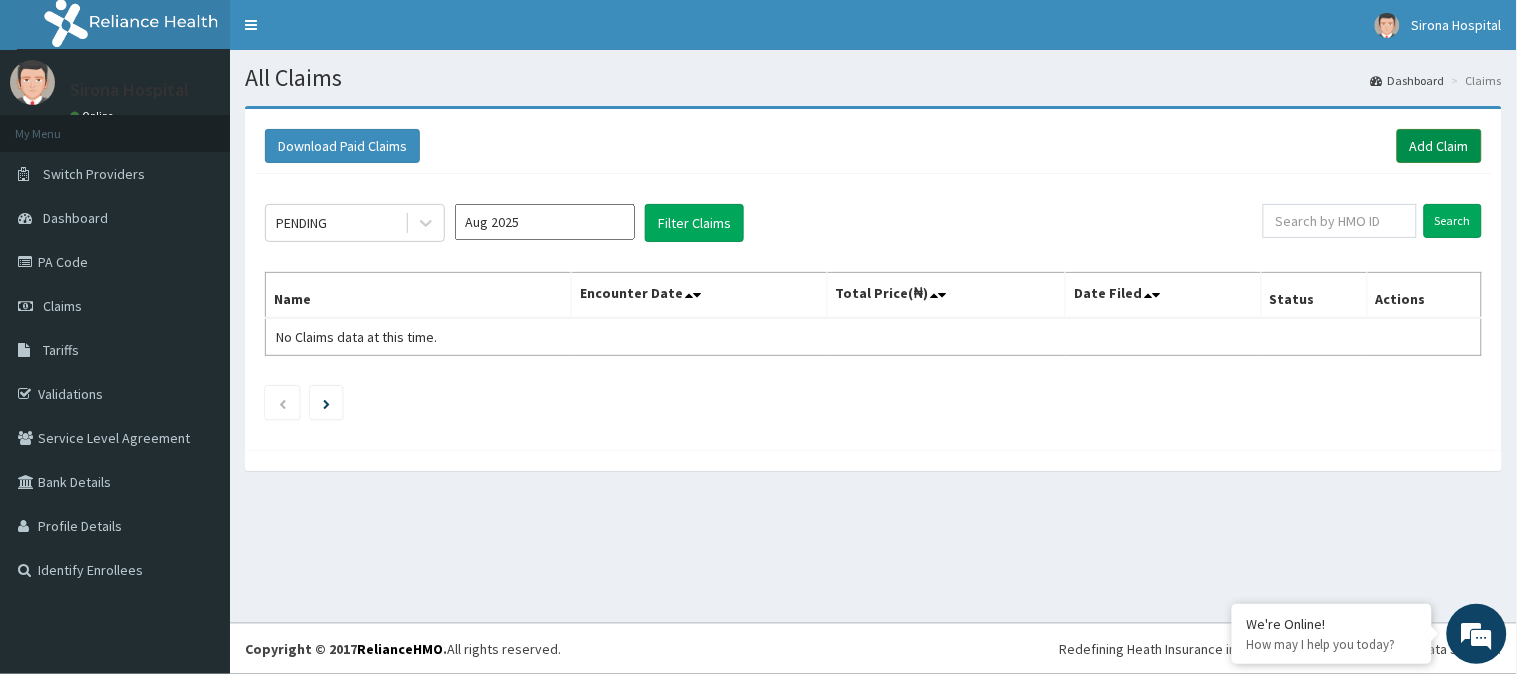 click on "Add Claim" at bounding box center (1439, 146) 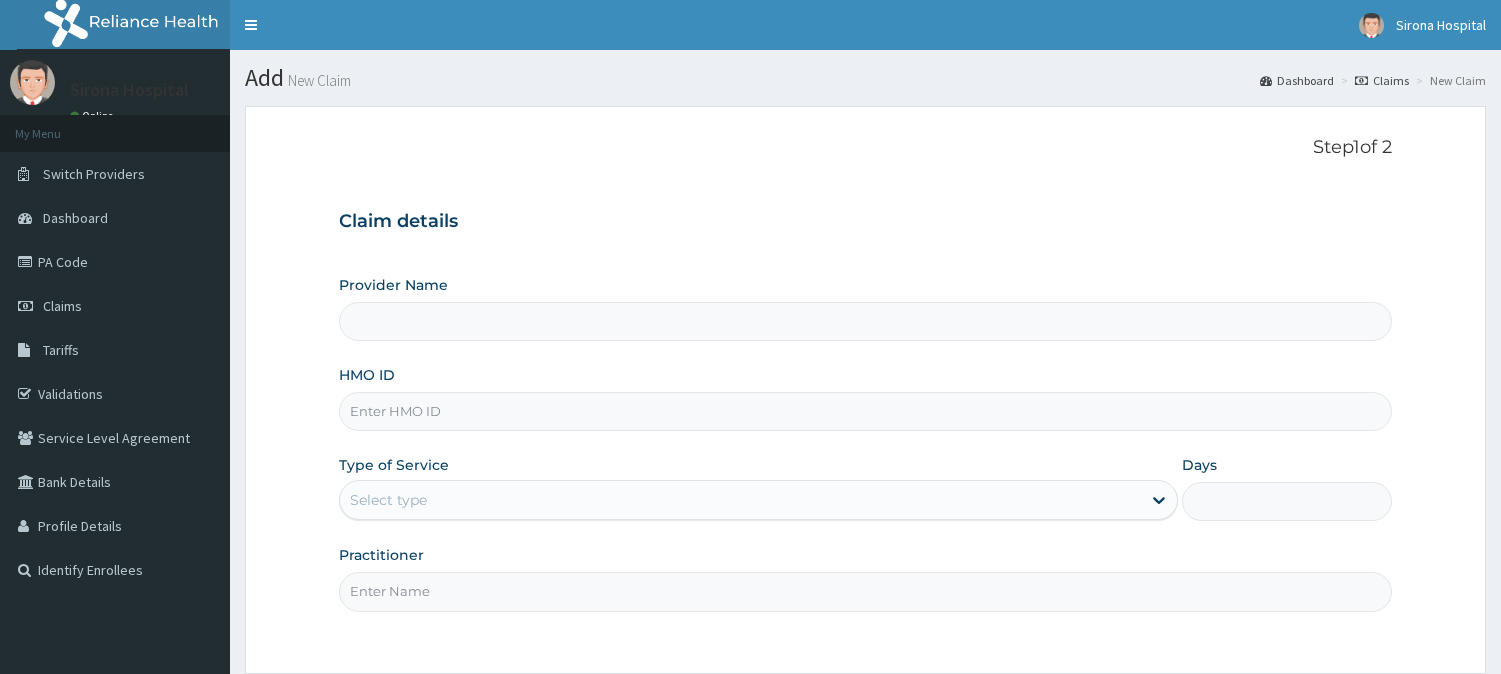 scroll, scrollTop: 0, scrollLeft: 0, axis: both 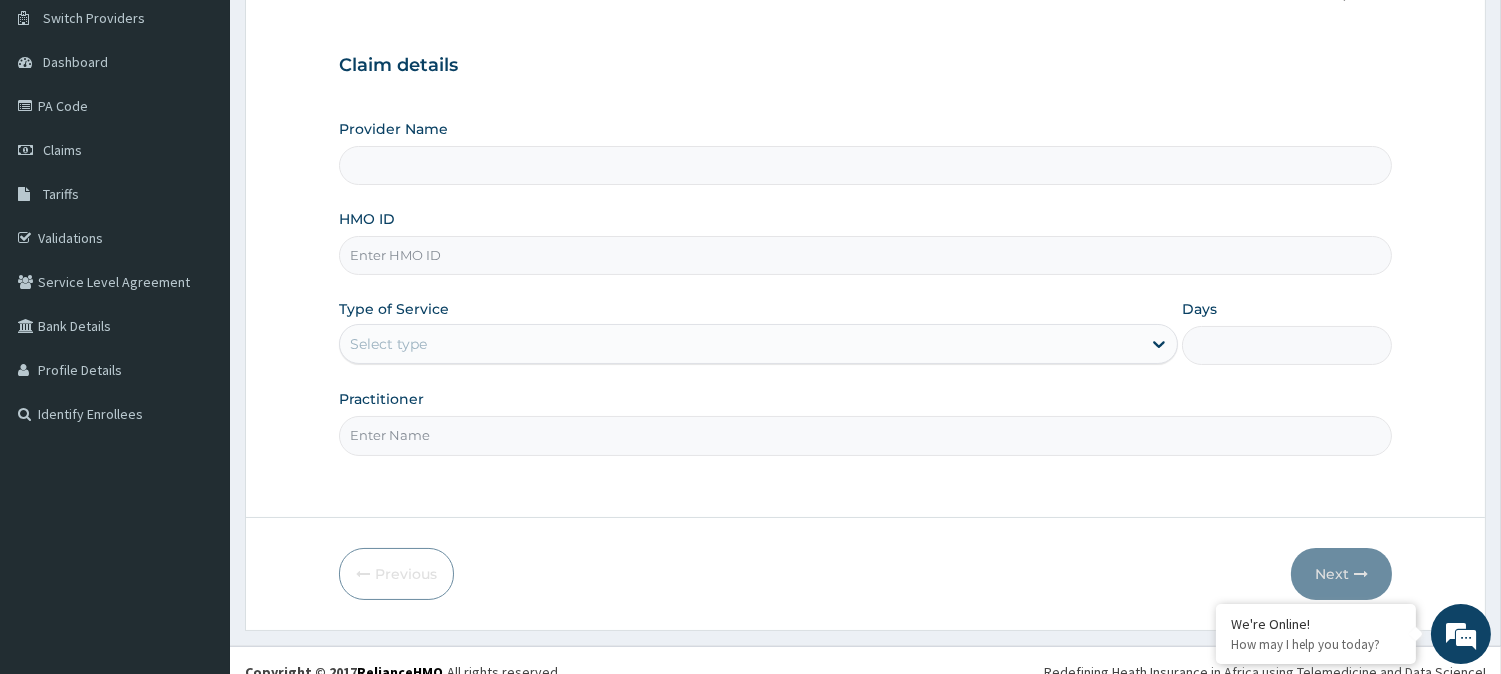 type on "Sirona Hospital" 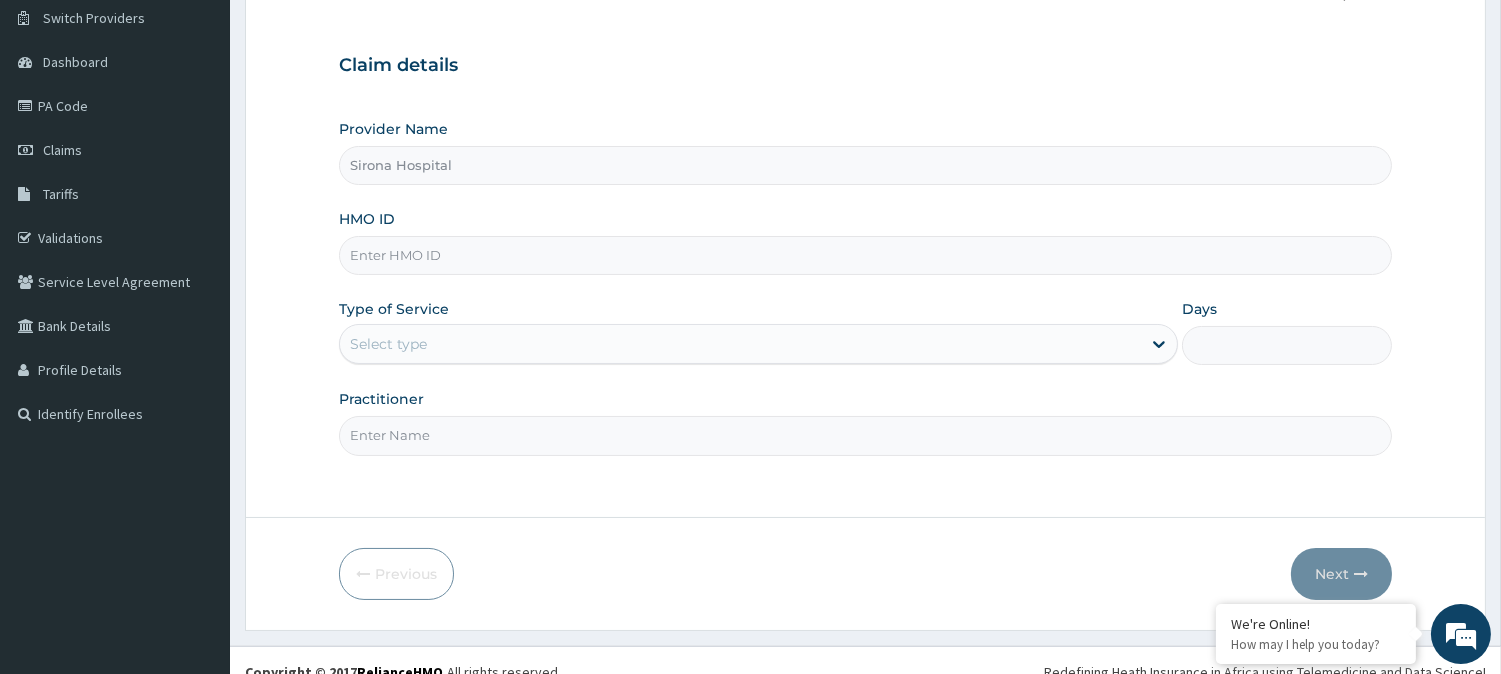 click on "HMO ID" at bounding box center [865, 255] 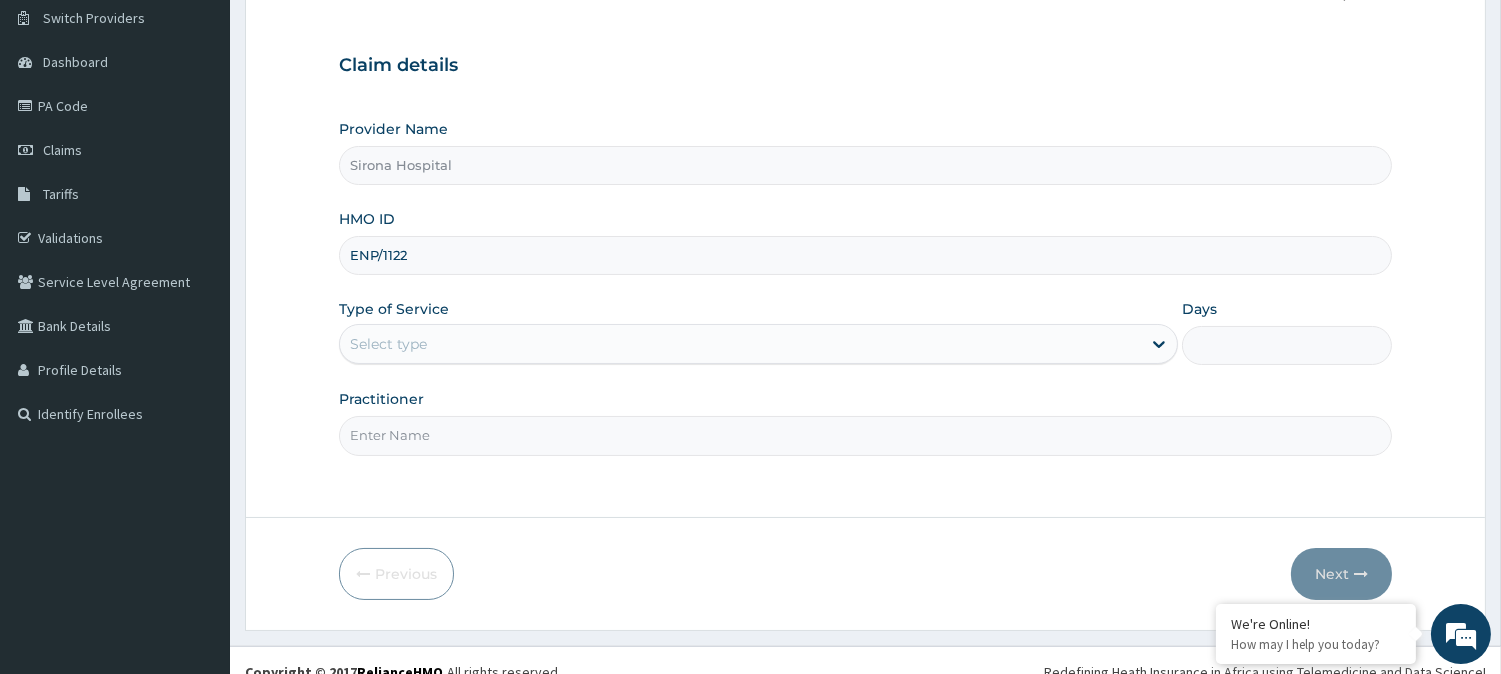 scroll, scrollTop: 0, scrollLeft: 0, axis: both 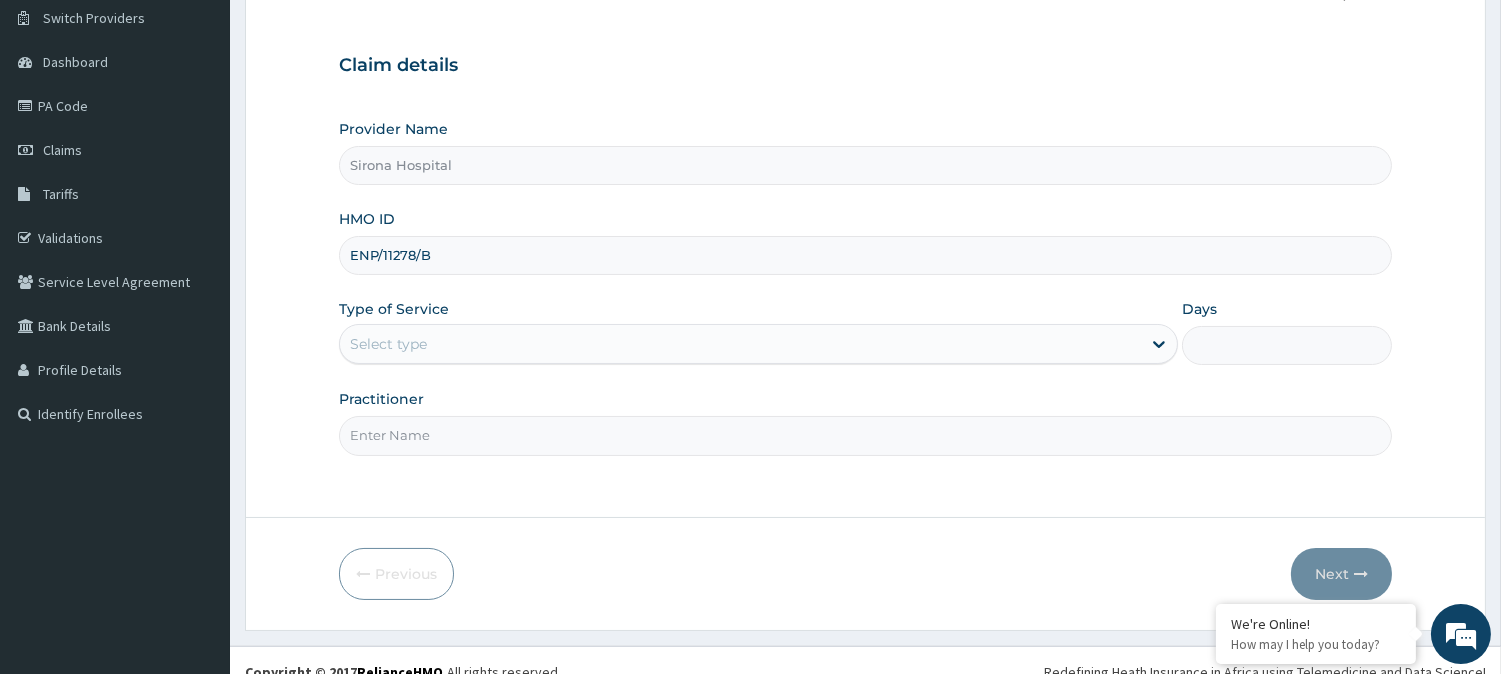 type on "ENP/11278/B" 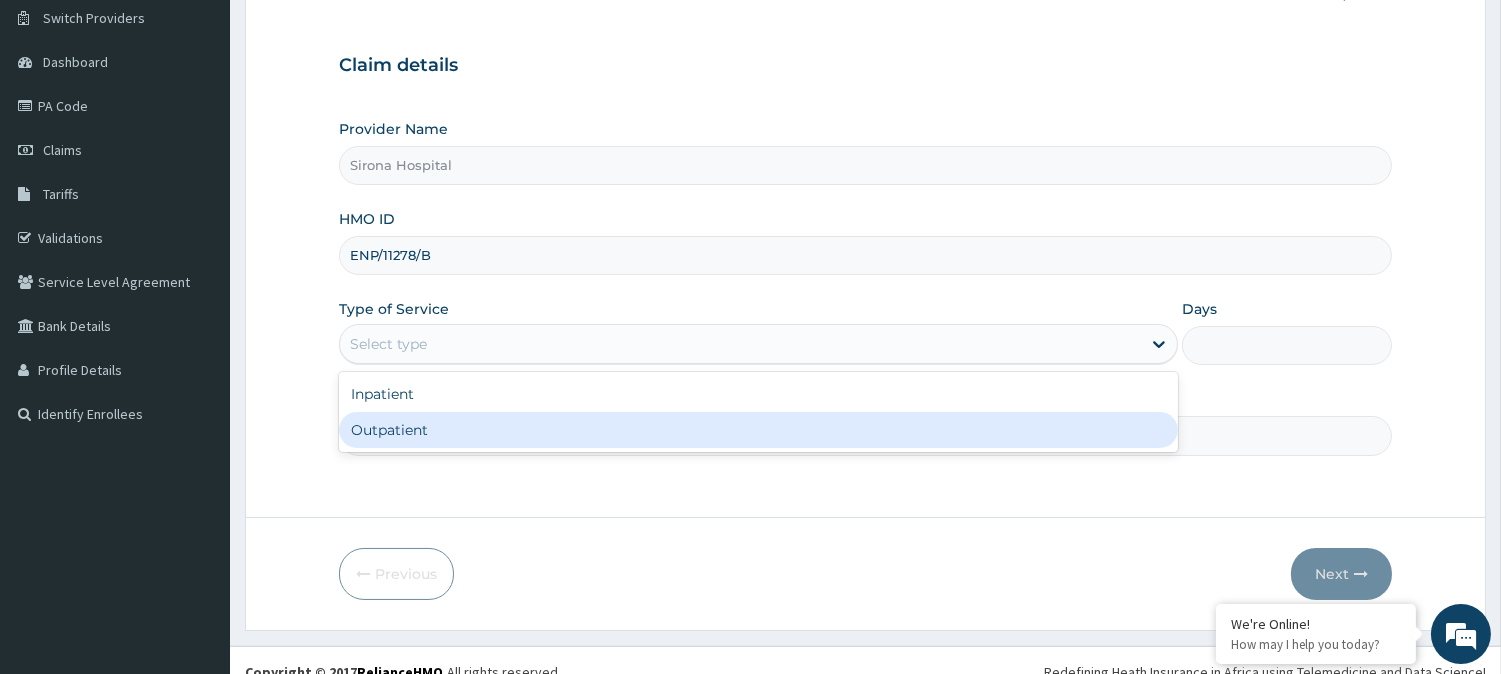 click on "Outpatient" at bounding box center [758, 430] 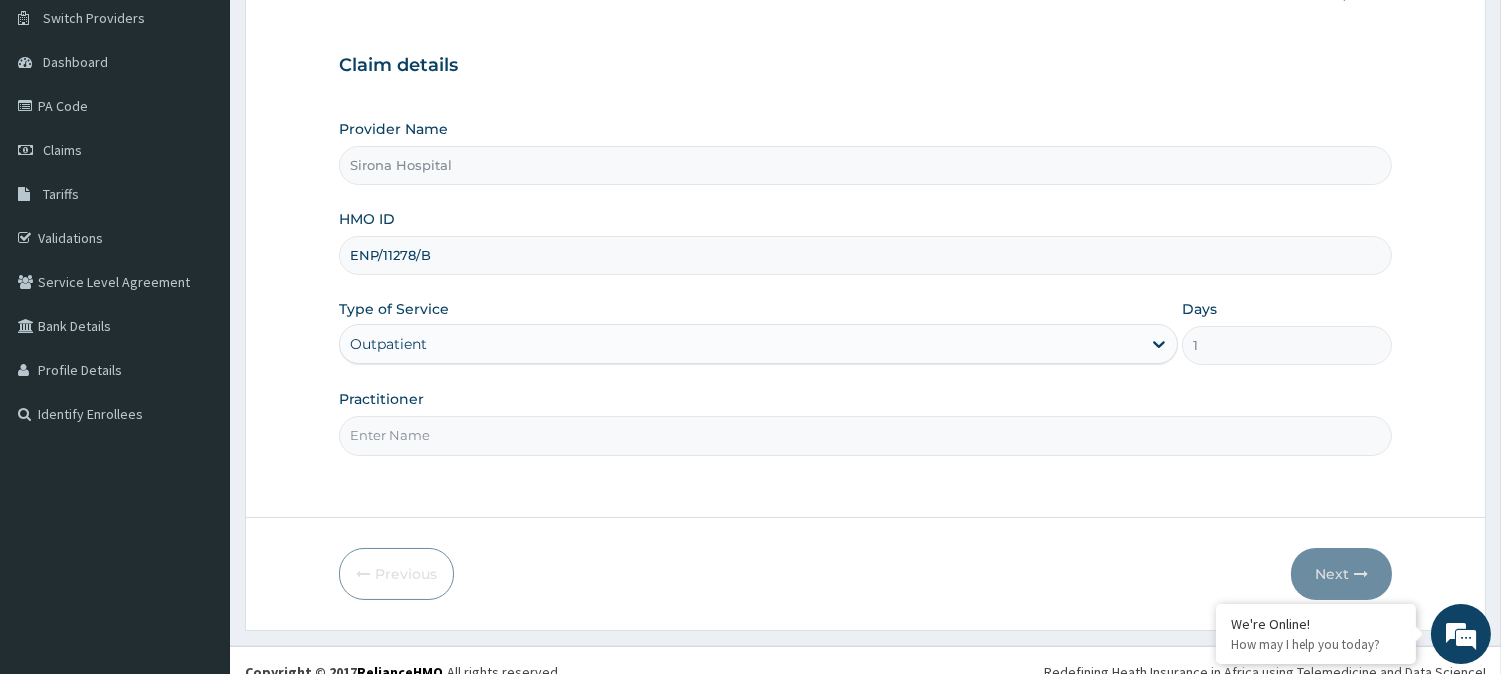 click on "Practitioner" at bounding box center [865, 435] 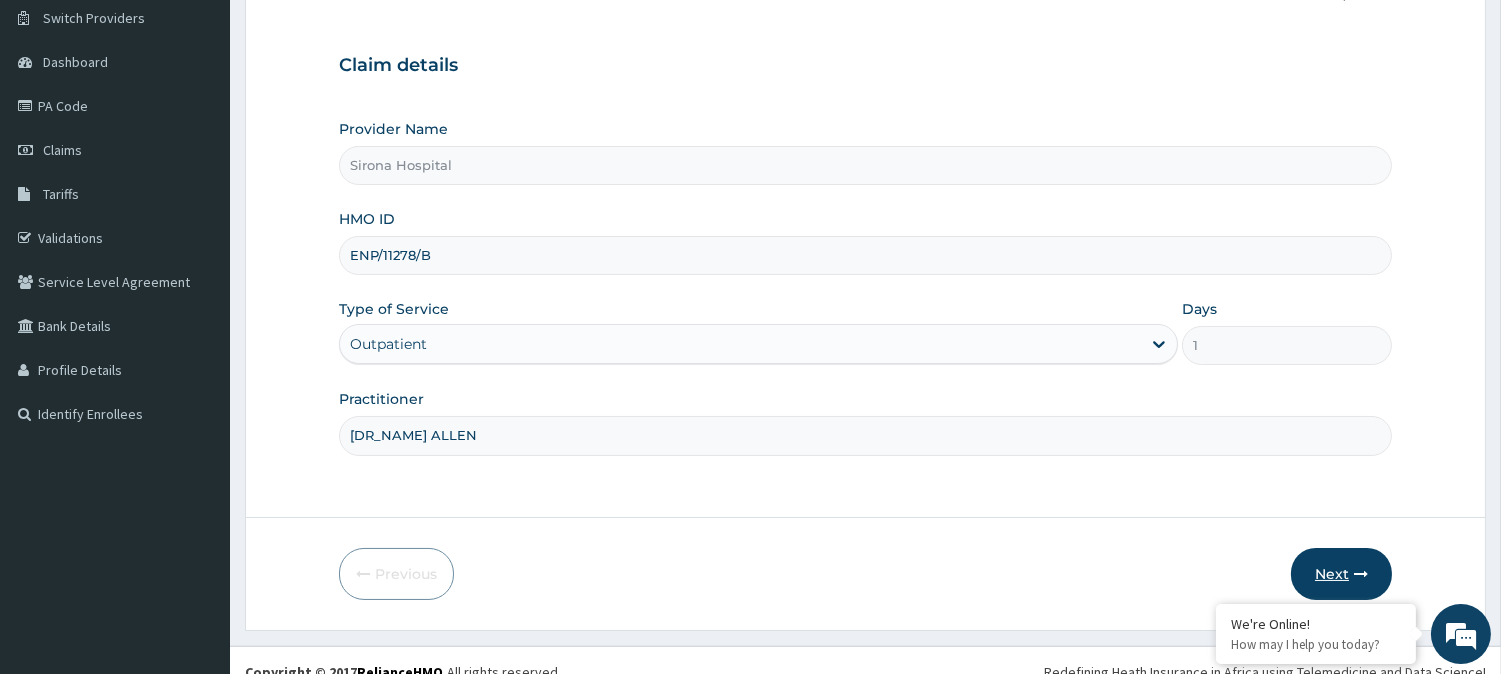 type on "[DR_NAME] ALLEN" 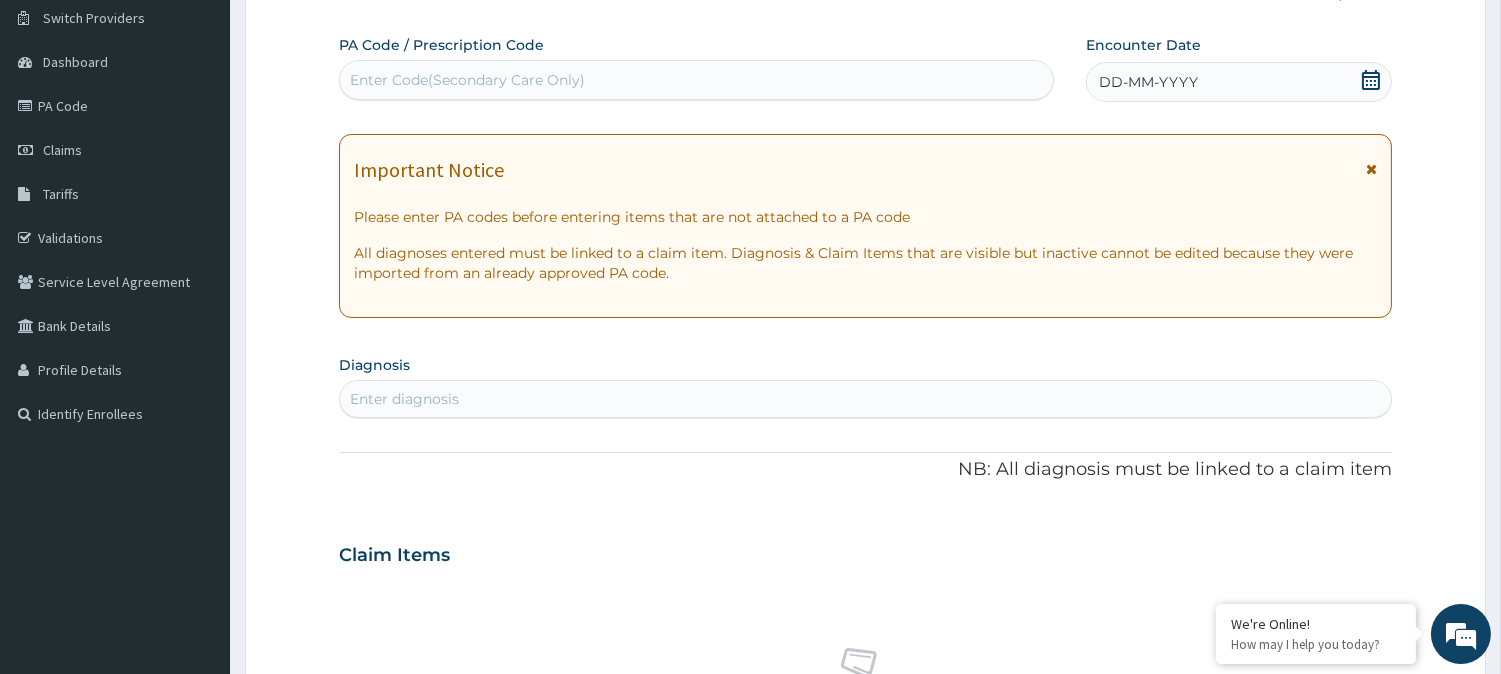 click 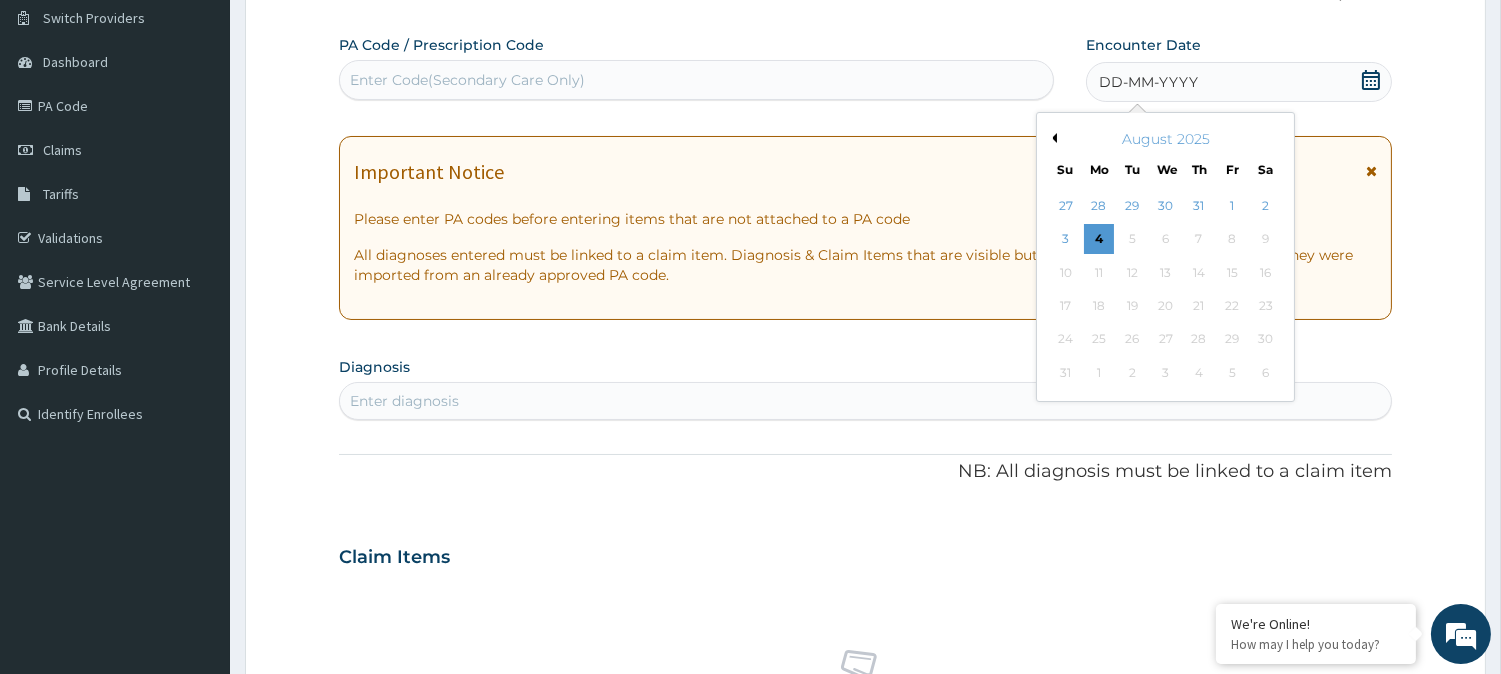 click on "August 2025" at bounding box center (1165, 139) 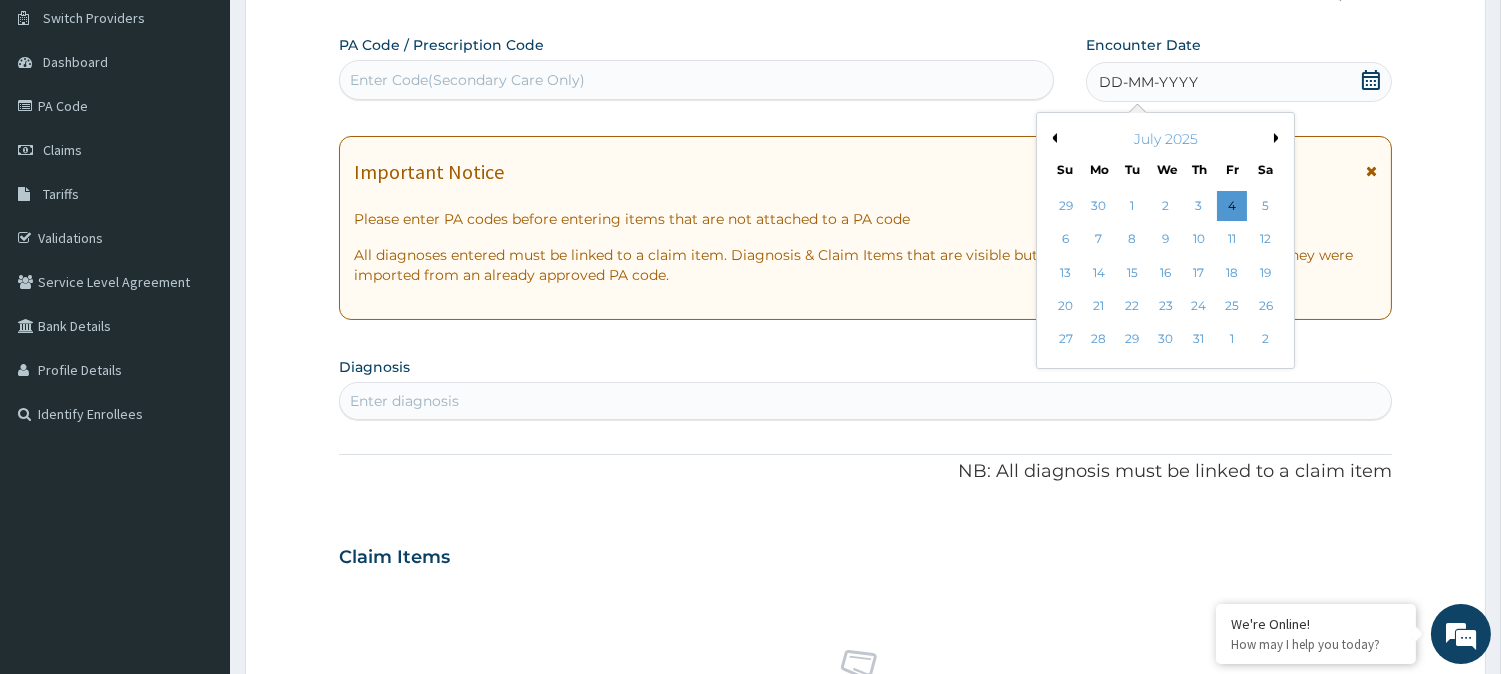 click on "Previous Month" at bounding box center [1052, 138] 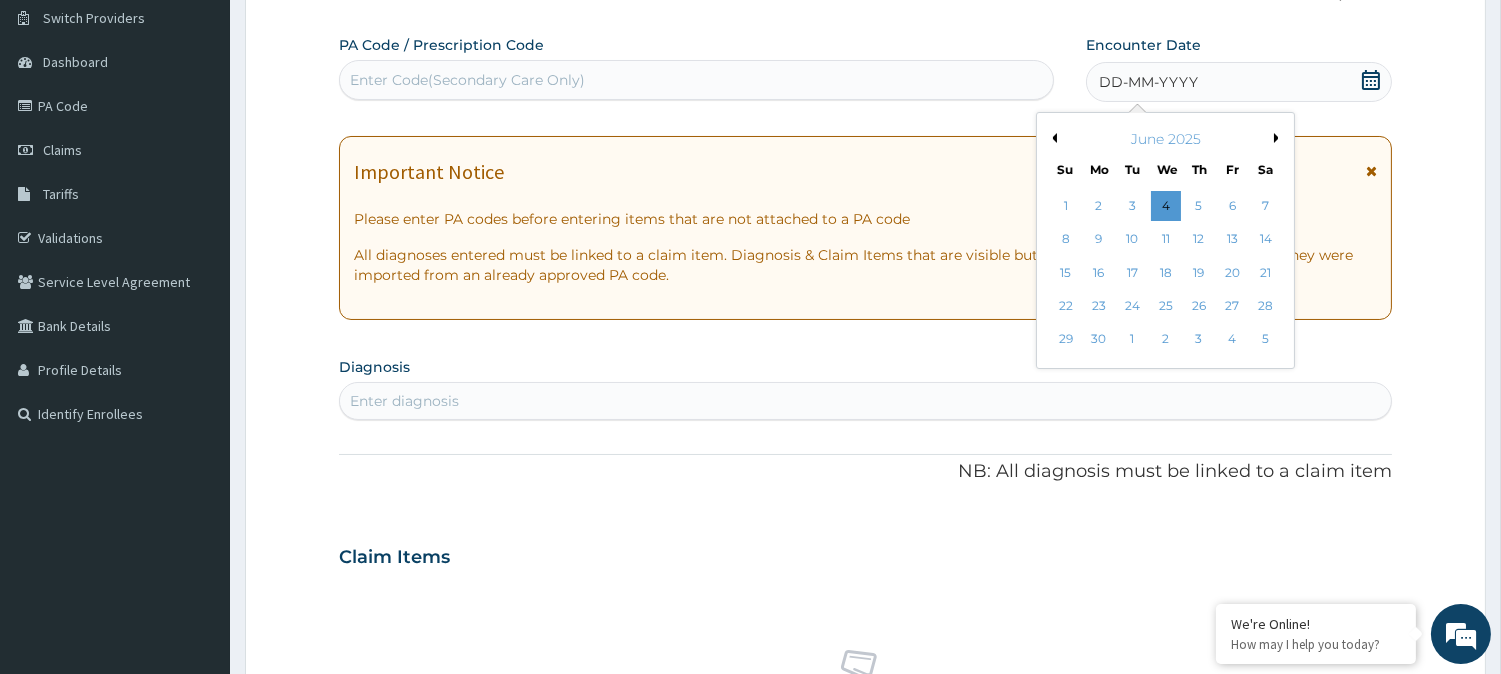 click on "Next Month" at bounding box center [1279, 138] 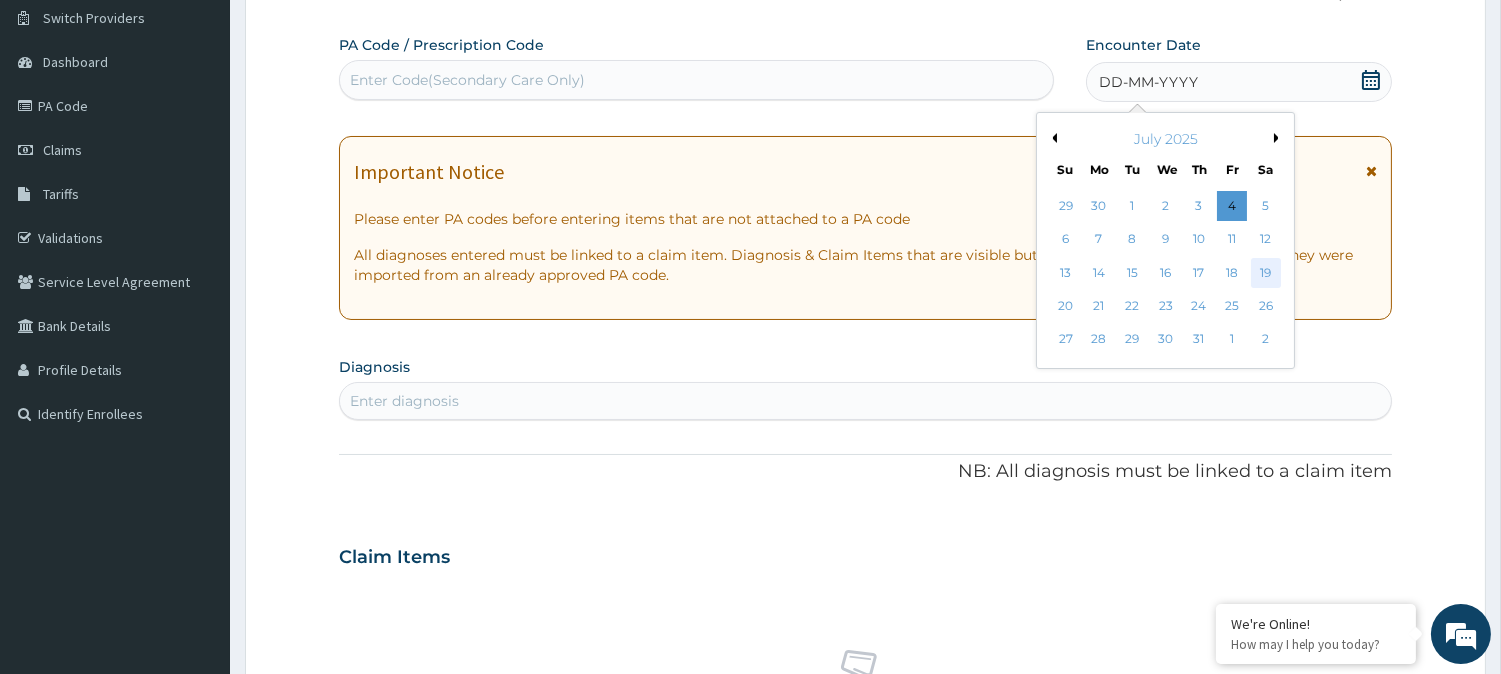 click on "19" at bounding box center (1265, 273) 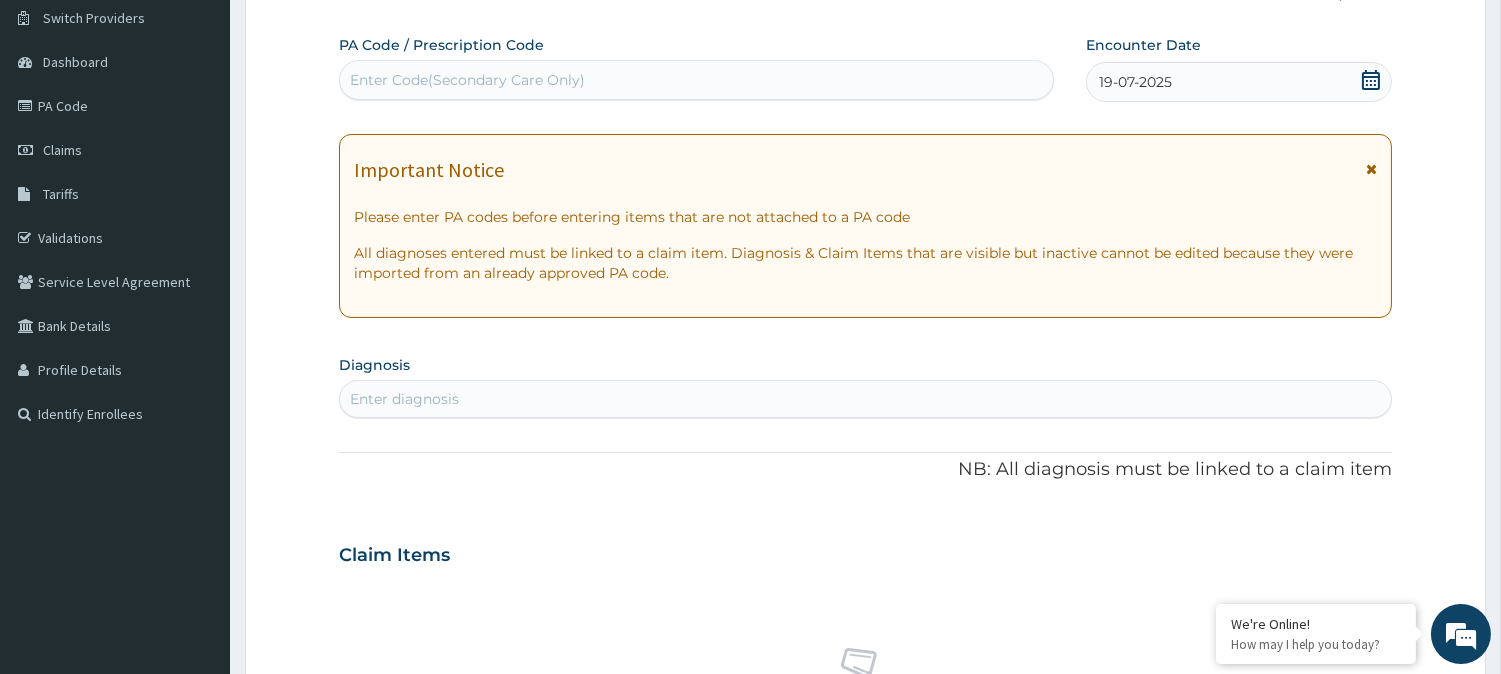 click on "Enter diagnosis" at bounding box center (865, 399) 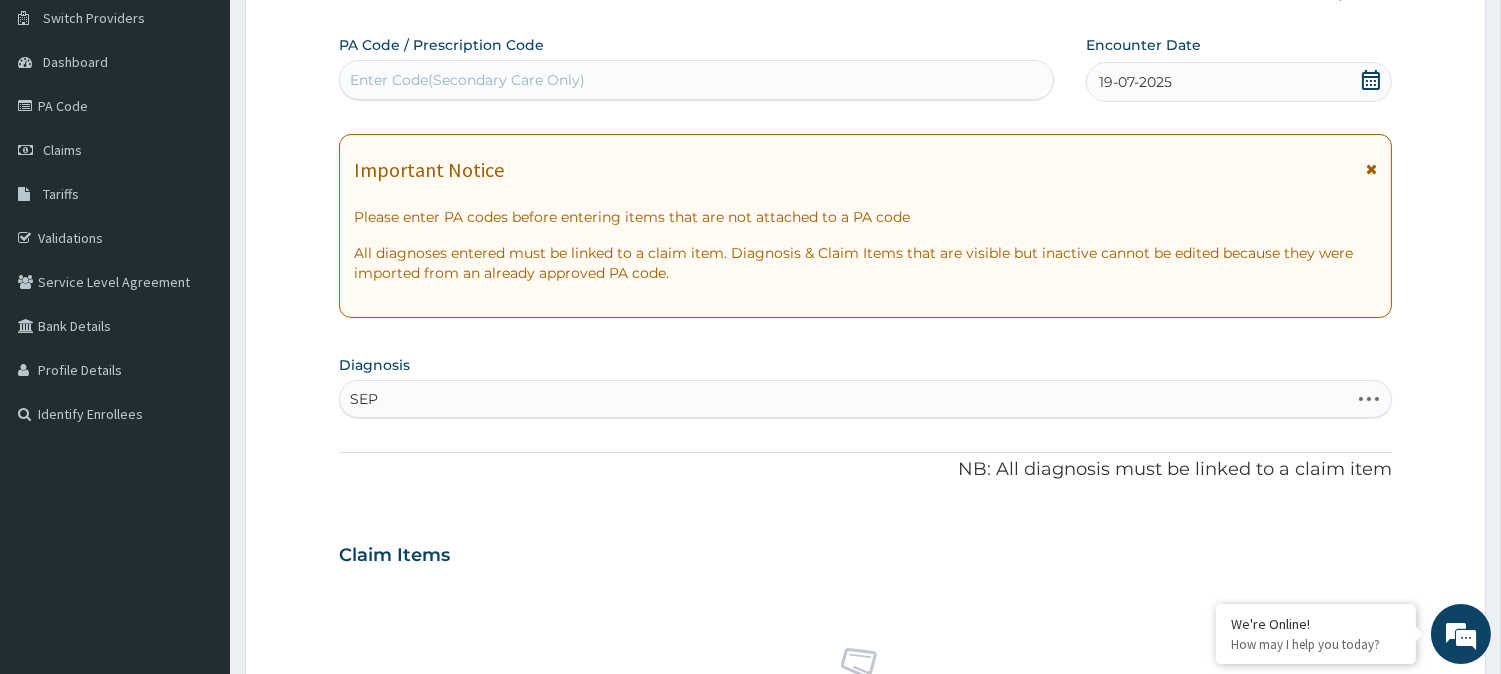 type on "SEPS" 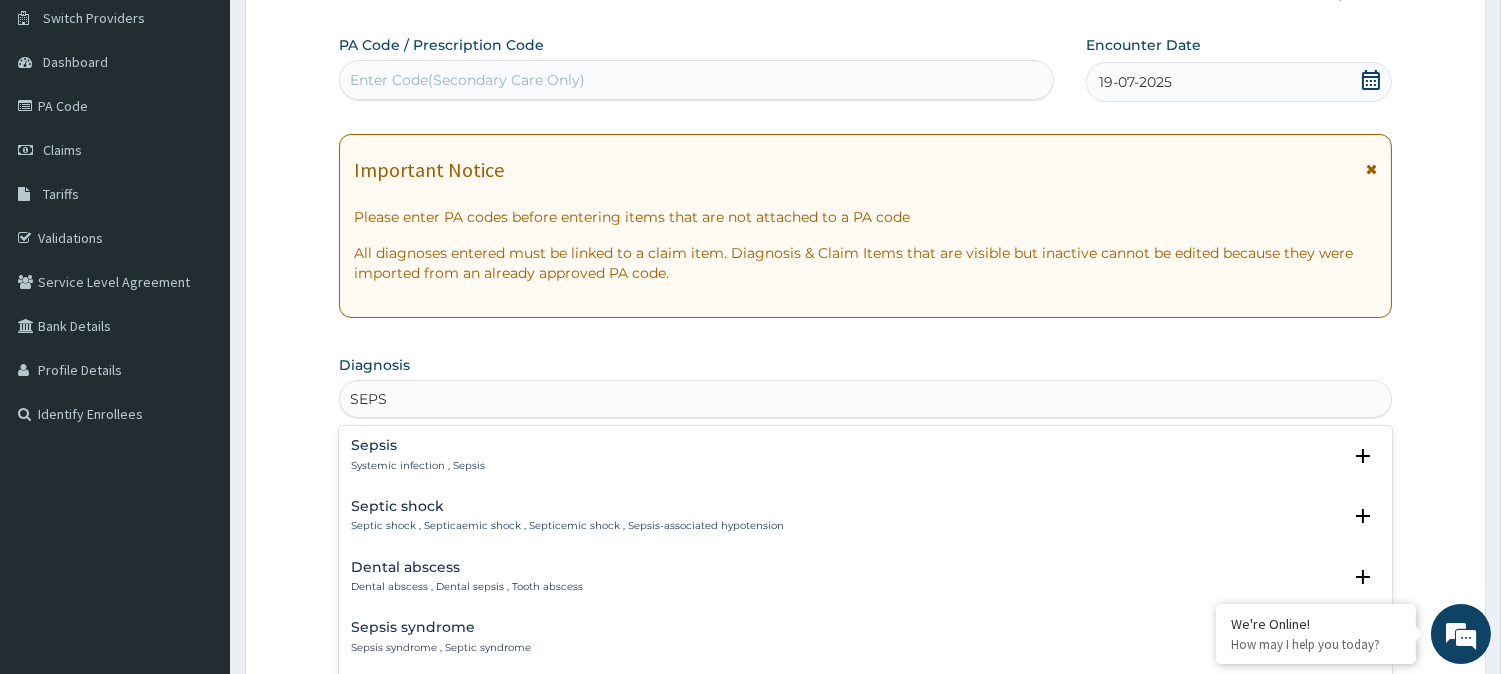 click on "Sepsis Systemic infection , Sepsis" at bounding box center (865, 455) 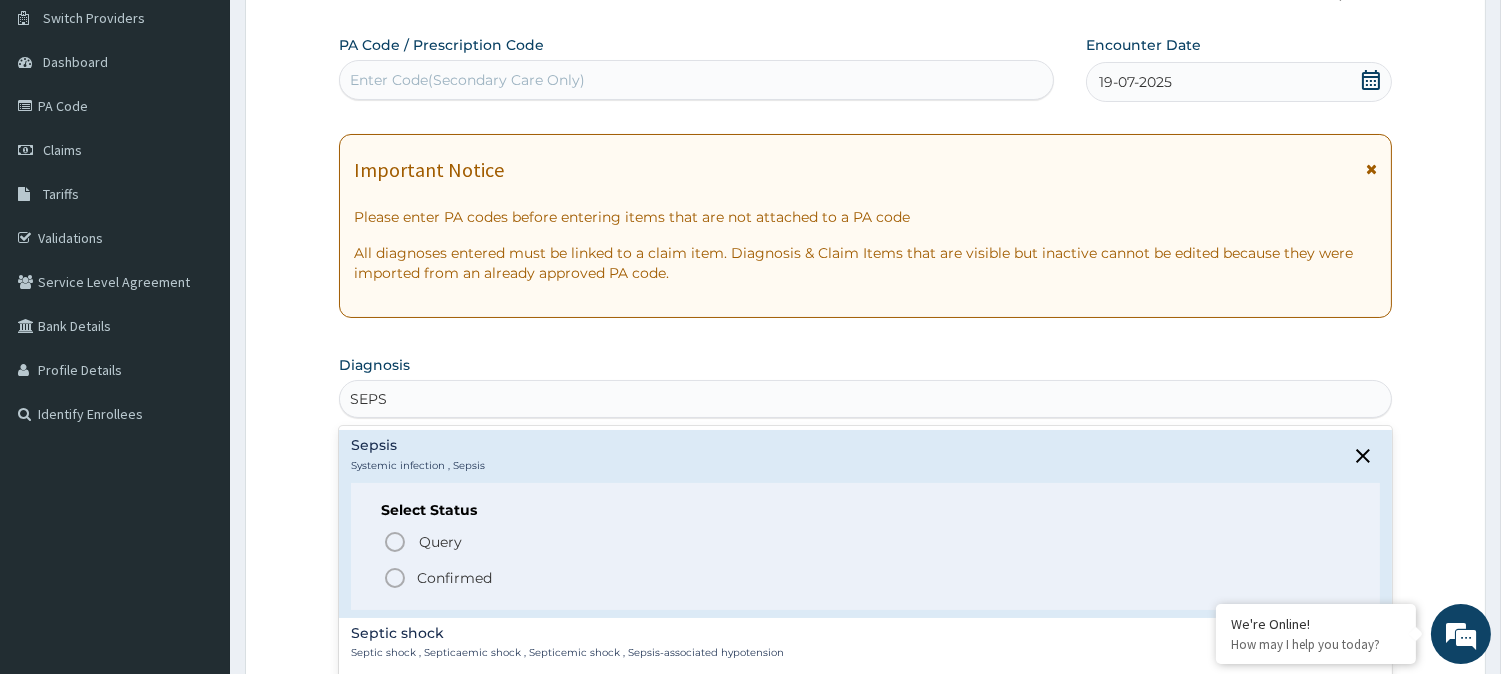 click 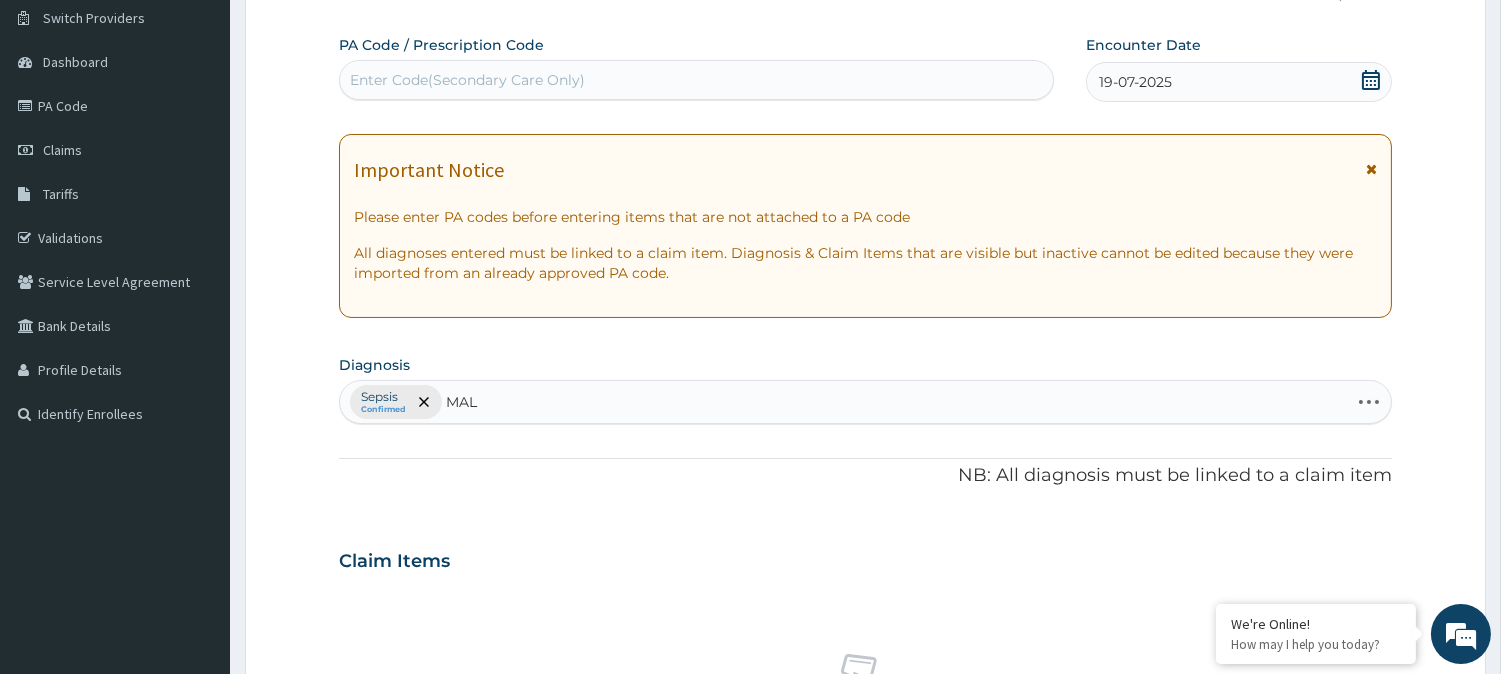 type on "MALA" 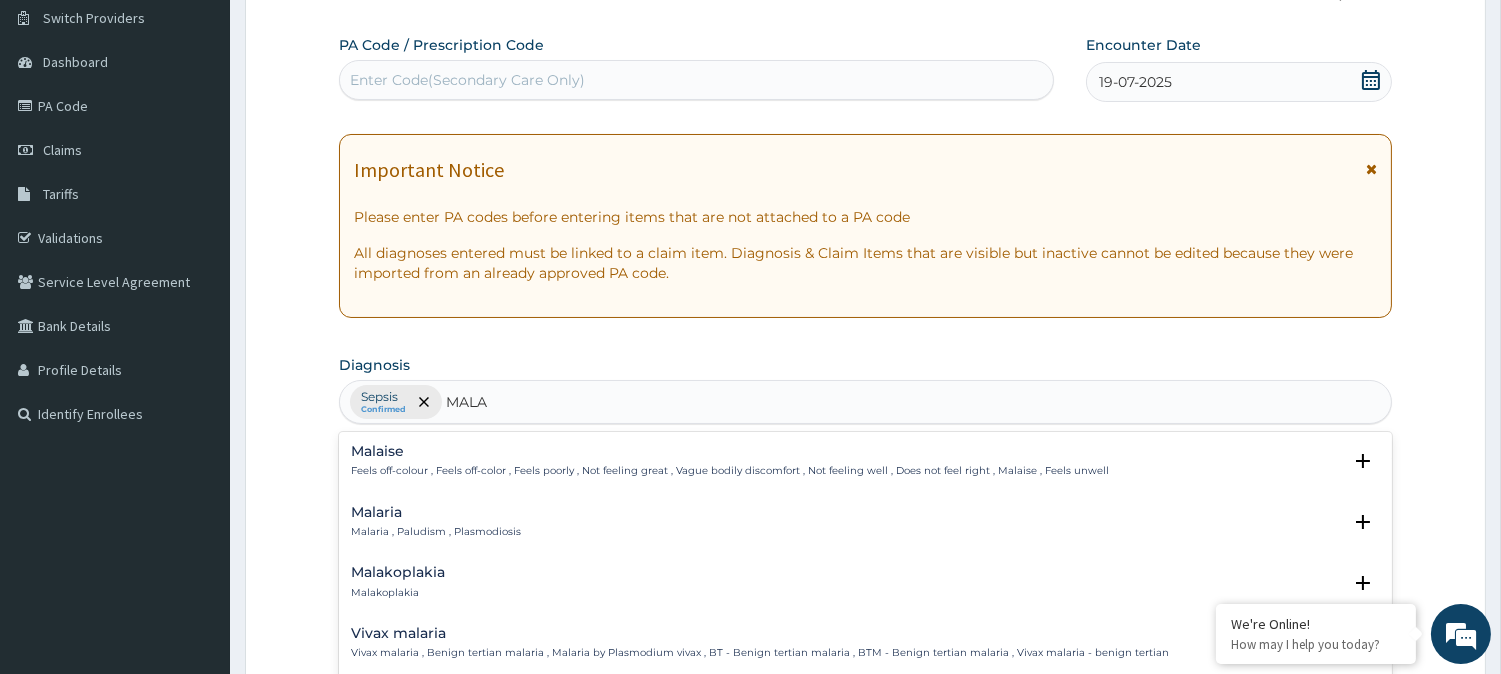 click on "Malaria , Paludism , Plasmodiosis" at bounding box center (436, 532) 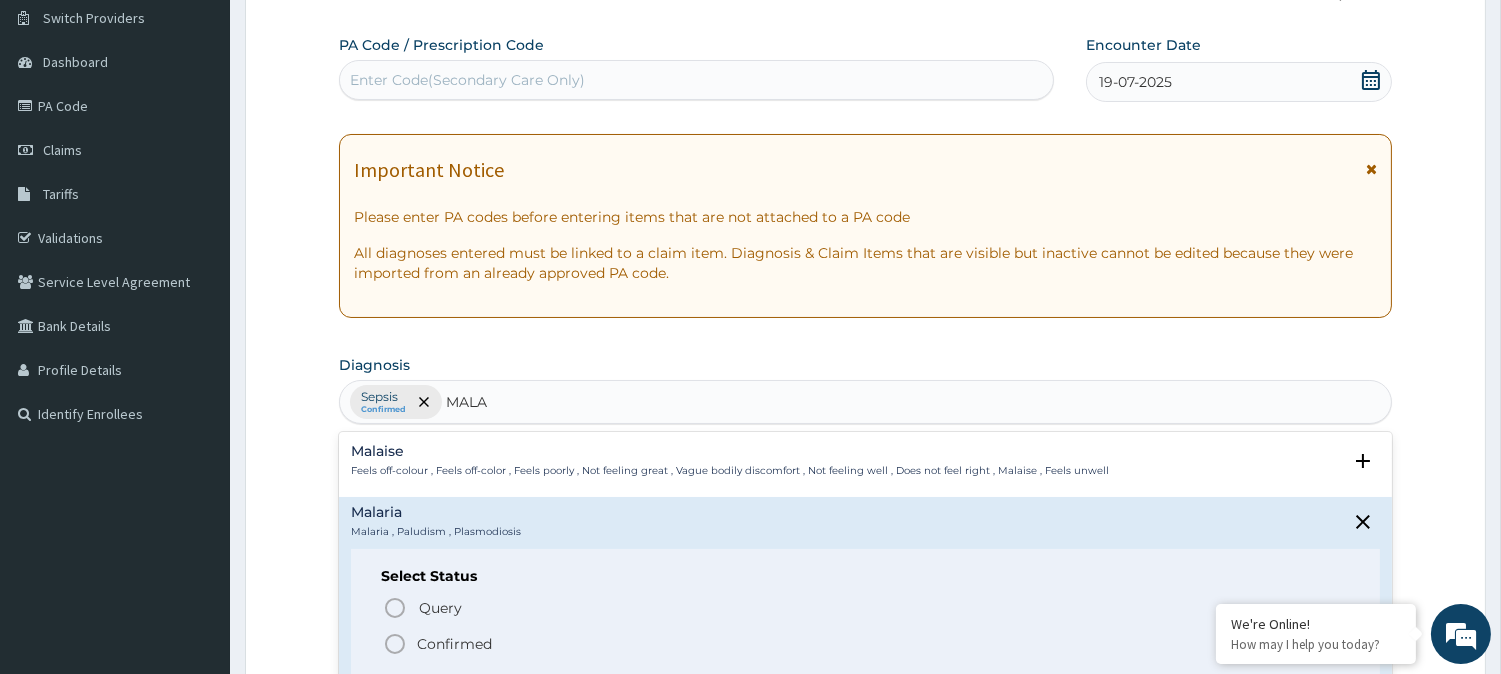 click 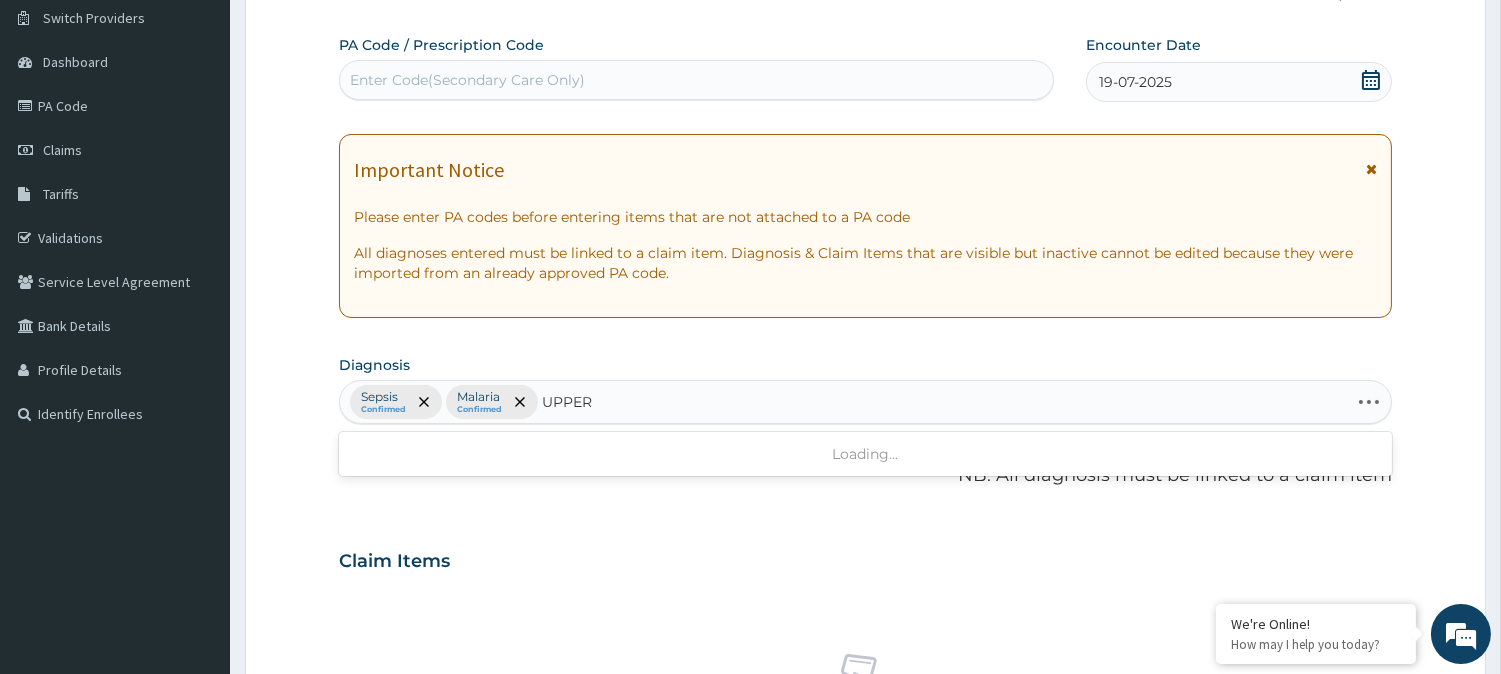 type on "UPPER R" 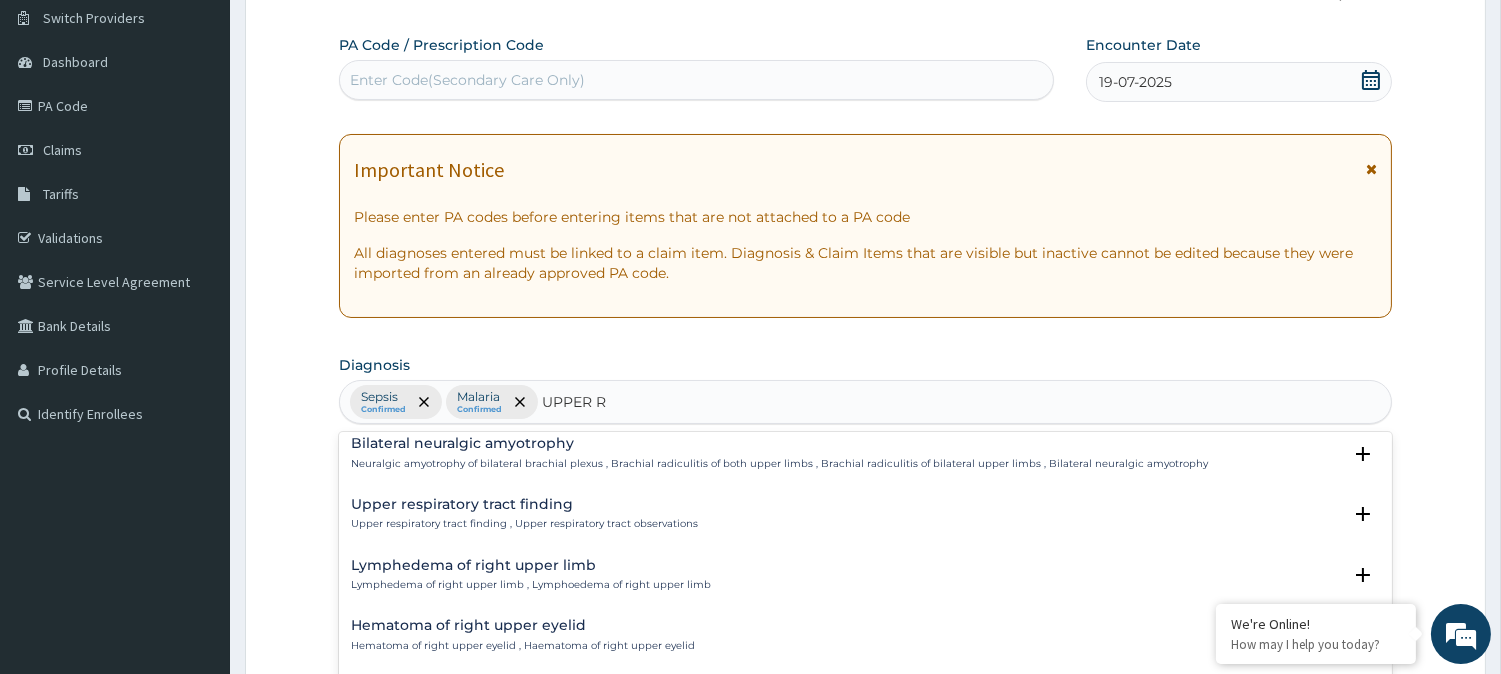 scroll, scrollTop: 2738, scrollLeft: 0, axis: vertical 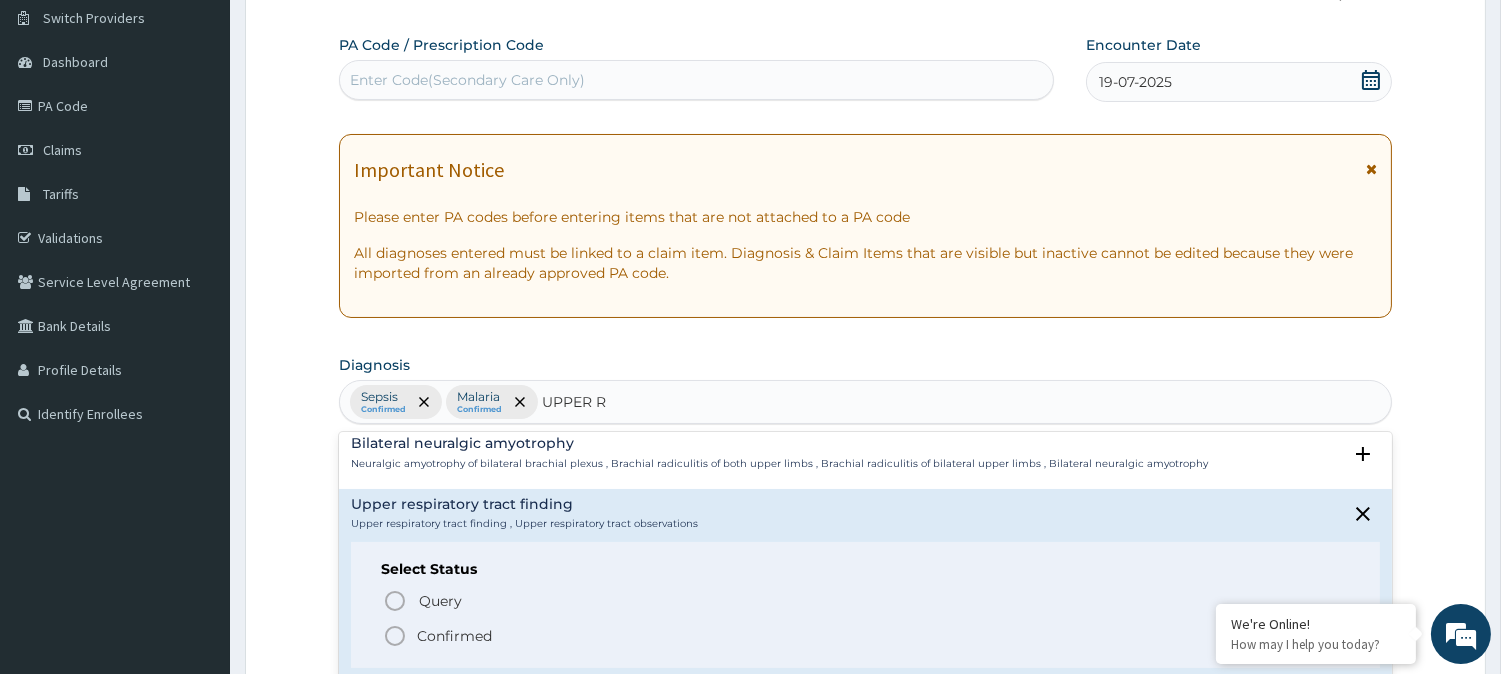 click on "Neuralgic amyotrophy of bilateral brachial plexus , Brachial radiculitis of both upper limbs , Brachial radiculitis of bilateral upper limbs , Bilateral neuralgic amyotrophy" at bounding box center [779, 464] 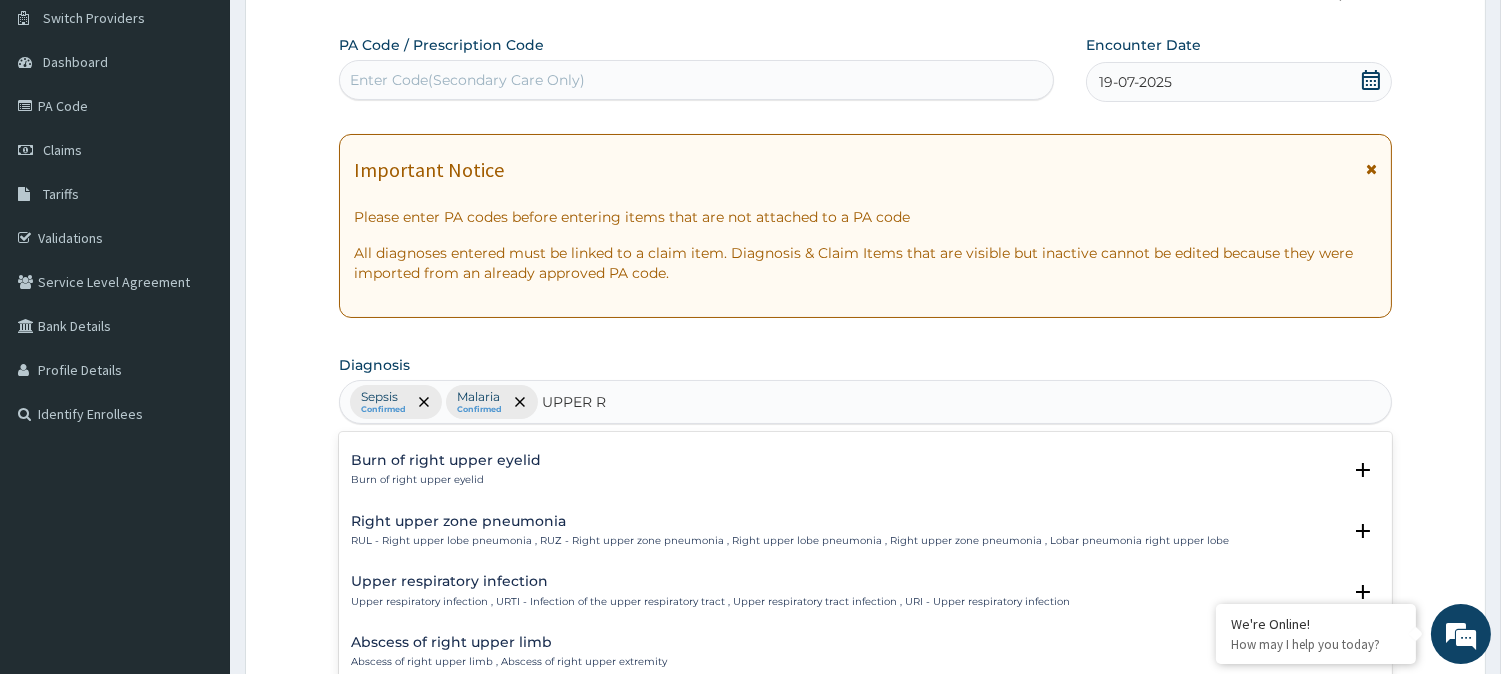 scroll, scrollTop: 1143, scrollLeft: 0, axis: vertical 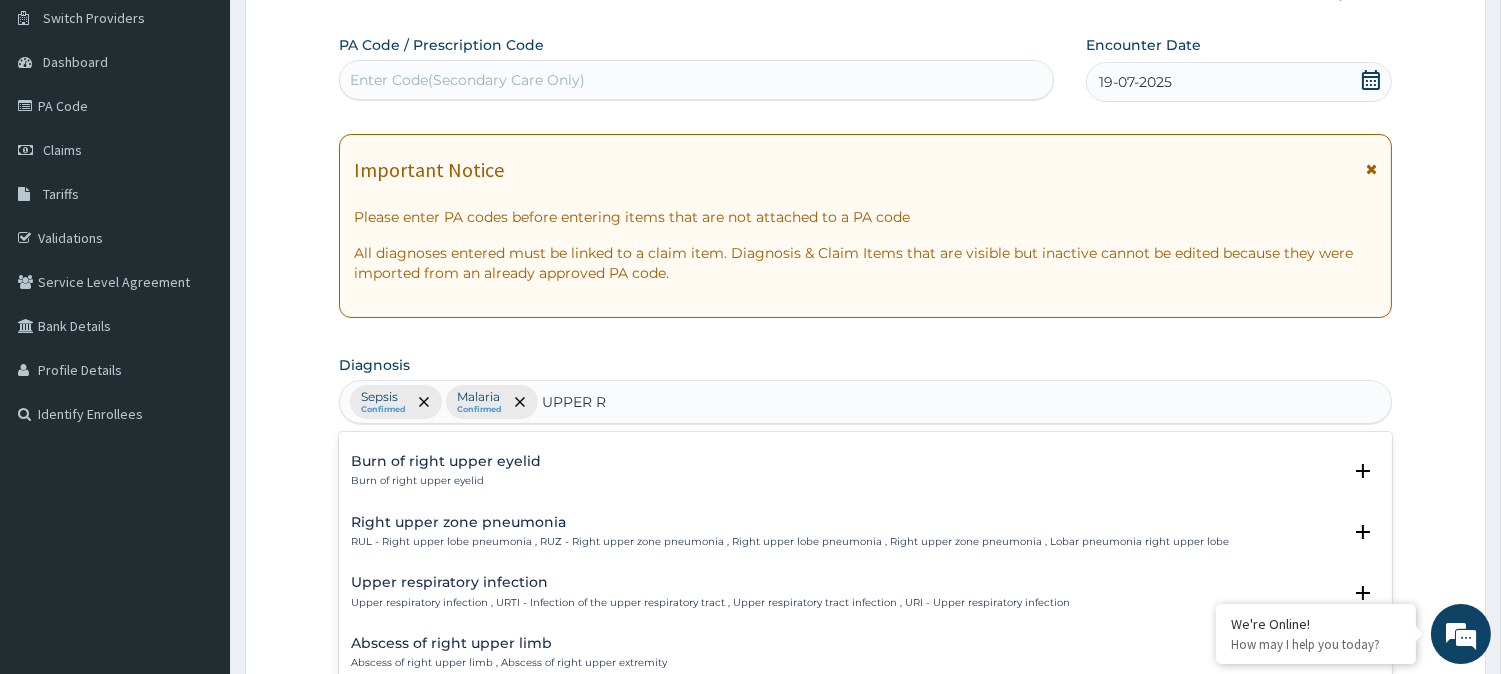 click on "Upper respiratory infection" at bounding box center (710, 582) 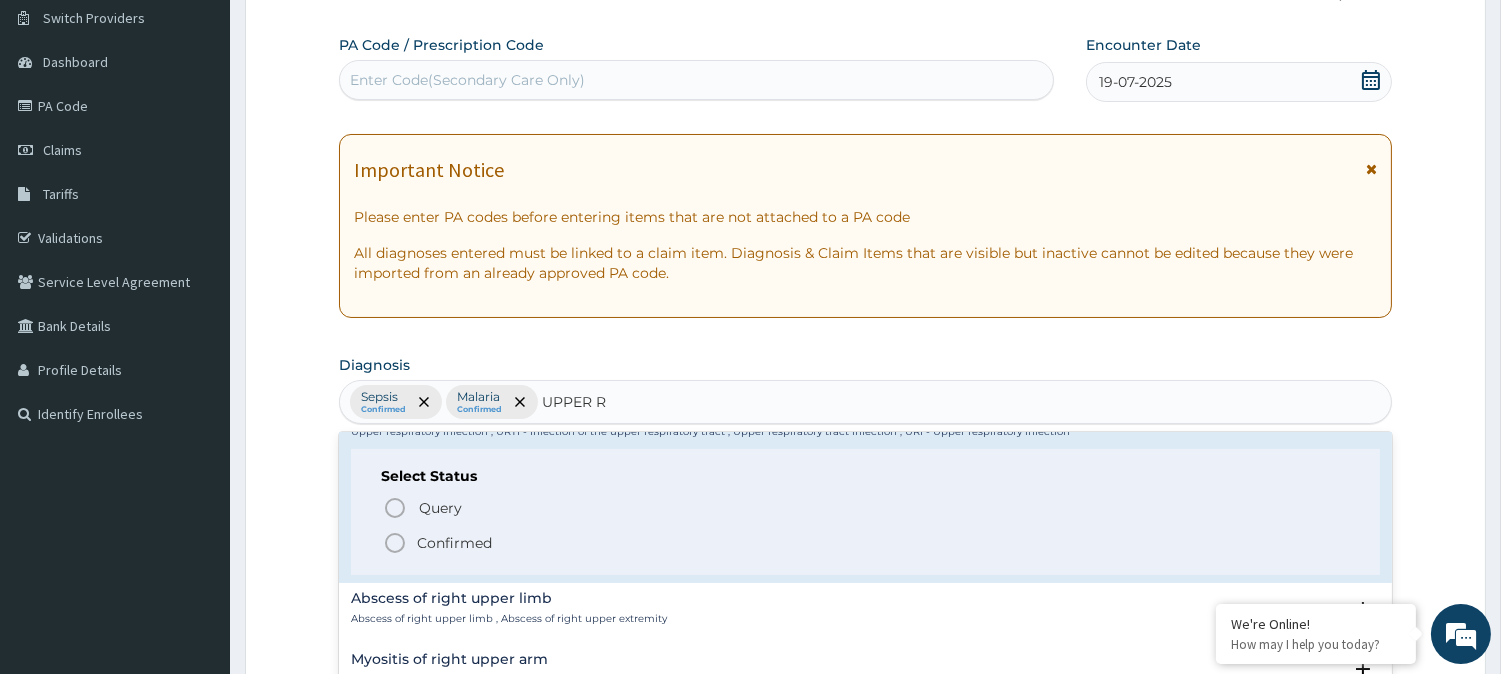 scroll, scrollTop: 1318, scrollLeft: 0, axis: vertical 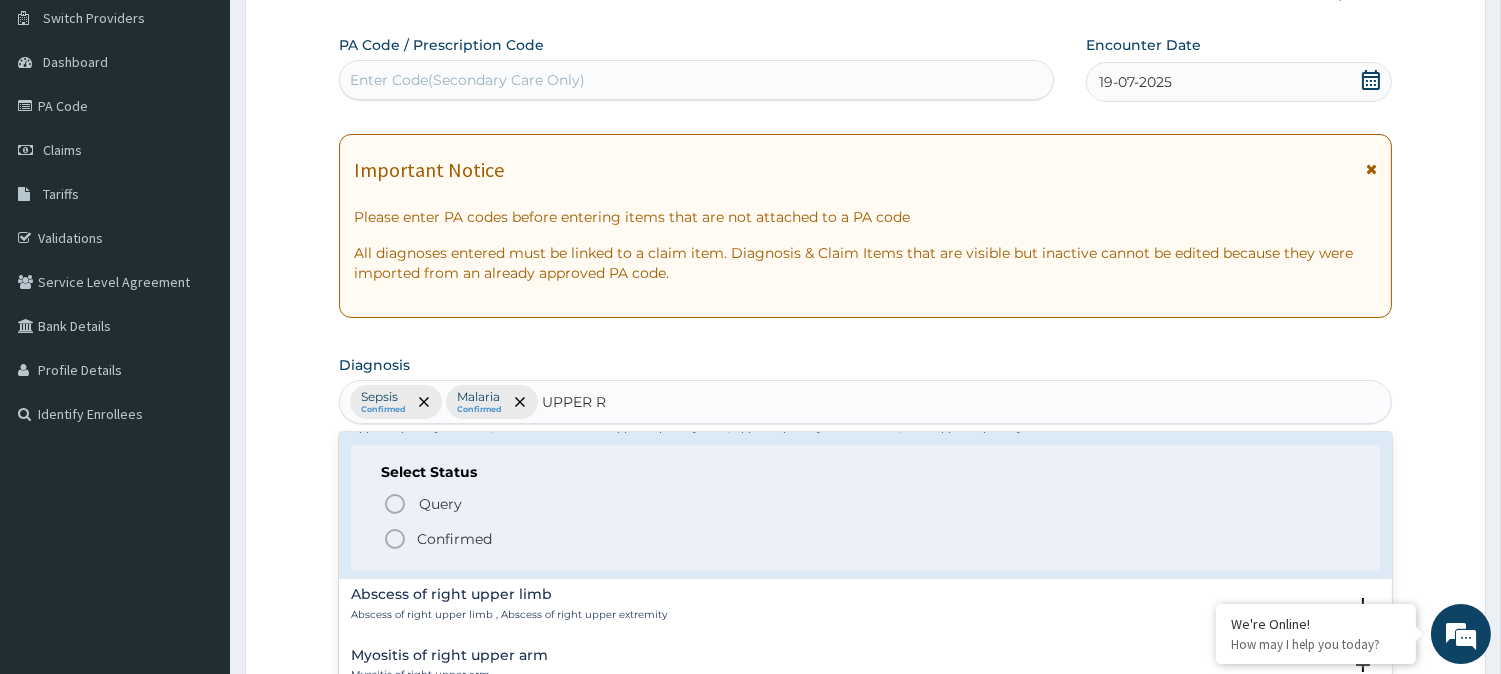 click on "Confirmed" at bounding box center [454, 539] 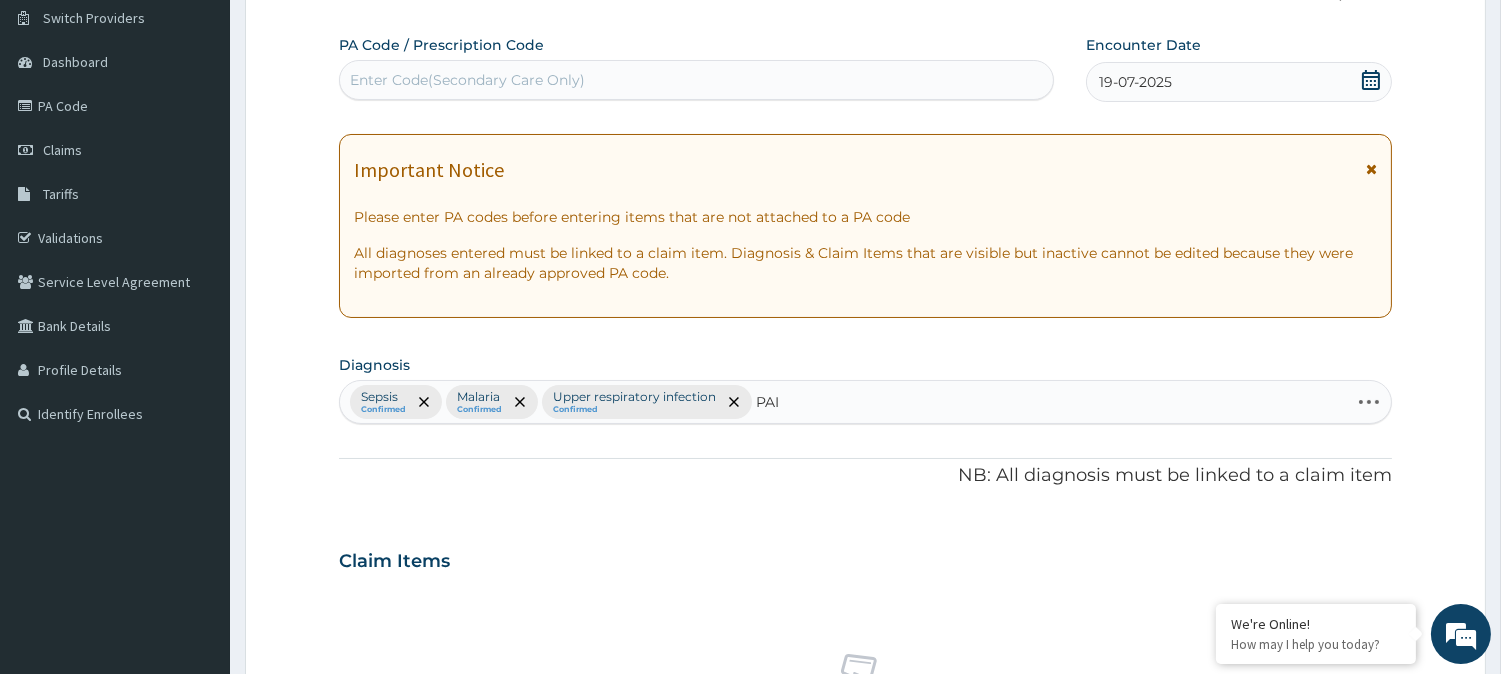 type on "PAIN" 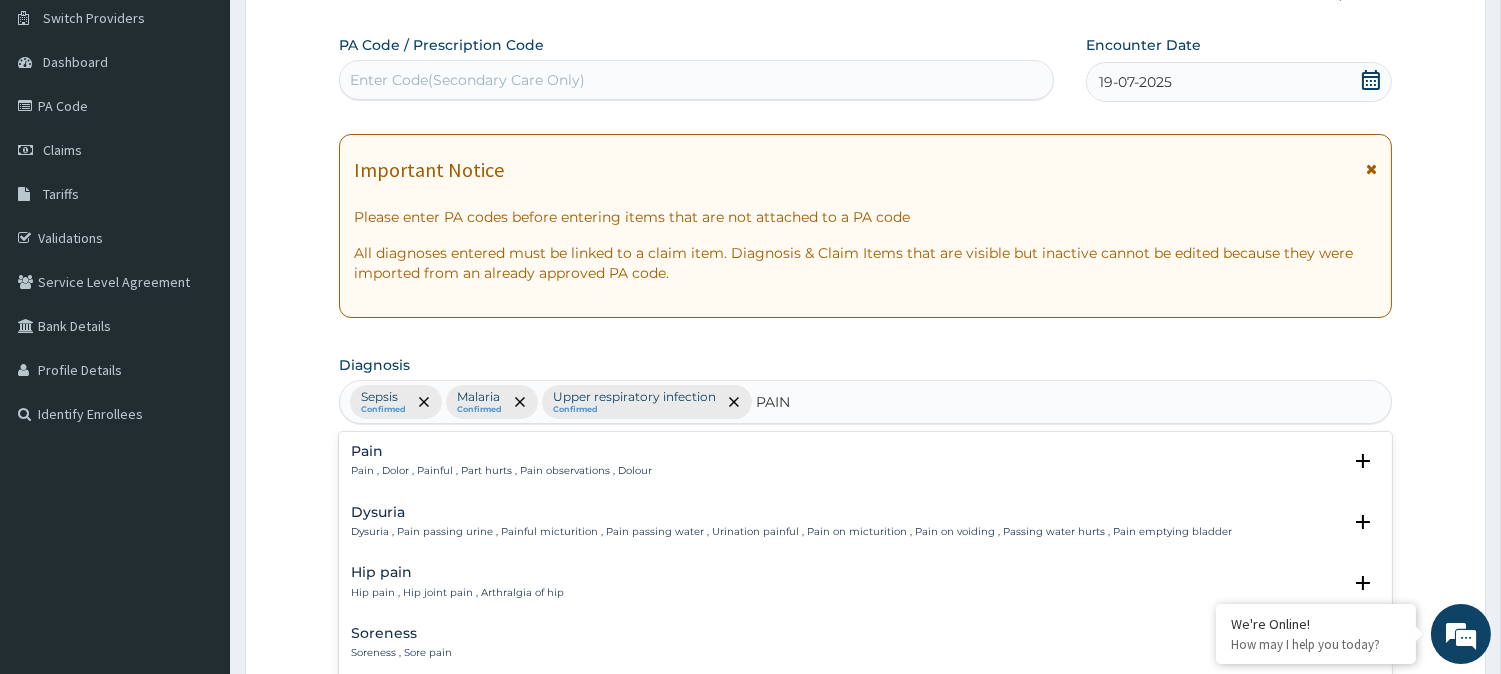 click on "Pain , Dolor , Painful , Part hurts , Pain observations , Dolour" at bounding box center [501, 471] 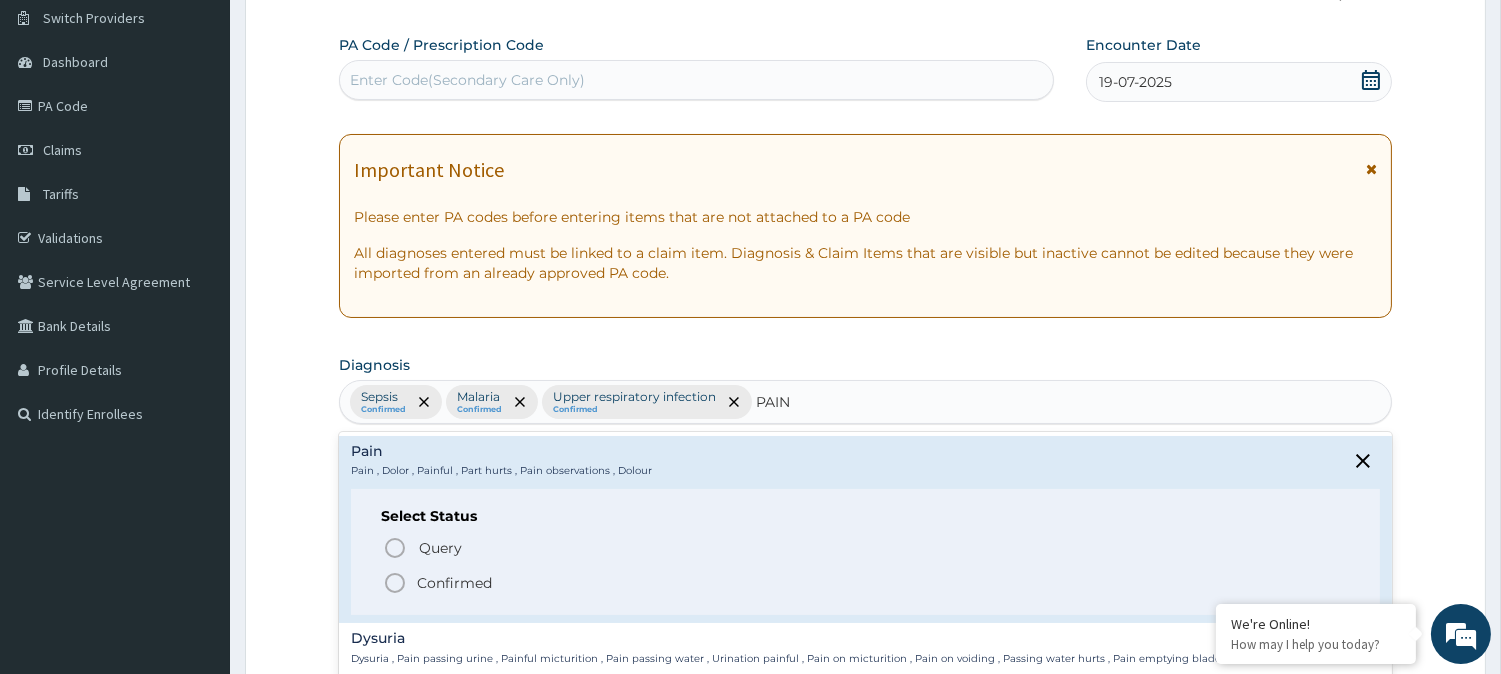 click on "Confirmed" at bounding box center (454, 583) 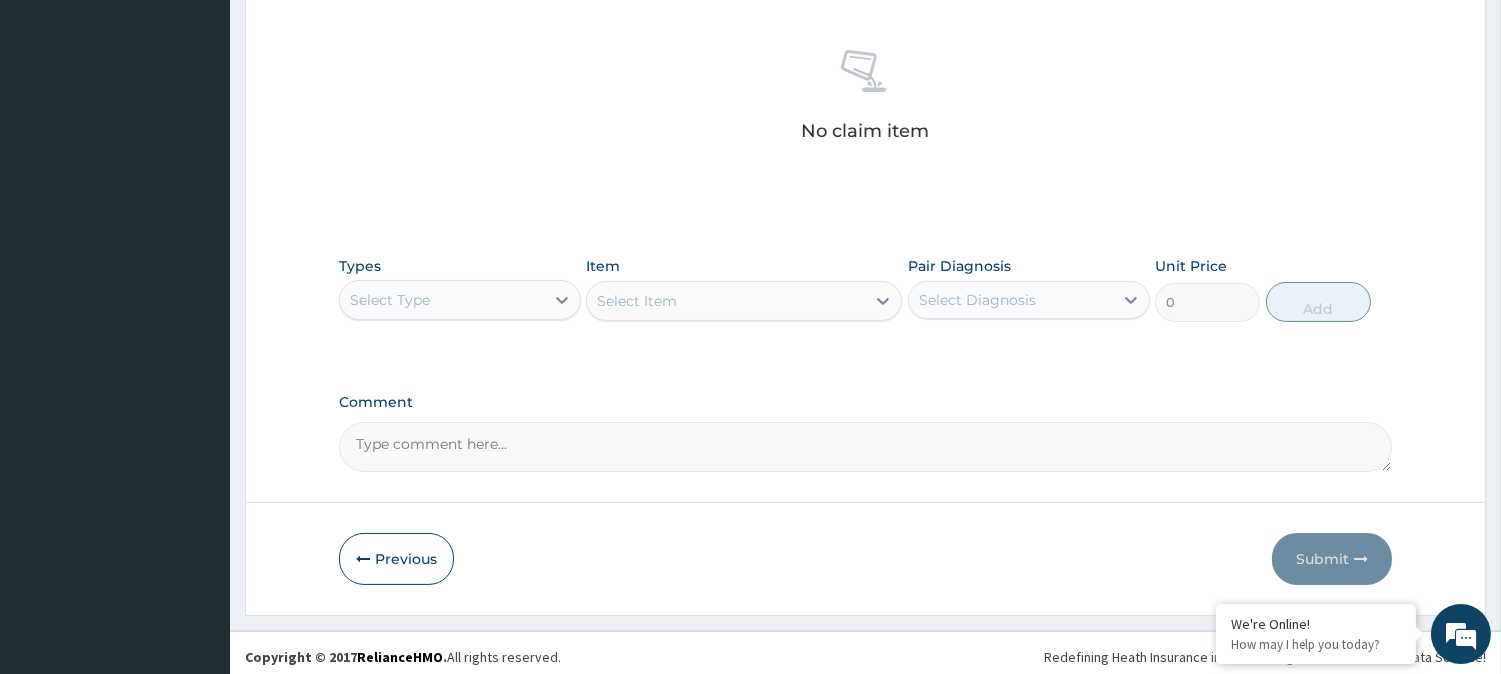 scroll, scrollTop: 761, scrollLeft: 0, axis: vertical 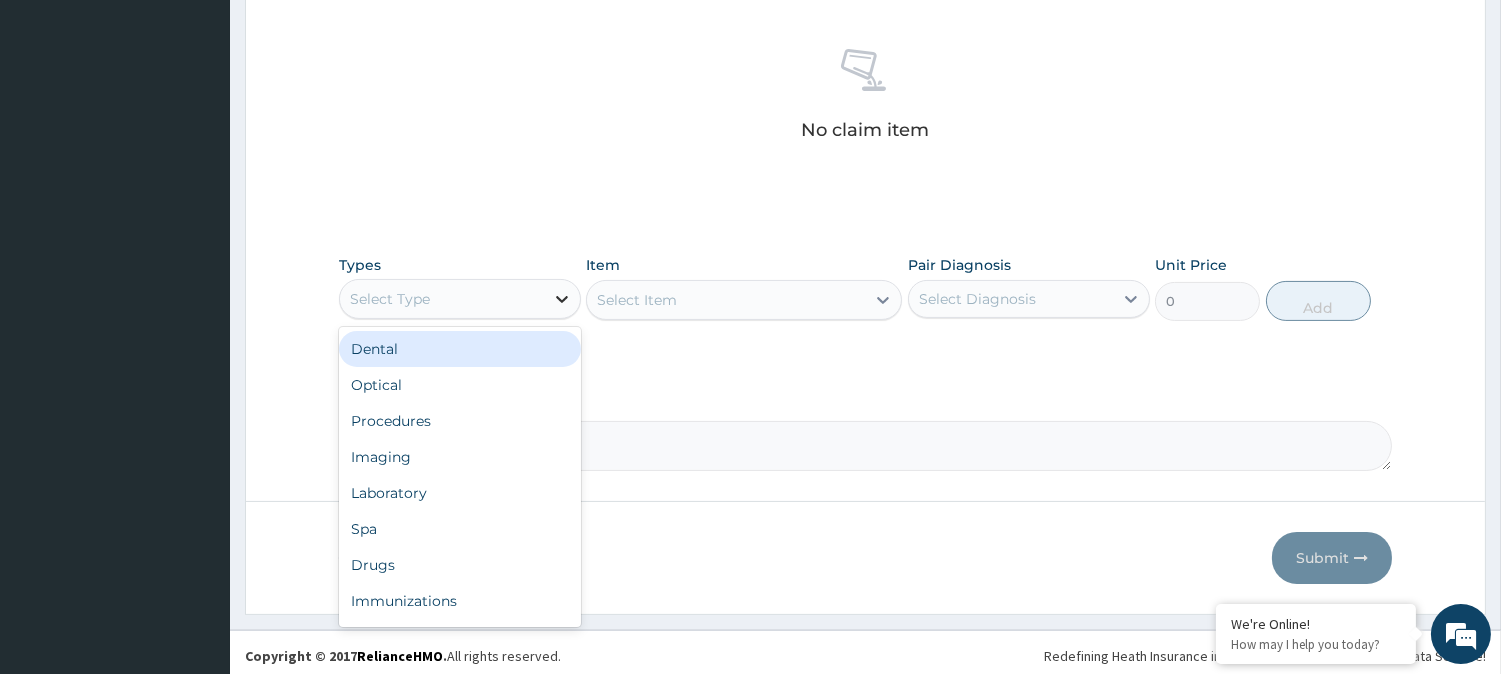 click at bounding box center (562, 299) 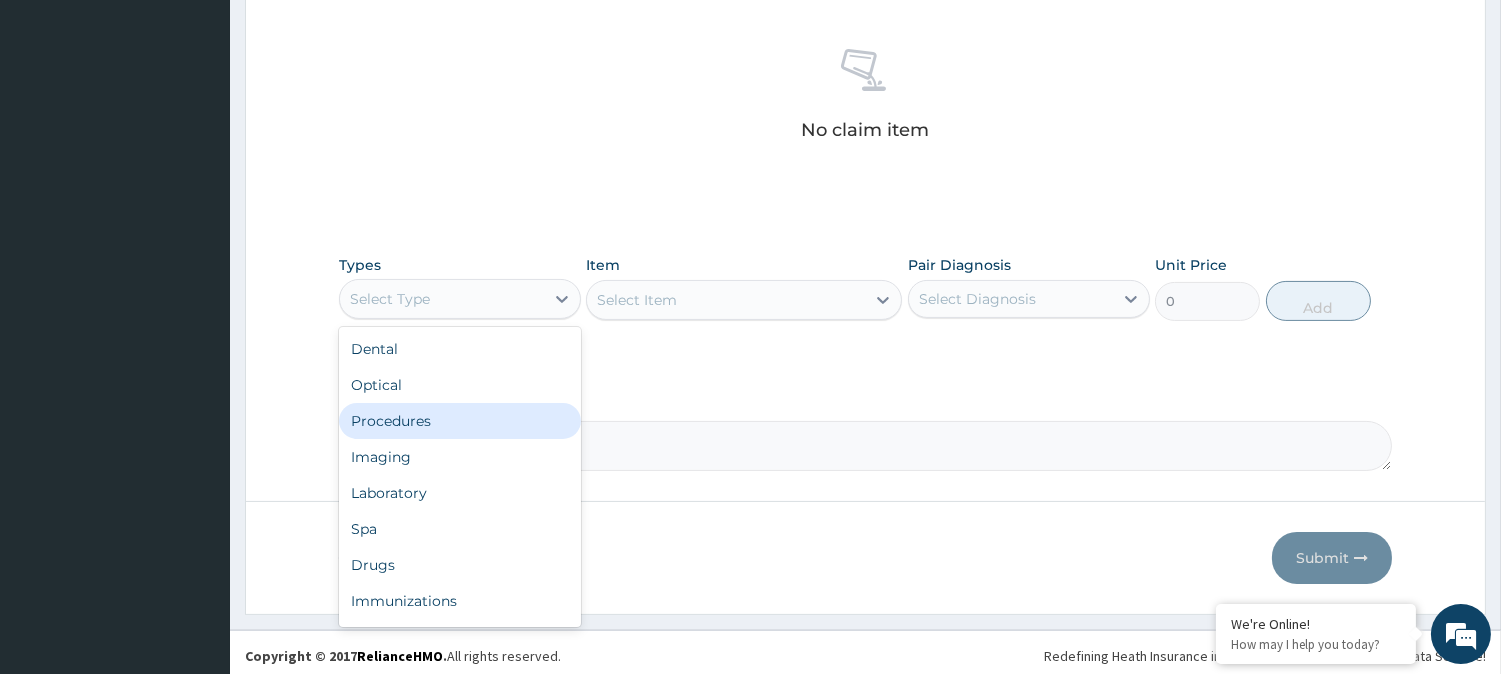 click on "Procedures" at bounding box center (460, 421) 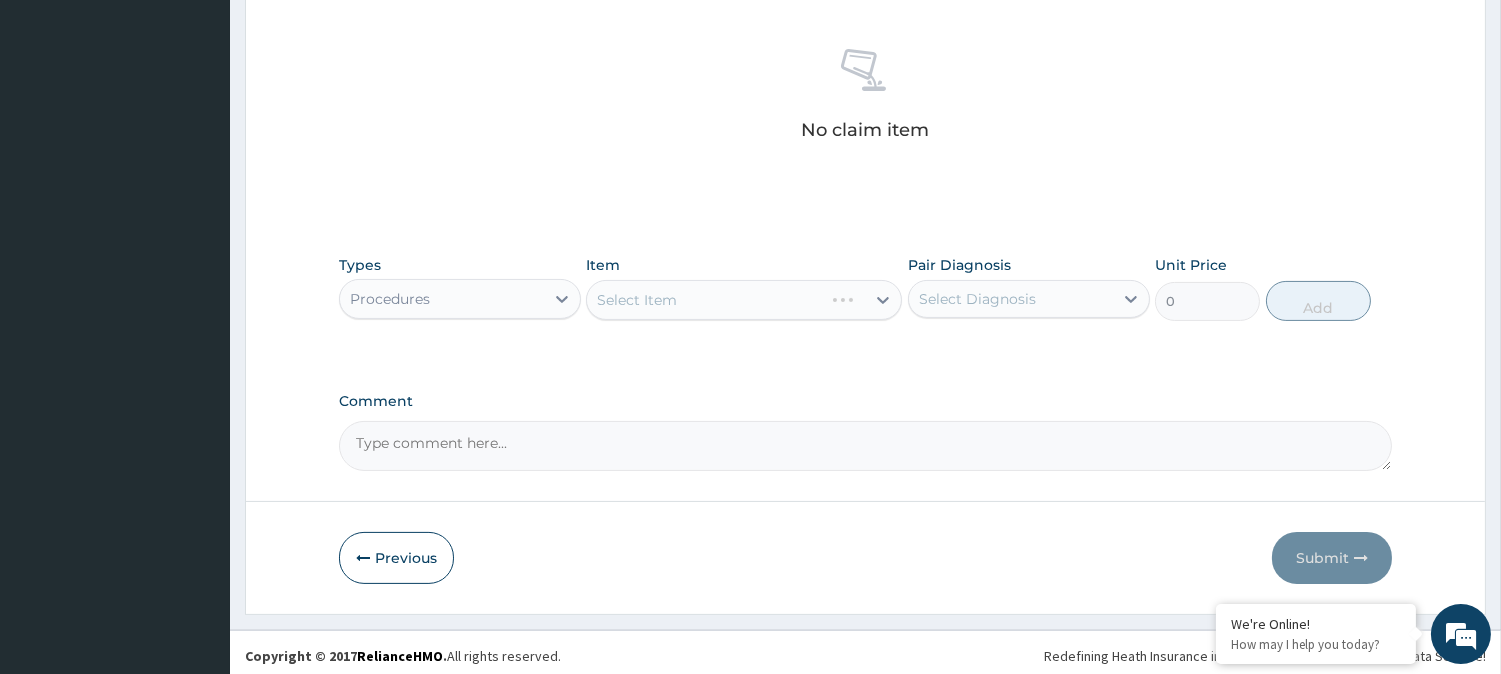 click on "Select Item" at bounding box center [744, 300] 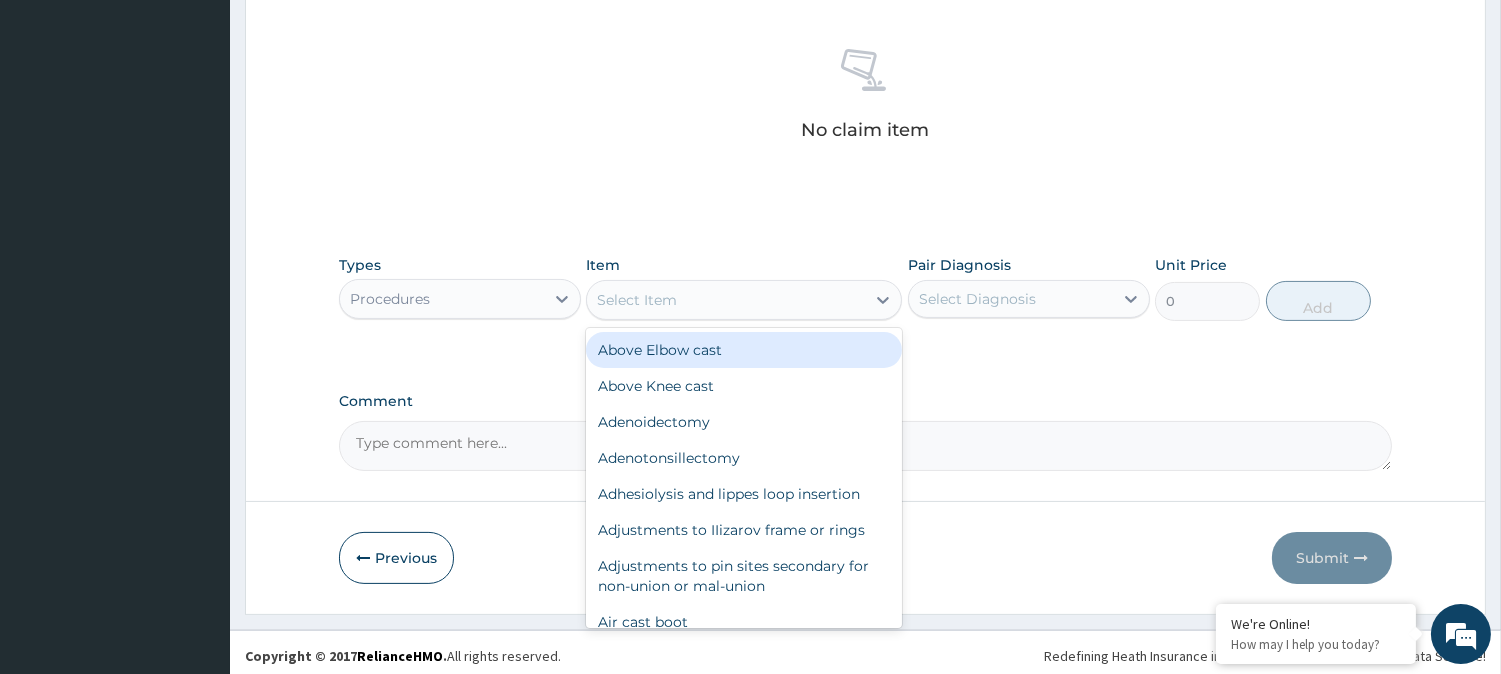 click on "Select Item" at bounding box center (726, 300) 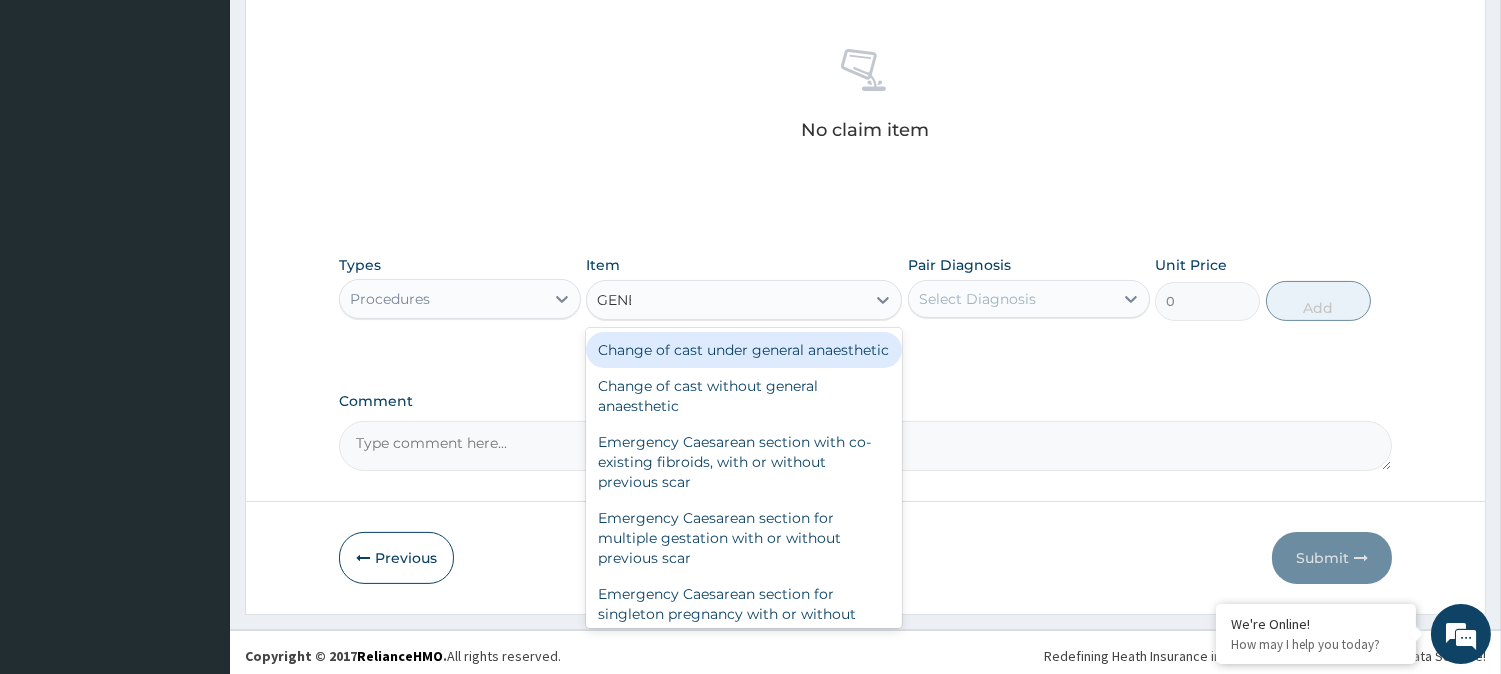 type on "GENER" 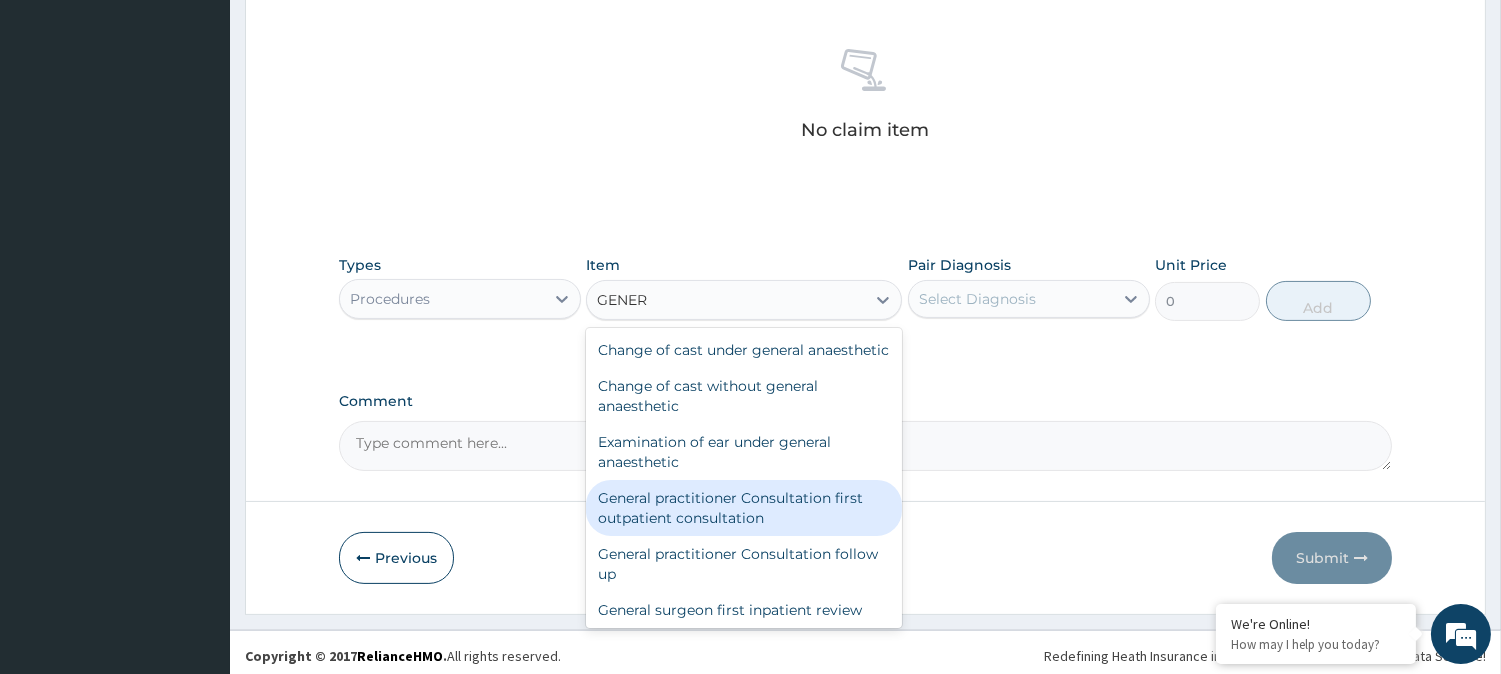 click on "General practitioner Consultation first outpatient consultation" at bounding box center [744, 508] 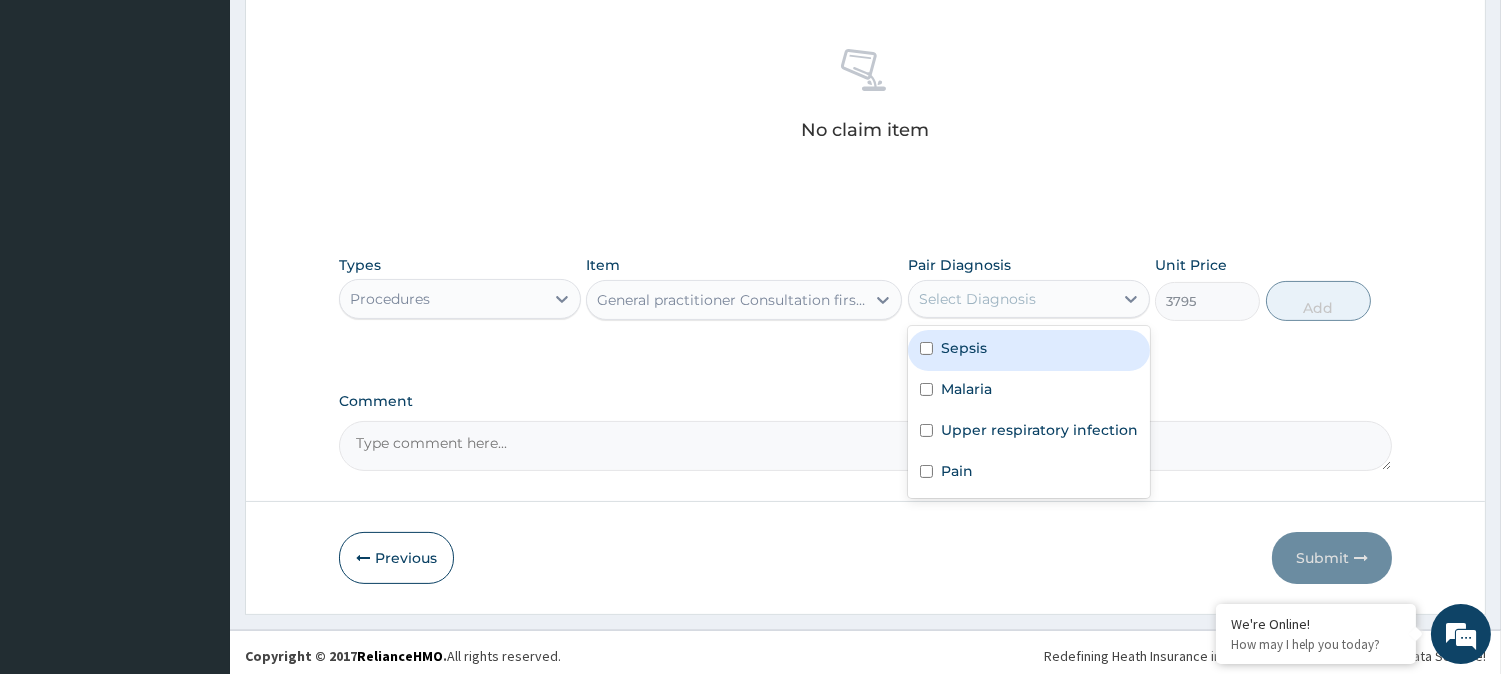 click on "Select Diagnosis" at bounding box center [1011, 299] 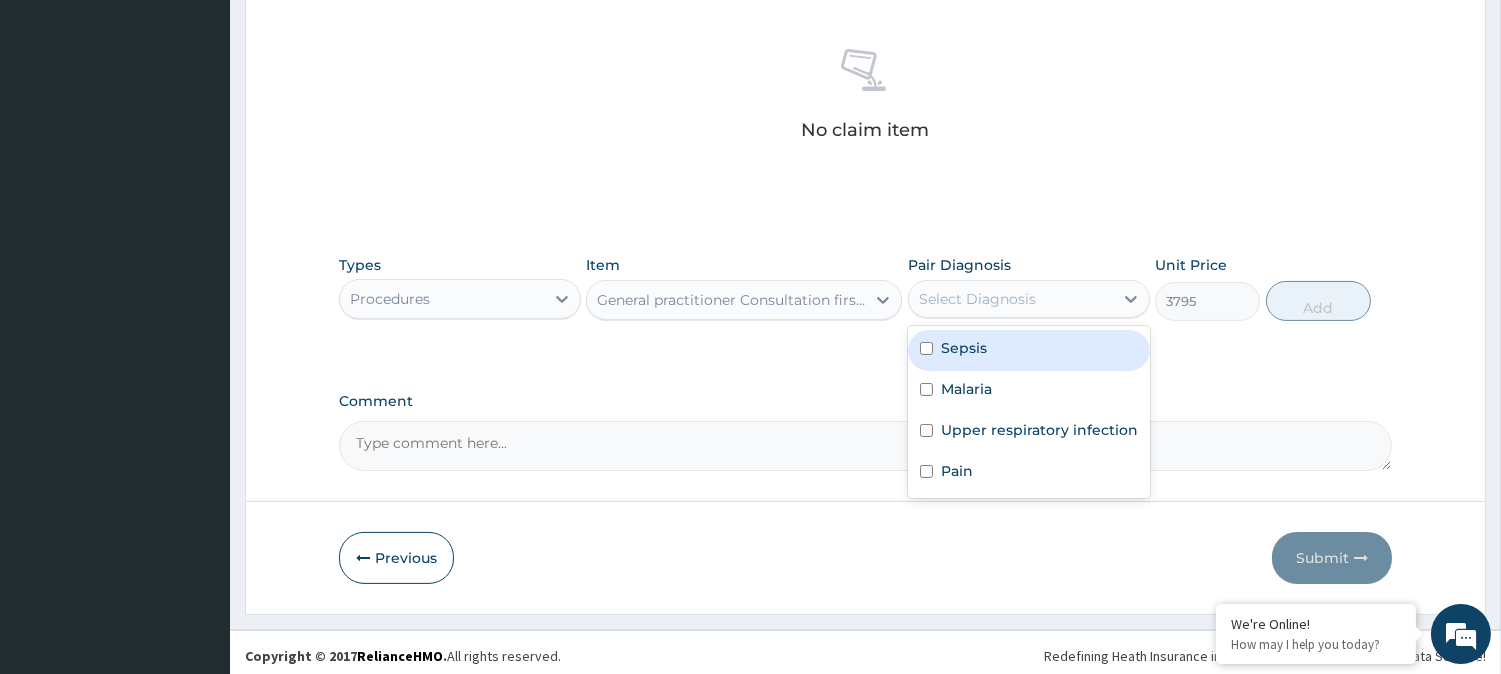 click on "Sepsis" at bounding box center (1029, 350) 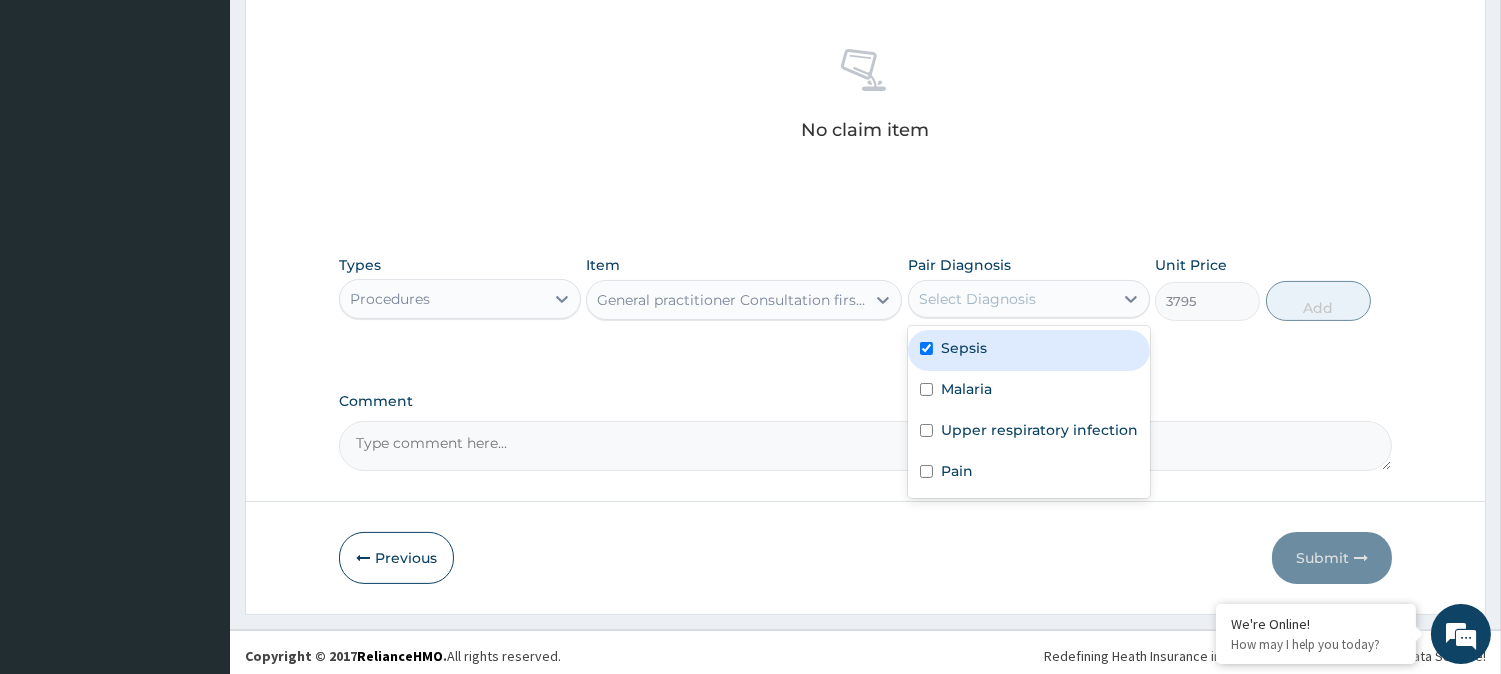 checkbox on "true" 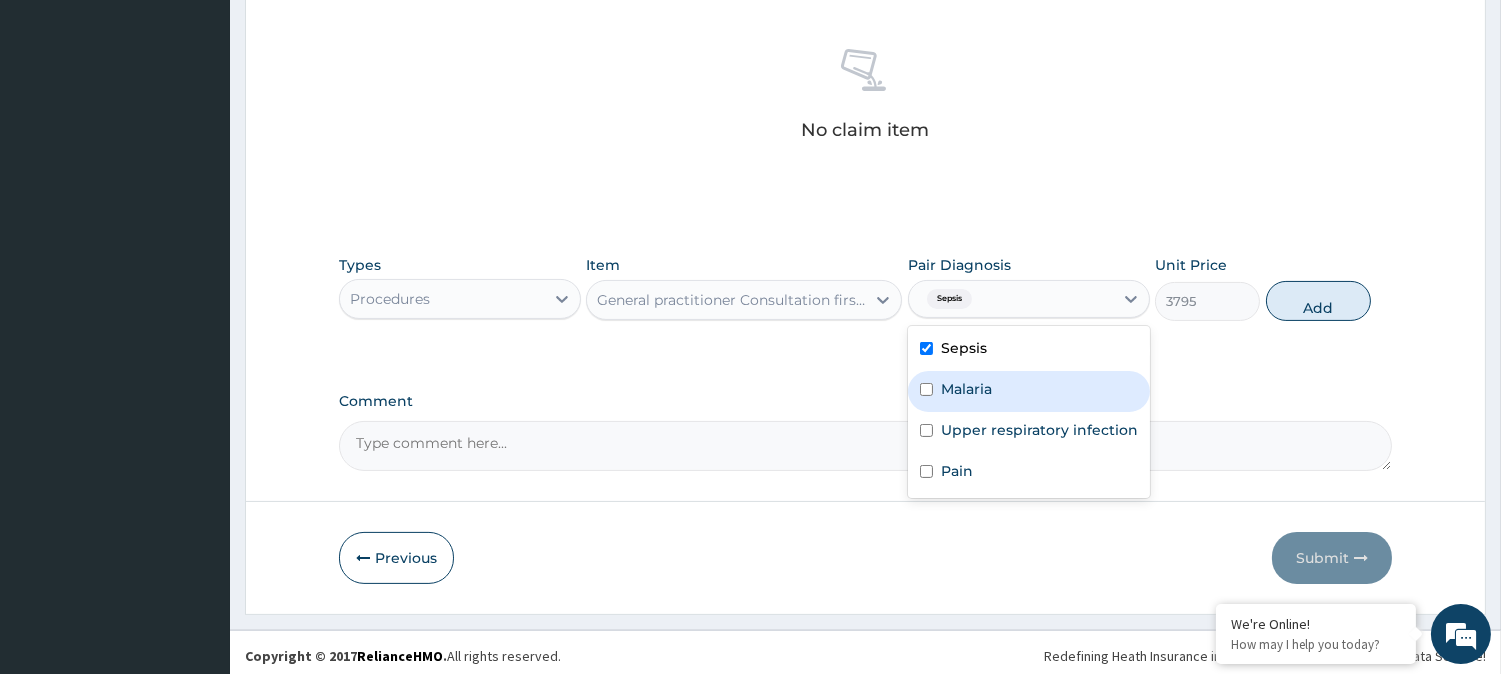 click on "Malaria" at bounding box center (1029, 391) 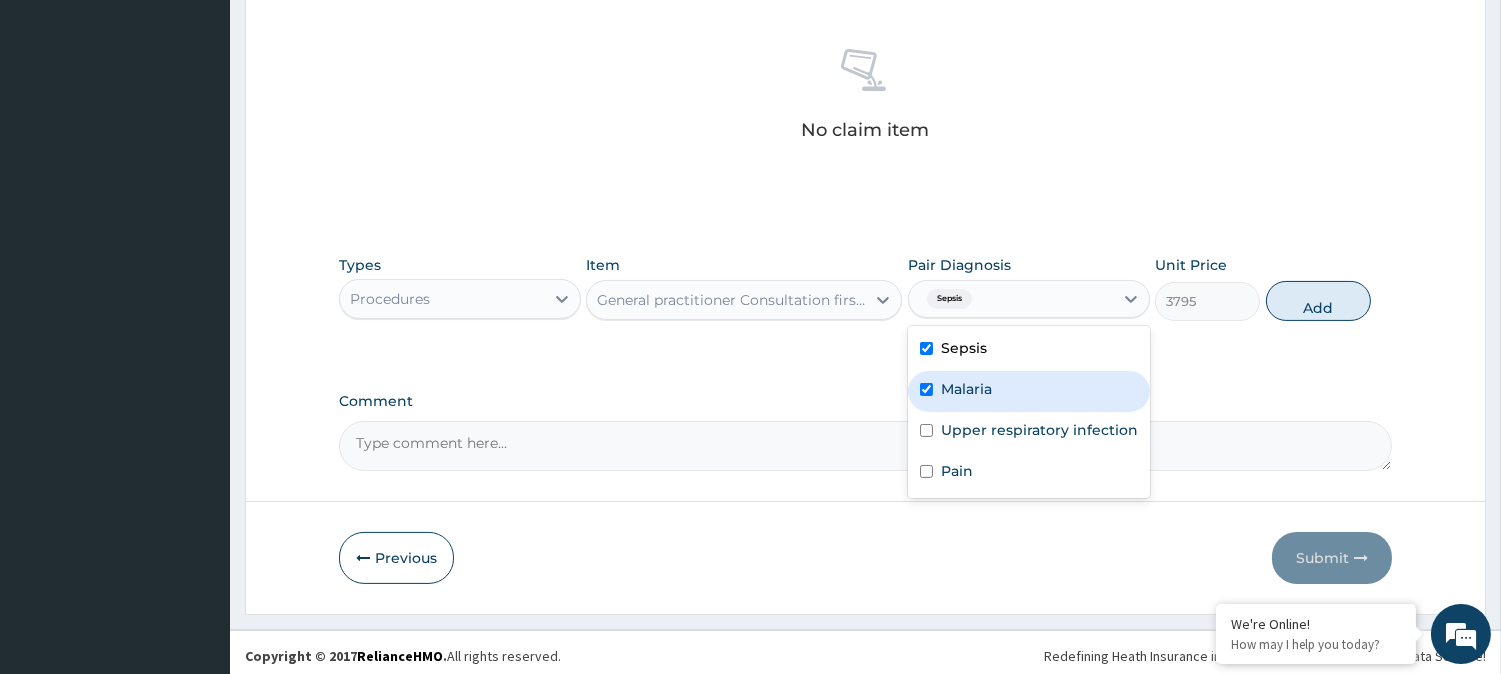 checkbox on "true" 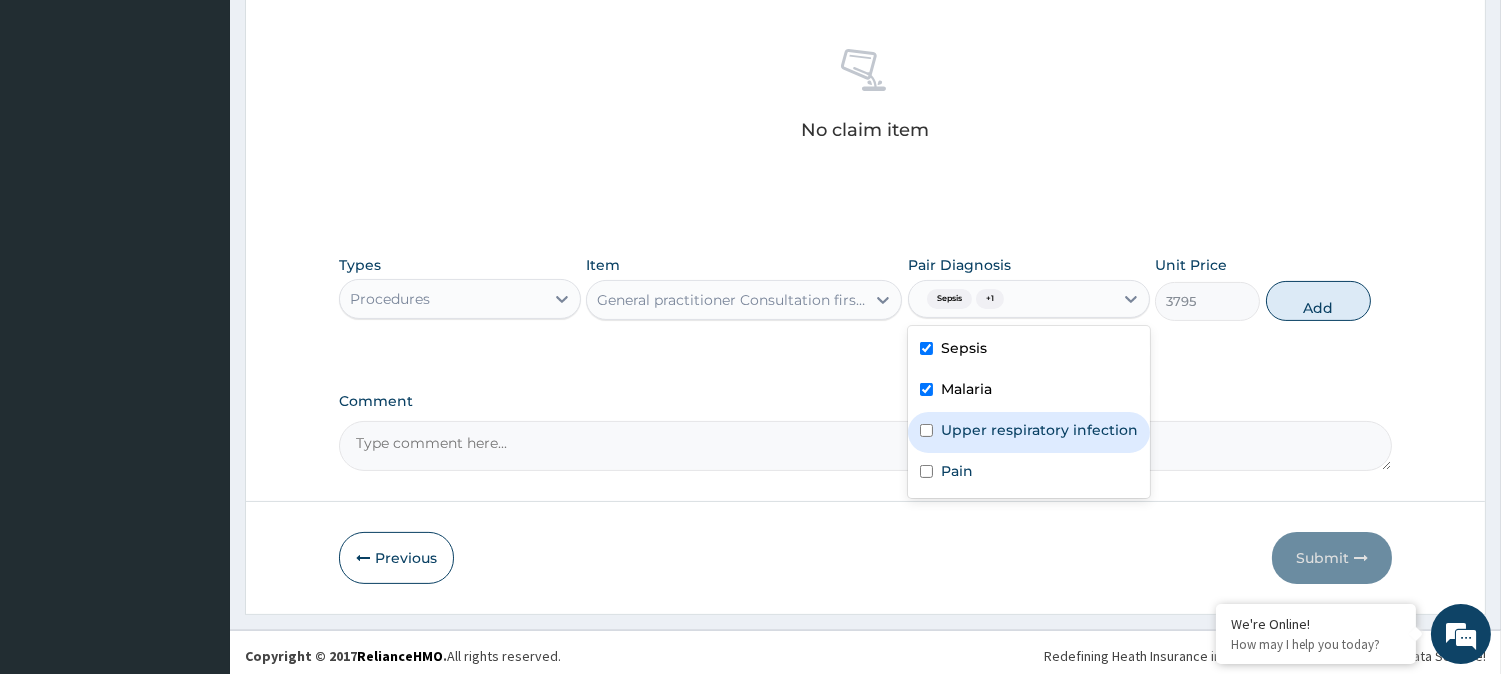 click on "Upper respiratory infection" at bounding box center (1029, 432) 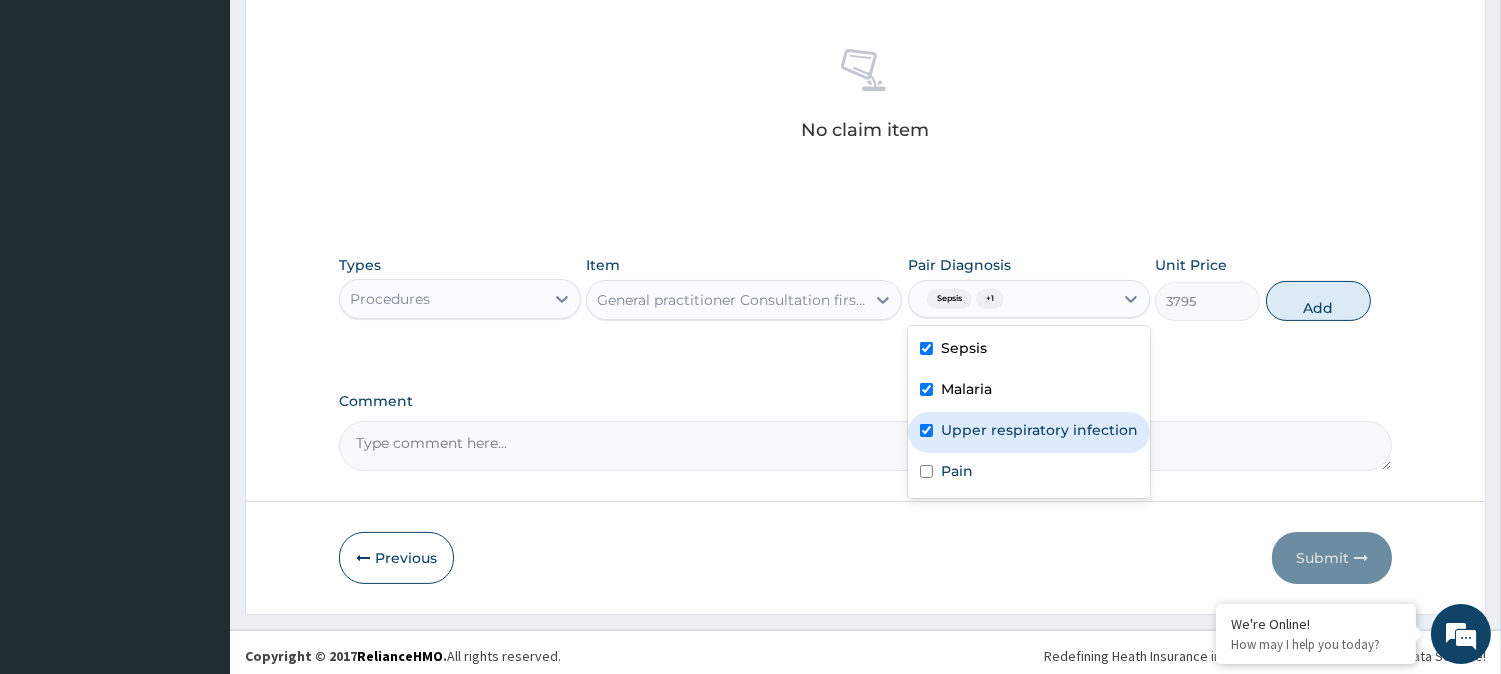 checkbox on "true" 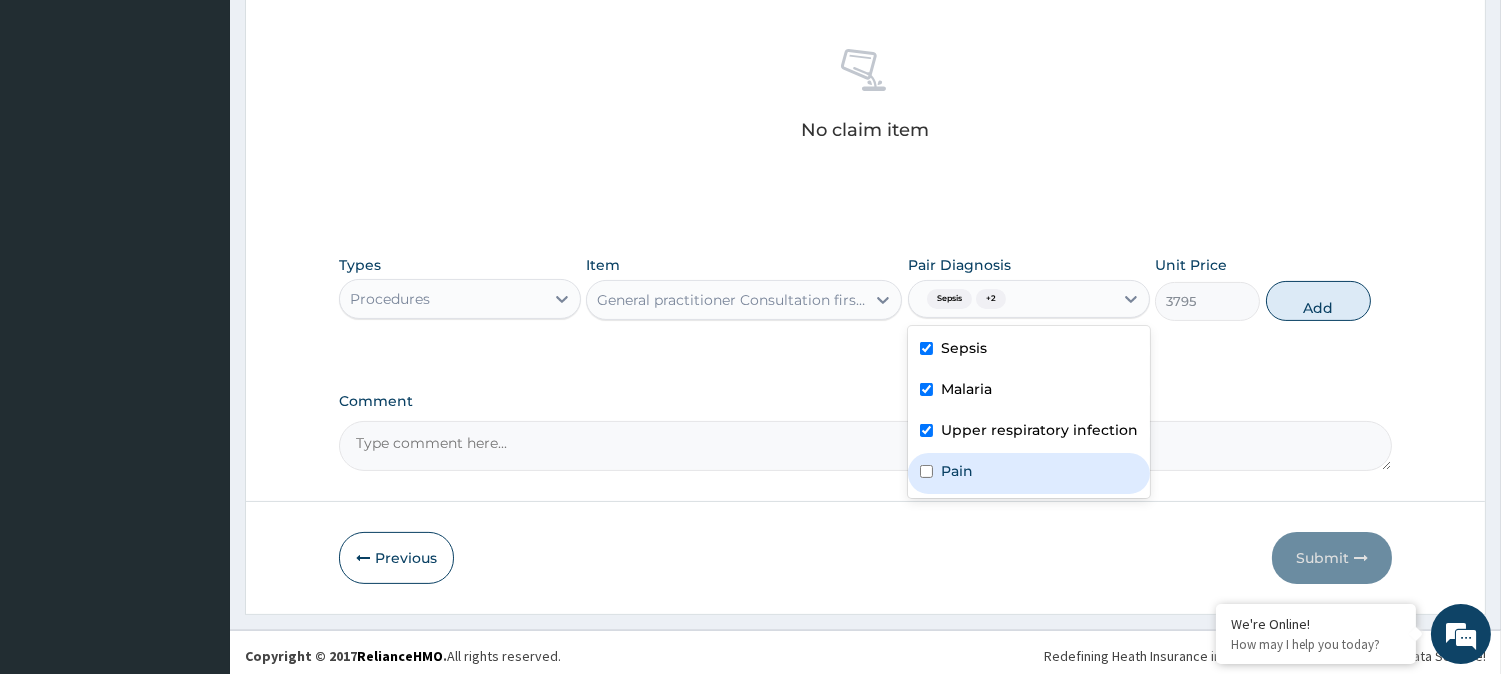 click on "Pain" at bounding box center (1029, 473) 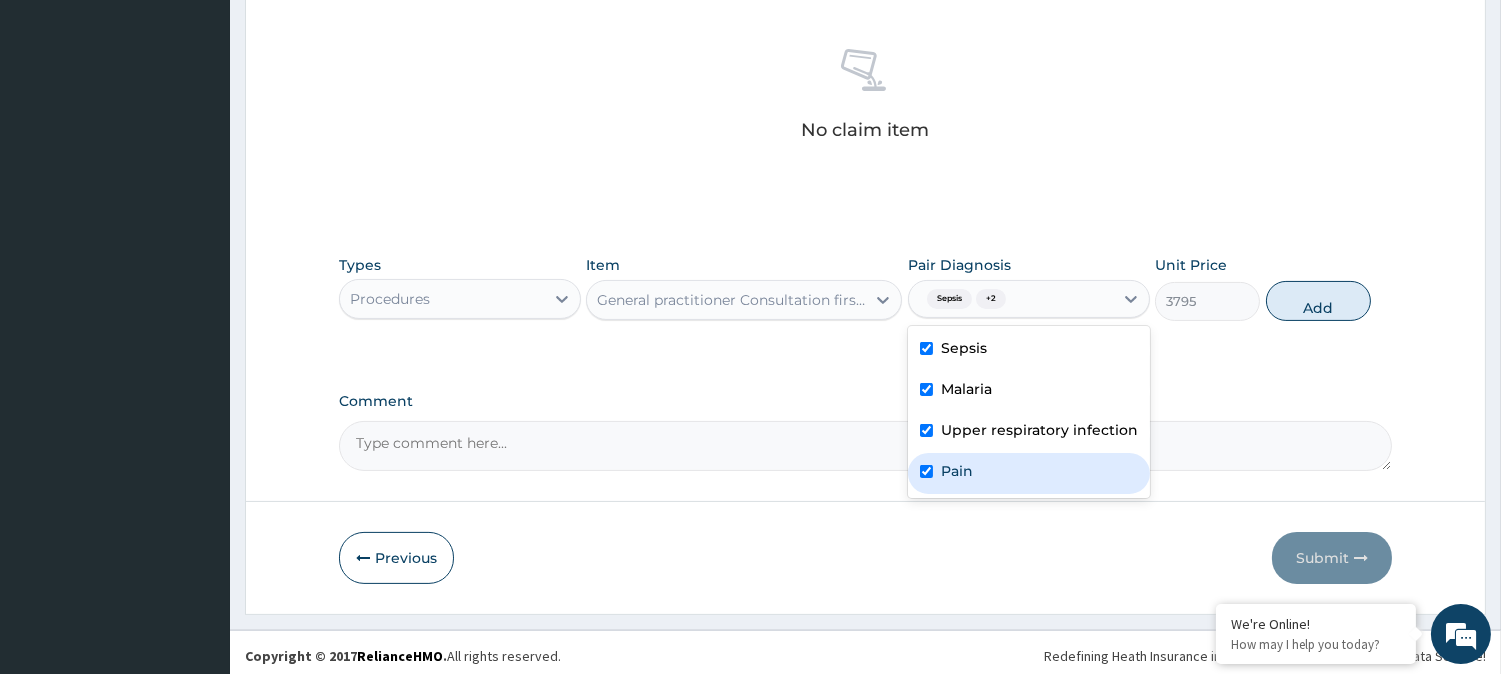 checkbox on "true" 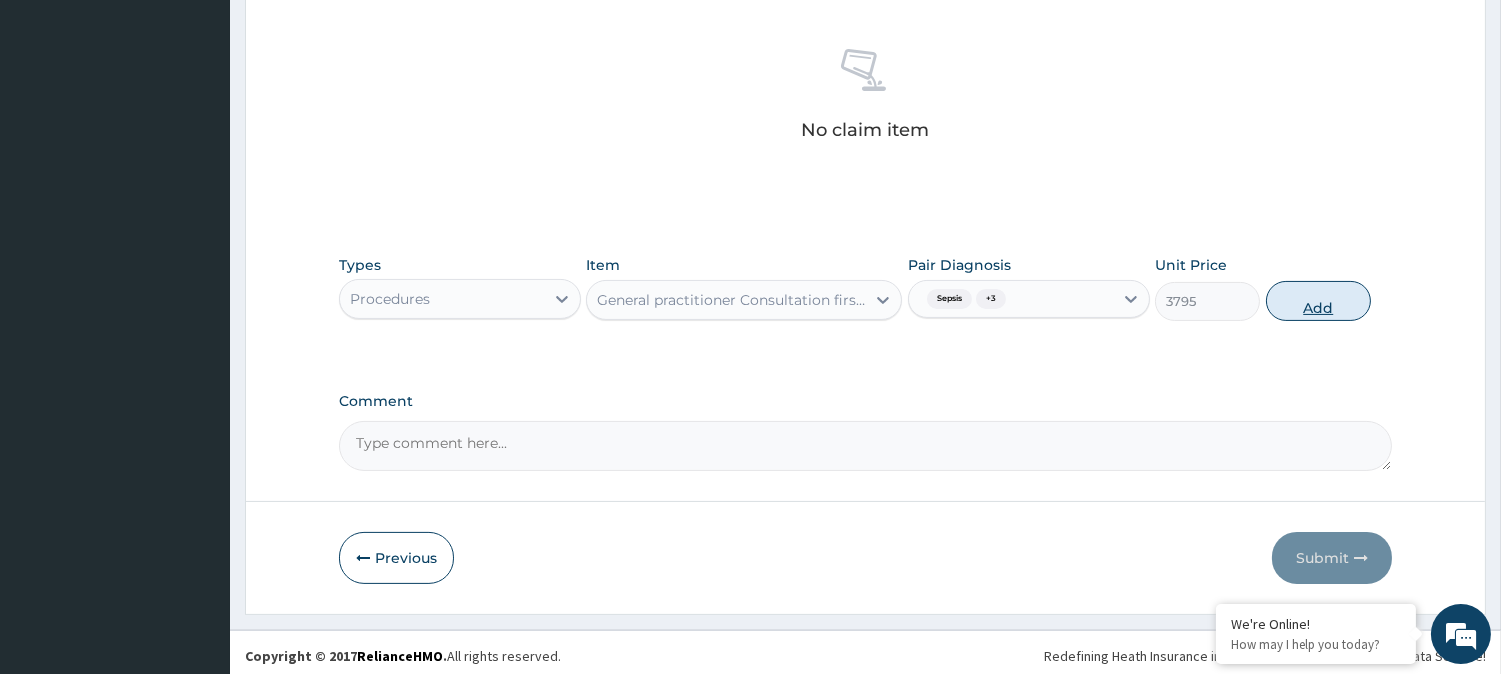 click on "Add" at bounding box center [1318, 301] 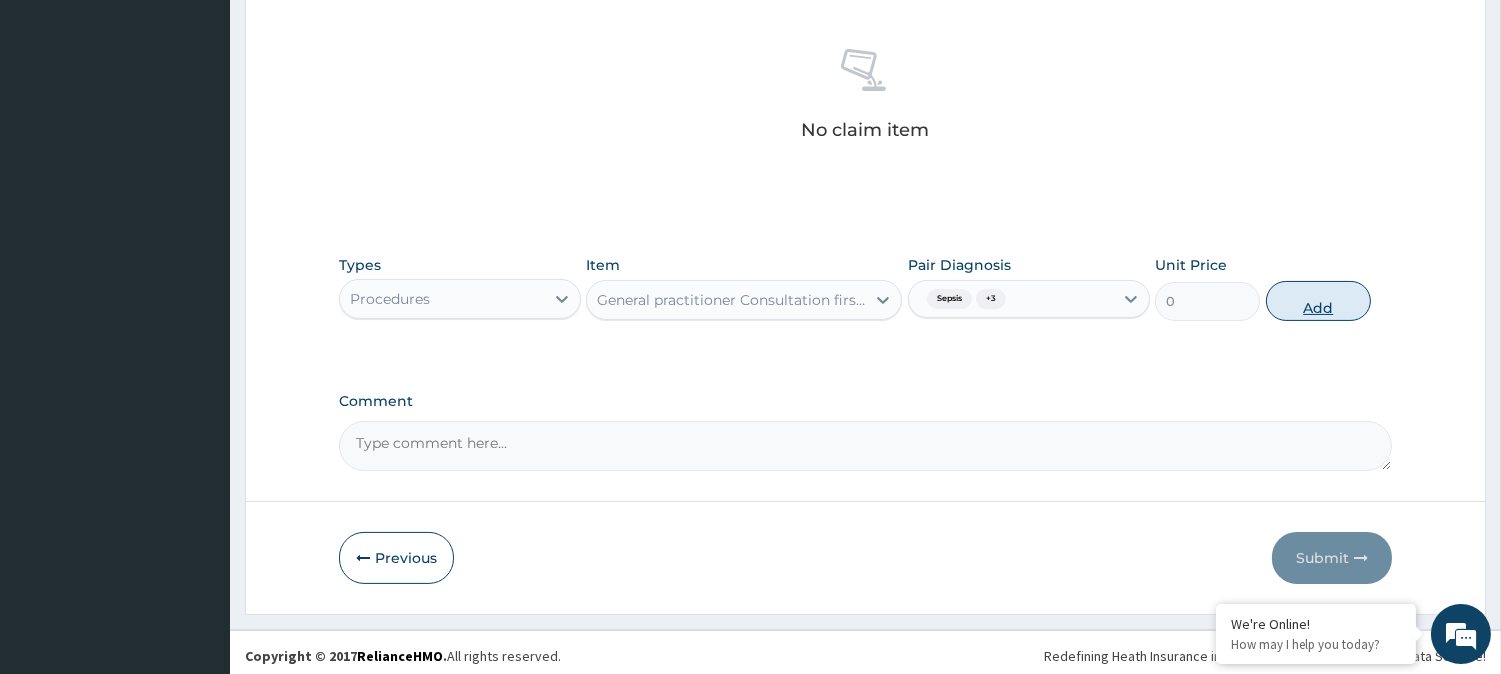 scroll, scrollTop: 681, scrollLeft: 0, axis: vertical 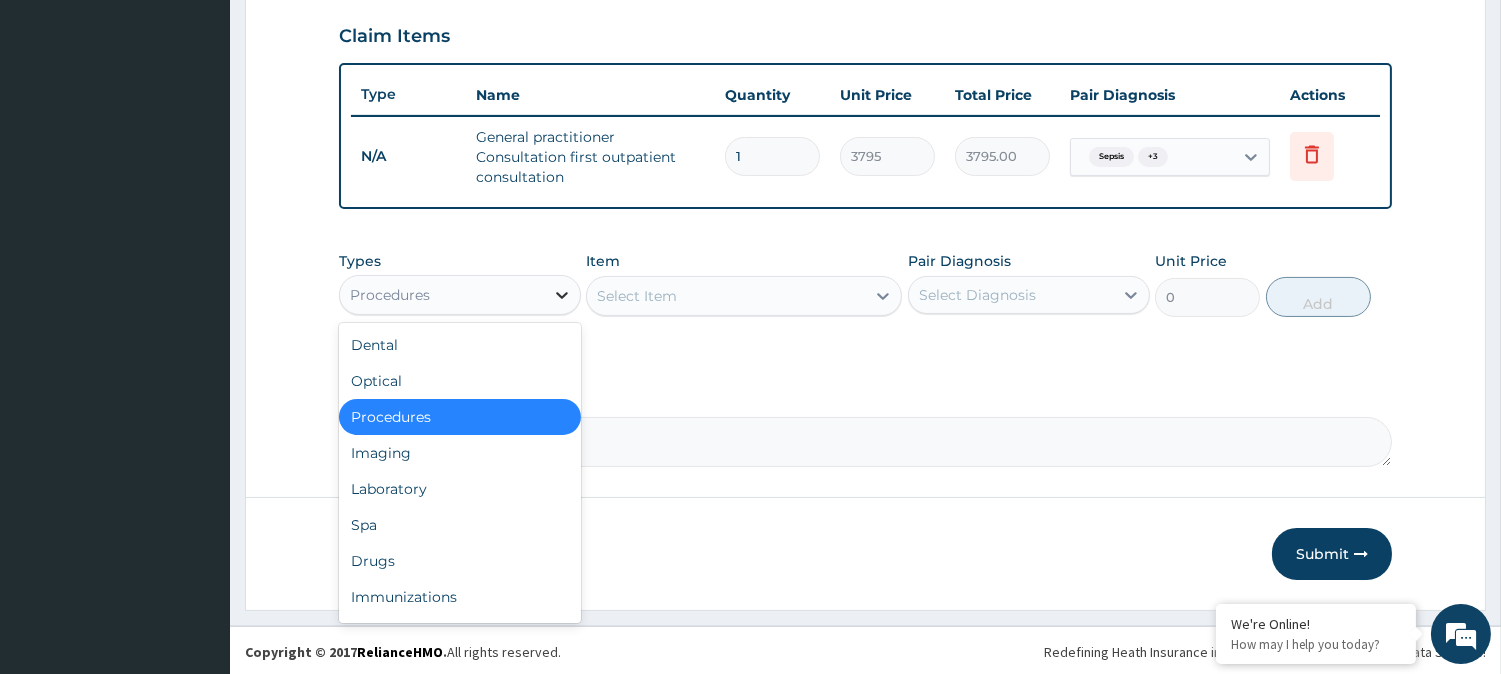 click 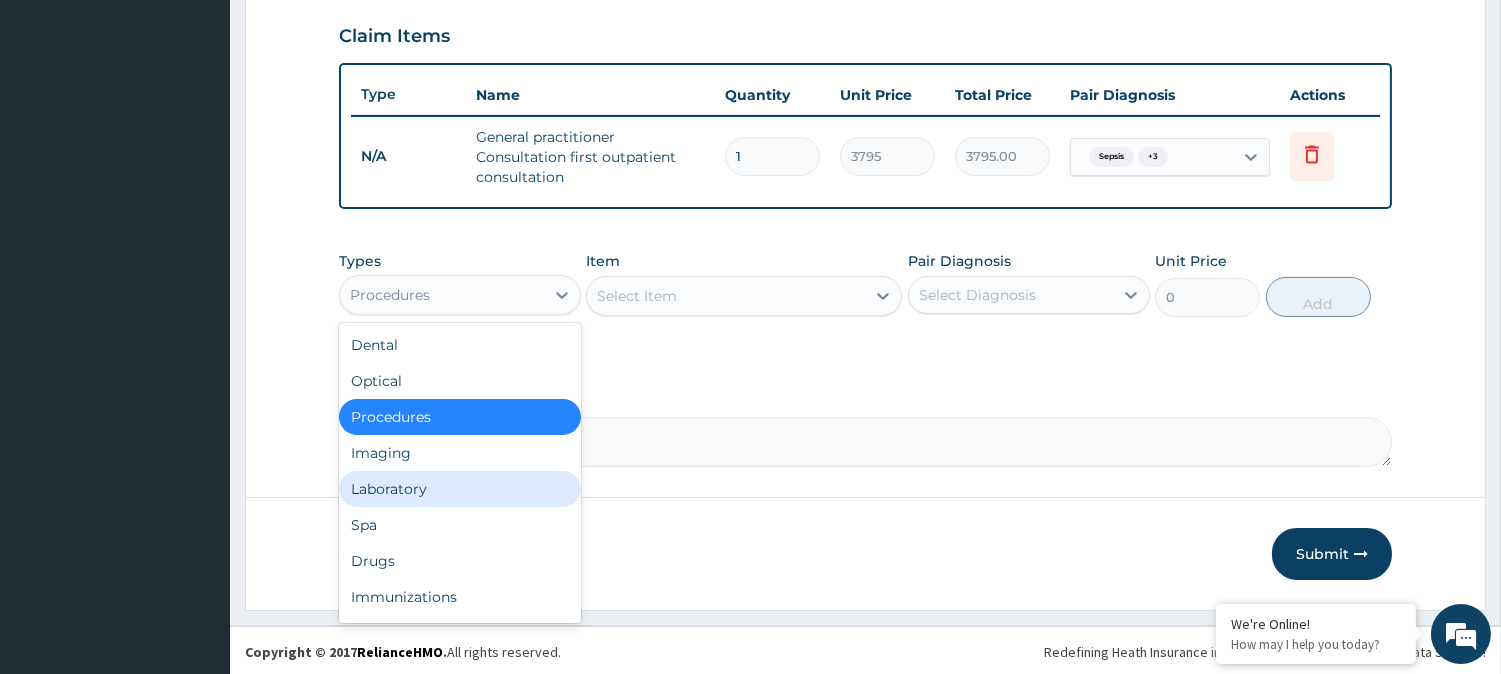 click on "Laboratory" at bounding box center (460, 489) 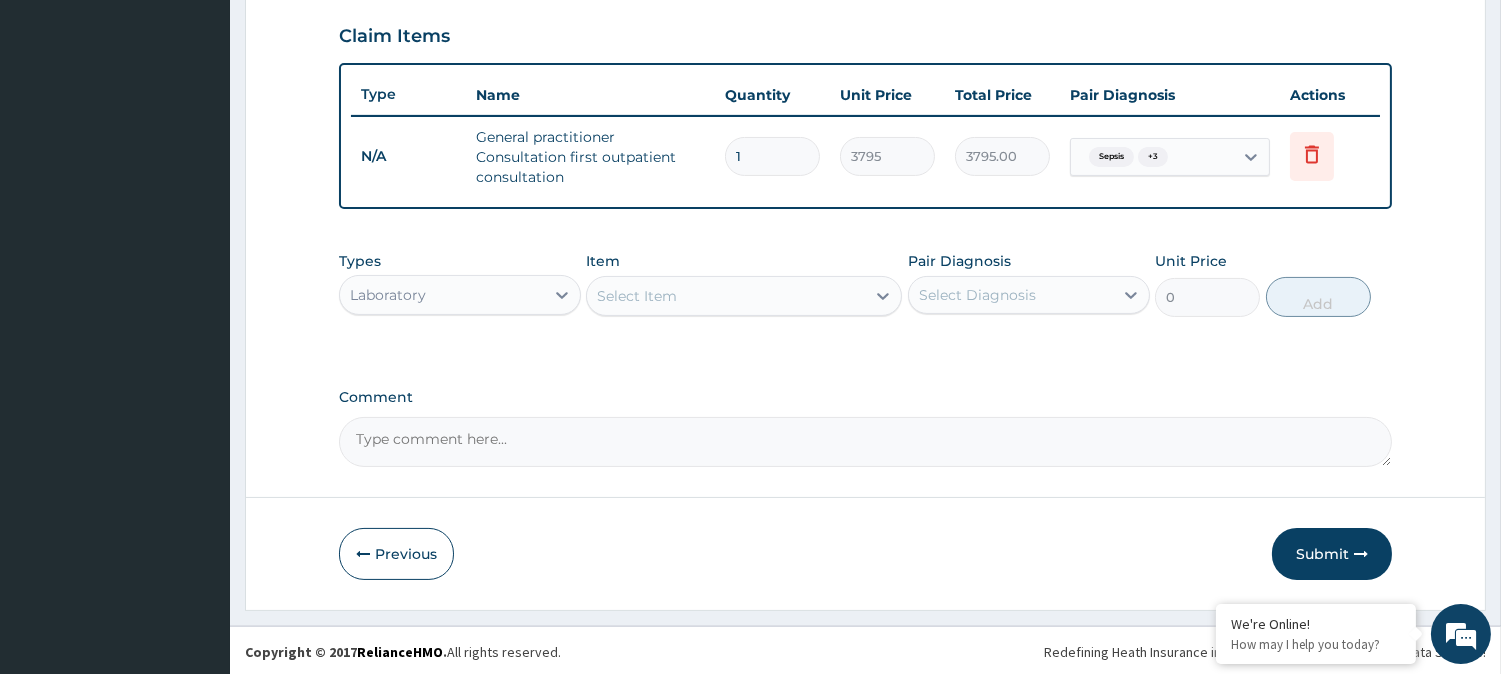 click on "Select Item" at bounding box center (726, 296) 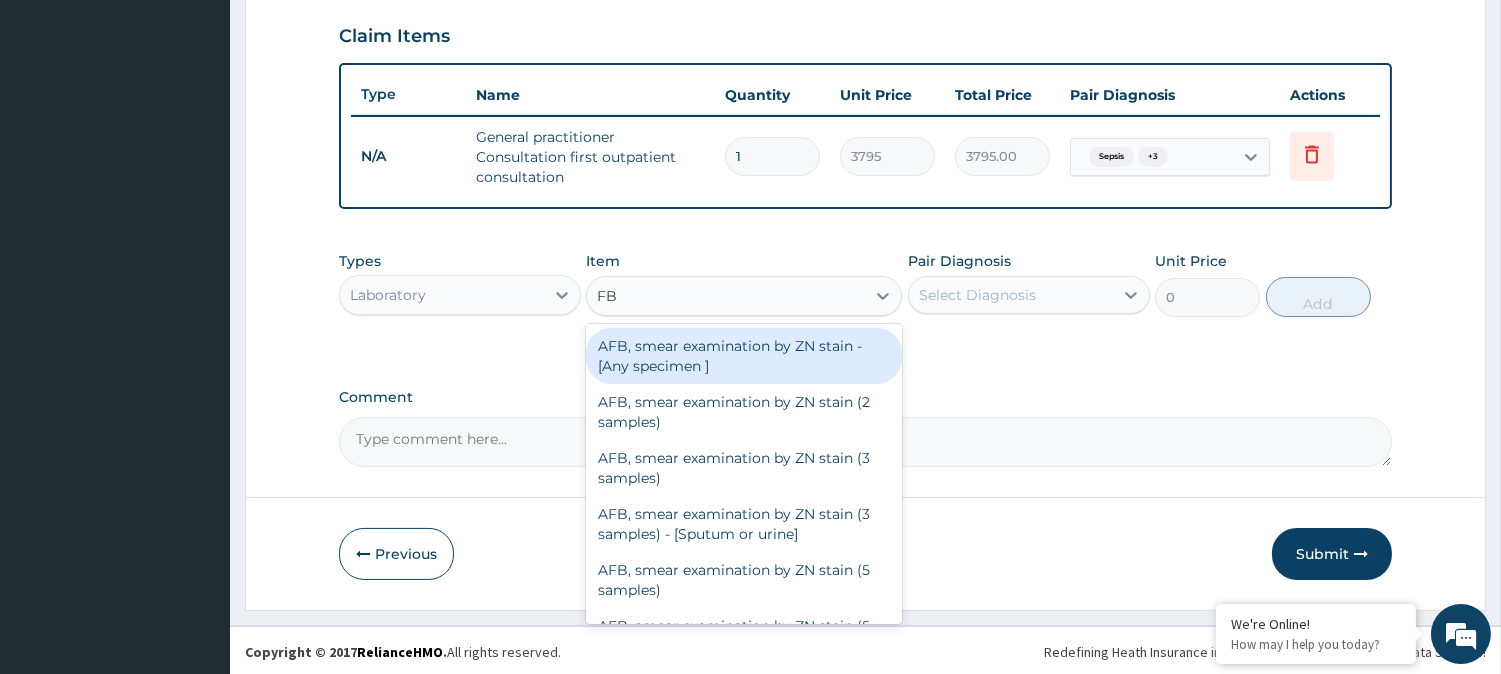 type on "FBC" 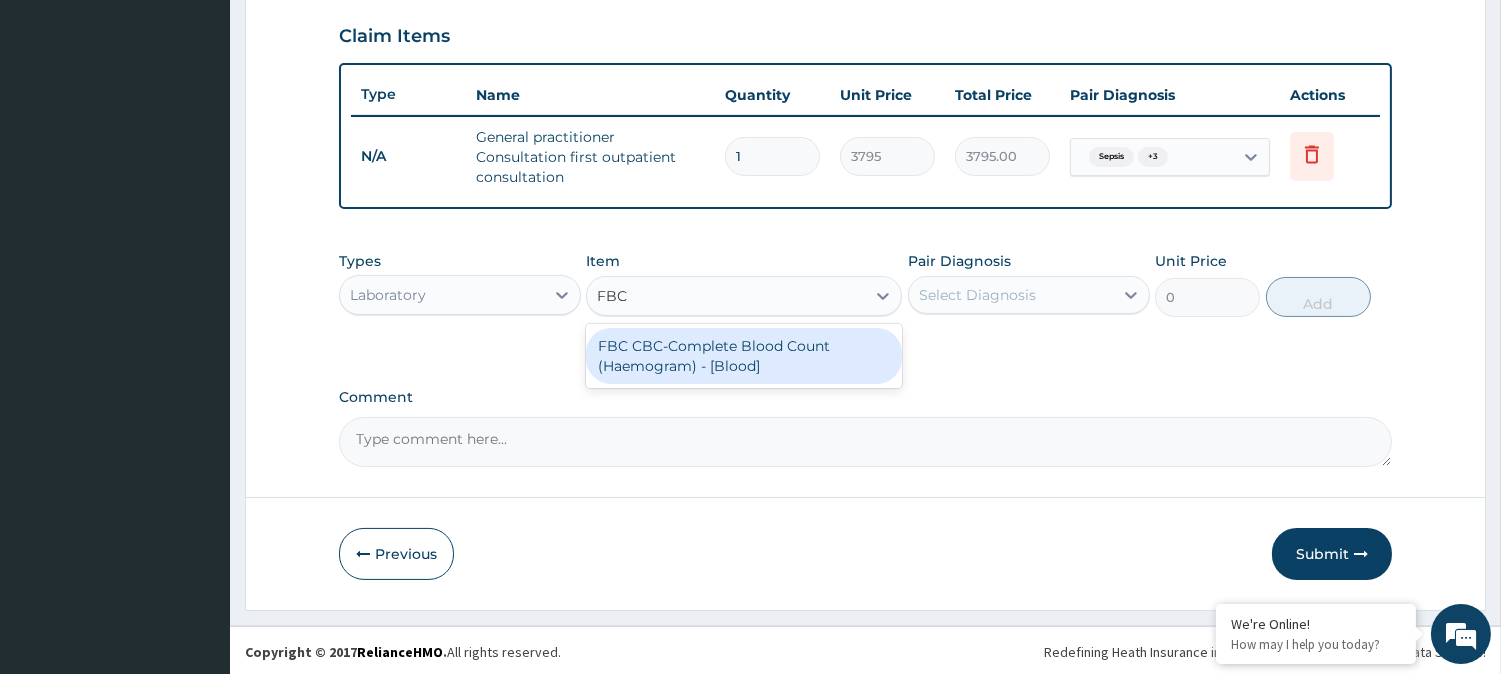 click on "FBC CBC-Complete Blood Count (Haemogram) - [Blood]" at bounding box center (744, 356) 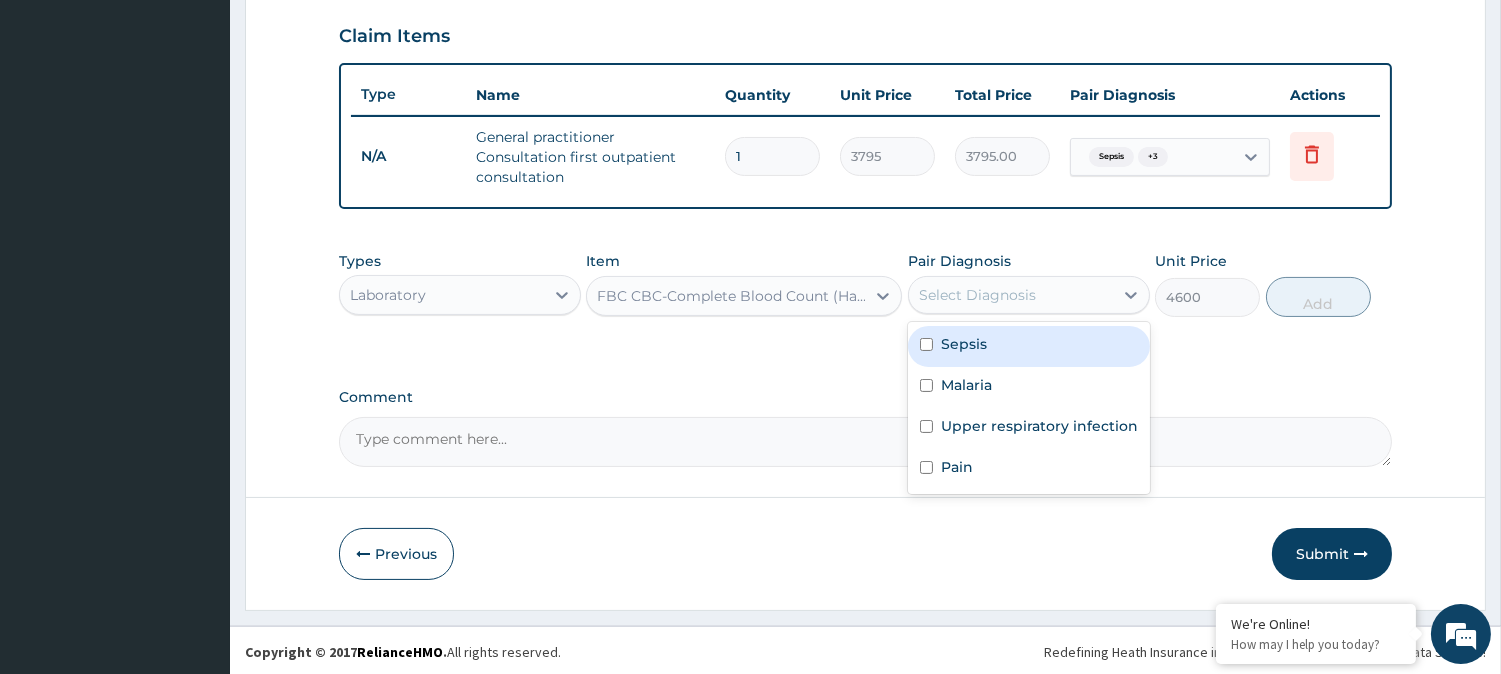click on "Select Diagnosis" at bounding box center (1011, 295) 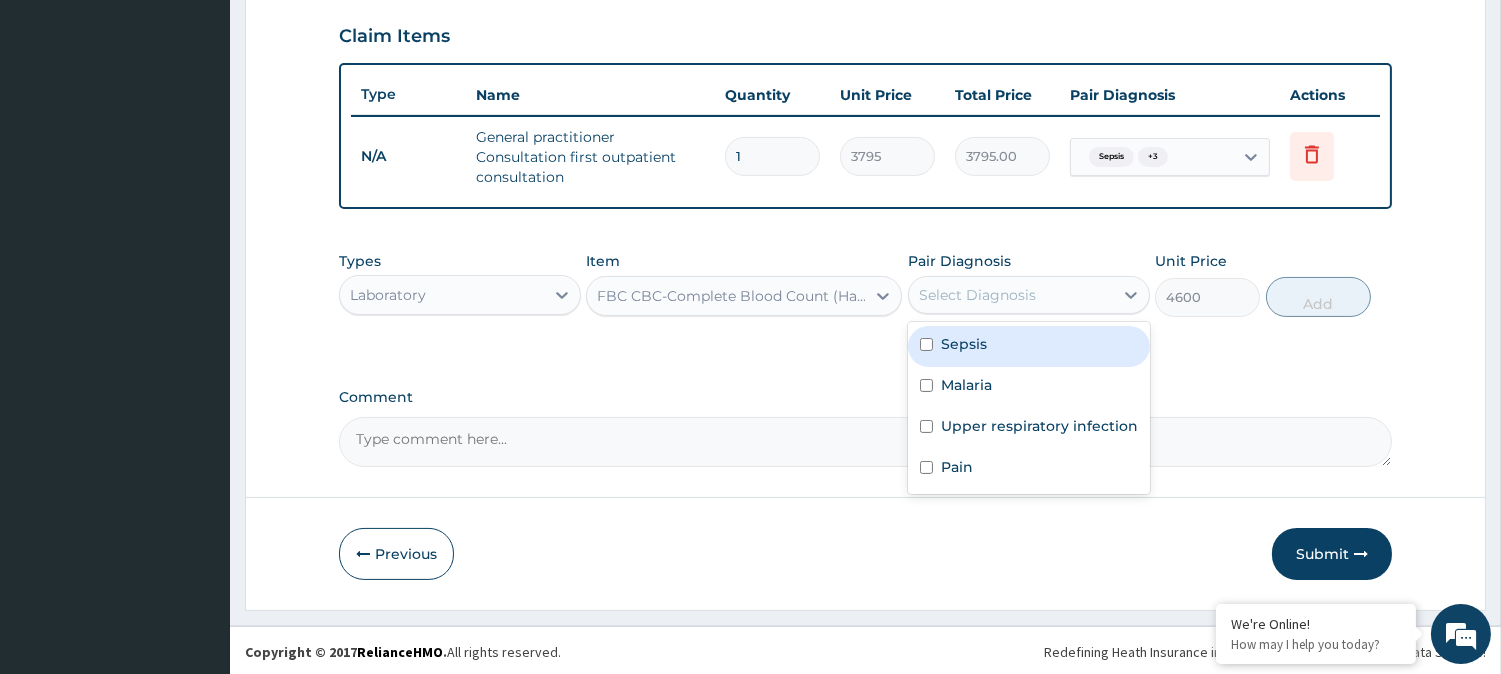 click on "Sepsis" at bounding box center (964, 344) 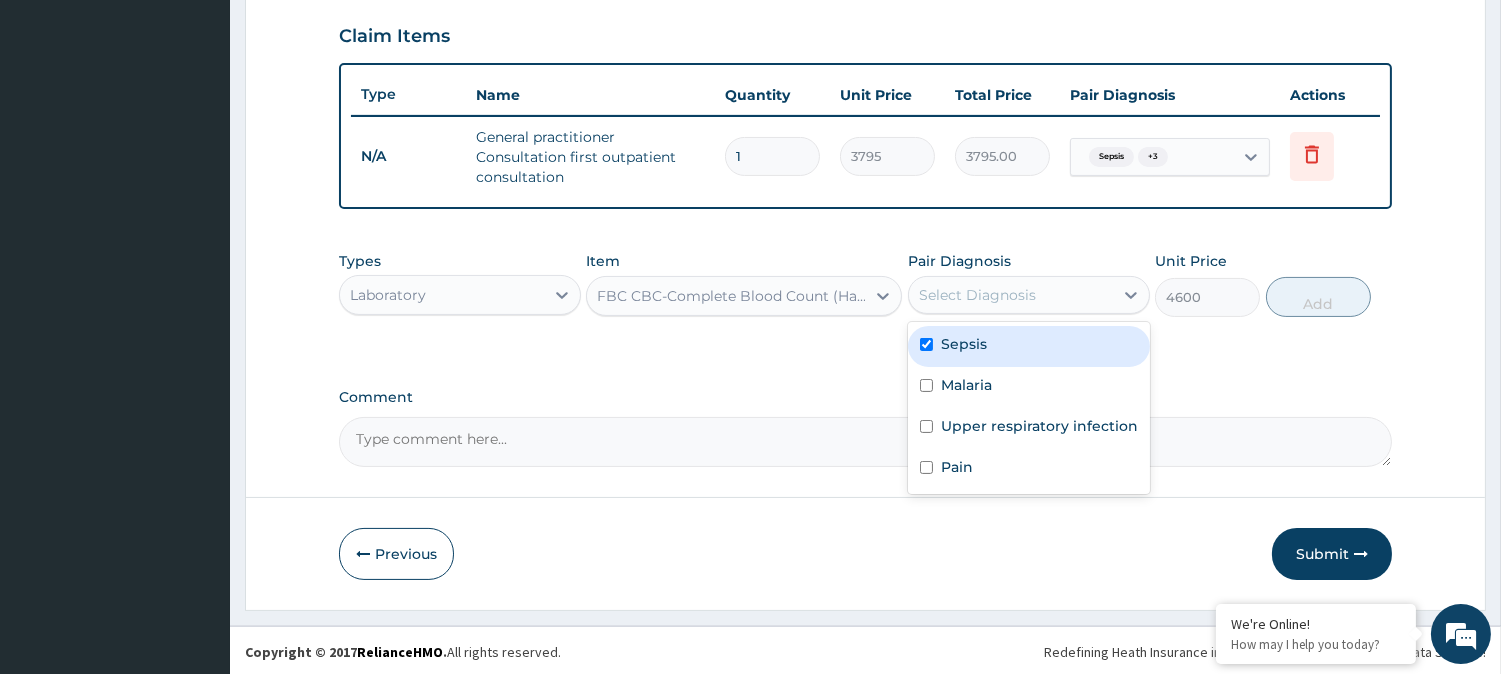 checkbox on "true" 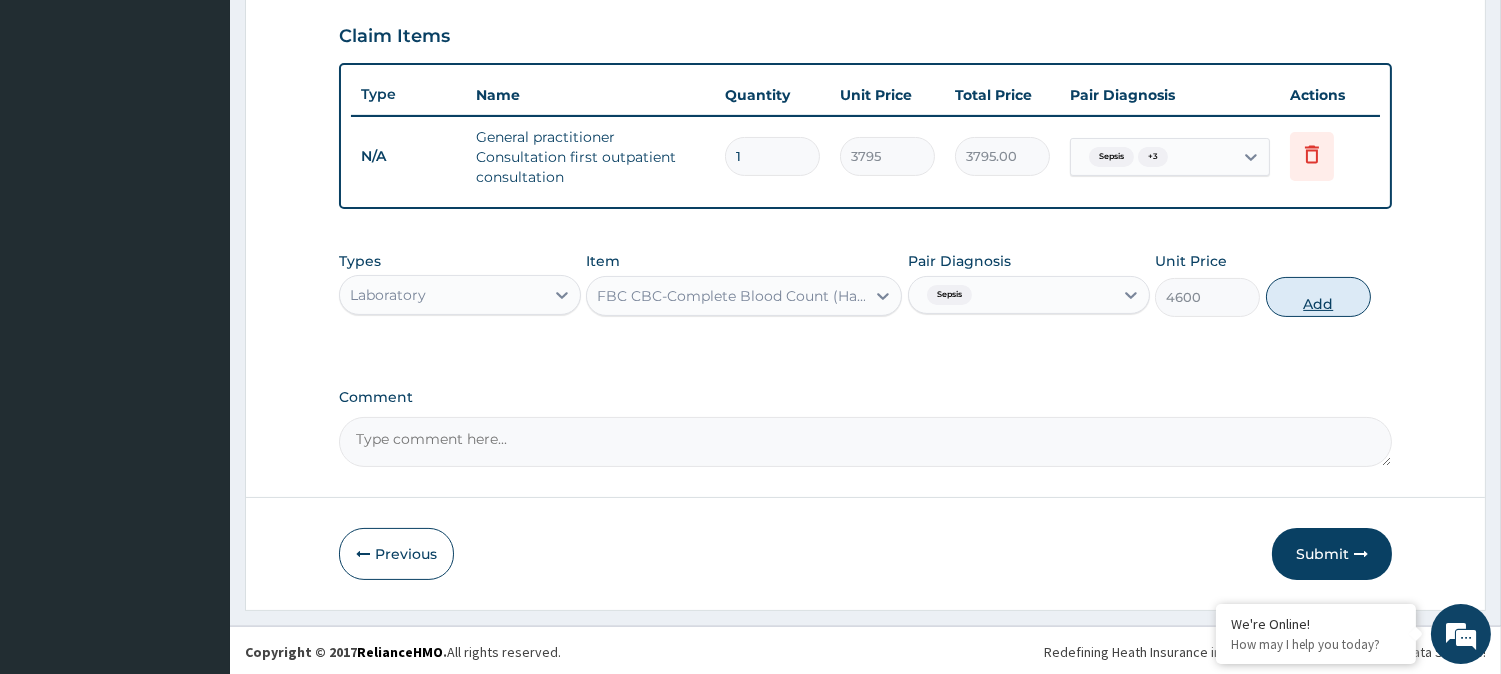click on "Add" at bounding box center (1318, 297) 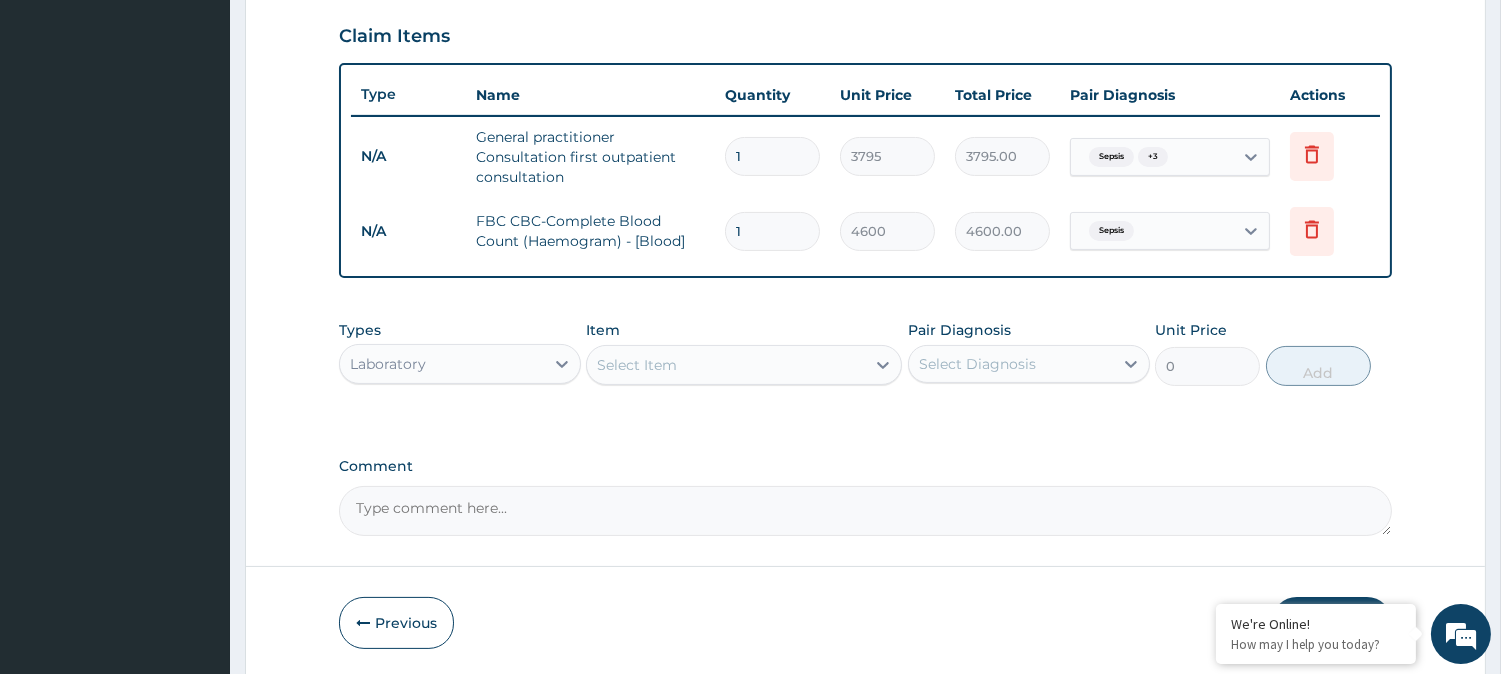 type 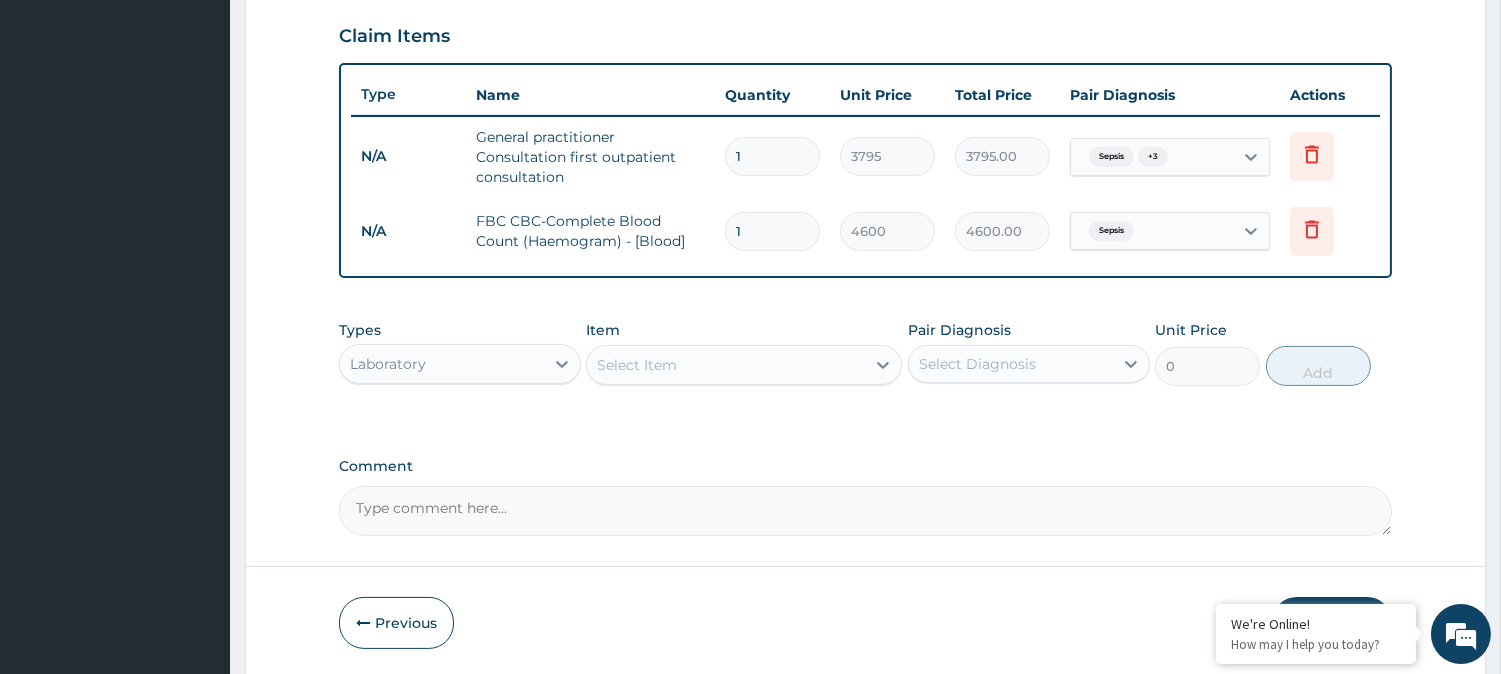 type on "0.00" 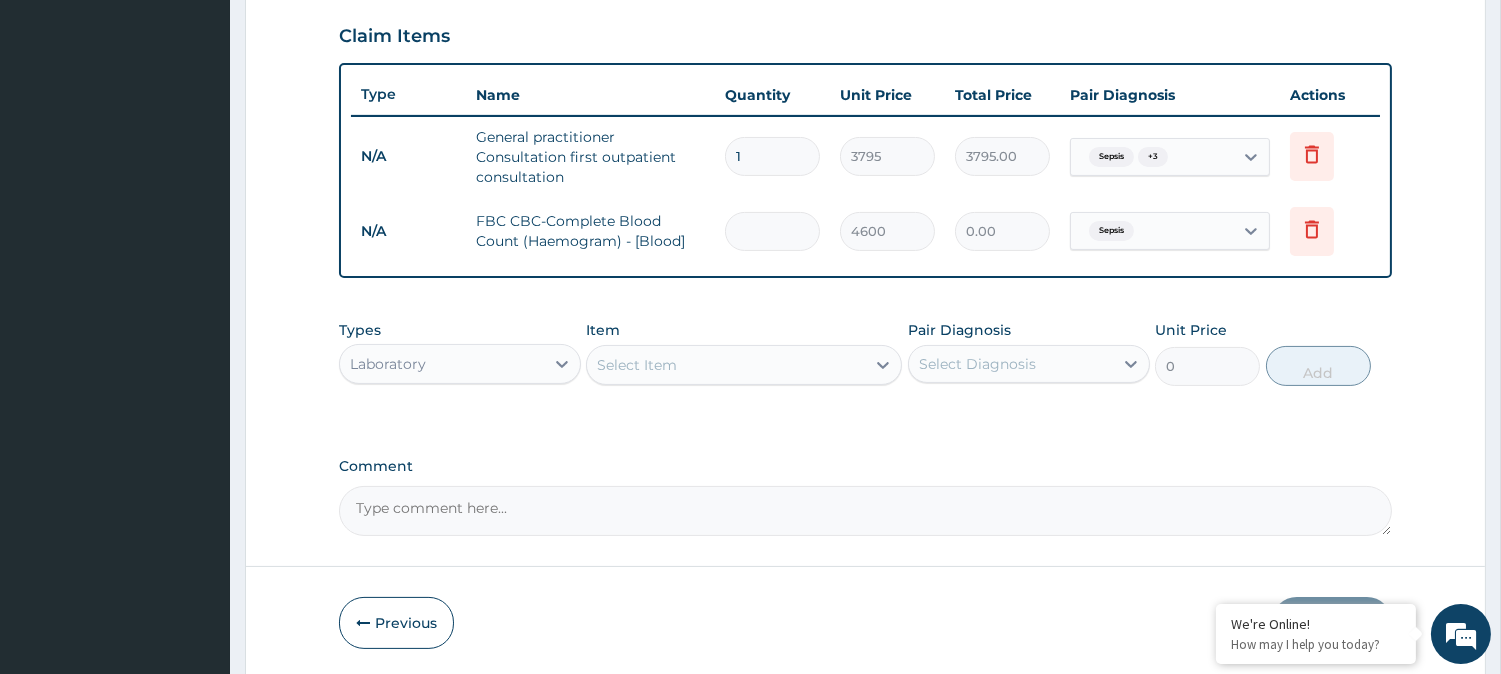 type on "1" 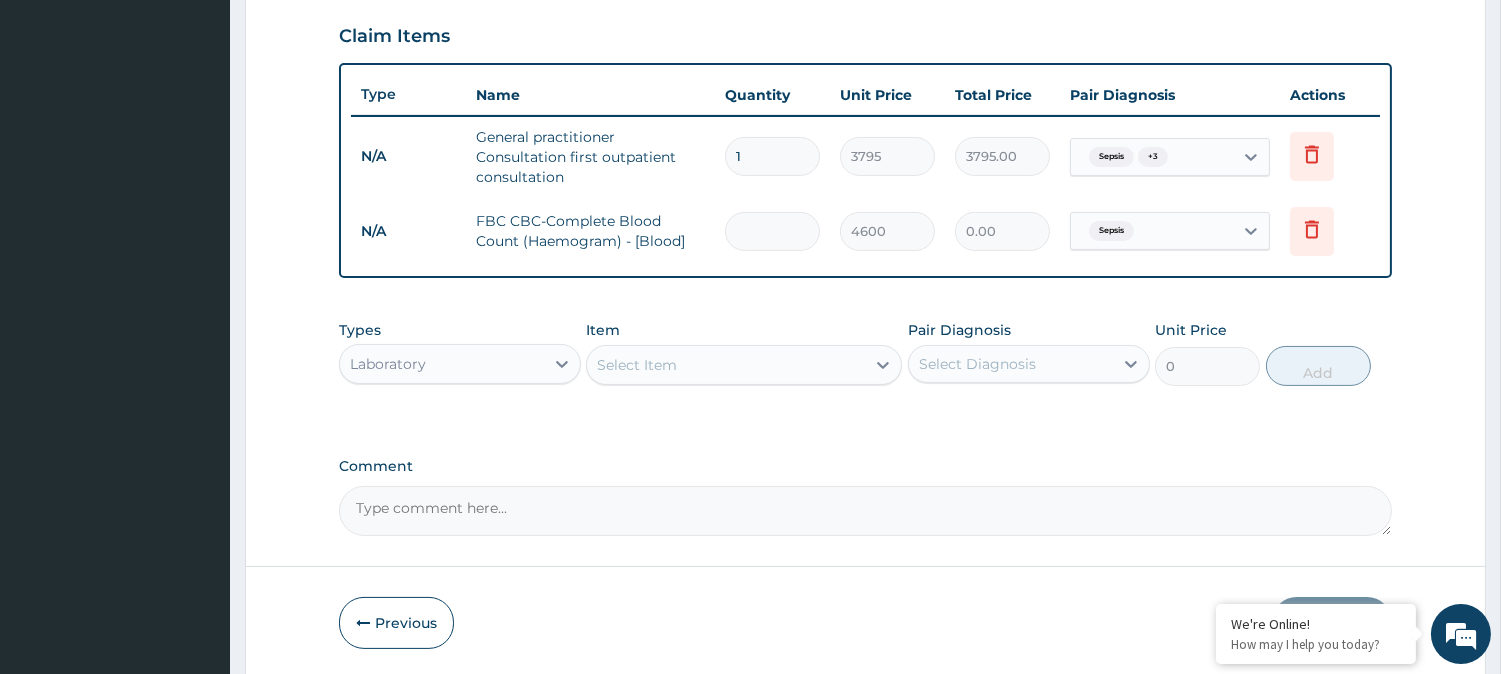 type on "4600.00" 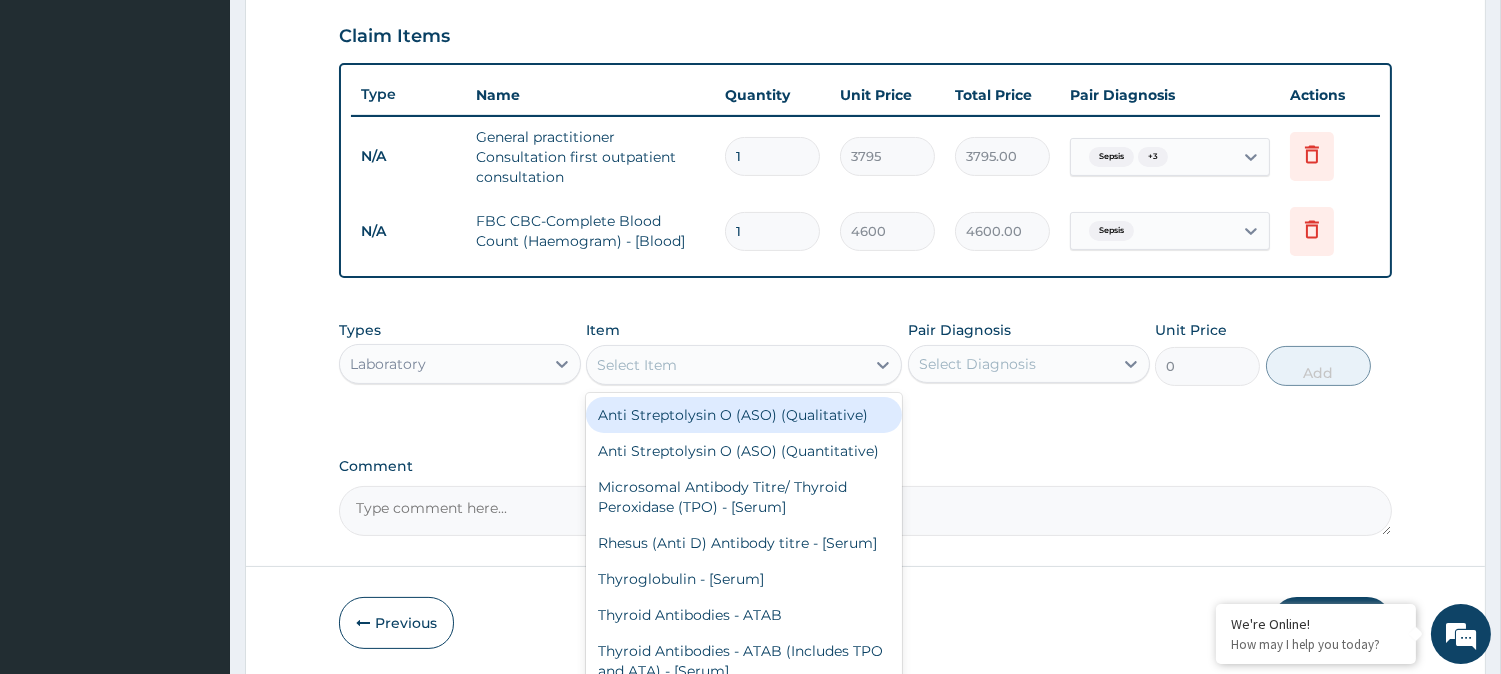 click on "Select Item" at bounding box center (726, 365) 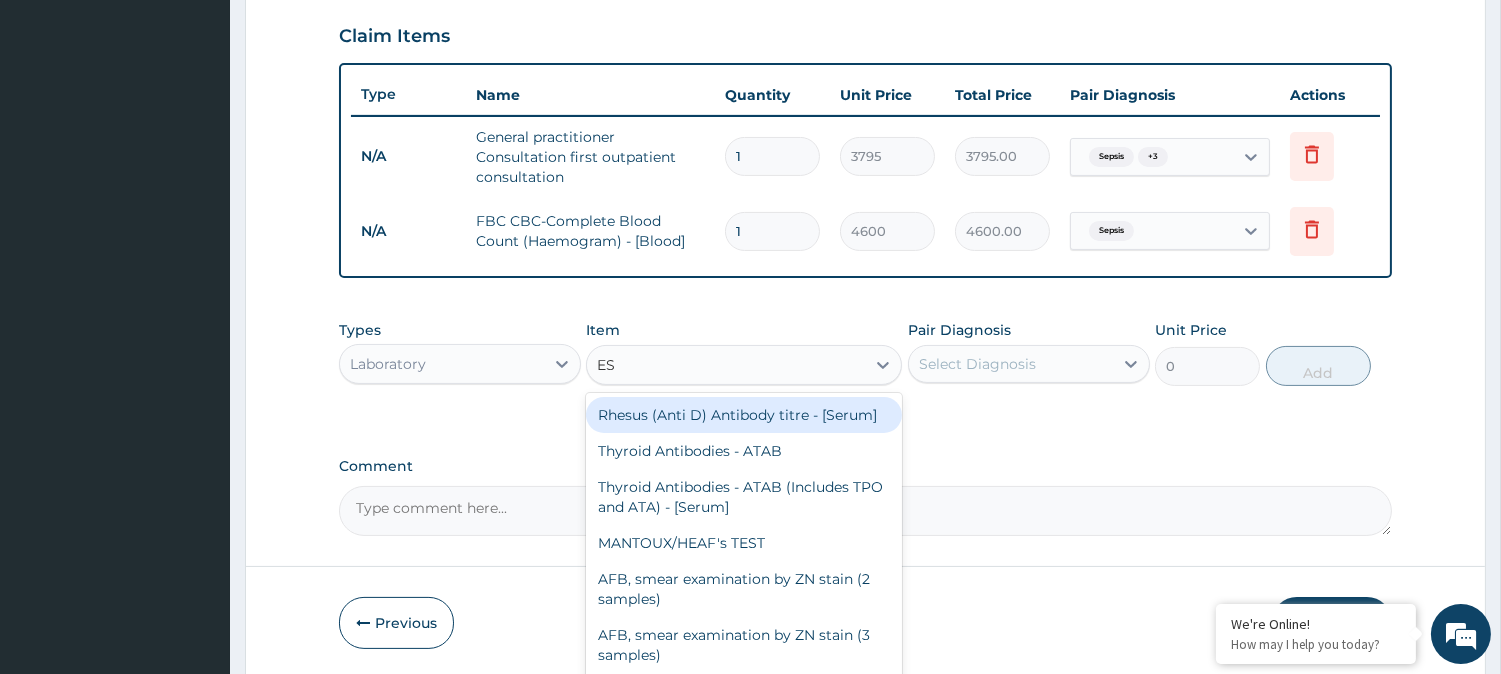 type on "ESR" 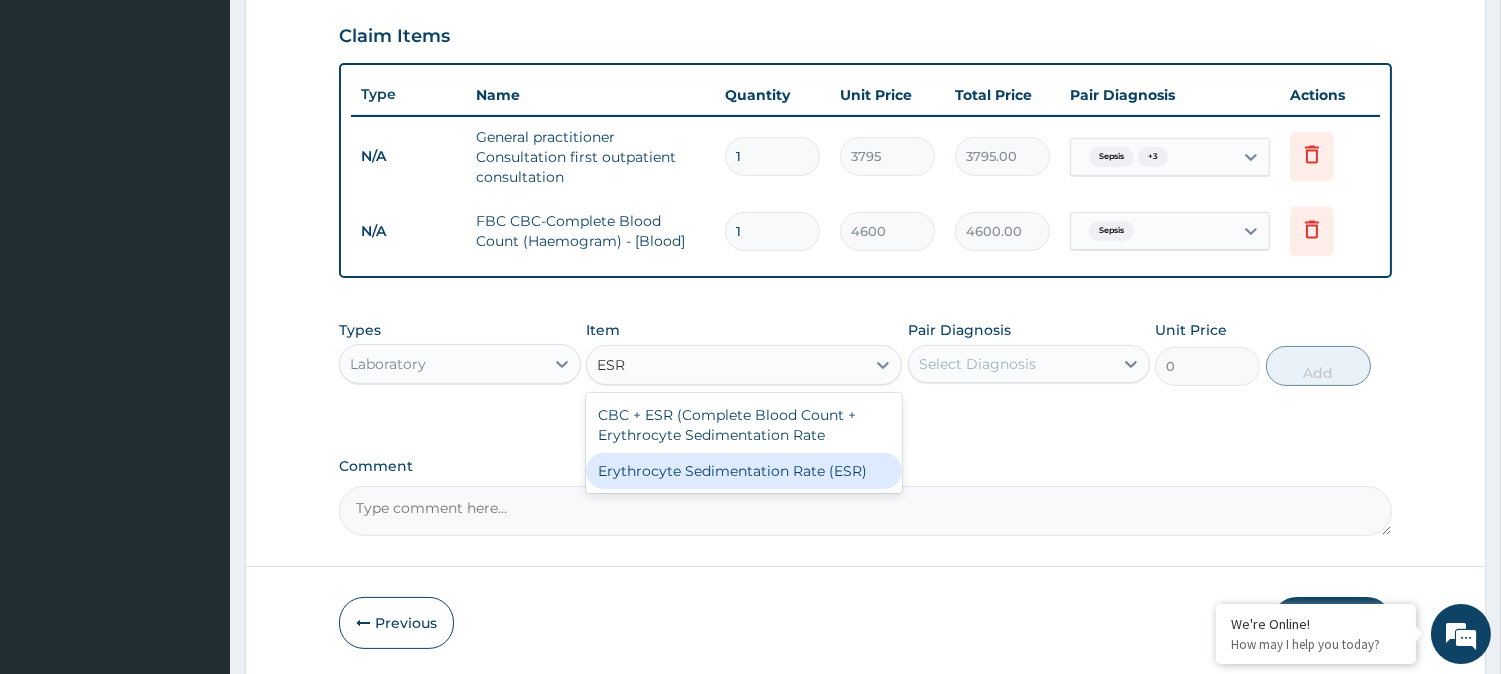 click on "Erythrocyte Sedimentation Rate (ESR)" at bounding box center [744, 471] 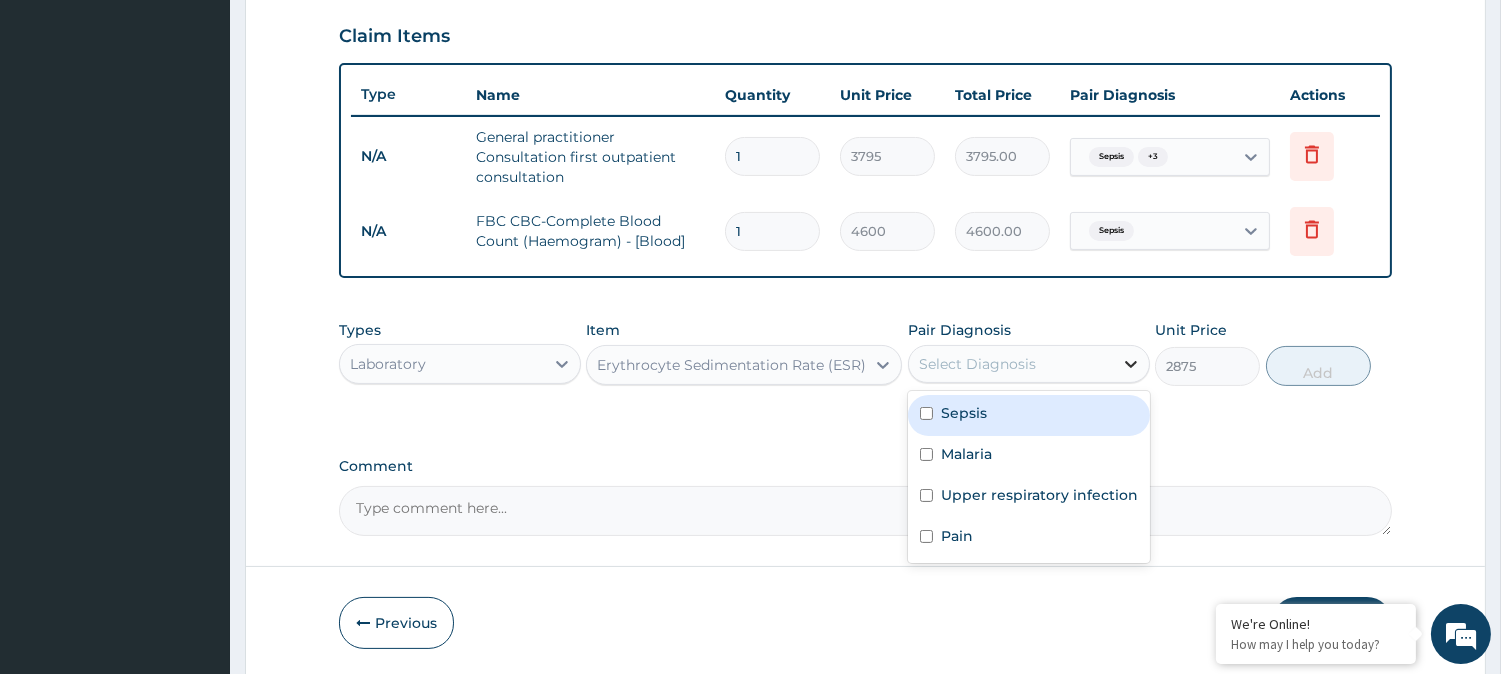 click 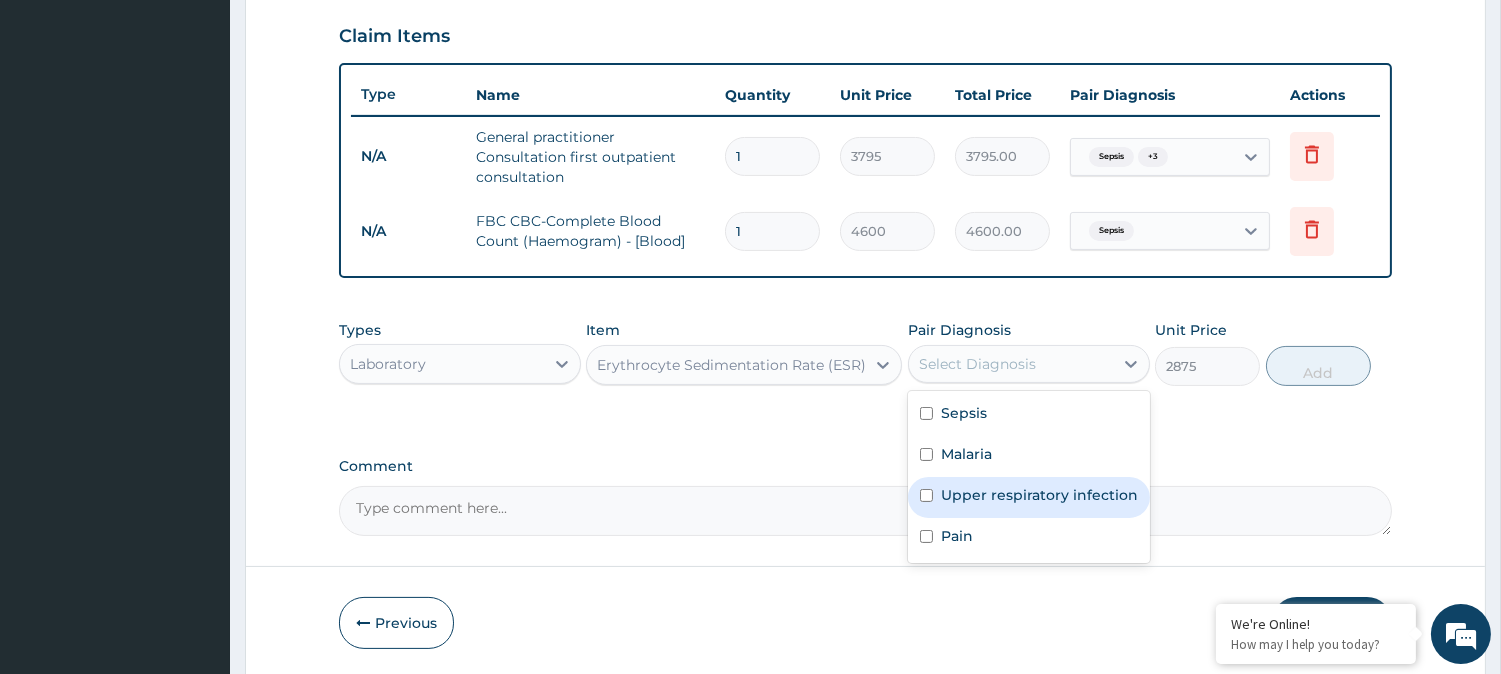 click on "Upper respiratory infection" at bounding box center [1039, 495] 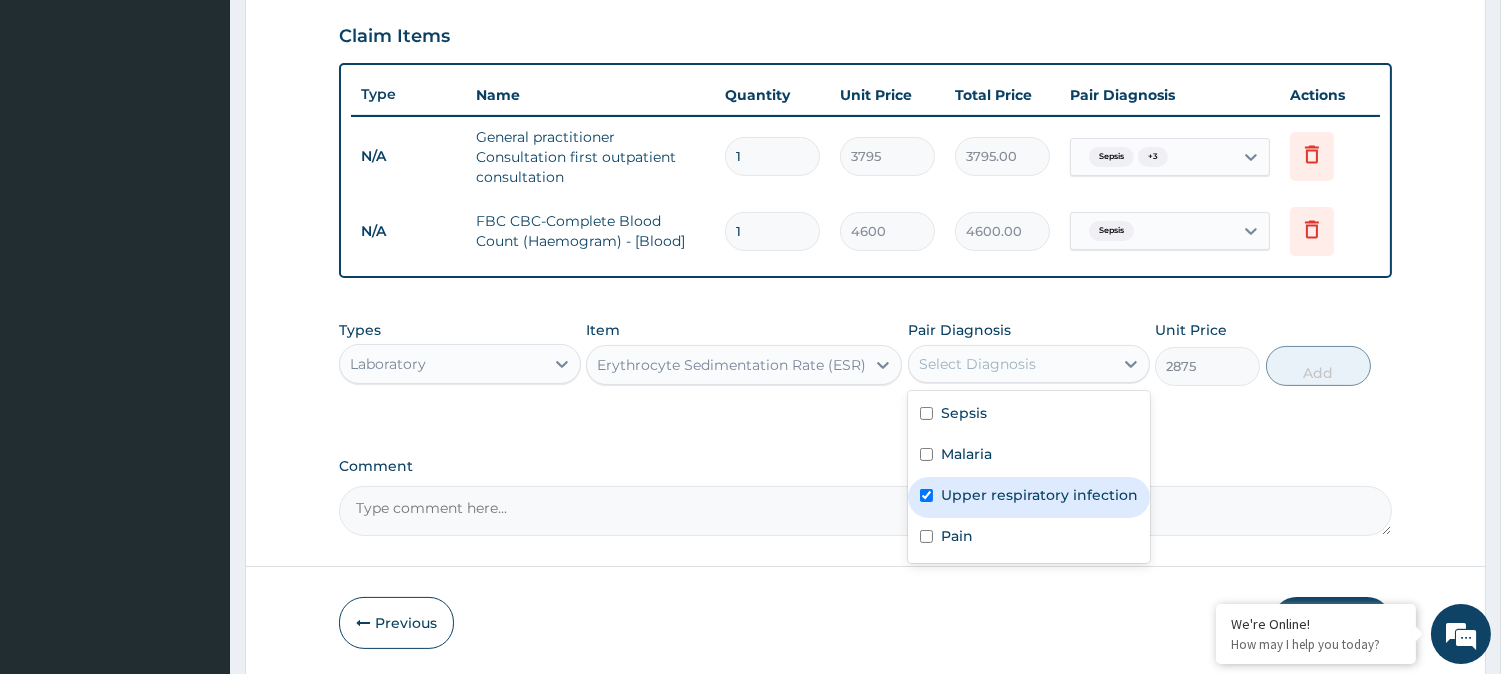checkbox on "true" 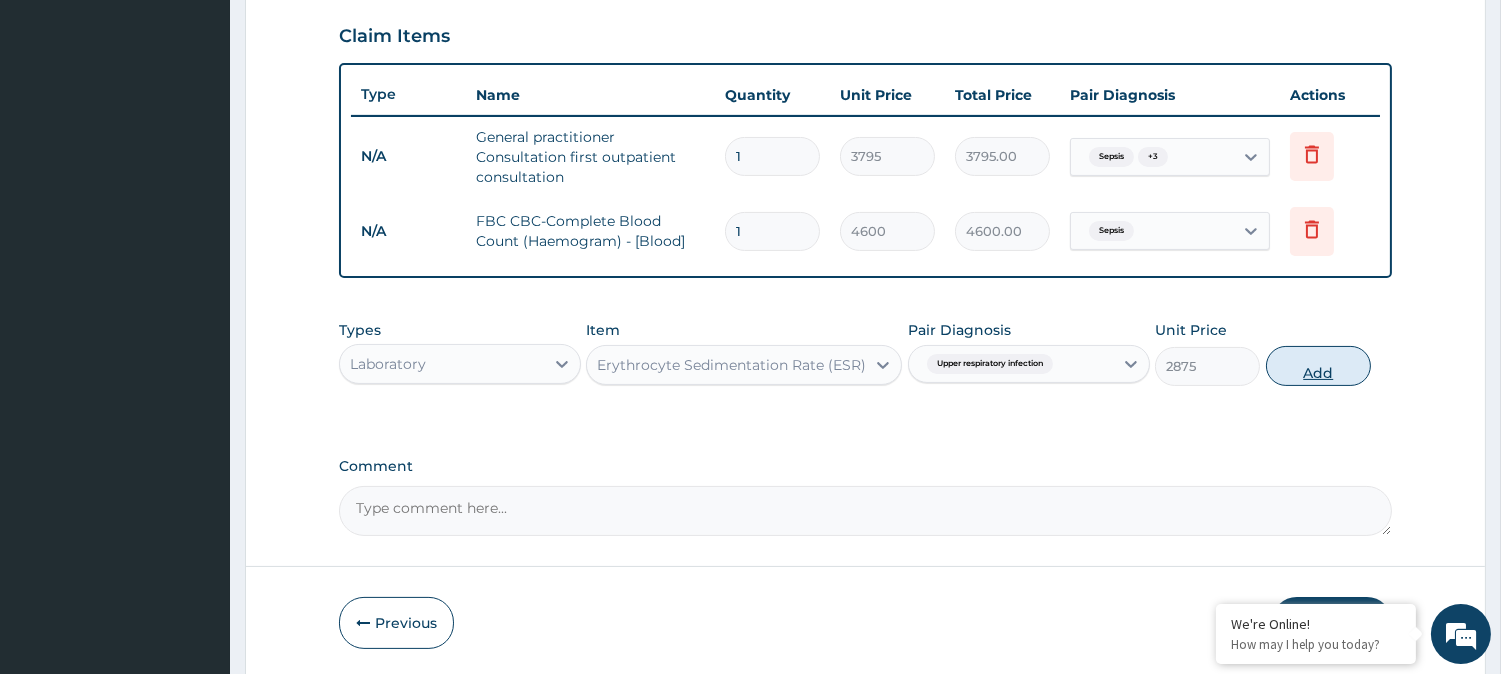 click on "Add" at bounding box center [1318, 366] 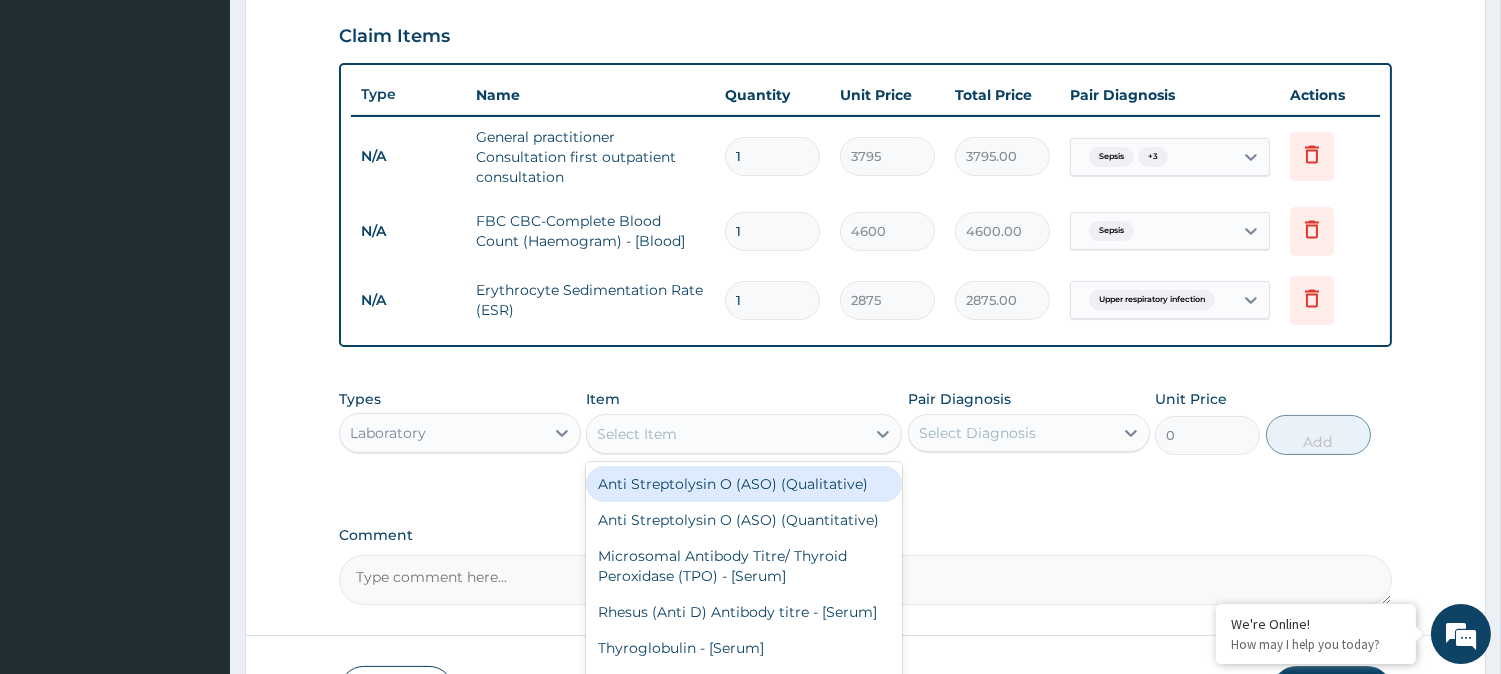 click on "Select Item" at bounding box center [726, 434] 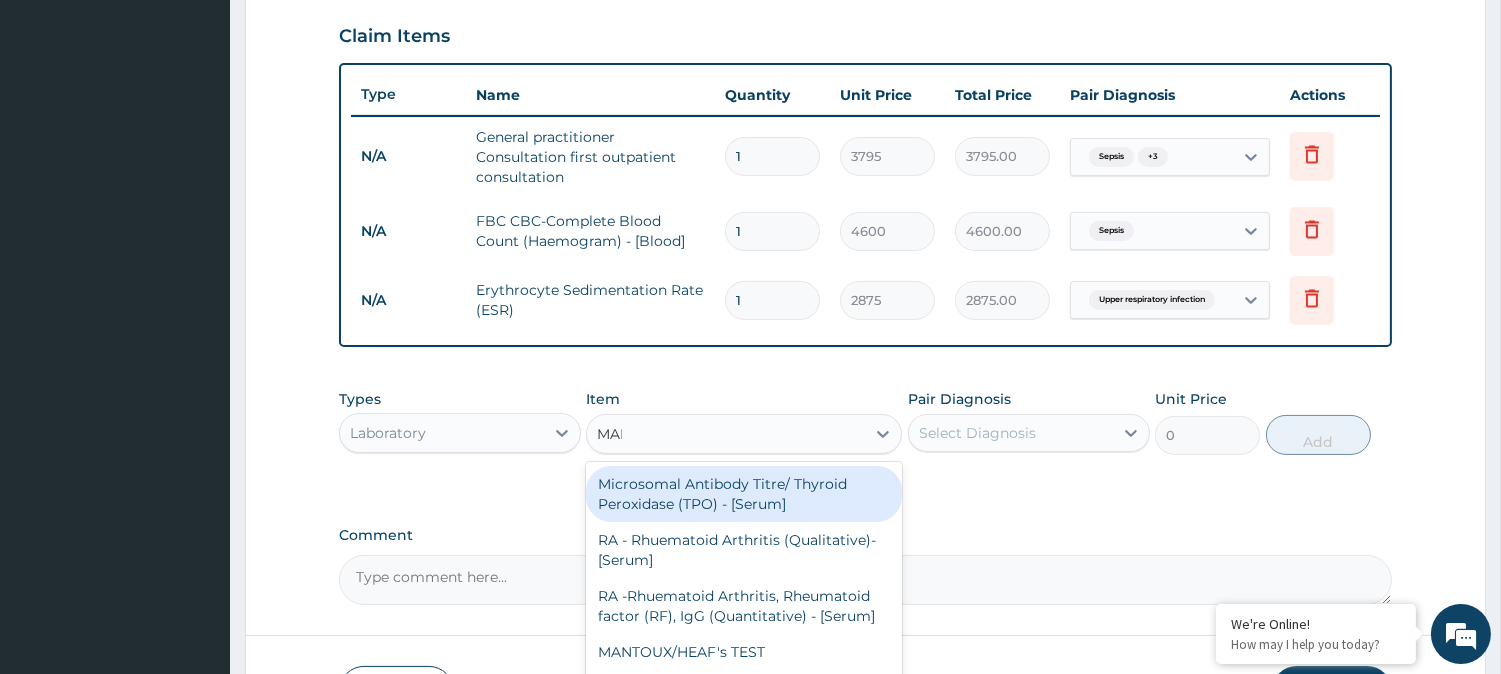 type on "MALA" 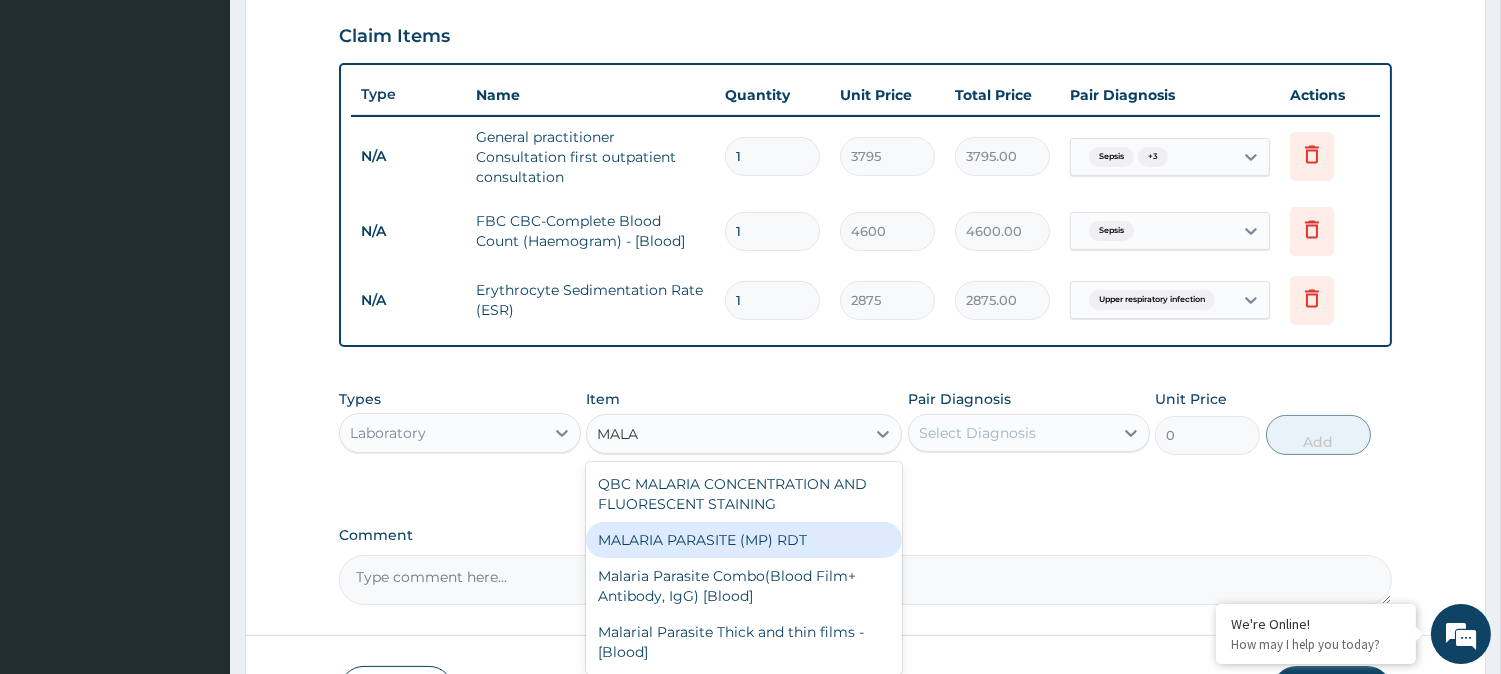 click on "MALARIA PARASITE (MP) RDT" at bounding box center (744, 540) 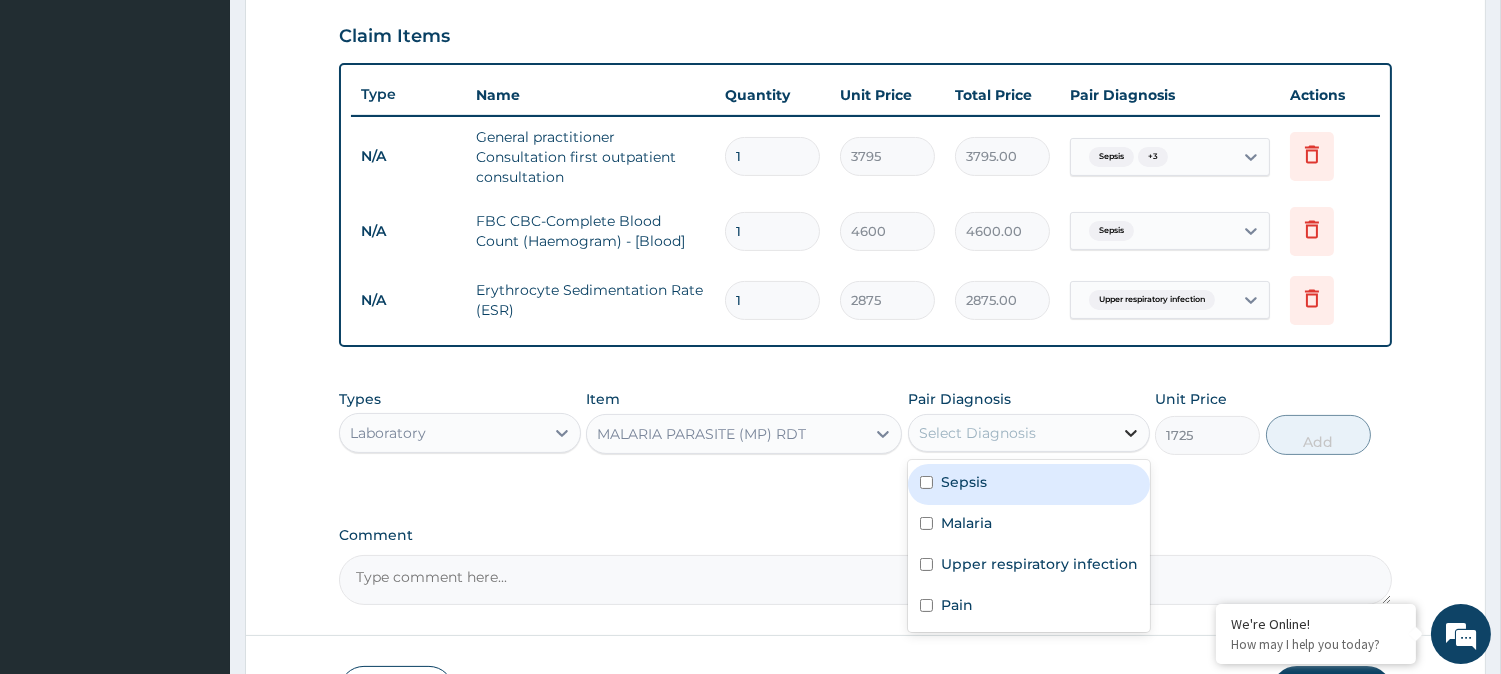 click at bounding box center (1131, 433) 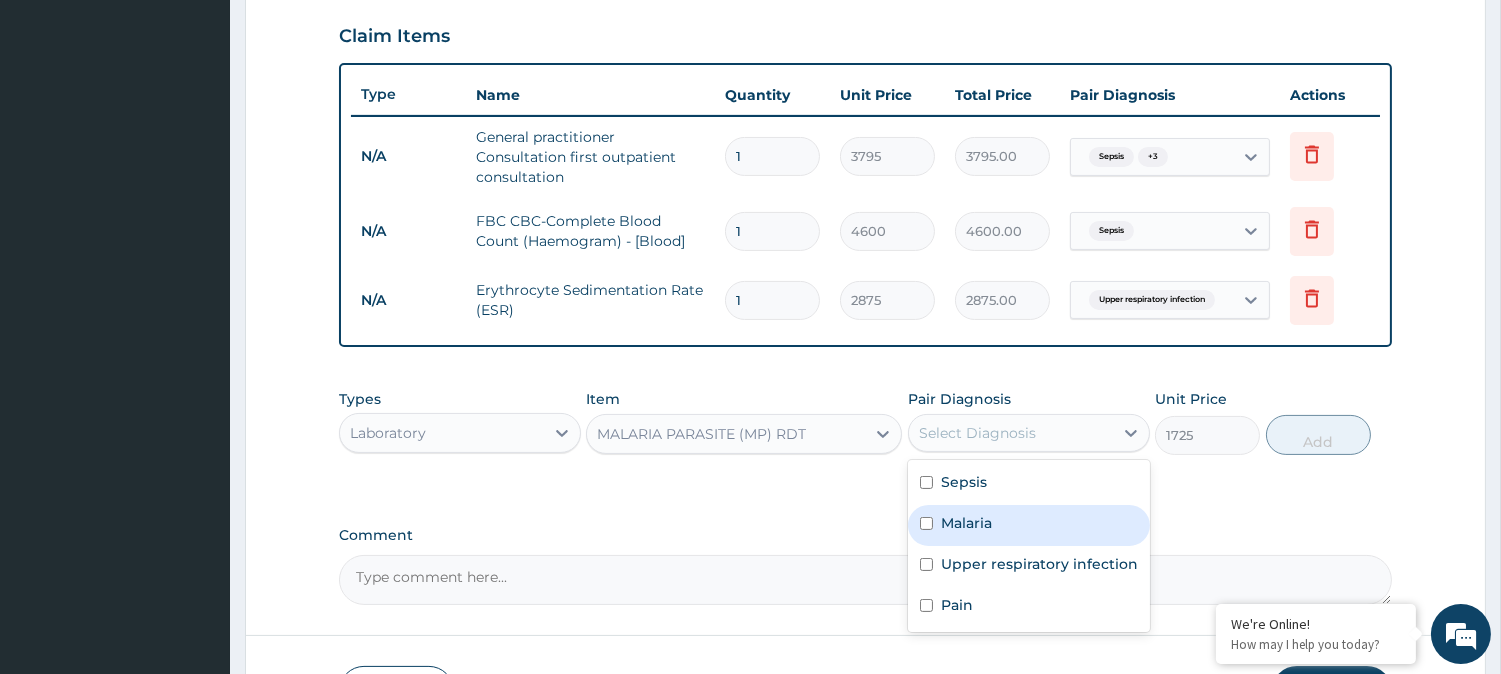 click on "Malaria" at bounding box center (1029, 525) 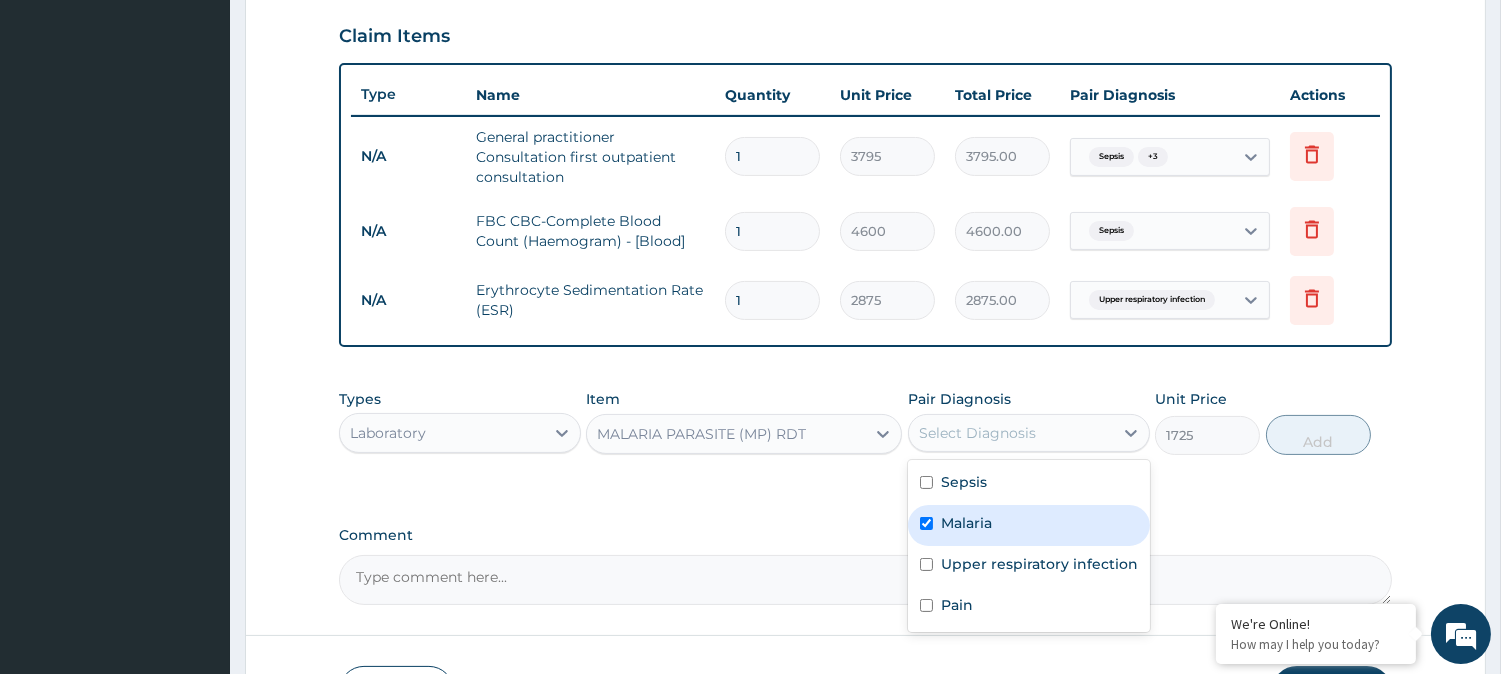checkbox on "true" 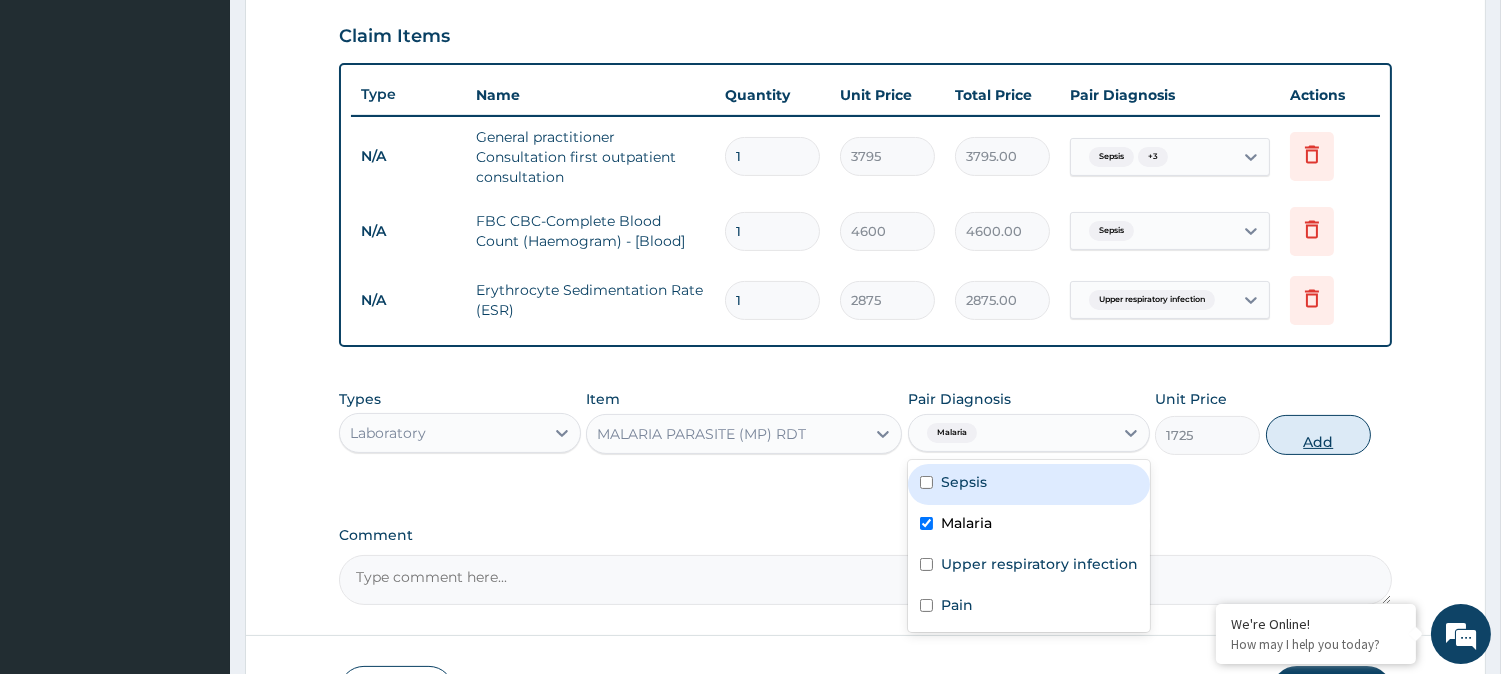 click on "Add" at bounding box center (1318, 435) 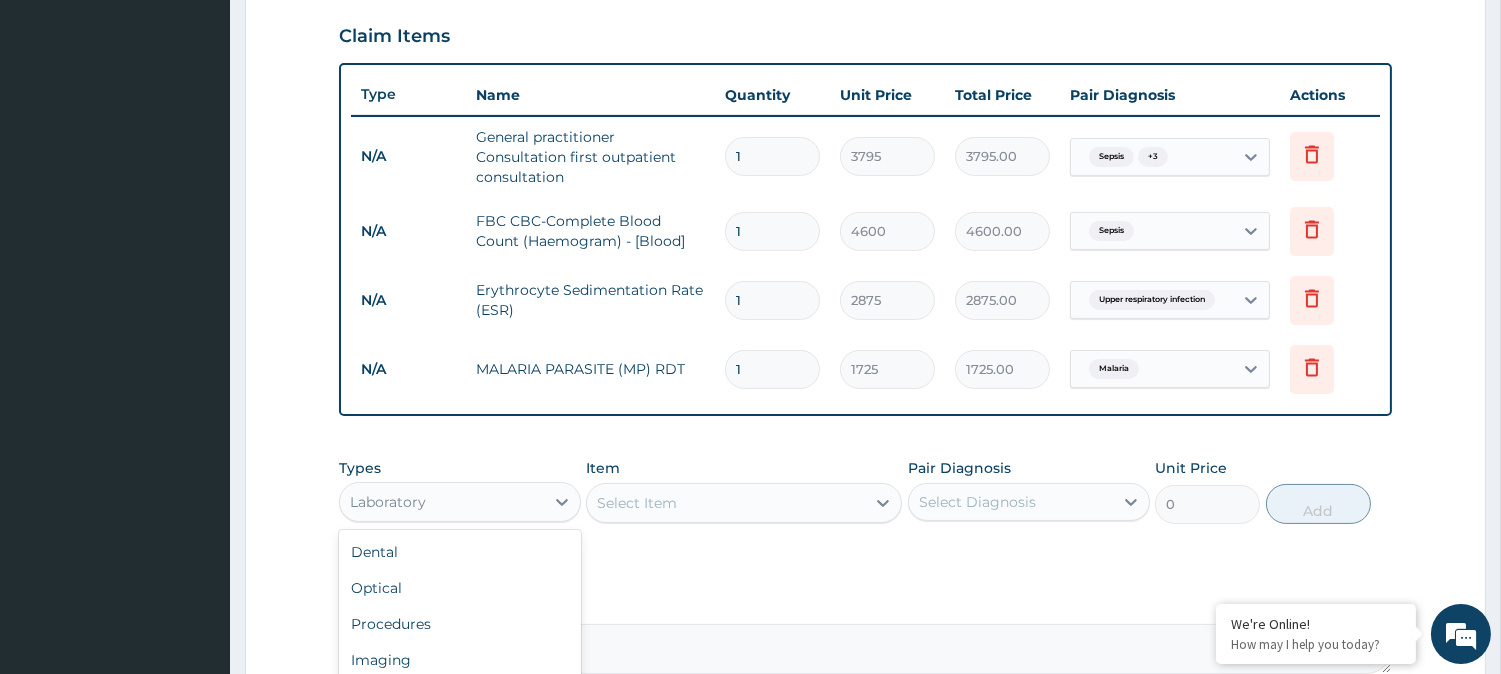 click on "Laboratory" at bounding box center (442, 502) 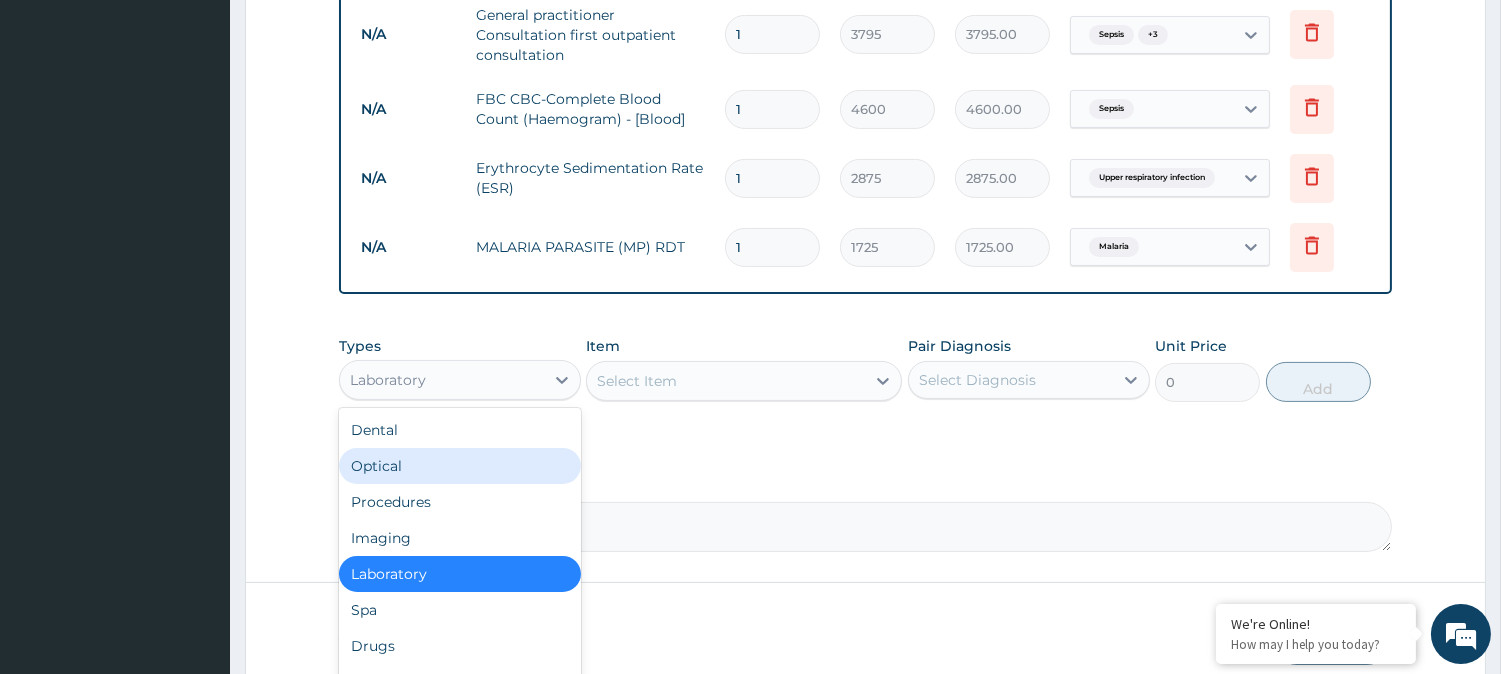 scroll, scrollTop: 807, scrollLeft: 0, axis: vertical 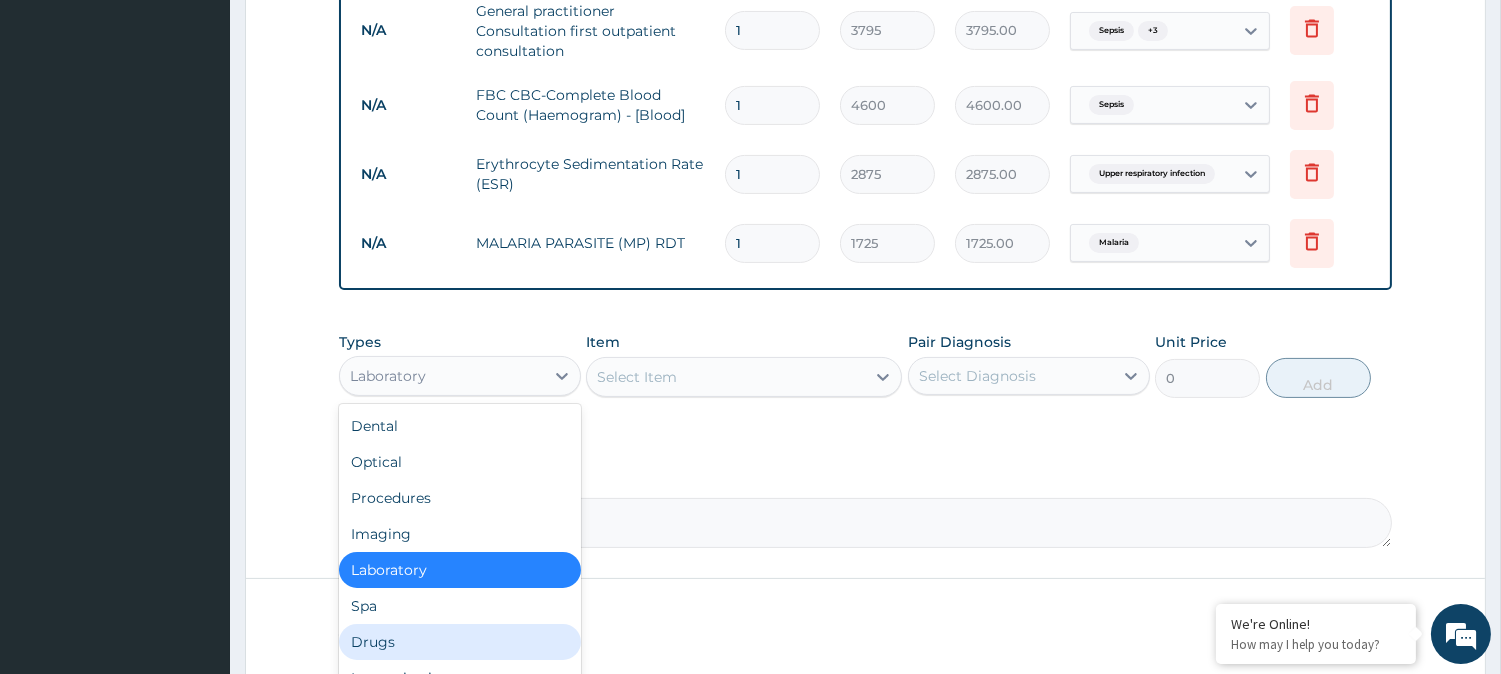 click on "Drugs" at bounding box center [460, 642] 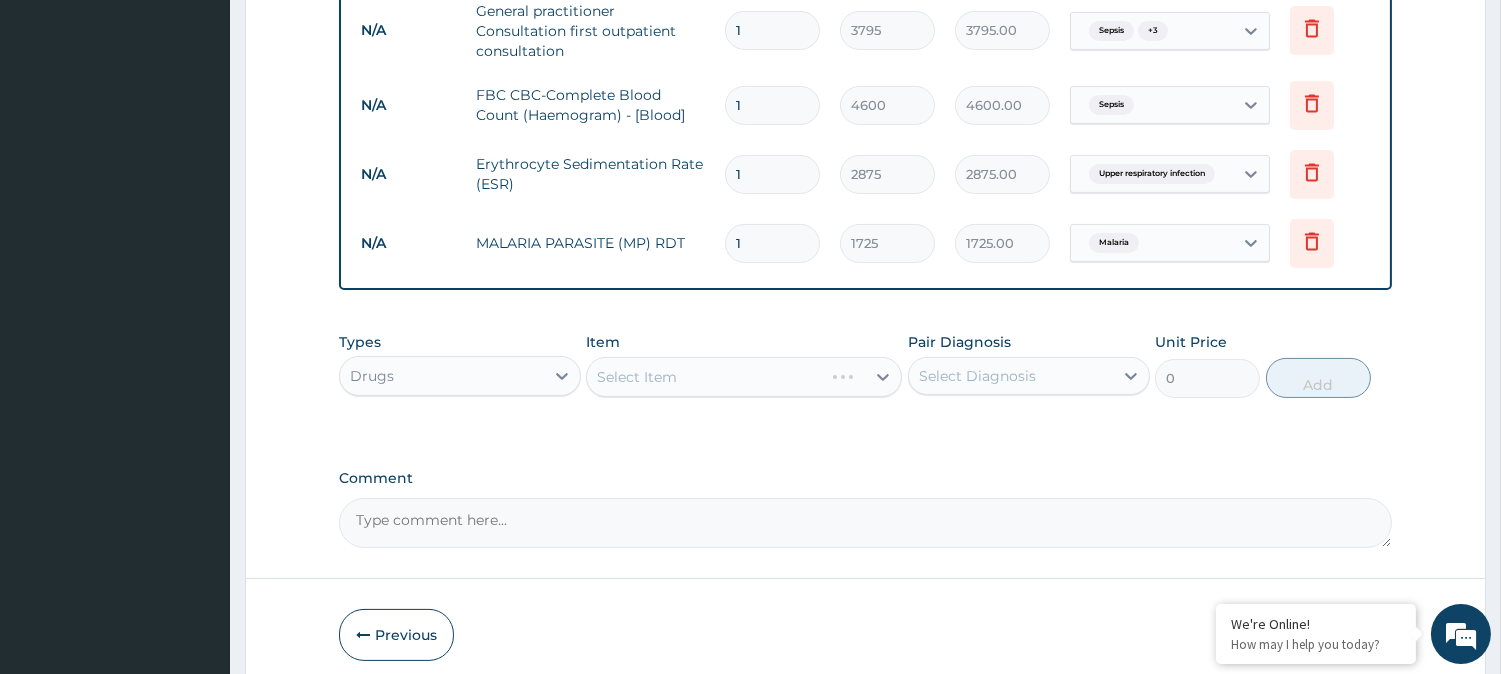 click on "Select Item" at bounding box center [744, 377] 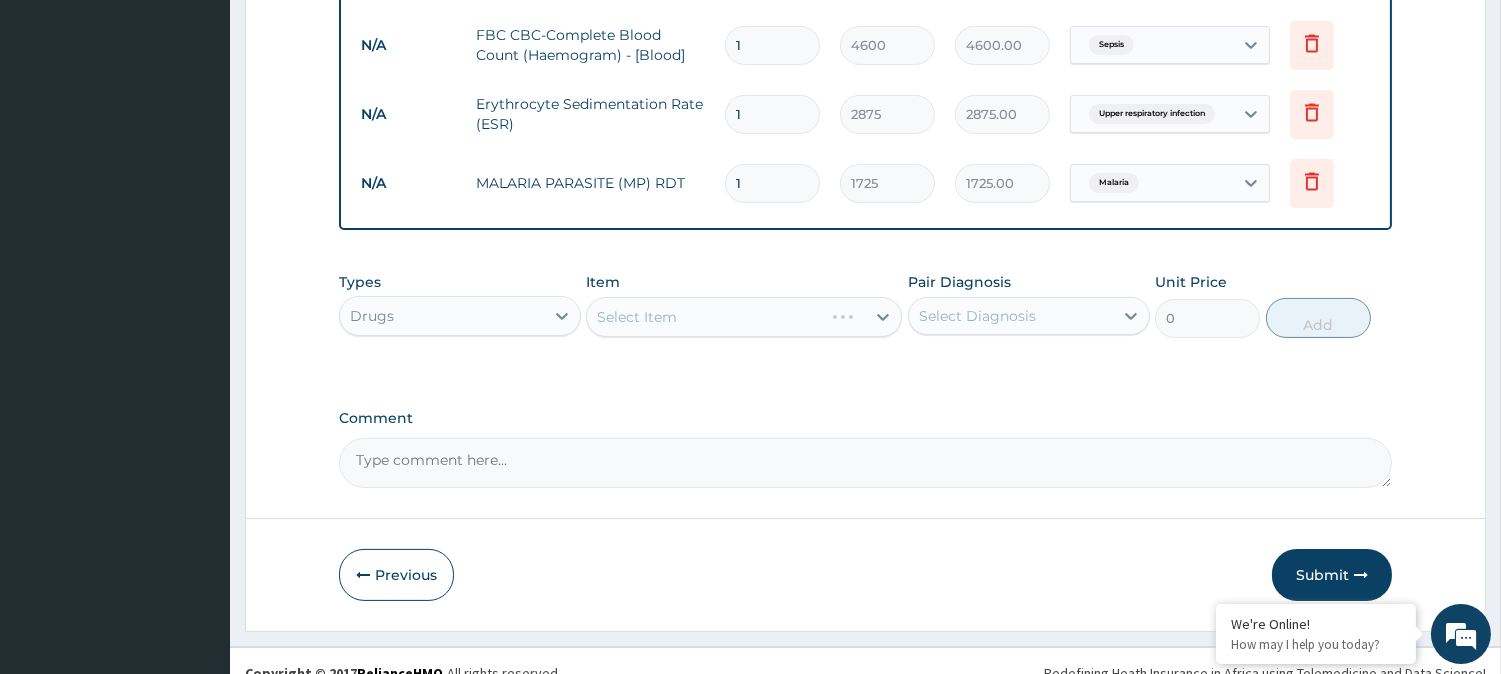 scroll, scrollTop: 877, scrollLeft: 0, axis: vertical 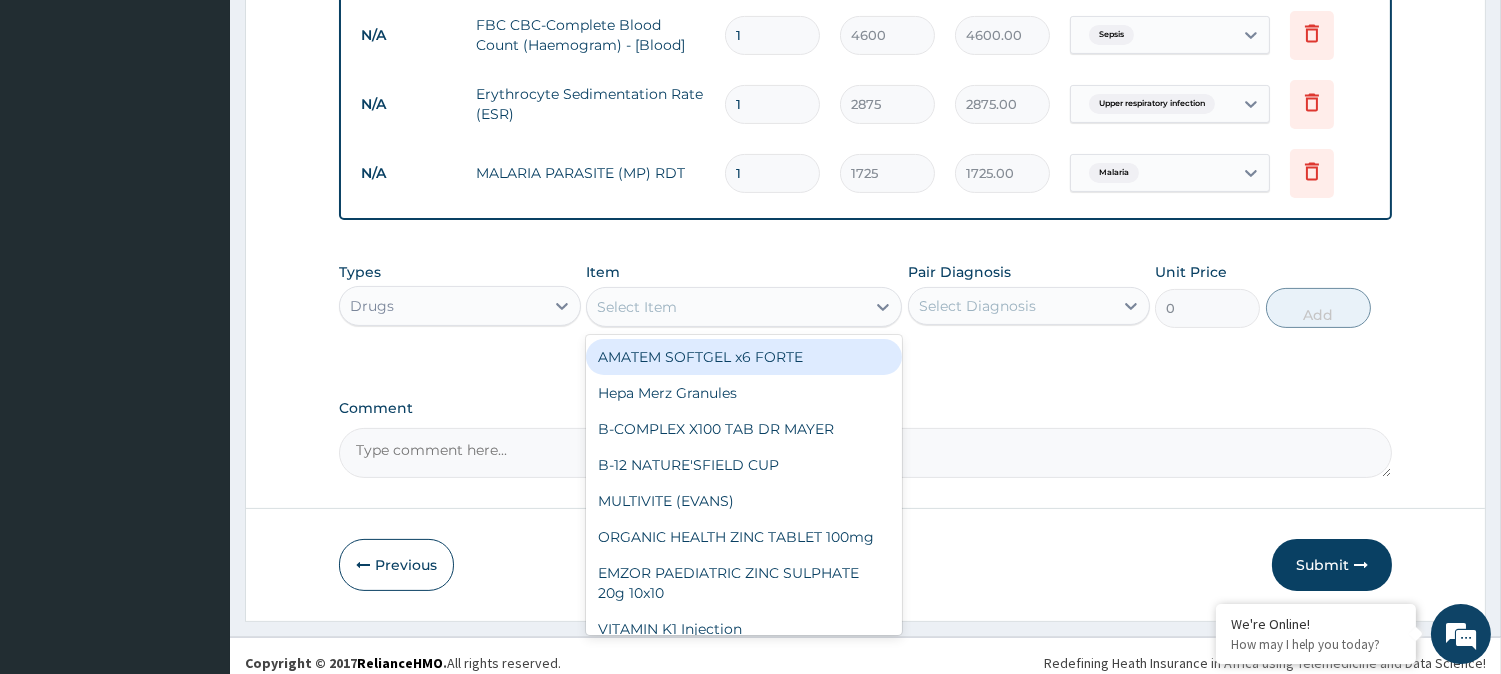 click on "Select Item" at bounding box center (726, 307) 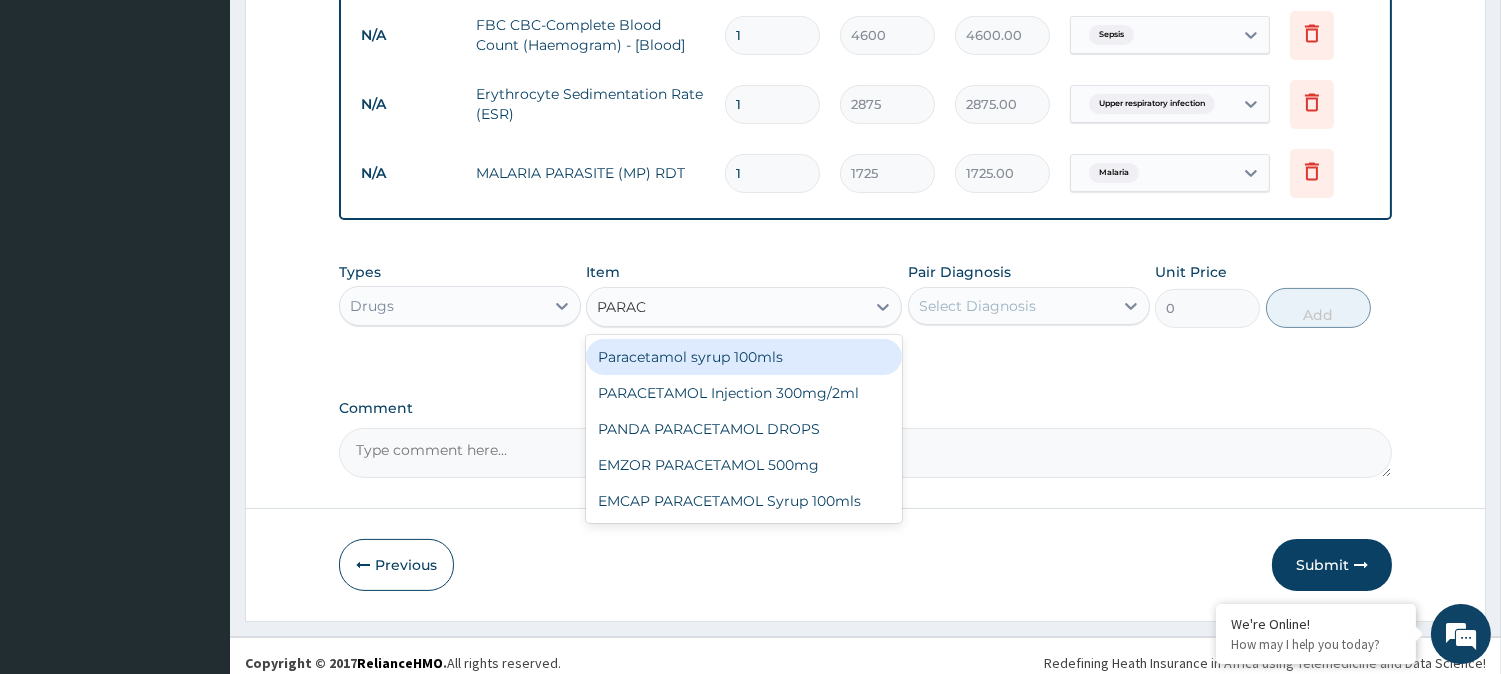type on "PARACE" 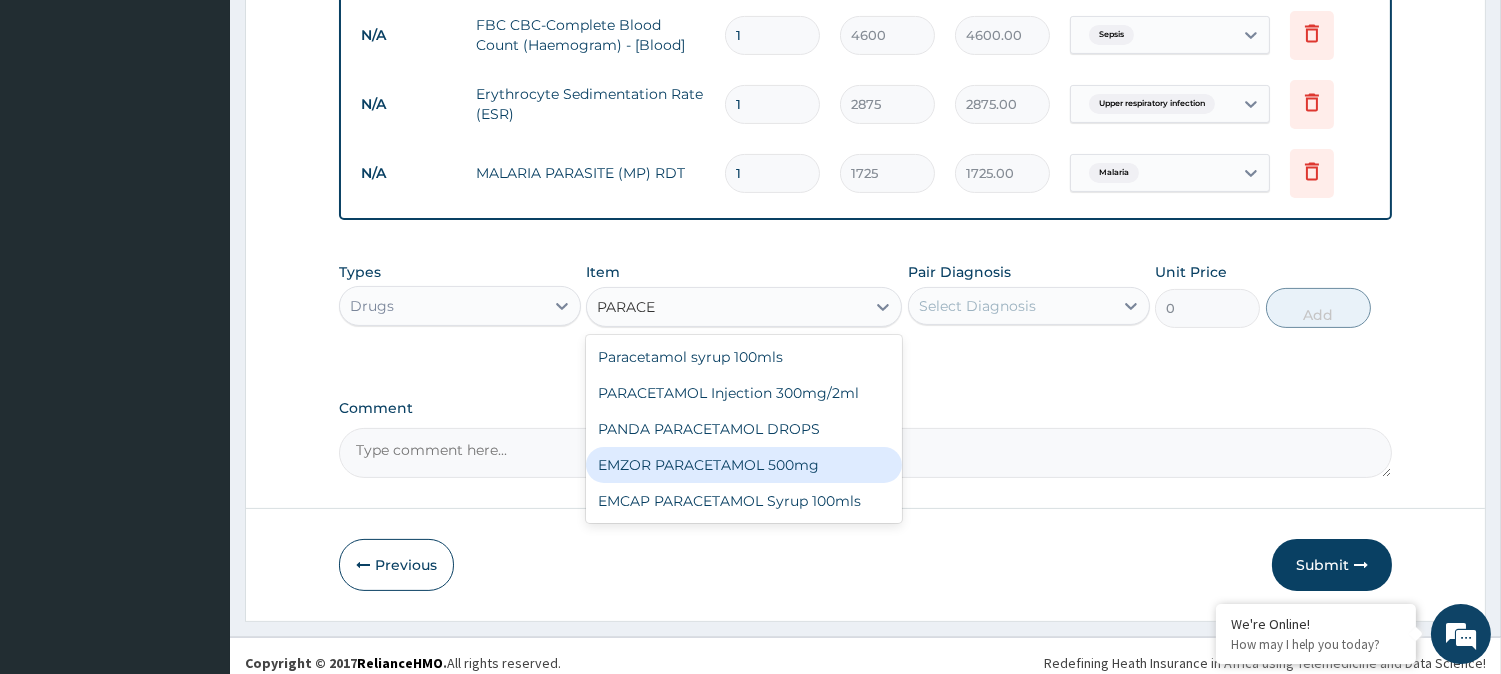 click on "EMZOR PARACETAMOL 500mg" at bounding box center (744, 465) 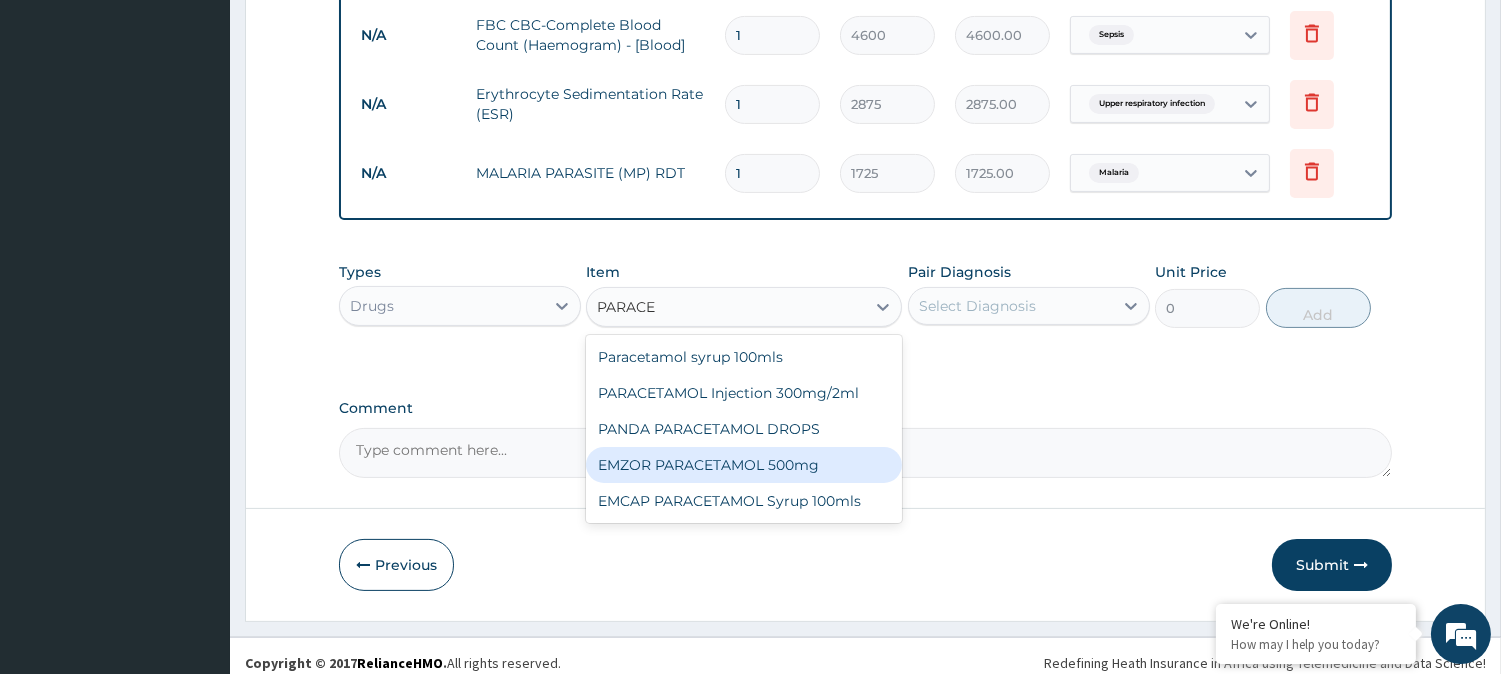 type 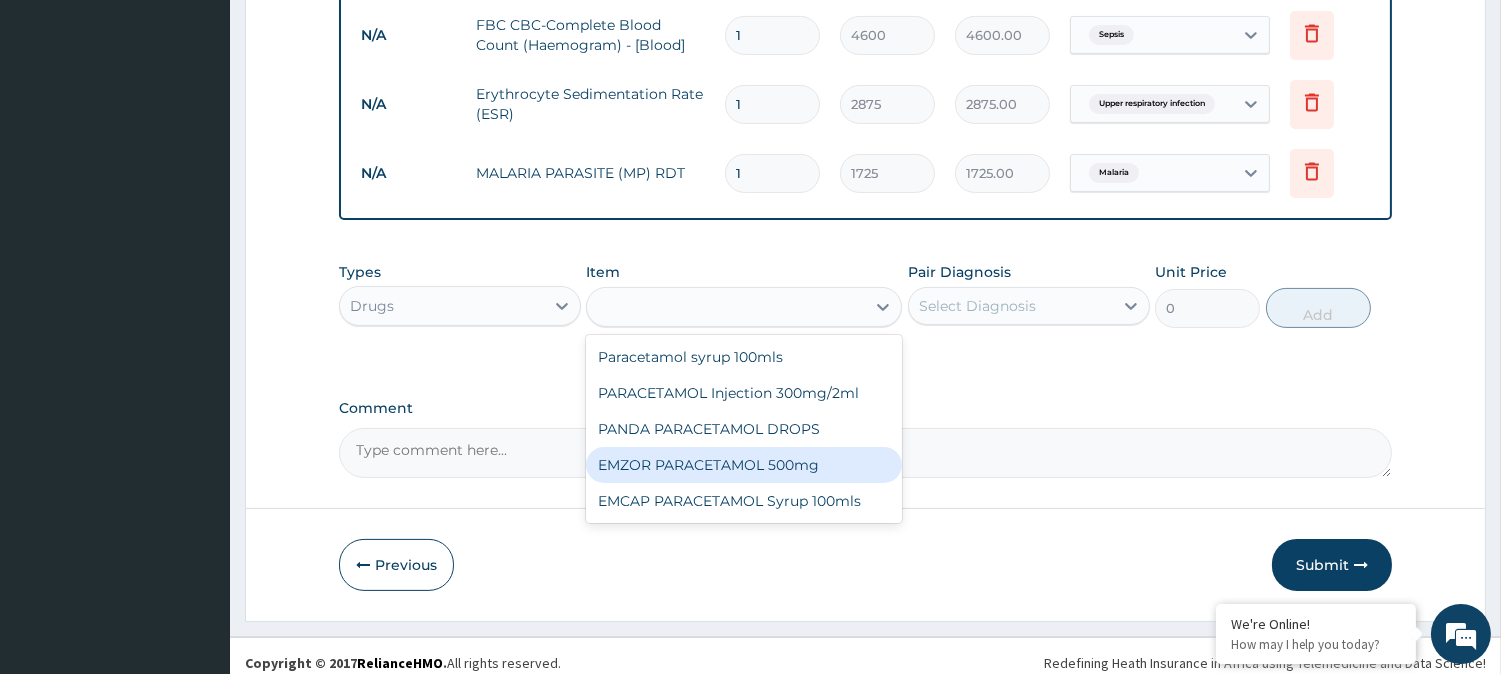 type on "25.3" 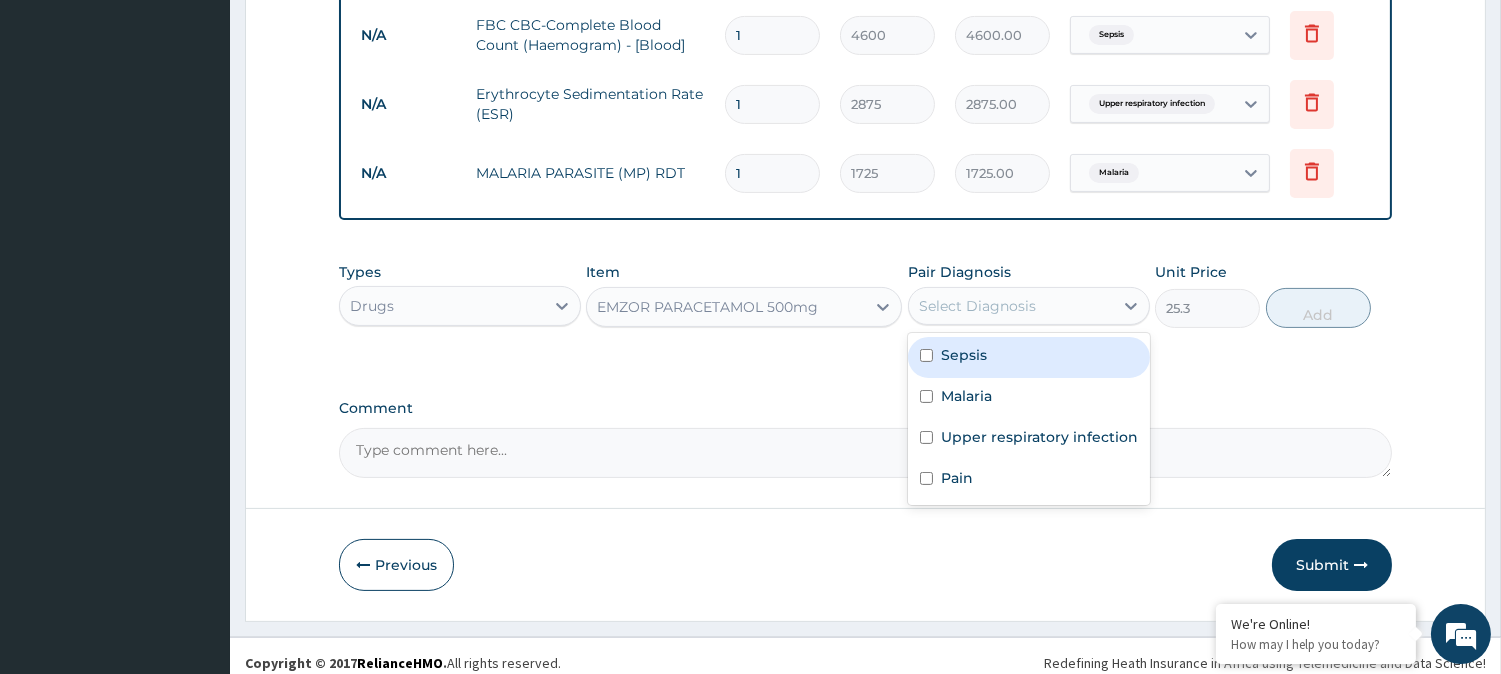 click on "Select Diagnosis" at bounding box center [1011, 306] 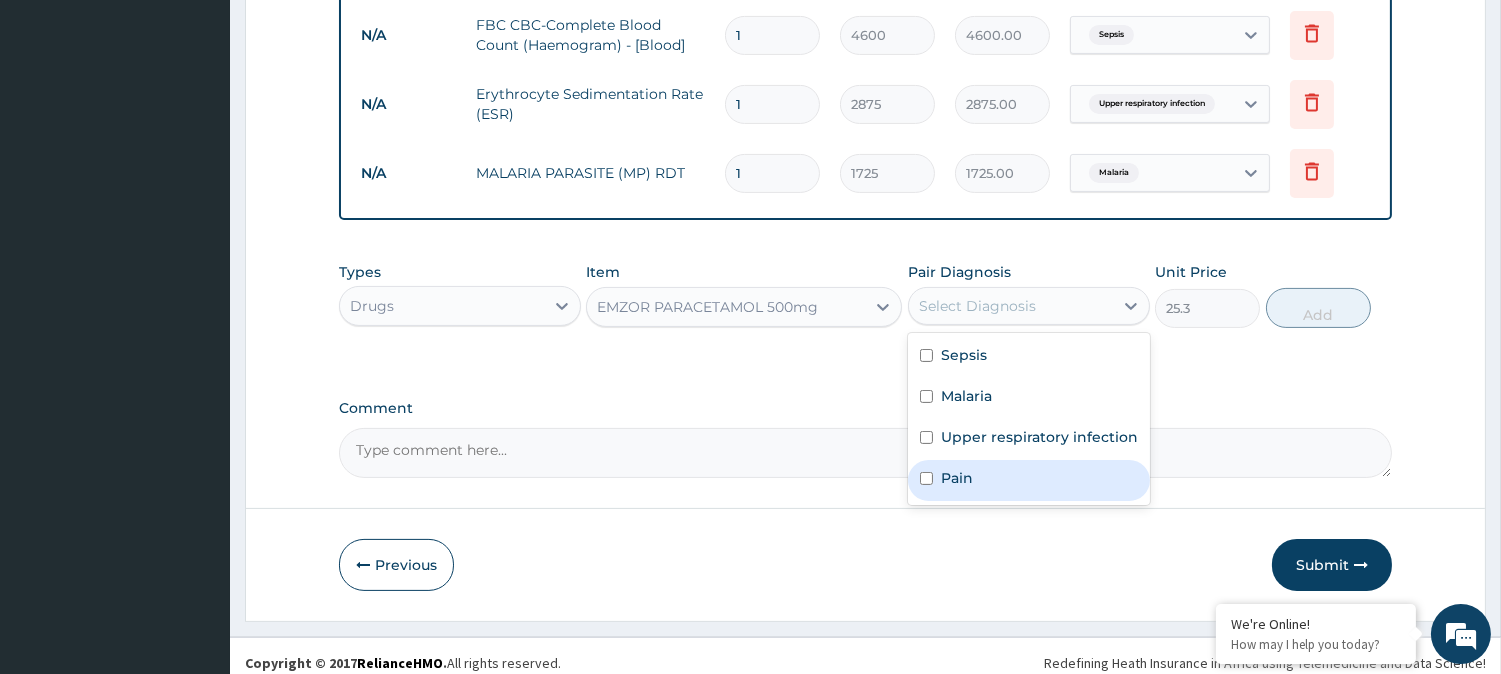 click on "Pain" at bounding box center (1029, 480) 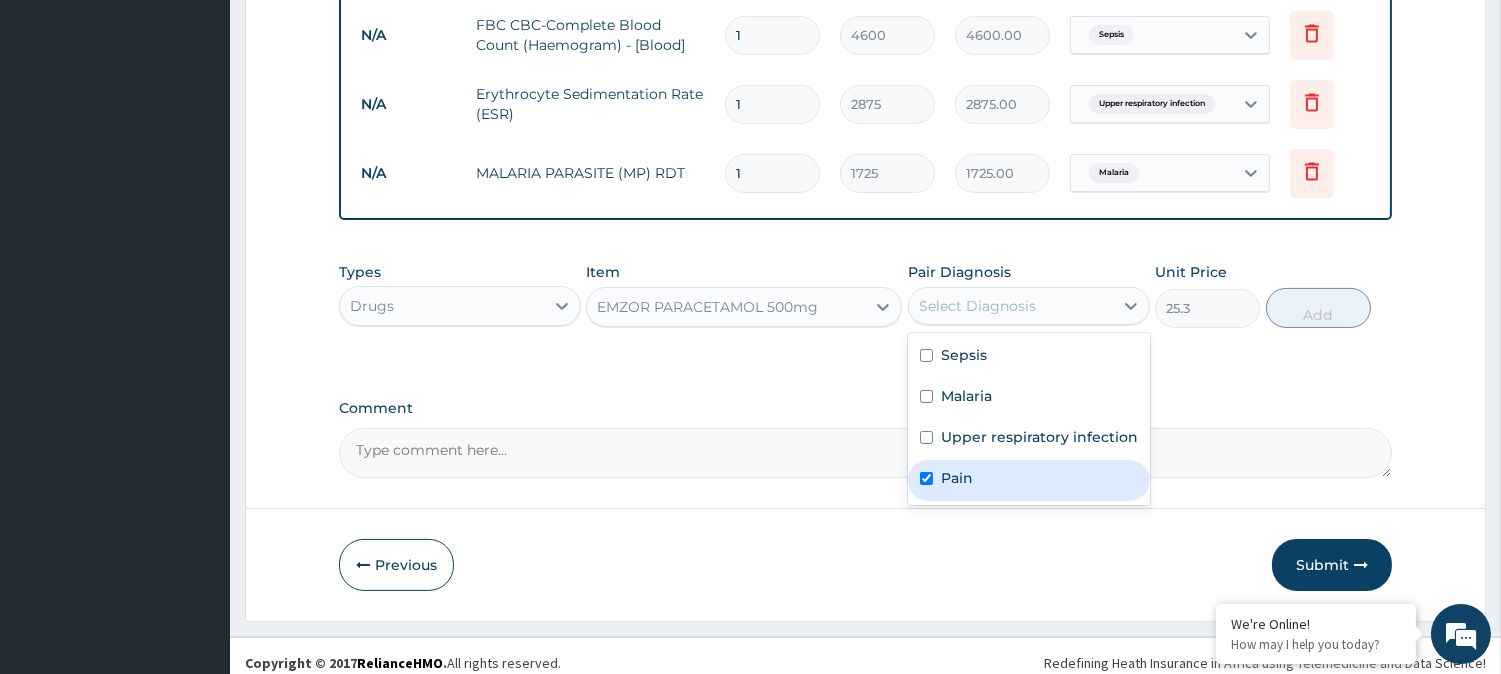 checkbox on "true" 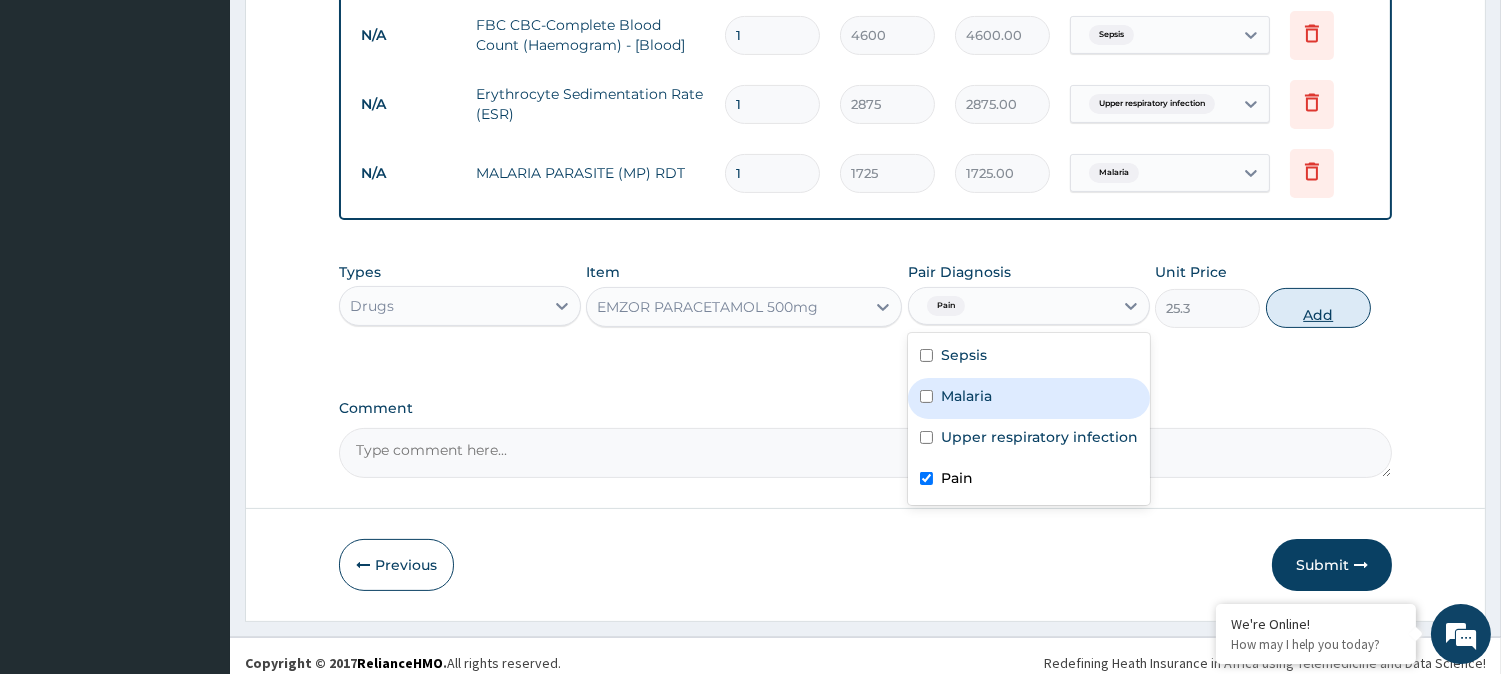 click on "Add" at bounding box center (1318, 308) 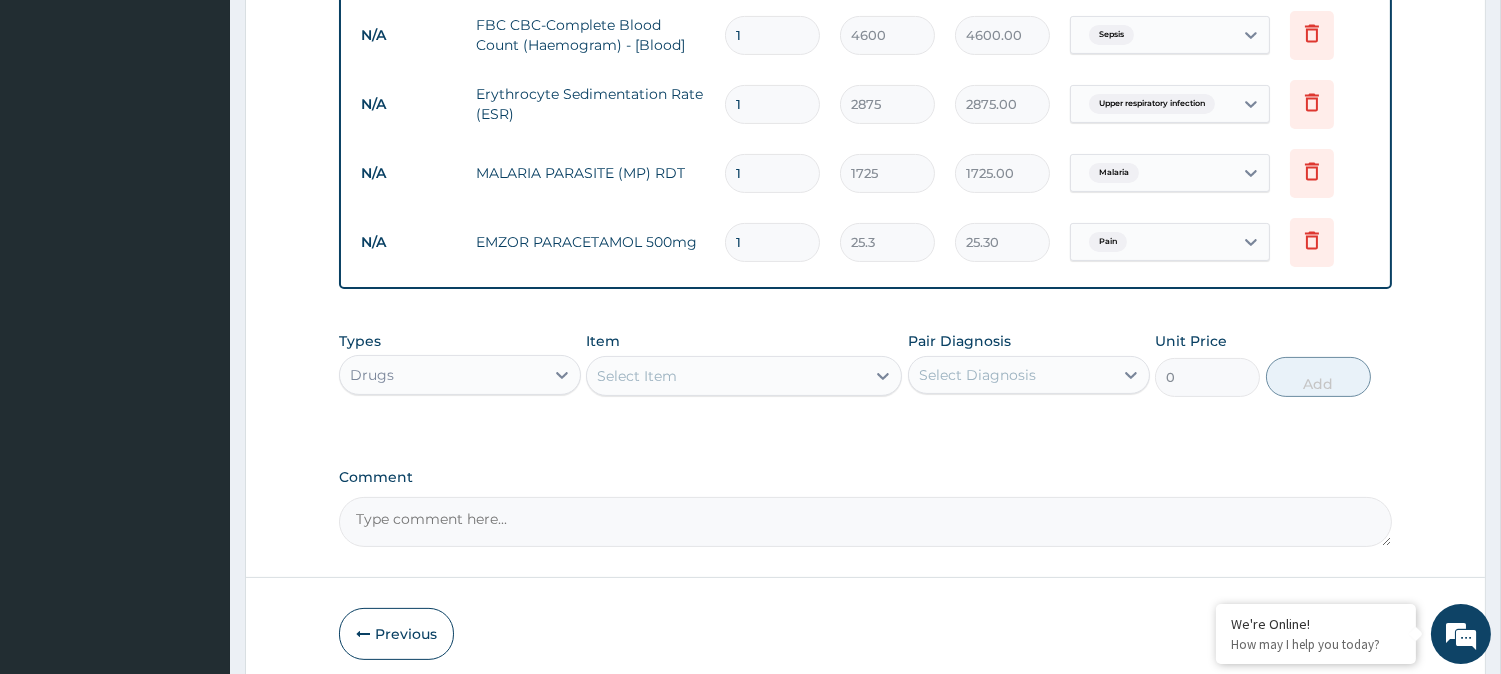 type on "18" 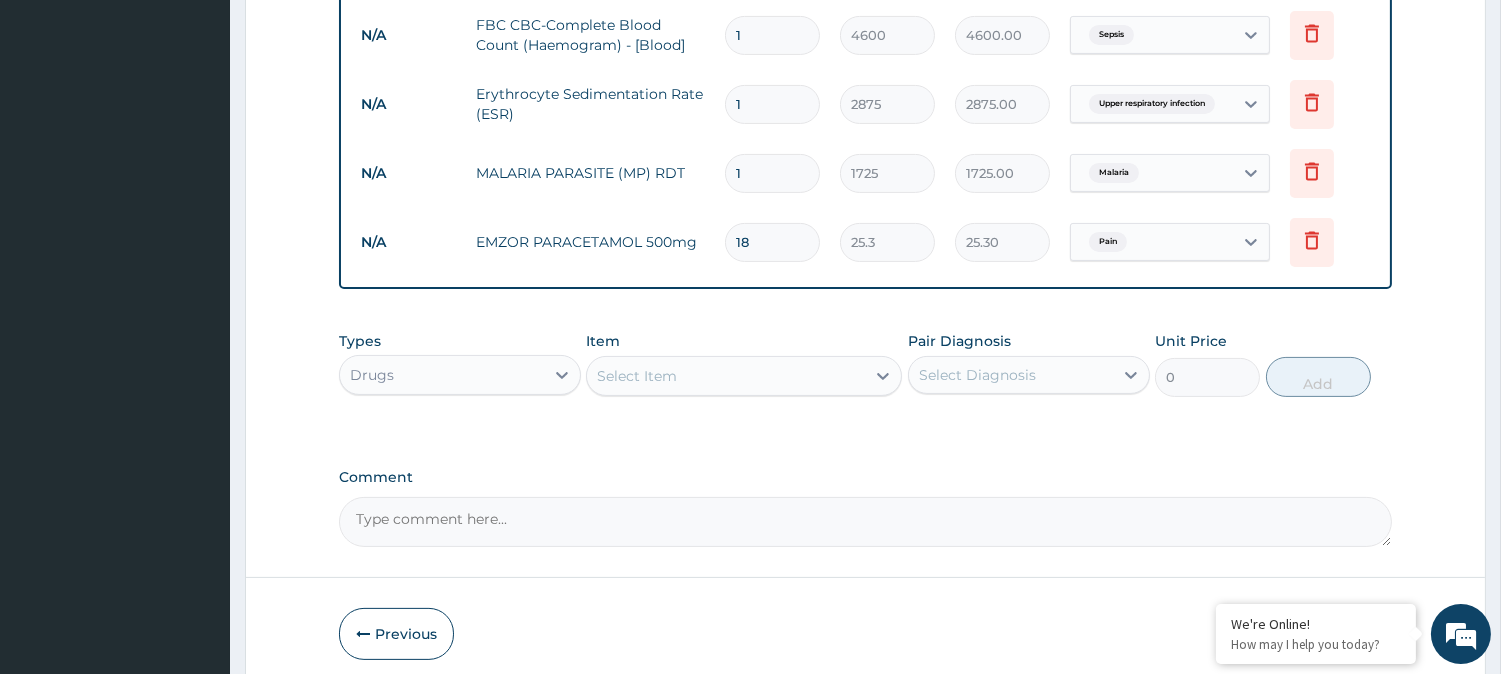 type on "455.40" 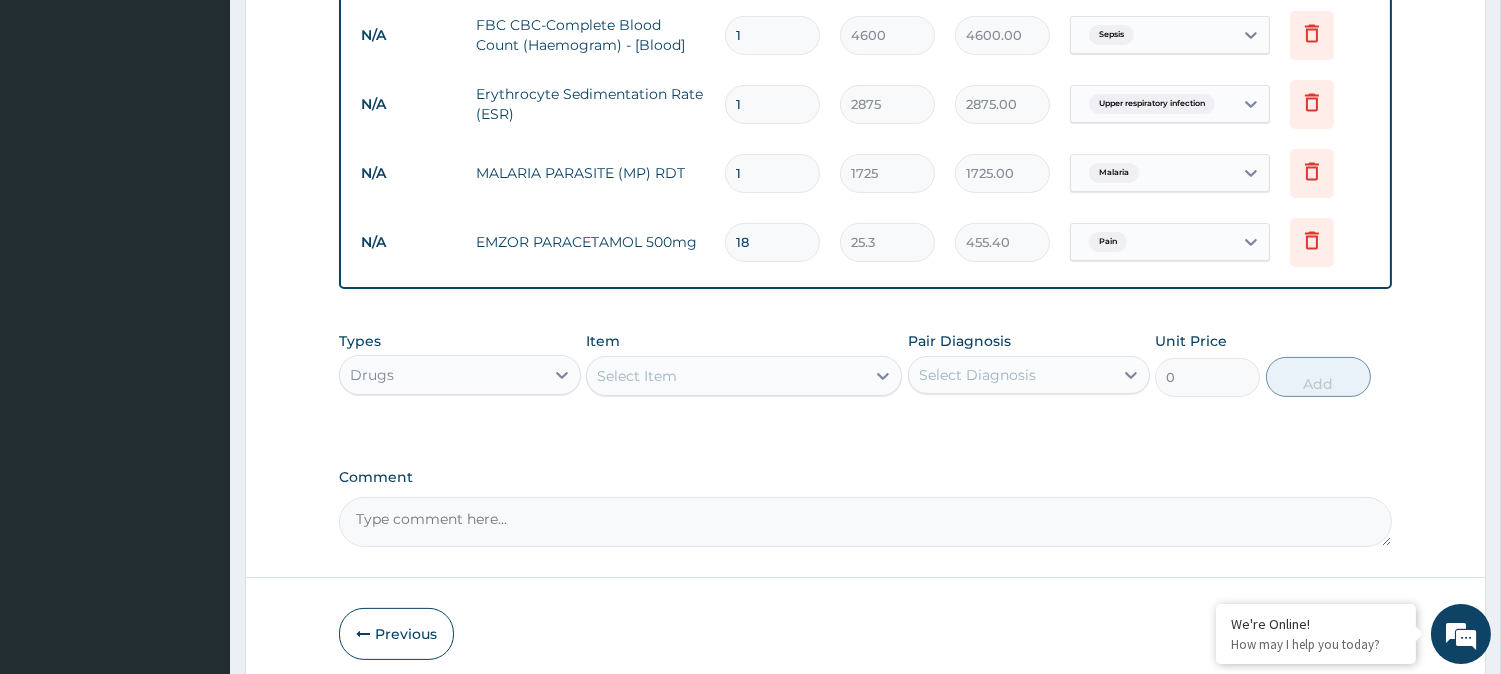 type on "18" 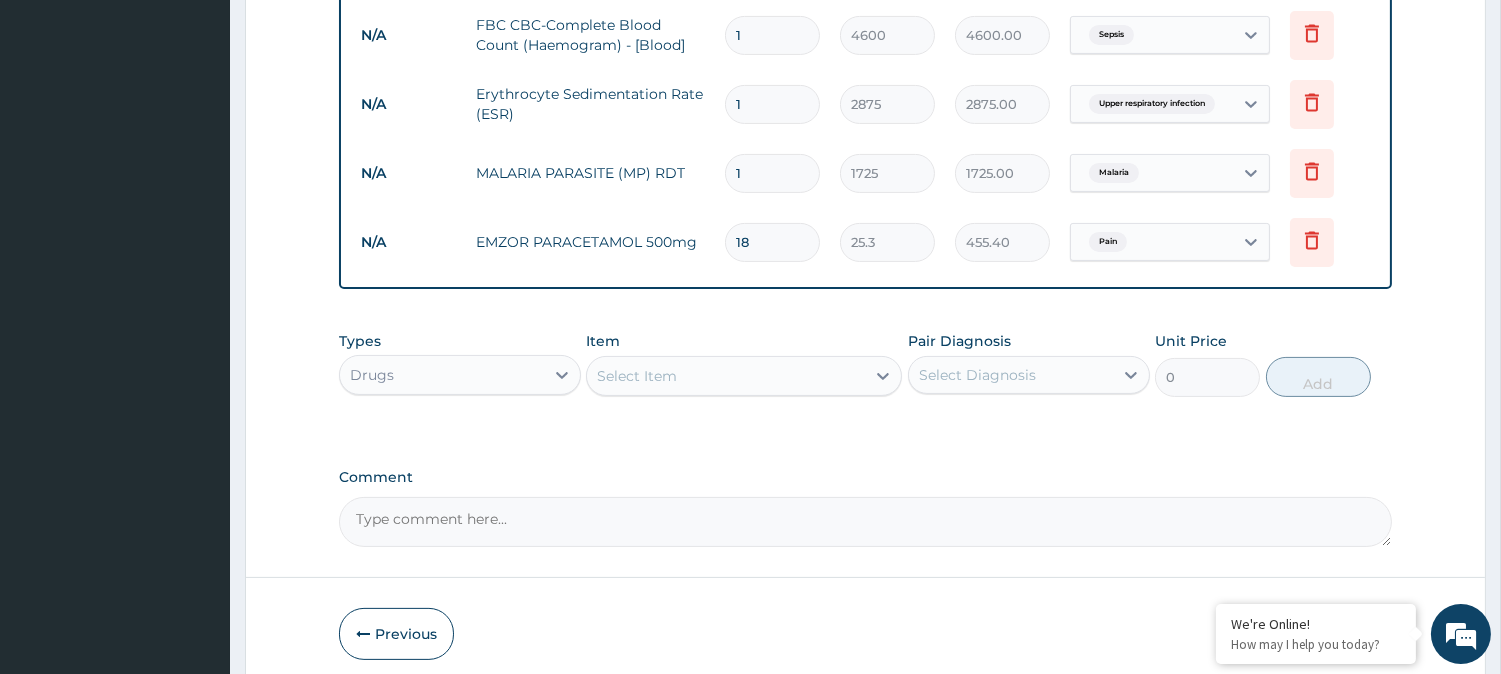 click on "Item Select Item" at bounding box center (744, 364) 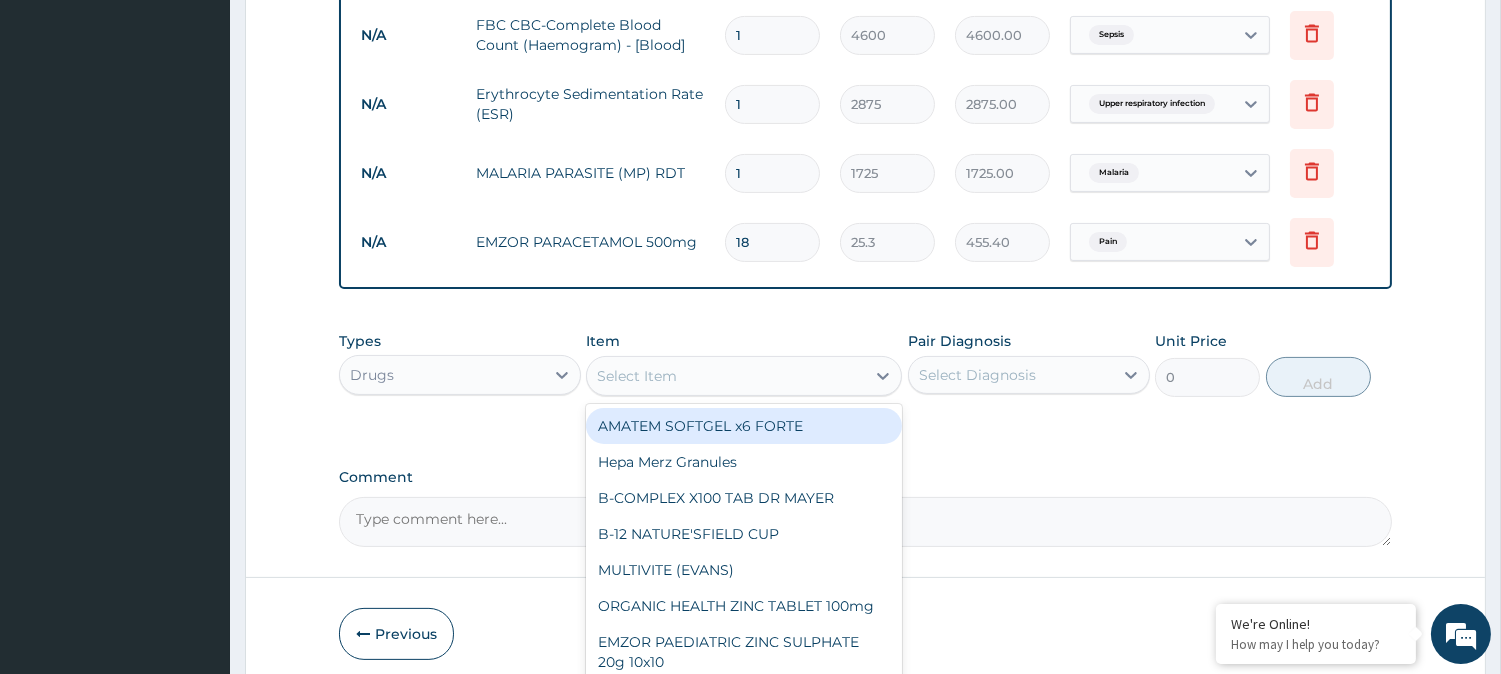 click on "Select Item" at bounding box center [726, 376] 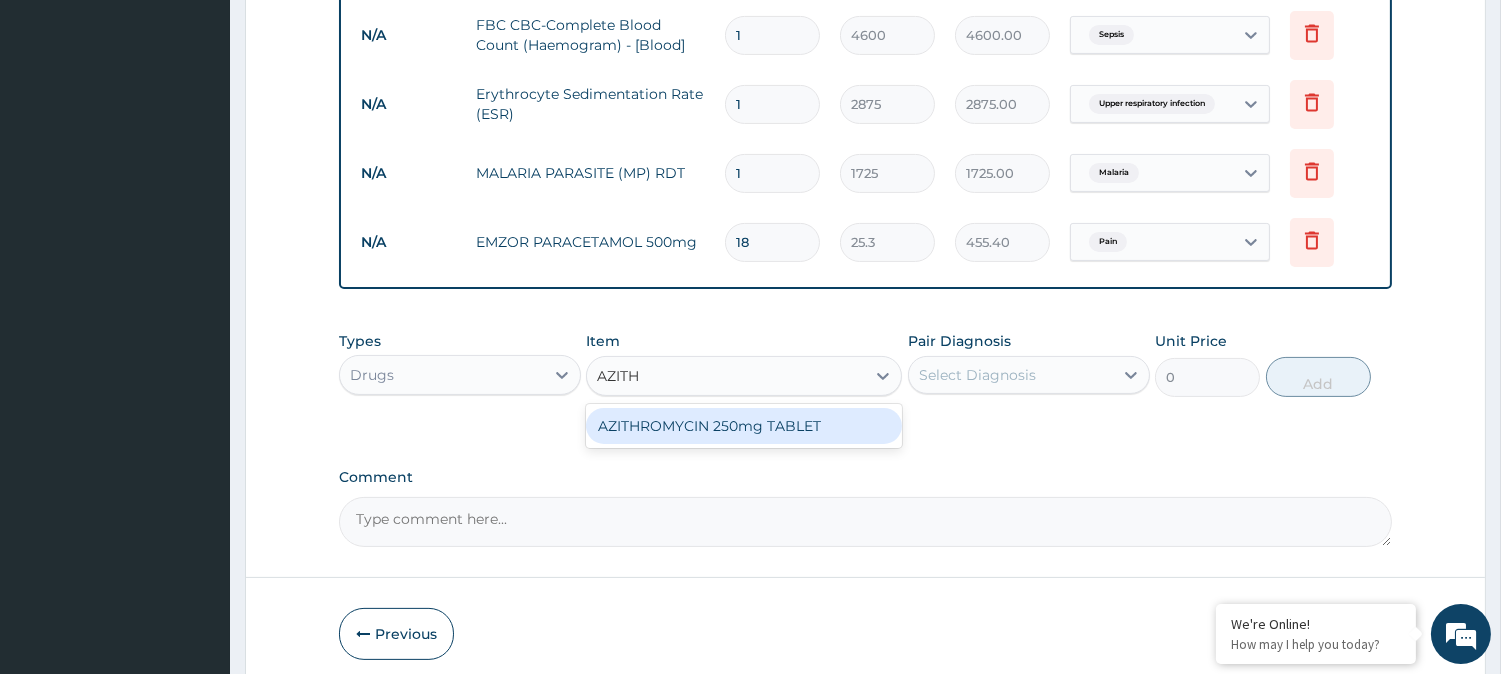 type on "AZITHR" 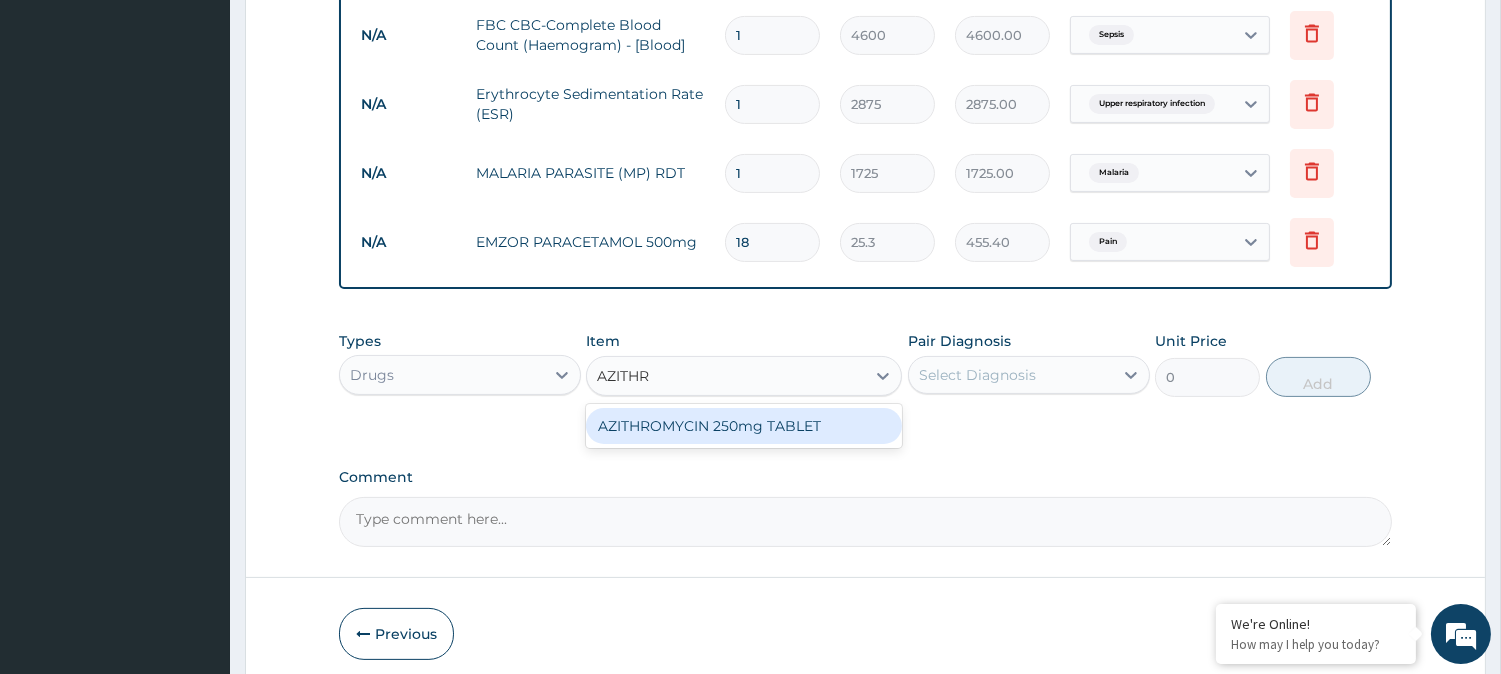 click on "AZITHROMYCIN 250mg TABLET" at bounding box center [744, 426] 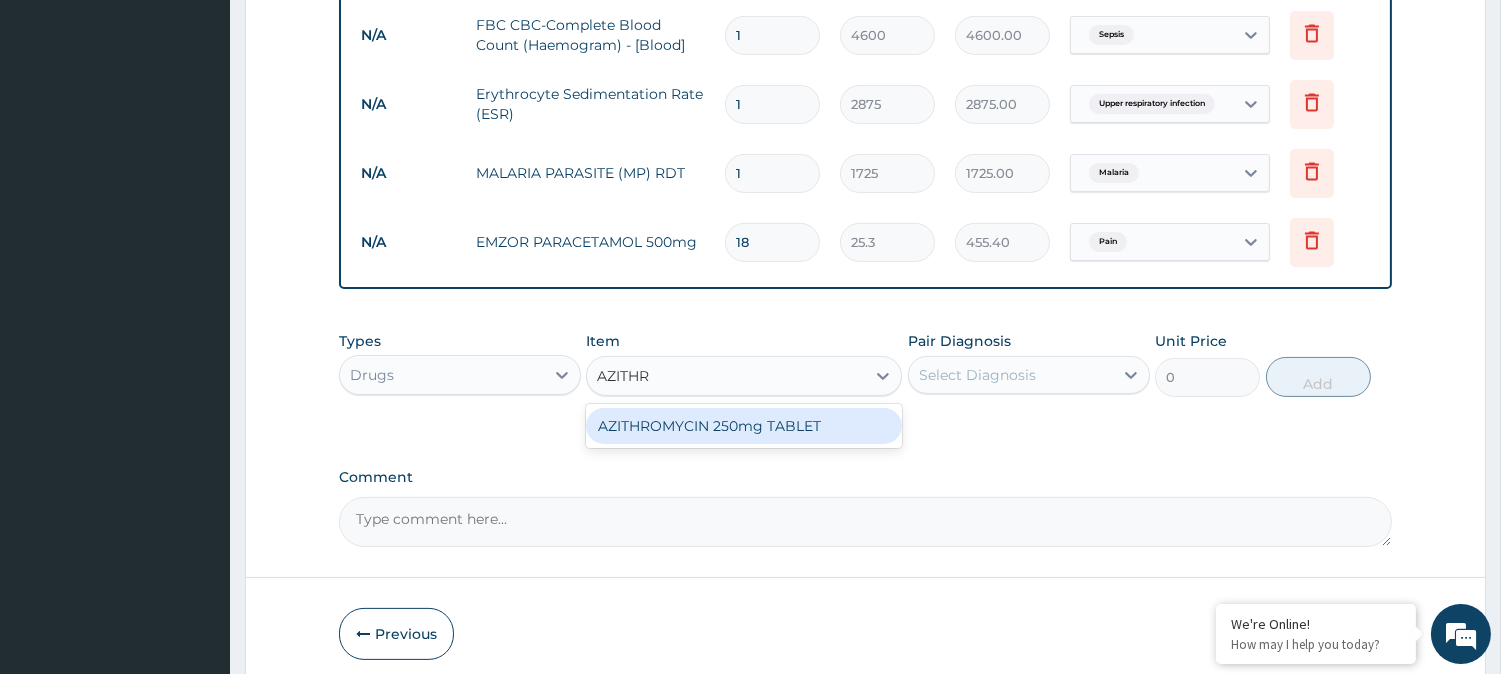 type 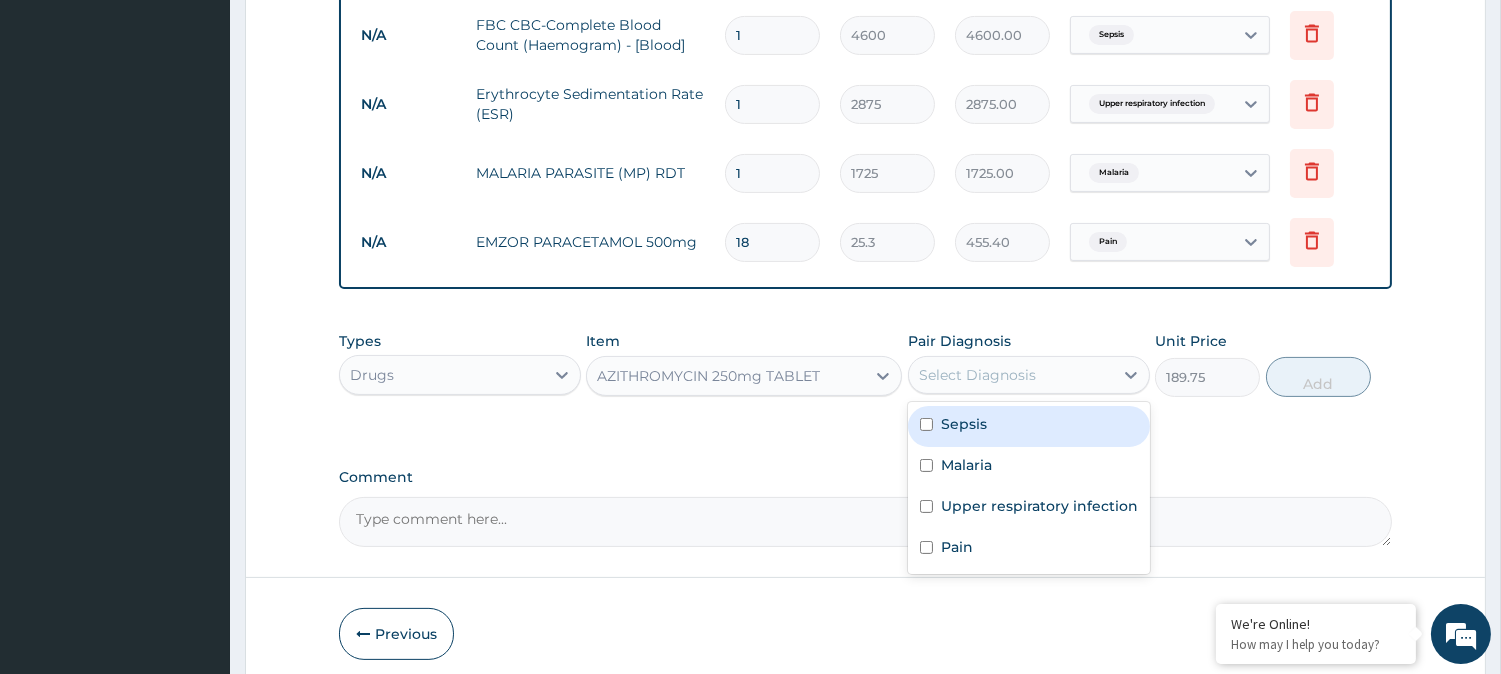 click on "Select Diagnosis" at bounding box center [1011, 375] 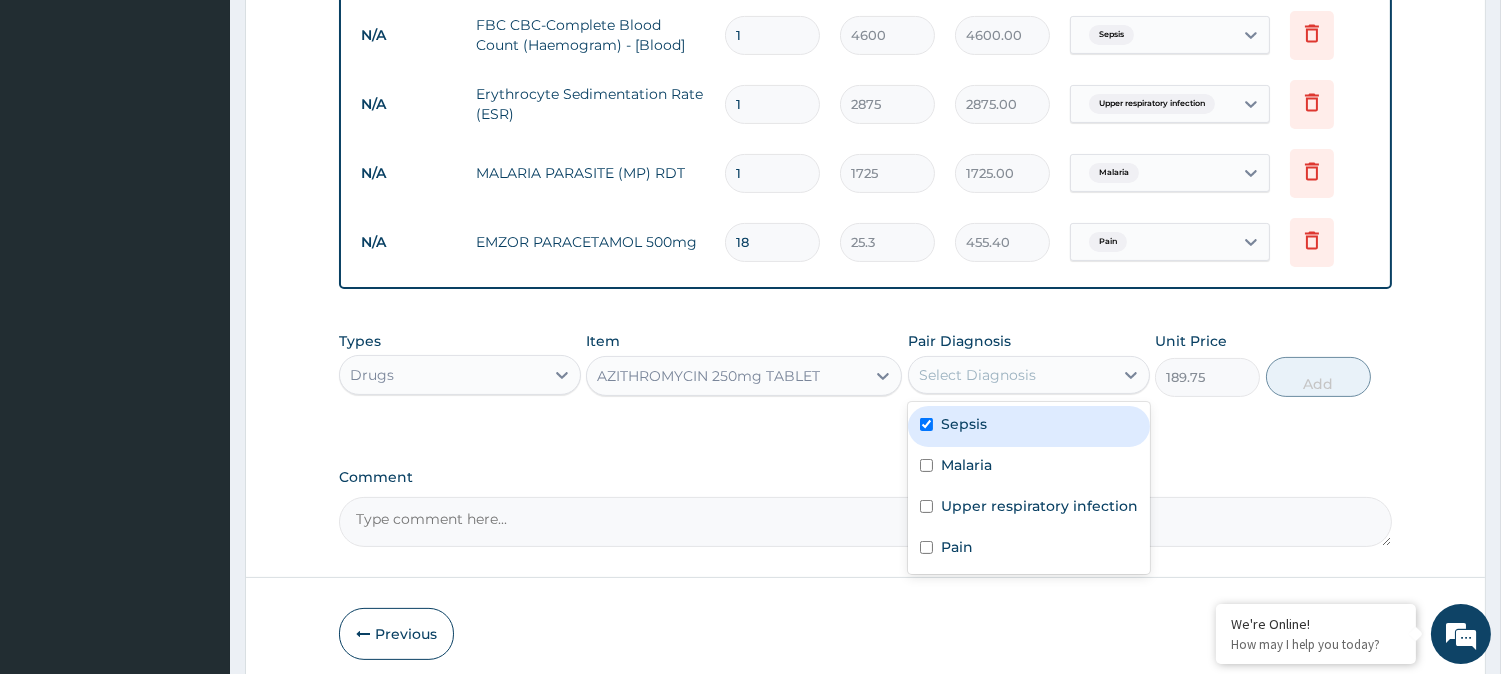 checkbox on "true" 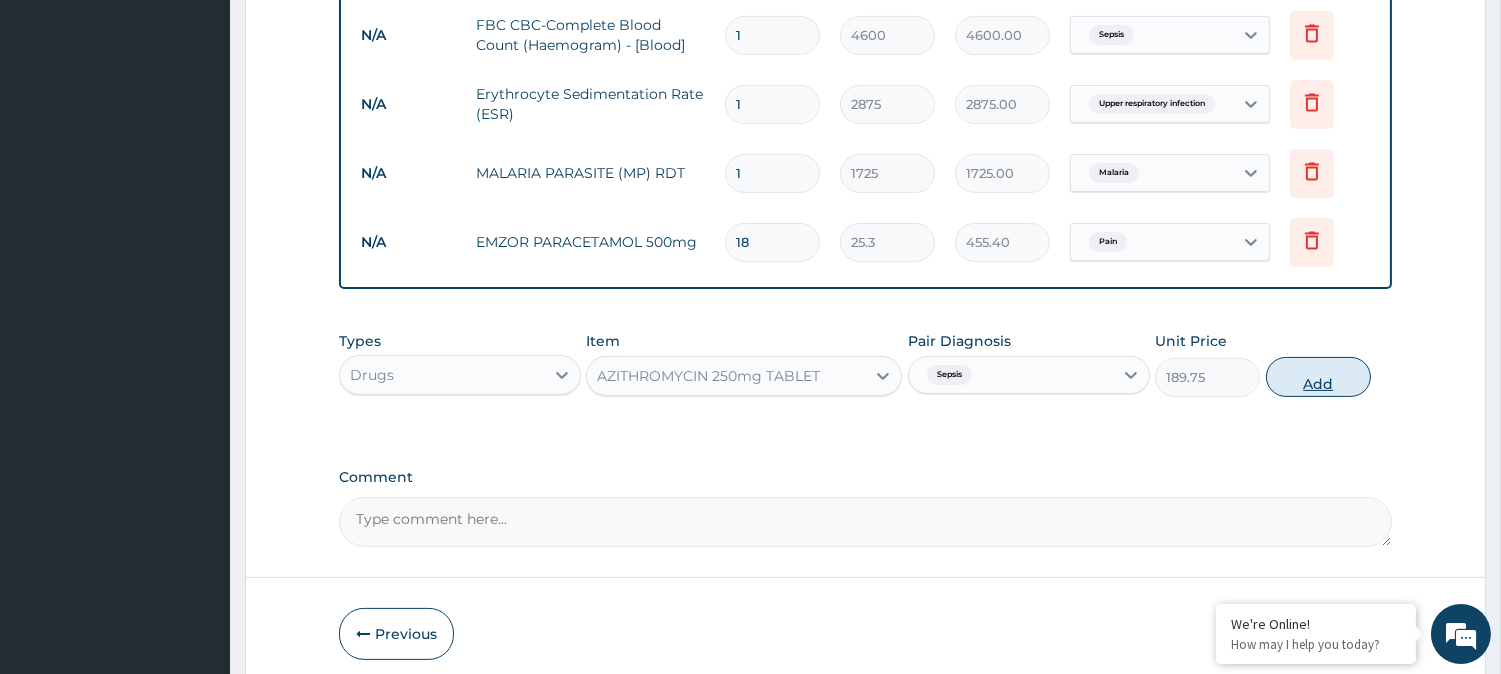 click on "Add" at bounding box center [1318, 377] 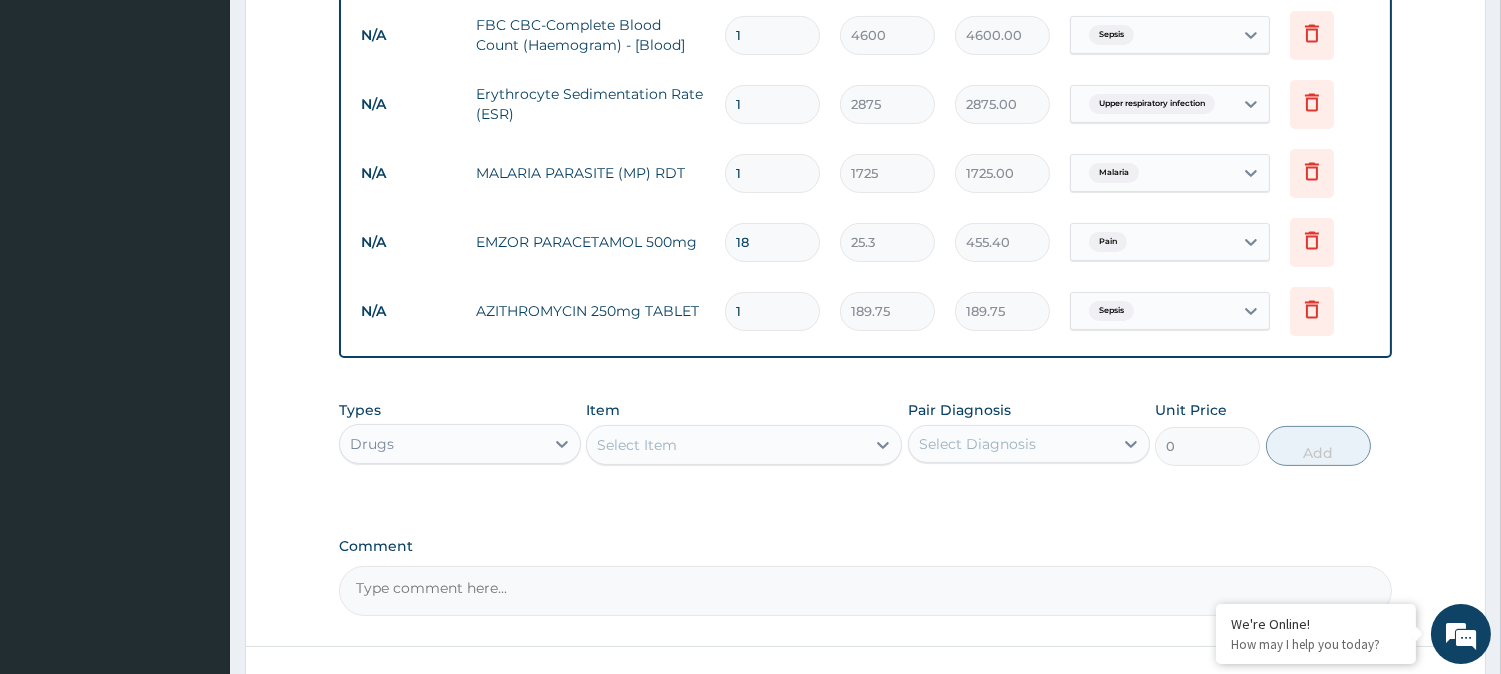 type 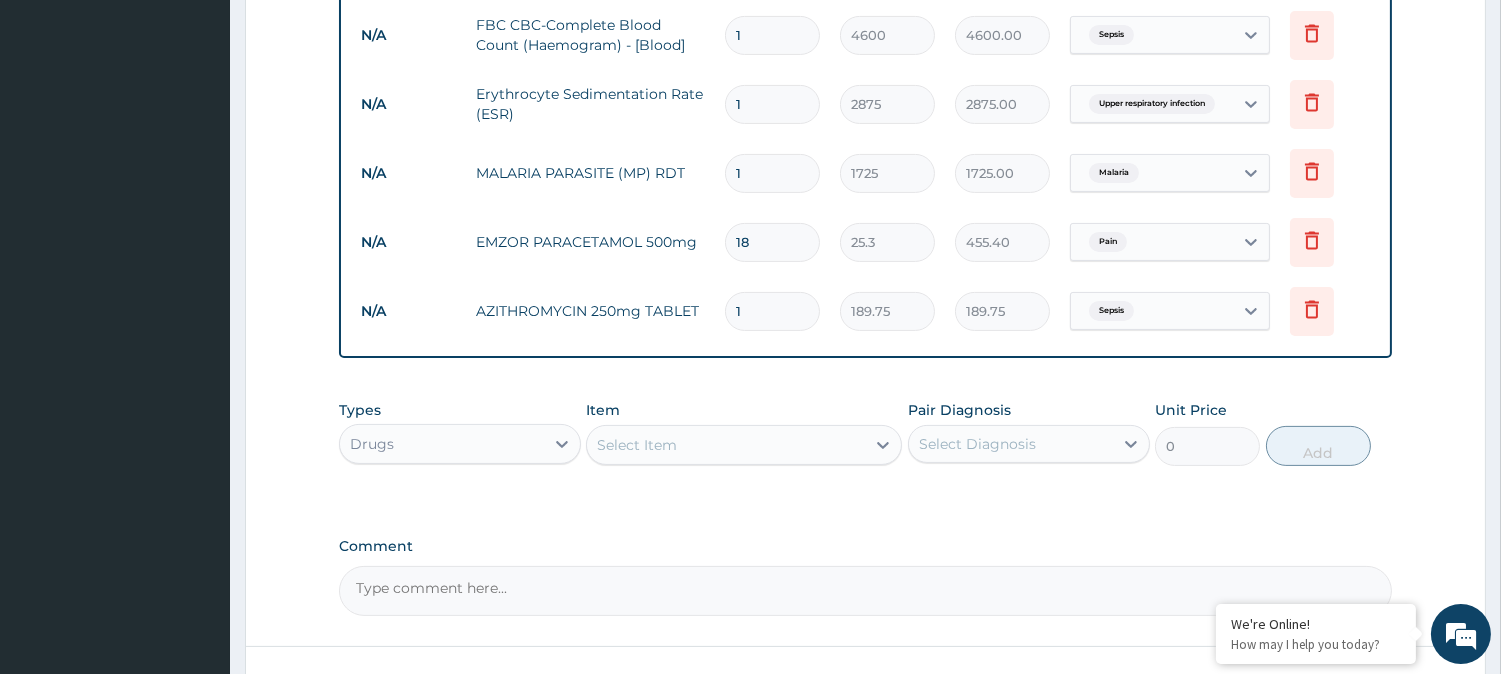 type on "0.00" 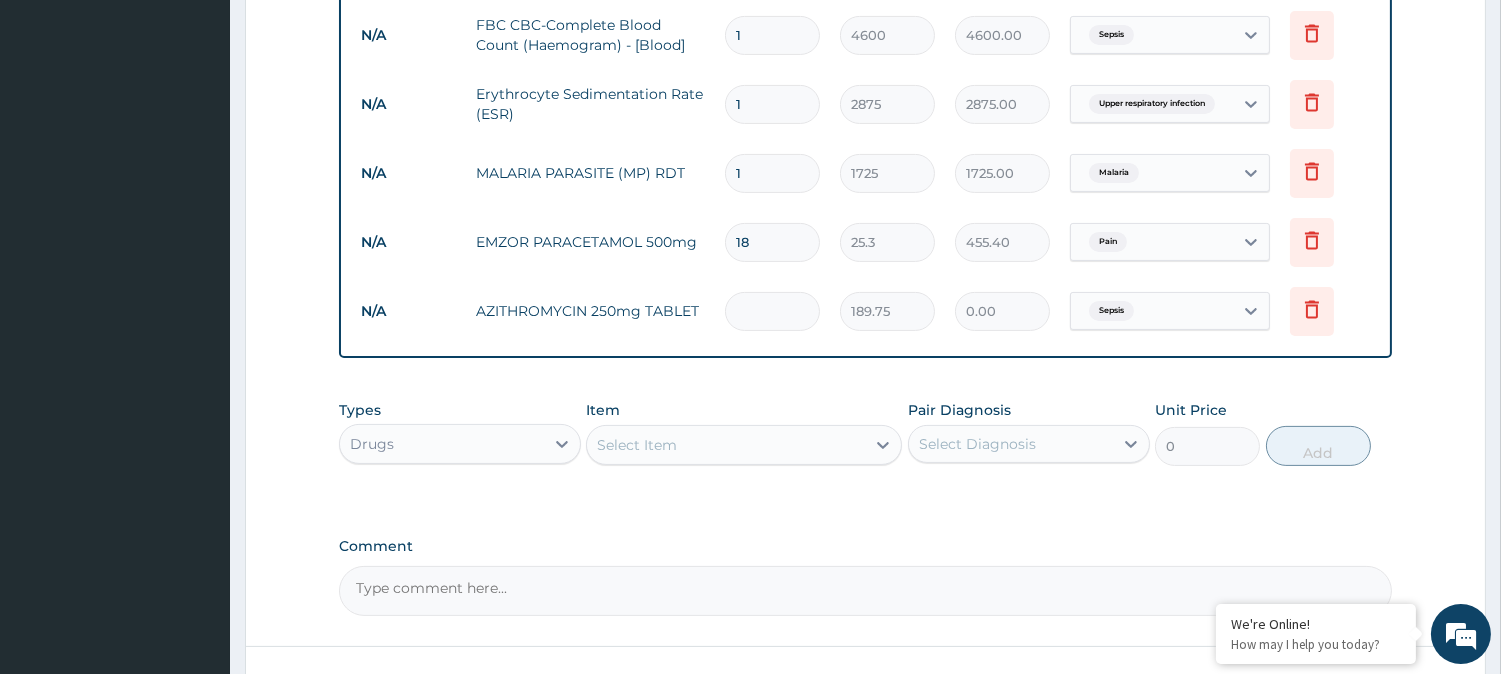 type on "5" 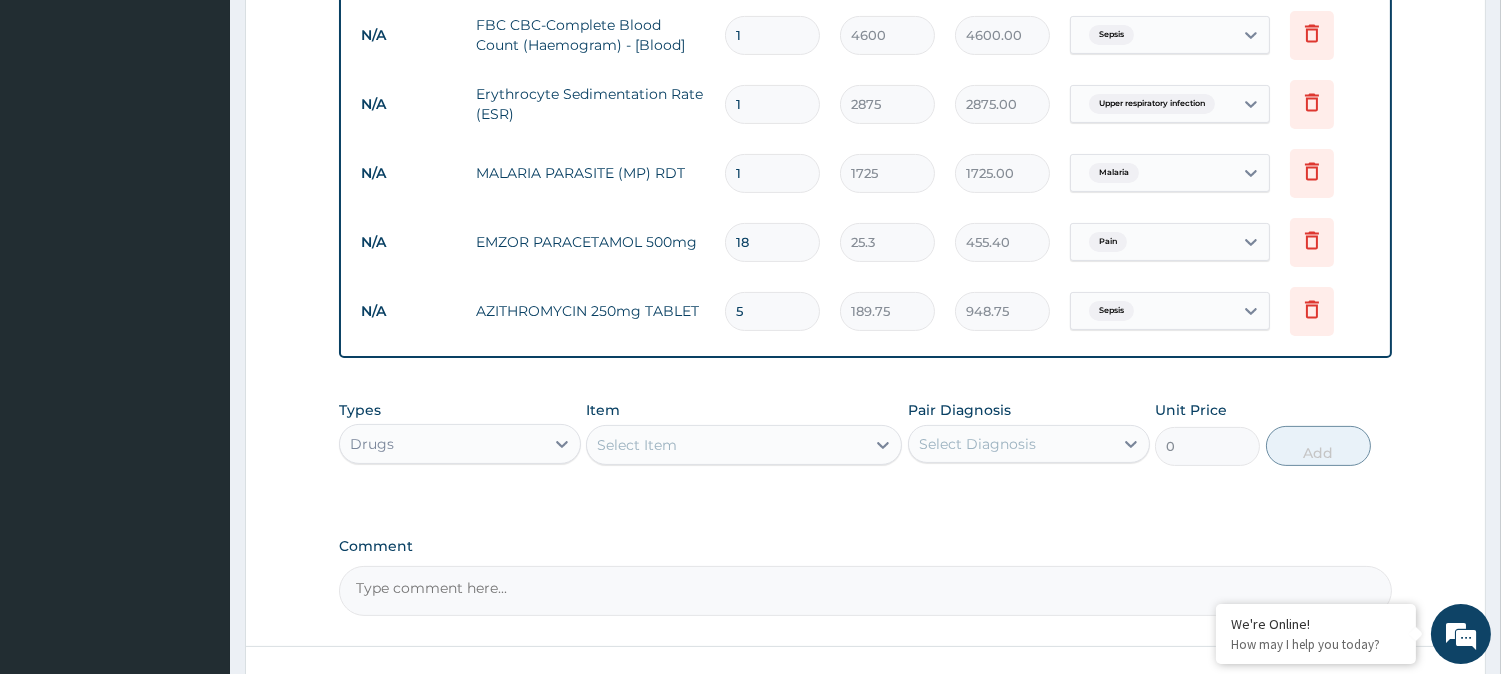 type on "5" 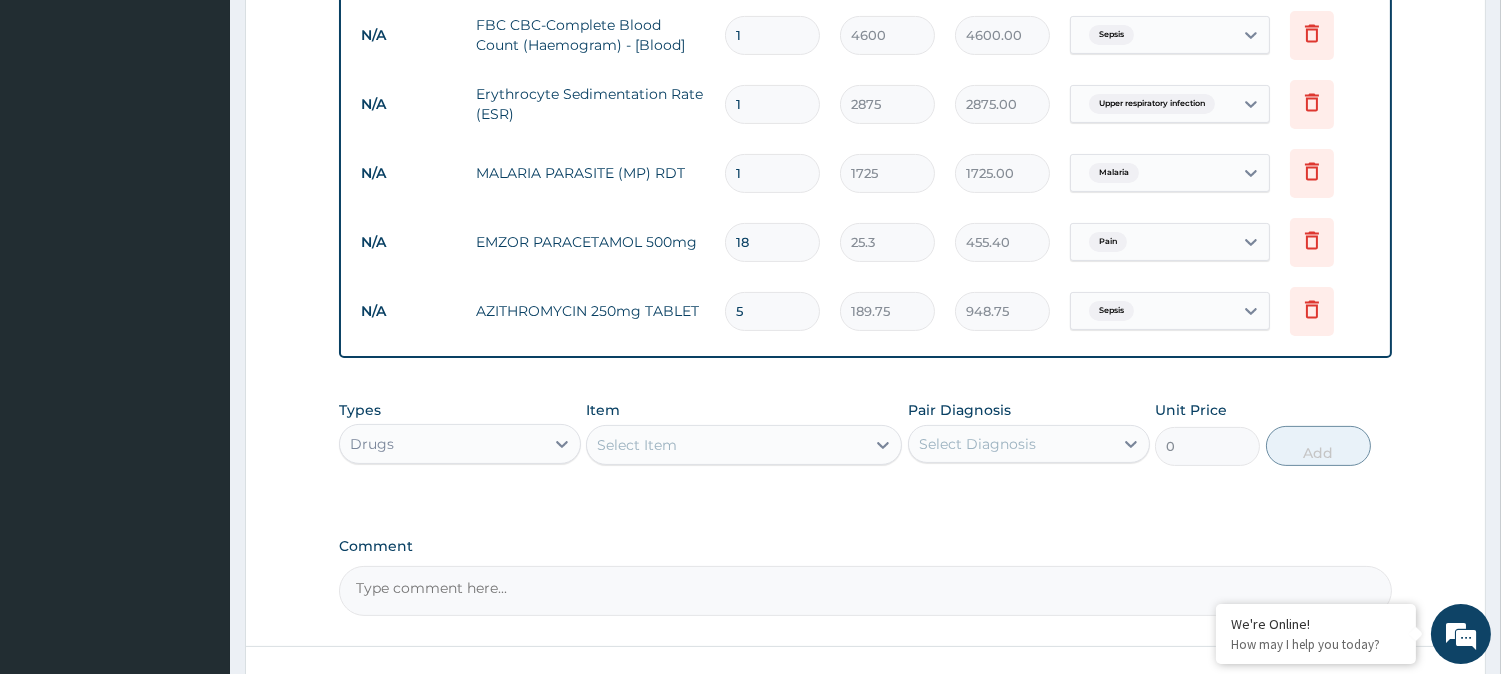 click on "Item Select Item" at bounding box center (744, 433) 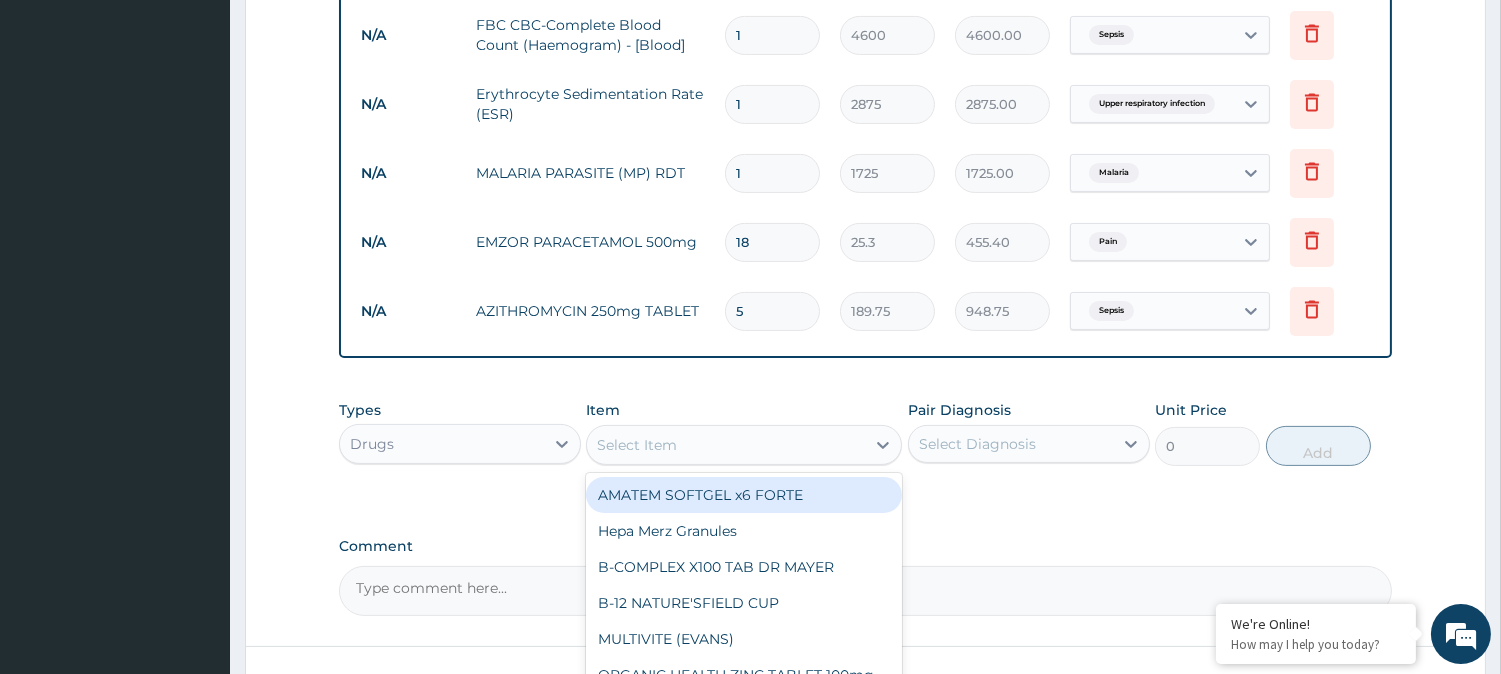 click on "Select Item" at bounding box center (726, 445) 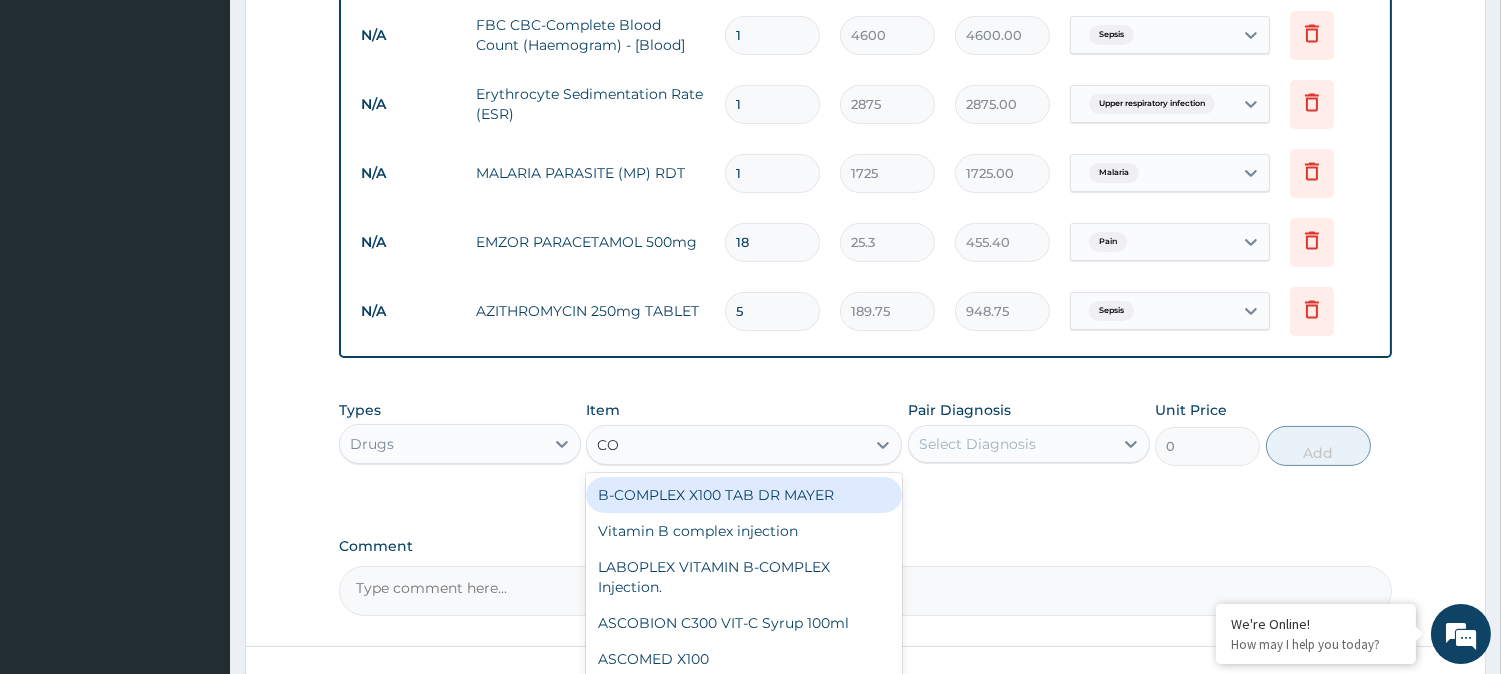 type on "COA" 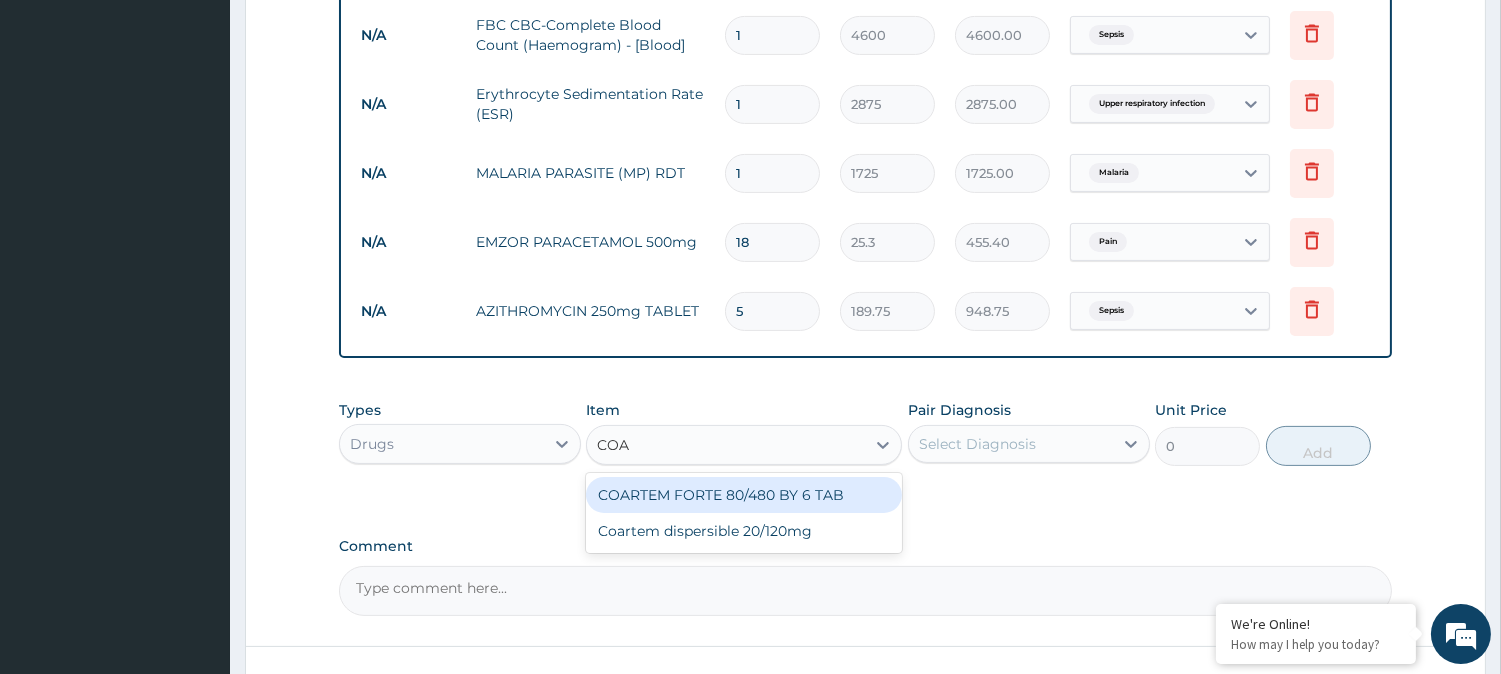 click on "COARTEM FORTE 80/480 BY 6 TAB" at bounding box center (744, 495) 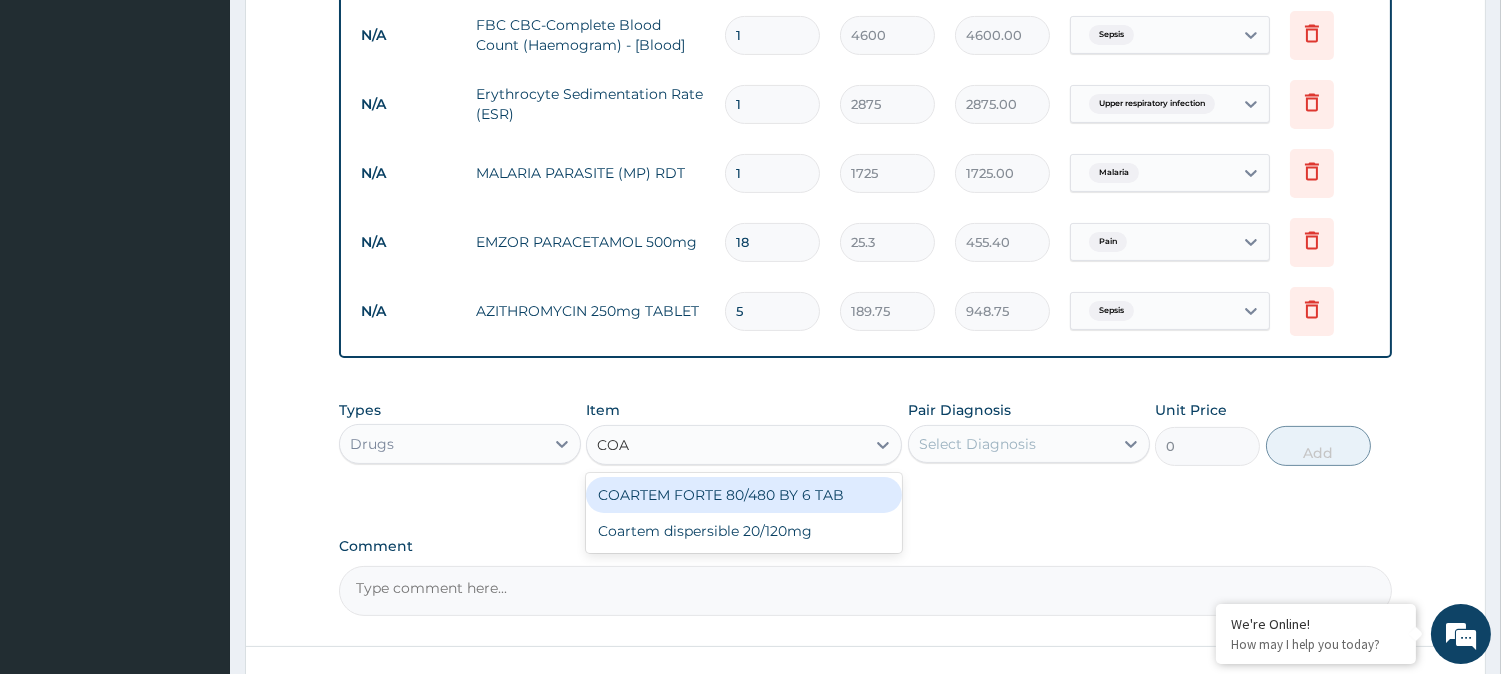 type 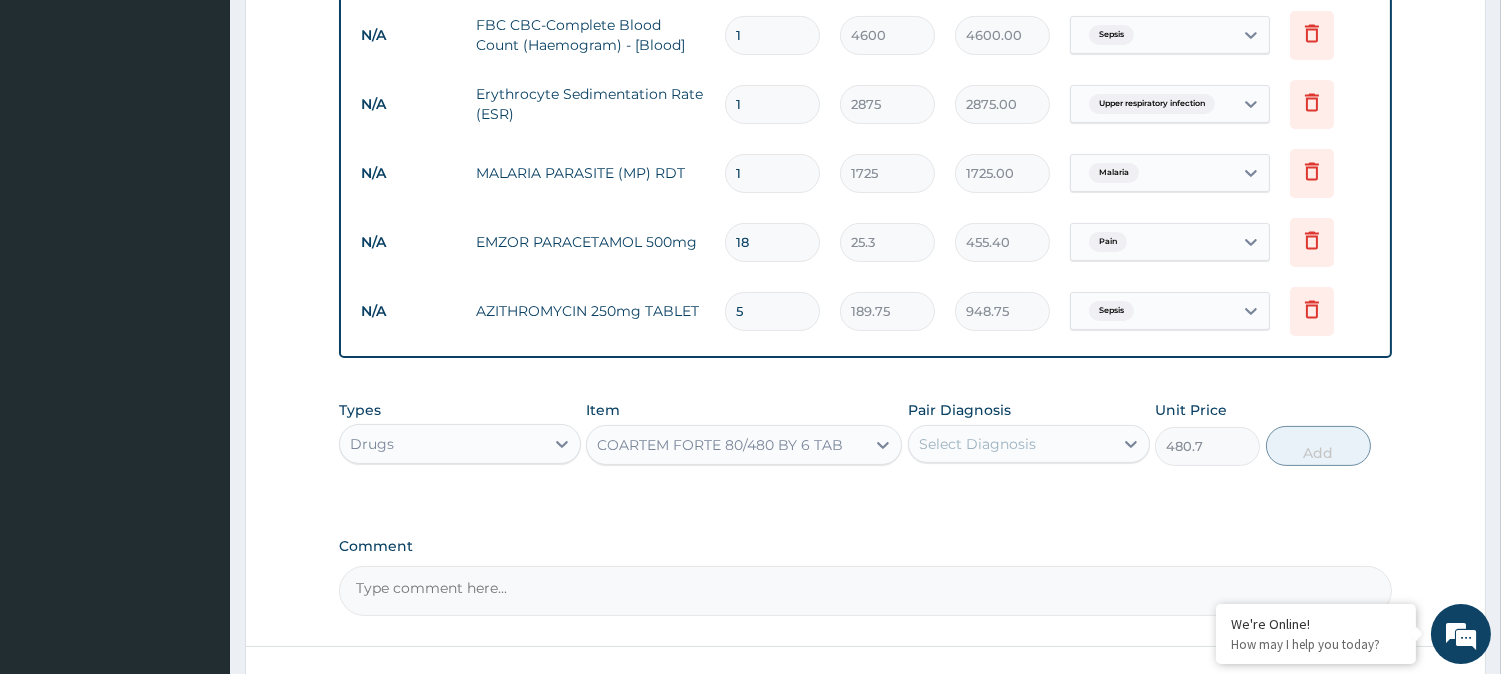 click on "Select Diagnosis" at bounding box center (1011, 444) 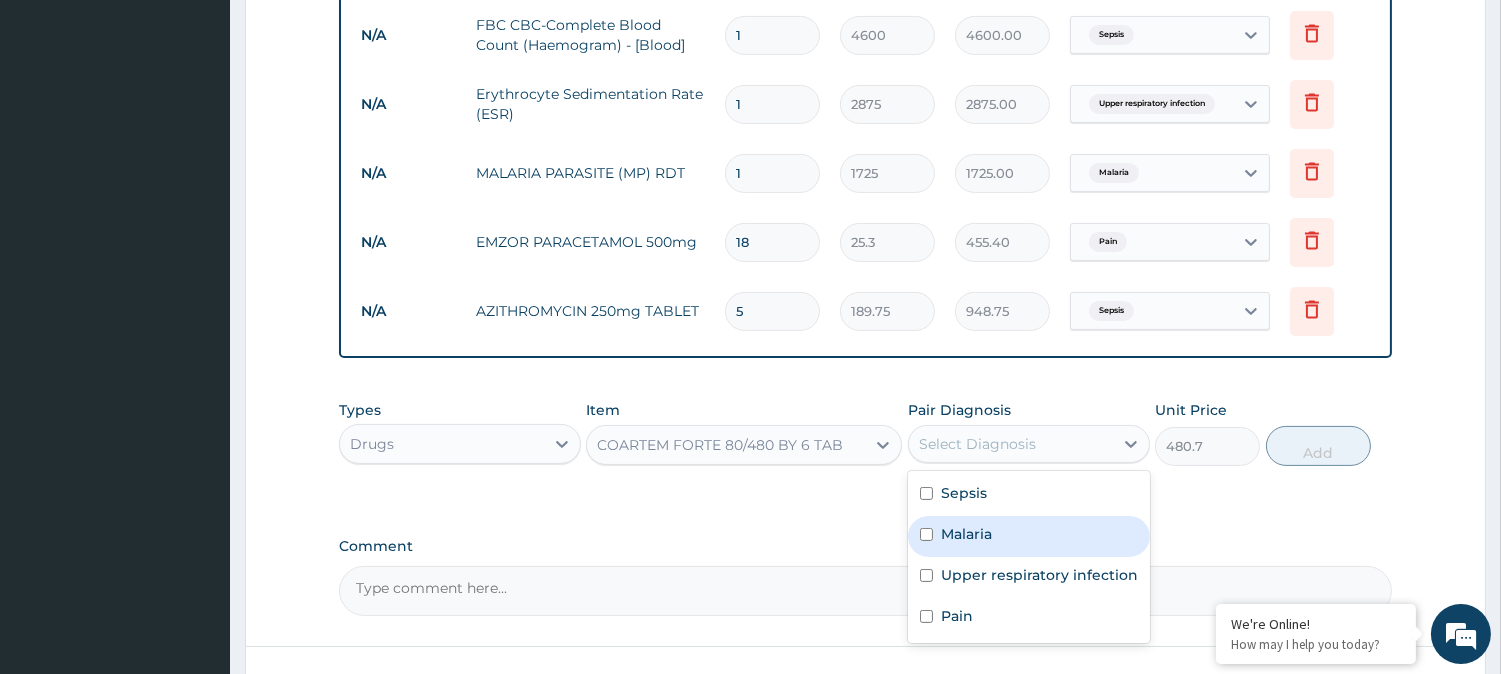 click on "Malaria" at bounding box center [966, 534] 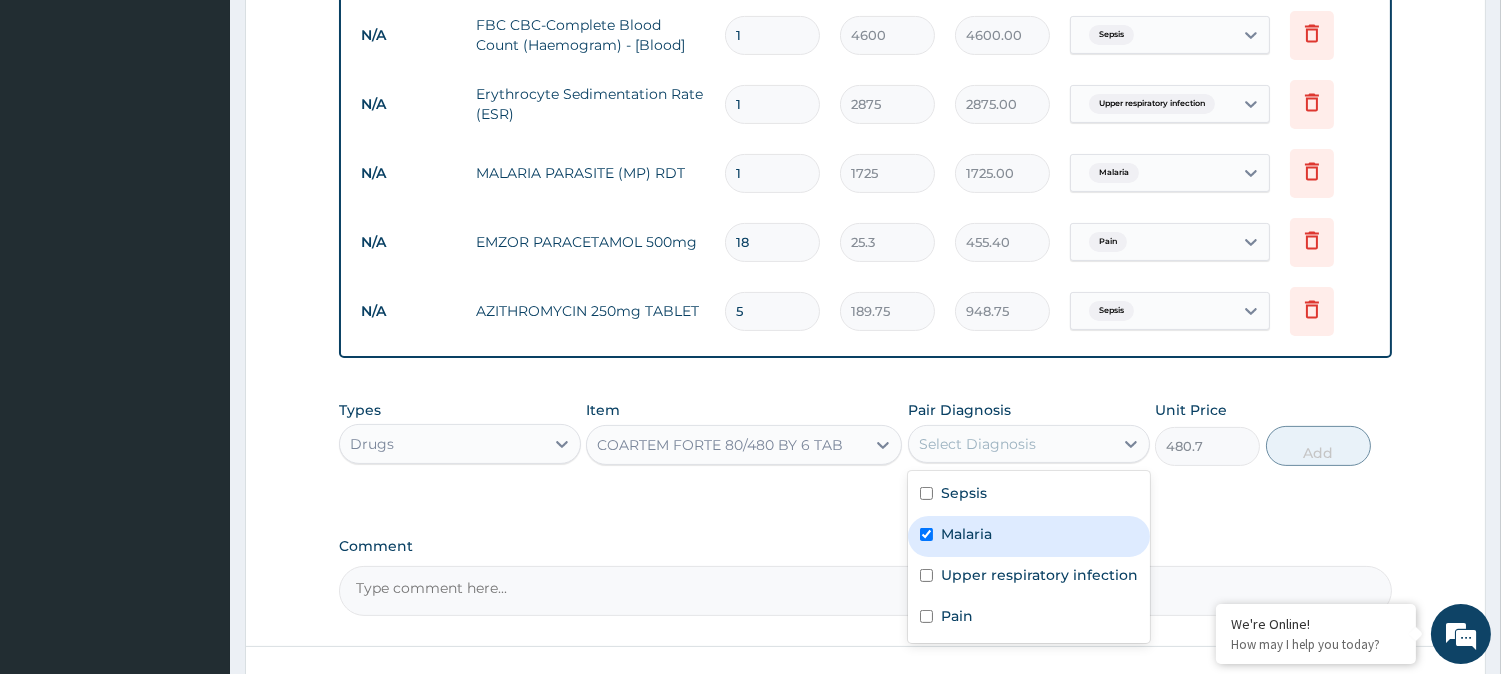 checkbox on "true" 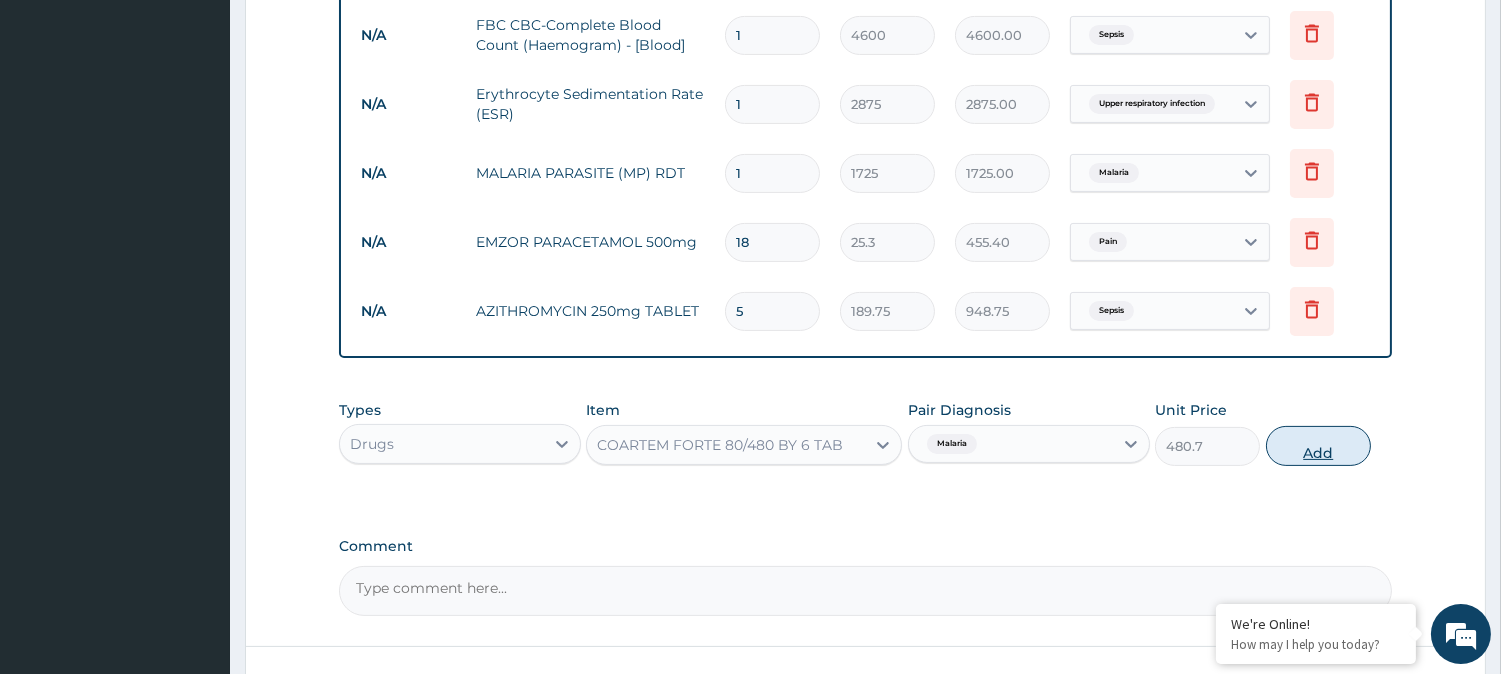 click on "Add" at bounding box center [1318, 446] 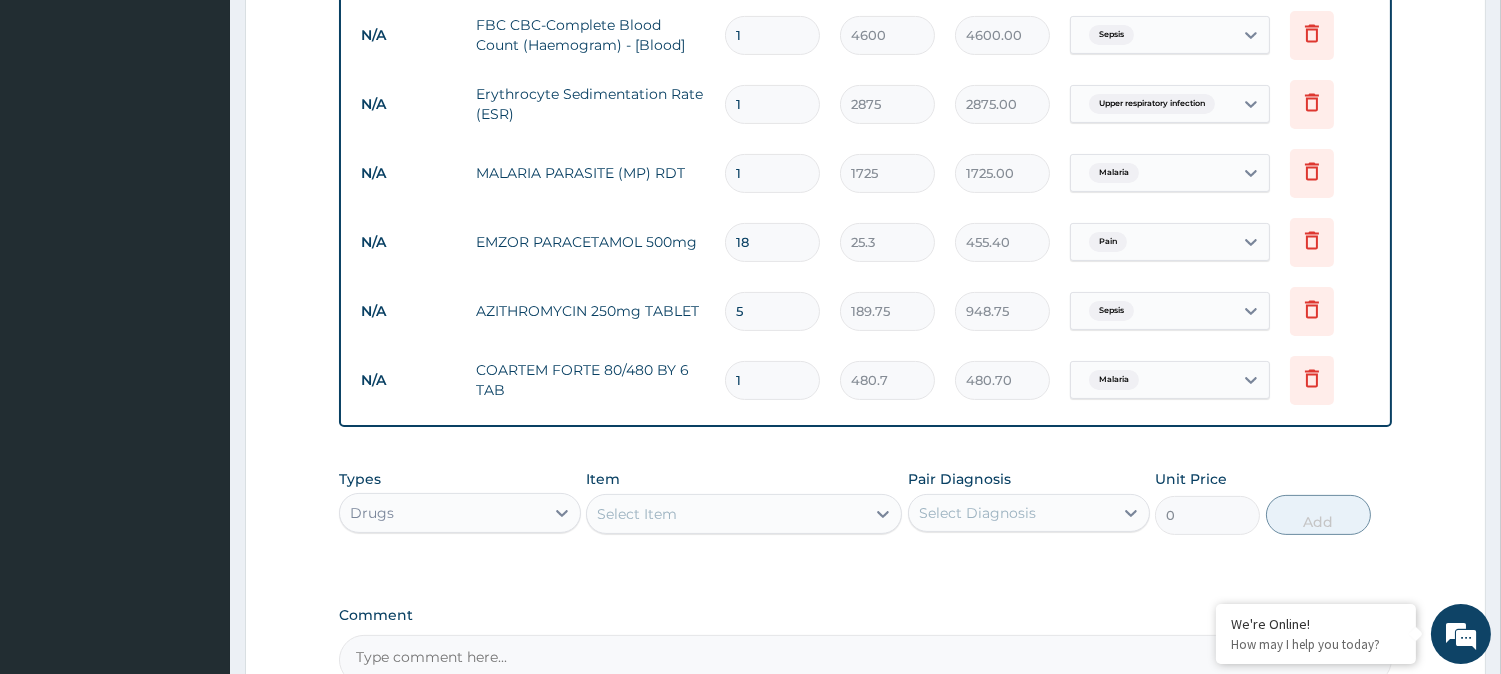 type 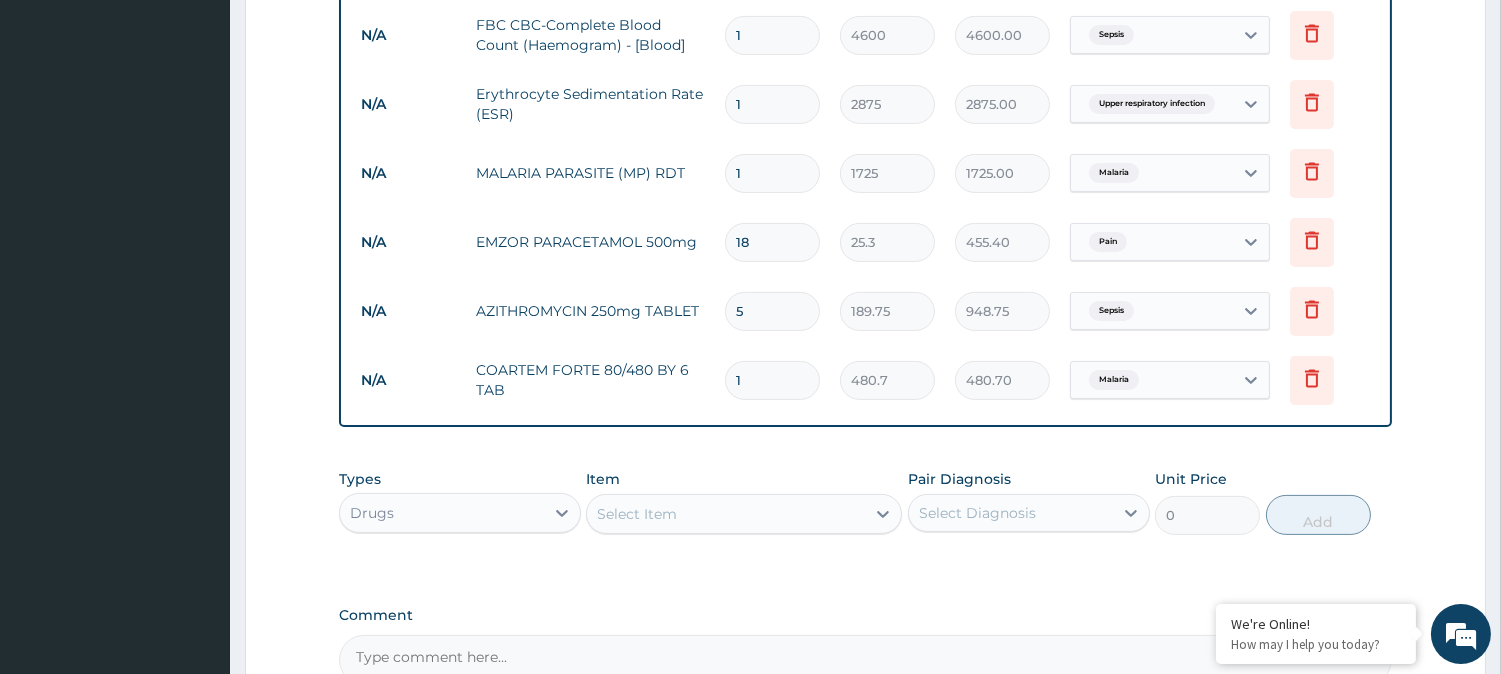 type on "0.00" 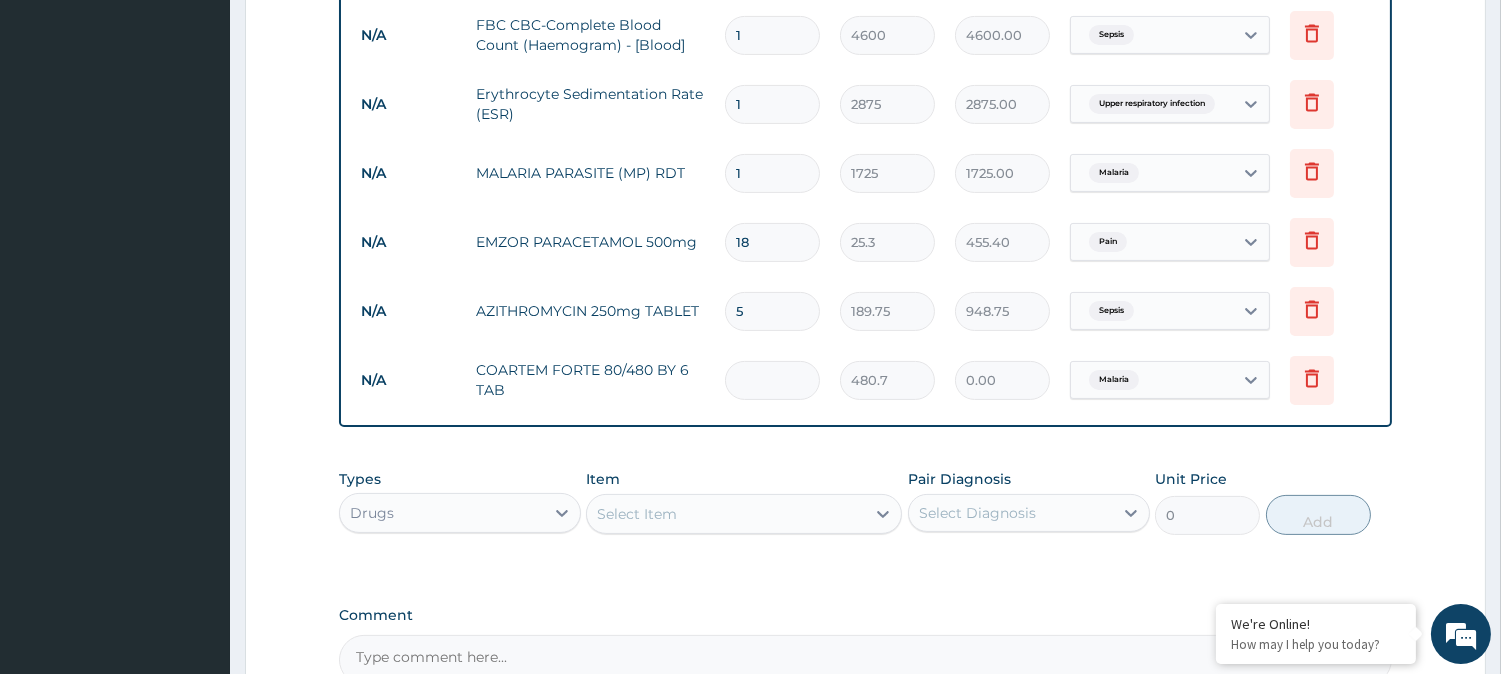 type on "6" 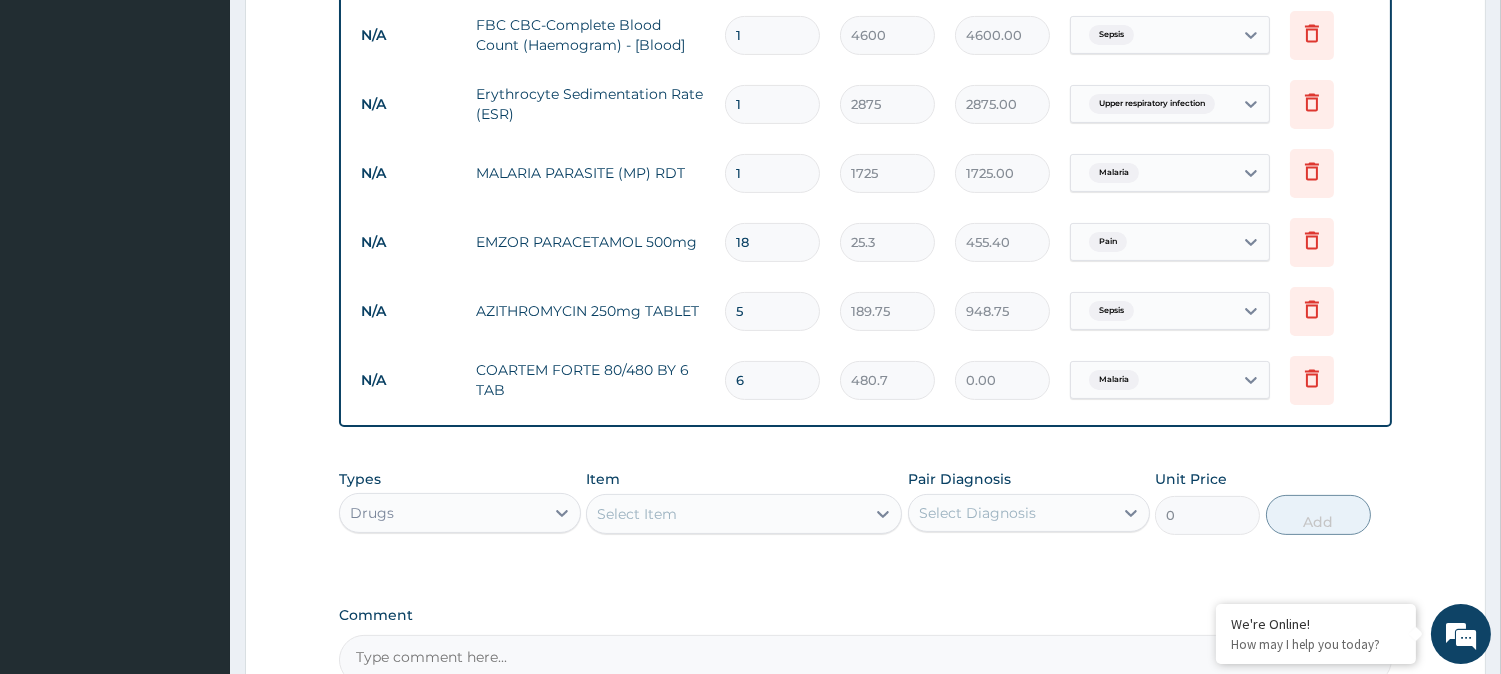 type on "2884.20" 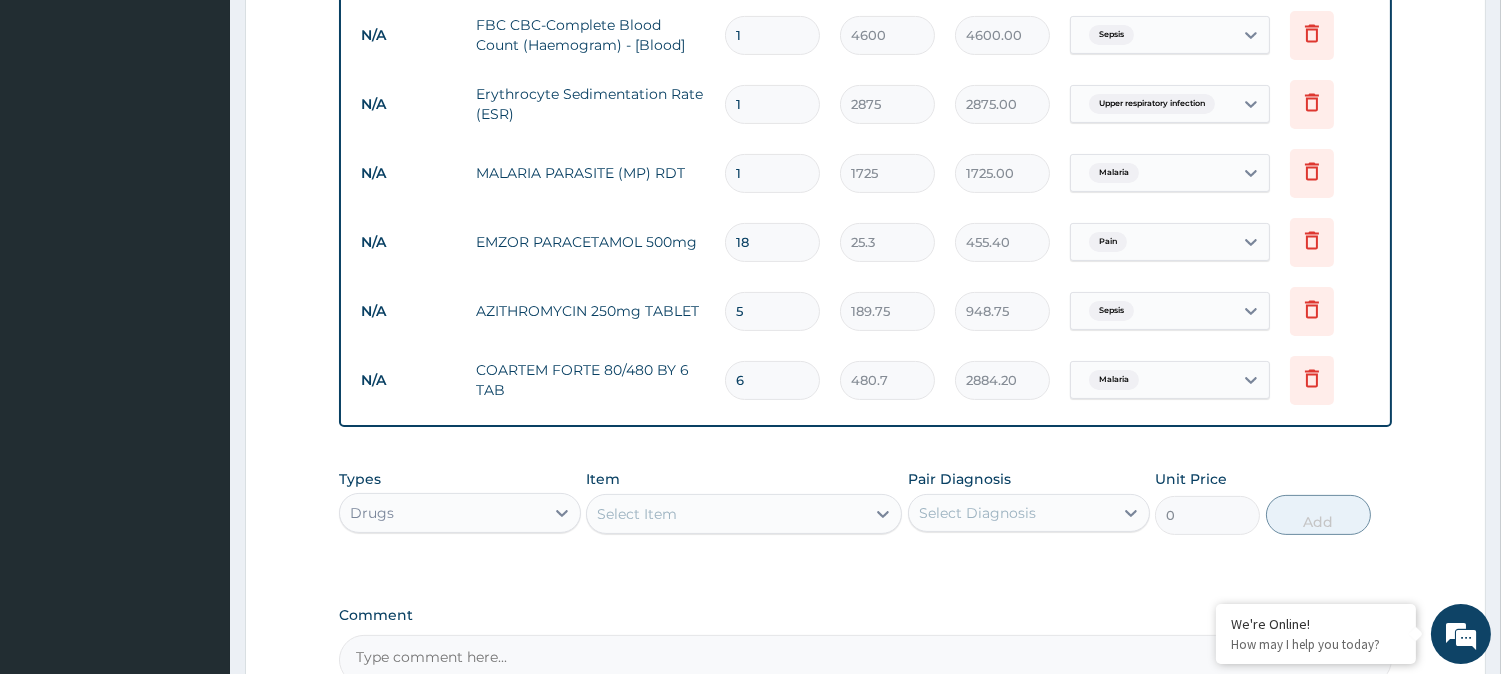 type on "6" 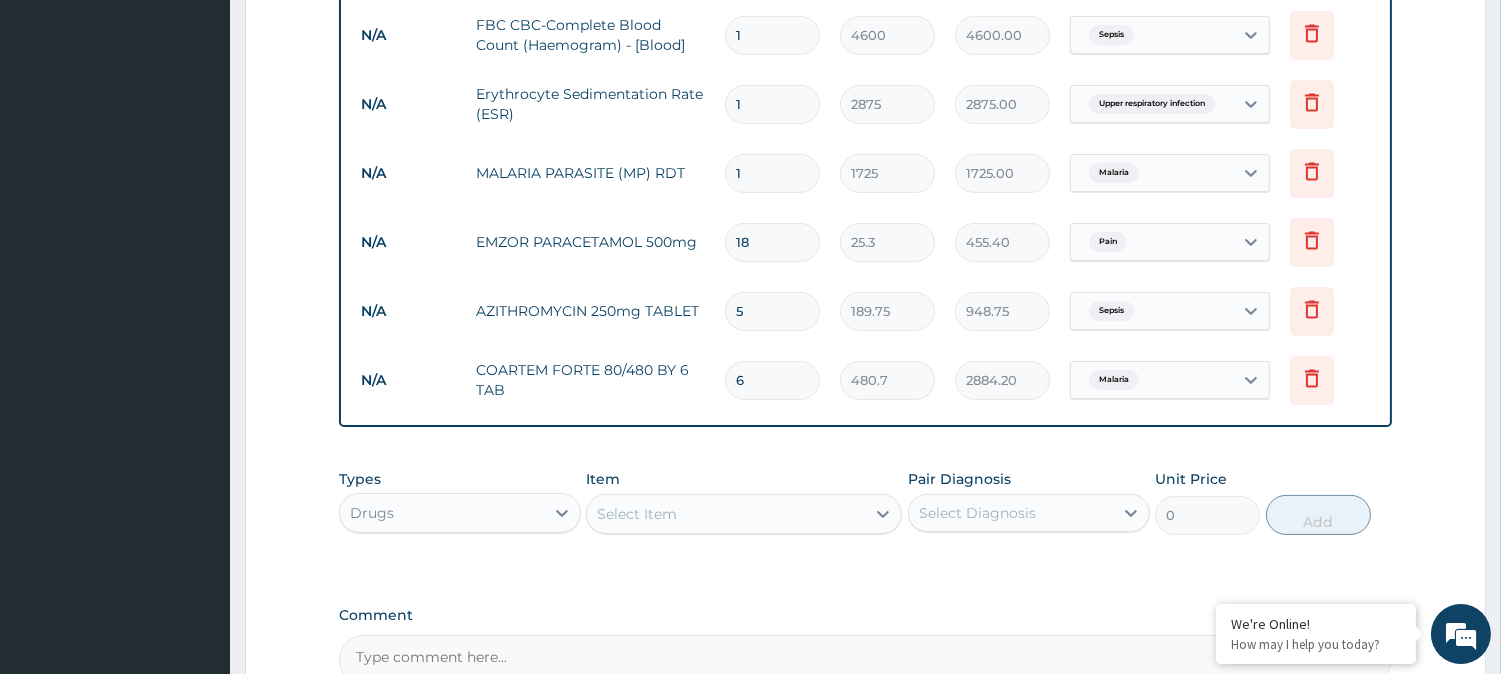 click on "Item Select Item" at bounding box center [744, 502] 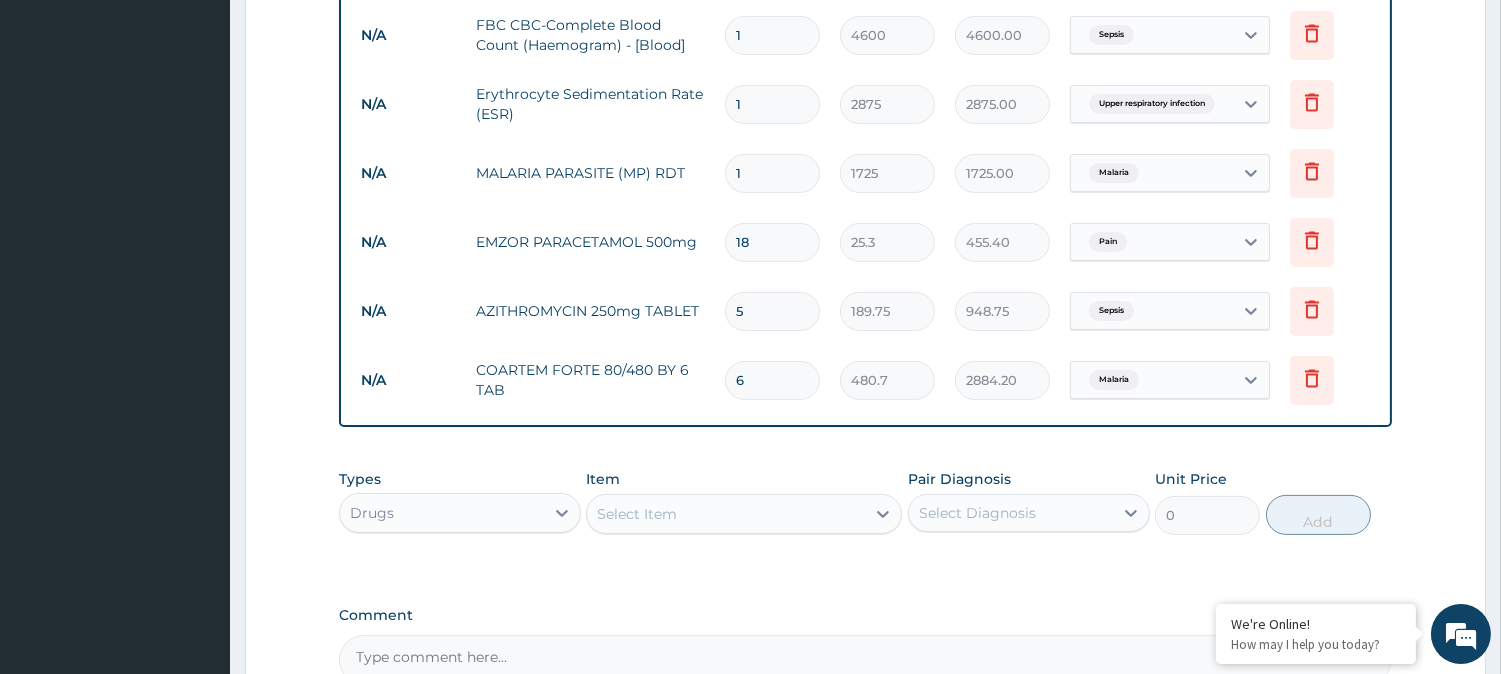 scroll, scrollTop: 1098, scrollLeft: 0, axis: vertical 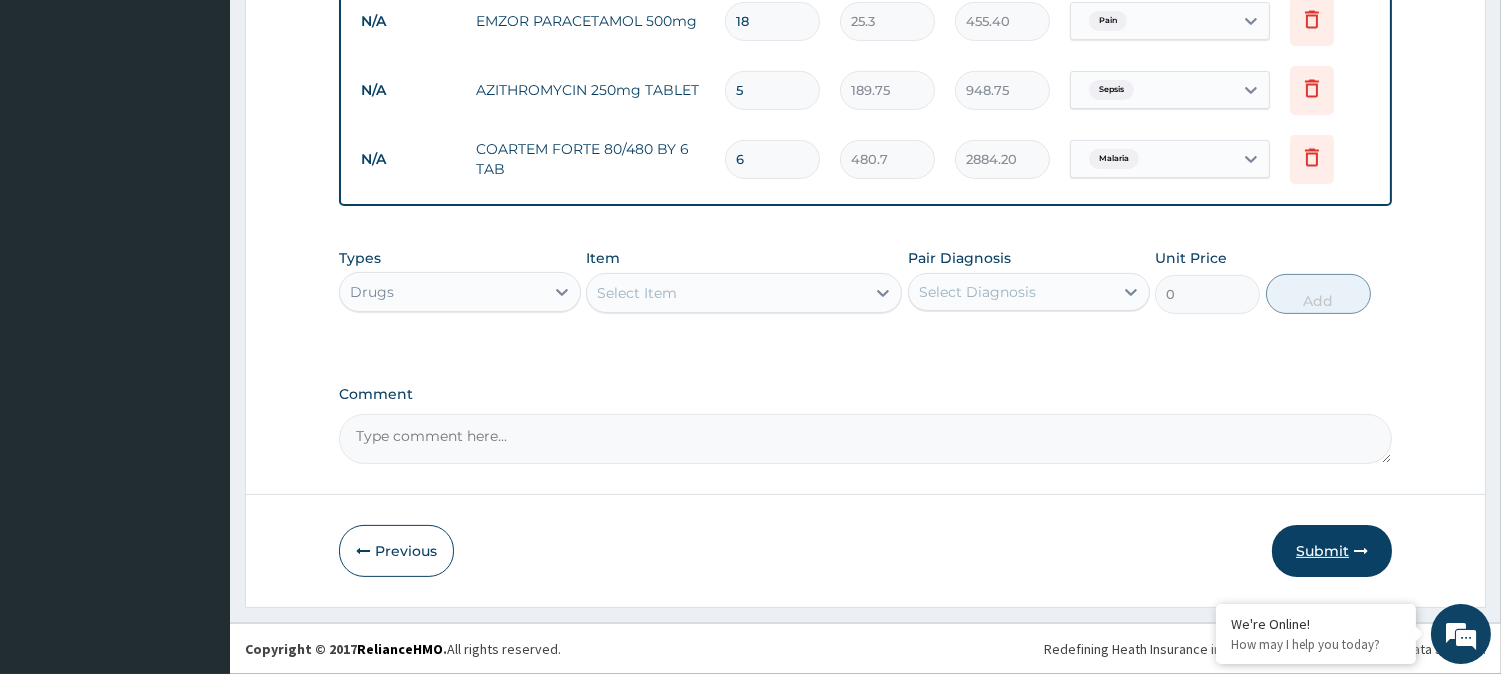 click on "Submit" at bounding box center [1332, 551] 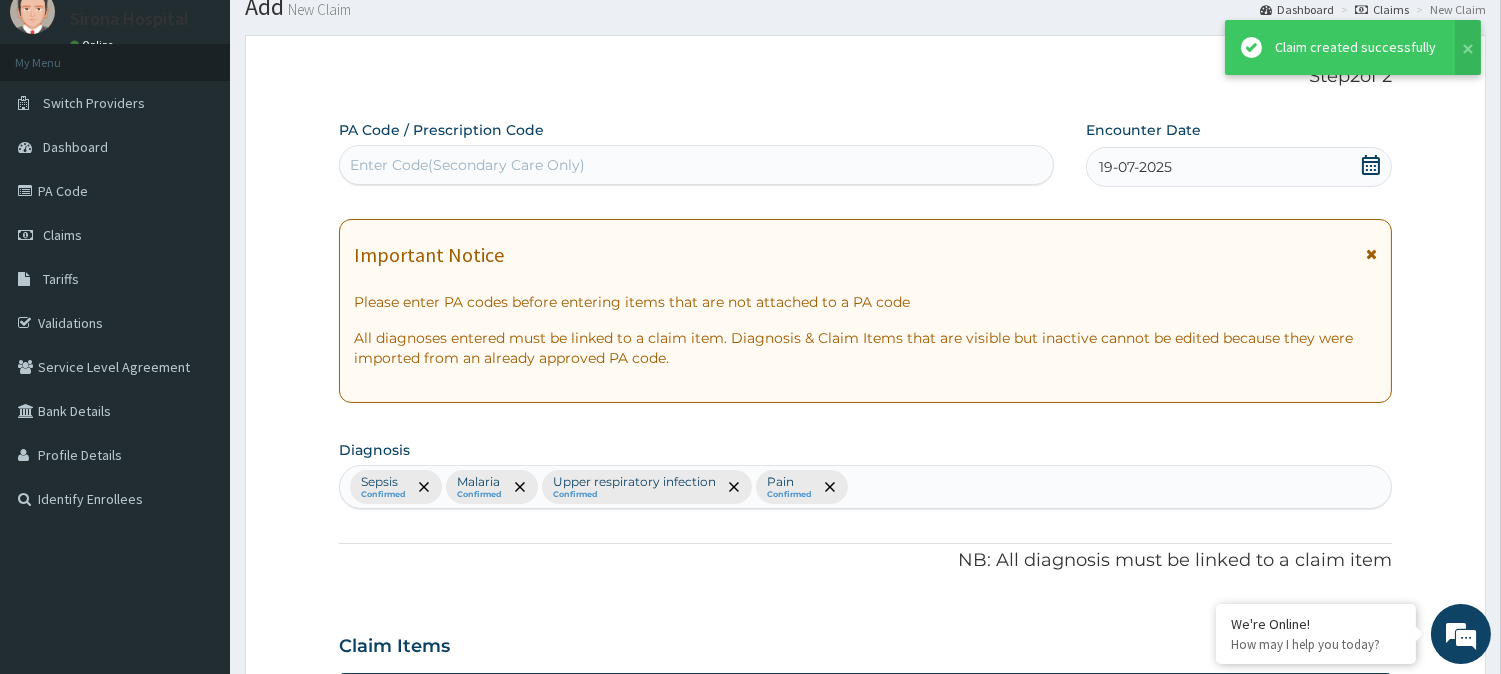 scroll, scrollTop: 1098, scrollLeft: 0, axis: vertical 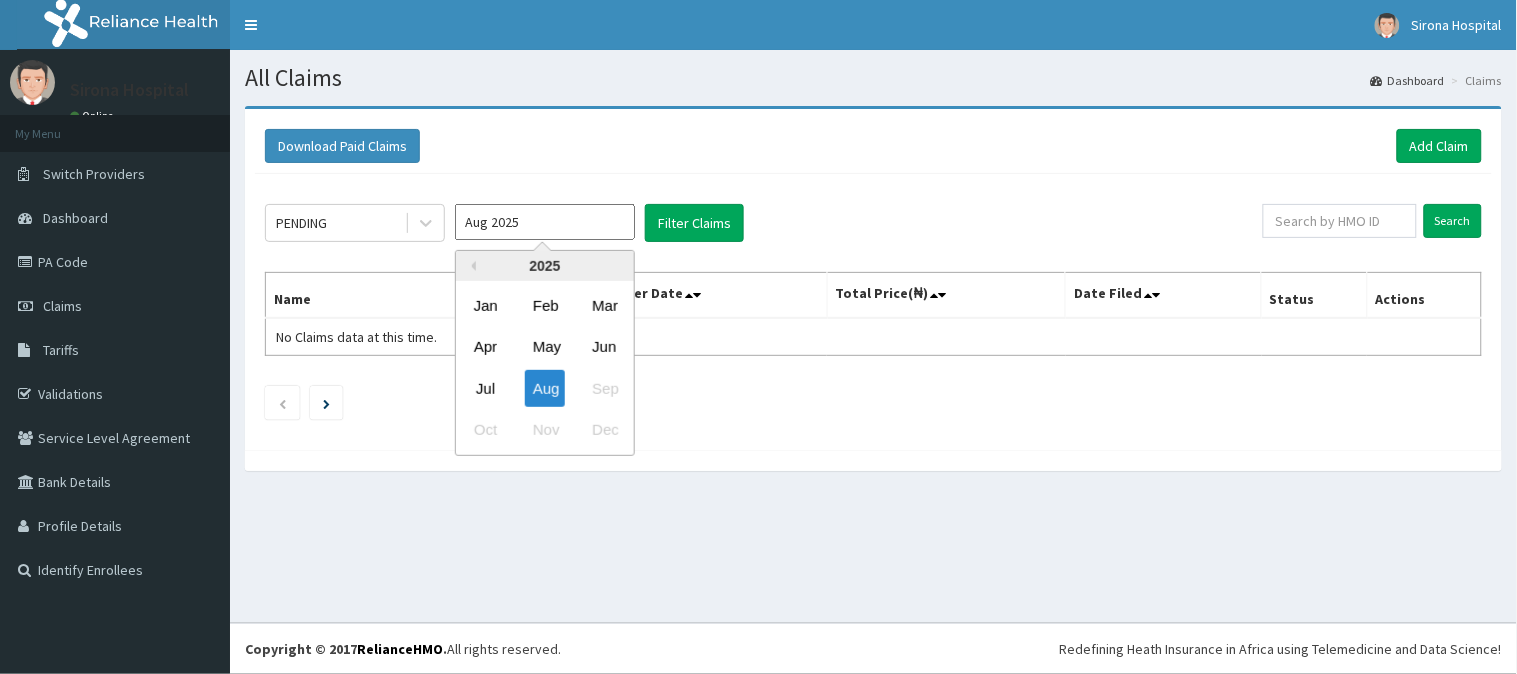 click on "Aug 2025" at bounding box center (545, 222) 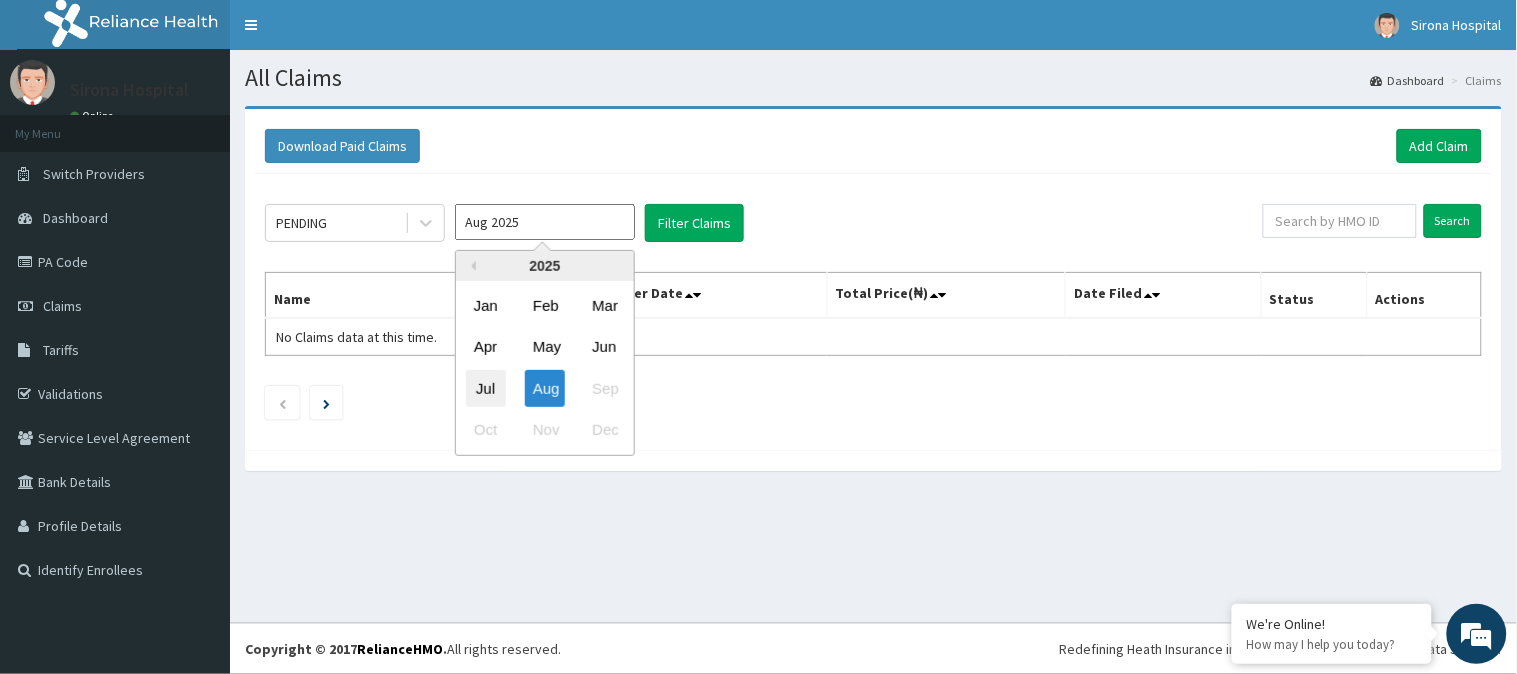 click on "Jul" at bounding box center (486, 388) 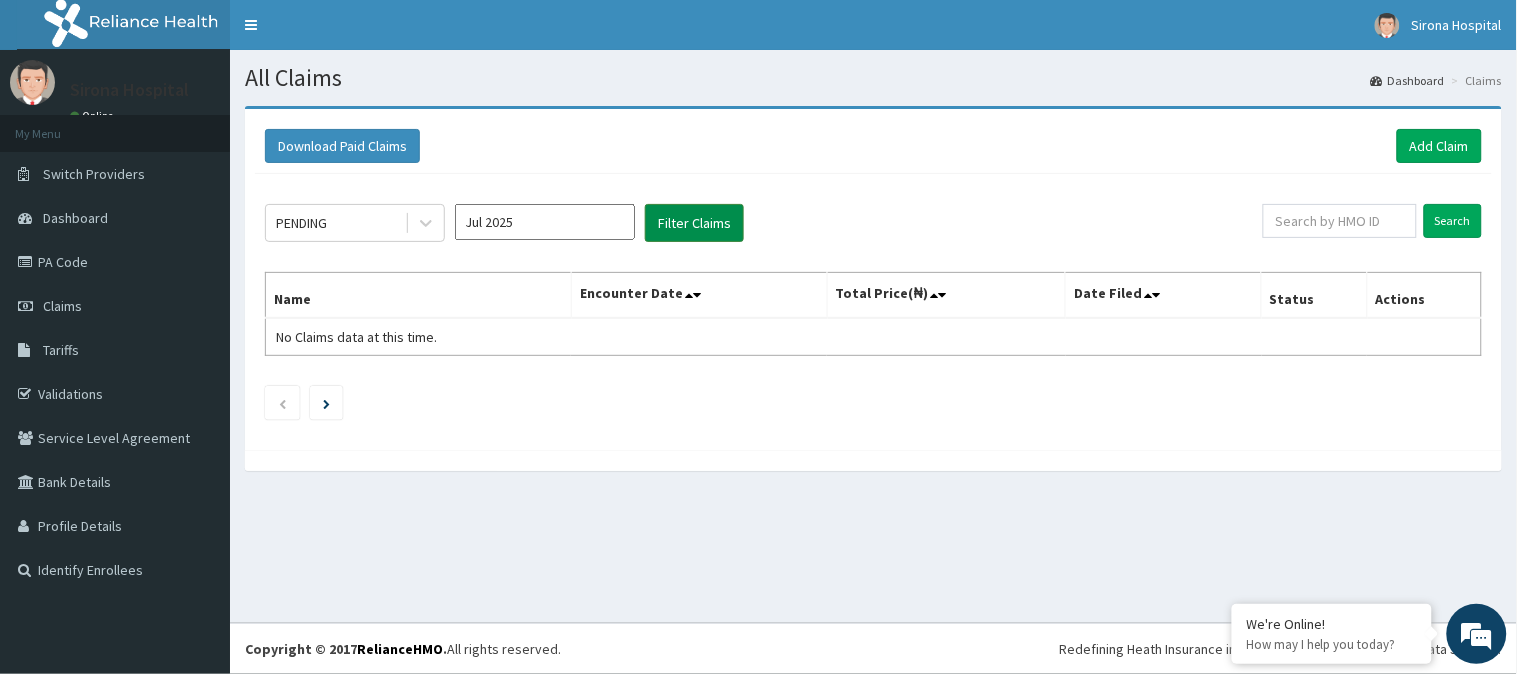 click on "Filter Claims" at bounding box center [694, 223] 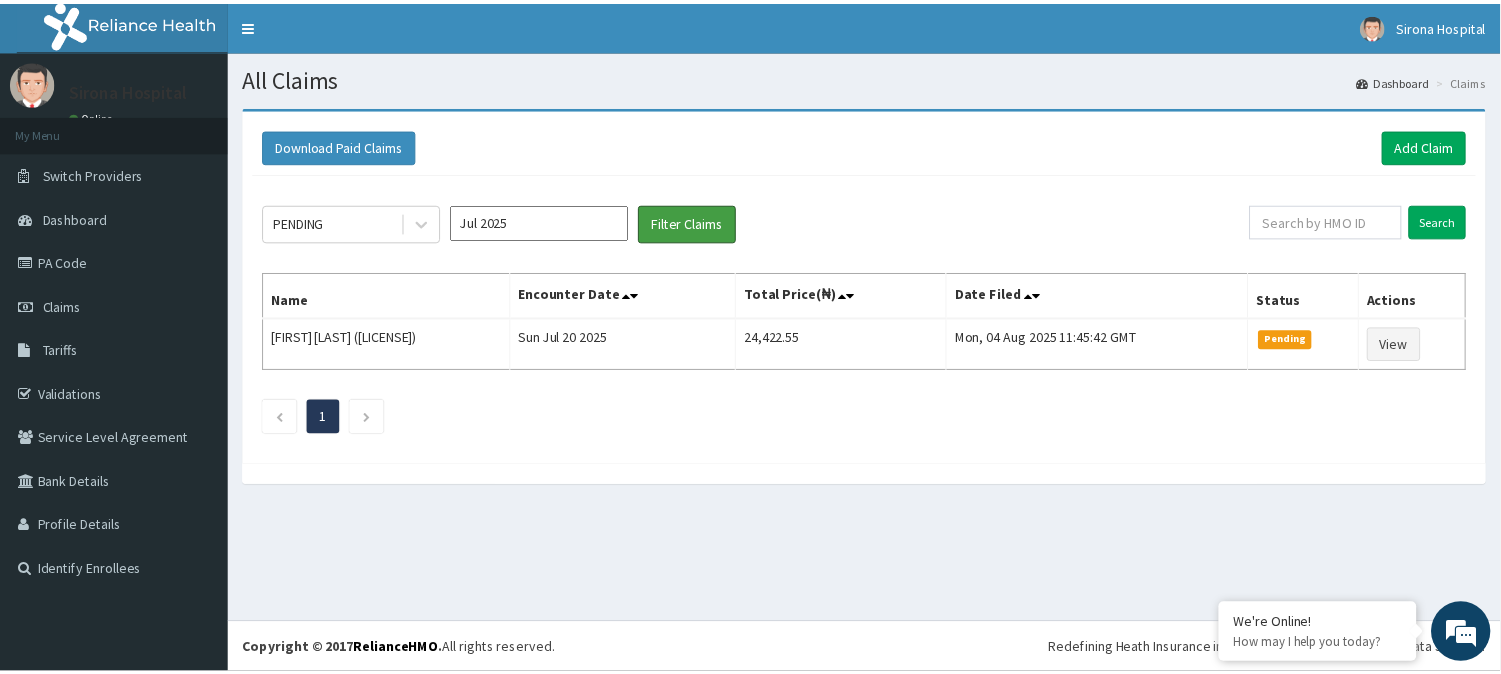 scroll, scrollTop: 0, scrollLeft: 0, axis: both 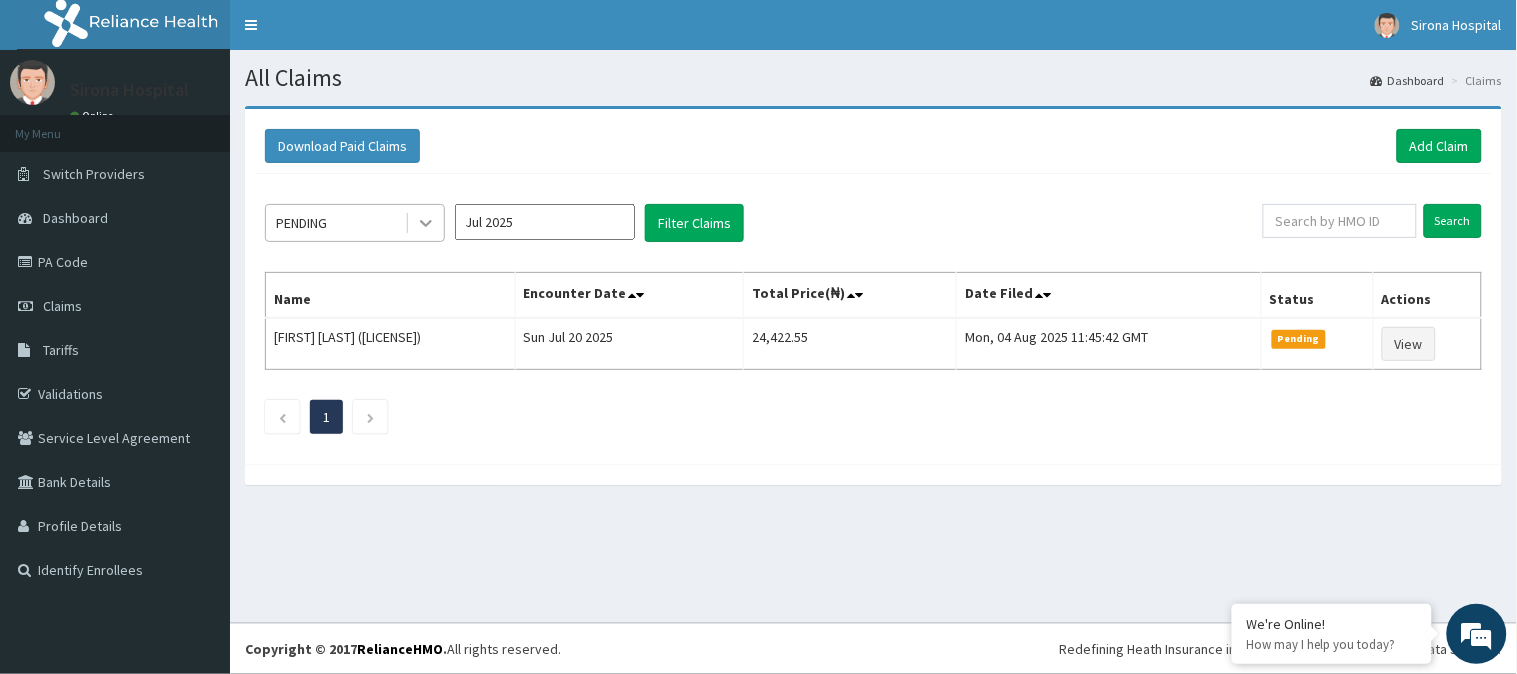 click at bounding box center (426, 223) 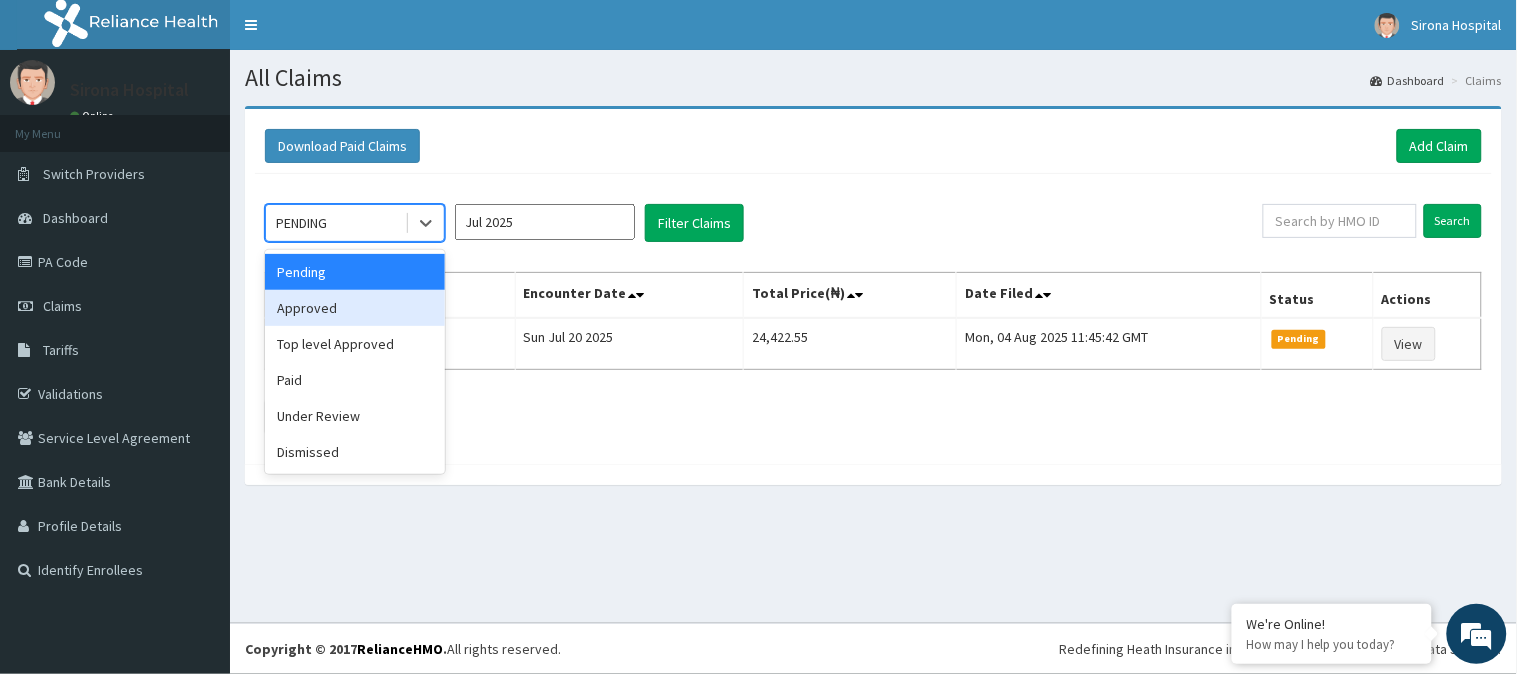 click on "Approved" at bounding box center [355, 308] 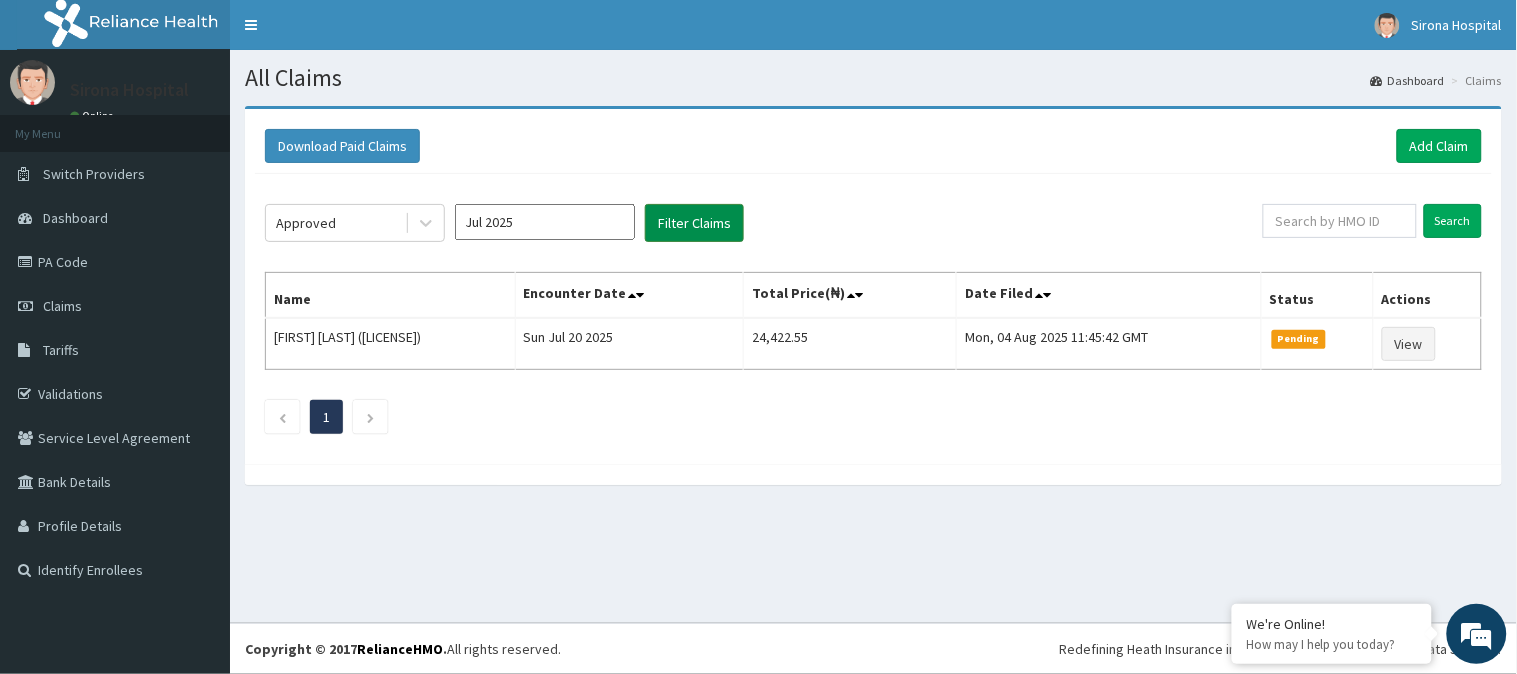 click on "Filter Claims" at bounding box center (694, 223) 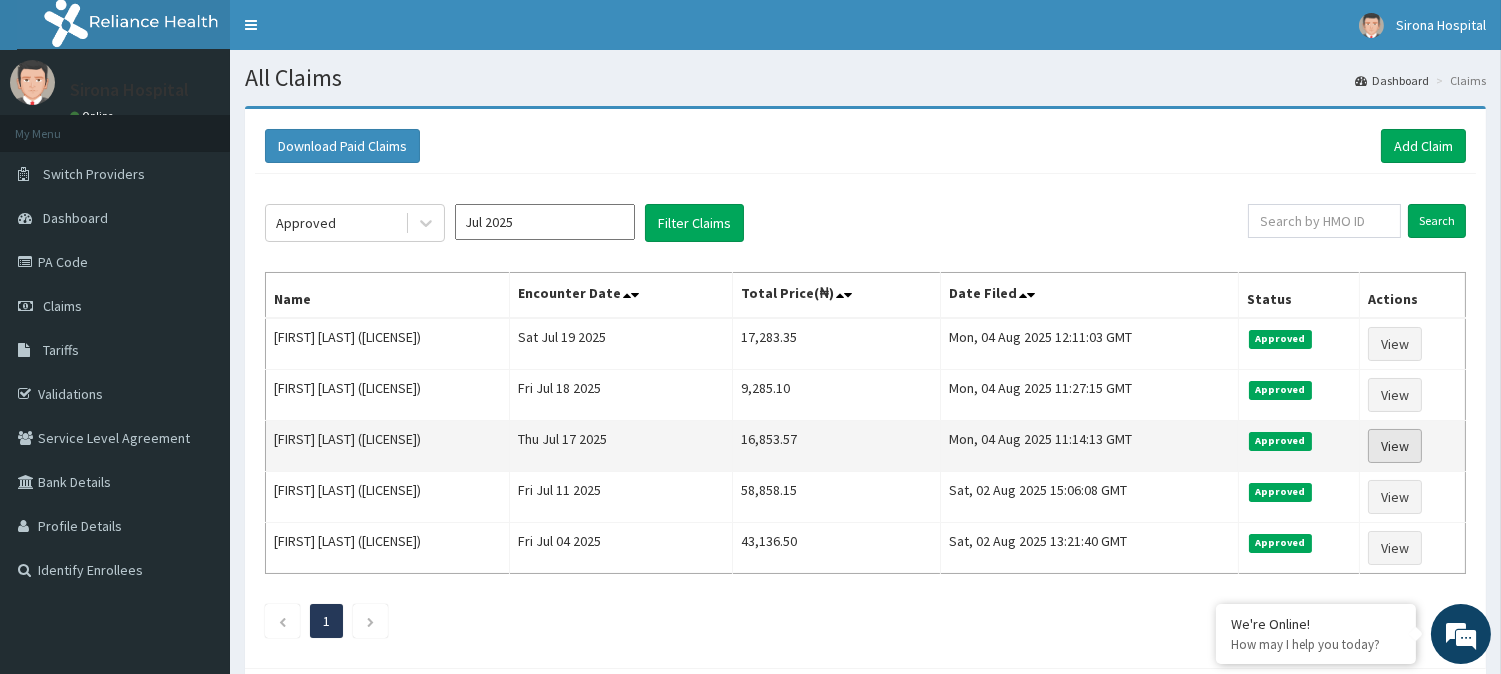 click on "View" at bounding box center (1395, 446) 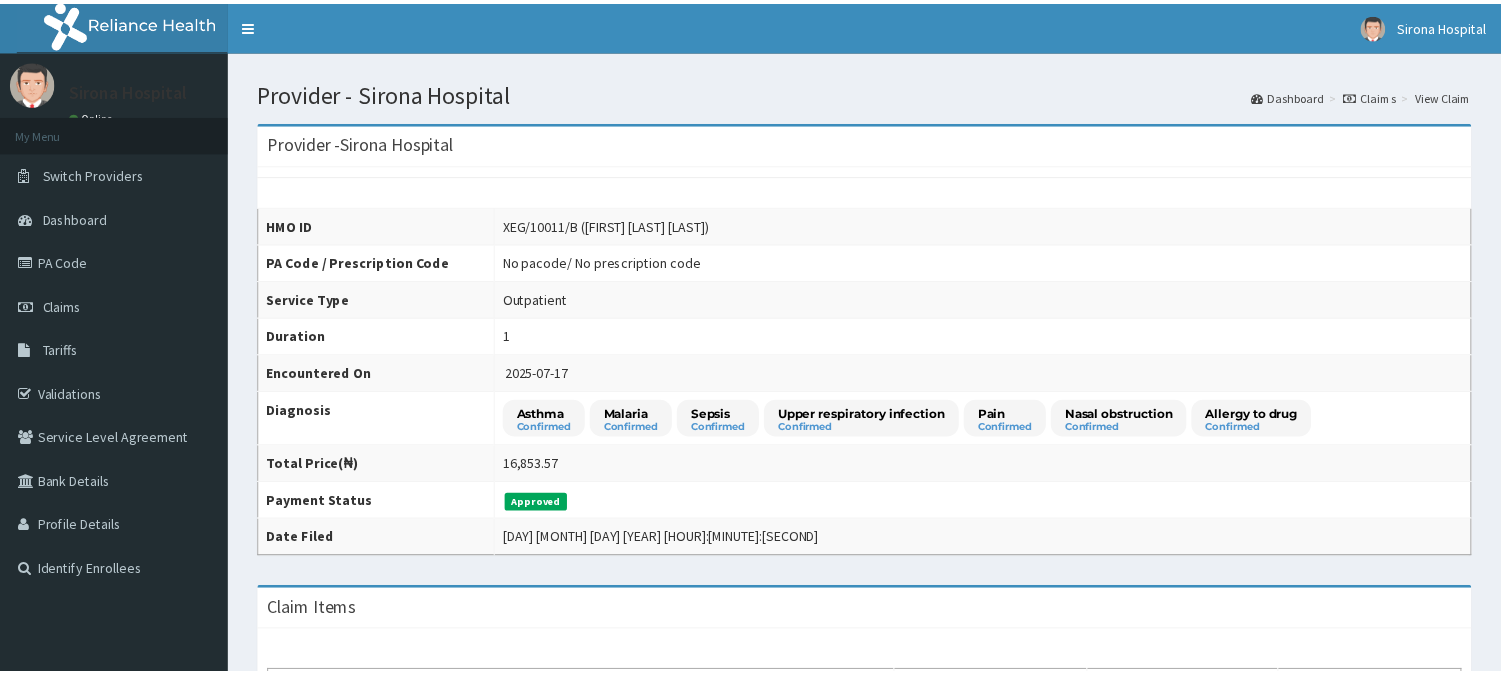 scroll, scrollTop: 0, scrollLeft: 0, axis: both 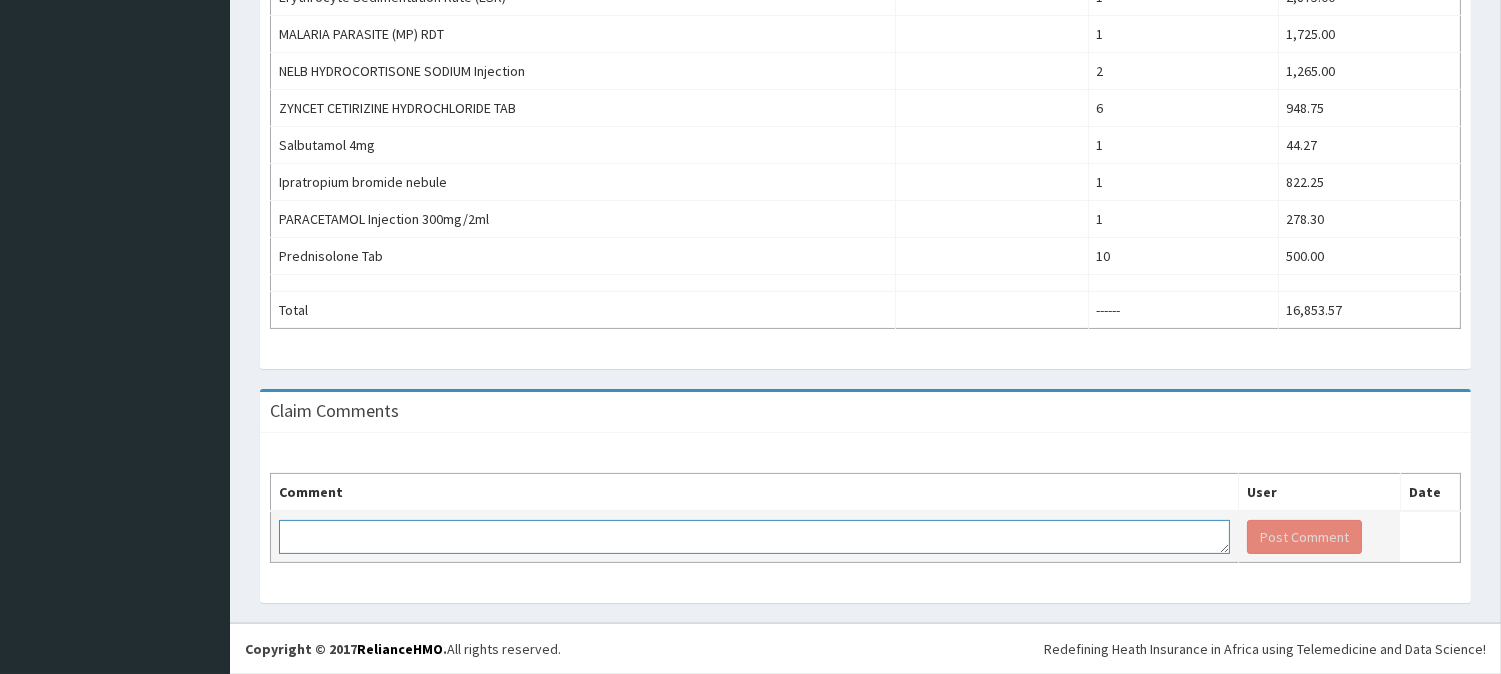 click at bounding box center (754, 537) 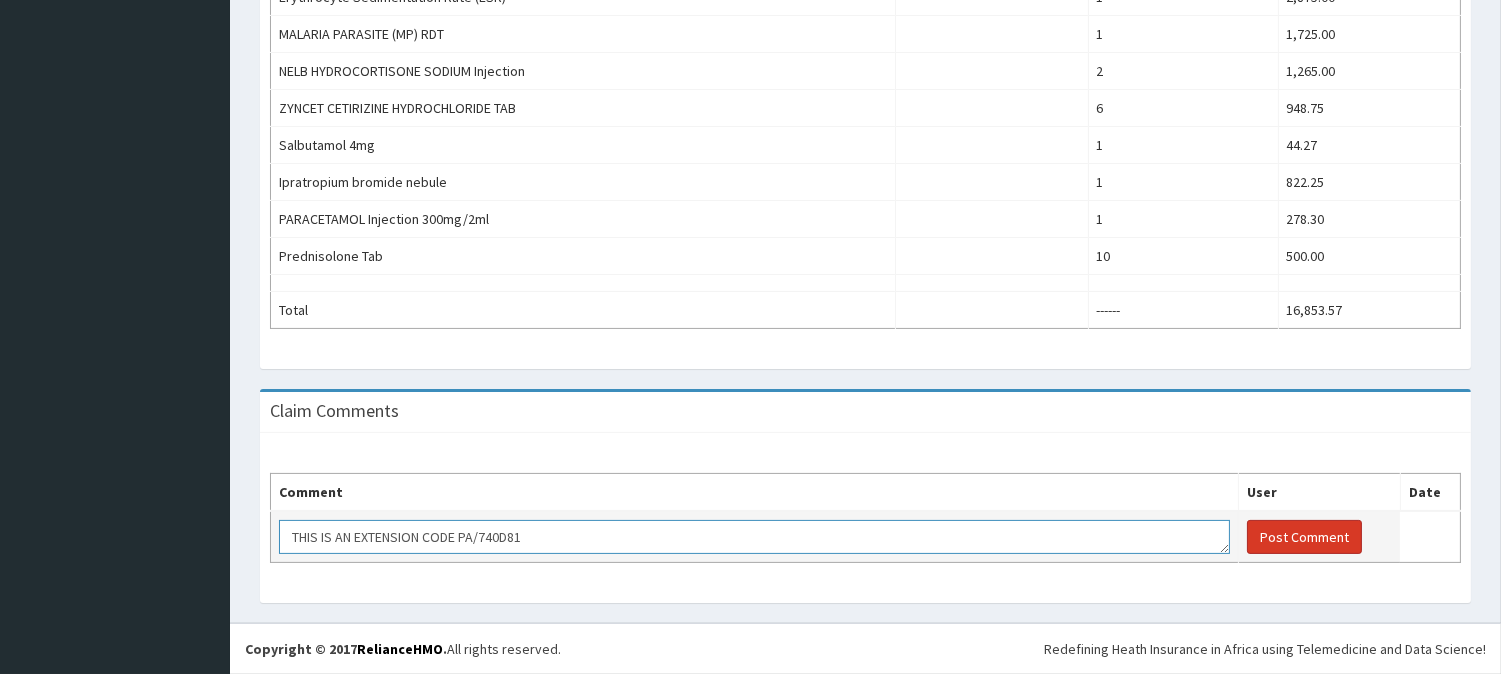 type on "THIS IS AN EXTENSION CODE PA/740D81" 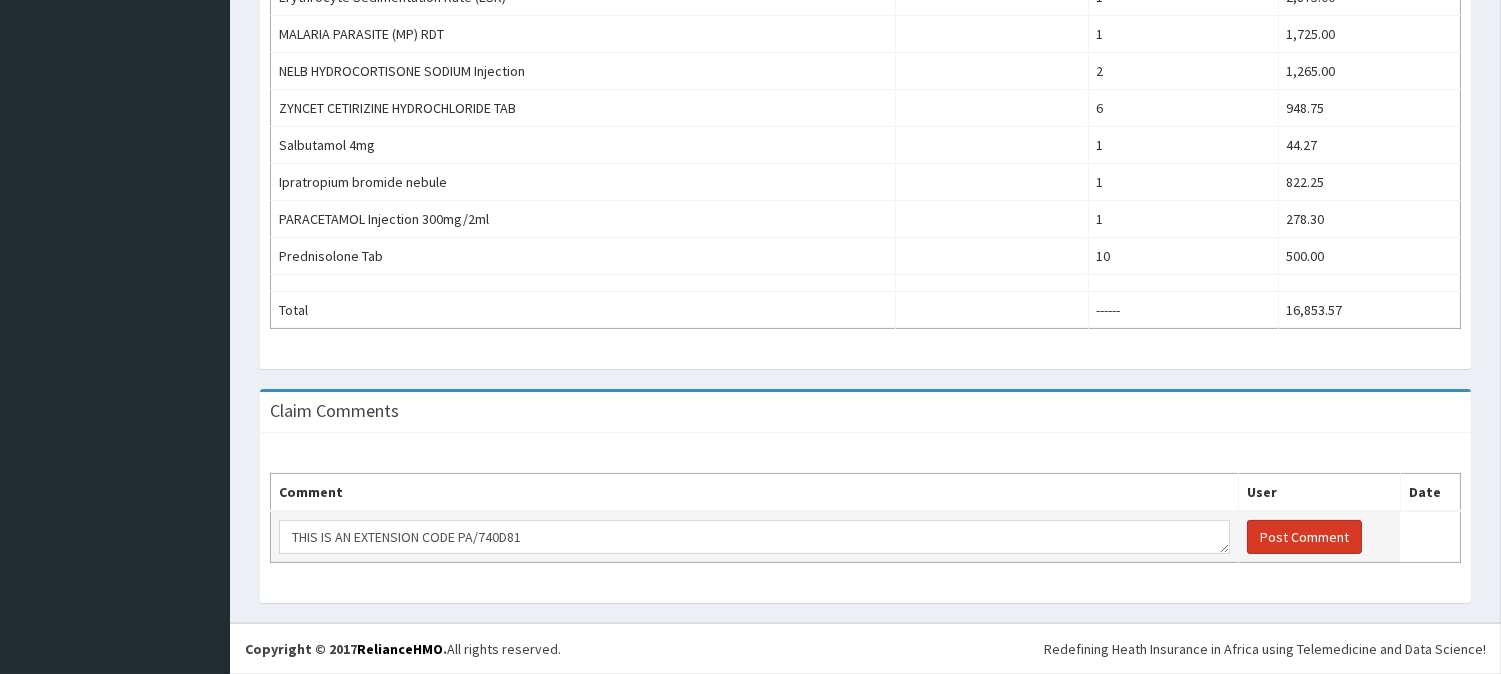 click on "Post Comment" at bounding box center [1304, 537] 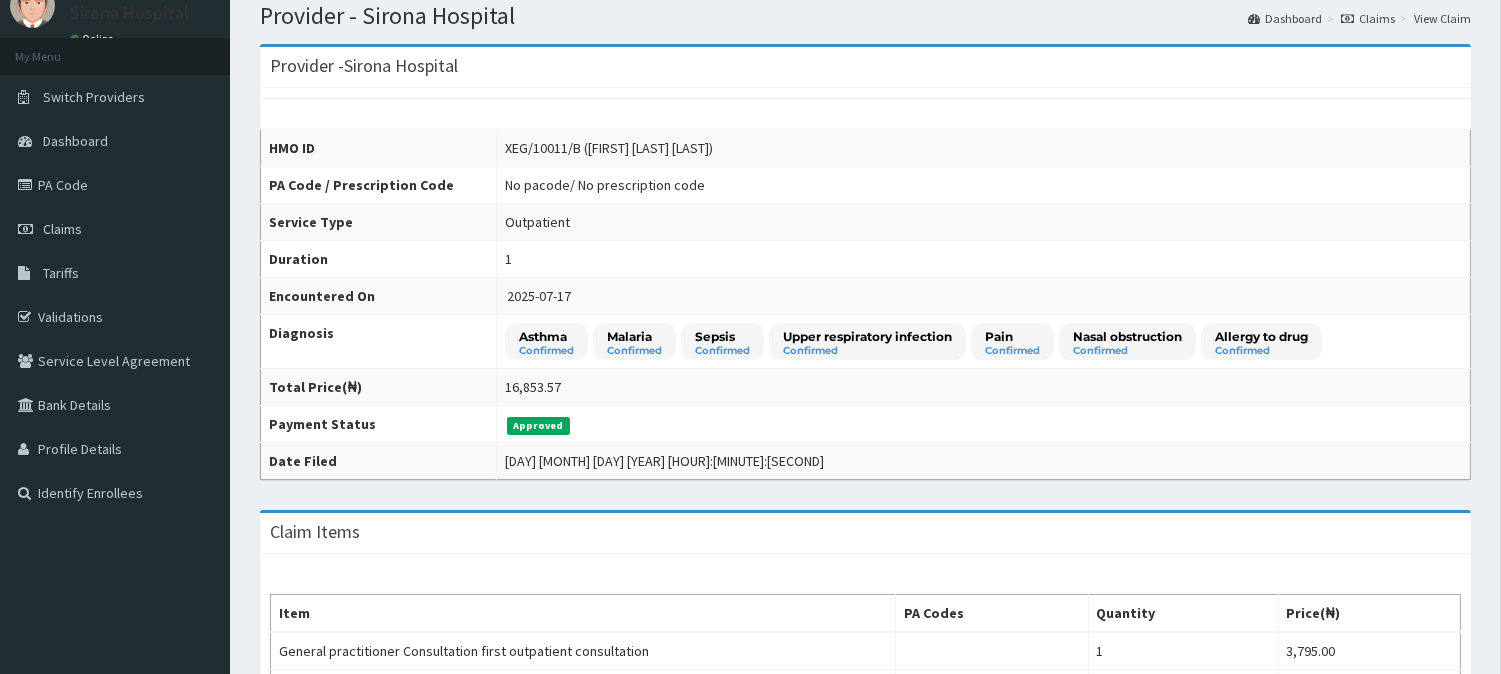 scroll, scrollTop: 0, scrollLeft: 0, axis: both 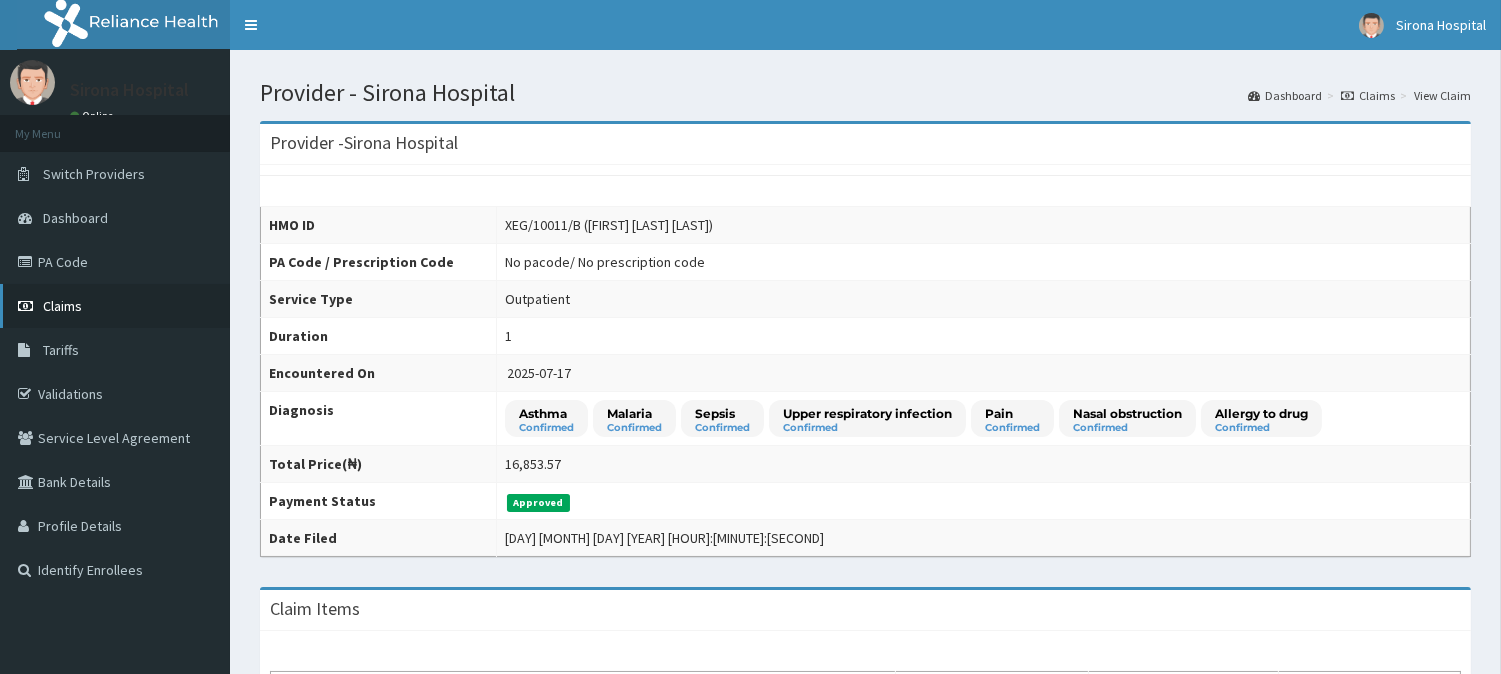 click on "Claims" at bounding box center [115, 306] 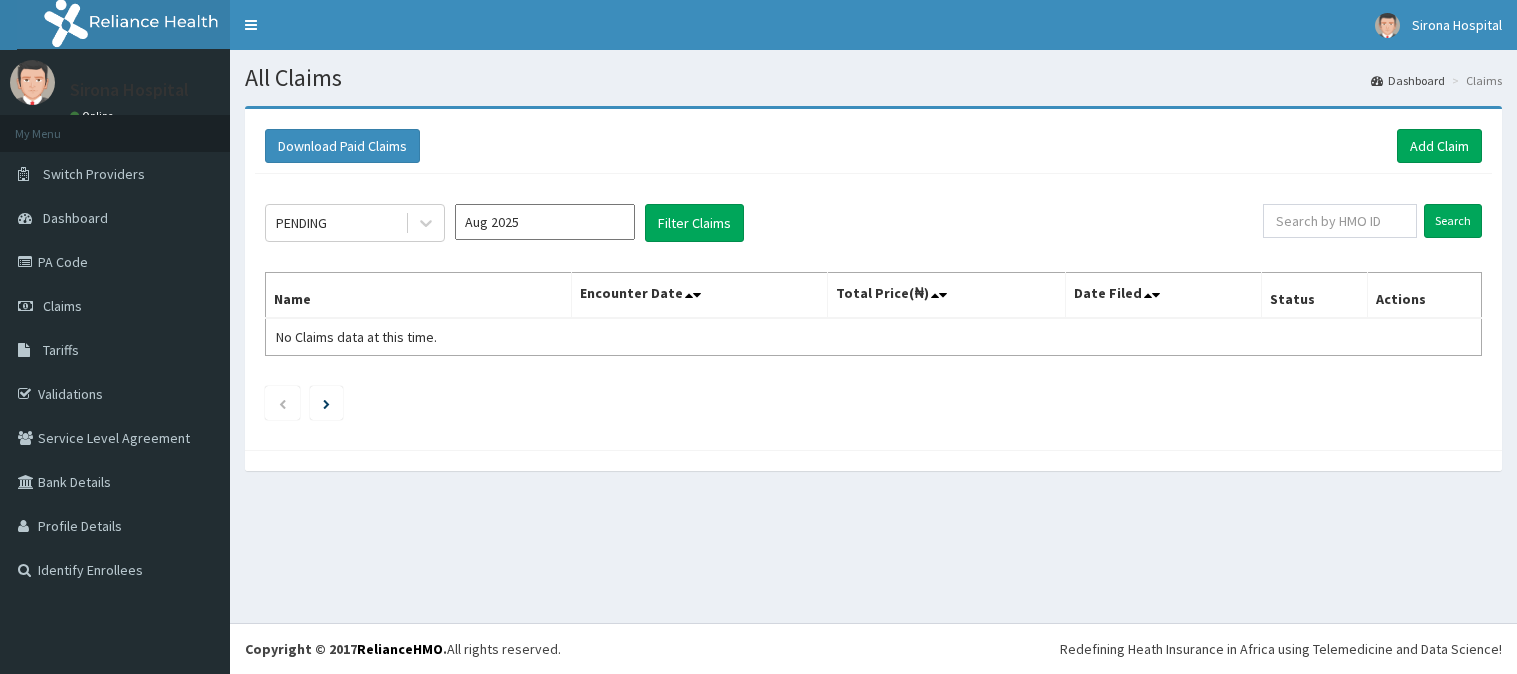 scroll, scrollTop: 0, scrollLeft: 0, axis: both 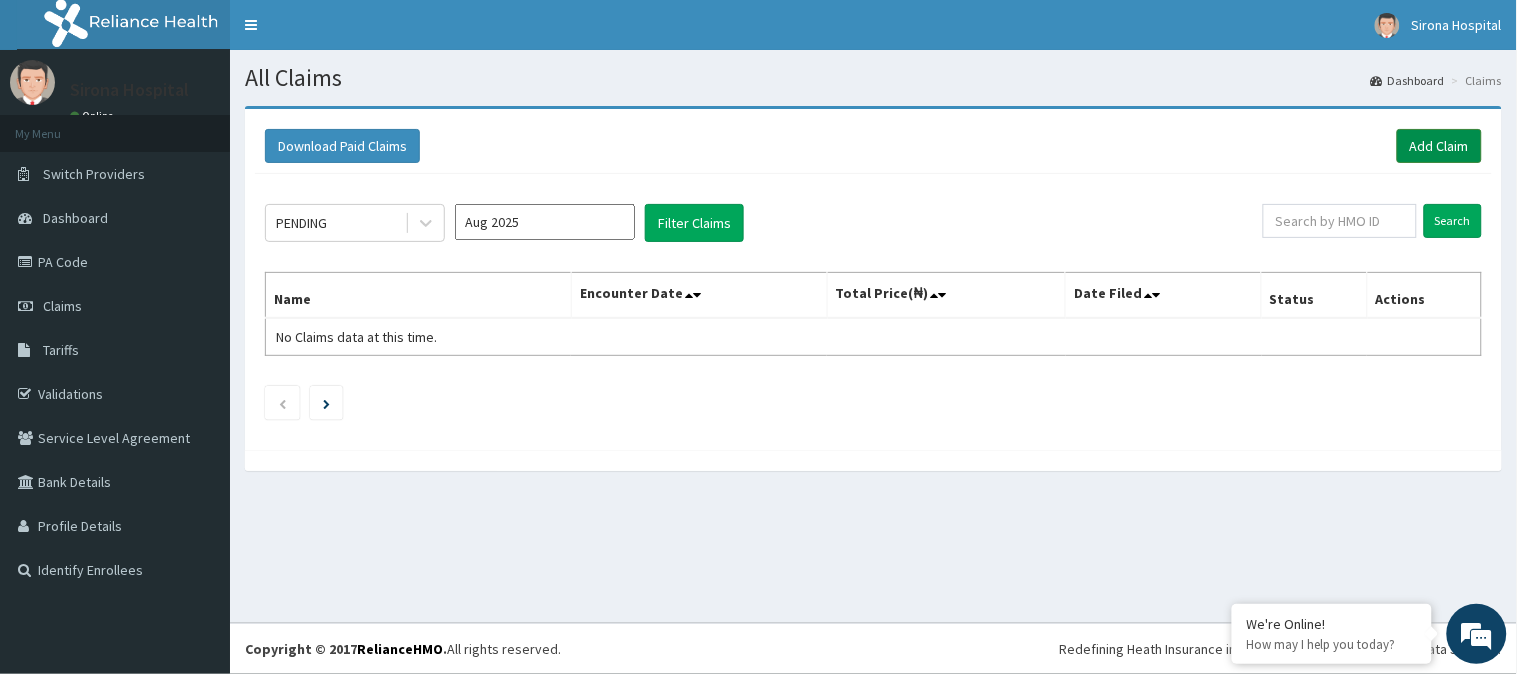 click on "Add Claim" at bounding box center (1439, 146) 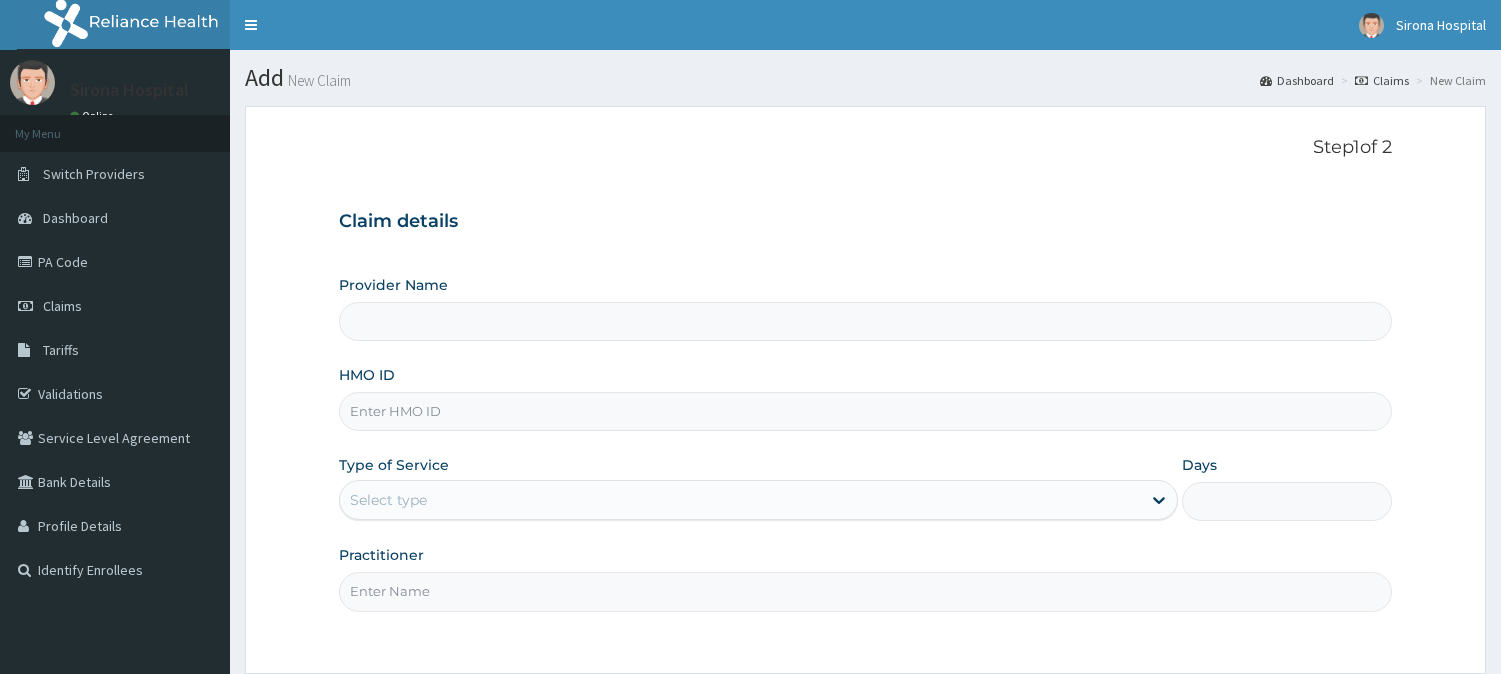 scroll, scrollTop: 0, scrollLeft: 0, axis: both 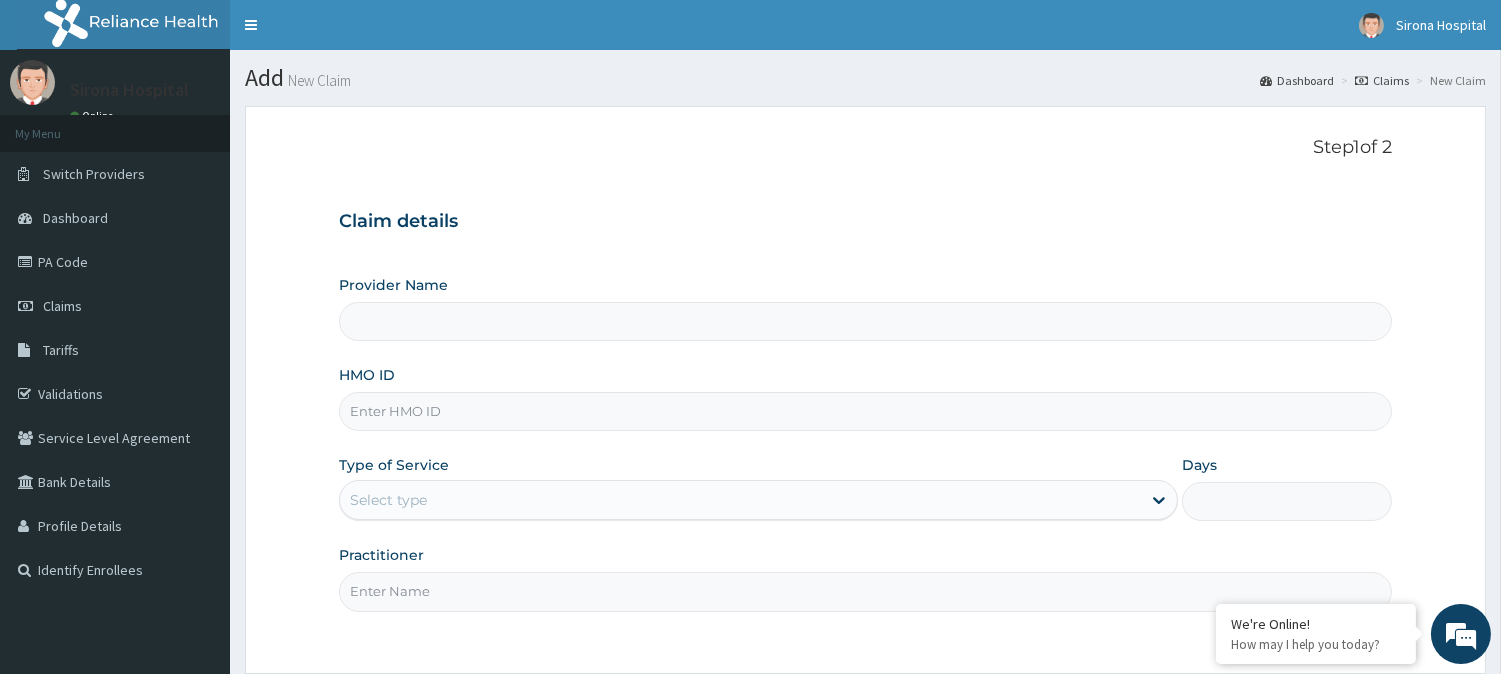 type on "Sirona Hospital" 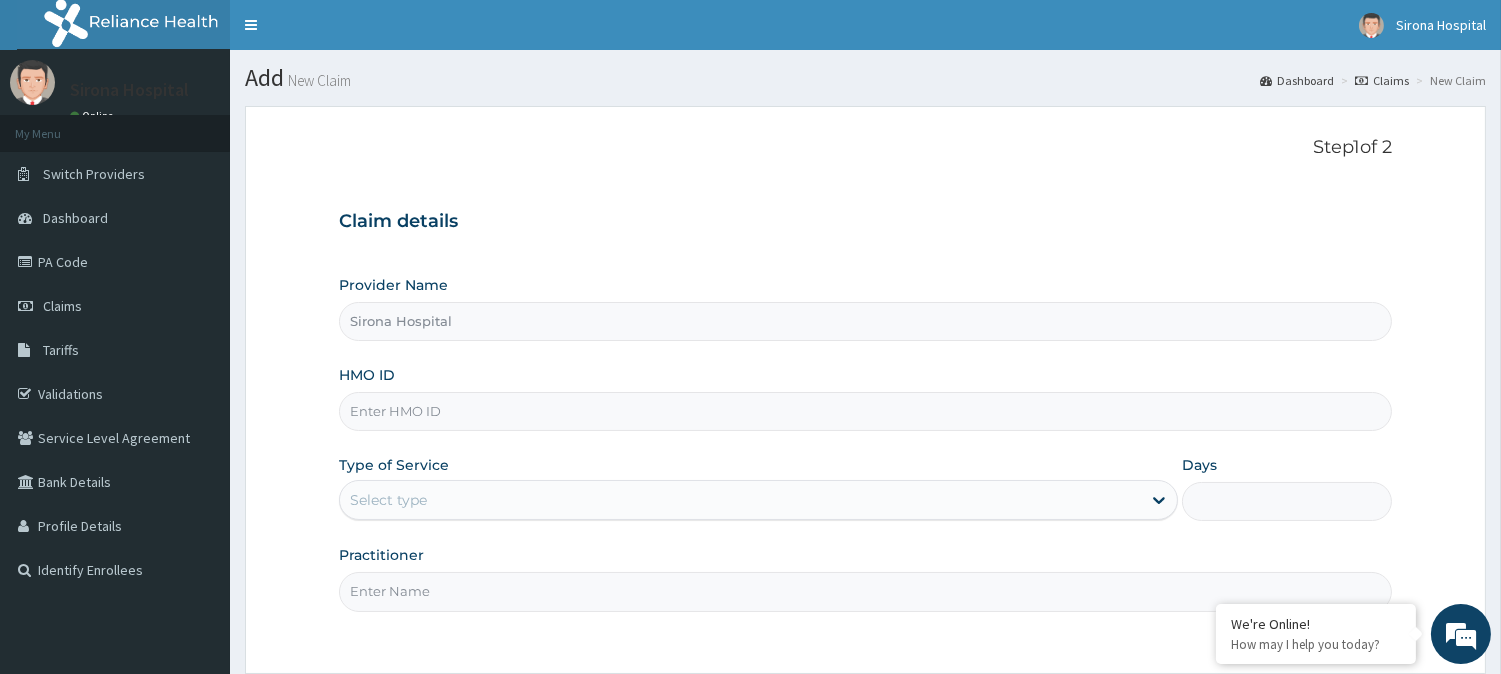 click on "Practitioner" at bounding box center [865, 591] 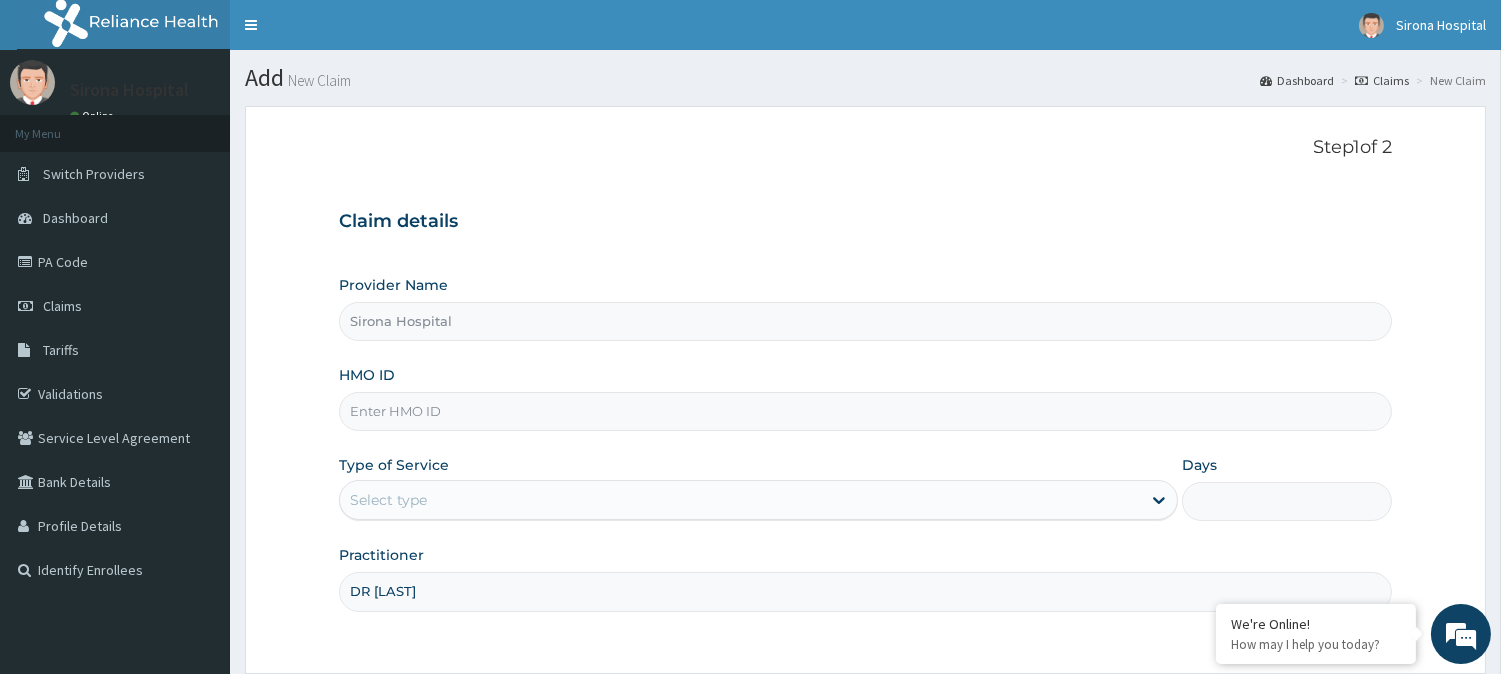 type on "DR [LAST]" 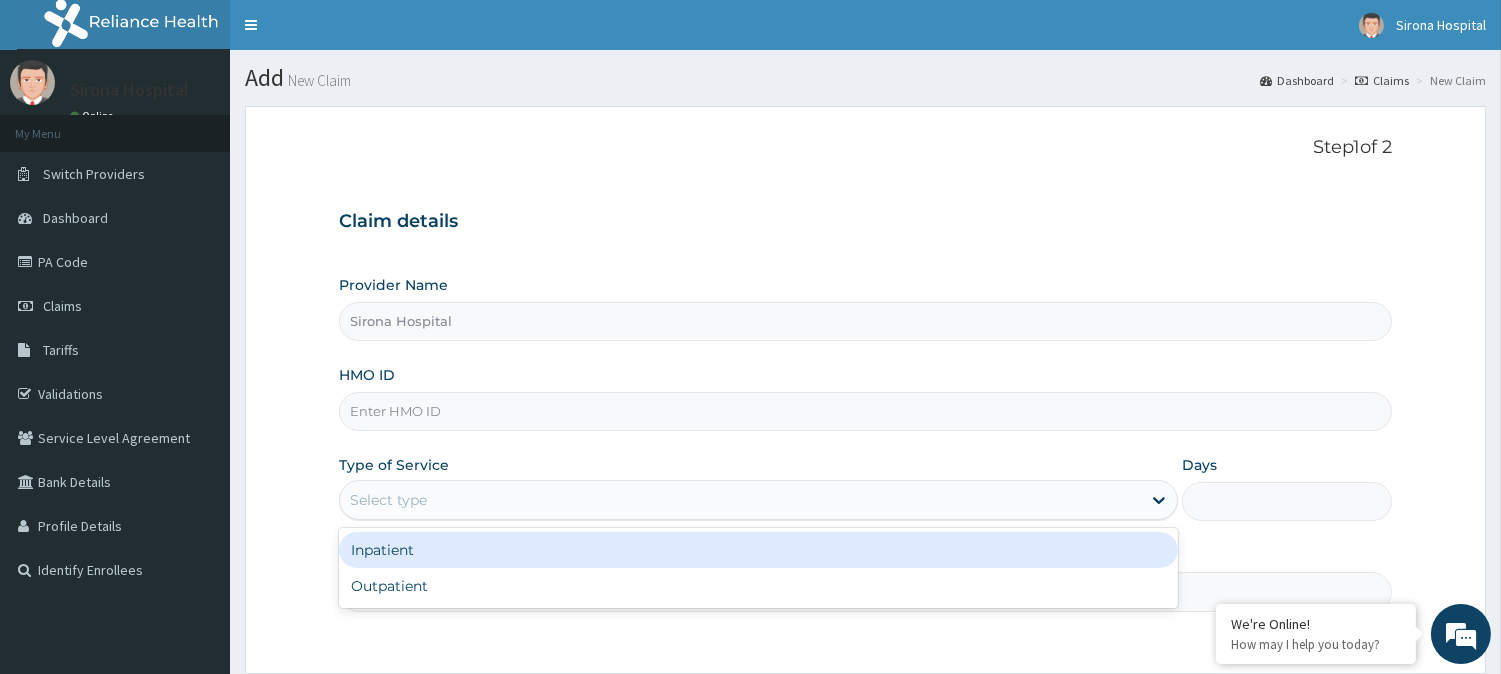 click on "Select type" at bounding box center [740, 500] 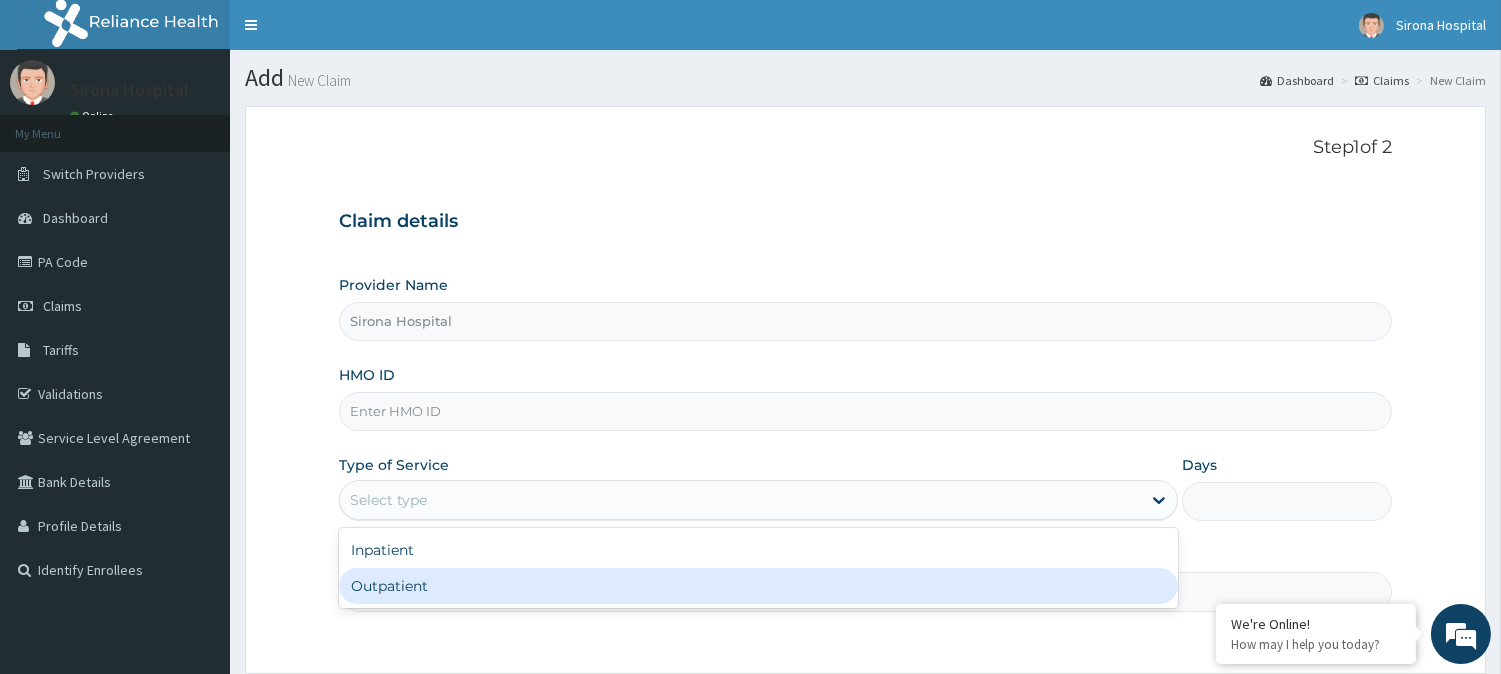 scroll, scrollTop: 0, scrollLeft: 0, axis: both 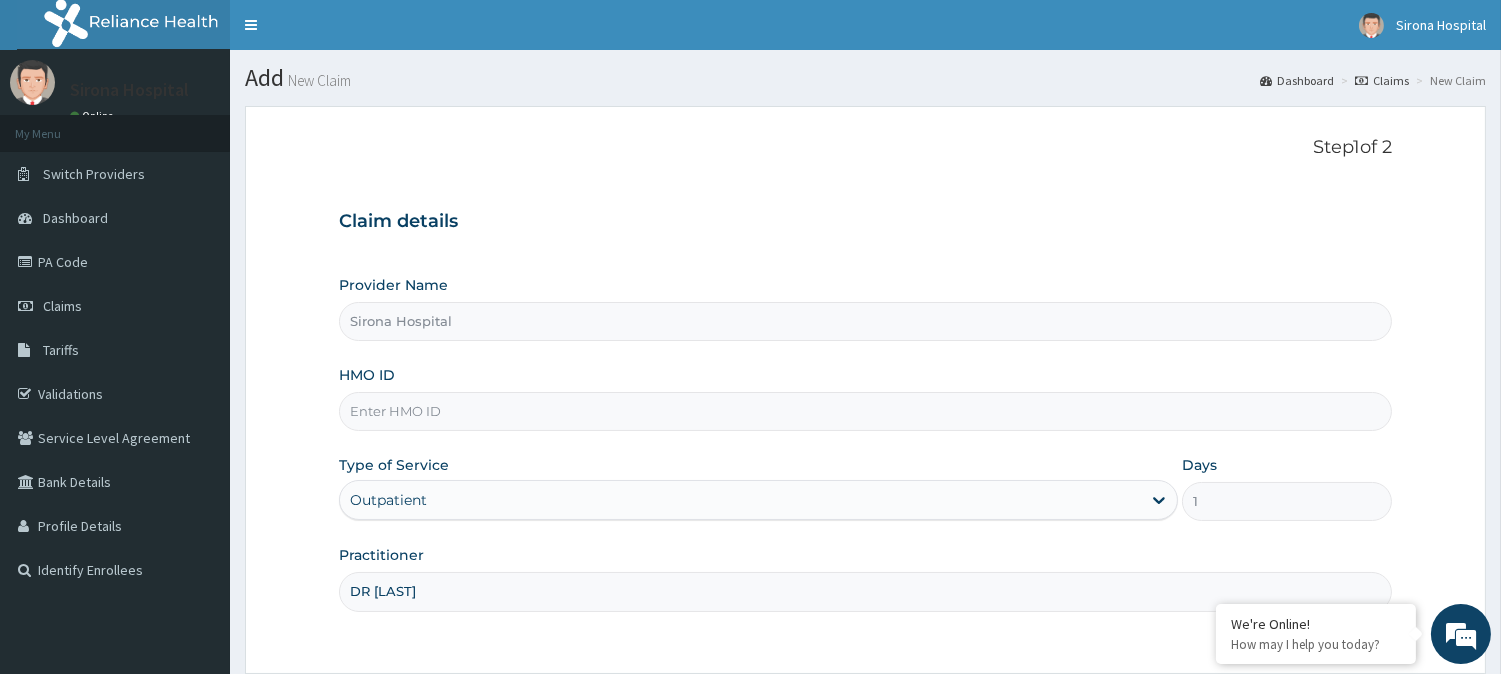 click on "HMO ID" at bounding box center (865, 411) 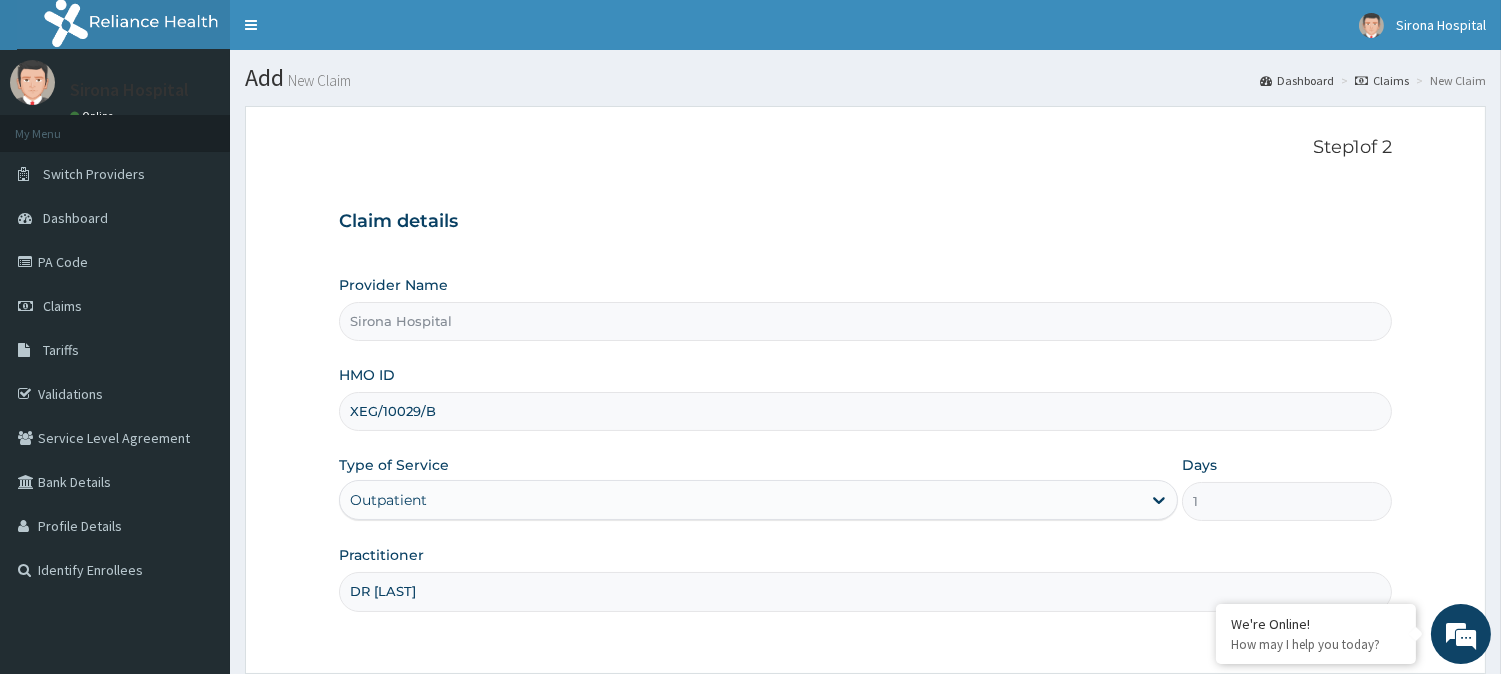 scroll, scrollTop: 178, scrollLeft: 0, axis: vertical 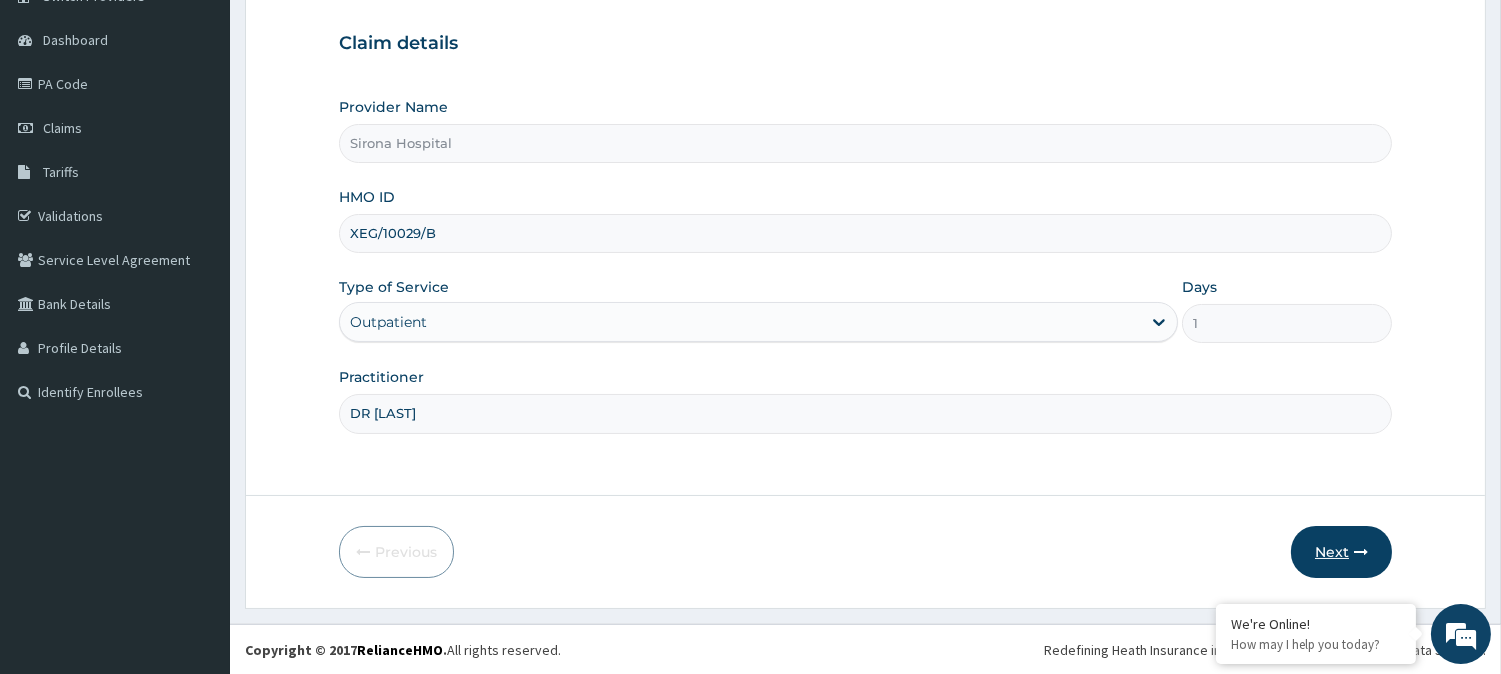 type on "XEG/10029/B" 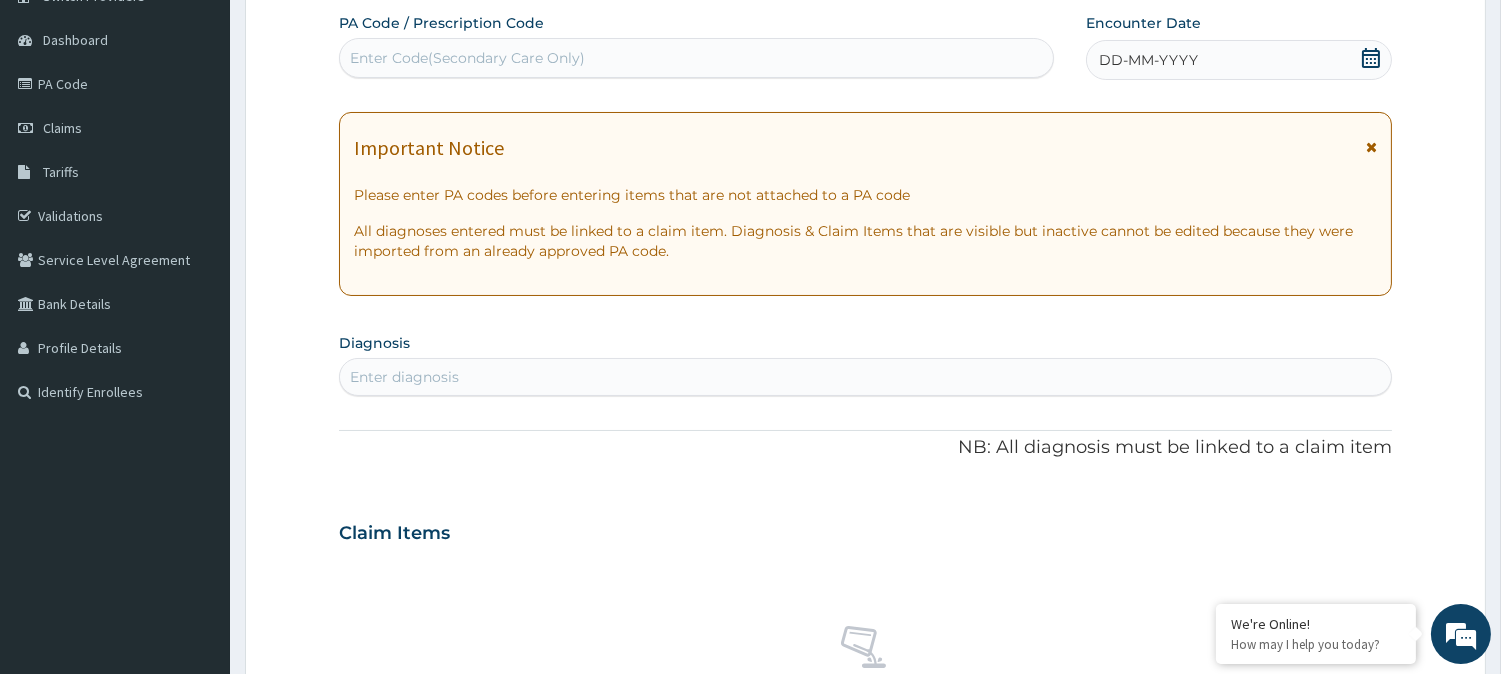 click 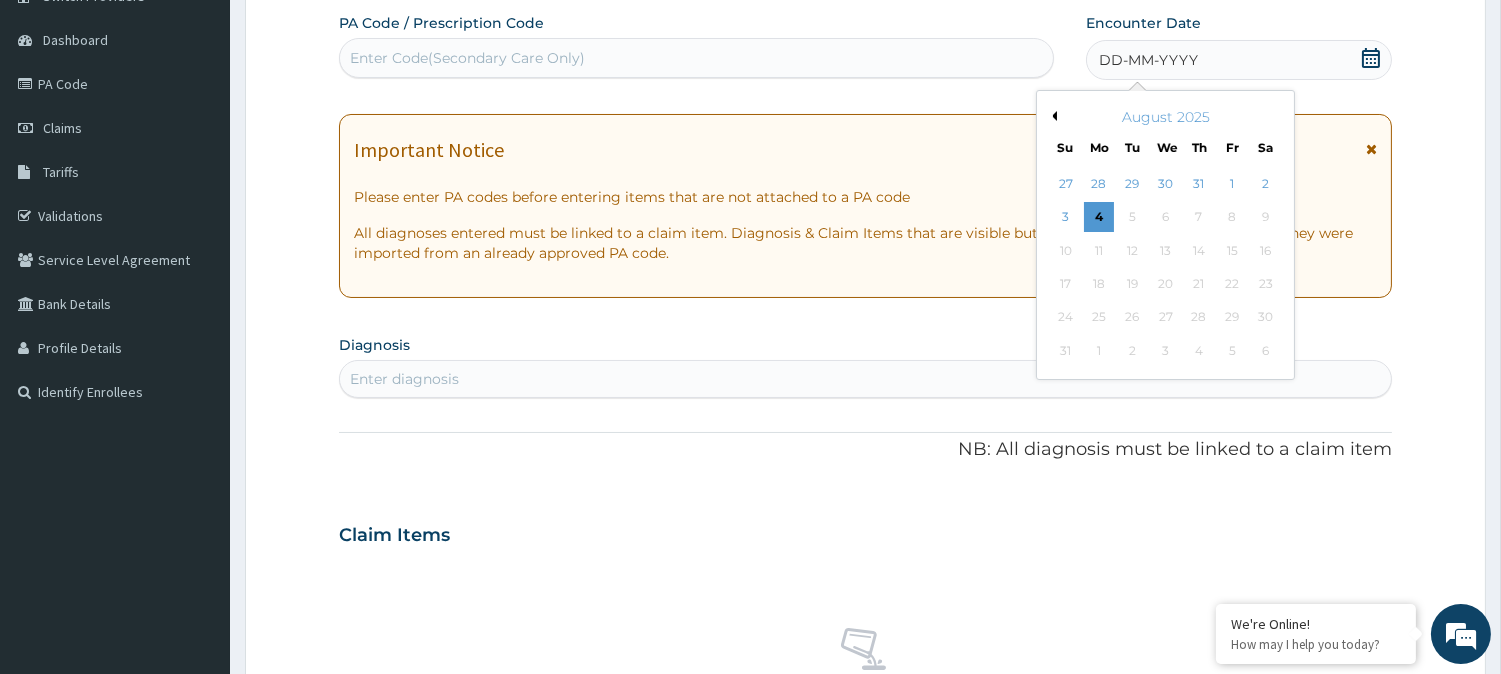 click on "Previous Month" at bounding box center [1052, 116] 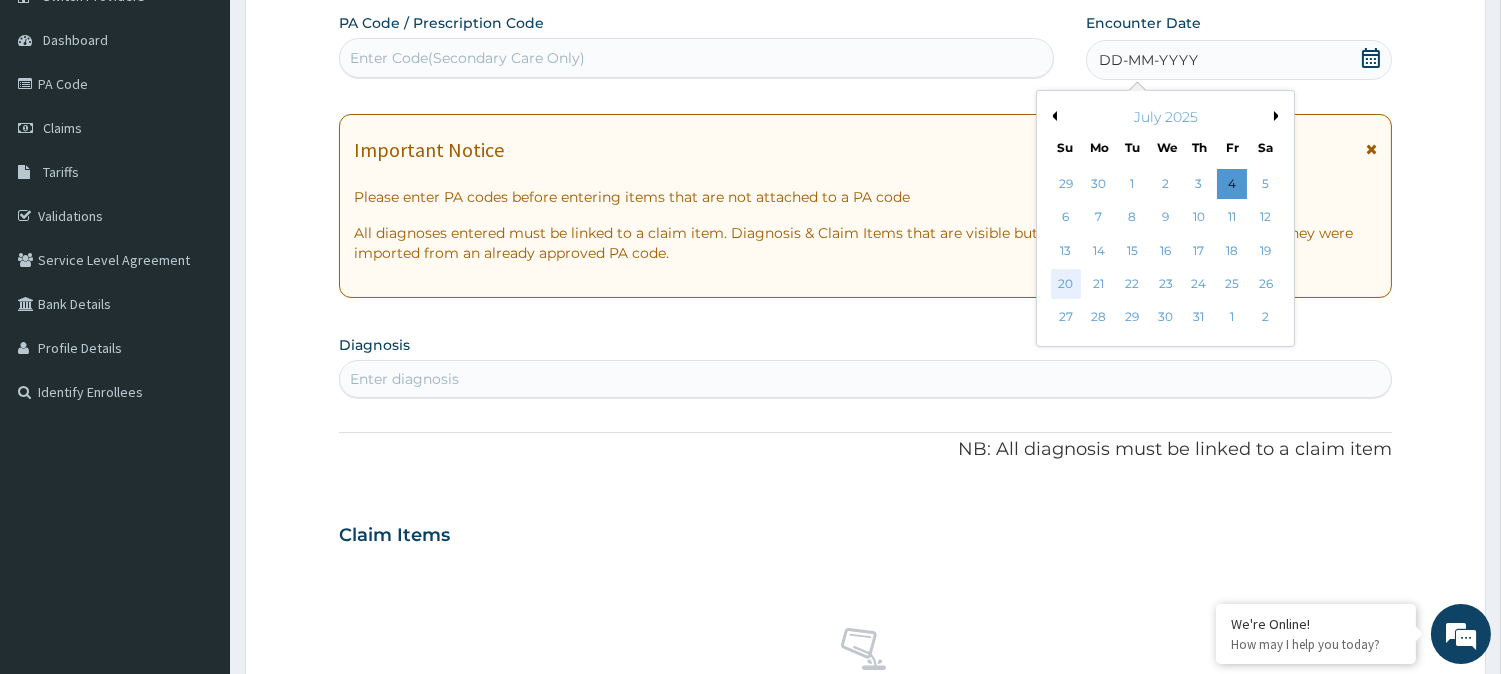 click on "20" at bounding box center (1065, 284) 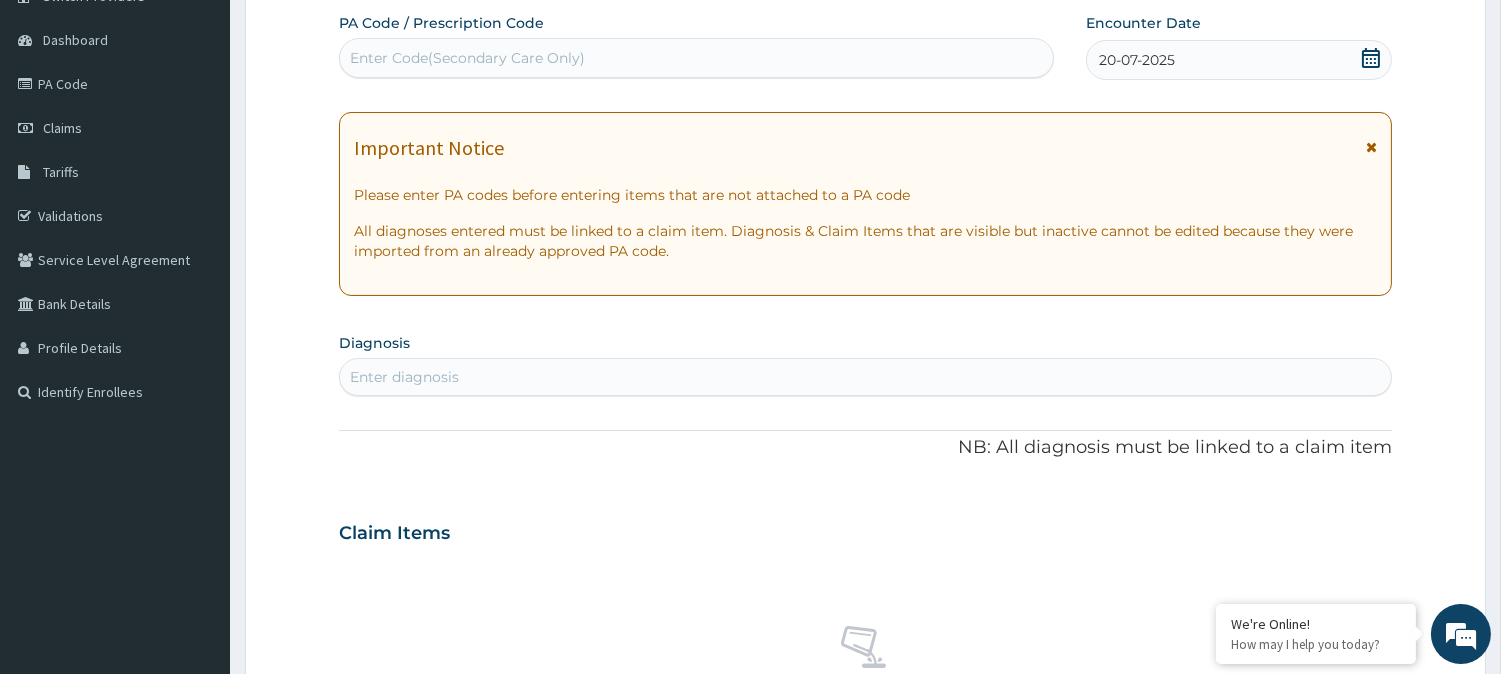 click on "Enter diagnosis" at bounding box center [865, 377] 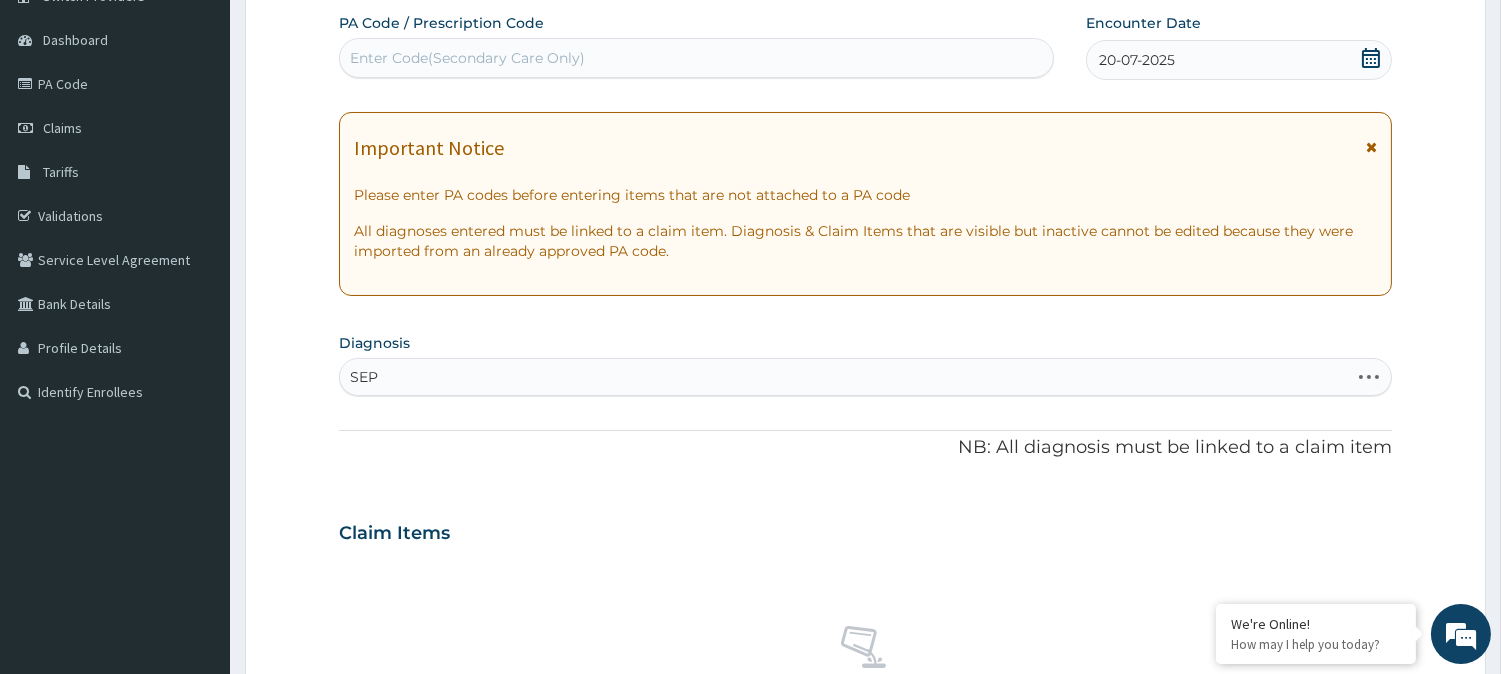 type on "SEPS" 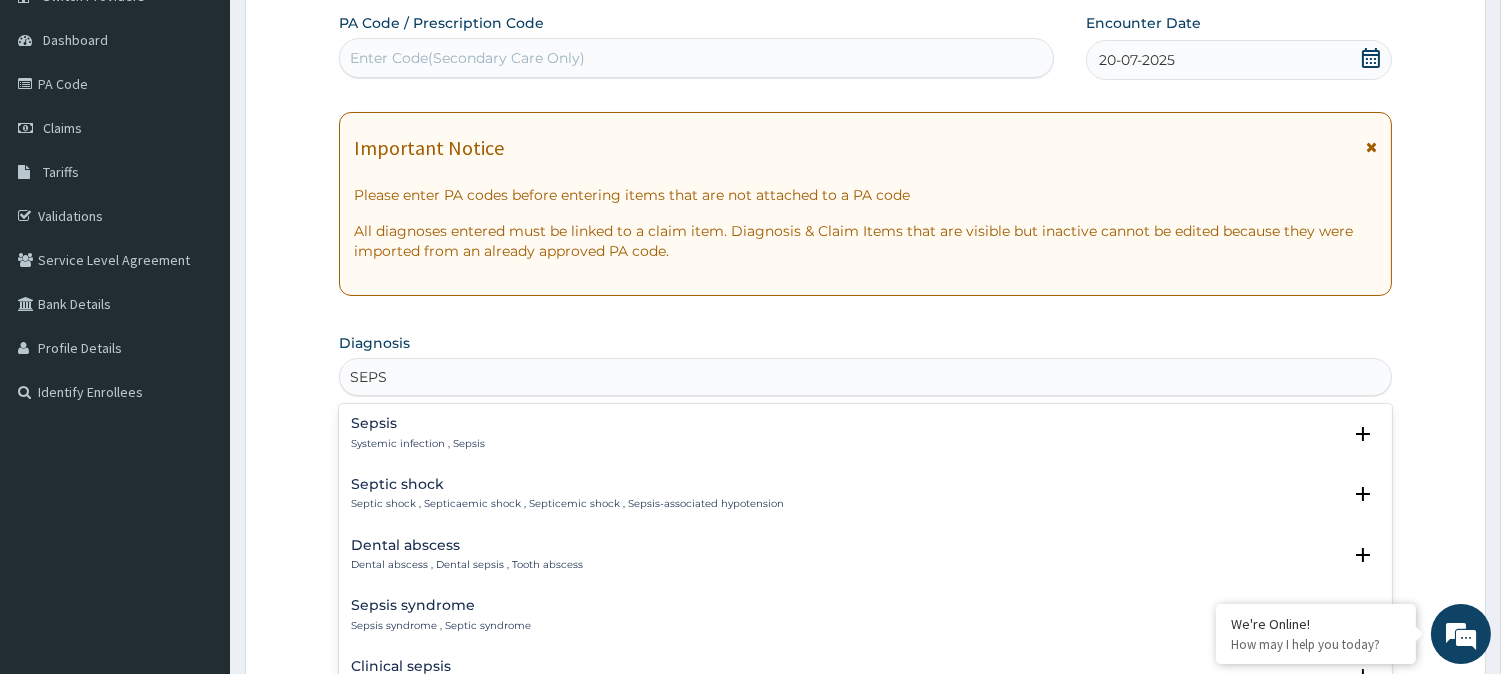 click on "Systemic infection , Sepsis" at bounding box center [418, 444] 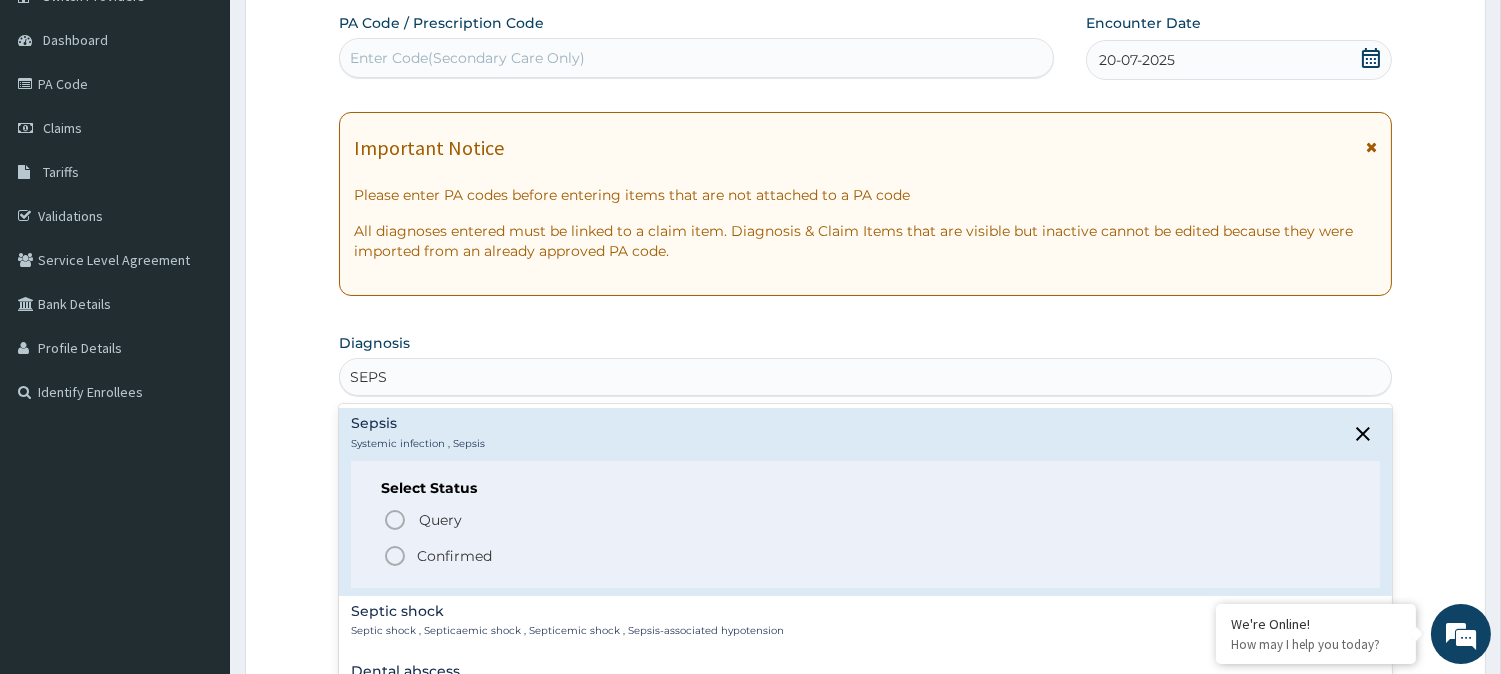 click on "Confirmed" at bounding box center (866, 556) 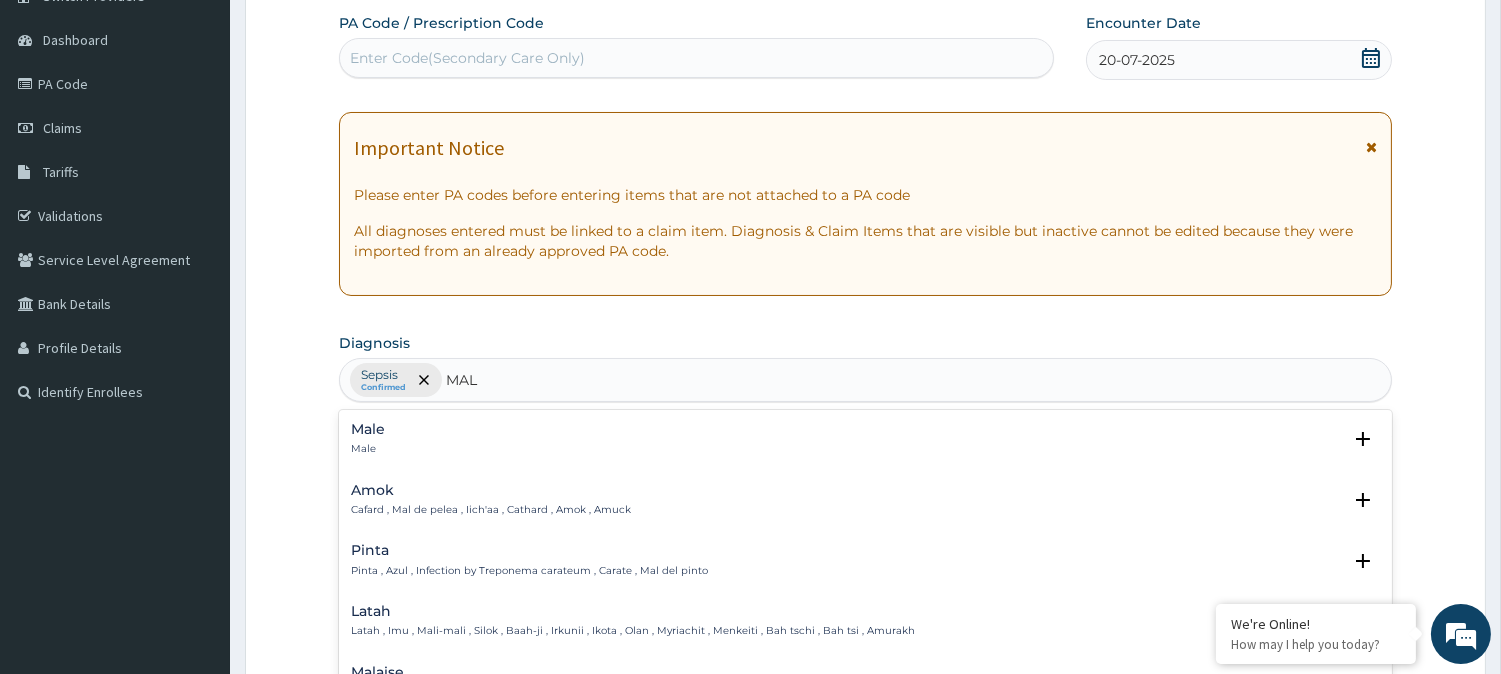 type on "MALA" 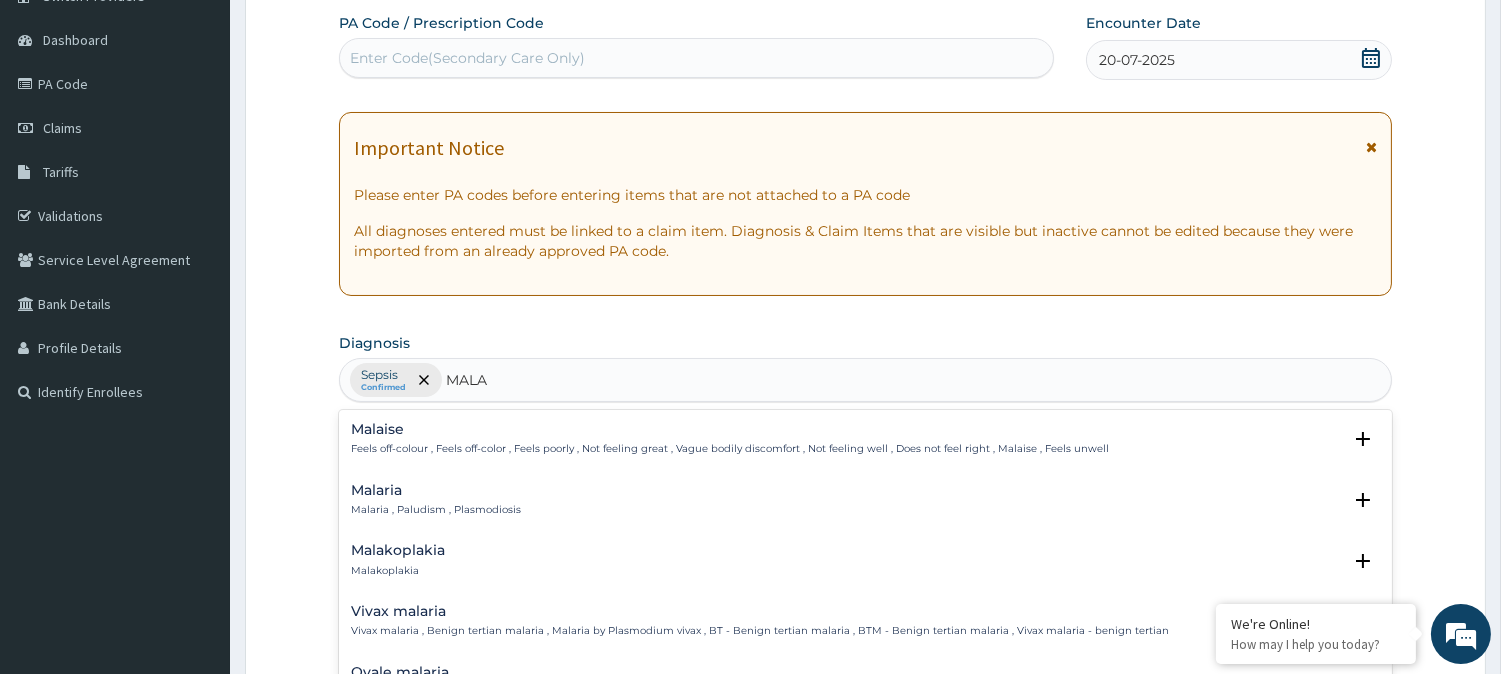 click on "Malaria" at bounding box center (436, 490) 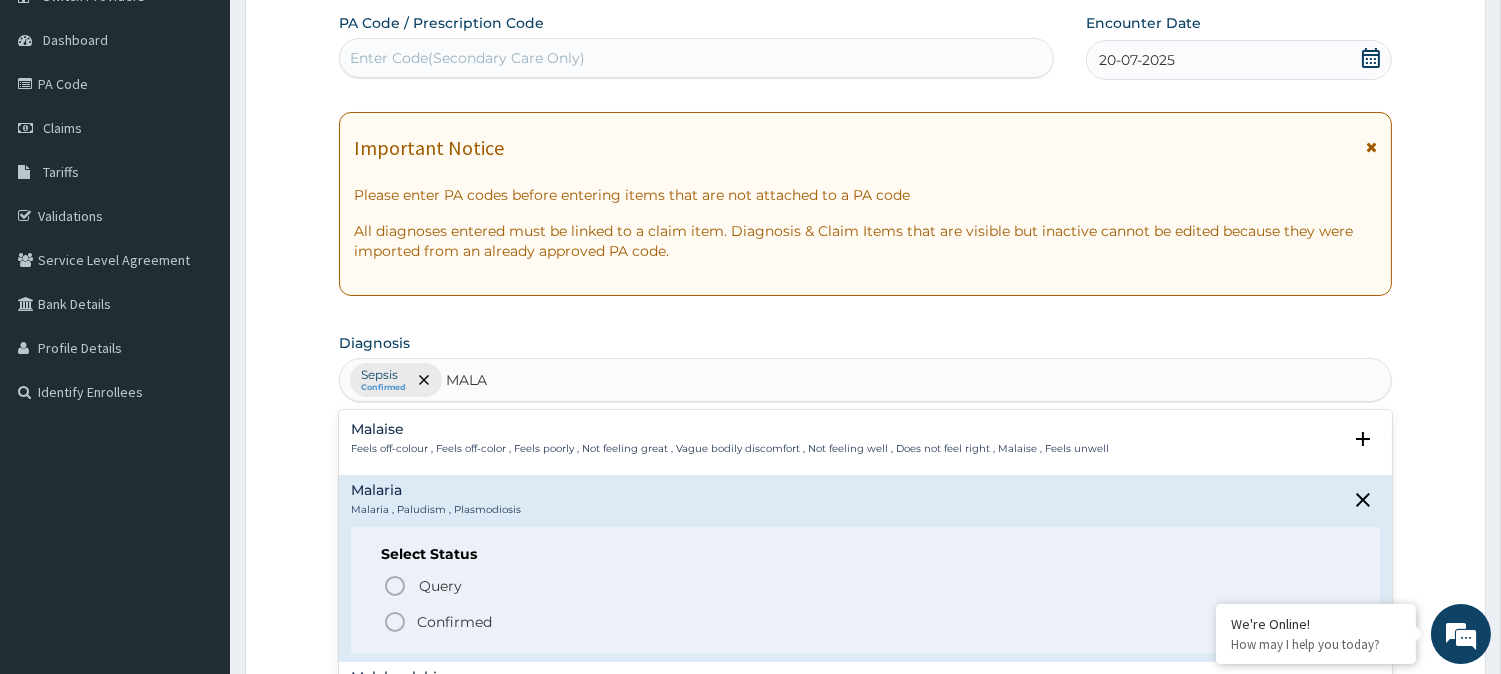 click 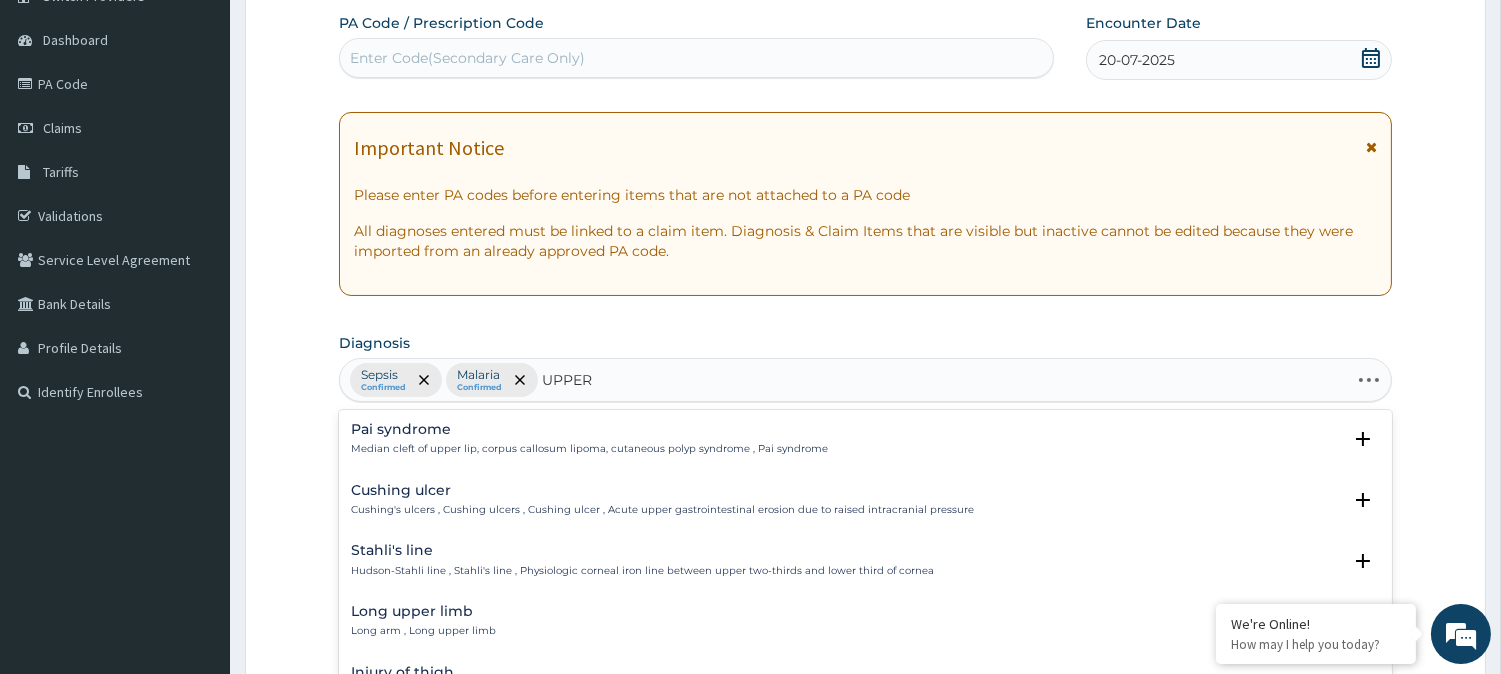 type on "UPPER R" 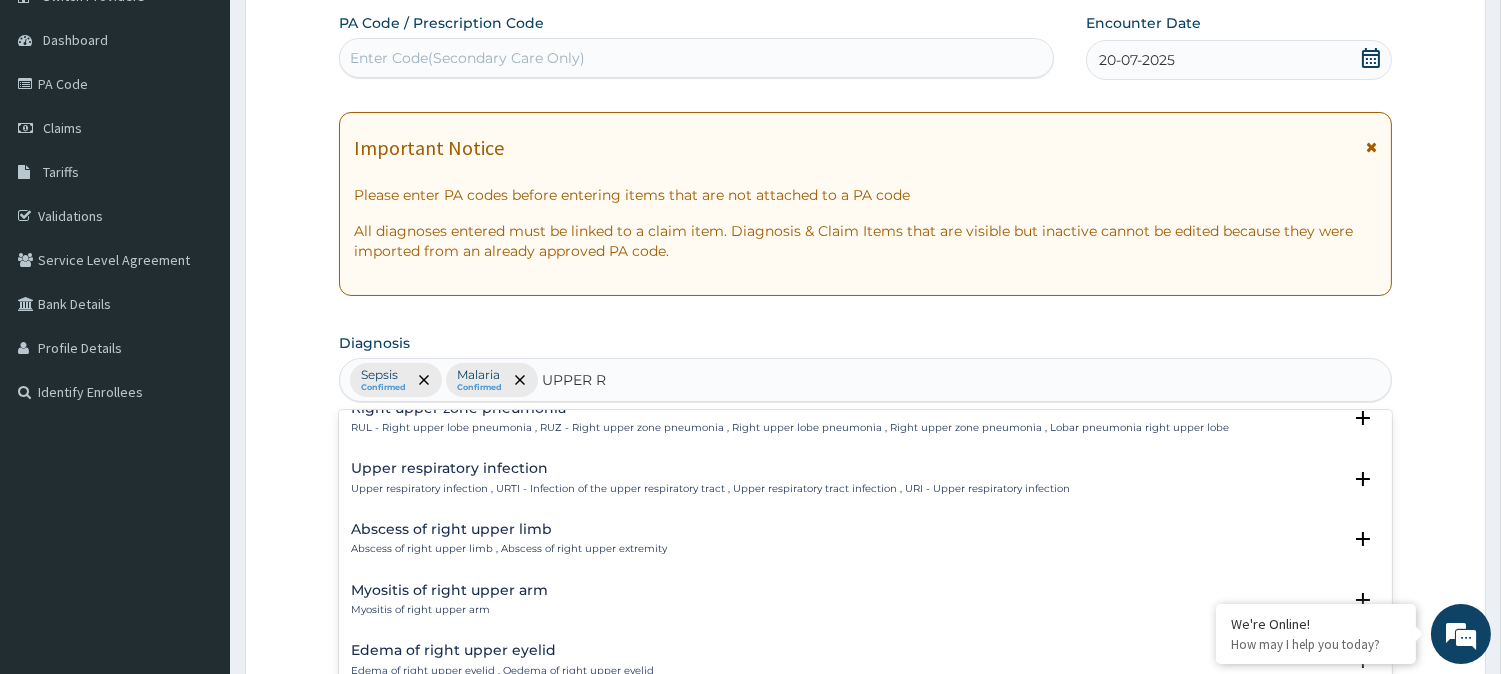 scroll, scrollTop: 1237, scrollLeft: 0, axis: vertical 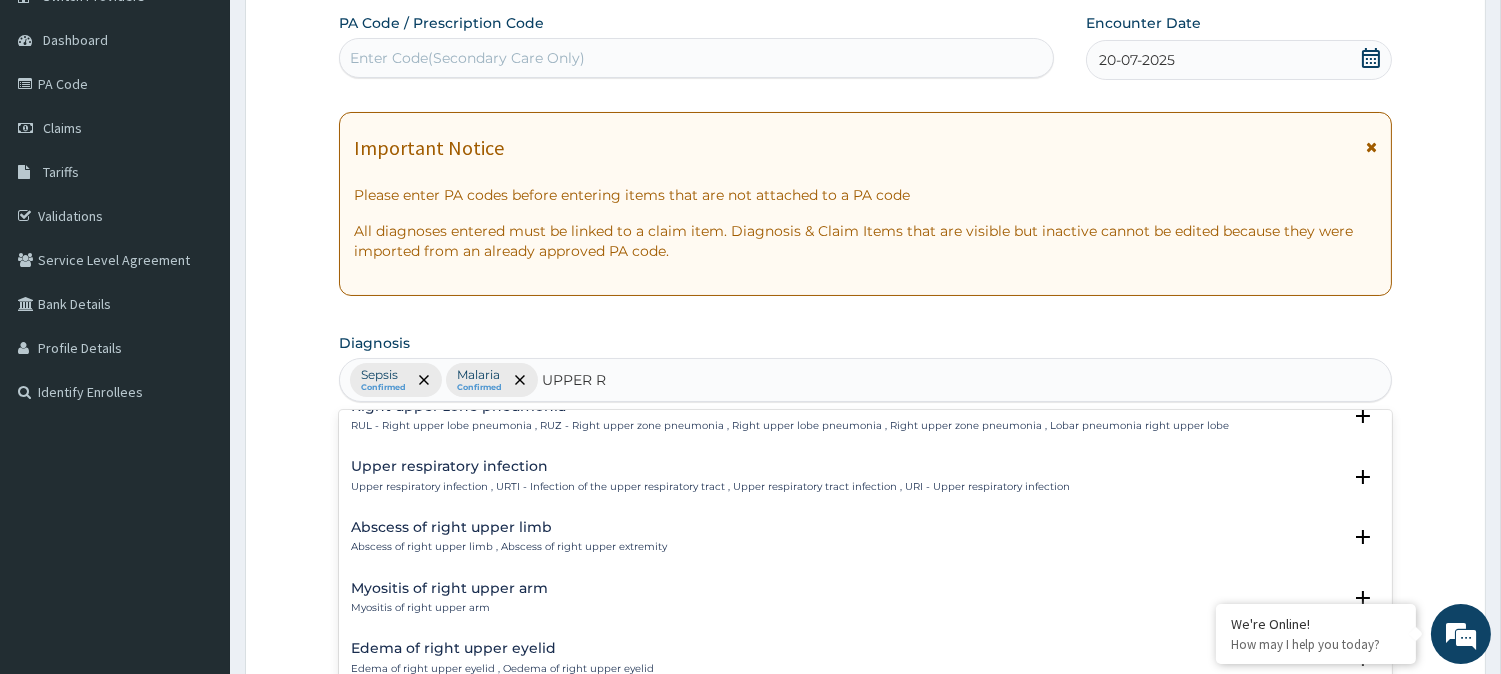 click on "Upper respiratory infection" at bounding box center (710, 466) 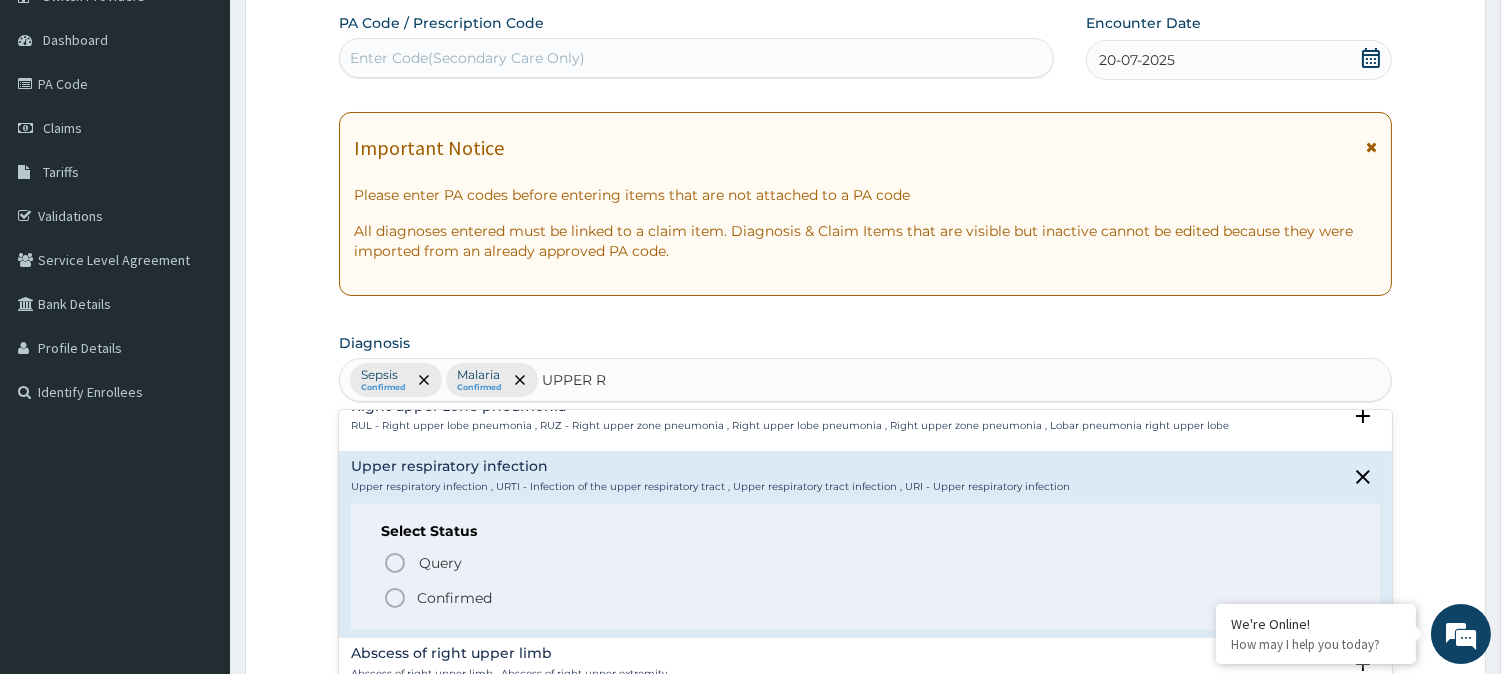 click on "Confirmed" at bounding box center [866, 598] 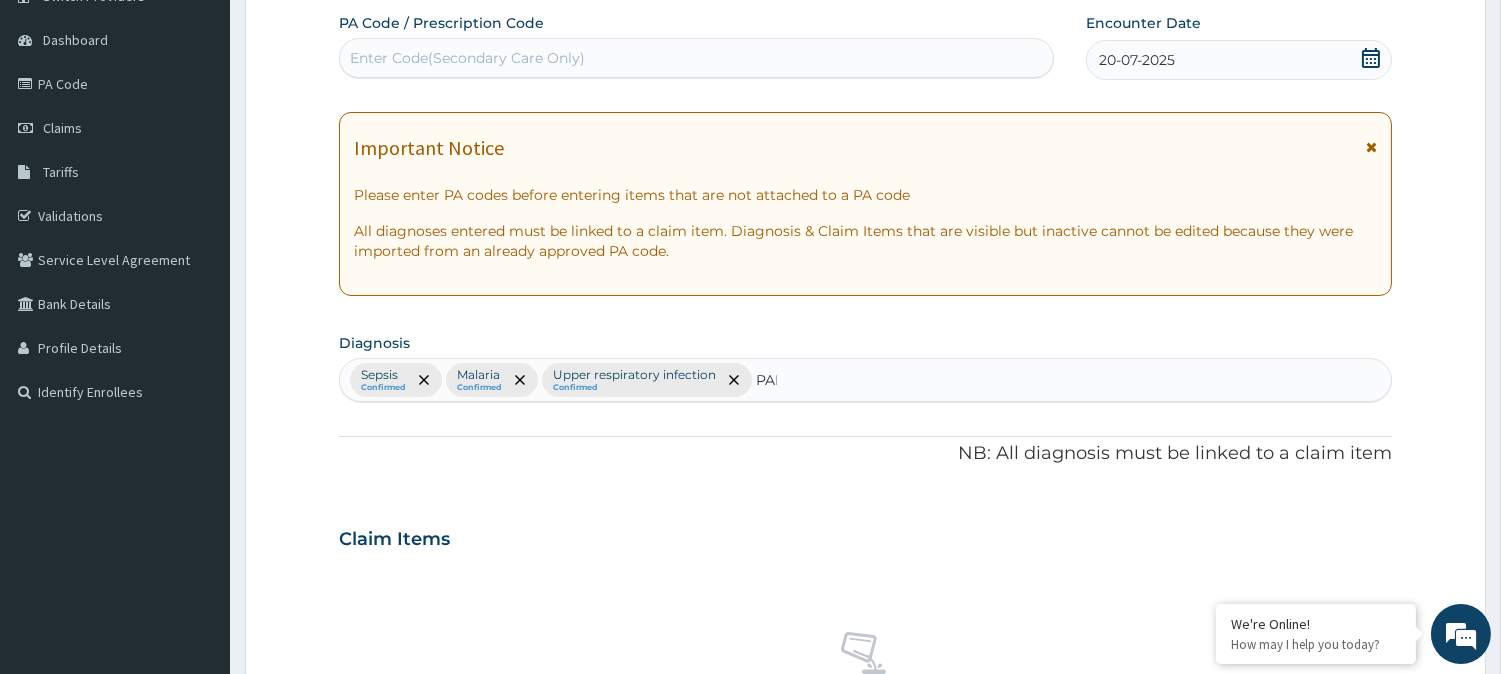 type on "PAIN" 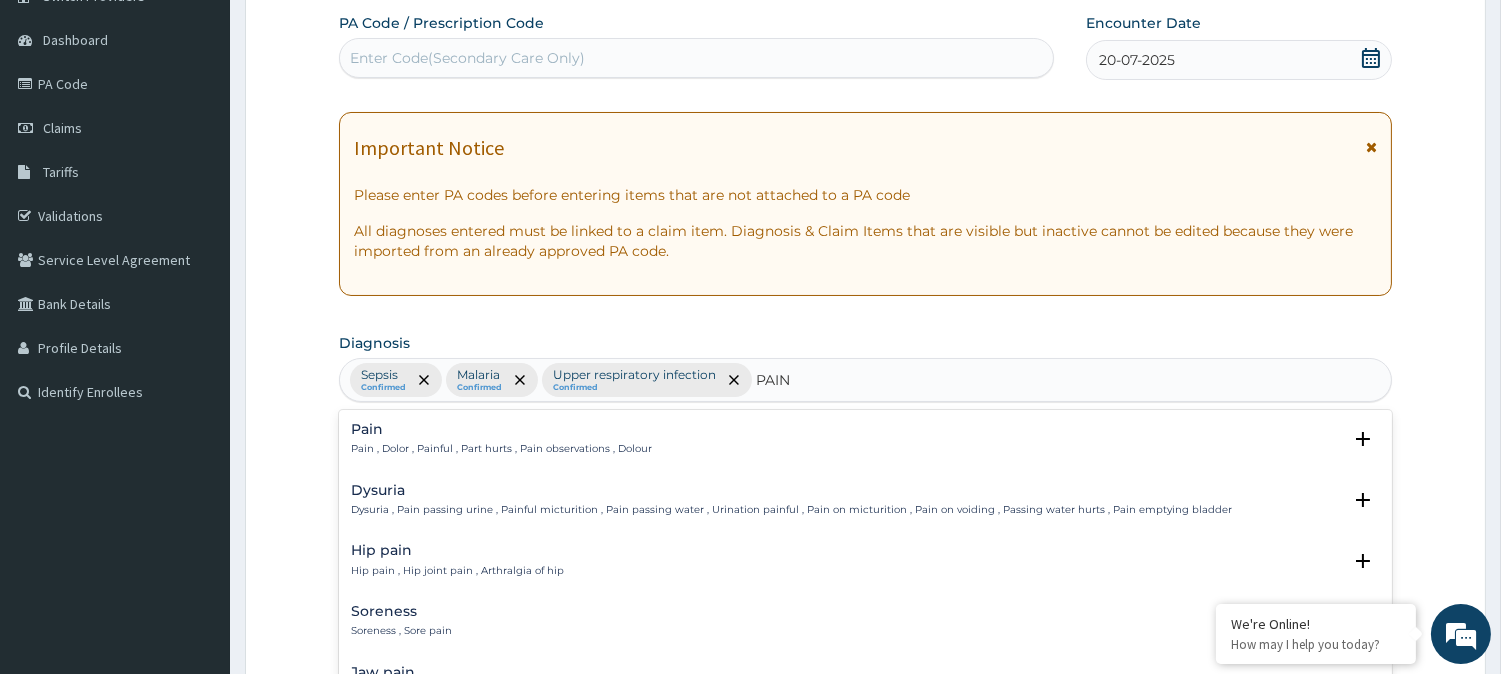 click on "Pain , Dolor , Painful , Part hurts , Pain observations , Dolour" at bounding box center [501, 449] 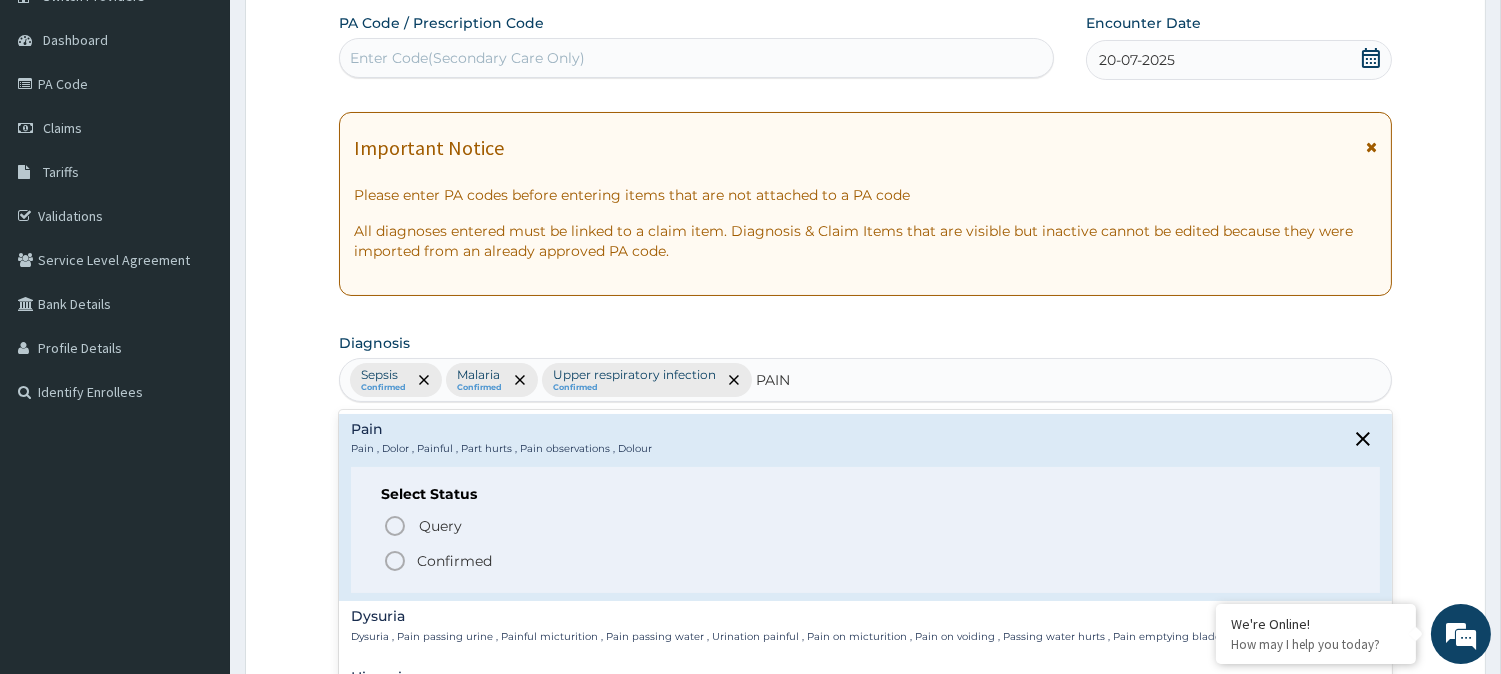 click on "Confirmed" at bounding box center [454, 561] 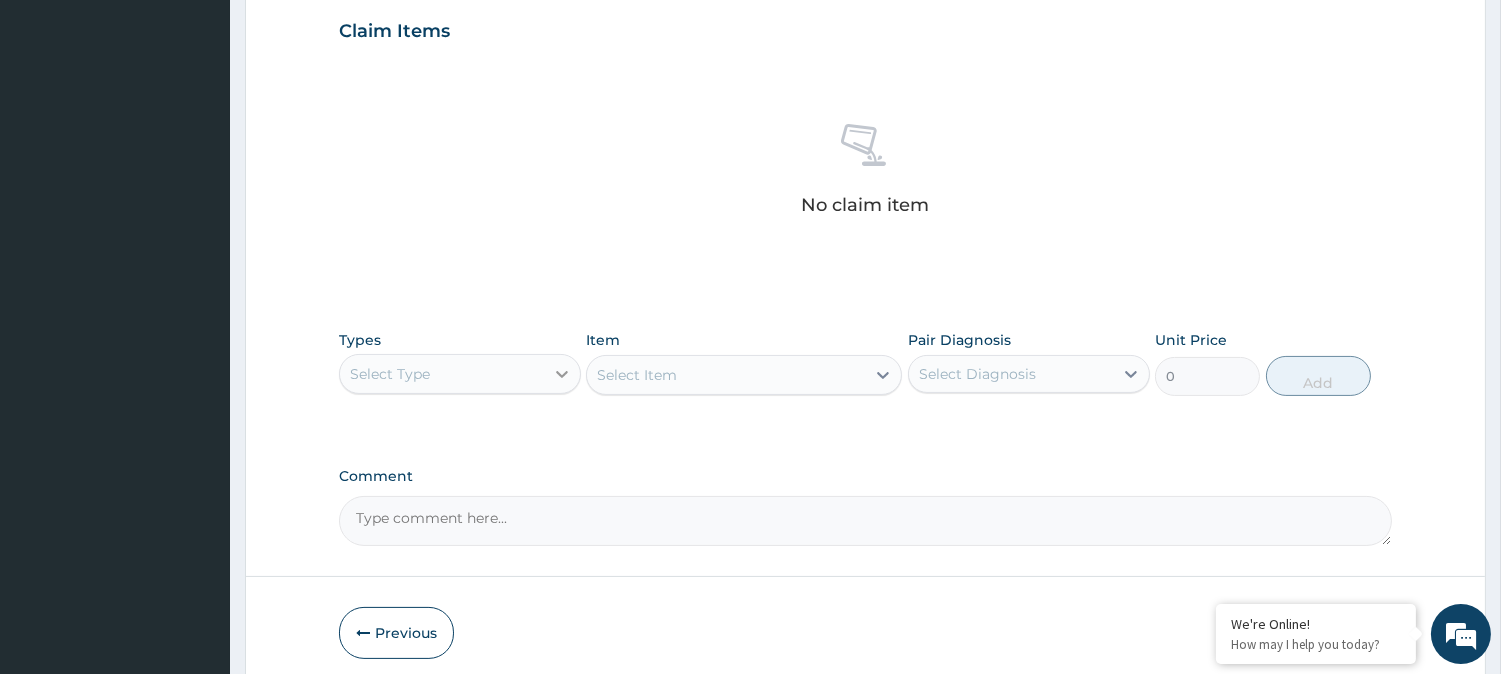 scroll, scrollTop: 685, scrollLeft: 0, axis: vertical 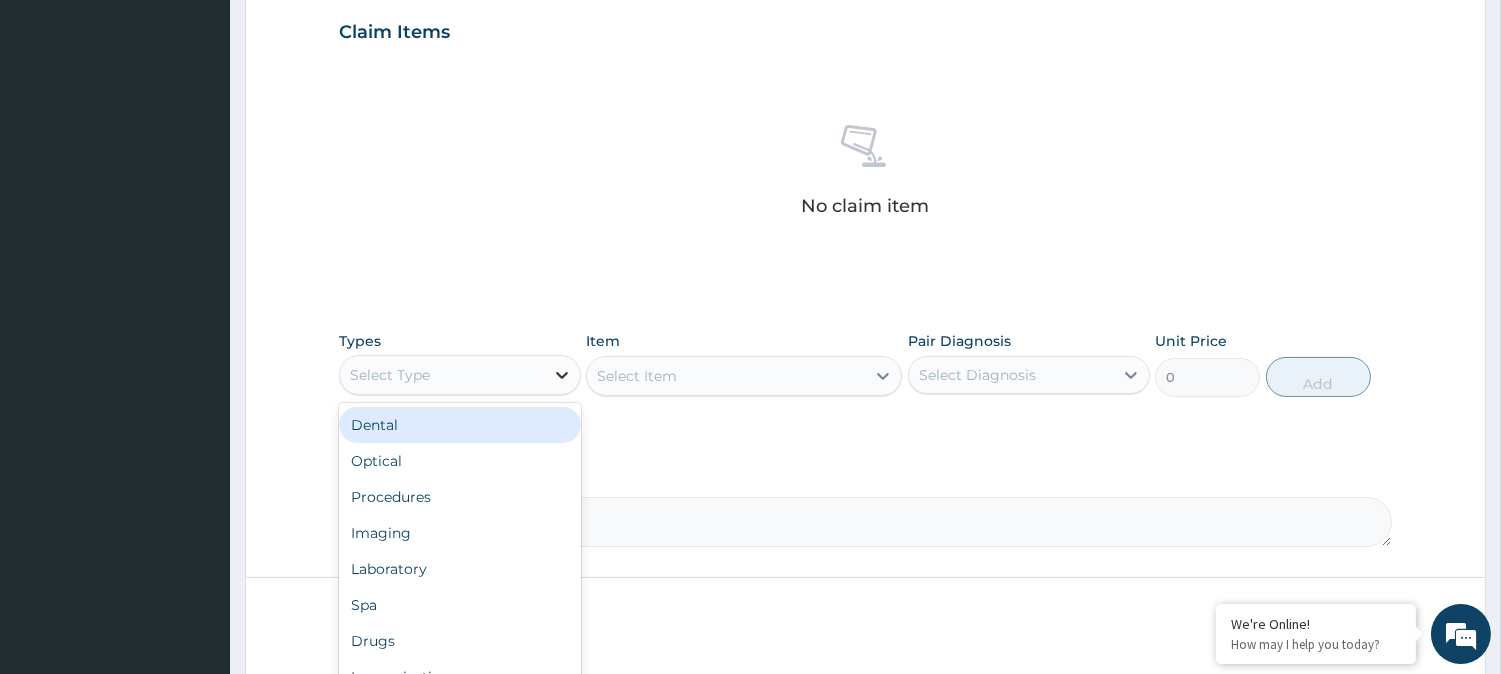 click 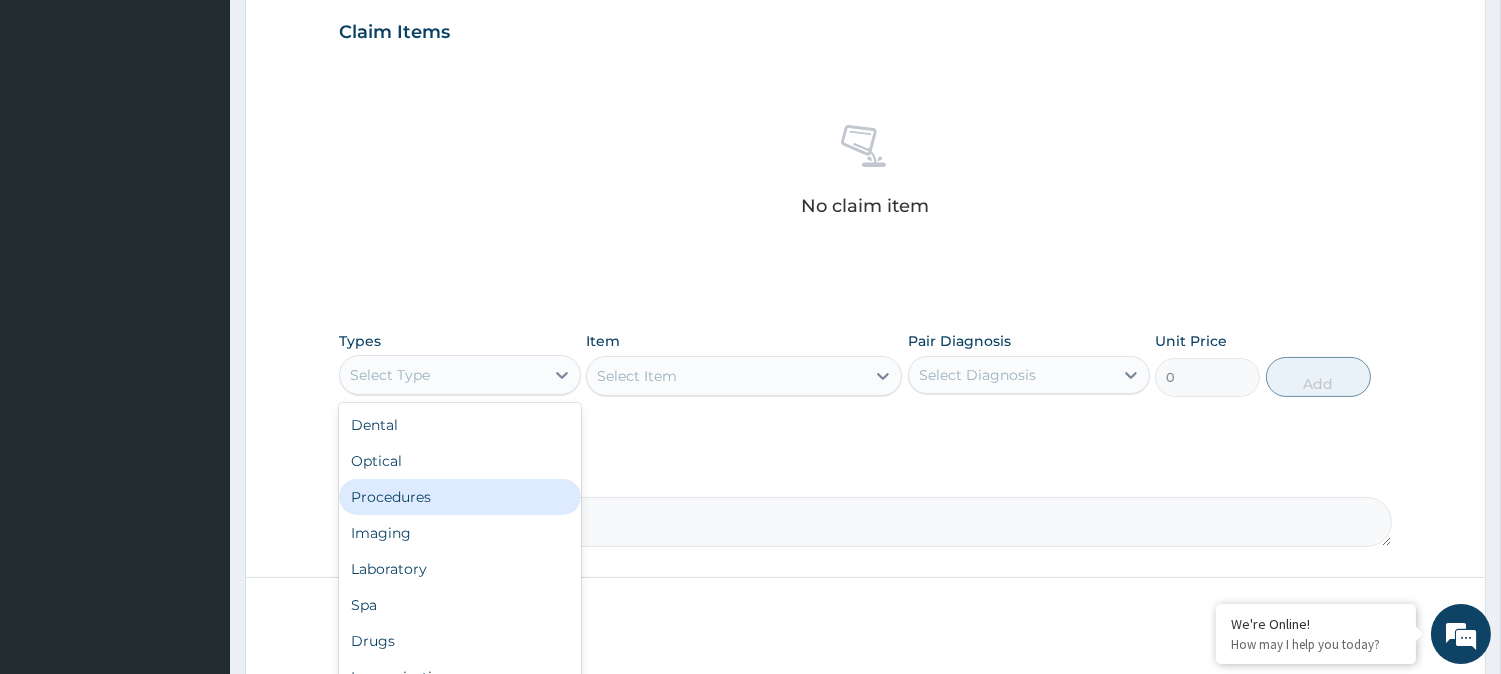 click on "Procedures" at bounding box center [460, 497] 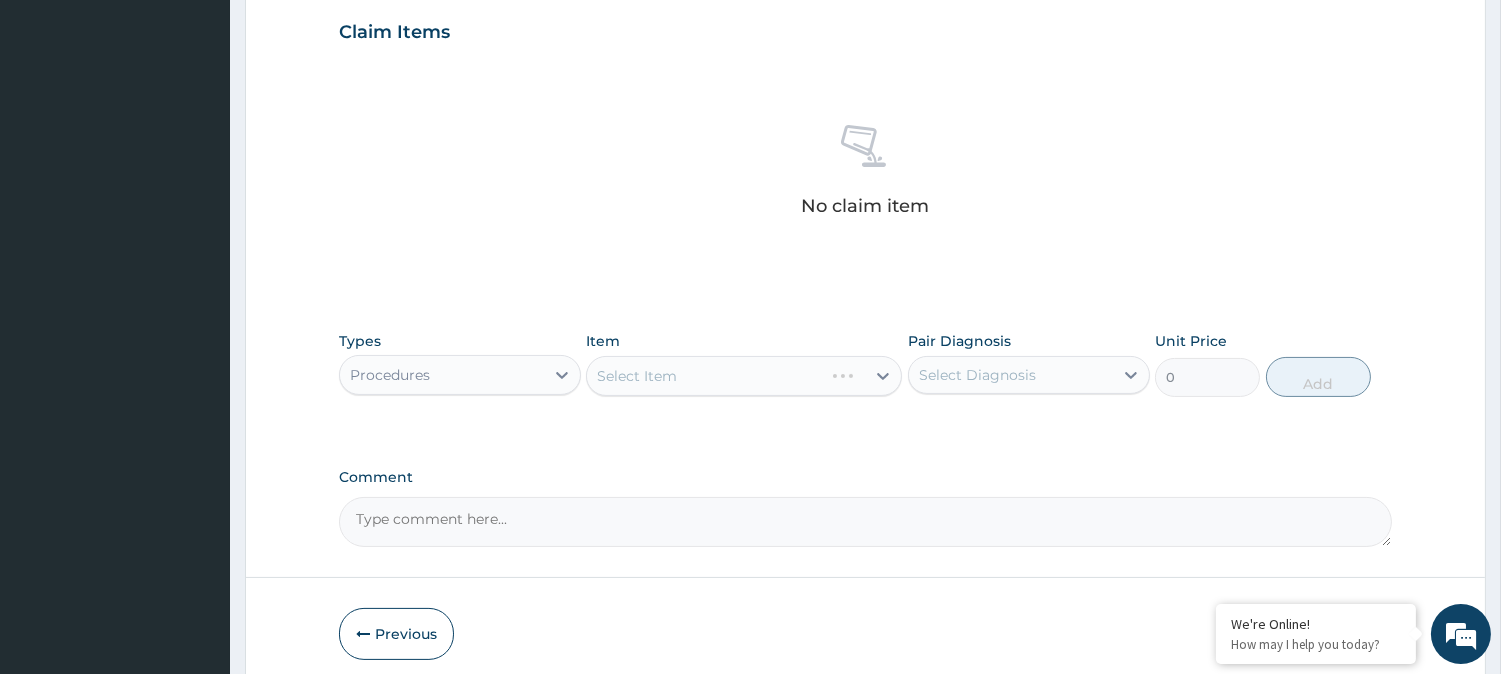 click on "Select Item" at bounding box center [705, 376] 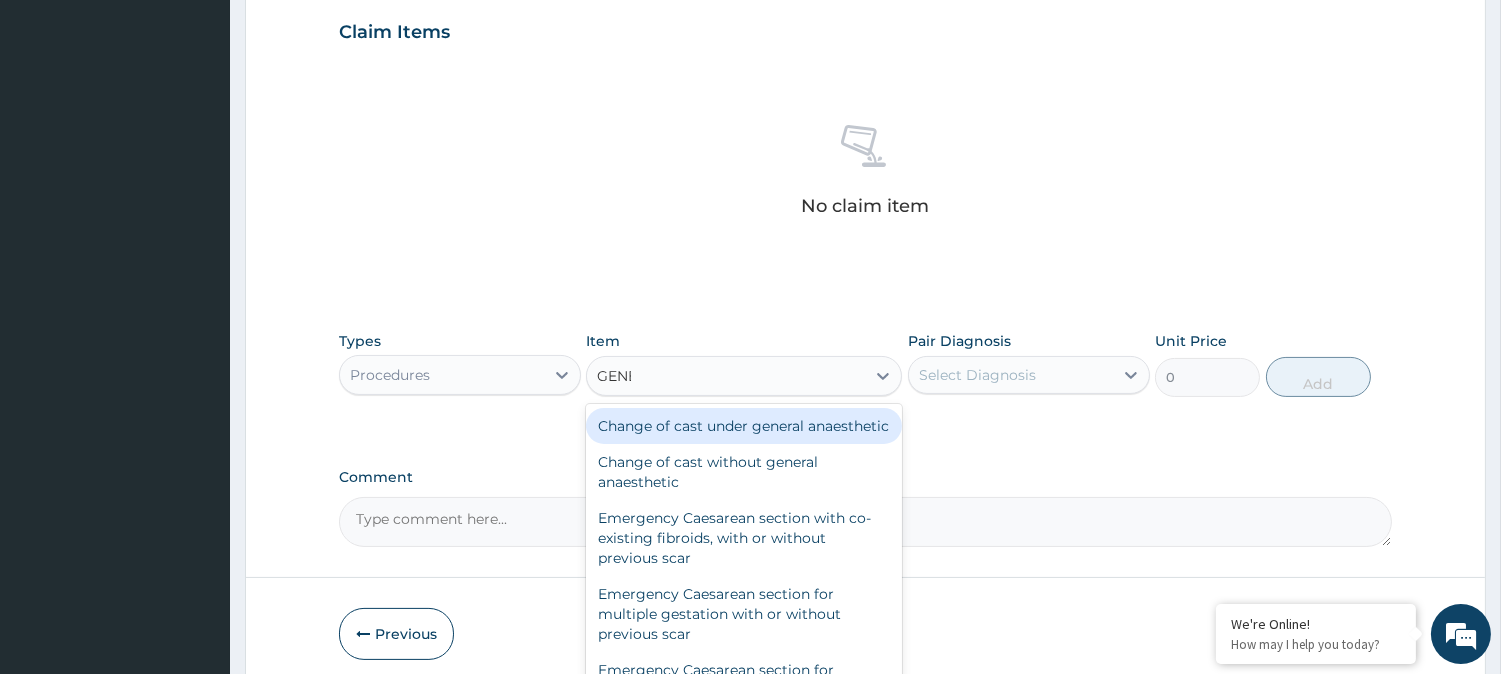 type on "GENER" 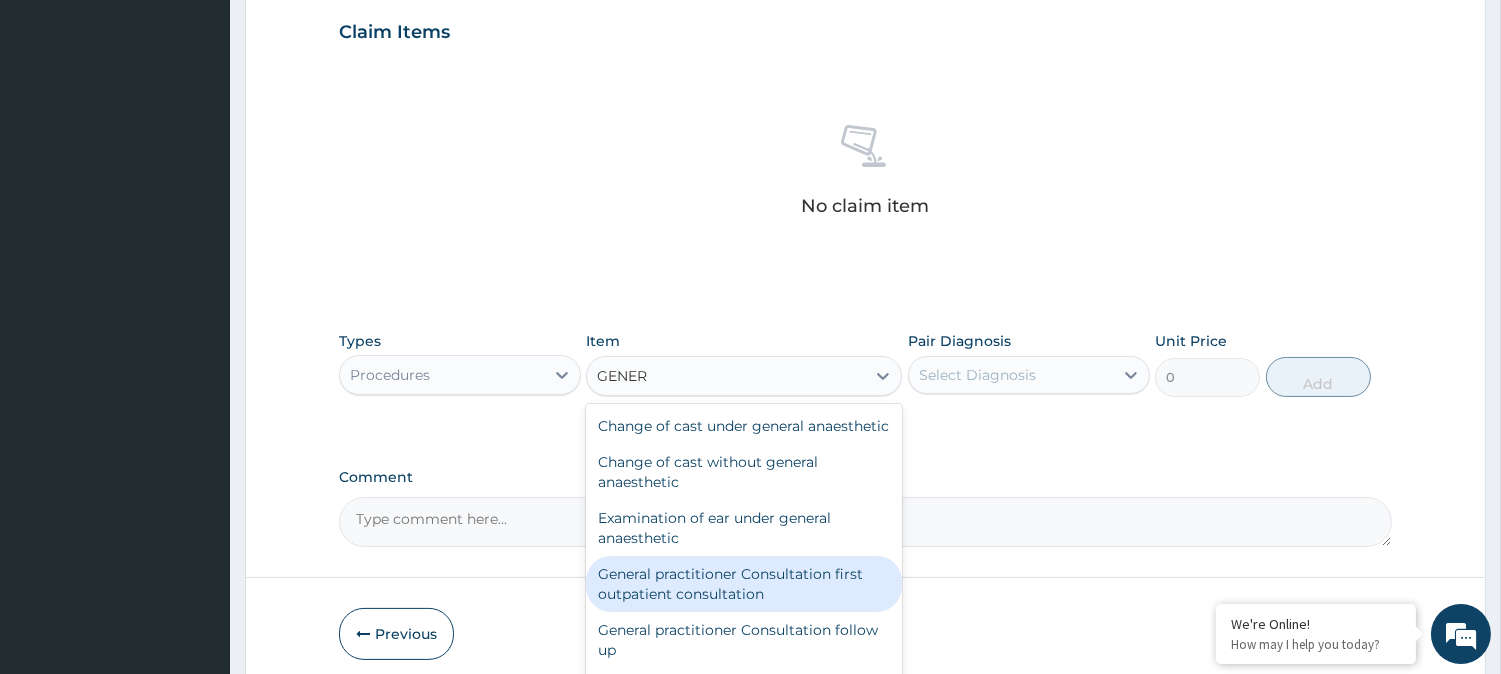 click on "General practitioner Consultation first outpatient consultation" at bounding box center [744, 584] 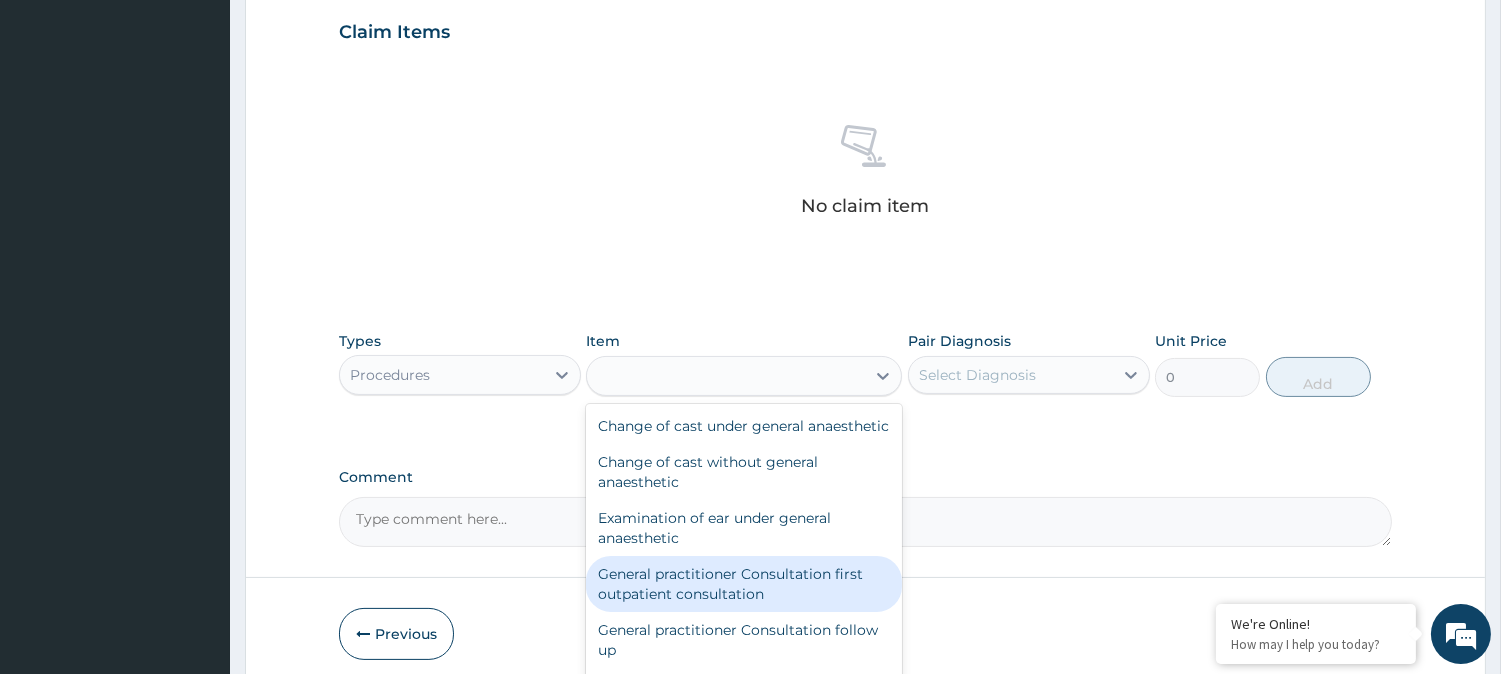 type on "3795" 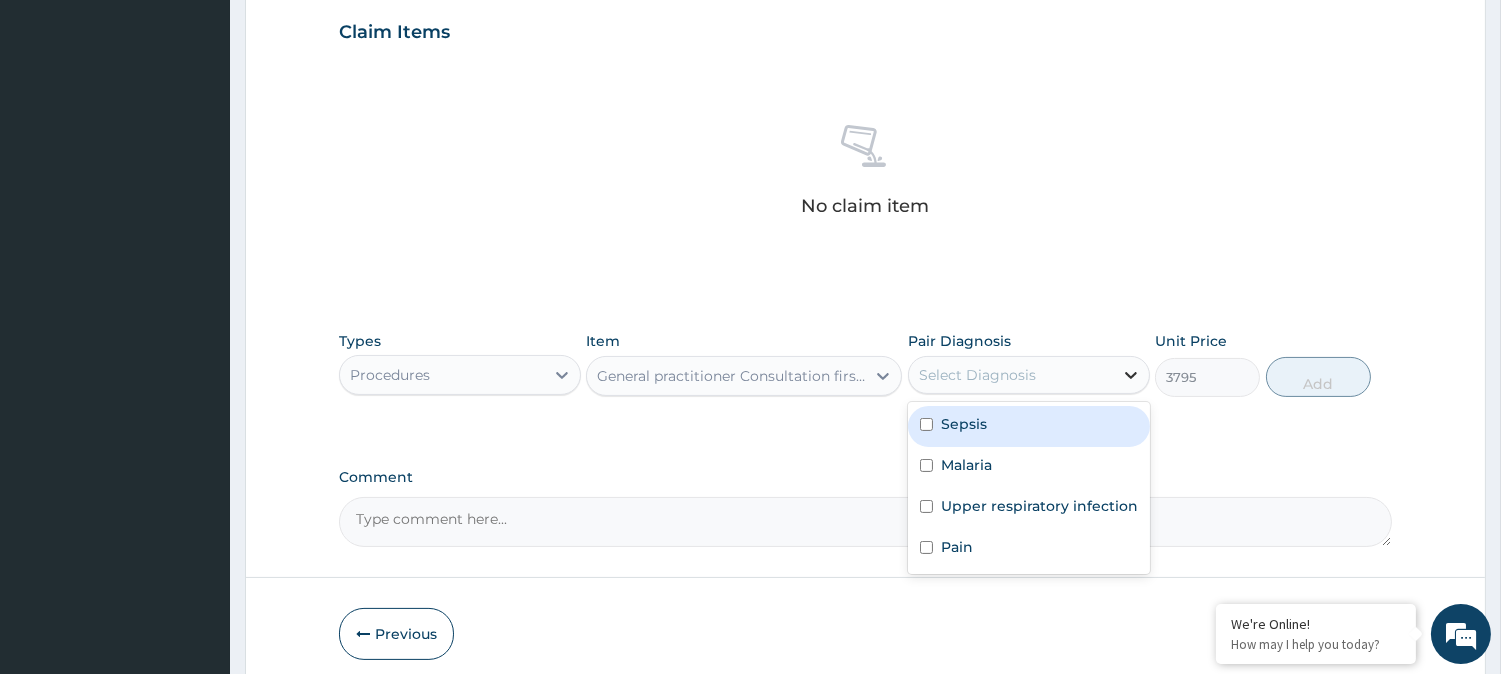 click 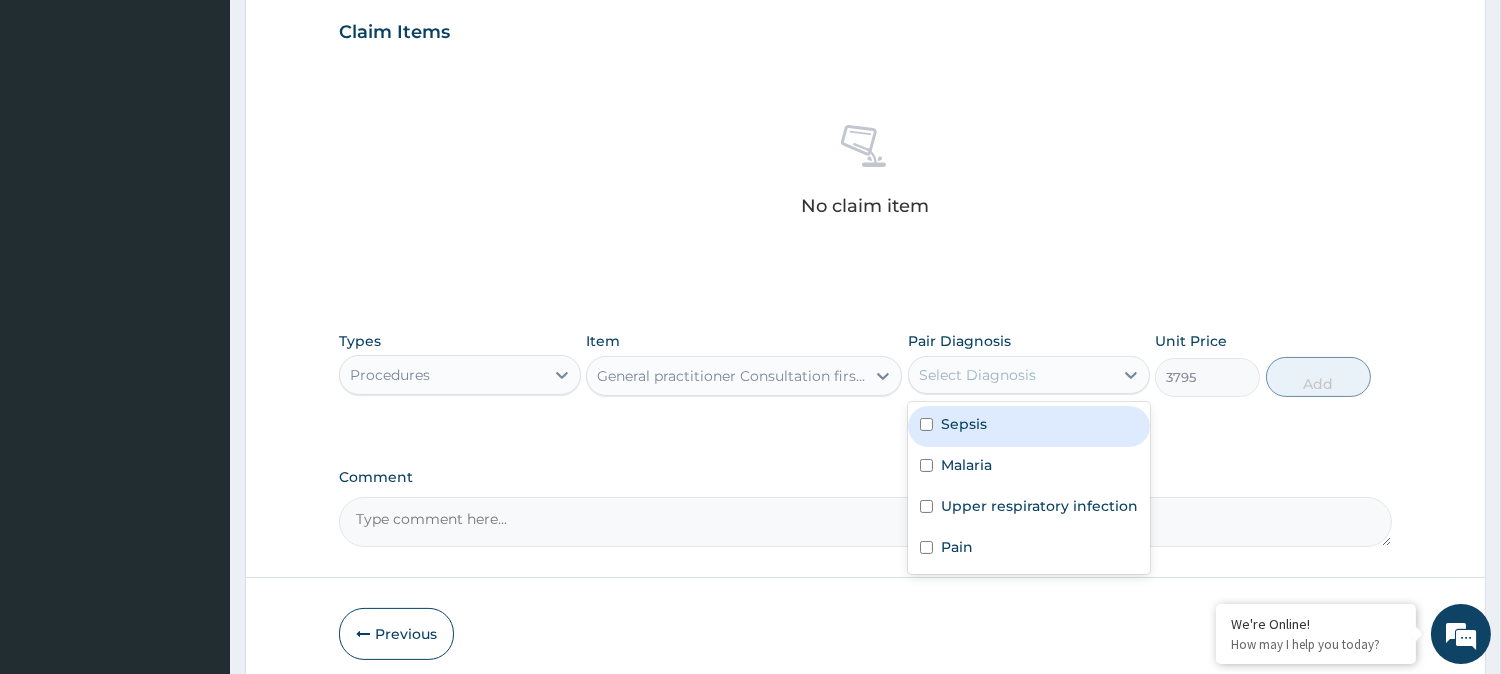click on "Sepsis" at bounding box center [964, 424] 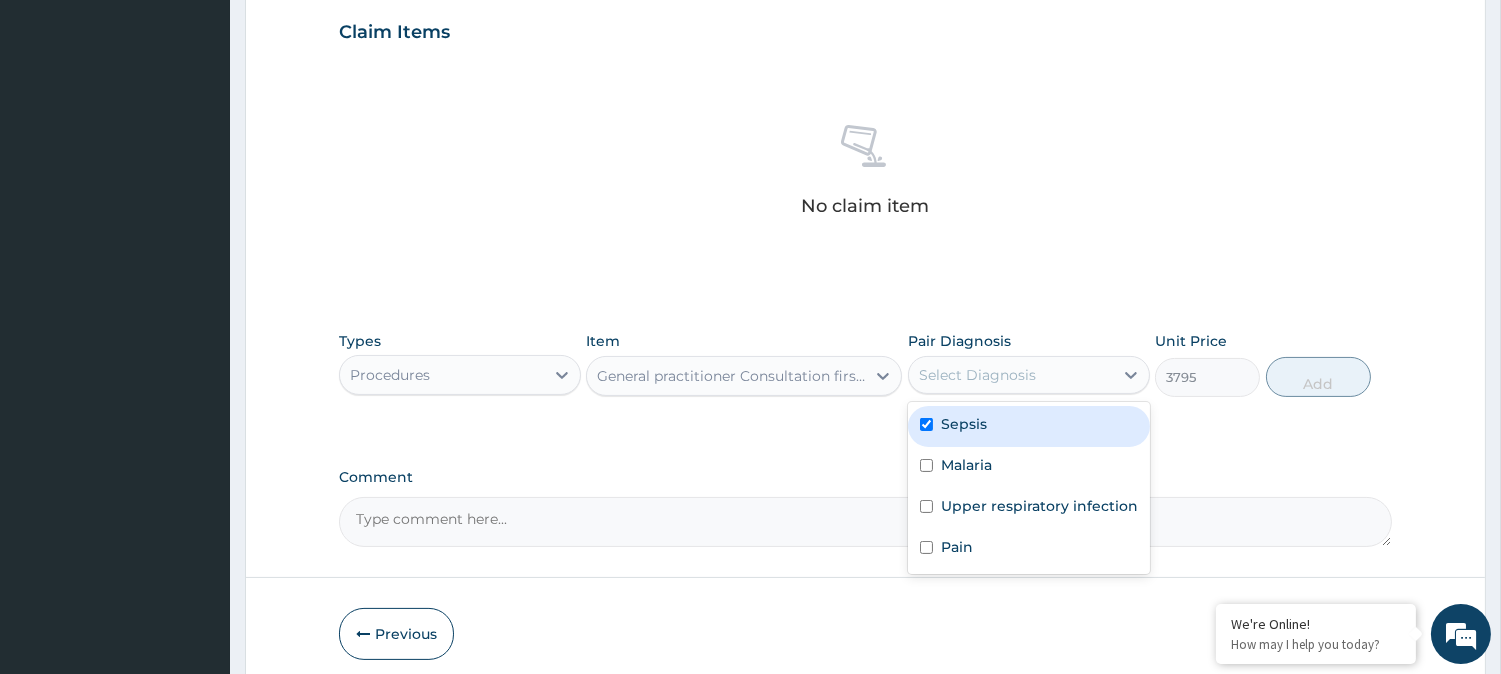 checkbox on "true" 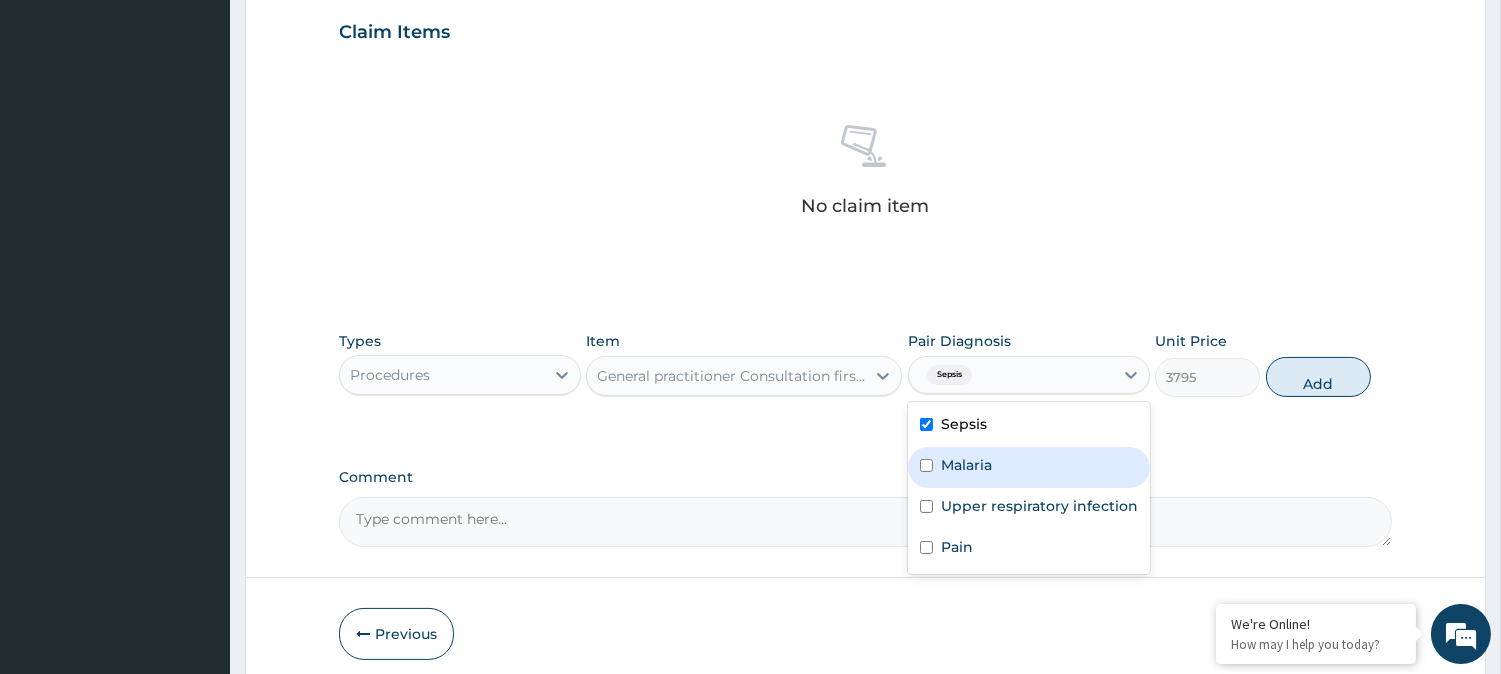 click on "Malaria" at bounding box center (966, 465) 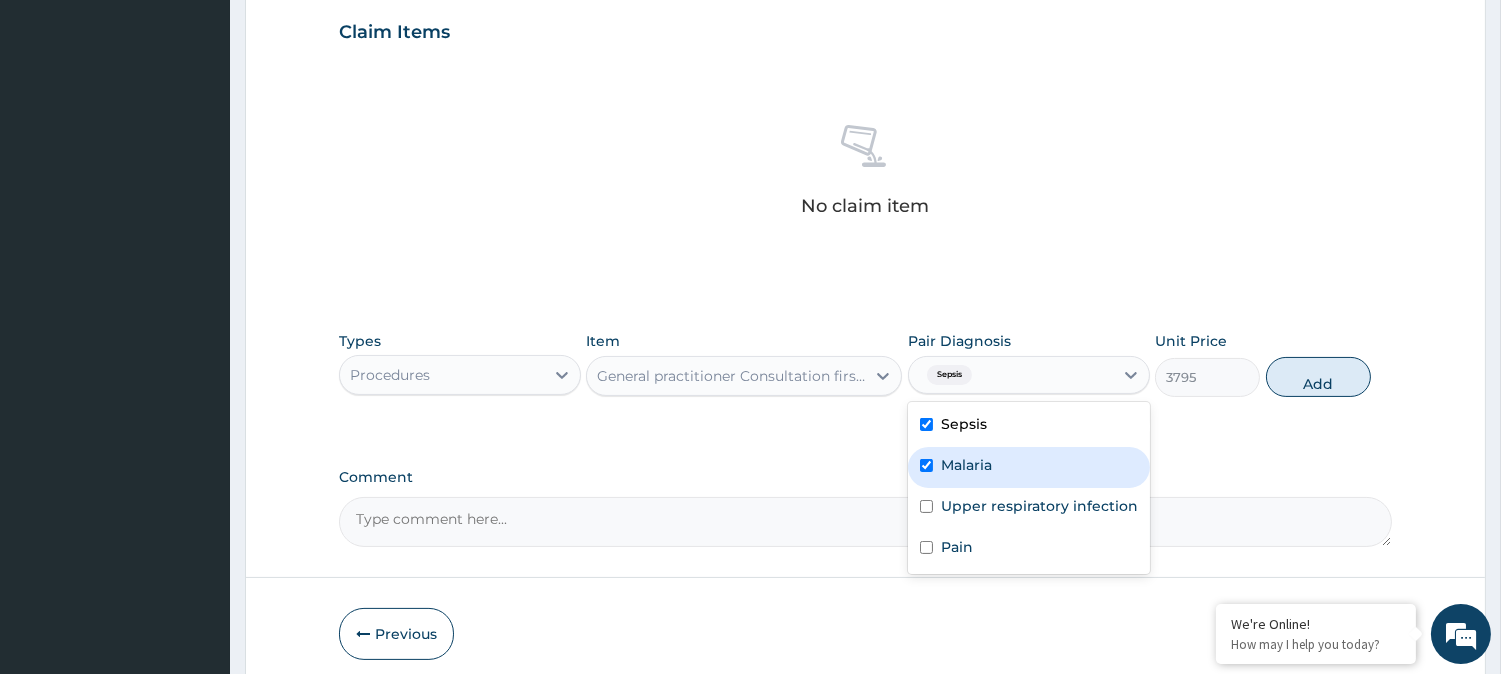checkbox on "true" 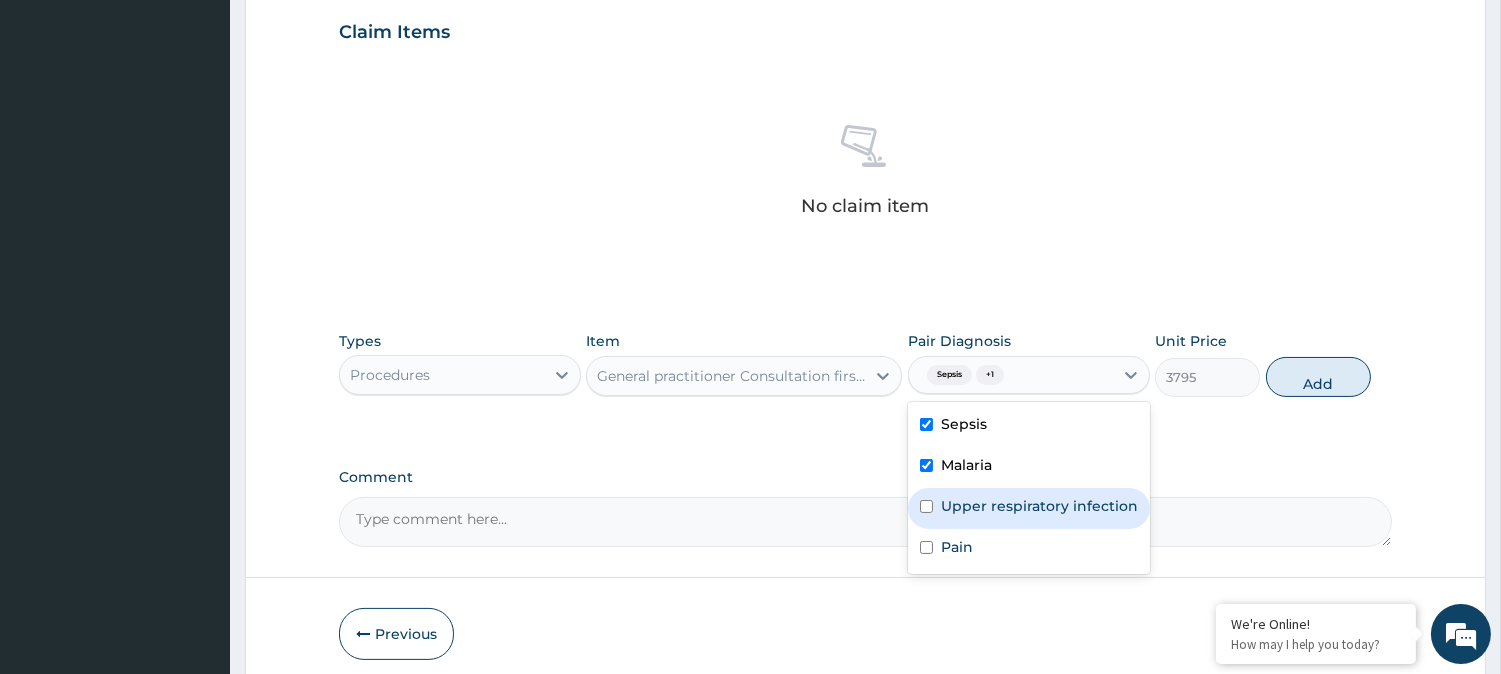 click on "Upper respiratory infection" at bounding box center (1039, 506) 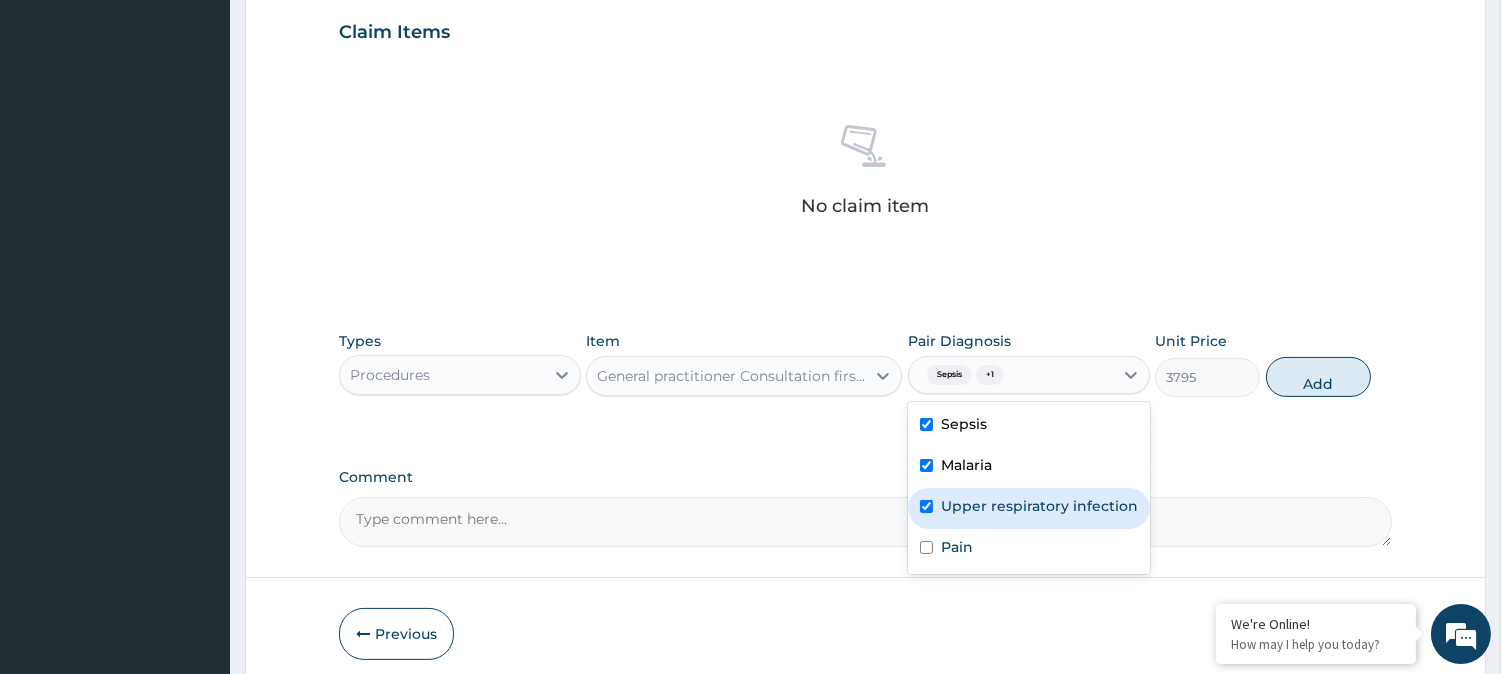 checkbox on "true" 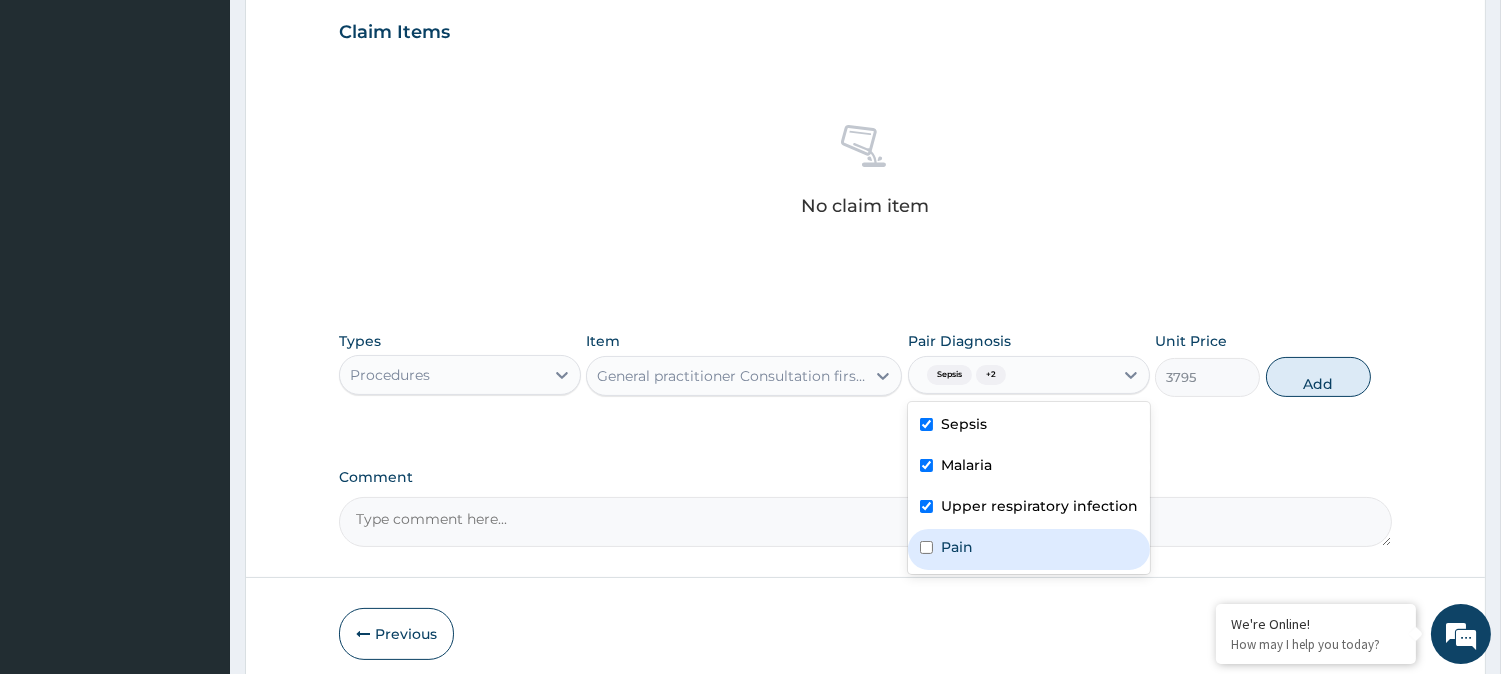 click on "Pain" at bounding box center (1029, 549) 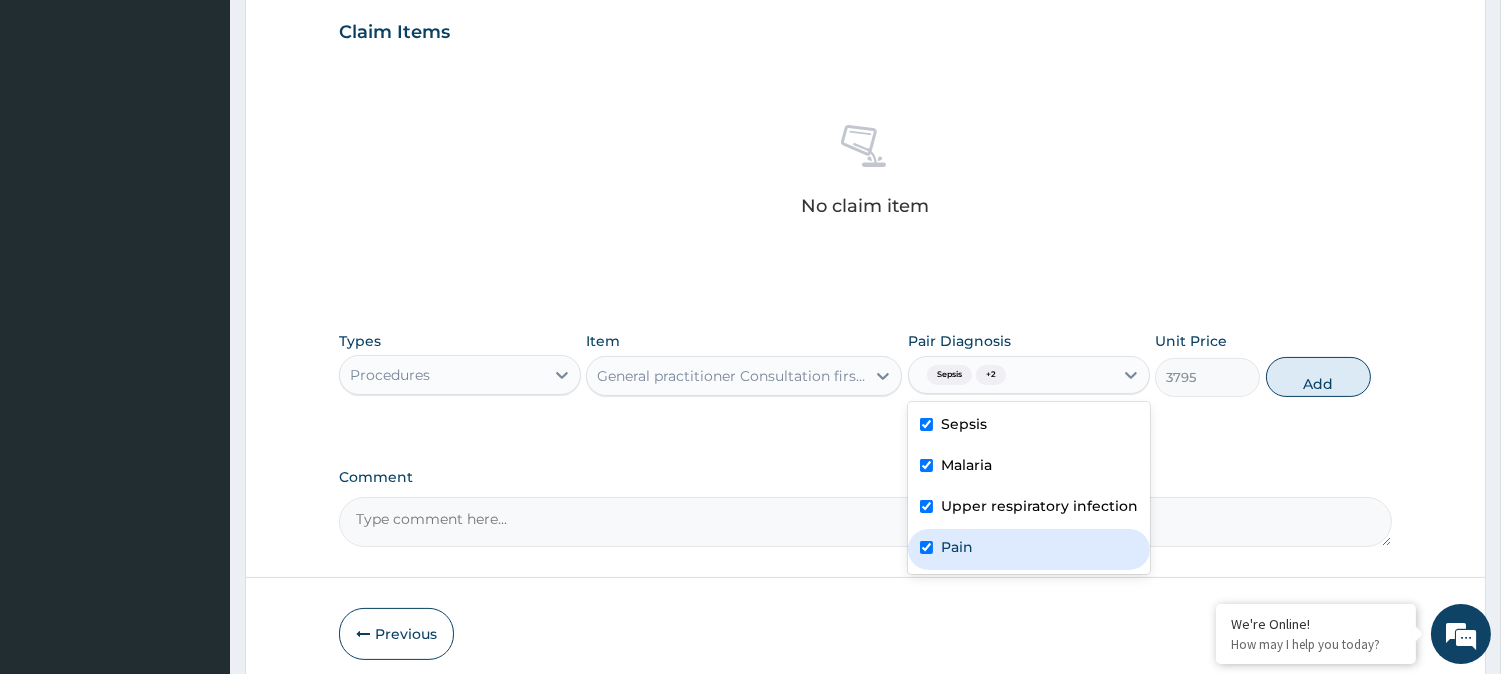 checkbox on "true" 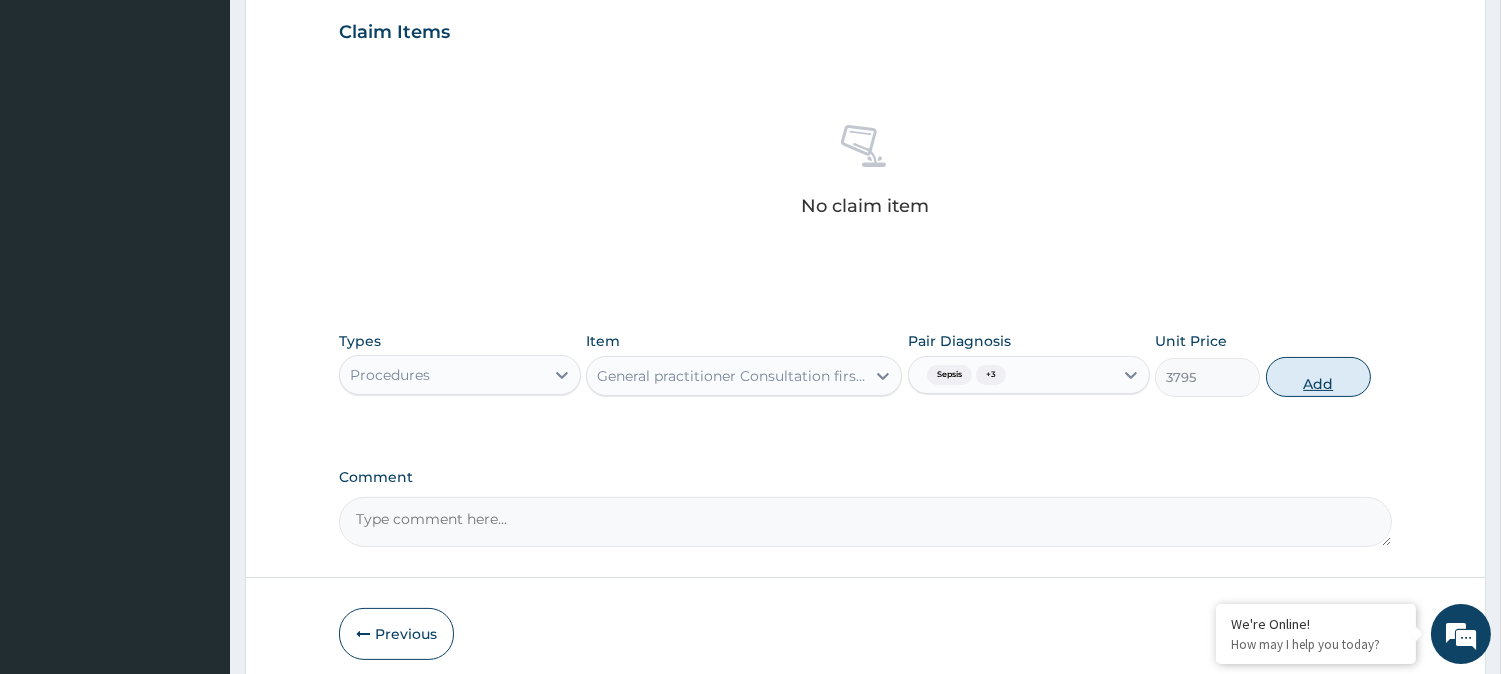 click on "Add" at bounding box center [1318, 377] 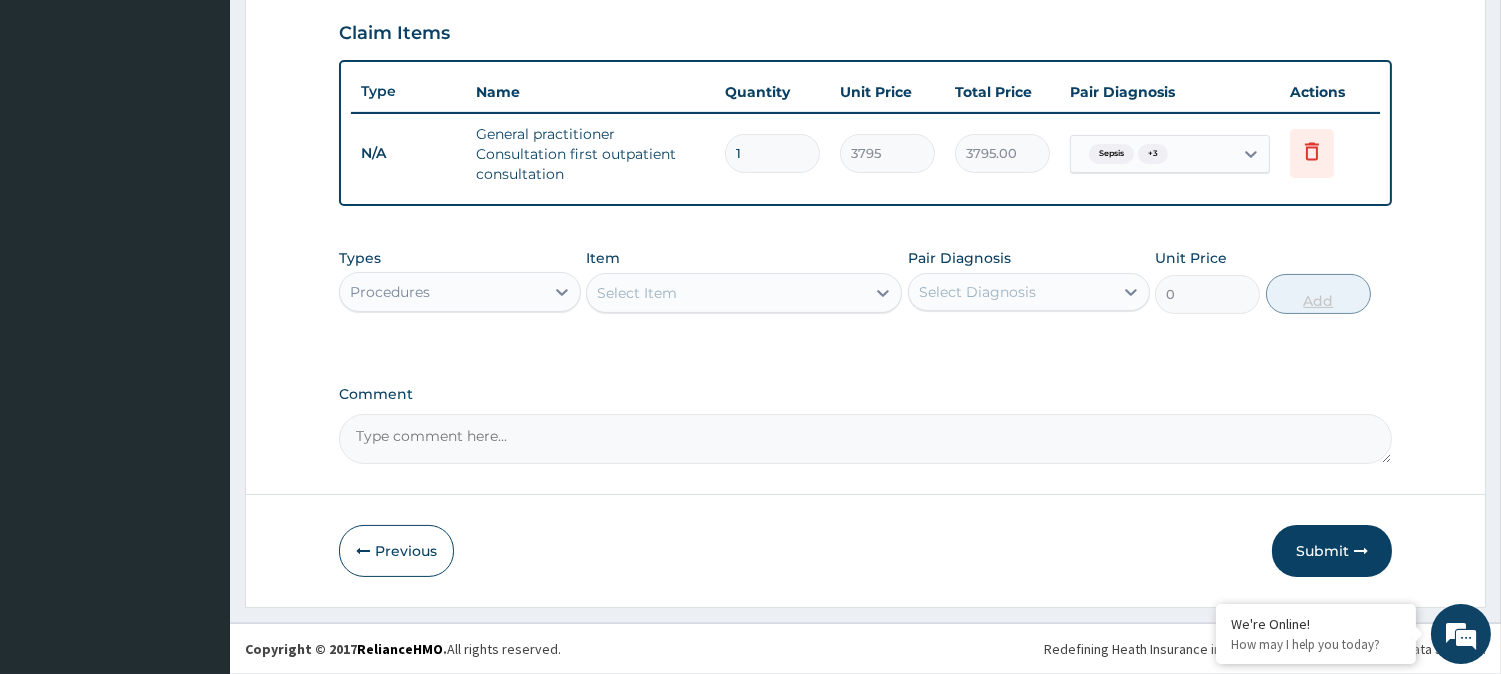 scroll, scrollTop: 681, scrollLeft: 0, axis: vertical 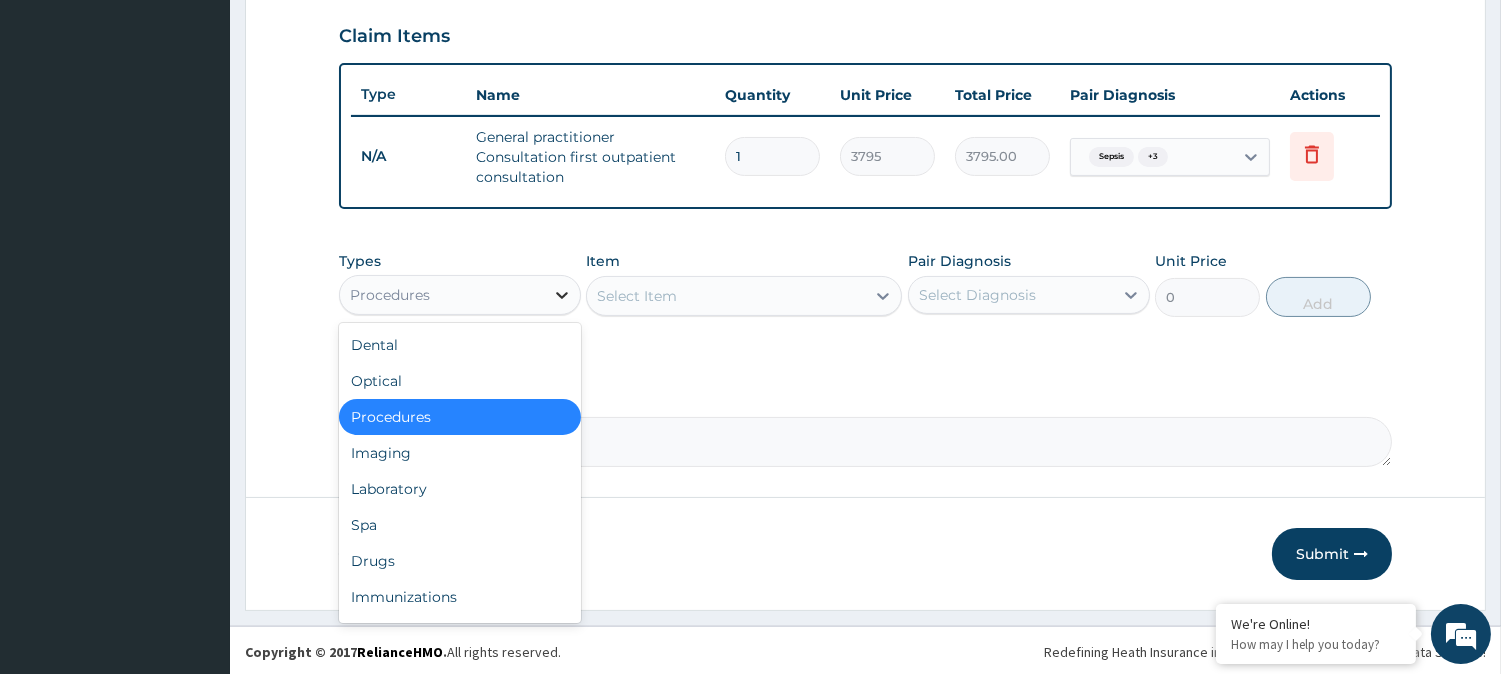 click 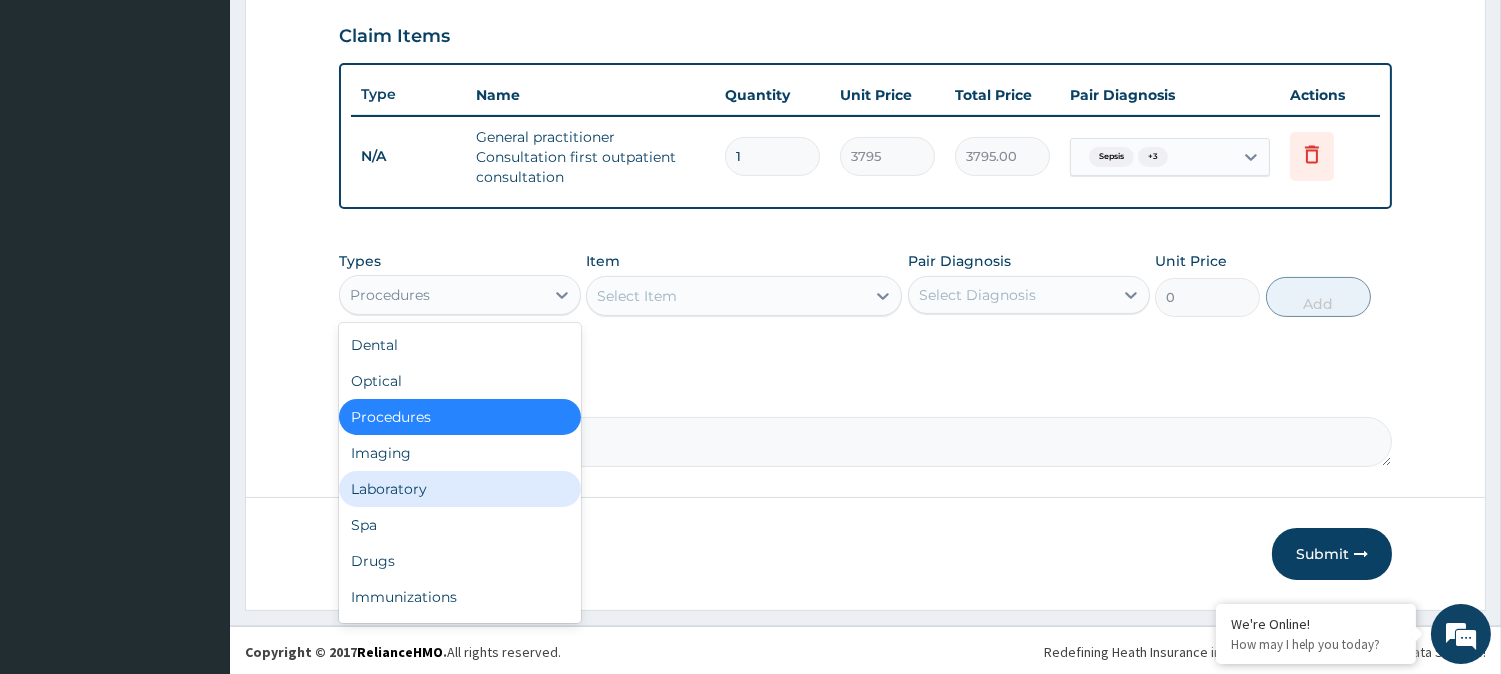 click on "Laboratory" at bounding box center [460, 489] 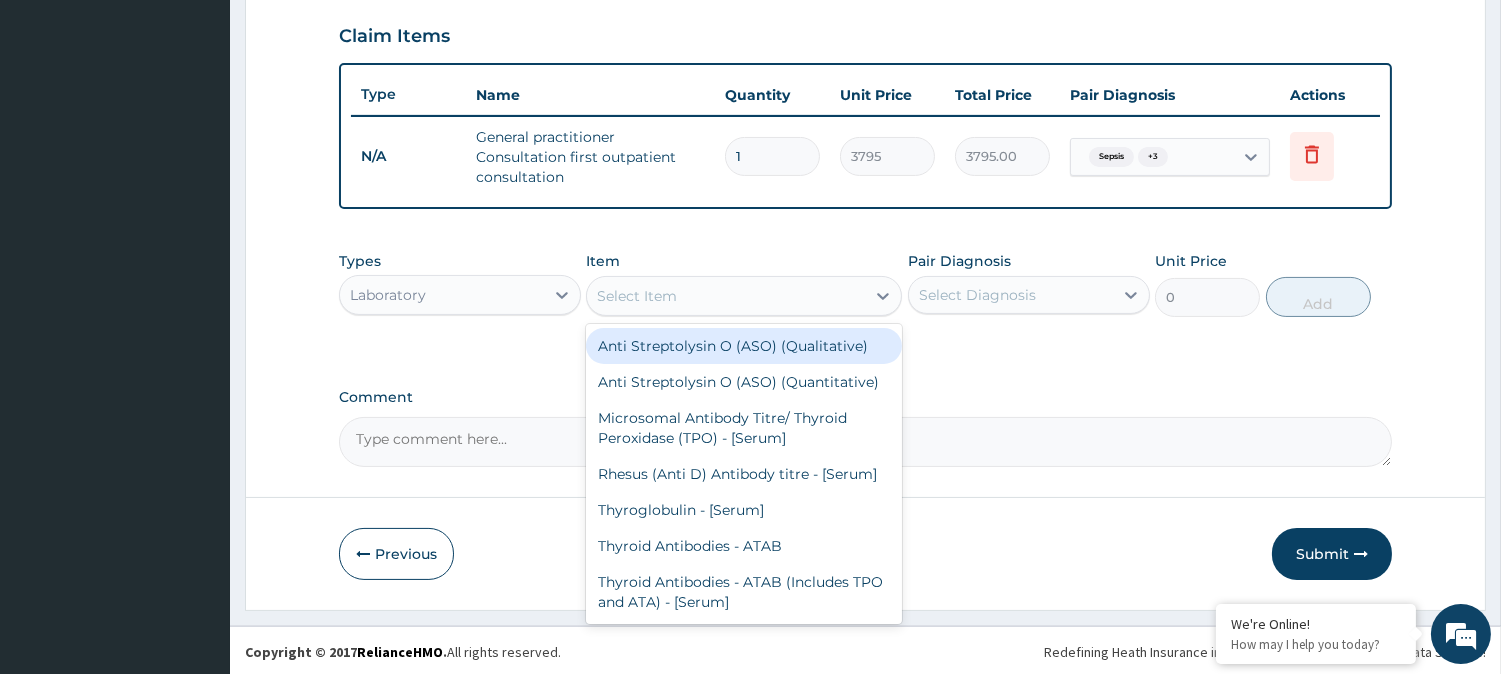click on "Select Item" at bounding box center [726, 296] 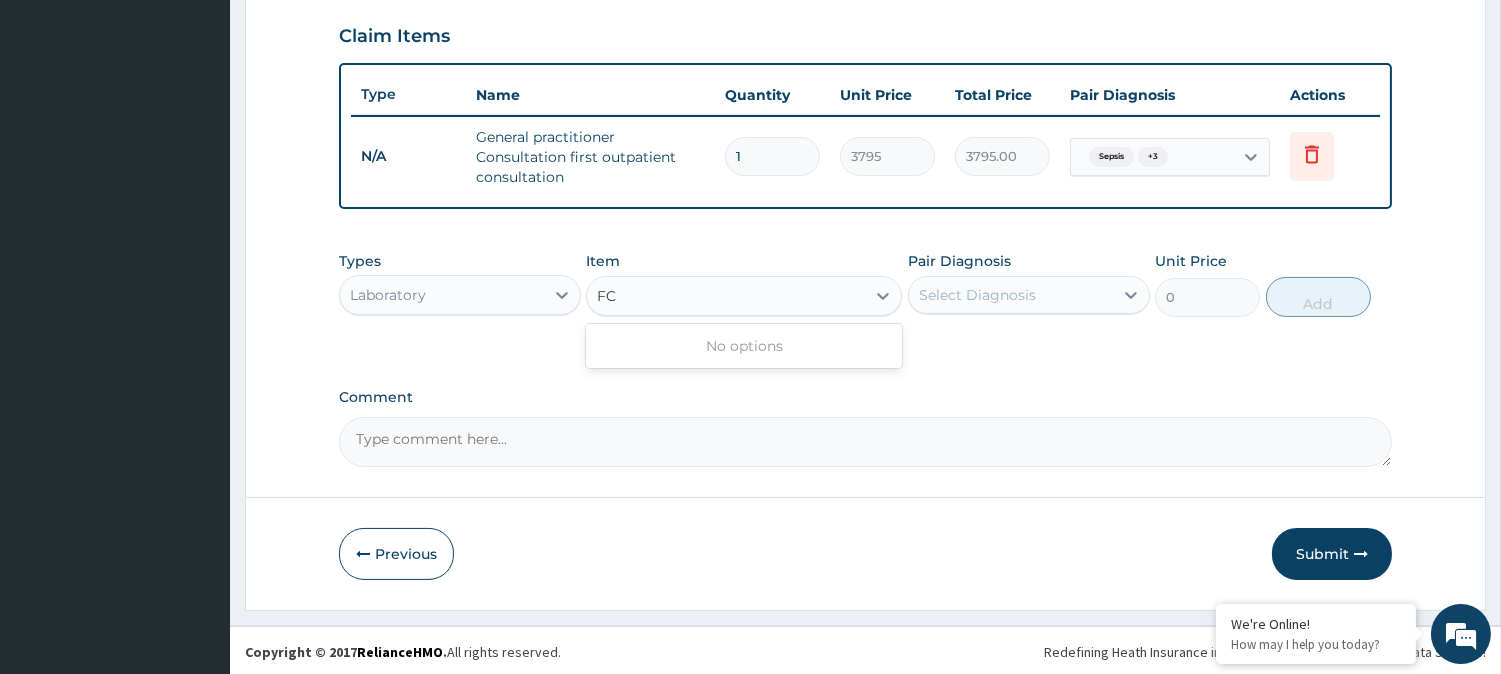 type on "F" 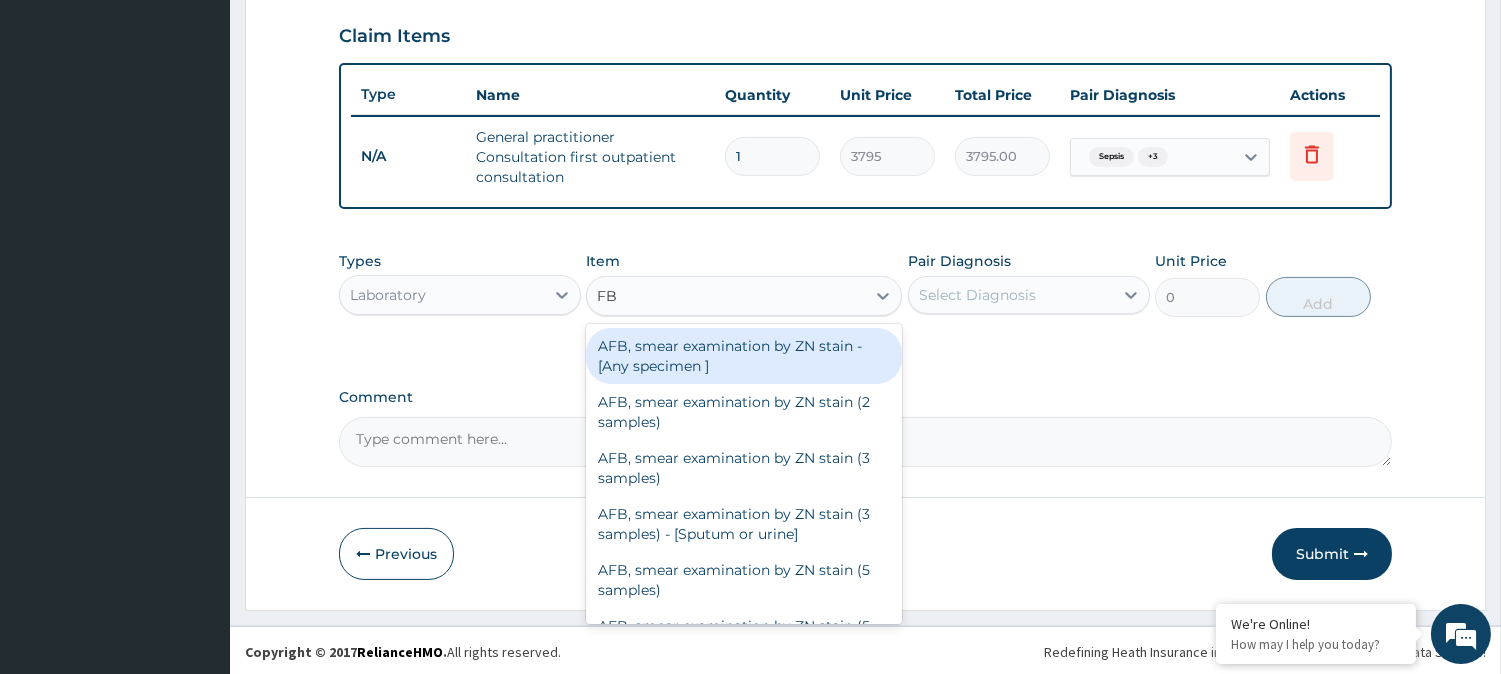 type on "FBC" 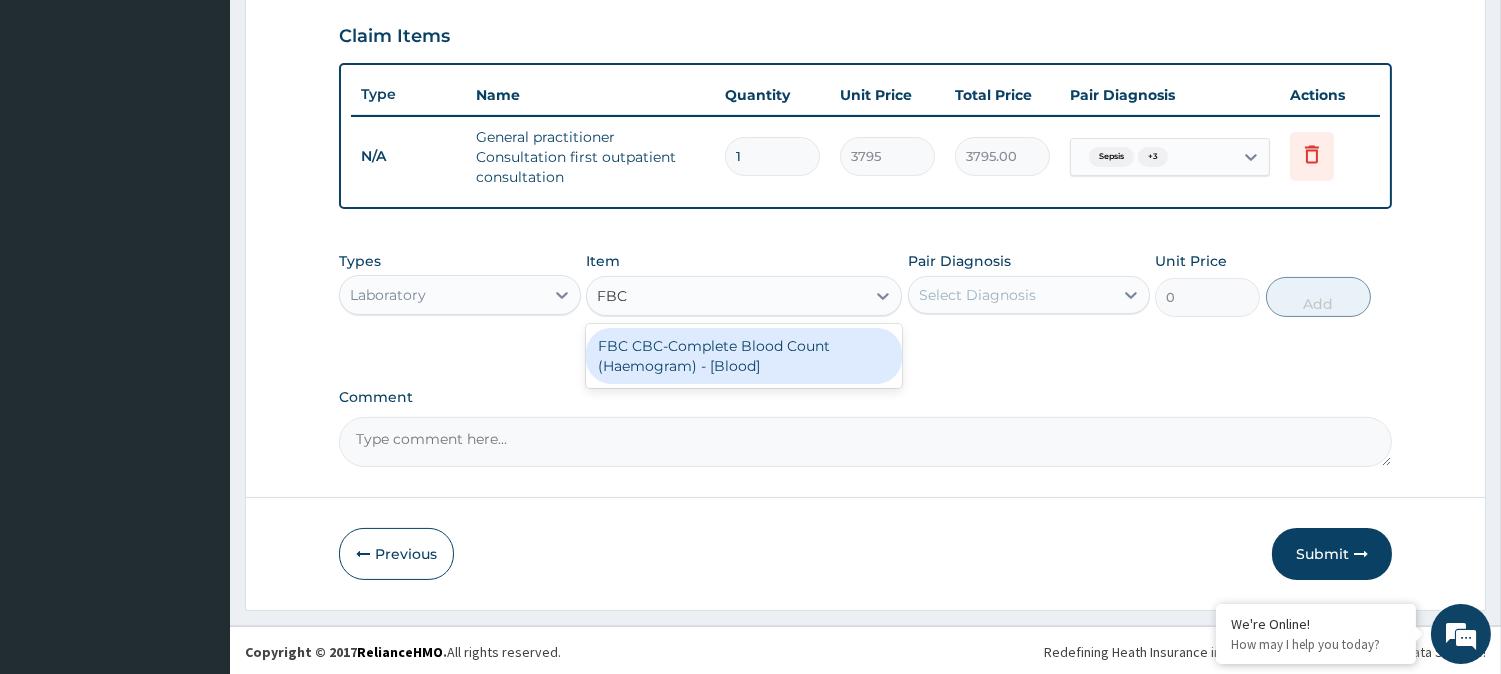 click on "FBC CBC-Complete Blood Count (Haemogram) - [Blood]" at bounding box center [744, 356] 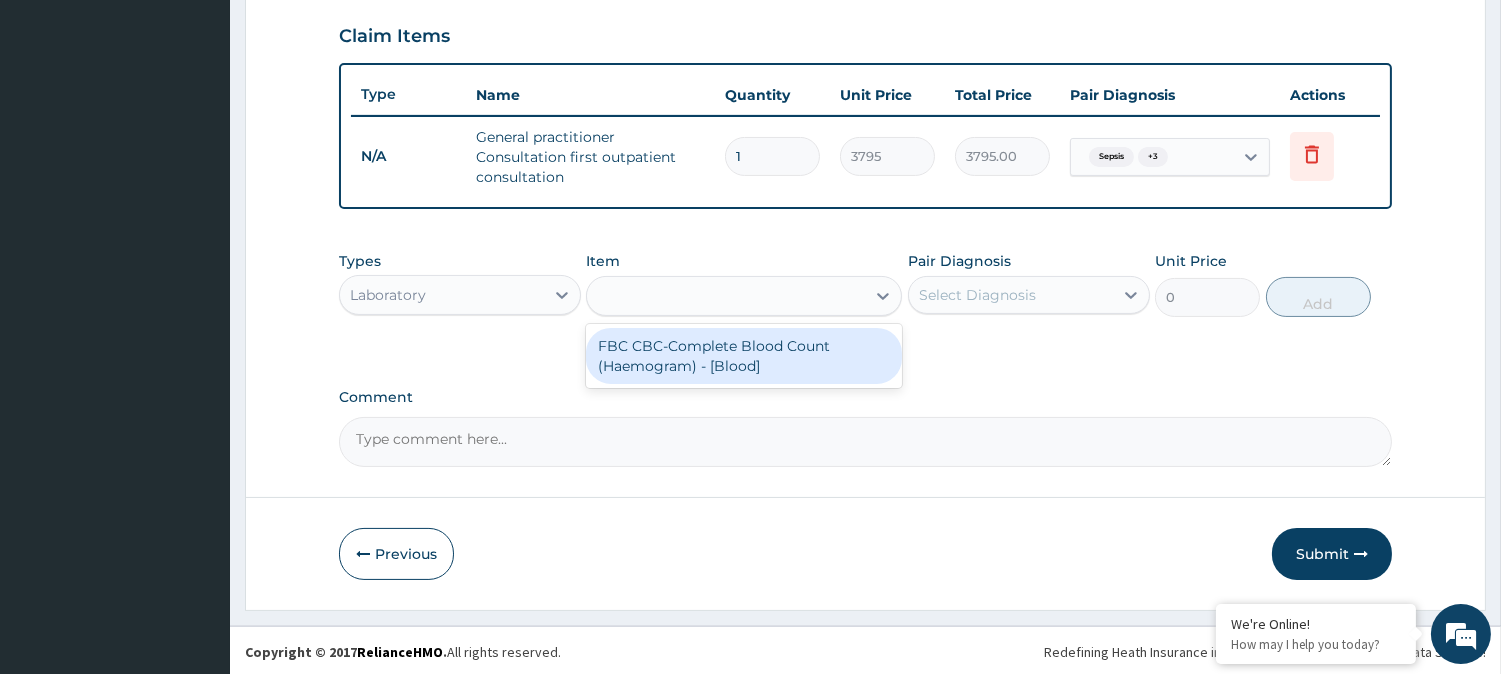 type on "4600" 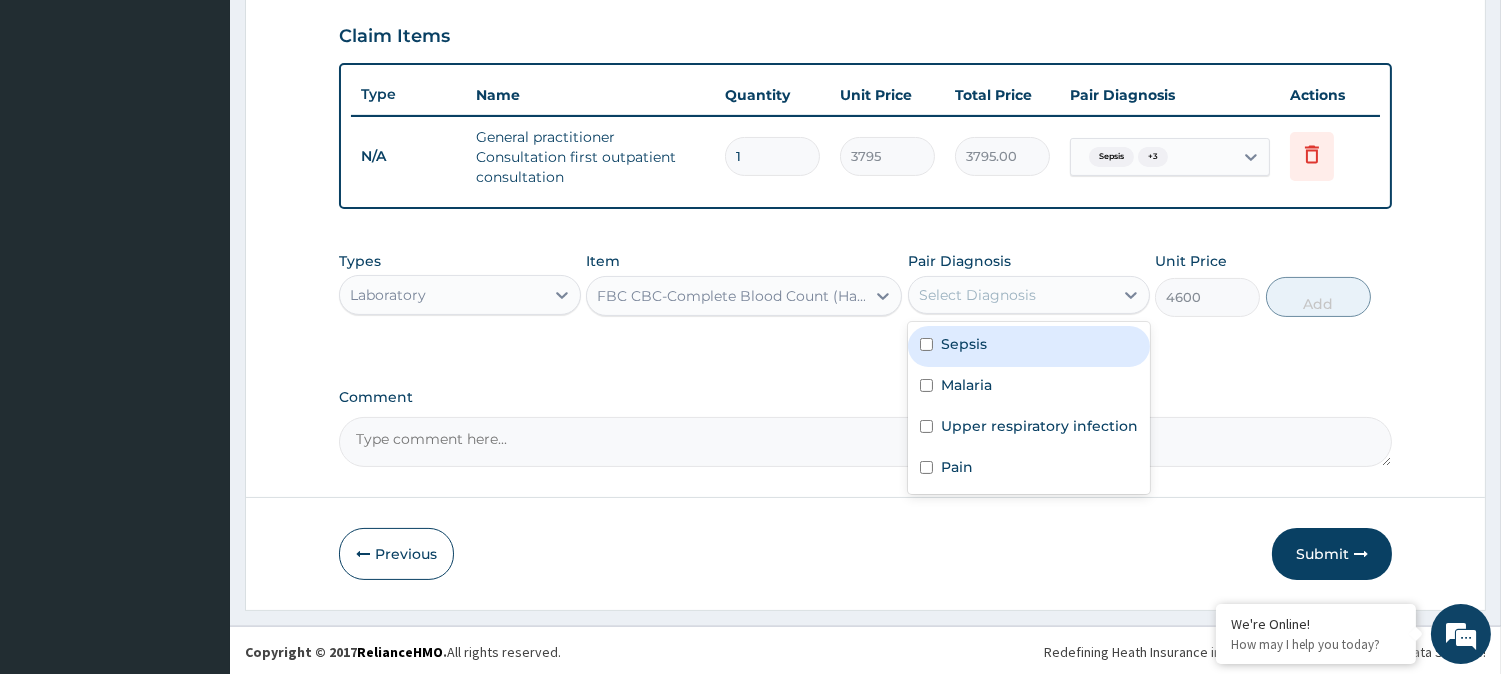 click on "Select Diagnosis" at bounding box center [1011, 295] 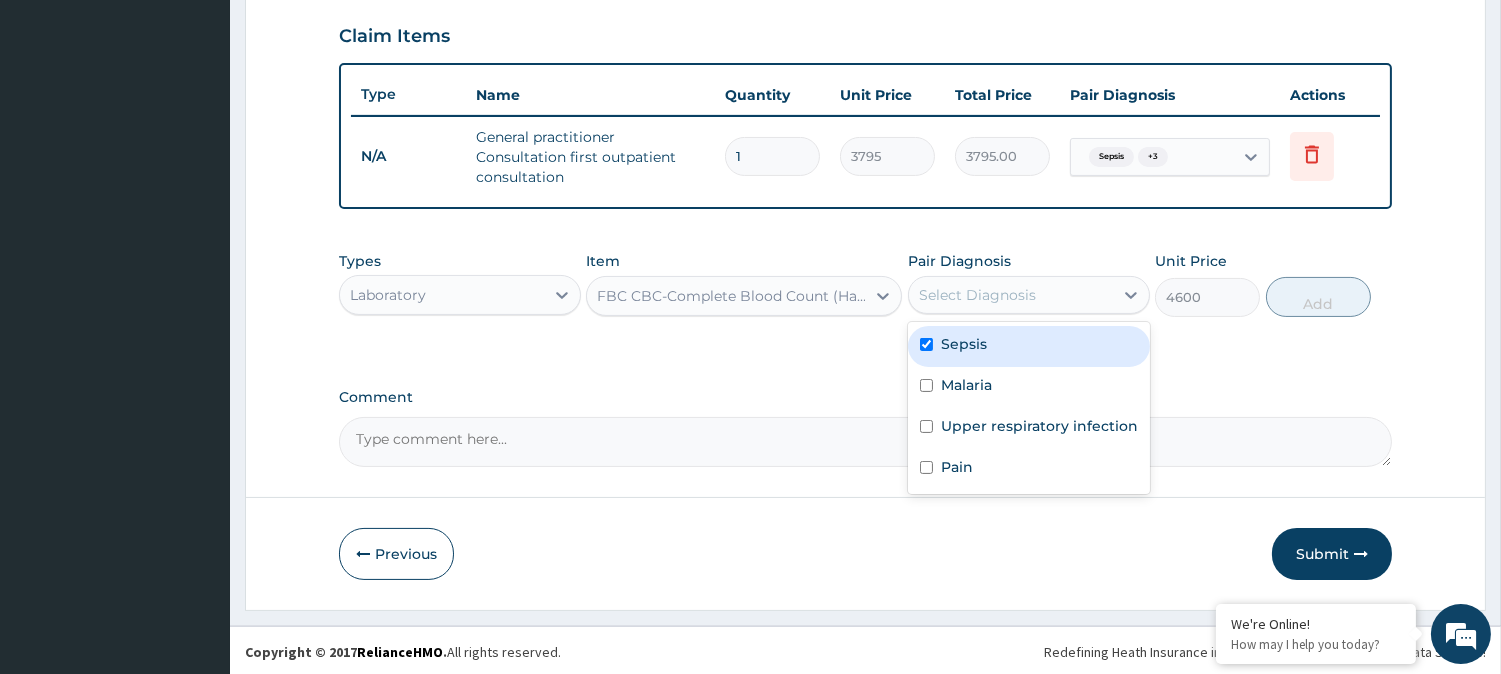 checkbox on "true" 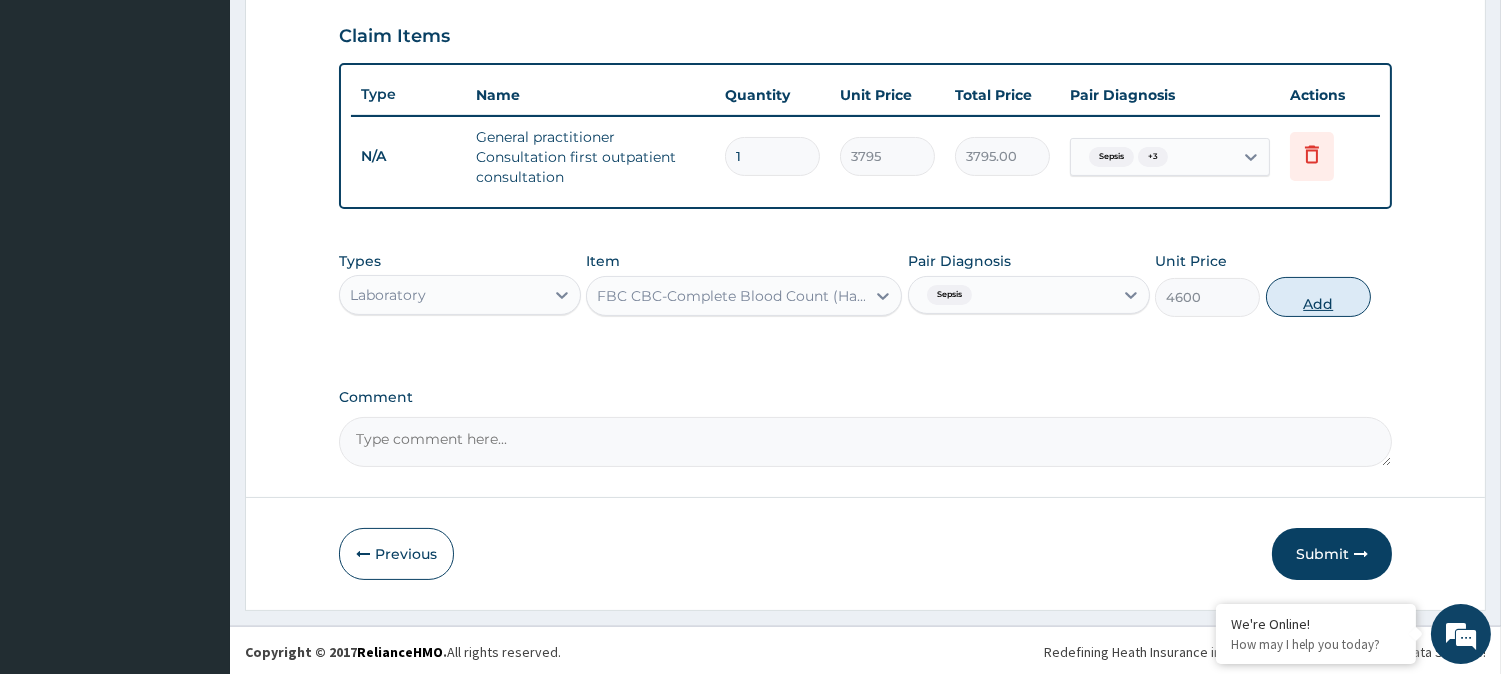 click on "Add" at bounding box center (1318, 297) 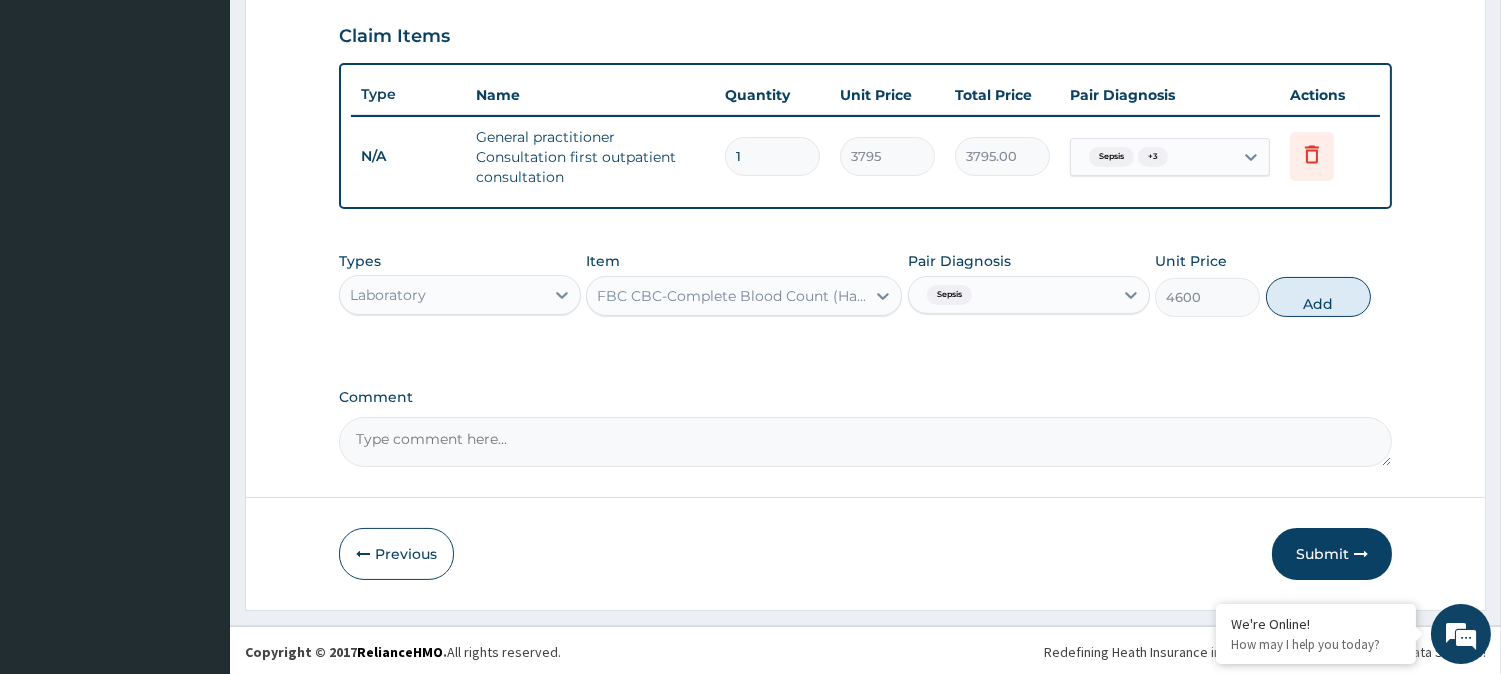 type on "0" 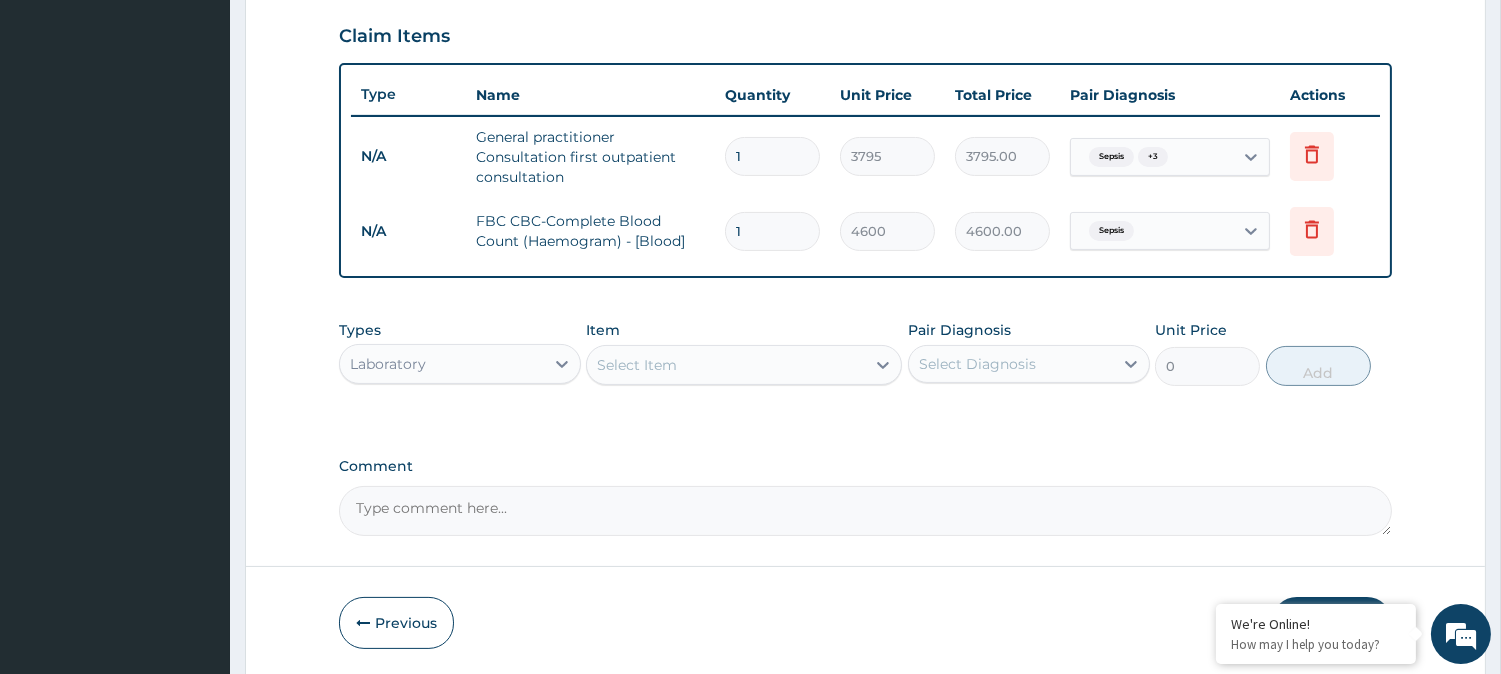 click on "Select Item" at bounding box center (726, 365) 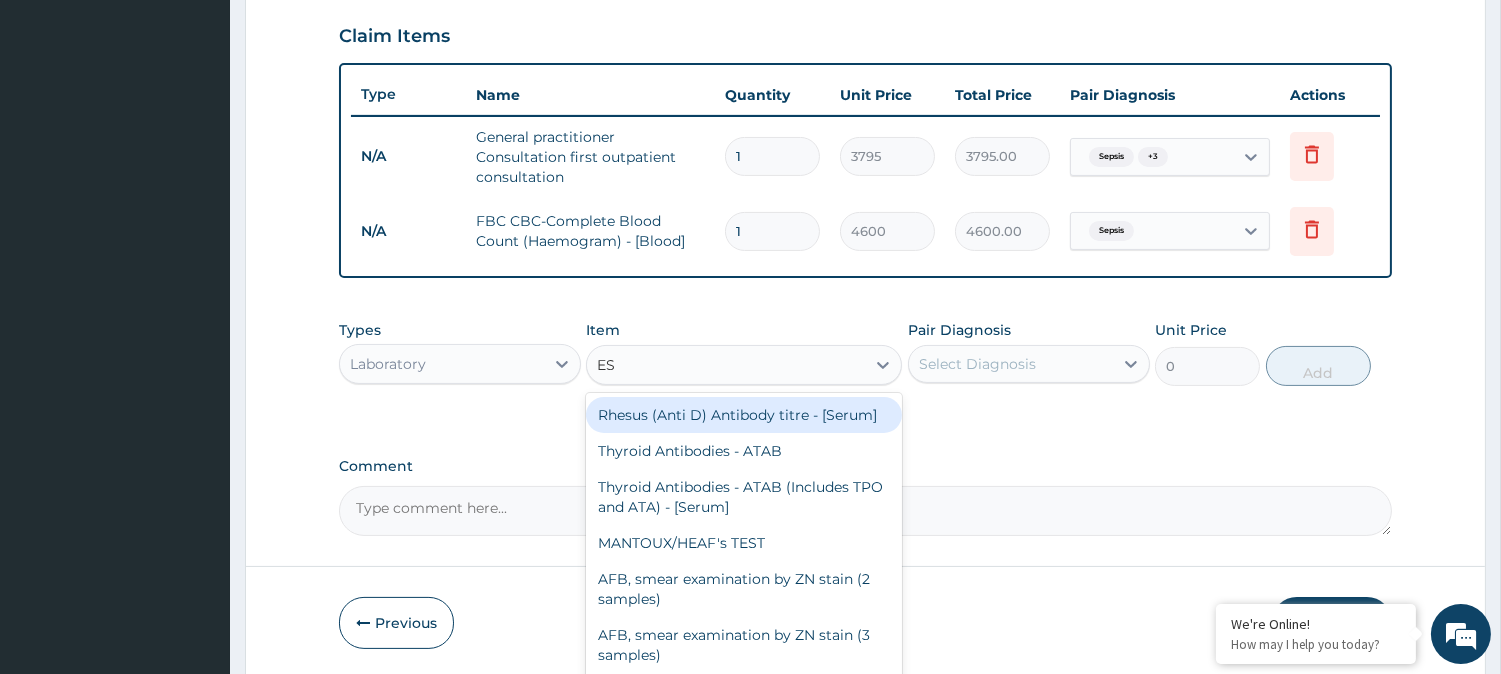 type on "ESR" 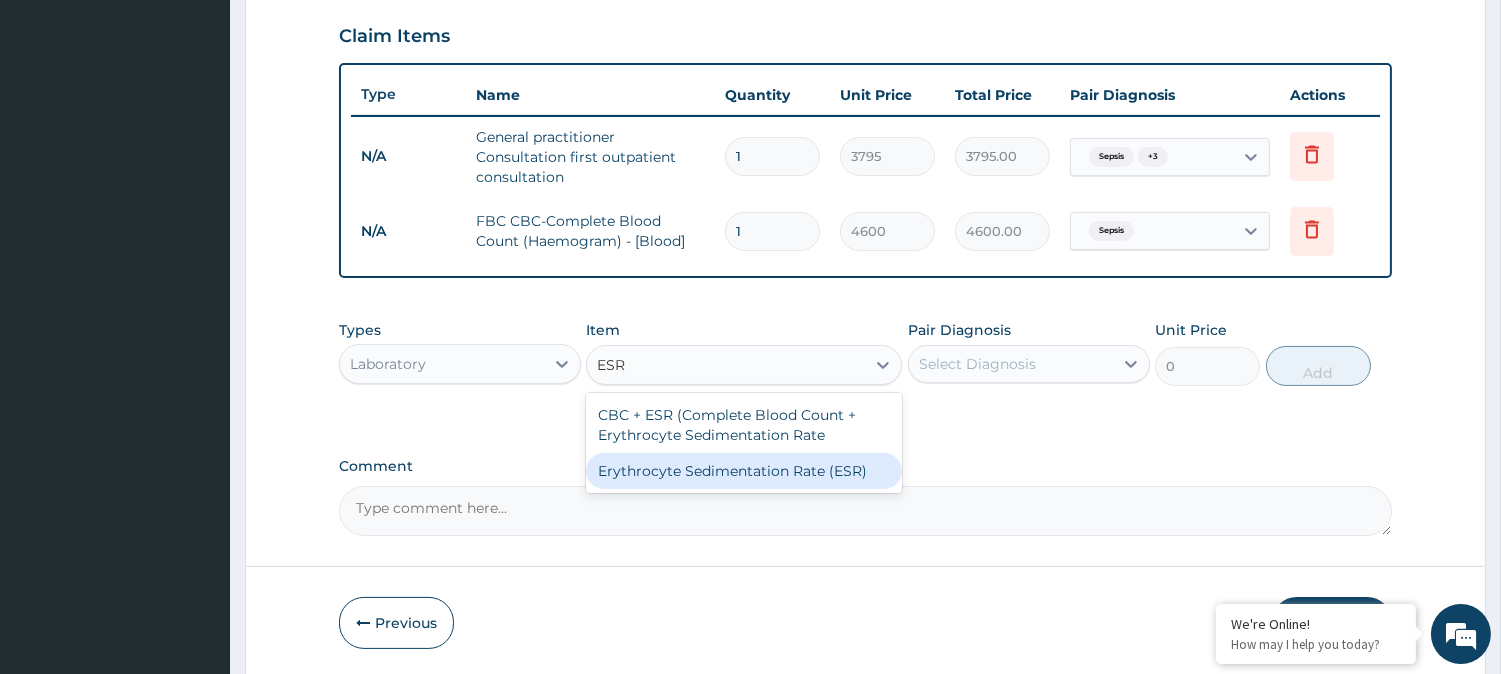 click on "Erythrocyte Sedimentation Rate (ESR)" at bounding box center (744, 471) 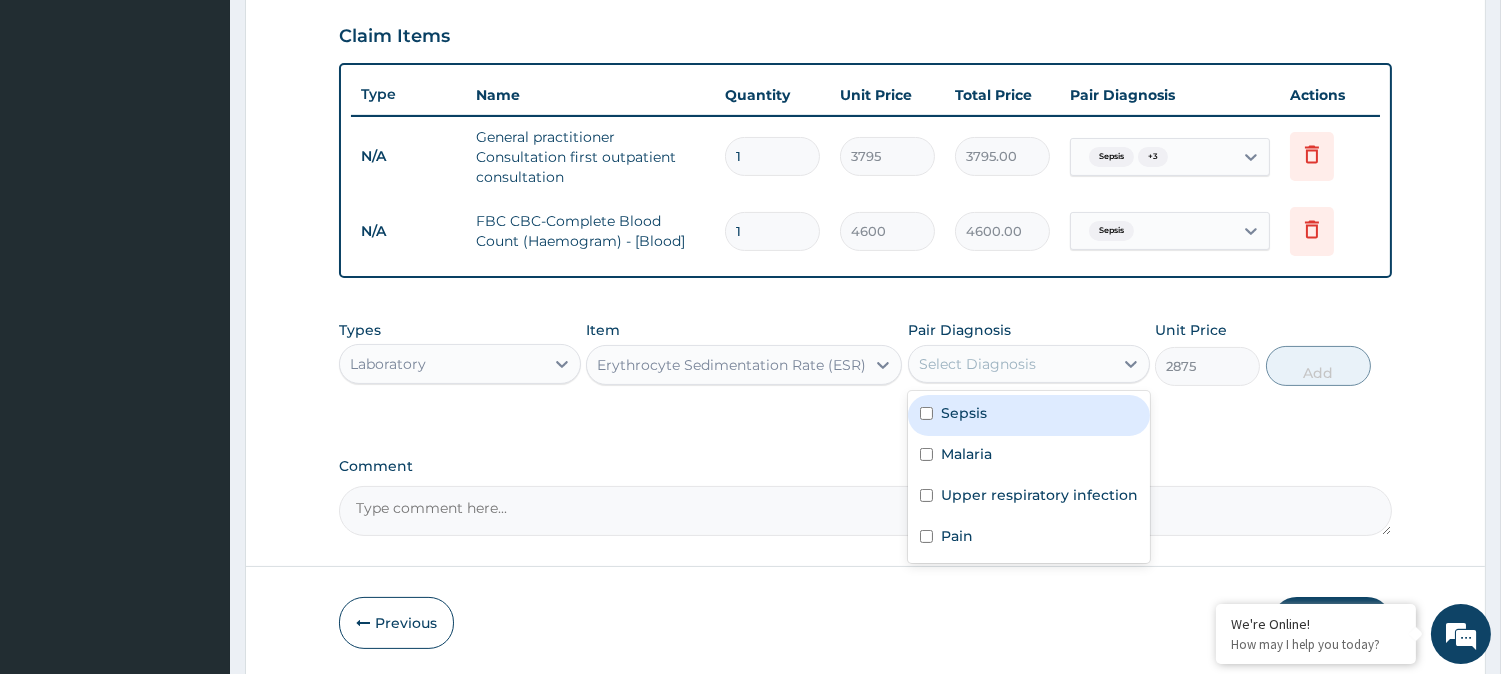 click on "Select Diagnosis" at bounding box center (1011, 364) 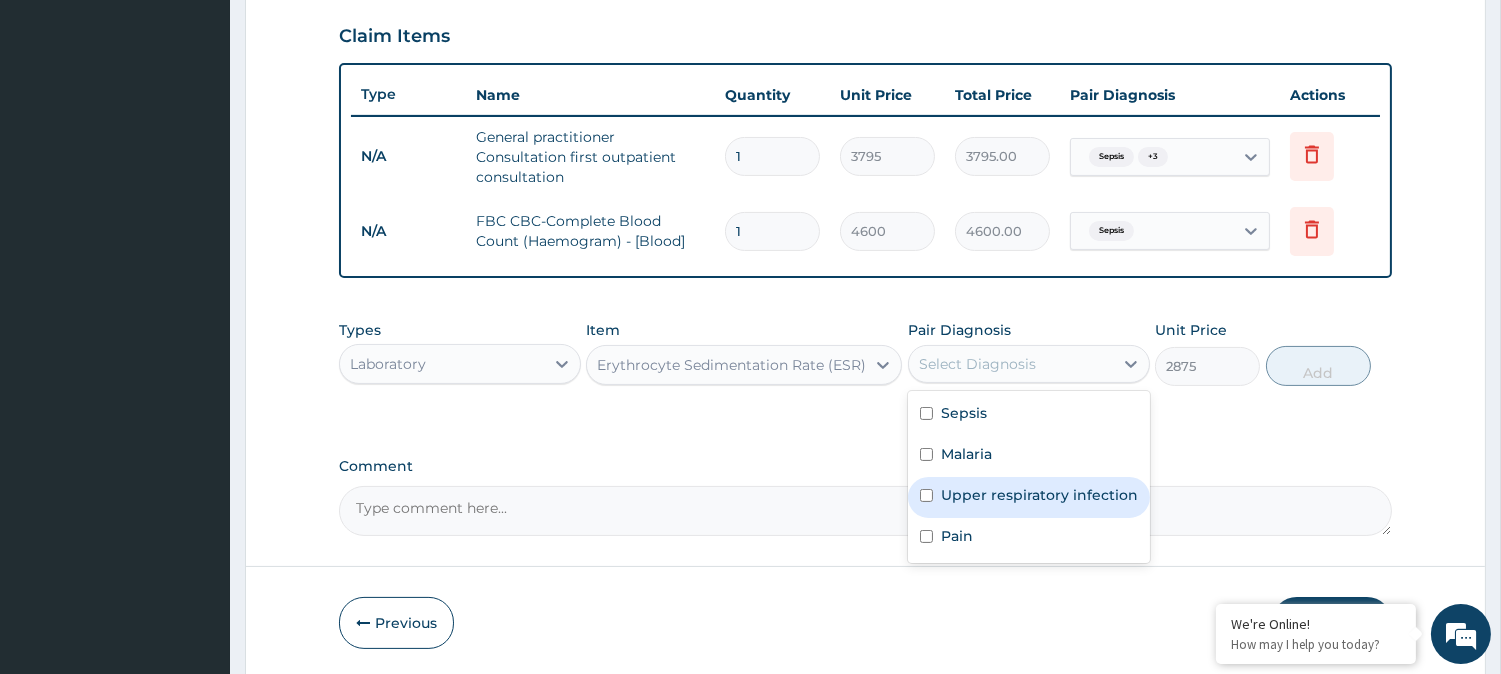 click on "Upper respiratory infection" at bounding box center (1039, 495) 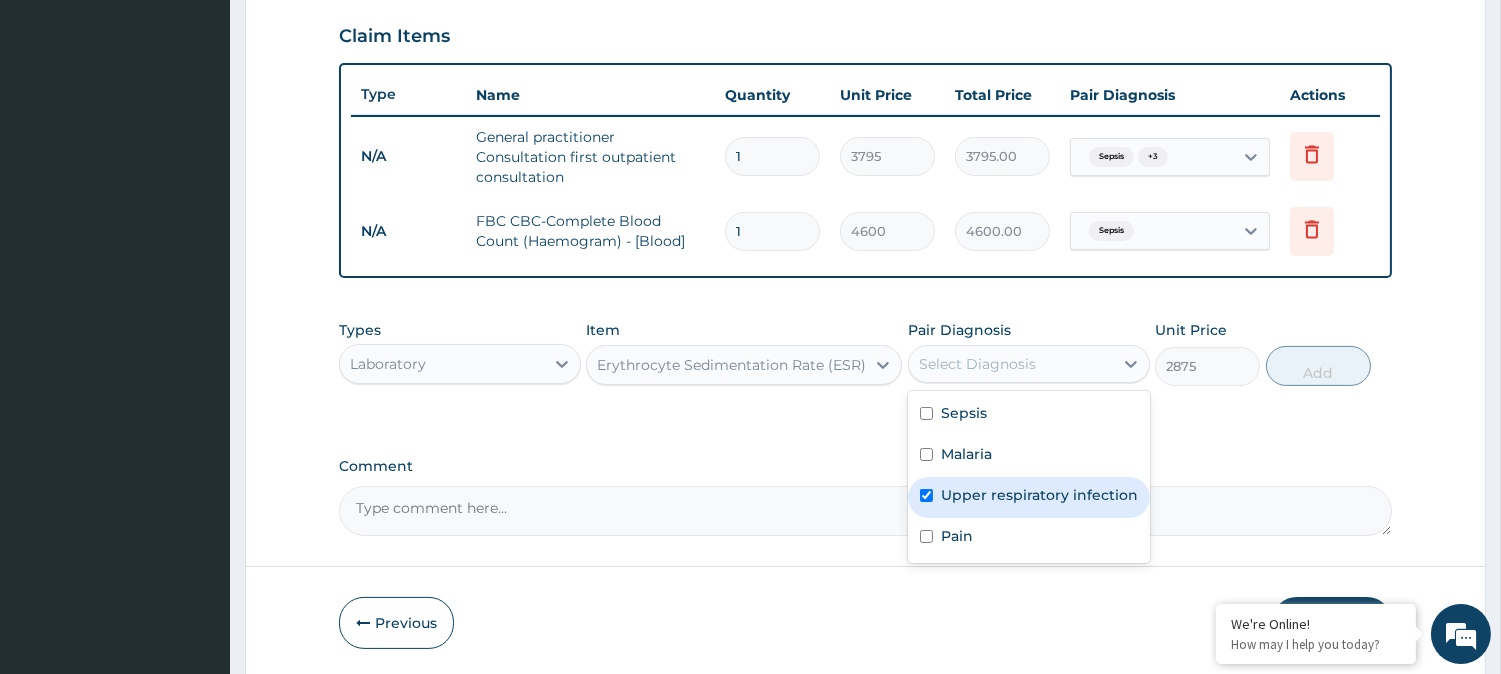 checkbox on "true" 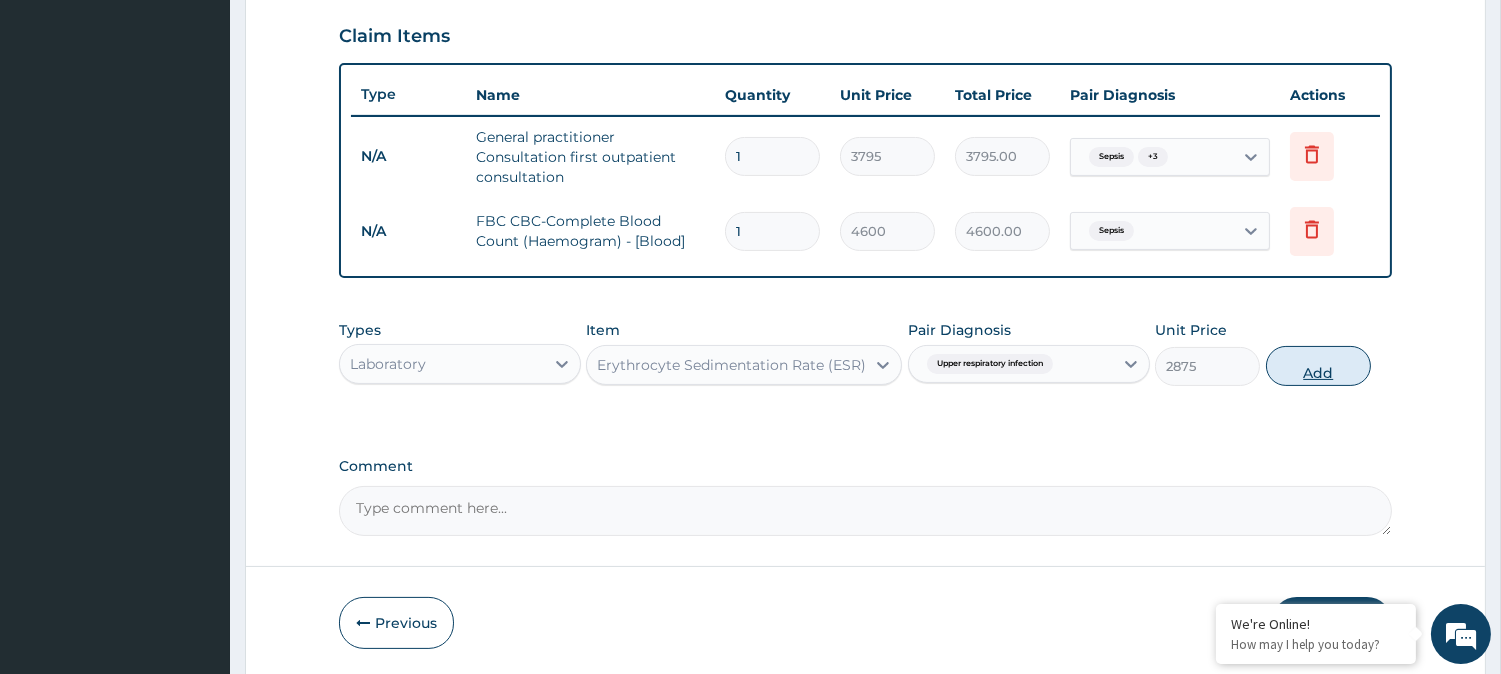 click on "Add" at bounding box center [1318, 366] 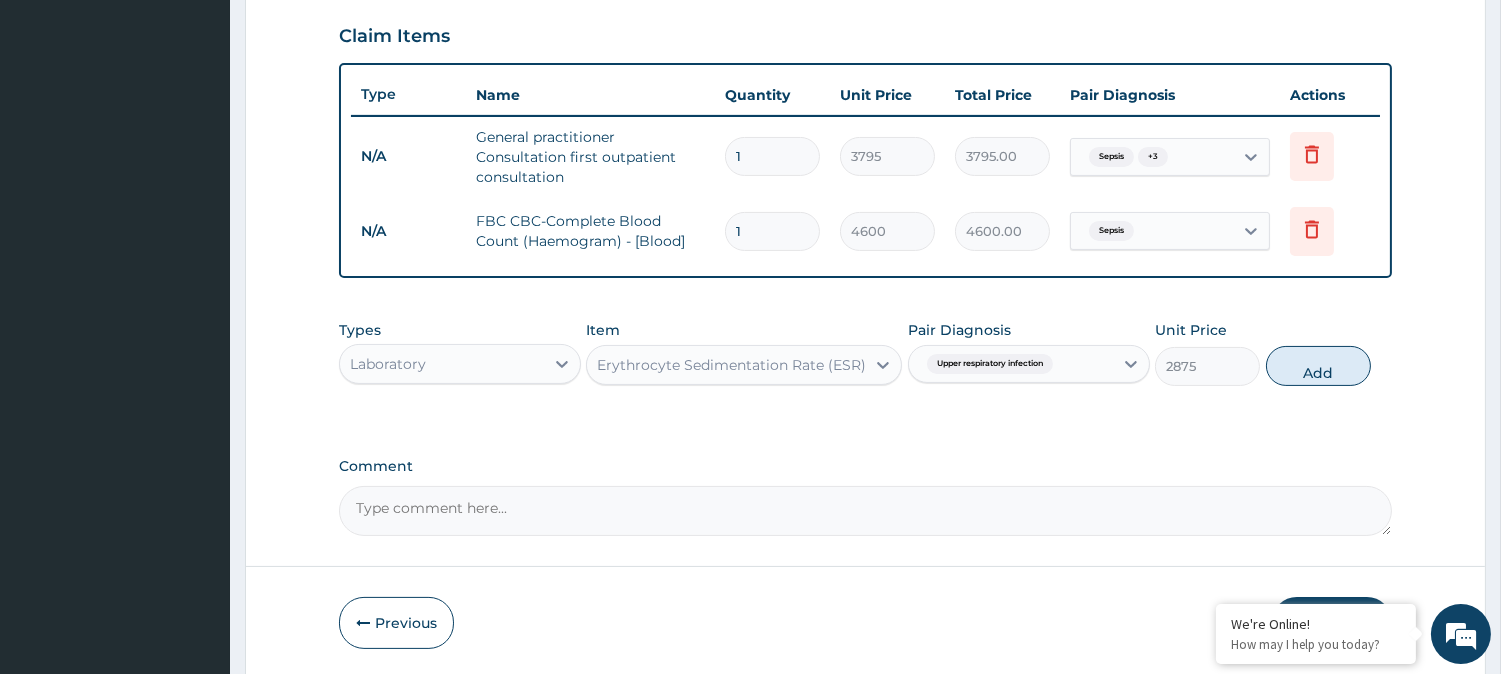 type on "0" 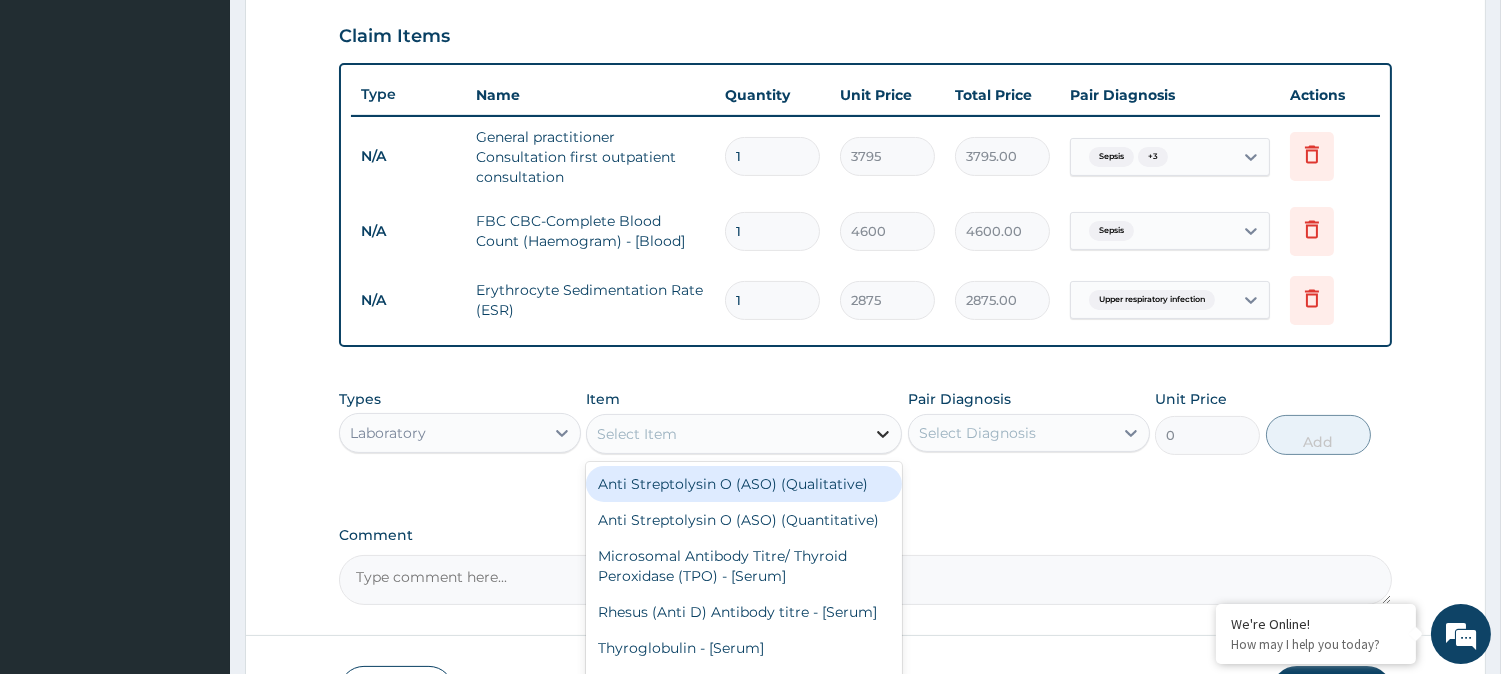 click at bounding box center [883, 434] 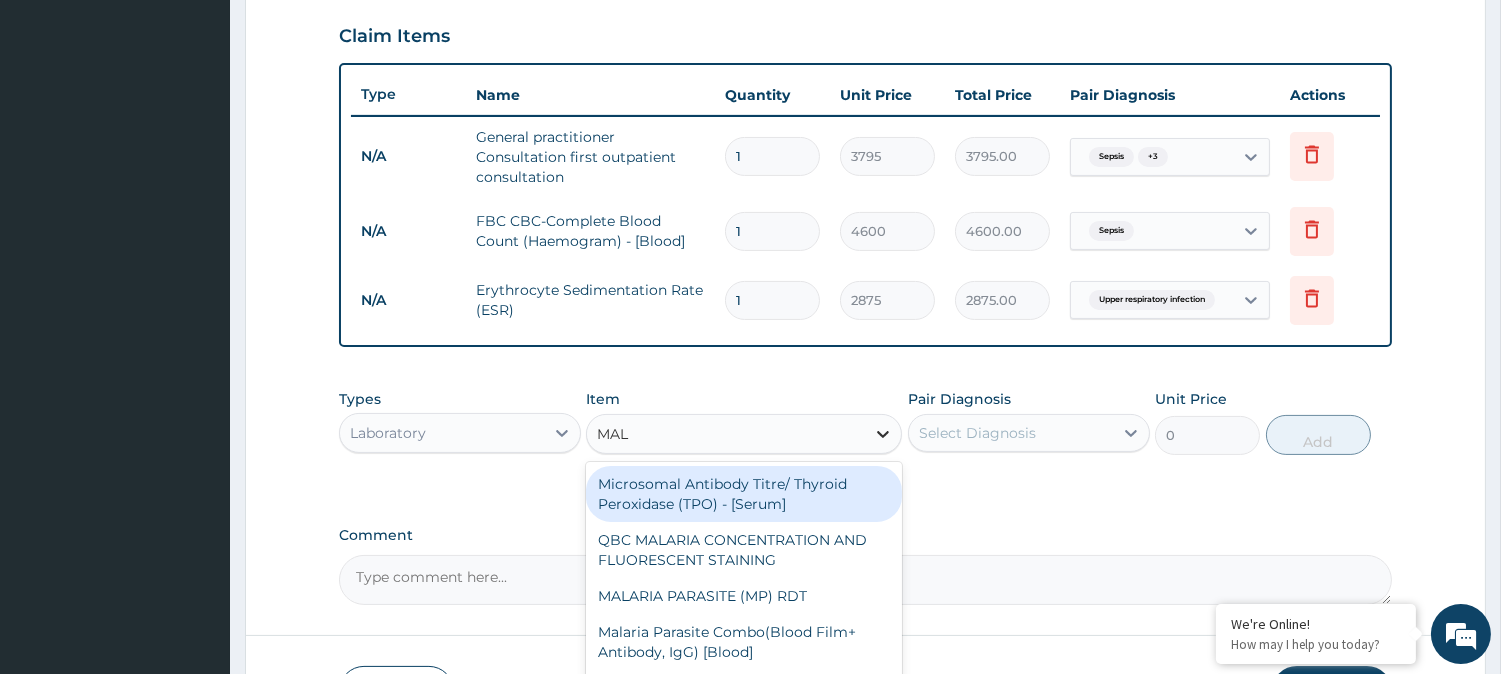 type on "MALA" 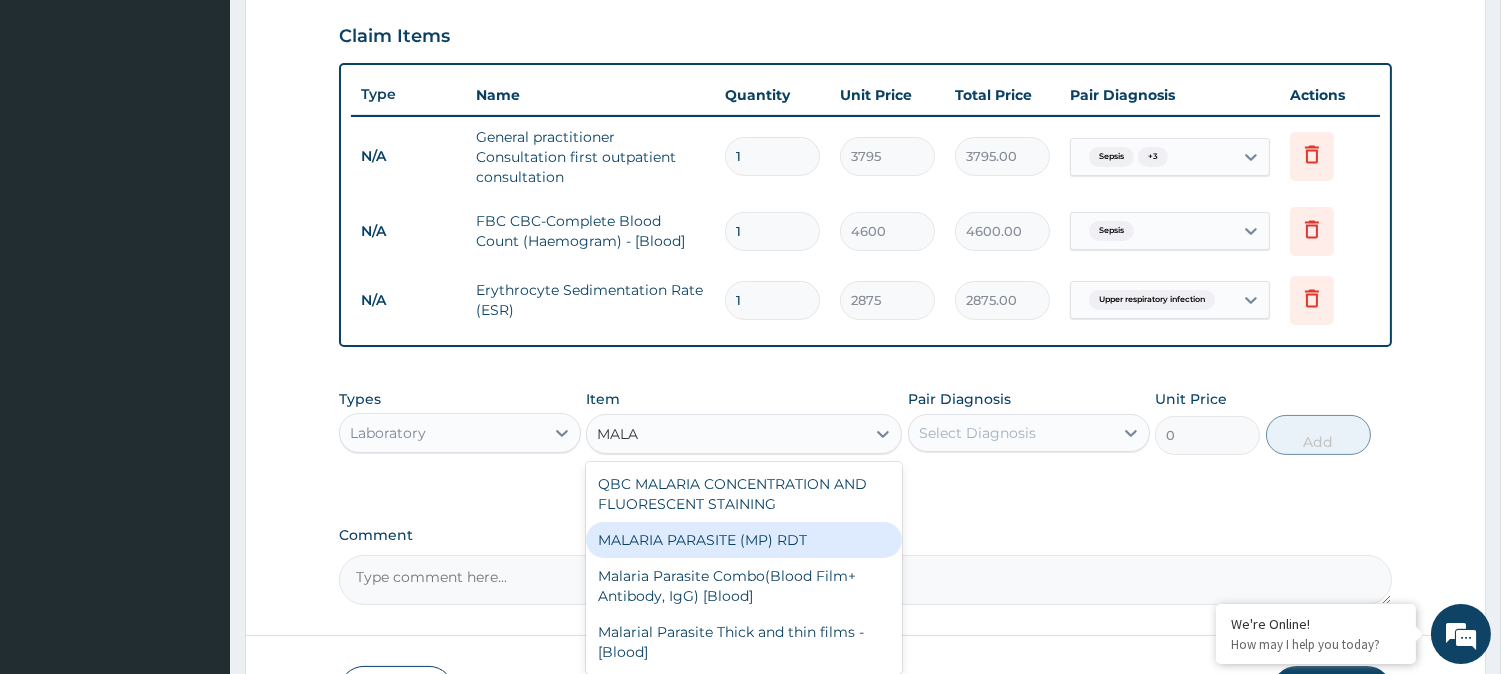 click on "MALARIA PARASITE (MP) RDT" at bounding box center (744, 540) 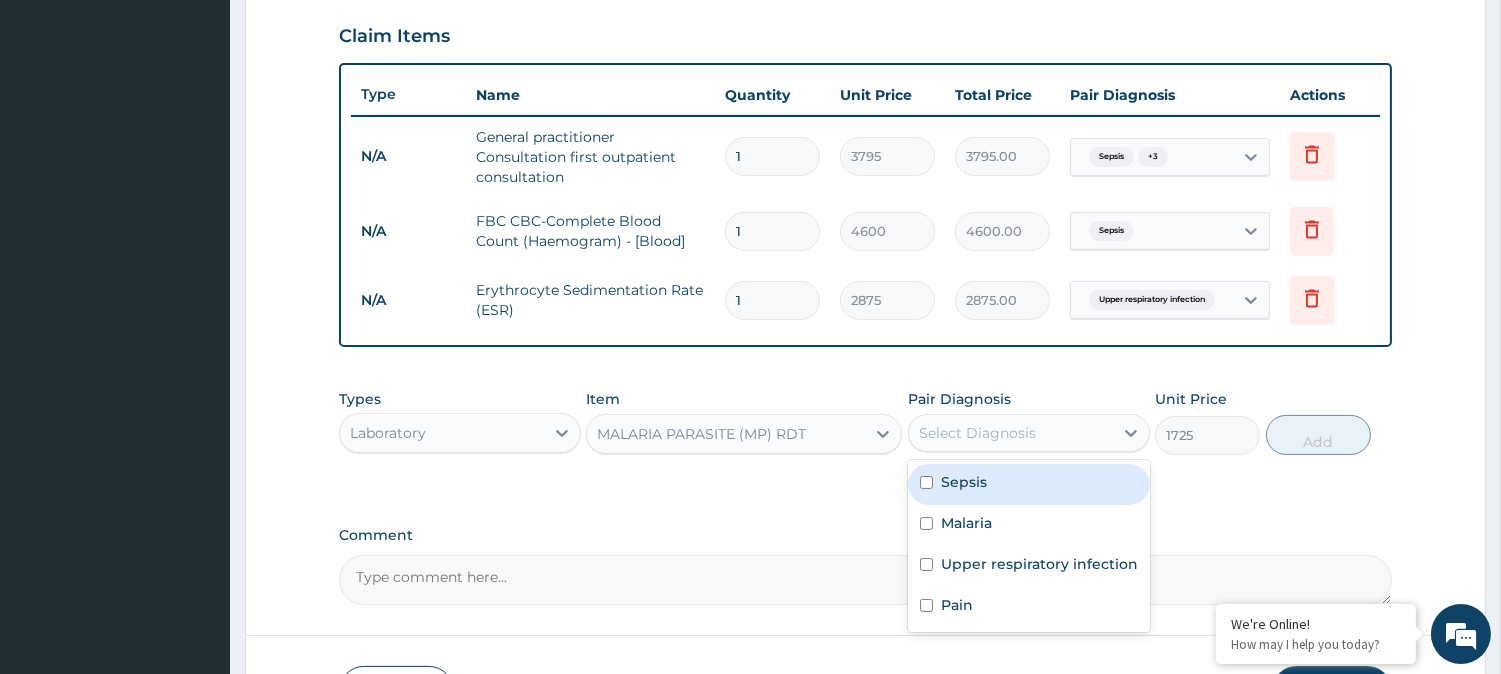 click on "Select Diagnosis" at bounding box center (1011, 433) 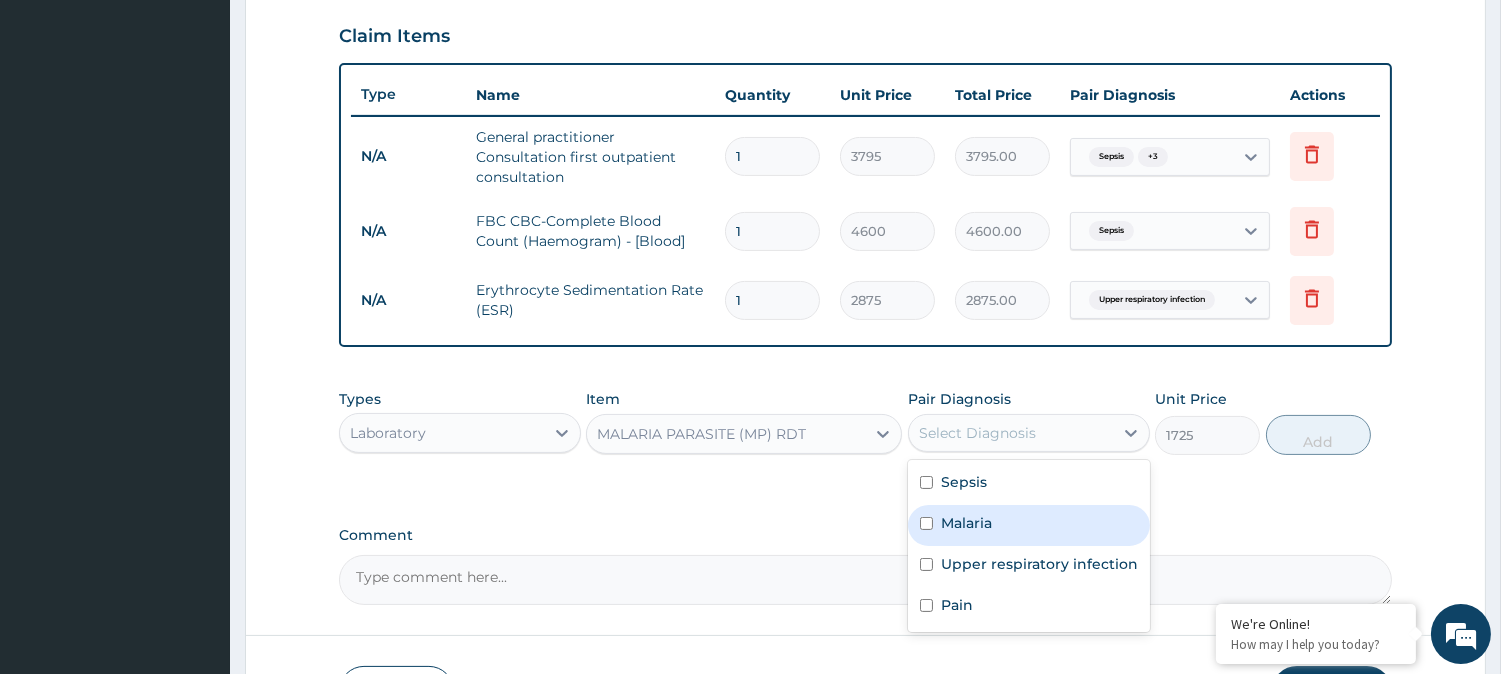 click on "Malaria" at bounding box center (1029, 525) 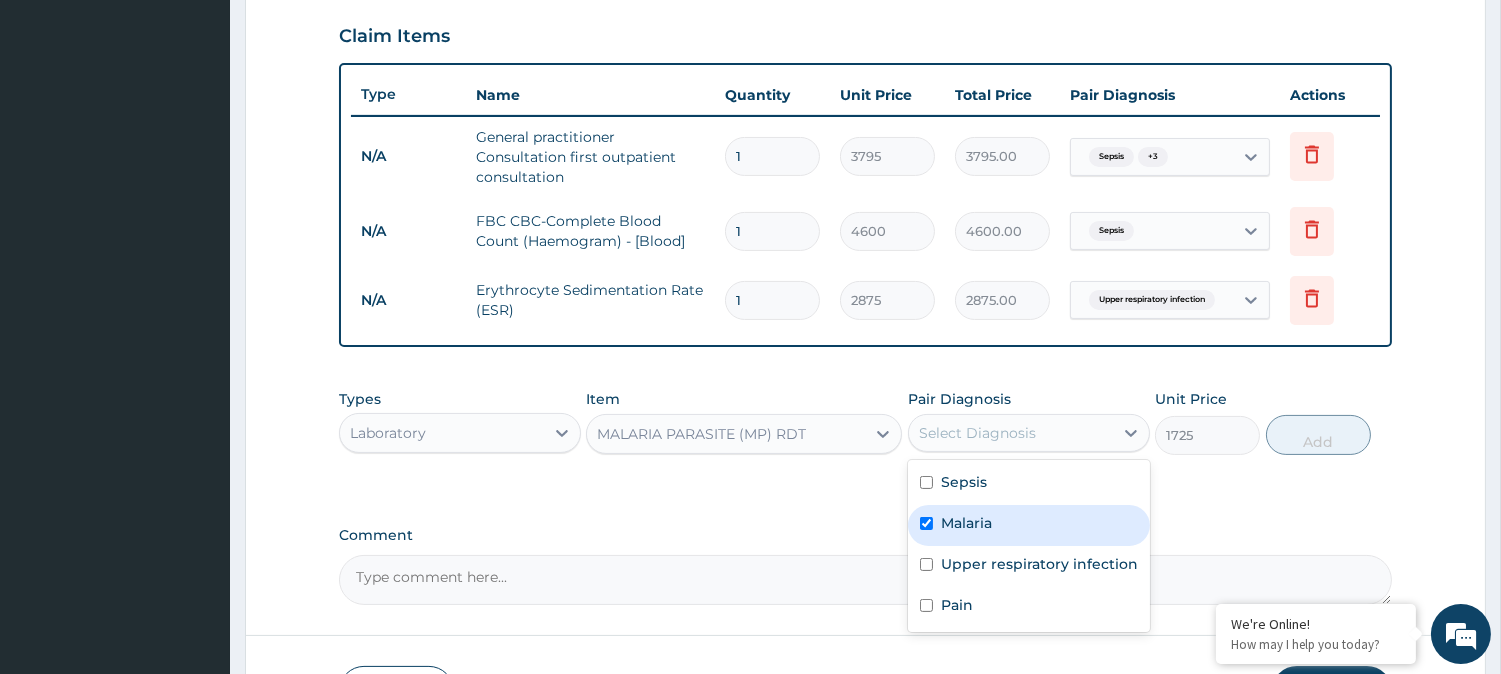 checkbox on "true" 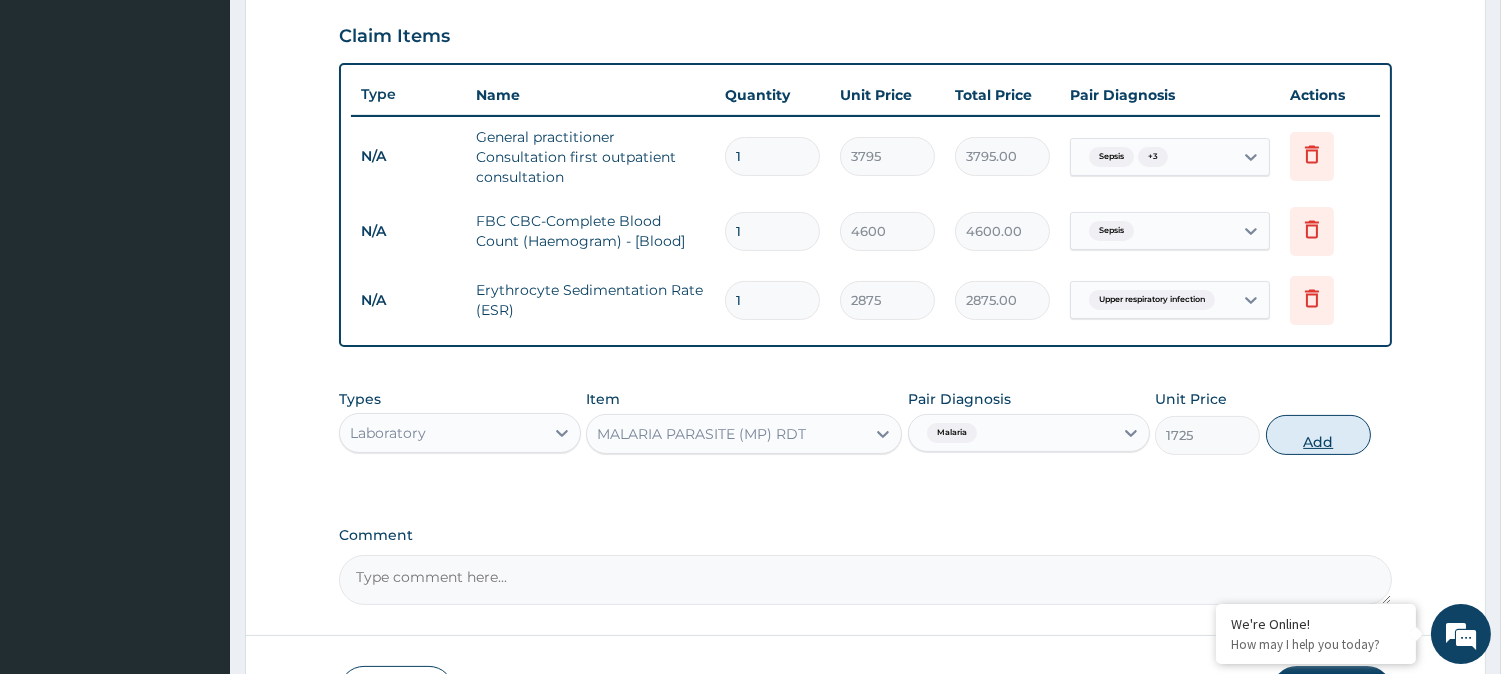 click on "Add" at bounding box center (1318, 435) 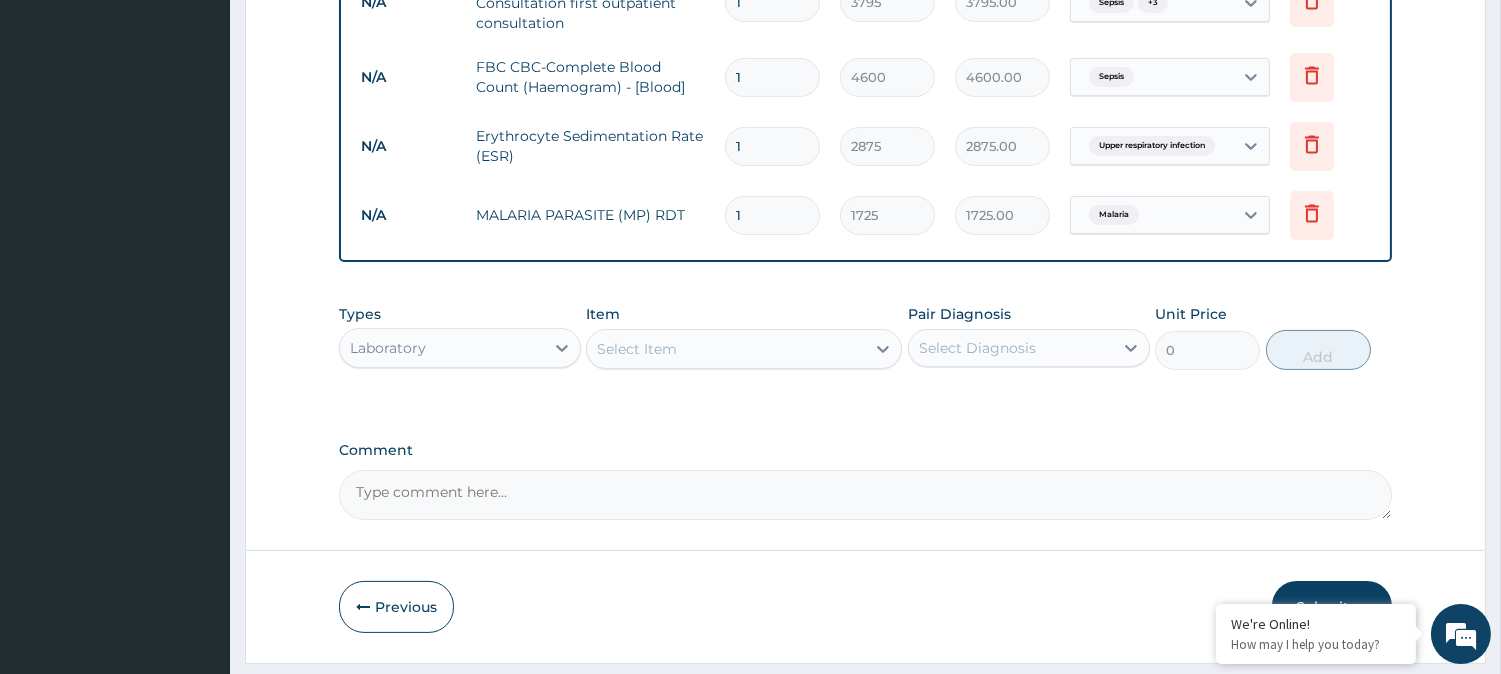 scroll, scrollTop: 890, scrollLeft: 0, axis: vertical 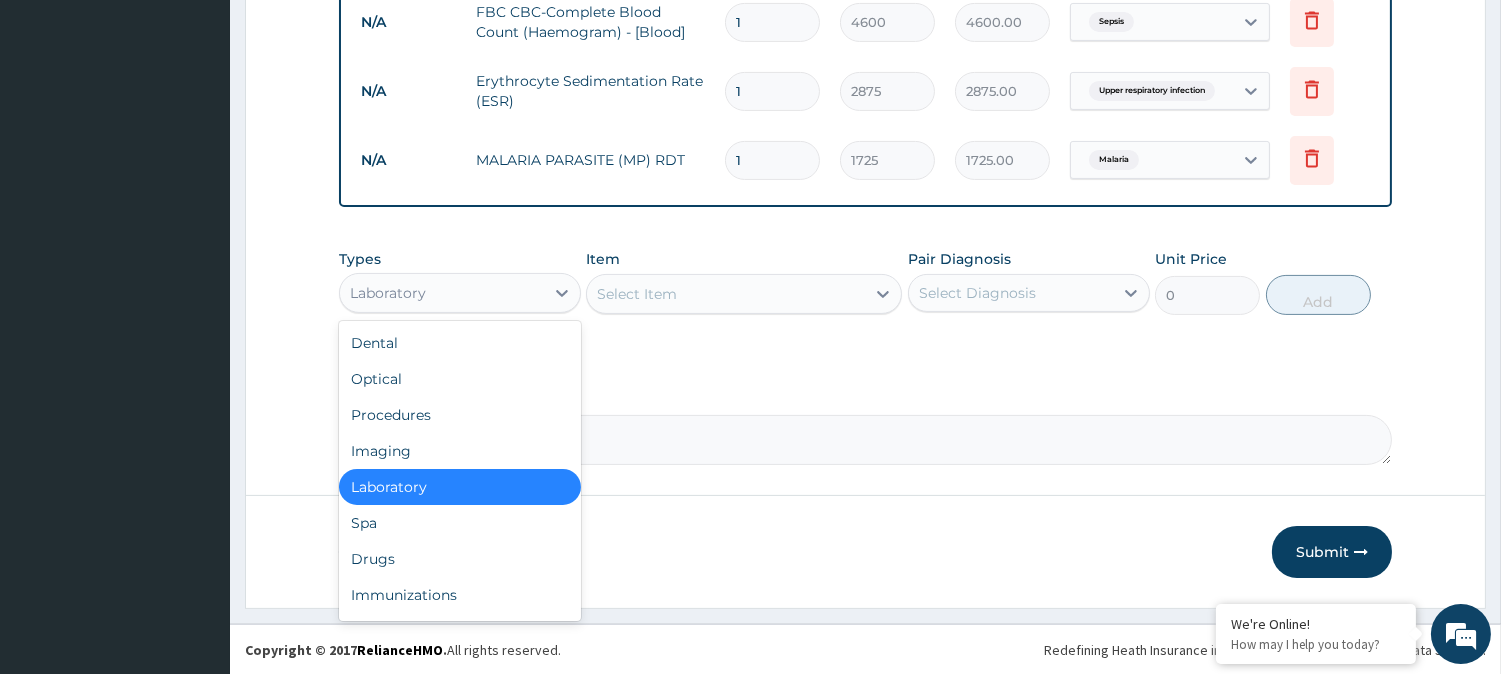 click on "Laboratory" at bounding box center [442, 293] 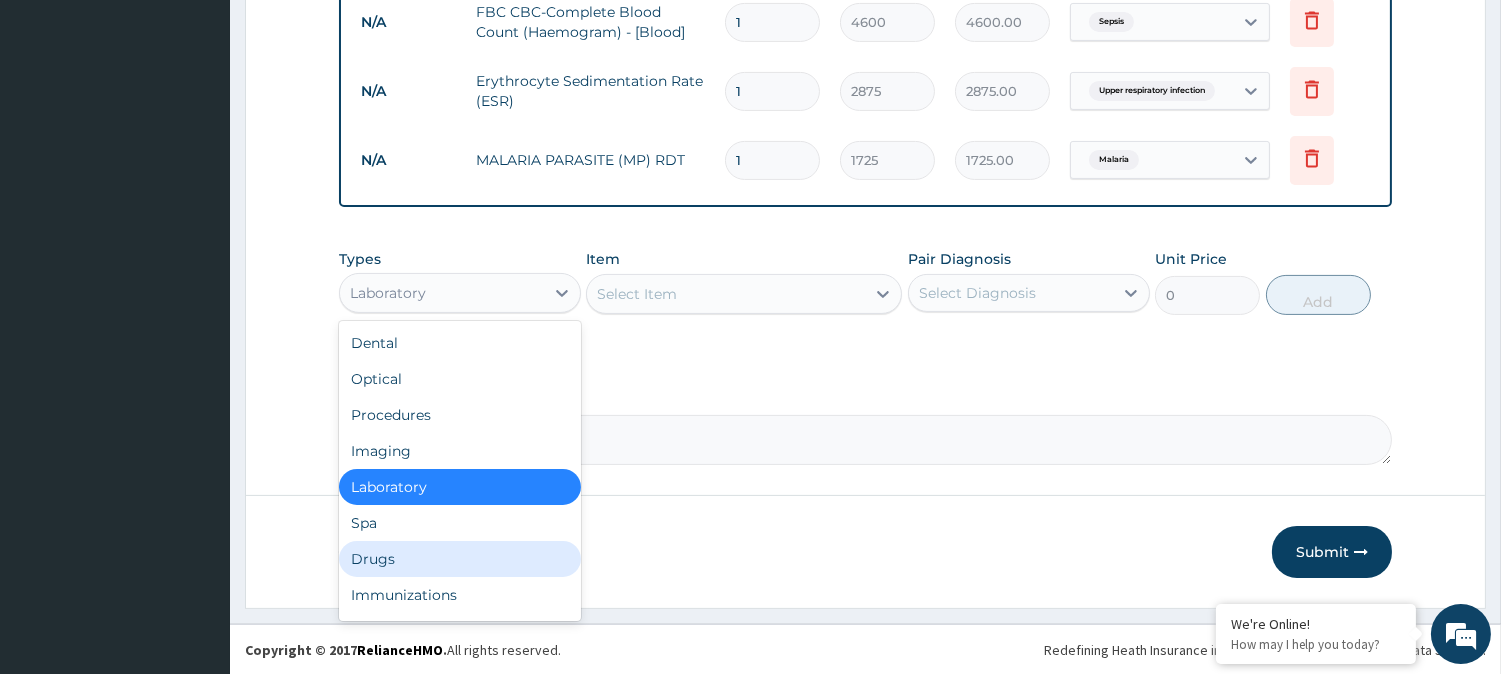 click on "Drugs" at bounding box center (460, 559) 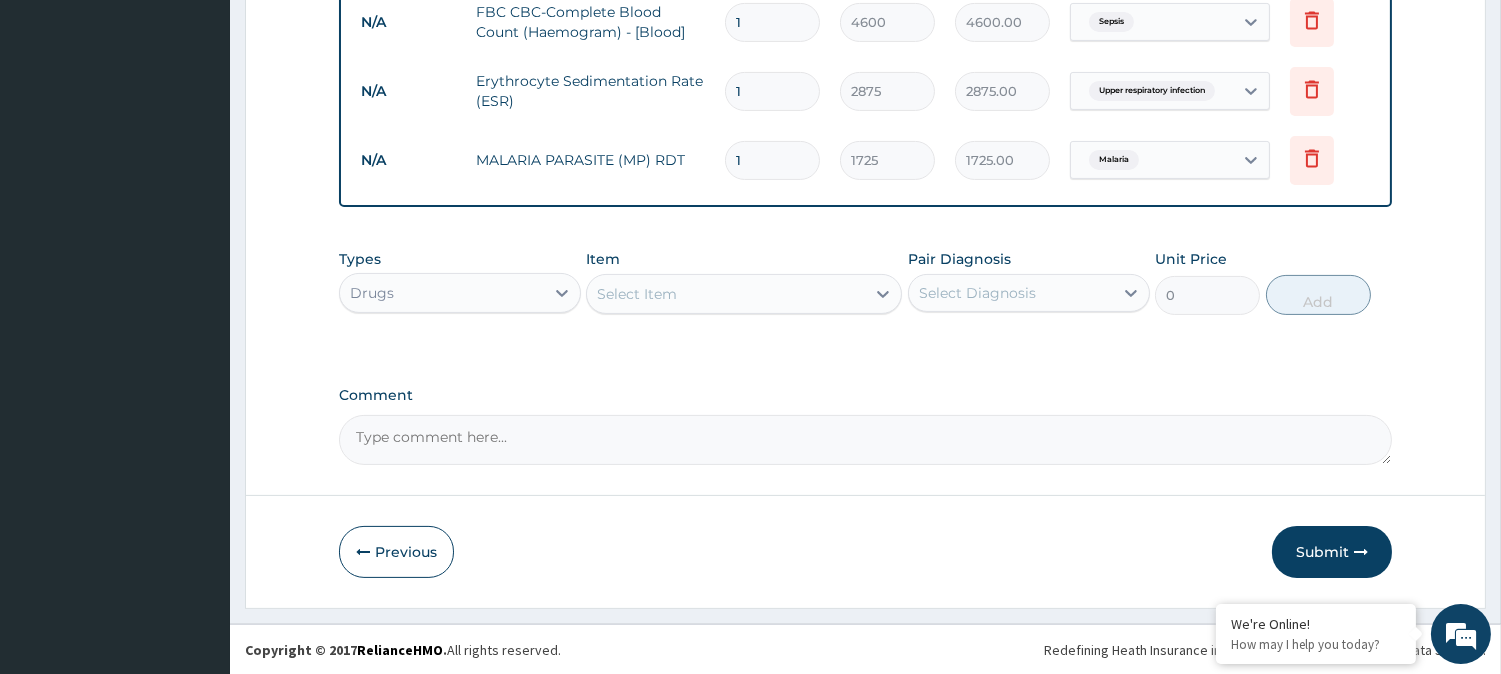click on "Select Item" at bounding box center [726, 294] 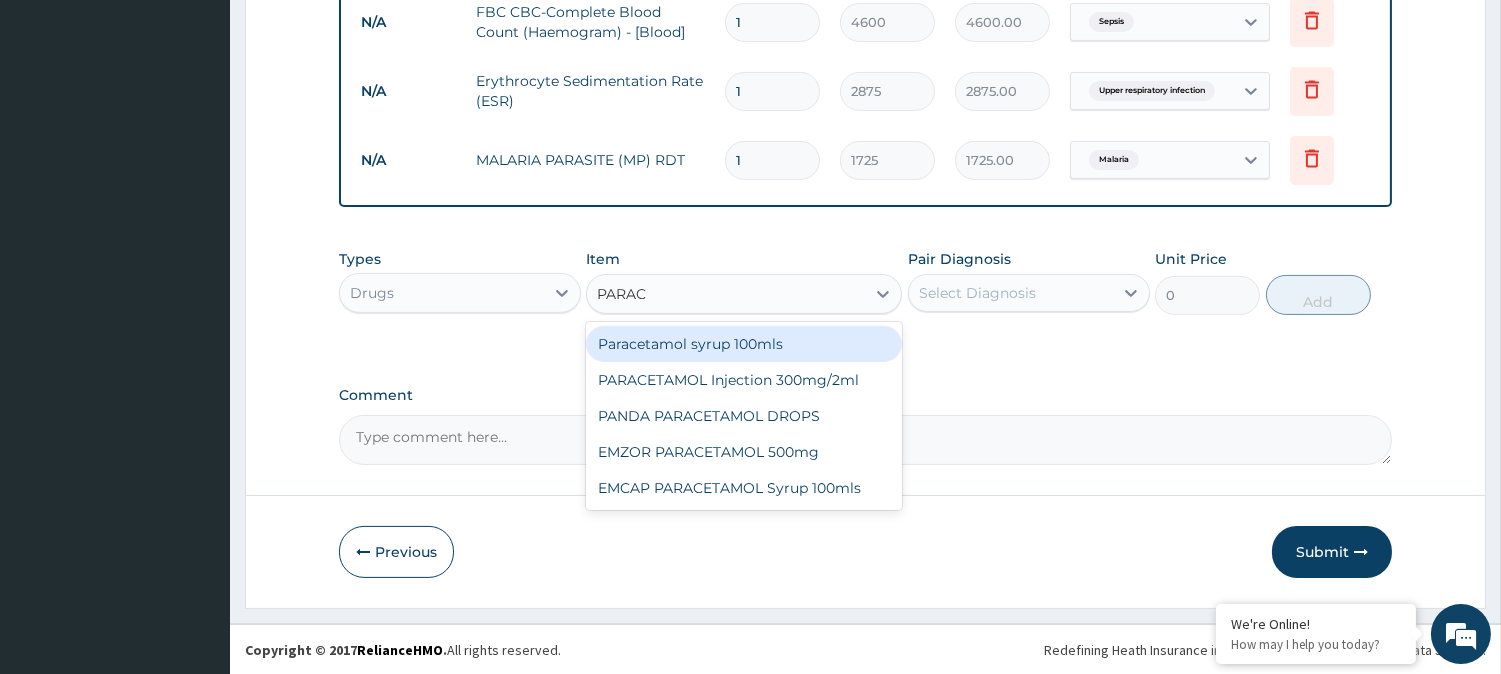 type on "PARACE" 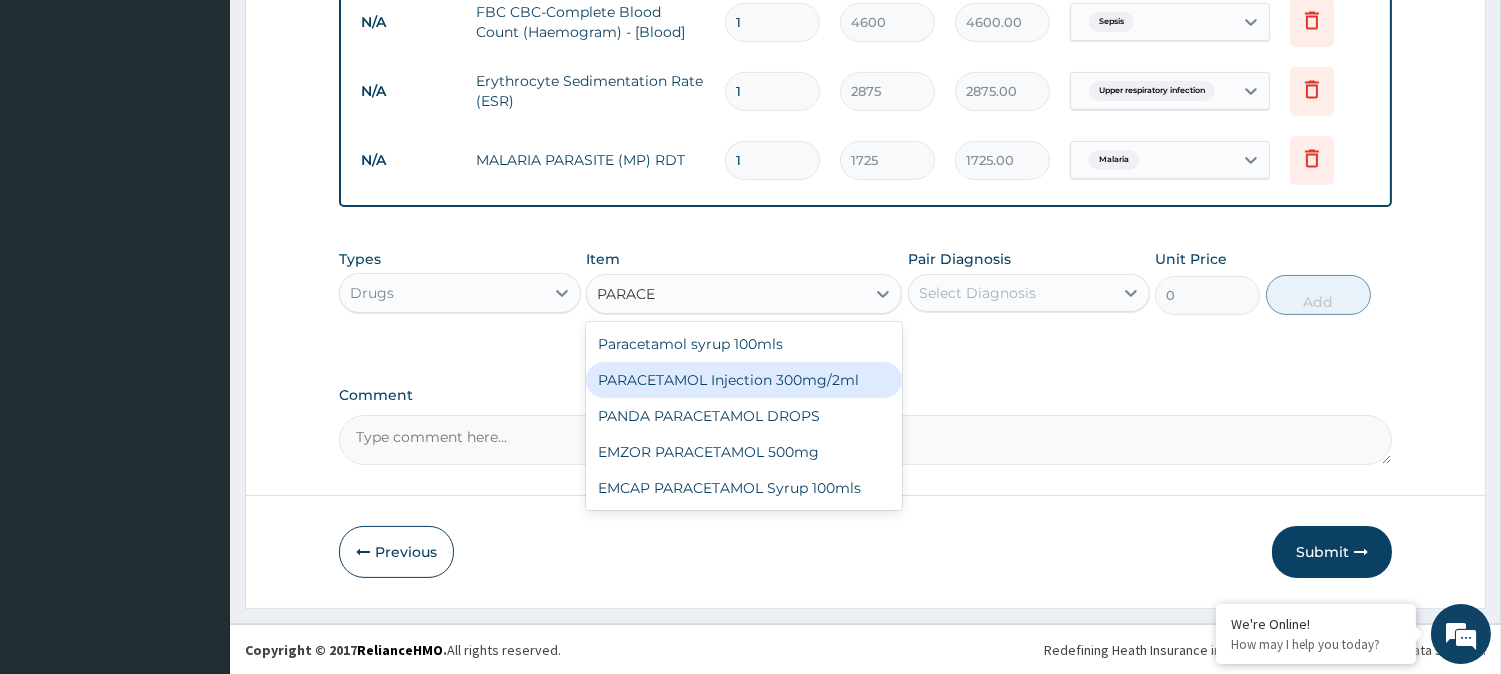 click on "PARACETAMOL Injection 300mg/2ml" at bounding box center (744, 380) 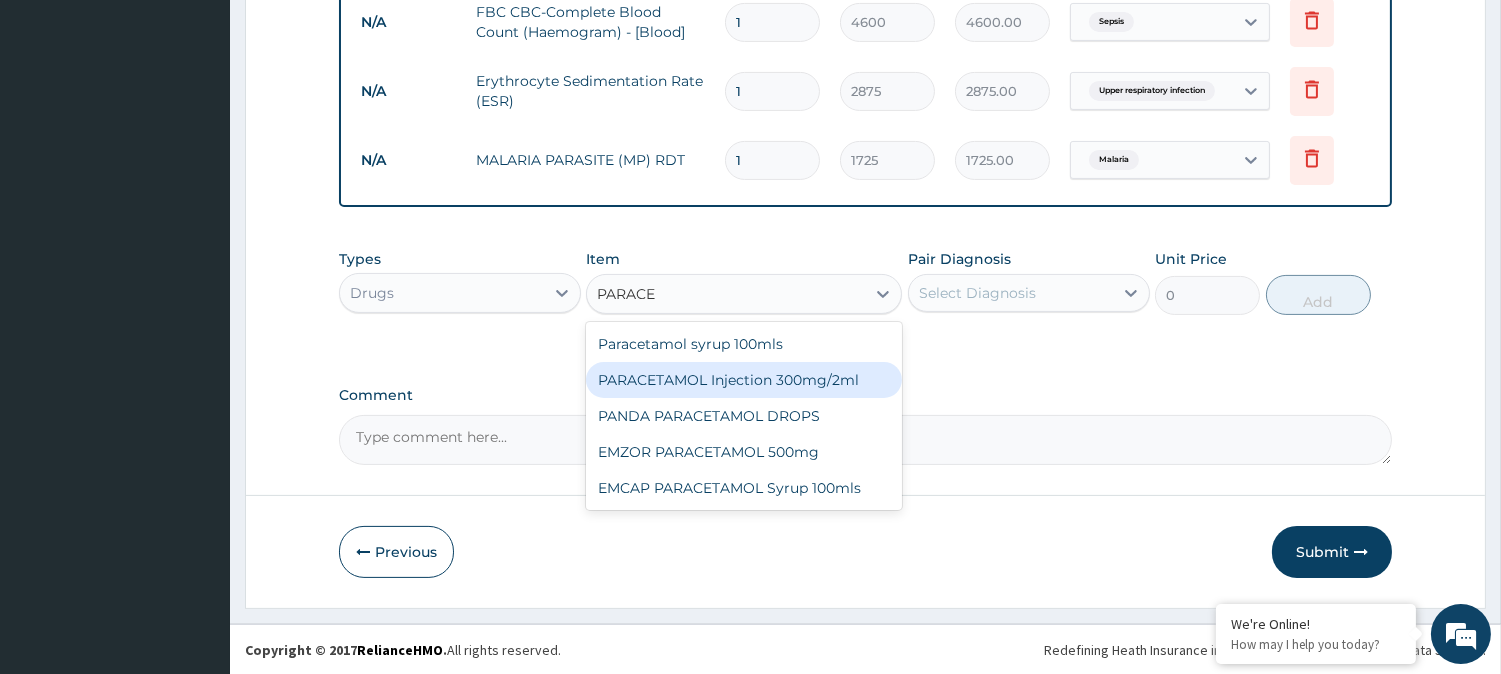 type 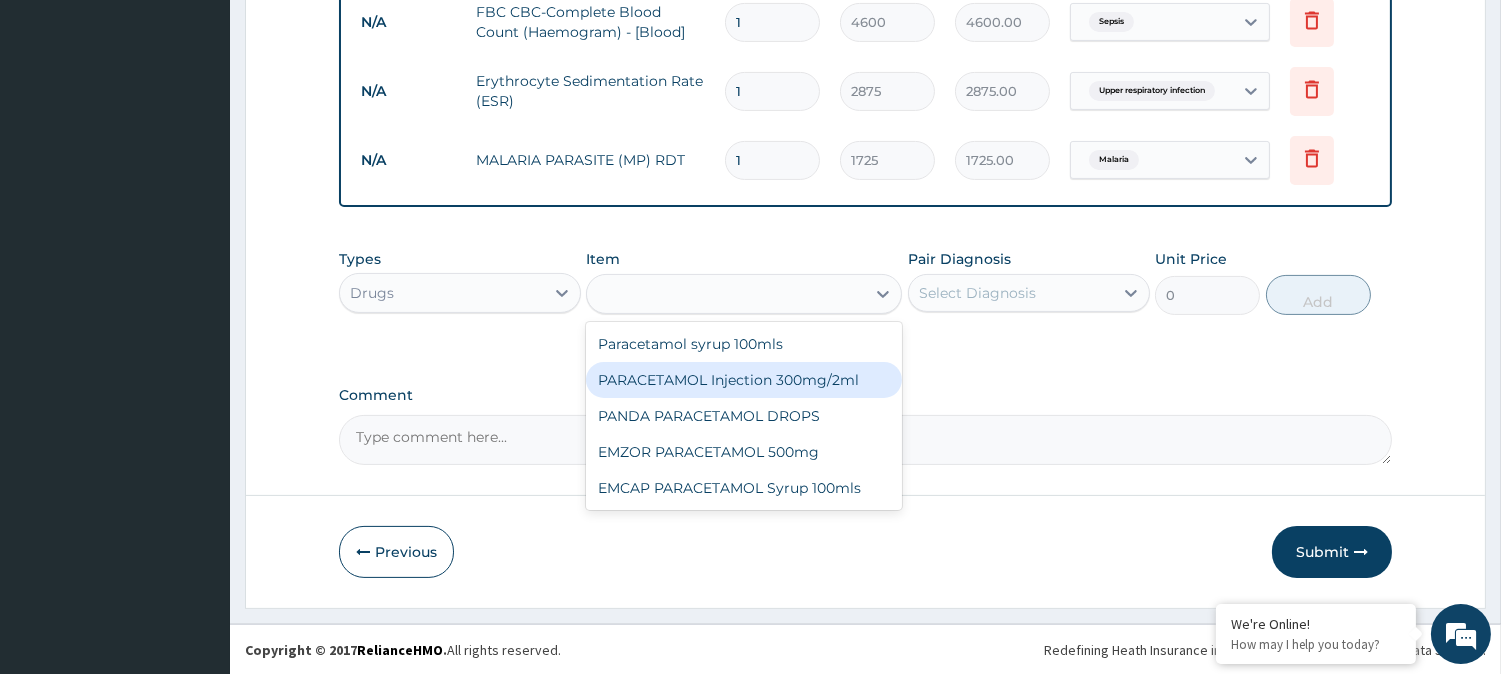 type on "278.3" 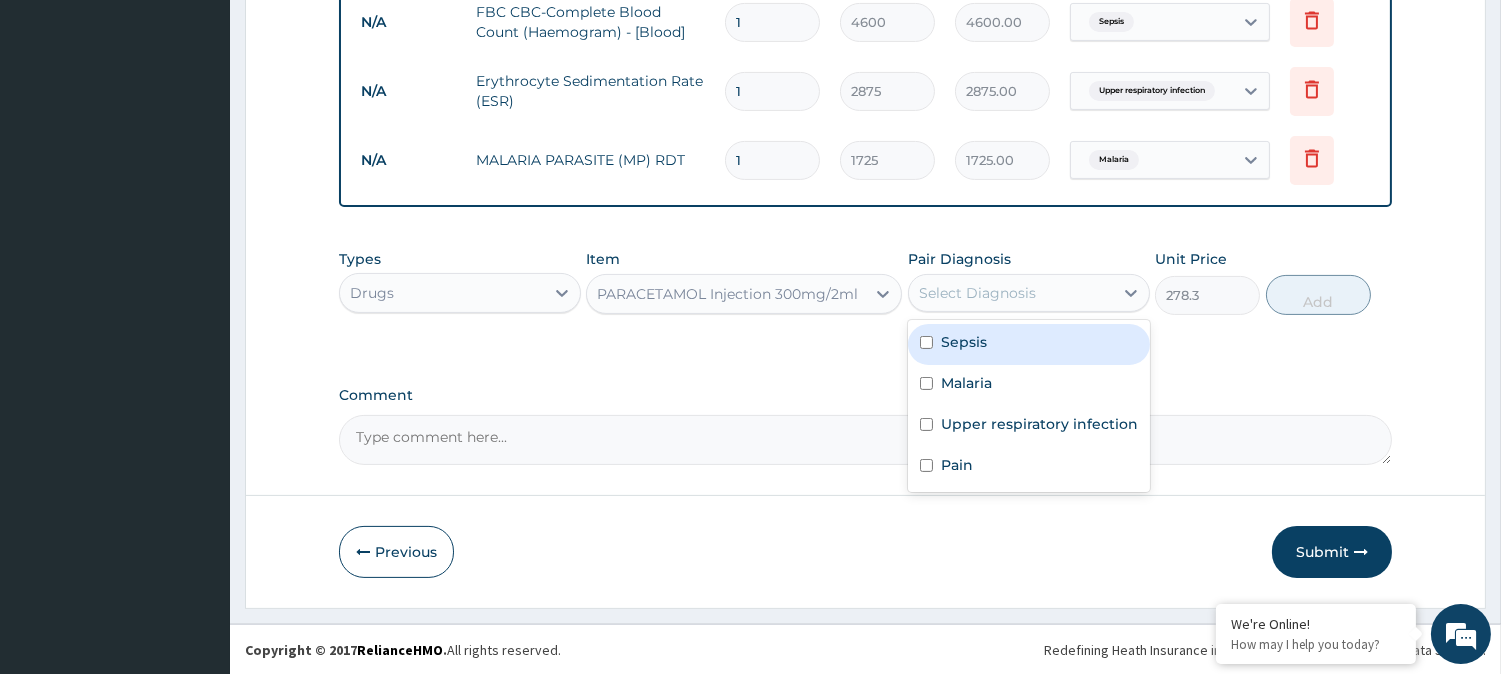 click on "Select Diagnosis" at bounding box center (1011, 293) 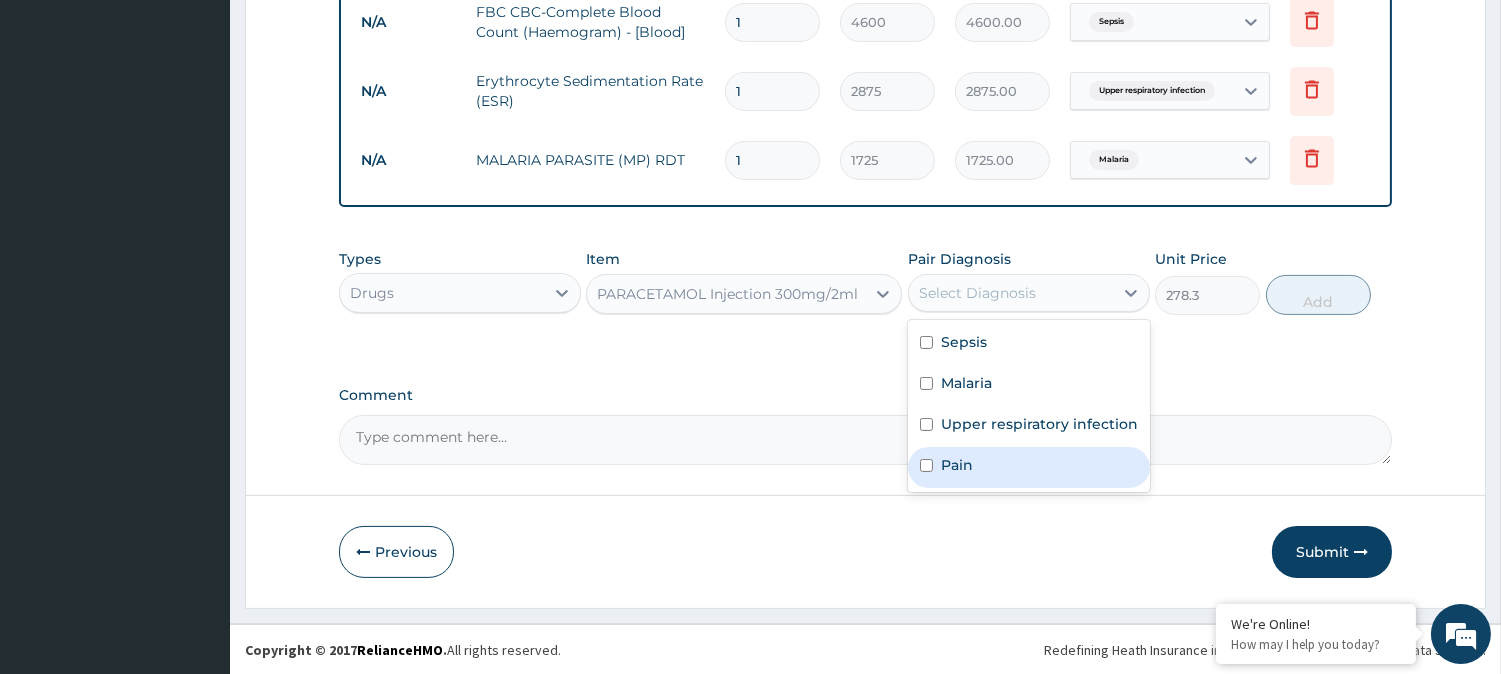 click on "Pain" at bounding box center (1029, 467) 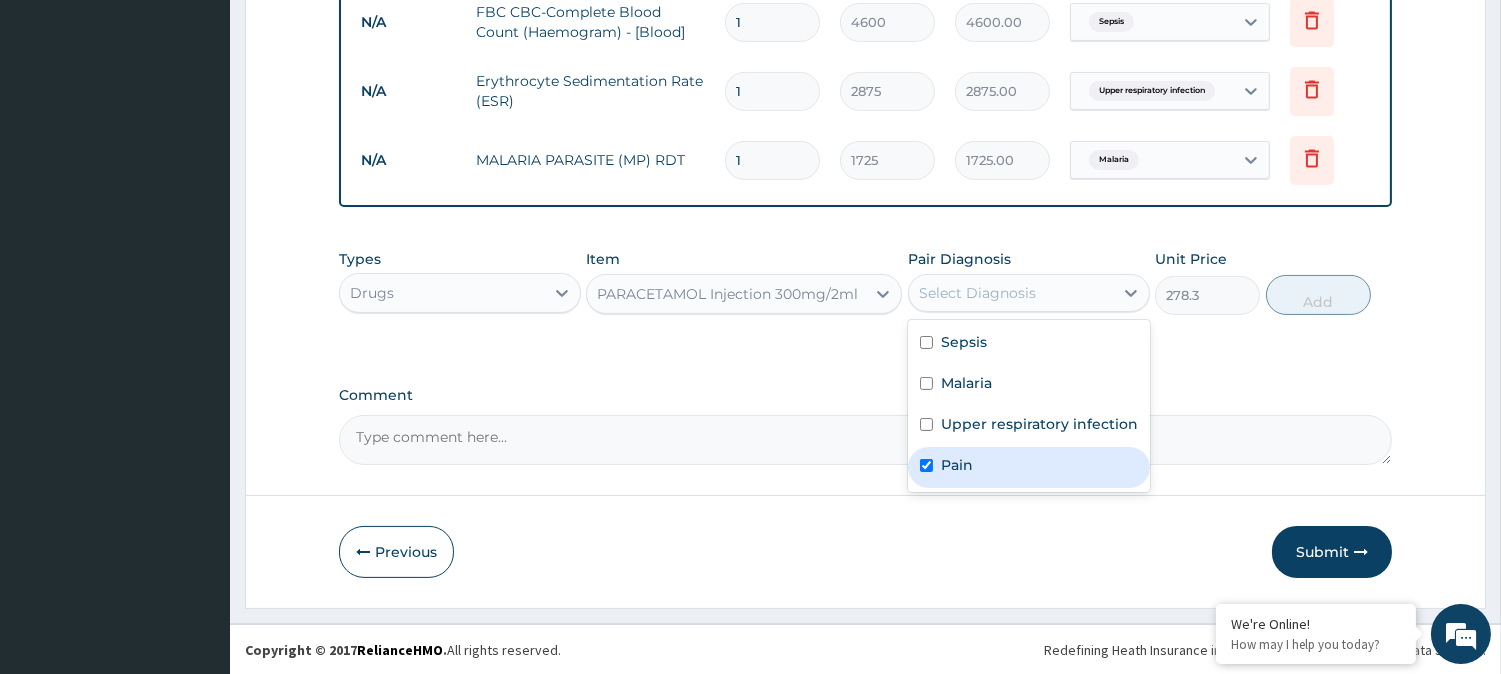 checkbox on "true" 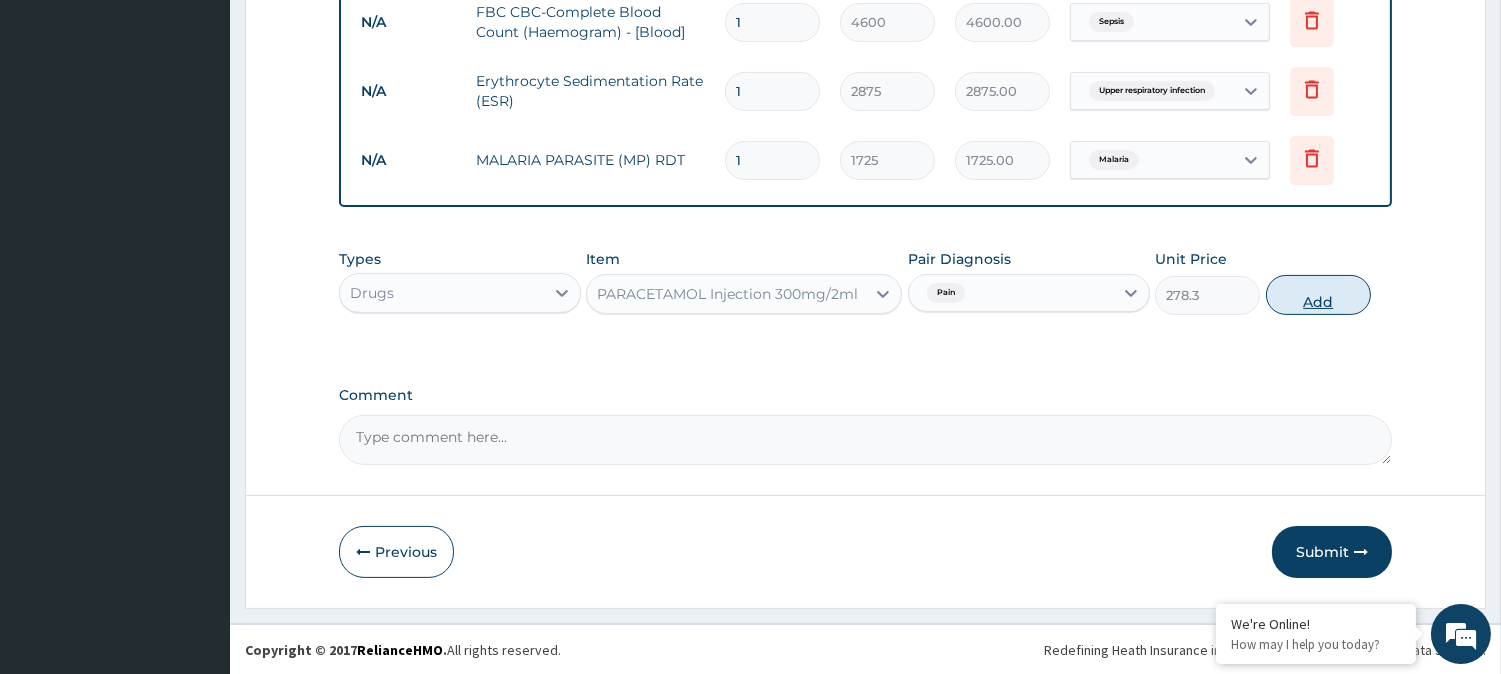 click on "Add" at bounding box center [1318, 295] 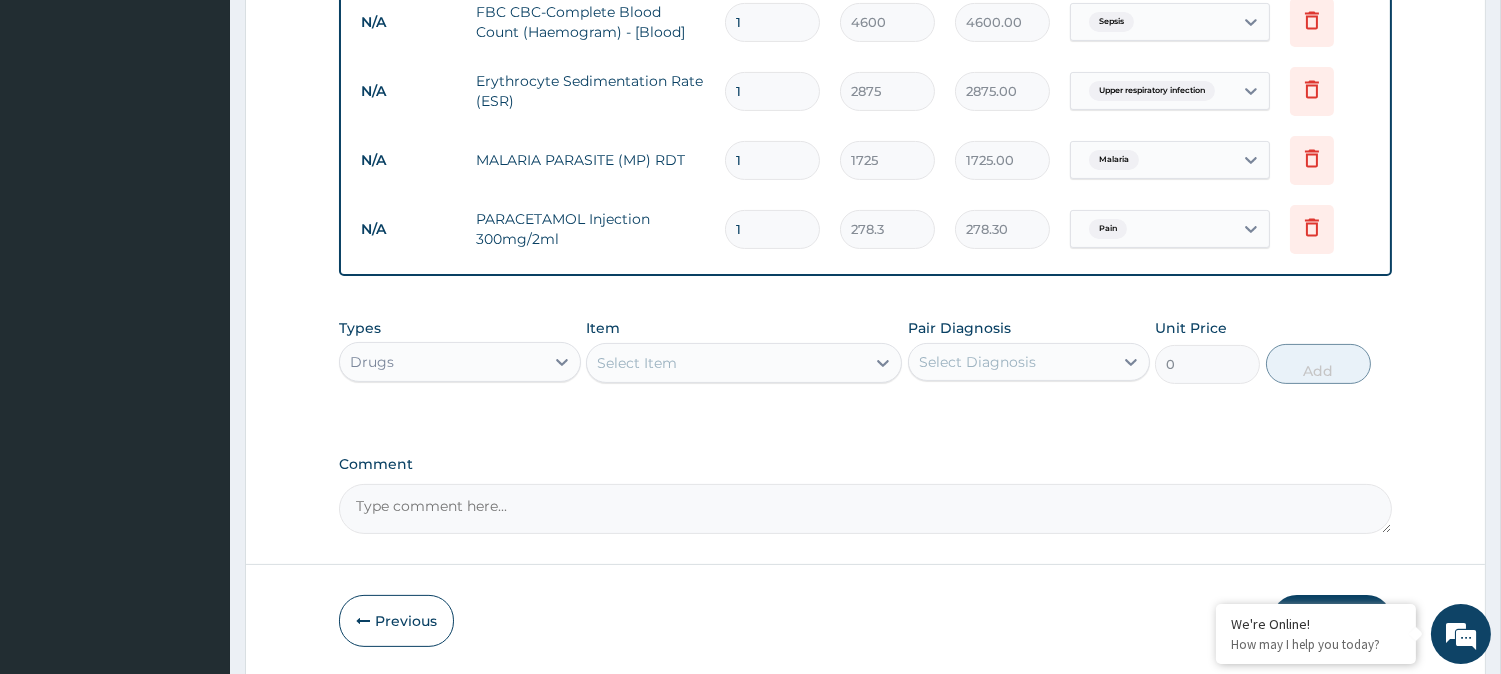 click on "Select Item" at bounding box center (726, 363) 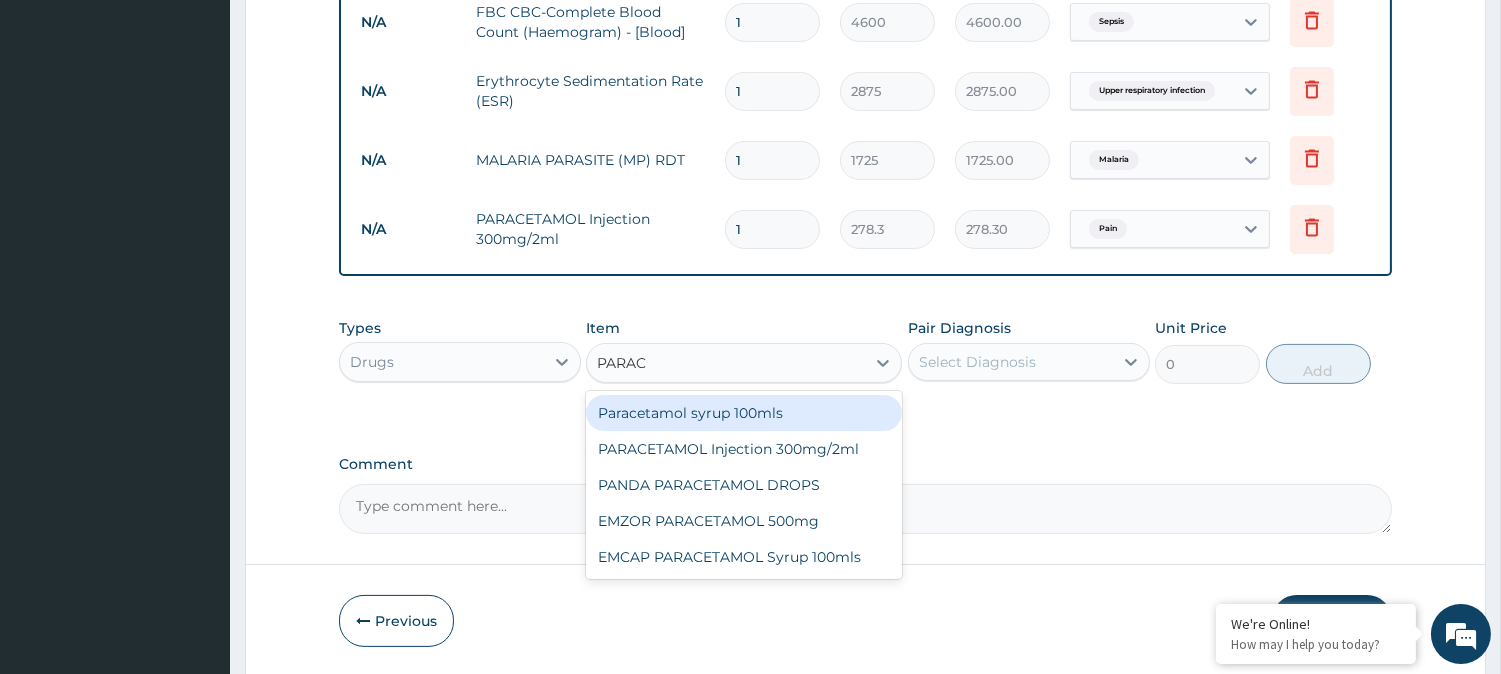 type on "PARACE" 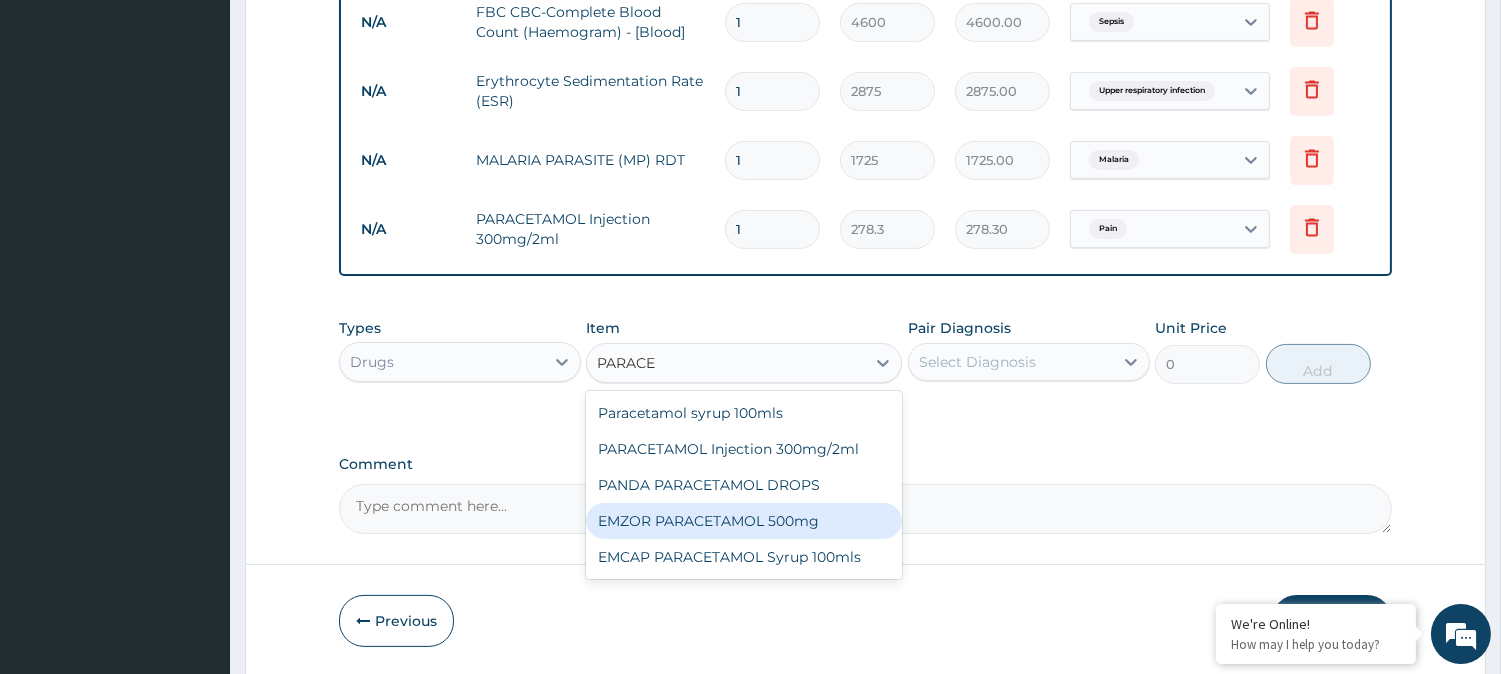 click on "EMZOR PARACETAMOL 500mg" at bounding box center (744, 521) 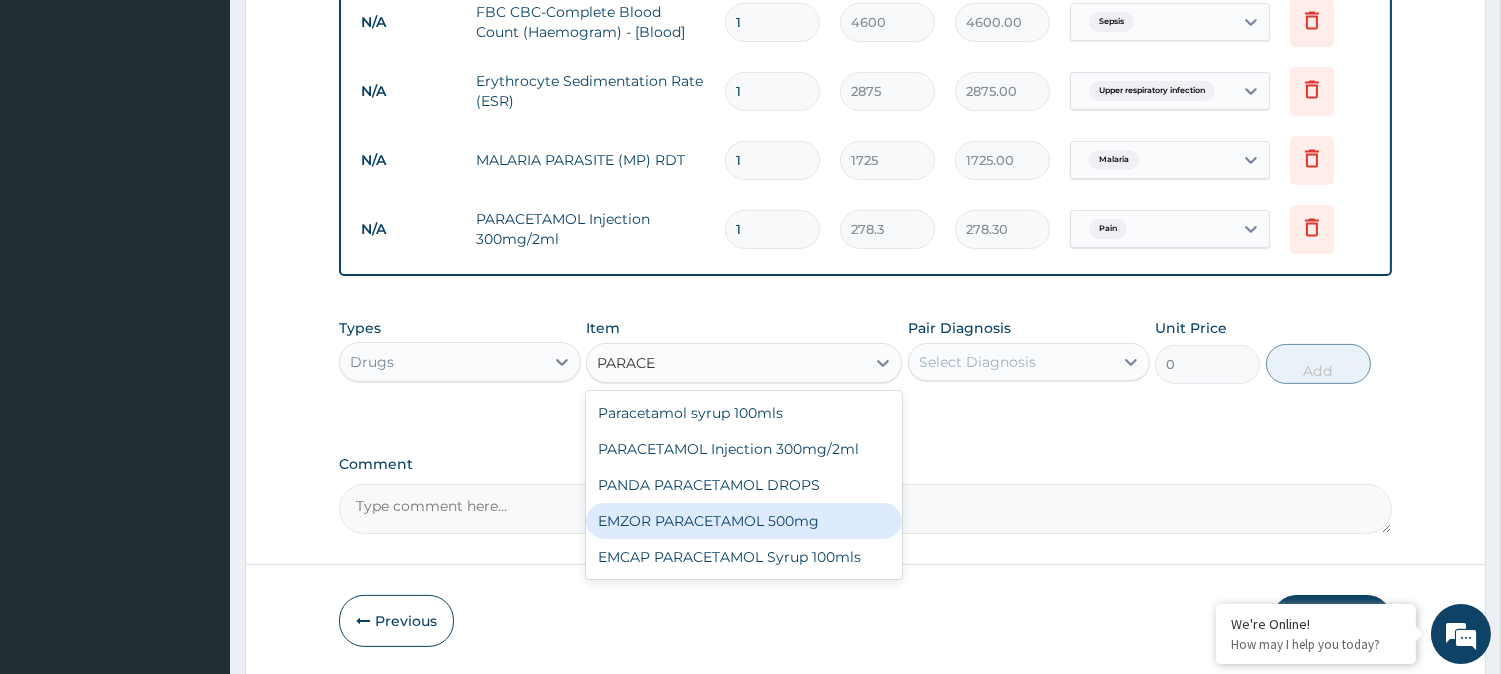 type 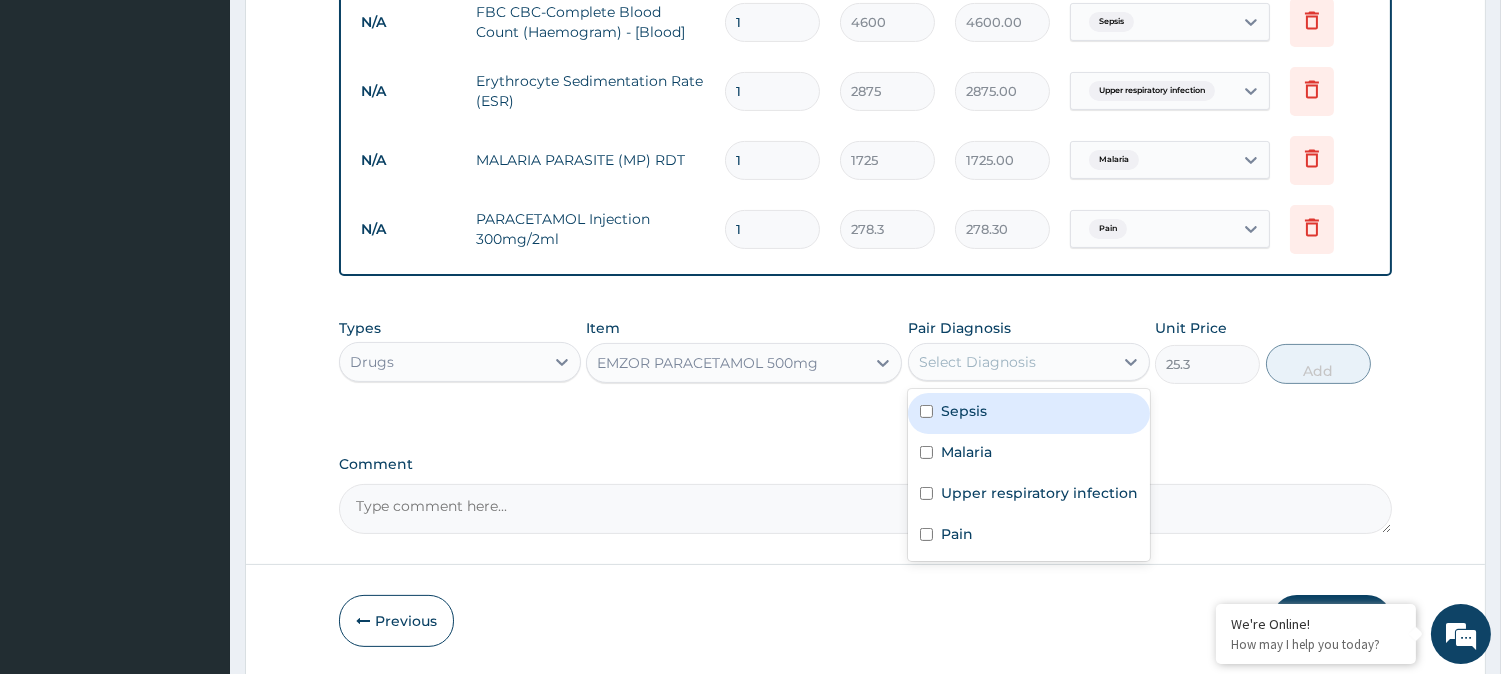 click on "Select Diagnosis" at bounding box center (1011, 362) 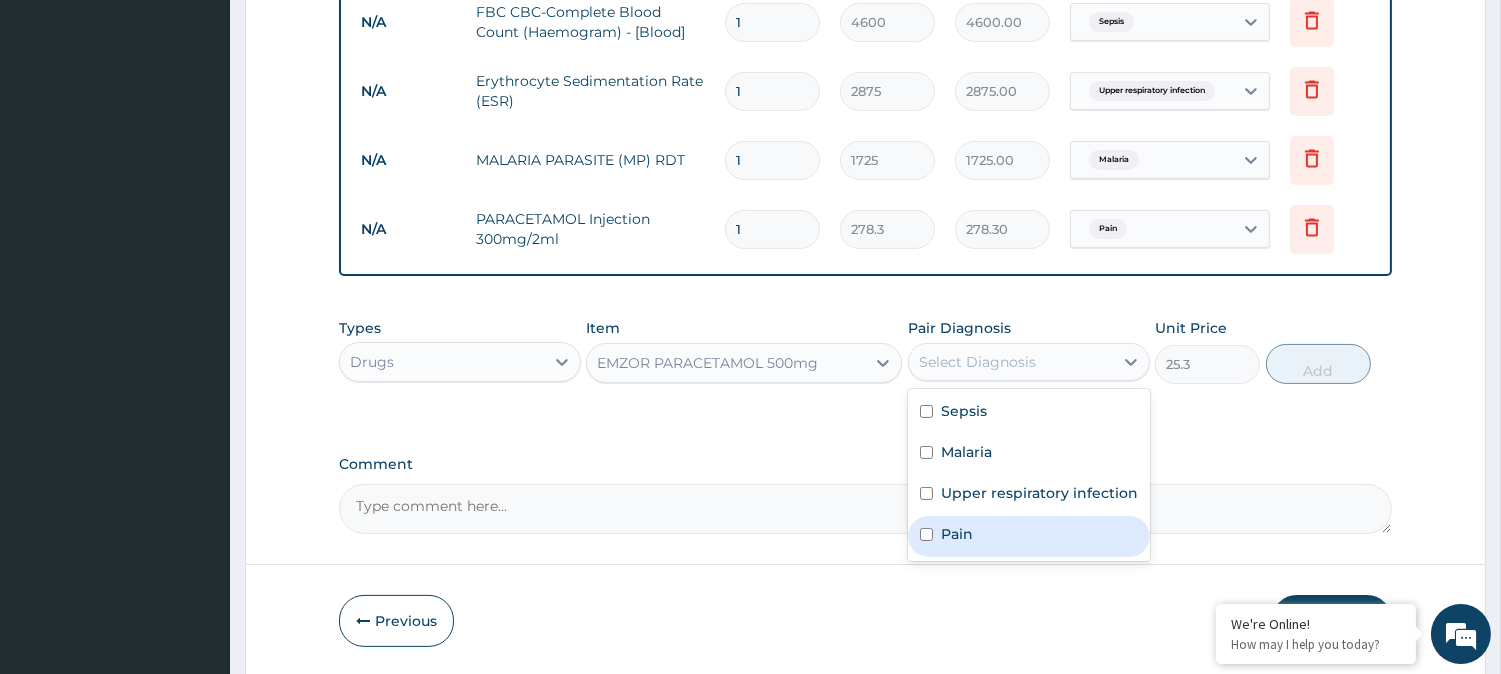 click on "Pain" at bounding box center (1029, 536) 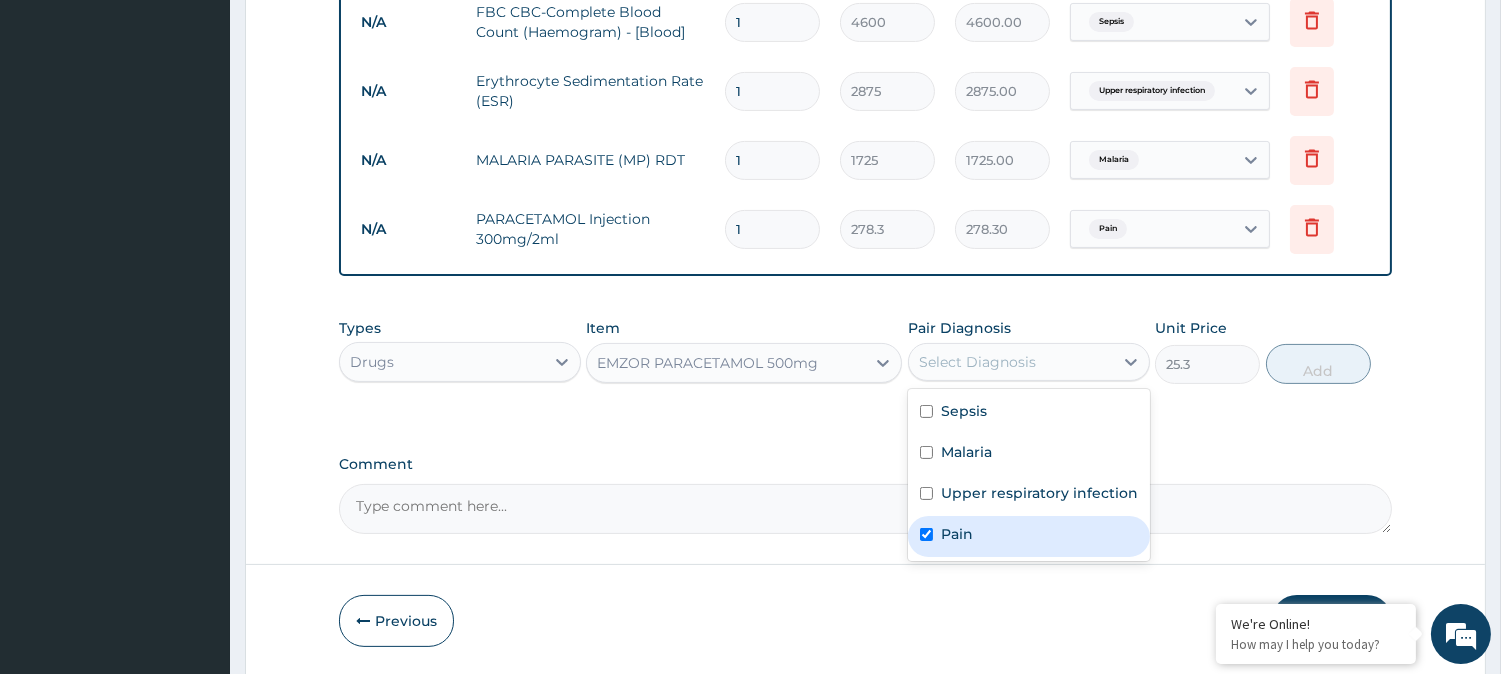 checkbox on "true" 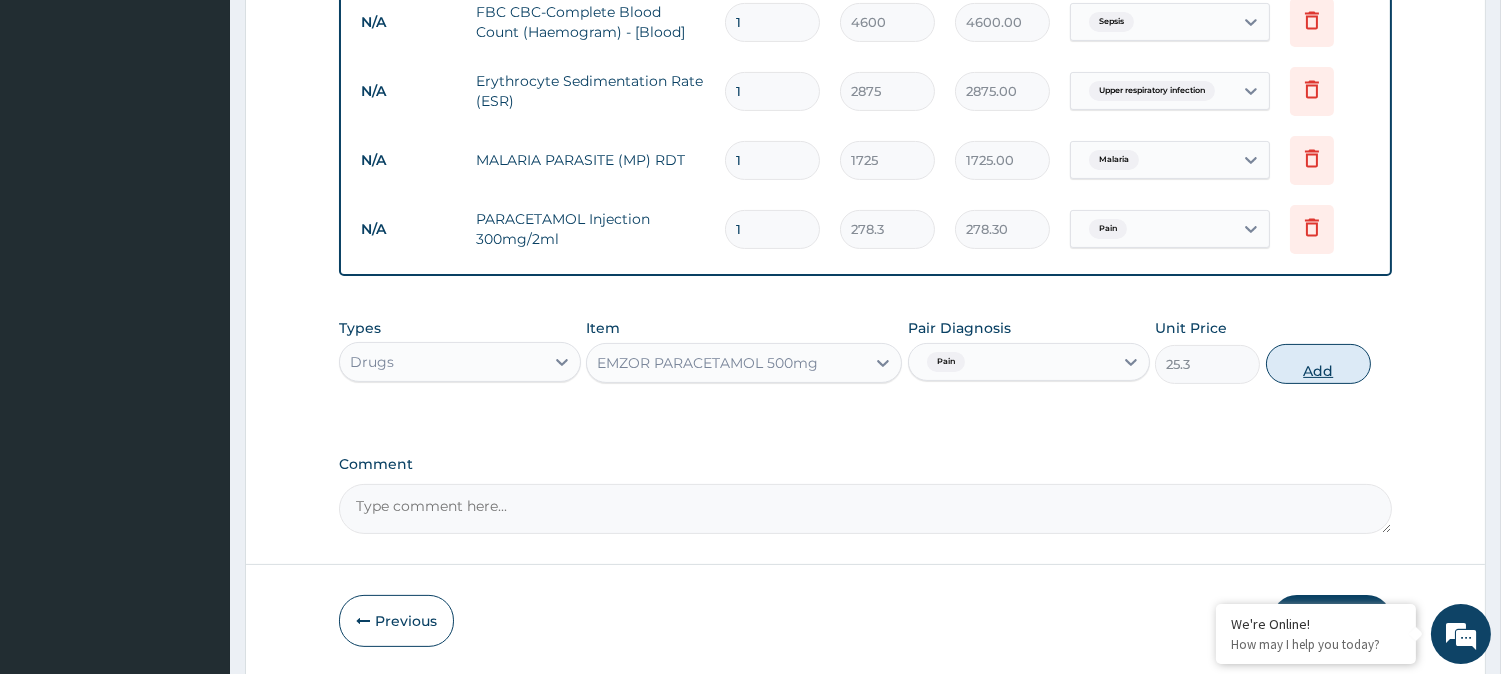 click on "Add" at bounding box center [1318, 364] 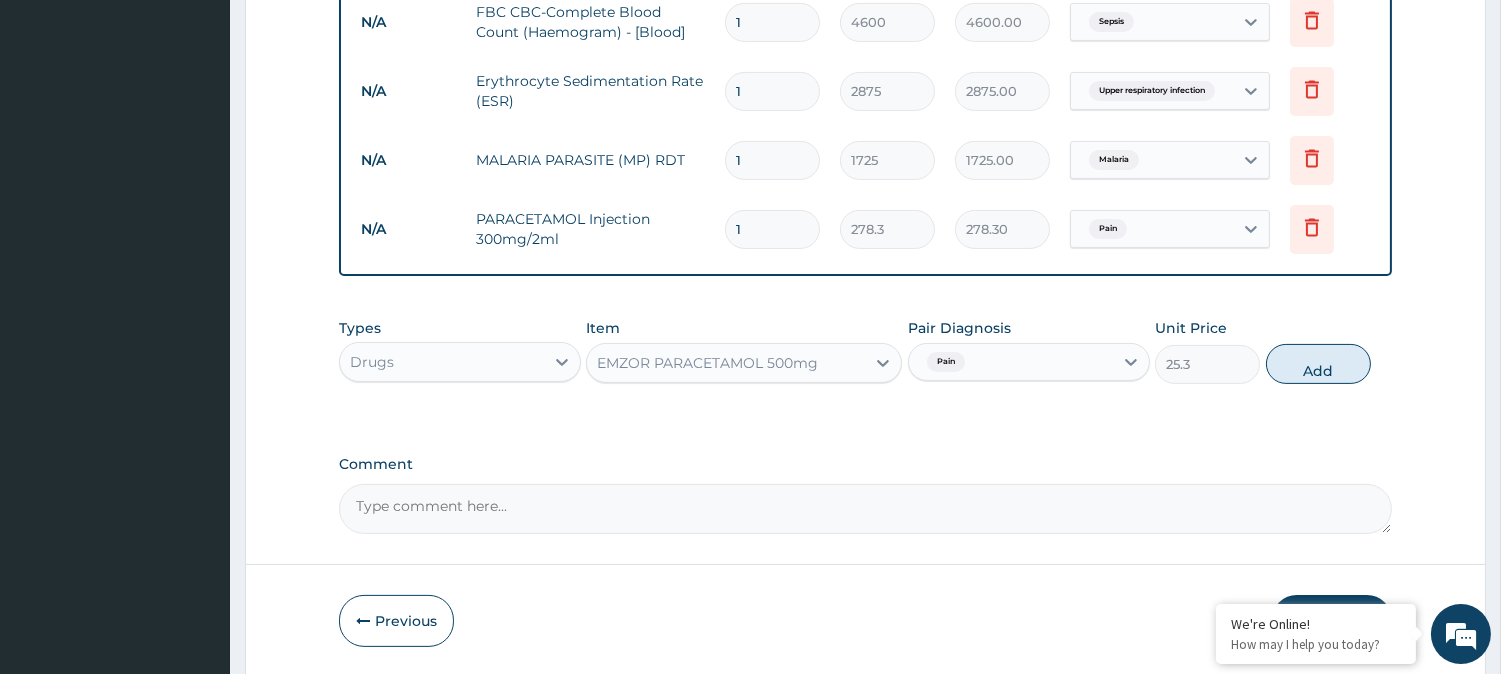 type on "0" 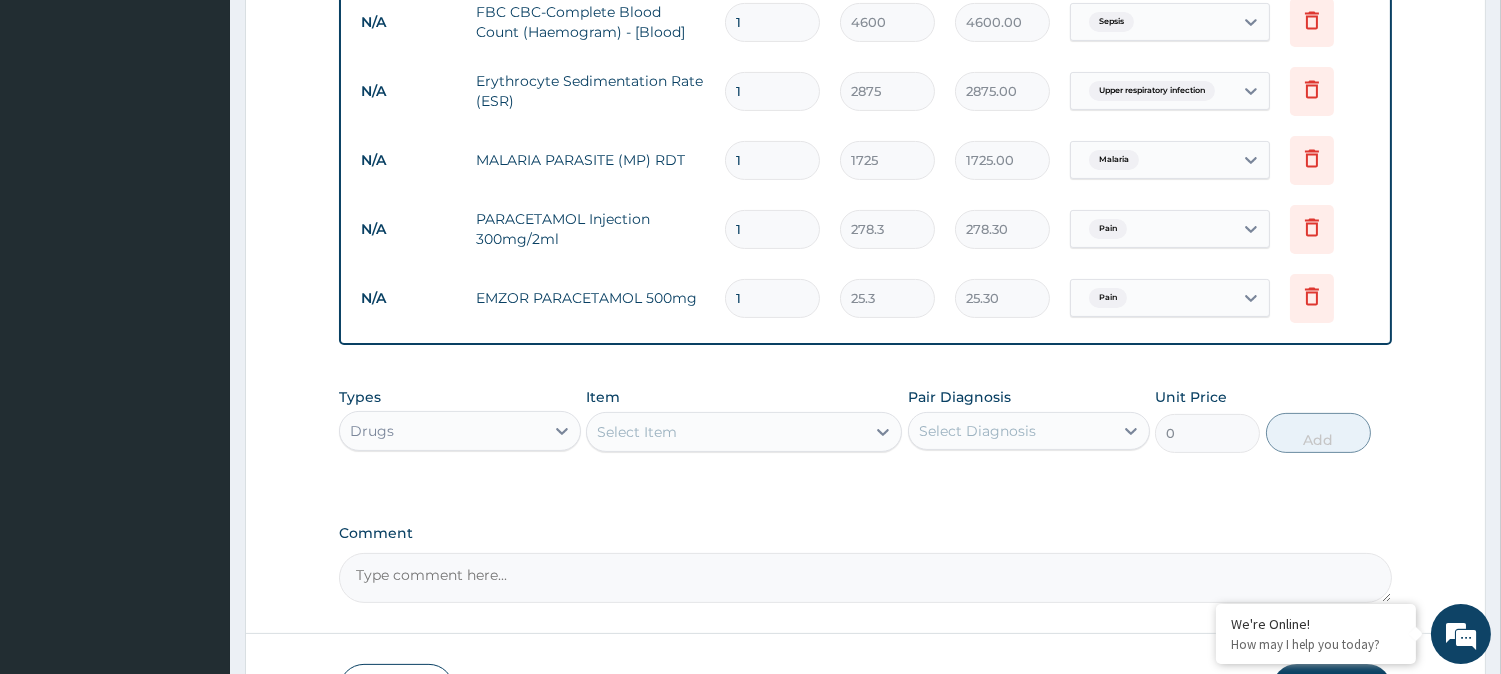 type on "18" 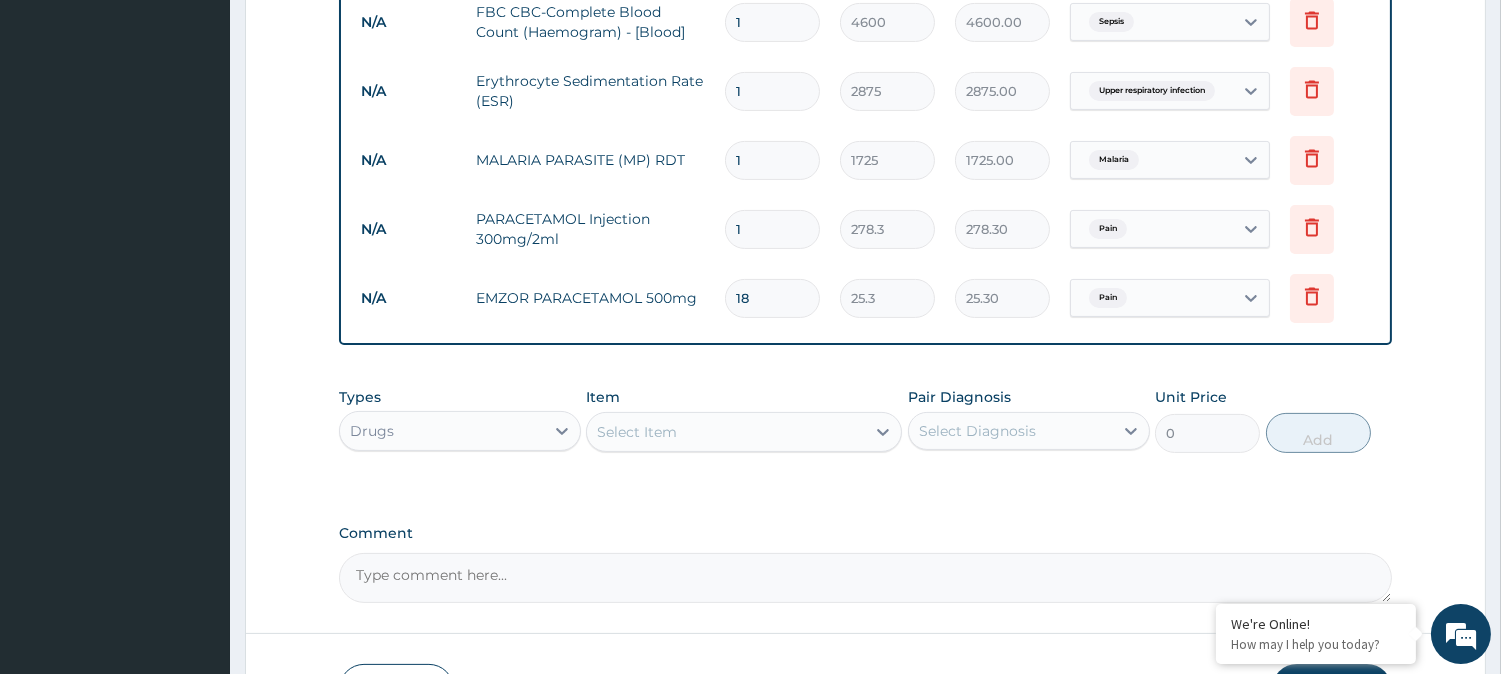 type on "455.40" 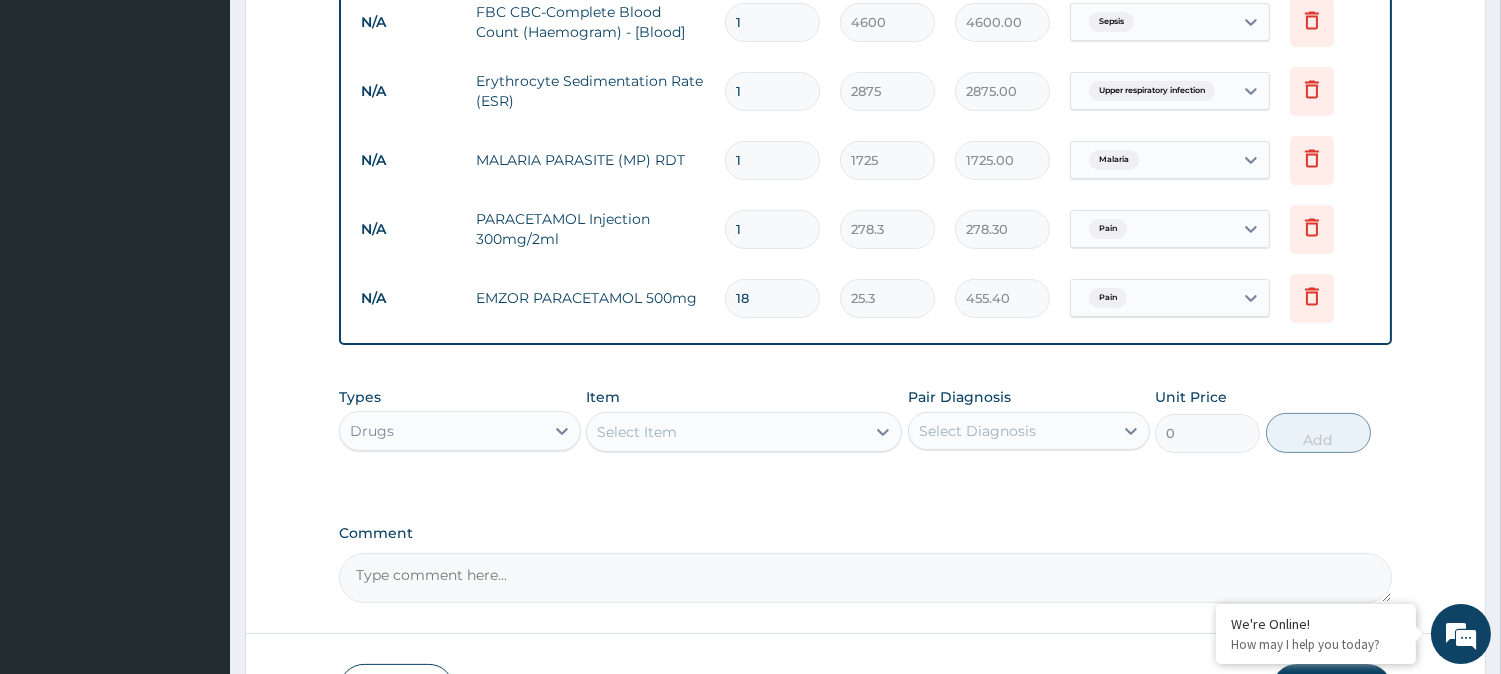 type on "18" 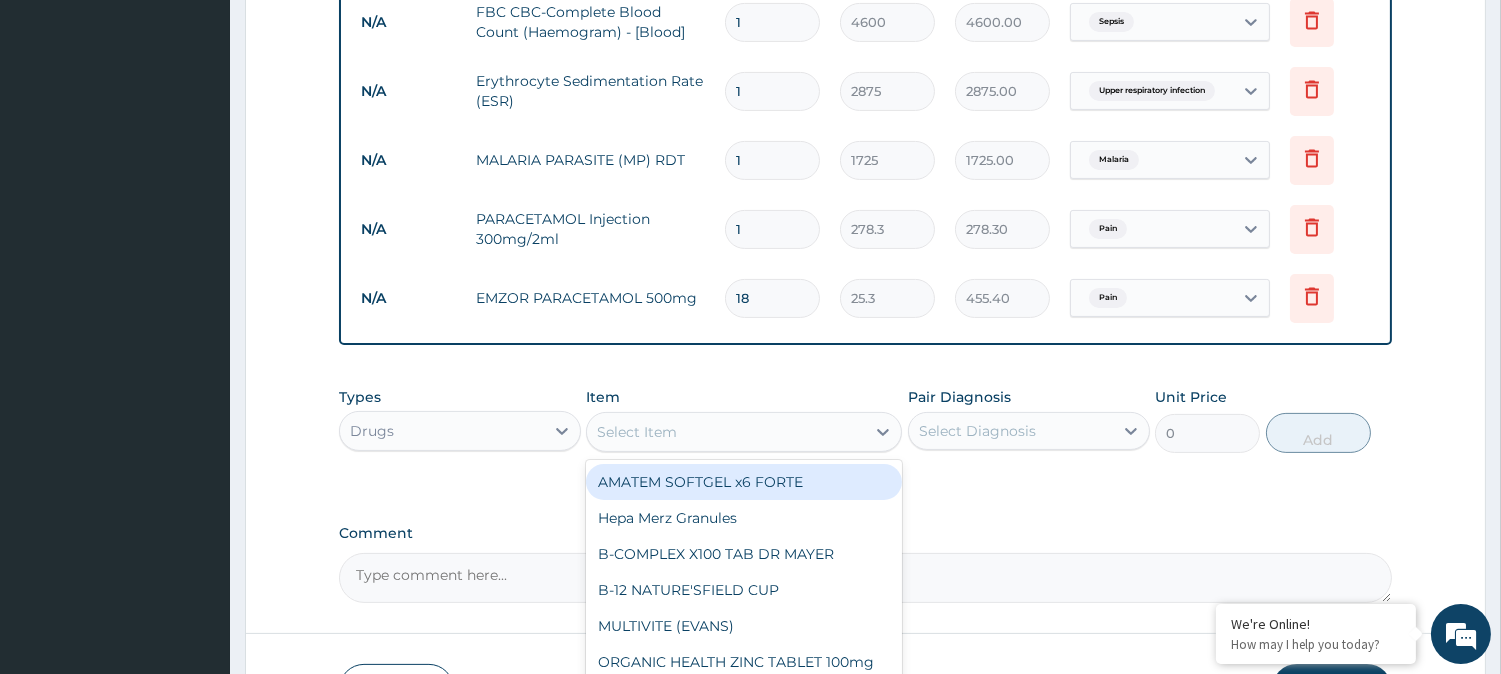 click on "Select Item" at bounding box center [726, 432] 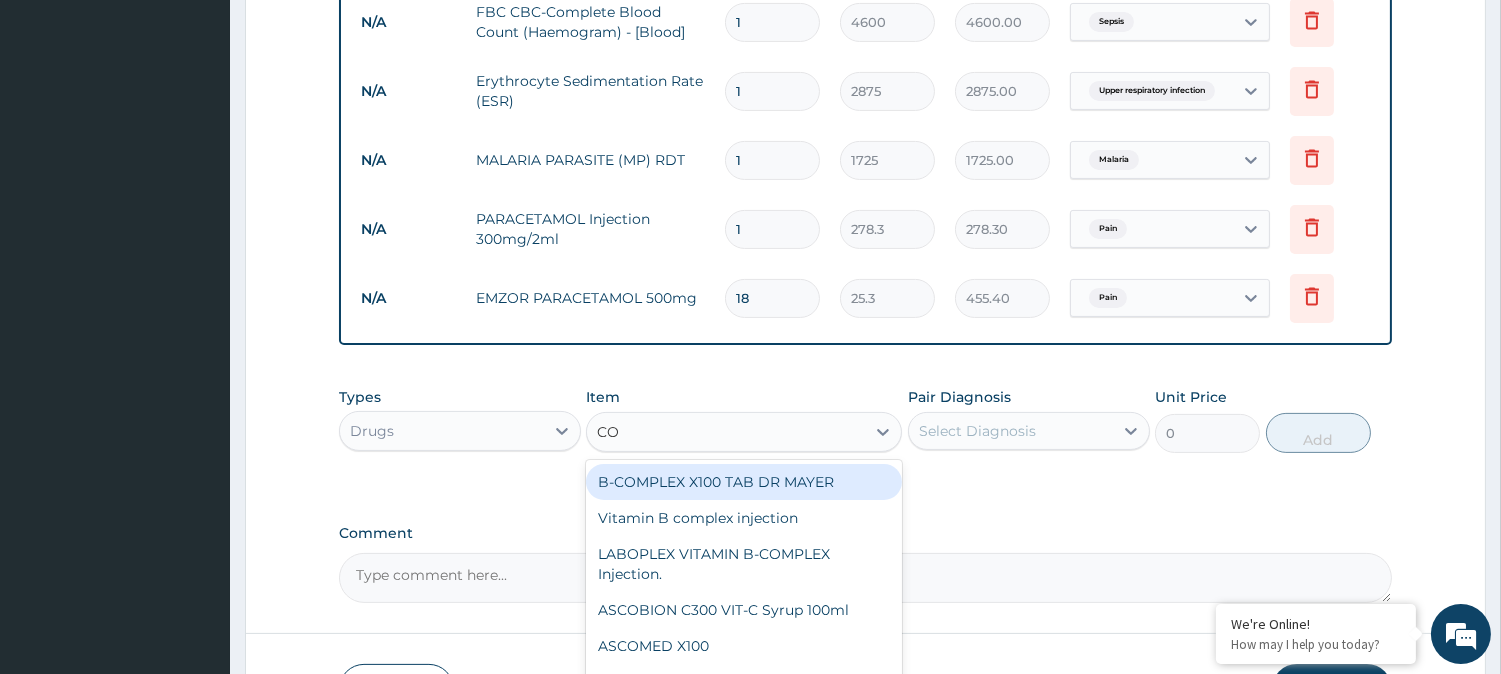 type on "COA" 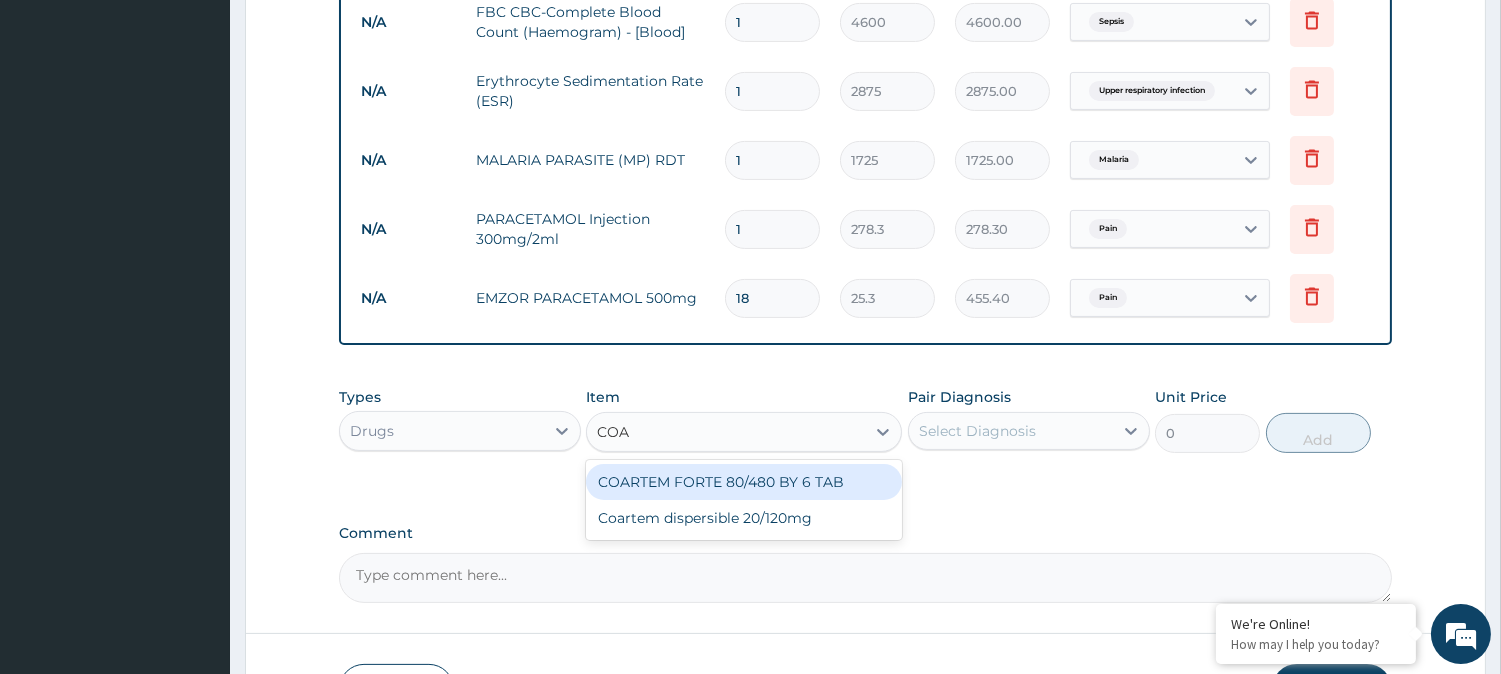 click on "COARTEM FORTE 80/480 BY 6 TAB" at bounding box center [744, 482] 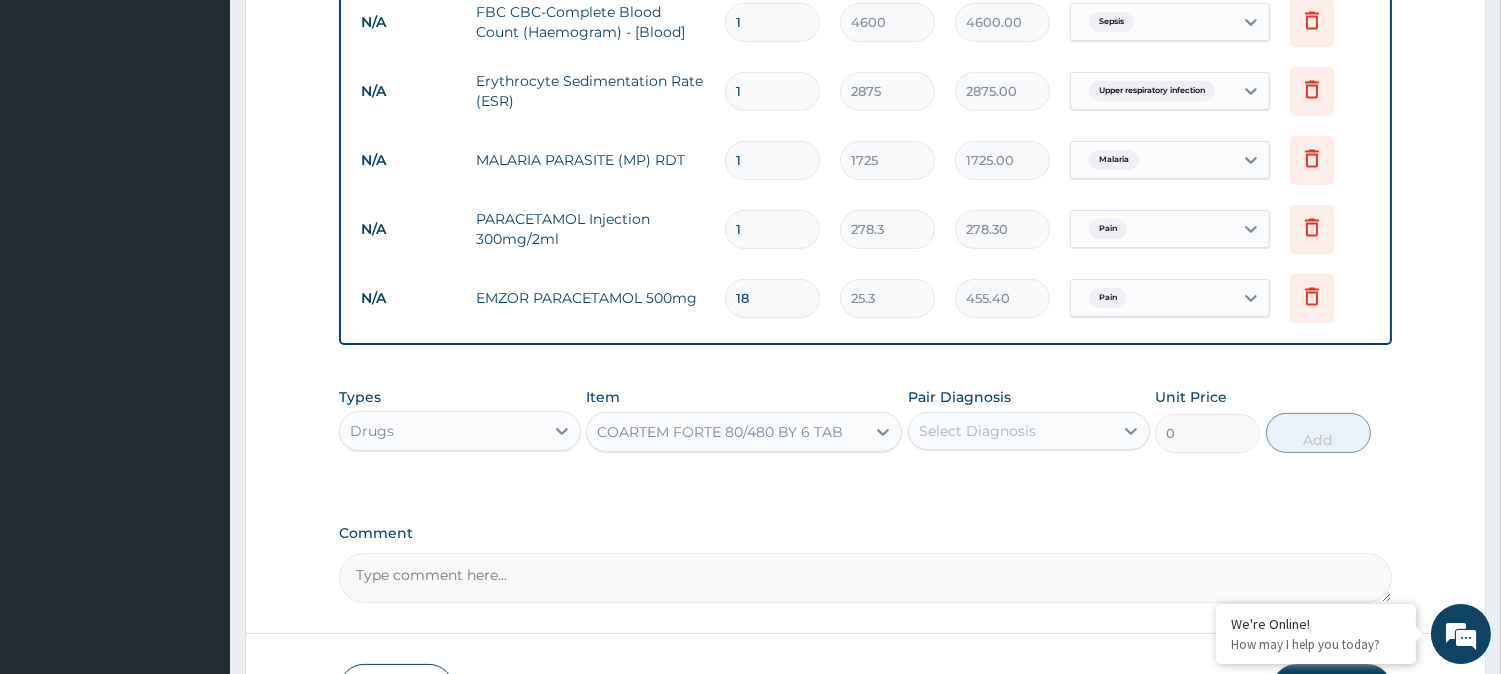 type 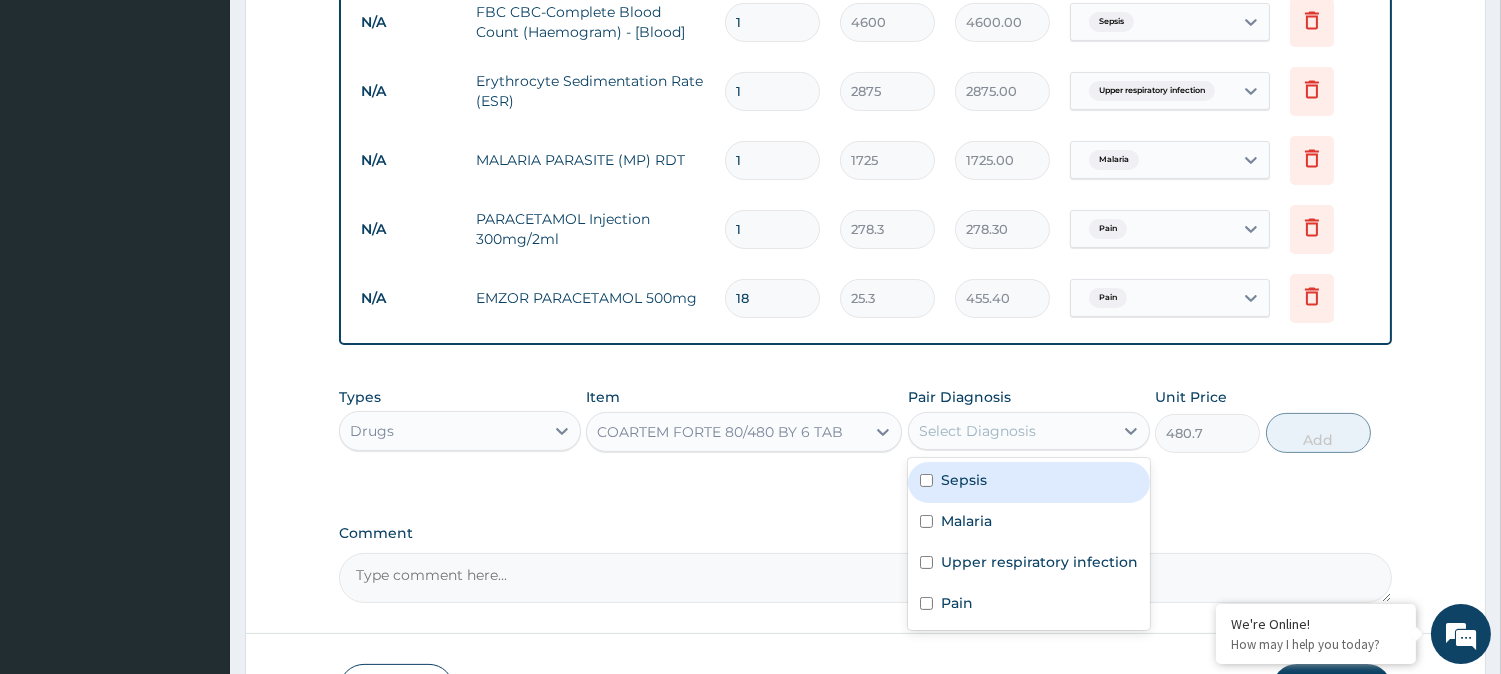 click on "Select Diagnosis" at bounding box center [1011, 431] 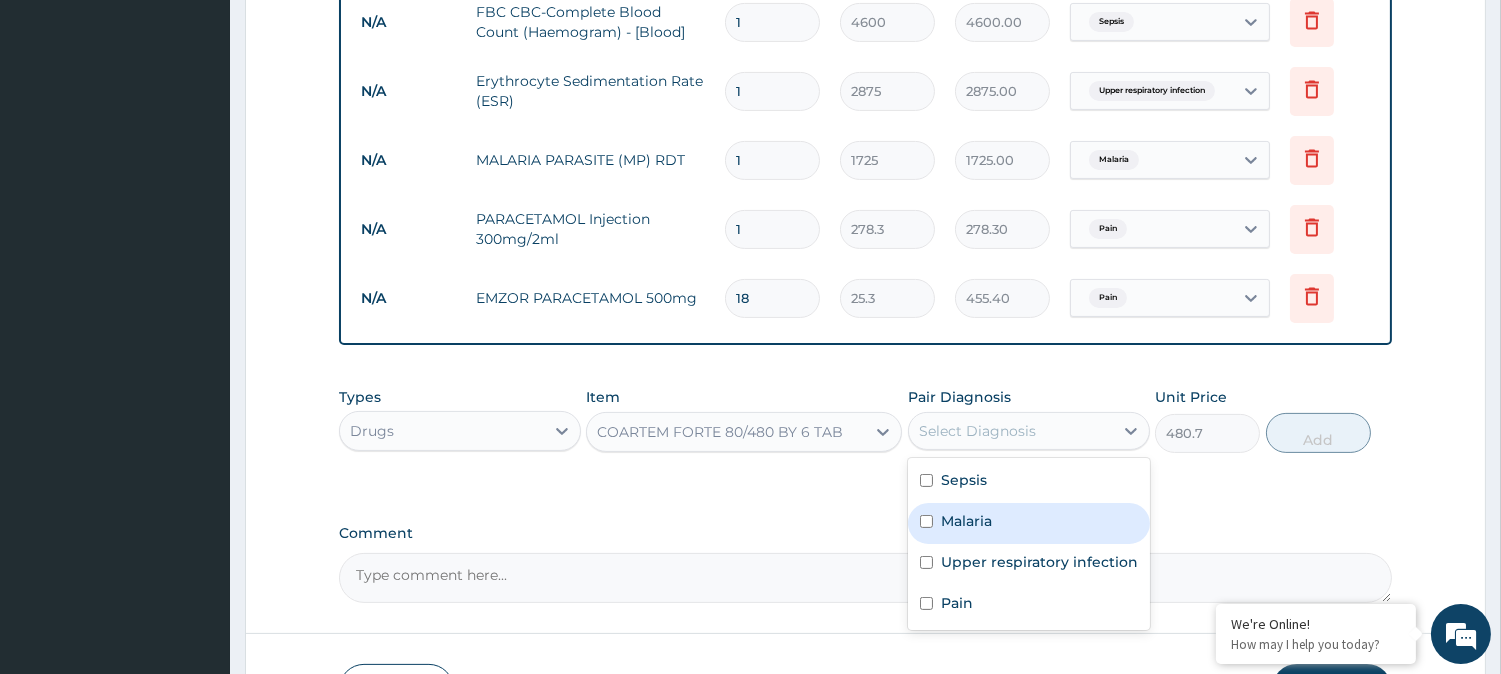 click on "Malaria" at bounding box center [966, 521] 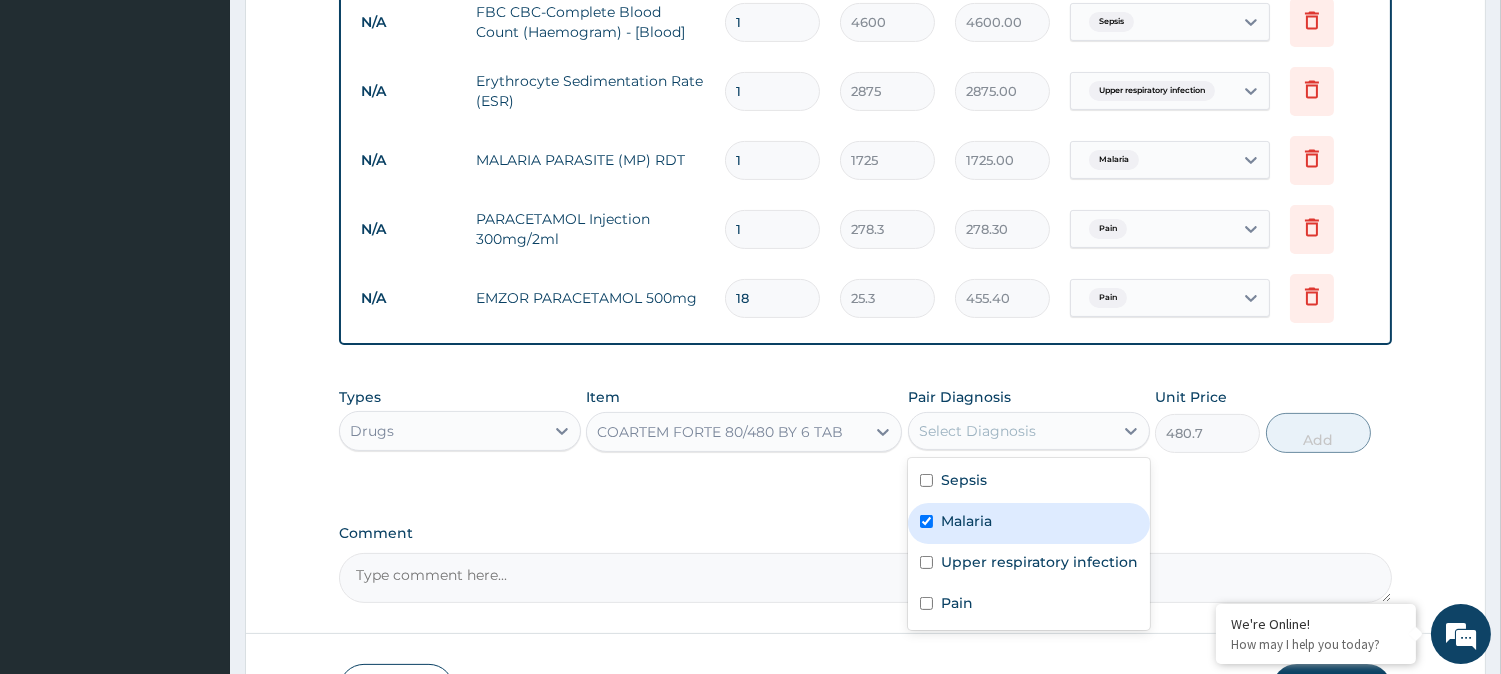 checkbox on "true" 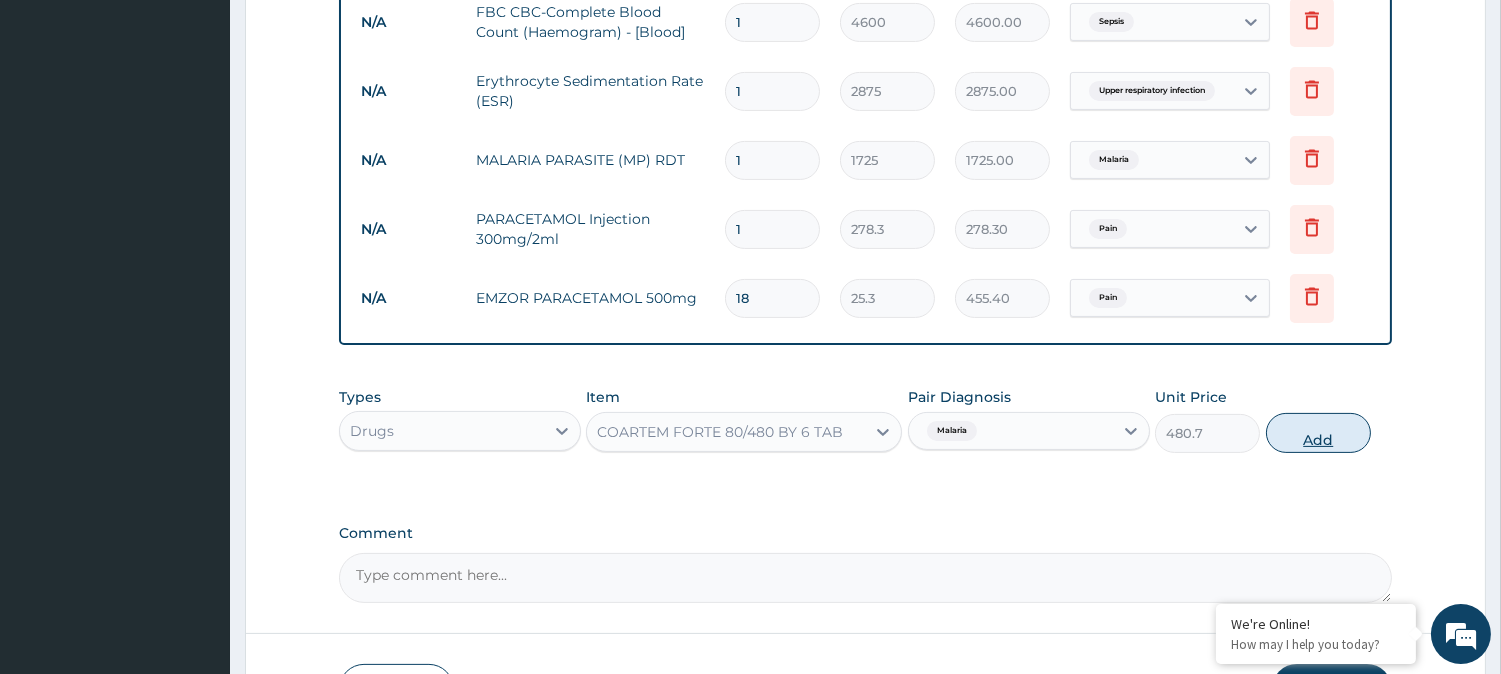 click on "Add" at bounding box center (1318, 433) 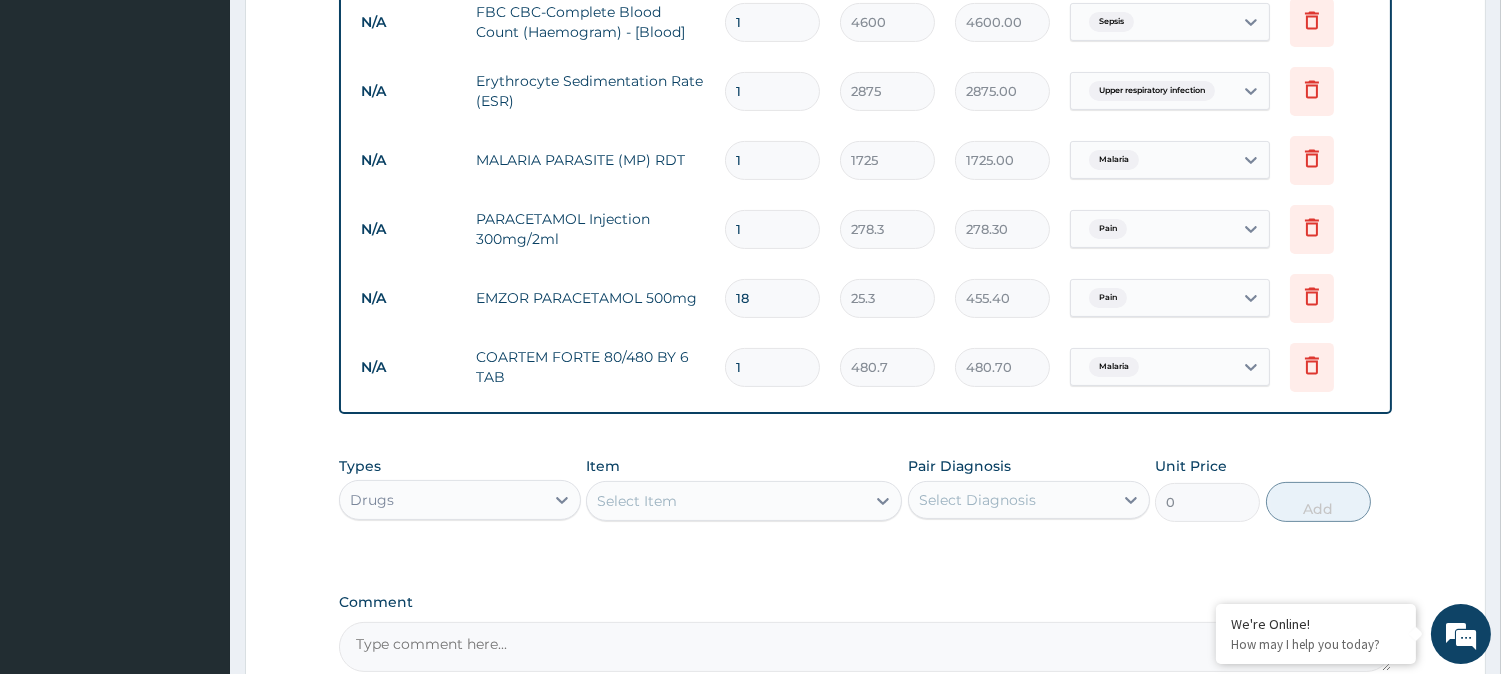 type 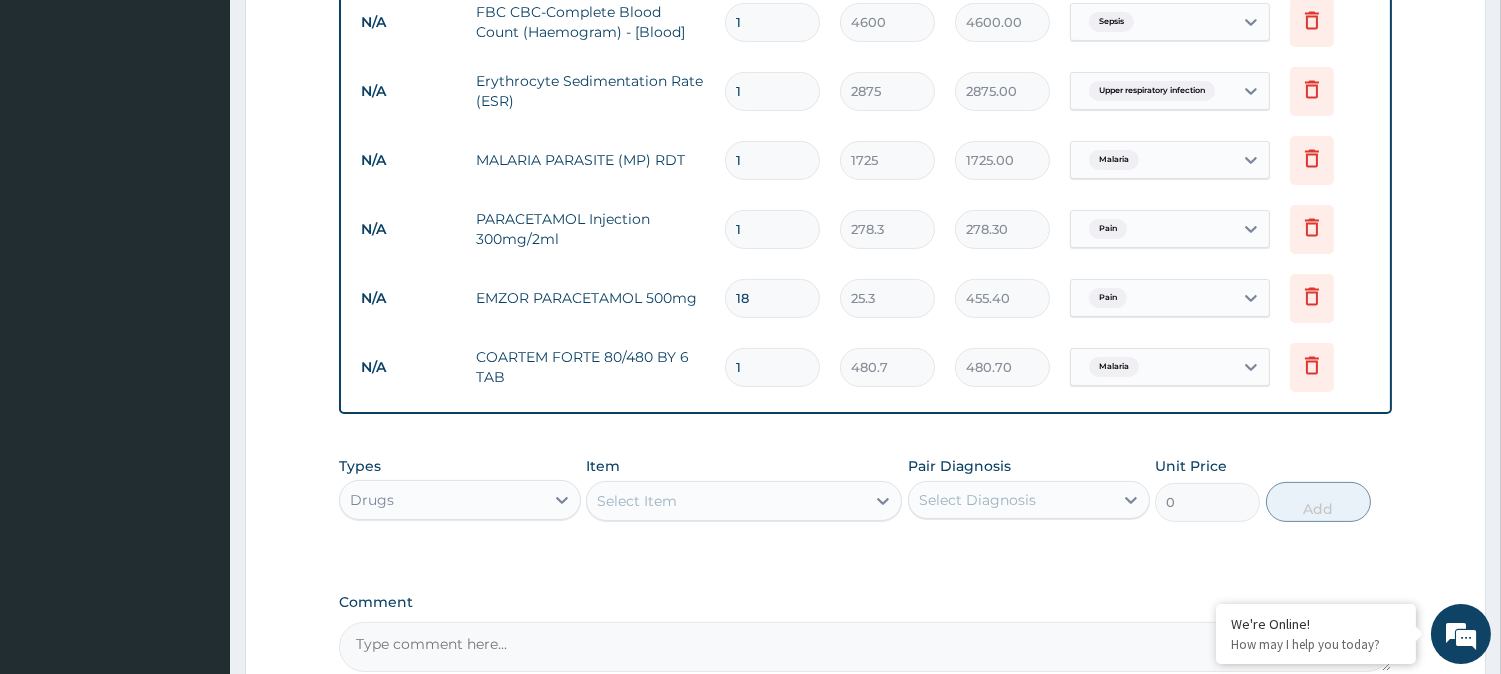 type on "0.00" 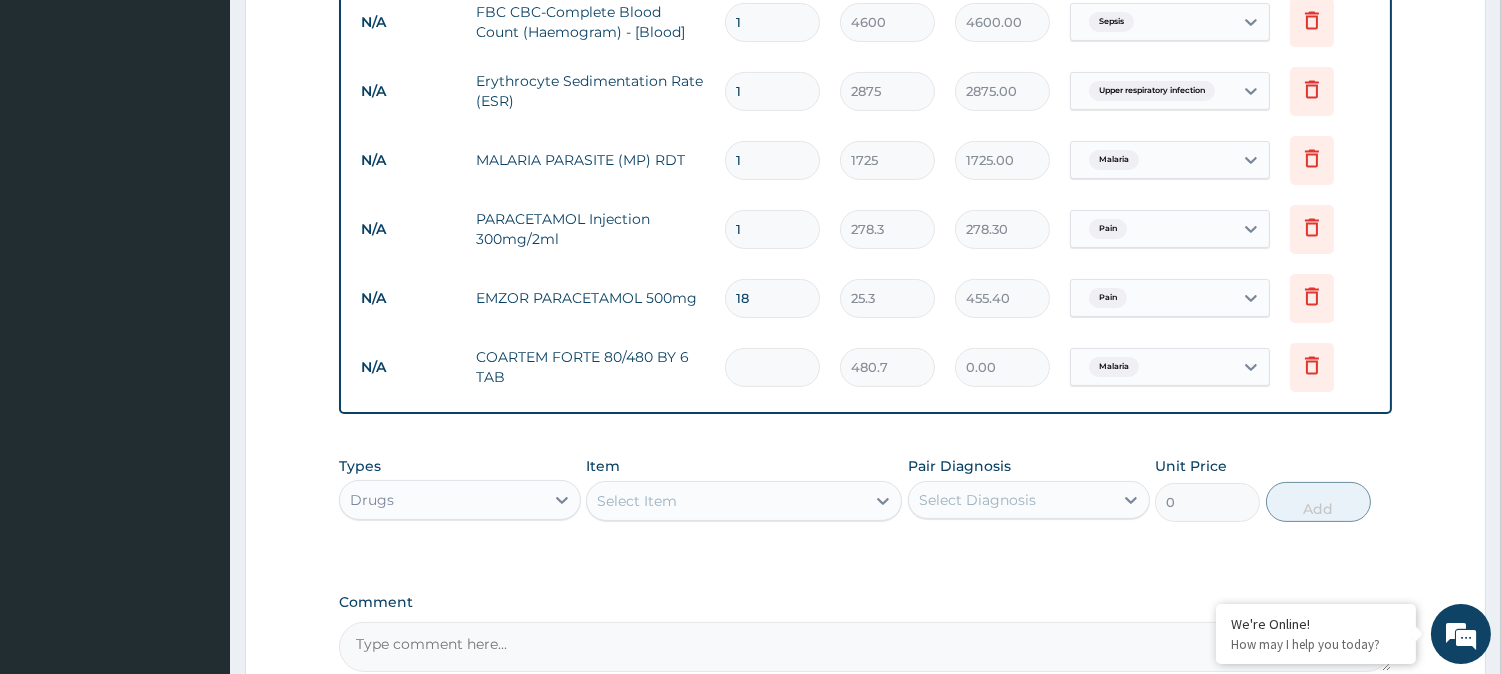 type on "6" 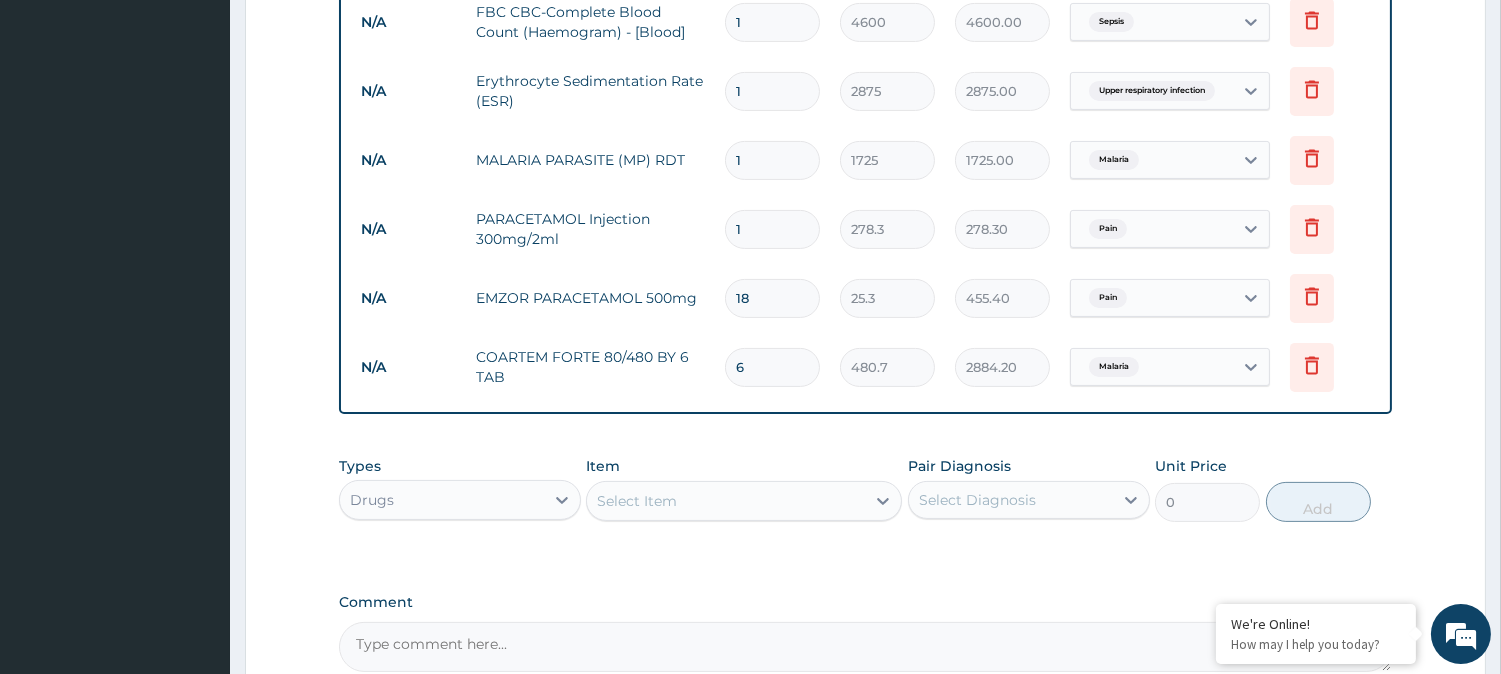 type on "6" 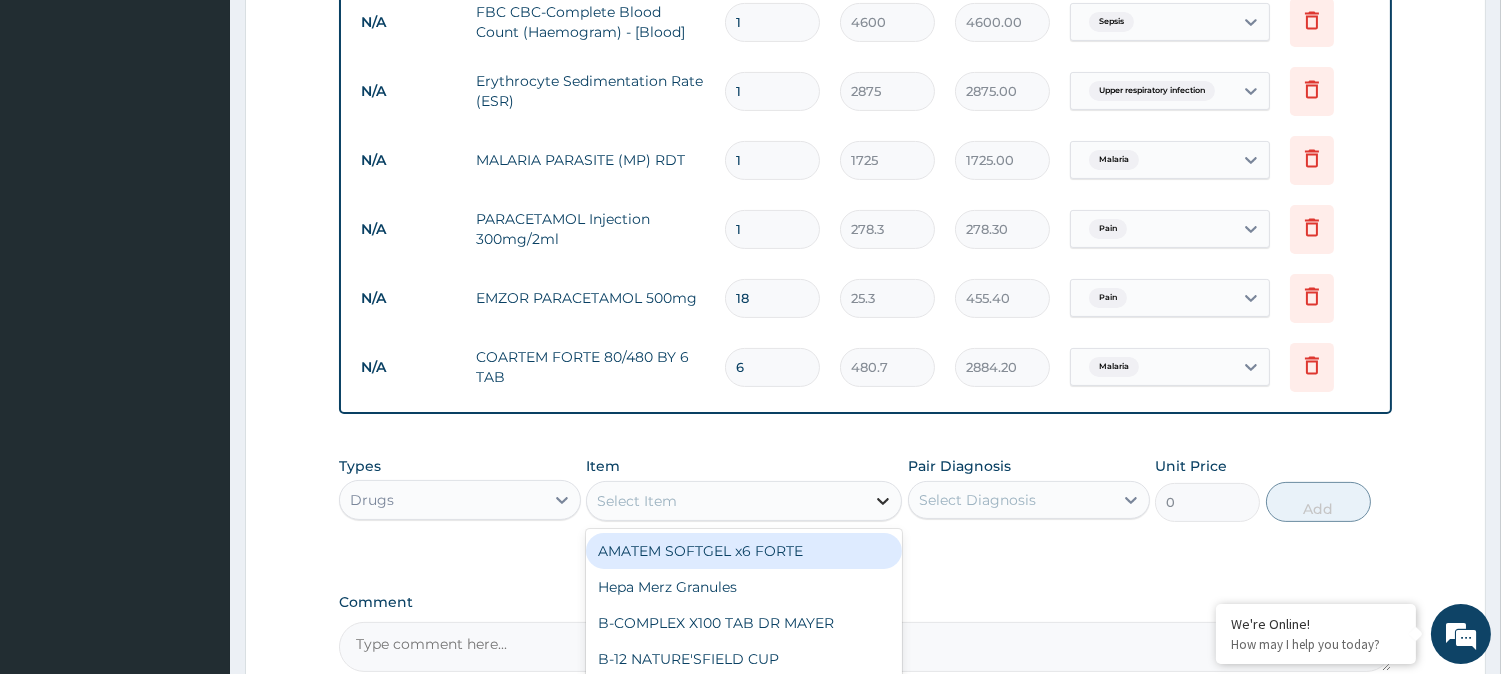 click 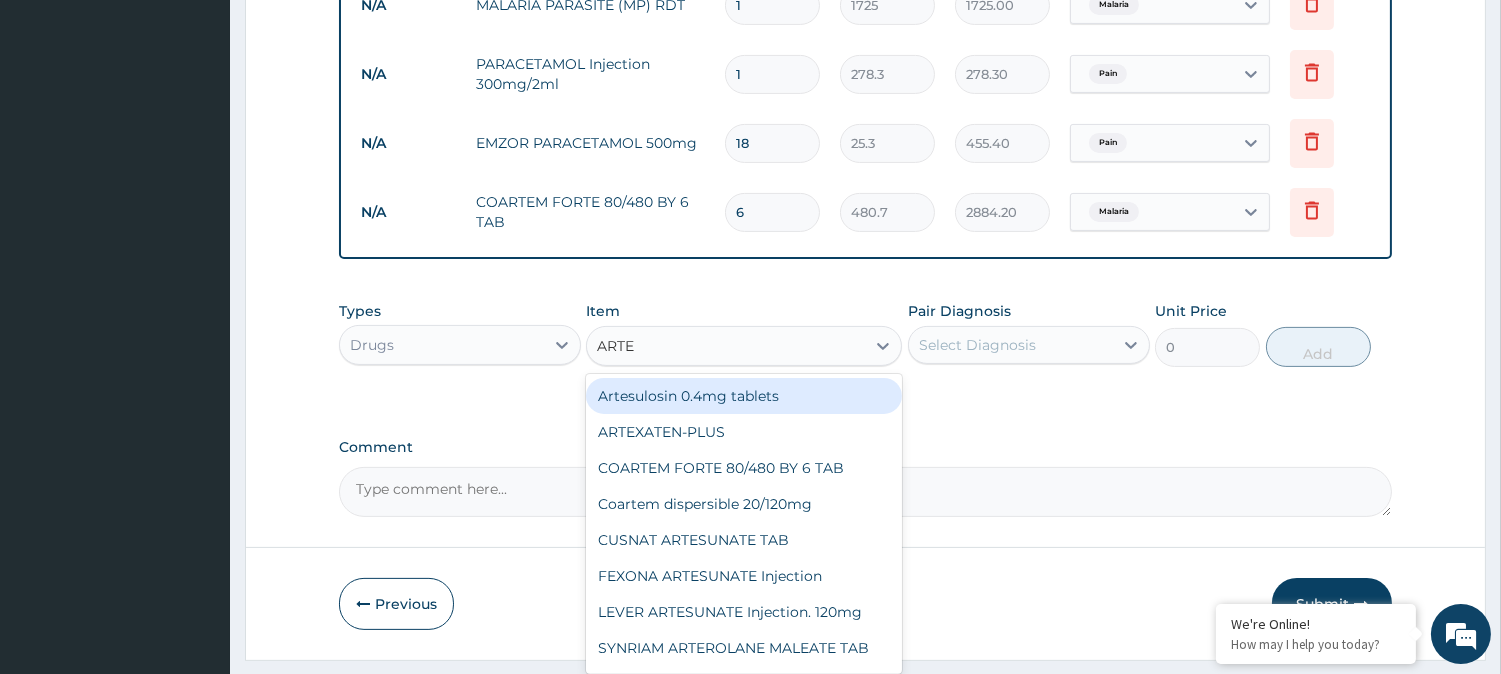 scroll, scrollTop: 1046, scrollLeft: 0, axis: vertical 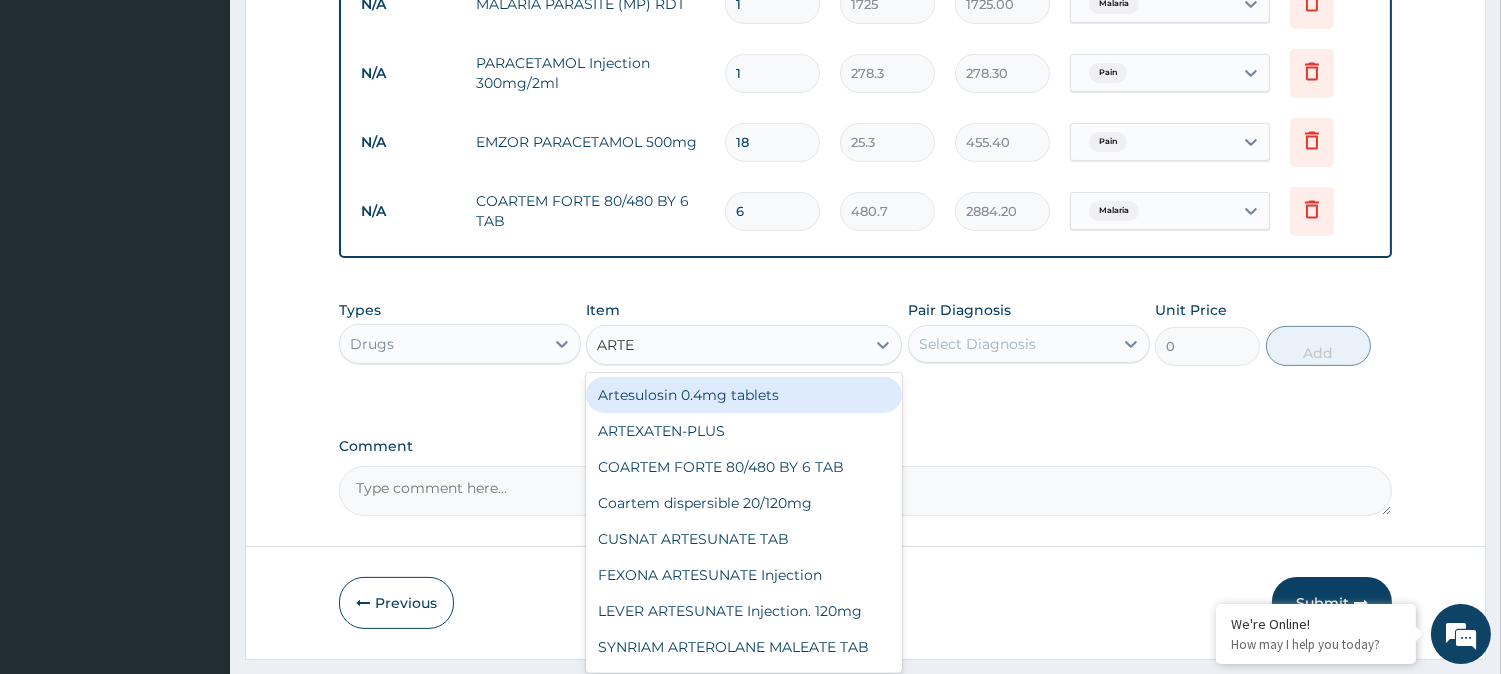 type on "ARTEM" 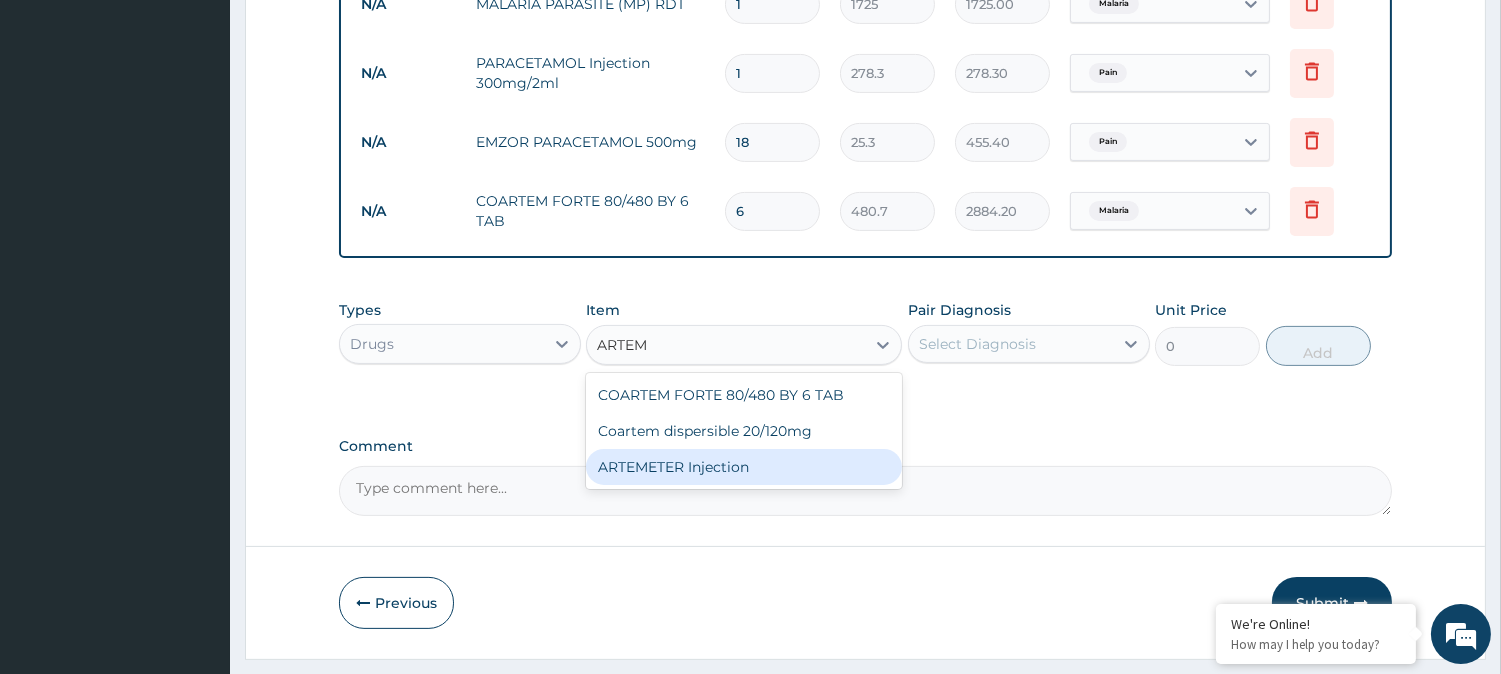 click on "ARTEMETER Injection" at bounding box center (744, 467) 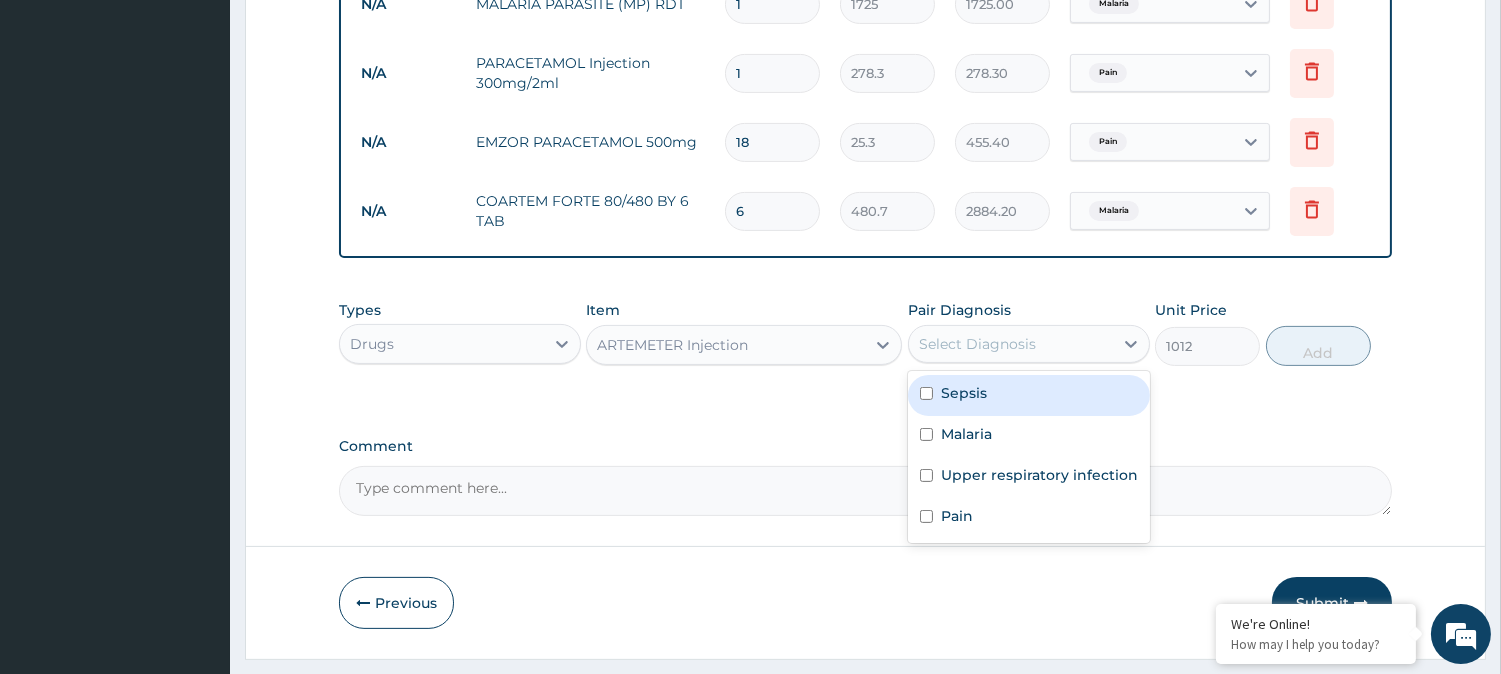 click on "Select Diagnosis" at bounding box center [1011, 344] 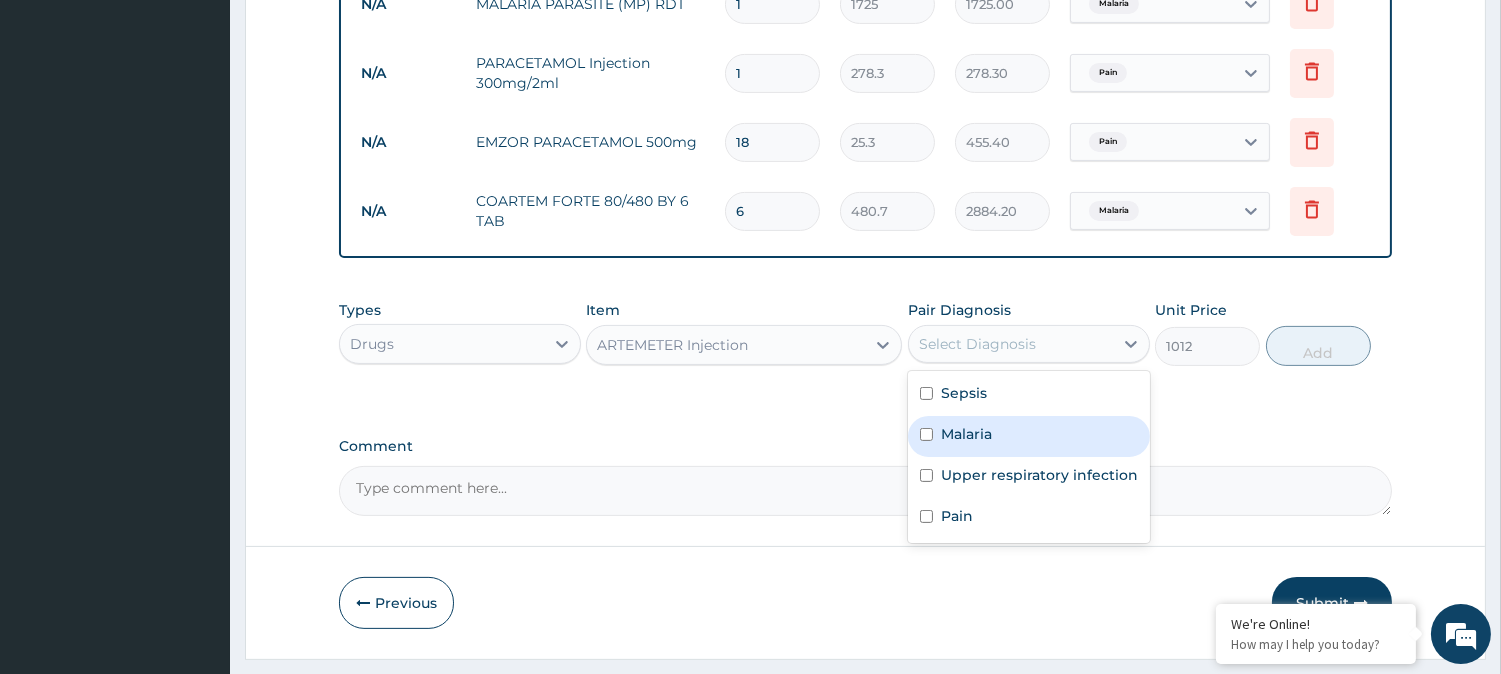 click on "Malaria" at bounding box center [966, 434] 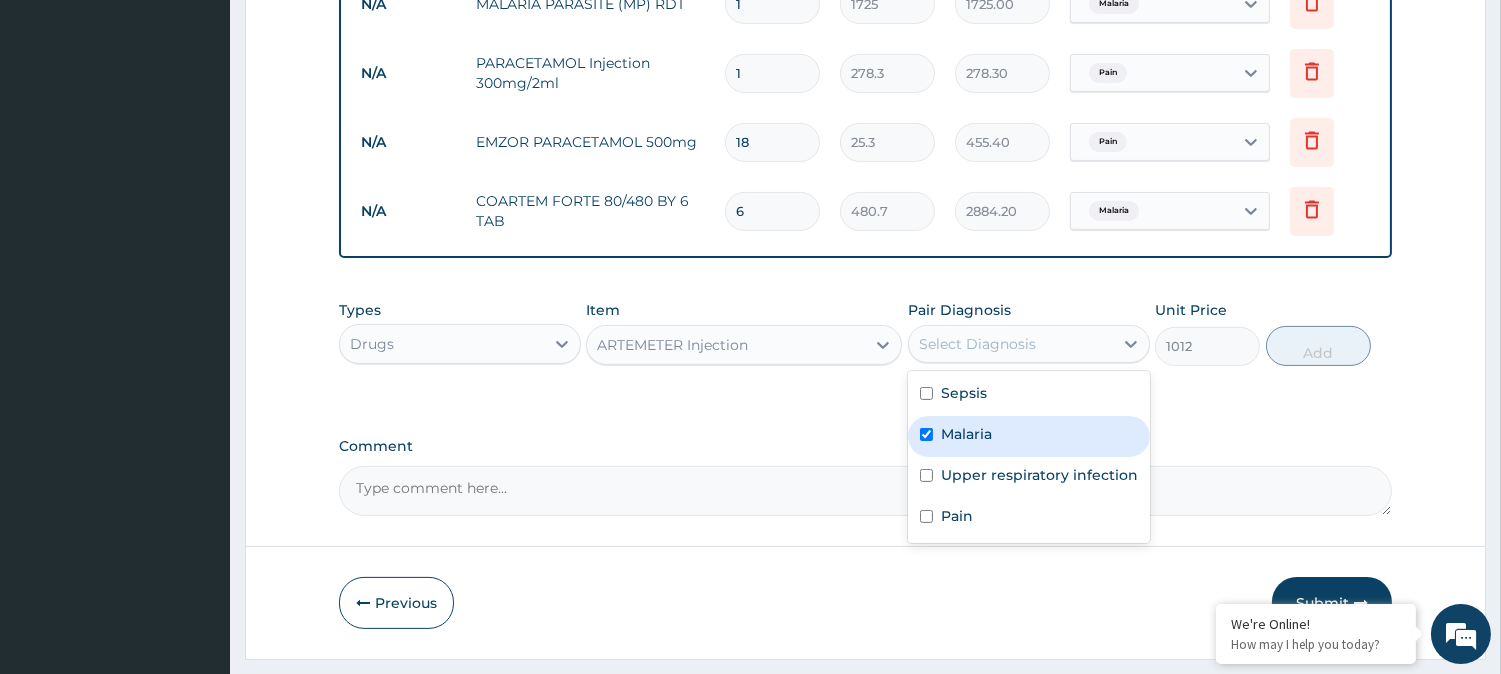 checkbox on "true" 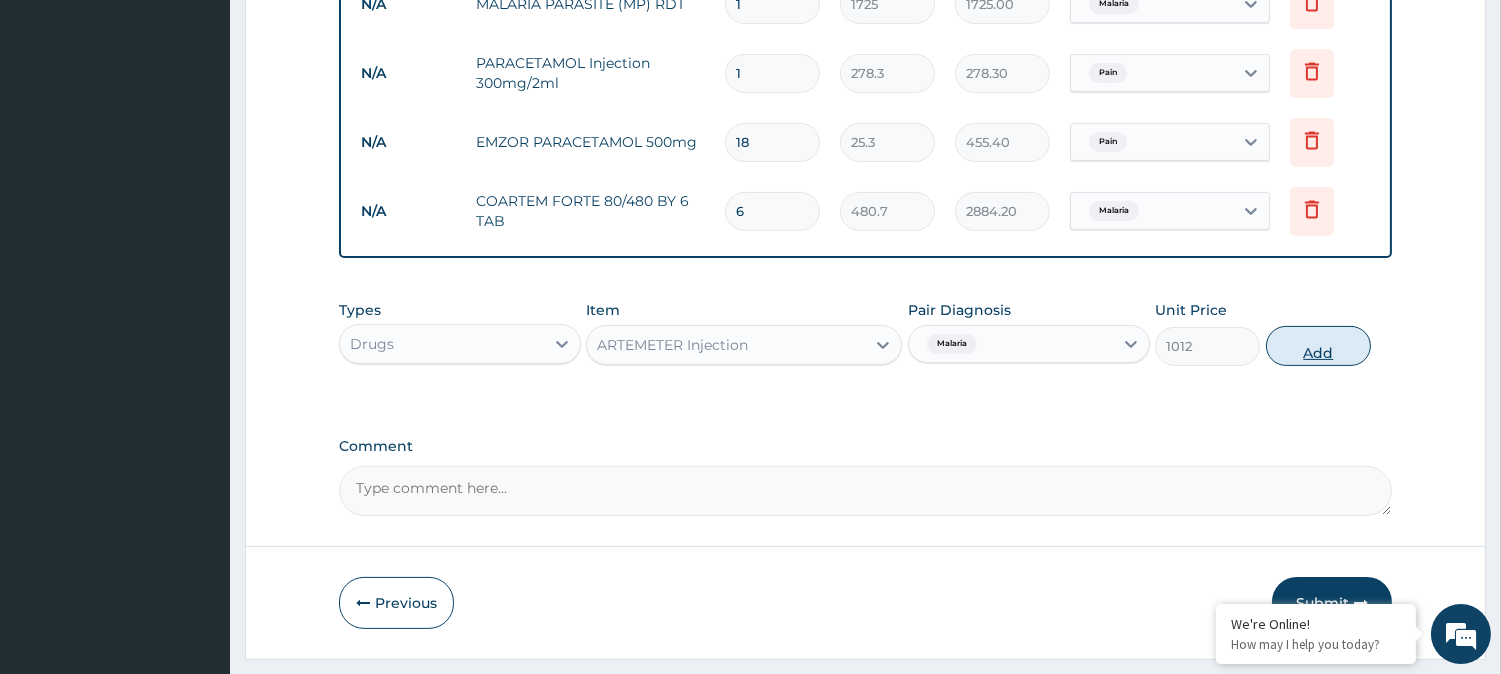 click on "Add" at bounding box center [1318, 346] 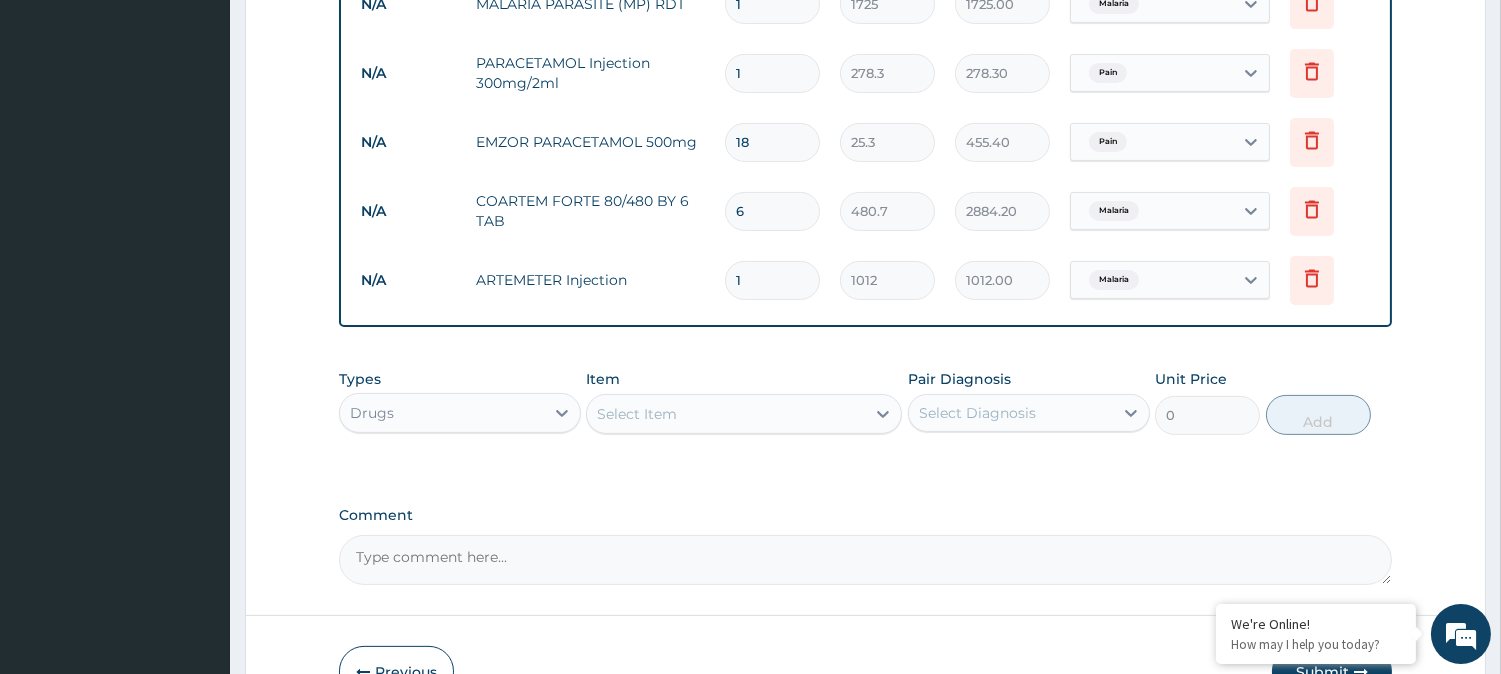 scroll, scrollTop: 1167, scrollLeft: 0, axis: vertical 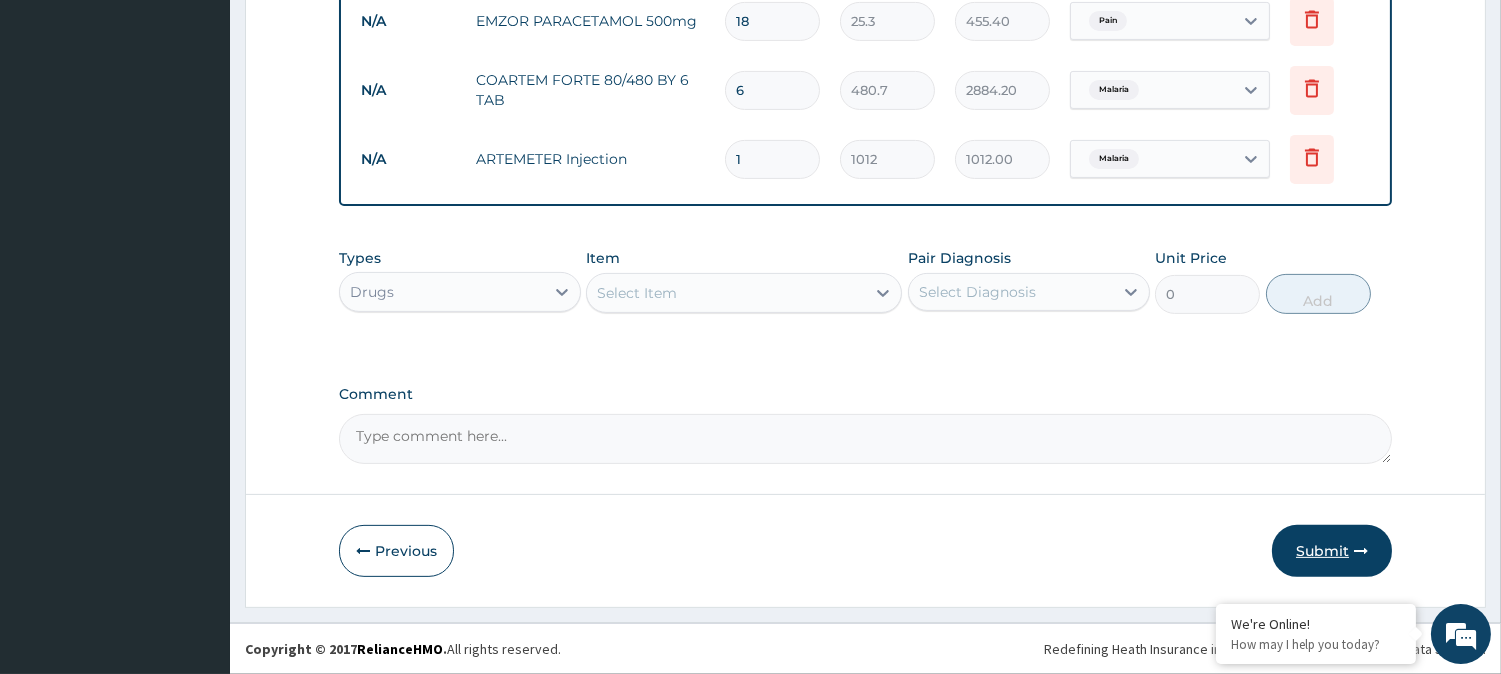 click on "Submit" at bounding box center [1332, 551] 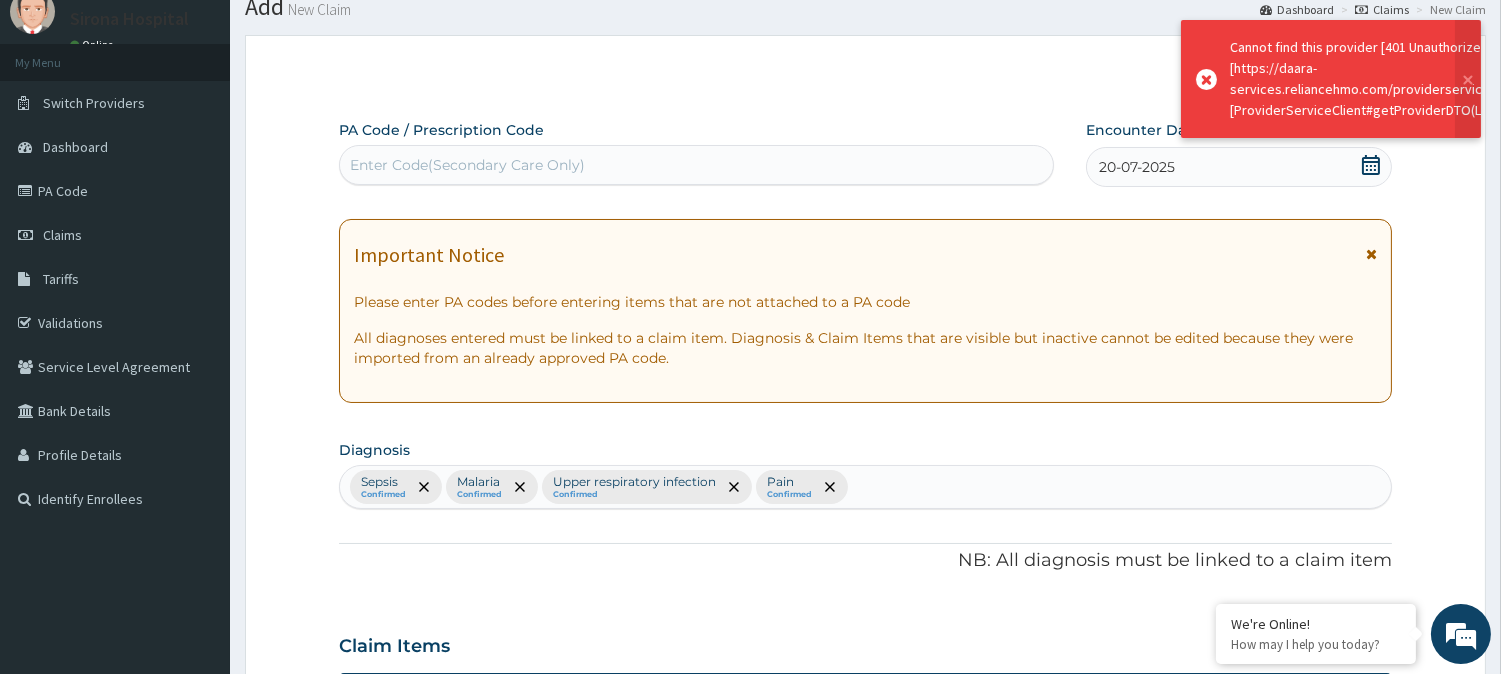 scroll, scrollTop: 1167, scrollLeft: 0, axis: vertical 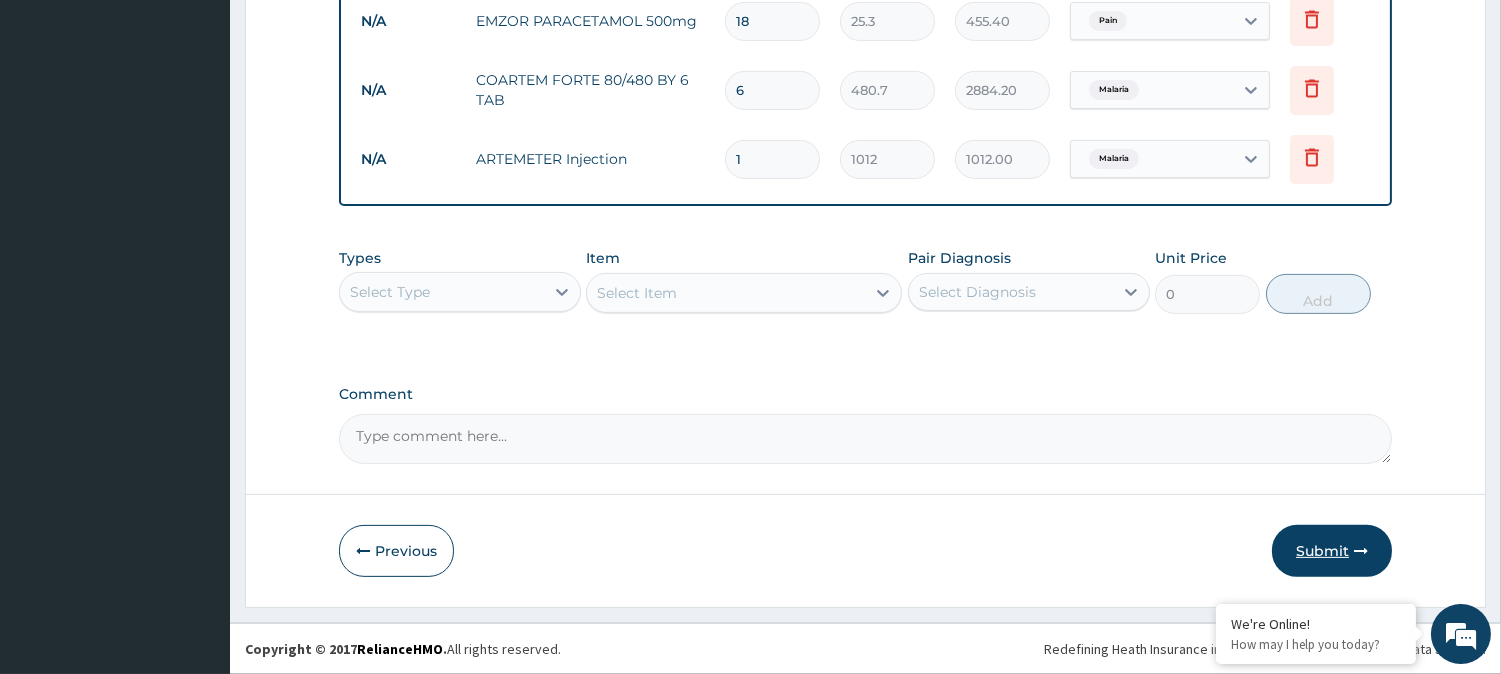 click on "Submit" at bounding box center (1332, 551) 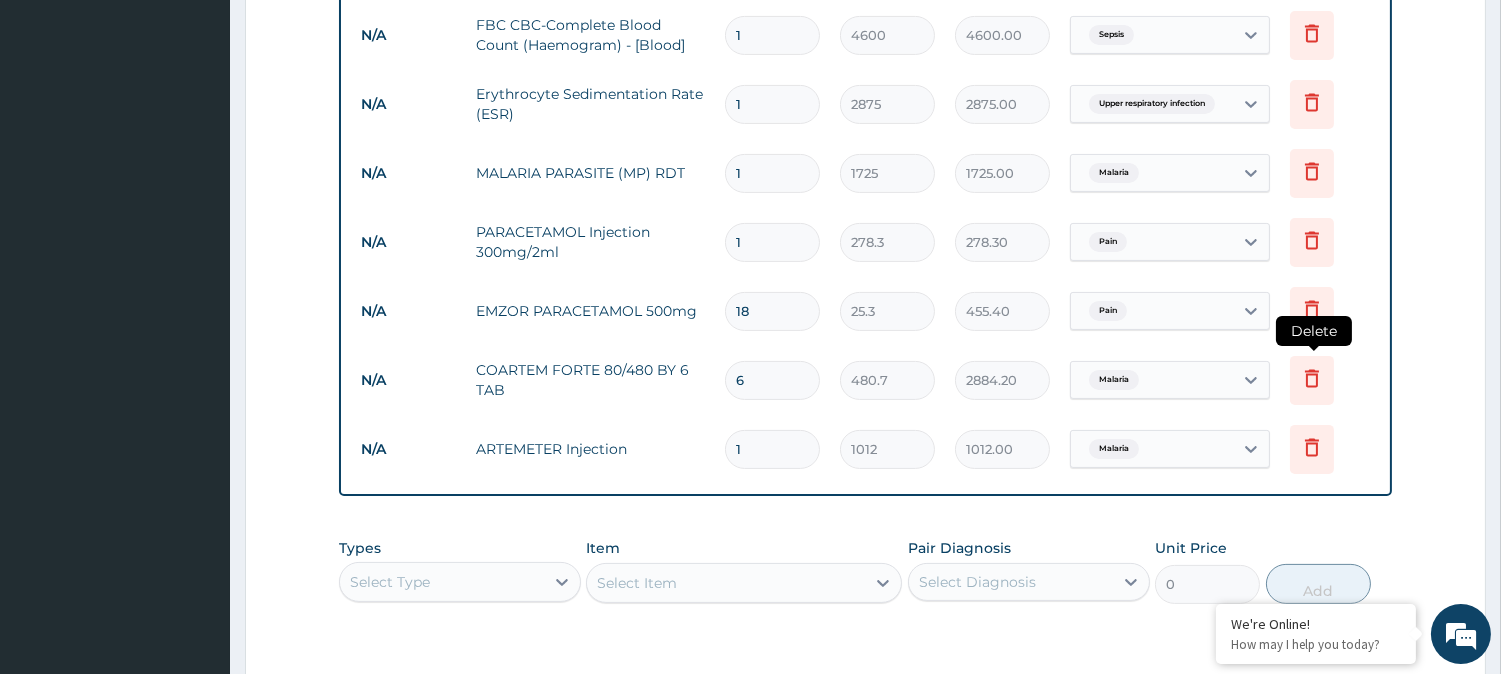 scroll, scrollTop: 1167, scrollLeft: 0, axis: vertical 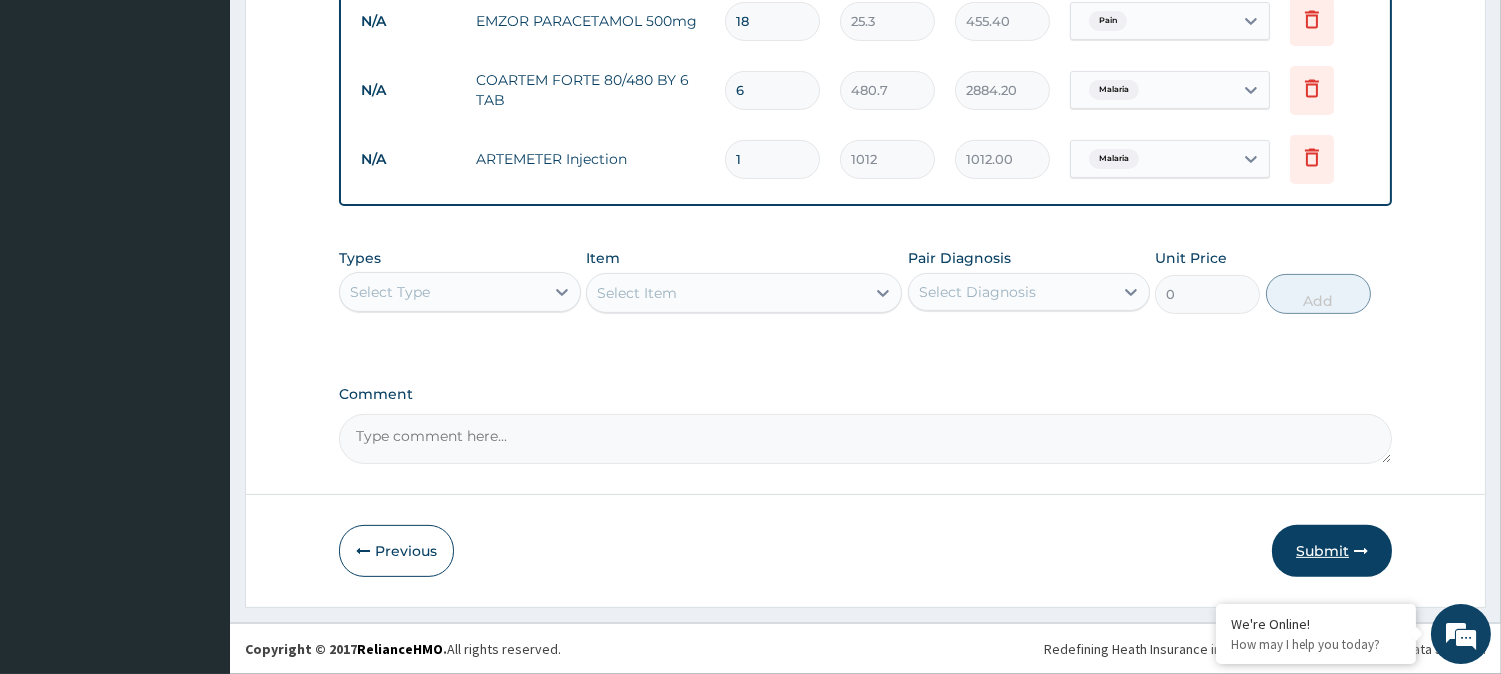click on "Submit" at bounding box center [1332, 551] 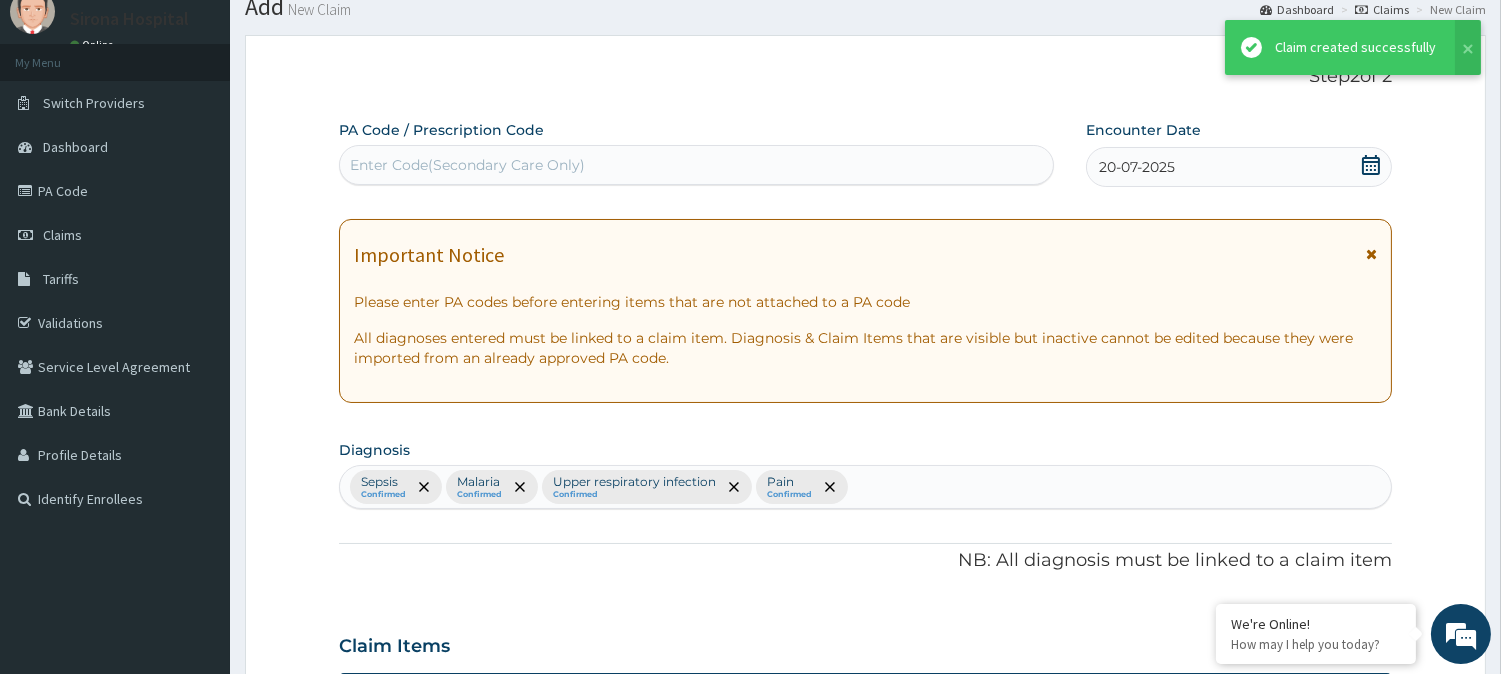 scroll, scrollTop: 1167, scrollLeft: 0, axis: vertical 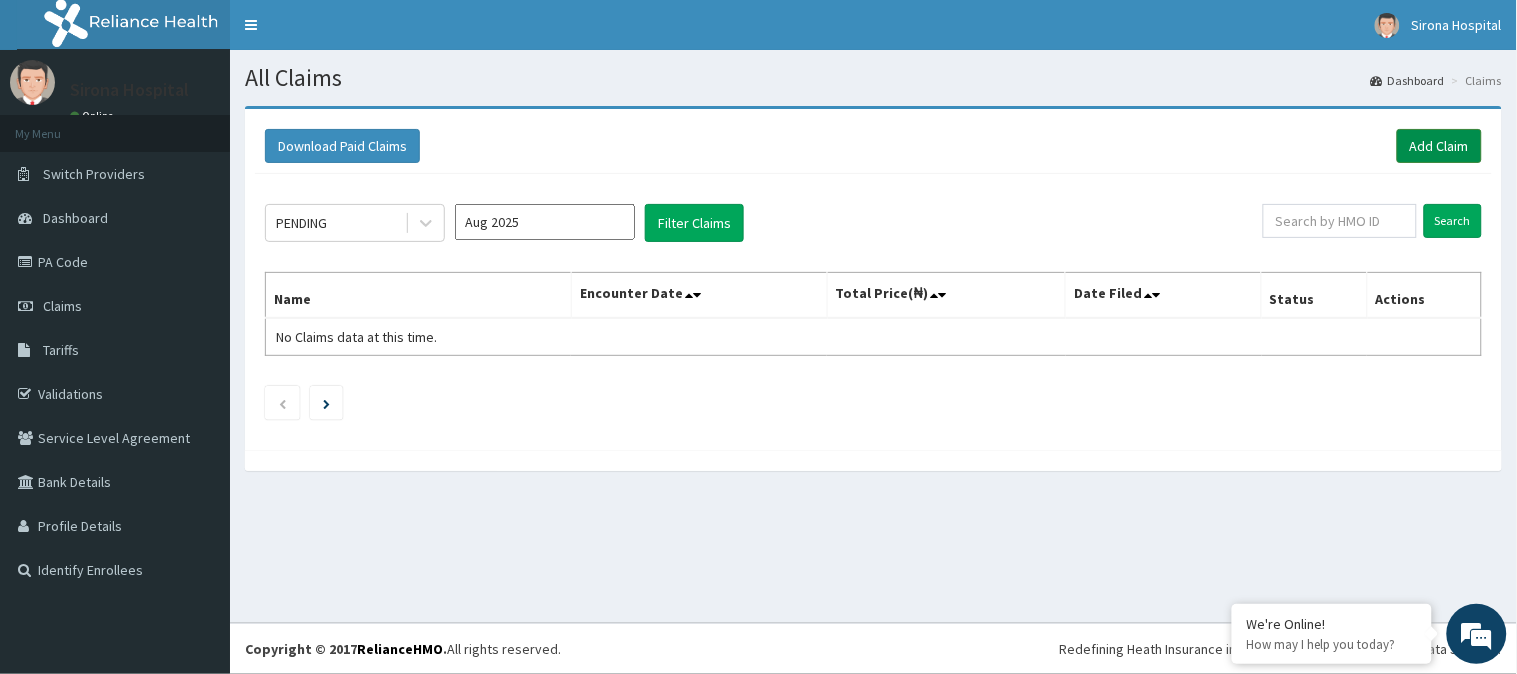 click on "Add Claim" at bounding box center [1439, 146] 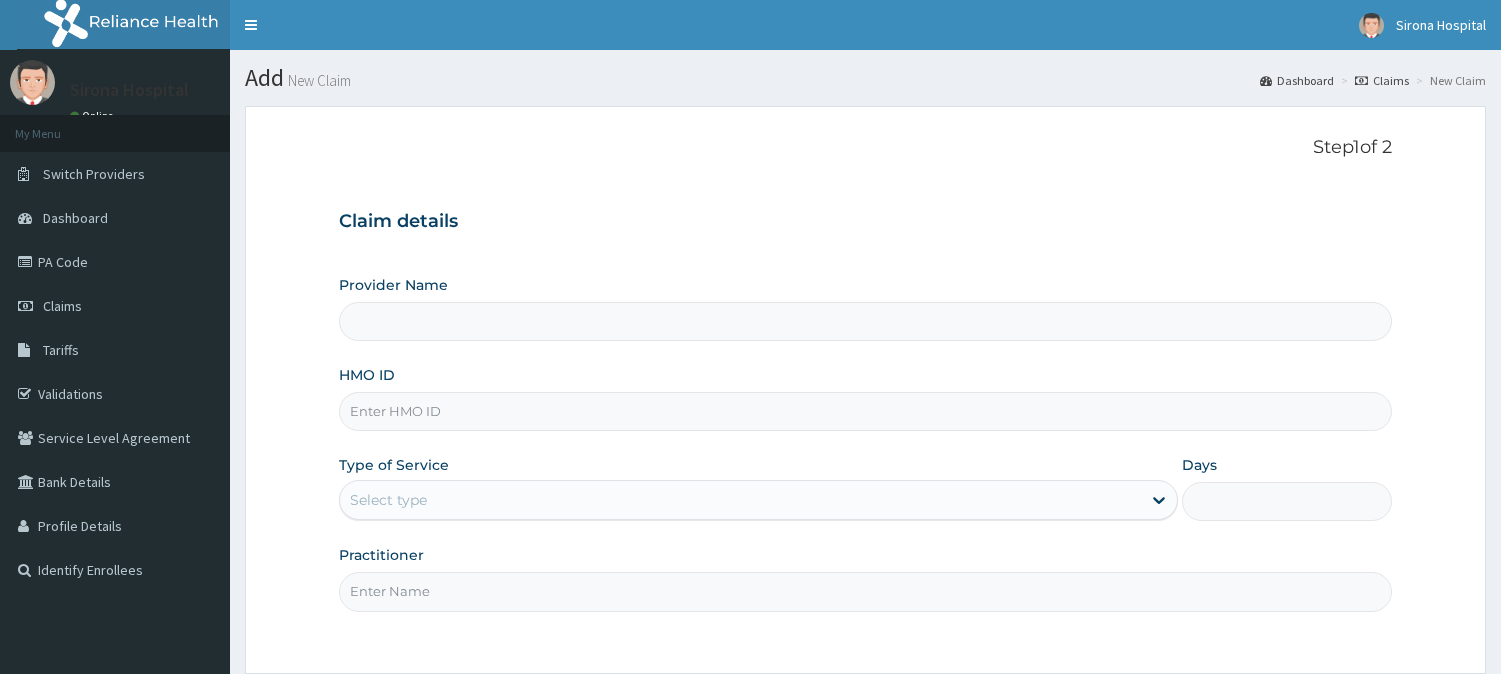 scroll, scrollTop: 0, scrollLeft: 0, axis: both 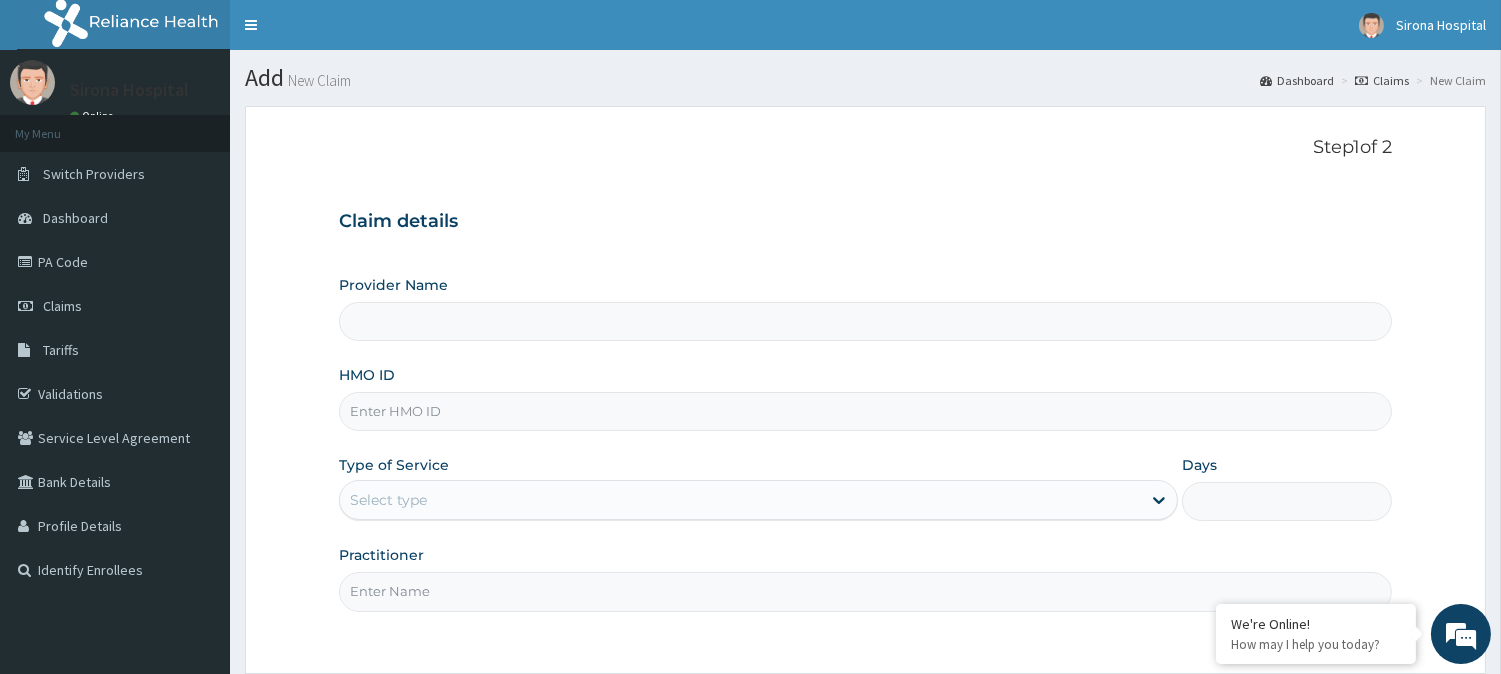 type on "Sirona Hospital" 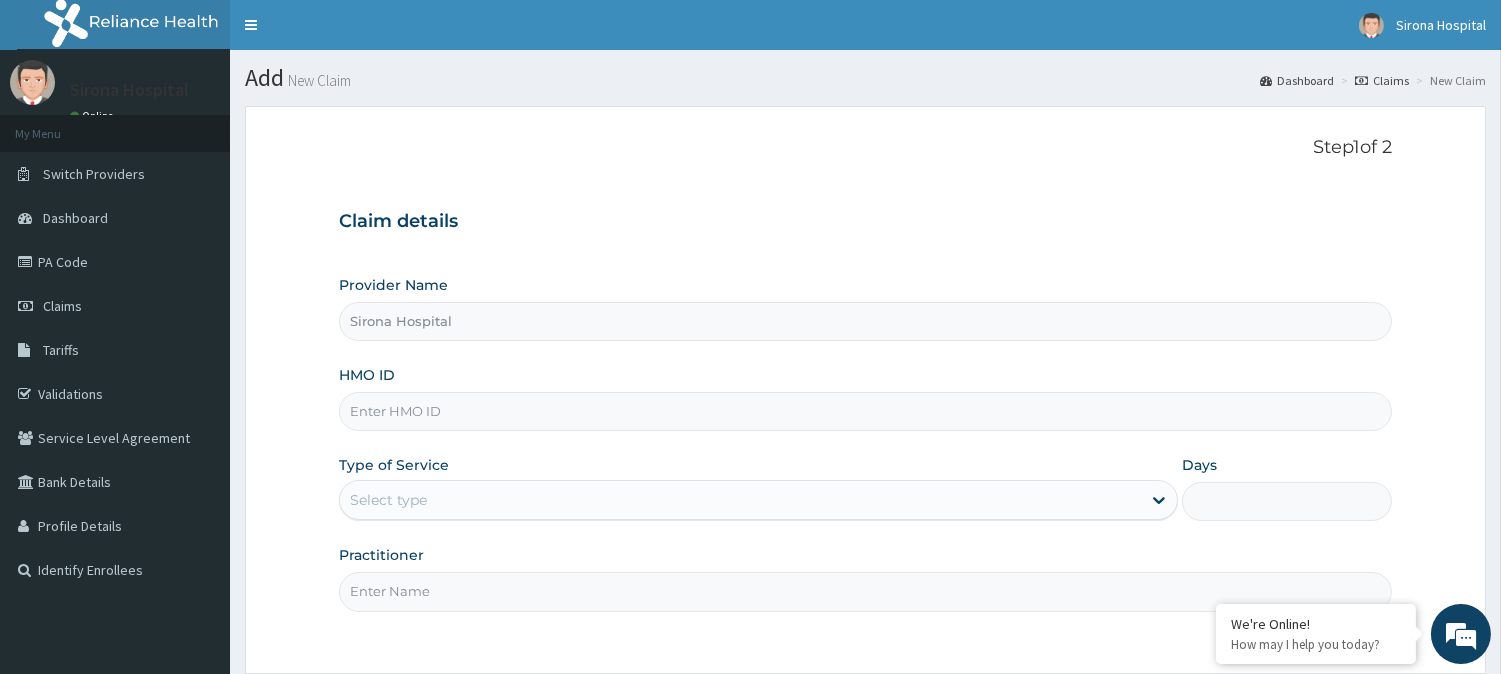 click on "HMO ID" at bounding box center [865, 398] 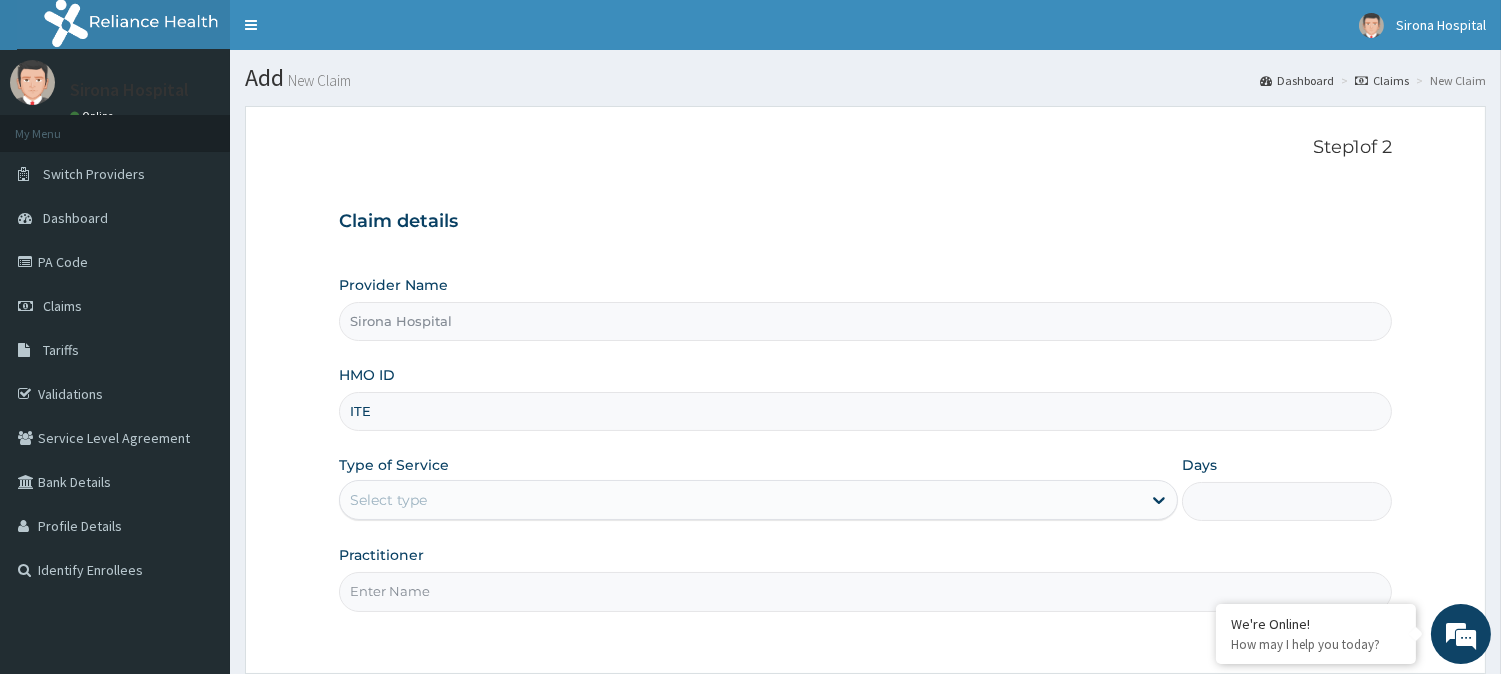 scroll, scrollTop: 0, scrollLeft: 0, axis: both 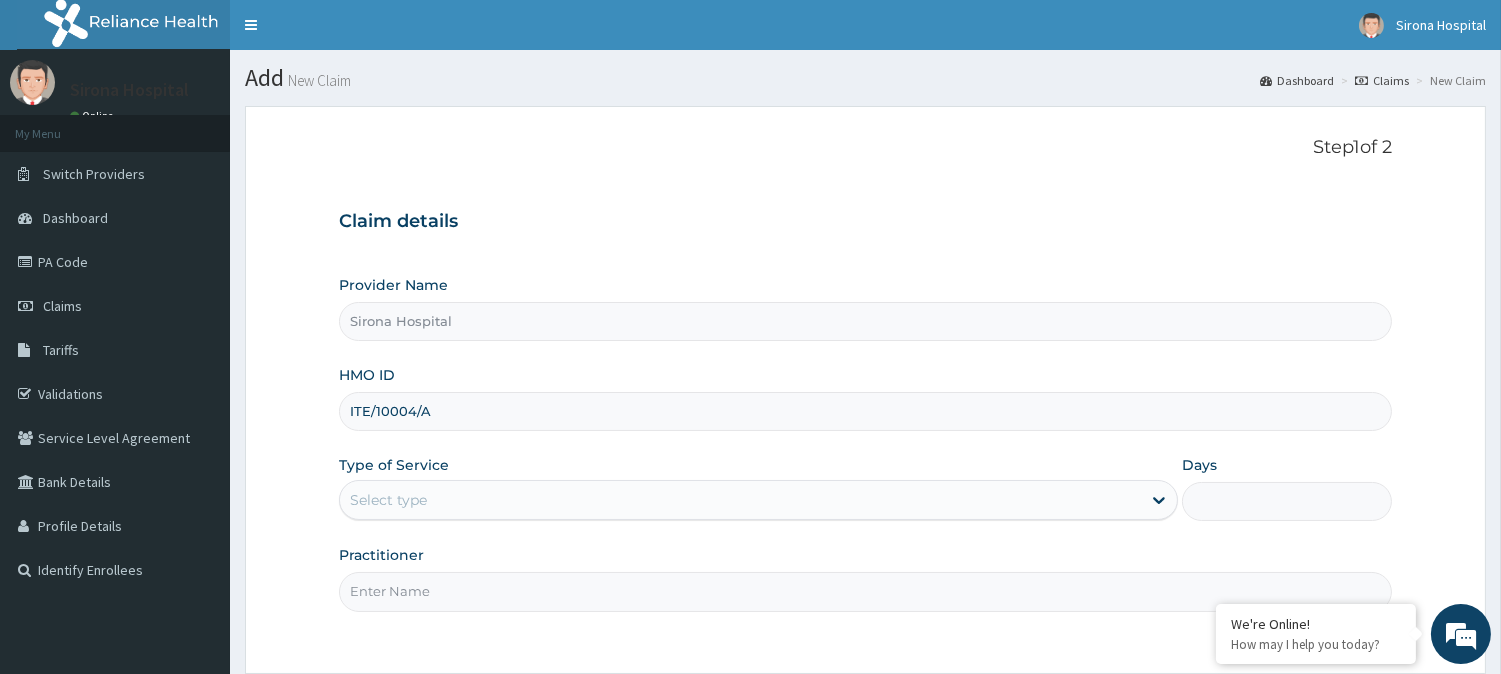 type on "ITE/10004/A" 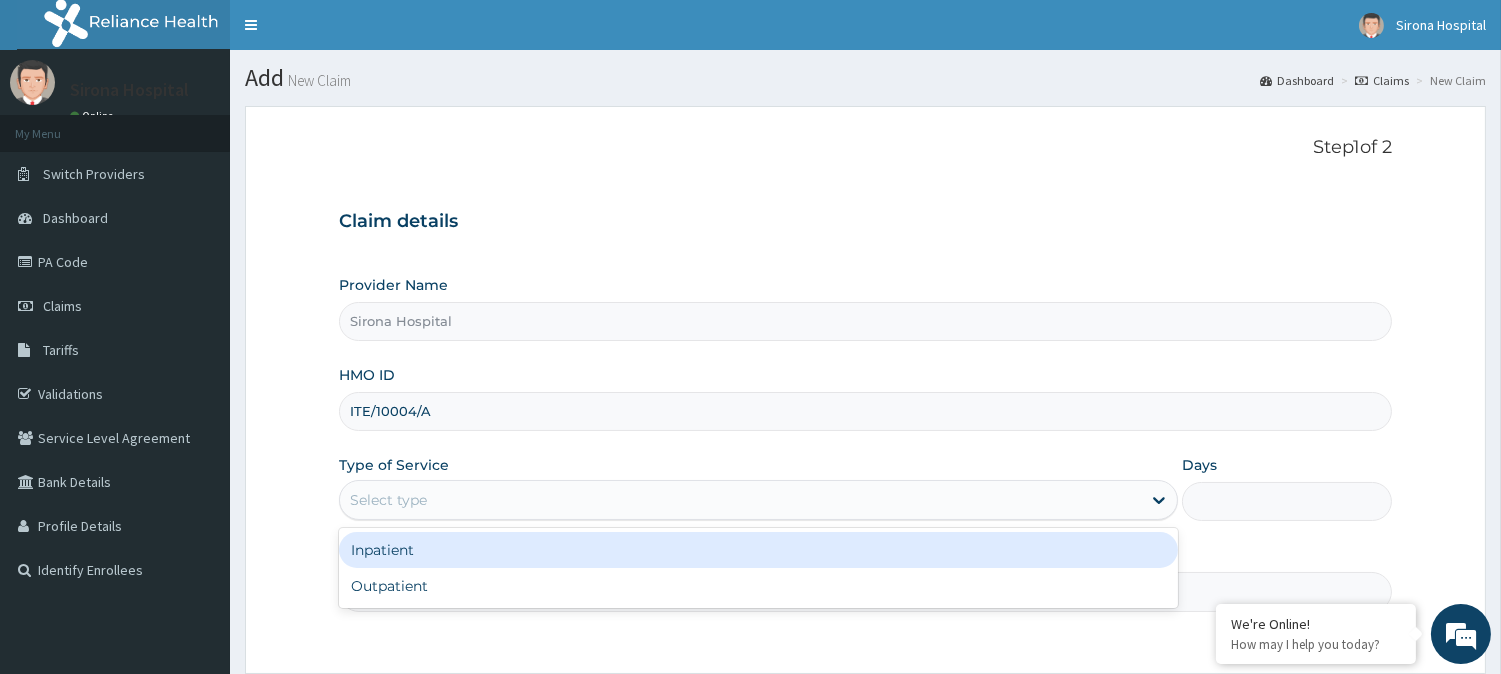 click on "Select type" at bounding box center (740, 500) 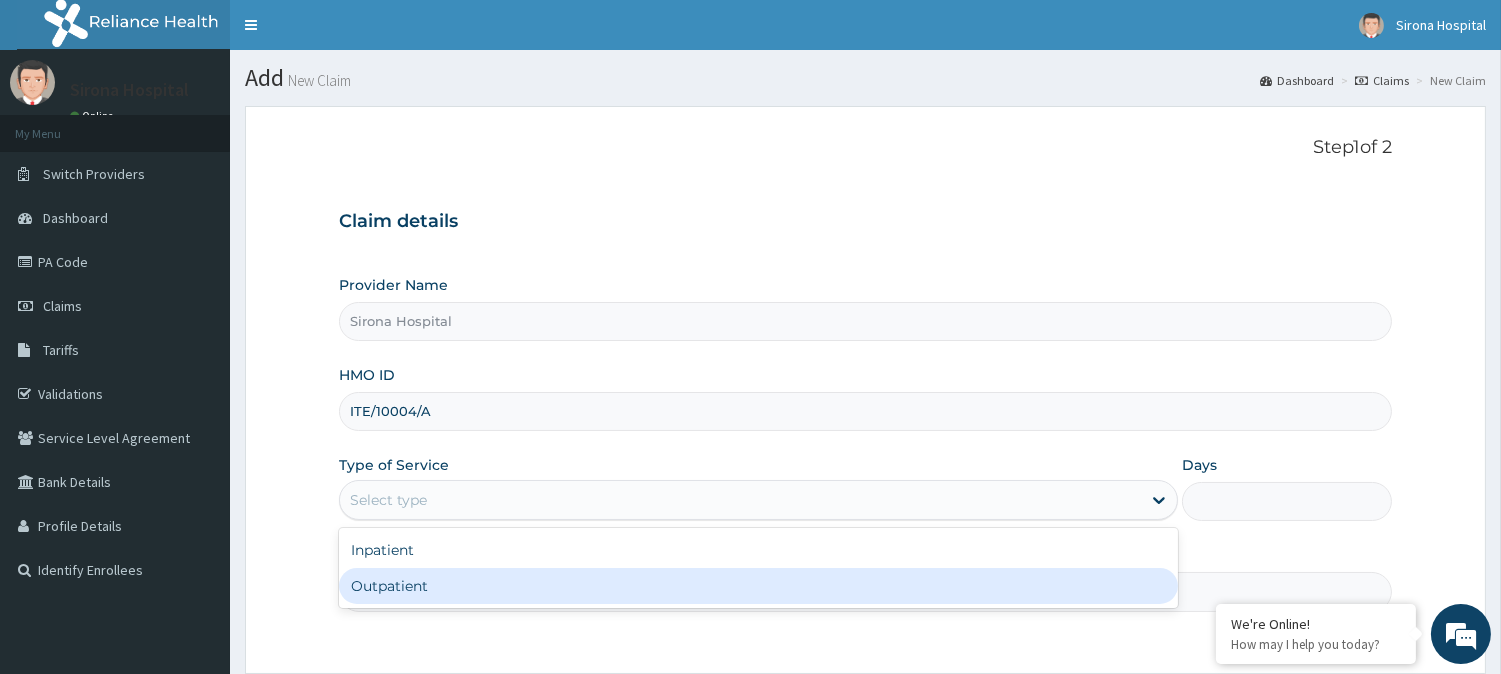 click on "Outpatient" at bounding box center (758, 586) 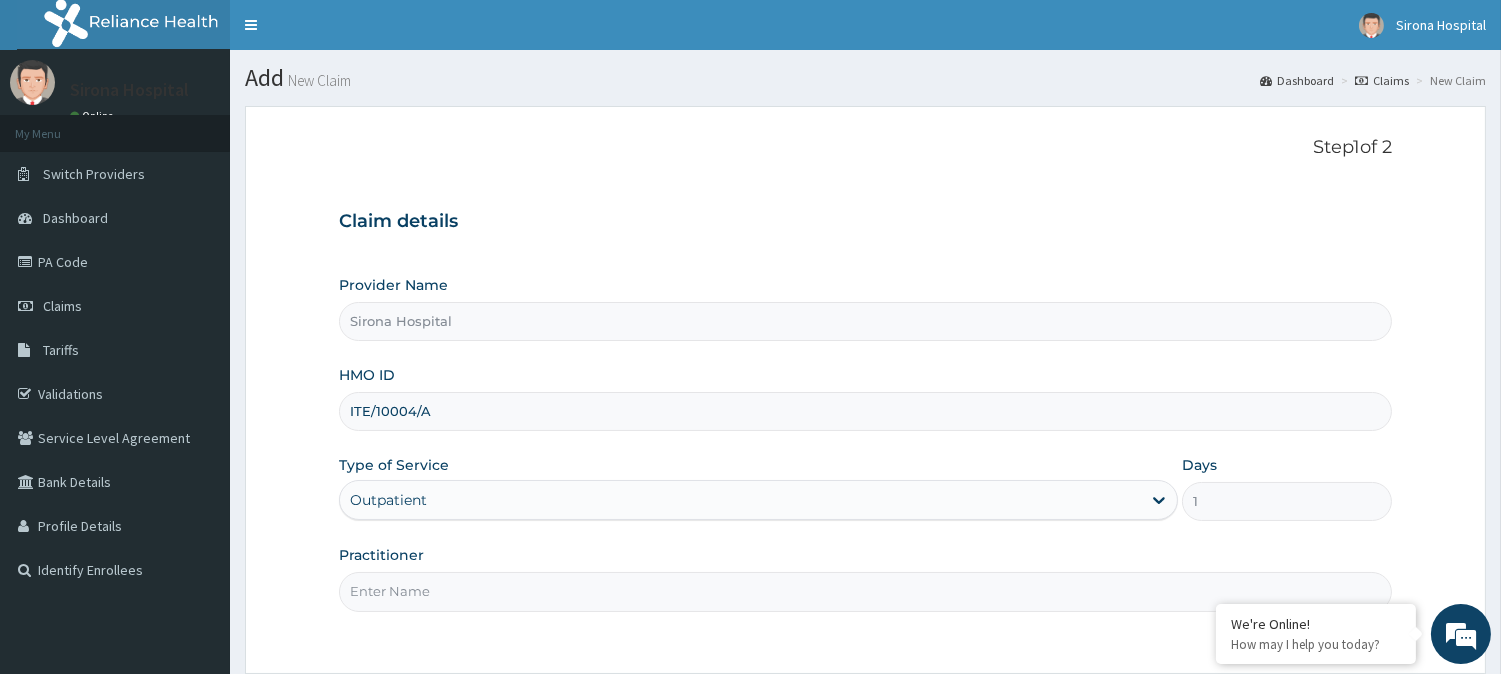scroll, scrollTop: 178, scrollLeft: 0, axis: vertical 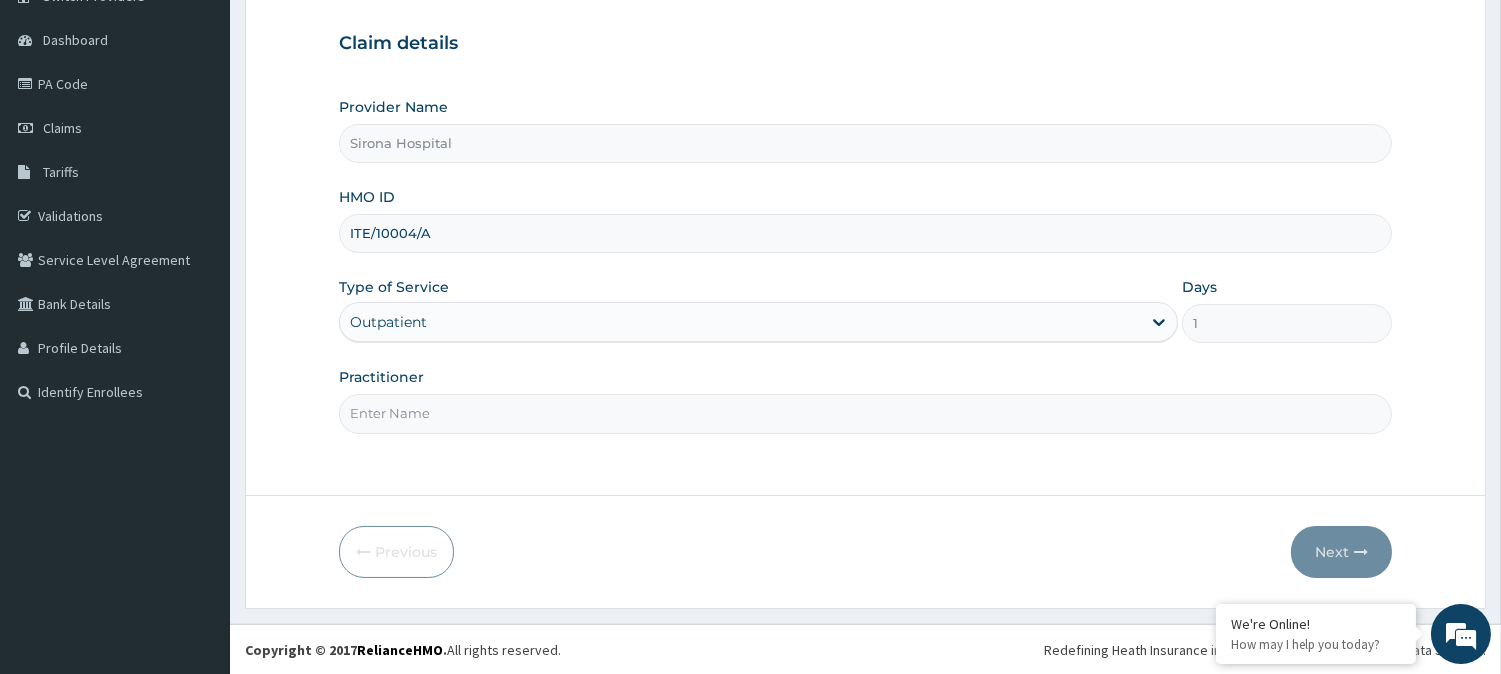 click on "Practitioner" at bounding box center (865, 413) 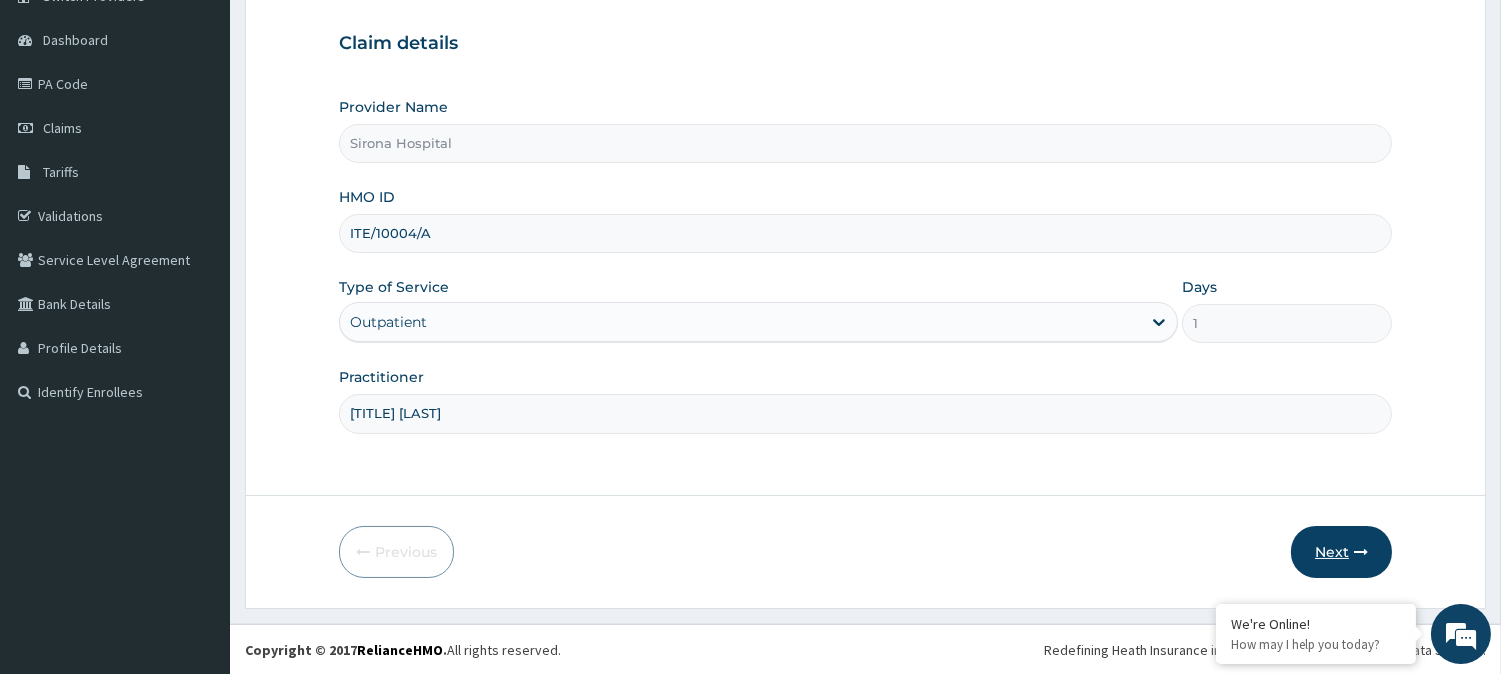 type on "[TITLE] [LAST]" 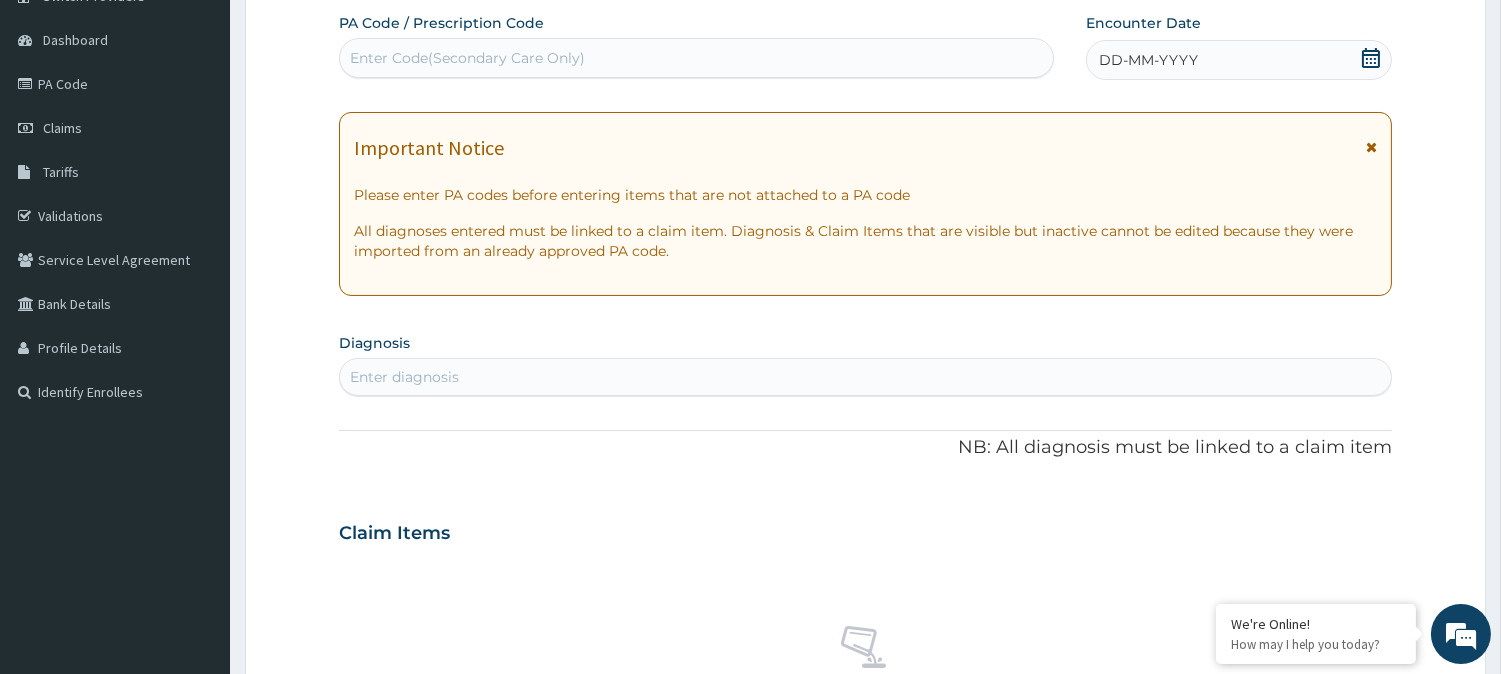 click 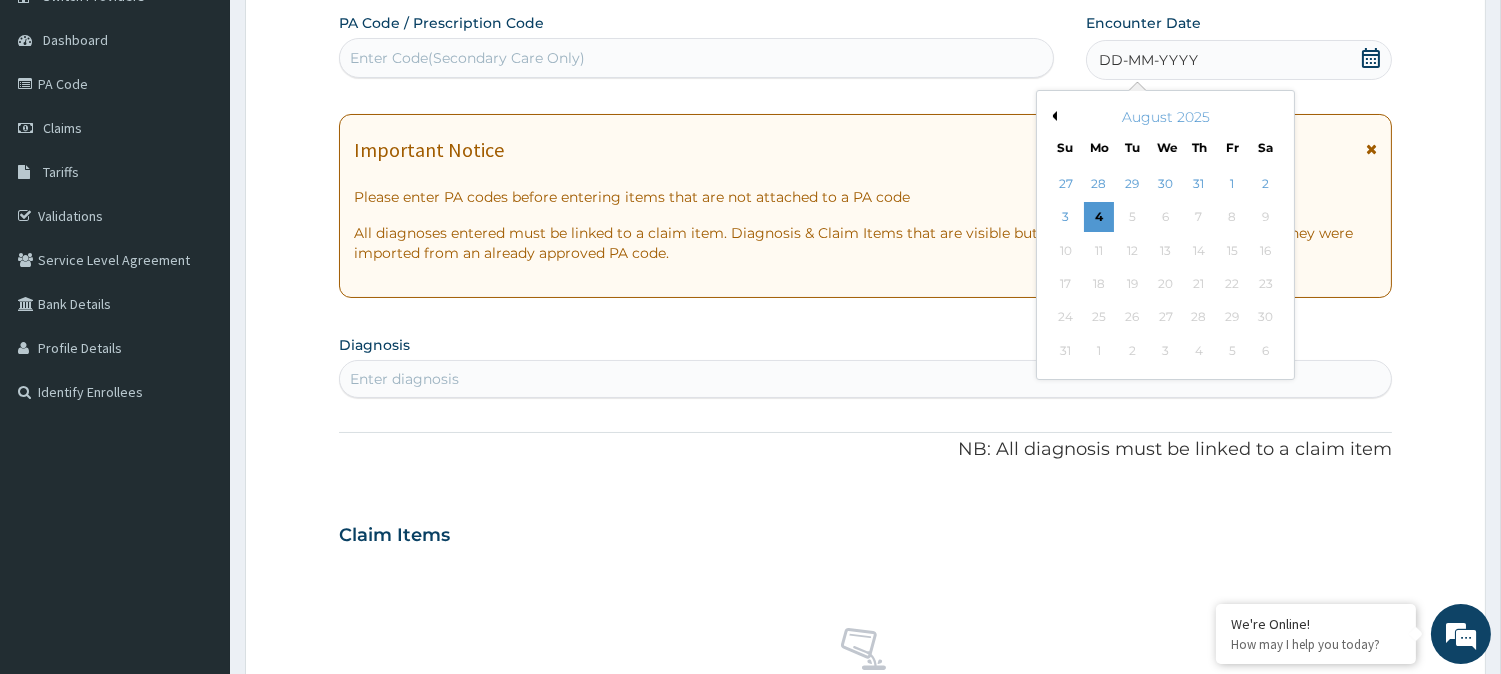 click on "Previous Month" at bounding box center (1052, 116) 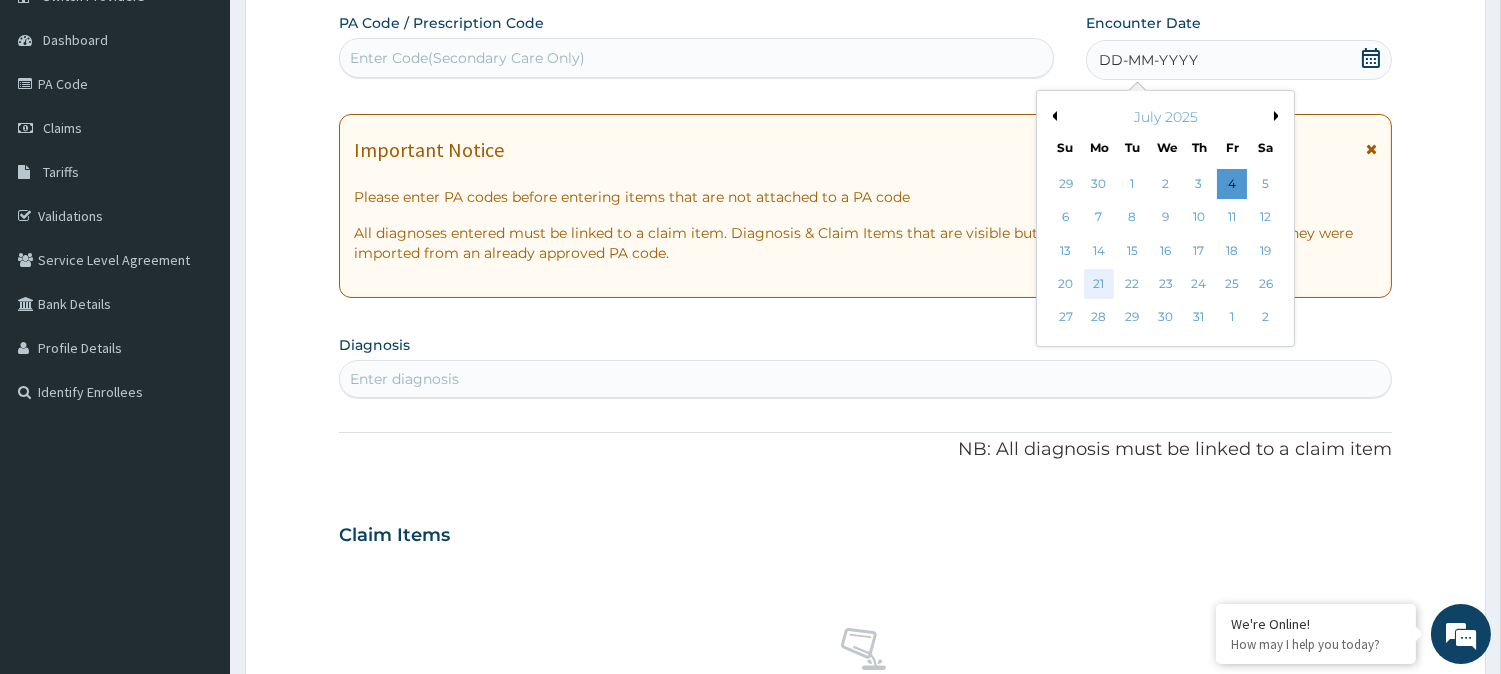 click on "21" at bounding box center (1099, 284) 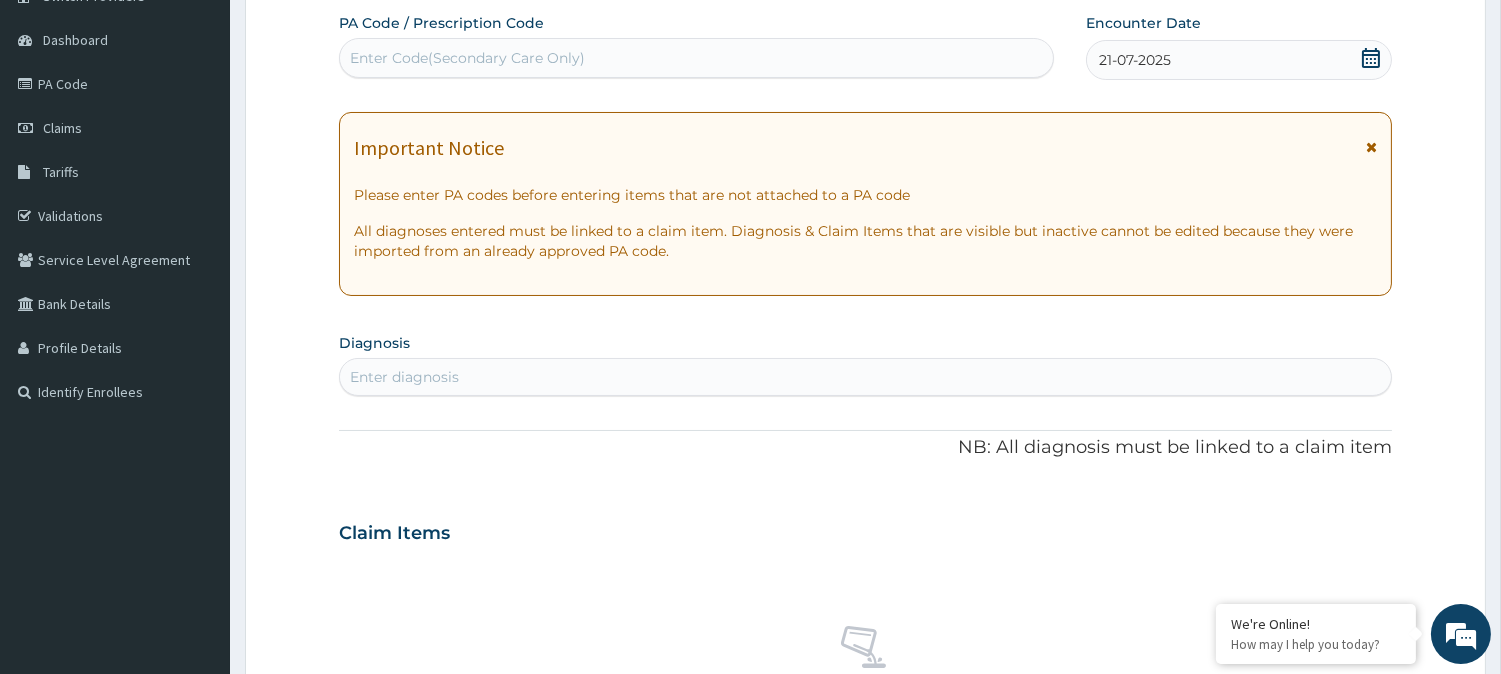 click on "Enter diagnosis" at bounding box center [865, 377] 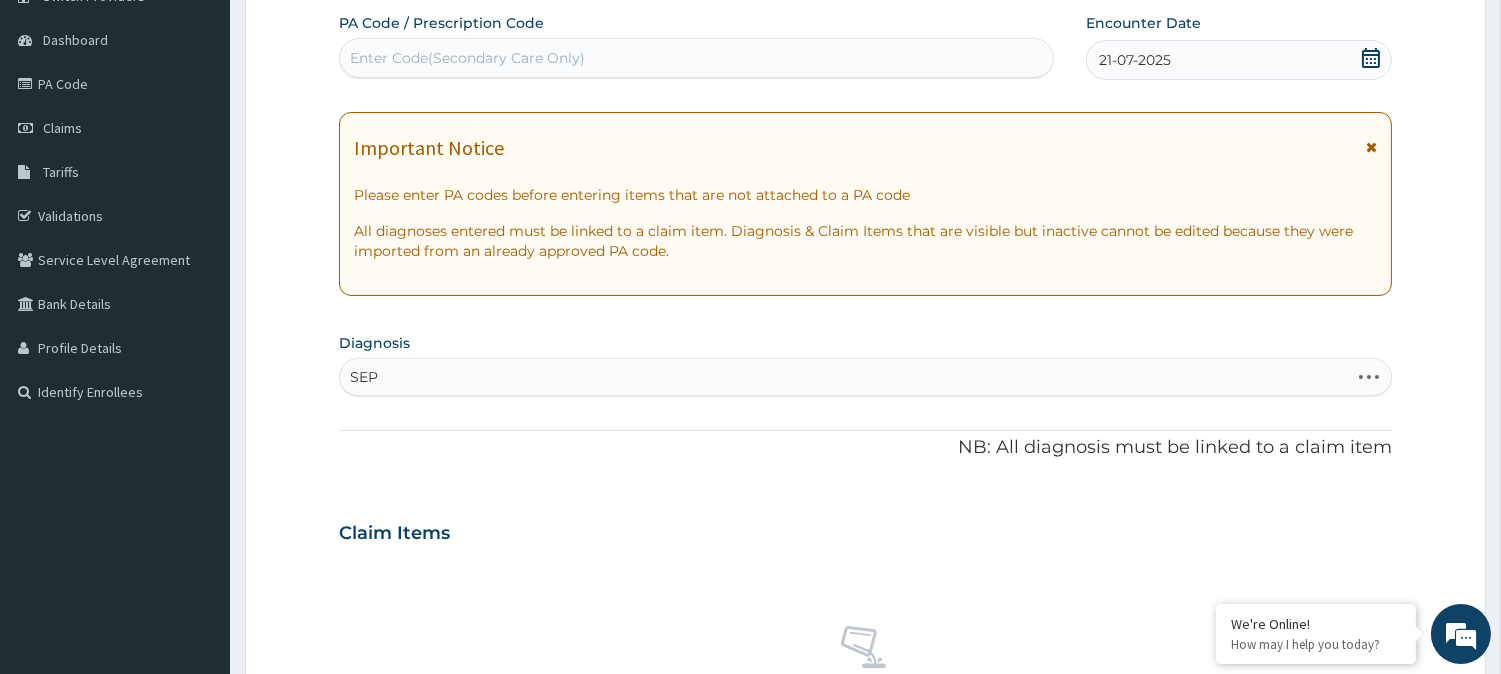 type on "SEPS" 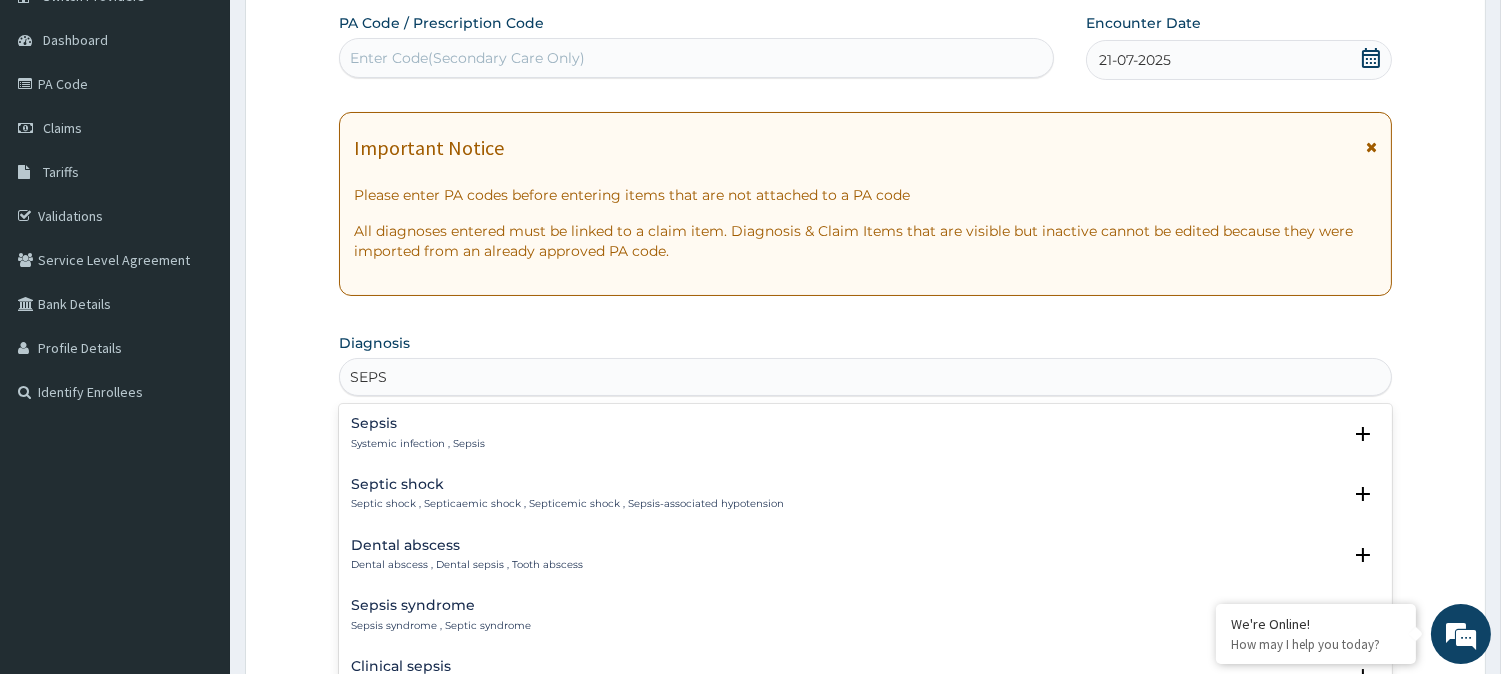 click on "Systemic infection , Sepsis" at bounding box center (418, 444) 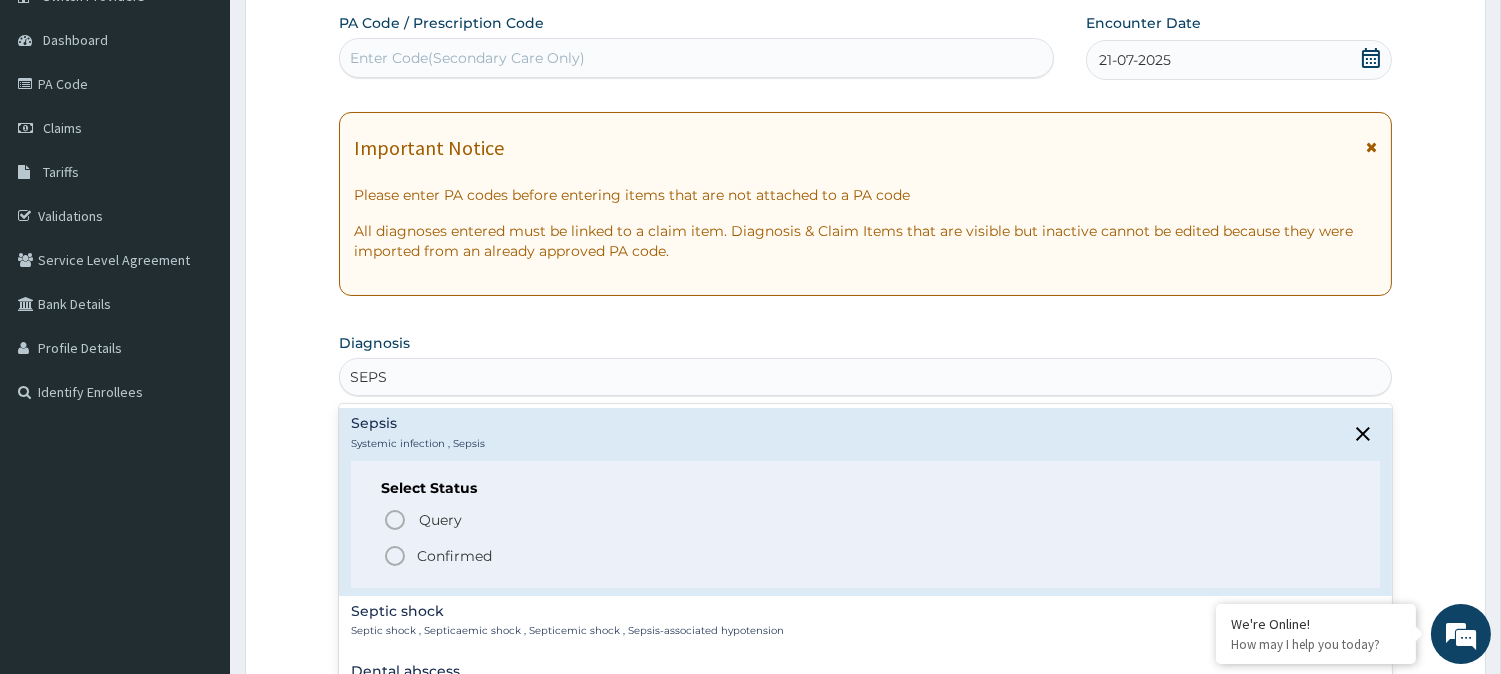 click on "Confirmed" at bounding box center [454, 556] 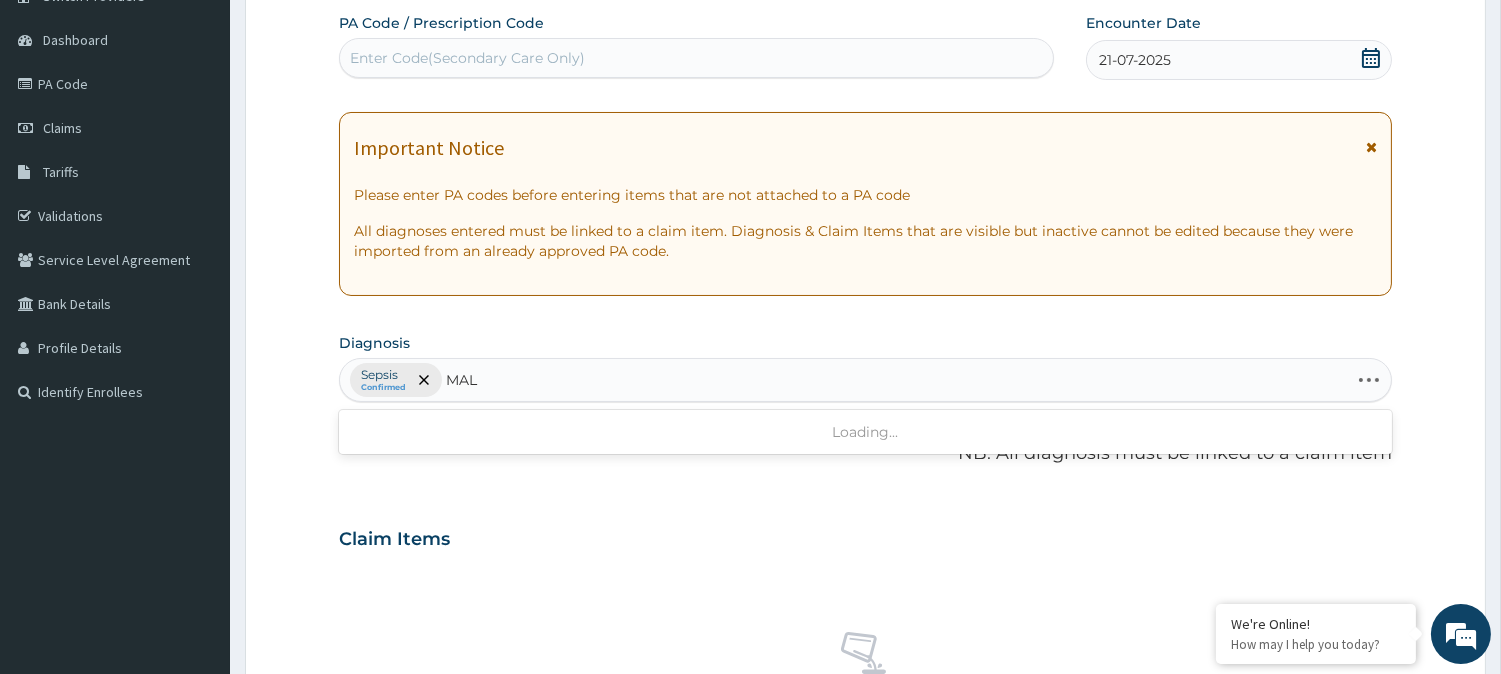 type on "MALA" 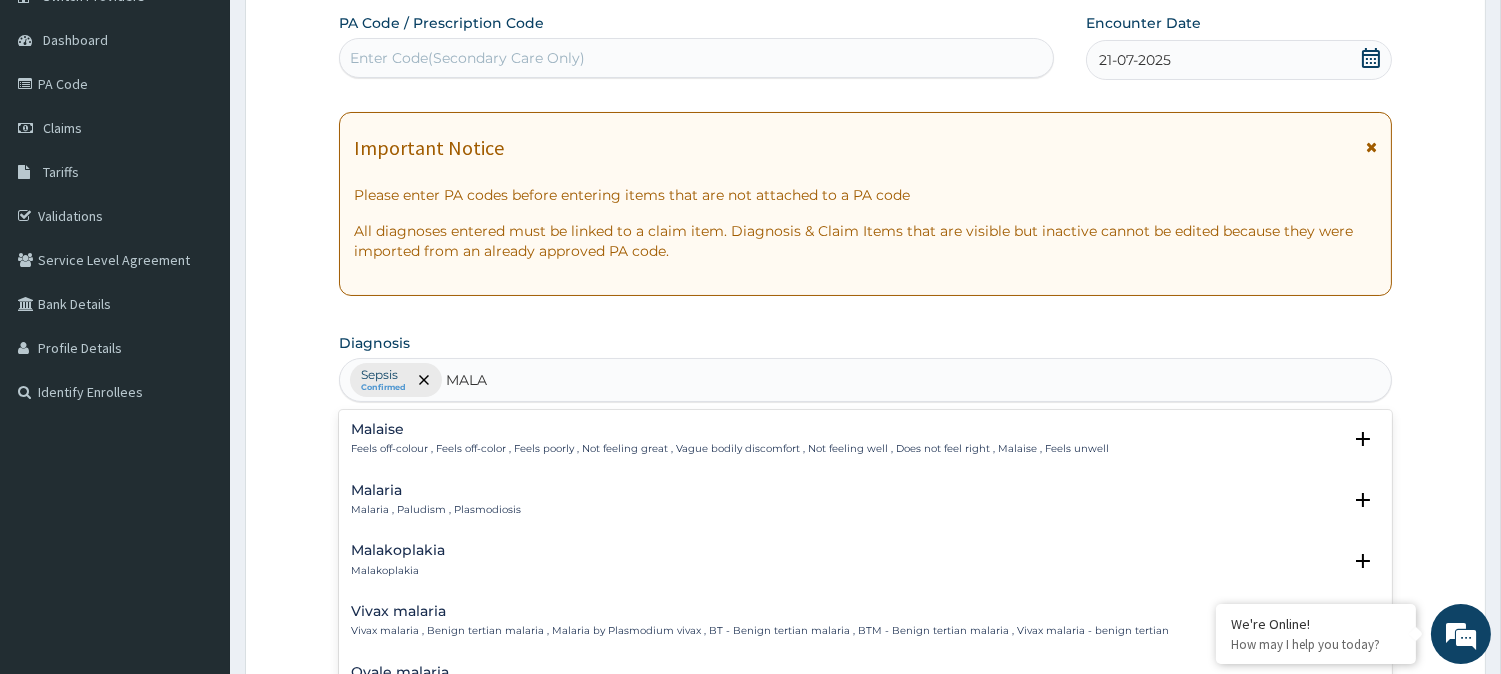 click on "Malaria" at bounding box center (436, 490) 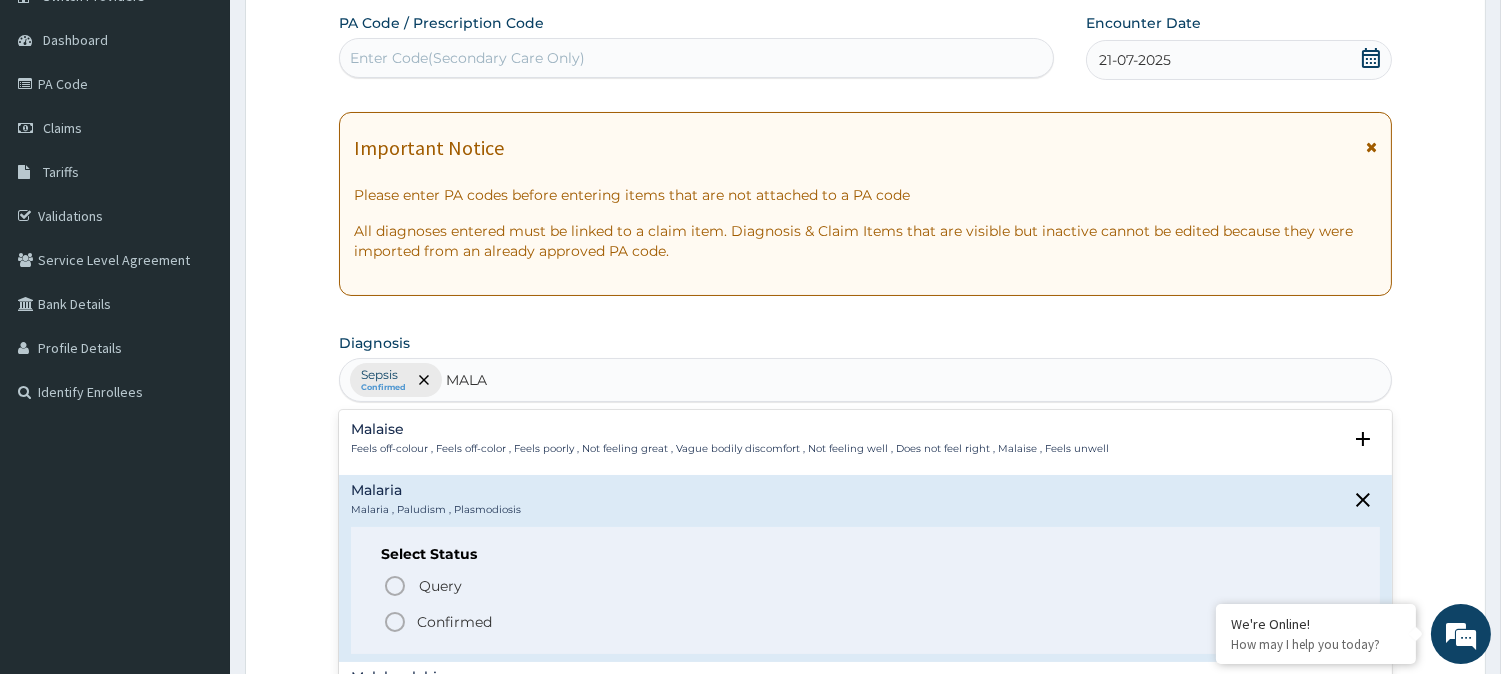 click on "Confirmed" at bounding box center [866, 622] 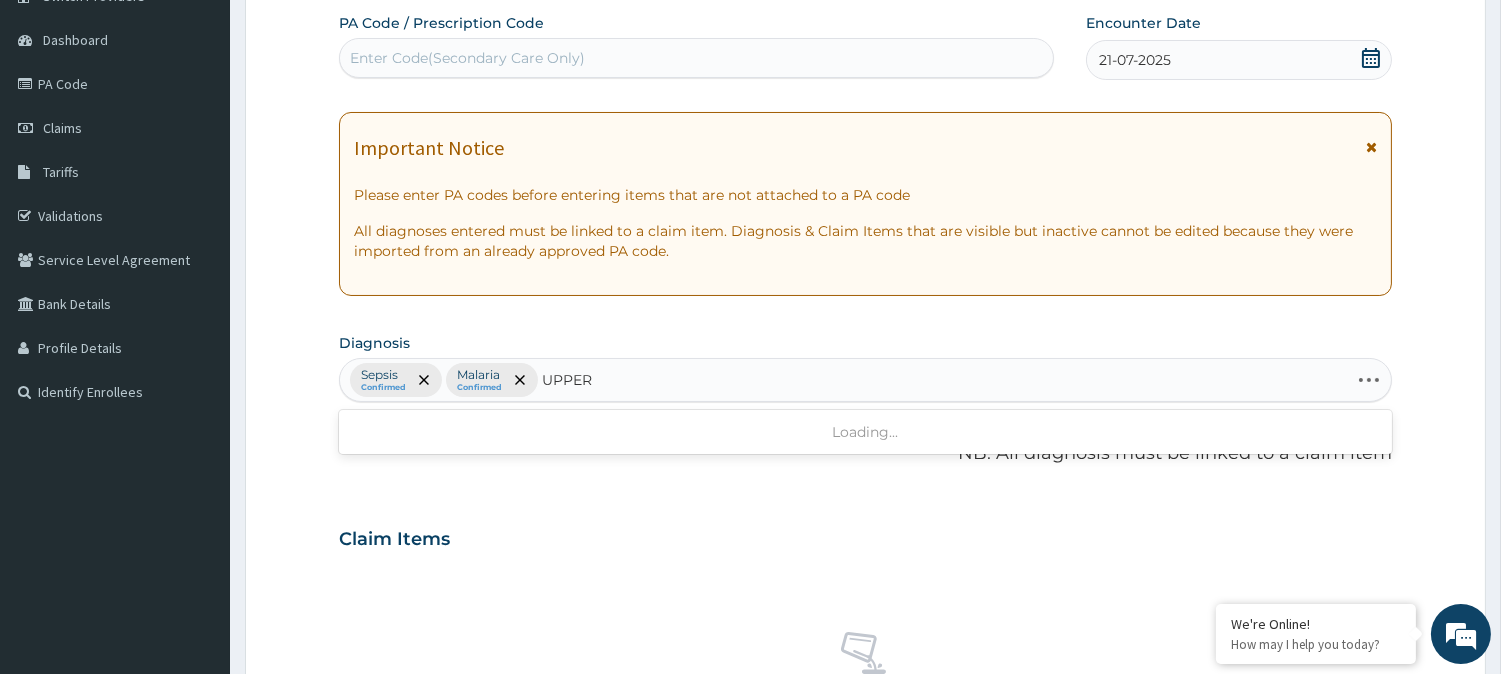 type on "UPPER R" 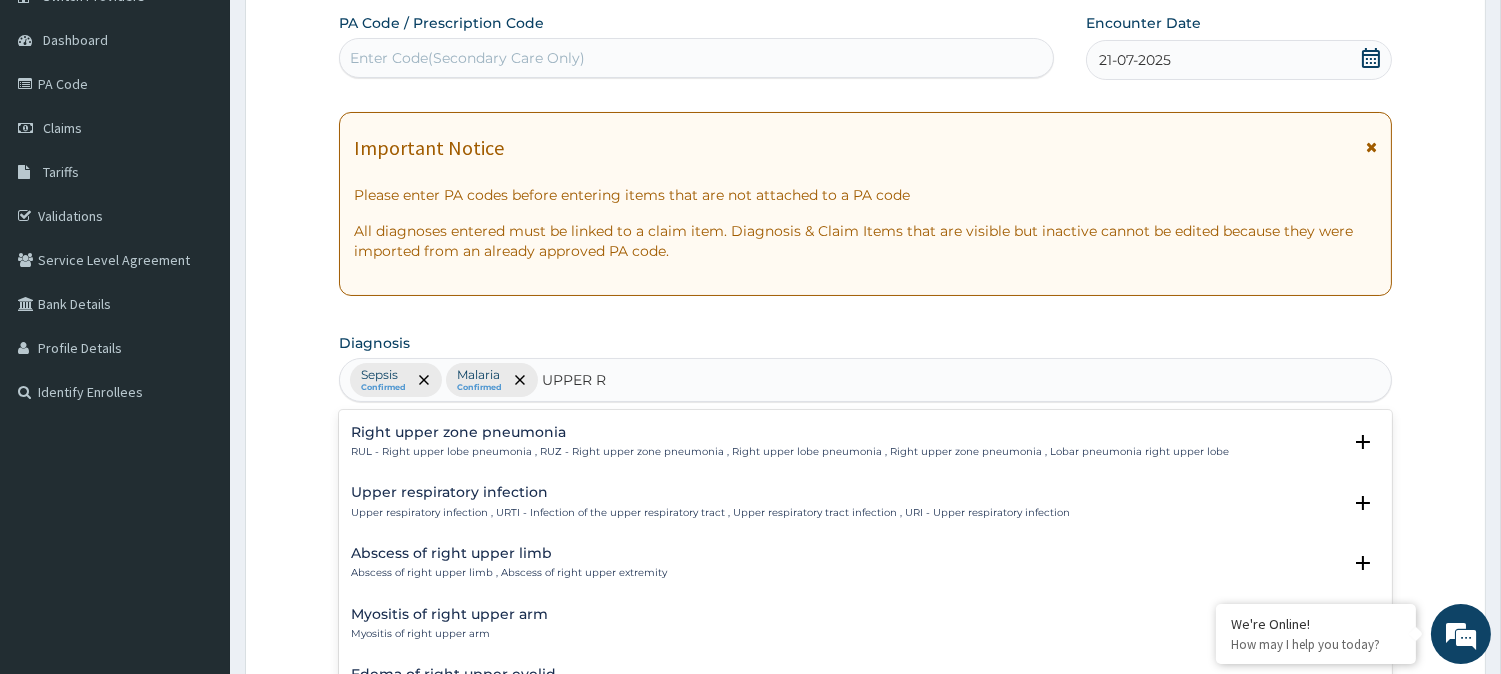 scroll, scrollTop: 1214, scrollLeft: 0, axis: vertical 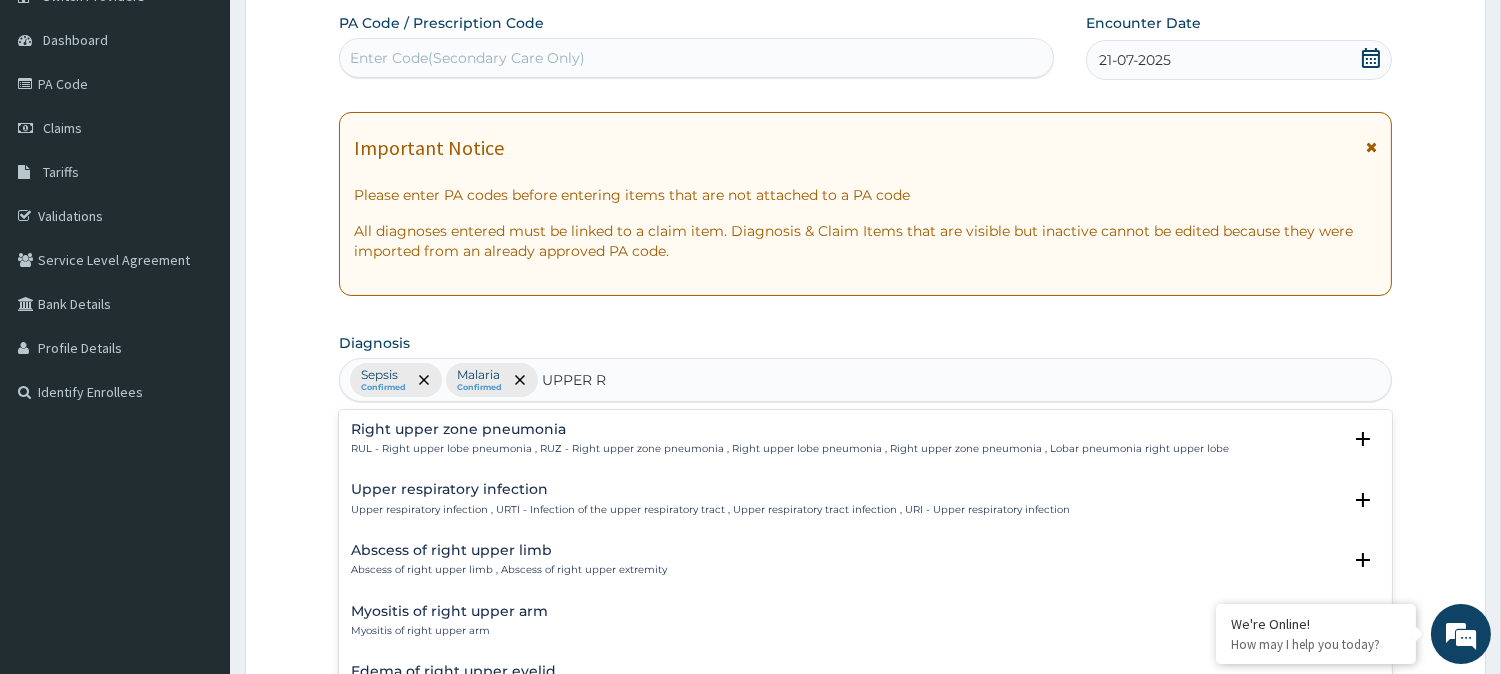 click on "Upper respiratory infection" at bounding box center (710, 489) 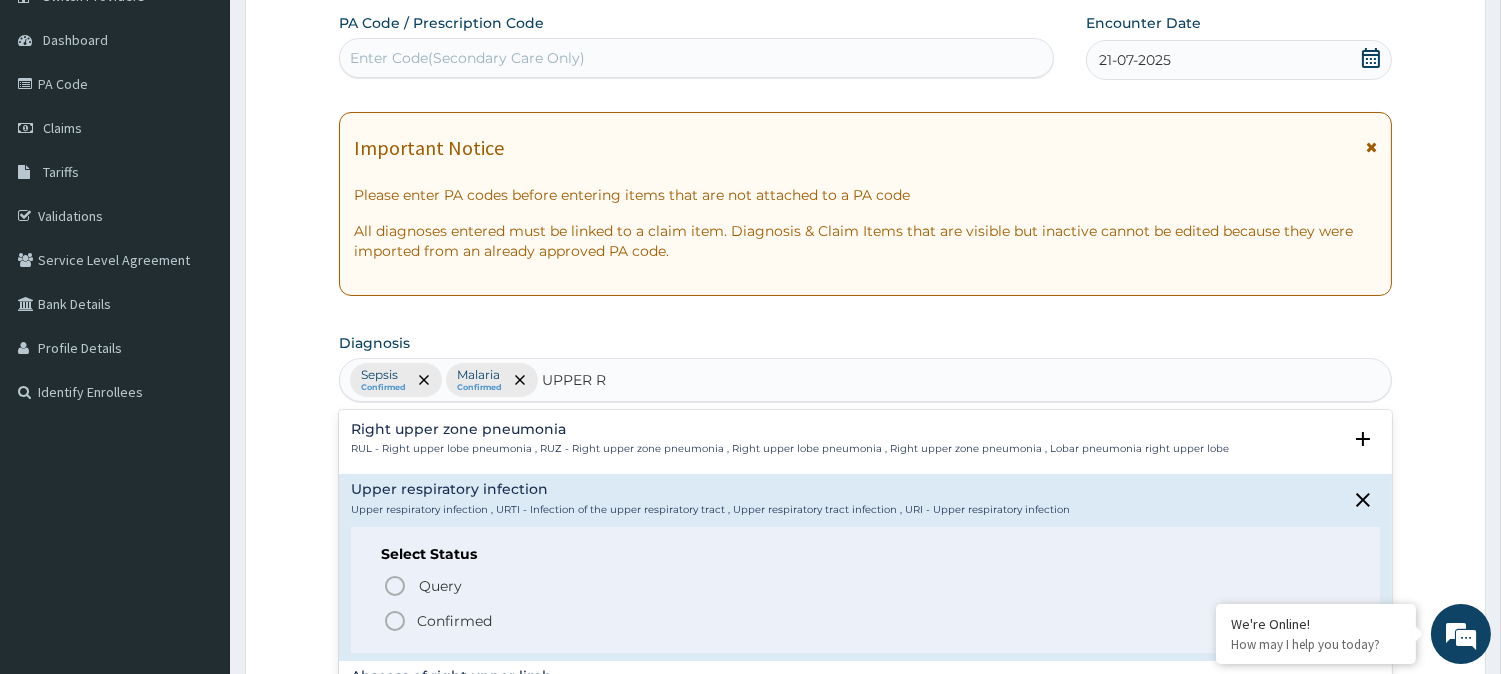 click on "Confirmed" at bounding box center [454, 621] 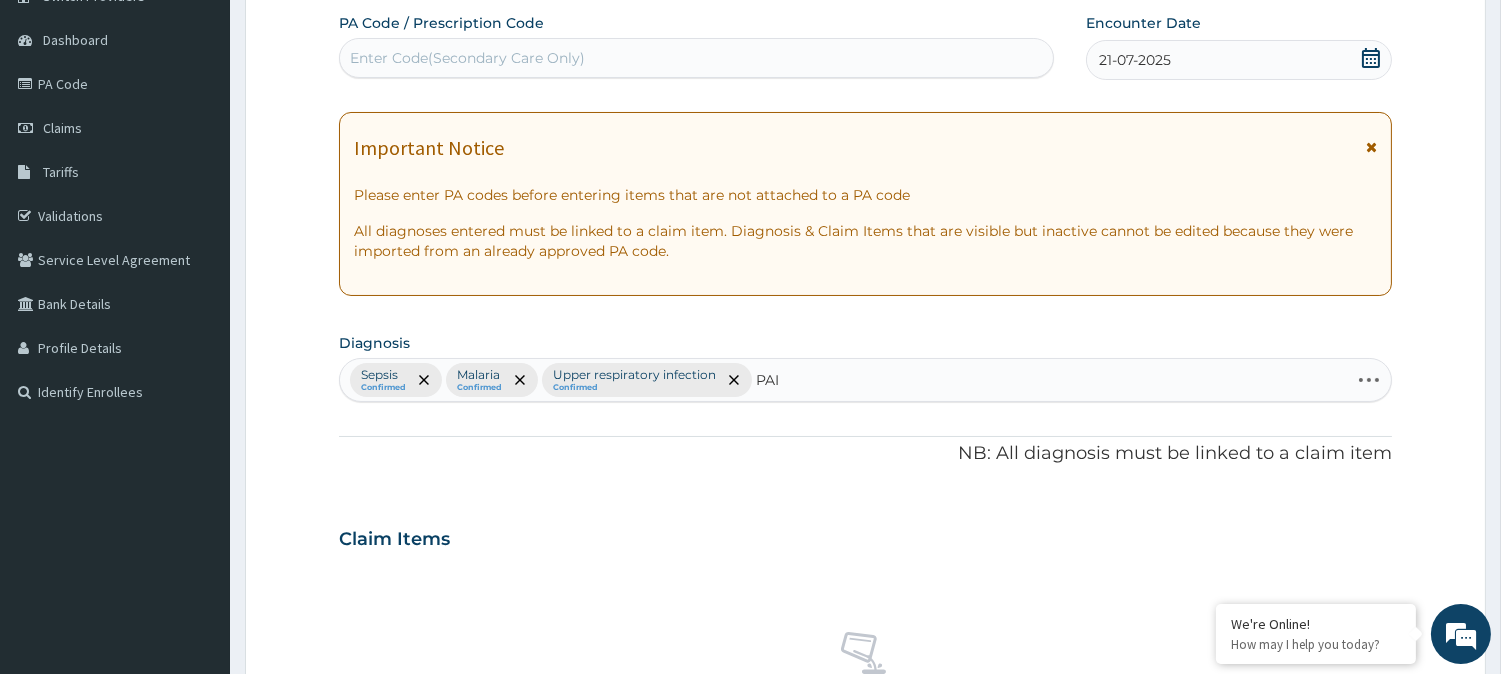 type on "PAIN" 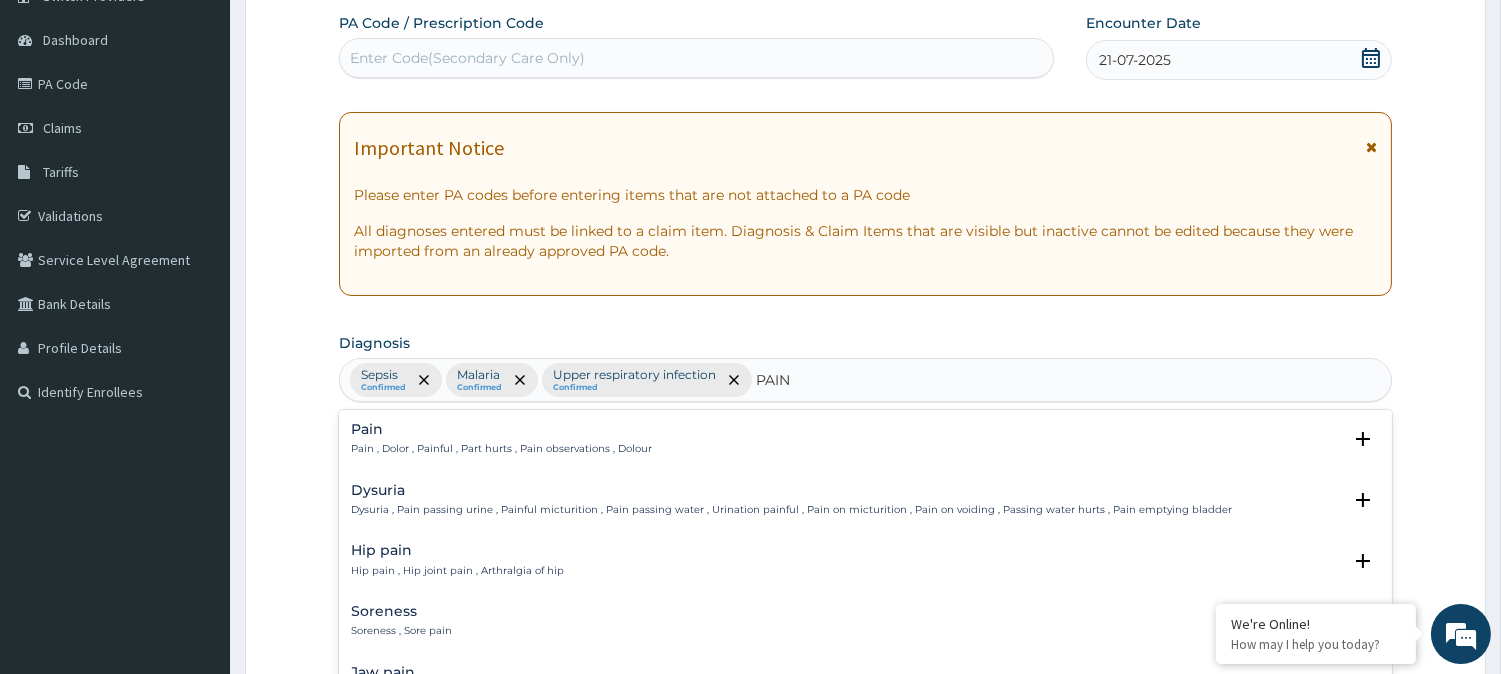click on "Pain Pain , Dolor , Painful , Part hurts , Pain observations , Dolour" at bounding box center (501, 439) 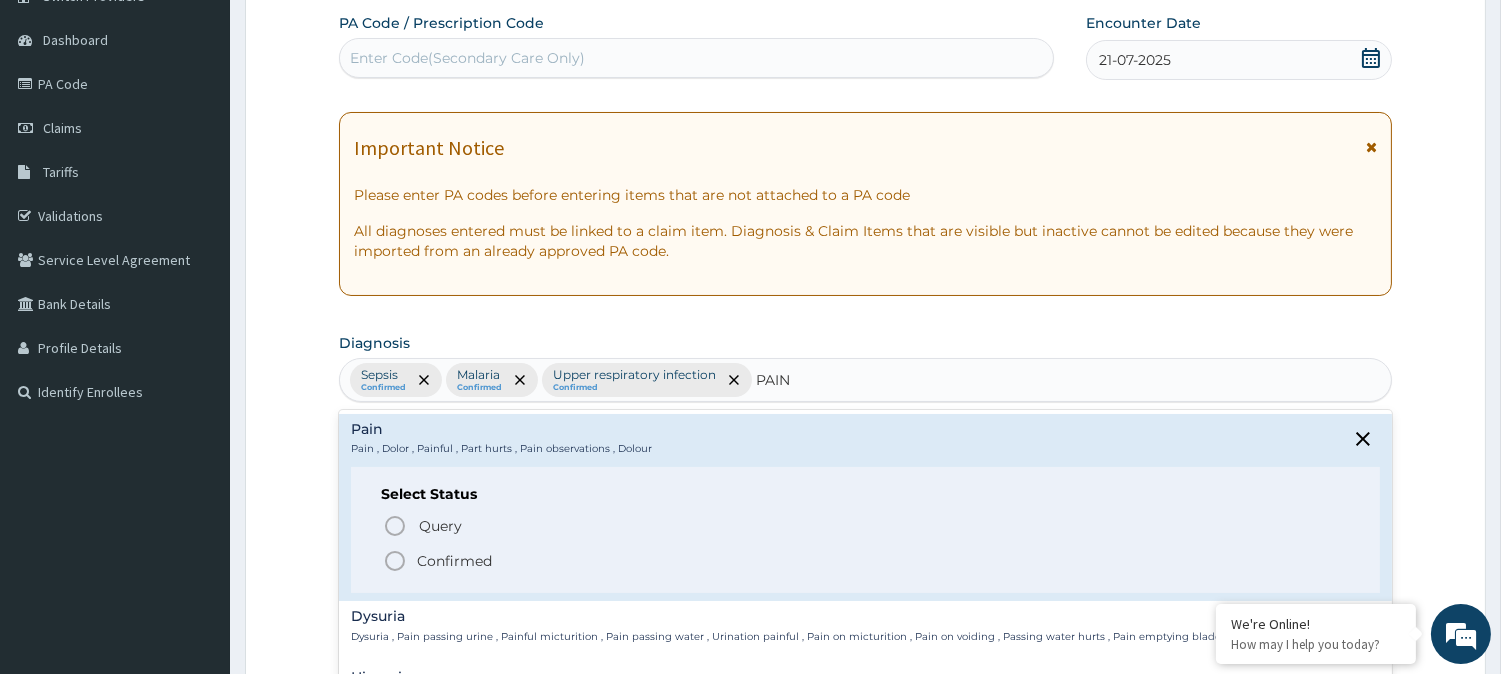 click on "Confirmed" at bounding box center [454, 561] 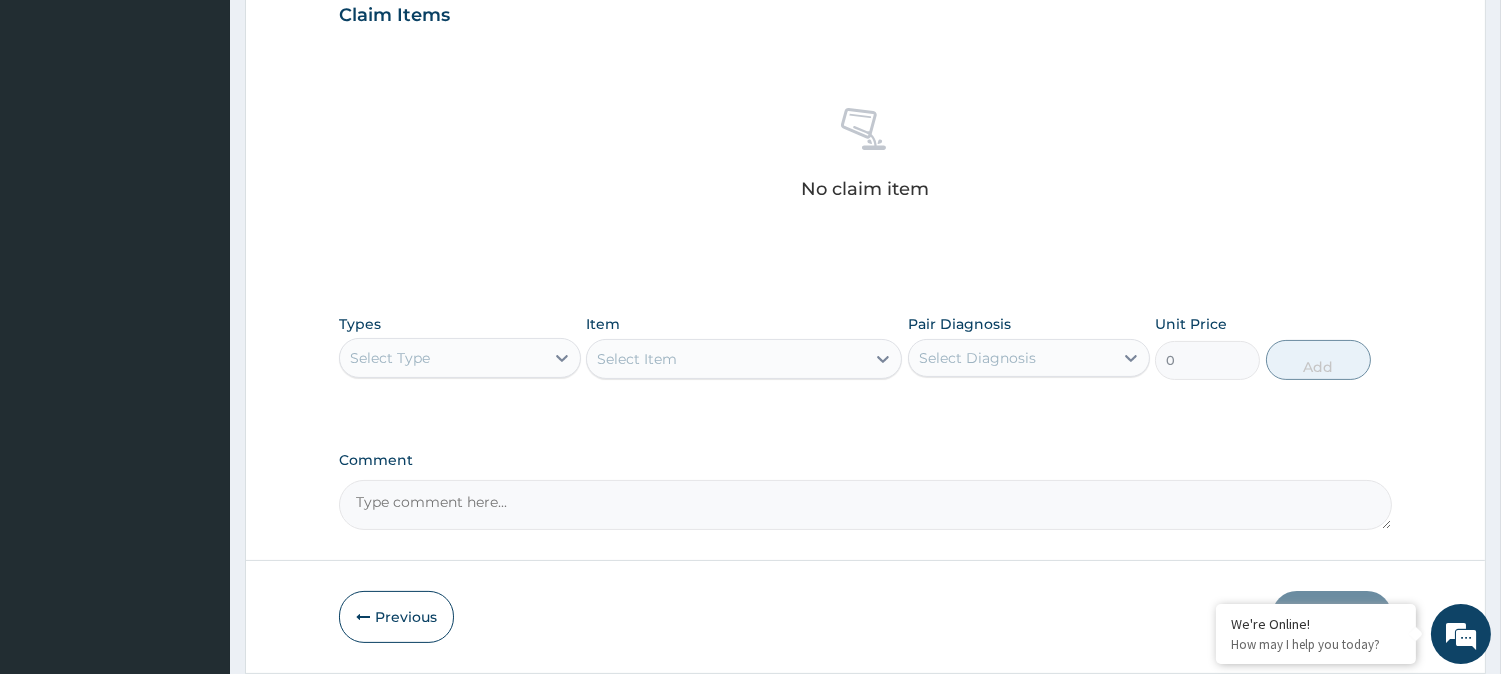 scroll, scrollTop: 705, scrollLeft: 0, axis: vertical 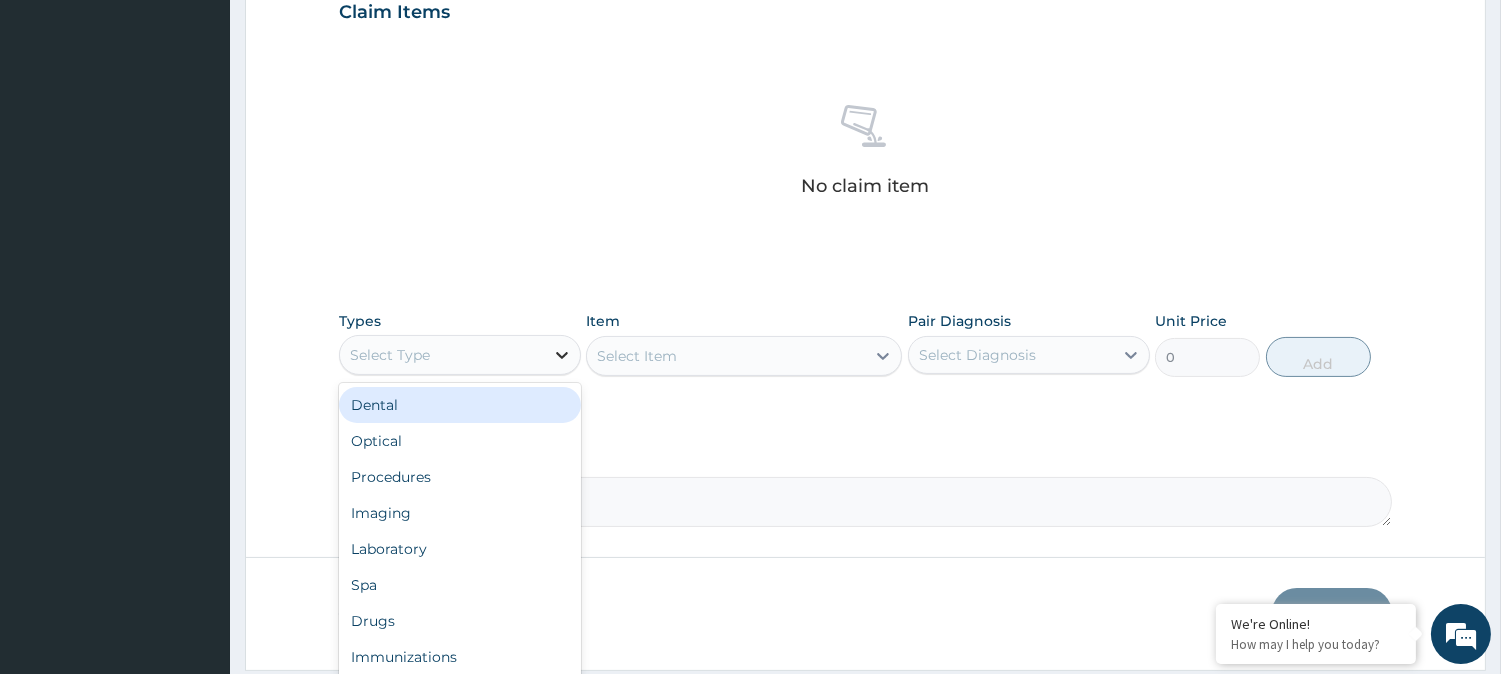 click at bounding box center [562, 355] 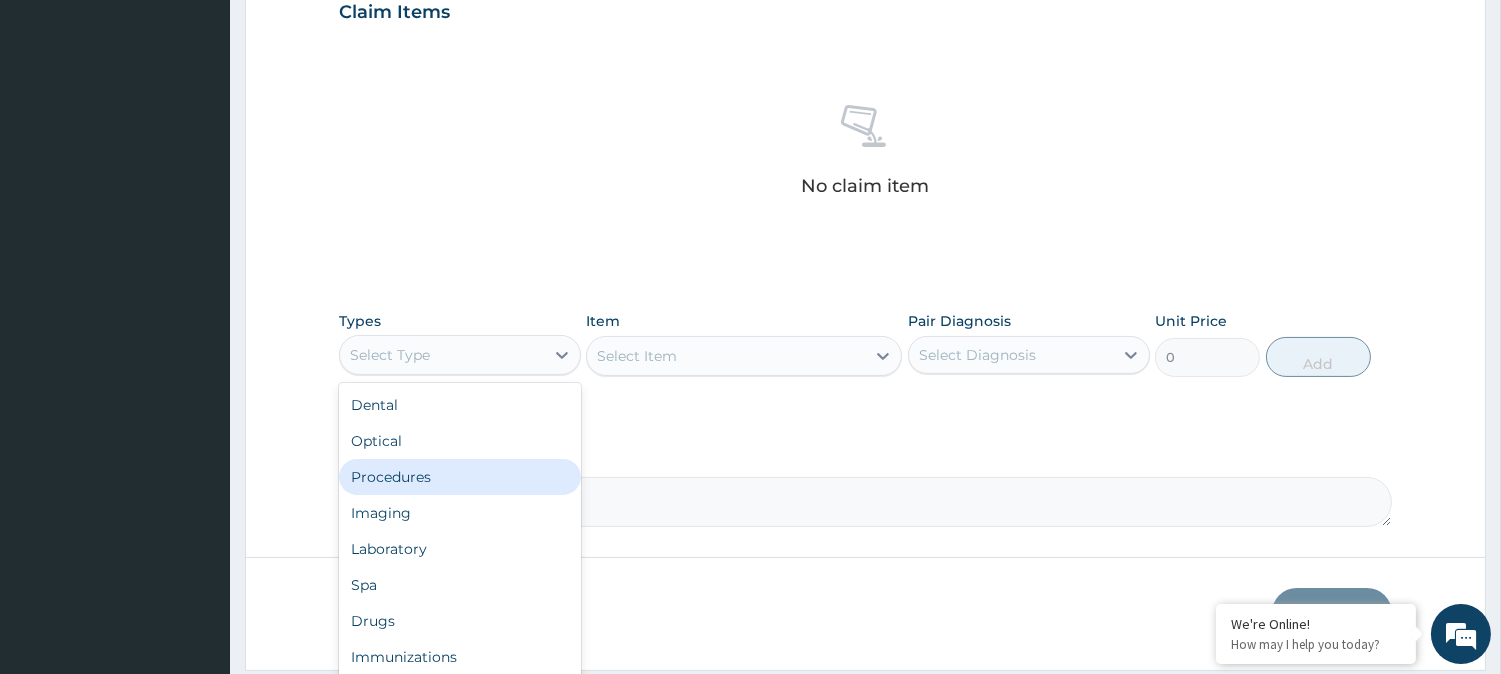 click on "Procedures" at bounding box center (460, 477) 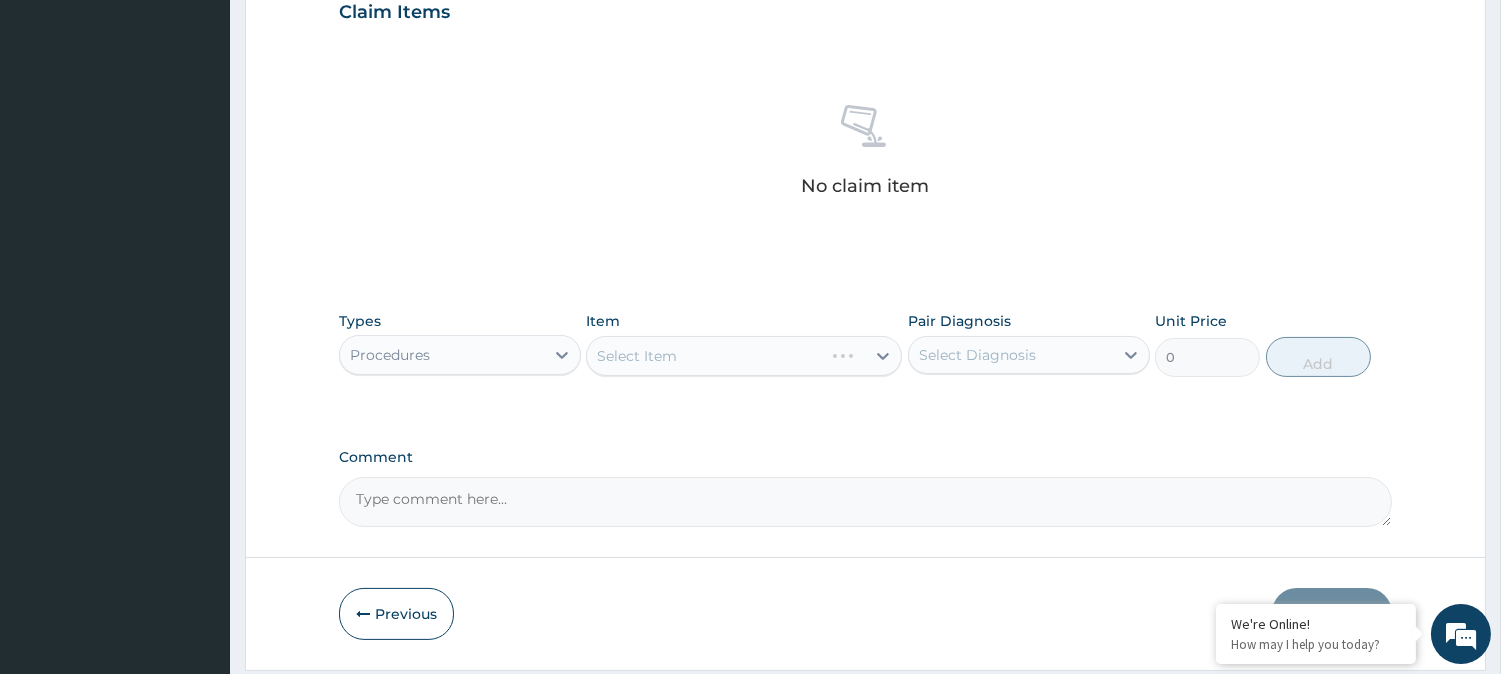 click on "Select Item" at bounding box center [744, 356] 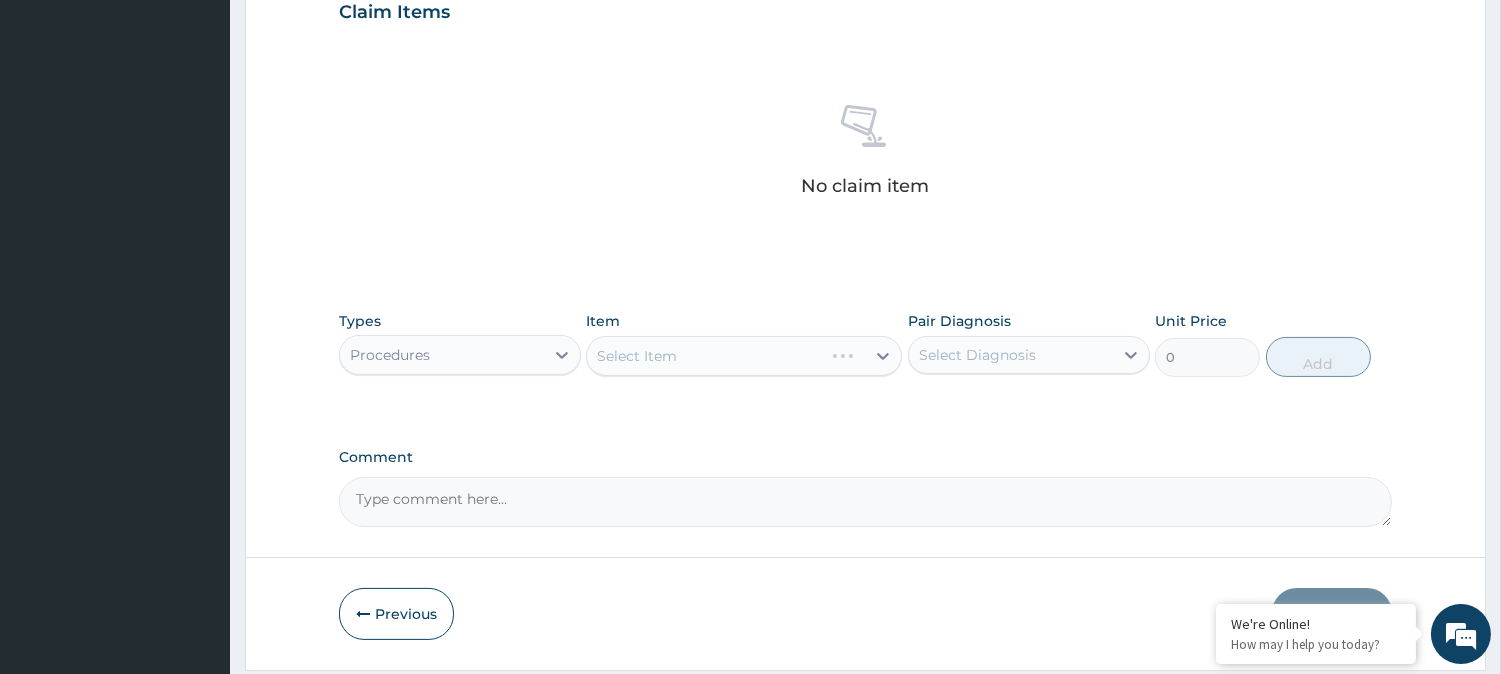 click on "Select Item" at bounding box center [744, 356] 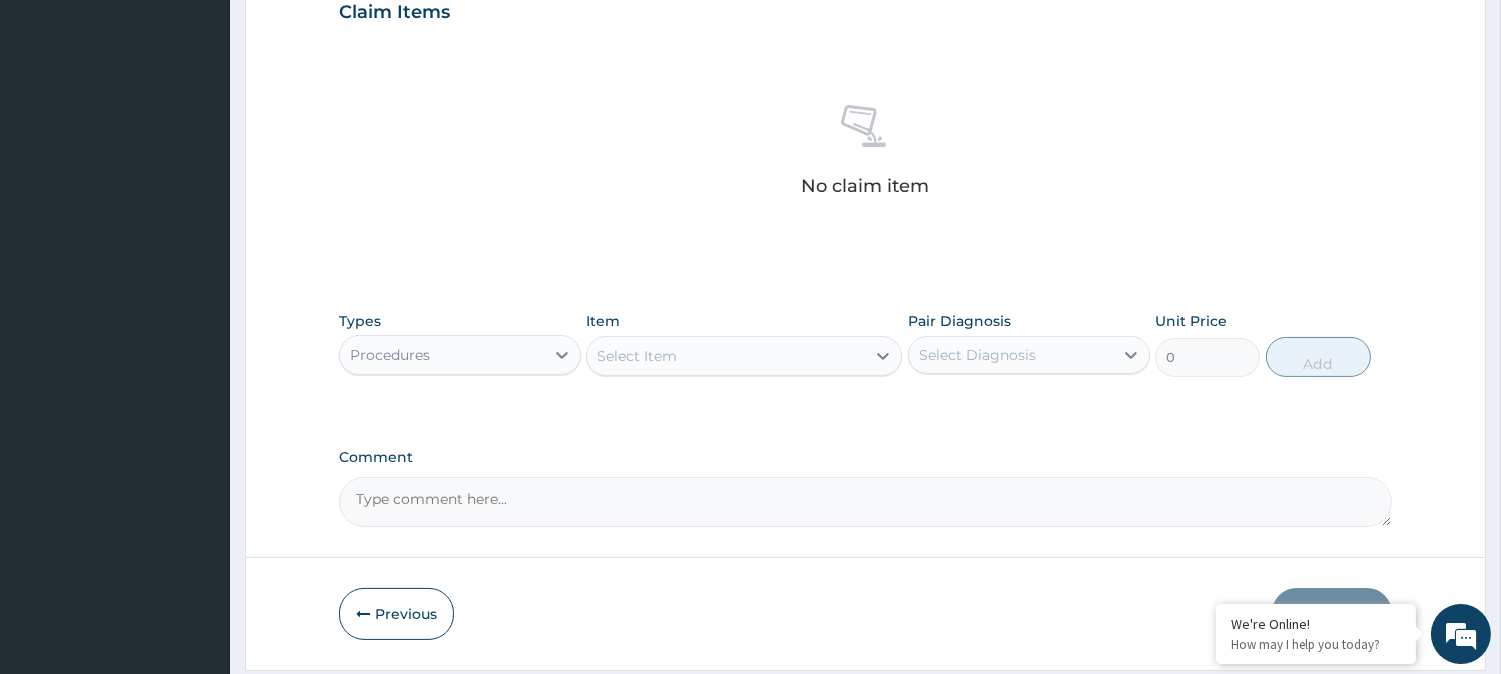 click on "Select Item" at bounding box center [726, 356] 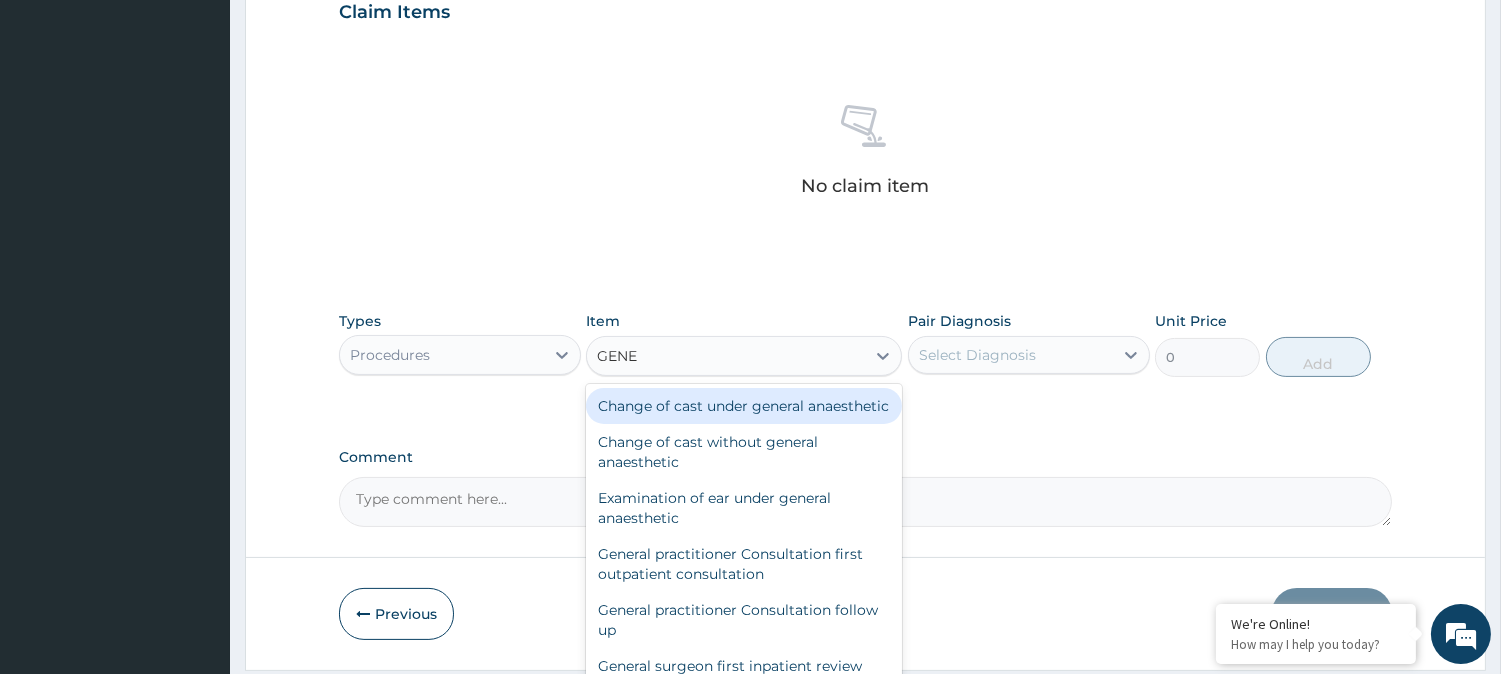 type on "GENER" 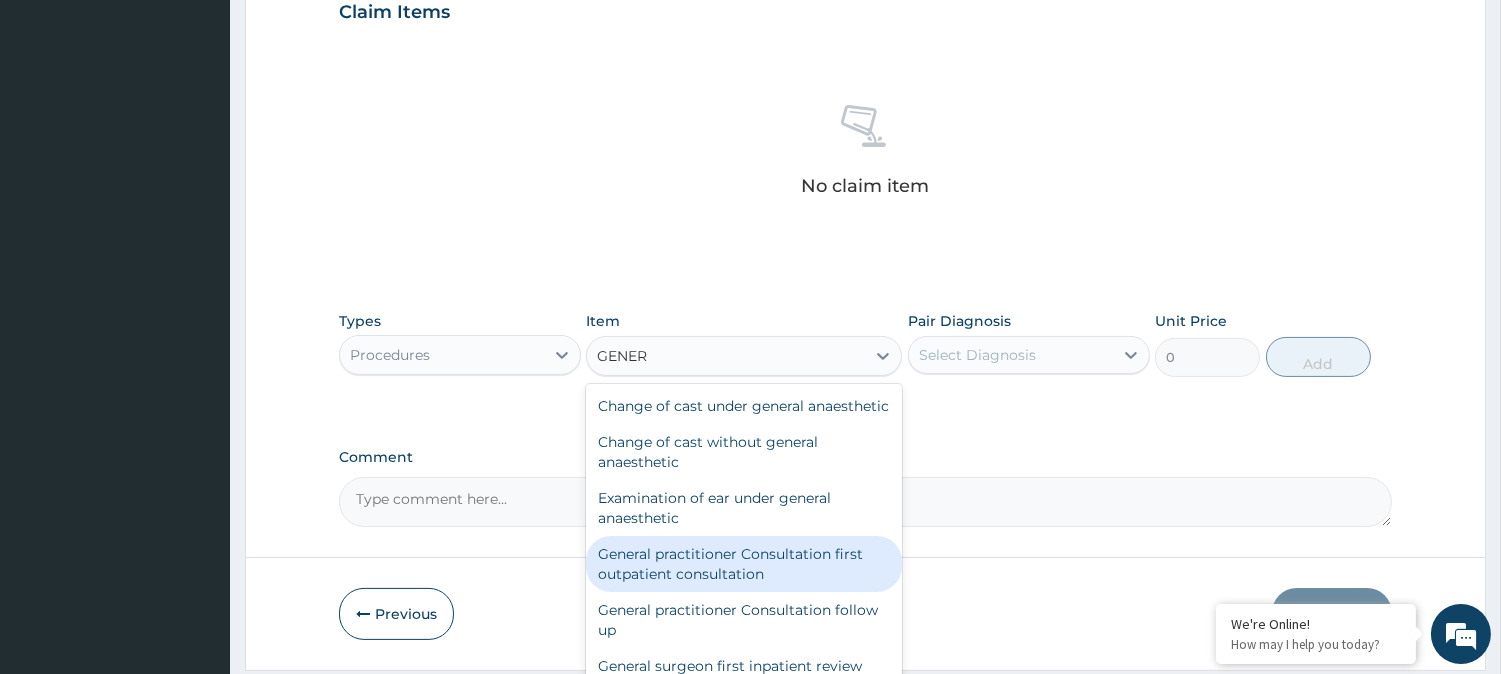 click on "General practitioner Consultation first outpatient consultation" at bounding box center (744, 564) 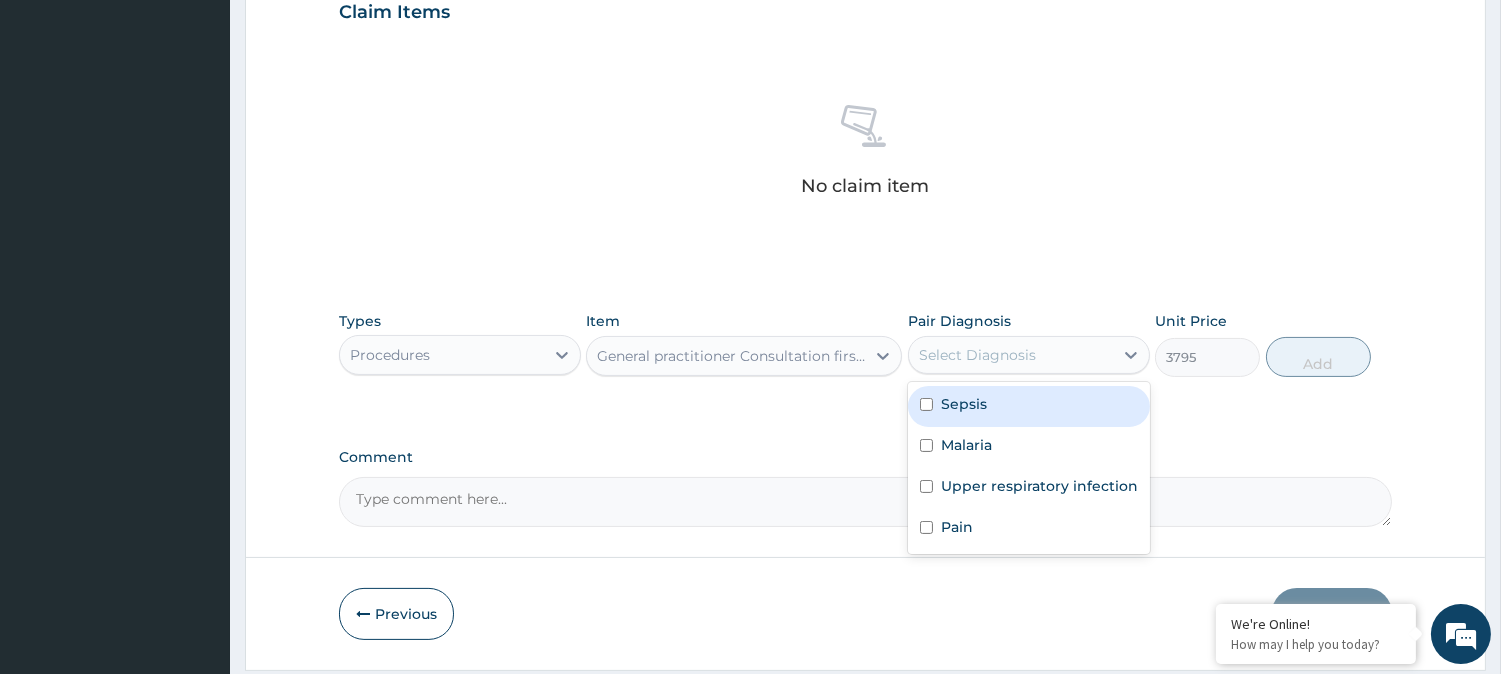 drag, startPoint x: 1090, startPoint y: 362, endPoint x: 967, endPoint y: 408, distance: 131.32022 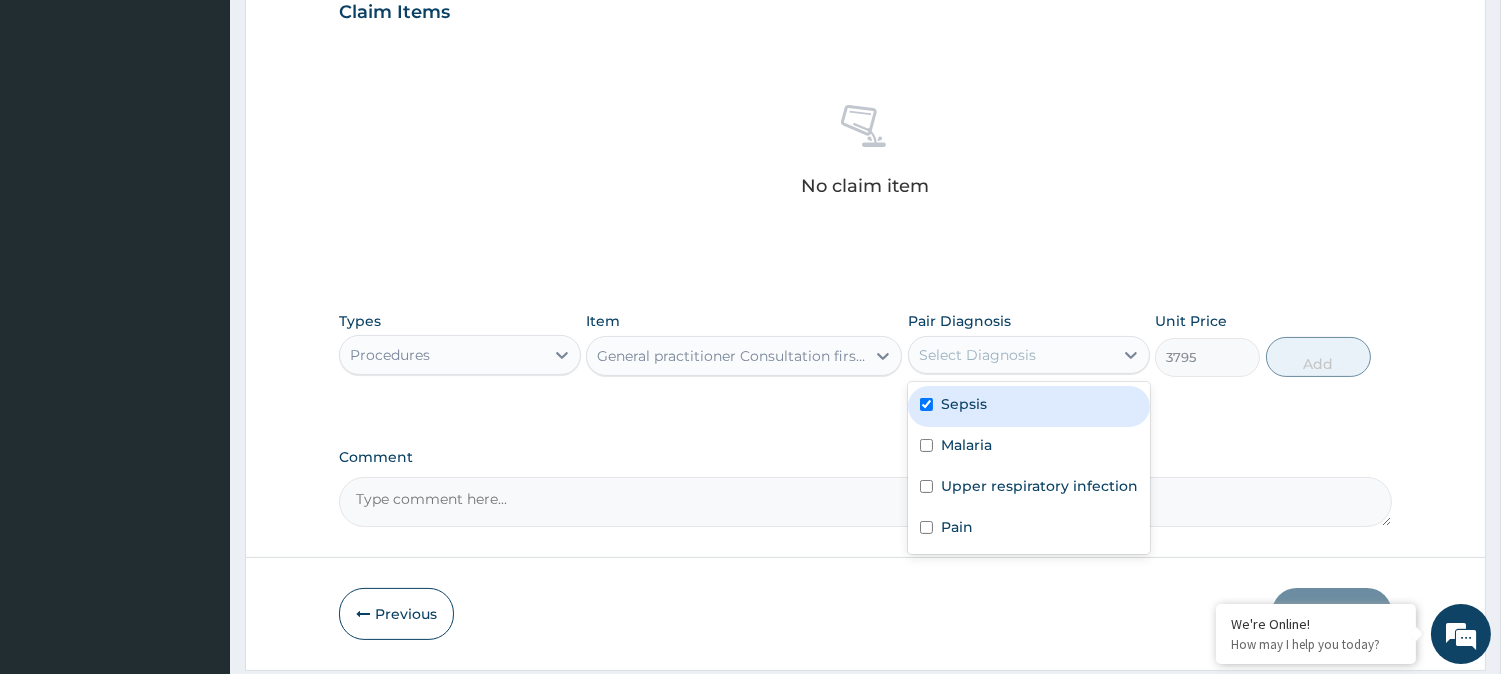 checkbox on "true" 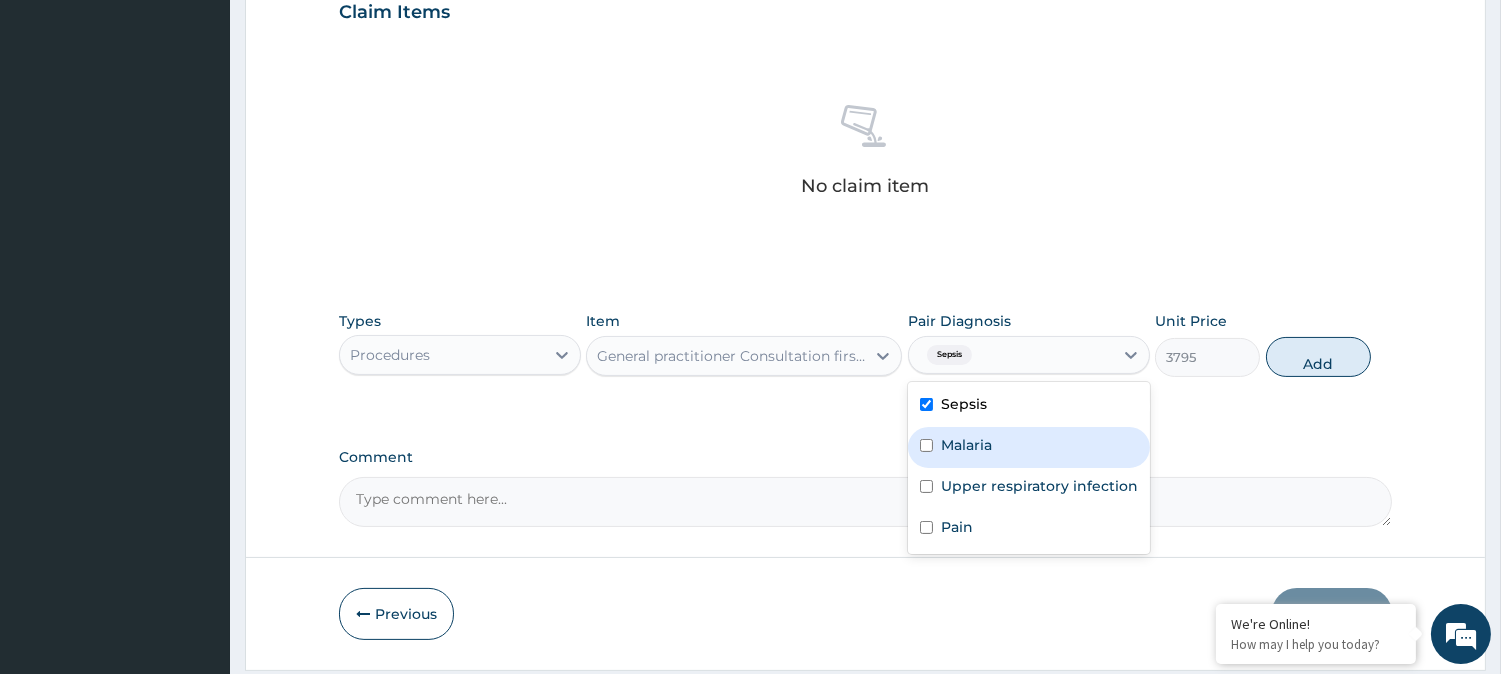 click on "Malaria" at bounding box center [966, 445] 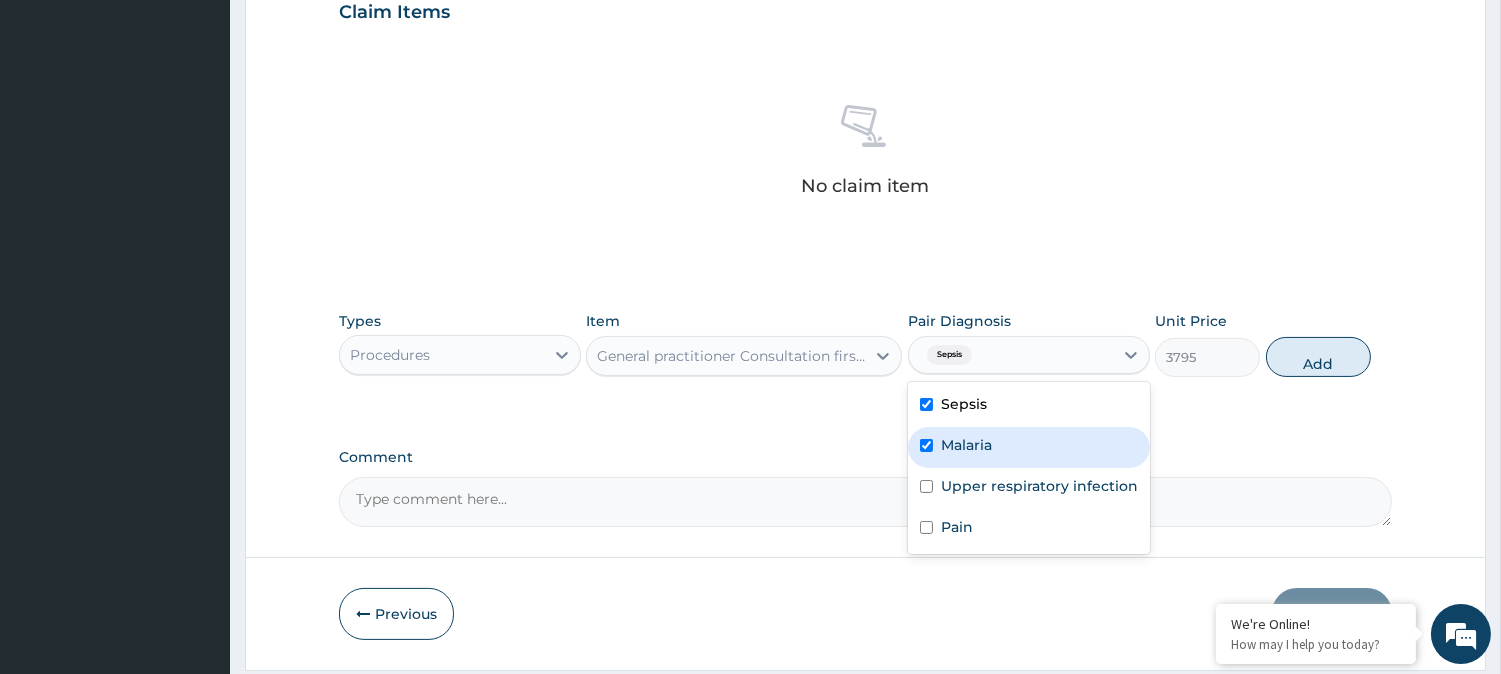 checkbox on "true" 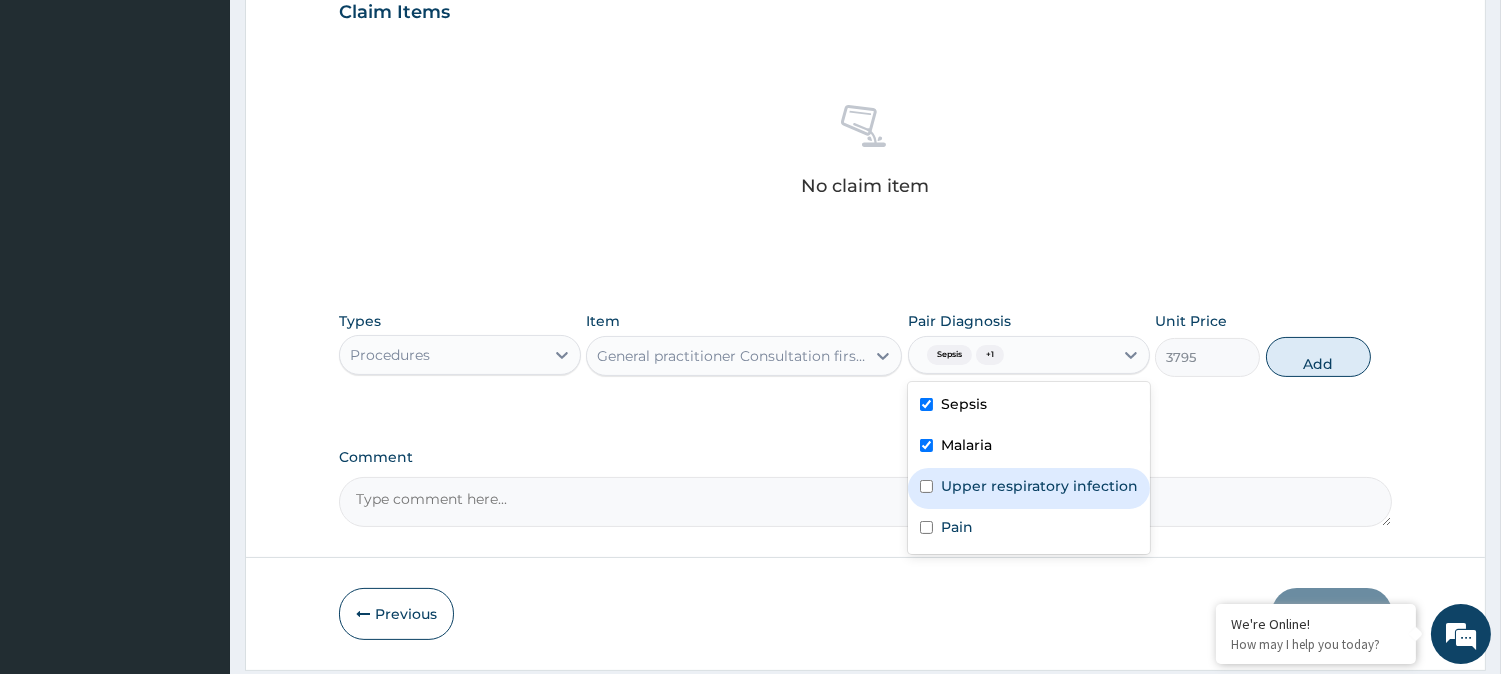 drag, startPoint x: 961, startPoint y: 474, endPoint x: 950, endPoint y: 530, distance: 57.070133 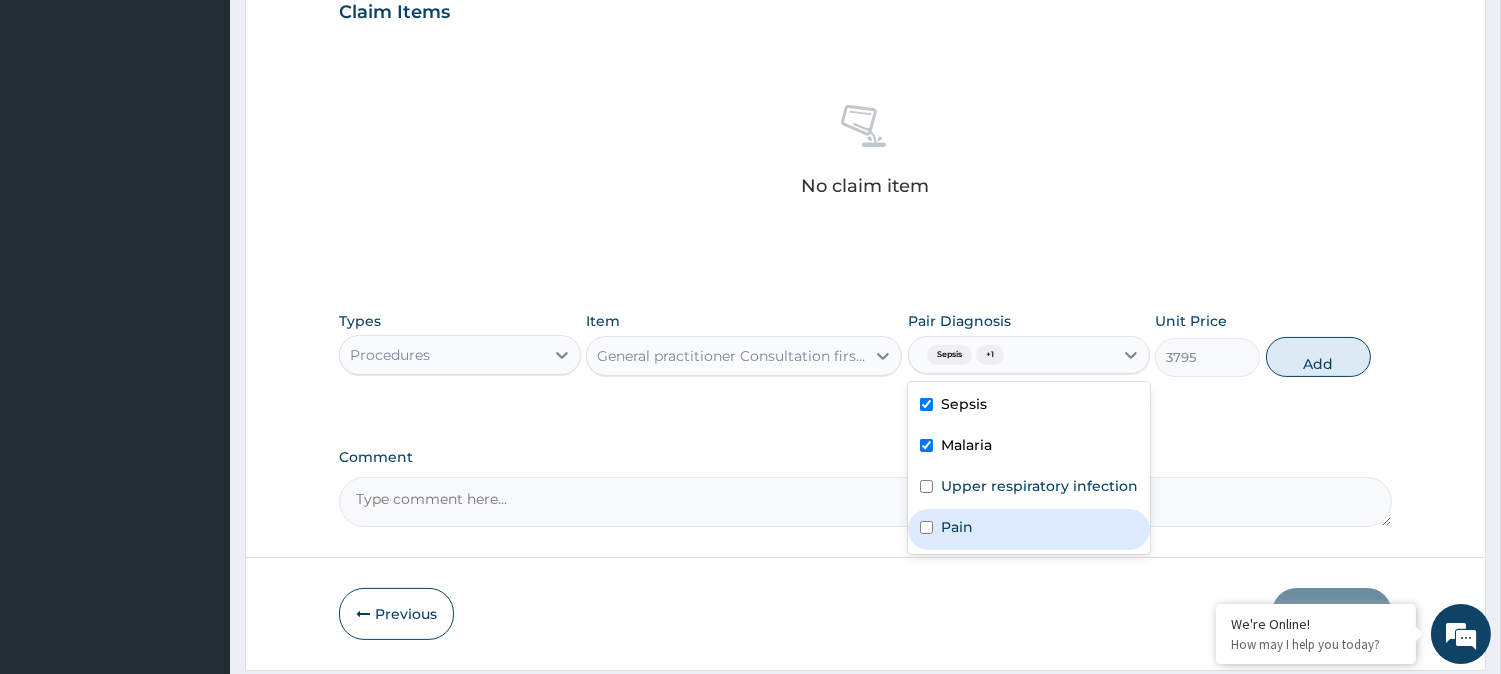 click on "Pain" at bounding box center [957, 527] 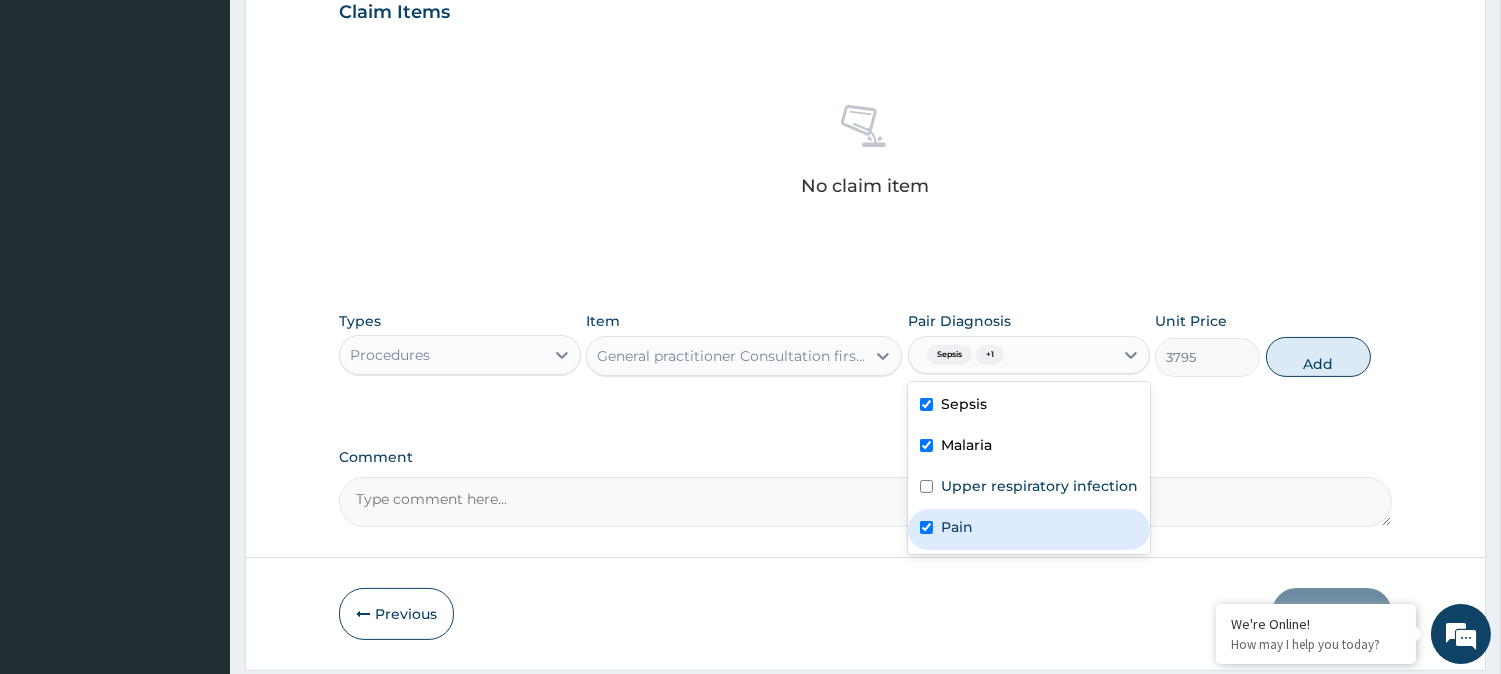 checkbox on "true" 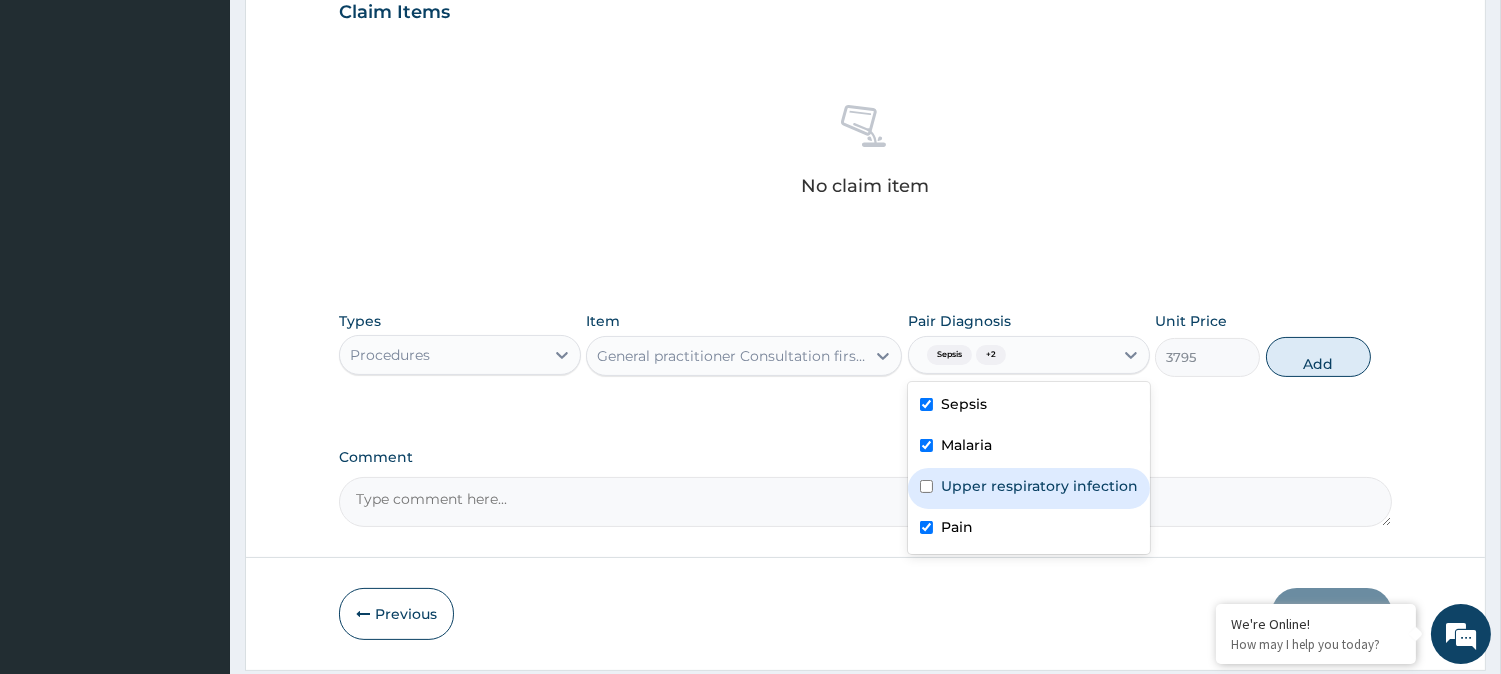 click on "Upper respiratory infection" at bounding box center [1029, 488] 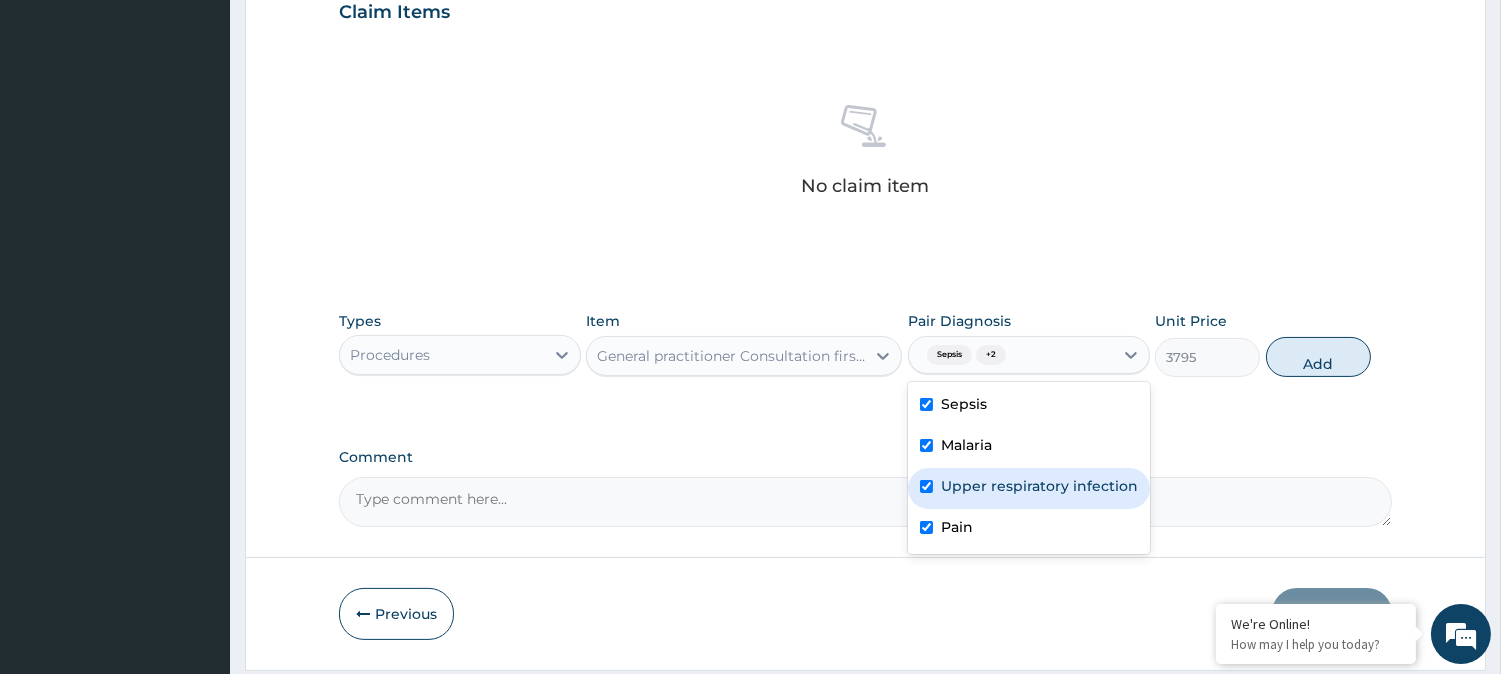checkbox on "true" 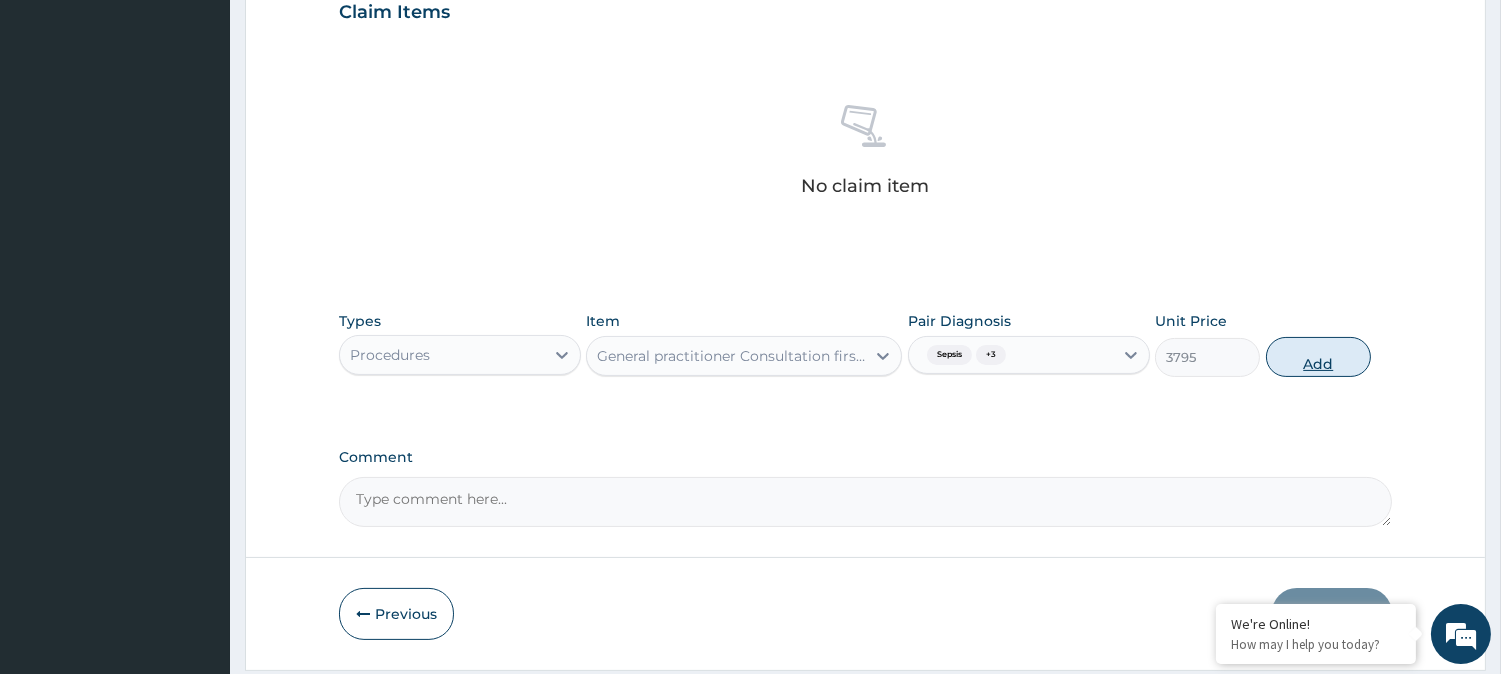 click on "Add" at bounding box center [1318, 357] 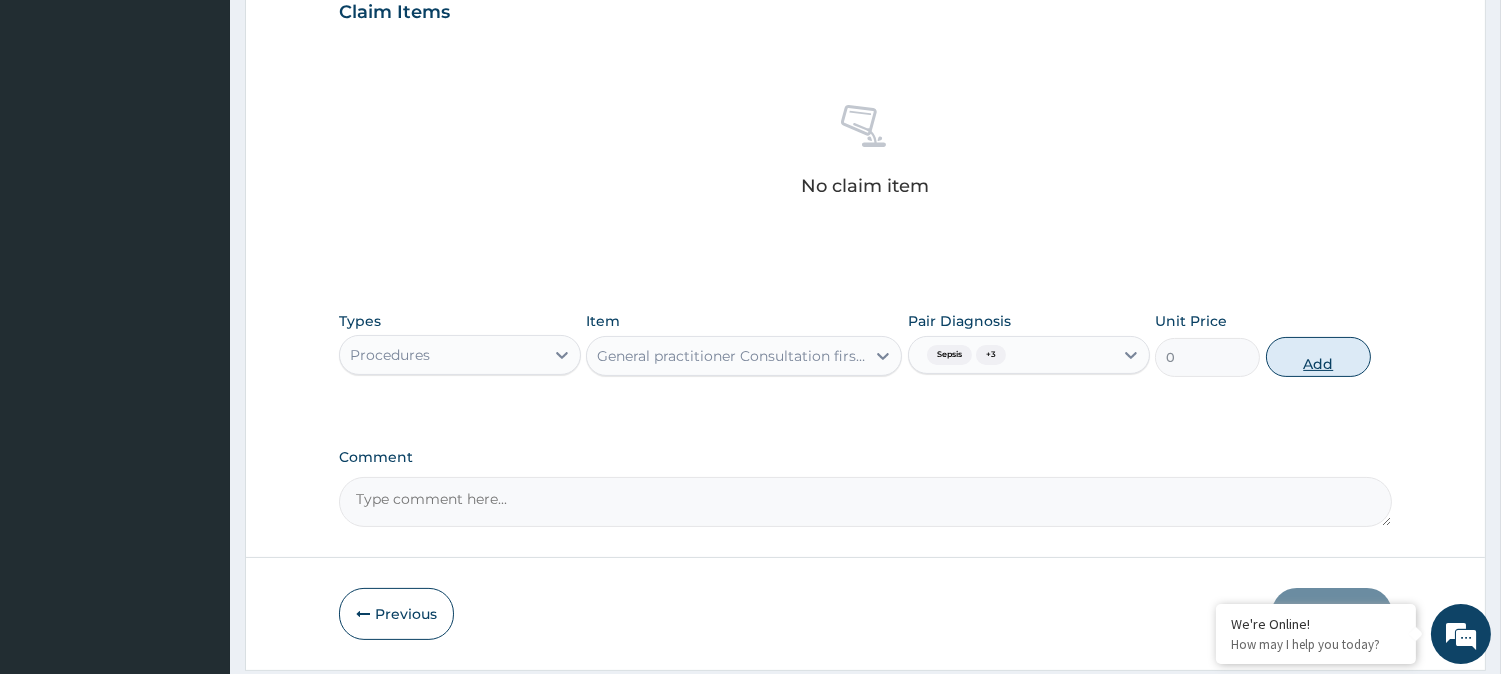 scroll, scrollTop: 681, scrollLeft: 0, axis: vertical 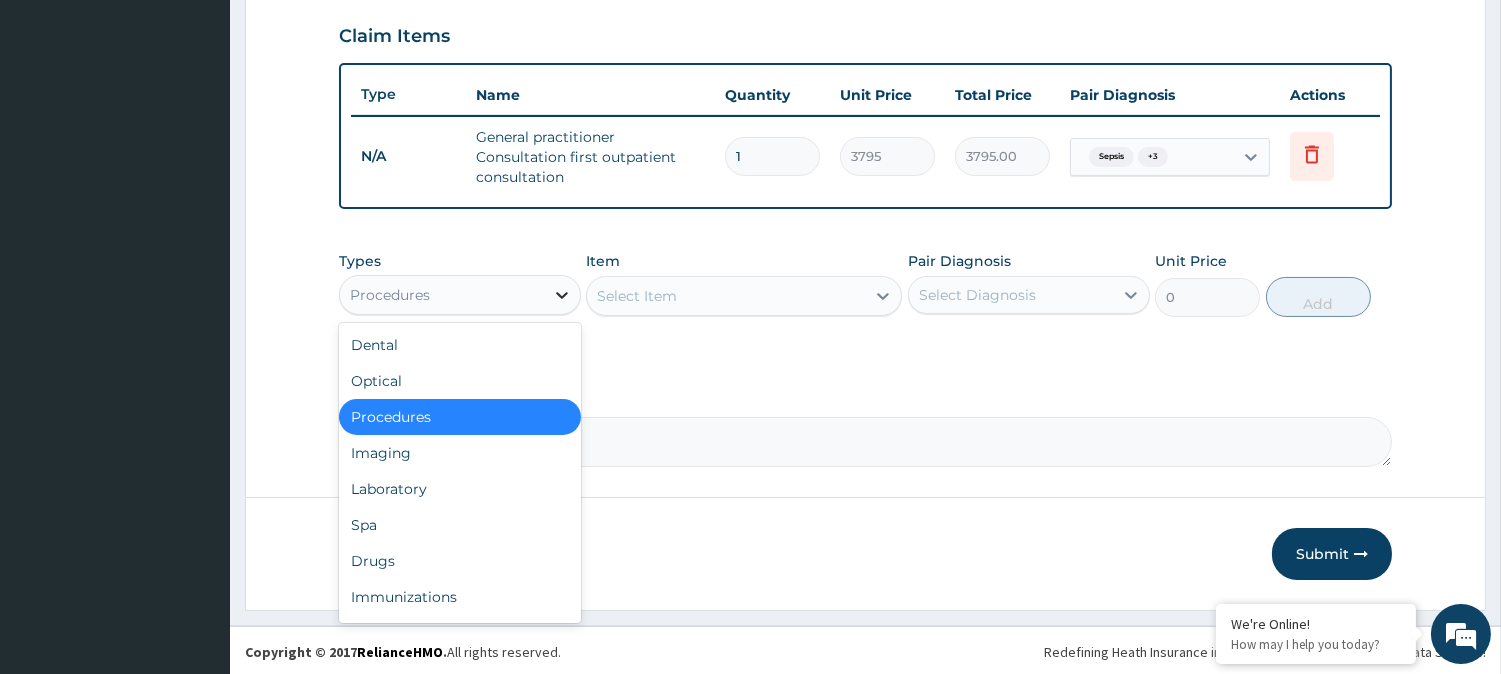 click 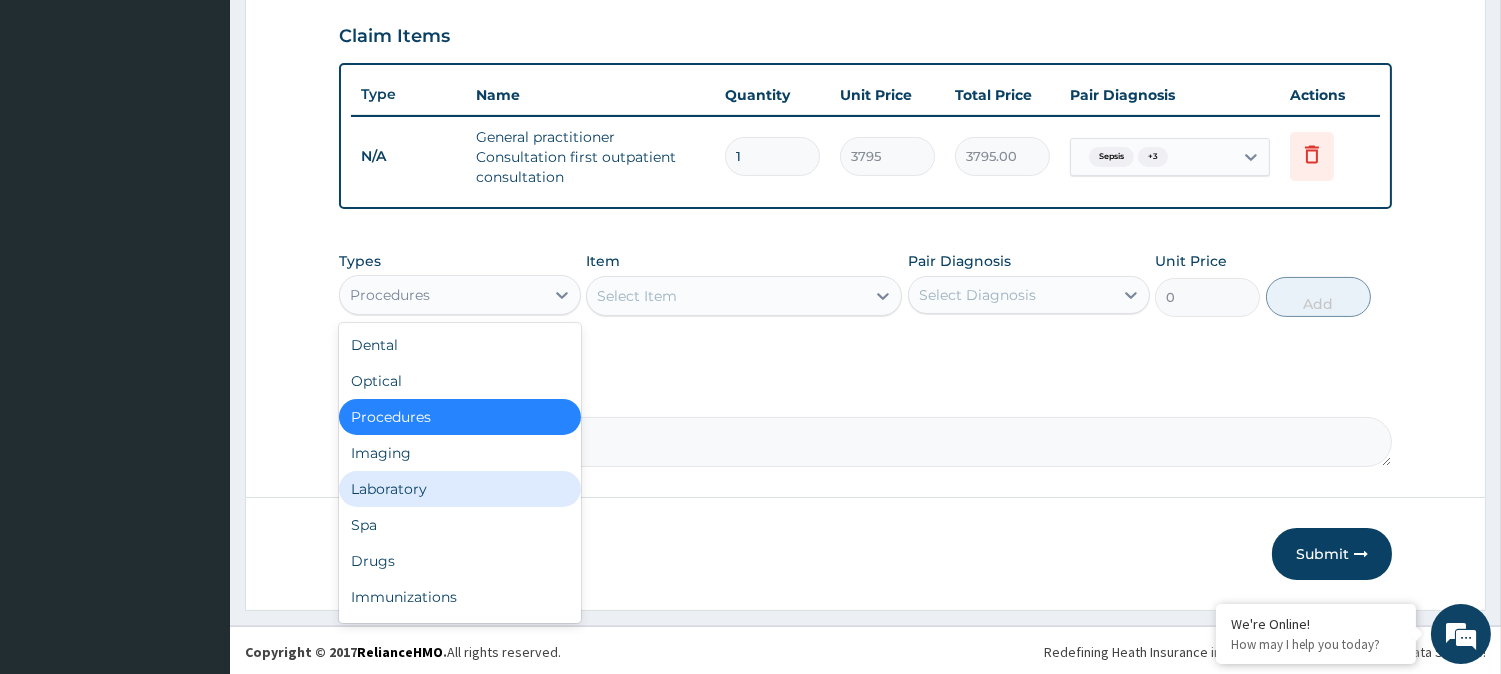 click on "Laboratory" at bounding box center [460, 489] 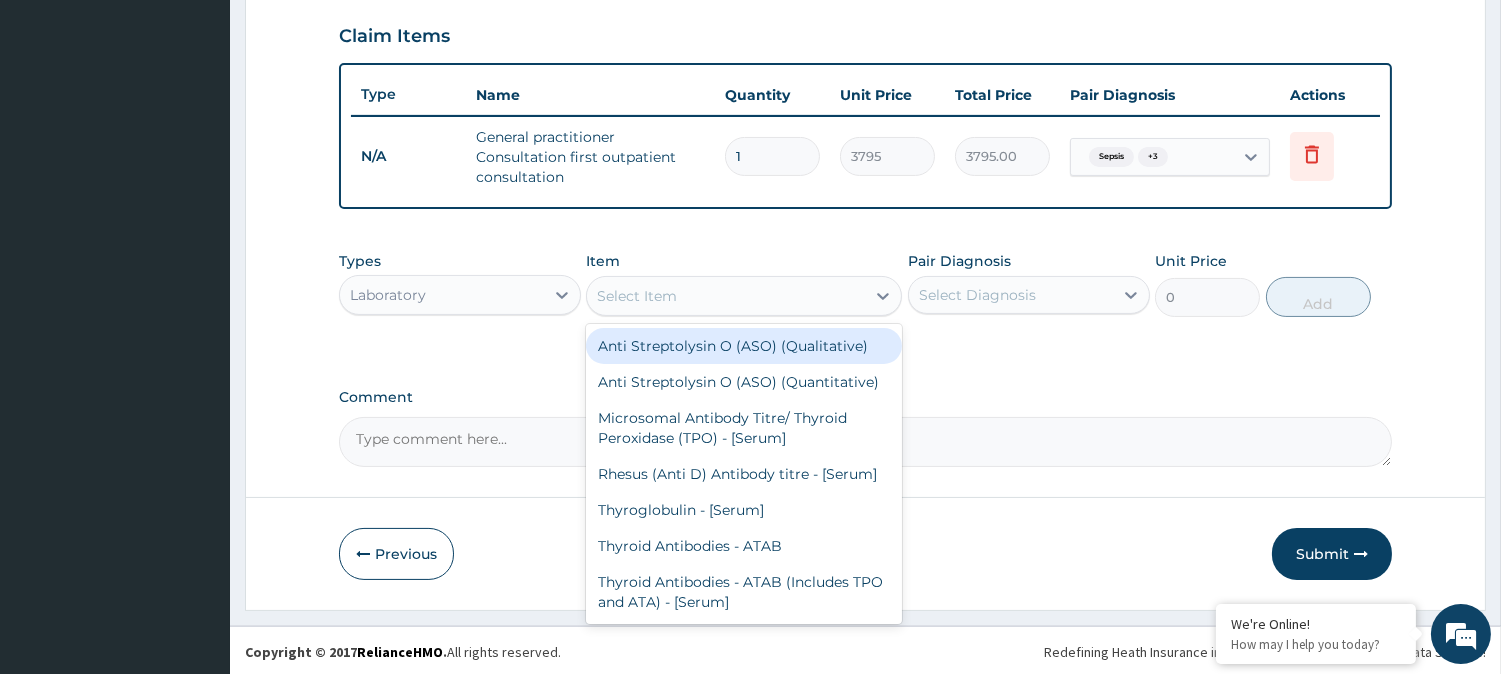 click on "Select Item" at bounding box center (726, 296) 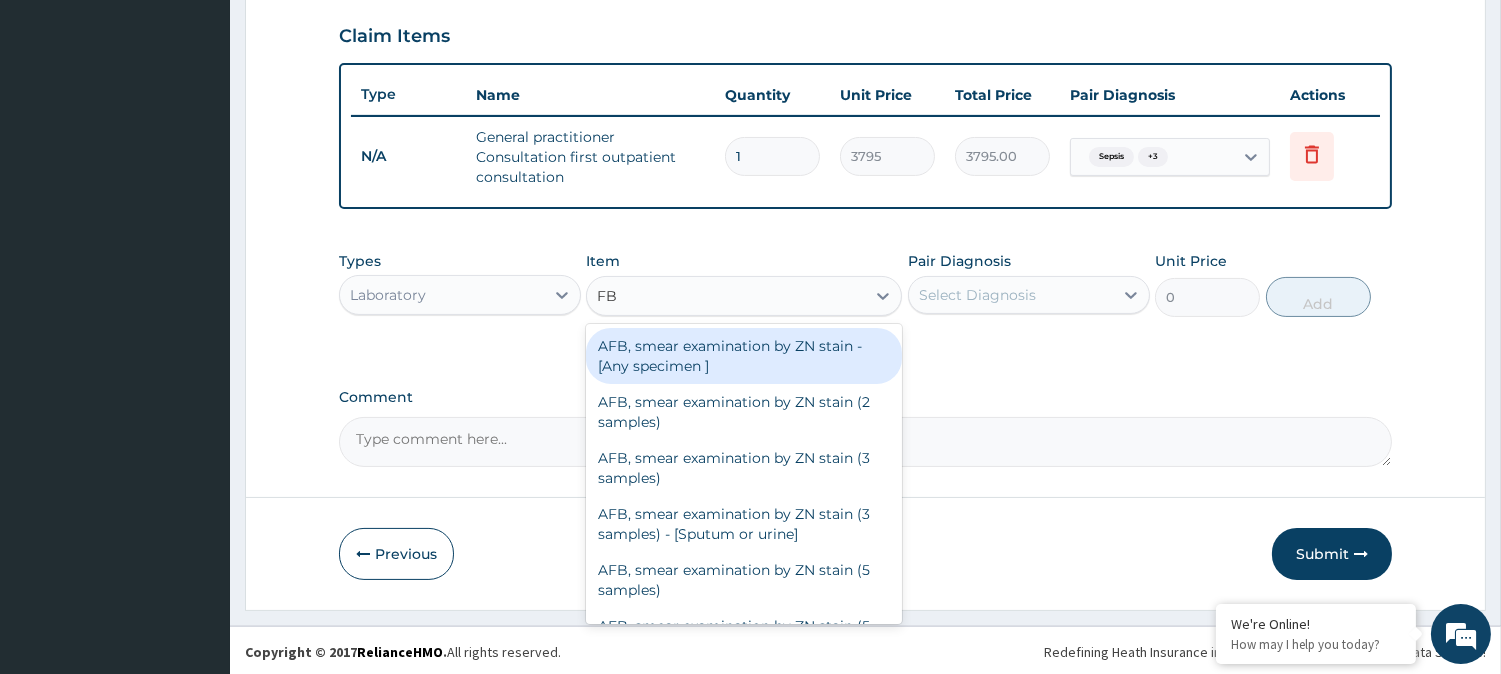 type on "FBC" 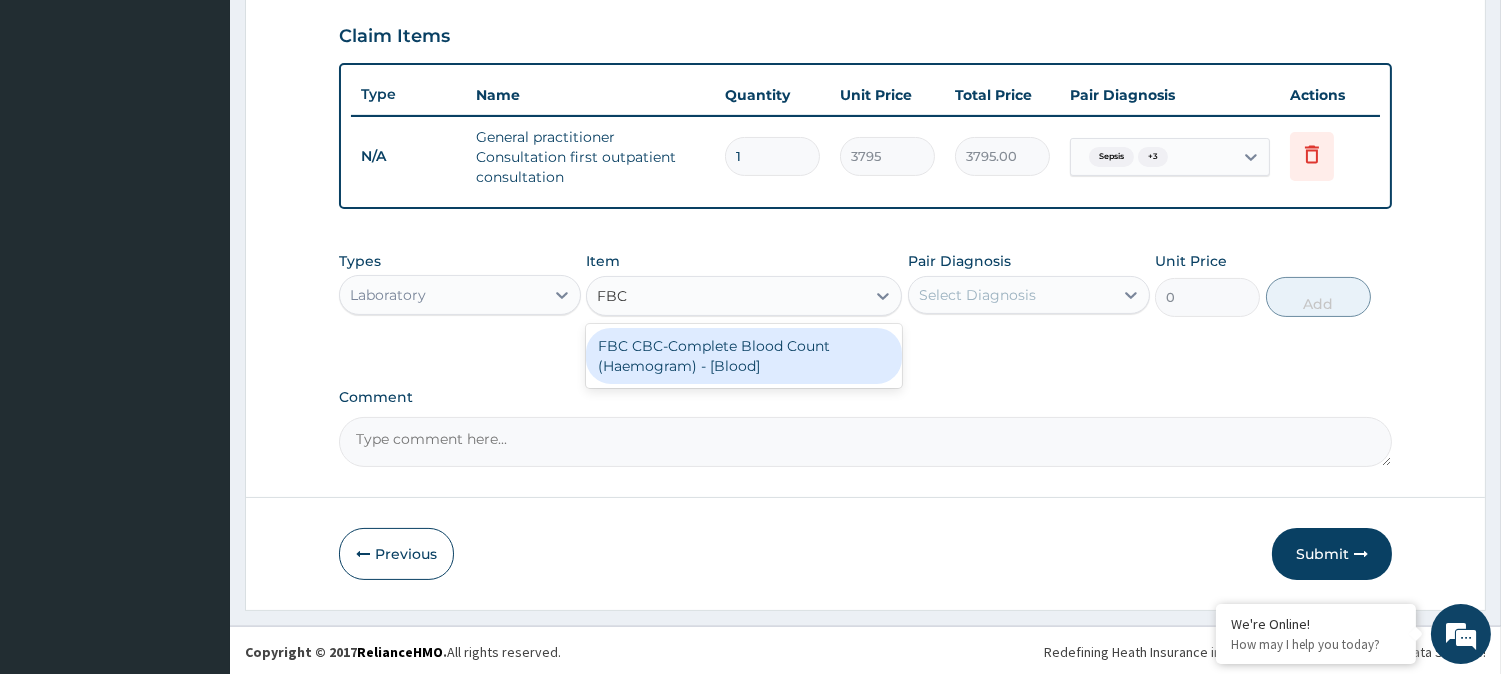 click on "FBC CBC-Complete Blood Count (Haemogram) - [Blood]" at bounding box center [744, 356] 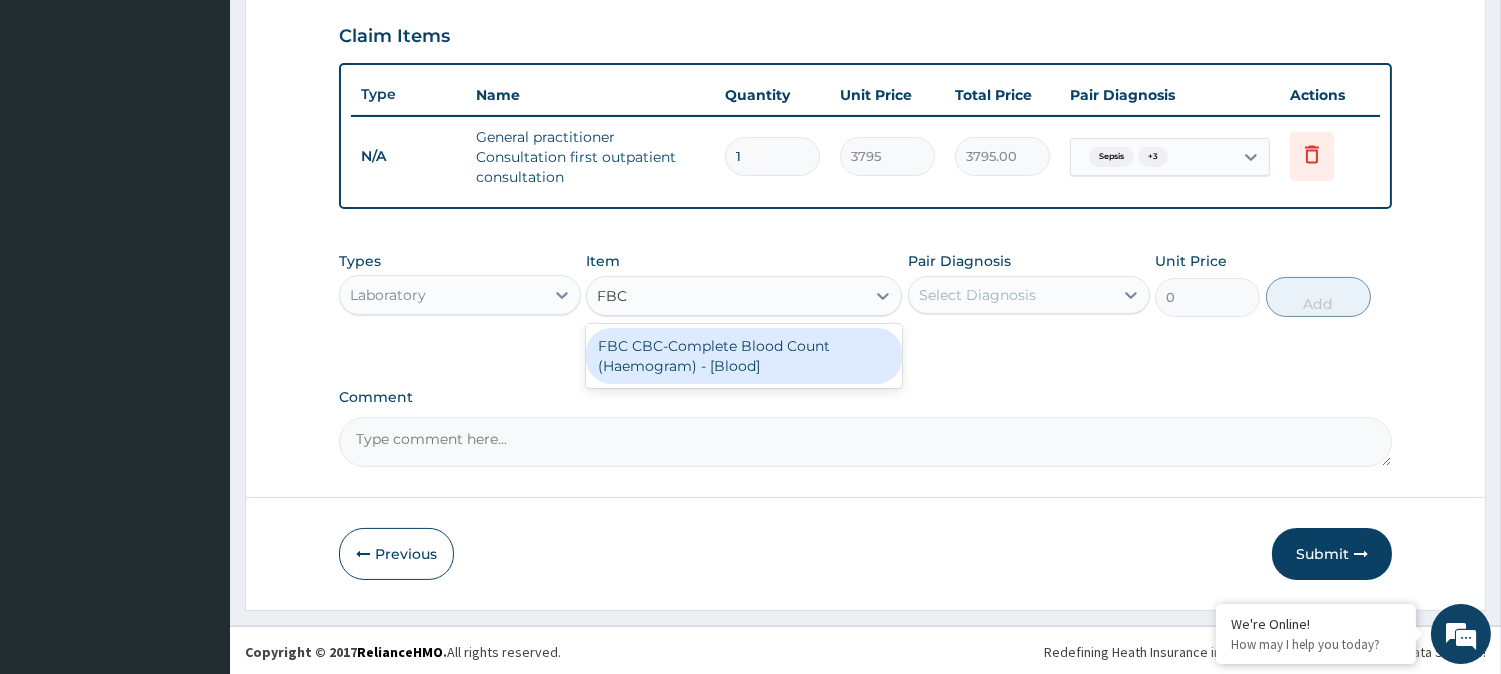type 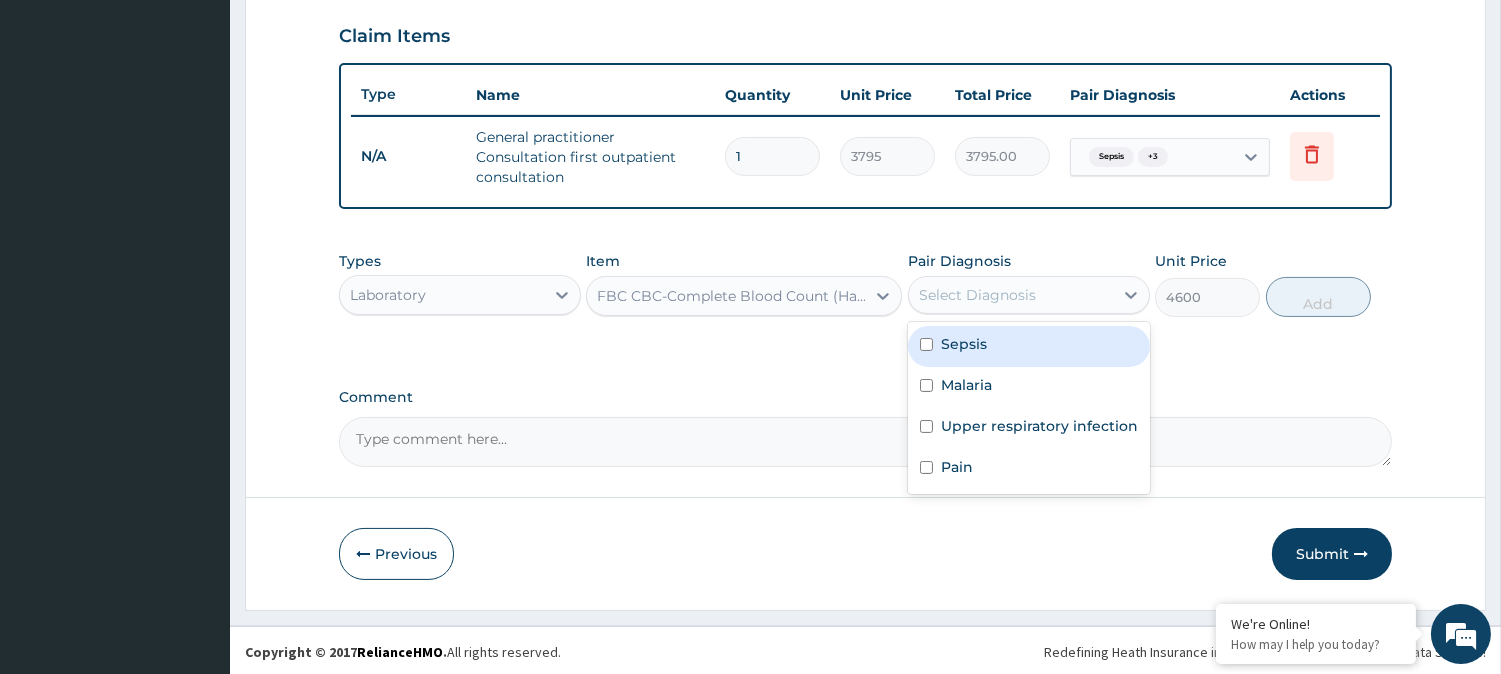 click on "Select Diagnosis" at bounding box center (1011, 295) 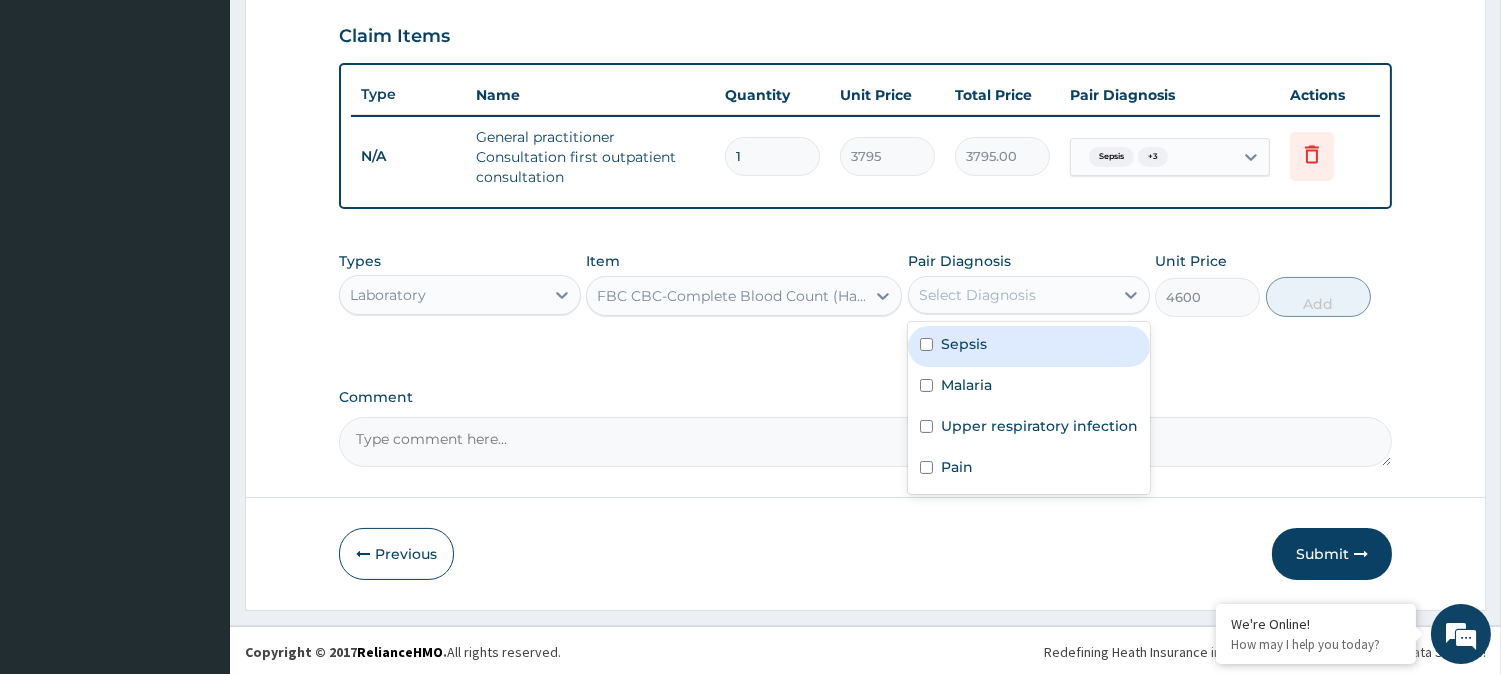 click on "Sepsis" at bounding box center (1029, 346) 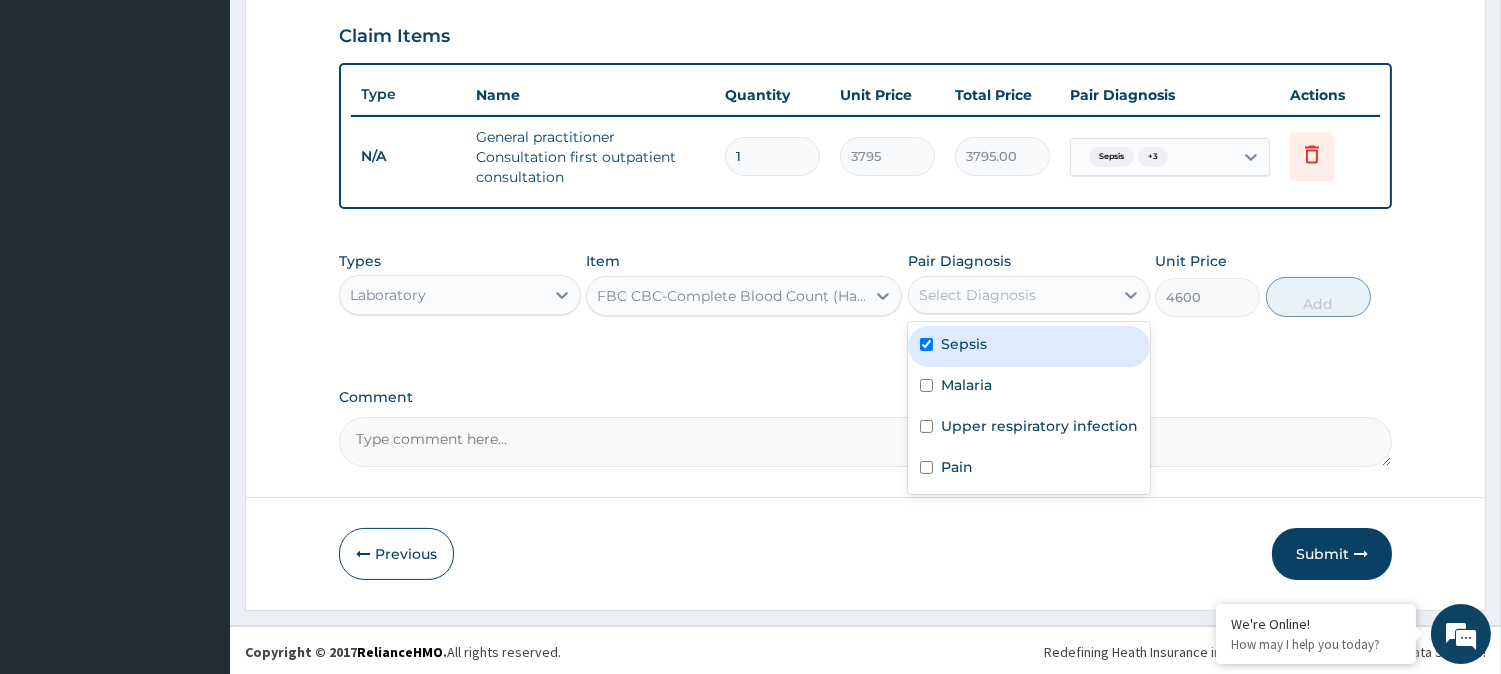 checkbox on "true" 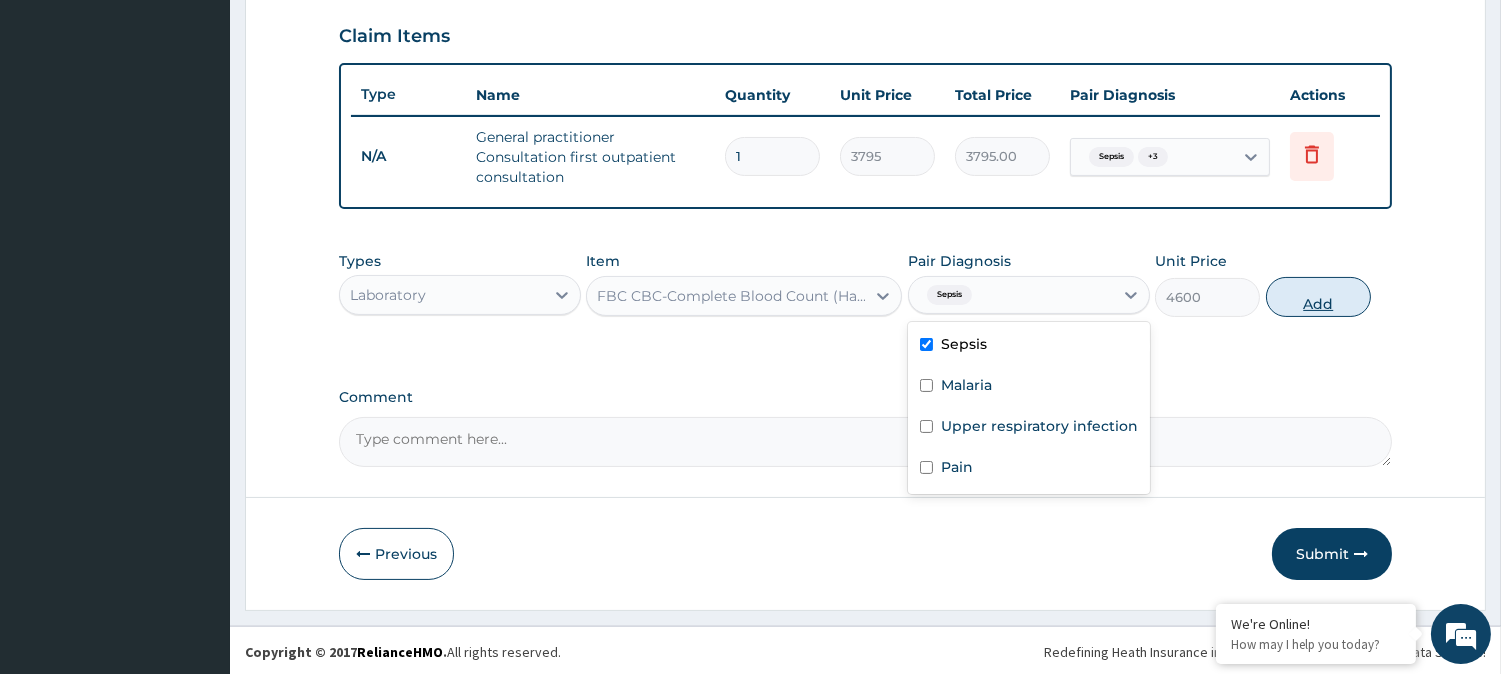 click on "Add" at bounding box center (1318, 297) 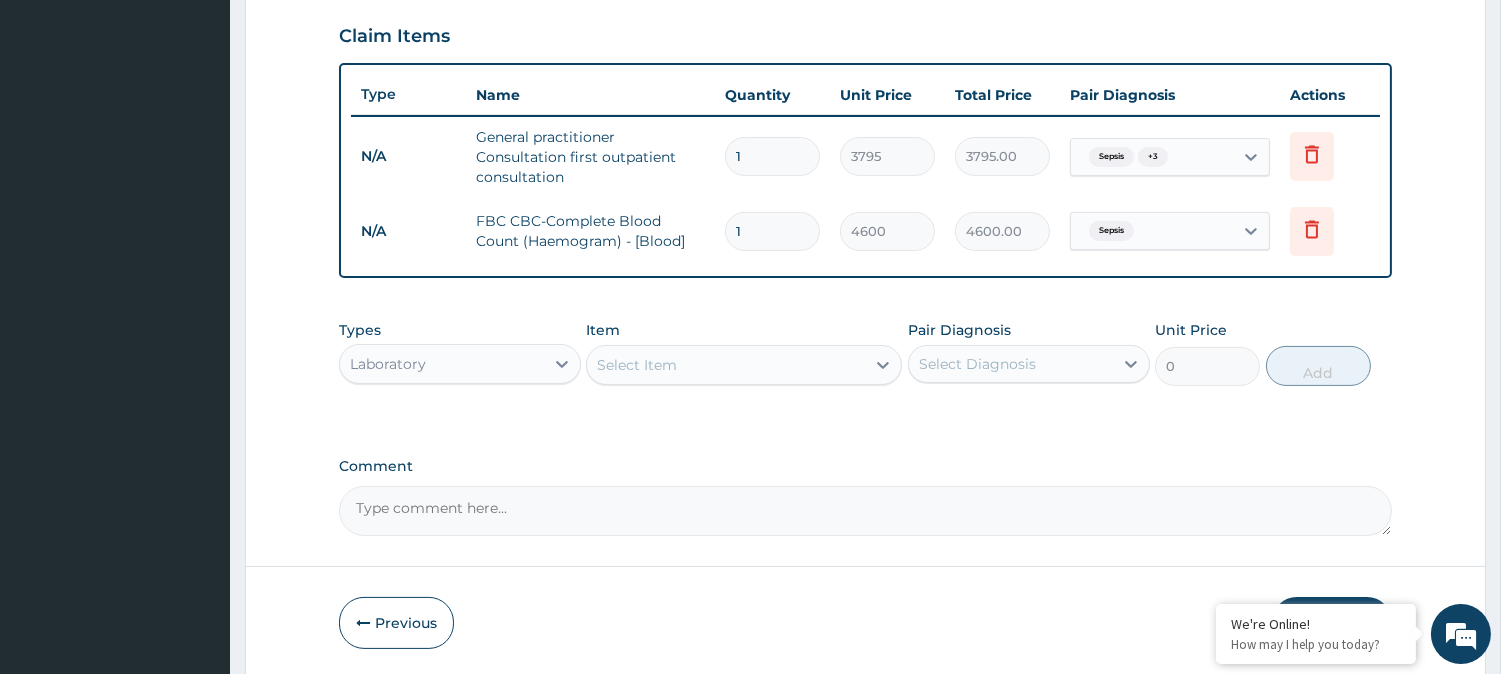click on "Select Item" at bounding box center (726, 365) 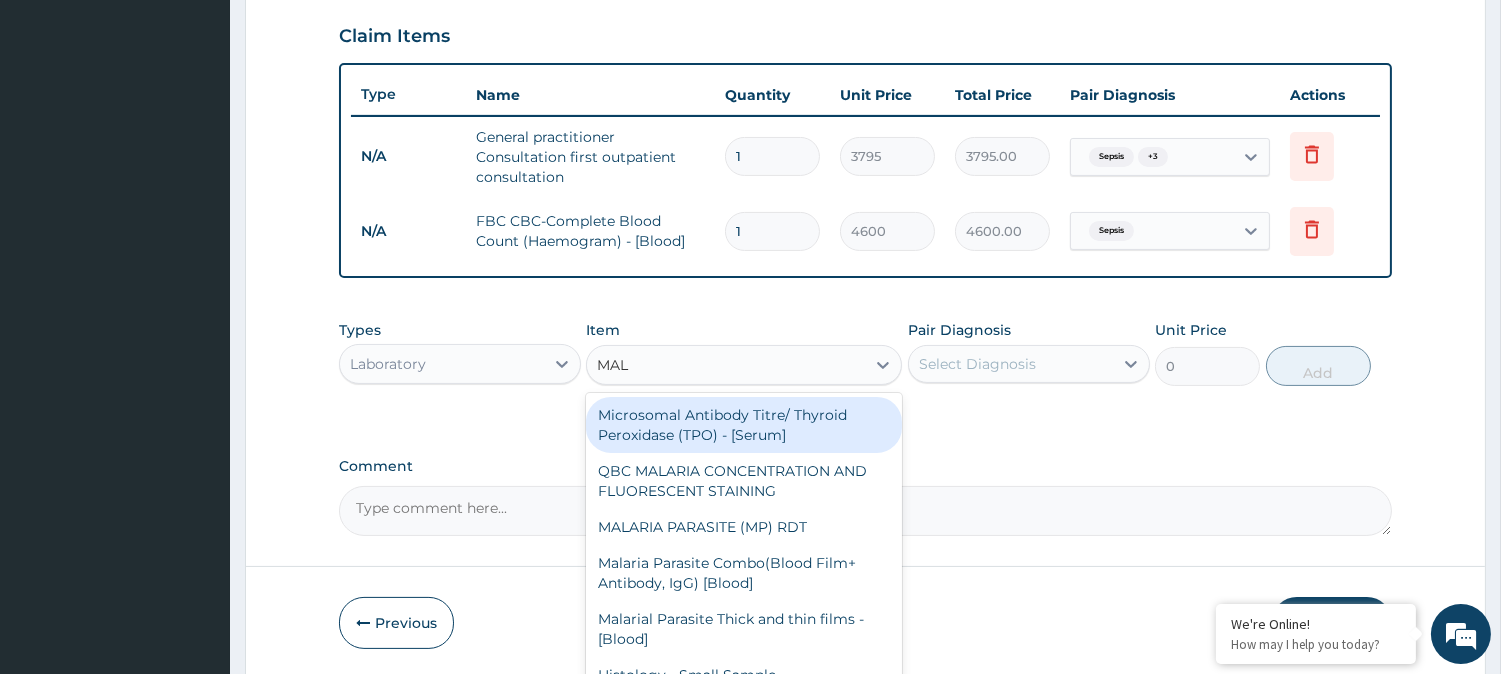 type on "MALA" 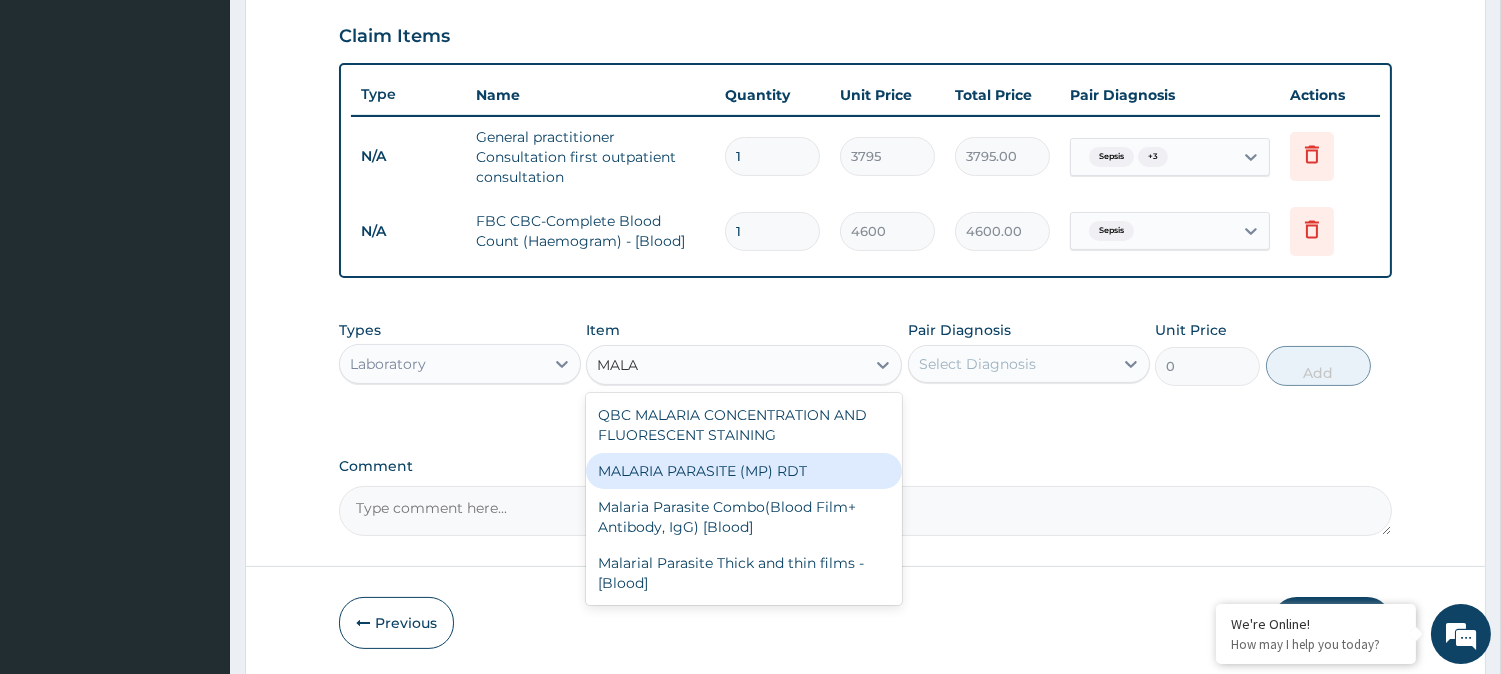 click on "MALARIA PARASITE (MP) RDT" at bounding box center (744, 471) 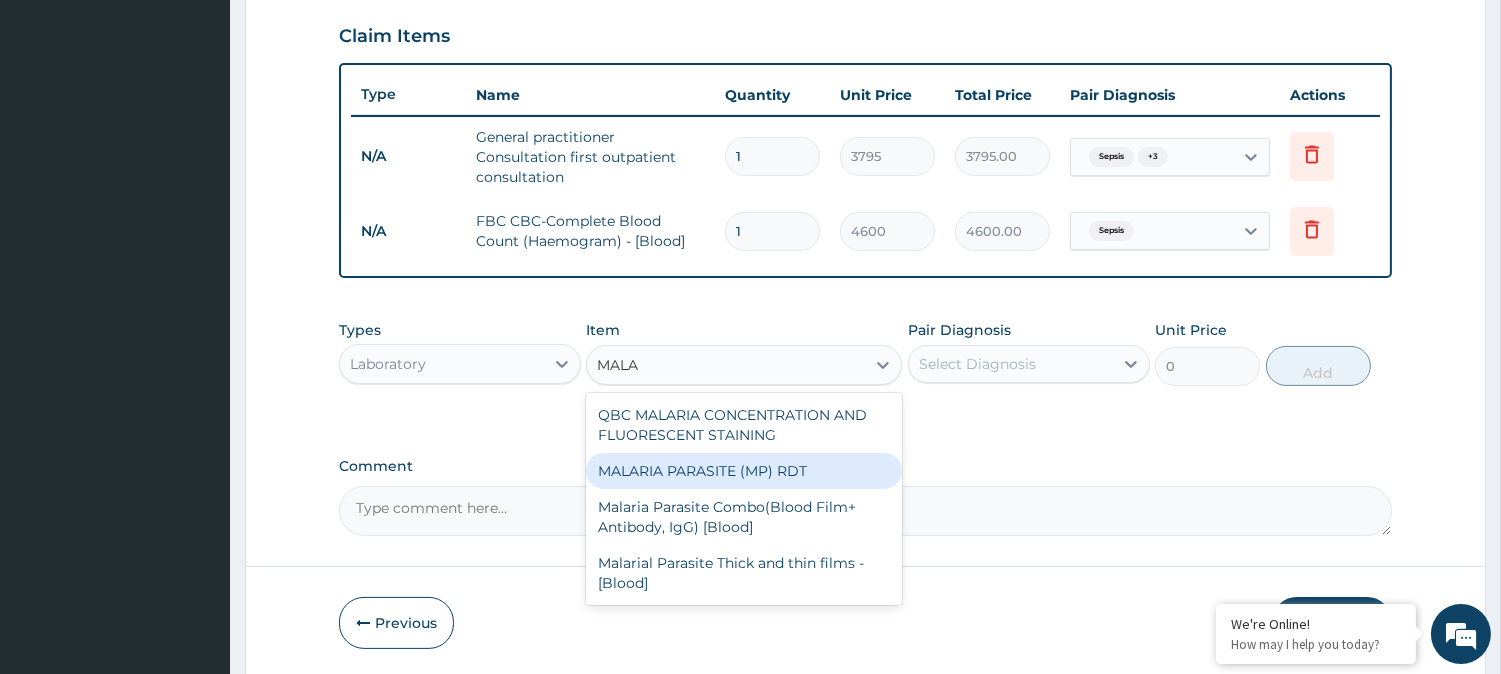 type 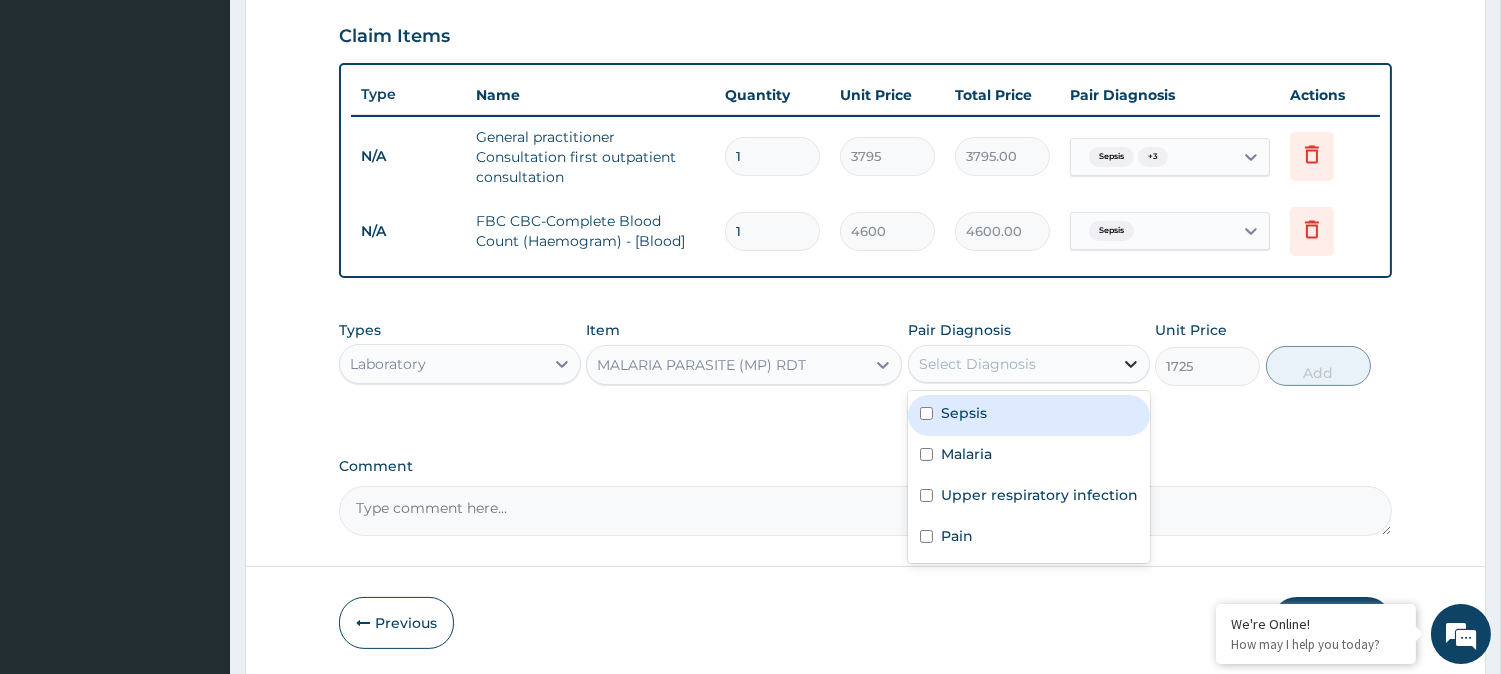 click 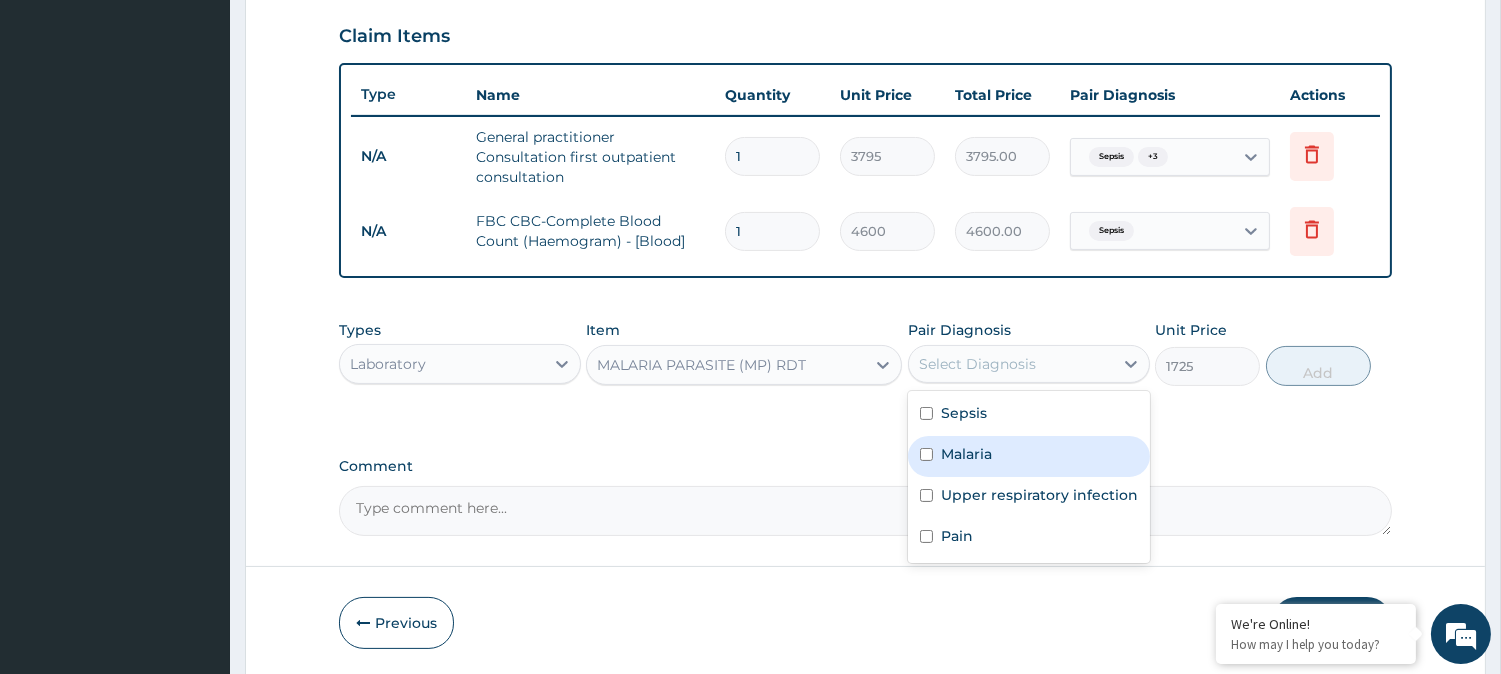 click at bounding box center [926, 454] 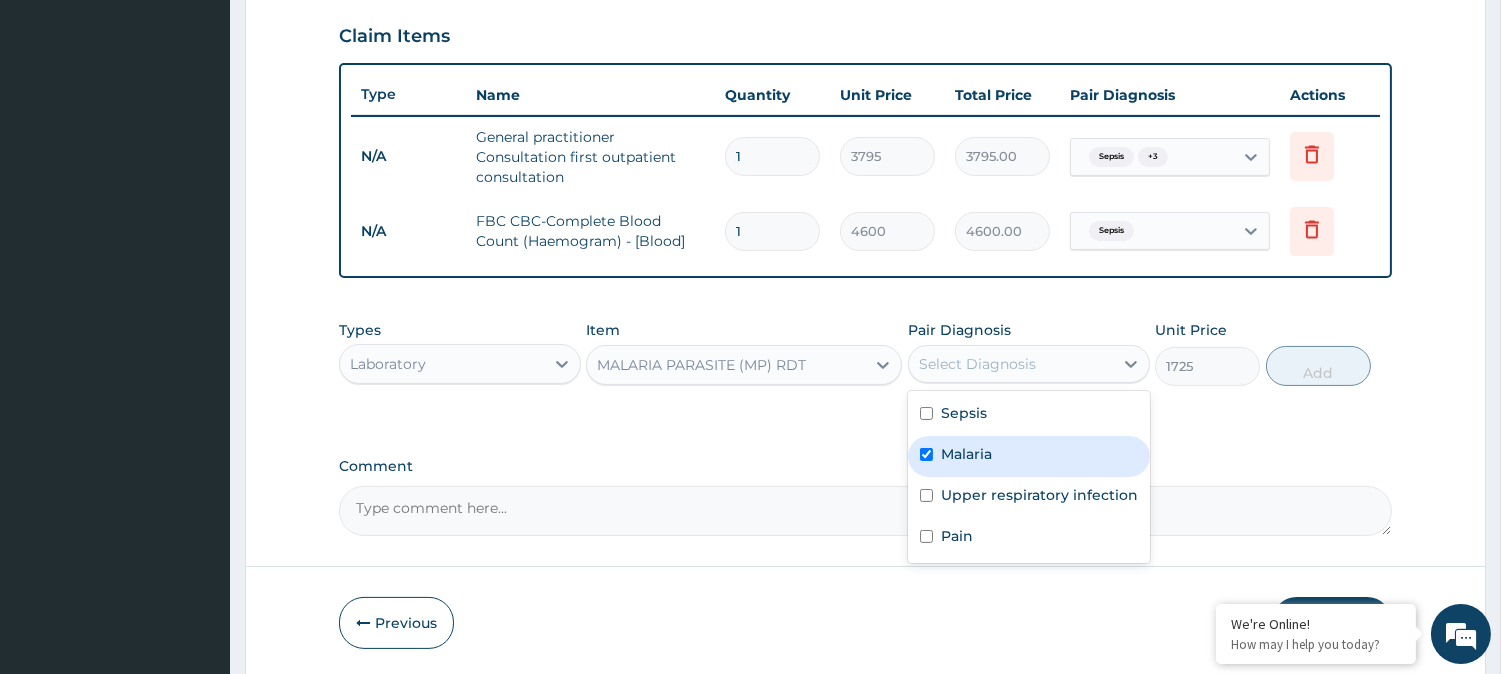 checkbox on "true" 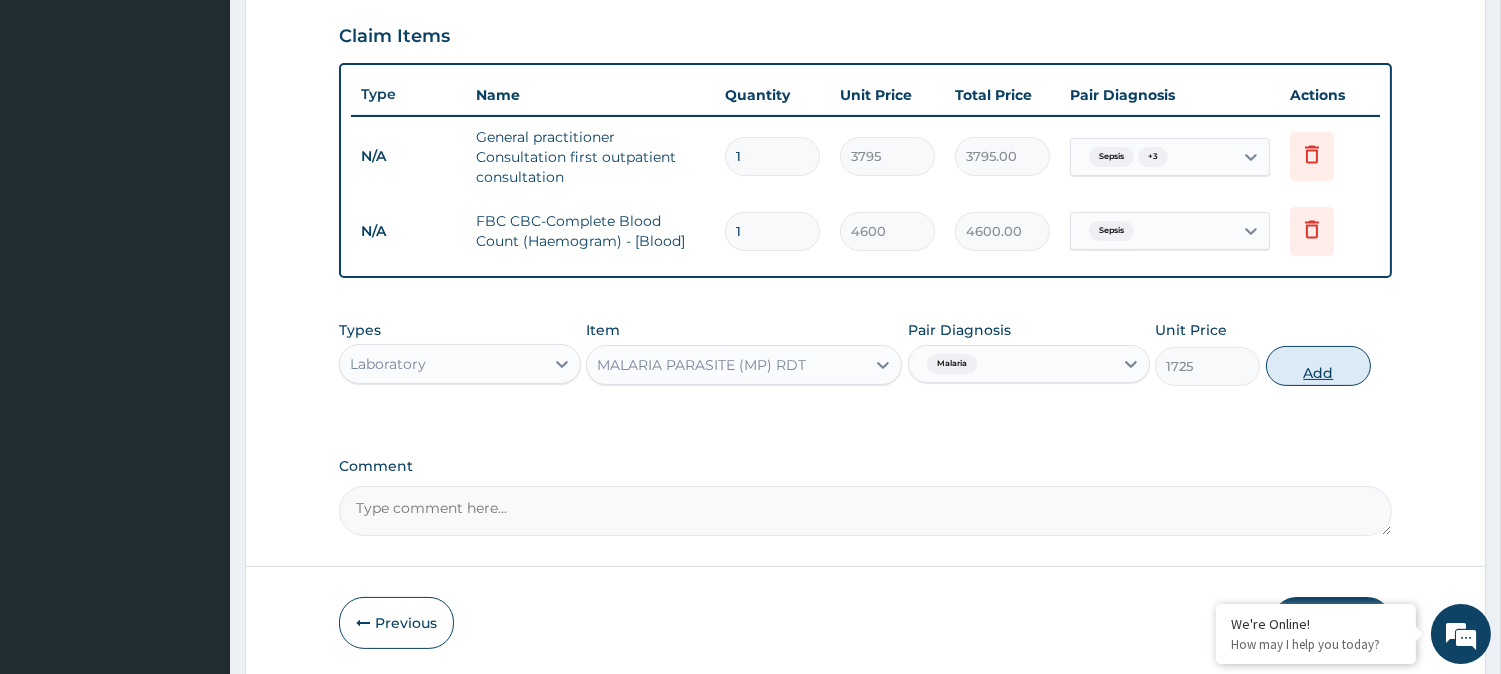 click on "Add" at bounding box center (1318, 366) 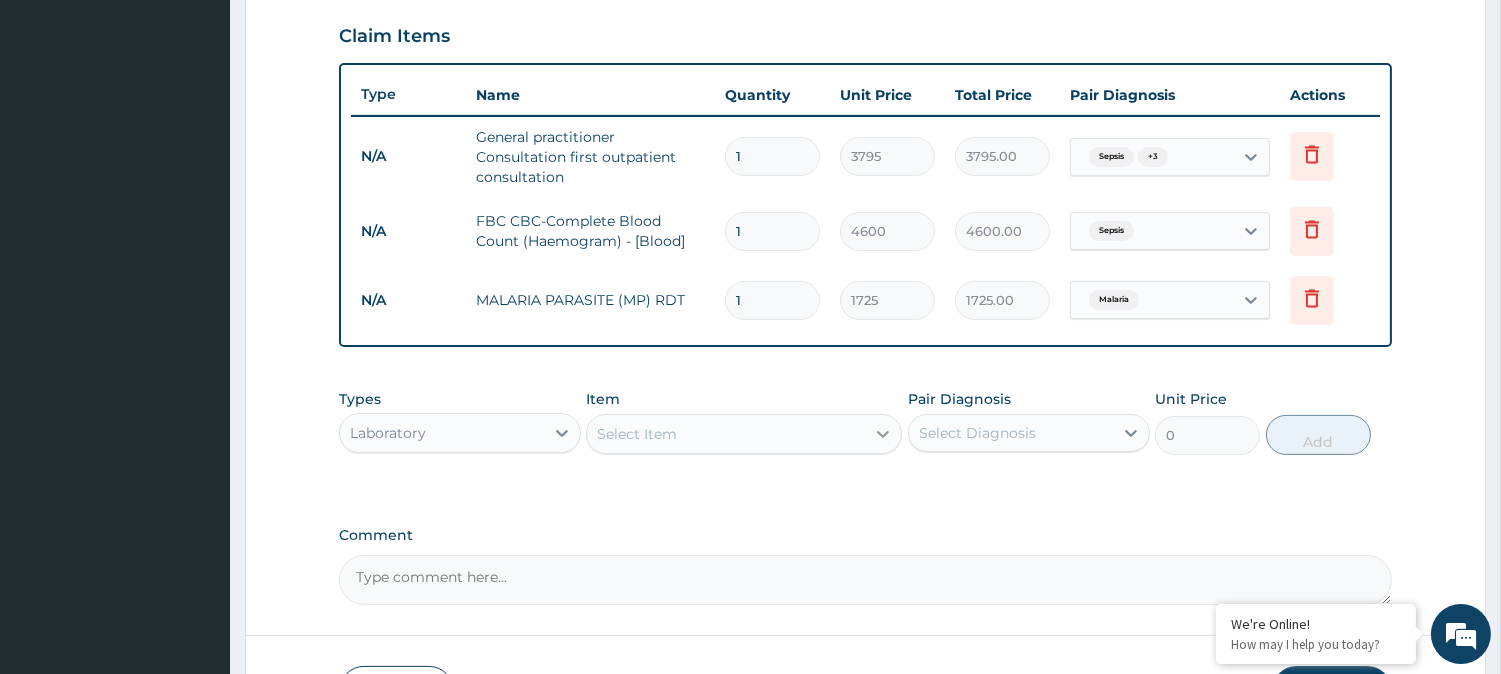 click 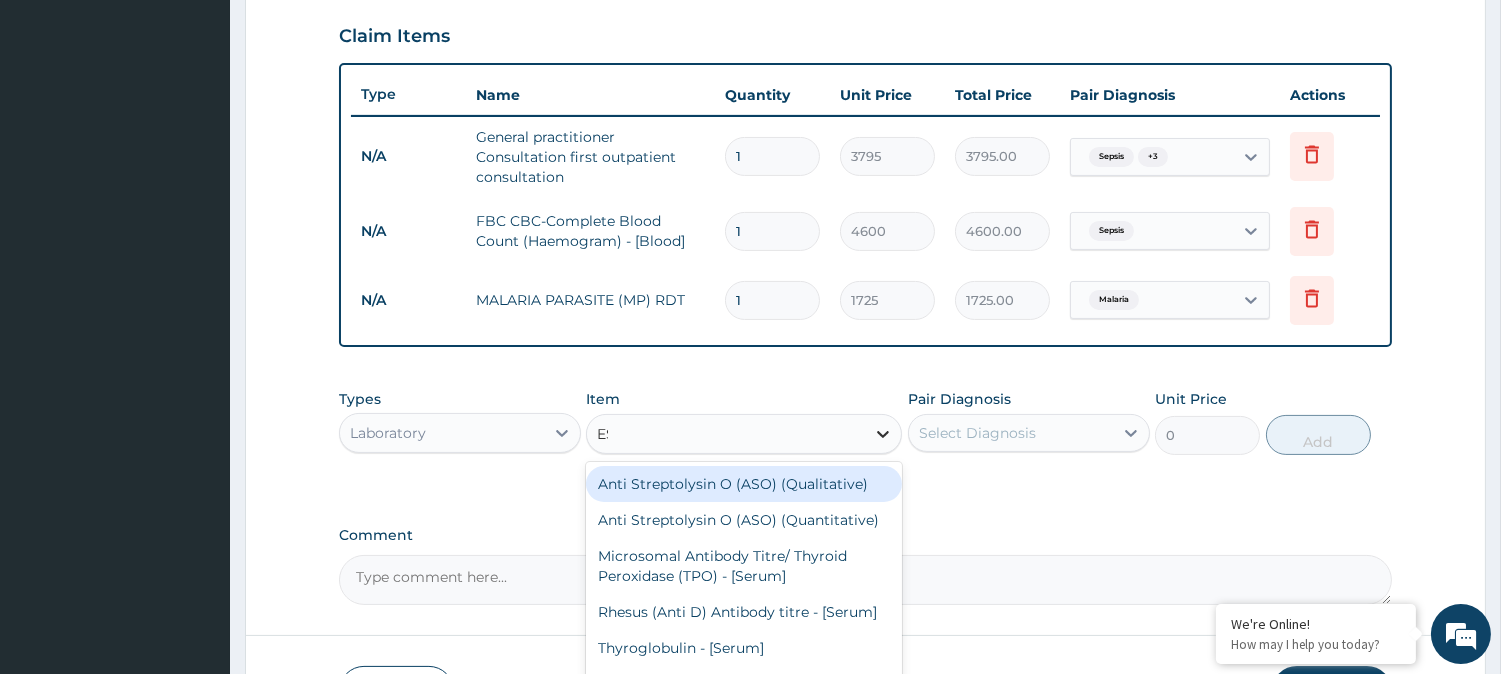 type on "ESR" 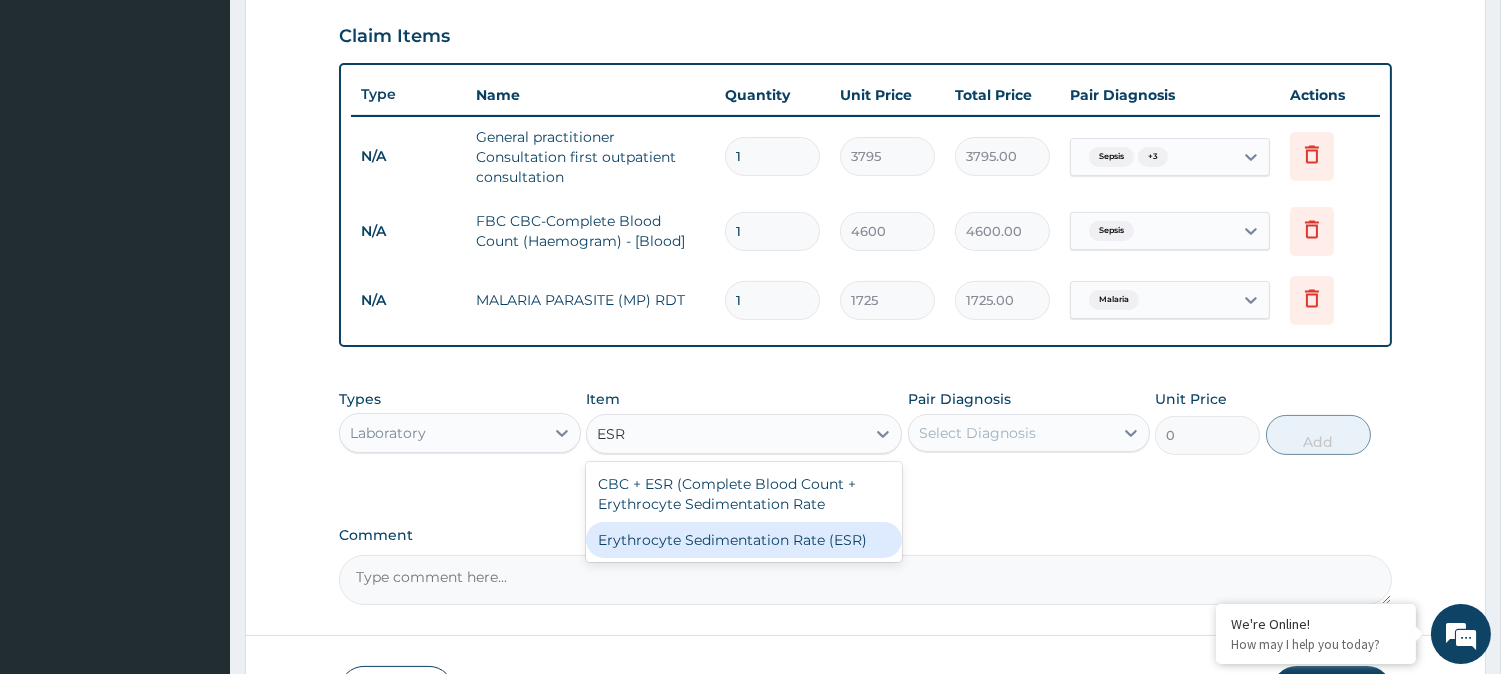 click on "Erythrocyte Sedimentation Rate (ESR)" at bounding box center (744, 540) 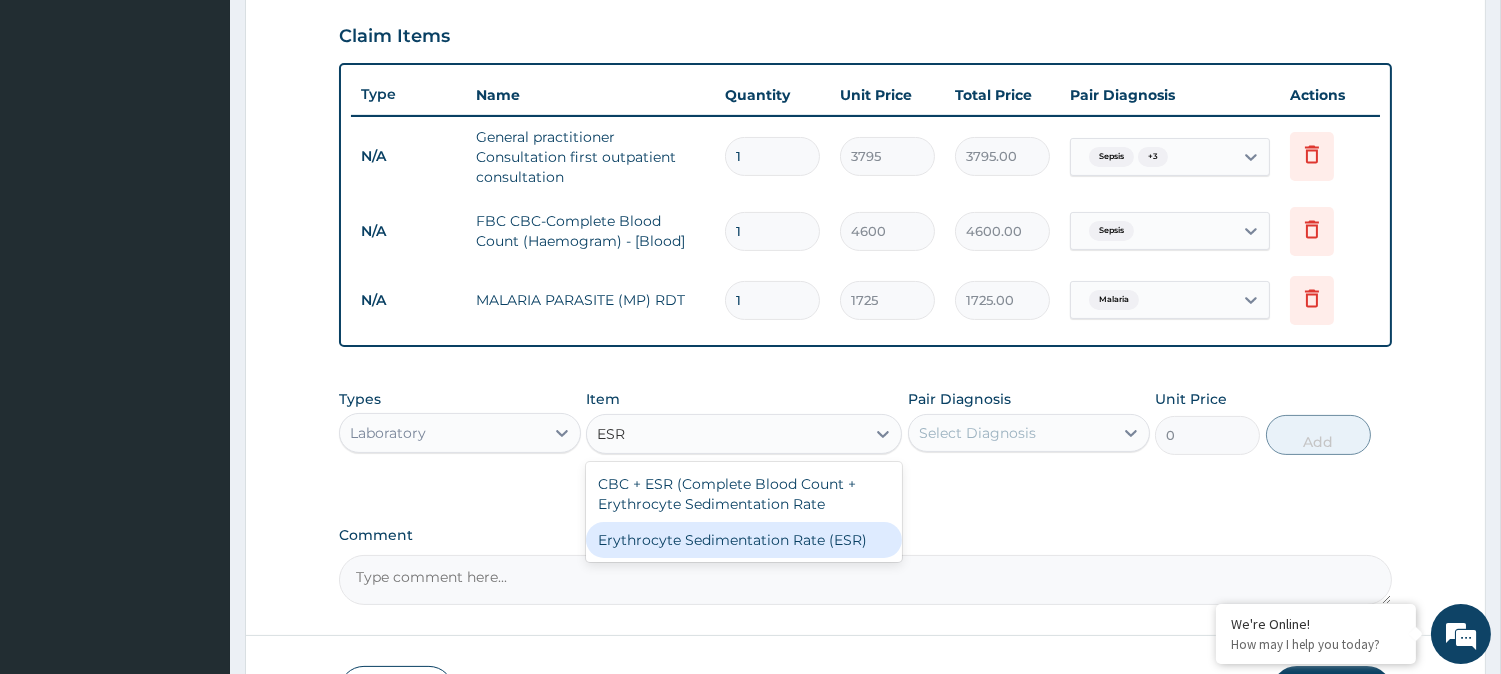 type 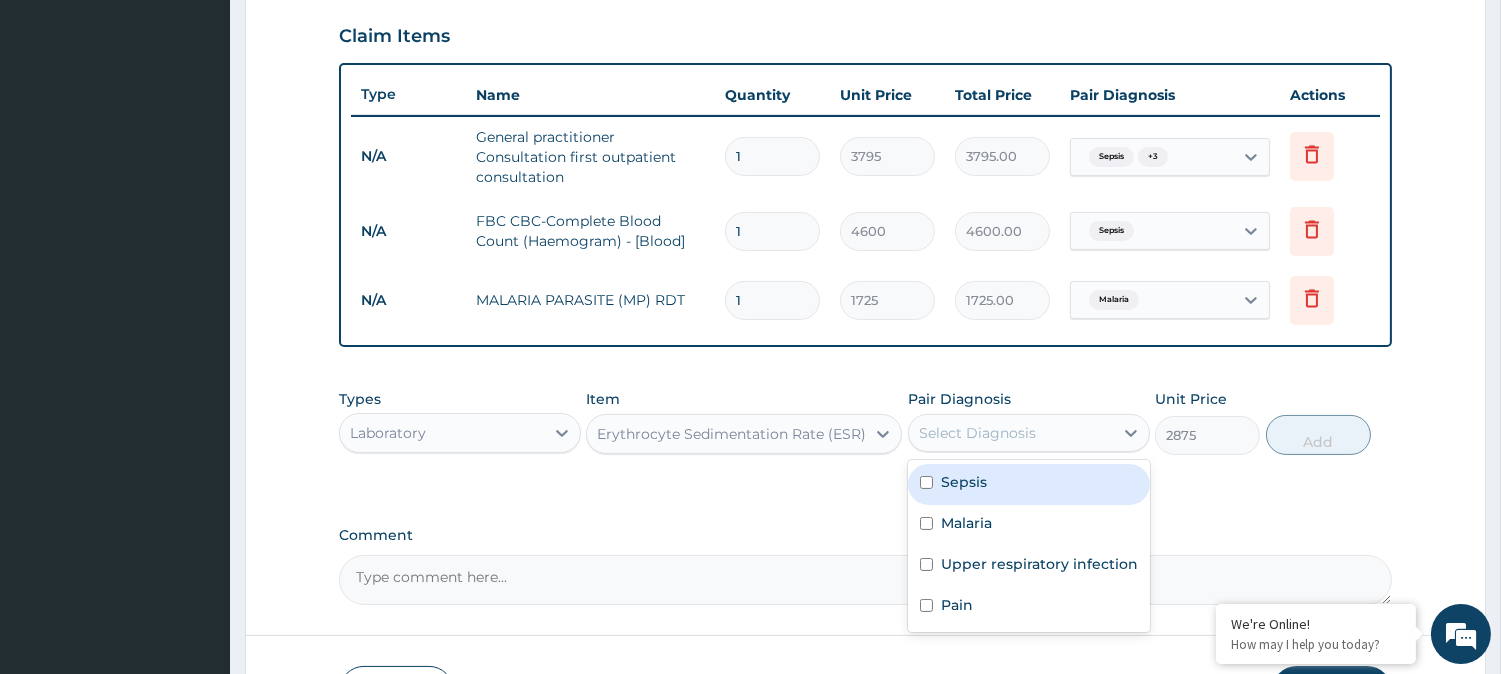 click on "Select Diagnosis" at bounding box center (1011, 433) 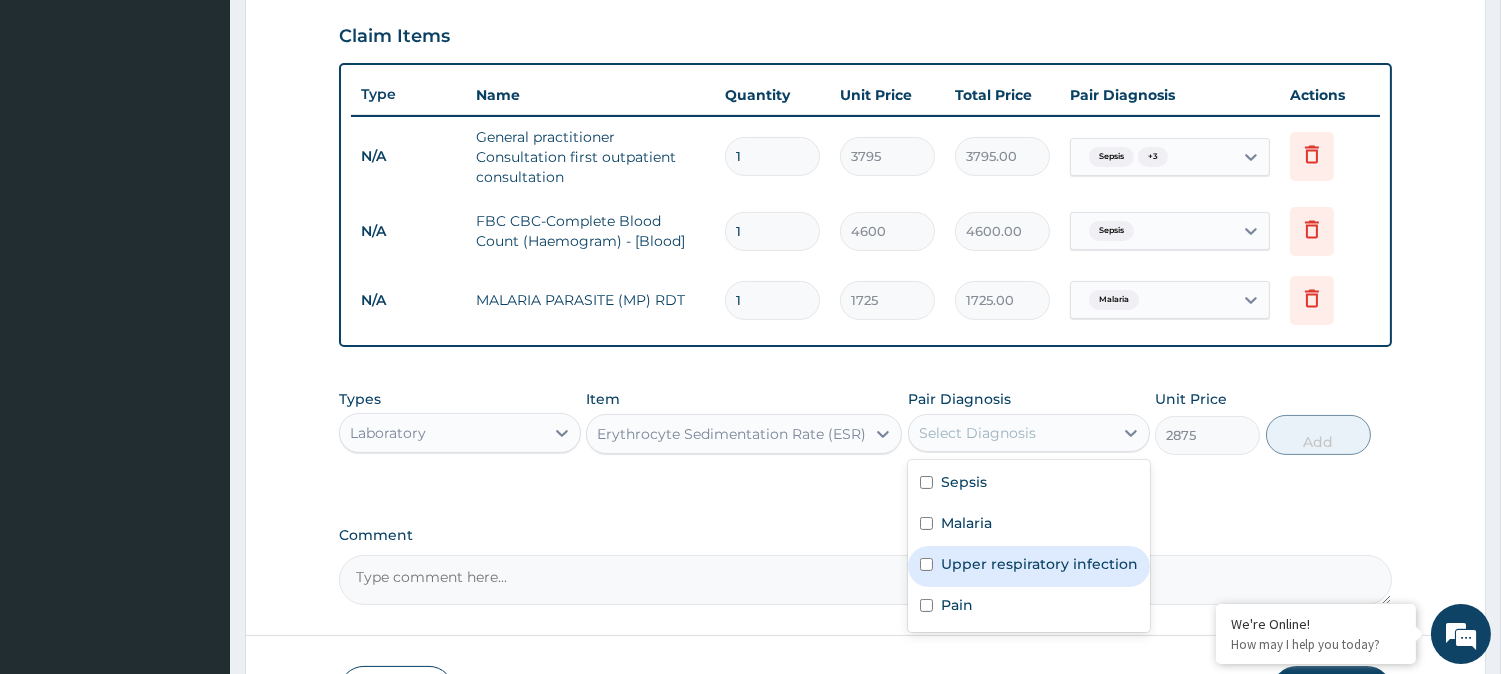 click on "Upper respiratory infection" at bounding box center [1039, 564] 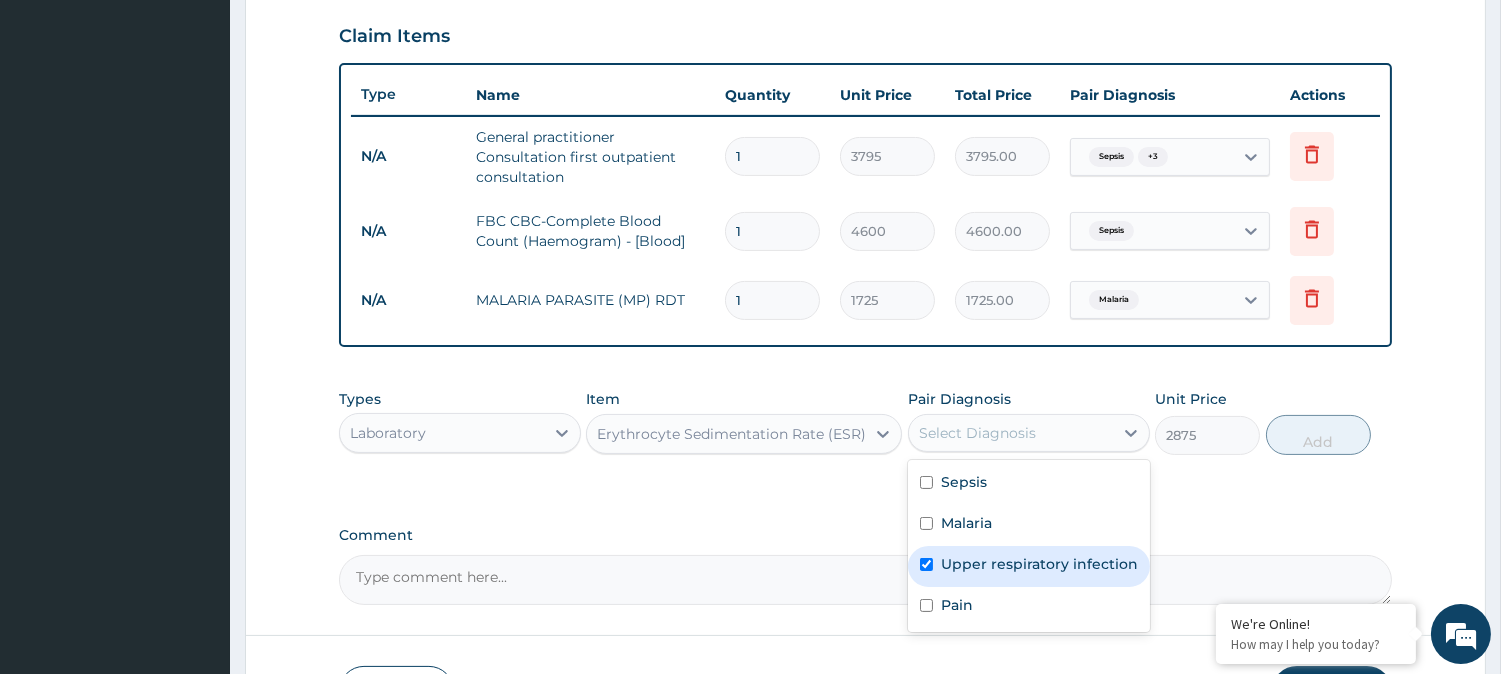 checkbox on "true" 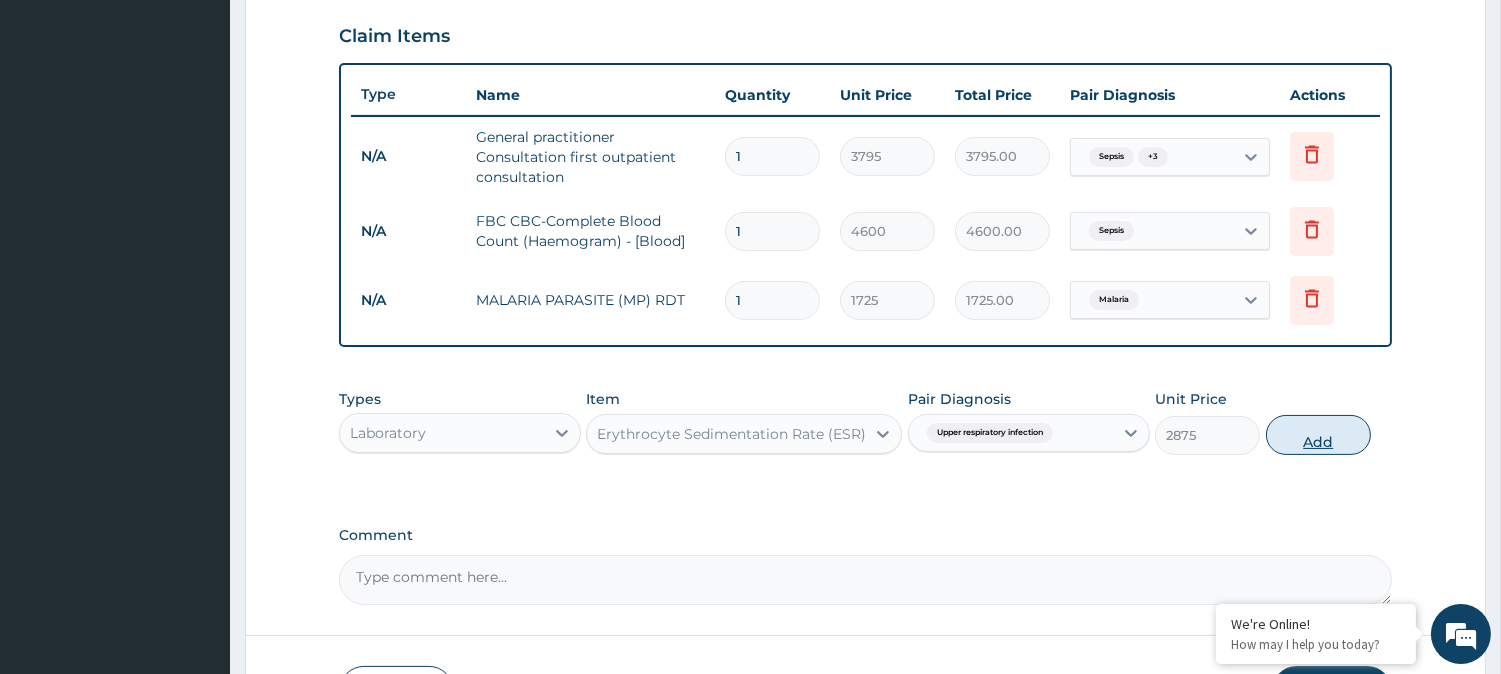 click on "Add" at bounding box center [1318, 435] 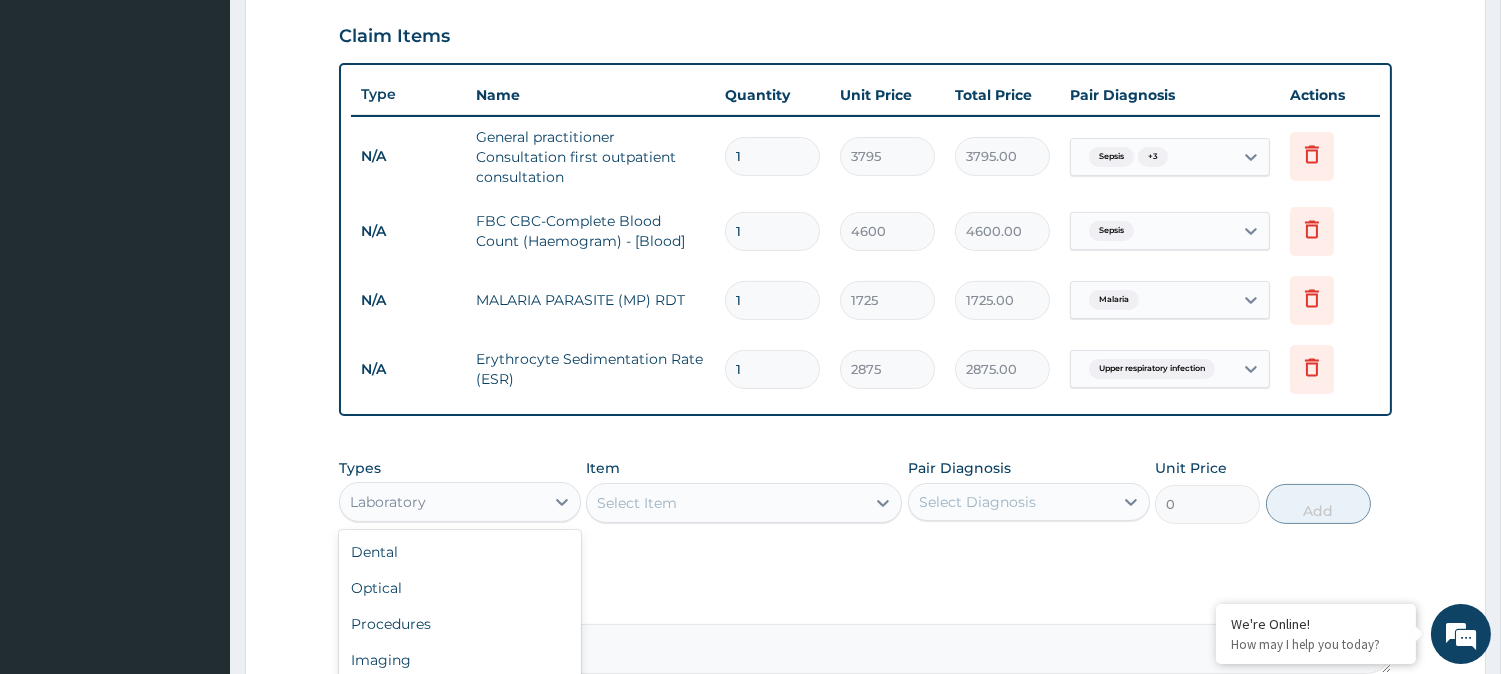 click on "Laboratory" at bounding box center [442, 502] 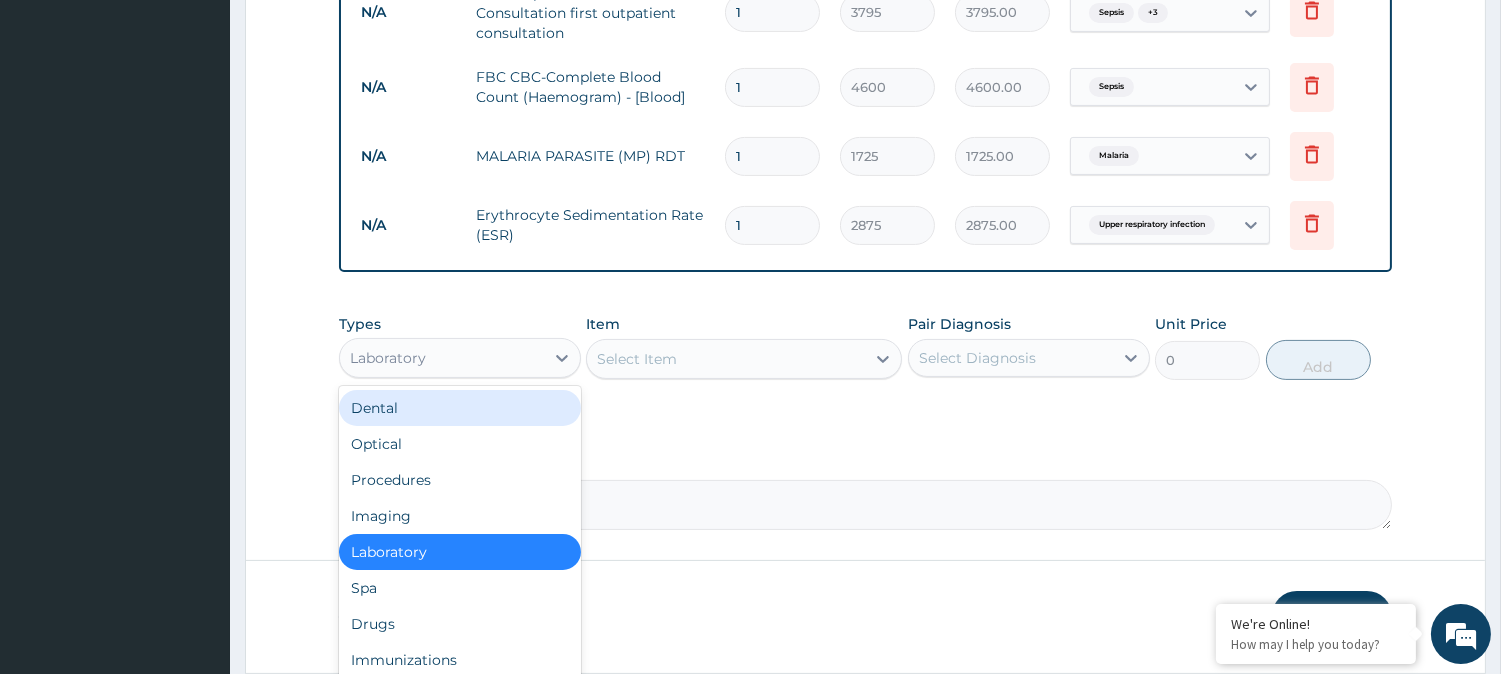 scroll, scrollTop: 864, scrollLeft: 0, axis: vertical 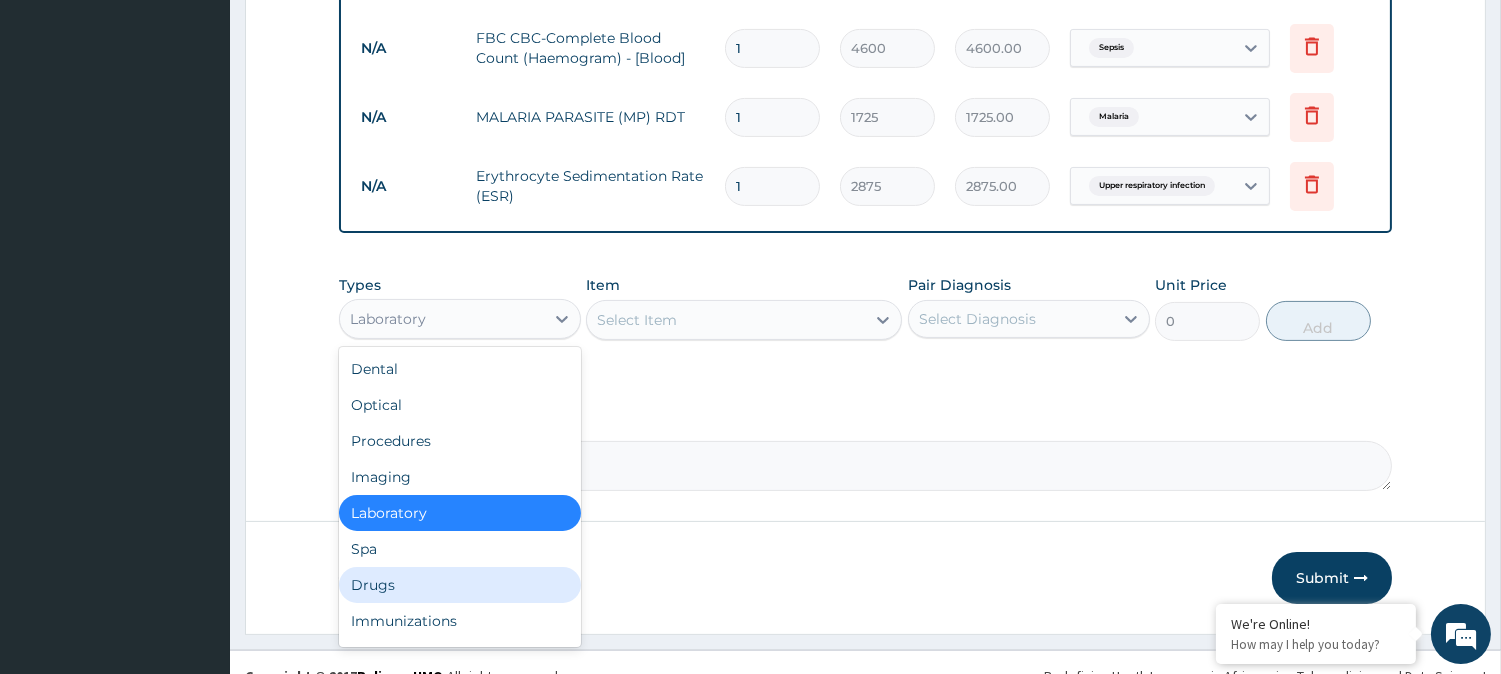 click on "Drugs" at bounding box center [460, 585] 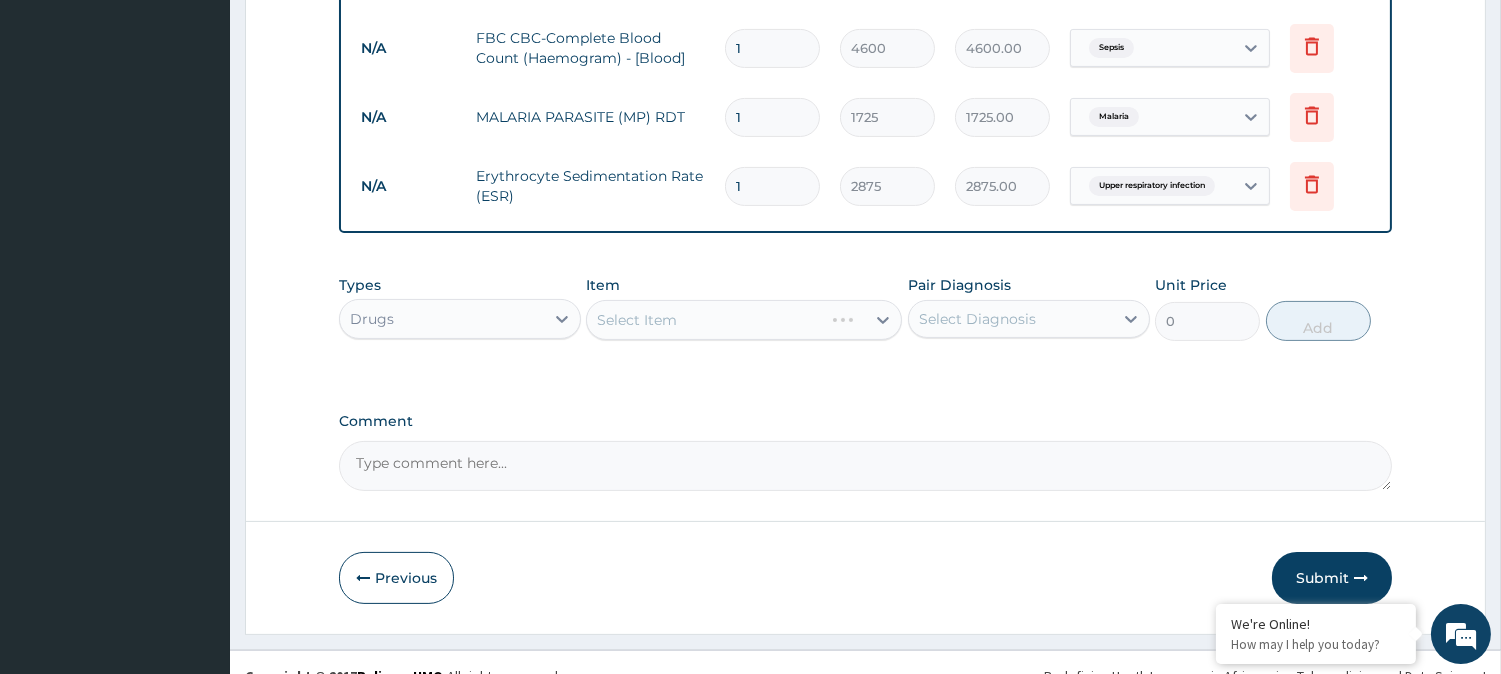 click on "Select Item" at bounding box center (744, 320) 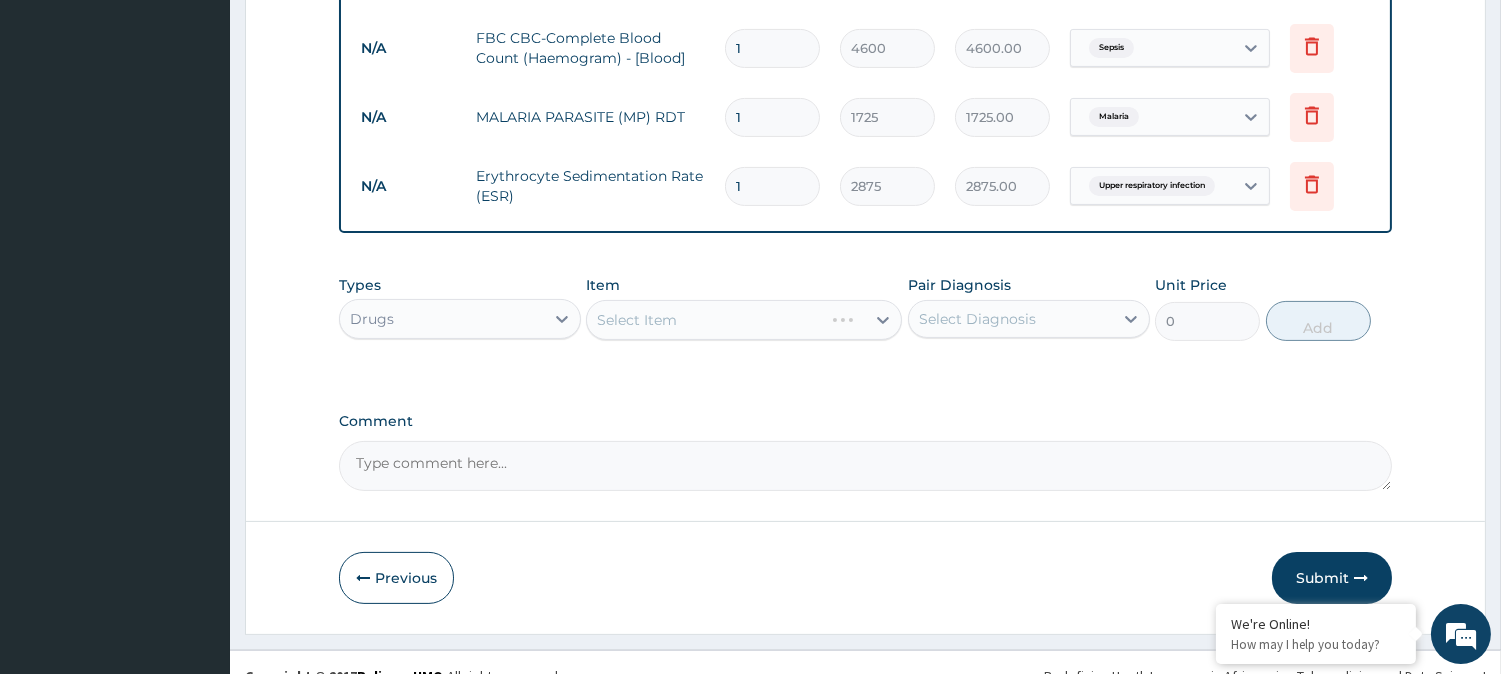click on "Select Item" at bounding box center [744, 320] 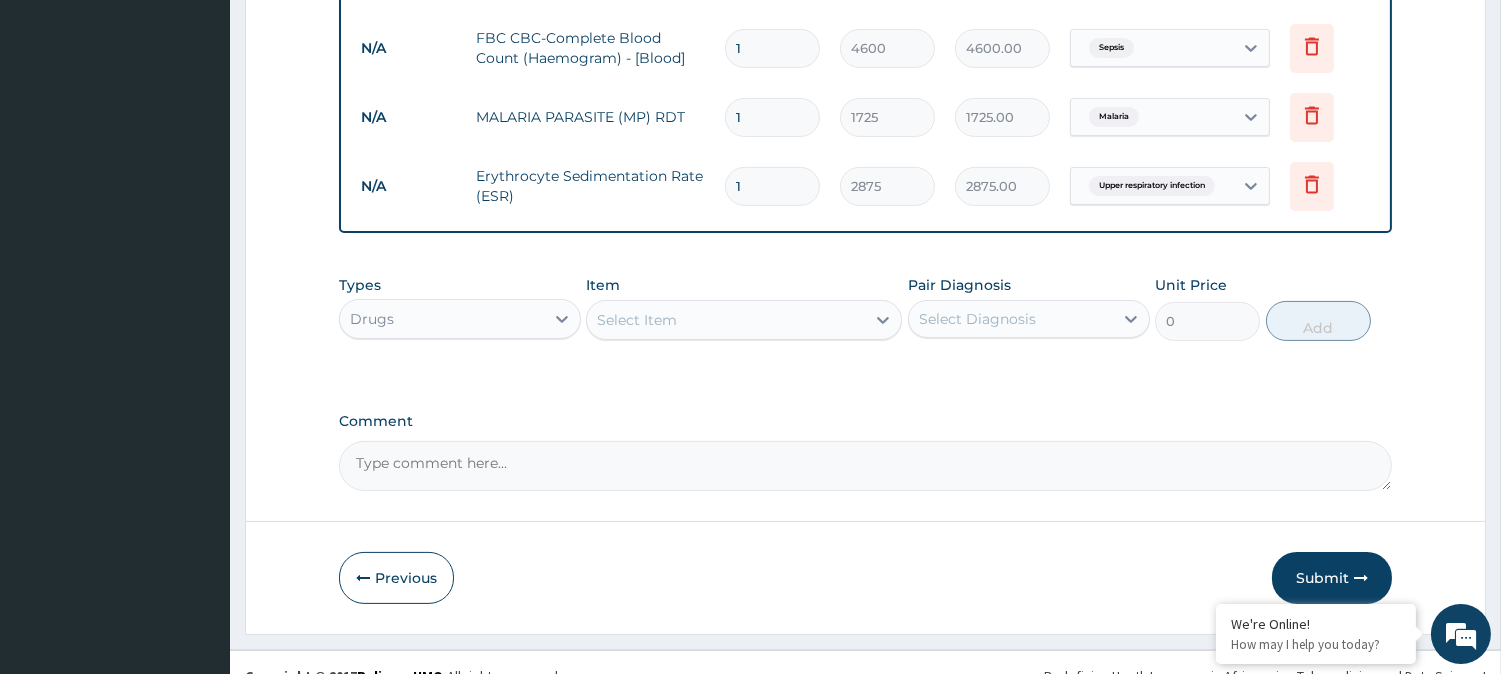 click on "Select Item" at bounding box center [726, 320] 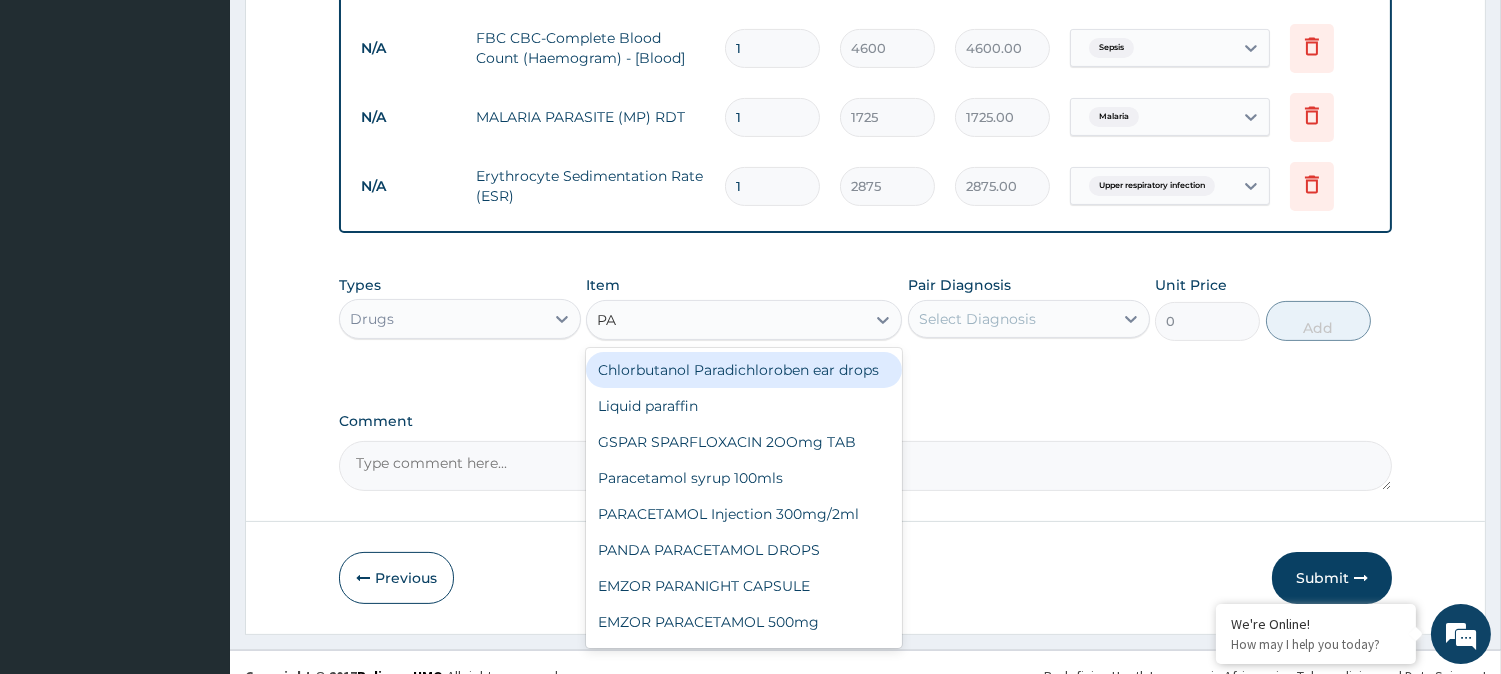 type on "P" 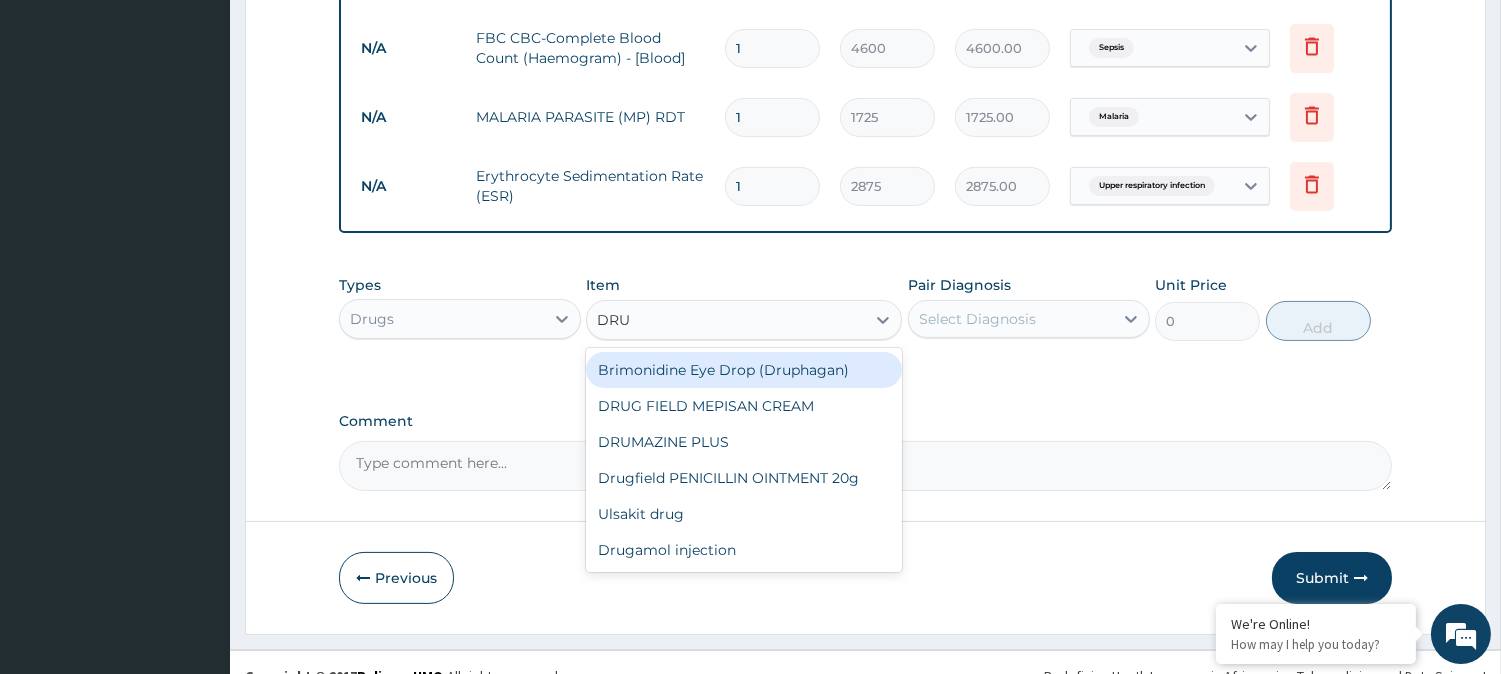 type on "DRUG" 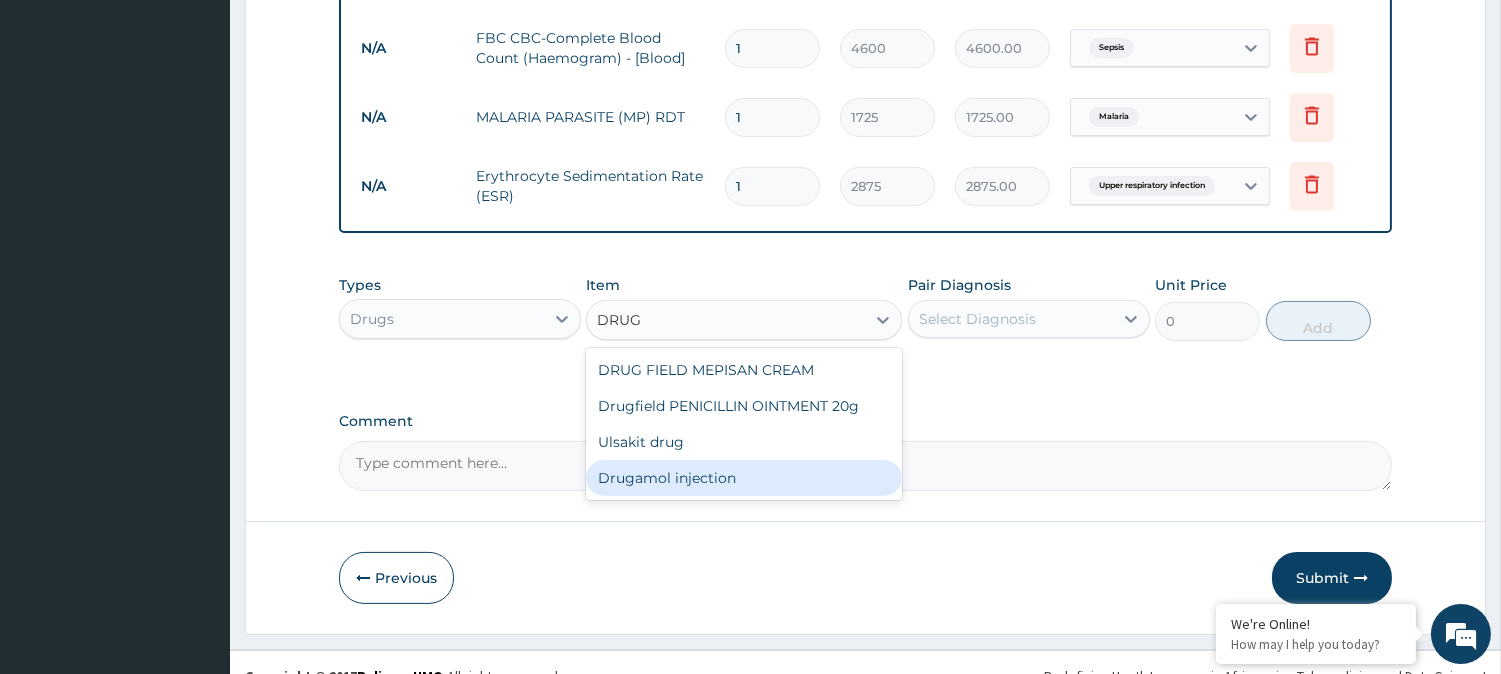 click on "Drugamol injection" at bounding box center (744, 478) 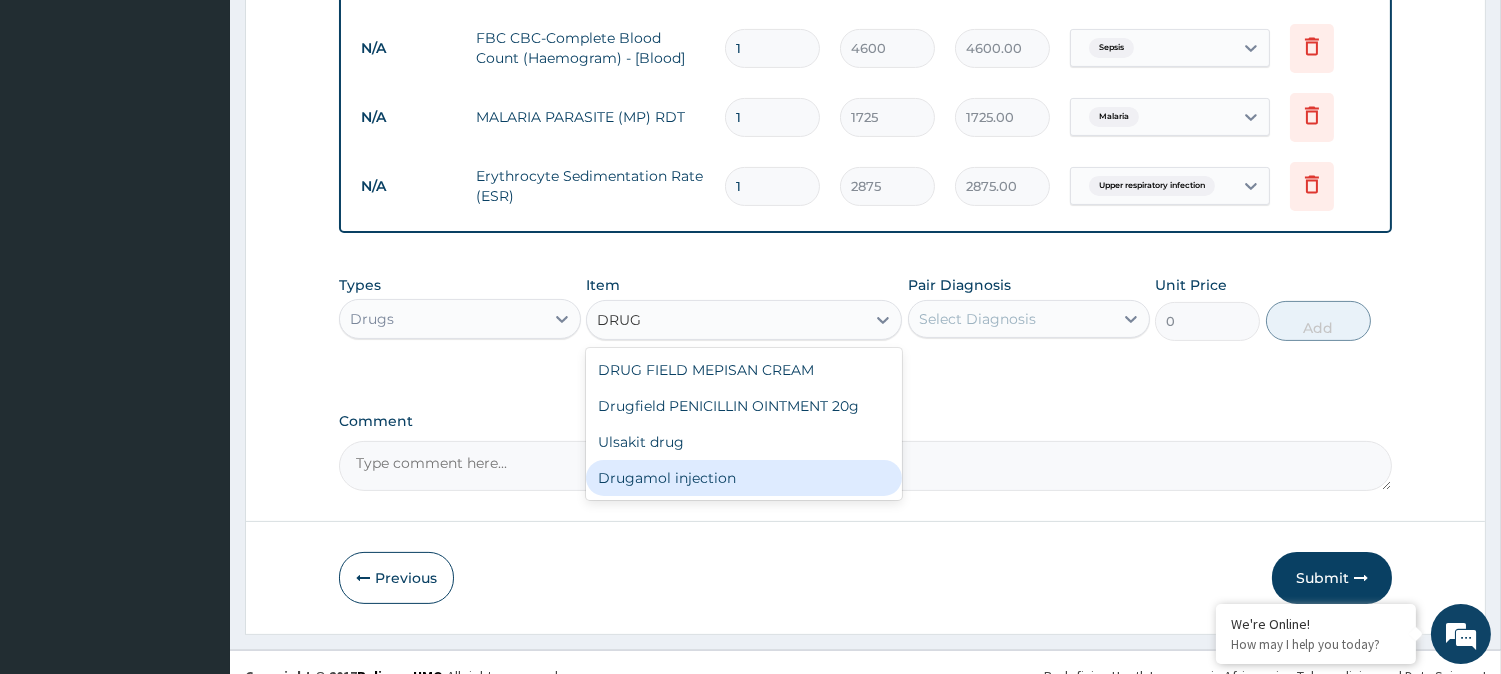 type 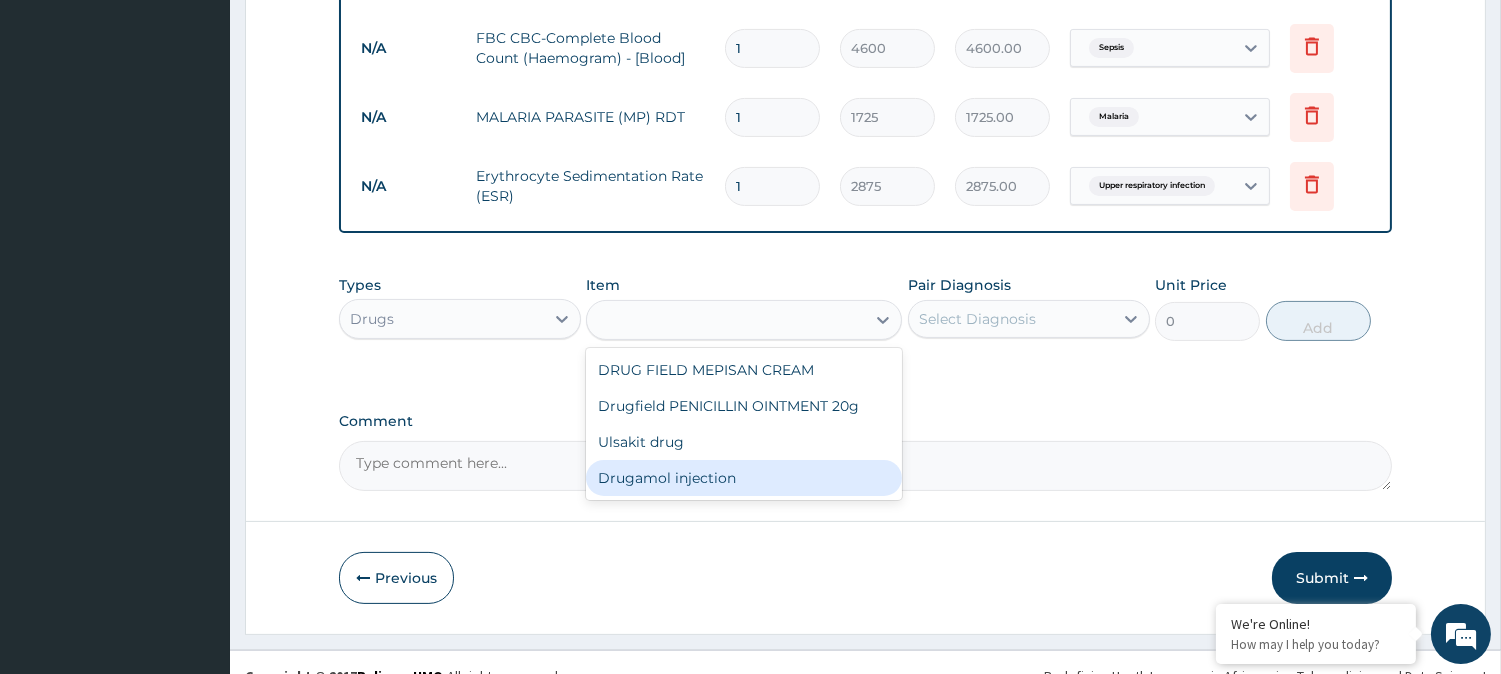 type on "500" 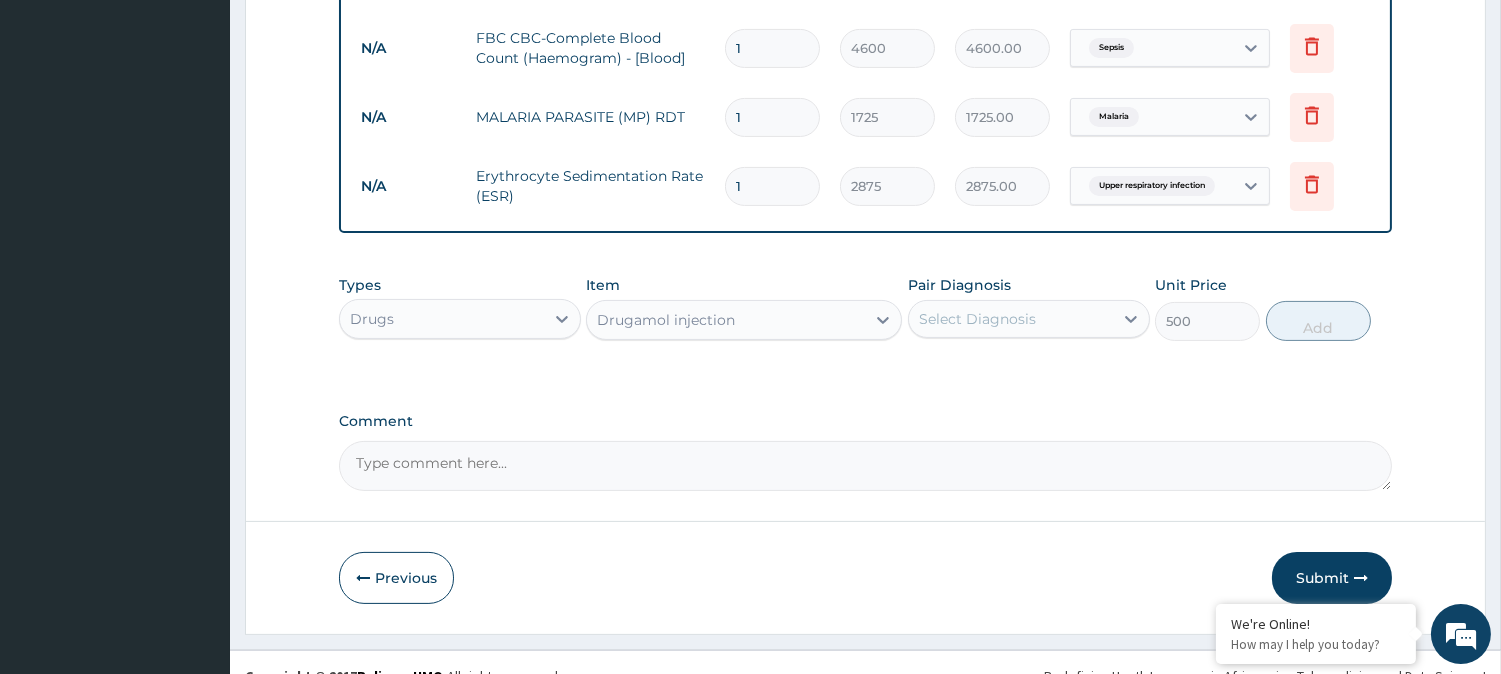 click on "Drugamol injection" at bounding box center [726, 320] 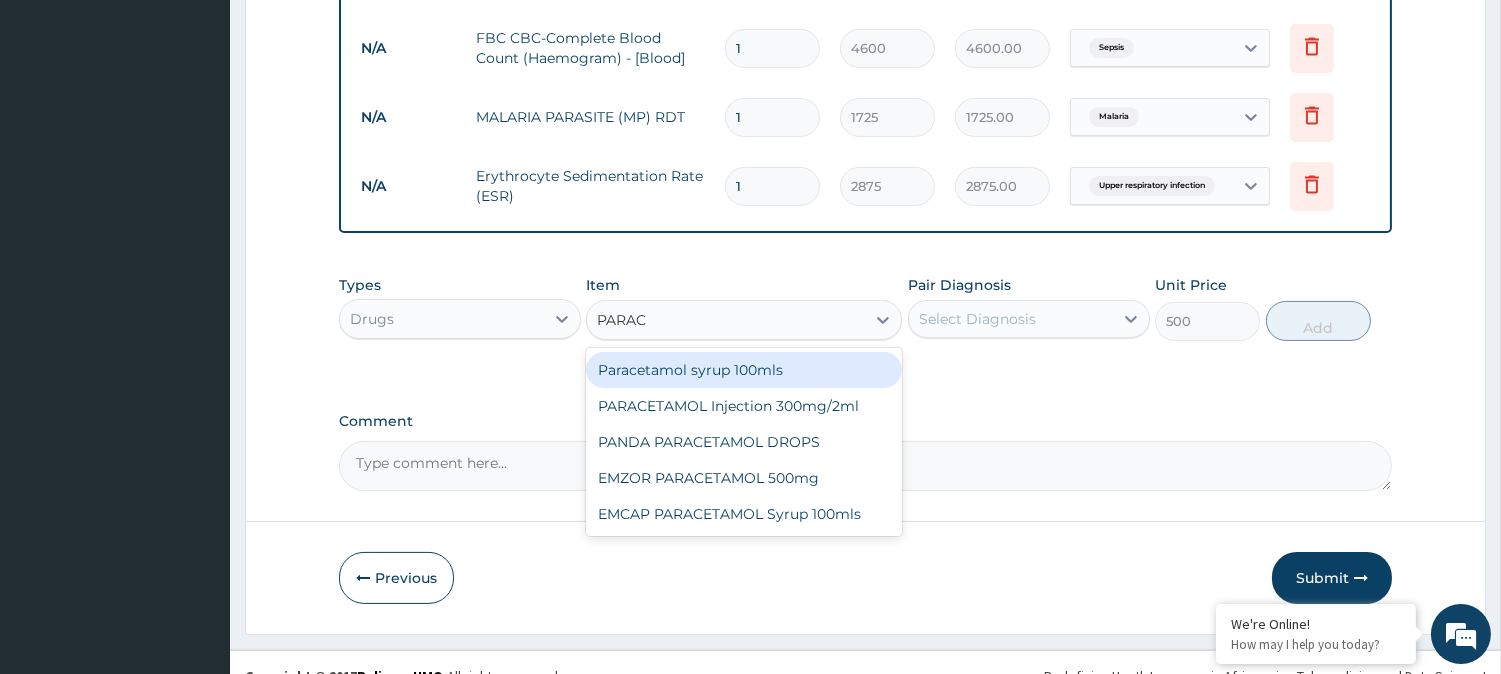 scroll, scrollTop: 0, scrollLeft: 0, axis: both 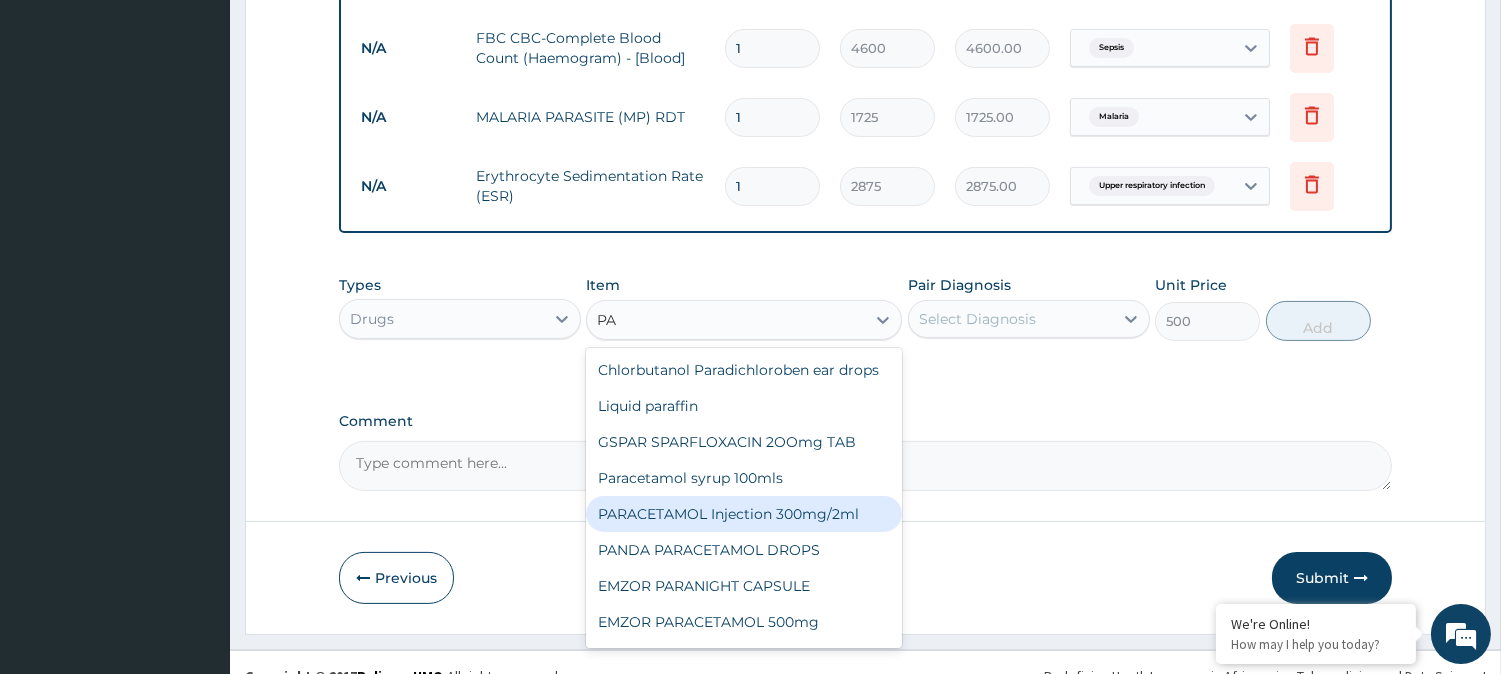 type on "P" 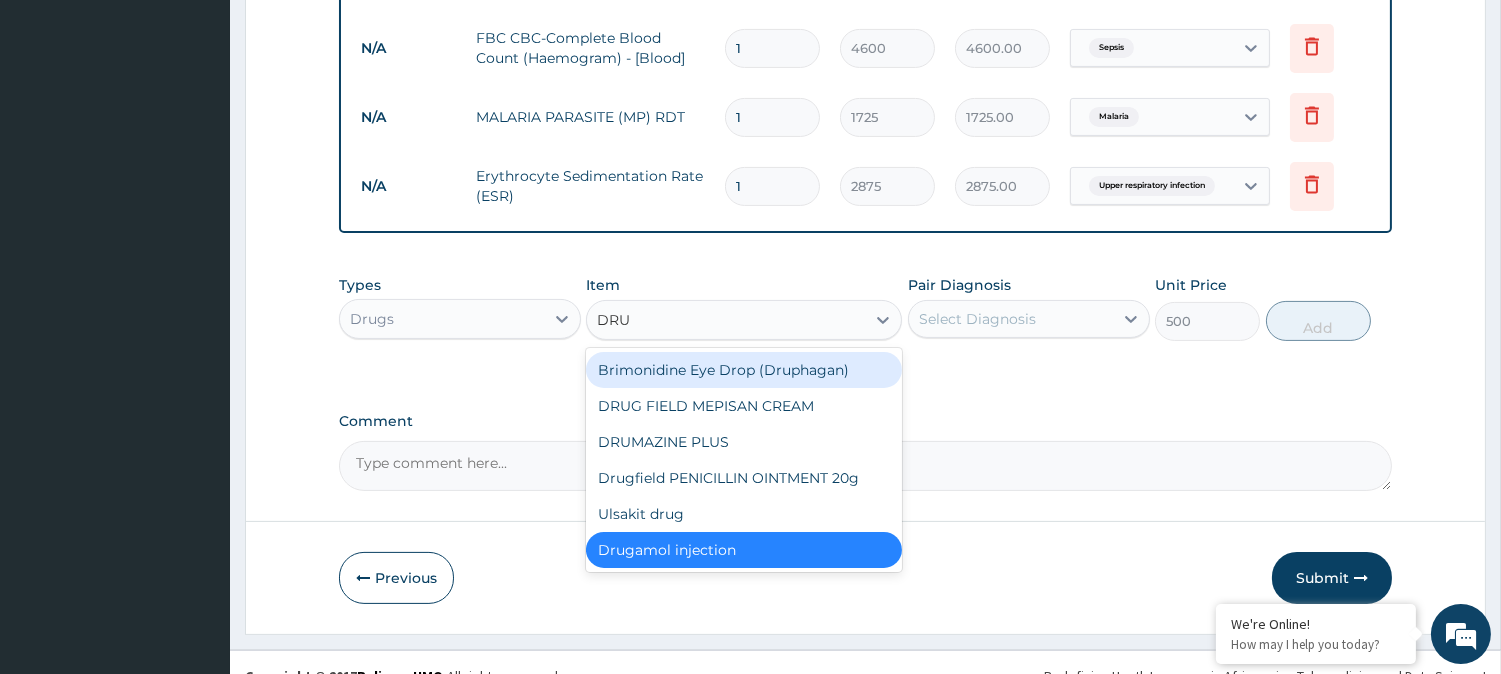type on "DRUG" 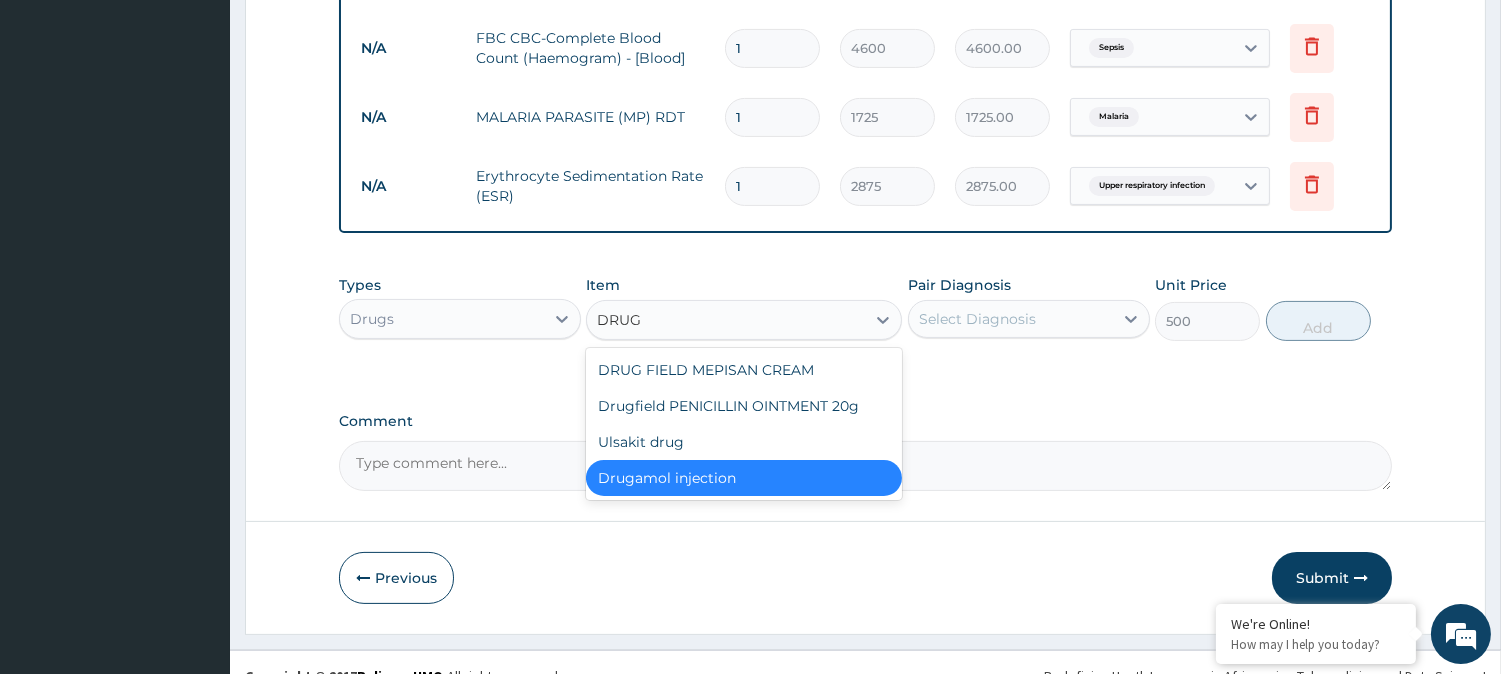 click on "Drugamol injection" at bounding box center (744, 478) 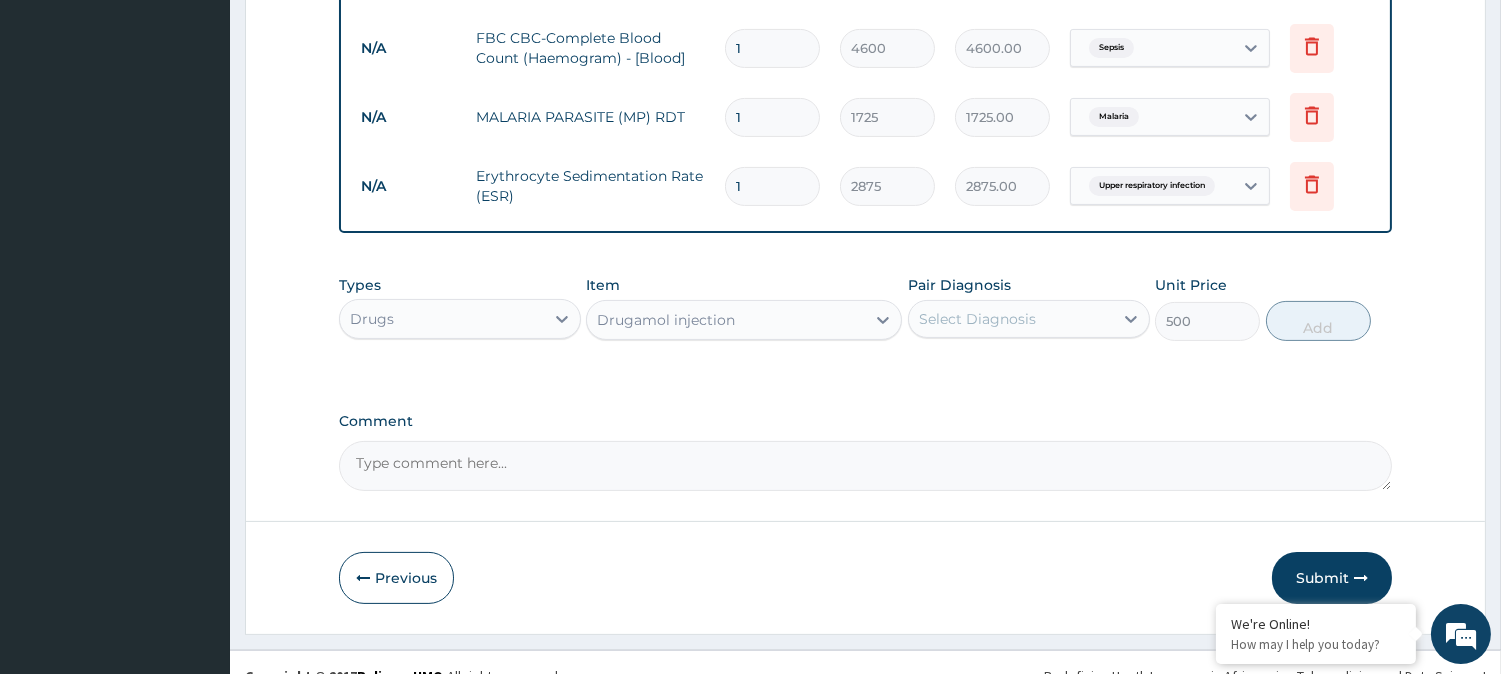 click on "Drugamol injection" at bounding box center (726, 320) 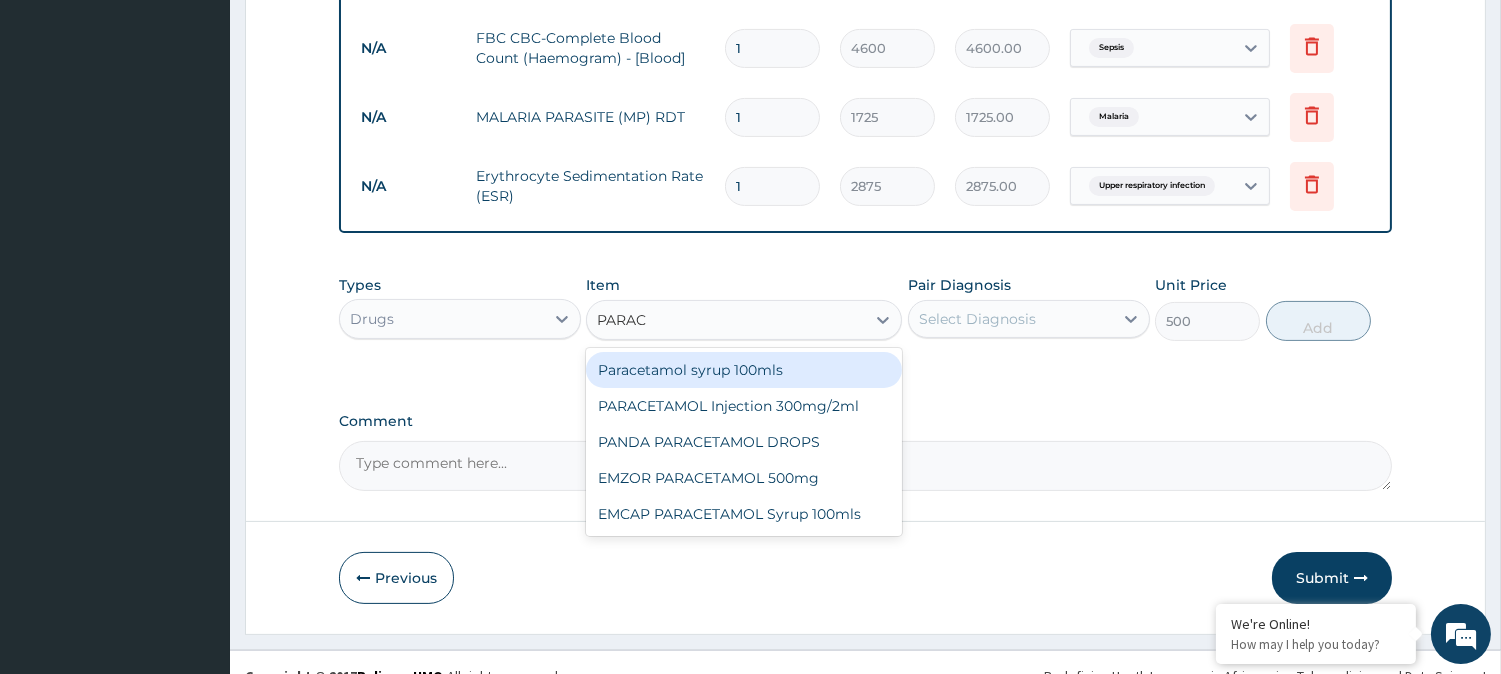 scroll, scrollTop: 0, scrollLeft: 0, axis: both 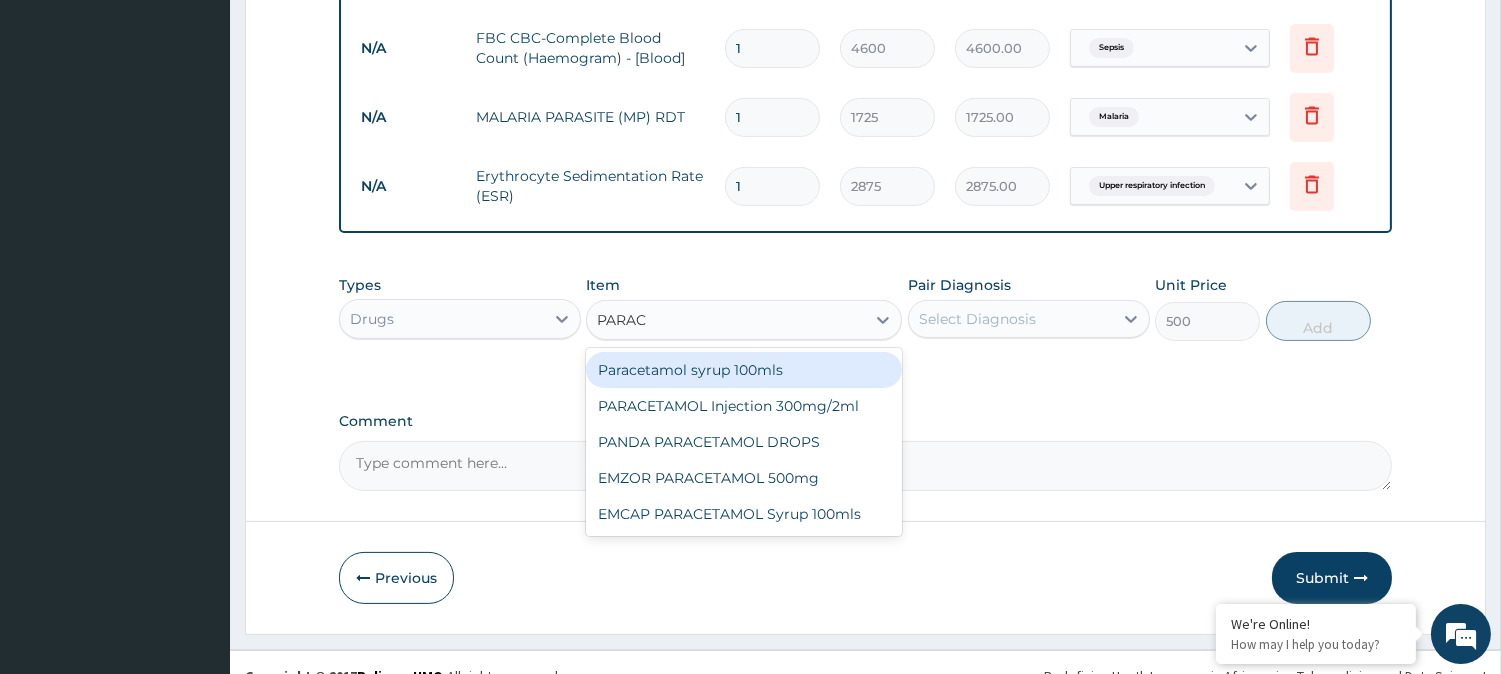 type on "PARACE" 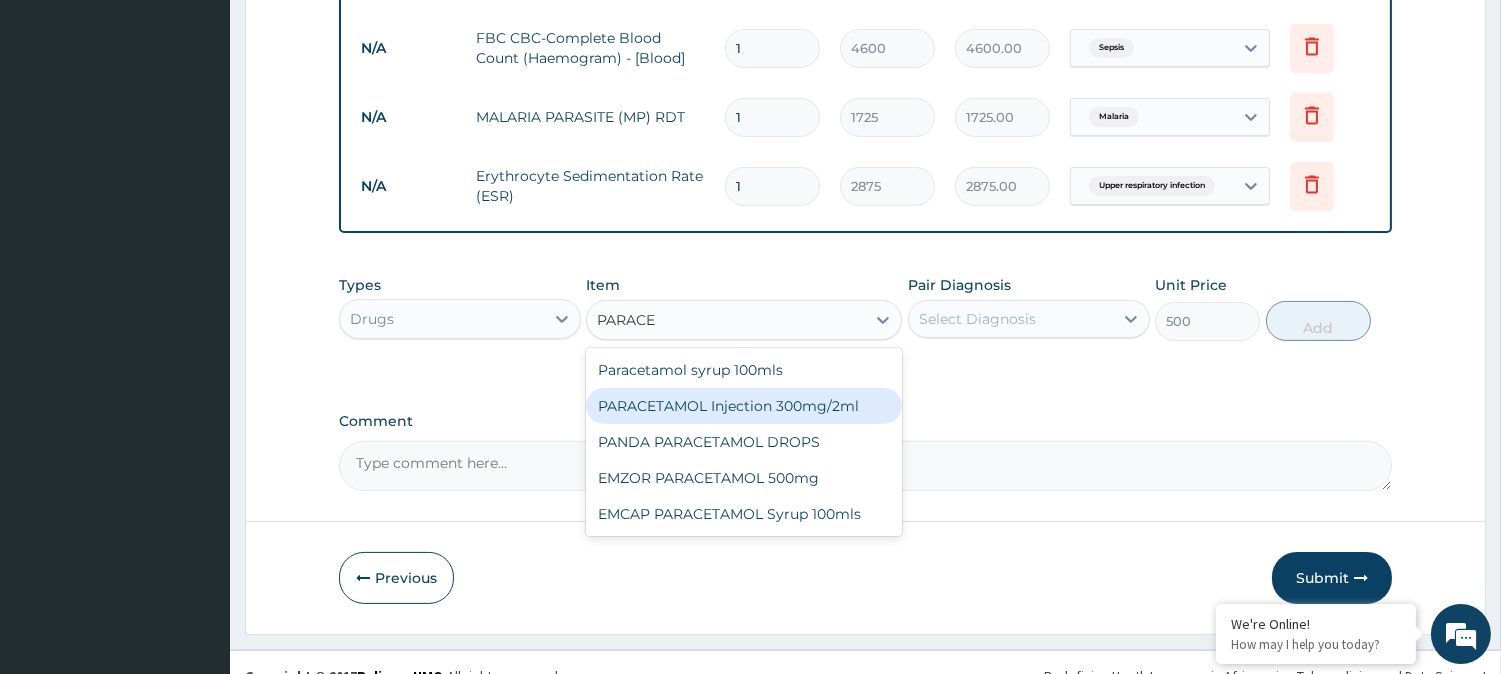click on "PARACETAMOL Injection 300mg/2ml" at bounding box center [744, 406] 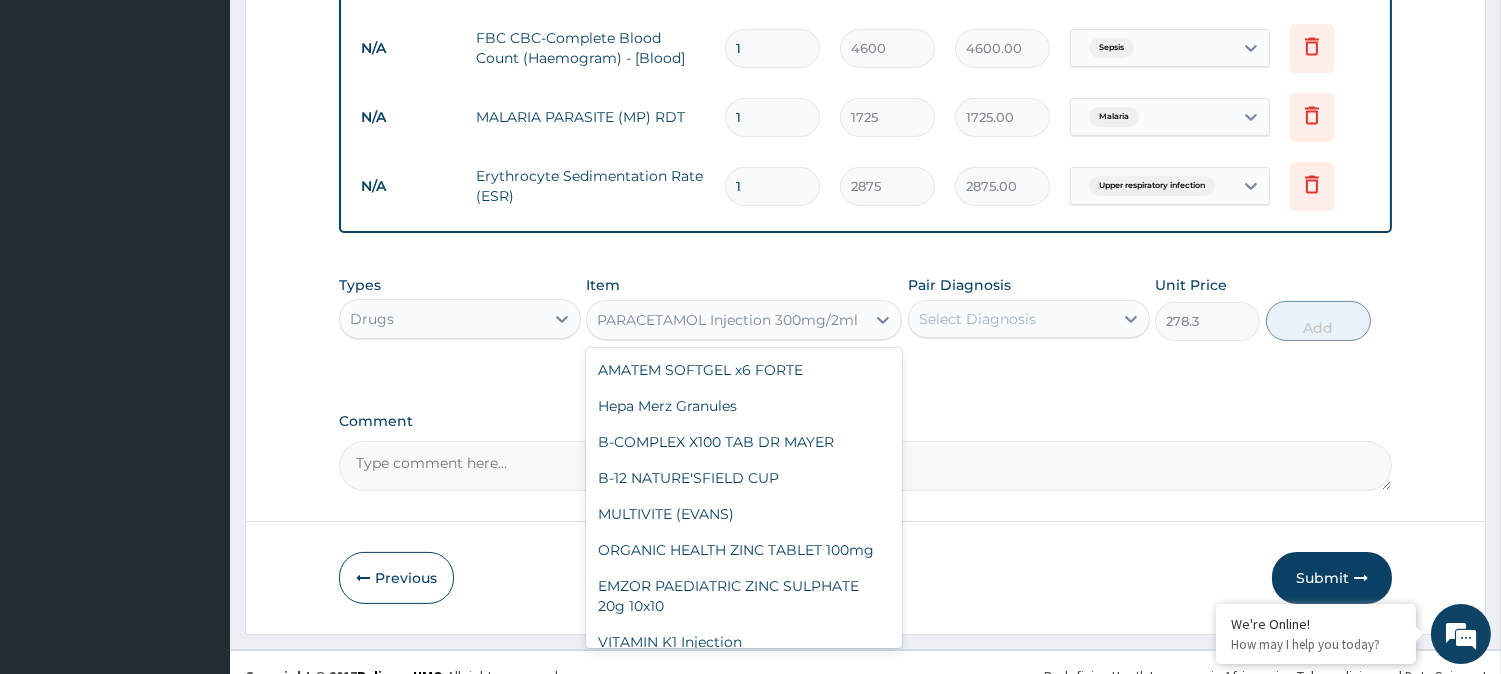 click on "PARACETAMOL Injection 300mg/2ml" at bounding box center (726, 320) 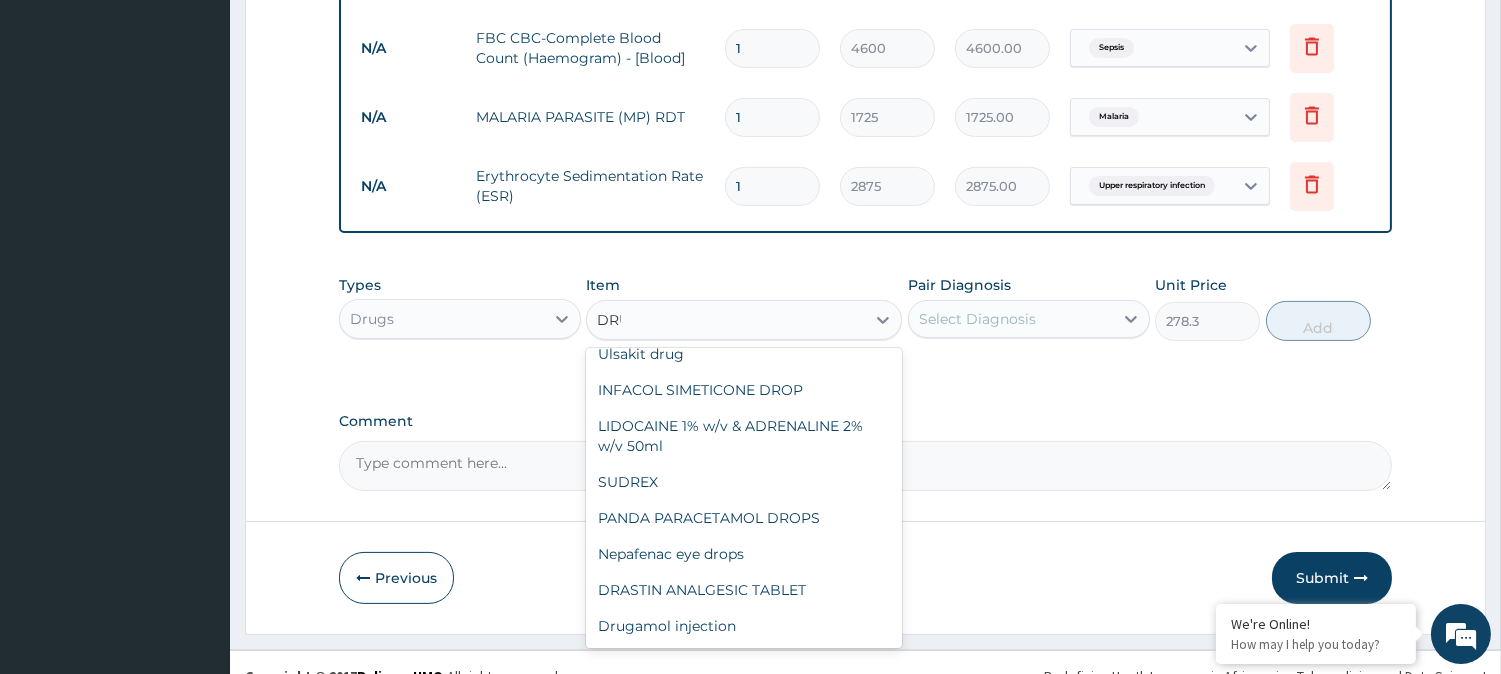 scroll, scrollTop: 0, scrollLeft: 0, axis: both 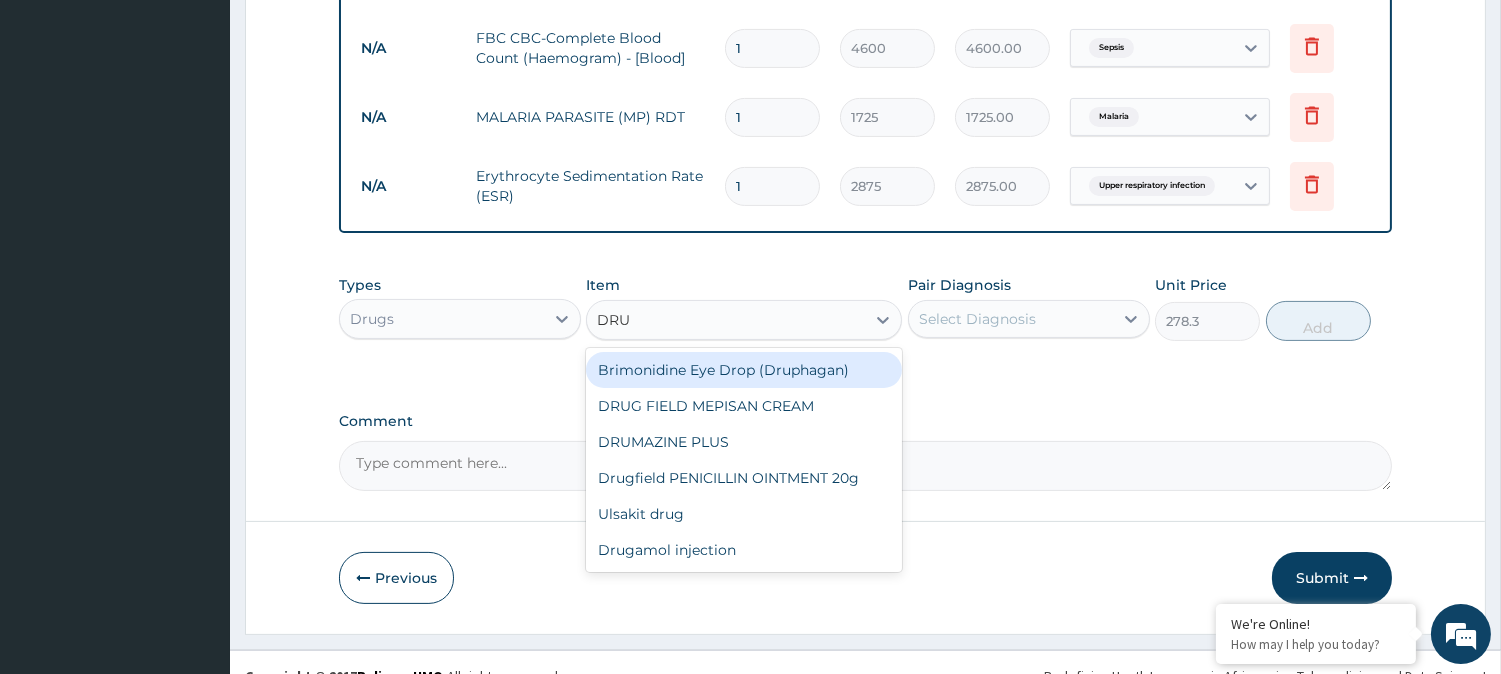 type on "DRUG" 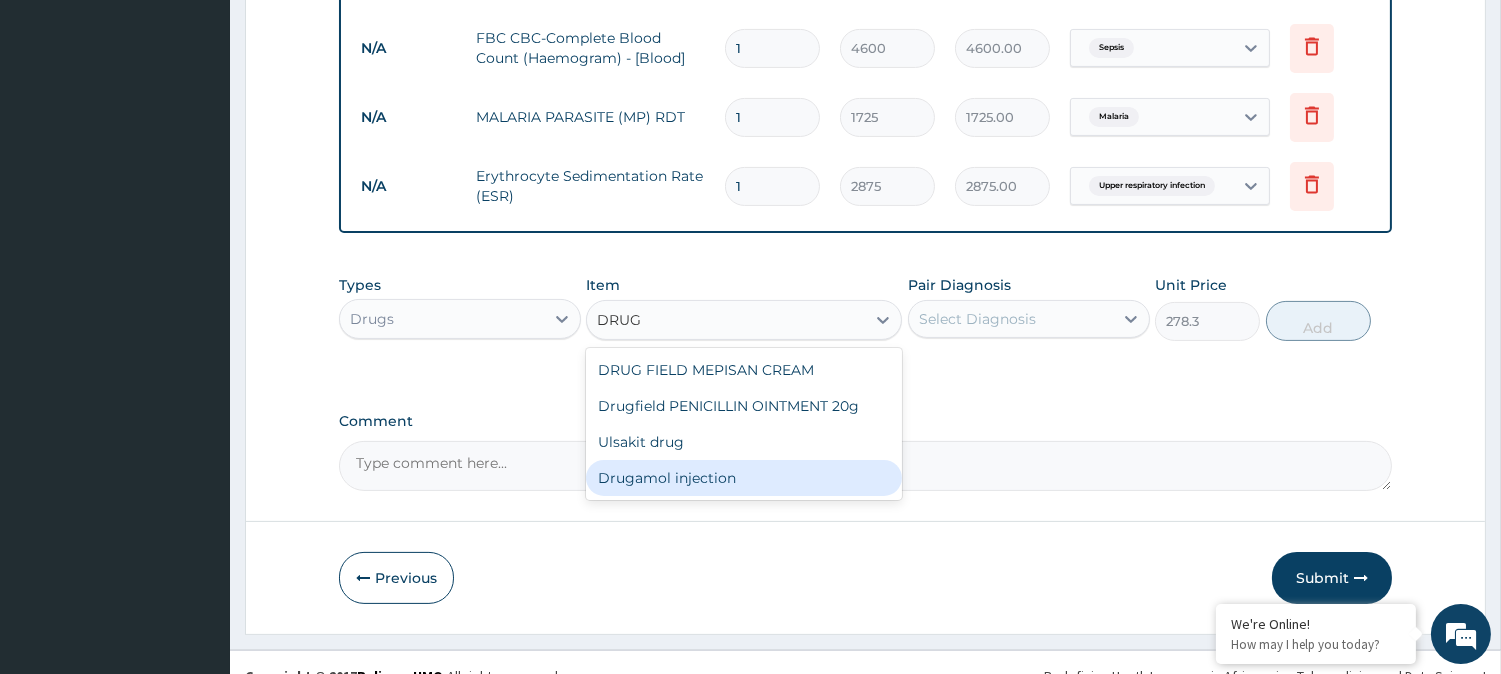 click on "Drugamol injection" at bounding box center [744, 478] 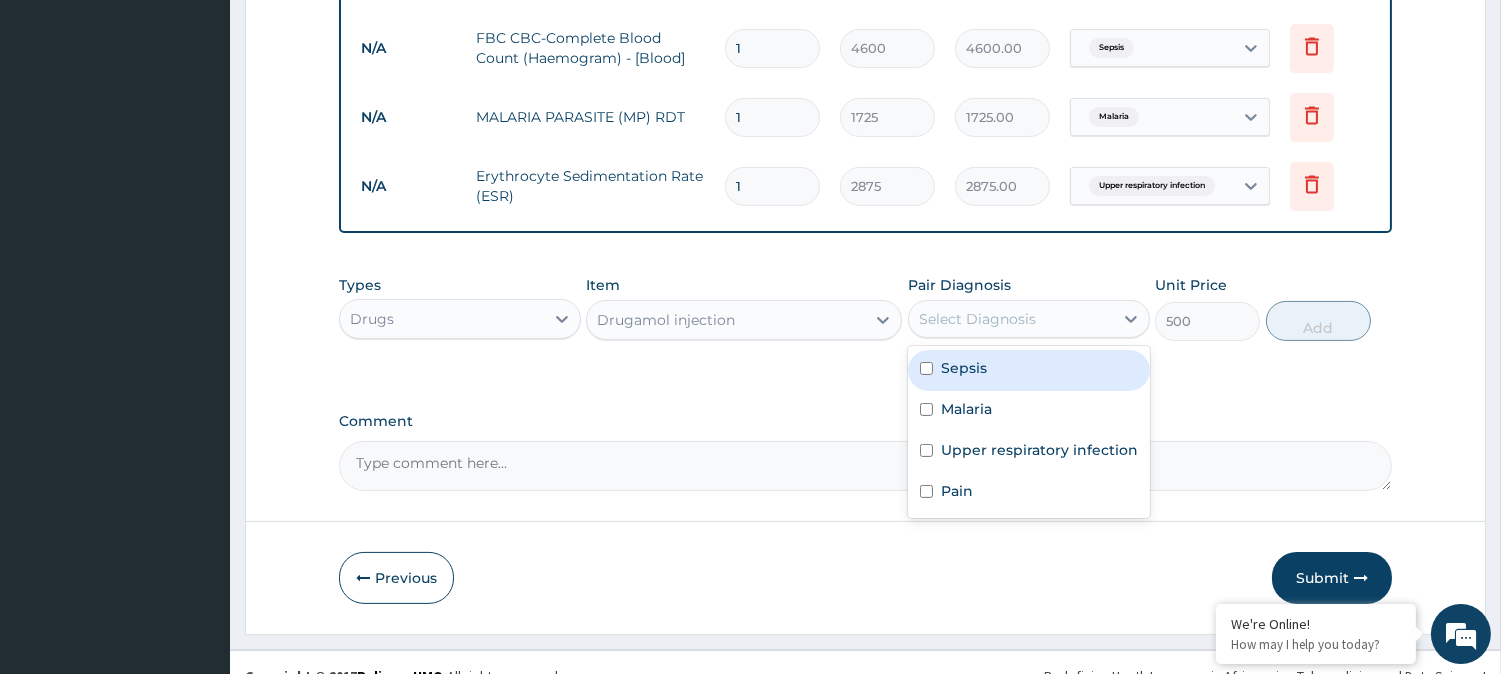 click on "Select Diagnosis" at bounding box center (1029, 319) 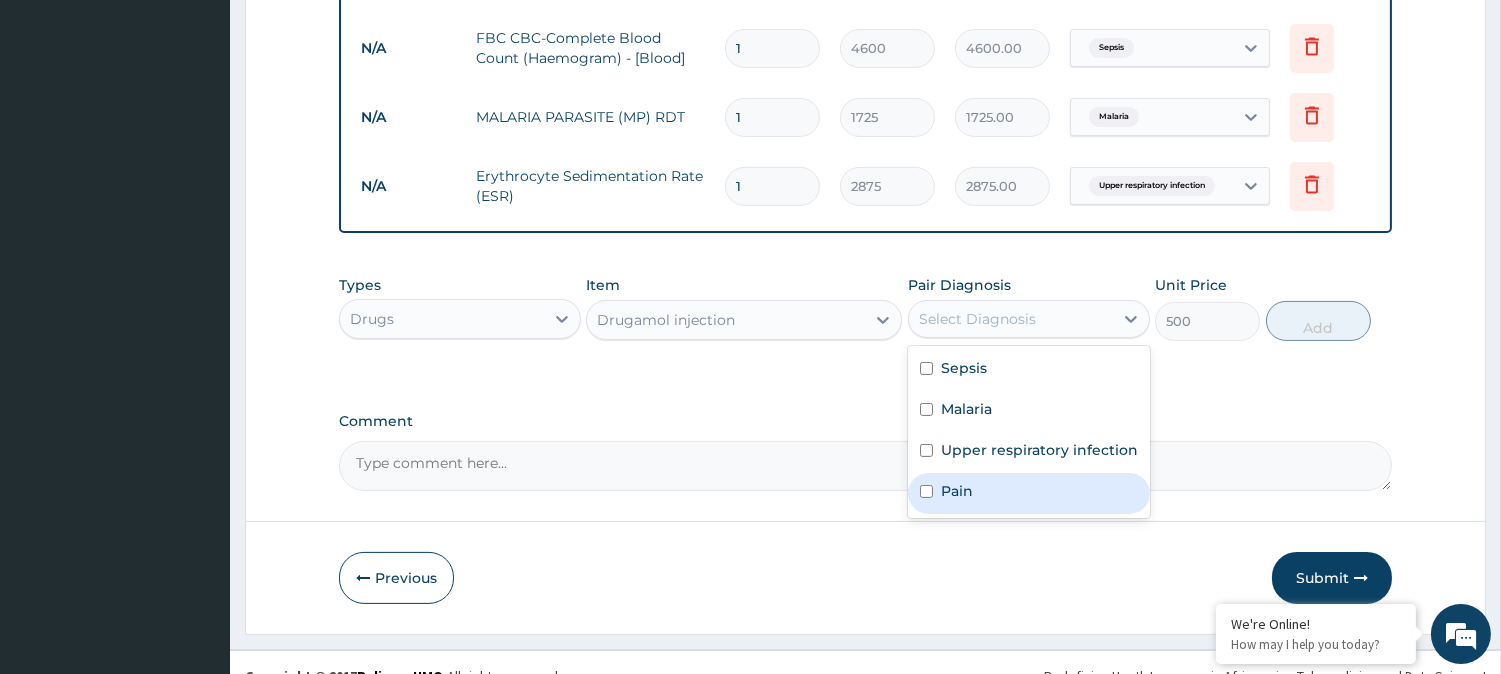 click on "Pain" at bounding box center (957, 491) 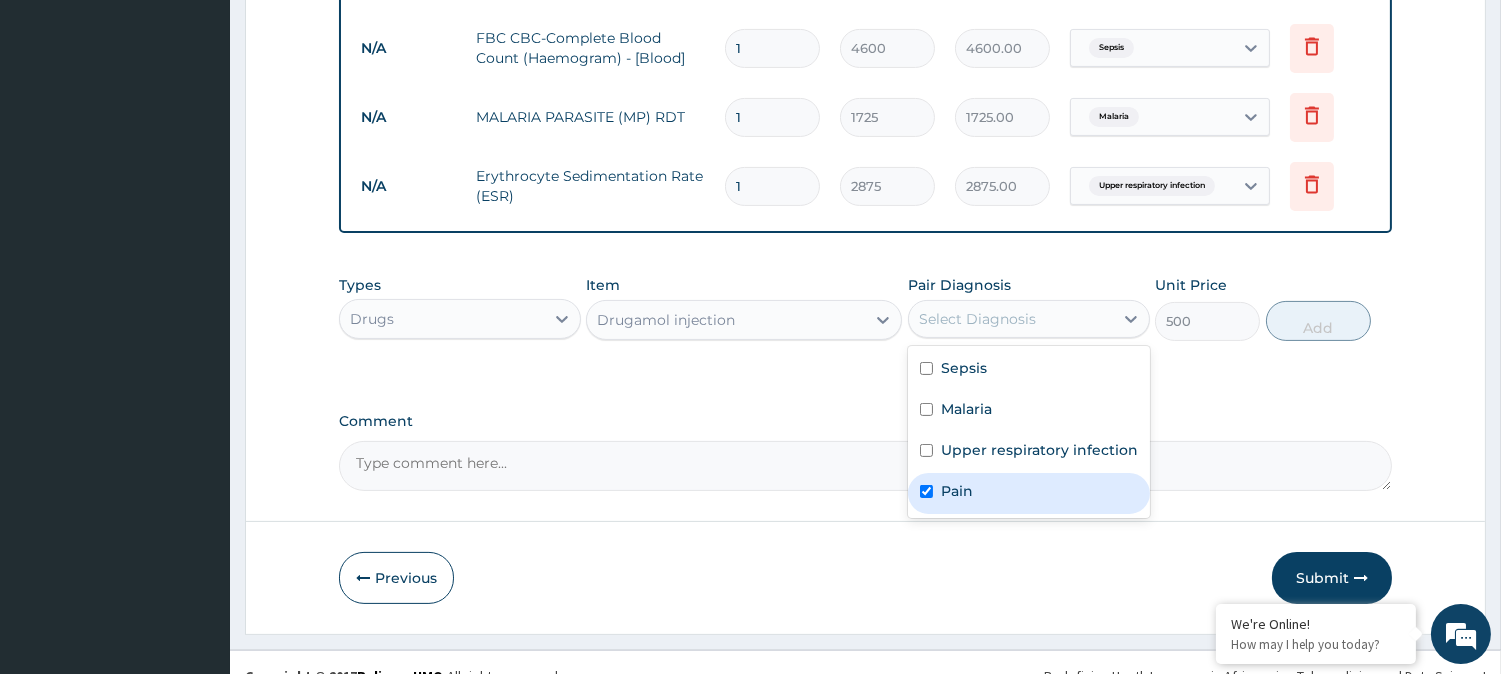 checkbox on "true" 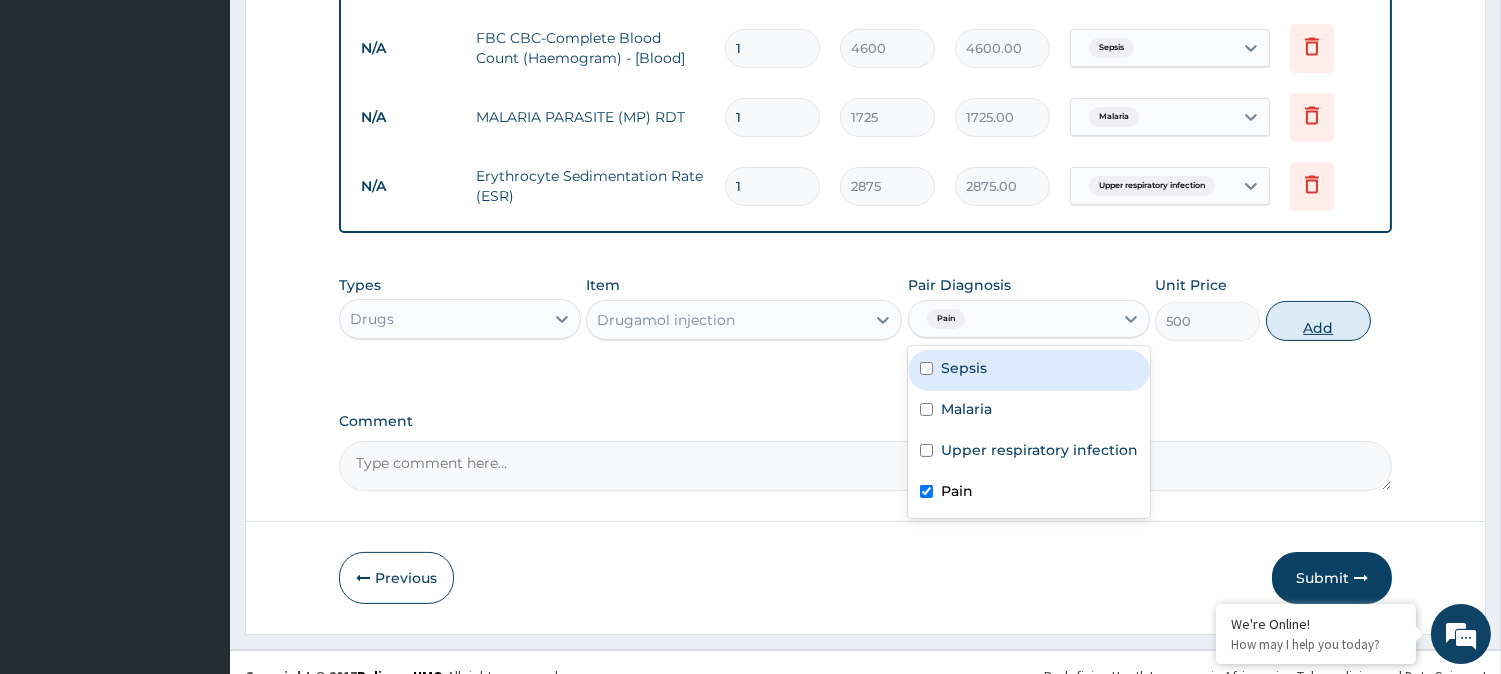 click on "Add" at bounding box center (1318, 321) 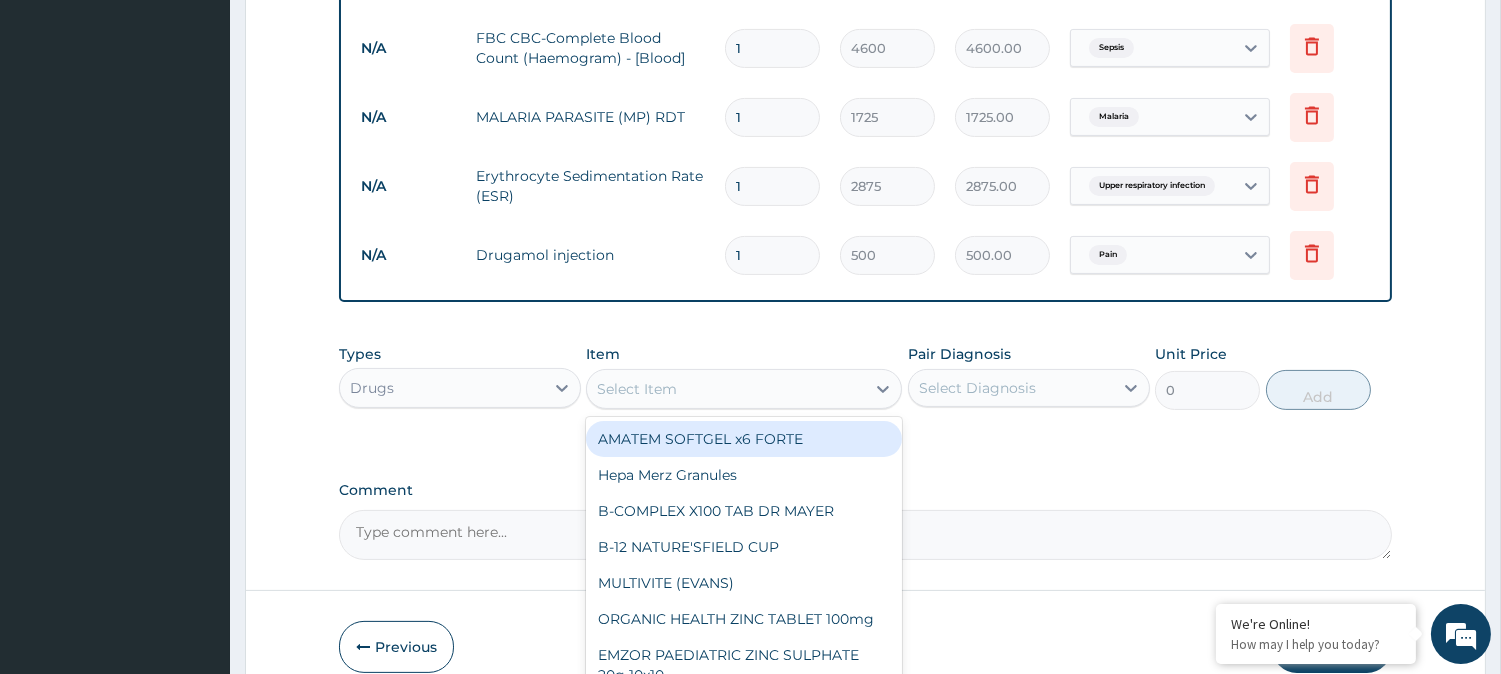 click on "Select Item" at bounding box center [726, 389] 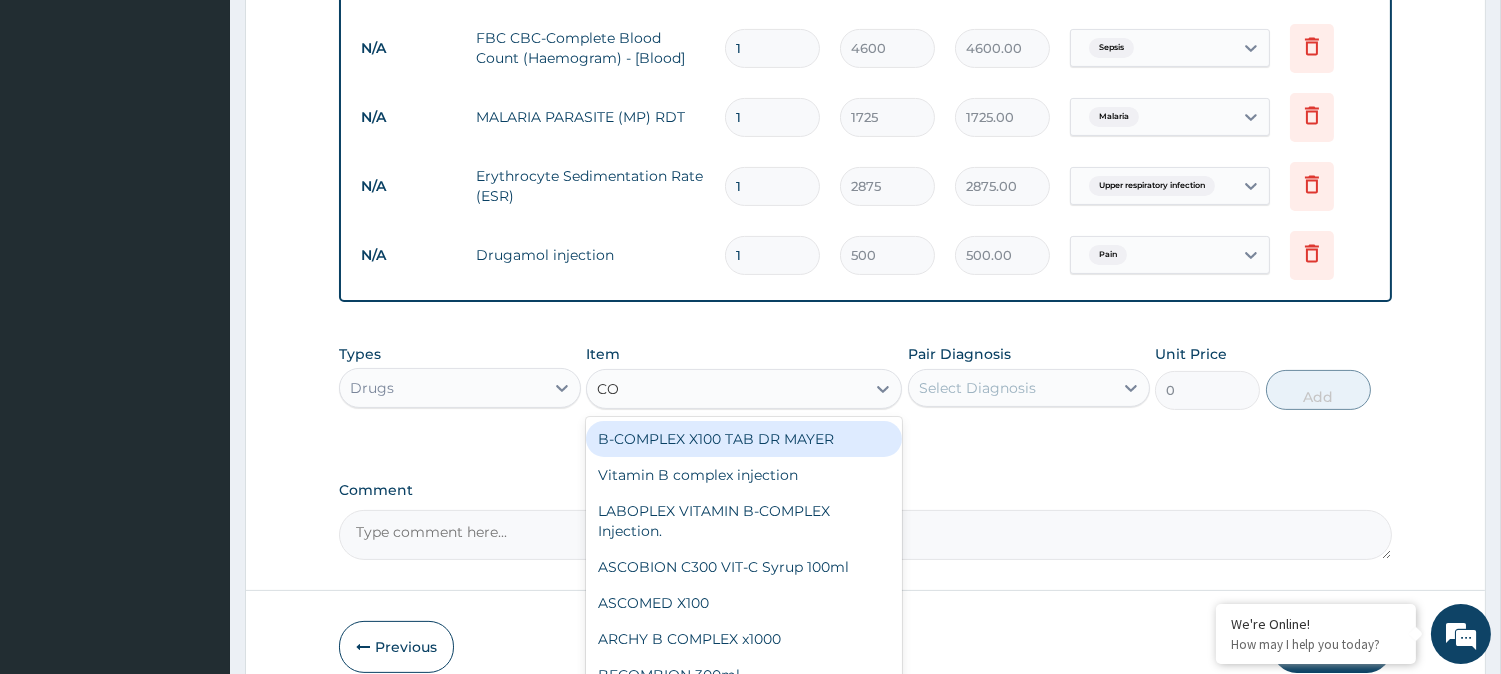 type on "COA" 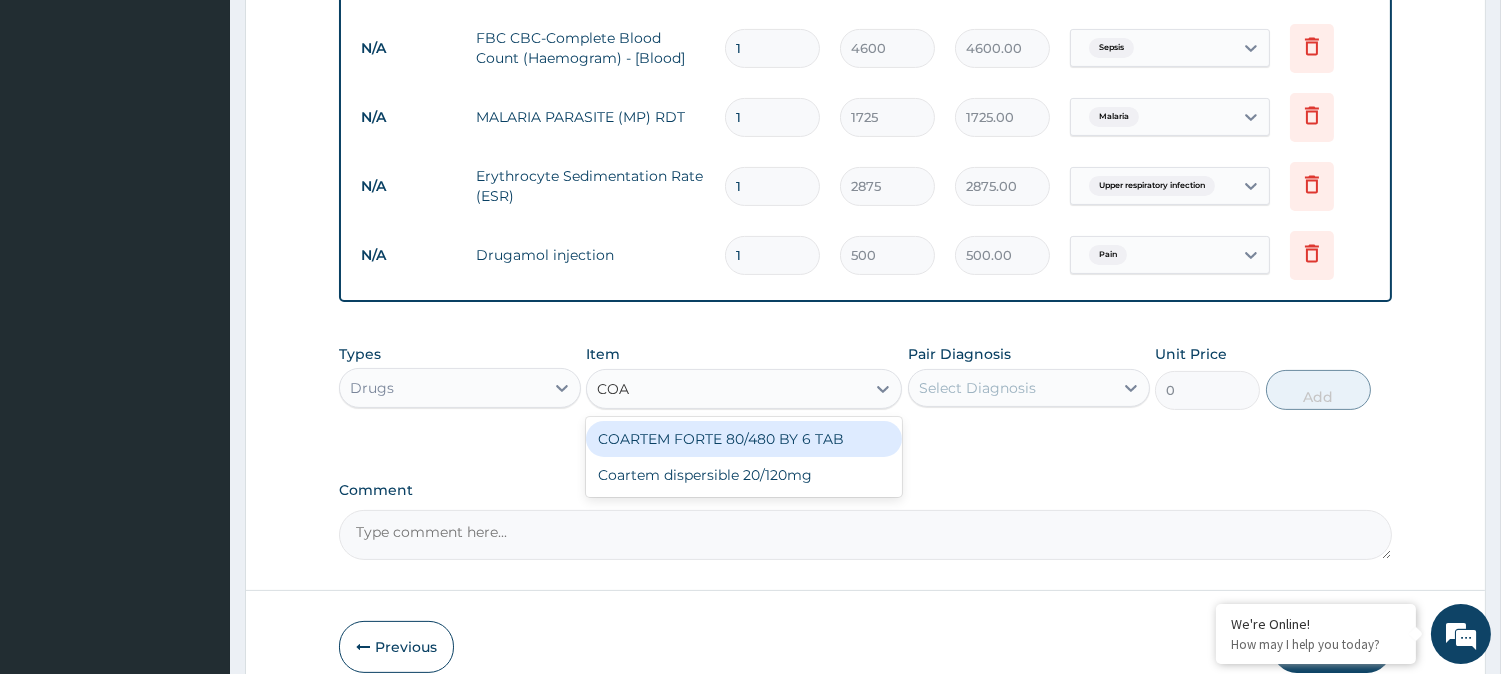 click on "COARTEM FORTE 80/480 BY 6 TAB" at bounding box center [744, 439] 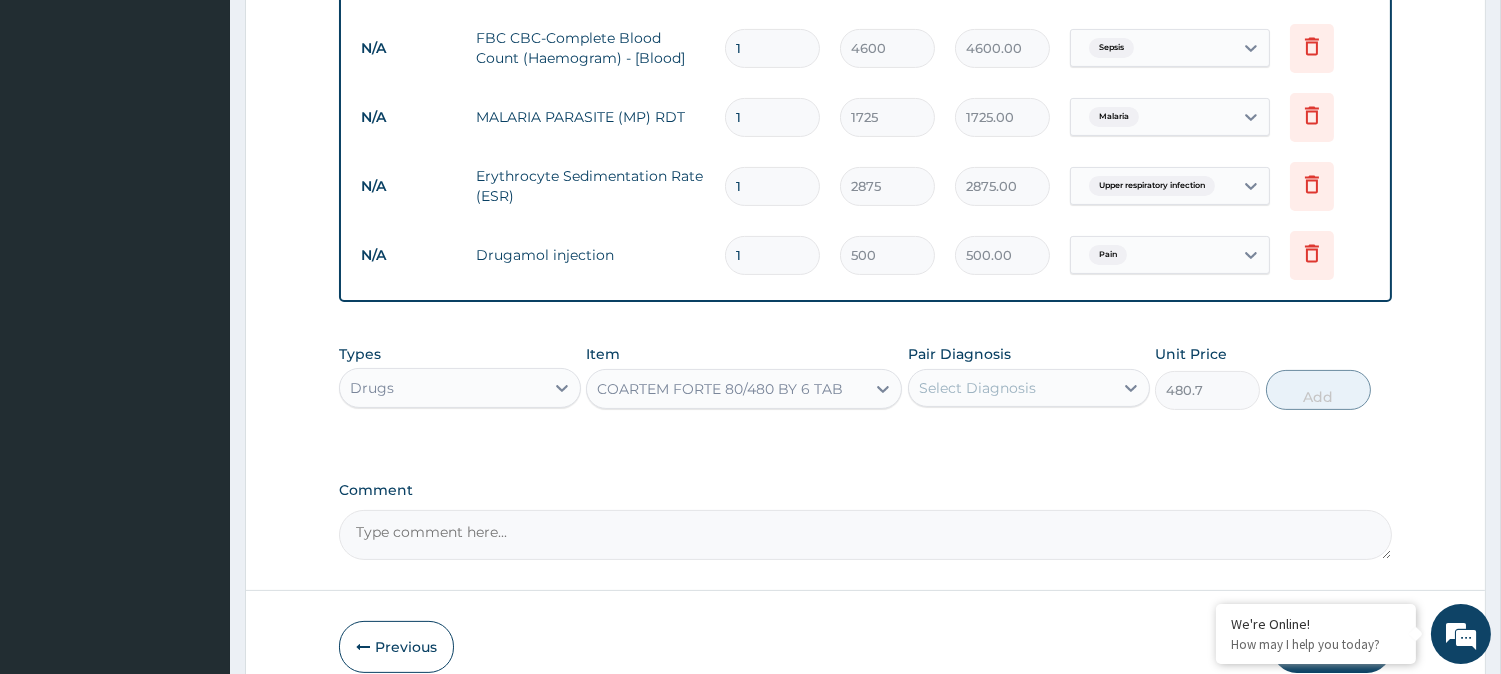click on "Select Diagnosis" at bounding box center [1011, 388] 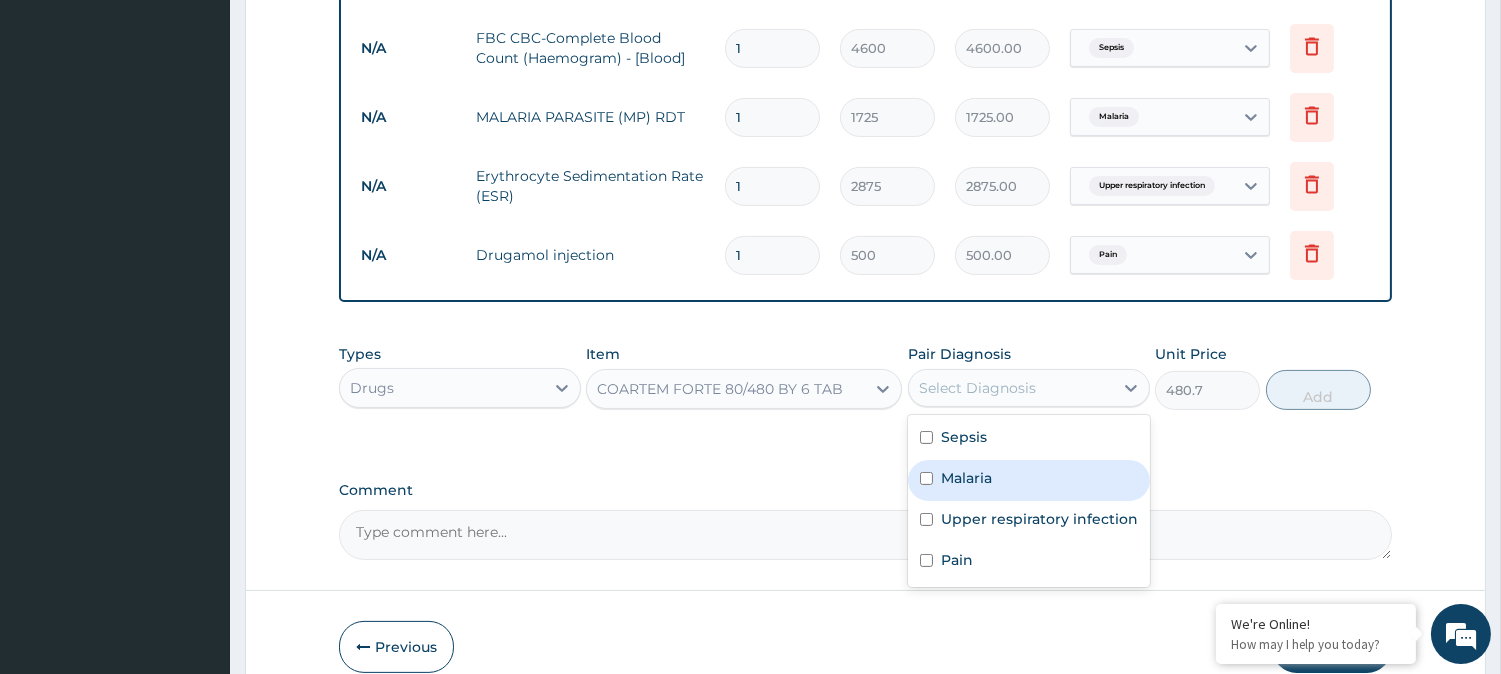 click on "Malaria" at bounding box center [966, 478] 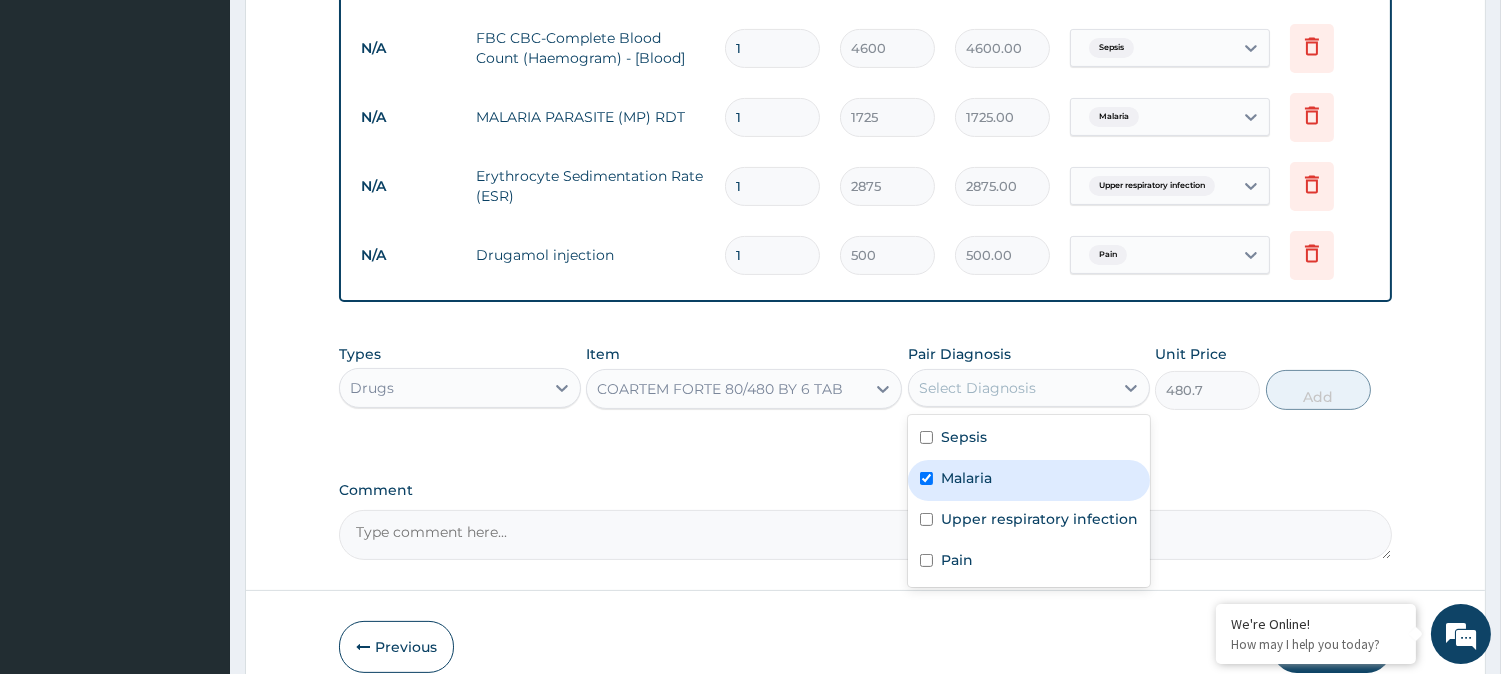 checkbox on "true" 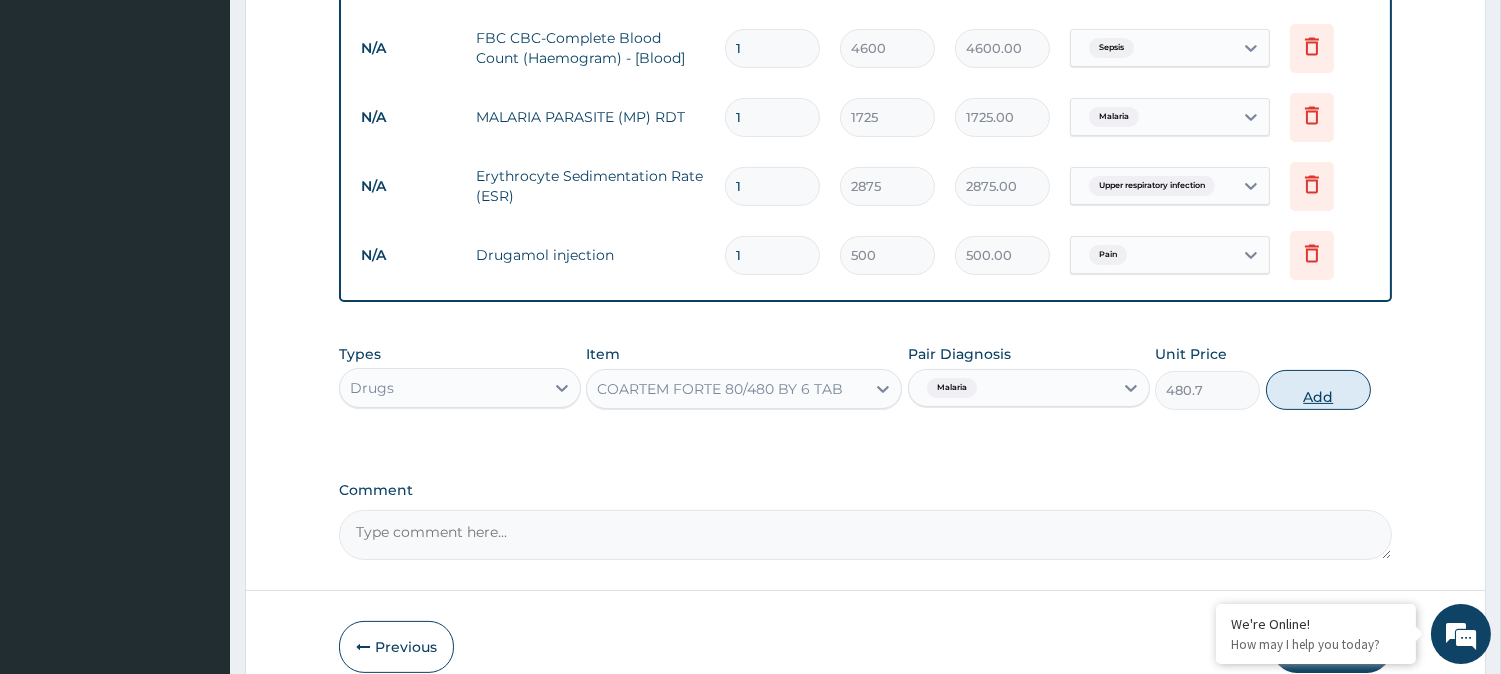 click on "Add" at bounding box center [1318, 390] 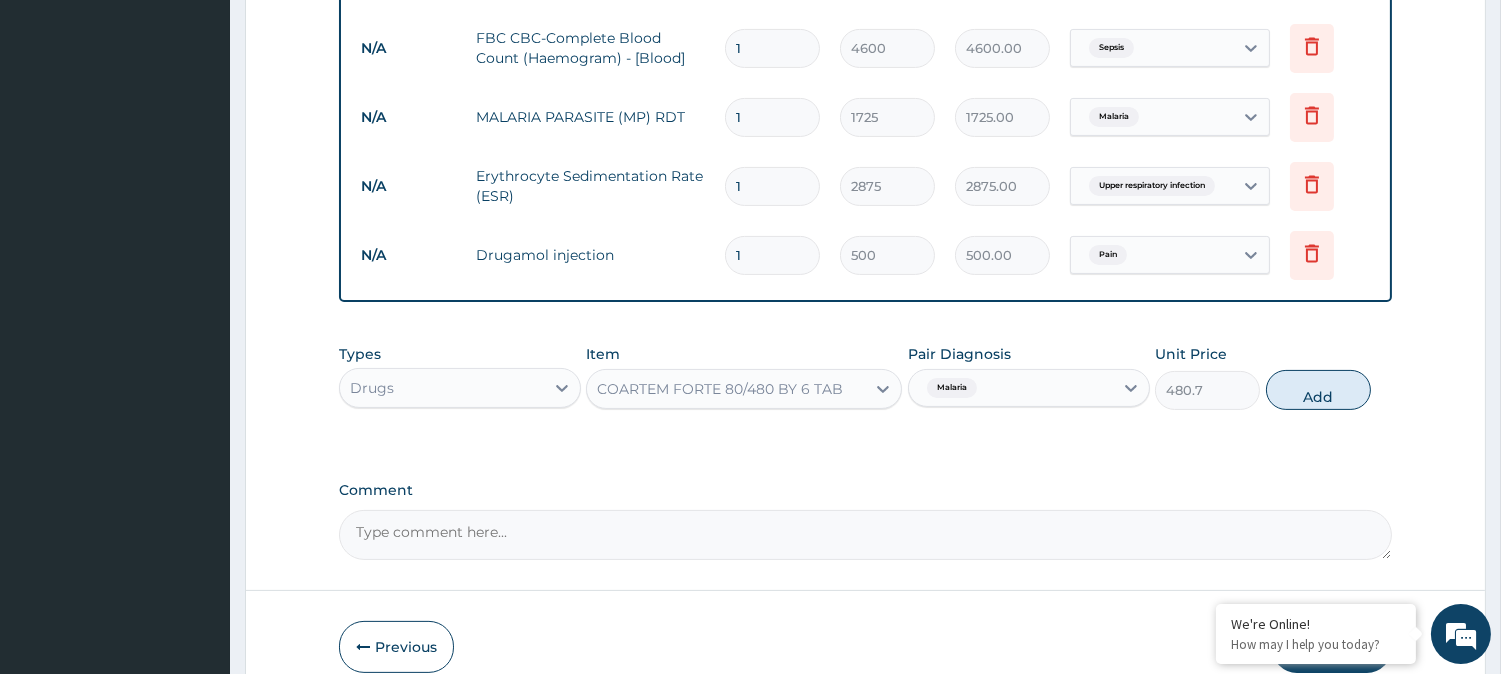 type on "0" 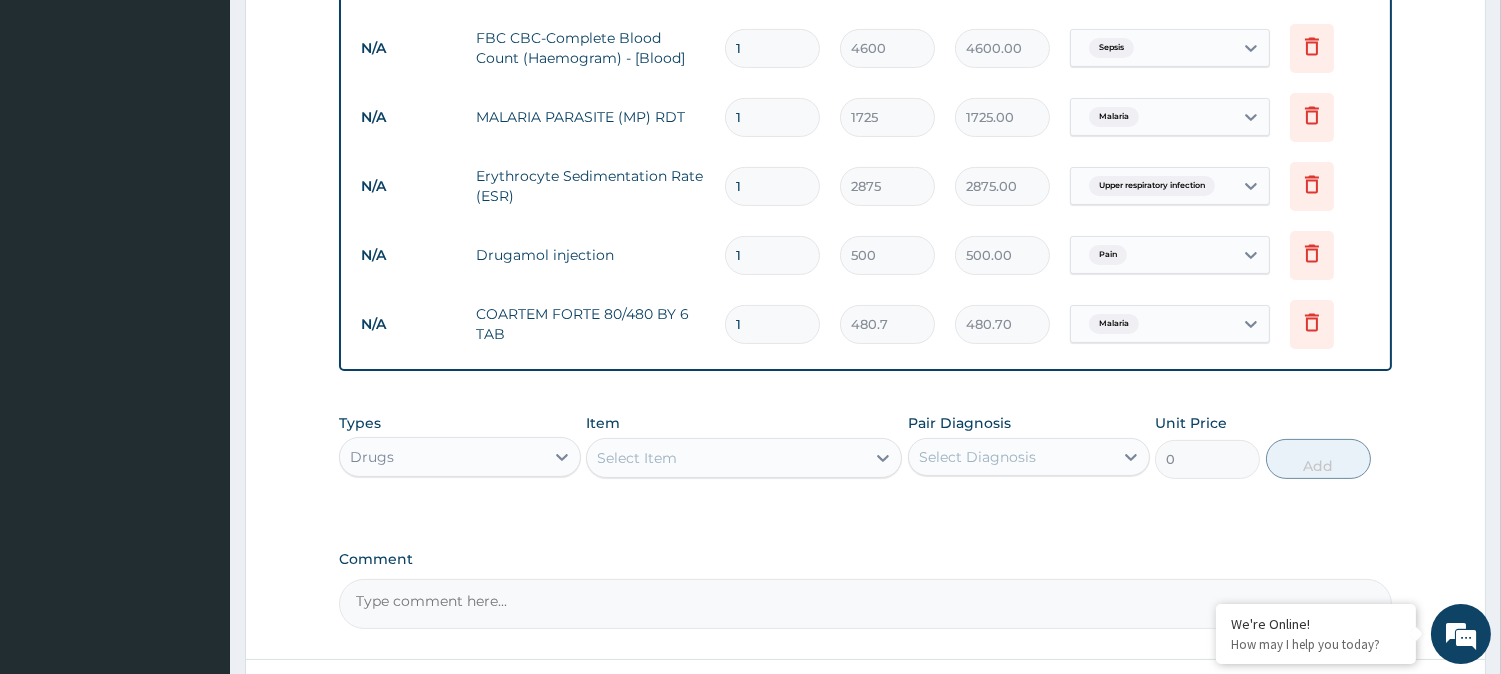 type 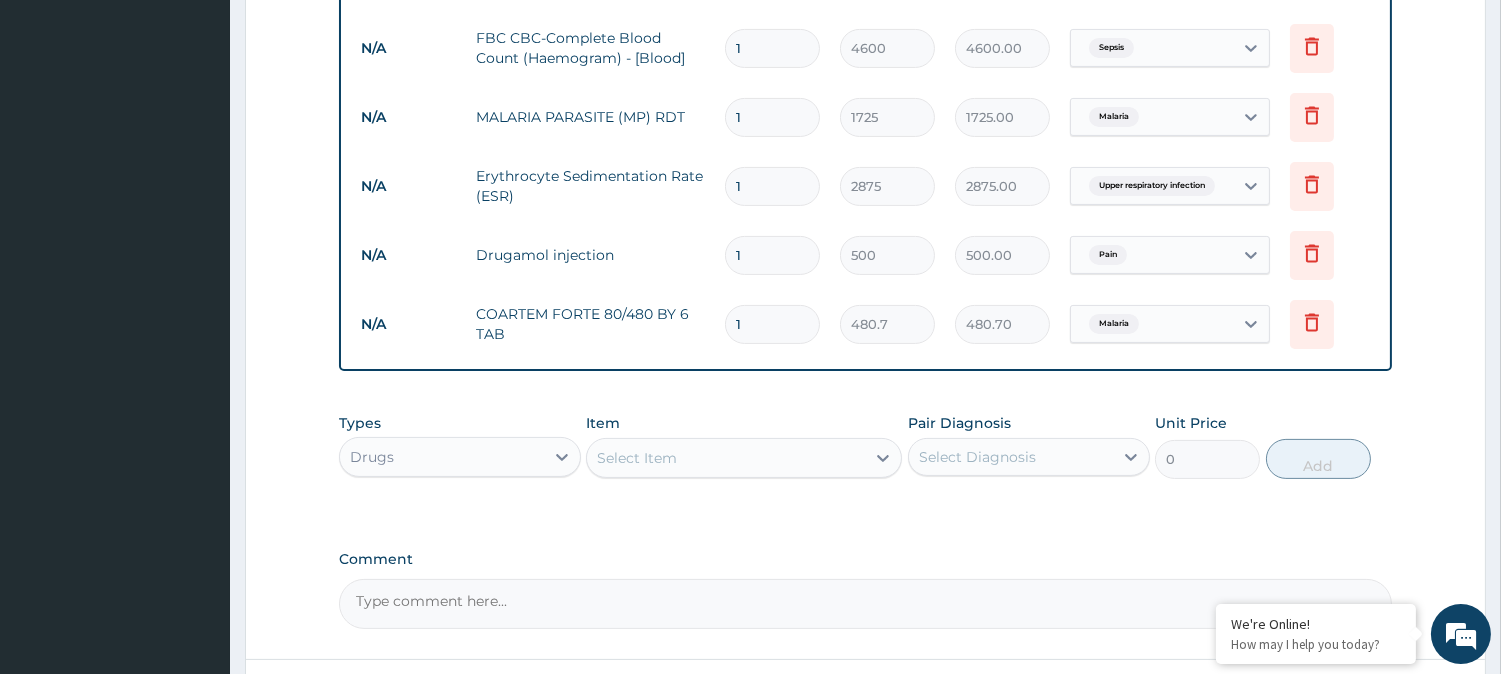 type on "0.00" 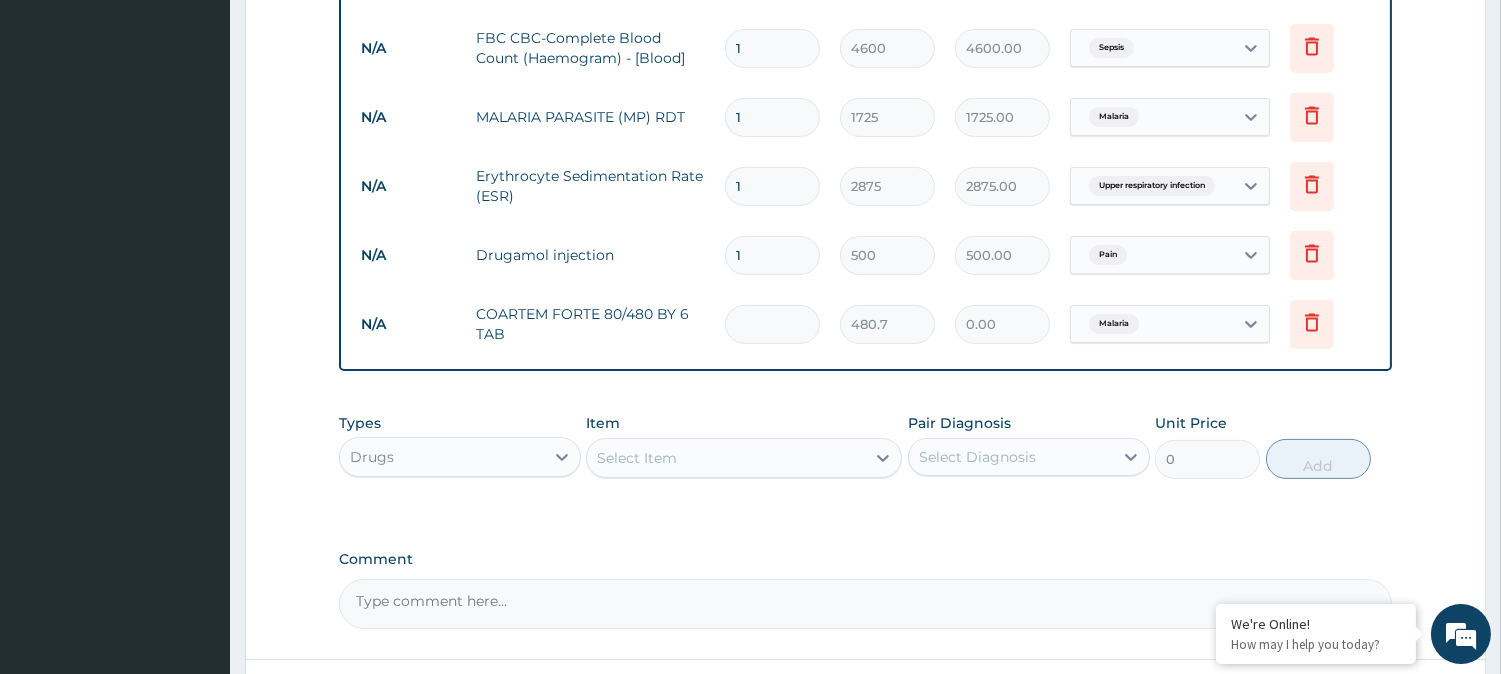 type on "6" 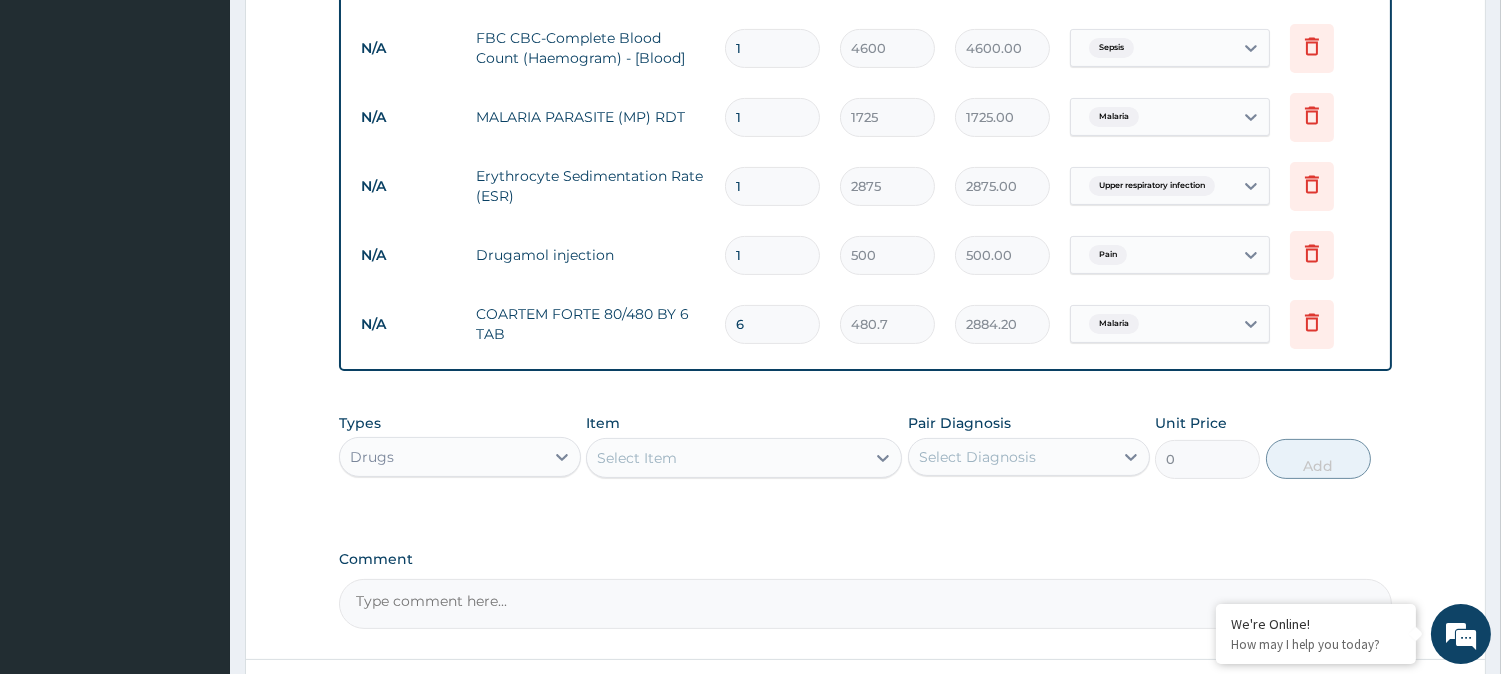 type on "6" 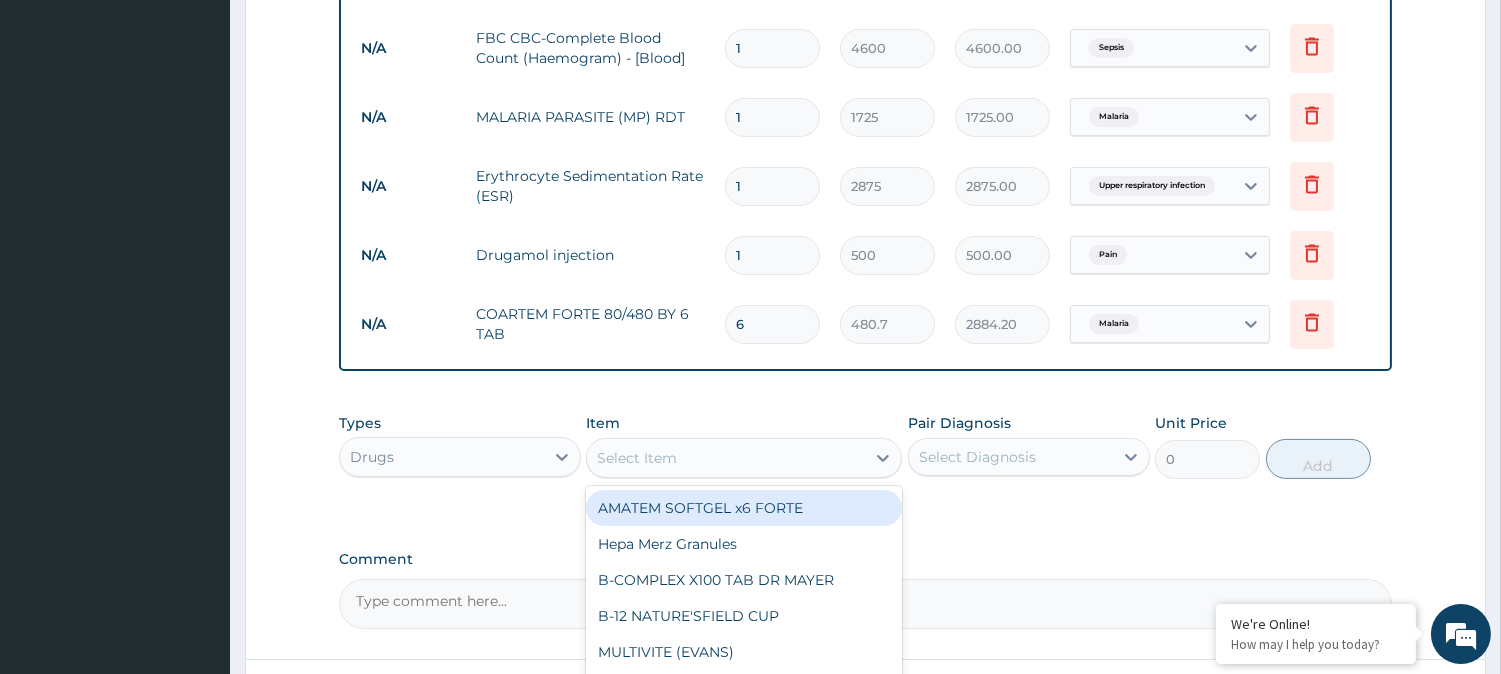 click on "Select Item" at bounding box center (726, 458) 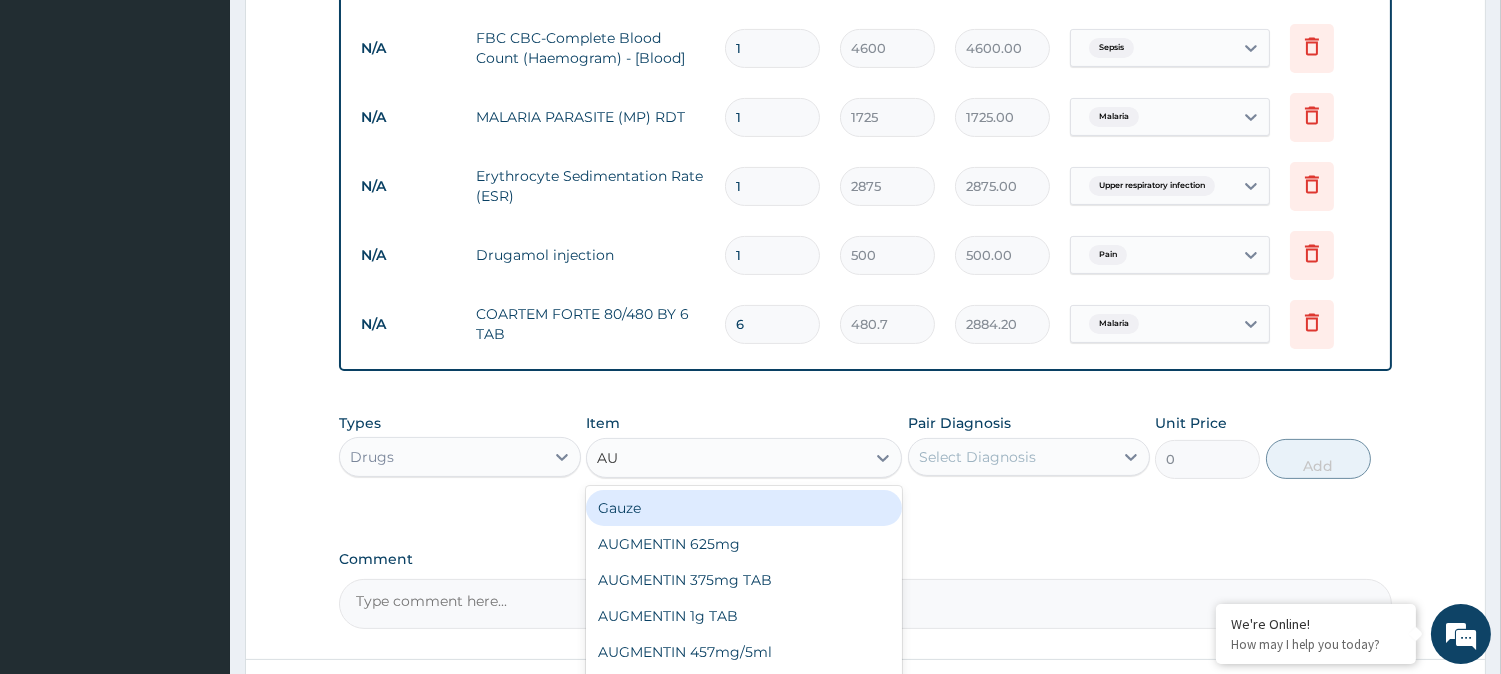 type on "AUG" 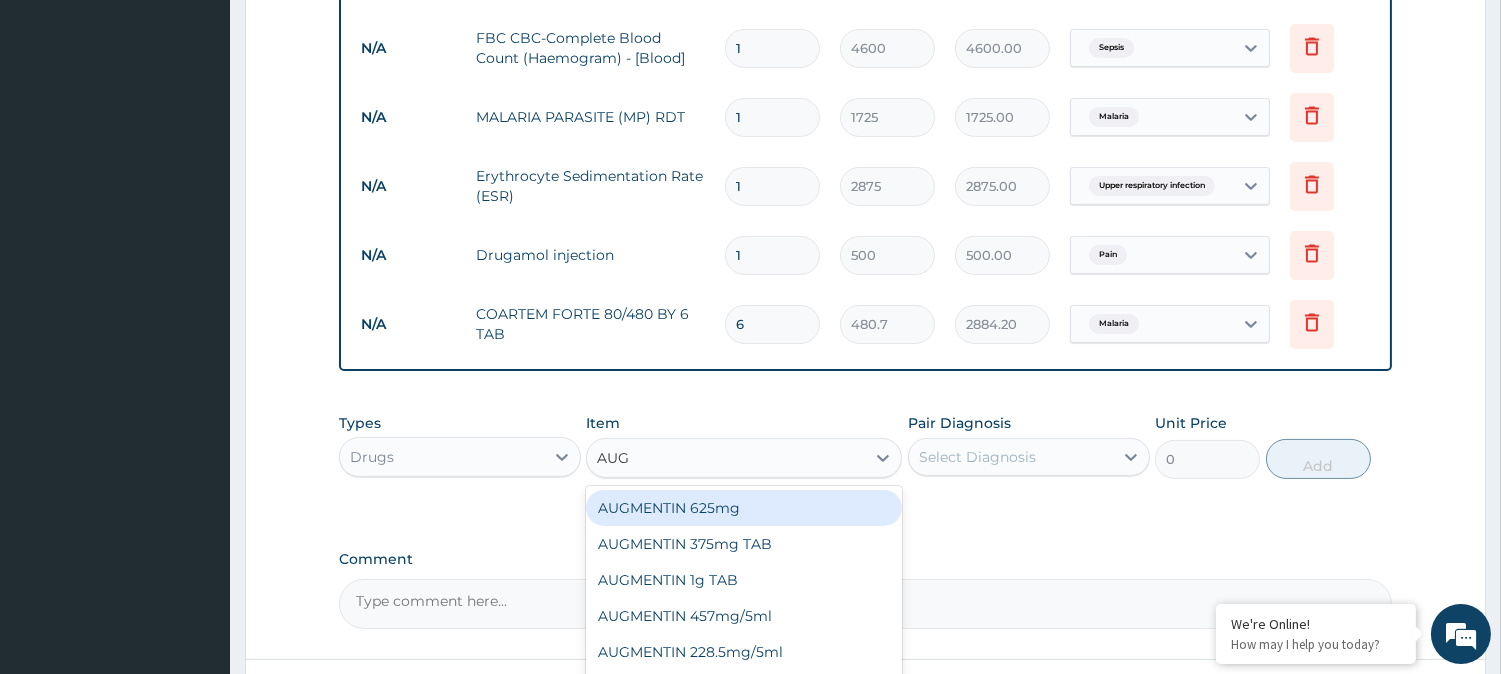 click on "AUGMENTIN 625mg" at bounding box center [744, 508] 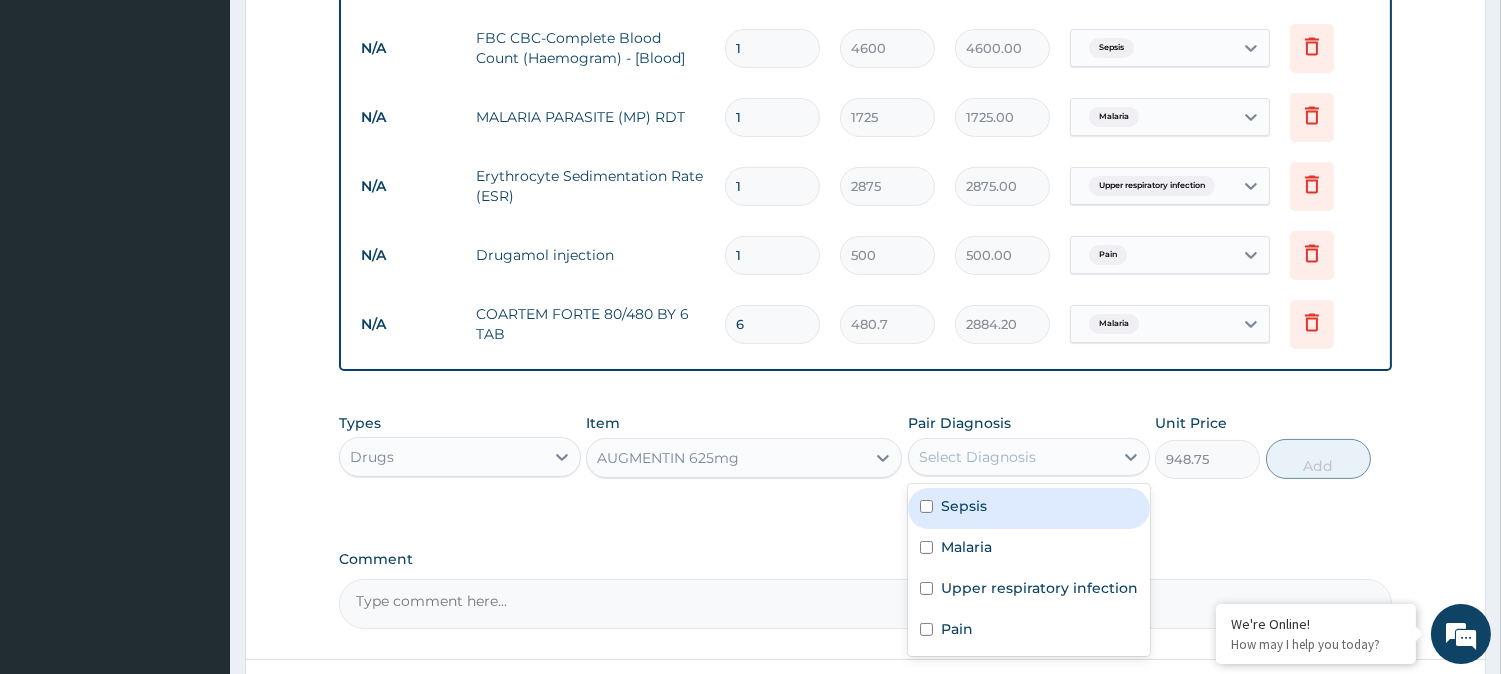 click on "Select Diagnosis" at bounding box center [1011, 457] 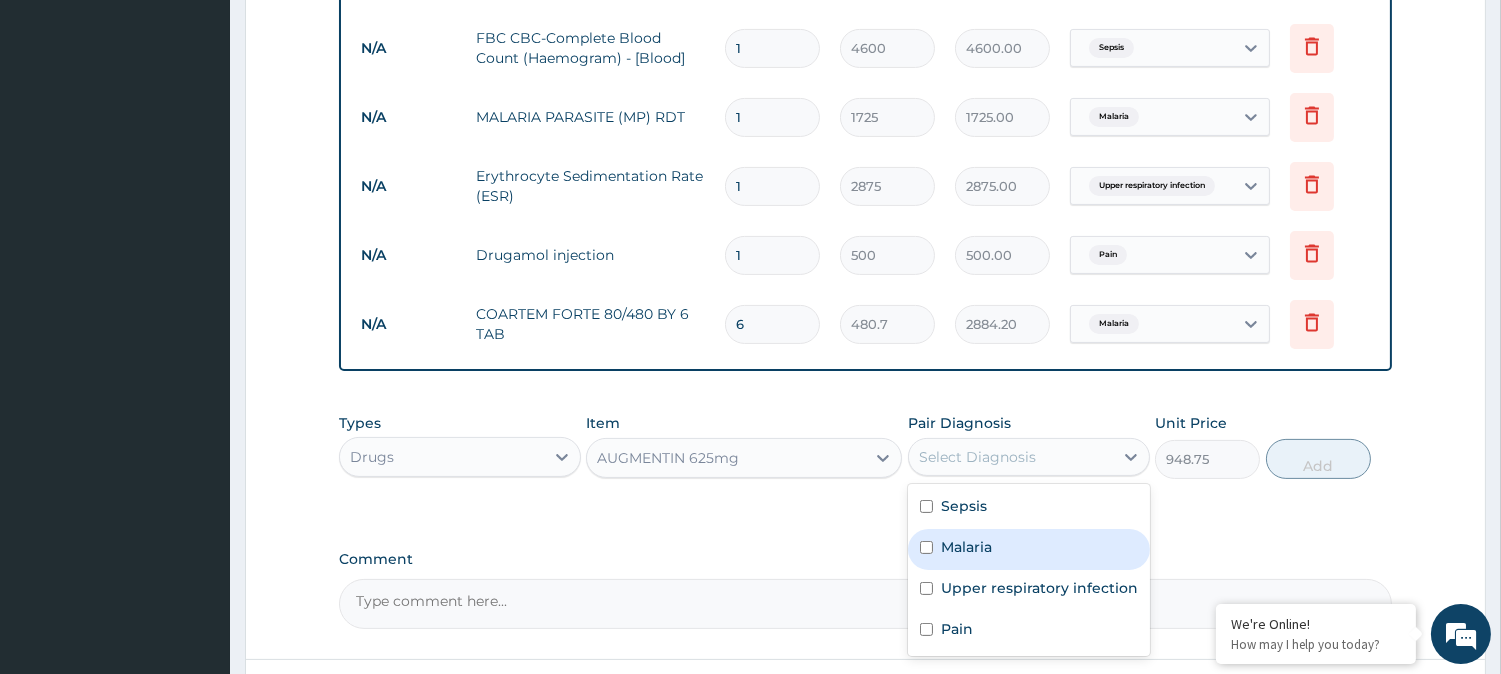 click on "Malaria" at bounding box center [1029, 549] 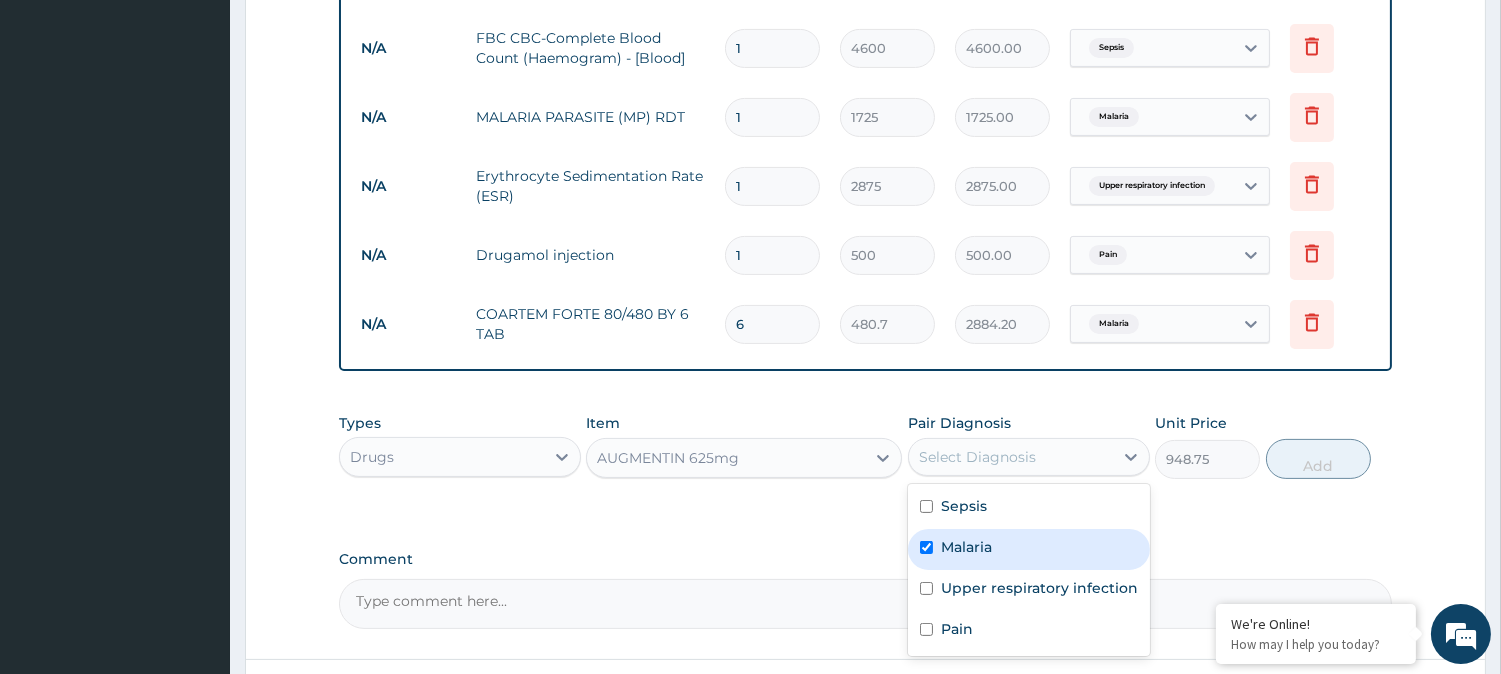 checkbox on "true" 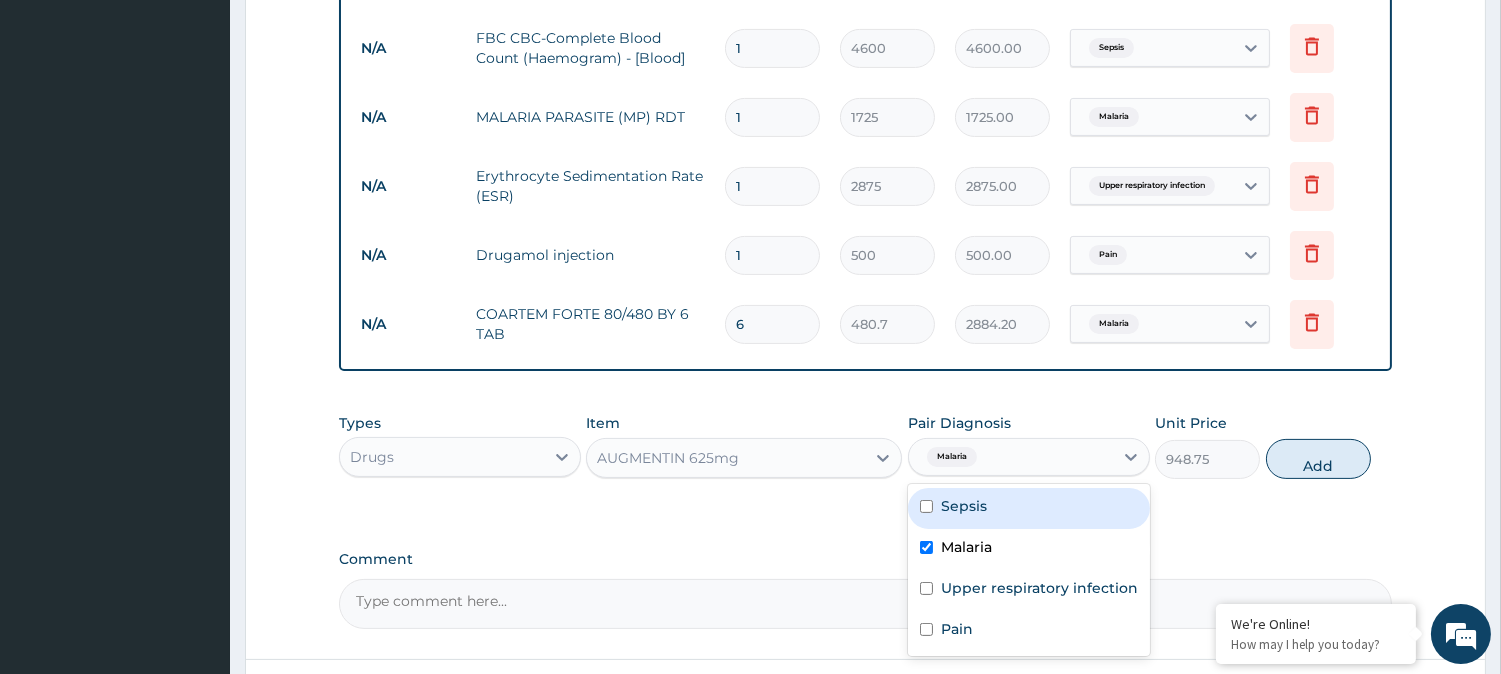 click on "Sepsis" at bounding box center (964, 506) 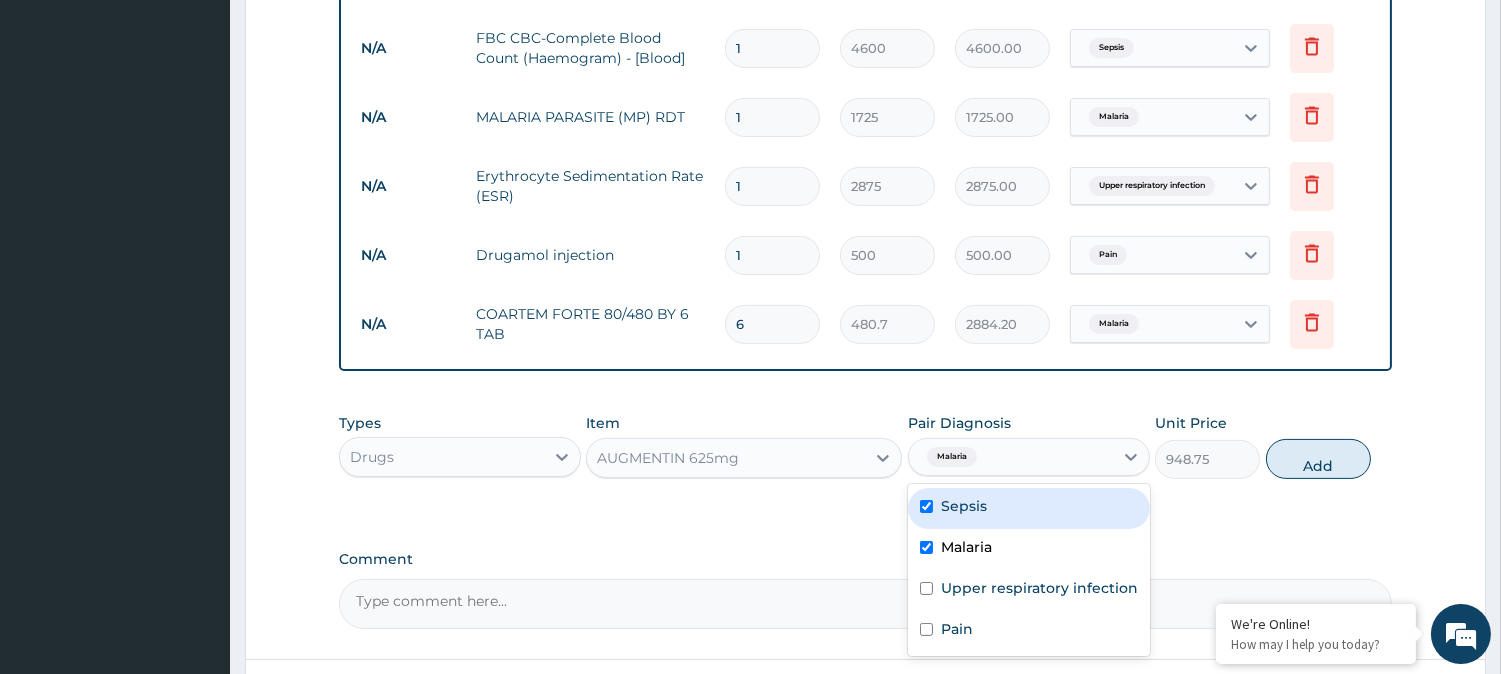 checkbox on "true" 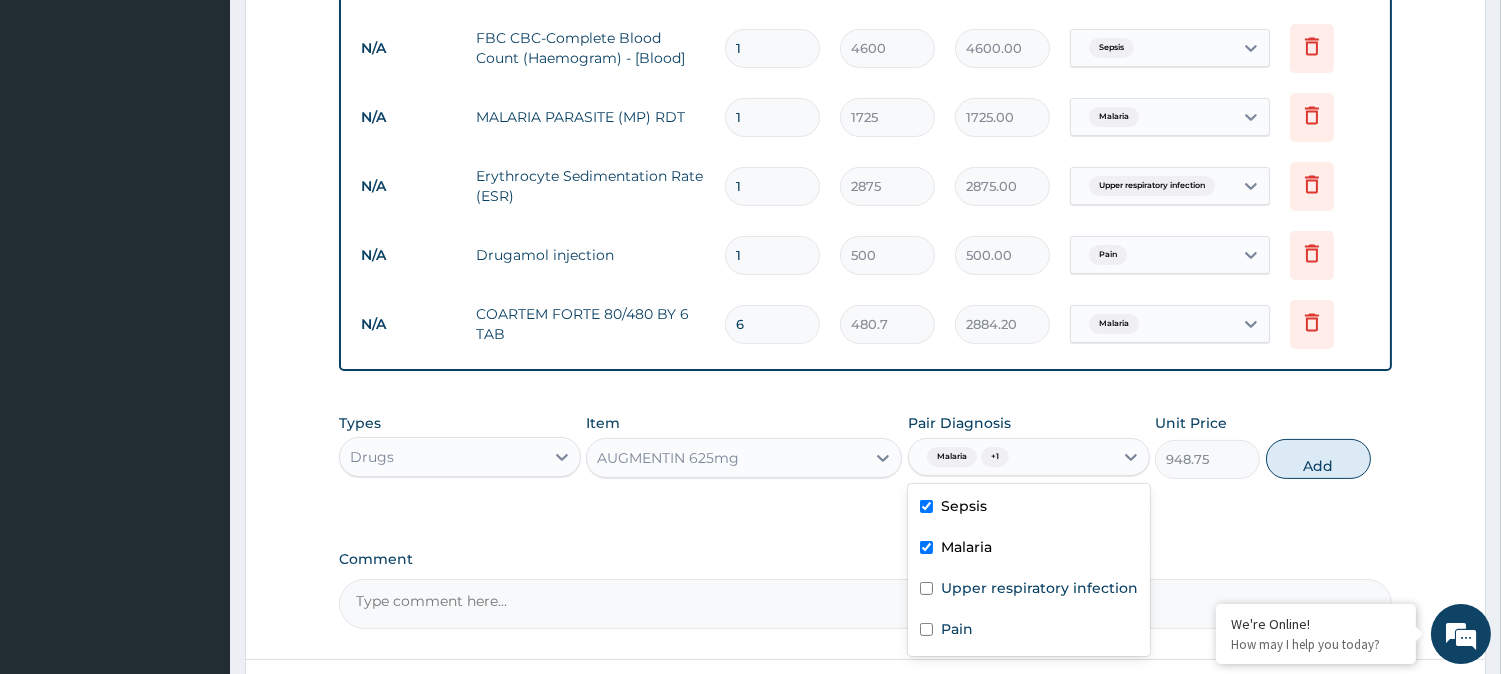 click on "Malaria" at bounding box center [966, 547] 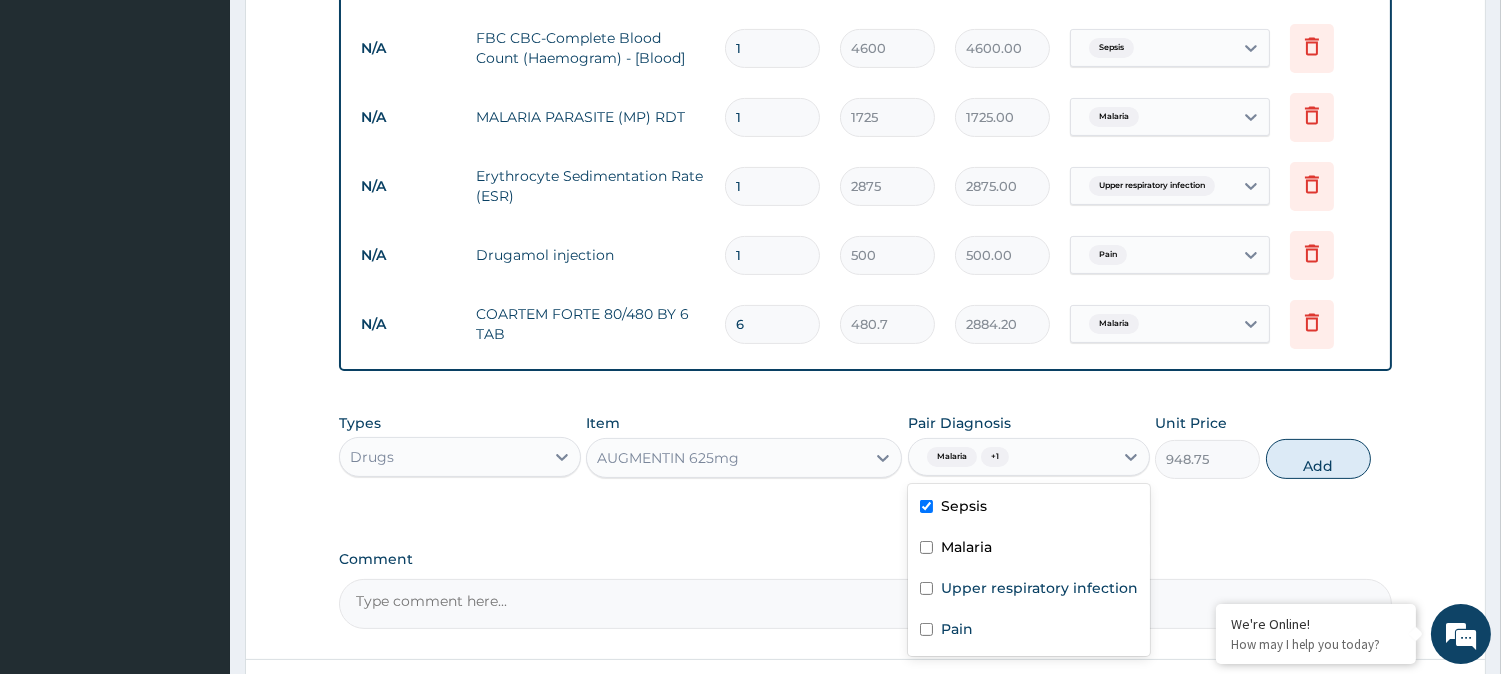 checkbox on "false" 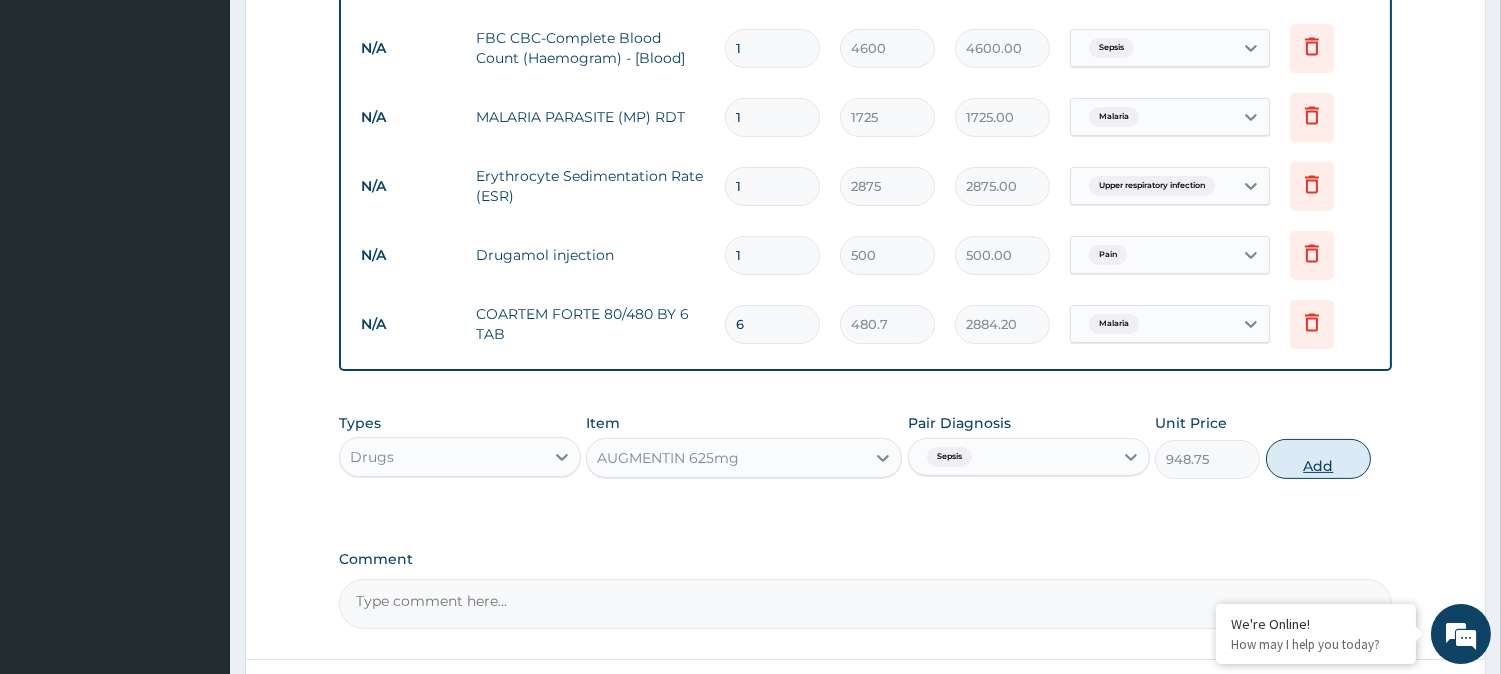 click on "Add" at bounding box center (1318, 459) 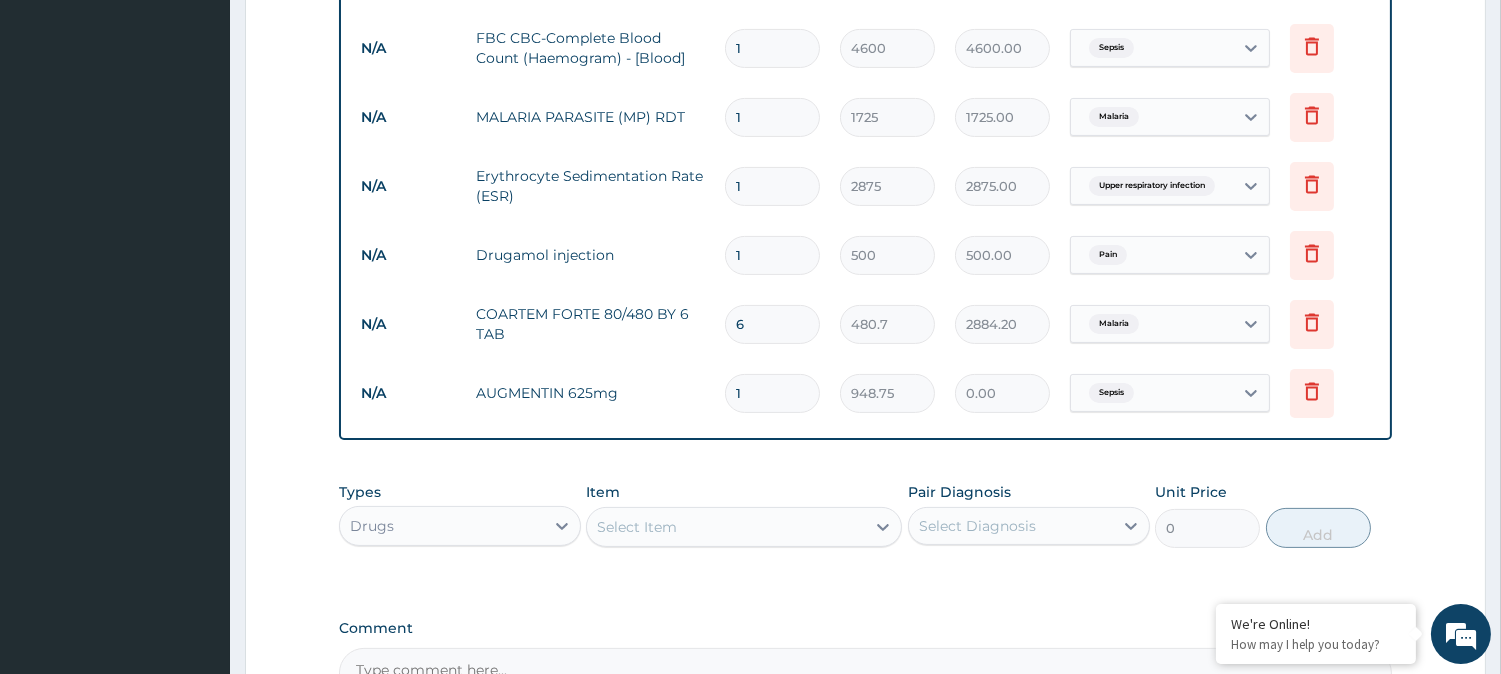 type 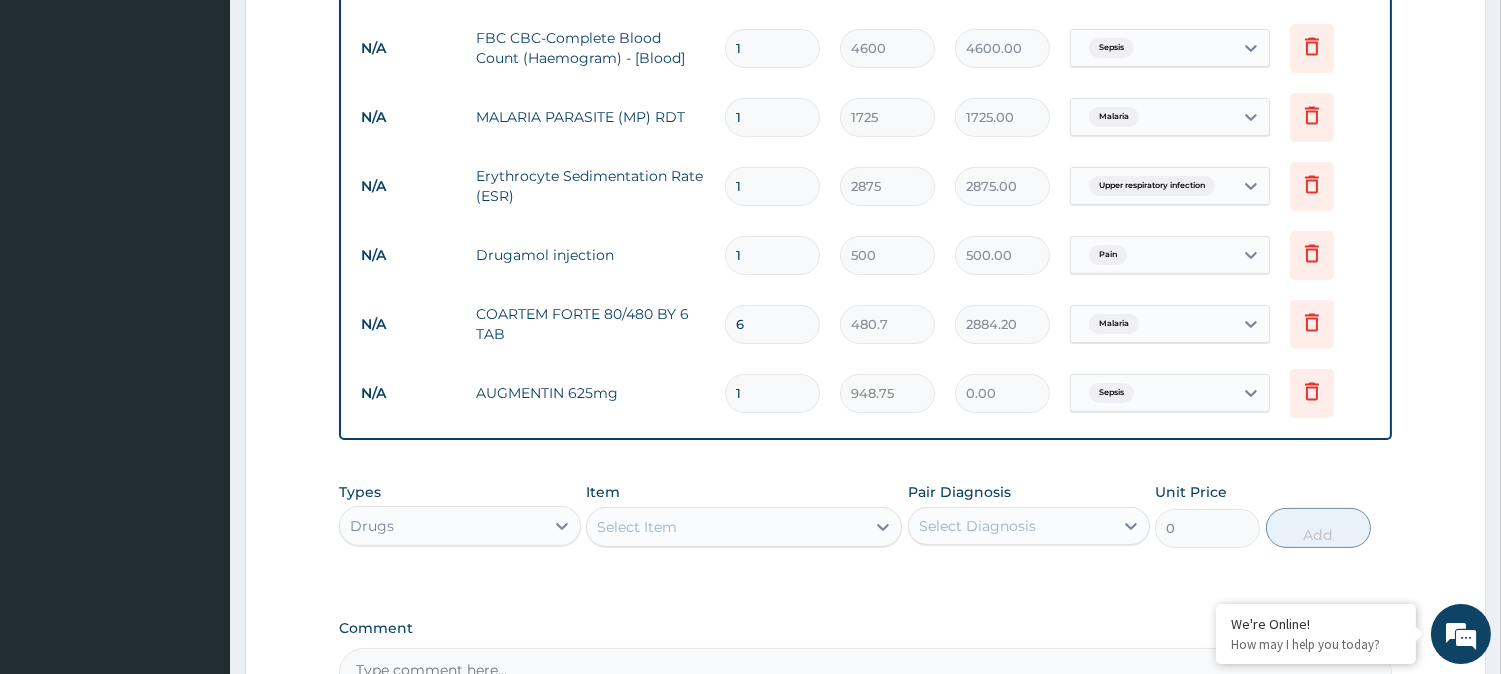 type on "0.00" 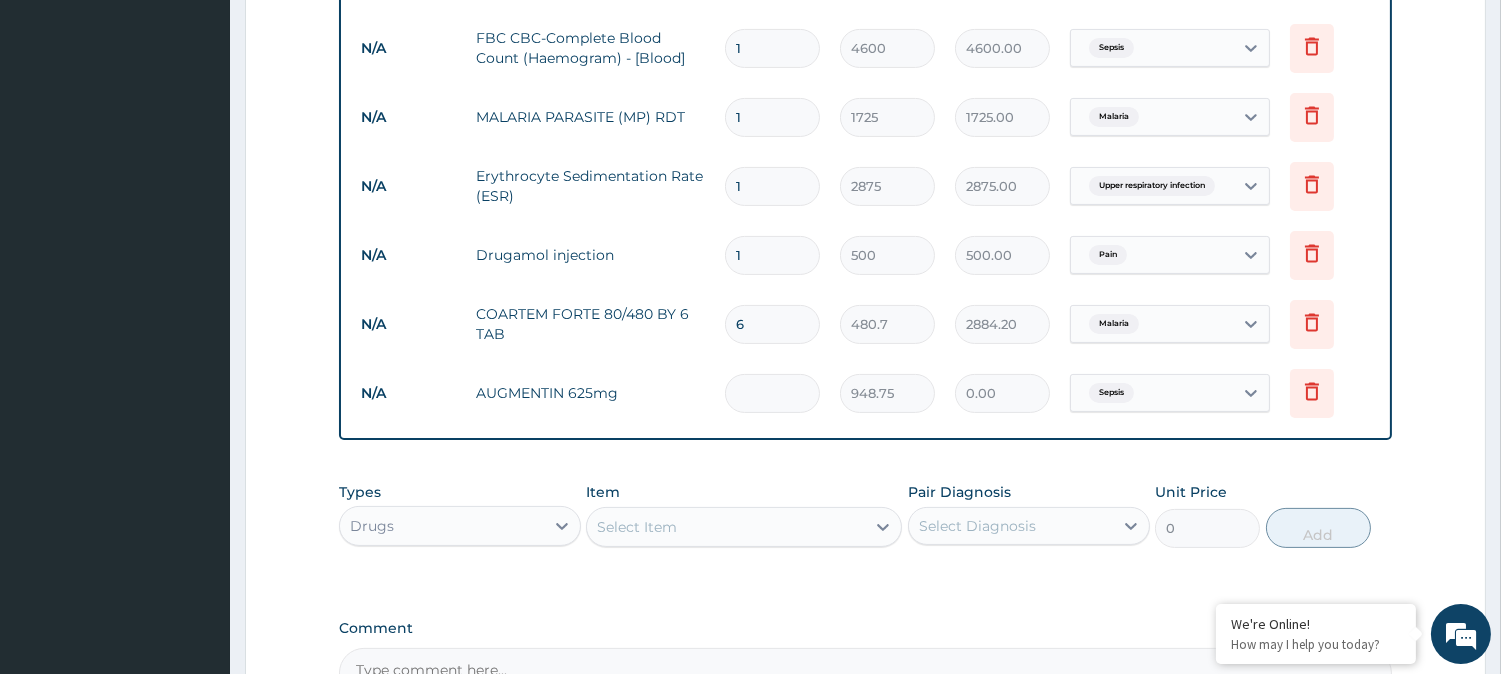 type on "1" 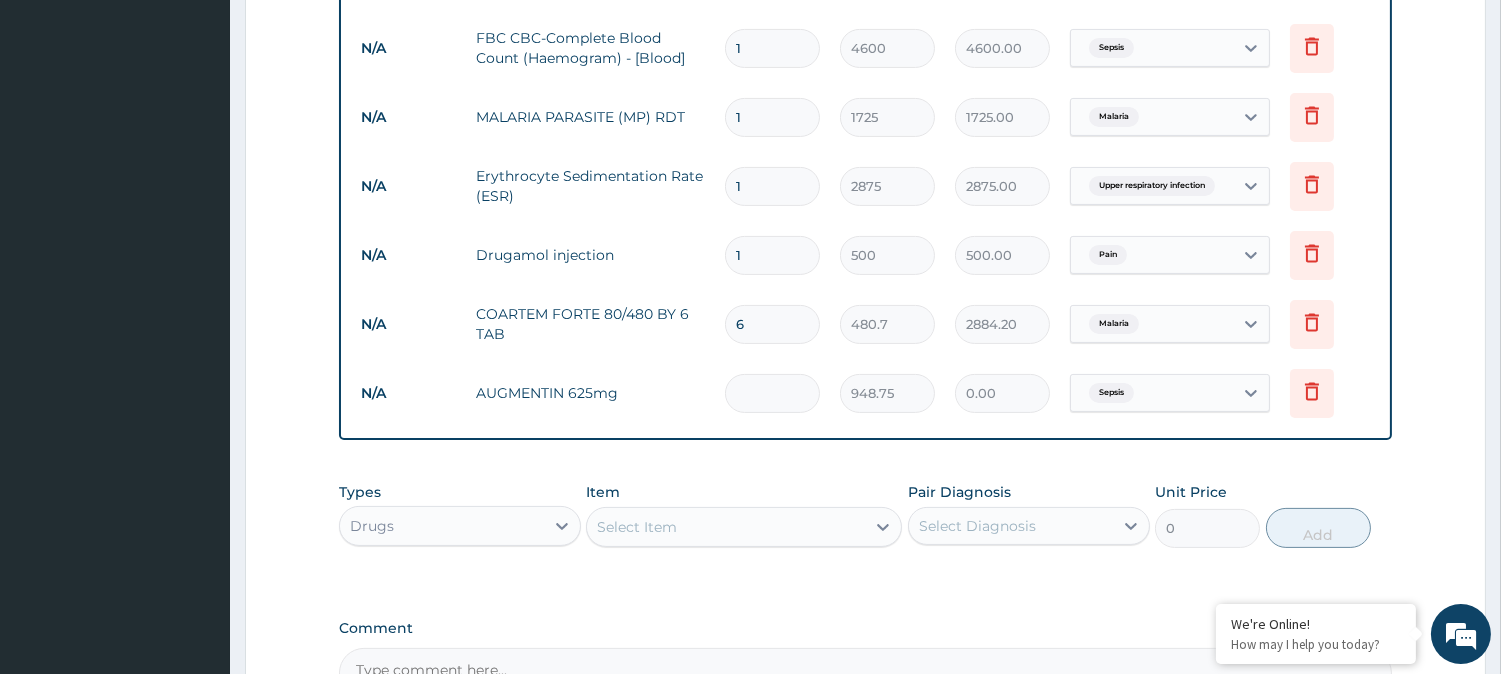 type on "948.75" 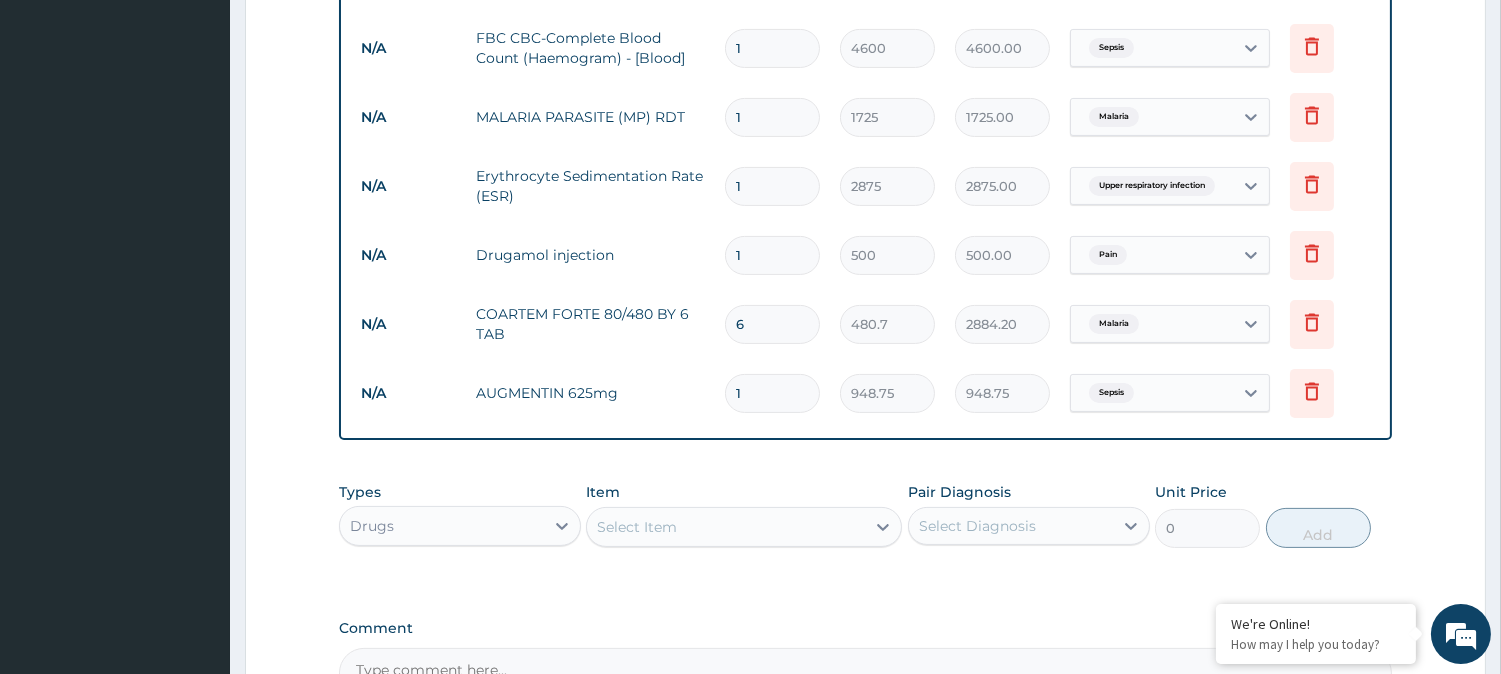 type on "14" 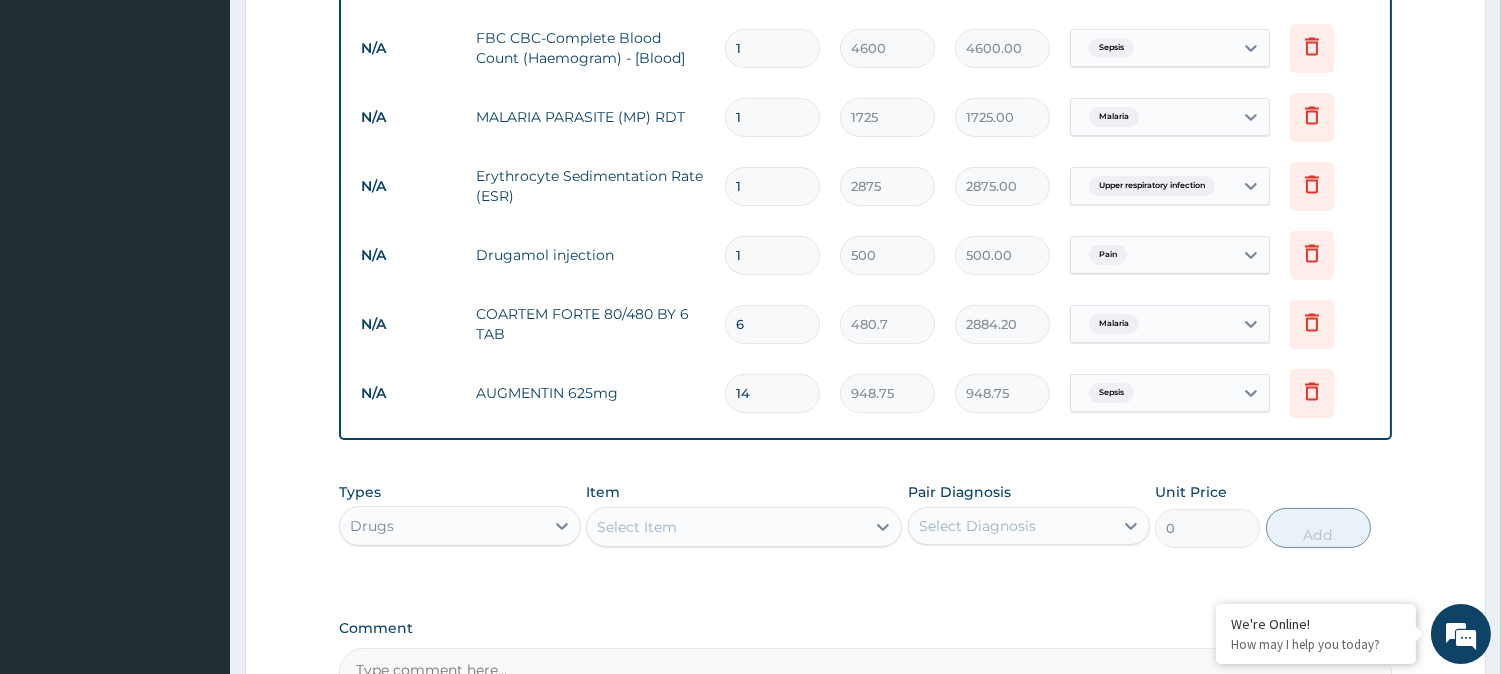 type on "13282.50" 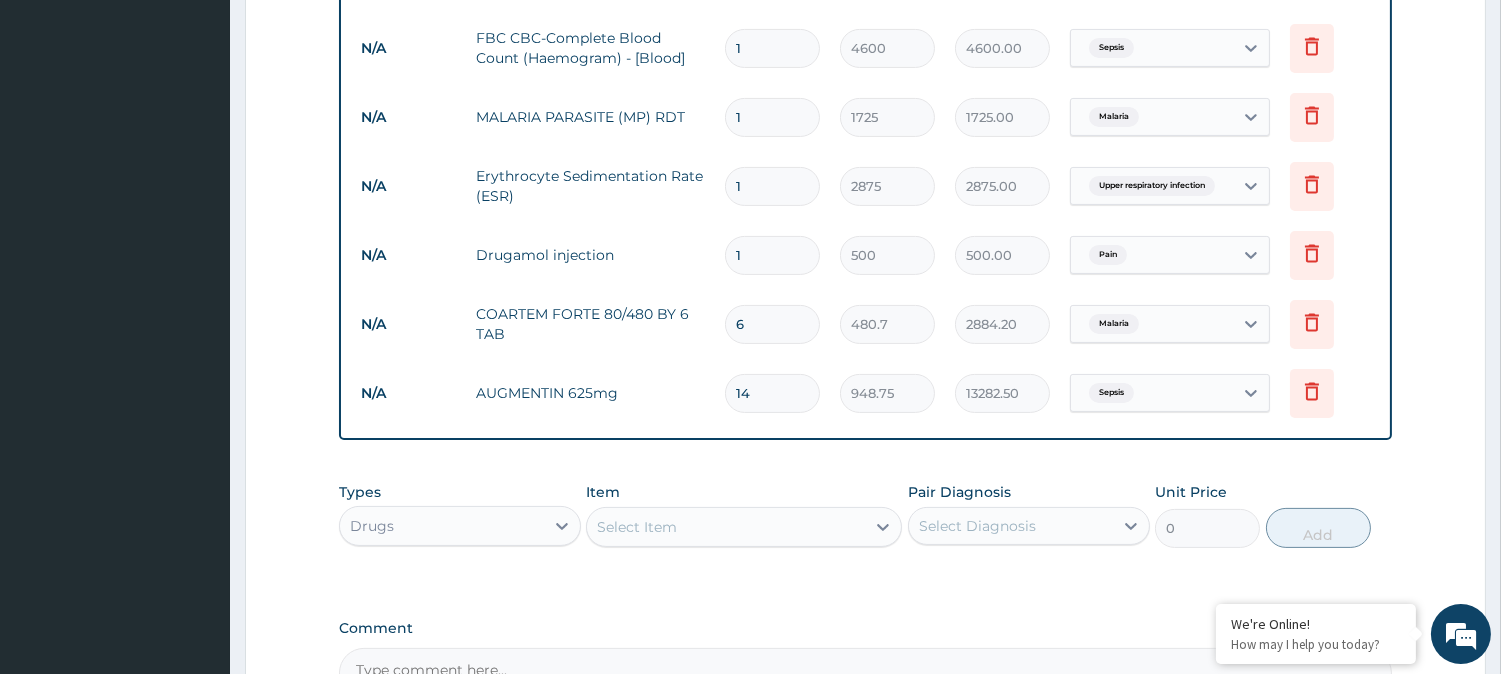 type on "14" 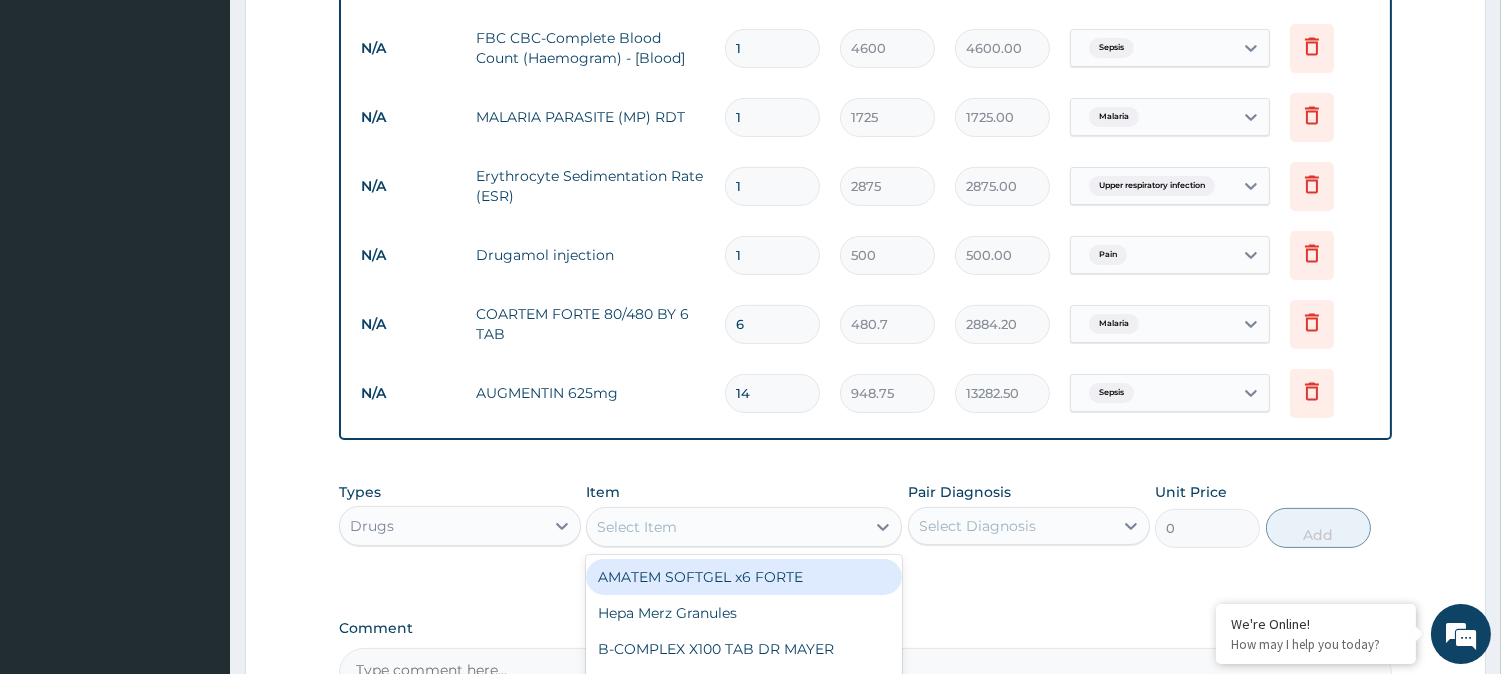 click on "Select Item" at bounding box center (744, 527) 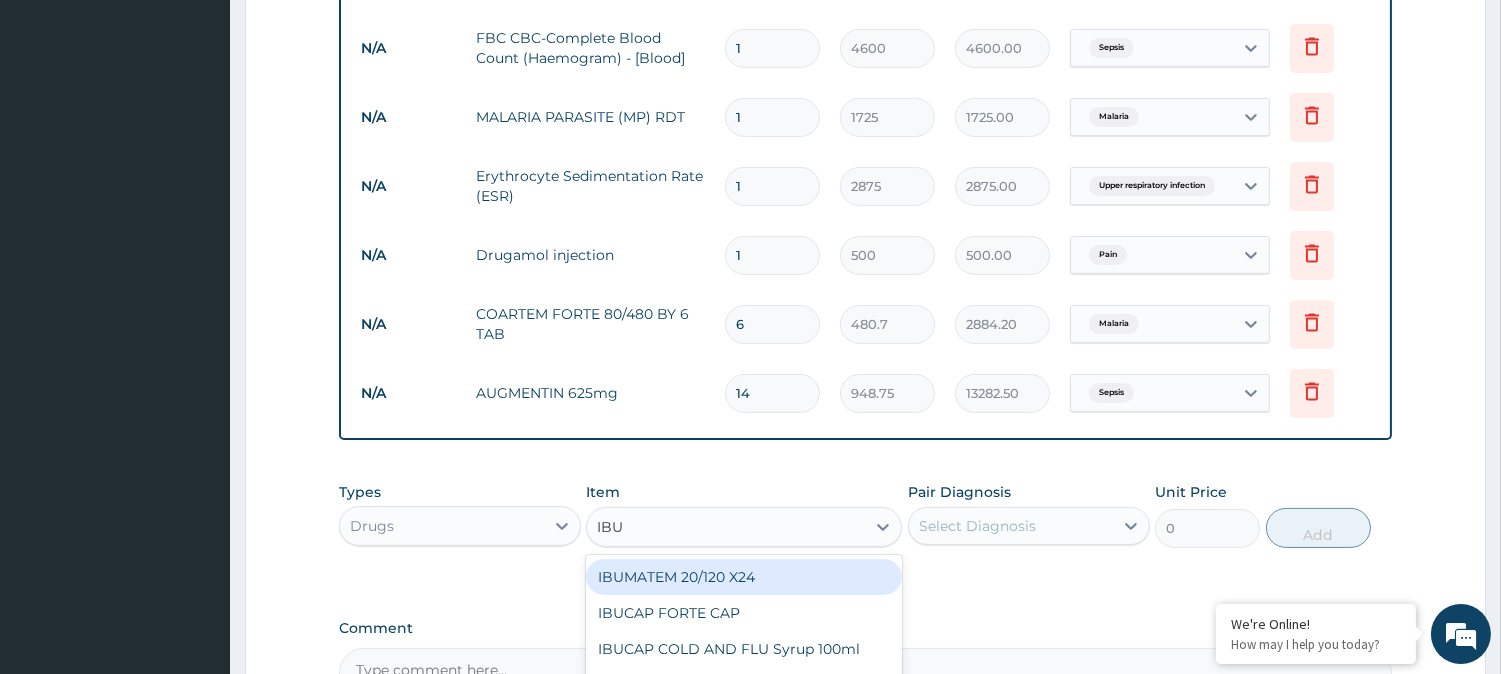 type on "IBUP" 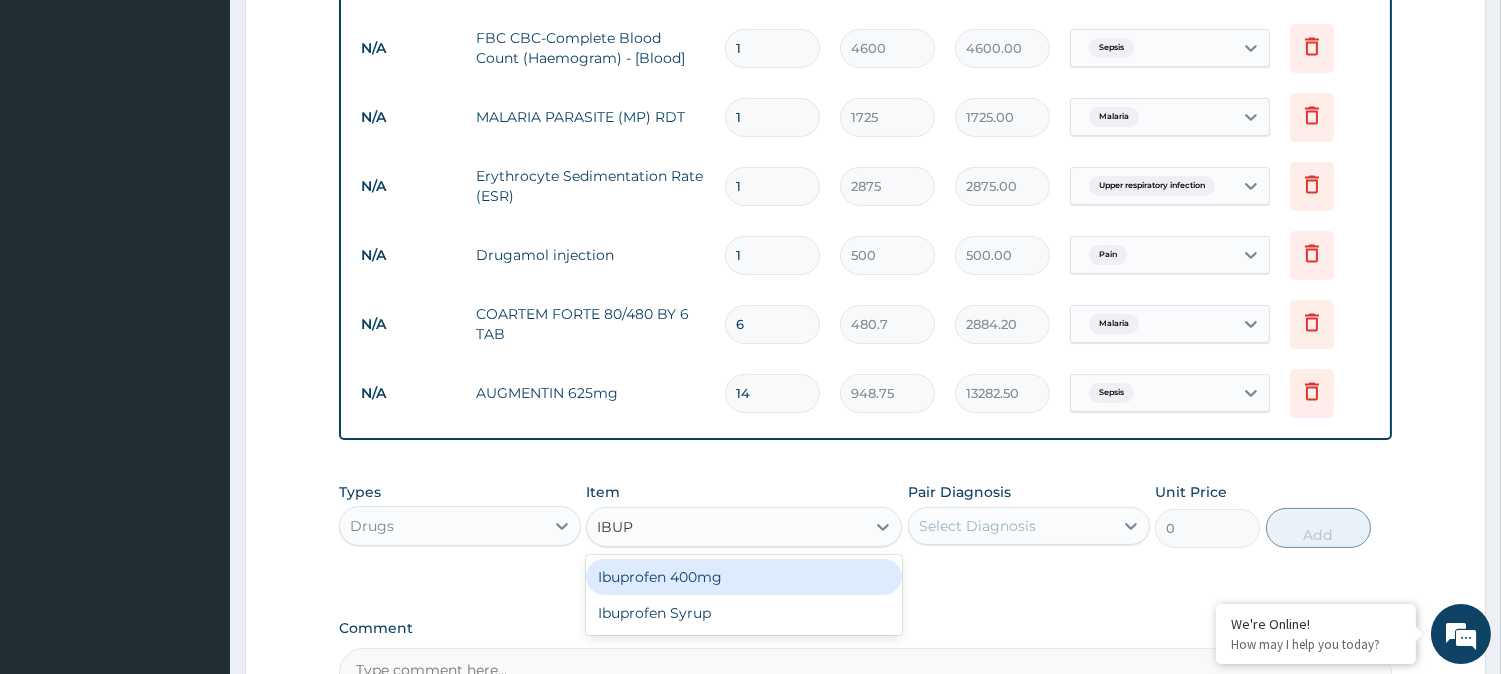 click on "Ibuprofen 400mg" at bounding box center [744, 577] 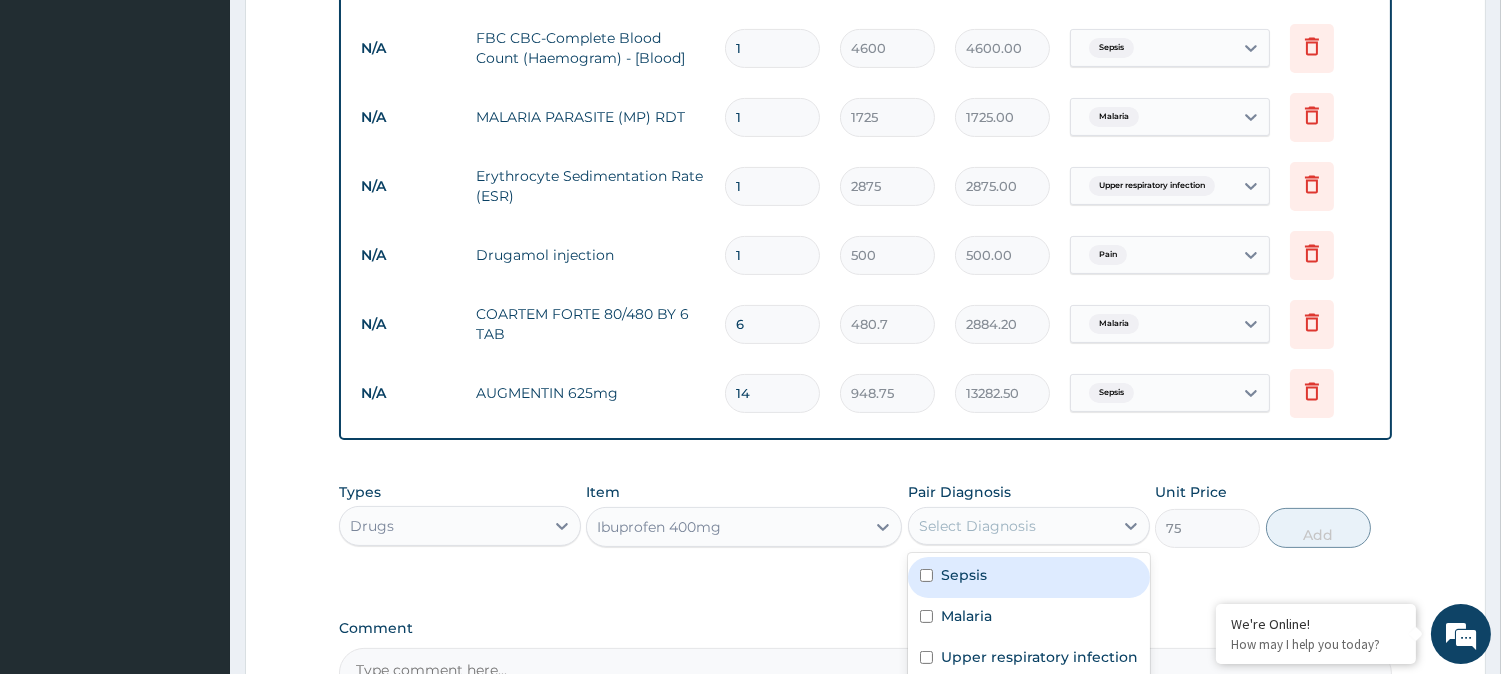 click on "Select Diagnosis" at bounding box center (1011, 526) 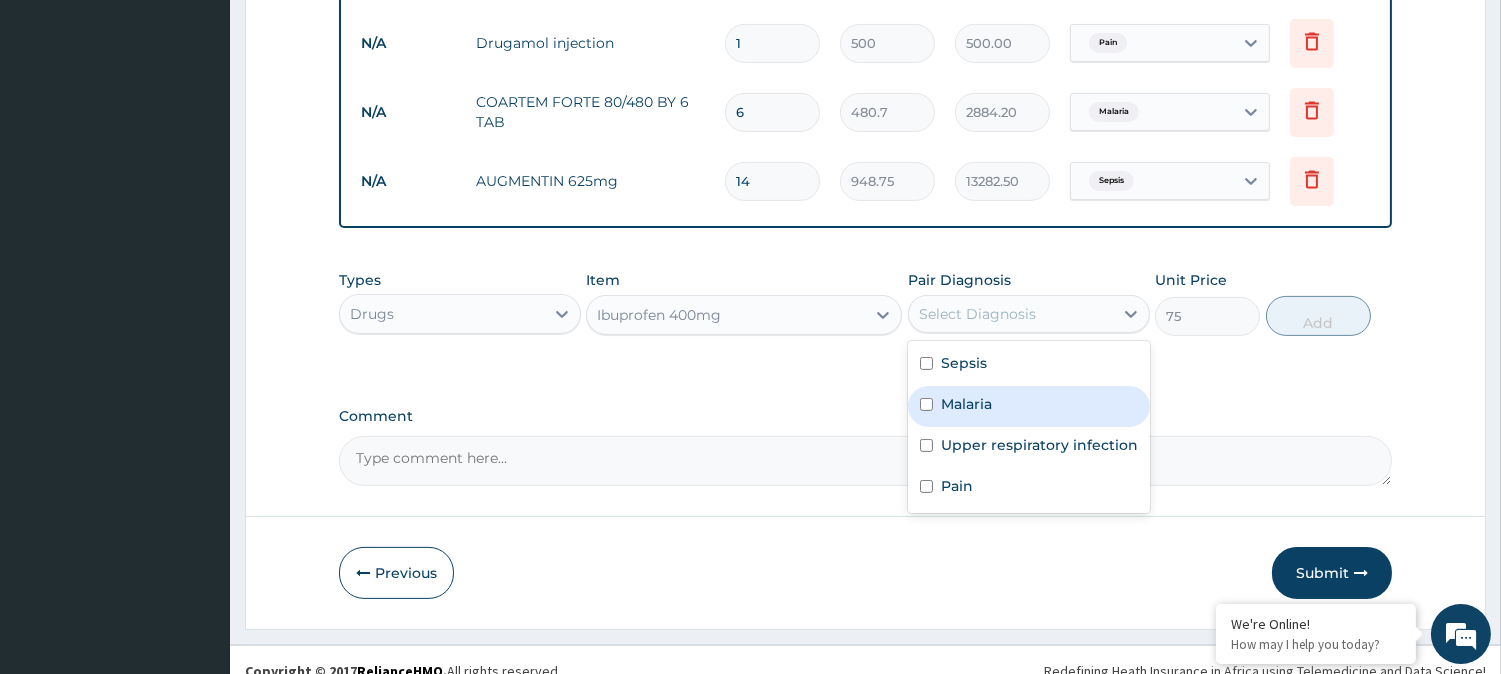 scroll, scrollTop: 1077, scrollLeft: 0, axis: vertical 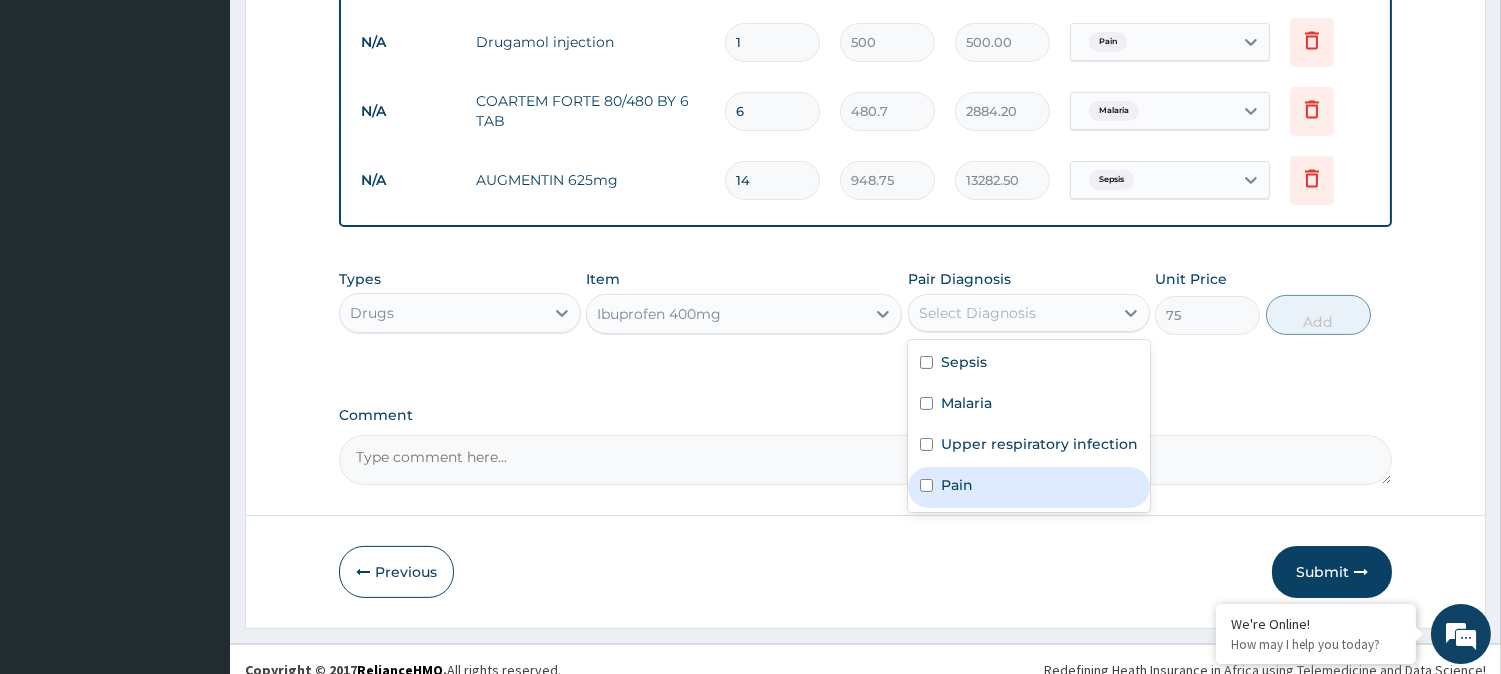 click on "Pain" at bounding box center [957, 485] 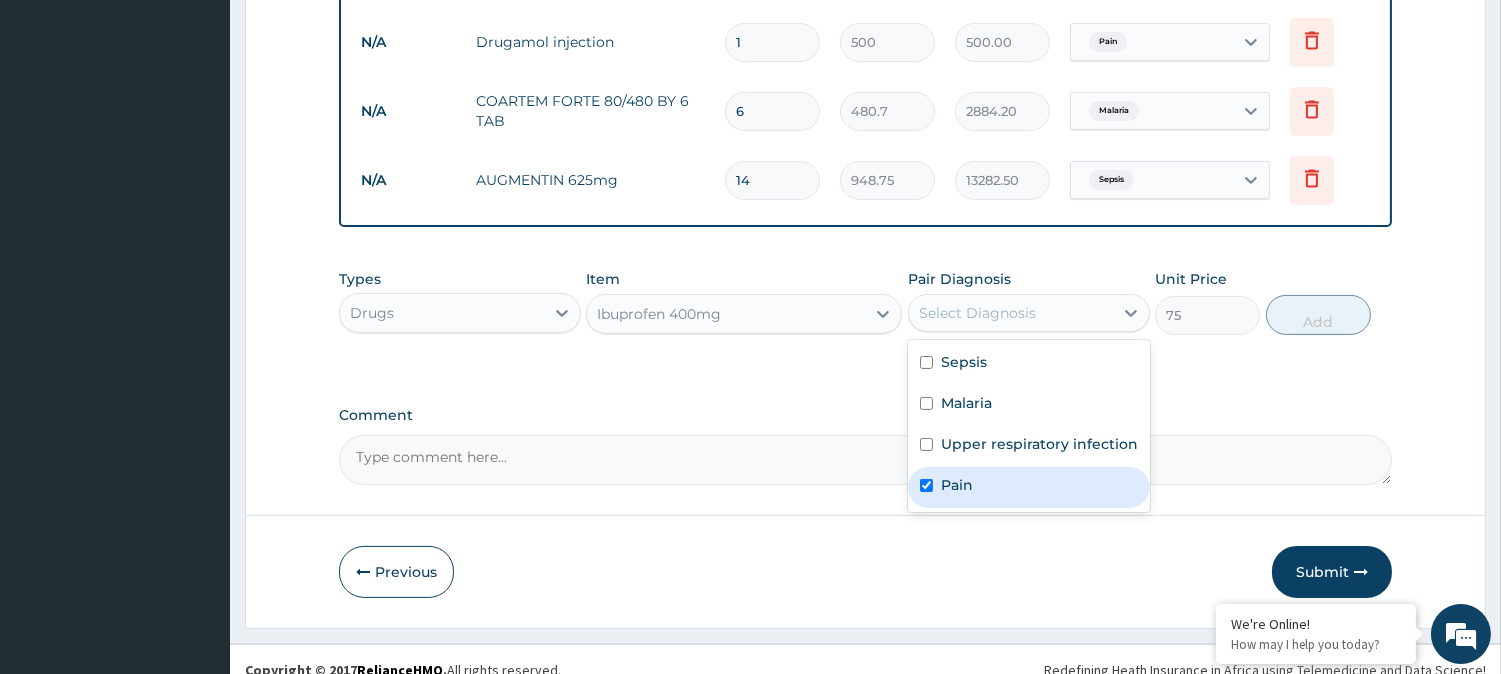 checkbox on "true" 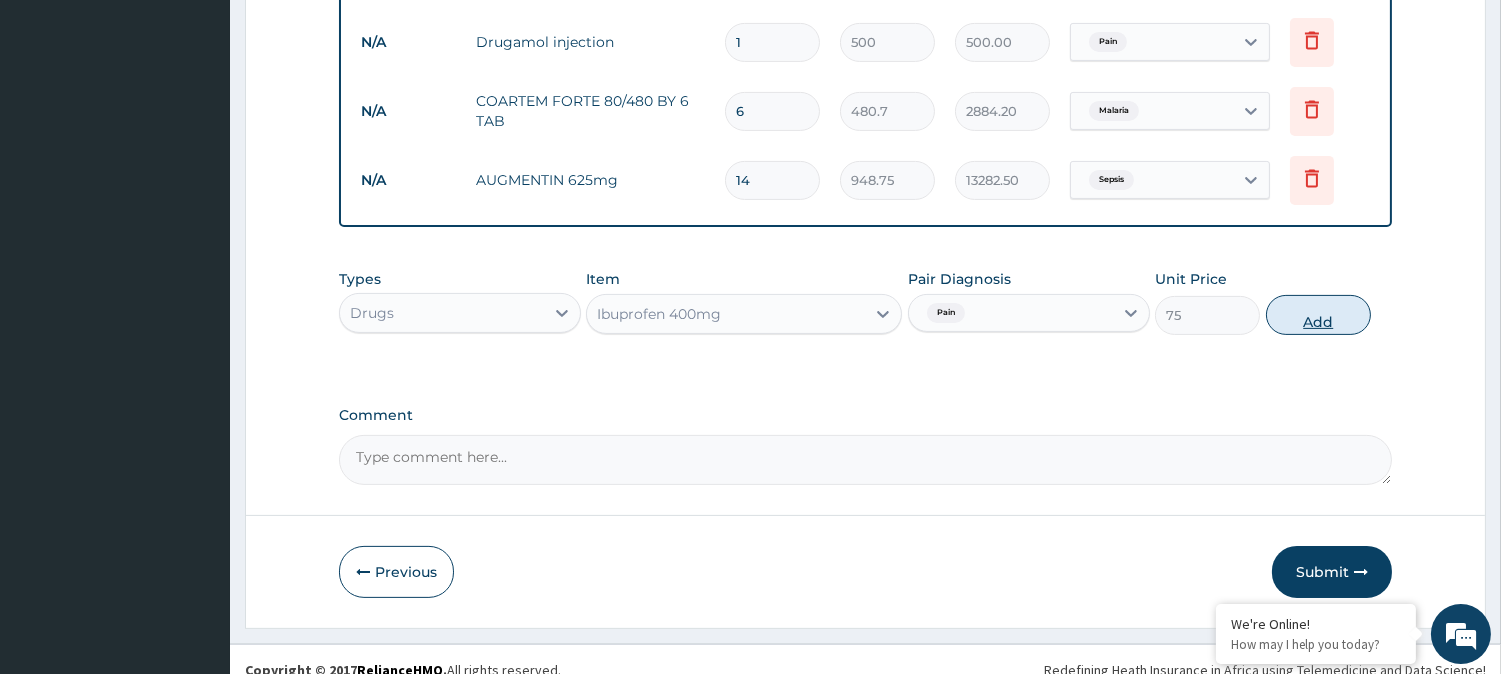 click on "Add" at bounding box center (1318, 315) 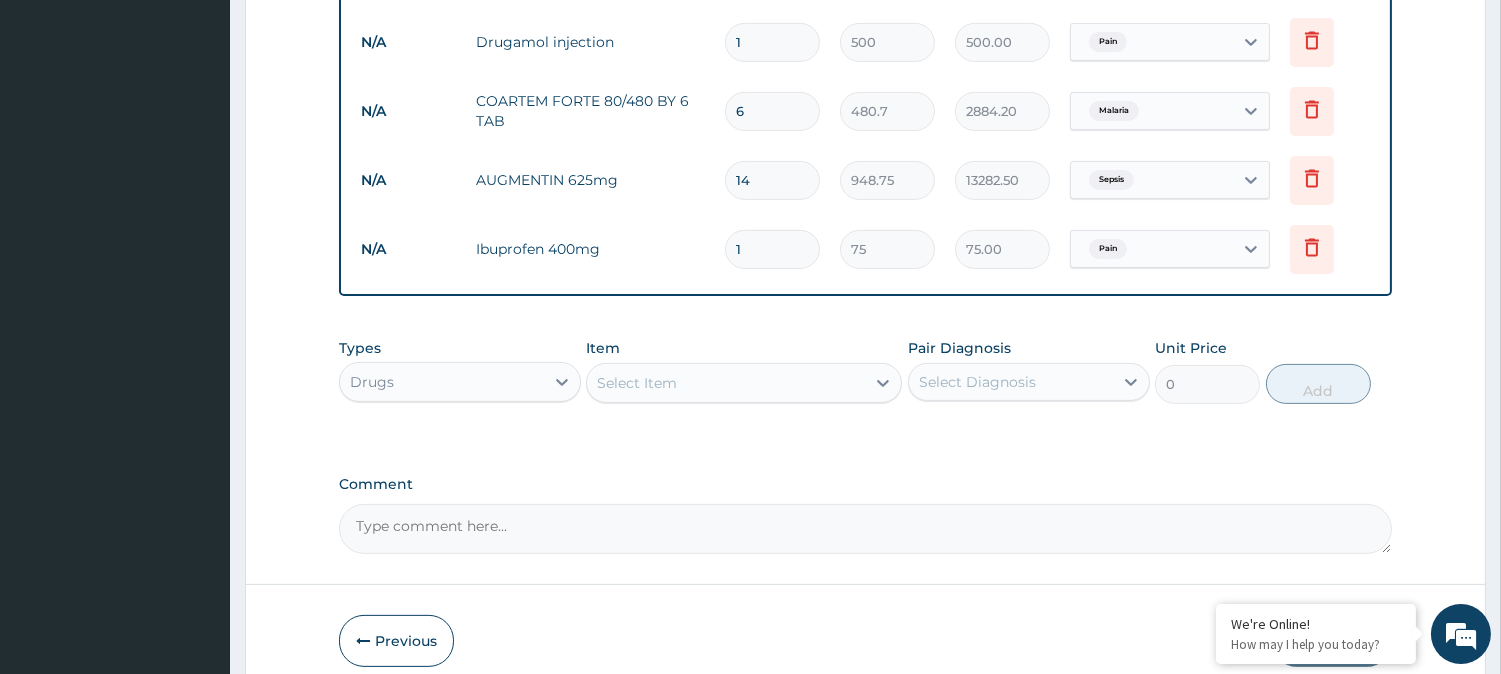 type 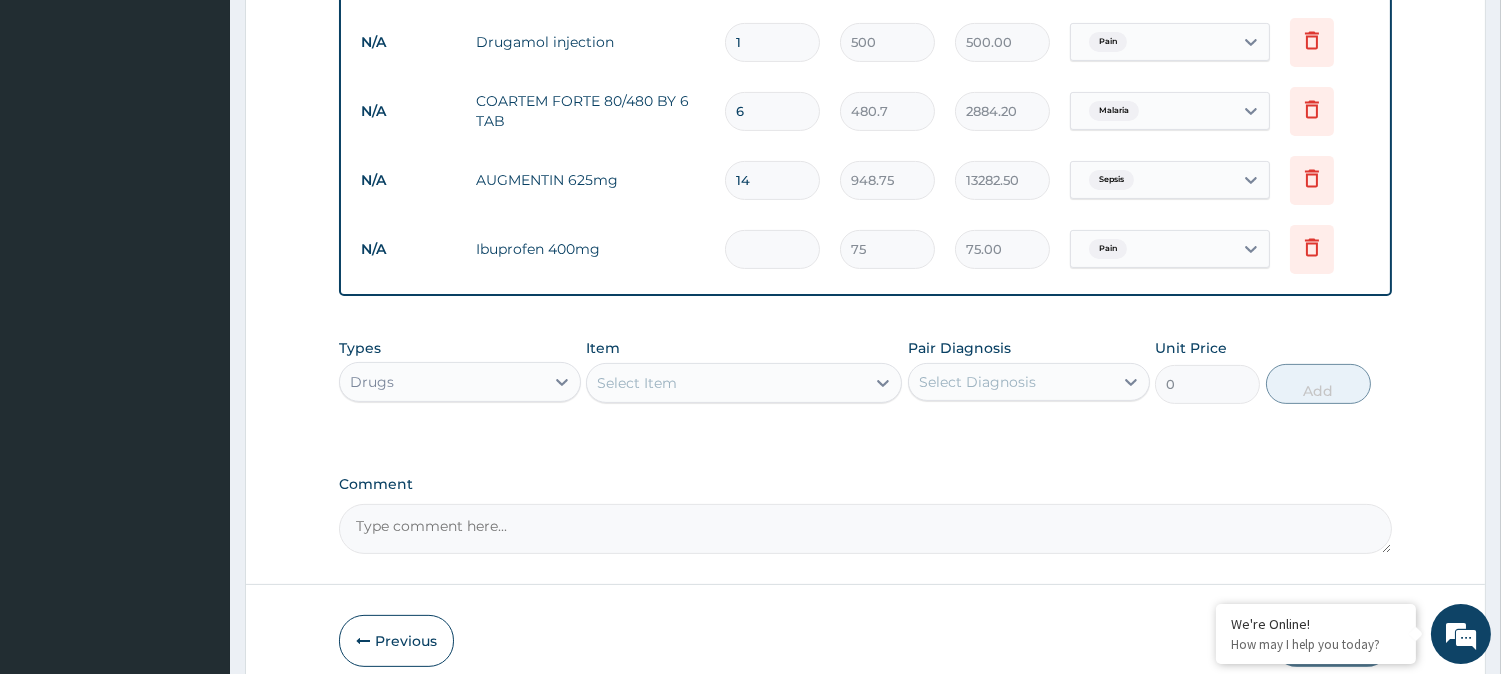 type on "0.00" 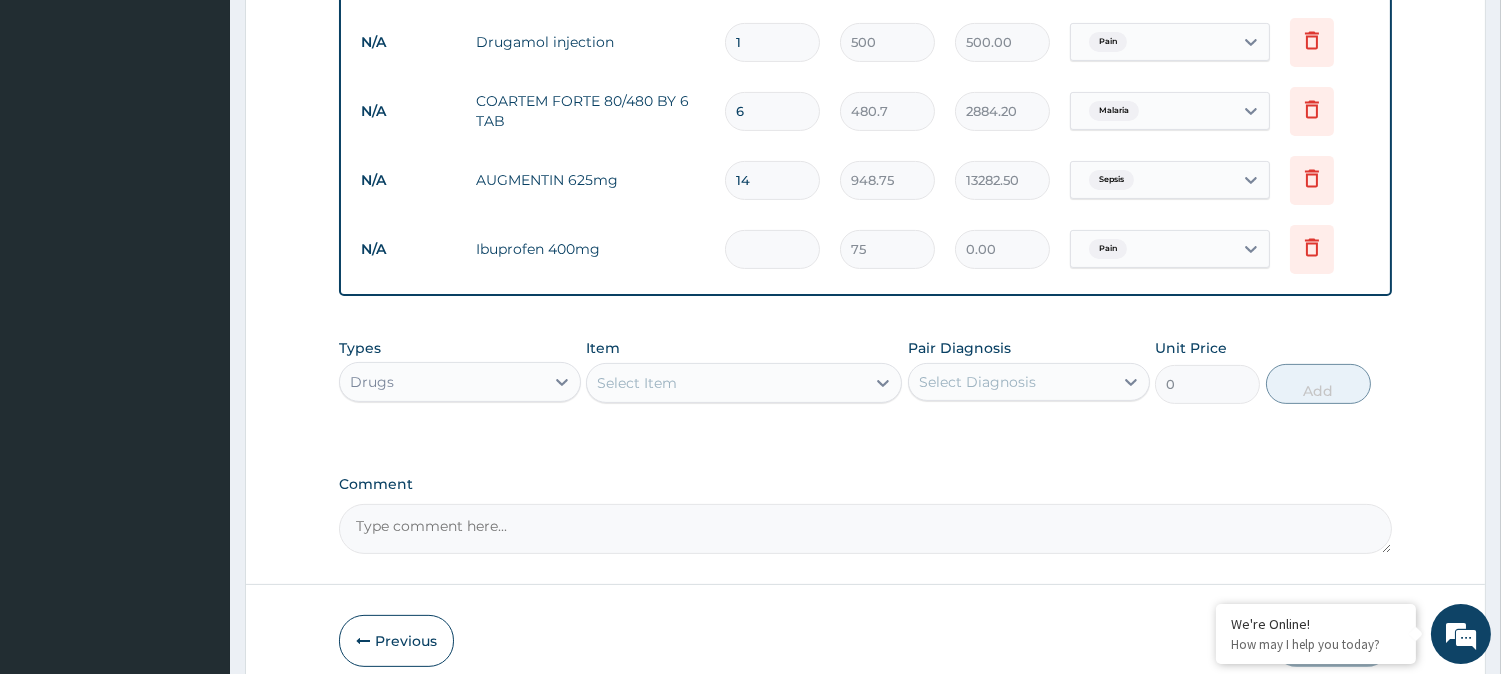 type on "6" 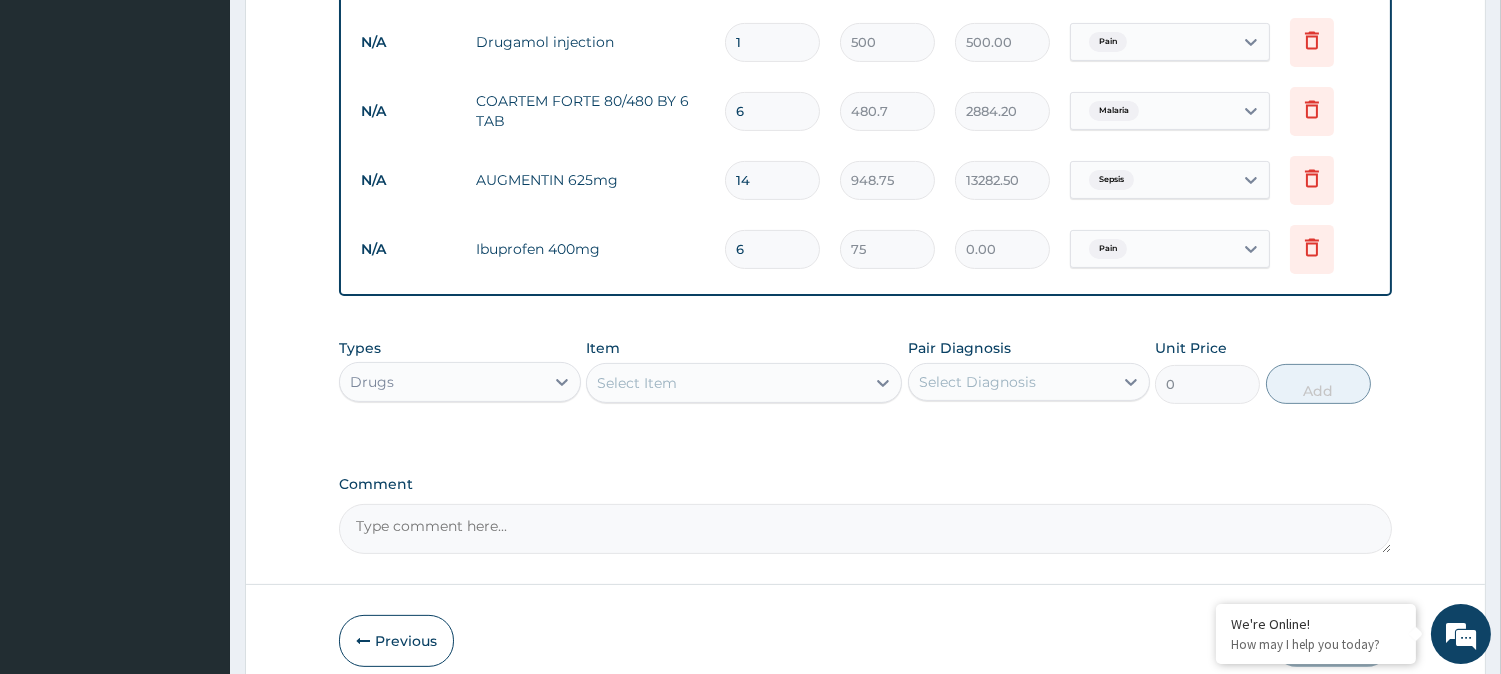 type on "450.00" 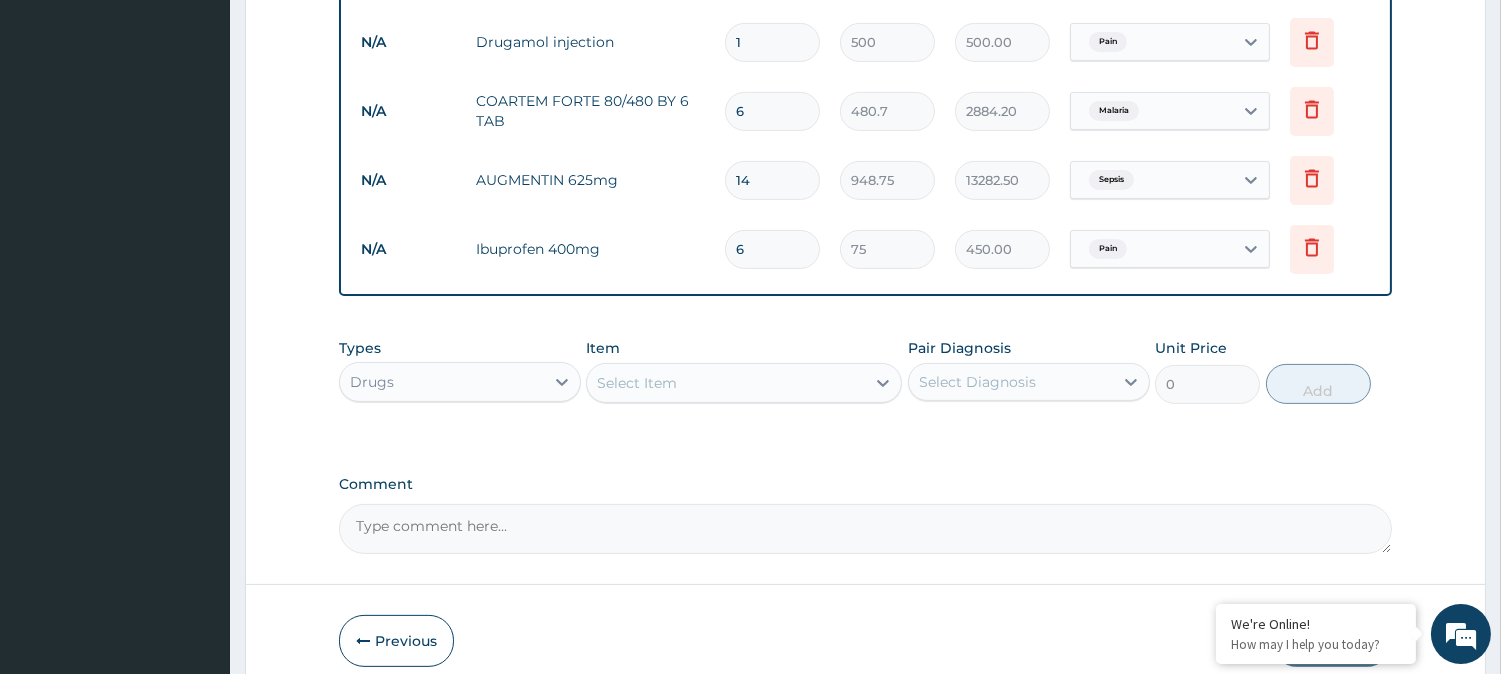 type on "6" 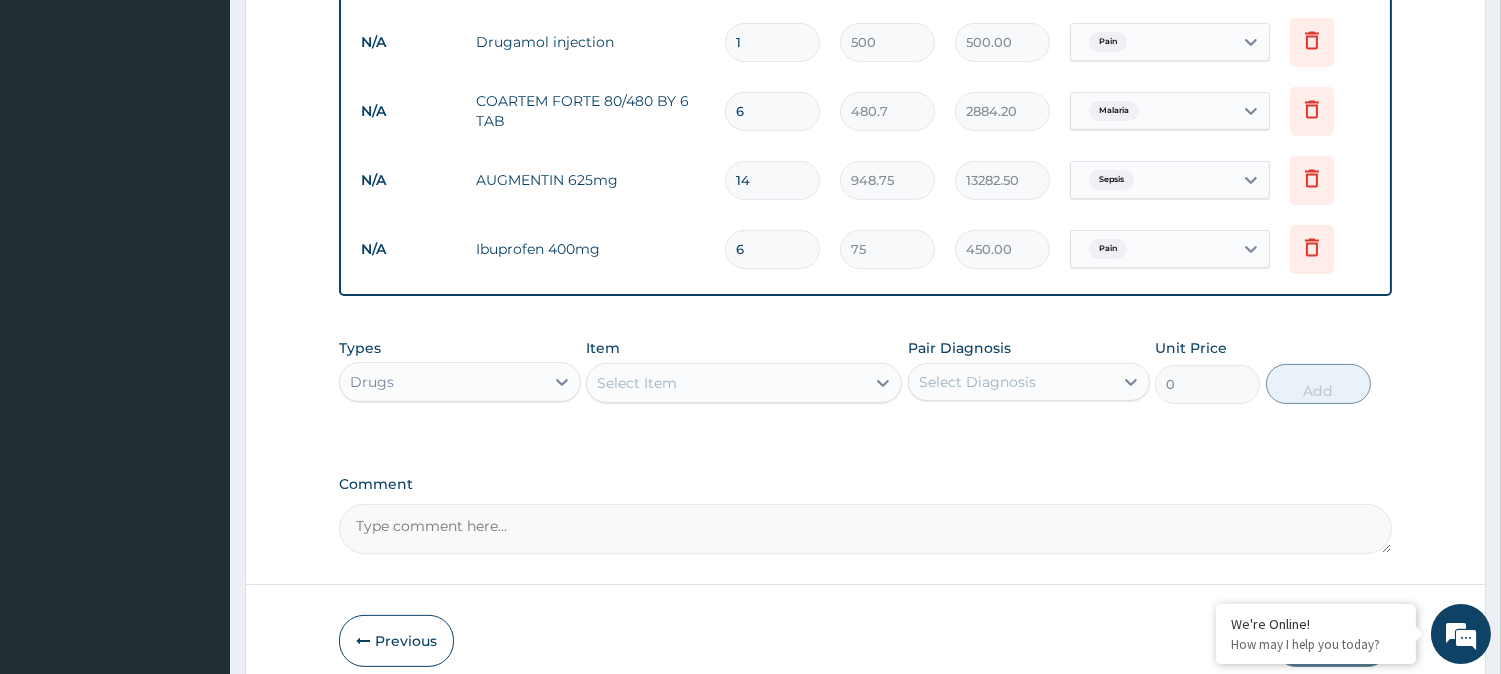 scroll, scrollTop: 1167, scrollLeft: 0, axis: vertical 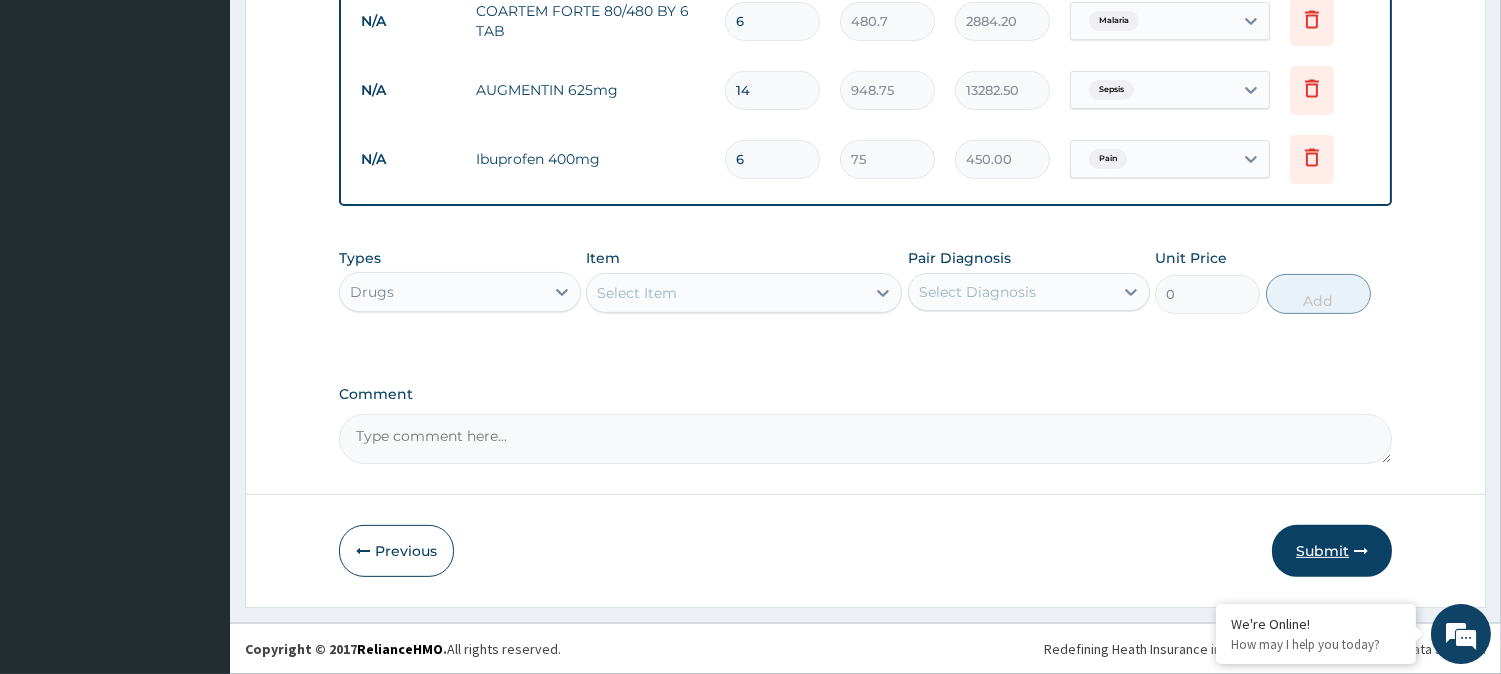 click on "Submit" at bounding box center (1332, 551) 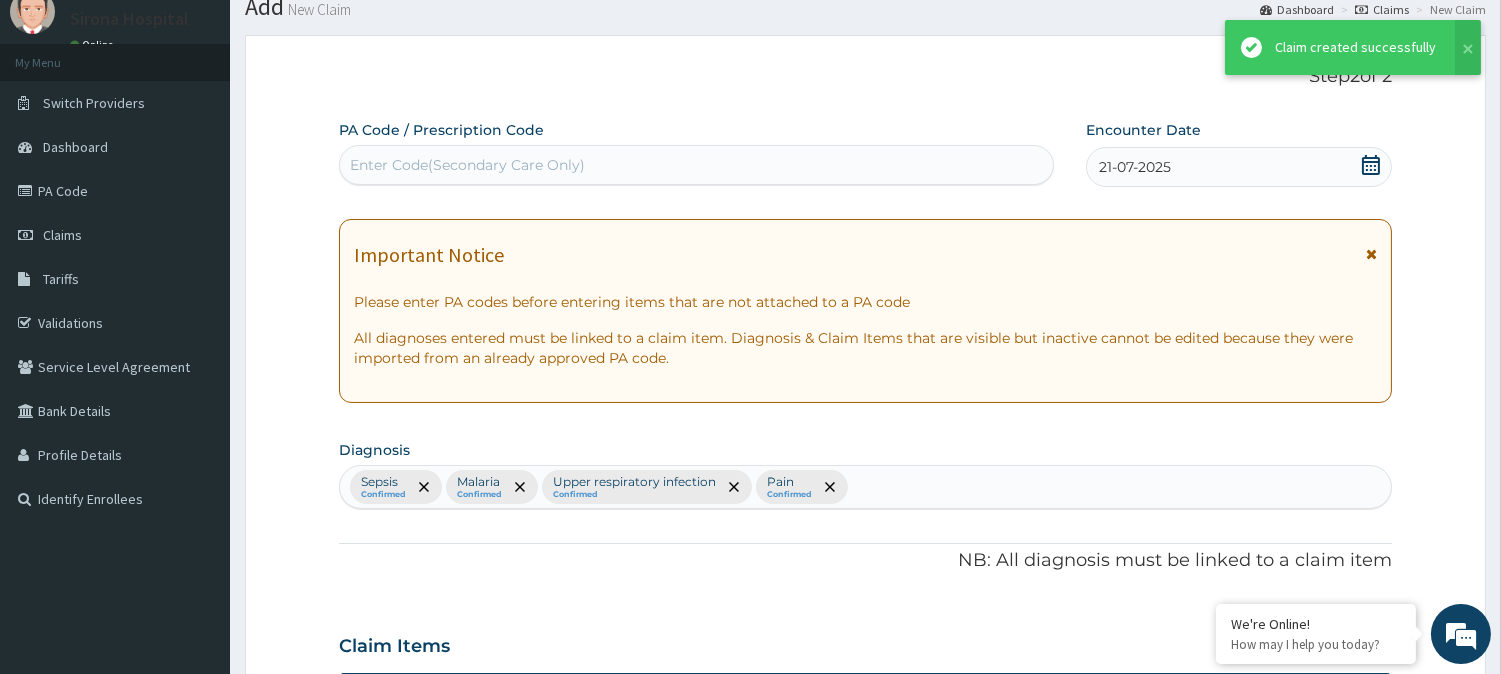 scroll, scrollTop: 1167, scrollLeft: 0, axis: vertical 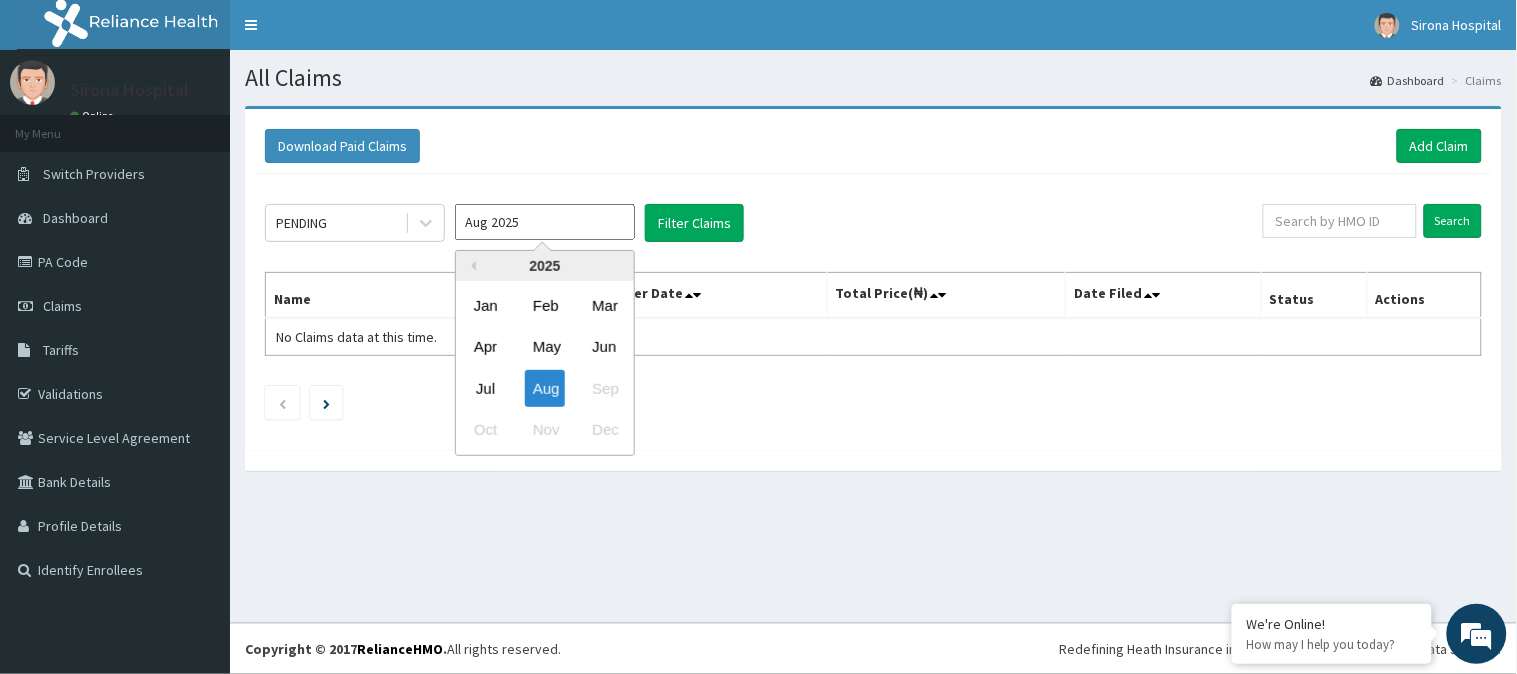 click on "Aug 2025" at bounding box center (545, 222) 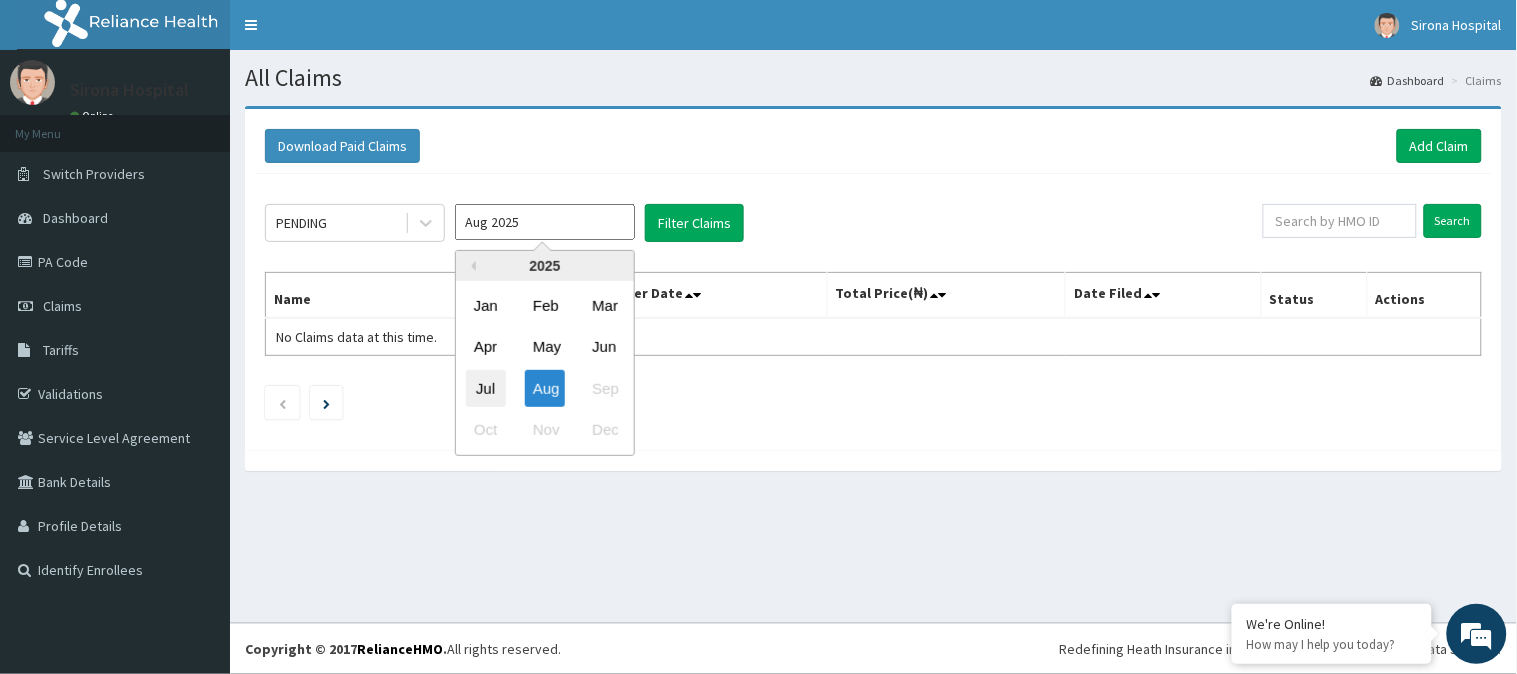 click on "Jul" at bounding box center (486, 388) 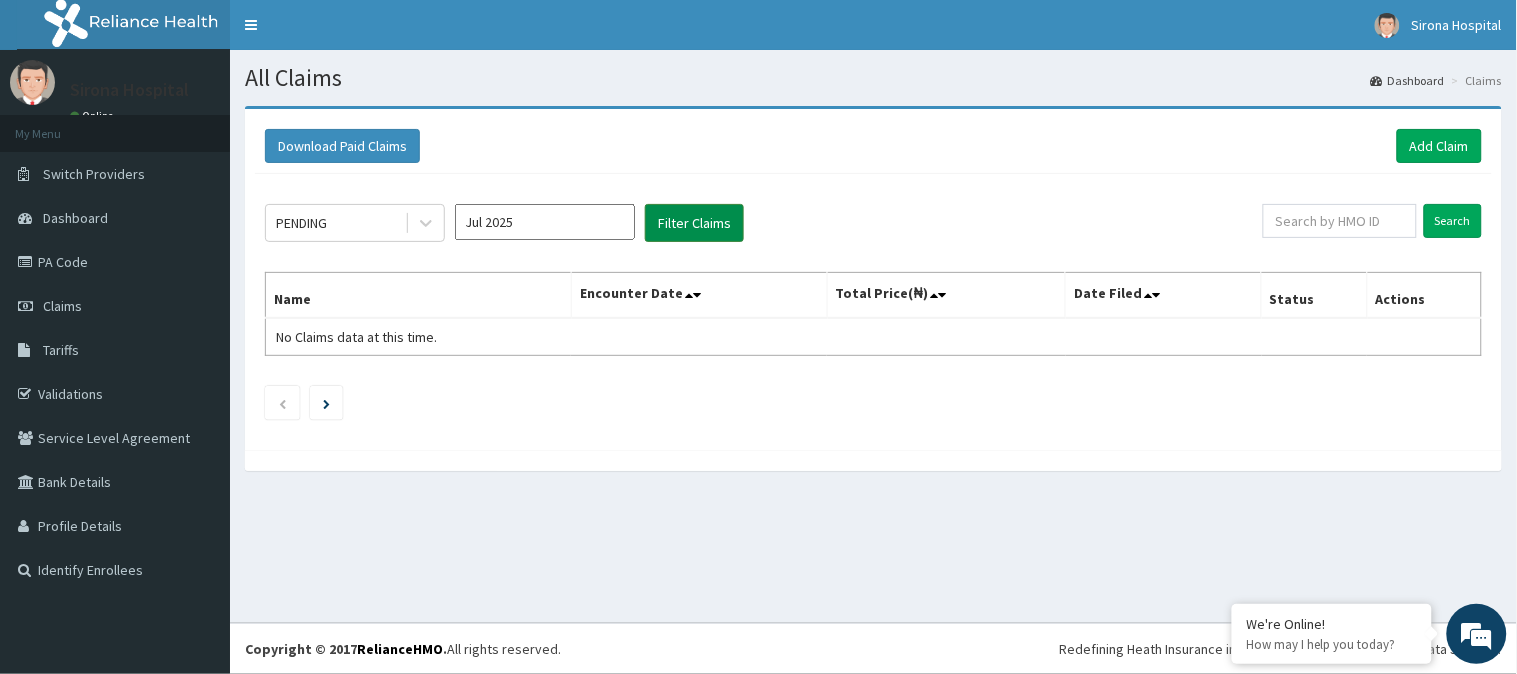 click on "Filter Claims" at bounding box center (694, 223) 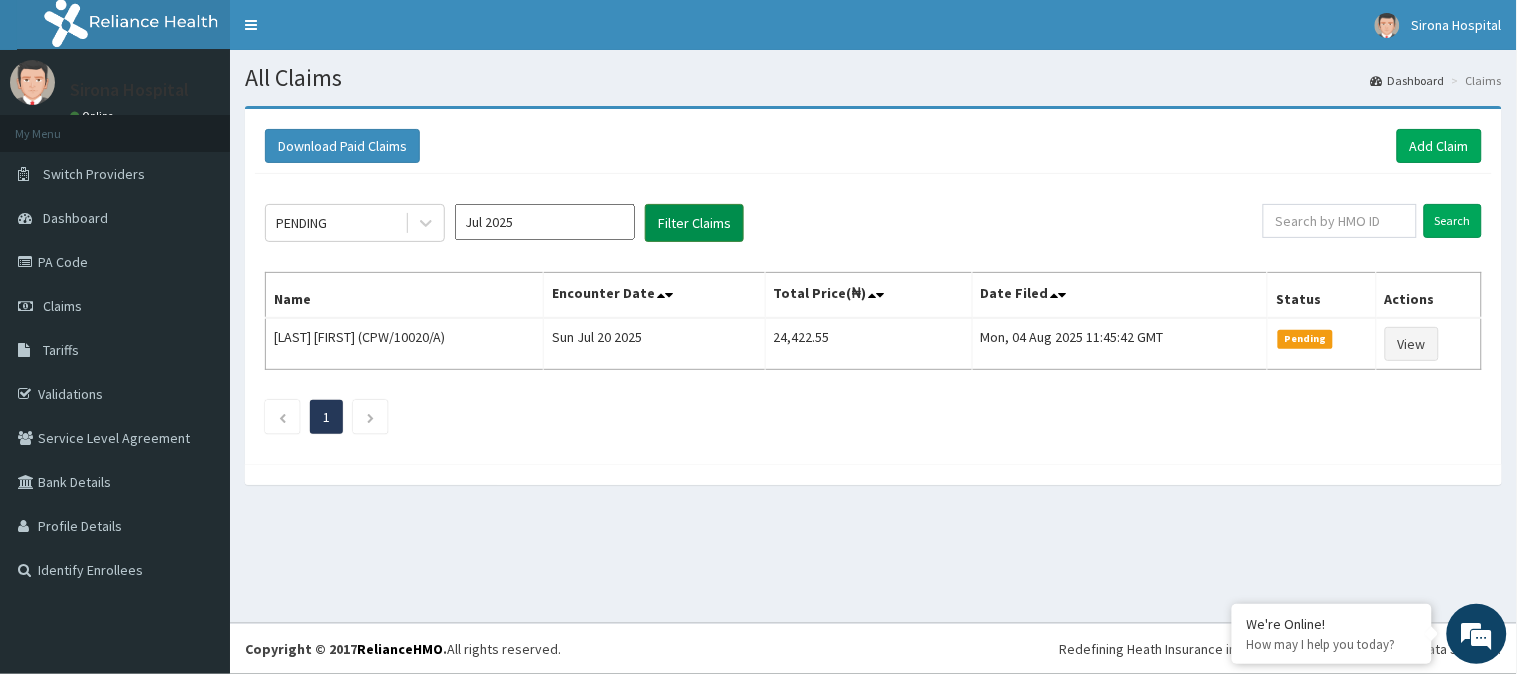 scroll, scrollTop: 0, scrollLeft: 0, axis: both 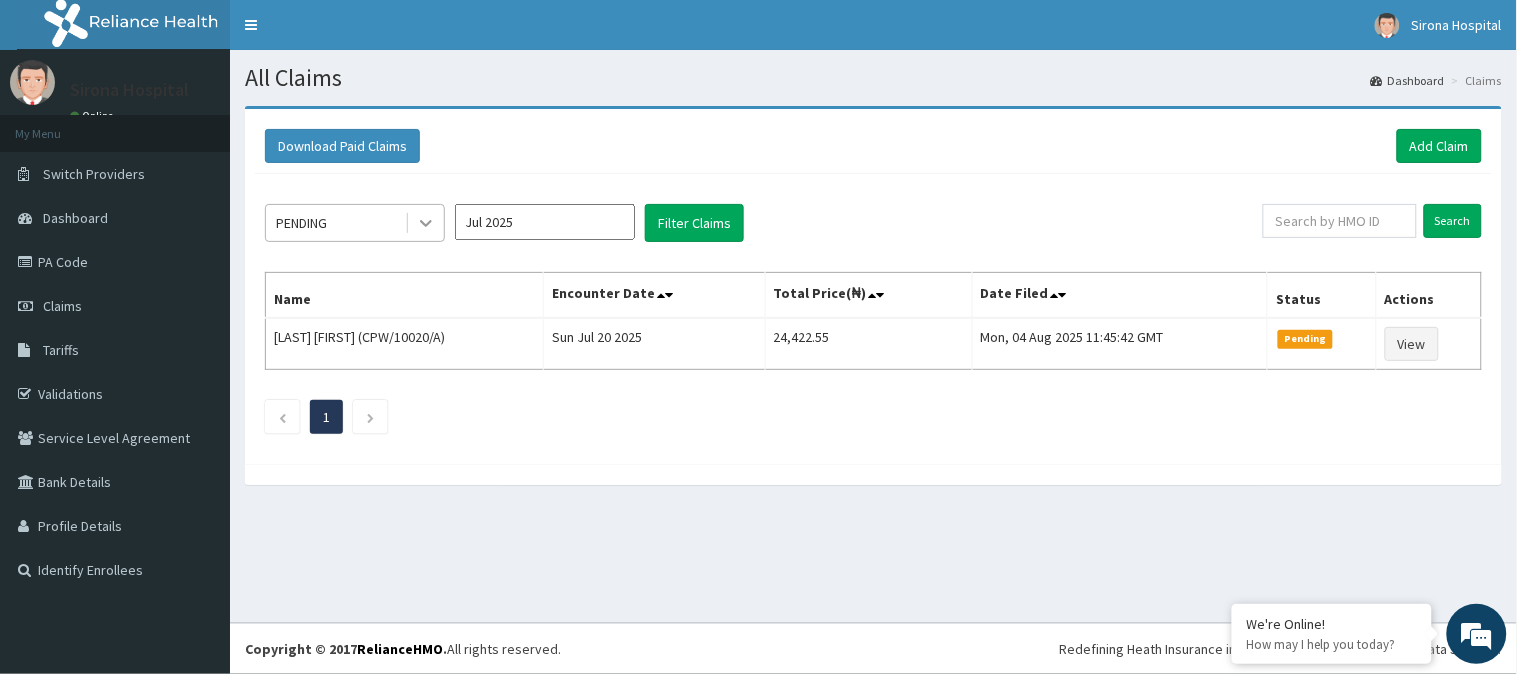 click 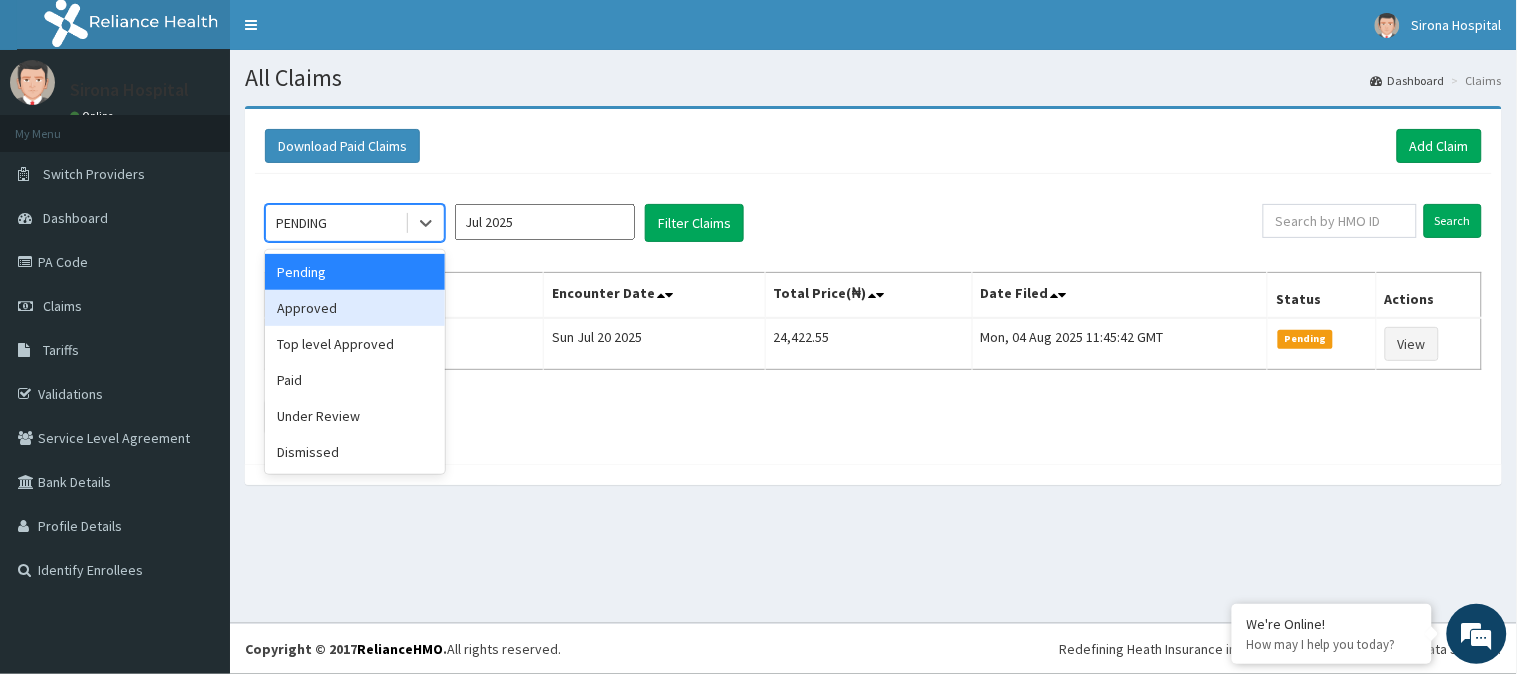 click on "Approved" at bounding box center (355, 308) 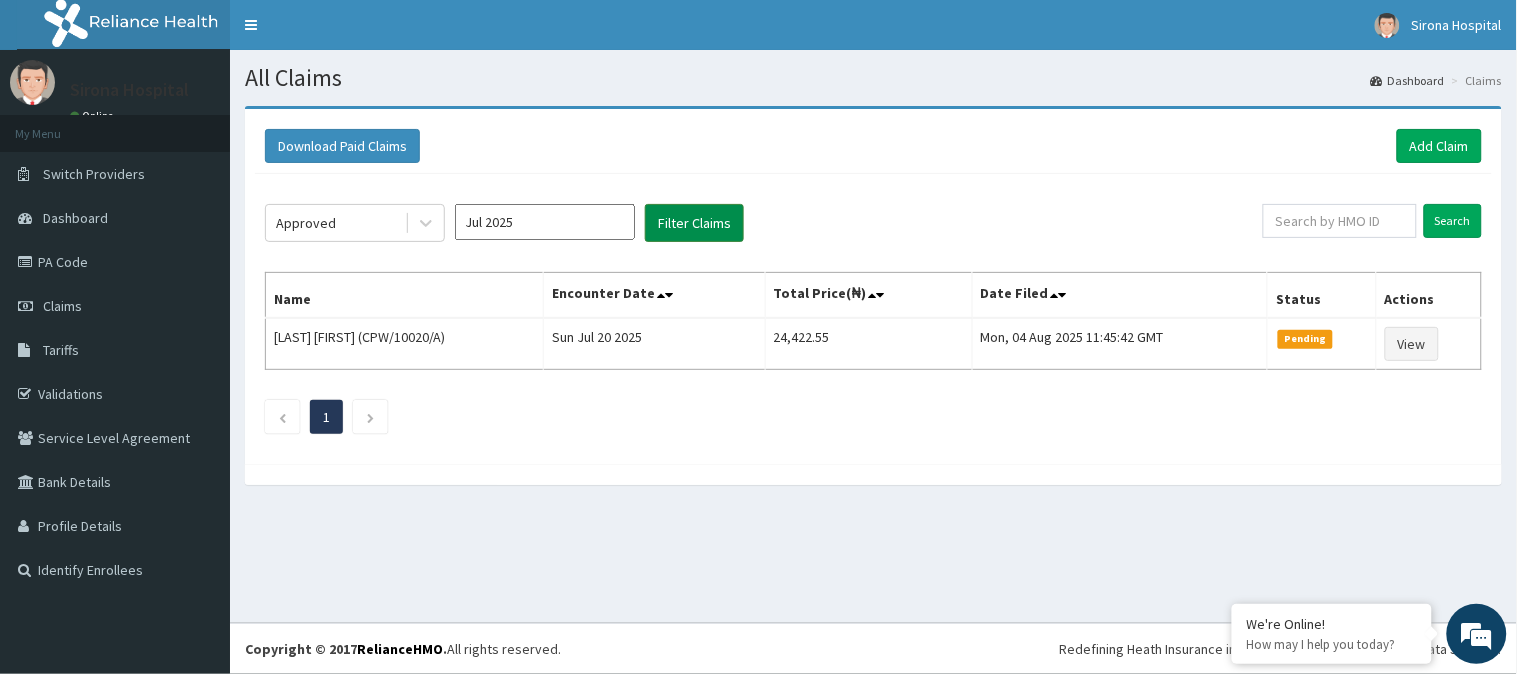 click on "Filter Claims" at bounding box center (694, 223) 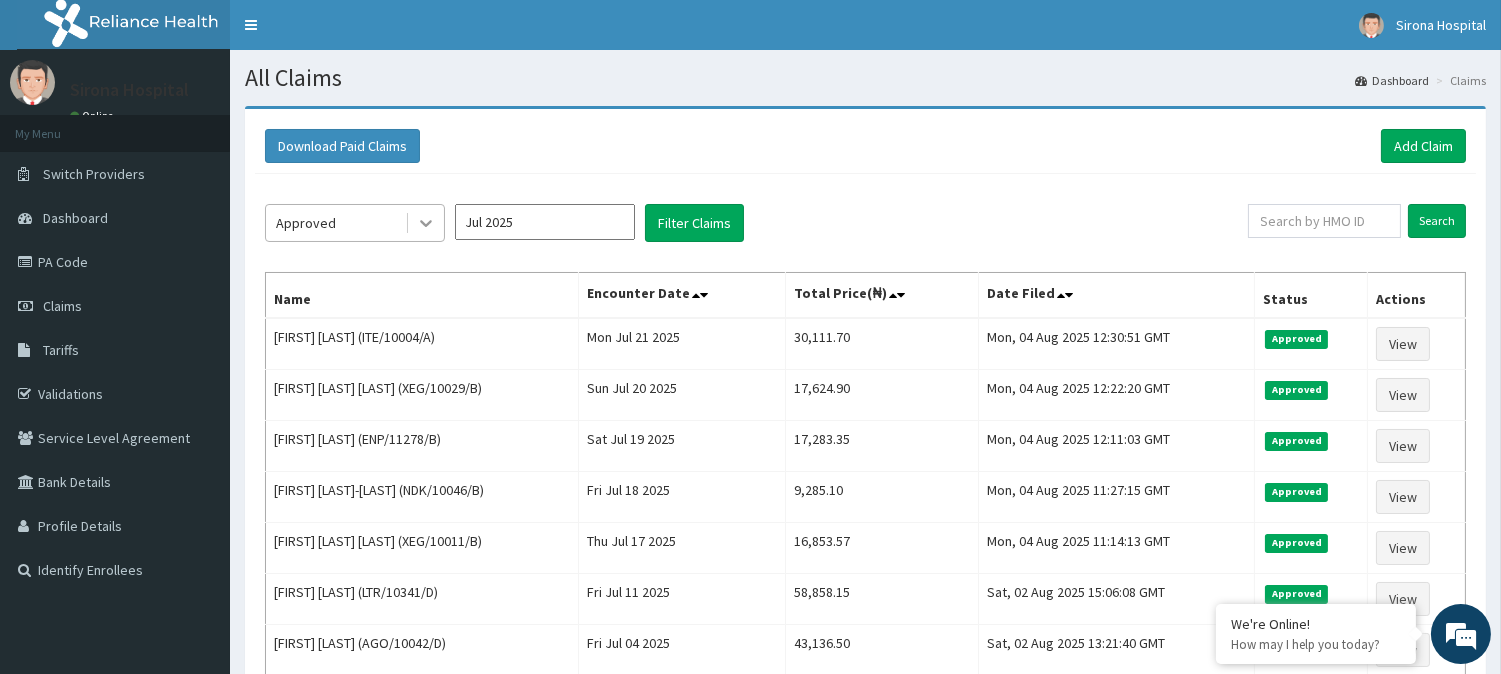 click 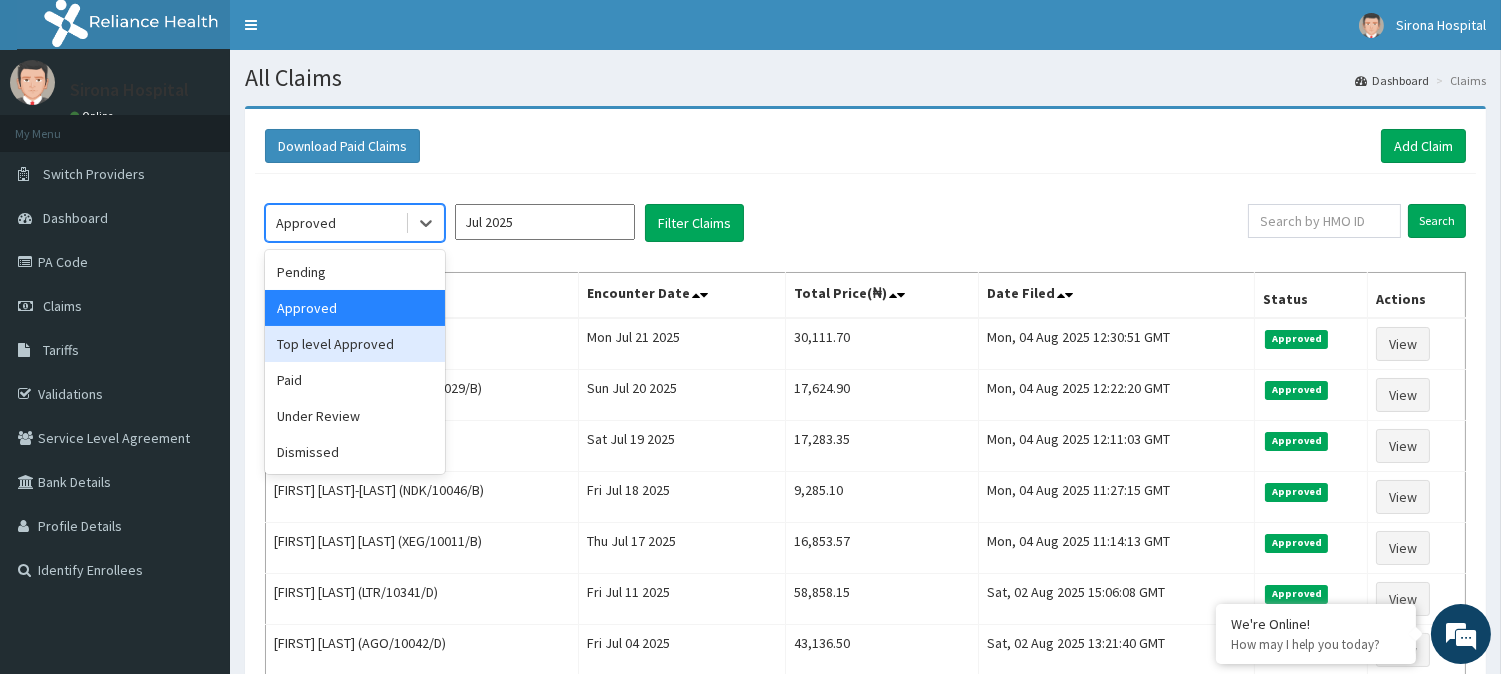 click on "Top level Approved" at bounding box center (355, 344) 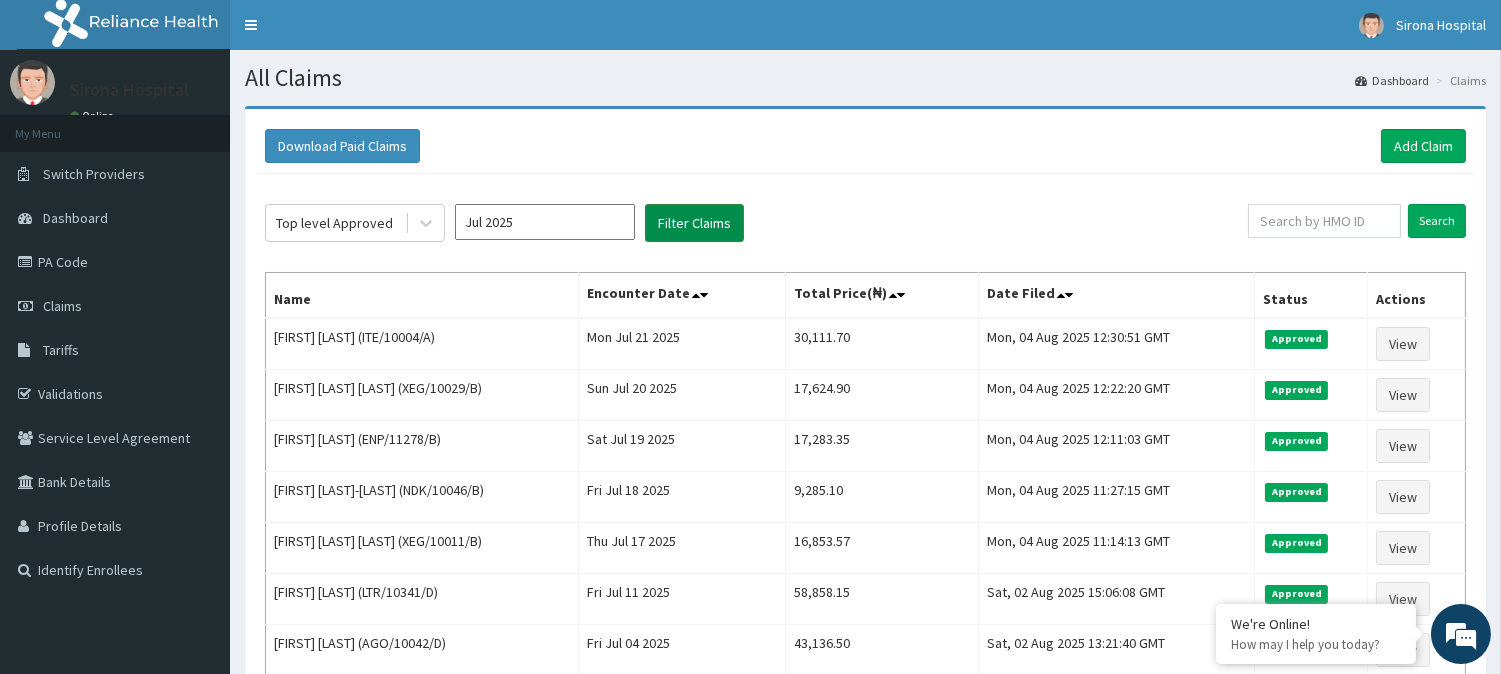 click on "Filter Claims" at bounding box center [694, 223] 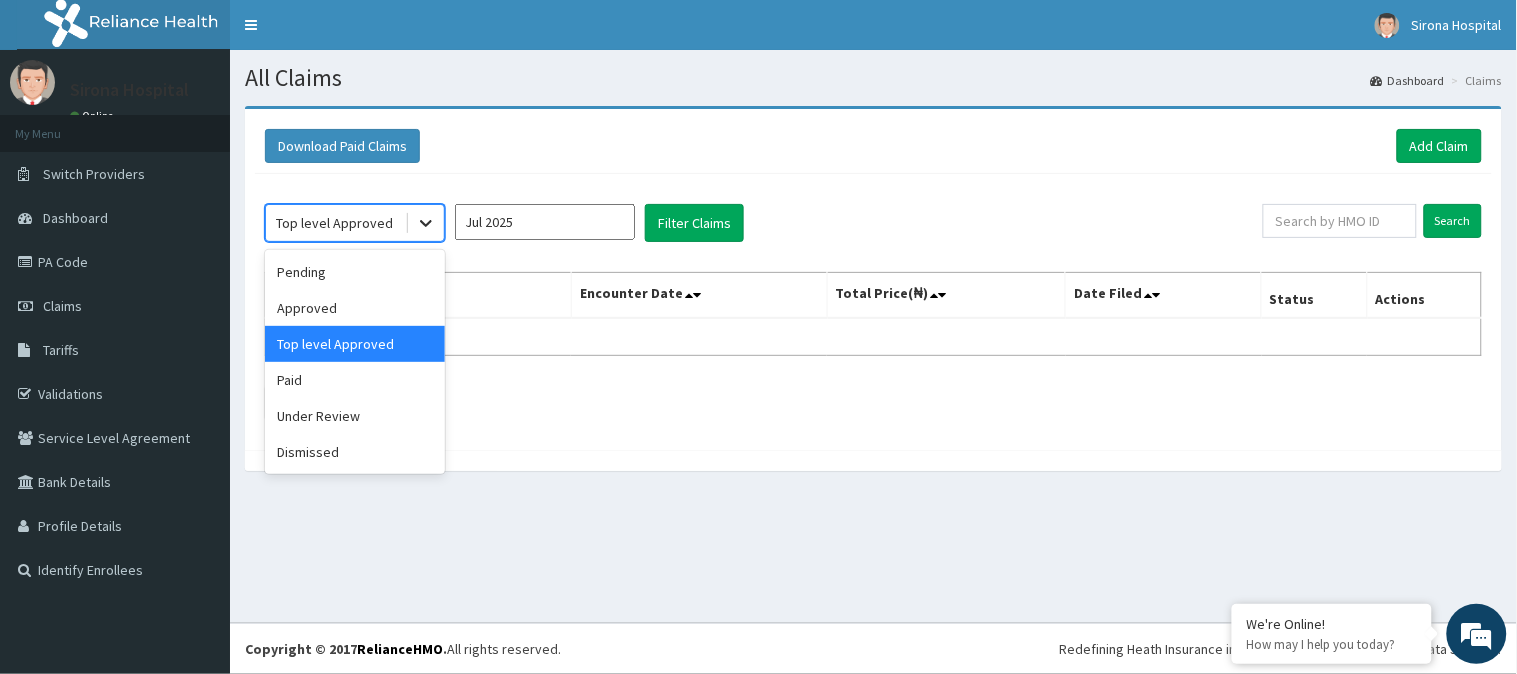click 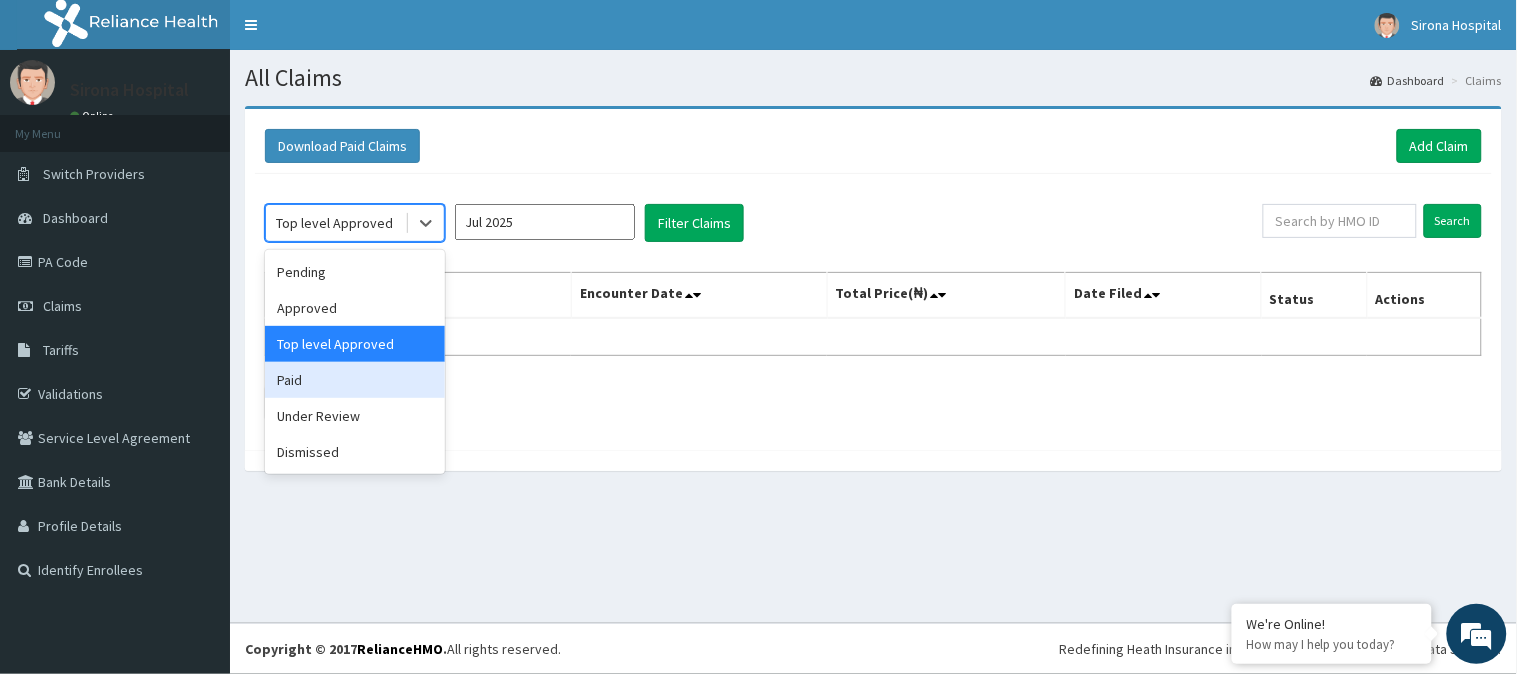 click on "Paid" at bounding box center (355, 380) 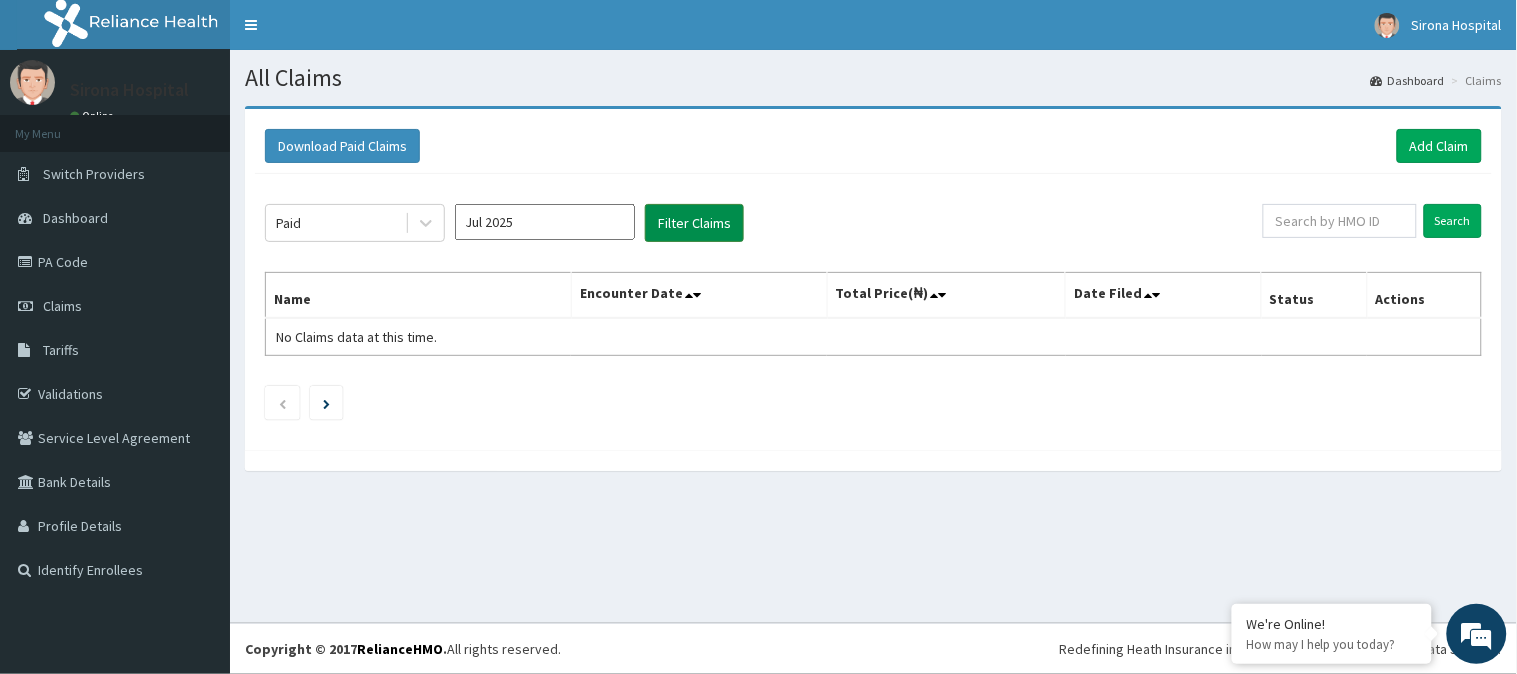 click on "Filter Claims" at bounding box center (694, 223) 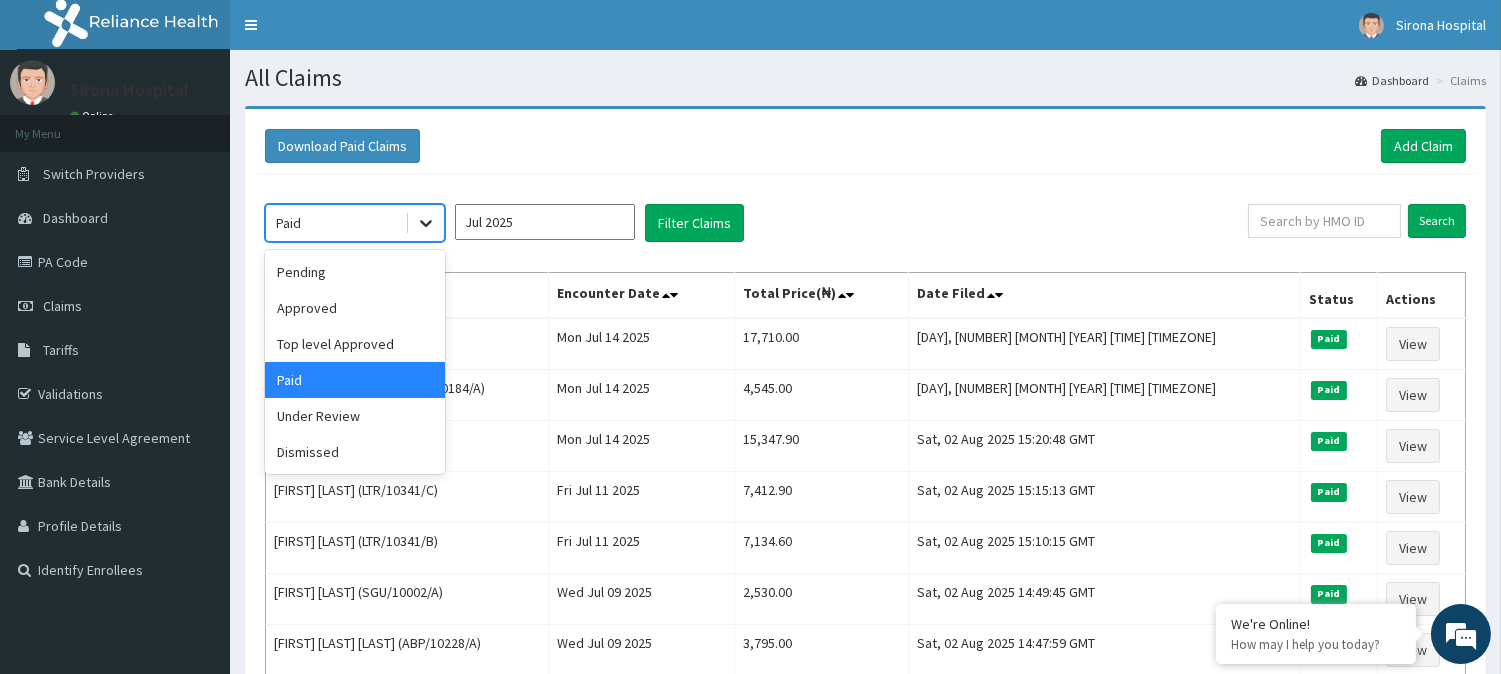 click 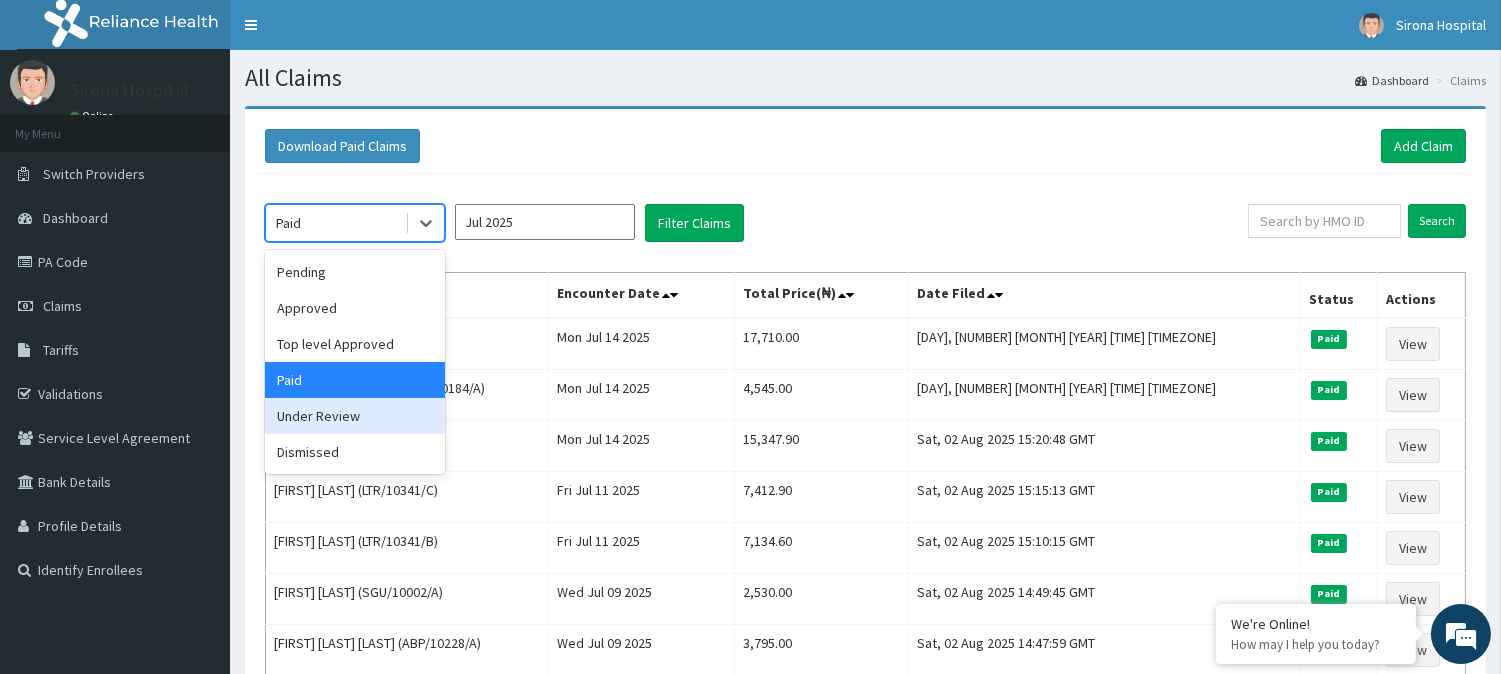 click on "Under Review" at bounding box center [355, 416] 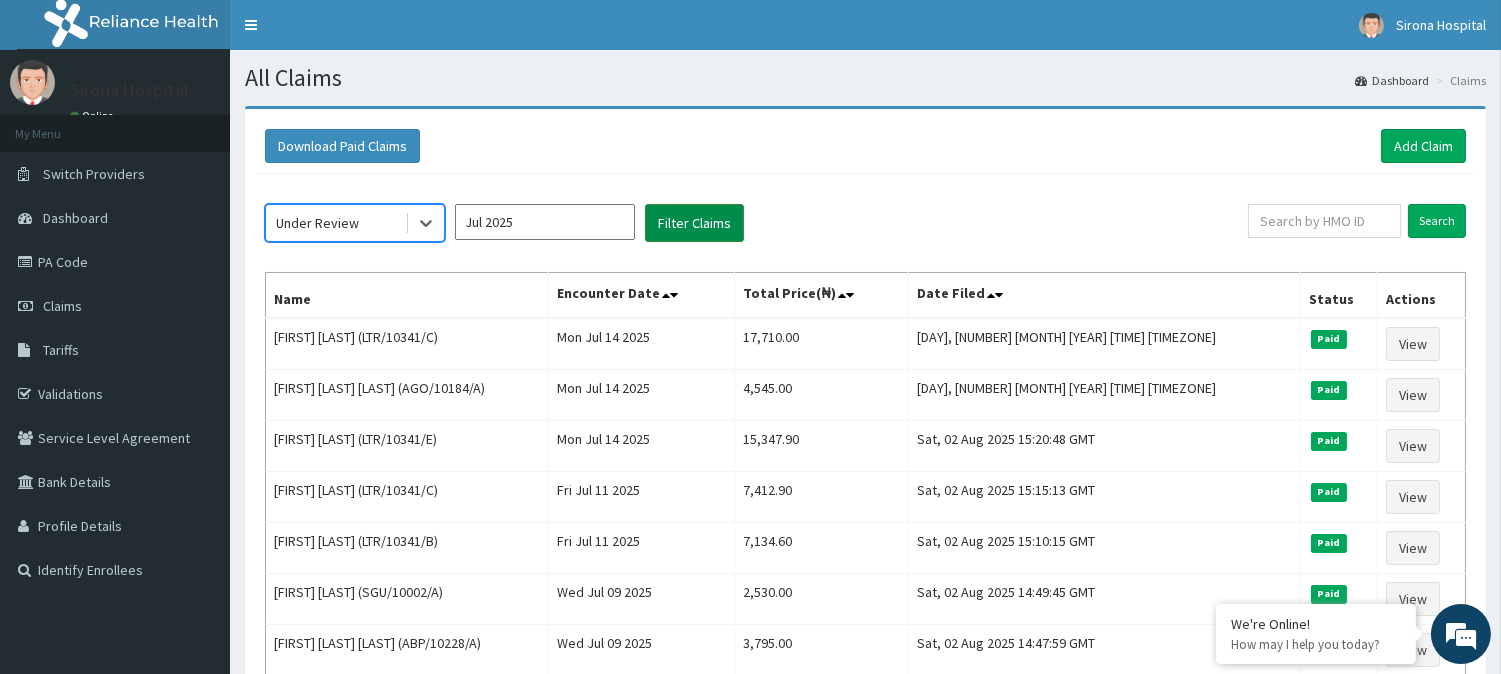 click on "Filter Claims" at bounding box center [694, 223] 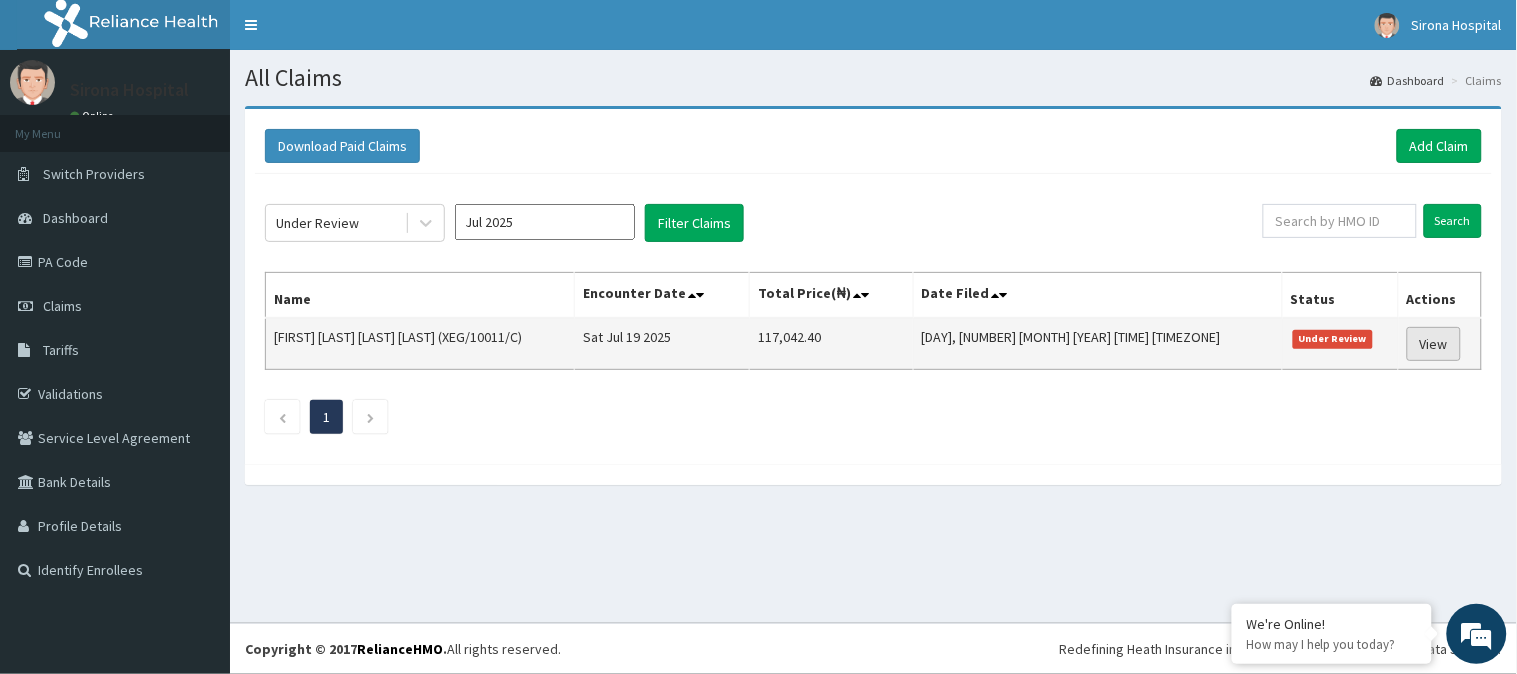 click on "View" at bounding box center (1434, 344) 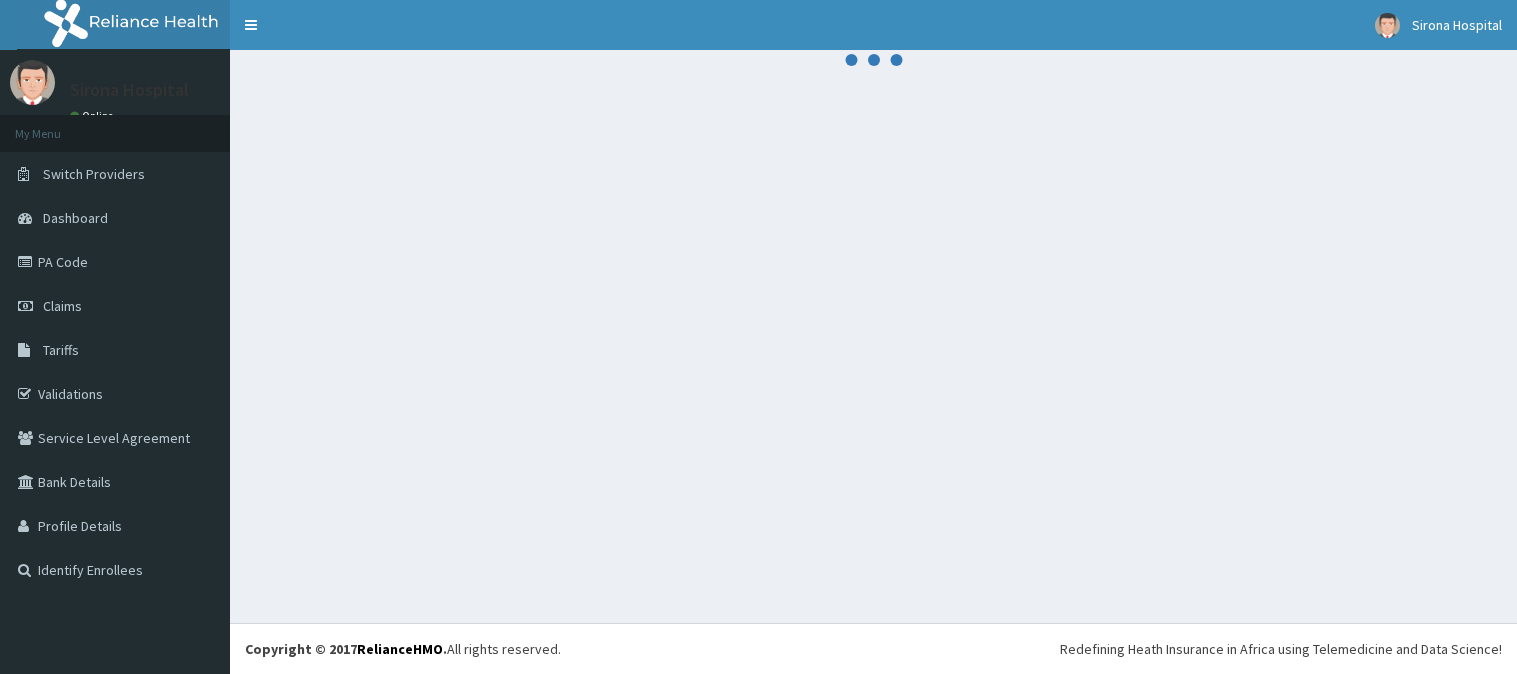 scroll, scrollTop: 0, scrollLeft: 0, axis: both 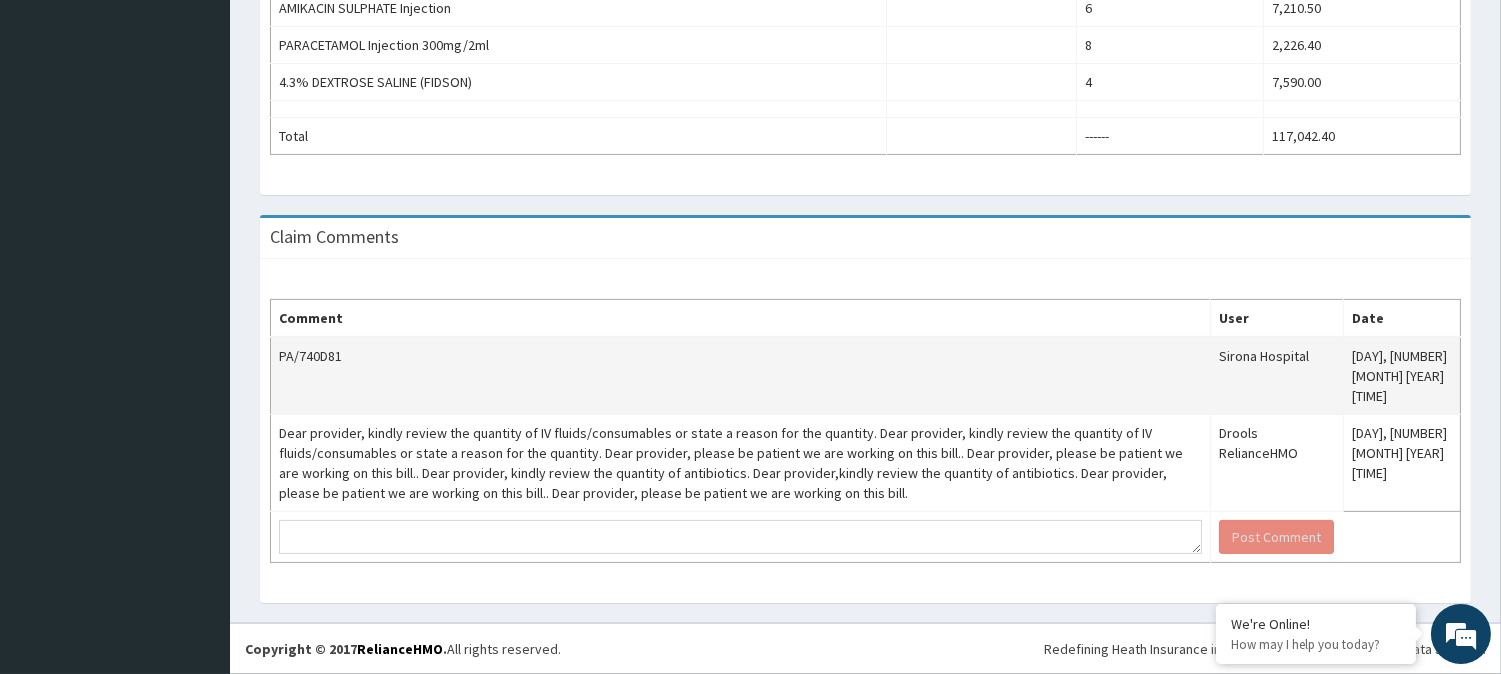 click on "PA/740D81" at bounding box center [741, 376] 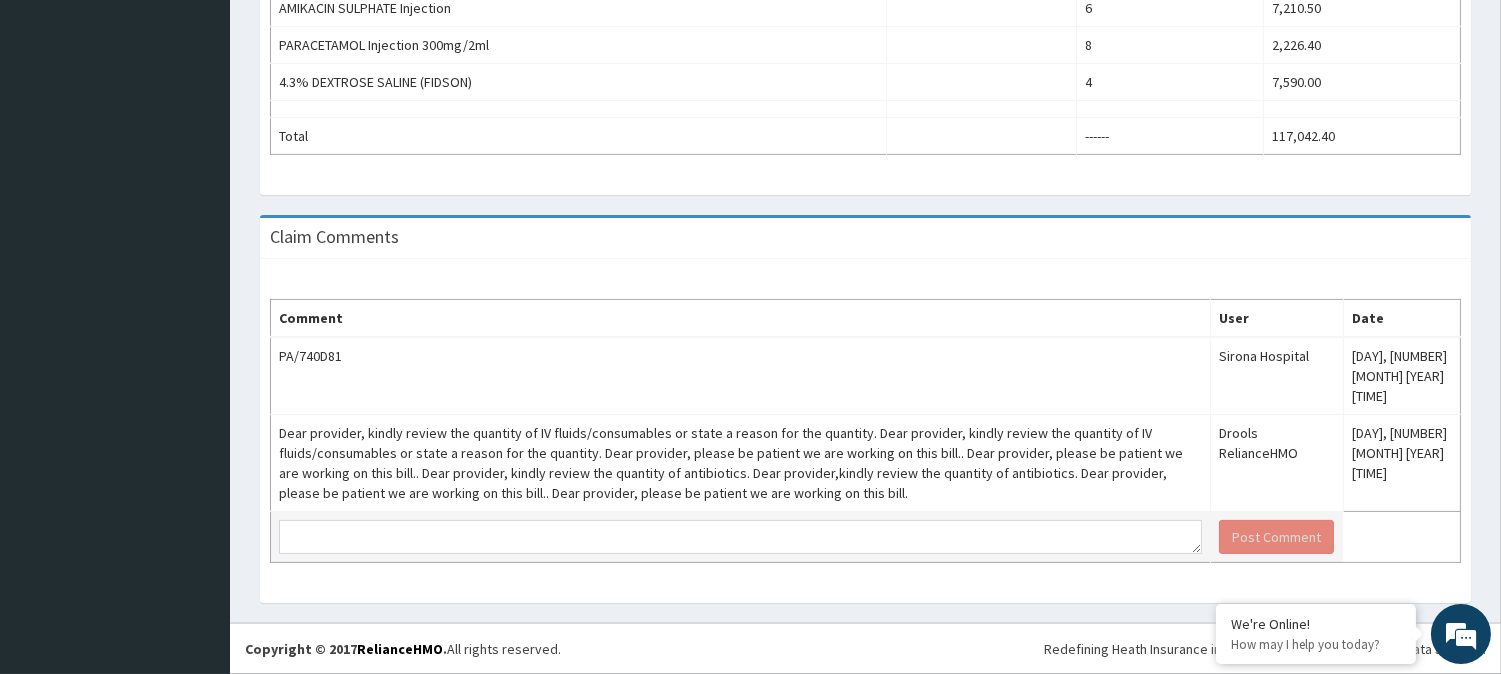 scroll, scrollTop: 0, scrollLeft: 0, axis: both 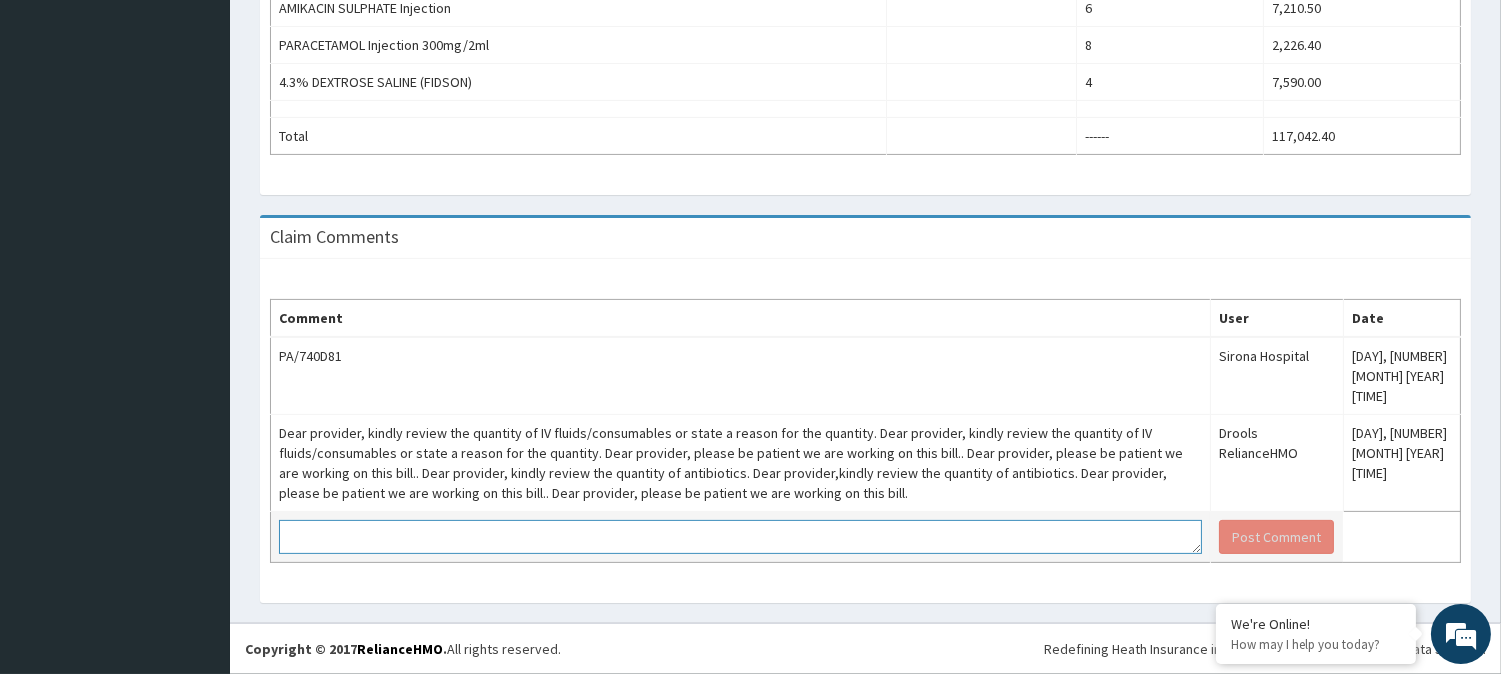 click at bounding box center [740, 537] 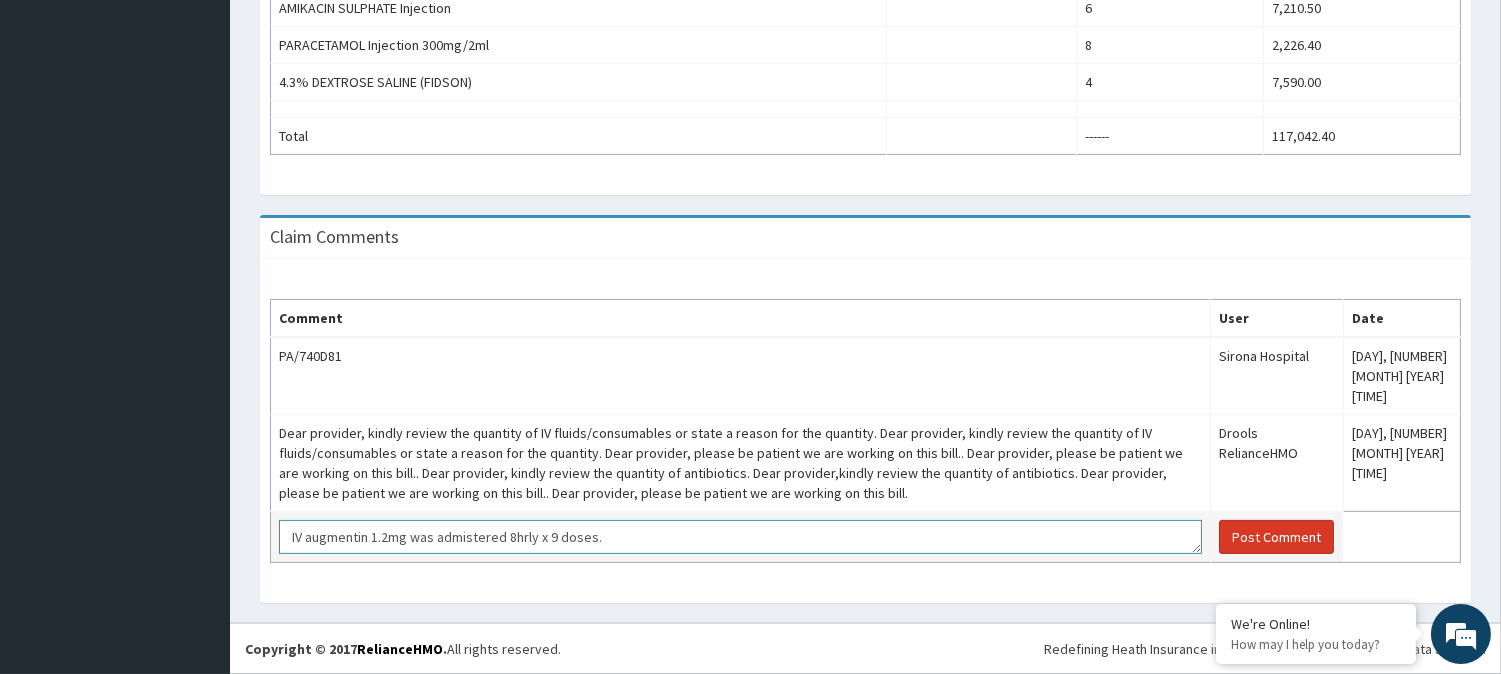 type on "IV augmentin 1.2mg was admistered 8hrly x 9 doses." 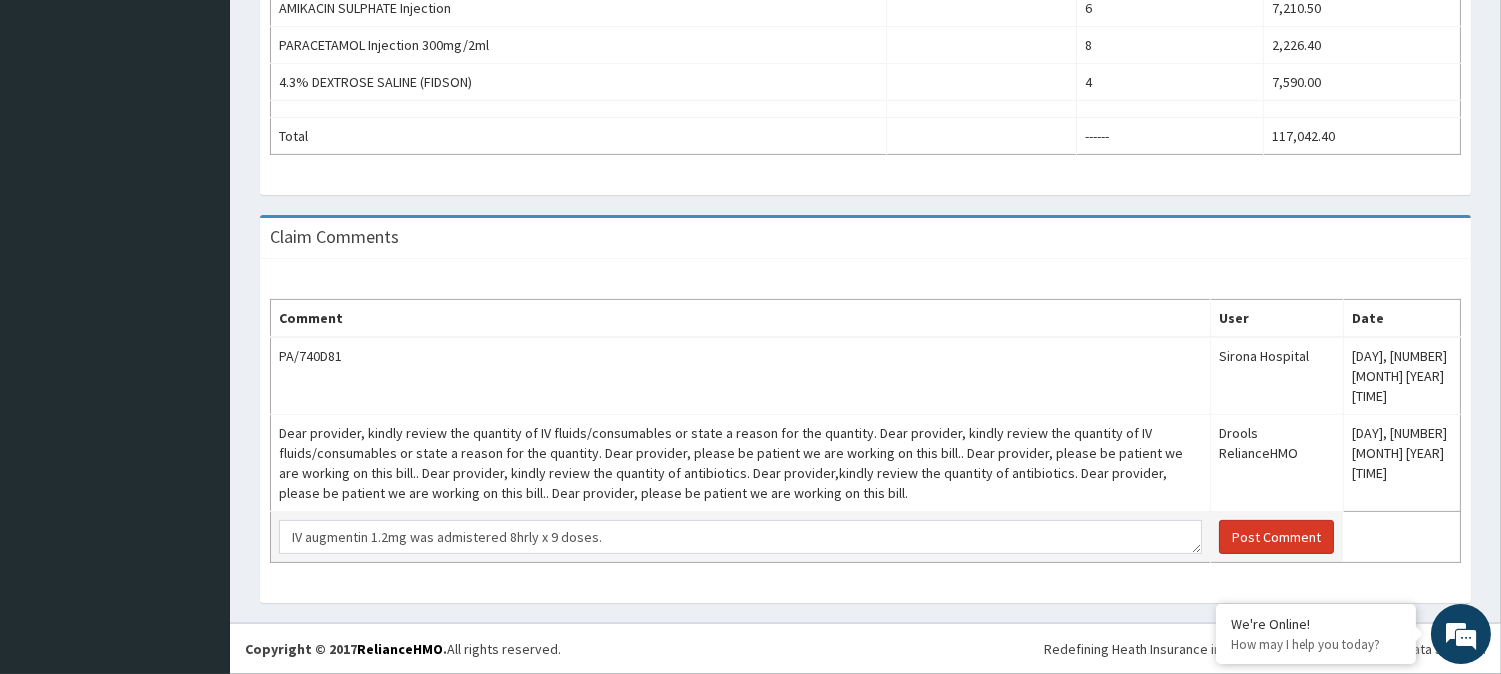 click on "Post Comment" at bounding box center [1276, 537] 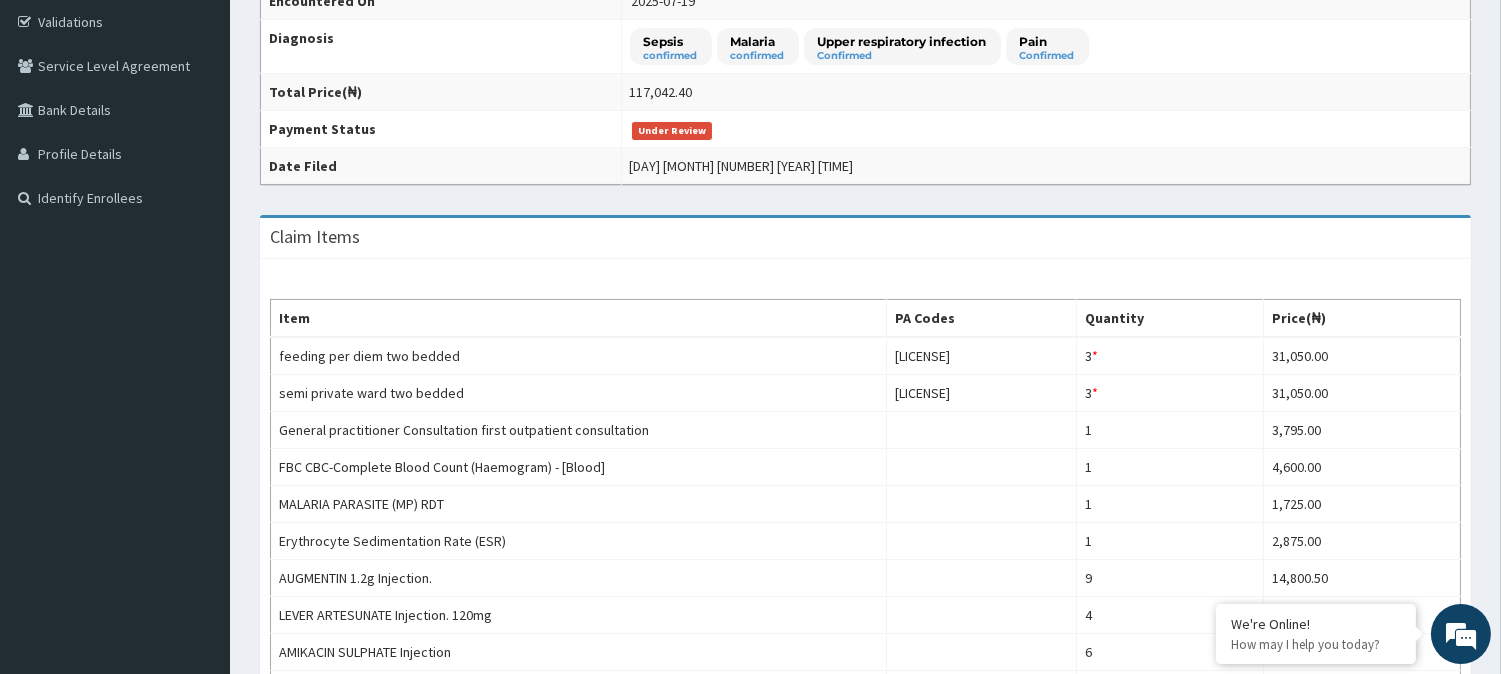 scroll, scrollTop: 0, scrollLeft: 0, axis: both 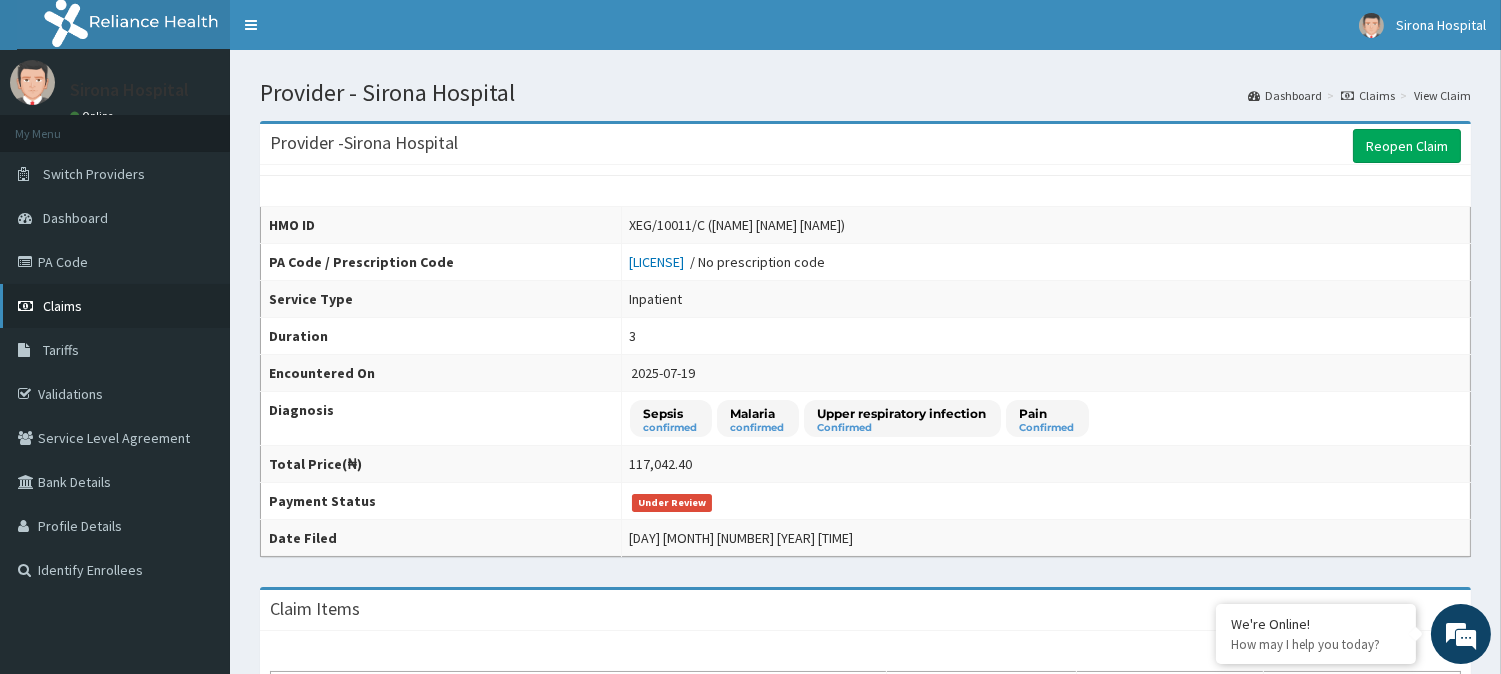 click on "Claims" at bounding box center [115, 306] 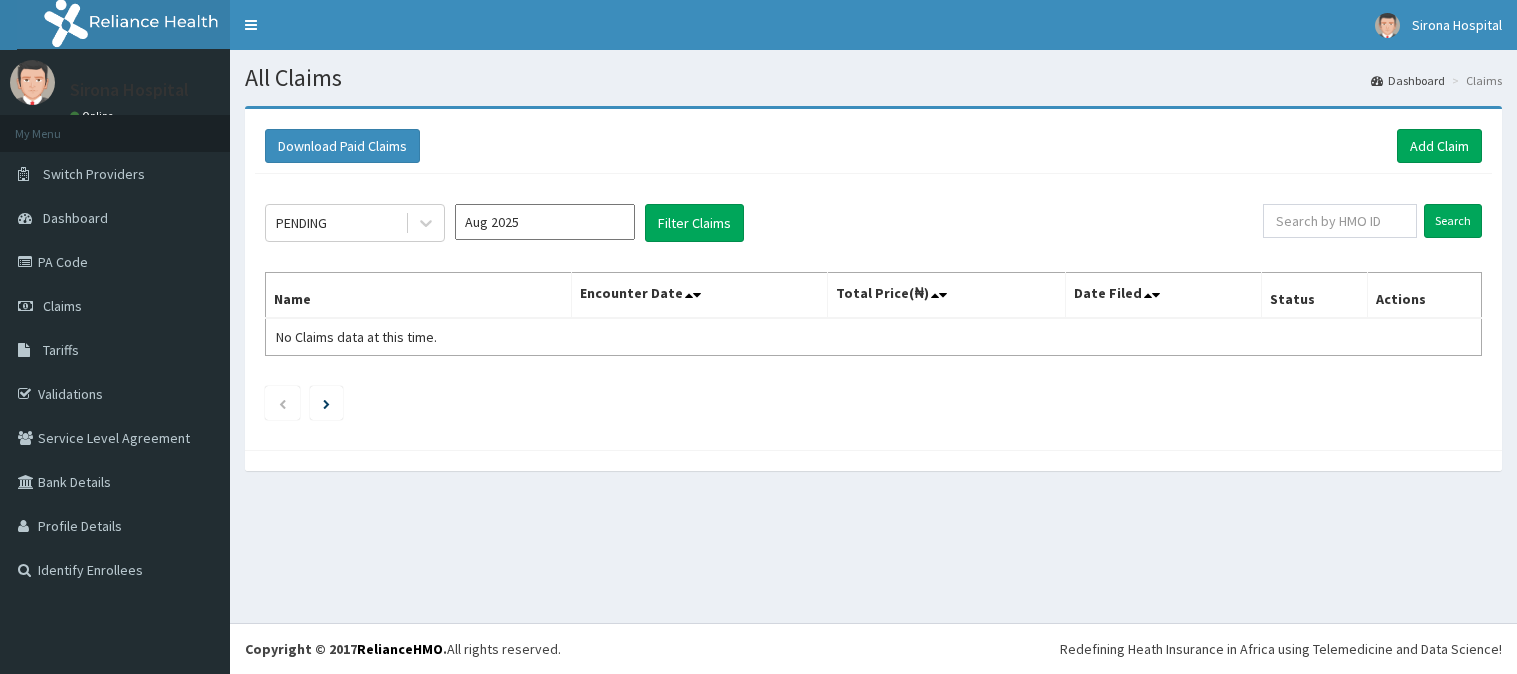 scroll, scrollTop: 0, scrollLeft: 0, axis: both 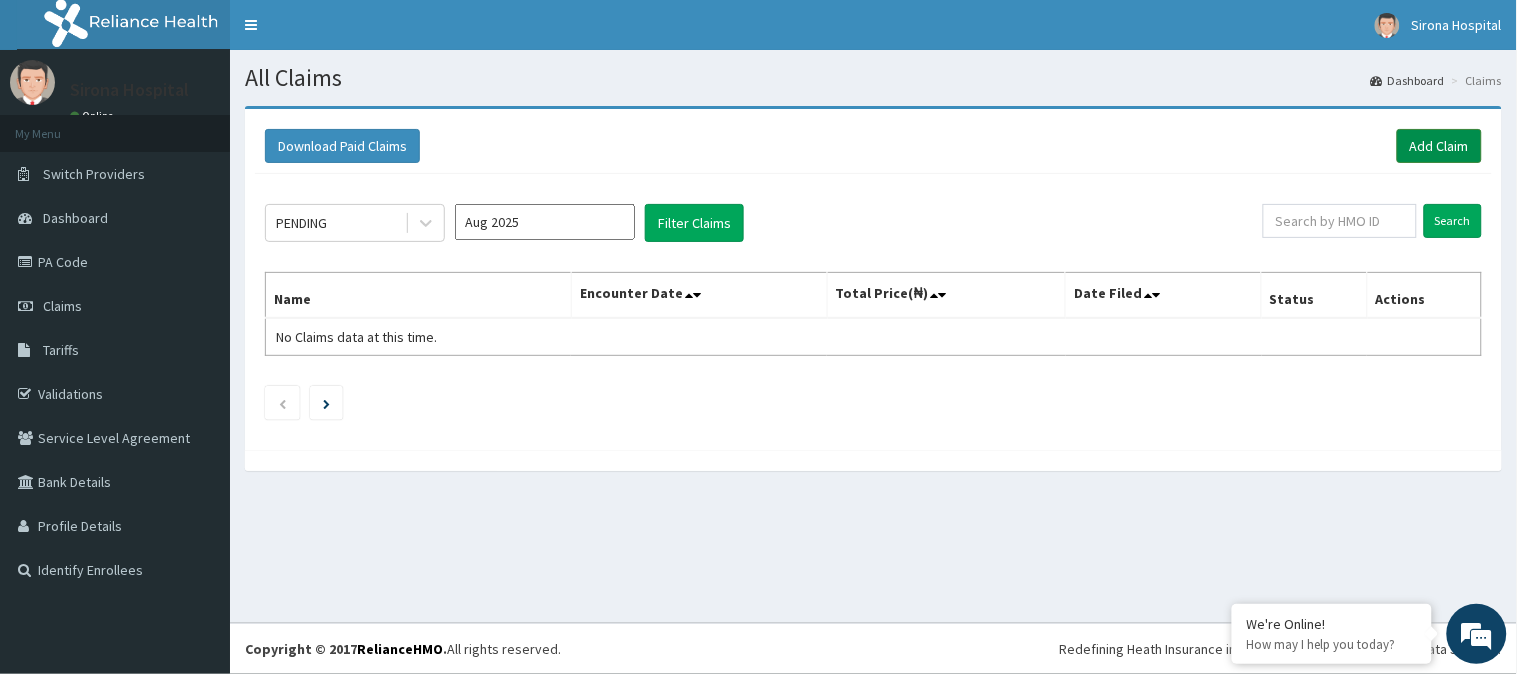 click on "Add Claim" at bounding box center (1439, 146) 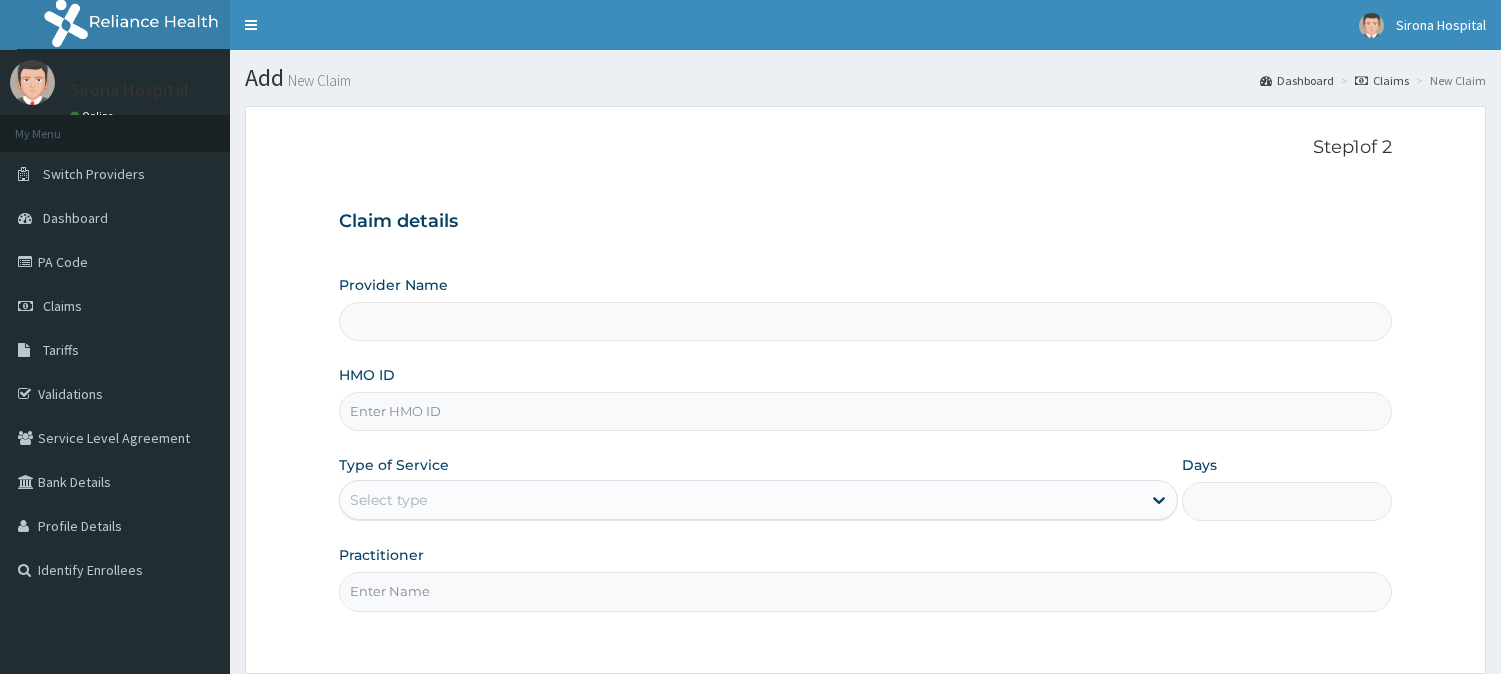 scroll, scrollTop: 0, scrollLeft: 0, axis: both 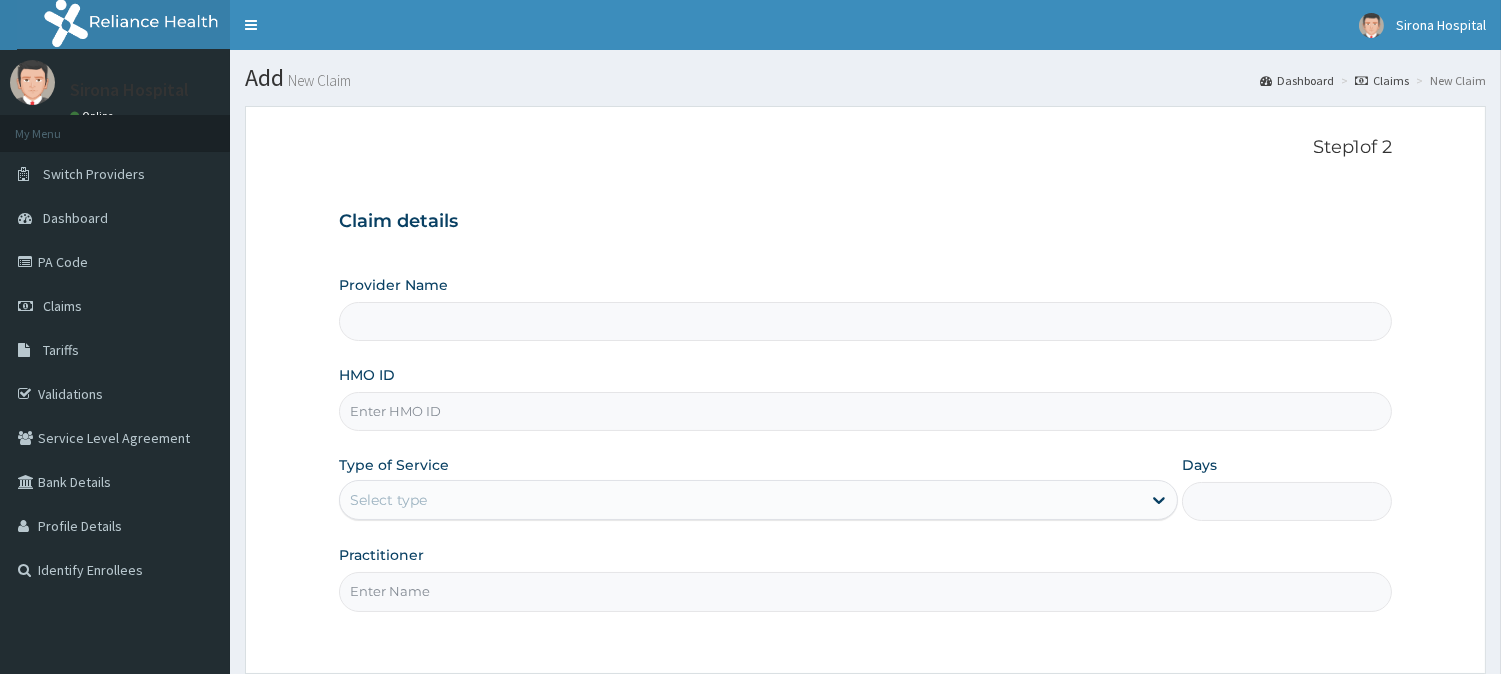 click on "HMO ID" at bounding box center [865, 411] 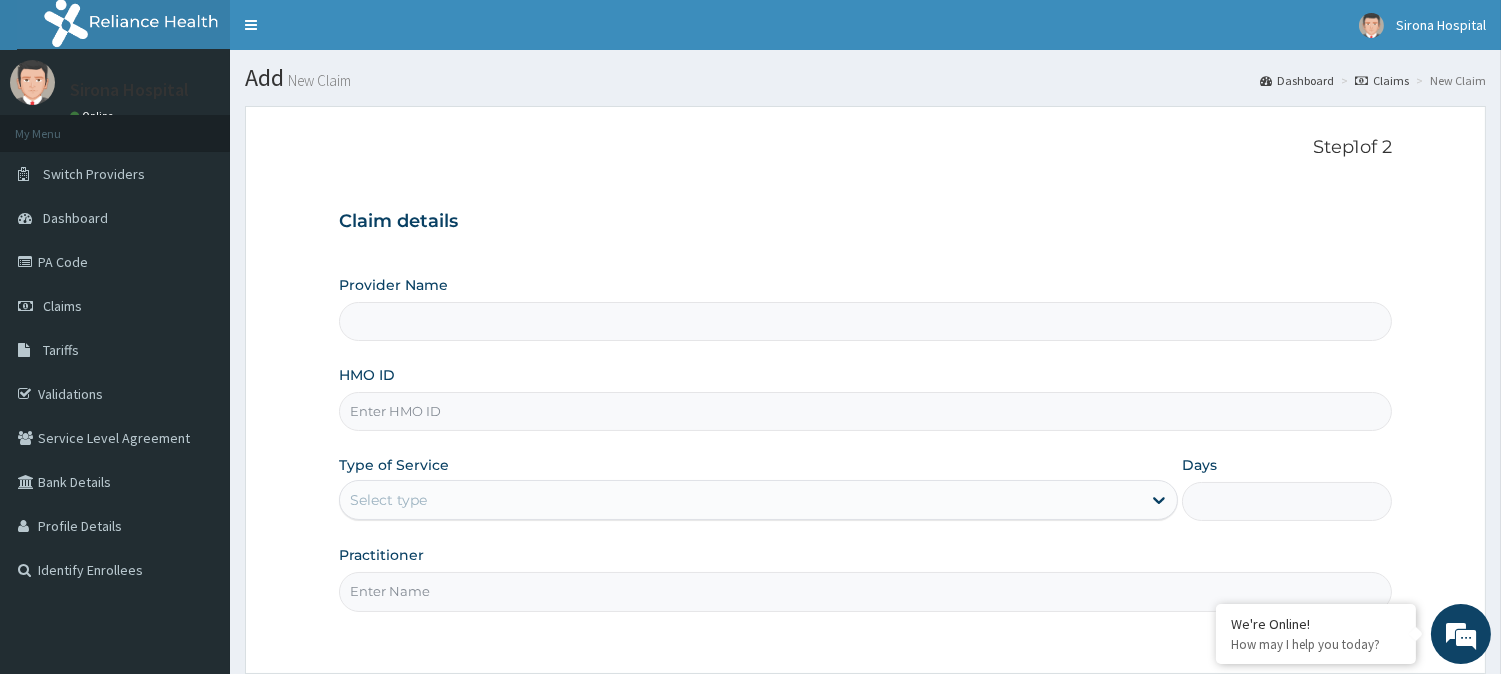 type on "Sirona Hospital" 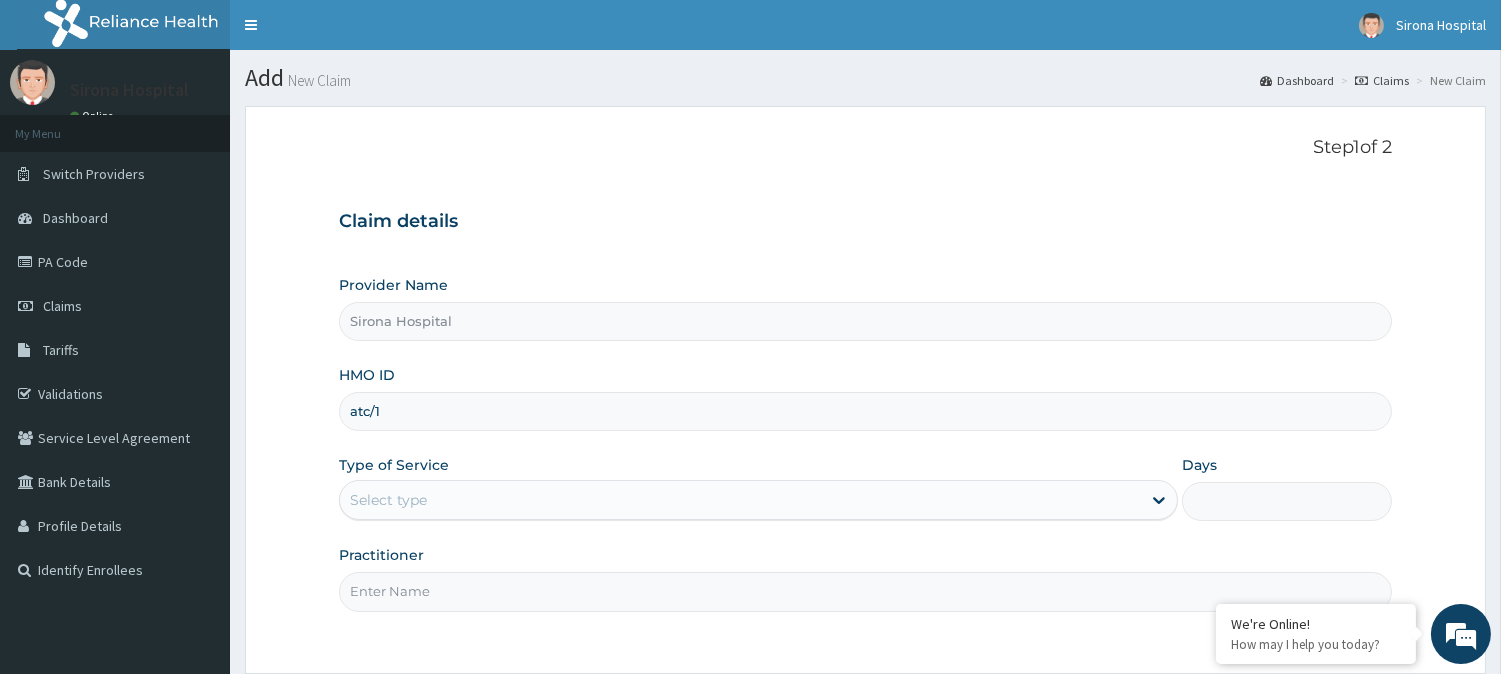 scroll, scrollTop: 0, scrollLeft: 0, axis: both 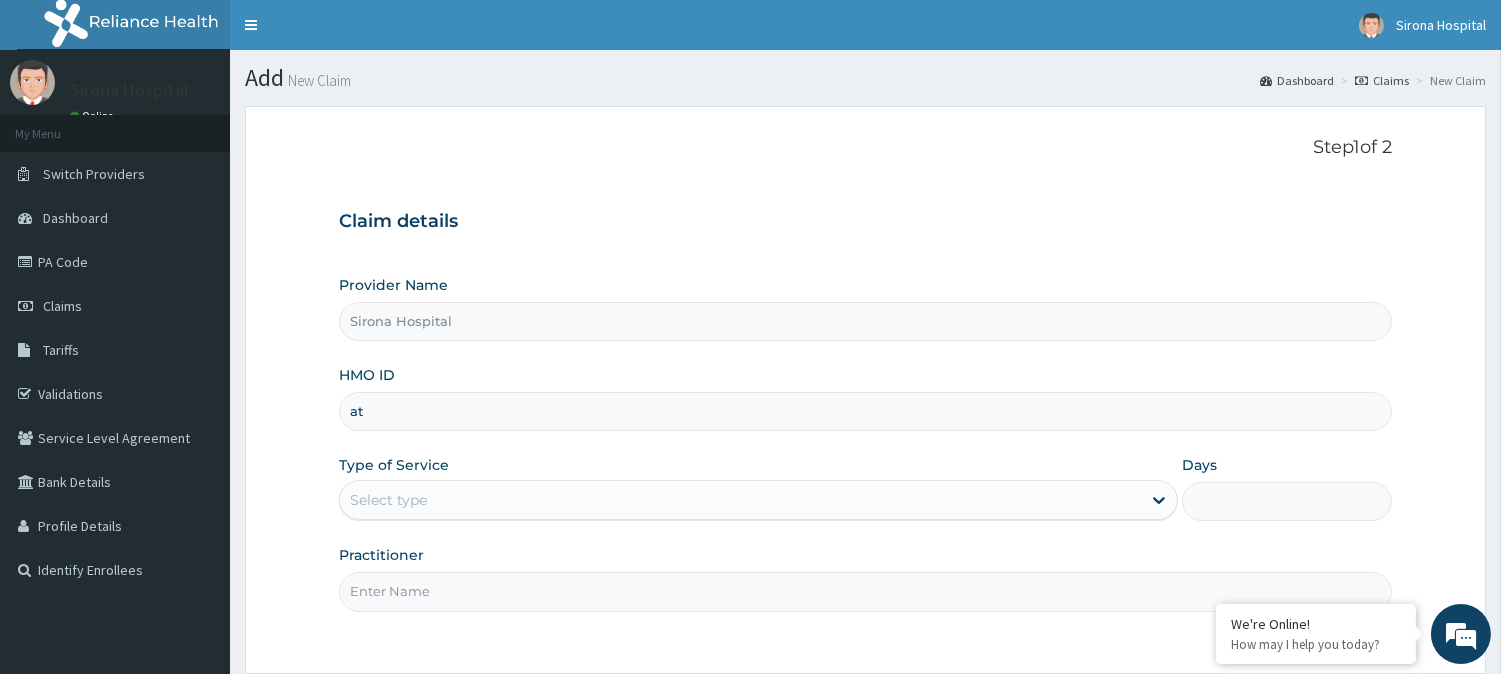 type on "a" 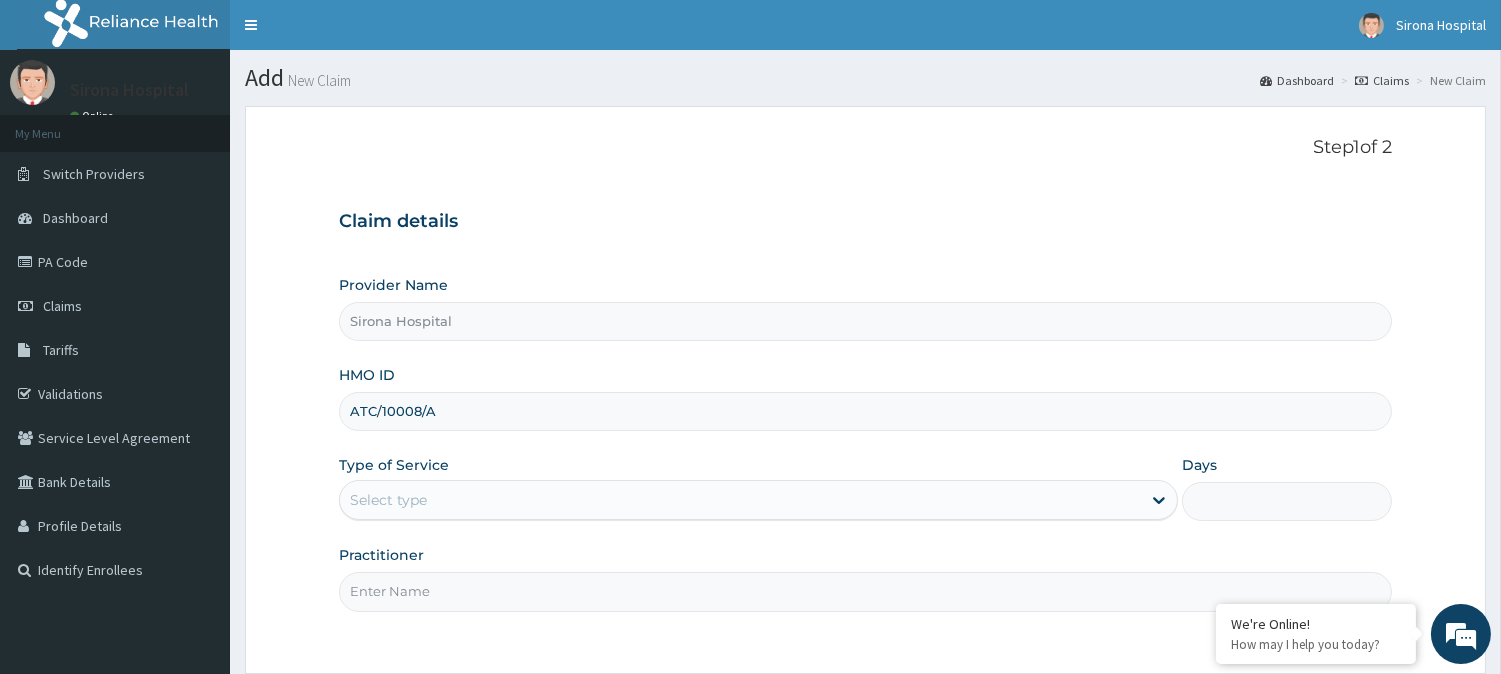 type on "ATC/10008/A" 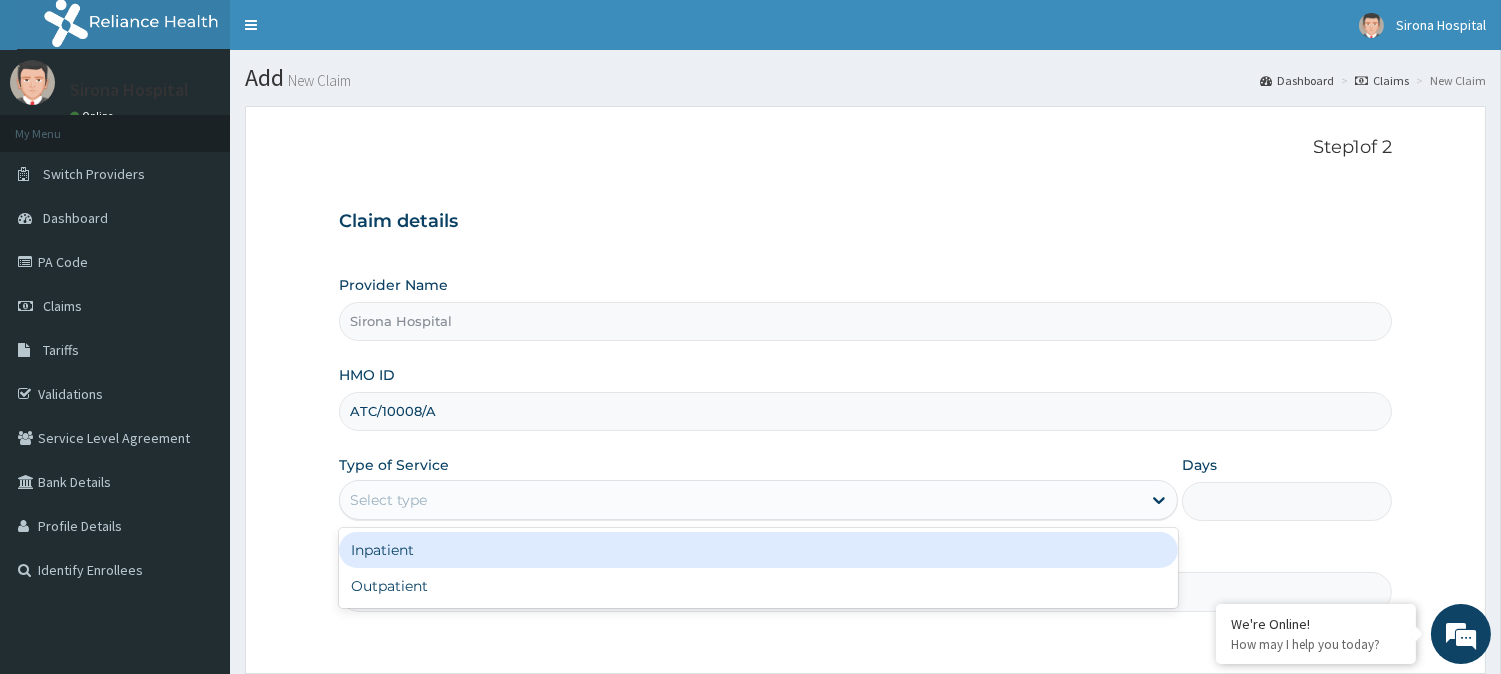 click on "Select type" at bounding box center [740, 500] 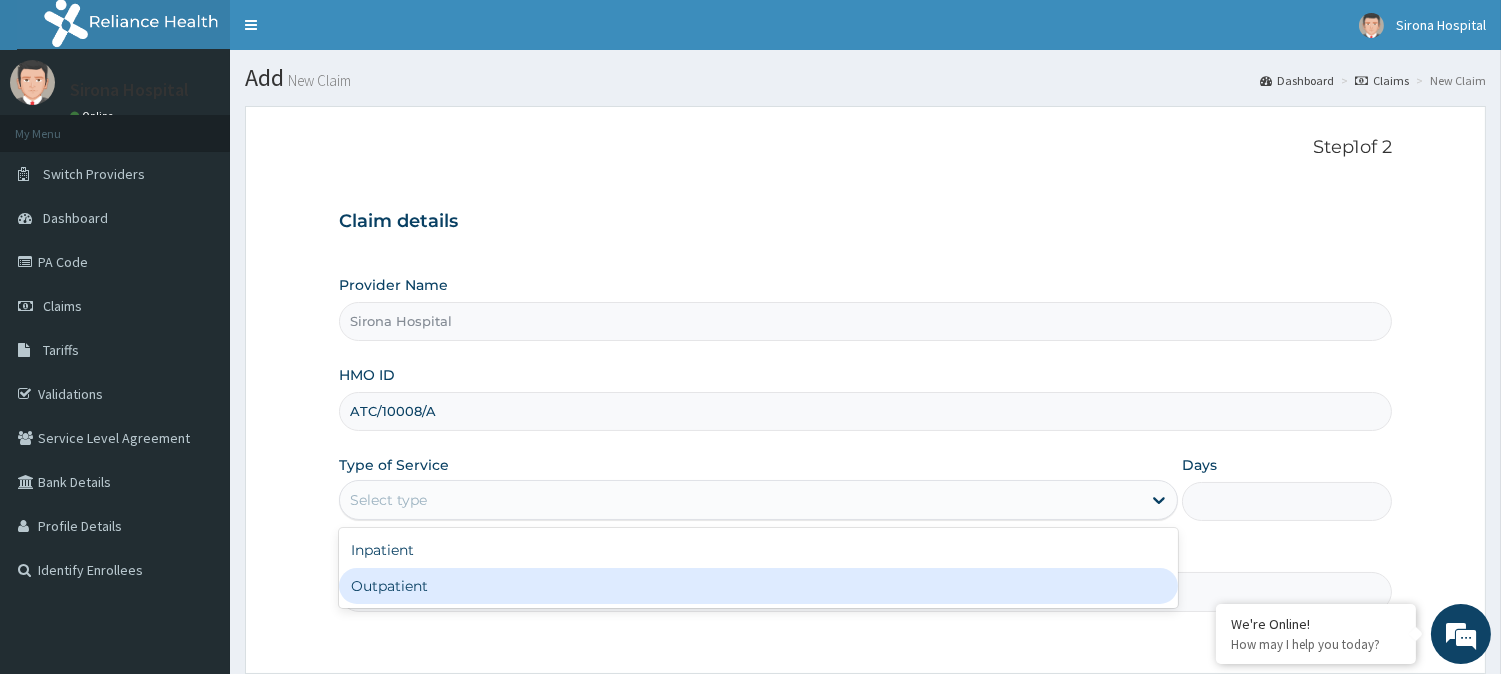 click on "Outpatient" at bounding box center [758, 586] 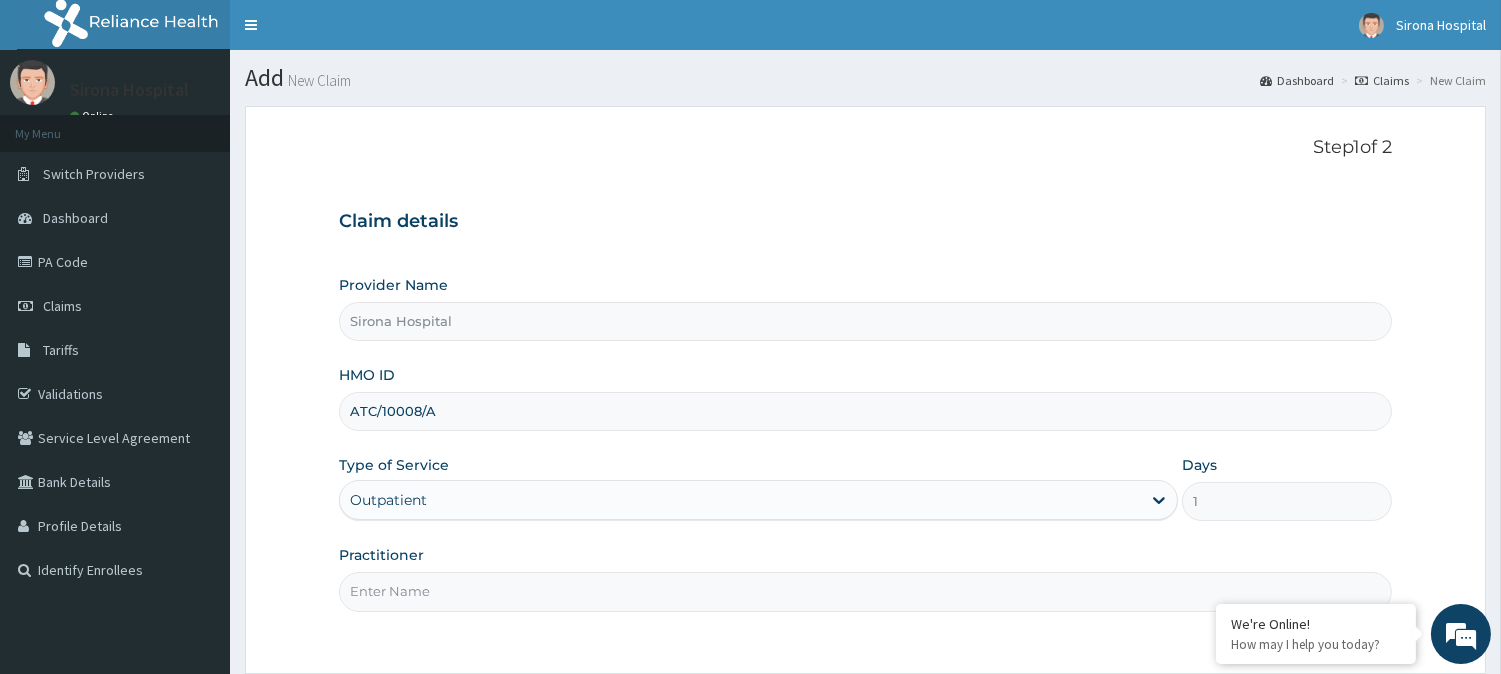 scroll, scrollTop: 178, scrollLeft: 0, axis: vertical 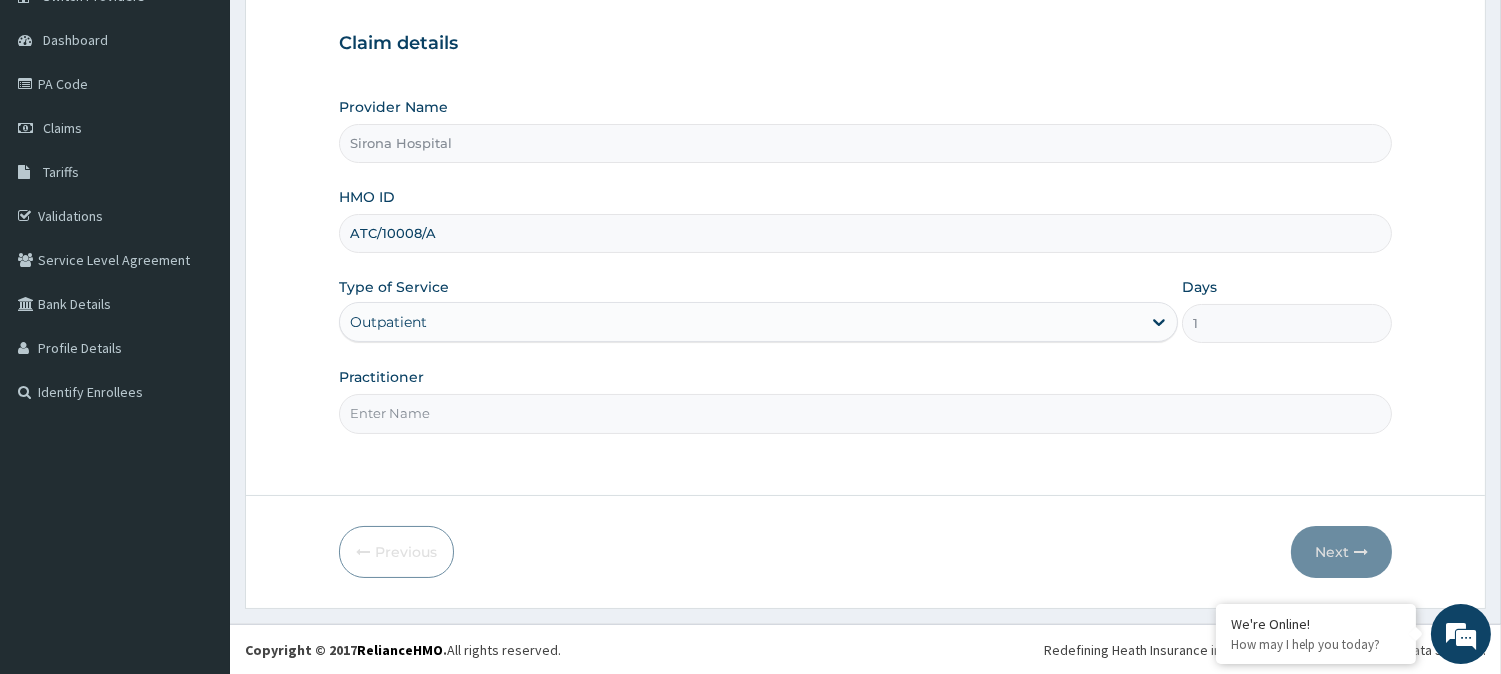 click on "Practitioner" at bounding box center (865, 413) 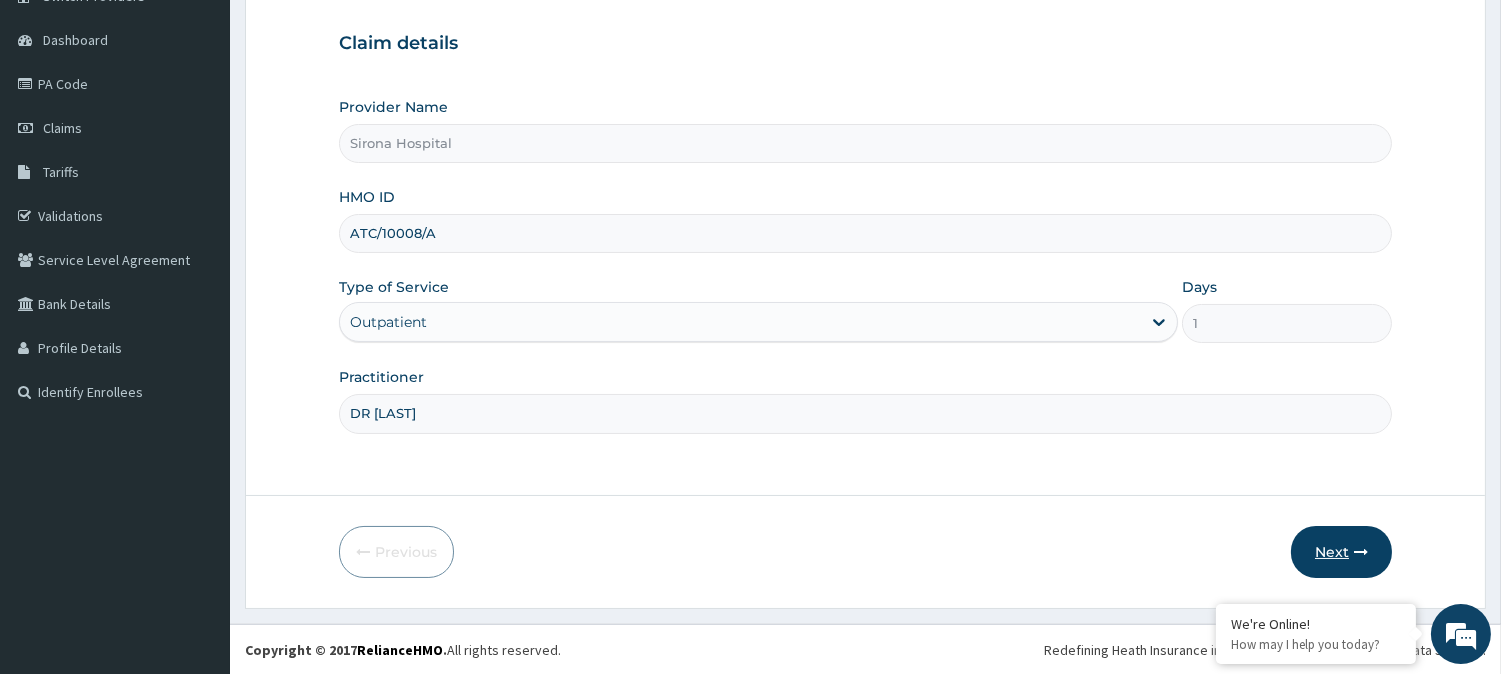 type on "DR IKENNA" 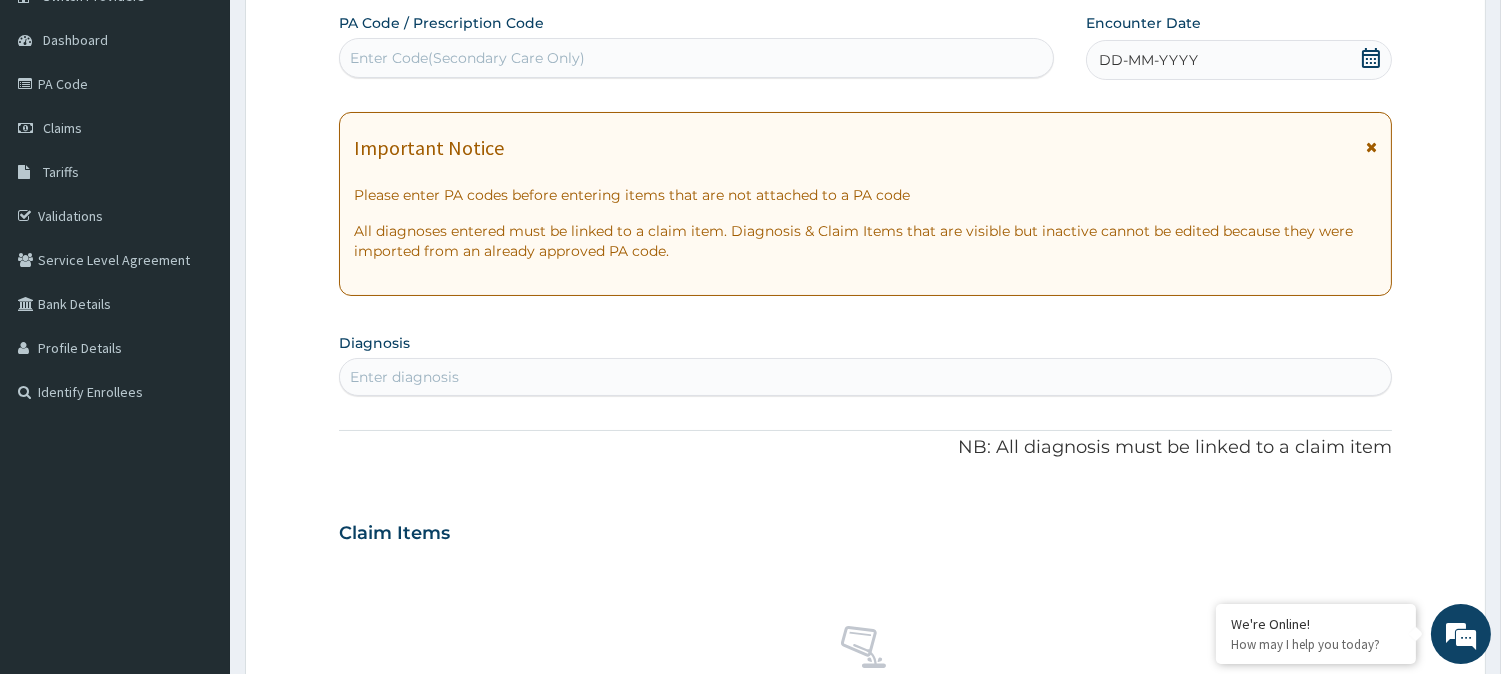 click 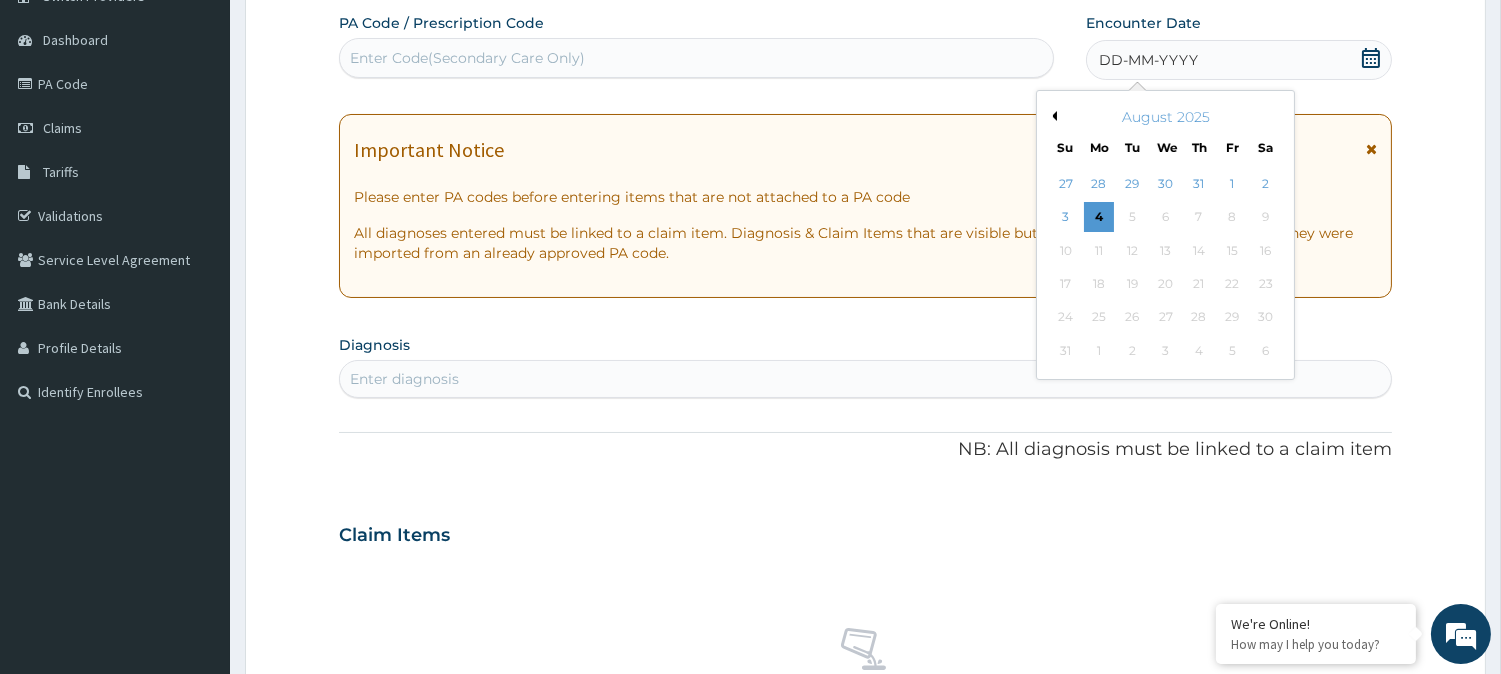 click on "Previous Month" at bounding box center [1052, 116] 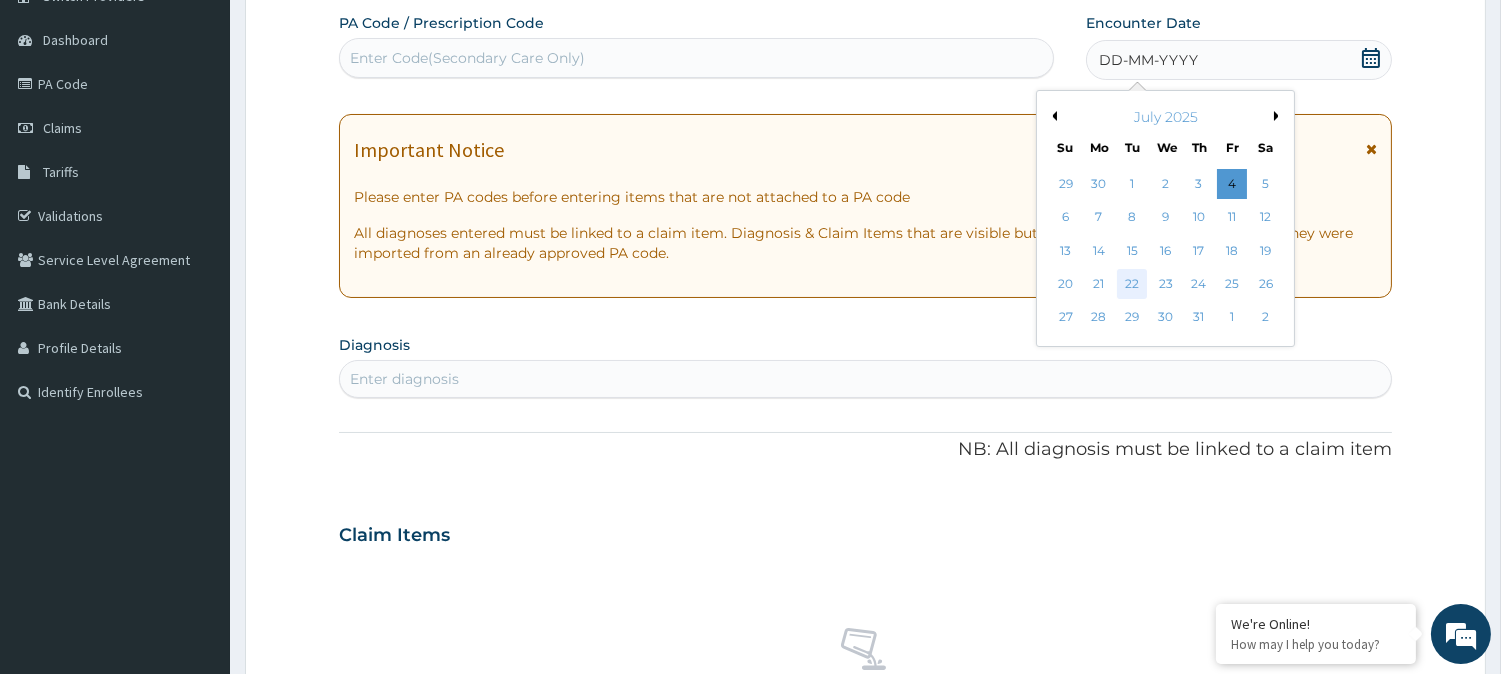 click on "22" at bounding box center (1132, 284) 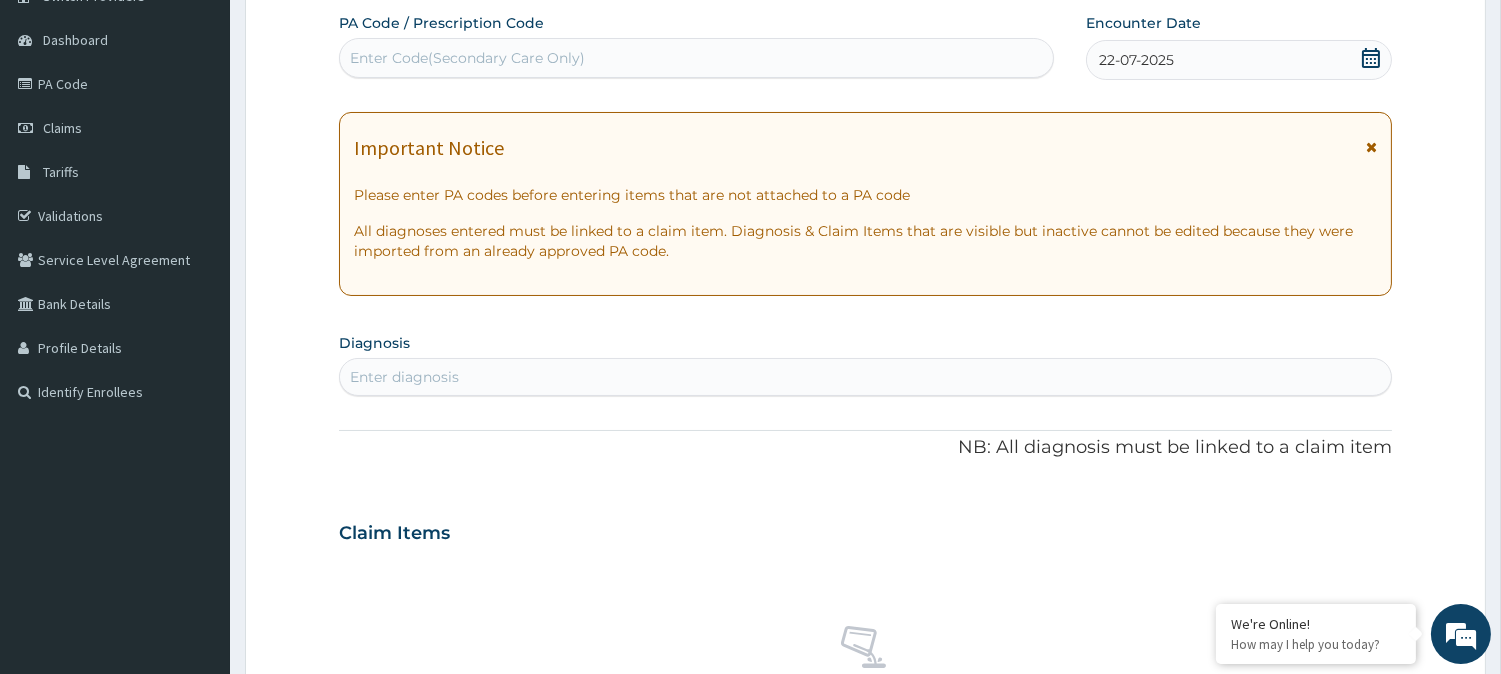 click on "Enter diagnosis" at bounding box center [865, 377] 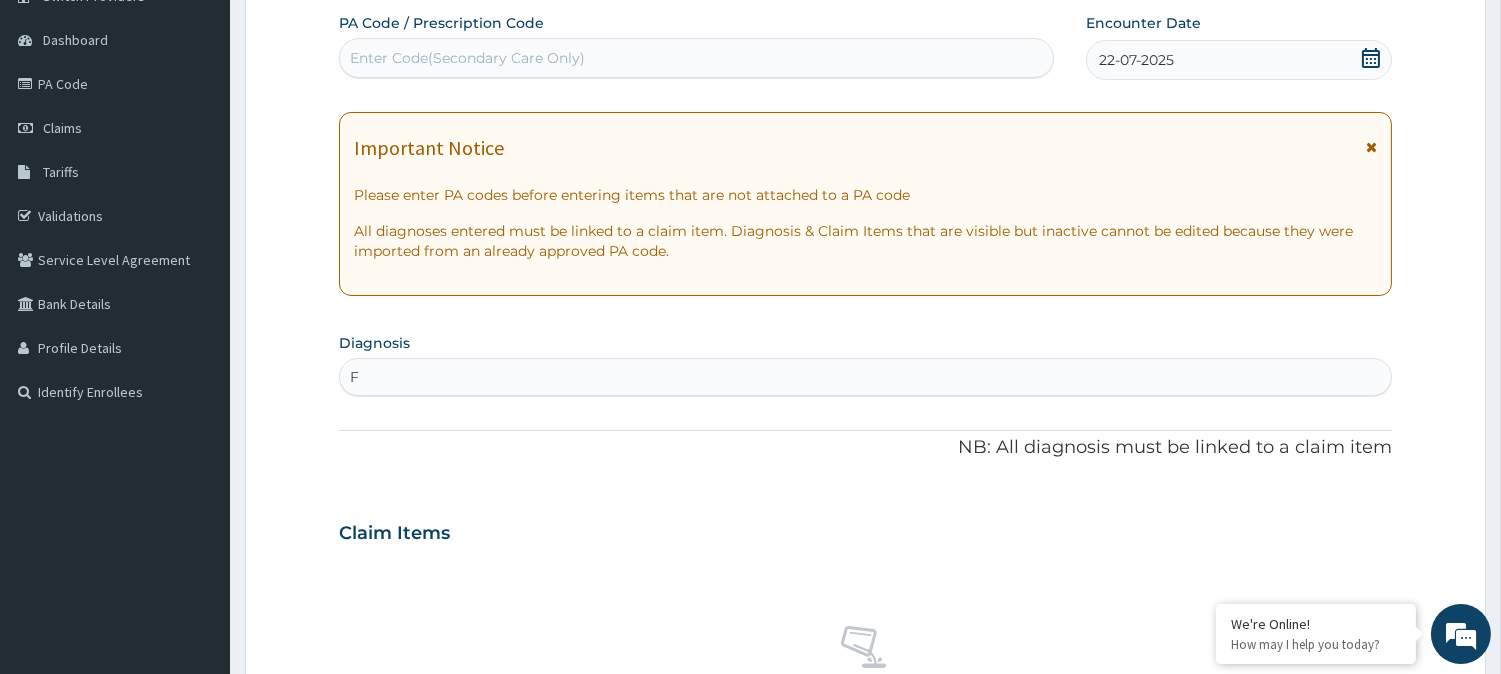 type on "F" 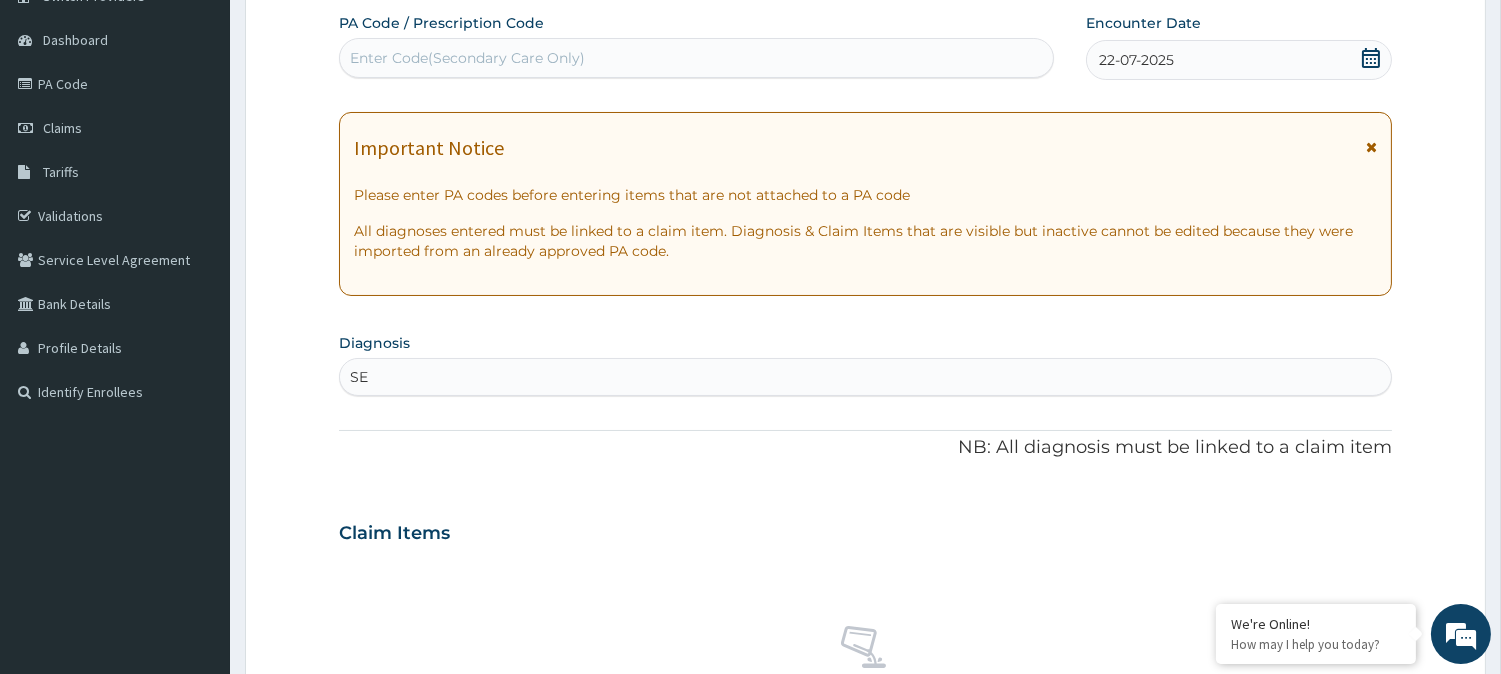 type on "SEP" 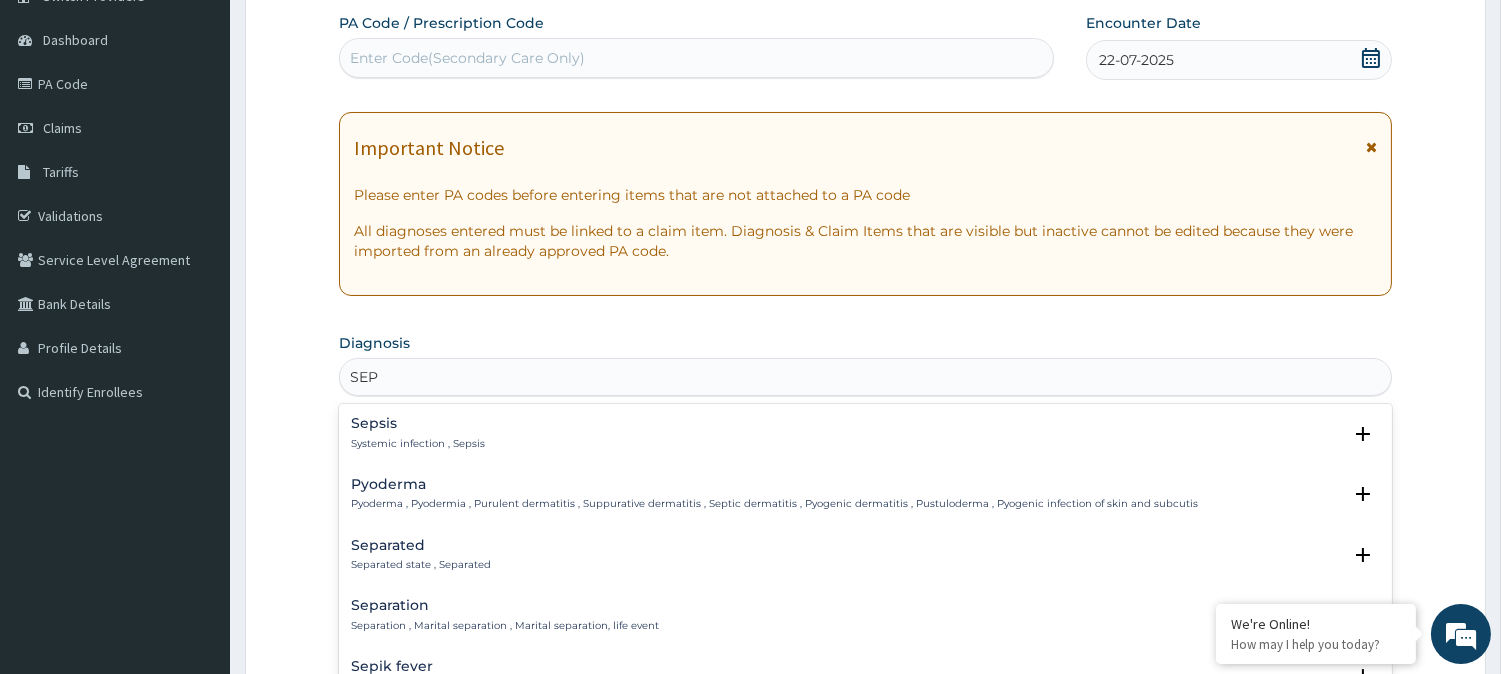 click on "Systemic infection , Sepsis" at bounding box center [418, 444] 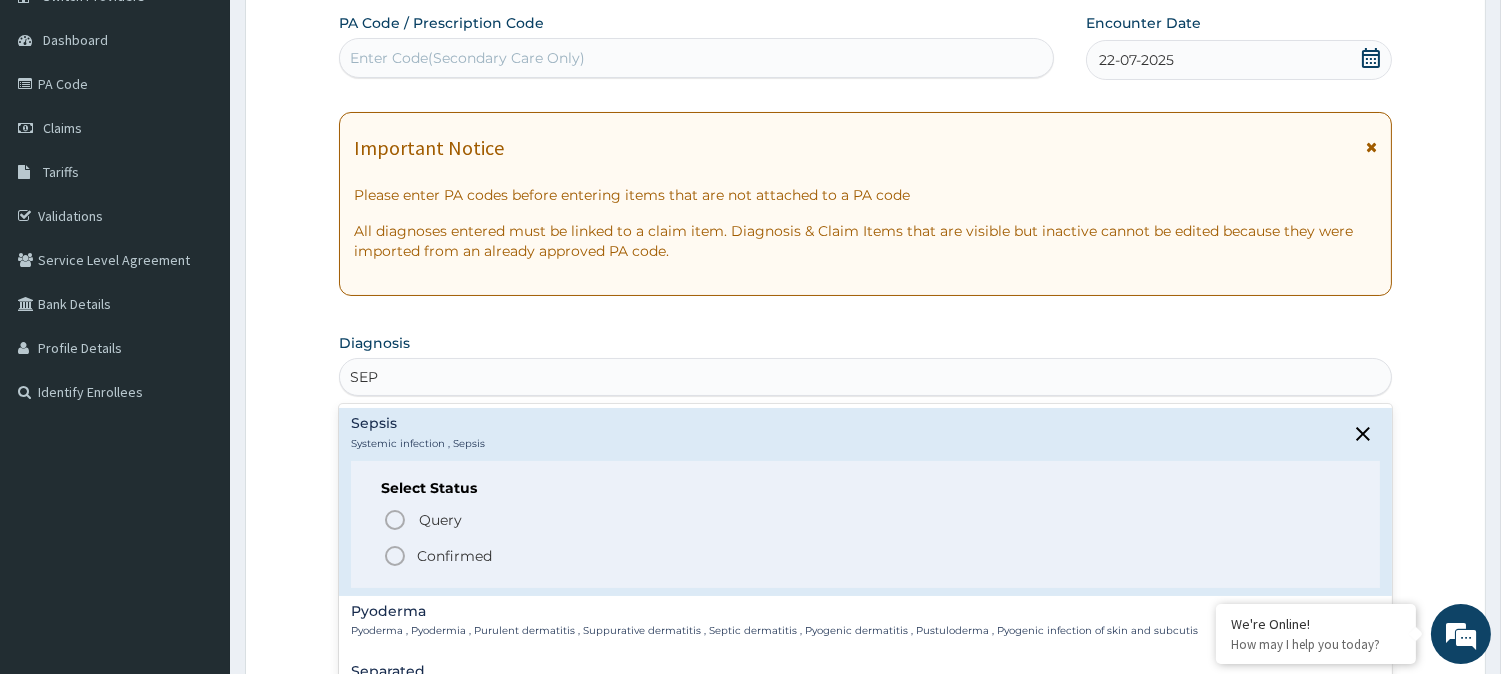 click on "Confirmed" at bounding box center [866, 556] 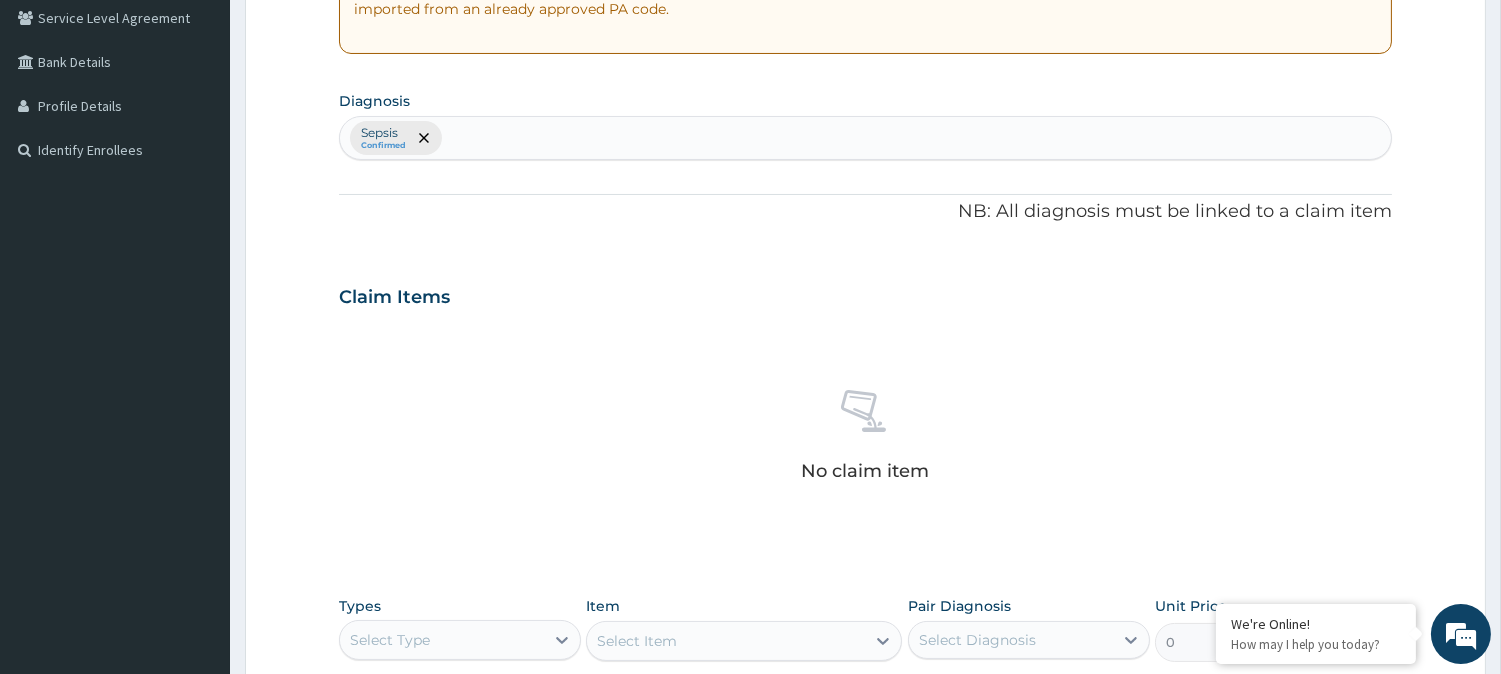 scroll, scrollTop: 421, scrollLeft: 0, axis: vertical 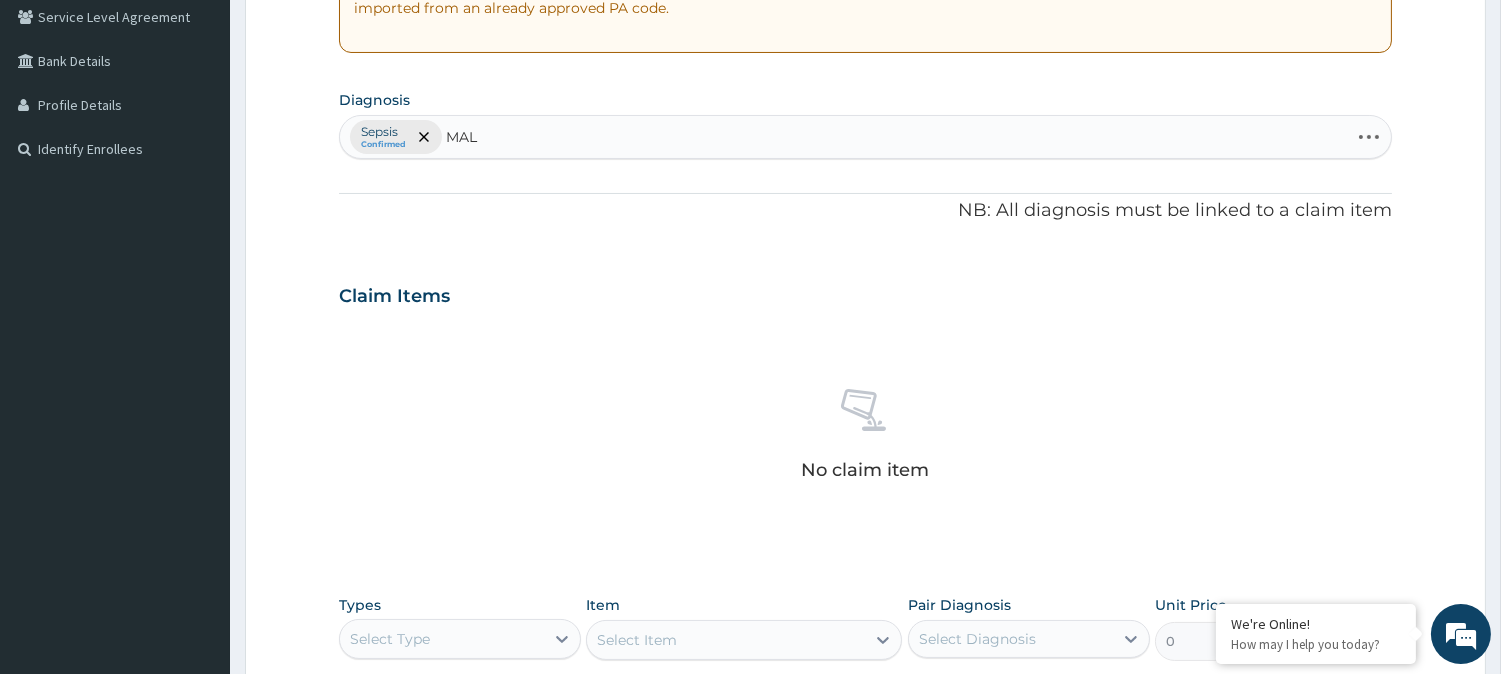 type on "MALA" 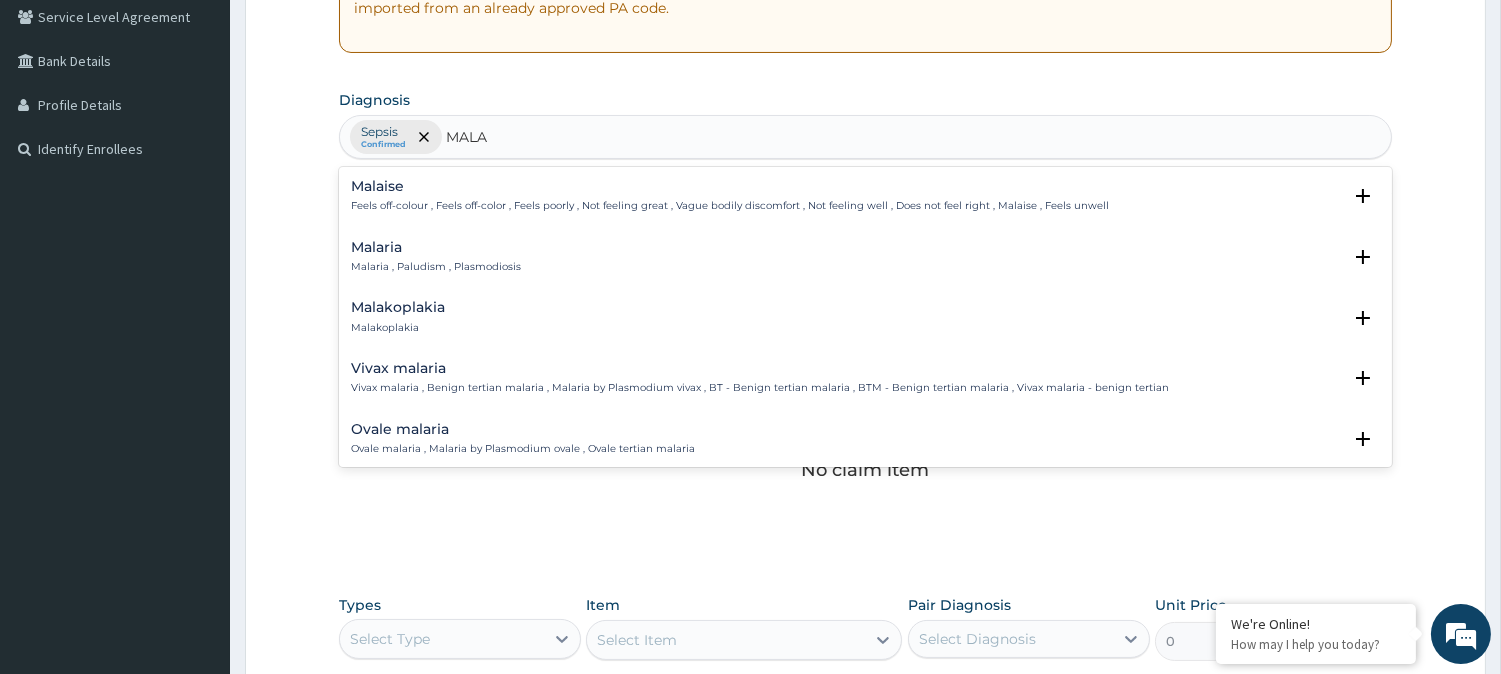 click on "Malaria , Paludism , Plasmodiosis" at bounding box center [436, 267] 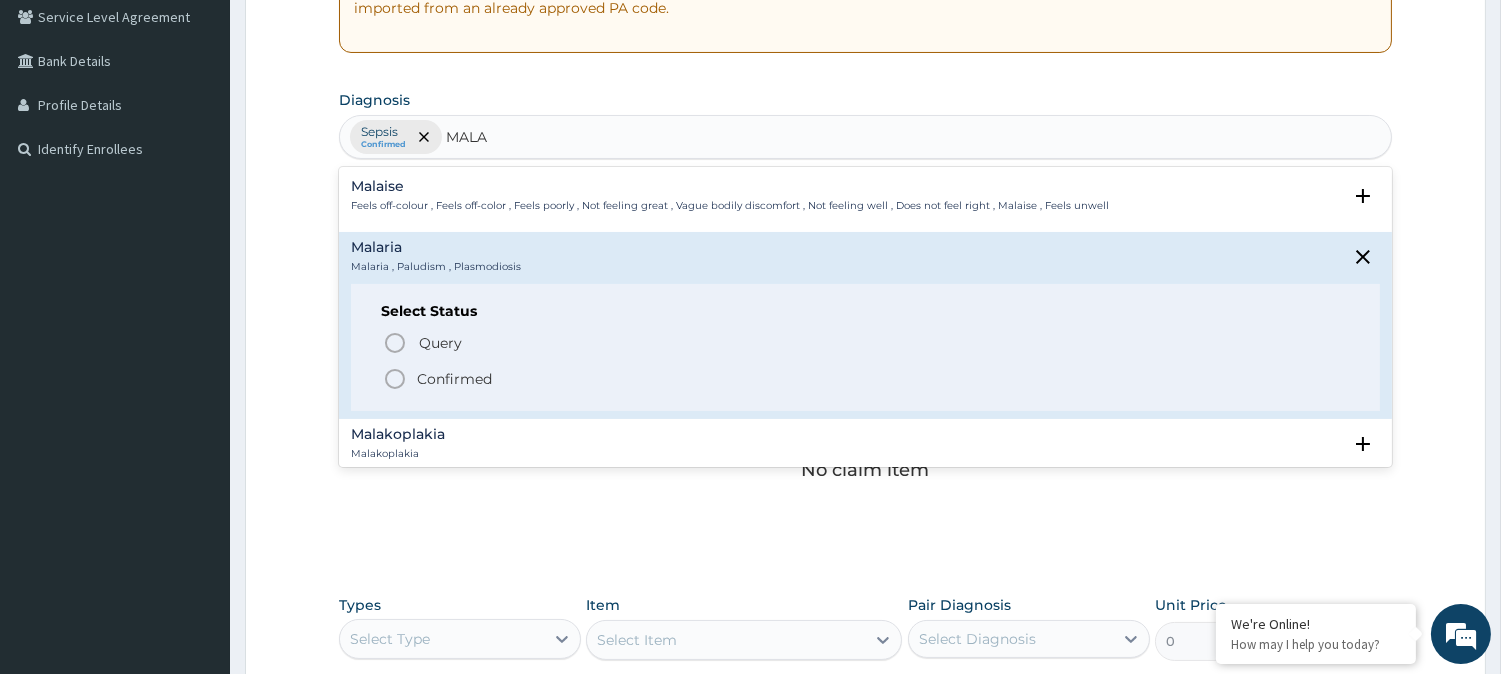 click 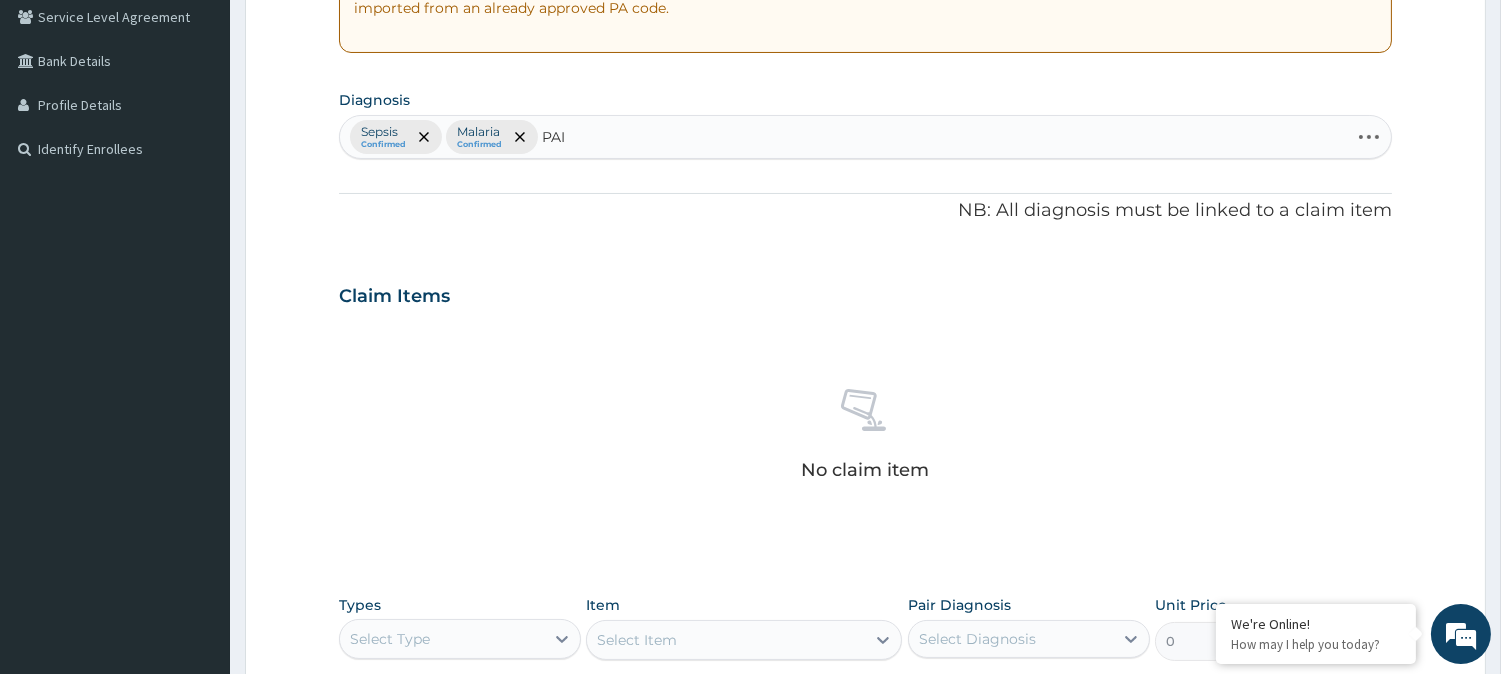 type on "PAIN" 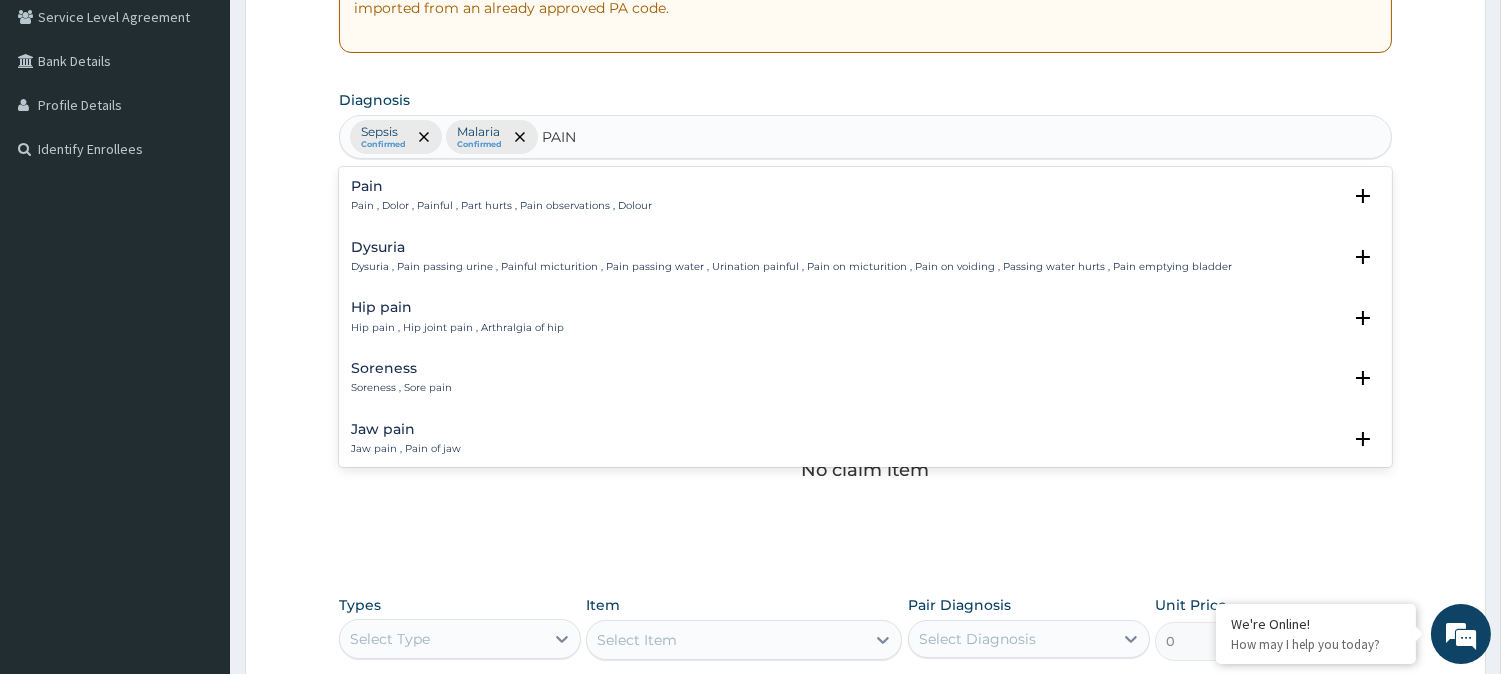 click on "Pain , Dolor , Painful , Part hurts , Pain observations , Dolour" at bounding box center (501, 206) 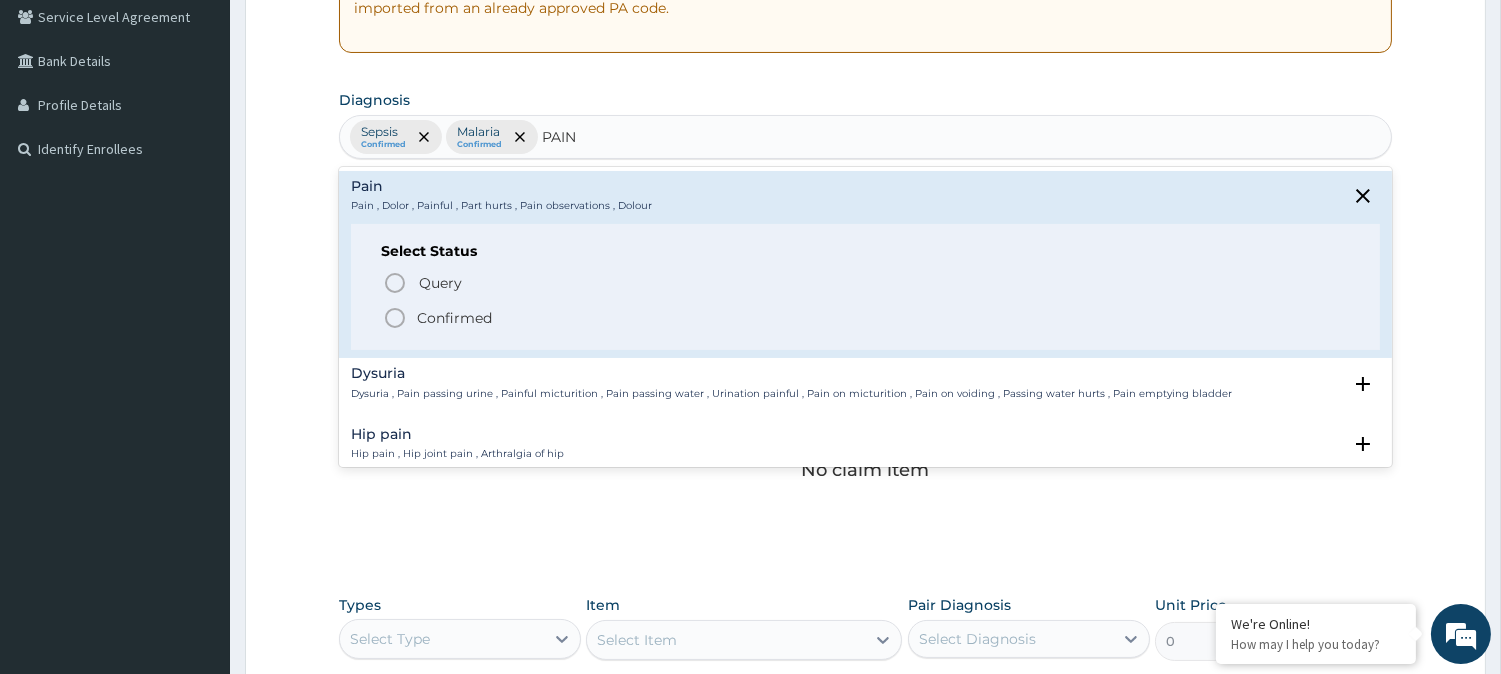 click on "Confirmed" at bounding box center (866, 318) 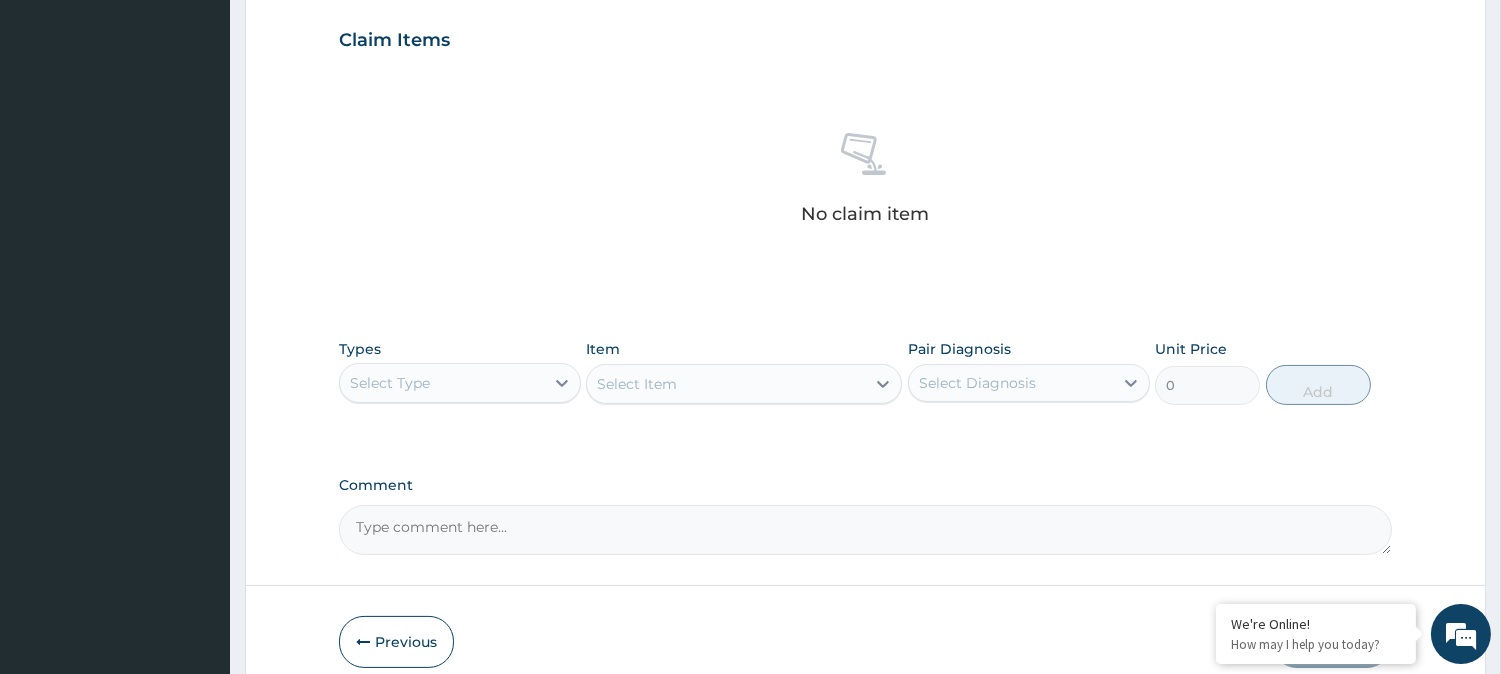 scroll, scrollTop: 767, scrollLeft: 0, axis: vertical 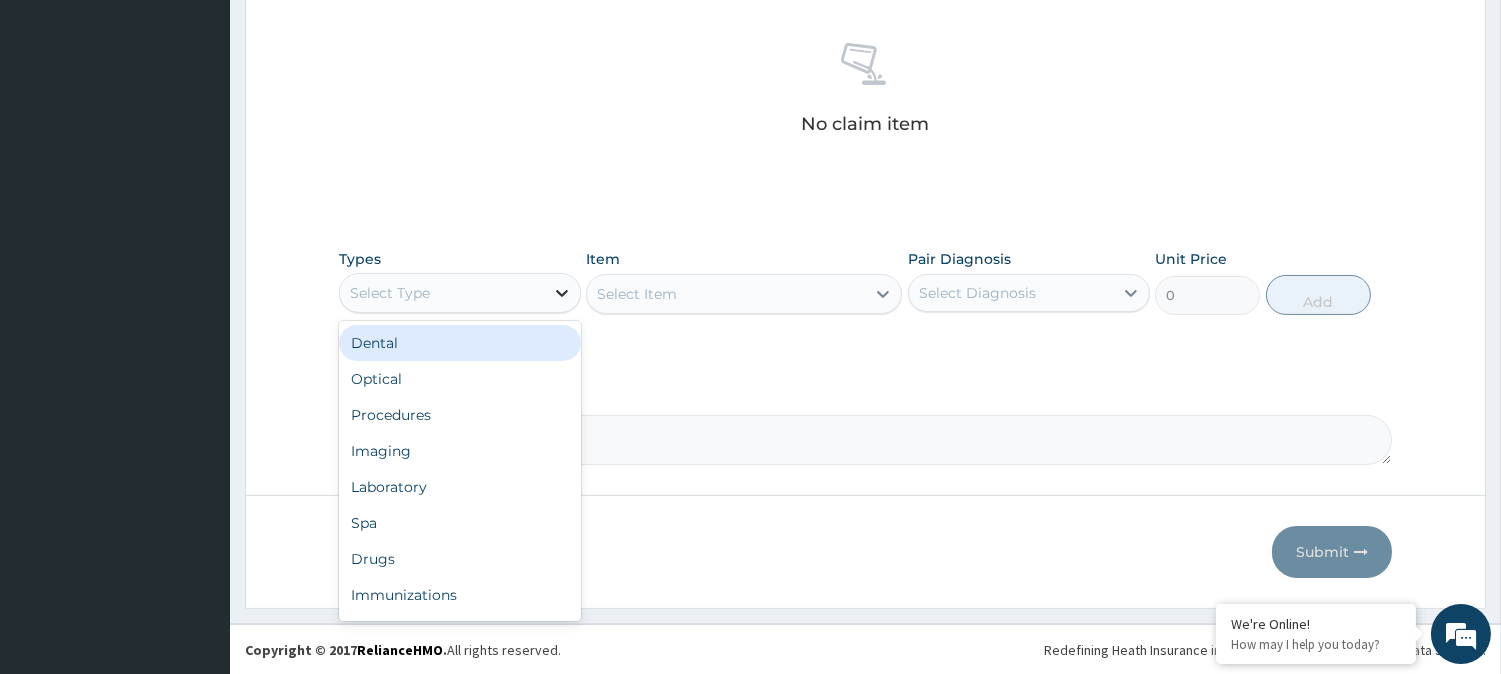 click 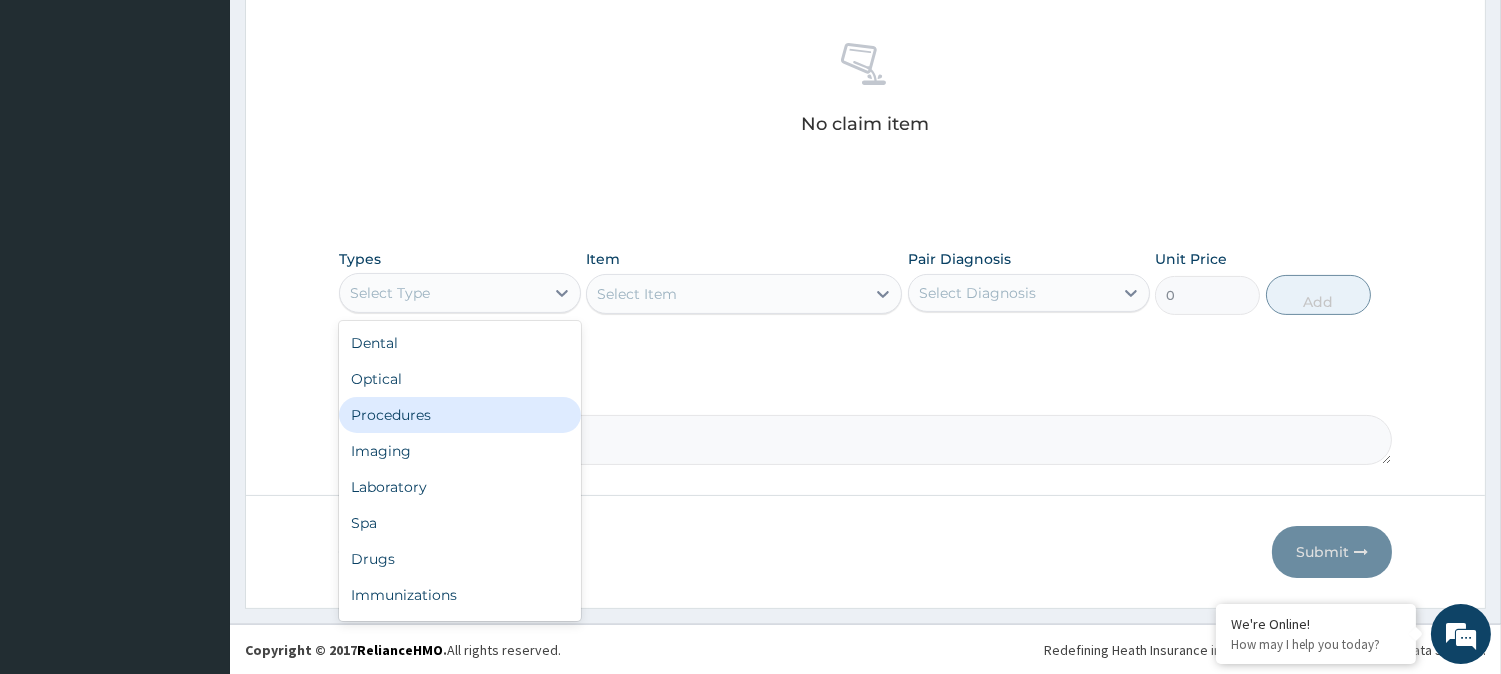 click on "Procedures" at bounding box center (460, 415) 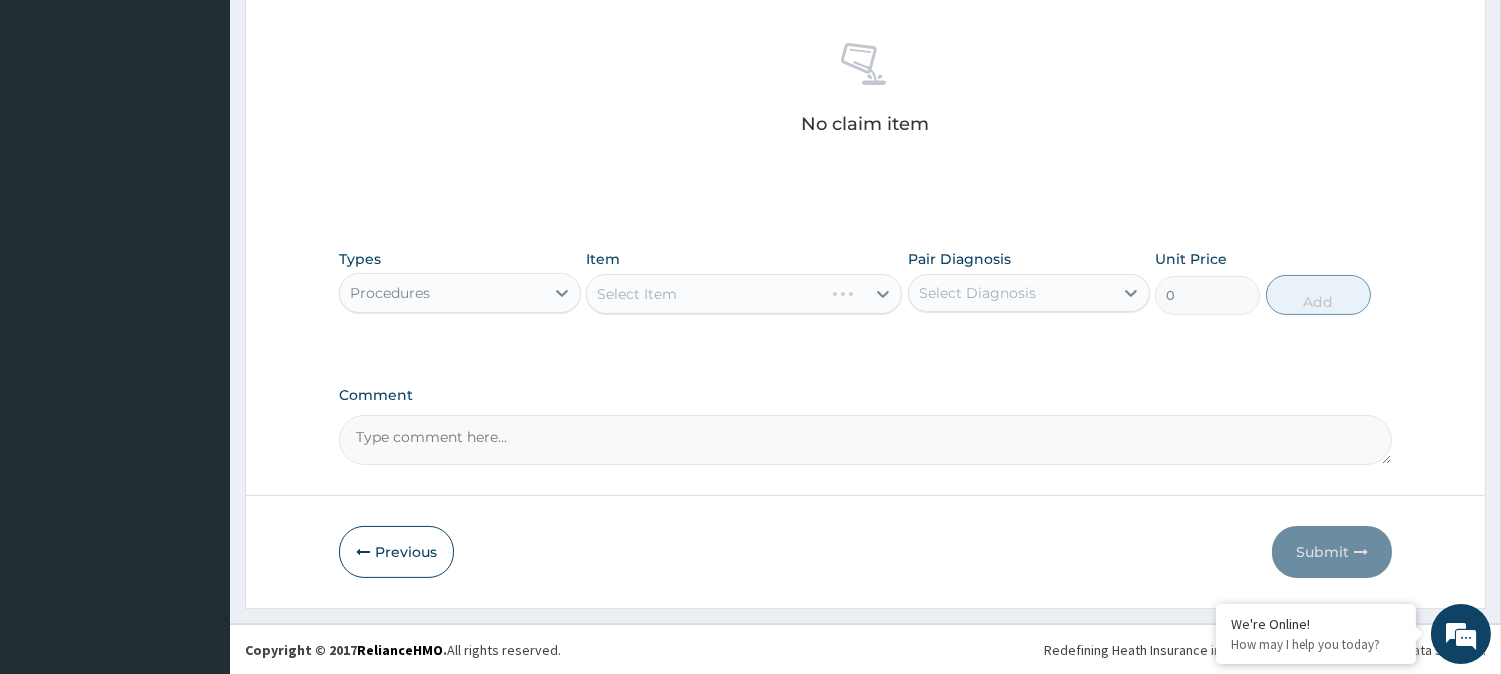 click on "Select Item" at bounding box center (744, 294) 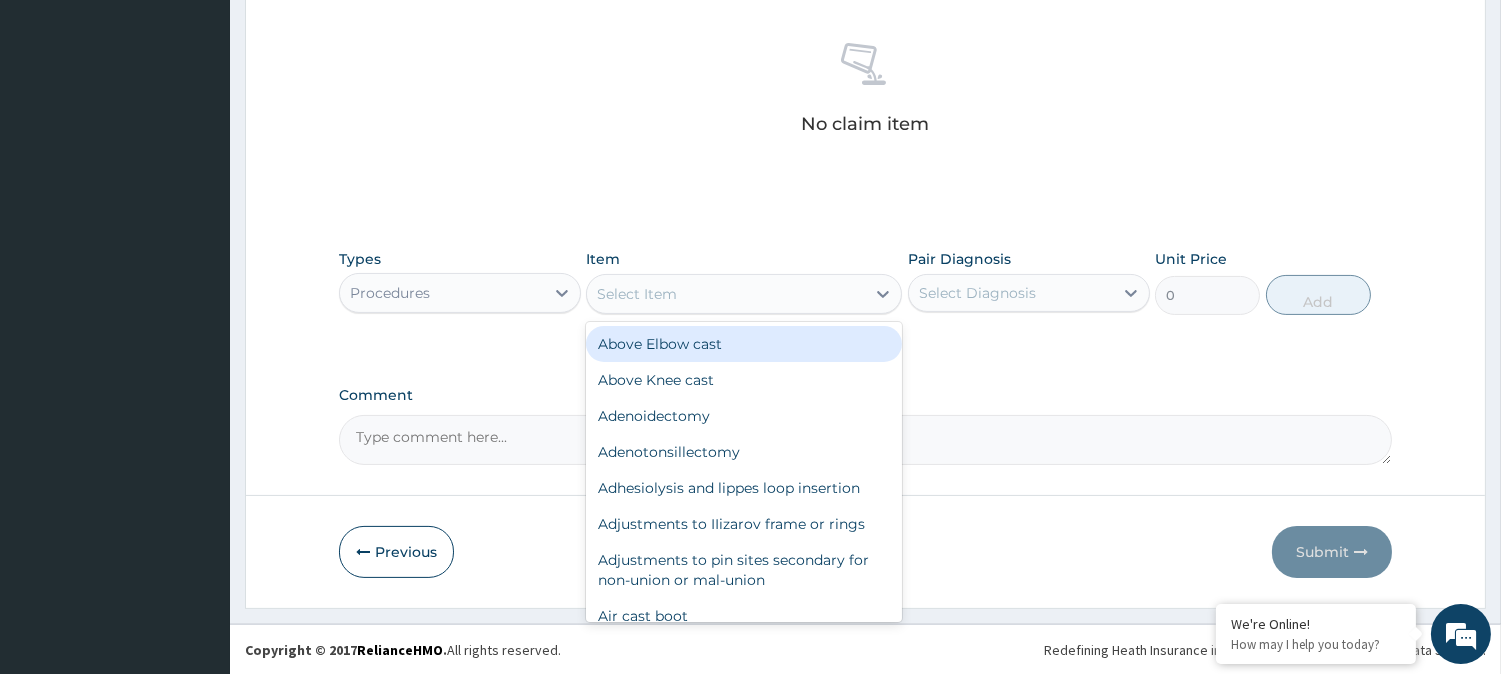 click at bounding box center [883, 294] 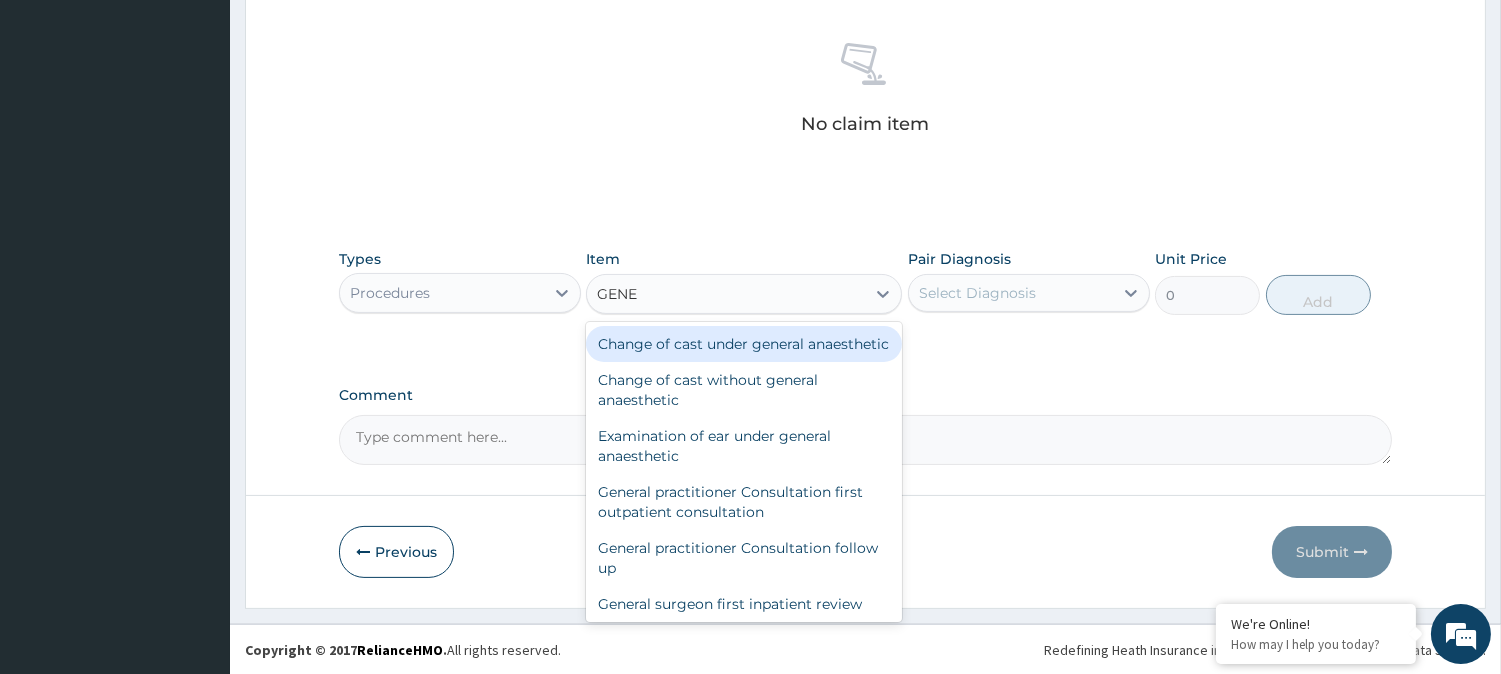 type on "GENER" 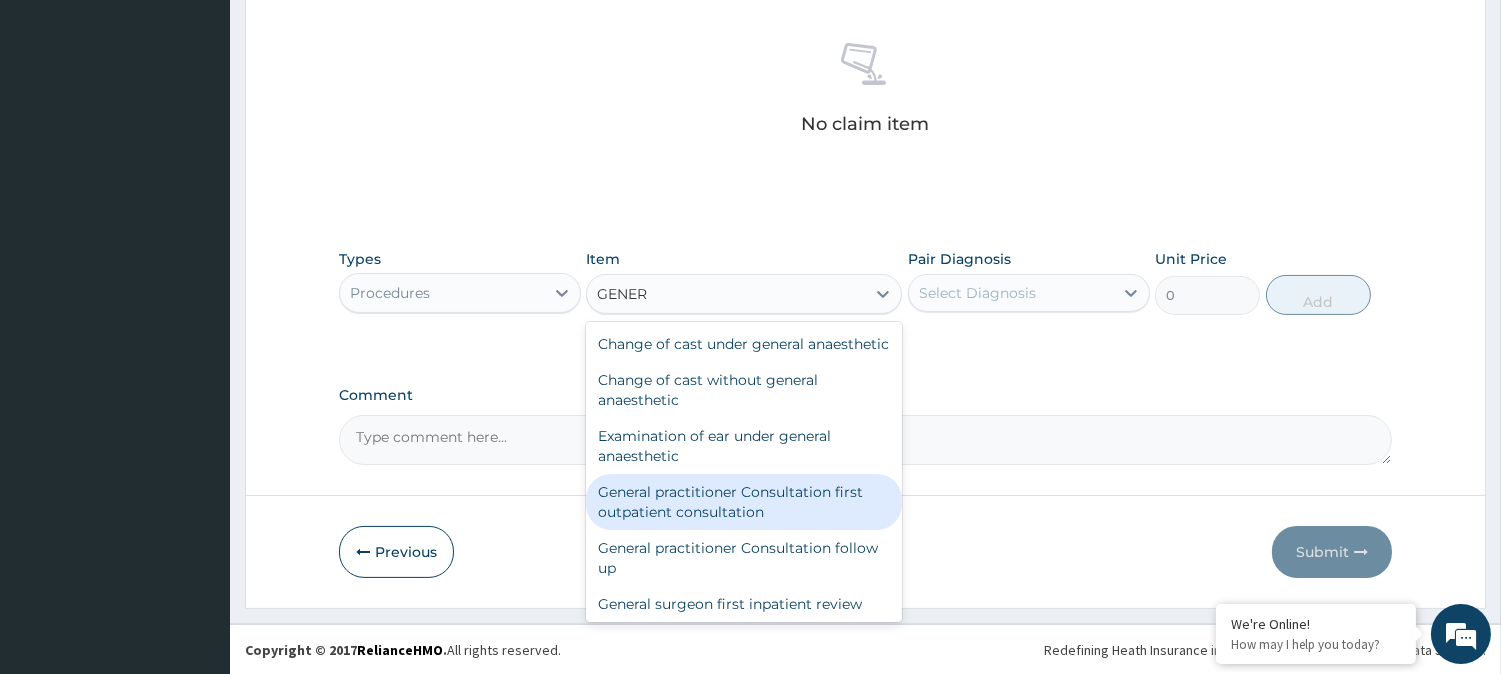 click on "General practitioner Consultation first outpatient consultation" at bounding box center (744, 502) 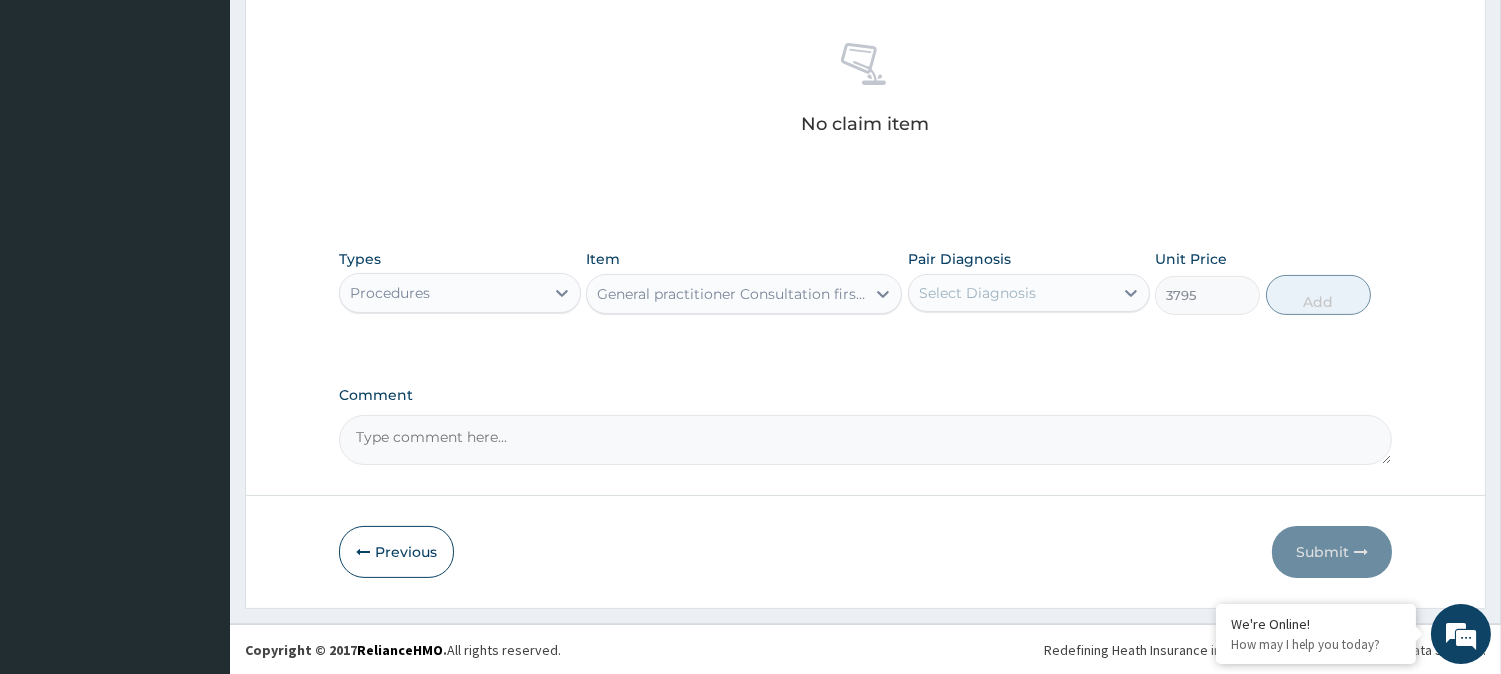 click on "Select Diagnosis" at bounding box center [1011, 293] 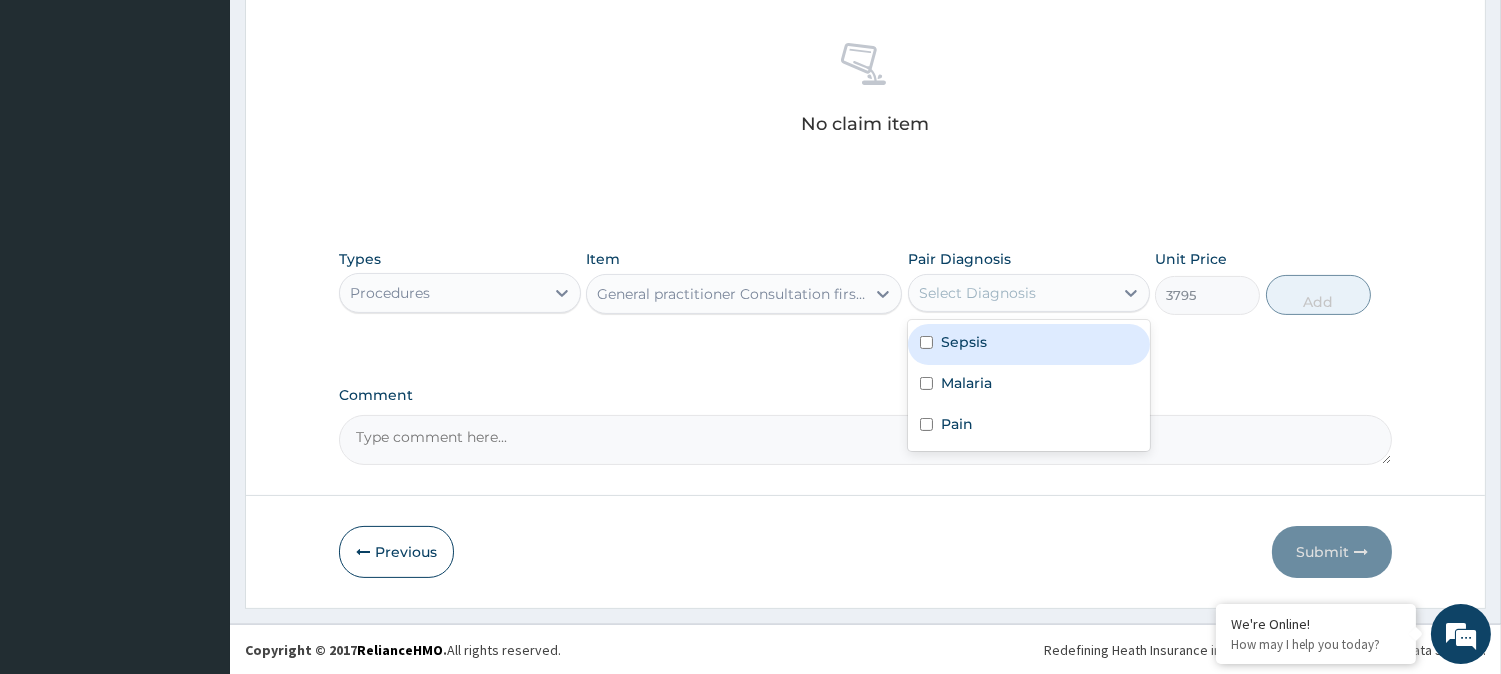 click on "Sepsis" at bounding box center [964, 342] 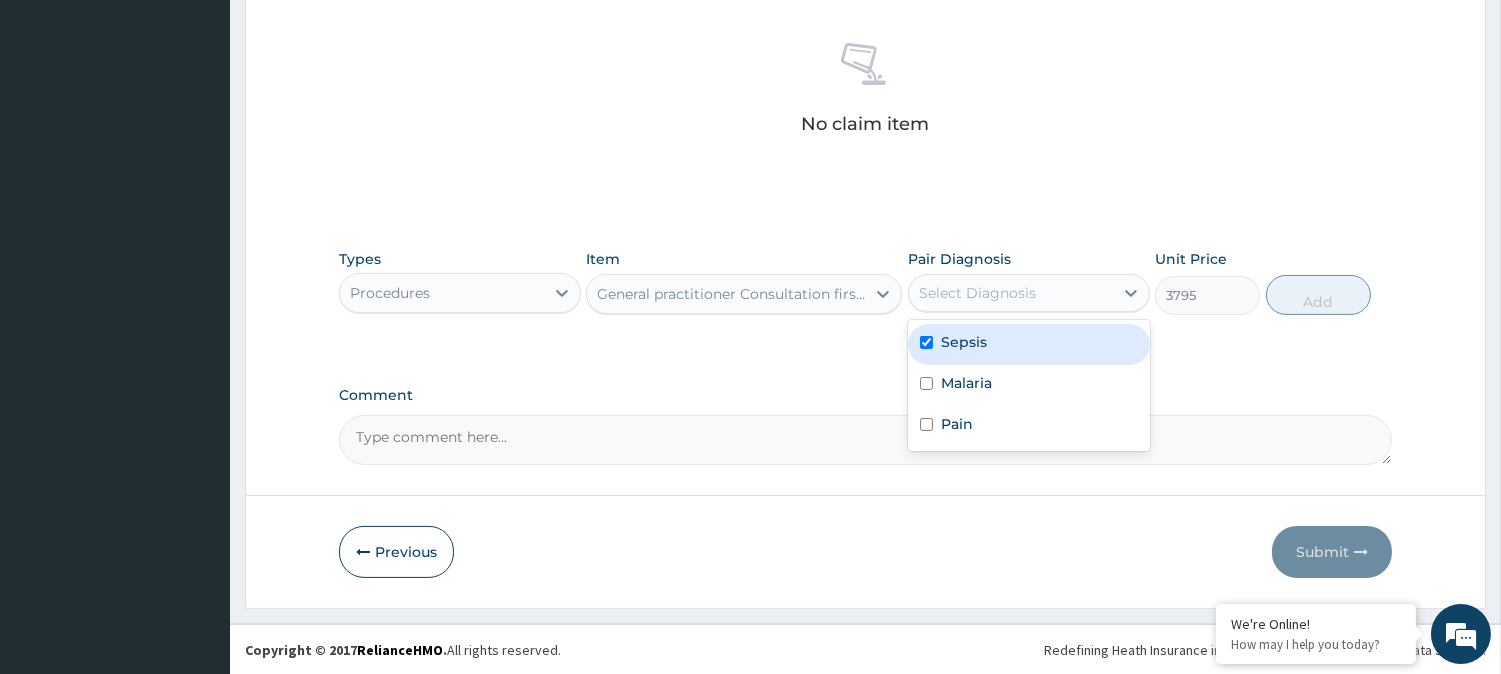 checkbox on "true" 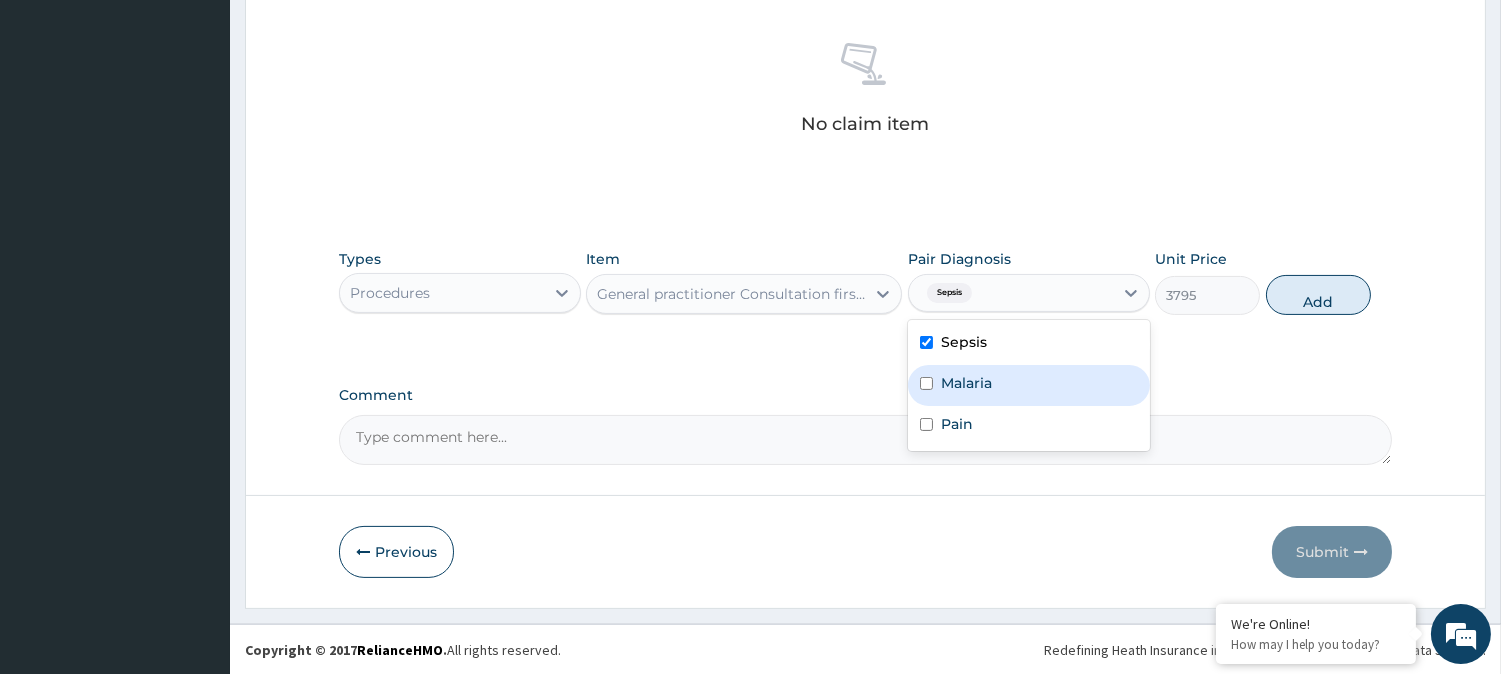 click on "Malaria" at bounding box center [966, 383] 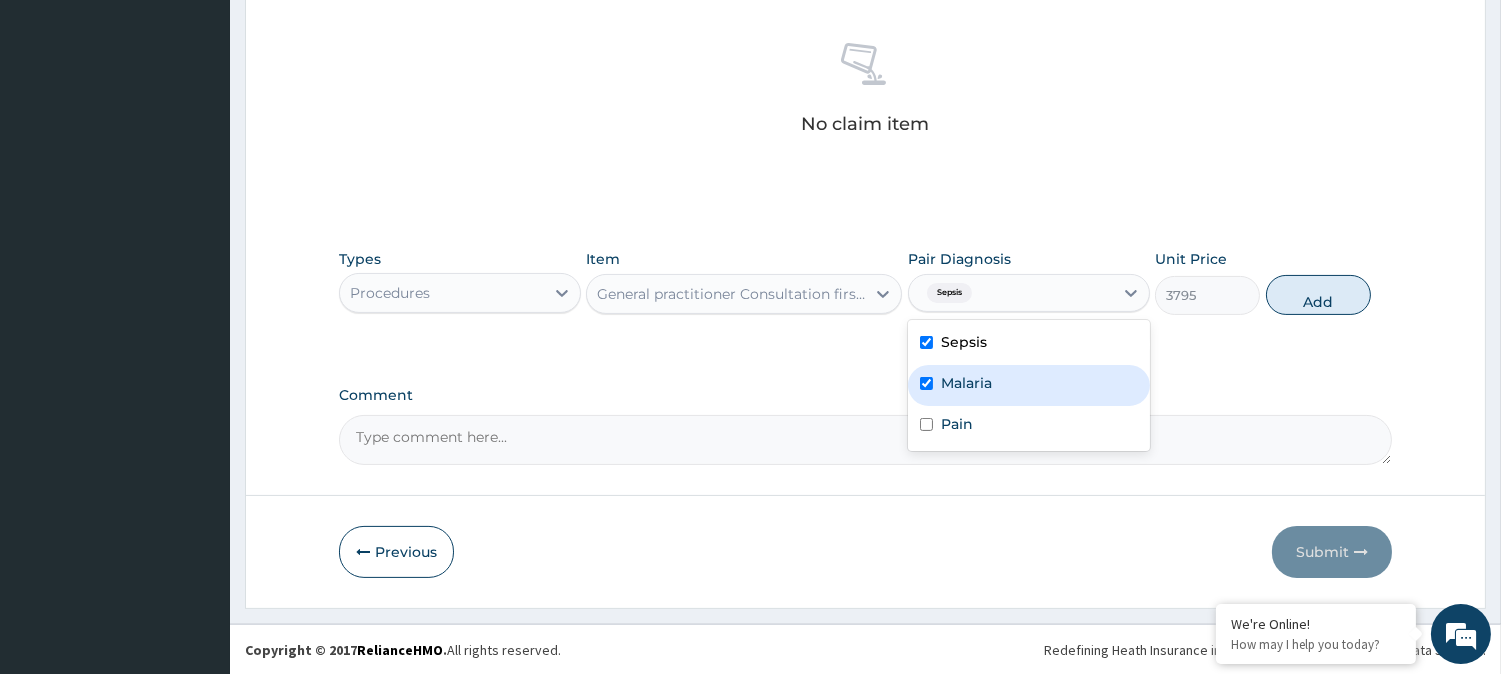 checkbox on "true" 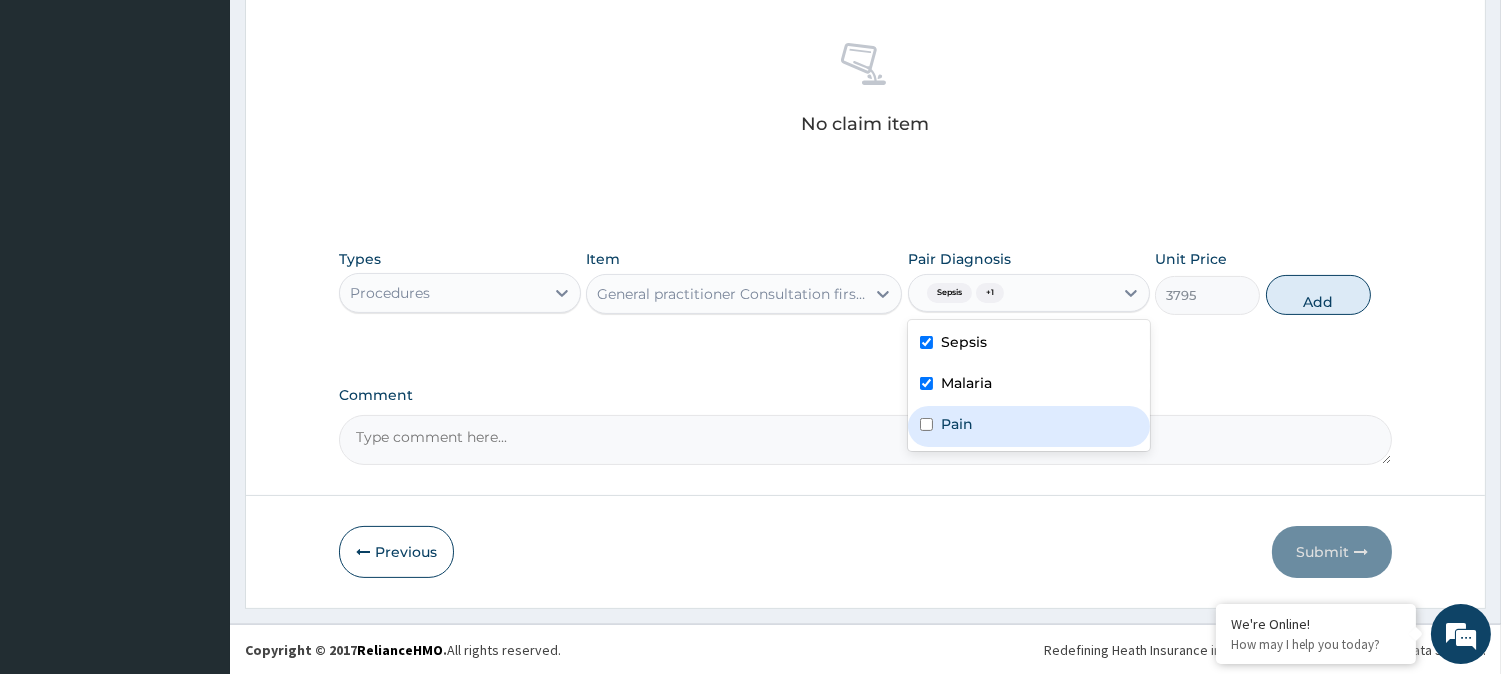 click on "Pain" at bounding box center (1029, 426) 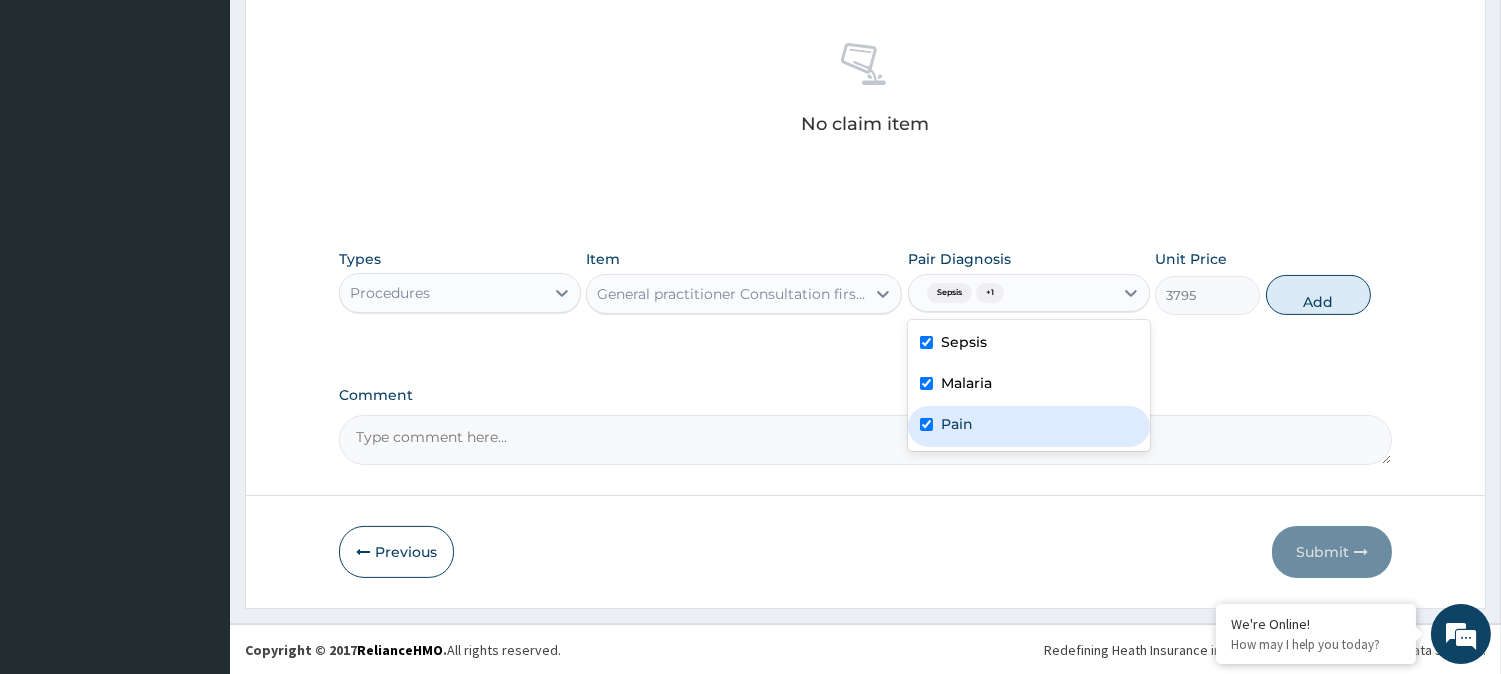 checkbox on "true" 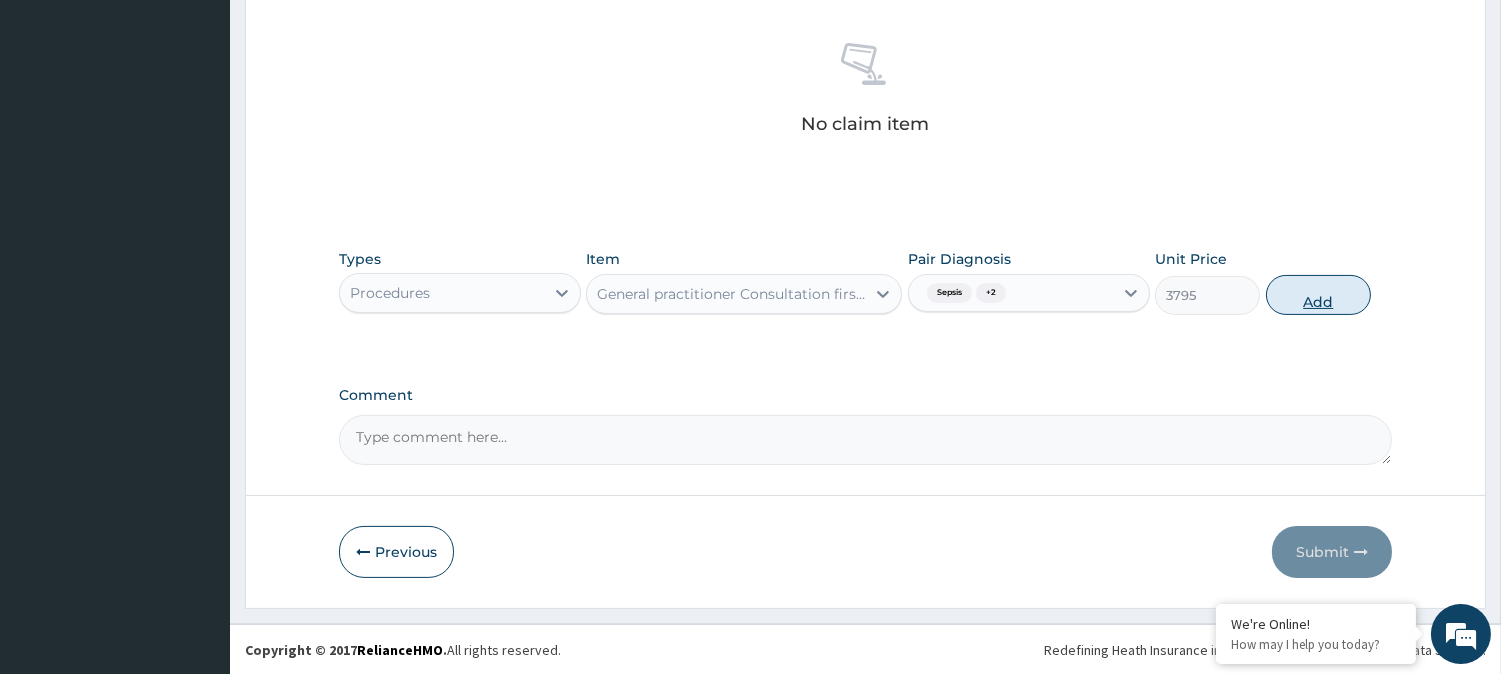 click on "Add" at bounding box center [1318, 295] 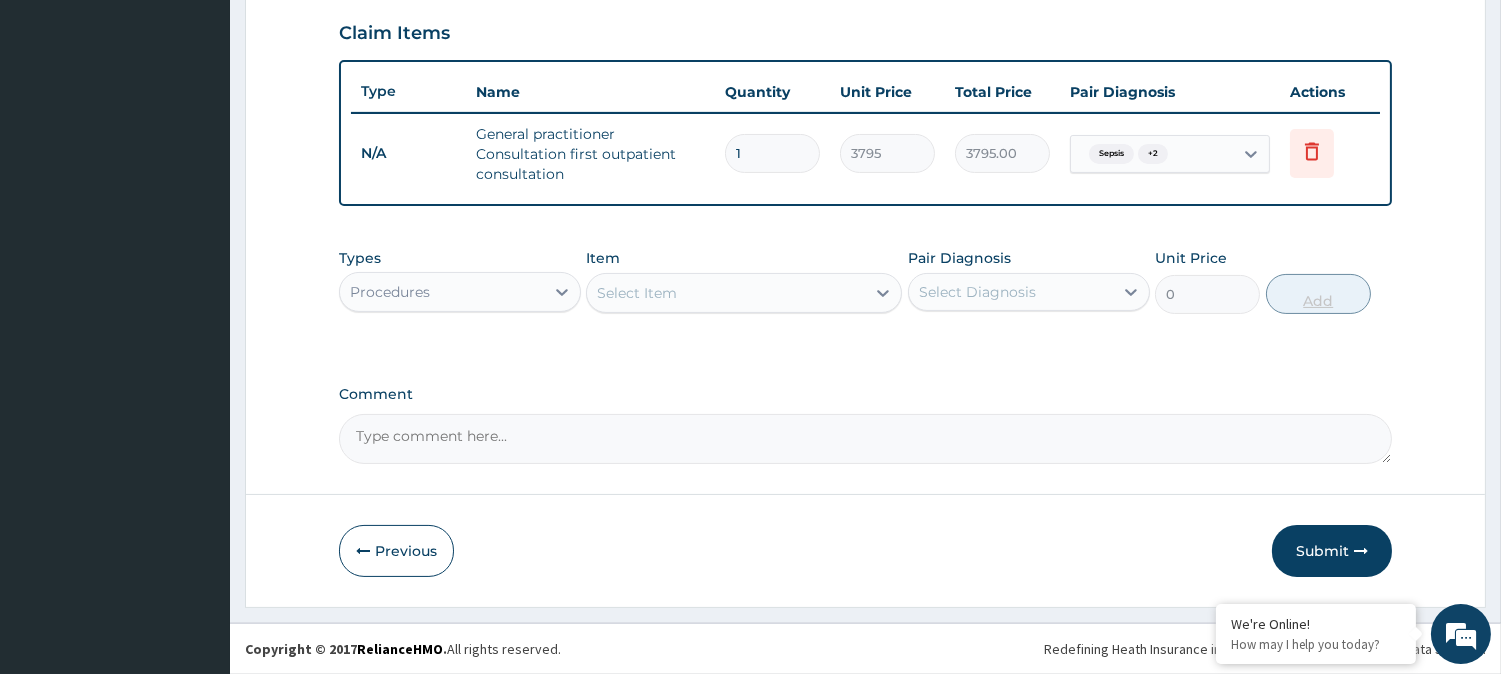 scroll, scrollTop: 681, scrollLeft: 0, axis: vertical 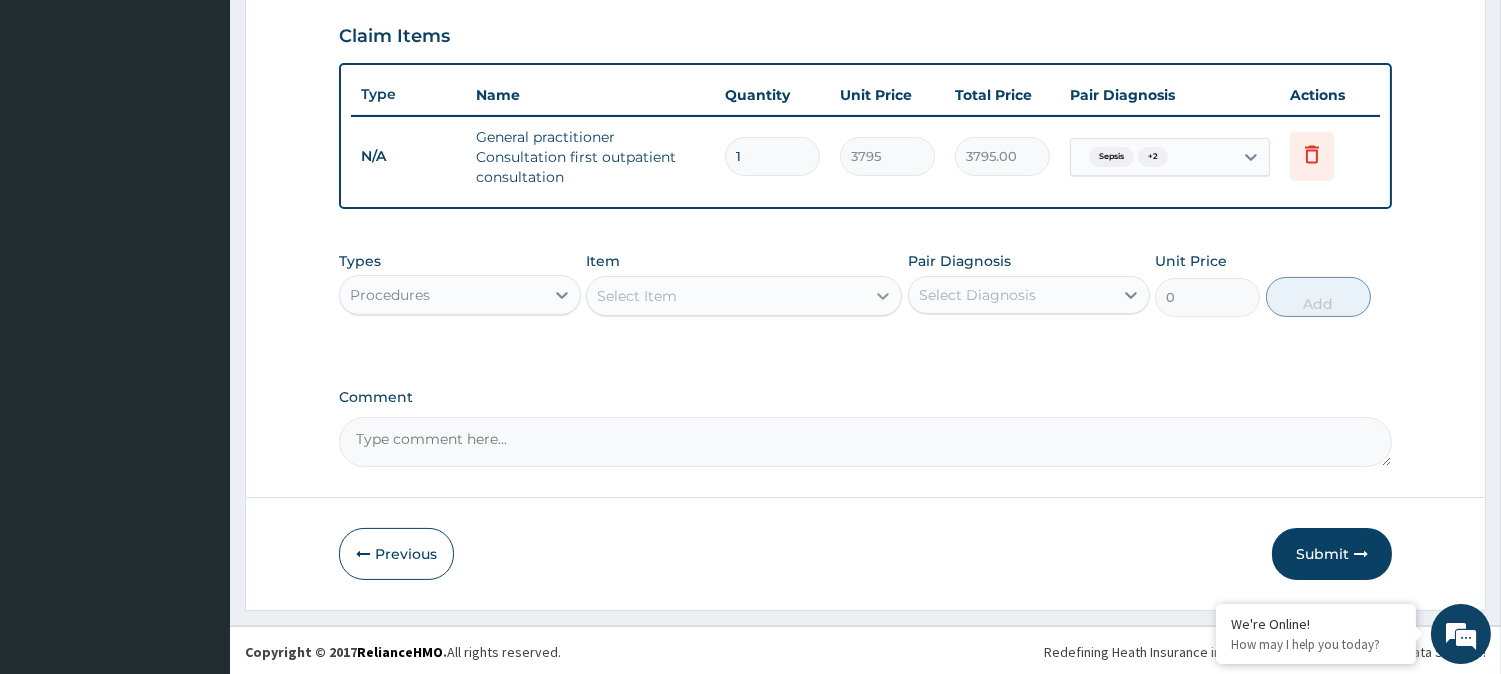 click 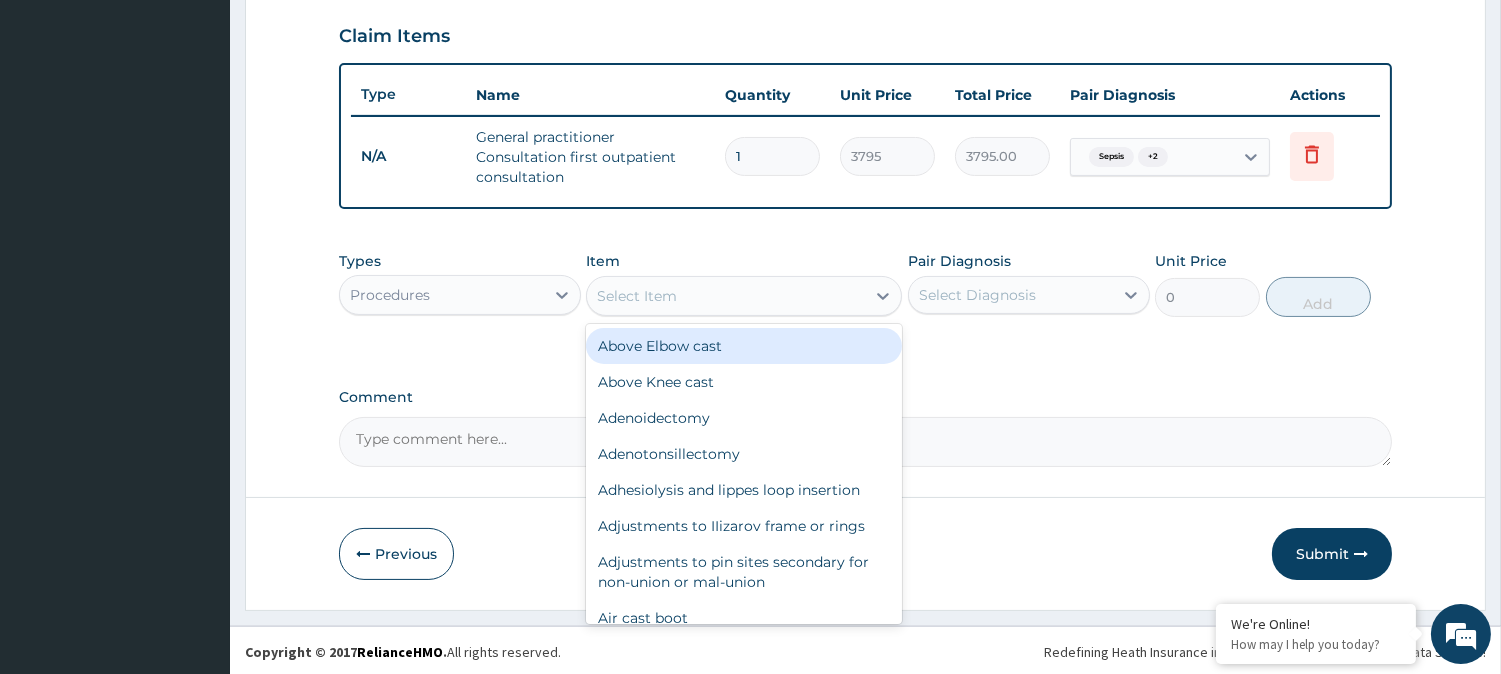 click on "Procedures" at bounding box center (442, 295) 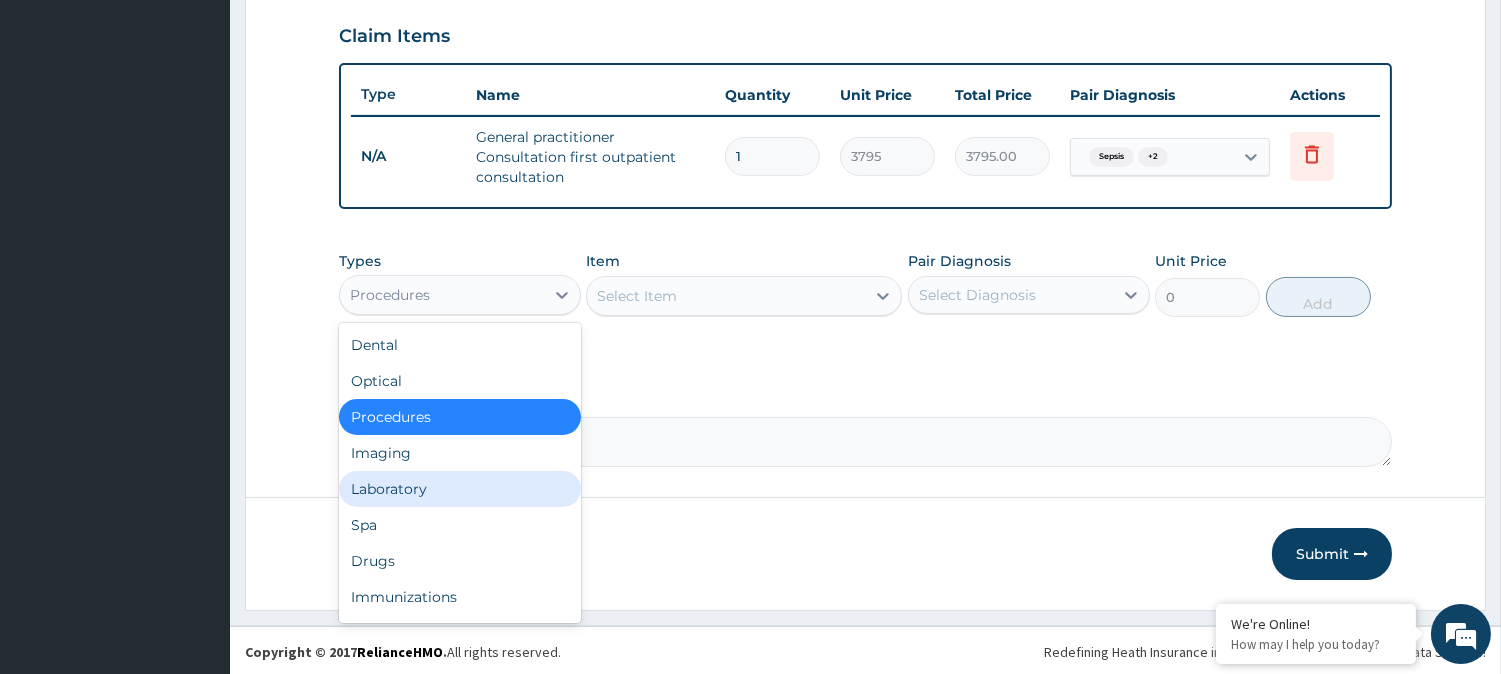 click on "Laboratory" at bounding box center [460, 489] 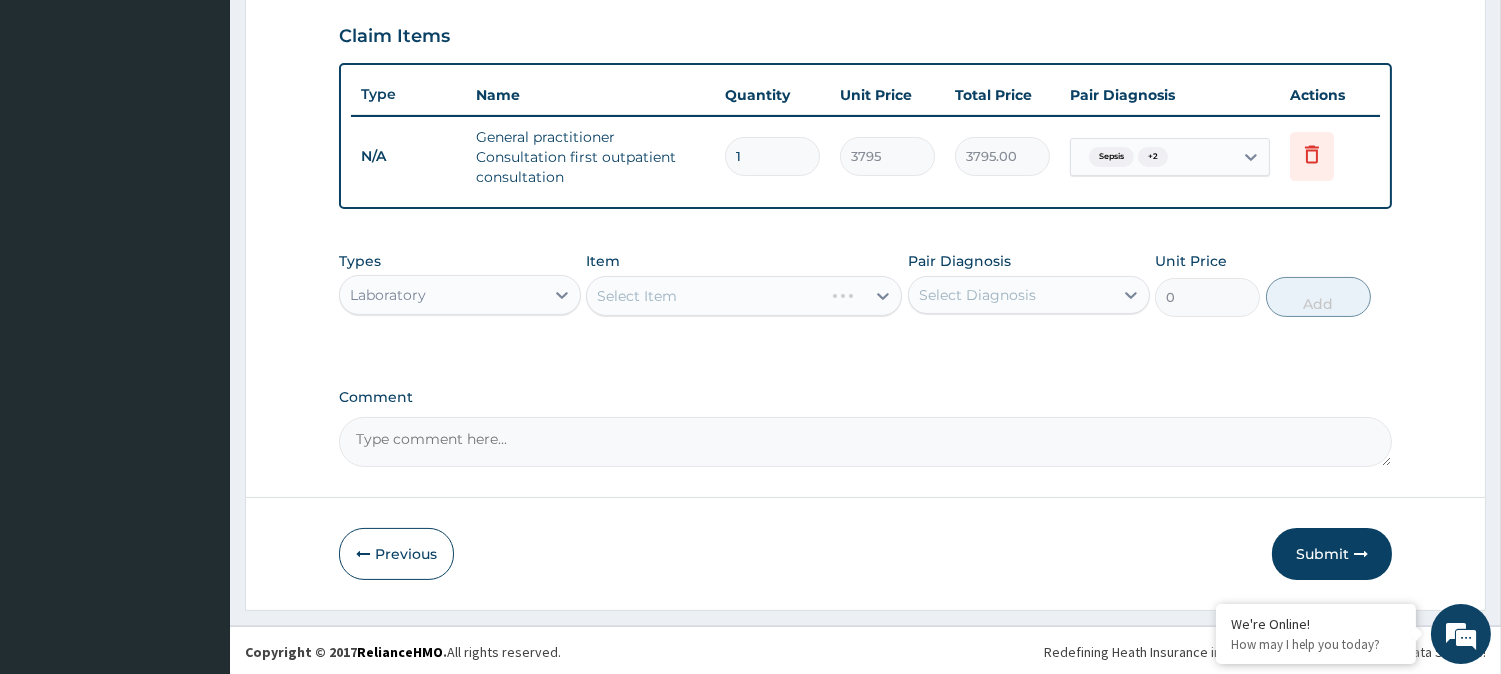 click on "Select Item" at bounding box center [744, 296] 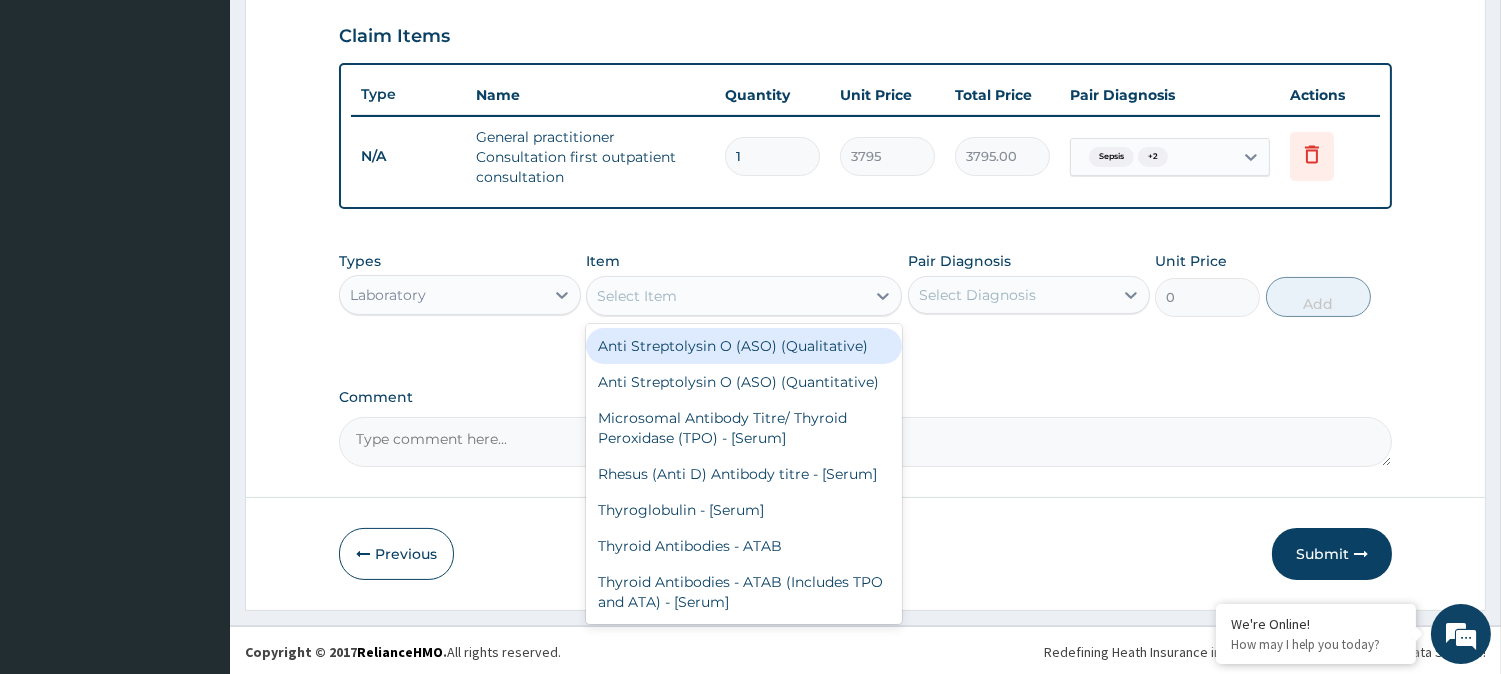 click on "Select Item" at bounding box center [726, 296] 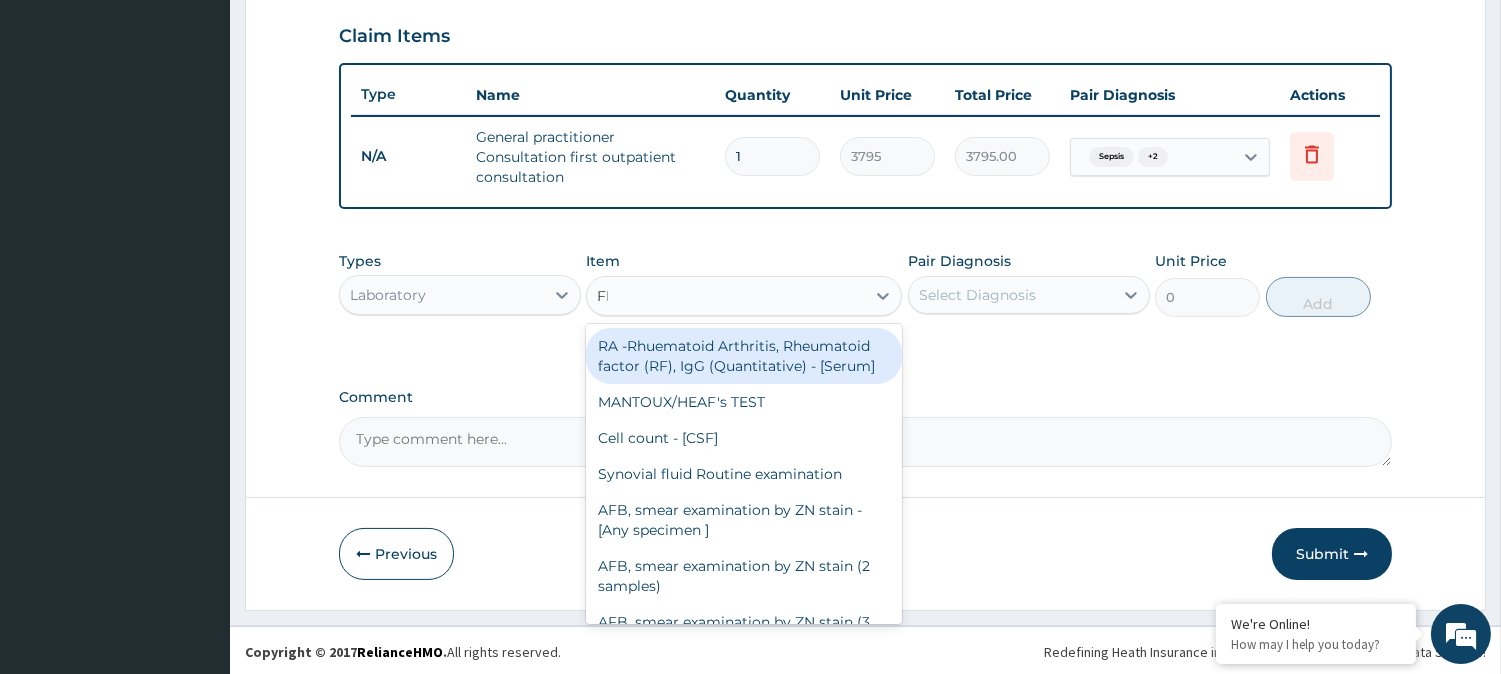 type on "FBC" 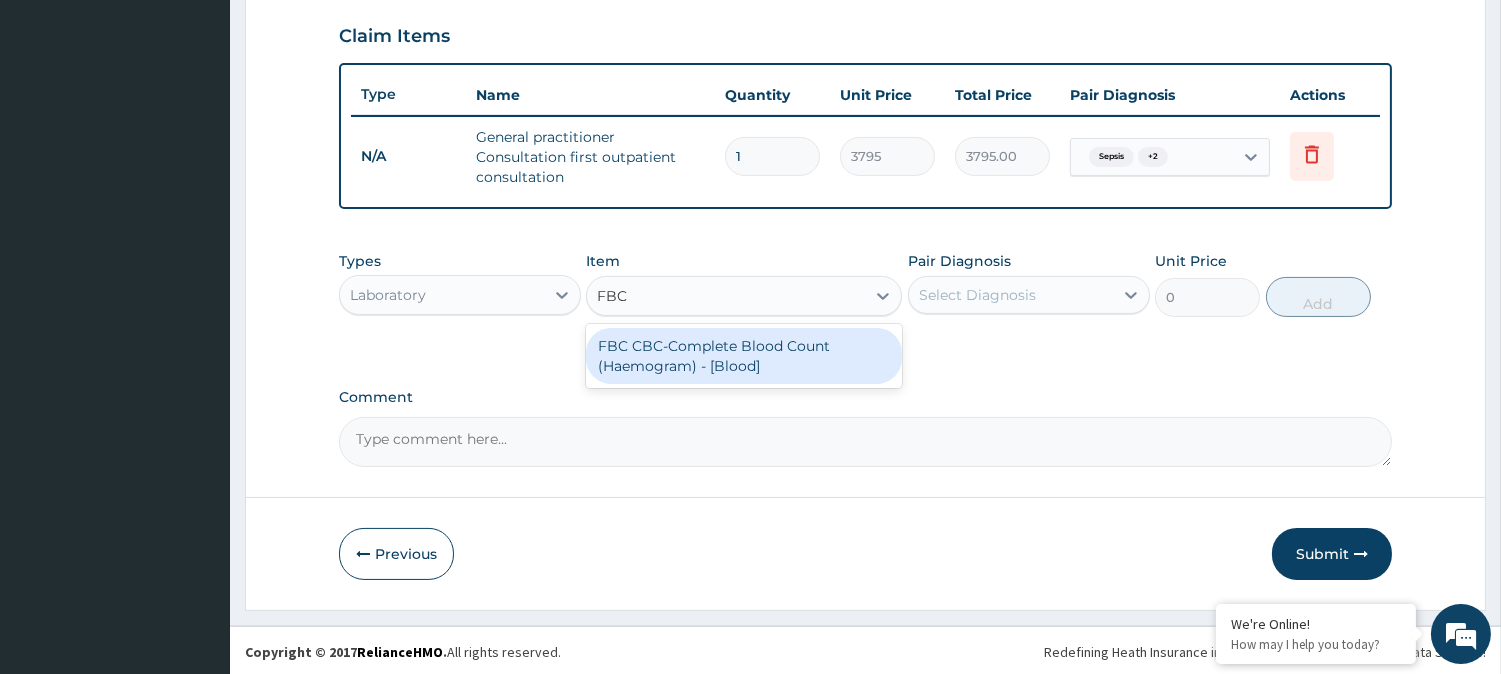 click on "FBC CBC-Complete Blood Count (Haemogram) - [Blood]" at bounding box center (744, 356) 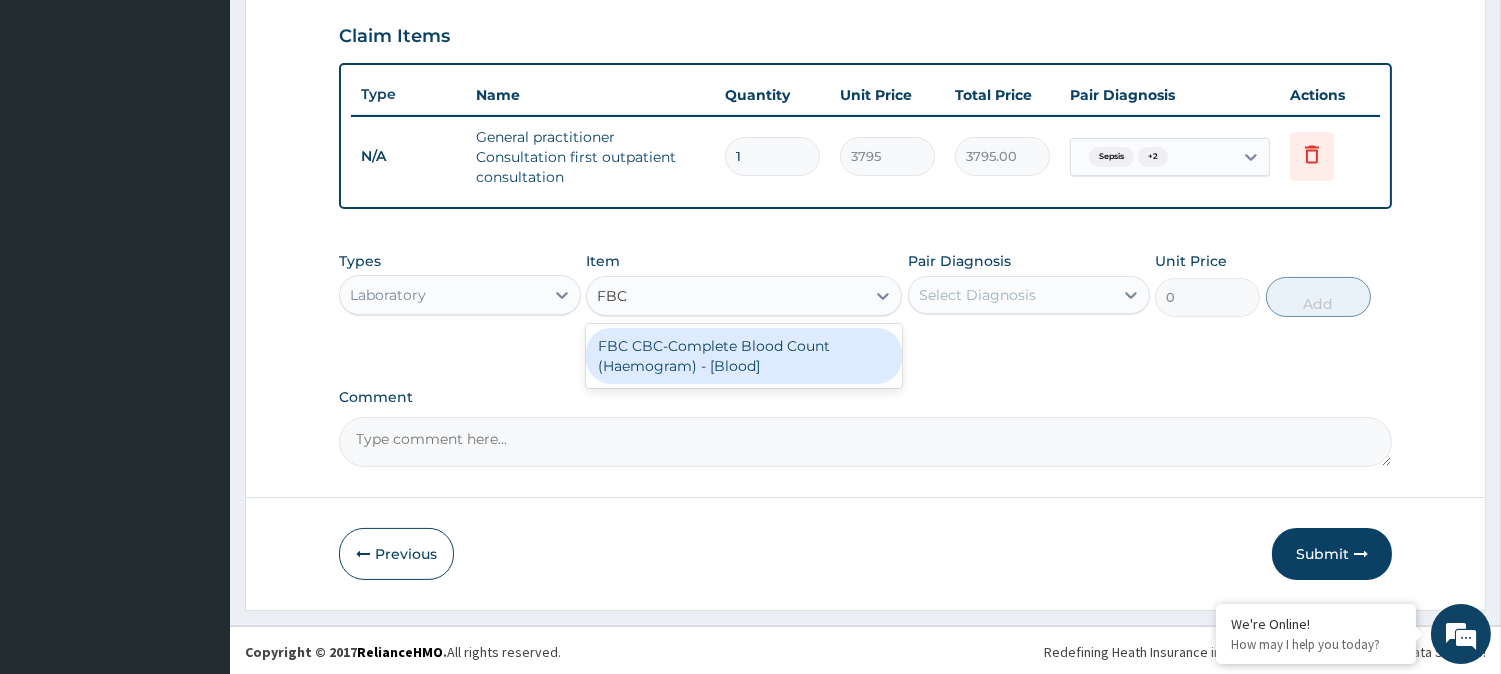 type 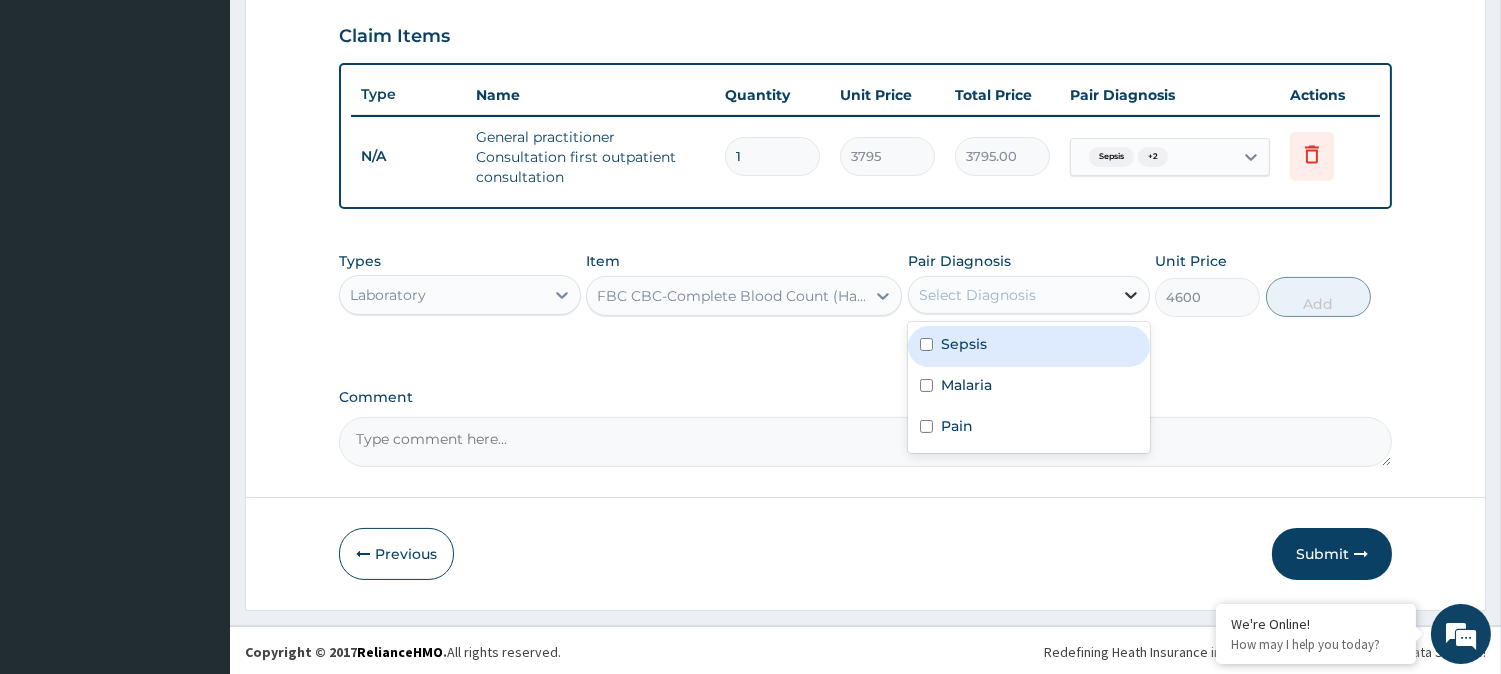 click 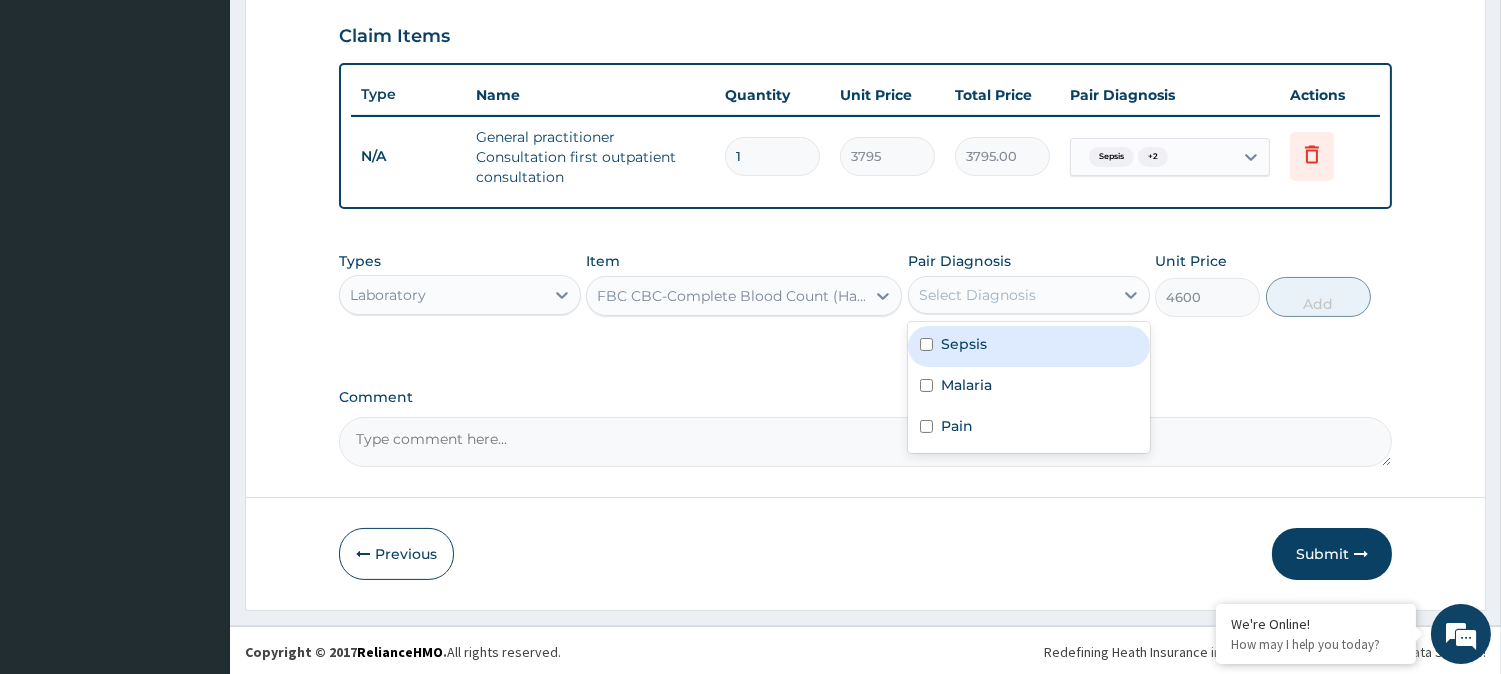 click on "Sepsis" at bounding box center (1029, 346) 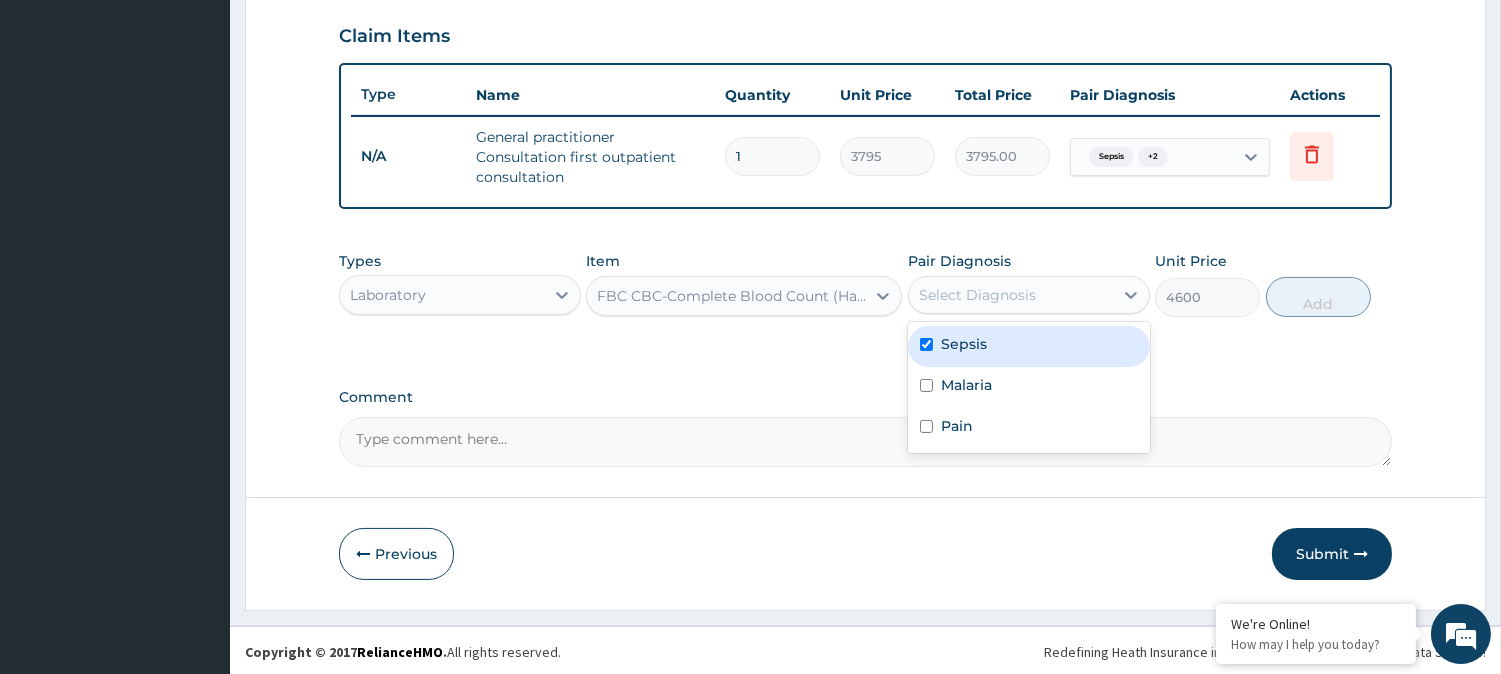 checkbox on "true" 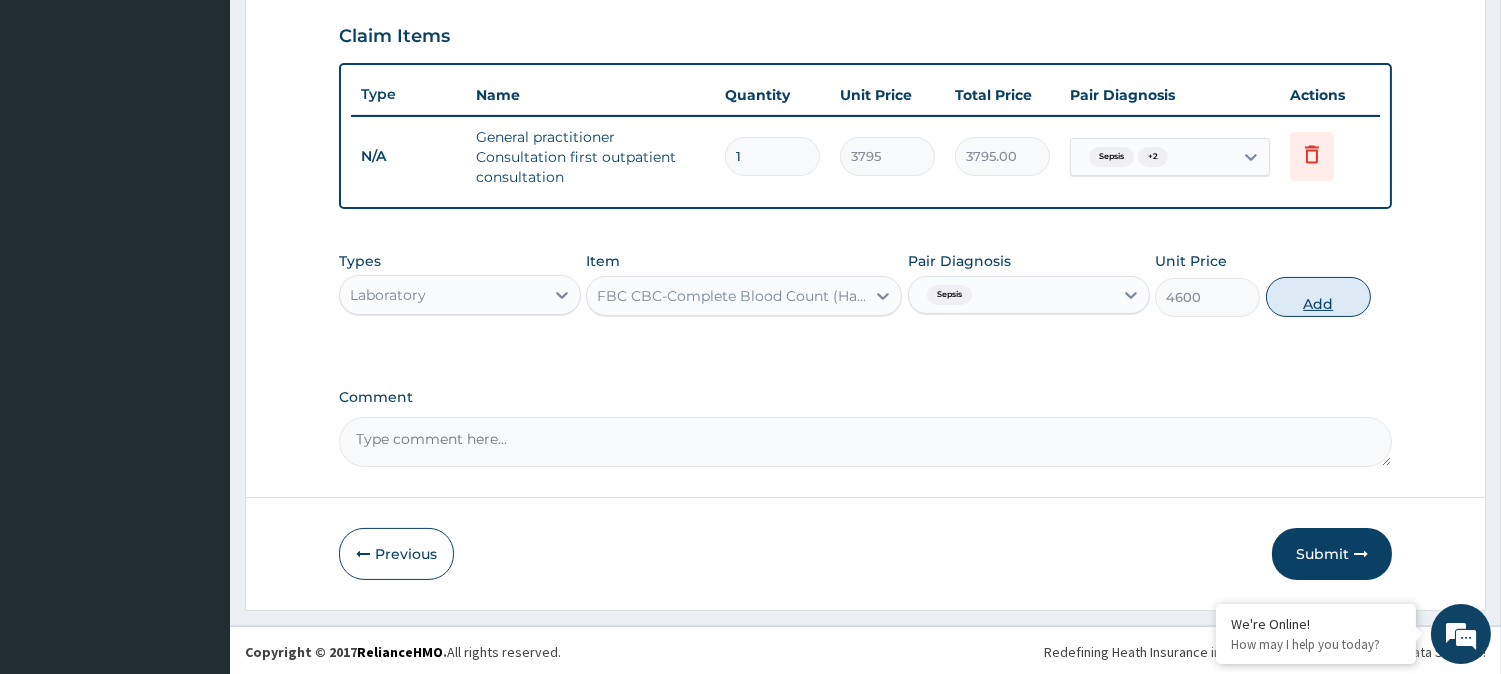 click on "Add" at bounding box center [1318, 297] 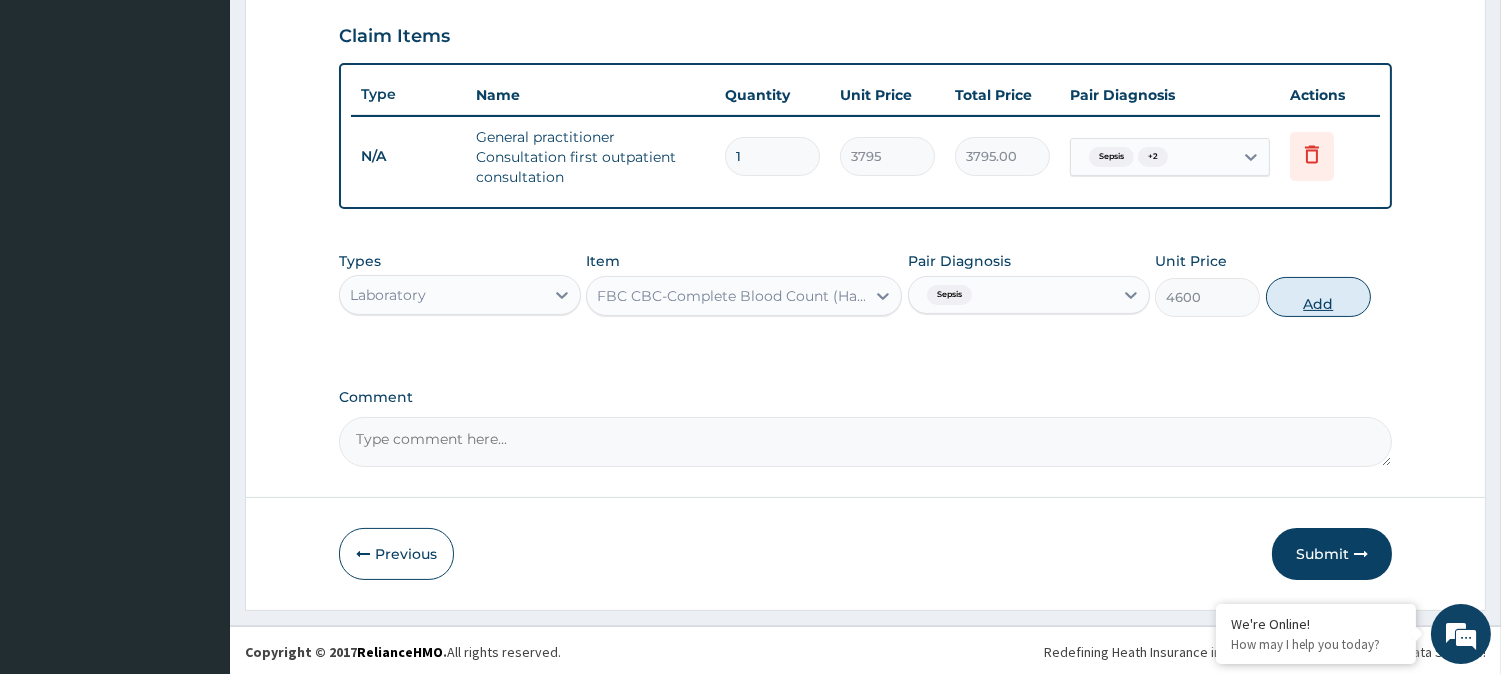type on "0" 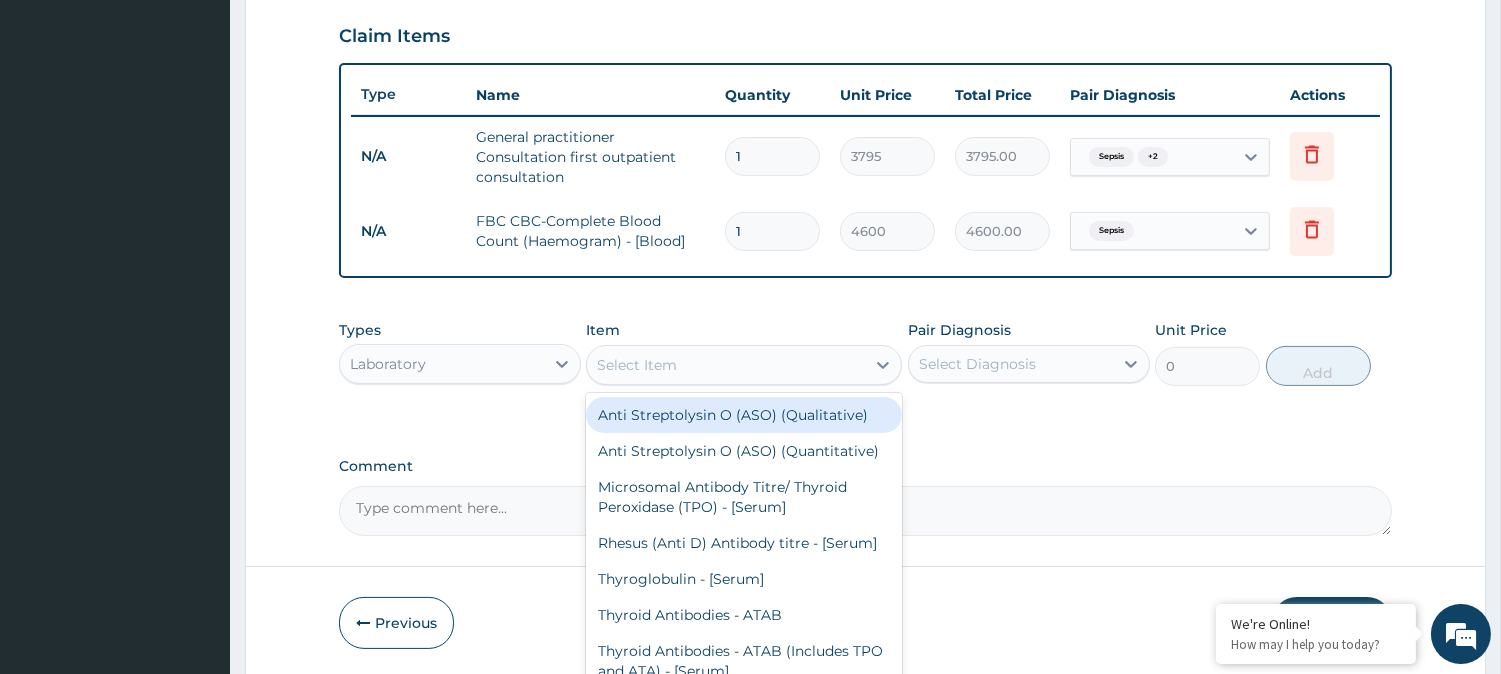 click on "Select Item" at bounding box center [726, 365] 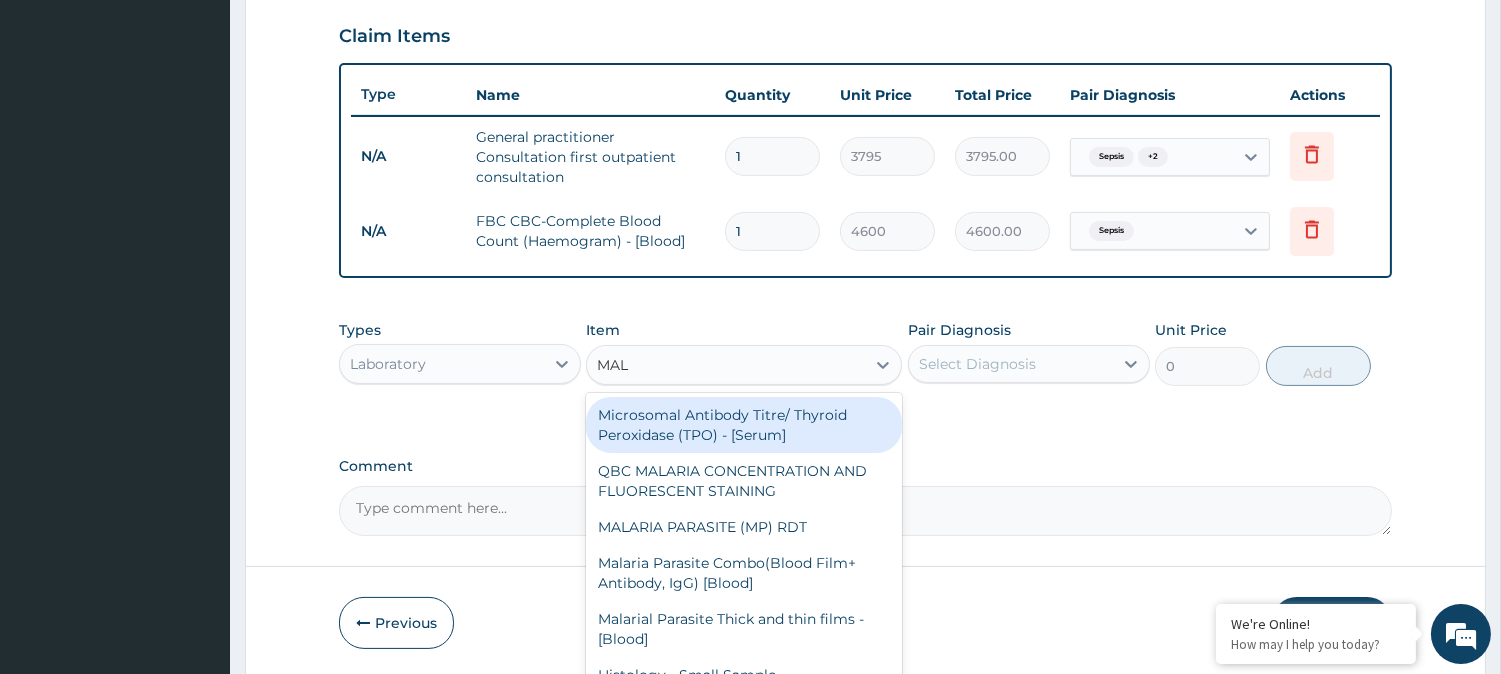 type on "MALA" 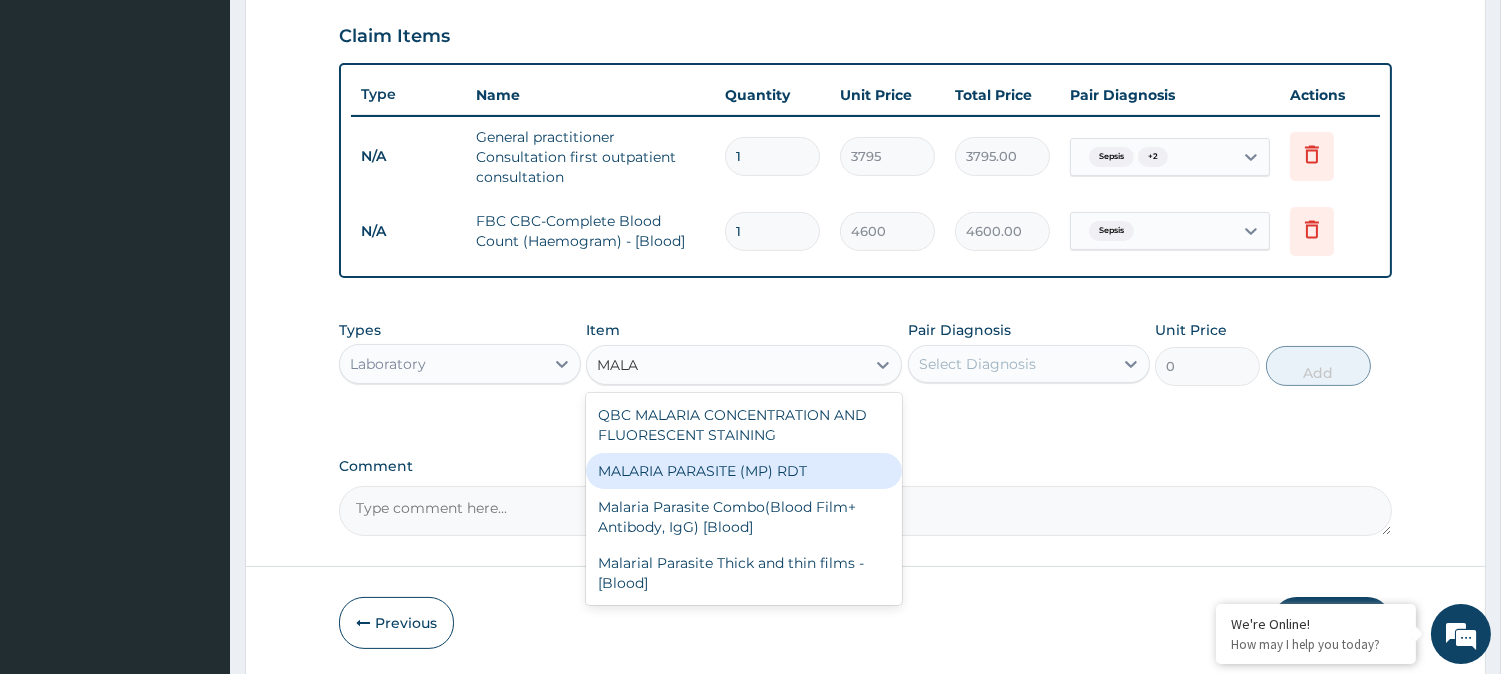 click on "MALARIA PARASITE (MP) RDT" at bounding box center (744, 471) 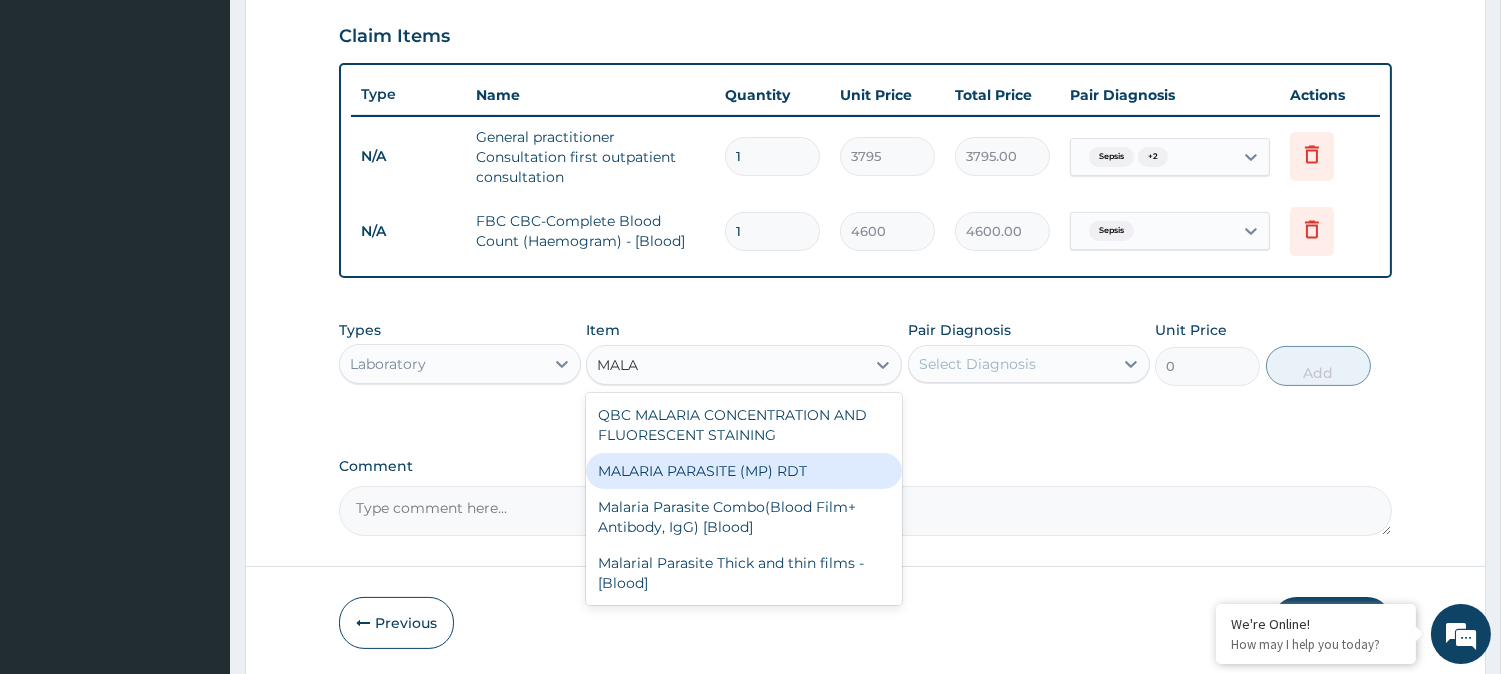 type 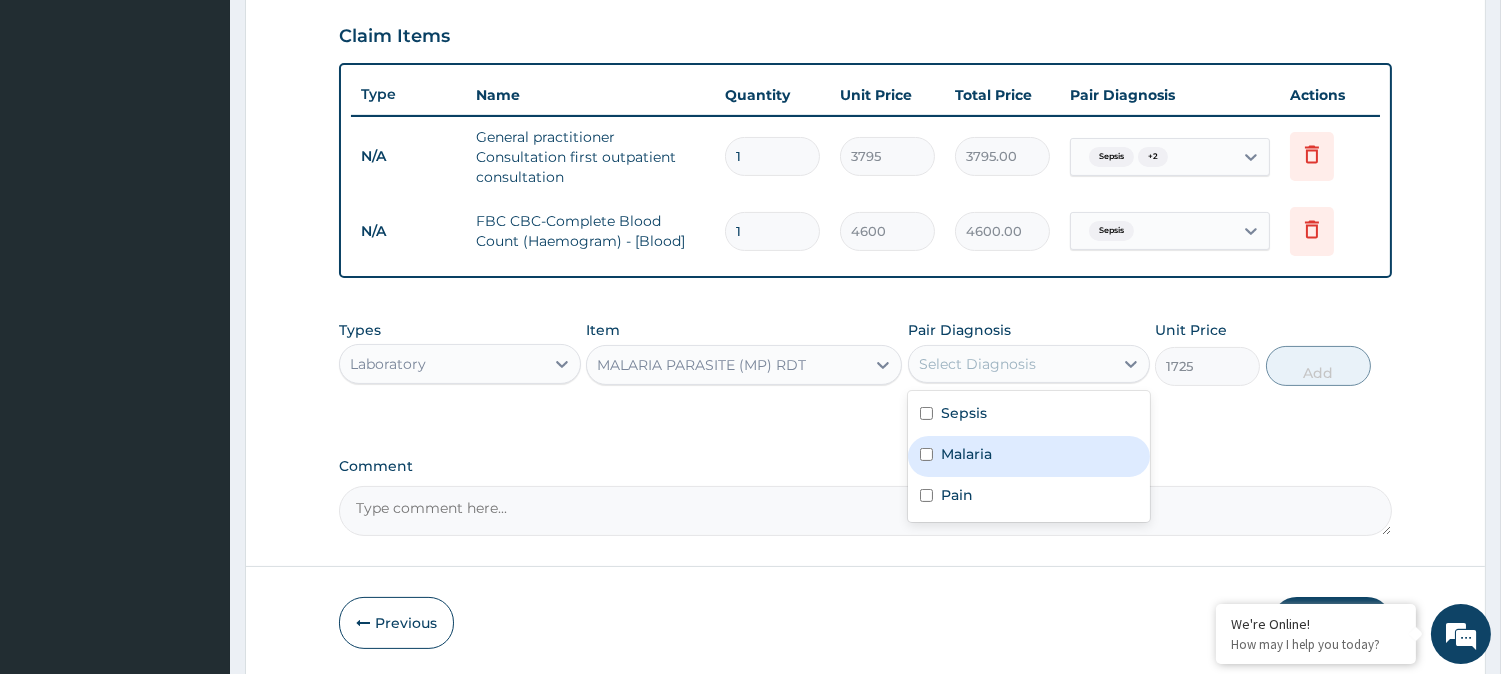 drag, startPoint x: 1071, startPoint y: 358, endPoint x: 991, endPoint y: 451, distance: 122.67436 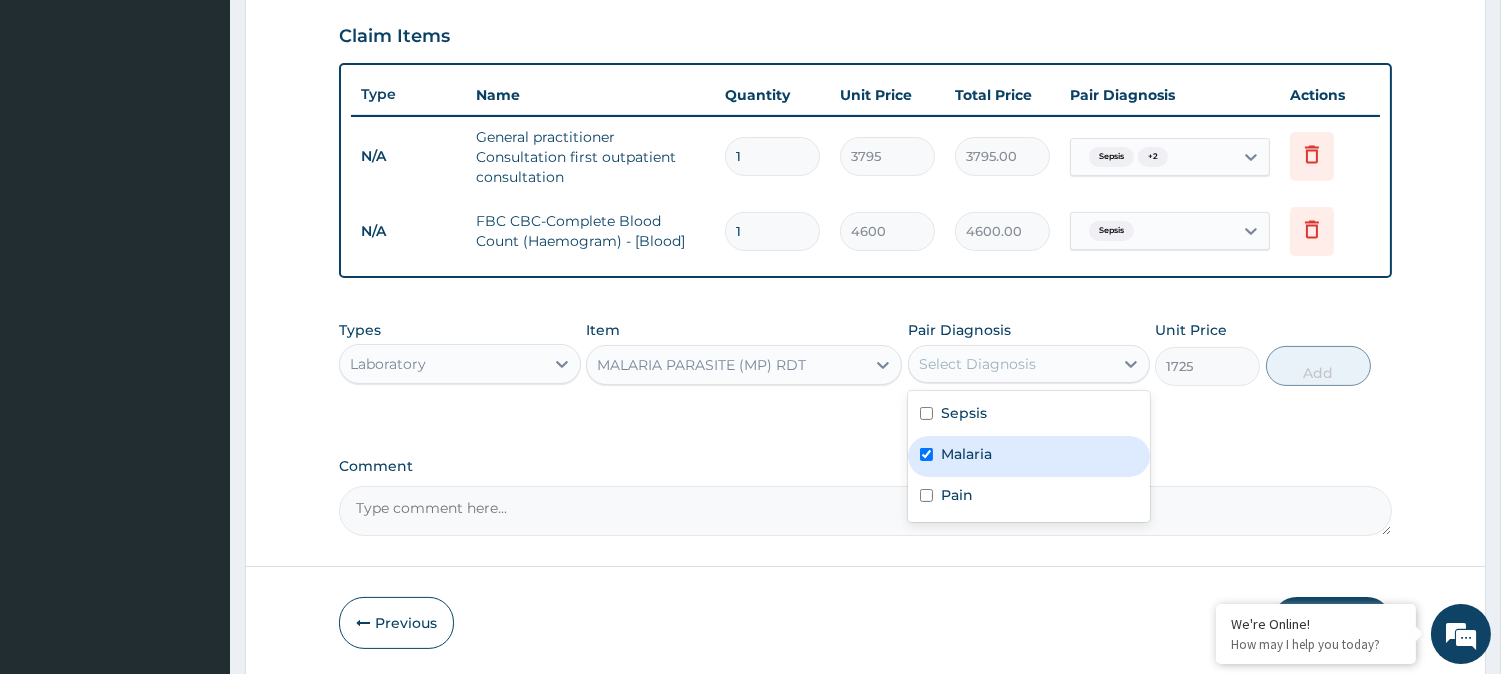 checkbox on "true" 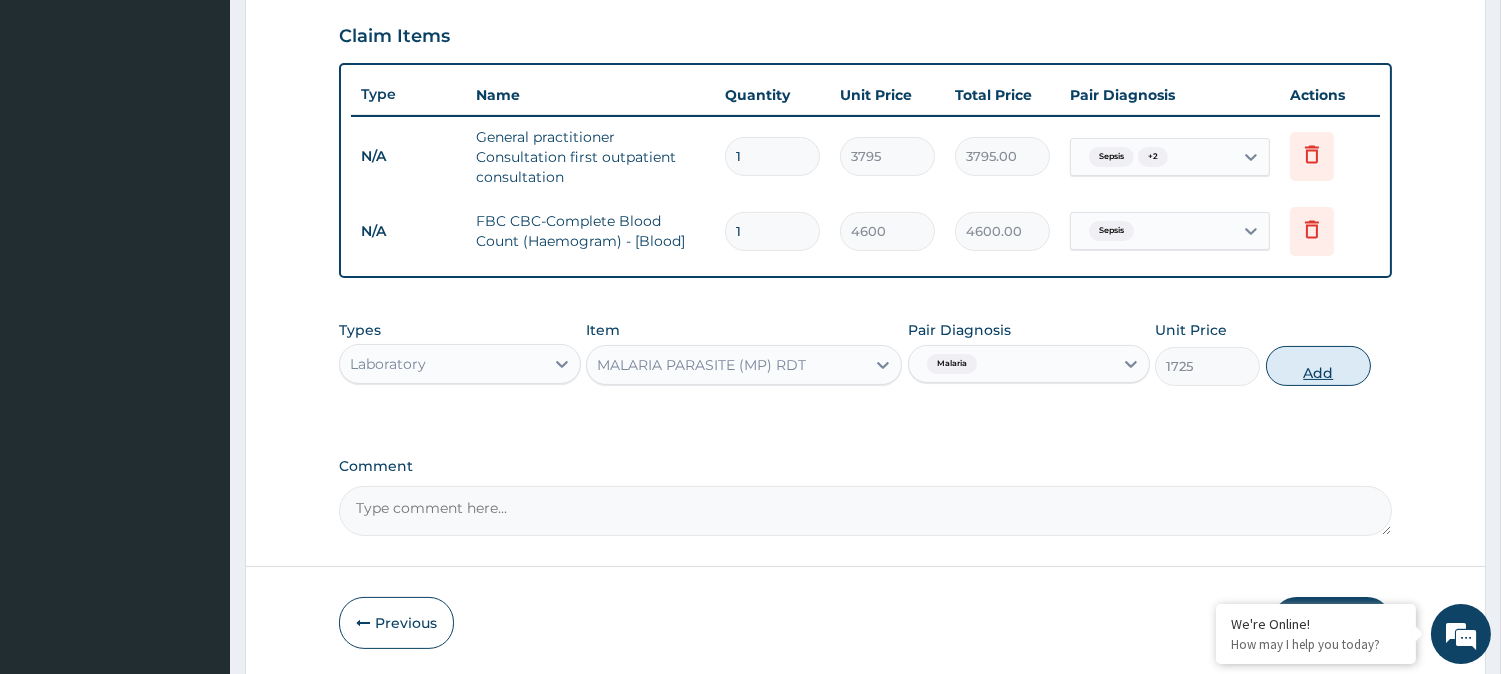 click on "Add" at bounding box center [1318, 366] 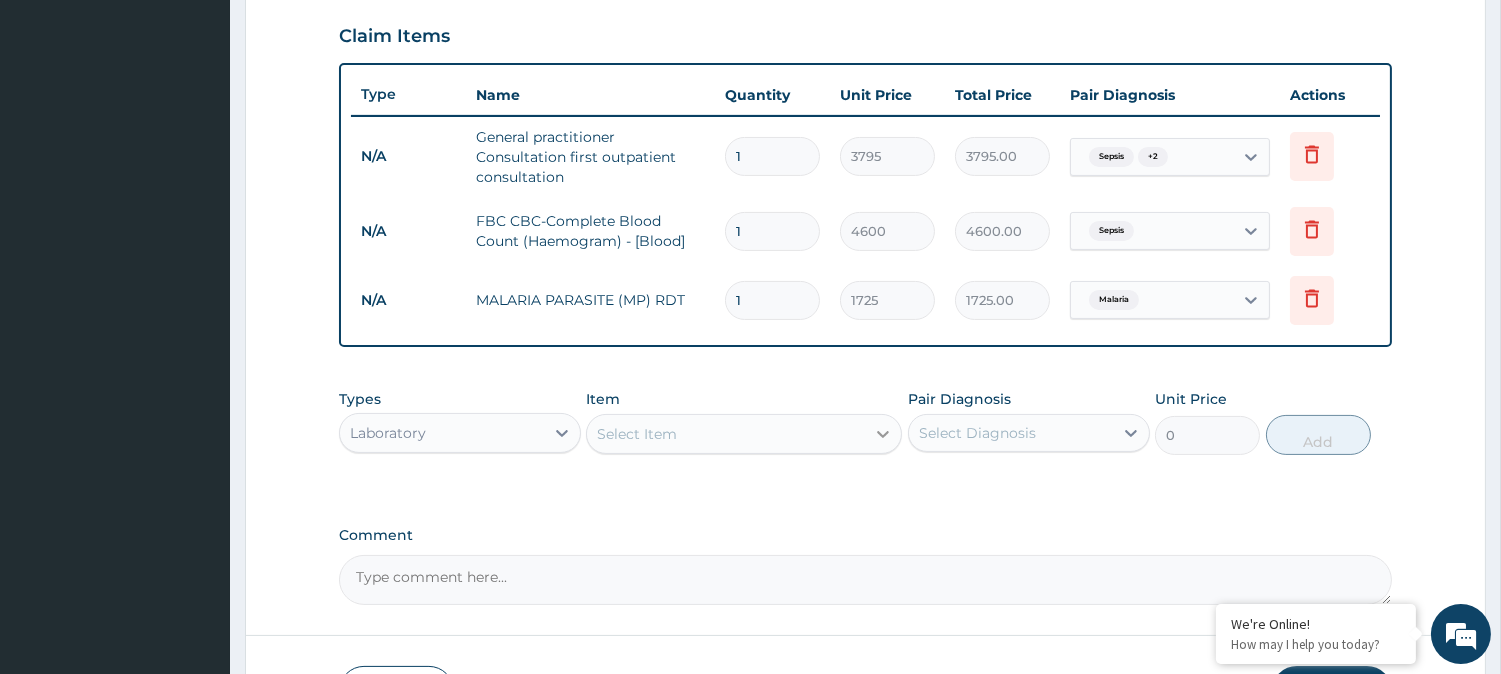 click 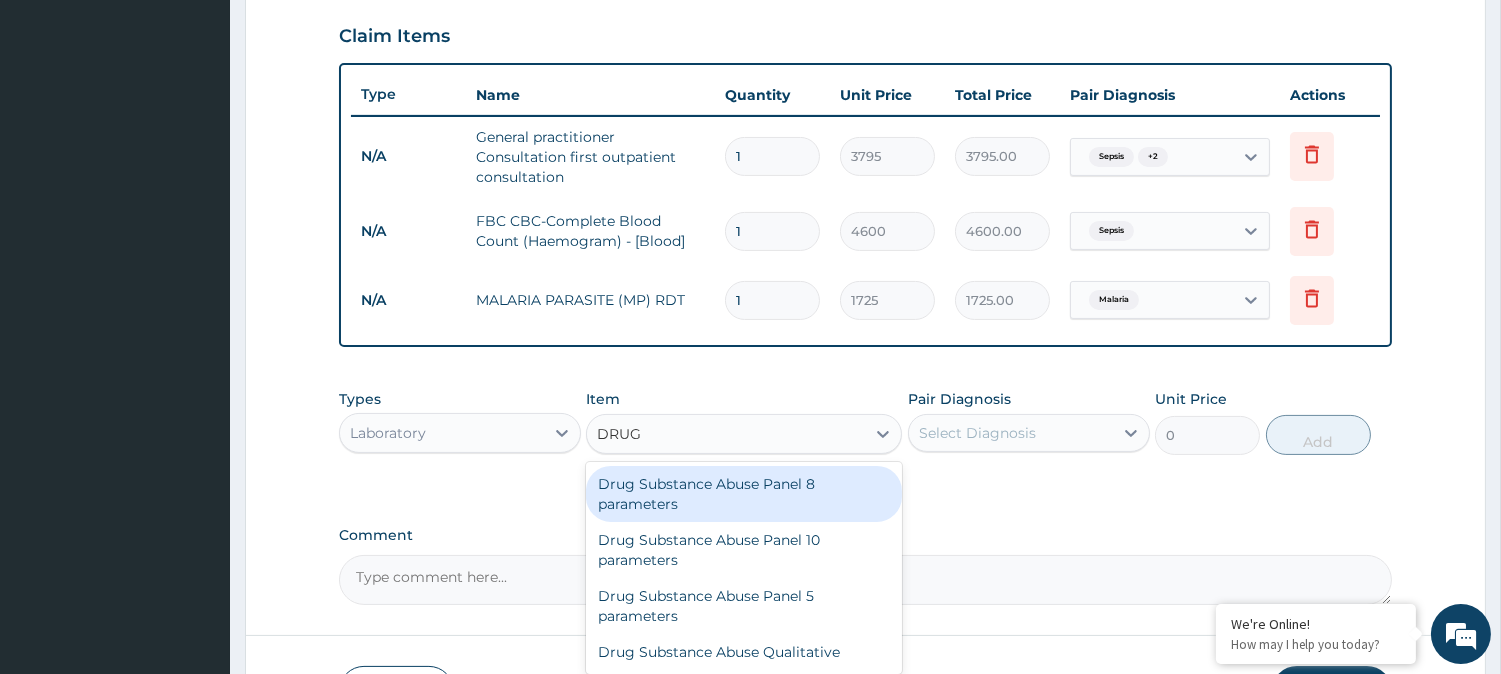 scroll, scrollTop: 820, scrollLeft: 0, axis: vertical 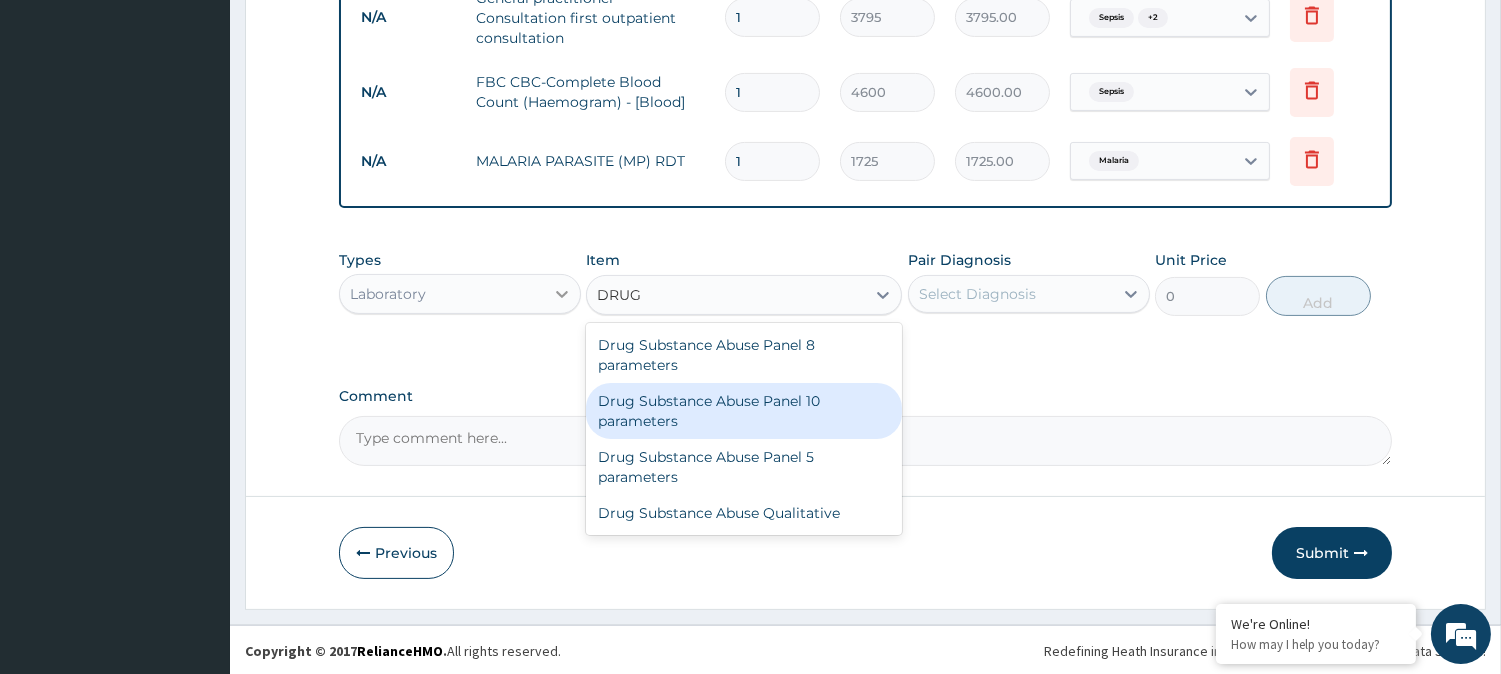 type on "DRUG" 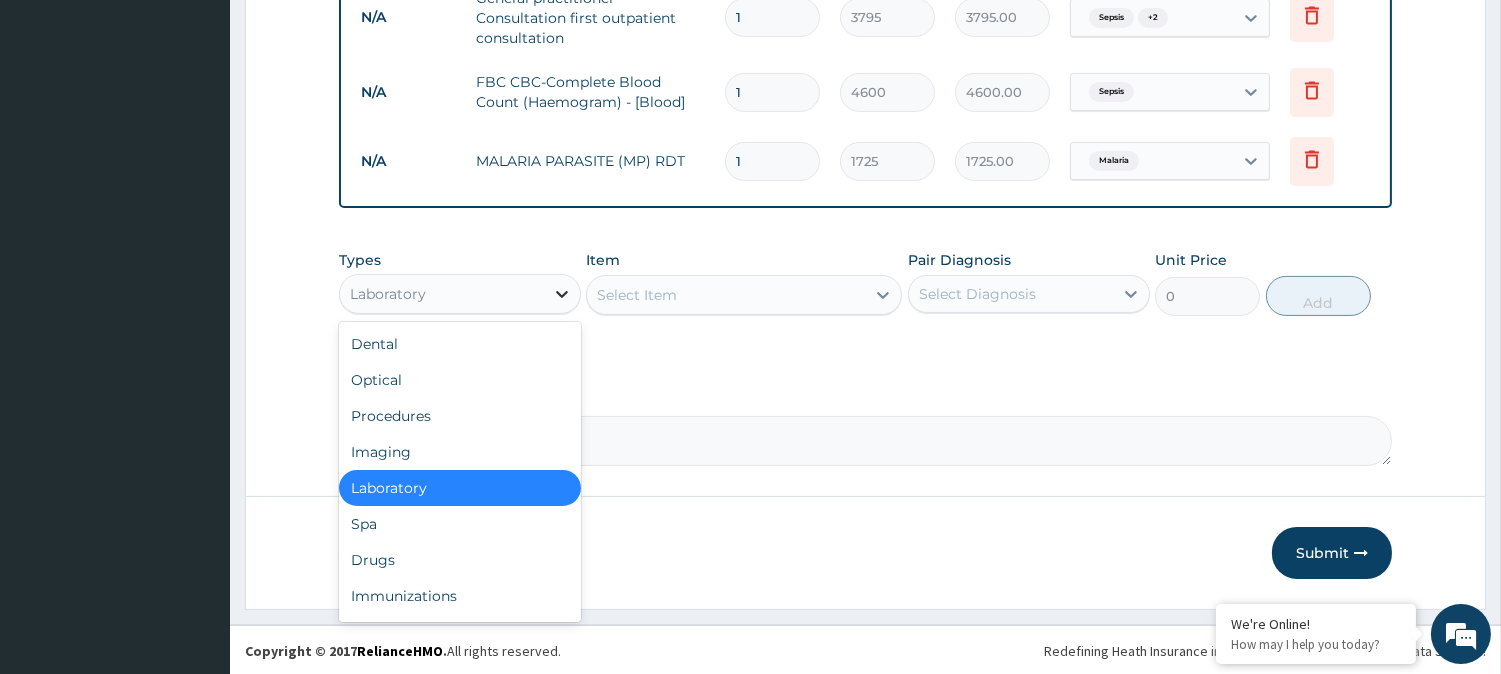 click at bounding box center [562, 294] 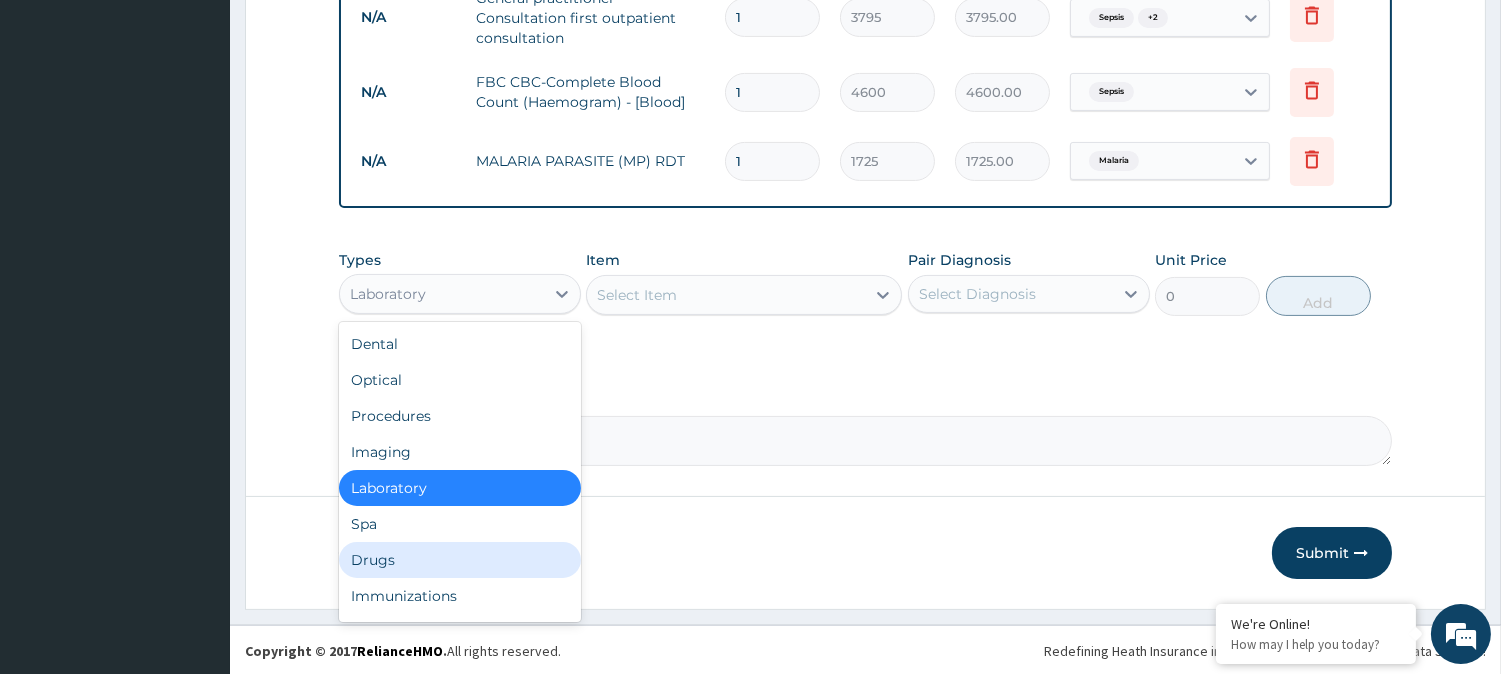 click on "Drugs" at bounding box center (460, 560) 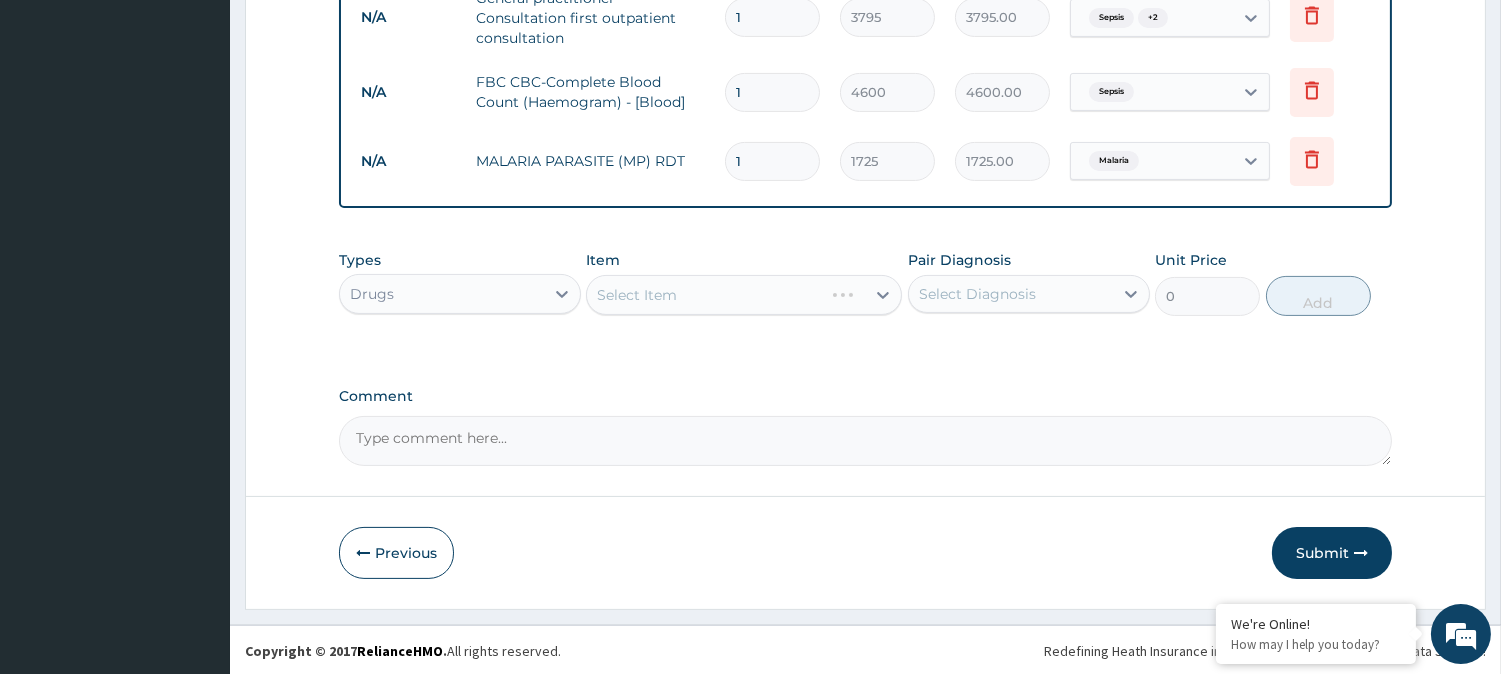 click on "Select Item" at bounding box center (744, 295) 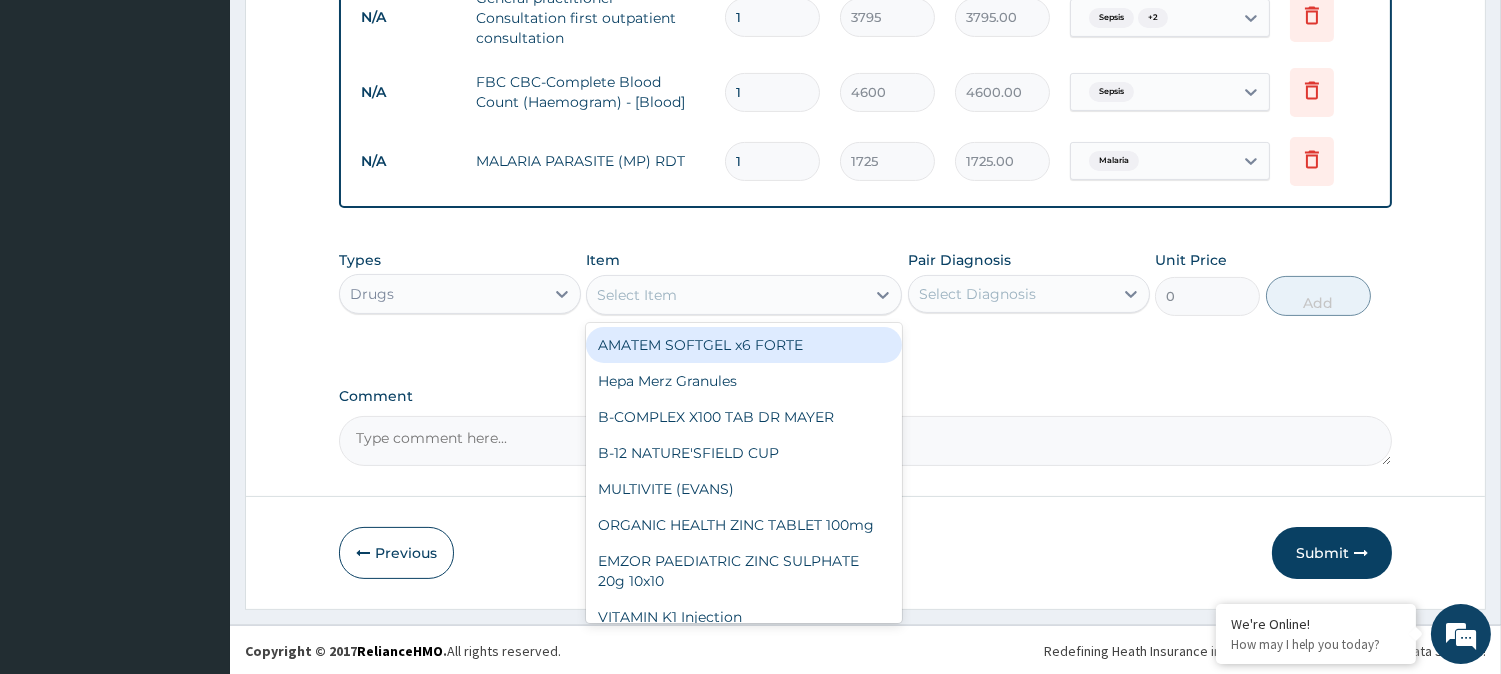click on "Select Item" at bounding box center [726, 295] 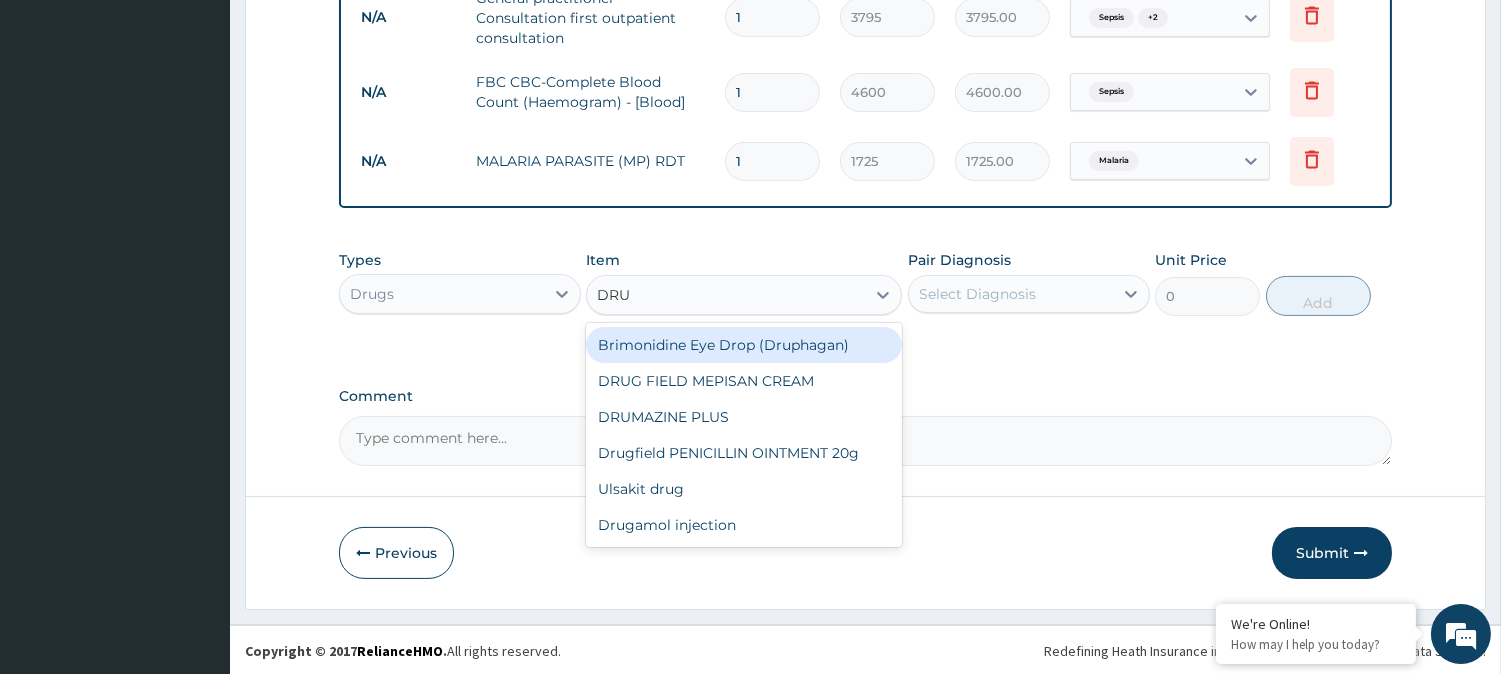 type on "DRUG" 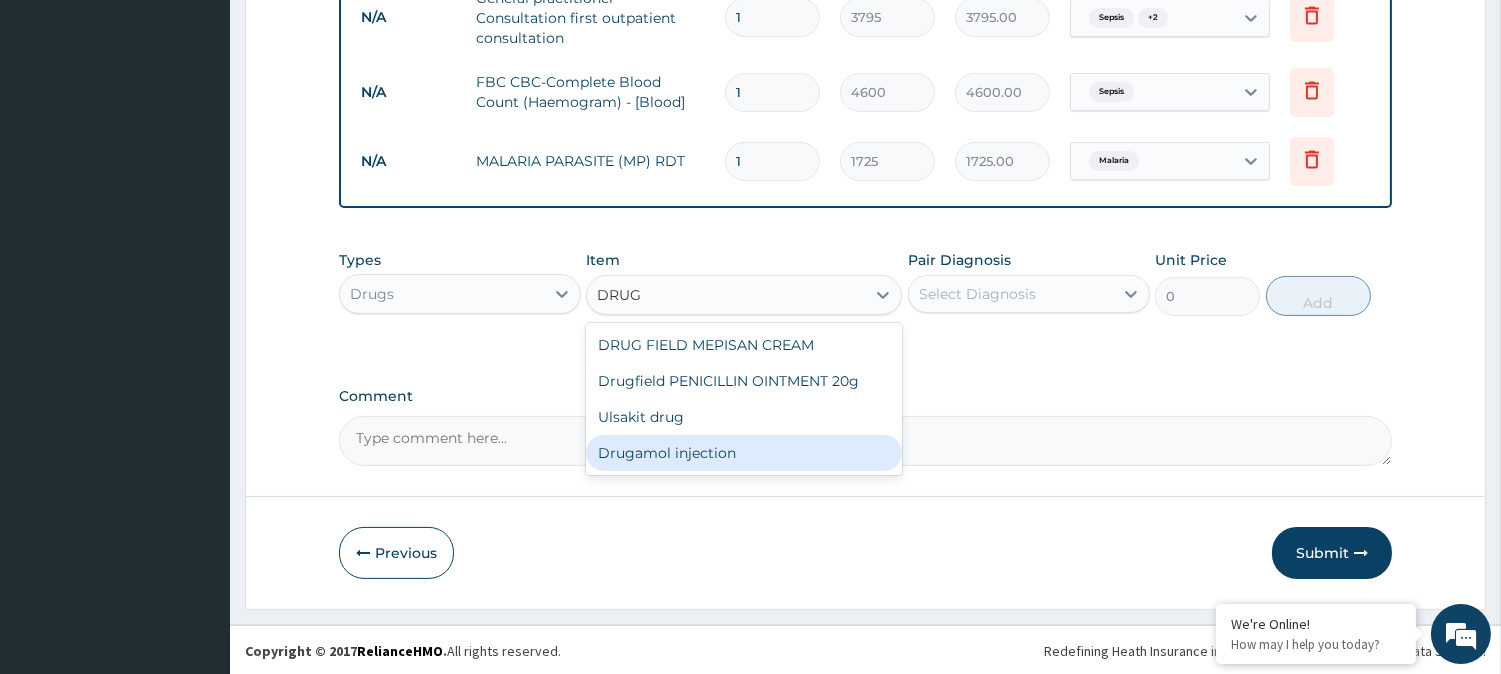 click on "Drugamol injection" at bounding box center (744, 453) 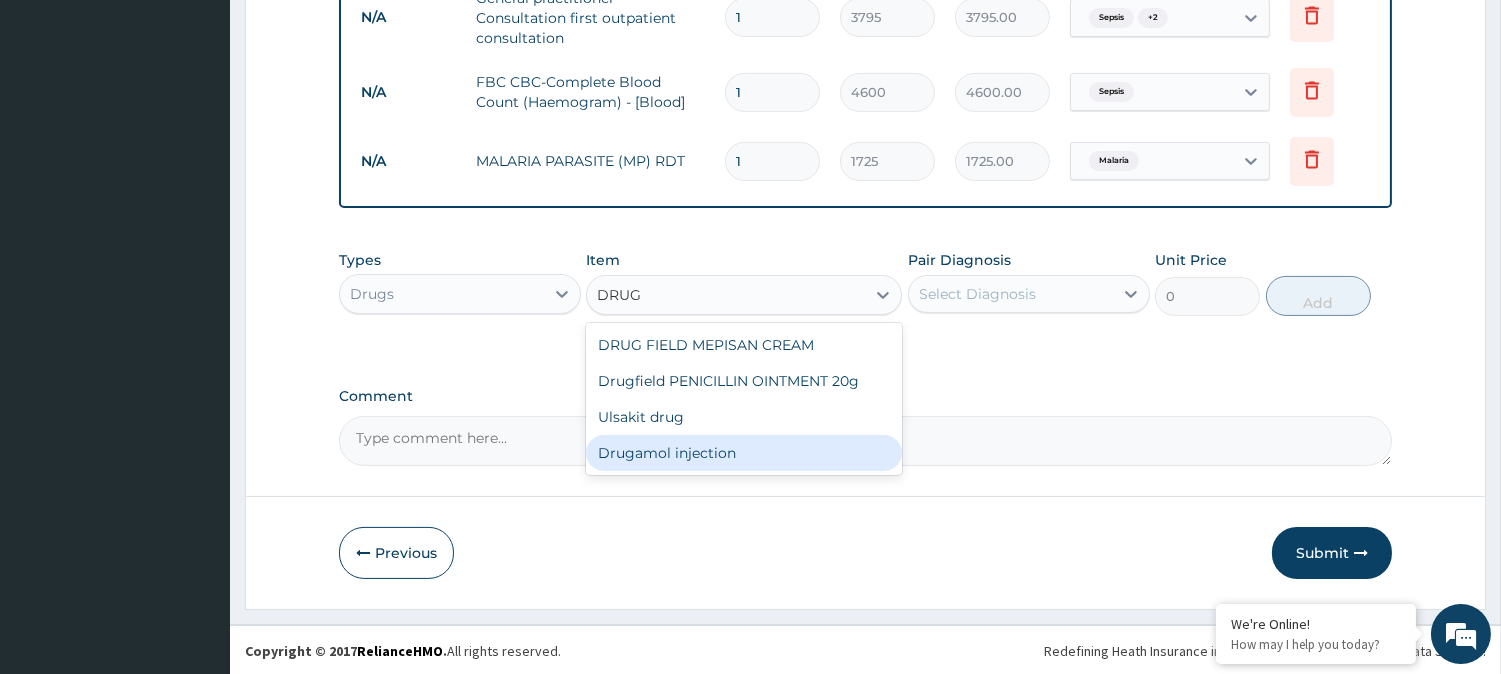 type 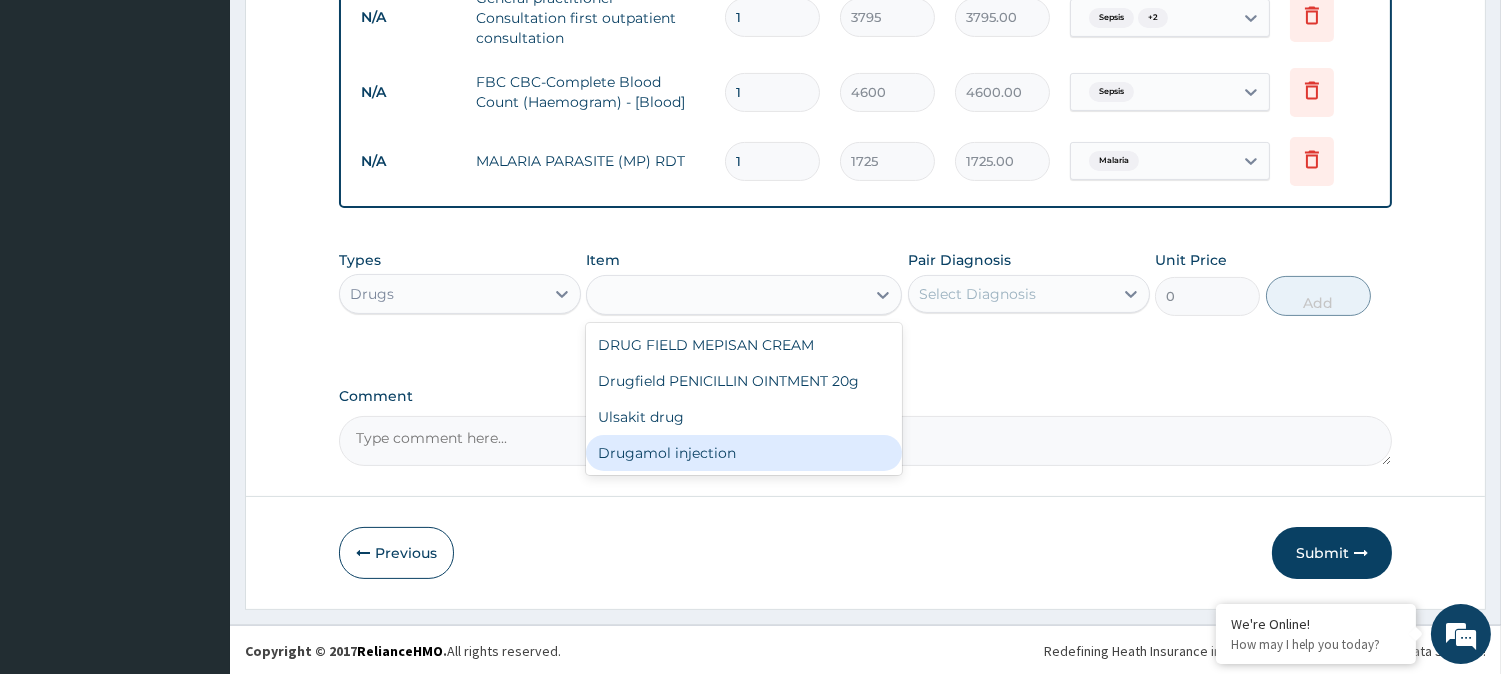 type on "500" 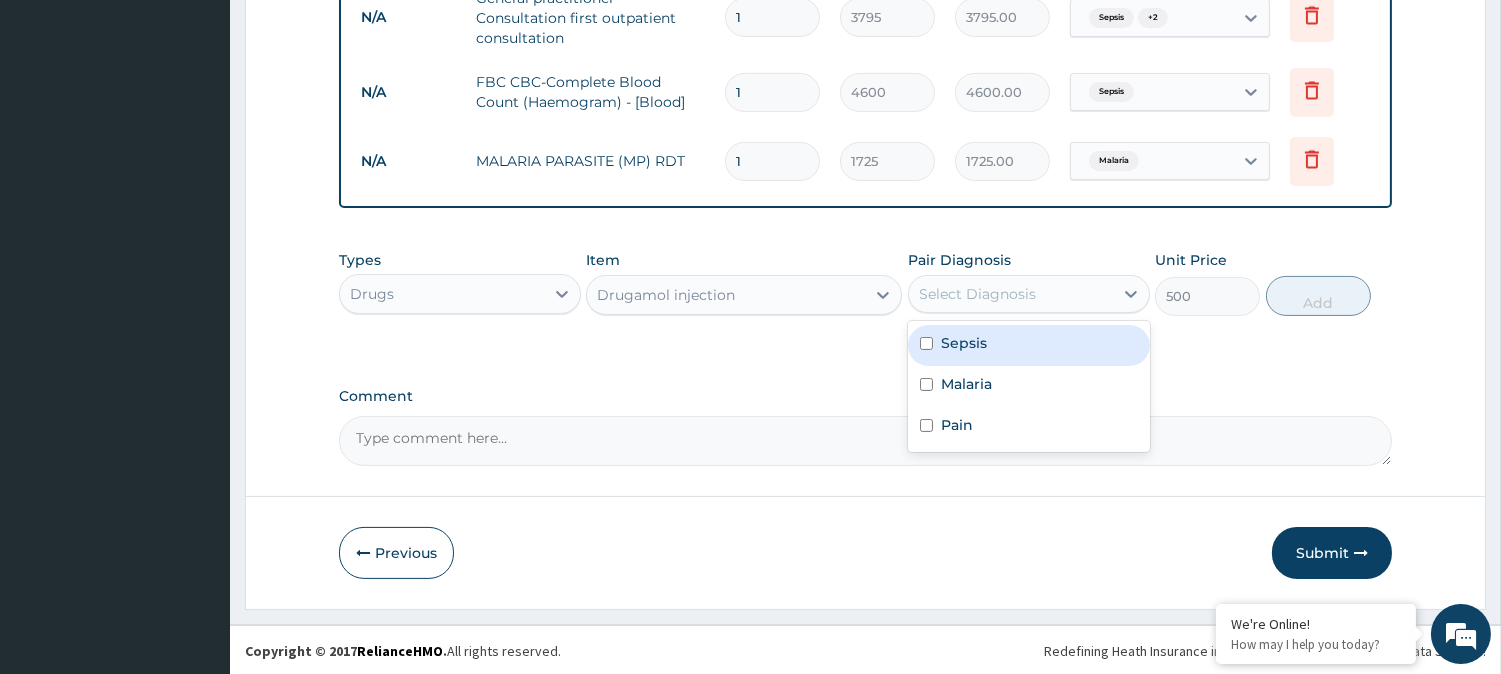 click on "Select Diagnosis" at bounding box center (1011, 294) 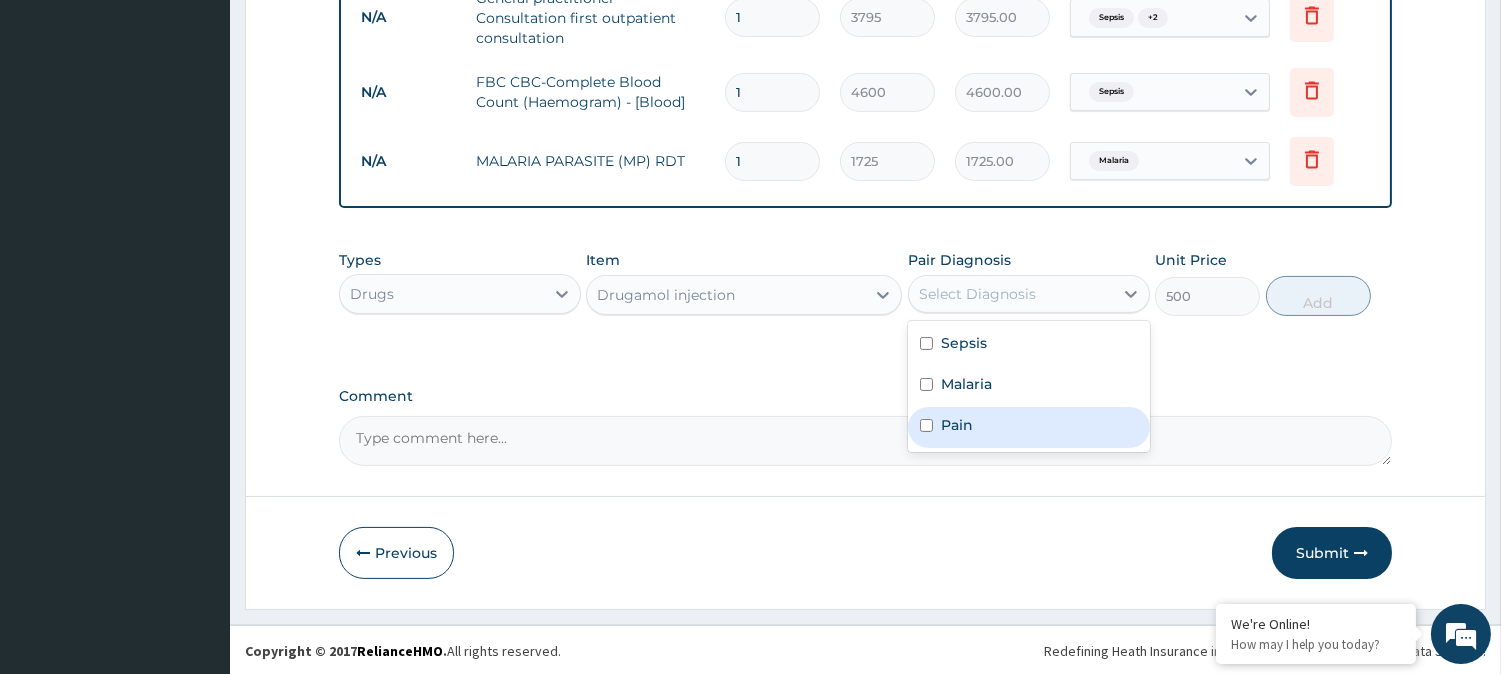 click on "Pain" at bounding box center [957, 425] 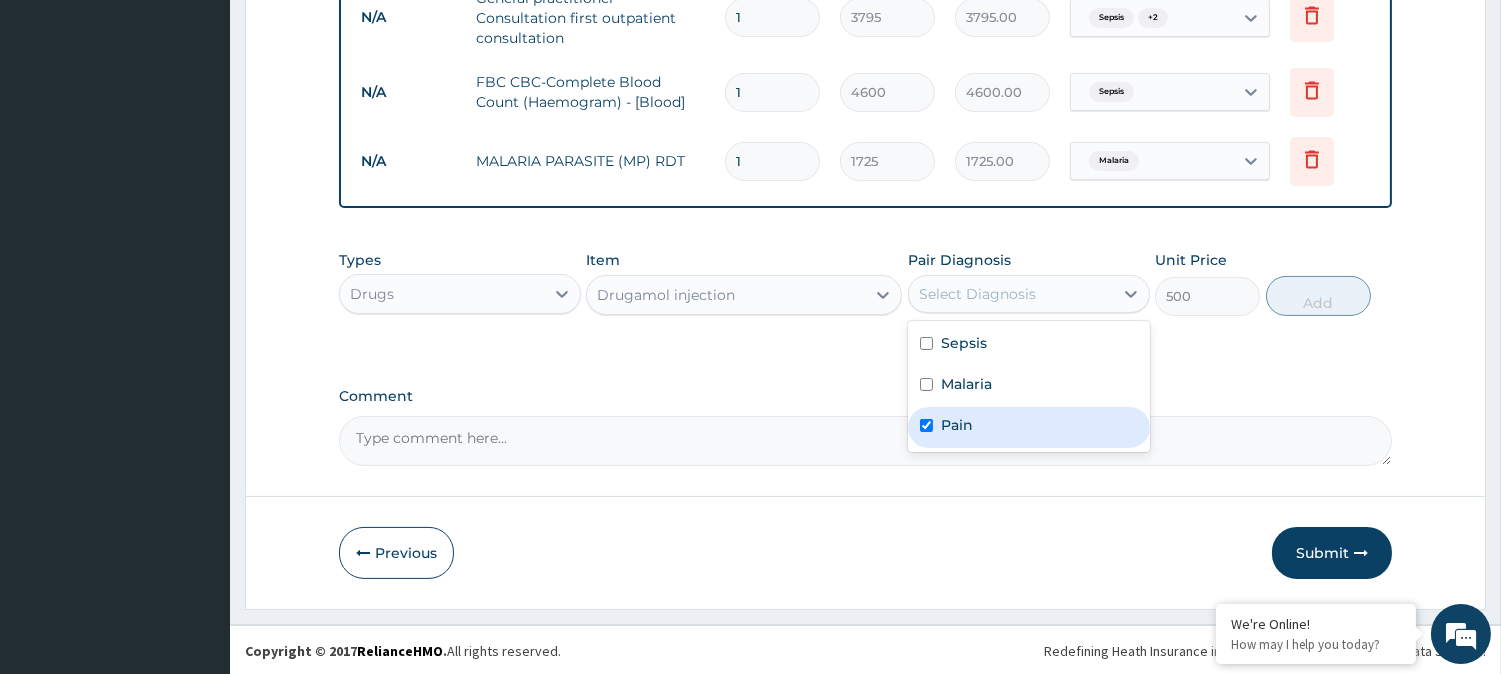 checkbox on "true" 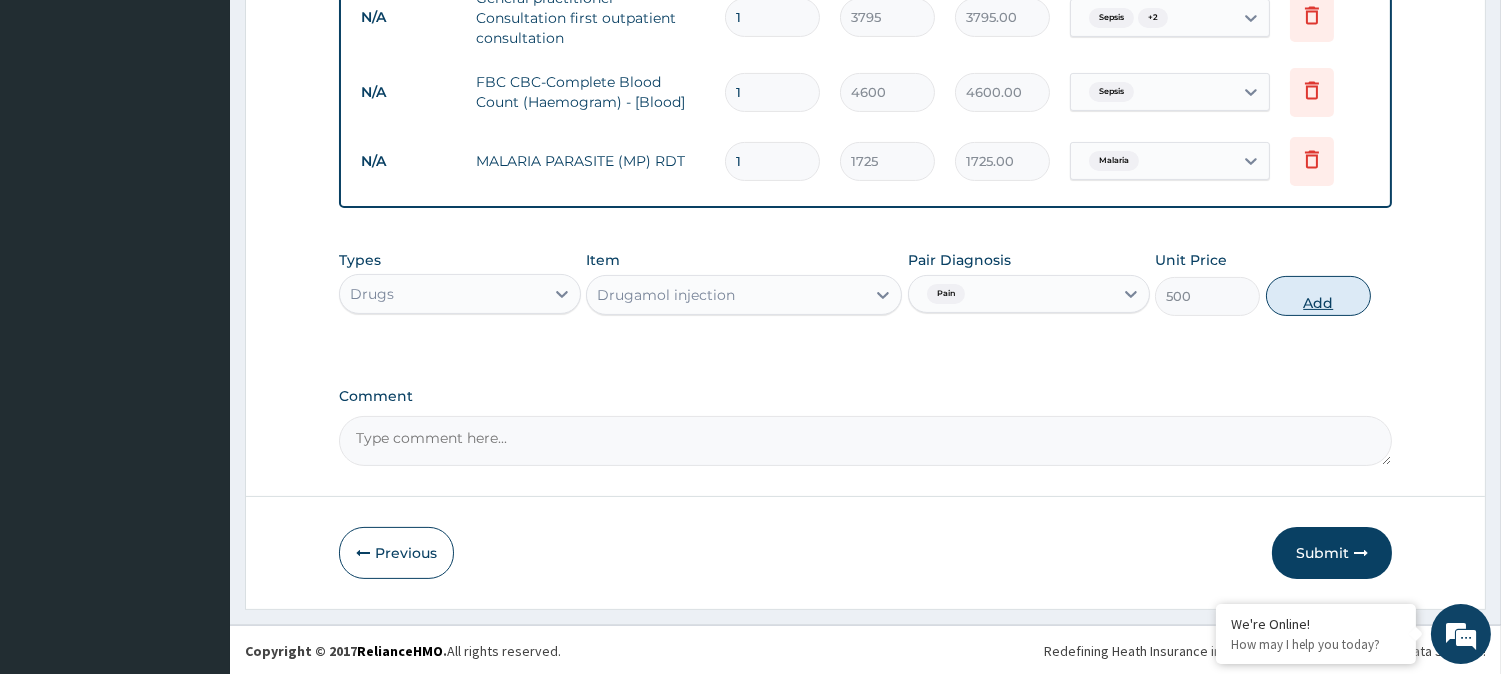 click on "Add" at bounding box center [1318, 296] 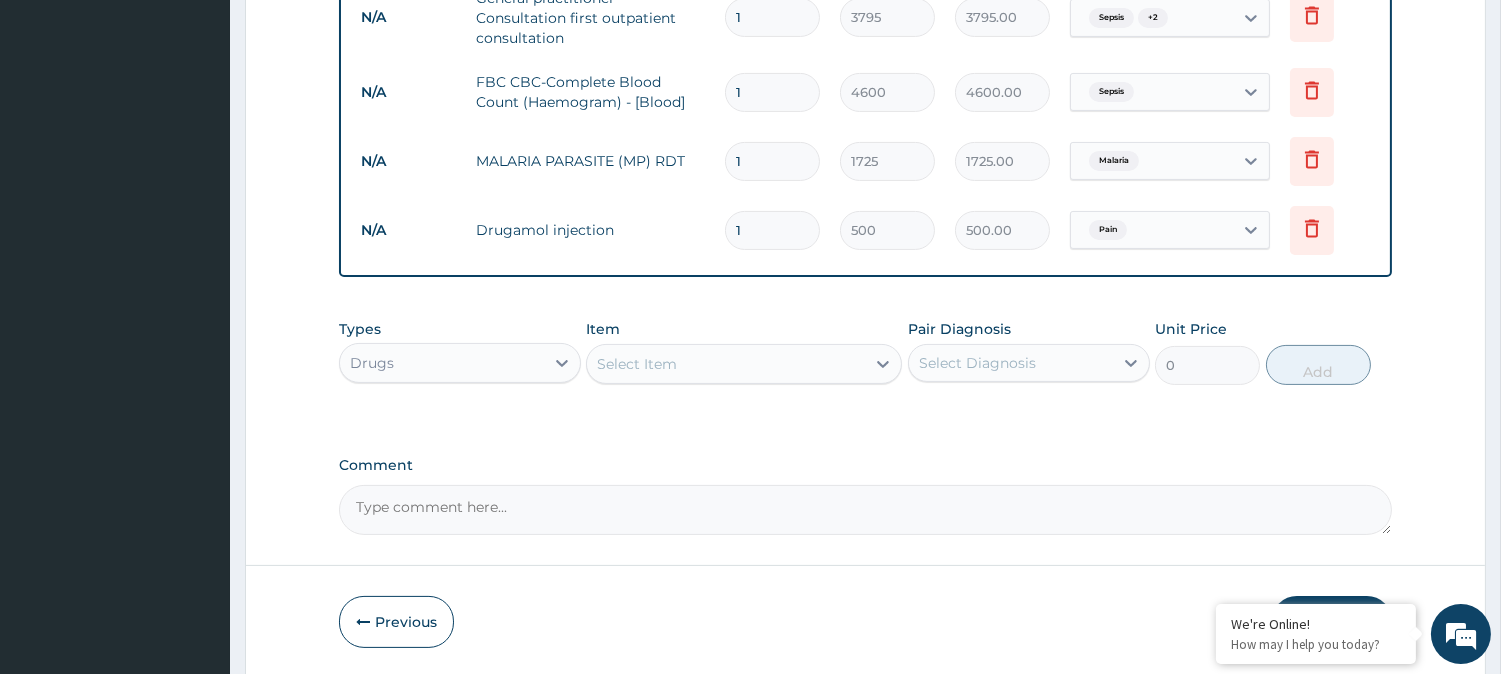 type 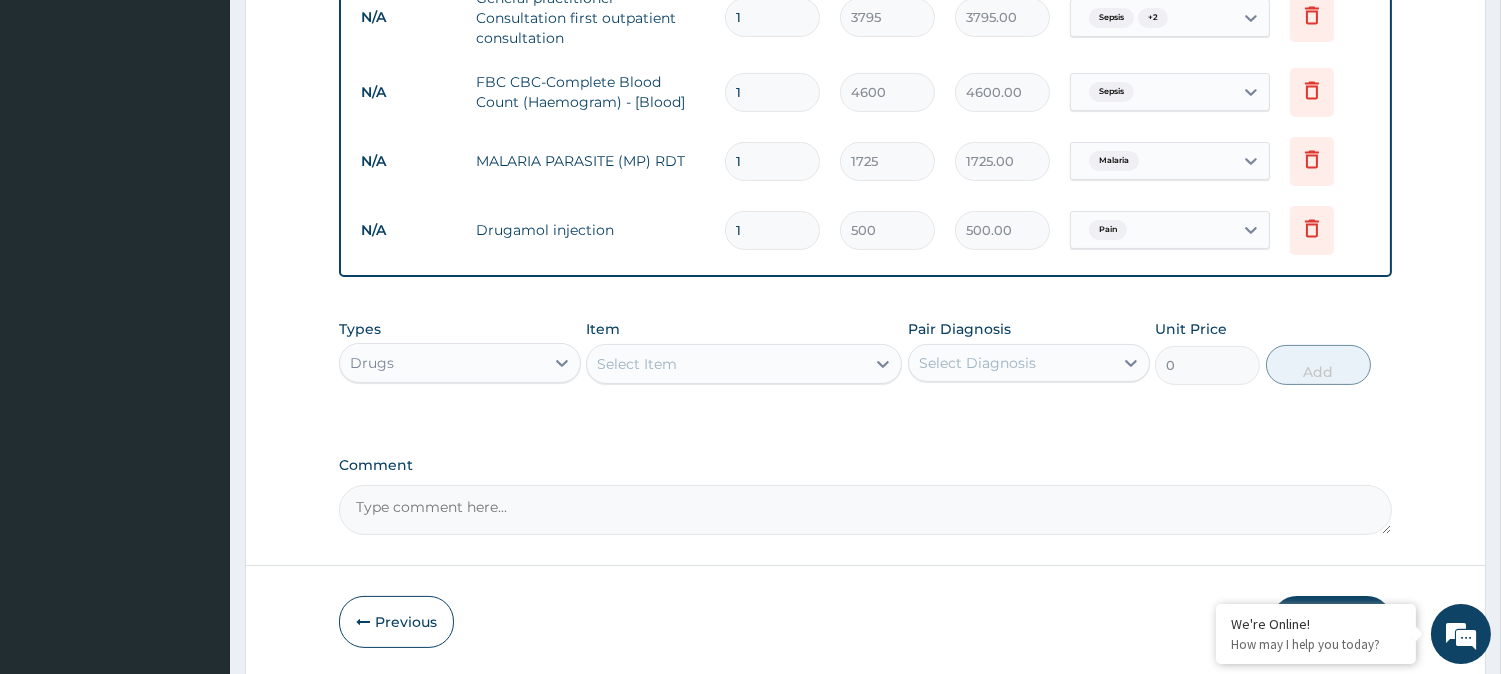 type on "0.00" 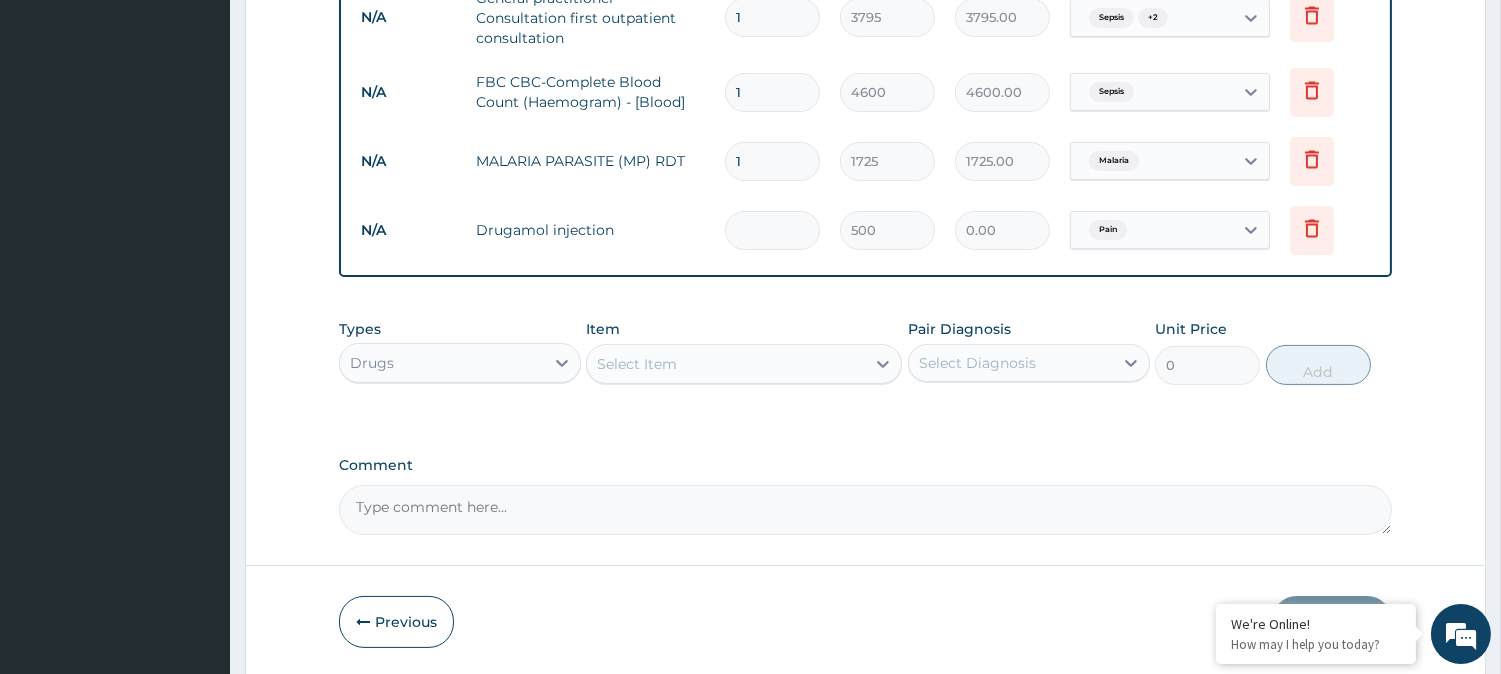 type on "4" 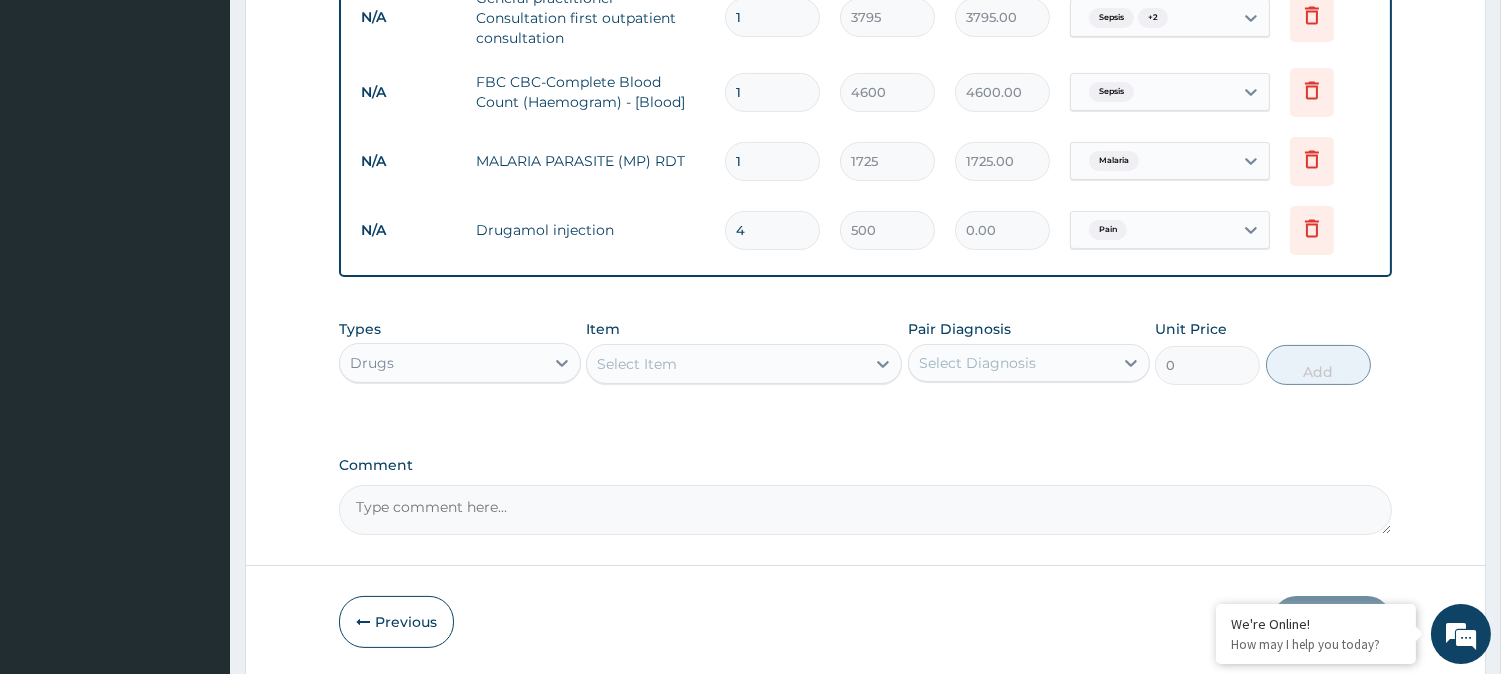 type on "2000.00" 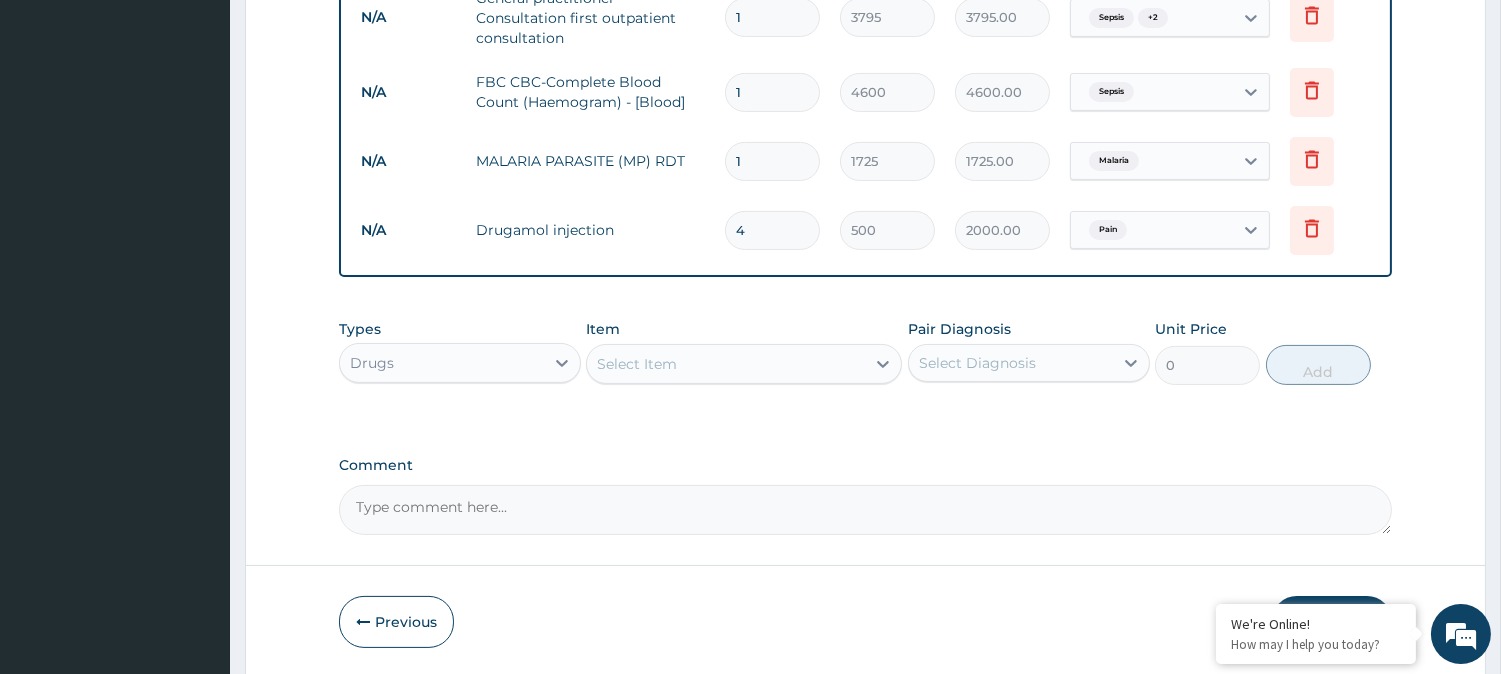 type on "4" 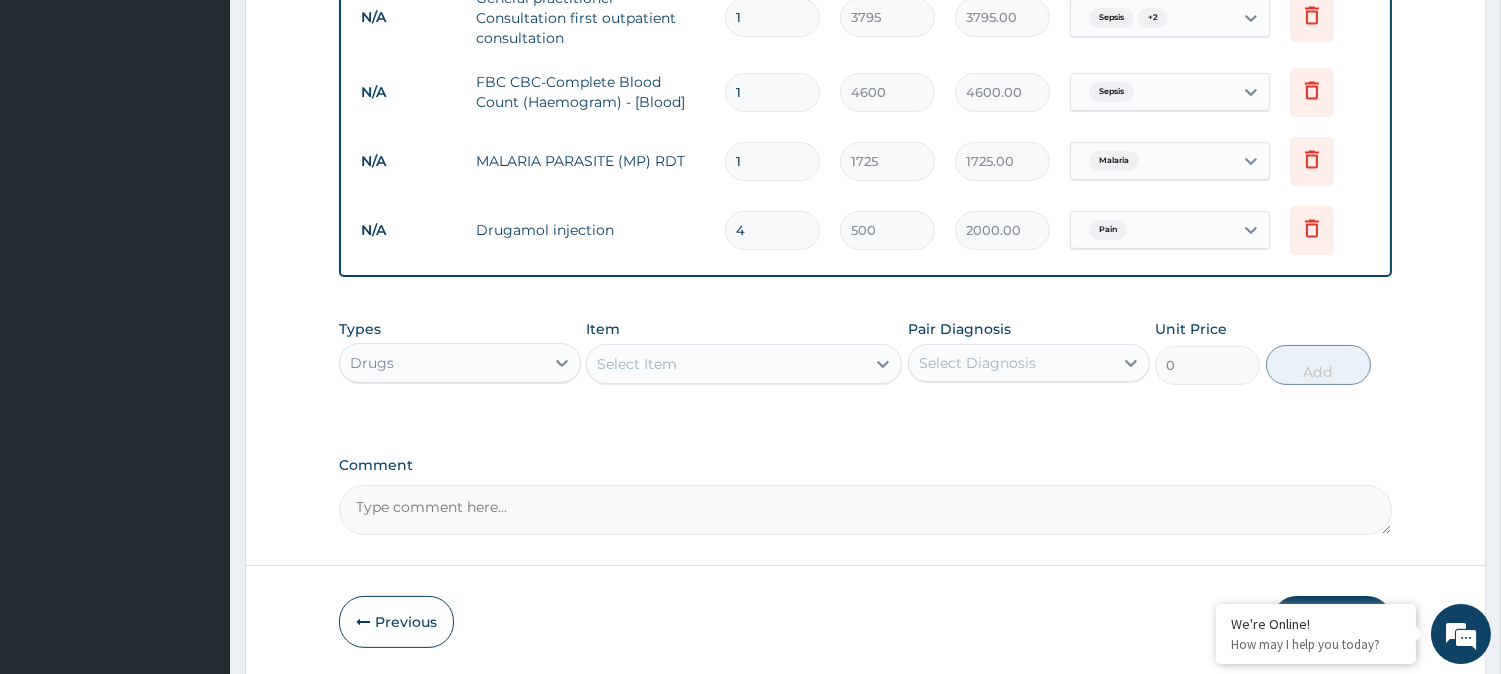 click on "PA Code / Prescription Code Enter Code(Secondary Care Only) Encounter Date 22-07-2025 Important Notice Please enter PA codes before entering items that are not attached to a PA code   All diagnoses entered must be linked to a claim item. Diagnosis & Claim Items that are visible but inactive cannot be edited because they were imported from an already approved PA code. Diagnosis Sepsis Confirmed Malaria Confirmed Pain Confirmed NB: All diagnosis must be linked to a claim item Claim Items Type Name Quantity Unit Price Total Price Pair Diagnosis Actions N/A General practitioner Consultation first outpatient consultation 1 3795 3795.00 Sepsis  + 2 Delete N/A FBC CBC-Complete Blood Count (Haemogram) - [Blood] 1 4600 4600.00 Sepsis Delete N/A MALARIA PARASITE (MP) RDT 1 1725 1725.00 Malaria Delete N/A Drugamol injection 4 500 2000.00 Pain Delete Types Drugs Item Select Item Pair Diagnosis Select Diagnosis Unit Price 0 Add Comment" at bounding box center [865, -47] 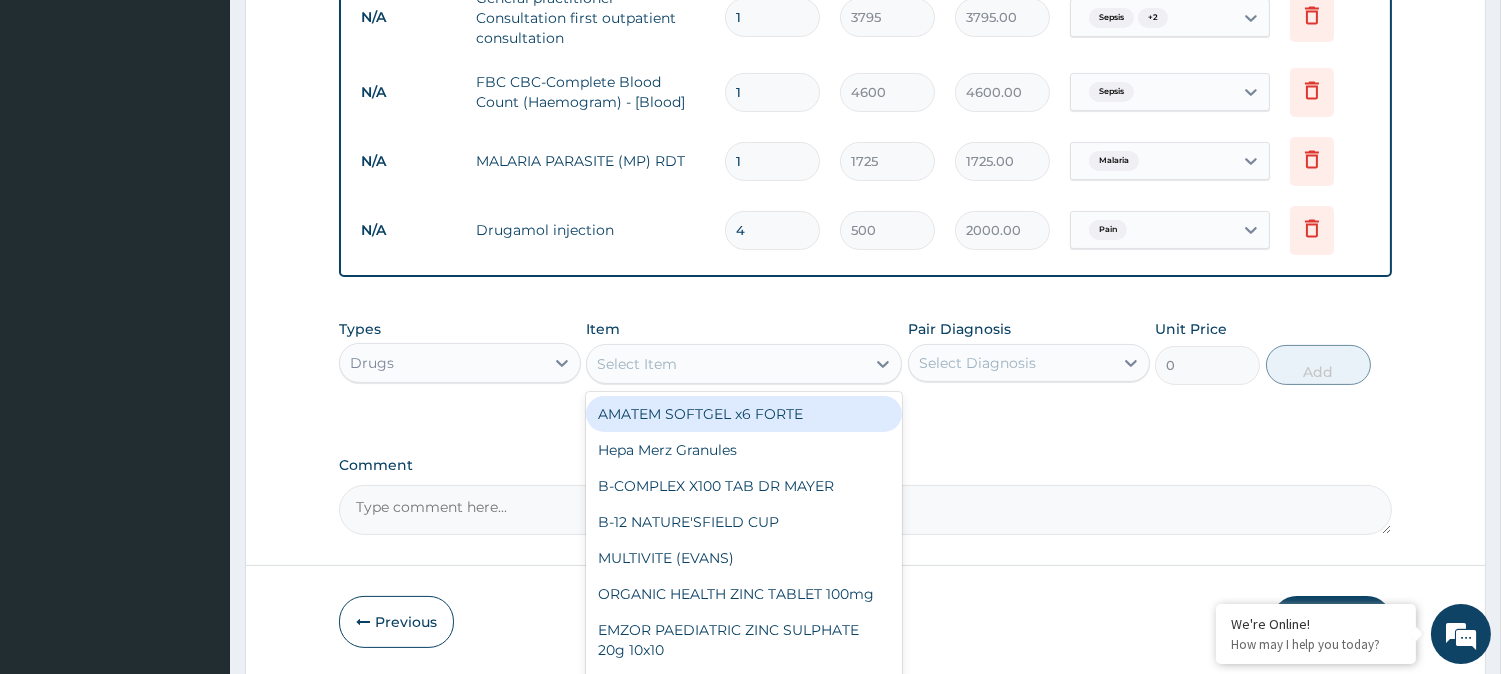 click on "Select Item" at bounding box center (726, 364) 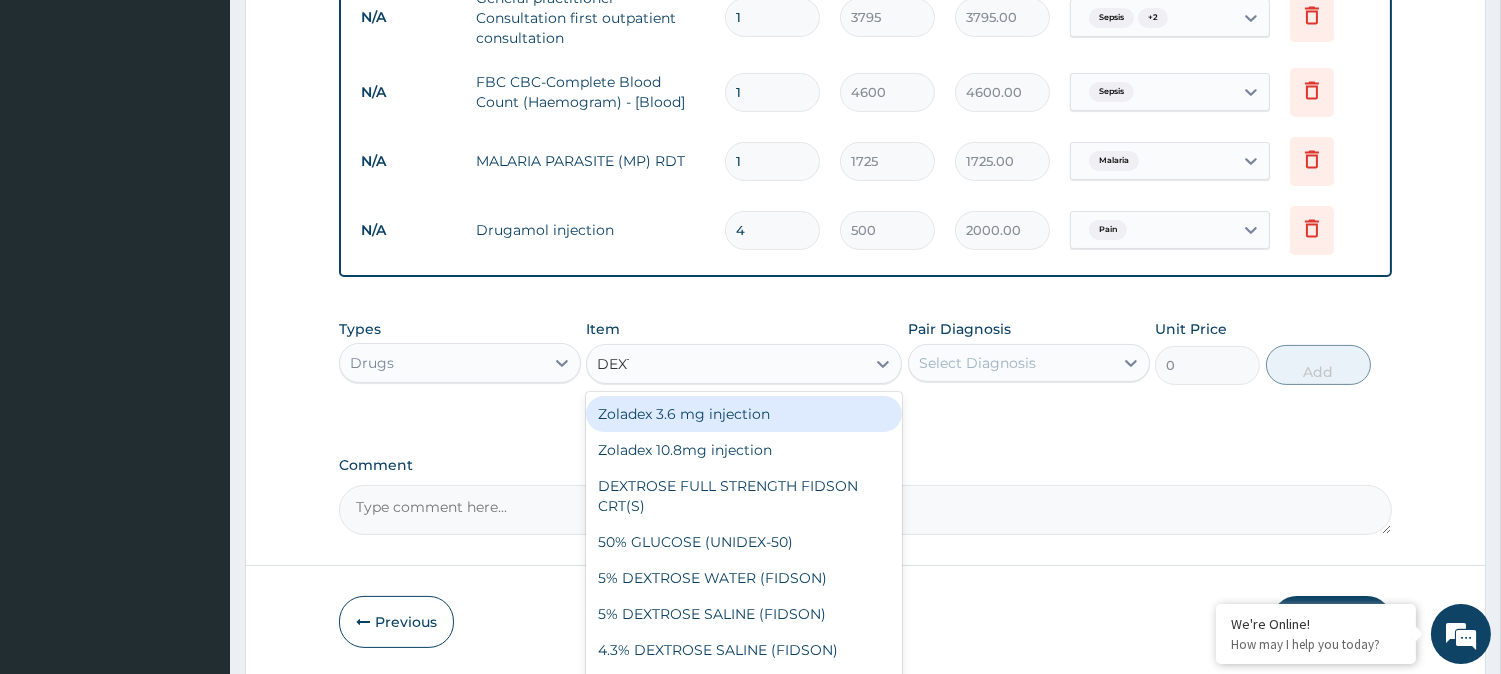 type on "DEXTR" 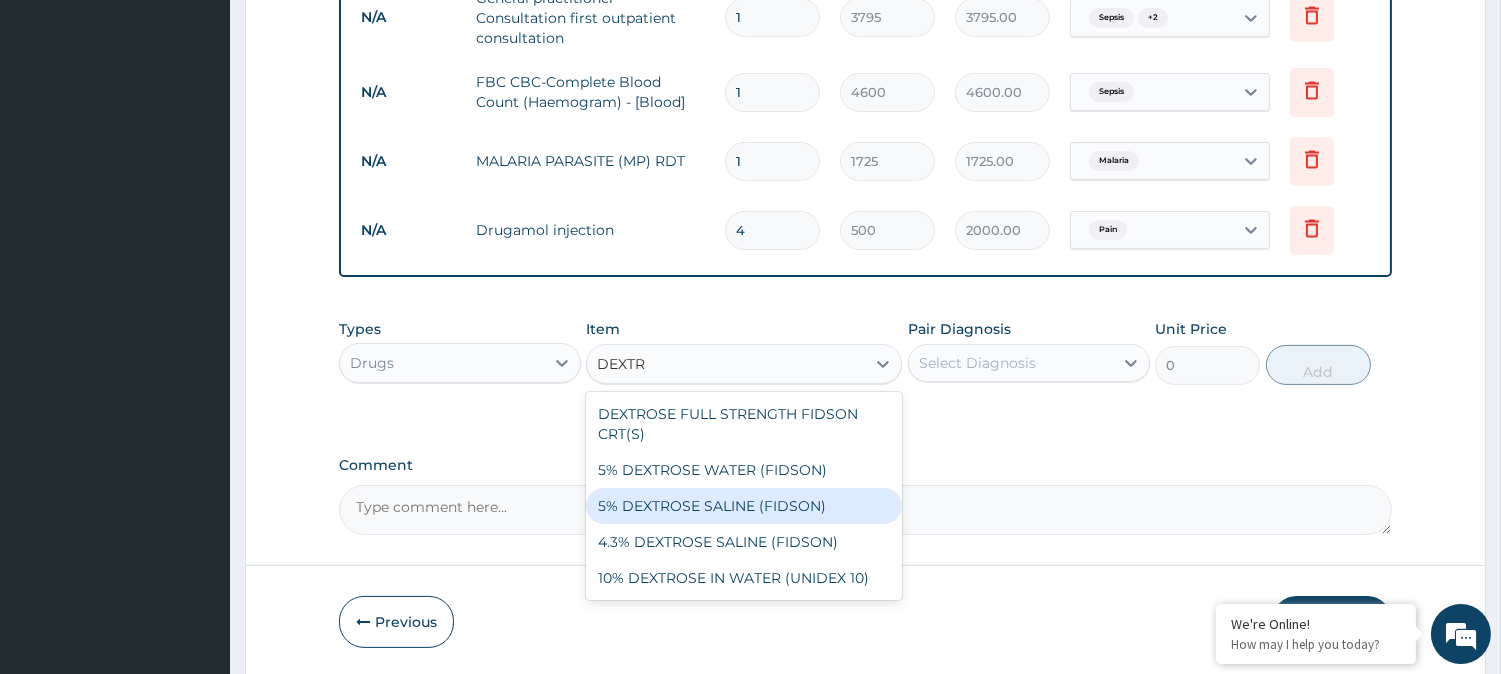 click on "5% DEXTROSE SALINE (FIDSON)" at bounding box center (744, 506) 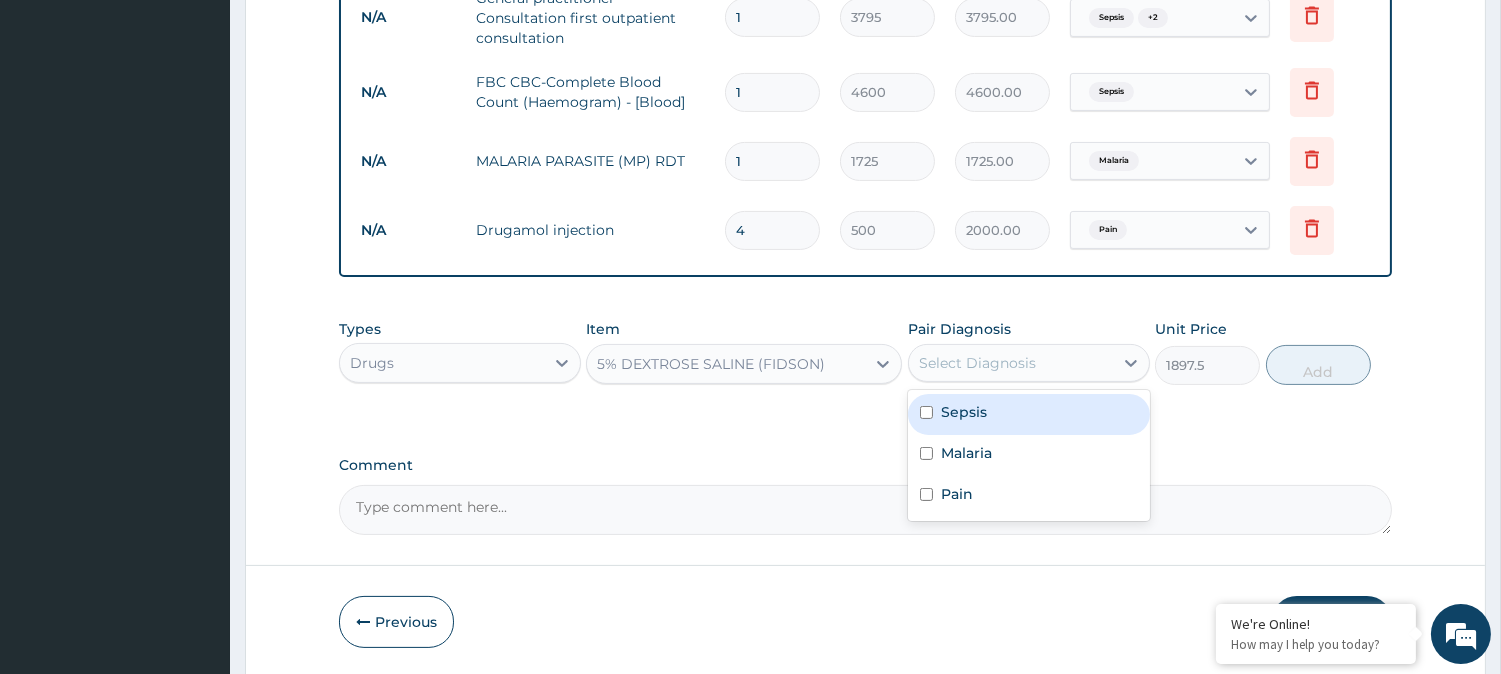 drag, startPoint x: 1101, startPoint y: 352, endPoint x: 1006, endPoint y: 414, distance: 113.44161 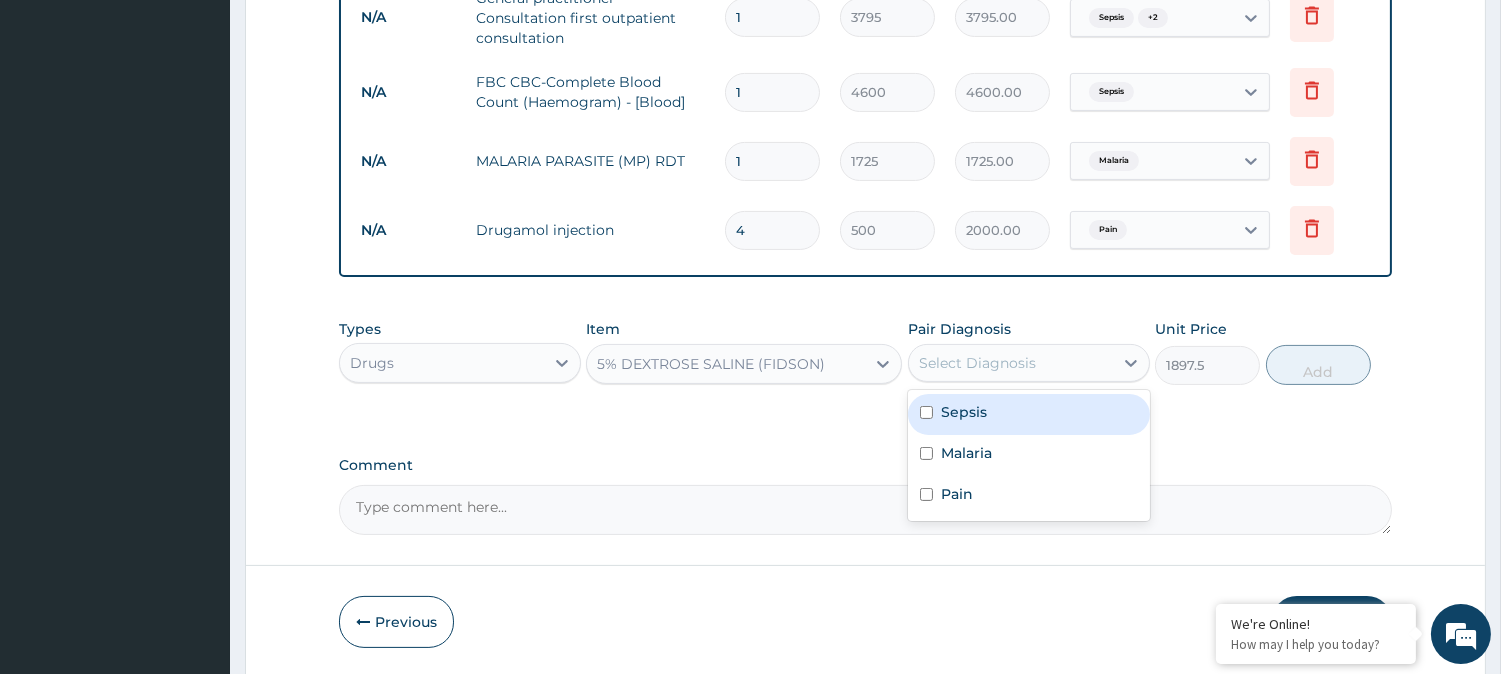 click on "option Pain, selected. option Sepsis focused, 1 of 3. 3 results available. Use Up and Down to choose options, press Enter to select the currently focused option, press Escape to exit the menu, press Tab to select the option and exit the menu. Select Diagnosis Sepsis Malaria Pain" at bounding box center [1029, 363] 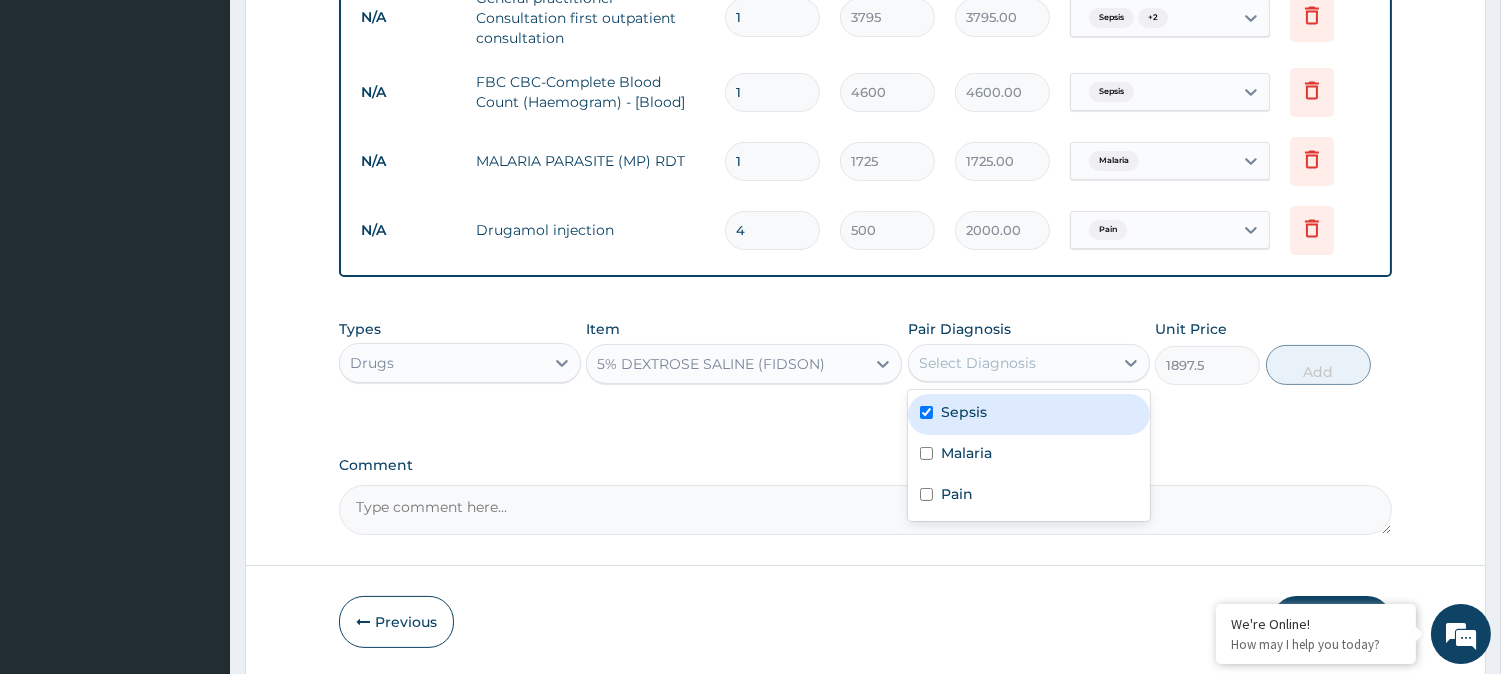 checkbox on "true" 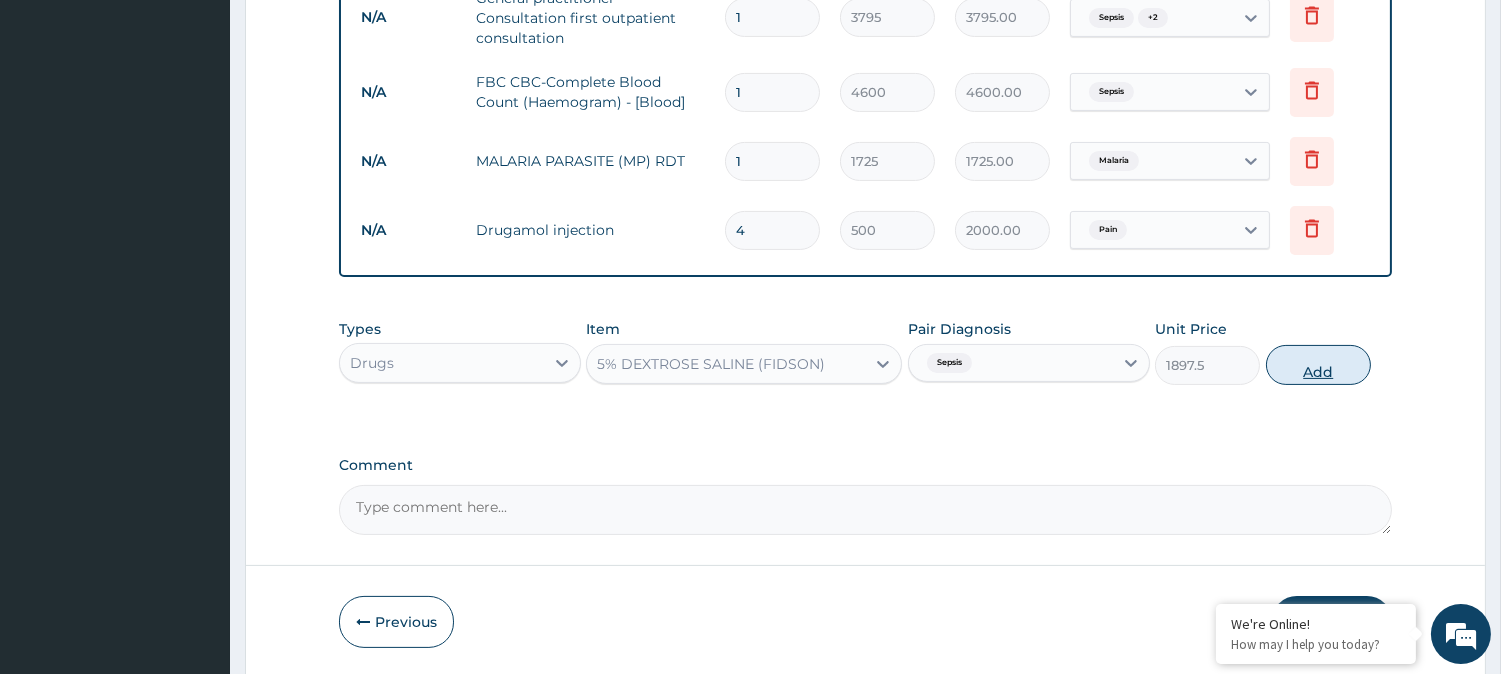 click on "Add" at bounding box center [1318, 365] 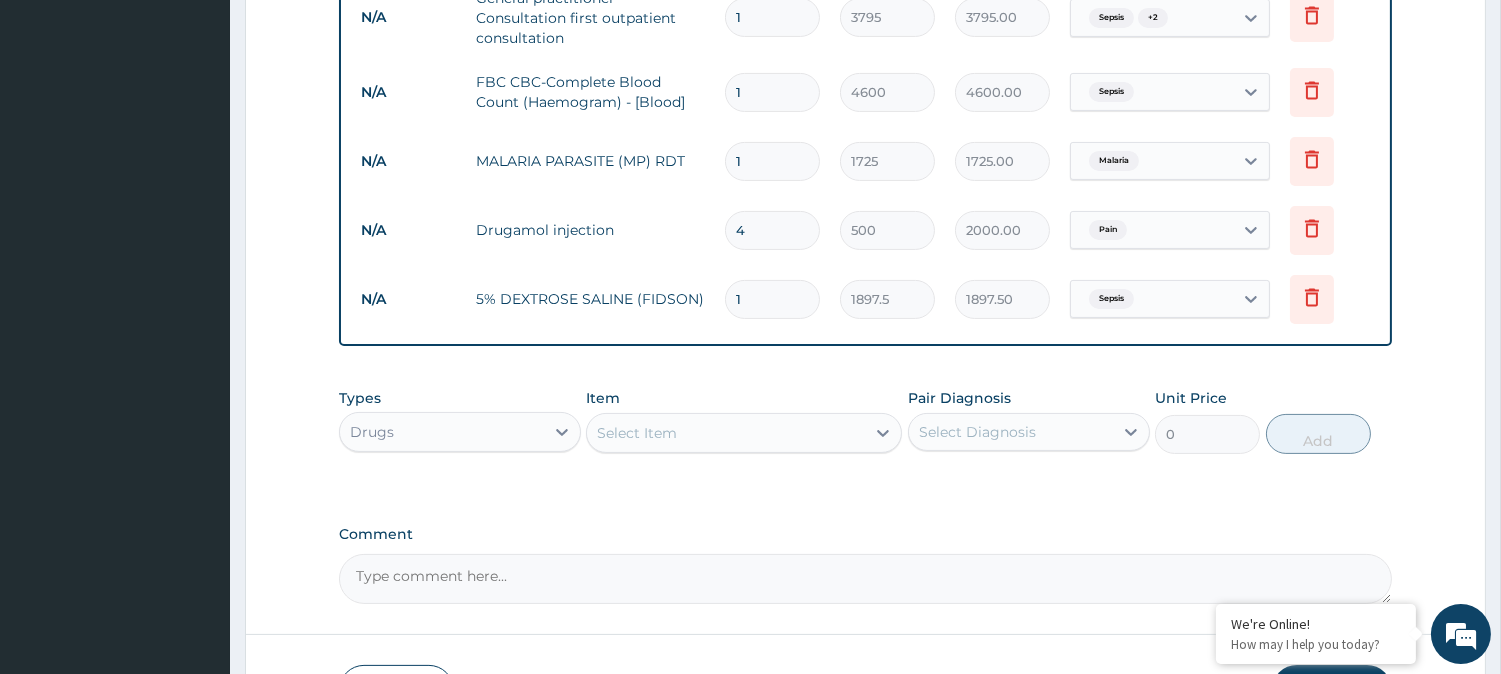click on "Select Item" at bounding box center [726, 433] 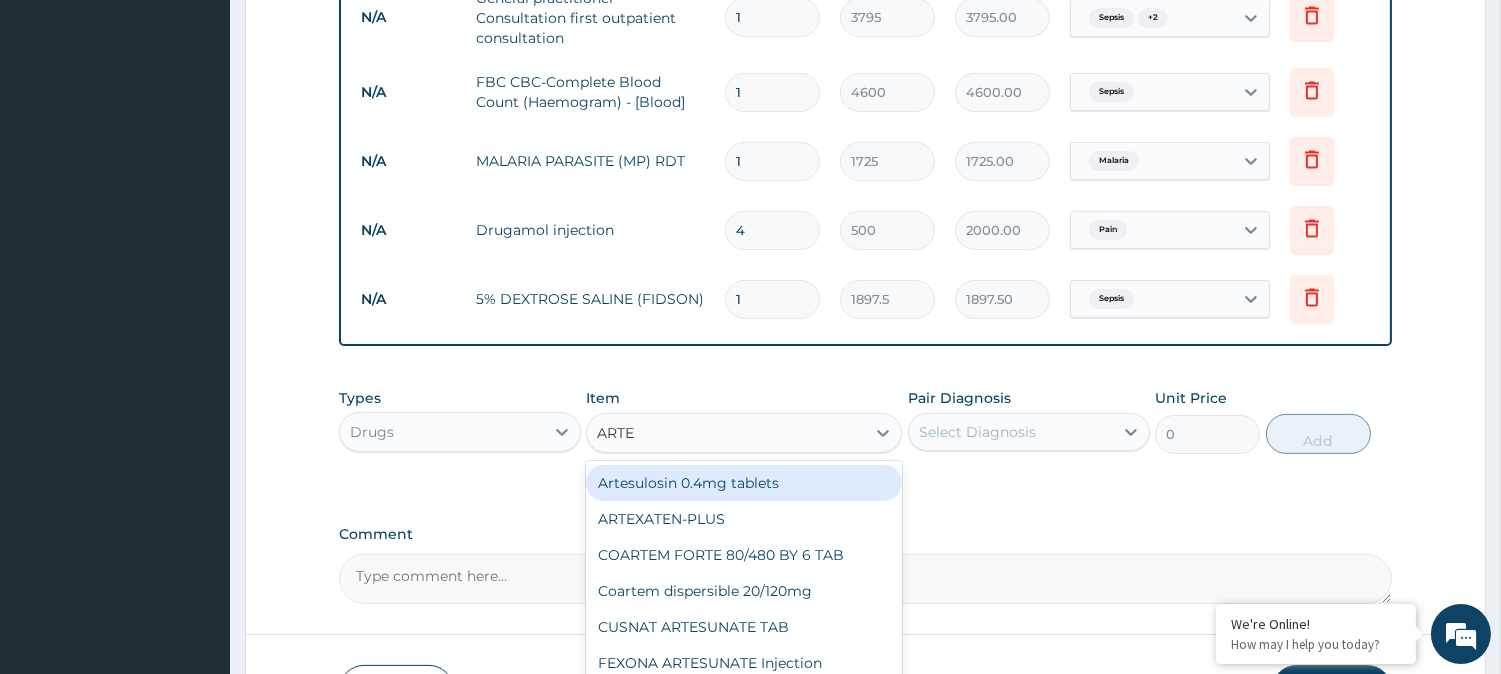 type on "ARTEM" 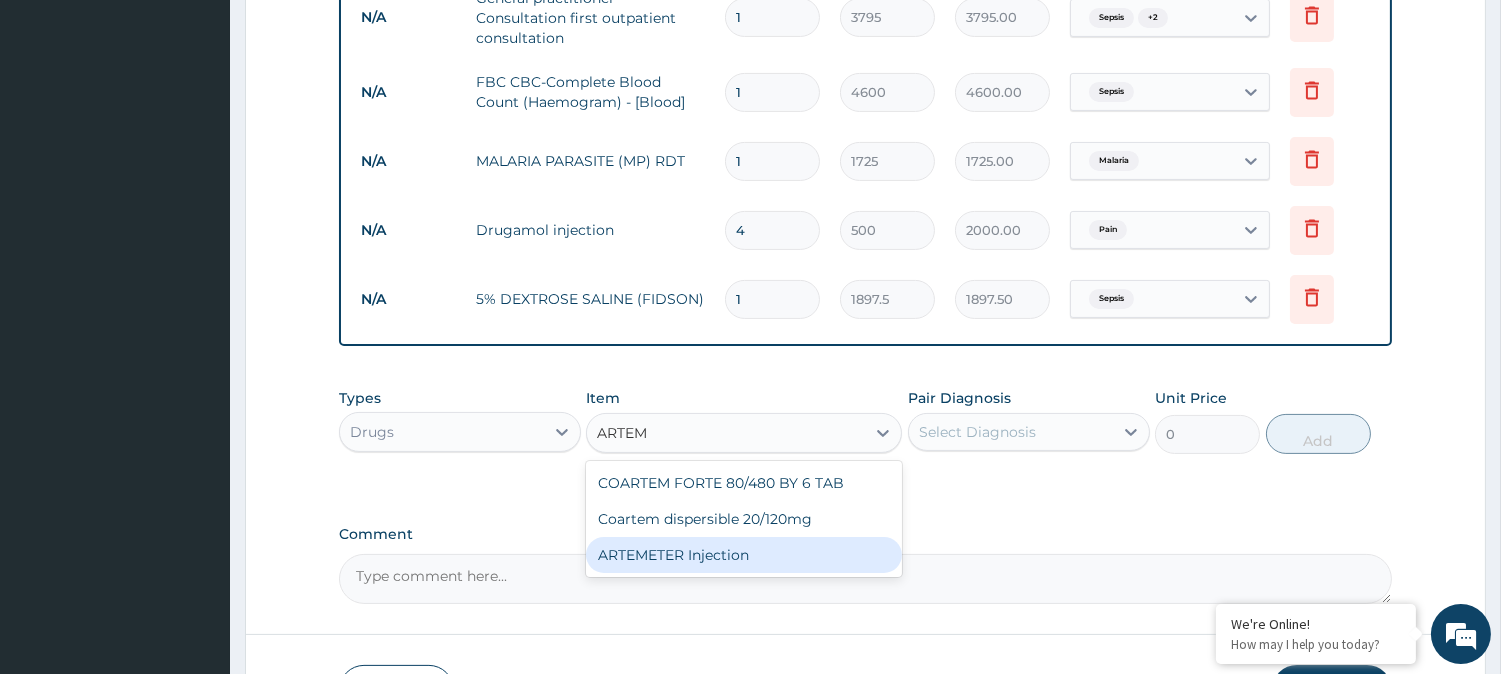 click on "ARTEMETER Injection" at bounding box center [744, 555] 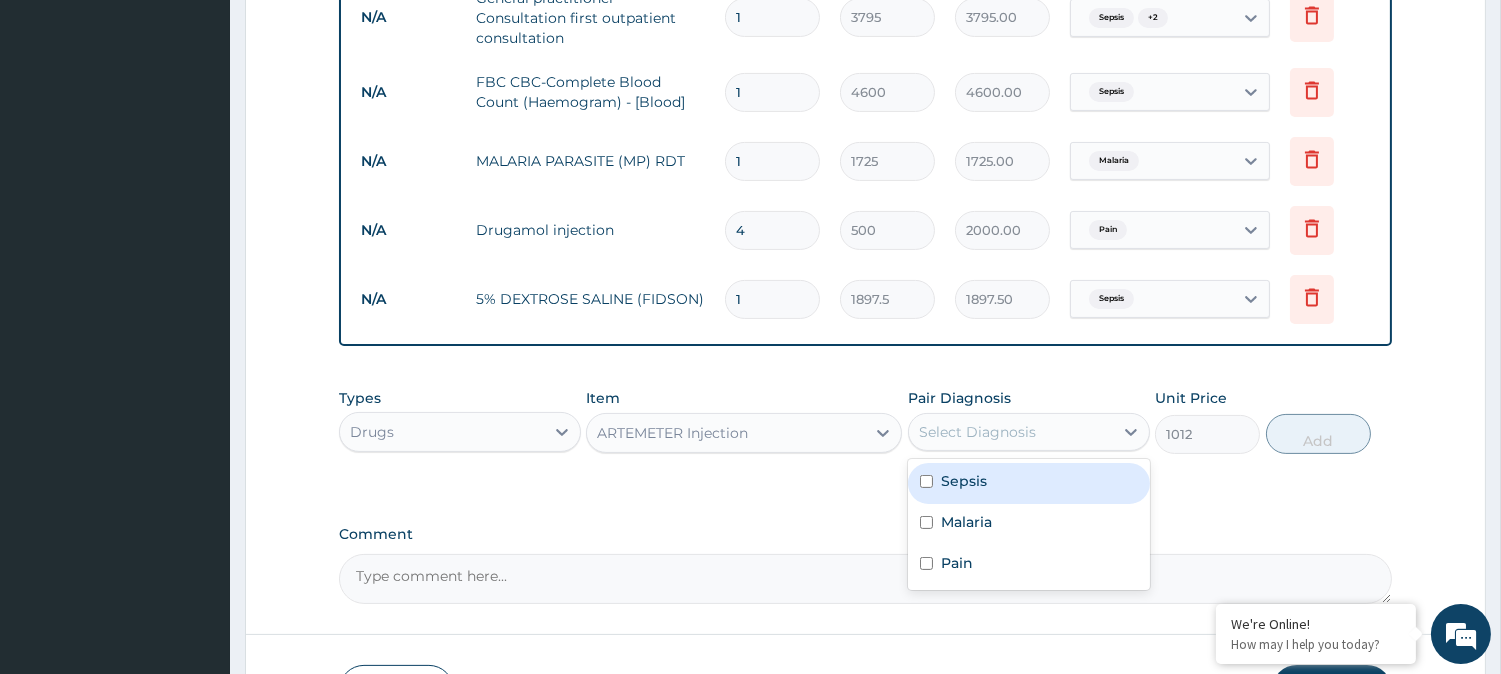 click on "Select Diagnosis" at bounding box center [1011, 432] 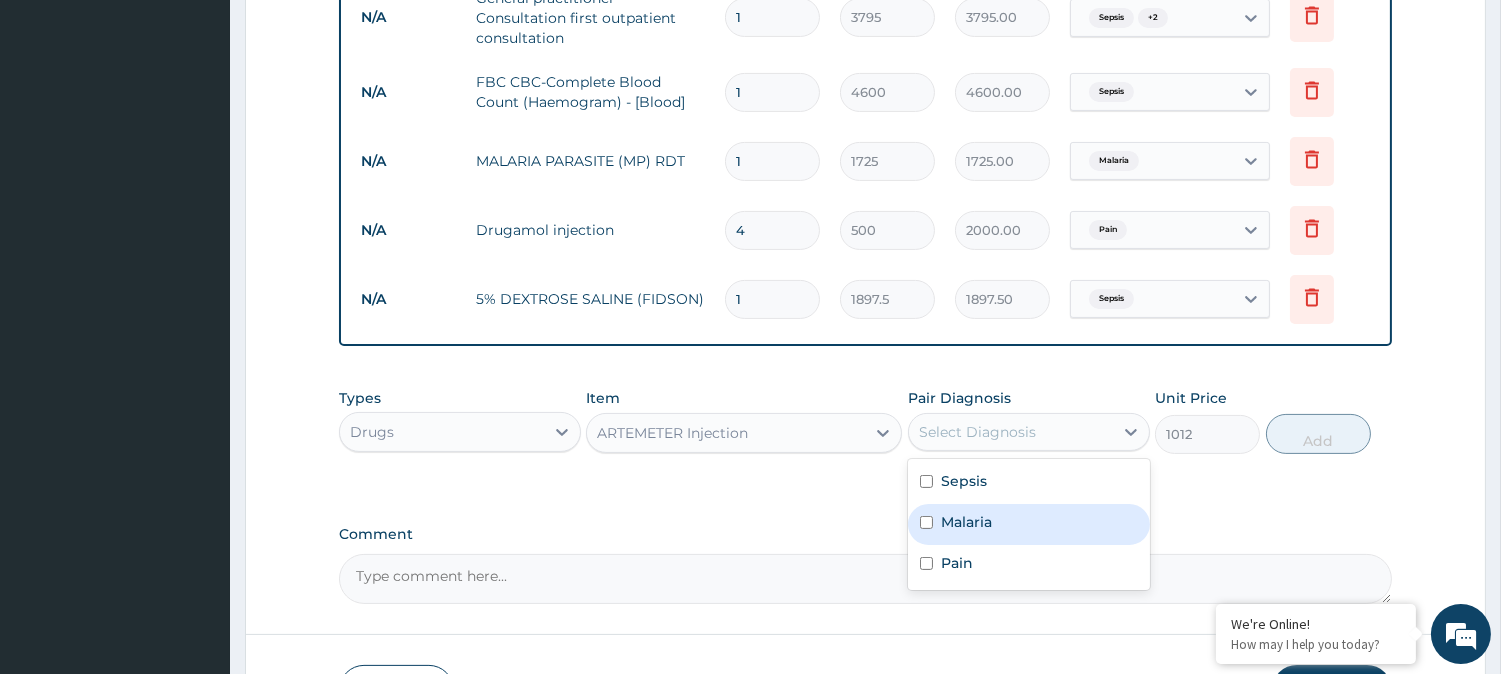 click on "Malaria" at bounding box center [1029, 524] 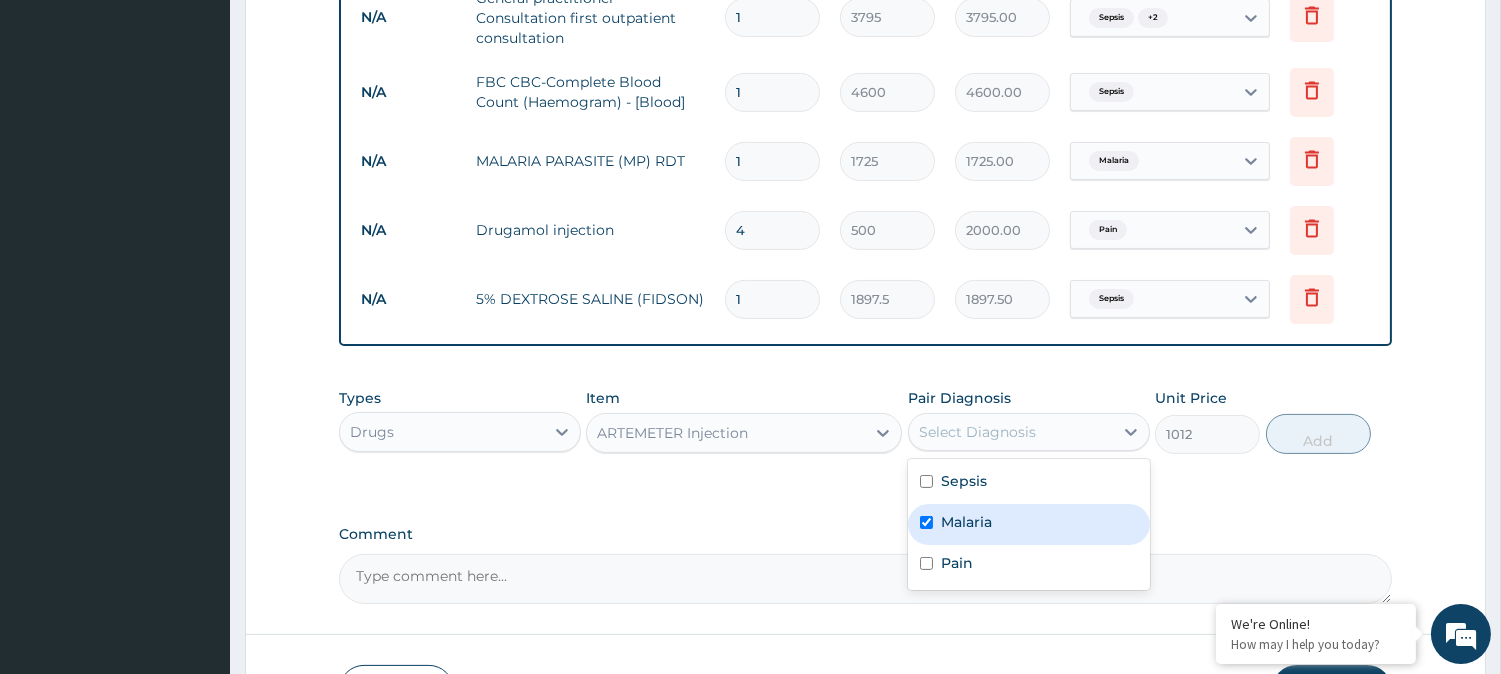 checkbox on "true" 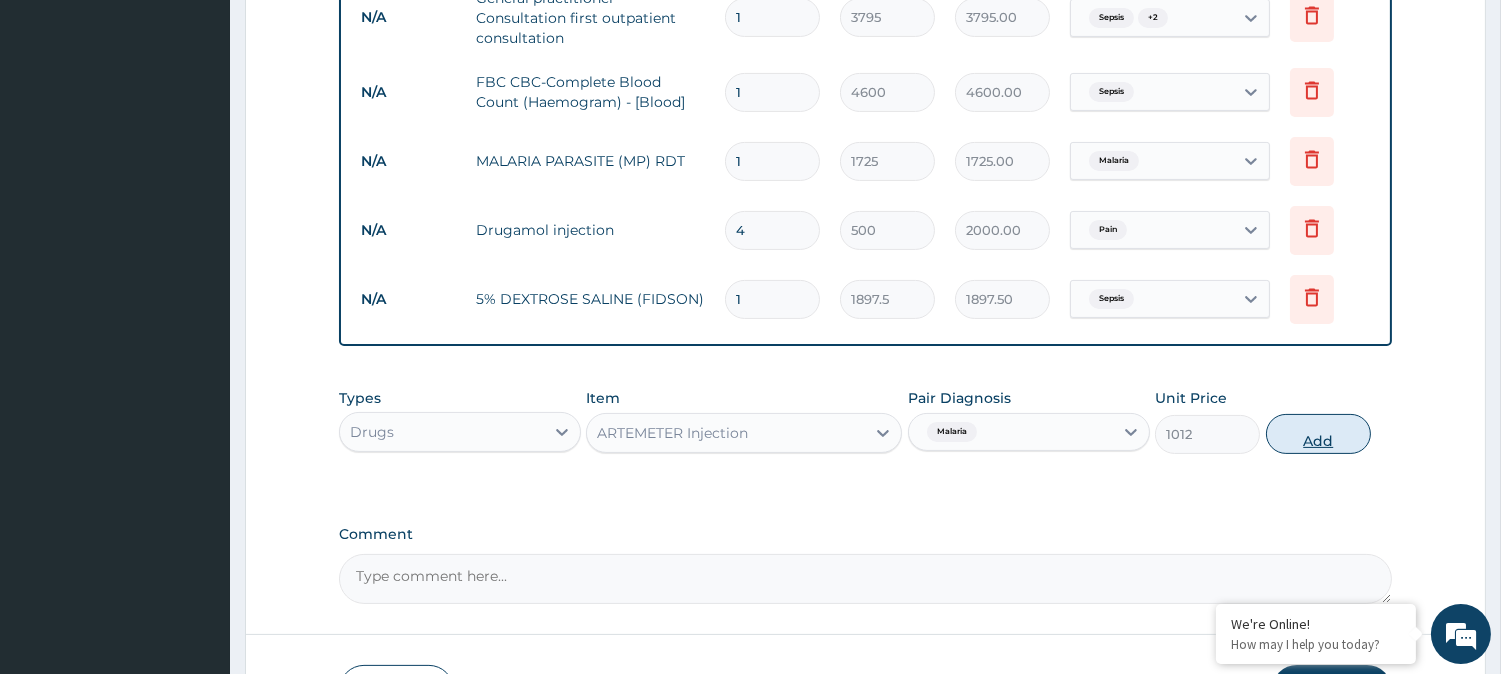 click on "Add" at bounding box center (1318, 434) 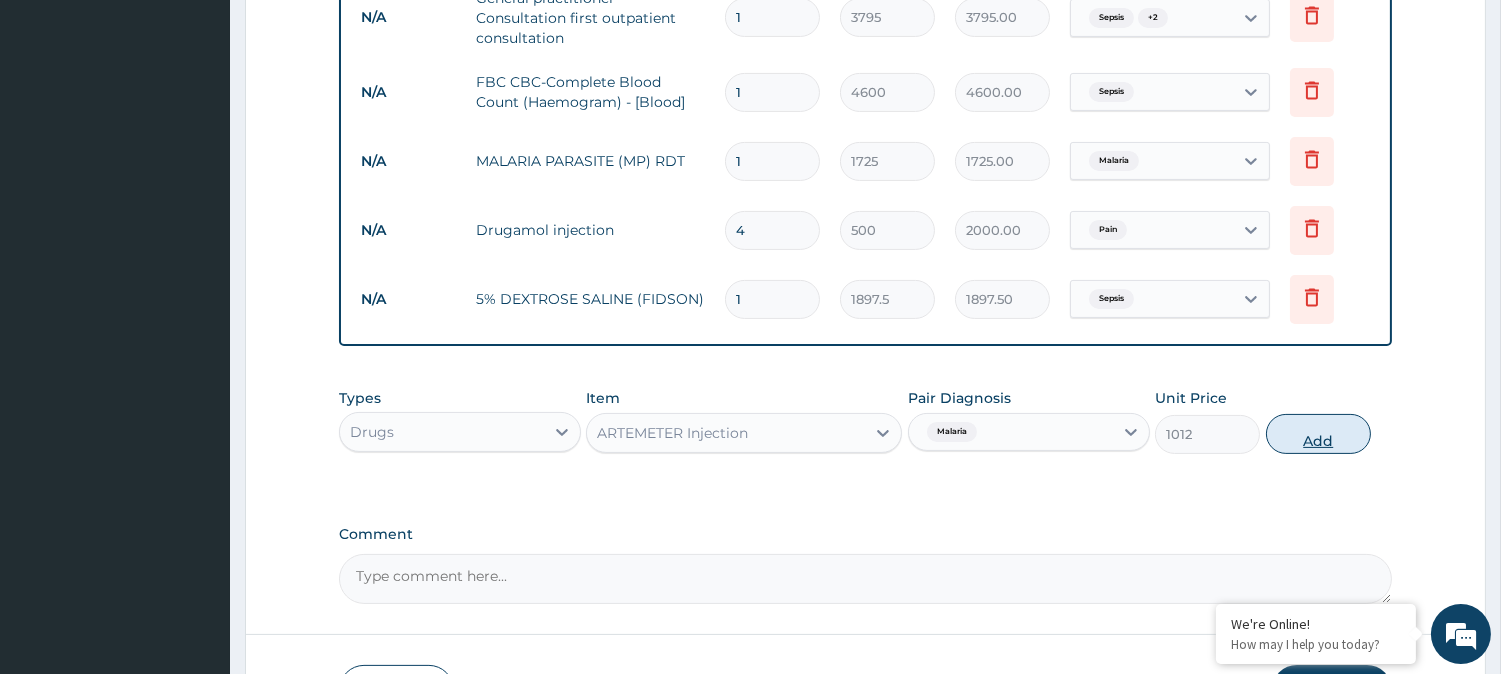 type on "0" 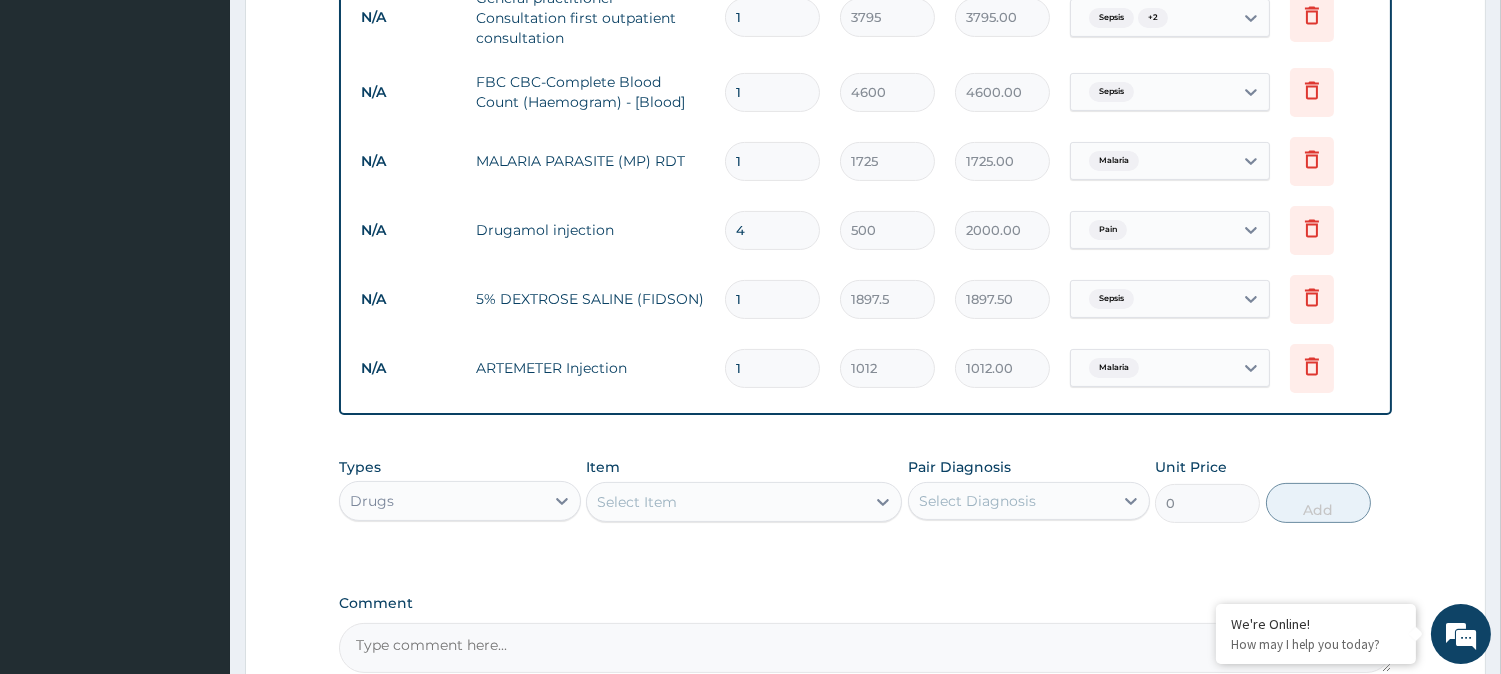 type 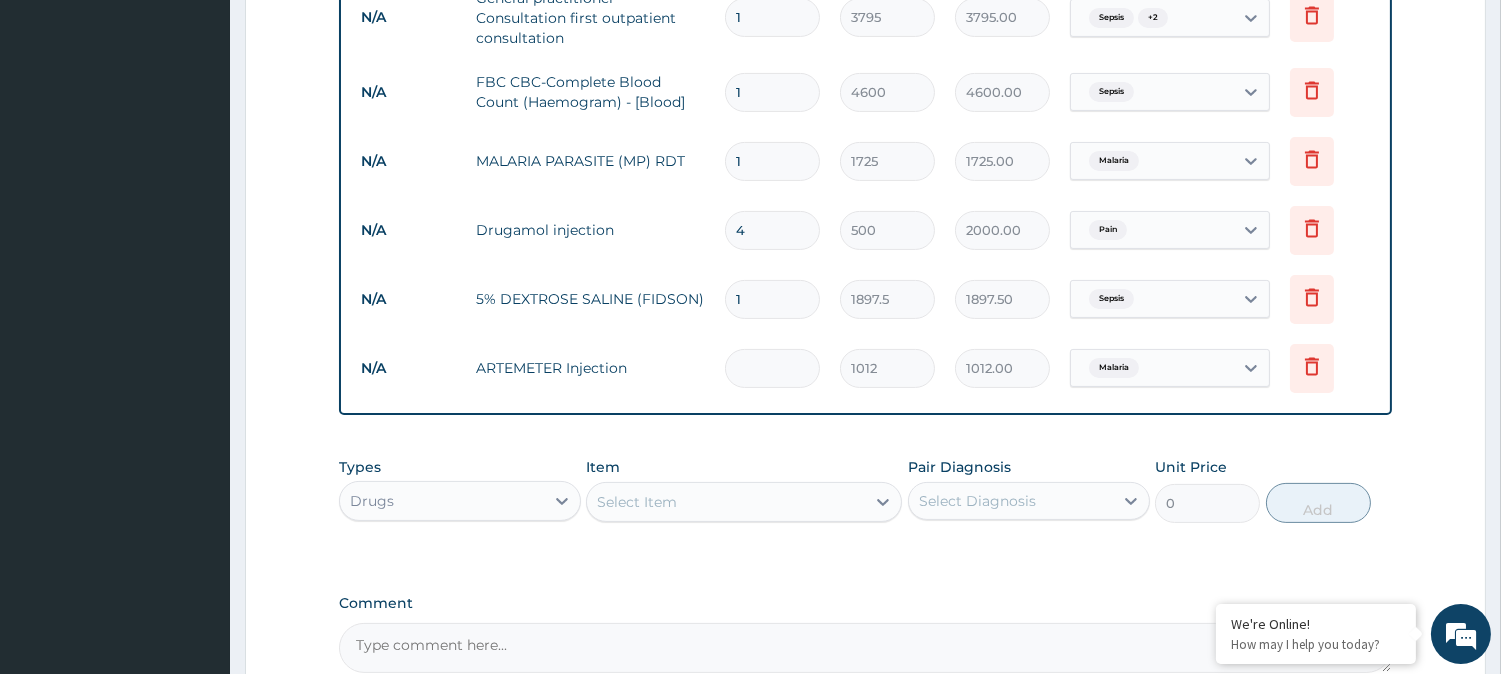 type on "0.00" 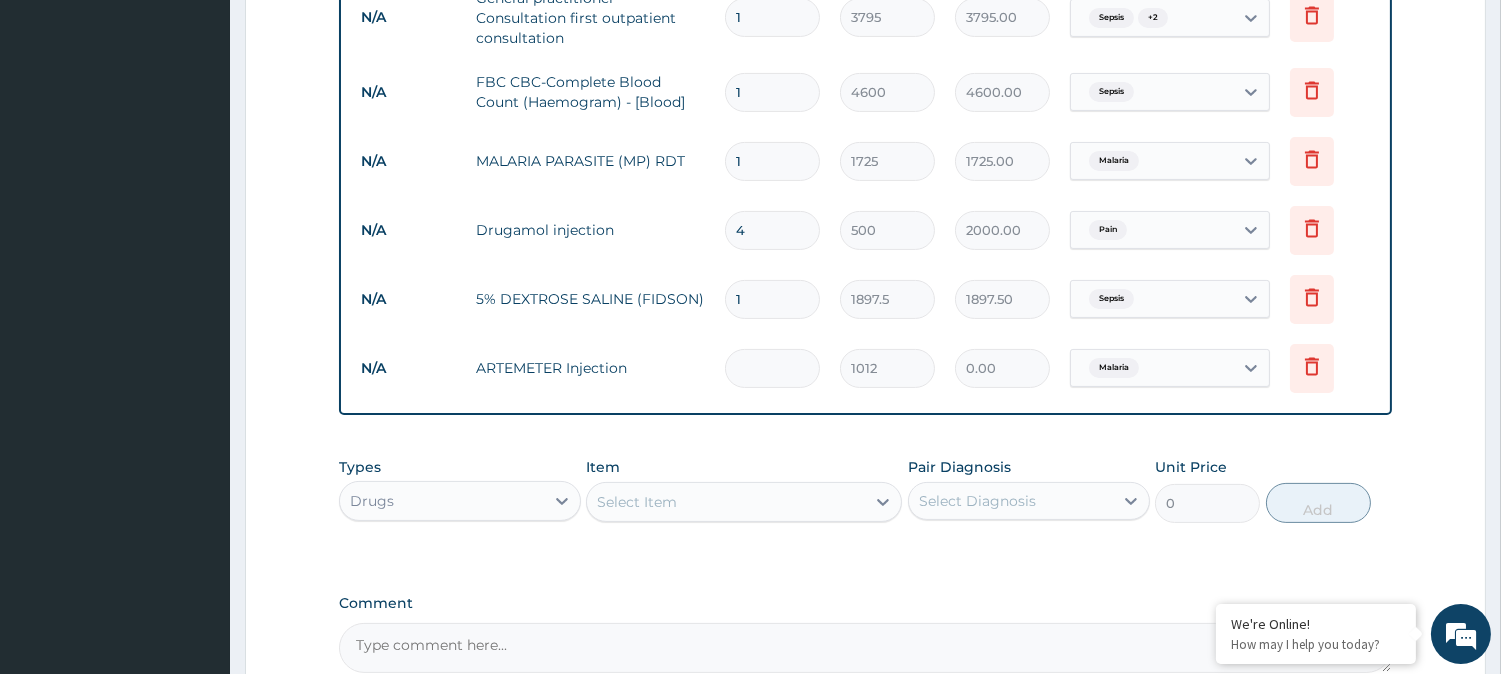 type on "3" 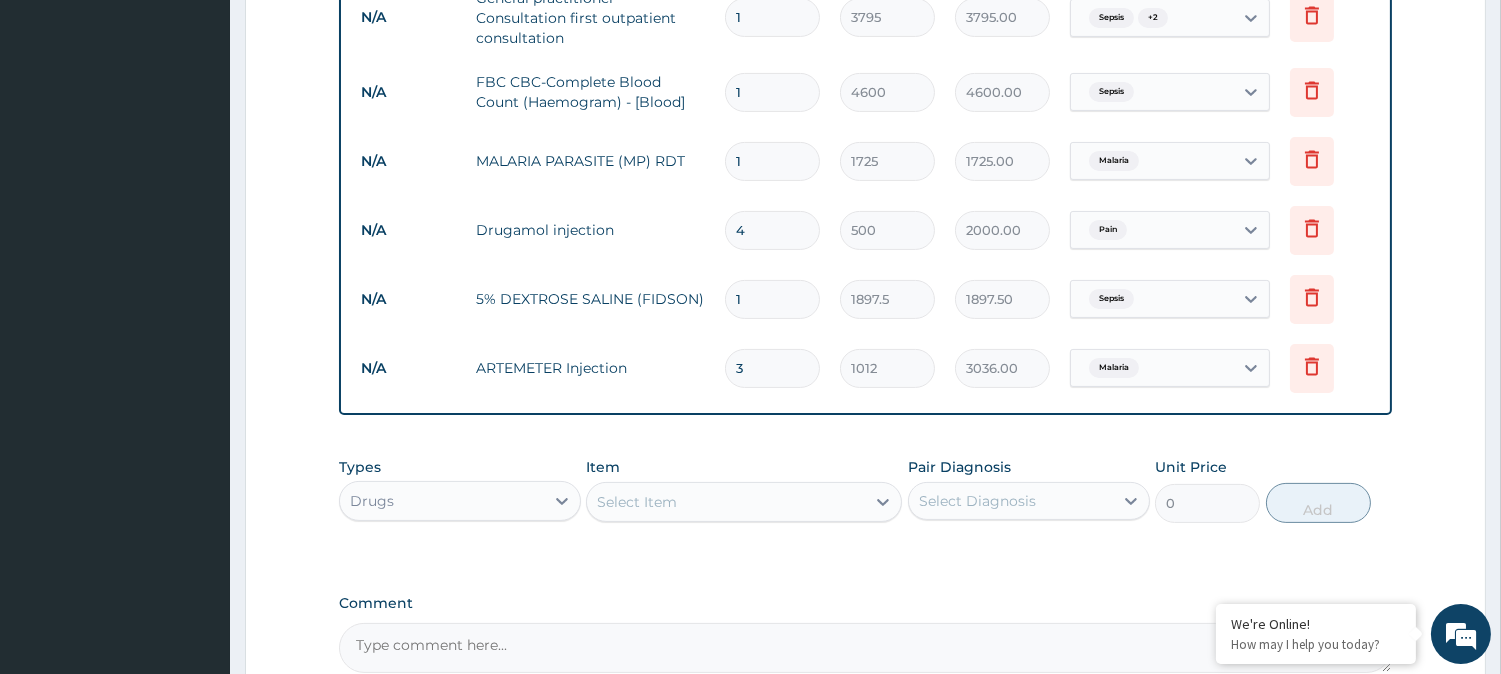type on "3" 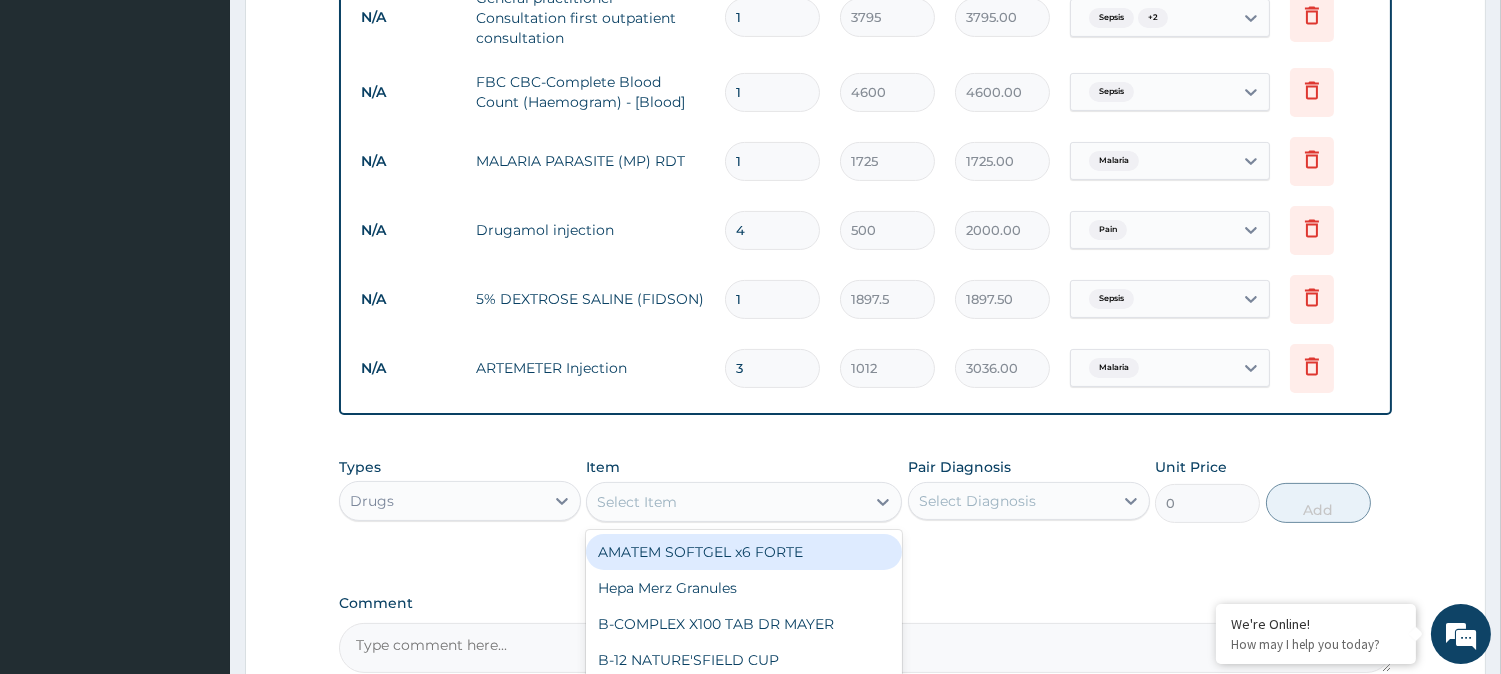 click on "Select Item" at bounding box center [726, 502] 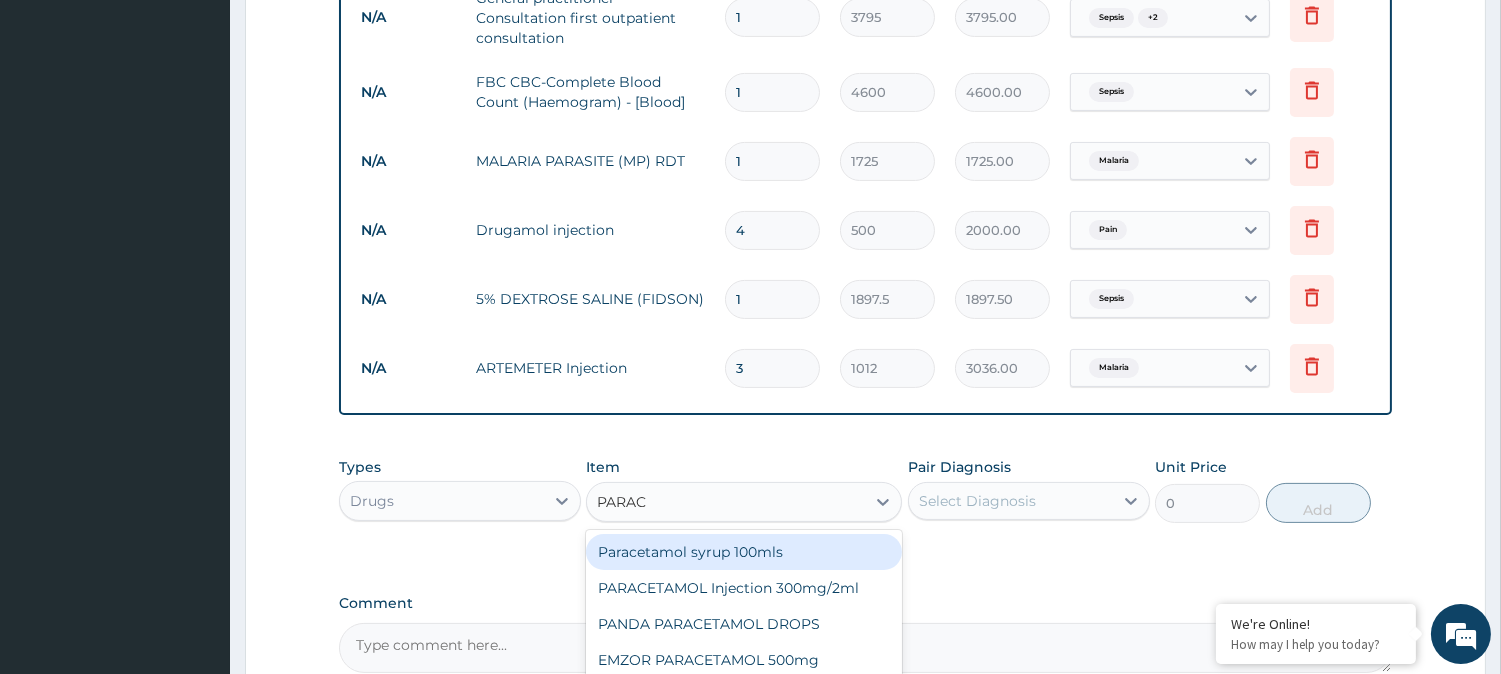 type on "PARACE" 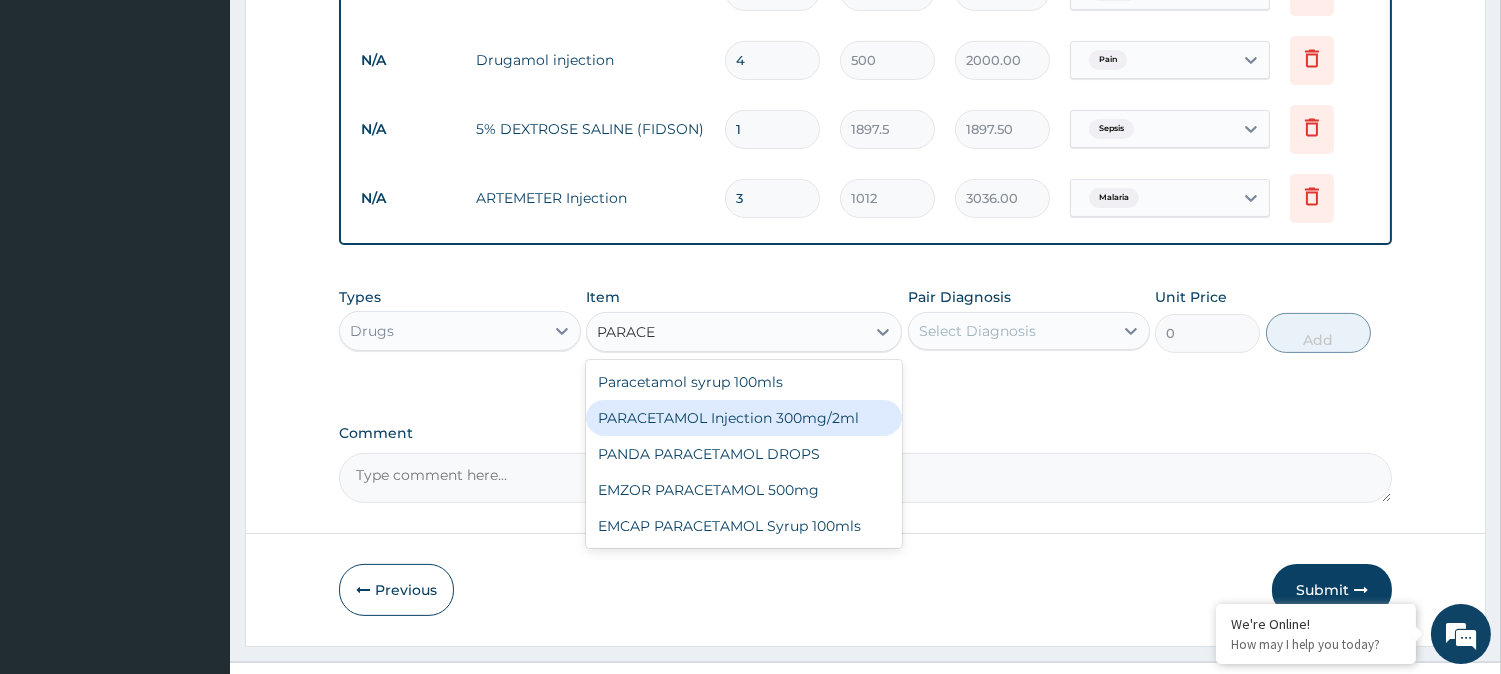 scroll, scrollTop: 991, scrollLeft: 0, axis: vertical 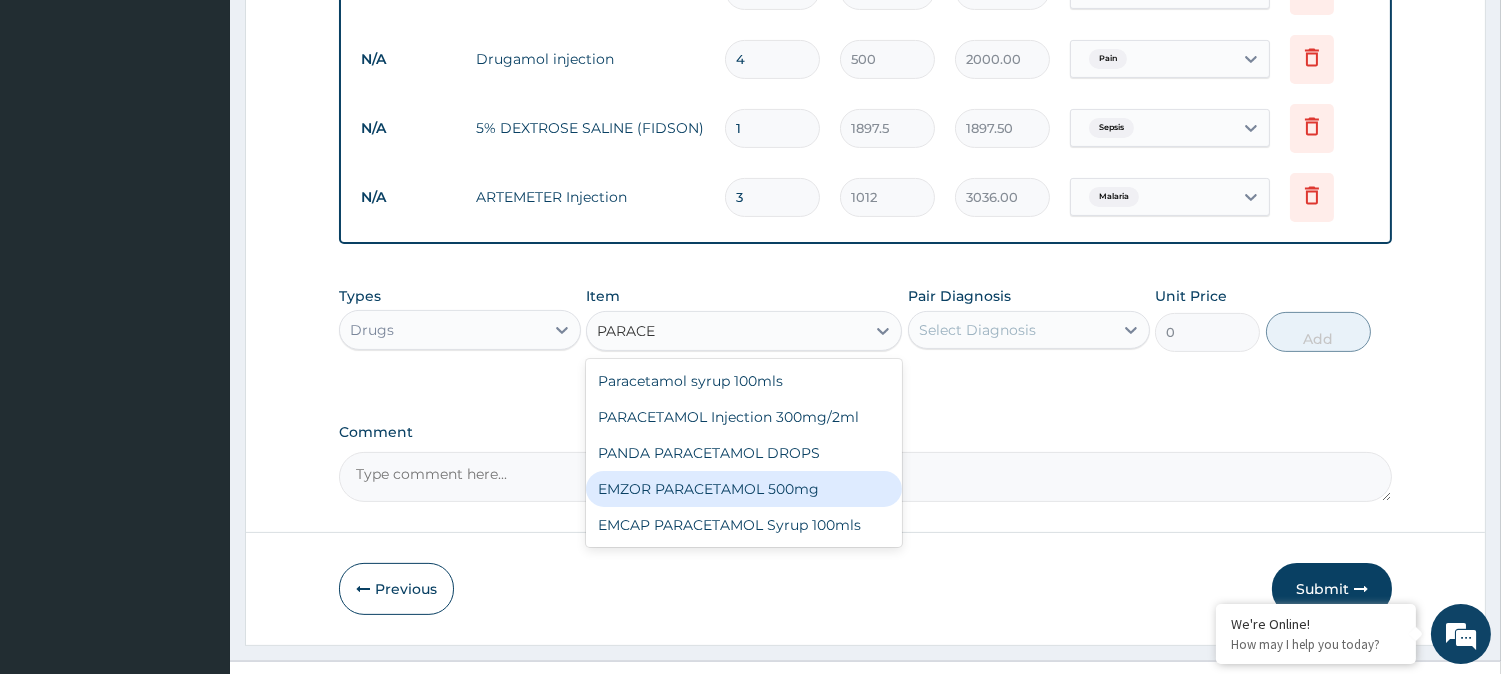 click on "EMZOR PARACETAMOL 500mg" at bounding box center (744, 489) 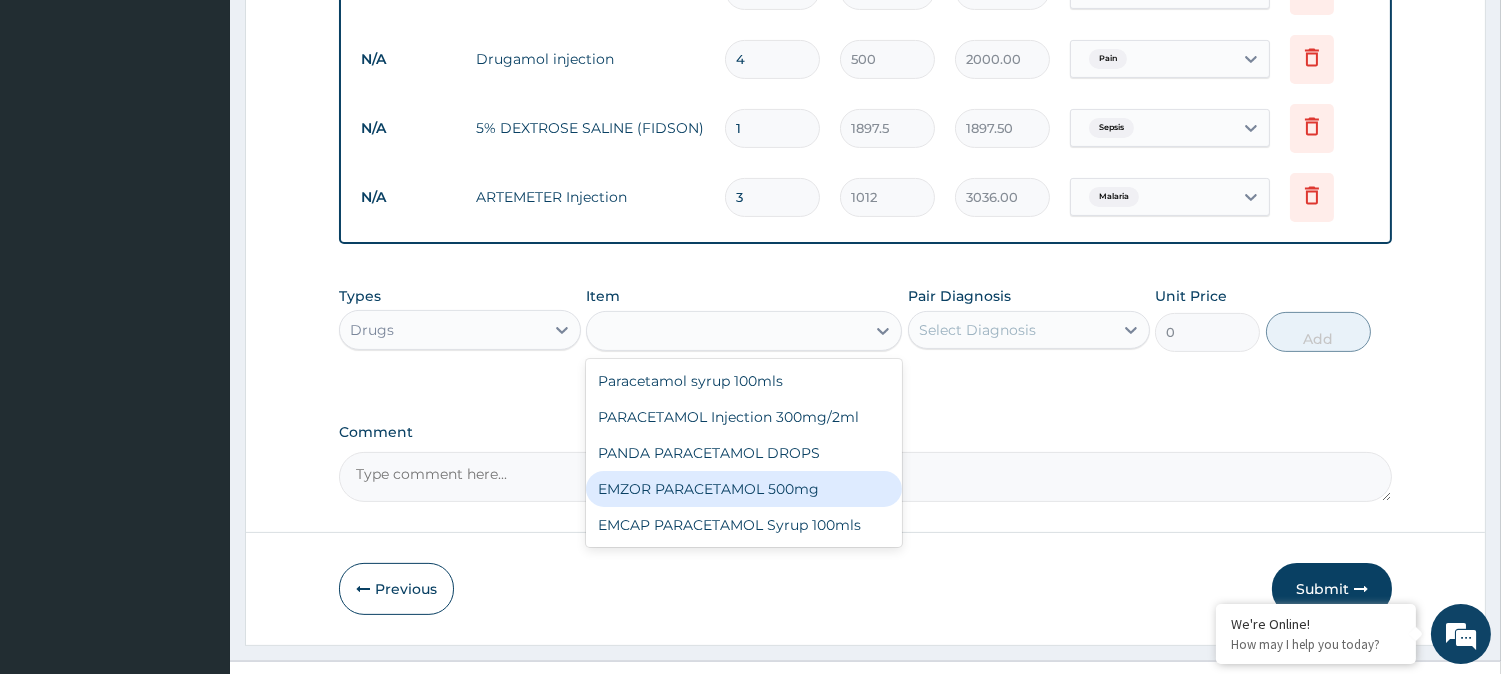 type on "25.3" 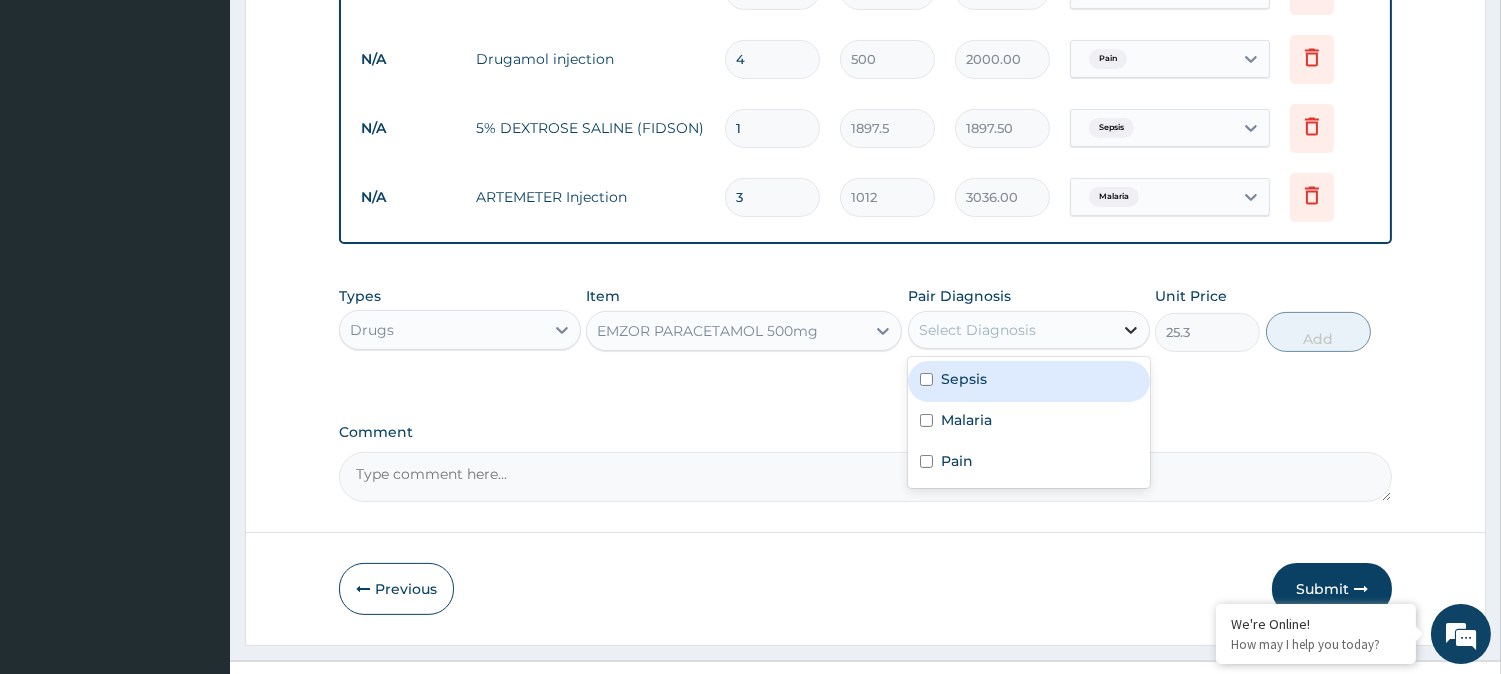 click 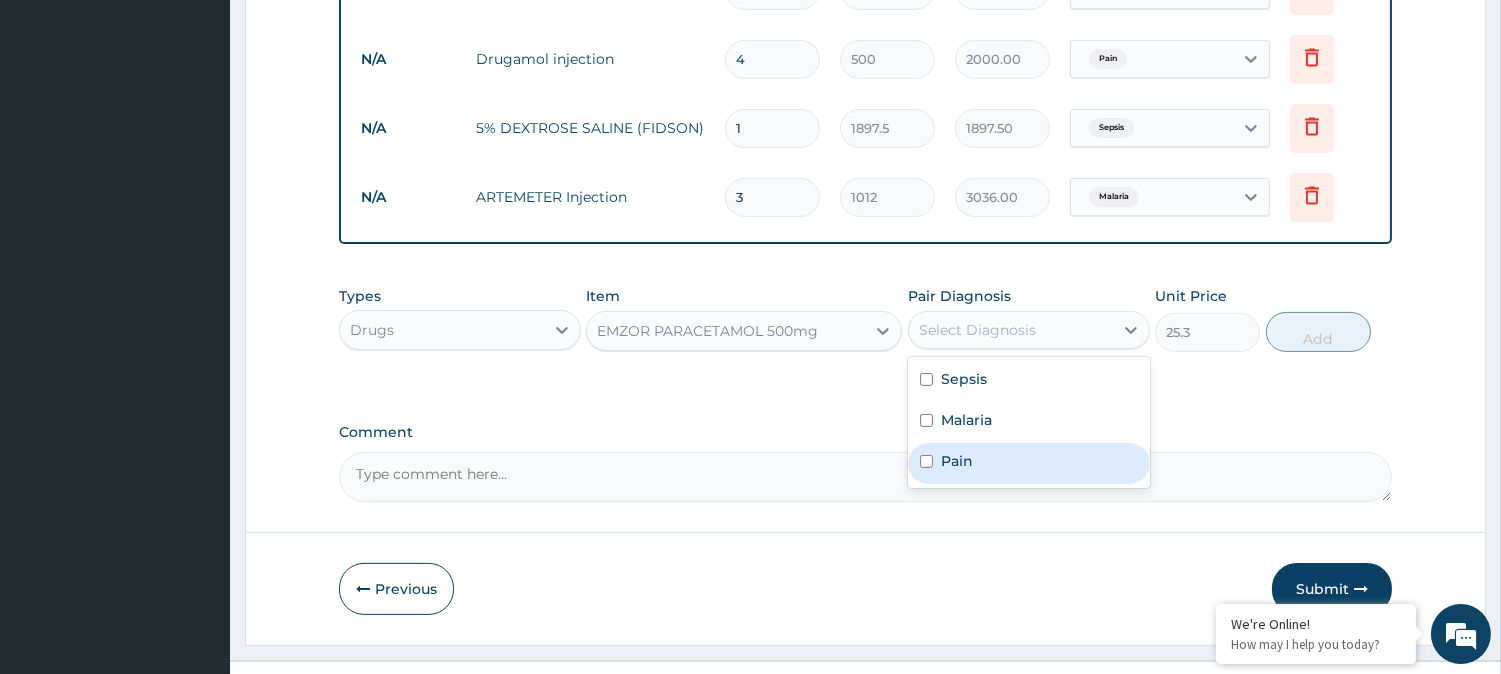 click on "Sepsis Malaria Pain" at bounding box center (1029, 422) 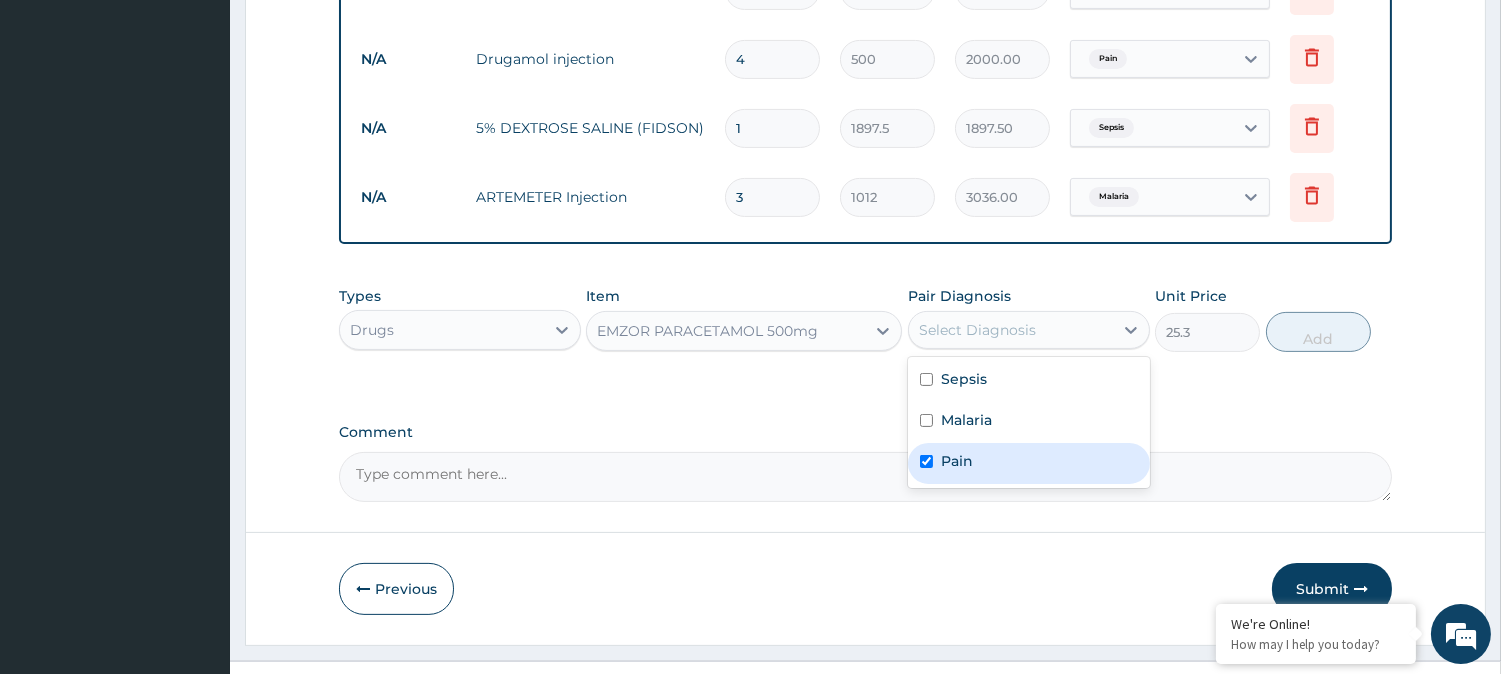checkbox on "true" 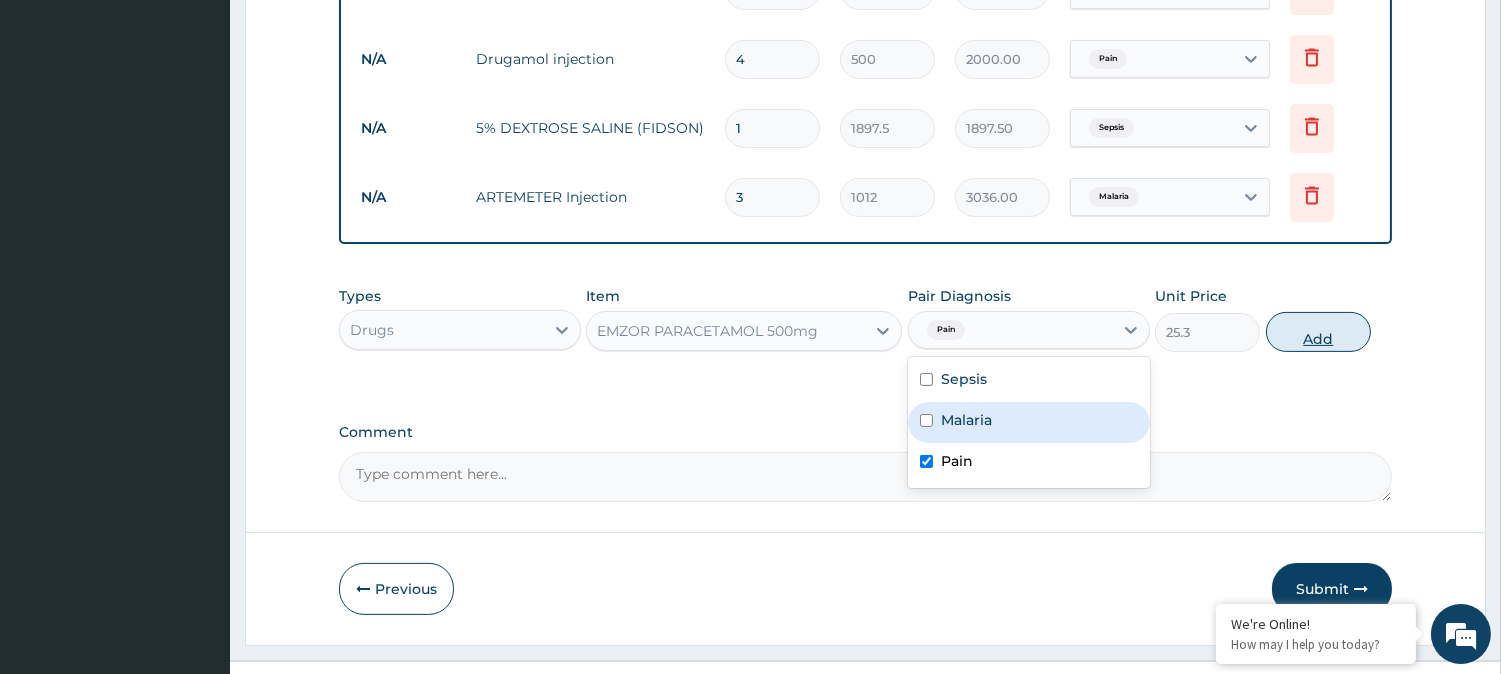 click on "Add" at bounding box center (1318, 332) 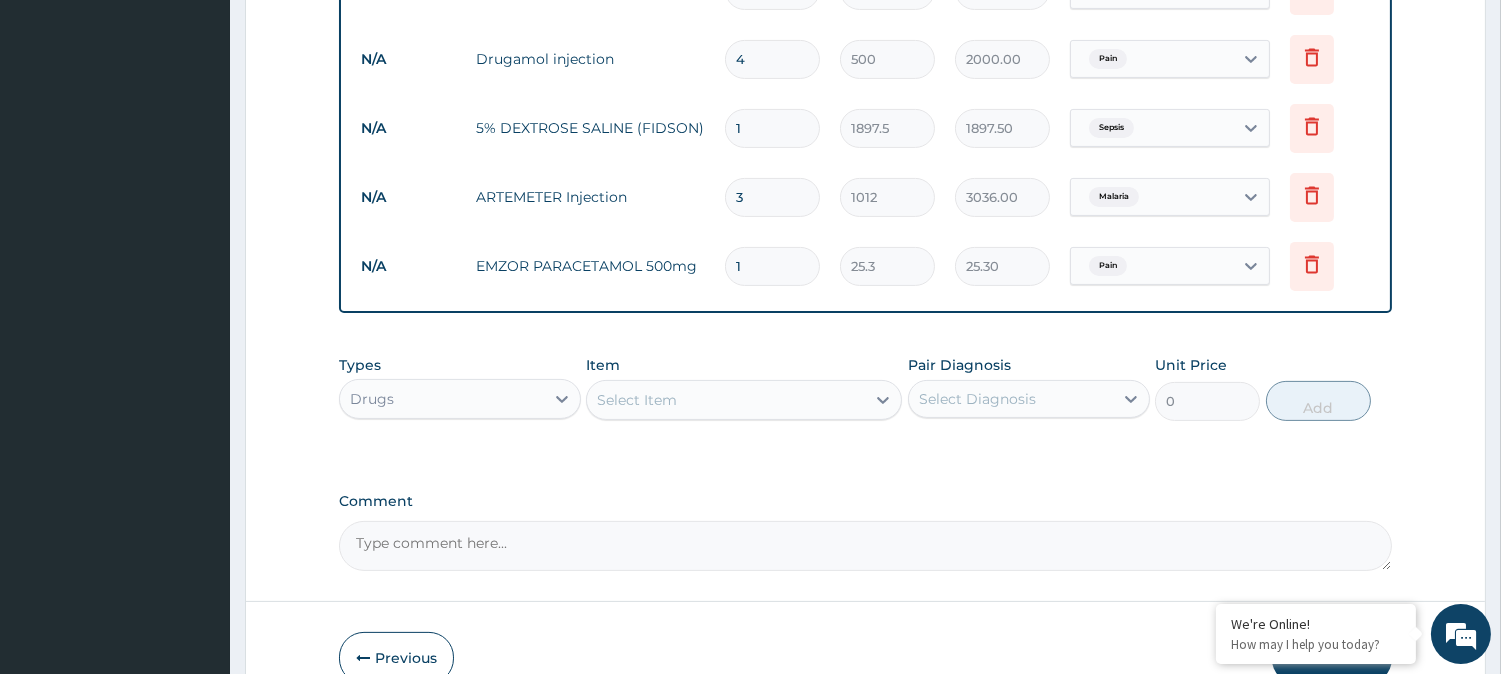 type 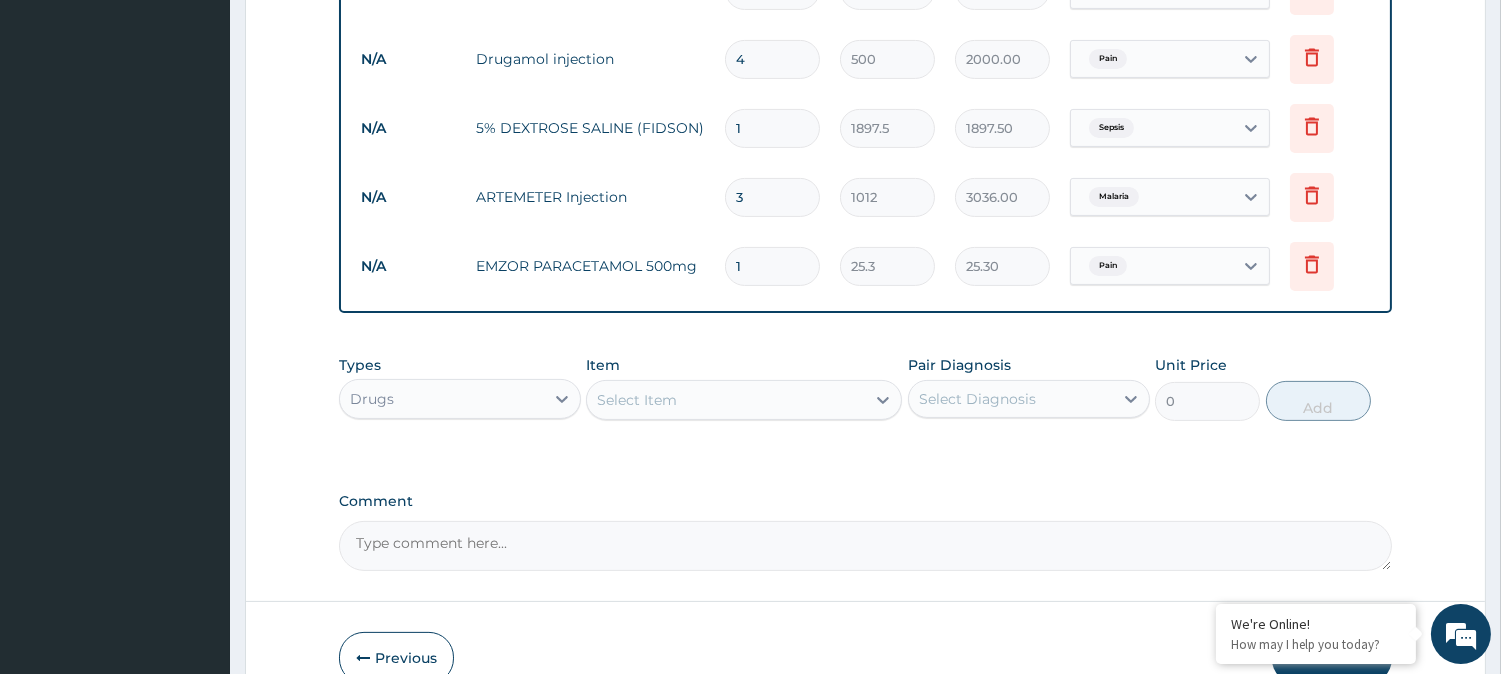 type on "0.00" 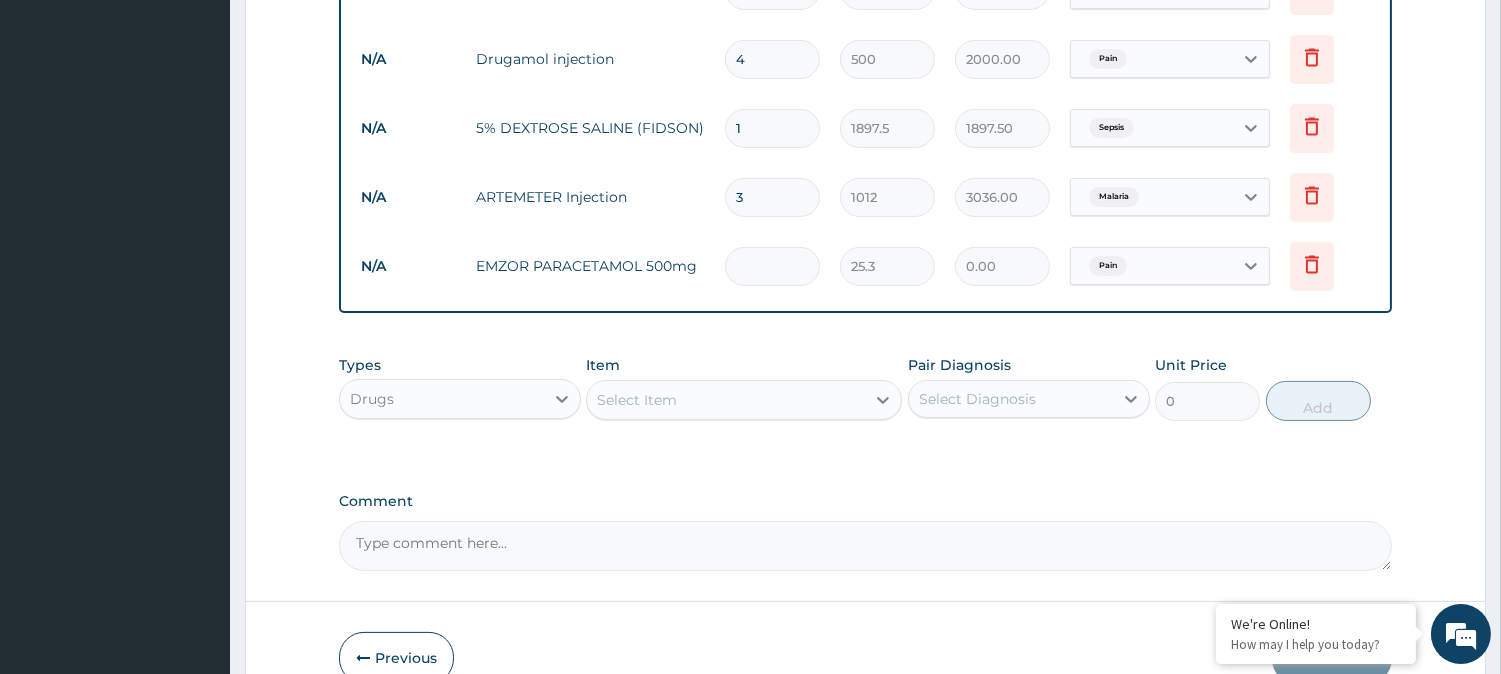 type on "1" 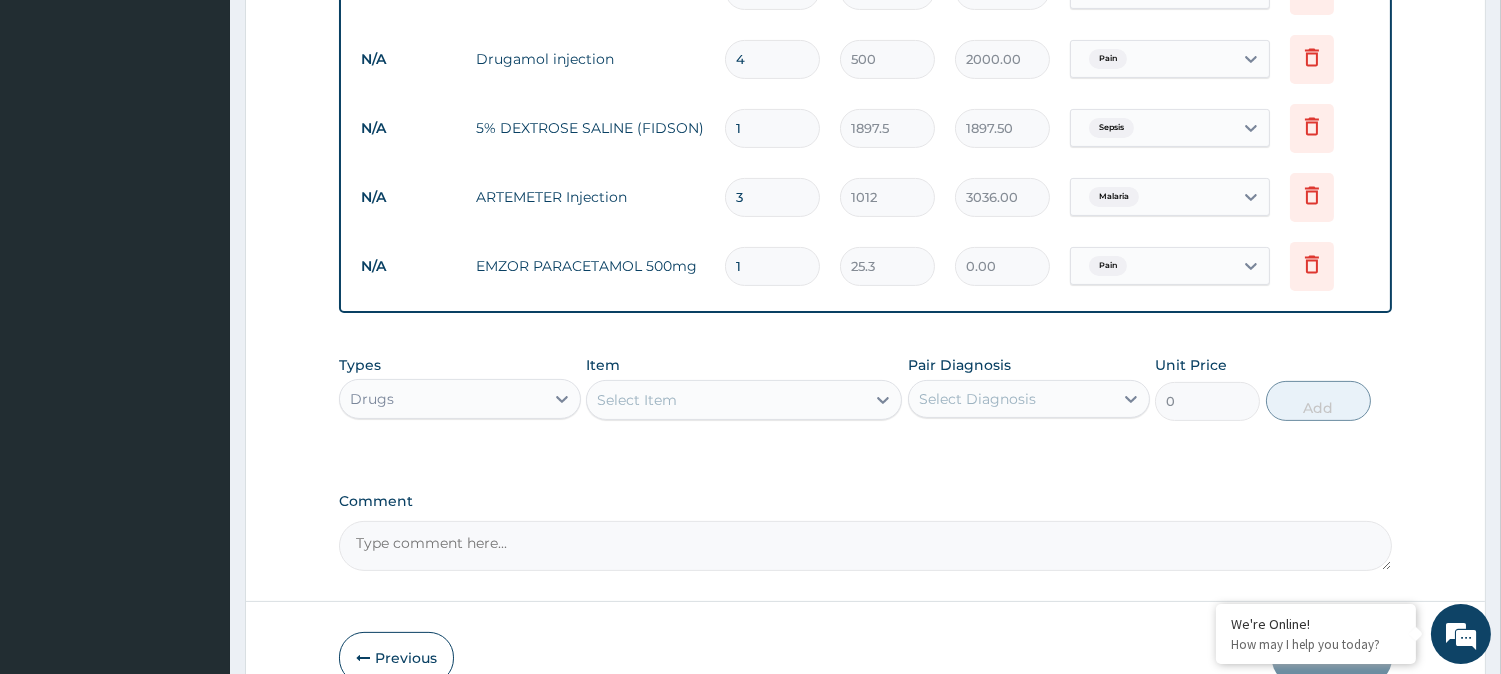 type on "25.30" 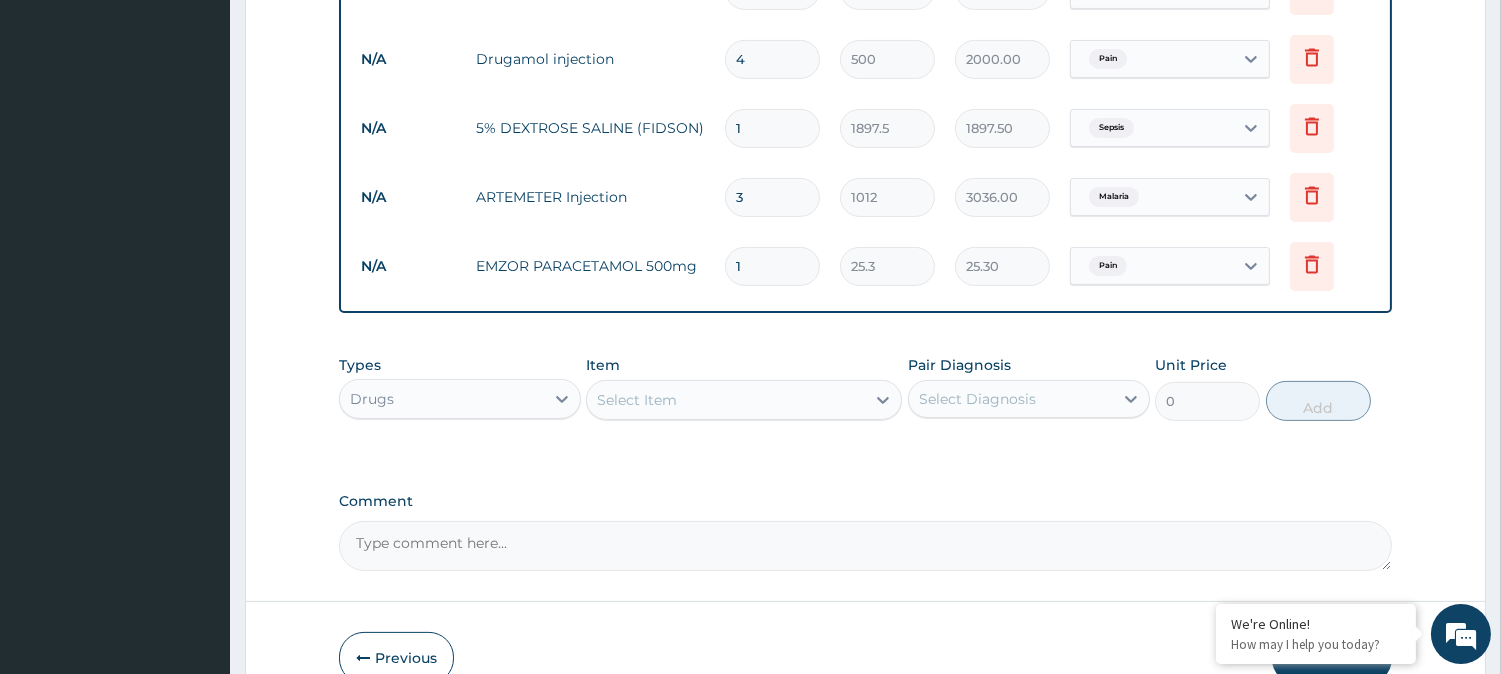 type on "18" 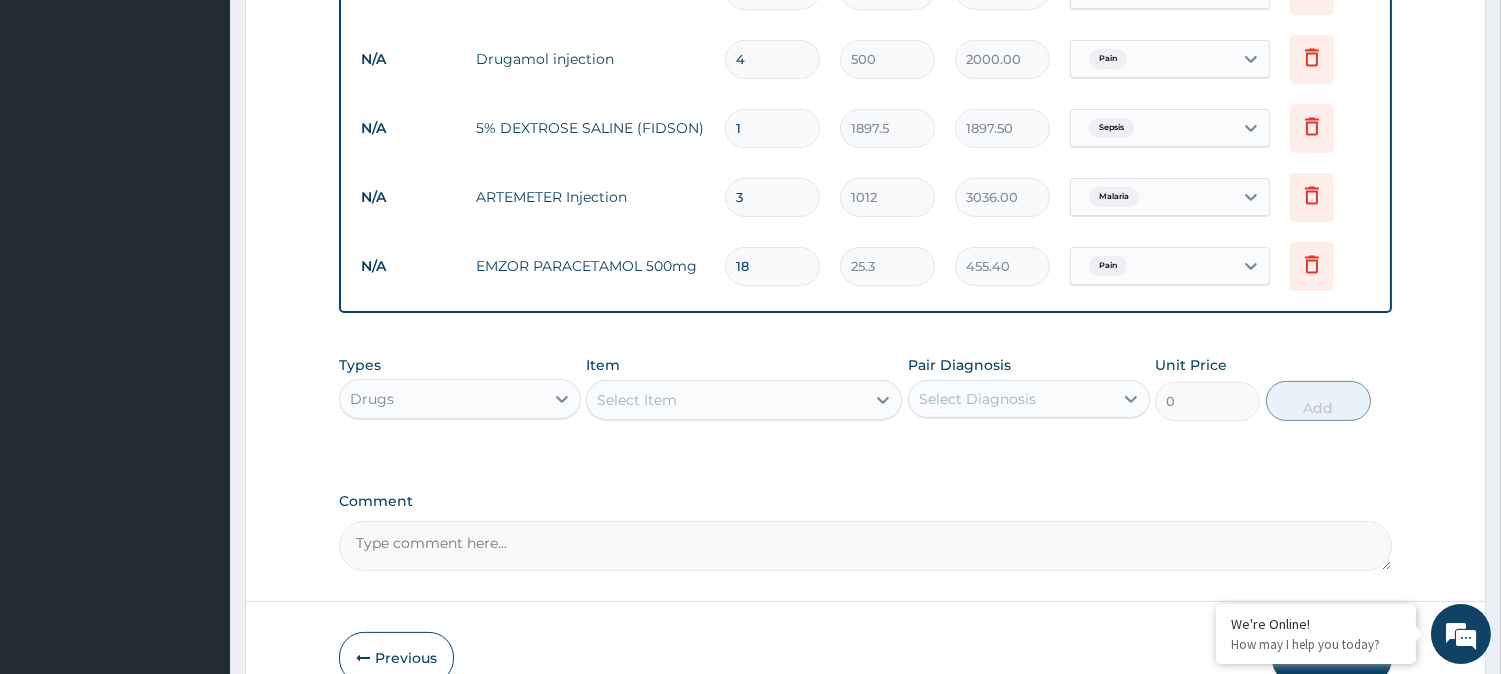 type on "18" 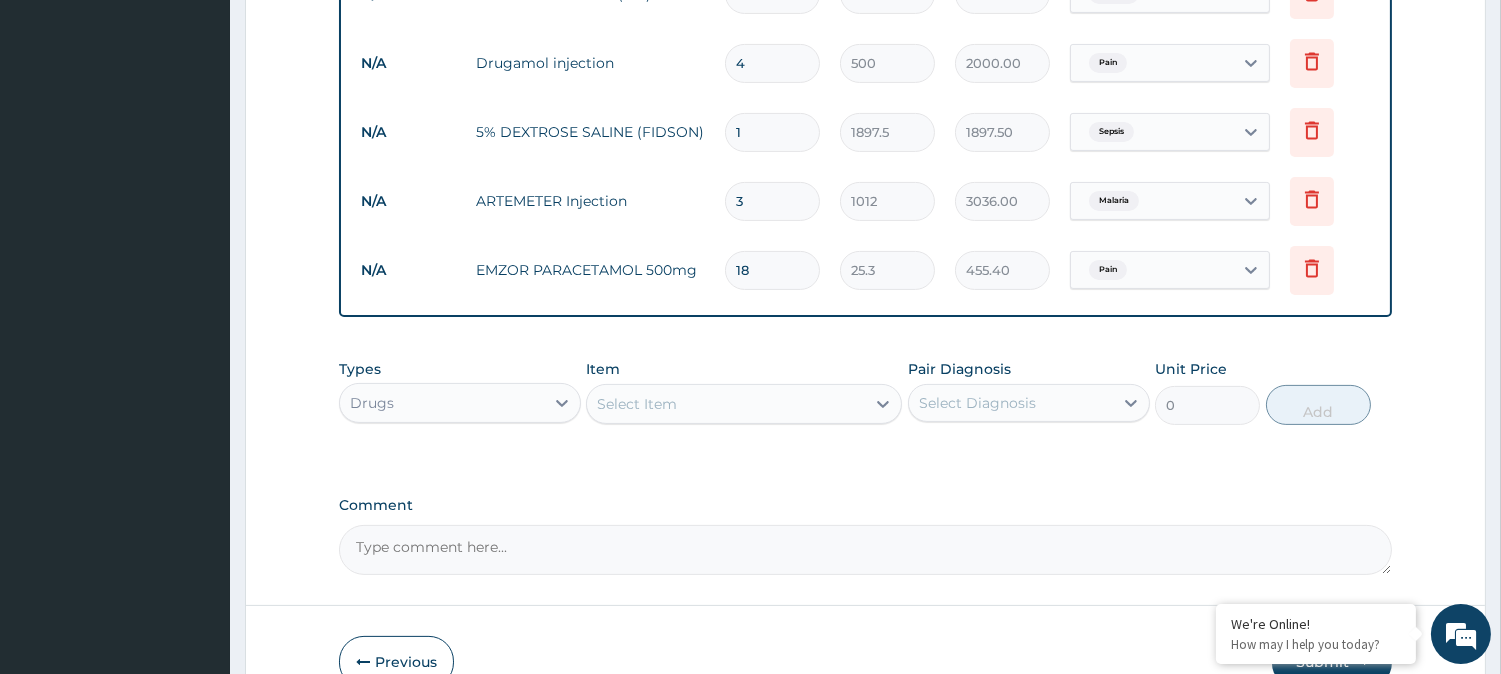 scroll, scrollTop: 1098, scrollLeft: 0, axis: vertical 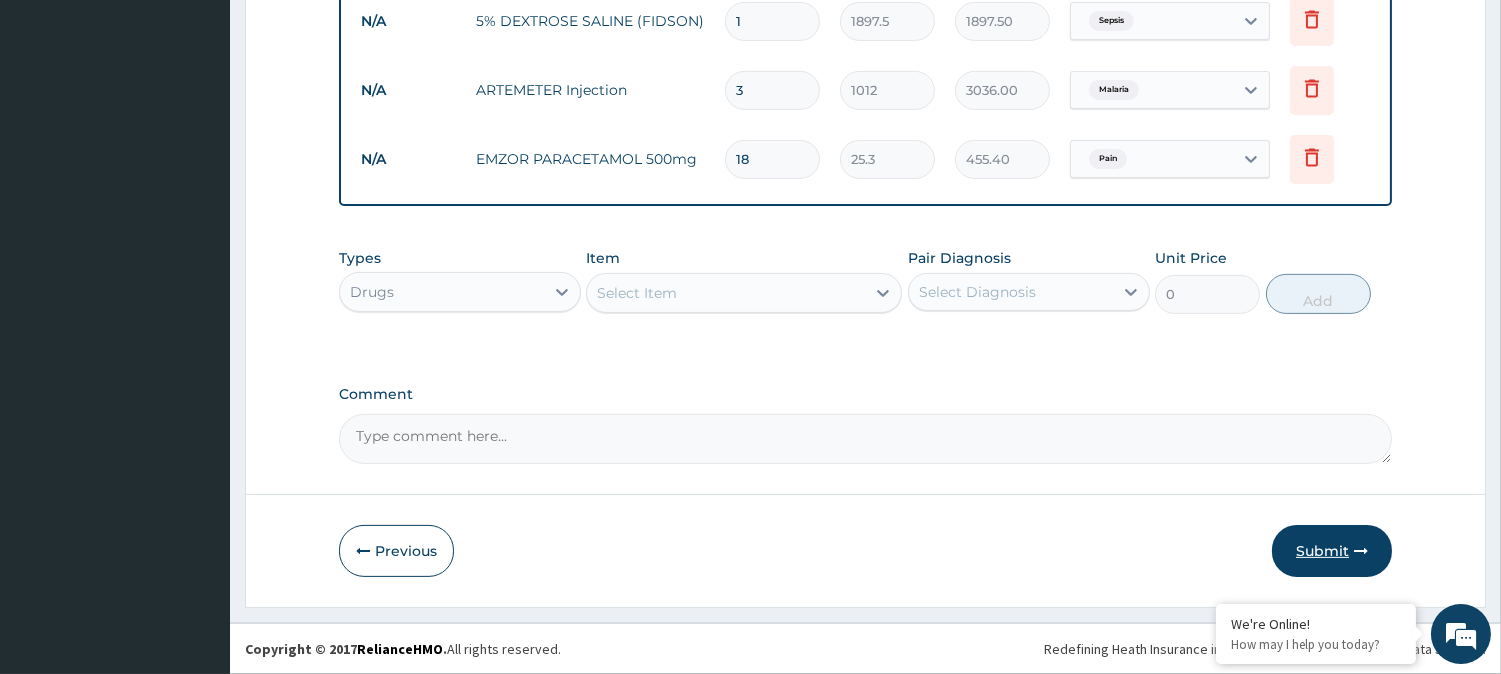 click on "Submit" at bounding box center (1332, 551) 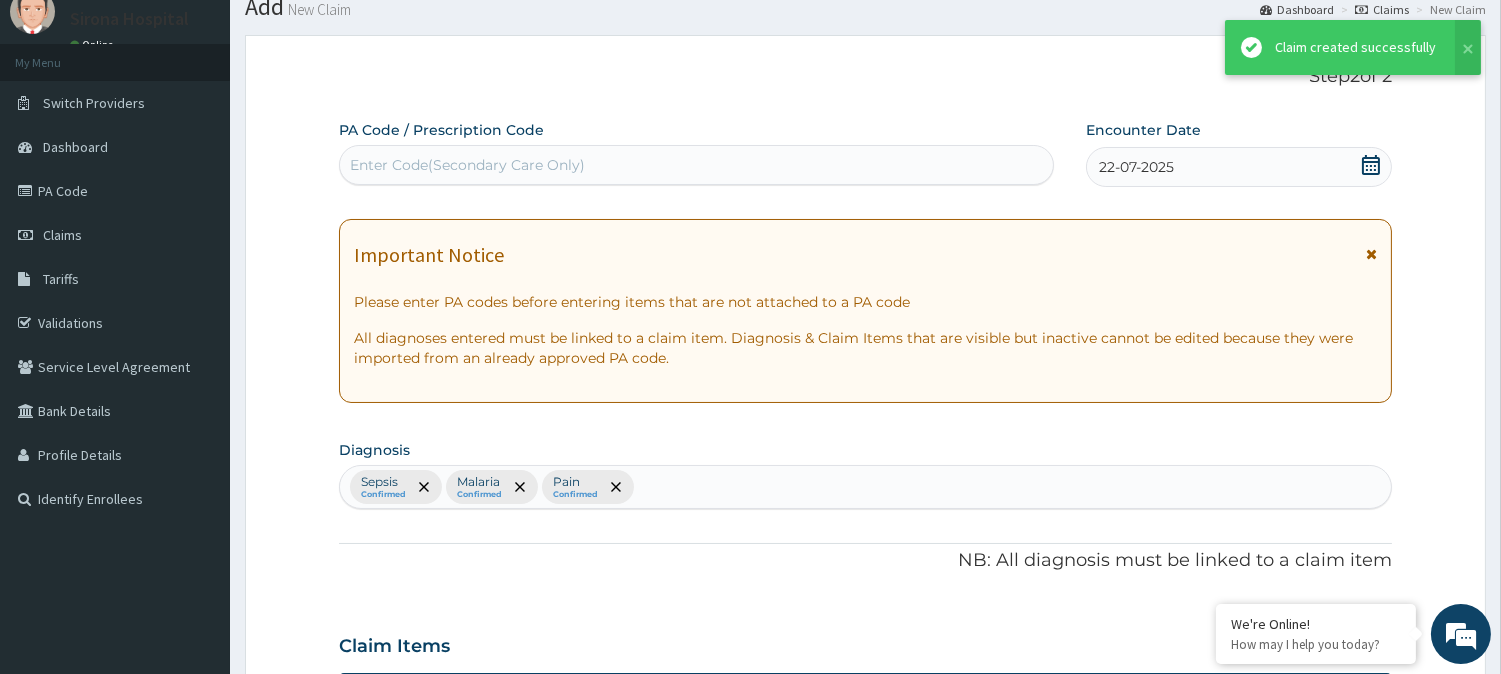 scroll, scrollTop: 1098, scrollLeft: 0, axis: vertical 